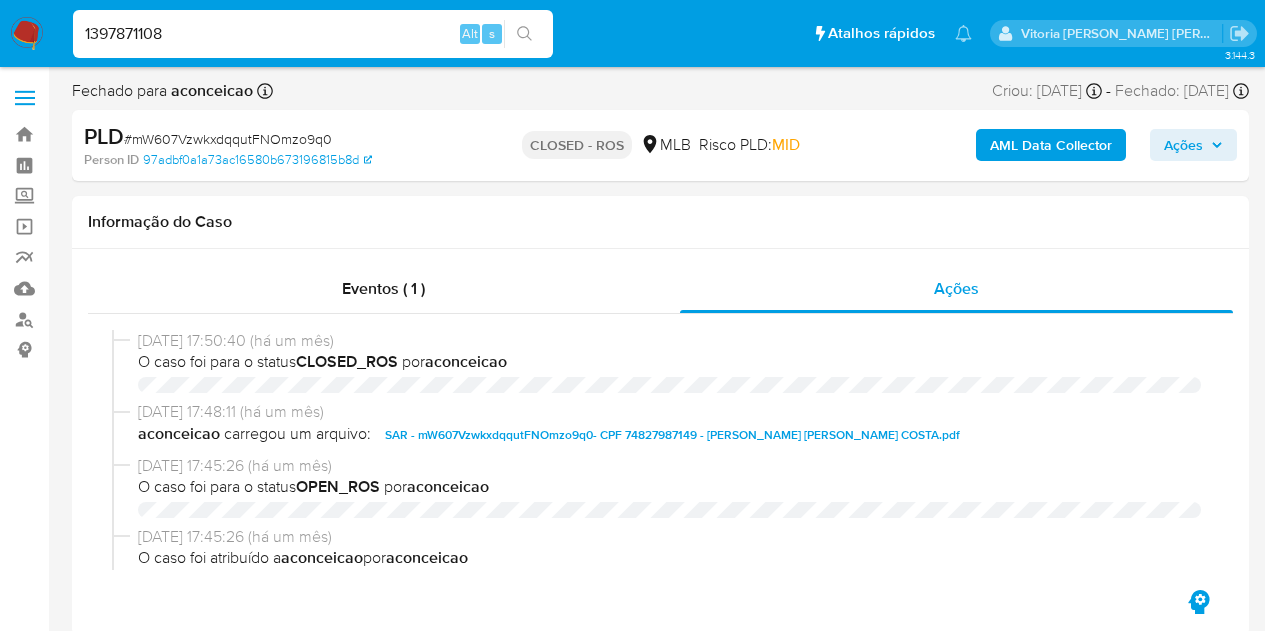 select on "10" 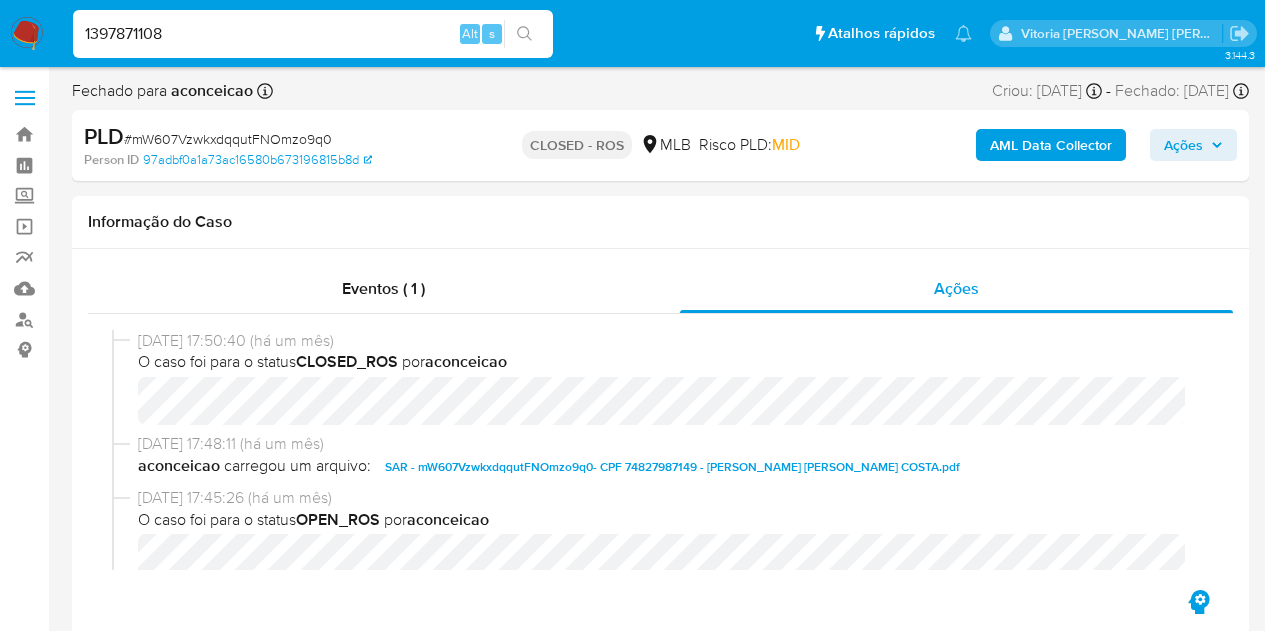 scroll, scrollTop: 0, scrollLeft: 0, axis: both 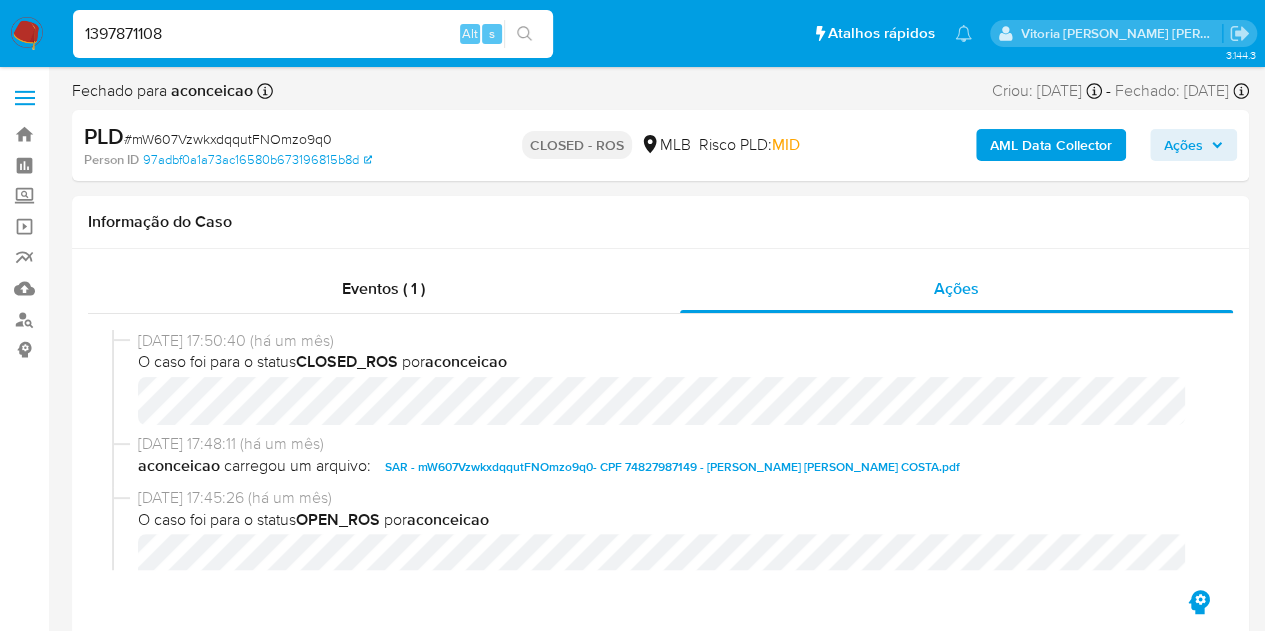 type on "1397871108" 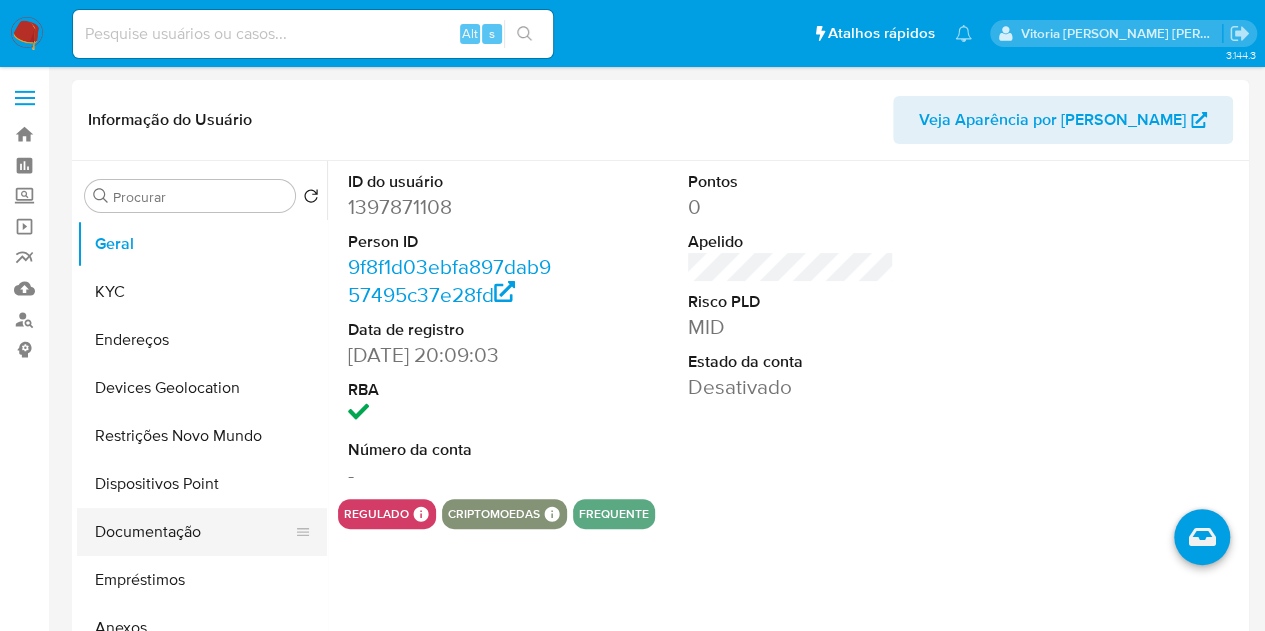 select on "10" 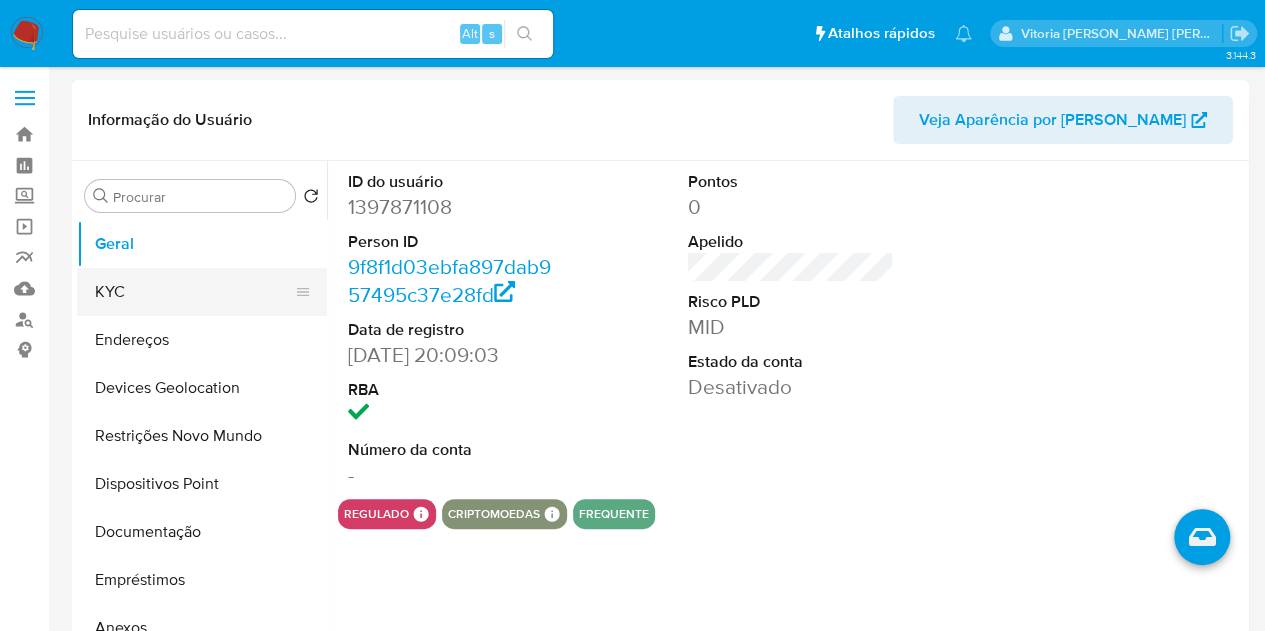 click on "KYC" at bounding box center [194, 292] 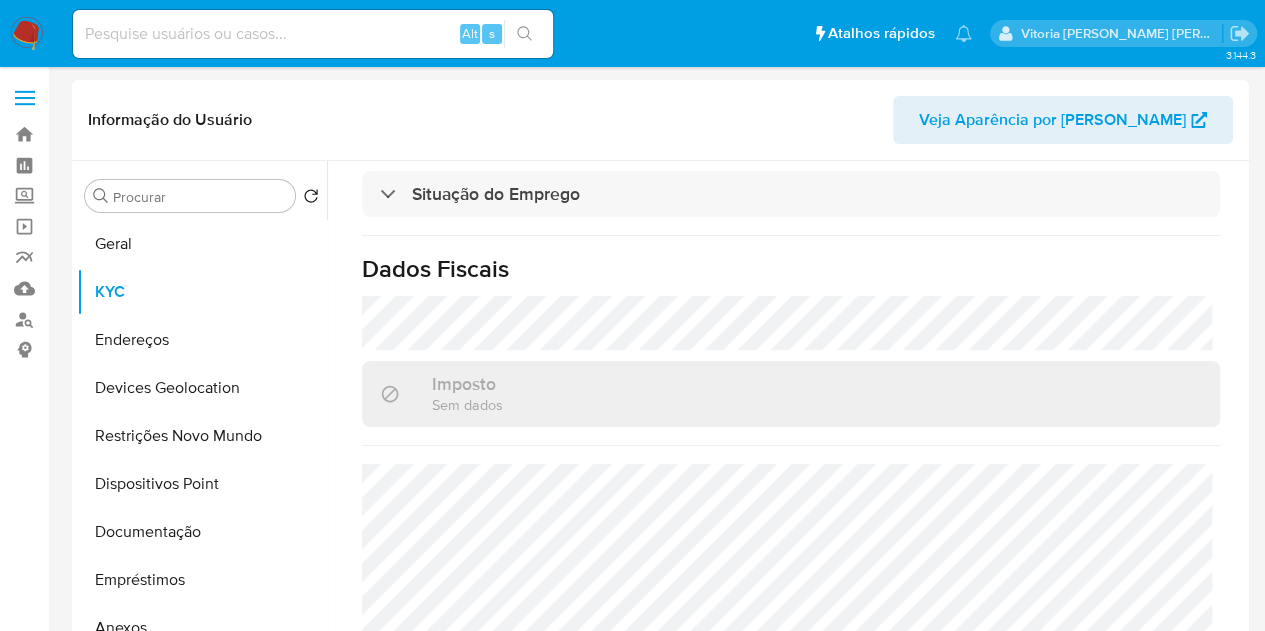 scroll, scrollTop: 946, scrollLeft: 0, axis: vertical 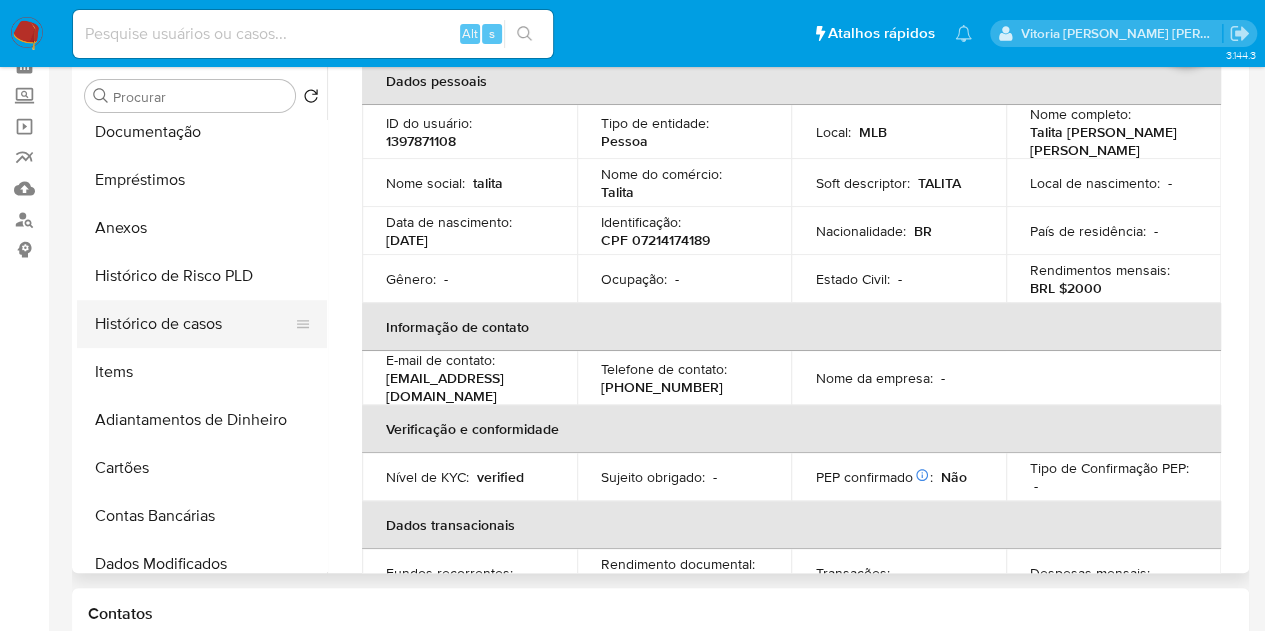click on "Histórico de casos" at bounding box center (194, 324) 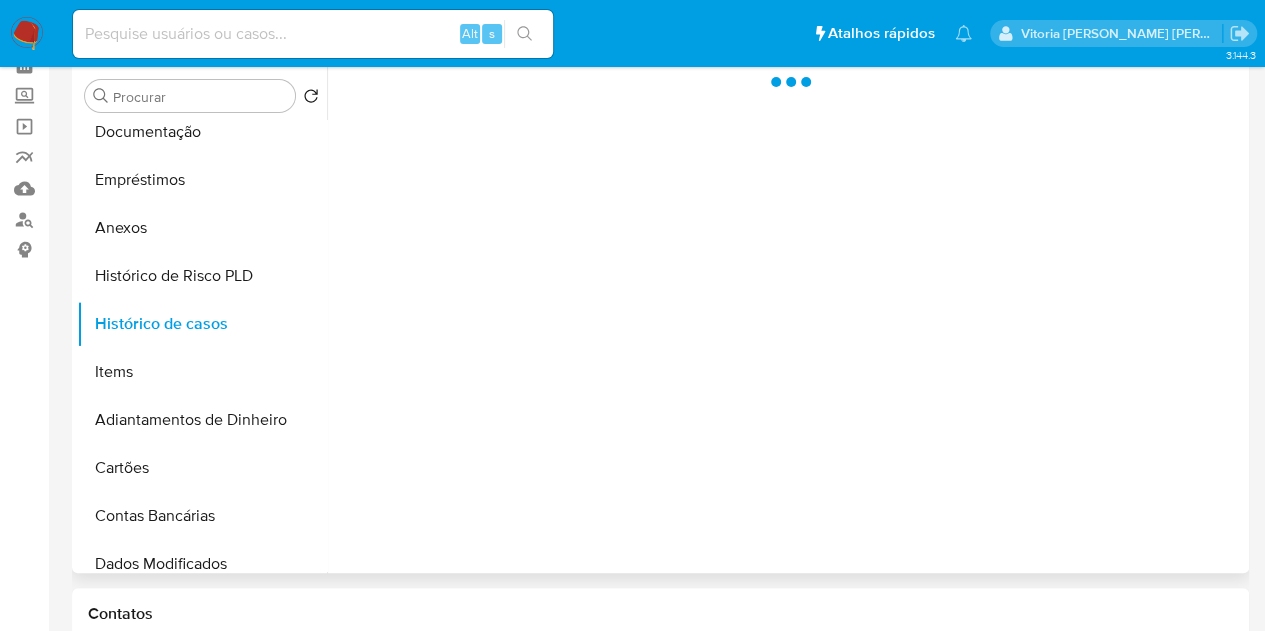 scroll, scrollTop: 0, scrollLeft: 0, axis: both 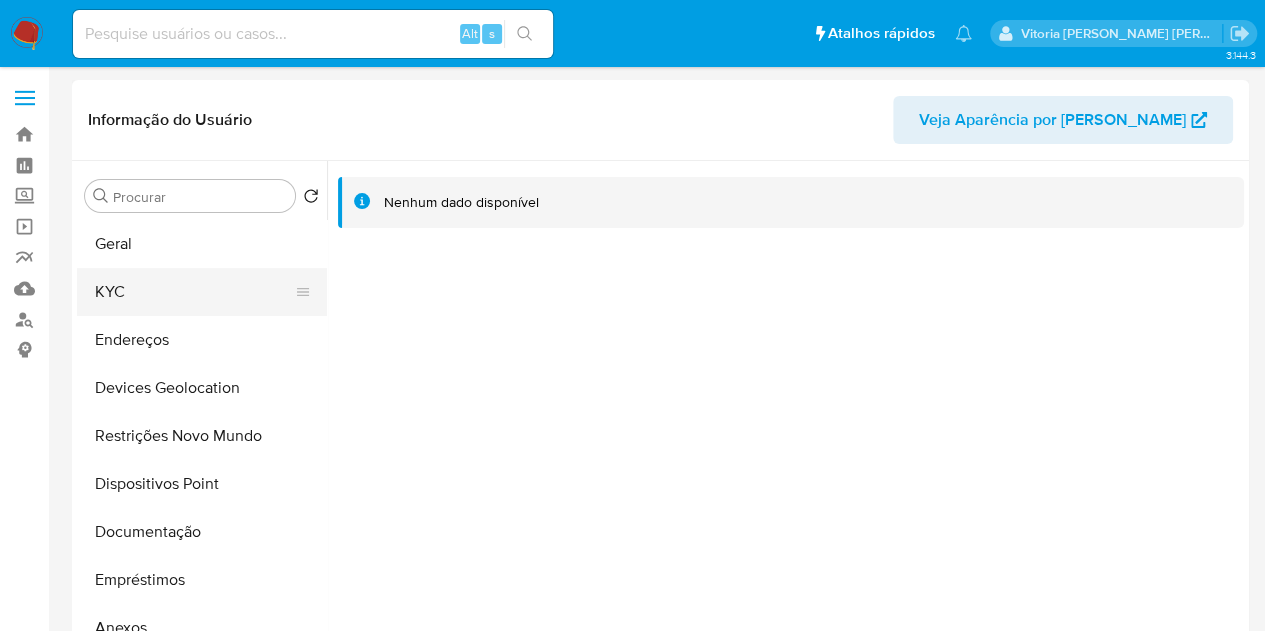 click on "KYC" at bounding box center (194, 292) 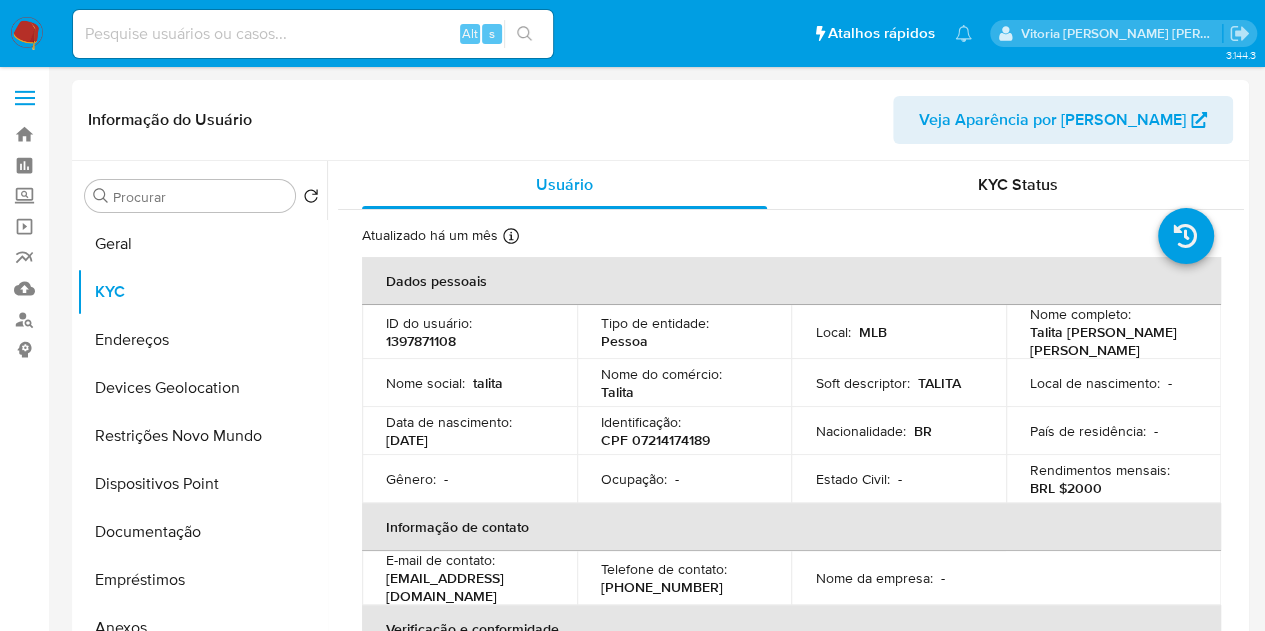click at bounding box center [313, 34] 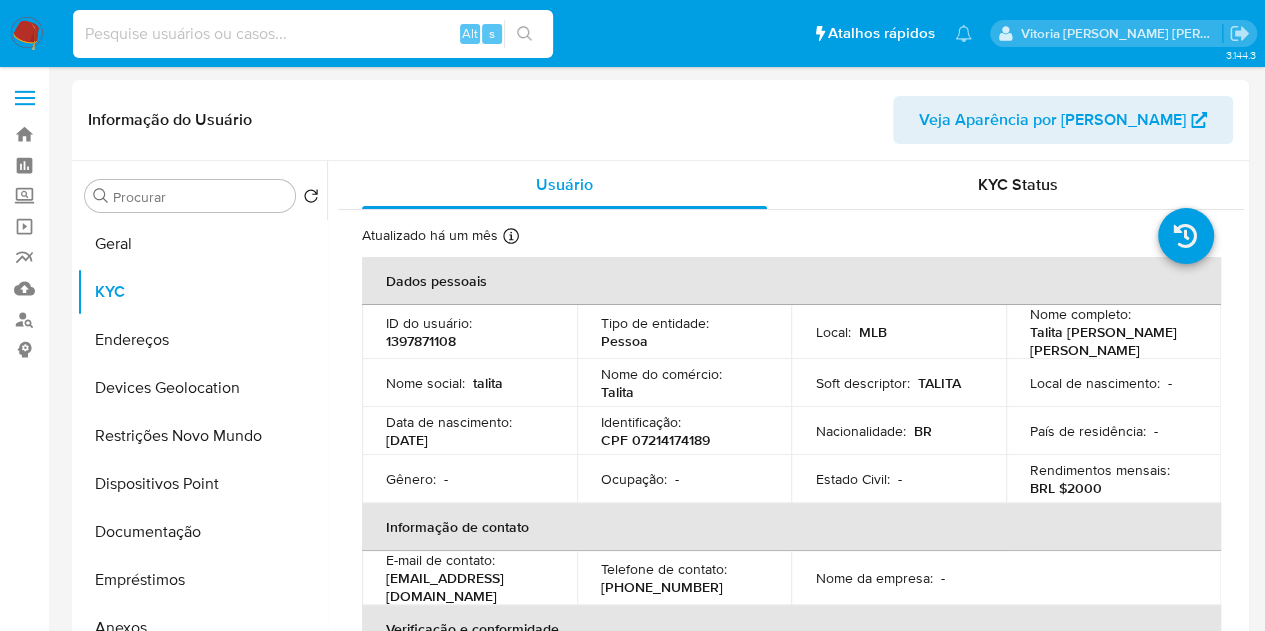 paste on "1234715860" 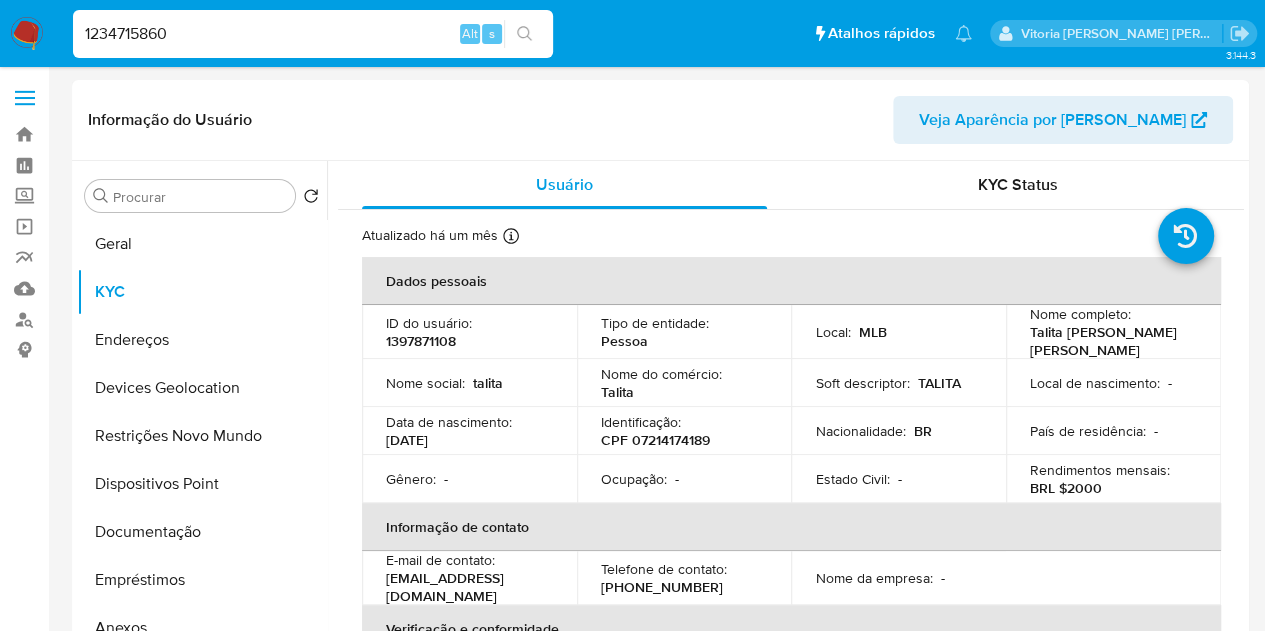 type on "1234715860" 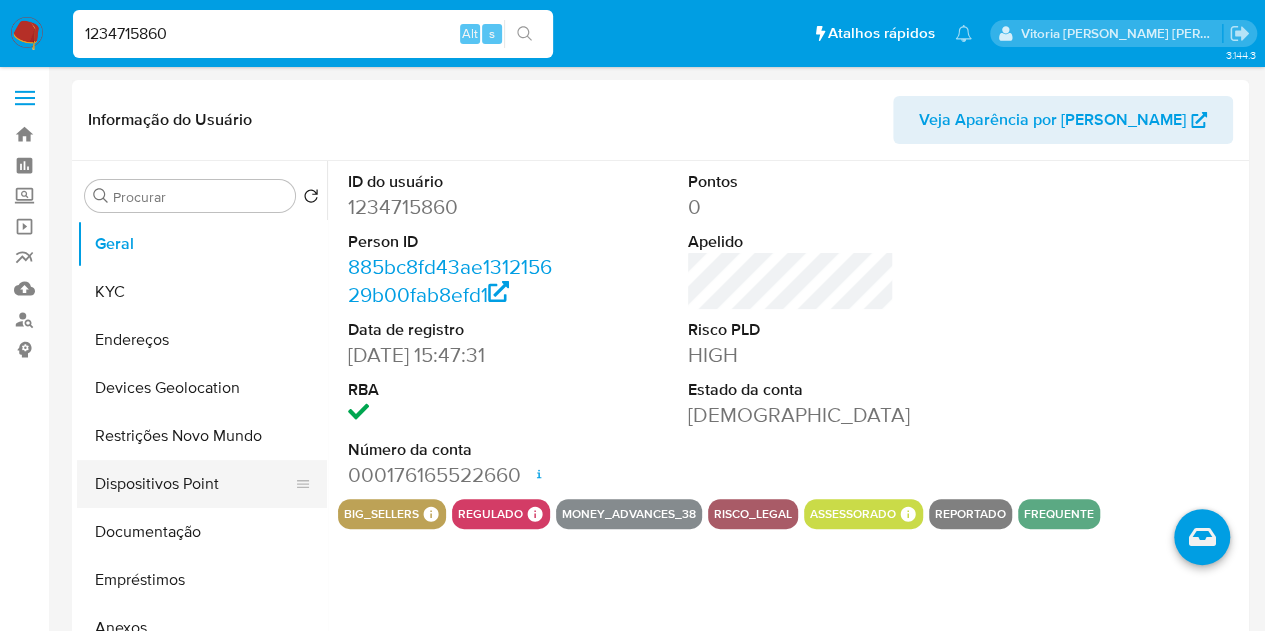 select on "10" 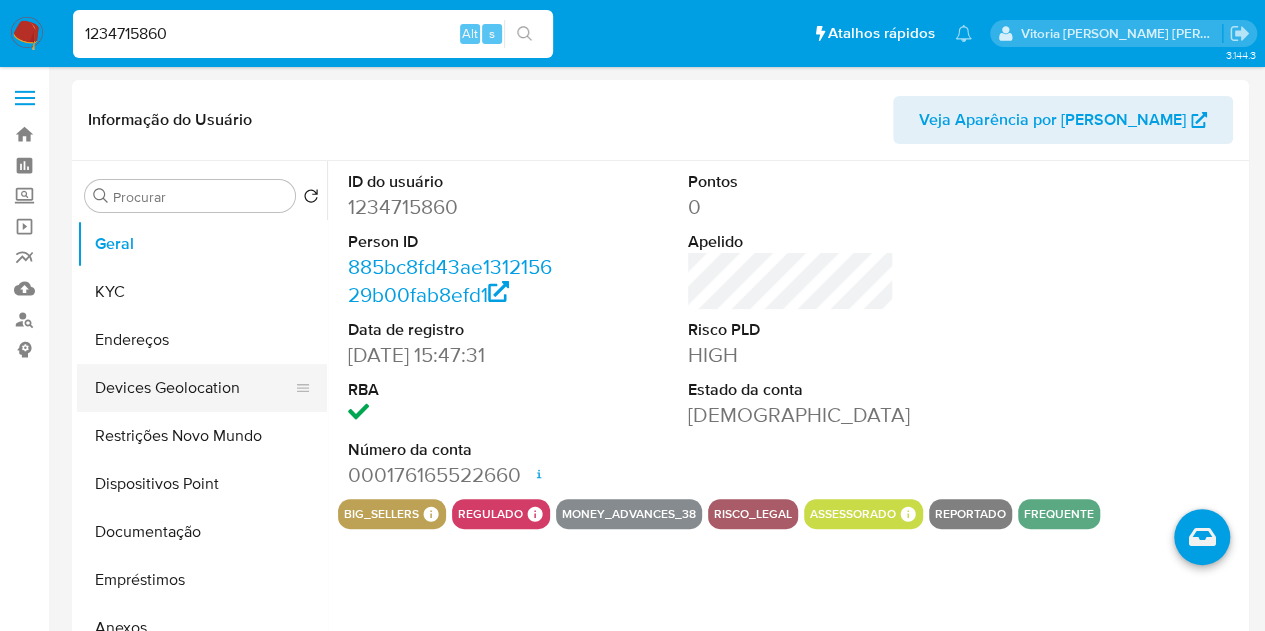 scroll, scrollTop: 300, scrollLeft: 0, axis: vertical 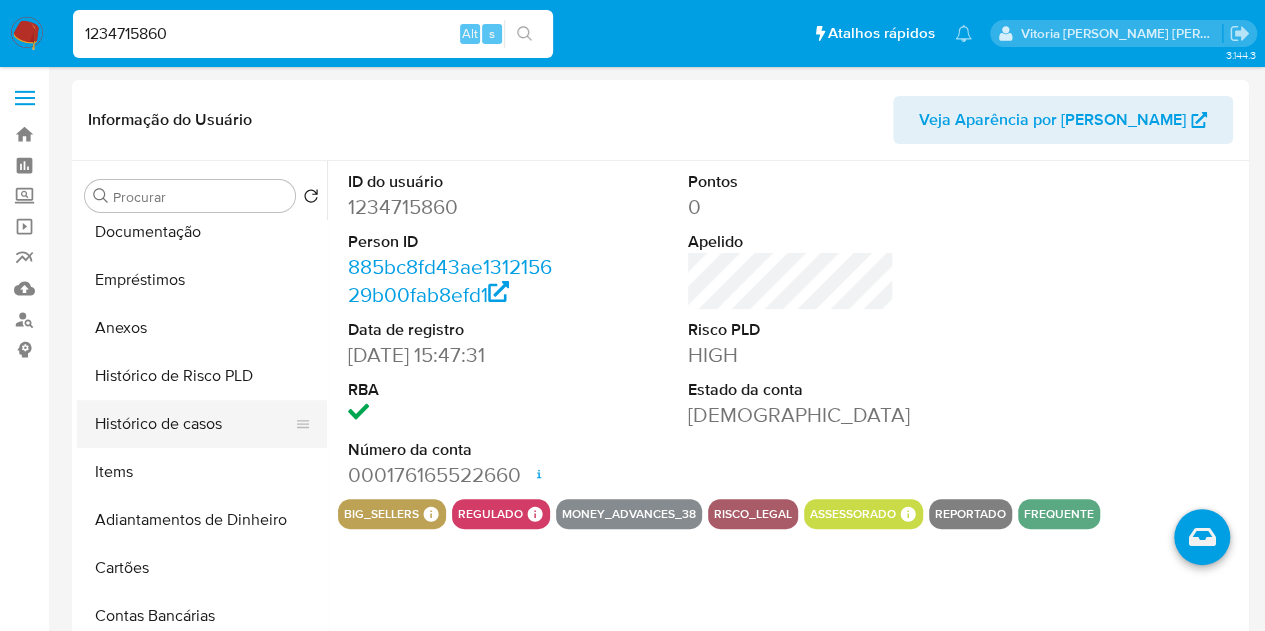 click on "Histórico de casos" at bounding box center [194, 424] 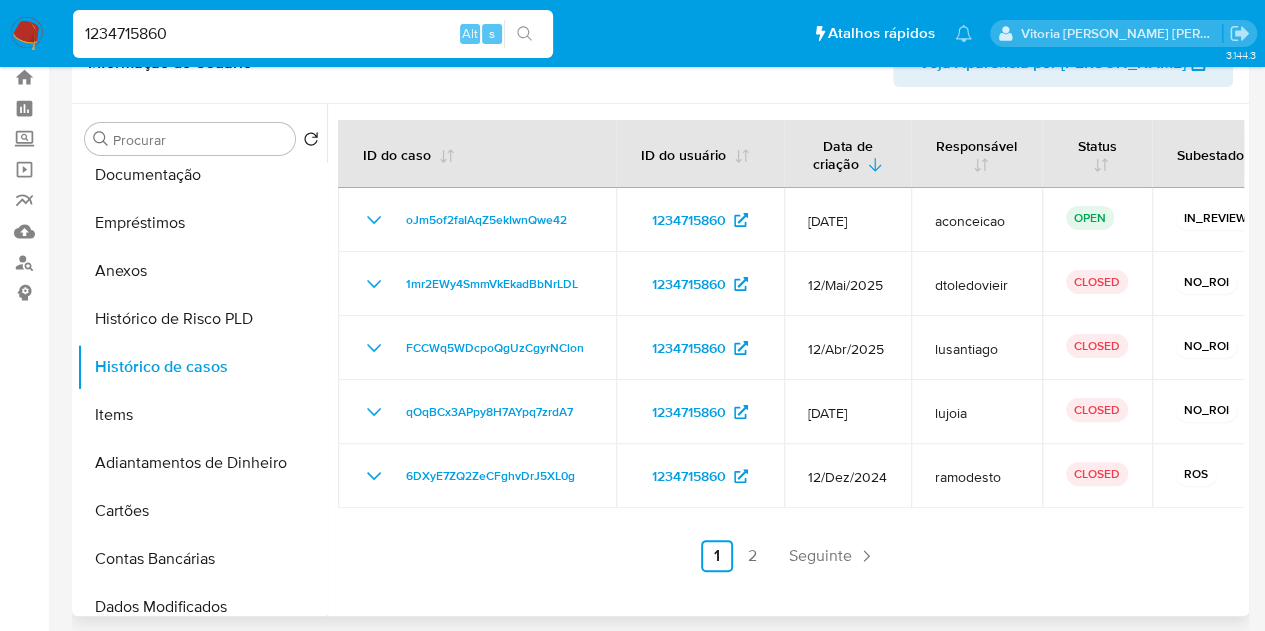 scroll, scrollTop: 100, scrollLeft: 0, axis: vertical 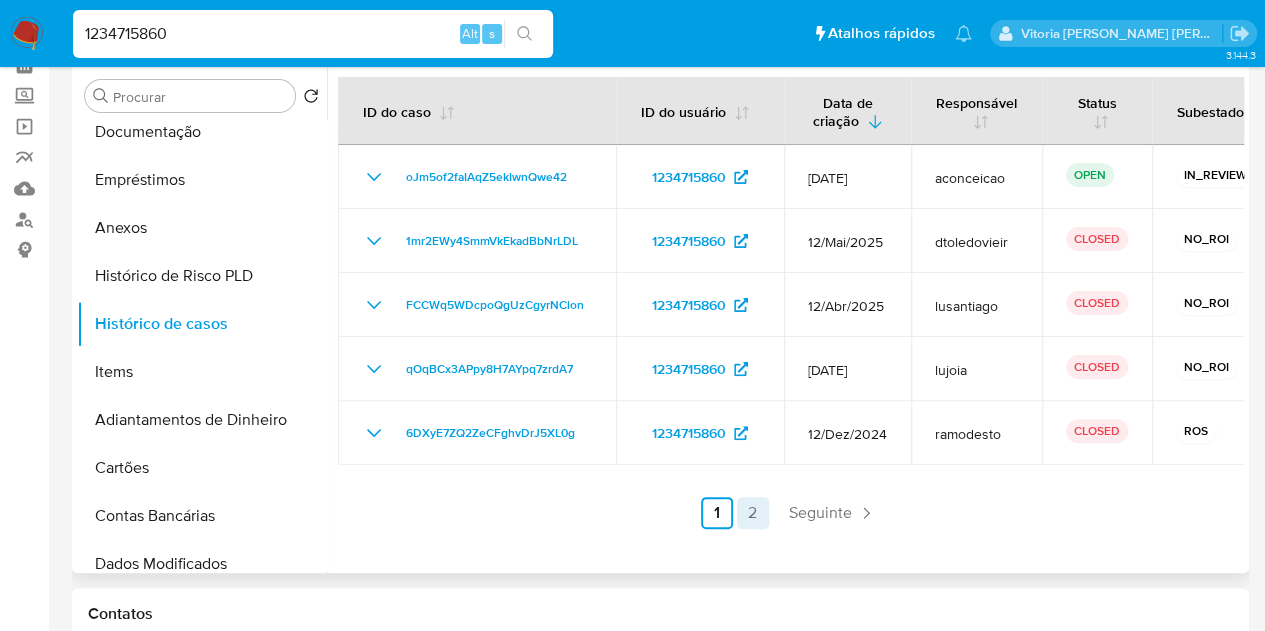 click on "2" at bounding box center (753, 513) 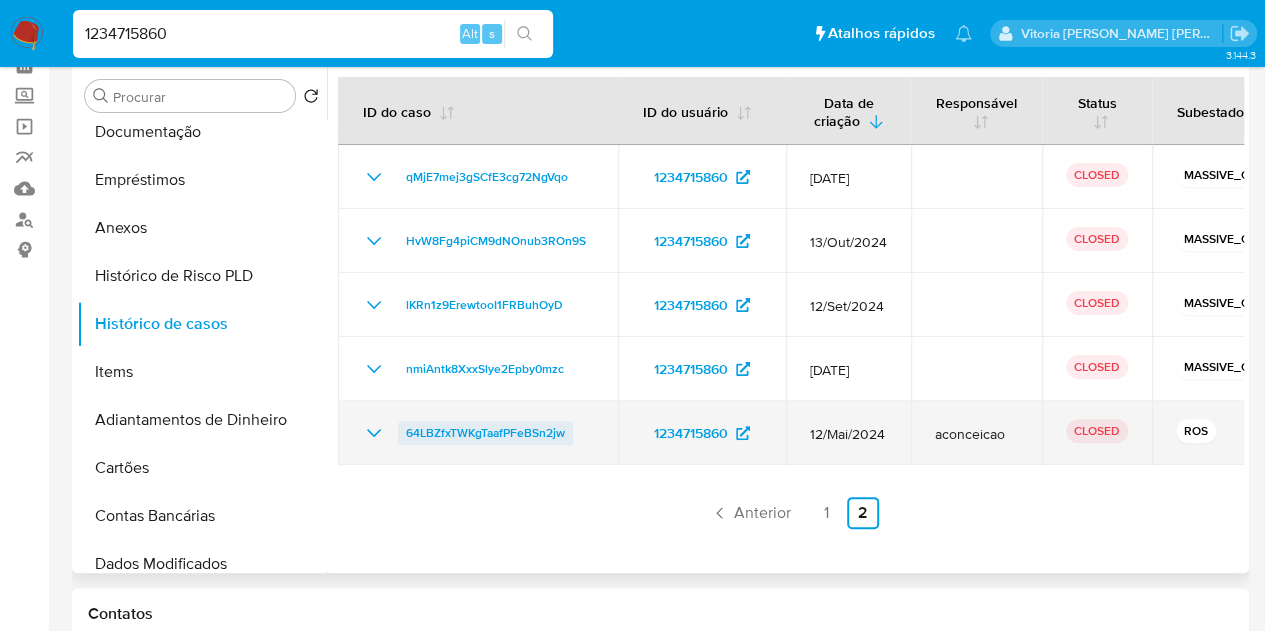 click on "64LBZfxTWKgTaafPFeBSn2jw" at bounding box center [485, 433] 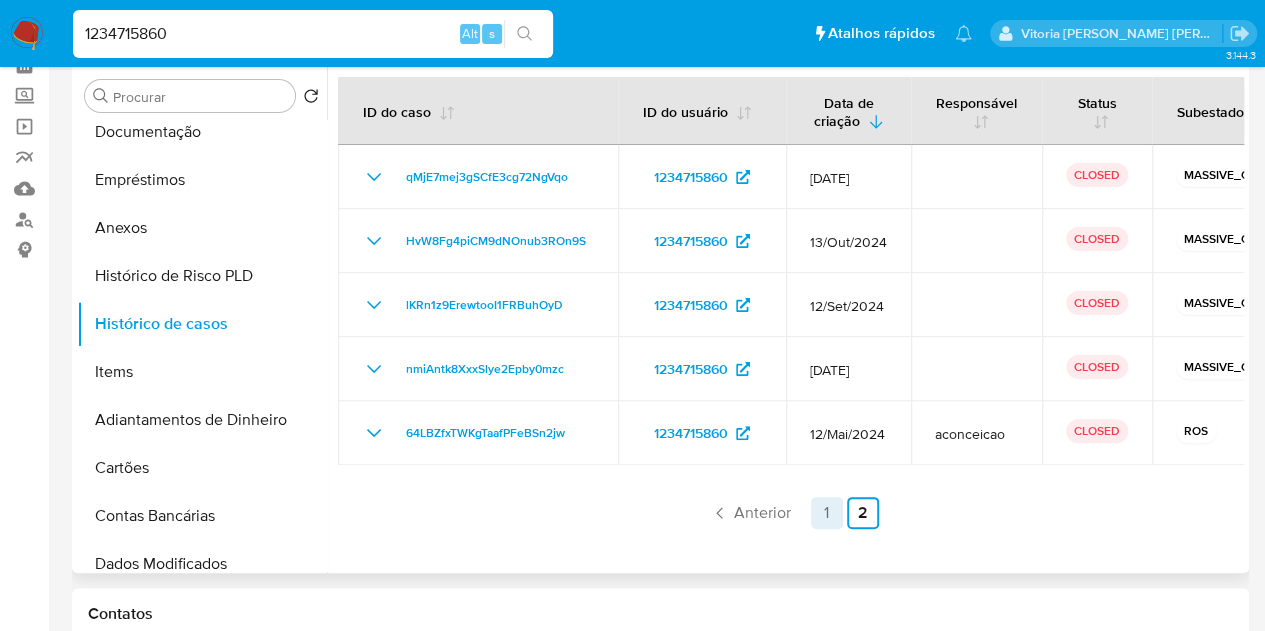 click on "1" at bounding box center (827, 513) 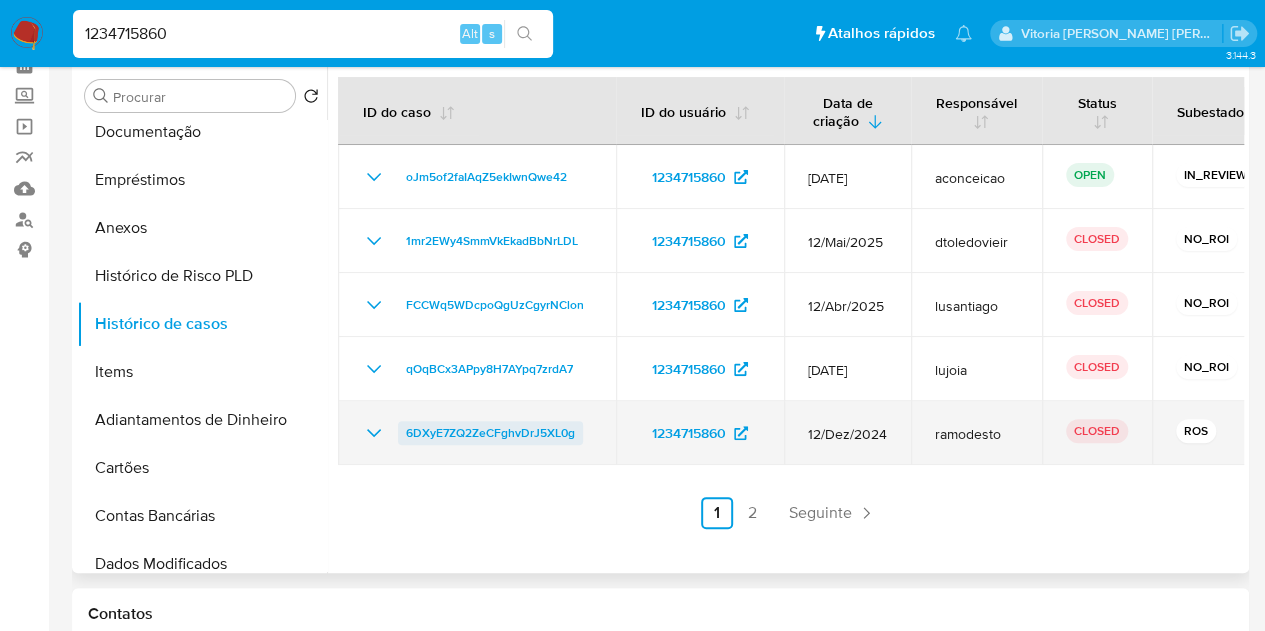 click on "6DXyE7ZQ2ZeCFghvDrJ5XL0g" at bounding box center (490, 433) 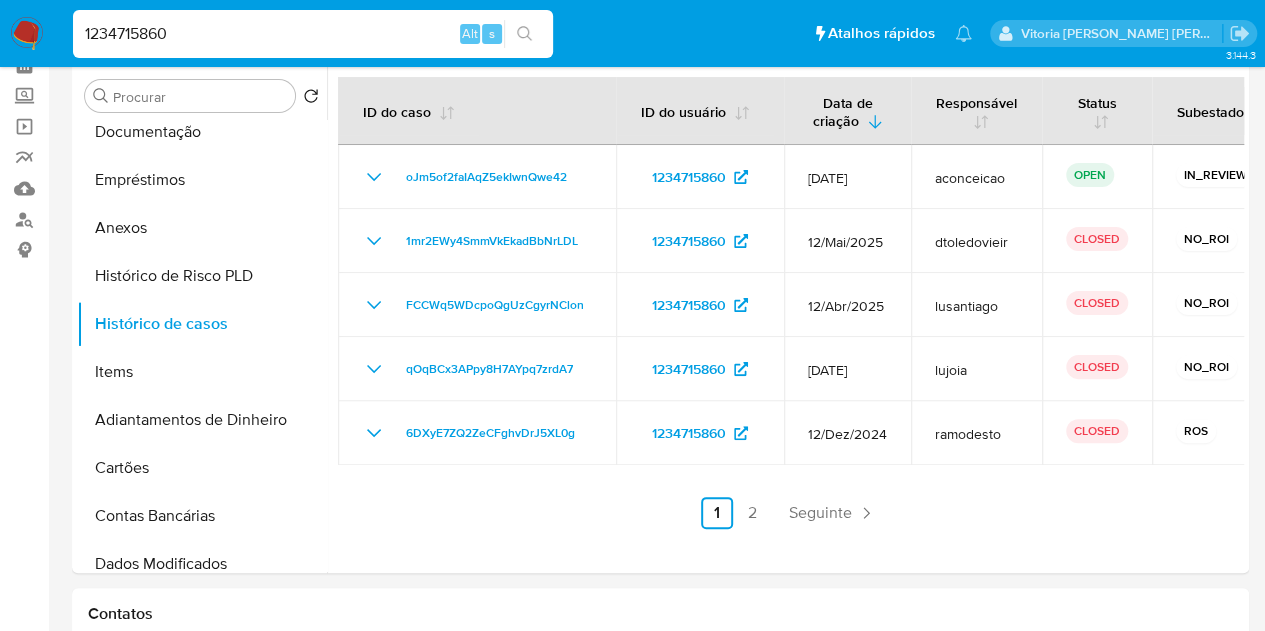 click on "1234715860" at bounding box center (313, 34) 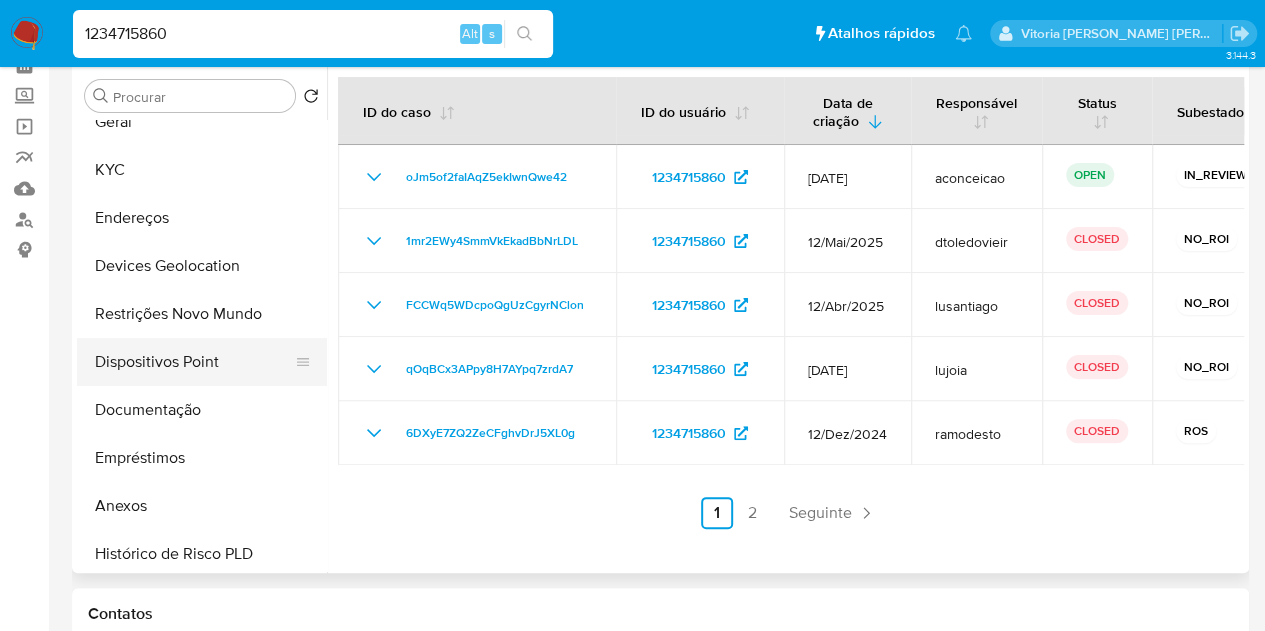 scroll, scrollTop: 0, scrollLeft: 0, axis: both 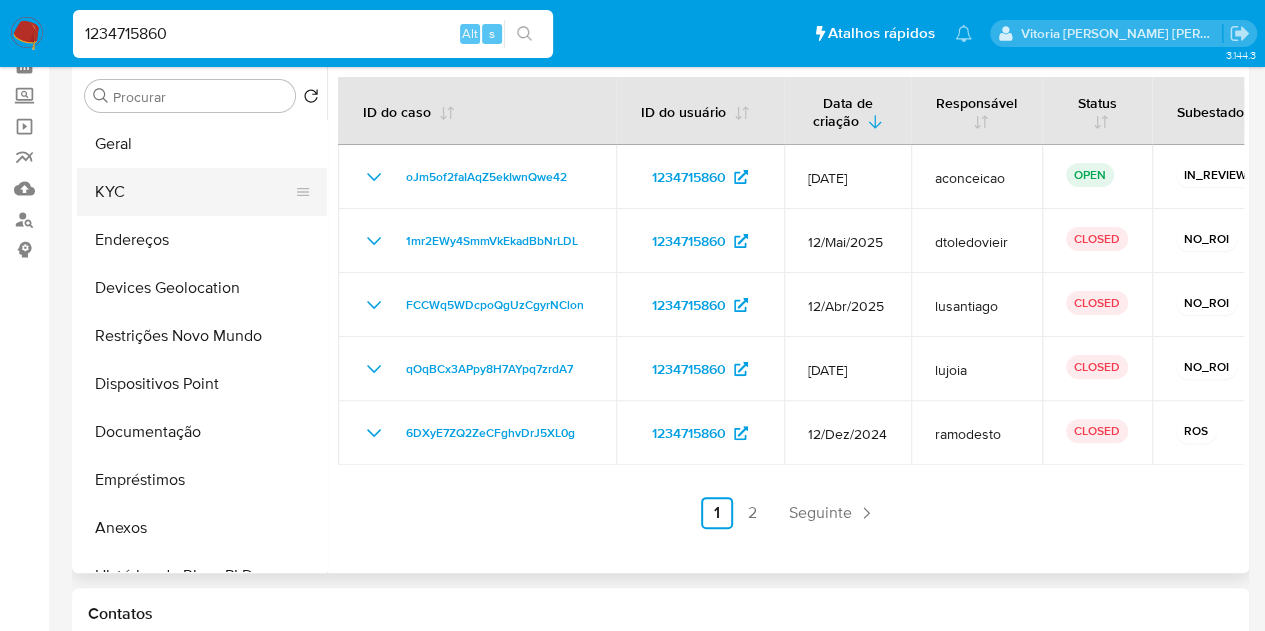 click on "KYC" at bounding box center (194, 192) 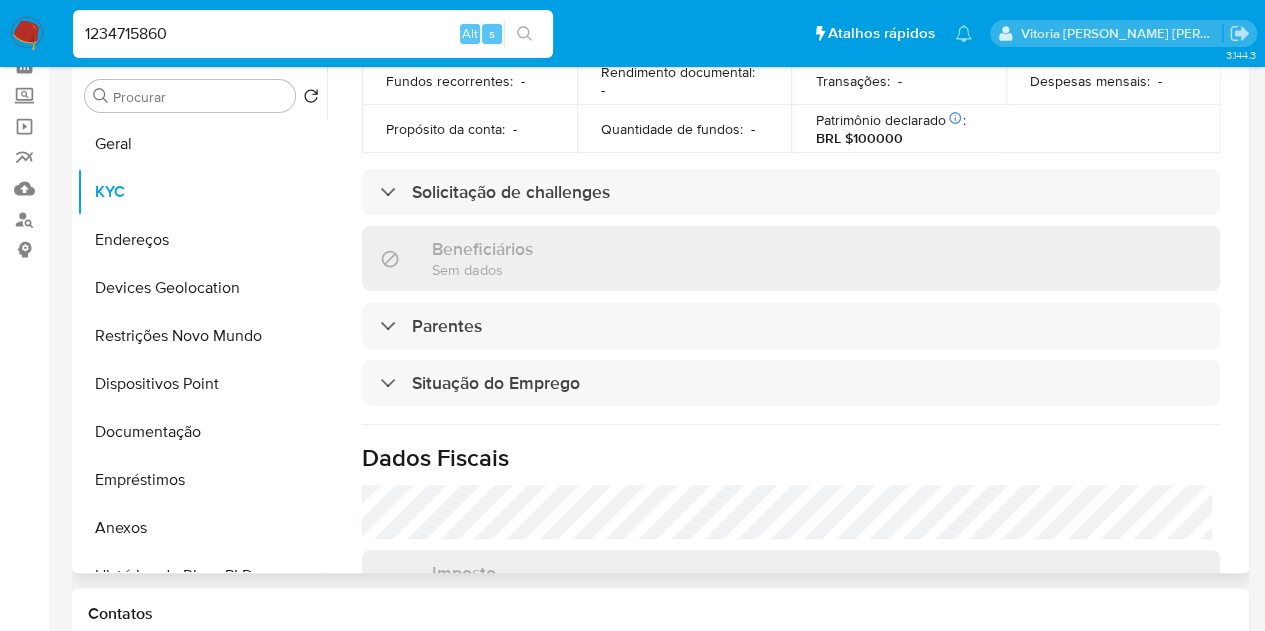 scroll, scrollTop: 926, scrollLeft: 0, axis: vertical 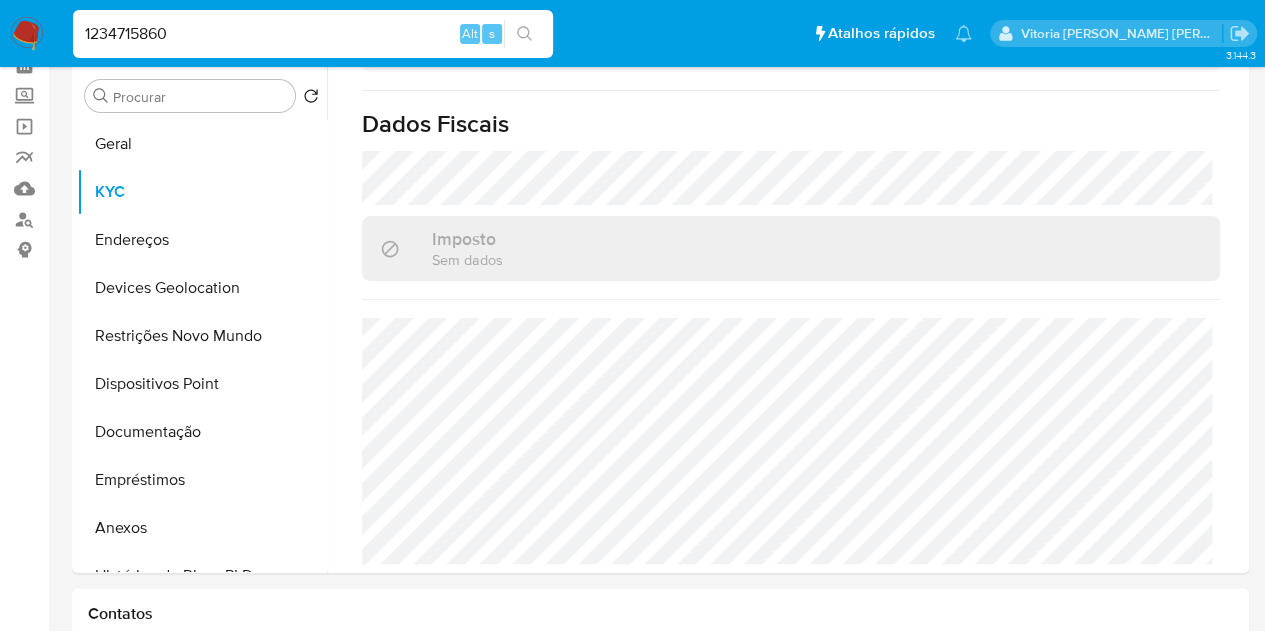 click on "1234715860" at bounding box center [313, 34] 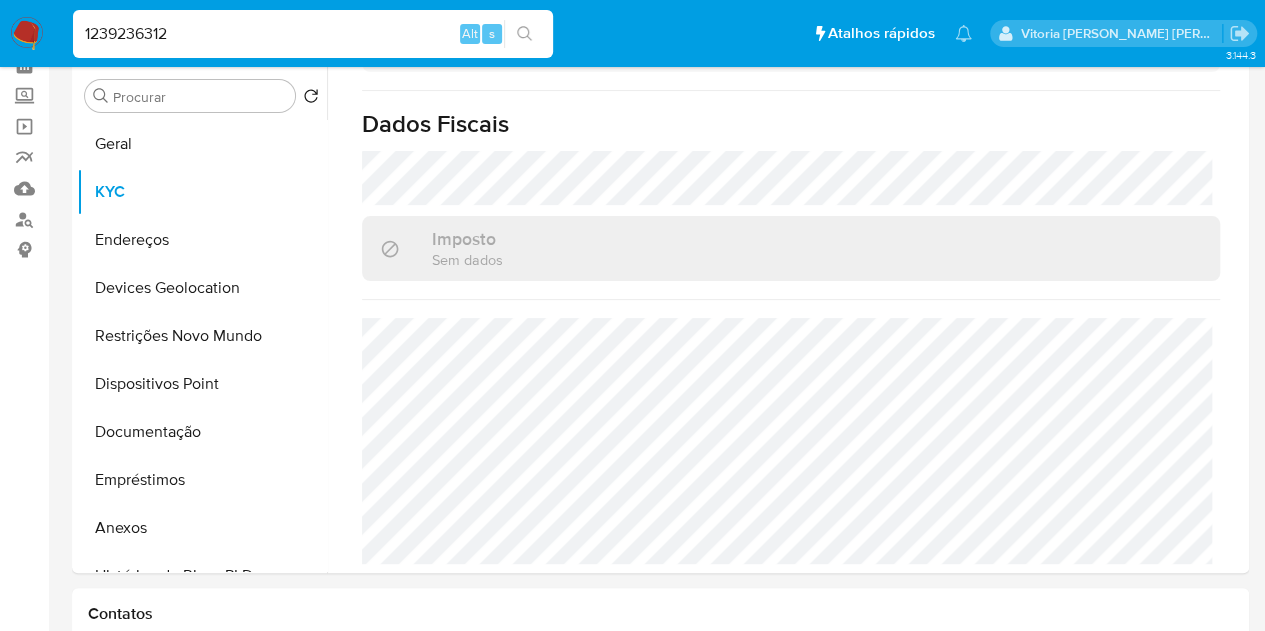 type on "1239236312" 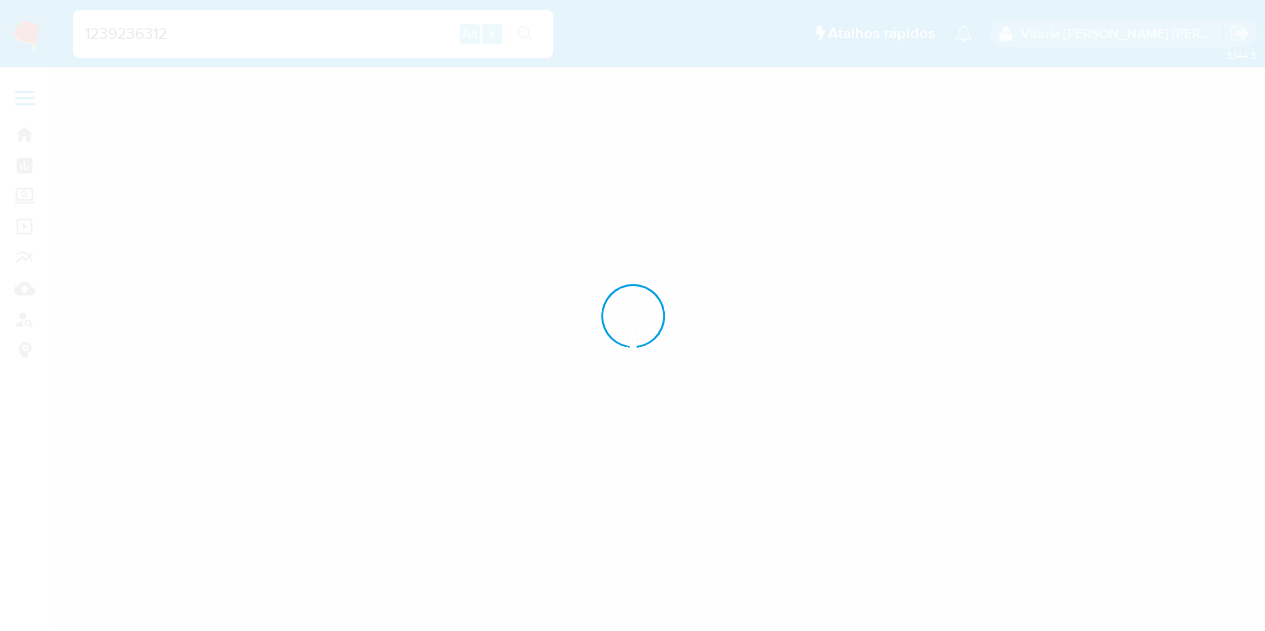 scroll, scrollTop: 0, scrollLeft: 0, axis: both 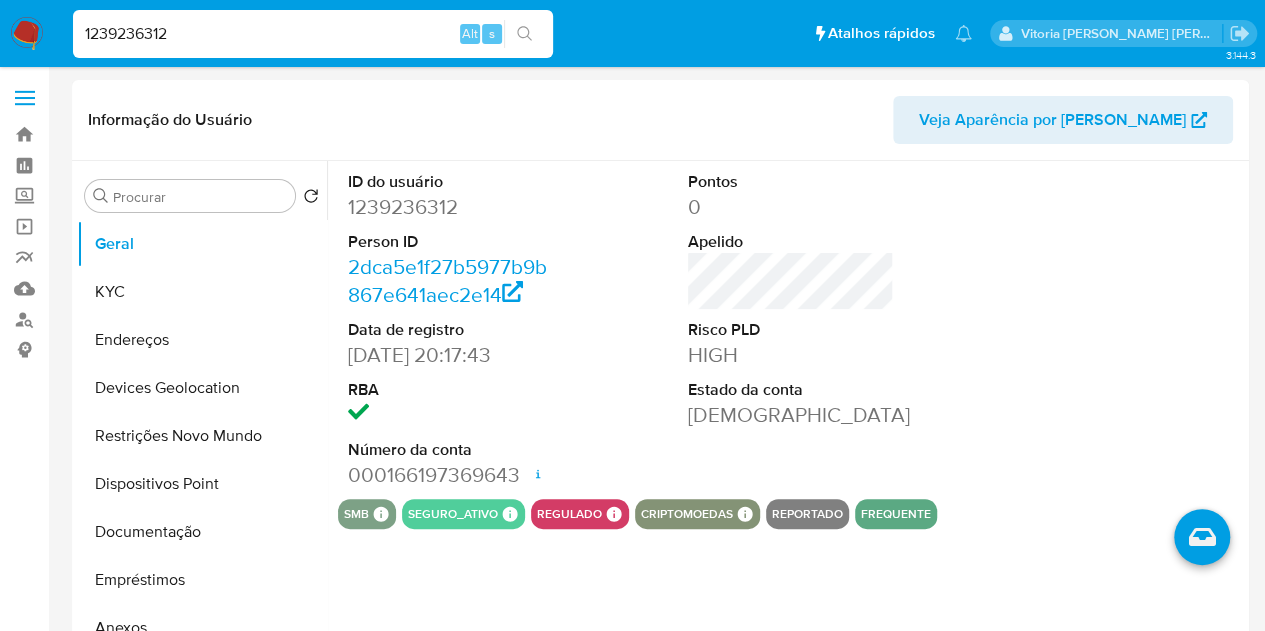 select on "10" 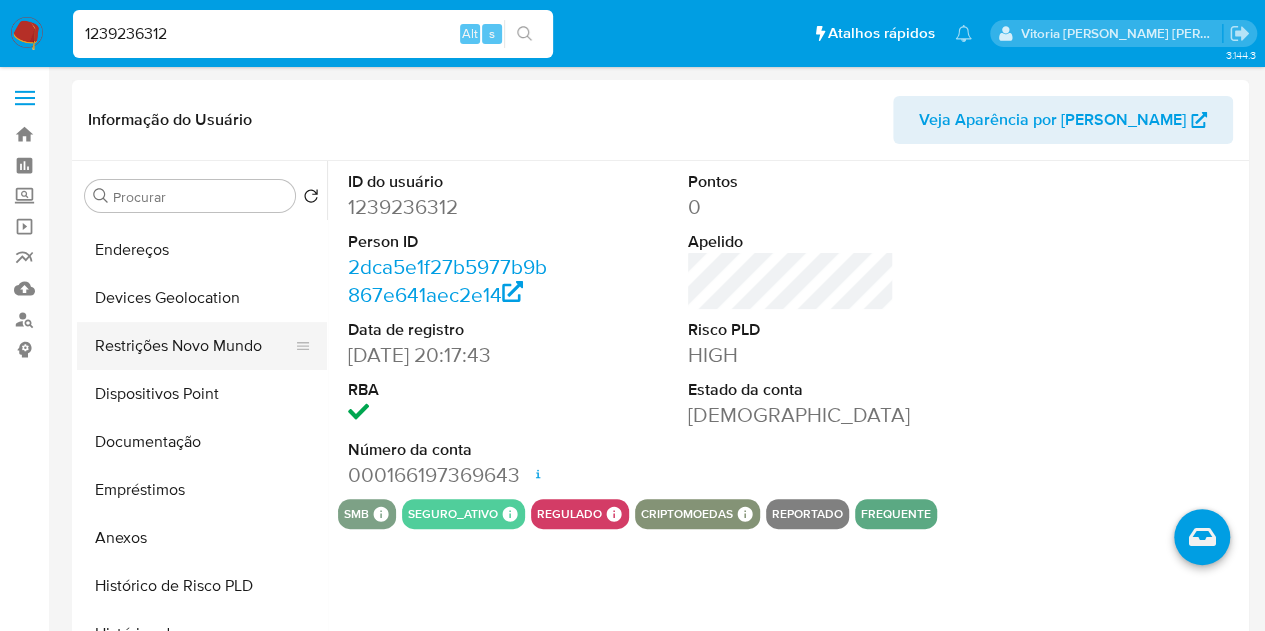 scroll, scrollTop: 200, scrollLeft: 0, axis: vertical 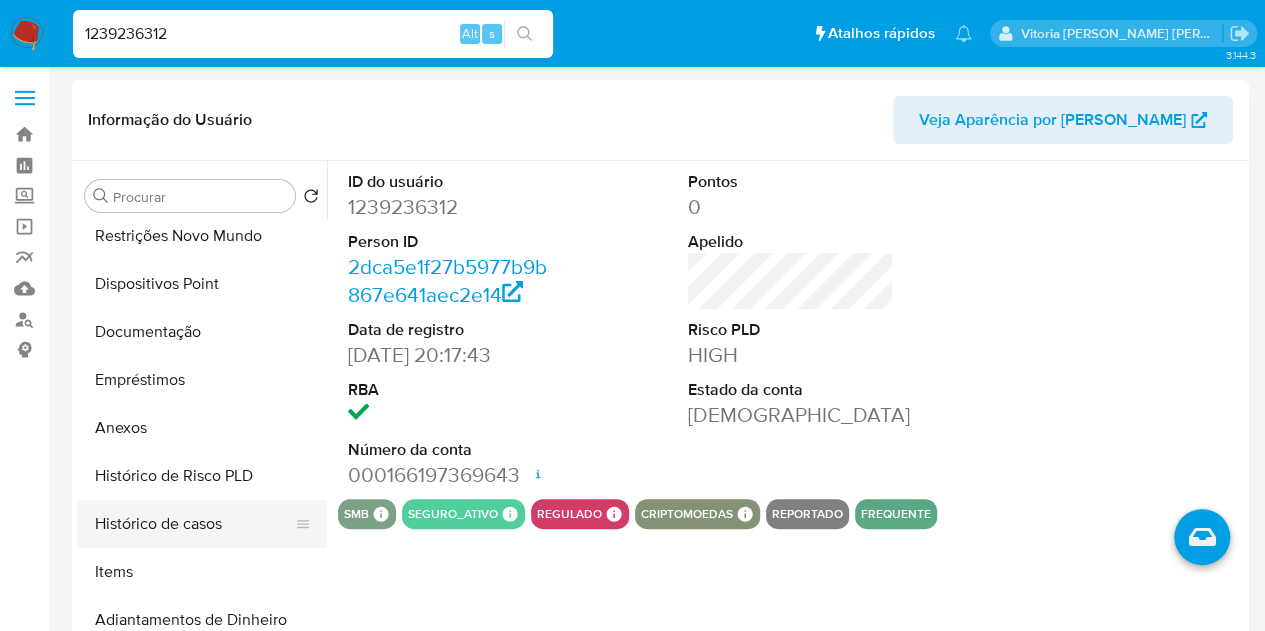 click on "Histórico de casos" at bounding box center [194, 524] 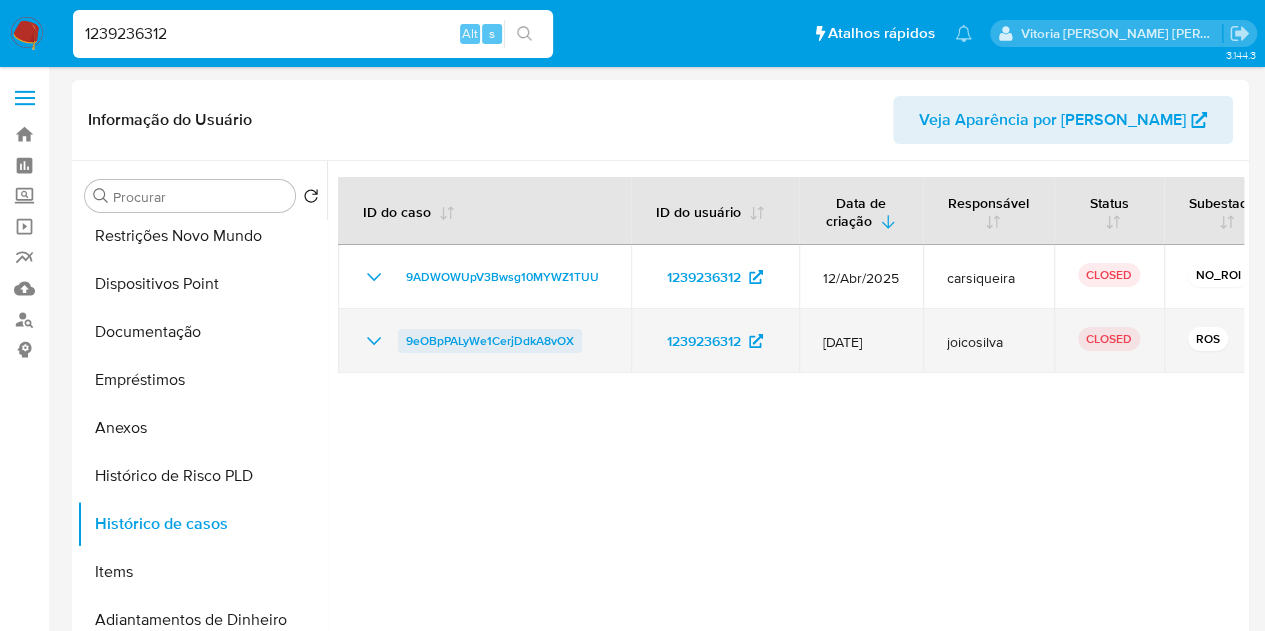 click on "9eOBpPALyWe1CerjDdkA8vOX" at bounding box center (490, 341) 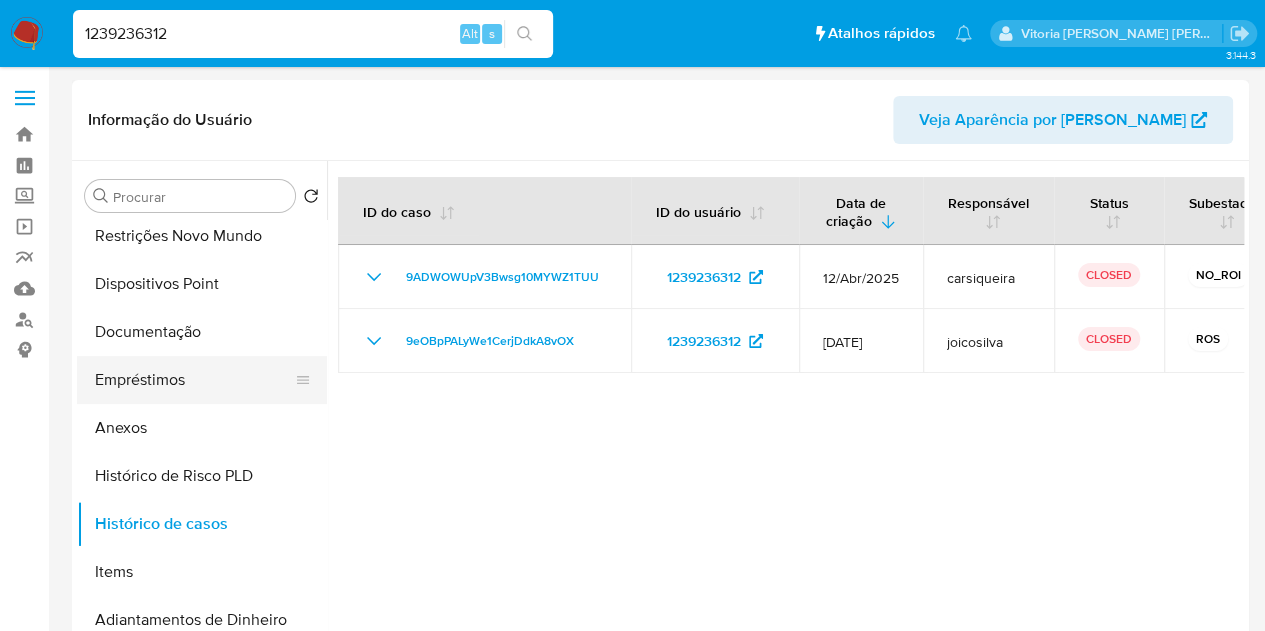 scroll, scrollTop: 0, scrollLeft: 0, axis: both 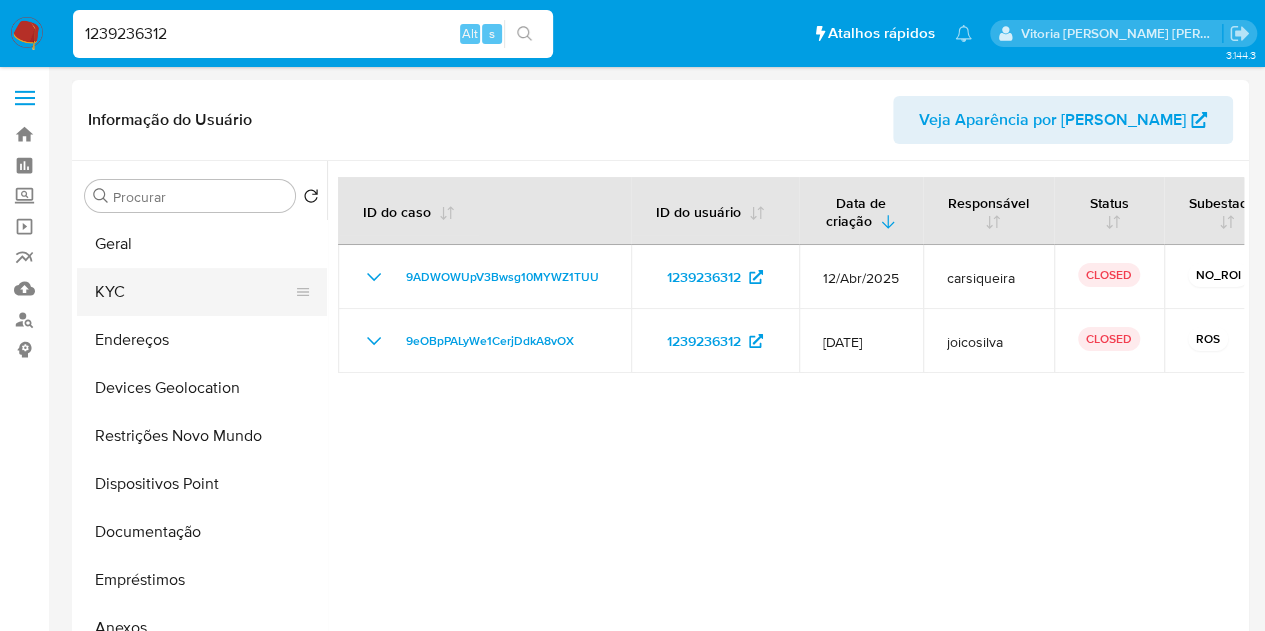 click on "KYC" at bounding box center (194, 292) 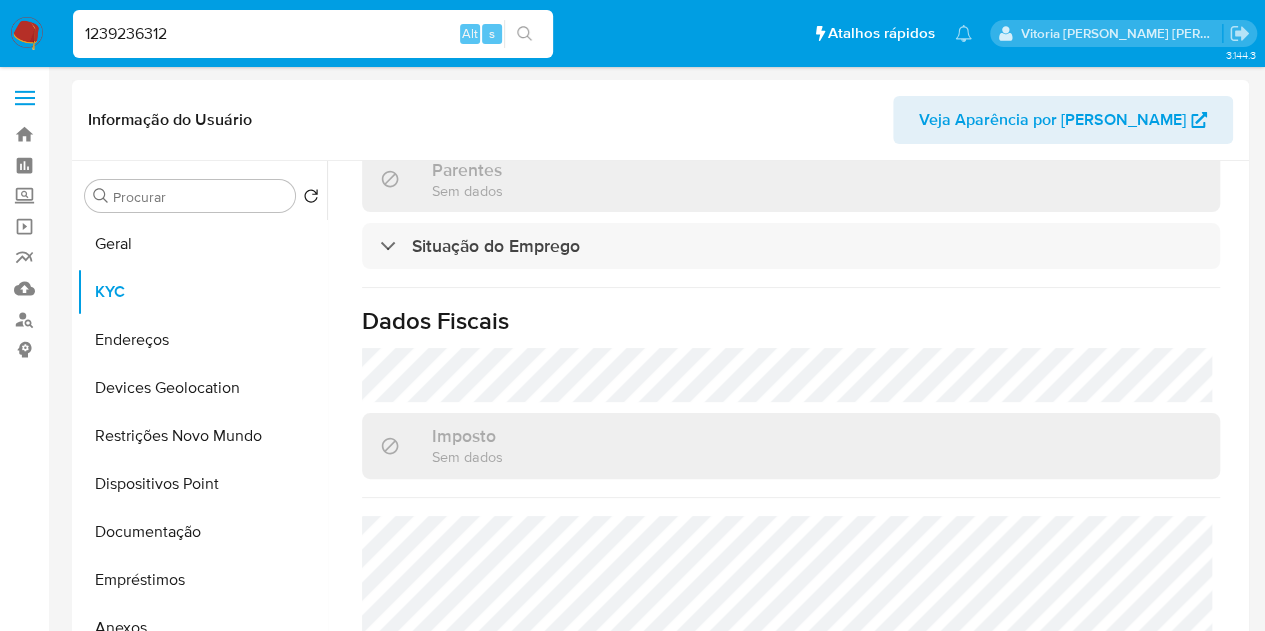 scroll, scrollTop: 946, scrollLeft: 0, axis: vertical 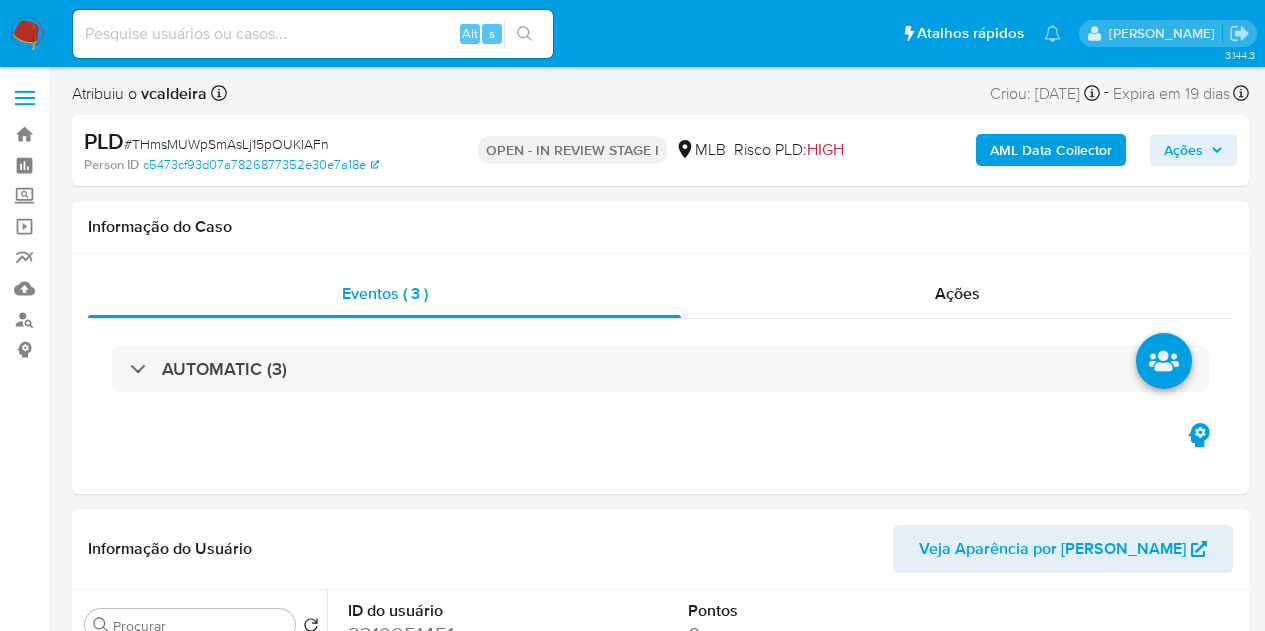 select on "10" 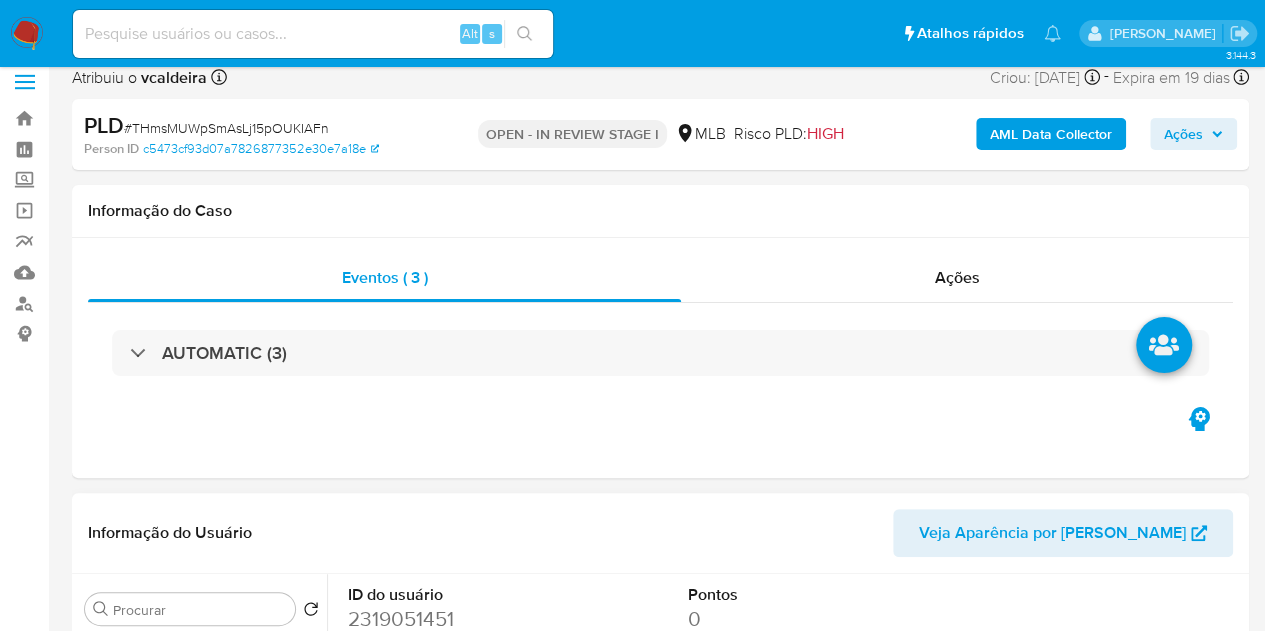 scroll, scrollTop: 500, scrollLeft: 0, axis: vertical 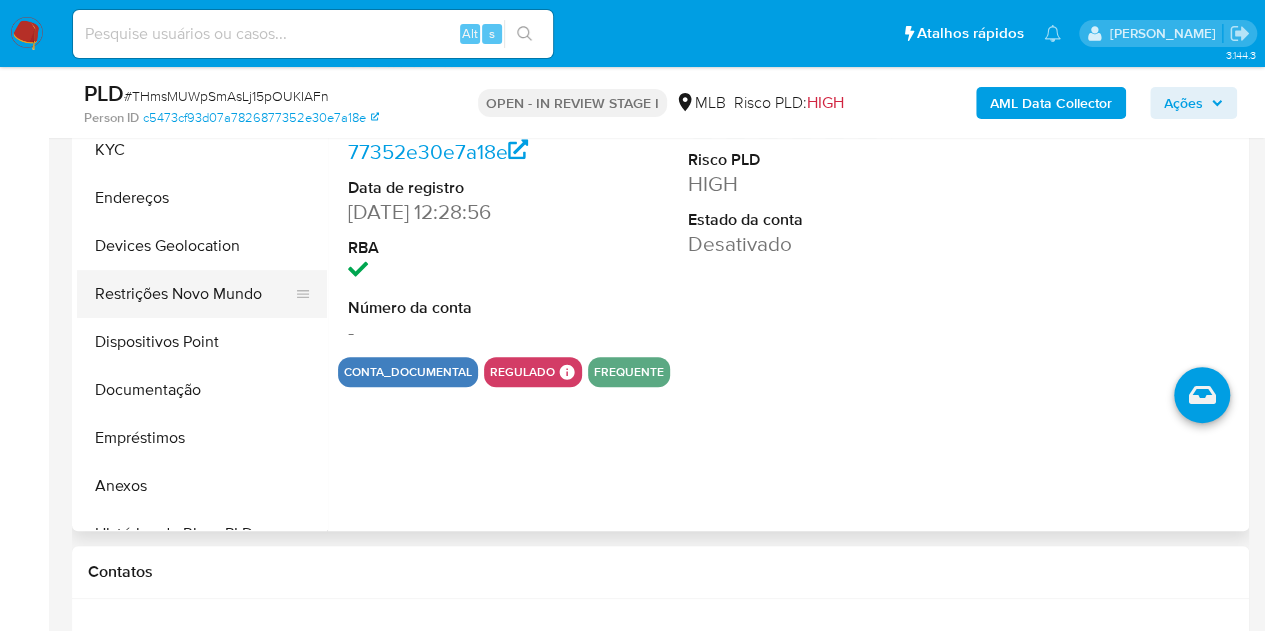 click on "Restrições Novo Mundo" at bounding box center (194, 294) 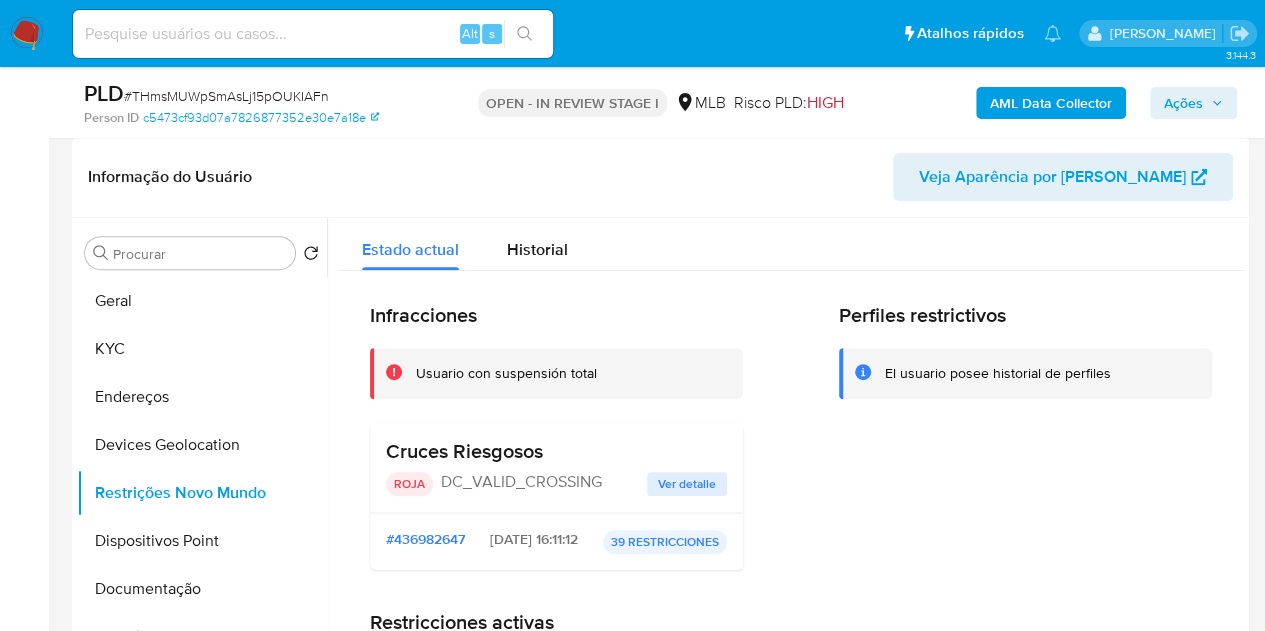 scroll, scrollTop: 300, scrollLeft: 0, axis: vertical 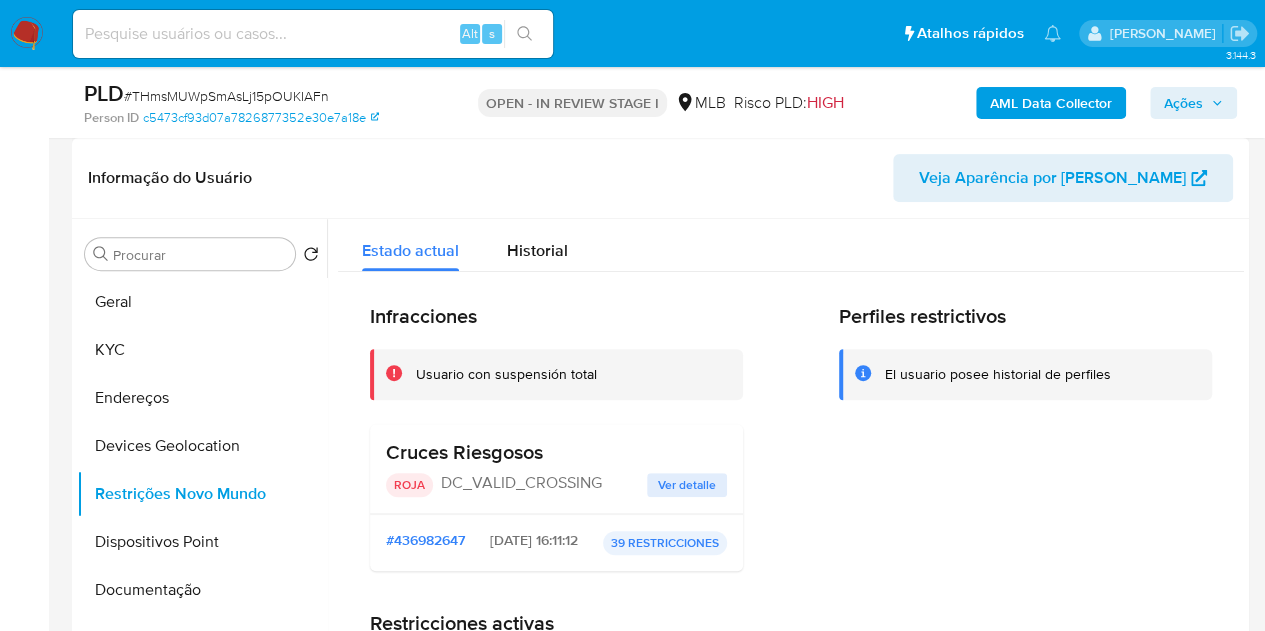 drag, startPoint x: 553, startPoint y: 453, endPoint x: 402, endPoint y: 389, distance: 164.00305 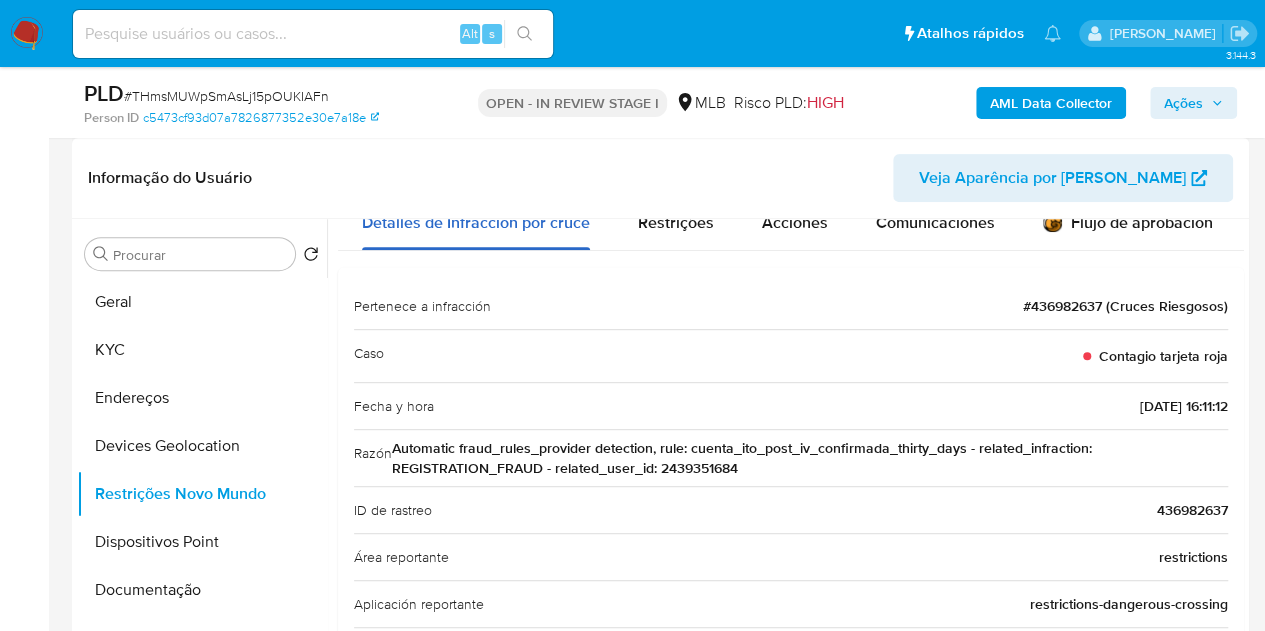 scroll, scrollTop: 0, scrollLeft: 0, axis: both 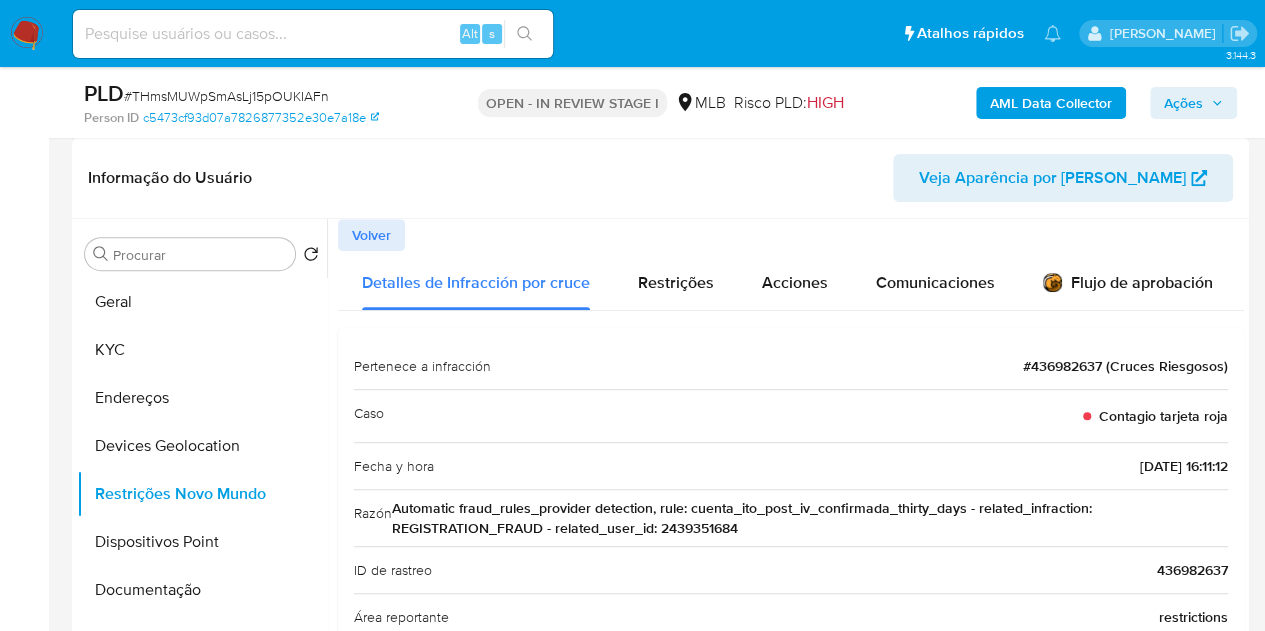 click on "Volver" at bounding box center [371, 235] 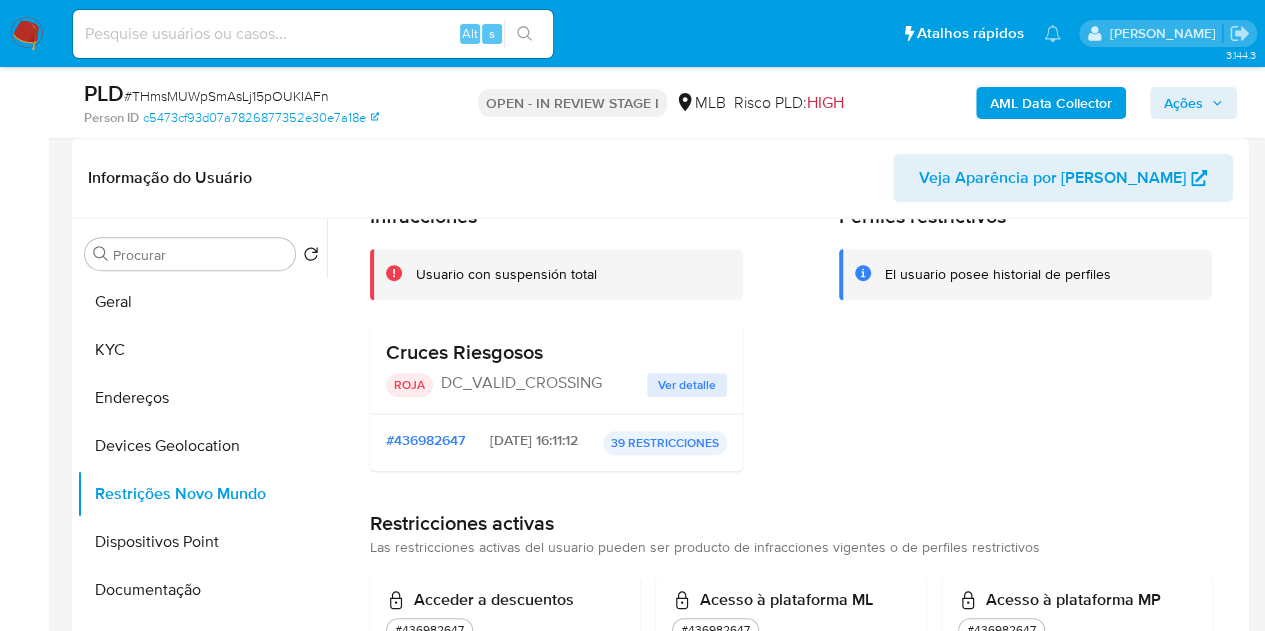 scroll, scrollTop: 0, scrollLeft: 0, axis: both 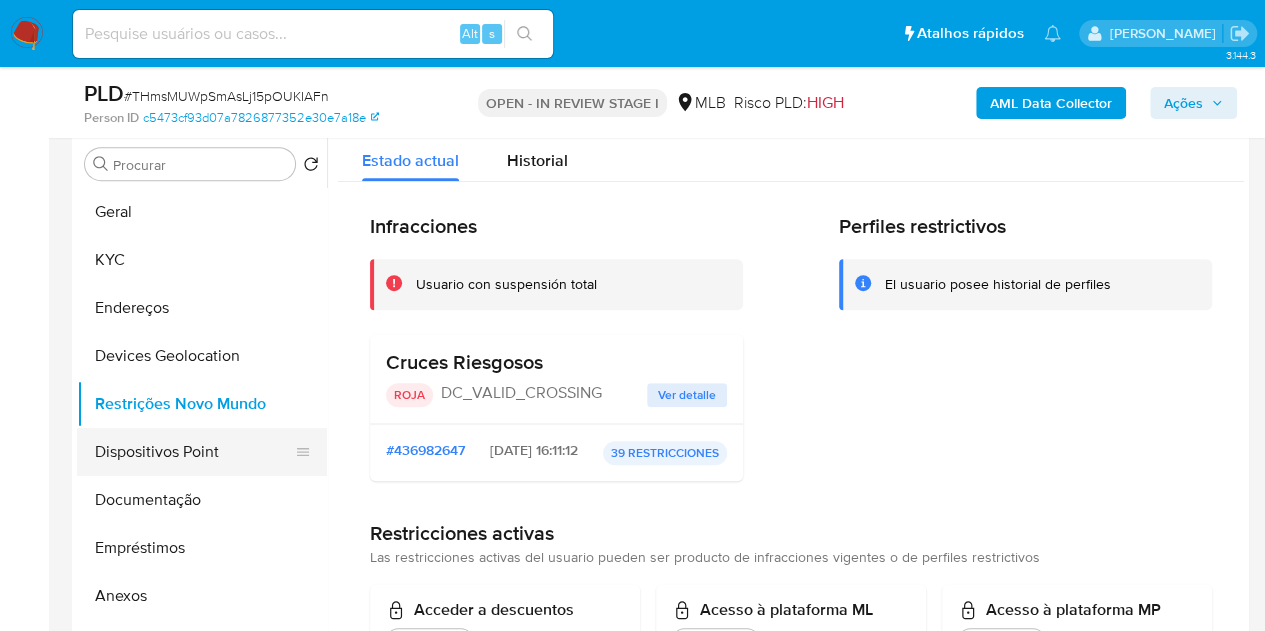 click on "Dispositivos Point" at bounding box center [194, 452] 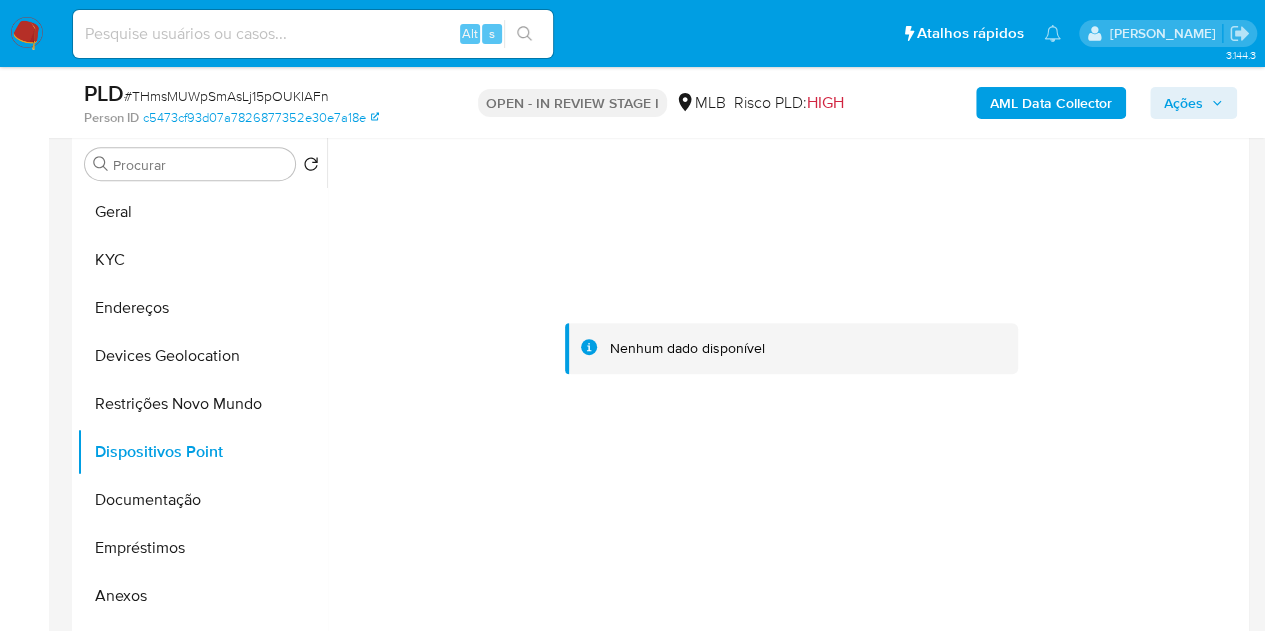 type 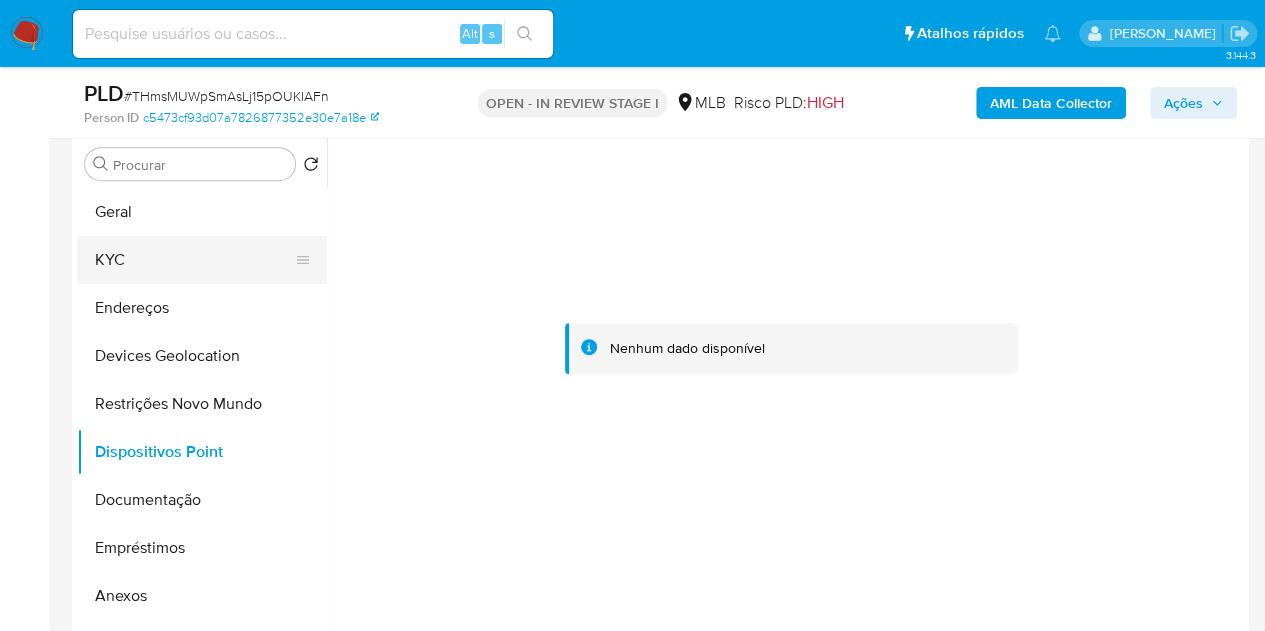 click on "KYC" at bounding box center (194, 260) 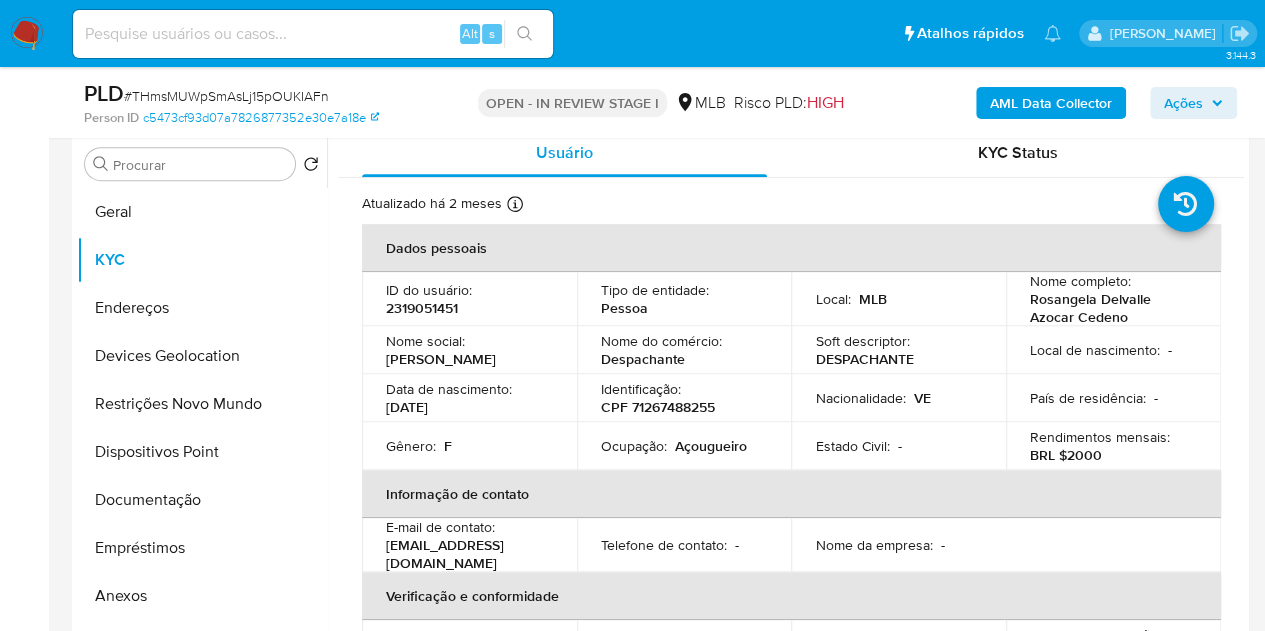 click on "Rosangela Delvalle Azocar Cedeno" at bounding box center (1109, 308) 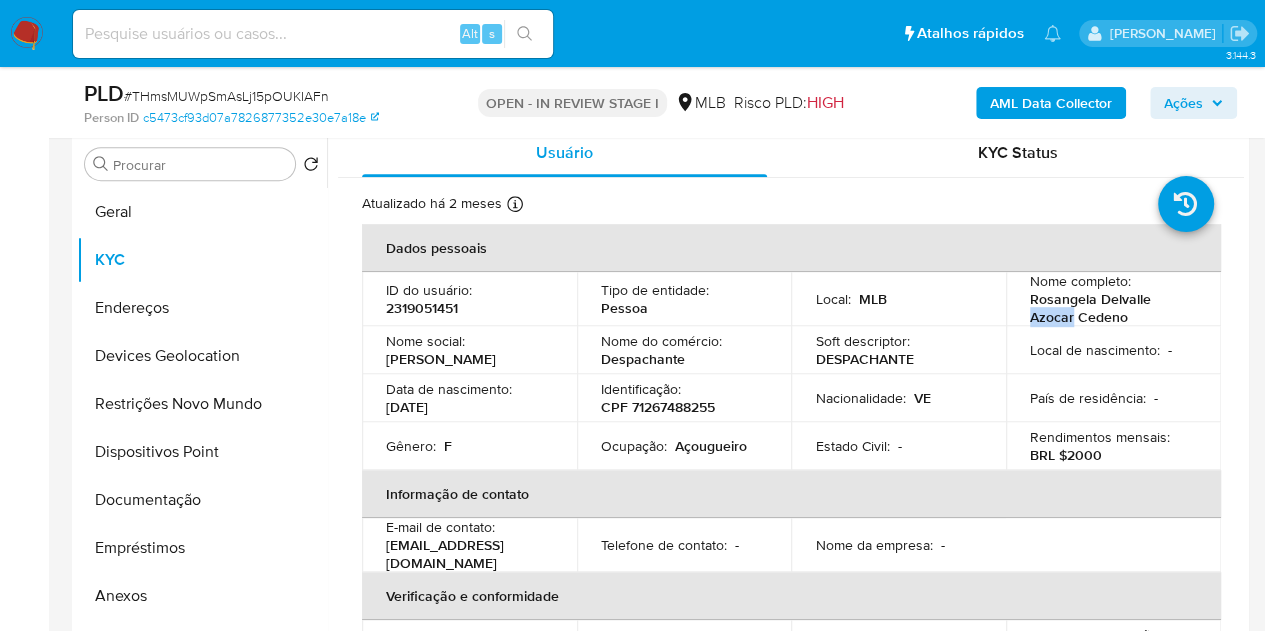 click on "Rosangela Delvalle Azocar Cedeno" at bounding box center (1109, 308) 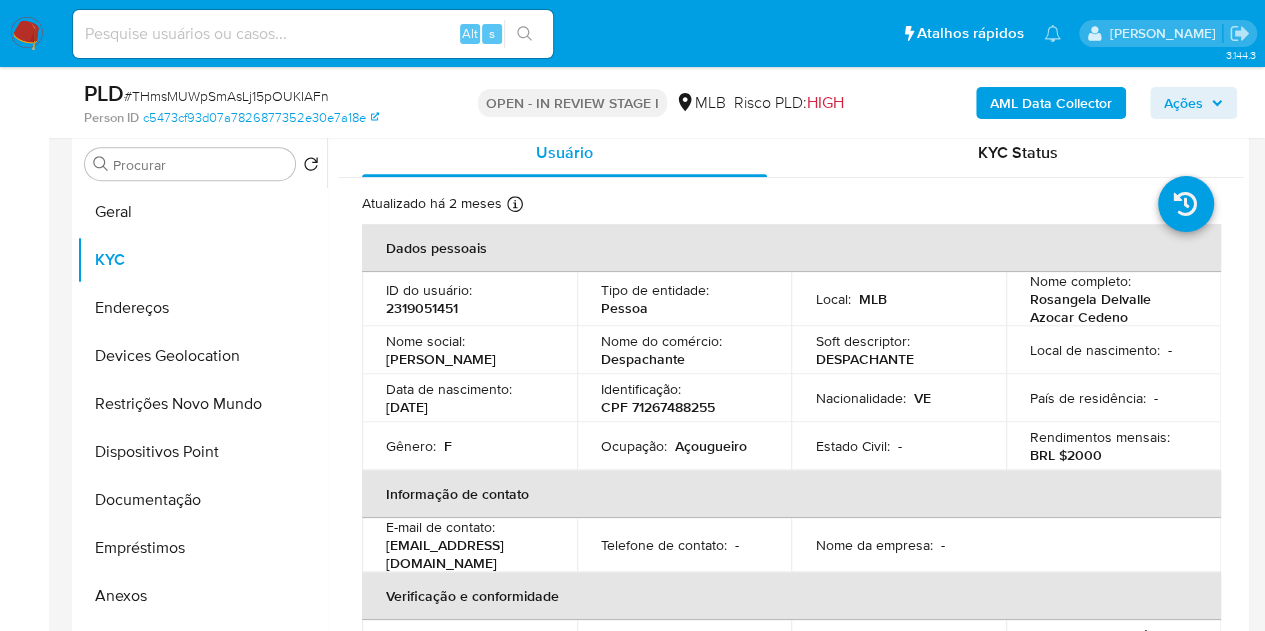 click on "Local de nascimento :    -" at bounding box center (1113, 350) 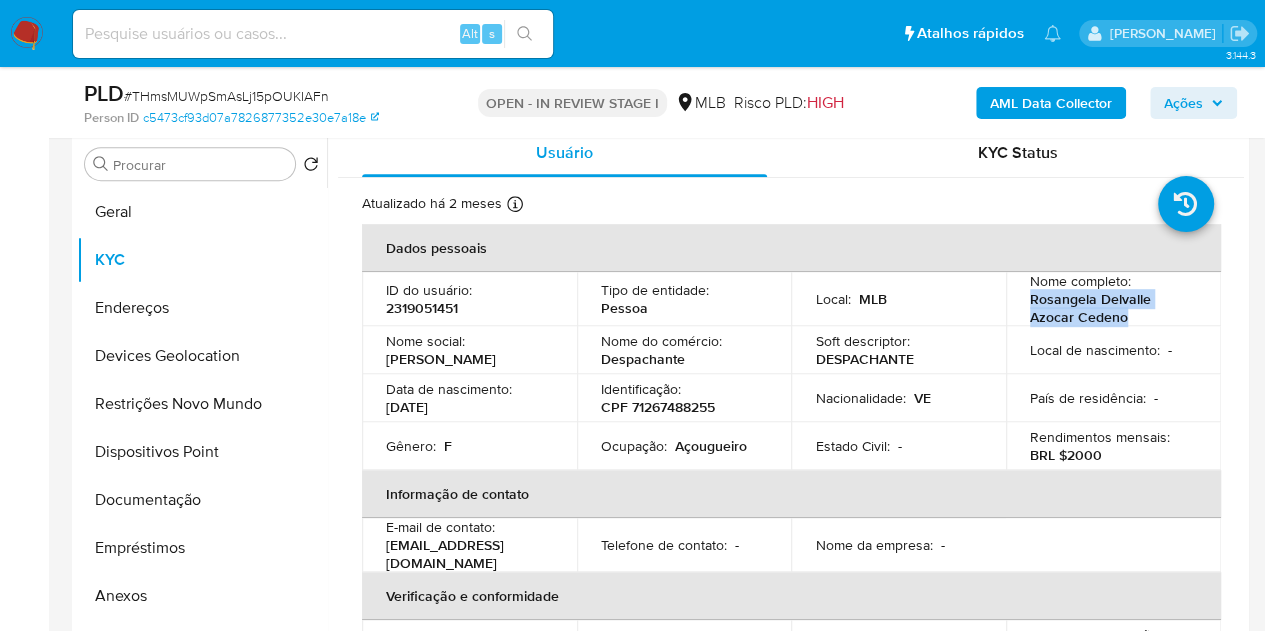 drag, startPoint x: 1123, startPoint y: 316, endPoint x: 1012, endPoint y: 294, distance: 113.15918 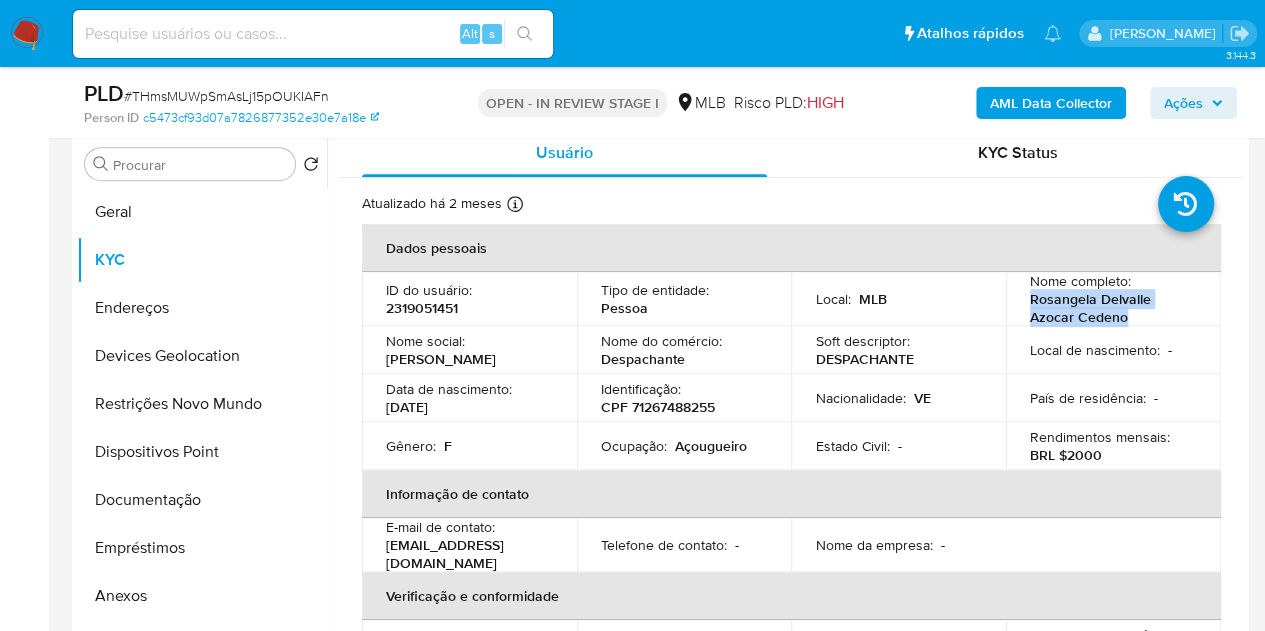 click on "CPF 71267488255" at bounding box center (658, 407) 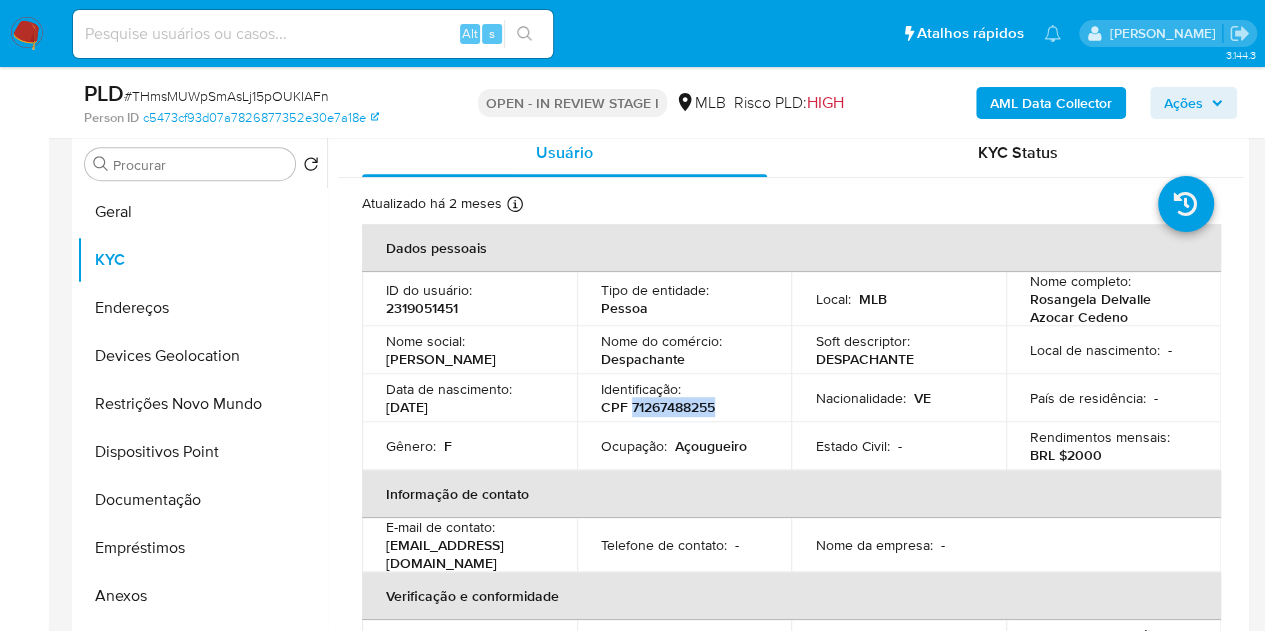 click on "CPF 71267488255" at bounding box center (658, 407) 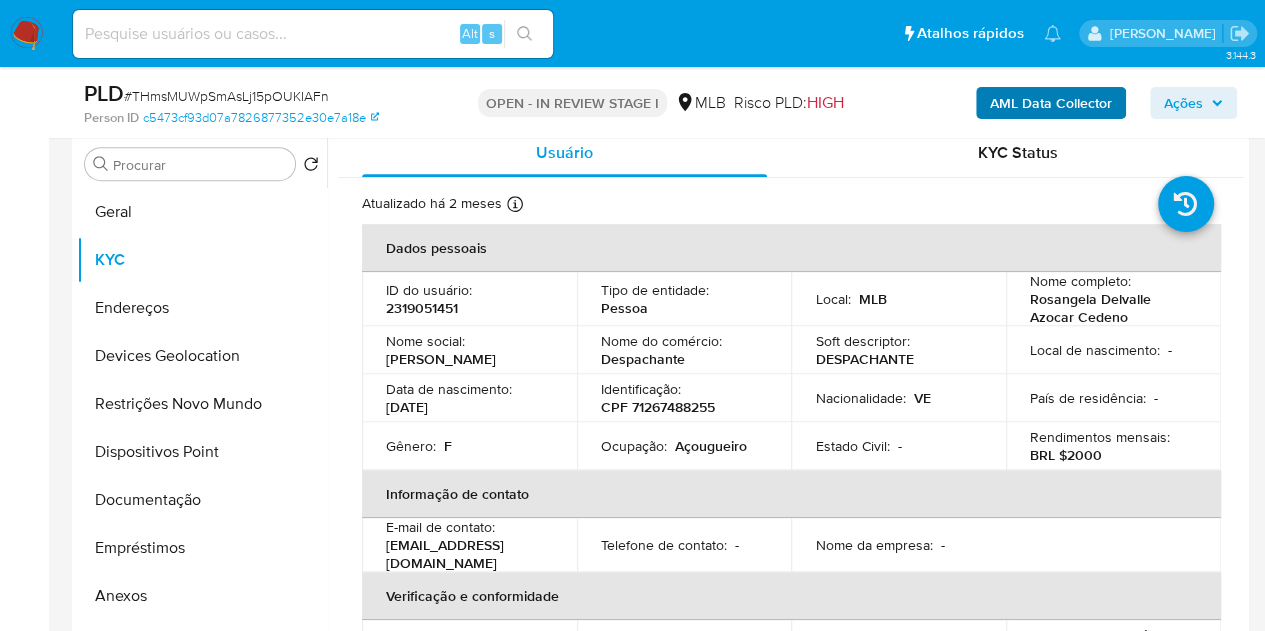 click on "AML Data Collector Ações" at bounding box center [1047, 102] 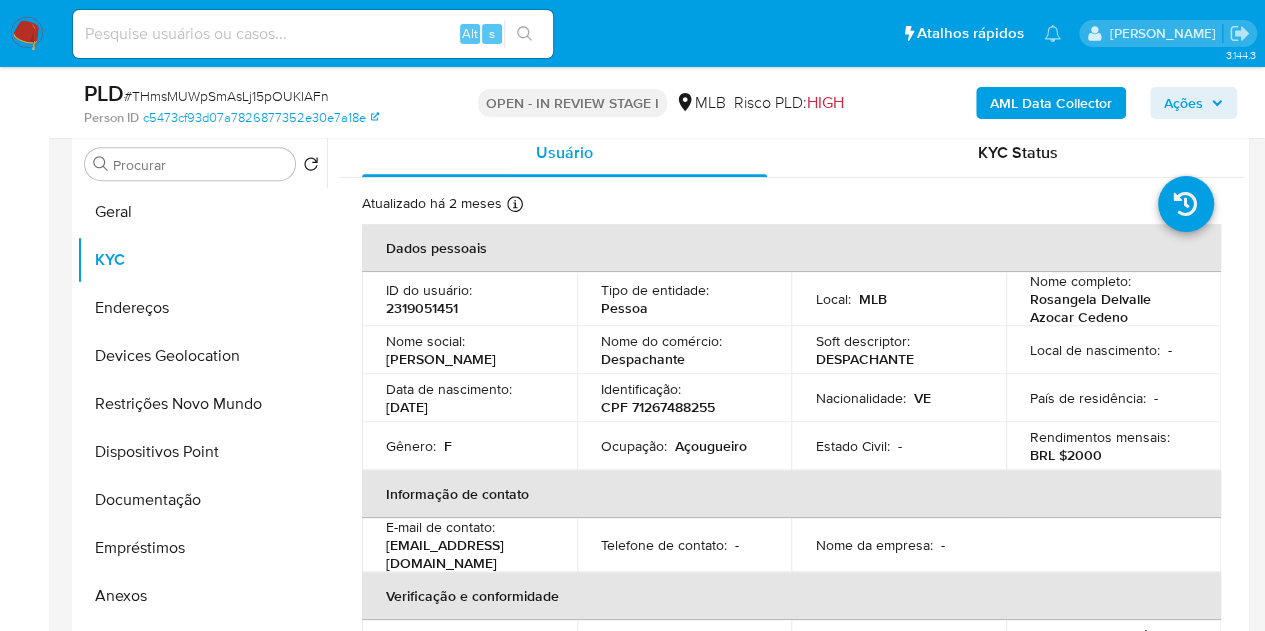 click on "AML Data Collector" at bounding box center [1051, 103] 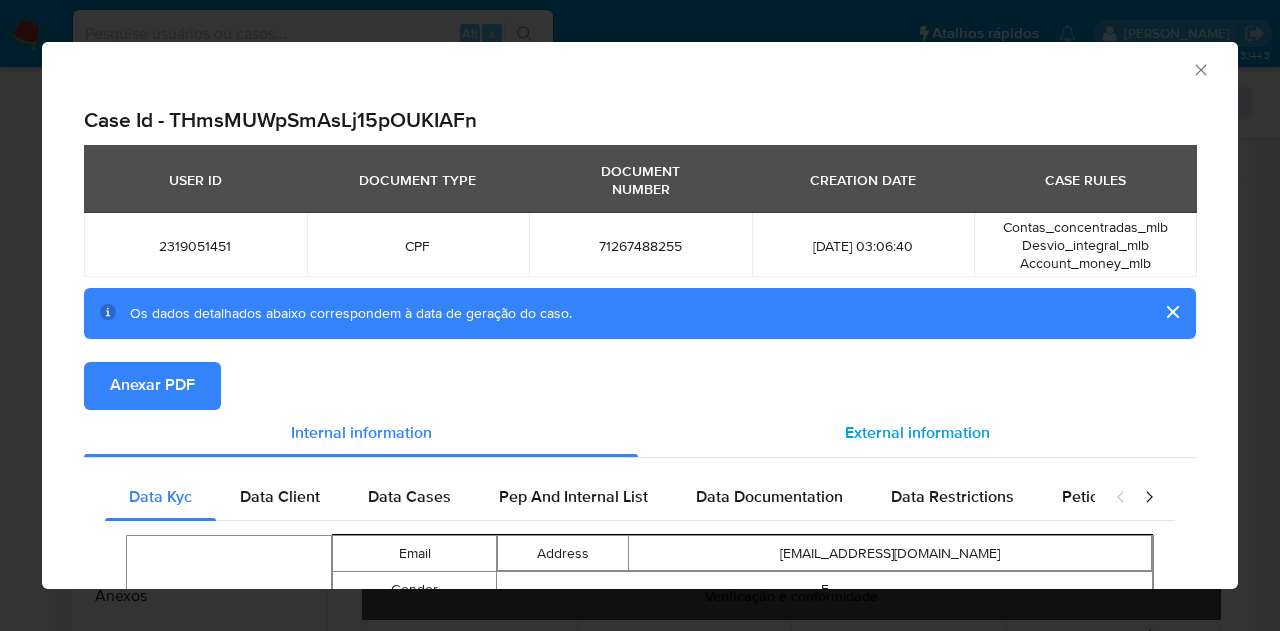 click on "External information" at bounding box center [917, 434] 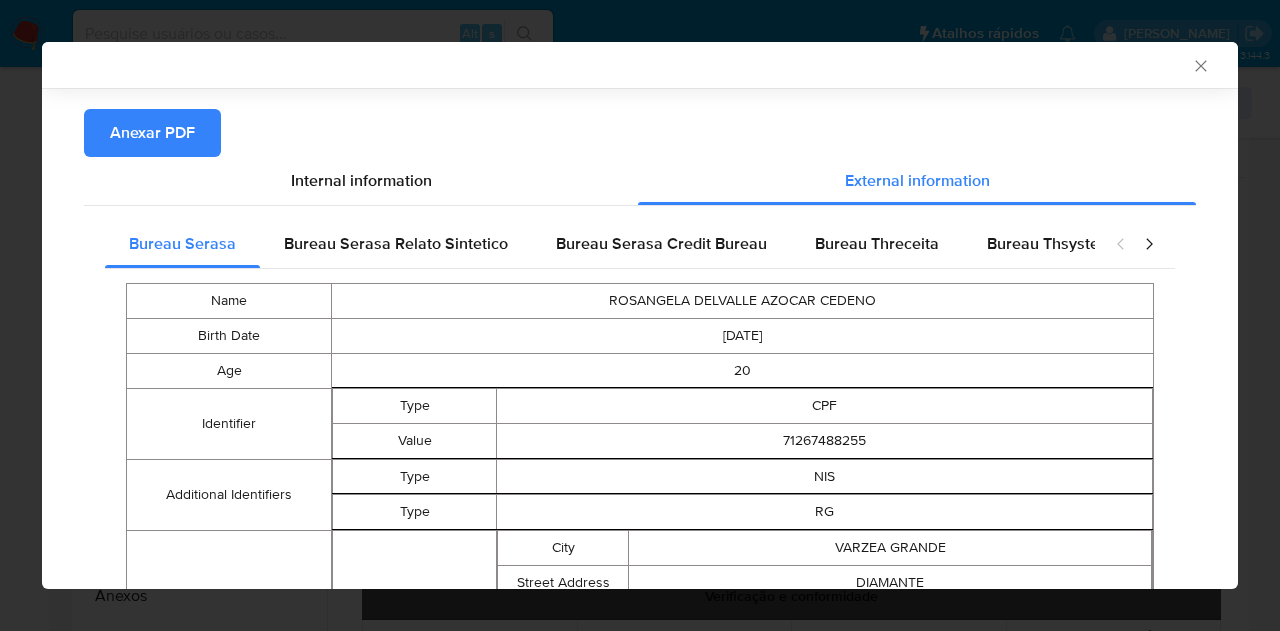 scroll, scrollTop: 296, scrollLeft: 0, axis: vertical 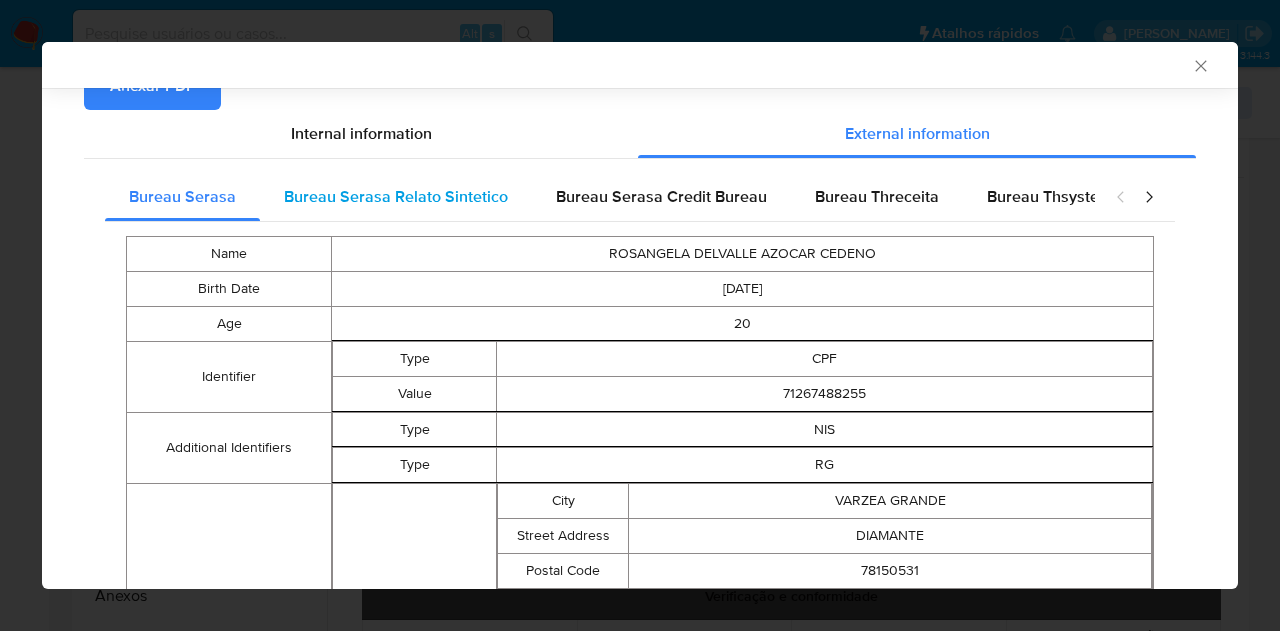 type 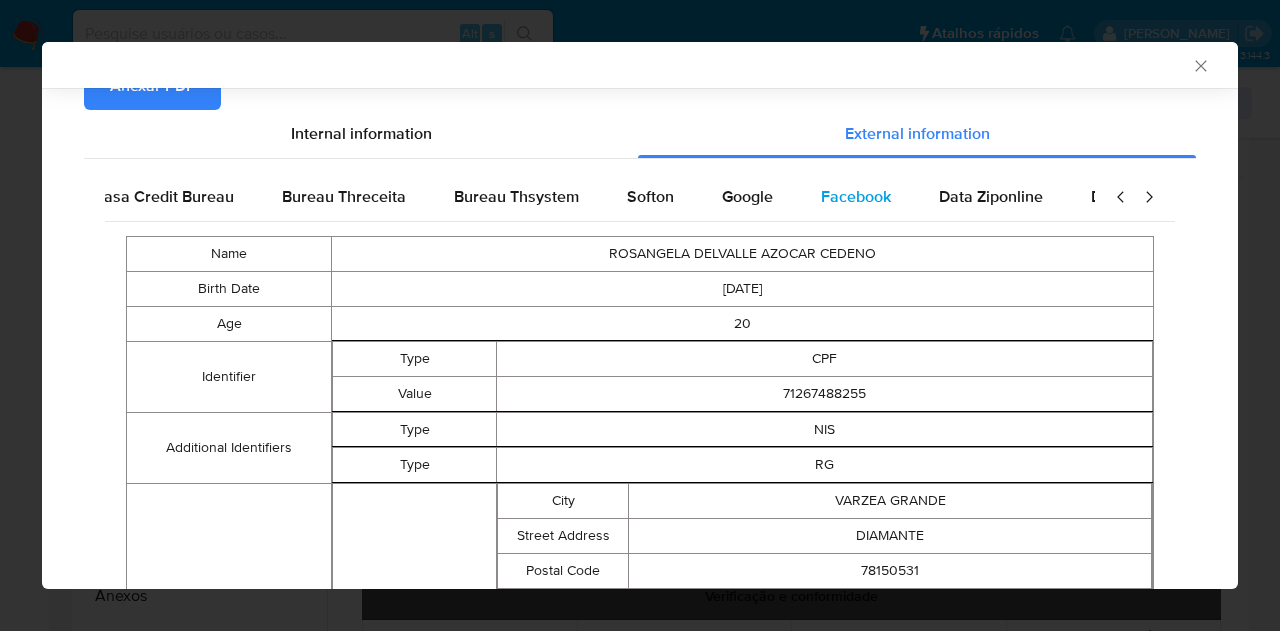 scroll, scrollTop: 0, scrollLeft: 676, axis: horizontal 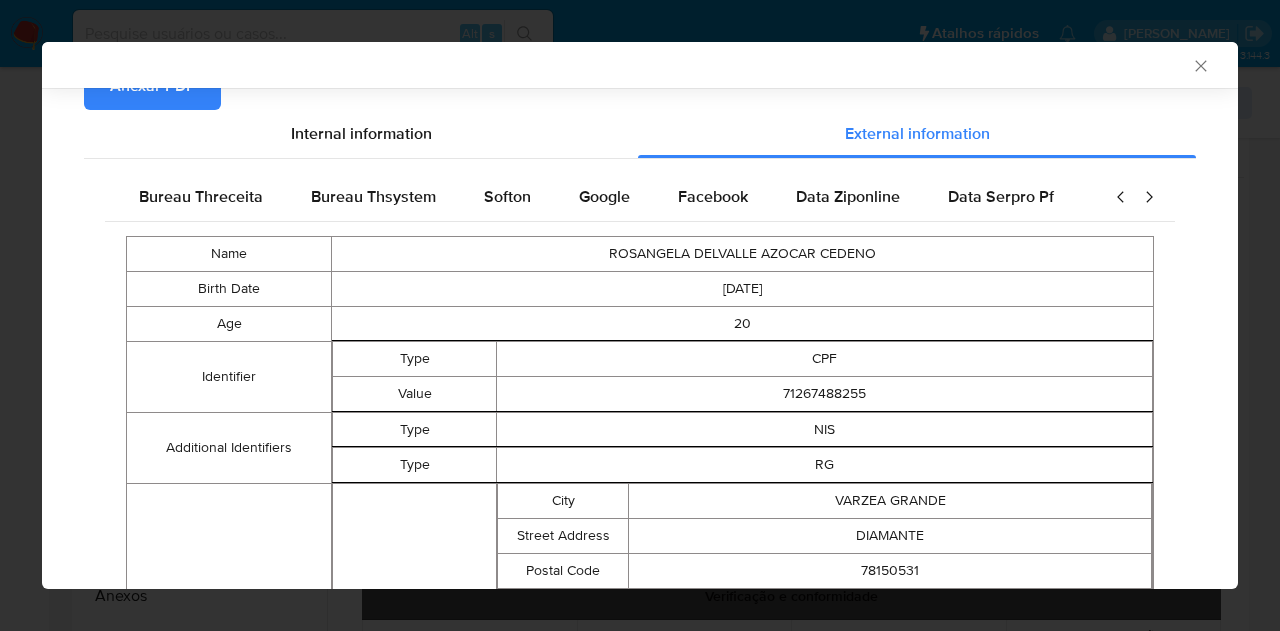 drag, startPoint x: 592, startPoint y: 185, endPoint x: 633, endPoint y: 191, distance: 41.4367 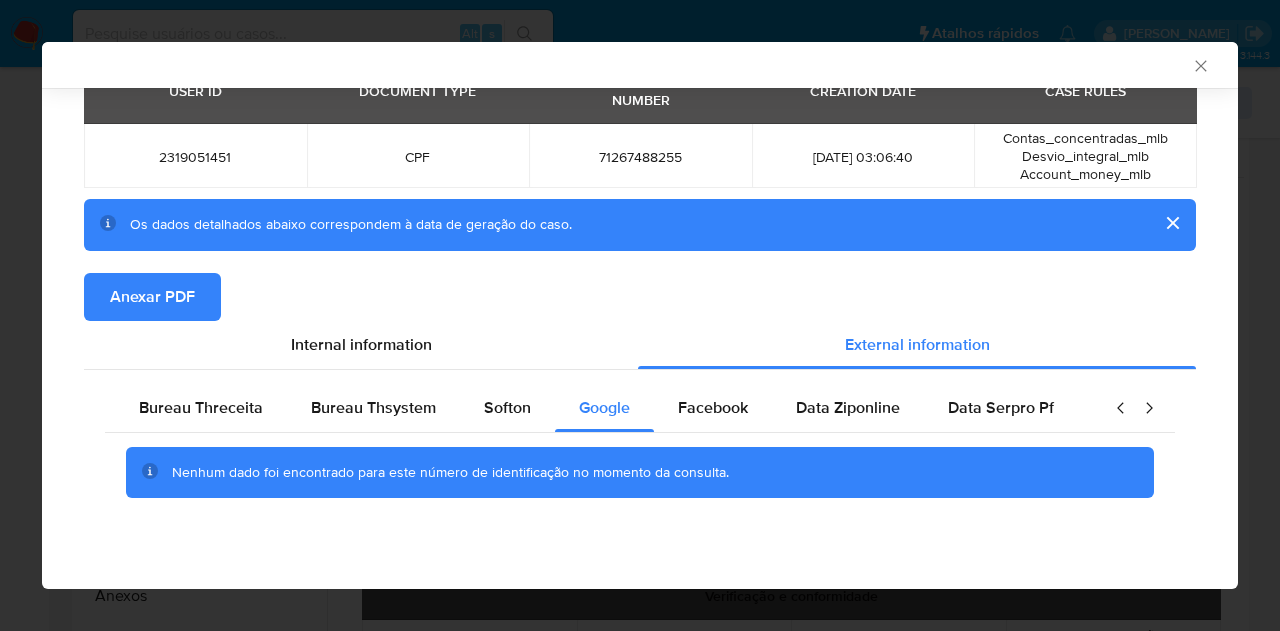 scroll, scrollTop: 84, scrollLeft: 0, axis: vertical 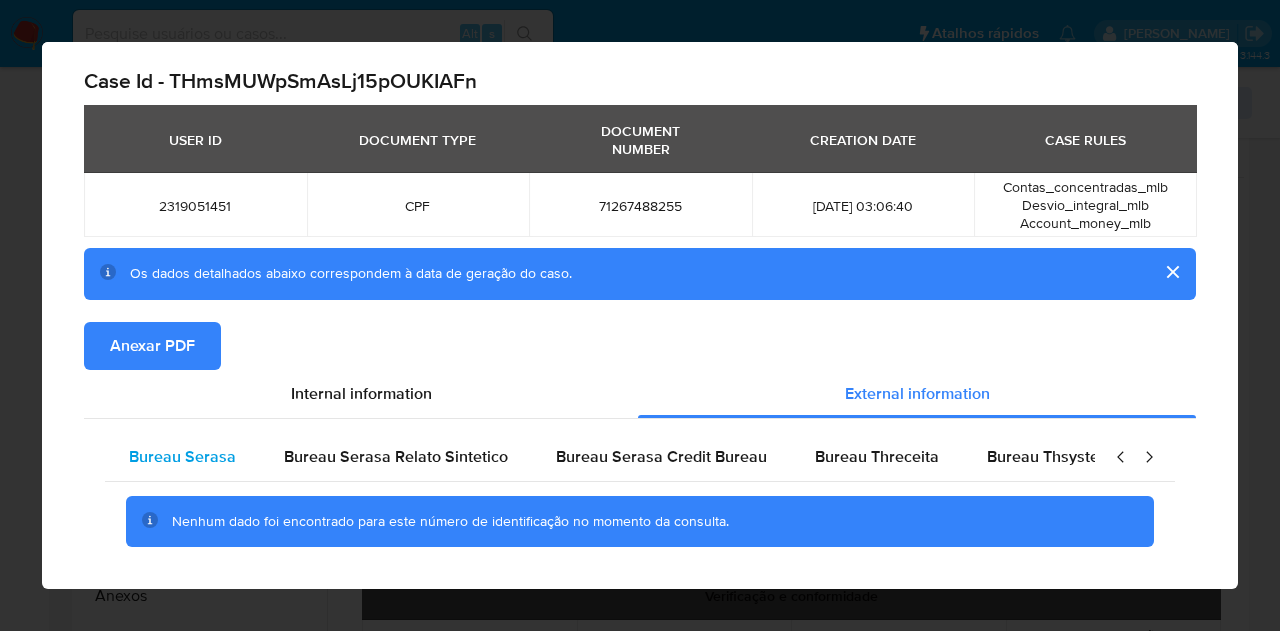 drag, startPoint x: 199, startPoint y: 467, endPoint x: 214, endPoint y: 459, distance: 17 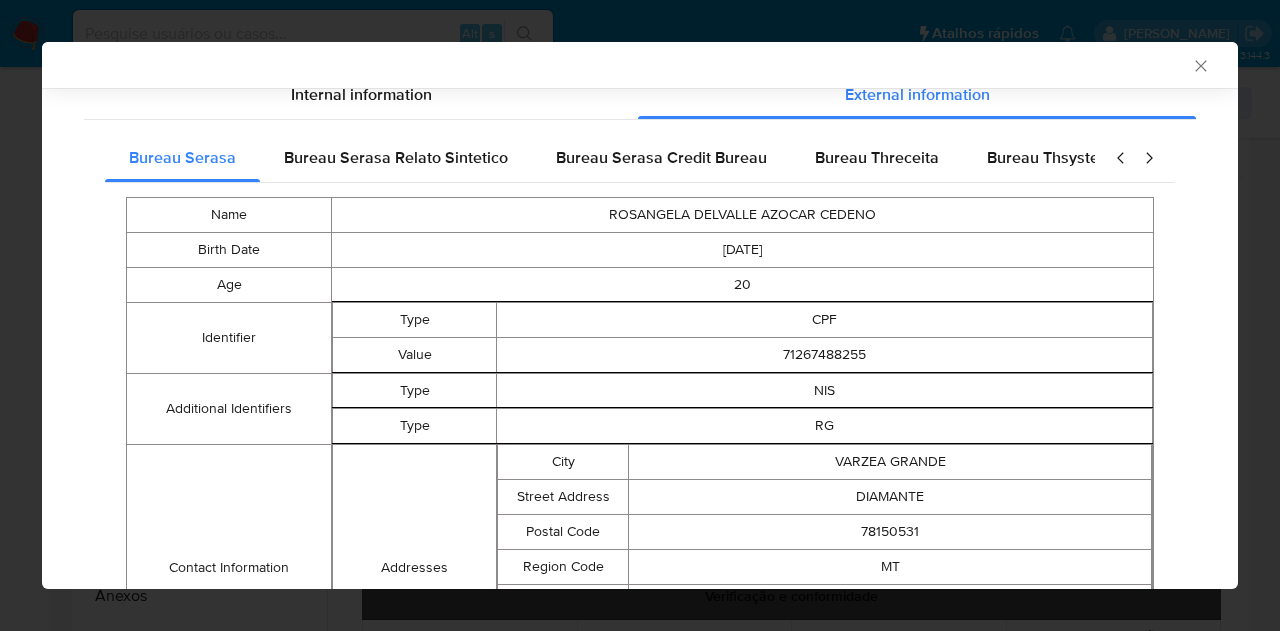 scroll, scrollTop: 336, scrollLeft: 0, axis: vertical 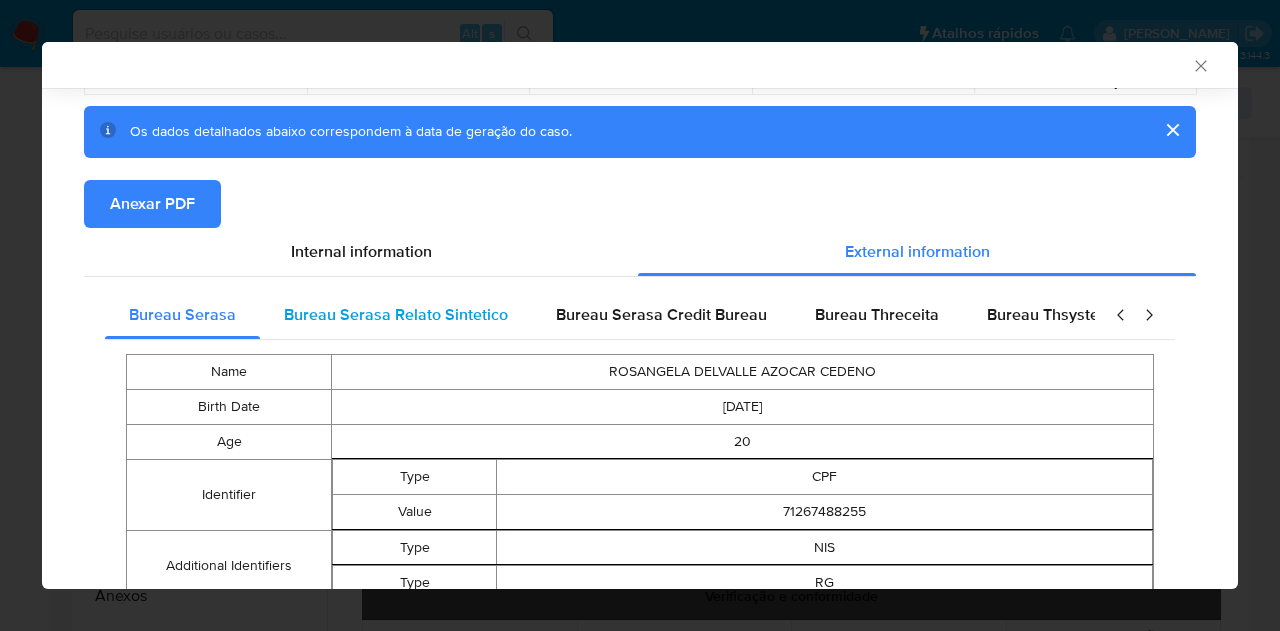 click on "Bureau Serasa Relato Sintetico" at bounding box center (396, 314) 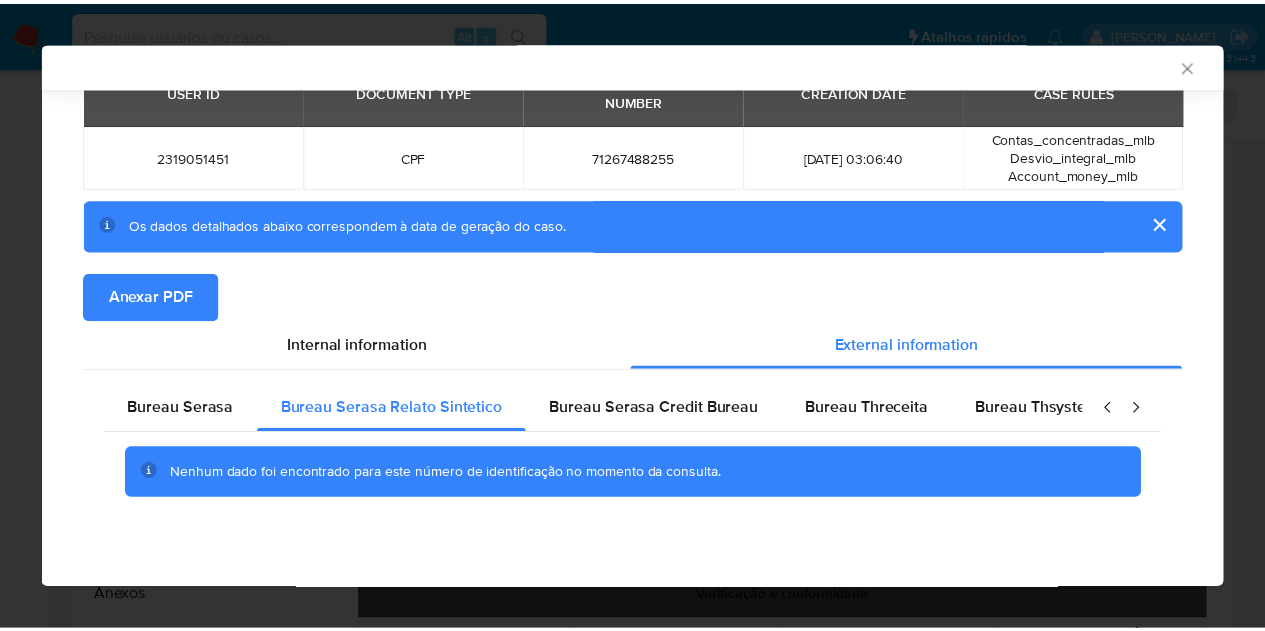 scroll, scrollTop: 84, scrollLeft: 0, axis: vertical 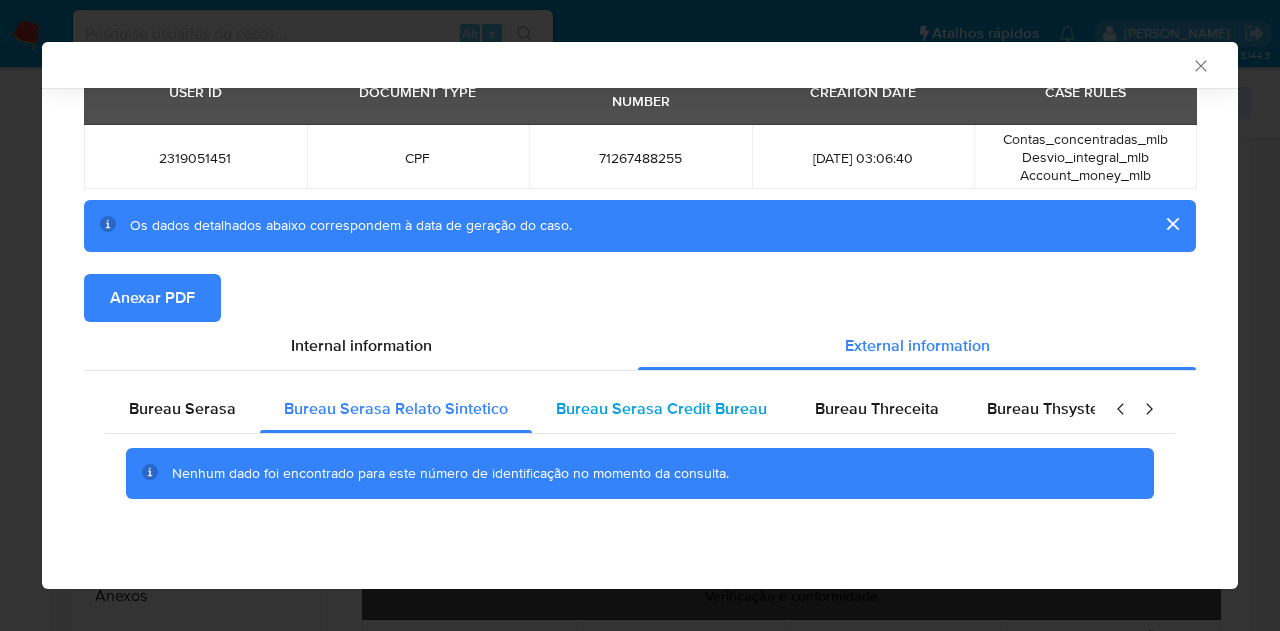 type 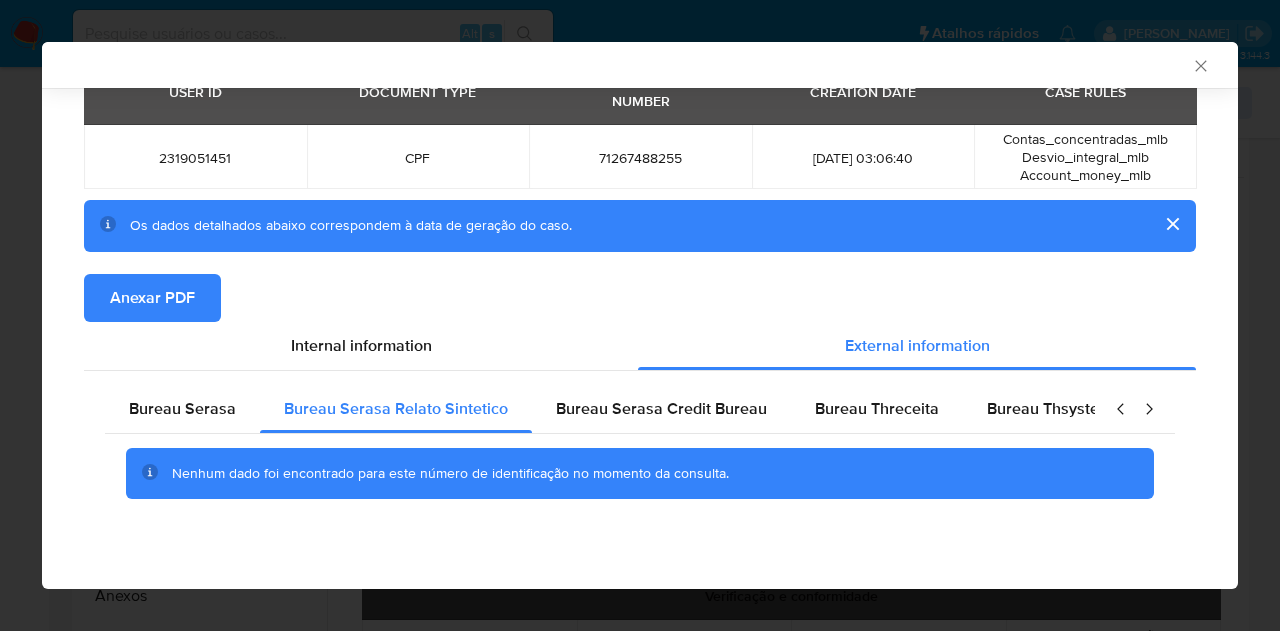 drag, startPoint x: 1189, startPoint y: 62, endPoint x: 1026, endPoint y: 120, distance: 173.01157 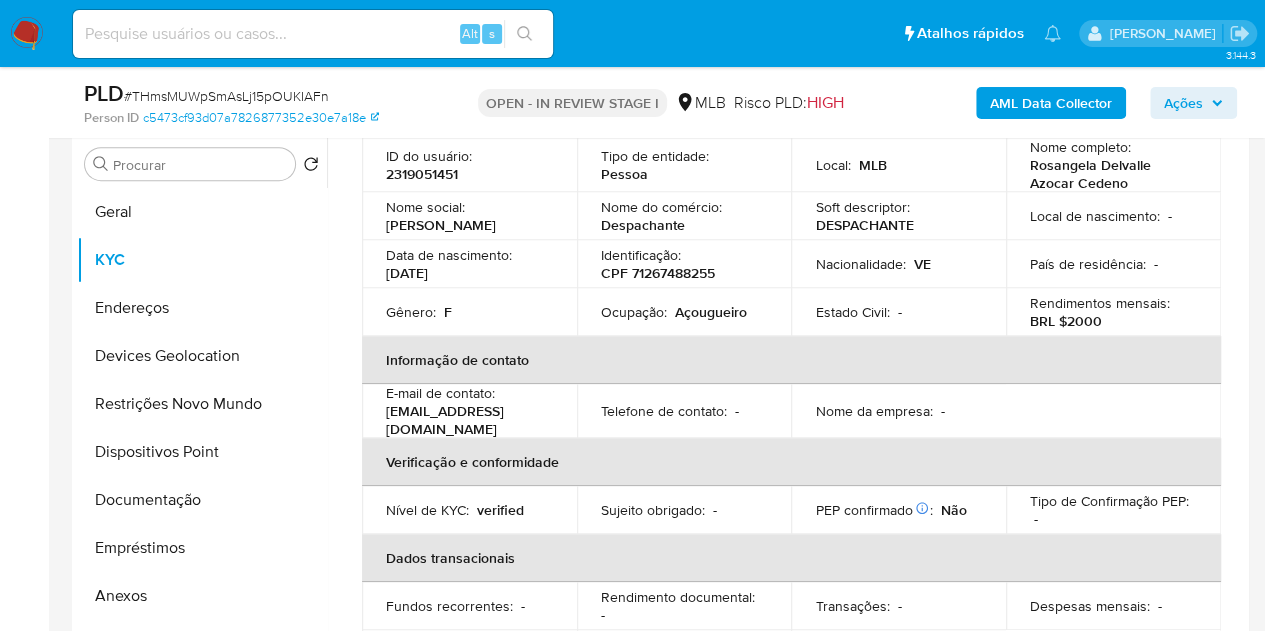 scroll, scrollTop: 0, scrollLeft: 0, axis: both 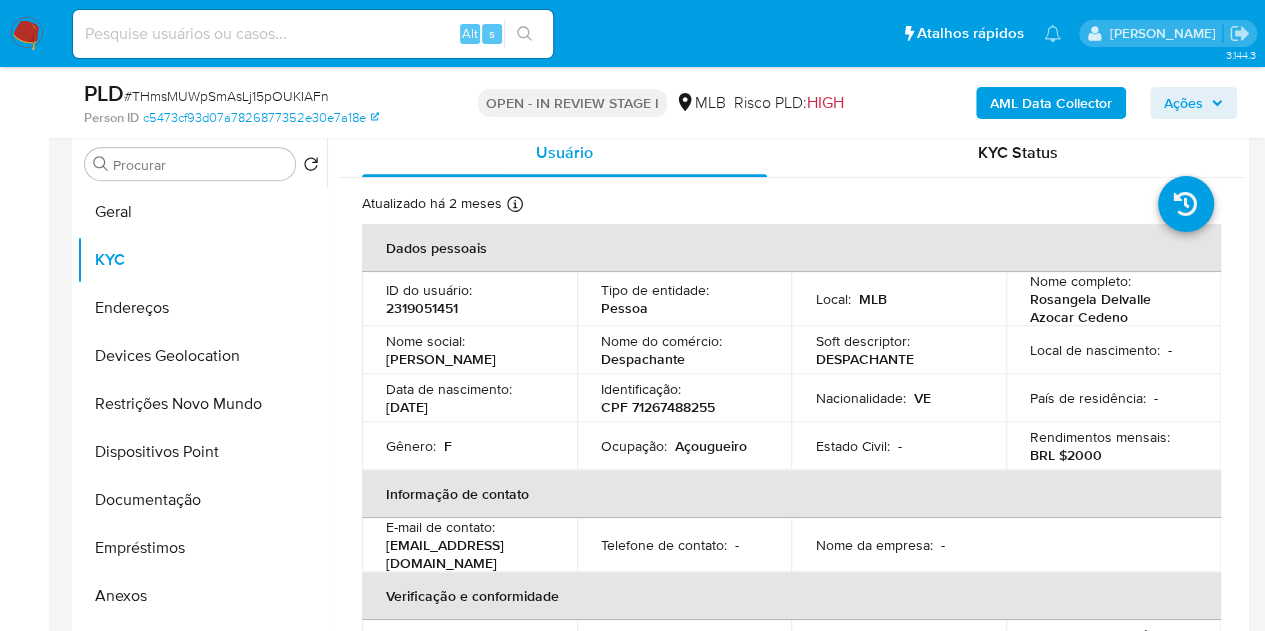 click on "CPF 71267488255" at bounding box center [658, 407] 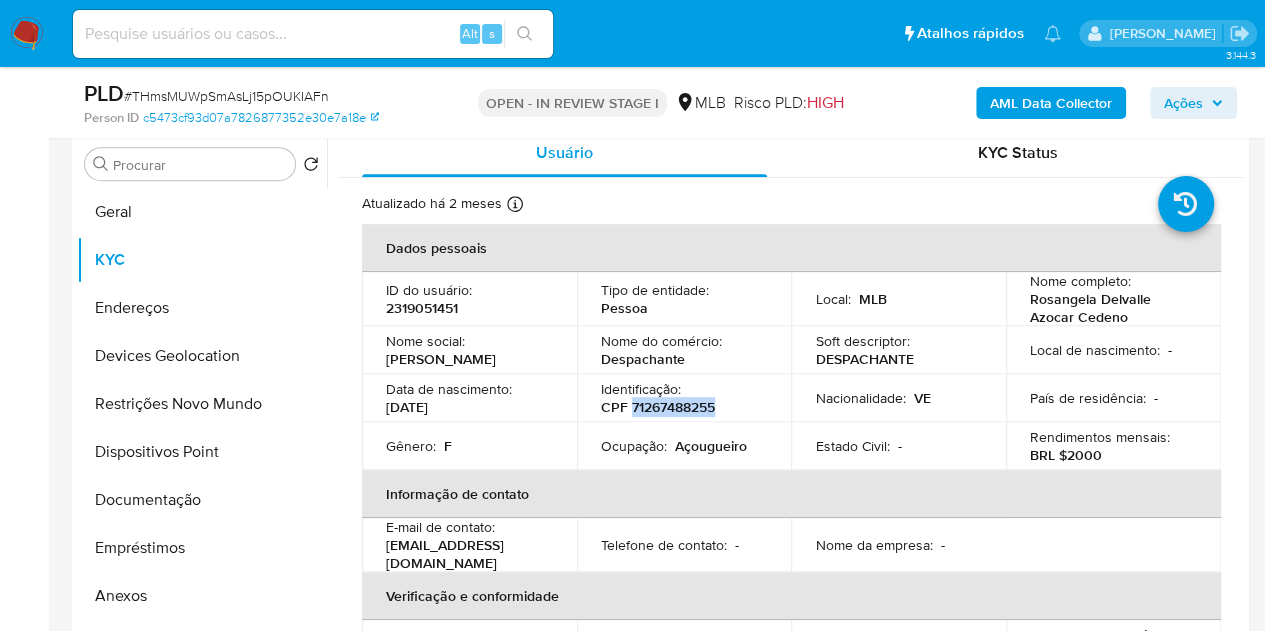 click on "CPF 71267488255" at bounding box center (658, 407) 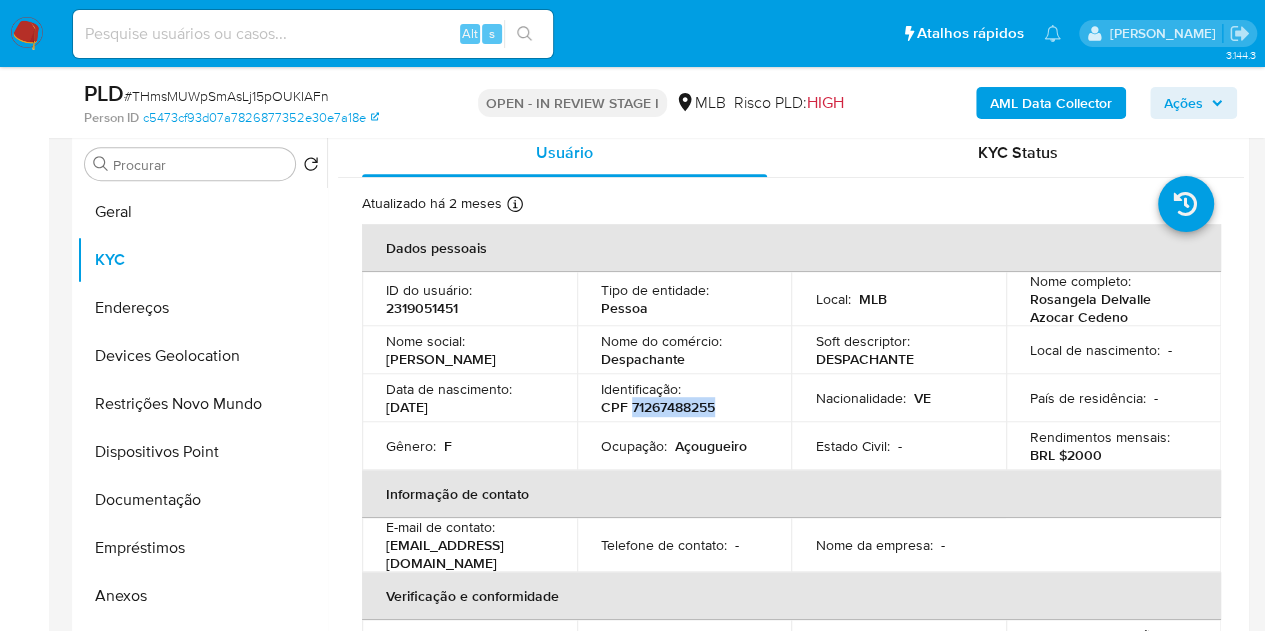 copy on "71267488255" 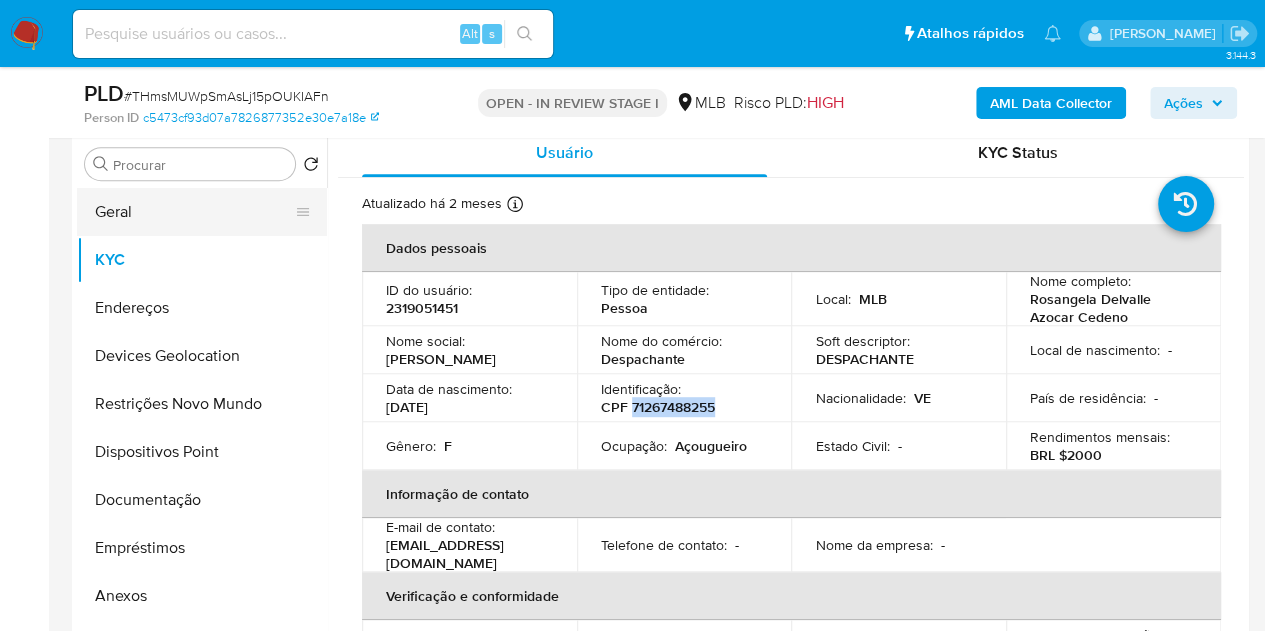 click on "Geral" at bounding box center [194, 212] 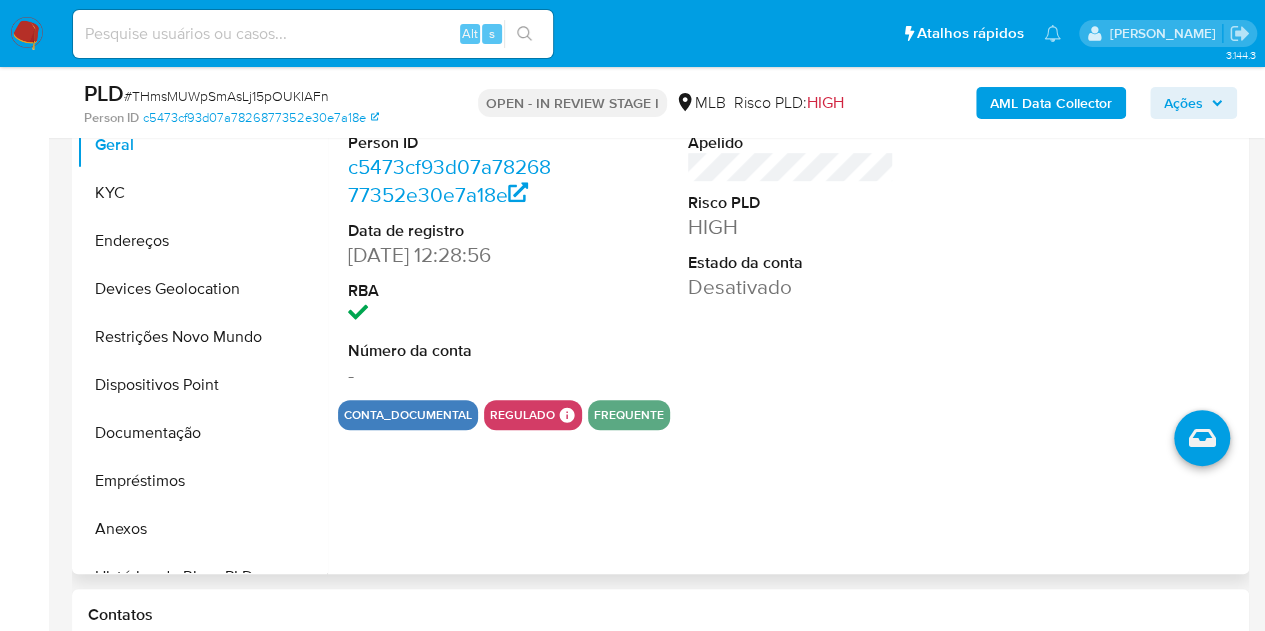 scroll, scrollTop: 357, scrollLeft: 0, axis: vertical 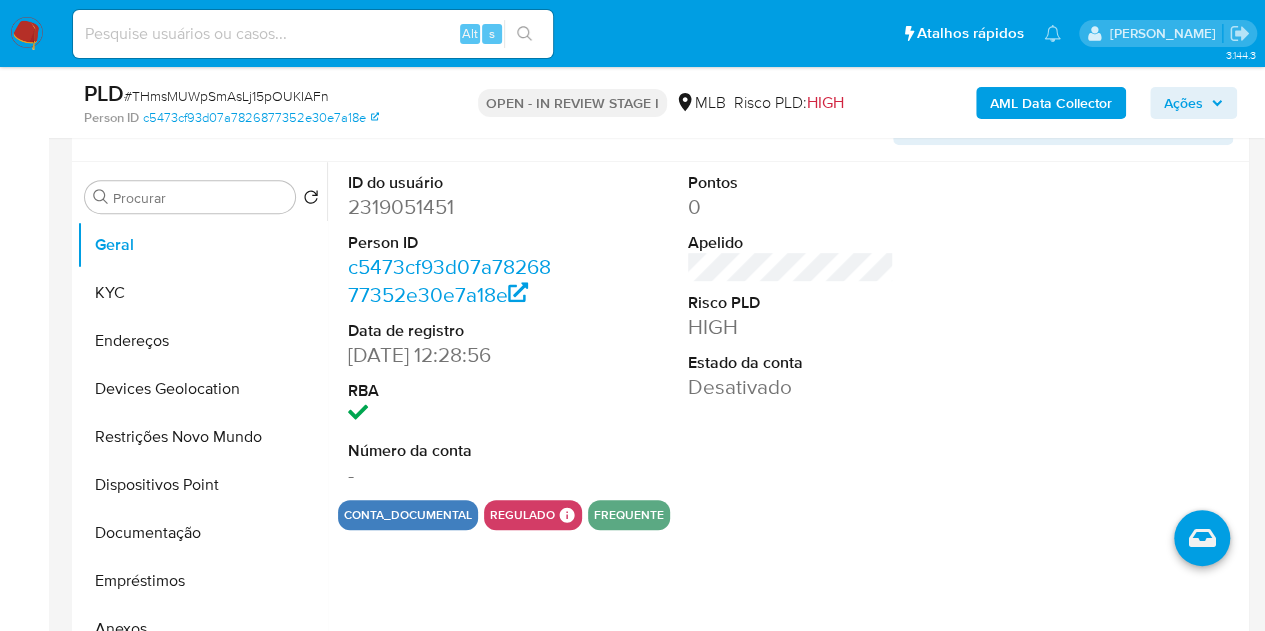 type 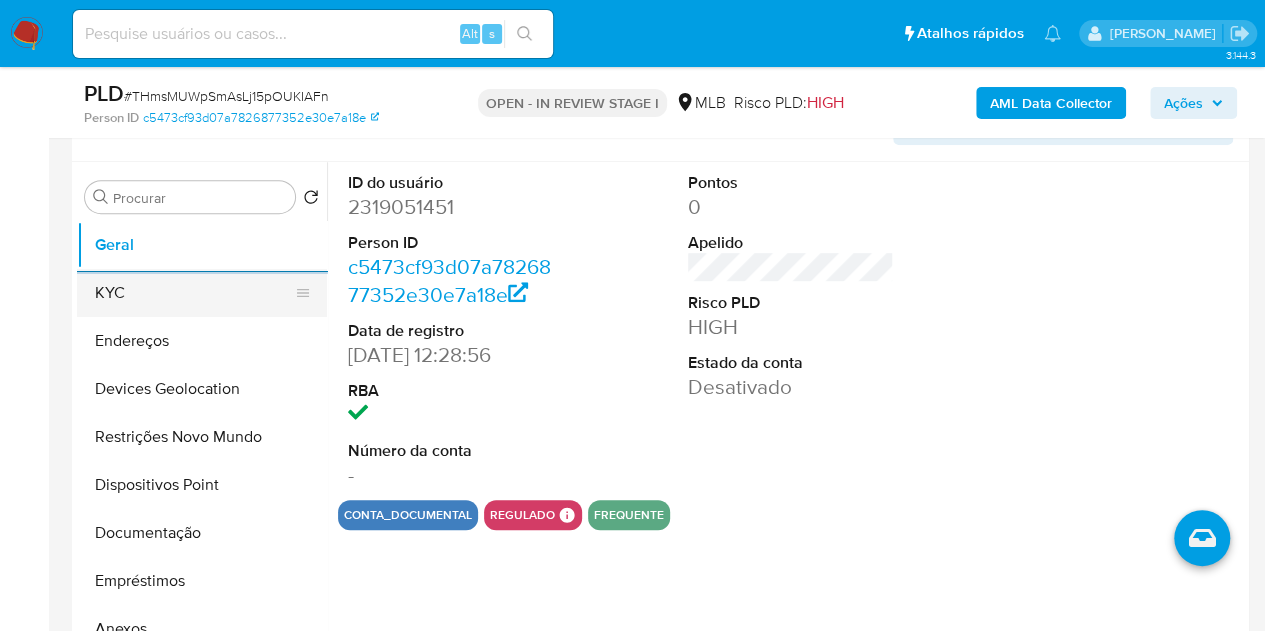 click on "KYC" at bounding box center [194, 293] 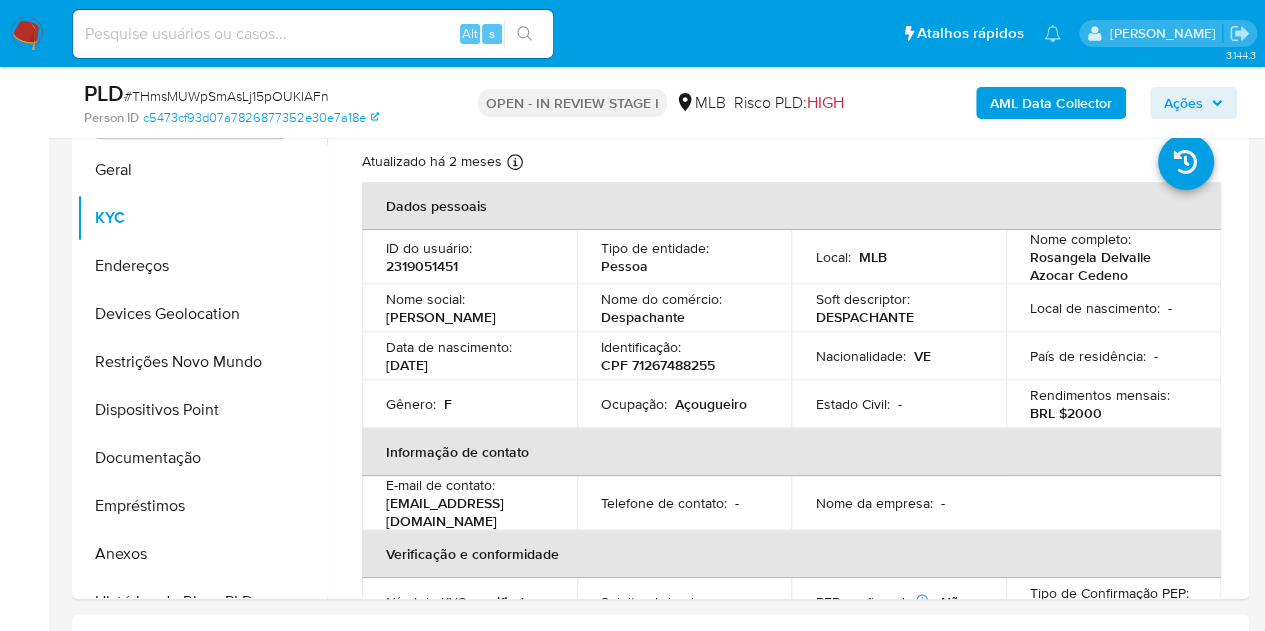 scroll, scrollTop: 422, scrollLeft: 0, axis: vertical 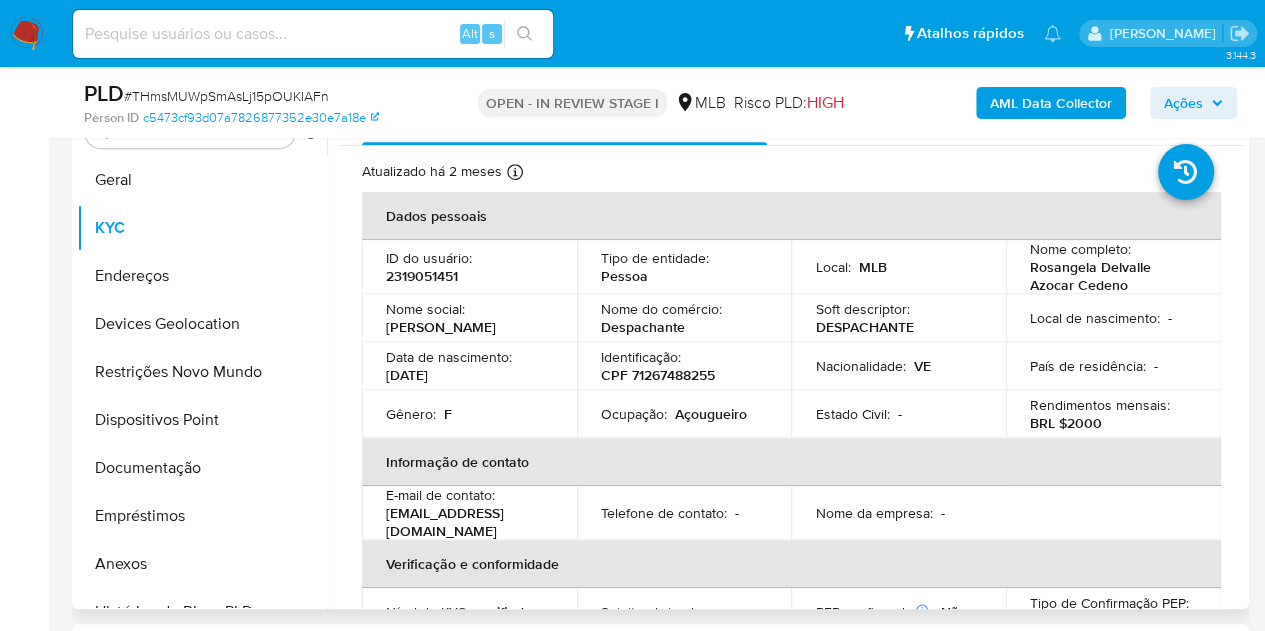 type 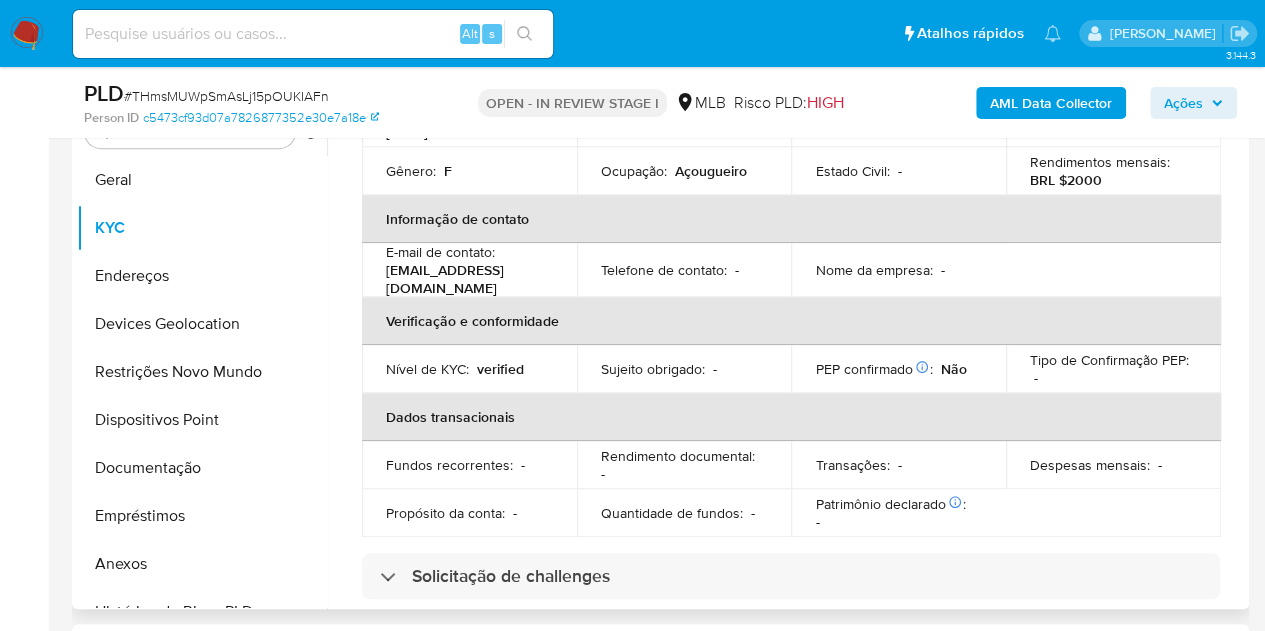 scroll, scrollTop: 300, scrollLeft: 0, axis: vertical 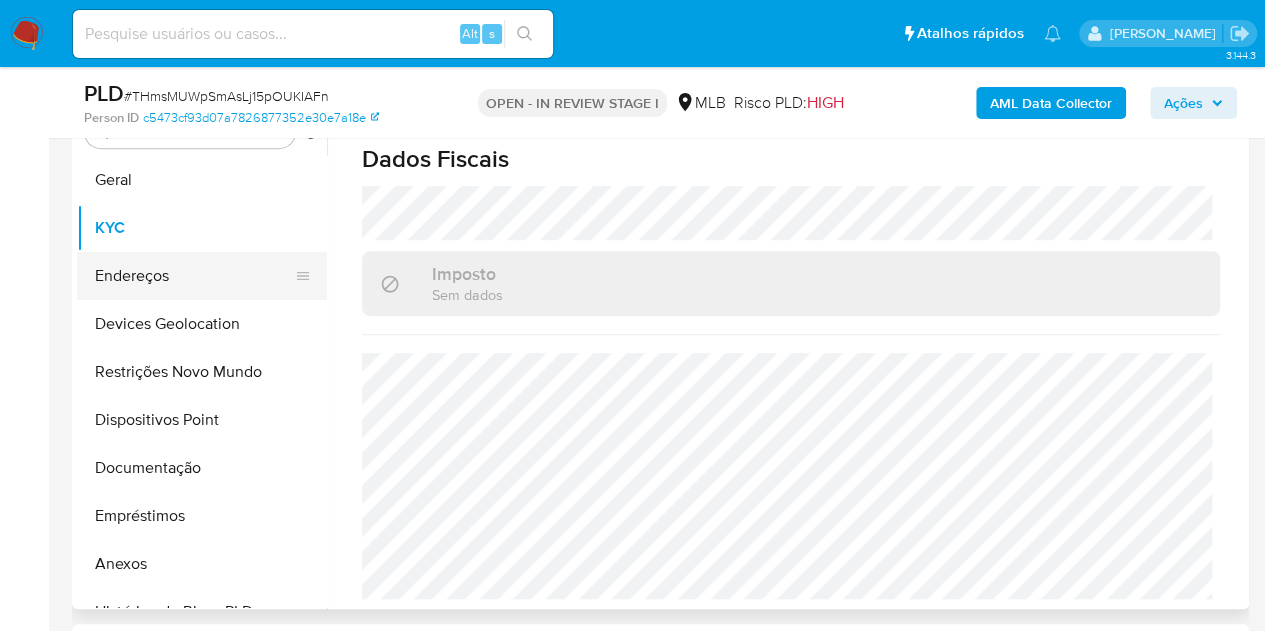 click on "Endereços" at bounding box center [194, 276] 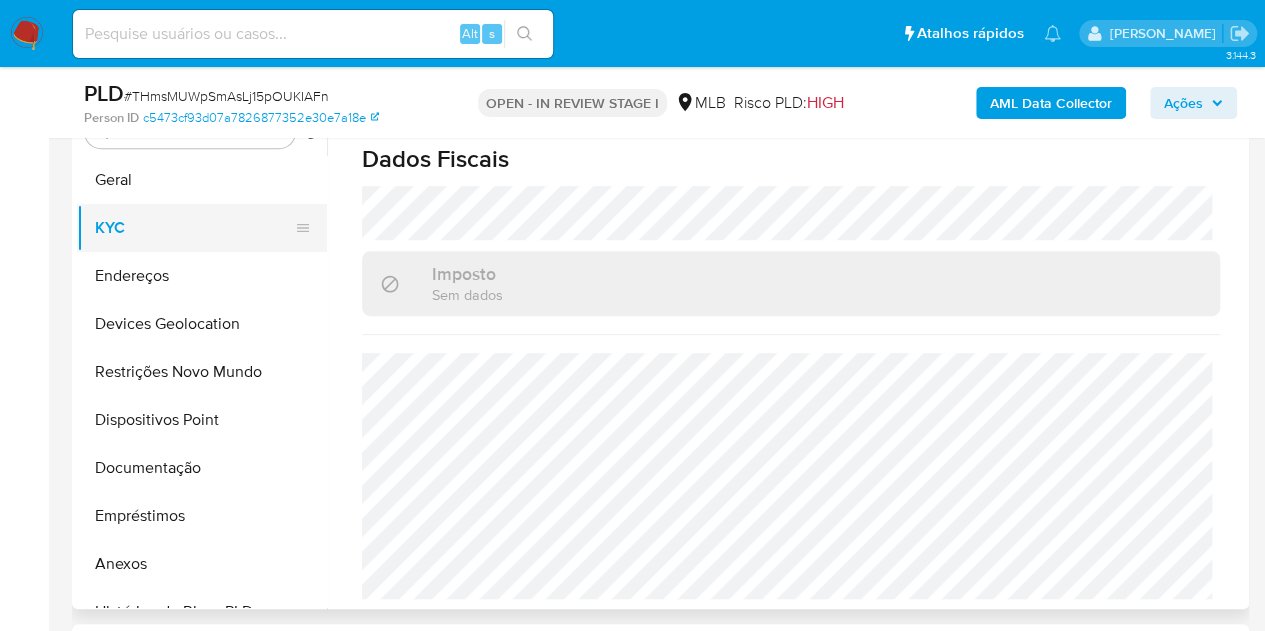 scroll, scrollTop: 0, scrollLeft: 0, axis: both 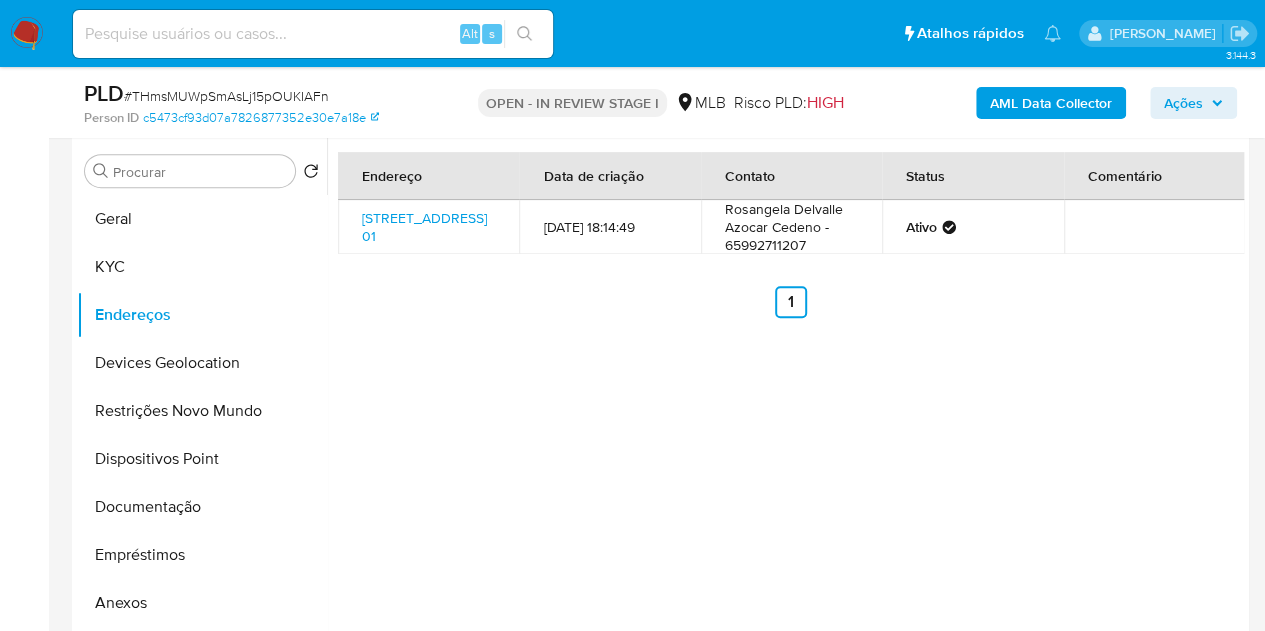 type 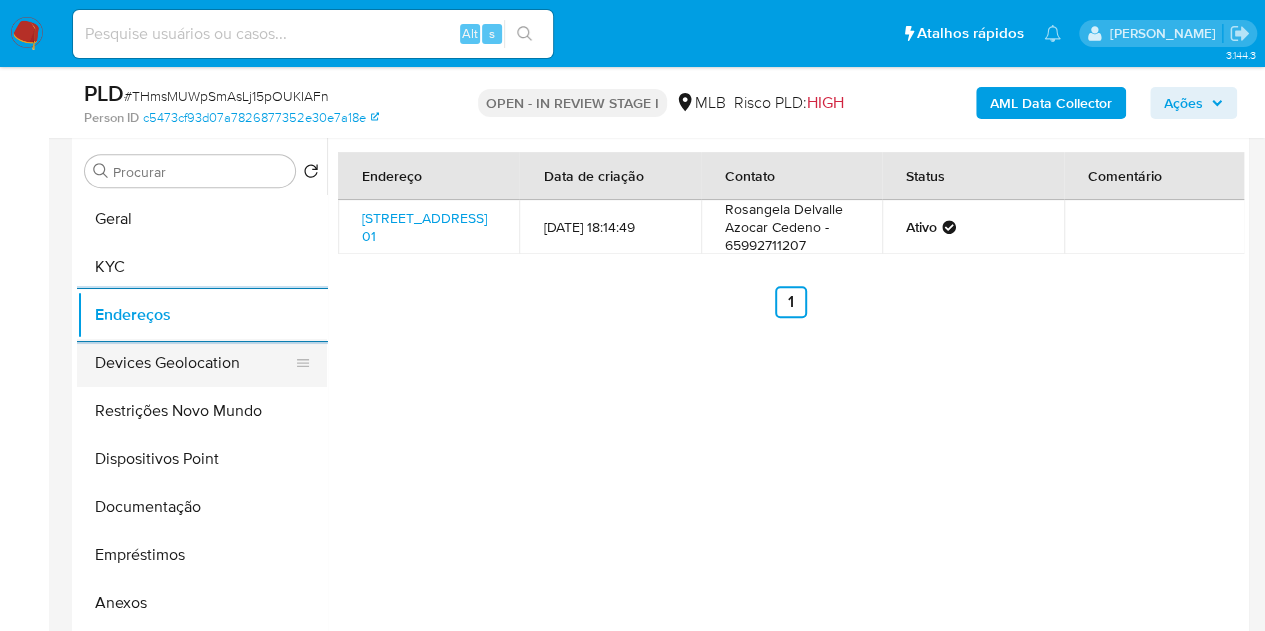 click on "Devices Geolocation" at bounding box center [194, 363] 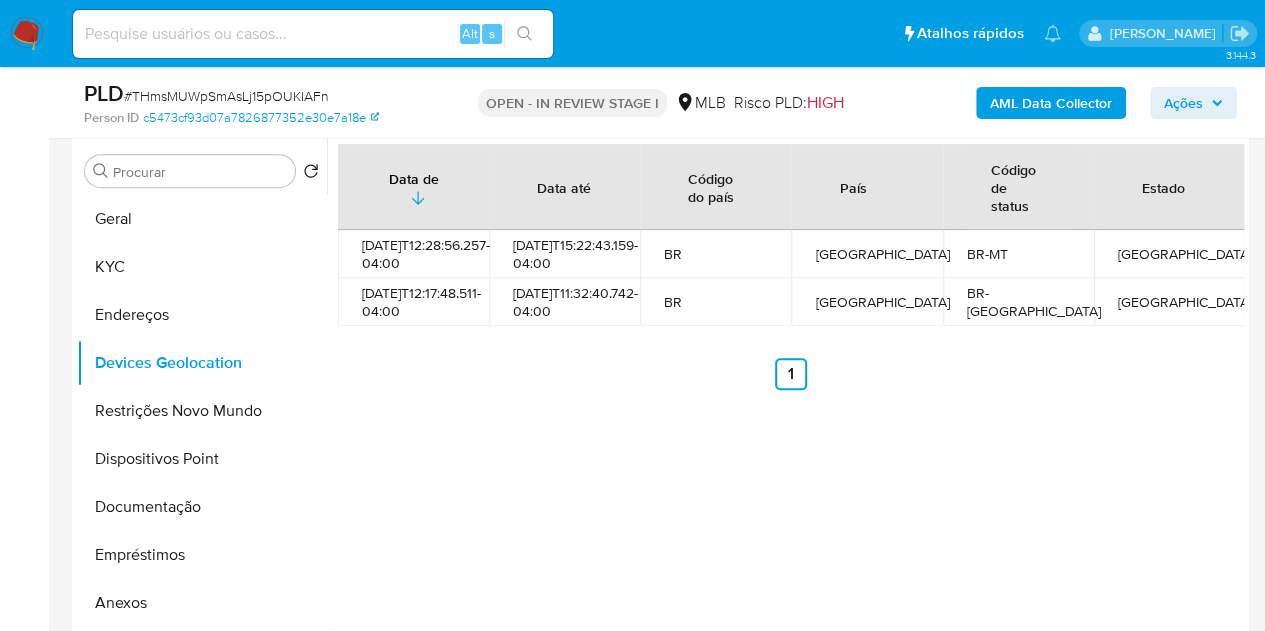 type 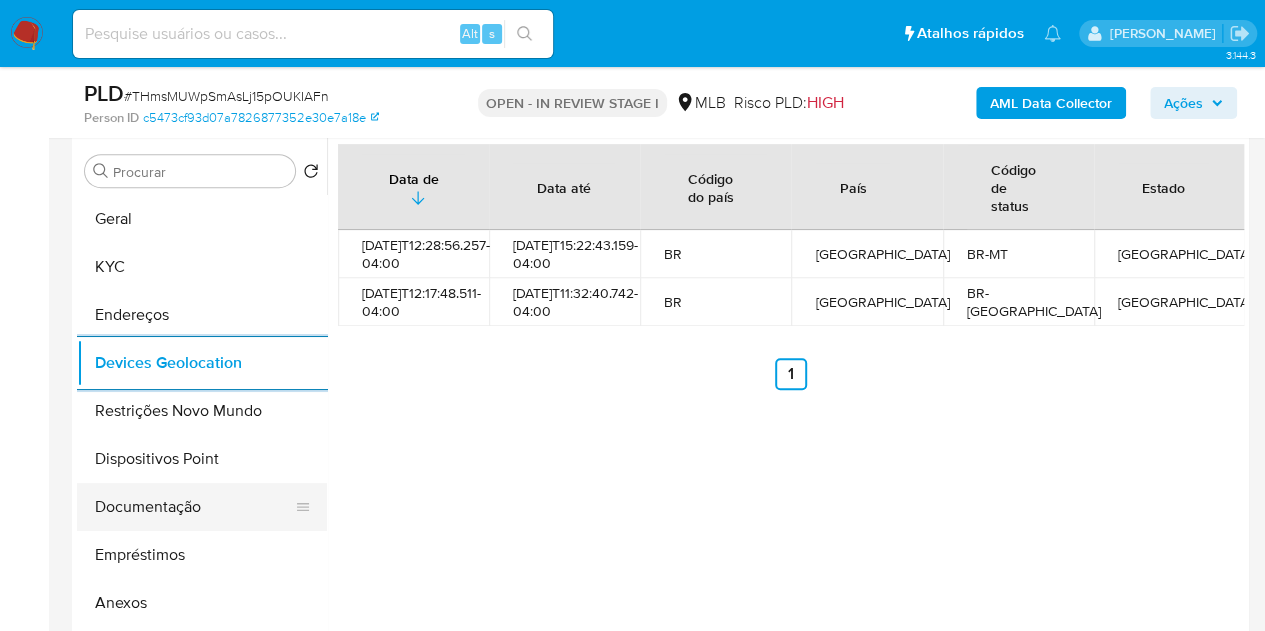 click on "Documentação" at bounding box center (194, 507) 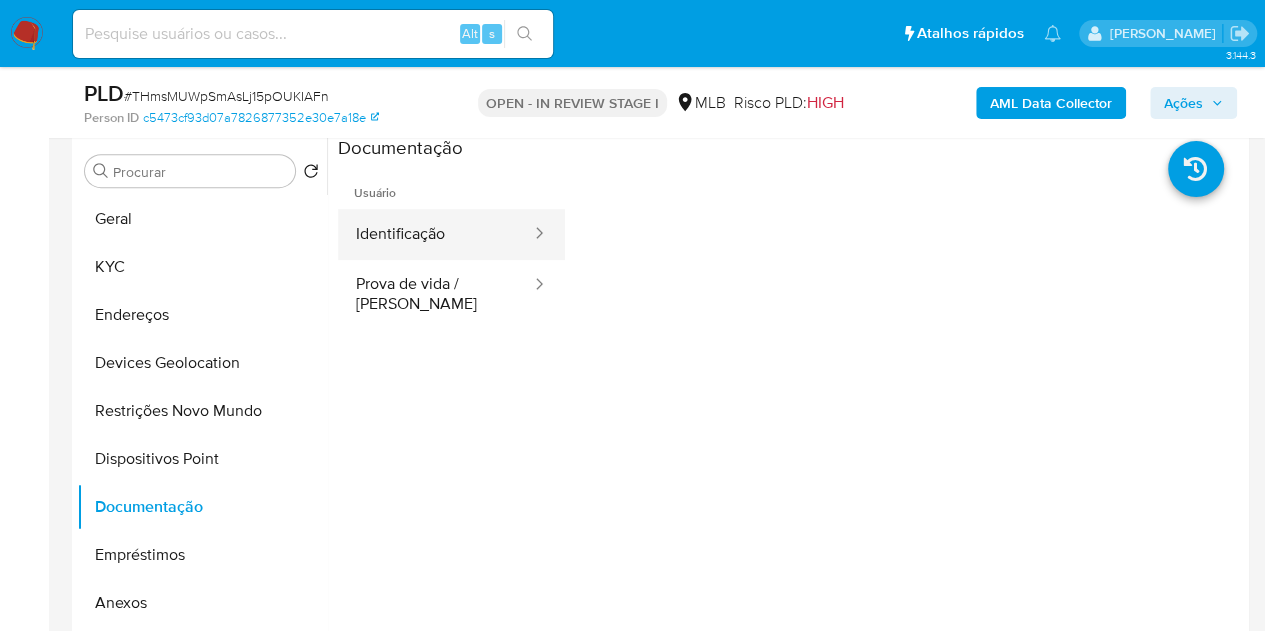 click on "Identificação" at bounding box center [435, 234] 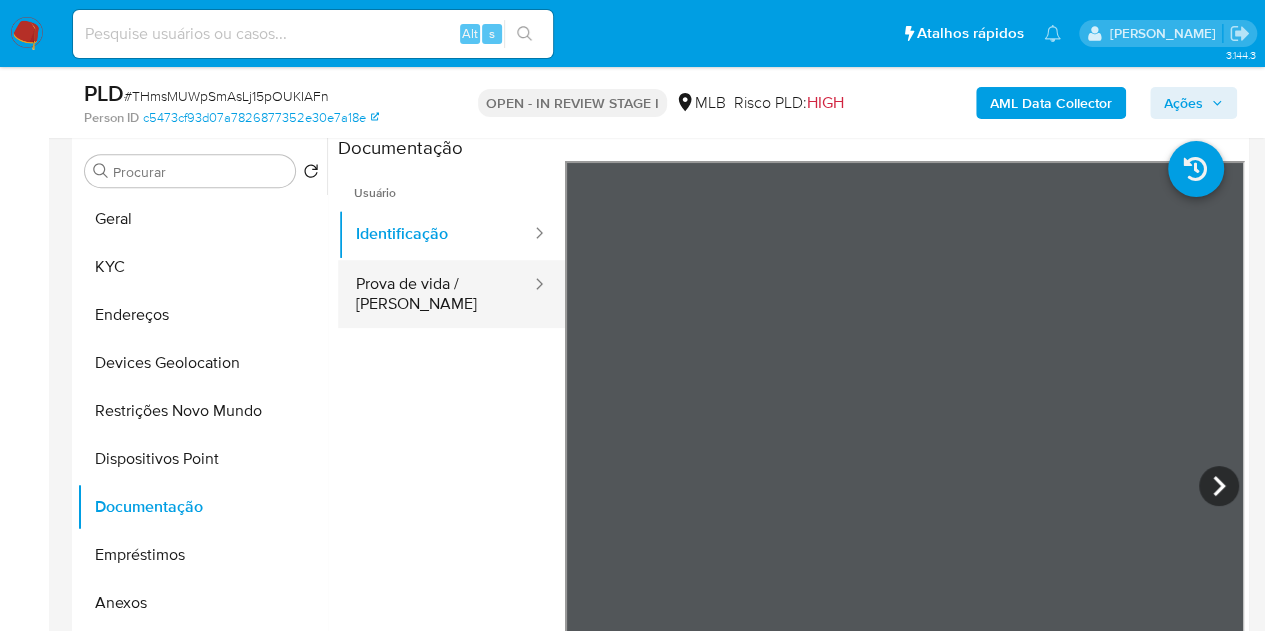 click on "Prova de vida / [PERSON_NAME]" at bounding box center (435, 294) 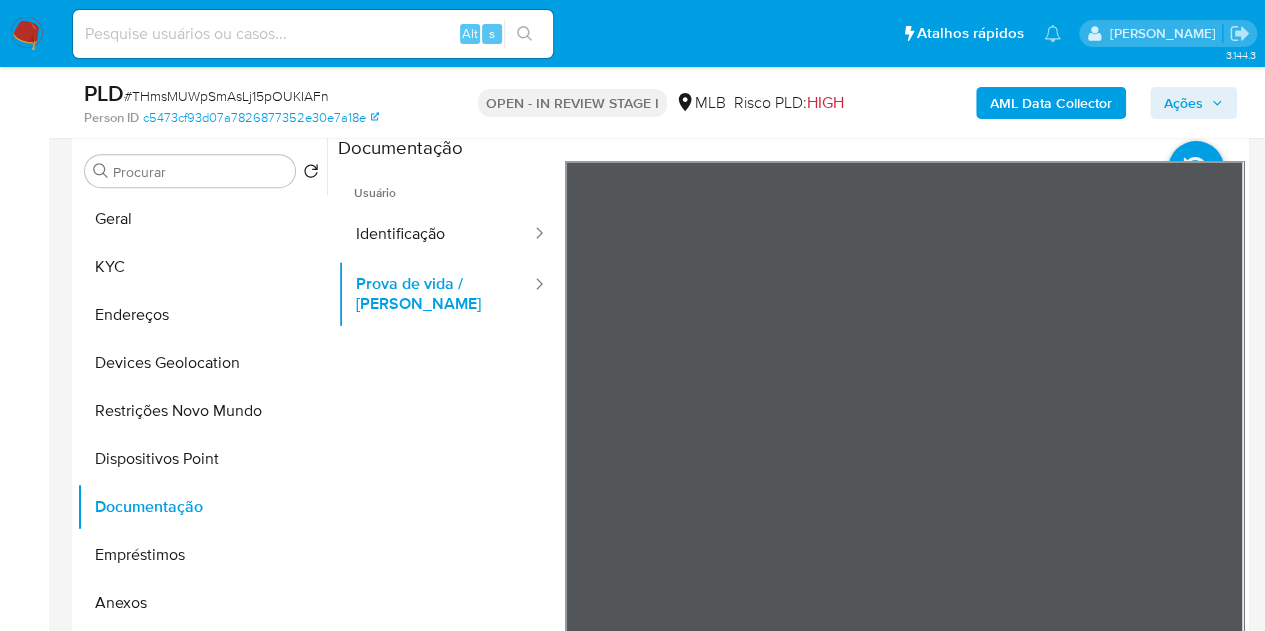 click on "Ações" at bounding box center (1183, 103) 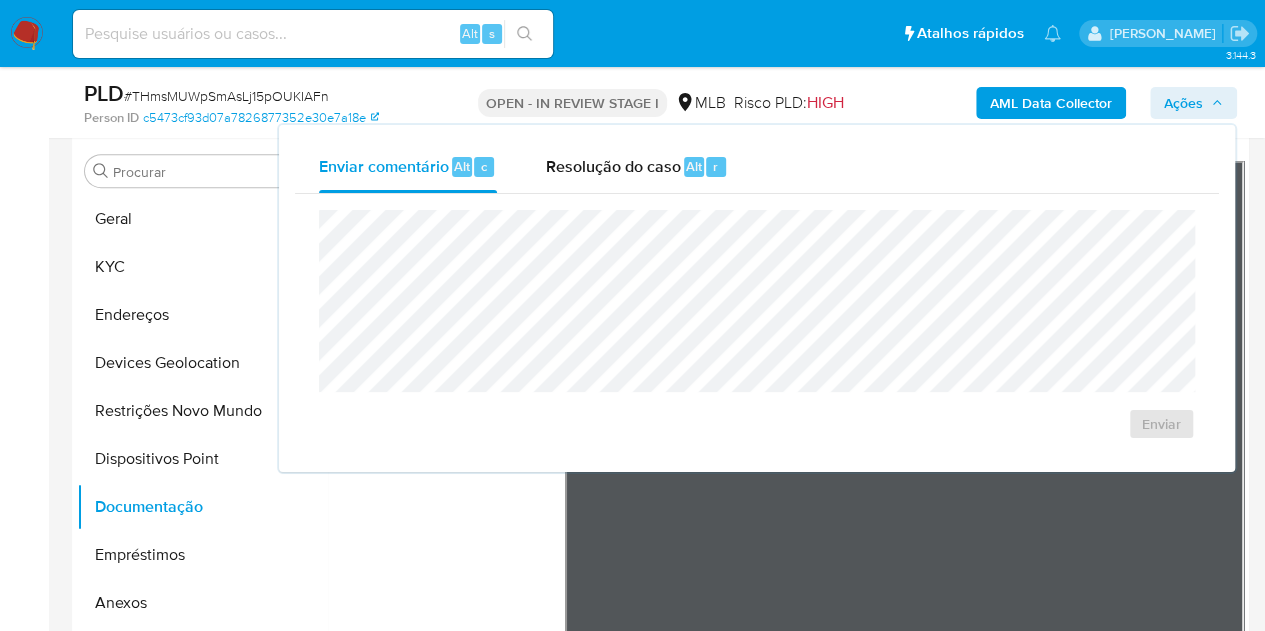 drag, startPoint x: 657, startPoint y: 154, endPoint x: 651, endPoint y: 193, distance: 39.45884 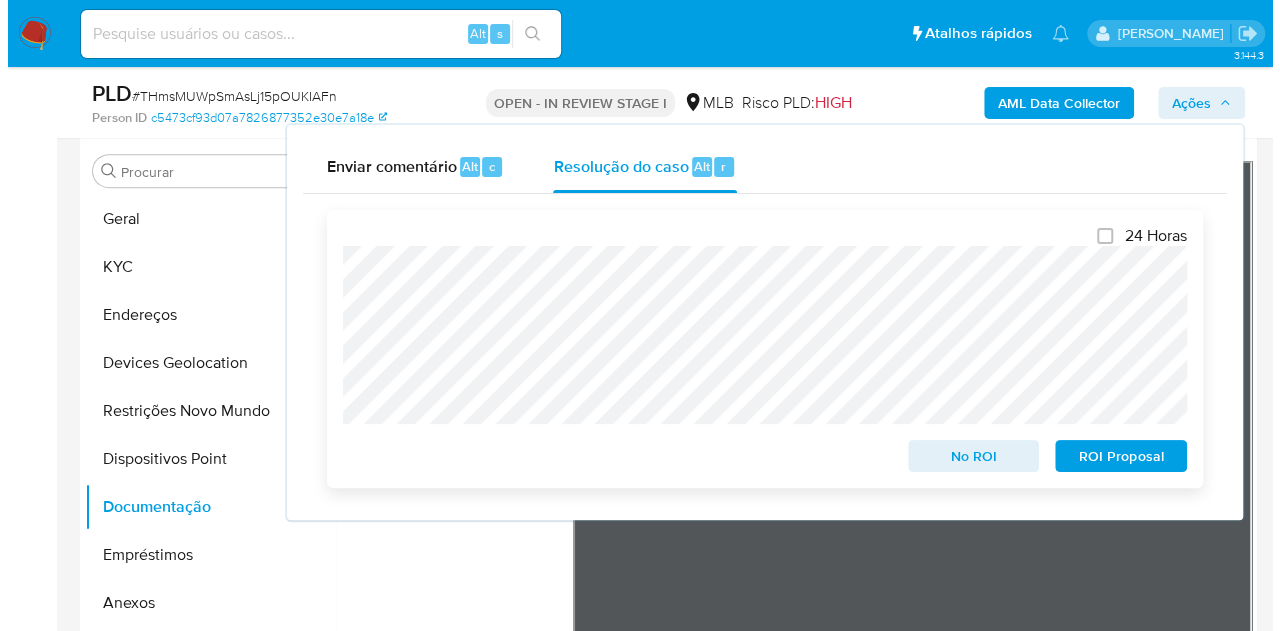 scroll, scrollTop: 418, scrollLeft: 0, axis: vertical 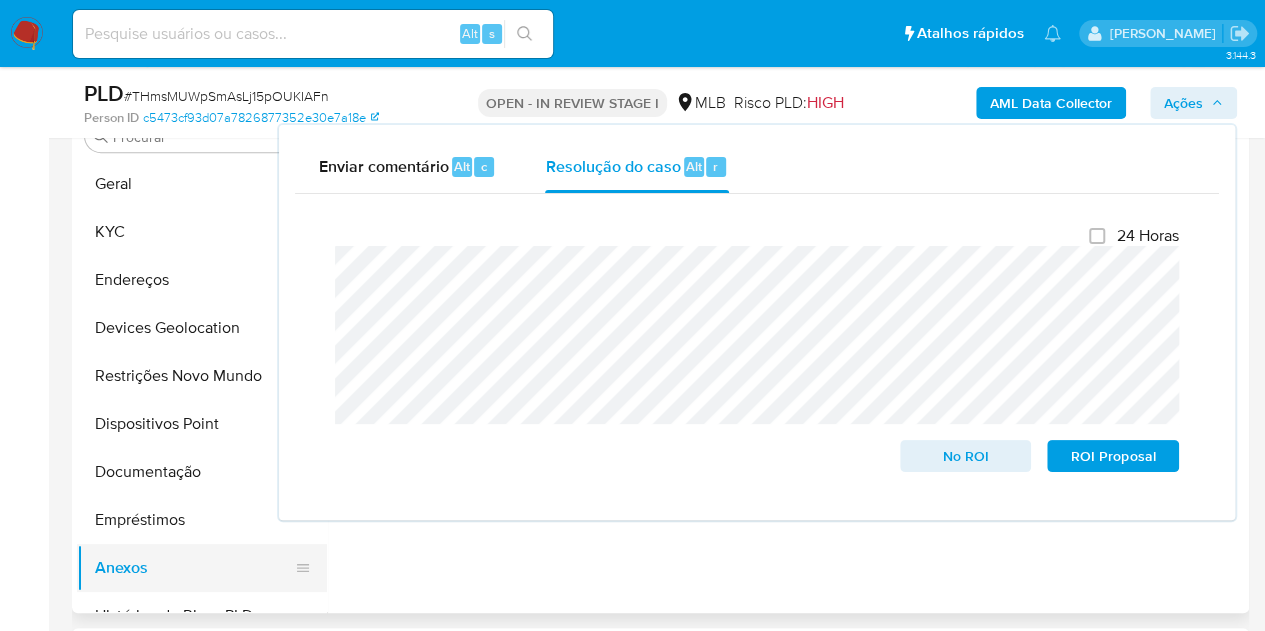 click on "Anexos" at bounding box center (194, 568) 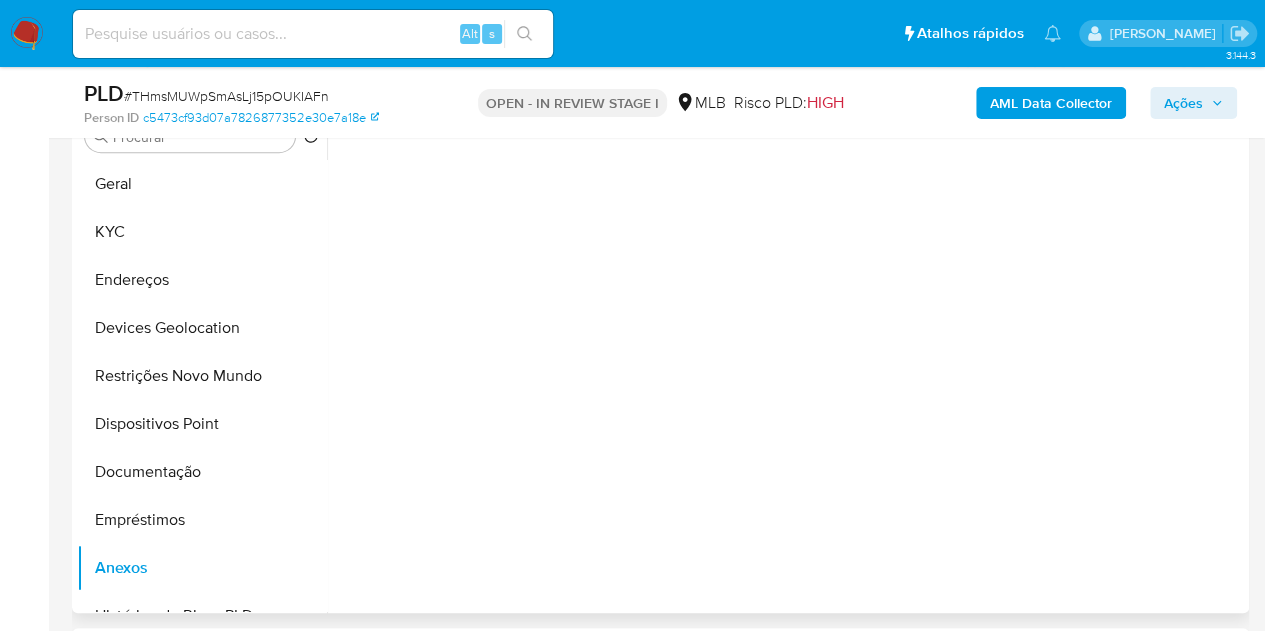 type 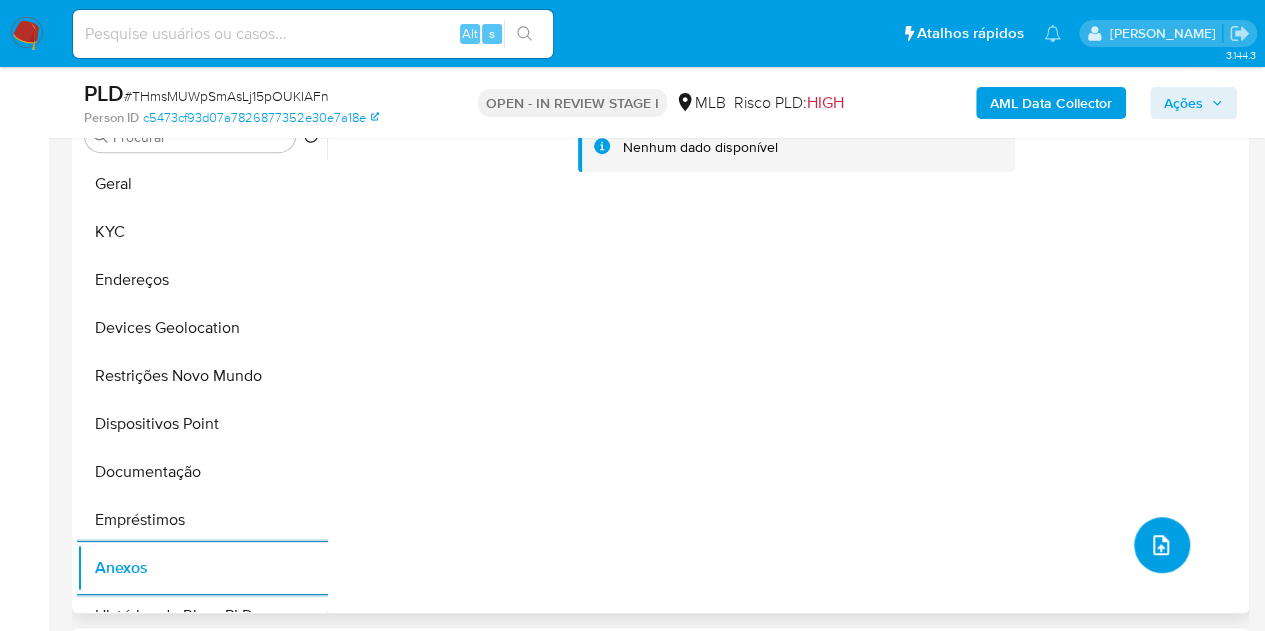 click 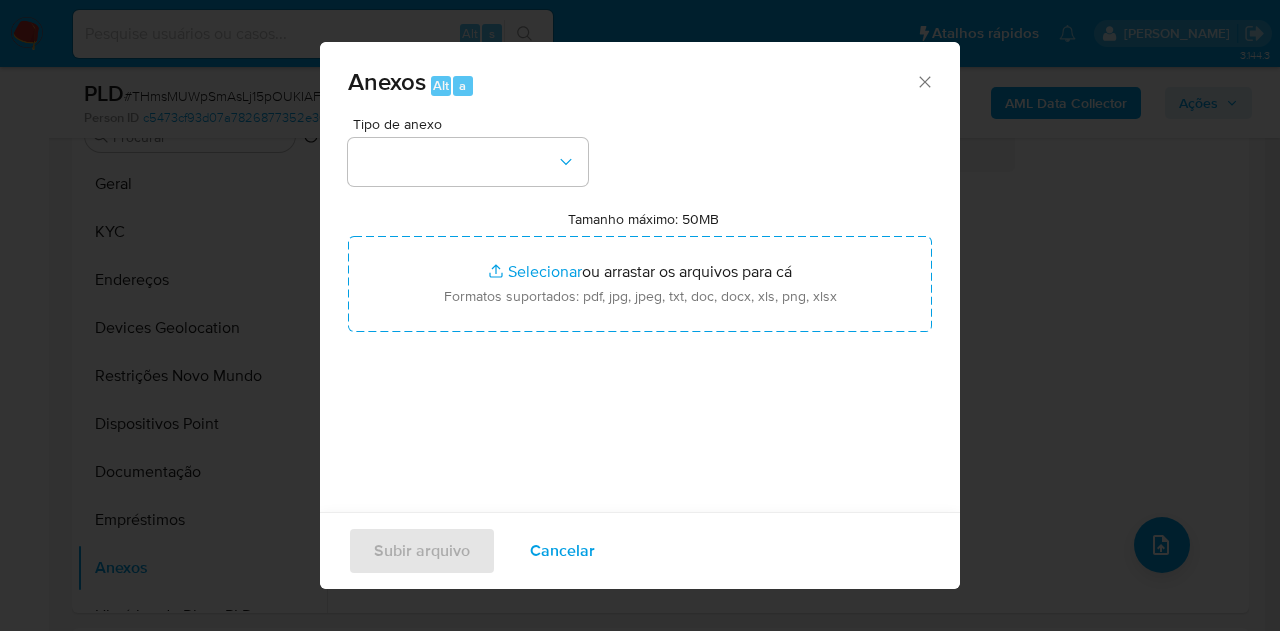 click at bounding box center (468, 162) 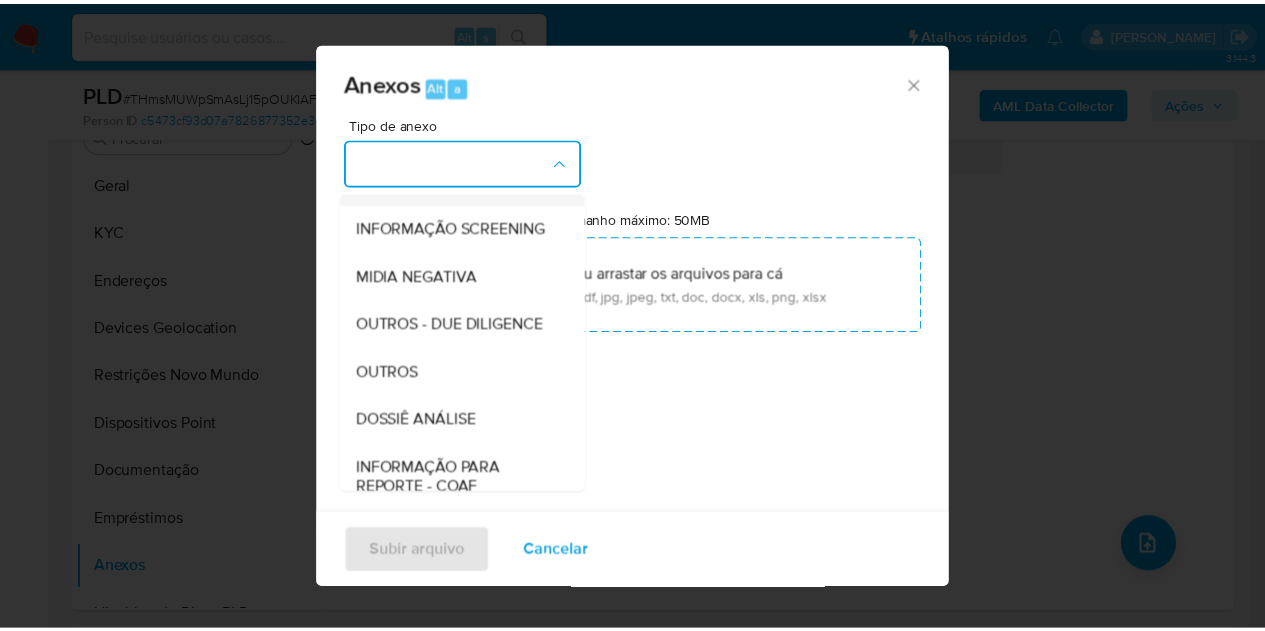 scroll, scrollTop: 308, scrollLeft: 0, axis: vertical 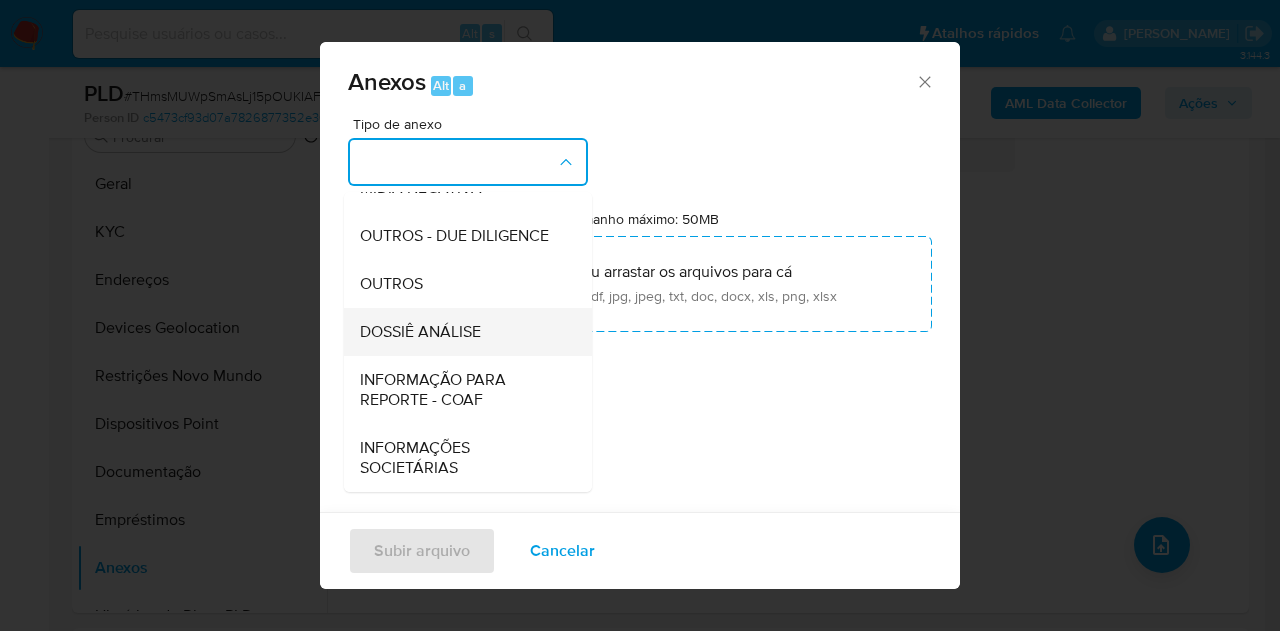 click on "DOSSIÊ ANÁLISE" at bounding box center (420, 332) 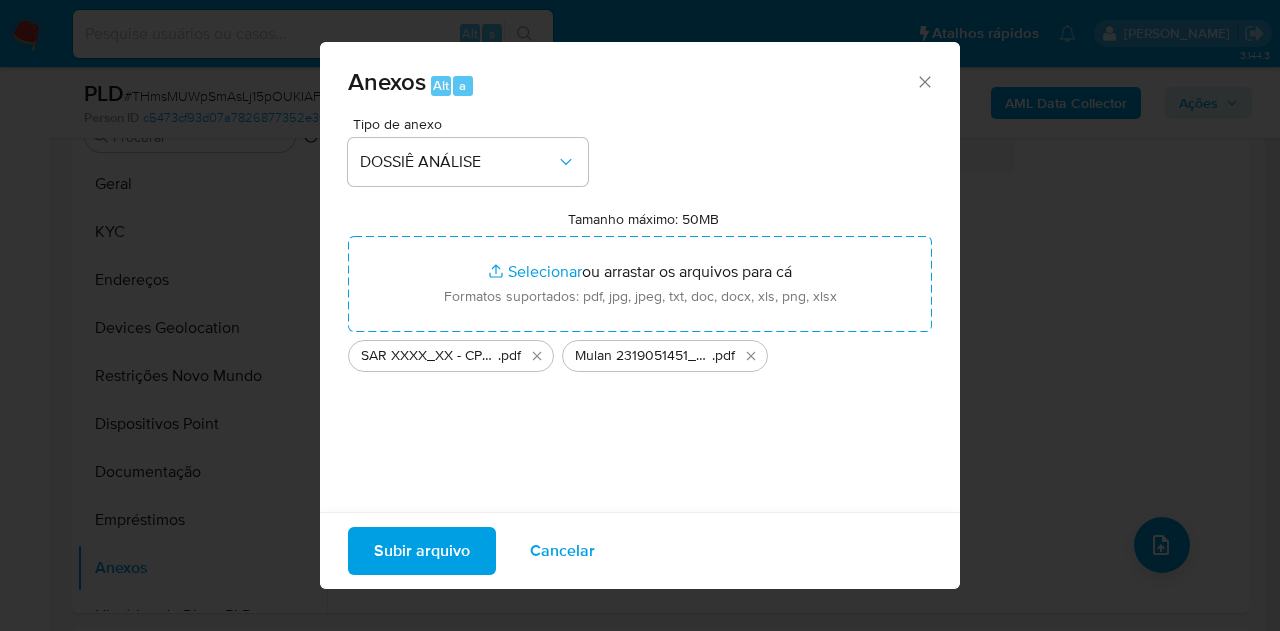 click on "Tipo de anexo DOSSIÊ ANÁLISE Tamanho máximo: 50MB Selecionar arquivos Selecionar  ou arrastar os arquivos para cá Formatos suportados: pdf, jpg, jpeg, txt, doc, docx, xls, png, xlsx SAR XXXX_XX - CPF 71267488255 - ROSANGELA DELVALLE AZOCAR CEDENO .pdf Mulan 2319051451_2025_07_08_07_27_29 .pdf" at bounding box center (640, 353) 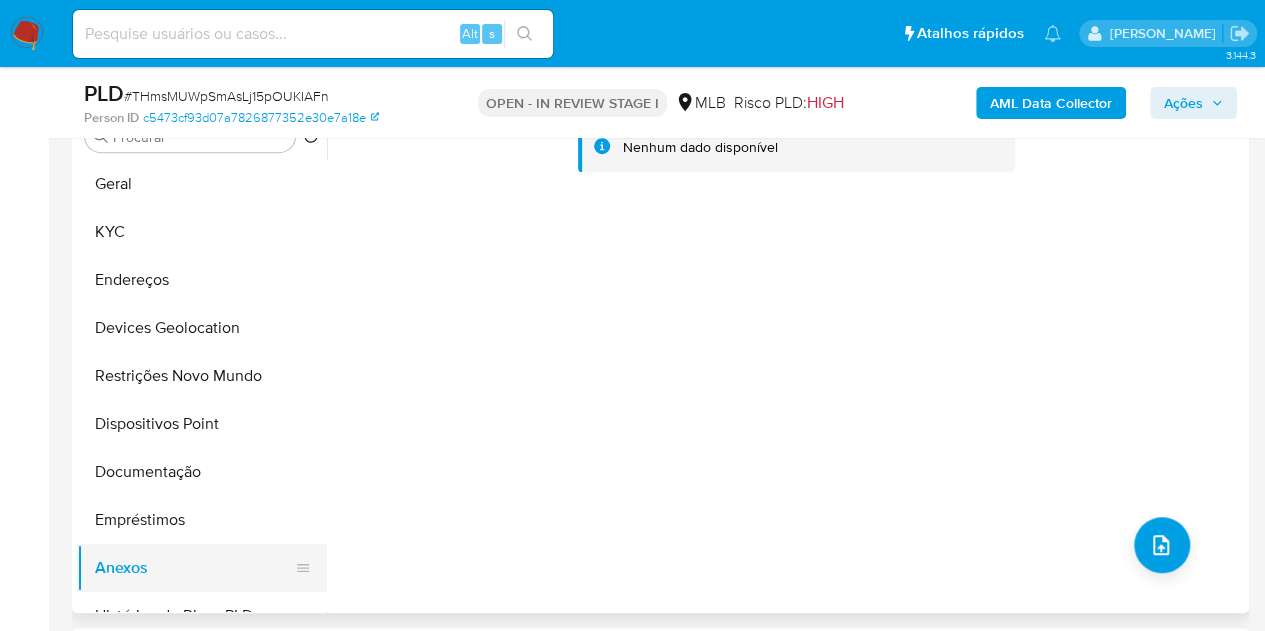 click on "Empréstimos" at bounding box center (202, 520) 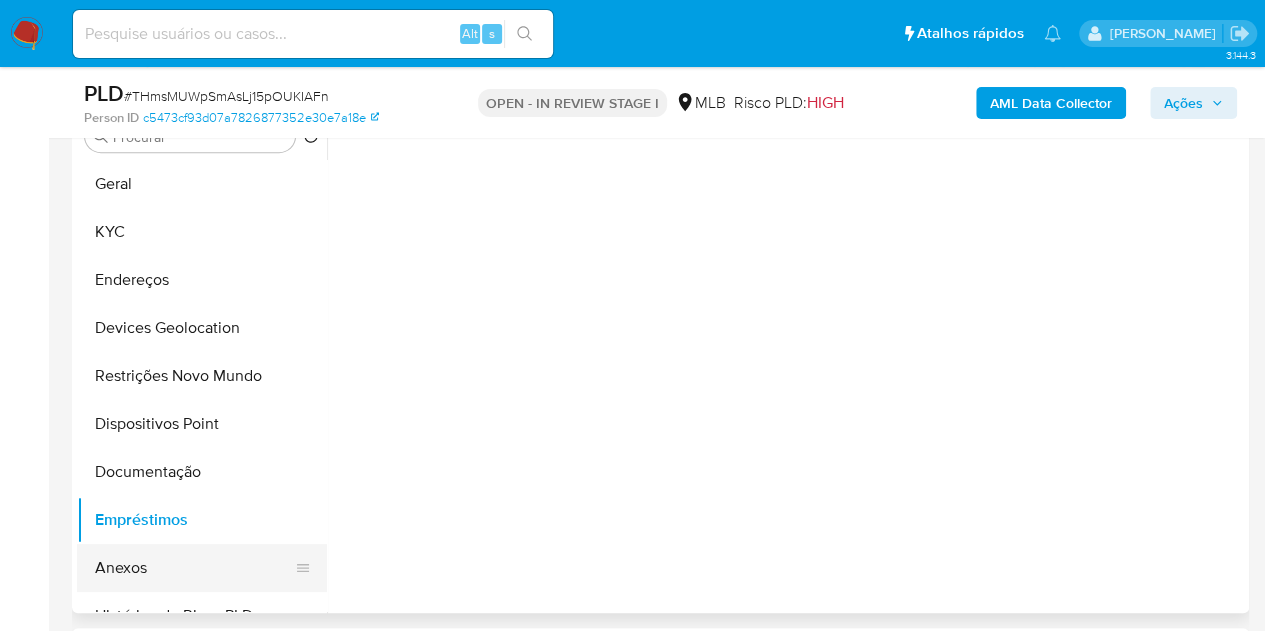 click on "Anexos" at bounding box center [194, 568] 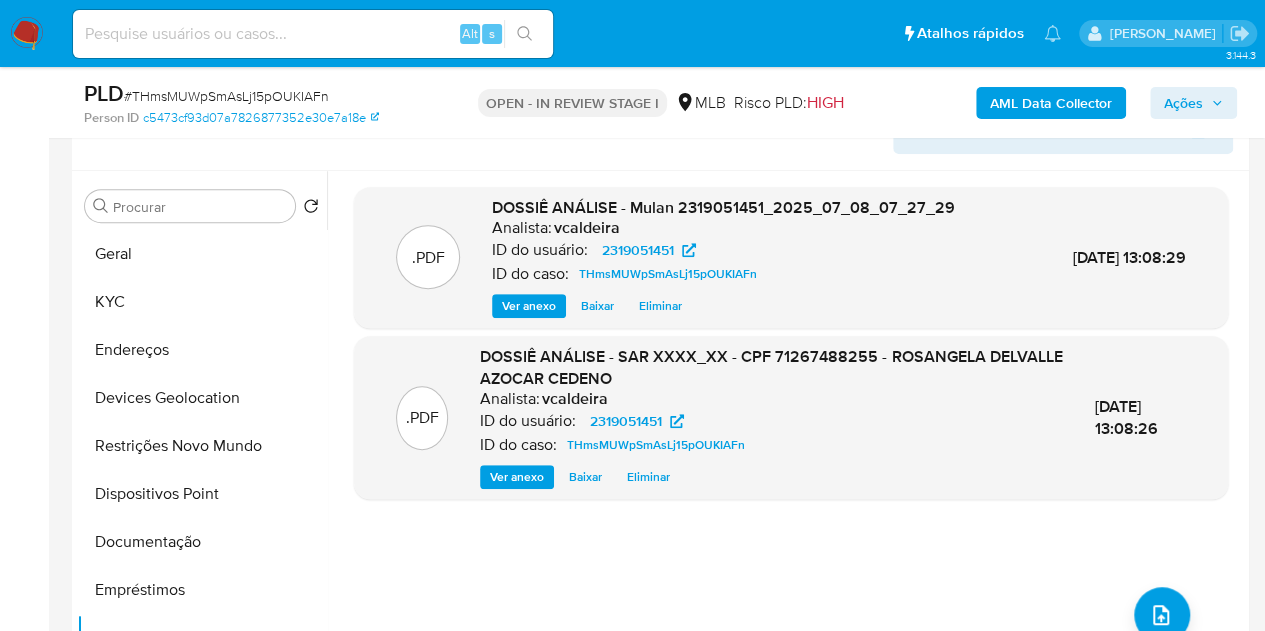 scroll, scrollTop: 318, scrollLeft: 0, axis: vertical 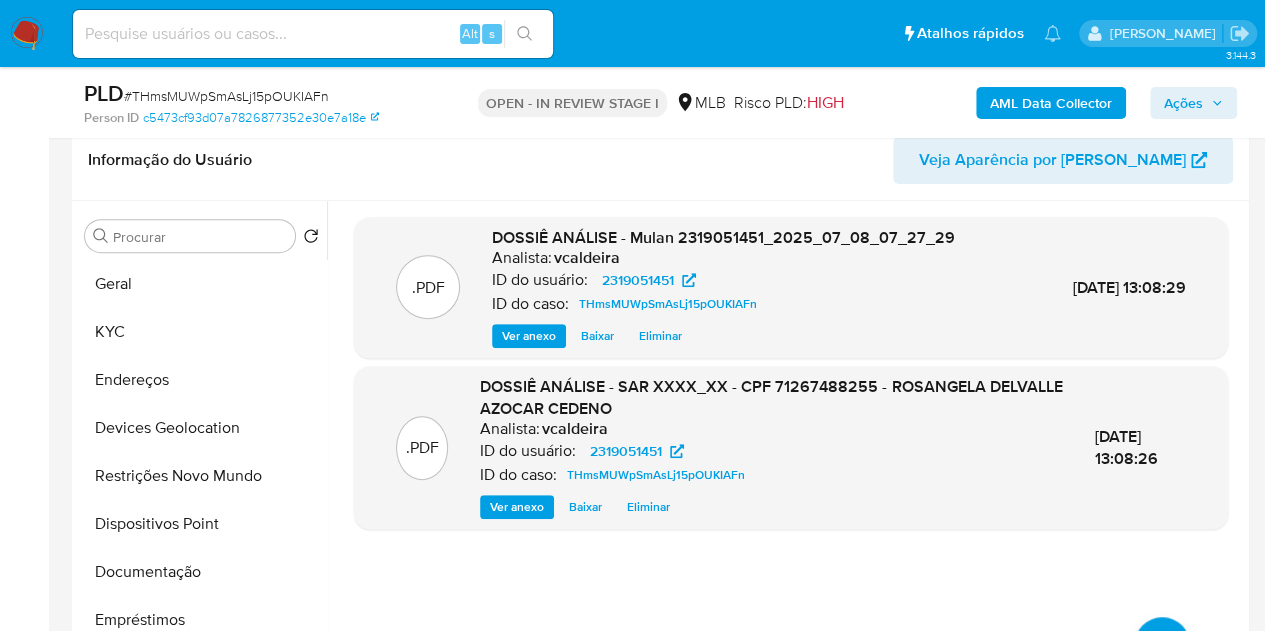 click on "Ações" at bounding box center (1183, 103) 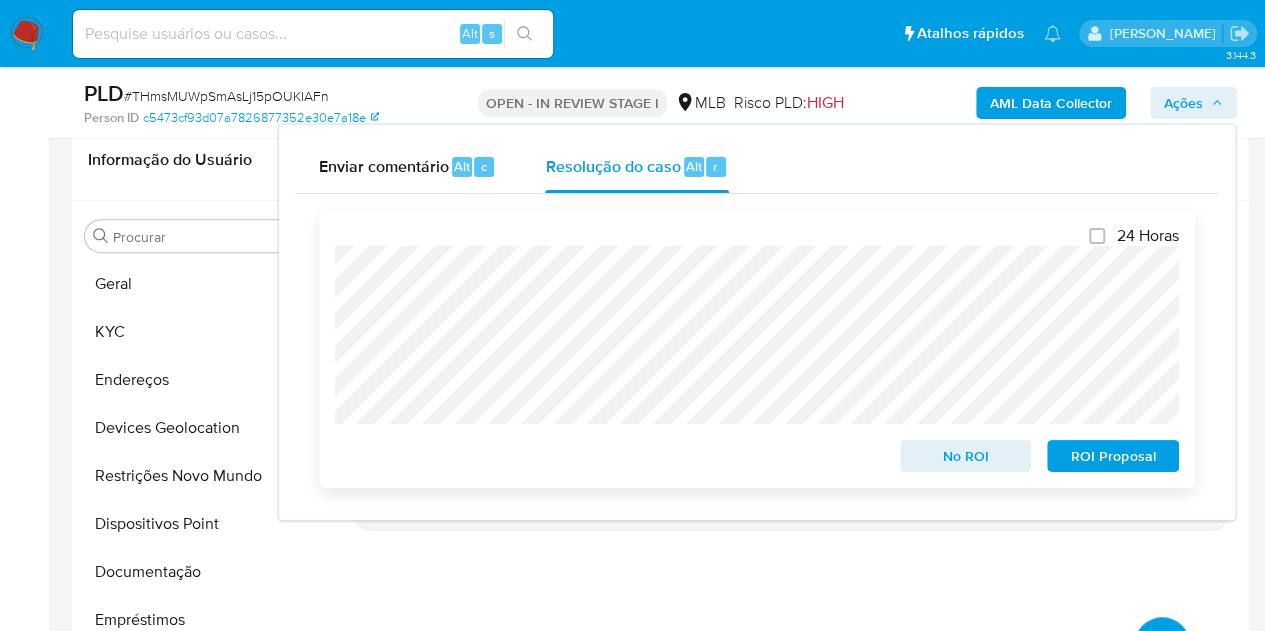click on "ROI Proposal" at bounding box center (1113, 456) 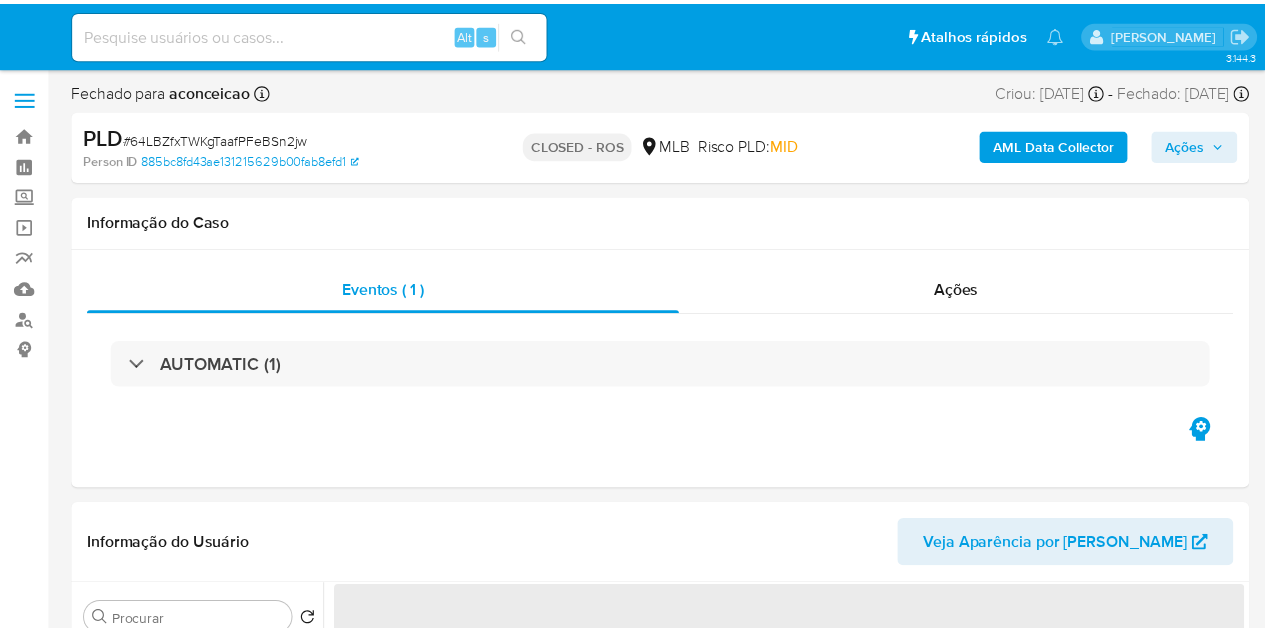 scroll, scrollTop: 0, scrollLeft: 0, axis: both 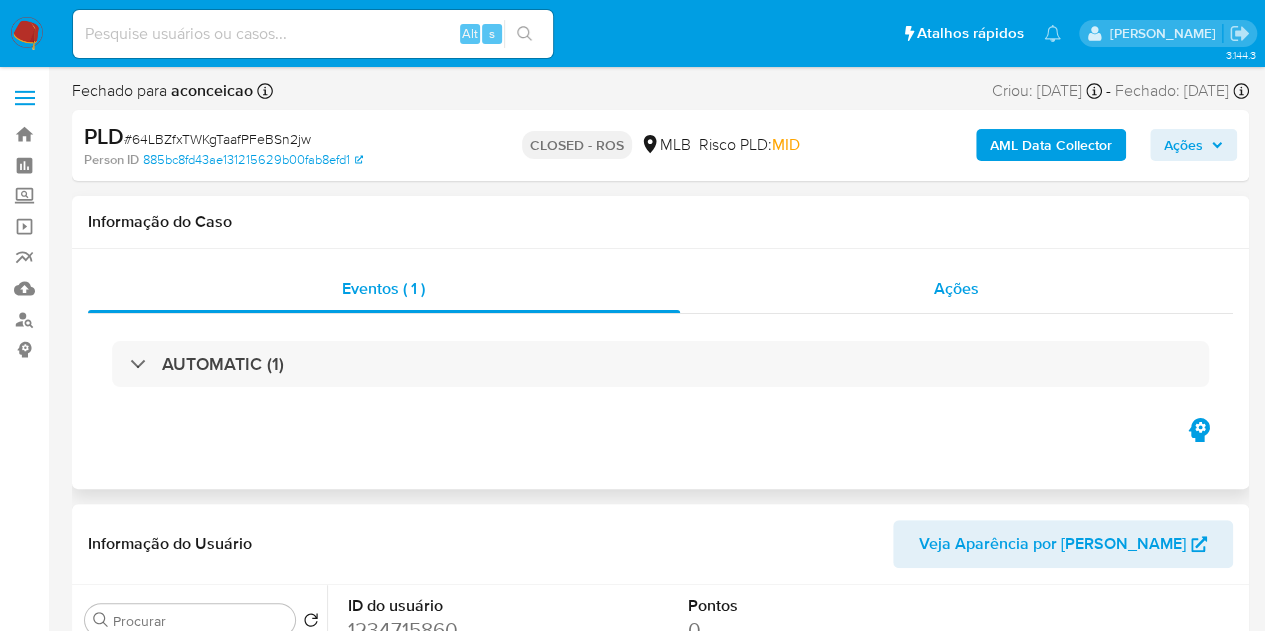 click on "Ações" at bounding box center (957, 289) 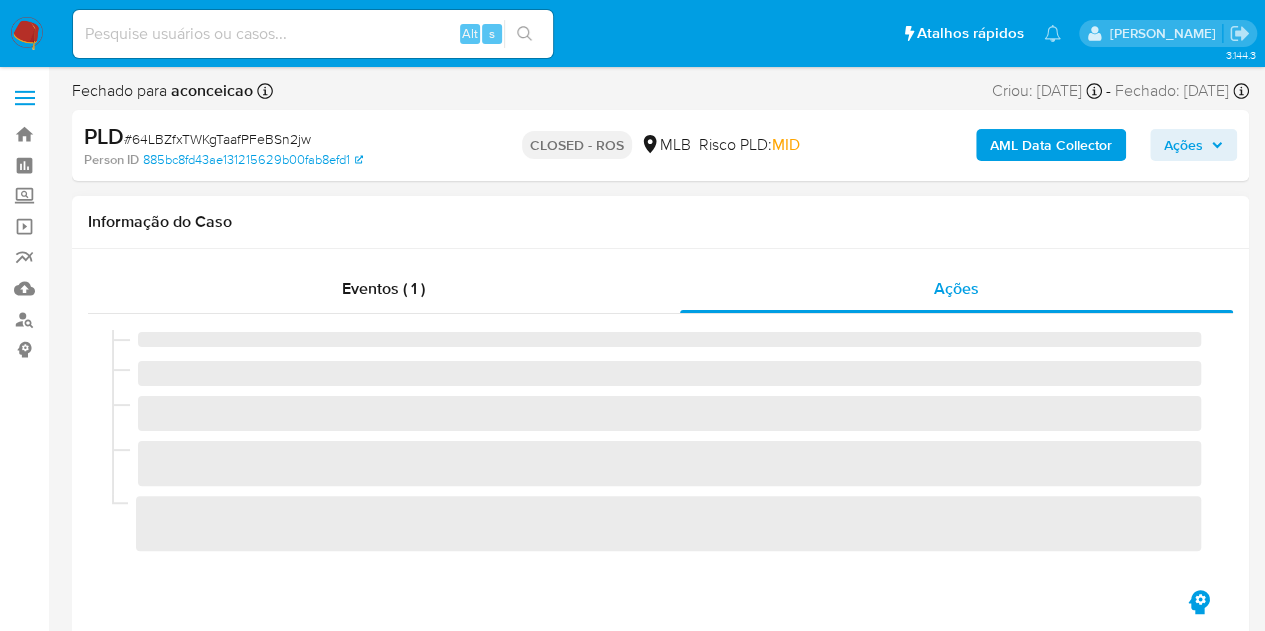 select on "10" 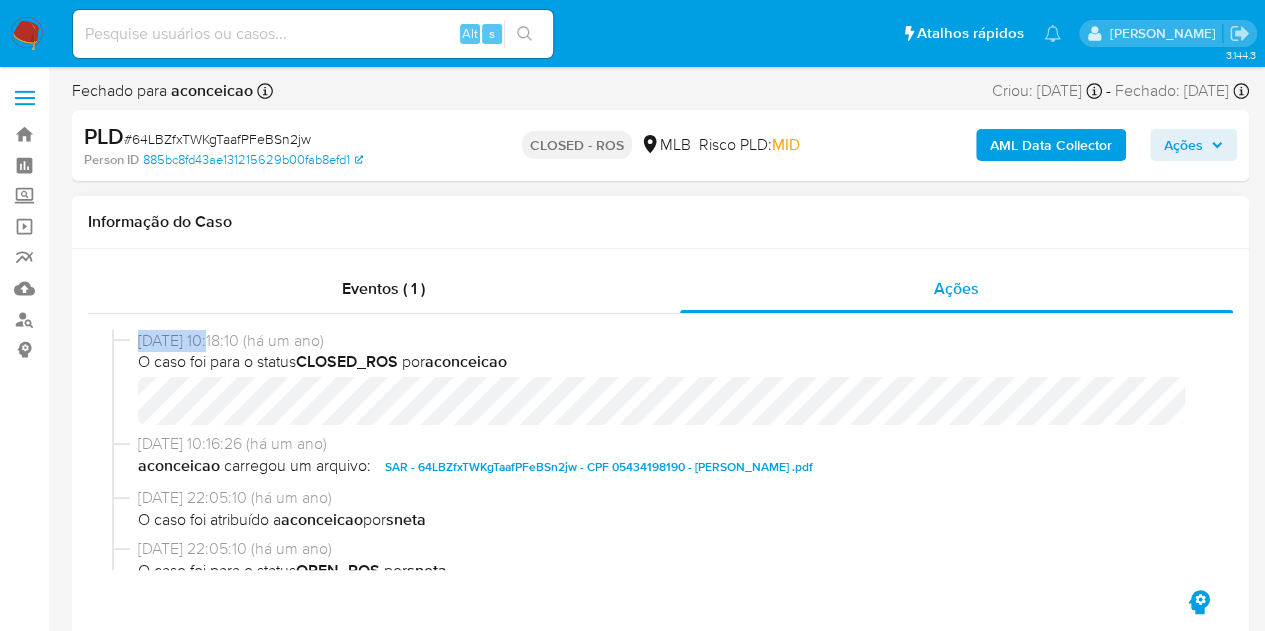 drag, startPoint x: 221, startPoint y: 340, endPoint x: 136, endPoint y: 339, distance: 85.00588 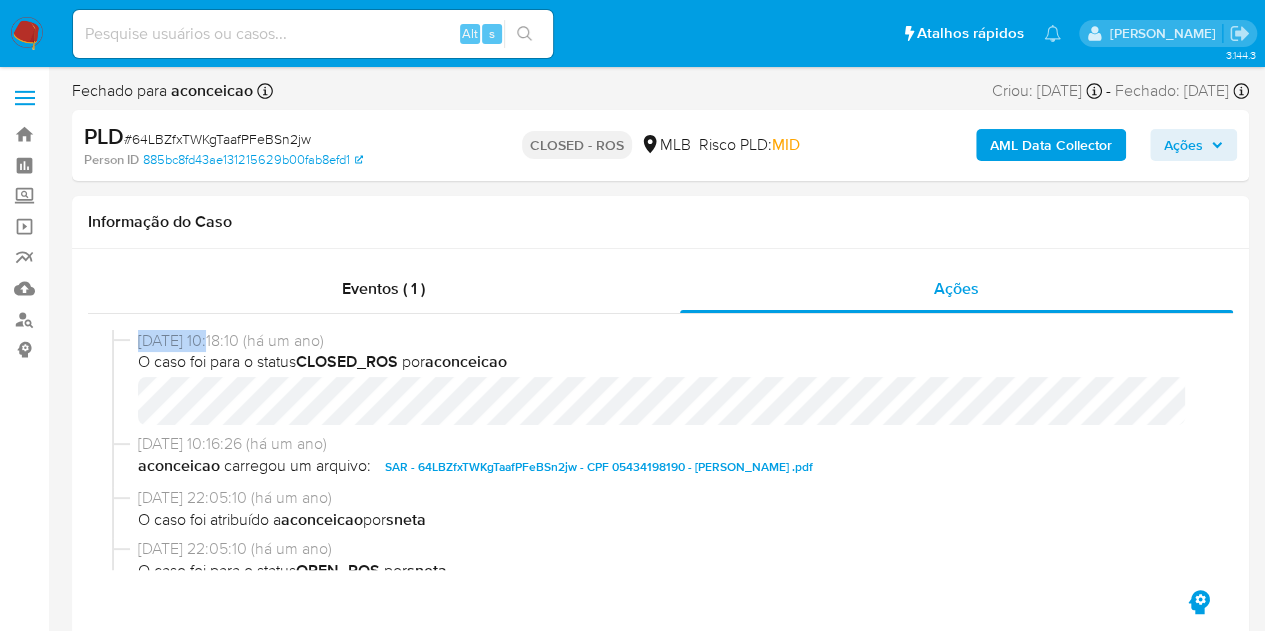 copy on "28/05/2024" 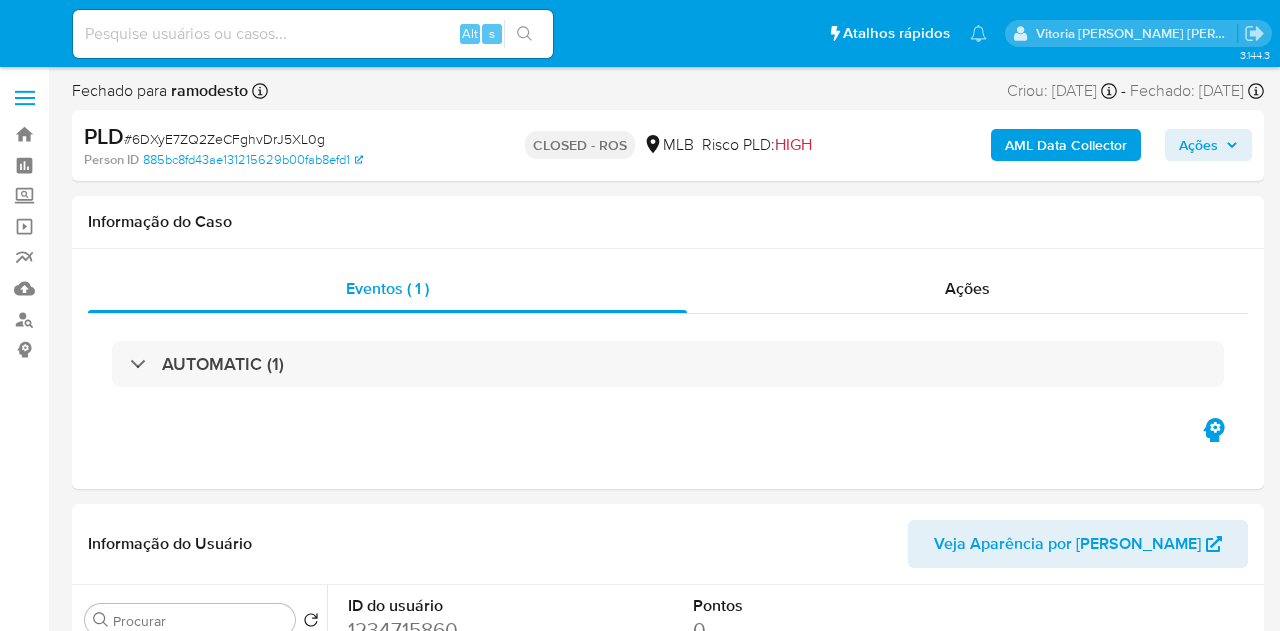 select on "10" 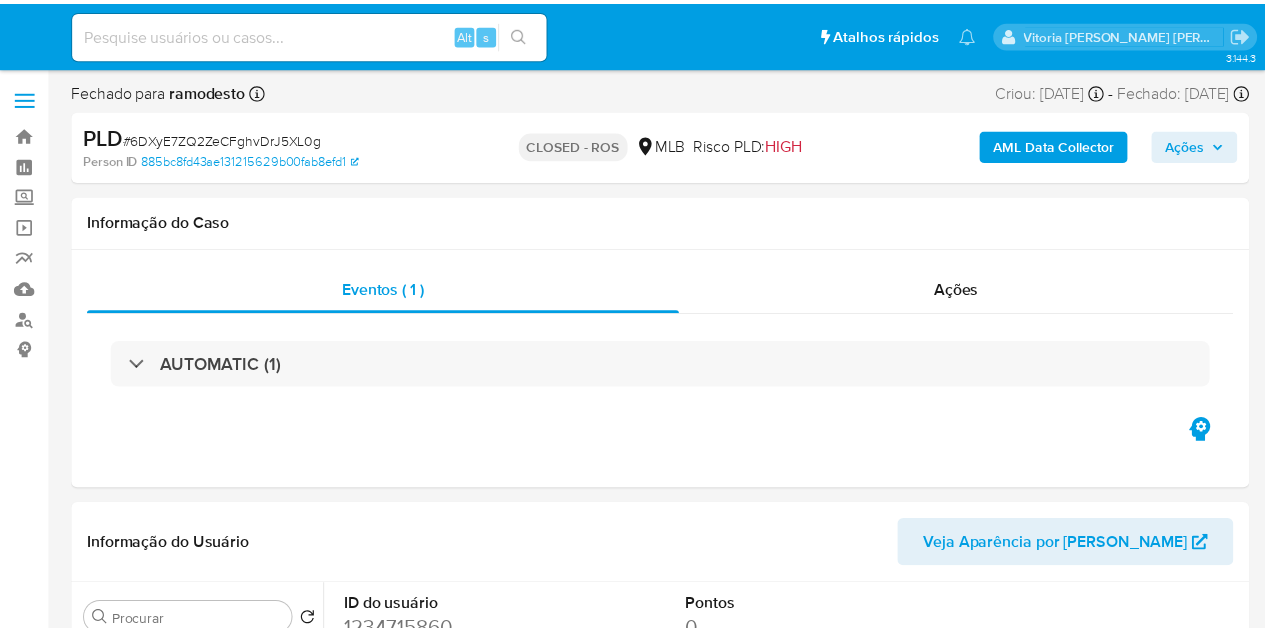 scroll, scrollTop: 0, scrollLeft: 0, axis: both 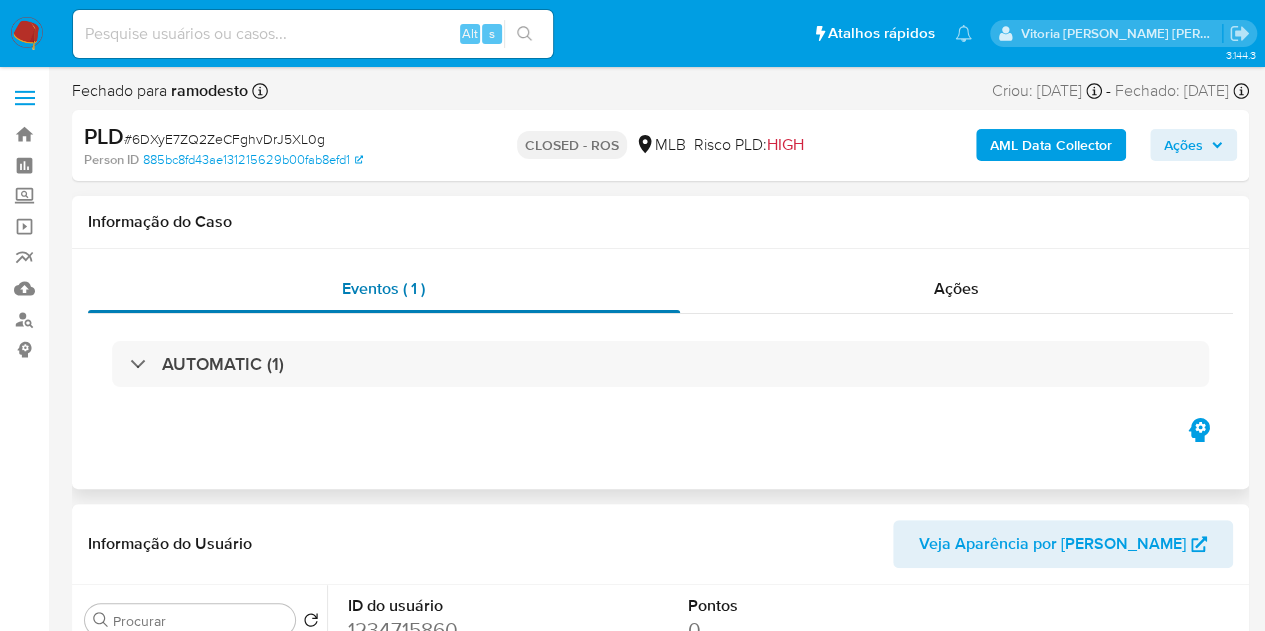 drag, startPoint x: 957, startPoint y: 277, endPoint x: 646, endPoint y: 305, distance: 312.2579 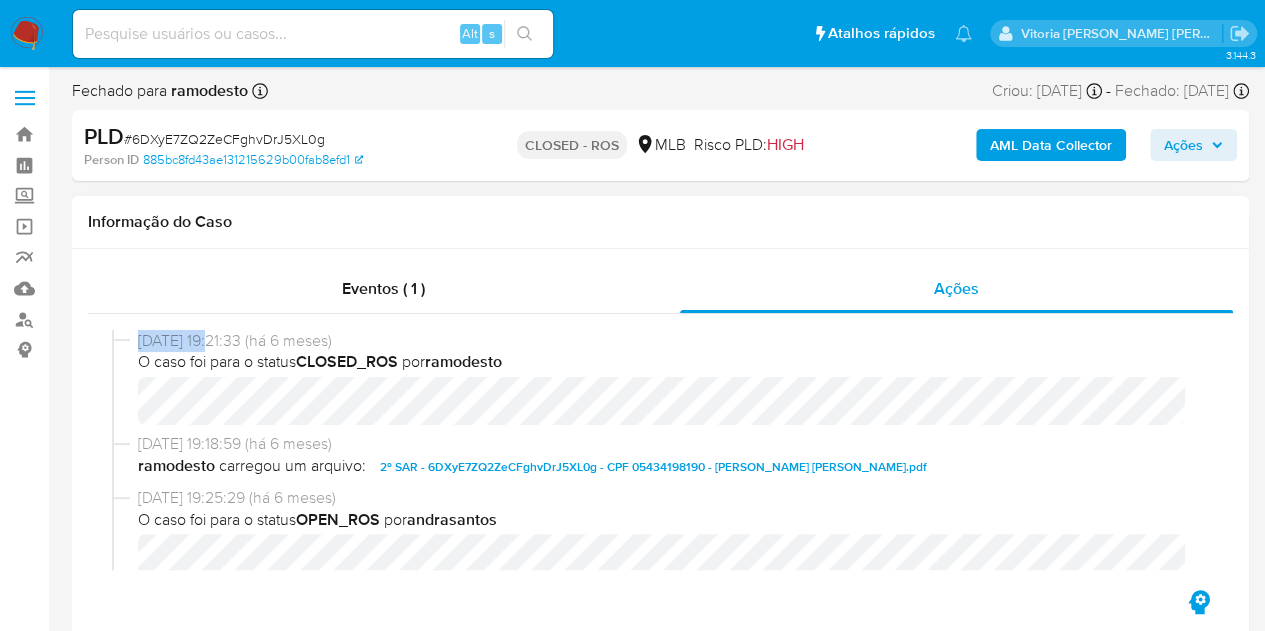 drag, startPoint x: 217, startPoint y: 343, endPoint x: 138, endPoint y: 350, distance: 79.30952 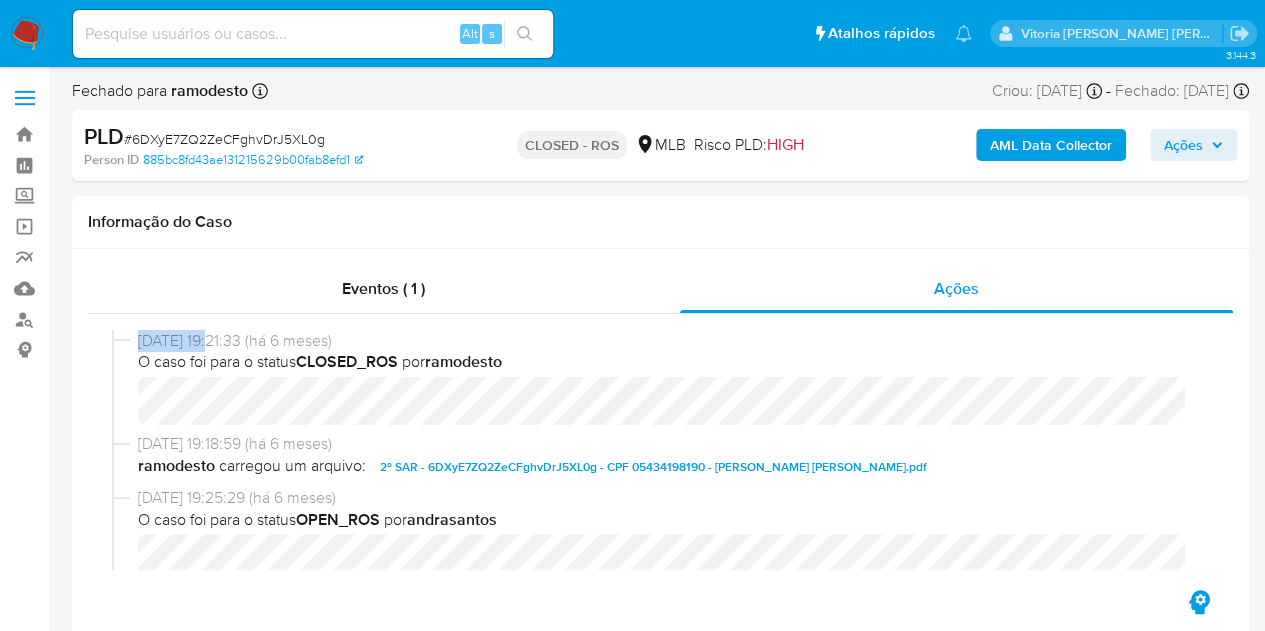 copy on "08/01/2025" 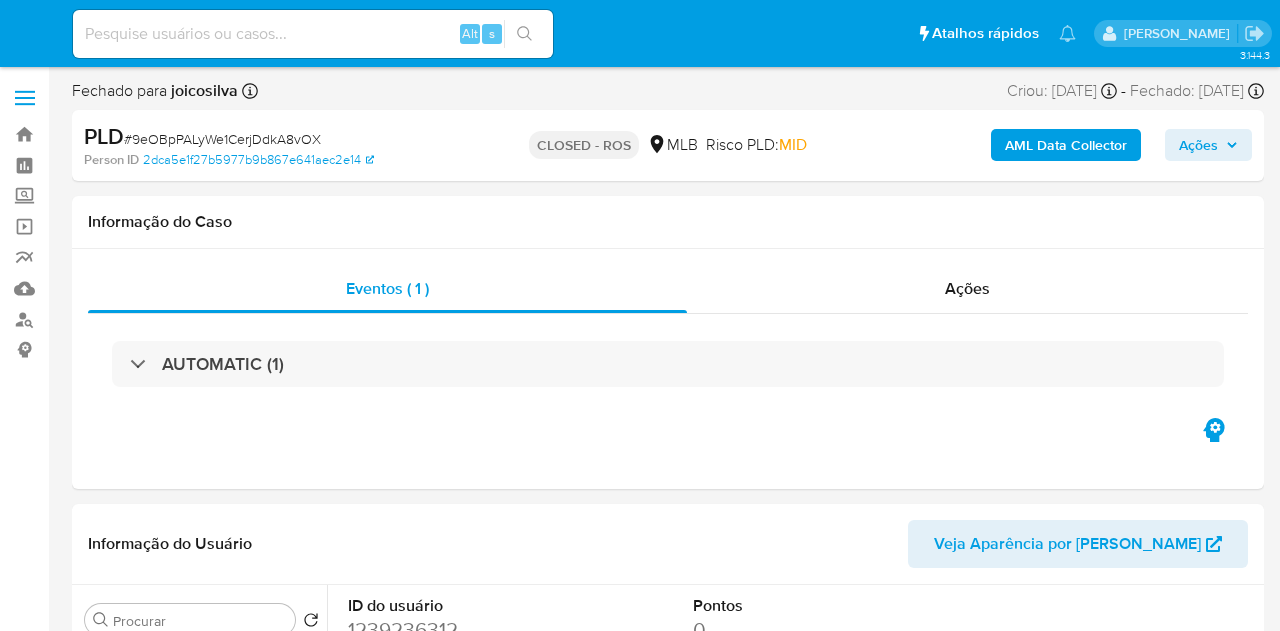 select on "10" 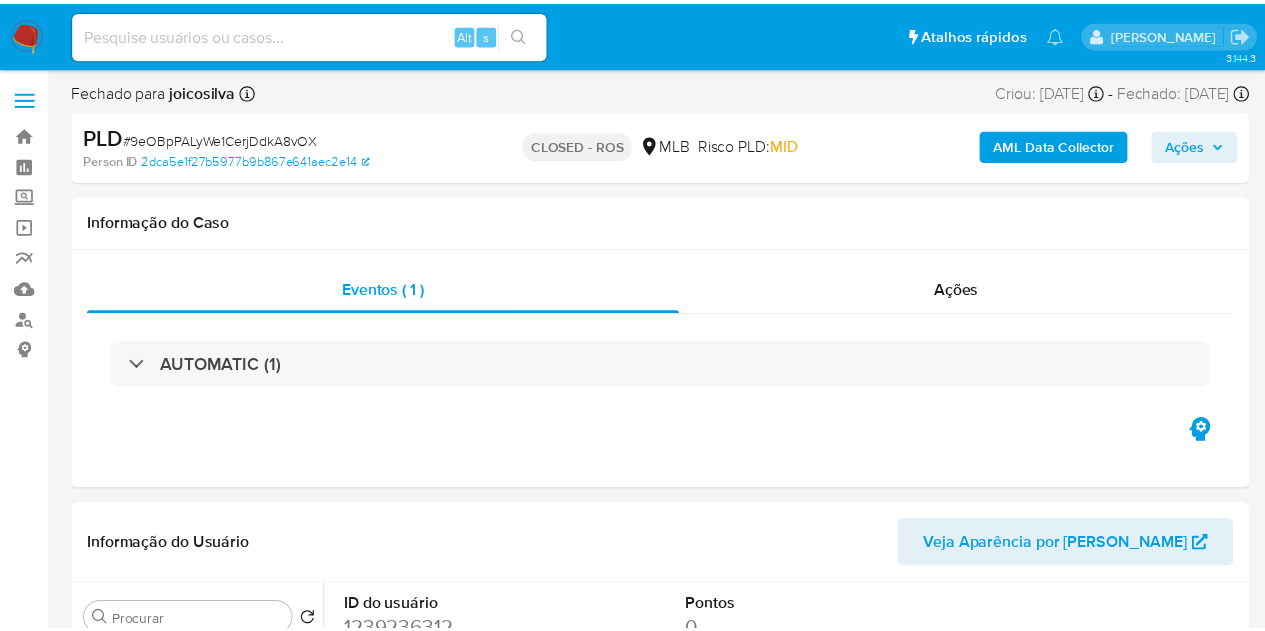 scroll, scrollTop: 0, scrollLeft: 0, axis: both 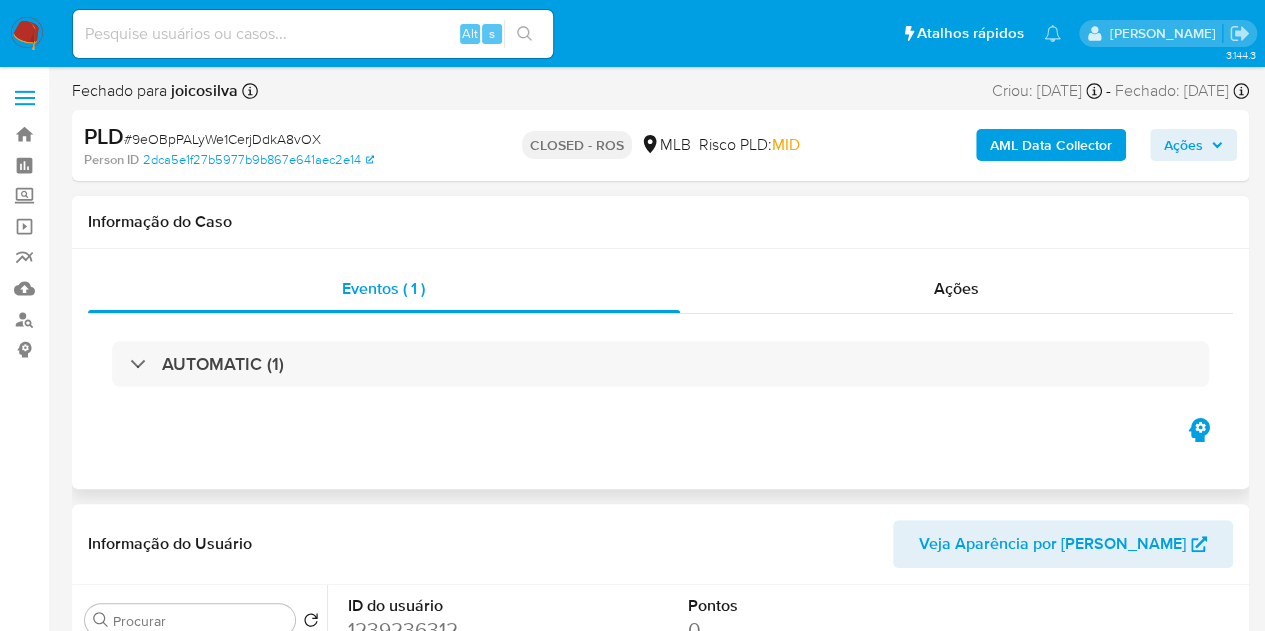 drag, startPoint x: 948, startPoint y: 283, endPoint x: 583, endPoint y: 328, distance: 367.76352 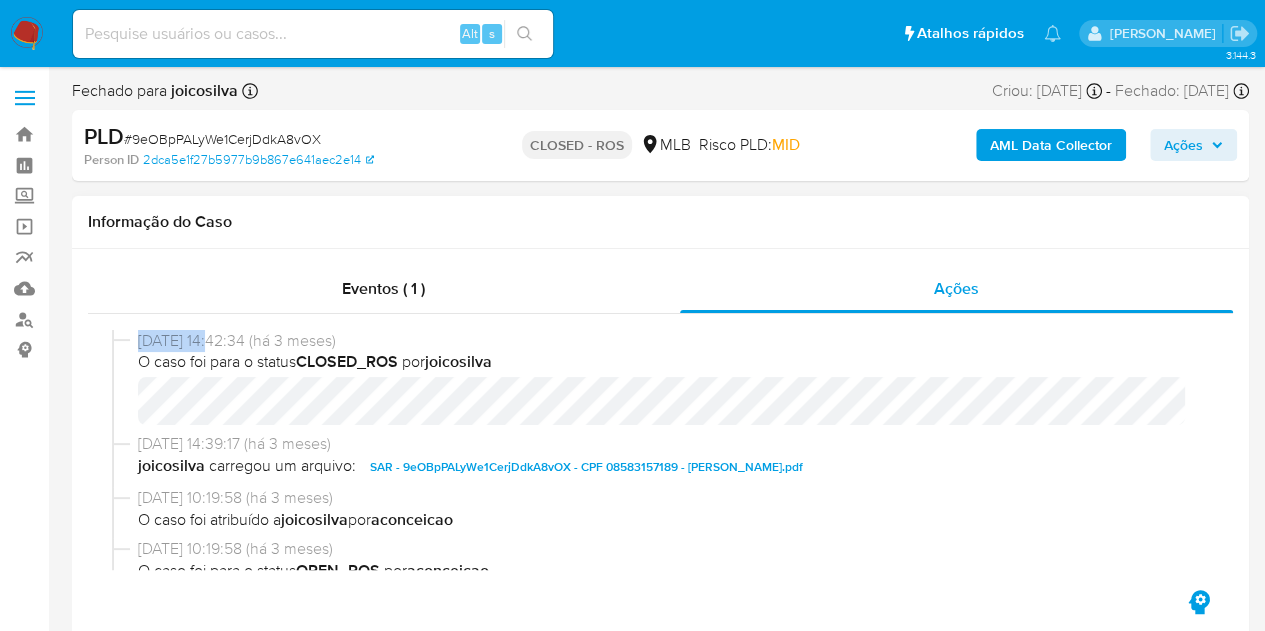 drag, startPoint x: 216, startPoint y: 339, endPoint x: 134, endPoint y: 341, distance: 82.02438 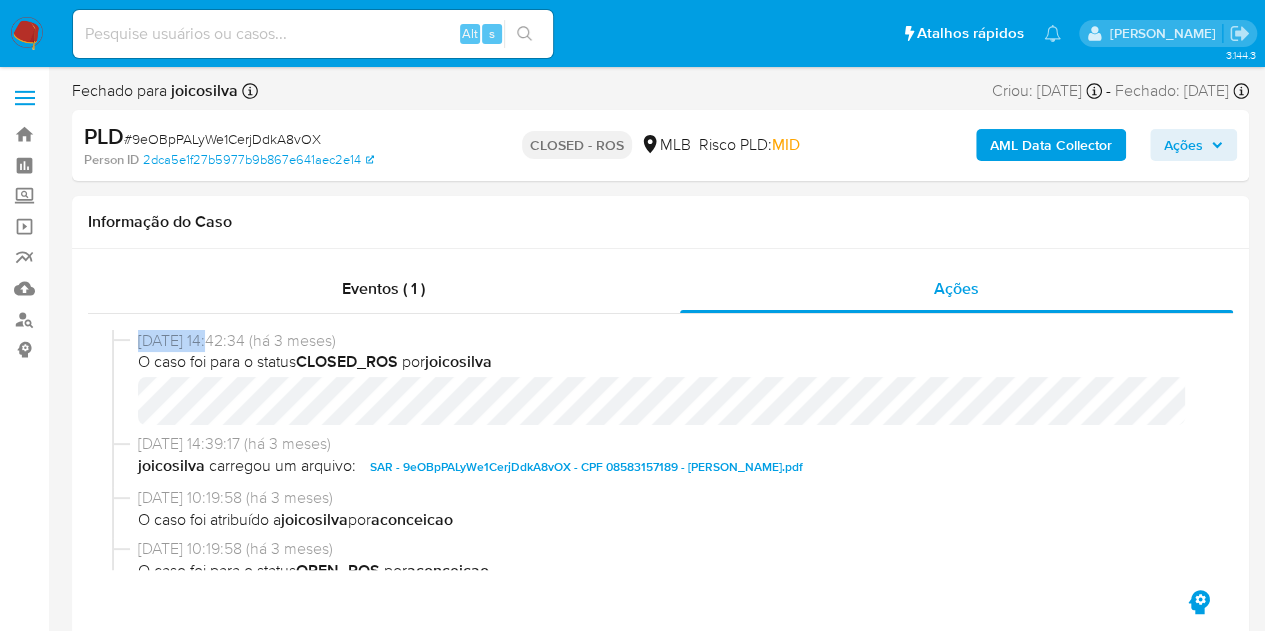 copy on "[DATE]" 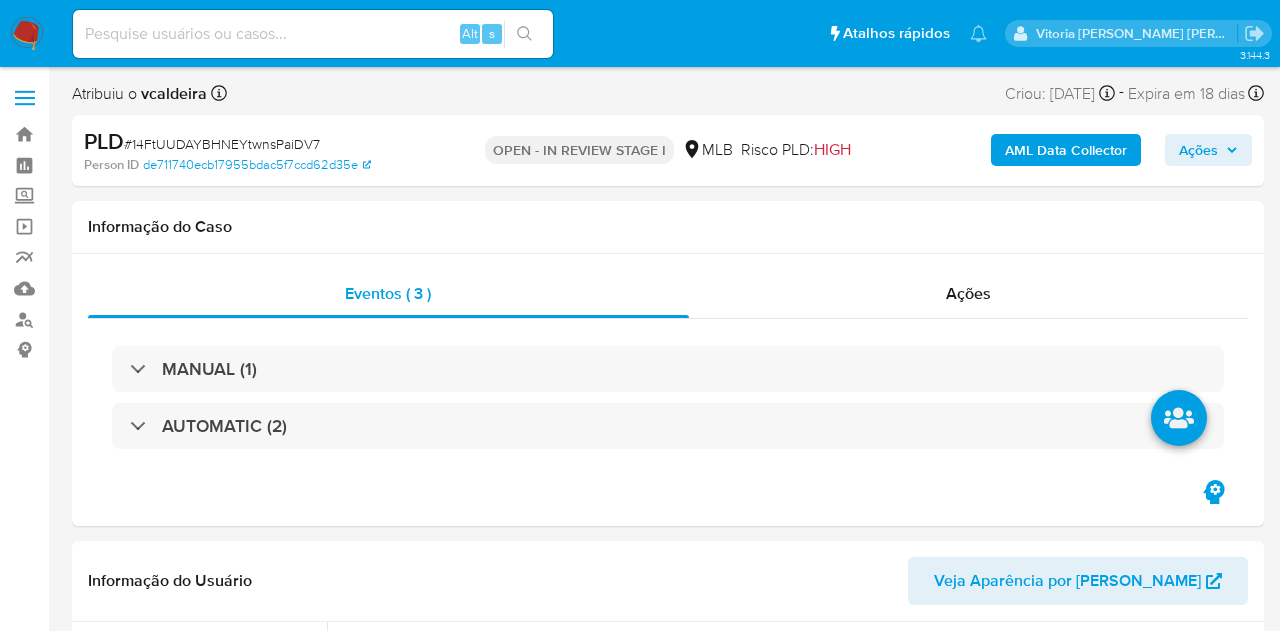 select on "10" 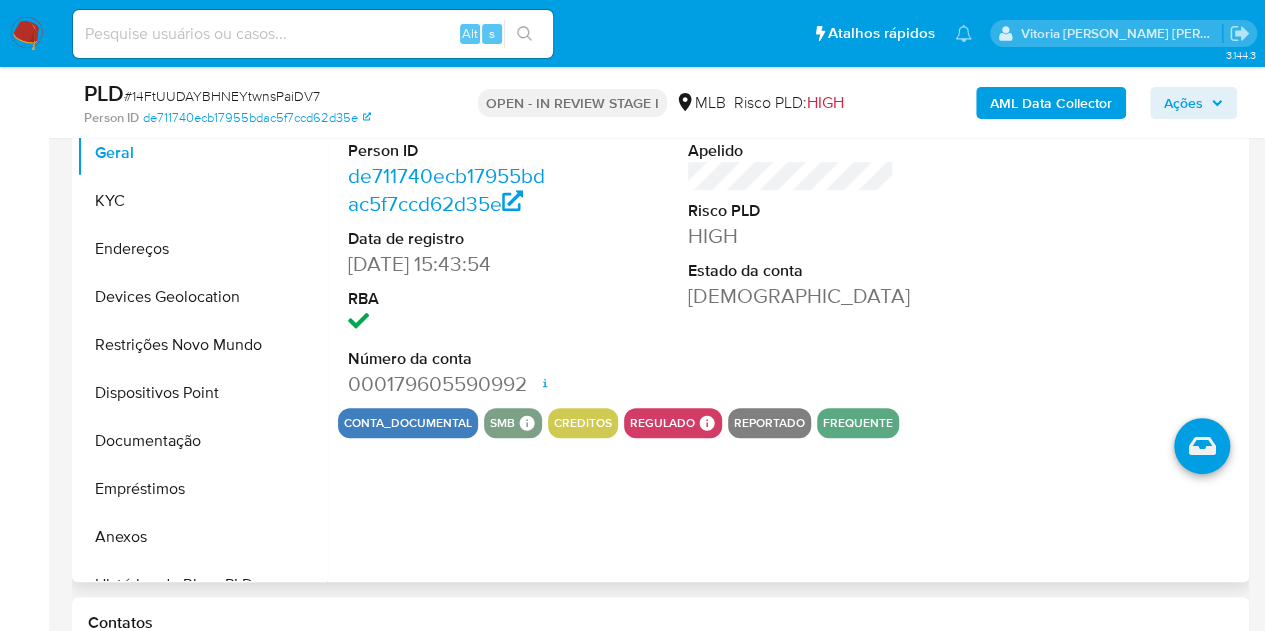 scroll, scrollTop: 500, scrollLeft: 0, axis: vertical 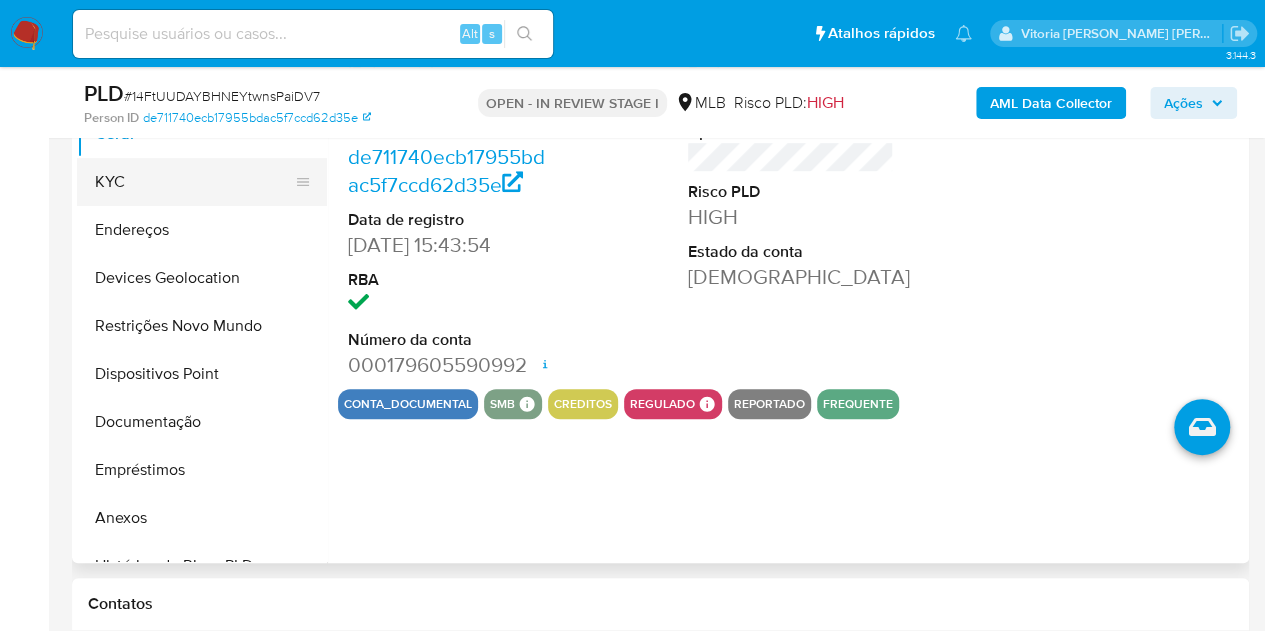 click on "KYC" at bounding box center [194, 182] 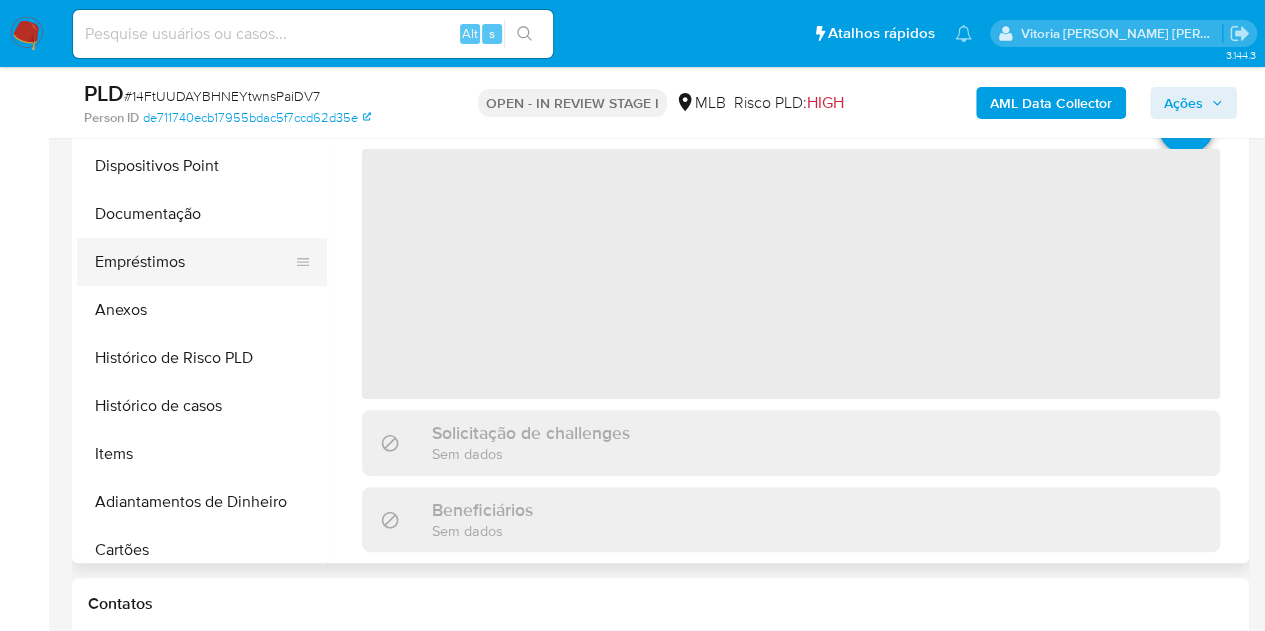 scroll, scrollTop: 300, scrollLeft: 0, axis: vertical 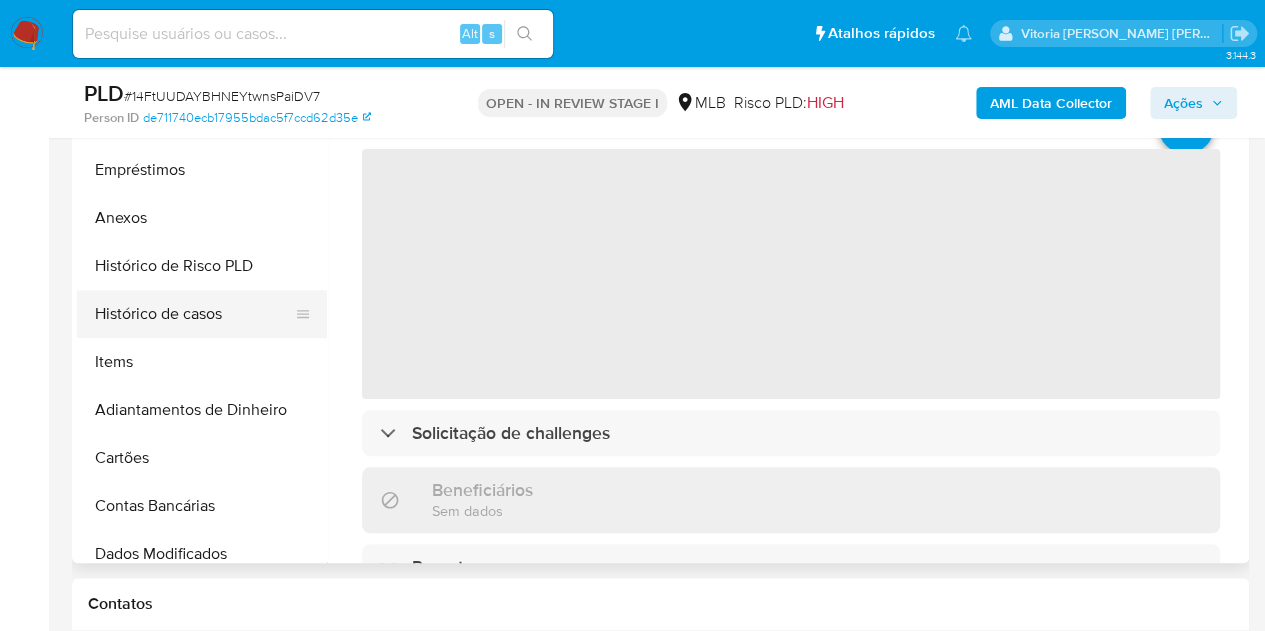 click on "Histórico de casos" at bounding box center (194, 314) 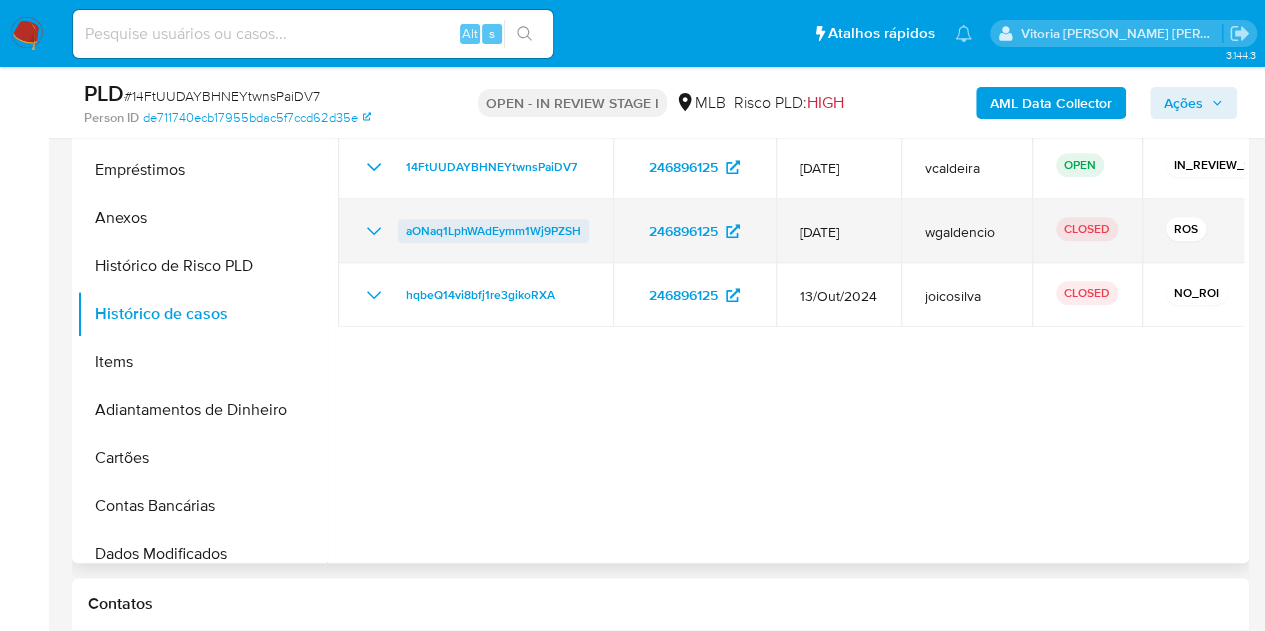 click on "aONaq1LphWAdEymm1Wj9PZSH" at bounding box center (493, 231) 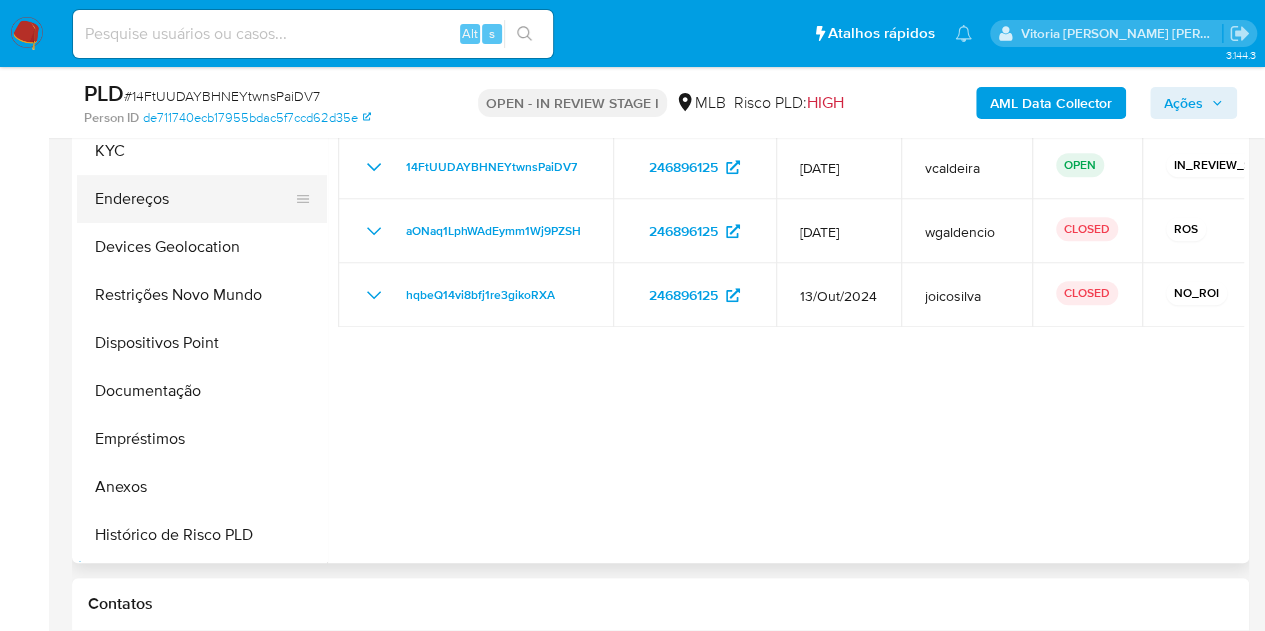scroll, scrollTop: 0, scrollLeft: 0, axis: both 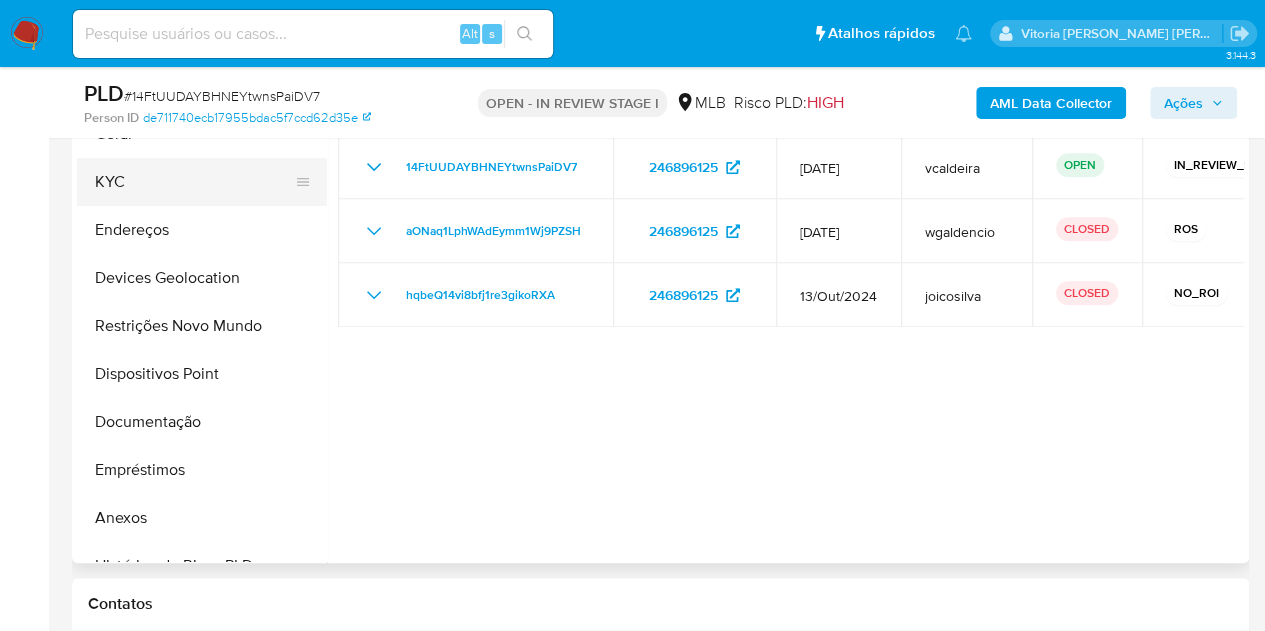 click on "KYC" at bounding box center [194, 182] 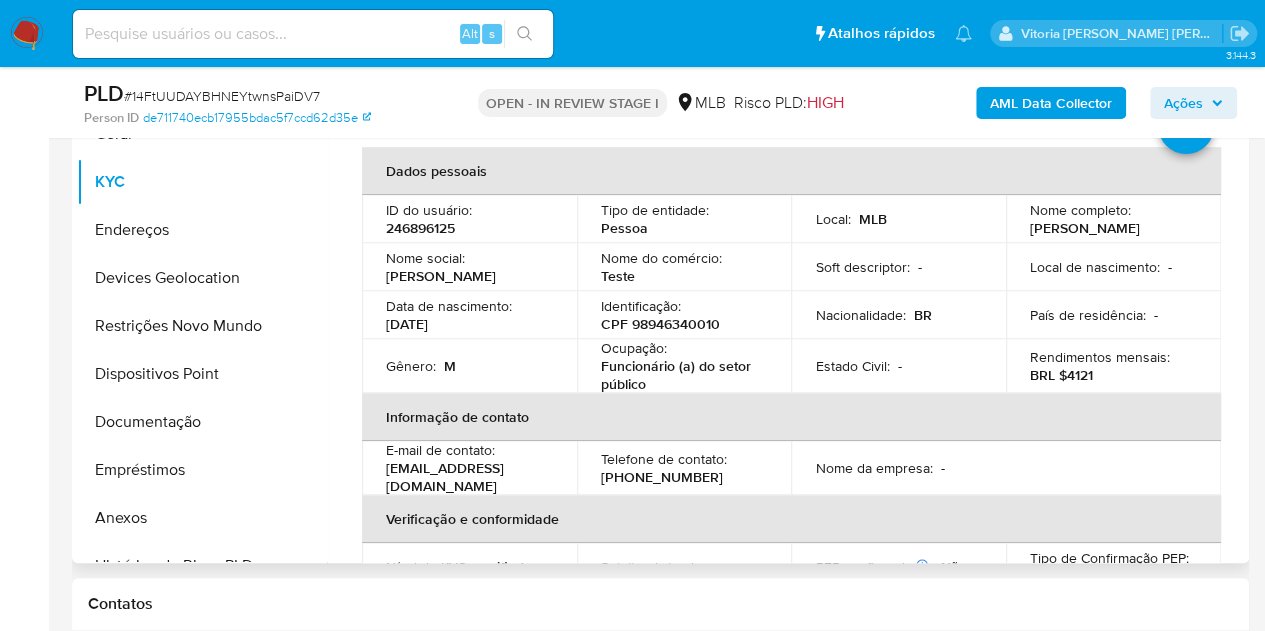 click on "[PERSON_NAME]" at bounding box center (1085, 228) 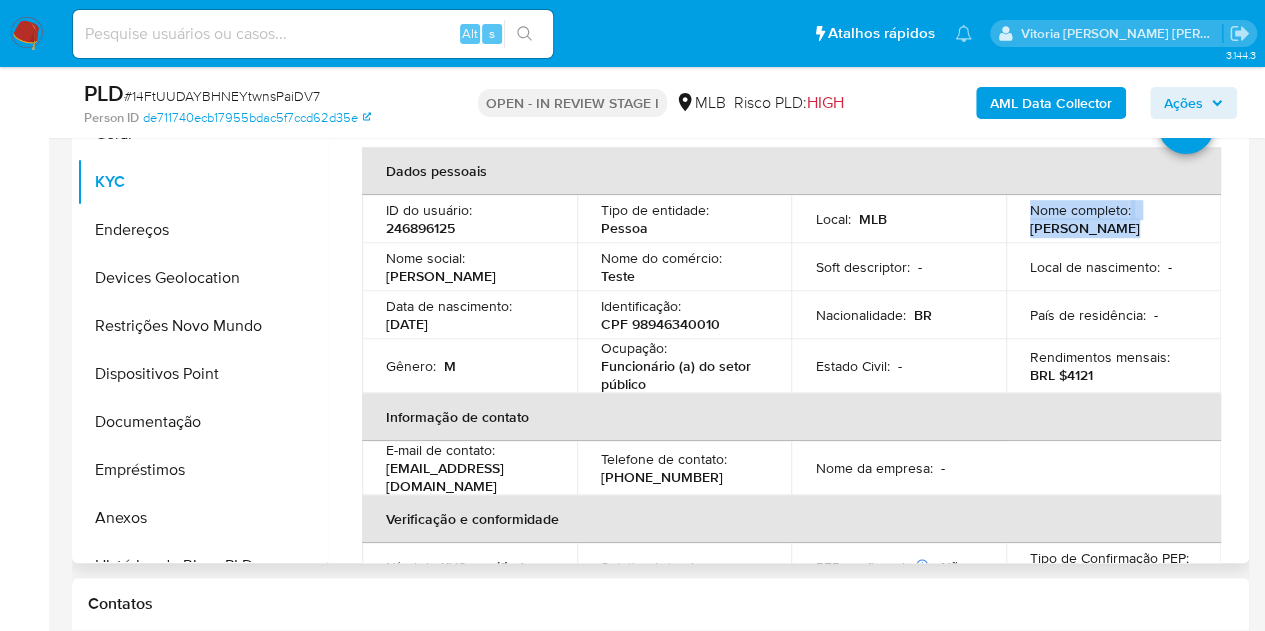 click on "[PERSON_NAME]" at bounding box center [1085, 228] 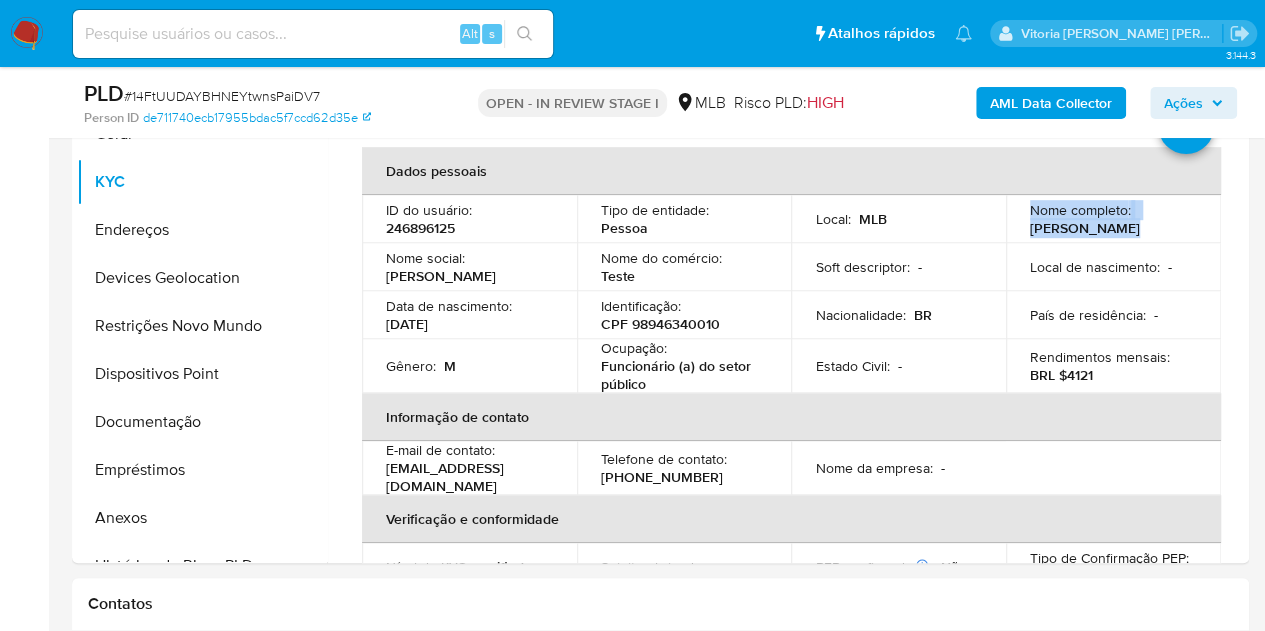 copy on "Nome completo :    [PERSON_NAME]" 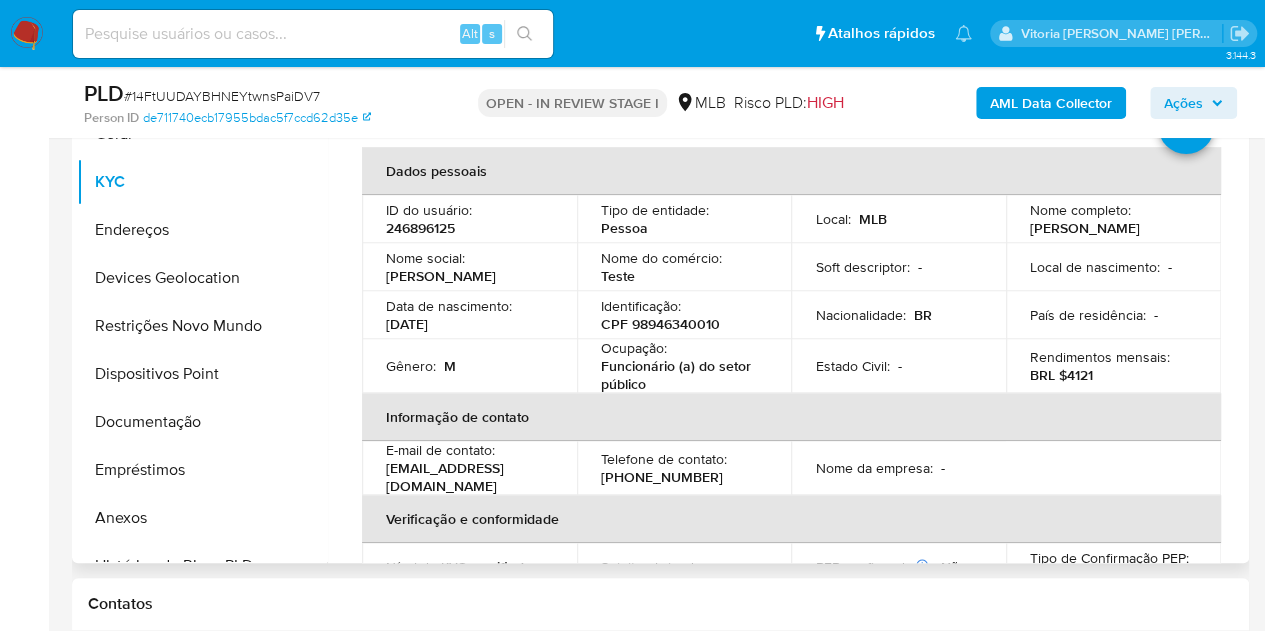 click on "País de residência :" at bounding box center [1088, 315] 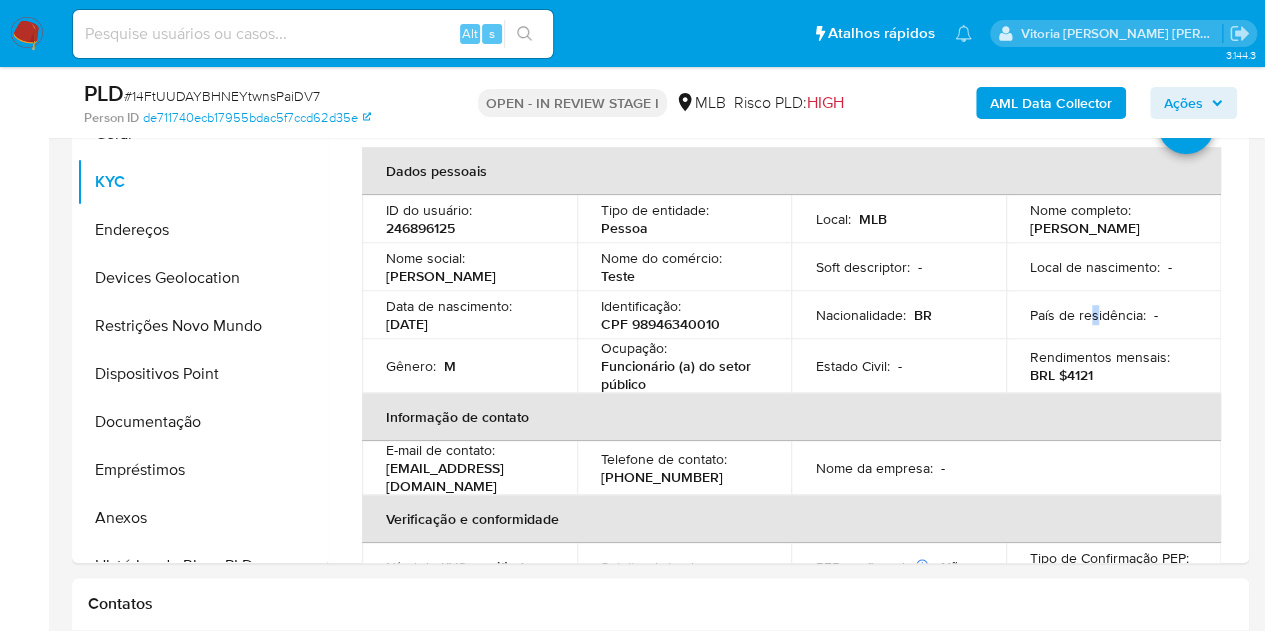 drag, startPoint x: 1186, startPoint y: 231, endPoint x: 941, endPoint y: 57, distance: 300.50125 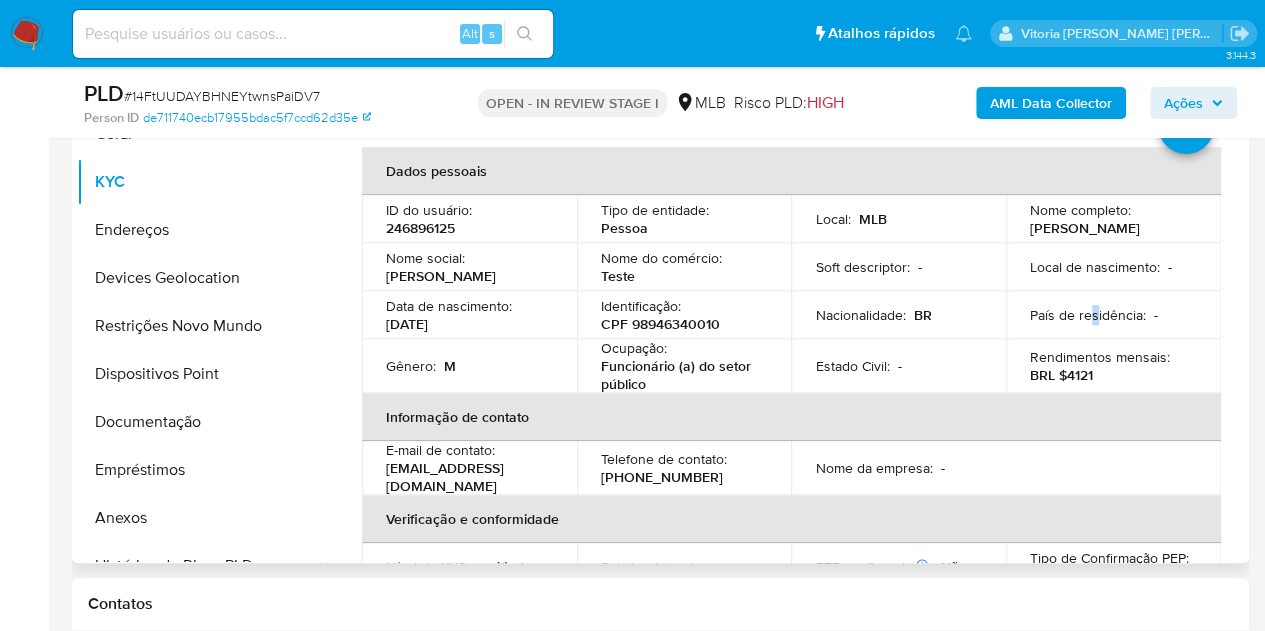 copy on "[DATE]" 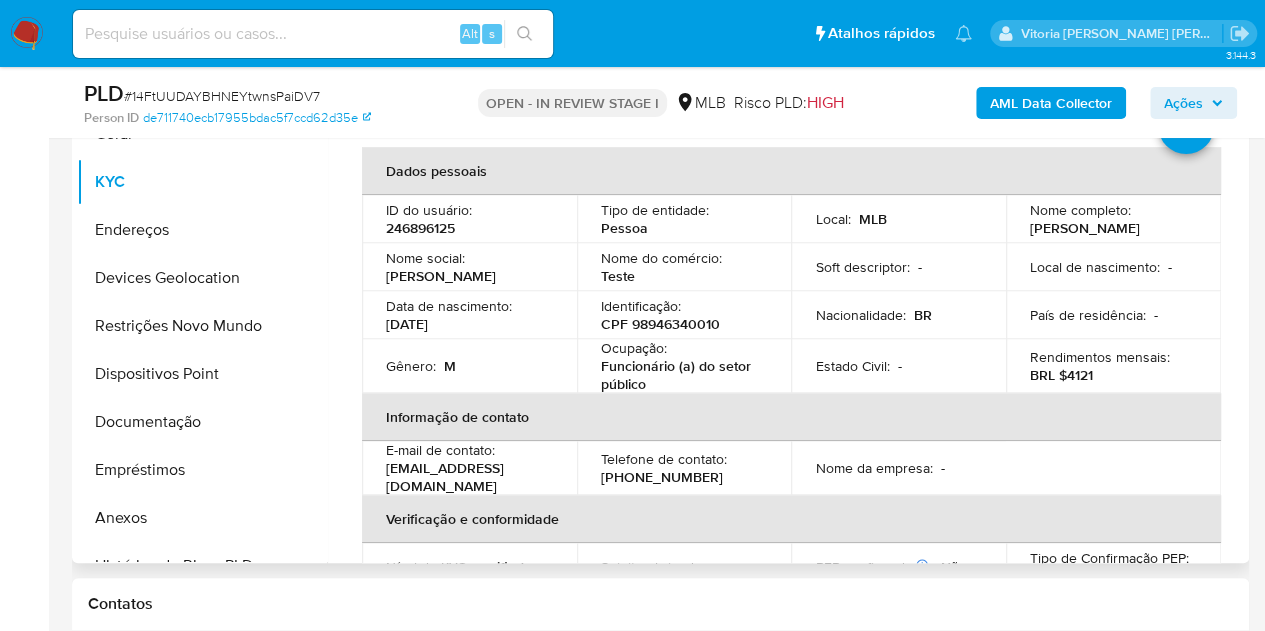 click on "CPF 98946340010" at bounding box center [660, 324] 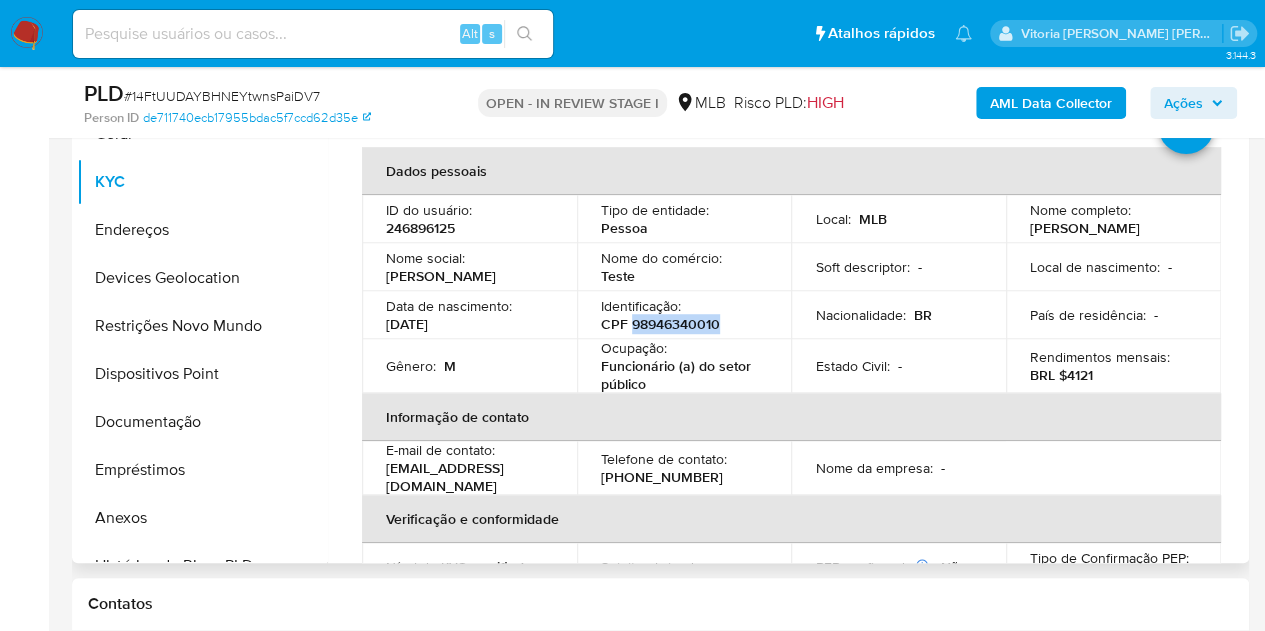 click on "CPF 98946340010" at bounding box center (660, 324) 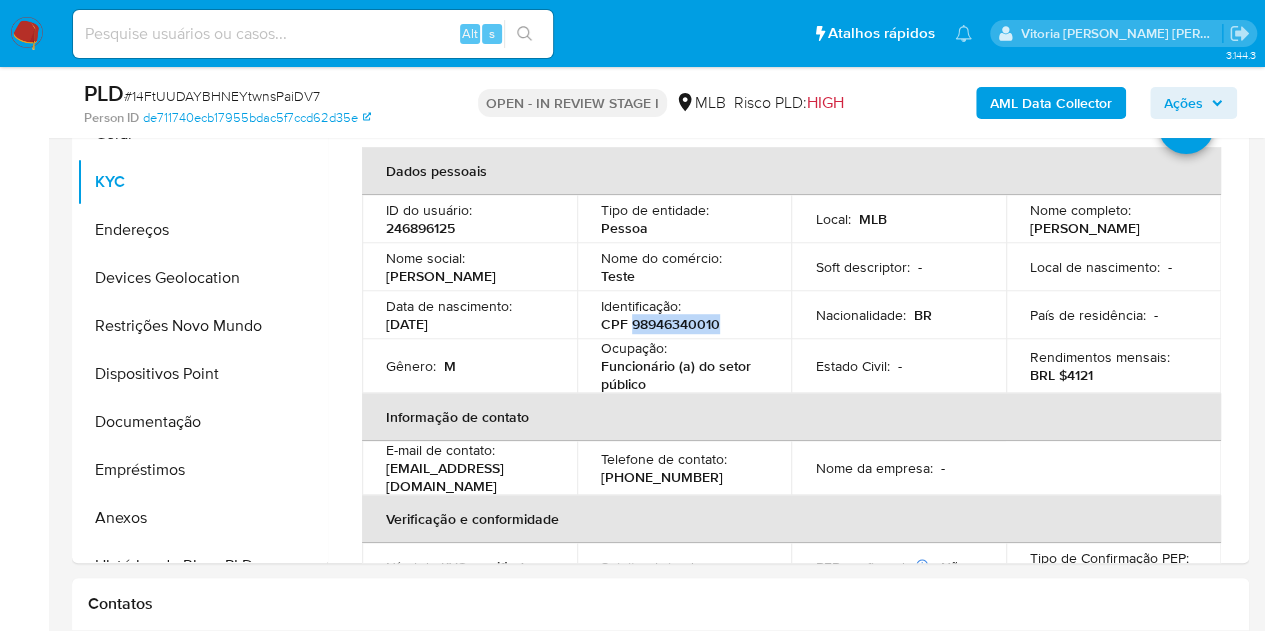 copy on "98946340010" 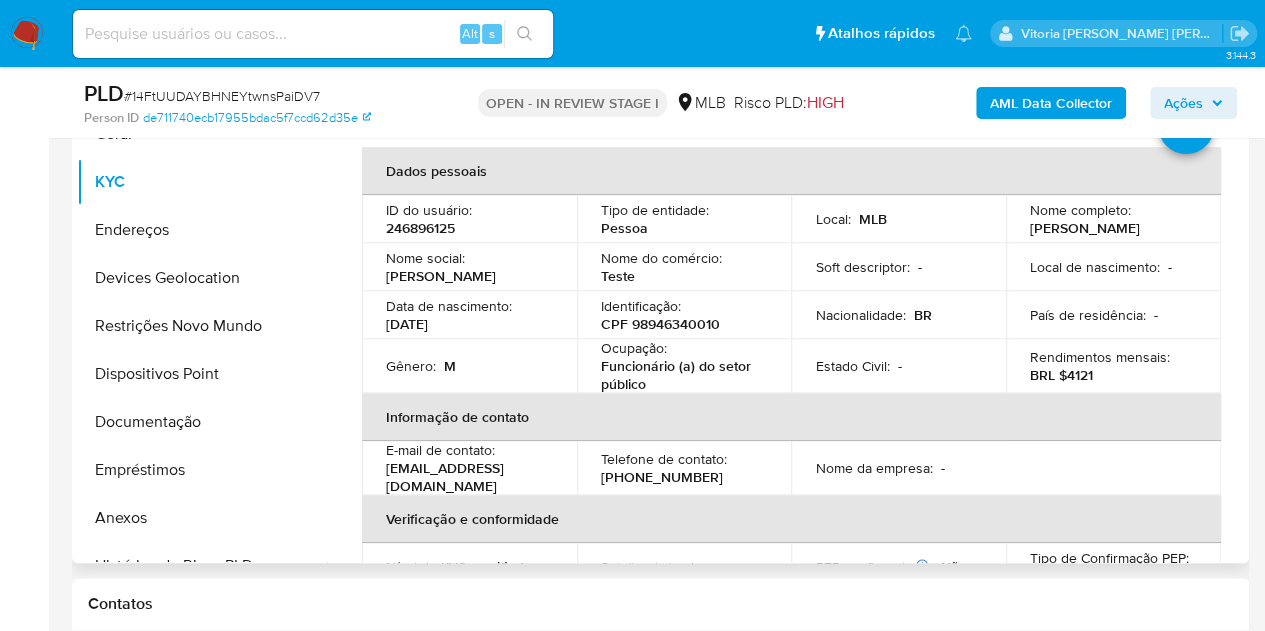 click on "246896125" at bounding box center [420, 228] 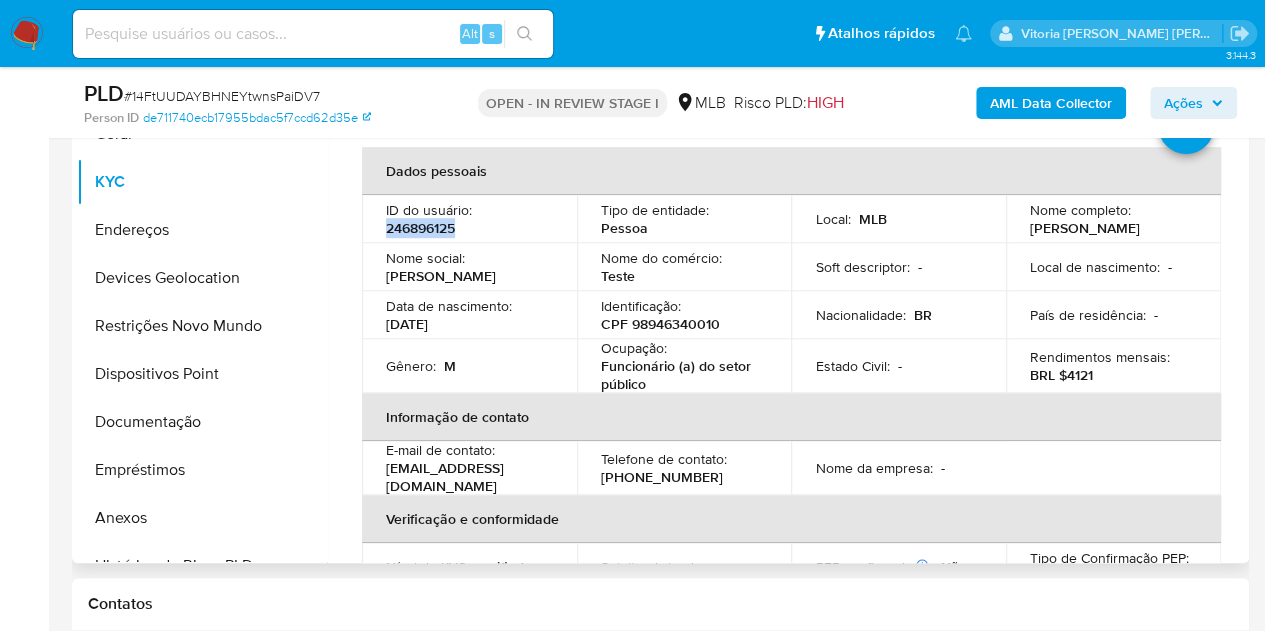 click on "246896125" at bounding box center (420, 228) 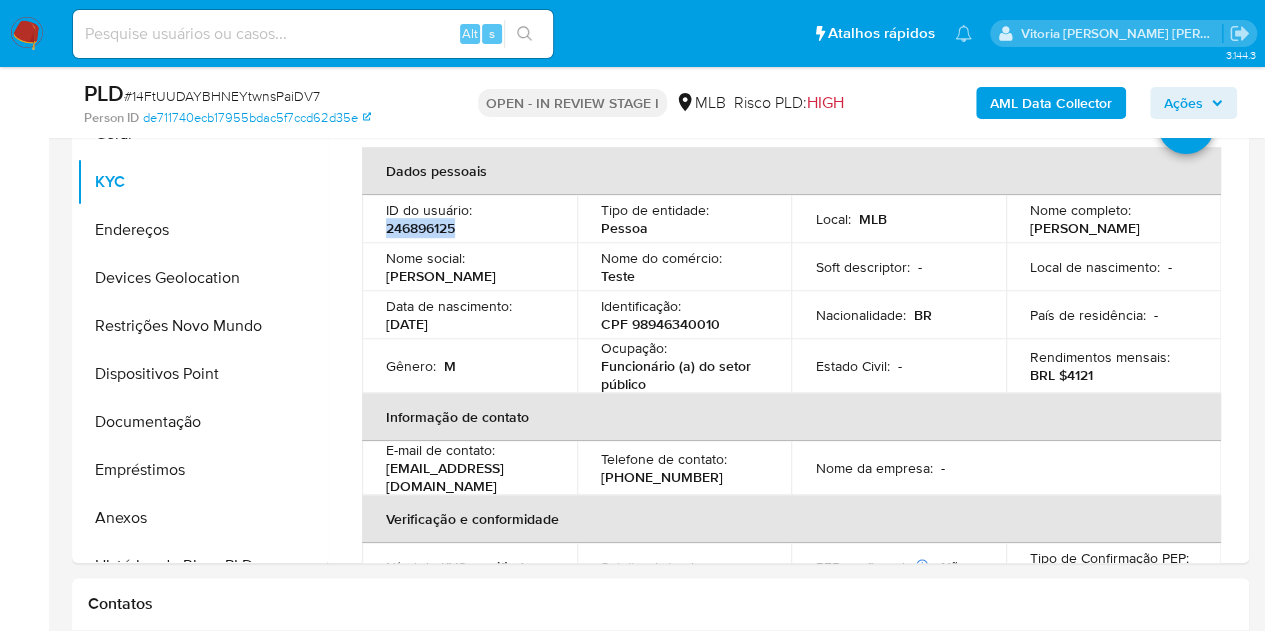copy on "246896125" 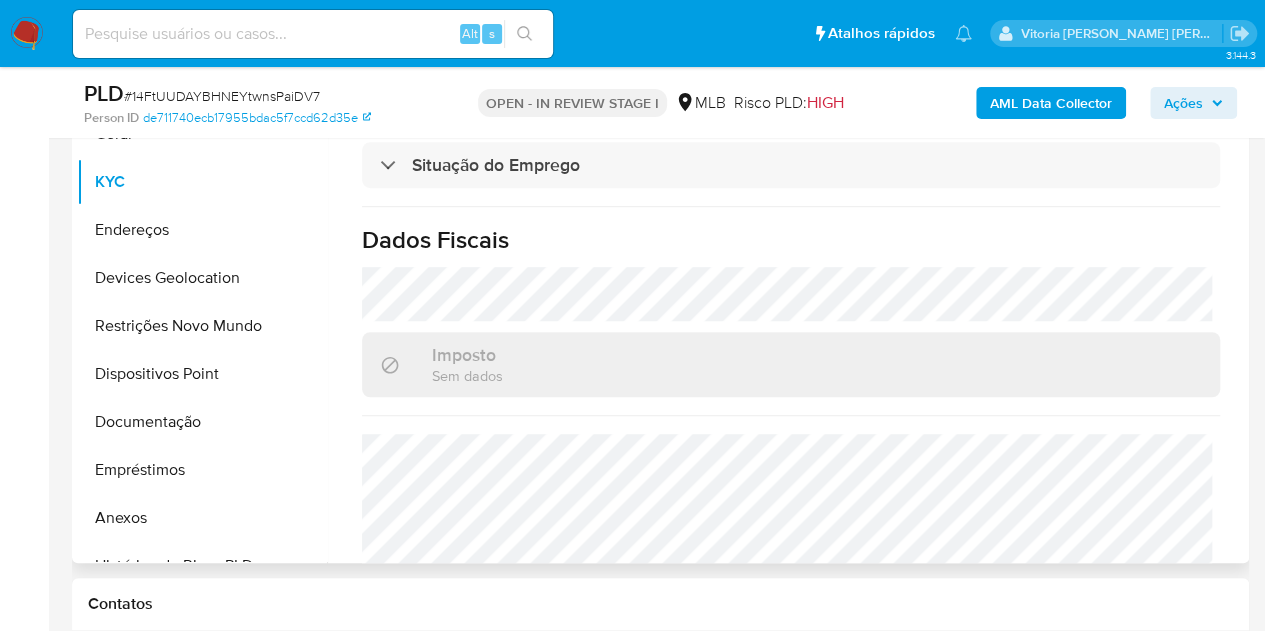 scroll, scrollTop: 926, scrollLeft: 0, axis: vertical 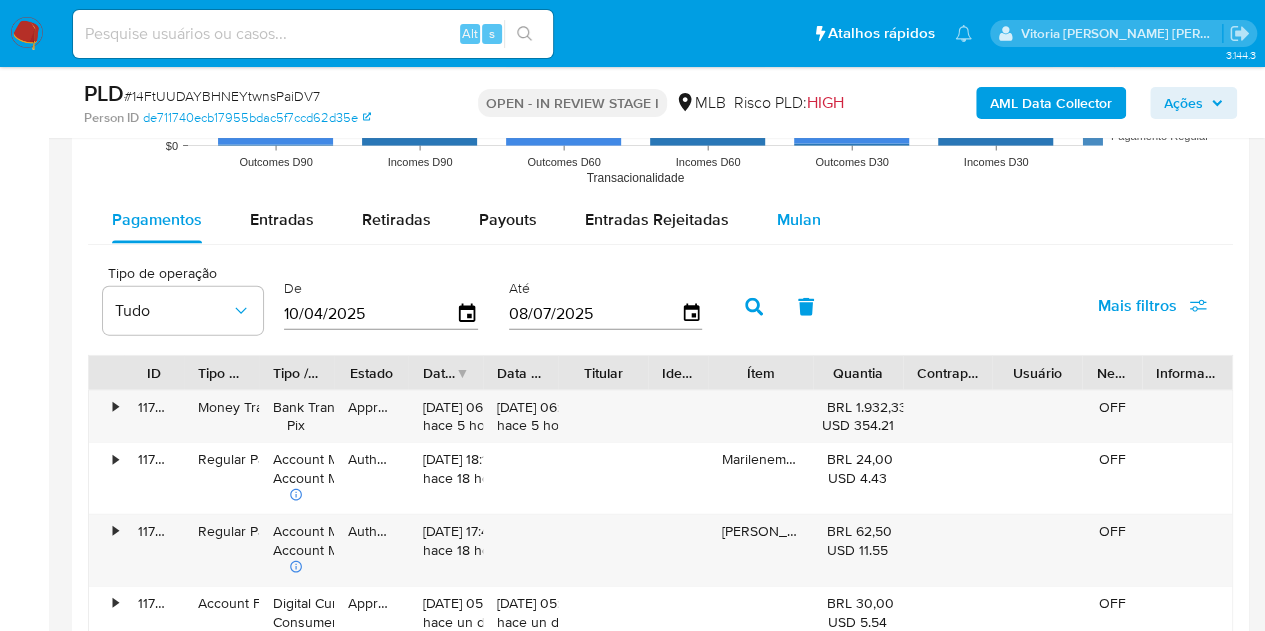 click on "Mulan" at bounding box center (799, 219) 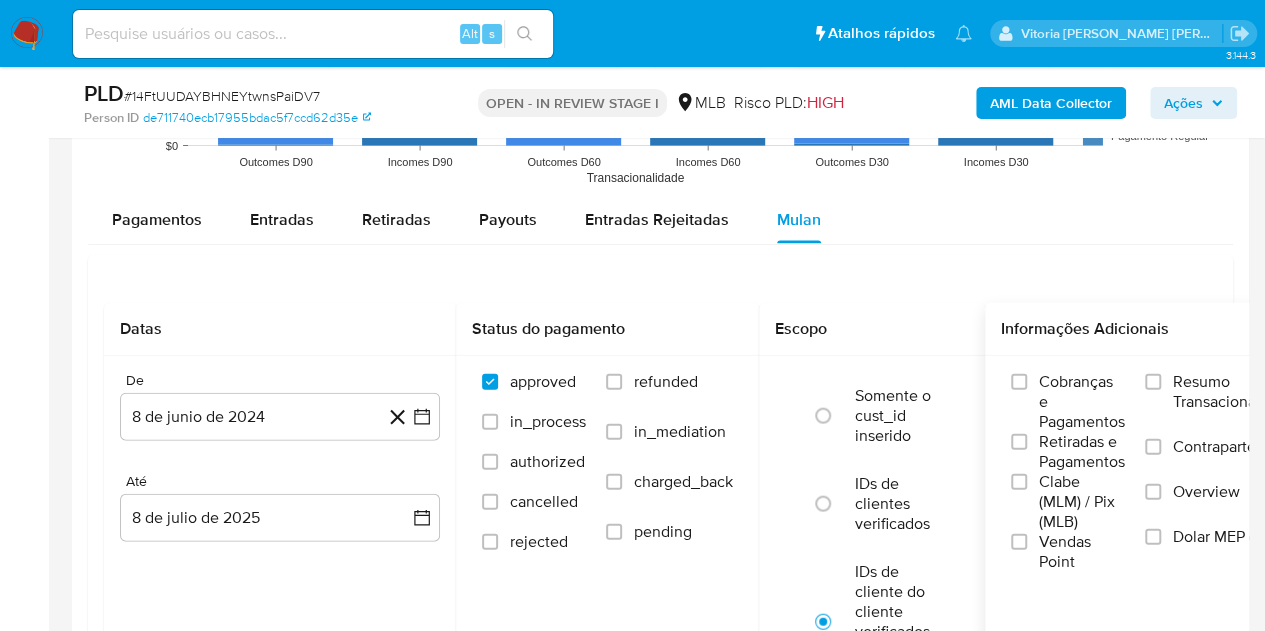 click on "Resumo Transacionalidade" at bounding box center (1222, 404) 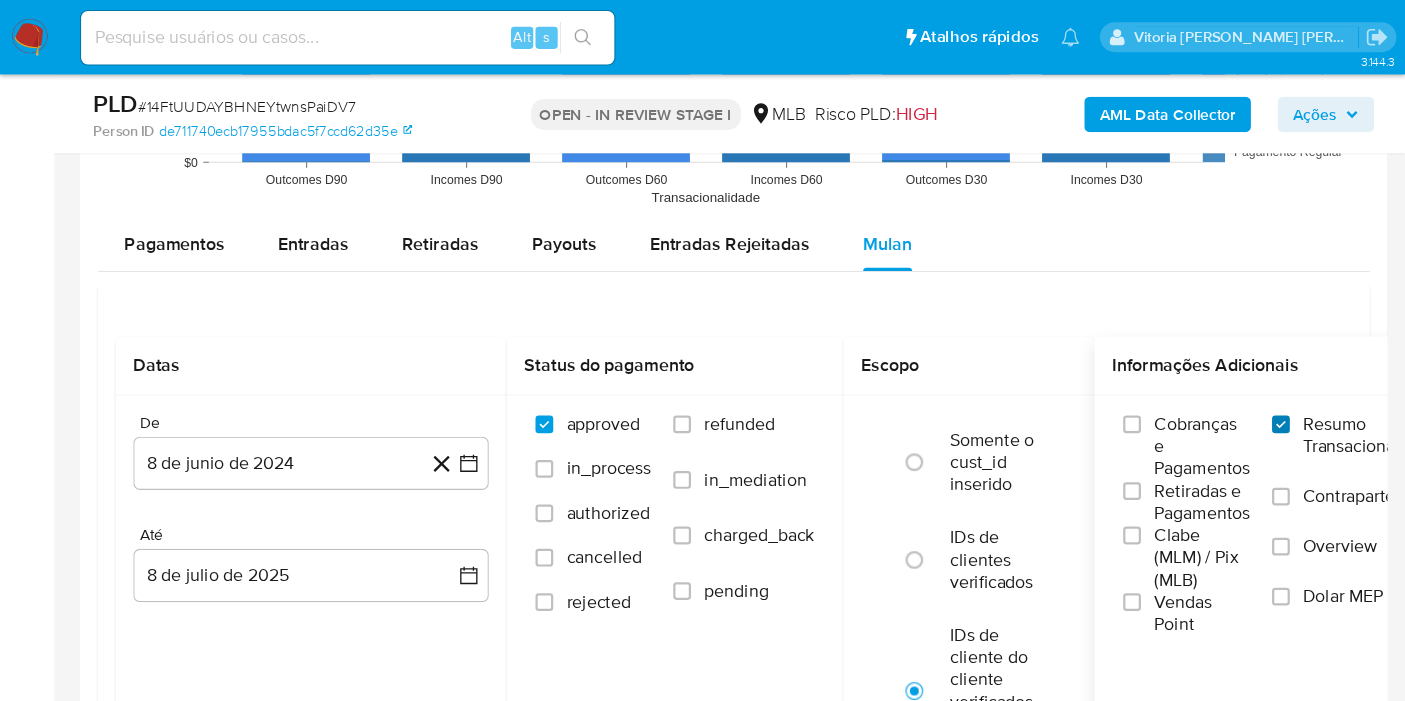 scroll, scrollTop: 2100, scrollLeft: 0, axis: vertical 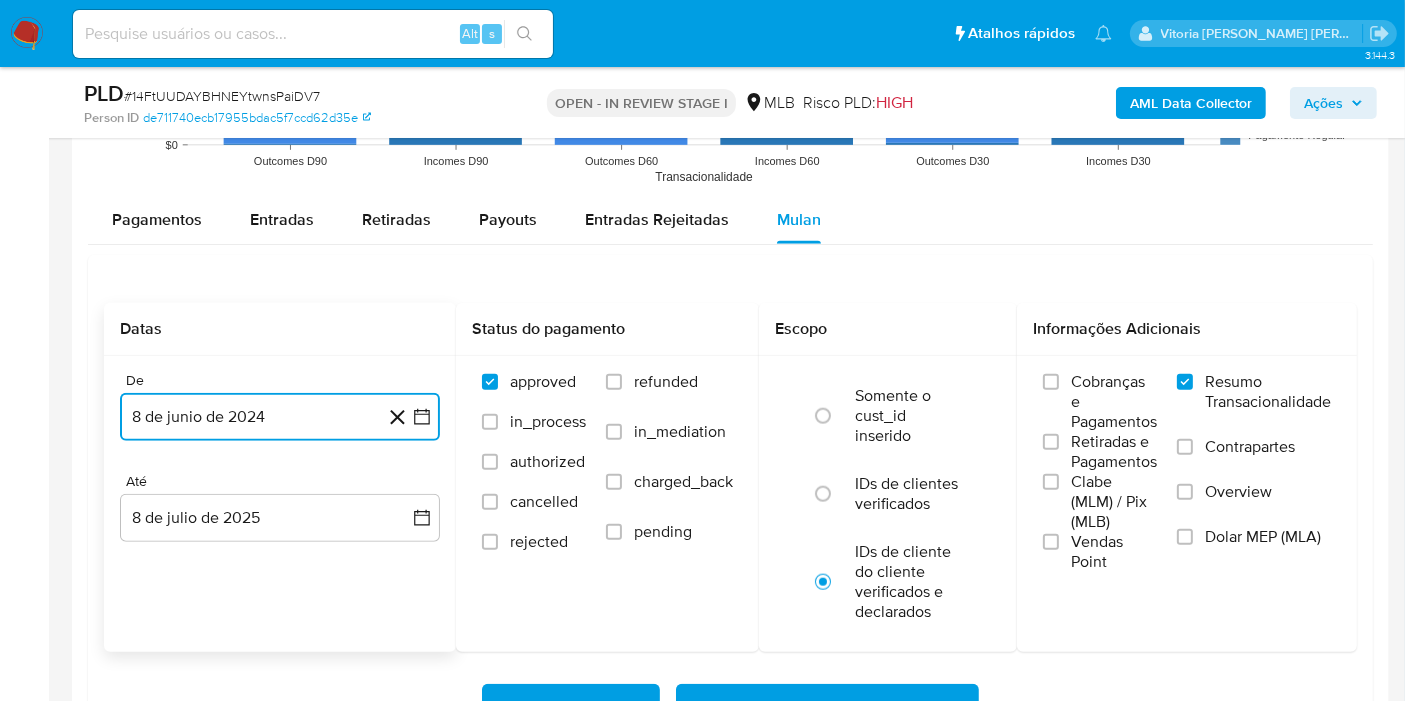 click on "8 de junio de 2024" at bounding box center (280, 417) 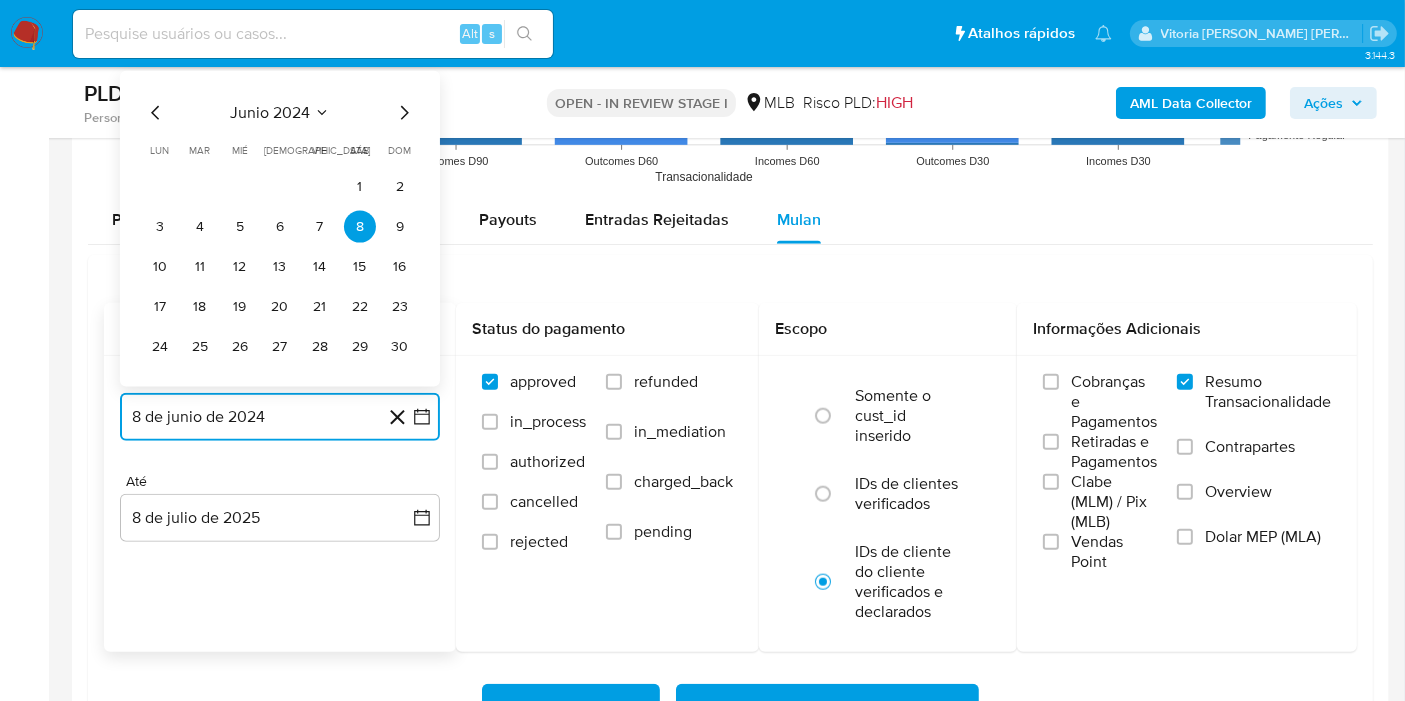 click on "junio 2024" at bounding box center [270, 112] 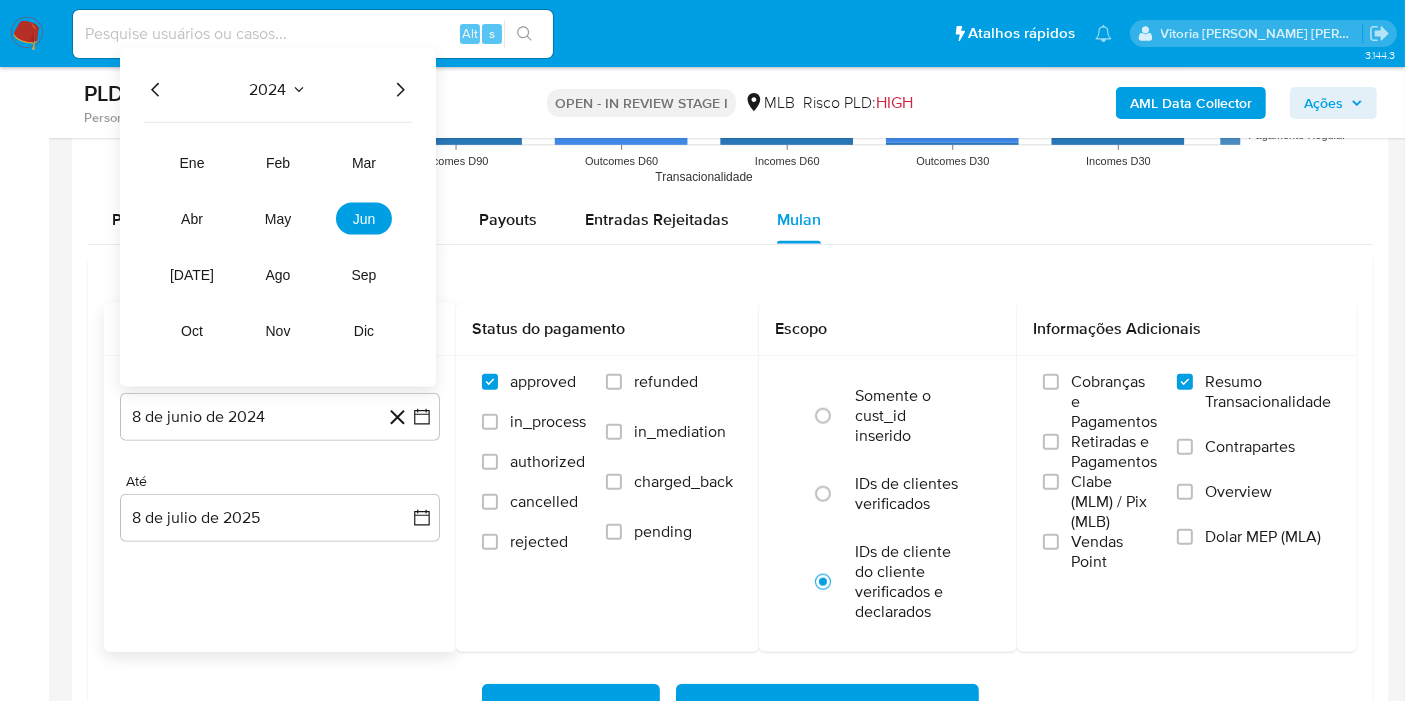 click 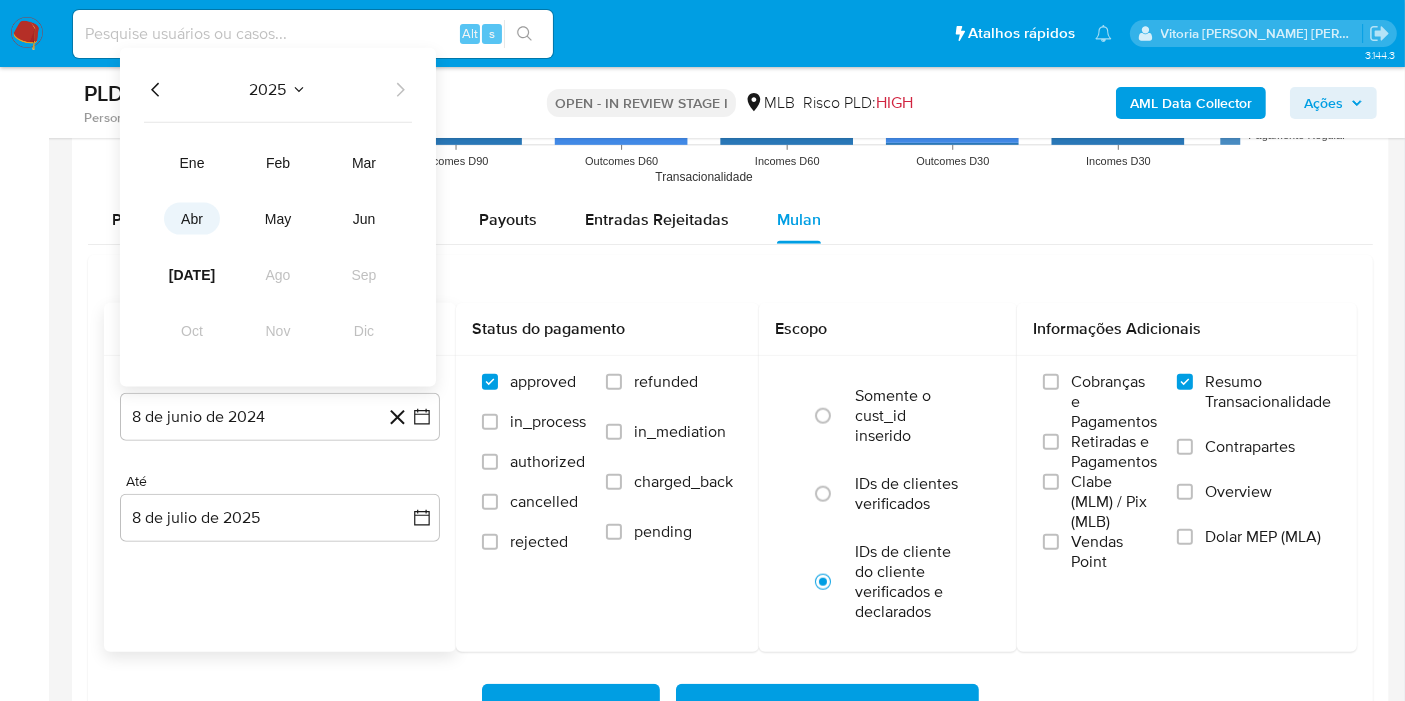 click on "abr" at bounding box center [192, 218] 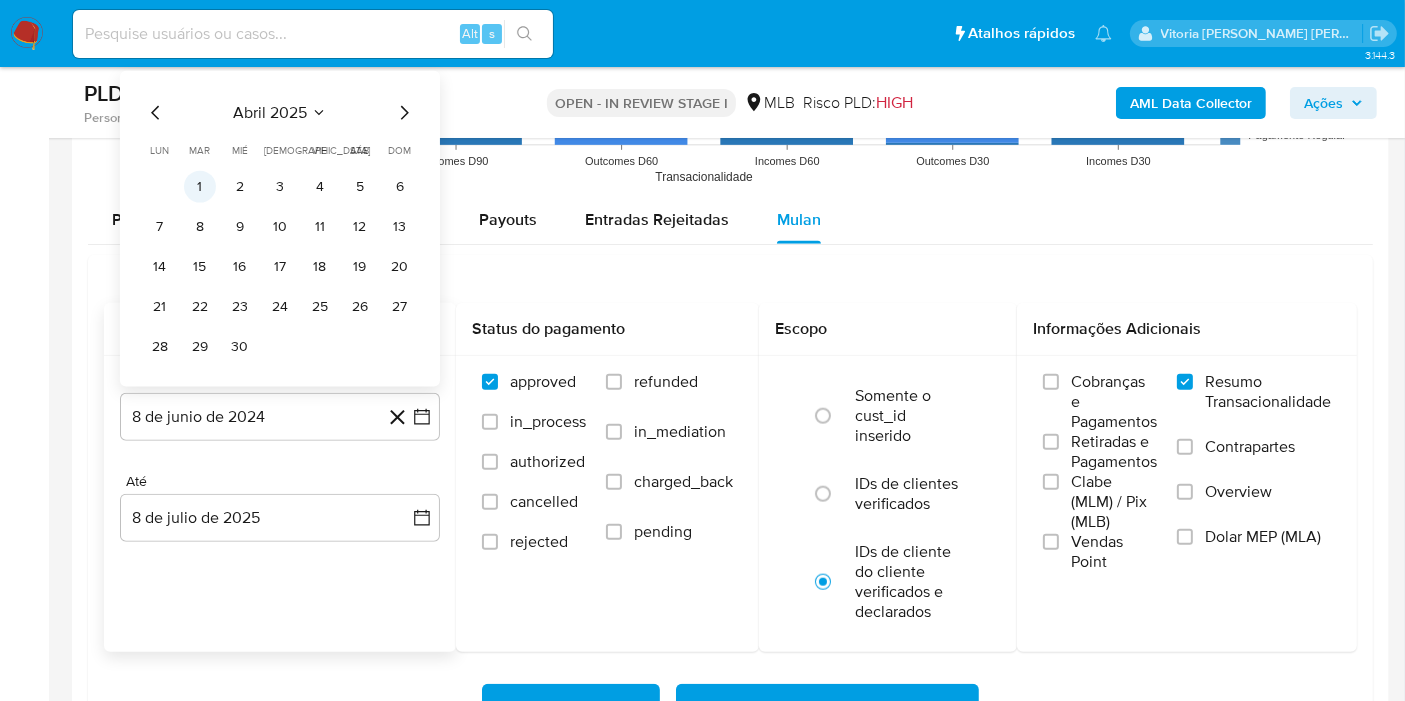 click on "1" at bounding box center [200, 186] 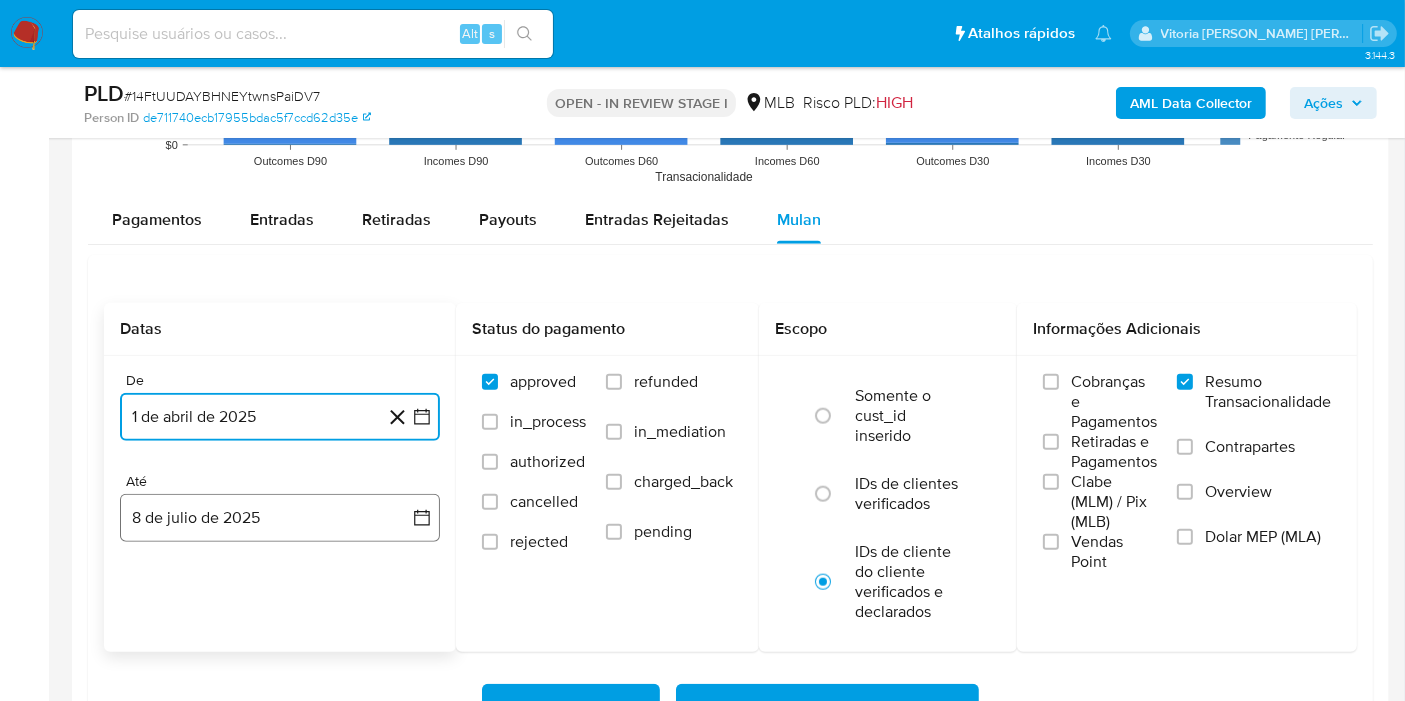 click on "8 de julio de 2025" at bounding box center [280, 518] 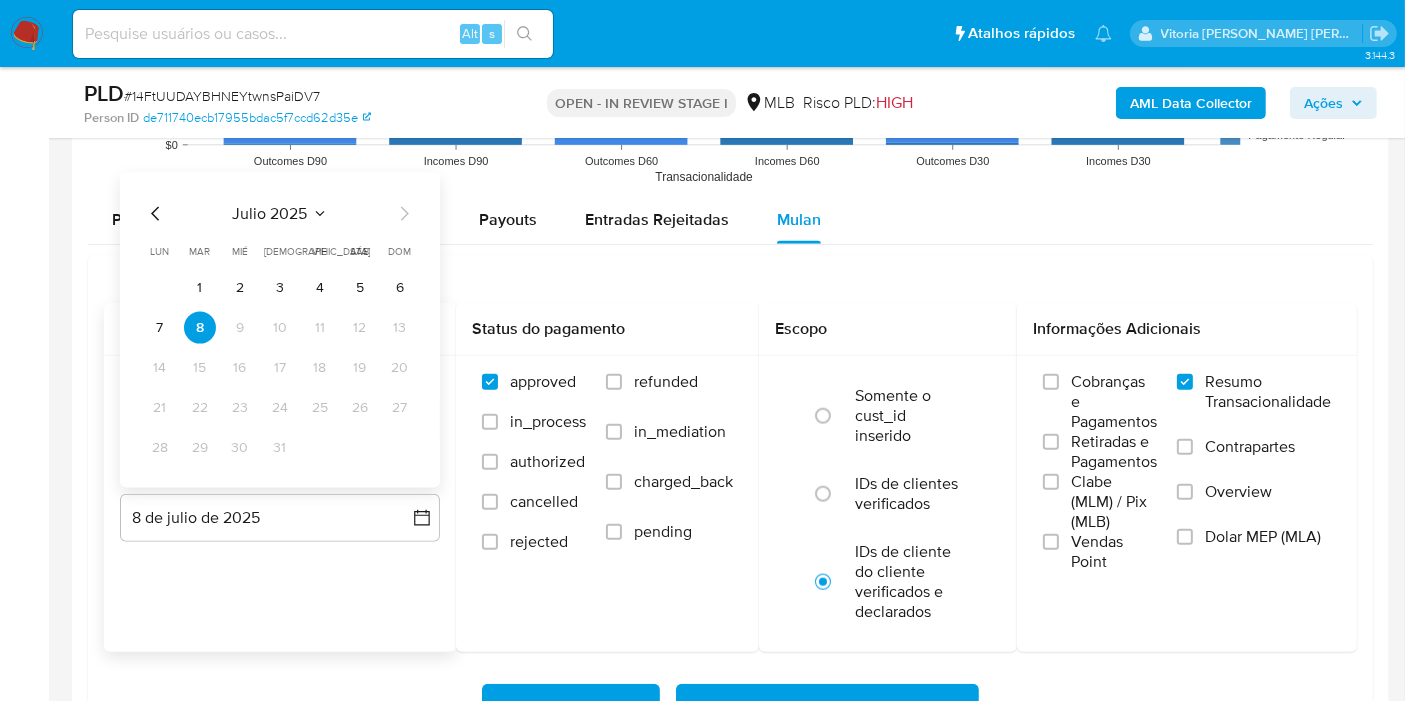 click on "julio 2025" at bounding box center [280, 213] 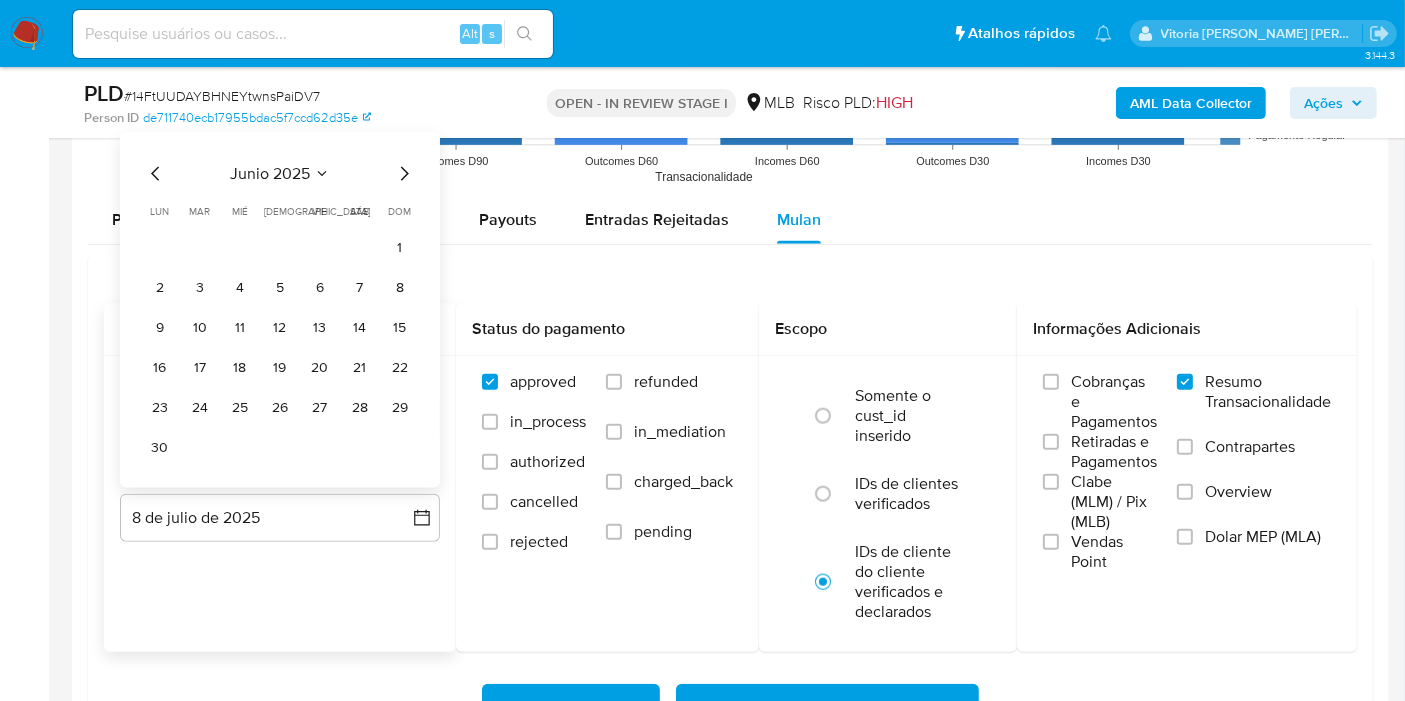 click on "lun" at bounding box center [160, 210] 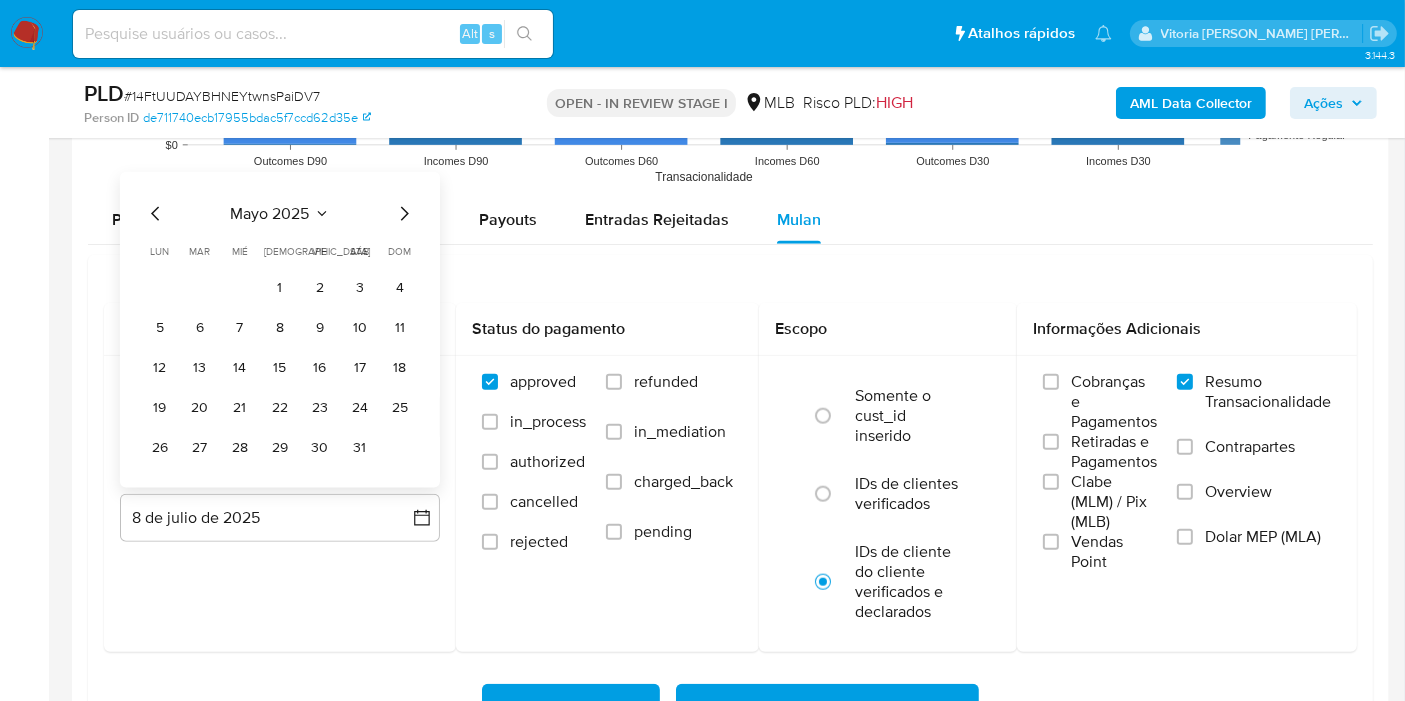 click 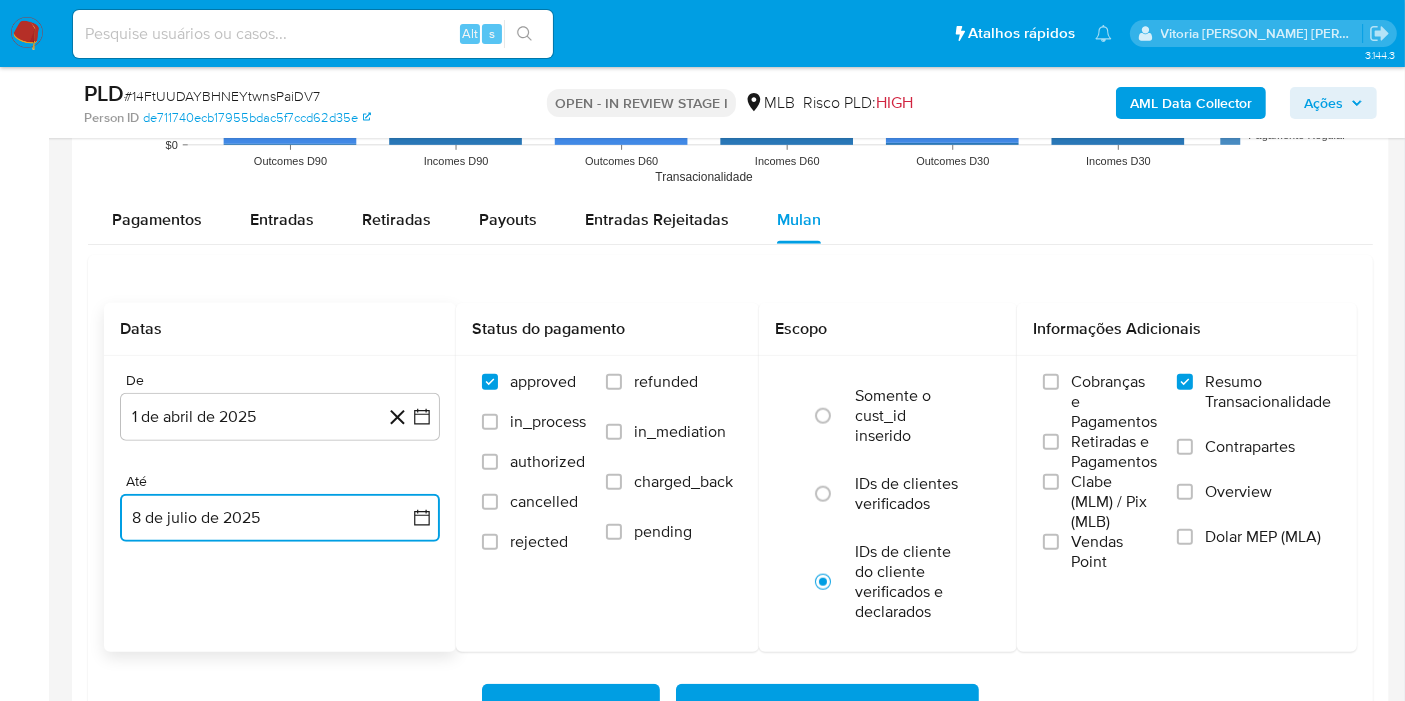 click on "8 de julio de 2025" at bounding box center [280, 518] 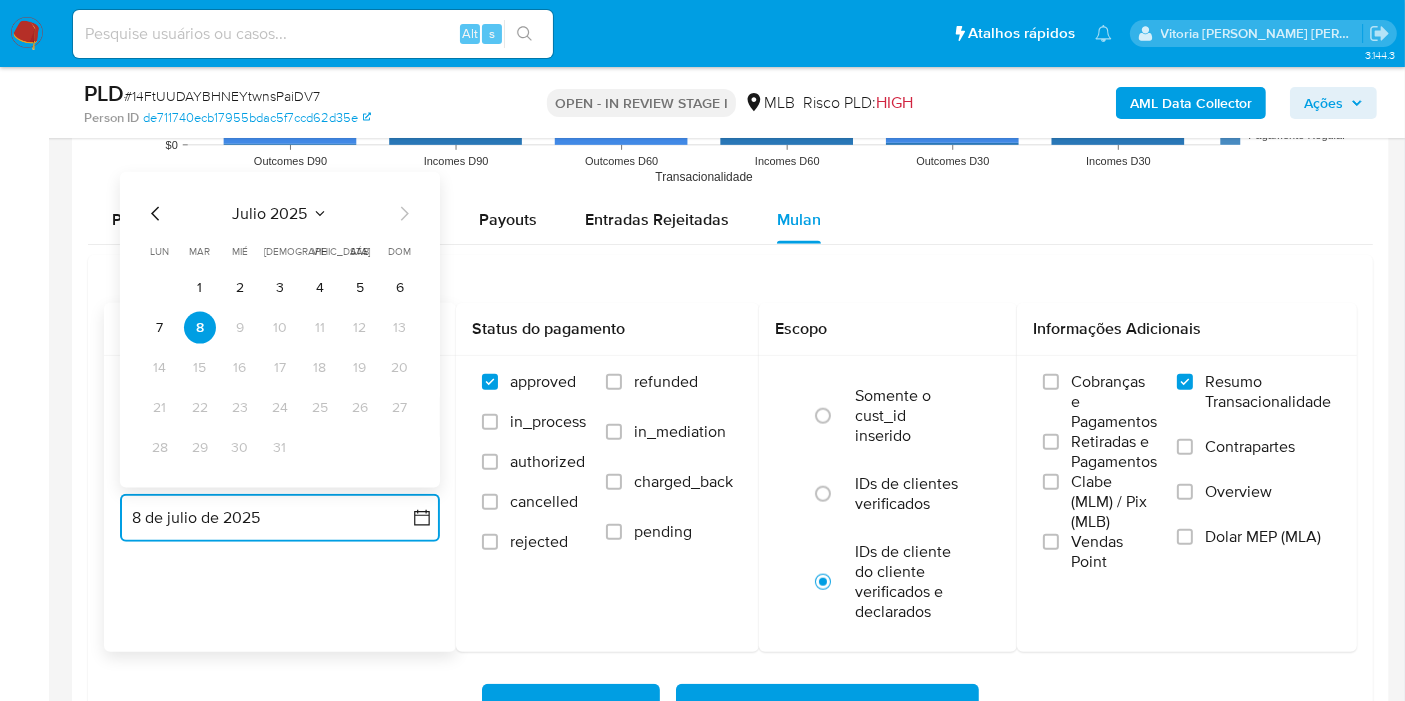 click on "julio 2025" at bounding box center (270, 213) 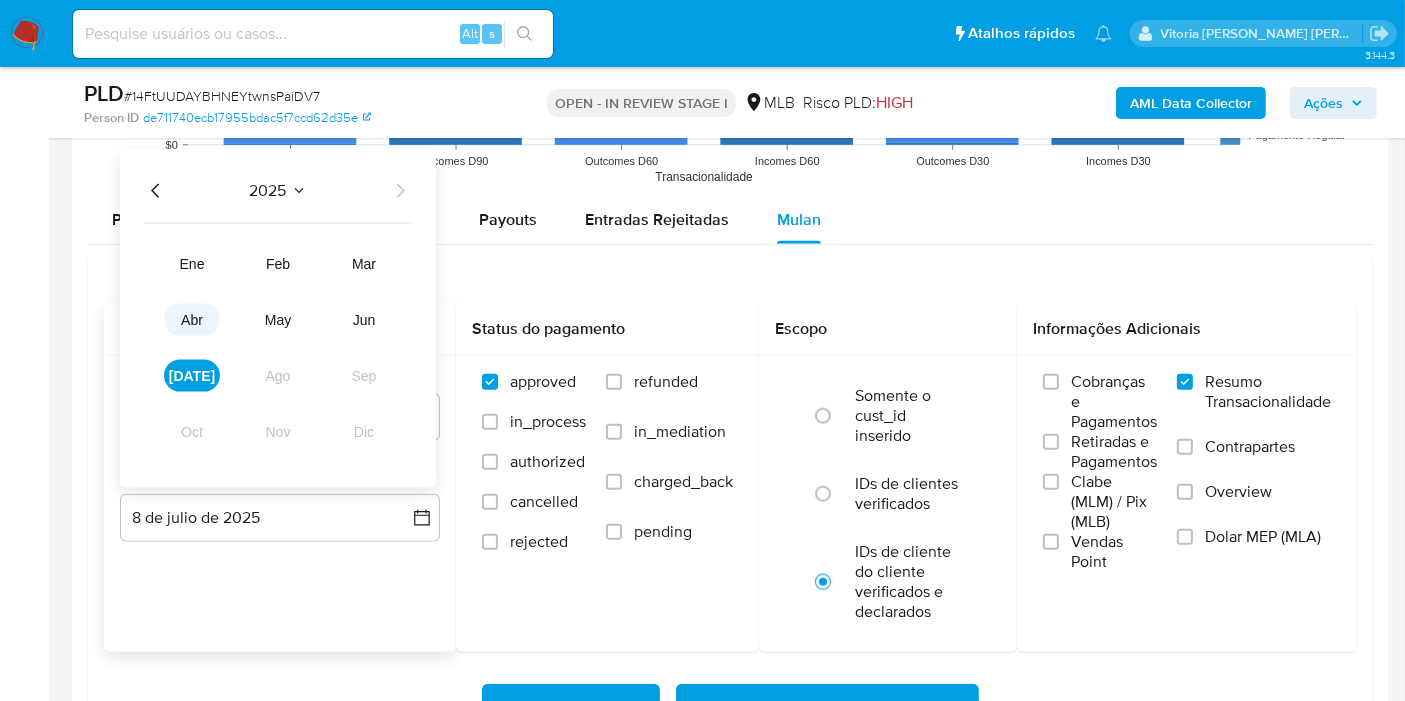 click on "abr" at bounding box center (192, 319) 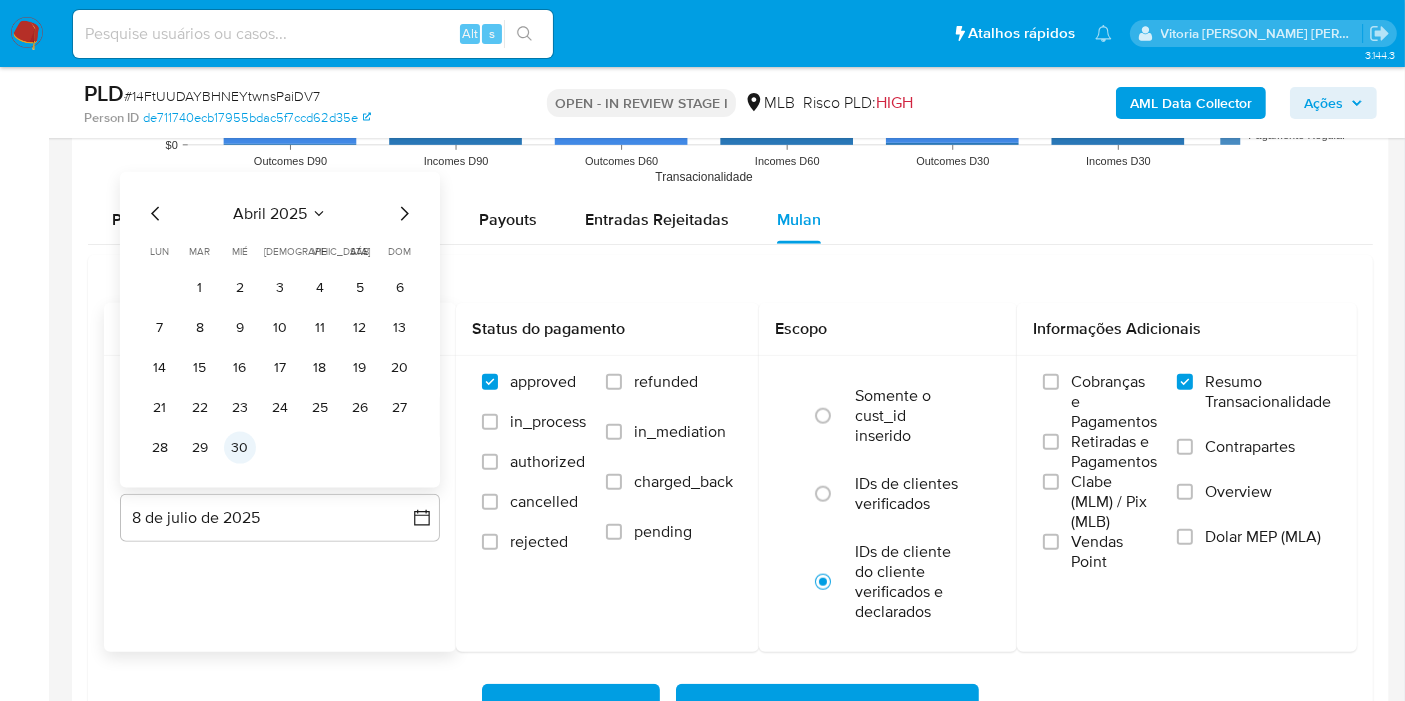 click on "30" at bounding box center [240, 447] 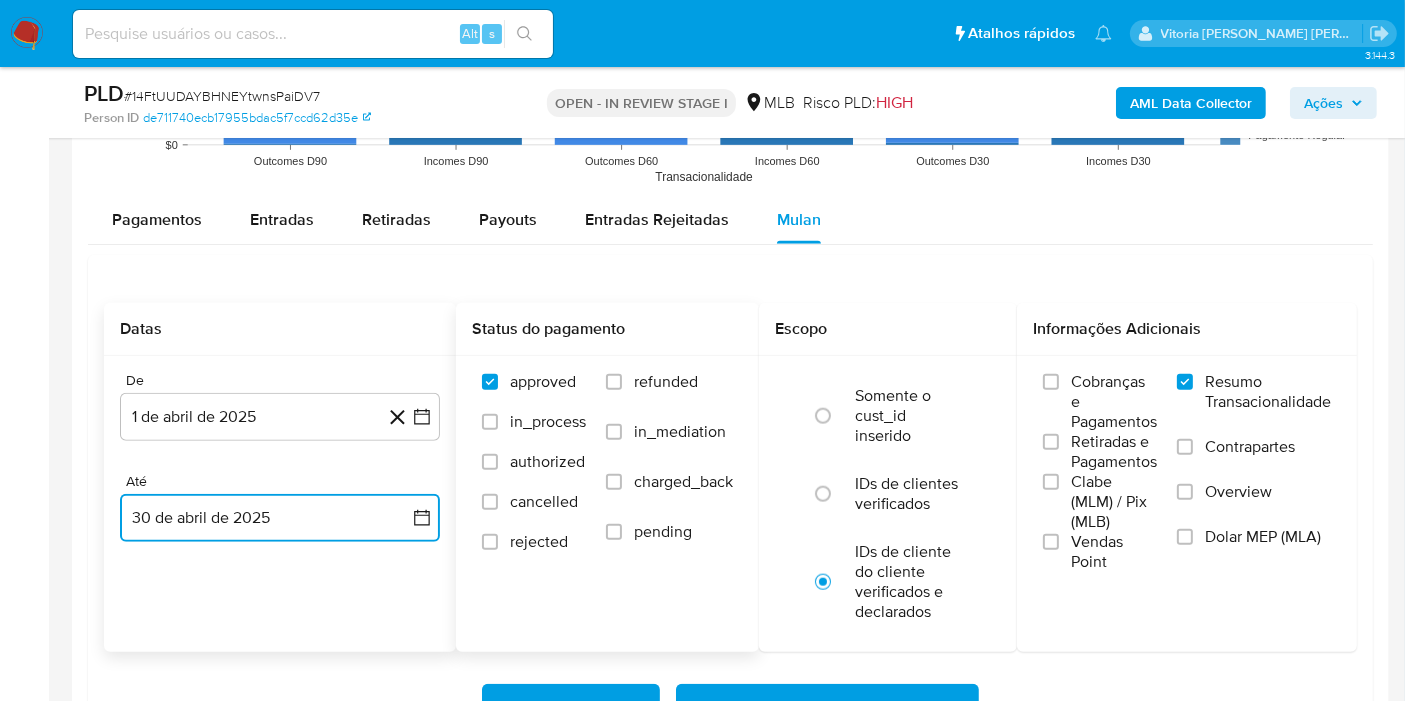 scroll, scrollTop: 2211, scrollLeft: 0, axis: vertical 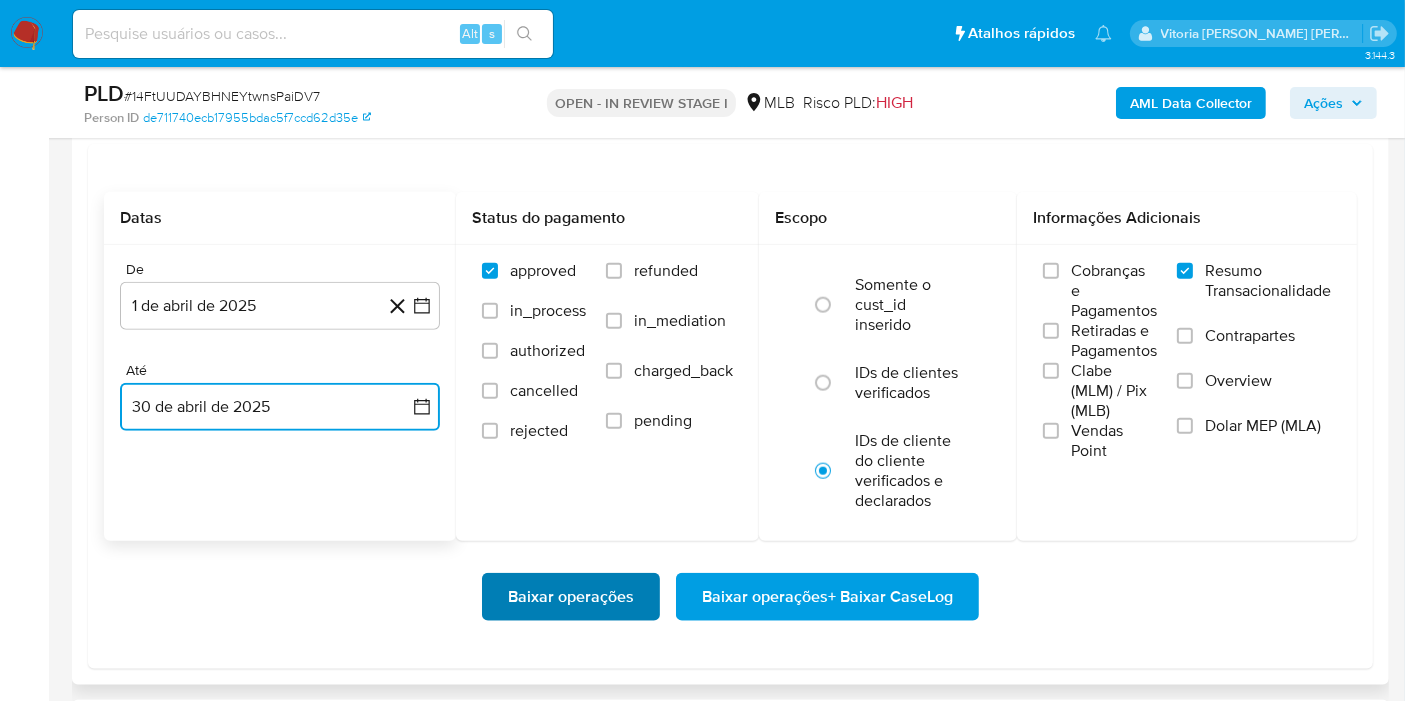 click on "Baixar operações" at bounding box center [571, 597] 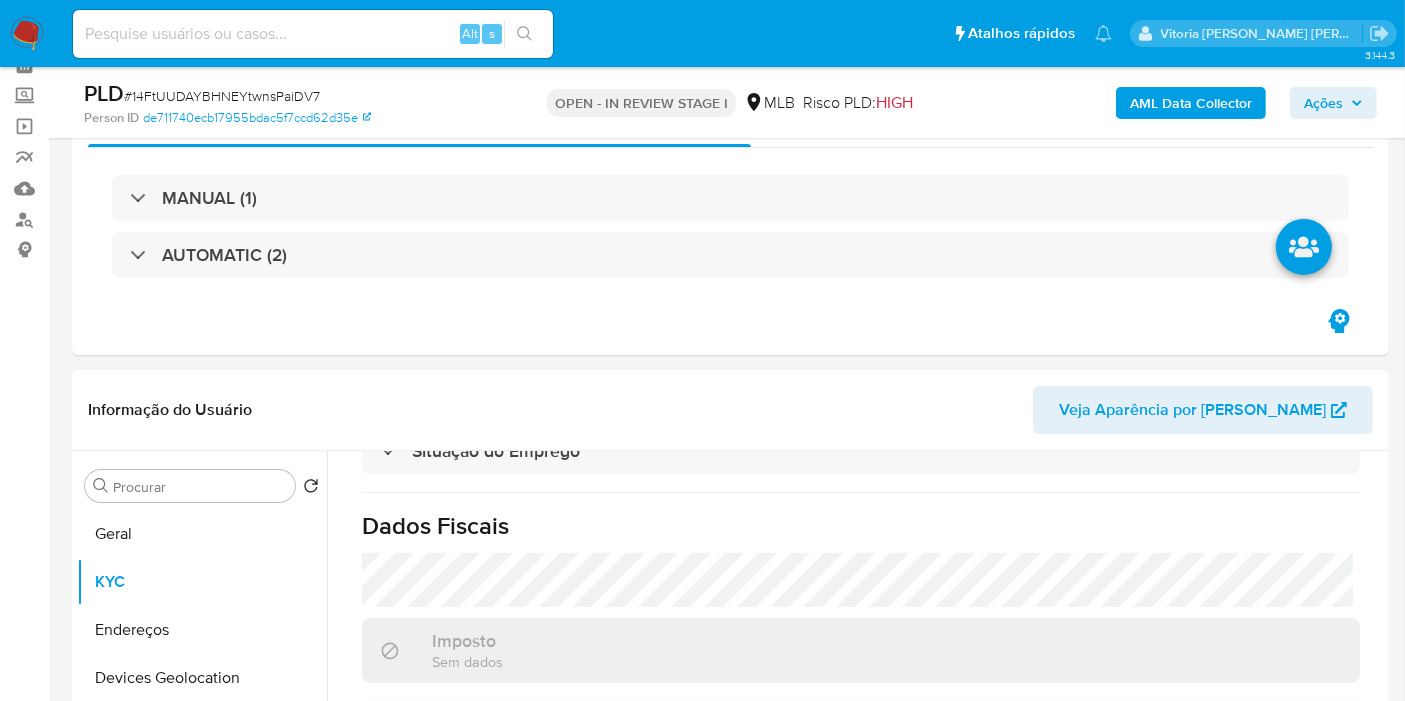 scroll, scrollTop: 100, scrollLeft: 0, axis: vertical 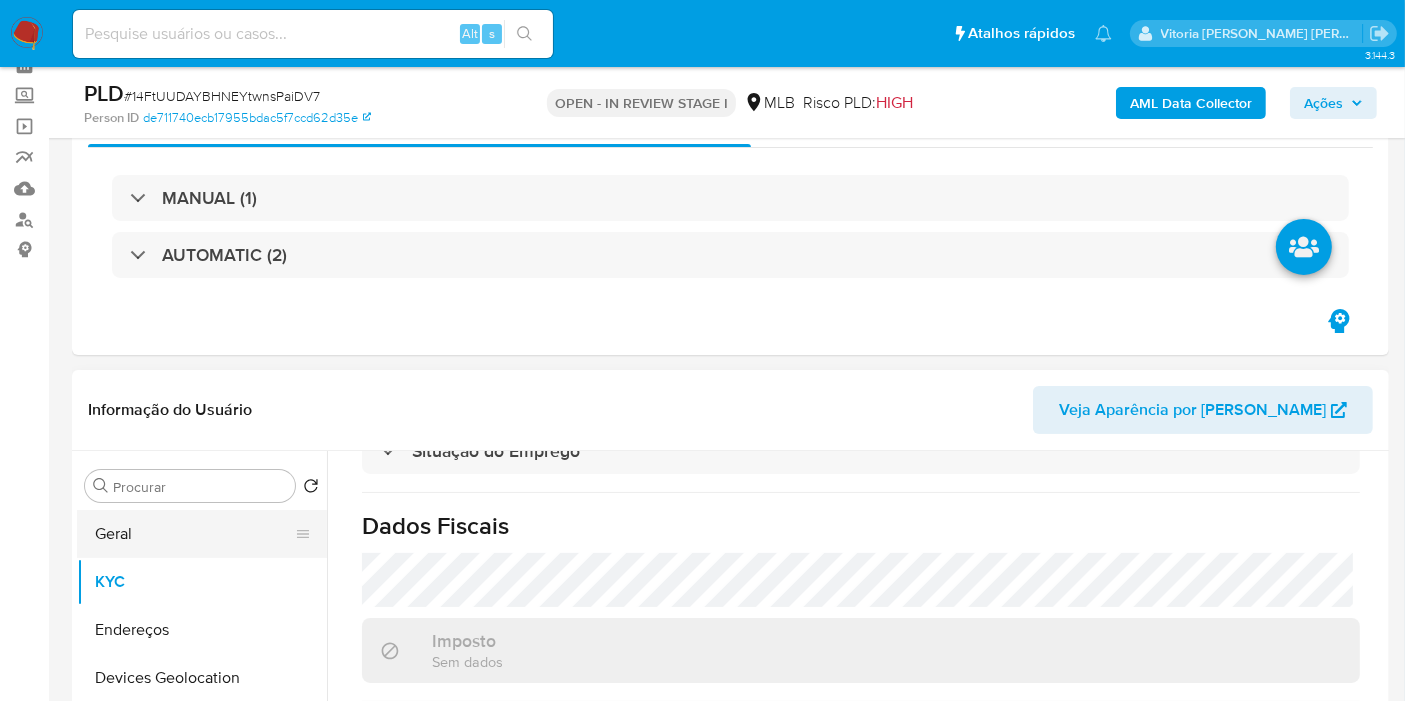 click on "Geral" at bounding box center (194, 534) 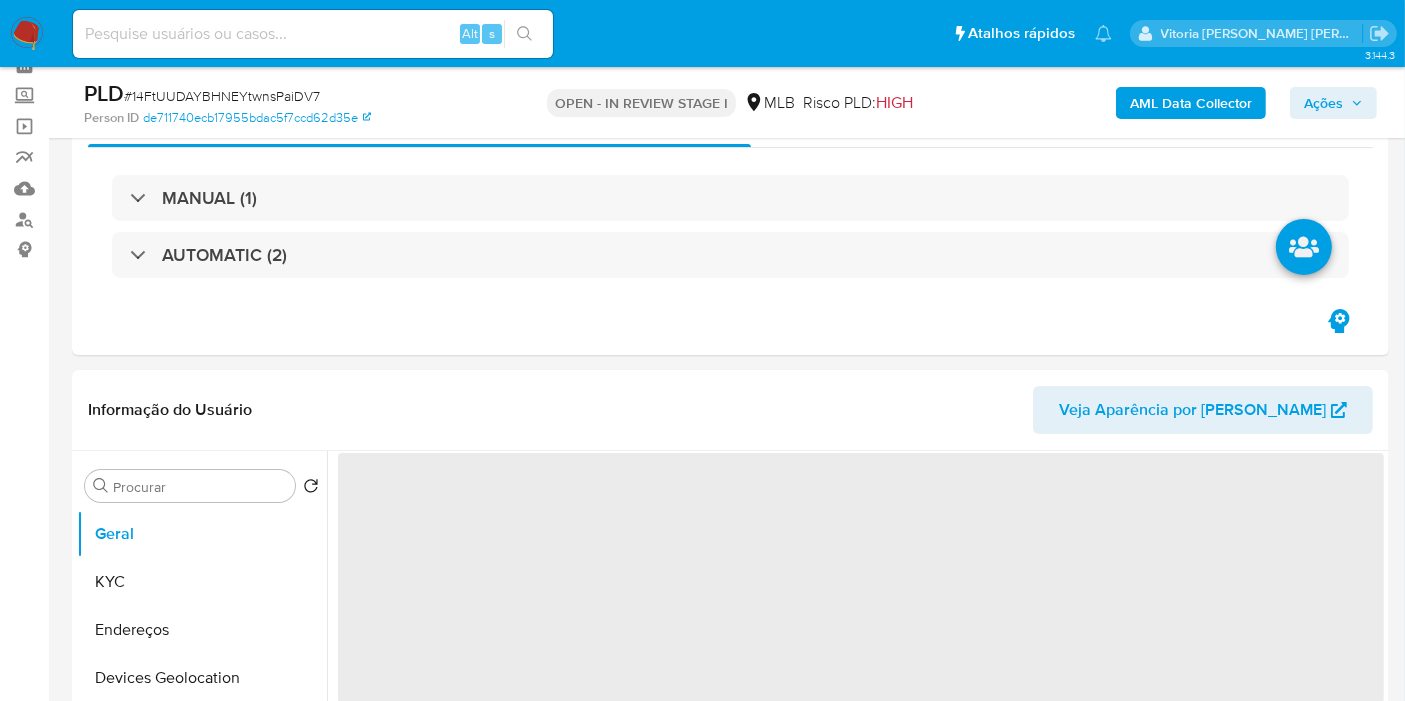 scroll, scrollTop: 0, scrollLeft: 0, axis: both 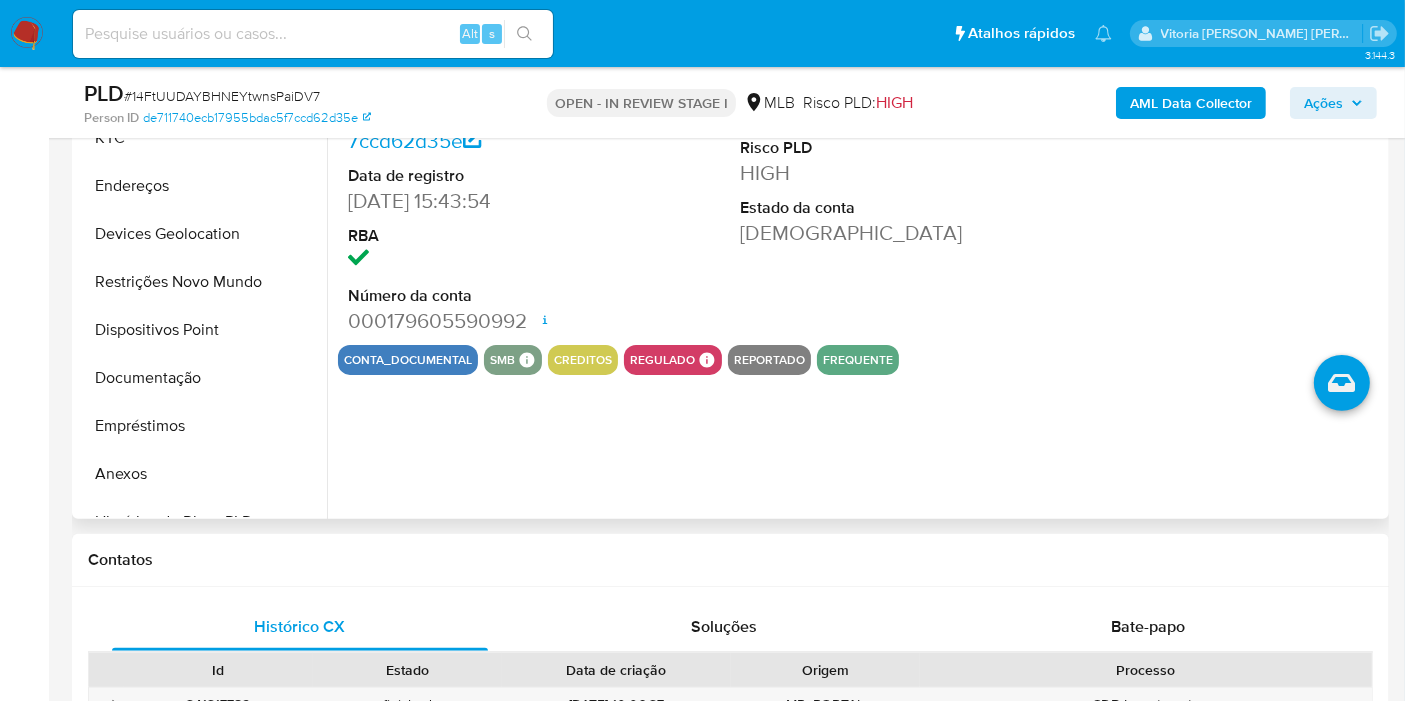 type 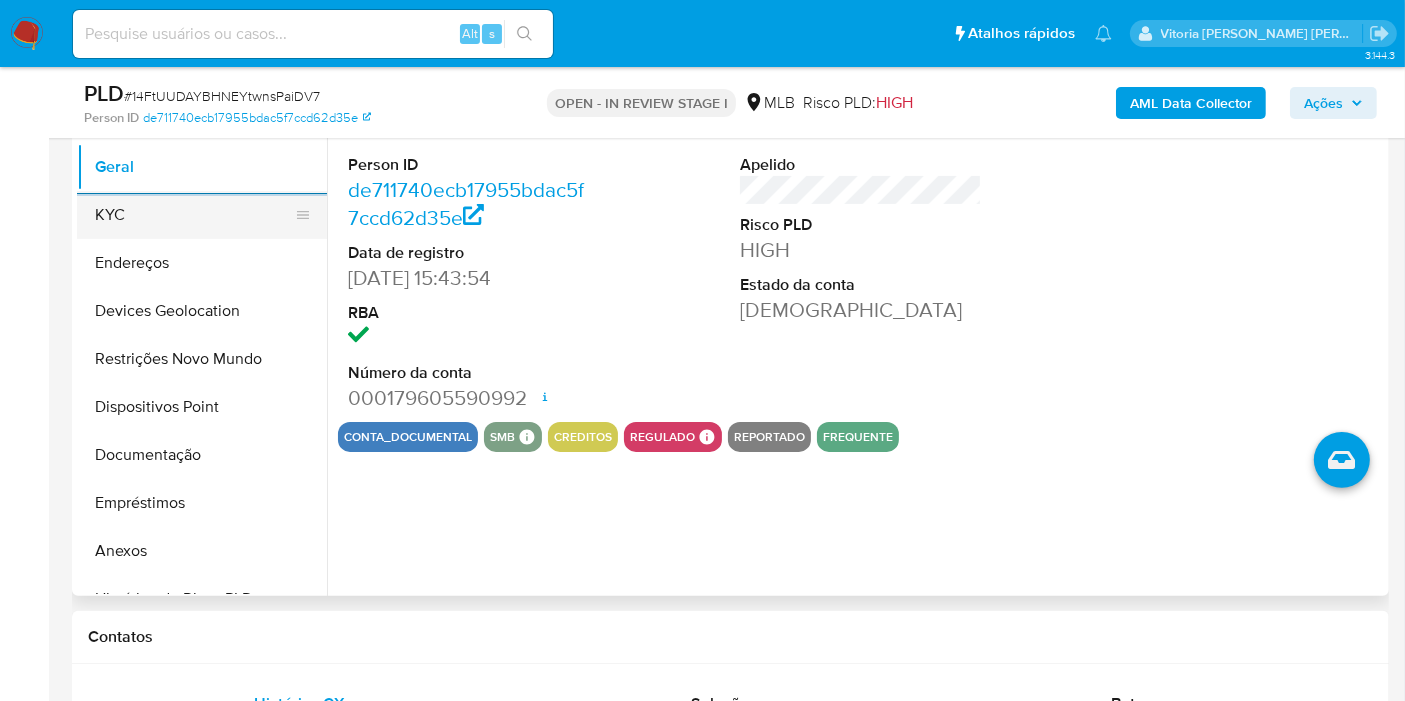 scroll, scrollTop: 433, scrollLeft: 0, axis: vertical 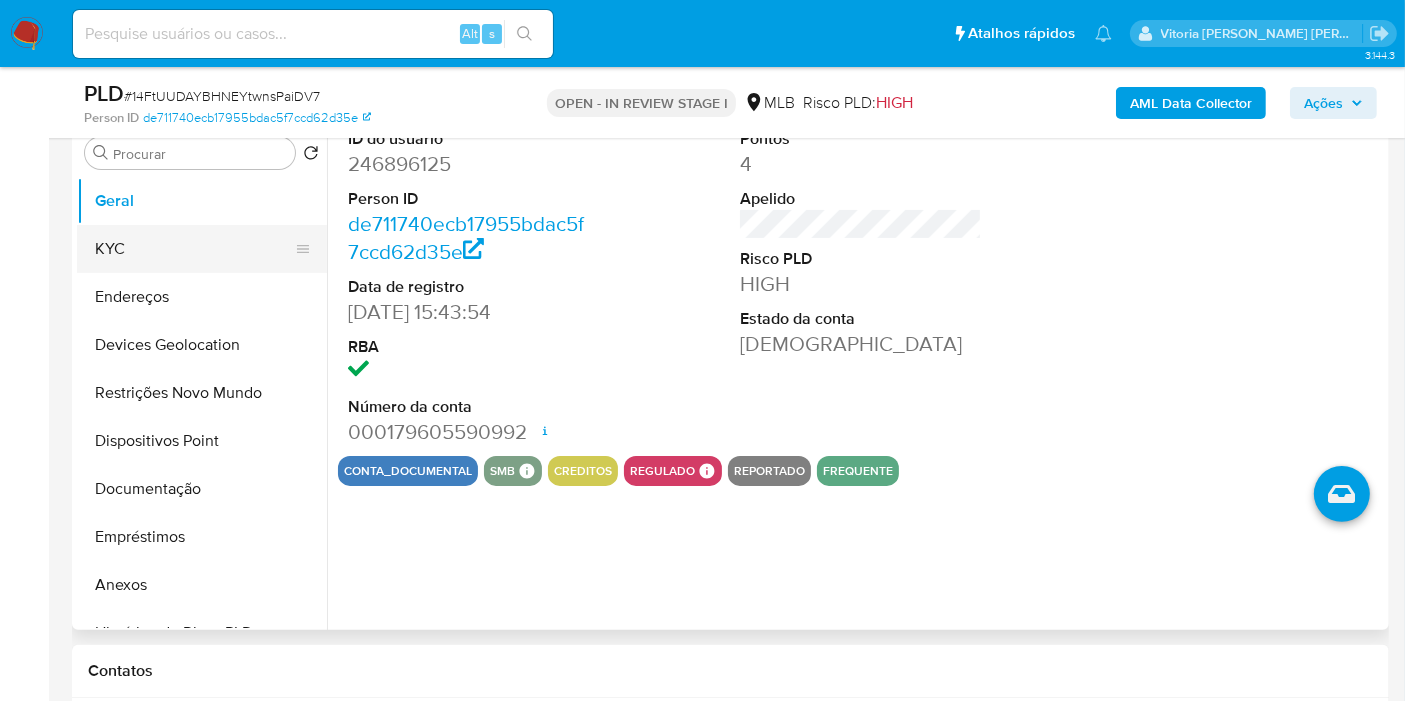 click on "KYC" at bounding box center [194, 249] 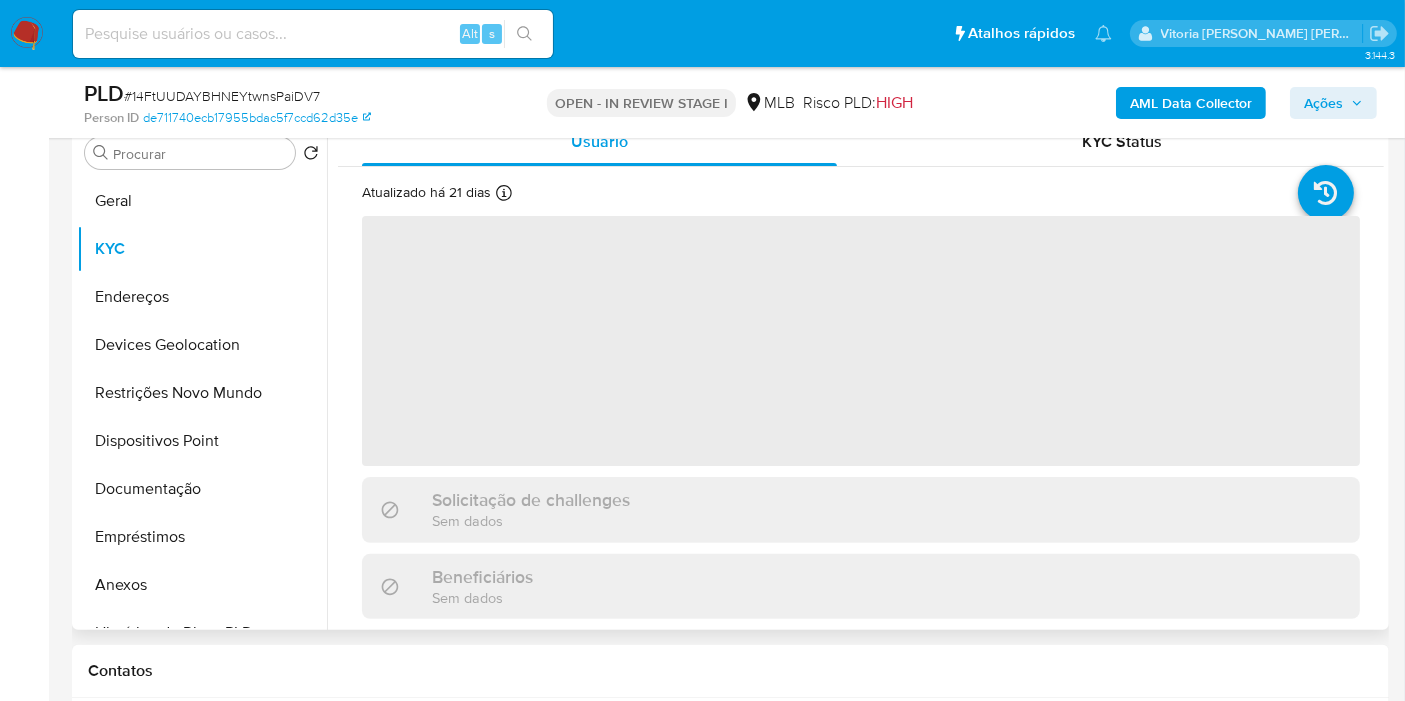 scroll, scrollTop: 322, scrollLeft: 0, axis: vertical 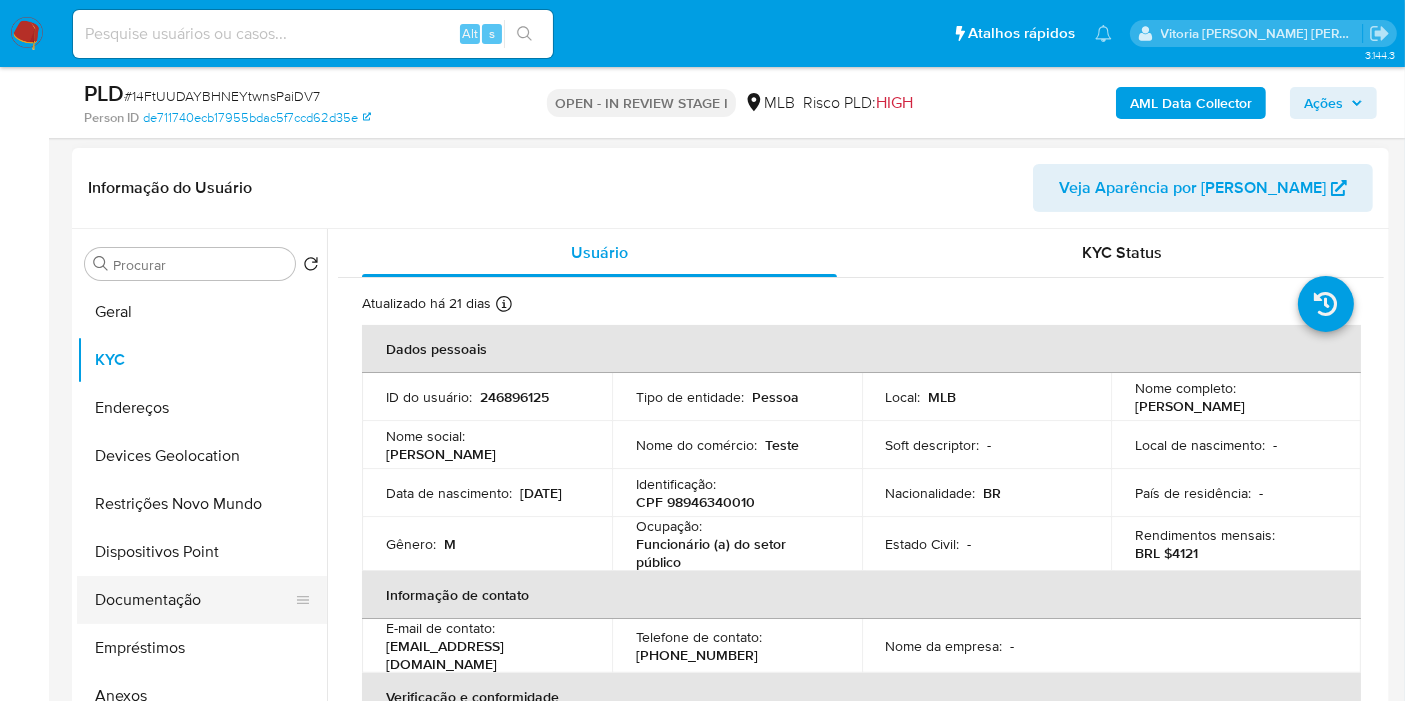 click on "Documentação" at bounding box center (194, 600) 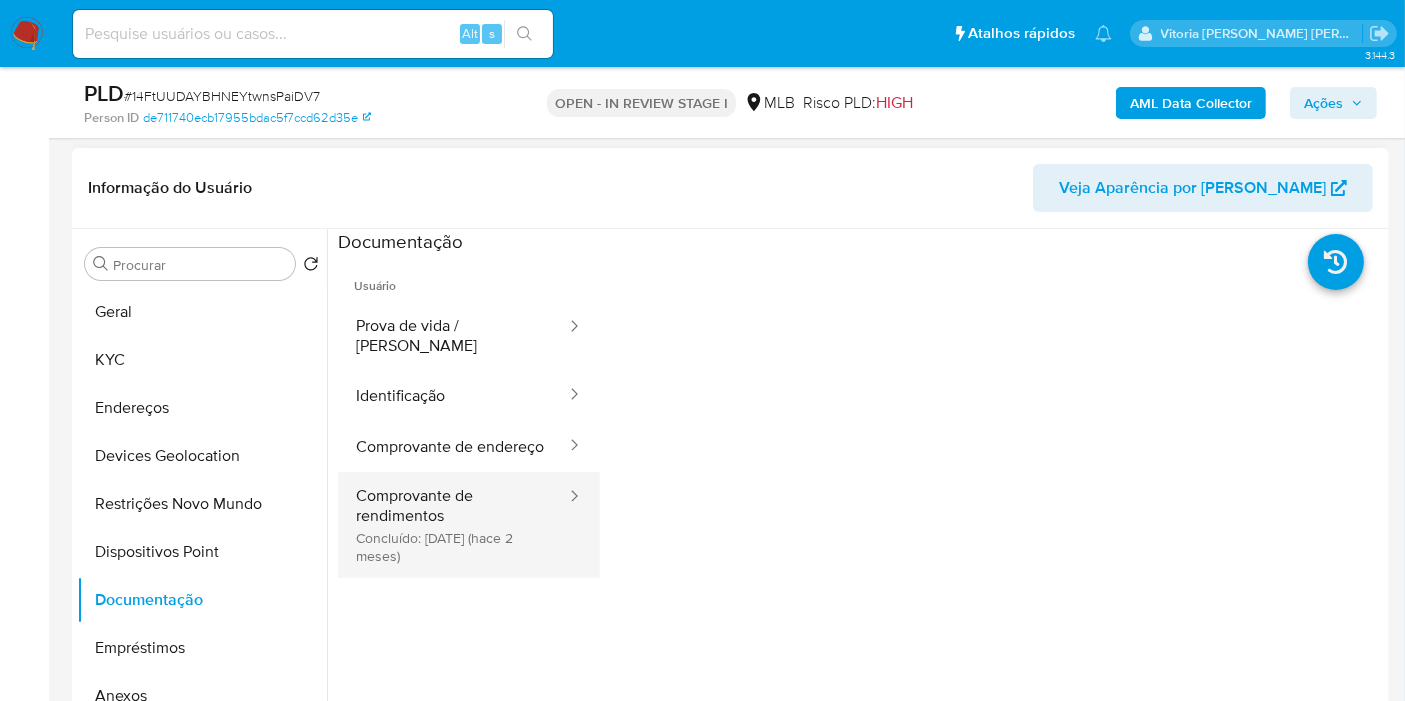 click on "Comprovante de rendimentos Concluído: 08/05/2025 (hace 2 meses)" at bounding box center [453, 525] 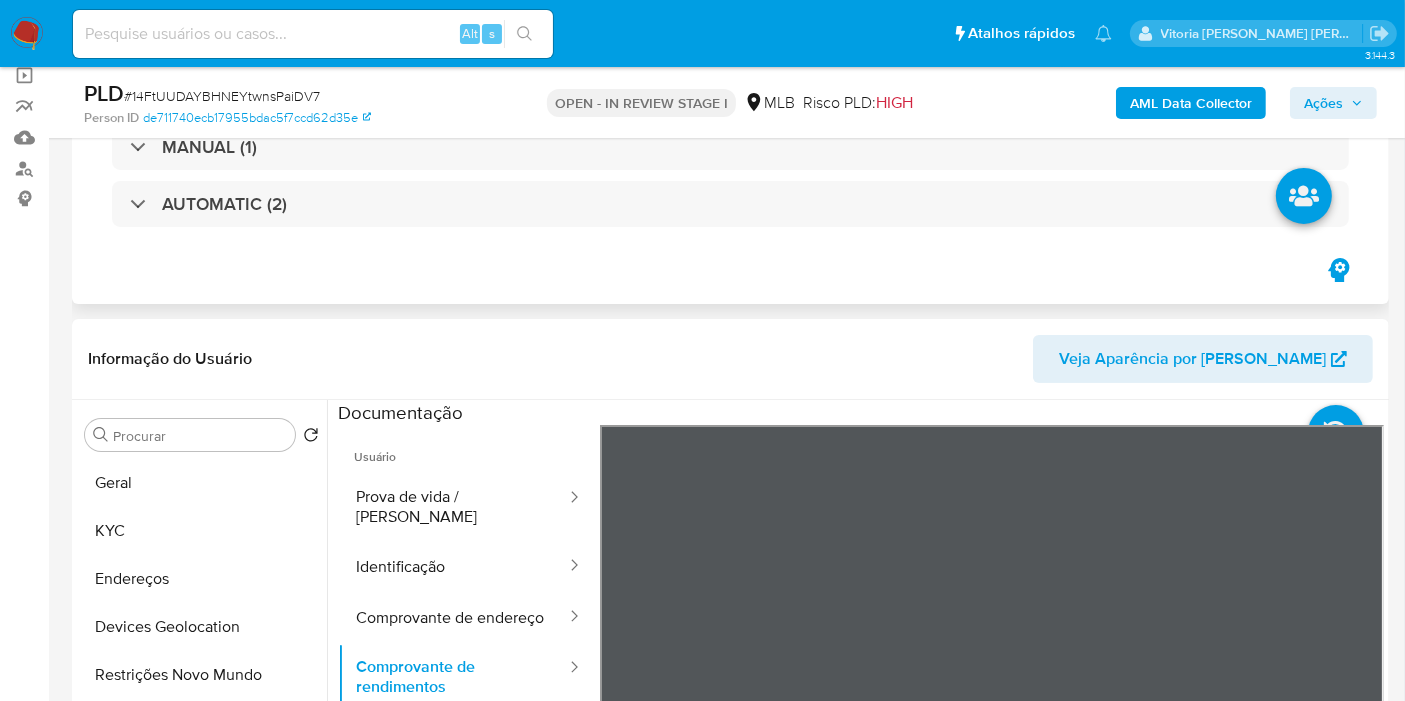 scroll, scrollTop: 0, scrollLeft: 0, axis: both 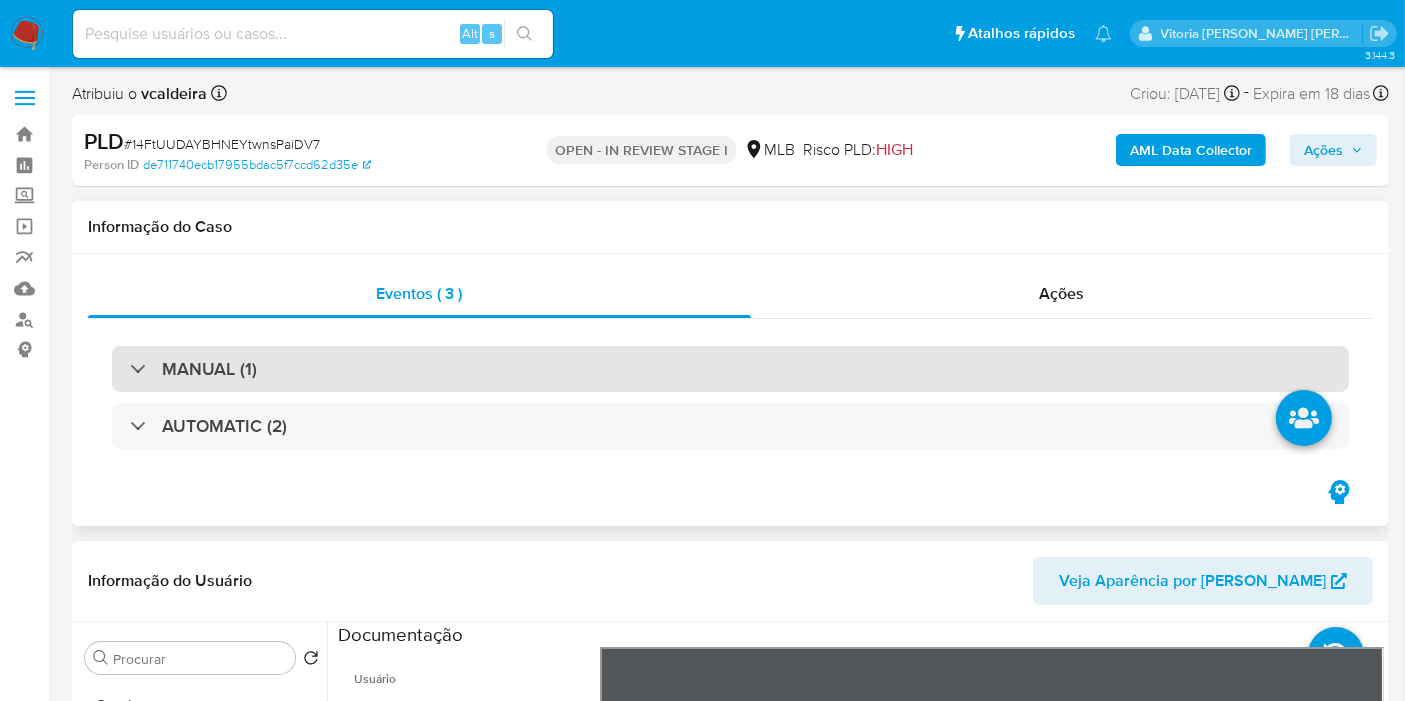 click on "MANUAL (1)" at bounding box center (209, 369) 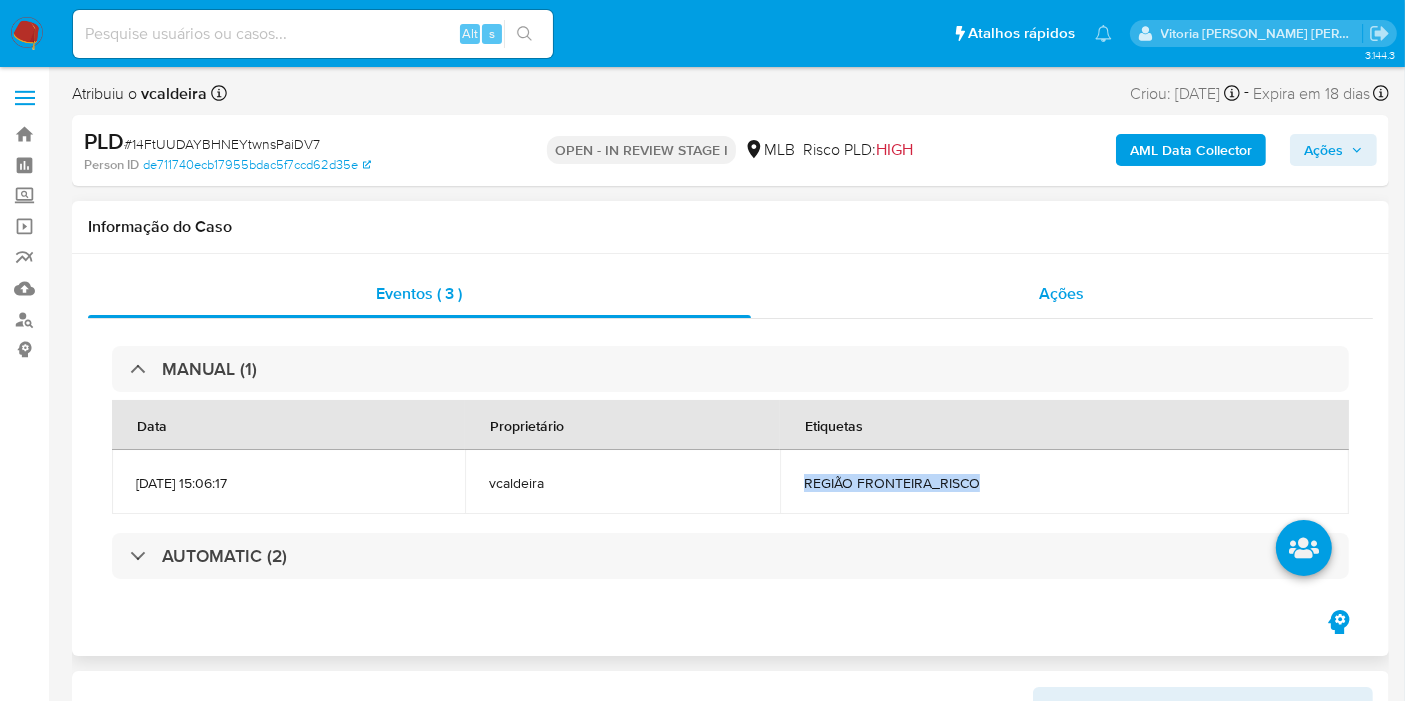 drag, startPoint x: 1045, startPoint y: 484, endPoint x: 794, endPoint y: 279, distance: 324.07715 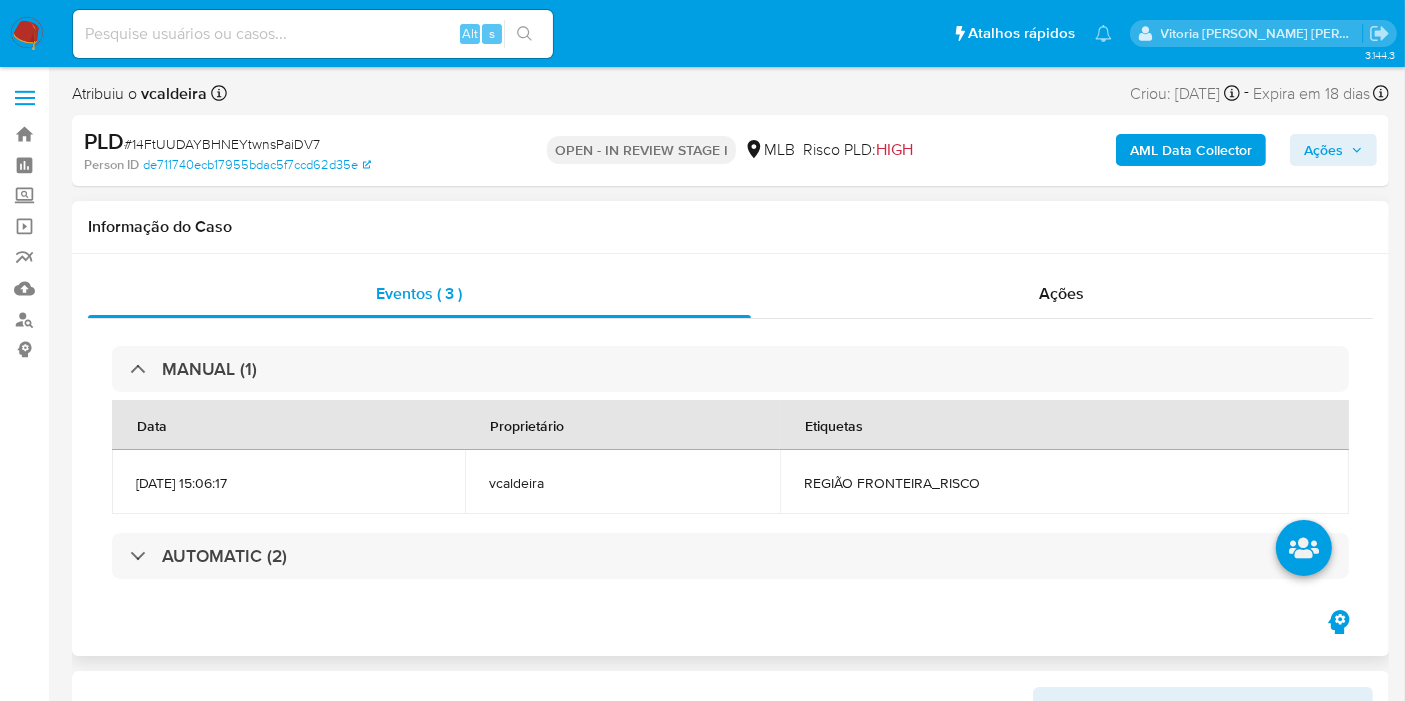 drag, startPoint x: 222, startPoint y: 552, endPoint x: 250, endPoint y: 521, distance: 41.773197 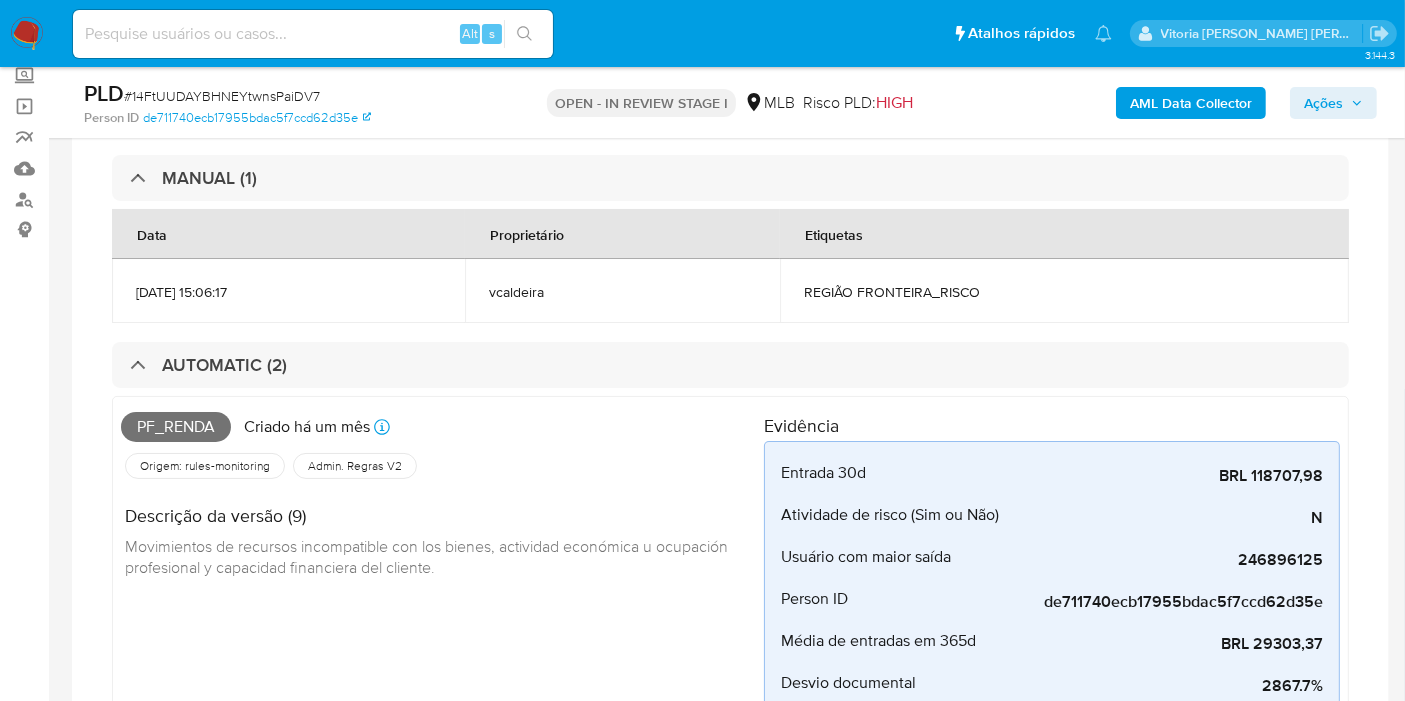 scroll, scrollTop: 111, scrollLeft: 0, axis: vertical 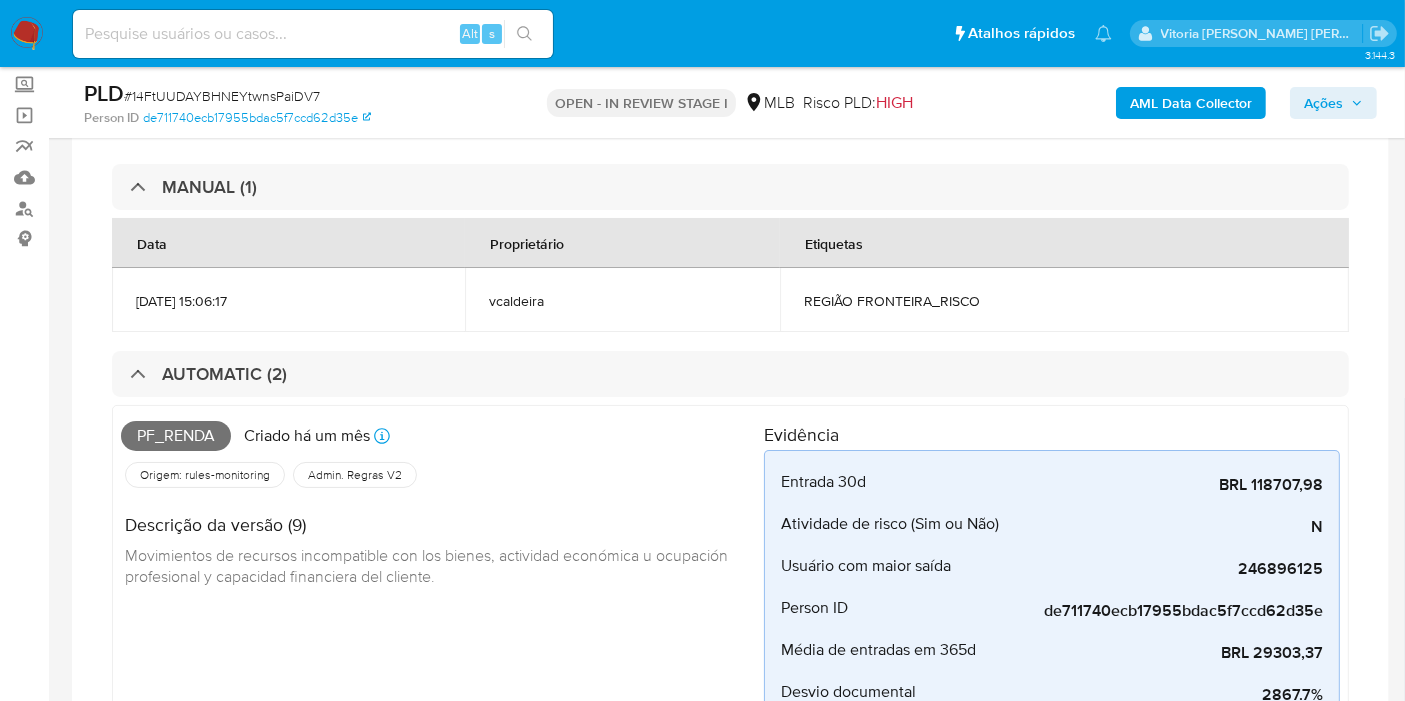 click on "Pf_renda" at bounding box center (176, 436) 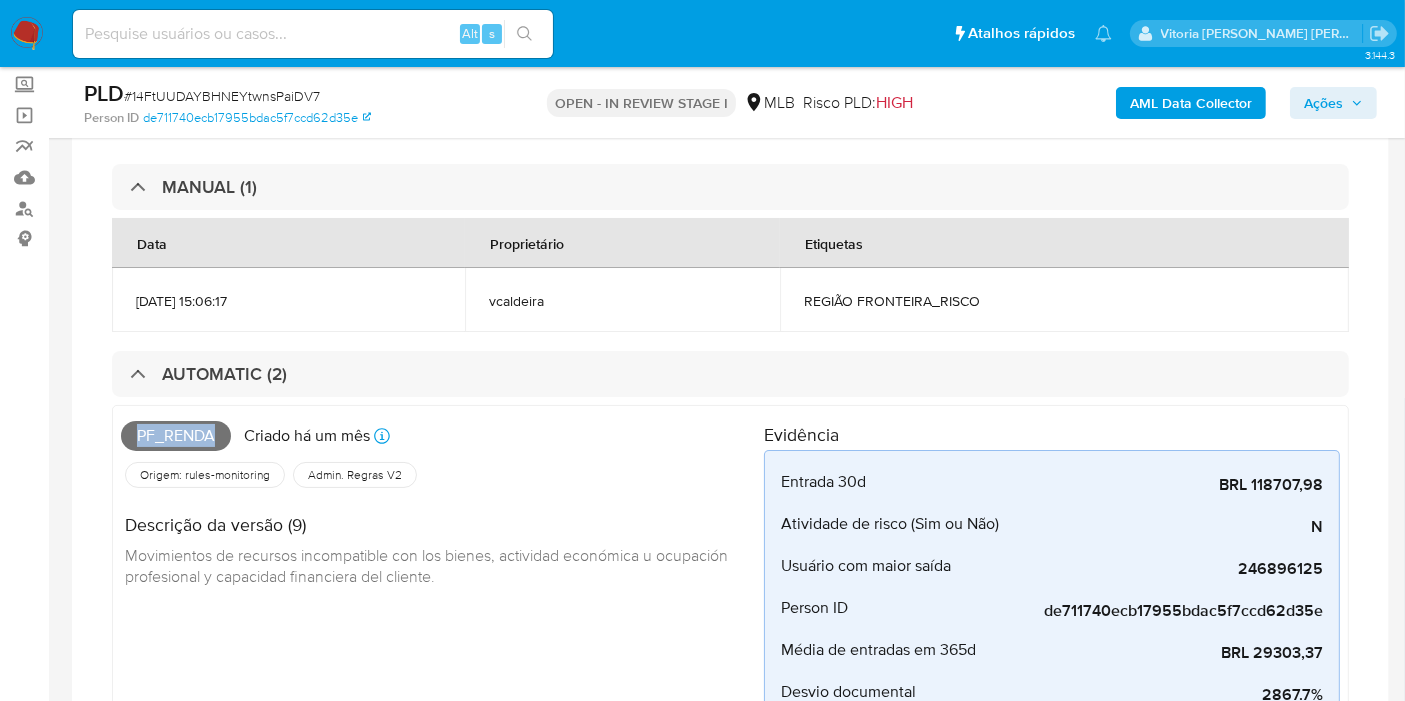 click on "Pf_renda" at bounding box center (176, 436) 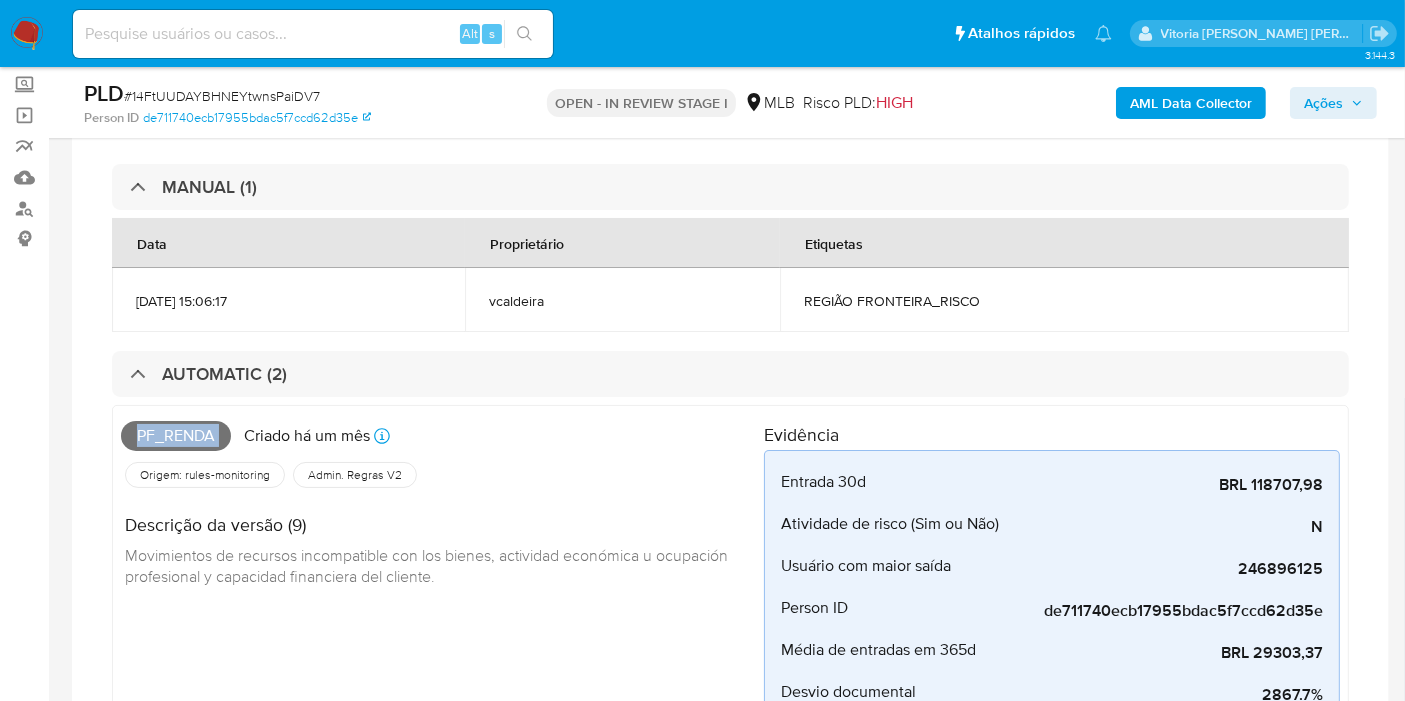 click on "Pf_renda" at bounding box center (176, 436) 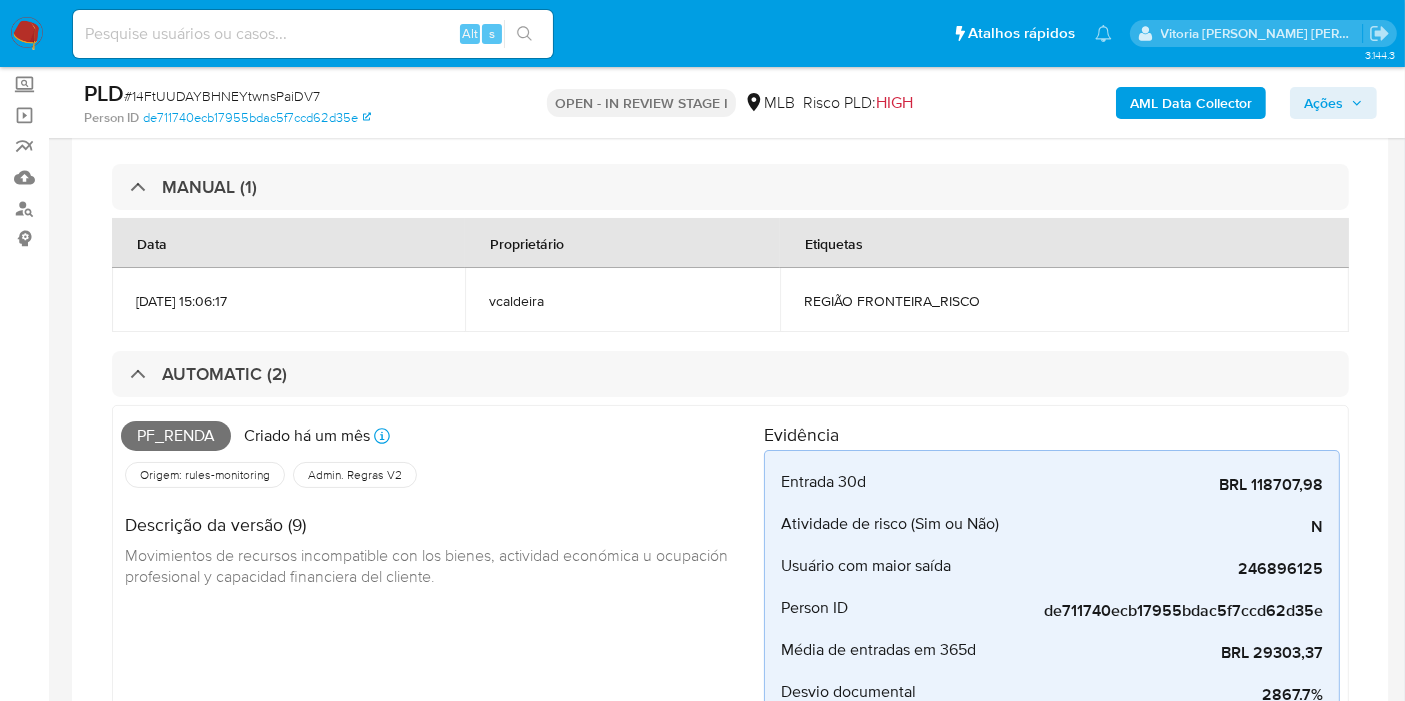 click at bounding box center (313, 34) 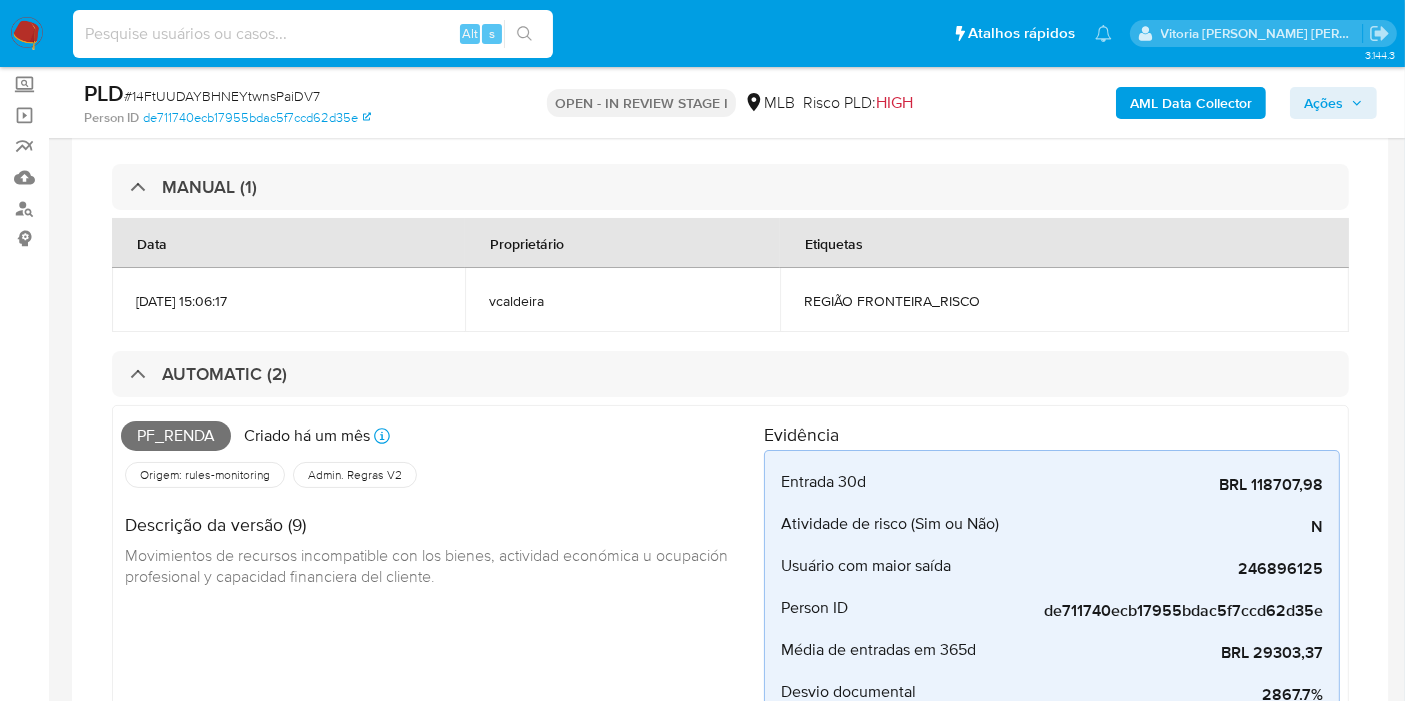 paste on "2371050322" 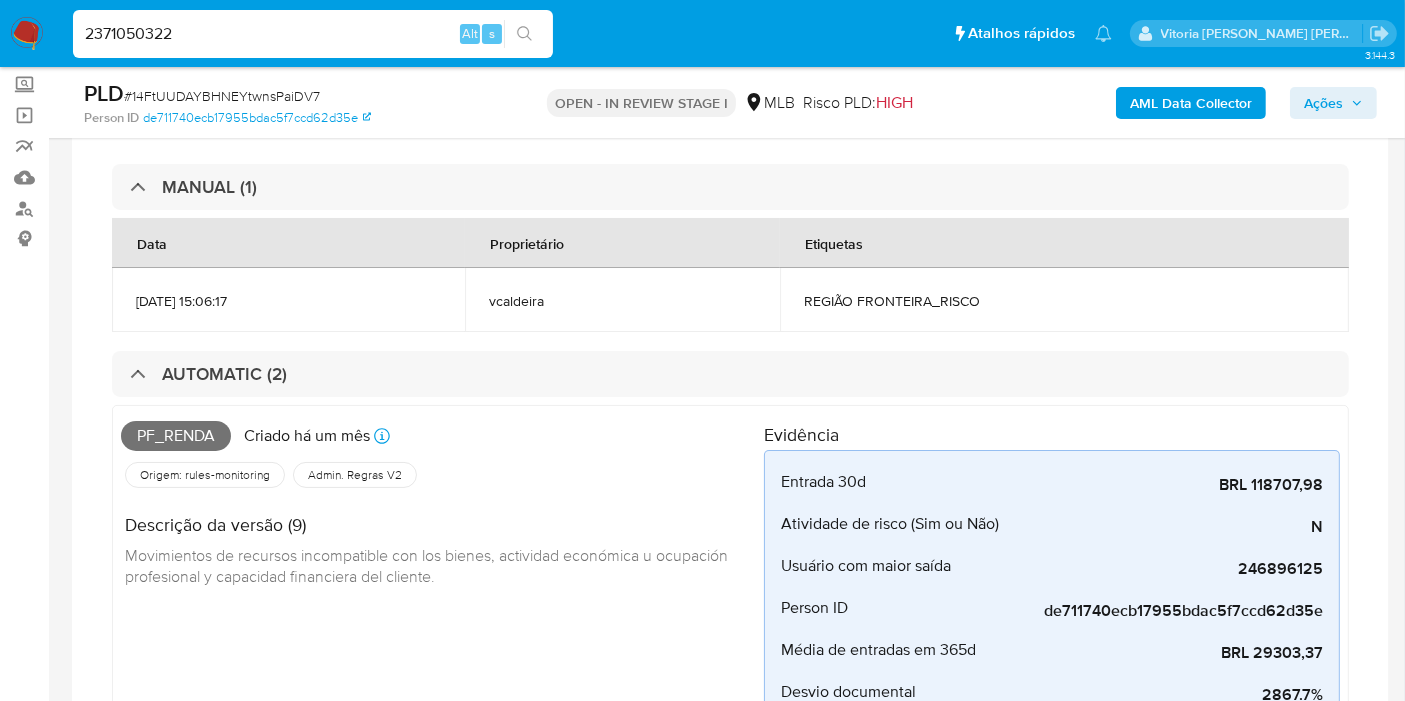 type on "2371050322" 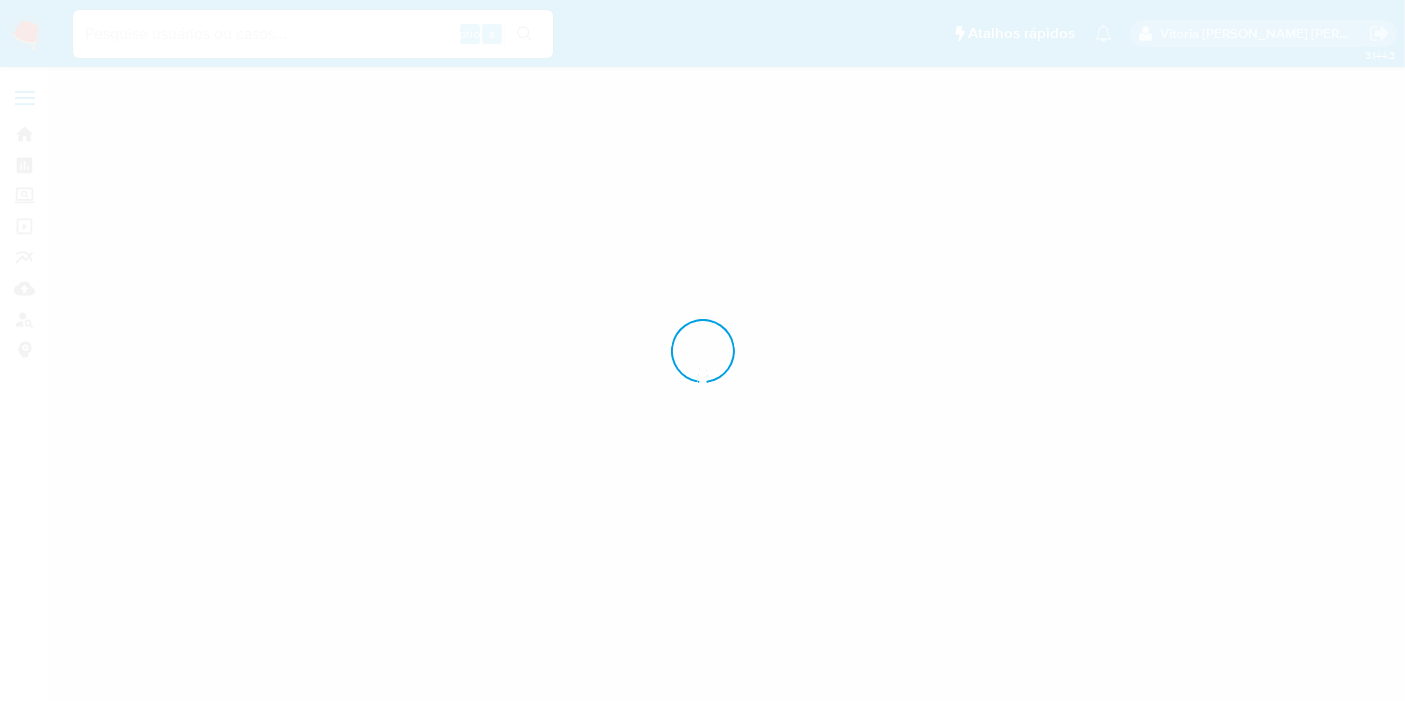 scroll, scrollTop: 0, scrollLeft: 0, axis: both 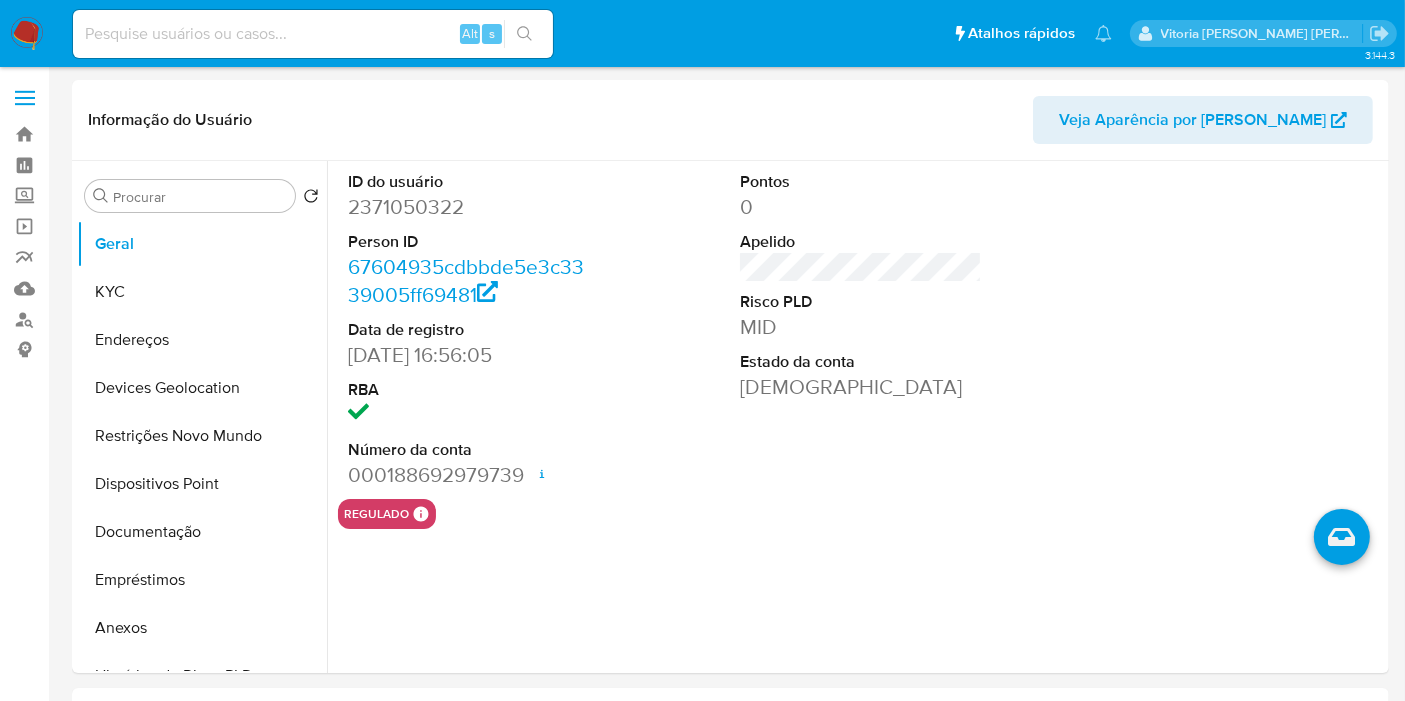 select on "10" 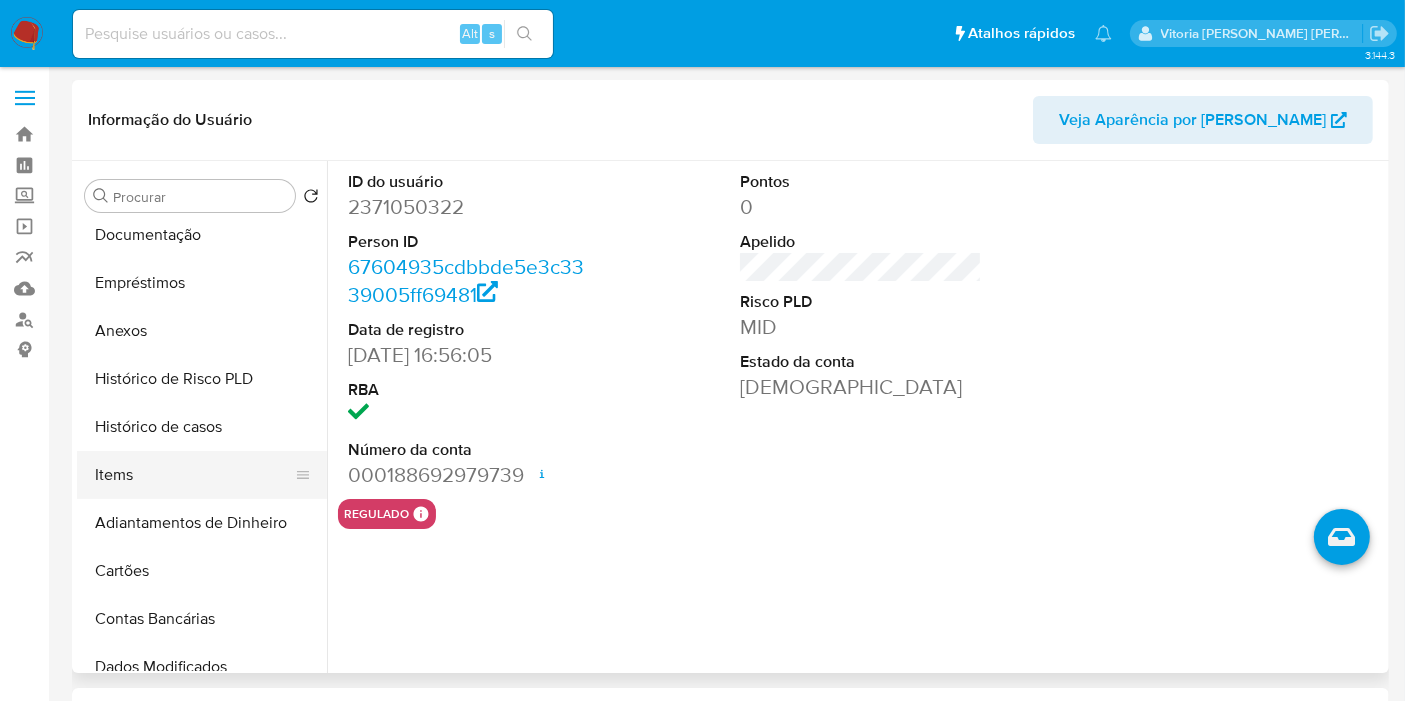 scroll, scrollTop: 333, scrollLeft: 0, axis: vertical 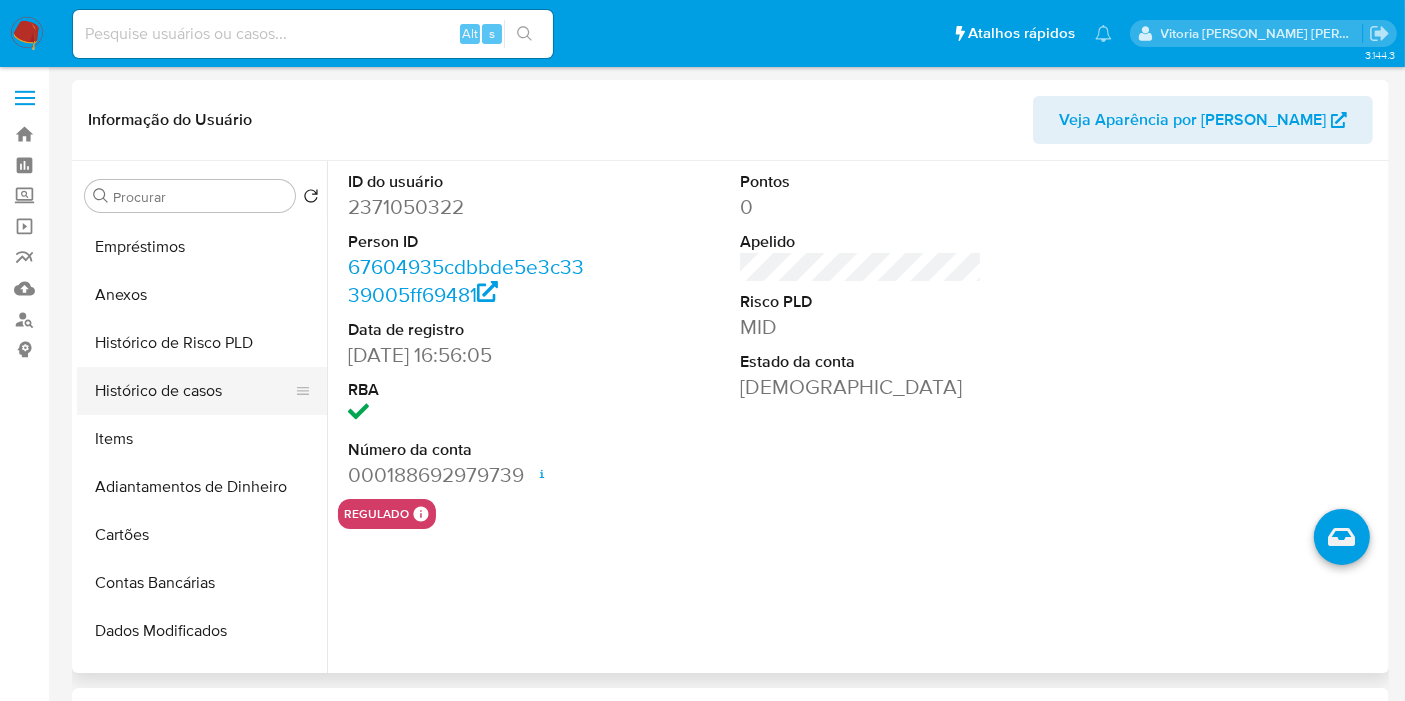 click on "Histórico de casos" at bounding box center (194, 391) 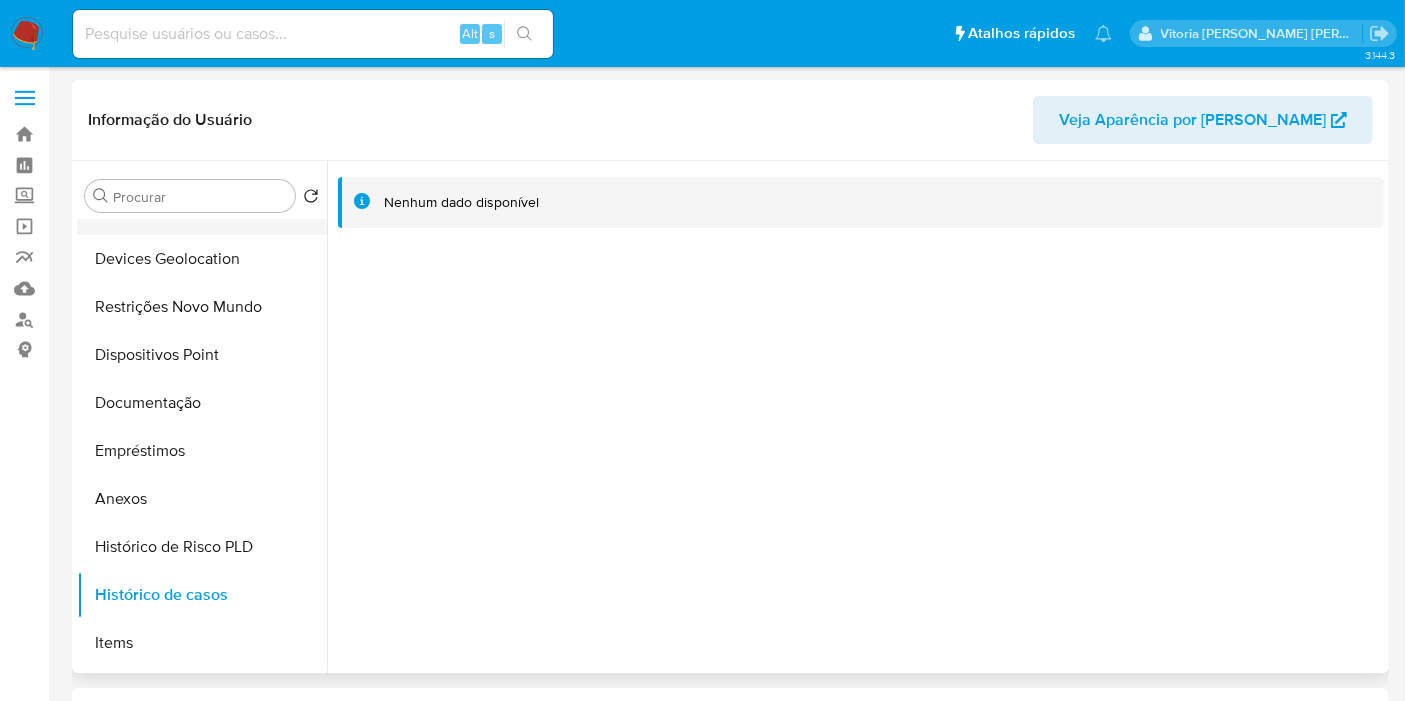 scroll, scrollTop: 0, scrollLeft: 0, axis: both 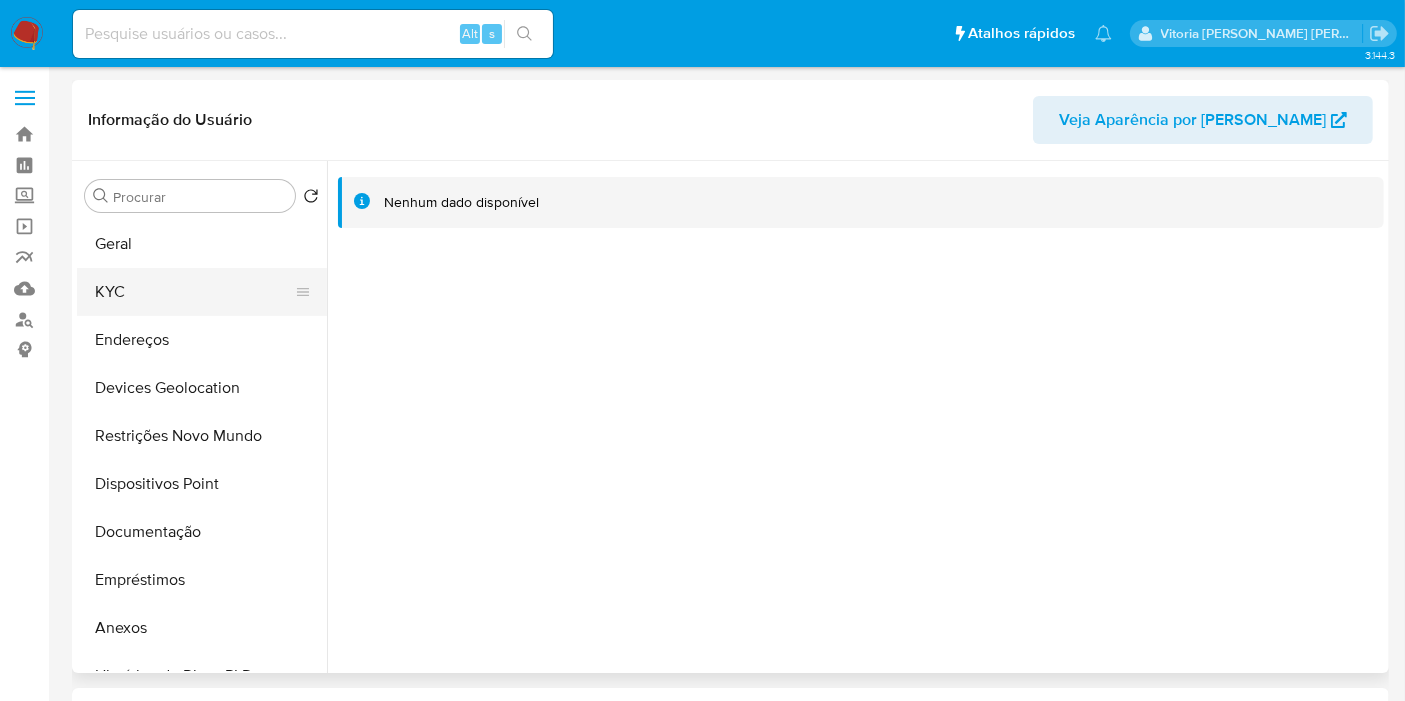 click on "KYC" at bounding box center (194, 292) 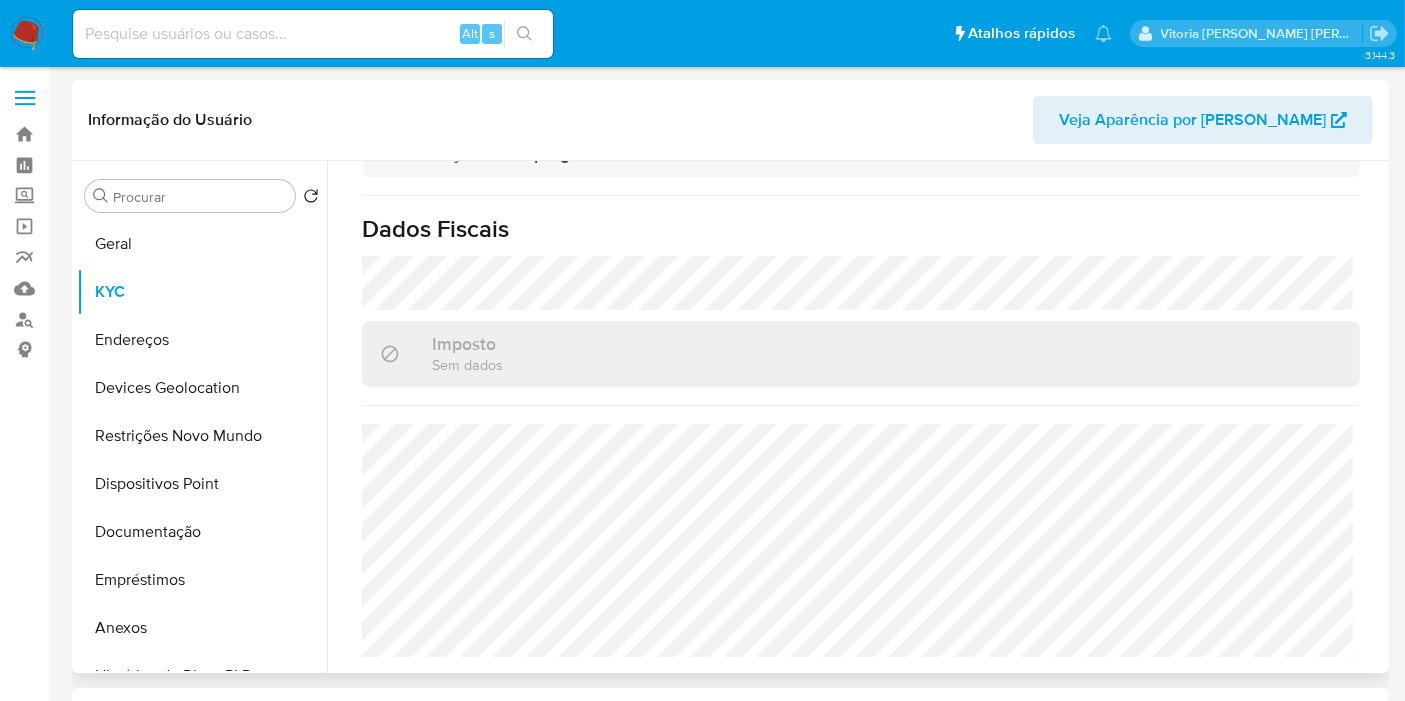 scroll, scrollTop: 934, scrollLeft: 0, axis: vertical 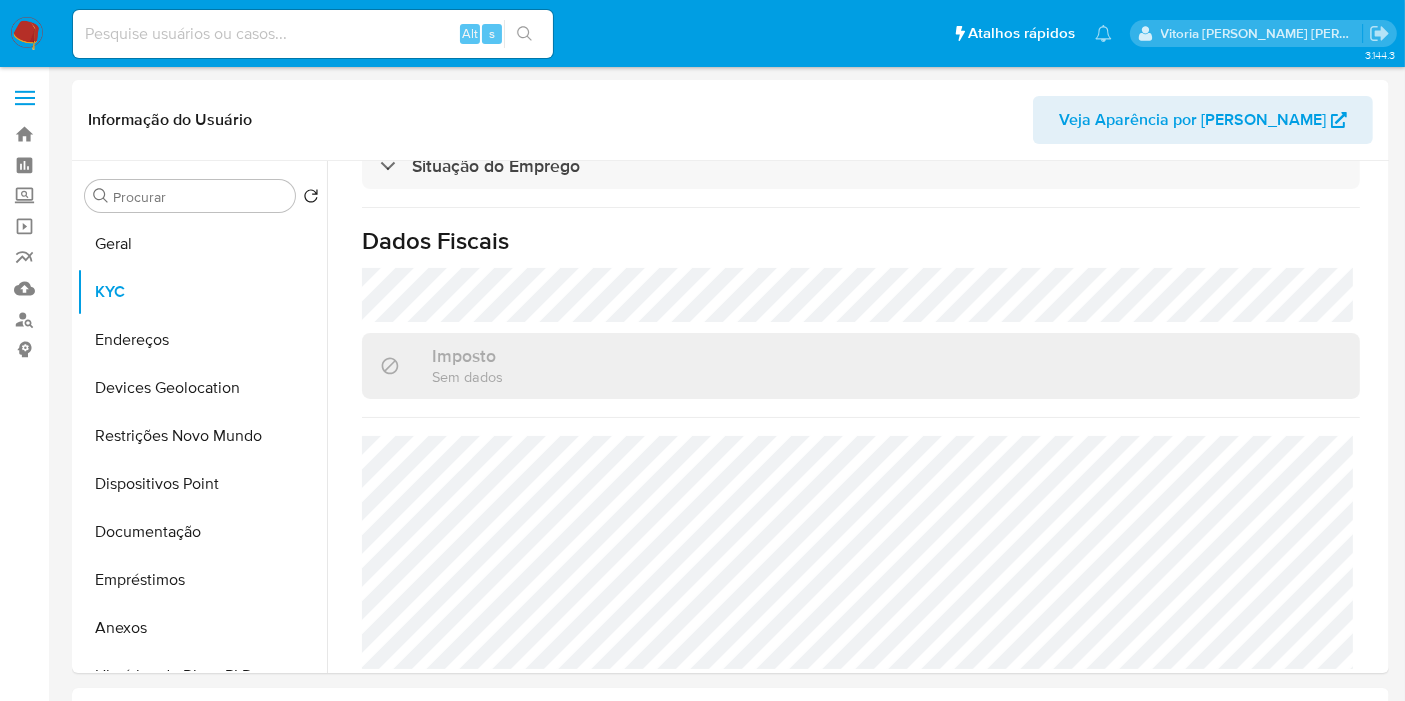click at bounding box center [313, 34] 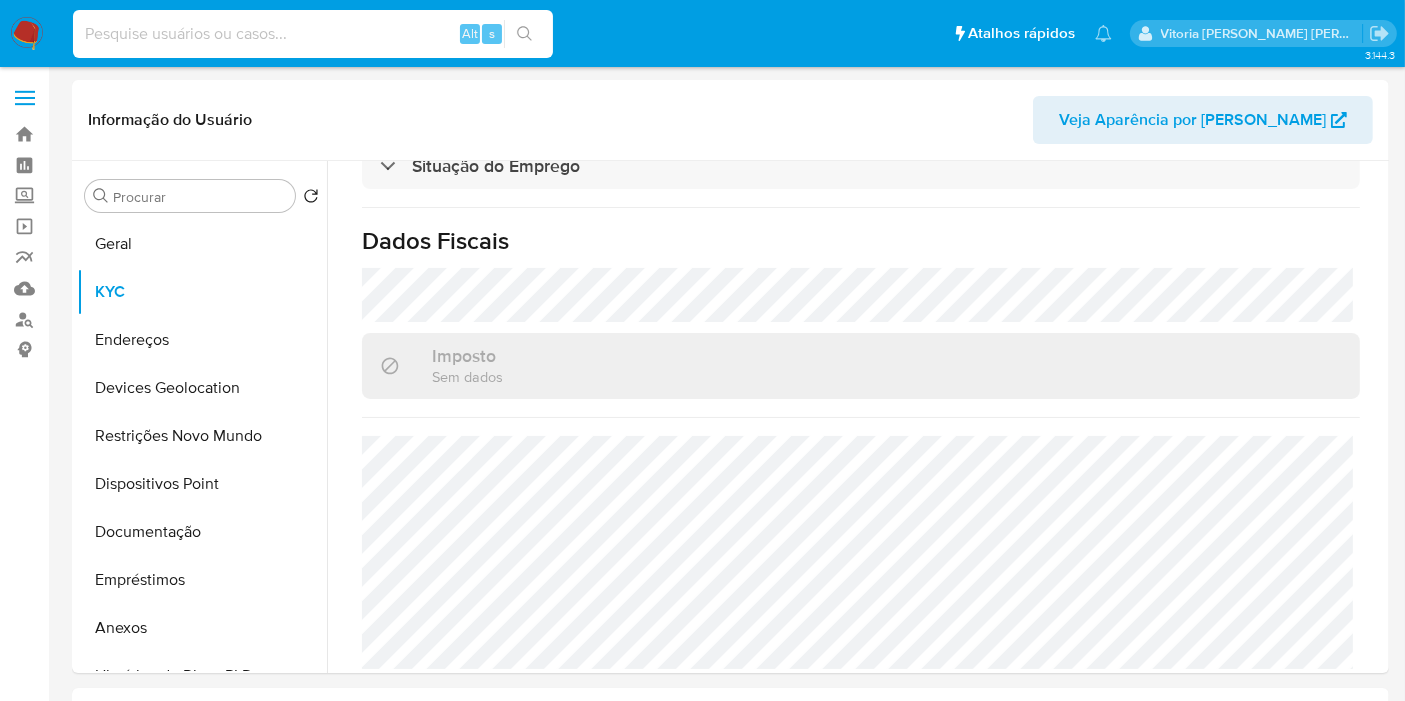 paste on "2509006059" 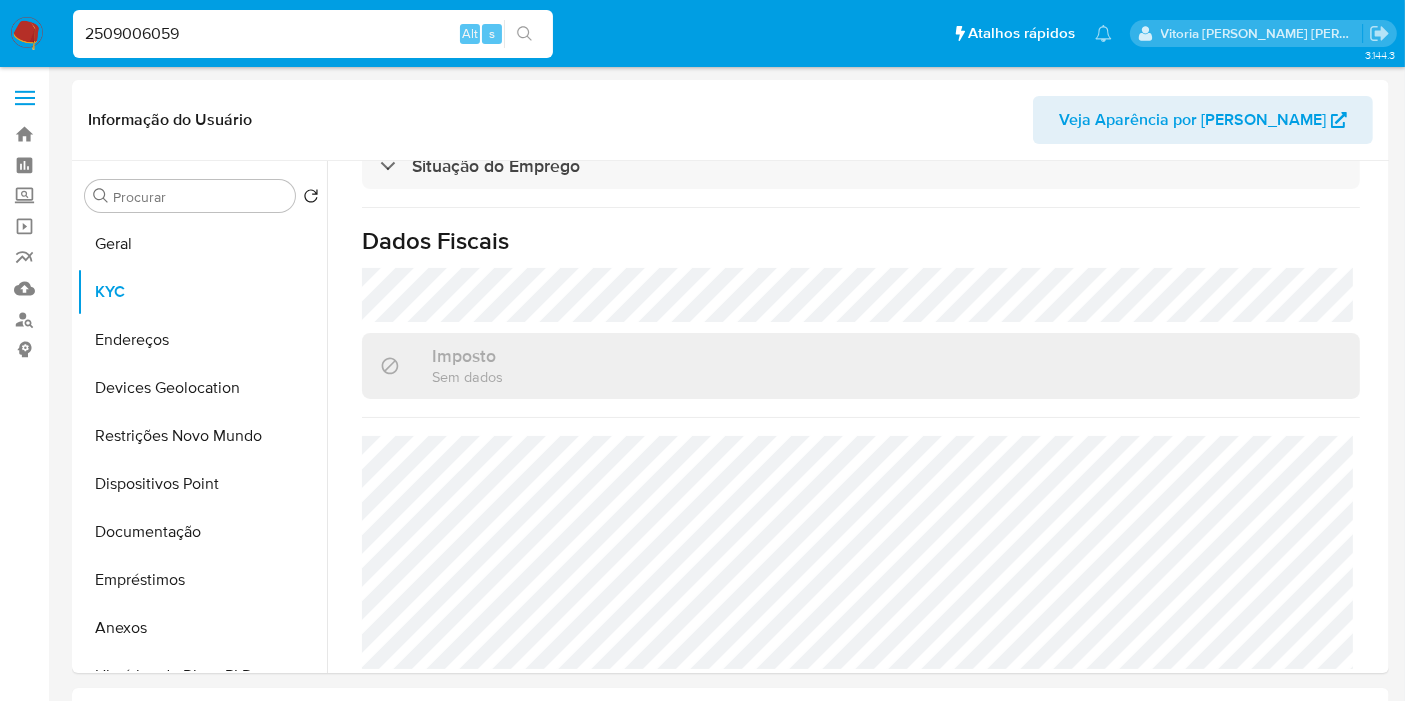 type on "2509006059" 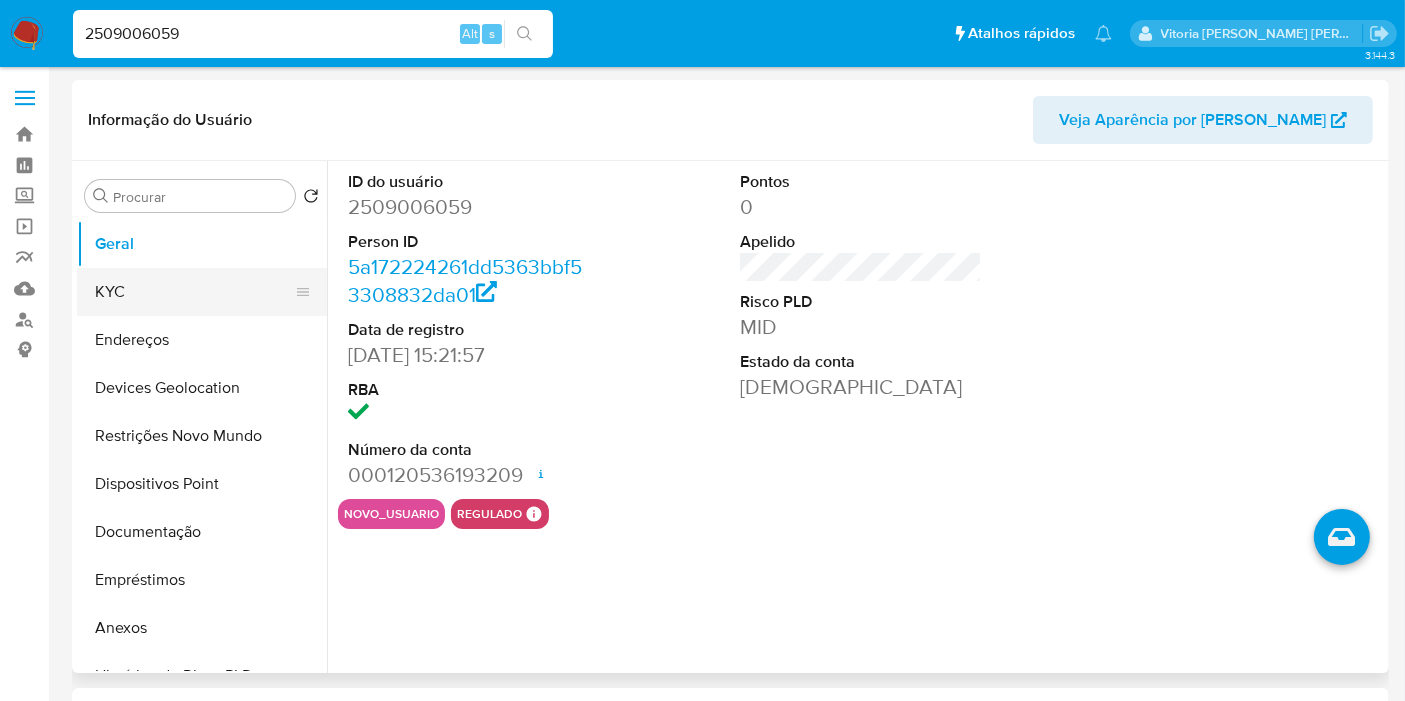select on "10" 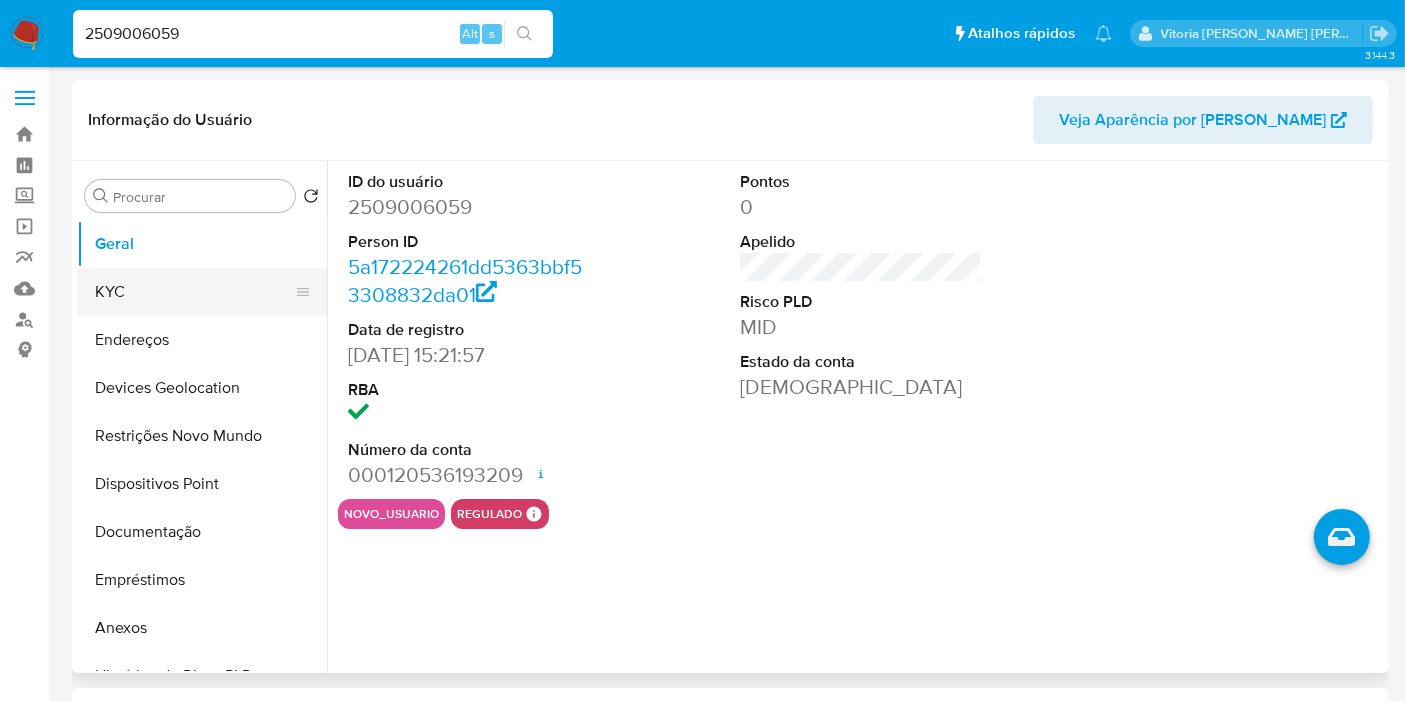 click on "KYC" at bounding box center (194, 292) 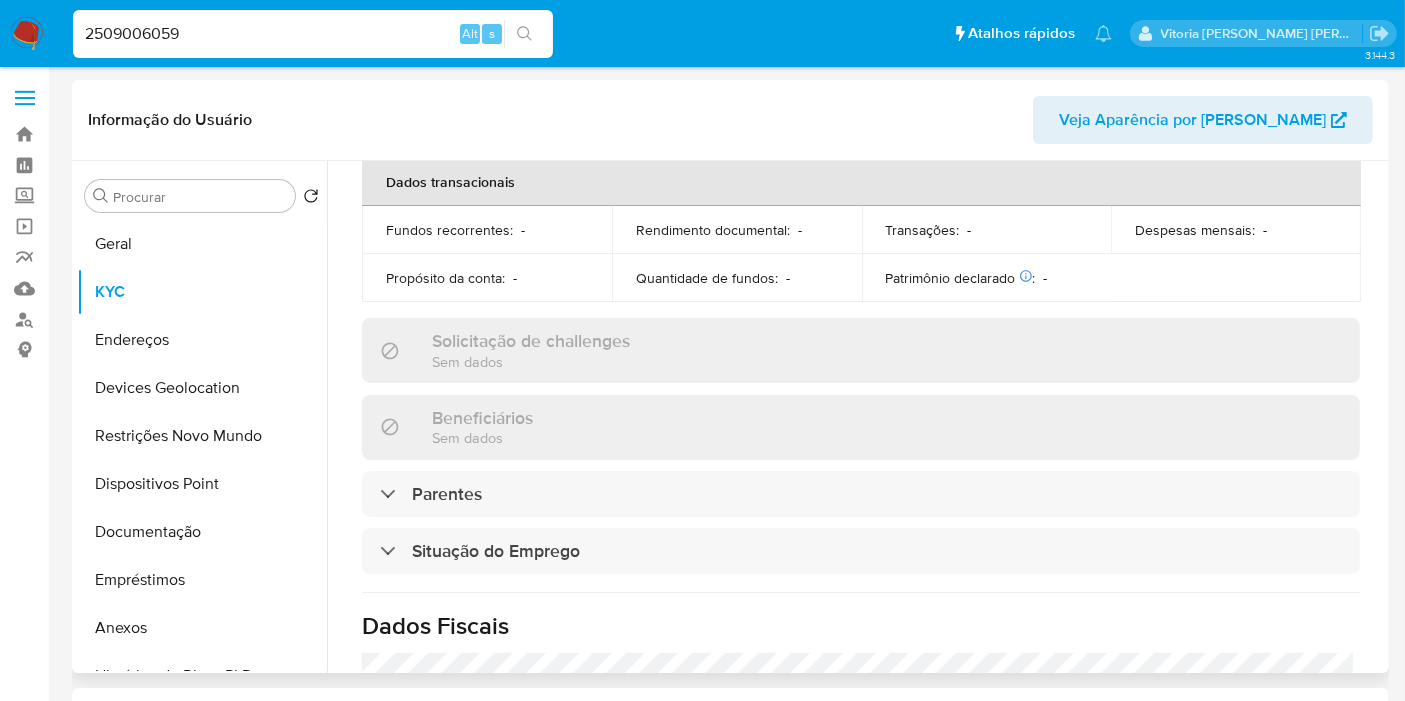 scroll, scrollTop: 889, scrollLeft: 0, axis: vertical 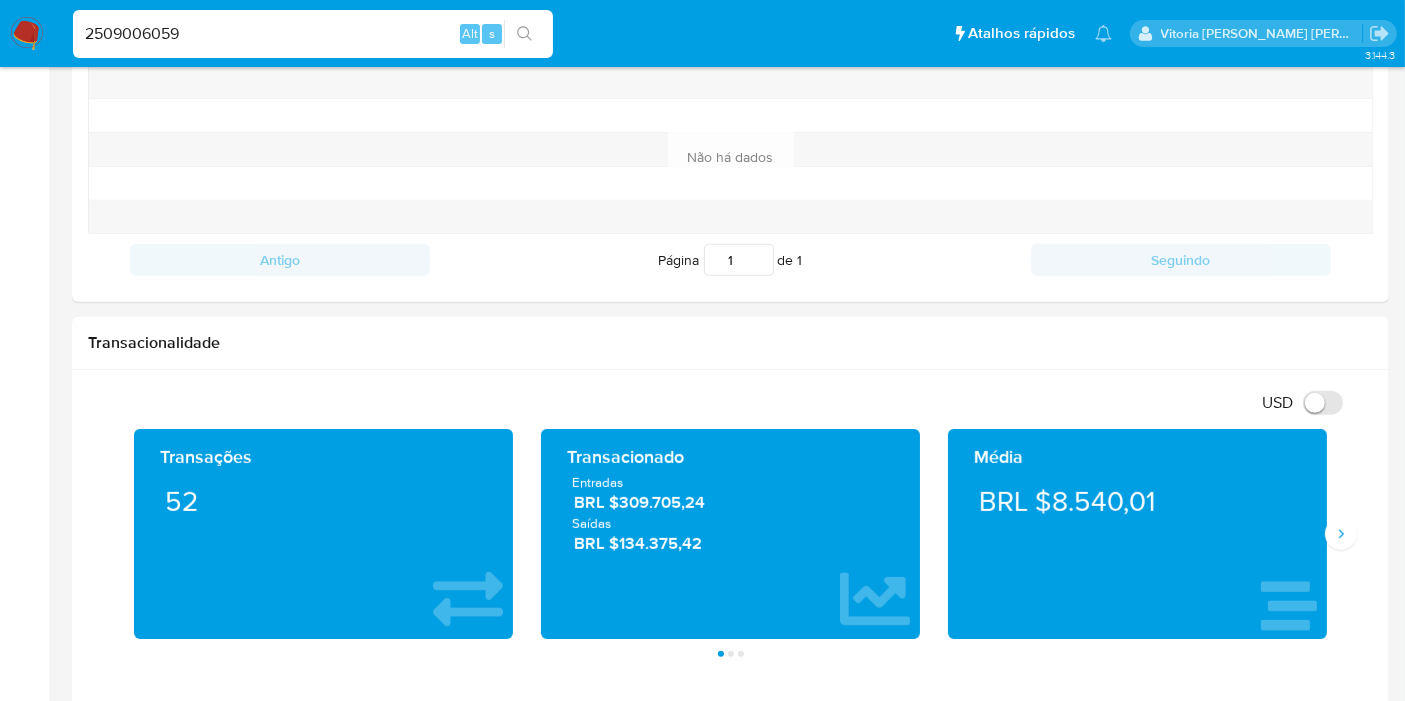 click on "2509006059" at bounding box center (313, 34) 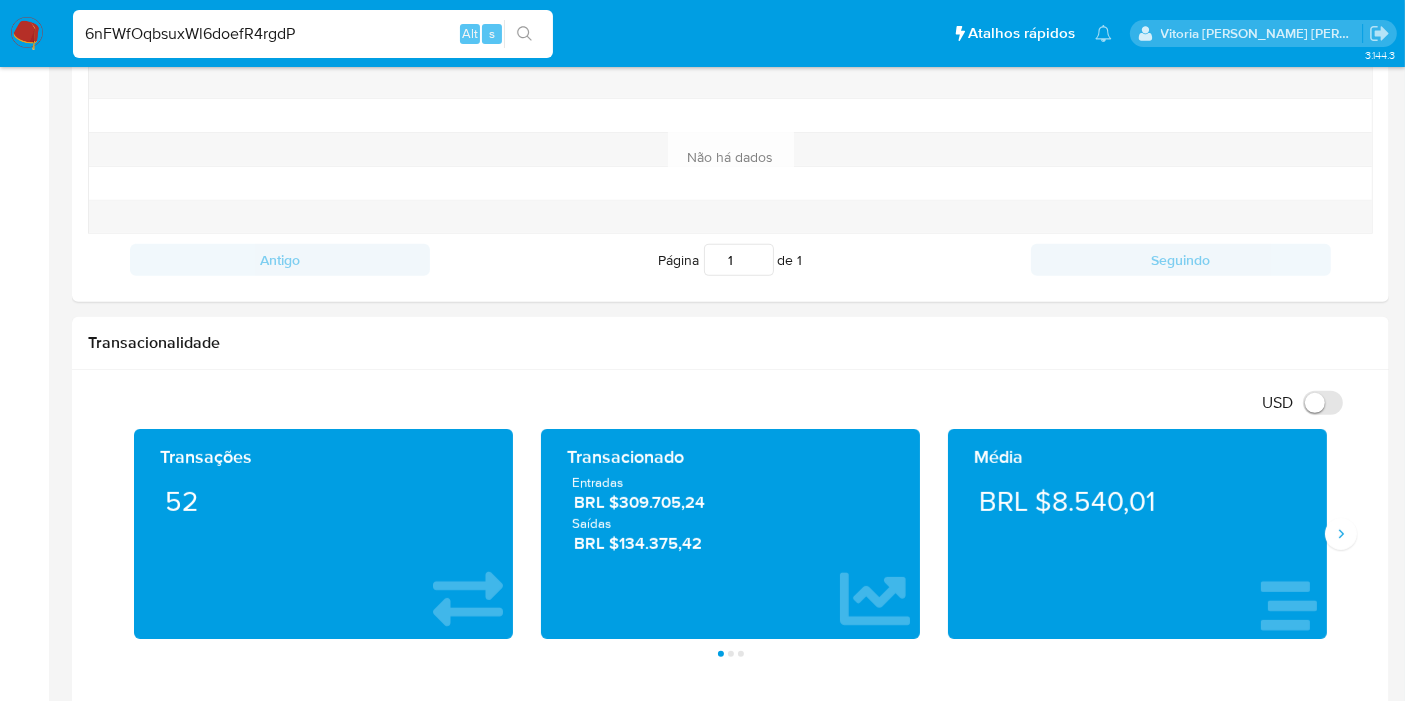 type on "6nFWfOqbsuxWl6doefR4rgdP" 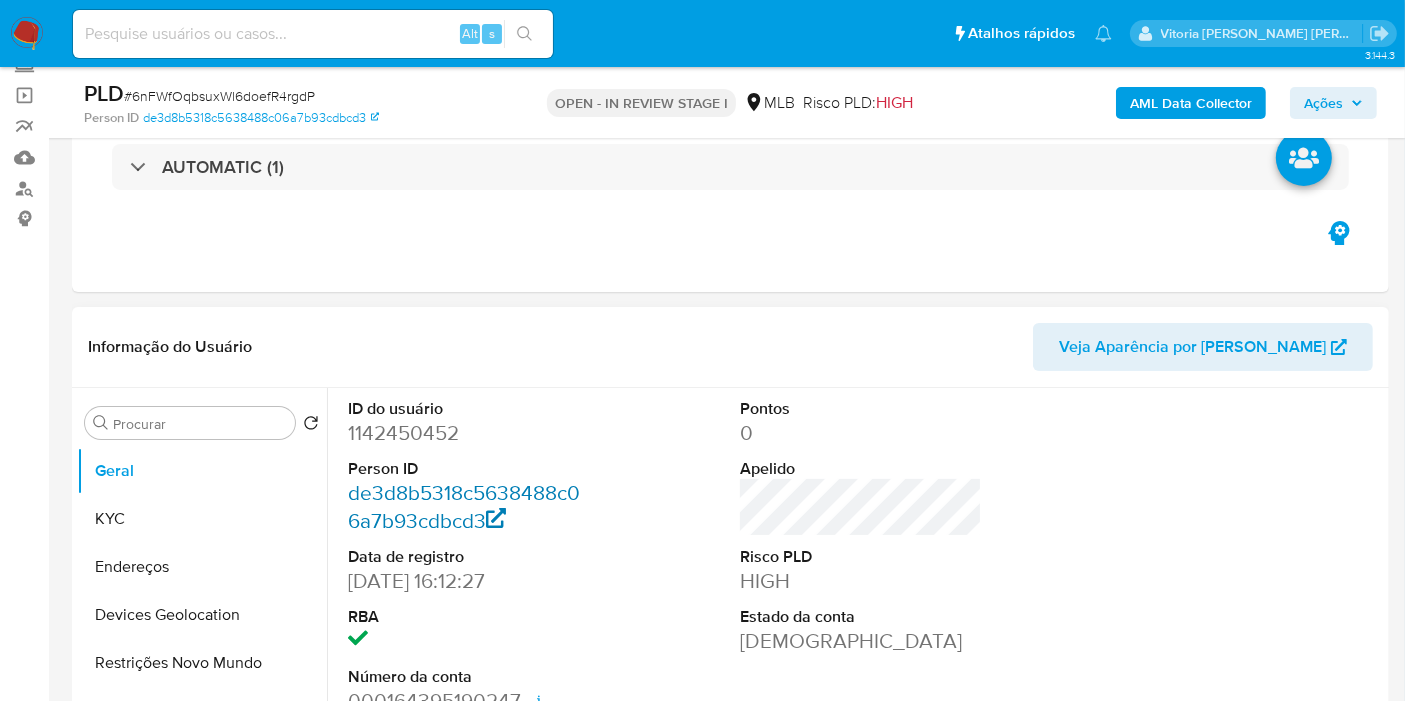 scroll, scrollTop: 222, scrollLeft: 0, axis: vertical 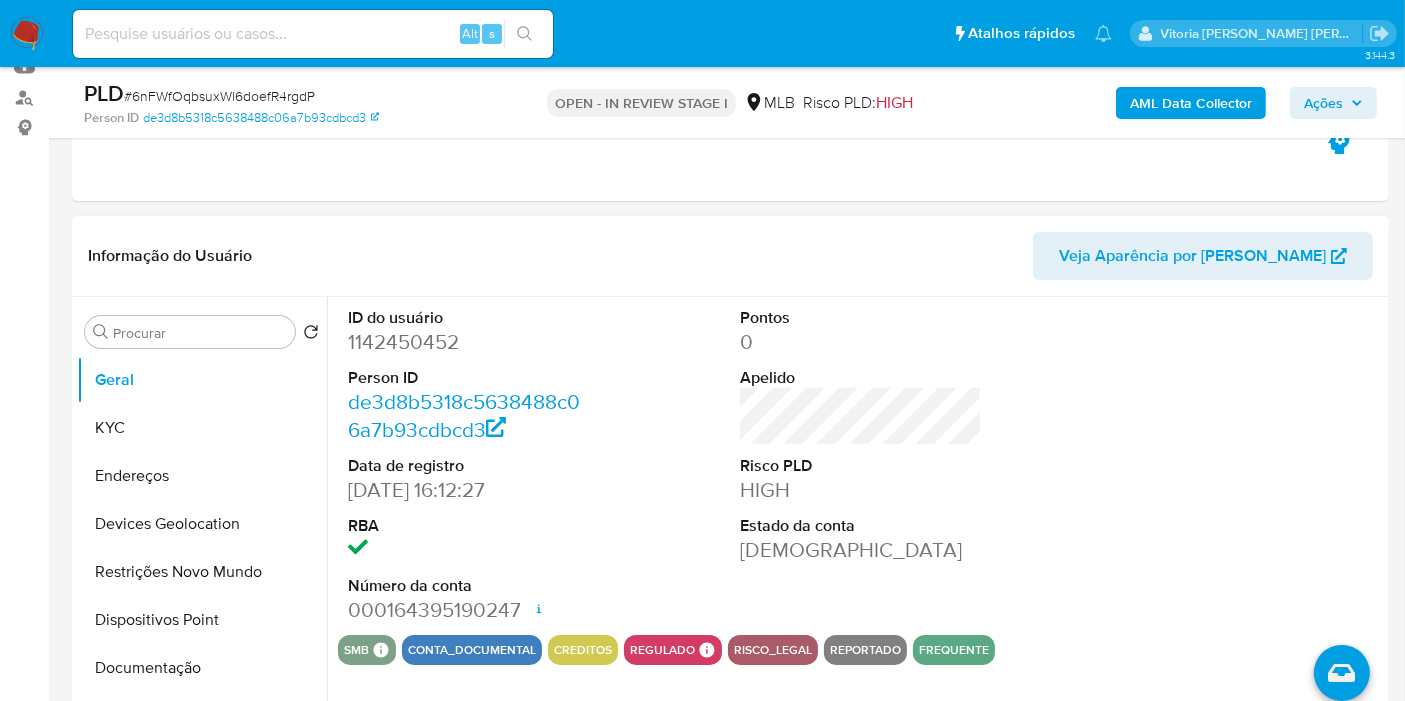select on "10" 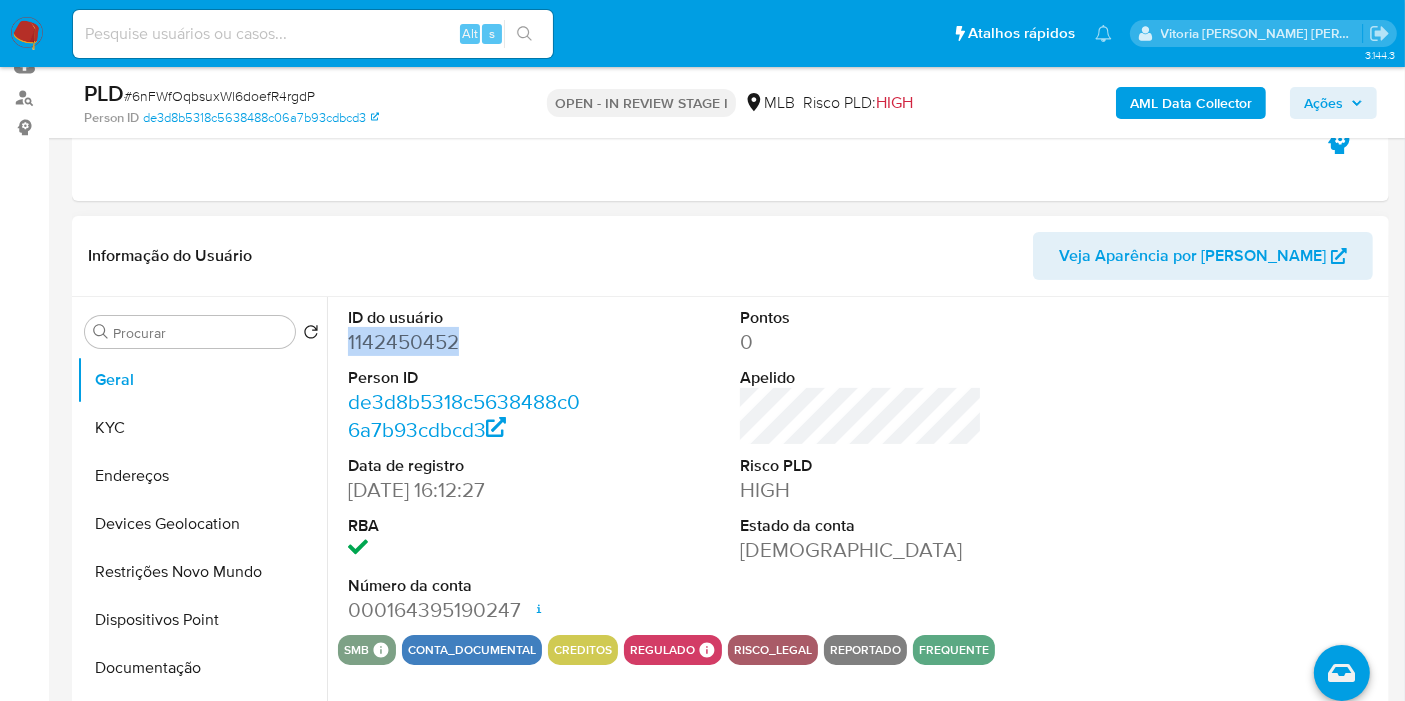 click on "1142450452" at bounding box center [469, 342] 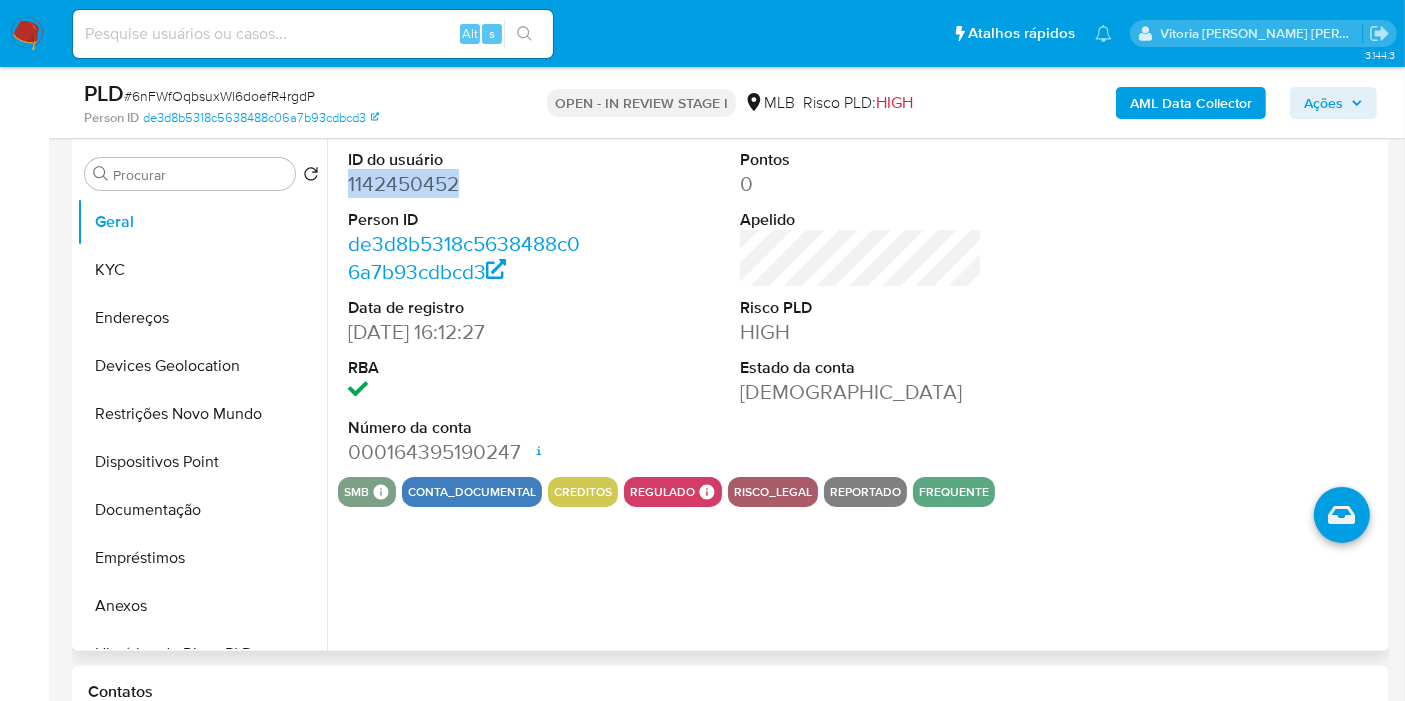 scroll, scrollTop: 222, scrollLeft: 0, axis: vertical 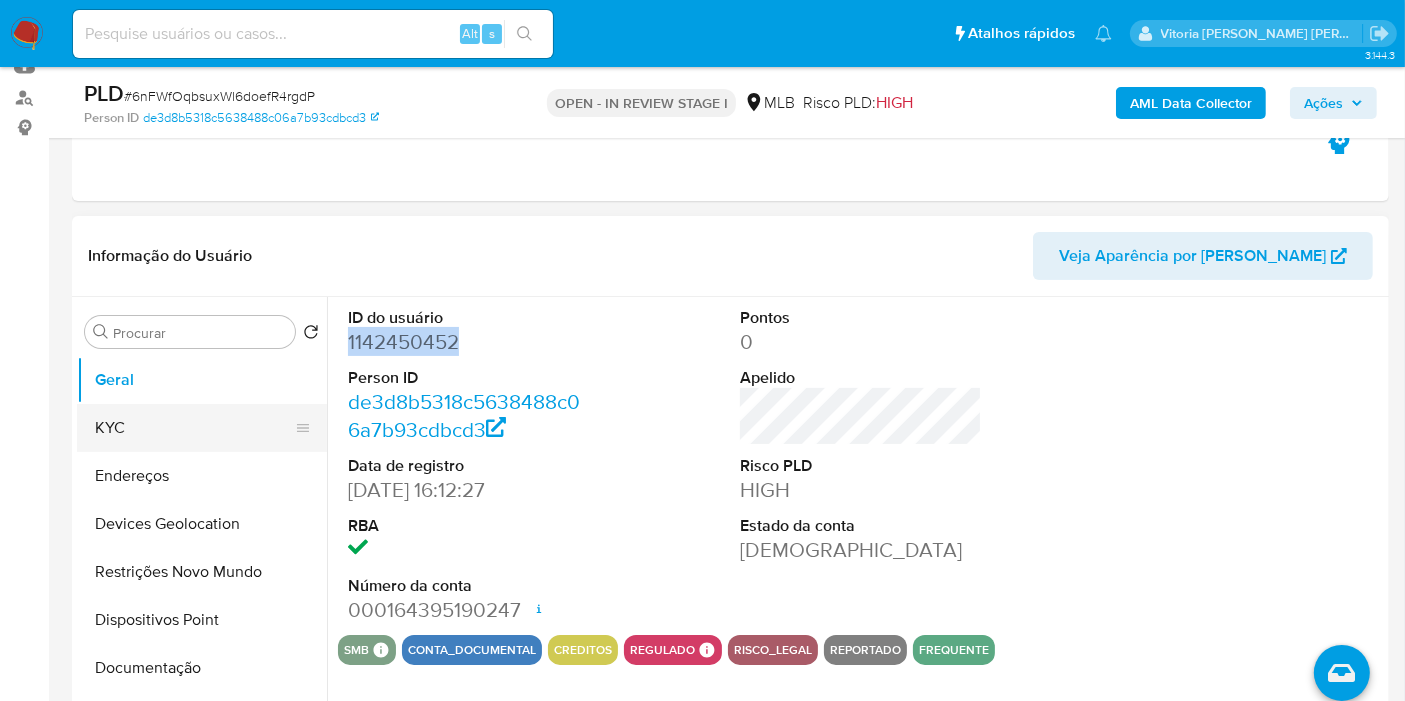 click on "KYC" at bounding box center (194, 428) 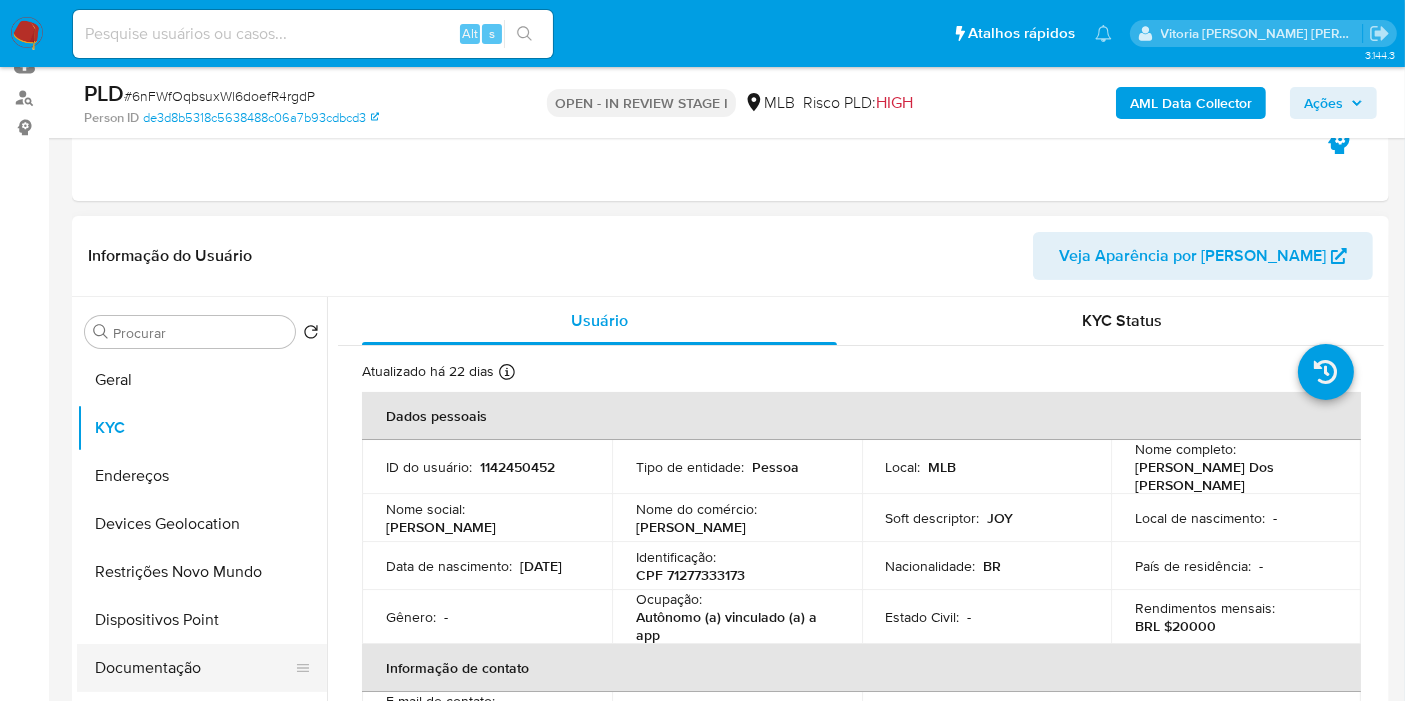 click on "Documentação" at bounding box center (194, 668) 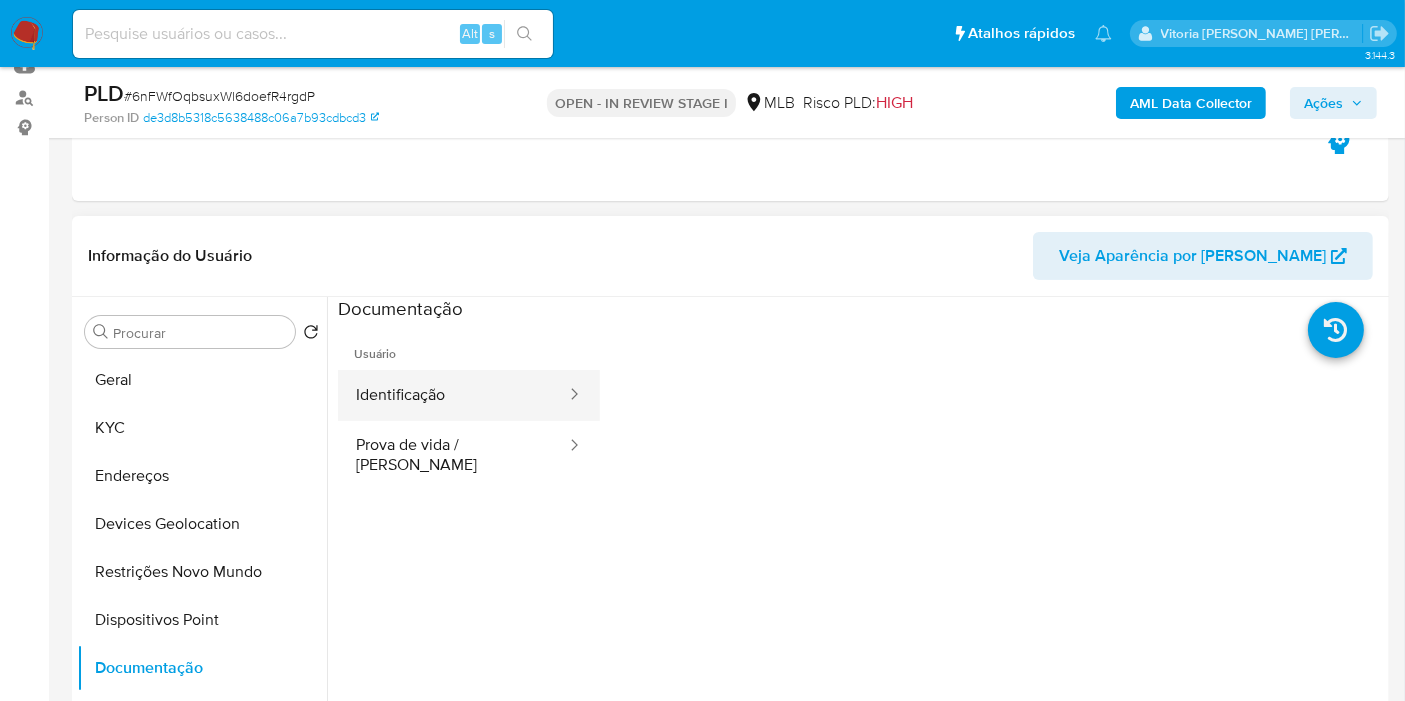 click on "Identificação" at bounding box center [453, 395] 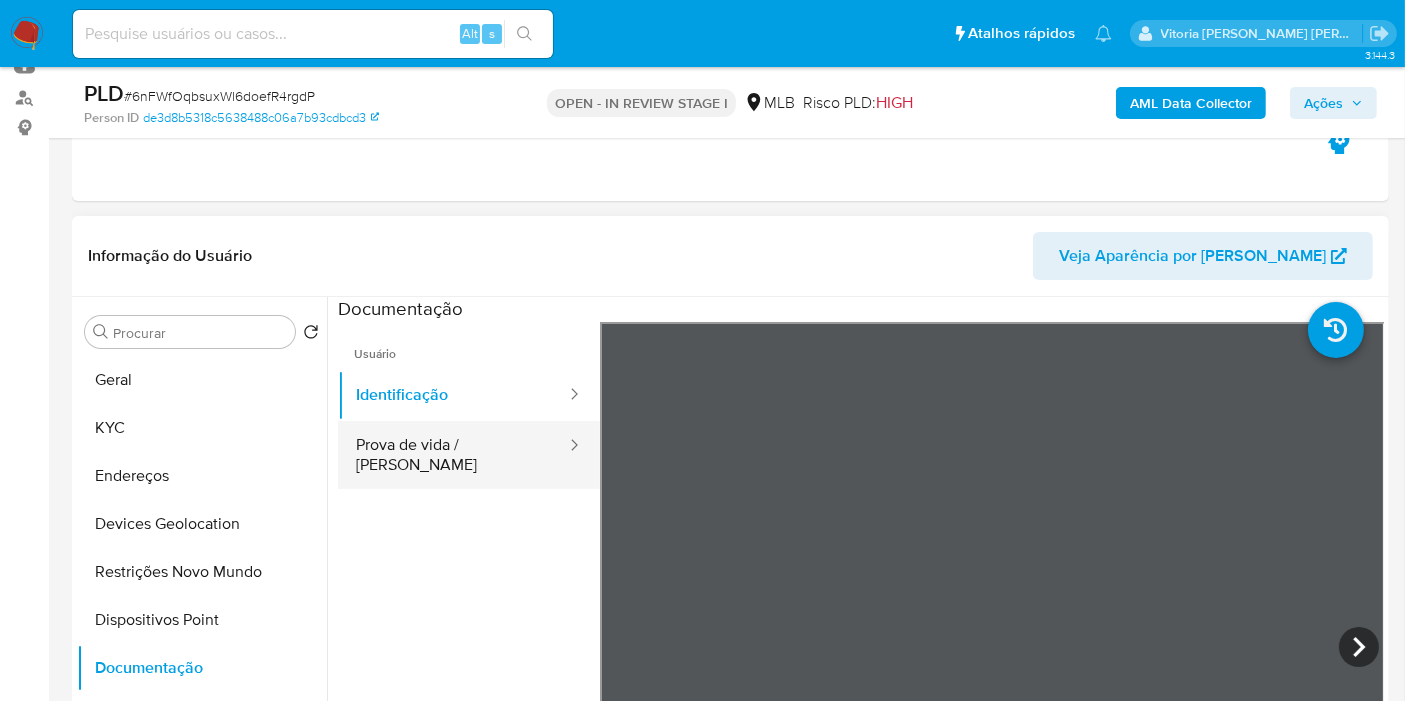 click on "Prova de vida / Selfie" at bounding box center [453, 455] 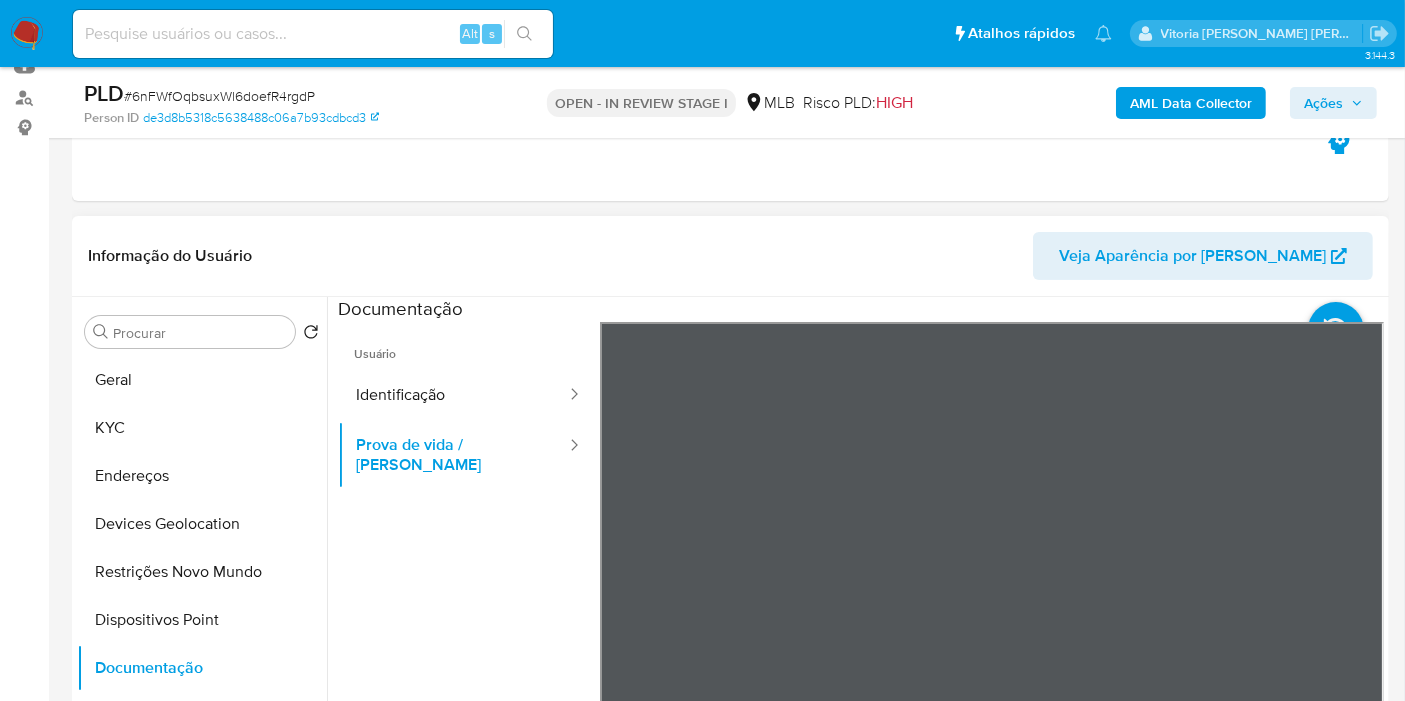 click at bounding box center [992, 650] 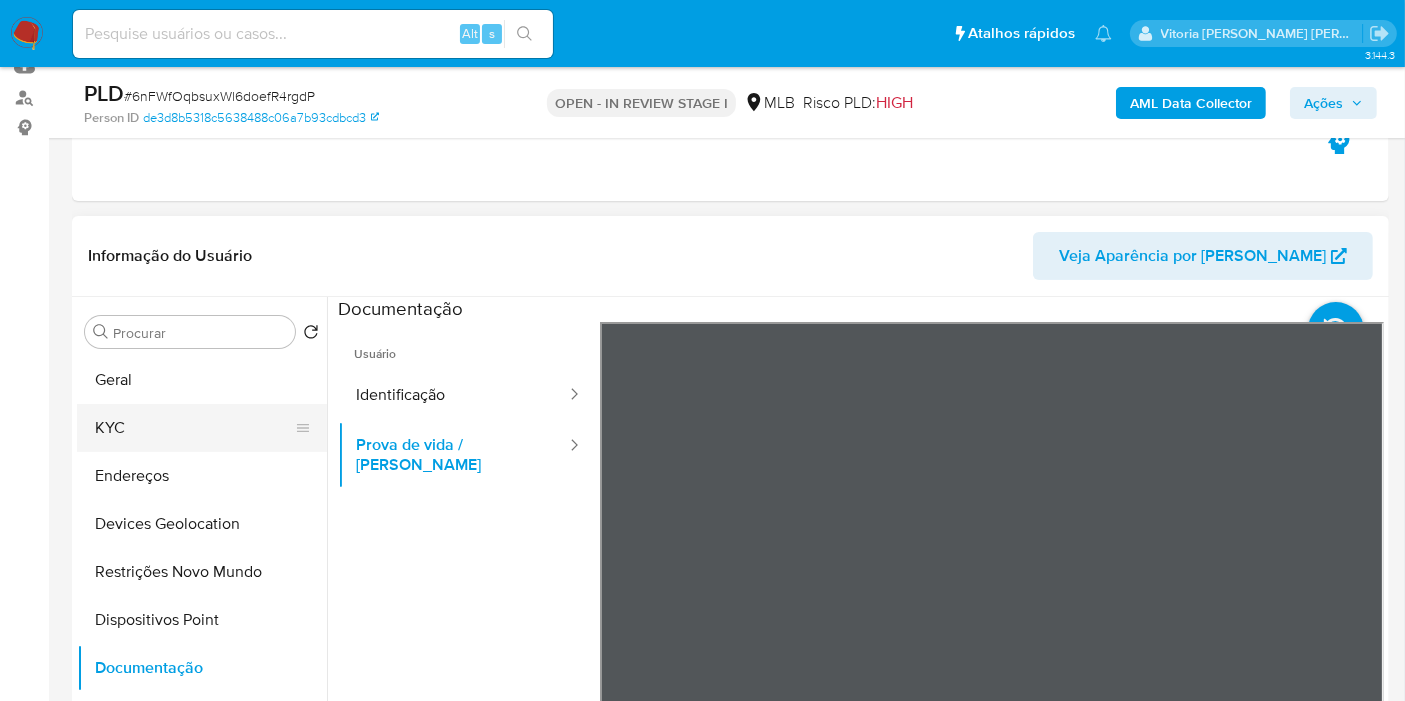 click on "KYC" at bounding box center [194, 428] 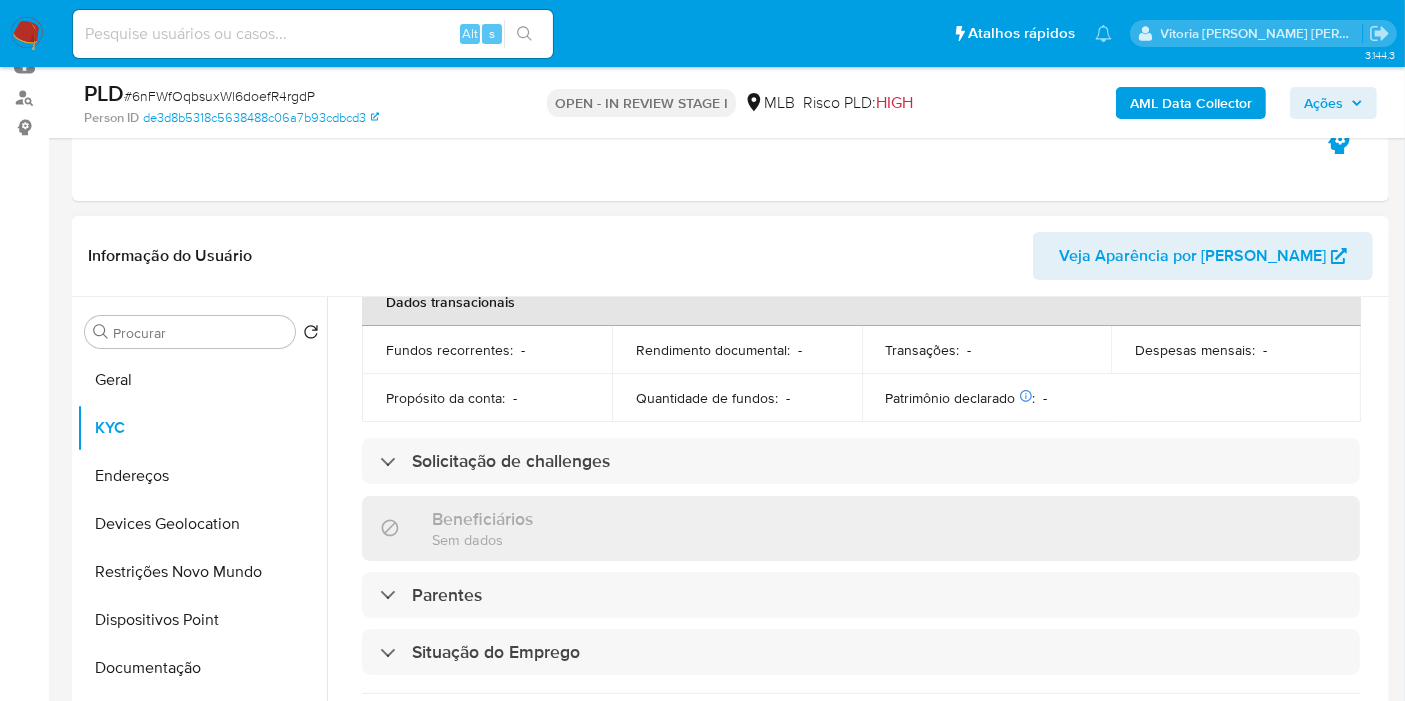 scroll, scrollTop: 136, scrollLeft: 0, axis: vertical 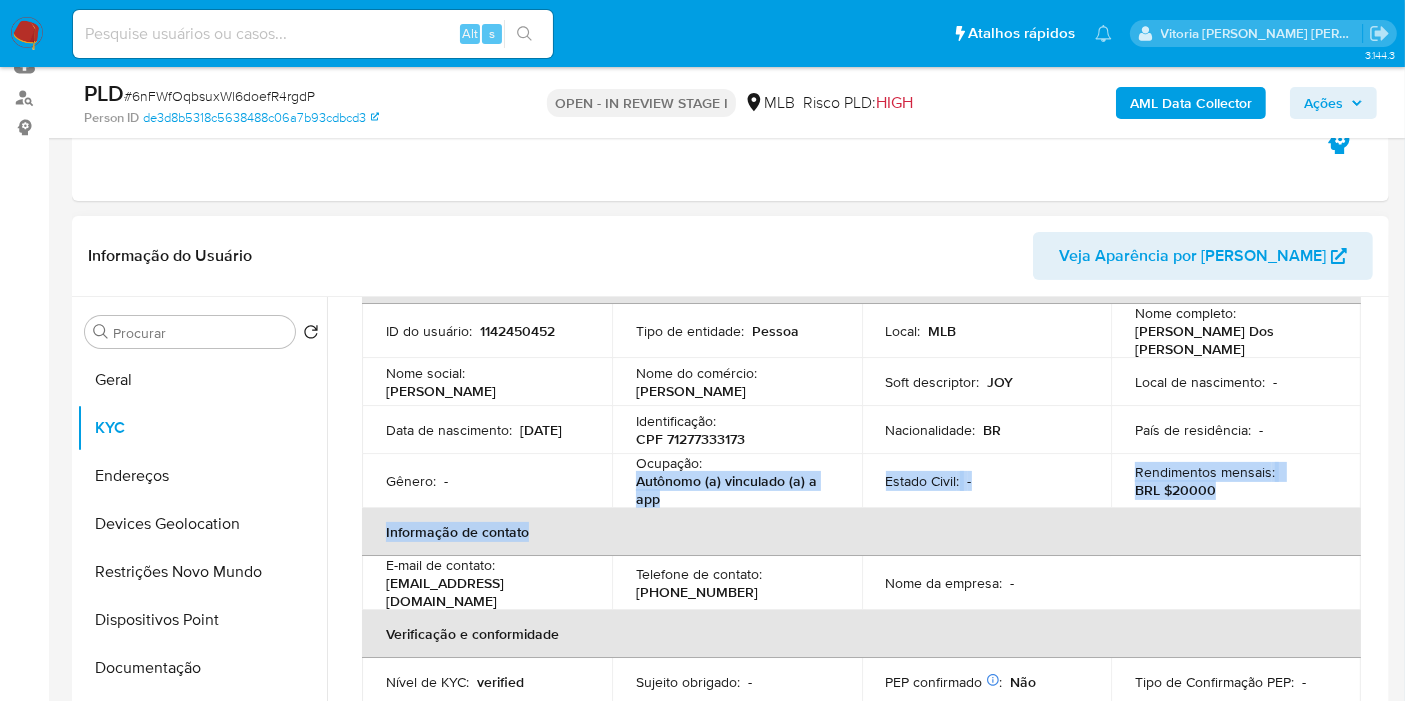 drag, startPoint x: 660, startPoint y: 501, endPoint x: 614, endPoint y: 482, distance: 49.76947 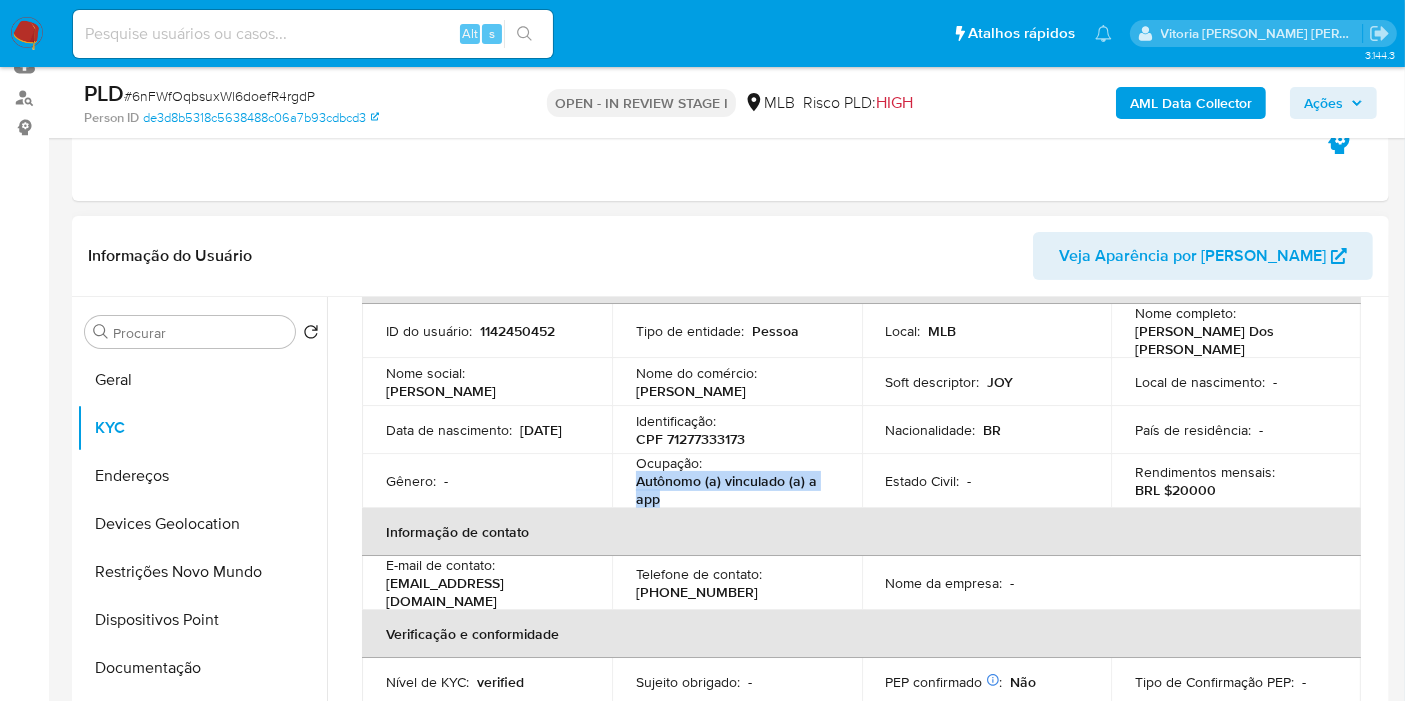 drag, startPoint x: 657, startPoint y: 487, endPoint x: 634, endPoint y: 476, distance: 25.495098 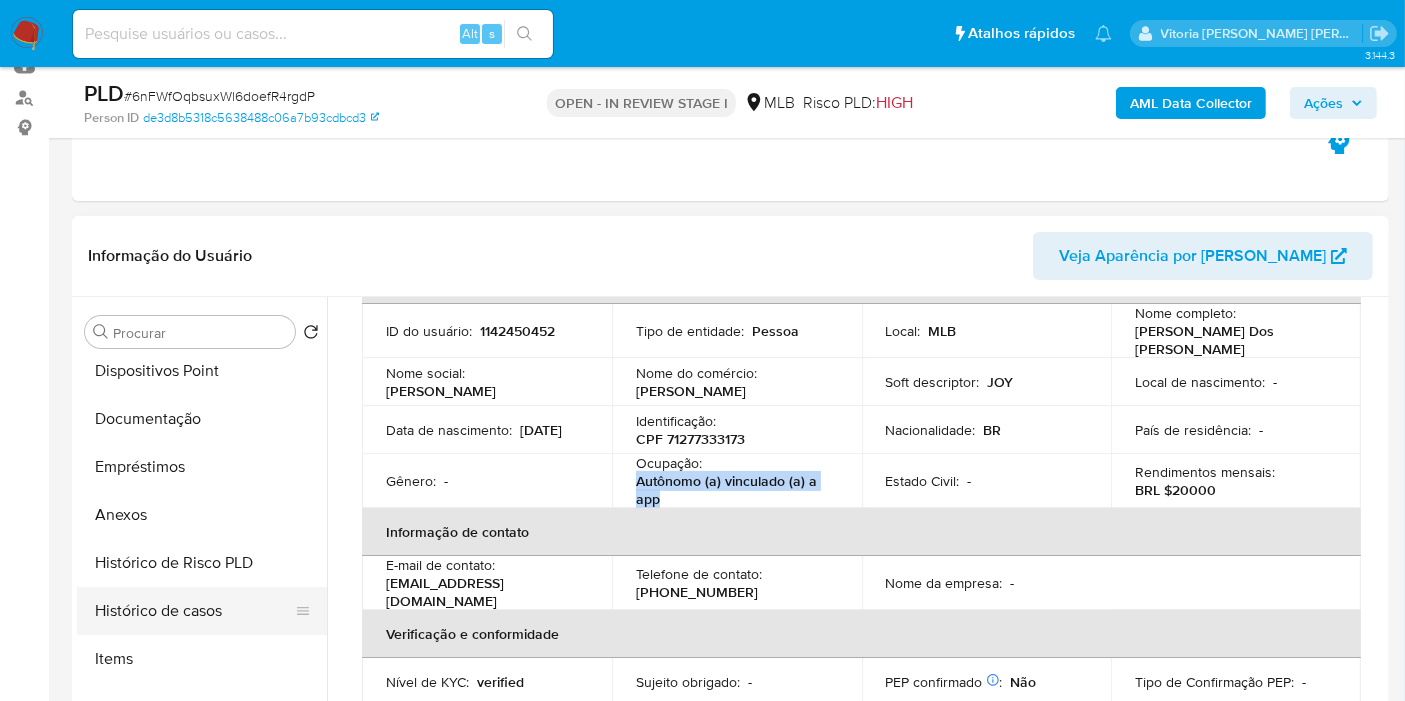 scroll, scrollTop: 333, scrollLeft: 0, axis: vertical 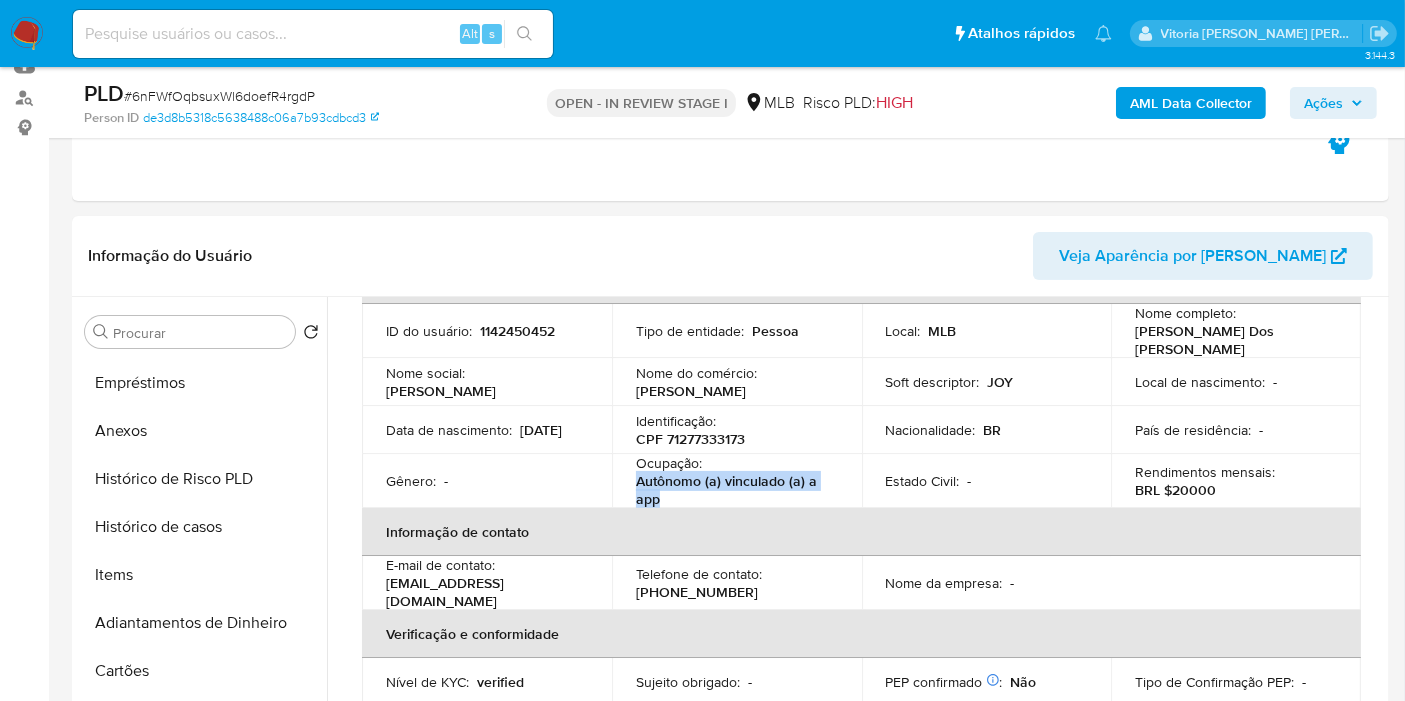 drag, startPoint x: 188, startPoint y: 526, endPoint x: 586, endPoint y: 41, distance: 627.3986 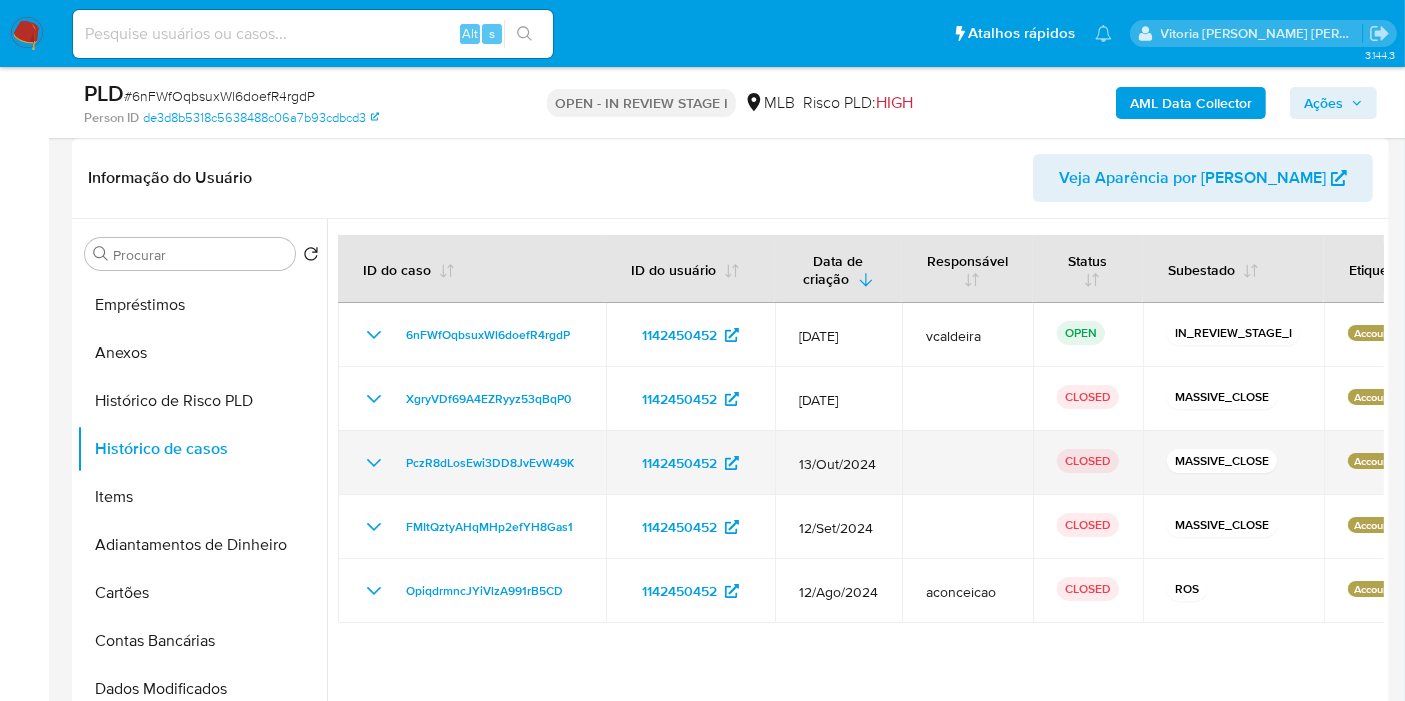 scroll, scrollTop: 333, scrollLeft: 0, axis: vertical 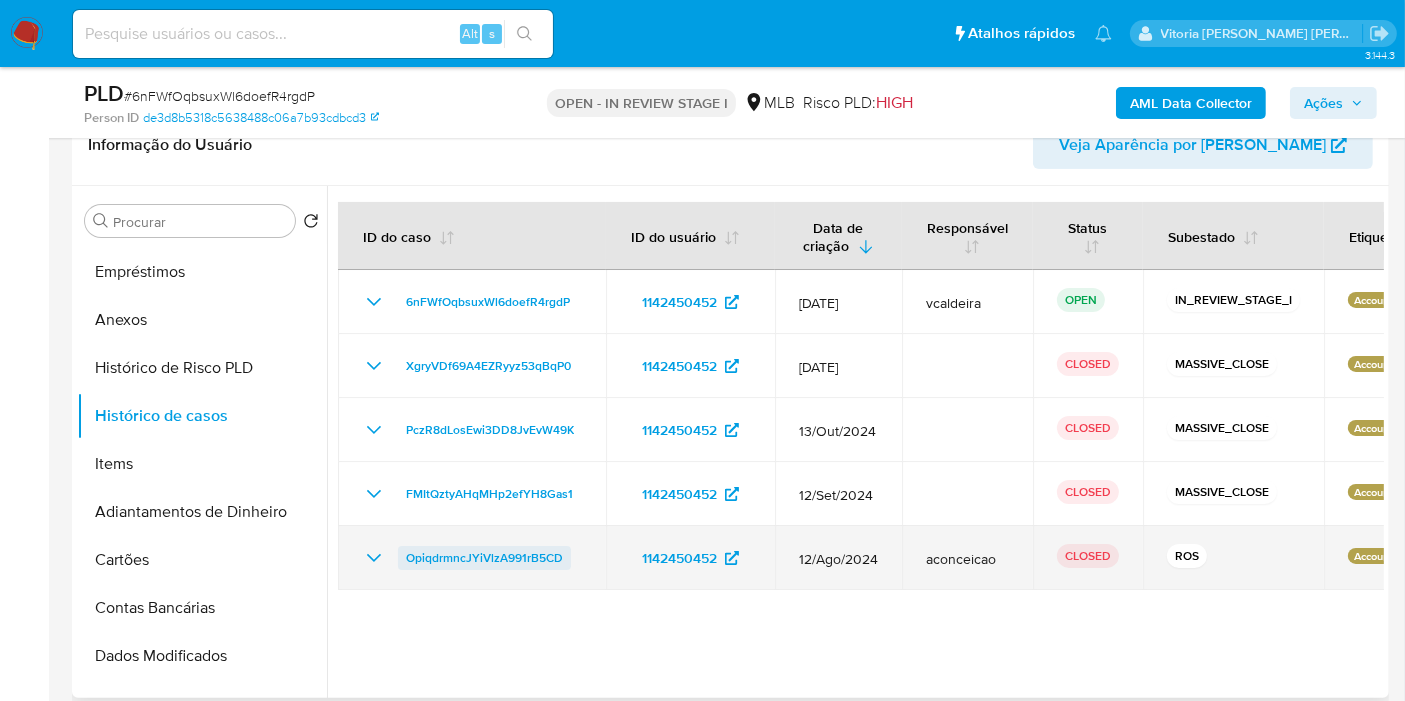 click on "OpiqdrmncJYiVlzA991rB5CD" at bounding box center (484, 558) 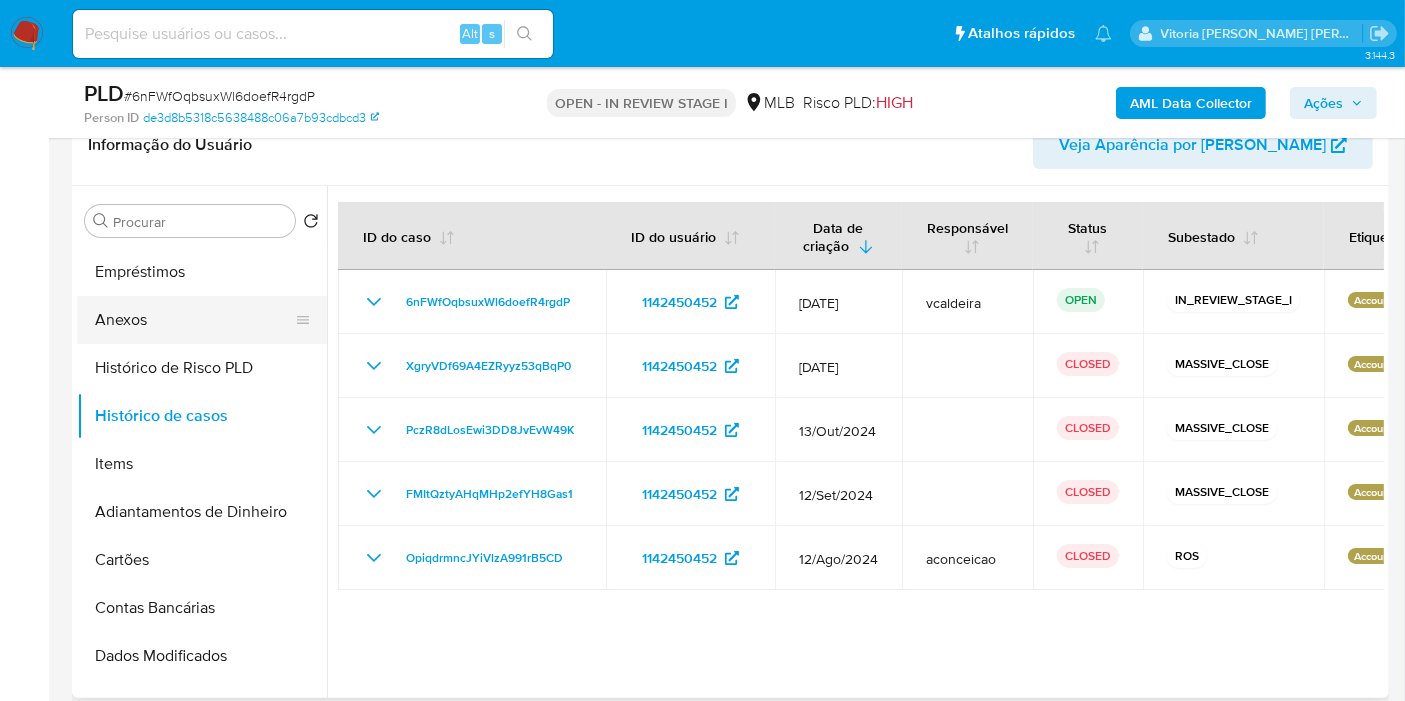 click on "Anexos" at bounding box center (194, 320) 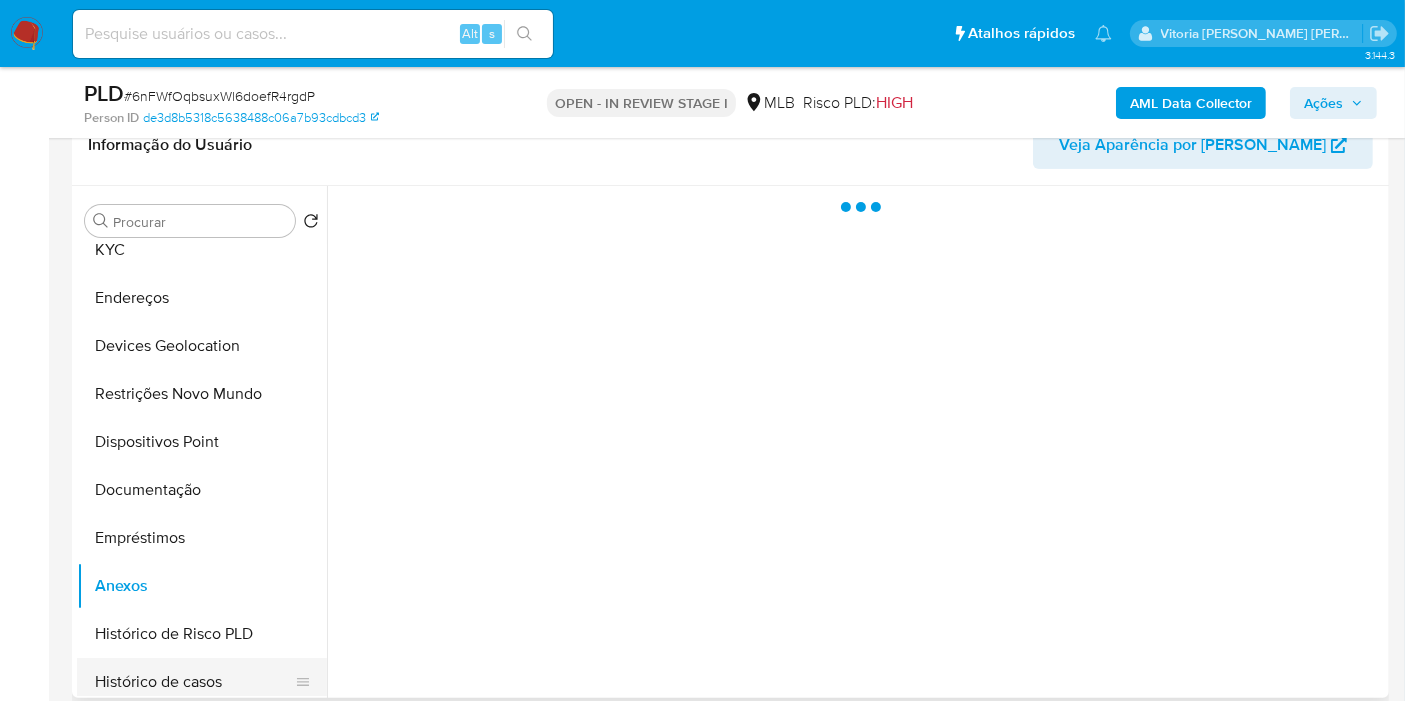 scroll, scrollTop: 0, scrollLeft: 0, axis: both 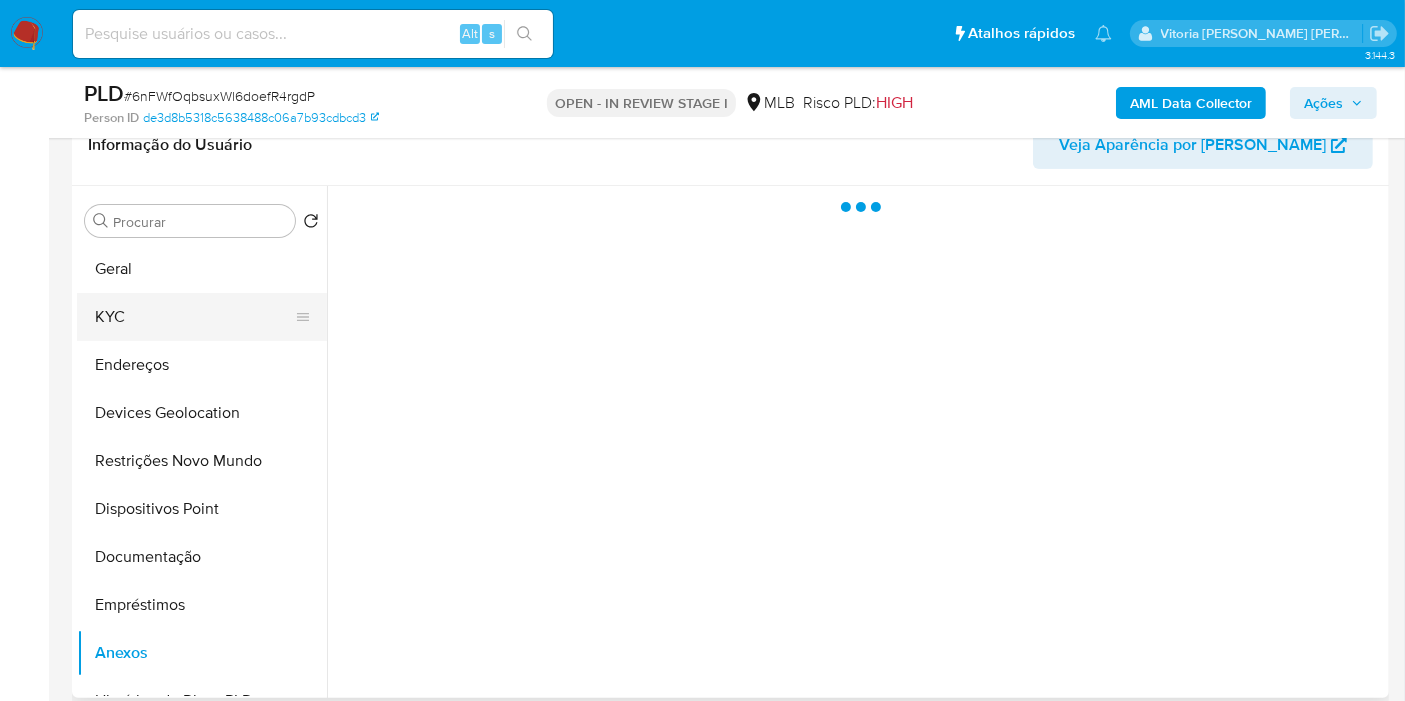 click on "KYC" at bounding box center (194, 317) 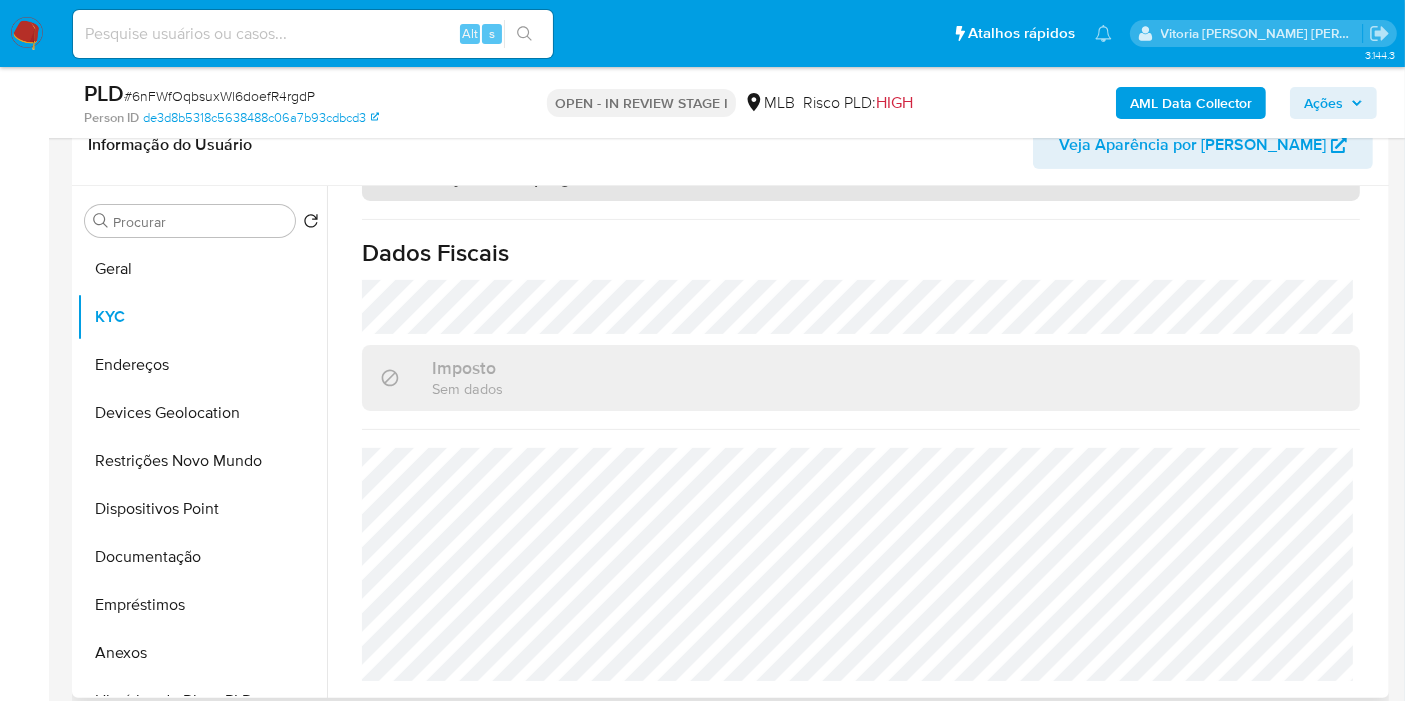 scroll, scrollTop: 914, scrollLeft: 0, axis: vertical 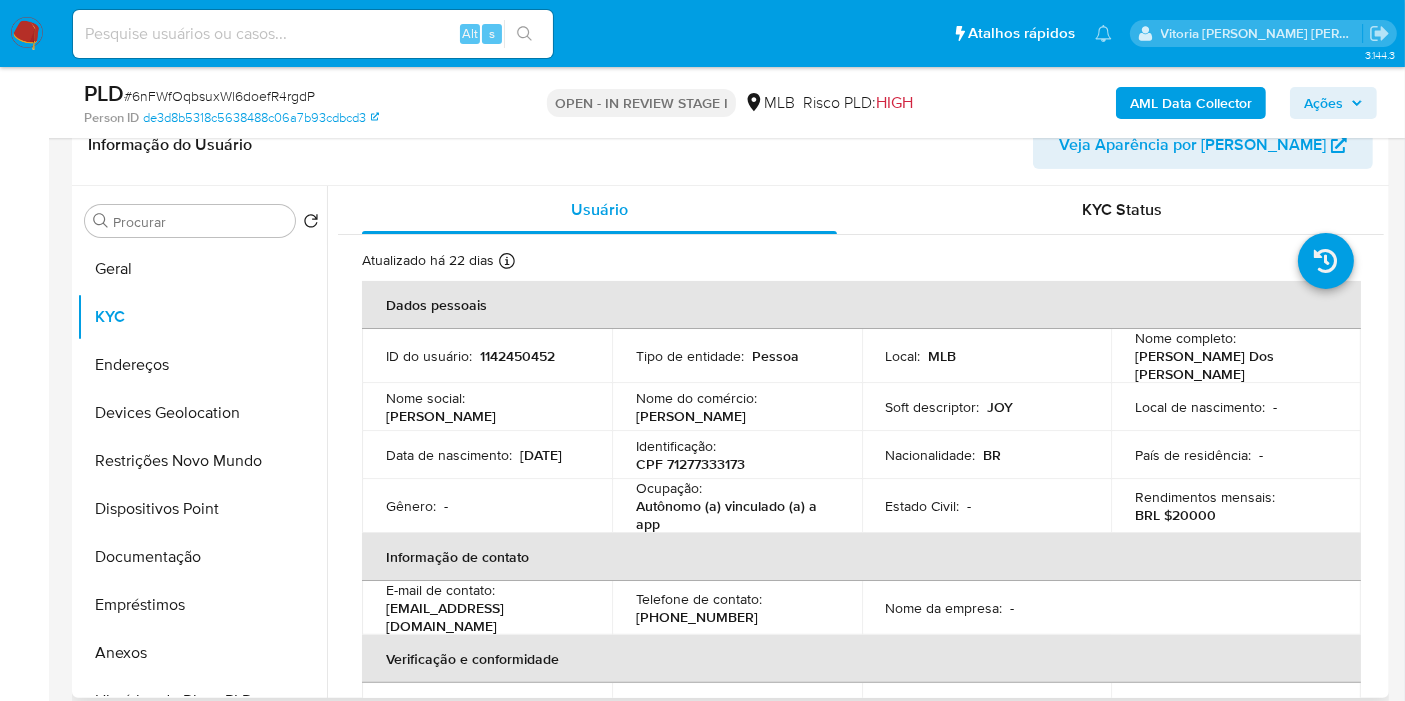 click on "Identificação :" at bounding box center (676, 446) 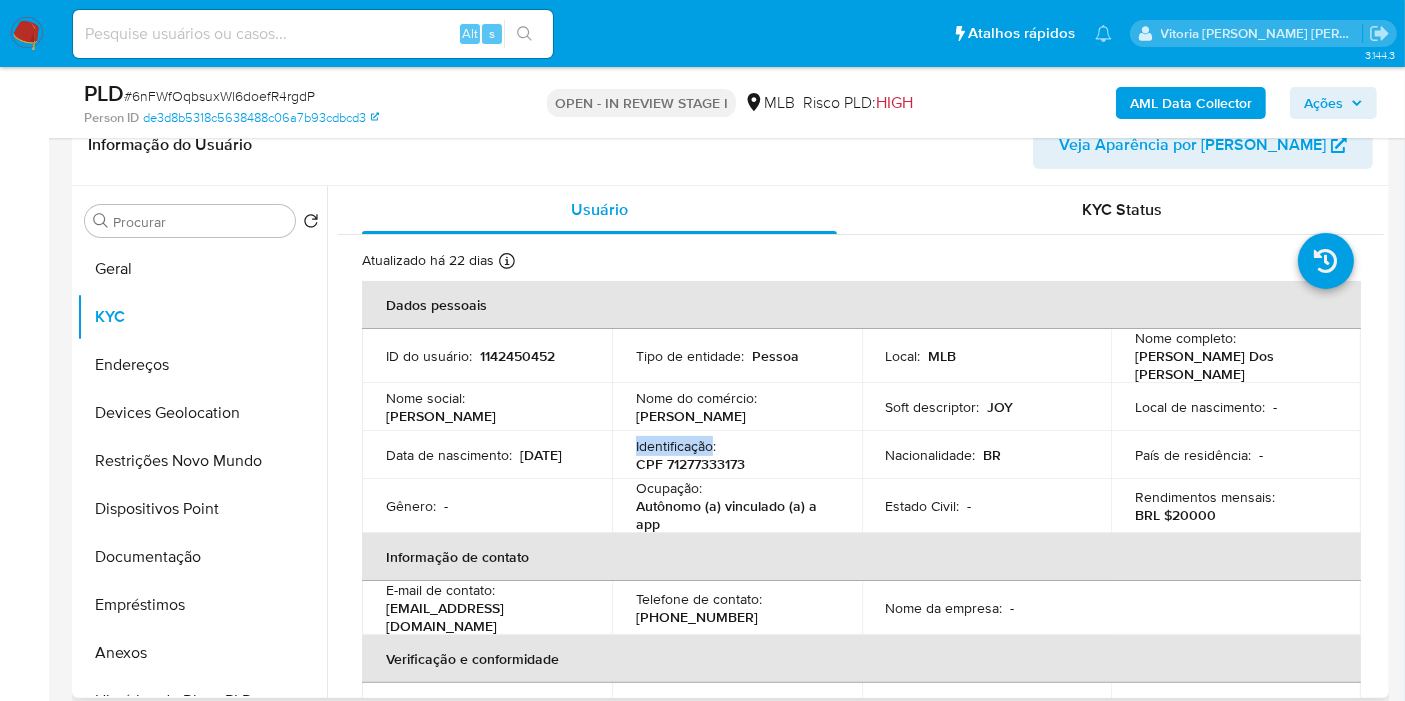 click on "Identificação :" at bounding box center [676, 446] 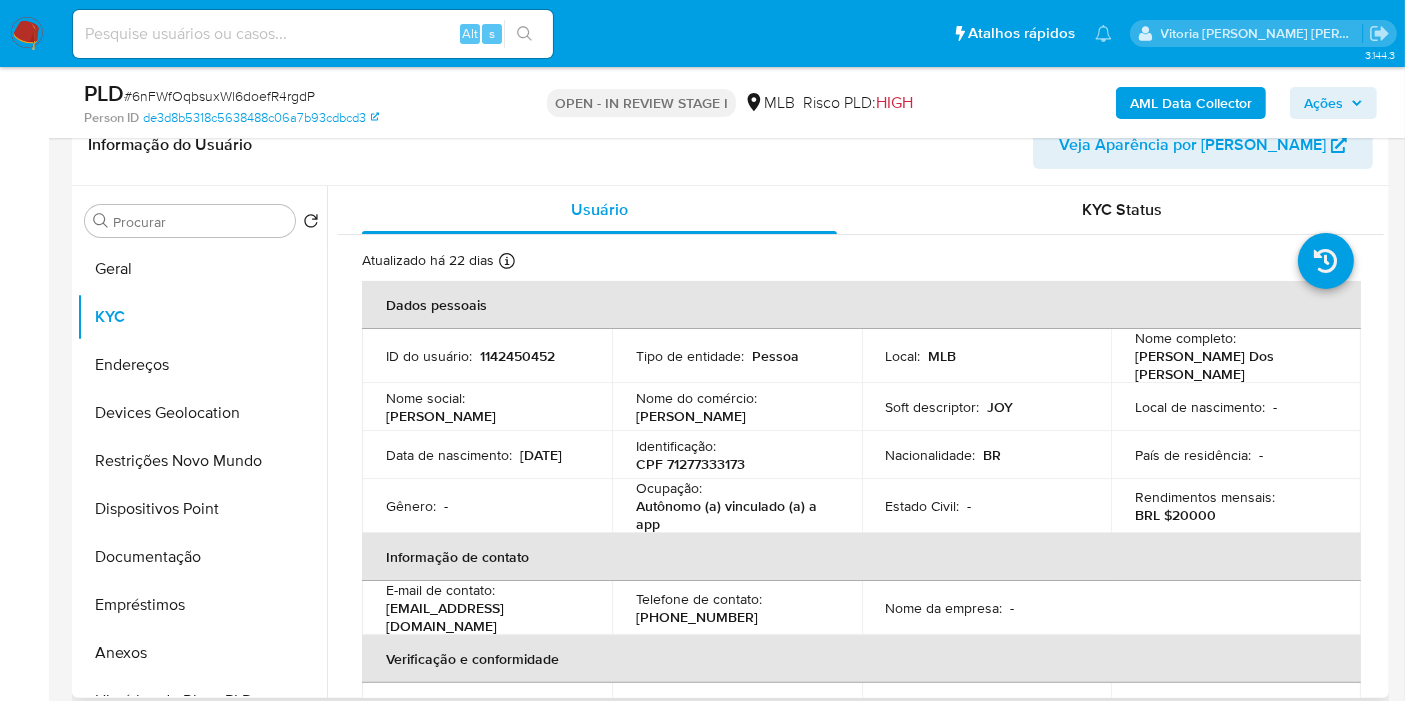 click on "CPF 71277333173" at bounding box center [690, 464] 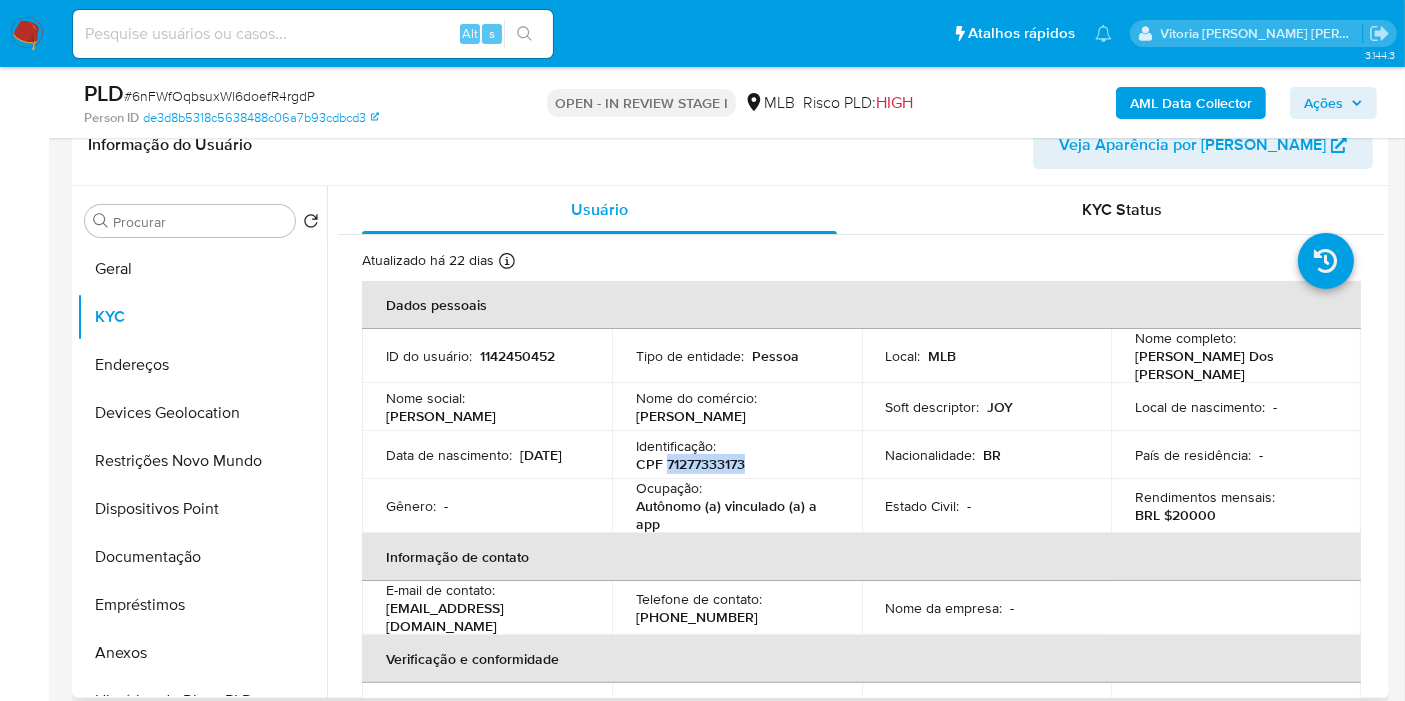 click on "CPF 71277333173" at bounding box center [690, 464] 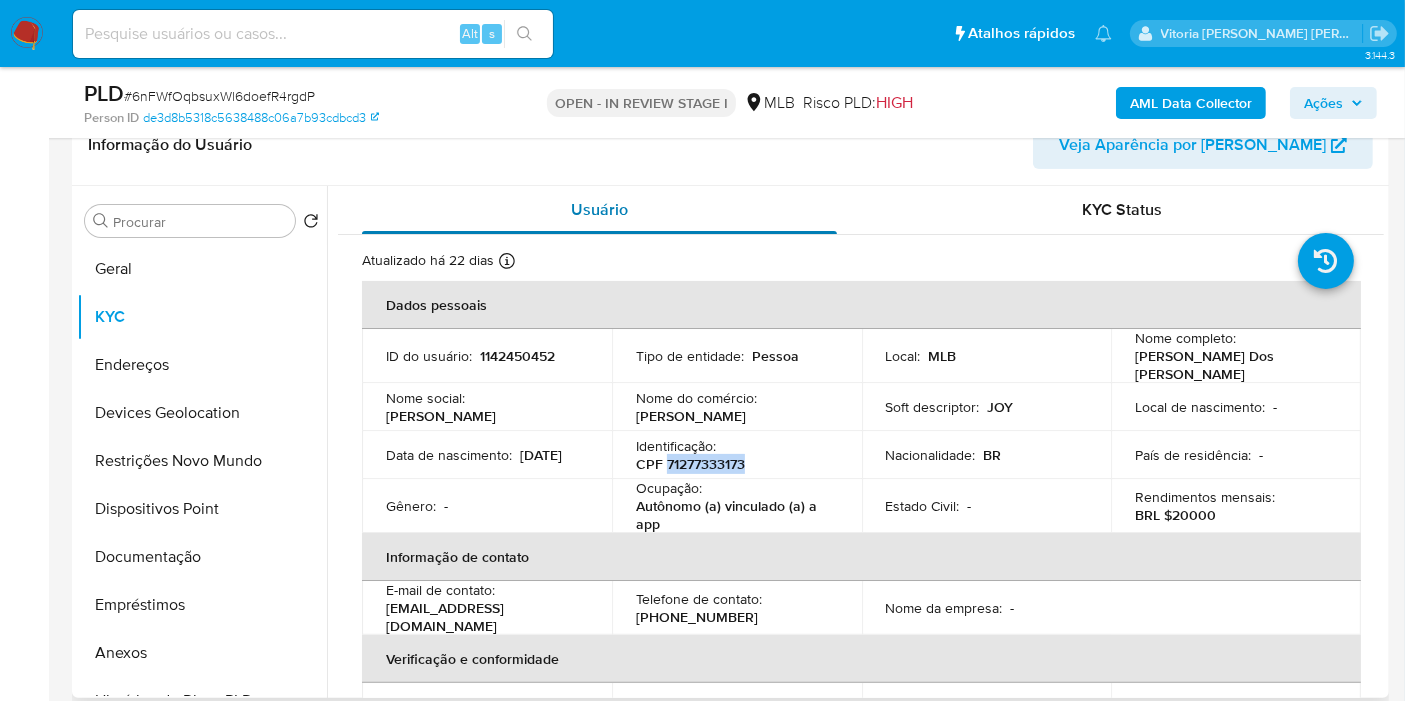 copy on "71277333173" 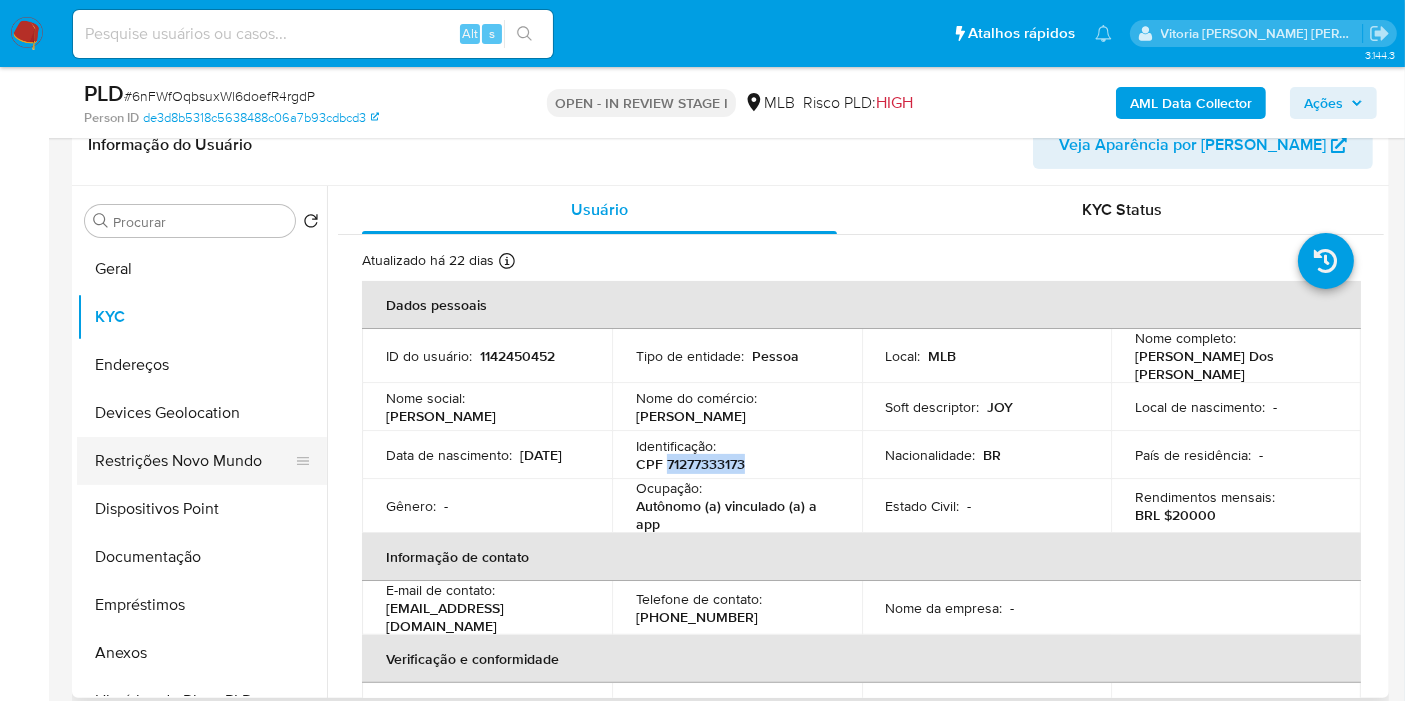 drag, startPoint x: 206, startPoint y: 465, endPoint x: 219, endPoint y: 457, distance: 15.264338 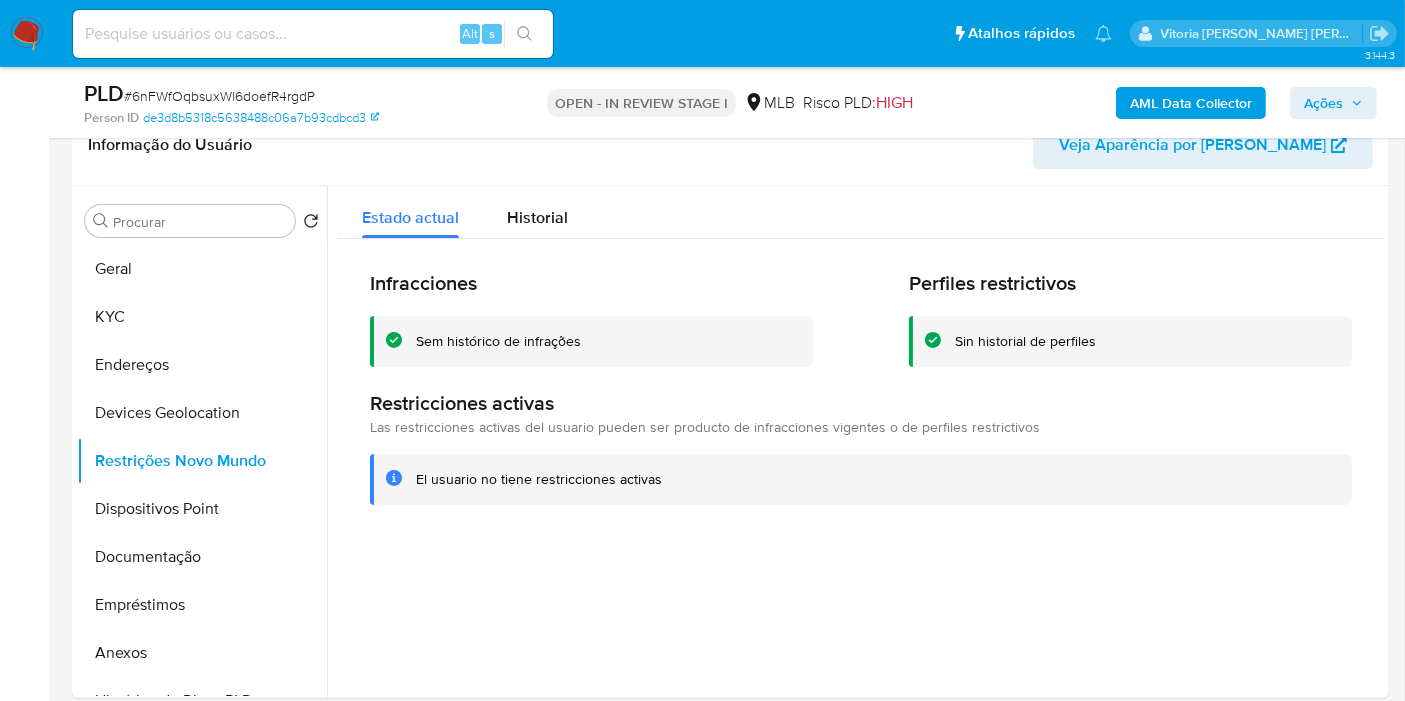 click at bounding box center (313, 34) 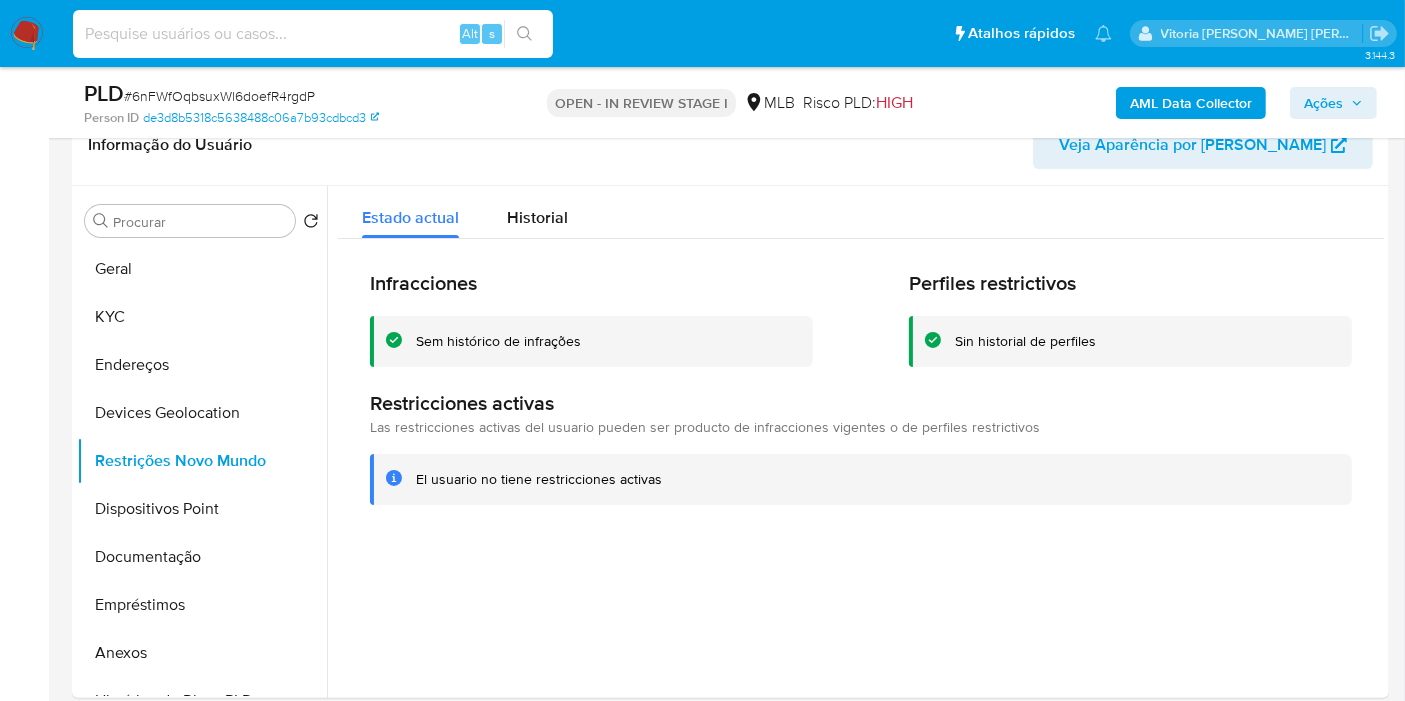 paste on "2237311315" 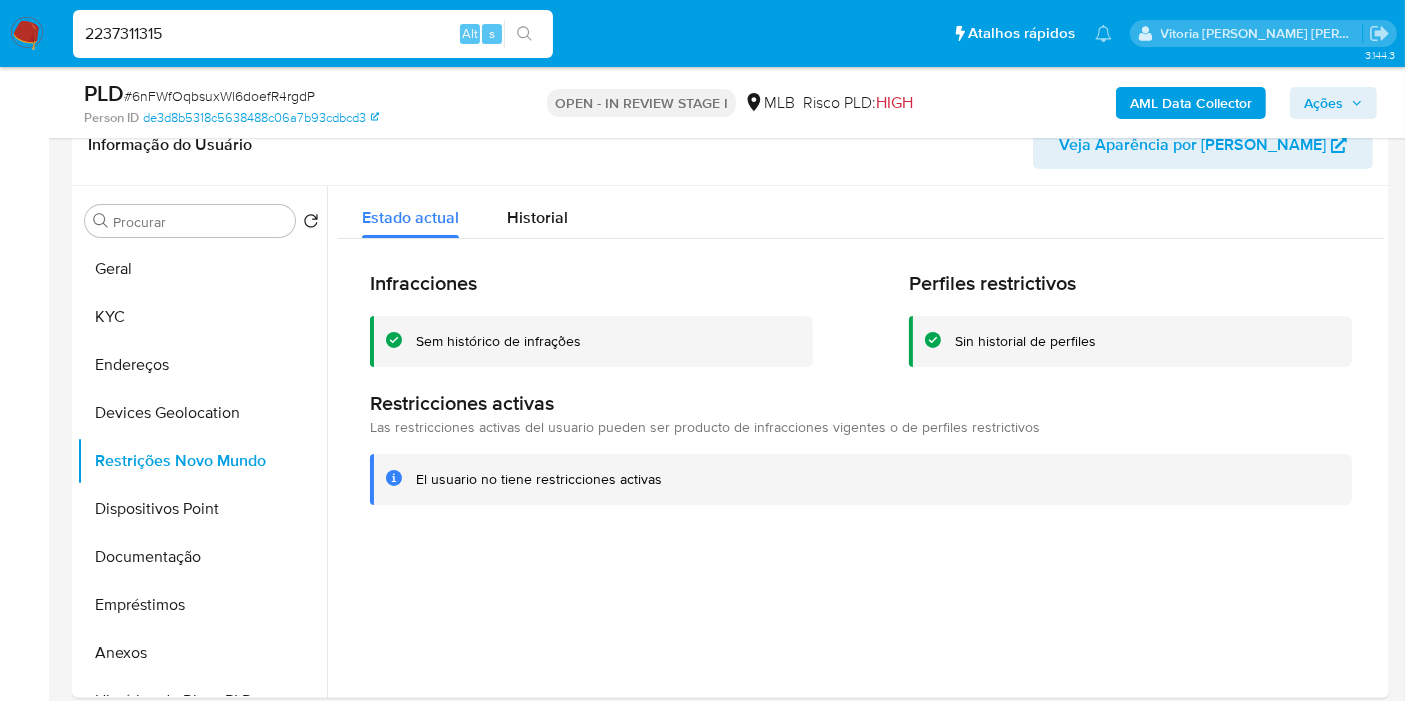 type on "2237311315" 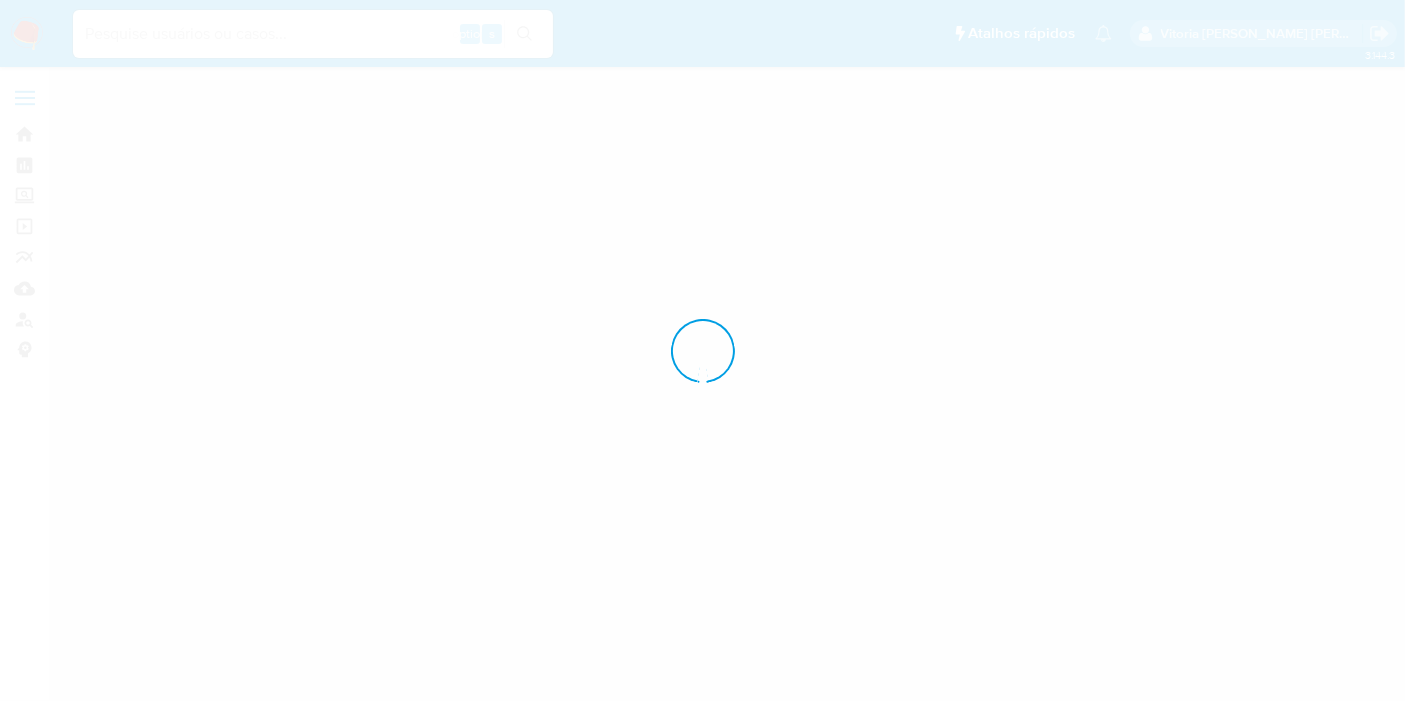 scroll, scrollTop: 0, scrollLeft: 0, axis: both 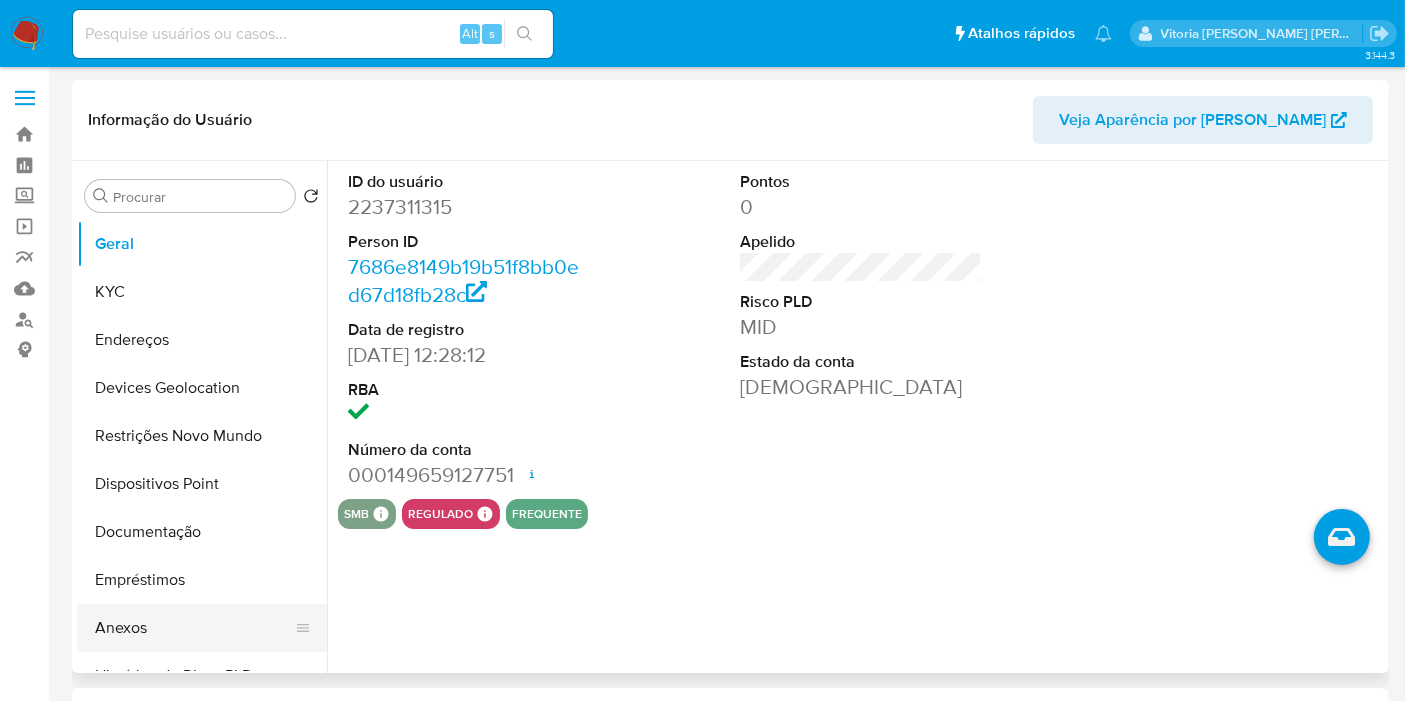 select on "10" 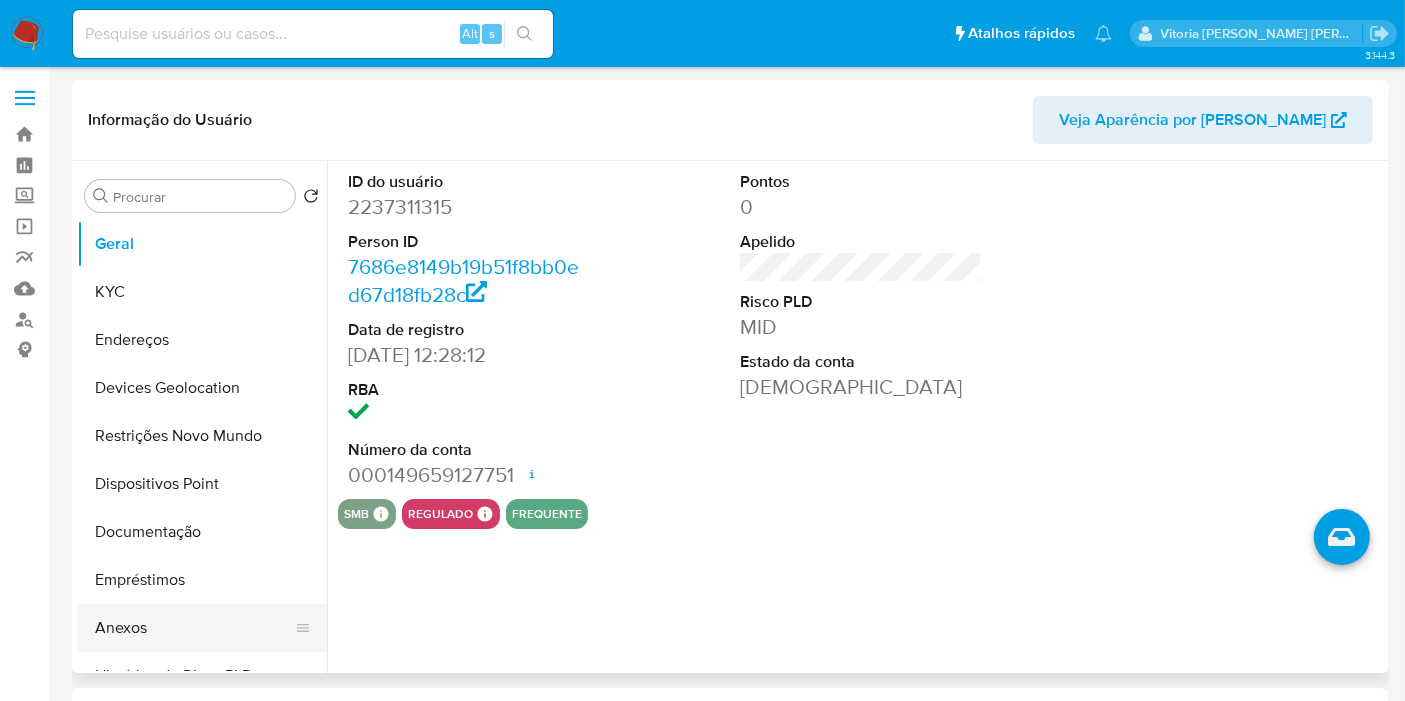 scroll, scrollTop: 222, scrollLeft: 0, axis: vertical 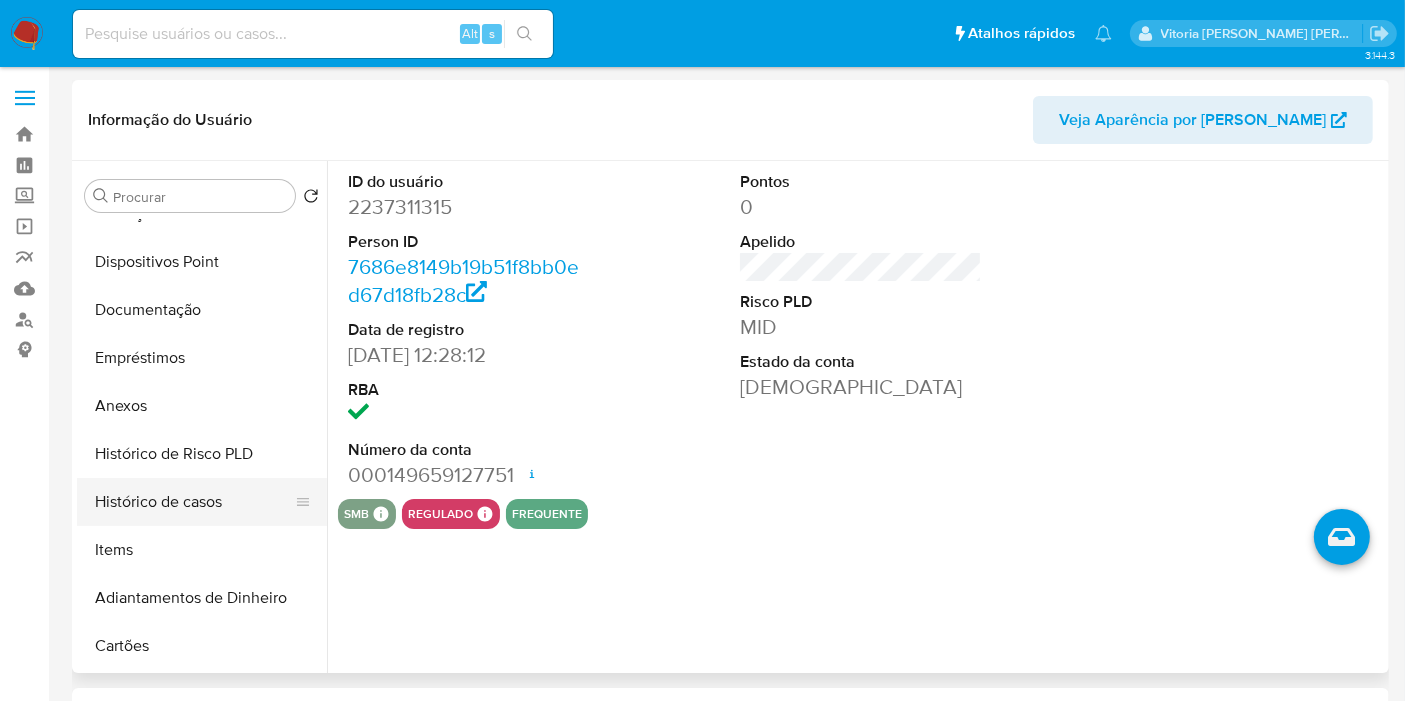 drag, startPoint x: 180, startPoint y: 504, endPoint x: 179, endPoint y: 488, distance: 16.03122 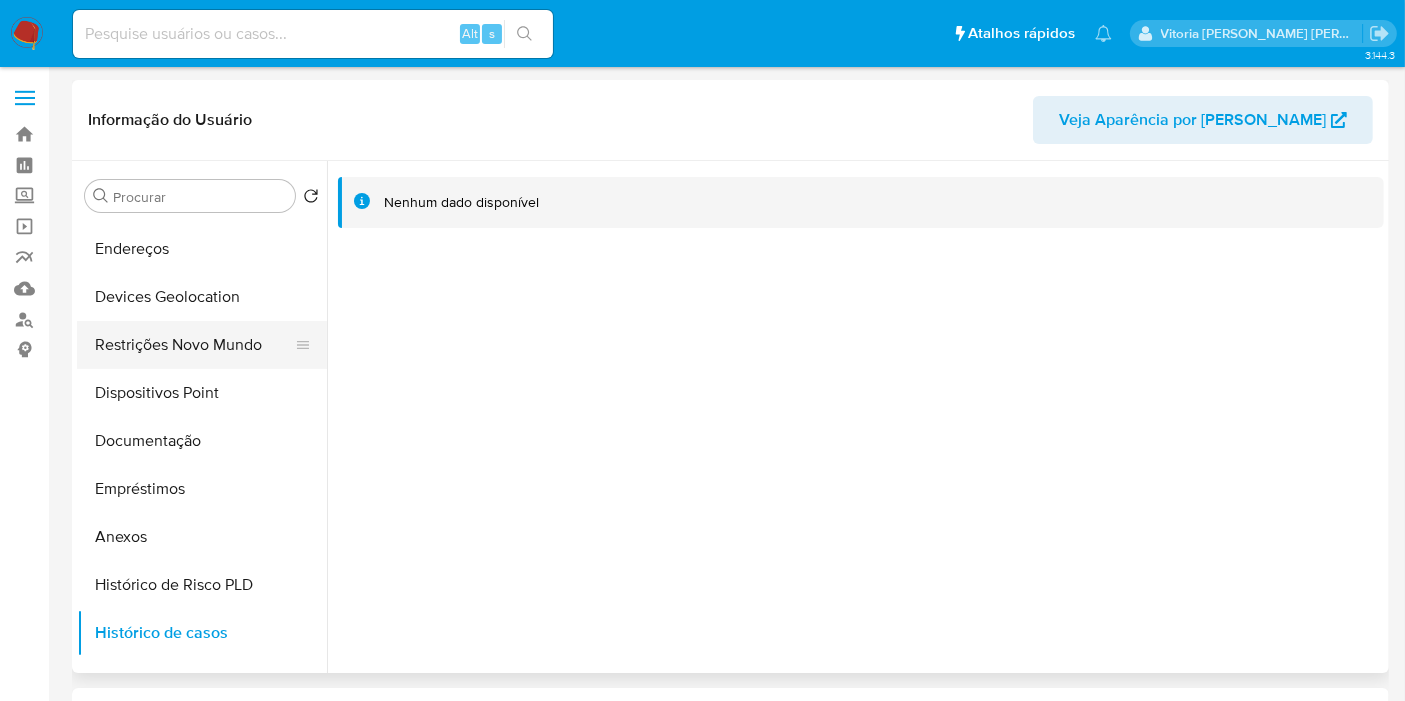 scroll, scrollTop: 0, scrollLeft: 0, axis: both 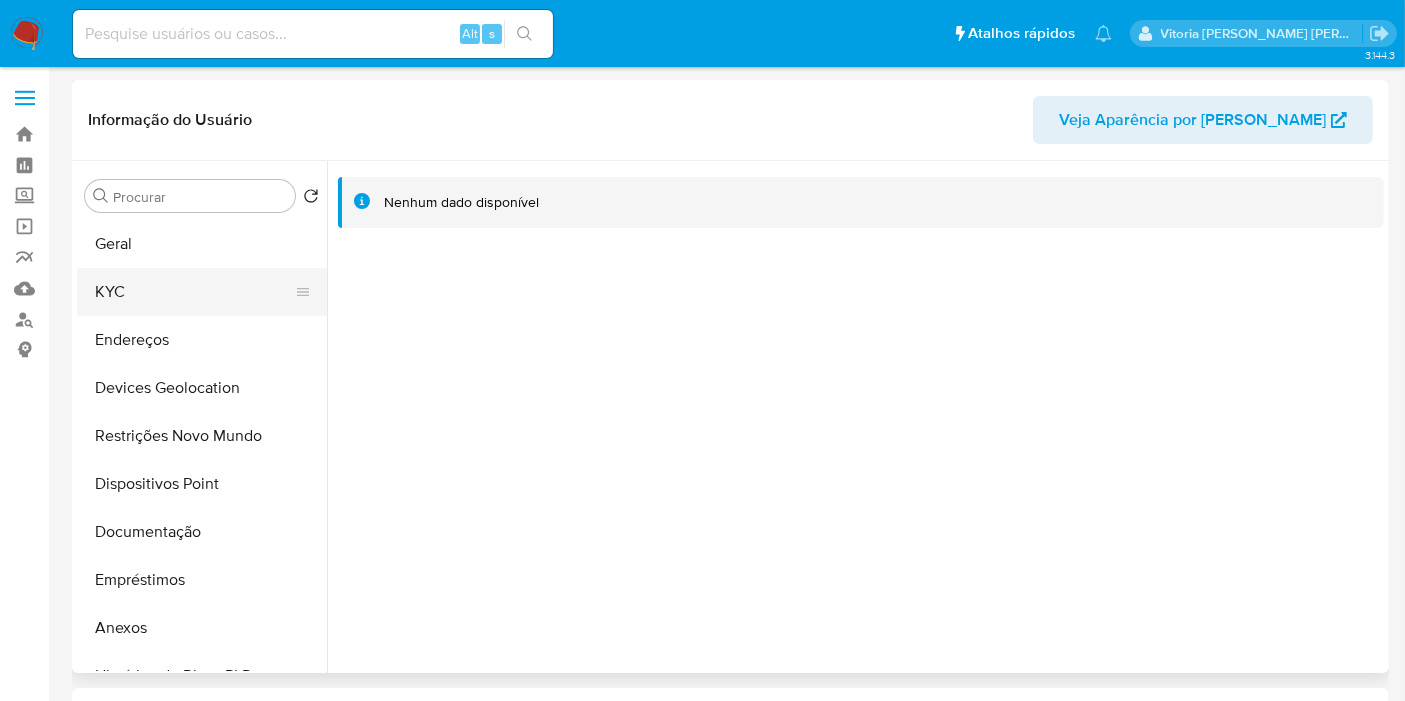 click on "KYC" at bounding box center (194, 292) 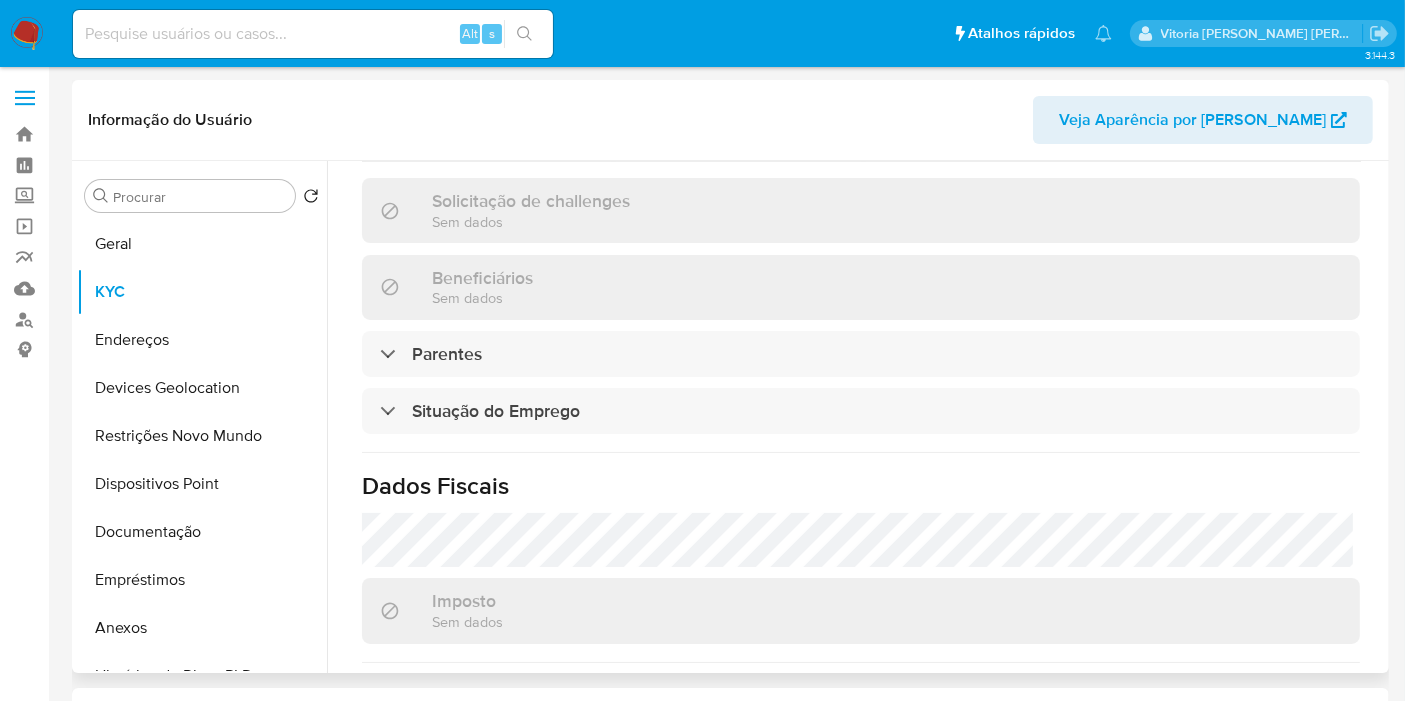 scroll, scrollTop: 934, scrollLeft: 0, axis: vertical 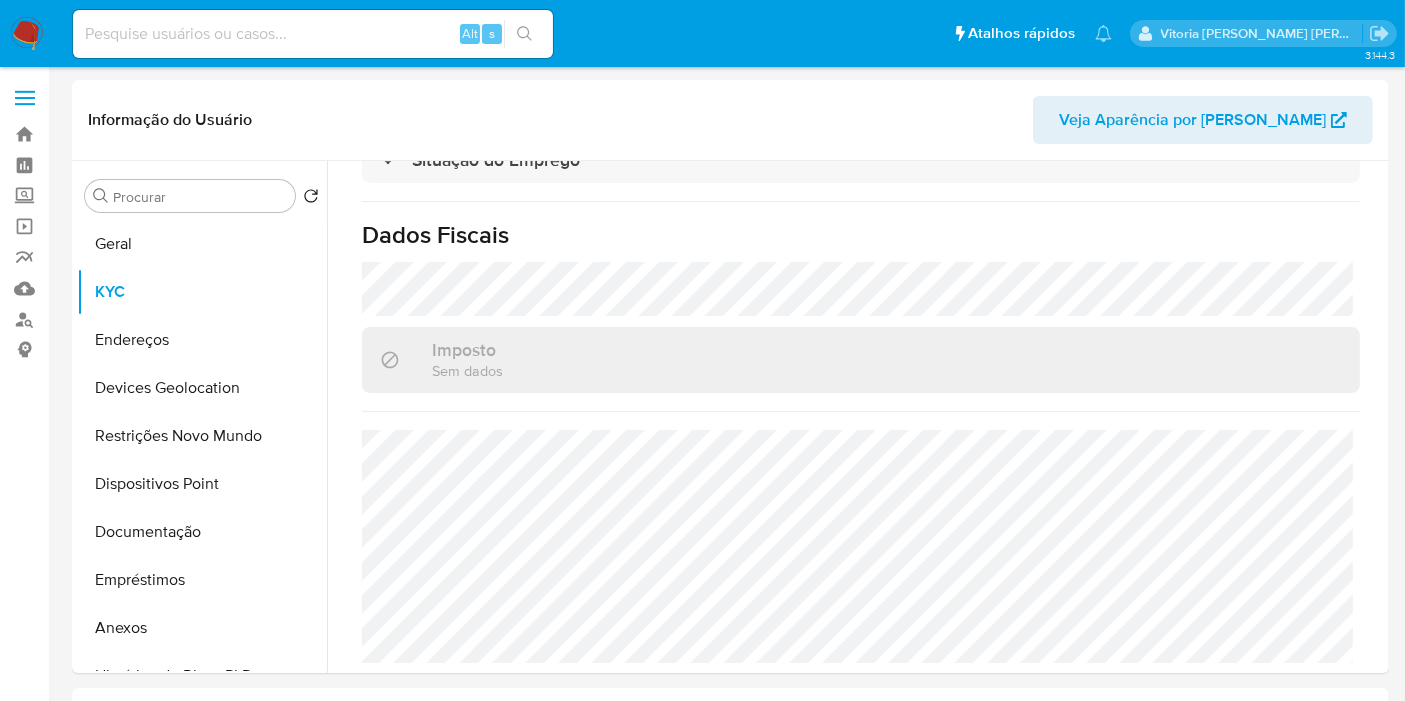 click at bounding box center [313, 34] 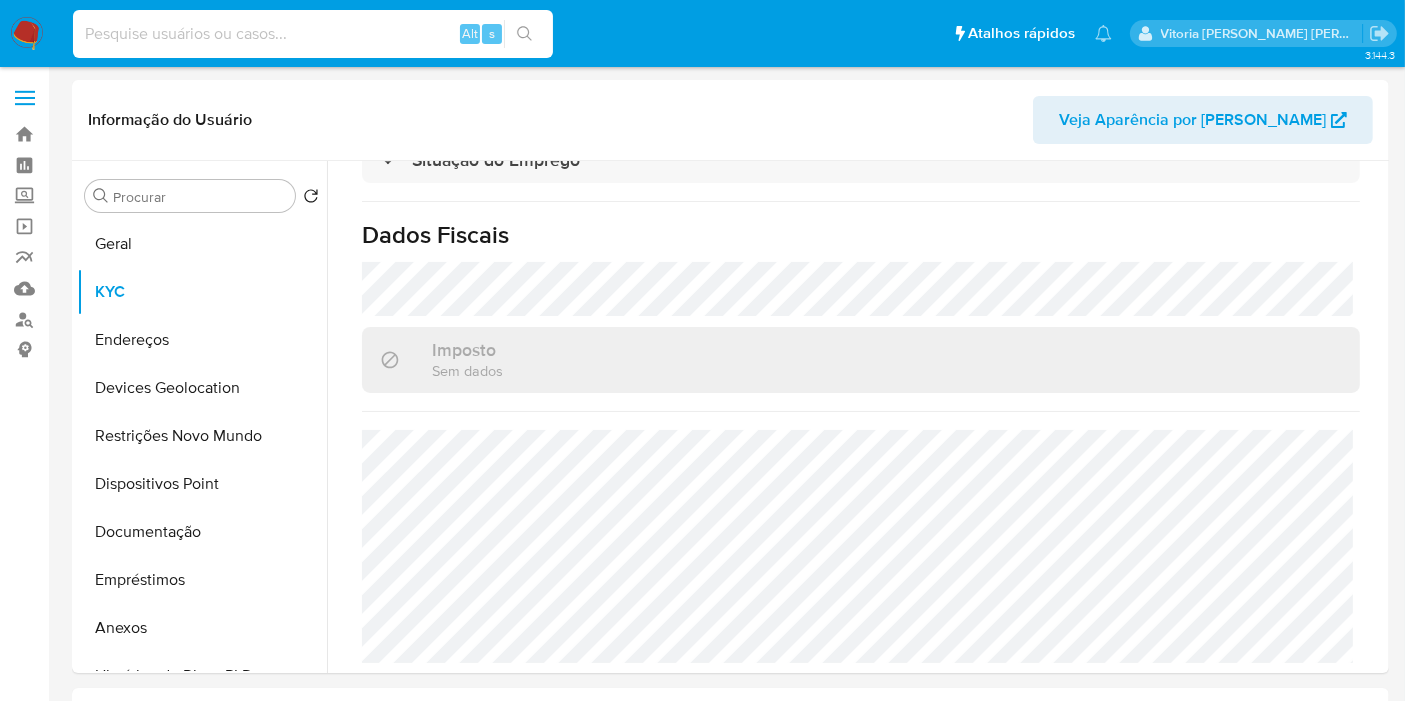 paste on "1008867398" 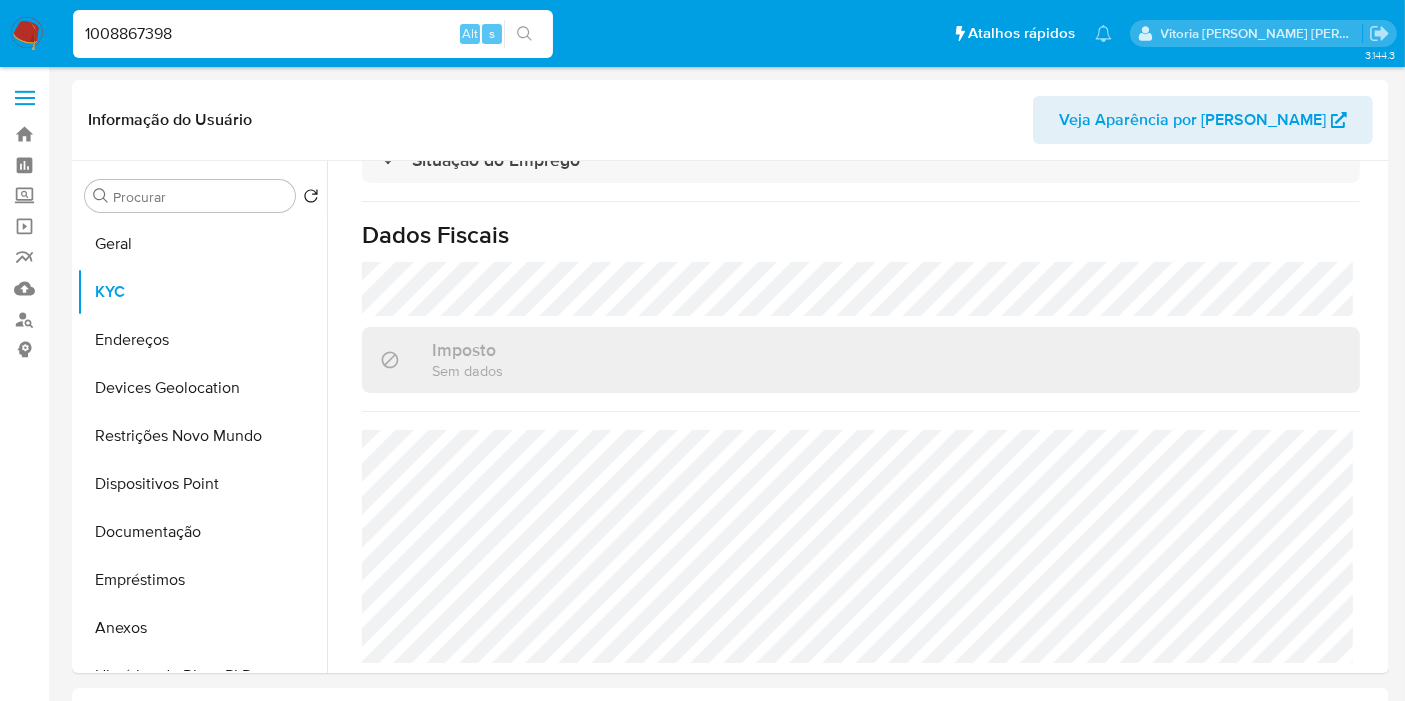 type on "1008867398" 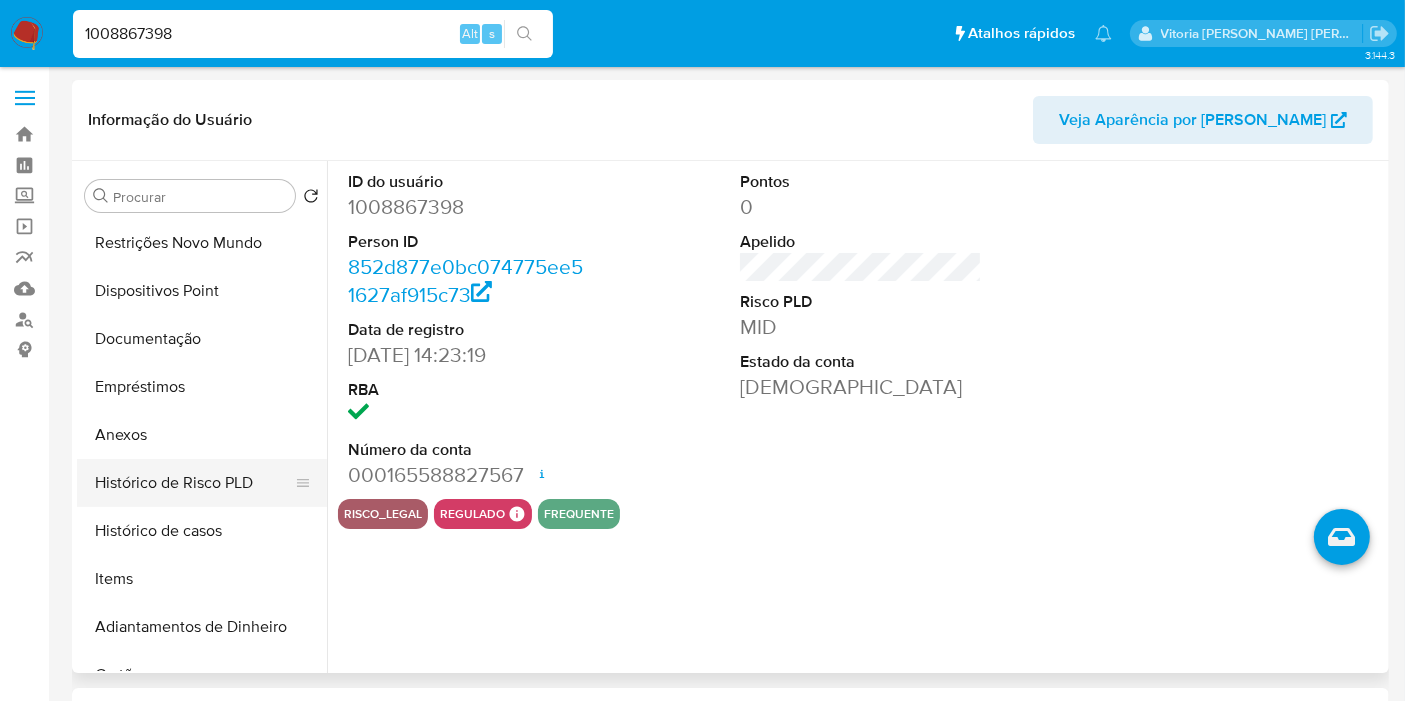scroll, scrollTop: 222, scrollLeft: 0, axis: vertical 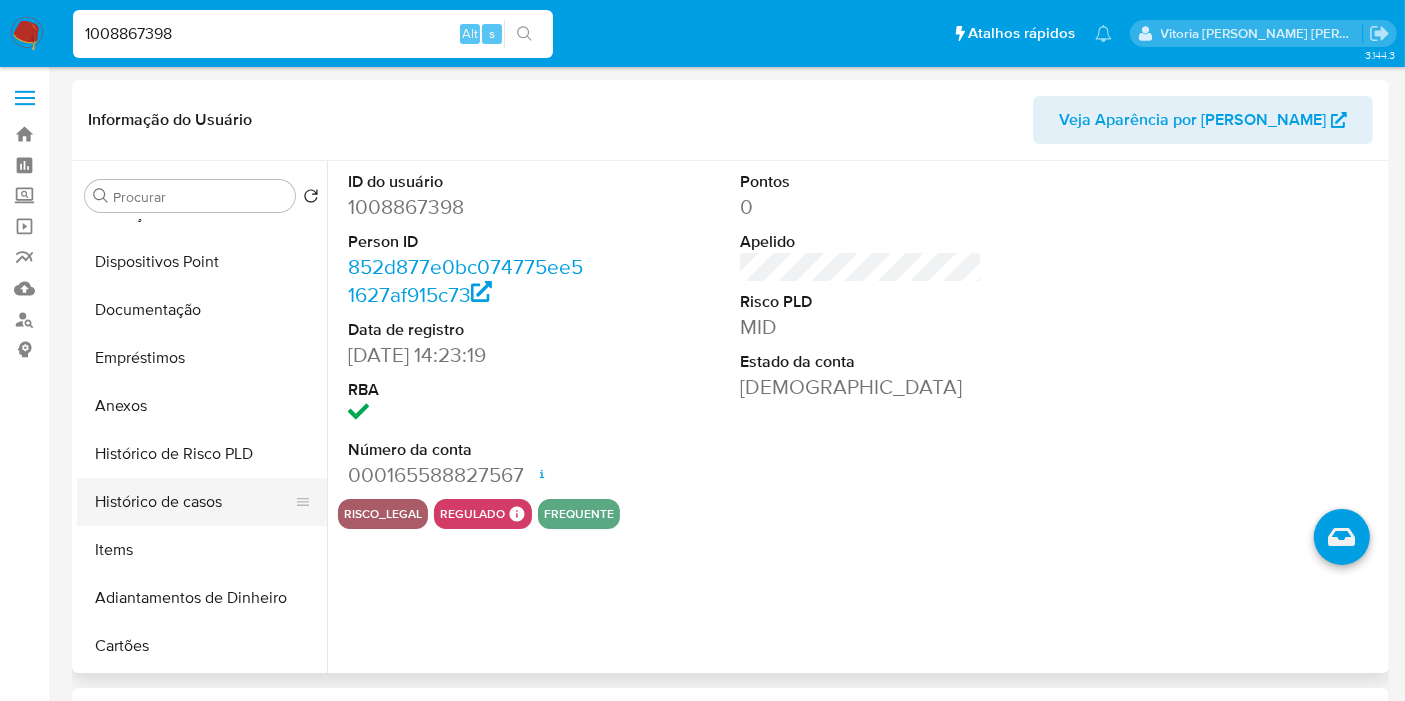 select on "10" 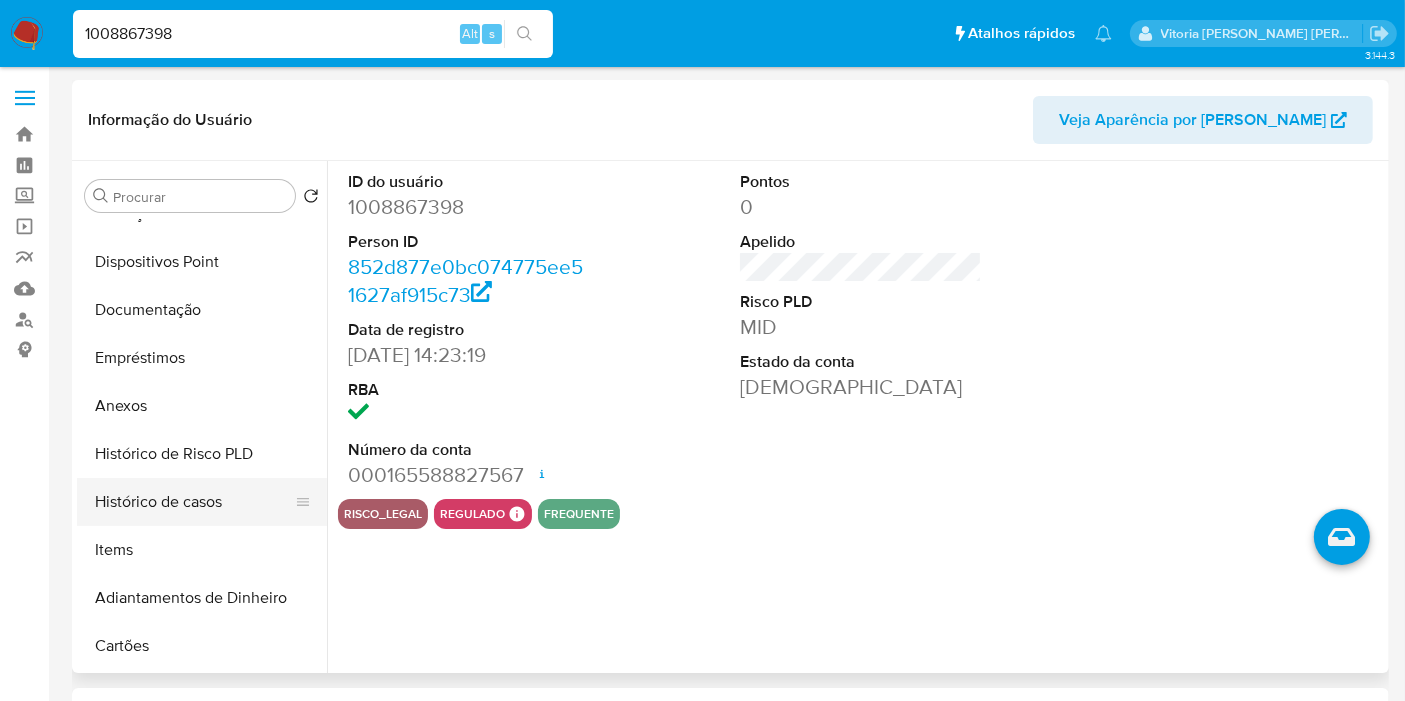 click on "Histórico de casos" at bounding box center [194, 502] 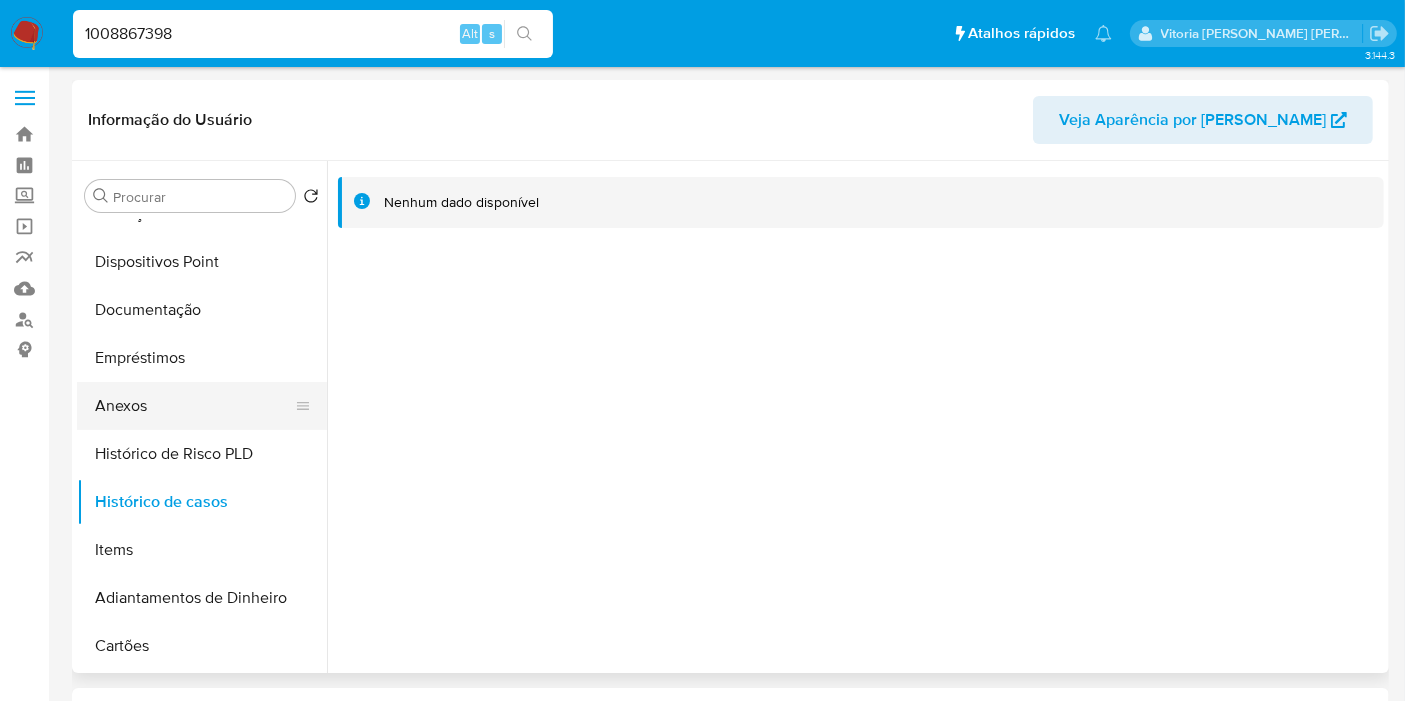 scroll, scrollTop: 0, scrollLeft: 0, axis: both 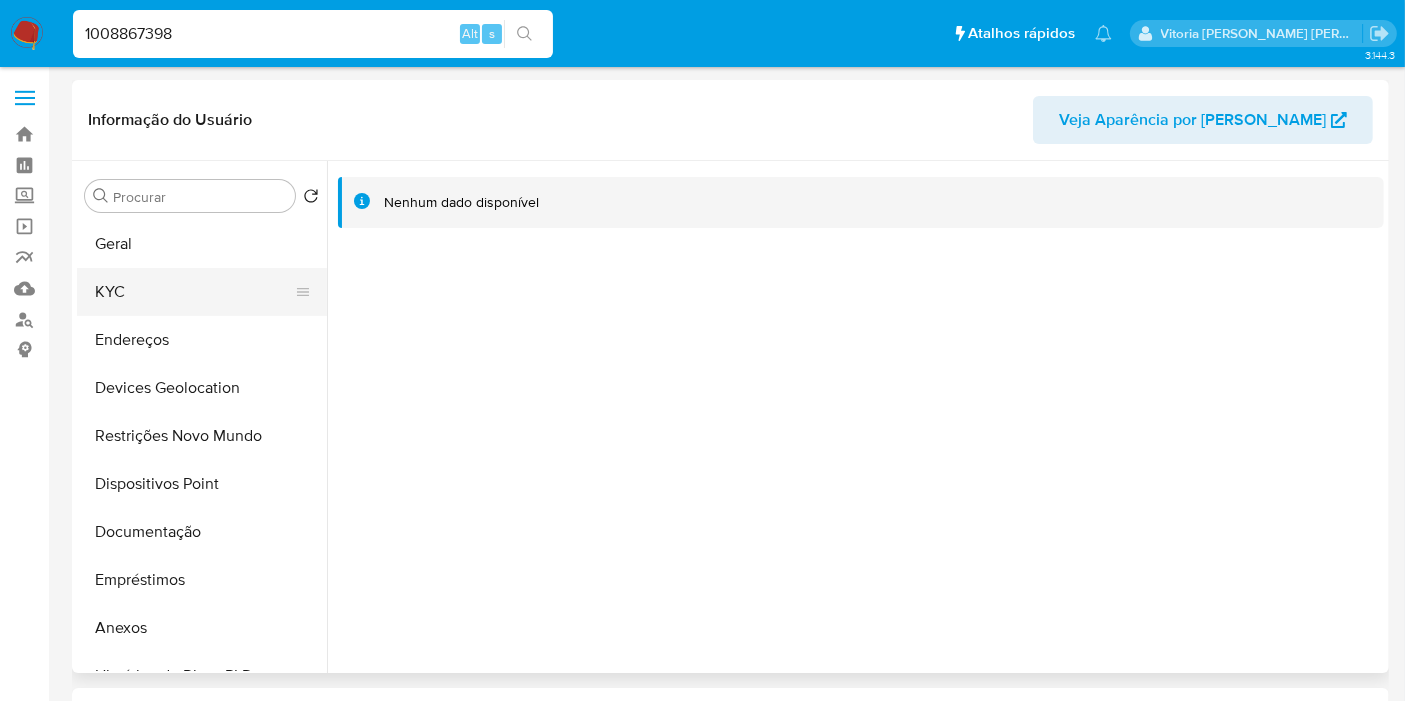 click on "KYC" at bounding box center (194, 292) 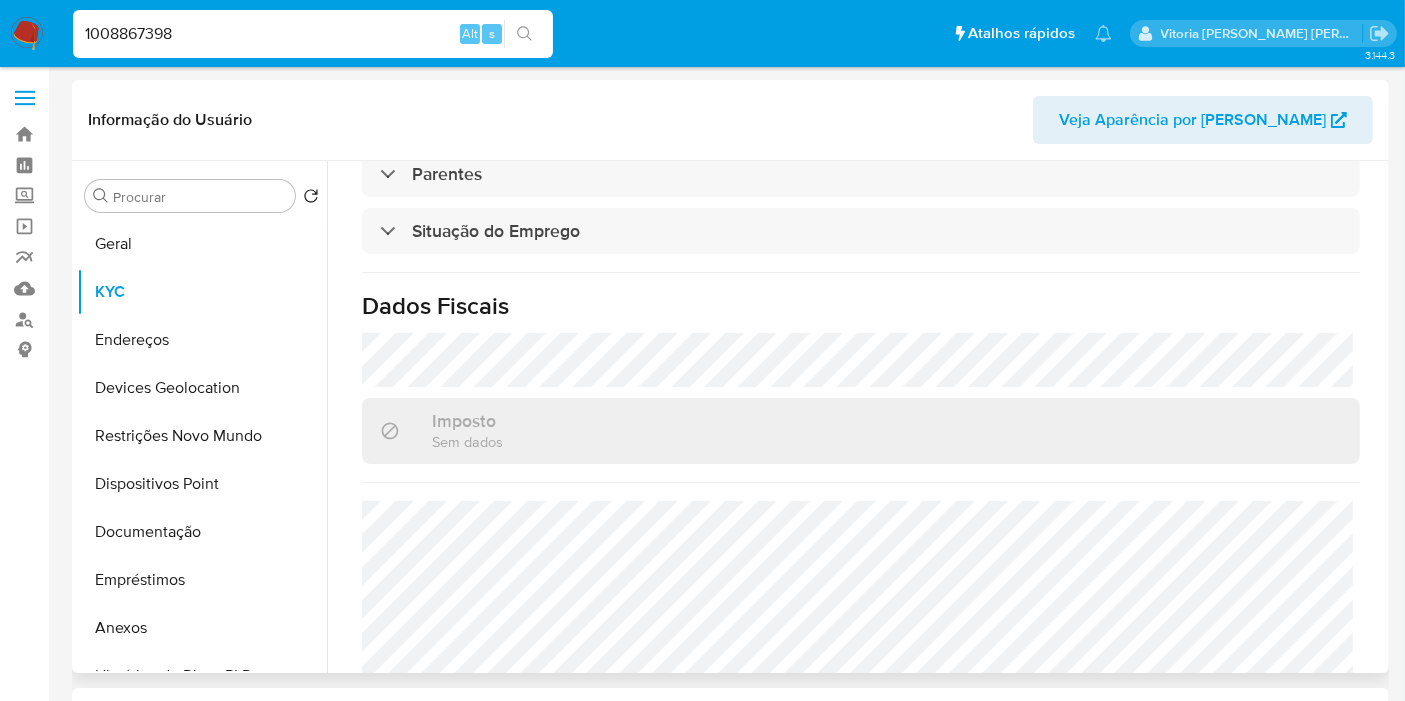 scroll, scrollTop: 940, scrollLeft: 0, axis: vertical 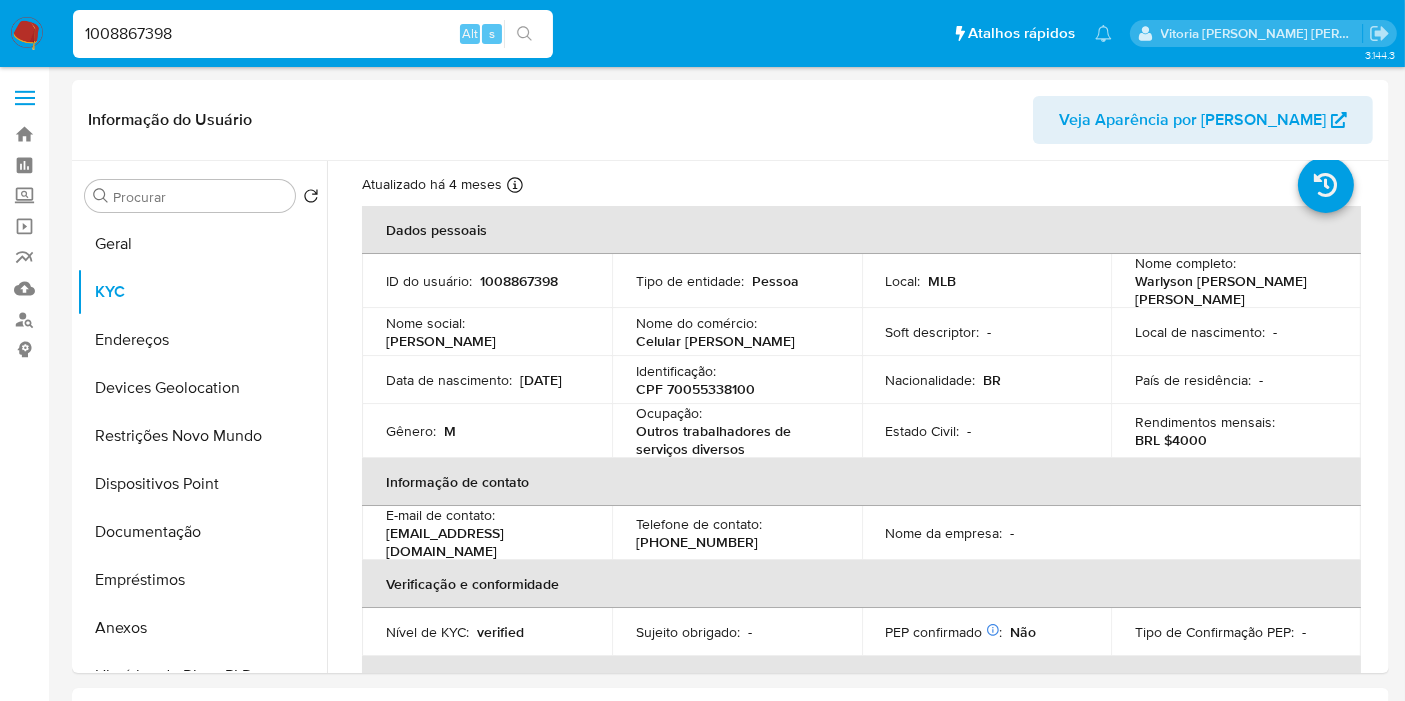click on "1008867398" at bounding box center (313, 34) 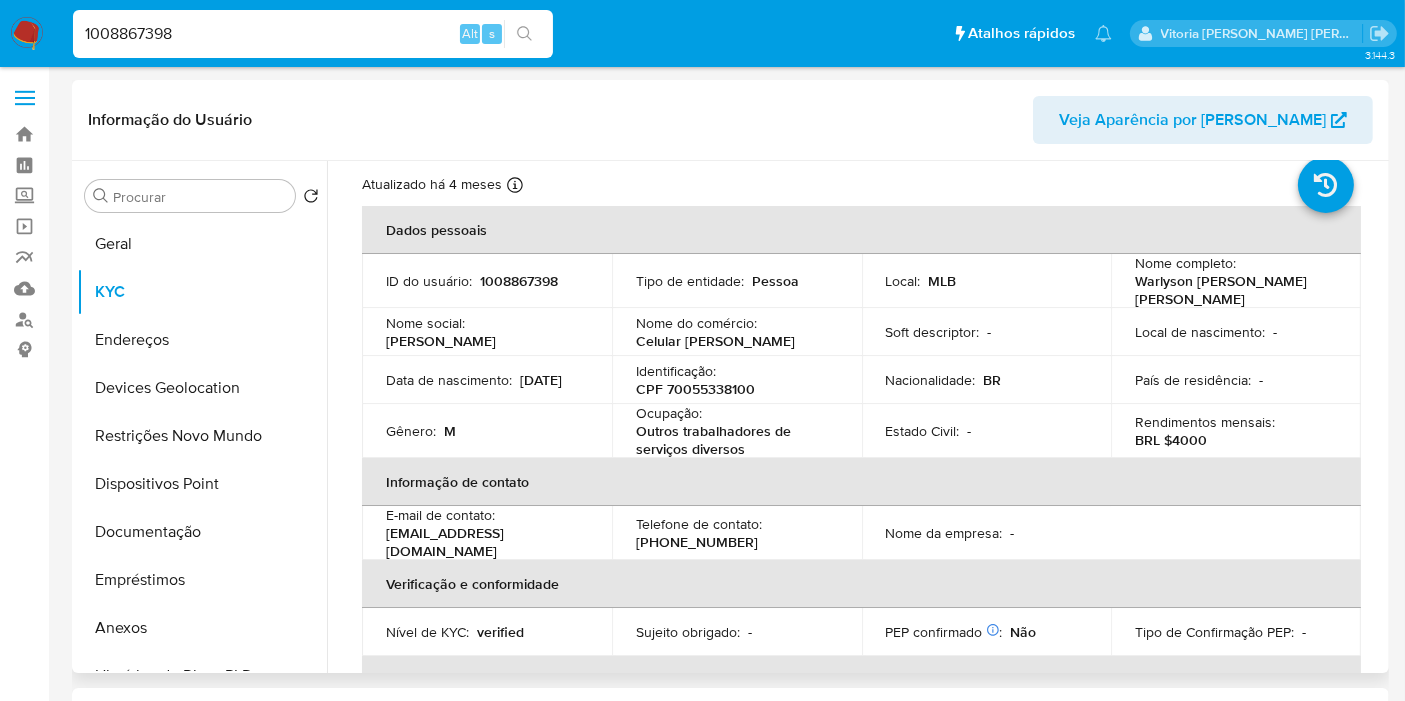 paste on "2237611733" 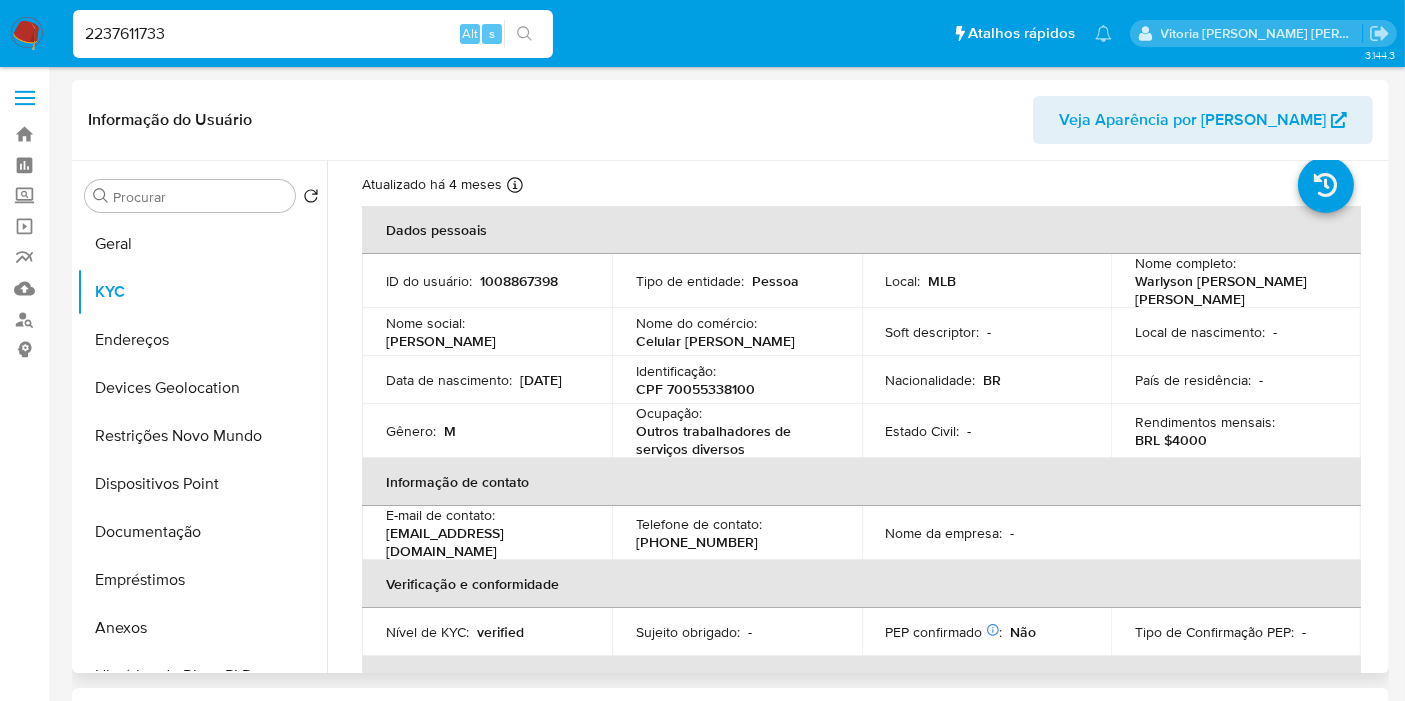 type on "2237611733" 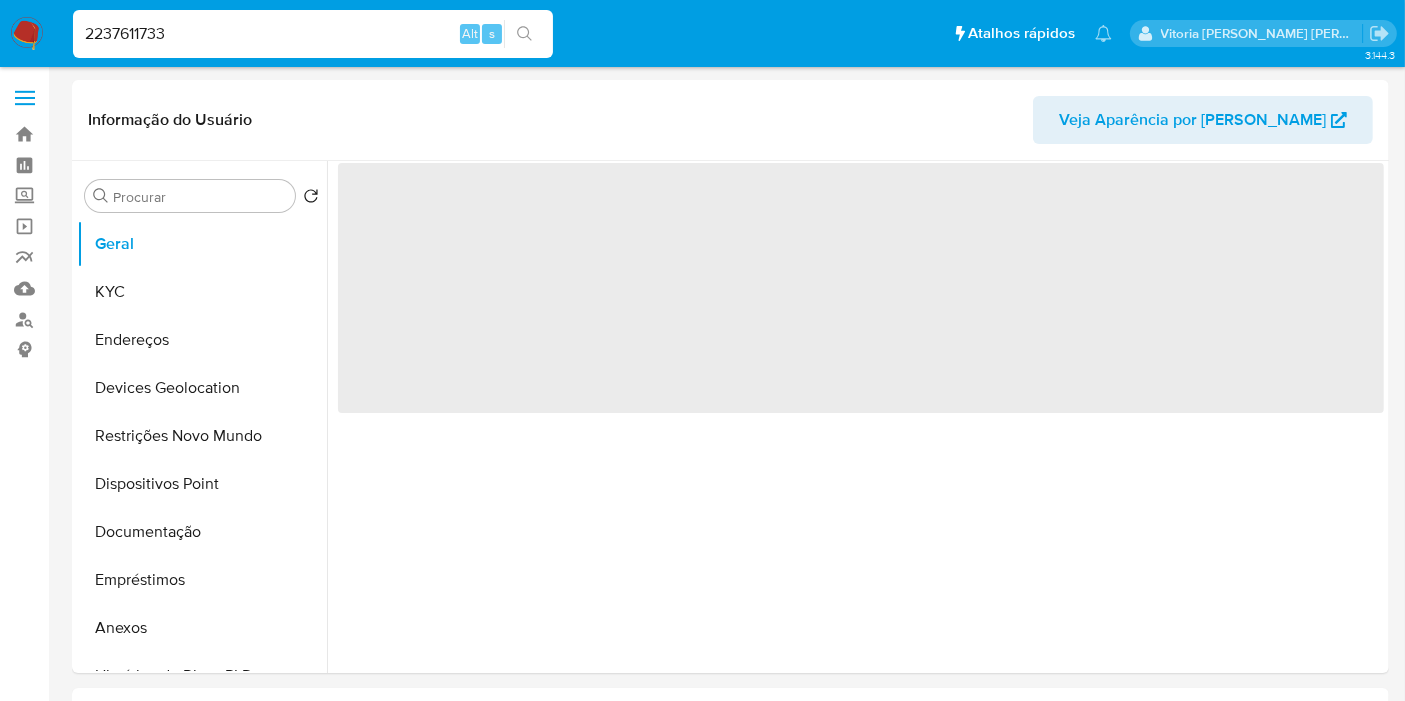 select on "10" 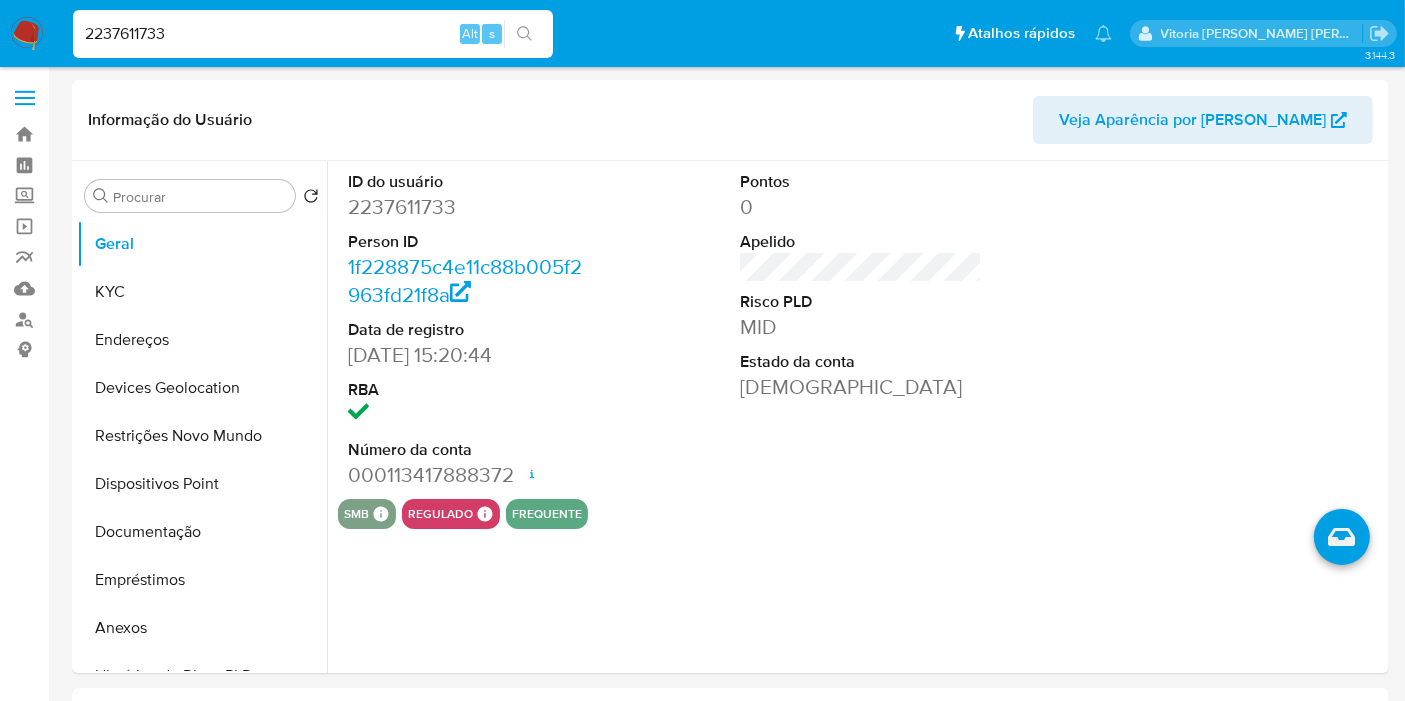 click on "2237611733" at bounding box center [313, 34] 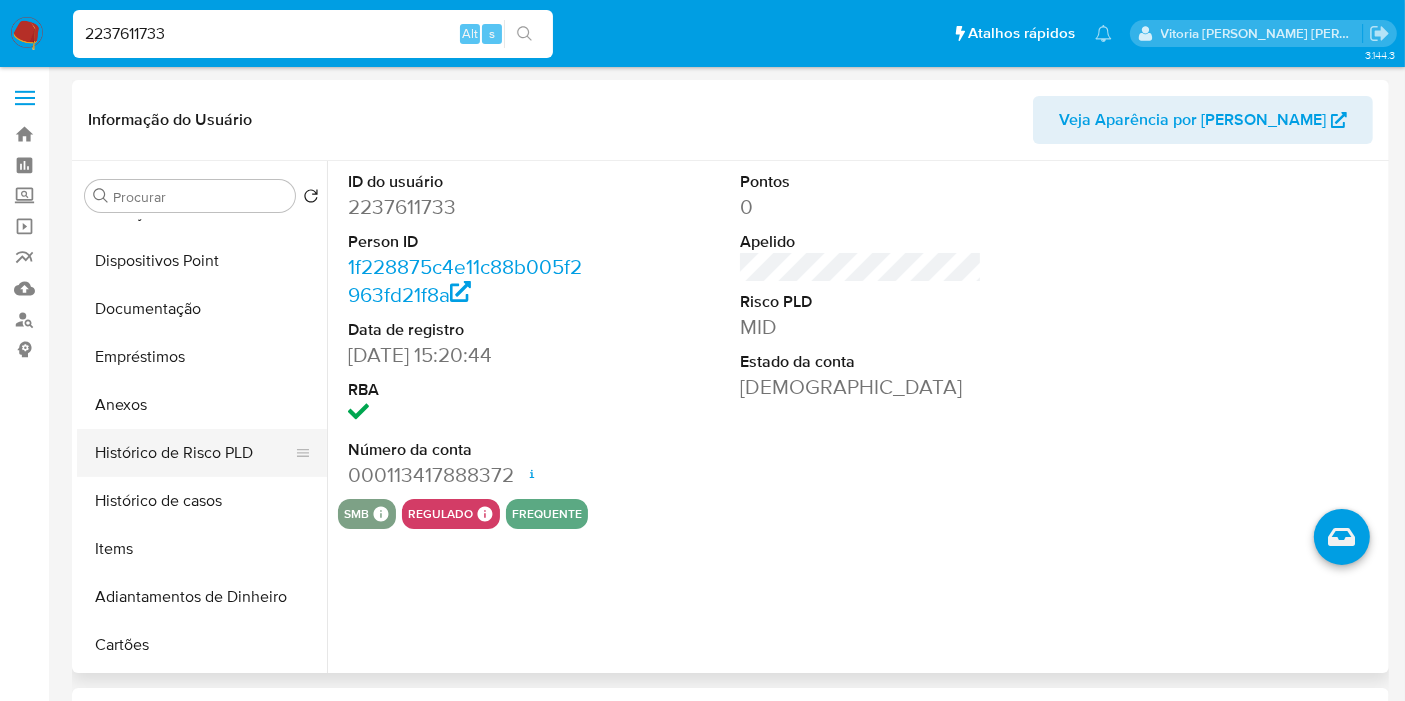 scroll, scrollTop: 222, scrollLeft: 0, axis: vertical 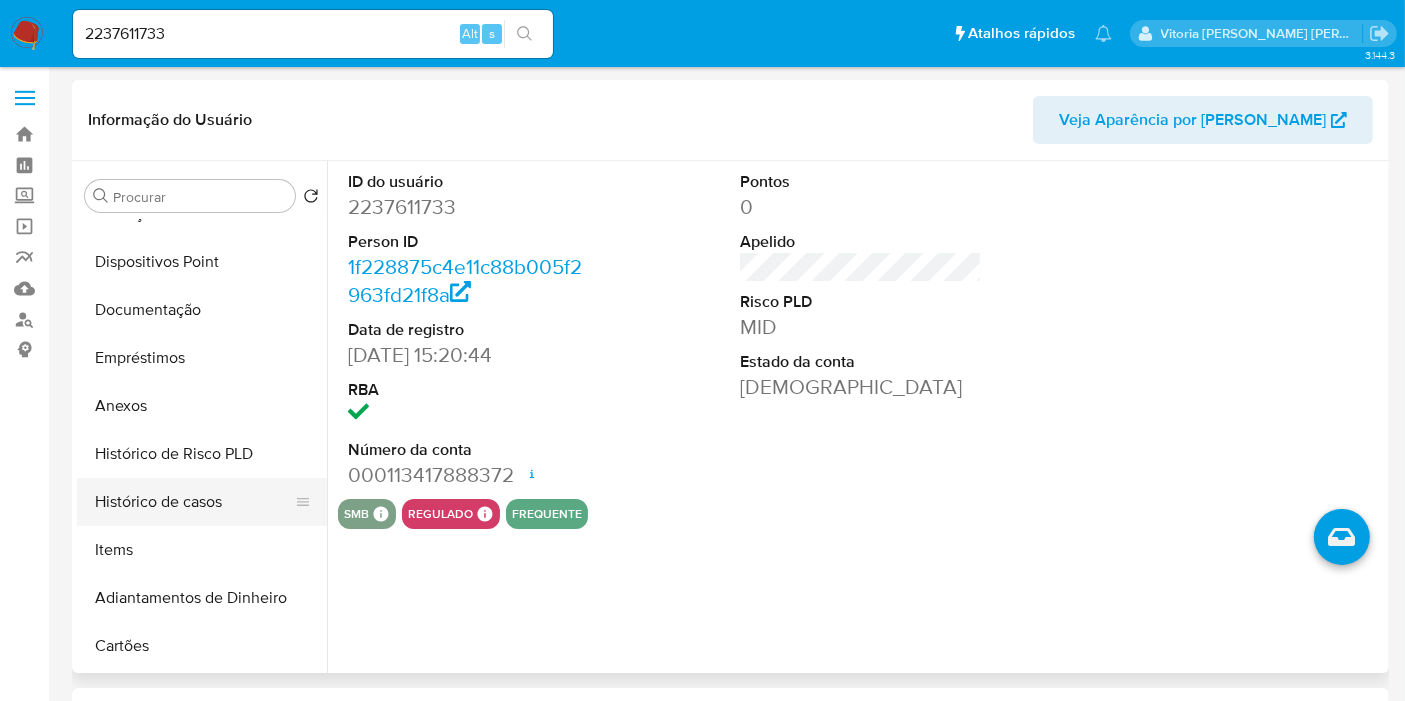 click on "Histórico de casos" at bounding box center (194, 502) 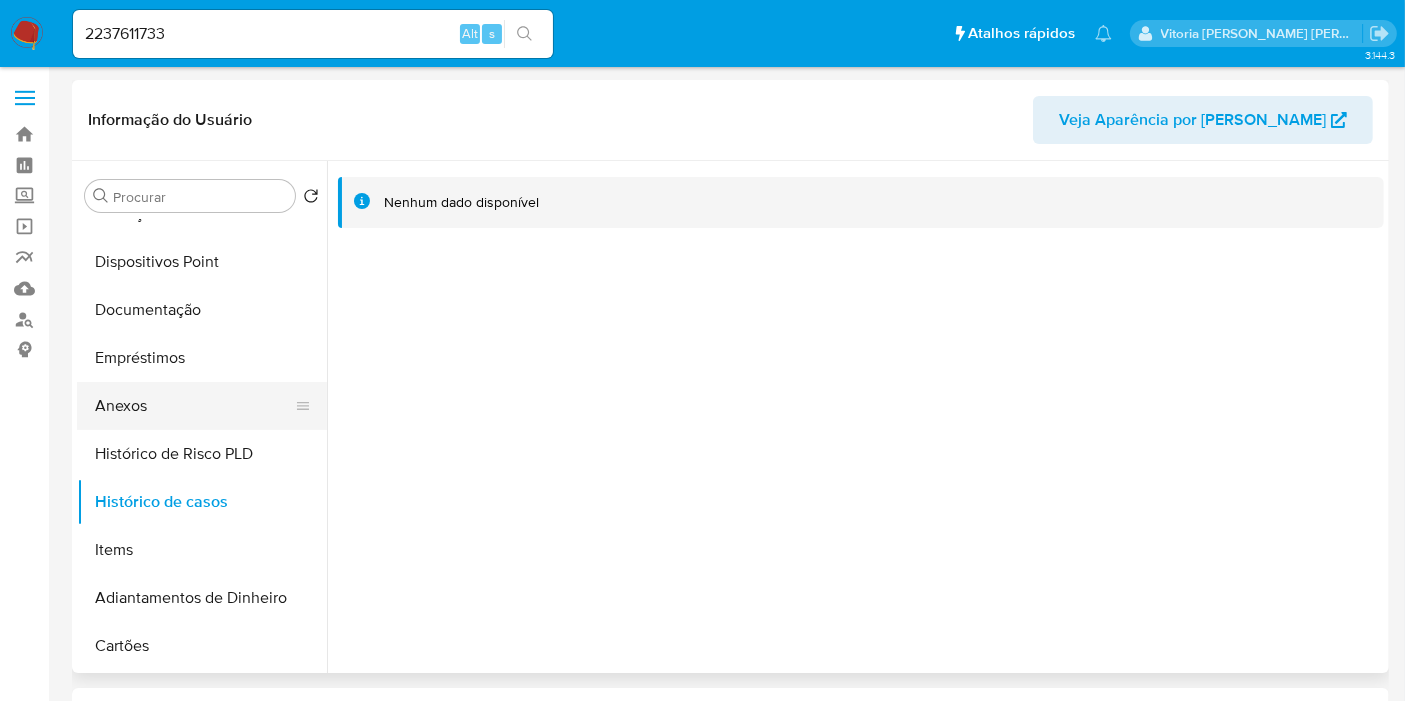 scroll, scrollTop: 0, scrollLeft: 0, axis: both 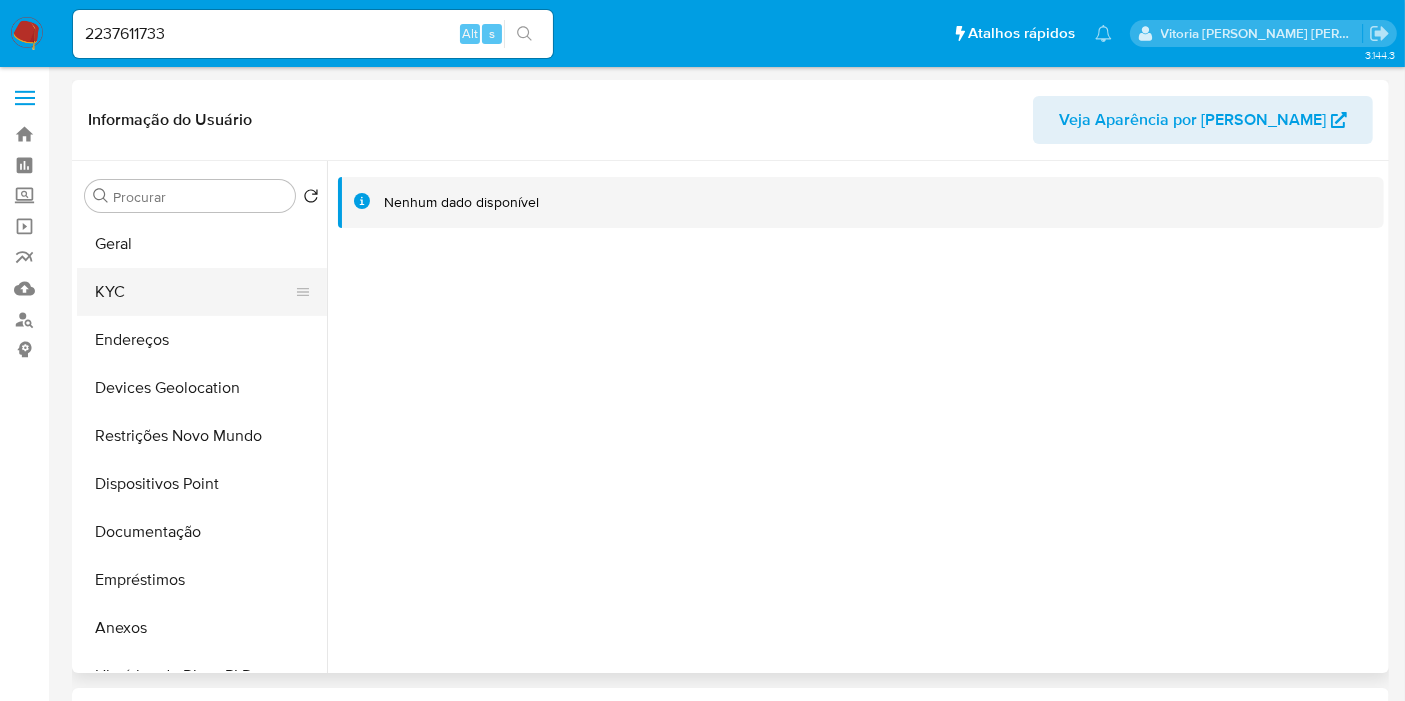 drag, startPoint x: 123, startPoint y: 292, endPoint x: 141, endPoint y: 311, distance: 26.172504 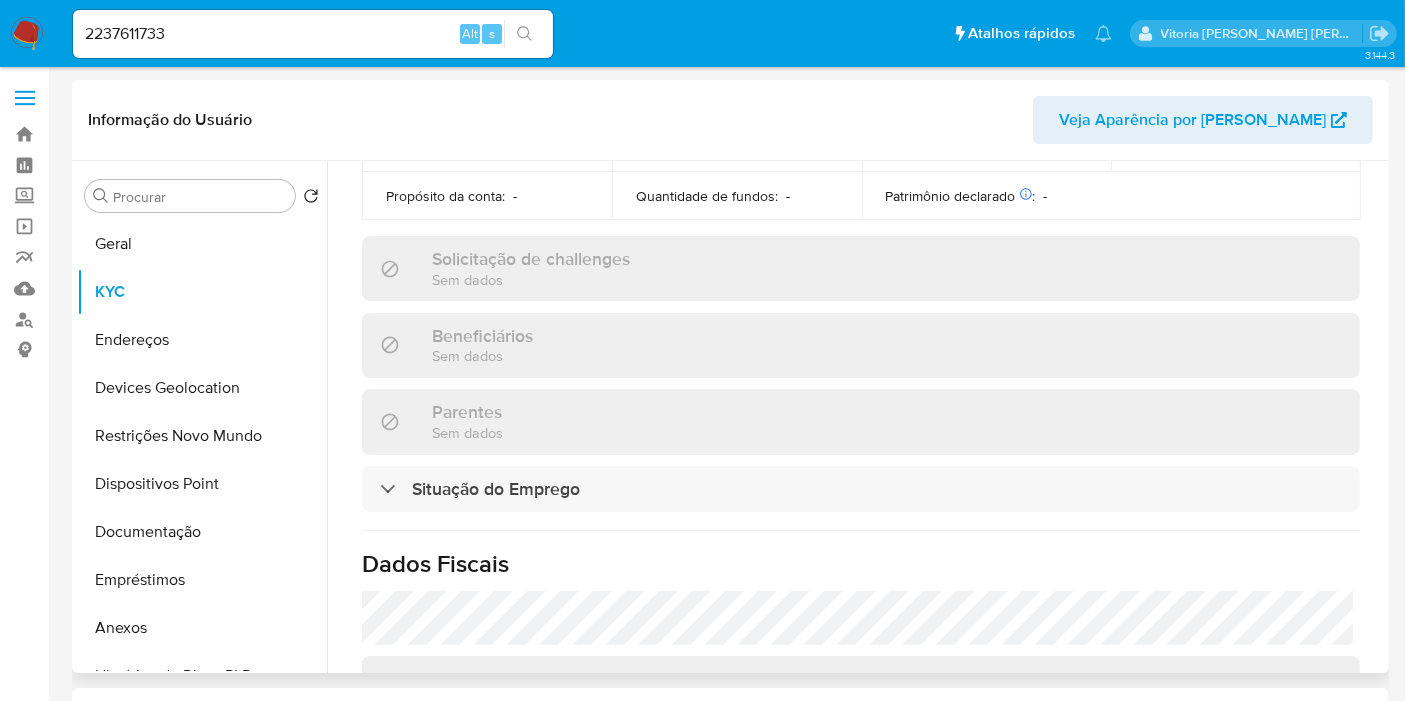 scroll, scrollTop: 947, scrollLeft: 0, axis: vertical 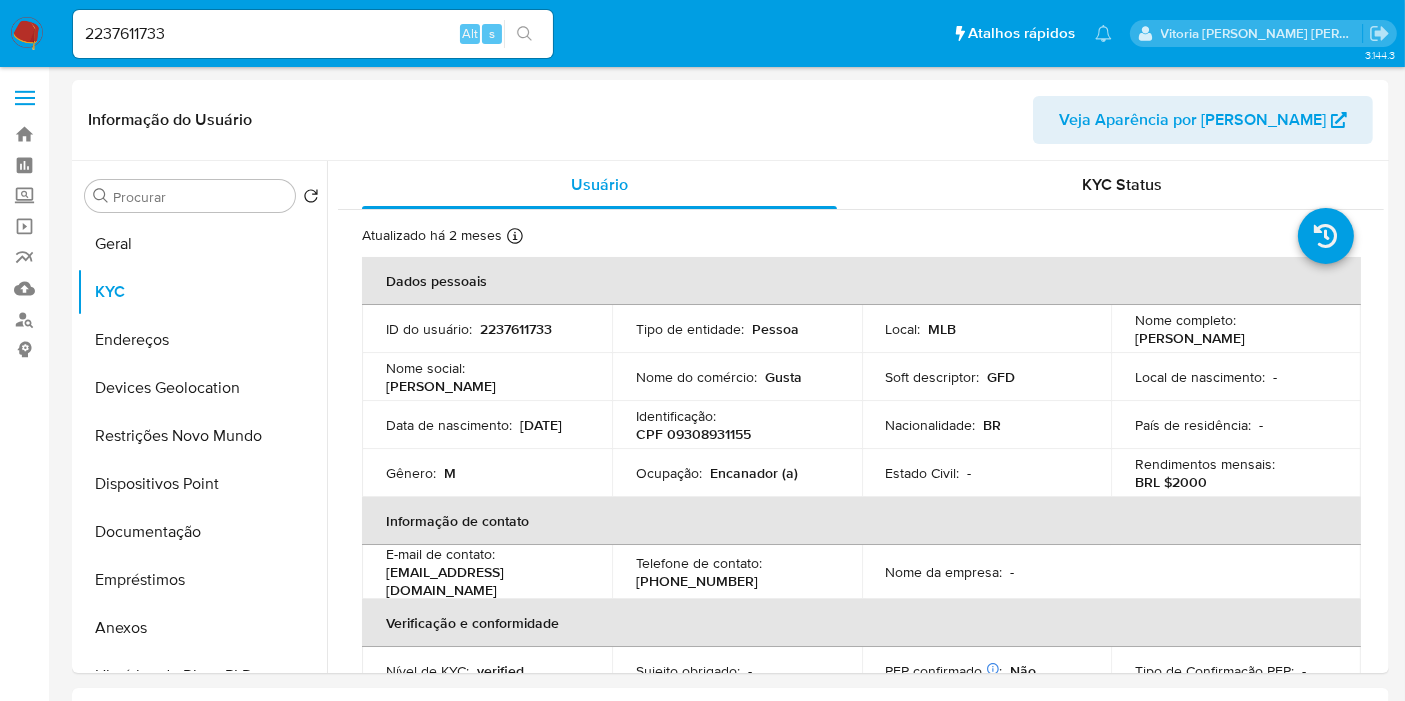 click on "2237611733" at bounding box center [313, 34] 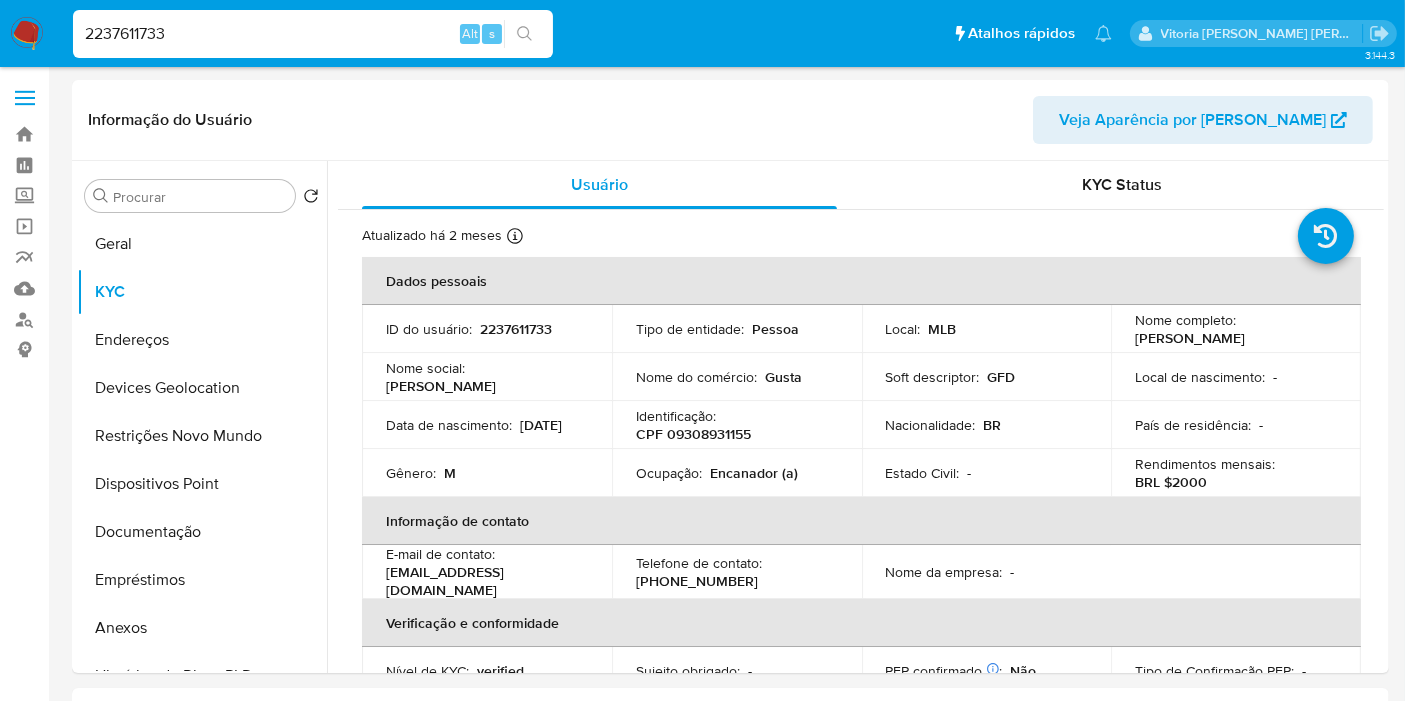 click on "2237611733" at bounding box center [313, 34] 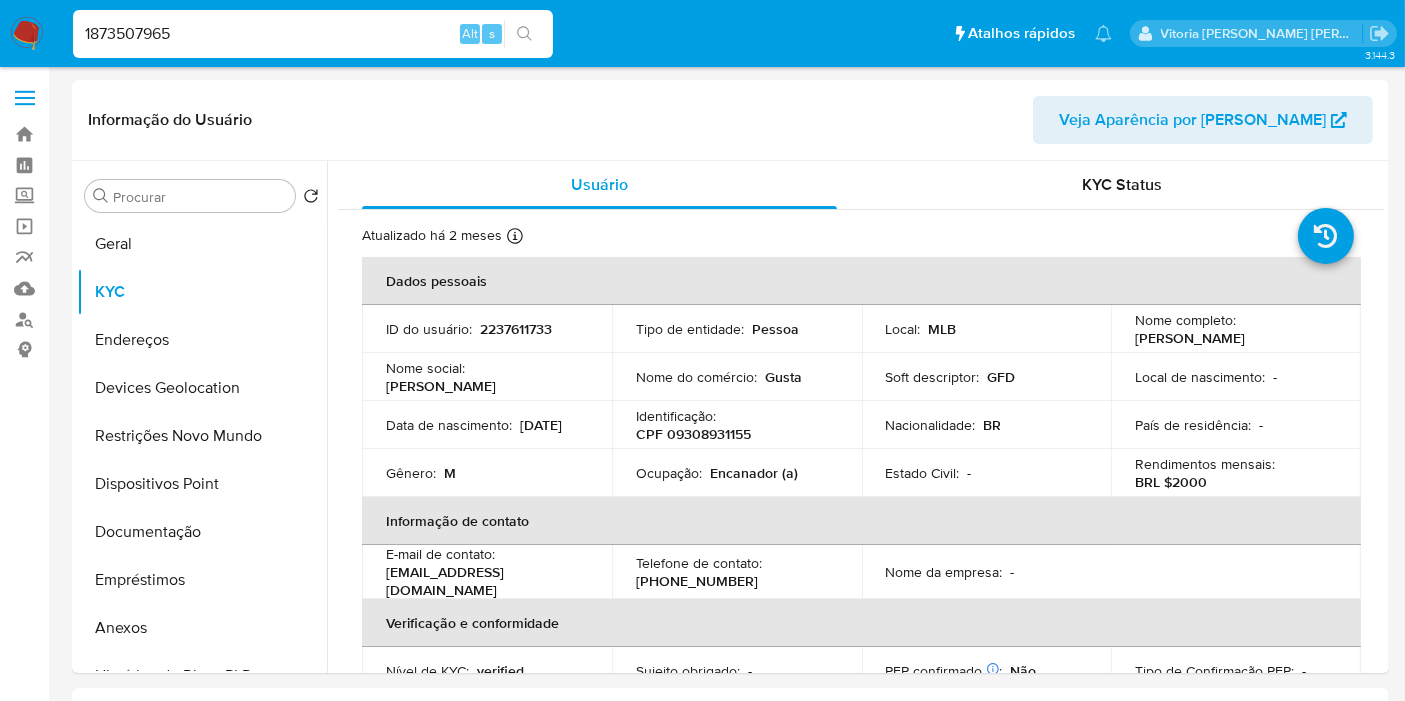 type on "1873507965" 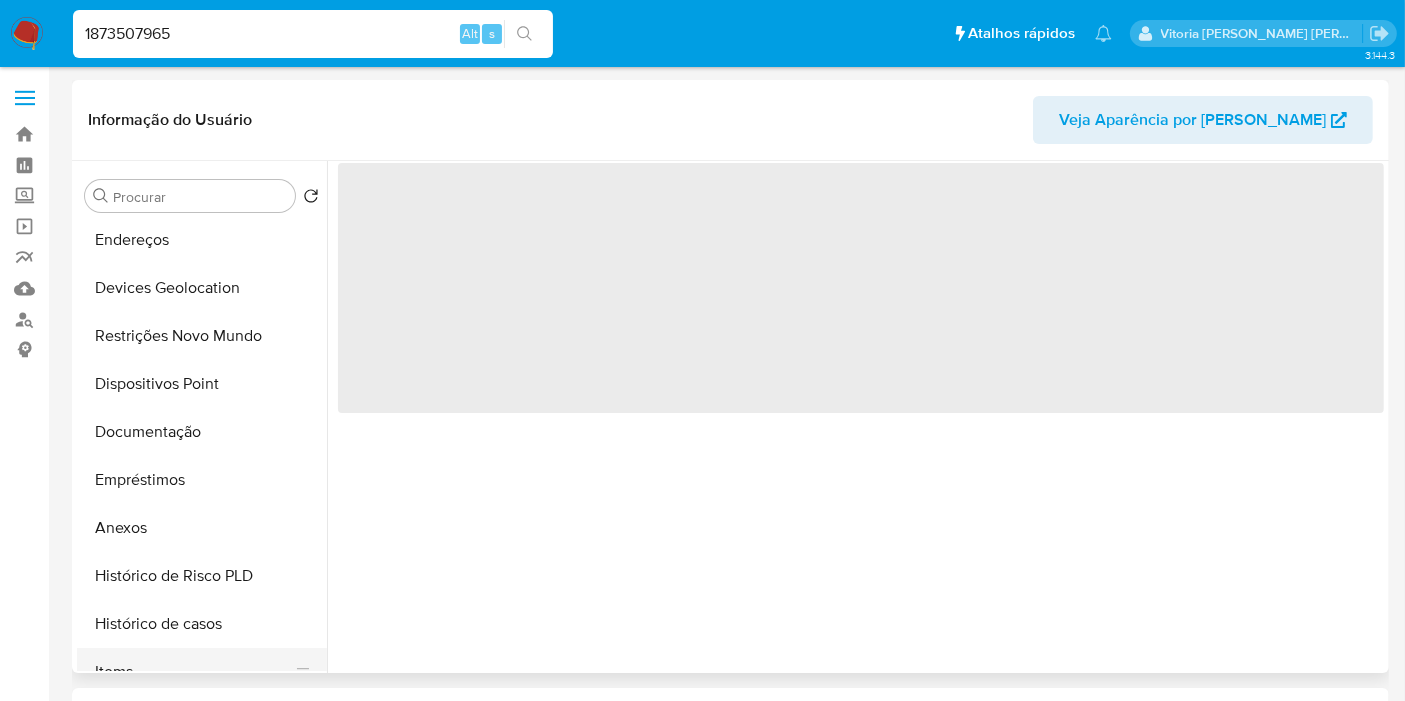scroll, scrollTop: 222, scrollLeft: 0, axis: vertical 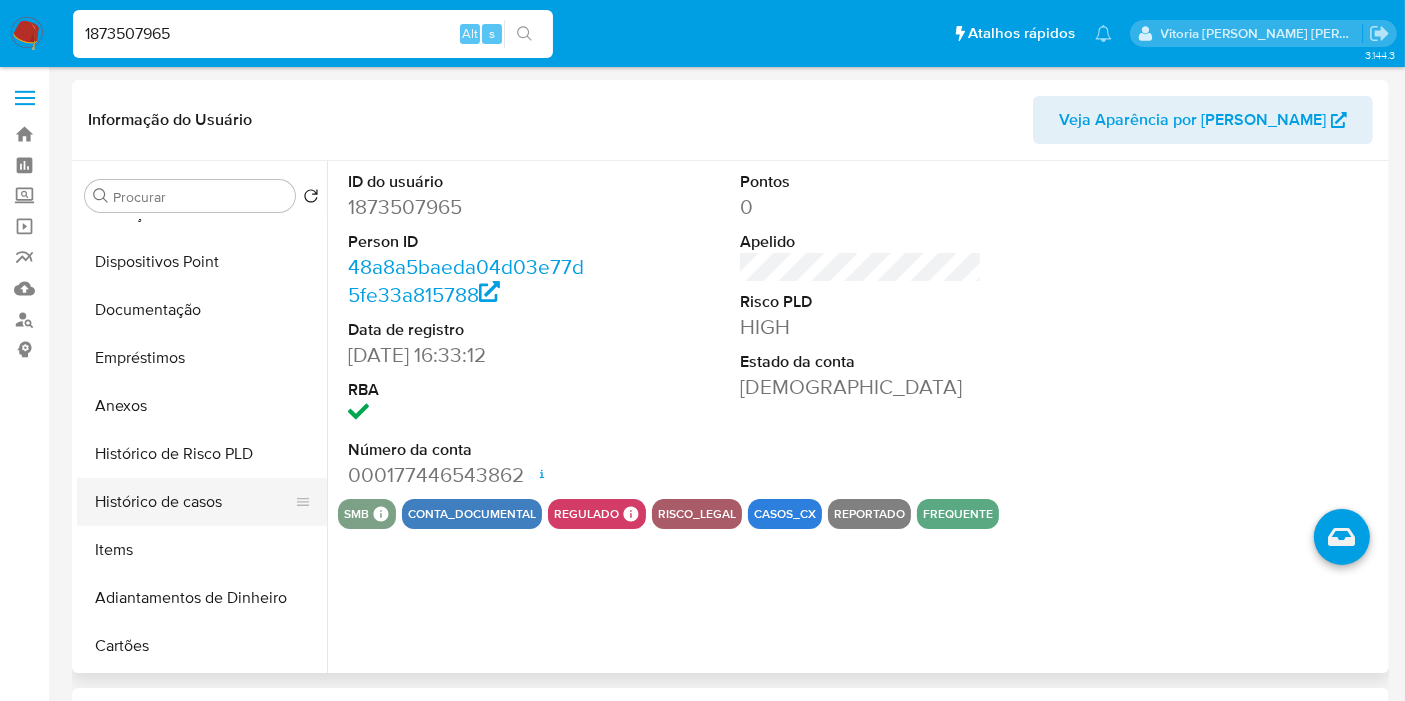 click on "Histórico de casos" at bounding box center (194, 502) 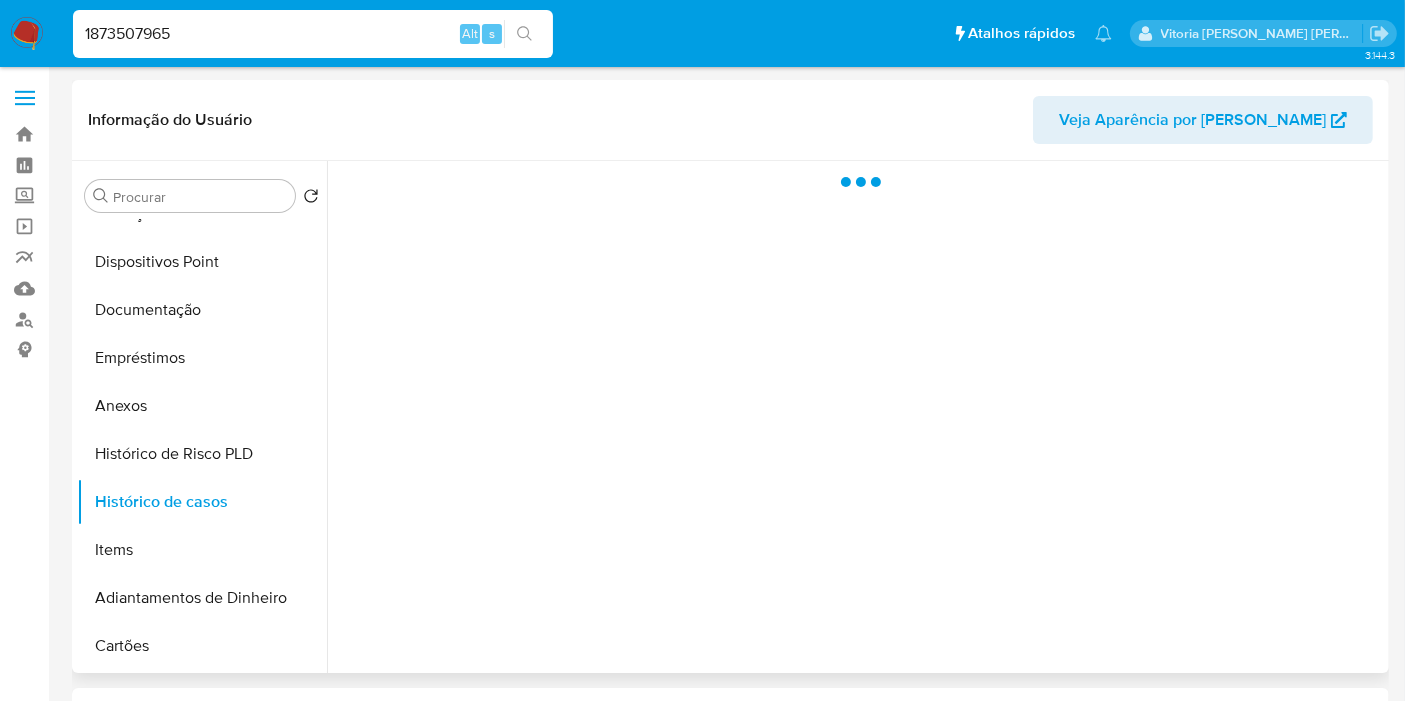 select on "10" 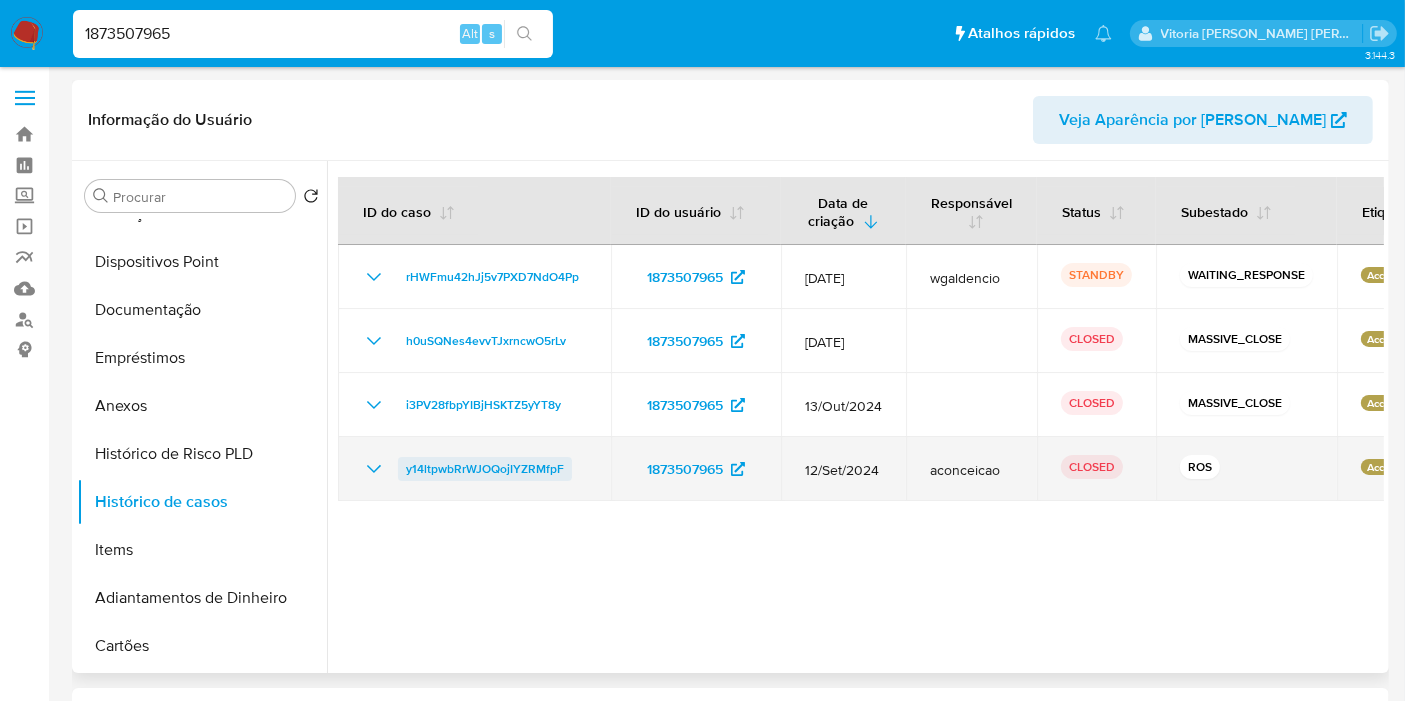 click on "y14ltpwbRrWJOQojIYZRMfpF" at bounding box center (485, 469) 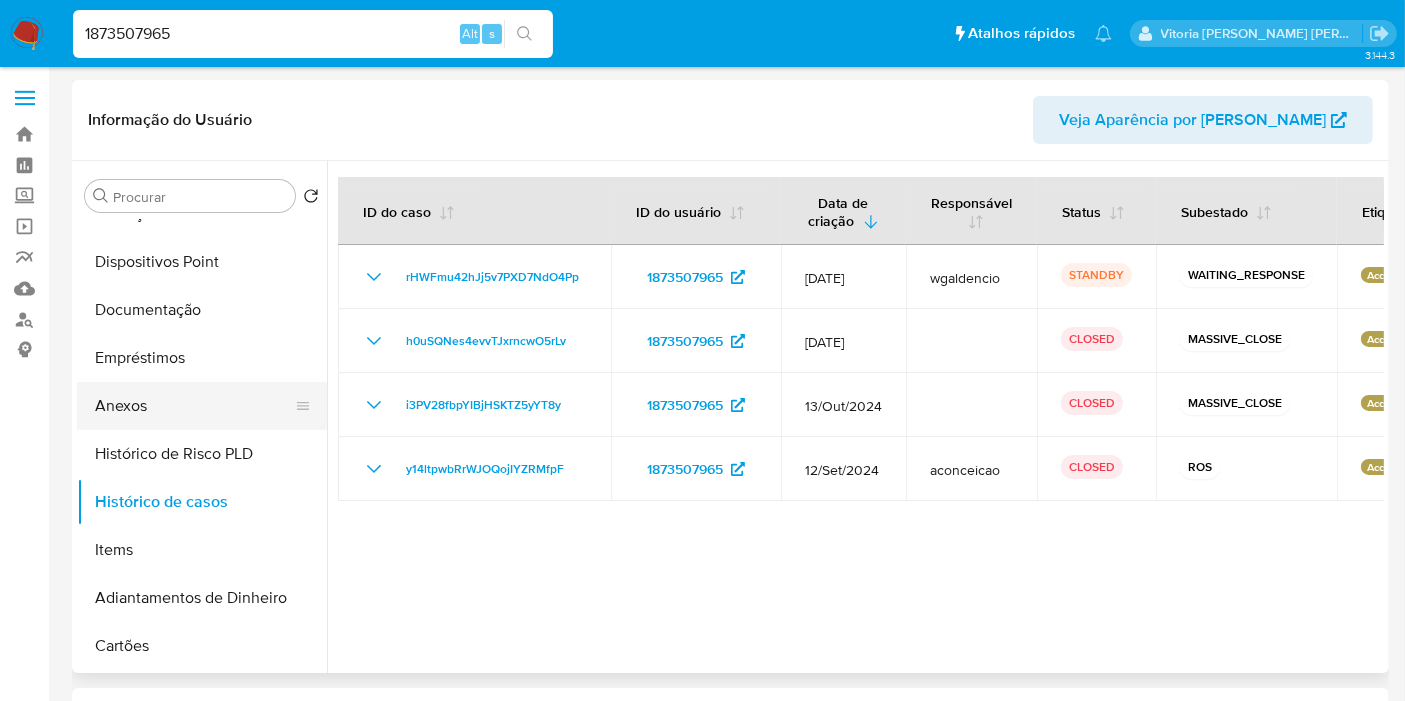 scroll, scrollTop: 0, scrollLeft: 0, axis: both 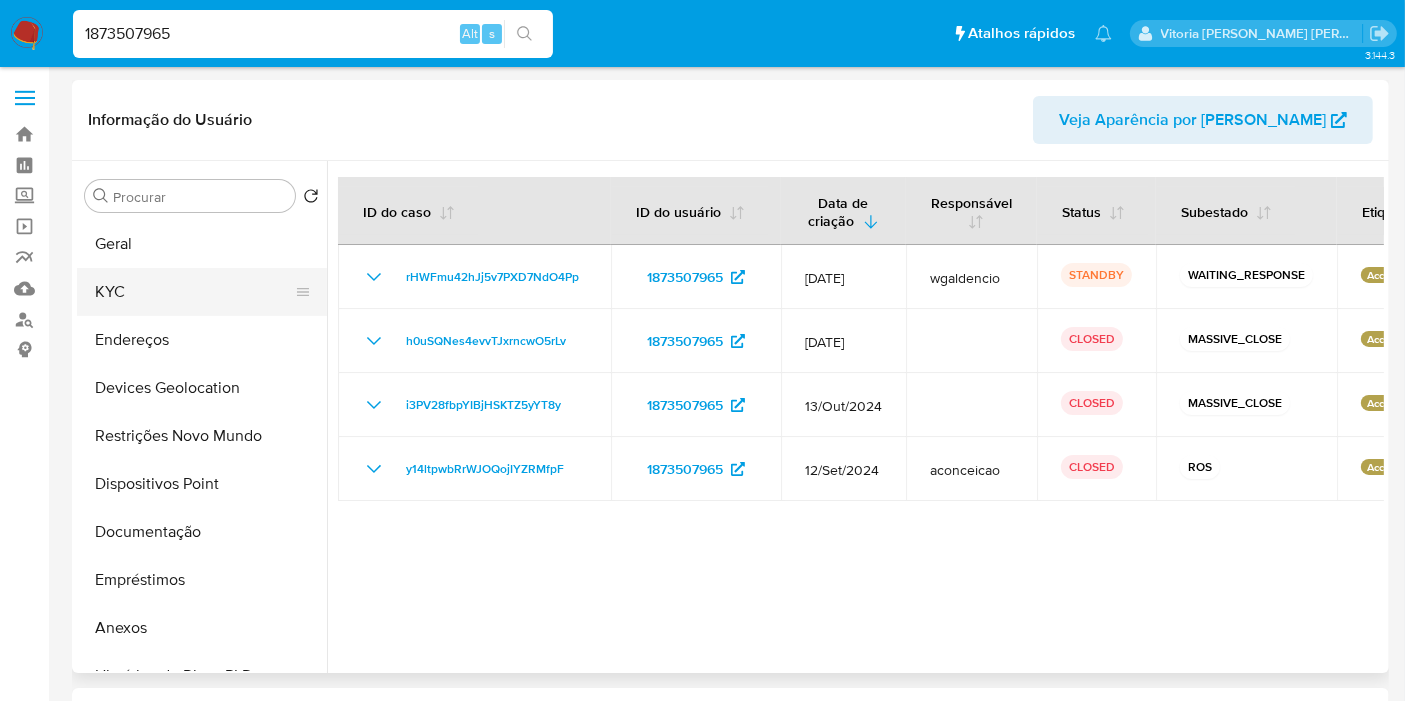 click on "KYC" at bounding box center [194, 292] 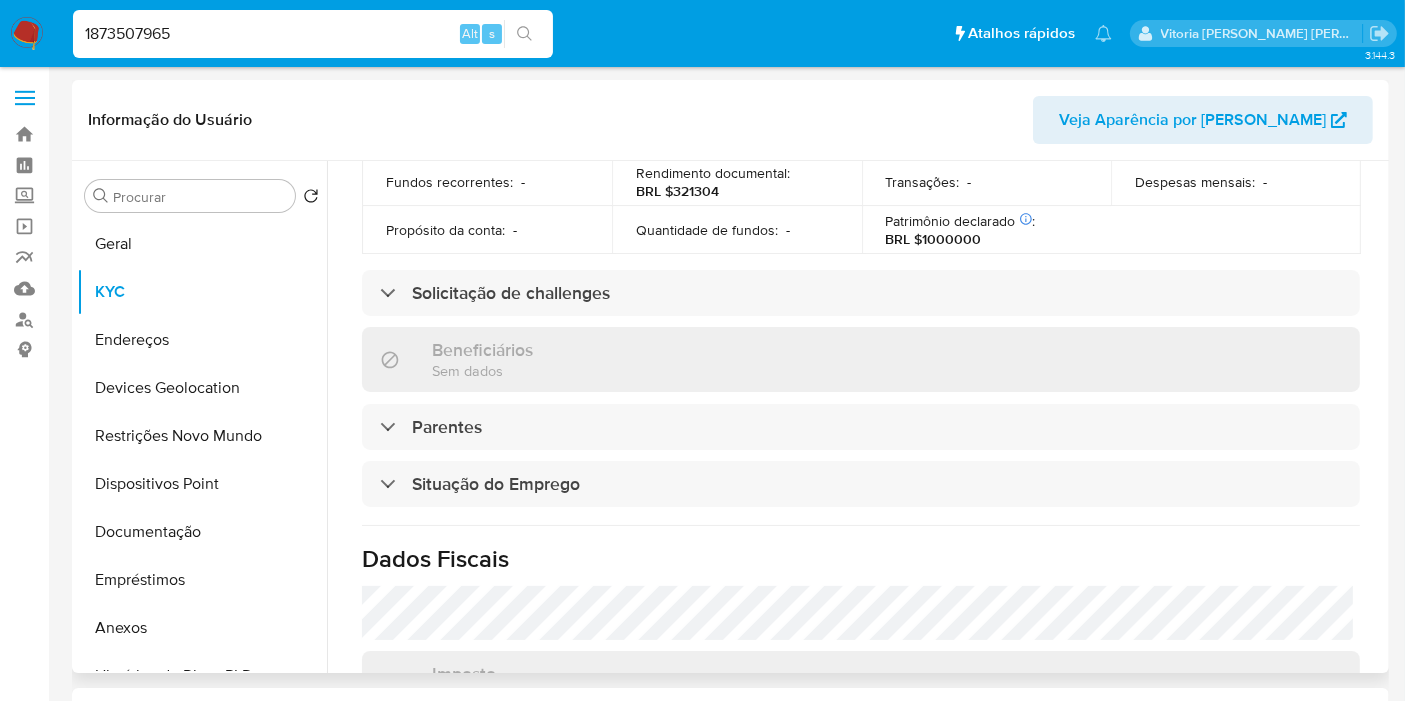 scroll, scrollTop: 888, scrollLeft: 0, axis: vertical 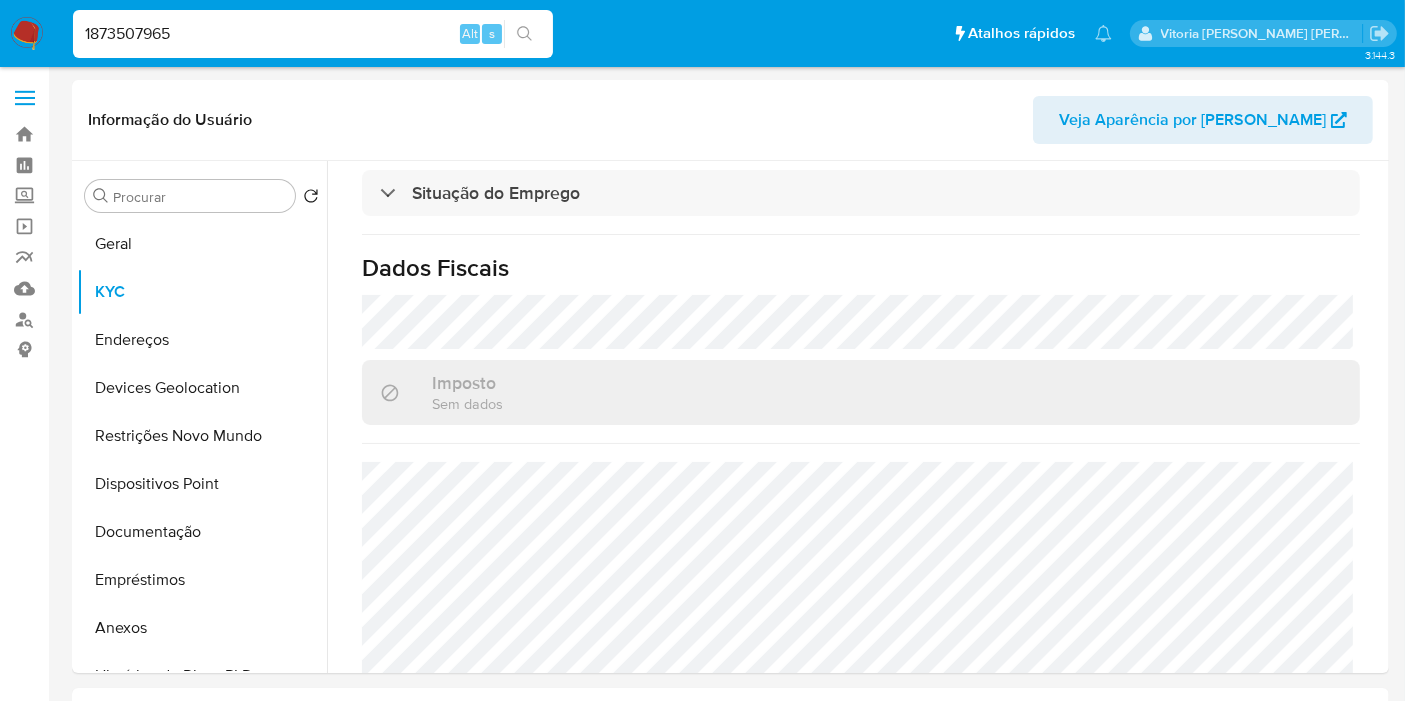 click on "1873507965" at bounding box center (313, 34) 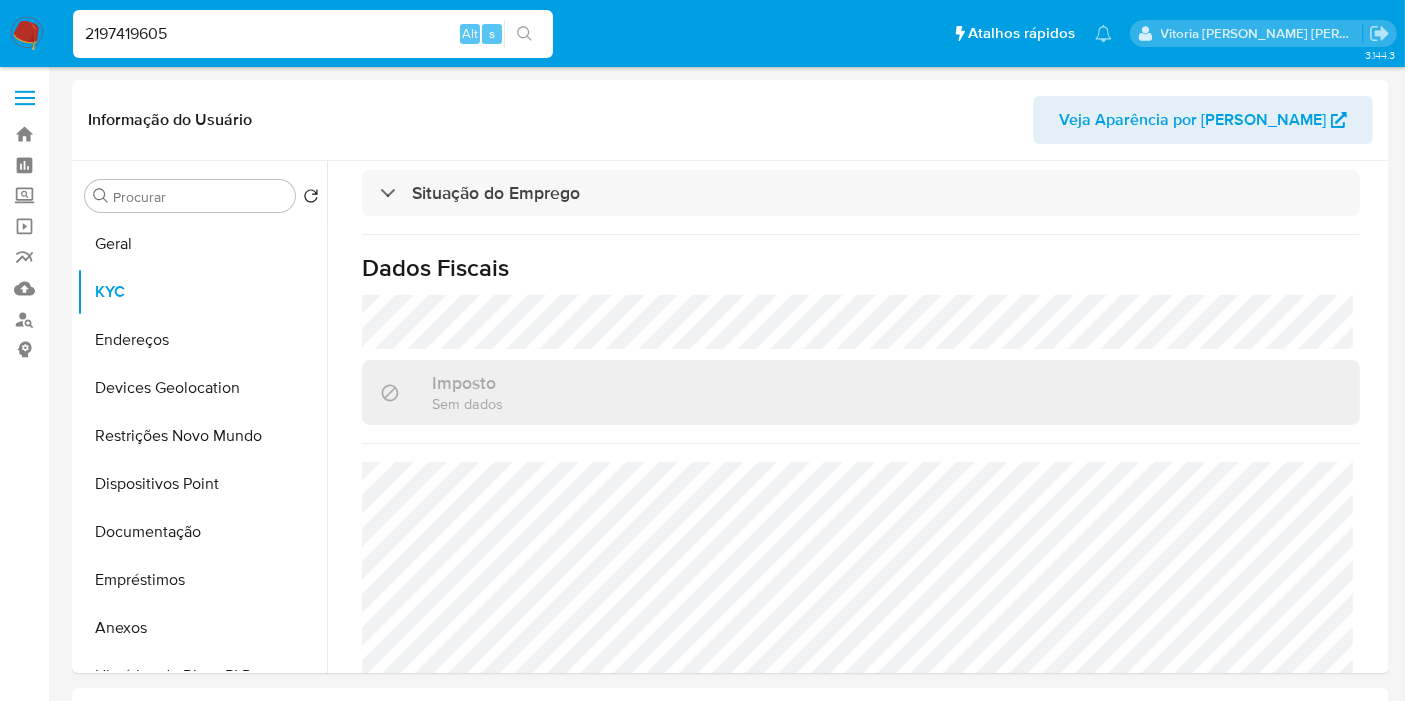 type on "2197419605" 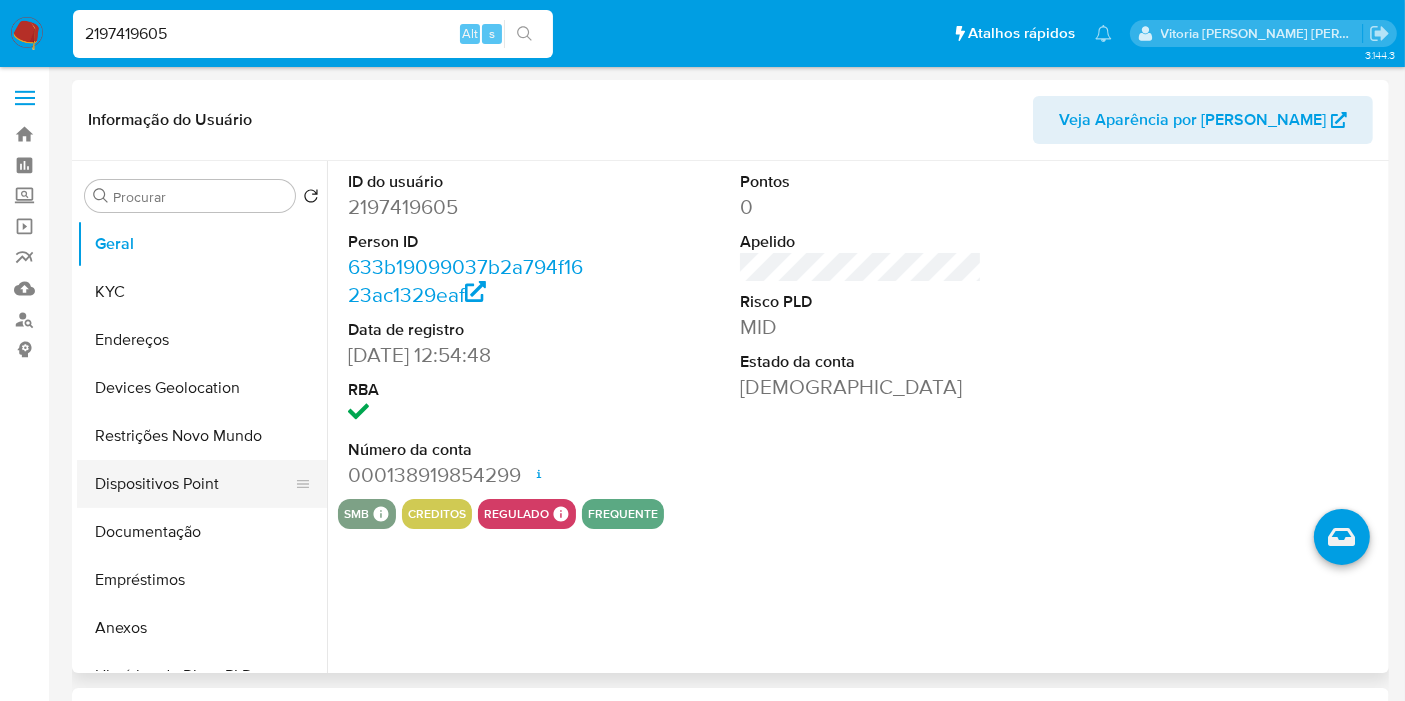 scroll, scrollTop: 444, scrollLeft: 0, axis: vertical 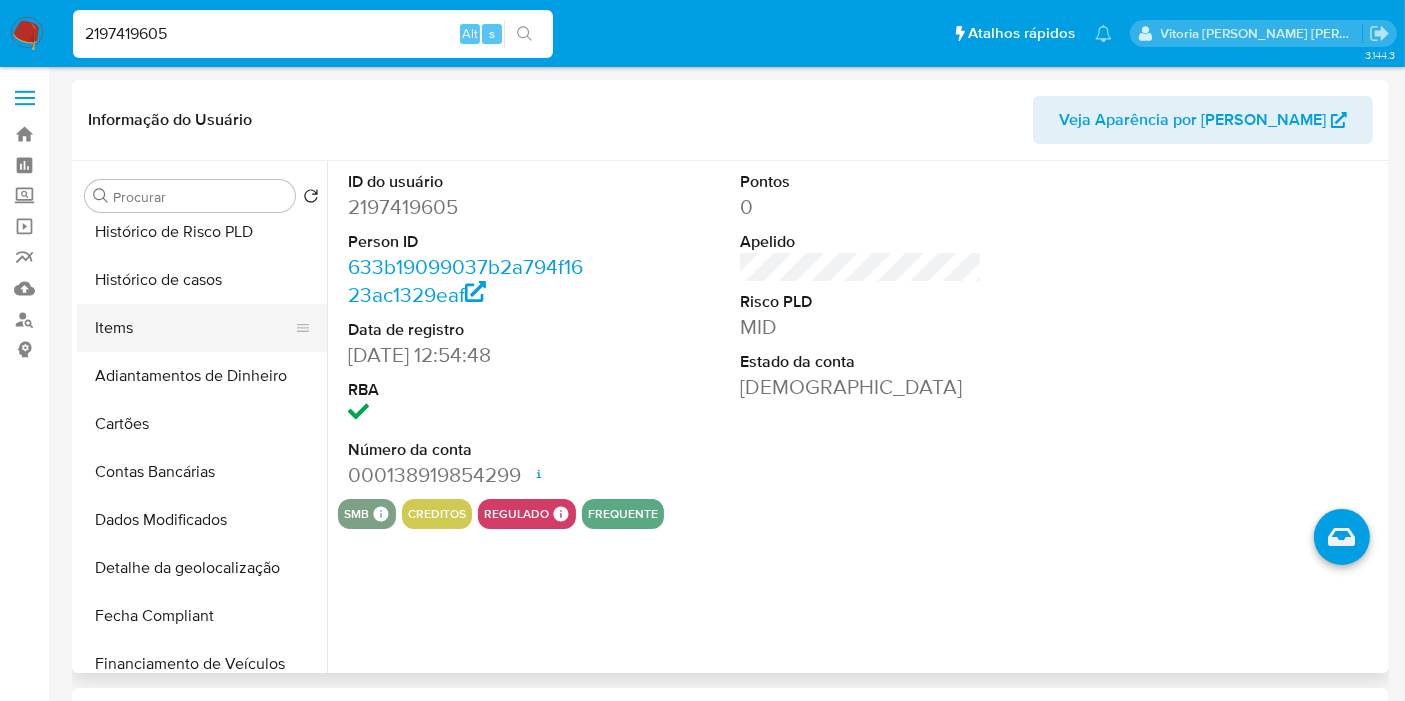 select on "10" 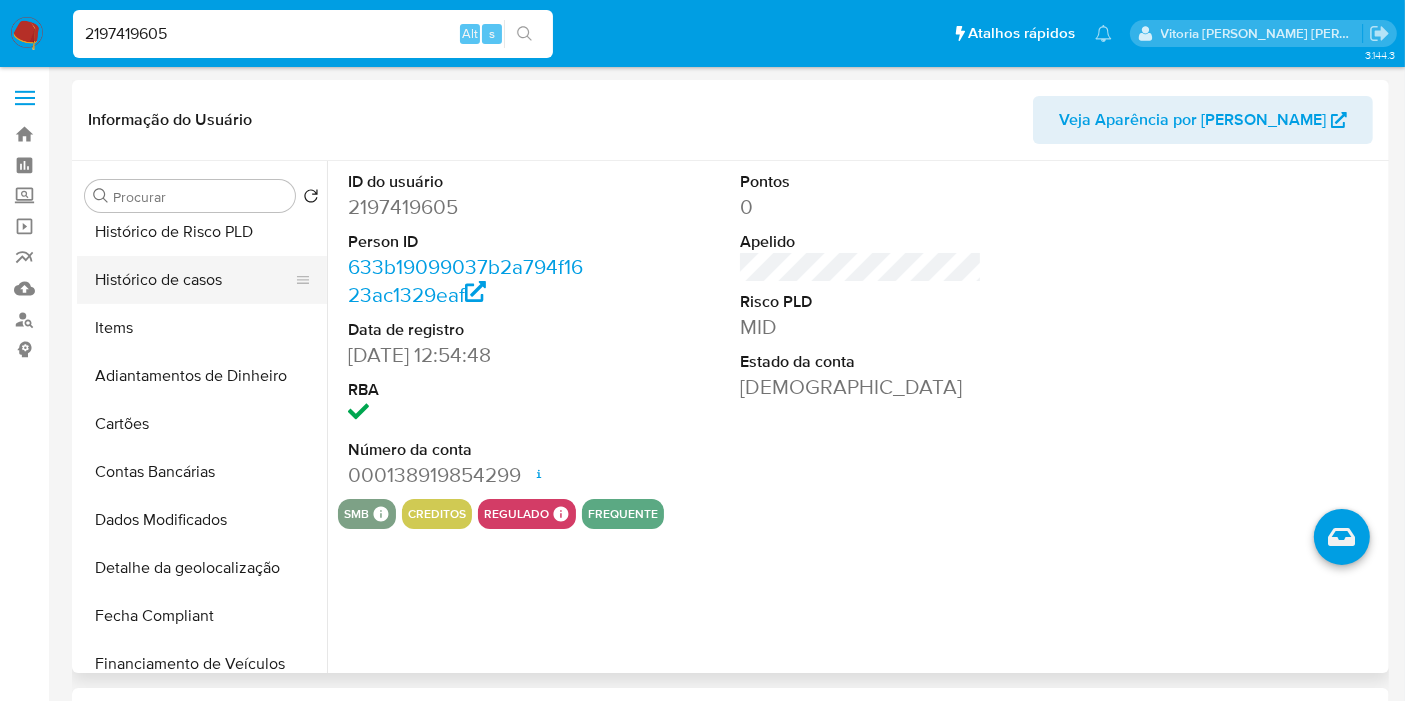 click on "Histórico de casos" at bounding box center [194, 280] 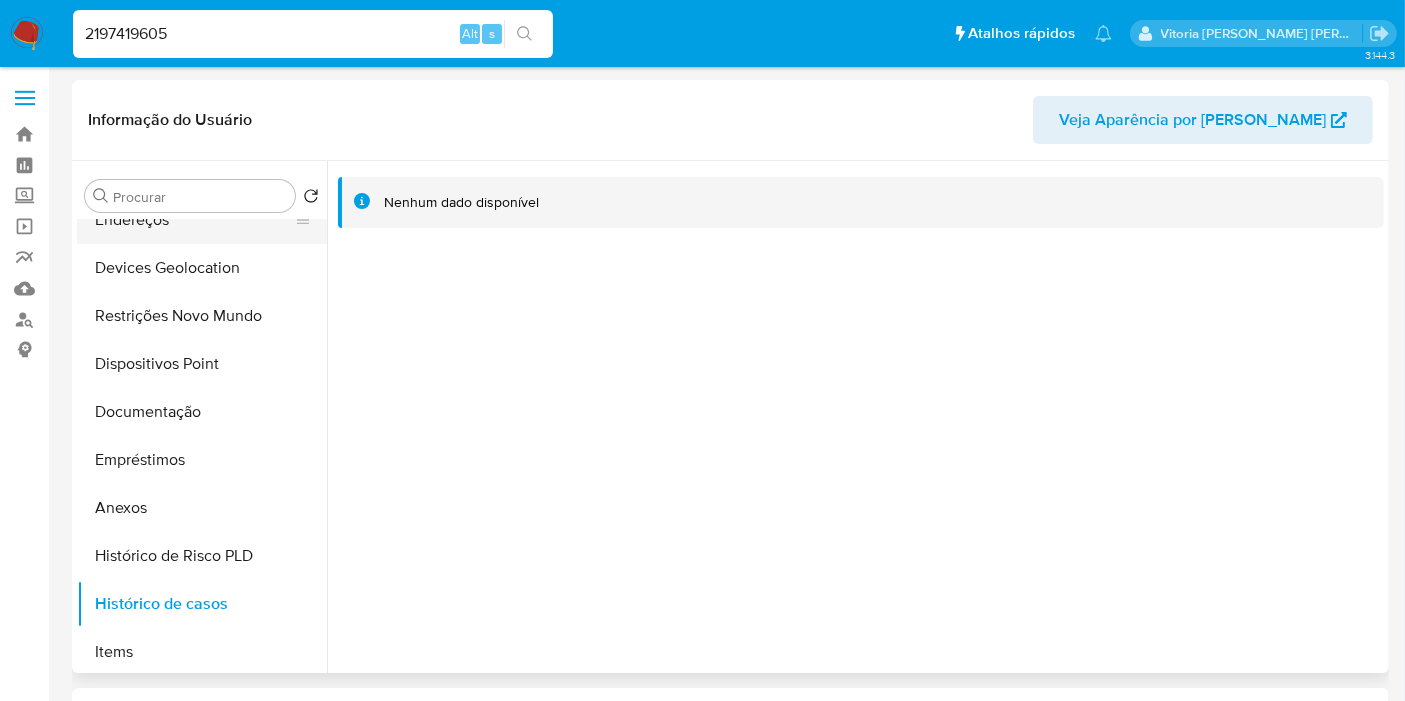scroll, scrollTop: 0, scrollLeft: 0, axis: both 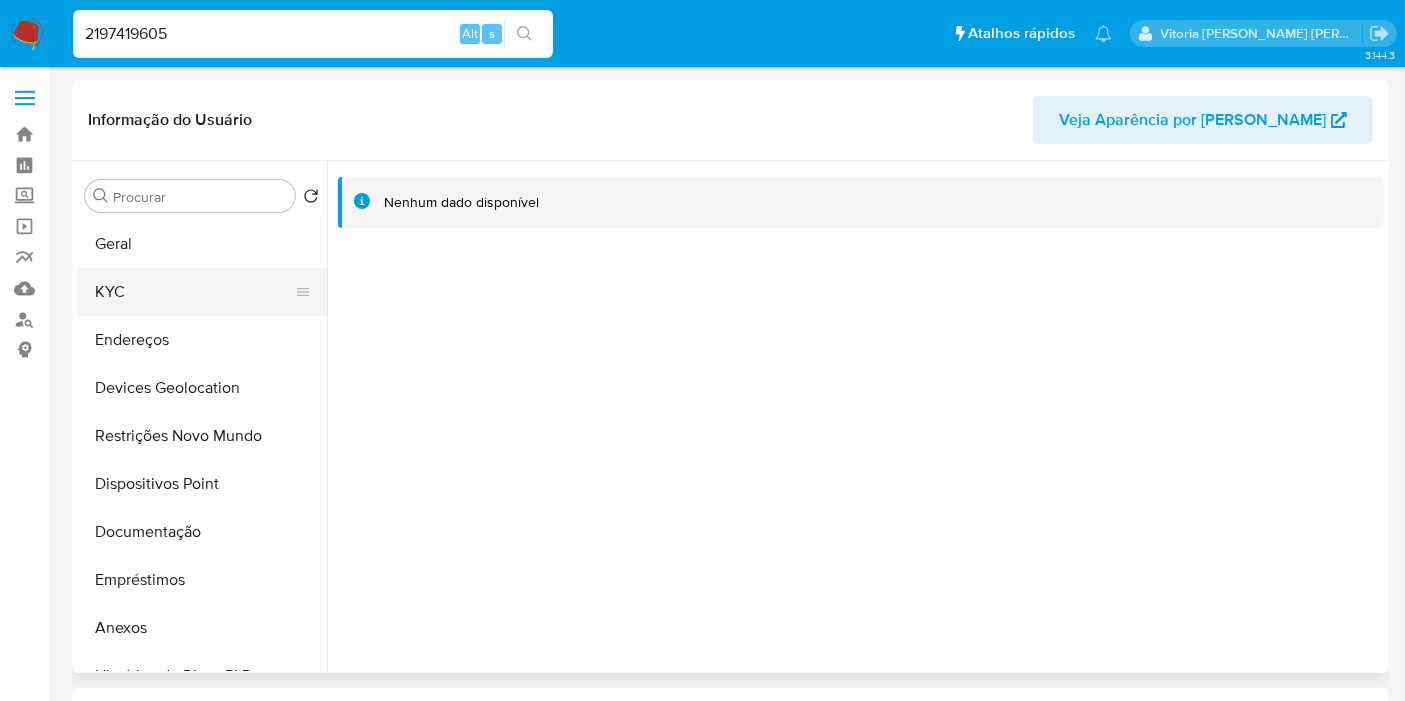 click on "KYC" at bounding box center (194, 292) 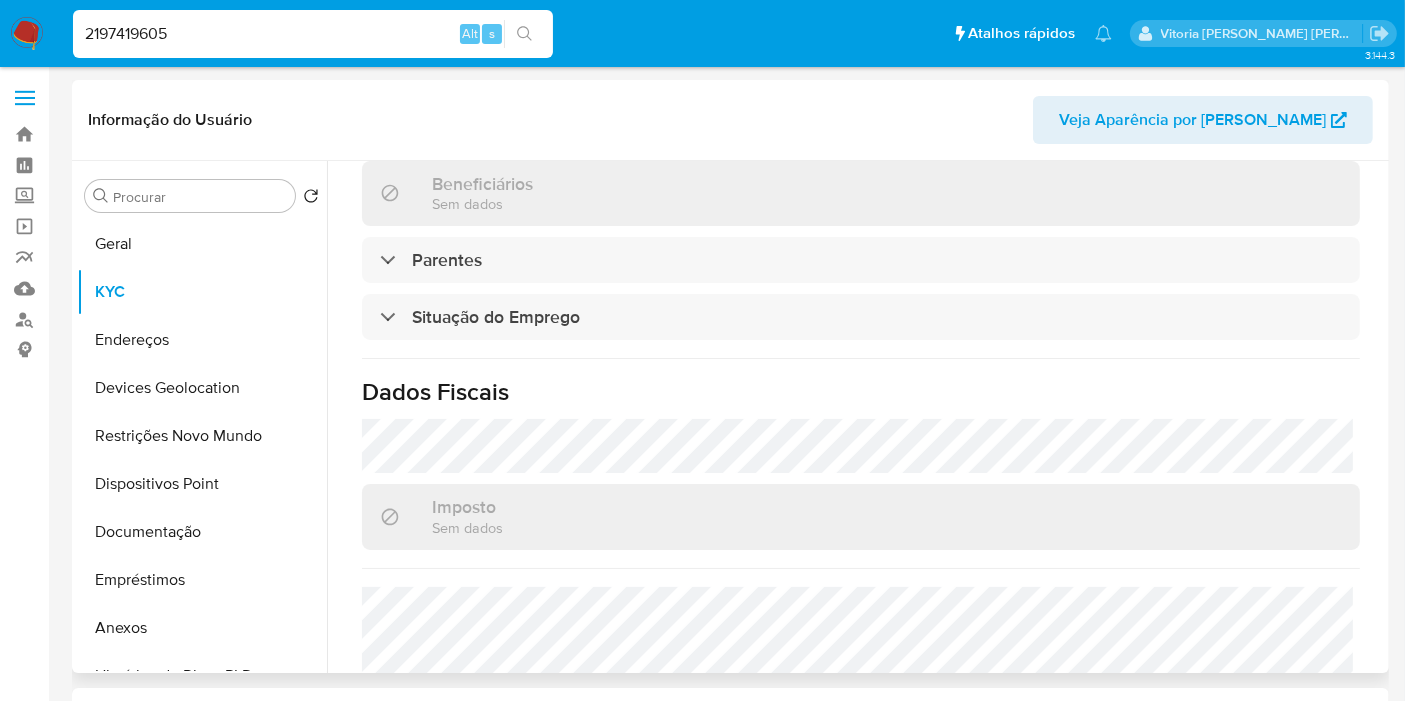 scroll, scrollTop: 928, scrollLeft: 0, axis: vertical 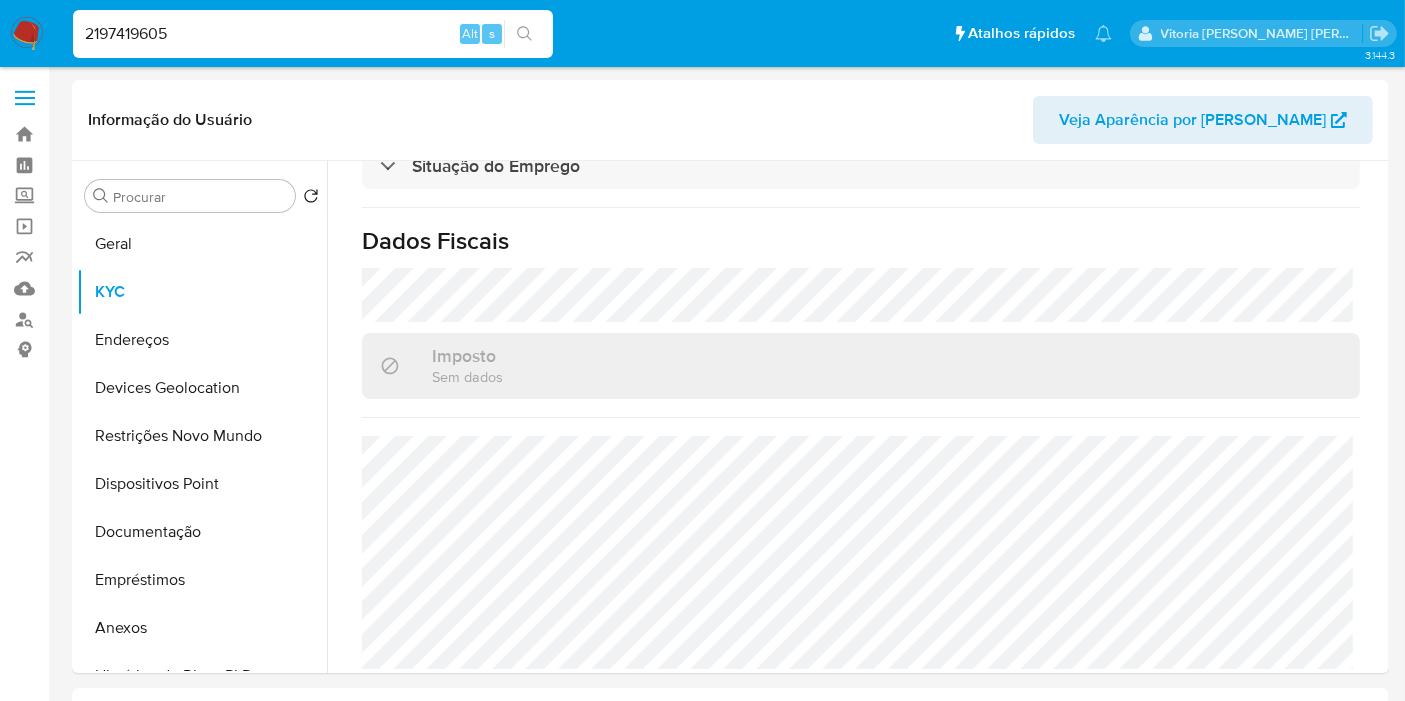 click on "2197419605" at bounding box center (313, 34) 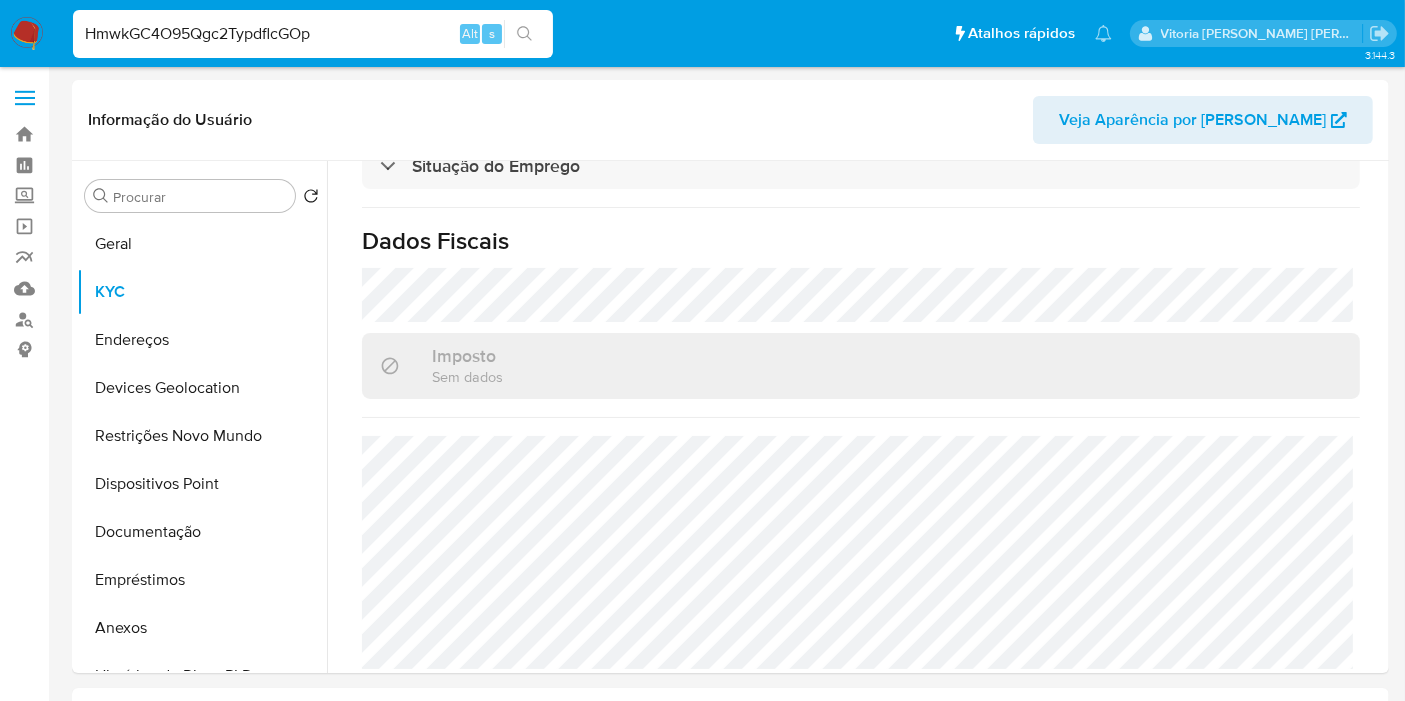 type on "HmwkGC4O95Qgc2TypdflcGOp" 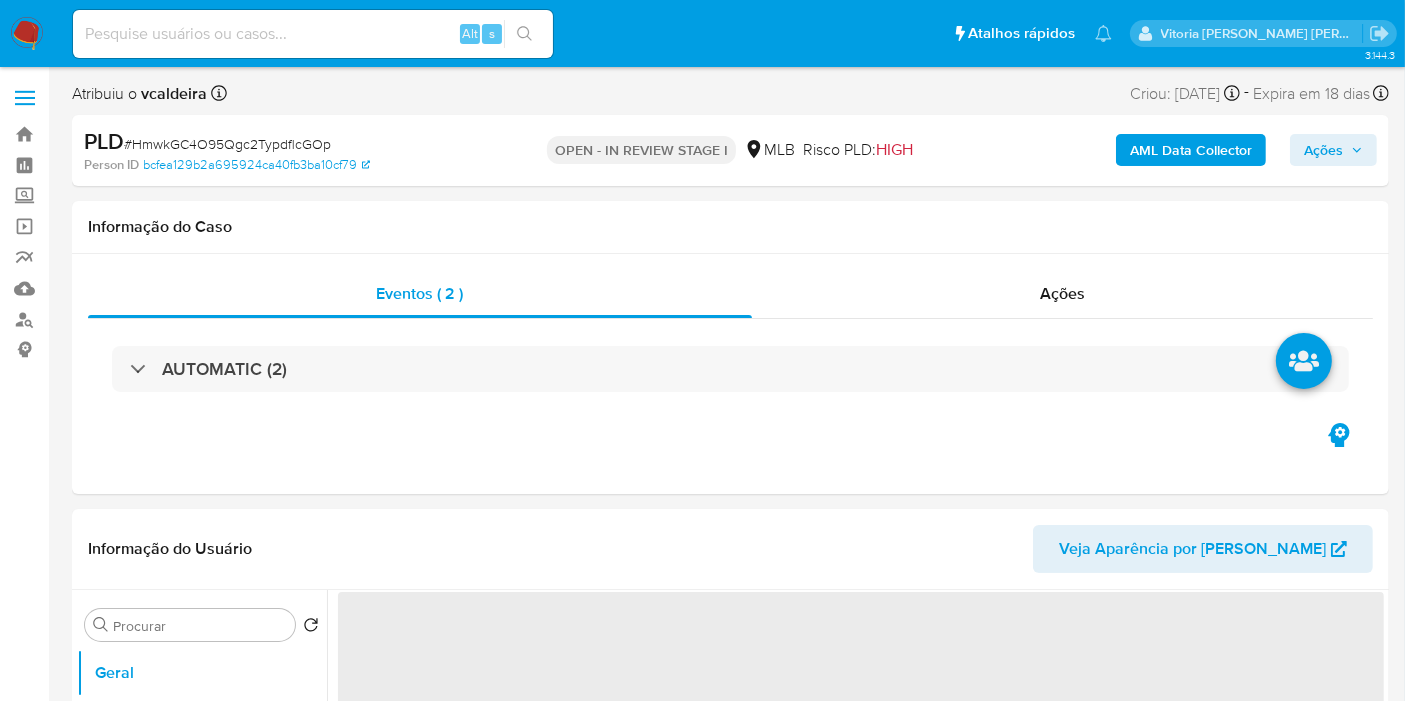 select on "10" 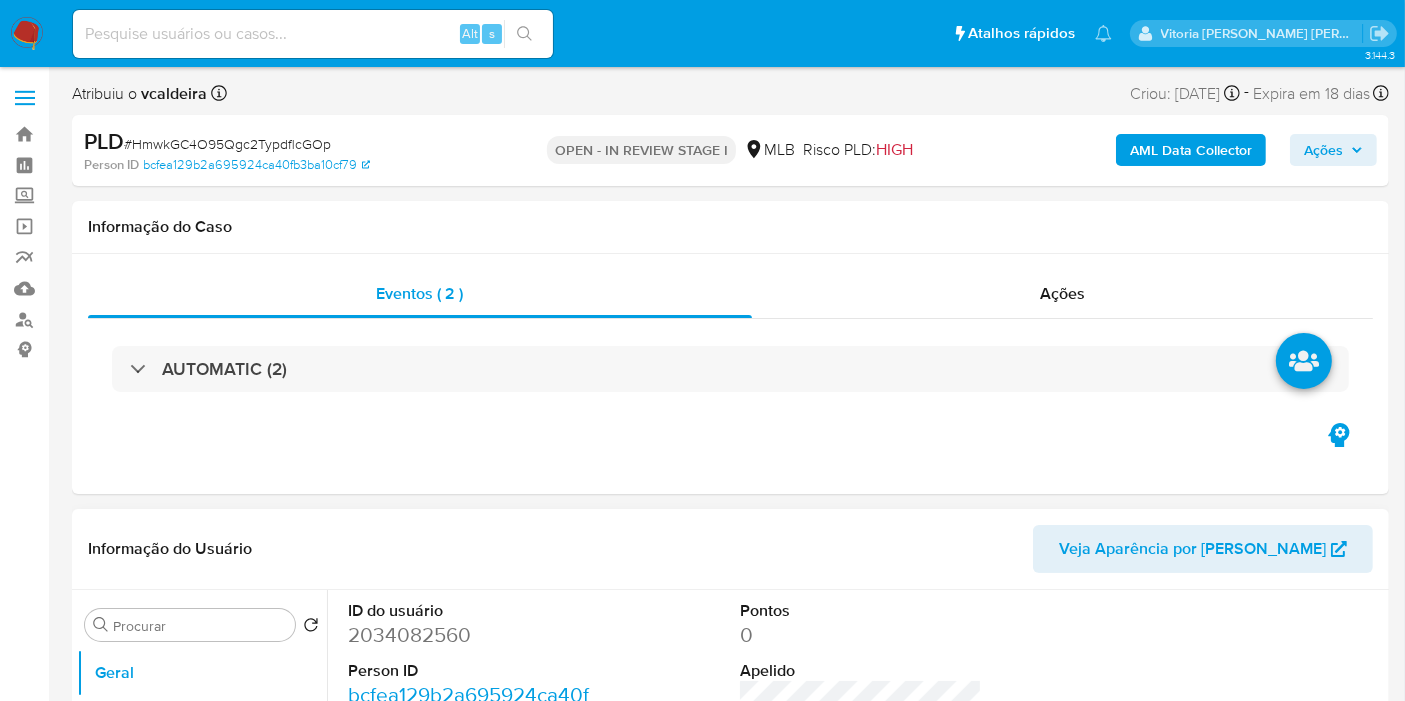 click on "2034082560" at bounding box center [469, 635] 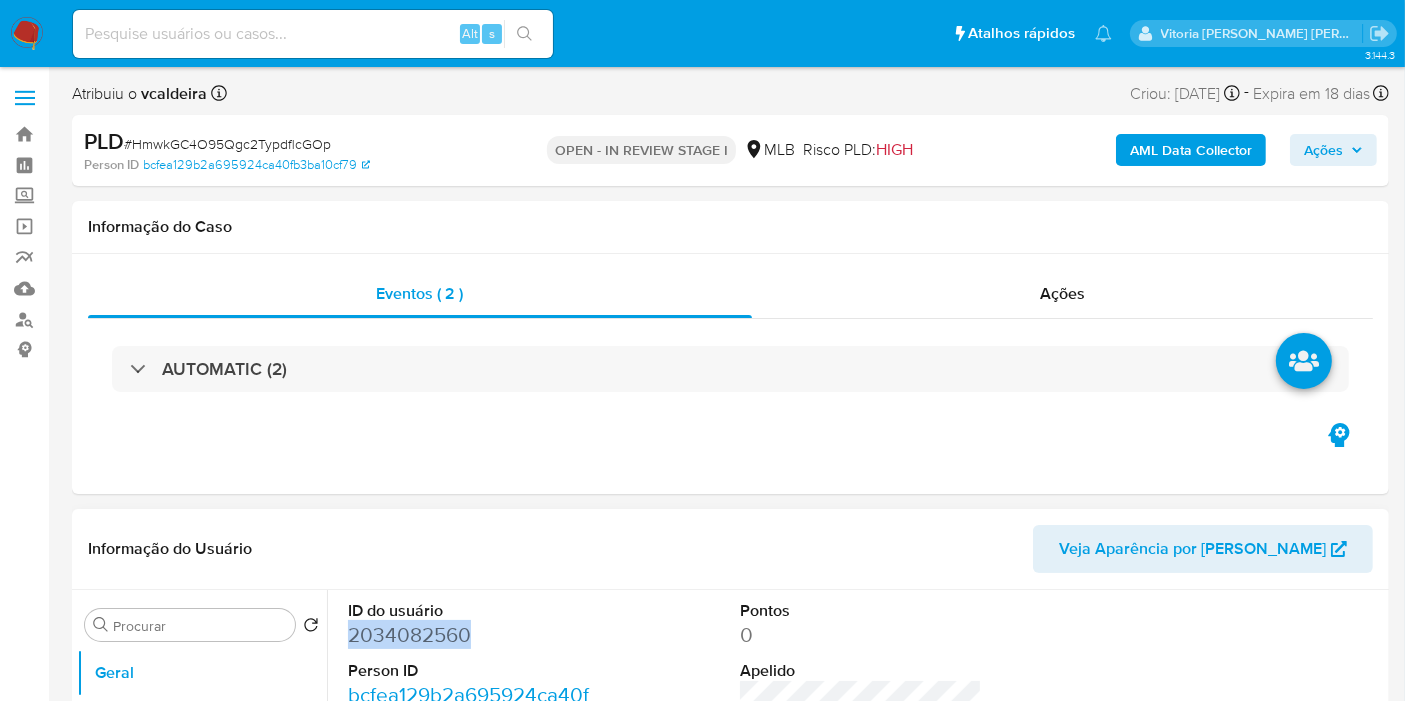 click on "2034082560" at bounding box center [469, 635] 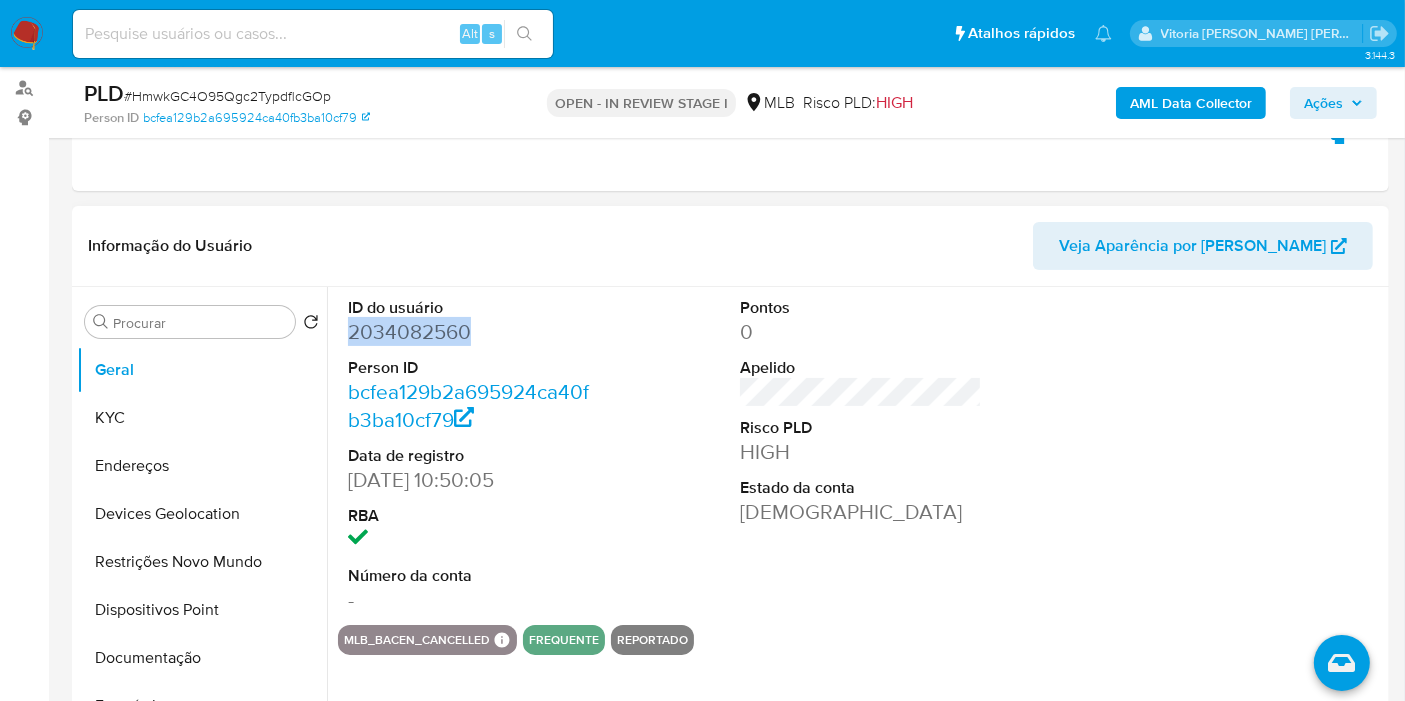 scroll, scrollTop: 444, scrollLeft: 0, axis: vertical 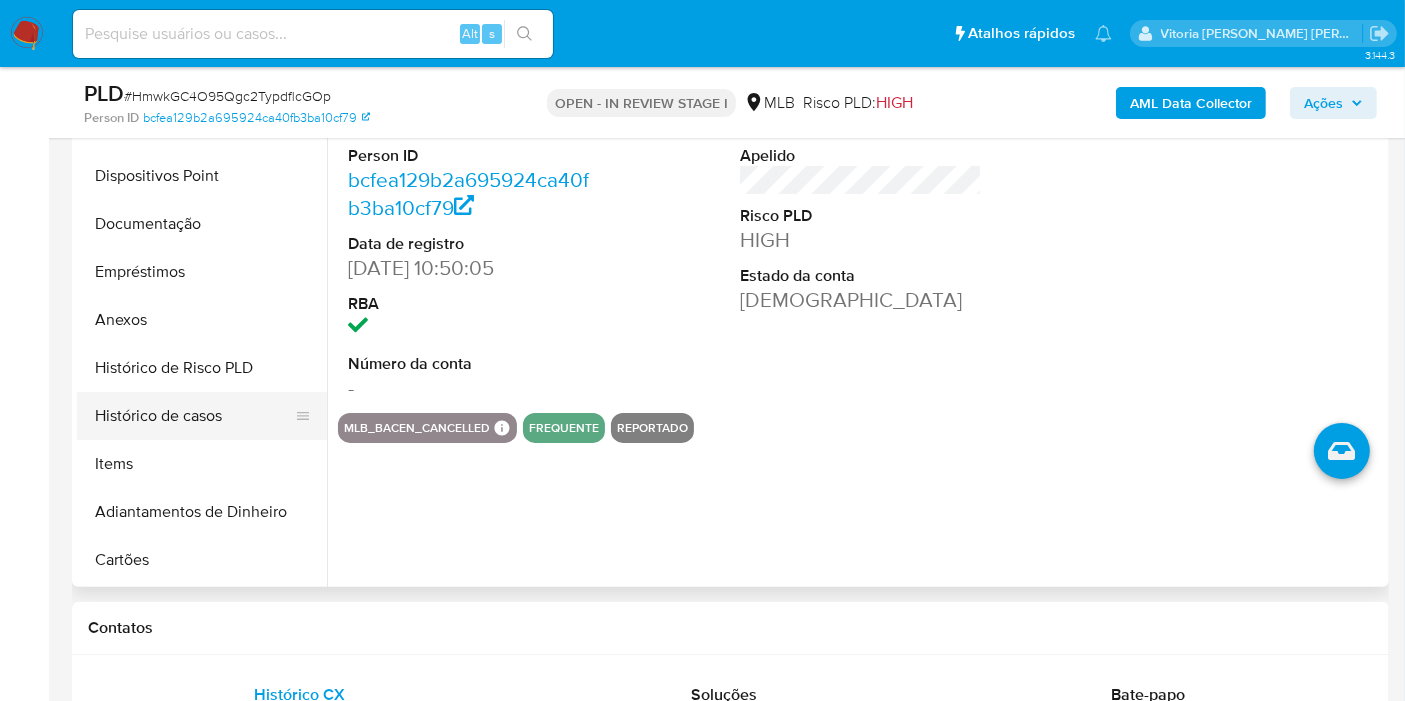 click on "Histórico de casos" at bounding box center [194, 416] 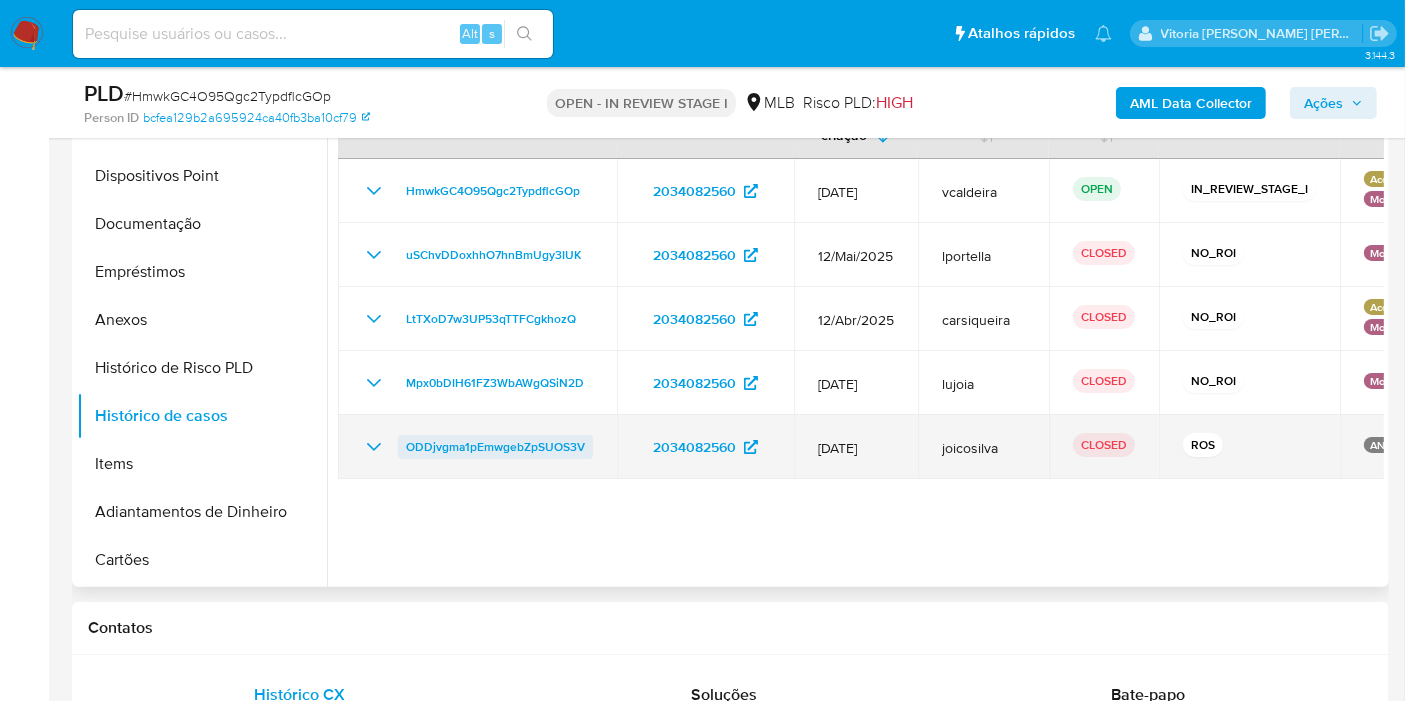click on "ODDjvgma1pEmwgebZpSUOS3V" at bounding box center (495, 447) 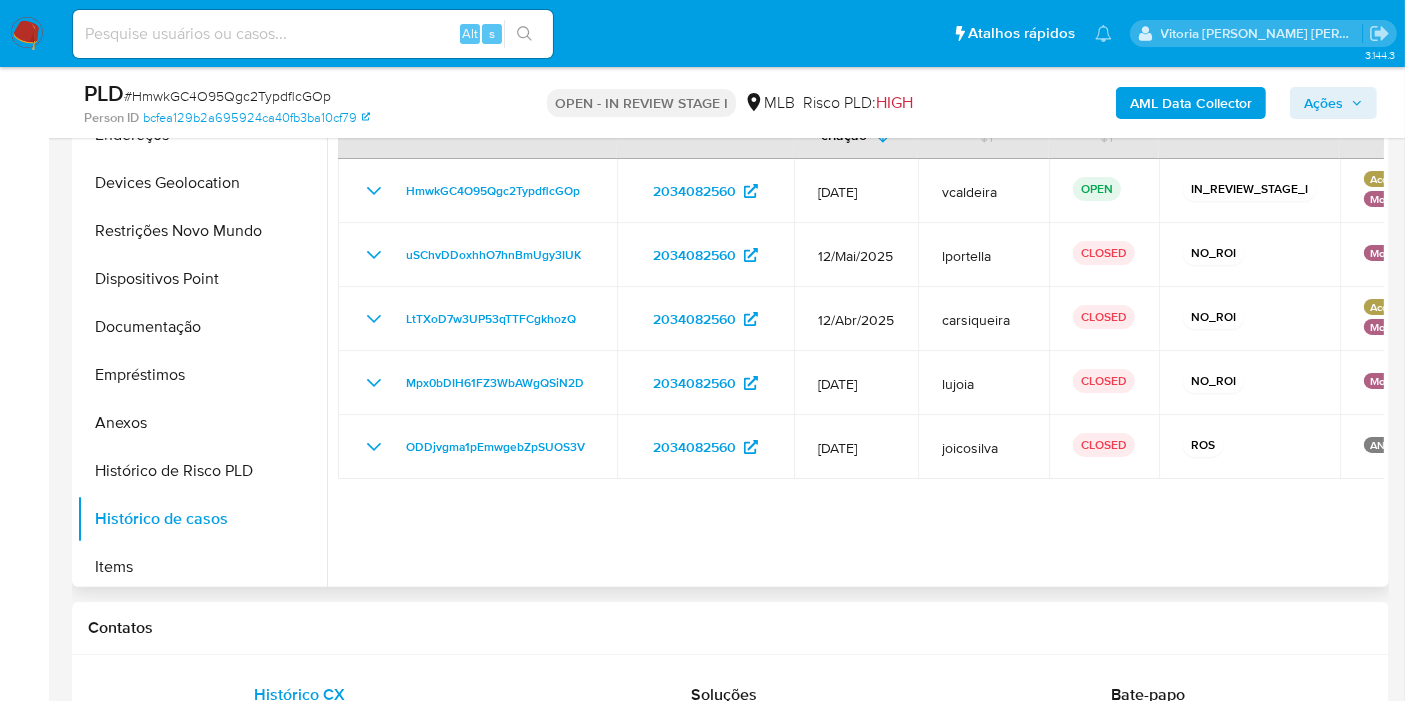 scroll, scrollTop: 111, scrollLeft: 0, axis: vertical 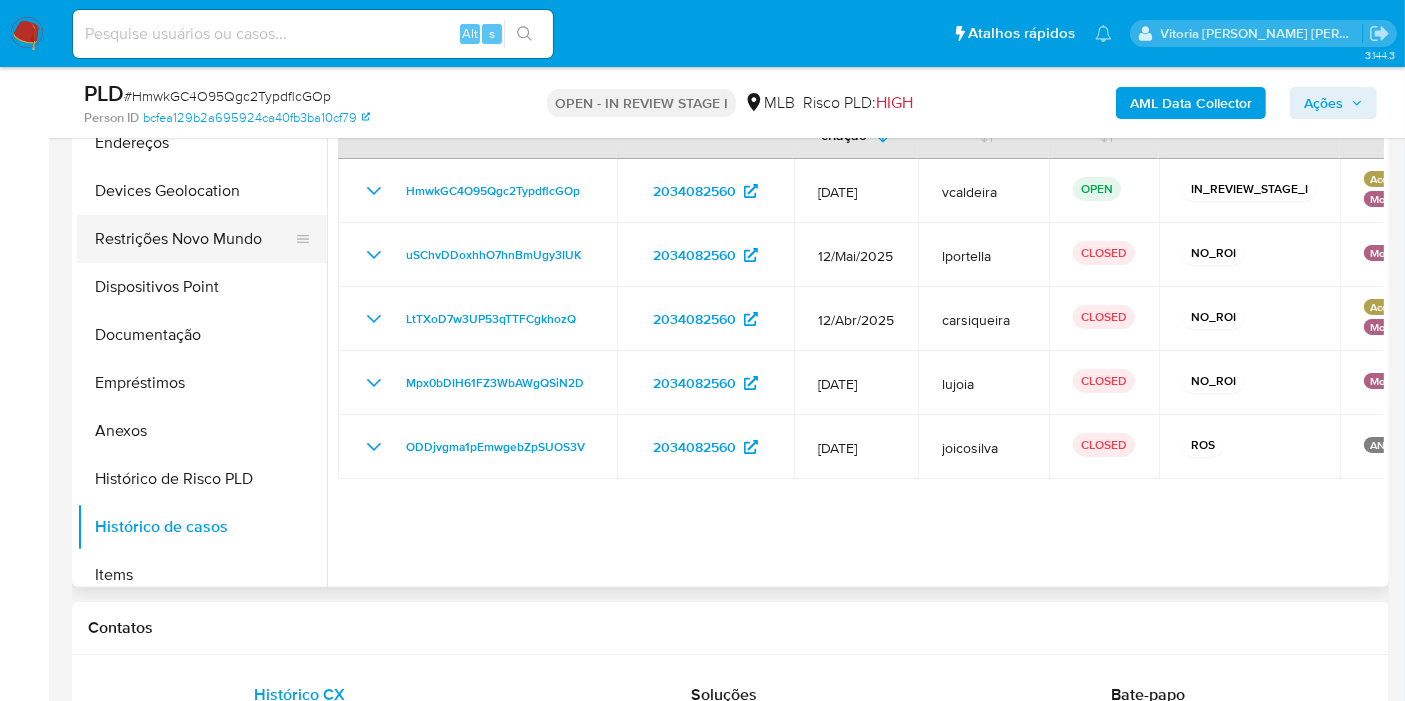 click on "Restrições Novo Mundo" at bounding box center (194, 239) 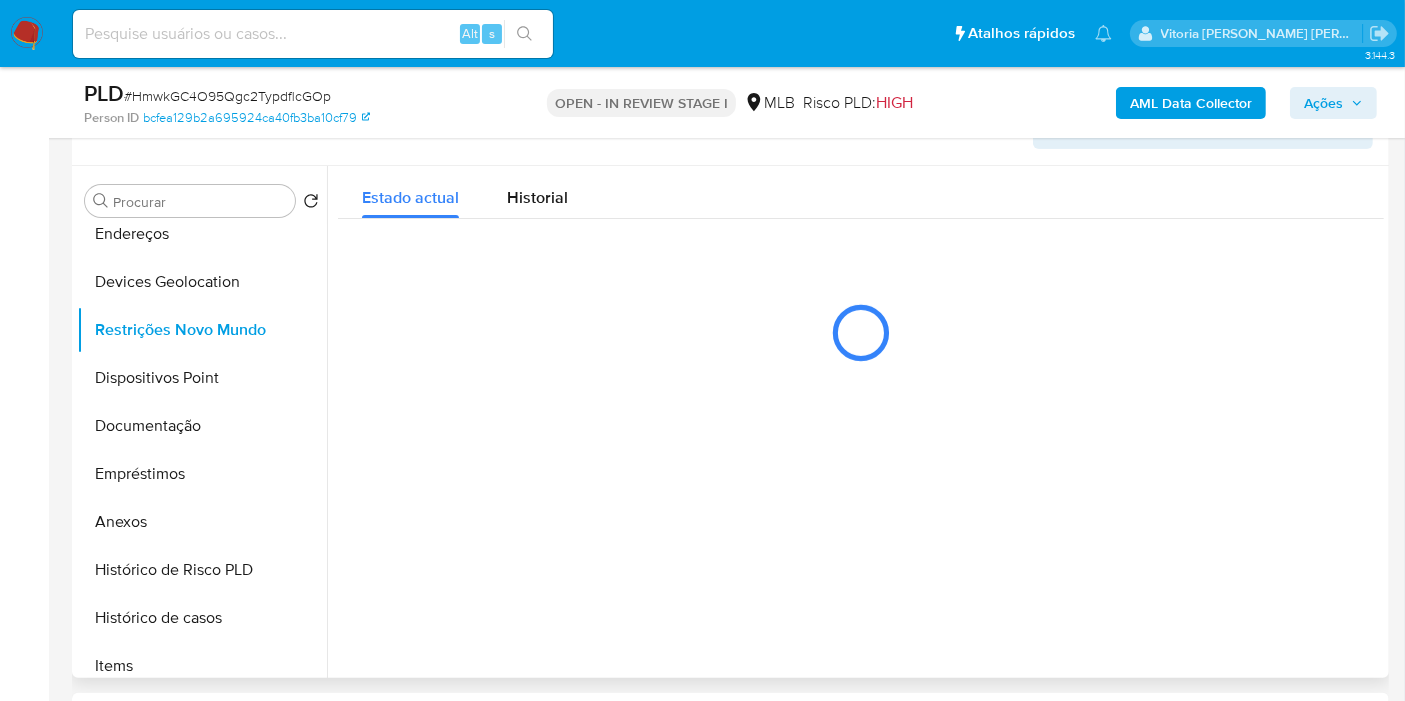 scroll, scrollTop: 333, scrollLeft: 0, axis: vertical 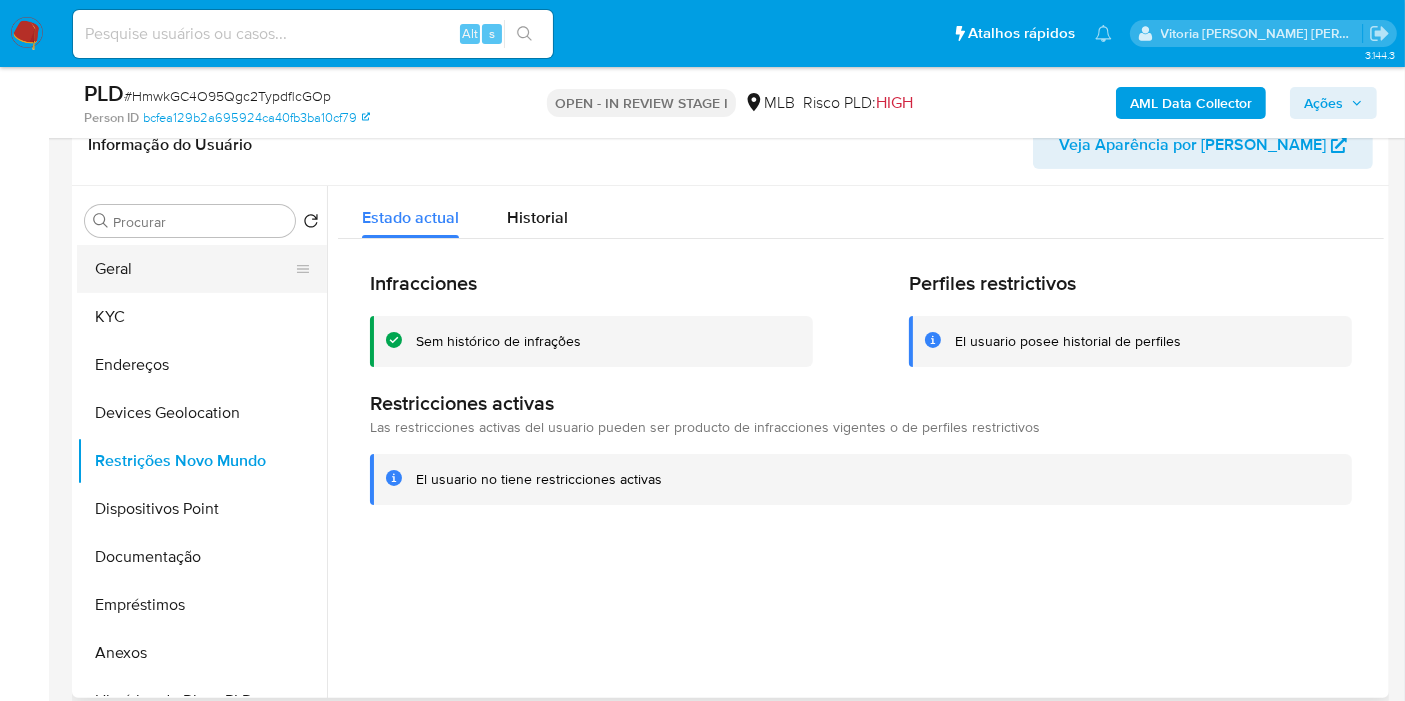 click on "Geral" at bounding box center (194, 269) 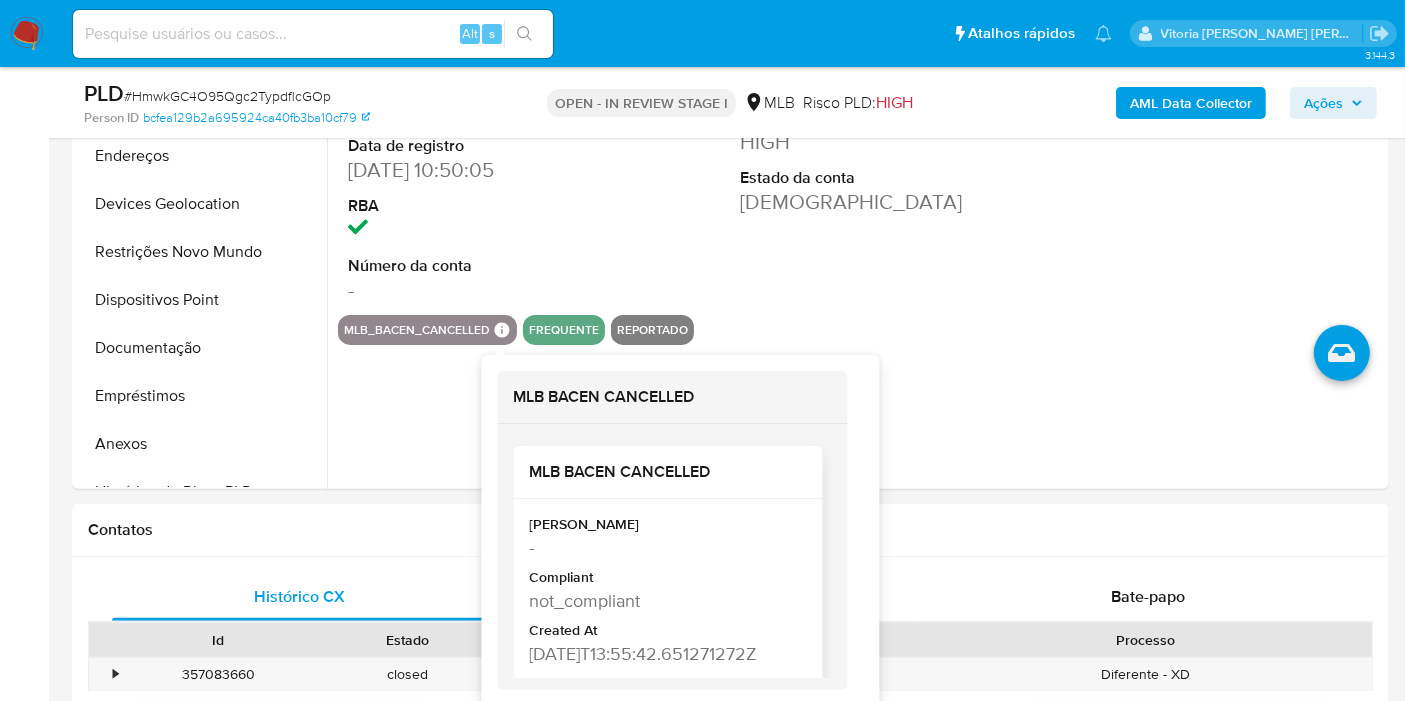 scroll, scrollTop: 555, scrollLeft: 0, axis: vertical 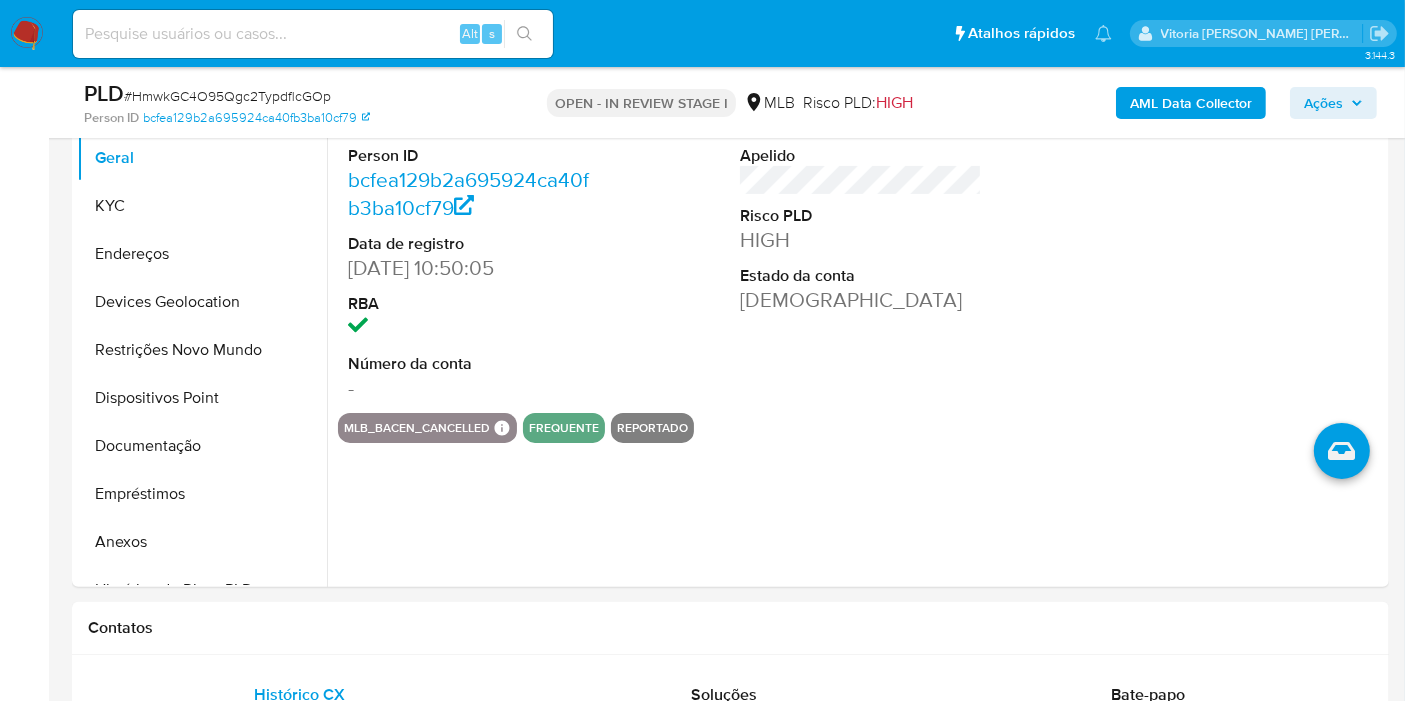 type 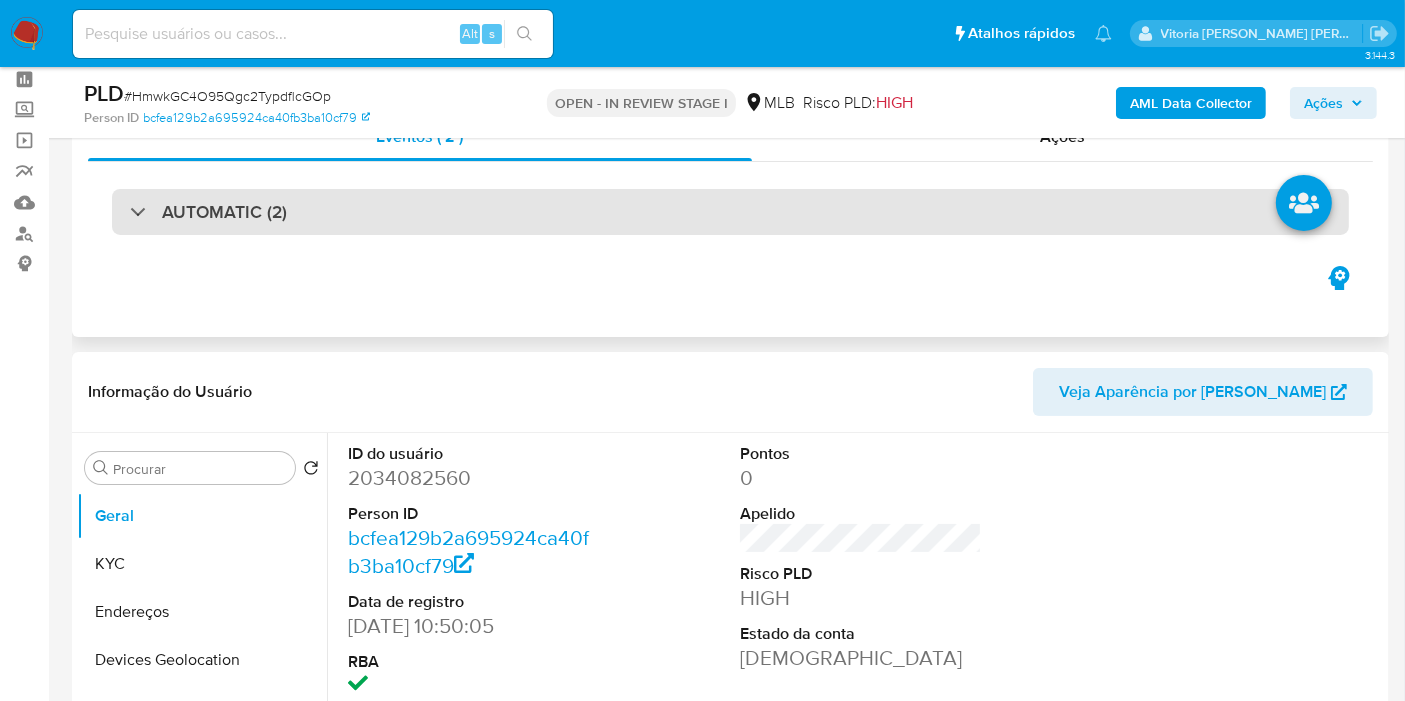 scroll, scrollTop: 0, scrollLeft: 0, axis: both 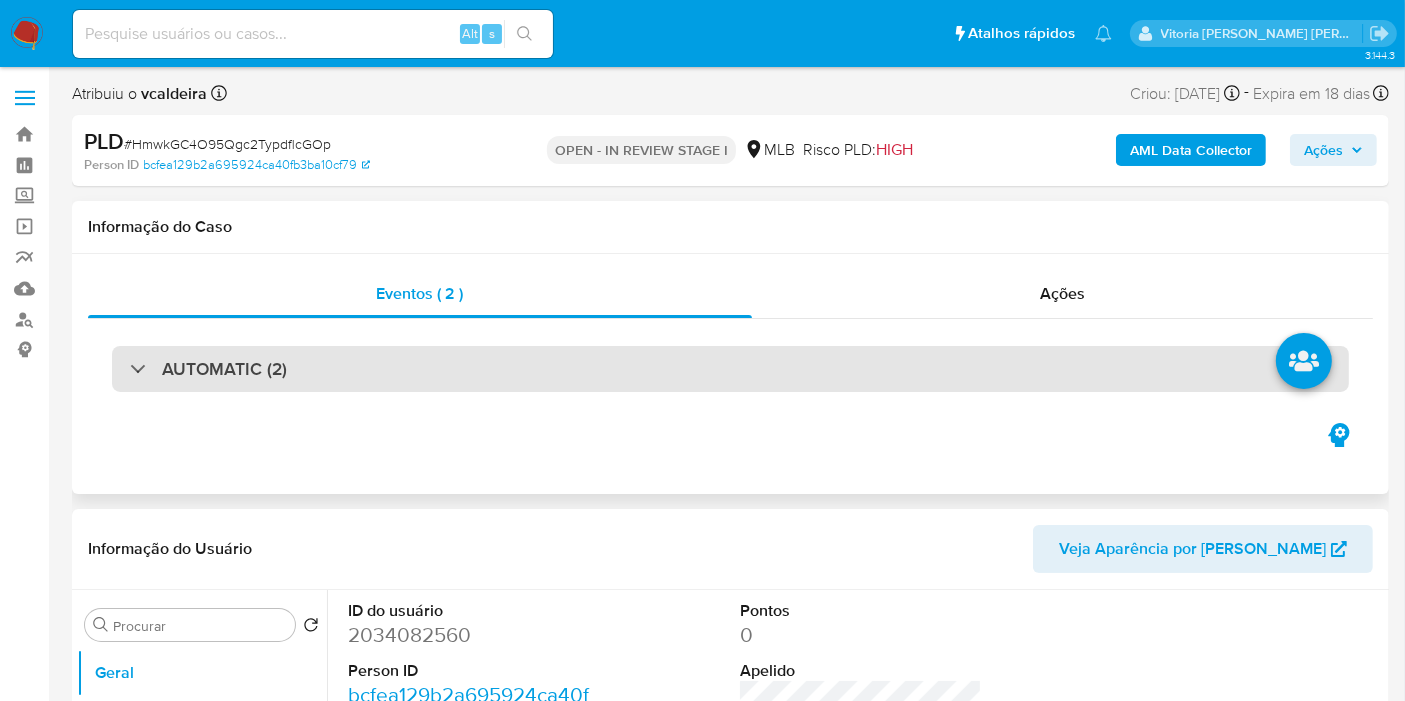 click on "AUTOMATIC (2)" at bounding box center (730, 369) 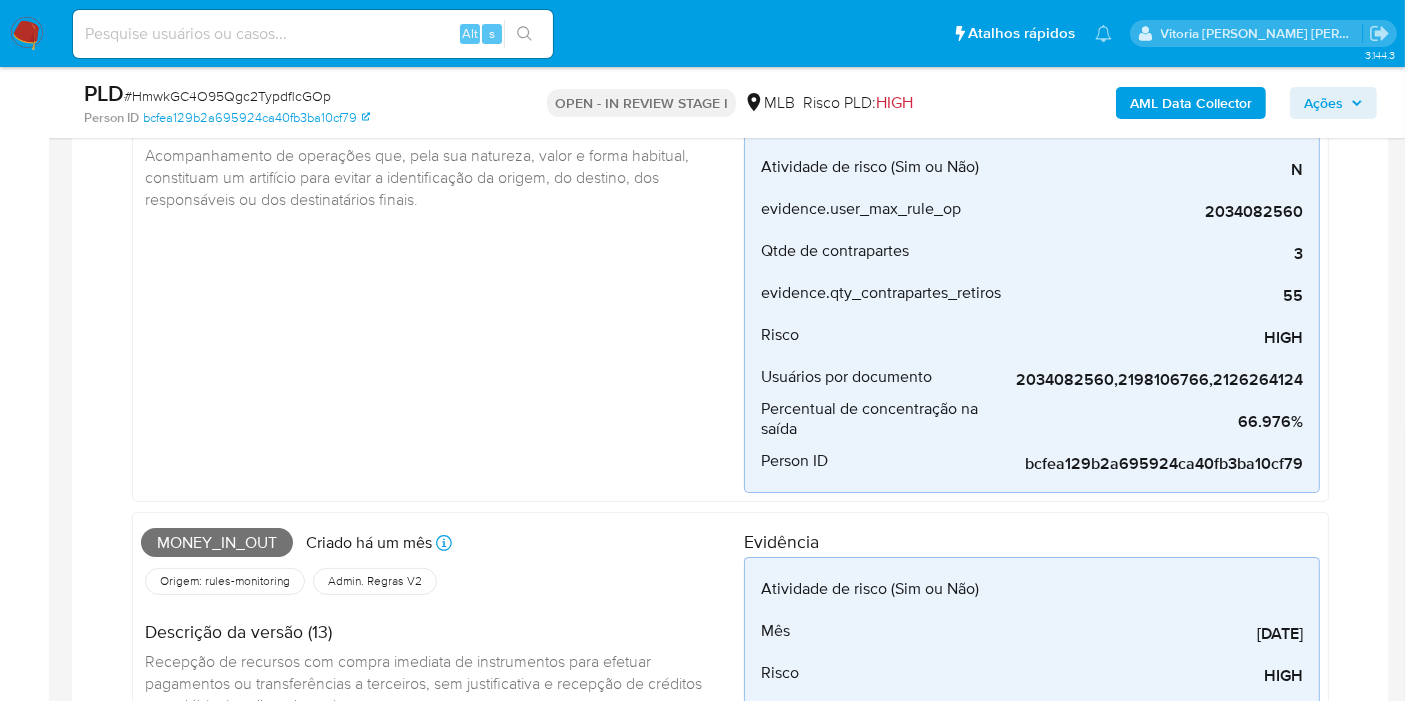 scroll, scrollTop: 333, scrollLeft: 0, axis: vertical 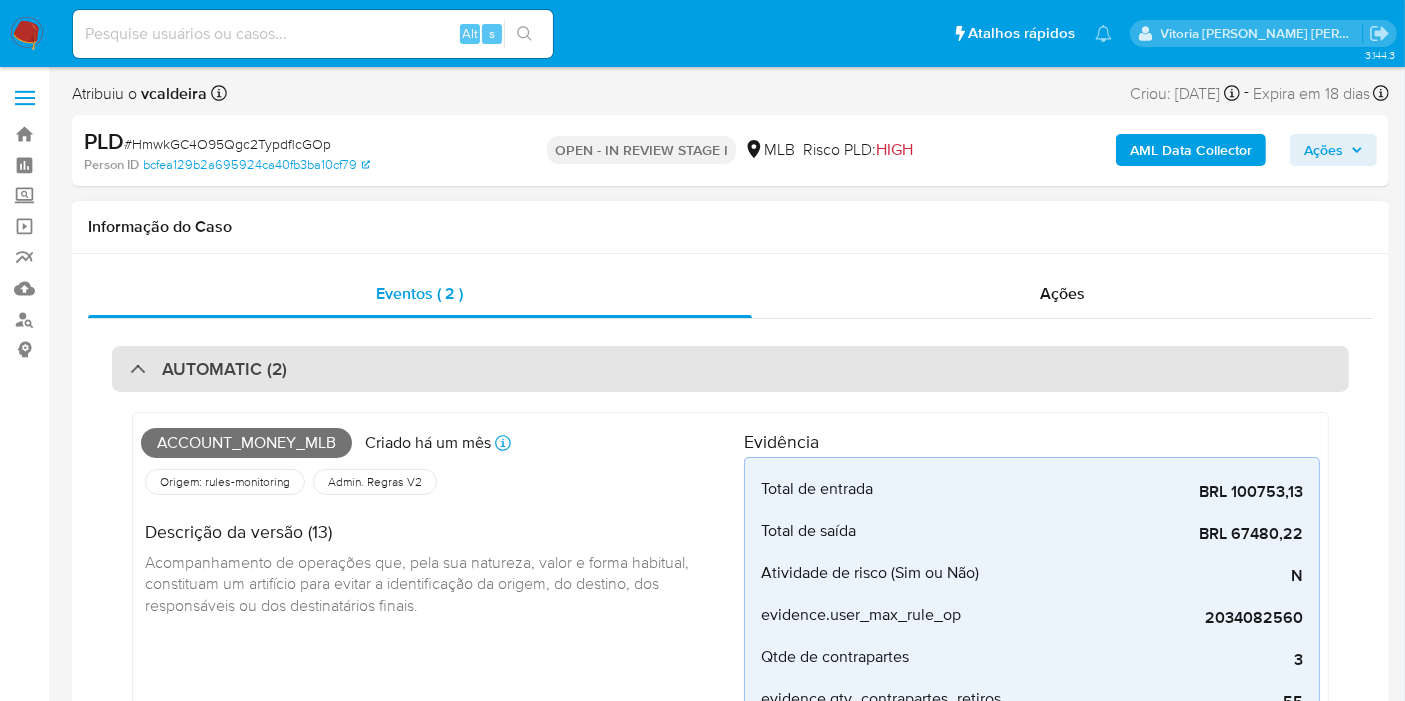 click on "Account_money_mlb Criado há um mês   Criado: 12/06/2025 00:31:16 Origem: rules-monitoring    Referência ao id da tabela de resultados da regra em rules-monitoring Admin. Regras V2 Descrição da versão (13) Acompanhamento de operações que, pela sua natureza, valor e forma habitual, constituam um artifício para evitar a identificação da origem, do destino, dos responsáveis ​​ou dos destinatários finais. Evidência Total de entrada BRL 100753,13   evidence_description.total_income Total de saída BRL 67480,22   evidence_description.total_outcome Atividade de risco (Sim ou Não) N   Usuário com atividade de risco (Sim ou Não) evidence.user_max_rule_op 2034082560   evidence_description.user_max_rule_op Qtde de contrapartes 3   evidence_description.qty_contrapartes evidence.qty_contrapartes_retiros 55   evidence_description.qty_contrapartes_retiros Risco HIGH   Risco máximo da matriz Usuários por documento 2034082560,2198106766,2126264124   Usuários pertencentes a um person_id 66.976%" at bounding box center (730, 855) 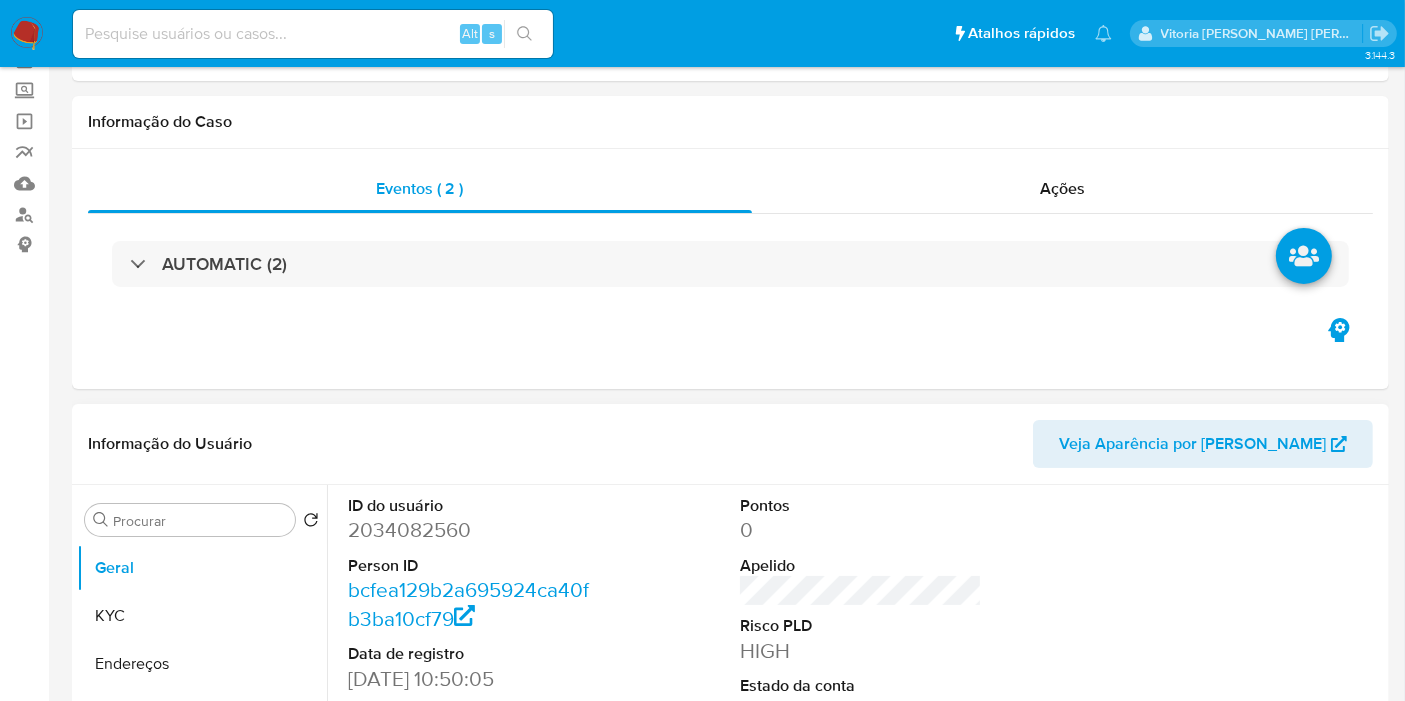 scroll, scrollTop: 444, scrollLeft: 0, axis: vertical 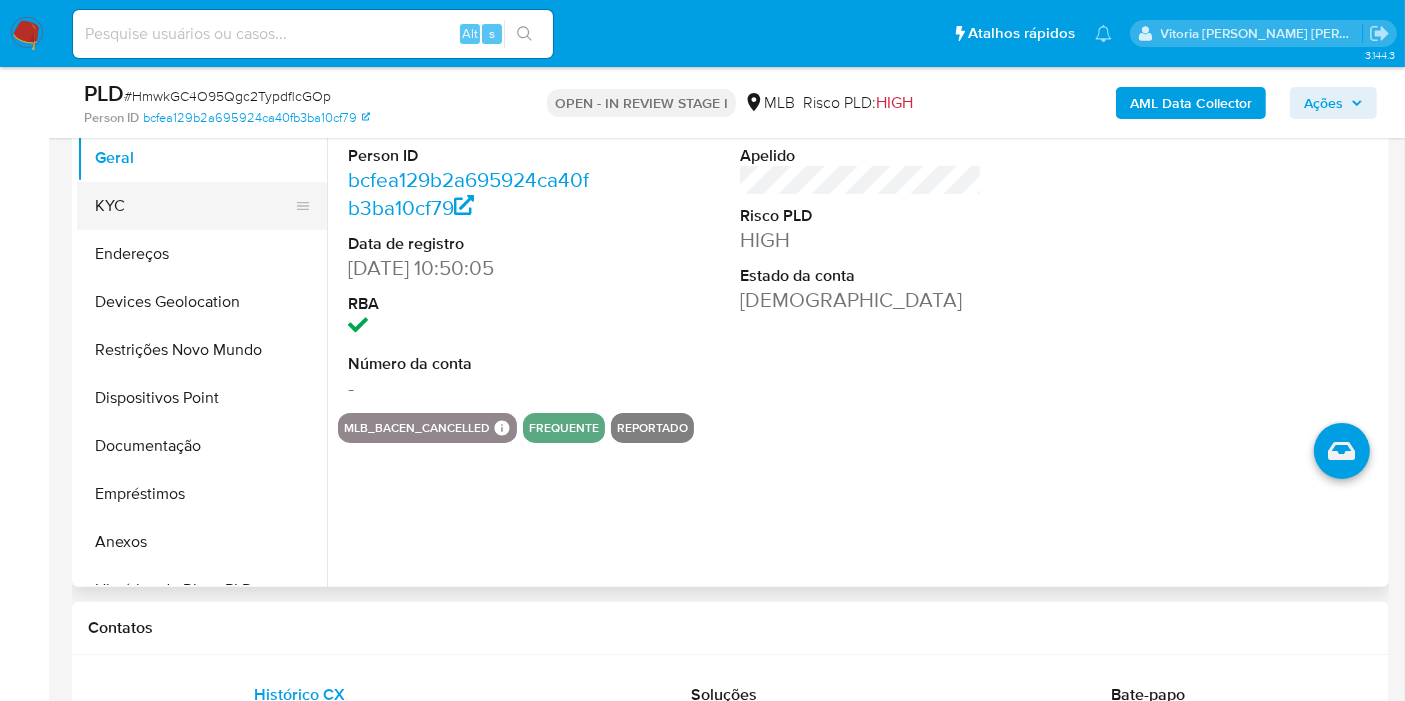click on "KYC" at bounding box center (194, 206) 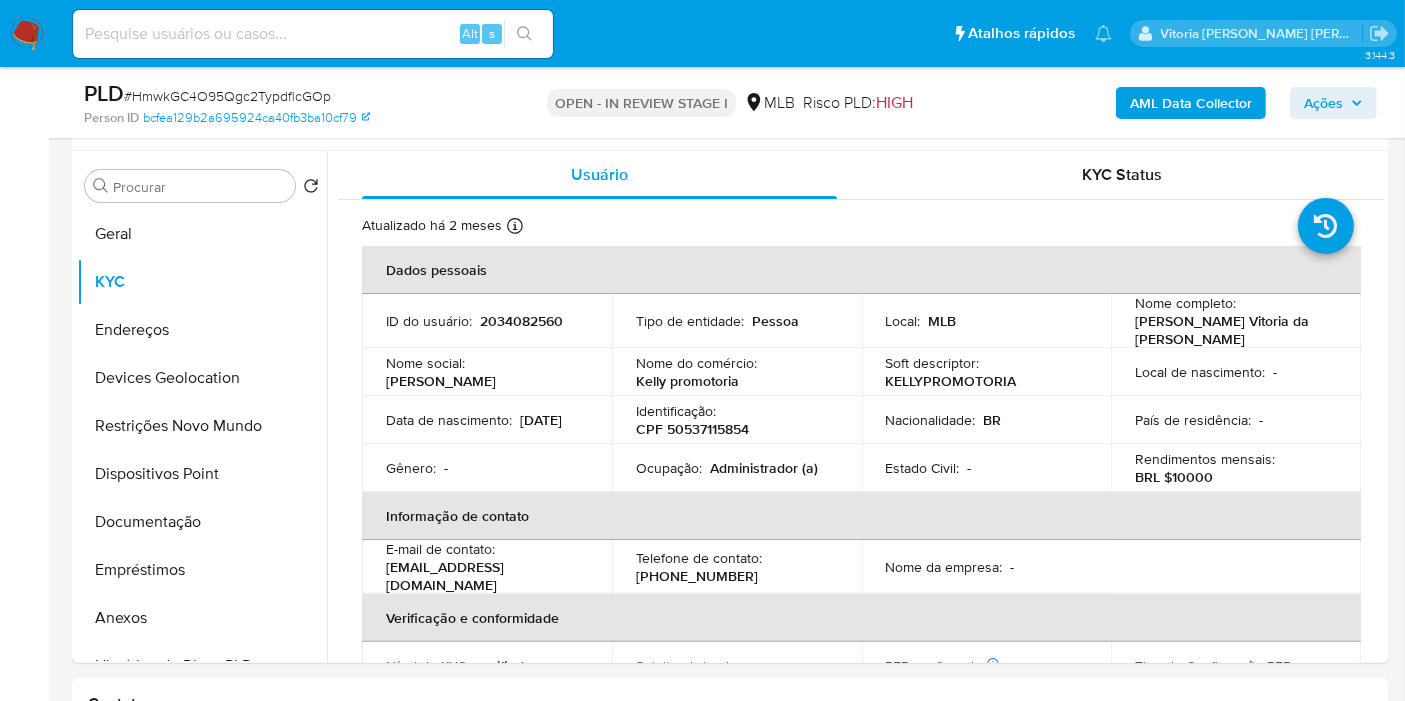 scroll, scrollTop: 333, scrollLeft: 0, axis: vertical 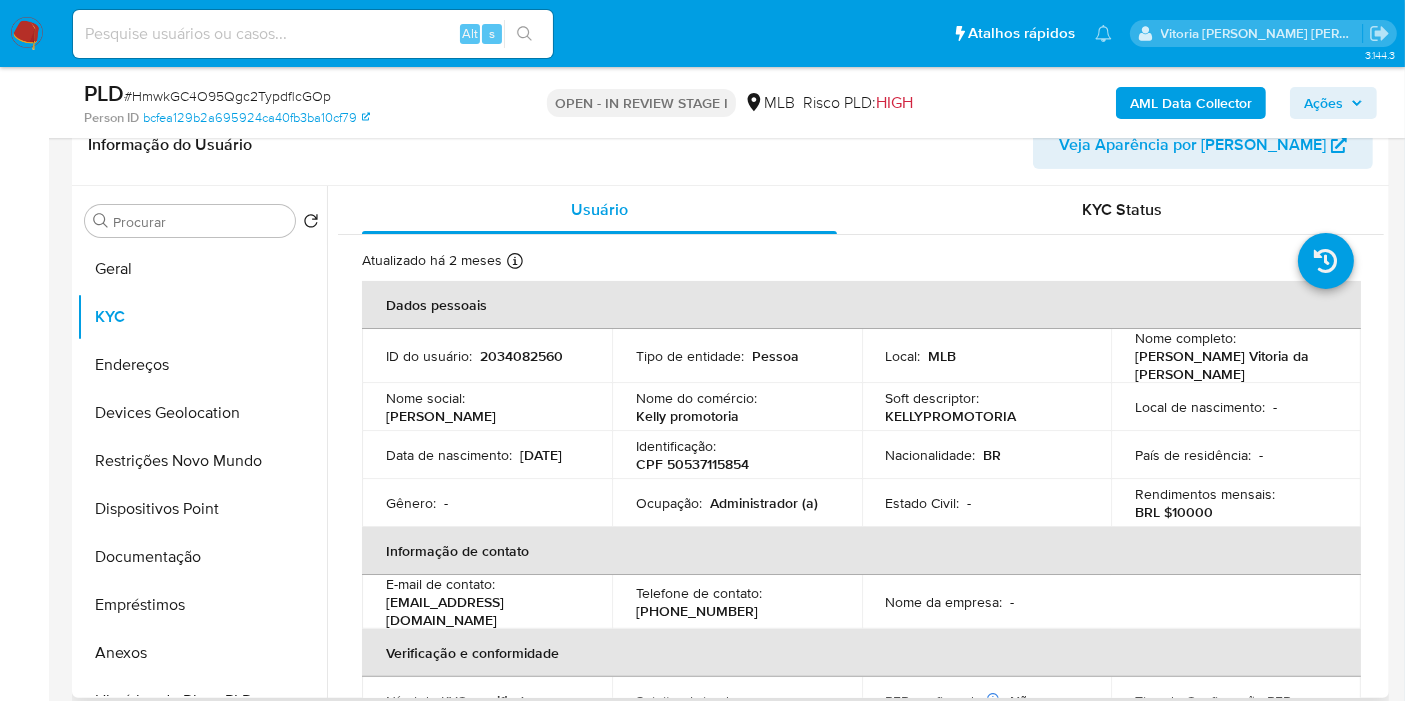 click on "CPF 50537115854" at bounding box center (692, 464) 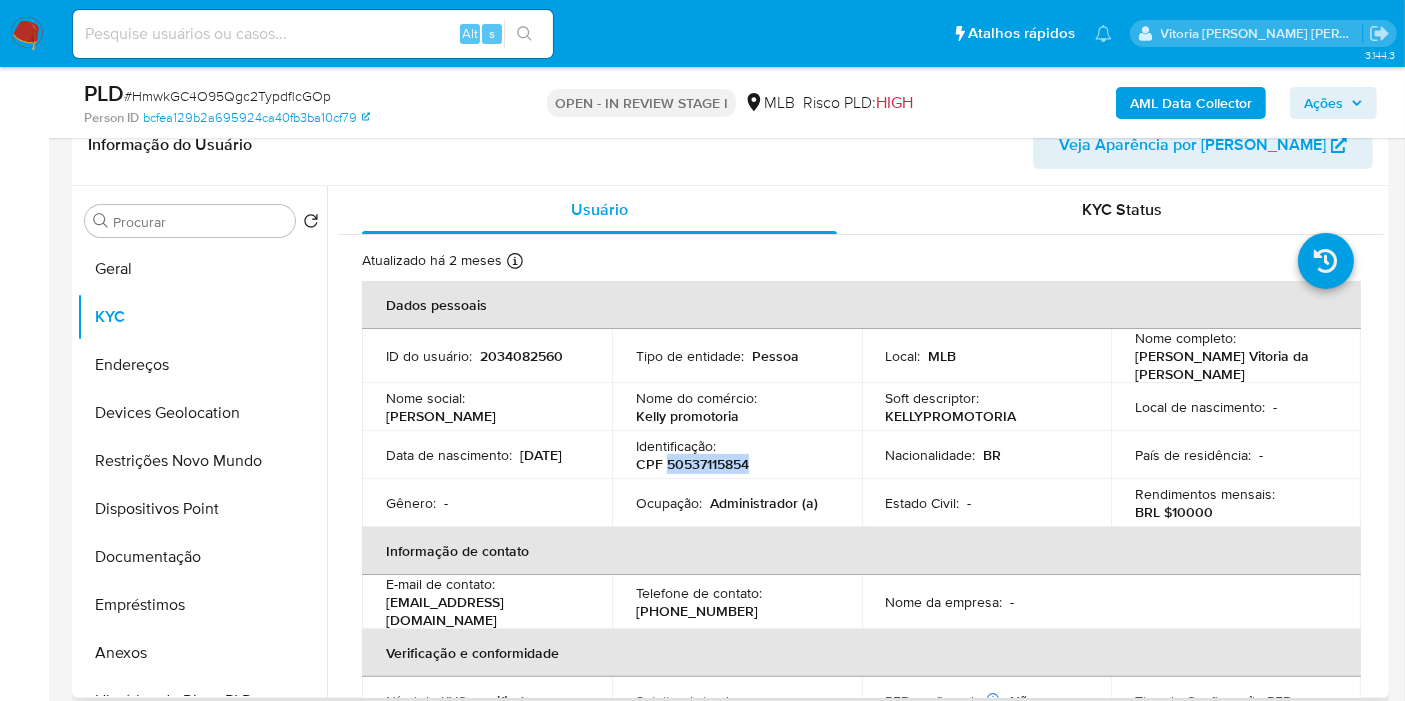 click on "CPF 50537115854" at bounding box center (692, 464) 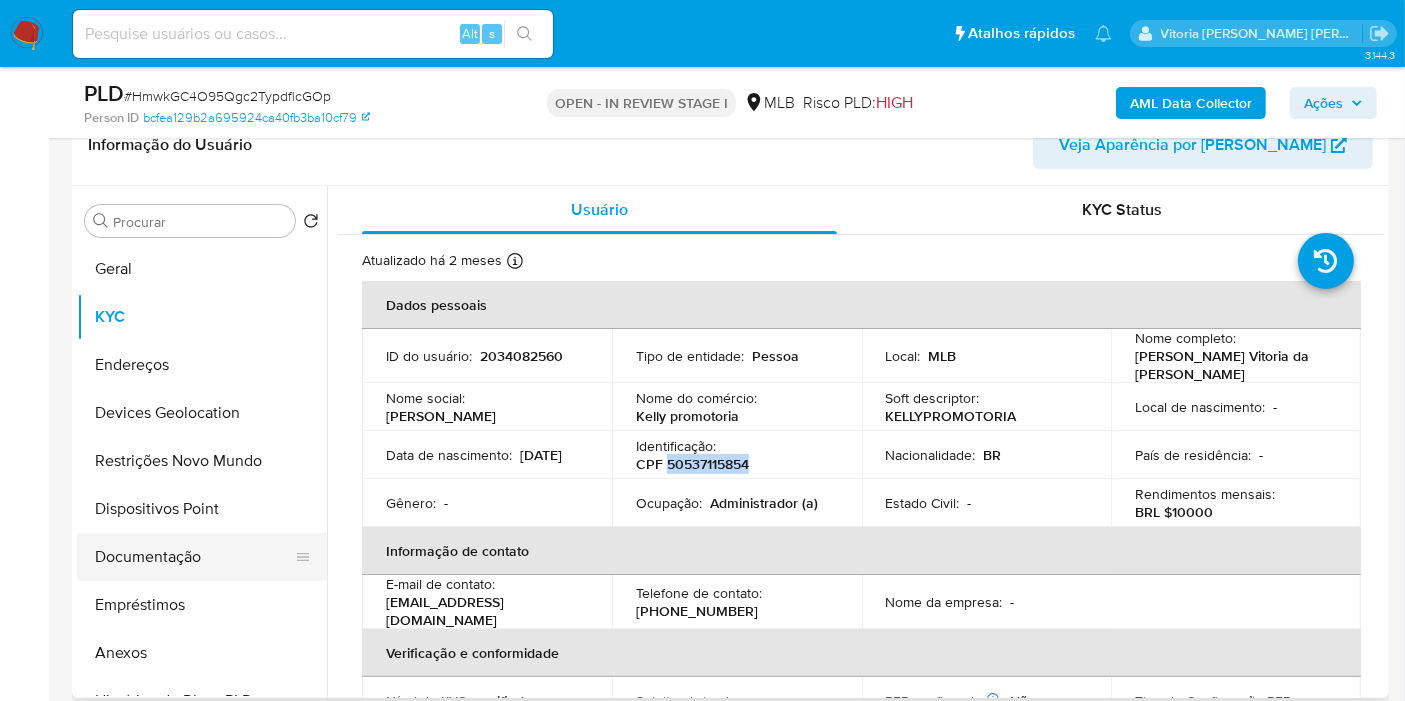 click on "Documentação" at bounding box center (194, 557) 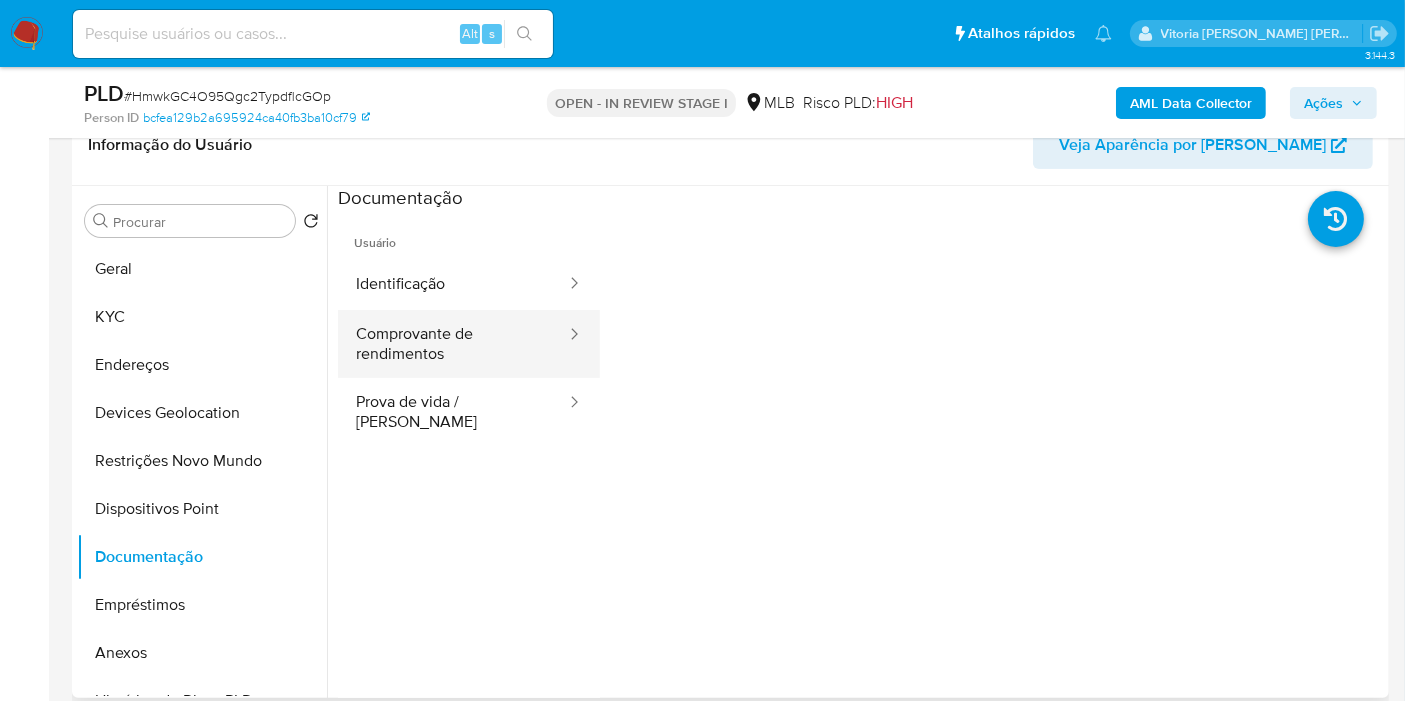 click on "Comprovante de rendimentos" at bounding box center [453, 344] 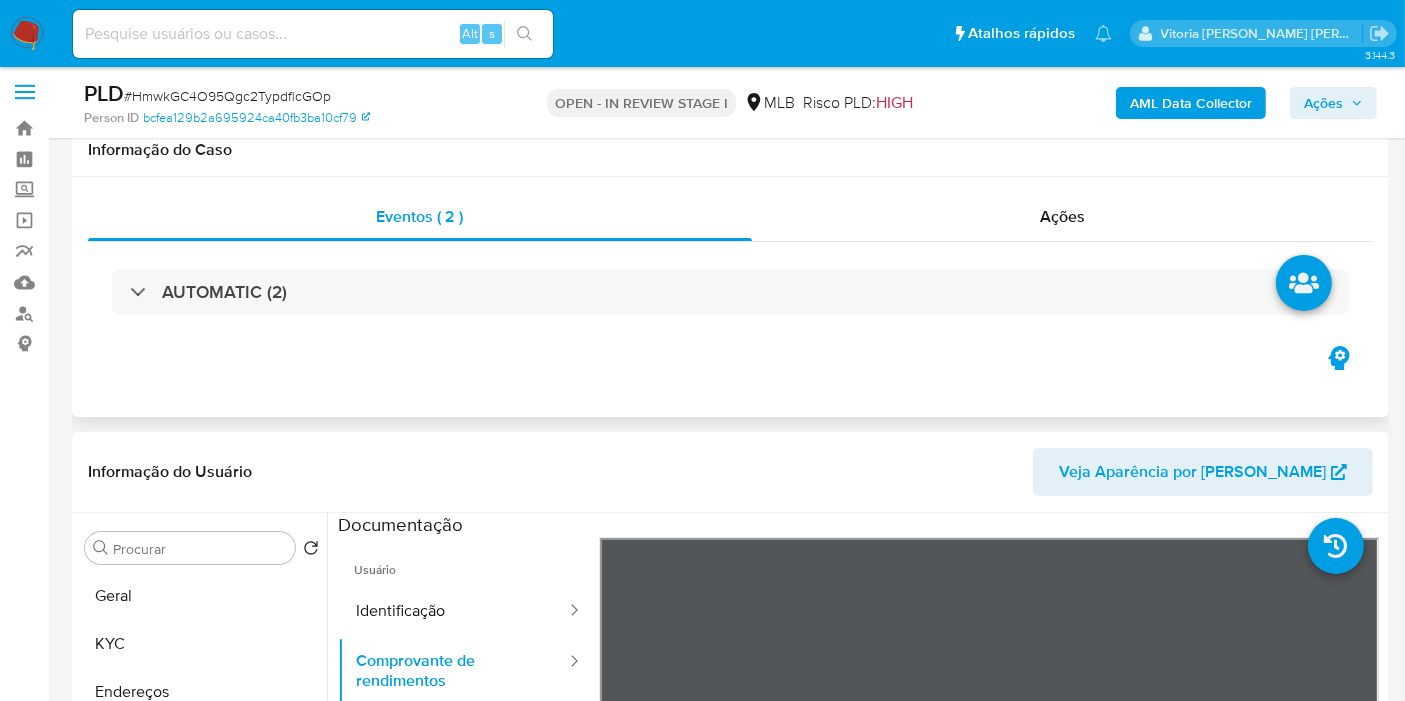 scroll, scrollTop: 0, scrollLeft: 0, axis: both 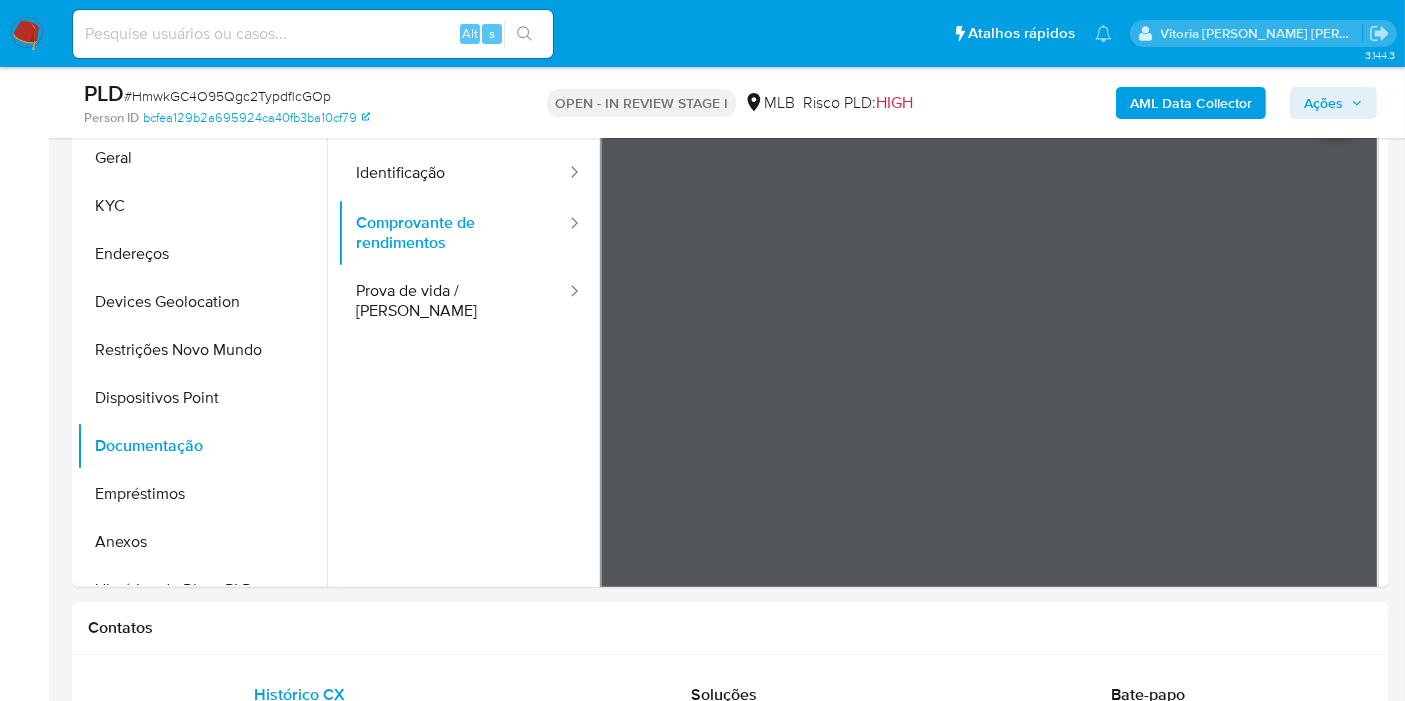 click at bounding box center (313, 34) 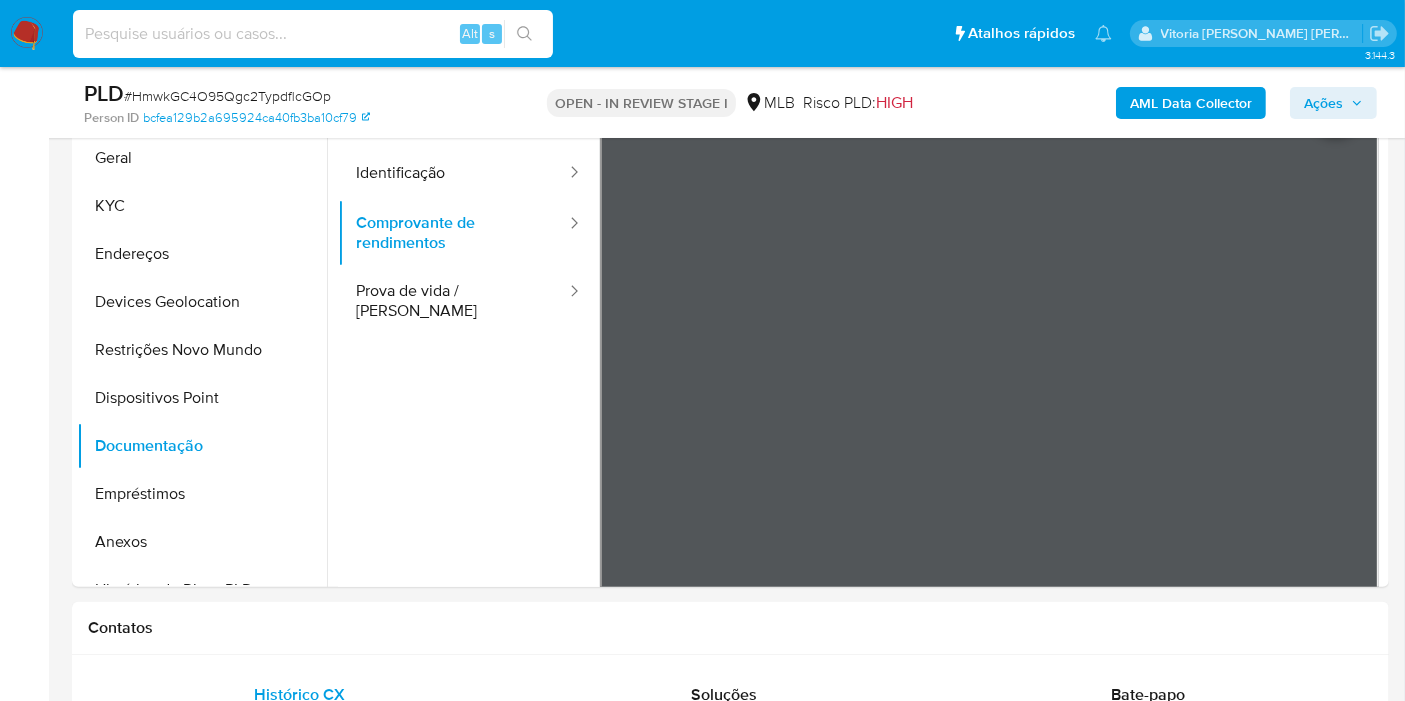 paste on "1351101047" 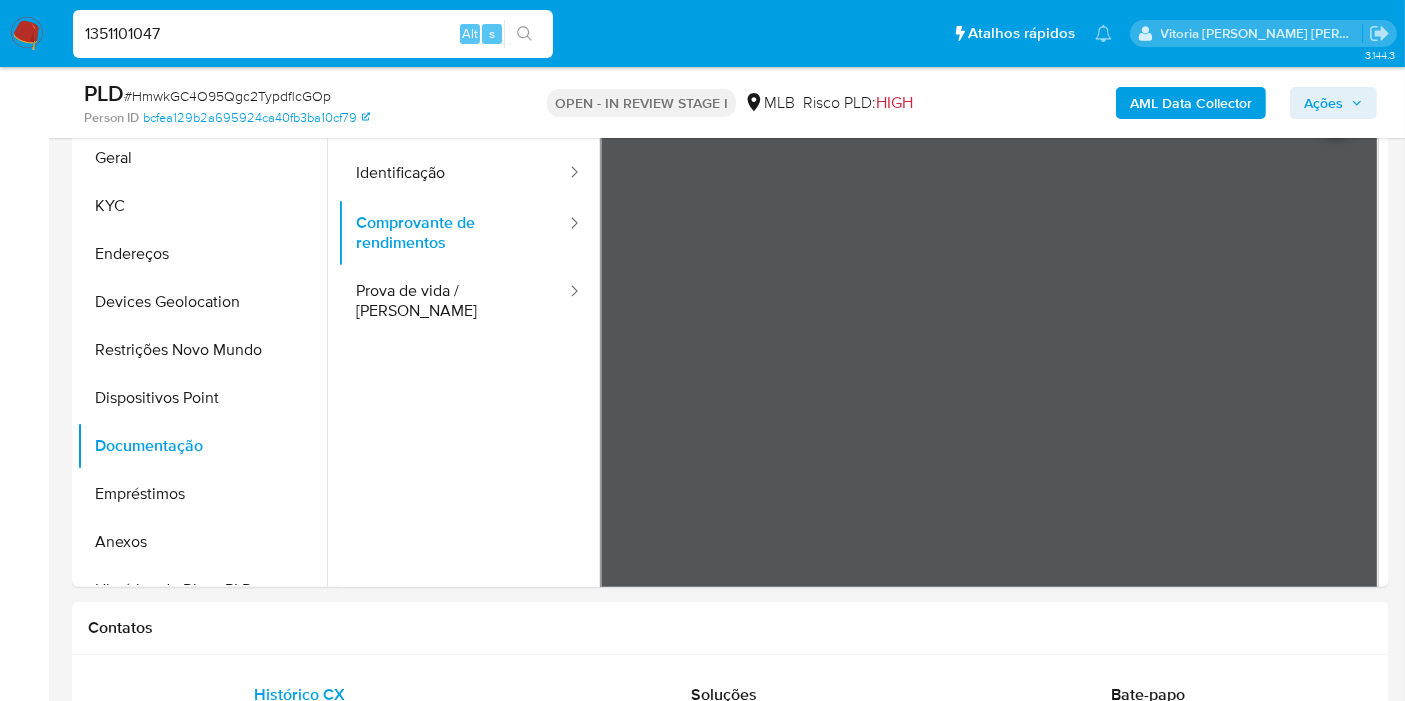 type on "1351101047" 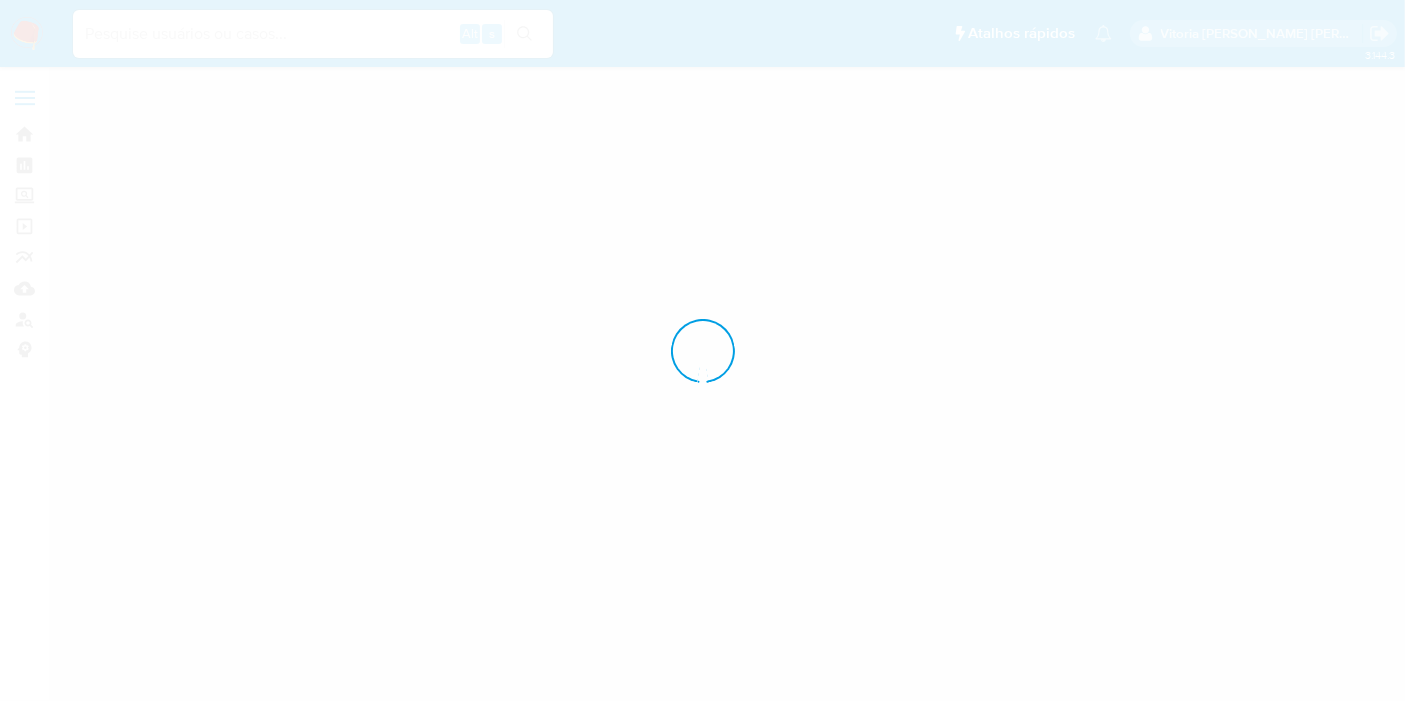 scroll, scrollTop: 0, scrollLeft: 0, axis: both 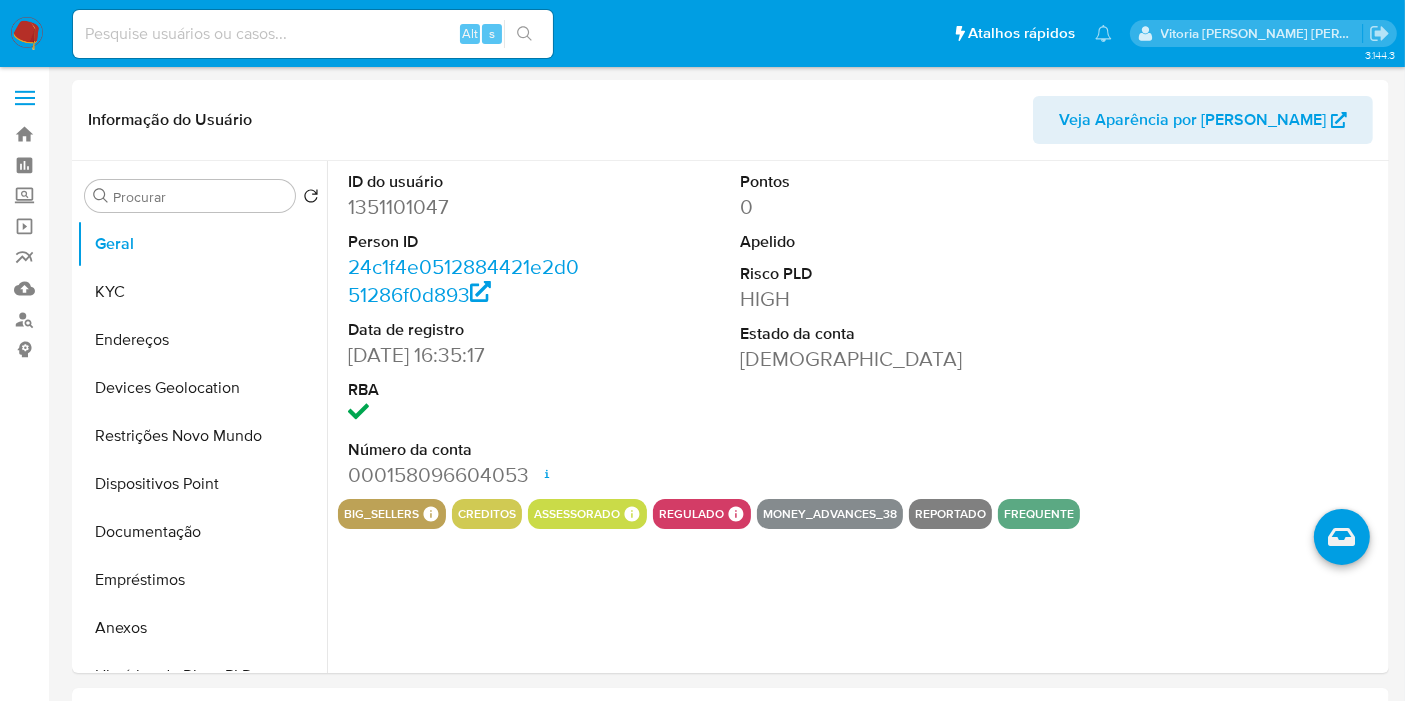 select on "10" 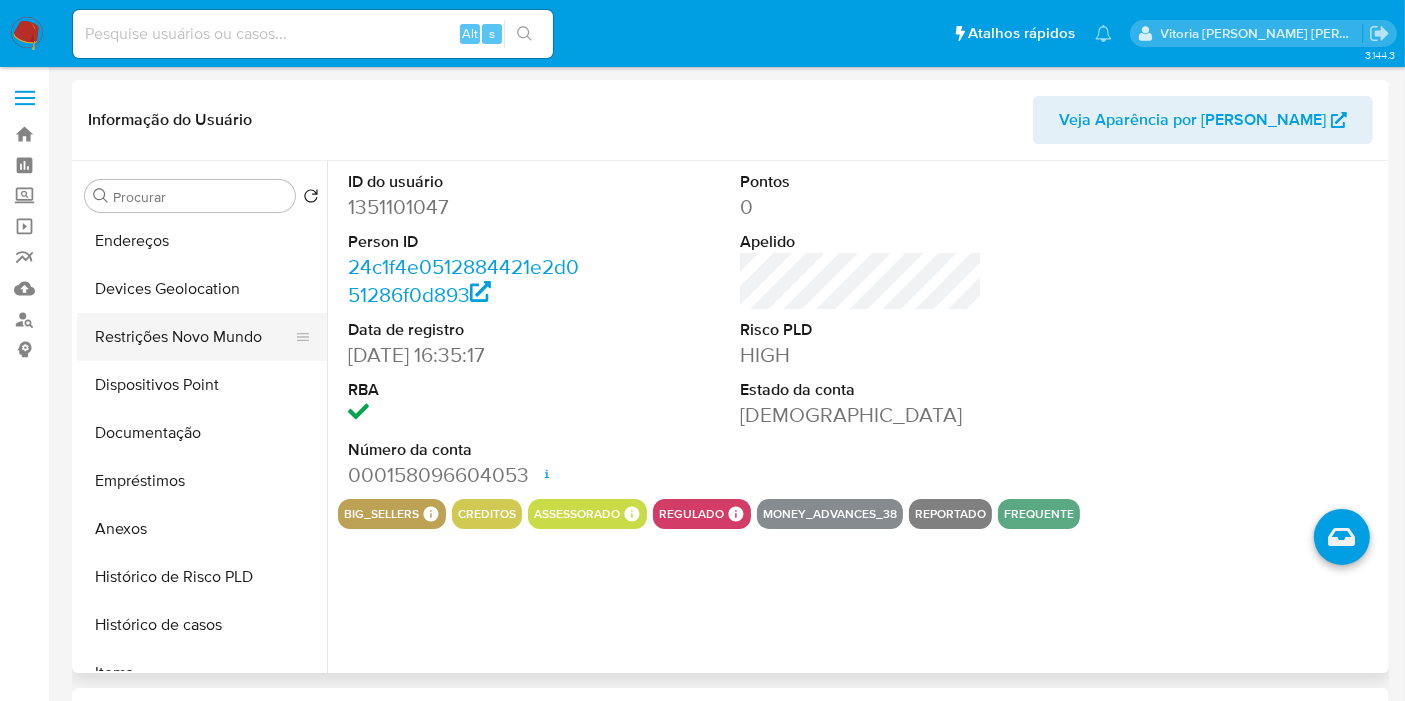 scroll, scrollTop: 222, scrollLeft: 0, axis: vertical 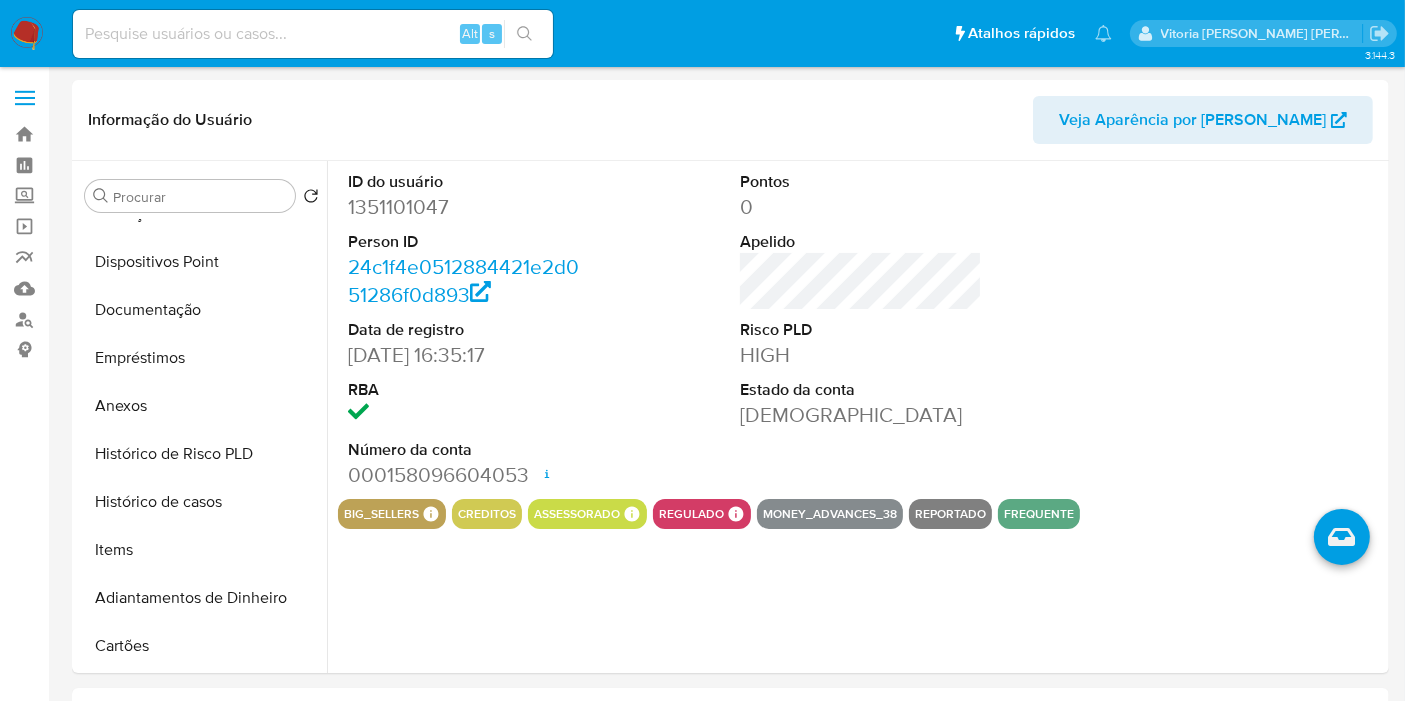 click at bounding box center (313, 34) 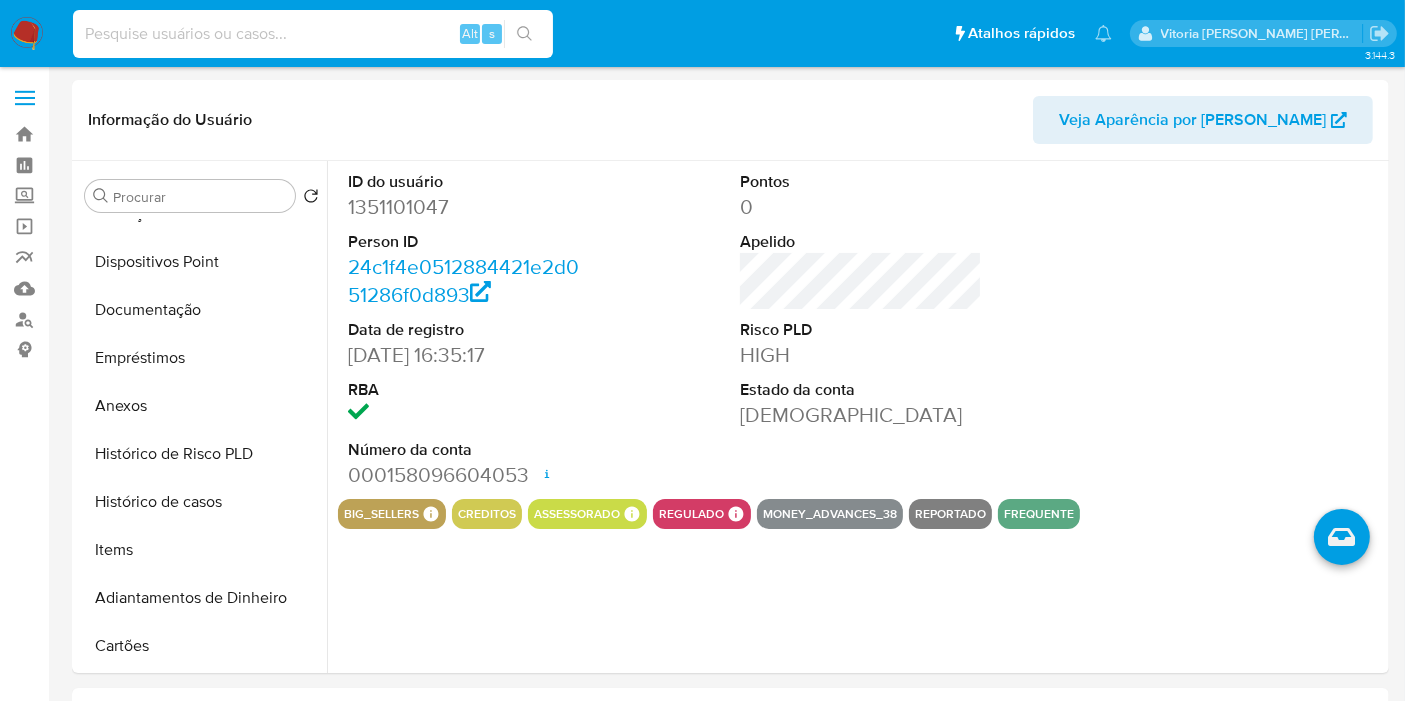 paste on "1351101047" 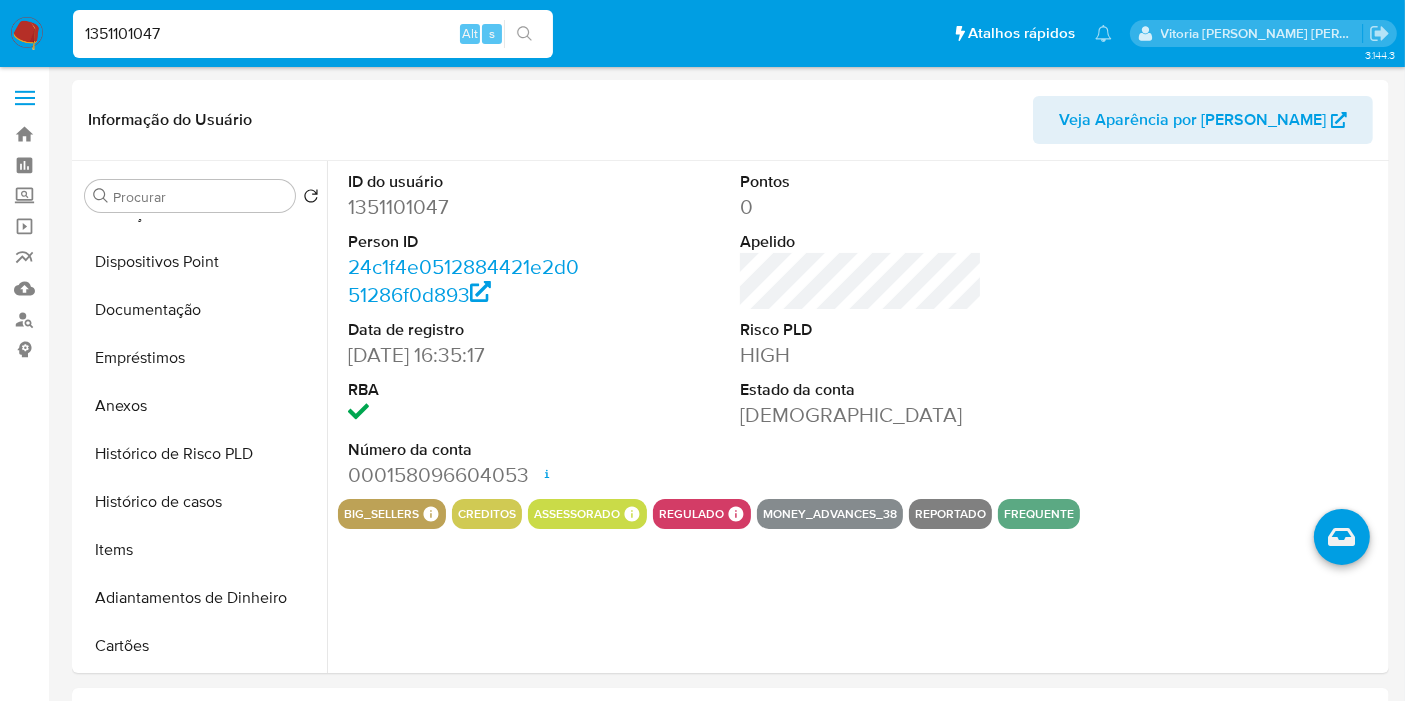 type on "1351101047" 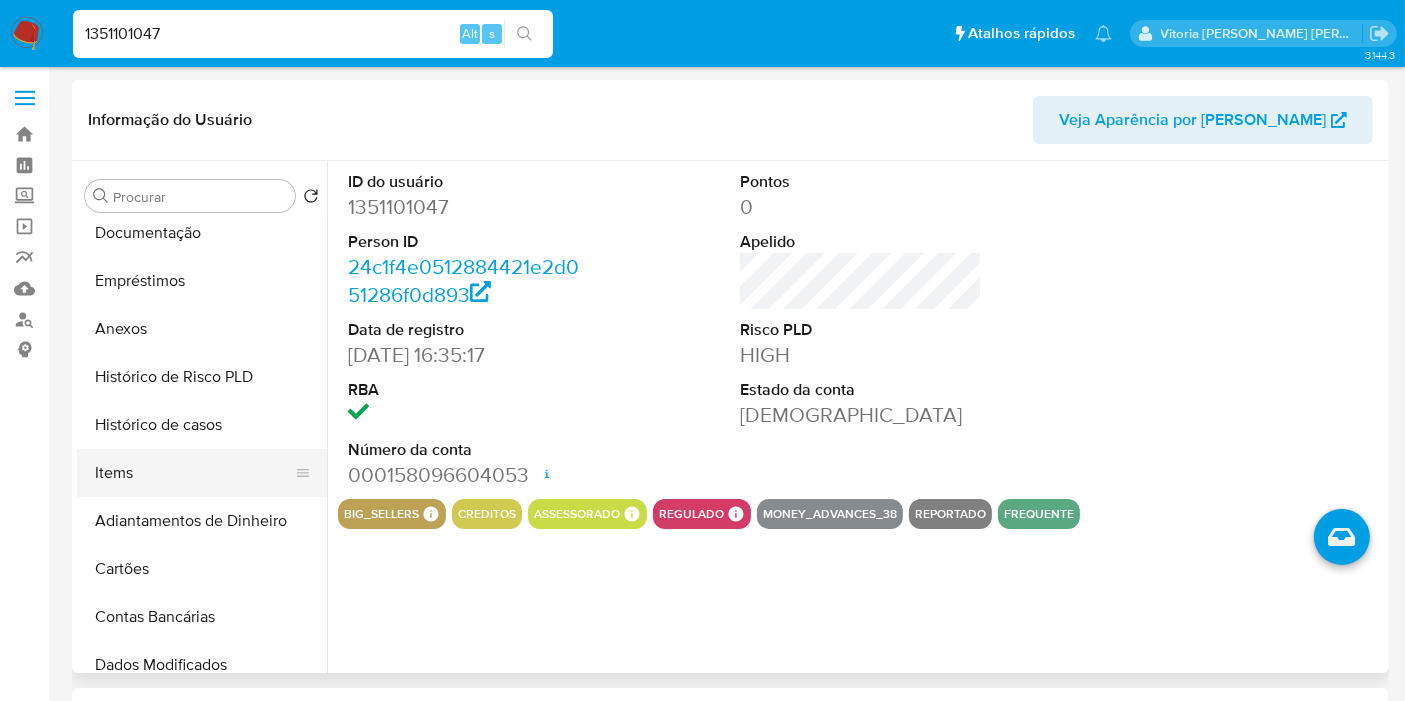 scroll, scrollTop: 333, scrollLeft: 0, axis: vertical 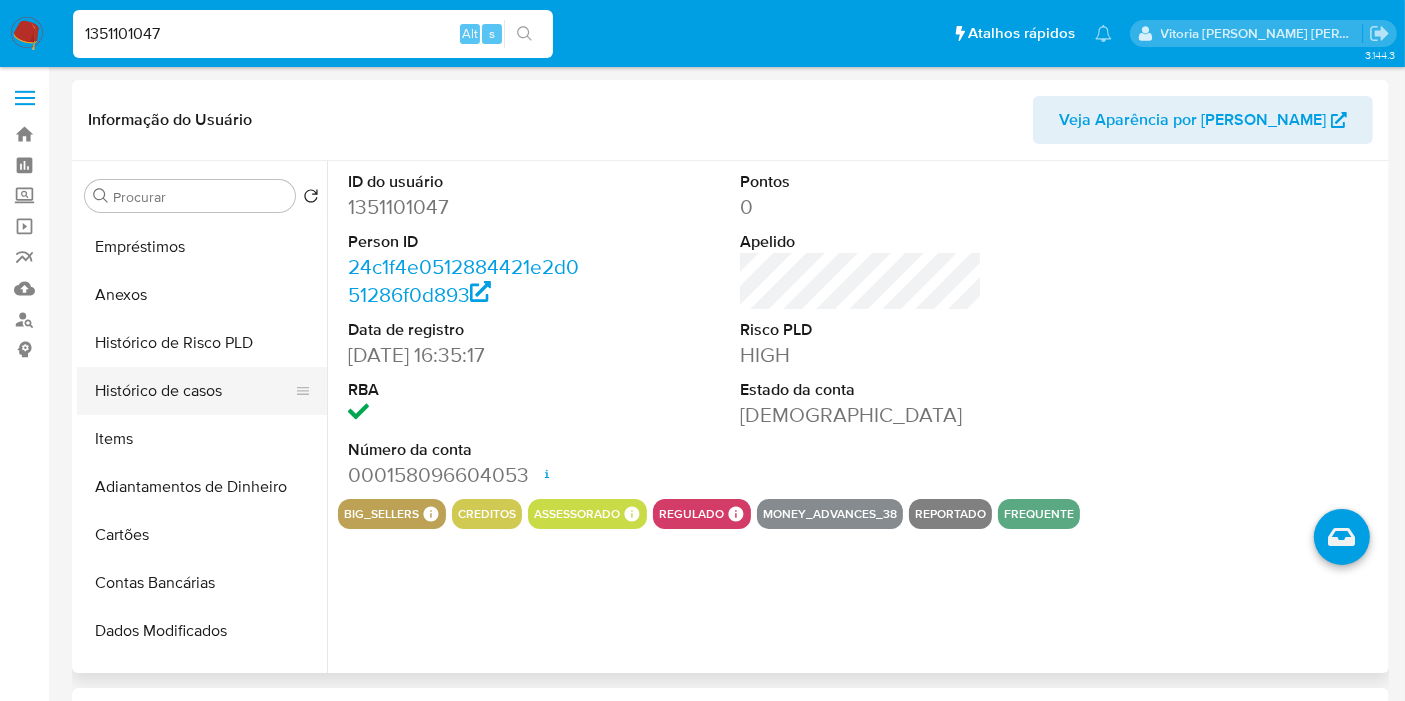 click on "Histórico de casos" at bounding box center [194, 391] 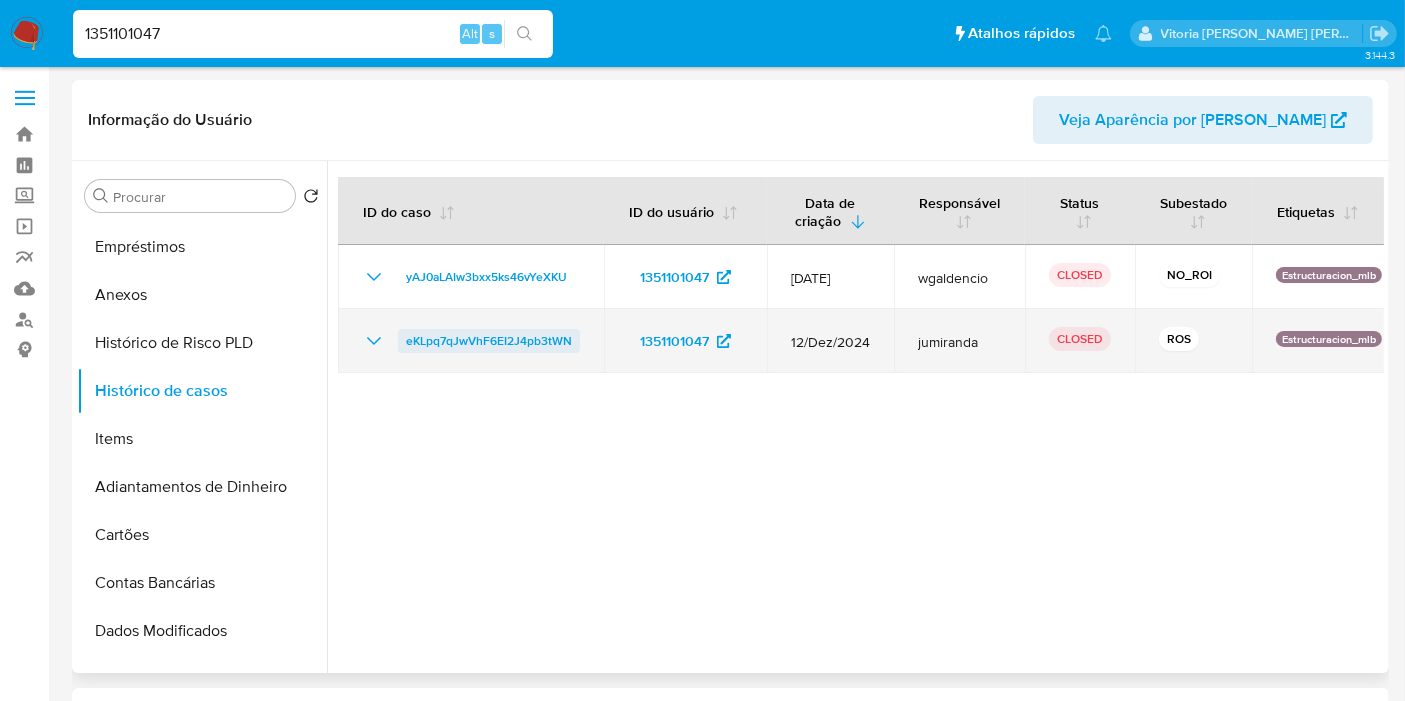 click on "eKLpq7qJwVhF6EI2J4pb3tWN" at bounding box center [489, 341] 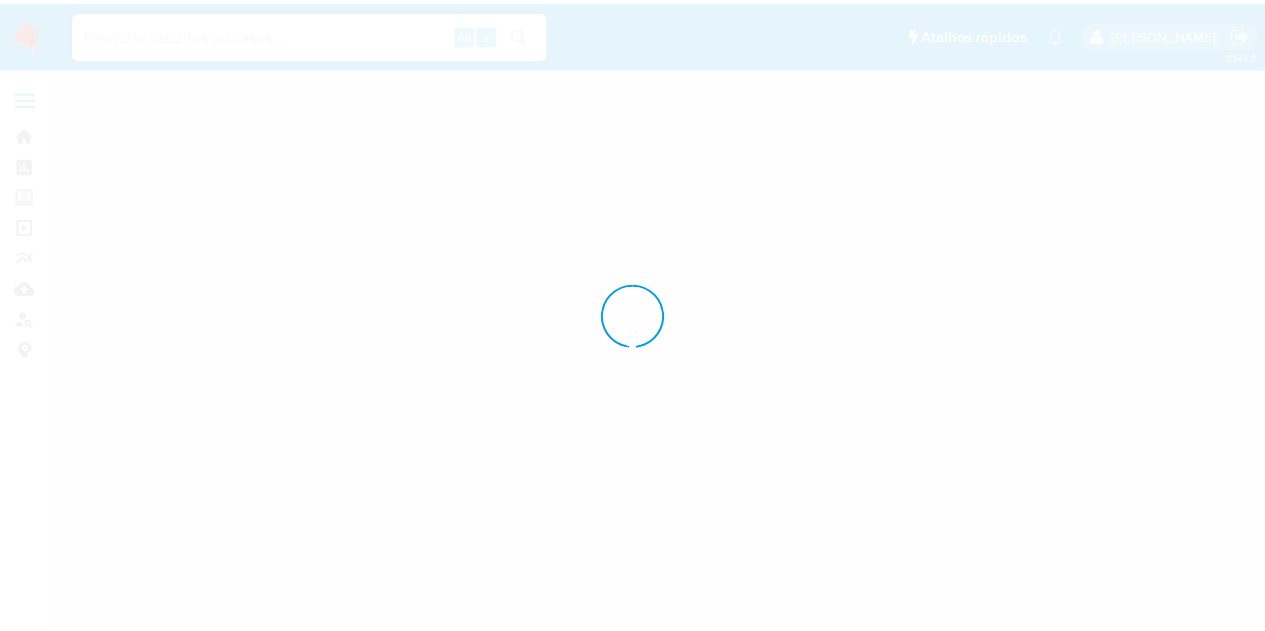 scroll, scrollTop: 0, scrollLeft: 0, axis: both 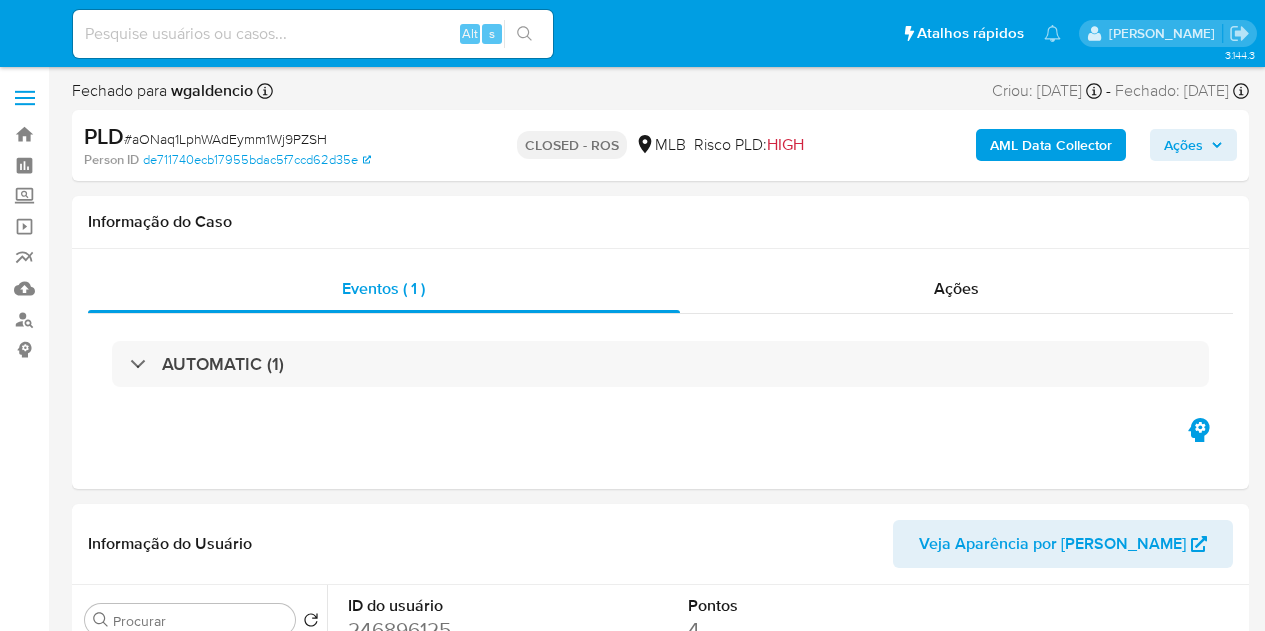 select on "10" 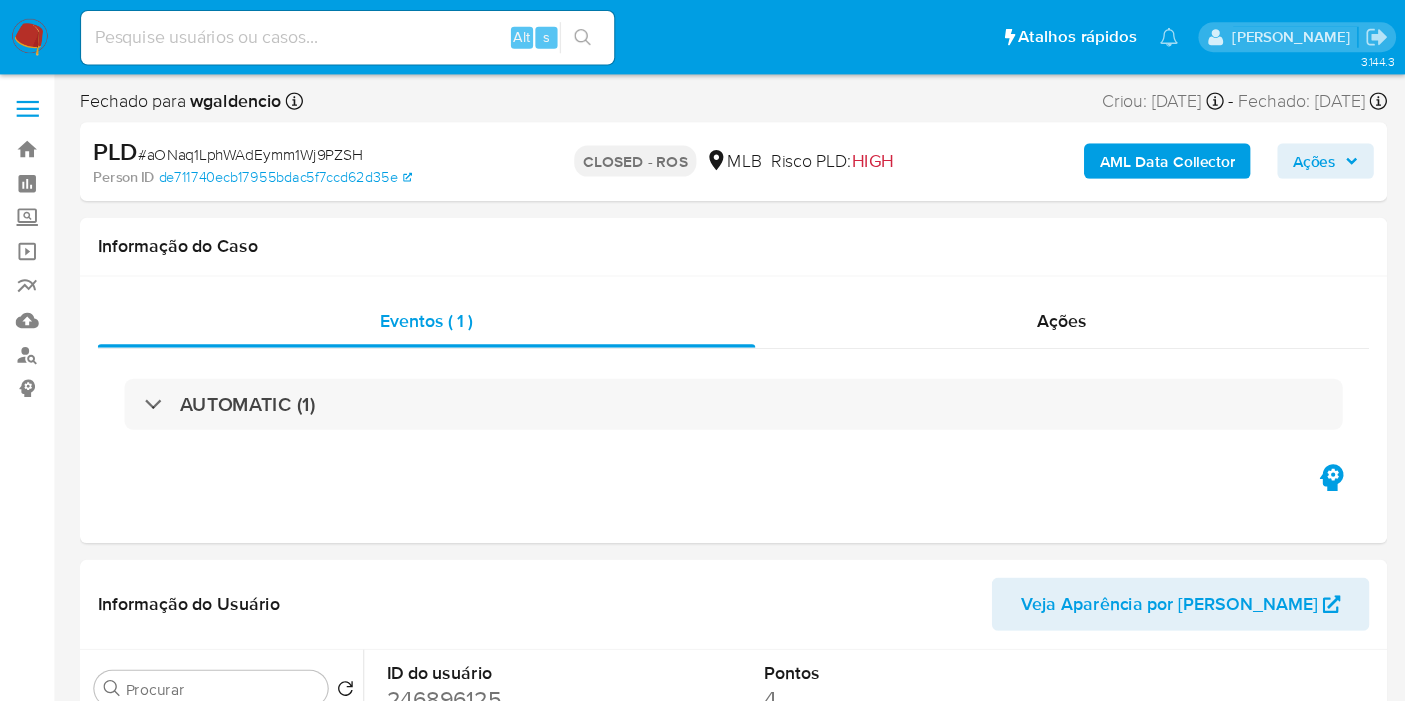 scroll, scrollTop: 0, scrollLeft: 0, axis: both 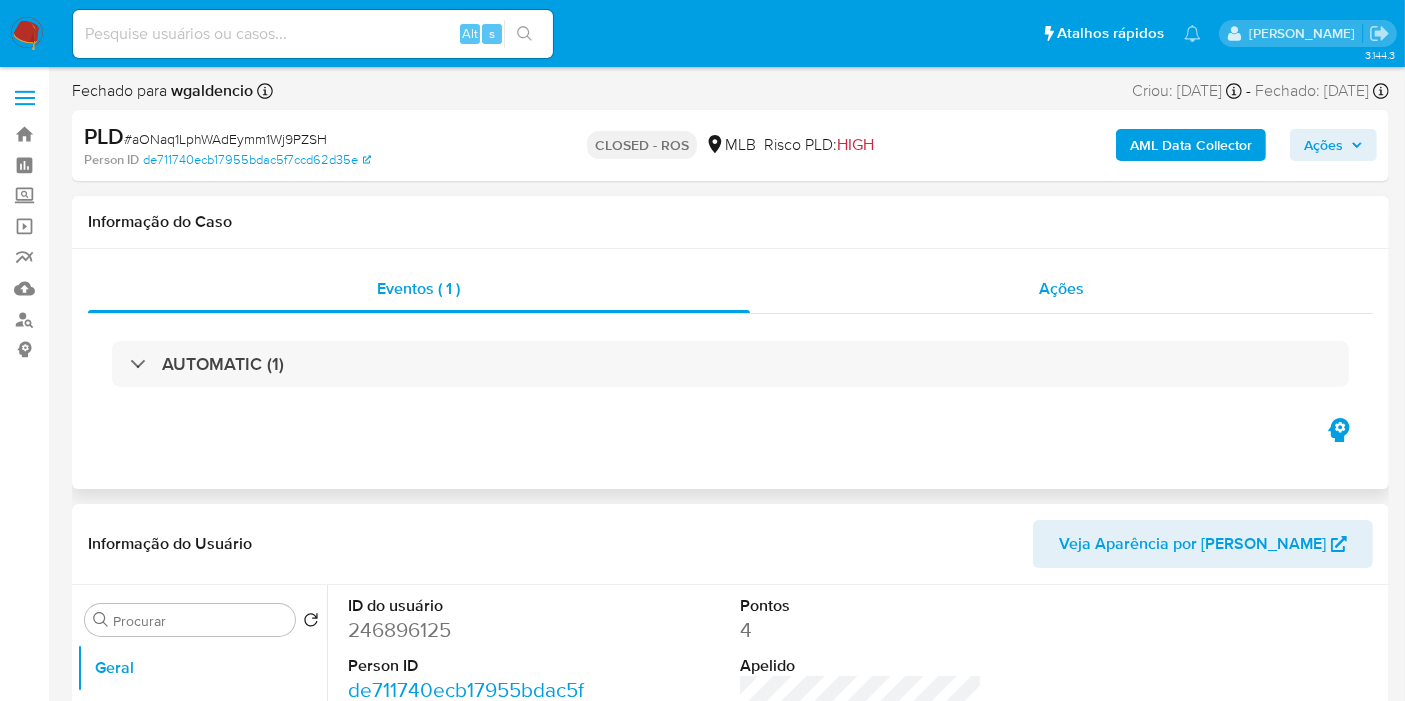 click on "Ações" at bounding box center (1062, 289) 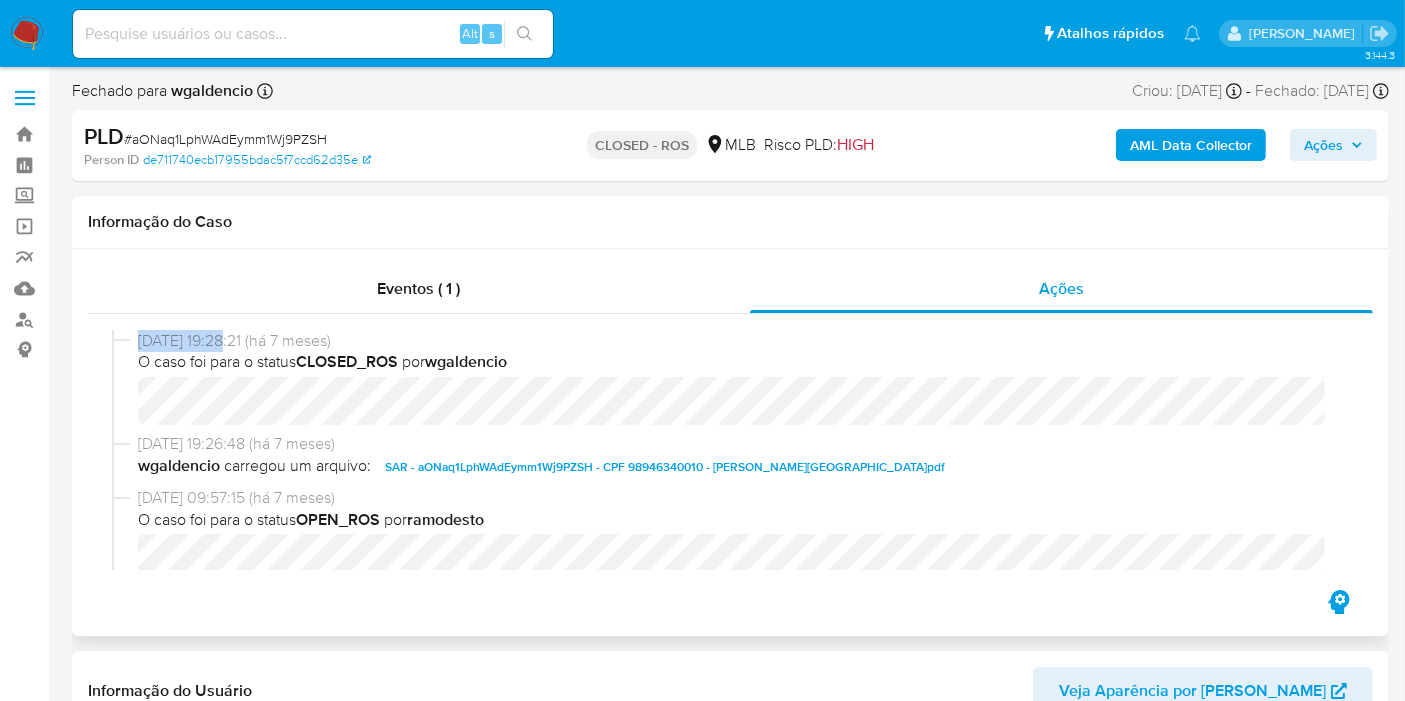 drag, startPoint x: 220, startPoint y: 340, endPoint x: 126, endPoint y: 341, distance: 94.00532 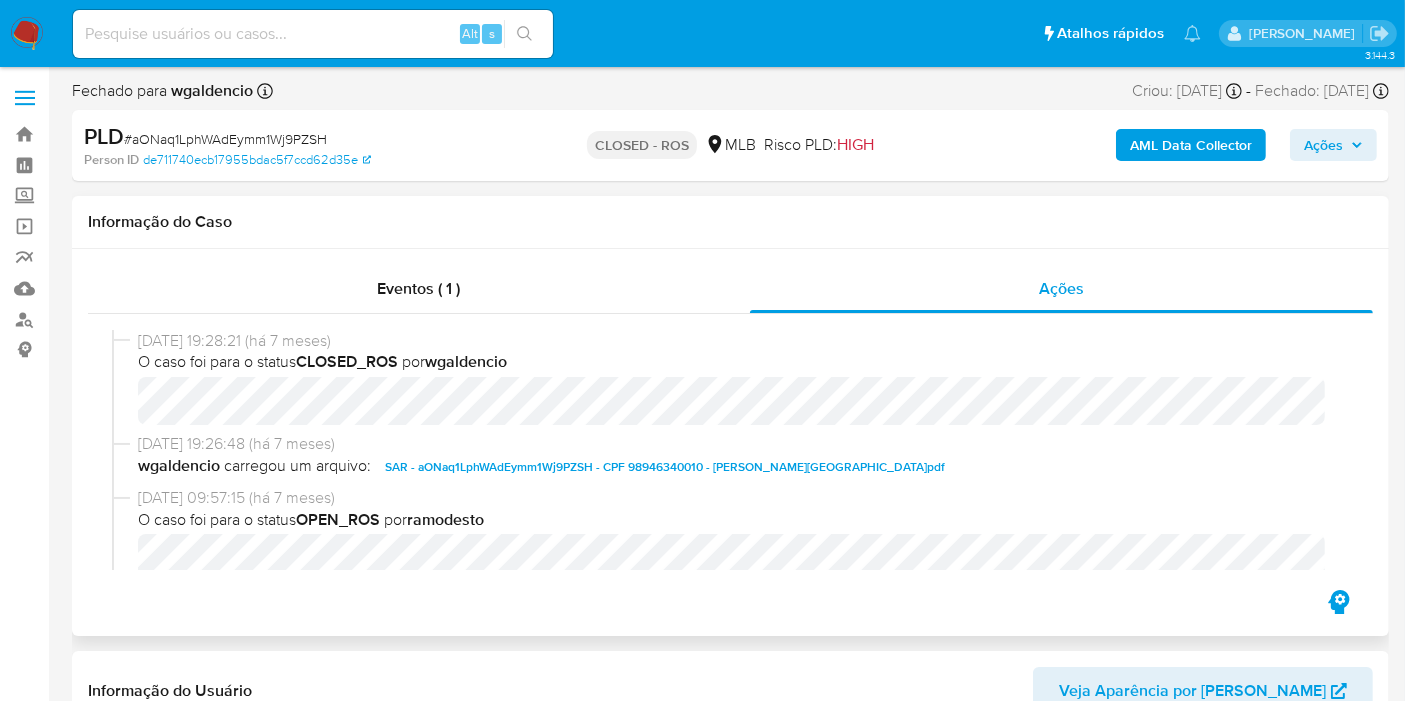 click on "O caso foi para o status  CLOSED_ROS      por  wgaldencio" at bounding box center [739, 362] 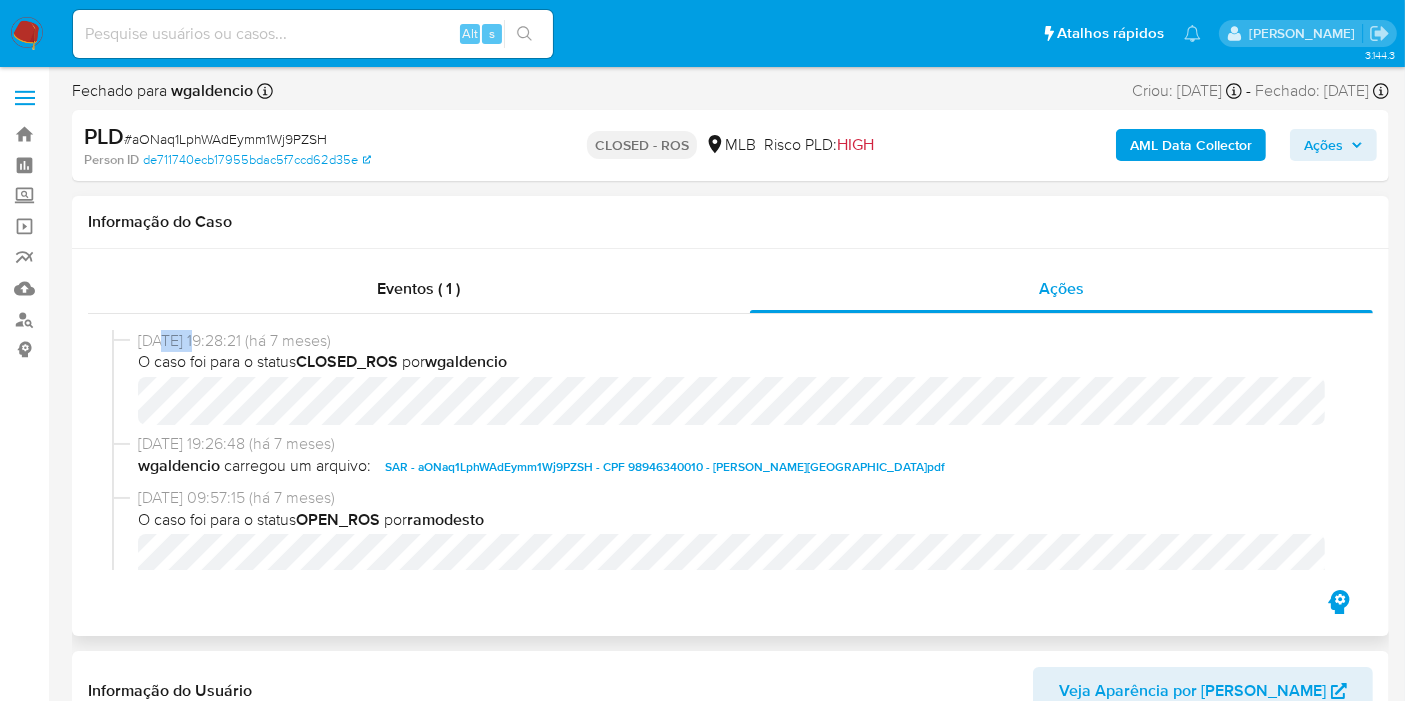 click on "[DATE] 19:28:21 (há 7 meses)" at bounding box center [739, 341] 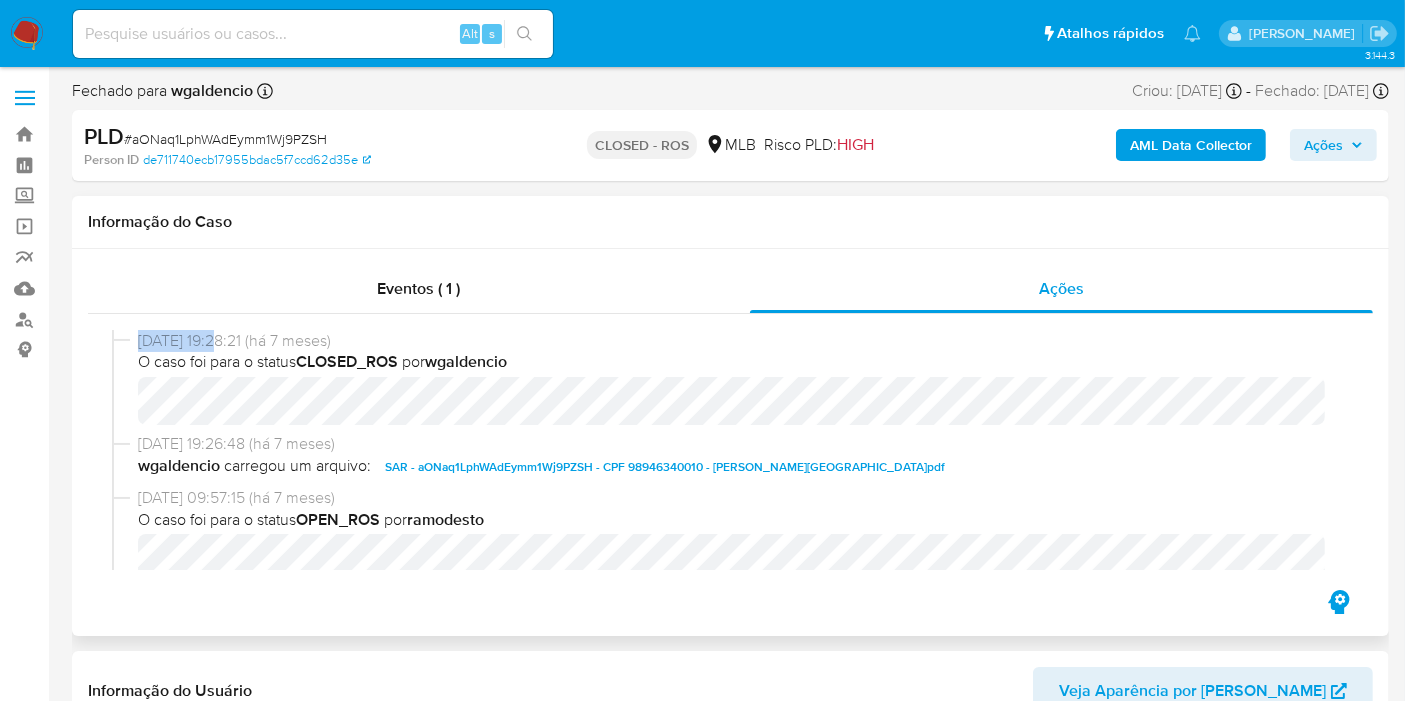 drag, startPoint x: 214, startPoint y: 344, endPoint x: 137, endPoint y: 341, distance: 77.05842 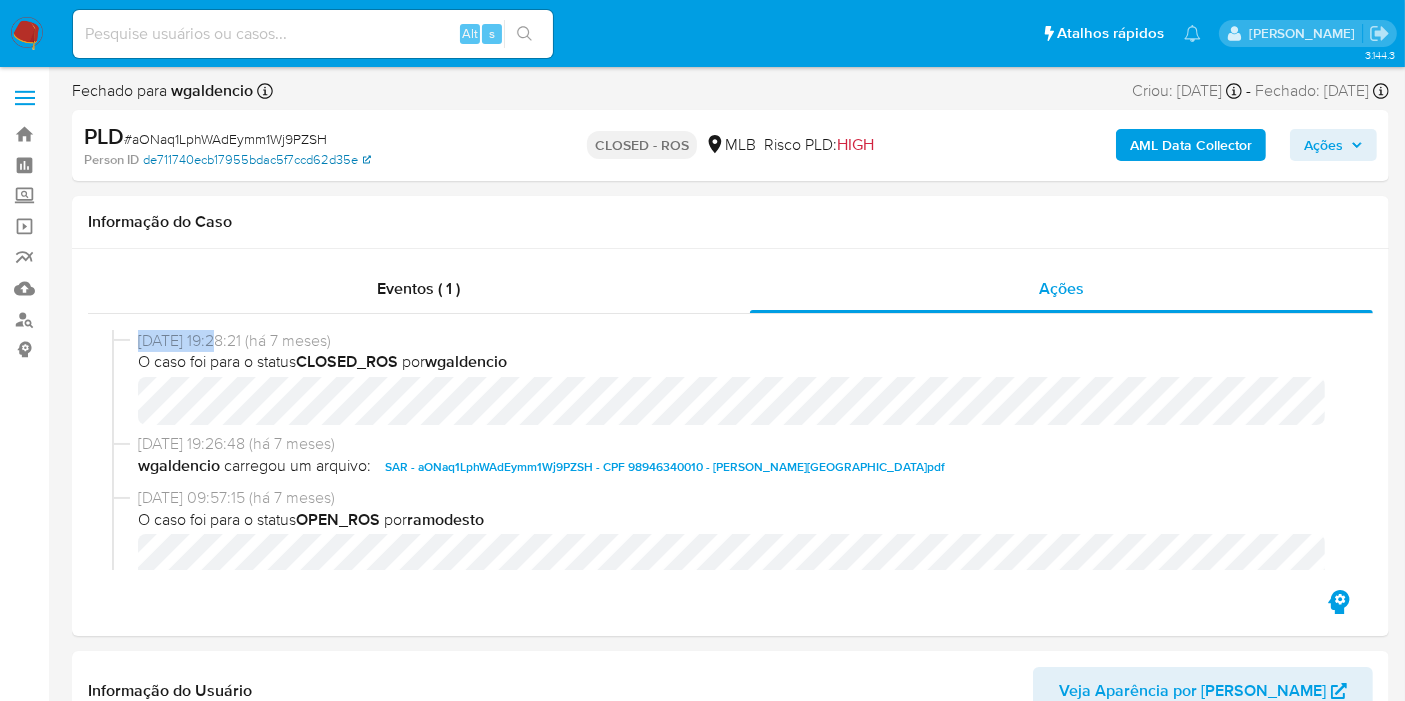 copy on "[DATE]" 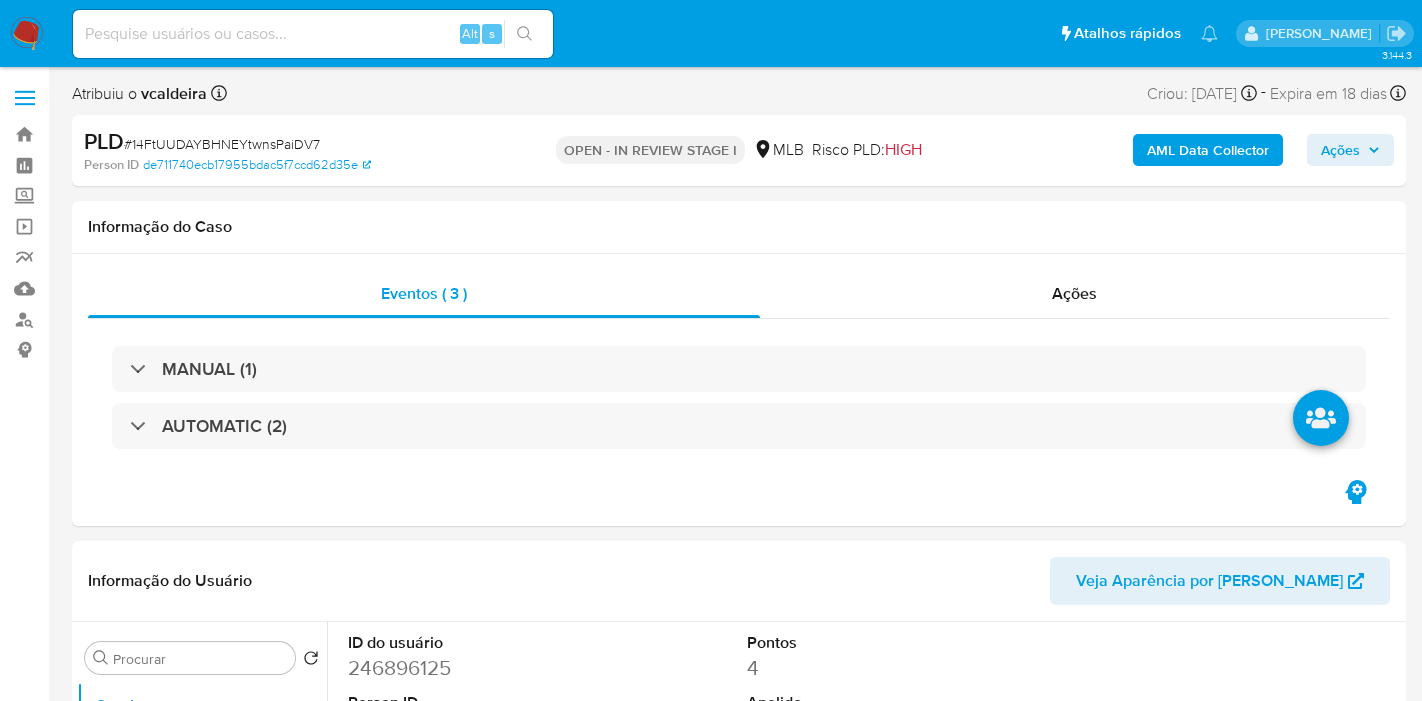 select on "10" 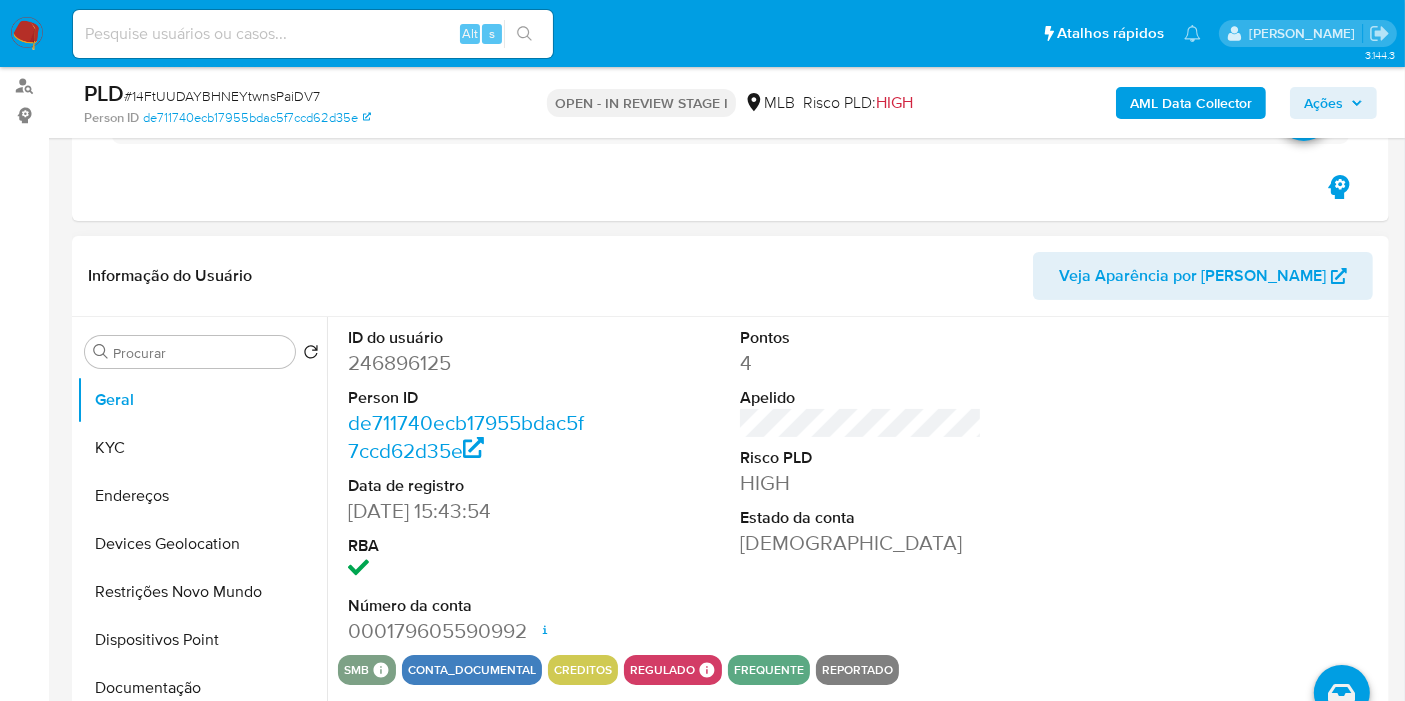 scroll, scrollTop: 222, scrollLeft: 0, axis: vertical 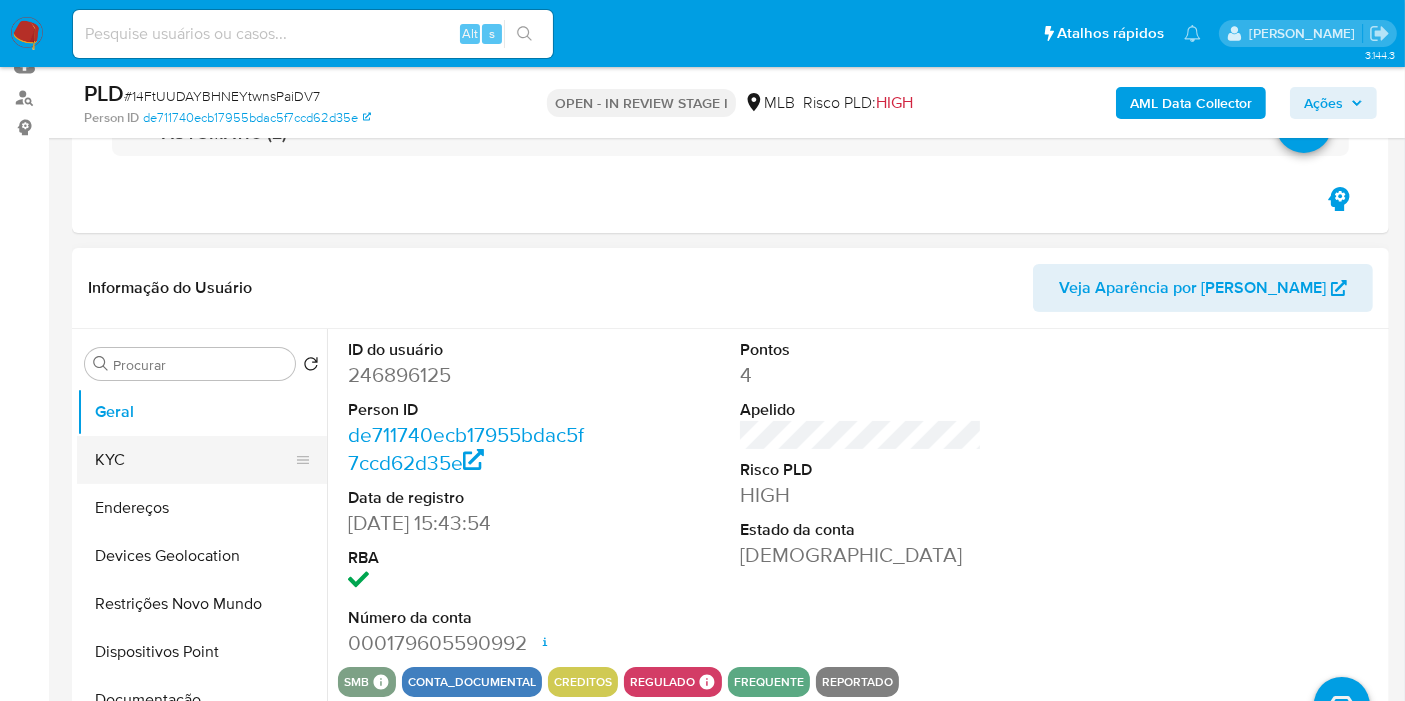click on "KYC" at bounding box center [194, 460] 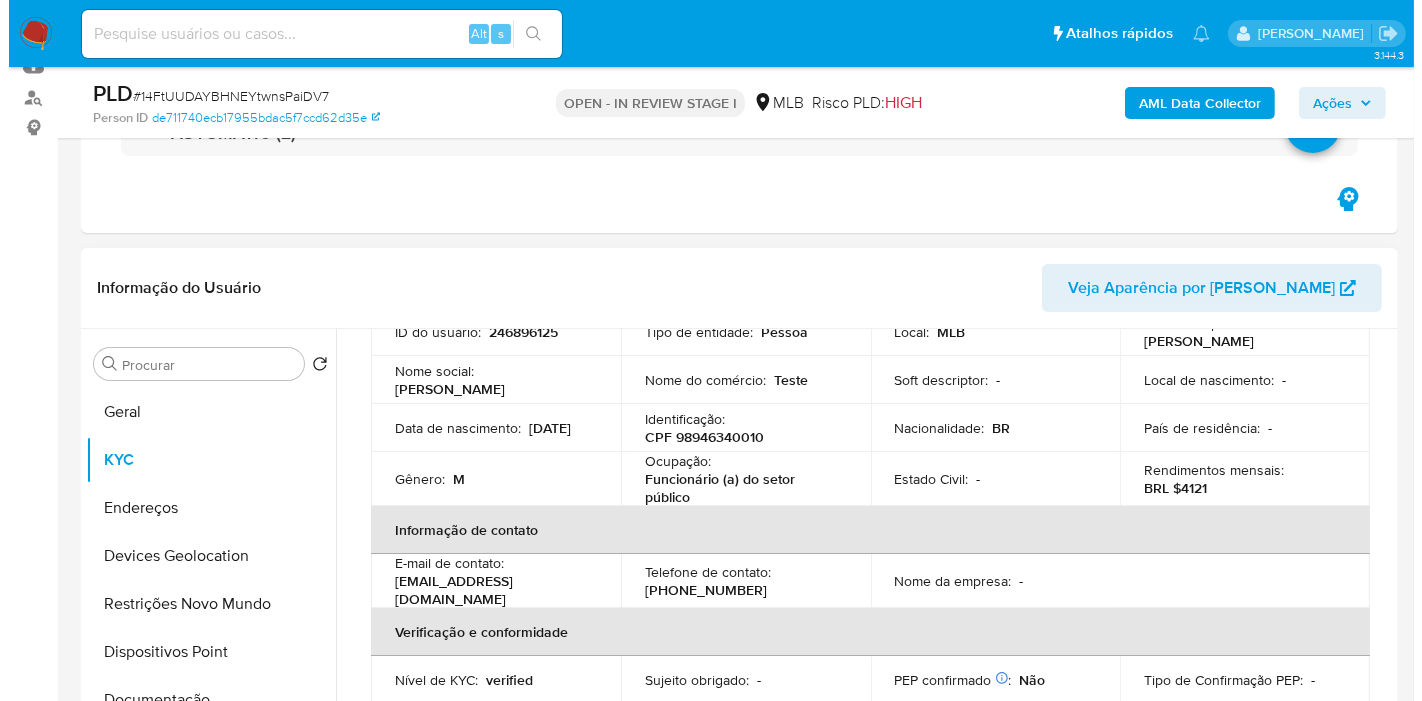 scroll, scrollTop: 0, scrollLeft: 0, axis: both 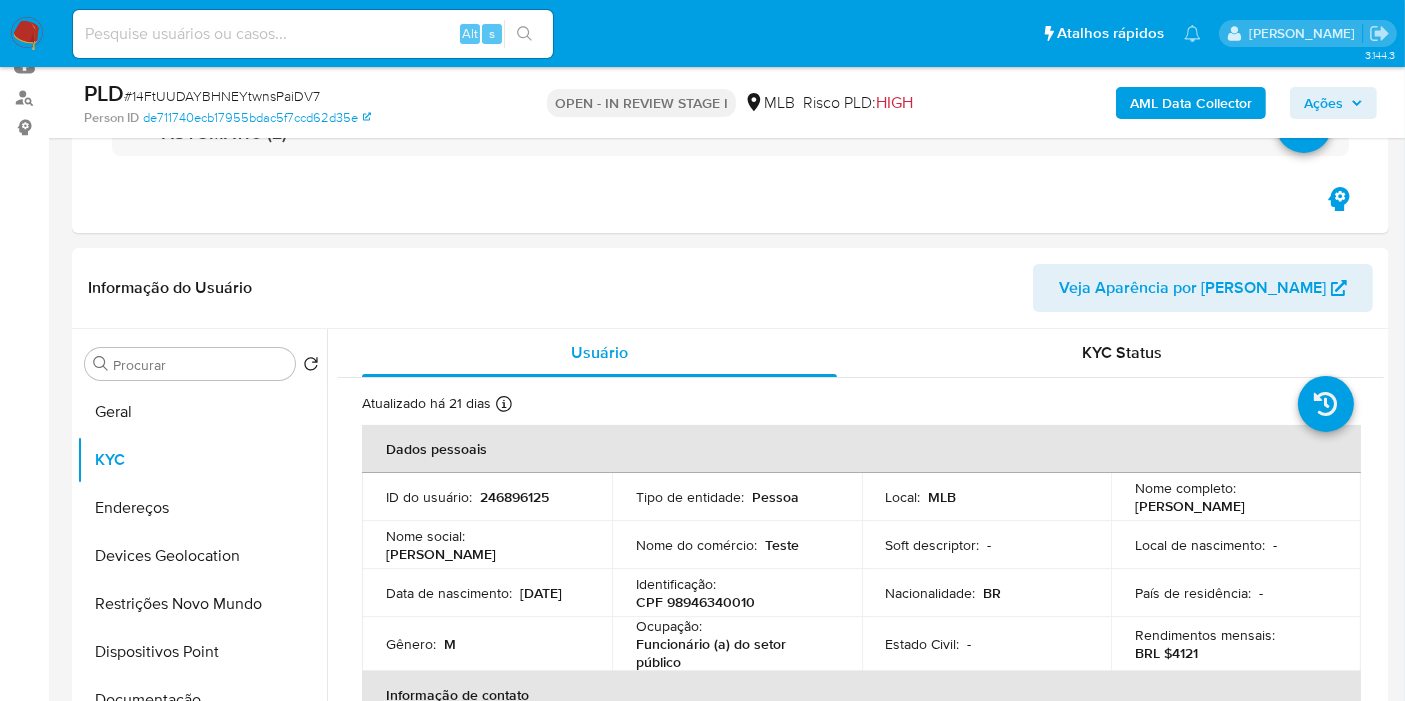 click on "AML Data Collector" at bounding box center [1191, 103] 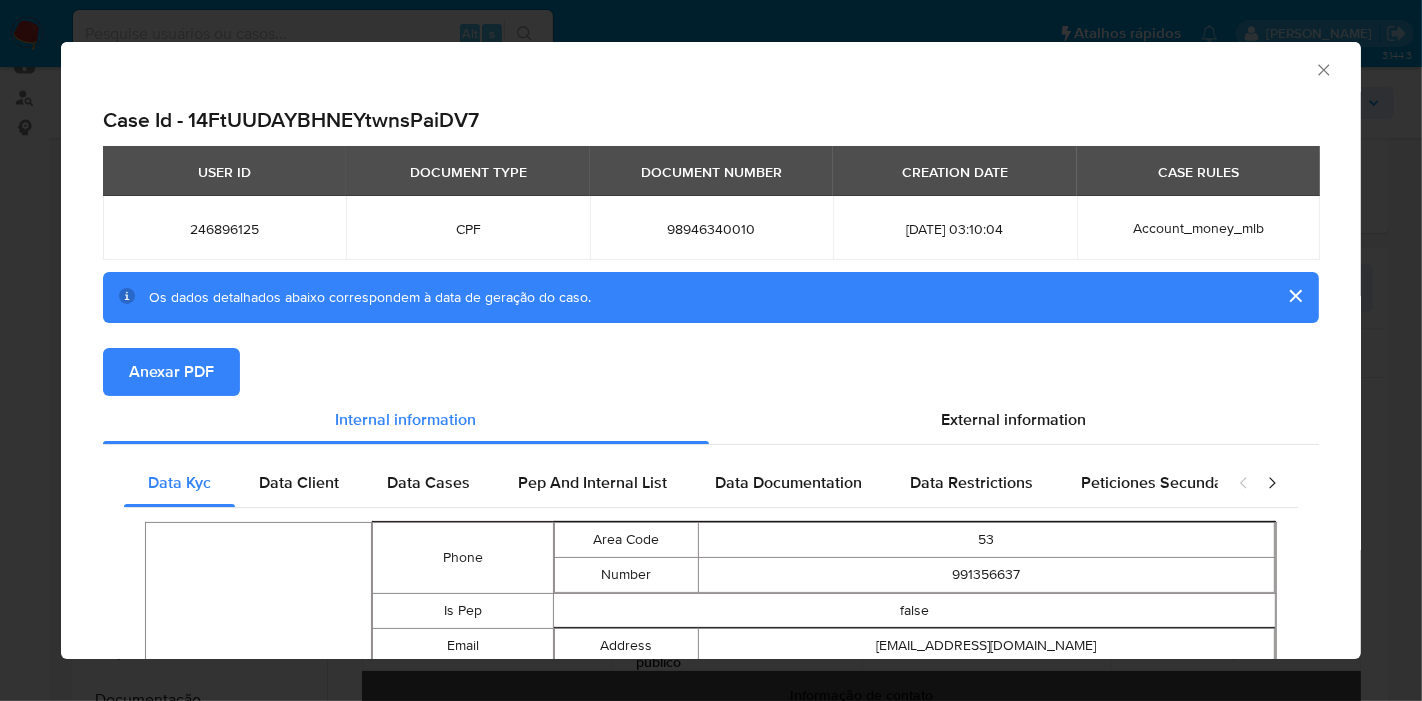 drag, startPoint x: 1008, startPoint y: 415, endPoint x: 762, endPoint y: 506, distance: 262.2918 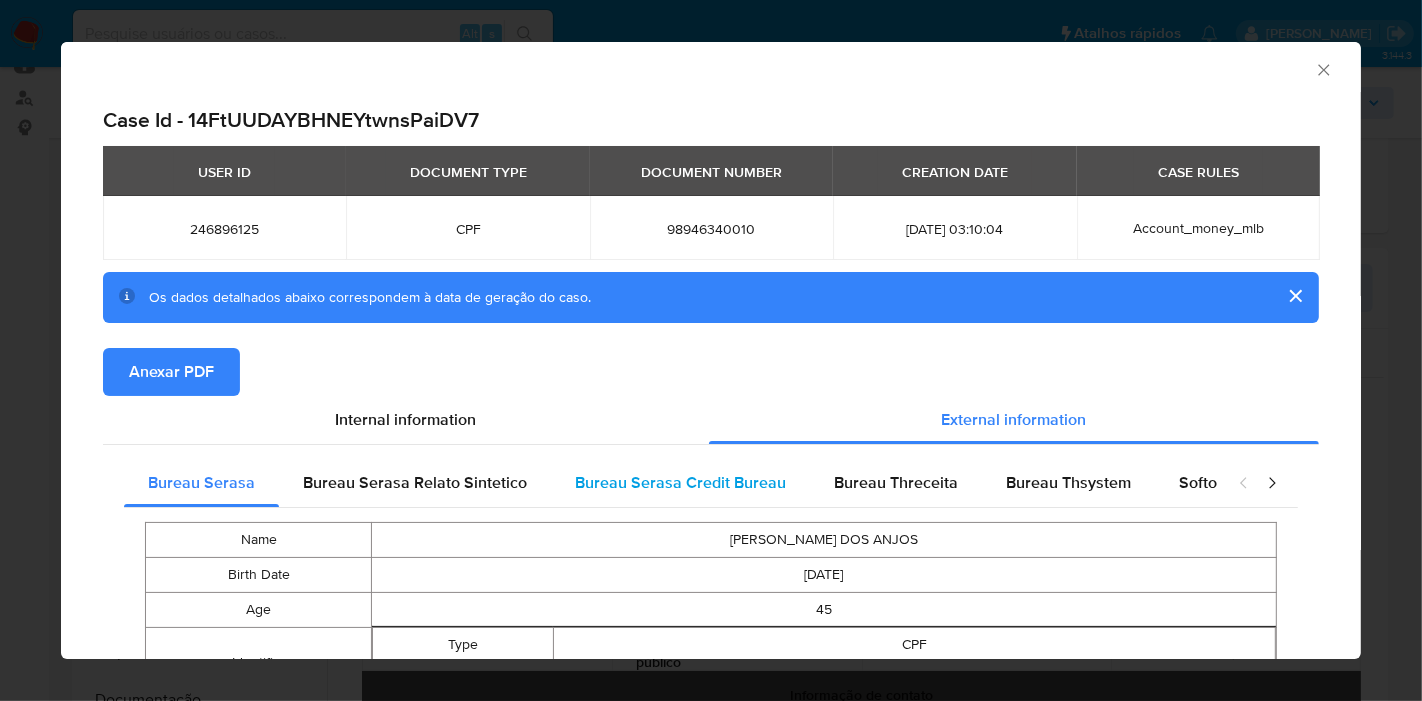 type 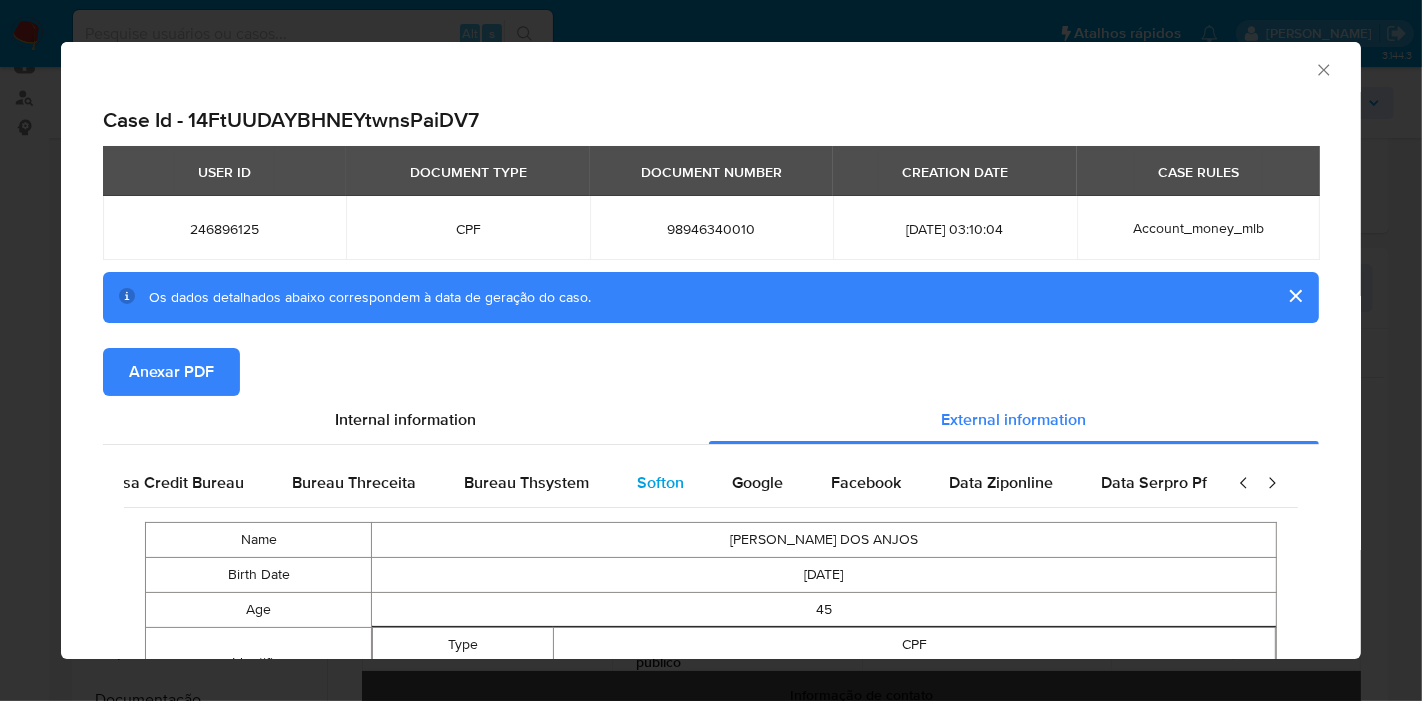 scroll, scrollTop: 0, scrollLeft: 676, axis: horizontal 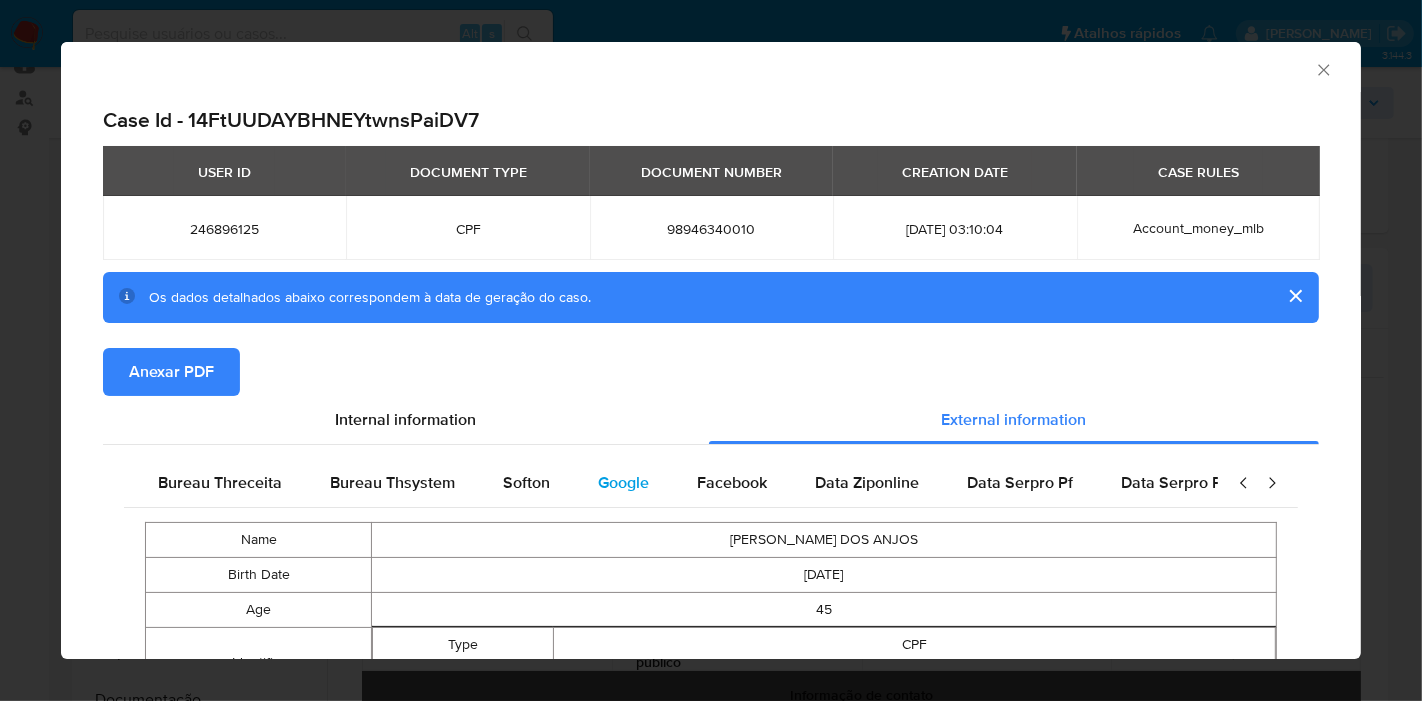 click on "Google" at bounding box center (623, 483) 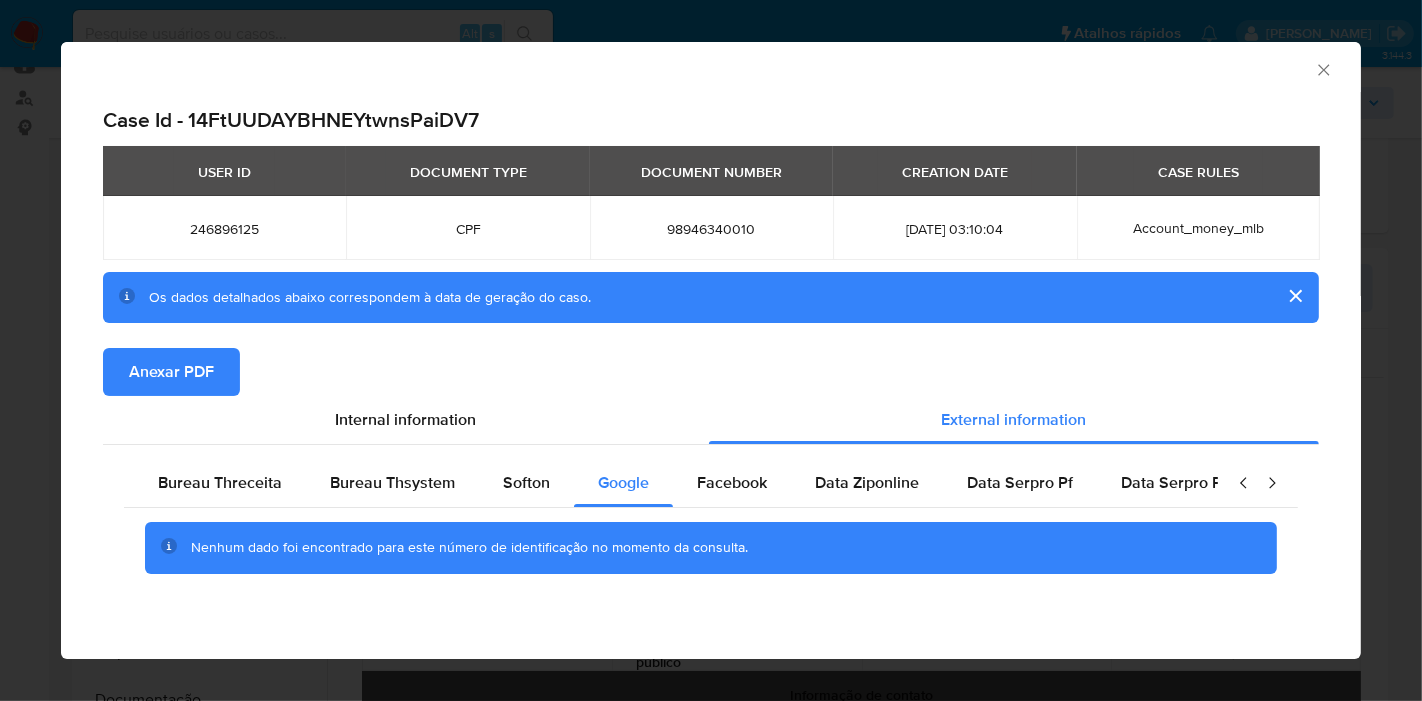 scroll, scrollTop: 5, scrollLeft: 0, axis: vertical 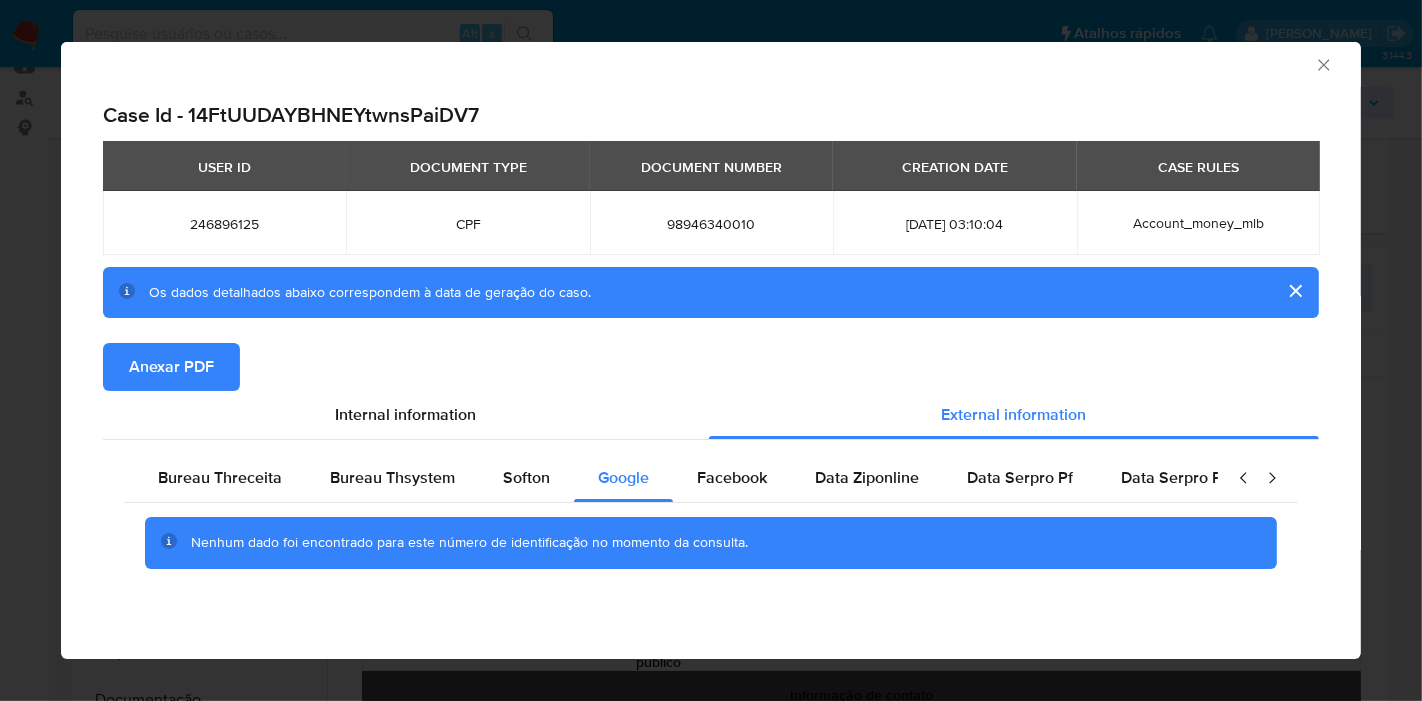 type 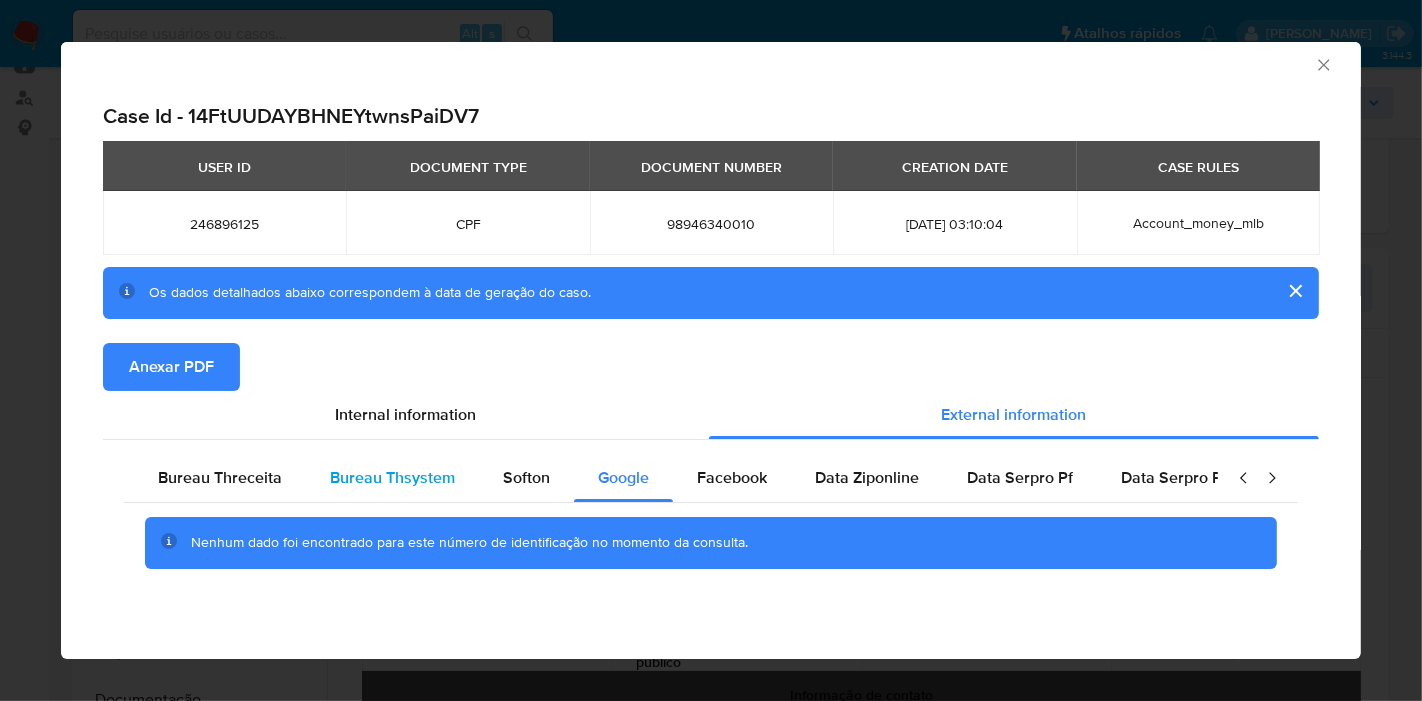 scroll, scrollTop: 0, scrollLeft: 0, axis: both 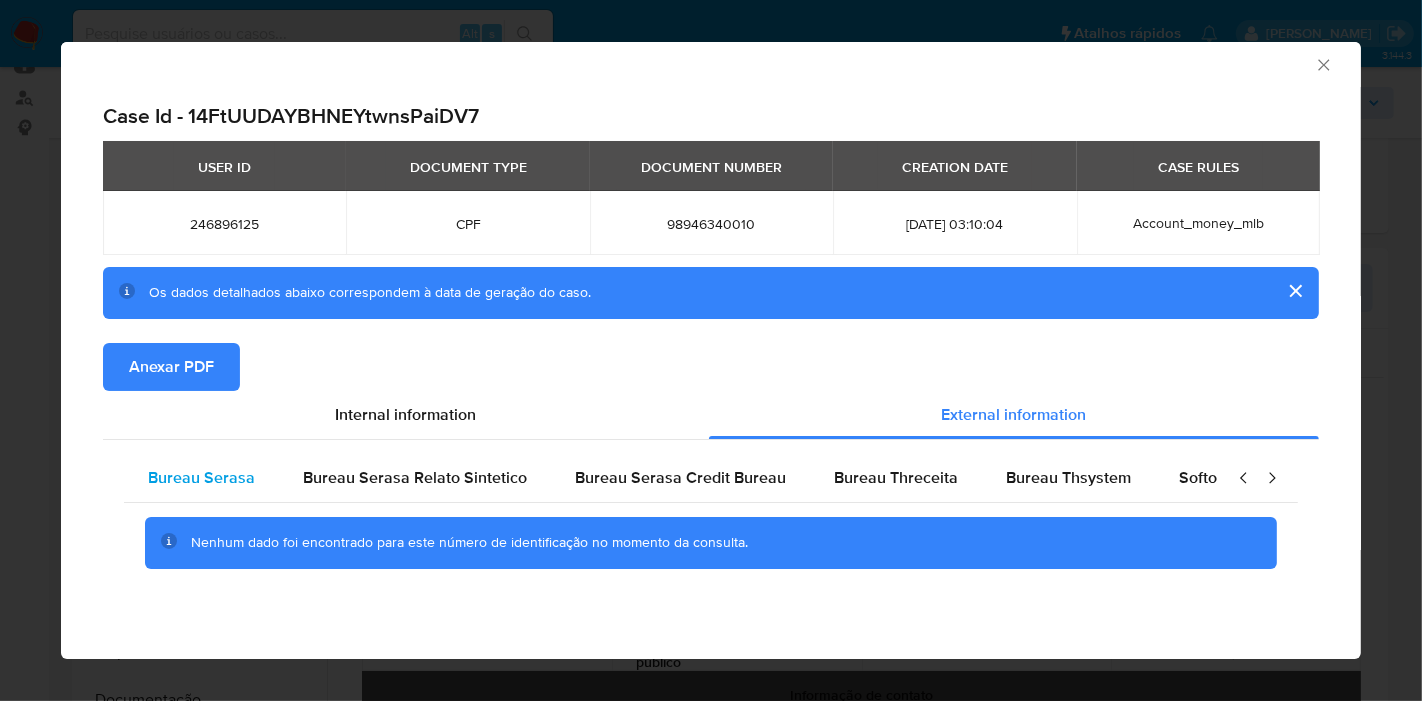 type 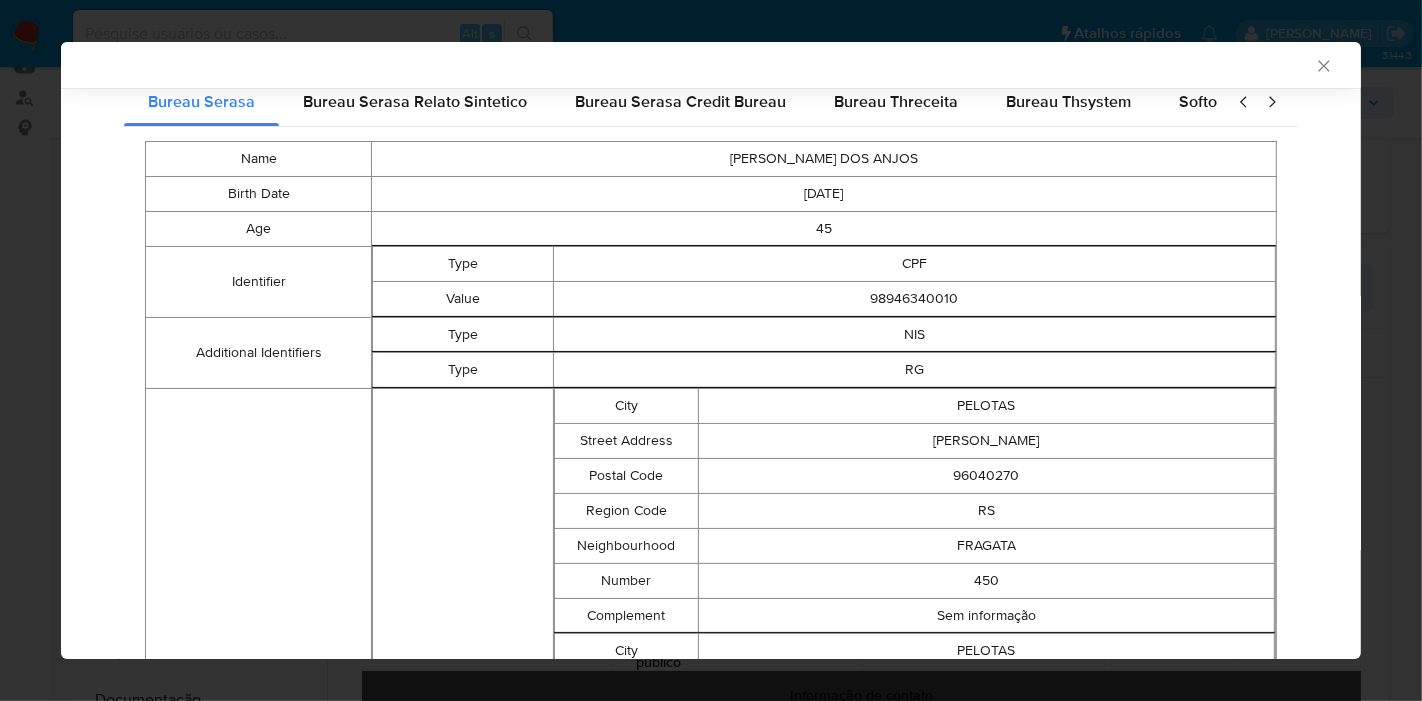 scroll, scrollTop: 391, scrollLeft: 0, axis: vertical 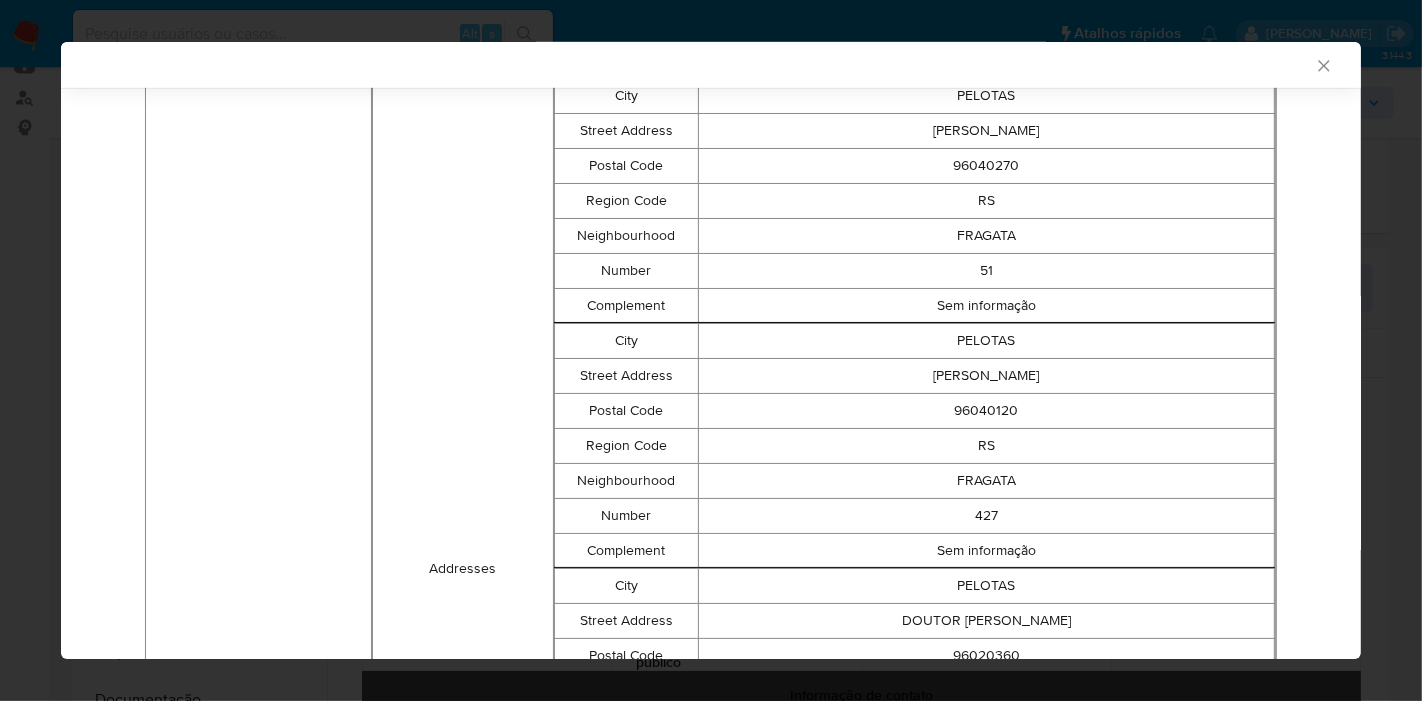click on "Case Id - 14FtUUDAYBHNEYtwnsPaiDV7 USER ID DOCUMENT TYPE DOCUMENT NUMBER CREATION DATE CASE RULES 246896125 CPF 98946340010 [DATE] 03:10:04 Account_money_mlb Os dados detalhados abaixo correspondem à data de geração do caso.   Anexar PDF   Internal Info As tabelas a seguir não possuem dados Data Documentation   Data Restrictions   Peticiones Secundarias   Data Minority   Data Kyc Person Phone Area Code 53 Number 991356637 Is Pep false Email Address [EMAIL_ADDRESS][DOMAIN_NAME] Other Identifications Type rg Number 6081747195 Gender [DEMOGRAPHIC_DATA] Birthdate [DEMOGRAPHIC_DATA] Identification Type CPF Number 98946340010 Nationality BR Income 4000 Address Full Address [STREET_ADDRESS][PERSON_NAME] 96081-300 Declared Address - - - Additional Info Bloco F Apartamento 402 Gmaps Link Visit link Identification Type CPF Number 98946340010 Fiscal Identity - - - Names Preferred Full [PERSON_NAME] DOS ANJOS Legal [PERSON_NAME] Dos Anjos Brand Teste Activities Code AC003007 Description Is Primary BR" at bounding box center [711, 477] 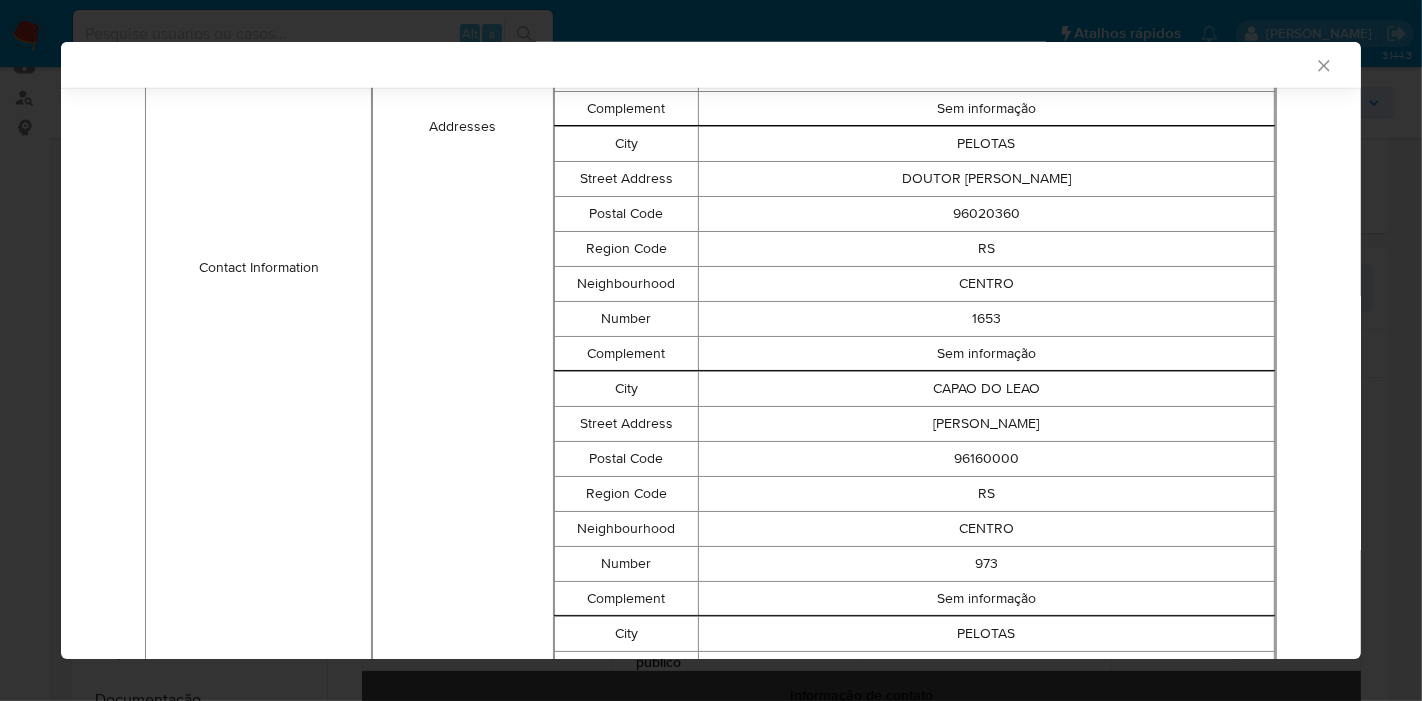 scroll, scrollTop: 1897, scrollLeft: 0, axis: vertical 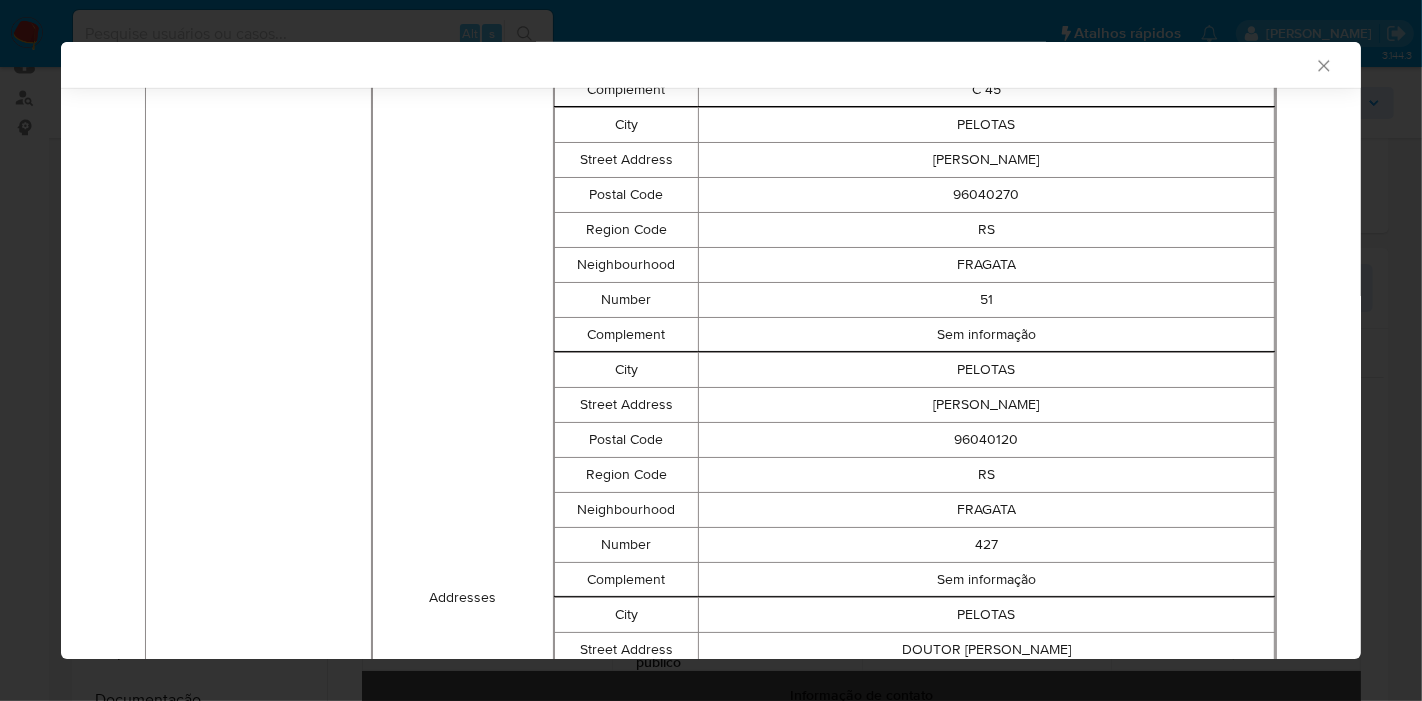 click 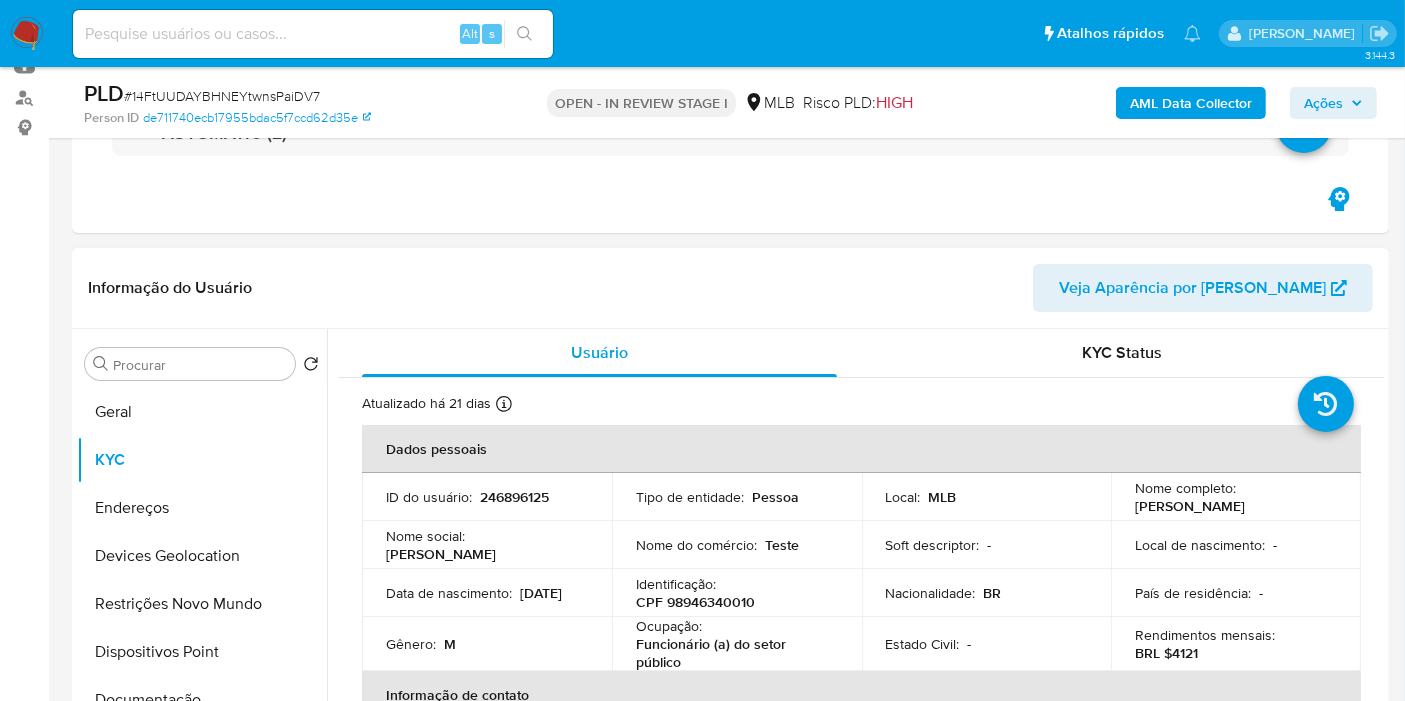 click on "CPF 98946340010" at bounding box center [695, 602] 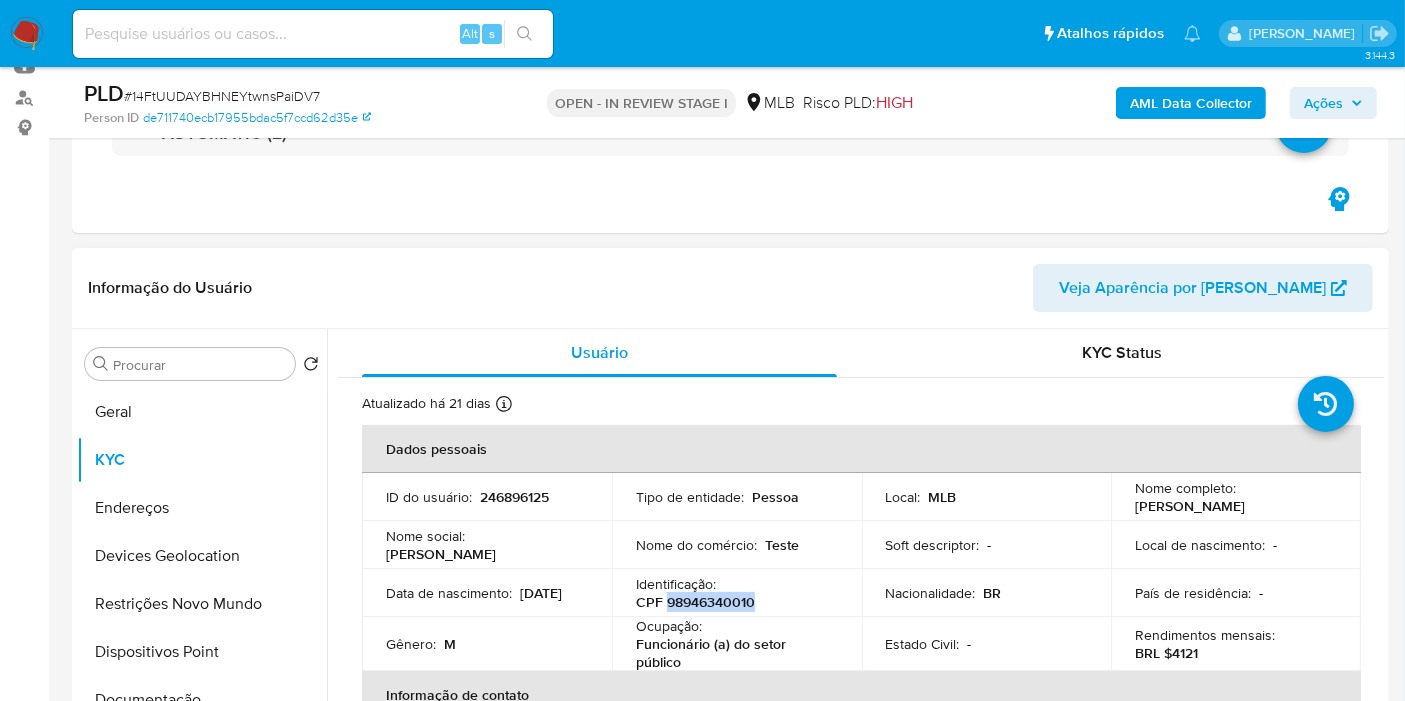 click on "CPF 98946340010" at bounding box center [695, 602] 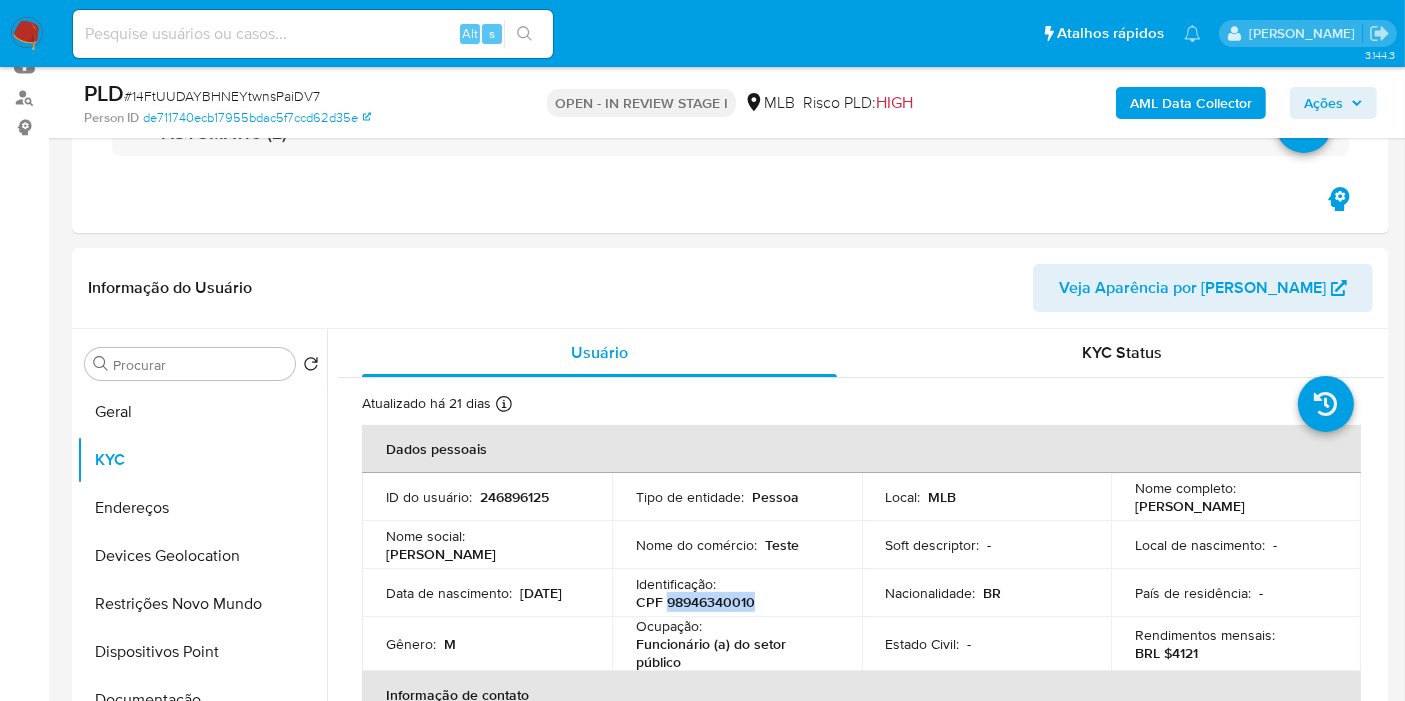 copy on "98946340010" 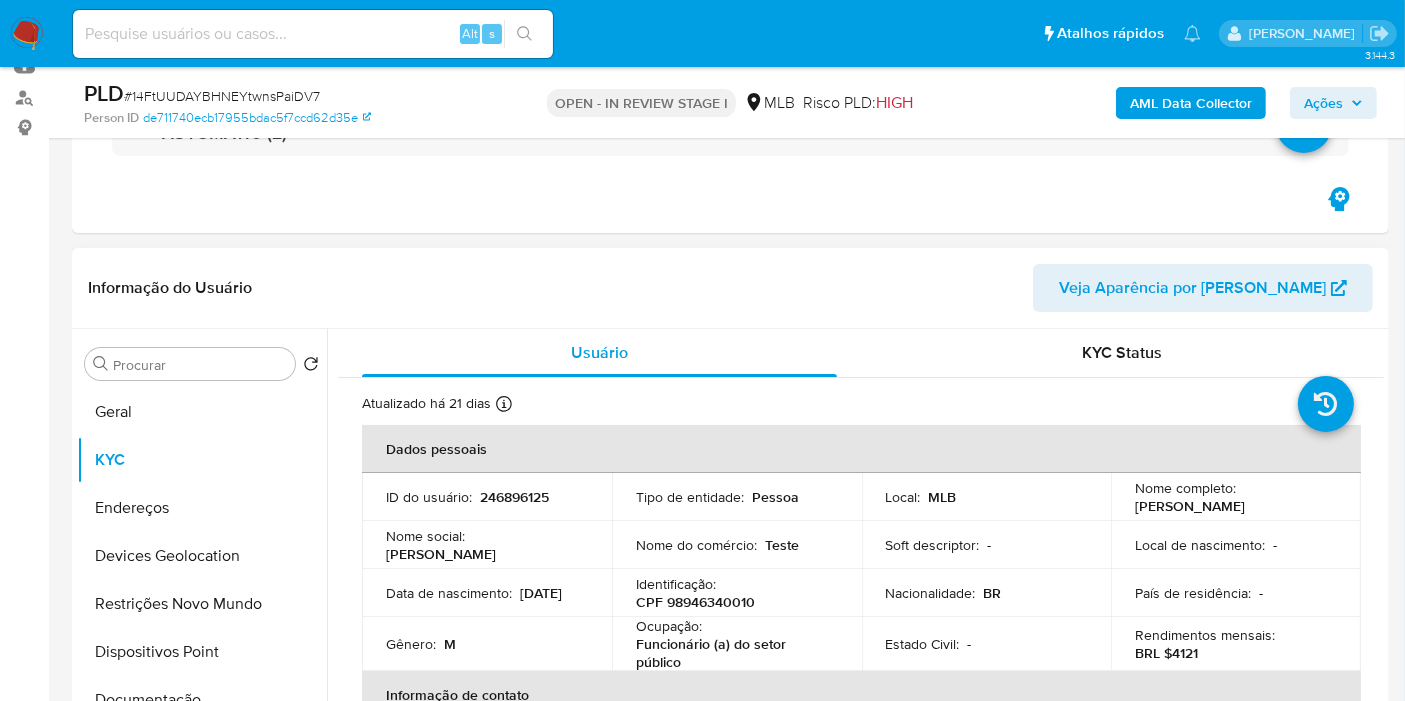 click on "Nome completo :    [PERSON_NAME]" at bounding box center (1236, 497) 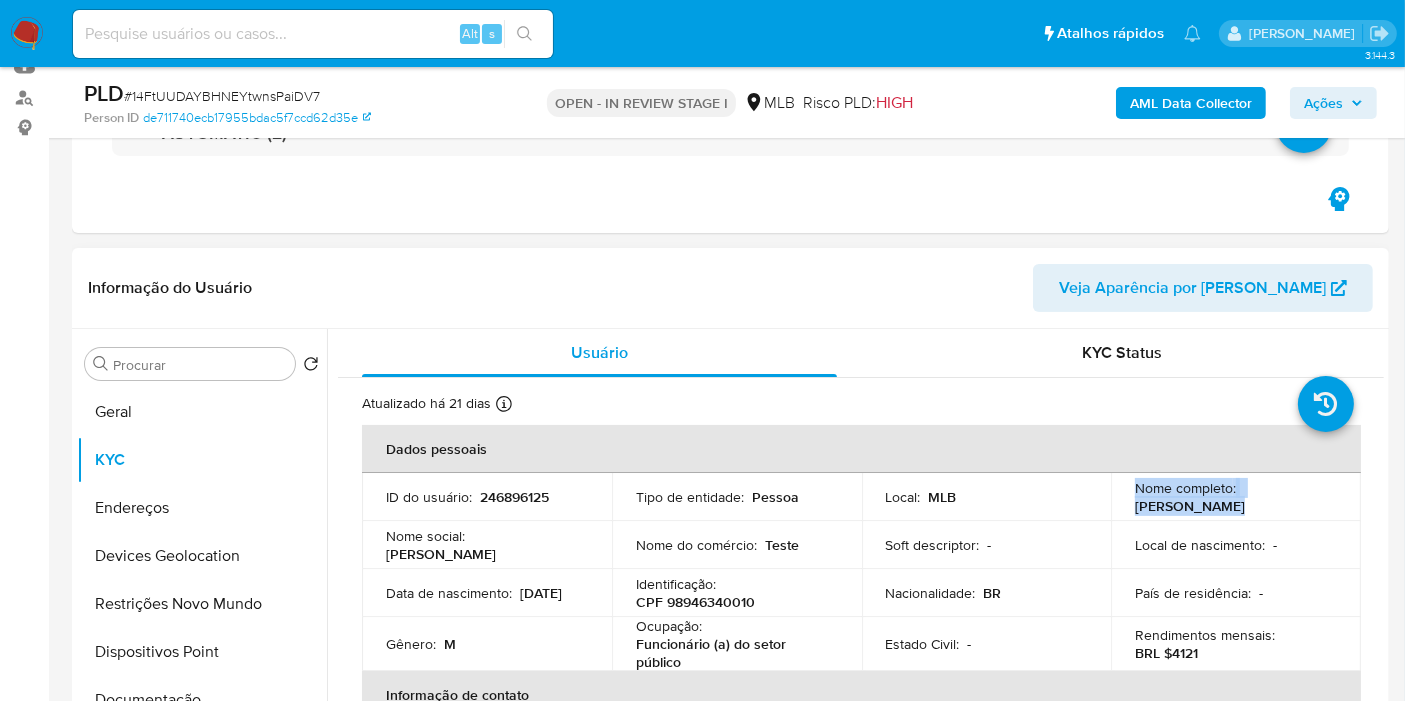 click on "Nome completo :    [PERSON_NAME]" at bounding box center [1236, 497] 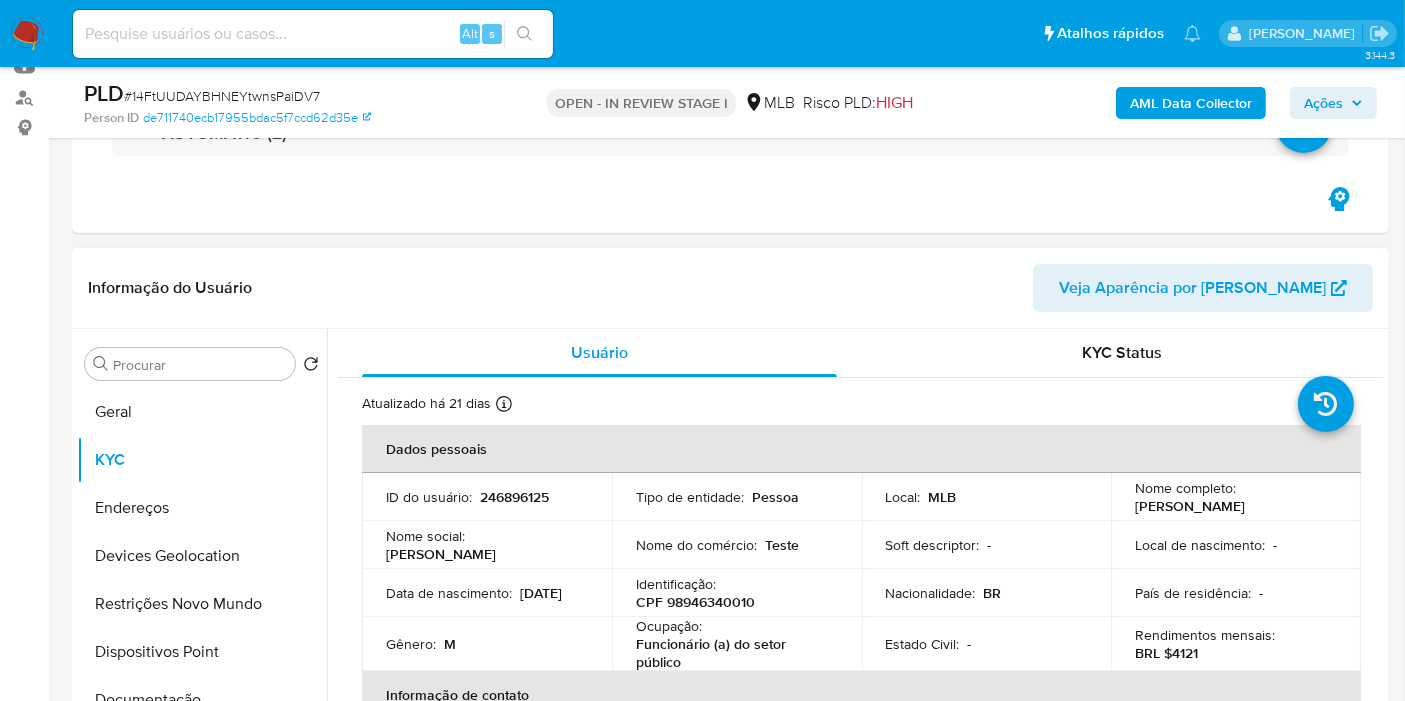 click on "Identificação :    CPF 98946340010" at bounding box center [737, 593] 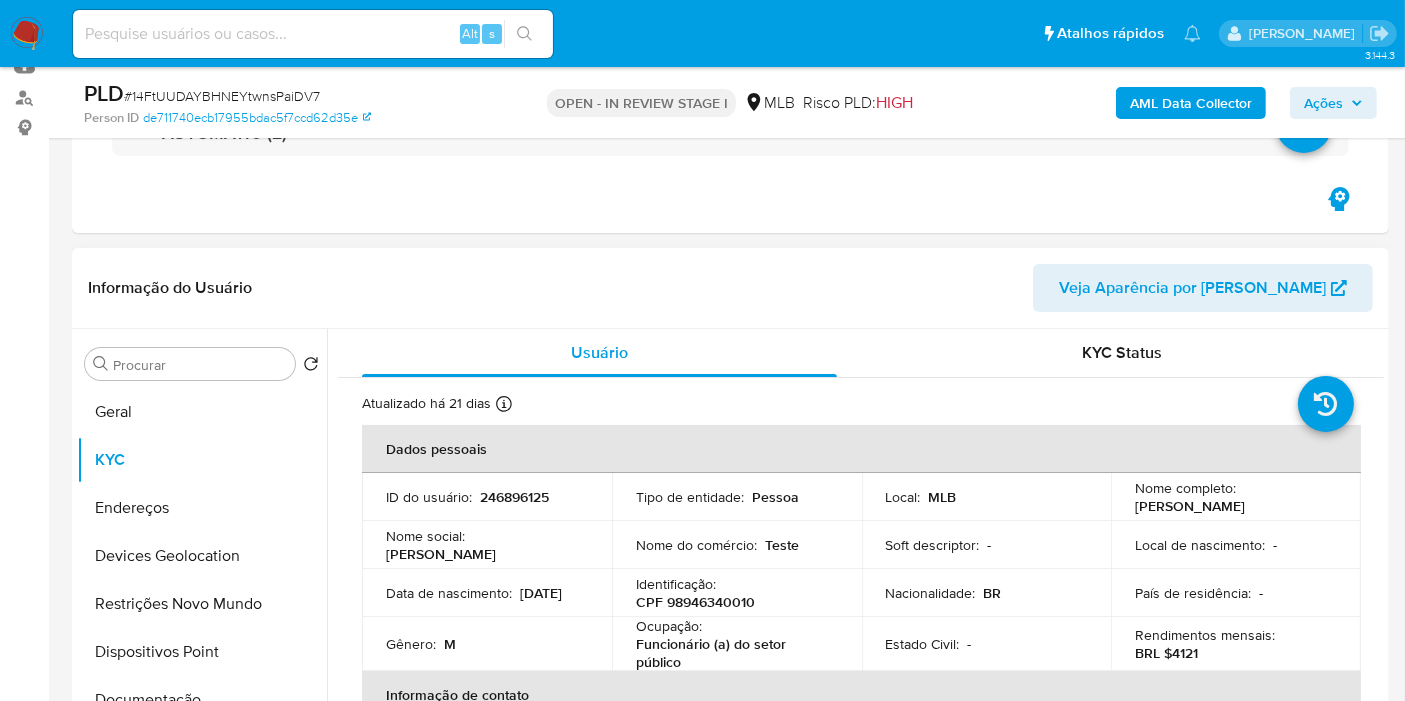 drag, startPoint x: 1227, startPoint y: 497, endPoint x: 1127, endPoint y: 499, distance: 100.02 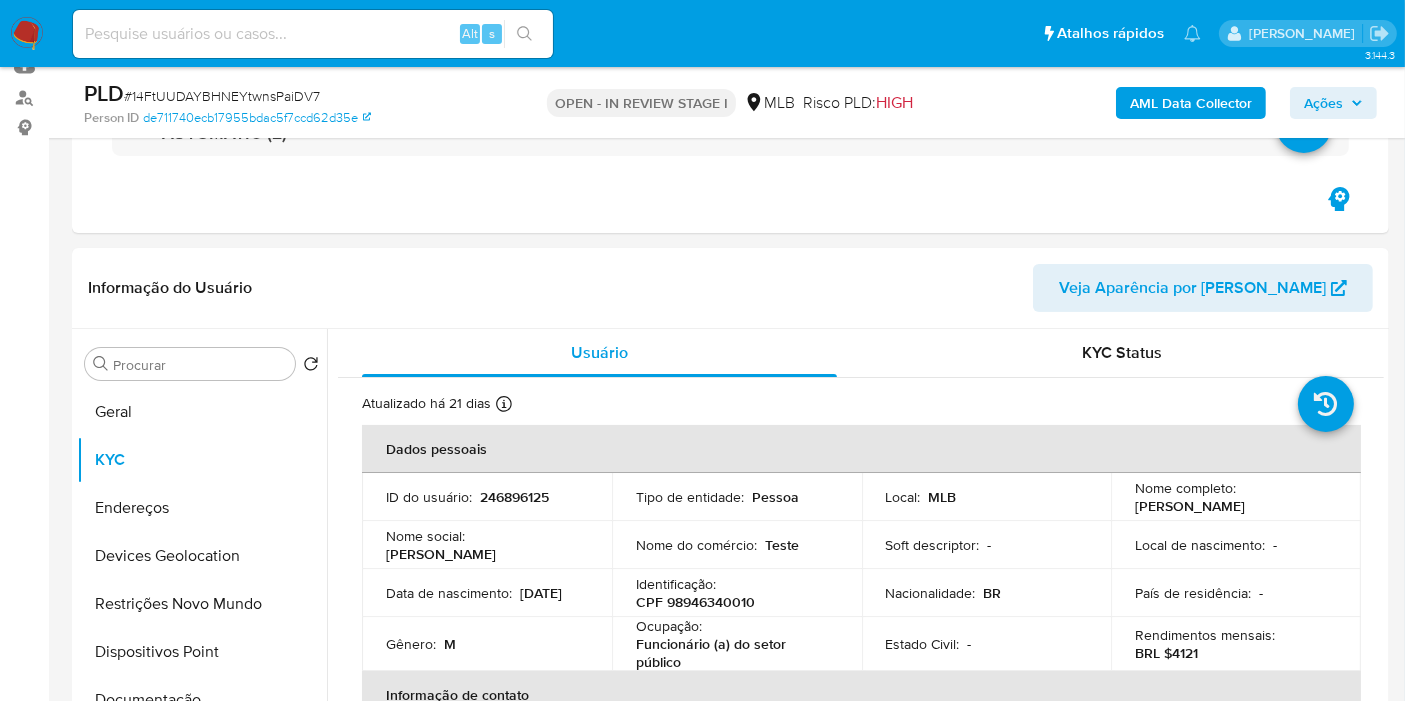 copy on "[PERSON_NAME]" 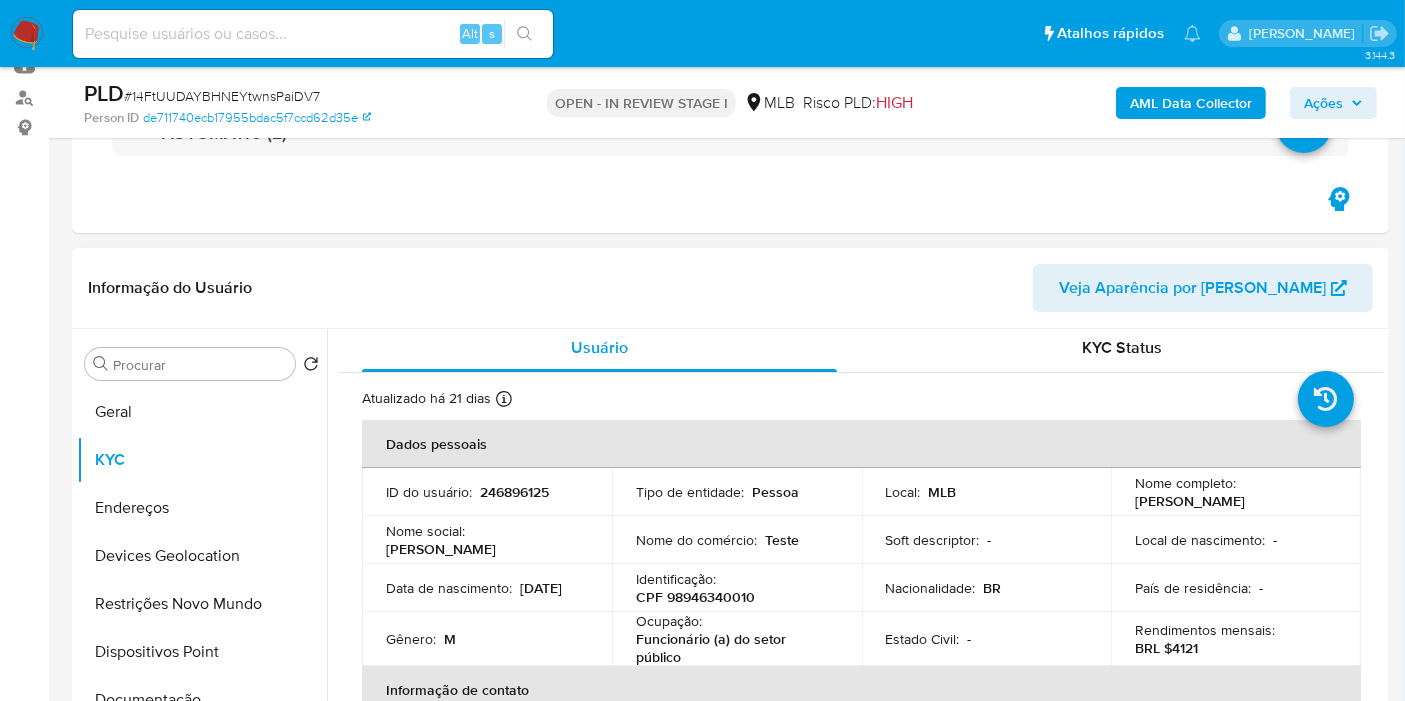 scroll, scrollTop: 0, scrollLeft: 0, axis: both 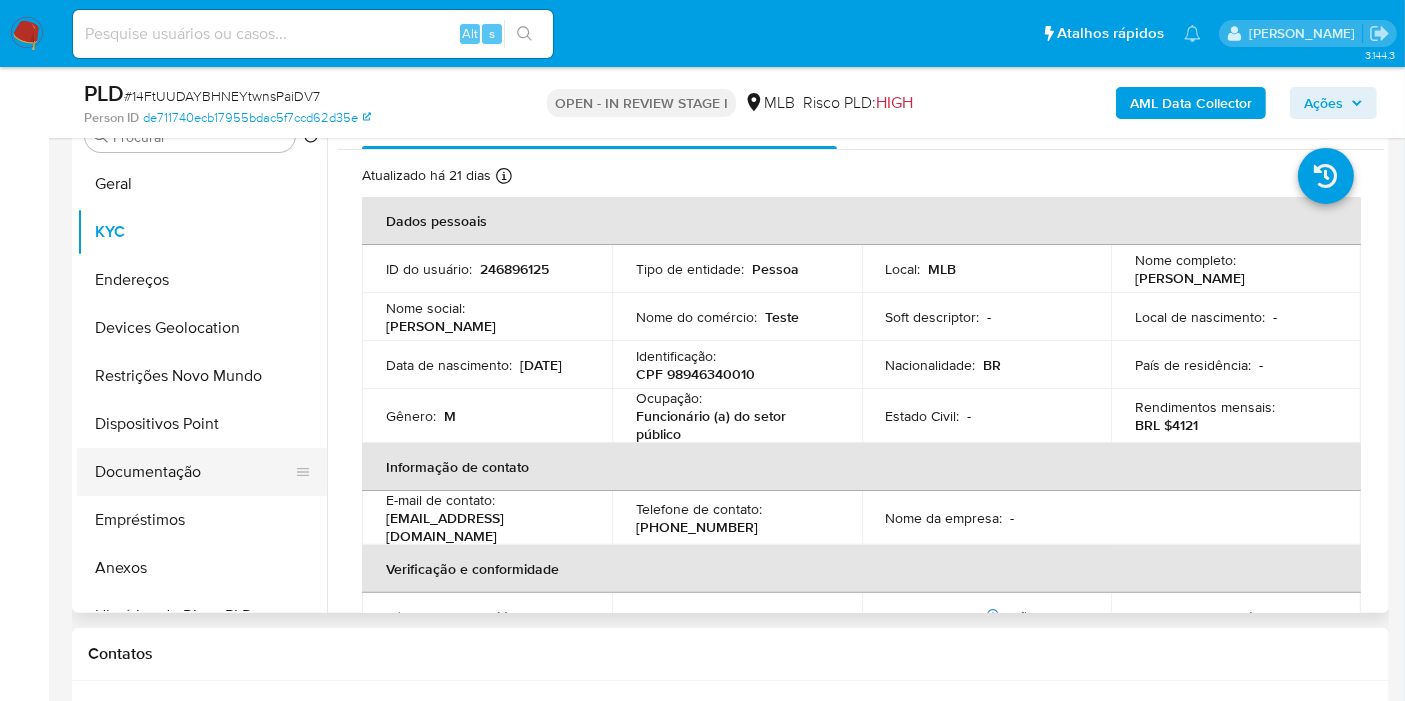 click on "Documentação" at bounding box center (194, 472) 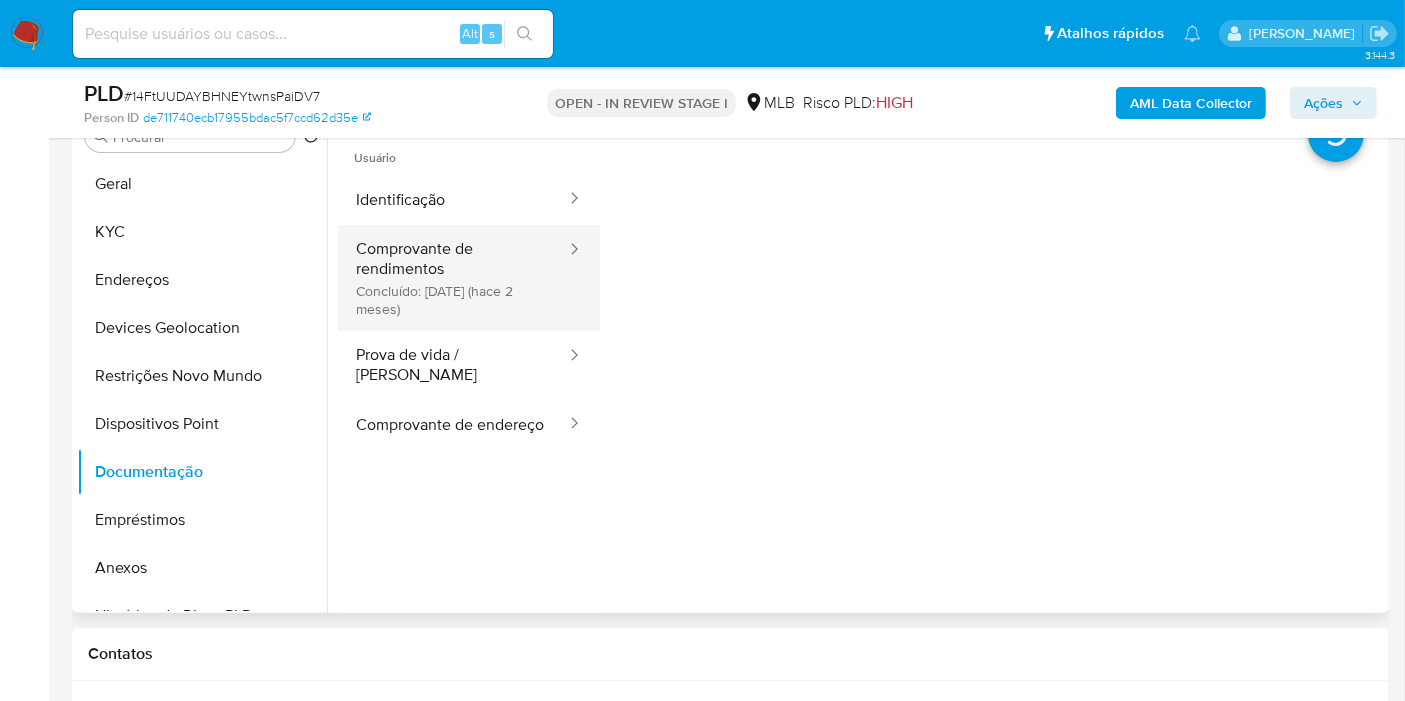 scroll, scrollTop: 339, scrollLeft: 0, axis: vertical 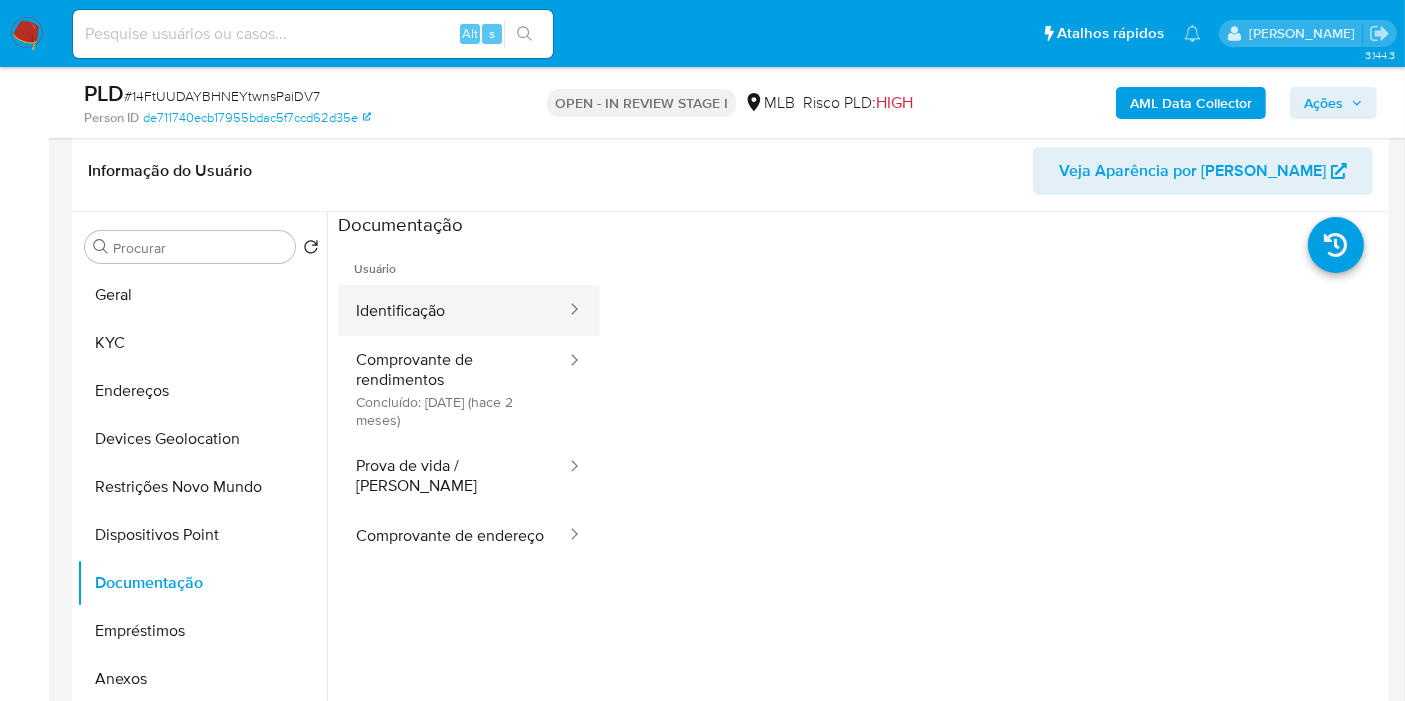 click on "Identificação" at bounding box center [453, 310] 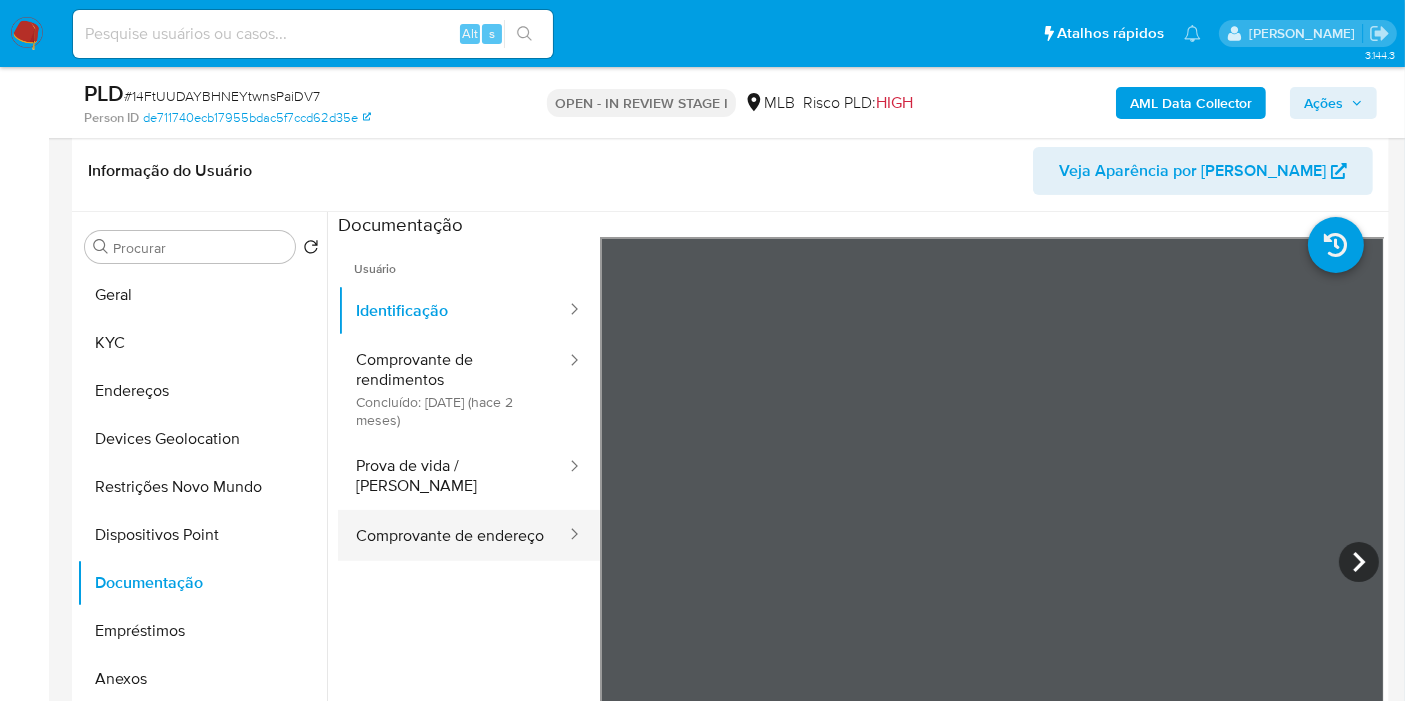 click on "Comprovante de endereço" at bounding box center (453, 535) 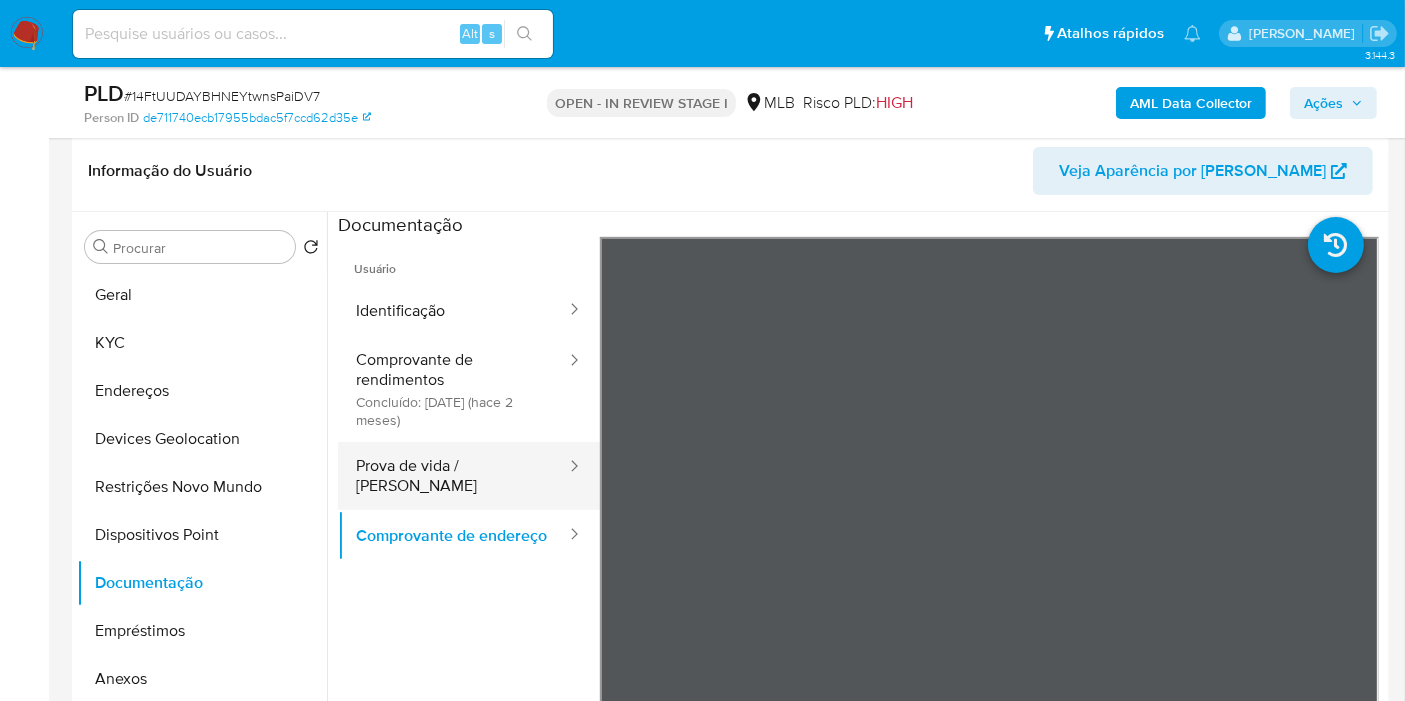 click on "Prova de vida / Selfie" at bounding box center [453, 476] 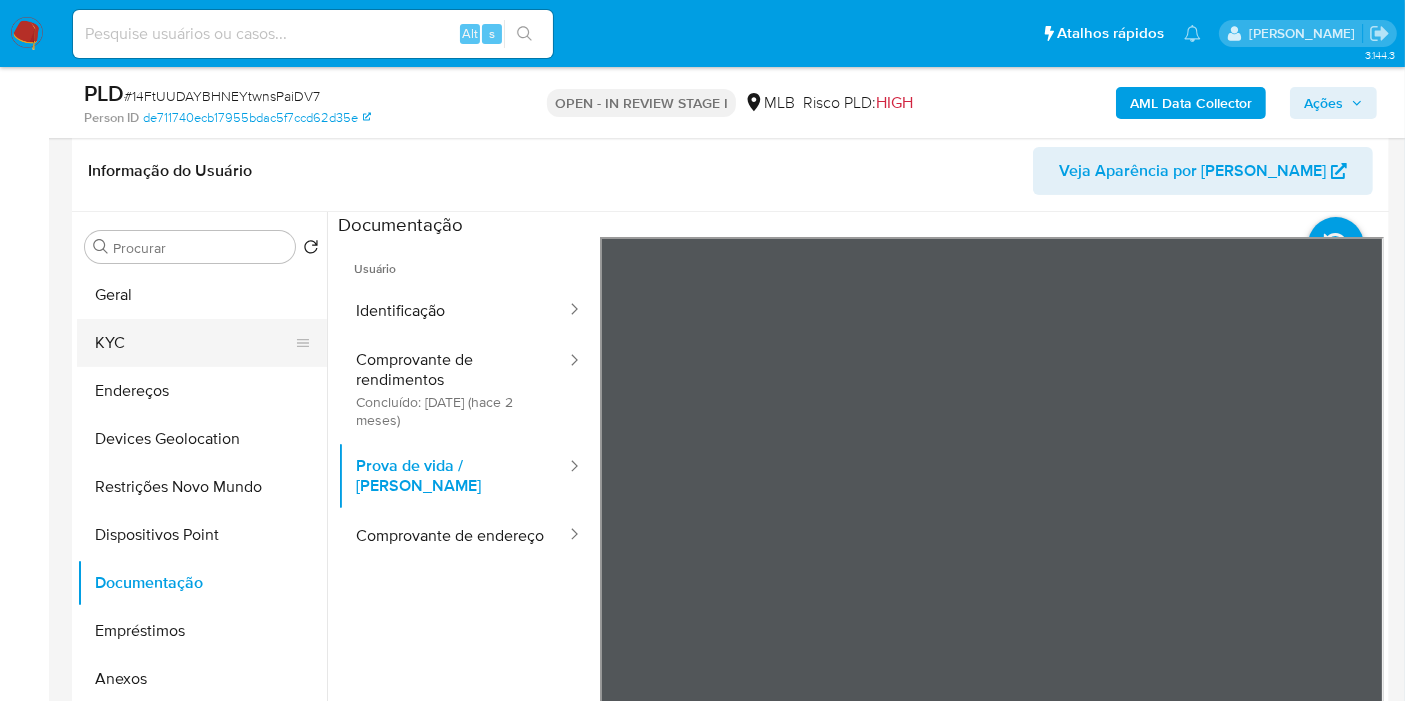 click on "KYC" at bounding box center (194, 343) 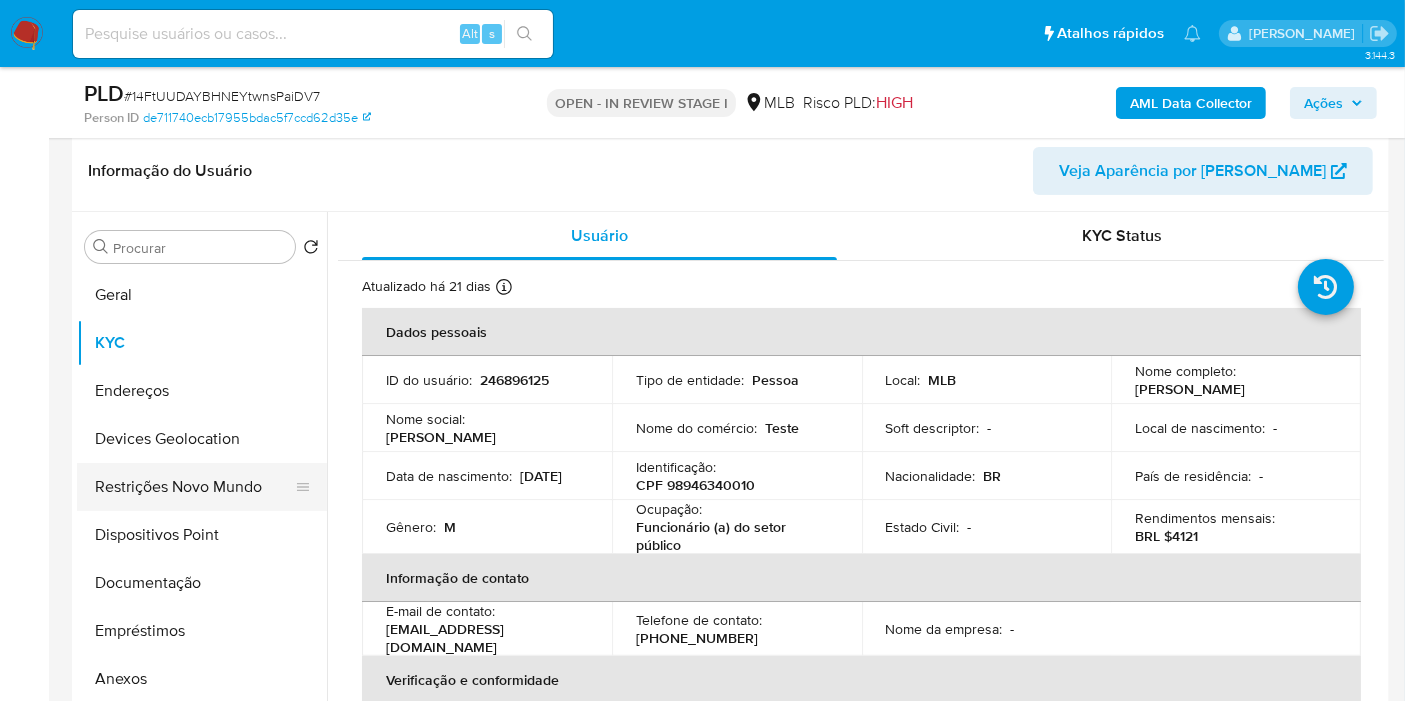 click on "Restrições Novo Mundo" at bounding box center (194, 487) 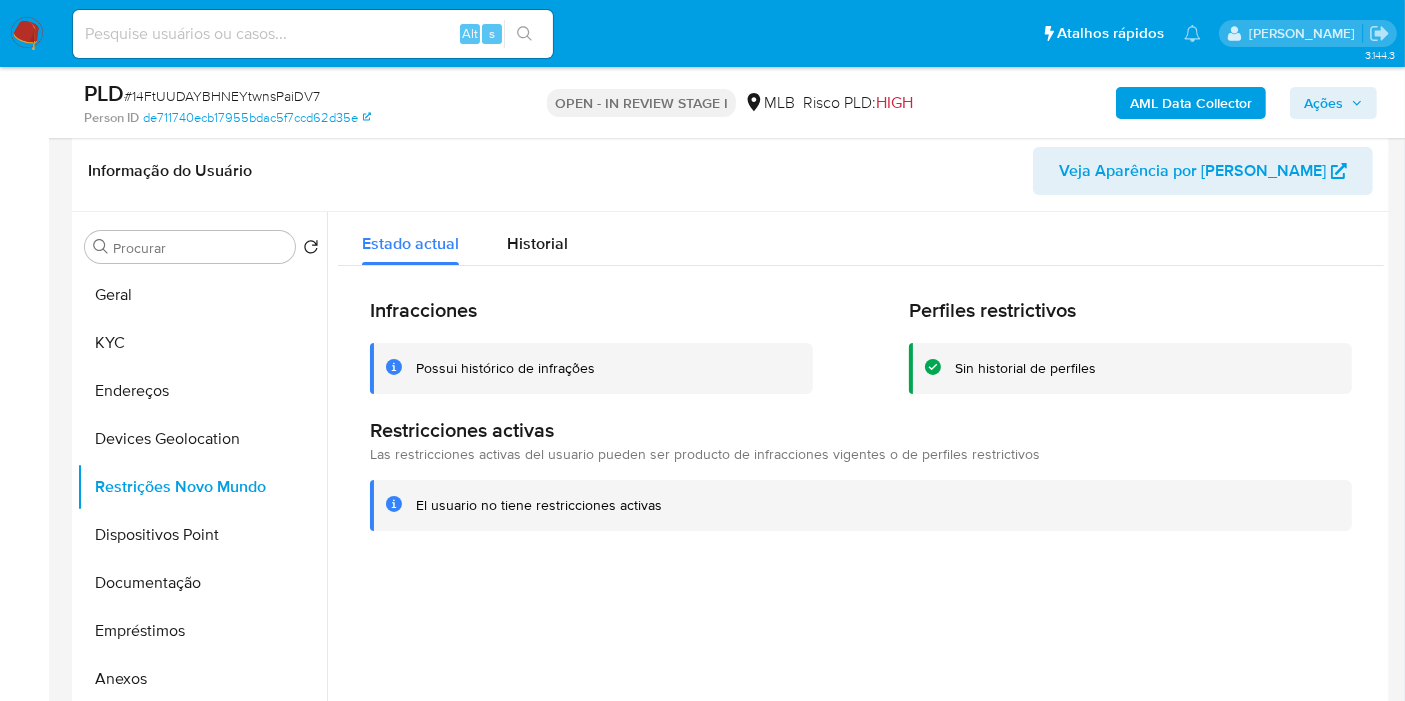 click on "Procurar   Retornar ao pedido padrão Geral KYC Endereços Devices Geolocation Restrições Novo Mundo Dispositivos Point Documentação Empréstimos Anexos Histórico de Risco PLD Histórico de casos Items Adiantamentos de Dinheiro Cartões Contas Bancárias Dados Modificados Detalhe da geolocalização Fecha Compliant Financiamento de Veículos Histórico de conversas IV Challenges Insurtech Lista Interna Listas Externas Marcas AML Perfis Relacionados" at bounding box center (730, 468) 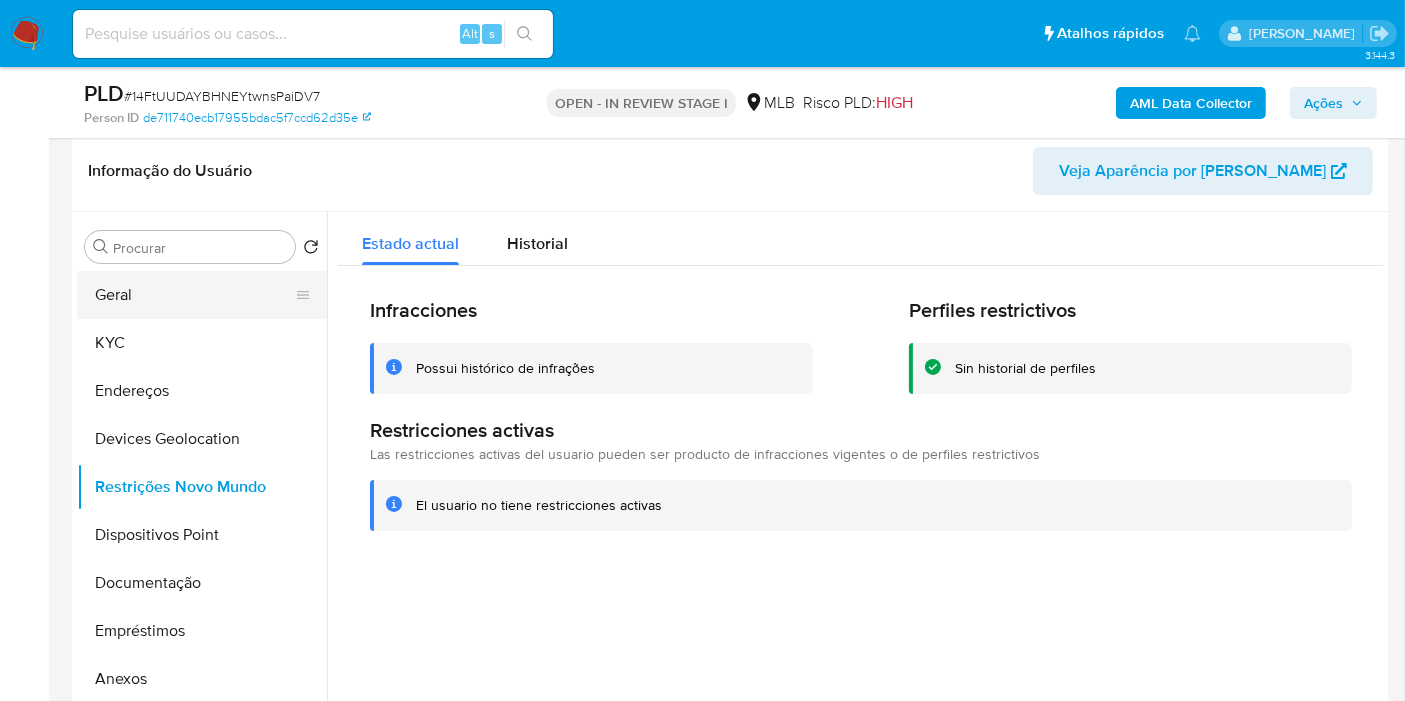 drag, startPoint x: 137, startPoint y: 306, endPoint x: 254, endPoint y: 281, distance: 119.64113 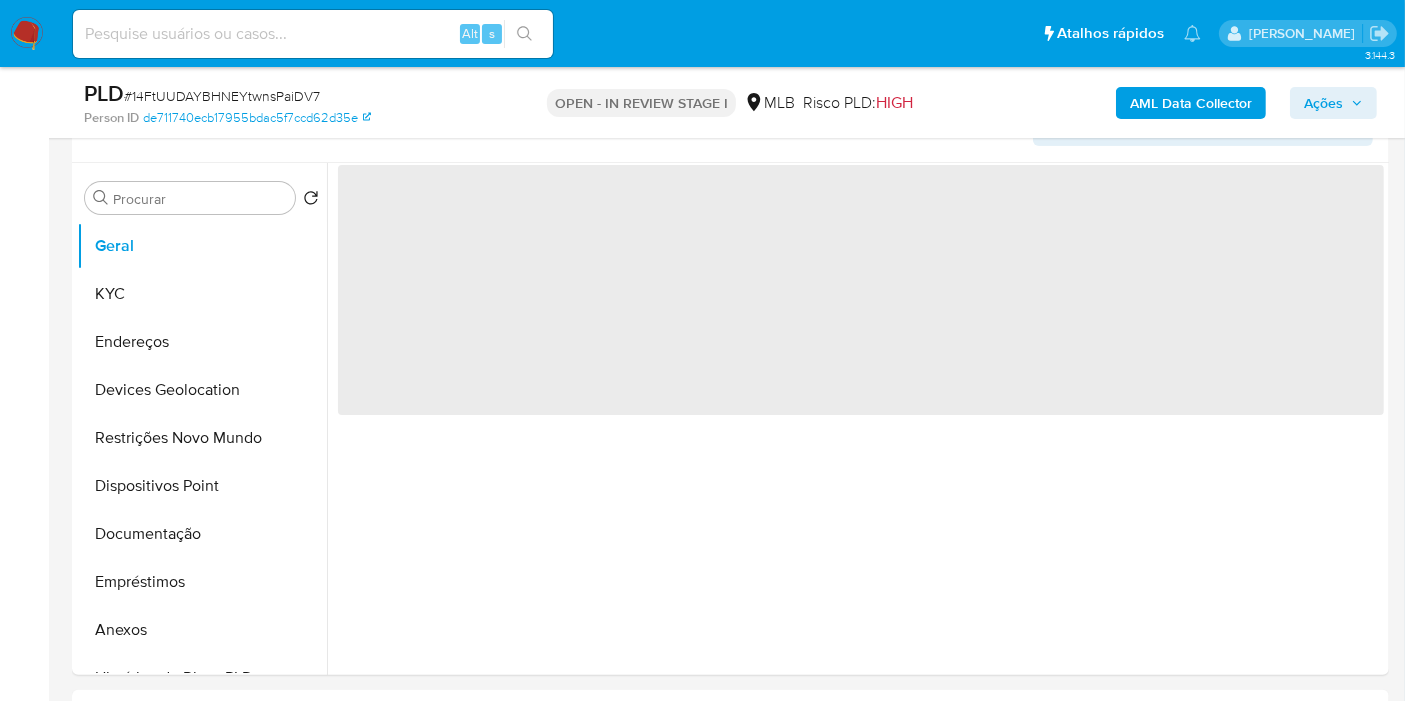scroll, scrollTop: 401, scrollLeft: 0, axis: vertical 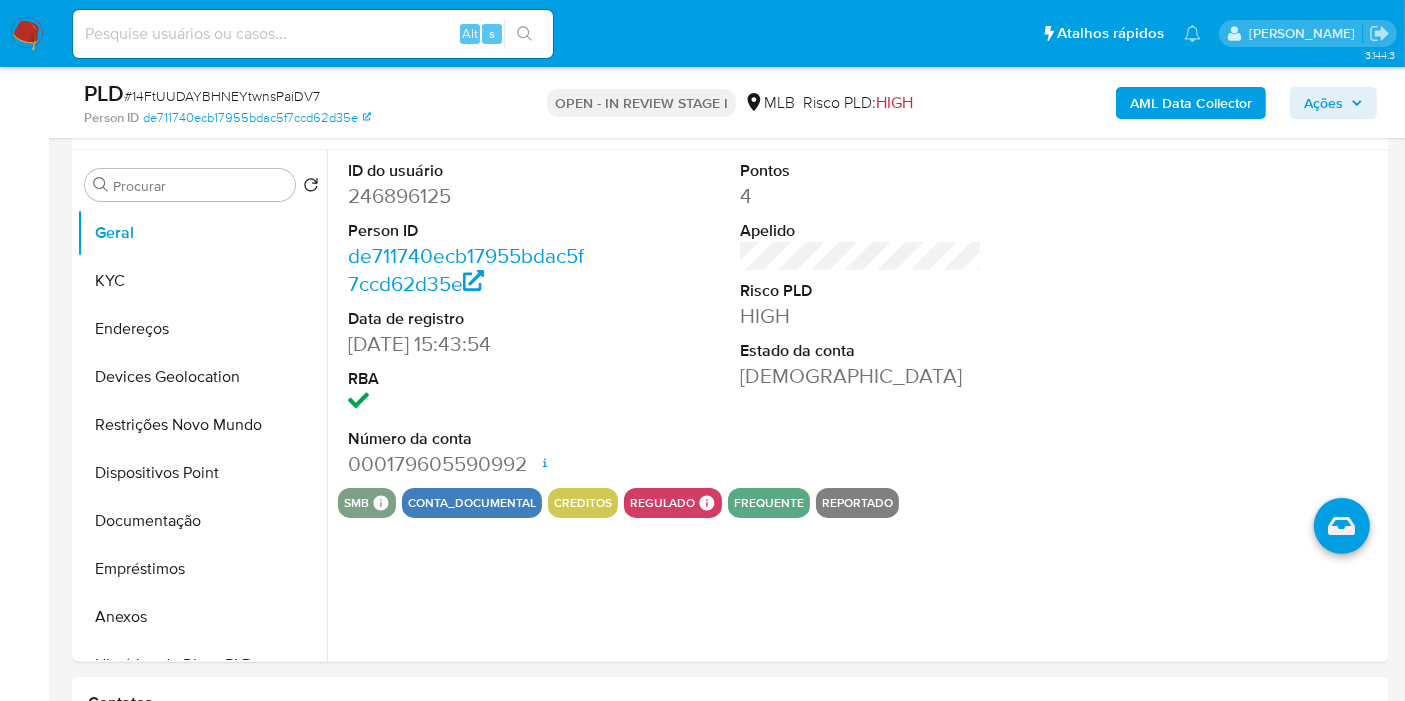type 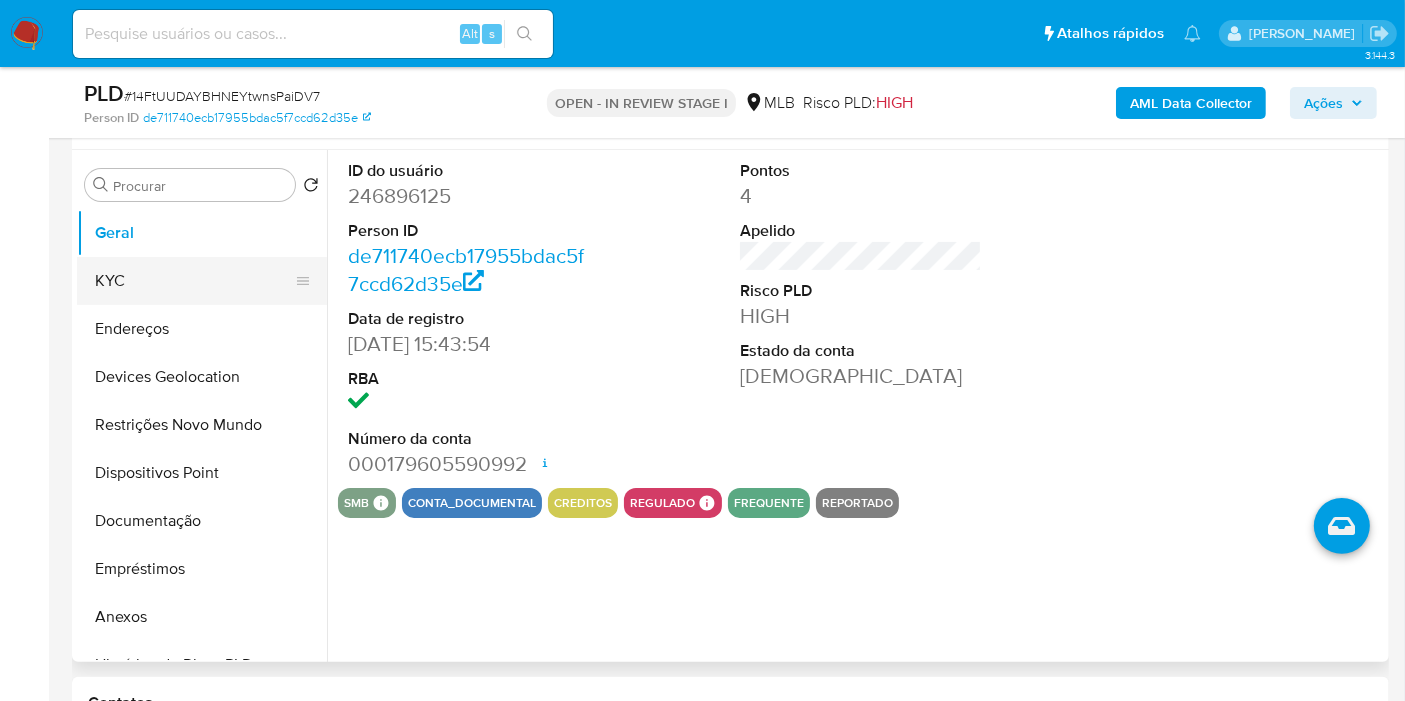 click on "KYC" at bounding box center (194, 281) 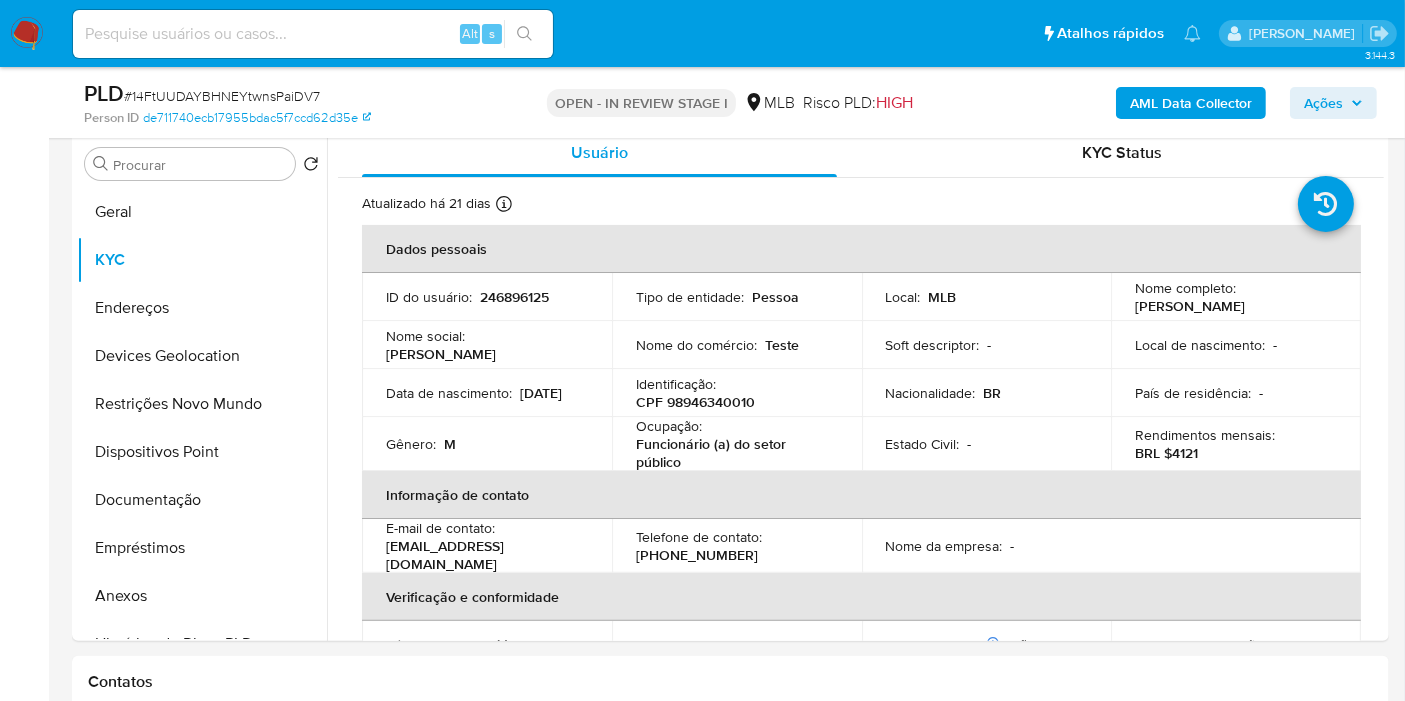 scroll, scrollTop: 413, scrollLeft: 0, axis: vertical 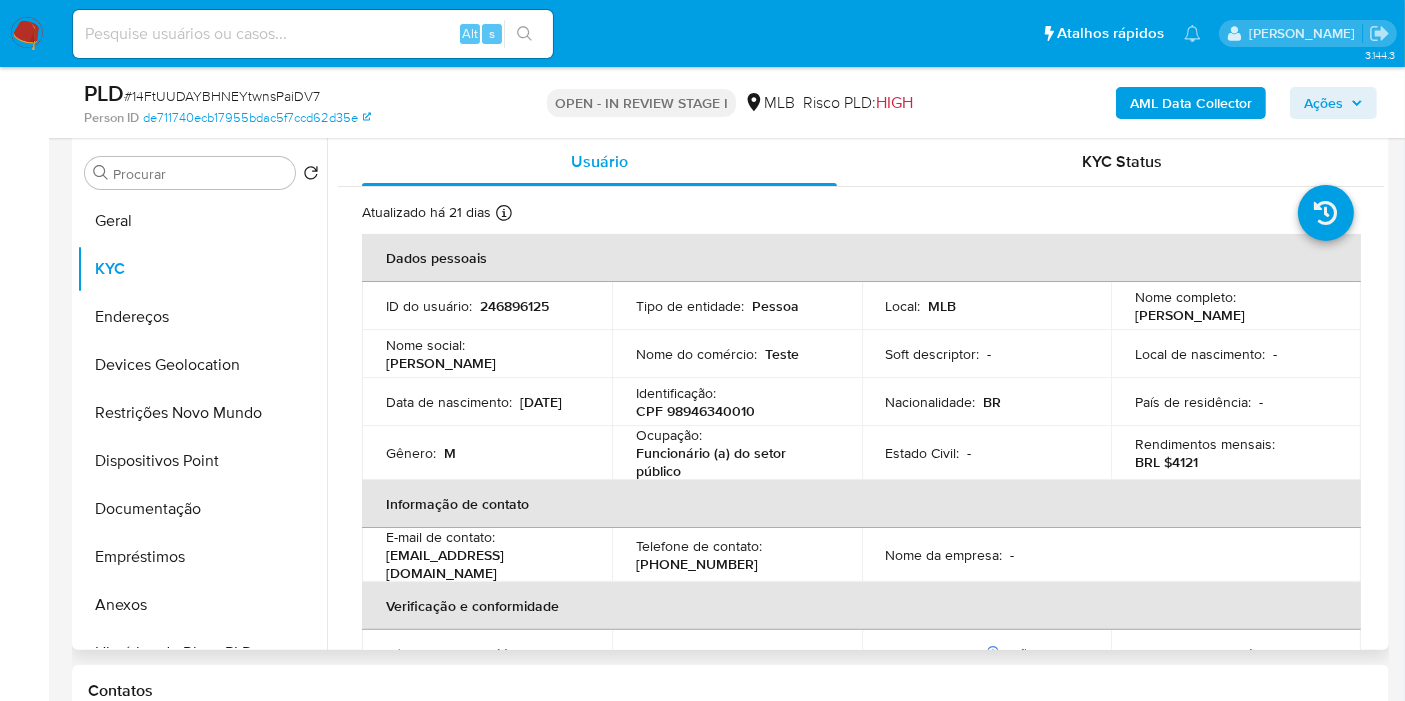type 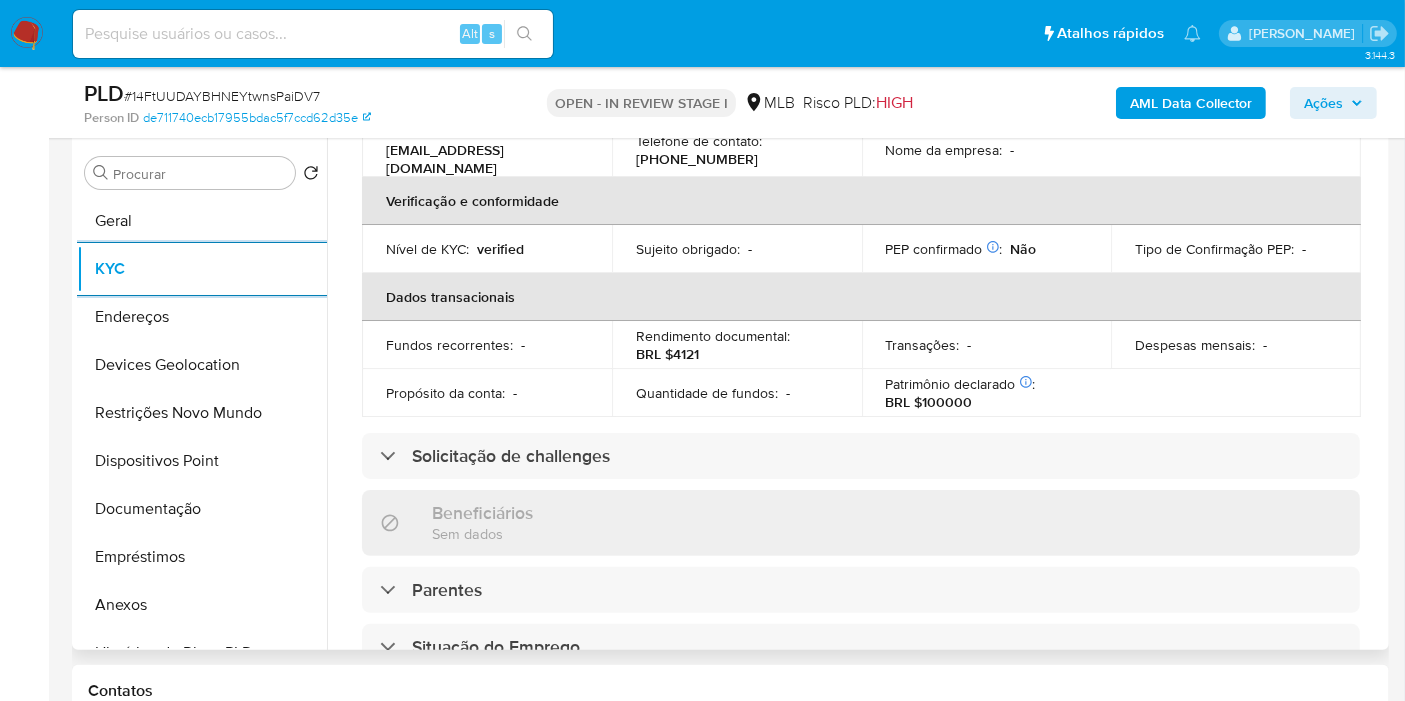 scroll, scrollTop: 444, scrollLeft: 0, axis: vertical 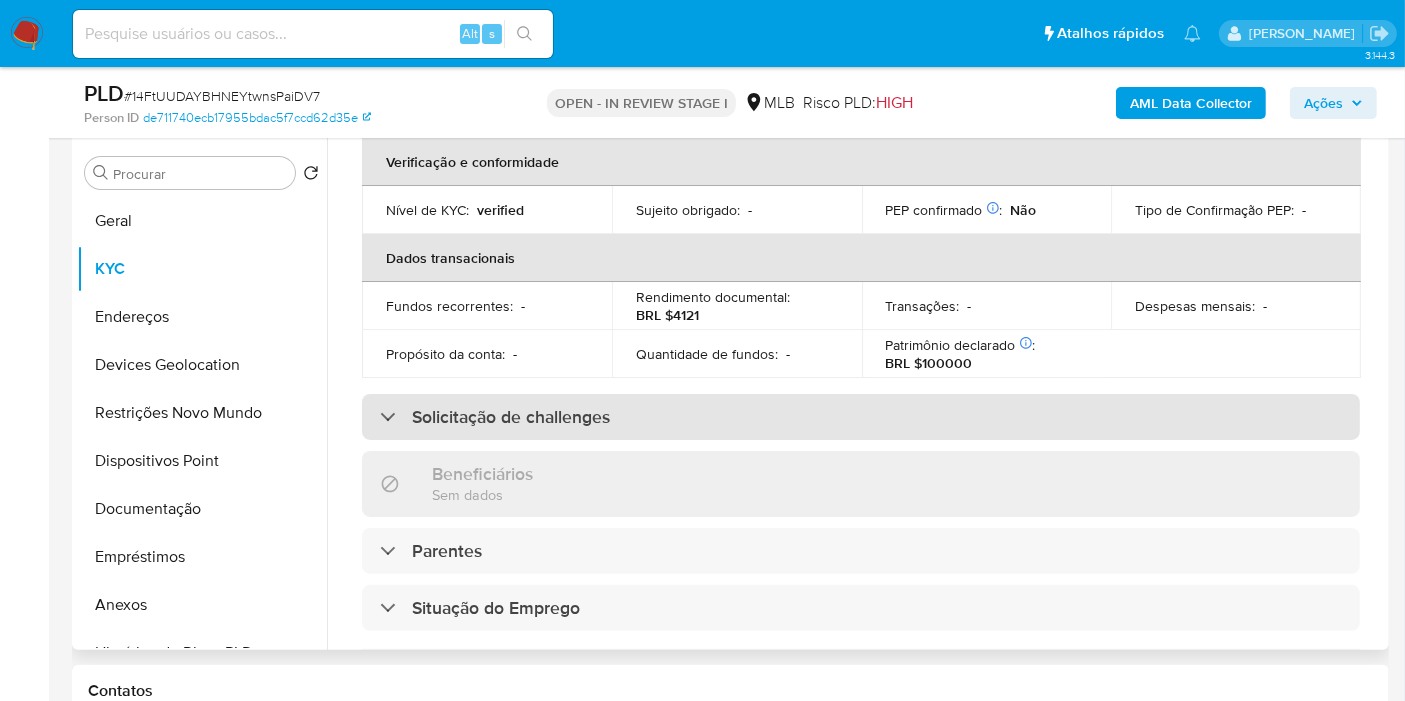 click on "Solicitação de challenges" at bounding box center [511, 417] 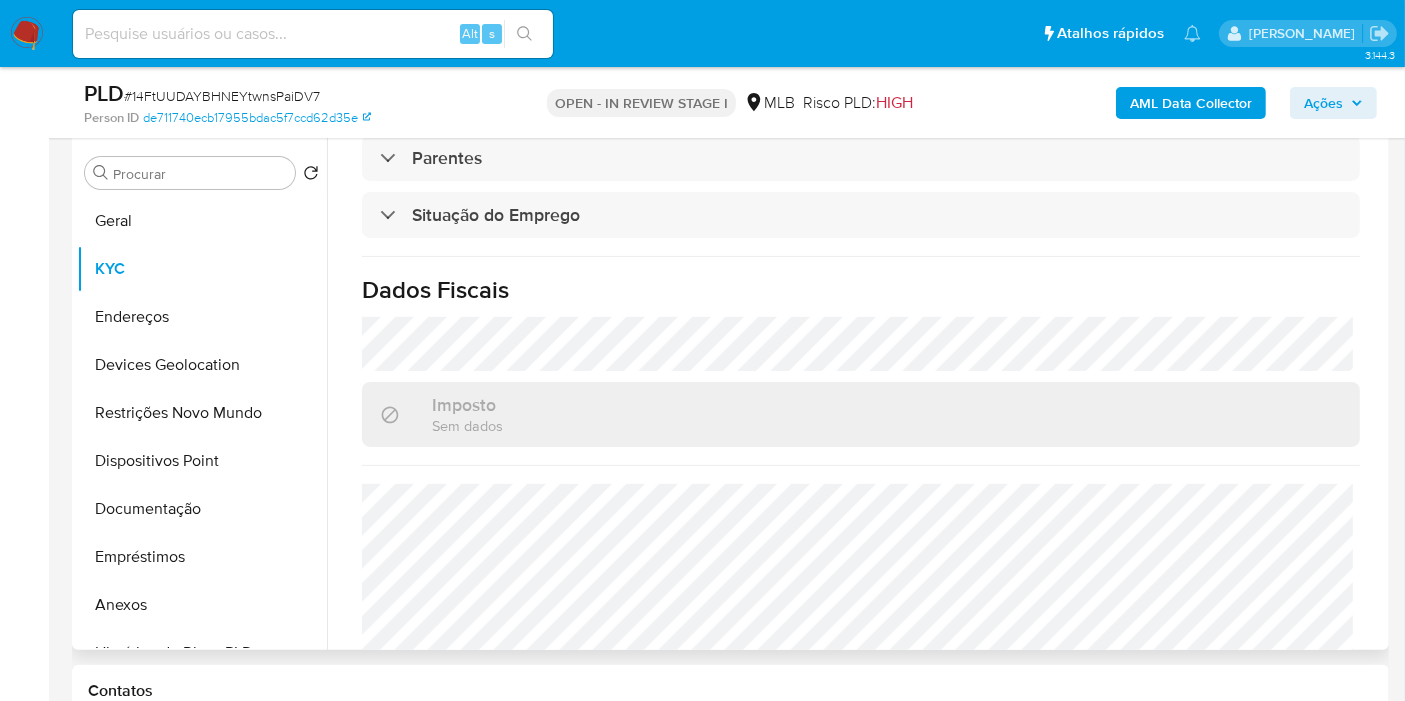 scroll, scrollTop: 1069, scrollLeft: 0, axis: vertical 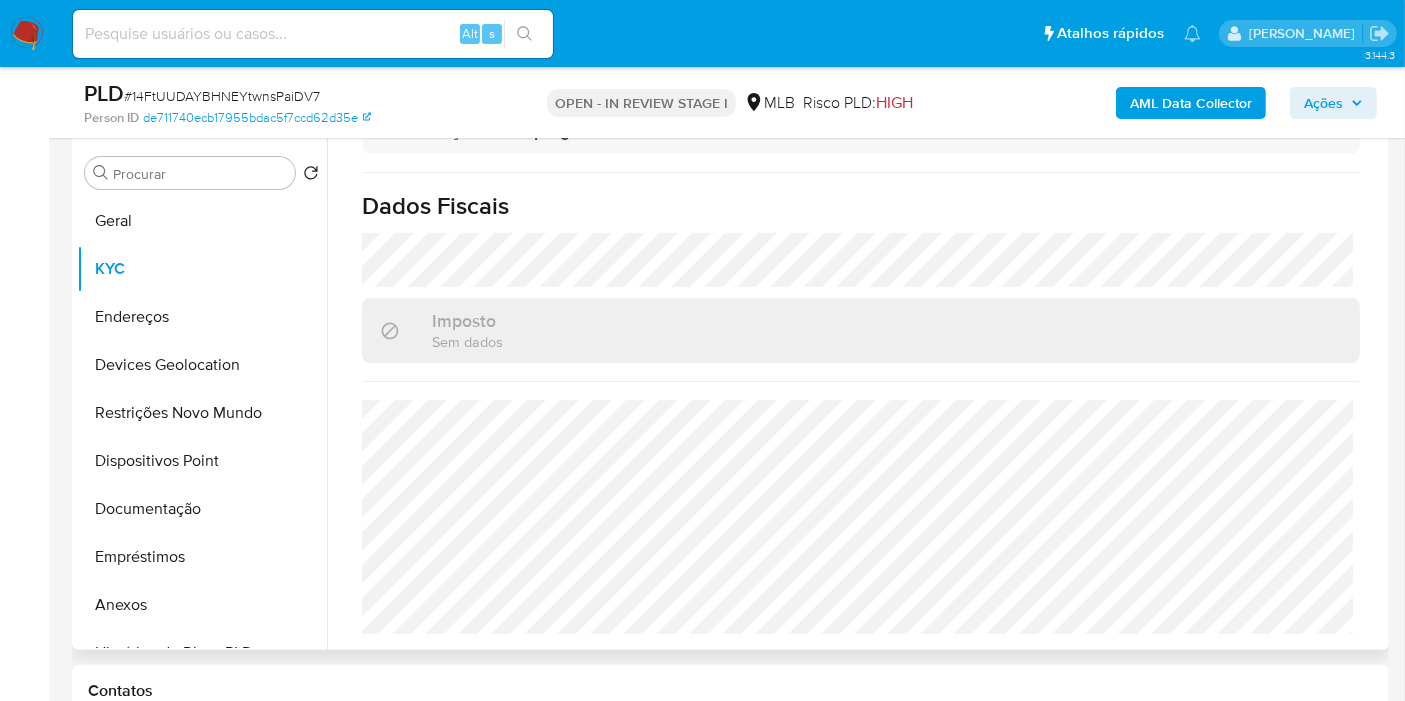 click on "Dados Fiscais" at bounding box center (861, 206) 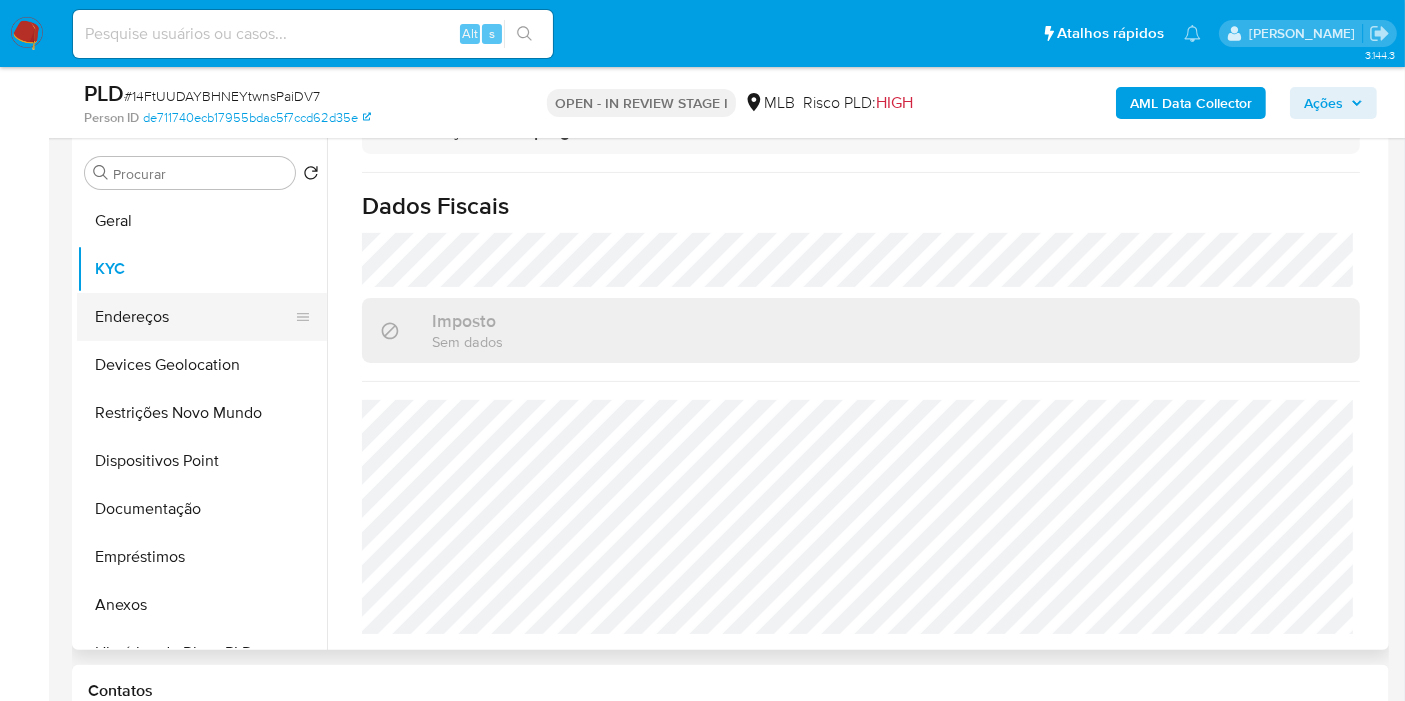 click on "Endereços" at bounding box center [194, 317] 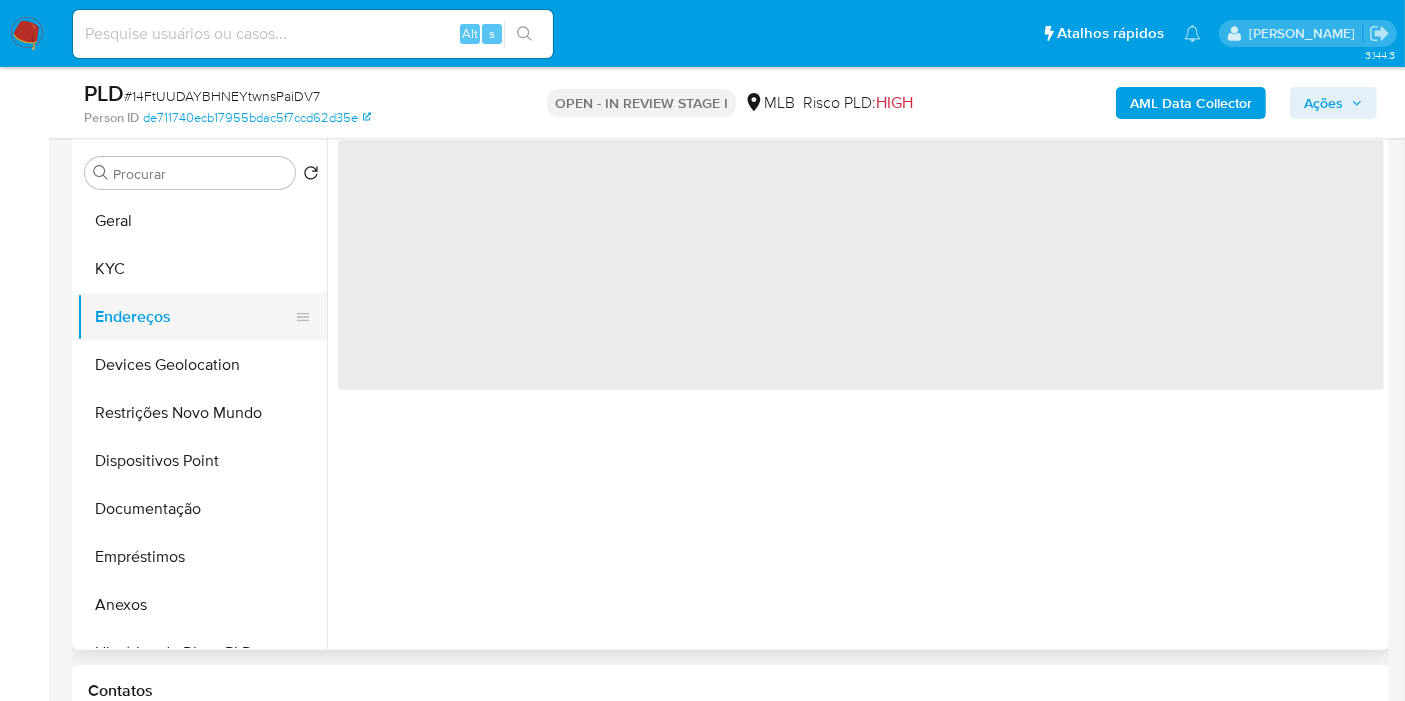scroll, scrollTop: 0, scrollLeft: 0, axis: both 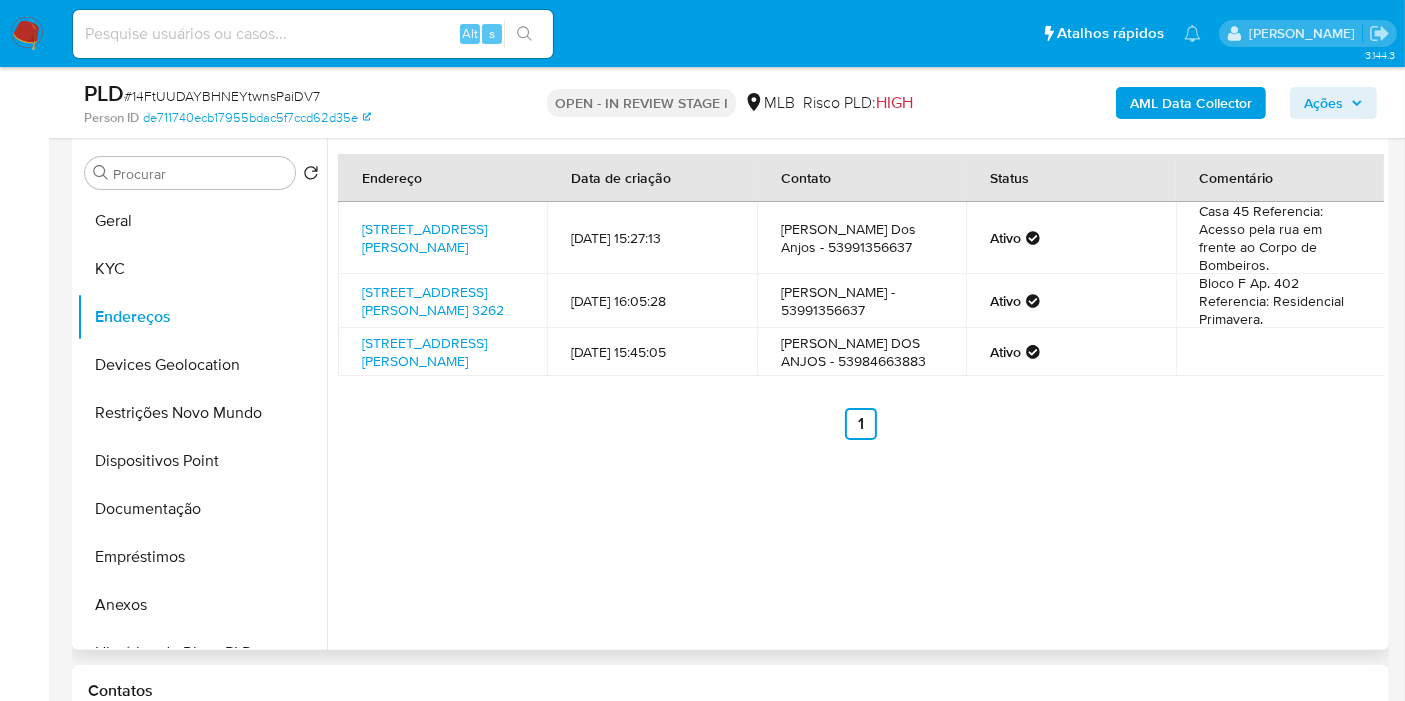 type 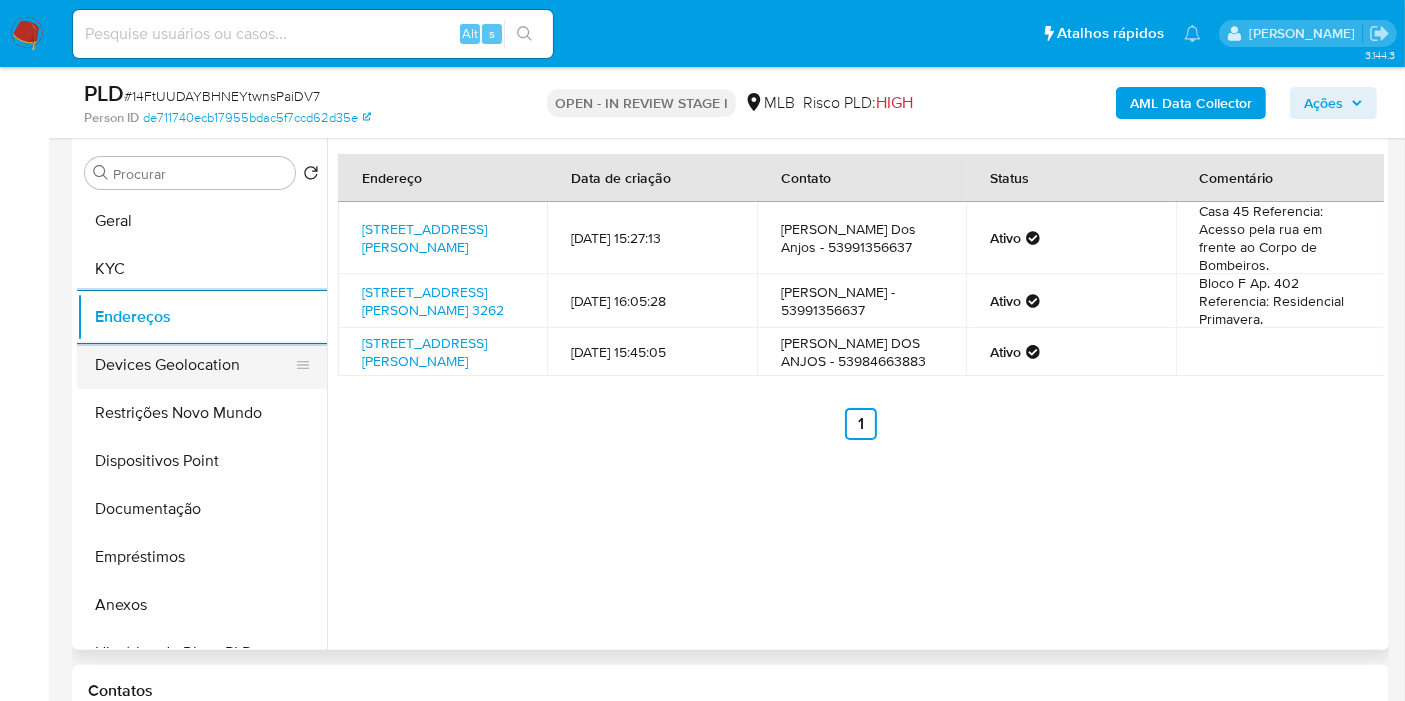 click on "Devices Geolocation" at bounding box center [194, 365] 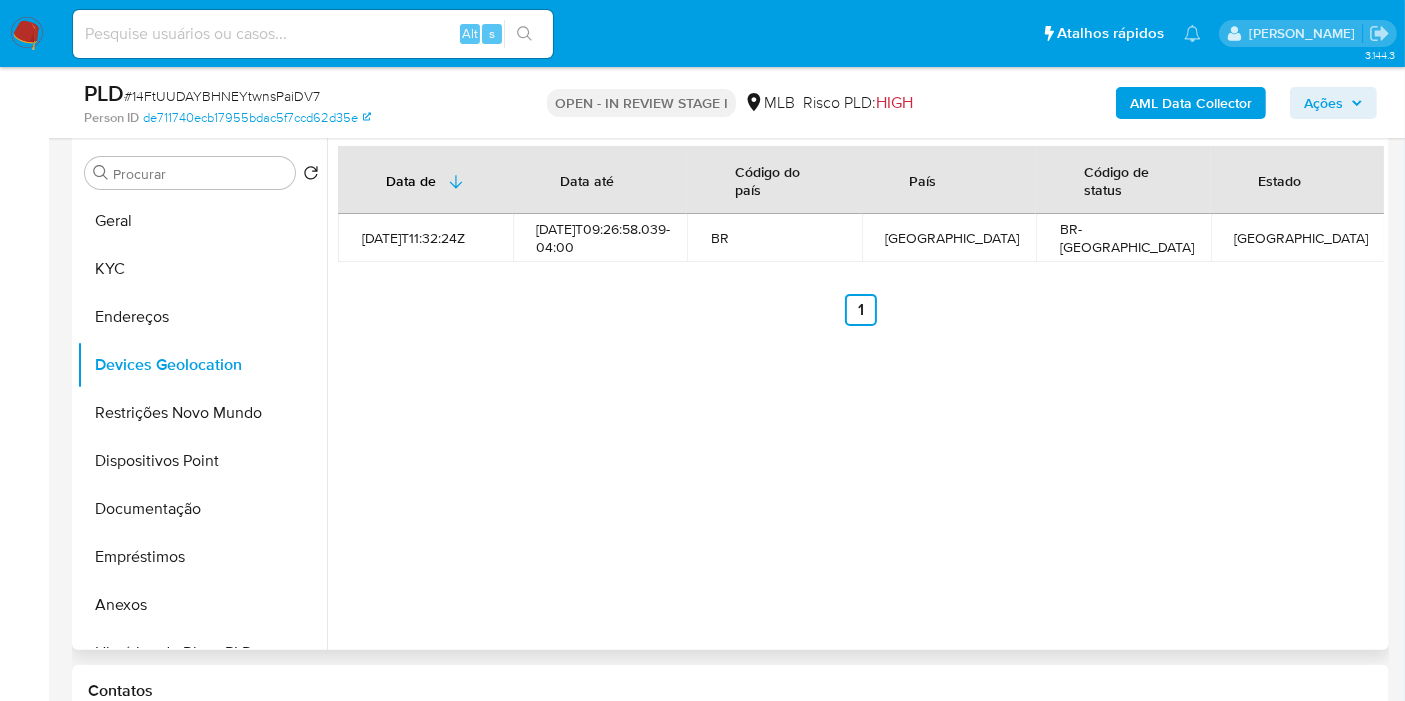 type 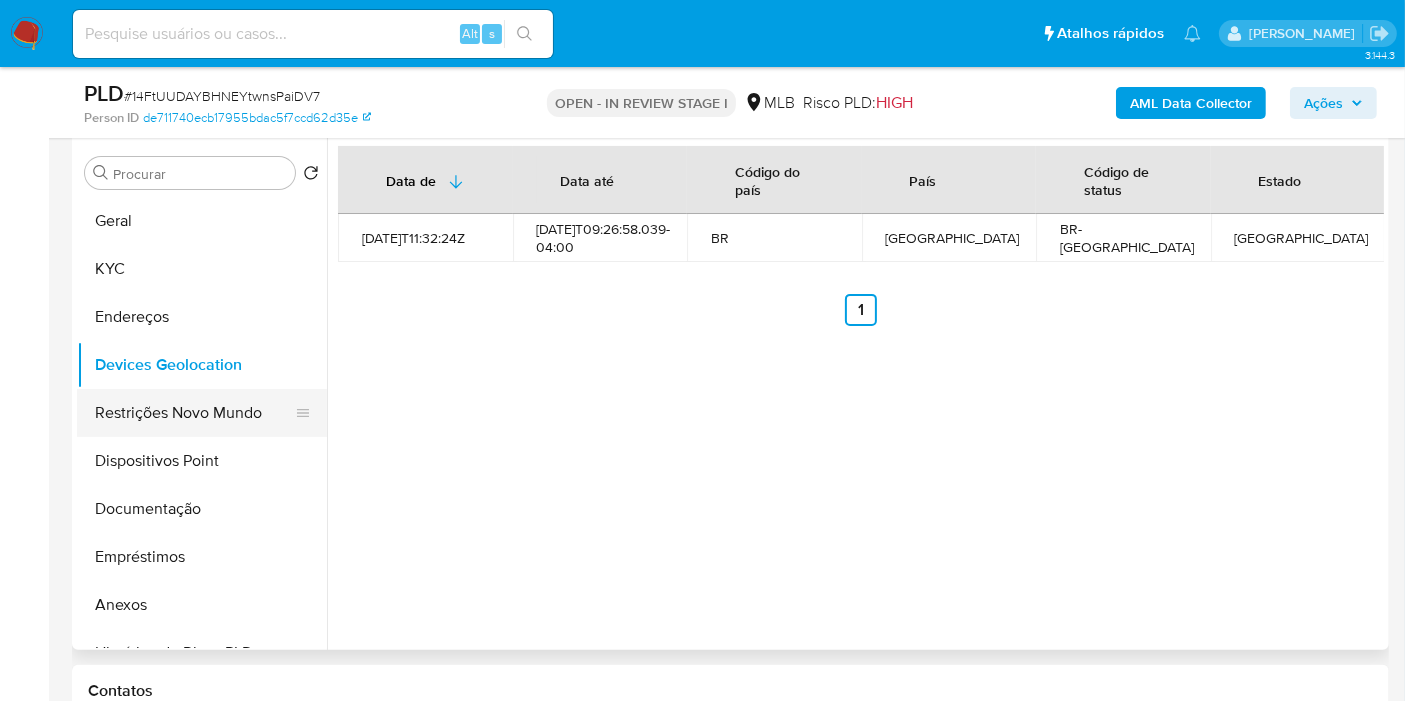 click on "Restrições Novo Mundo" at bounding box center (194, 413) 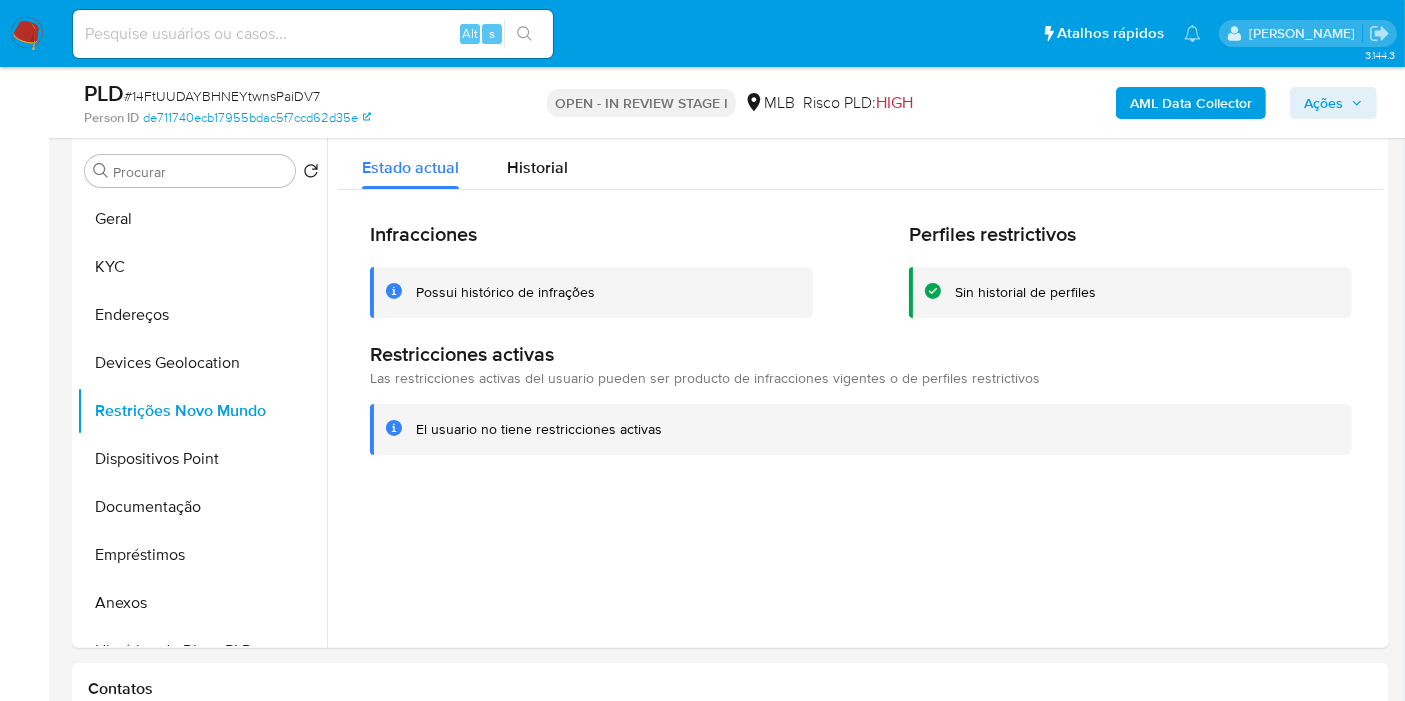 scroll, scrollTop: 405, scrollLeft: 0, axis: vertical 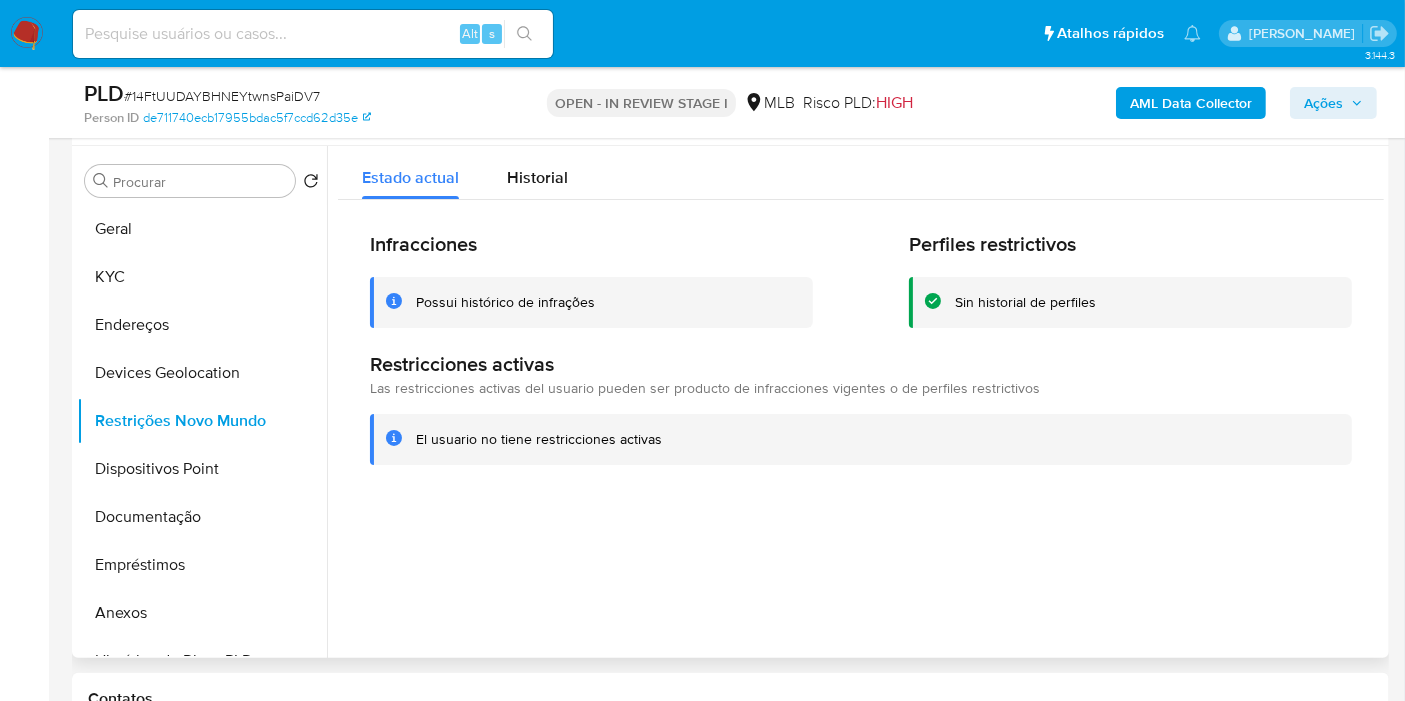 type 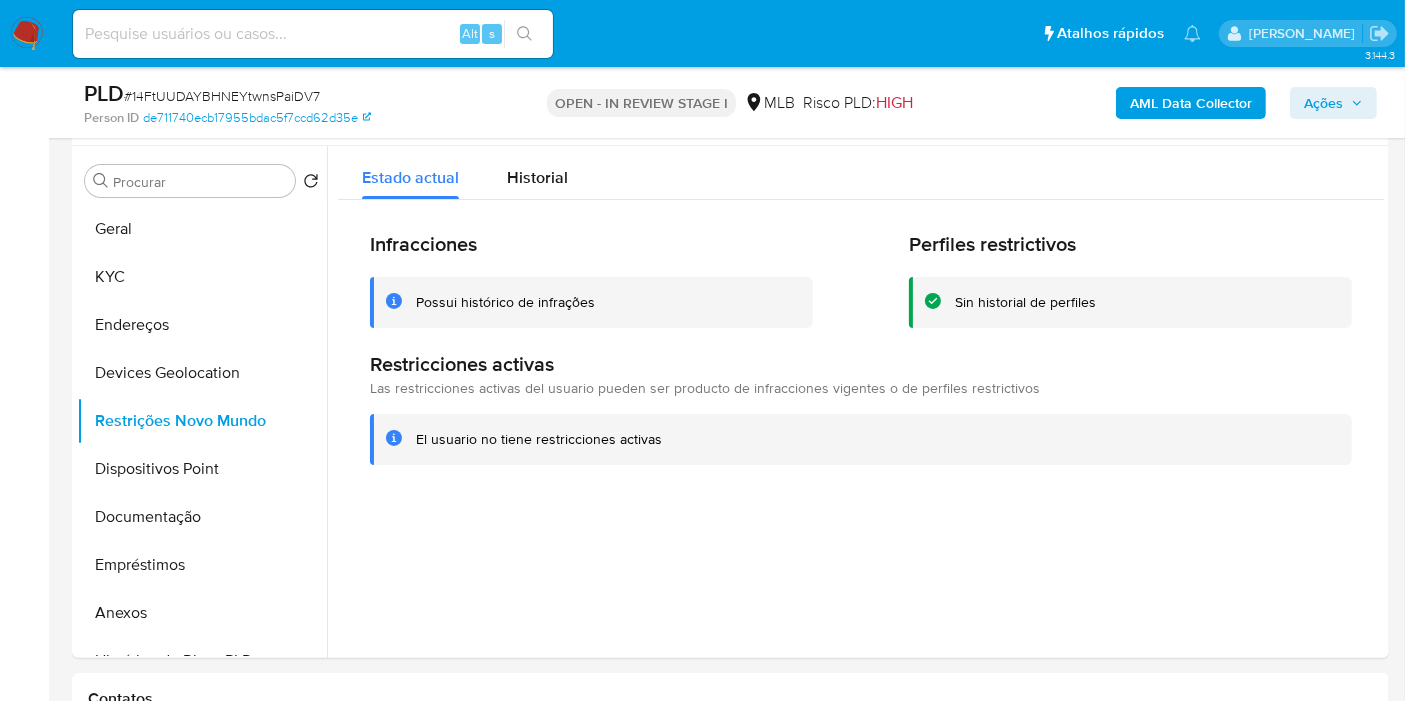 drag, startPoint x: 650, startPoint y: 228, endPoint x: 726, endPoint y: 135, distance: 120.10412 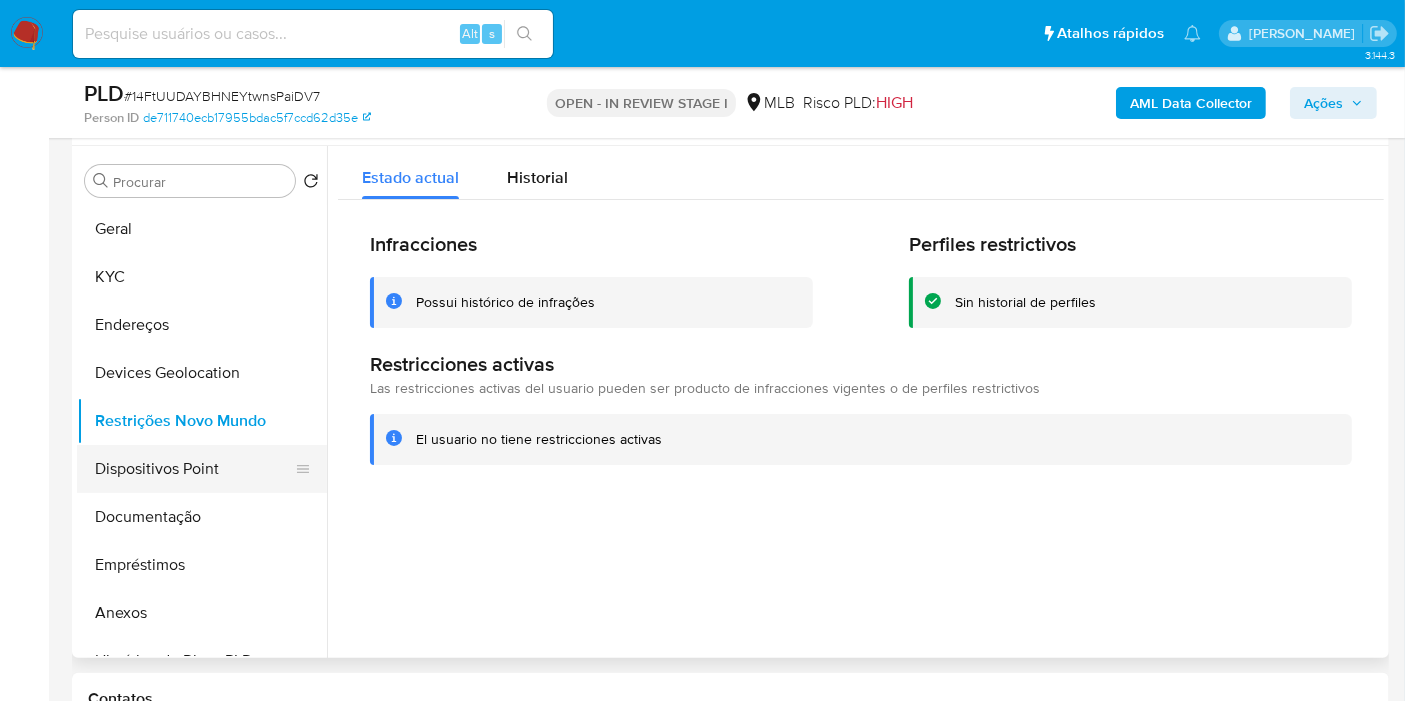 click on "Dispositivos Point" at bounding box center [194, 469] 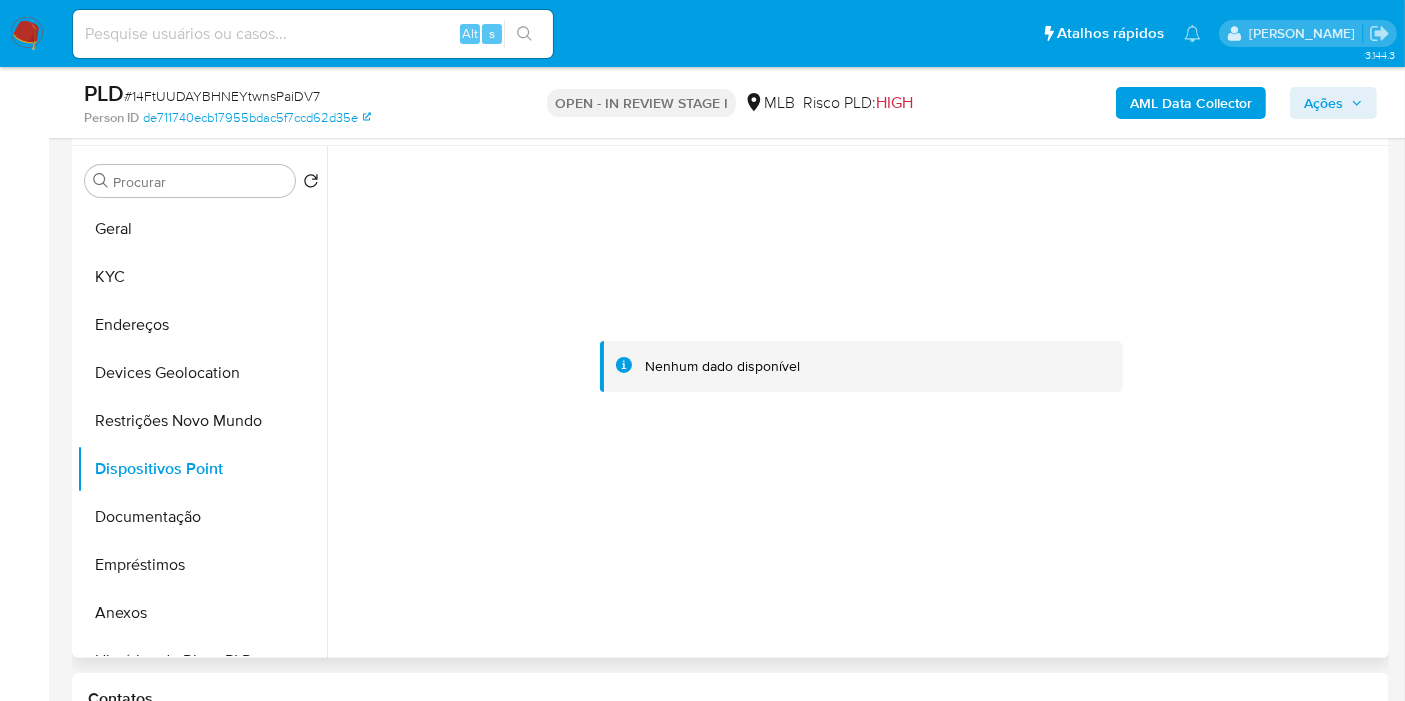 type 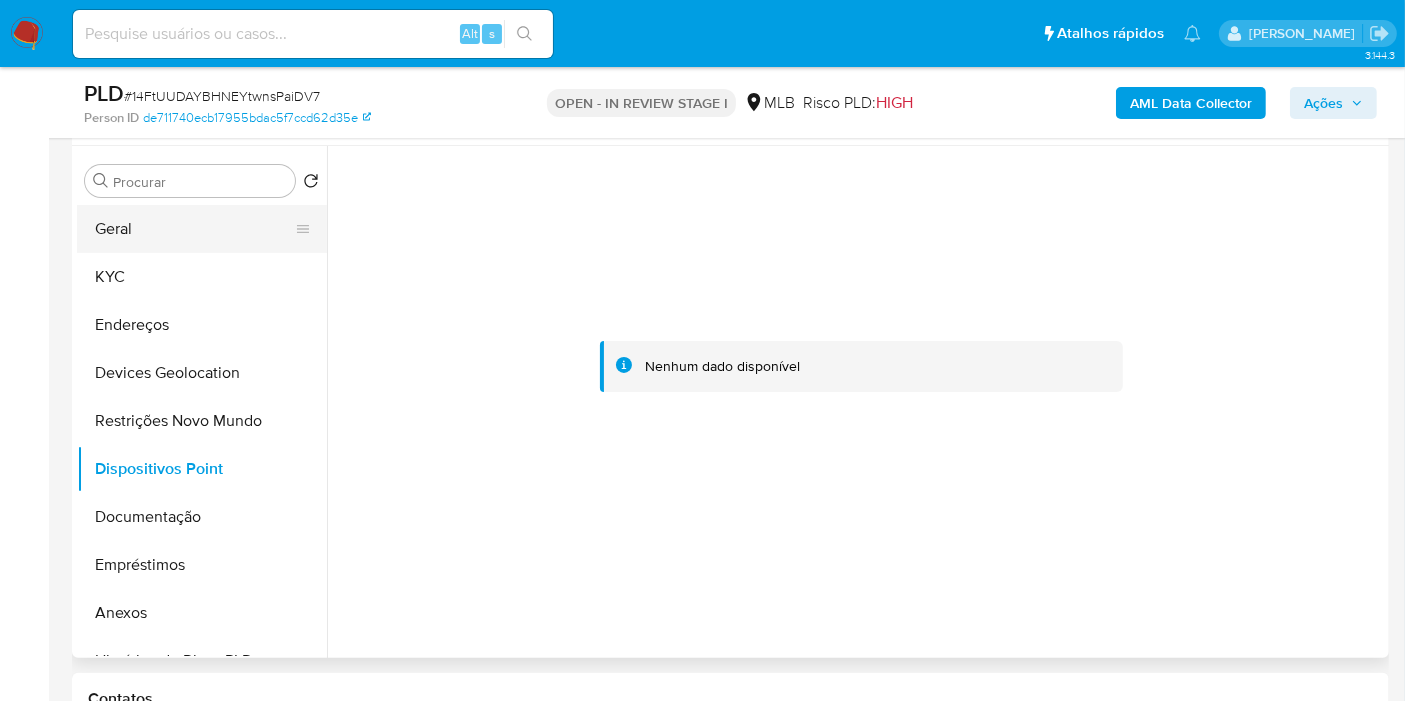 click on "Geral" at bounding box center (194, 229) 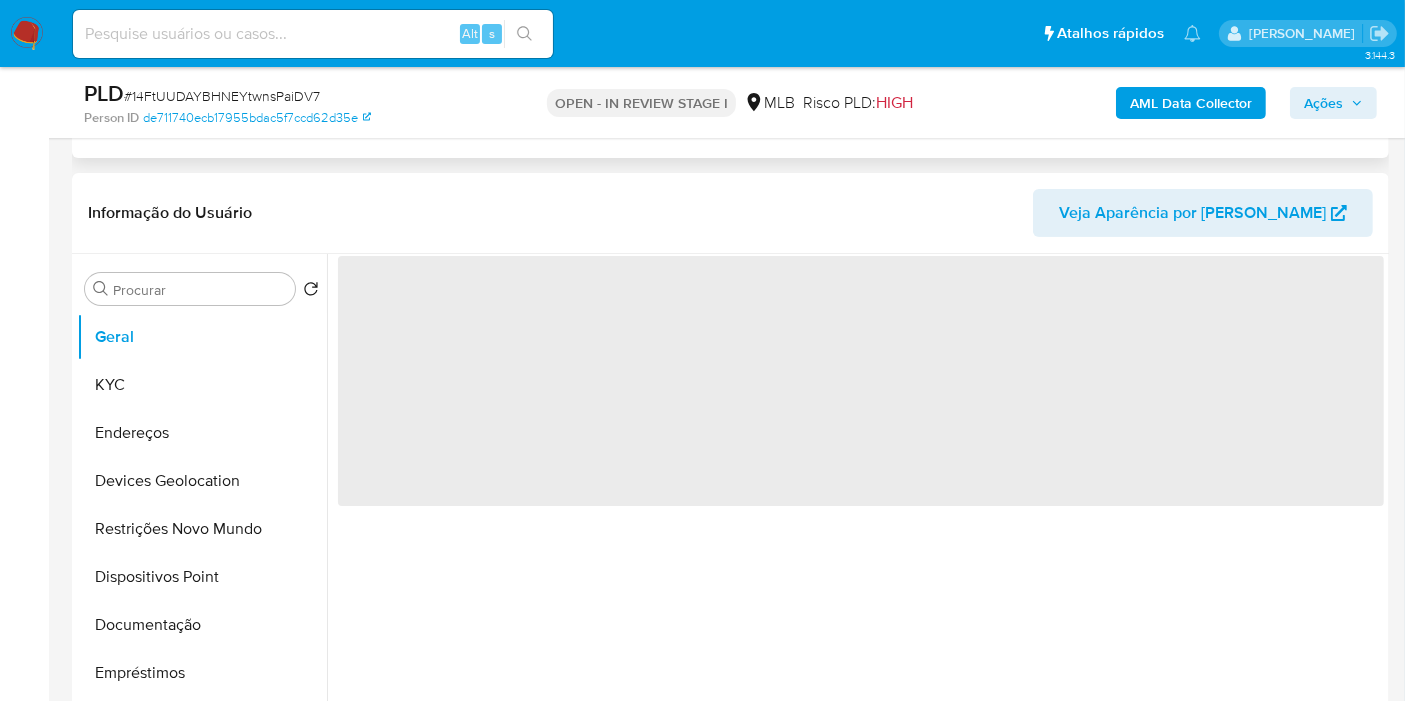 scroll, scrollTop: 72, scrollLeft: 0, axis: vertical 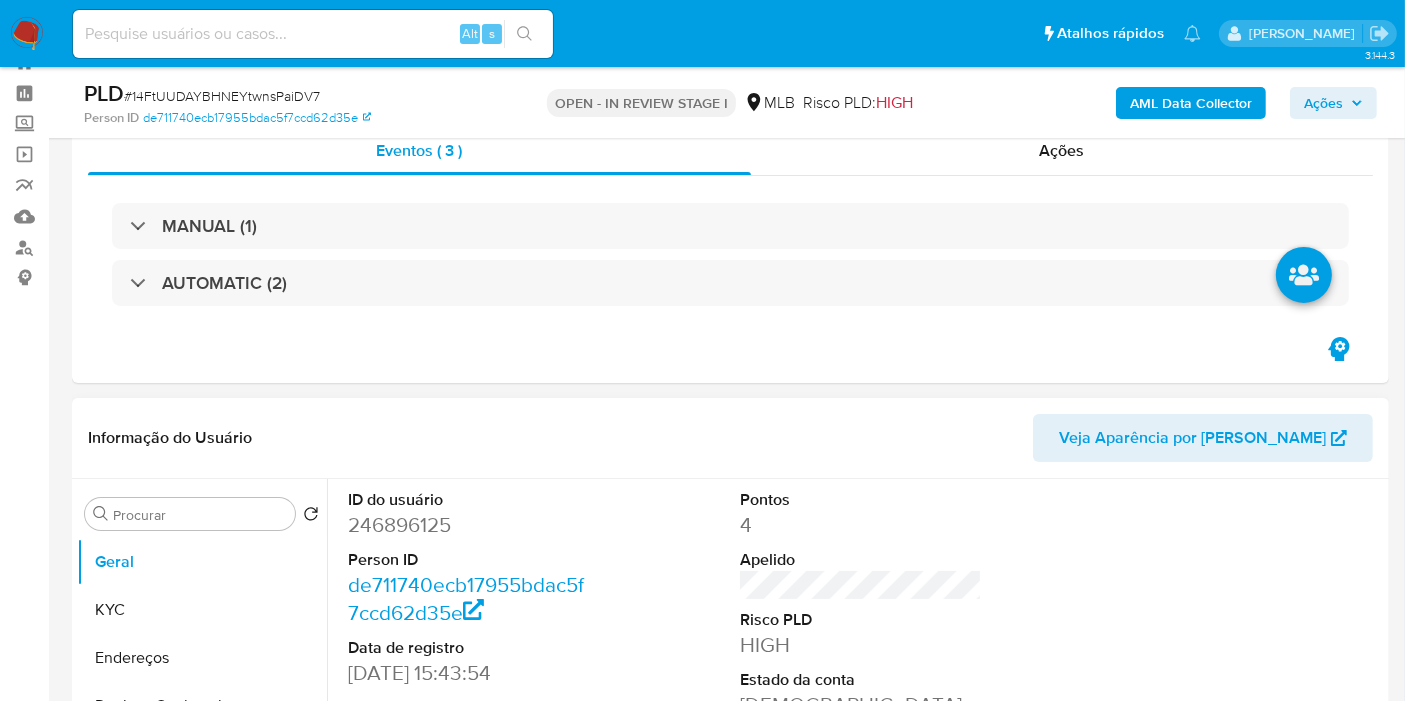 click on "246896125" at bounding box center (469, 525) 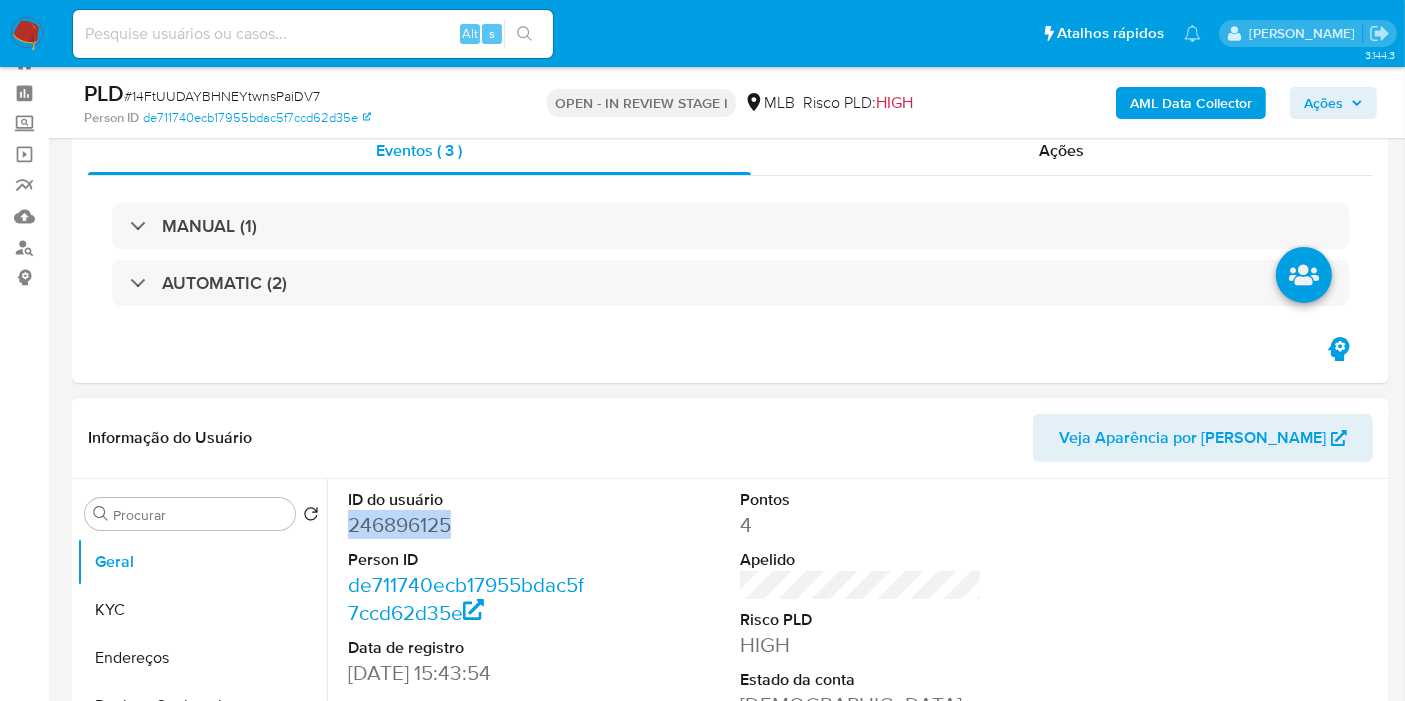 click on "246896125" at bounding box center (469, 525) 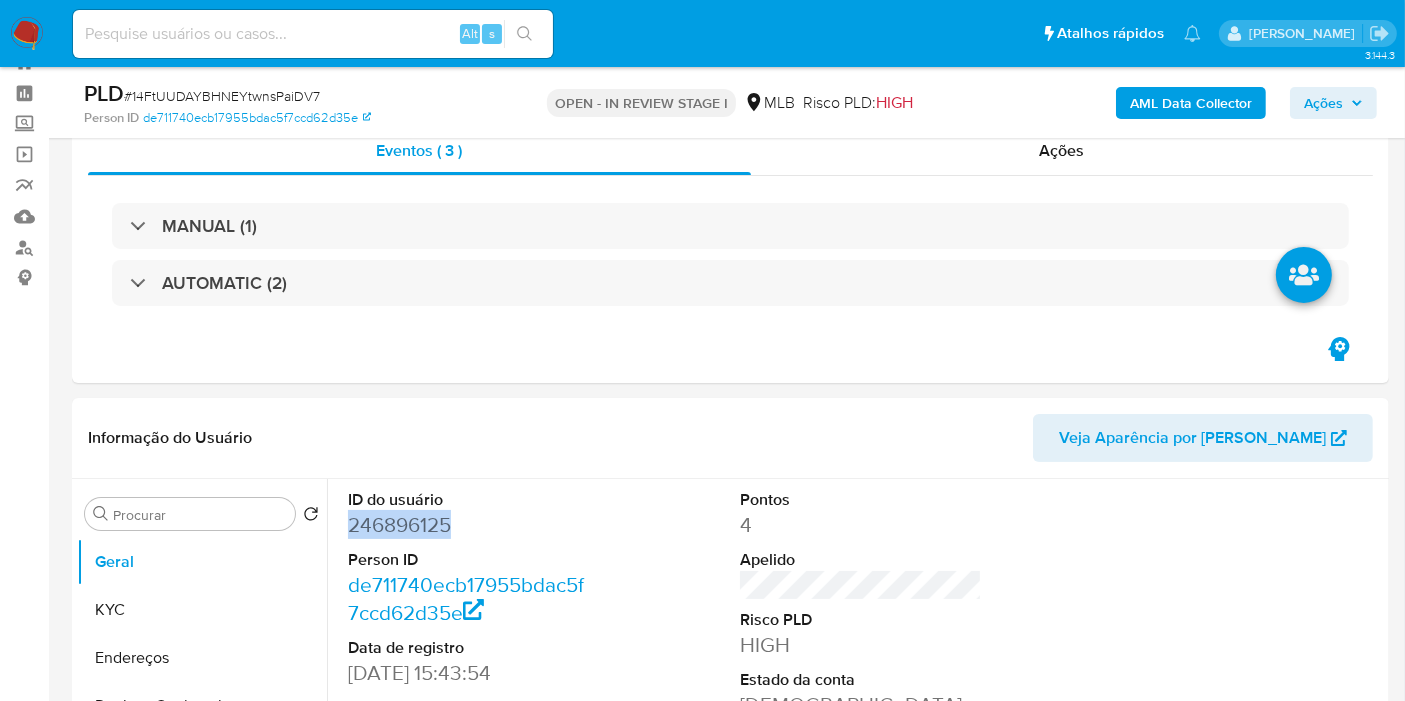 copy on "246896125" 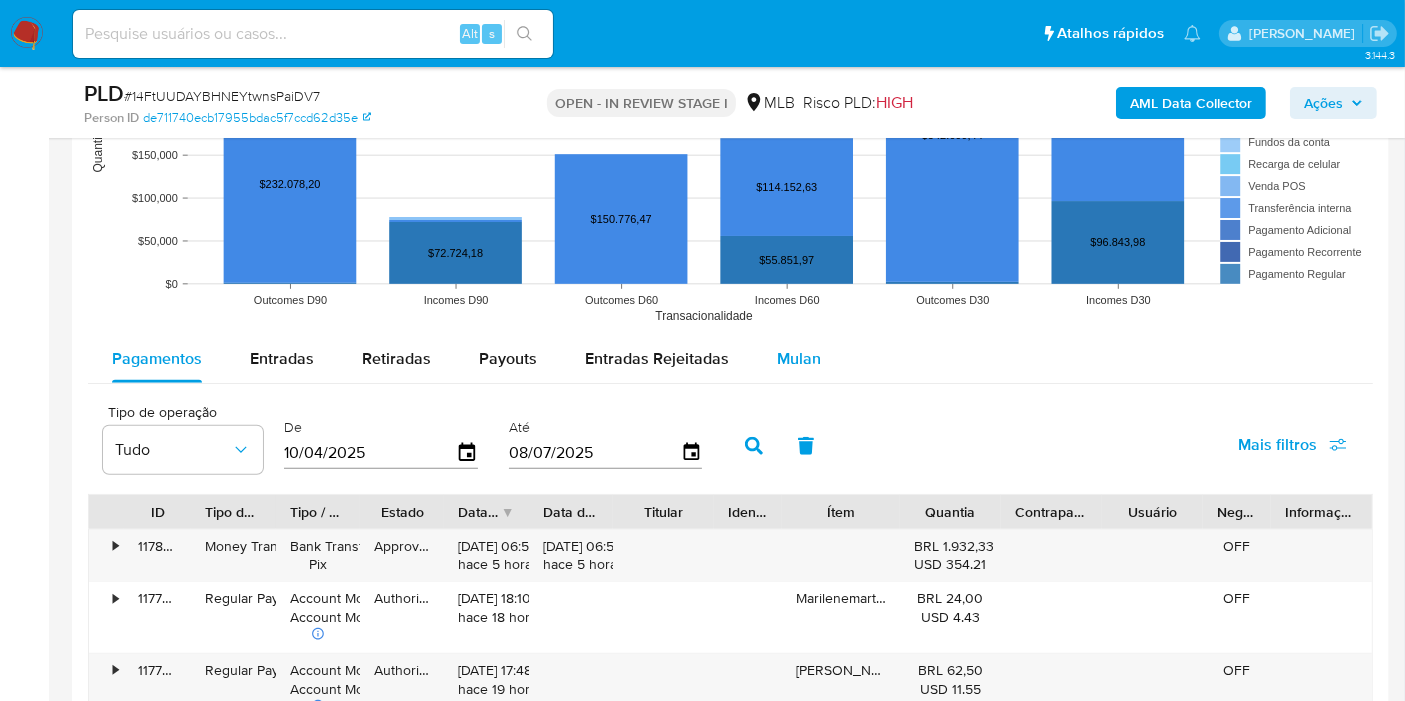 click on "Mulan" at bounding box center (799, 358) 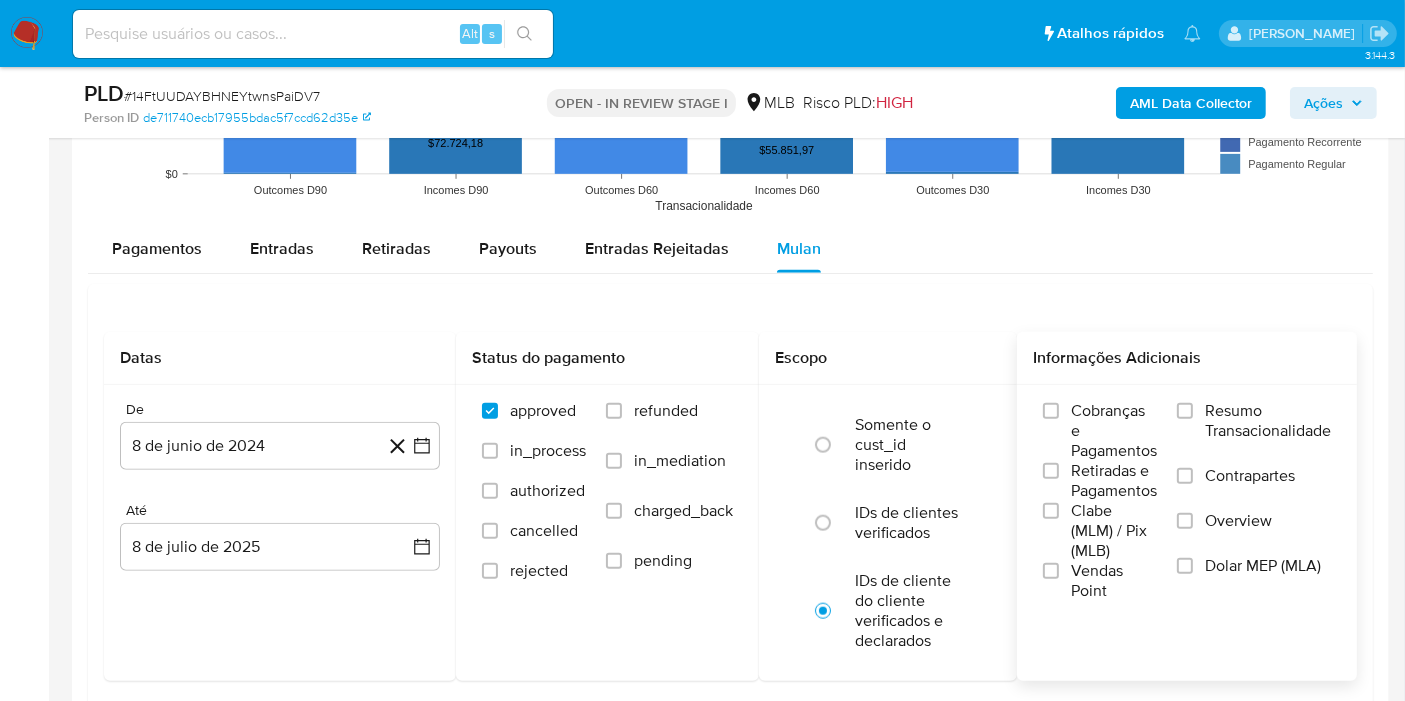 scroll, scrollTop: 2183, scrollLeft: 0, axis: vertical 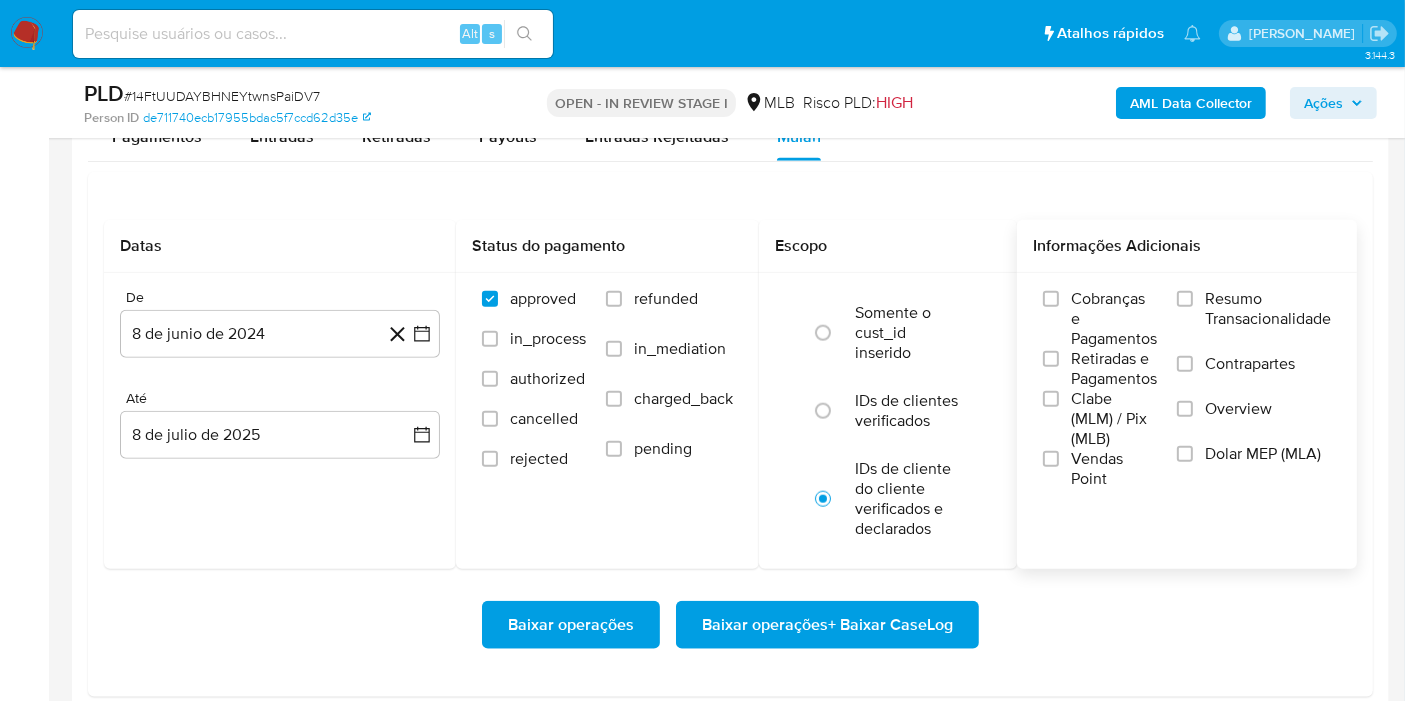 click on "Resumo Transacionalidade" at bounding box center [1254, 321] 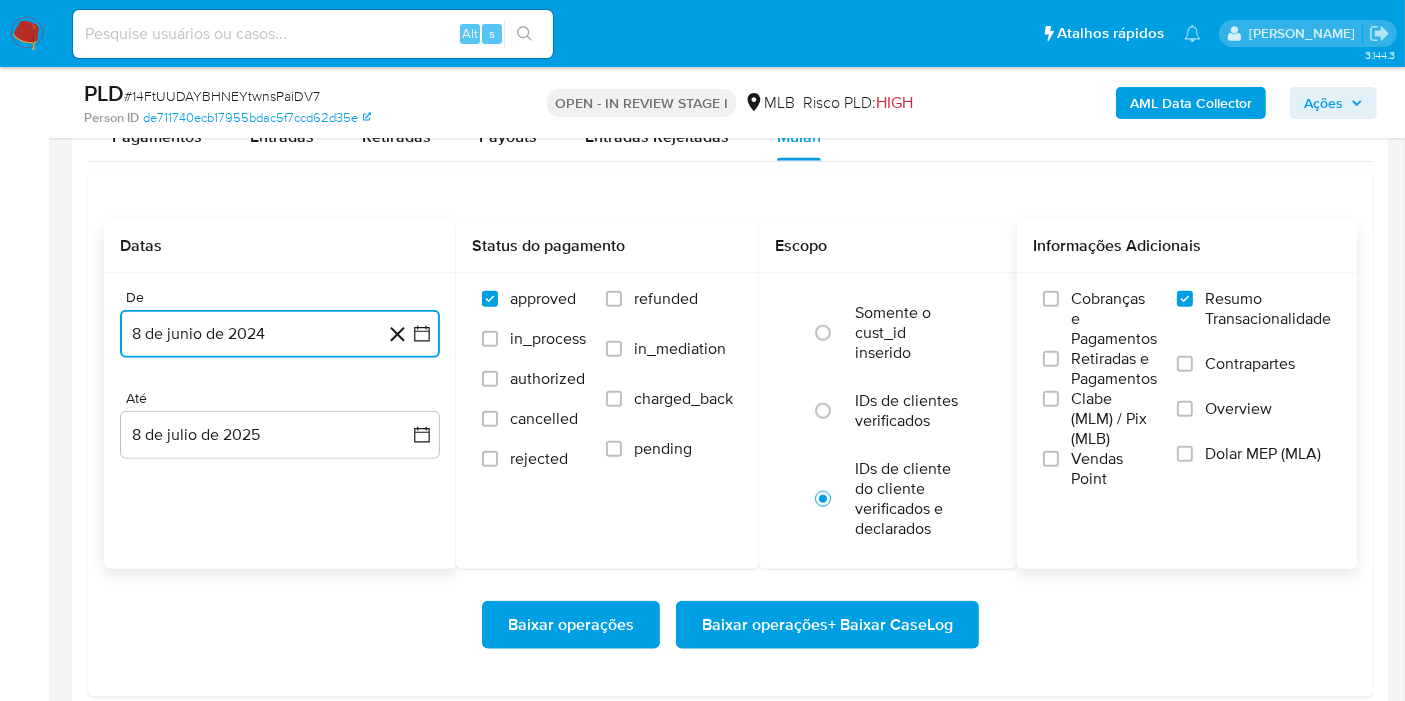 click on "8 de junio de 2024" at bounding box center (280, 334) 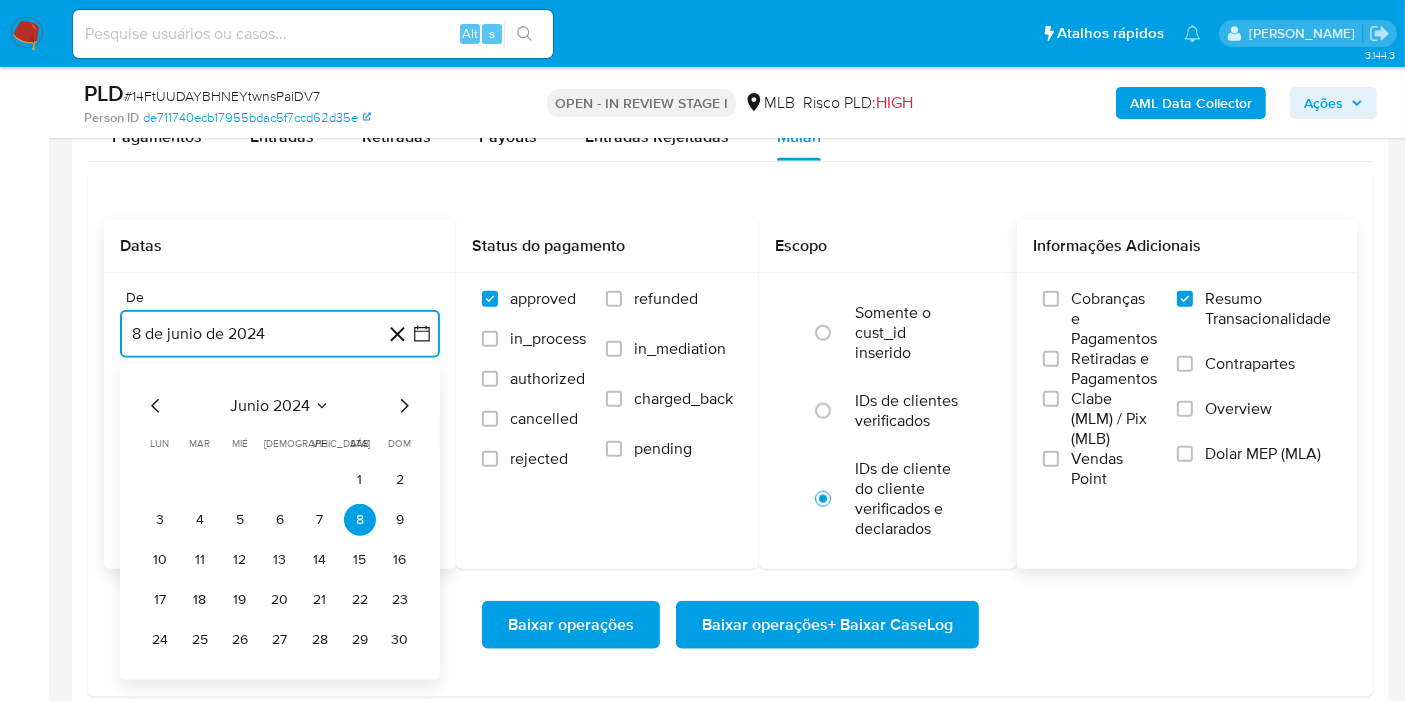 click on "junio 2024" at bounding box center [270, 406] 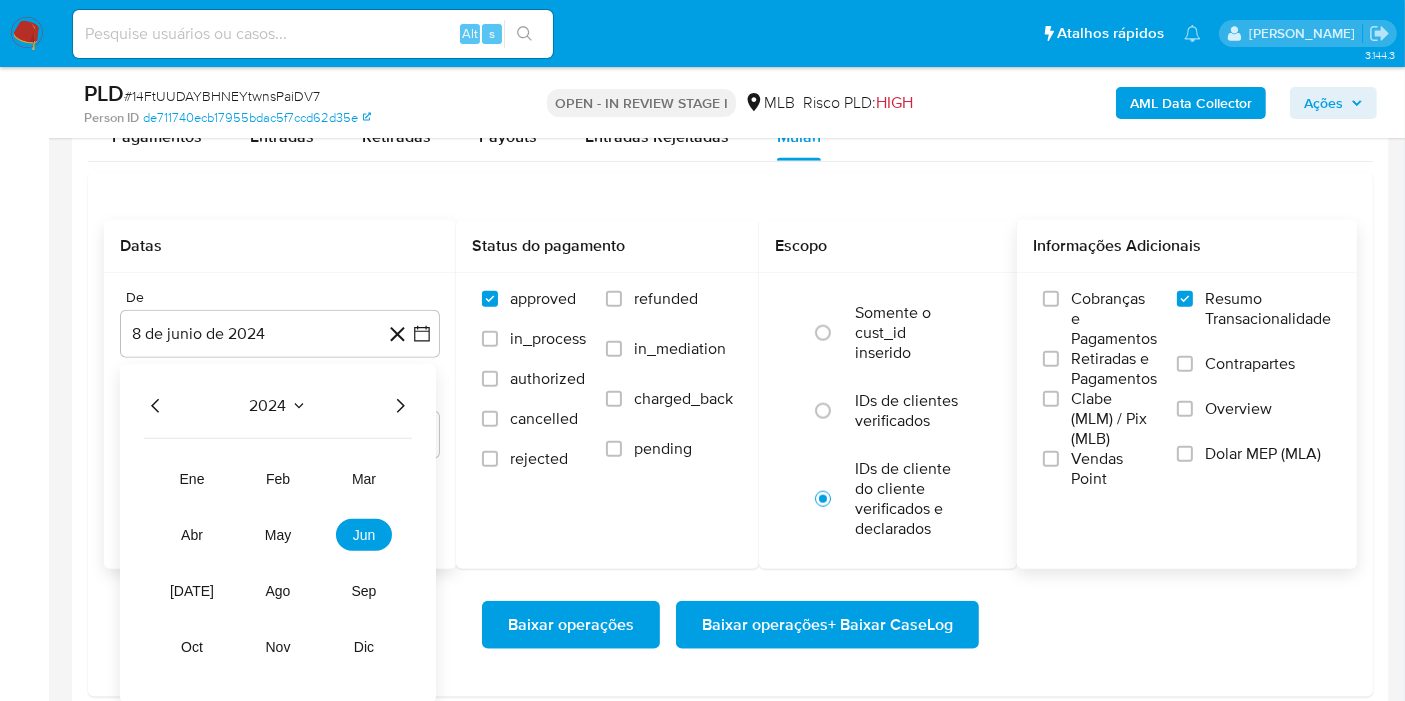click on "2024 2024 ene feb mar abr may jun jul ago sep oct nov dic" at bounding box center [278, 533] 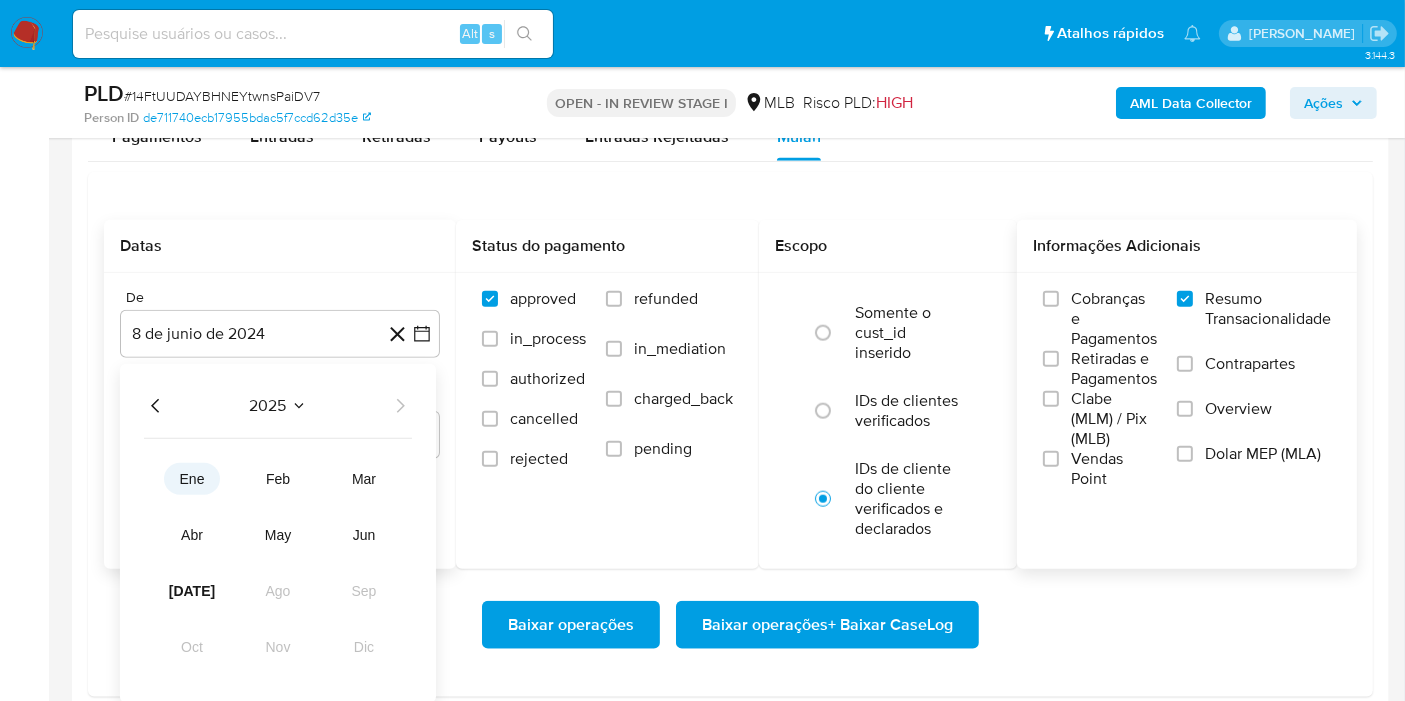 click on "ene" at bounding box center [192, 479] 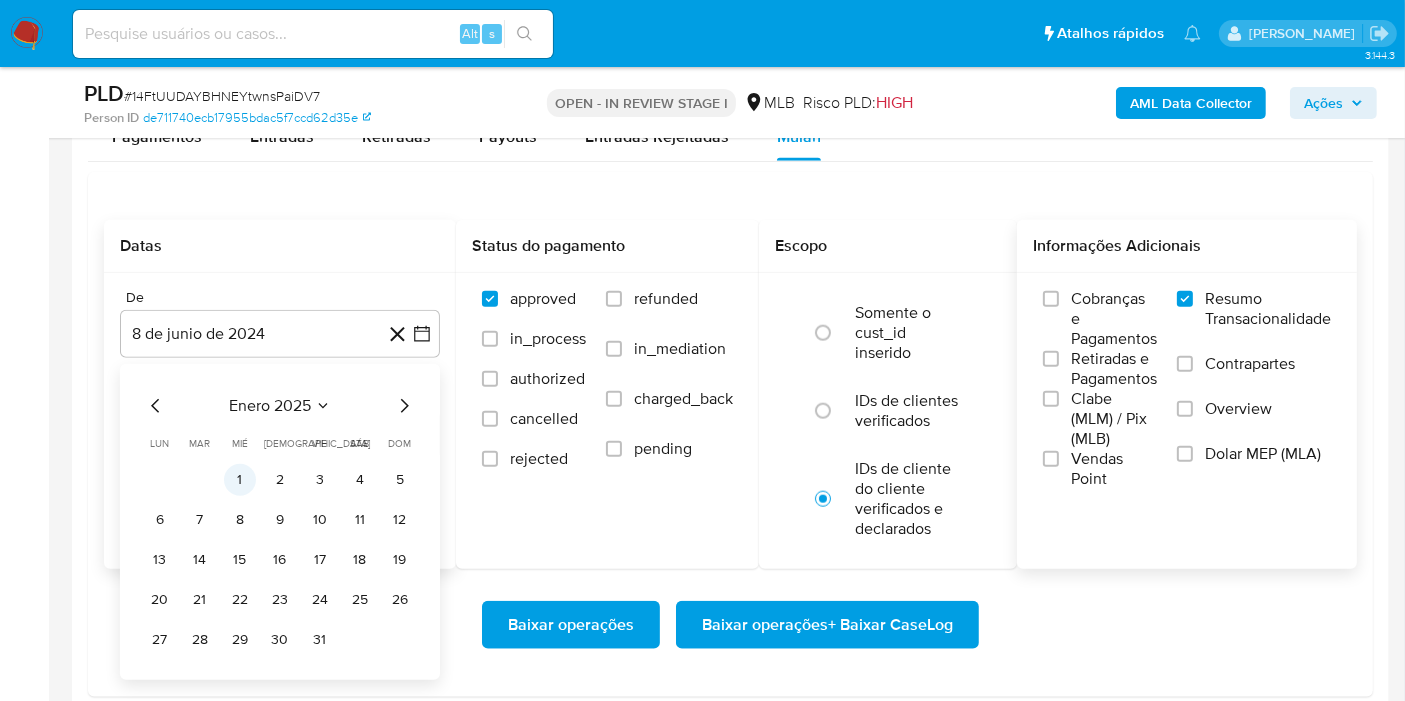 click on "1" at bounding box center [240, 480] 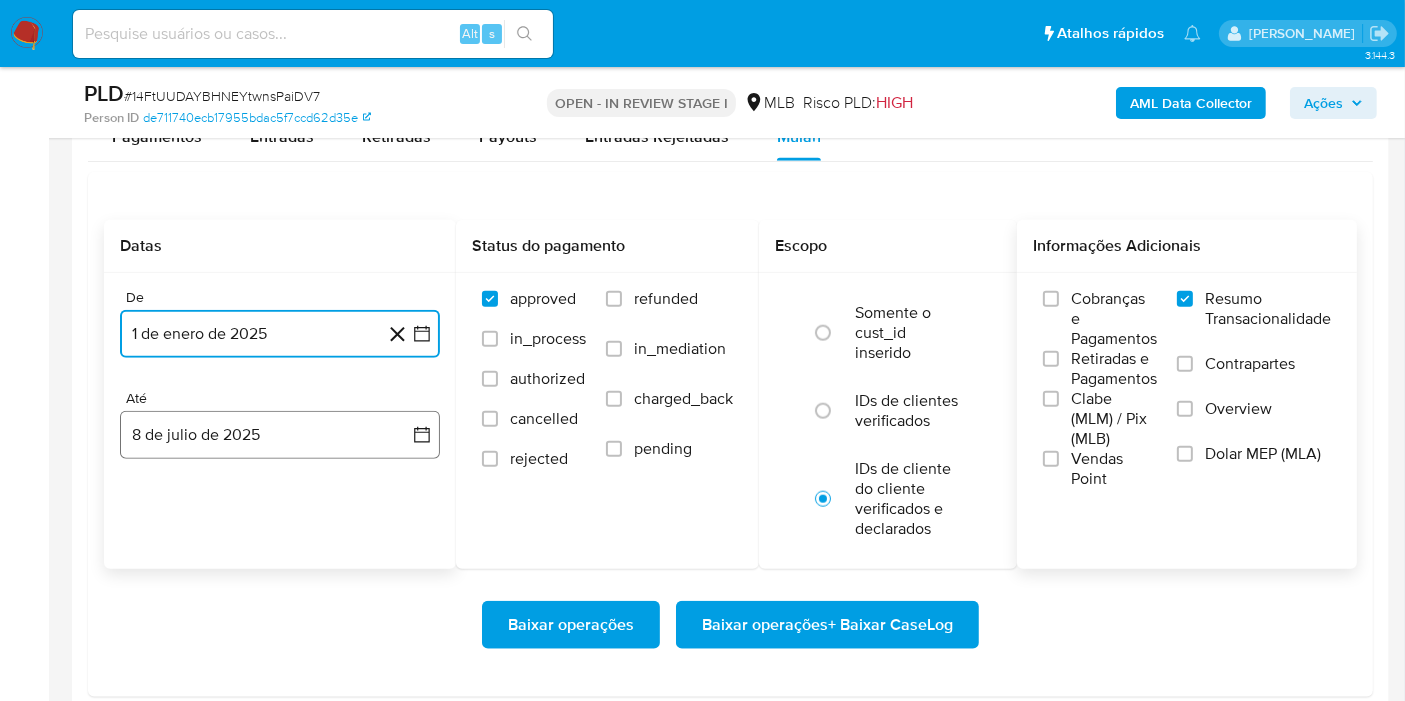 click on "8 de julio de 2025" at bounding box center [280, 435] 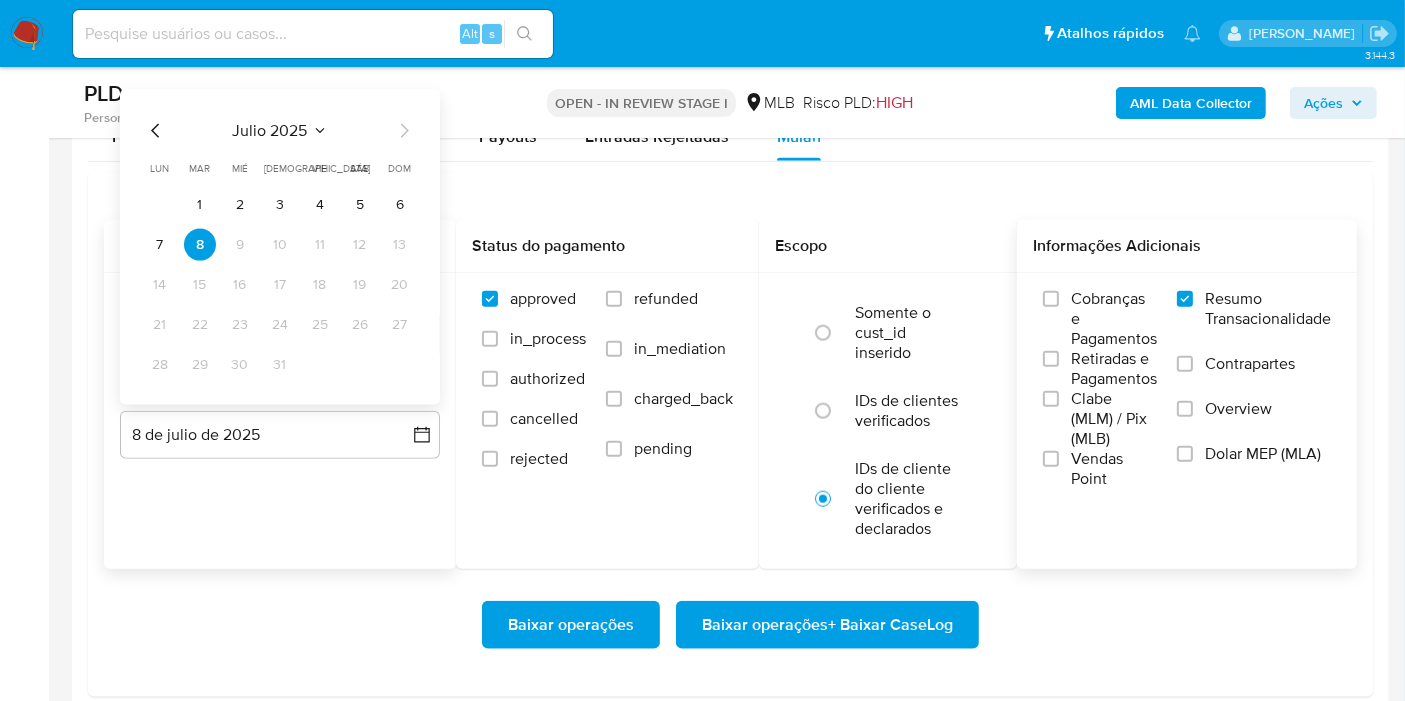 click on "julio 2025" at bounding box center (270, 130) 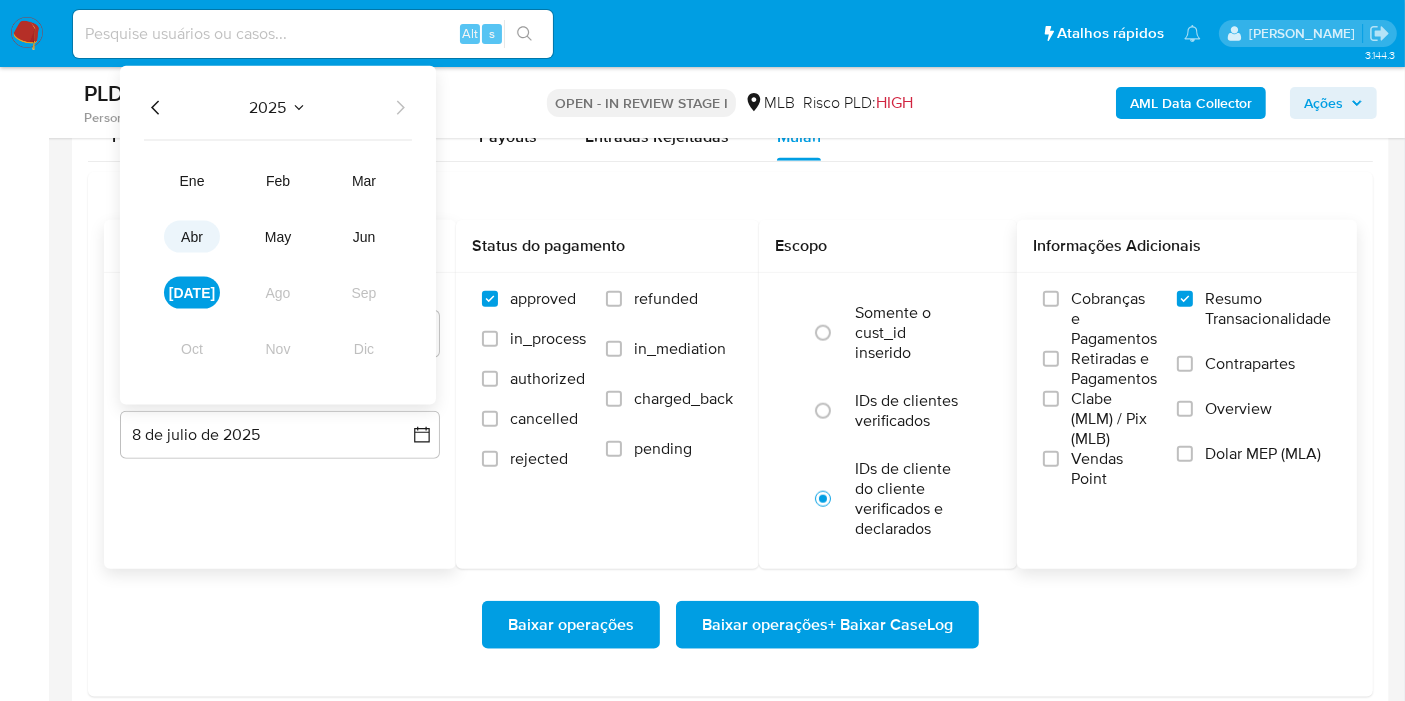 click on "abr" at bounding box center (192, 236) 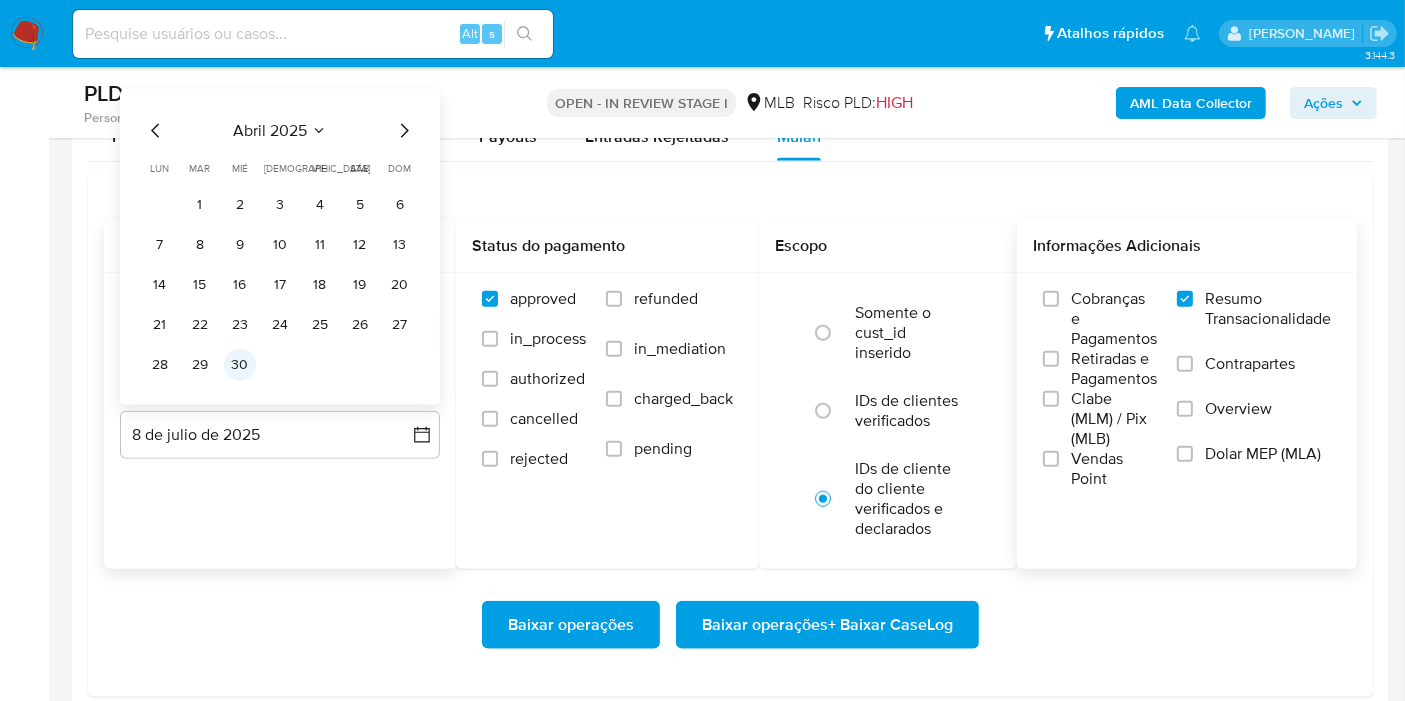 click on "30" at bounding box center (240, 364) 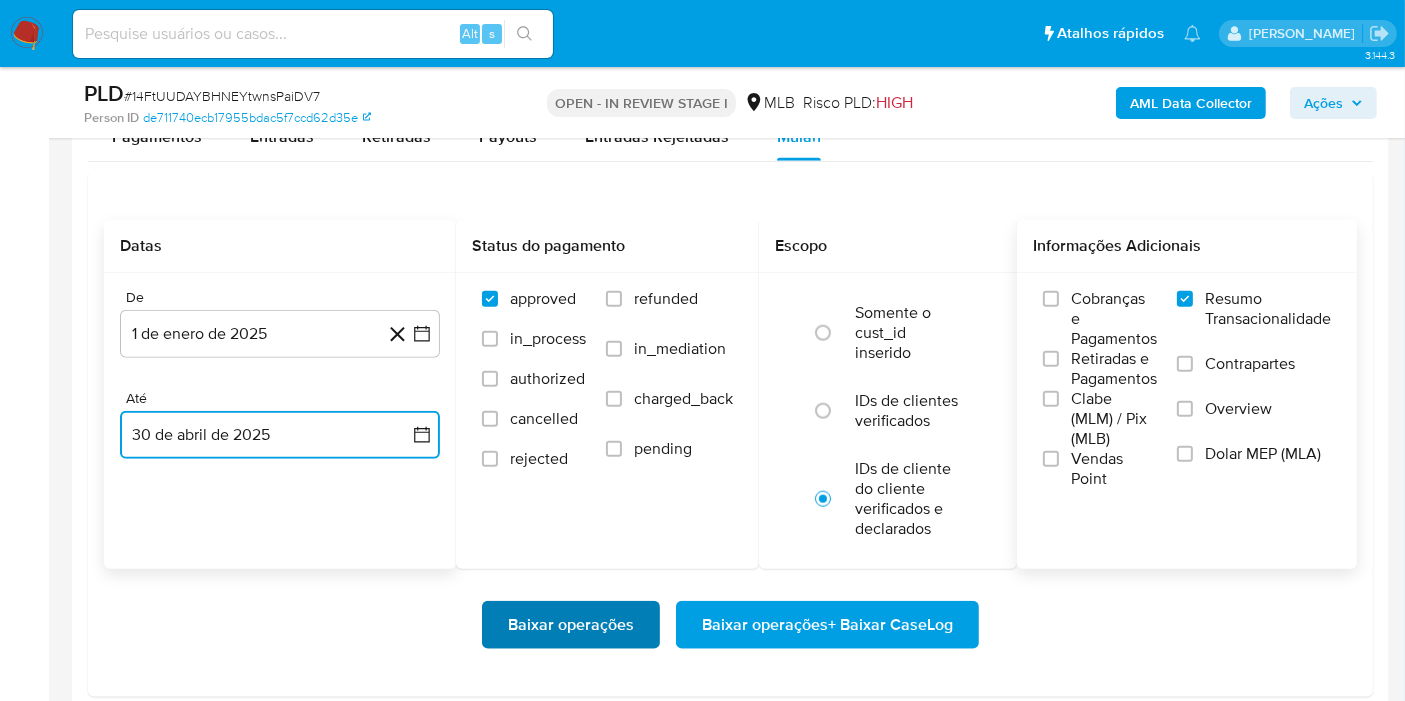 click on "Baixar operações" at bounding box center [571, 625] 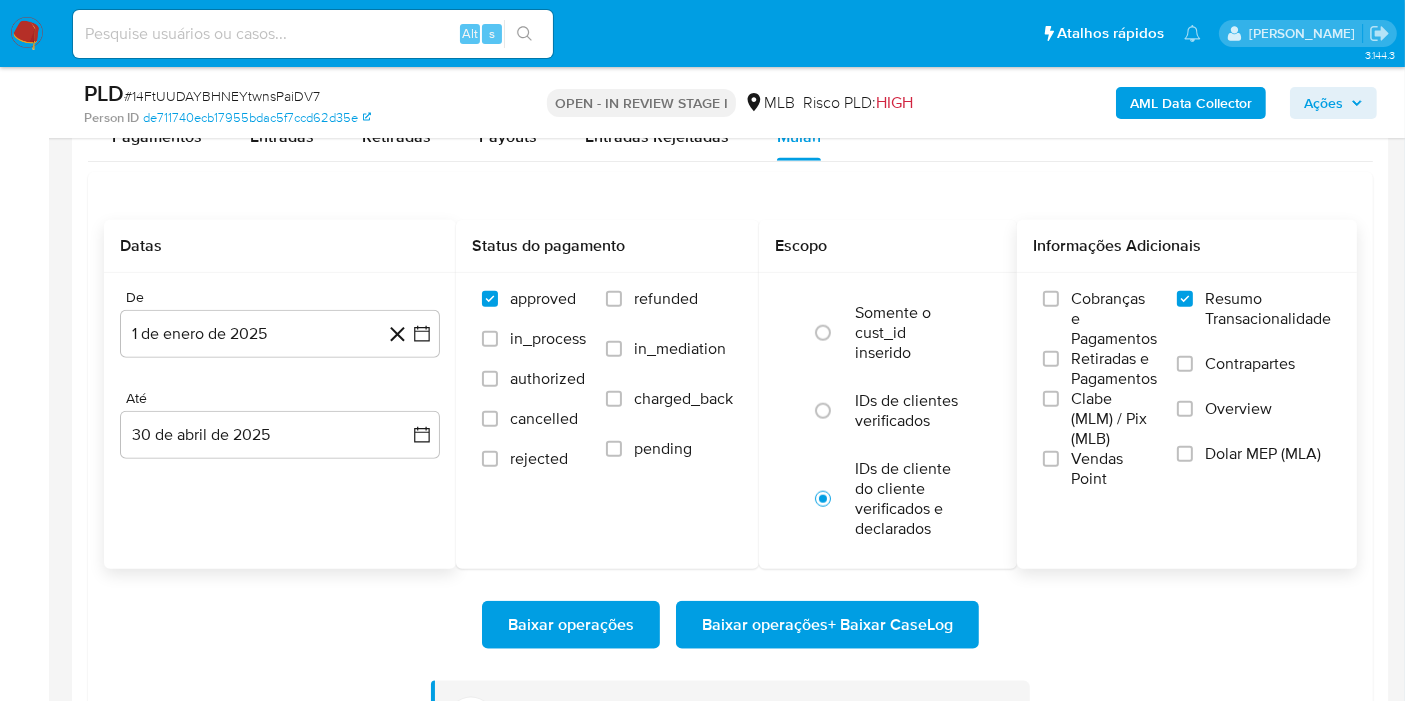 click on "PLD # 14FtUUDAYBHNEYtwnsPaiDV7 Person ID de711740ecb17955bdac5f7ccd62d35e OPEN - IN REVIEW STAGE I  MLB Risco PLD:  HIGH AML Data Collector Ações" at bounding box center [730, 102] 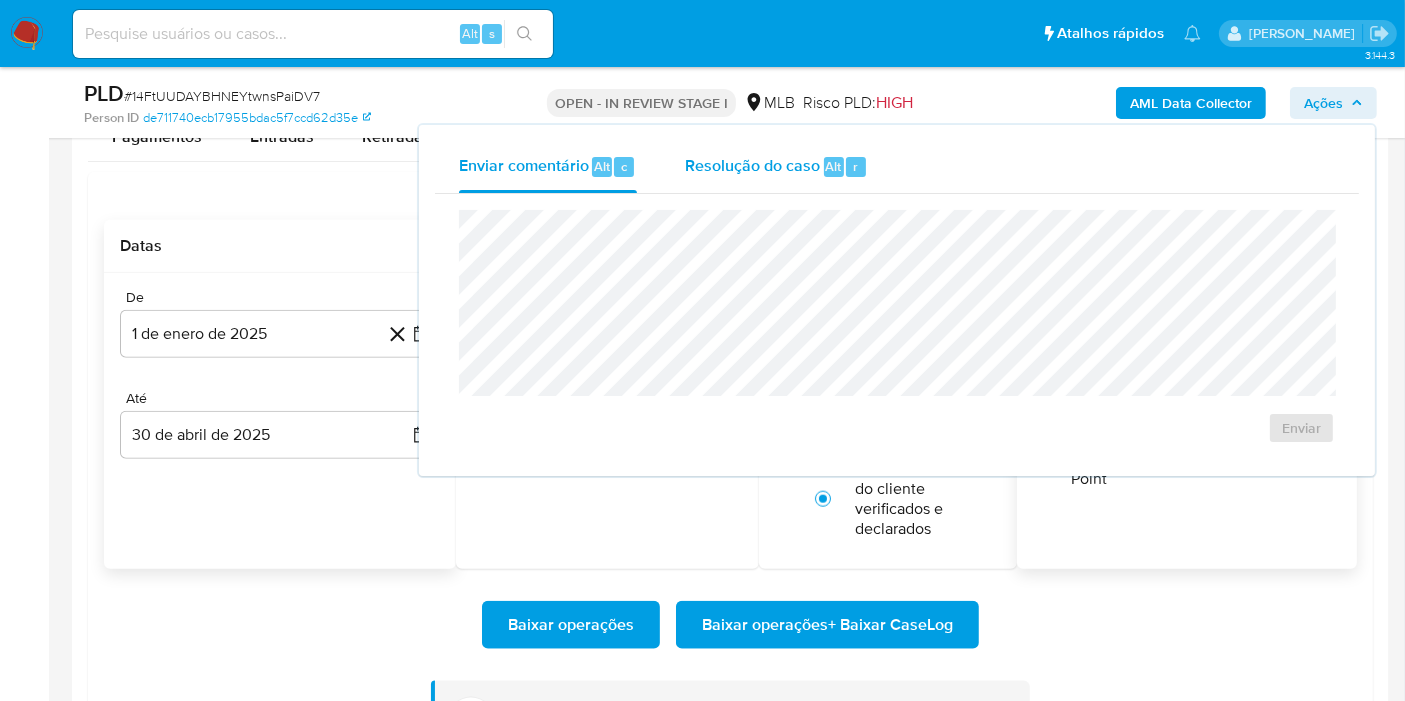 click on "Resolução do caso" at bounding box center [752, 165] 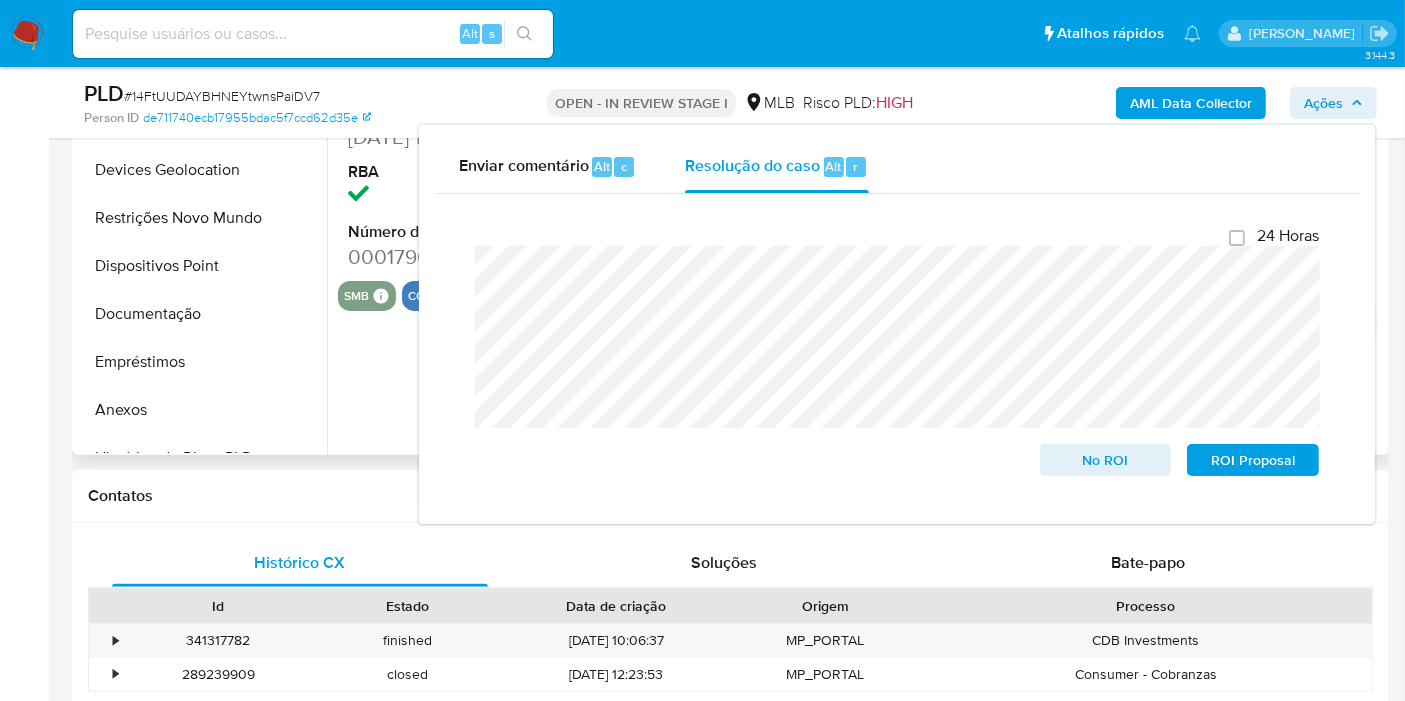 scroll, scrollTop: 294, scrollLeft: 0, axis: vertical 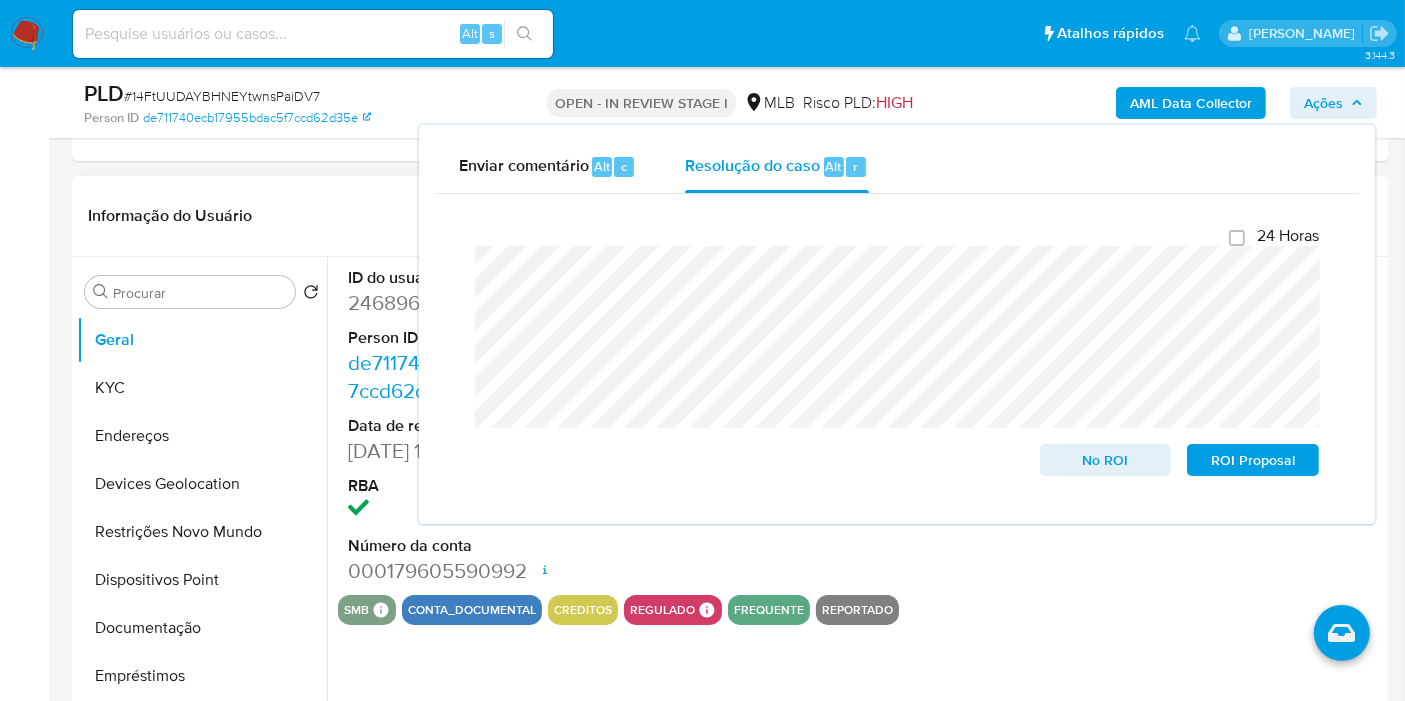 click on "246896125" at bounding box center [469, 303] 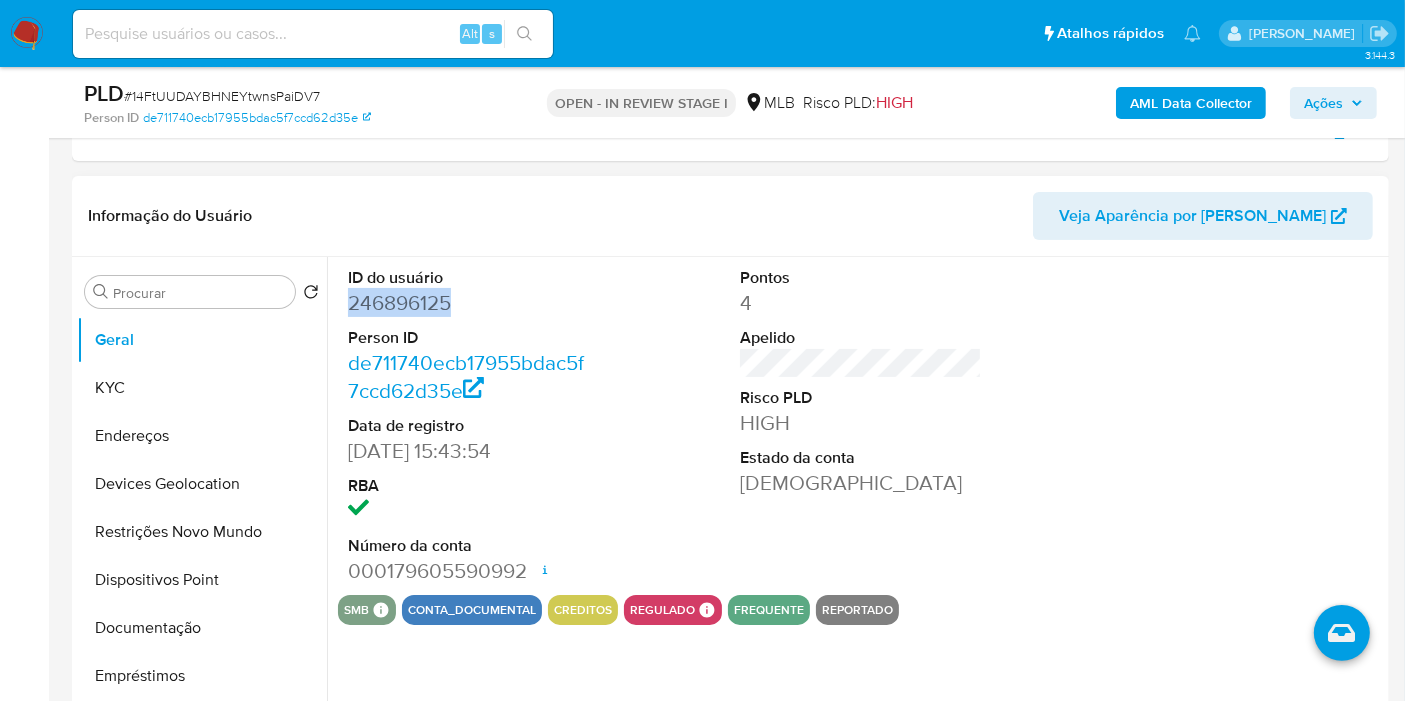 click on "246896125" at bounding box center (469, 303) 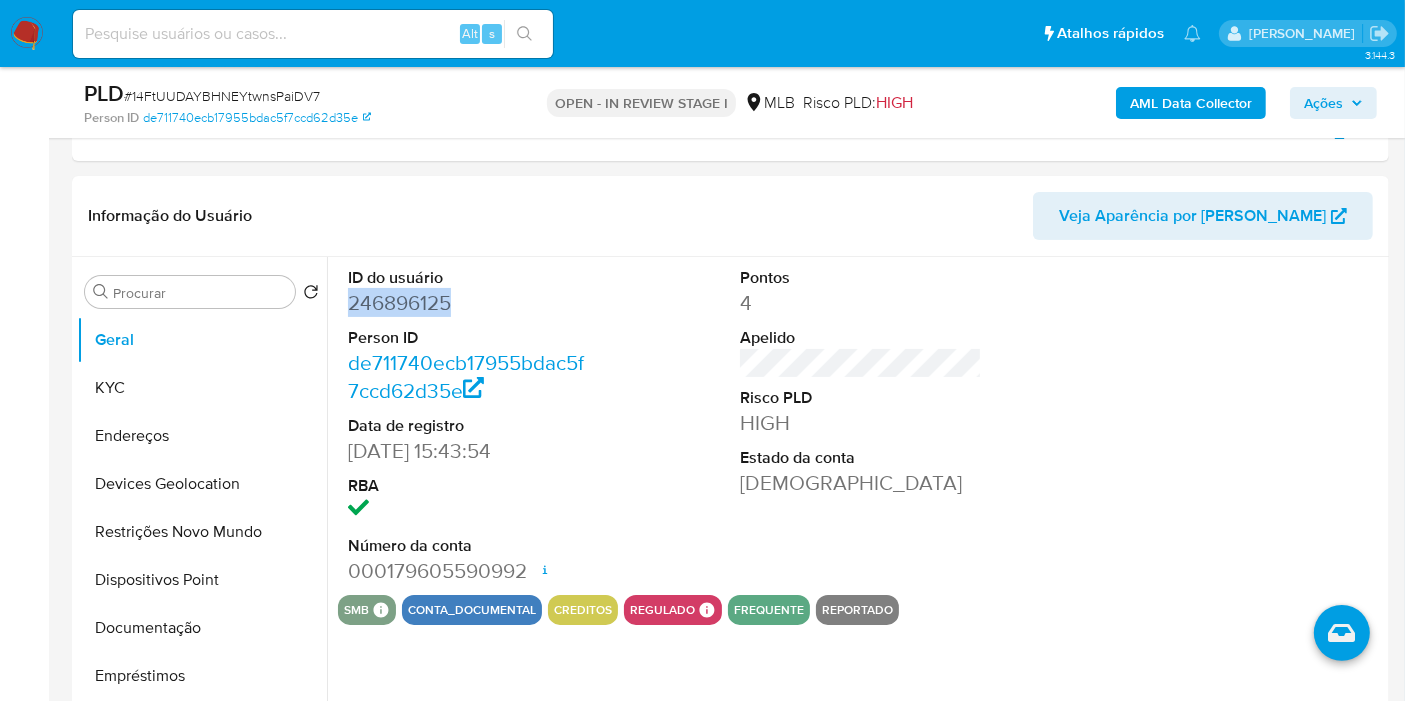 click on "Ações" at bounding box center (1323, 103) 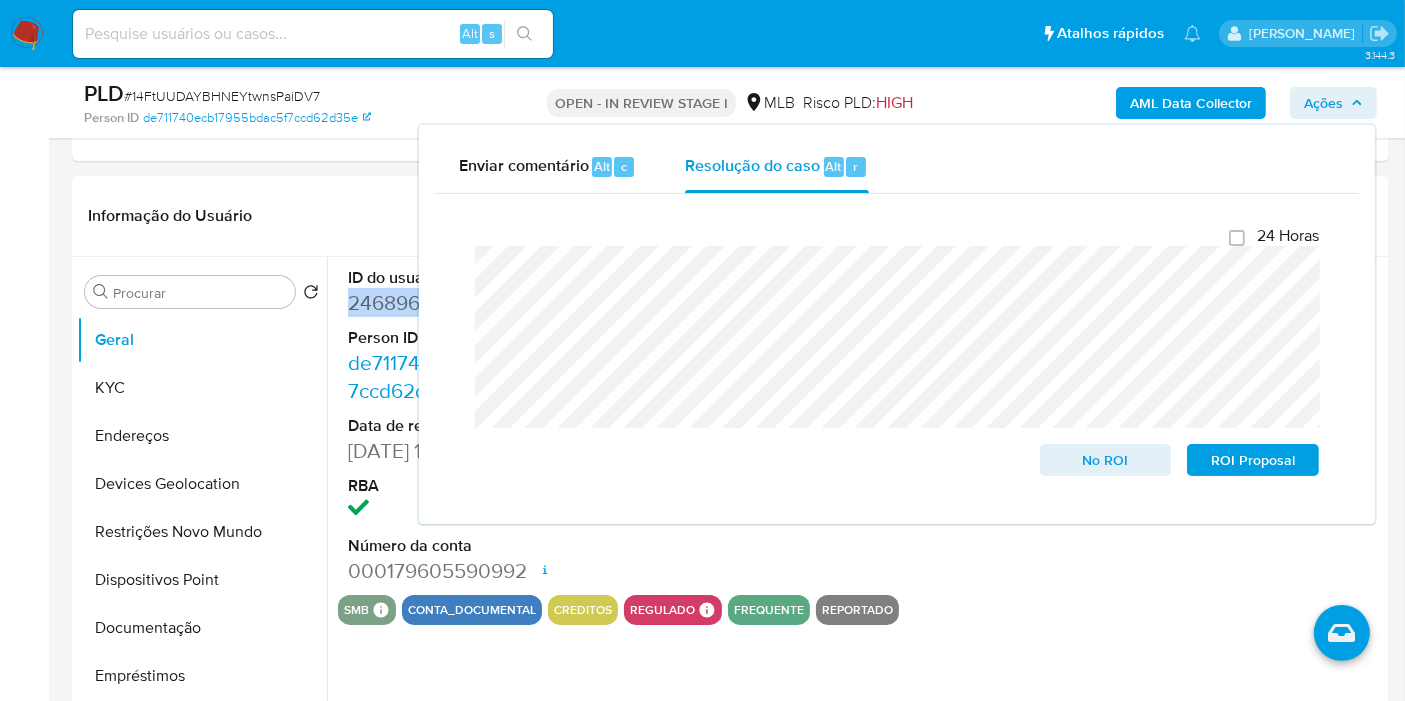 click on "Ações" at bounding box center (1323, 103) 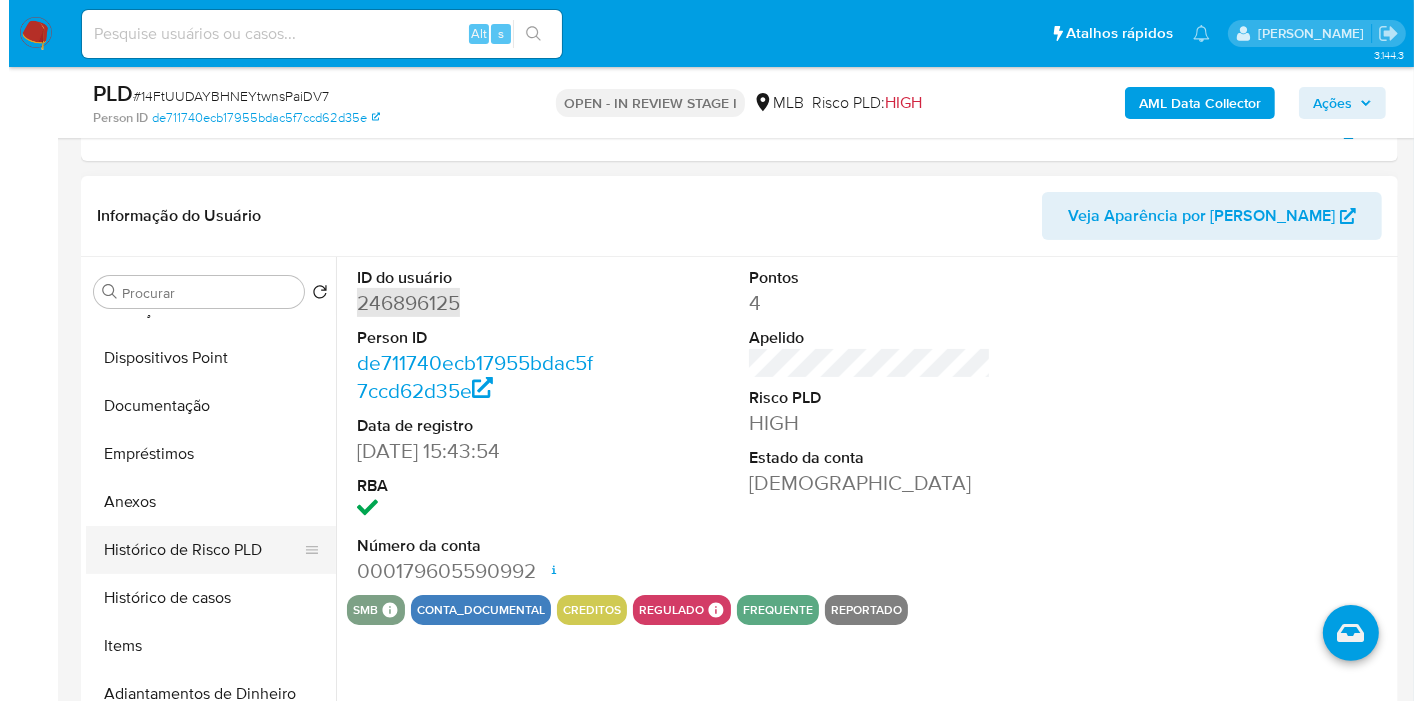 scroll, scrollTop: 222, scrollLeft: 0, axis: vertical 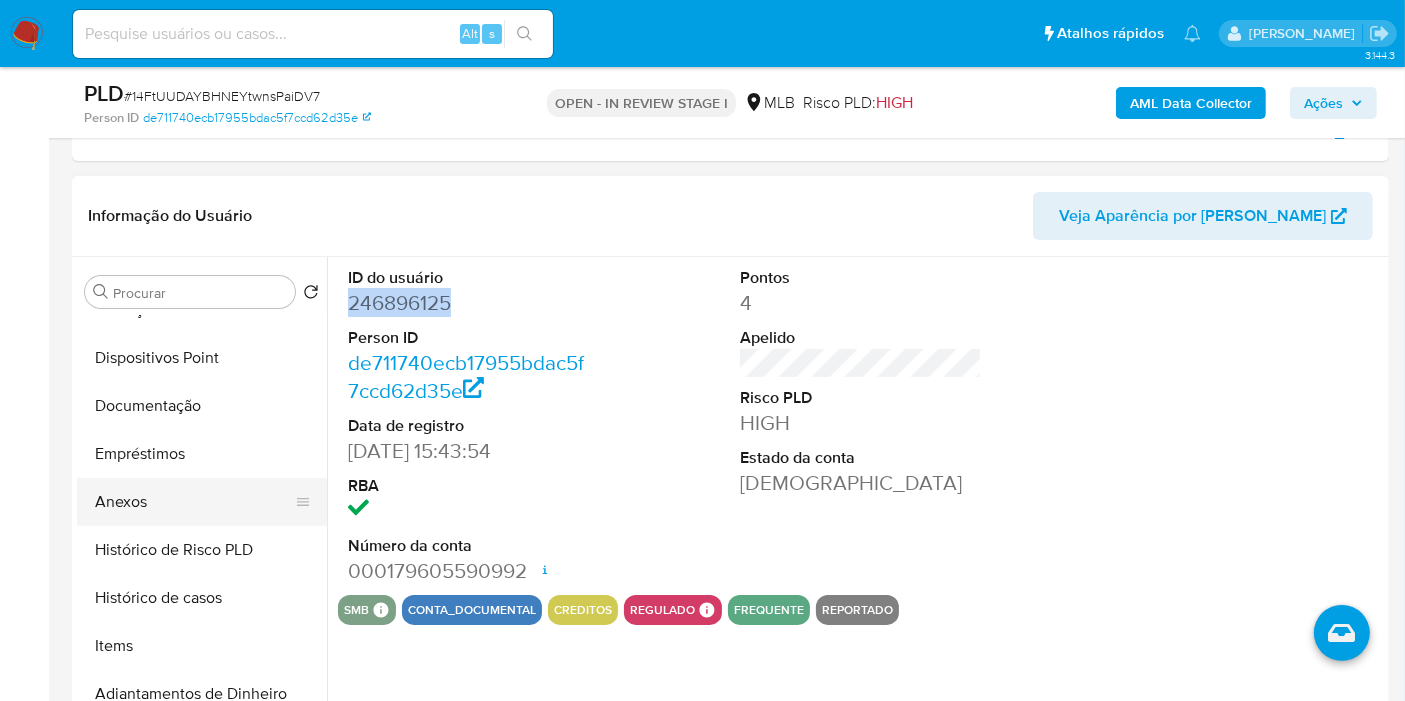 click on "Anexos" at bounding box center (194, 502) 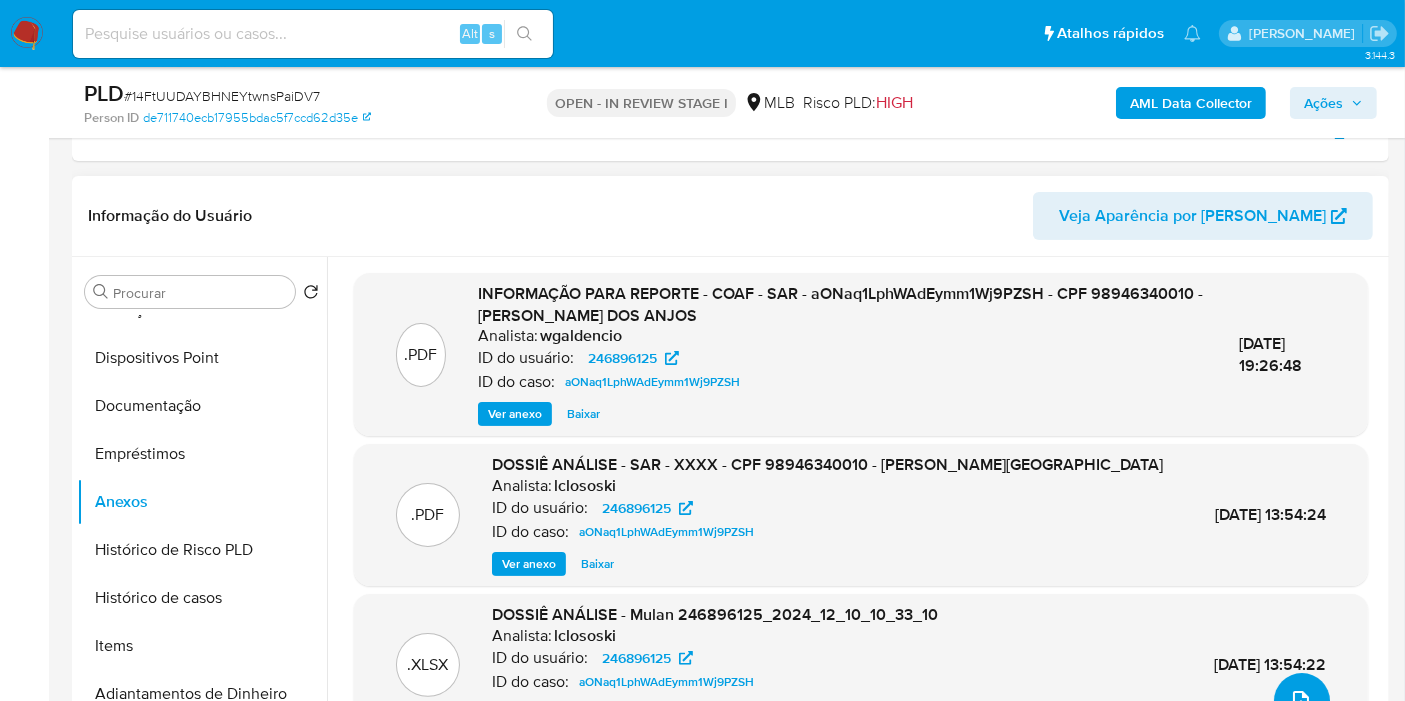 click 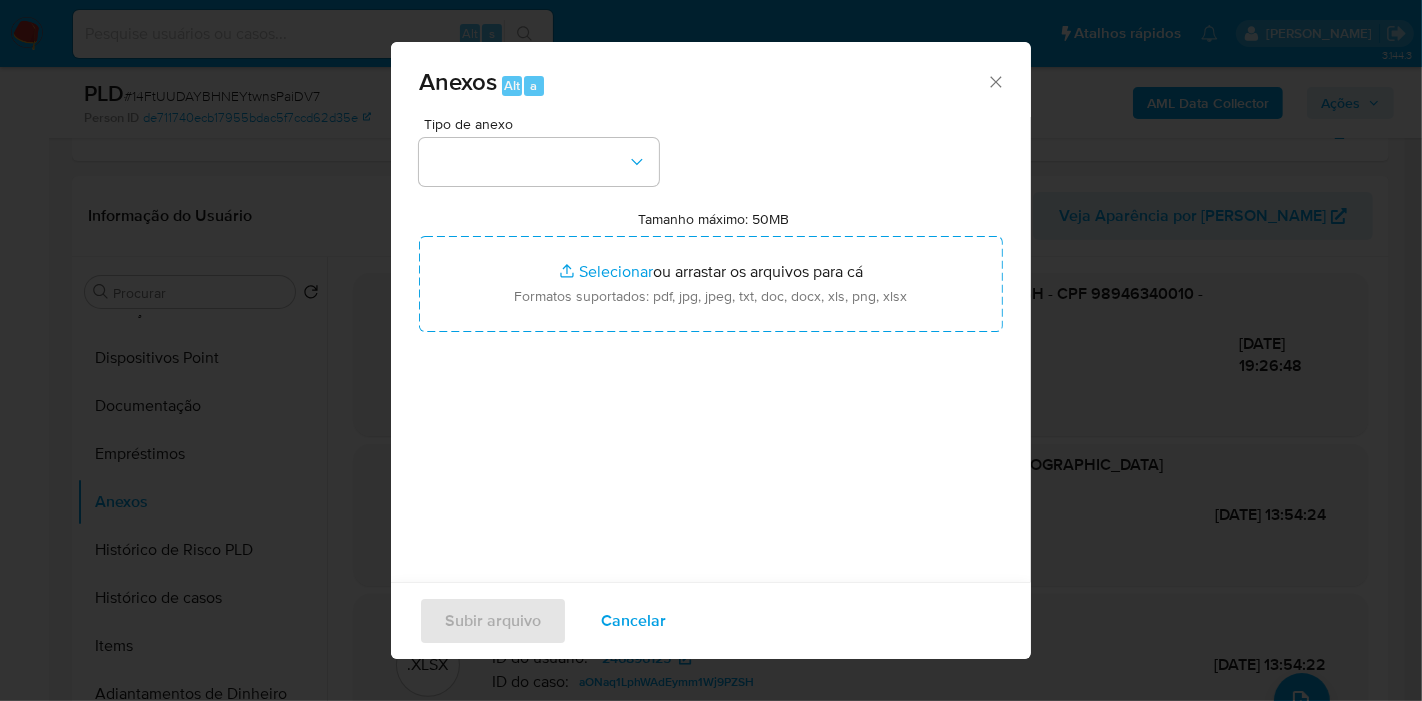 click on "Tipo de anexo" at bounding box center (544, 124) 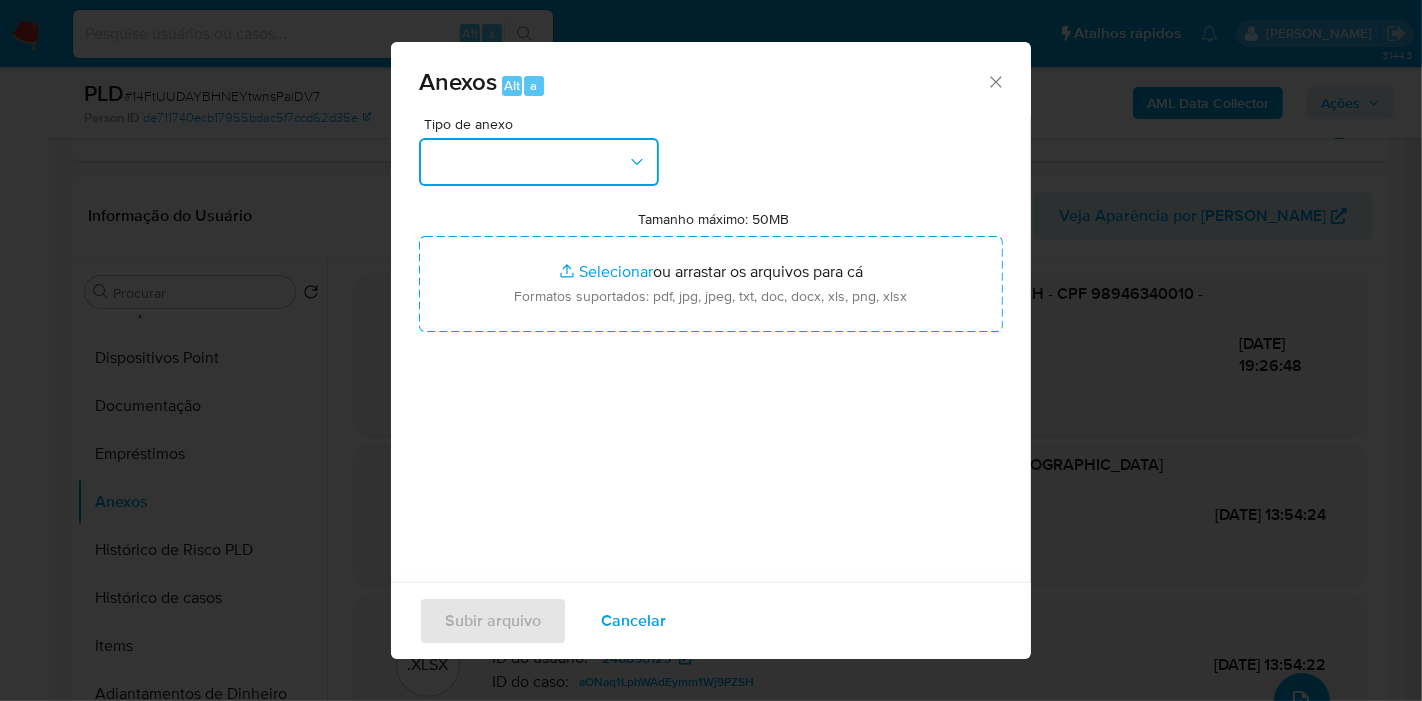 click at bounding box center (539, 162) 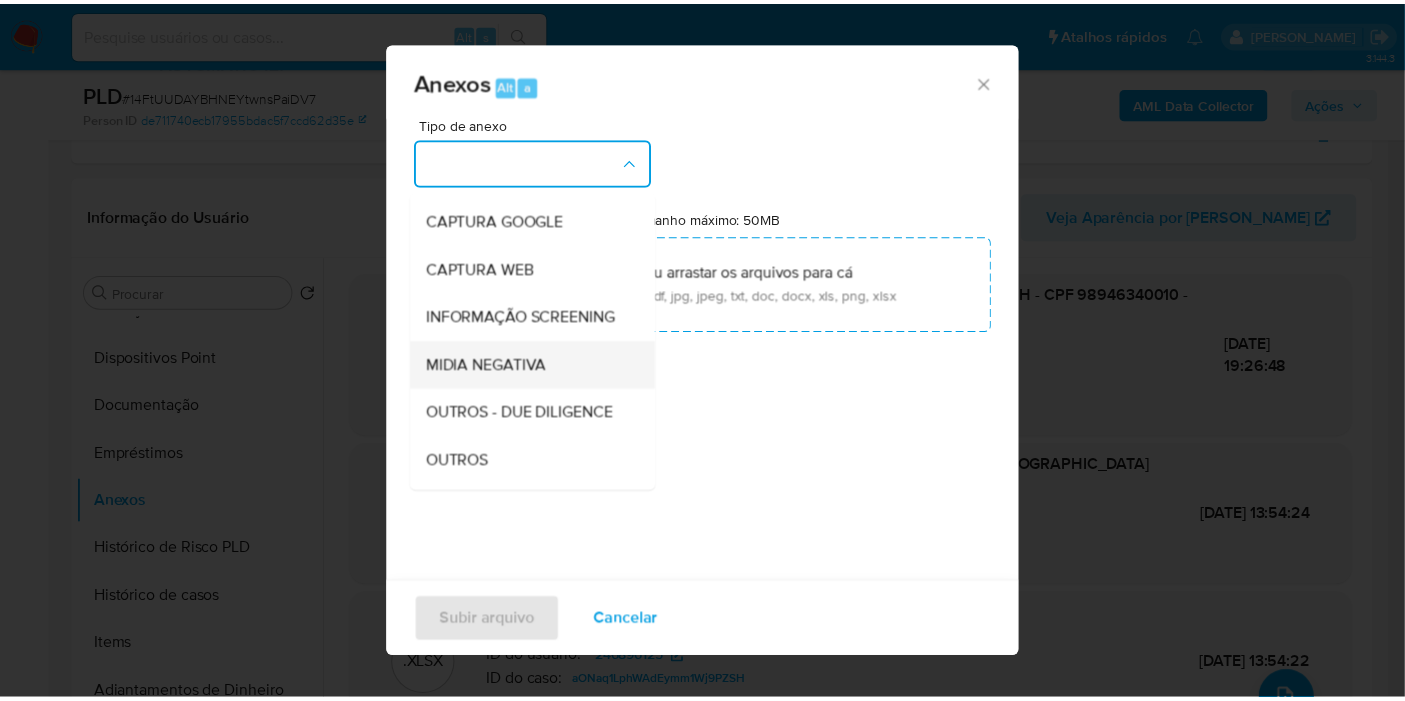 scroll, scrollTop: 307, scrollLeft: 0, axis: vertical 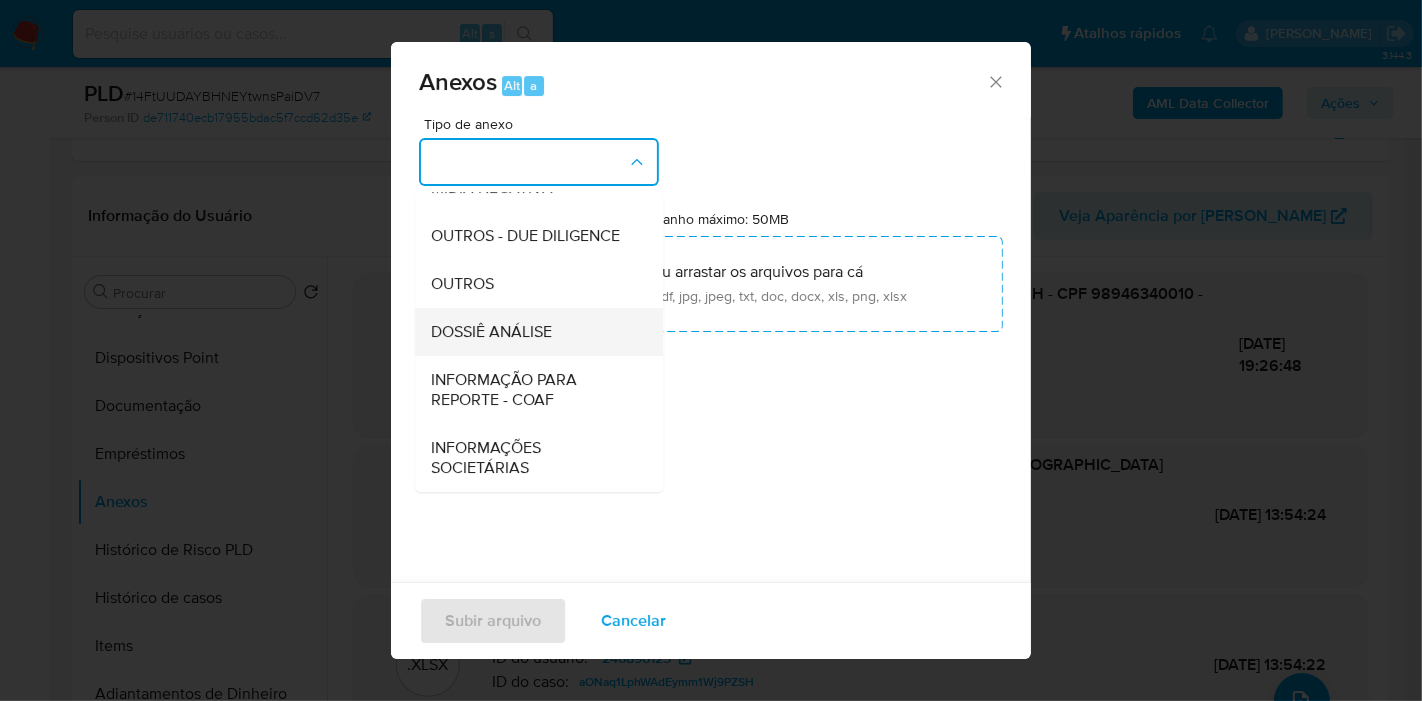 click on "DOSSIÊ ANÁLISE" at bounding box center [491, 332] 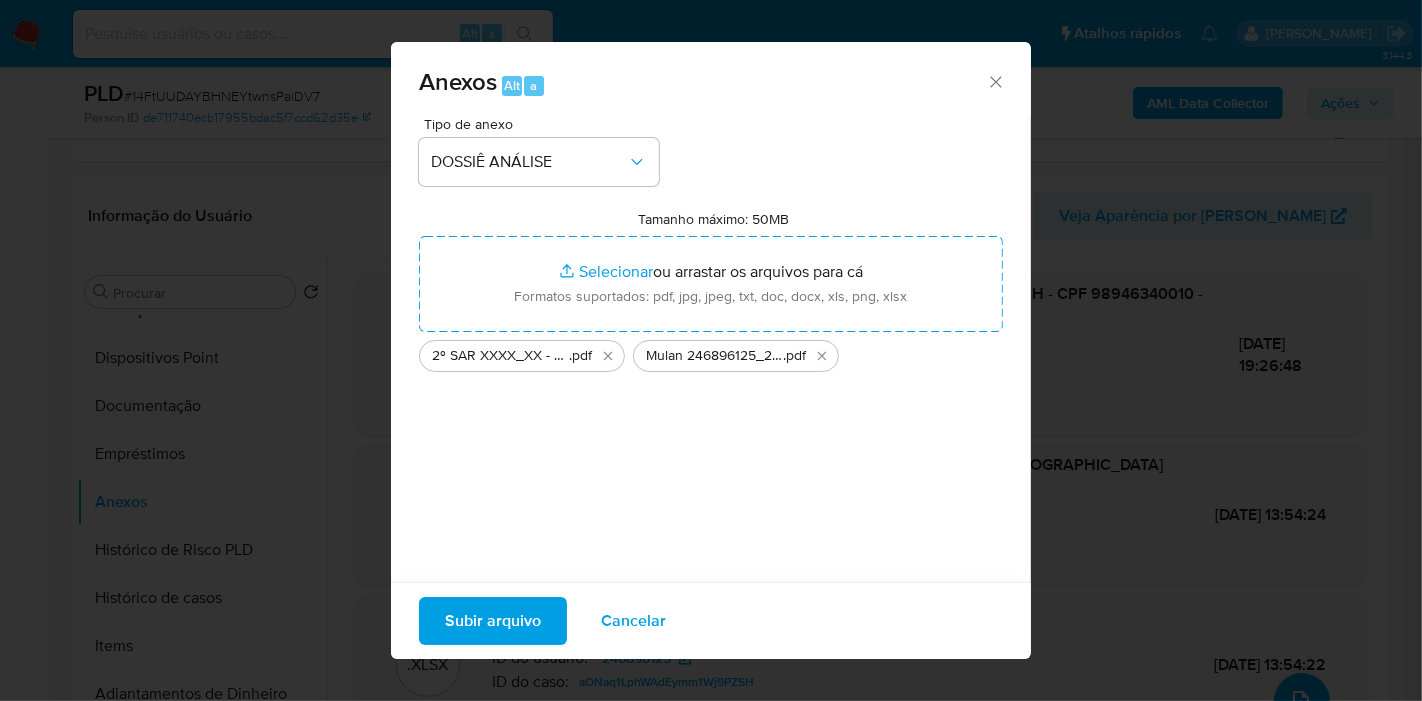 click on "Subir arquivo" at bounding box center [493, 621] 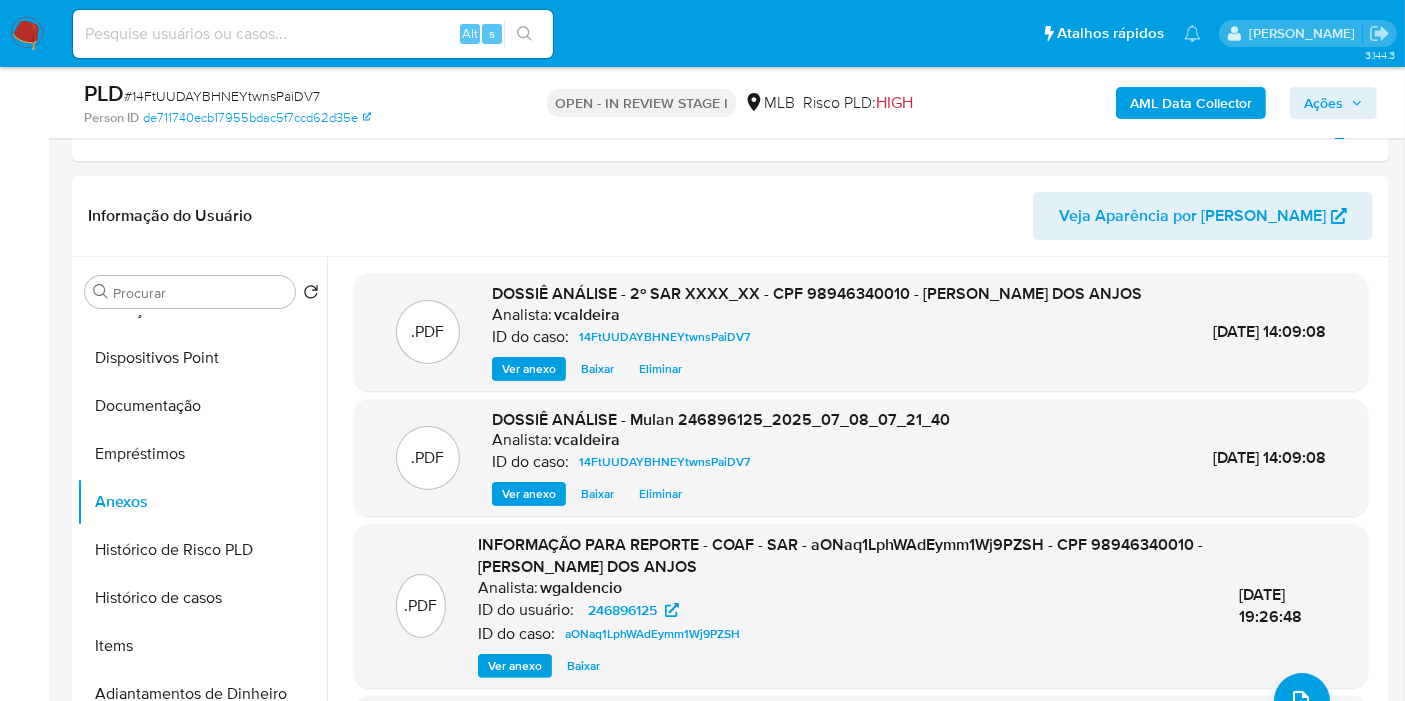 click on "Ações" at bounding box center [1323, 103] 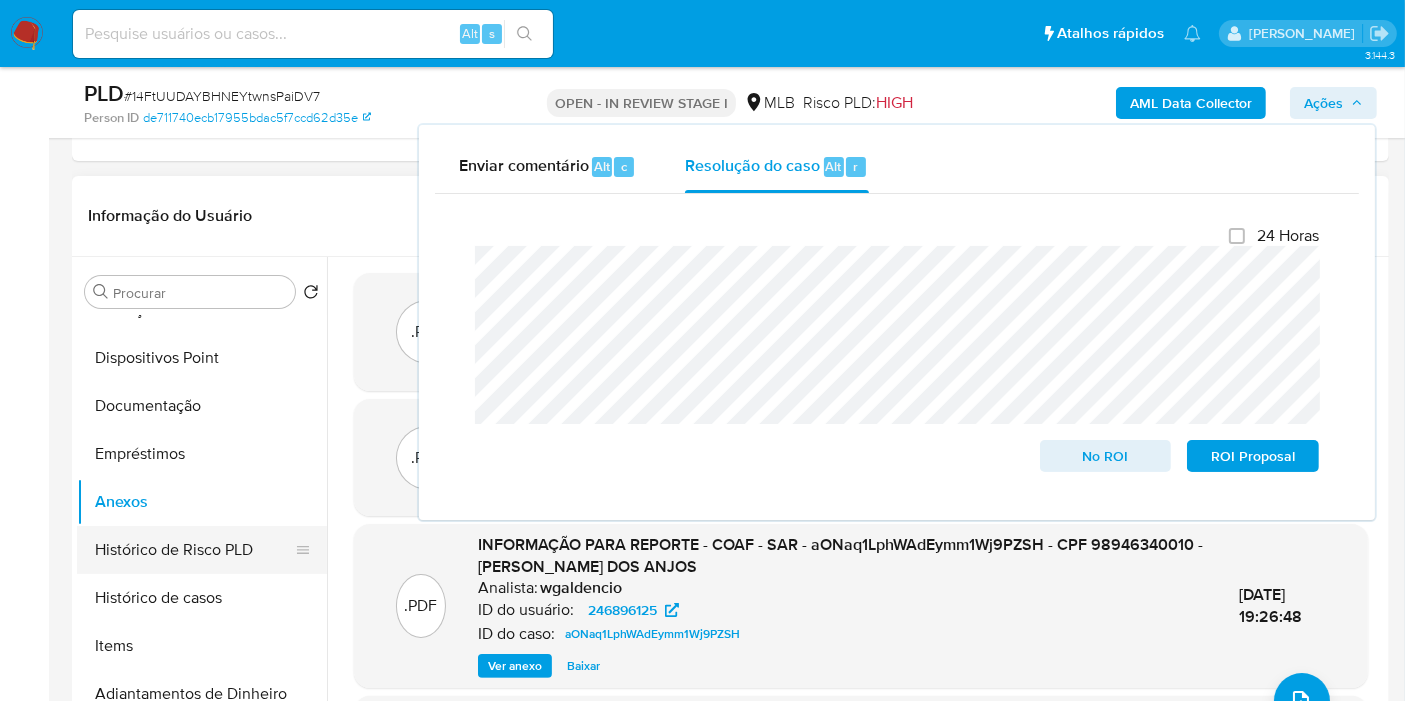 scroll, scrollTop: 0, scrollLeft: 0, axis: both 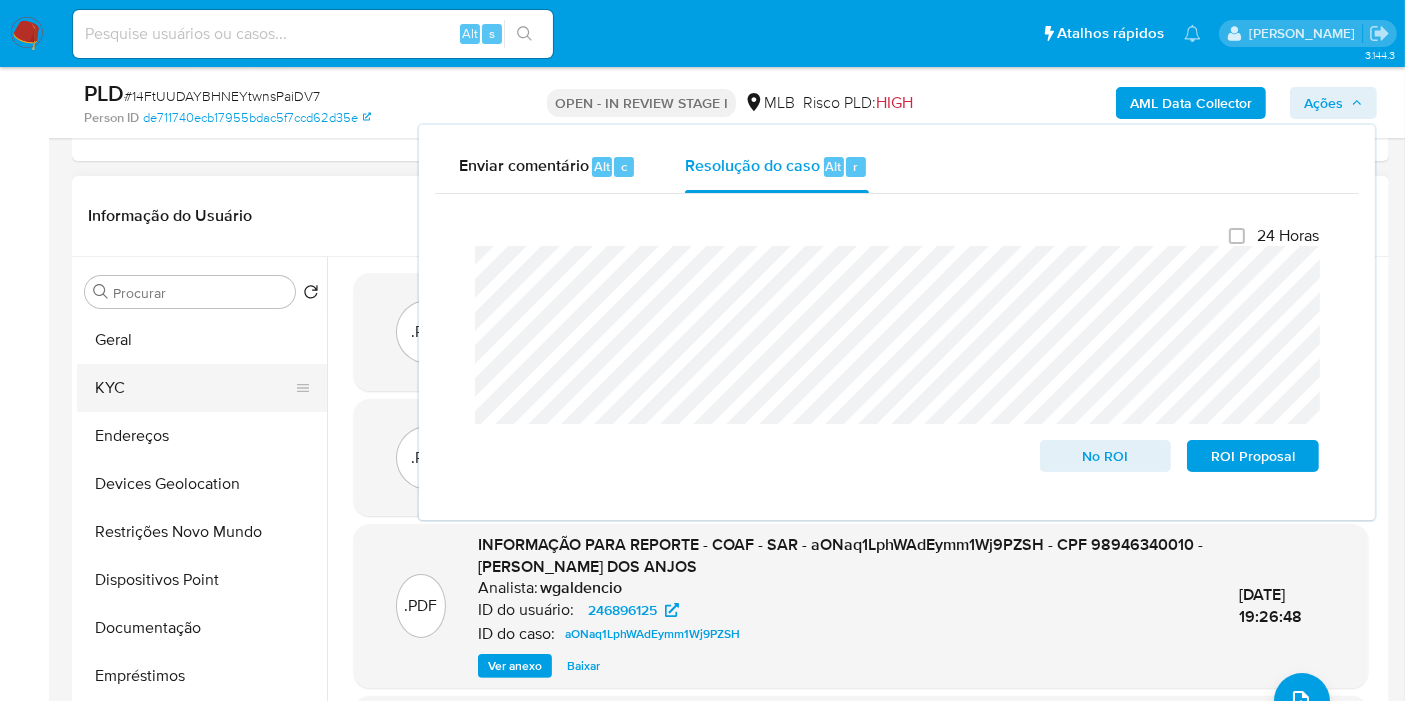 click on "KYC" at bounding box center [194, 388] 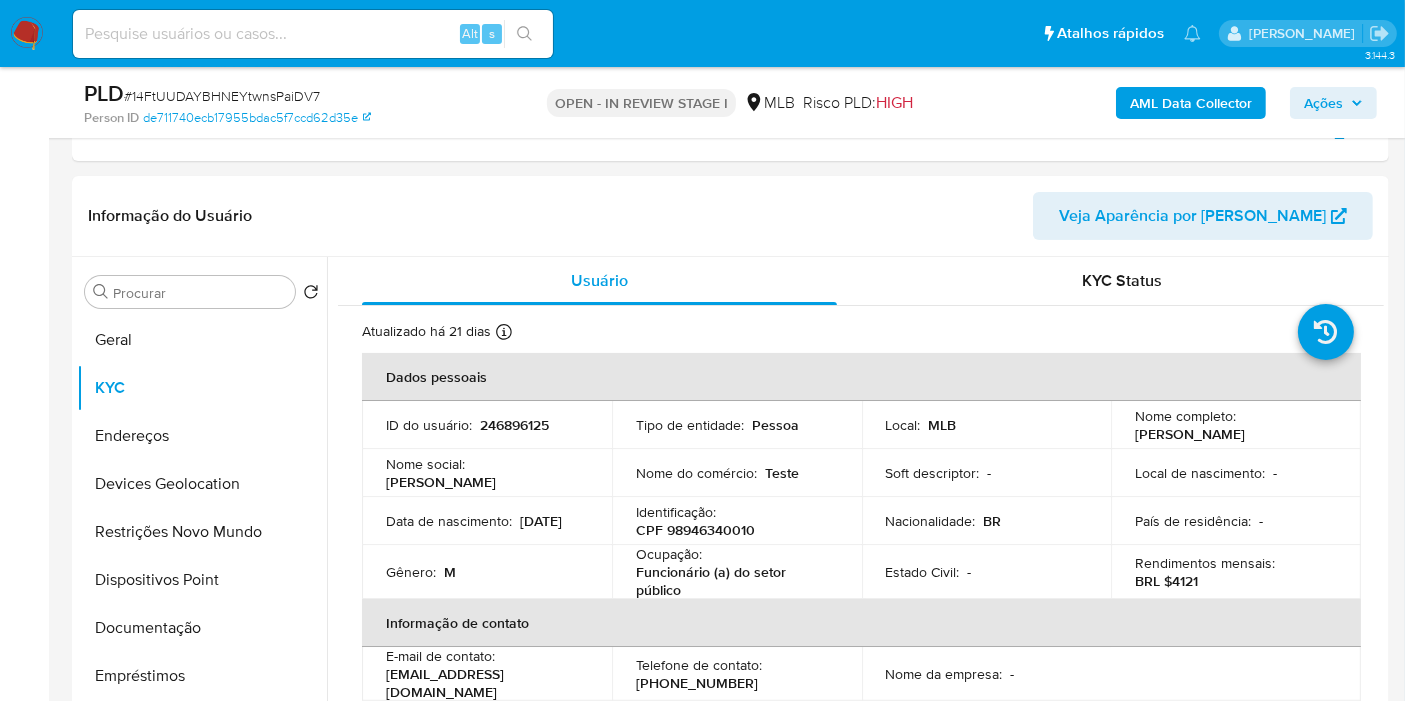 click 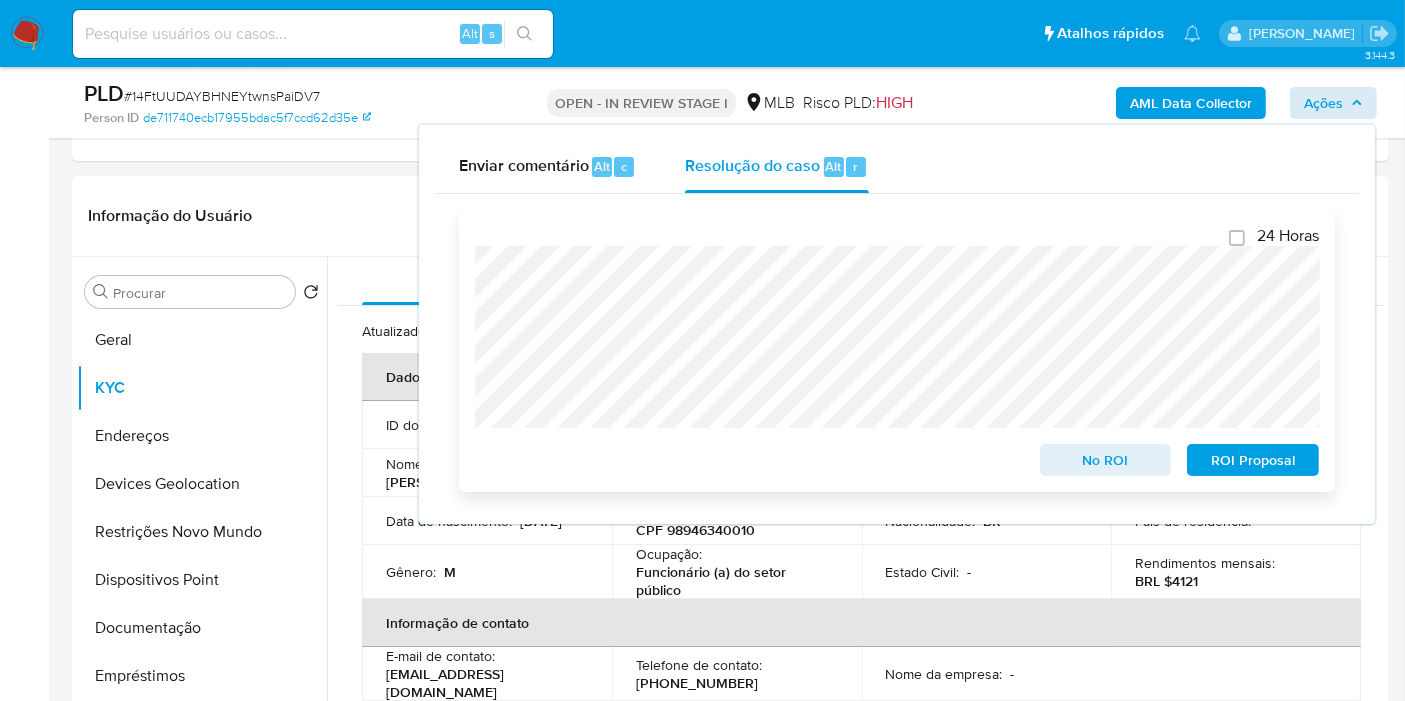 click on "ROI Proposal" at bounding box center (1253, 460) 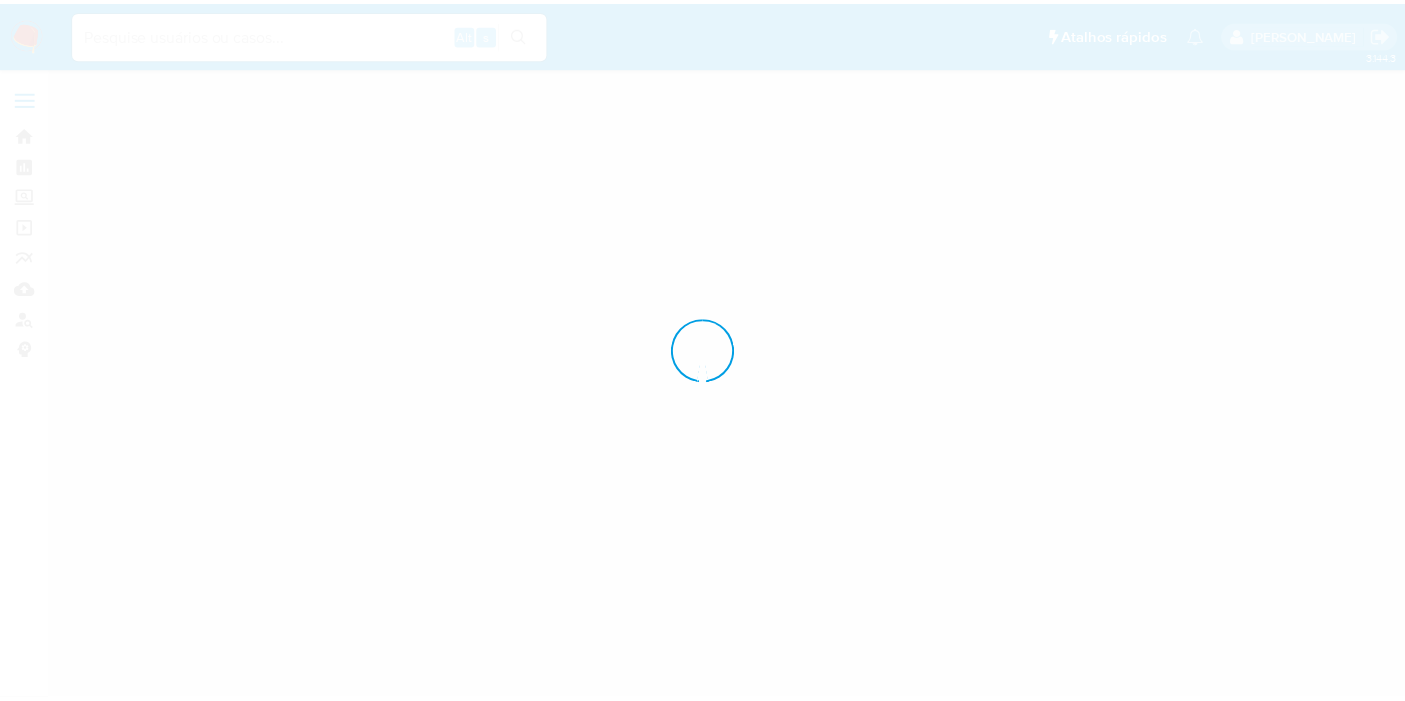 scroll, scrollTop: 0, scrollLeft: 0, axis: both 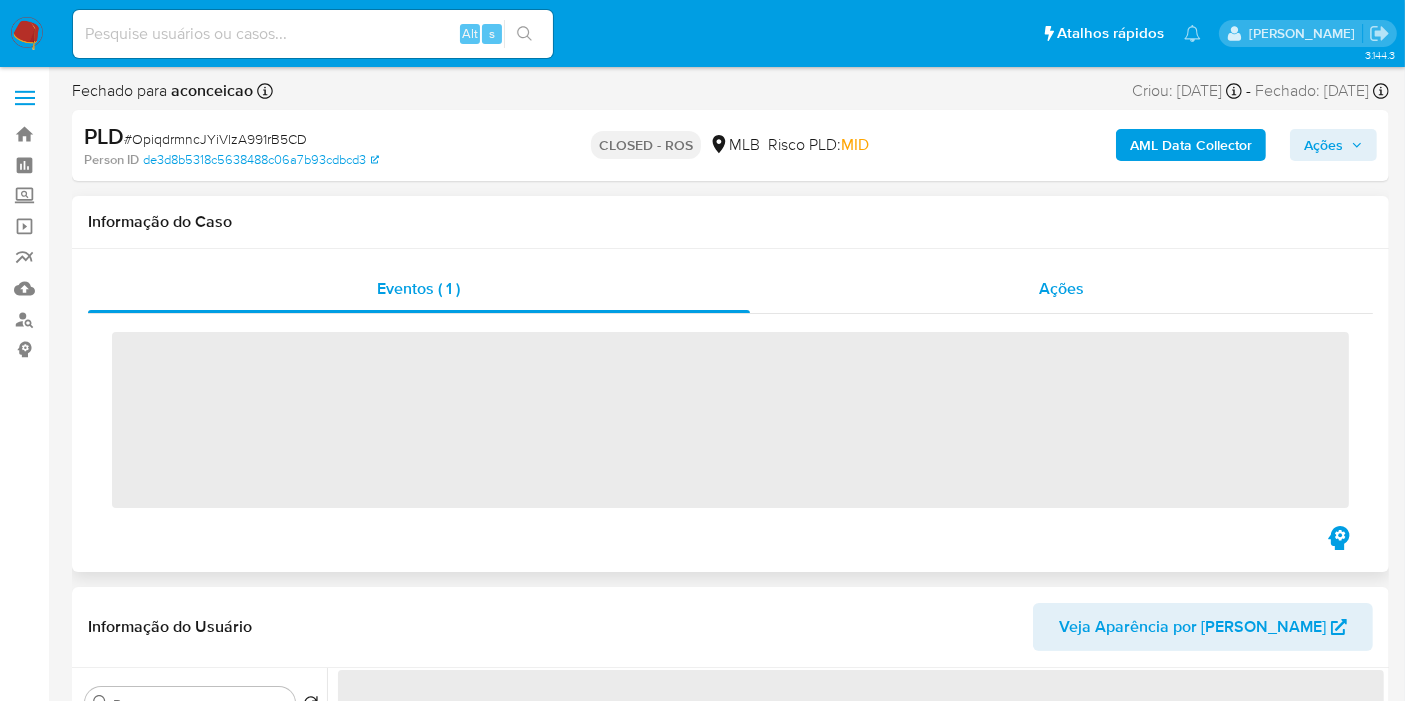 drag, startPoint x: 1051, startPoint y: 281, endPoint x: 1038, endPoint y: 287, distance: 14.3178215 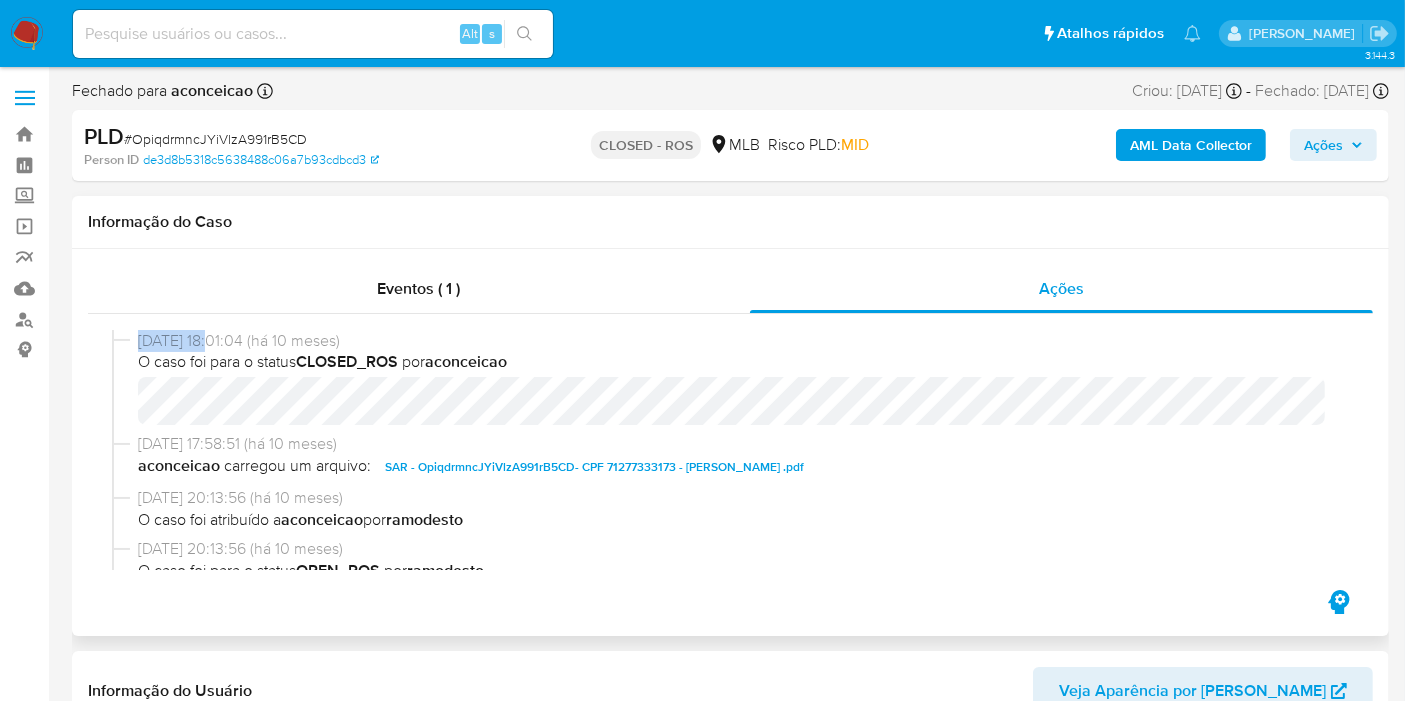 drag, startPoint x: 222, startPoint y: 343, endPoint x: 137, endPoint y: 347, distance: 85.09406 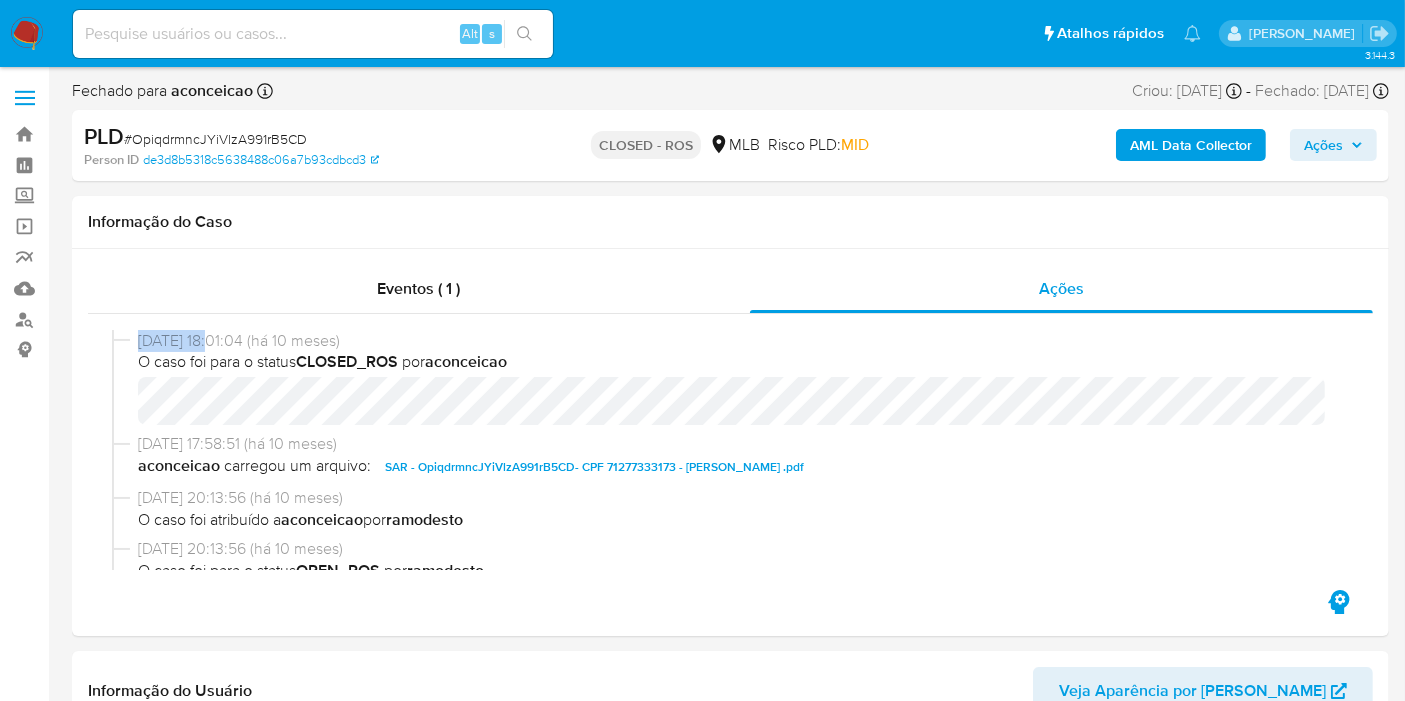 copy on "20/09/2024" 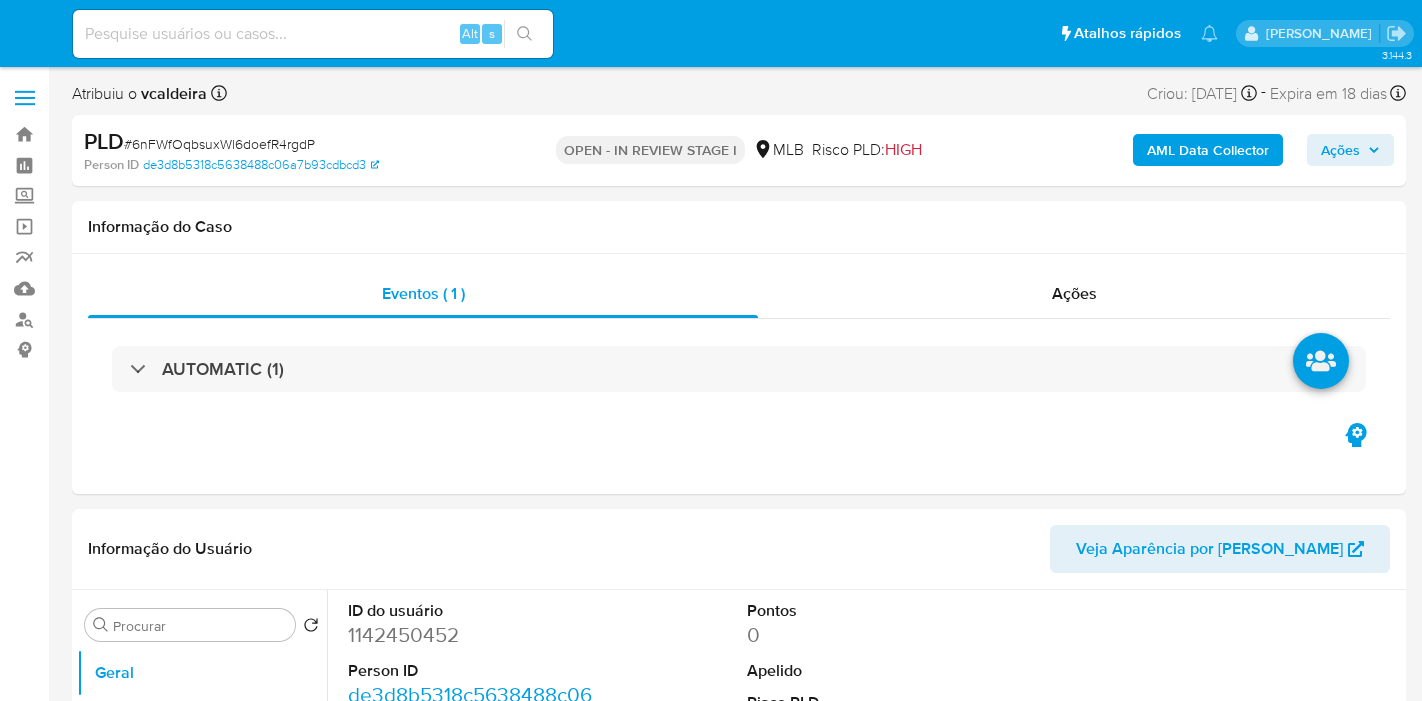 select on "10" 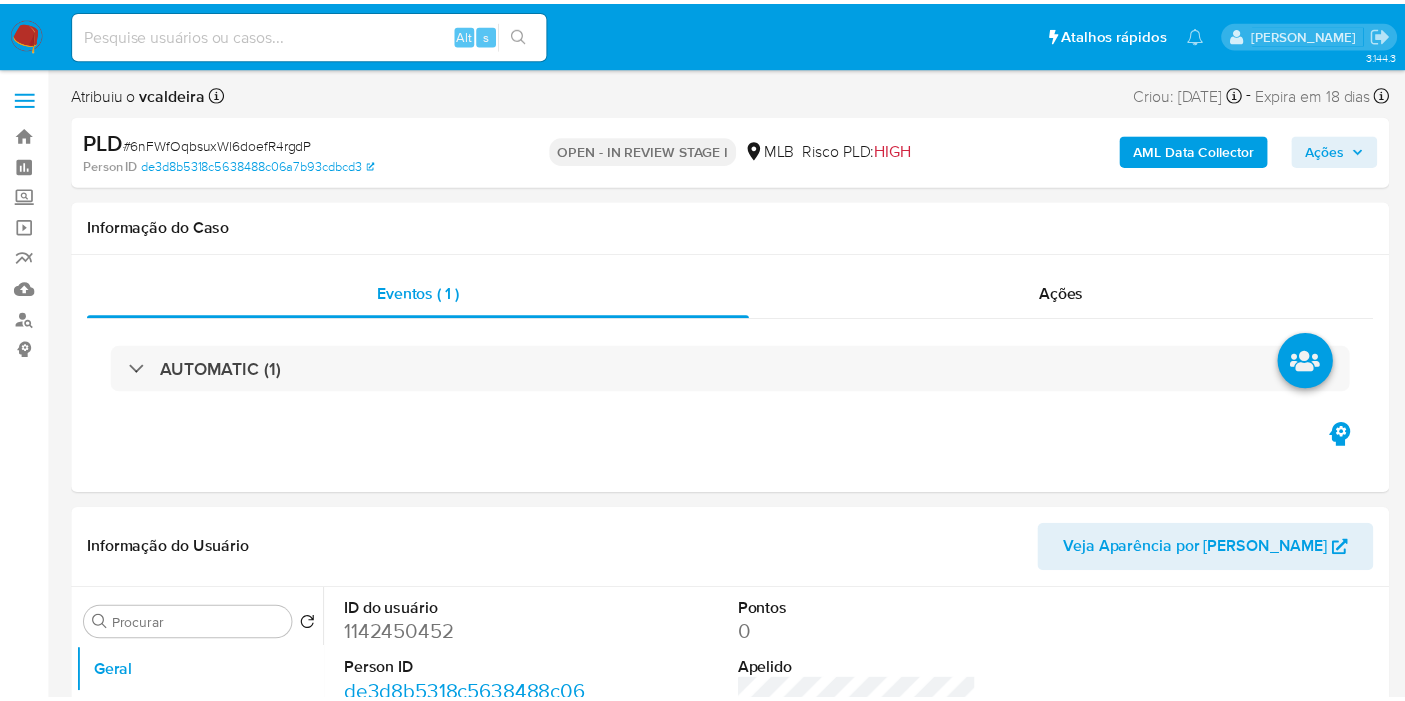 scroll, scrollTop: 0, scrollLeft: 0, axis: both 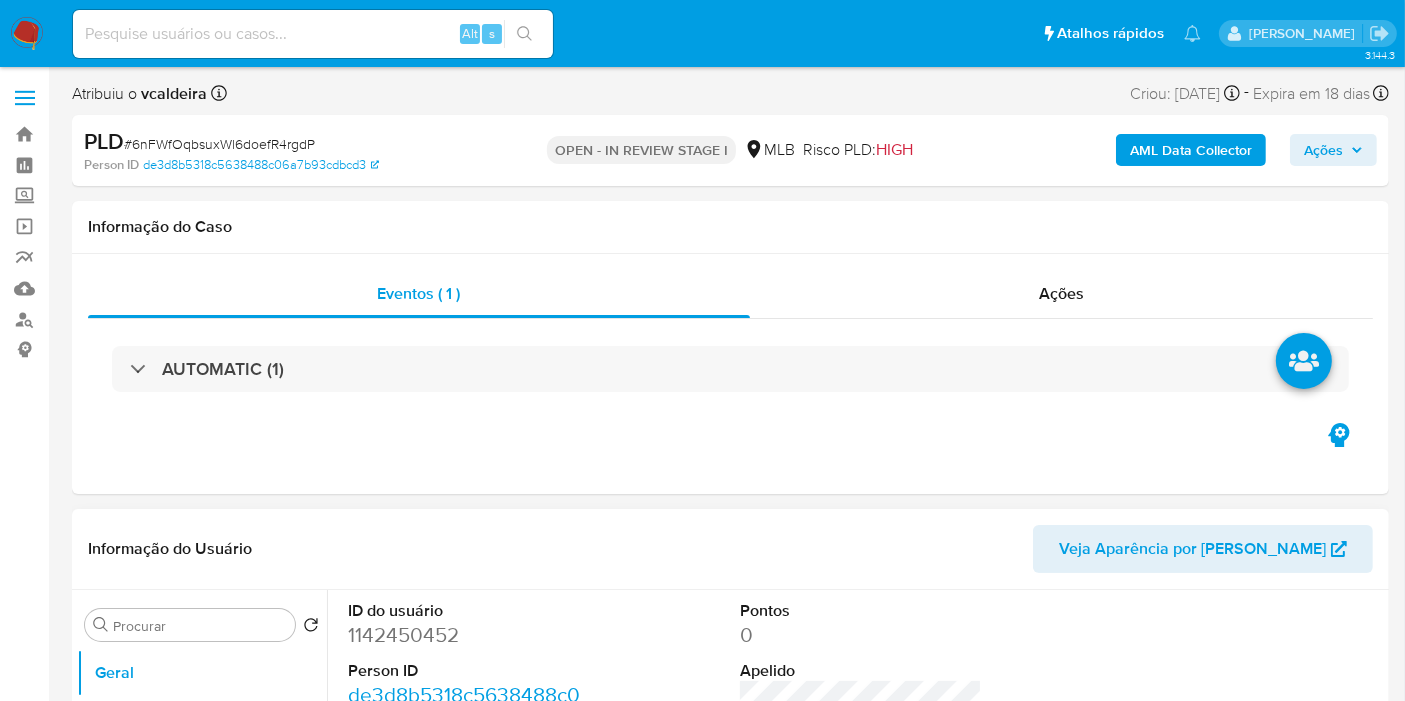 click on "1142450452" at bounding box center (469, 635) 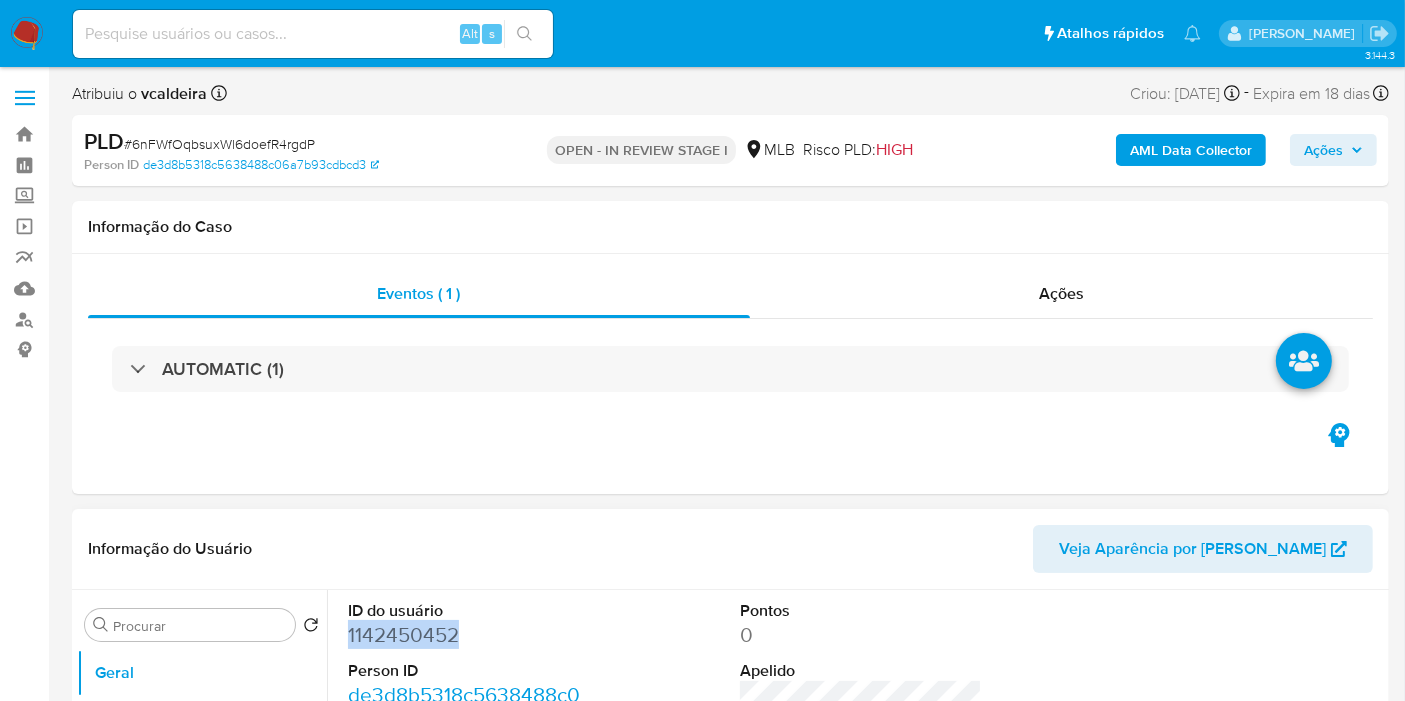 click on "1142450452" at bounding box center (469, 635) 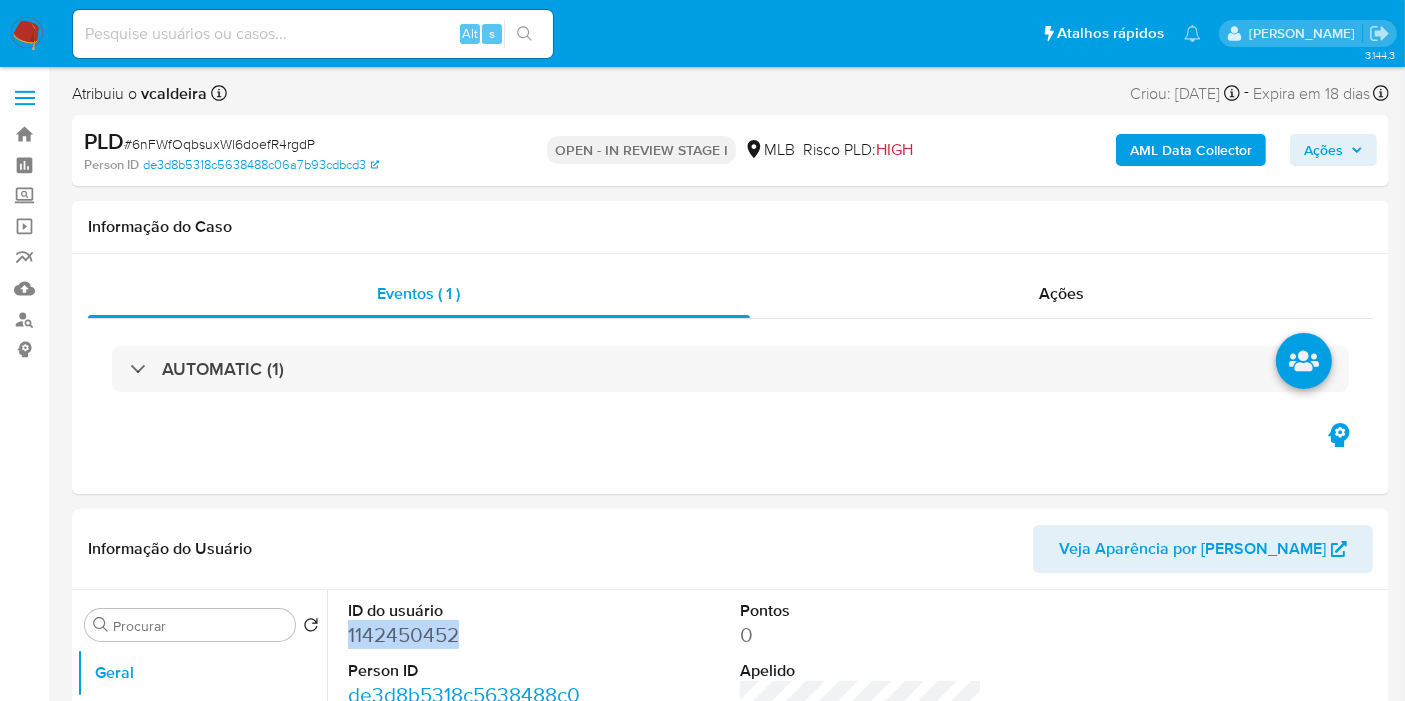 copy on "1142450452" 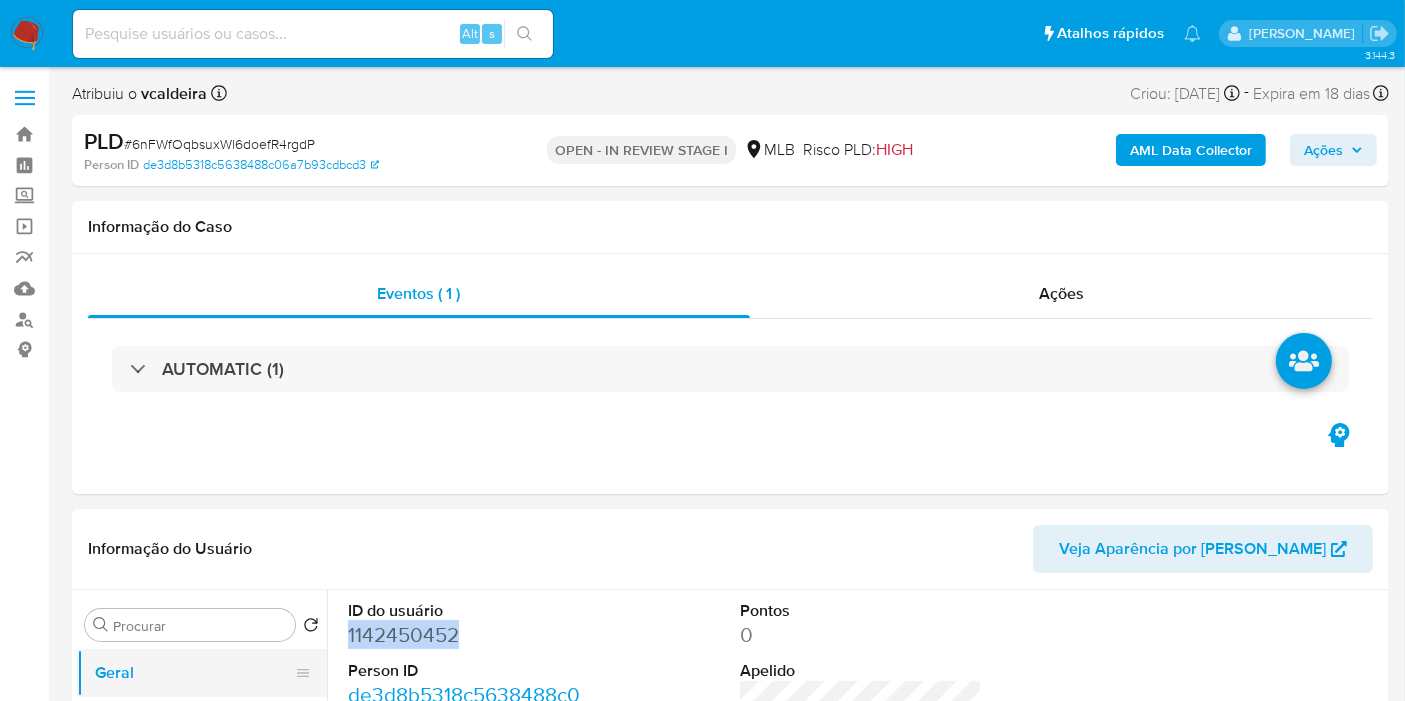 click on "Geral" at bounding box center (194, 673) 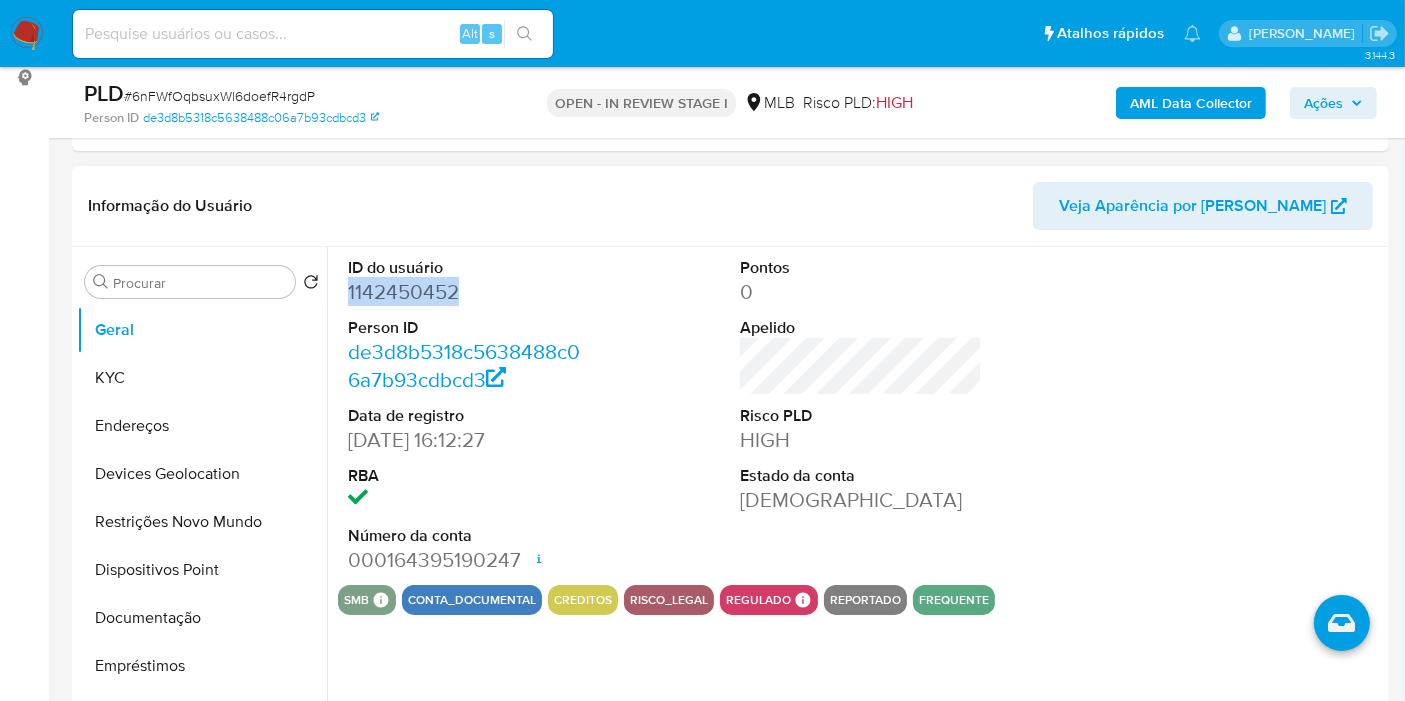 scroll, scrollTop: 222, scrollLeft: 0, axis: vertical 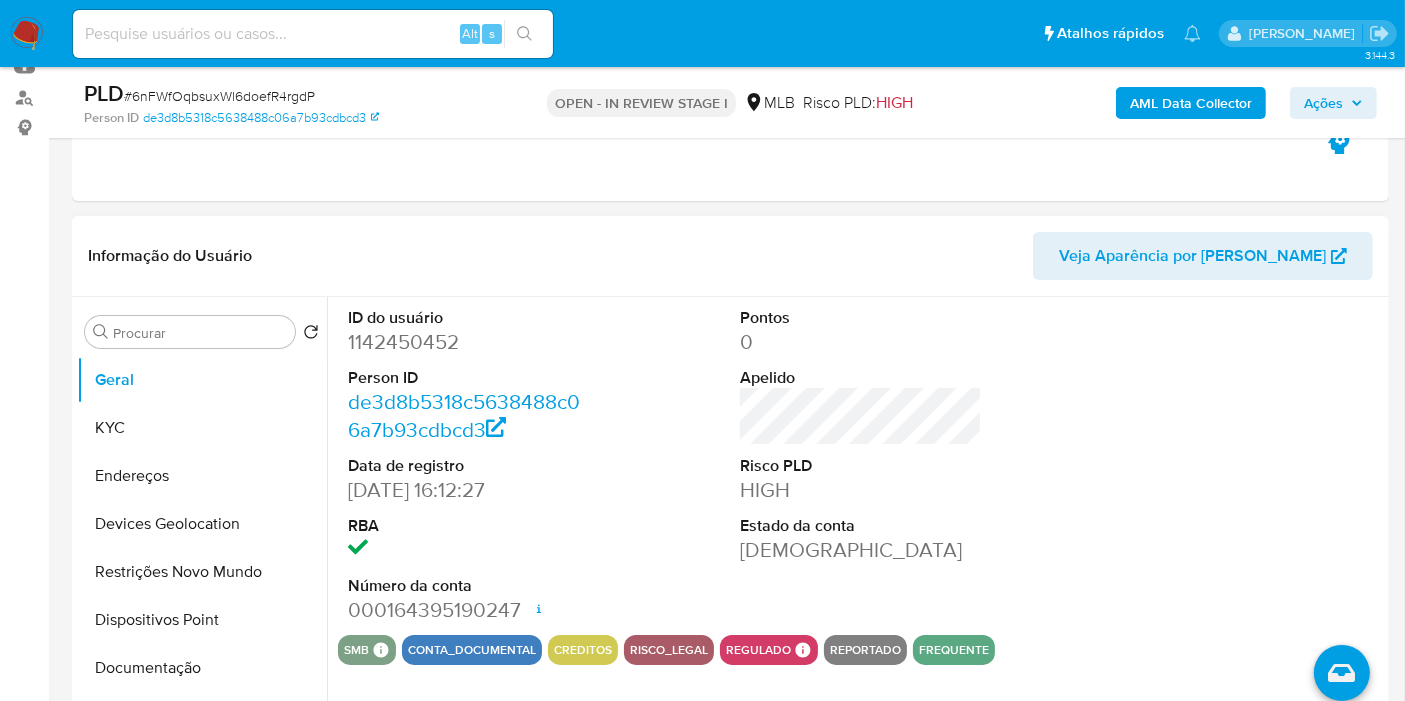 click at bounding box center [1254, 466] 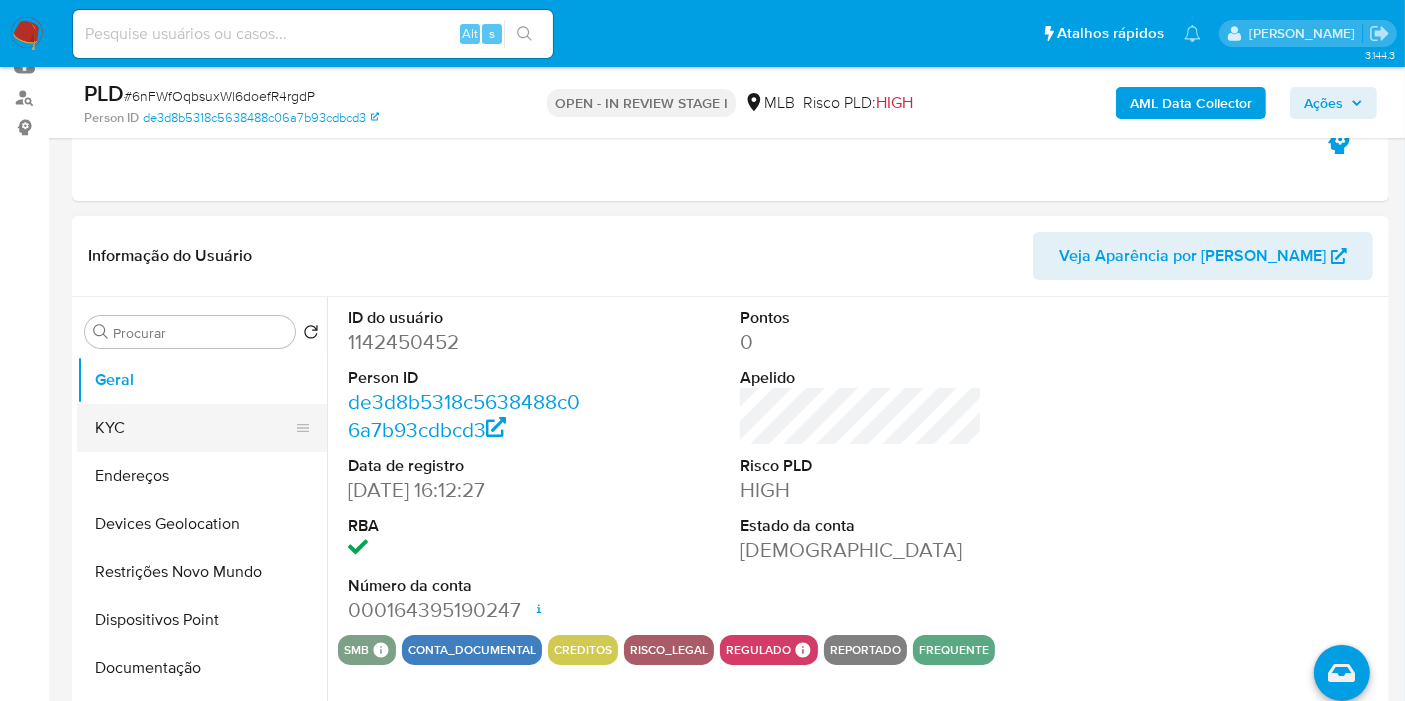 click on "KYC" at bounding box center (194, 428) 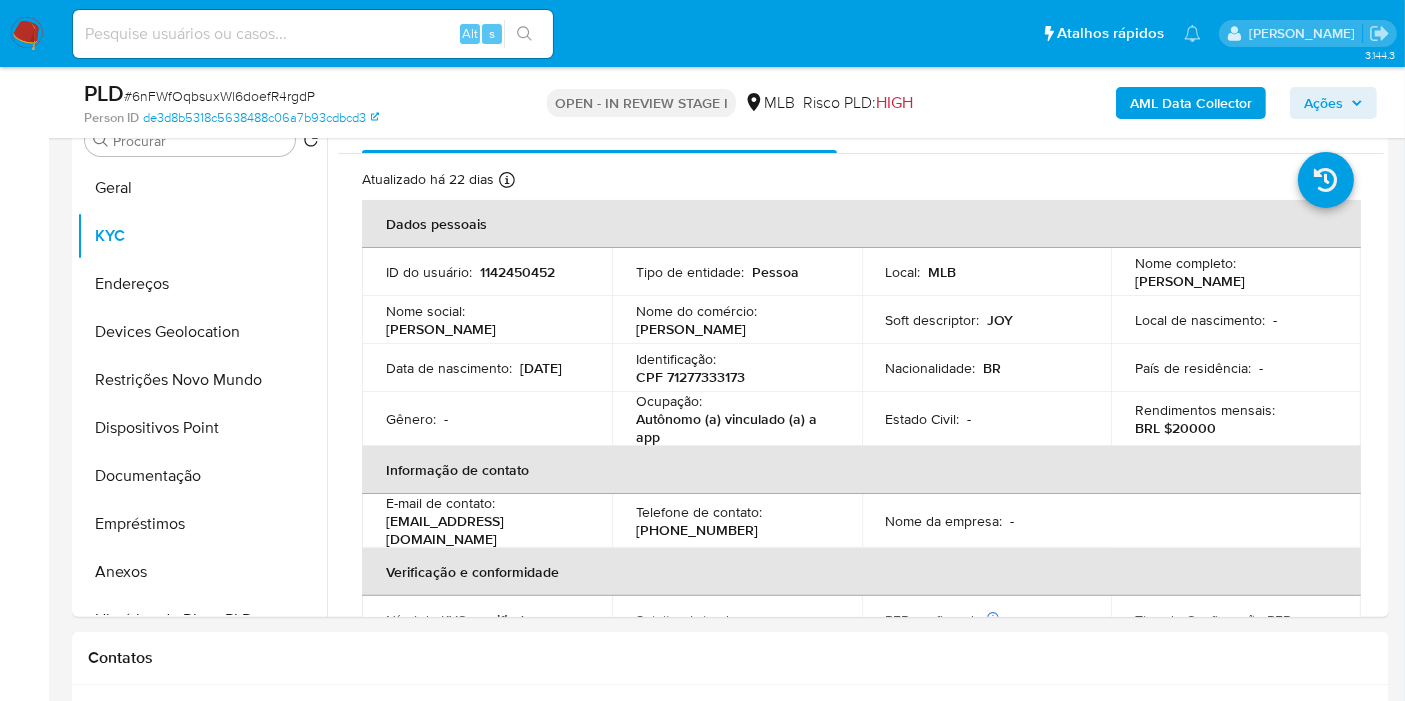 scroll, scrollTop: 383, scrollLeft: 0, axis: vertical 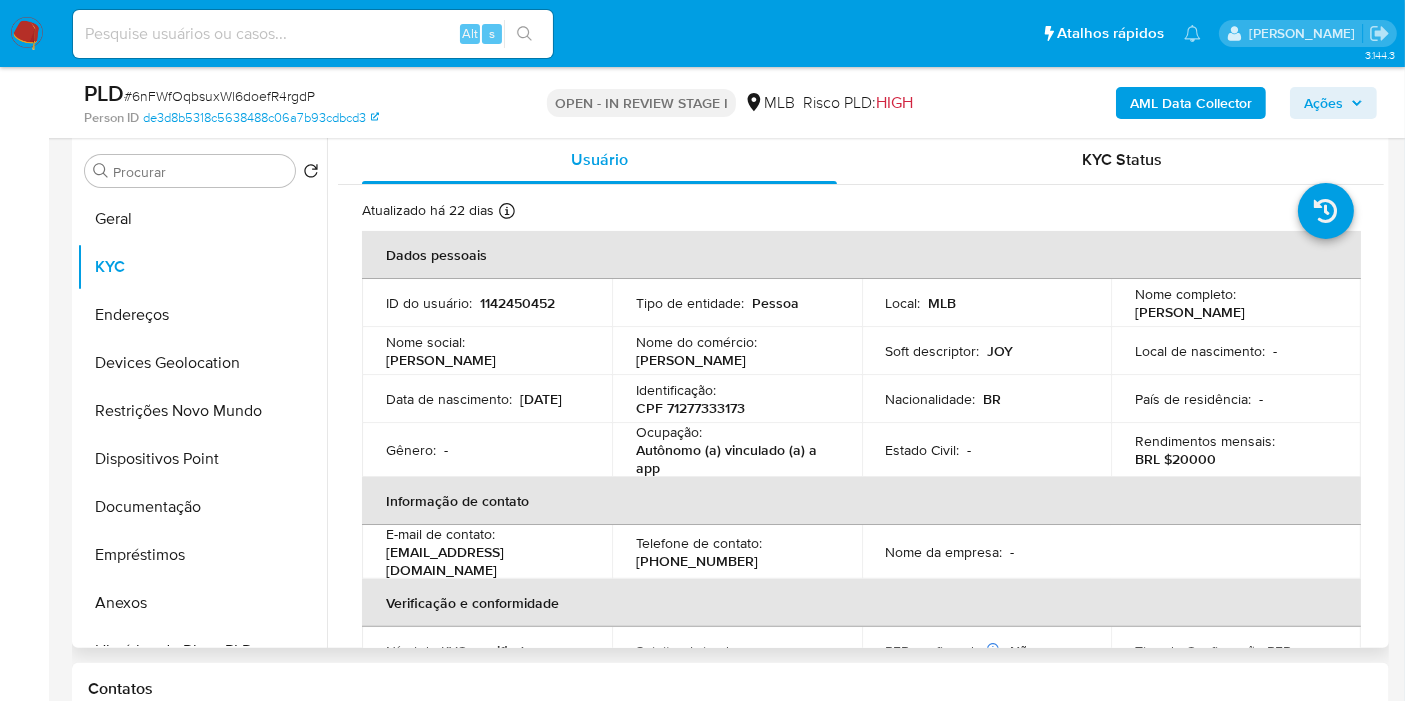 type 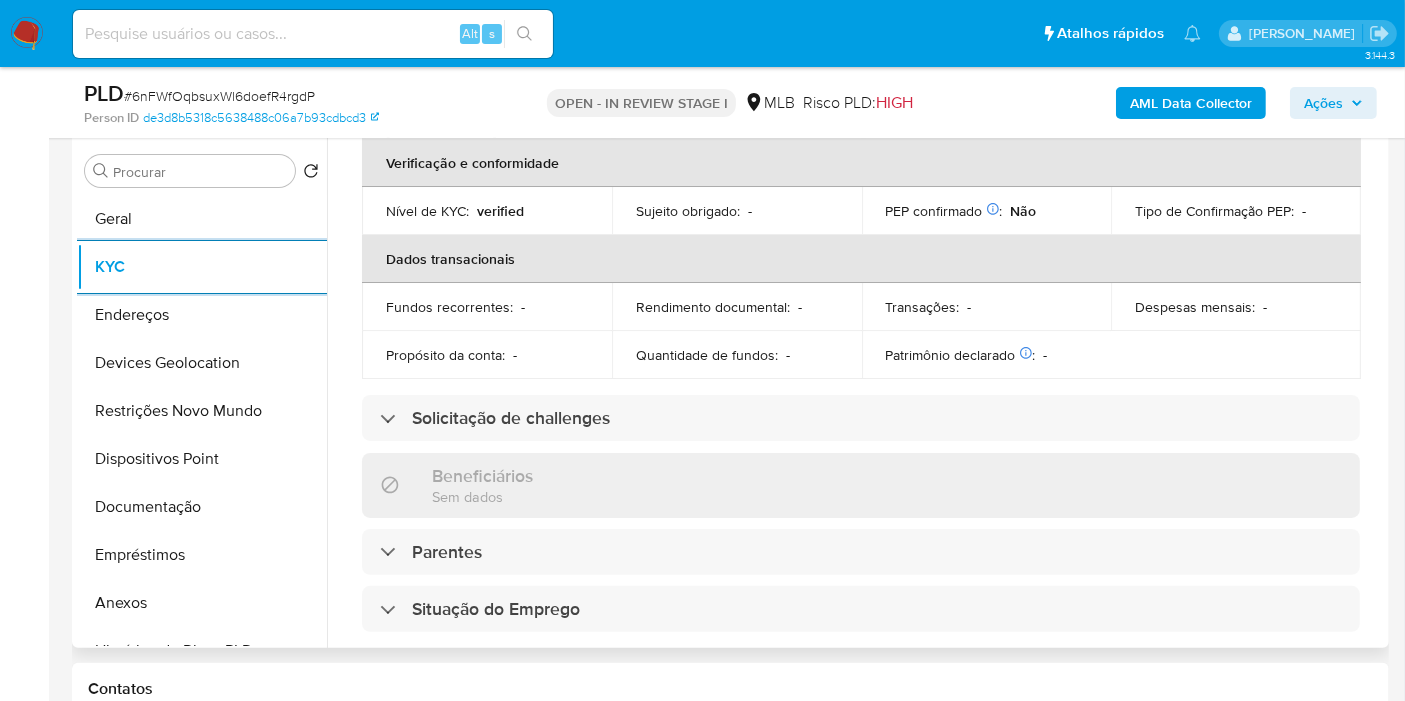 scroll, scrollTop: 444, scrollLeft: 0, axis: vertical 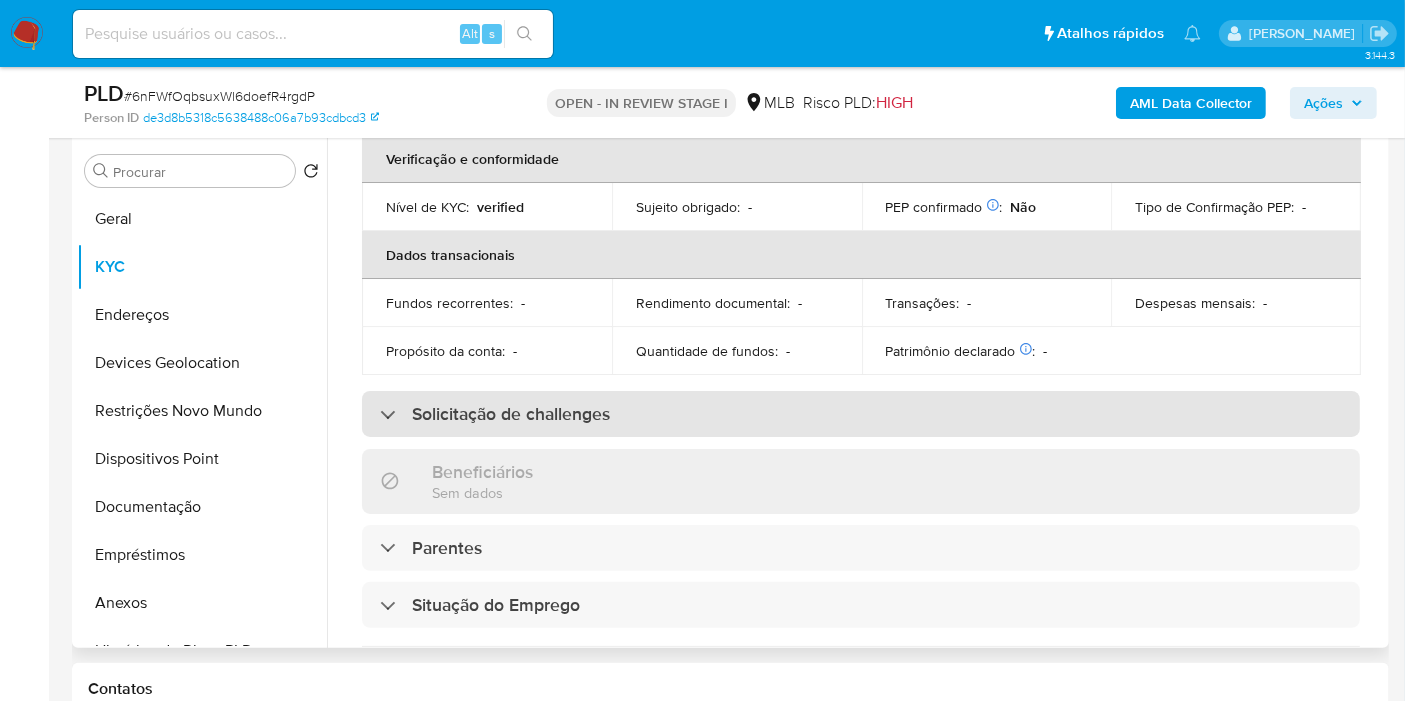 click on "Solicitação de challenges" at bounding box center (511, 414) 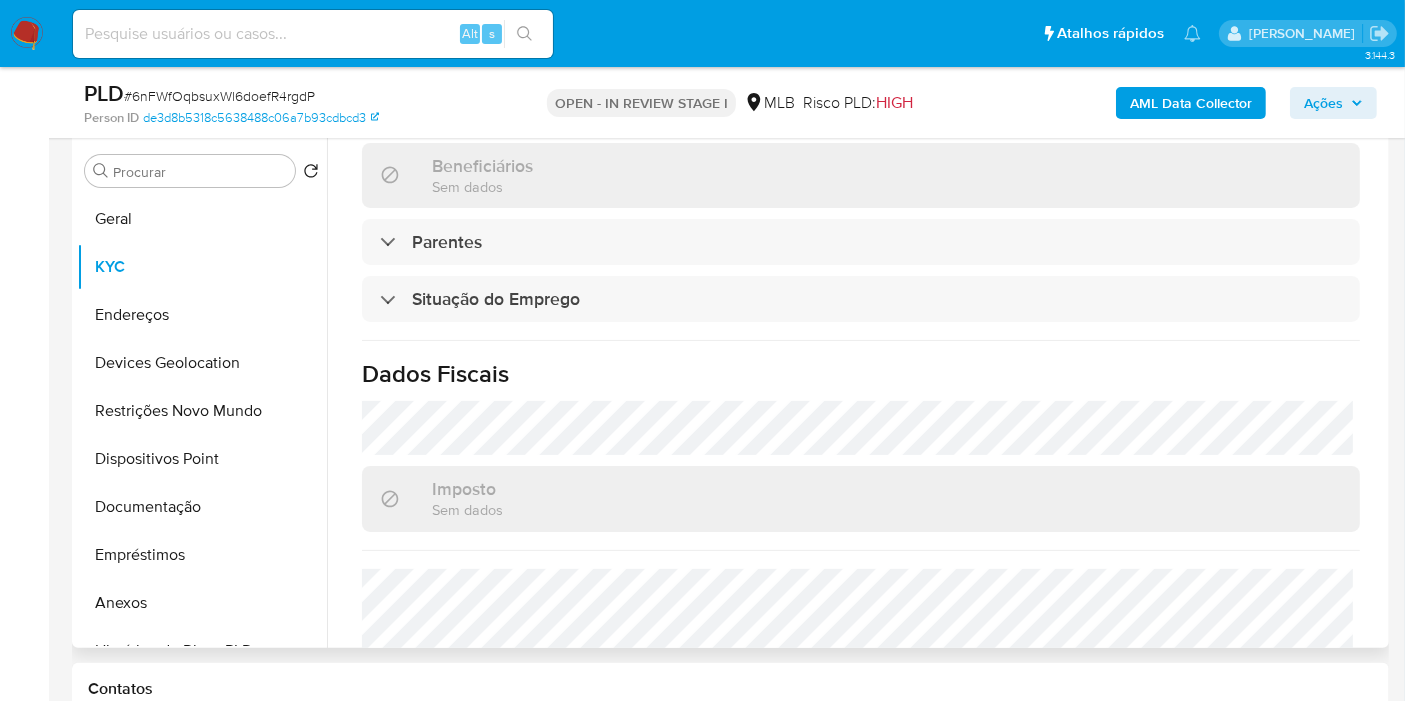 scroll, scrollTop: 1069, scrollLeft: 0, axis: vertical 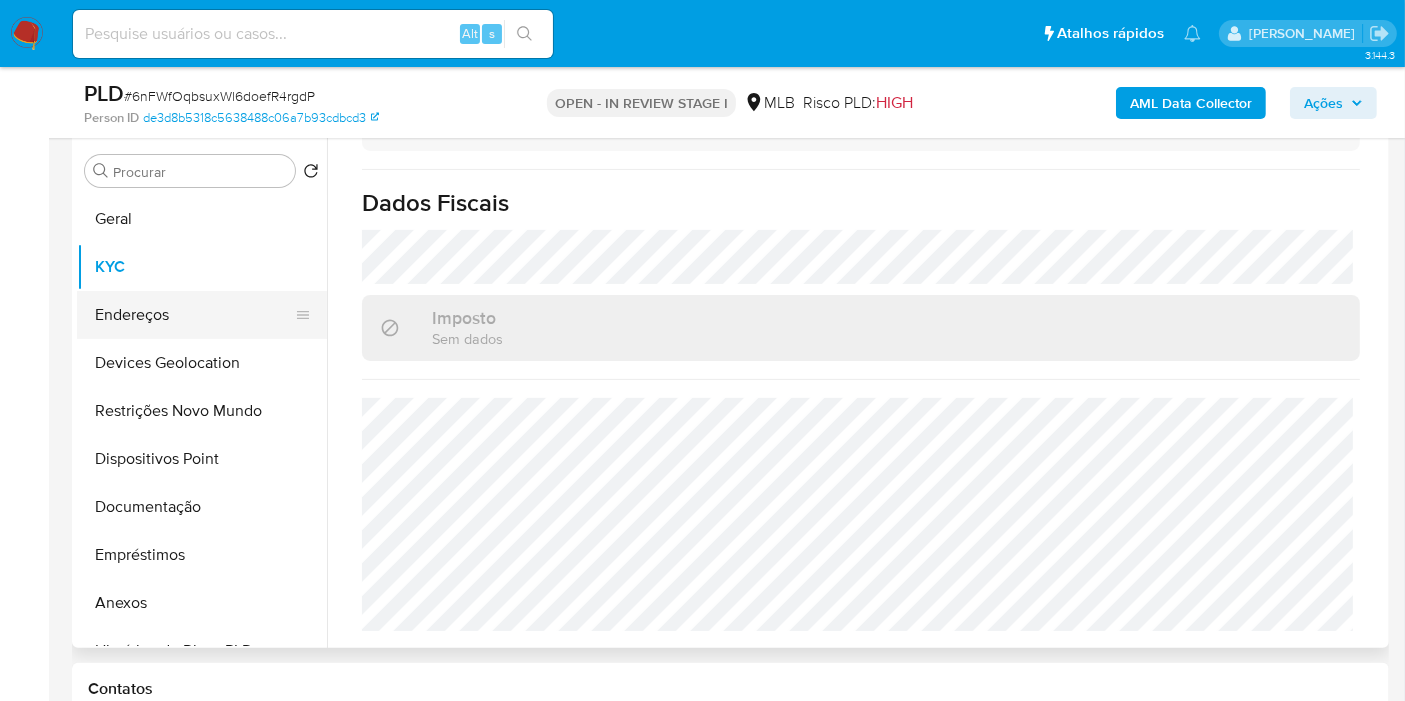 click on "Endereços" at bounding box center [194, 315] 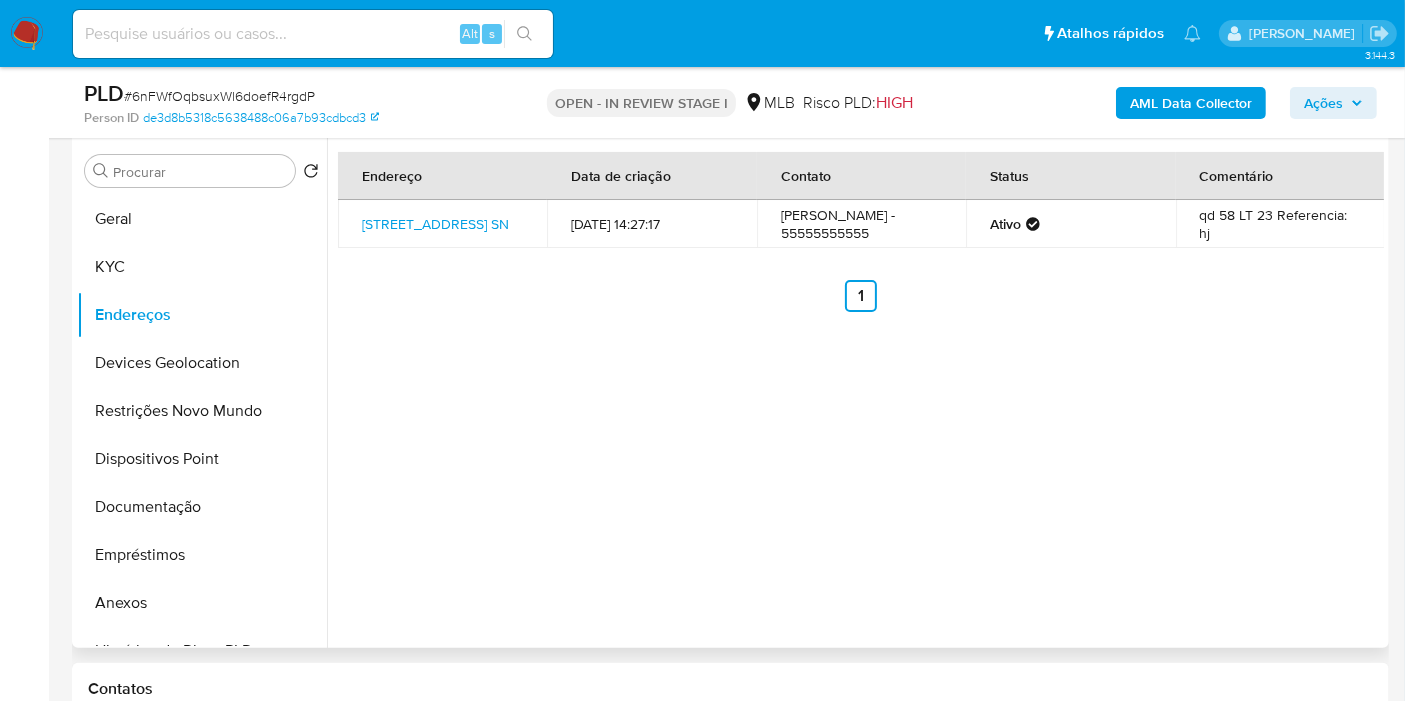 type 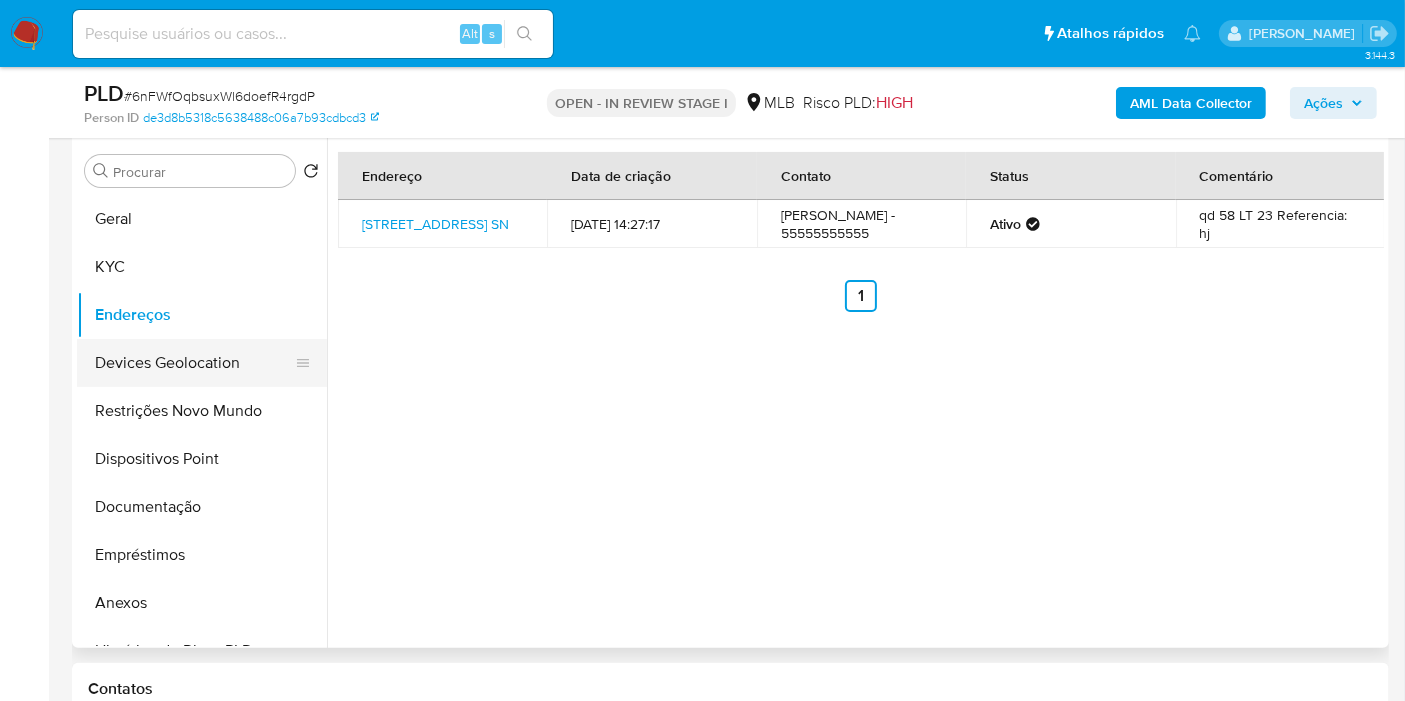 click on "Devices Geolocation" at bounding box center [194, 363] 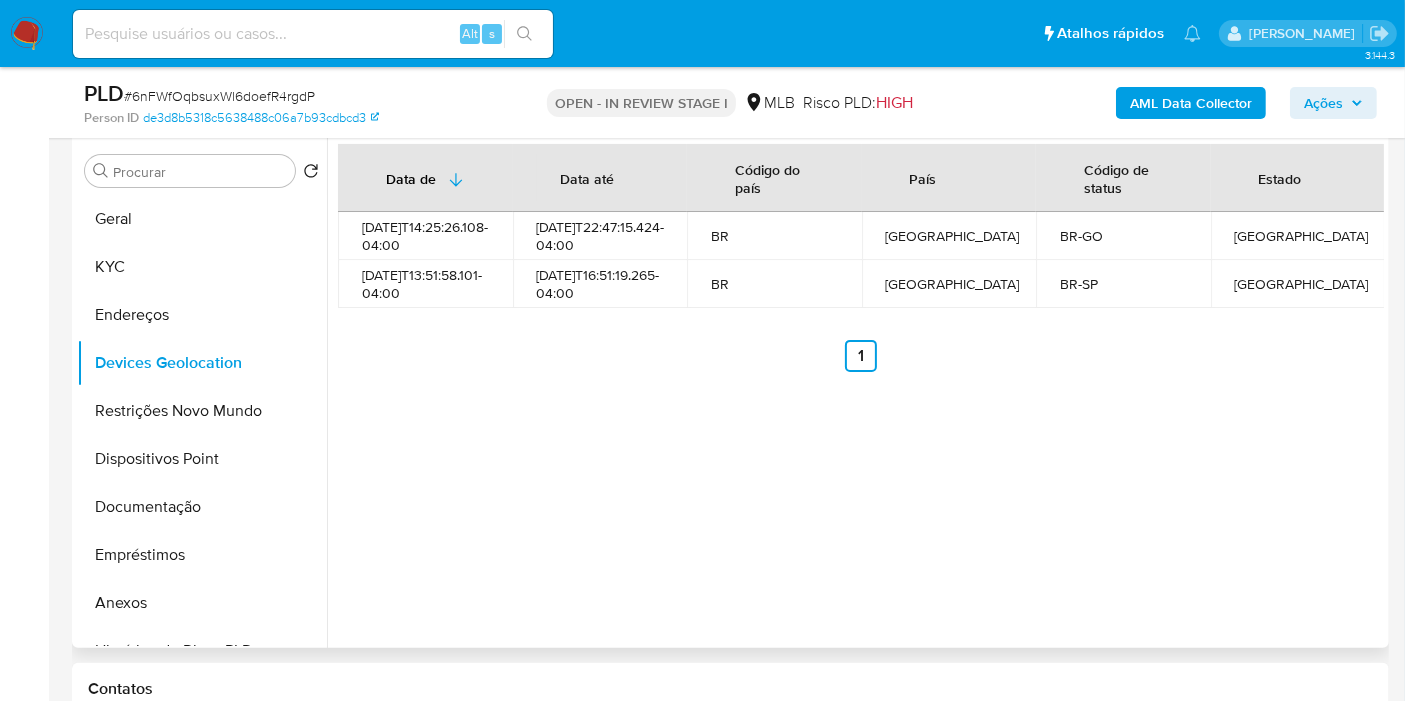 type 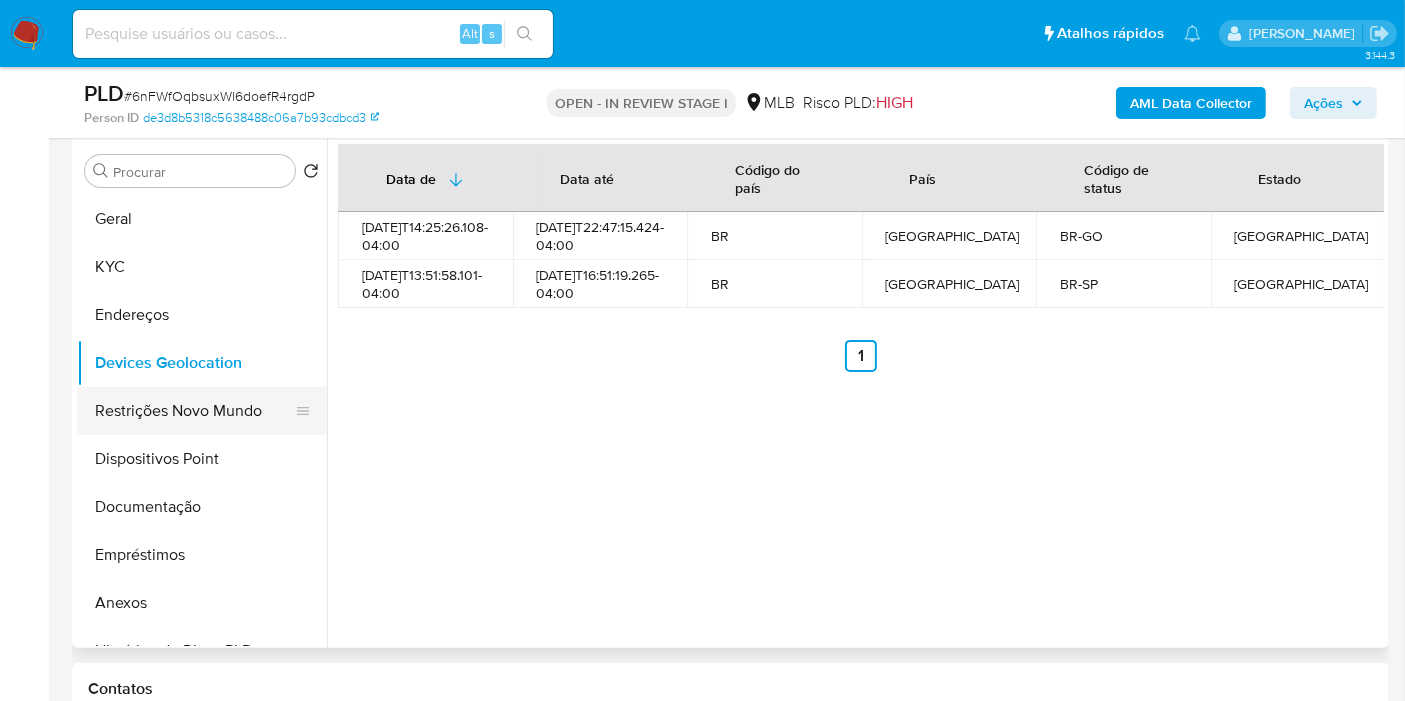 click on "Restrições Novo Mundo" at bounding box center (194, 411) 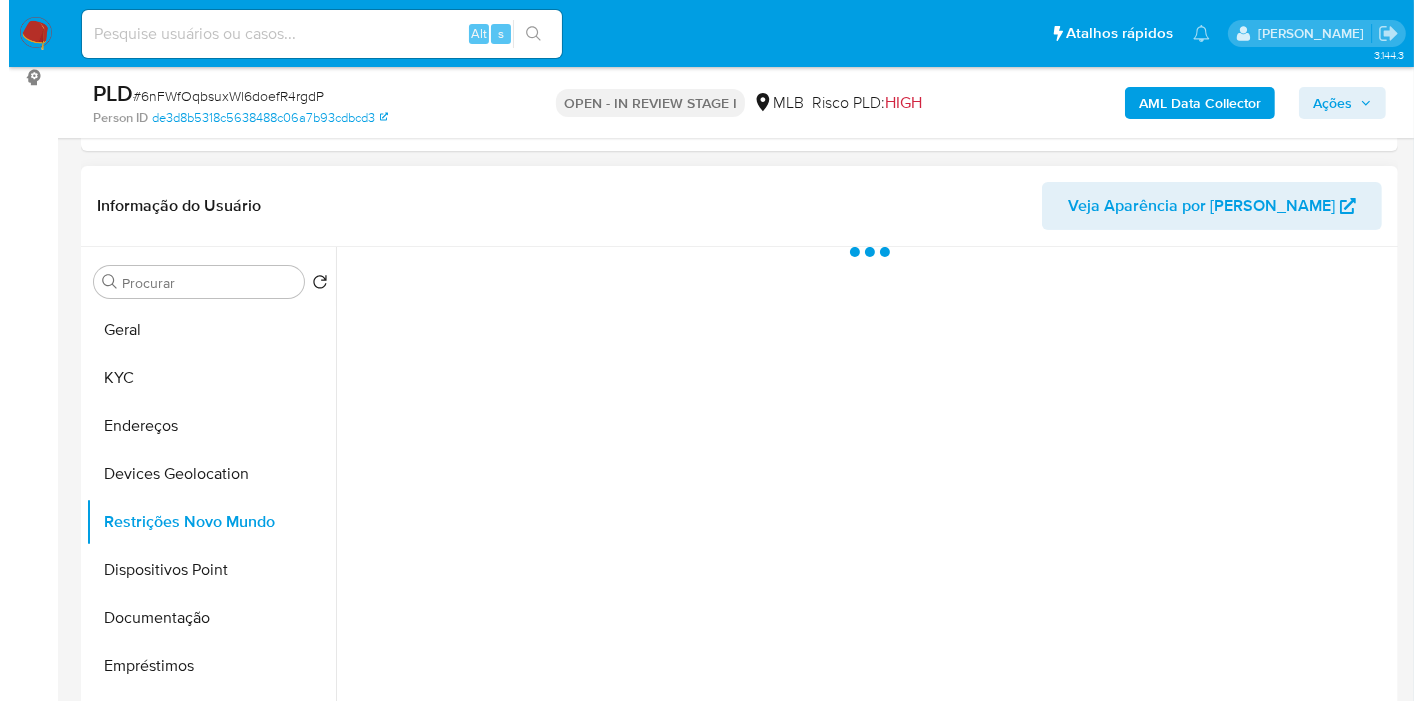 scroll, scrollTop: 383, scrollLeft: 0, axis: vertical 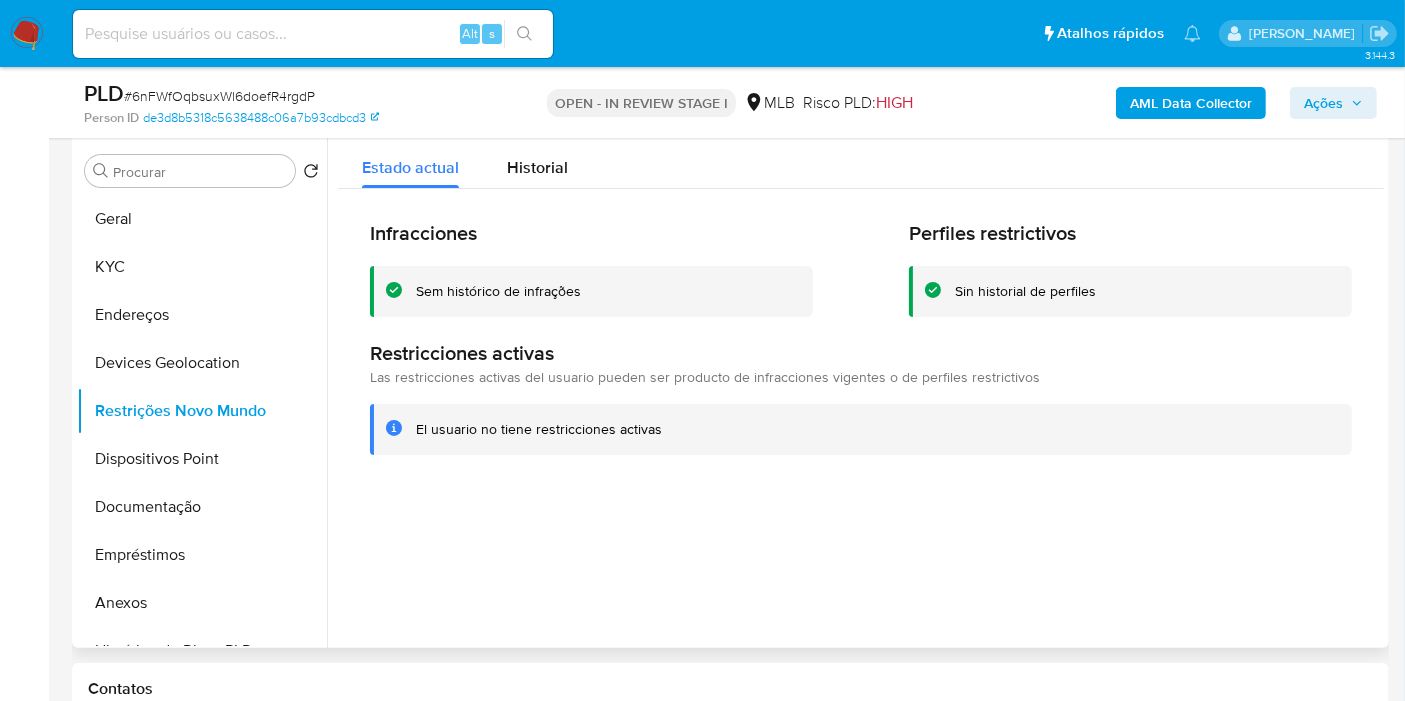 type 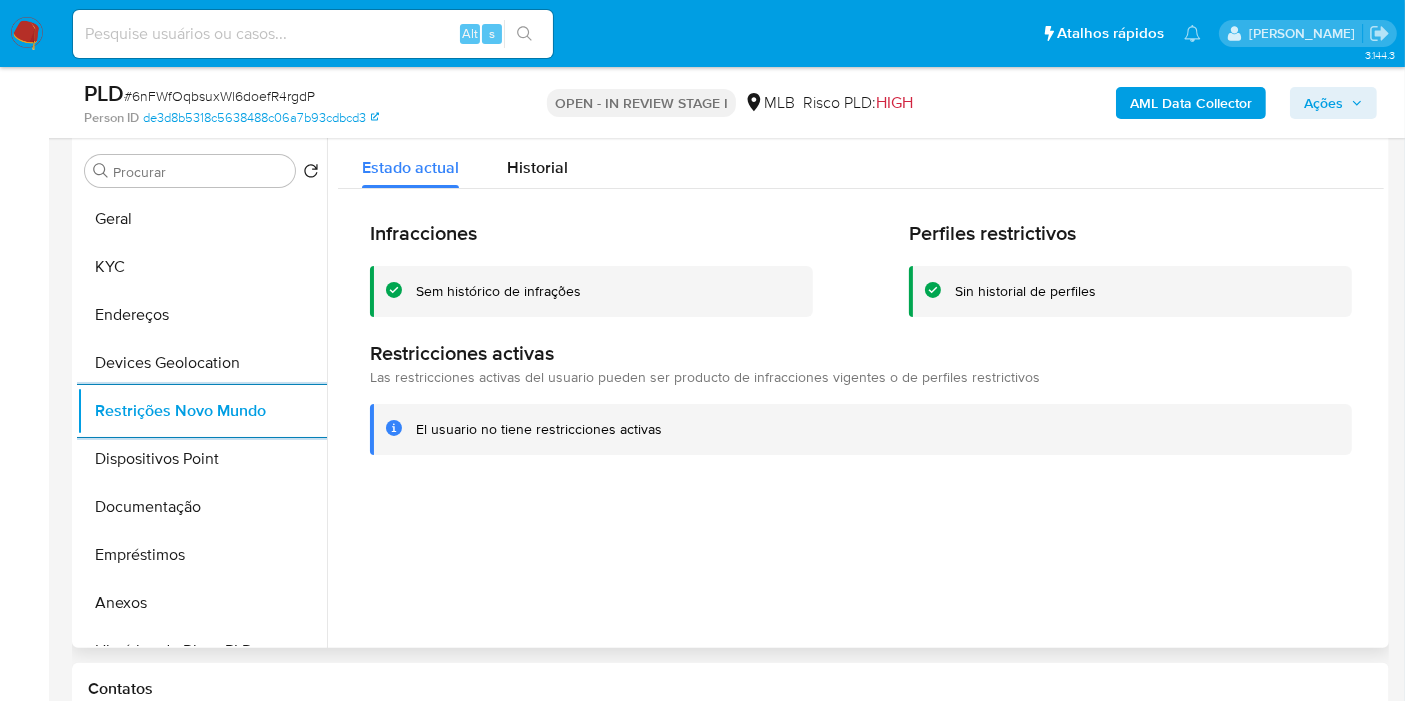 click on "Infracciones Sem histórico de infrações Perfiles restrictivos Sin historial de perfiles Restricciones activas Las restricciones activas del usuario pueden ser producto de infracciones vigentes o de perfiles restrictivos El usuario no tiene restricciones activas" at bounding box center (861, 337) 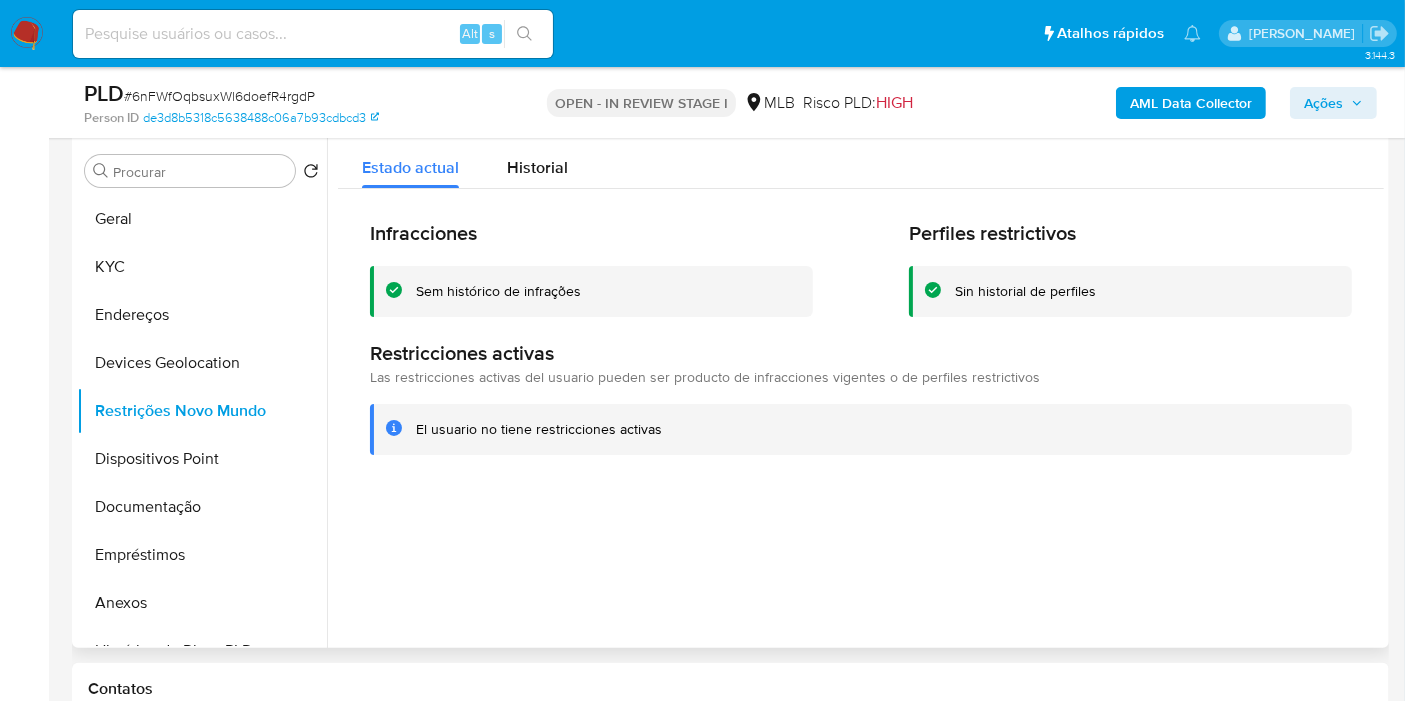 click on "Infracciones Sem histórico de infrações Perfiles restrictivos Sin historial de perfiles Restricciones activas Las restricciones activas del usuario pueden ser producto de infracciones vigentes o de perfiles restrictivos El usuario no tiene restricciones activas" at bounding box center (861, 337) 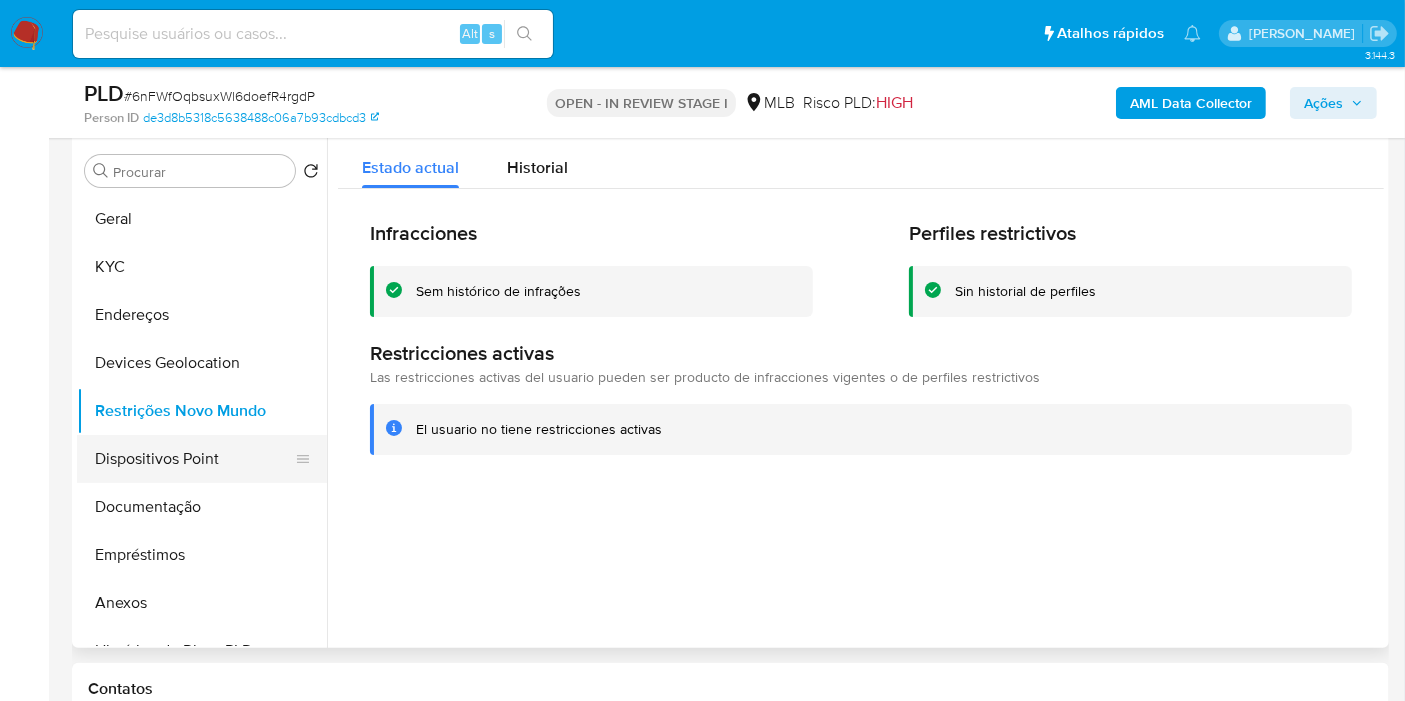click on "Dispositivos Point" at bounding box center (194, 459) 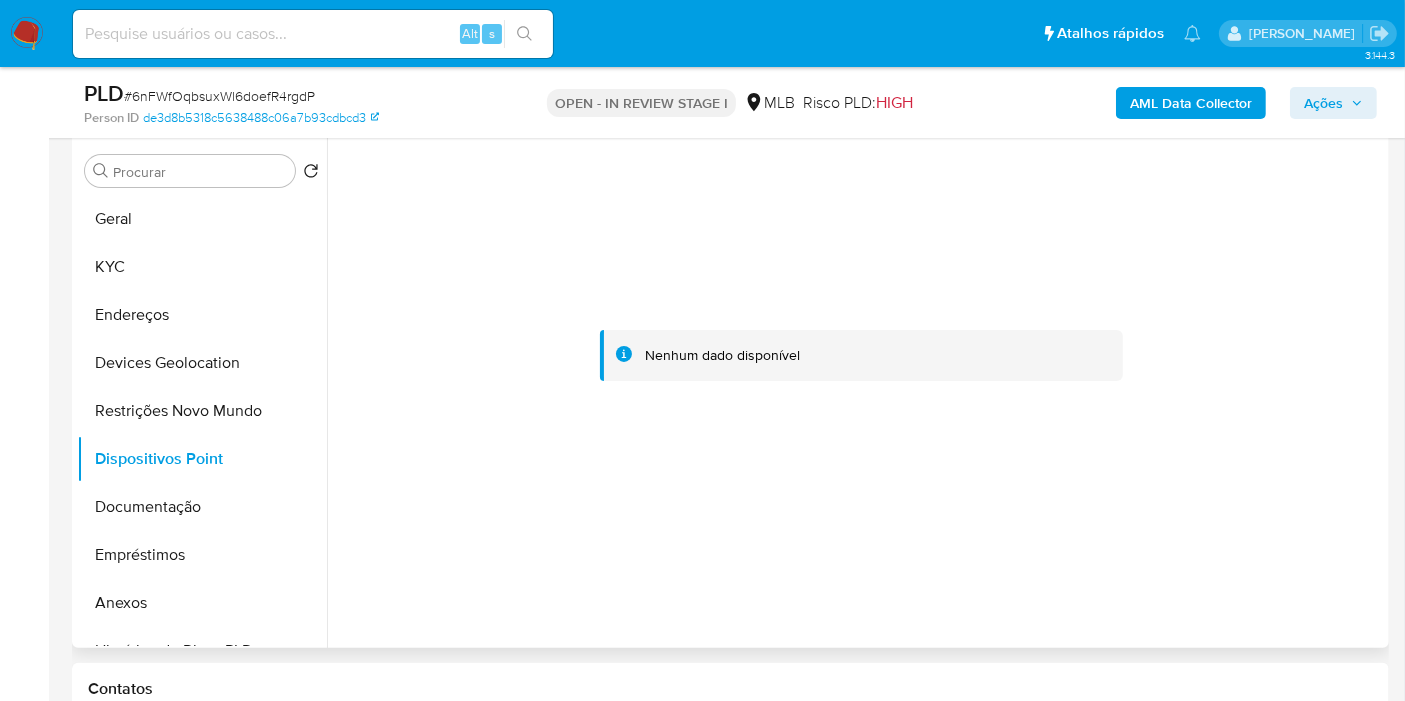 type 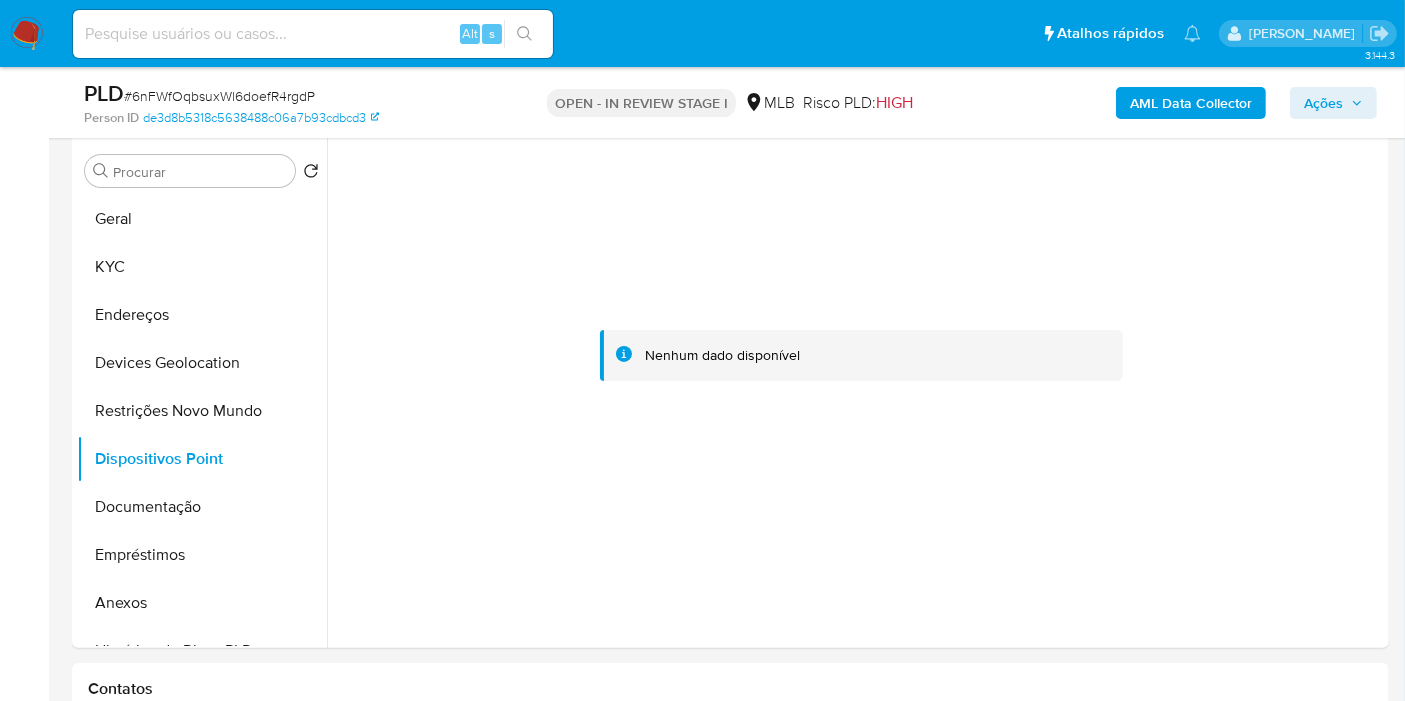 click on "AML Data Collector" at bounding box center (1191, 103) 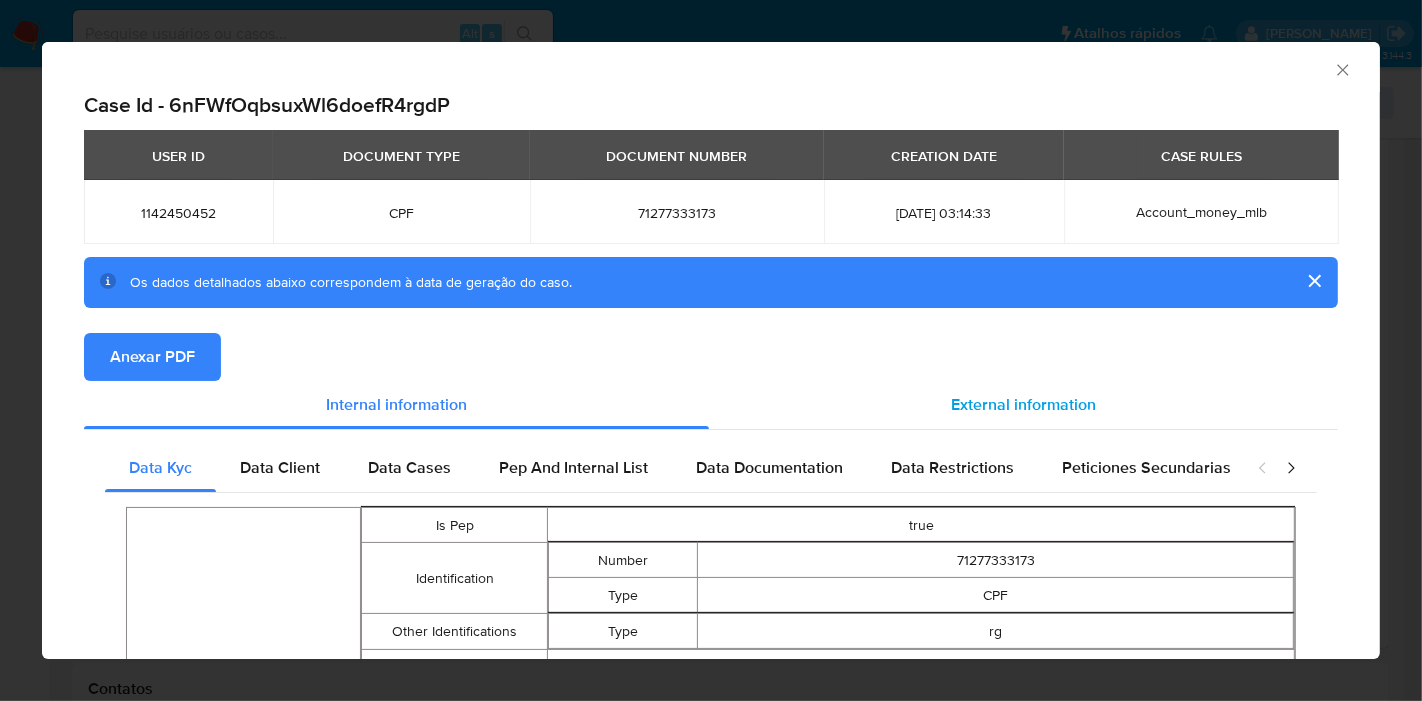 click on "External information" at bounding box center (1023, 404) 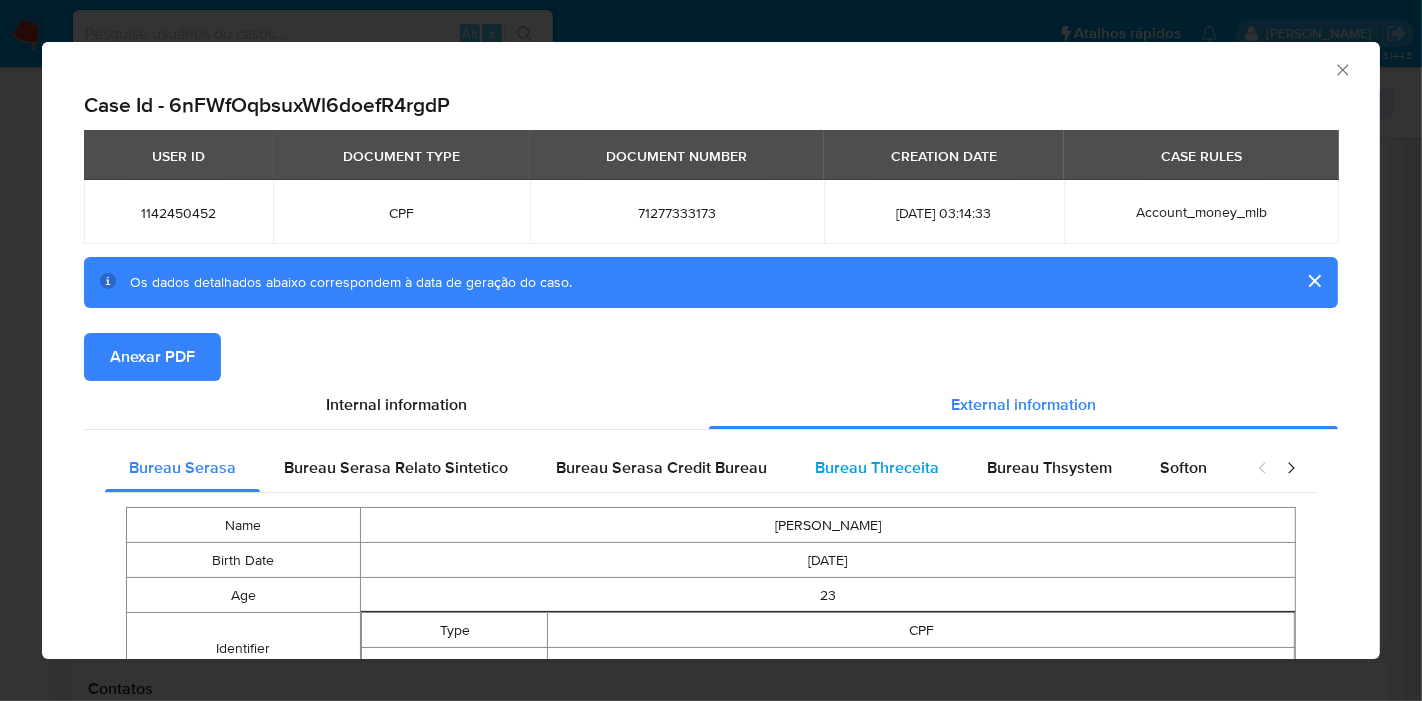 type 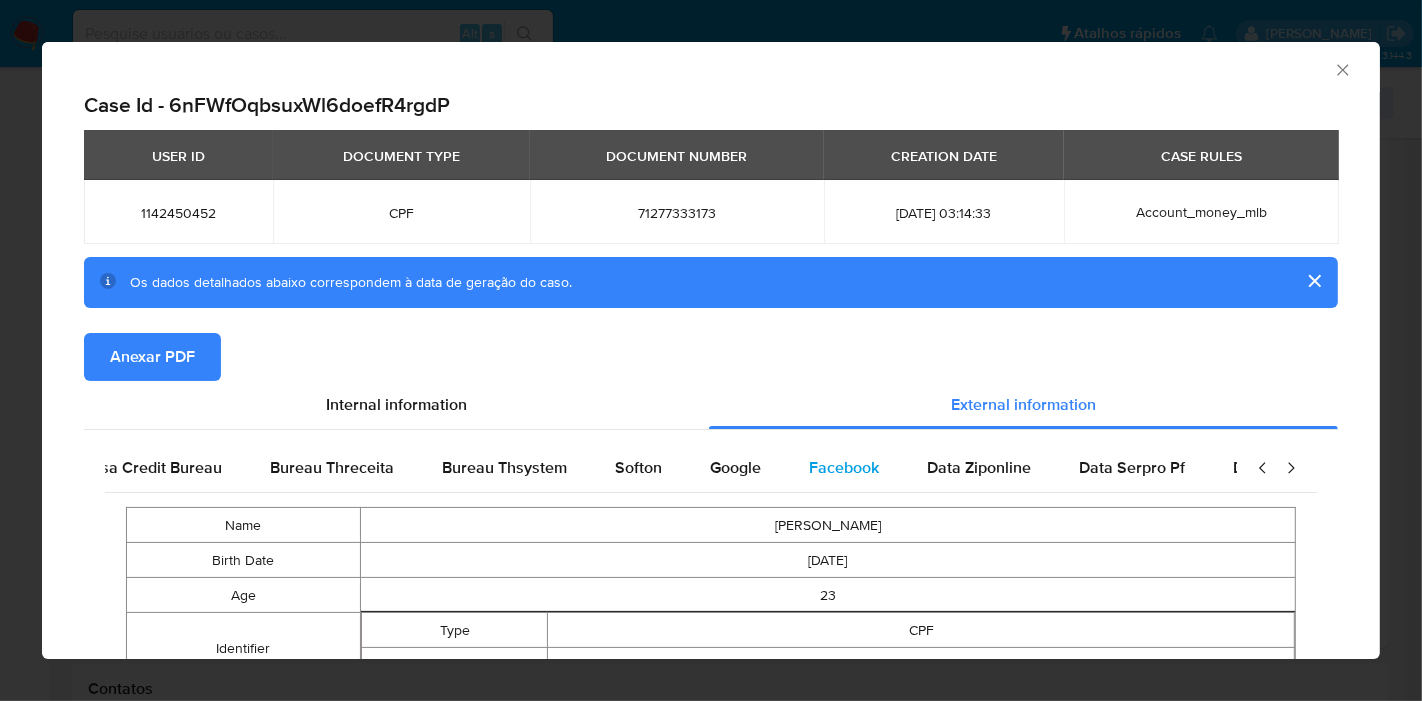 scroll, scrollTop: 0, scrollLeft: 672, axis: horizontal 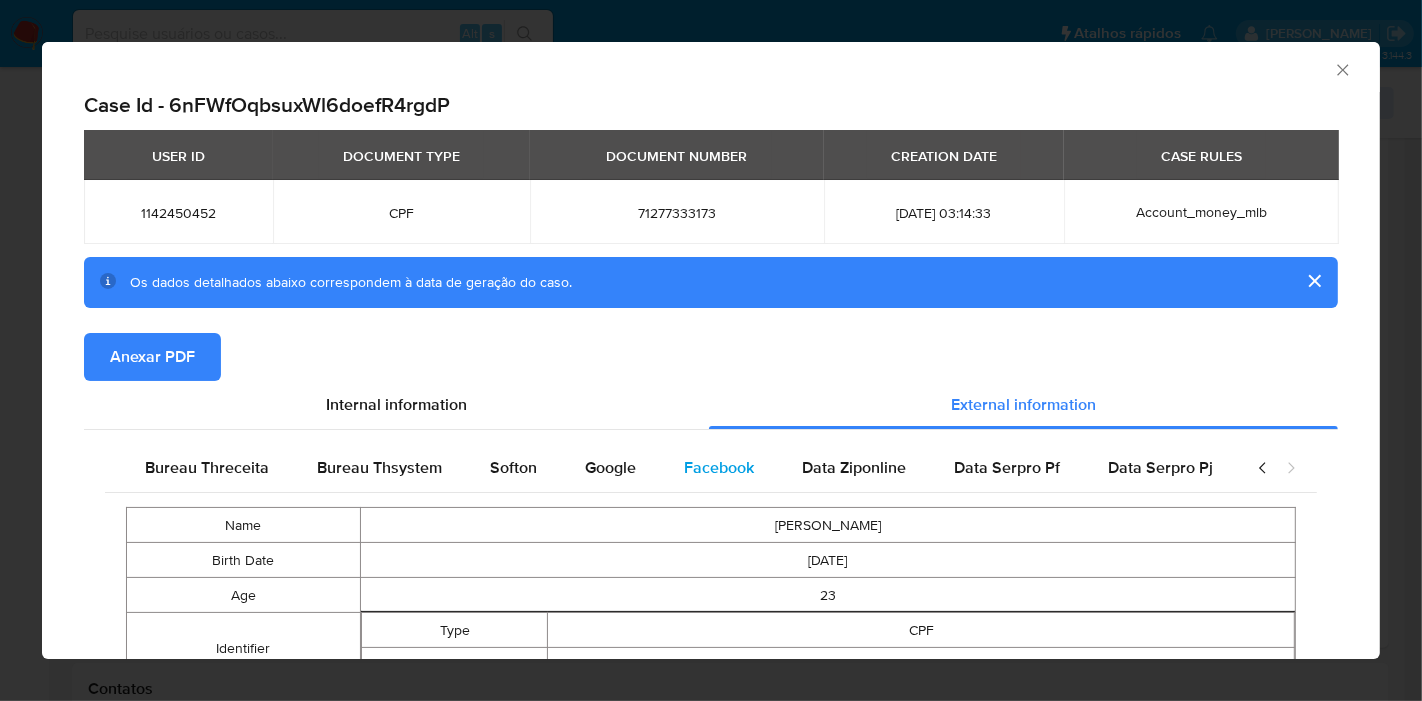 click on "Facebook" at bounding box center (719, 467) 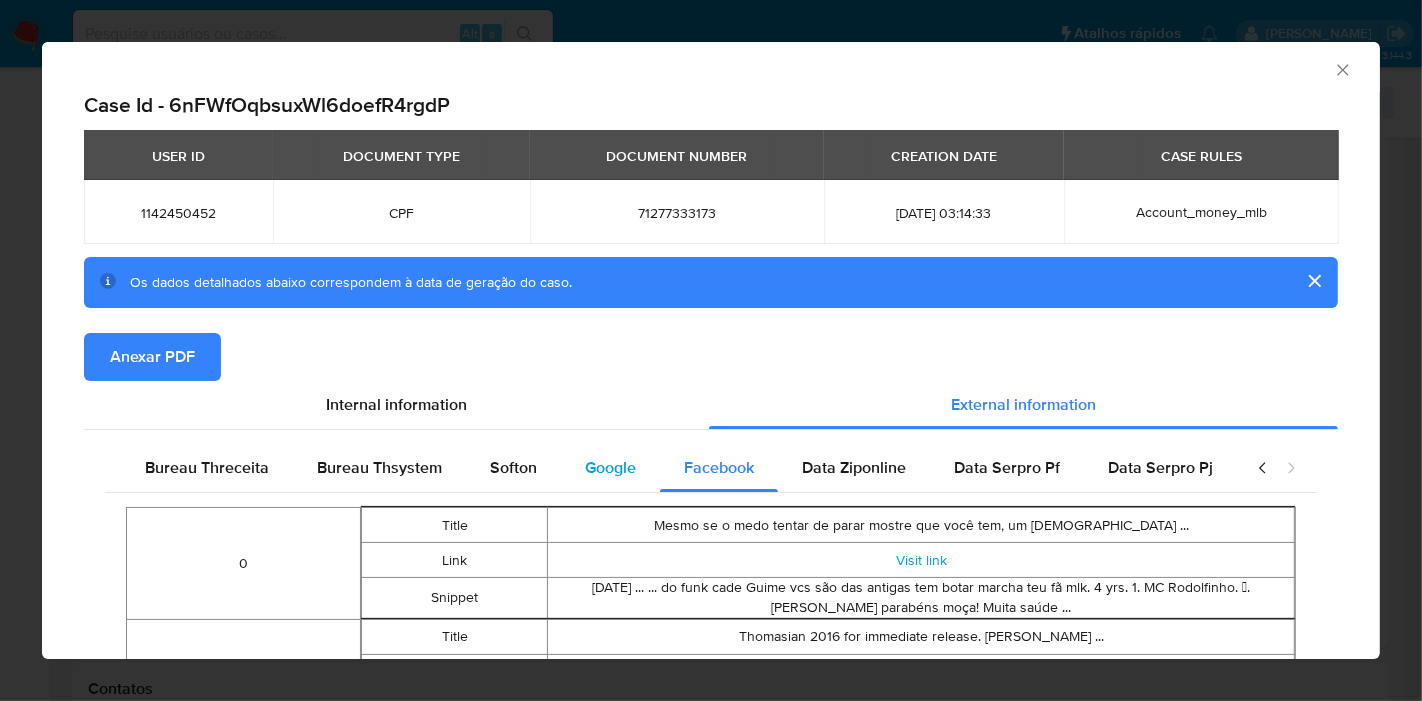 click on "Google" at bounding box center [610, 467] 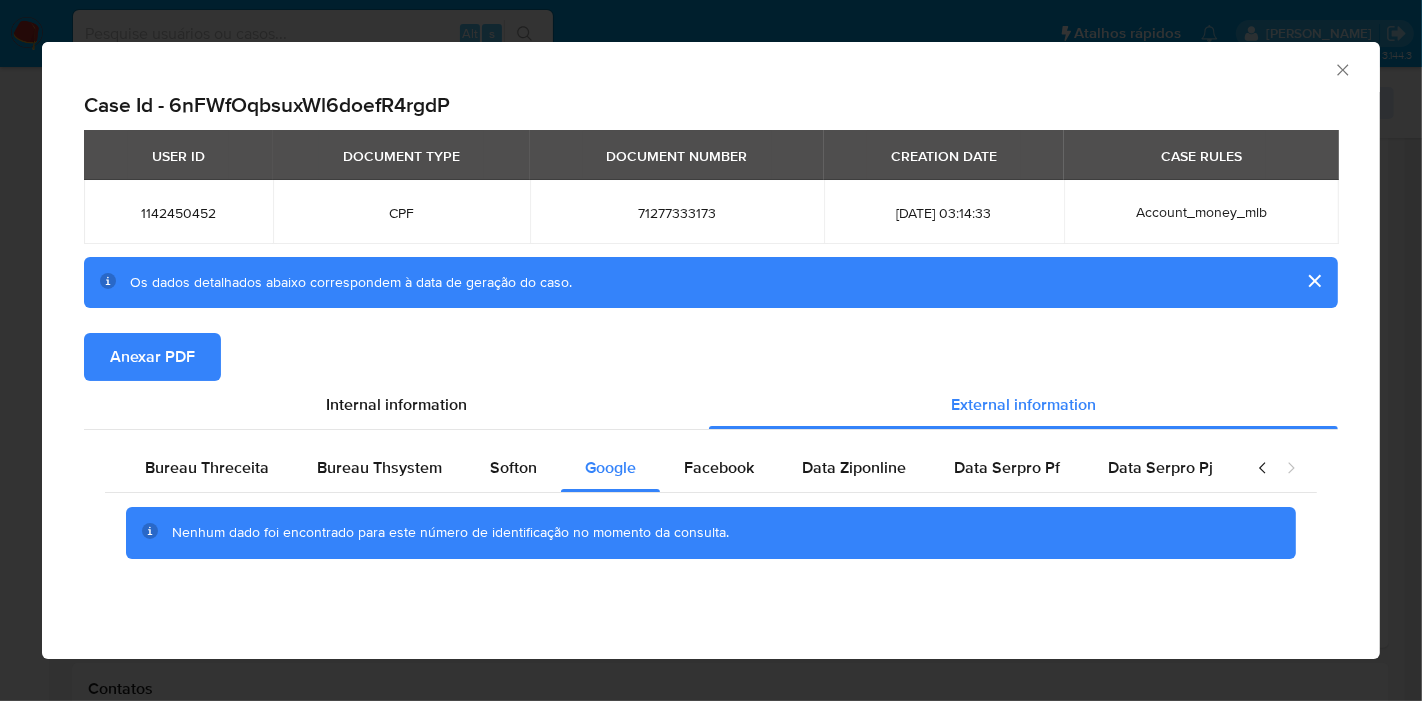 scroll, scrollTop: 0, scrollLeft: 655, axis: horizontal 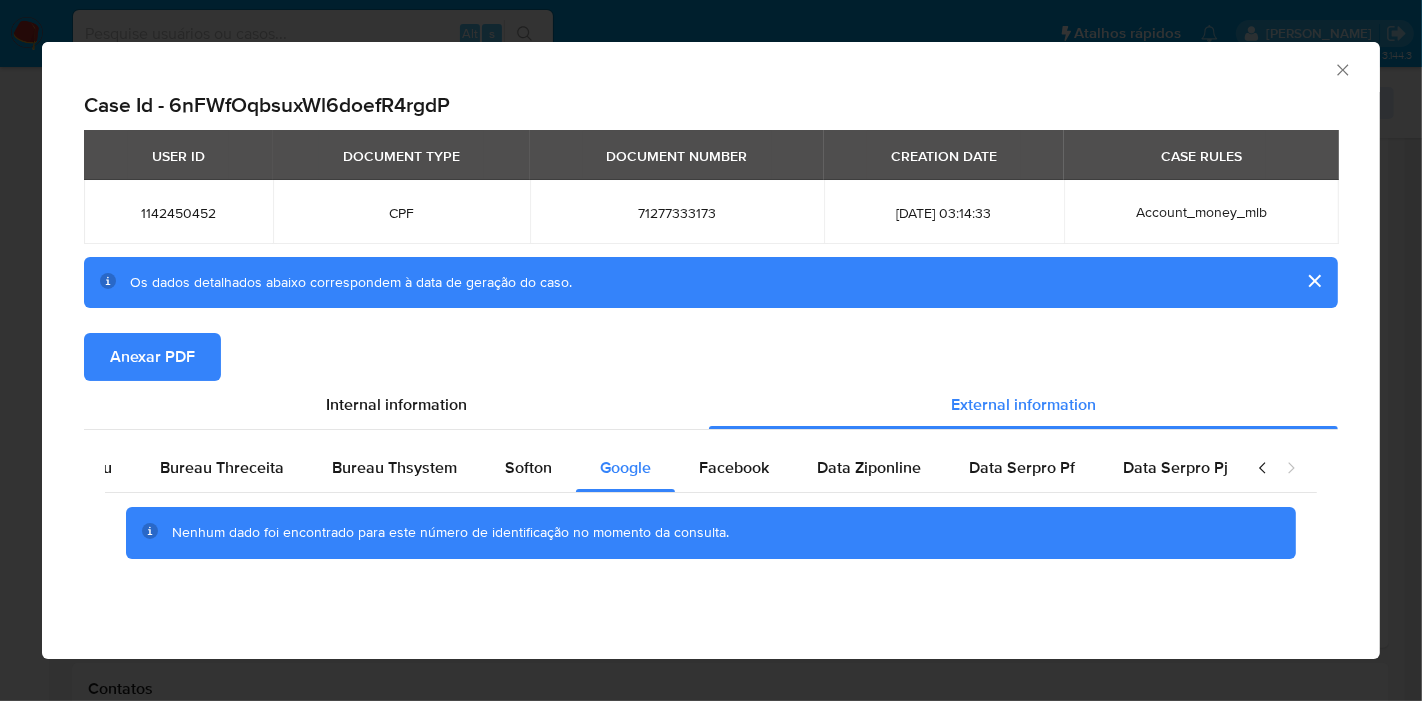 type 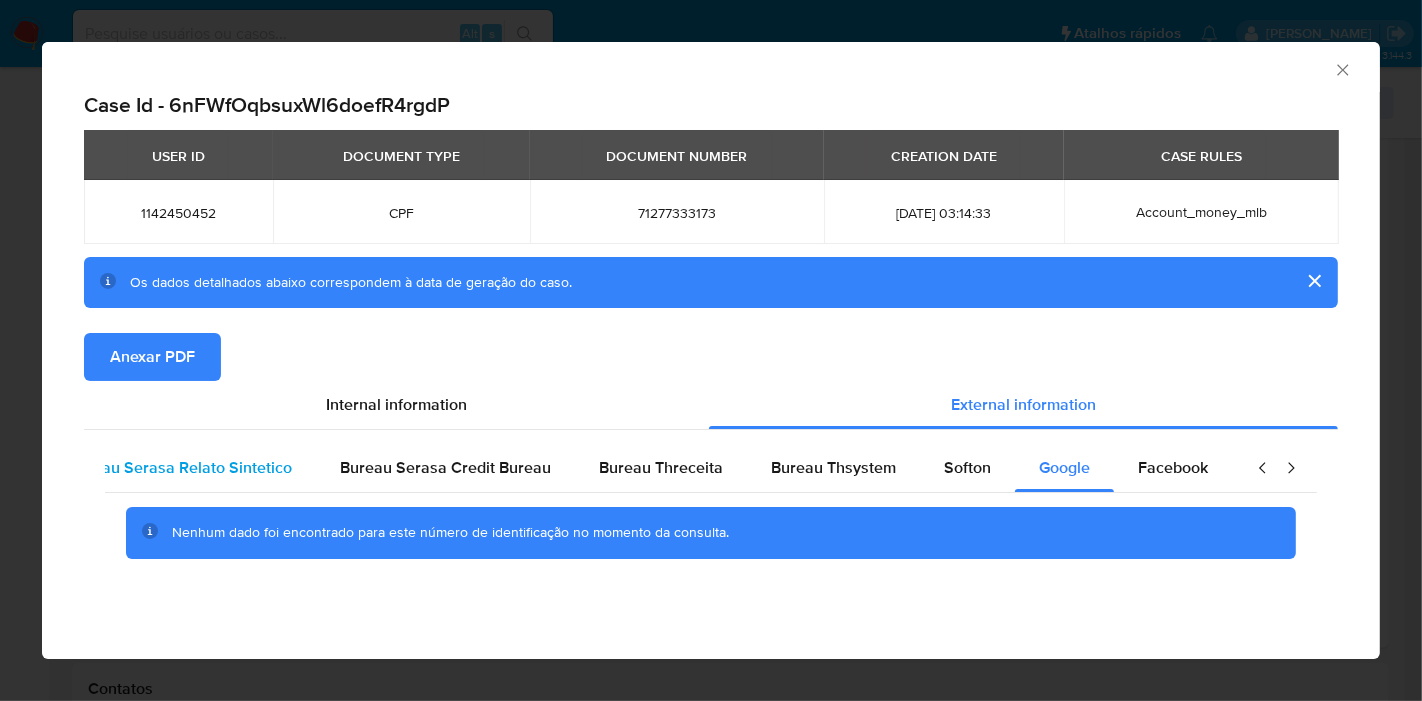 scroll, scrollTop: 0, scrollLeft: 0, axis: both 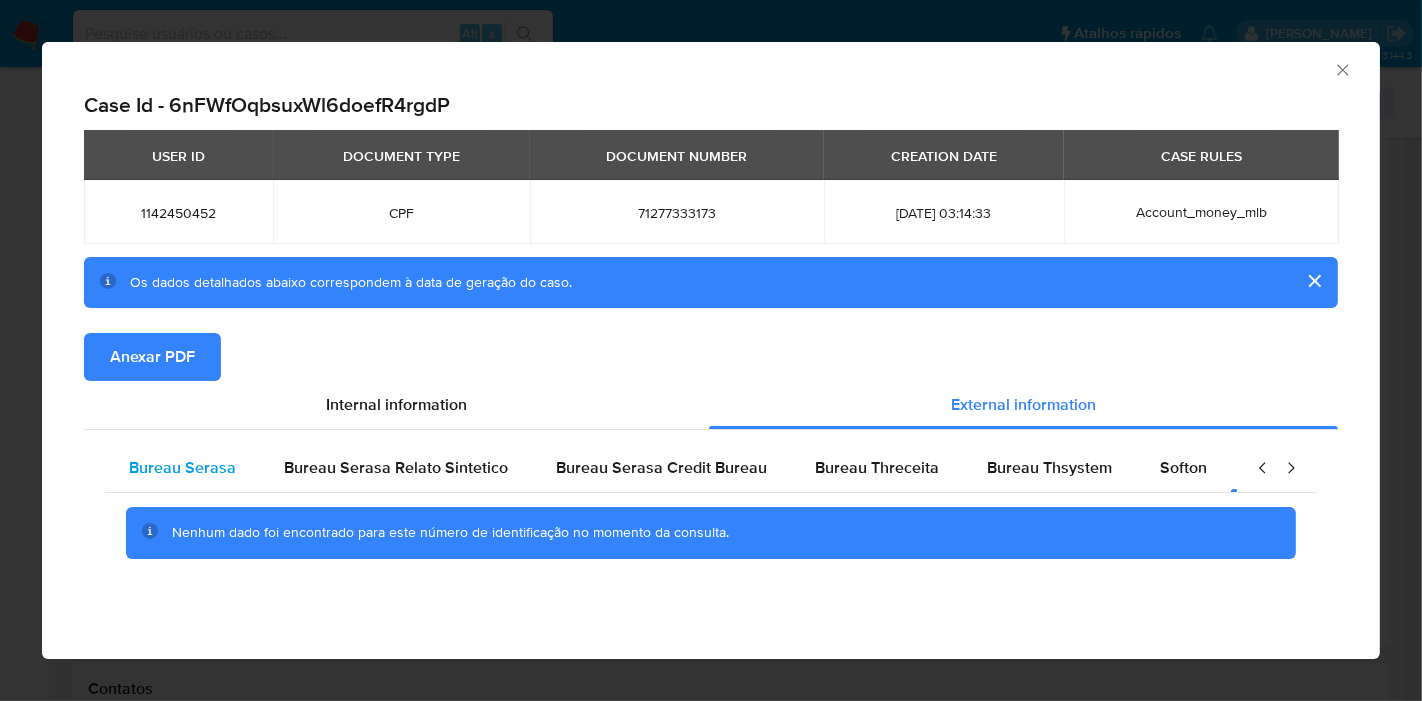 click on "Bureau Serasa" at bounding box center (182, 467) 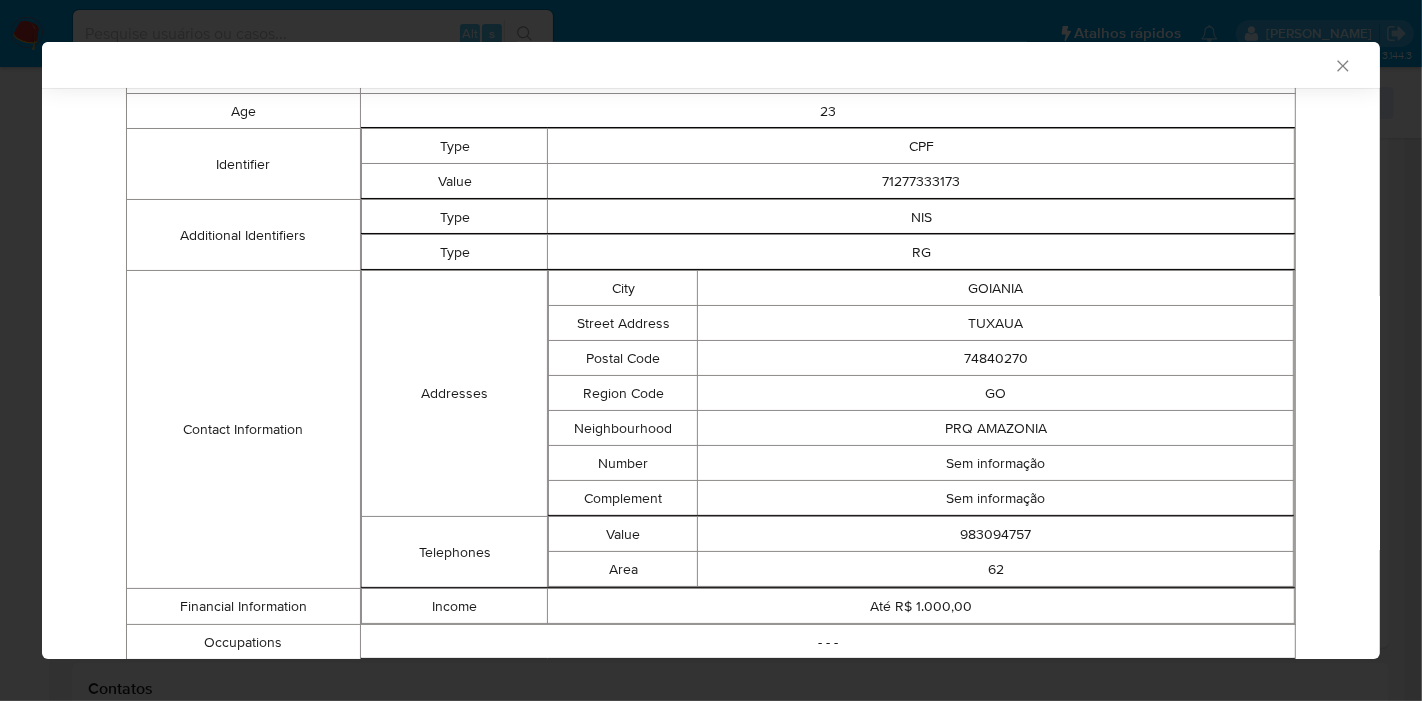 scroll, scrollTop: 513, scrollLeft: 0, axis: vertical 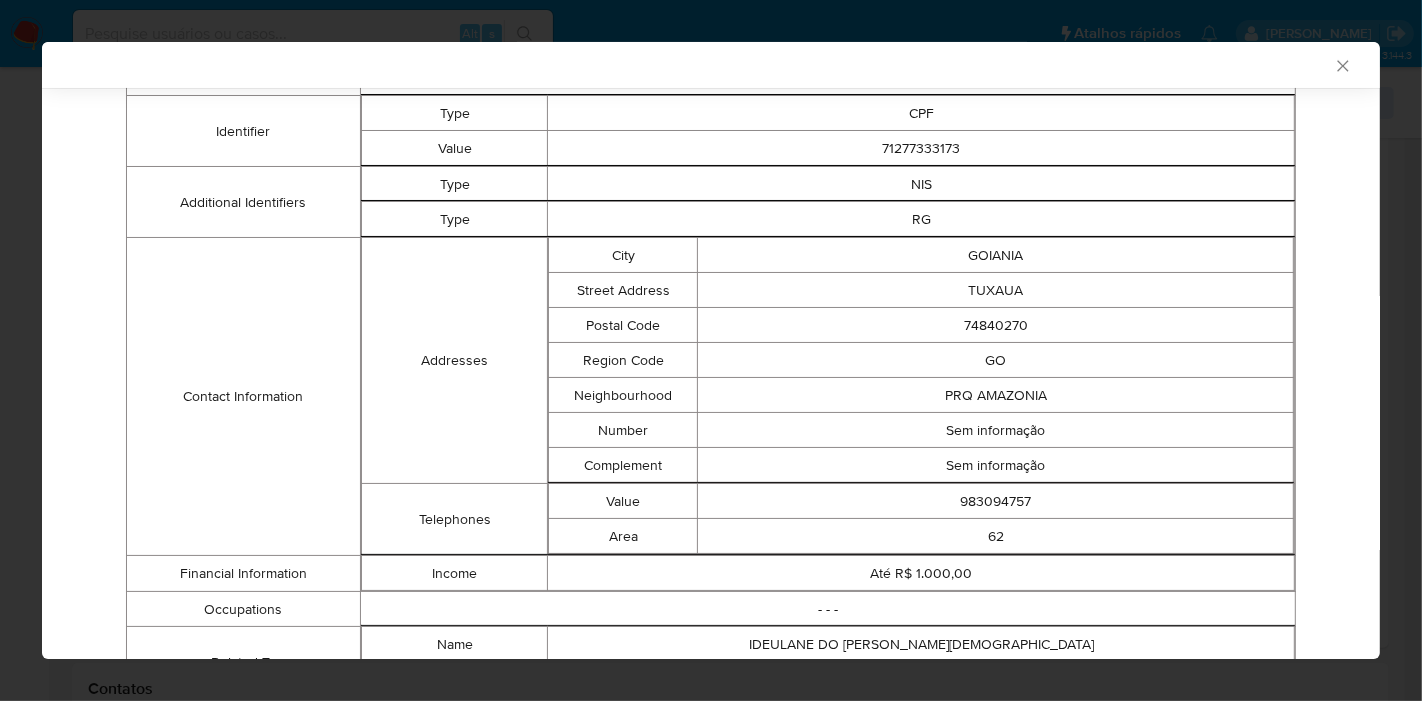 type 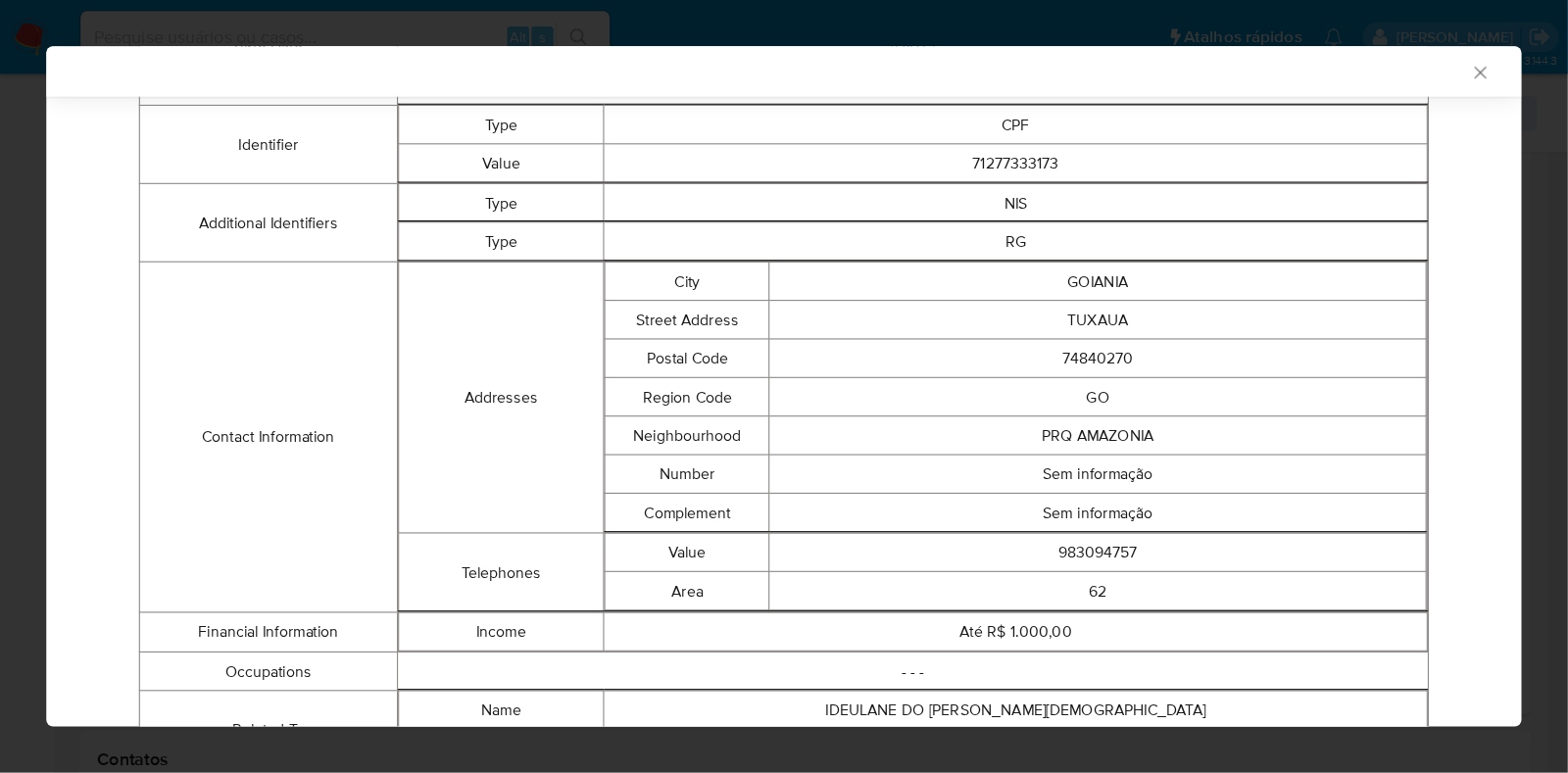 scroll, scrollTop: 375, scrollLeft: 0, axis: vertical 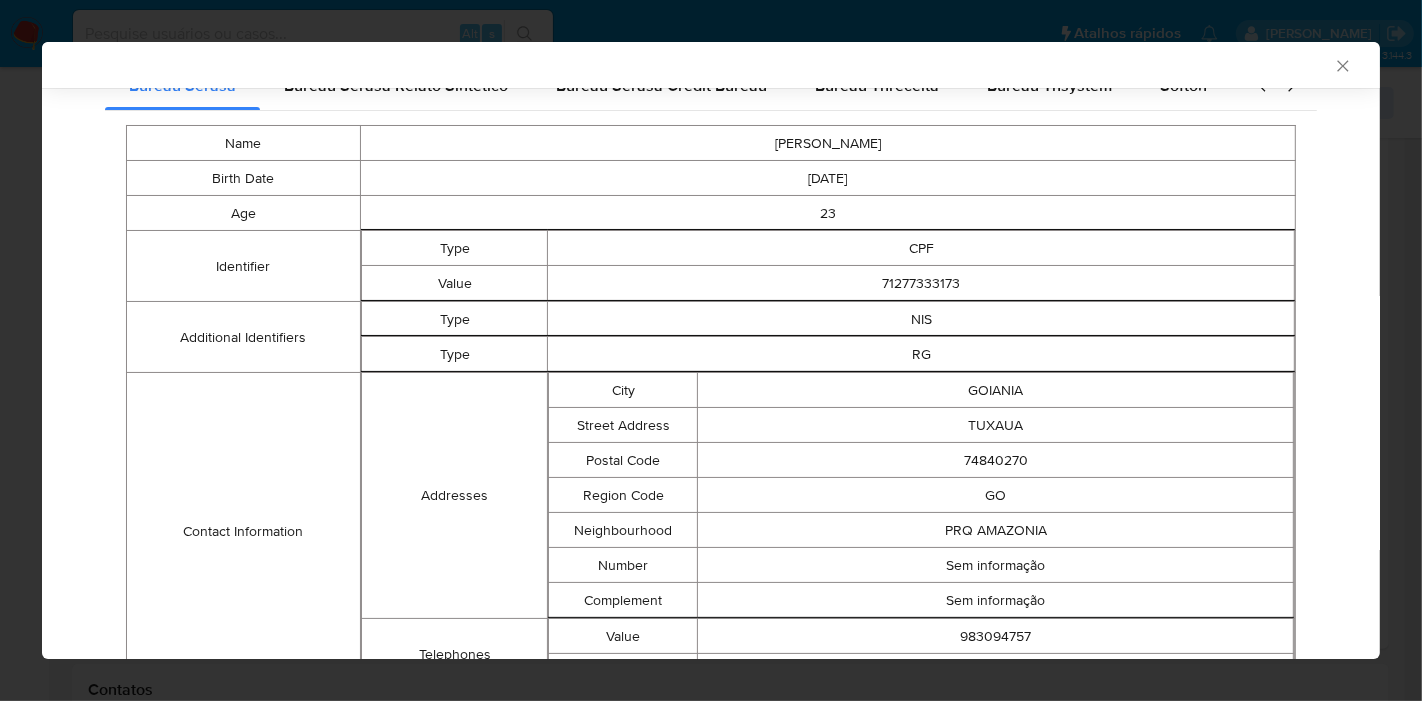 click on "AML Data Collector" at bounding box center (694, 65) 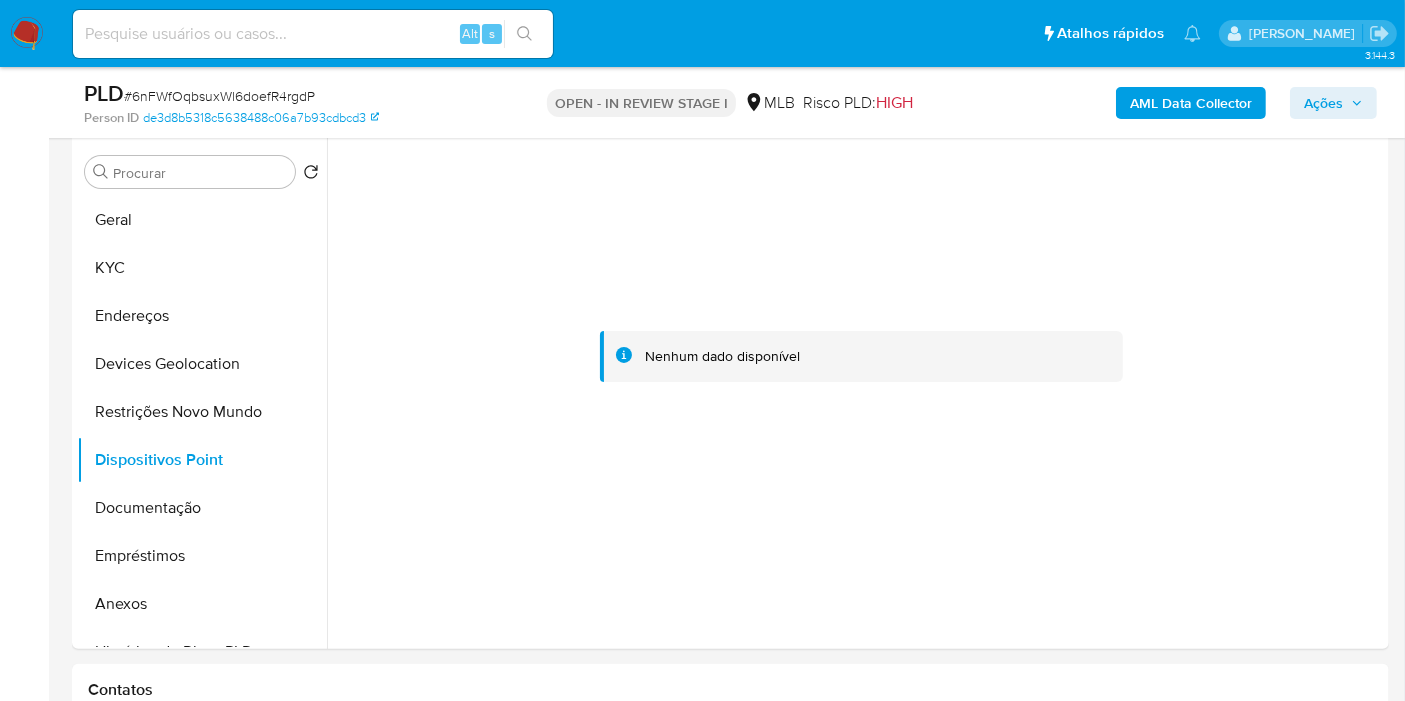click on "AML Data Collector Ações" at bounding box center (1164, 102) 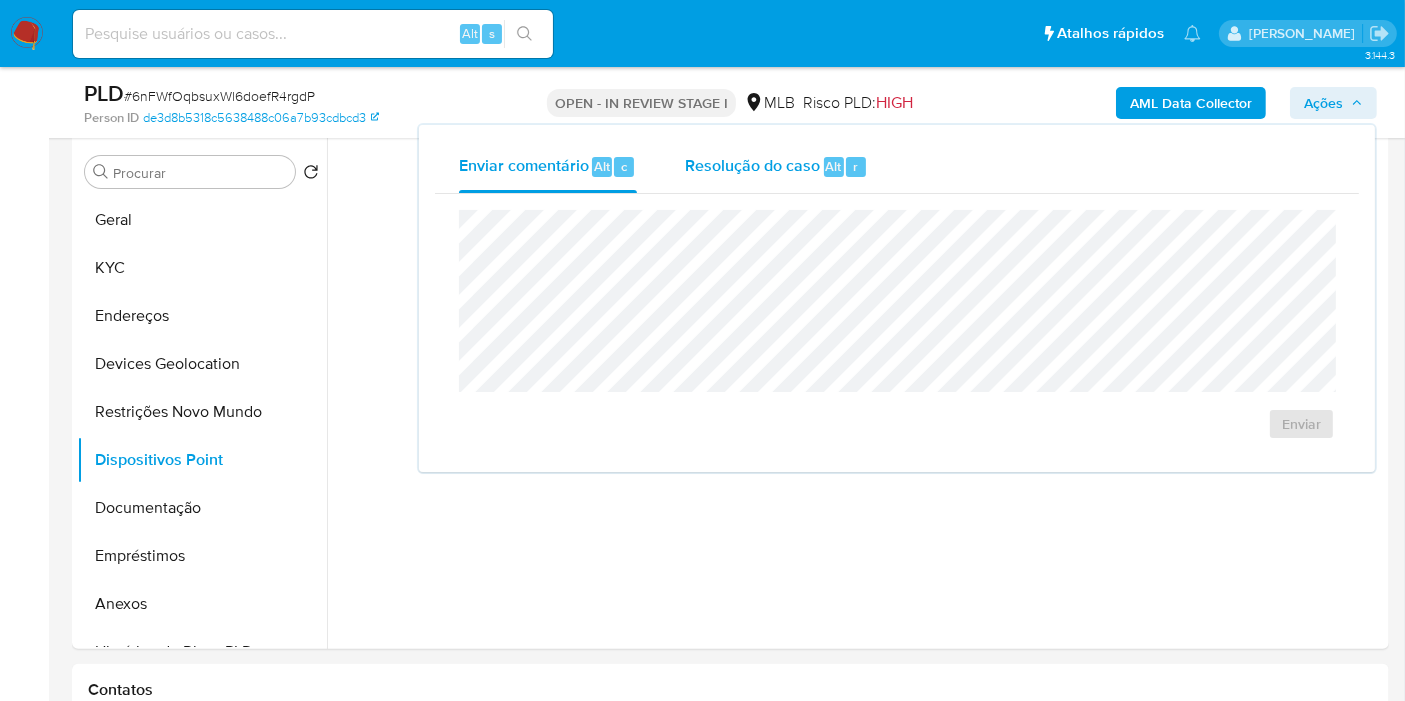 click on "Resolução do caso Alt r" at bounding box center [776, 167] 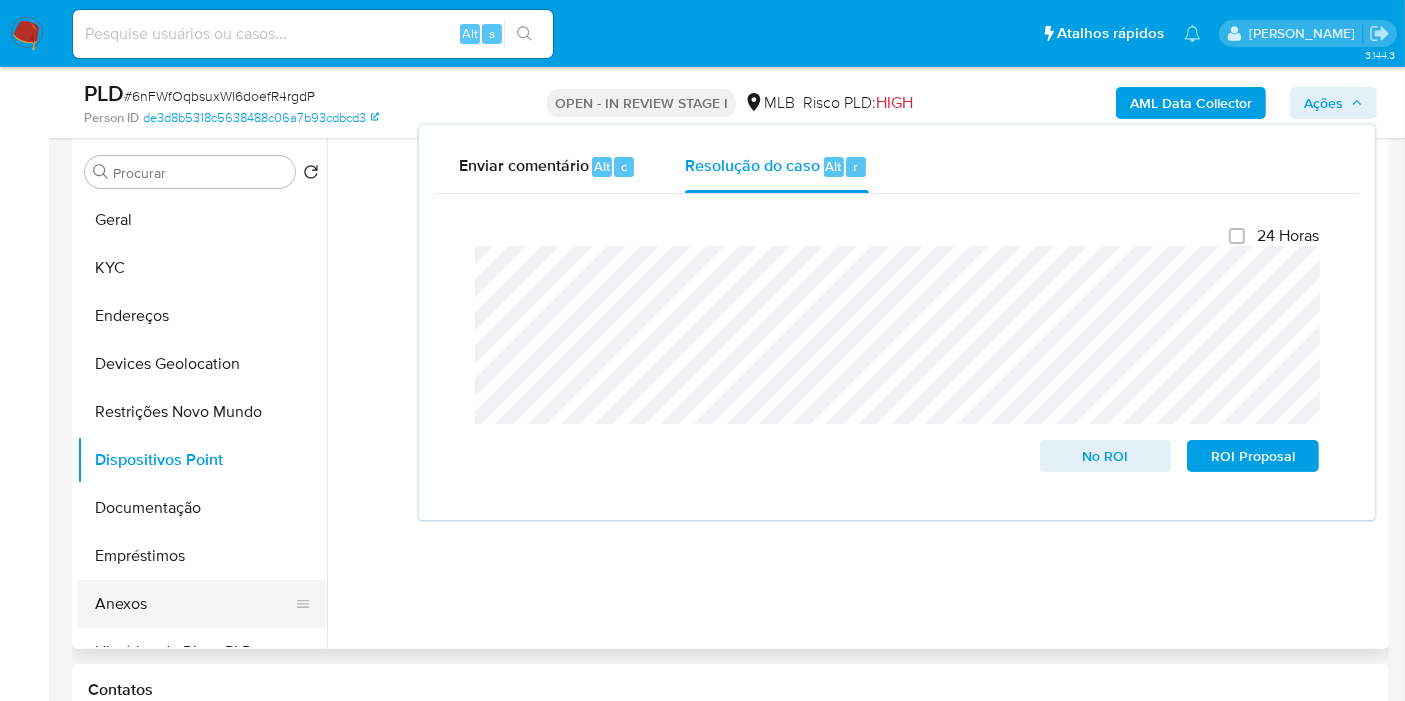 drag, startPoint x: 125, startPoint y: 610, endPoint x: 214, endPoint y: 602, distance: 89.358826 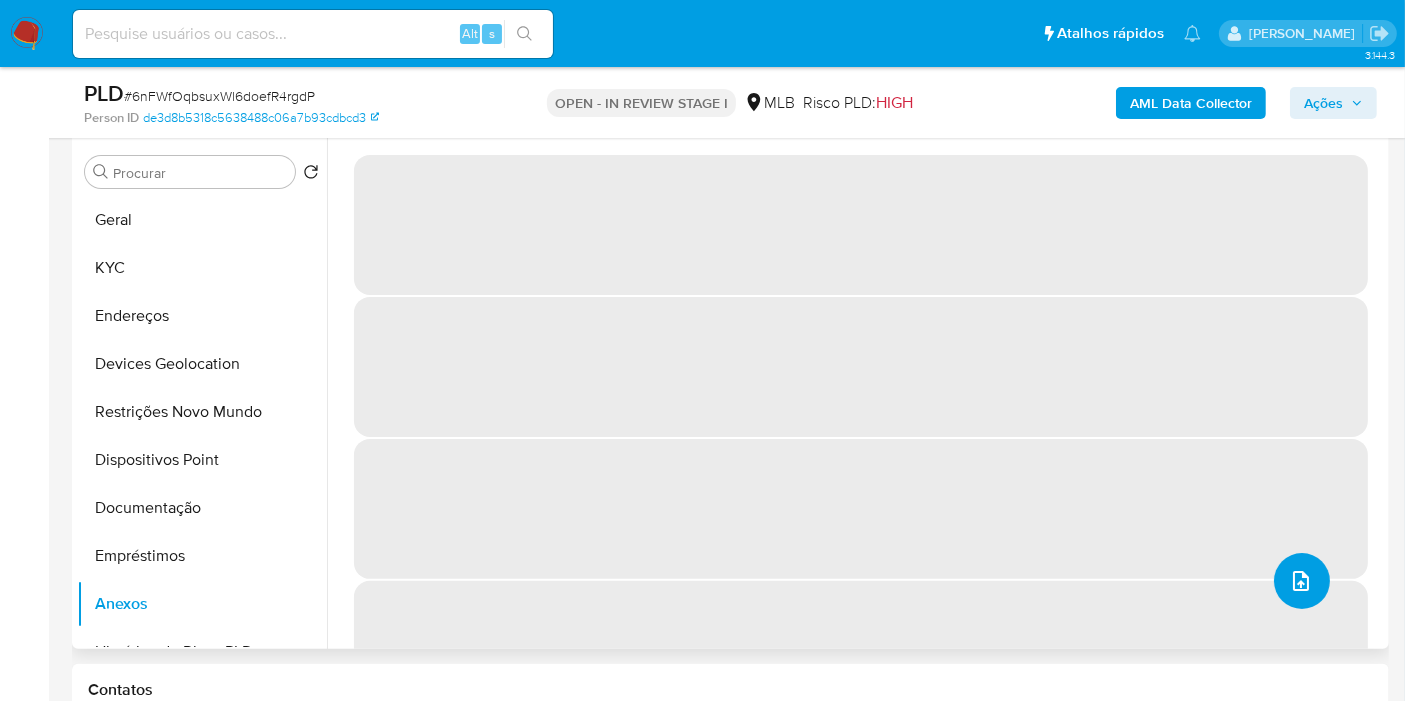 click 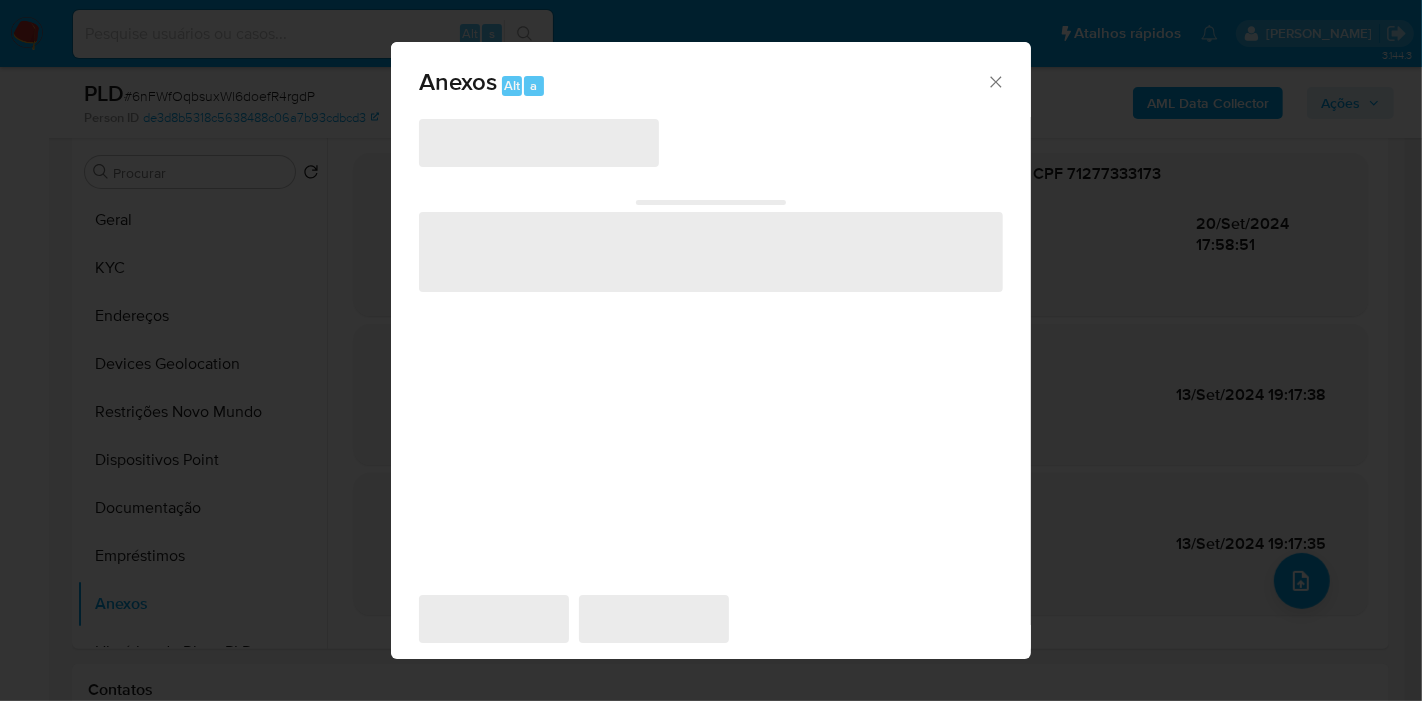 click on "‌" at bounding box center (539, 143) 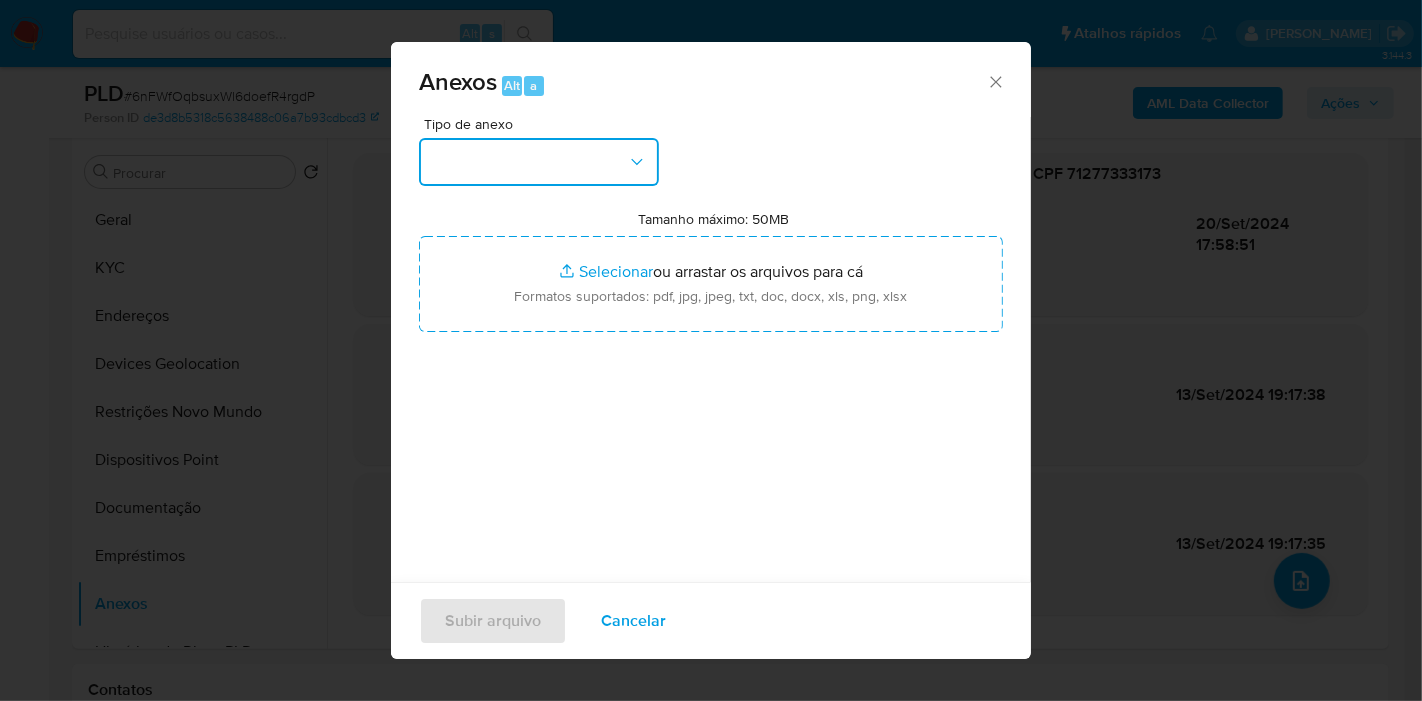 click at bounding box center [539, 162] 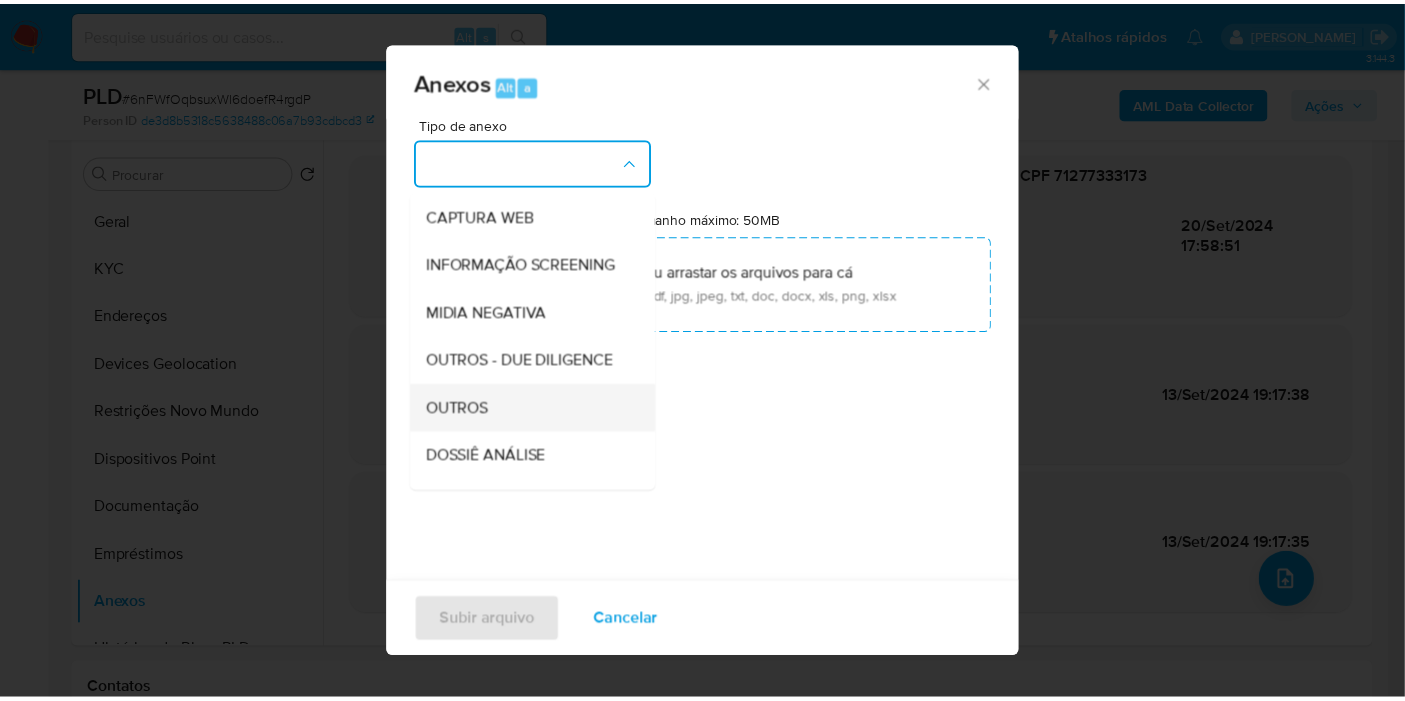 scroll, scrollTop: 222, scrollLeft: 0, axis: vertical 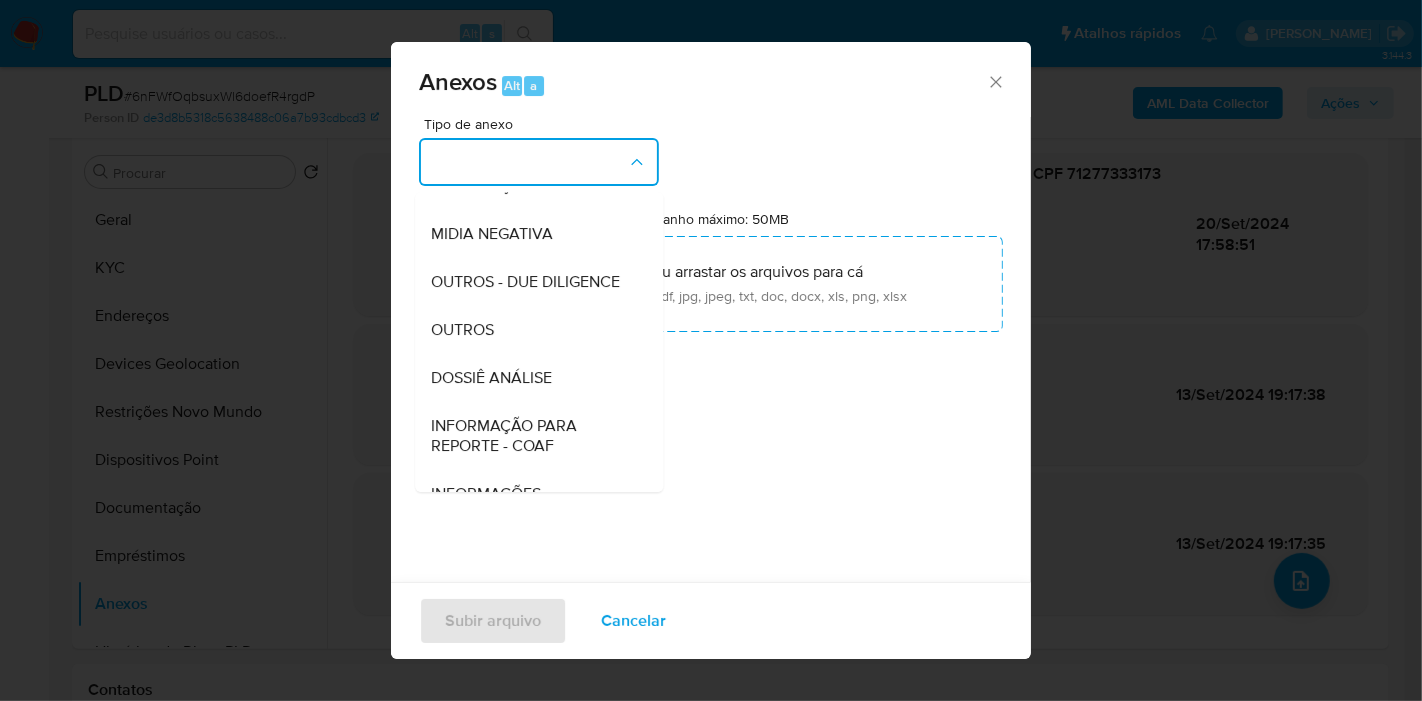 drag, startPoint x: 514, startPoint y: 420, endPoint x: 524, endPoint y: 438, distance: 20.59126 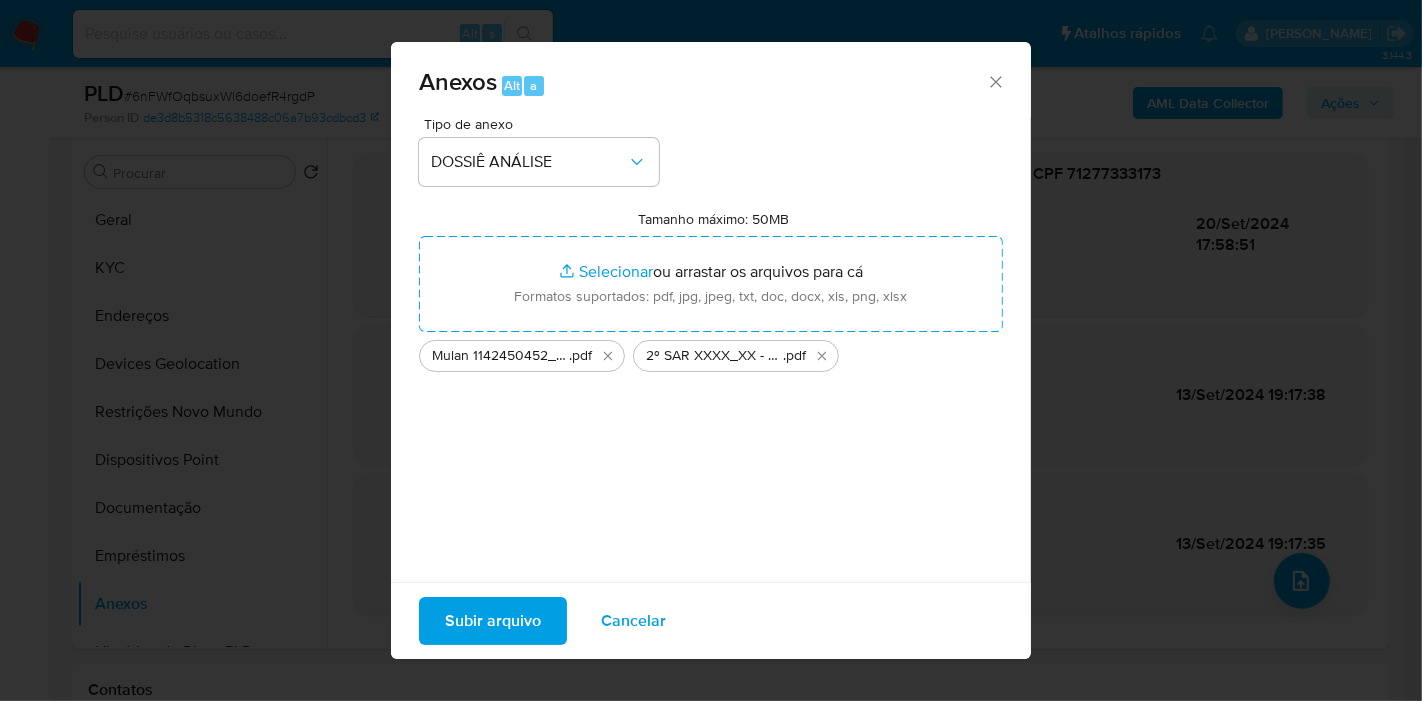 click on "Subir arquivo" at bounding box center [493, 621] 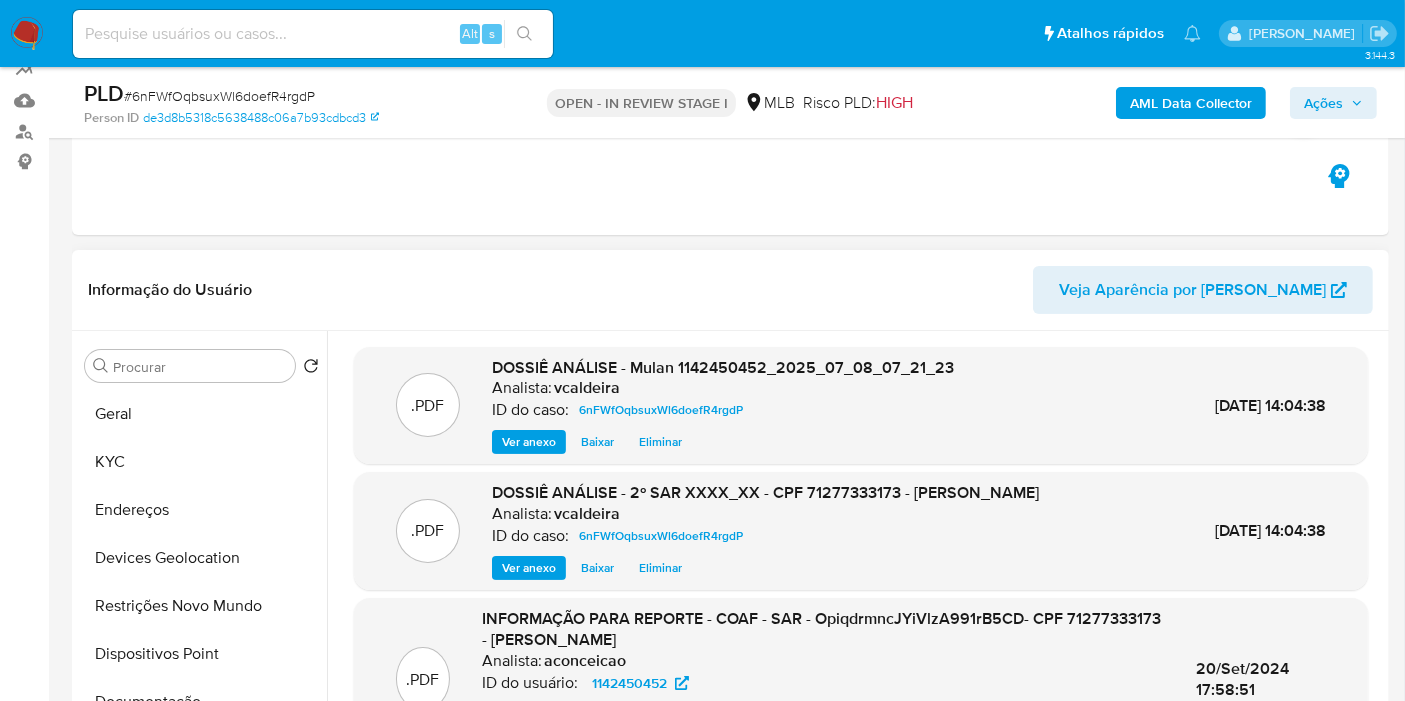 scroll, scrollTop: 160, scrollLeft: 0, axis: vertical 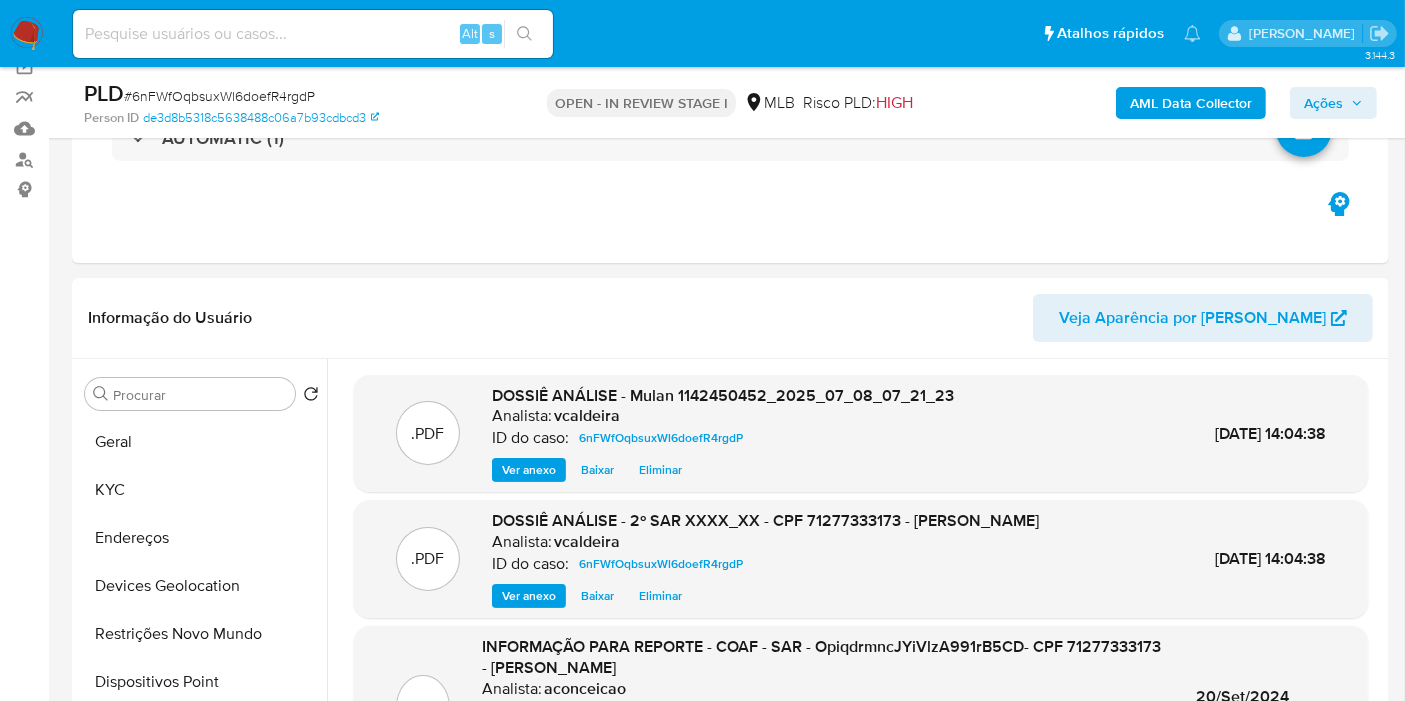drag, startPoint x: 1338, startPoint y: 118, endPoint x: 1337, endPoint y: 108, distance: 10.049875 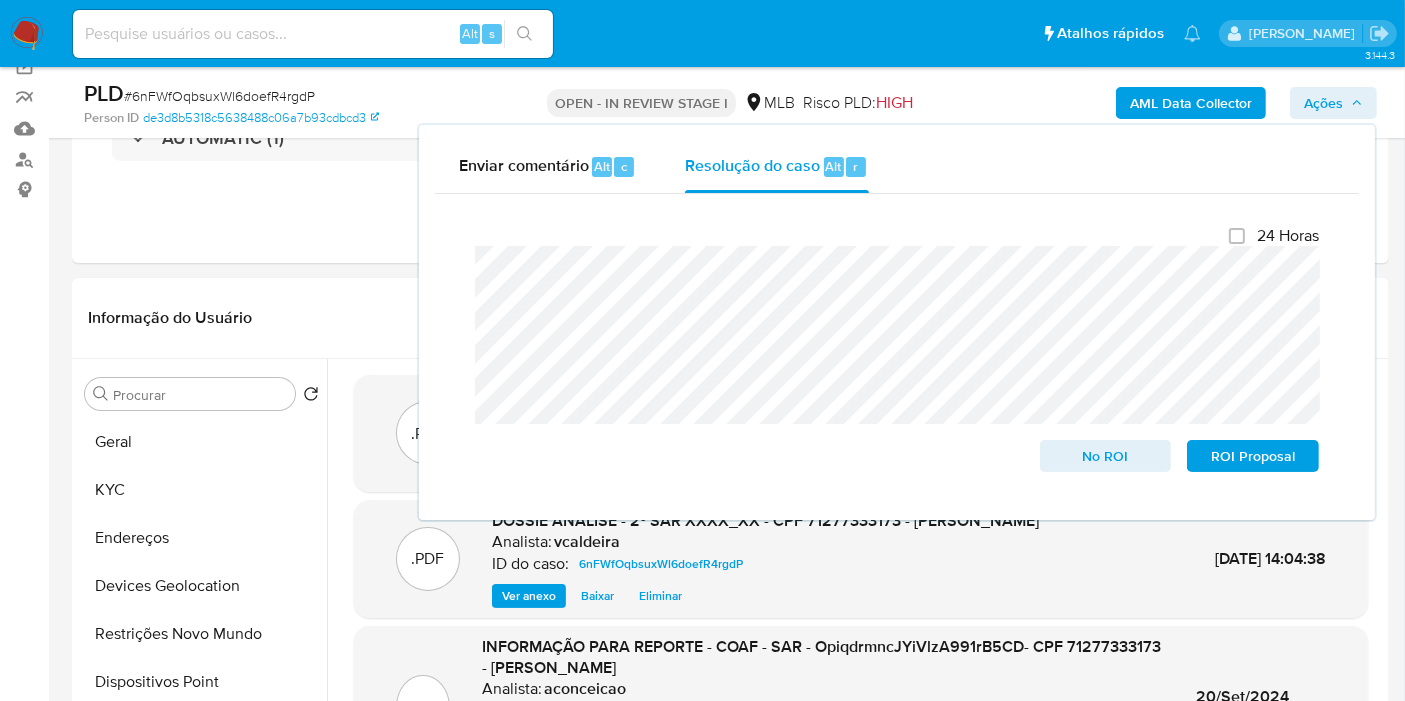 click on "Ações" at bounding box center (1323, 103) 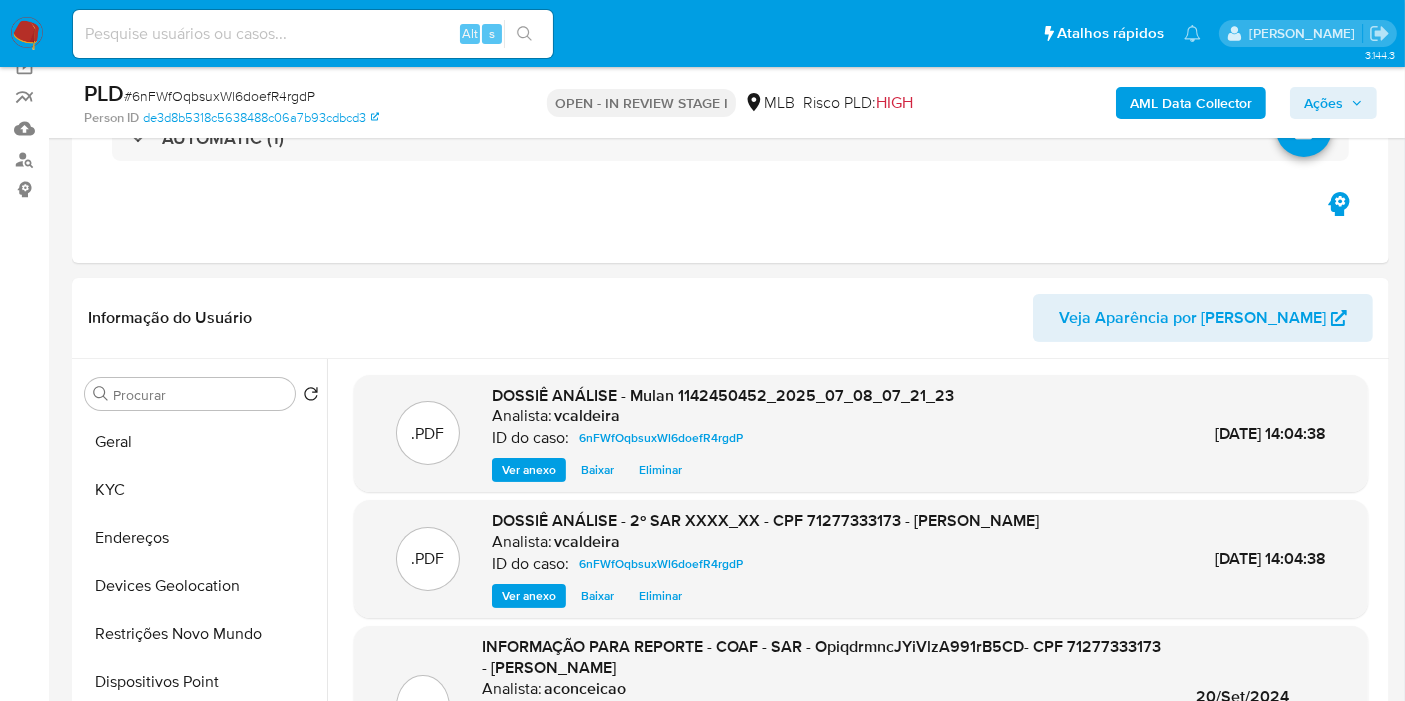 click on "Ações" at bounding box center [1323, 103] 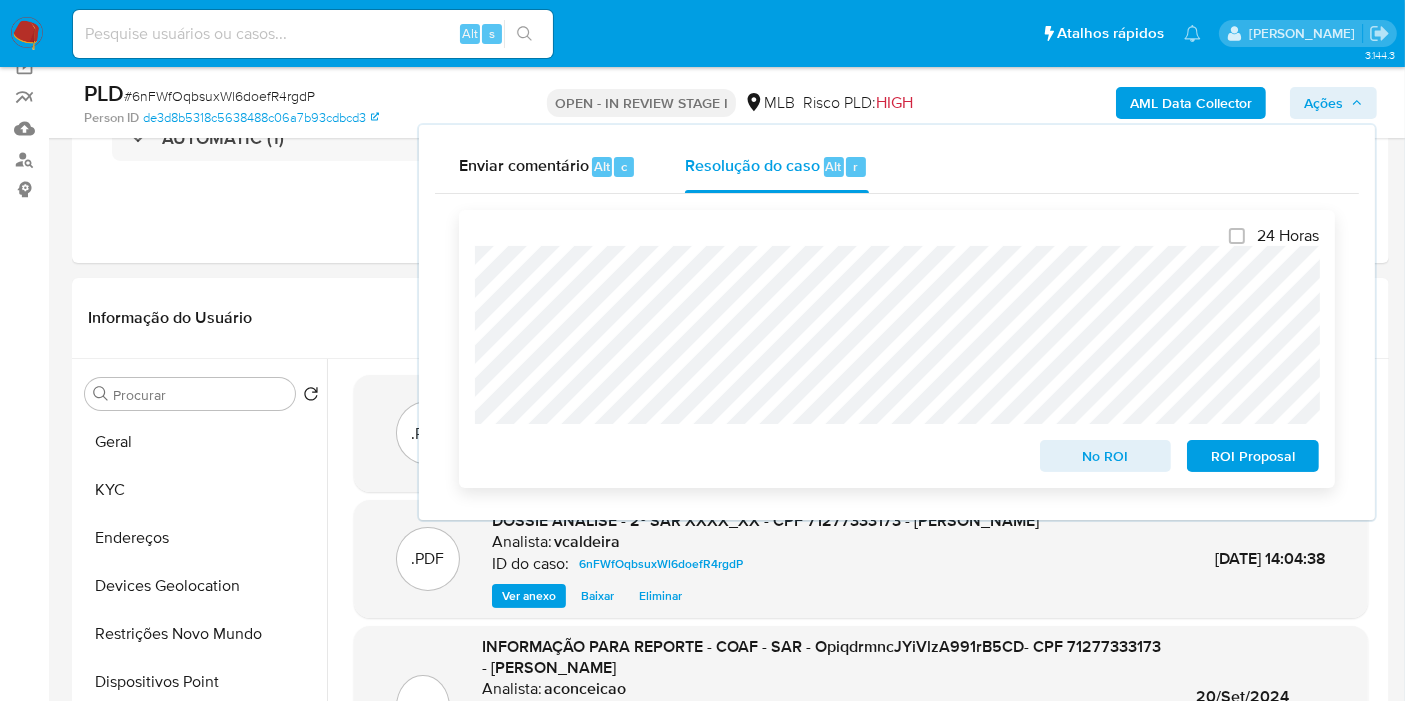 click on "ROI Proposal" at bounding box center [1253, 456] 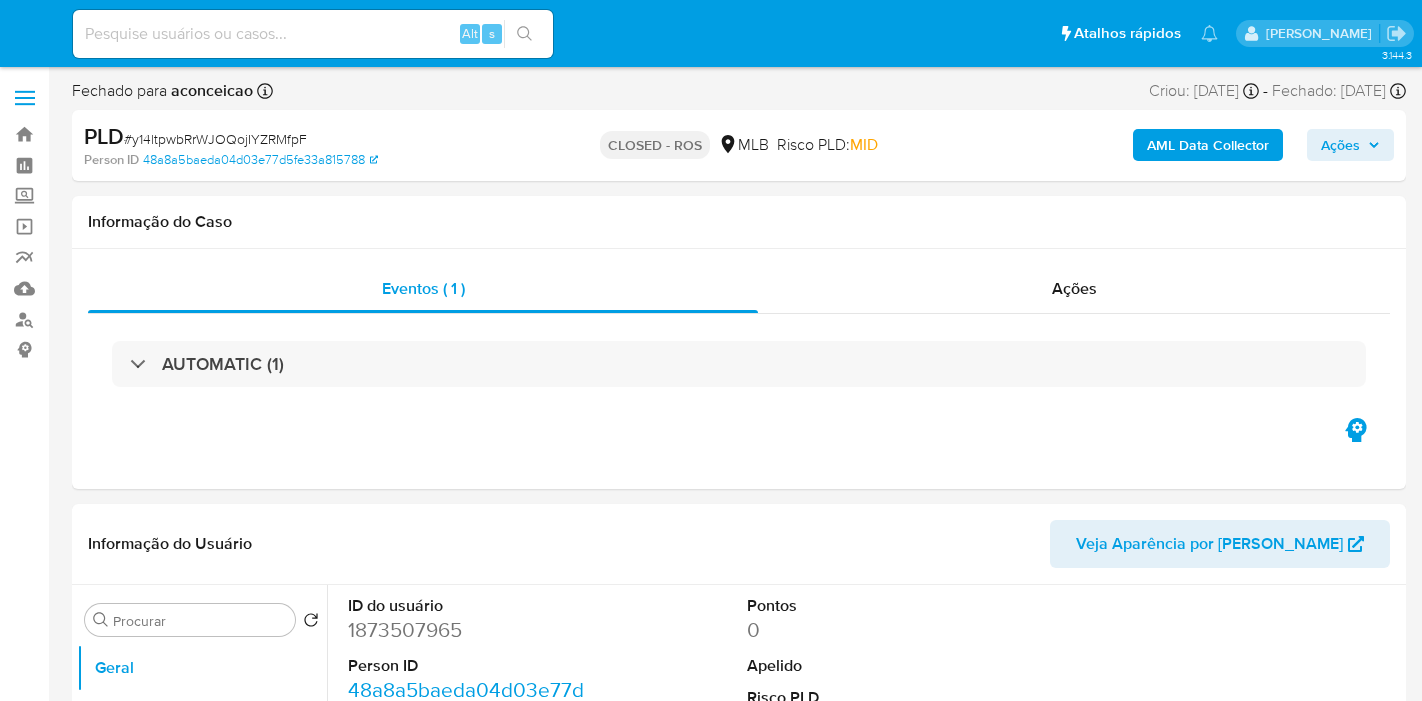select on "10" 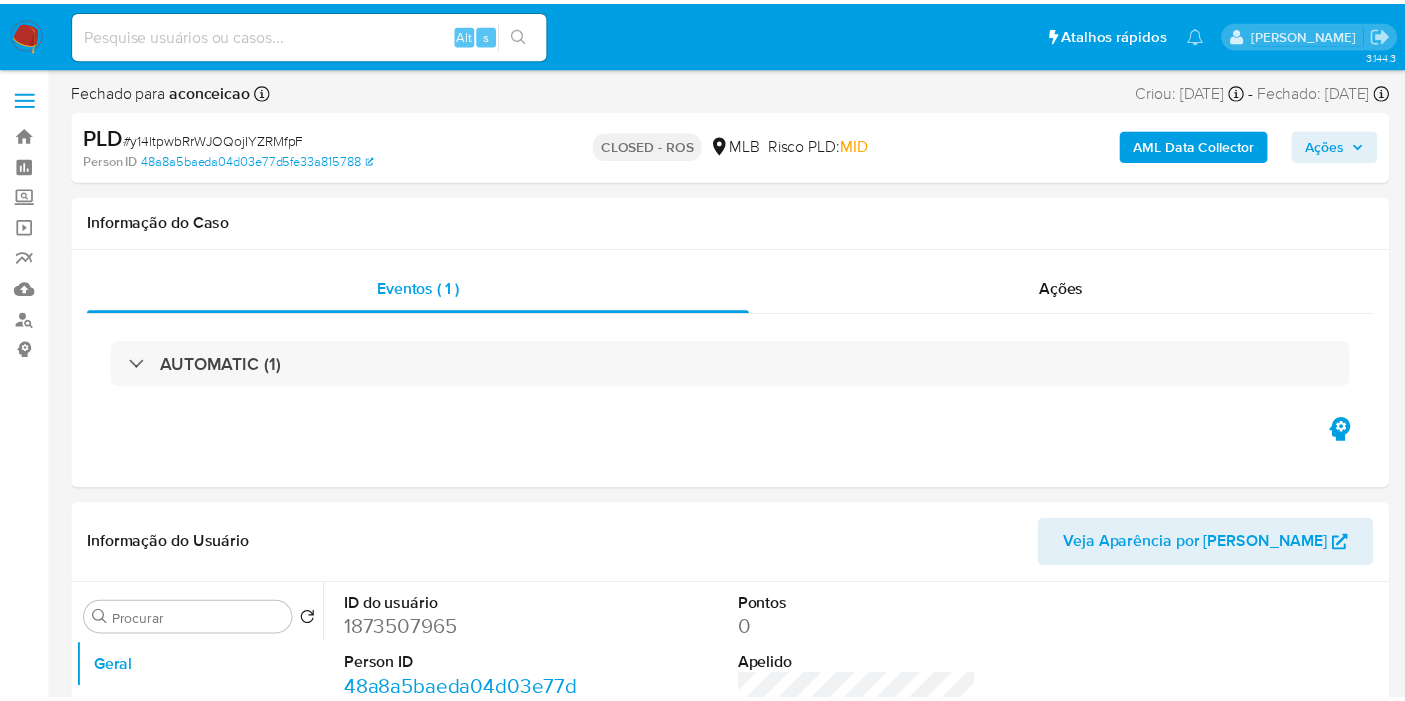 scroll, scrollTop: 0, scrollLeft: 0, axis: both 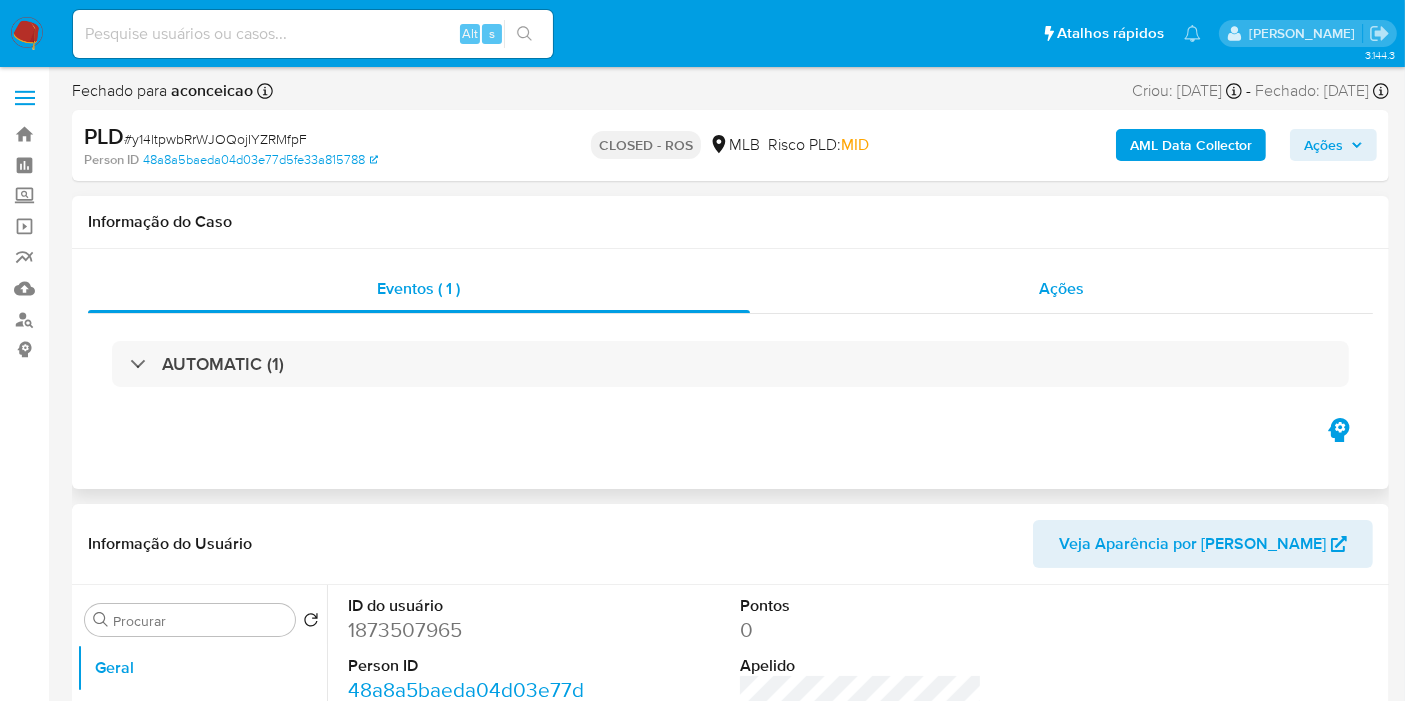 click on "Ações" at bounding box center [1061, 288] 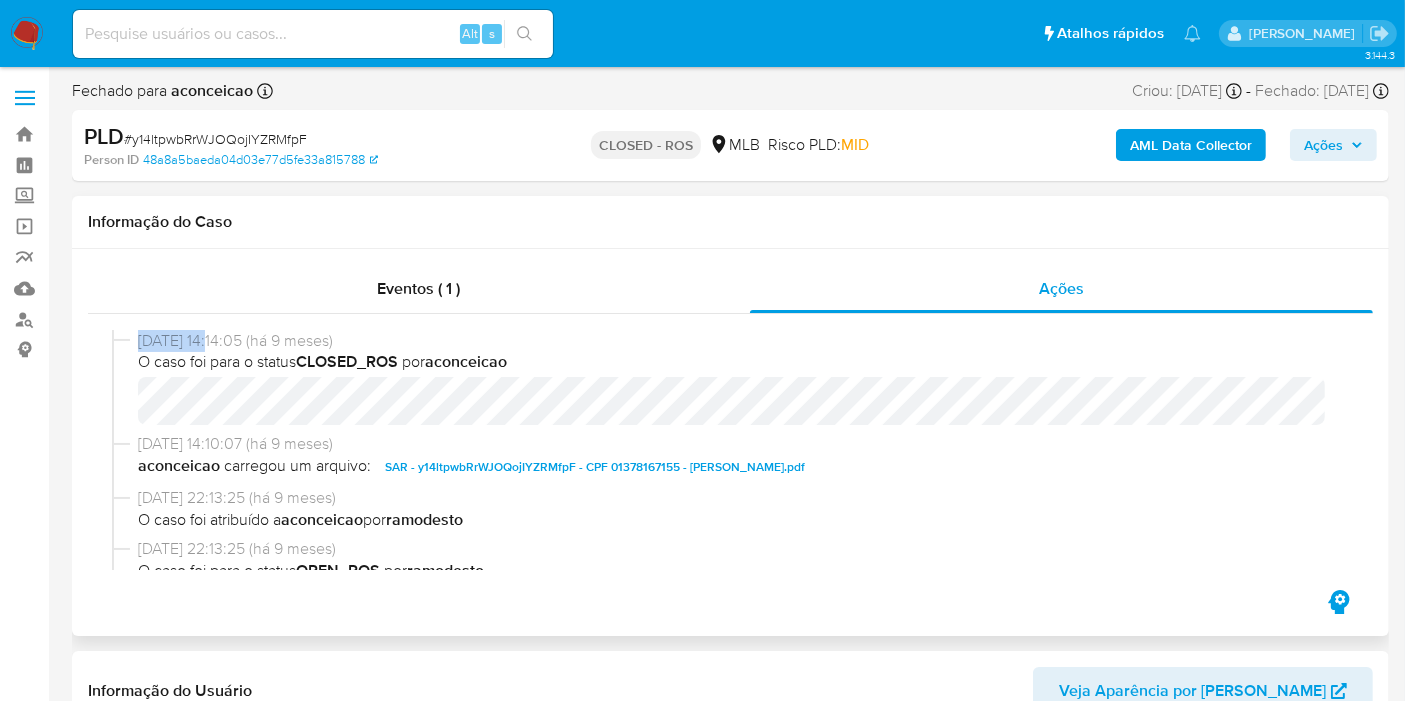 copy on "[DATE]" 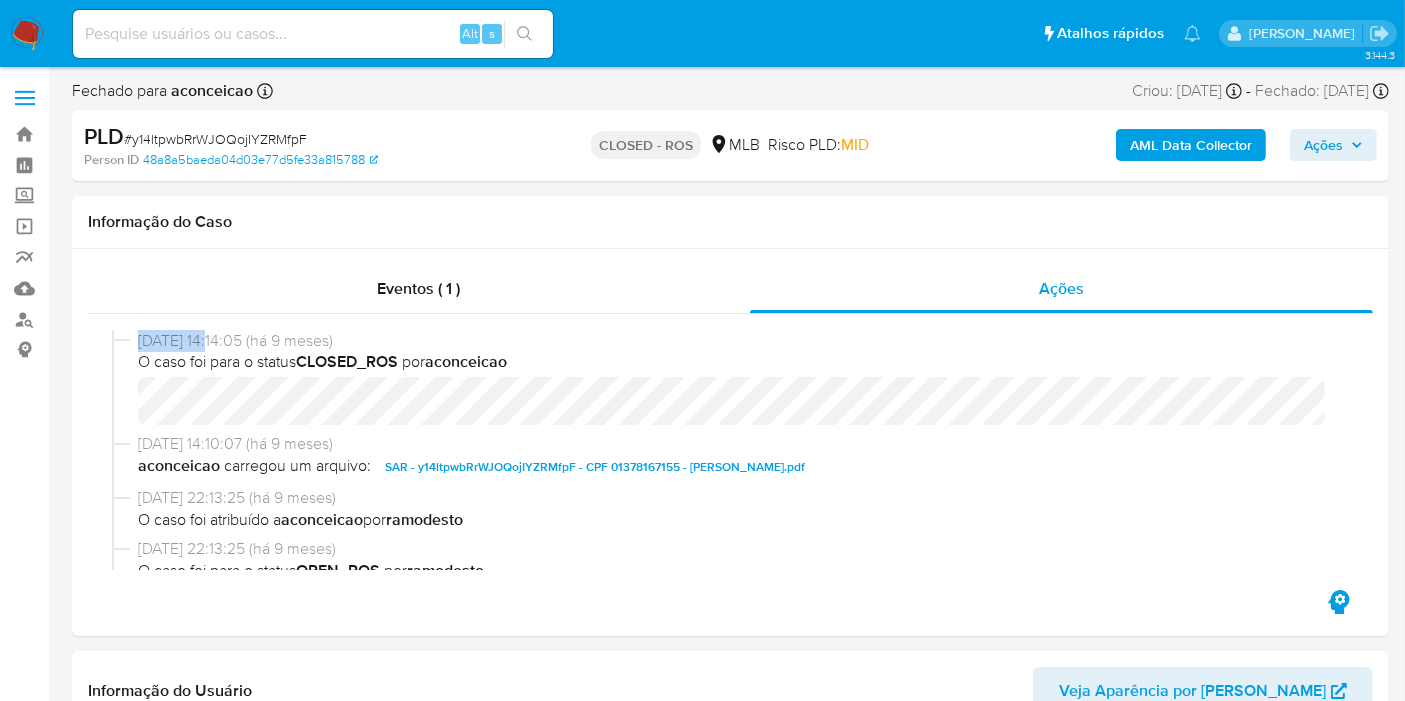 drag, startPoint x: 209, startPoint y: 341, endPoint x: 334, endPoint y: 22, distance: 342.6164 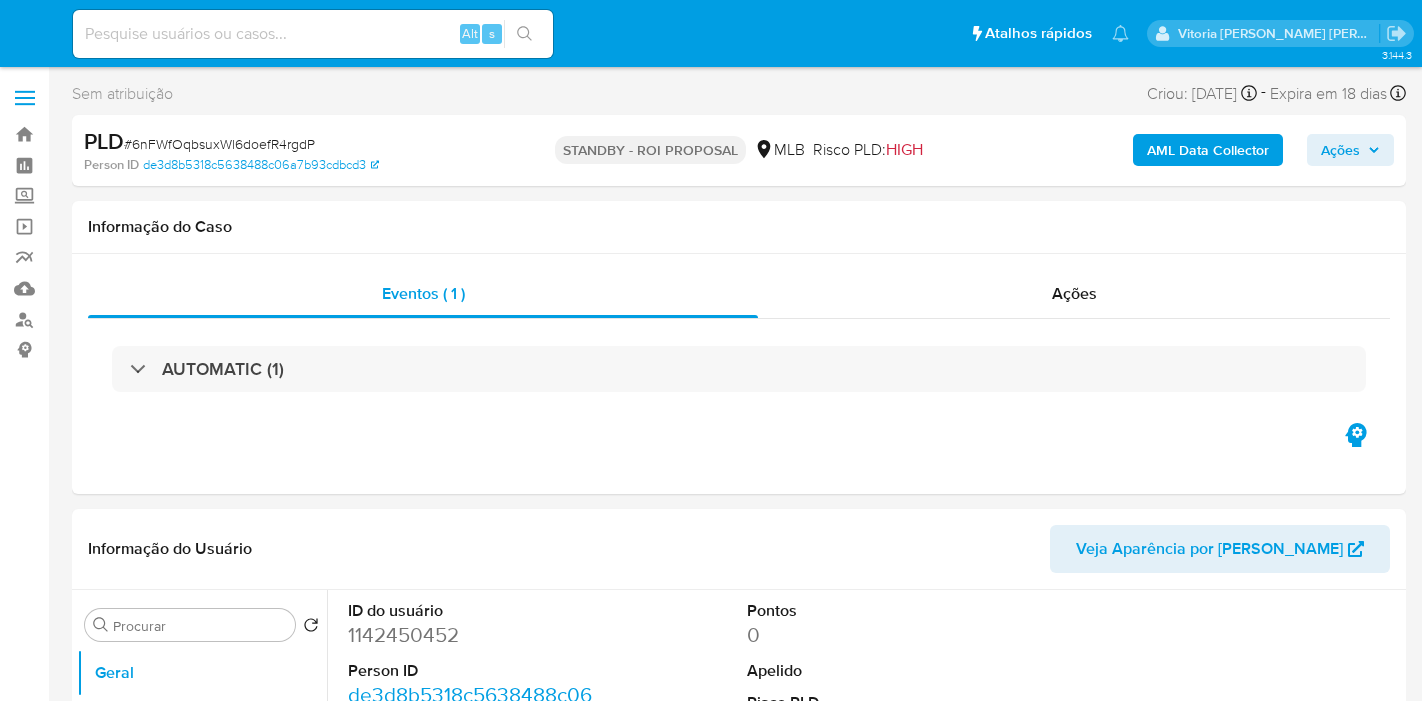 select on "10" 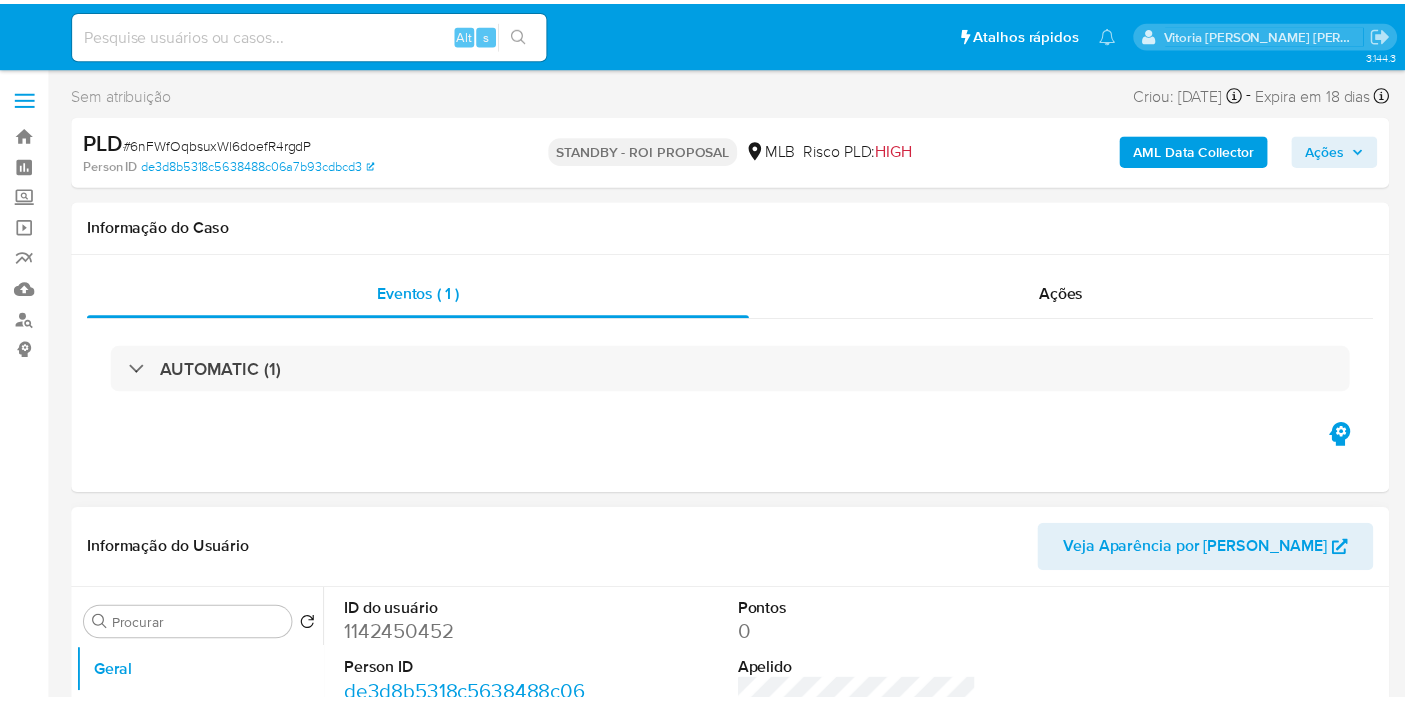scroll, scrollTop: 0, scrollLeft: 0, axis: both 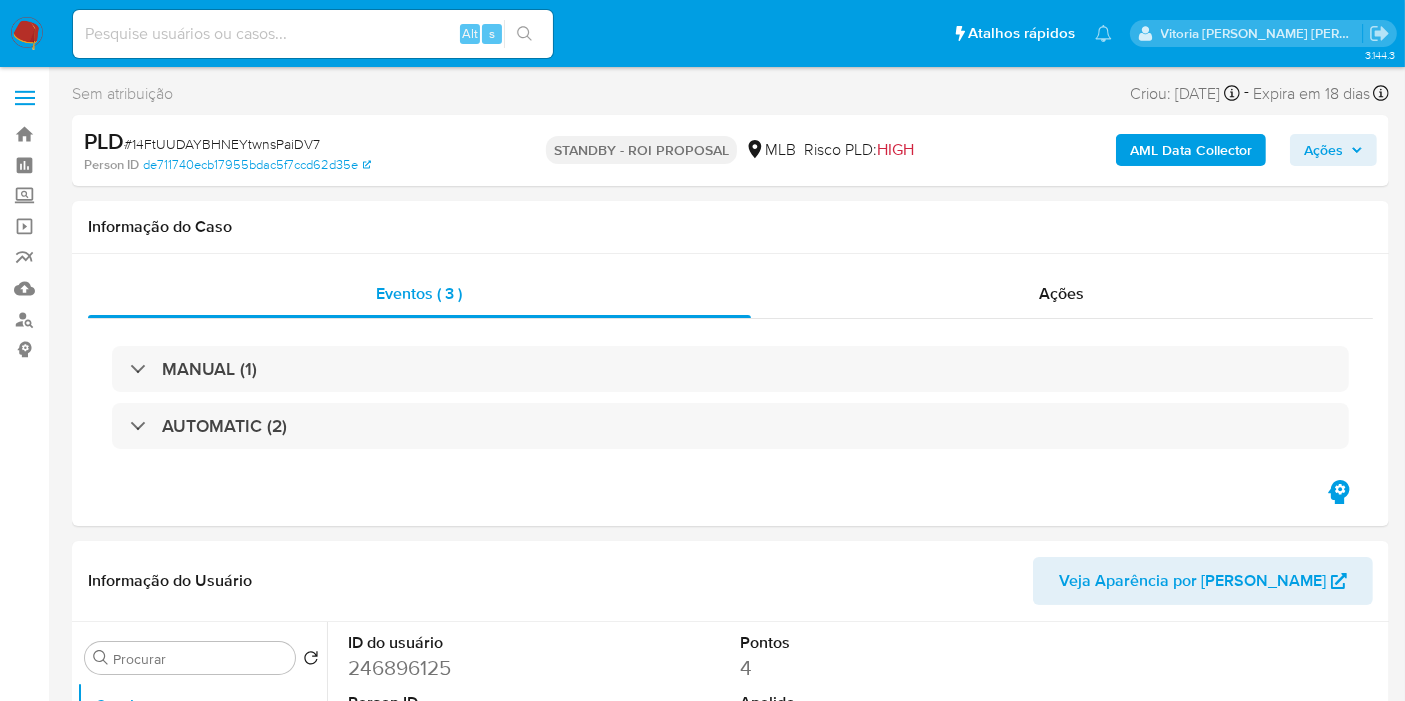 select on "10" 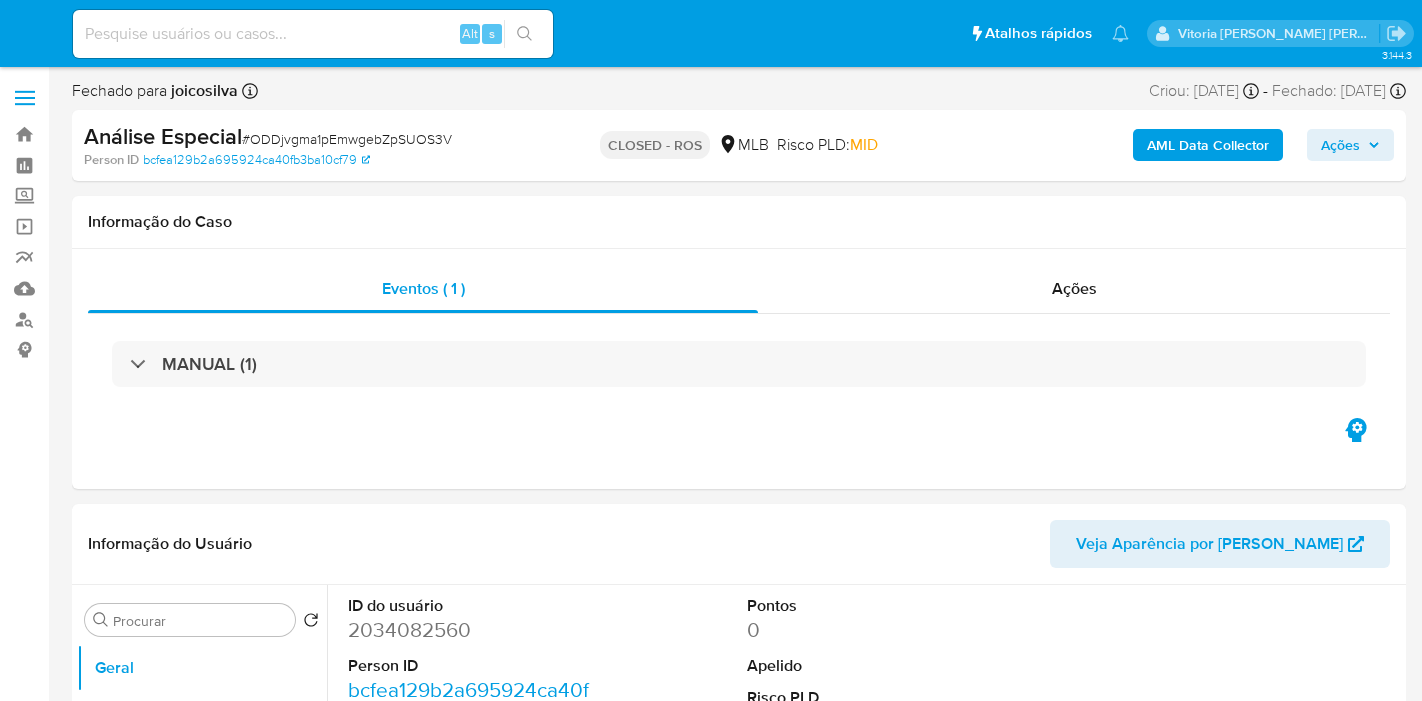 select on "10" 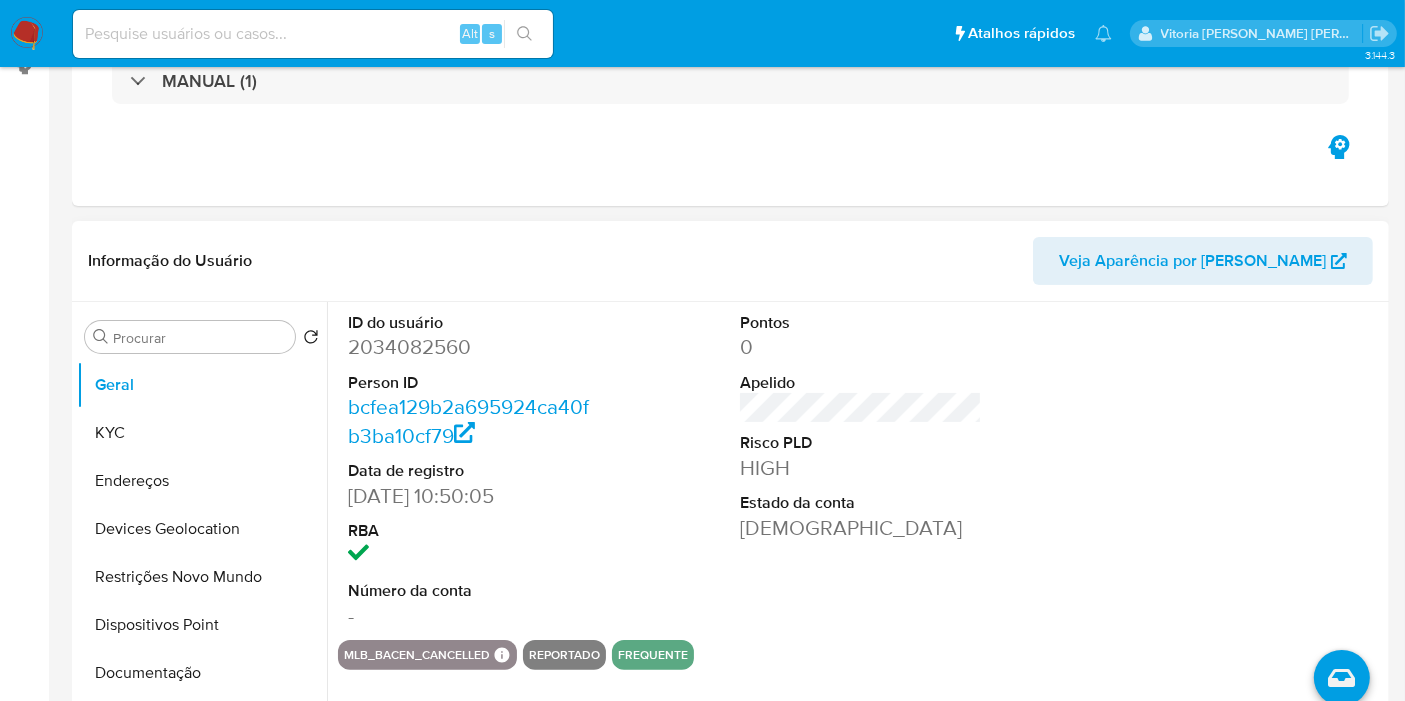 scroll, scrollTop: 444, scrollLeft: 0, axis: vertical 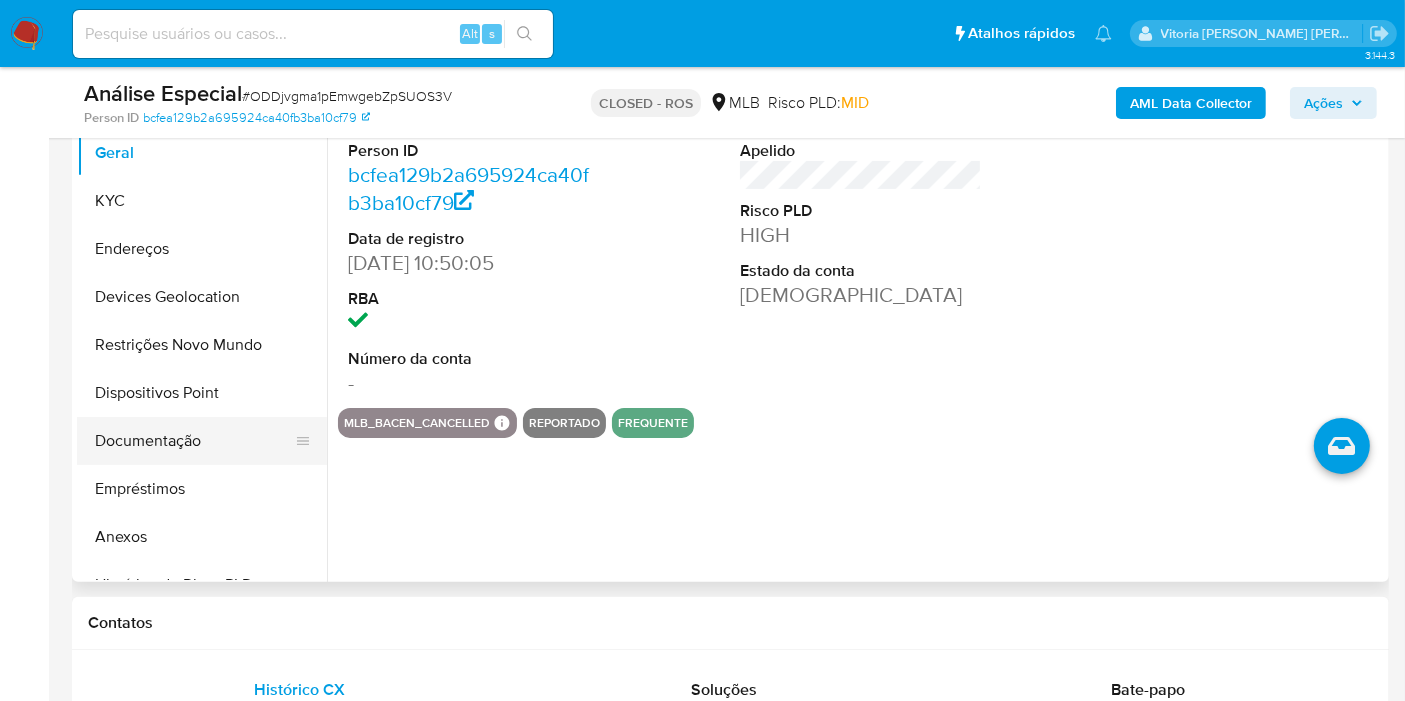 click on "Documentação" at bounding box center (194, 441) 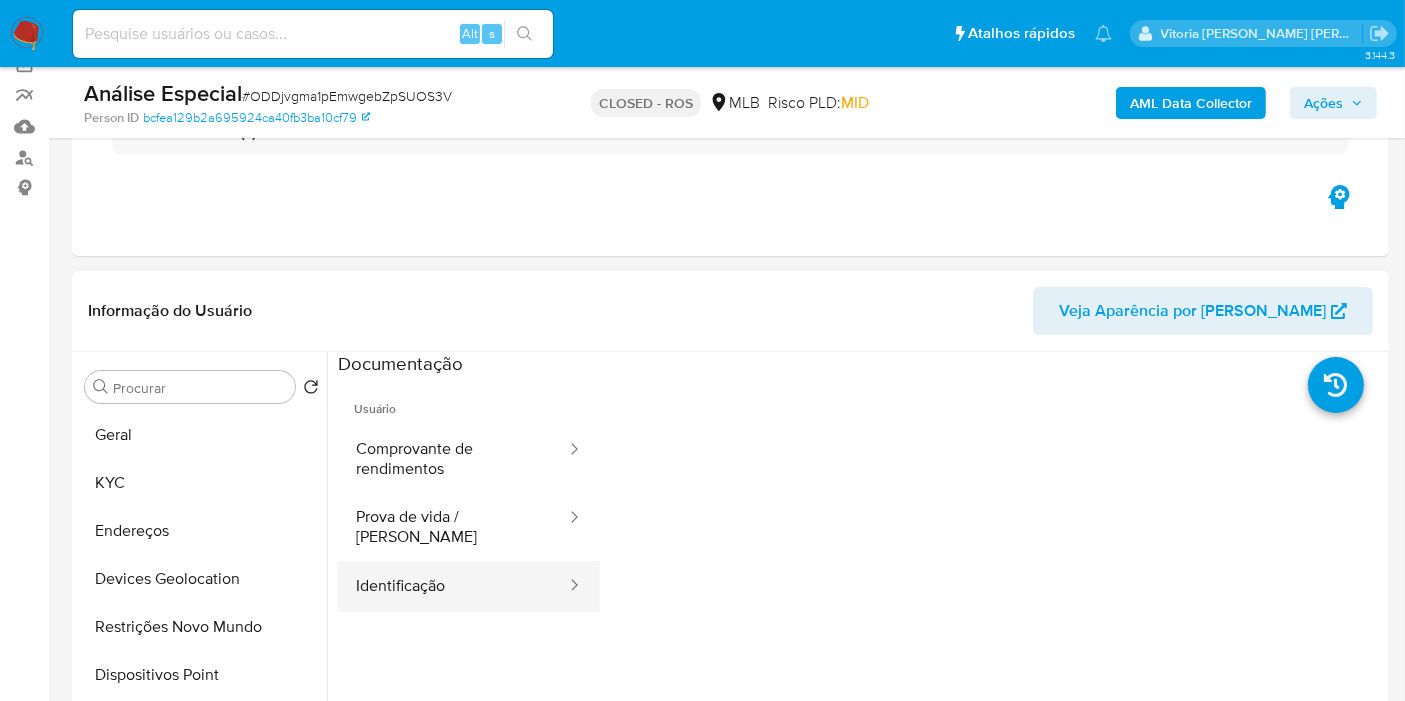 scroll, scrollTop: 222, scrollLeft: 0, axis: vertical 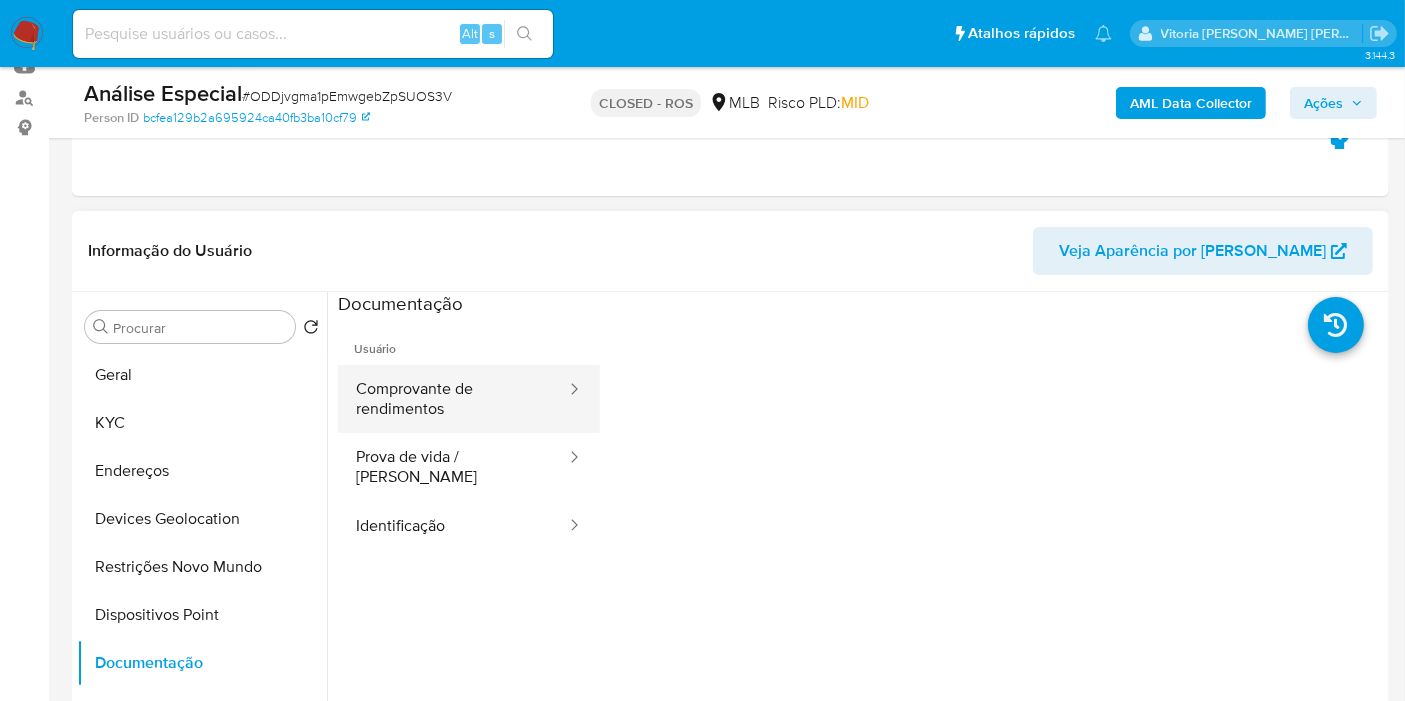 click on "Comprovante de rendimentos" at bounding box center (453, 399) 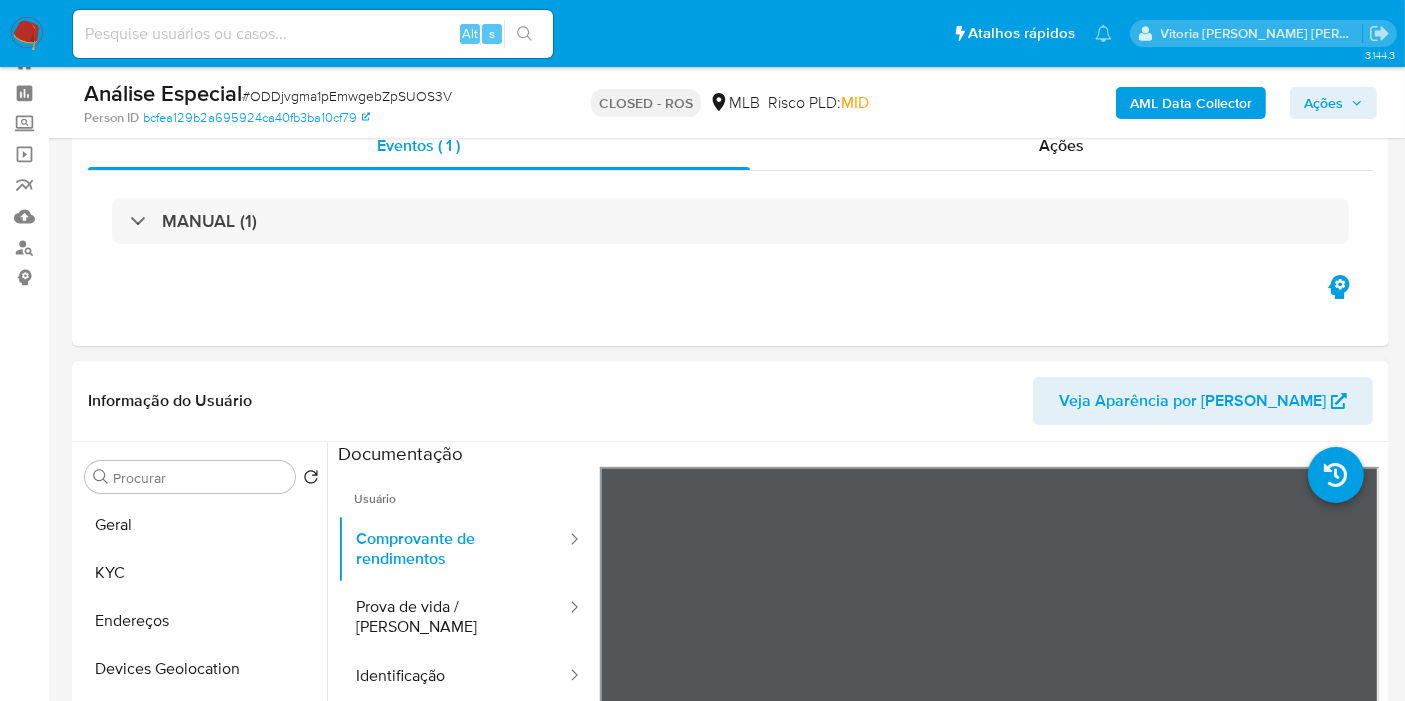 scroll, scrollTop: 0, scrollLeft: 0, axis: both 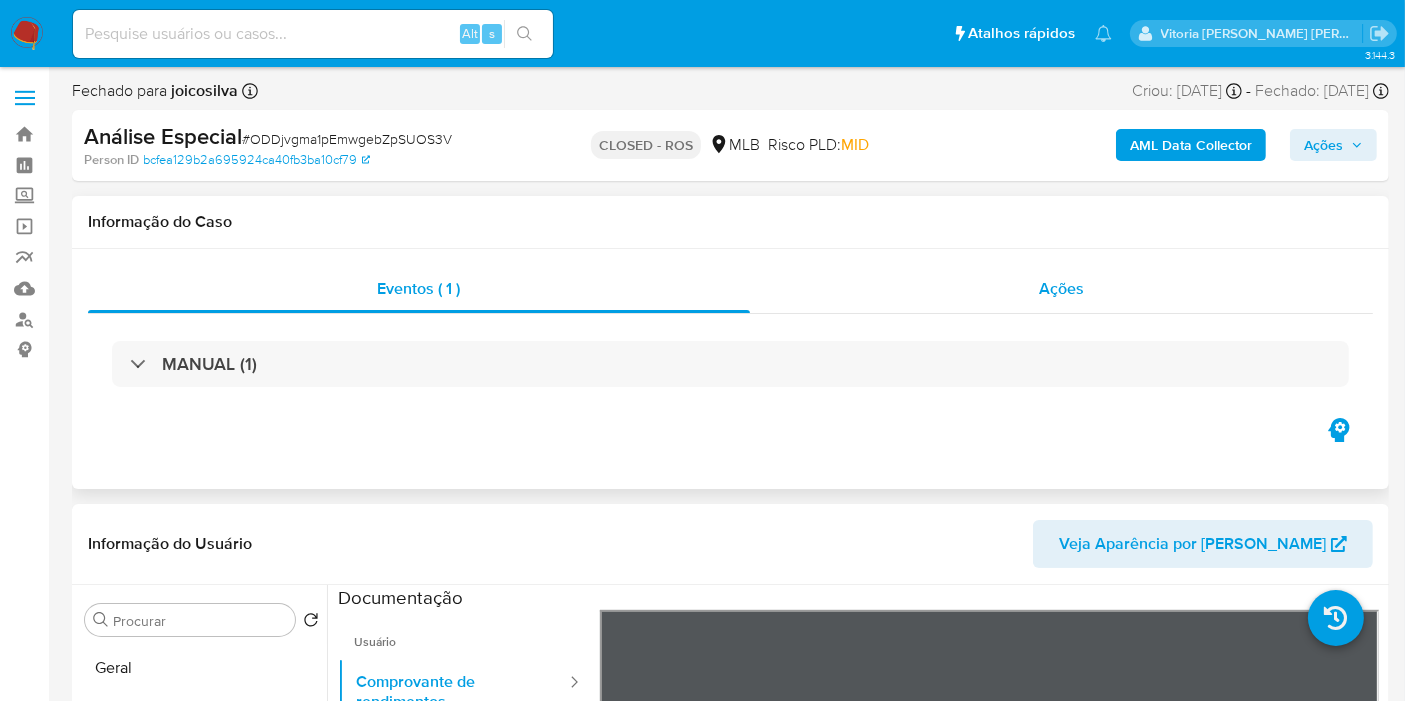 click on "Ações" at bounding box center (1062, 289) 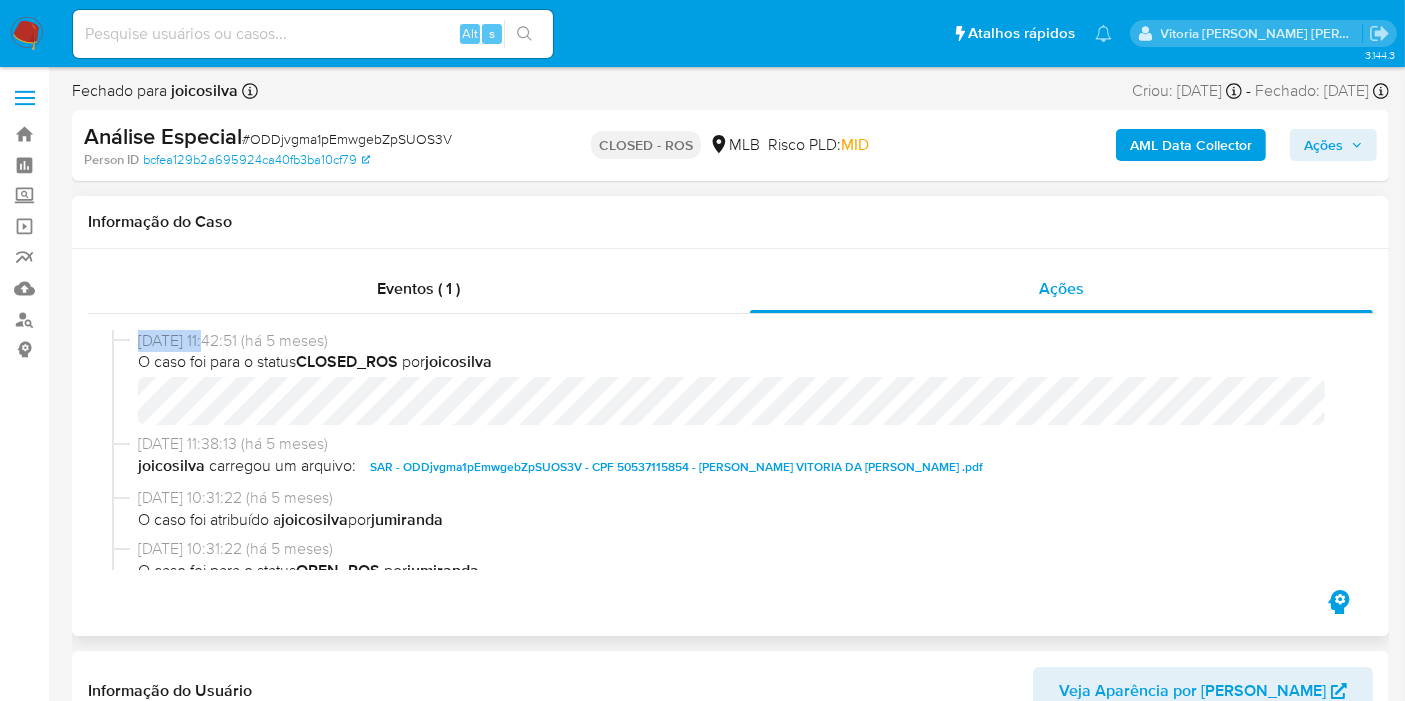 copy on "[DATE]" 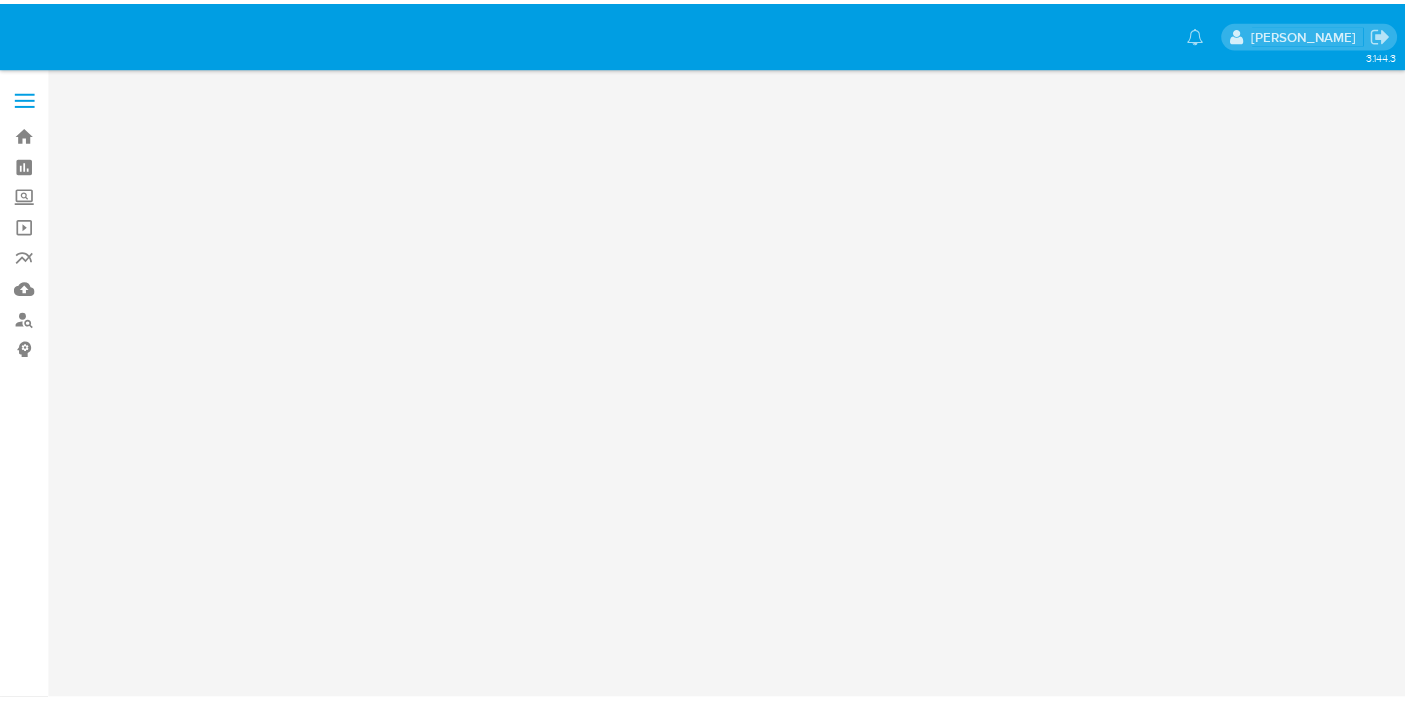 scroll, scrollTop: 0, scrollLeft: 0, axis: both 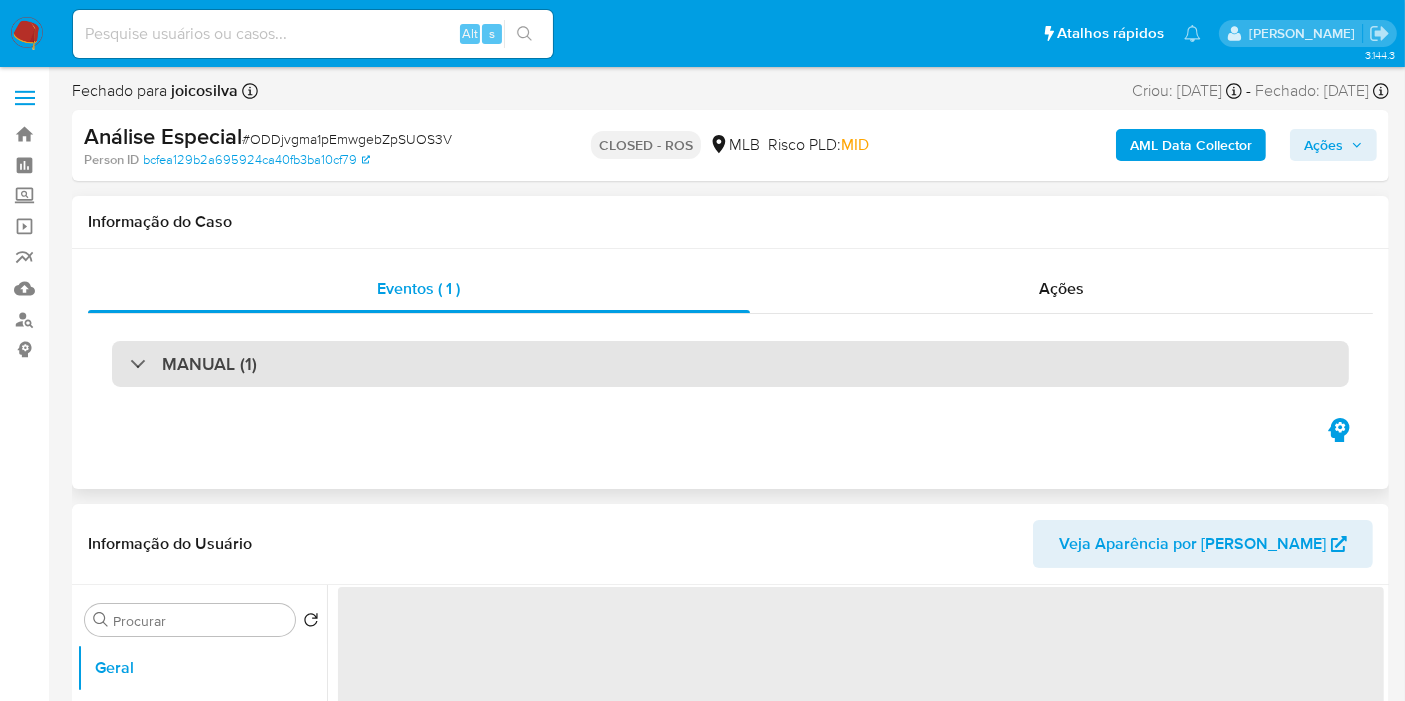 click on "MANUAL (1)" at bounding box center (730, 364) 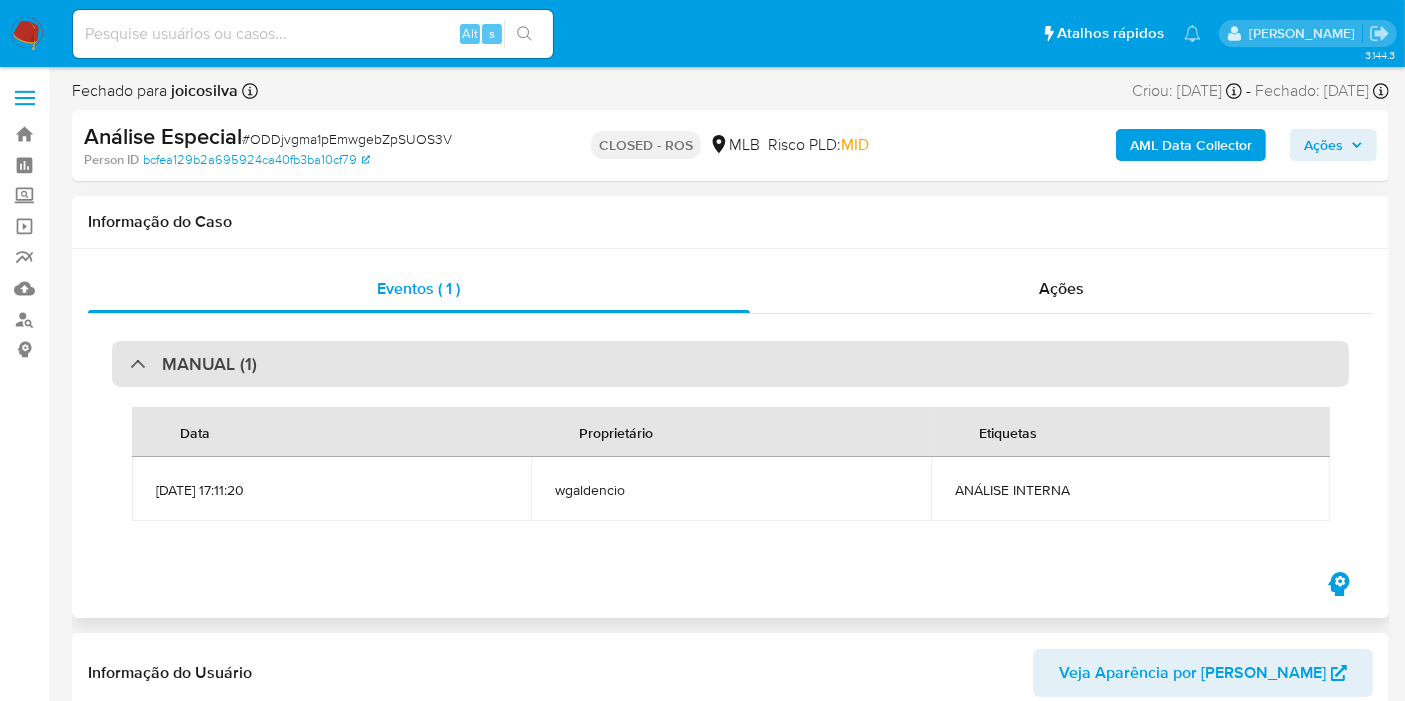 click on "MANUAL (1)" at bounding box center (730, 364) 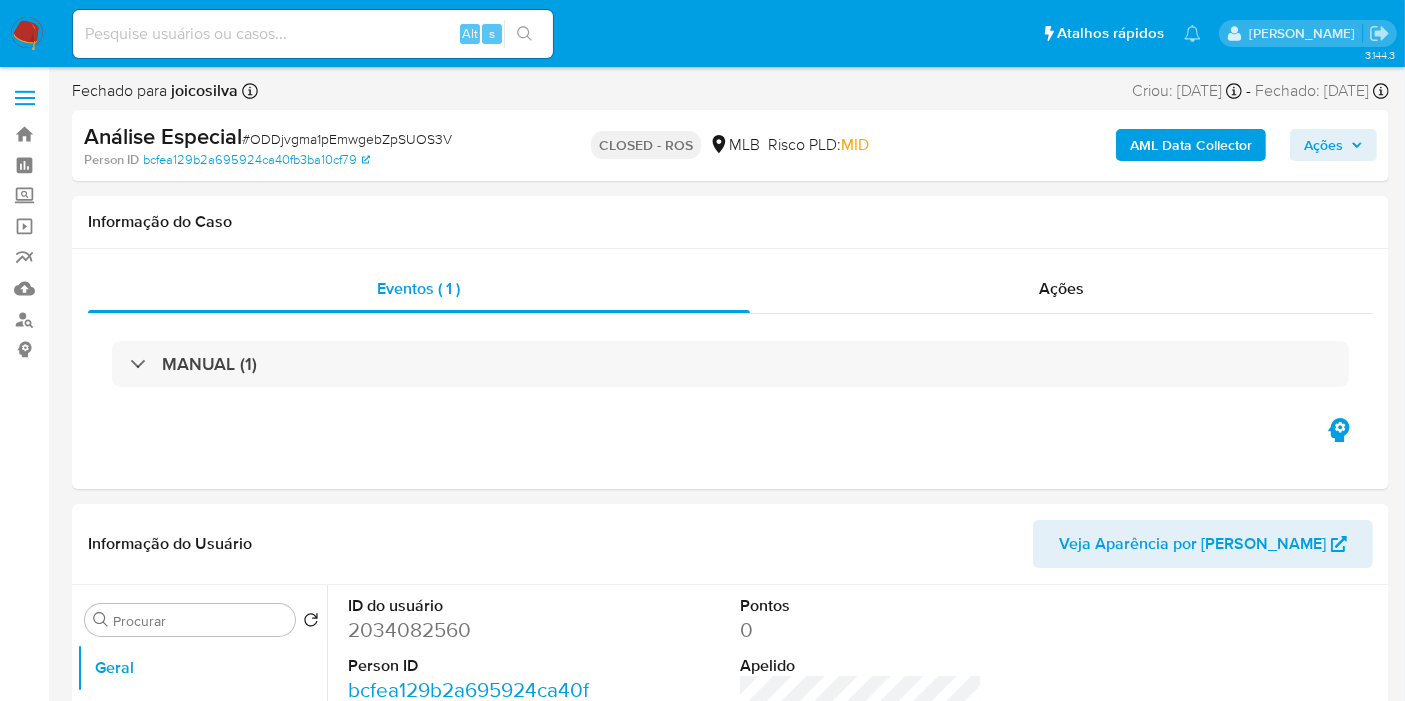 select on "10" 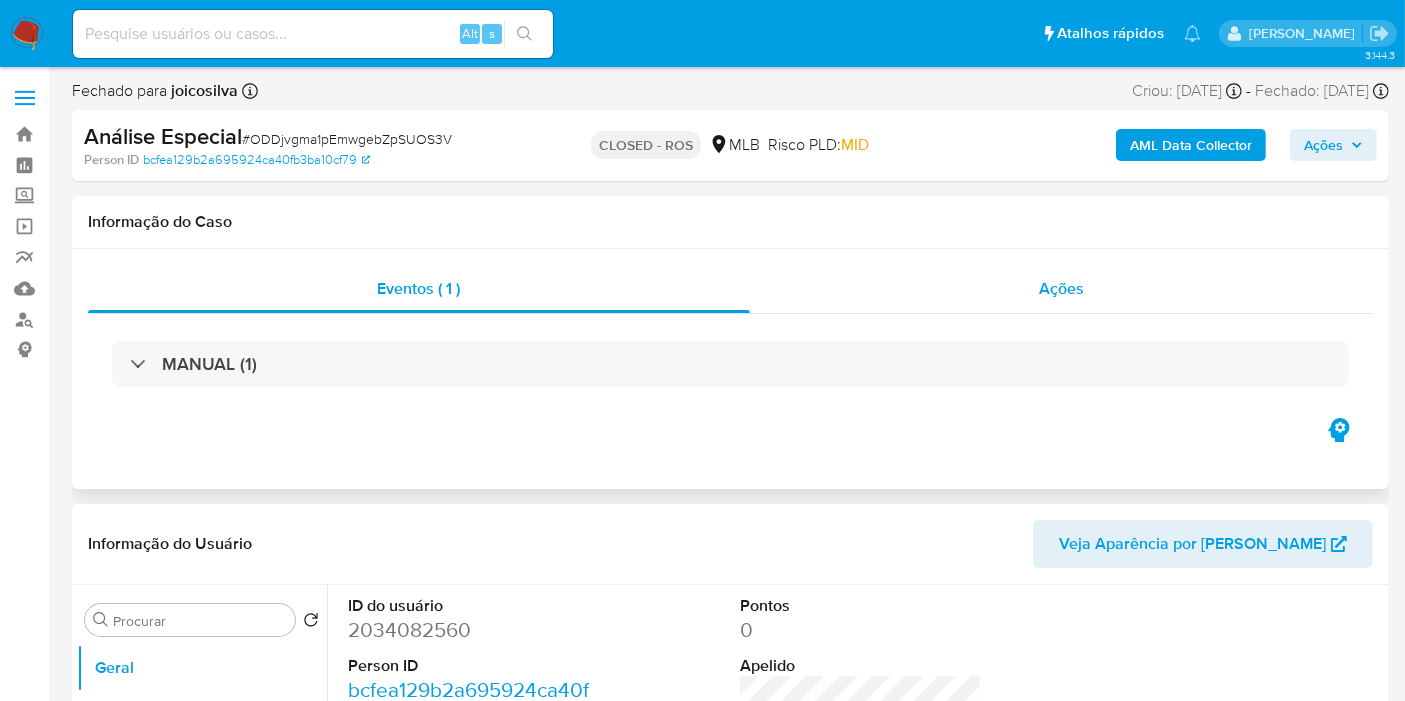 click on "Ações" at bounding box center (1061, 288) 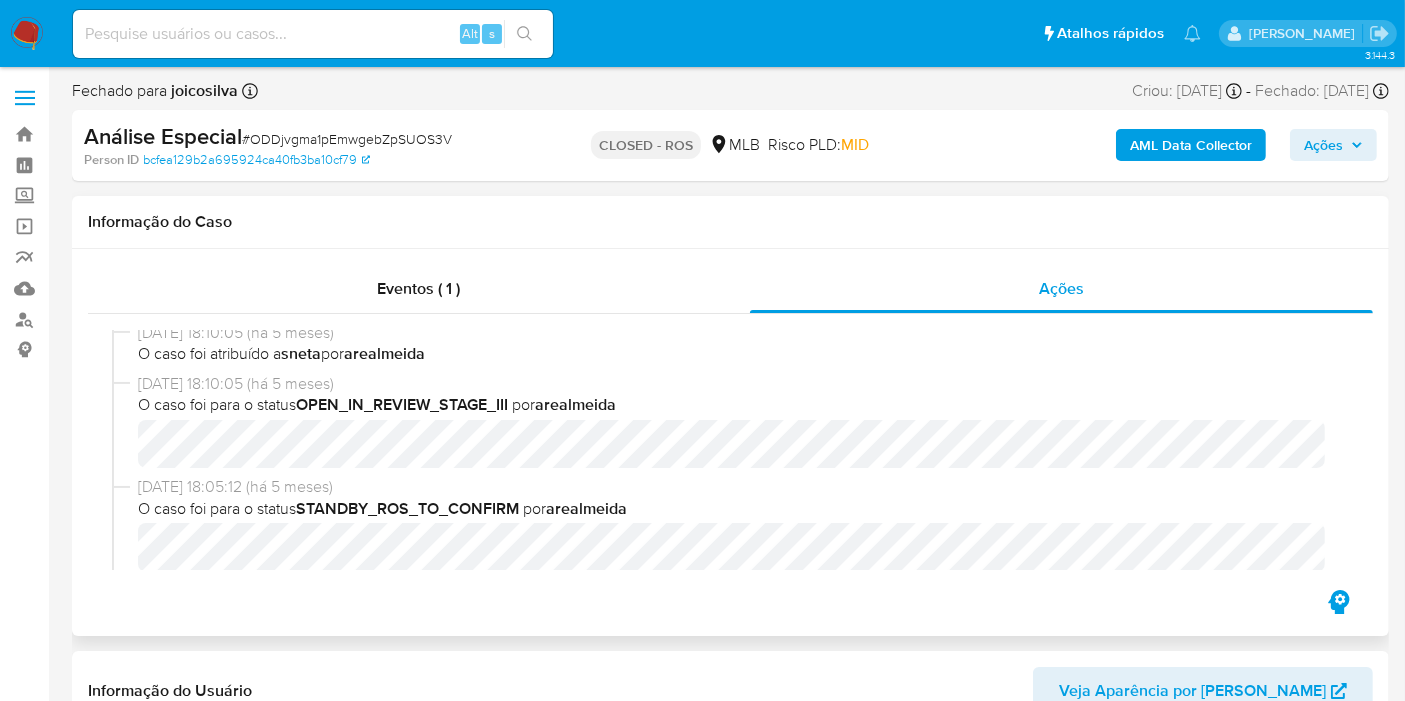 scroll, scrollTop: 1396, scrollLeft: 0, axis: vertical 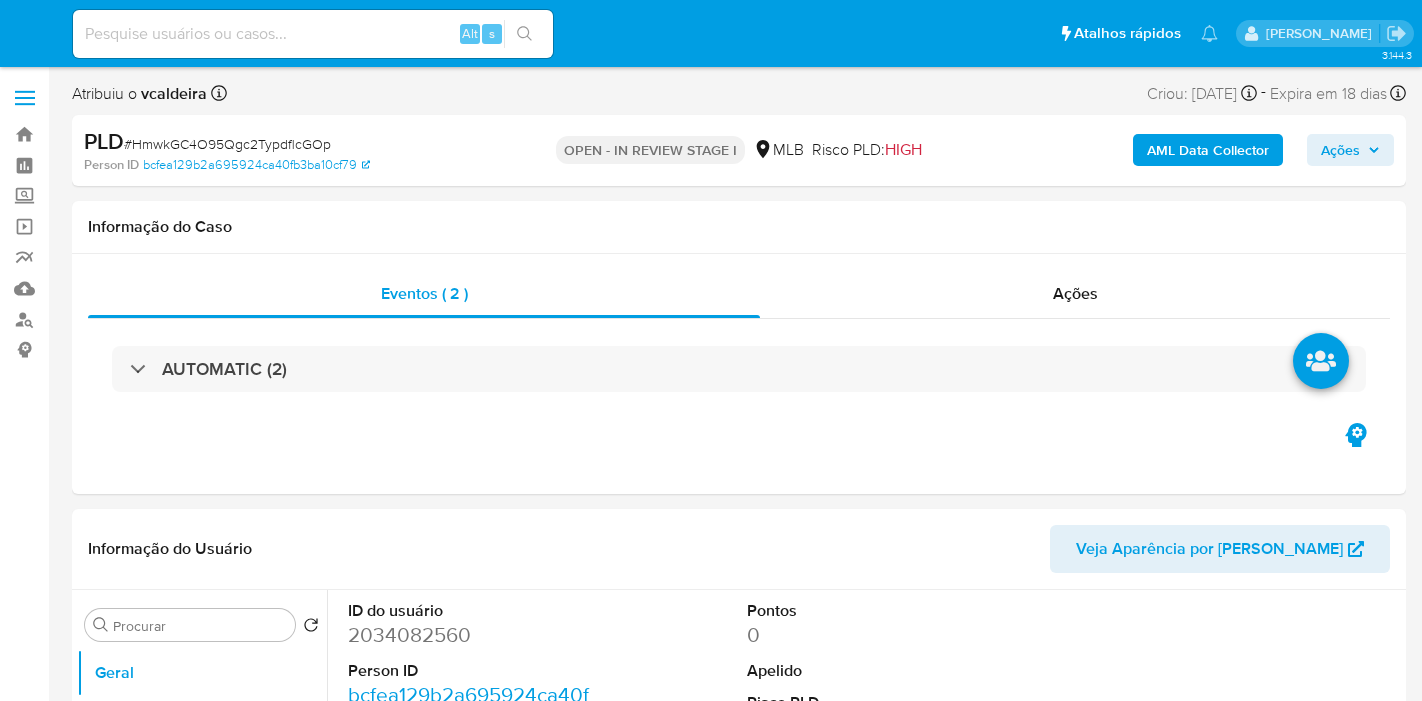select on "10" 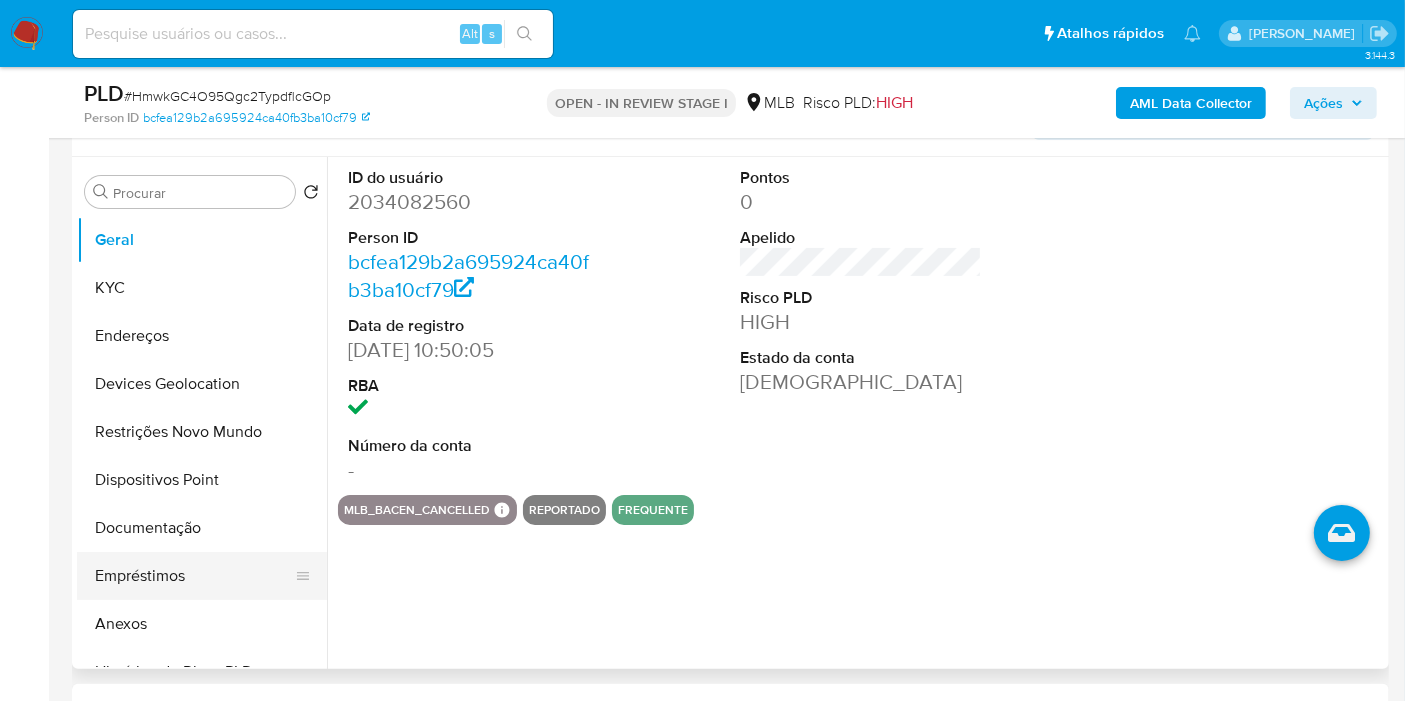 scroll, scrollTop: 333, scrollLeft: 0, axis: vertical 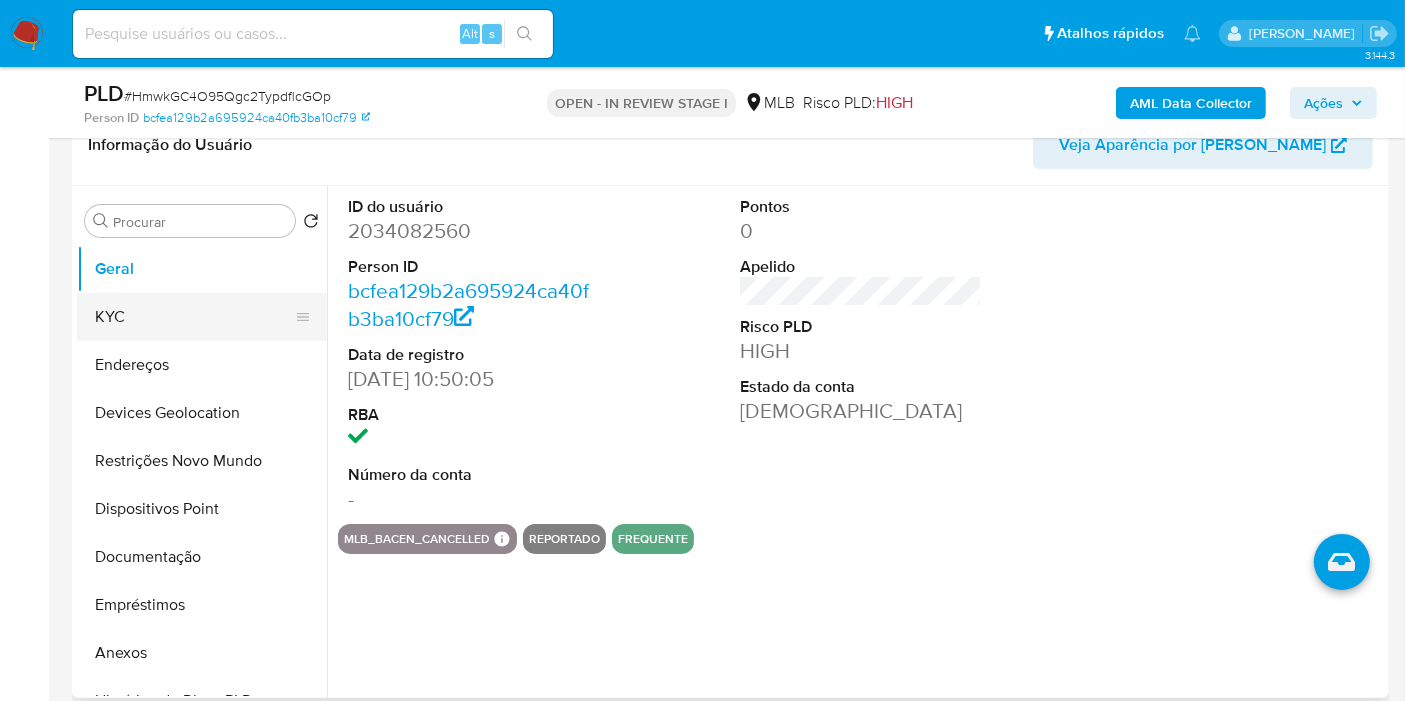 click on "KYC" at bounding box center (194, 317) 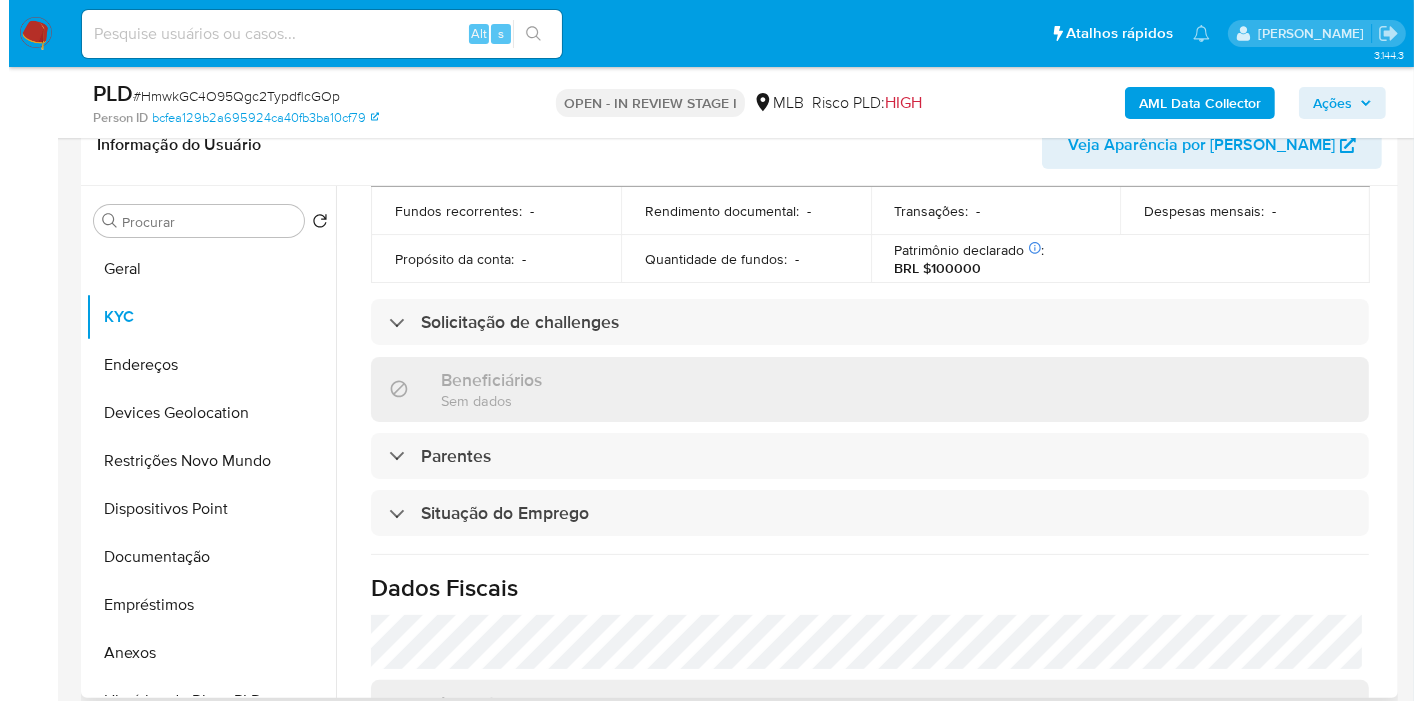 scroll, scrollTop: 908, scrollLeft: 0, axis: vertical 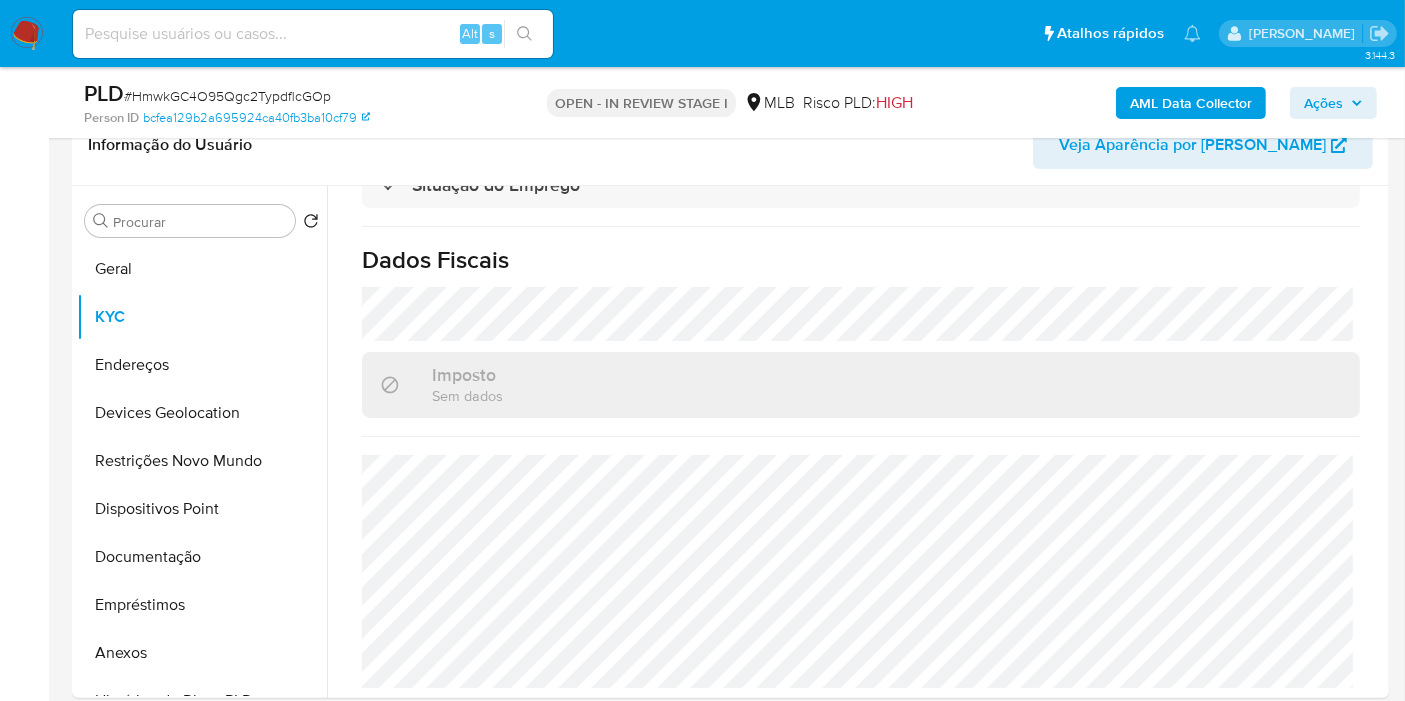 click on "AML Data Collector" at bounding box center (1191, 103) 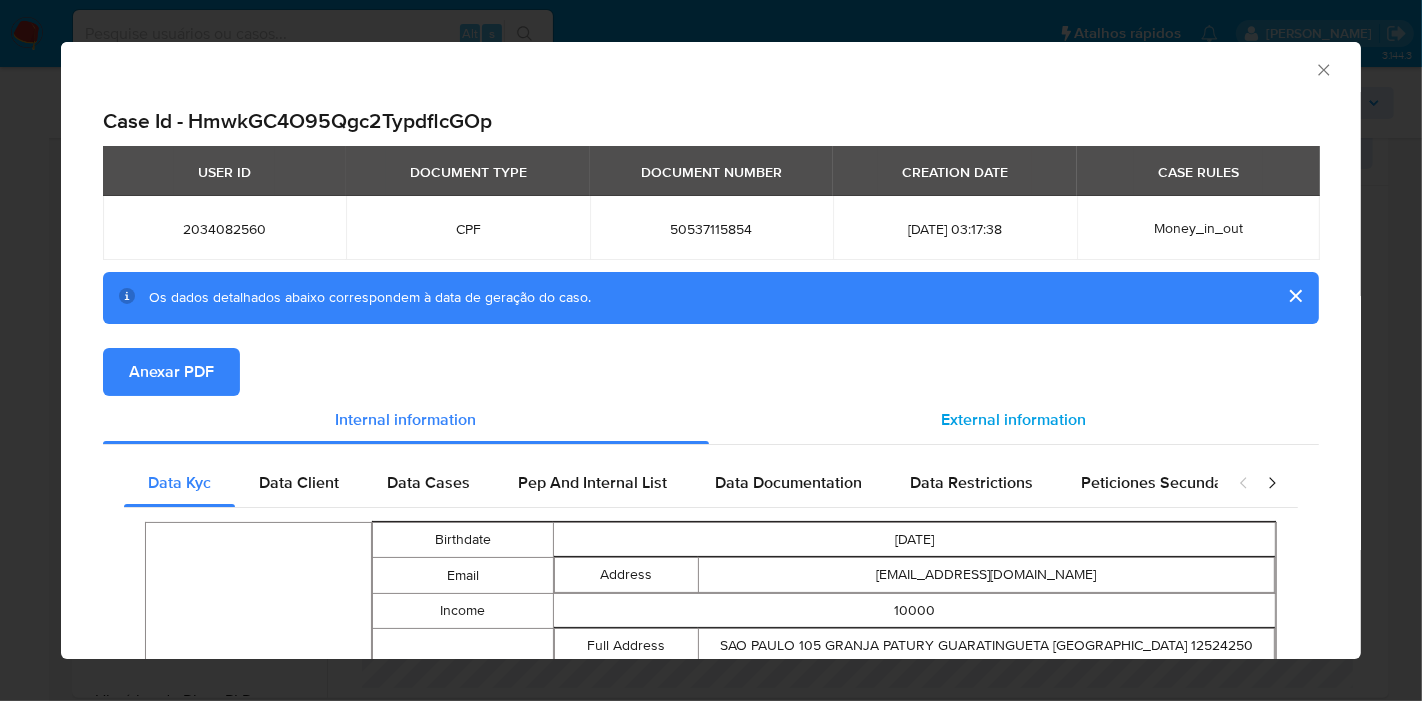 click on "External information" at bounding box center (1014, 420) 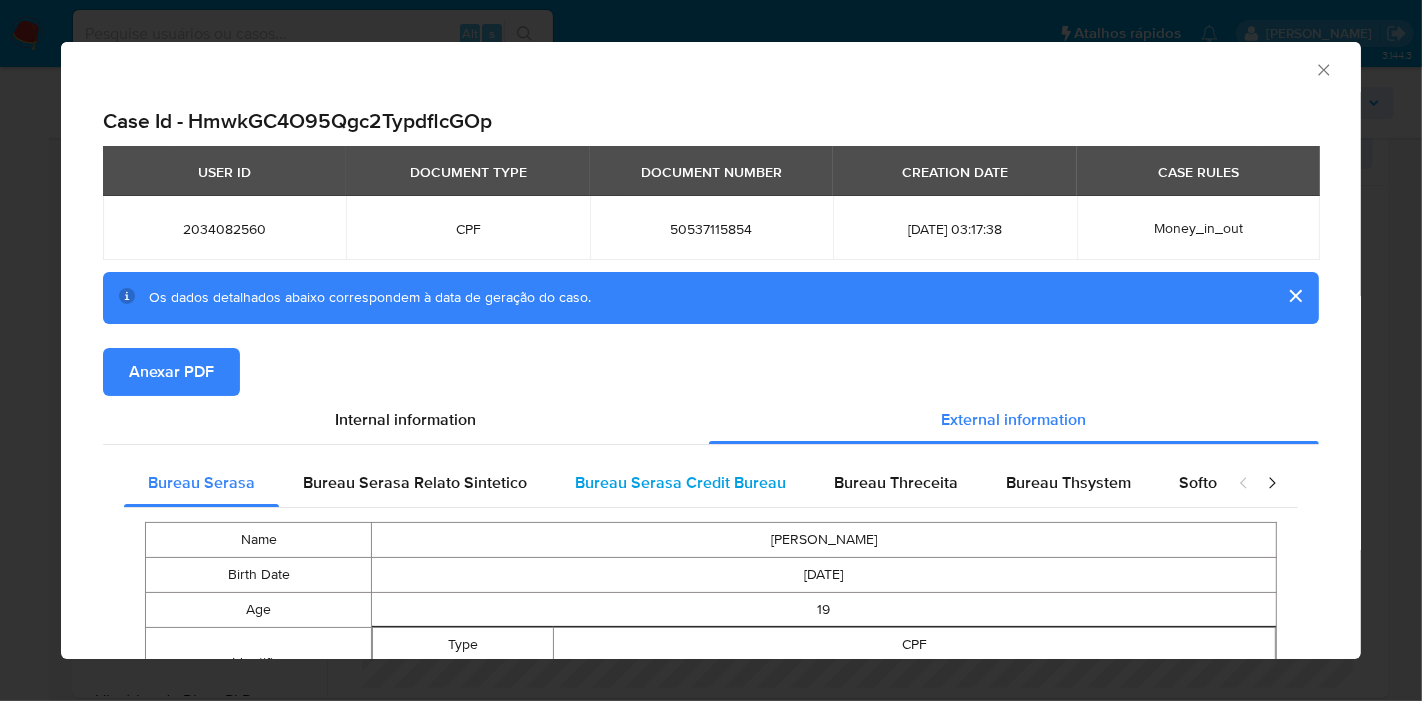 type 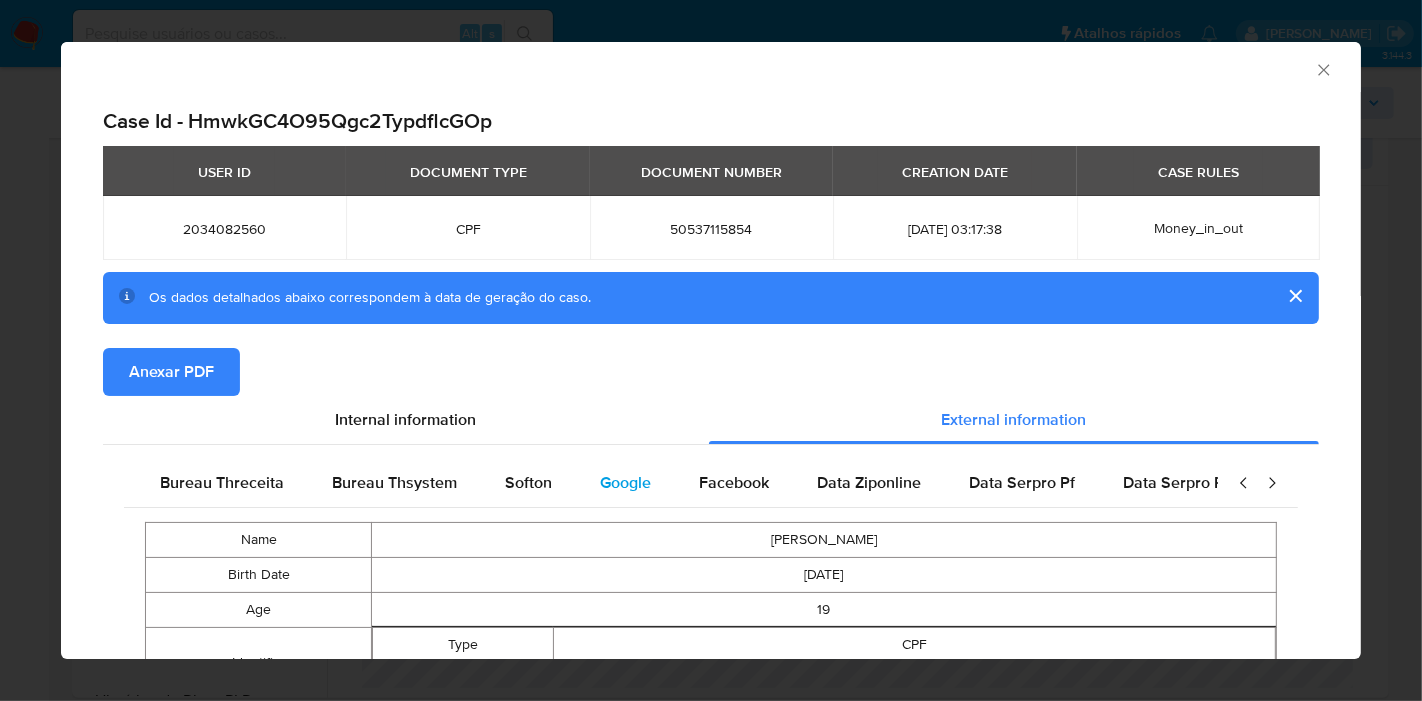 scroll, scrollTop: 0, scrollLeft: 676, axis: horizontal 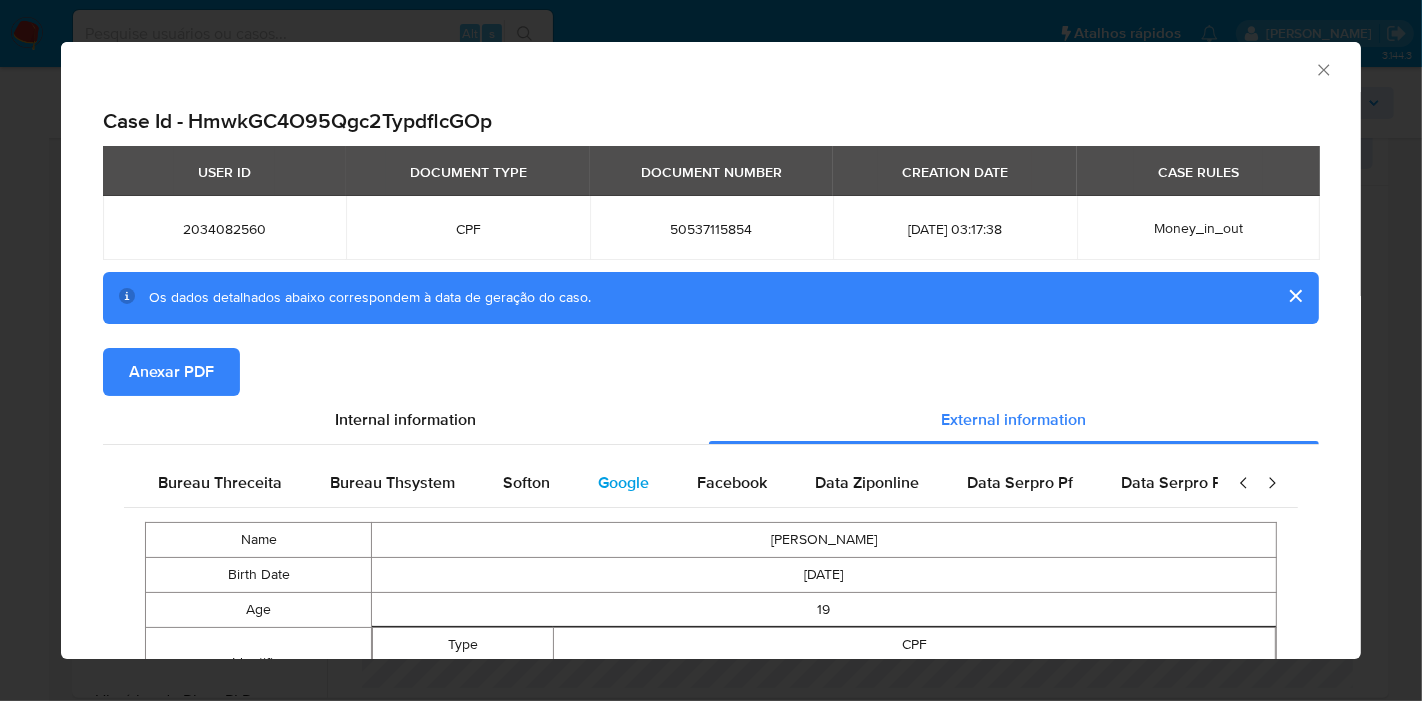 click on "Google" at bounding box center (623, 483) 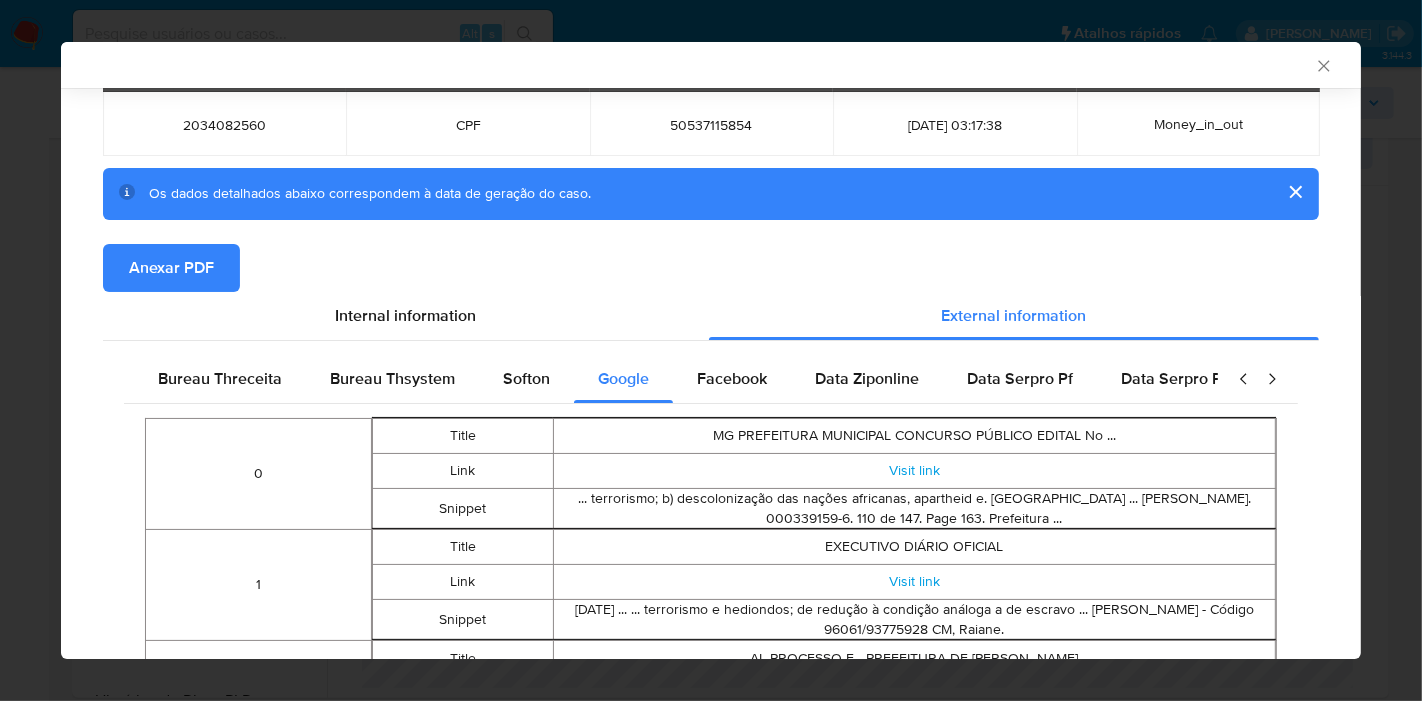 scroll, scrollTop: 329, scrollLeft: 0, axis: vertical 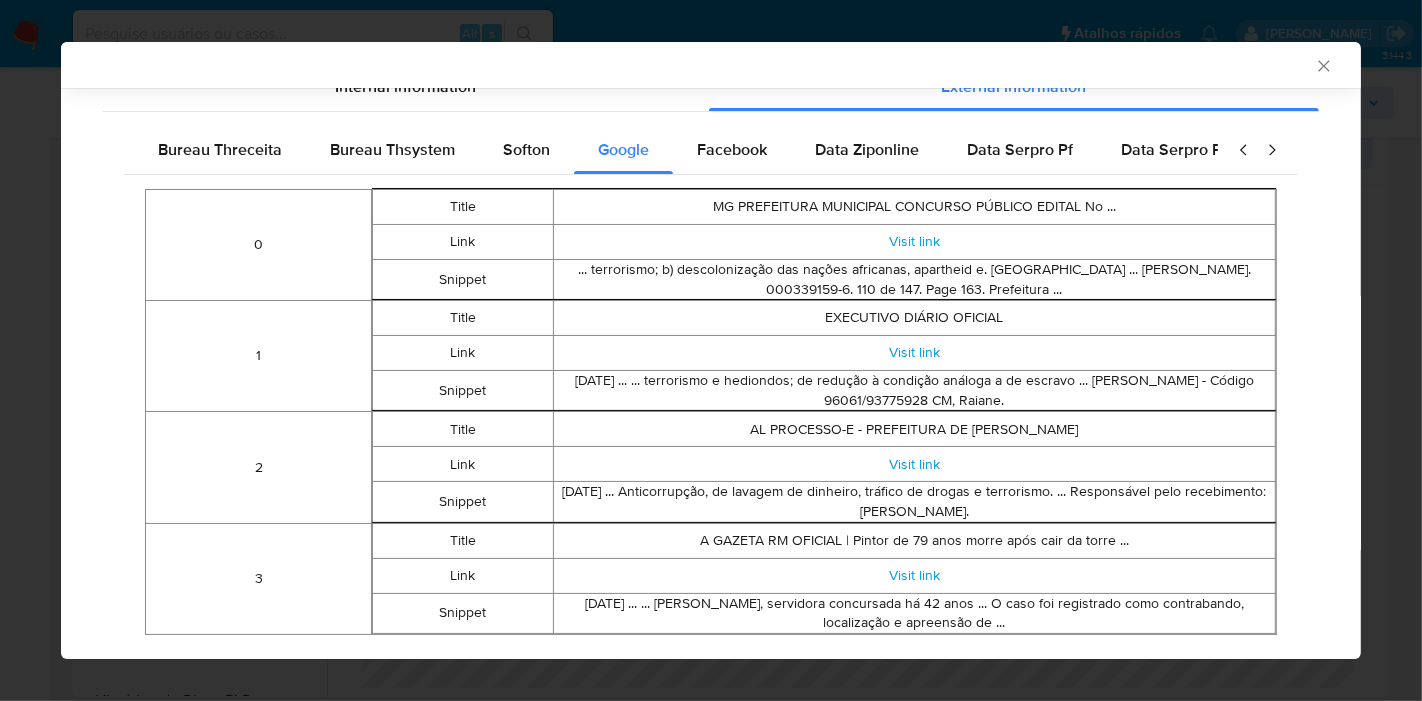 type 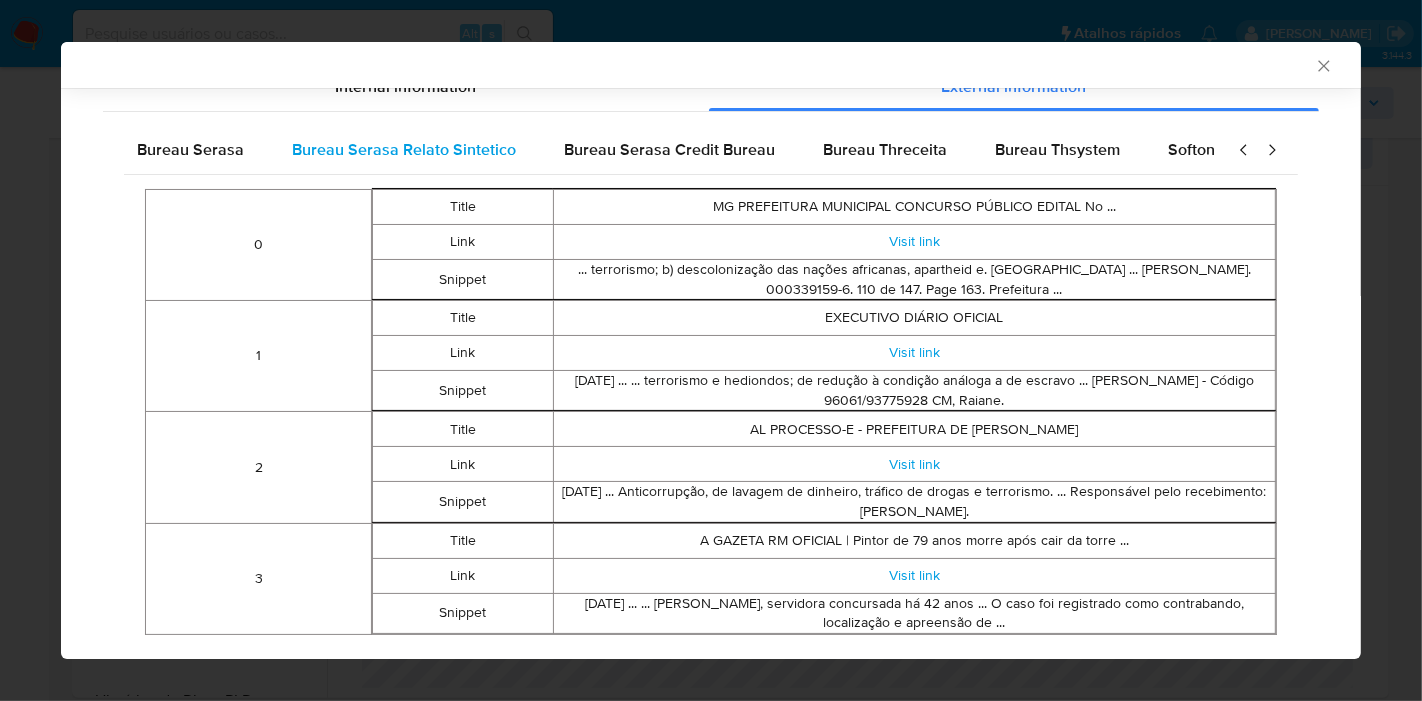 scroll, scrollTop: 0, scrollLeft: 0, axis: both 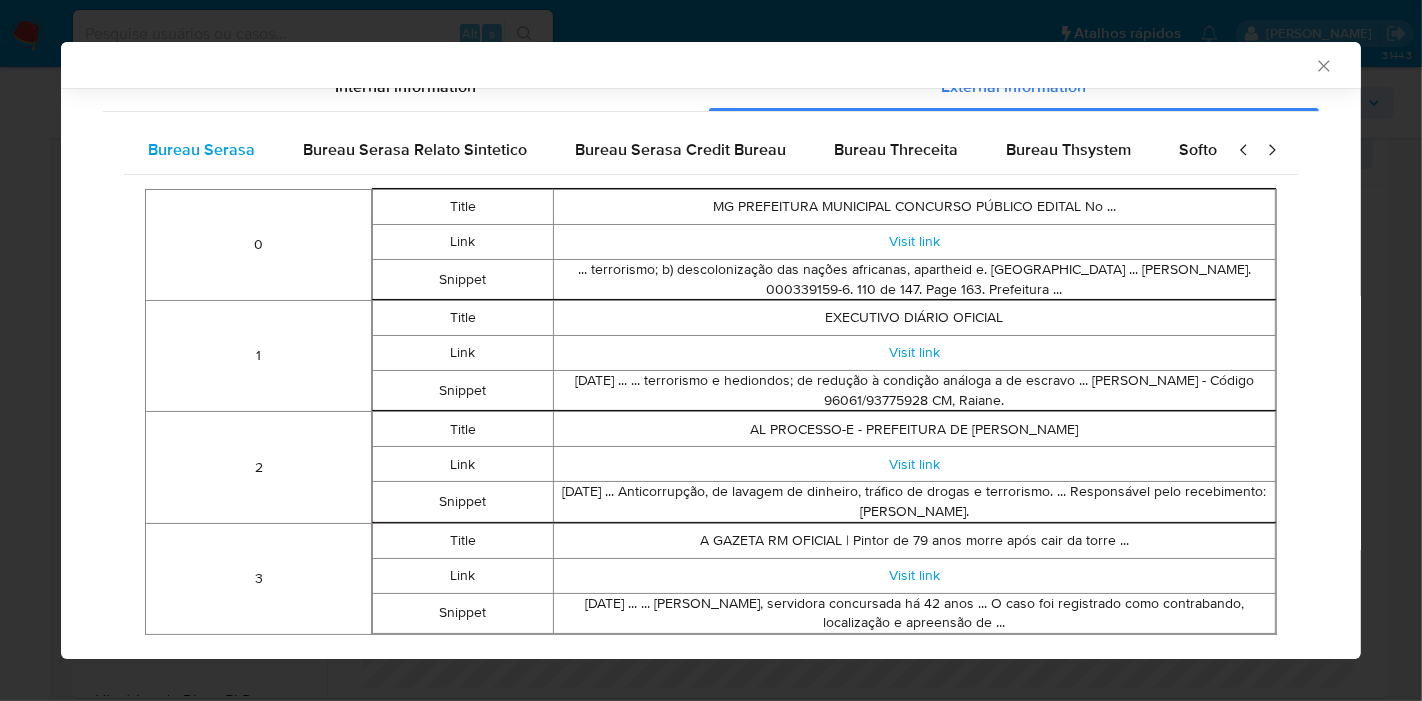 click on "Bureau Serasa" at bounding box center [201, 149] 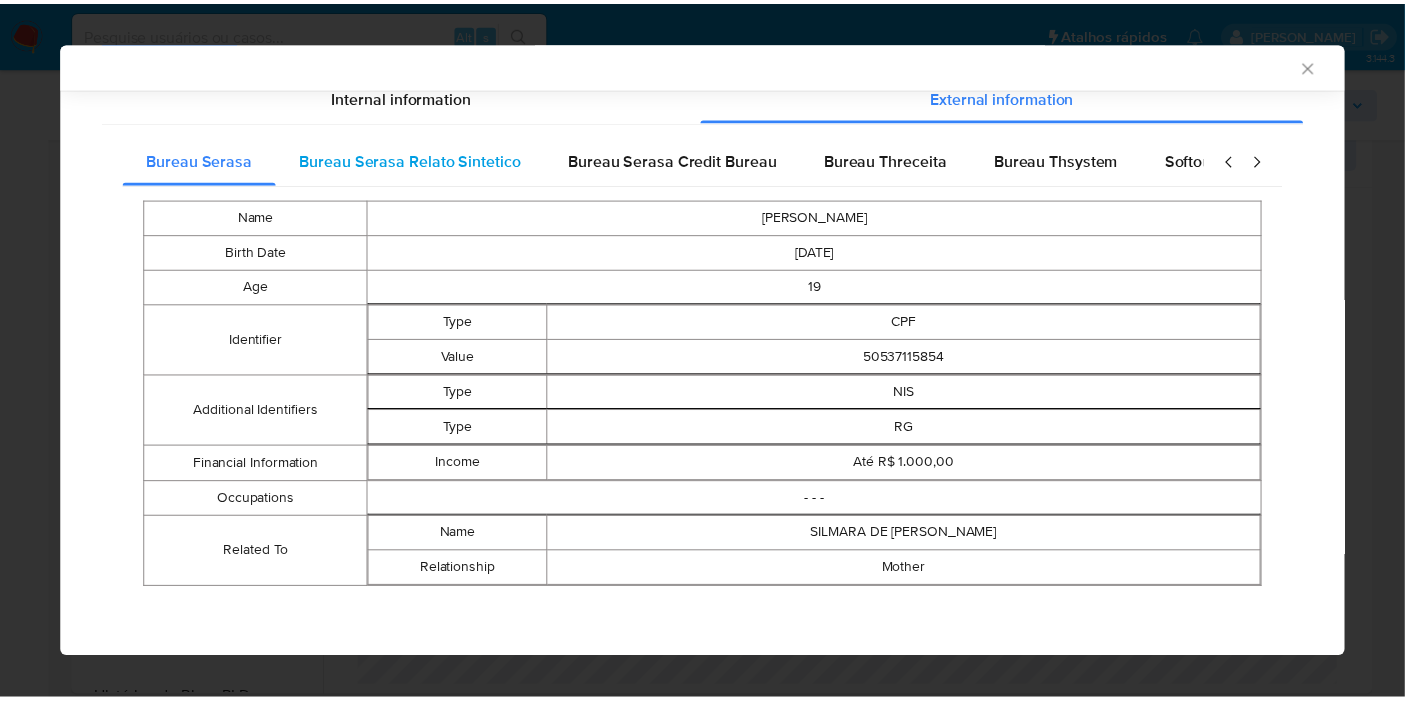scroll, scrollTop: 319, scrollLeft: 0, axis: vertical 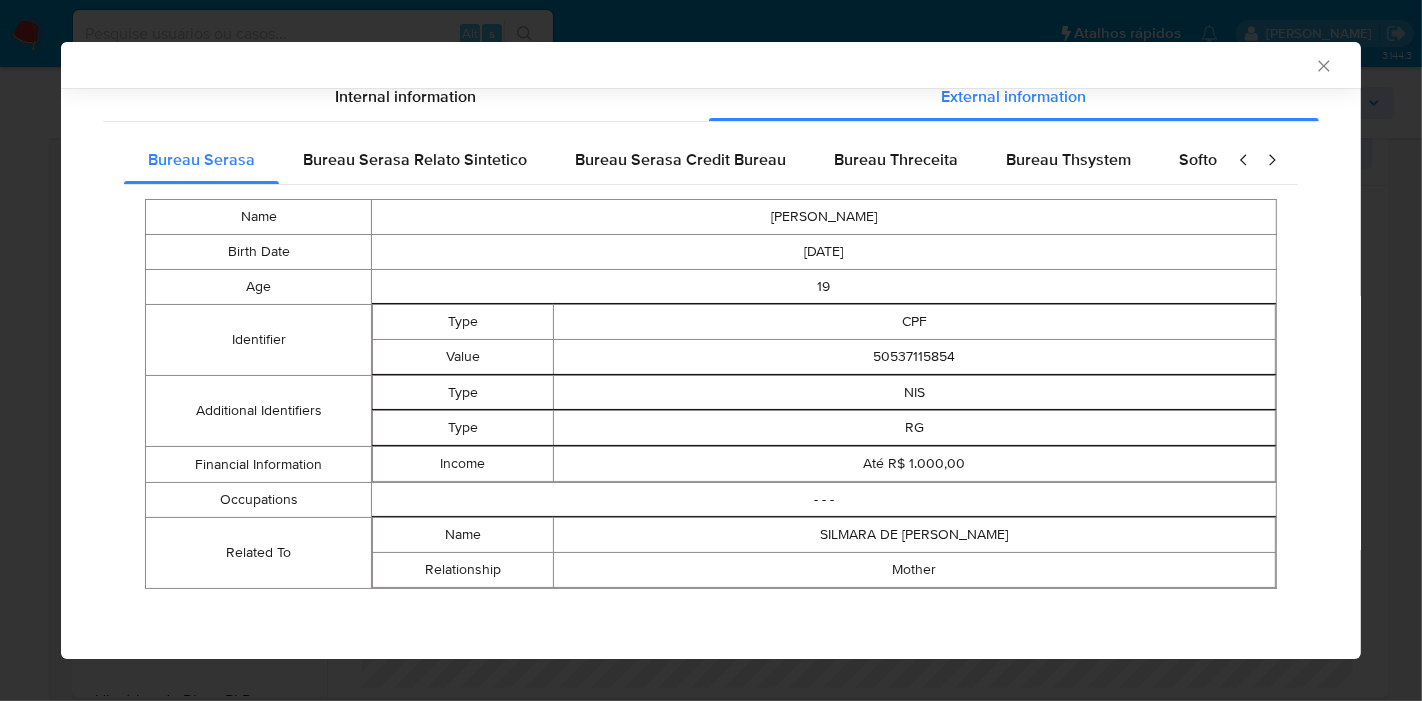 type 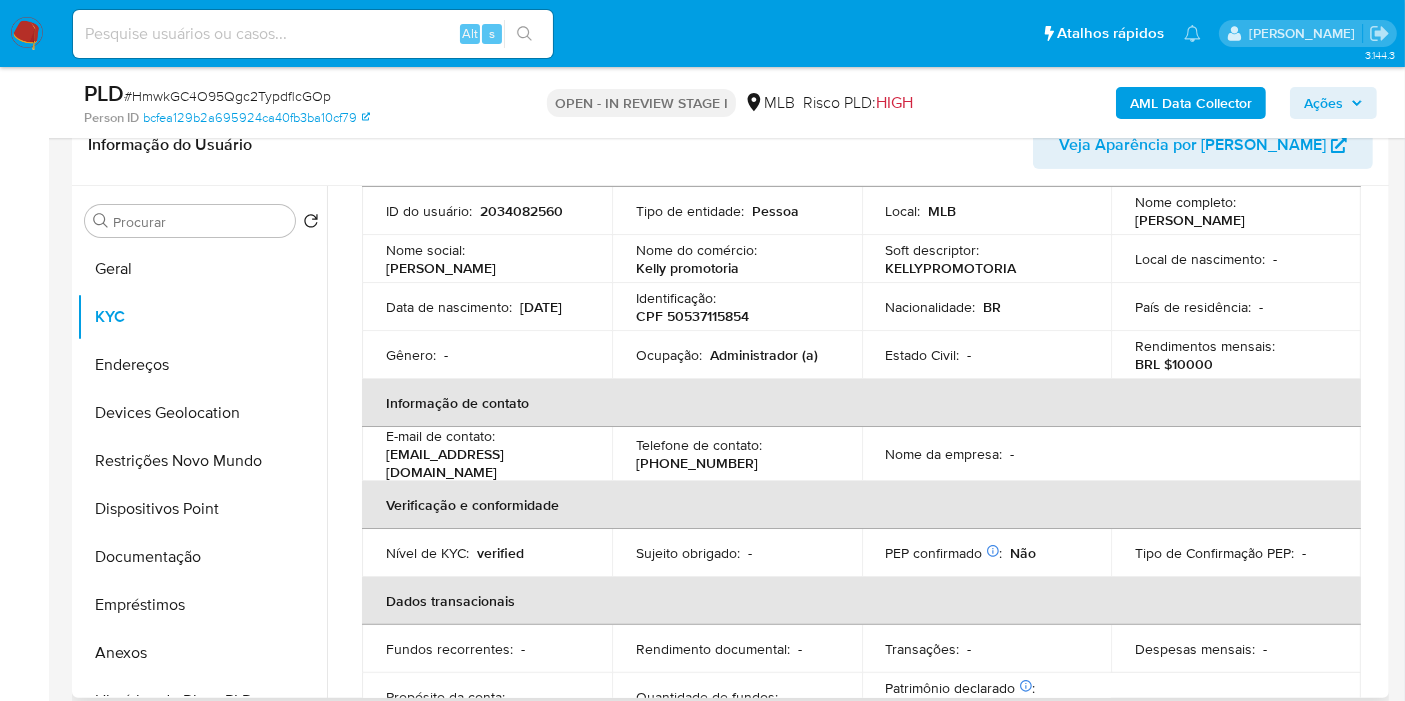 scroll, scrollTop: 0, scrollLeft: 0, axis: both 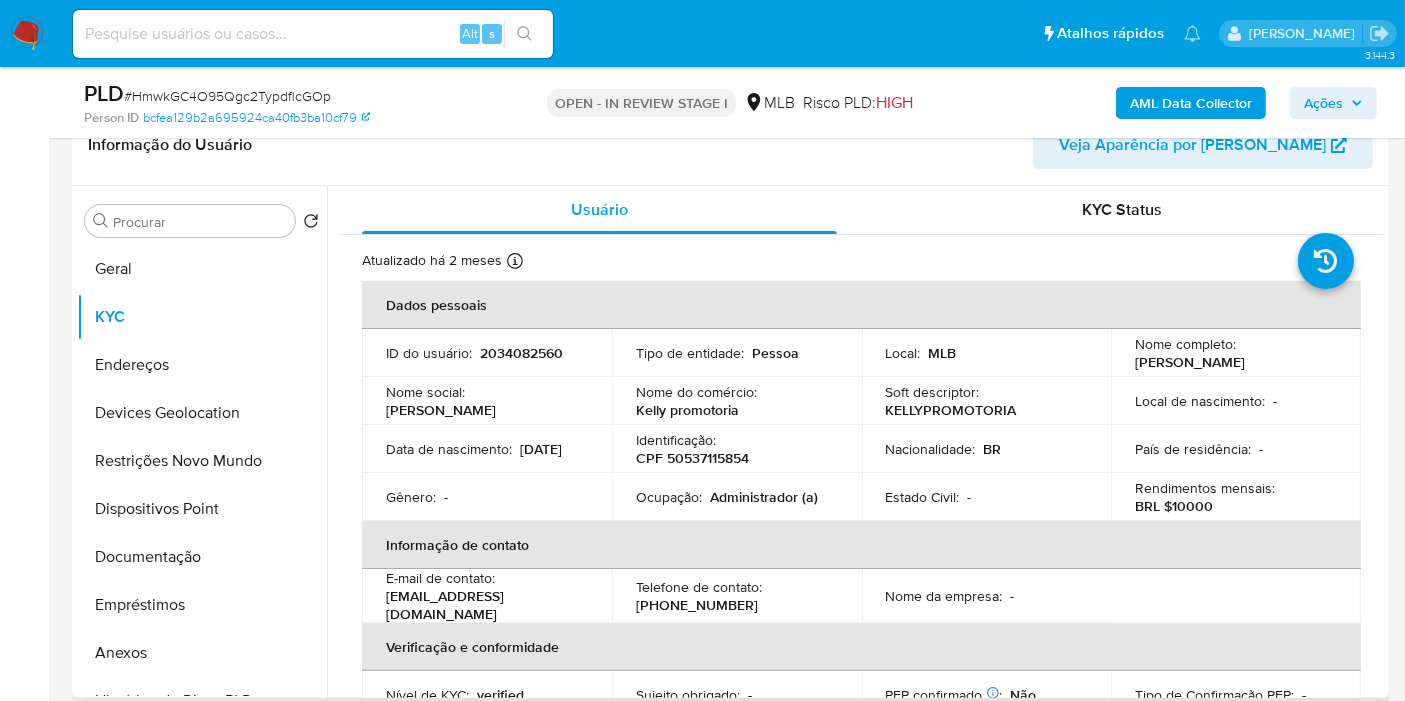 click on "CPF 50537115854" at bounding box center [692, 458] 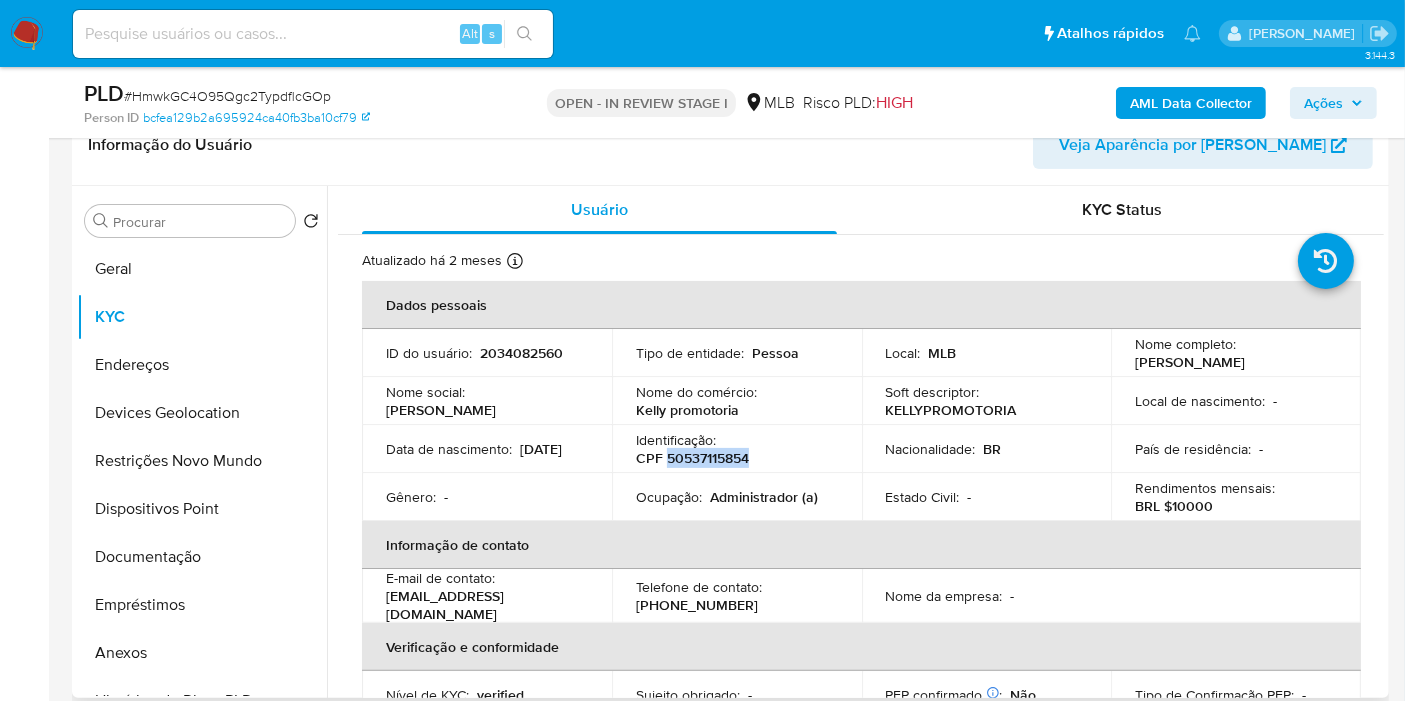 click on "CPF 50537115854" at bounding box center (692, 458) 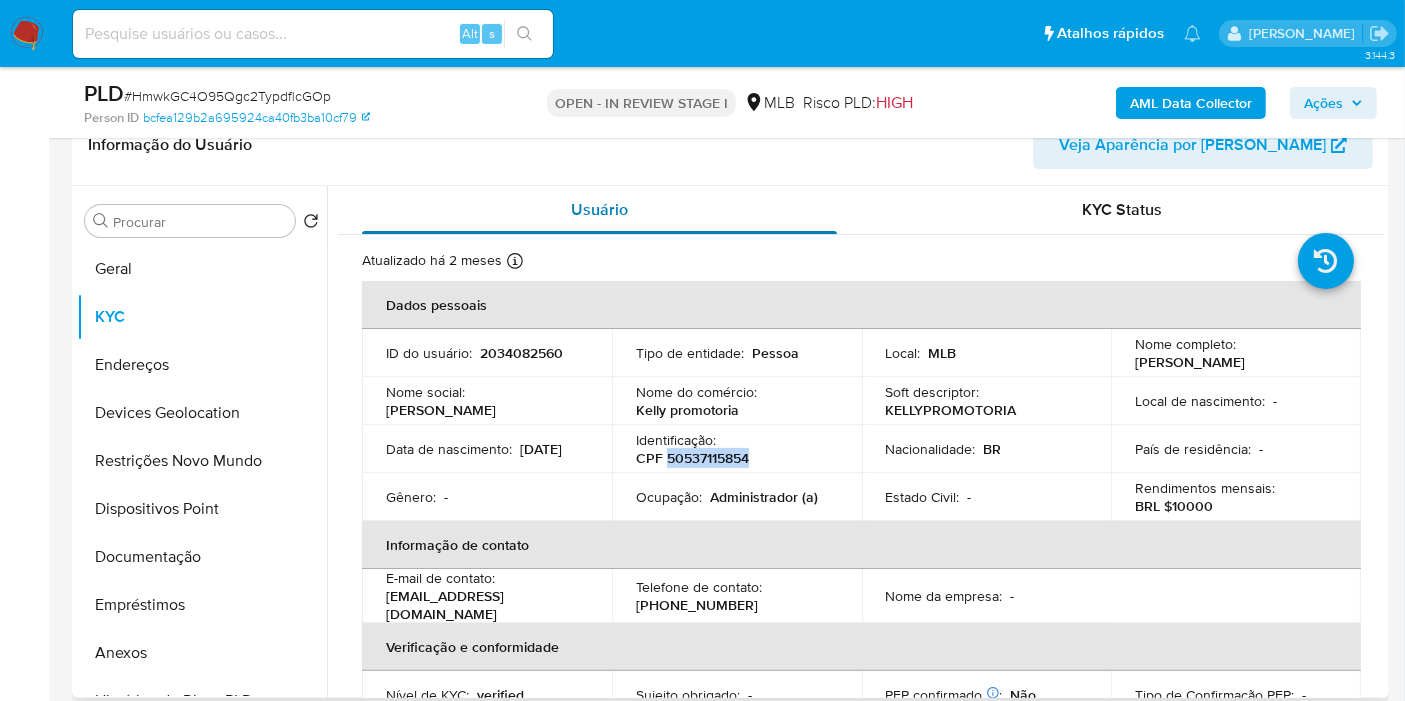 copy on "50537115854" 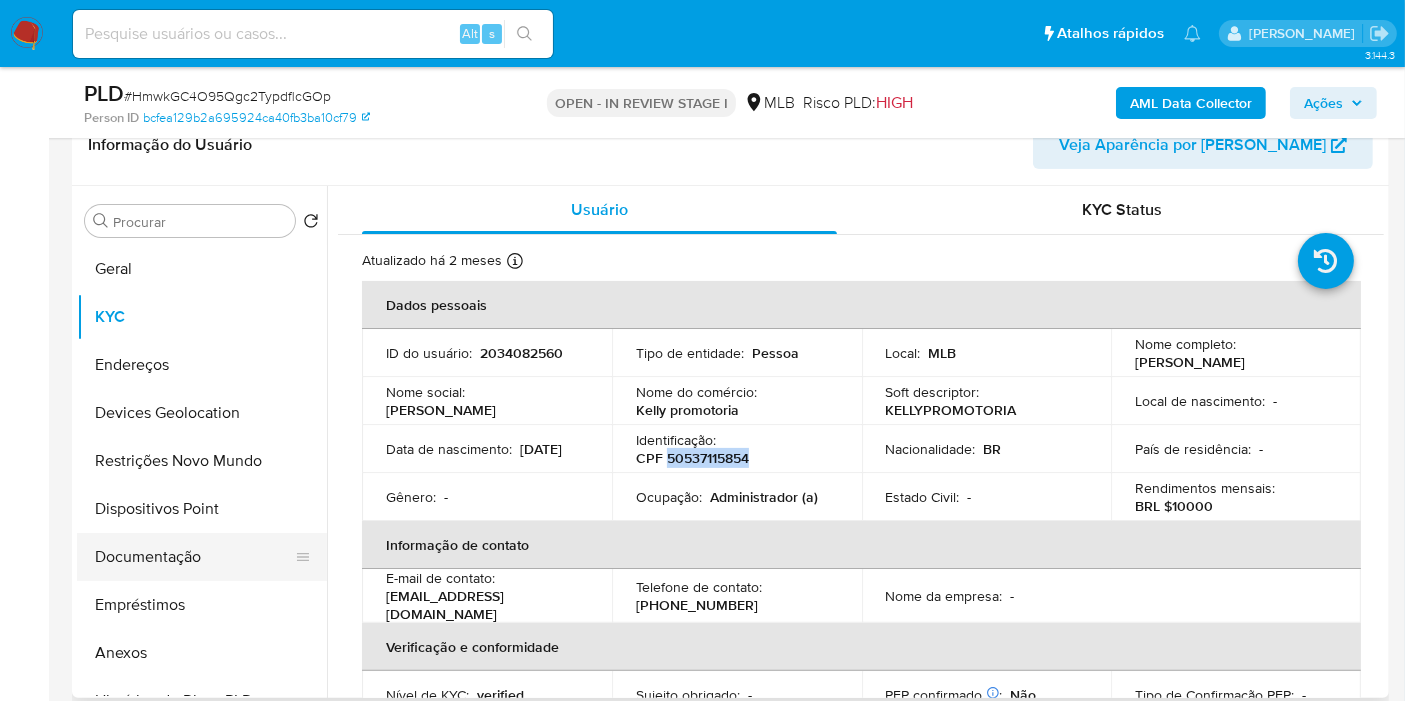 click on "Documentação" at bounding box center (194, 557) 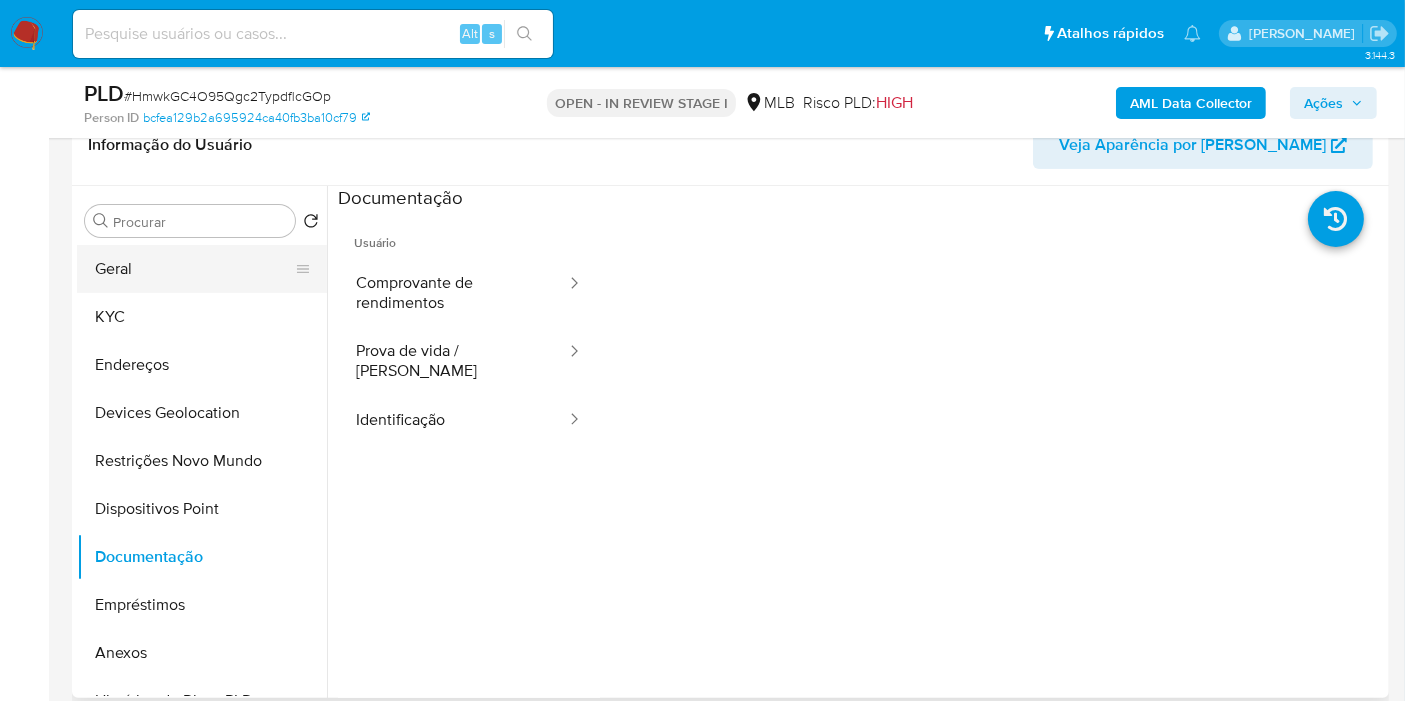 click on "Geral" at bounding box center (194, 269) 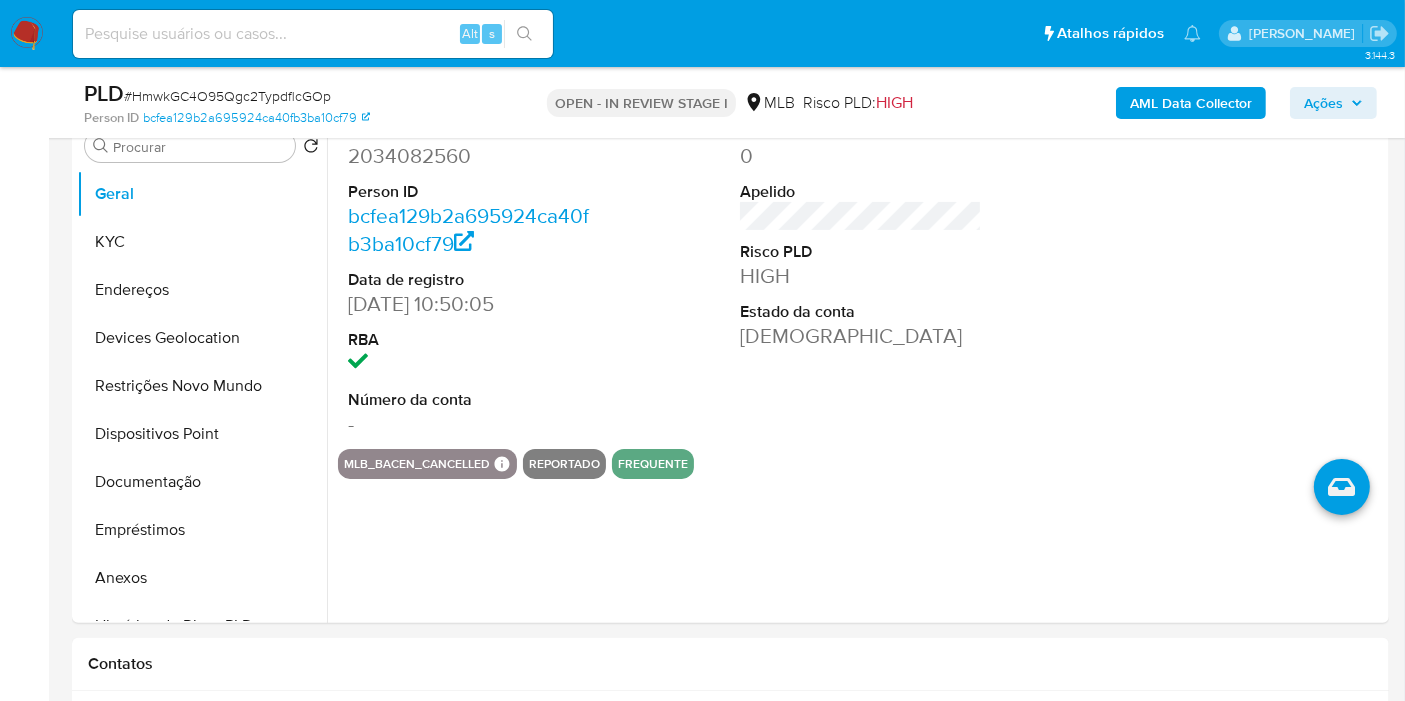 scroll, scrollTop: 385, scrollLeft: 0, axis: vertical 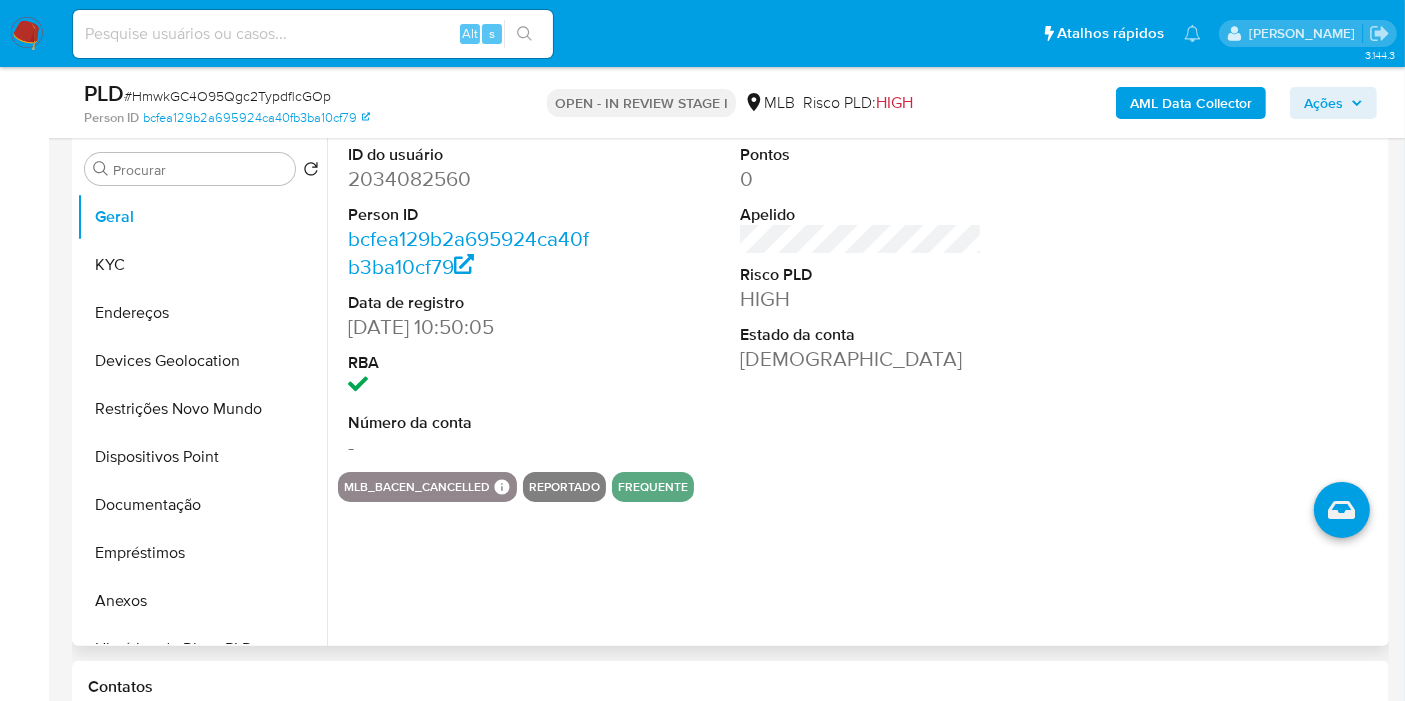 type 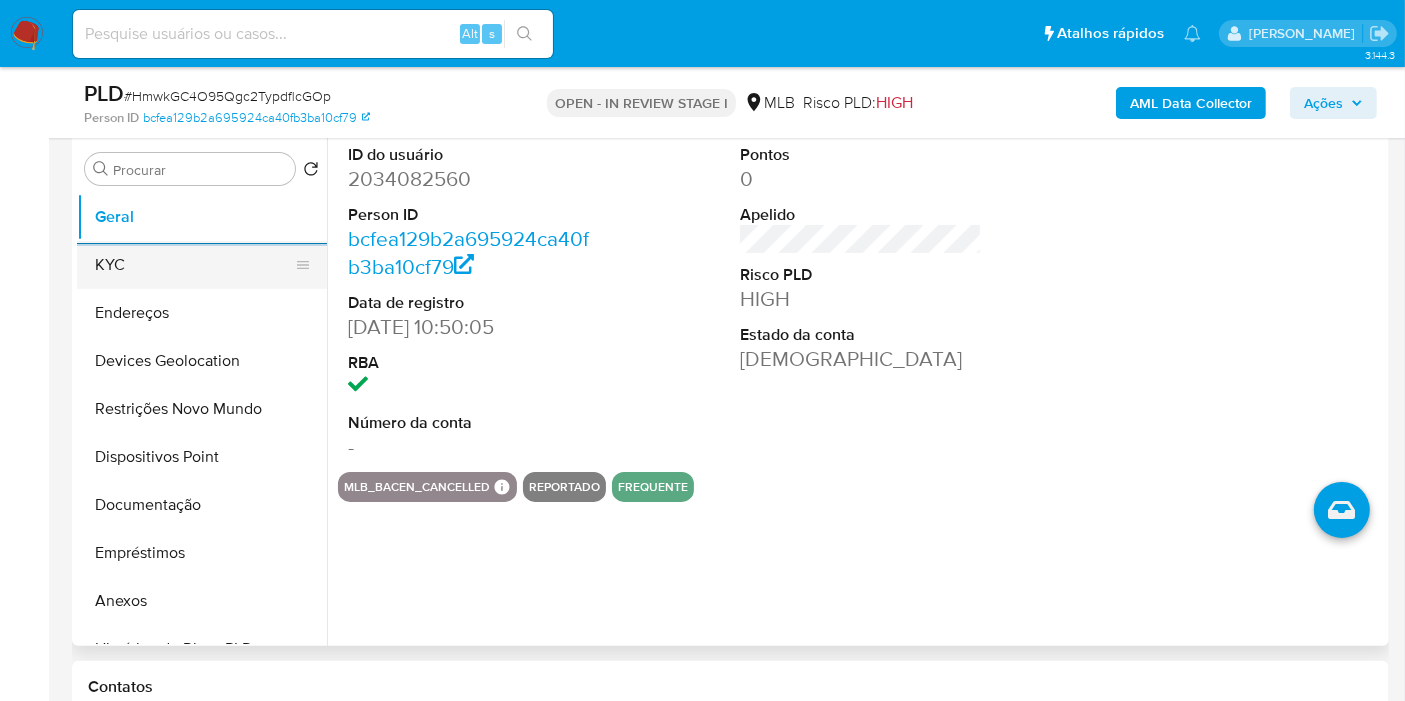 drag, startPoint x: 97, startPoint y: 250, endPoint x: 129, endPoint y: 248, distance: 32.06244 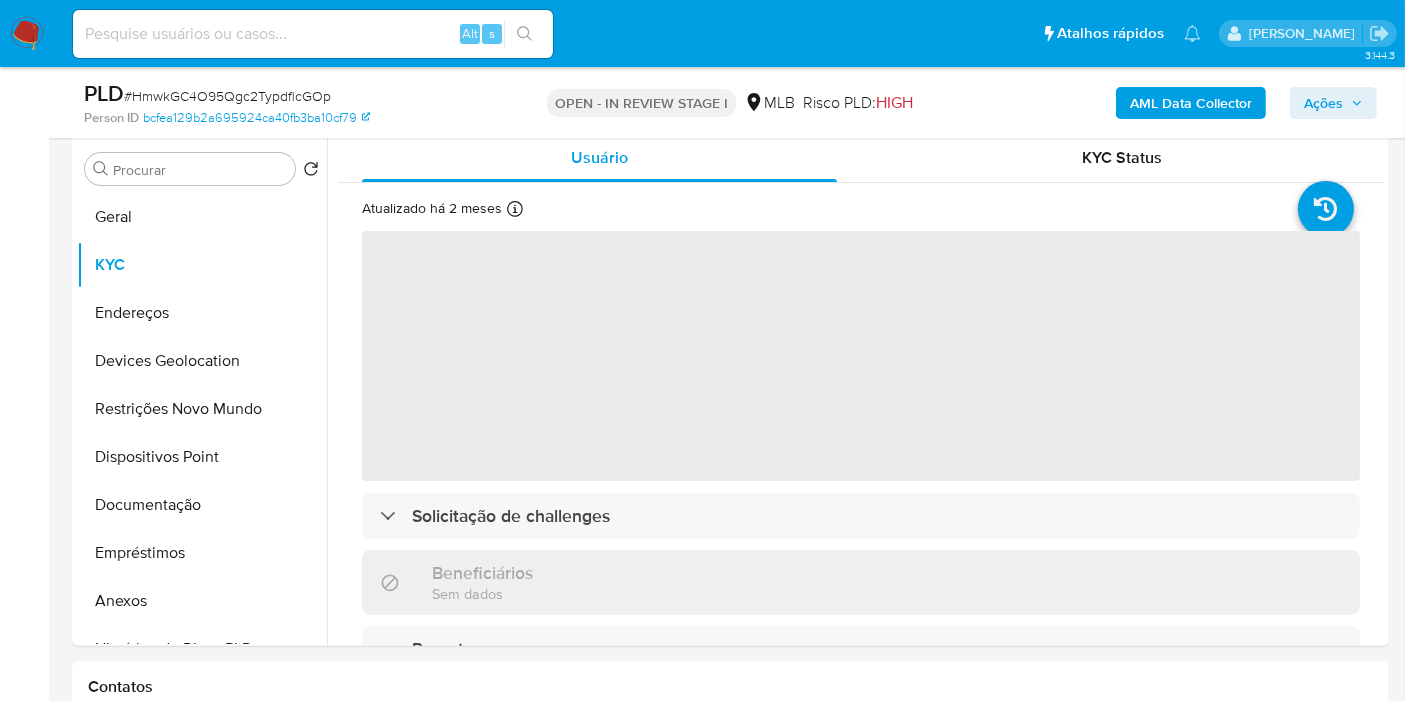 scroll, scrollTop: 397, scrollLeft: 0, axis: vertical 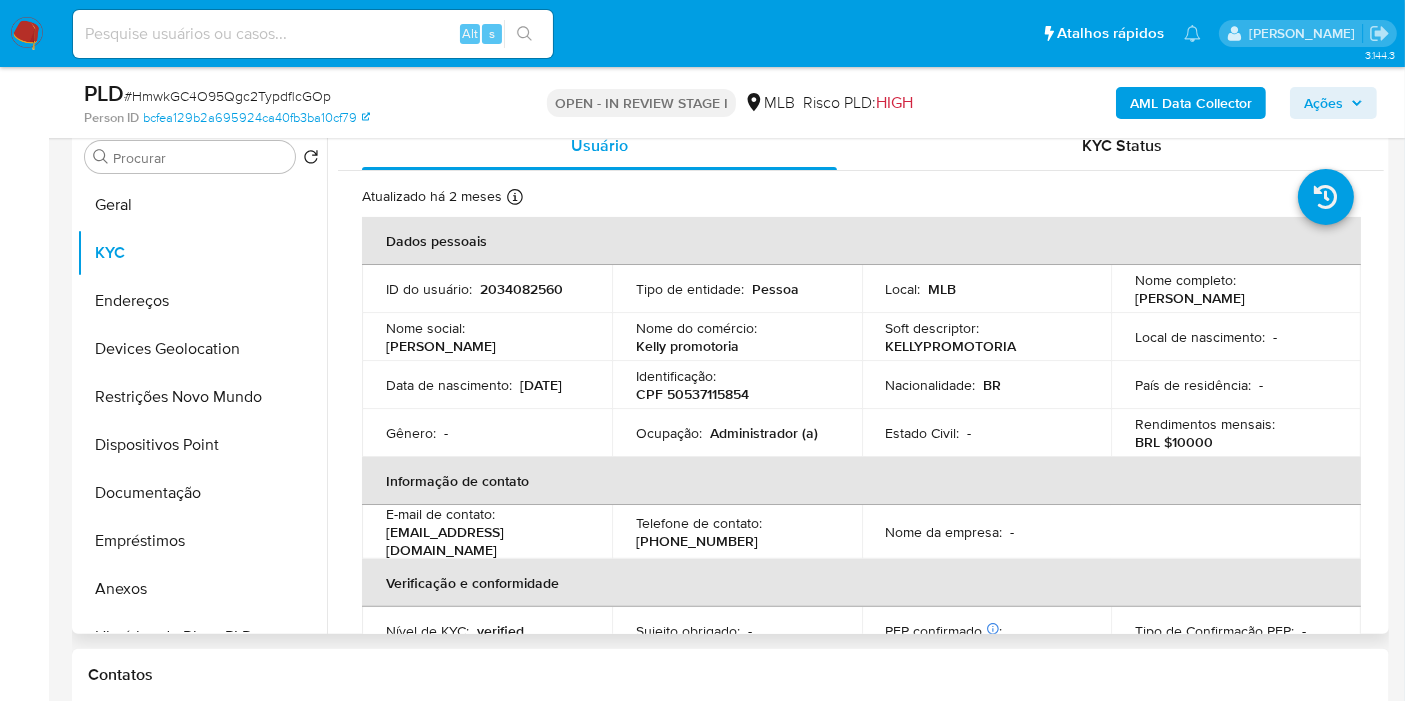 type 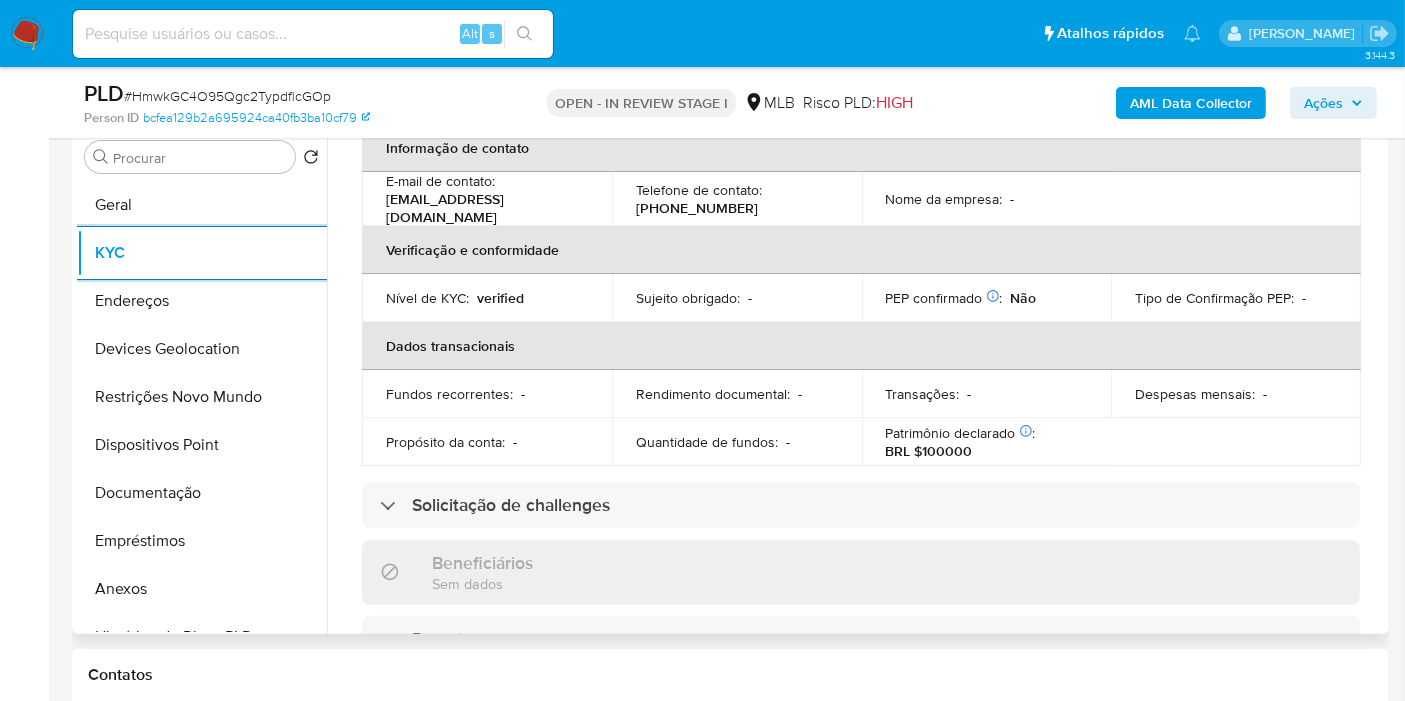 scroll, scrollTop: 444, scrollLeft: 0, axis: vertical 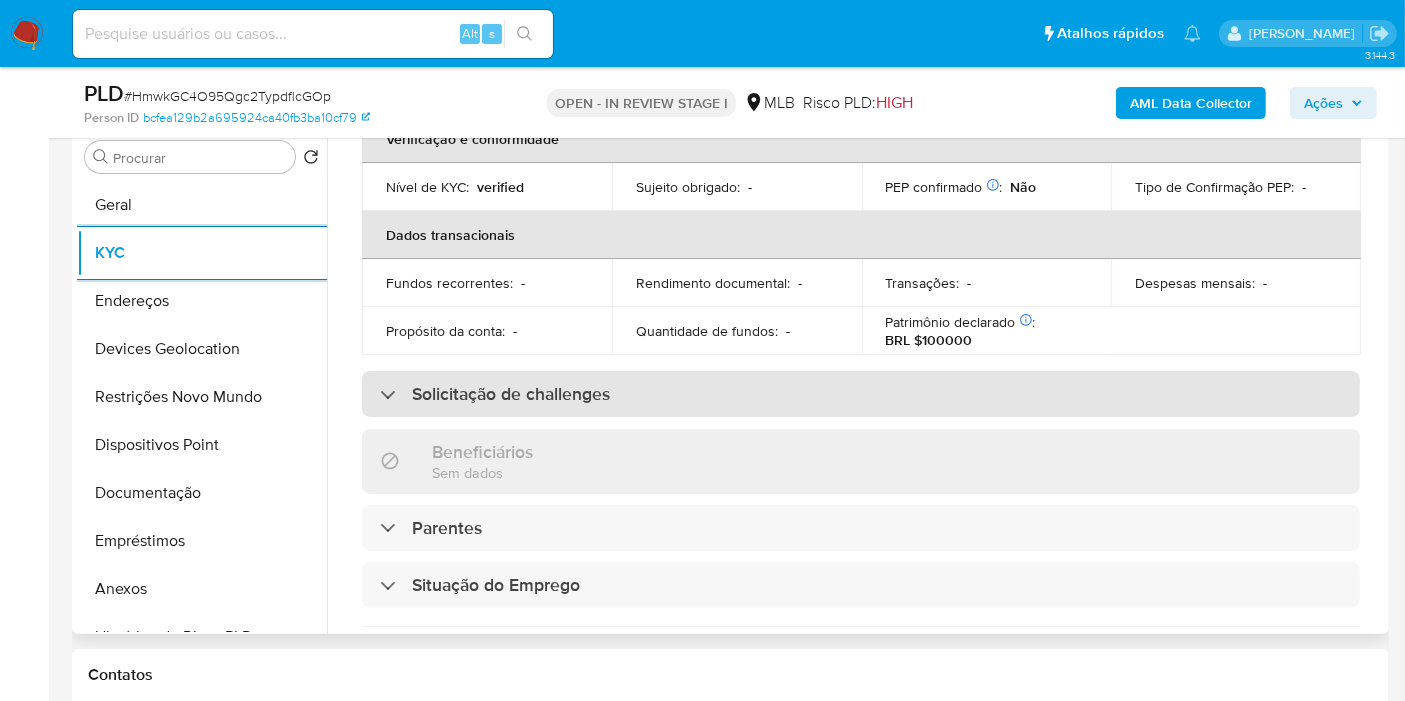 click on "Solicitação de challenges" at bounding box center (861, 394) 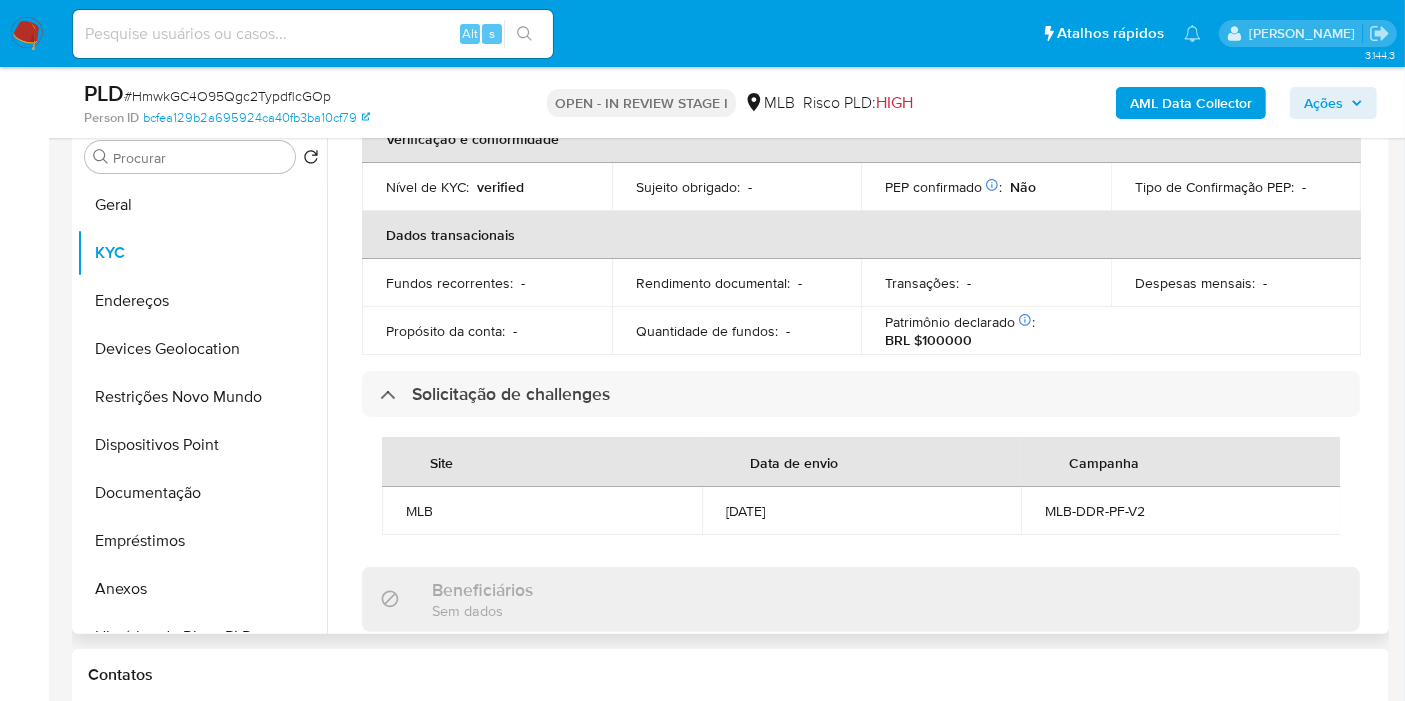 click on "Dados transacionais" at bounding box center (861, 235) 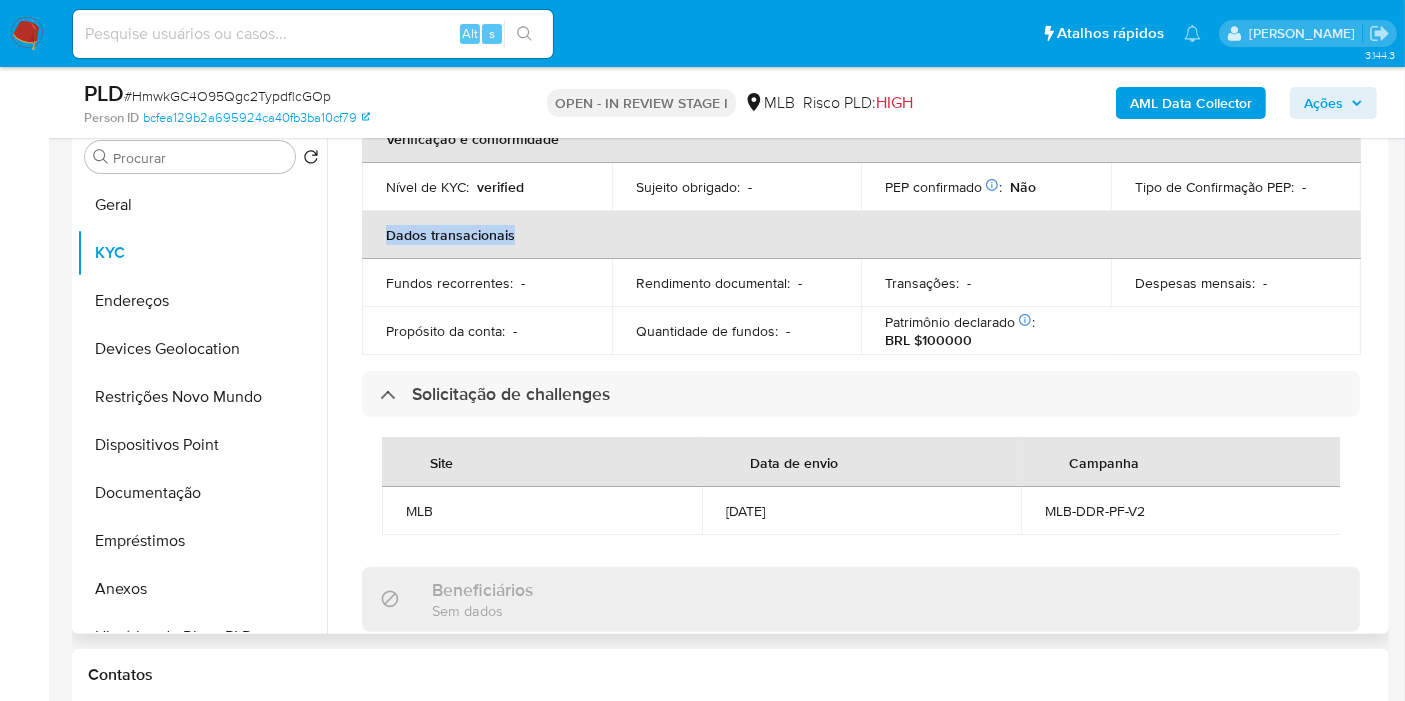 drag, startPoint x: 651, startPoint y: 240, endPoint x: 667, endPoint y: 227, distance: 20.615528 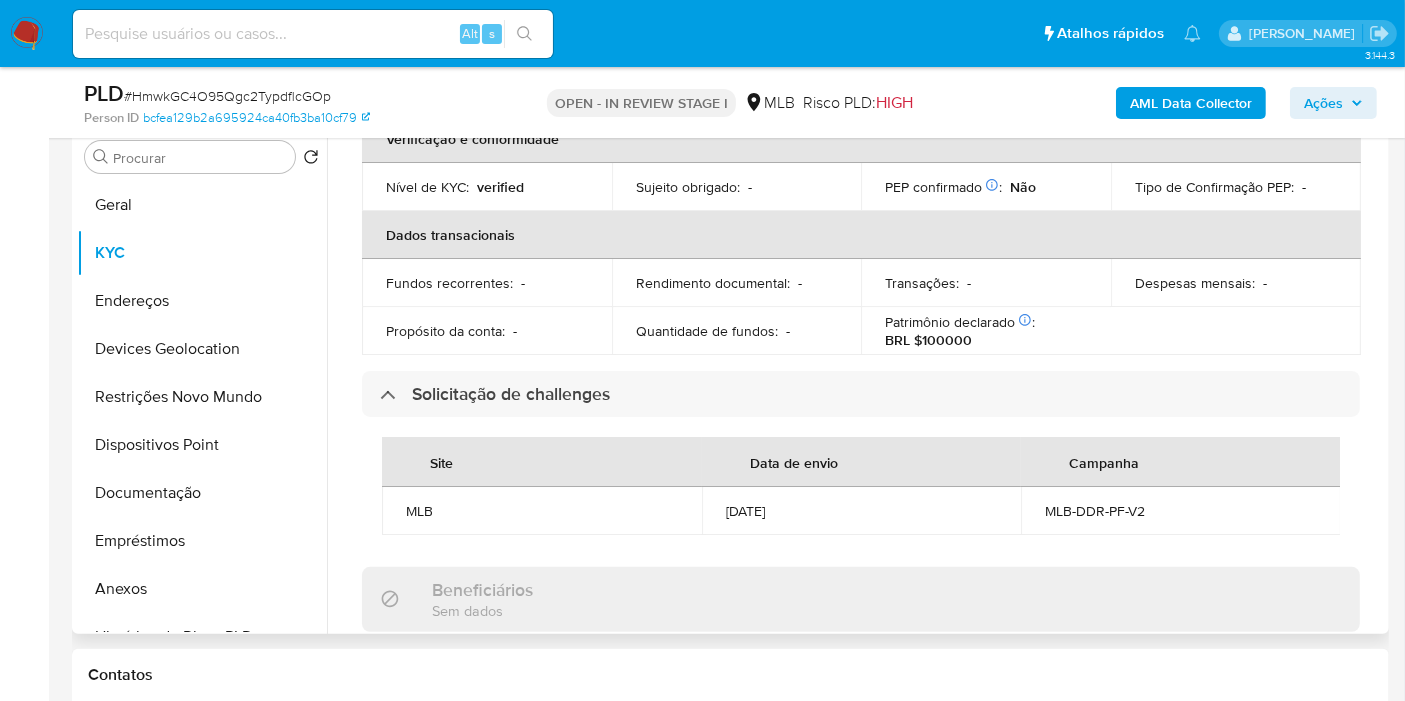 click on "Dados transacionais" at bounding box center [861, 235] 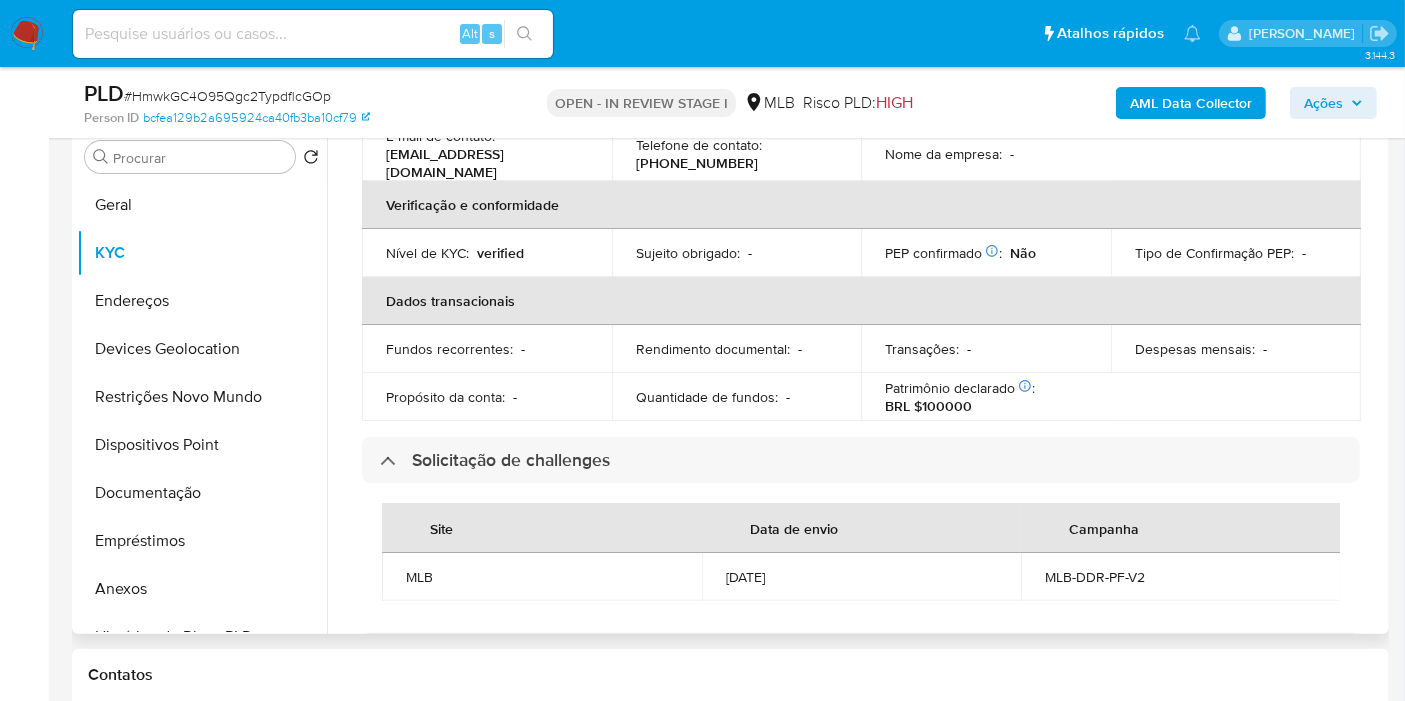 scroll, scrollTop: 333, scrollLeft: 0, axis: vertical 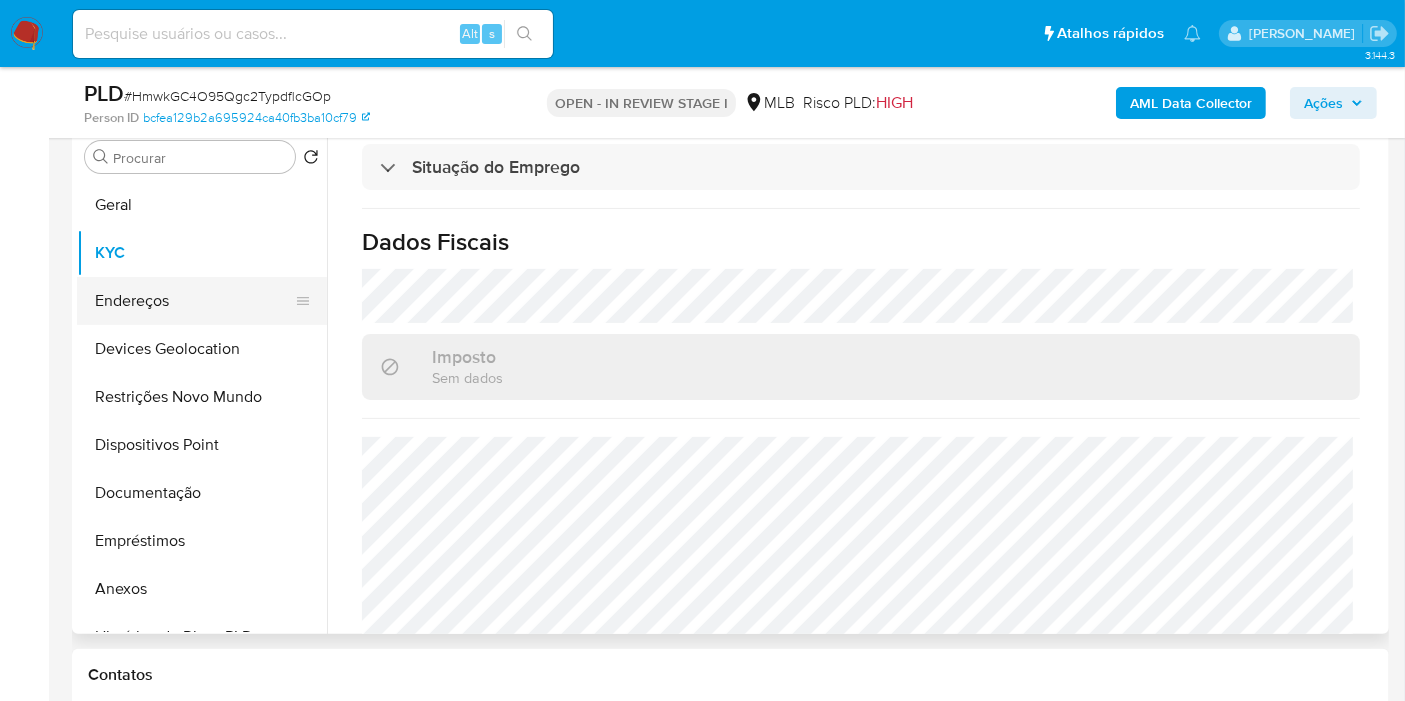 click on "Endereços" at bounding box center (194, 301) 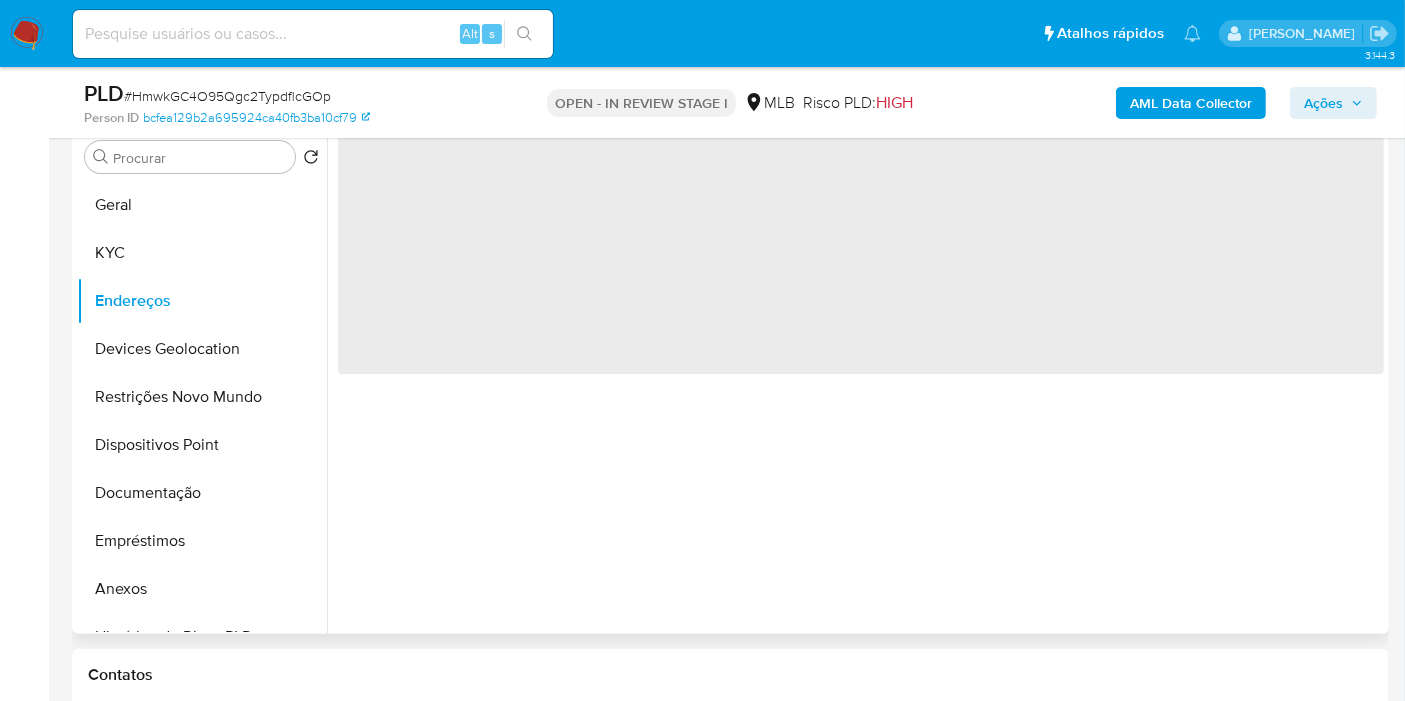scroll, scrollTop: 0, scrollLeft: 0, axis: both 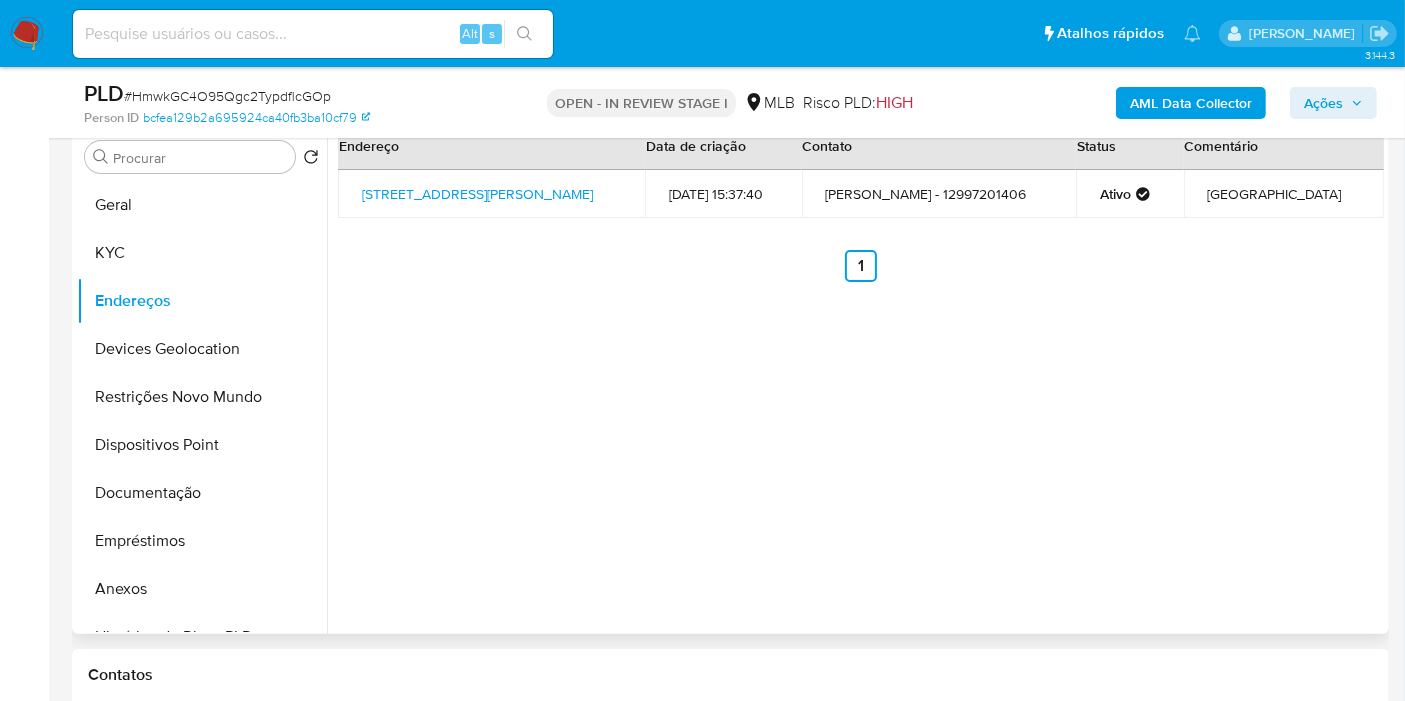 type 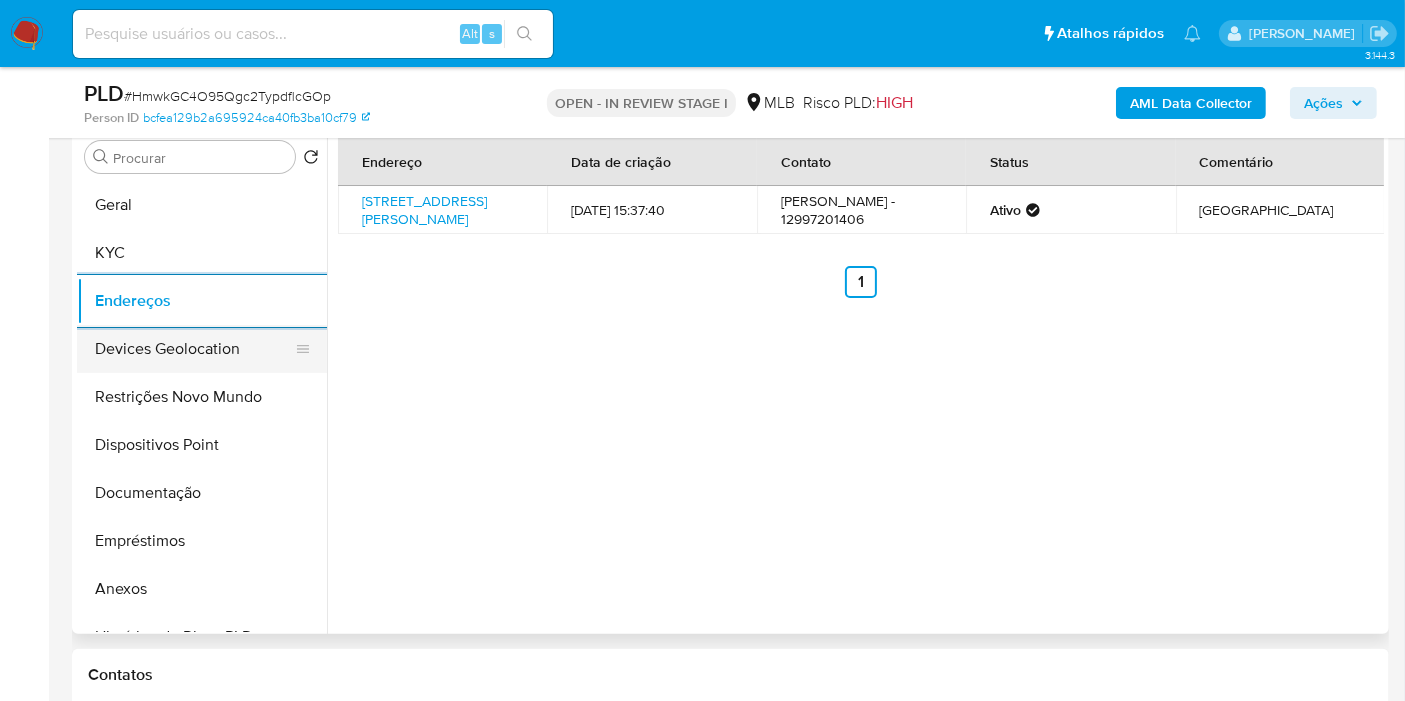 click on "Devices Geolocation" at bounding box center [194, 349] 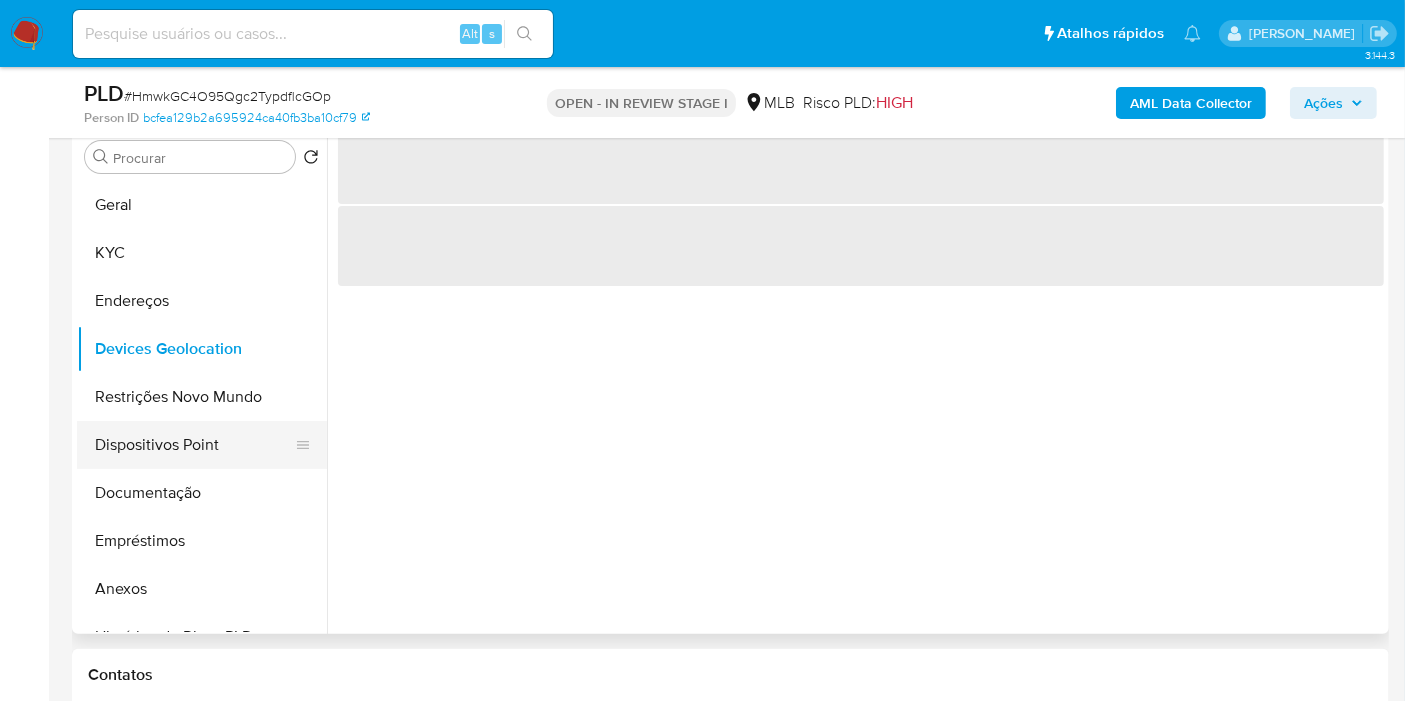 click on "Dispositivos Point" at bounding box center [194, 445] 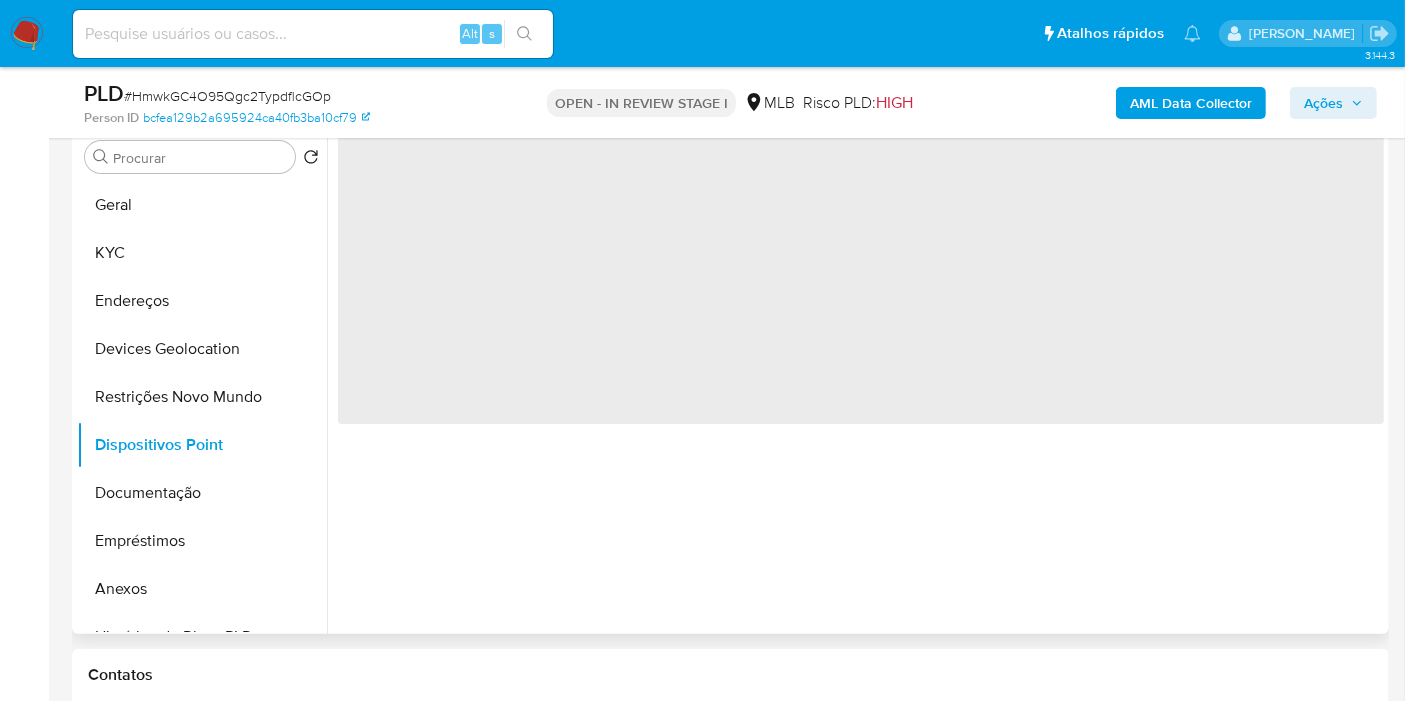 scroll, scrollTop: 285, scrollLeft: 0, axis: vertical 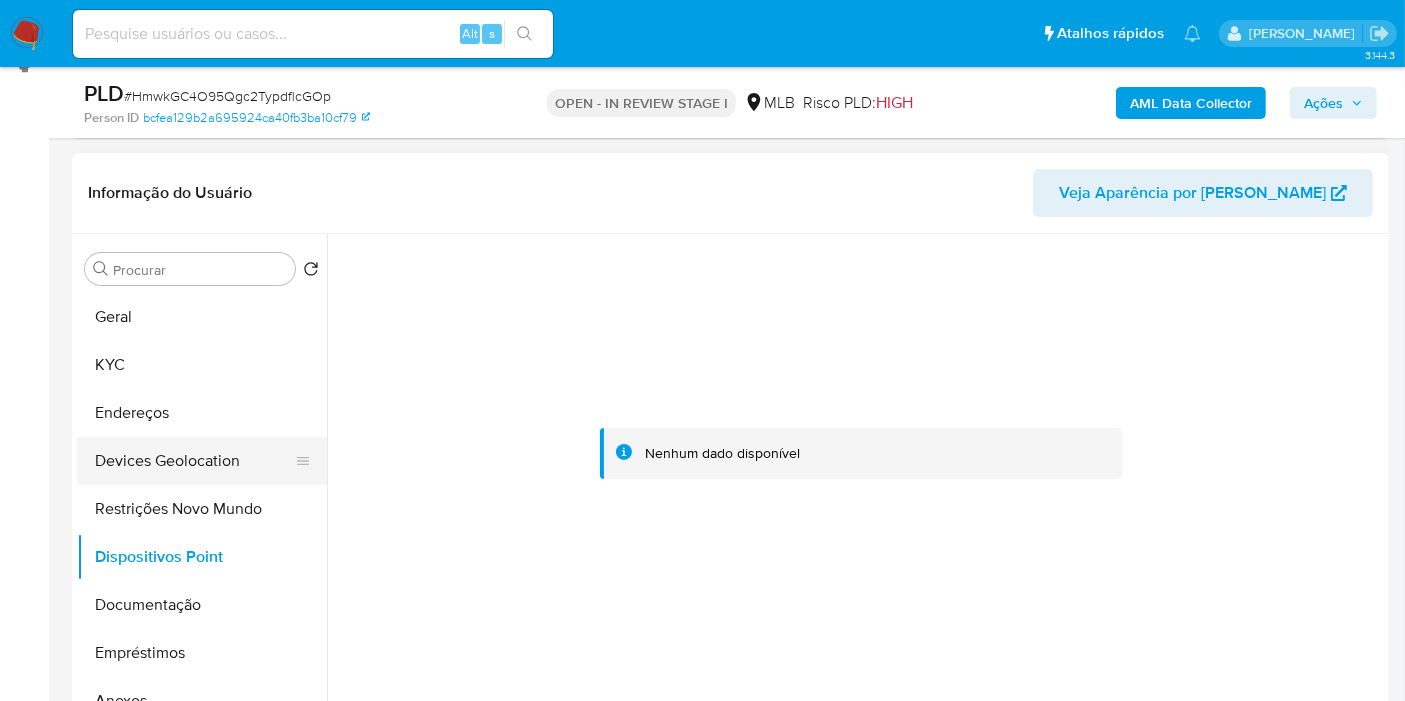click on "Devices Geolocation" at bounding box center (194, 461) 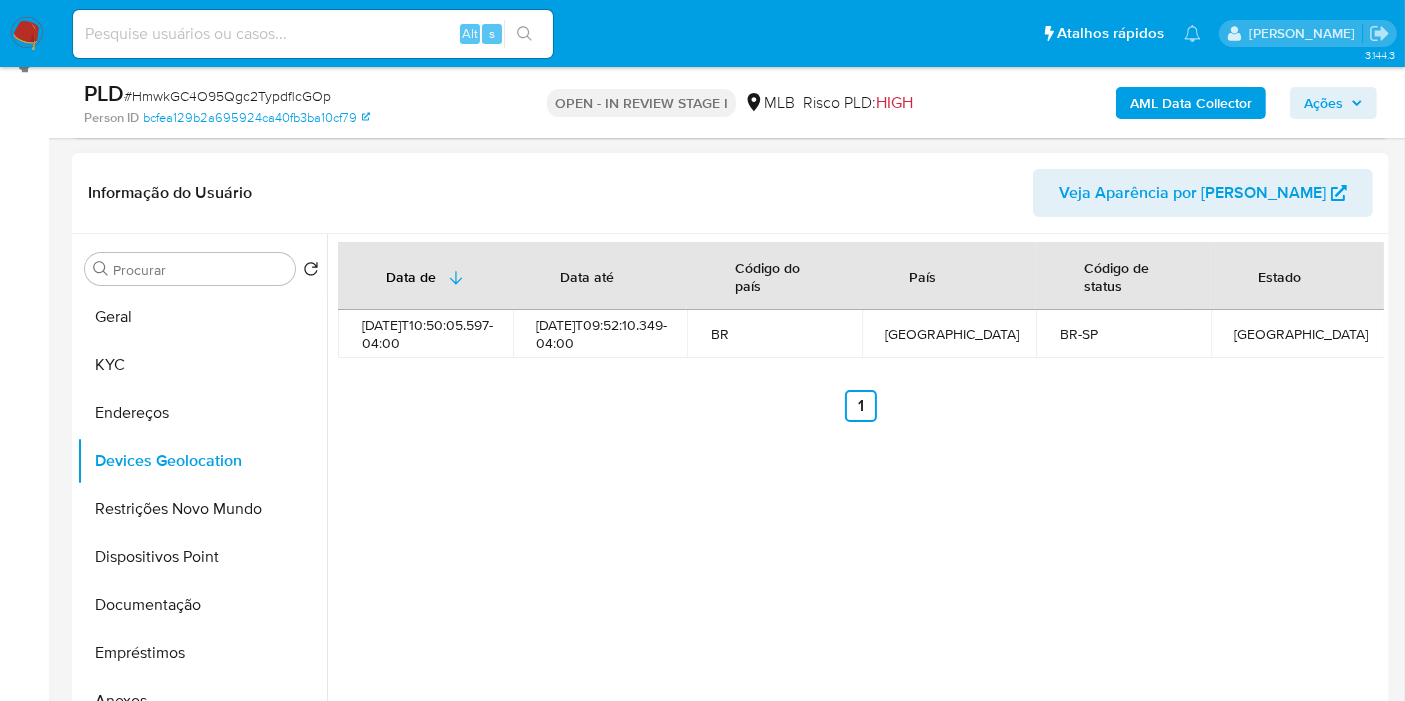 type 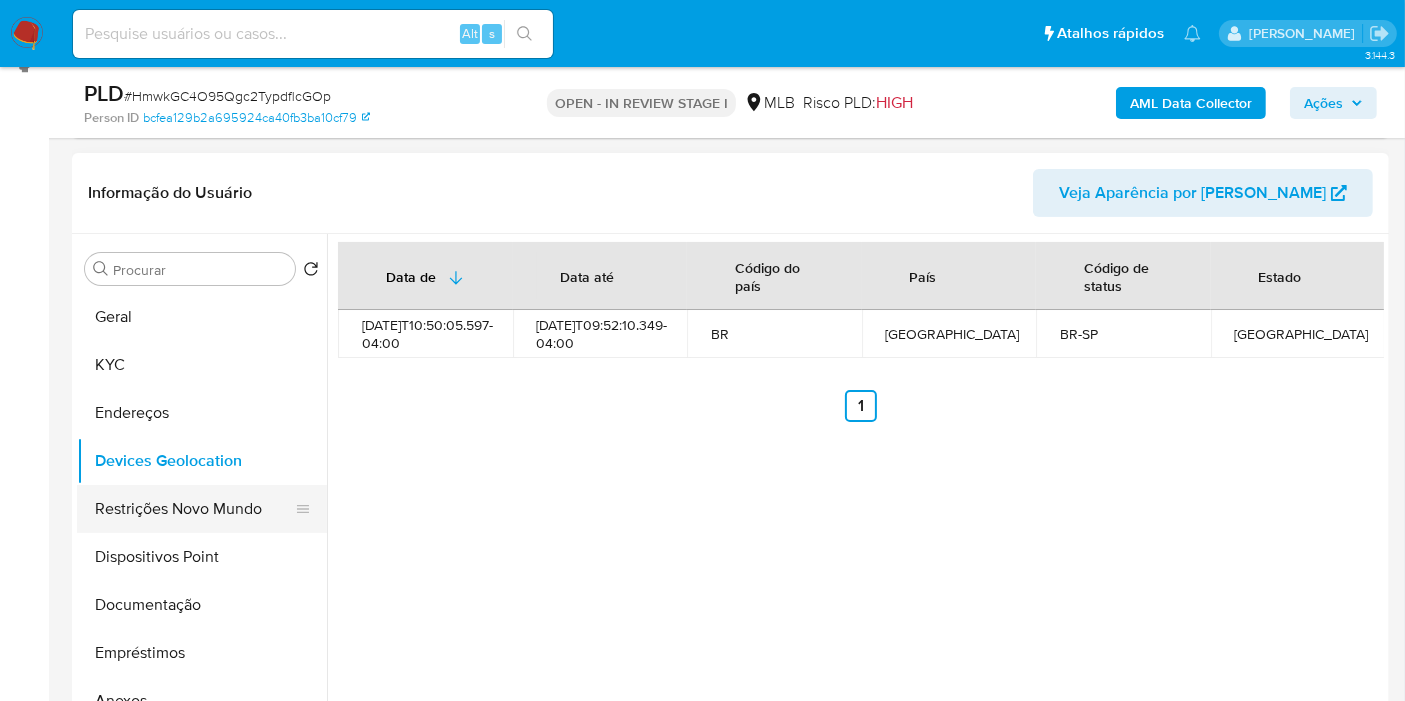 click on "Restrições Novo Mundo" at bounding box center (194, 509) 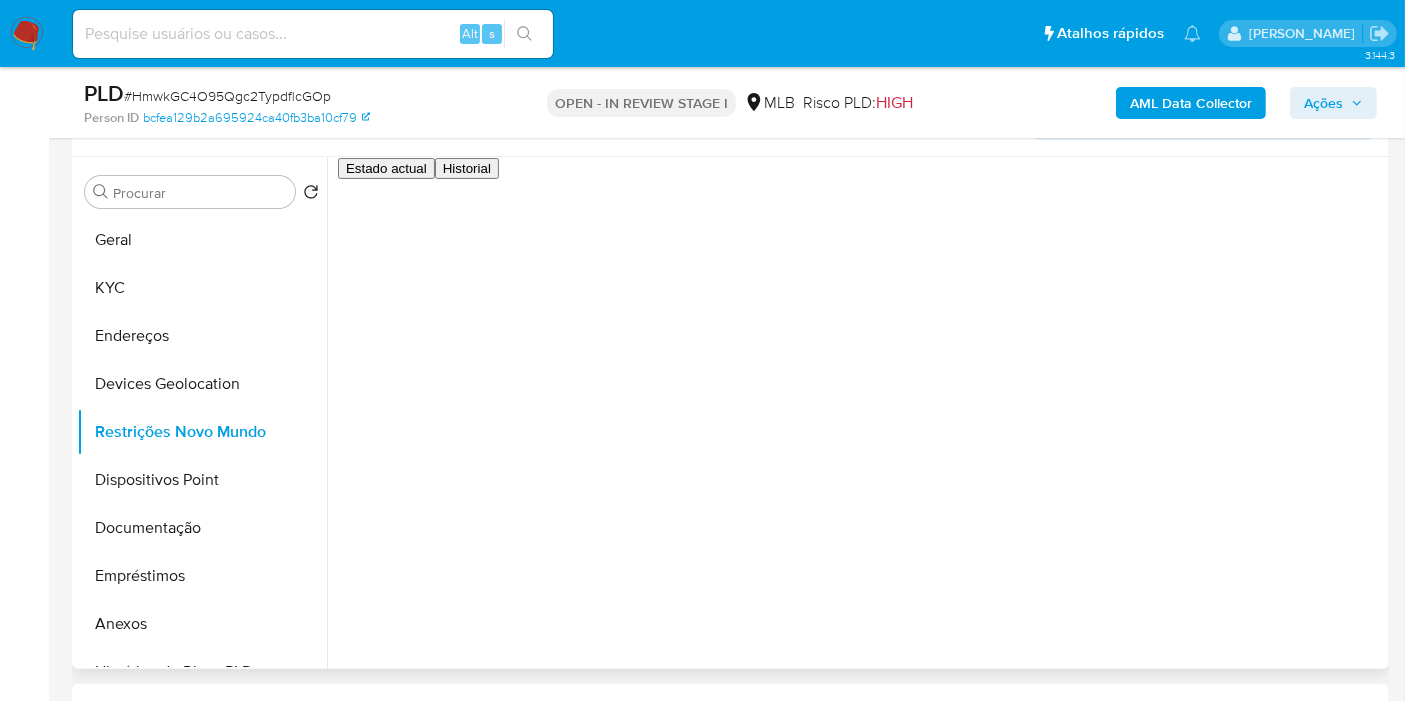 scroll, scrollTop: 397, scrollLeft: 0, axis: vertical 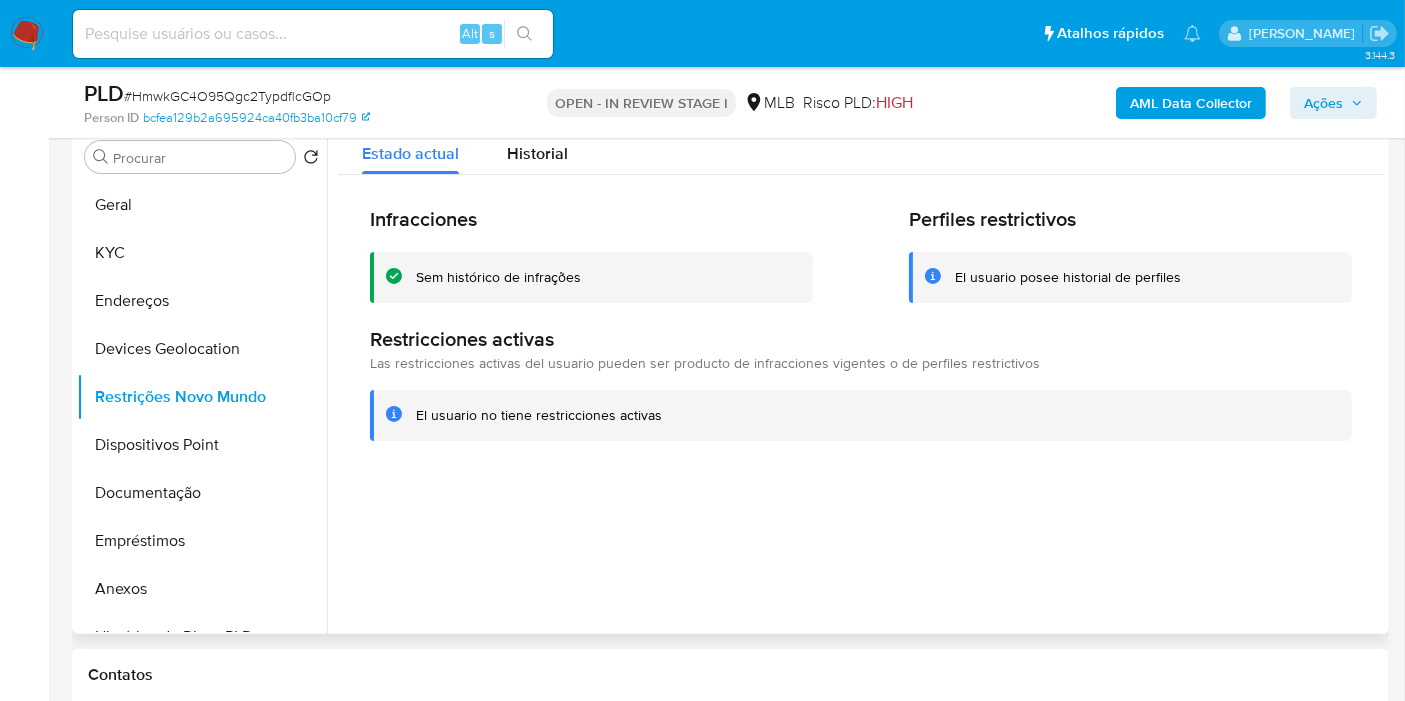 type 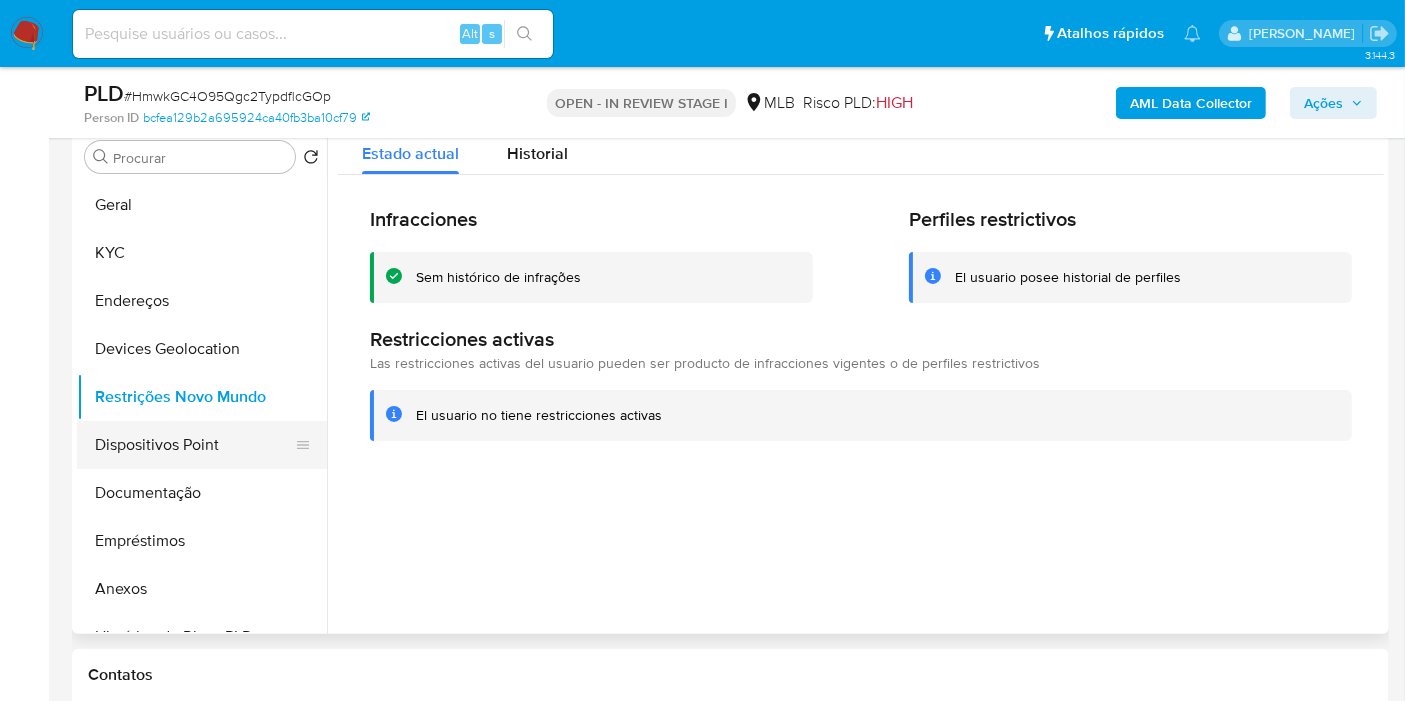 click on "Dispositivos Point" at bounding box center [194, 445] 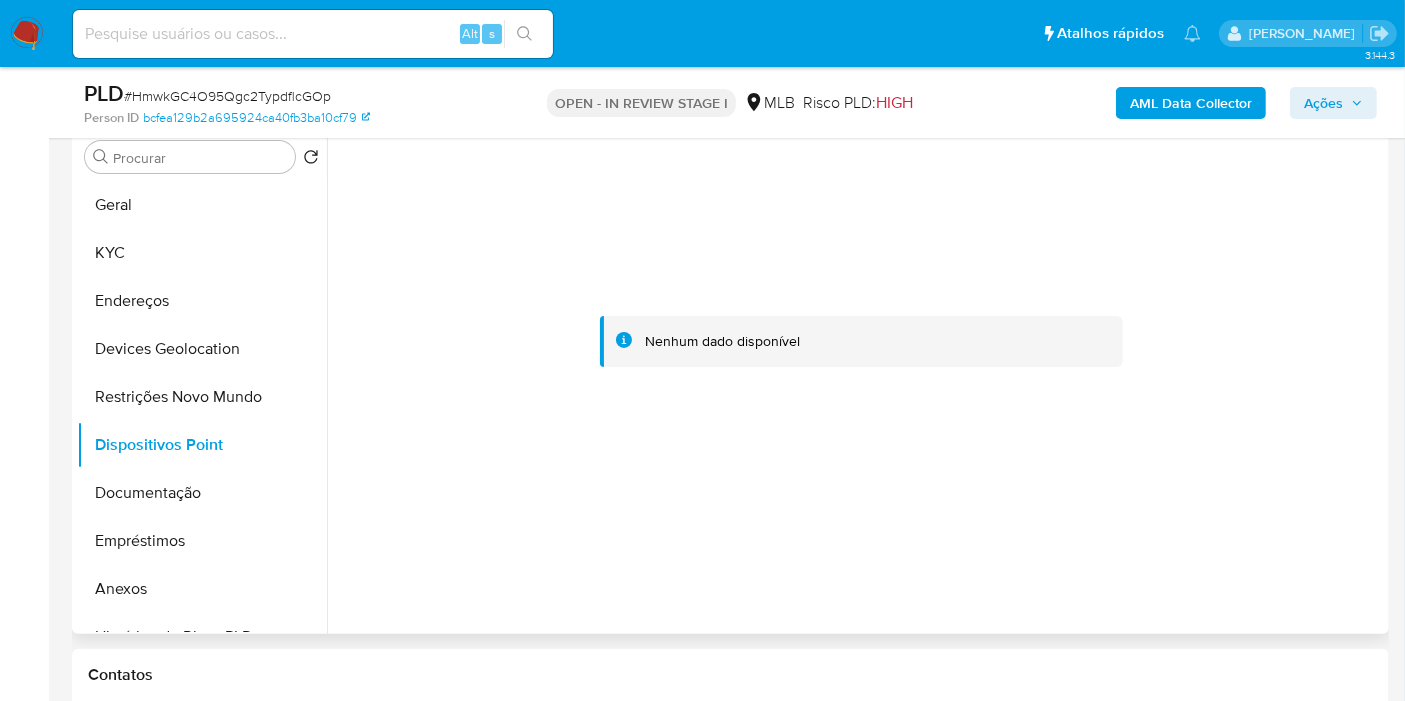 type 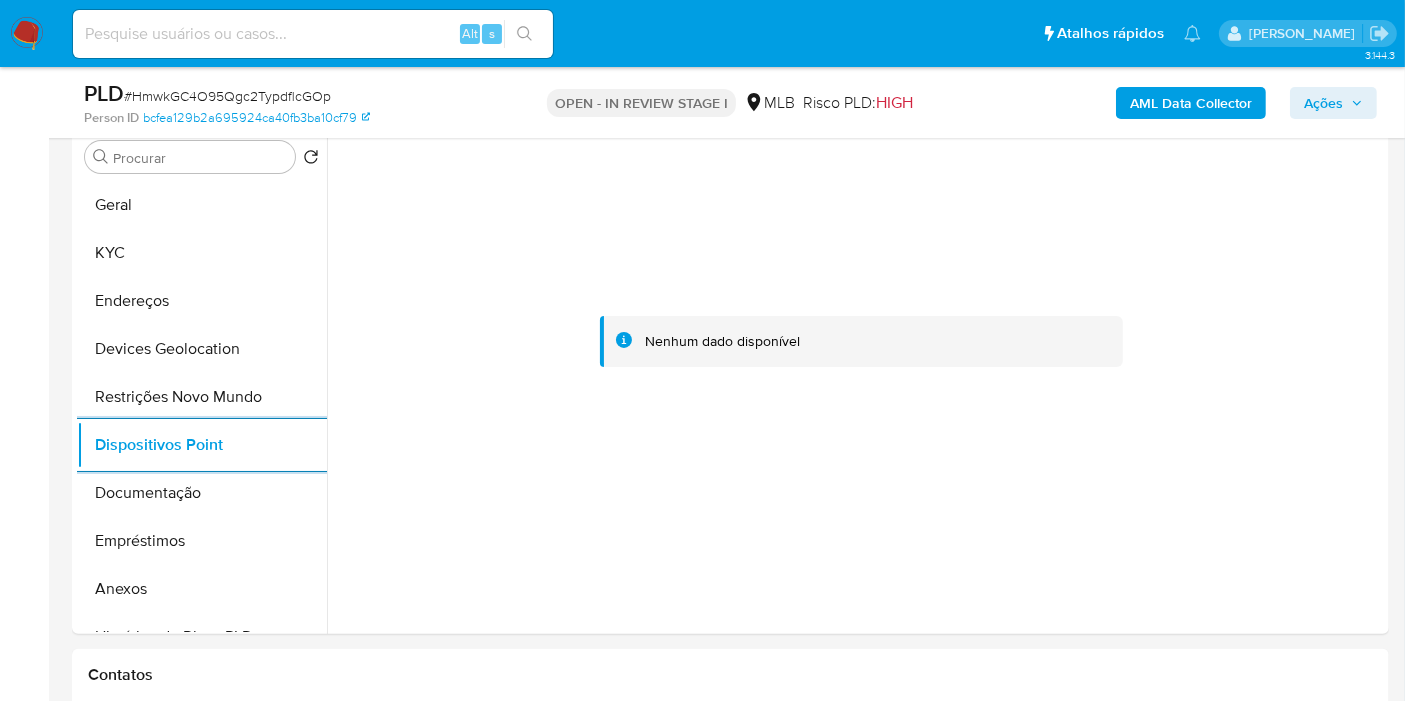 click on "Ações" at bounding box center [1323, 103] 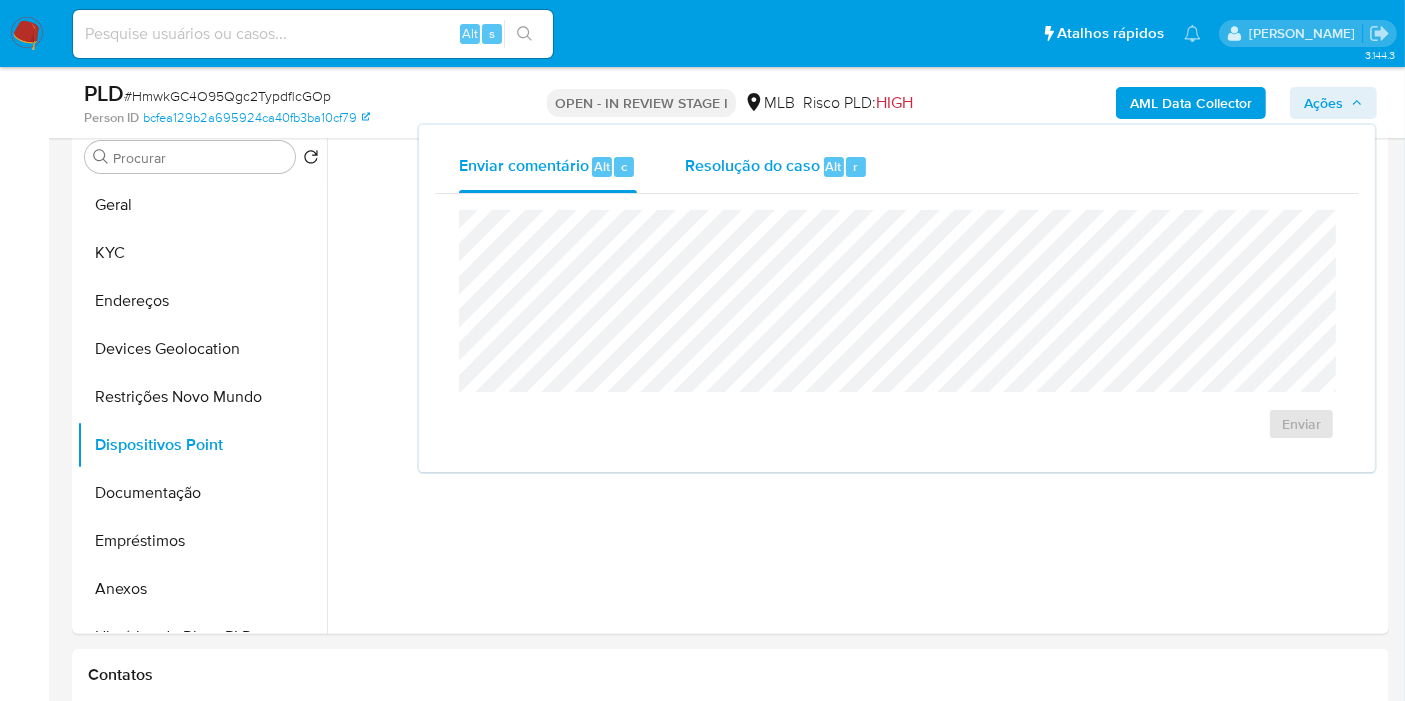 click on "Resolução do caso" at bounding box center (752, 165) 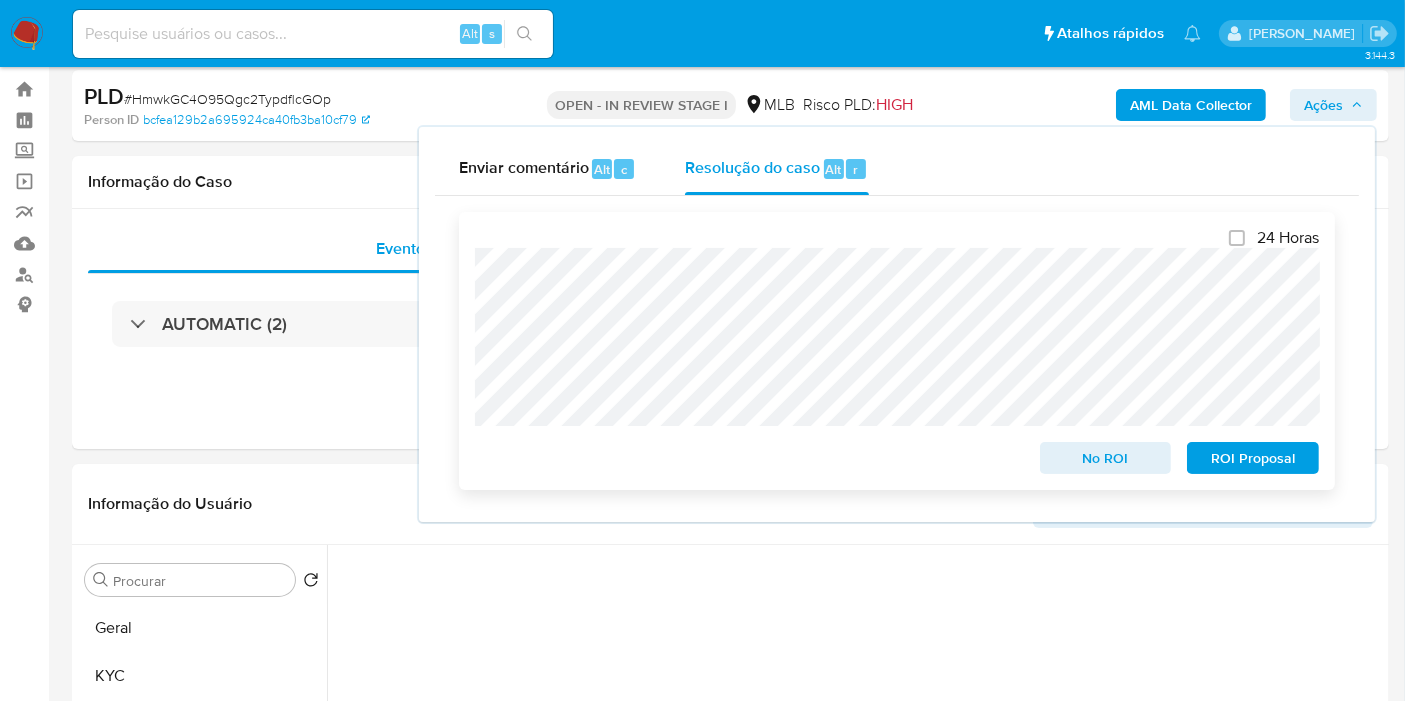 scroll, scrollTop: 0, scrollLeft: 0, axis: both 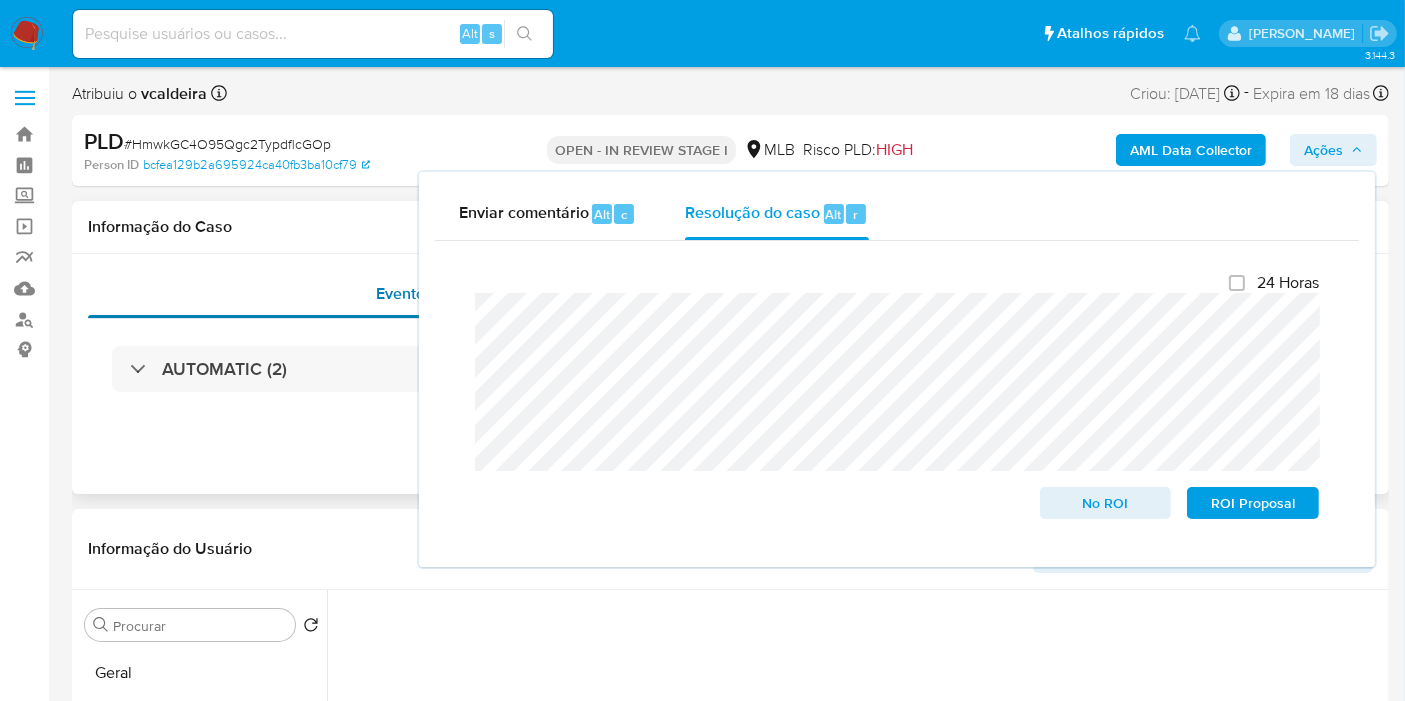 click on "Atribuiu o   vcaldeira   Asignado el: 18/06/2025 14:25:19 Criou: 12/06/2025   Criou: 12/06/2025 00:17:38 - Expira em 18 dias   Expira em 27/07/2025 00:17:38 PLD # HmwkGC4O95Qgc2TypdflcGOp Person ID bcfea129b2a695924ca40fb3ba10cf79 OPEN - IN REVIEW STAGE I  MLB Risco PLD:  HIGH AML Data Collector Ações Enviar comentário Alt c Resolução do caso Alt r Fechamento do caso 24 Horas No ROI ROI Proposal Informação do Caso Eventos ( 2 ) Ações AUTOMATIC (2) Informação do Usuário Veja Aparência por Pessoa Procurar   Retornar ao pedido padrão Geral KYC Endereços Devices Geolocation Restrições Novo Mundo Dispositivos Point Documentação Empréstimos Anexos Histórico de Risco PLD Histórico de casos Items Adiantamentos de Dinheiro Cartões Contas Bancárias Dados Modificados Detalhe da geolocalização Fecha Compliant Financiamento de Veículos Histórico de conversas IV Challenges Insurtech Lista Interna Listas Externas Marcas AML Perfis Relacionados Contatos Histórico CX Soluções Bate-papo Id Estado" at bounding box center [730, 2088] 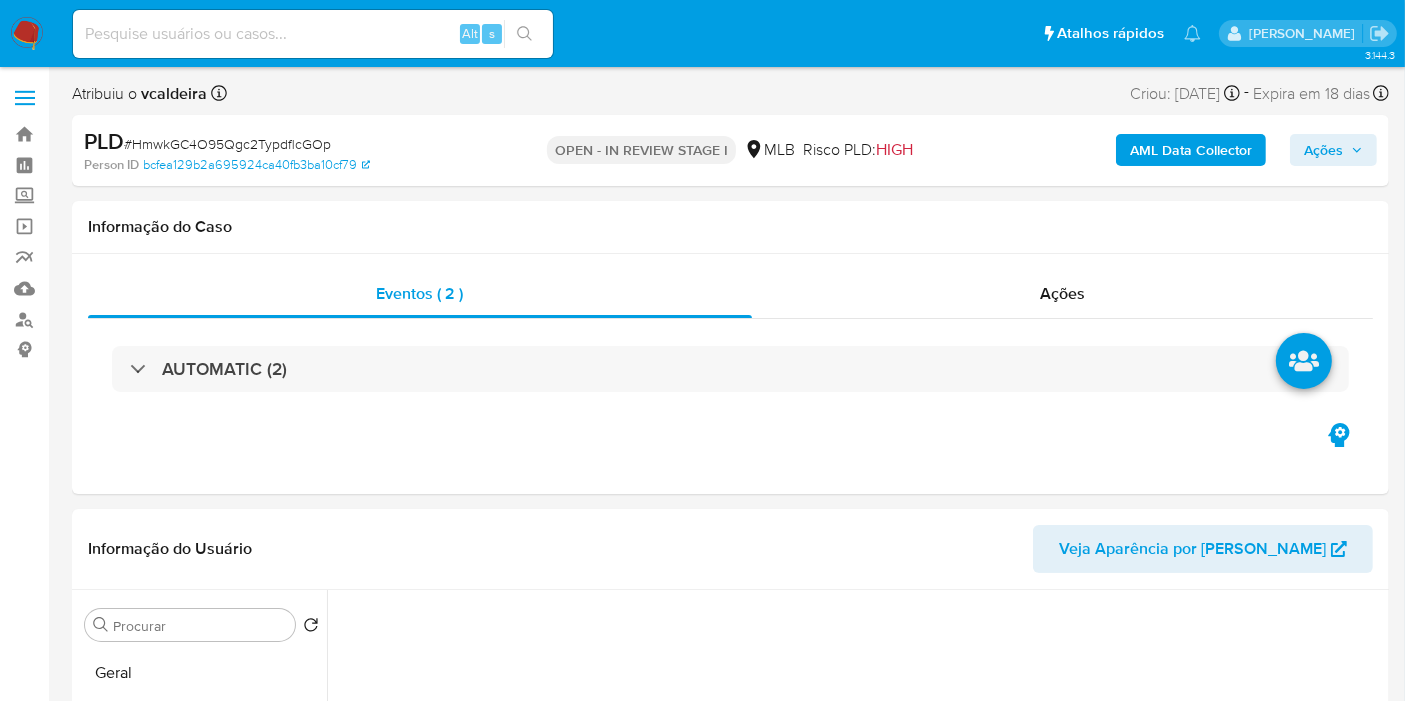 click on "Ações" at bounding box center (1333, 150) 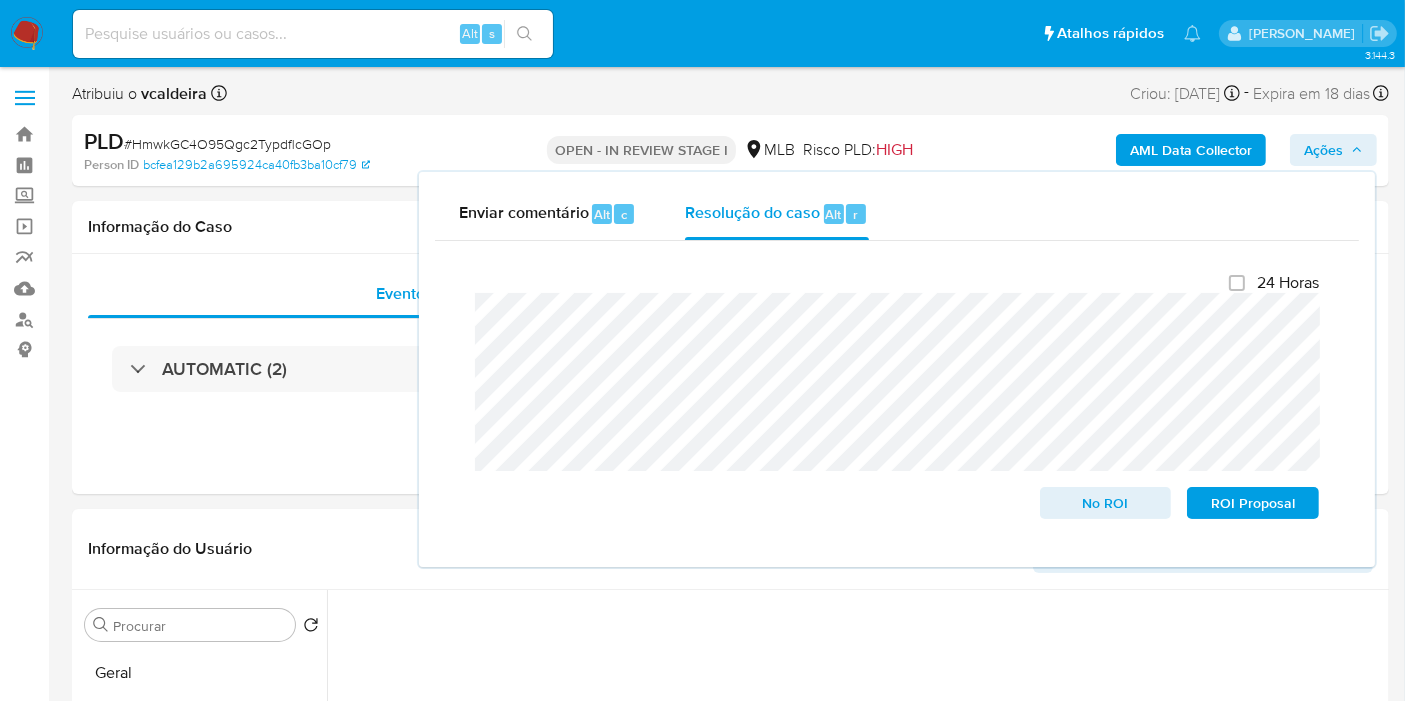 click on "Fechamento do caso 24 Horas No ROI ROI Proposal" at bounding box center (897, 396) 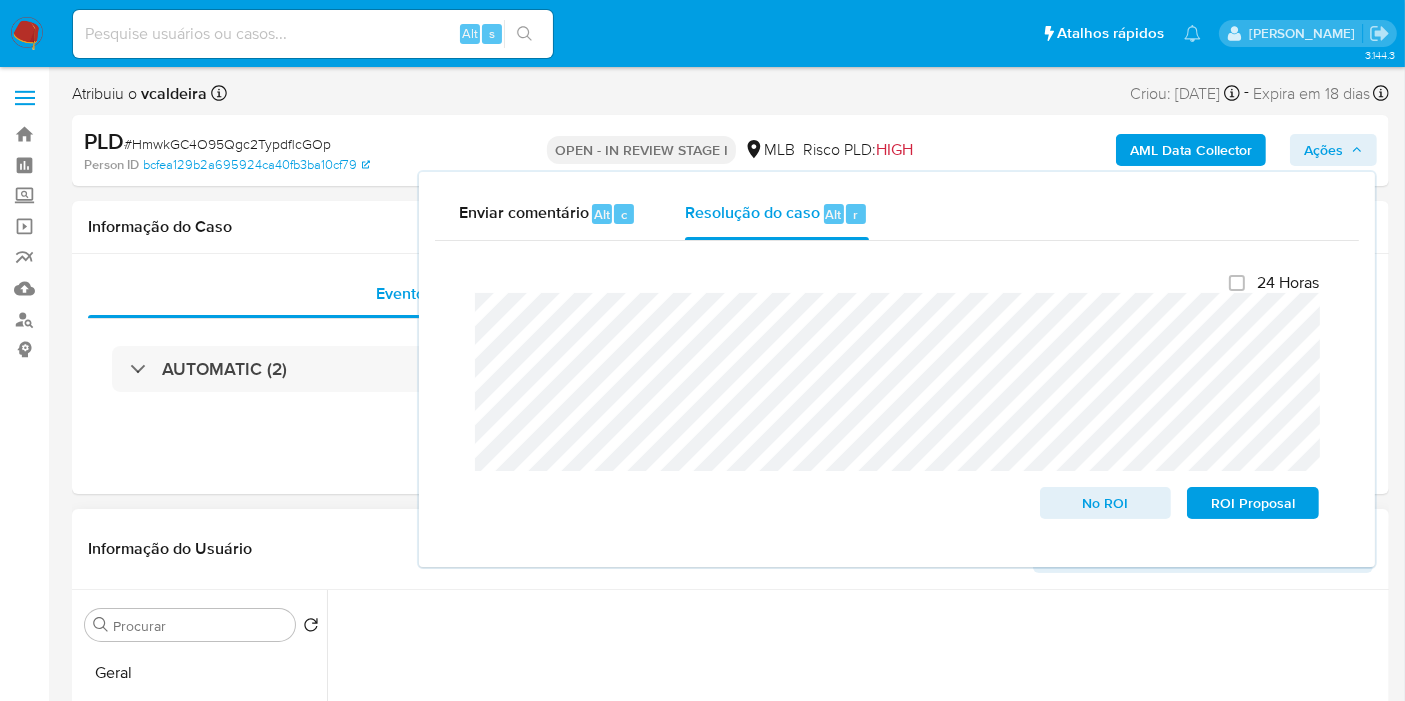 click at bounding box center [861, 810] 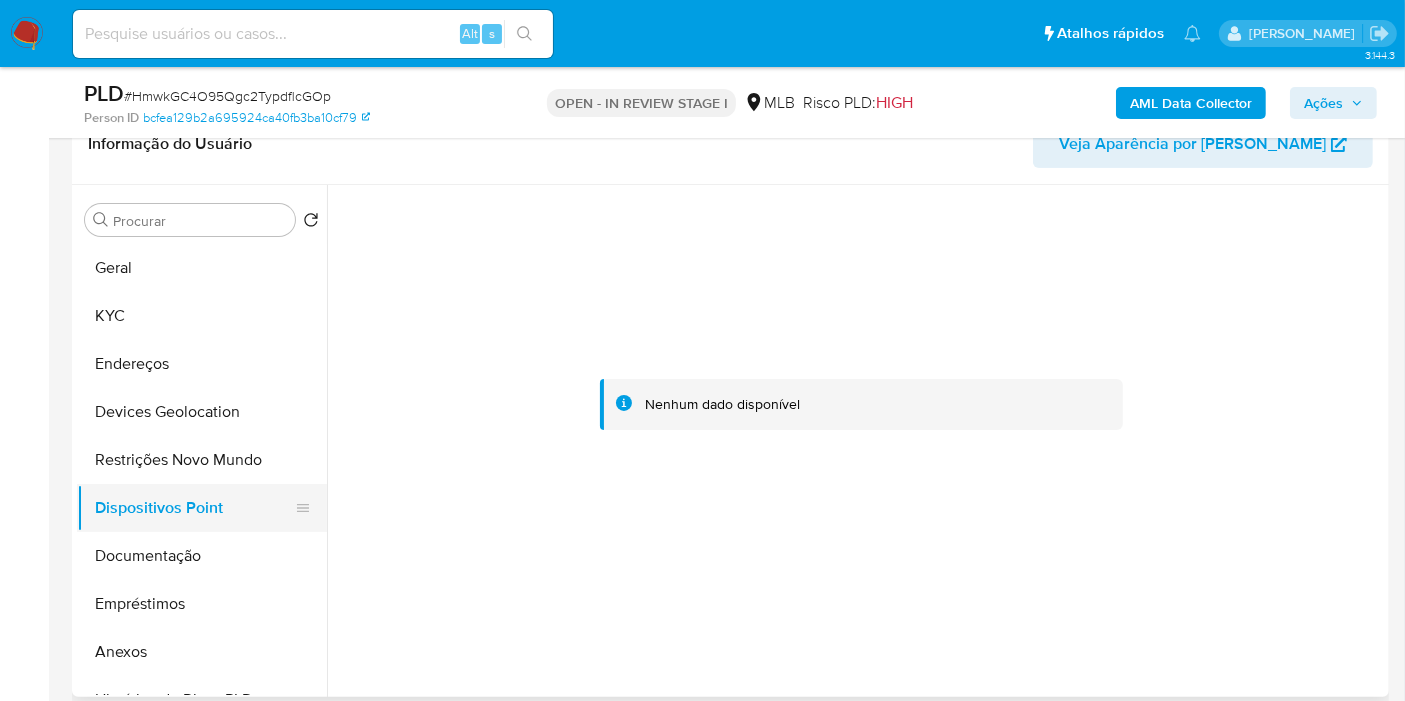 scroll, scrollTop: 444, scrollLeft: 0, axis: vertical 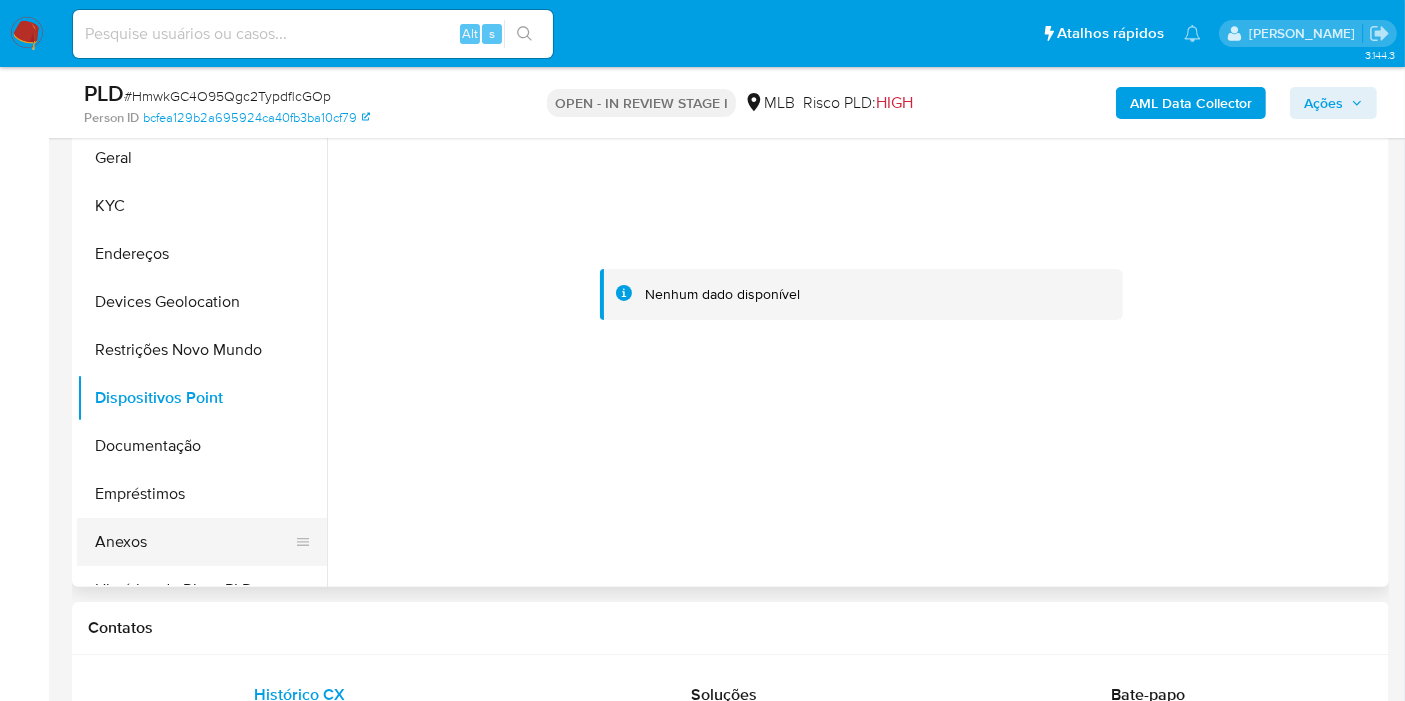 click on "Anexos" at bounding box center [194, 542] 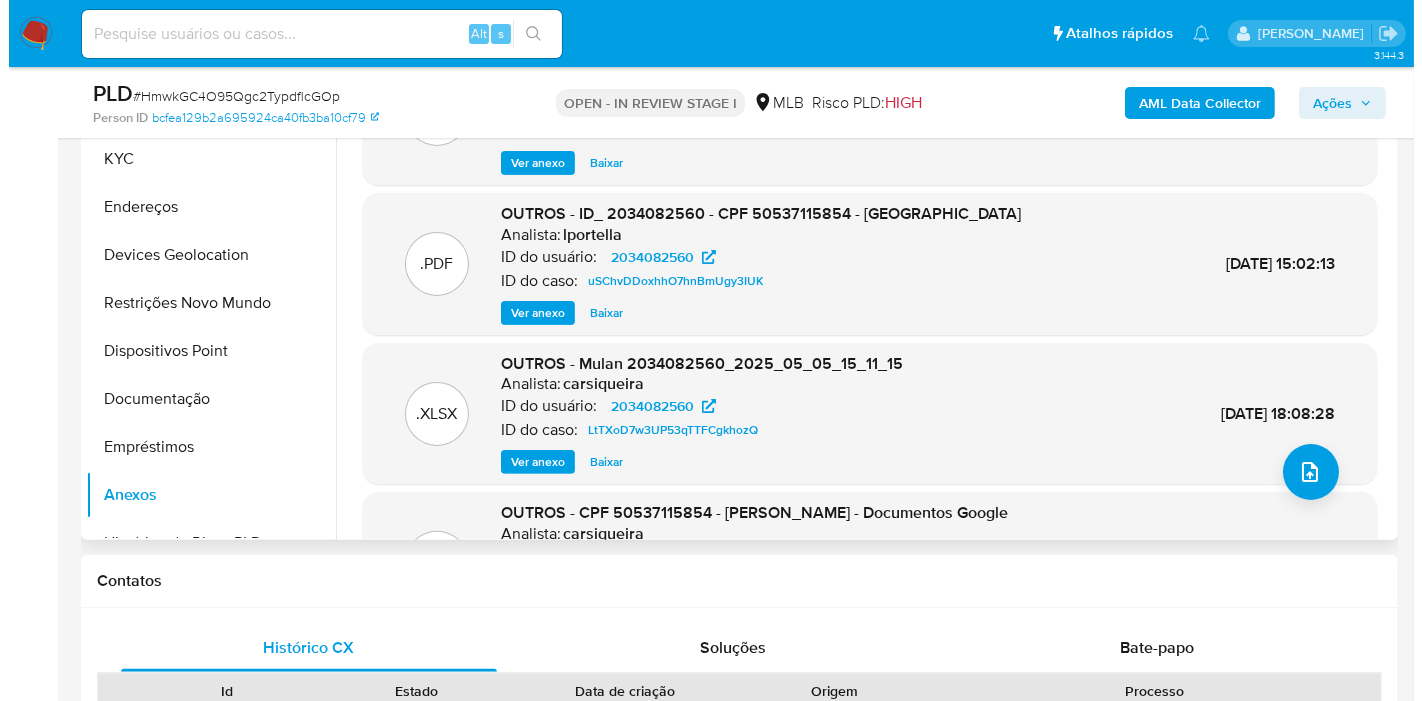 scroll, scrollTop: 555, scrollLeft: 0, axis: vertical 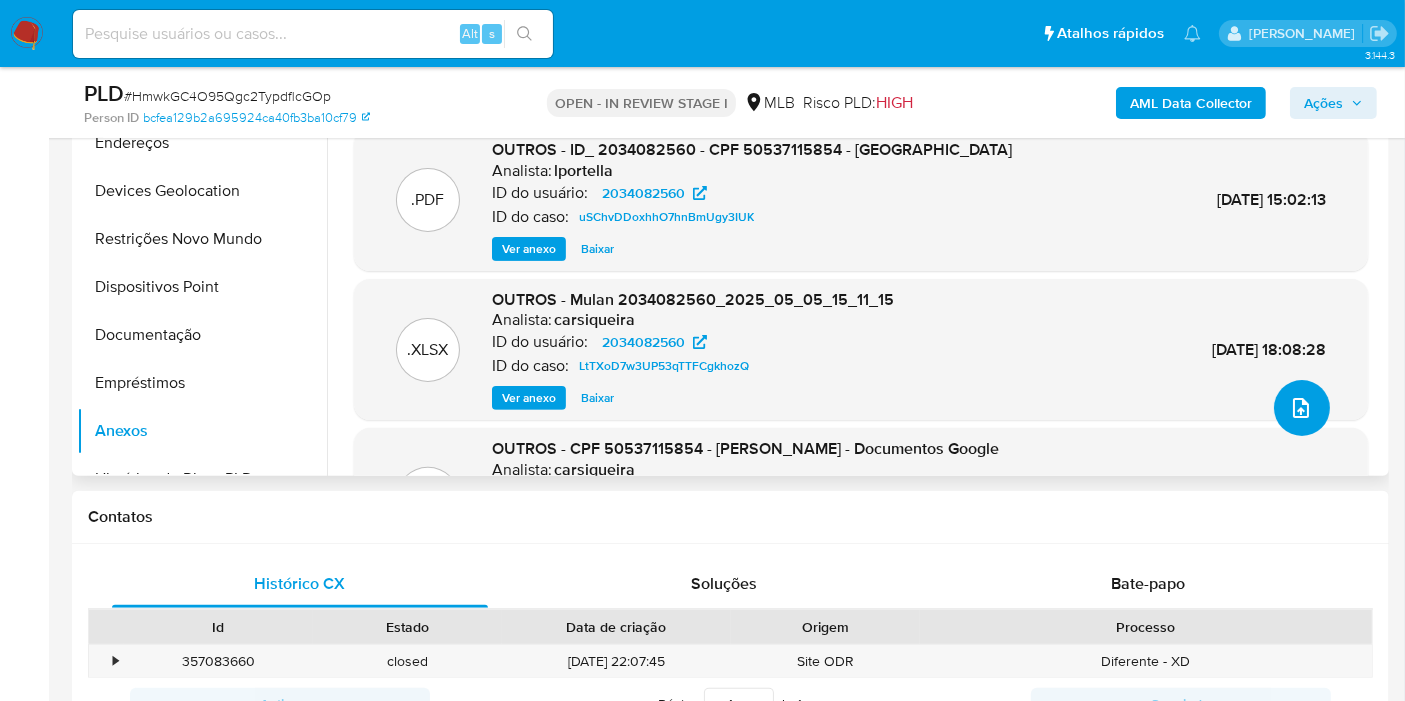 click at bounding box center [1302, 408] 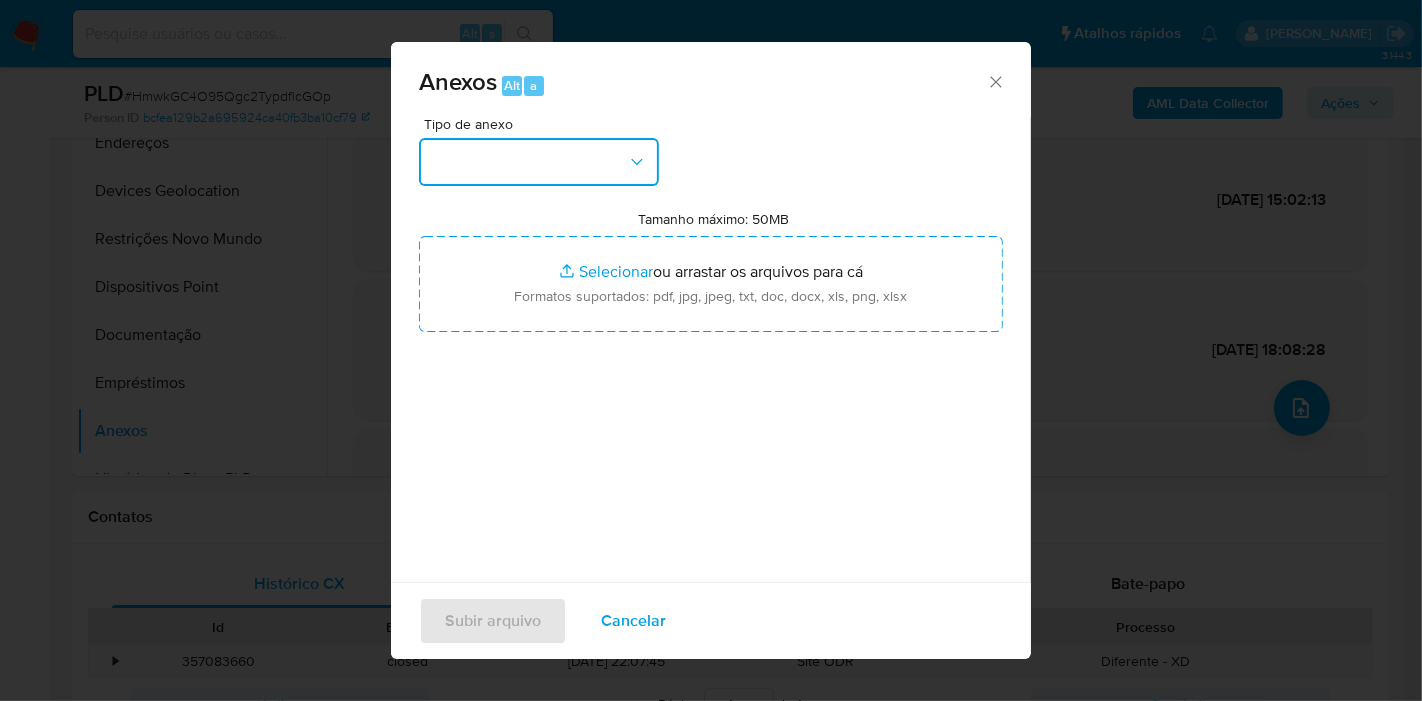 click at bounding box center [539, 162] 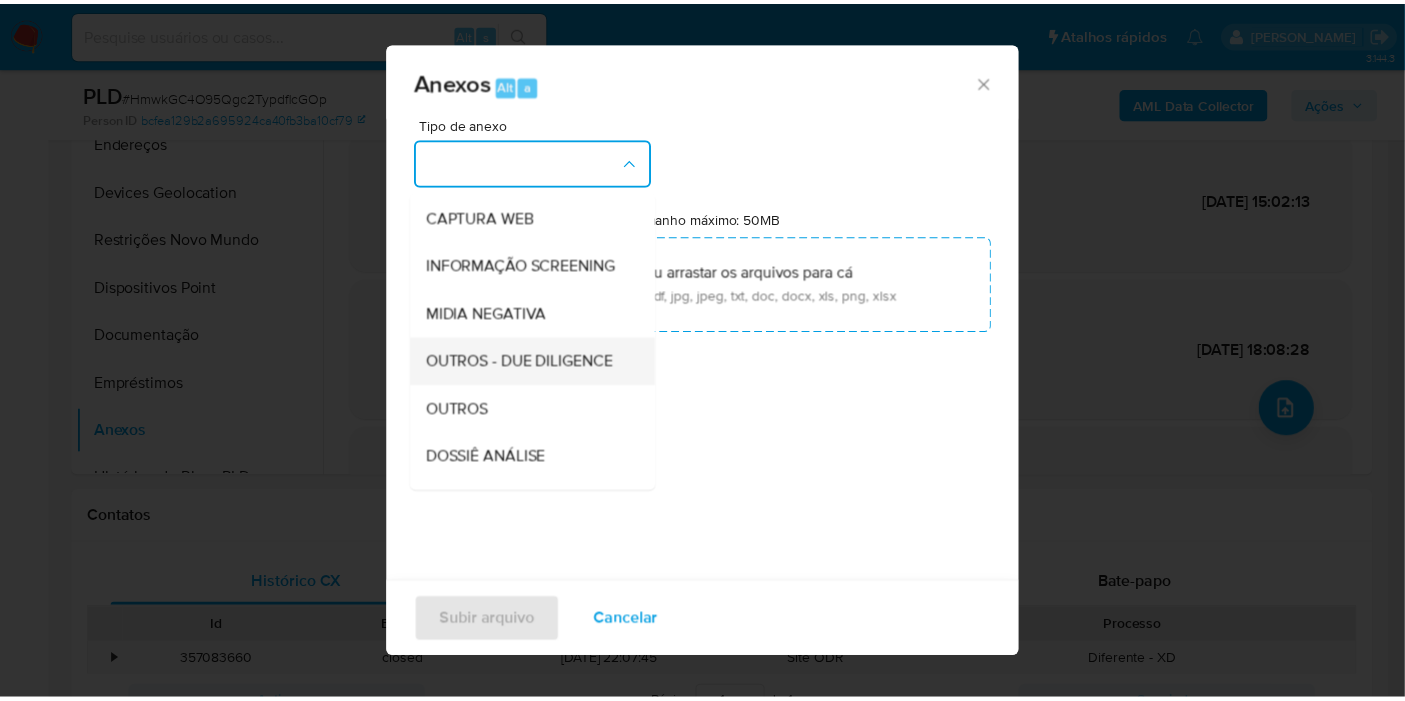 scroll, scrollTop: 222, scrollLeft: 0, axis: vertical 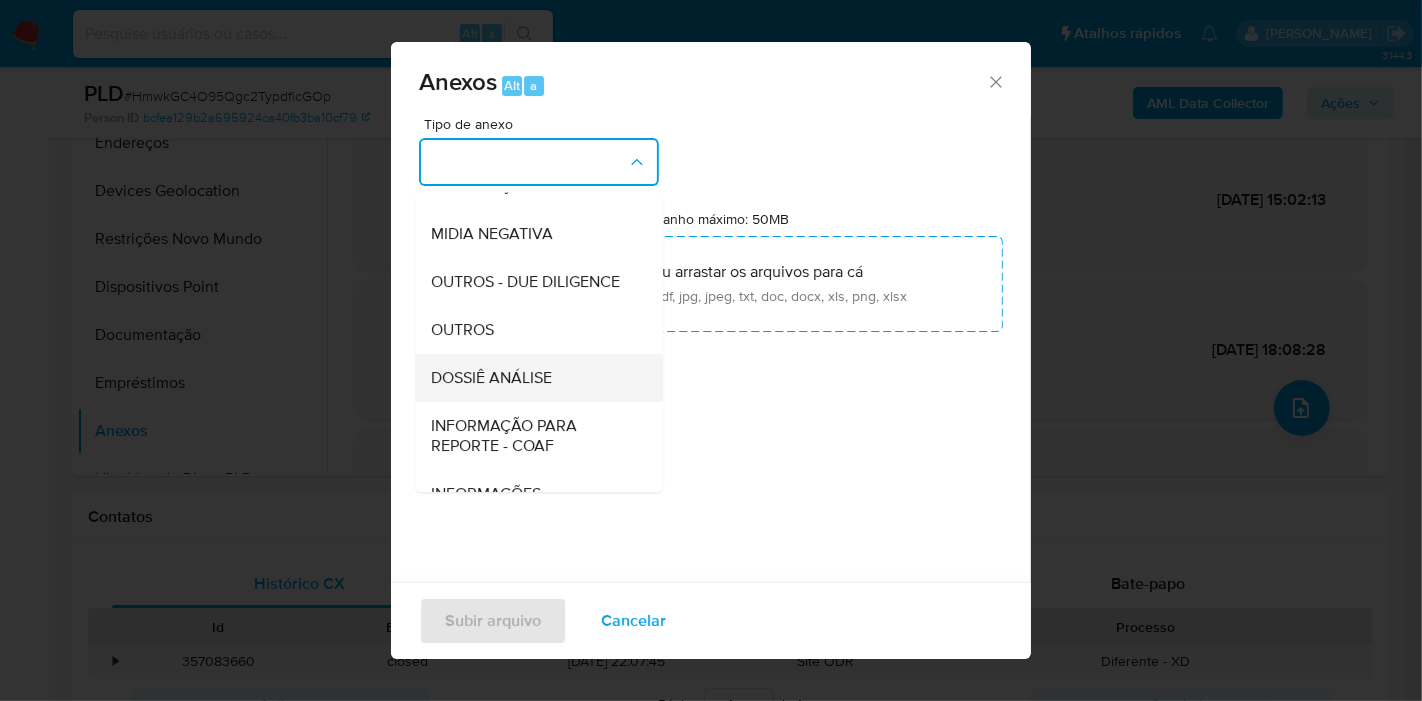click on "DOSSIÊ ANÁLISE" at bounding box center [491, 378] 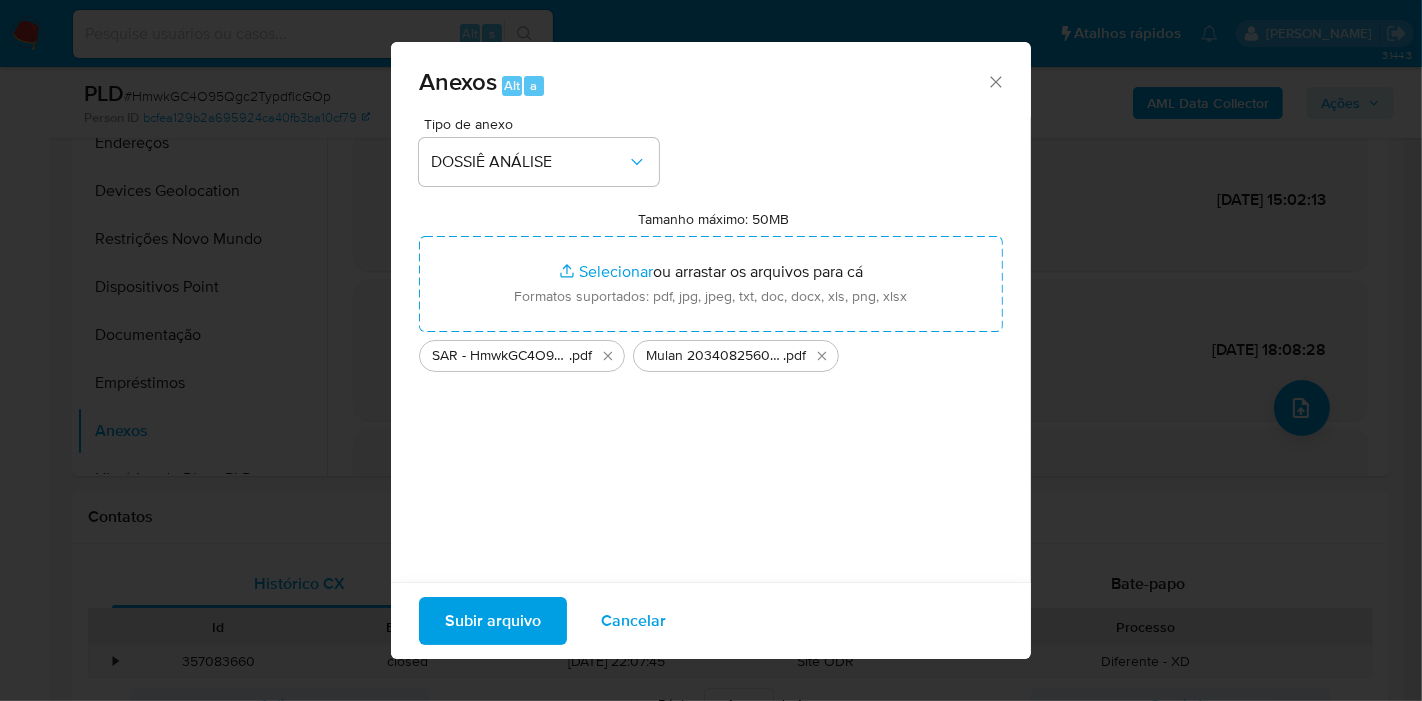 click on "Subir arquivo" at bounding box center (493, 621) 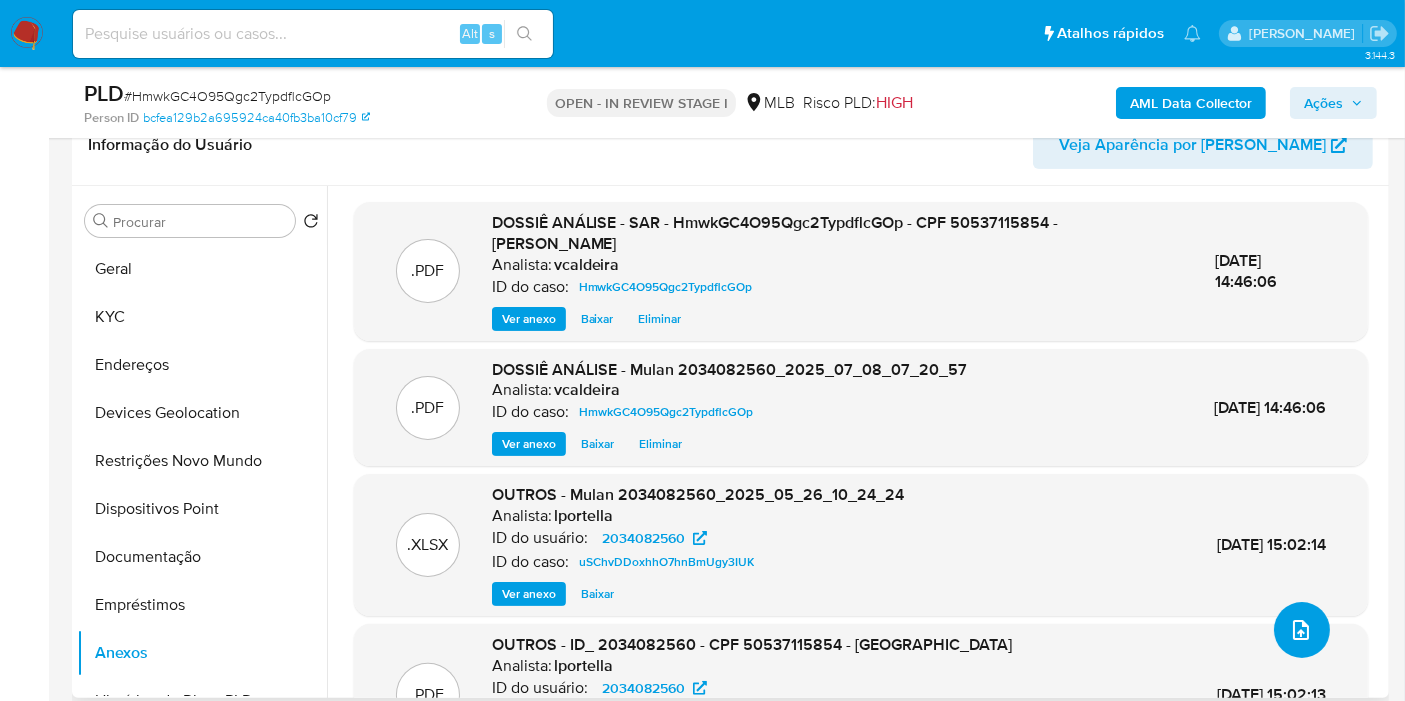 scroll, scrollTop: 111, scrollLeft: 0, axis: vertical 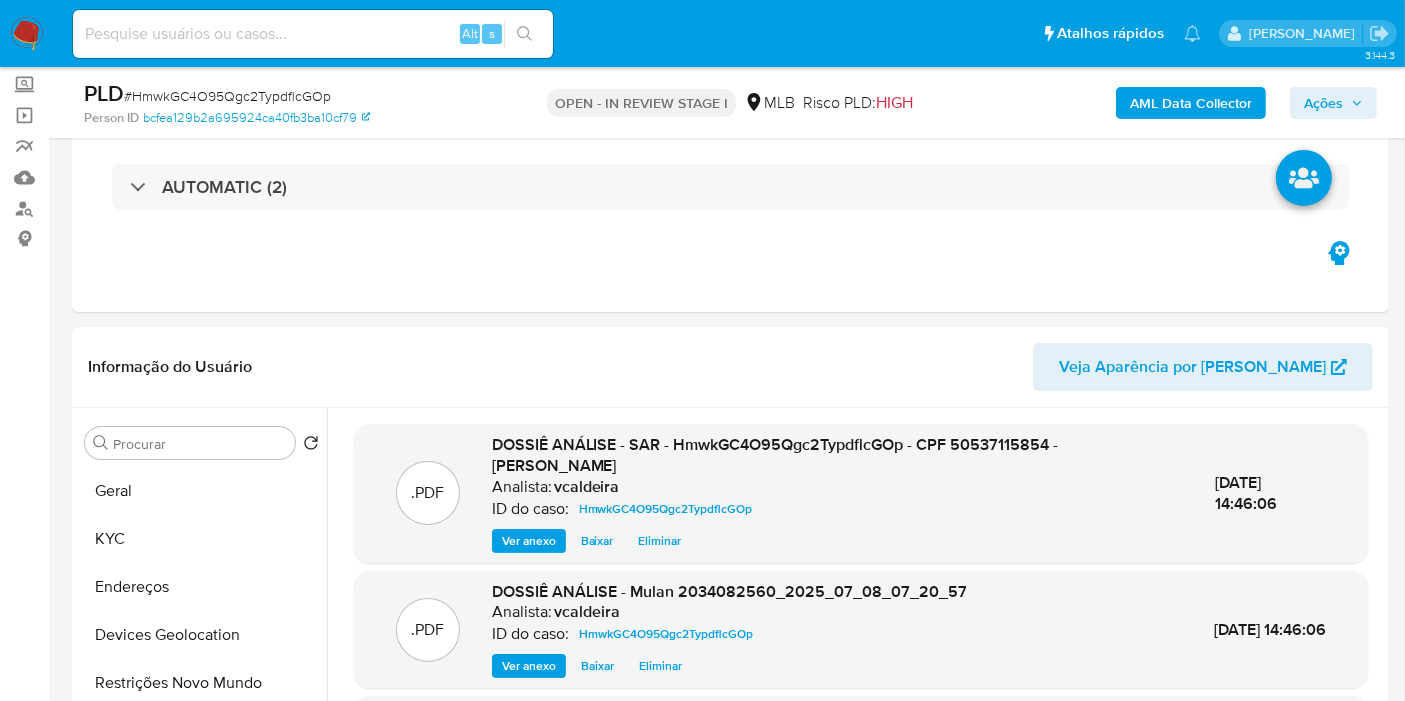 click on "Ações" at bounding box center (1323, 103) 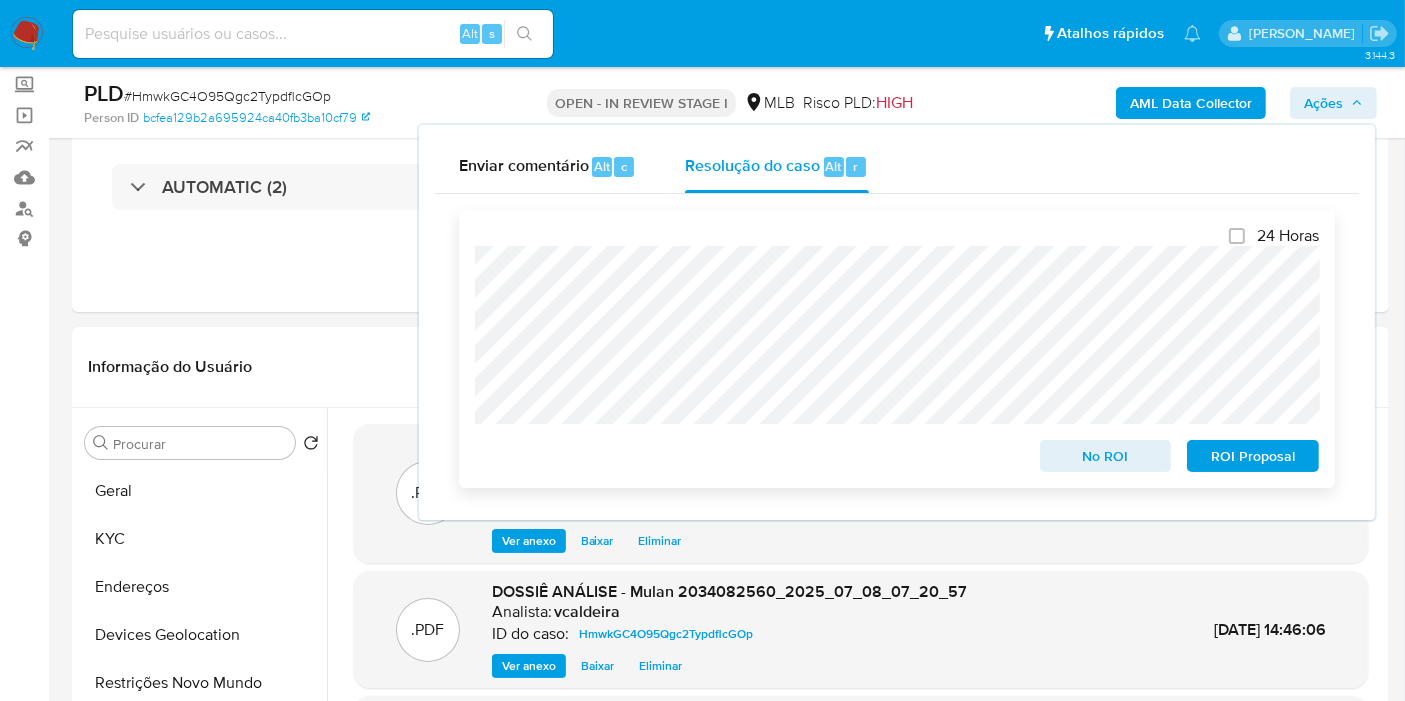 click on "No ROI" at bounding box center [1106, 456] 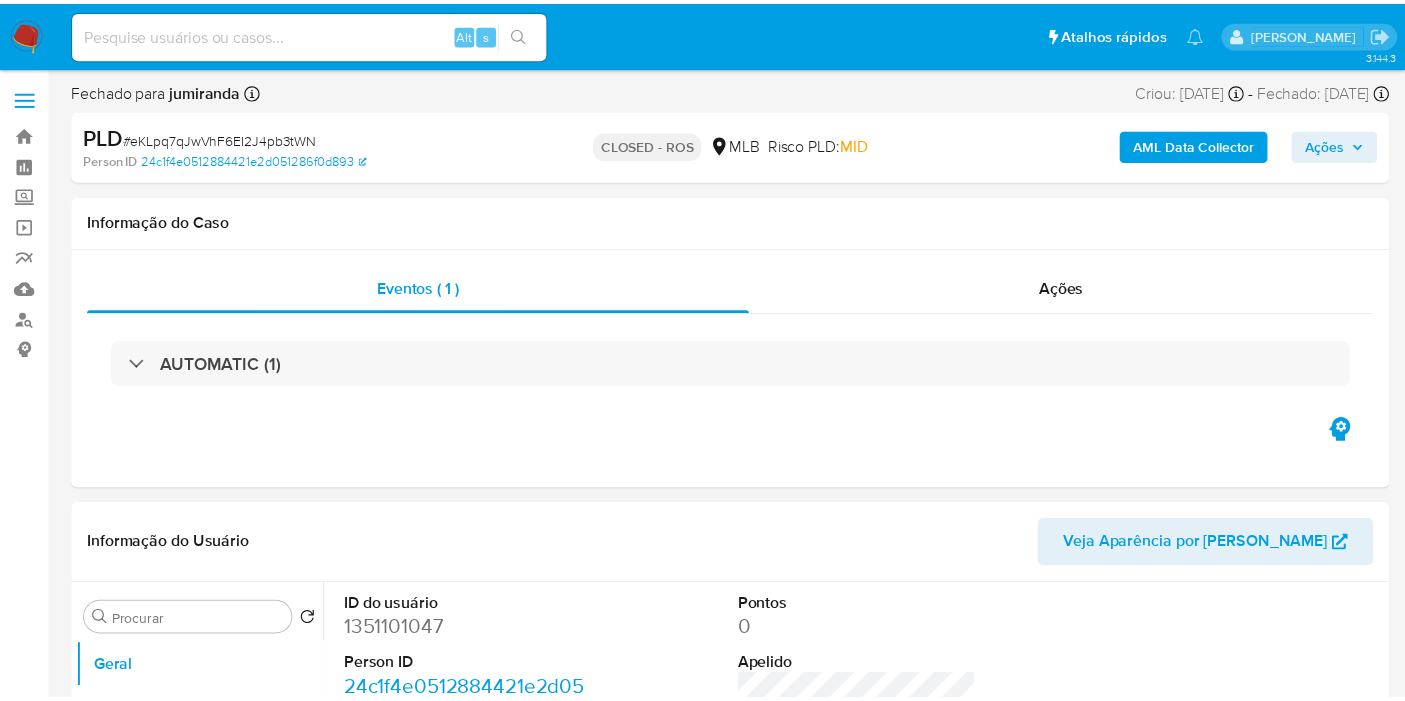 scroll, scrollTop: 0, scrollLeft: 0, axis: both 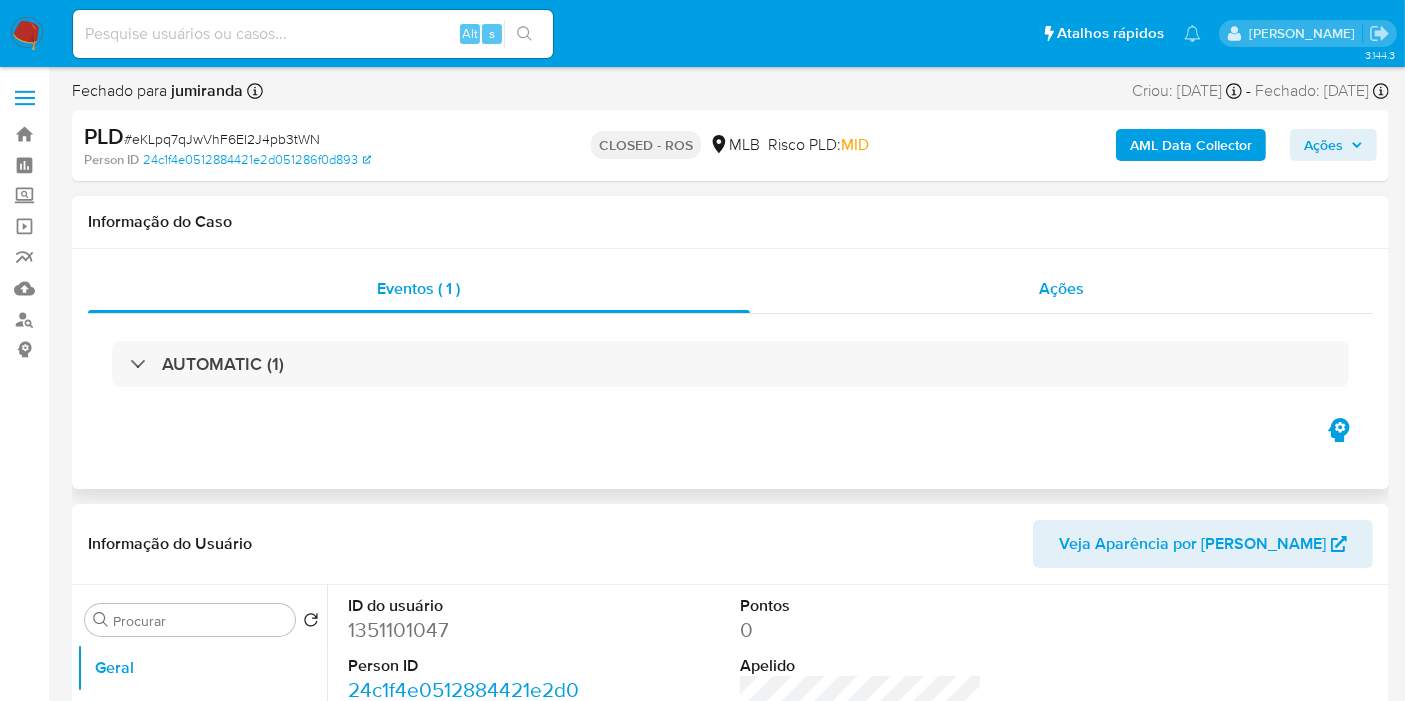 drag, startPoint x: 1089, startPoint y: 287, endPoint x: 1080, endPoint y: 292, distance: 10.29563 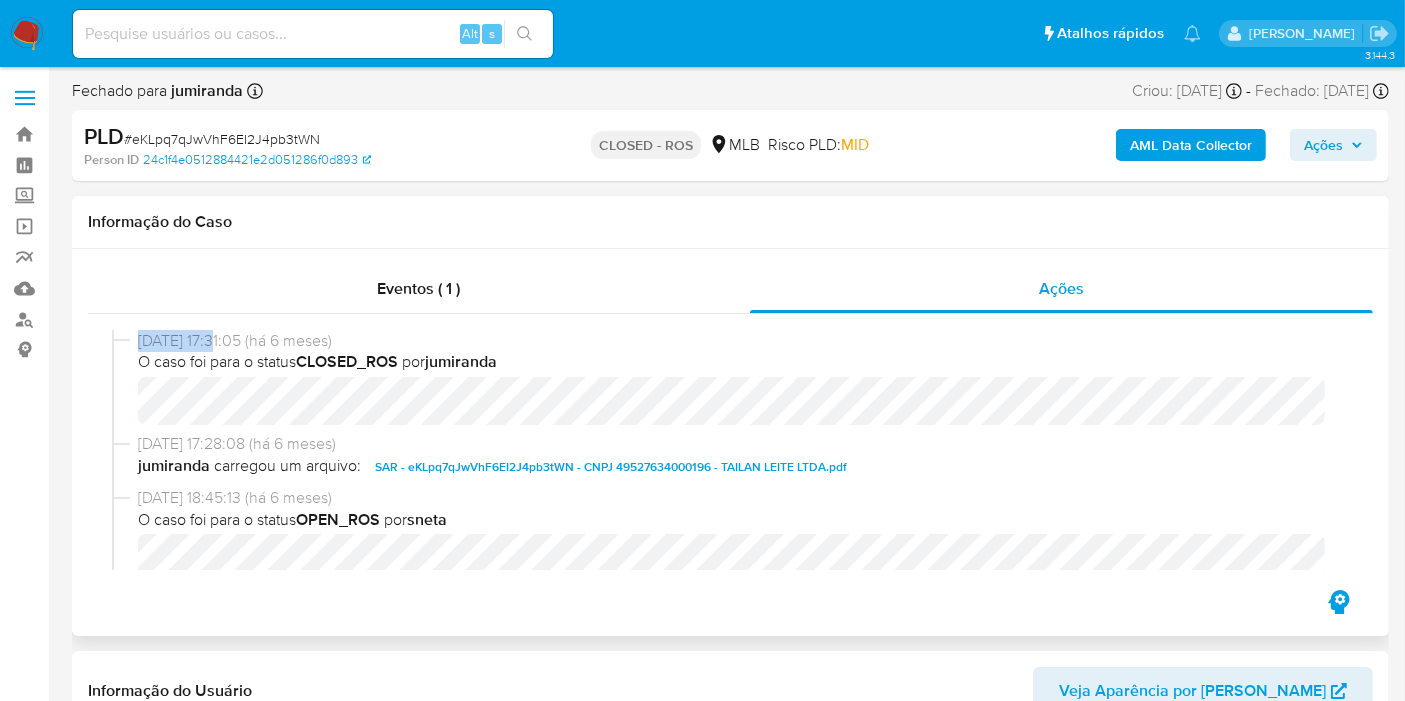drag, startPoint x: 222, startPoint y: 344, endPoint x: 136, endPoint y: 347, distance: 86.05231 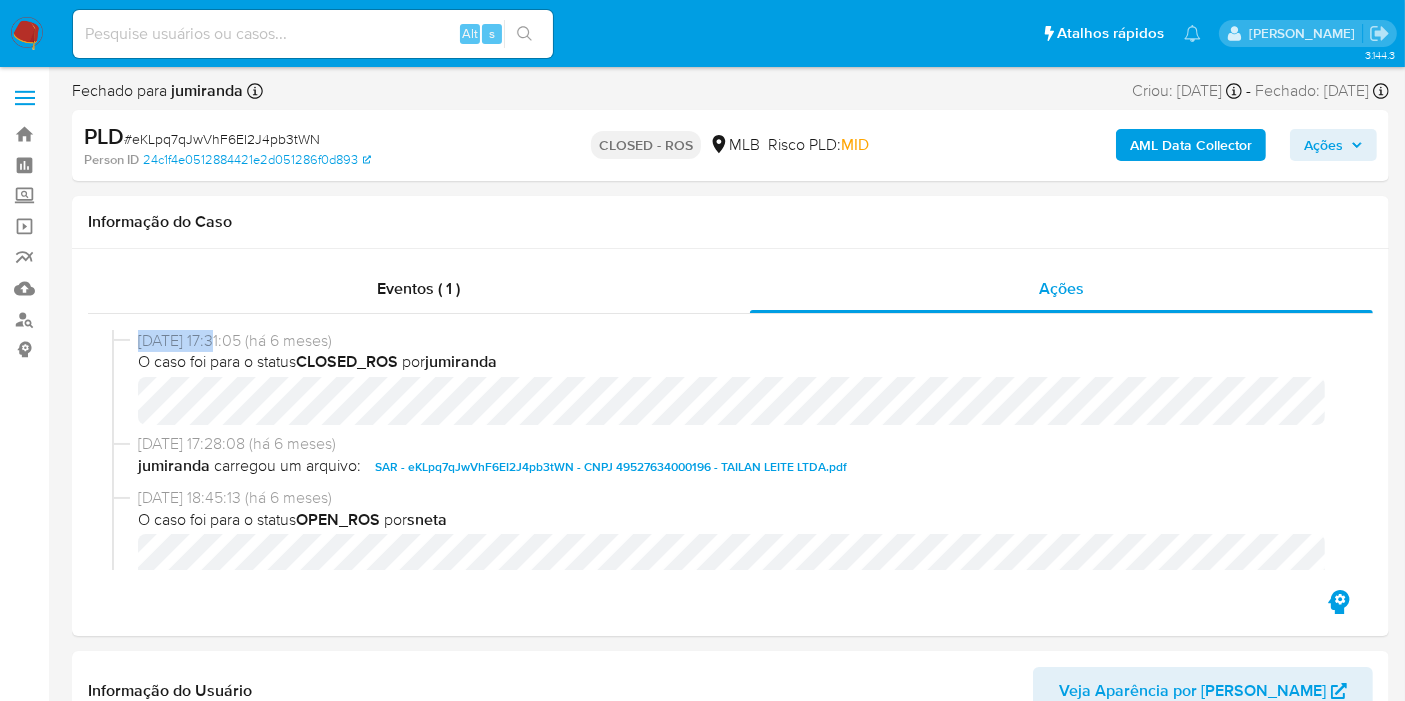 copy on "20/01/2025" 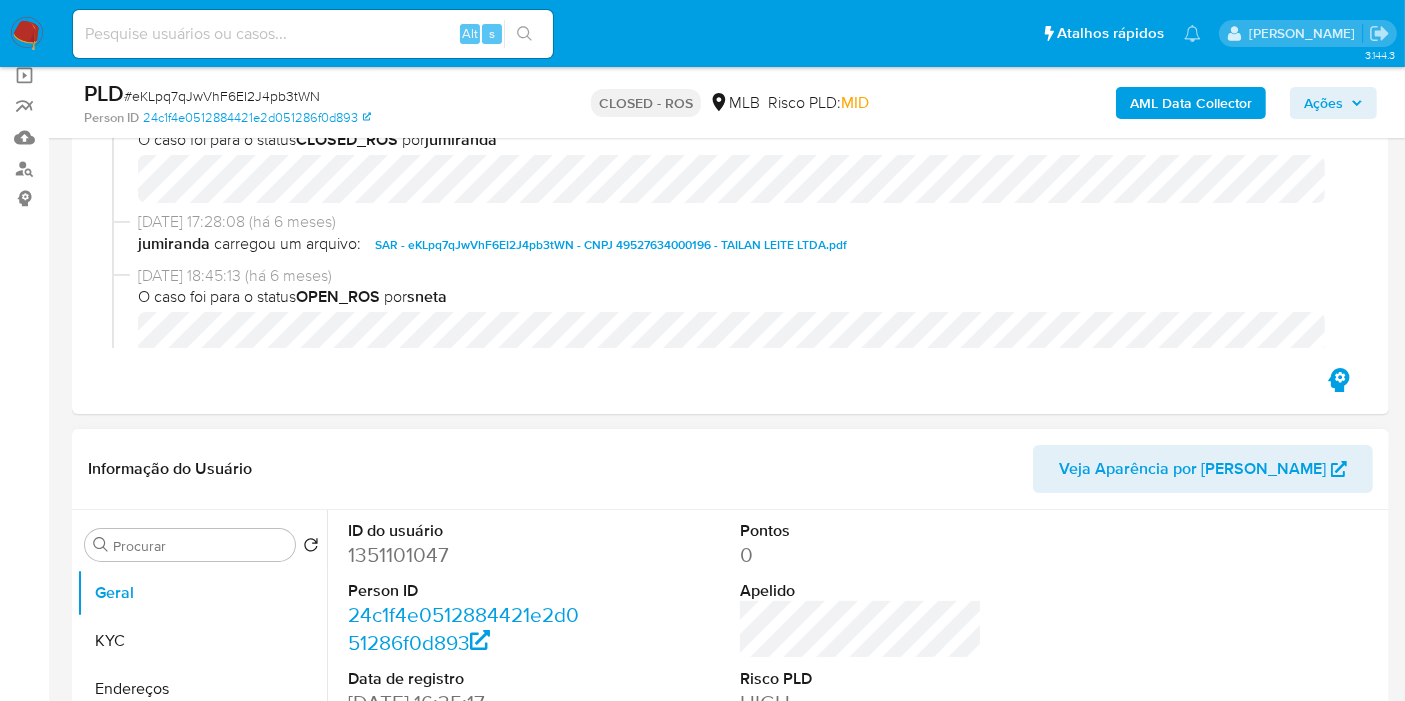 scroll, scrollTop: 555, scrollLeft: 0, axis: vertical 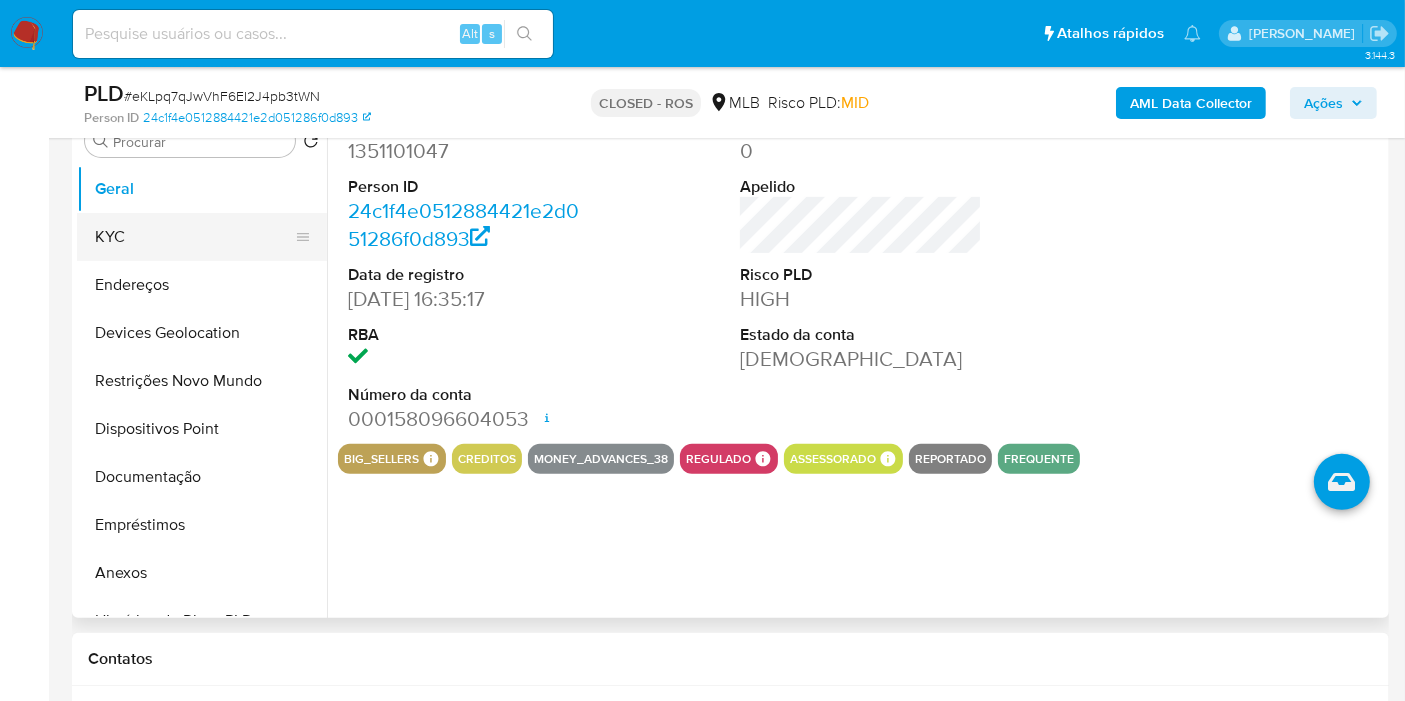 click on "KYC" at bounding box center [194, 237] 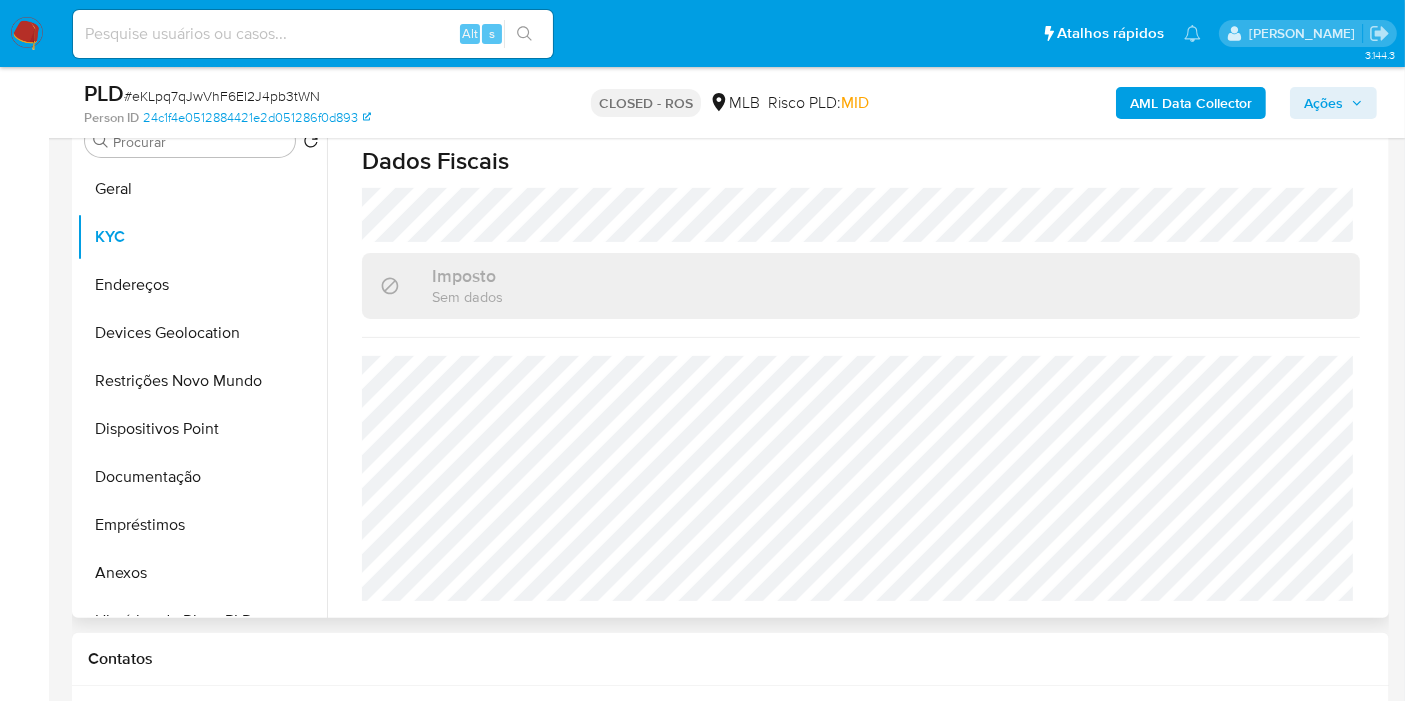 scroll, scrollTop: 1247, scrollLeft: 0, axis: vertical 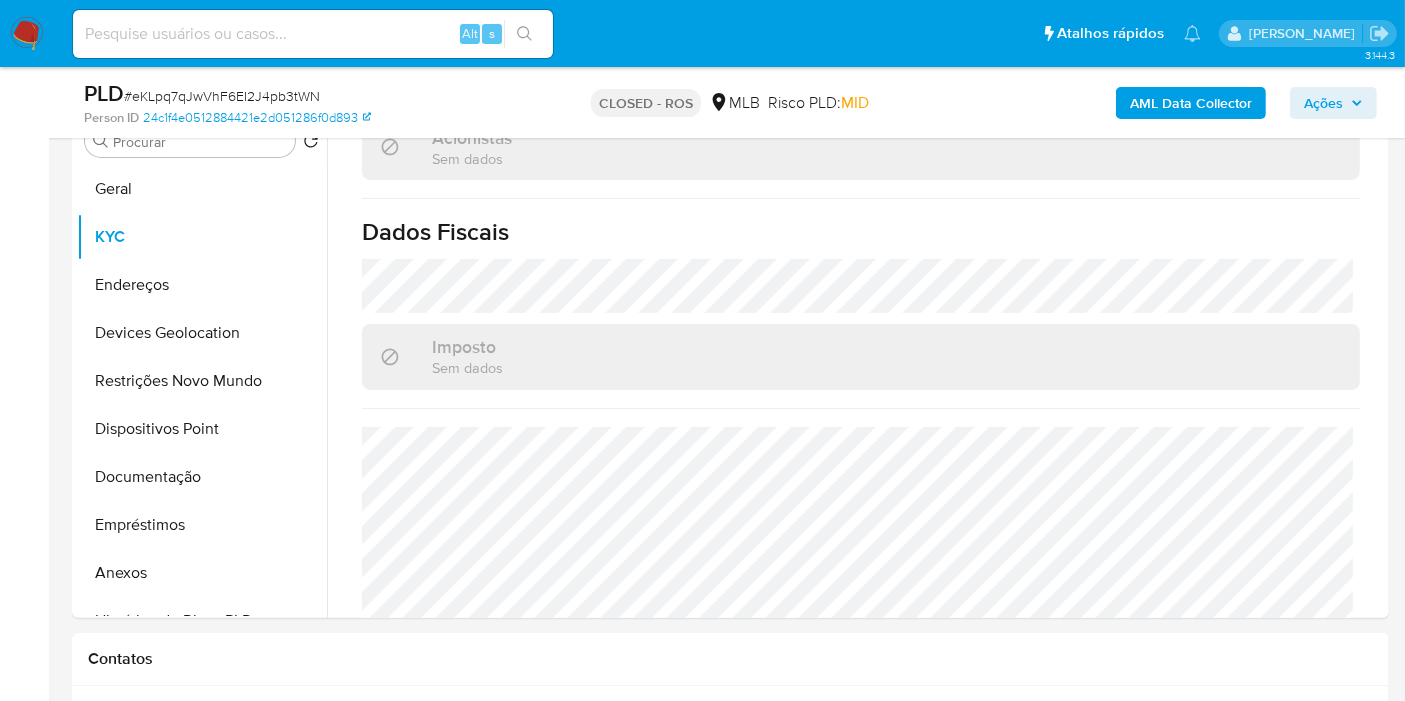 click at bounding box center [313, 34] 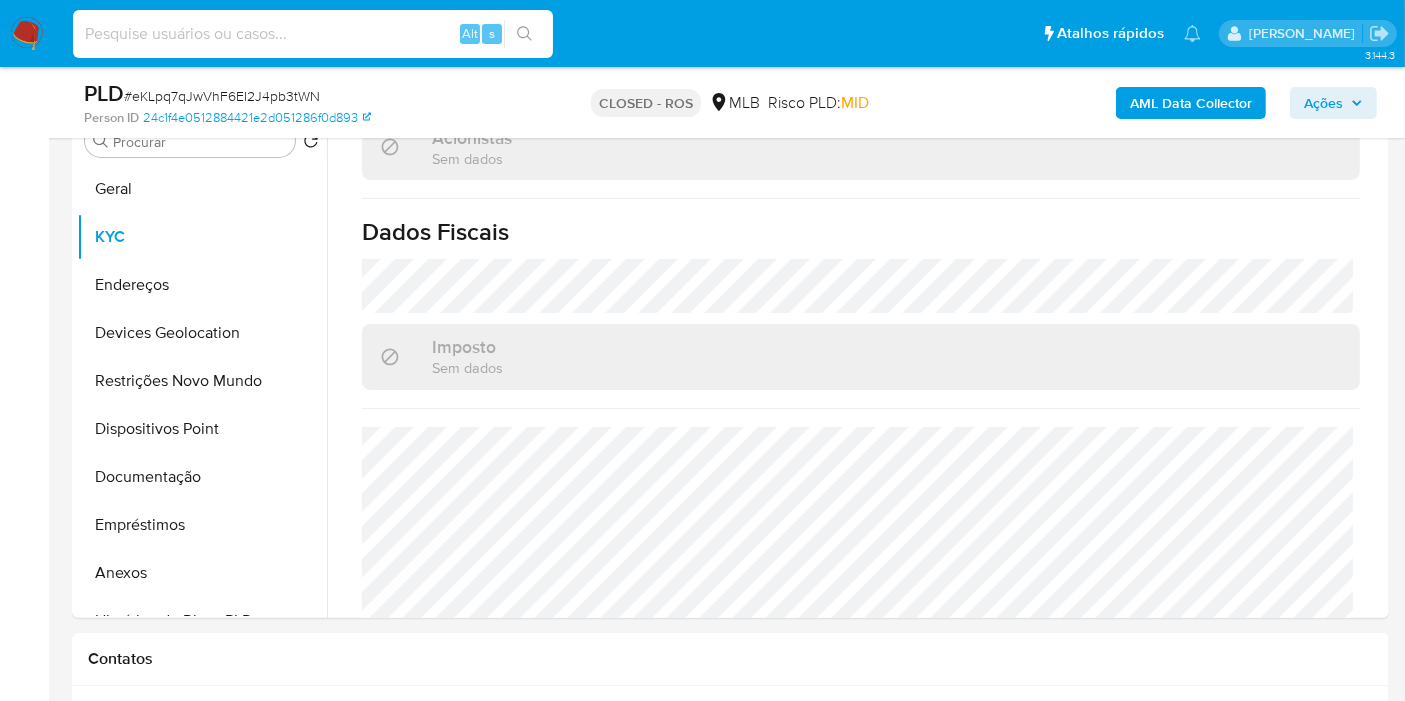 paste on "1840136141" 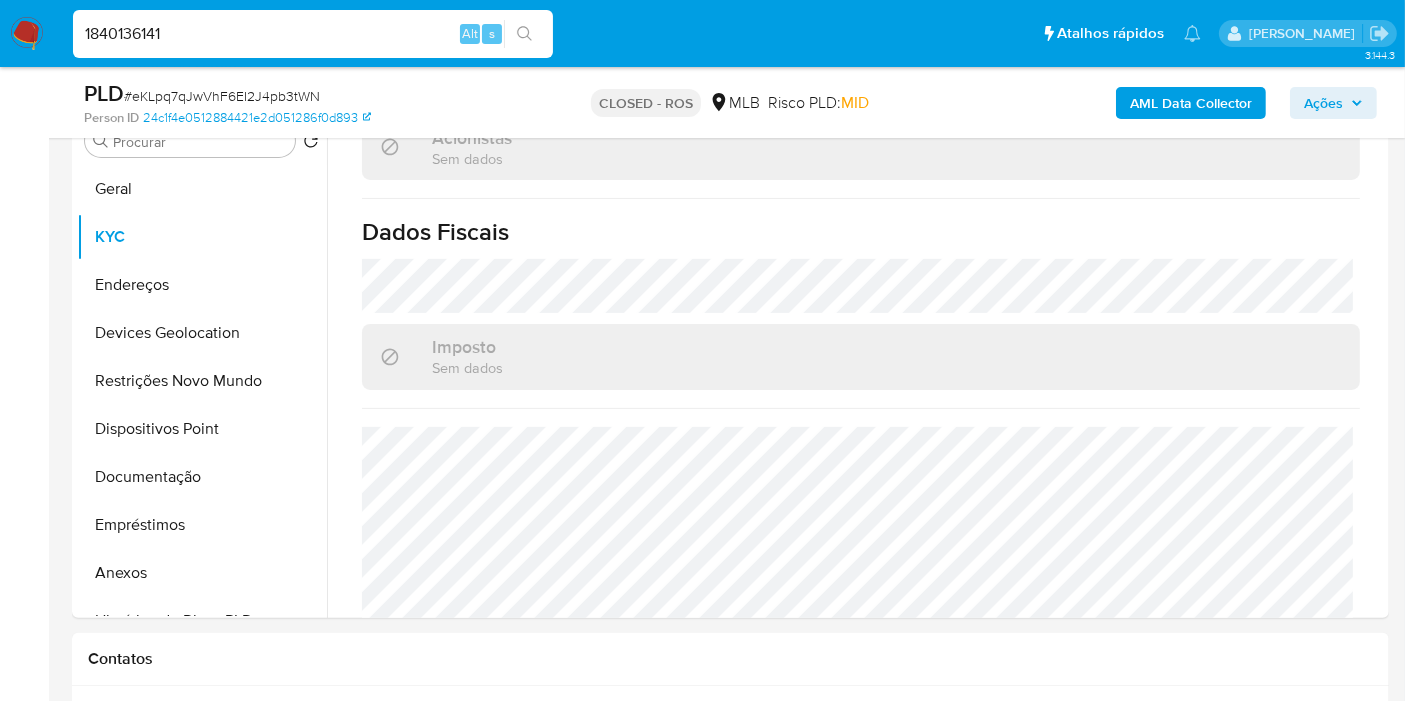 type on "1840136141" 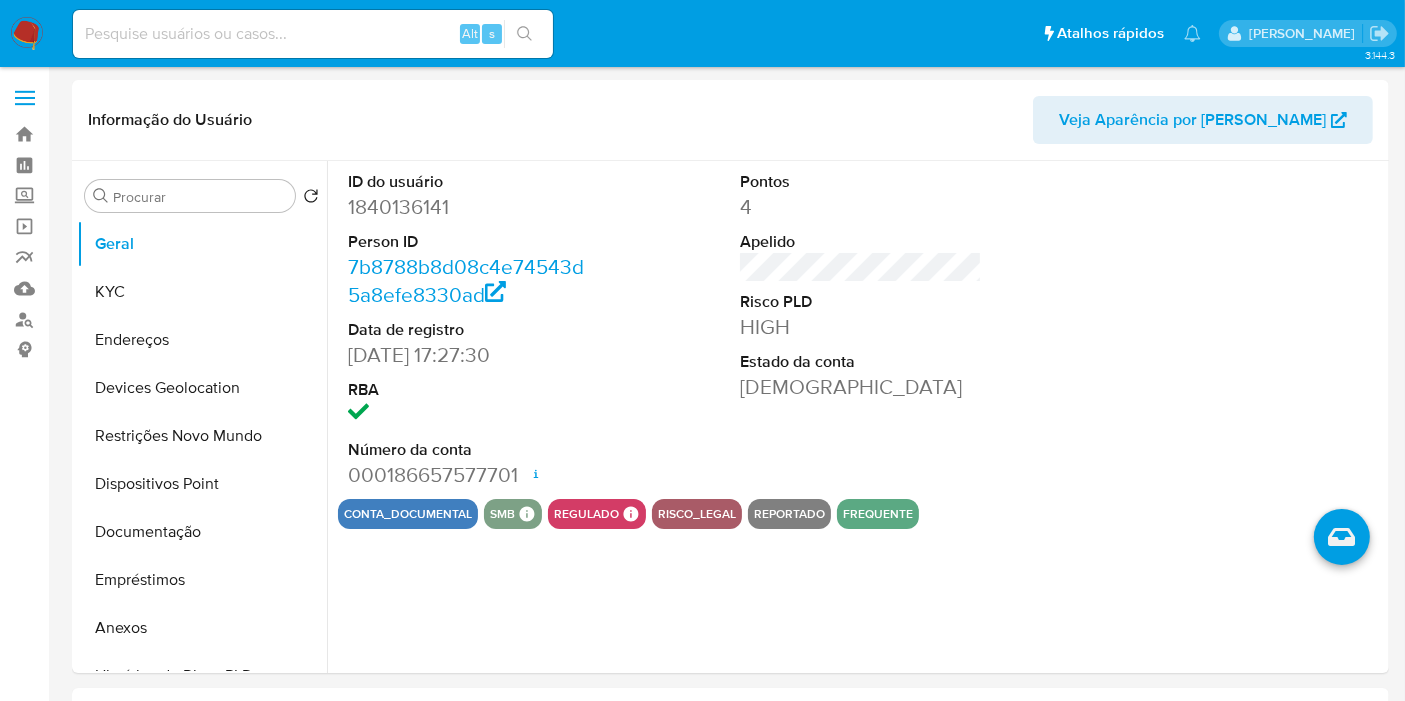 select on "10" 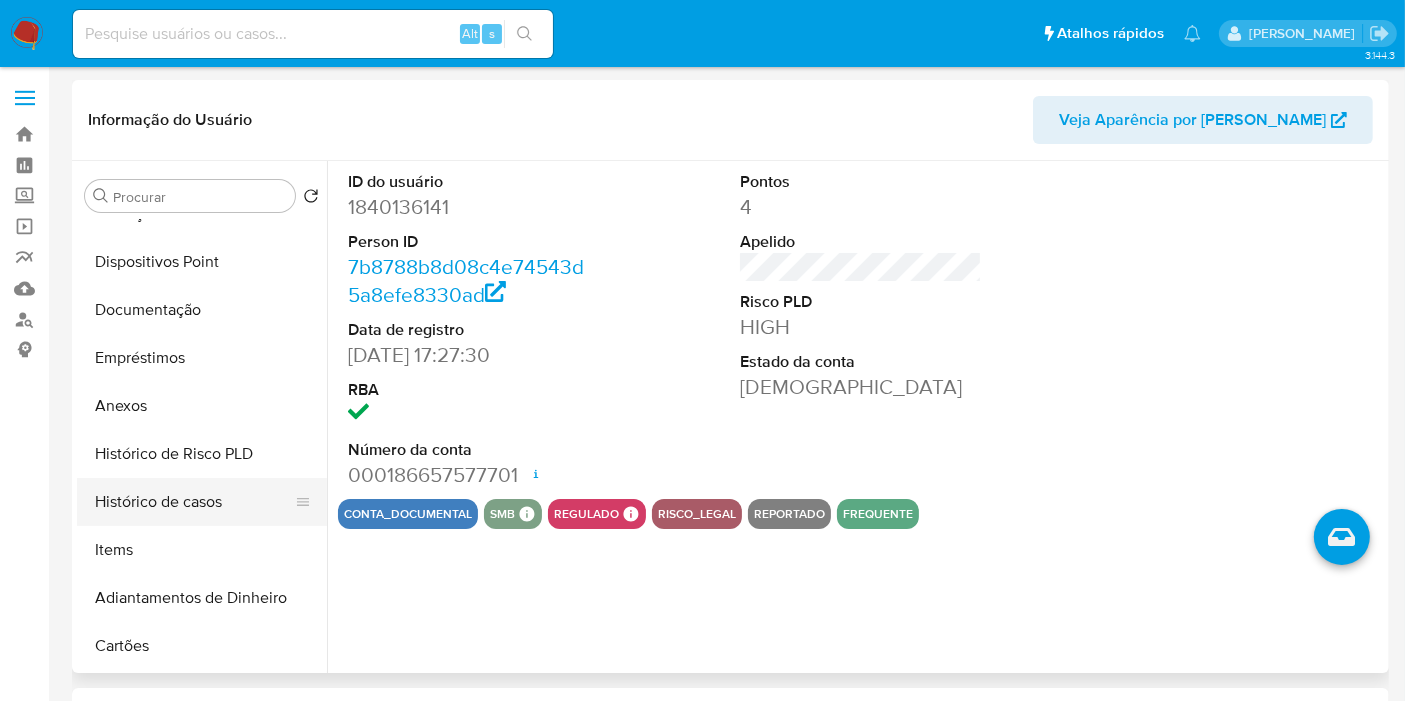 scroll, scrollTop: 333, scrollLeft: 0, axis: vertical 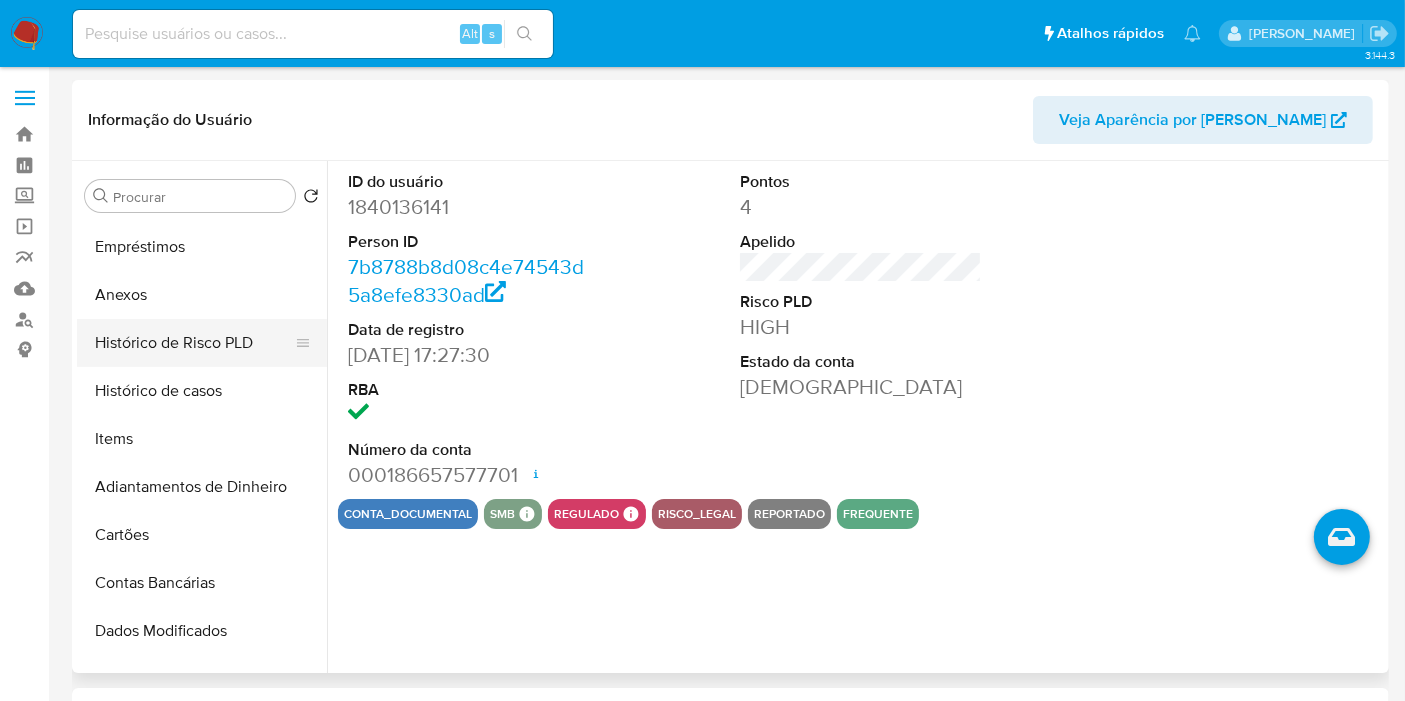 drag, startPoint x: 181, startPoint y: 397, endPoint x: 194, endPoint y: 361, distance: 38.27532 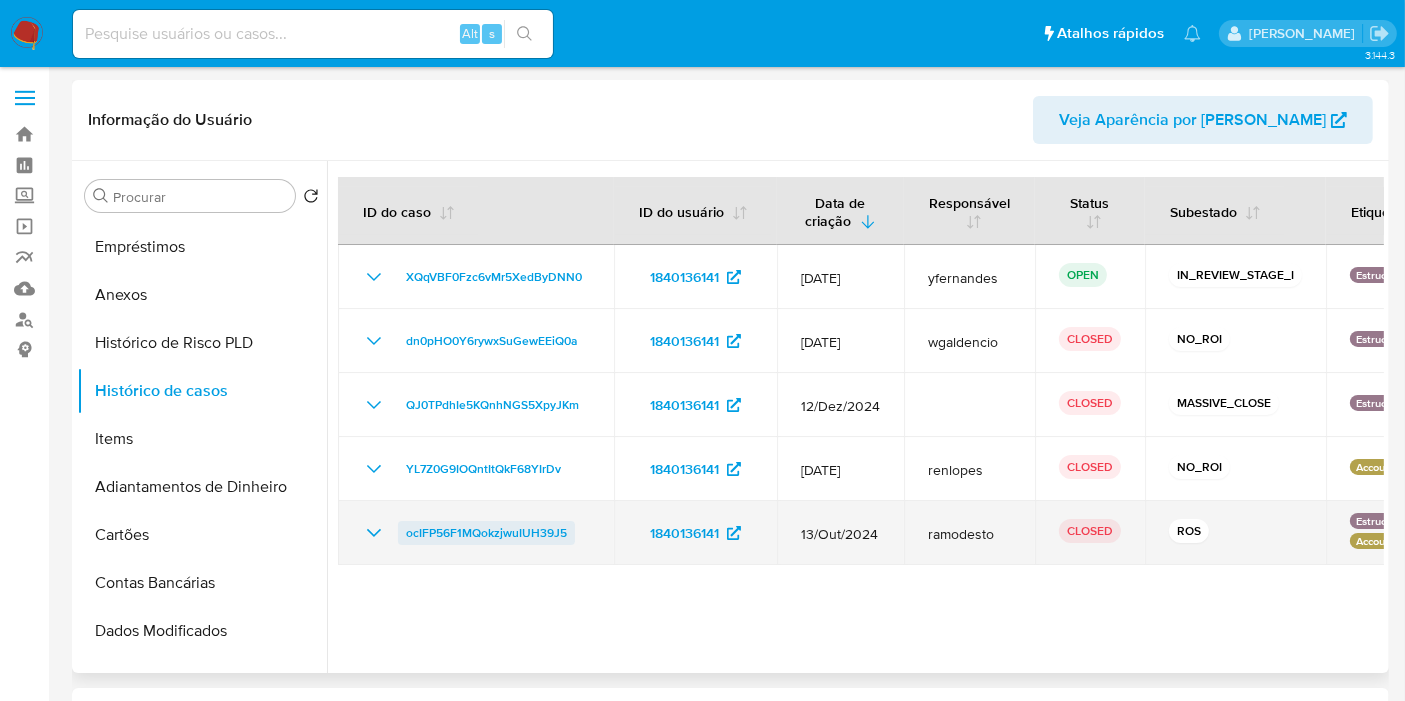 click on "ocIFP56F1MQokzjwuIUH39J5" at bounding box center (486, 533) 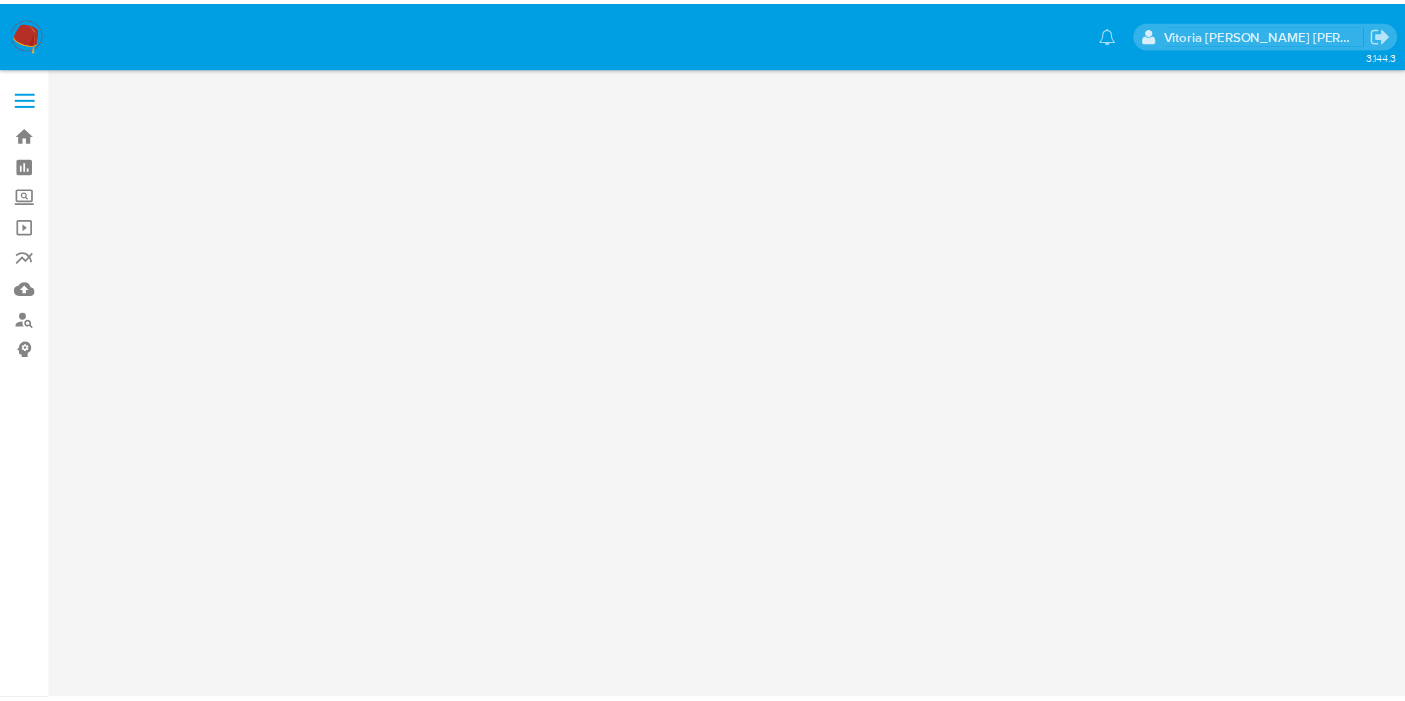 scroll, scrollTop: 0, scrollLeft: 0, axis: both 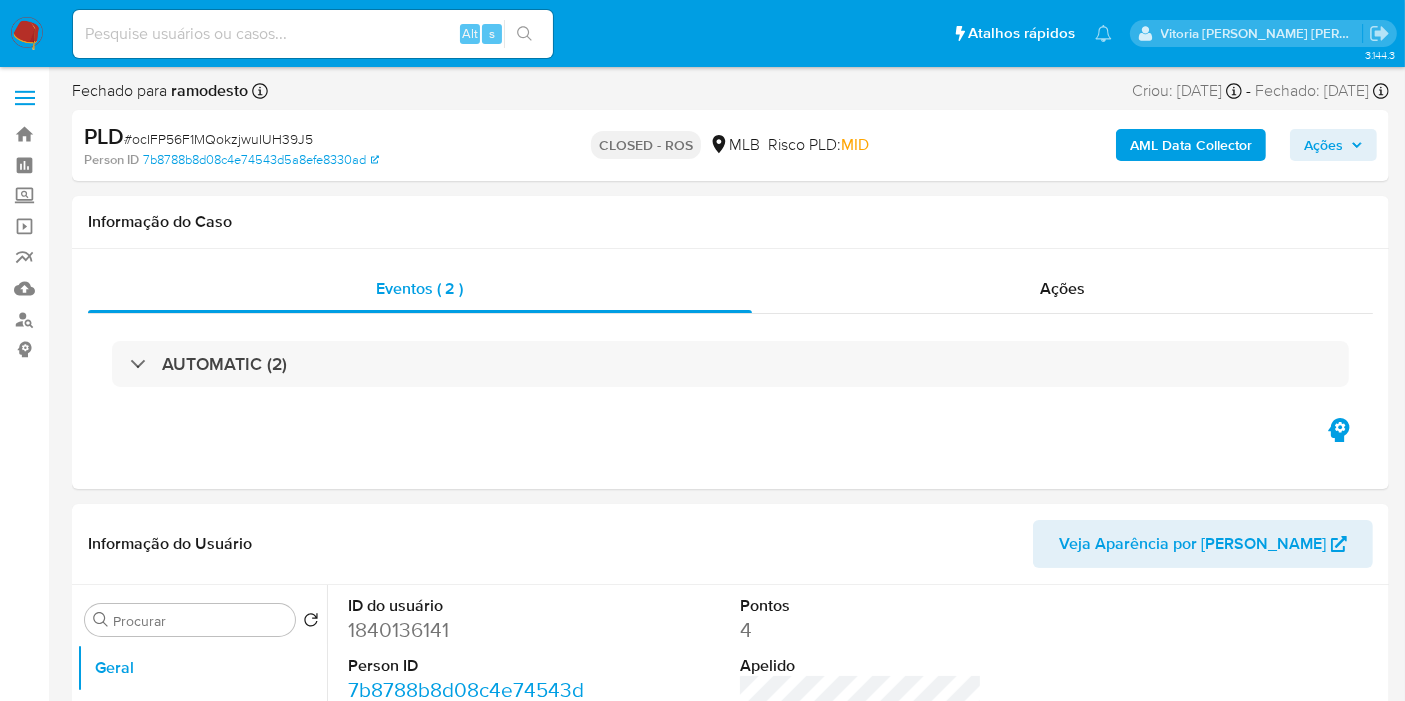 select on "10" 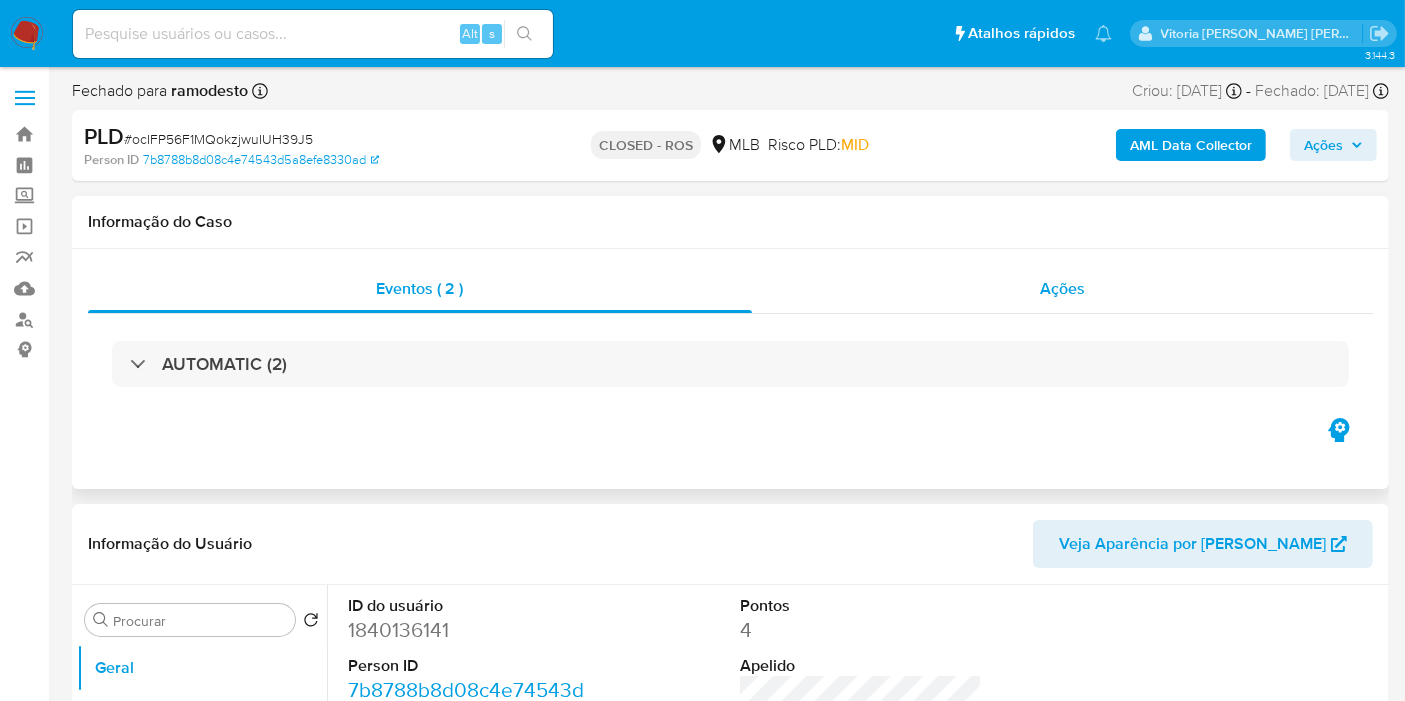 click on "Ações" at bounding box center (1062, 288) 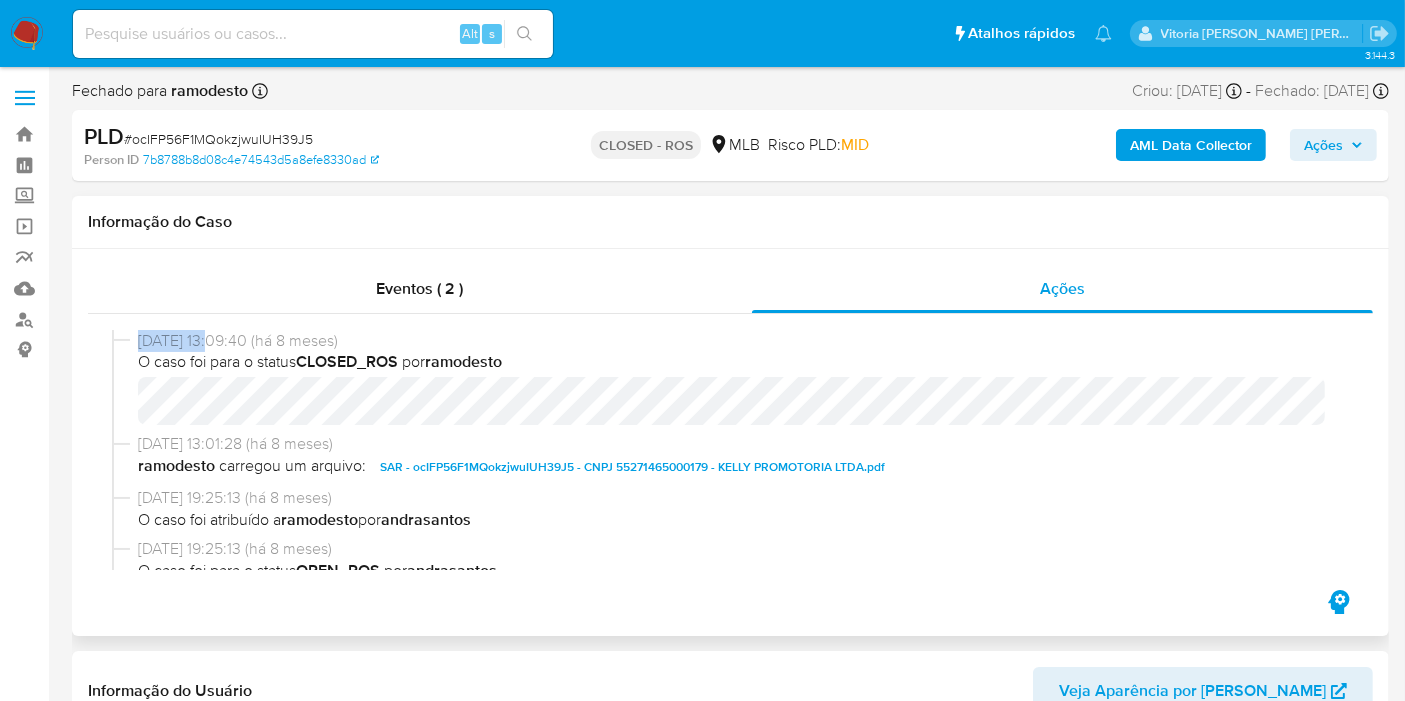 drag, startPoint x: 194, startPoint y: 345, endPoint x: 130, endPoint y: 349, distance: 64.12488 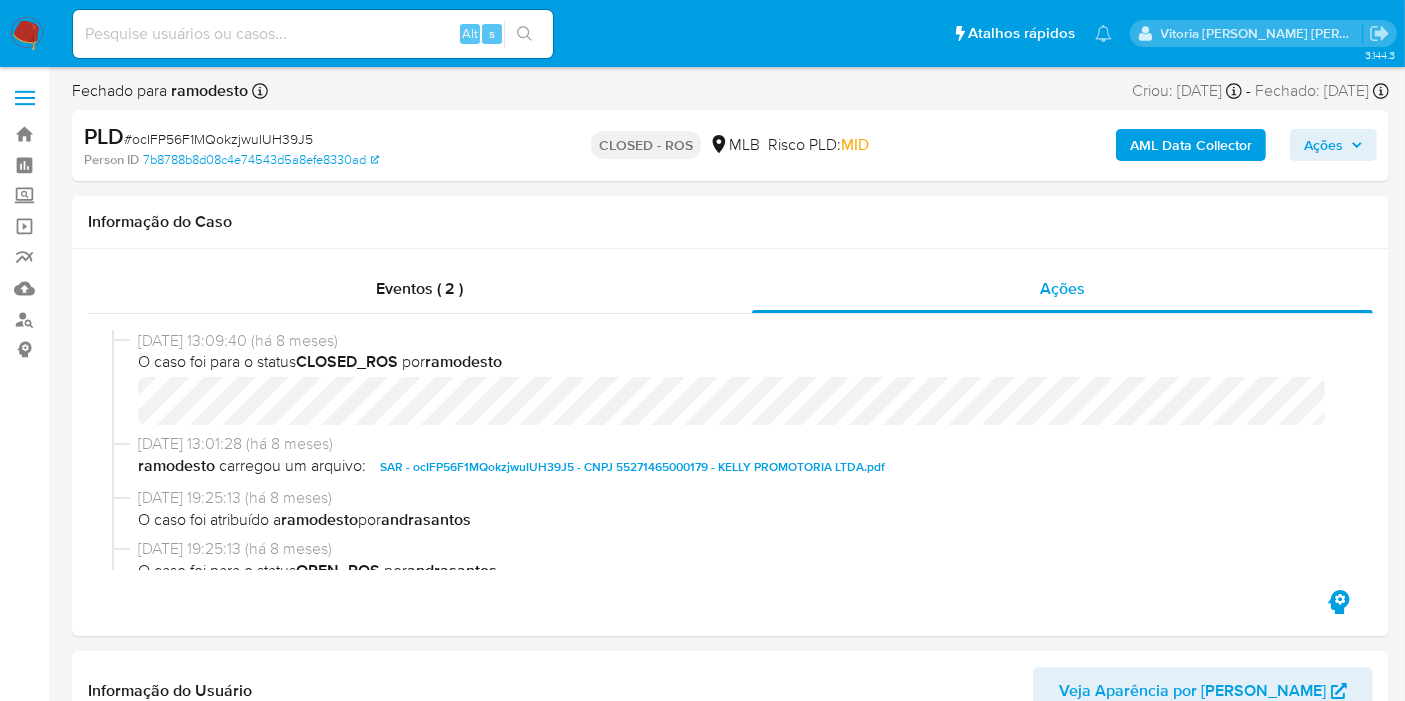 click at bounding box center [313, 34] 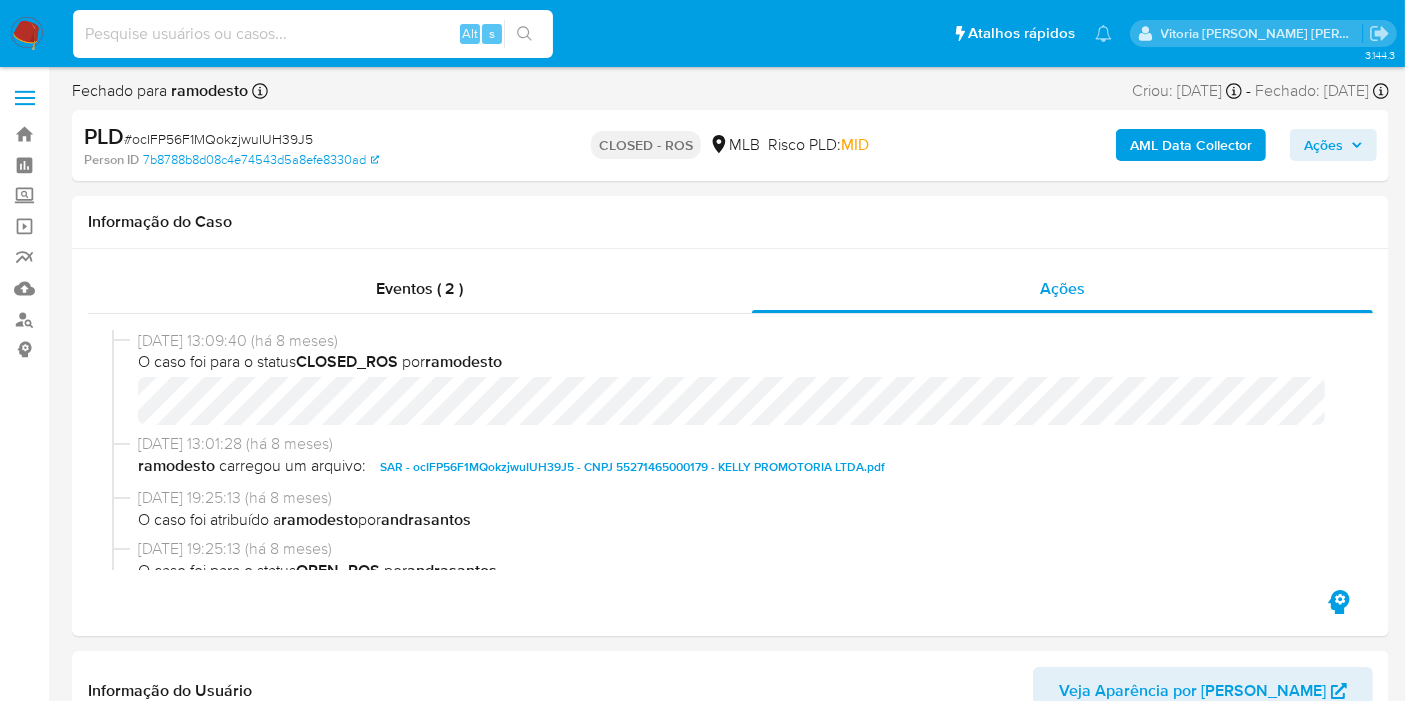 paste on "1840136141" 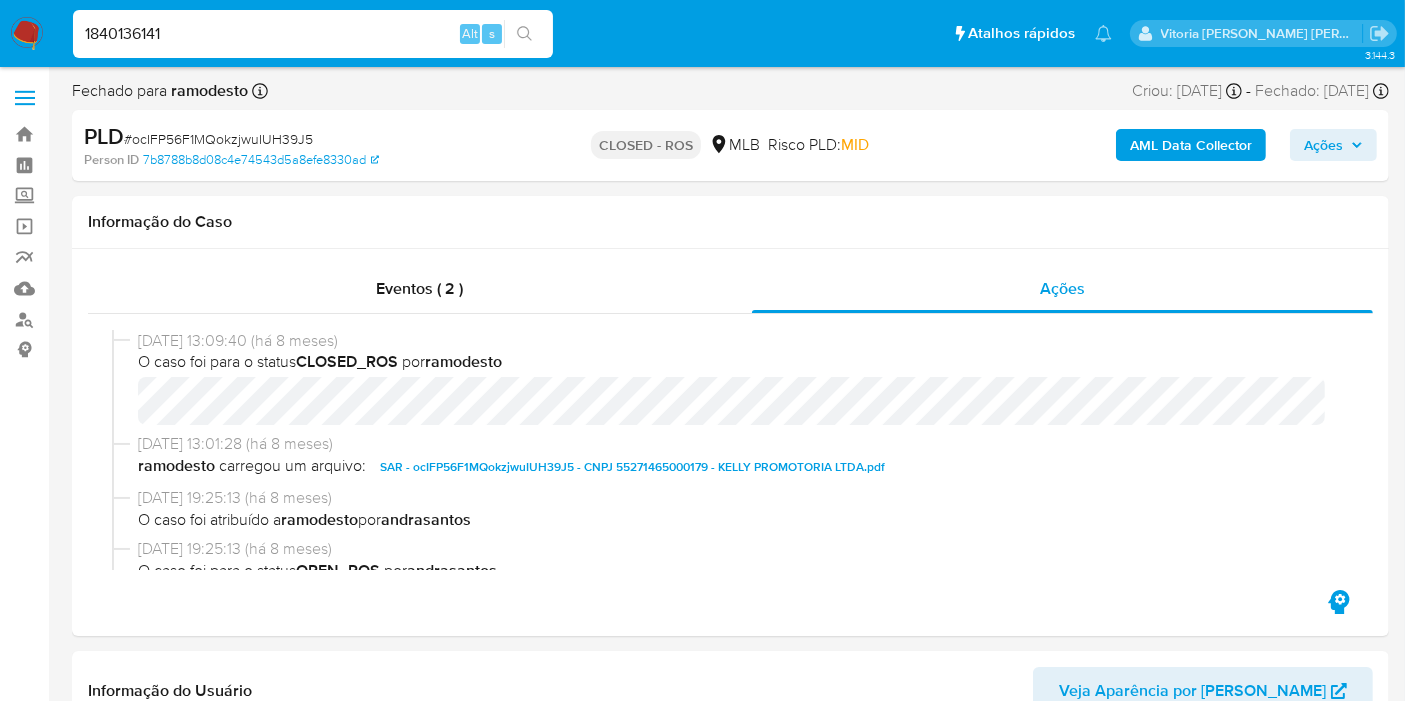 type on "1840136141" 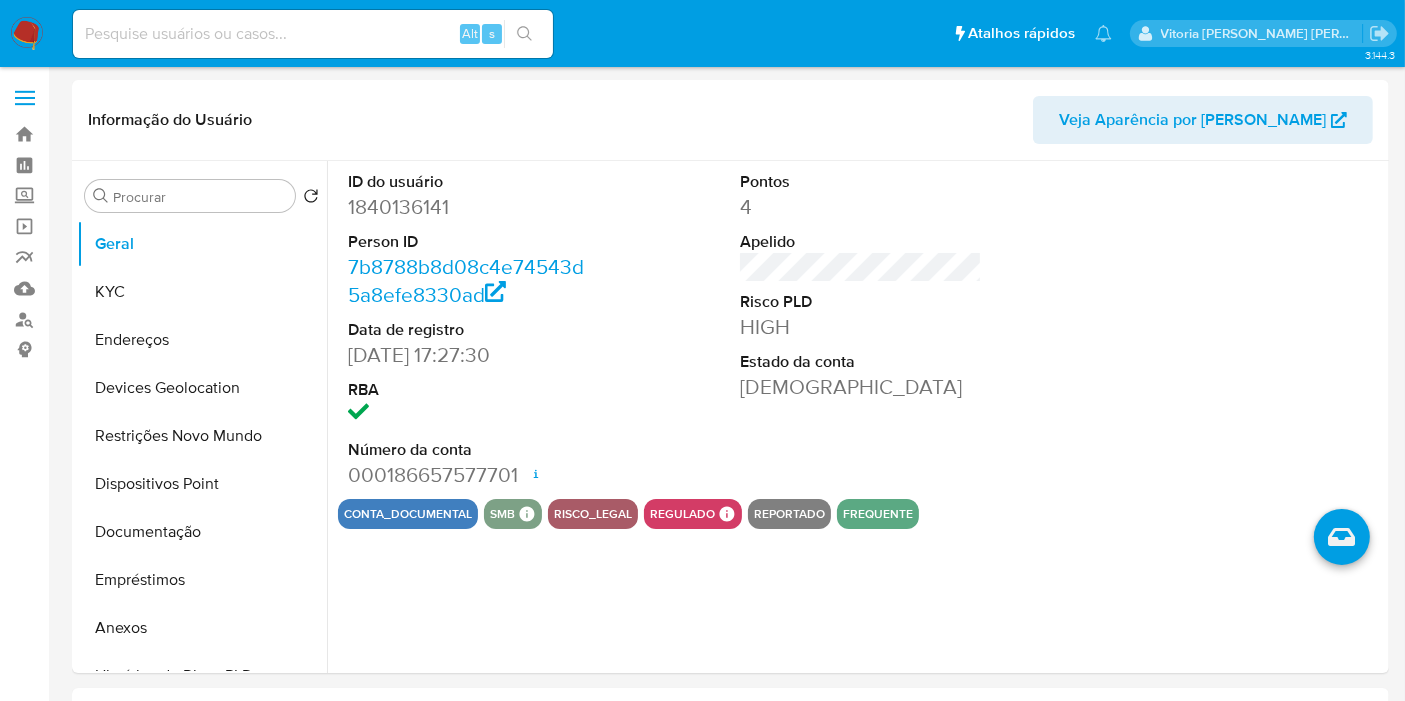 select on "10" 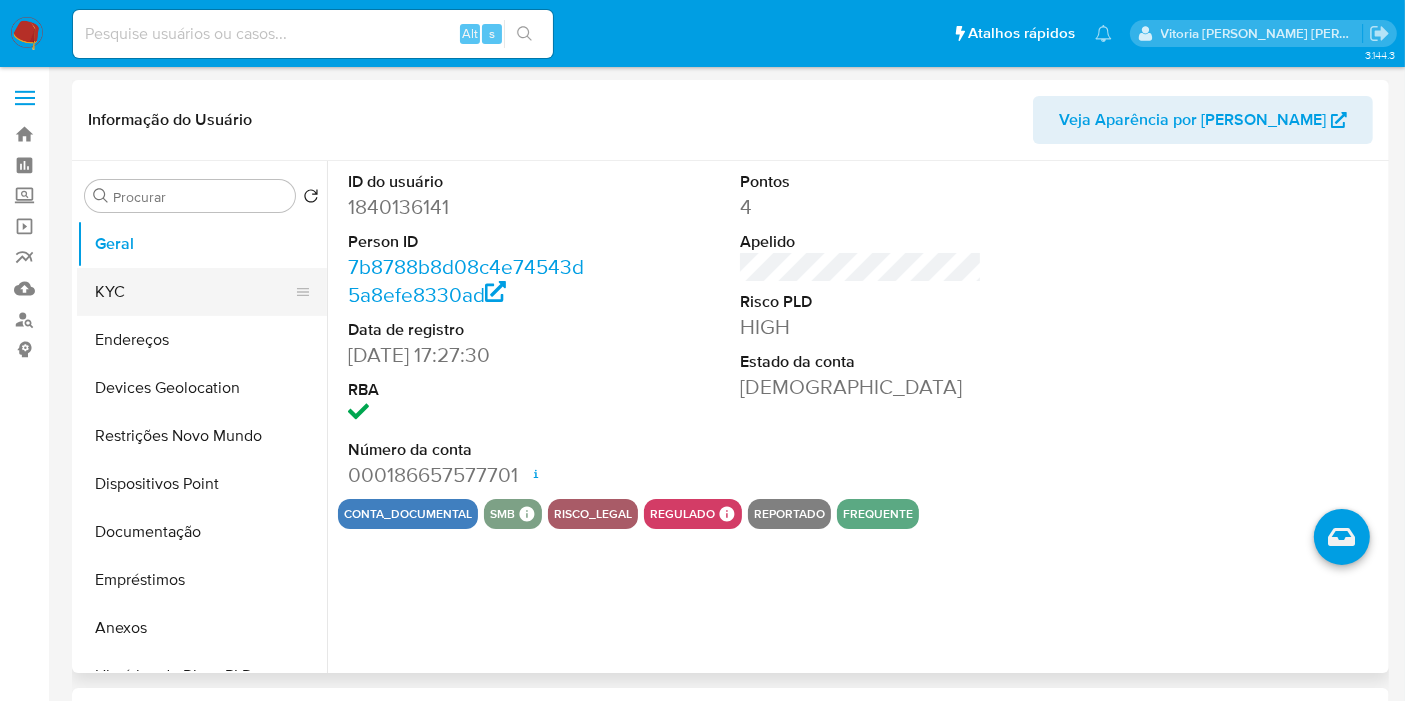 click on "KYC" at bounding box center (194, 292) 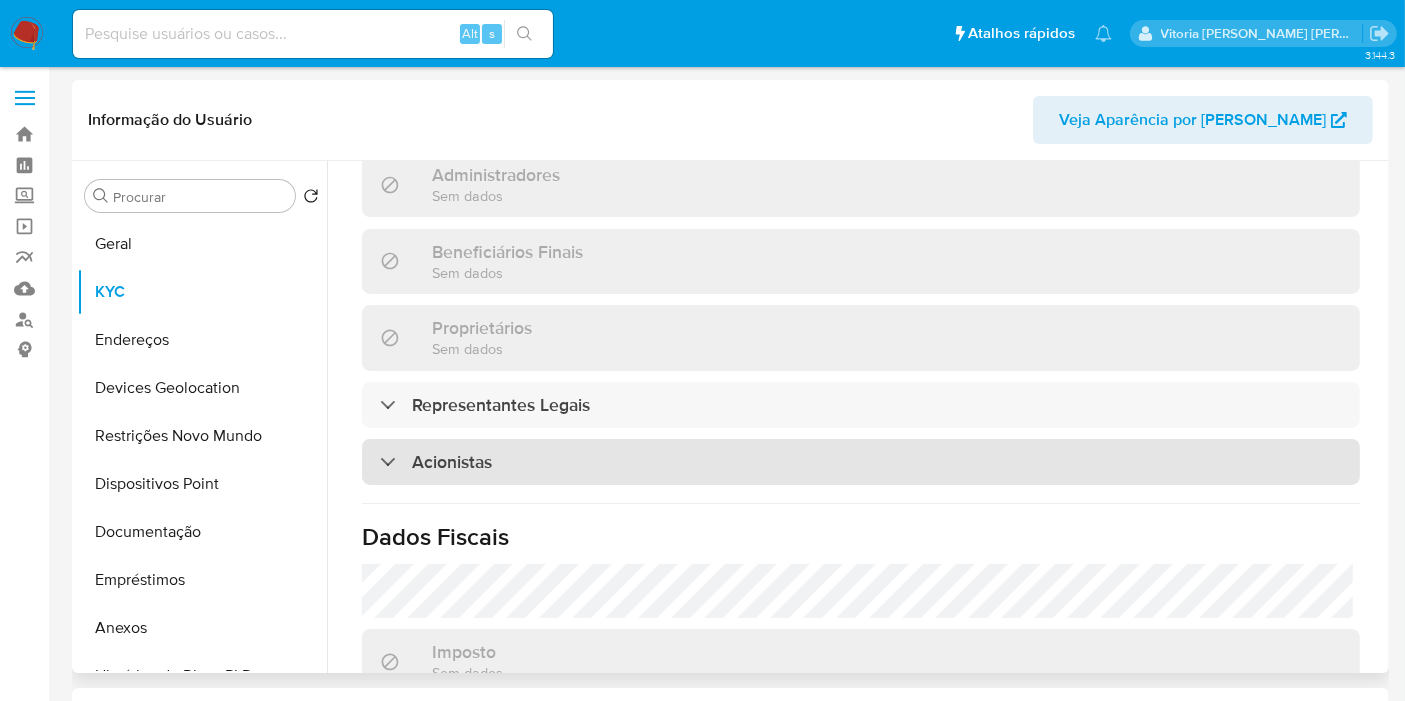 scroll, scrollTop: 1300, scrollLeft: 0, axis: vertical 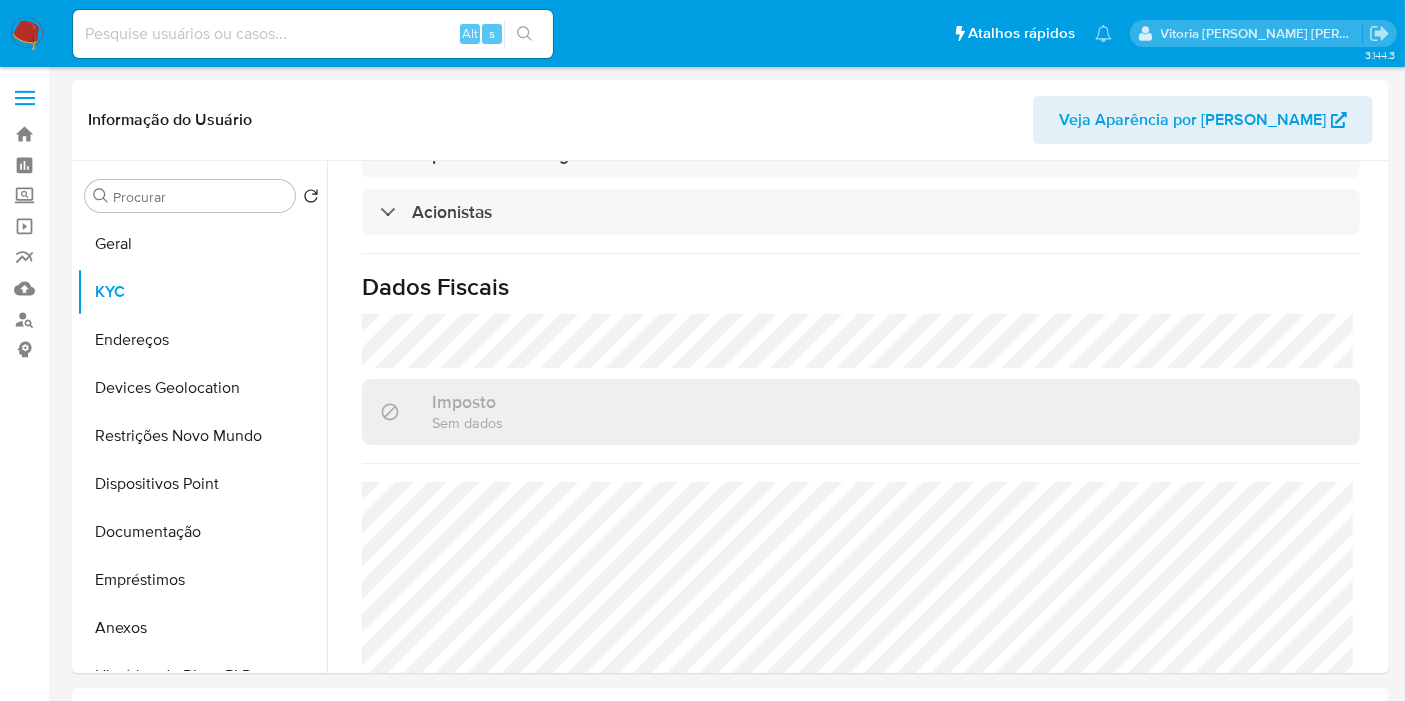 click at bounding box center (313, 34) 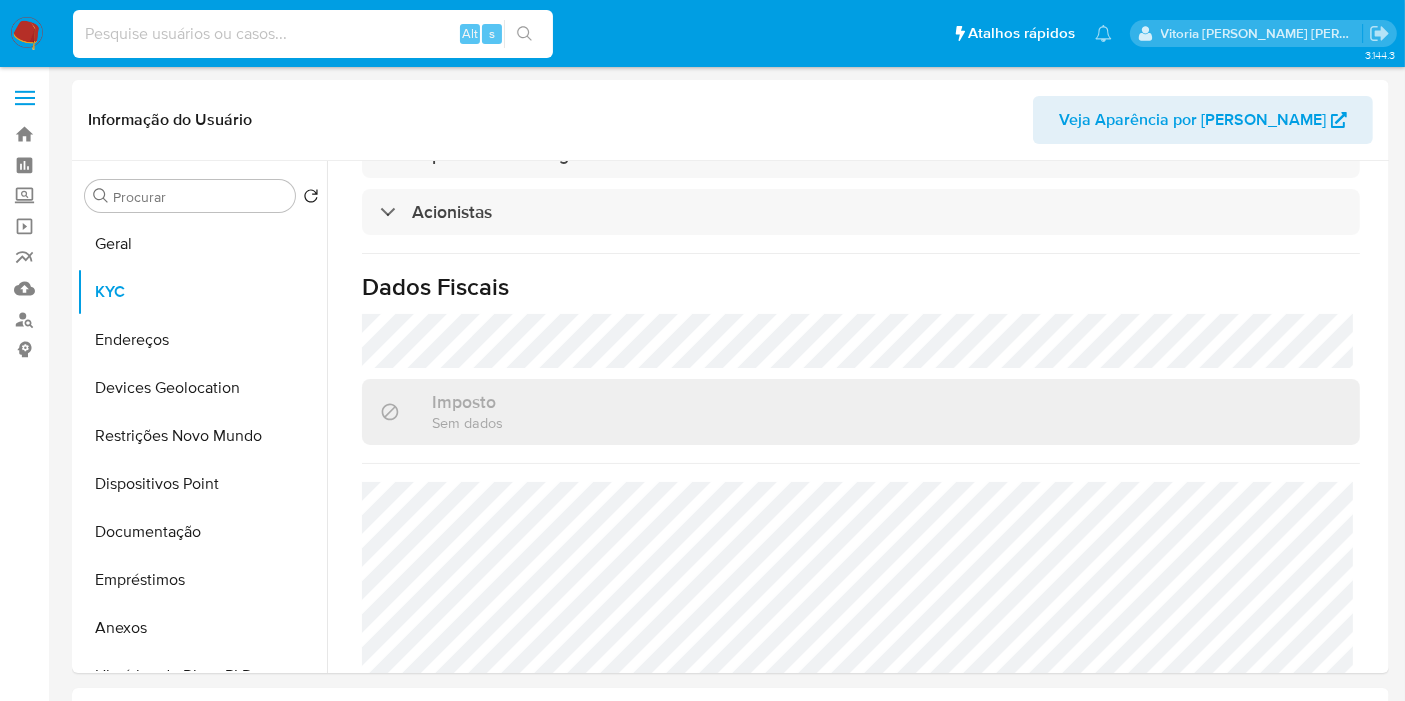 paste on "2SVQ8EJftRq9gy8VeW3YsSxA" 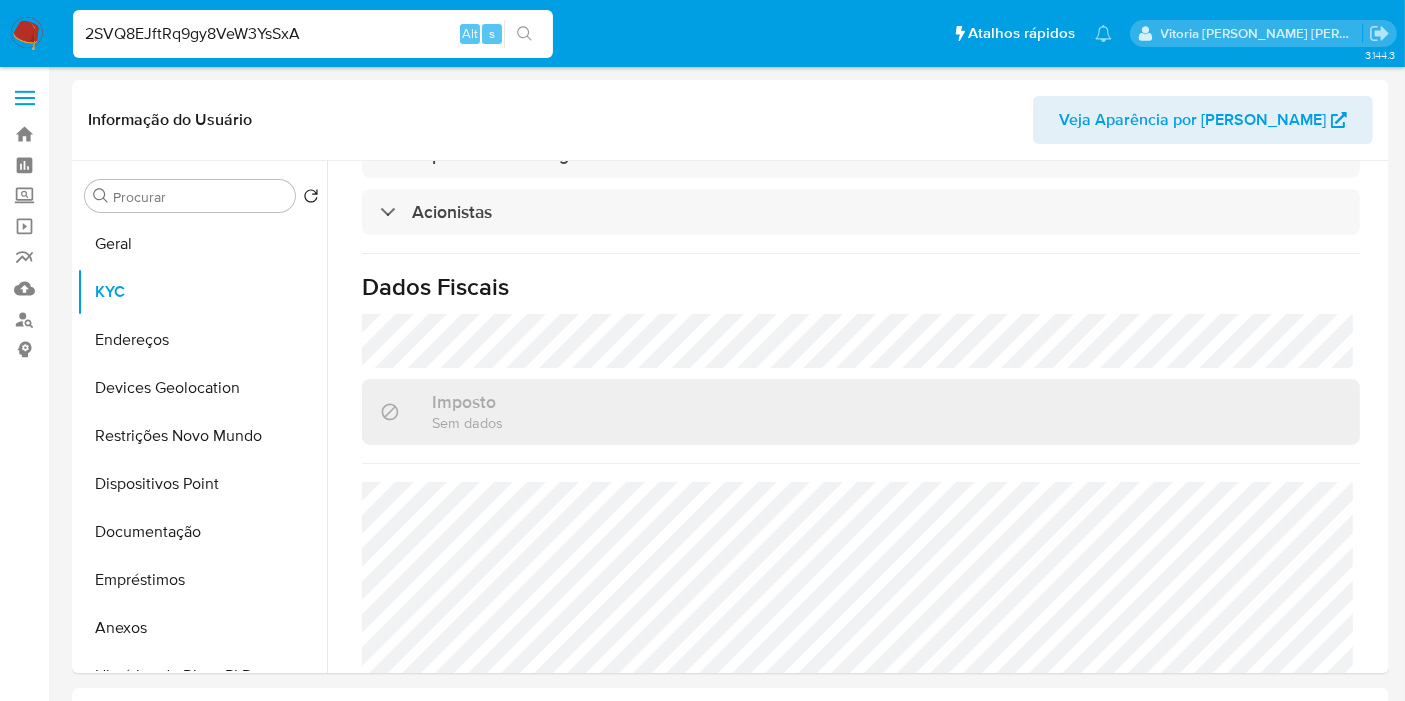 type on "2SVQ8EJftRq9gy8VeW3YsSxA" 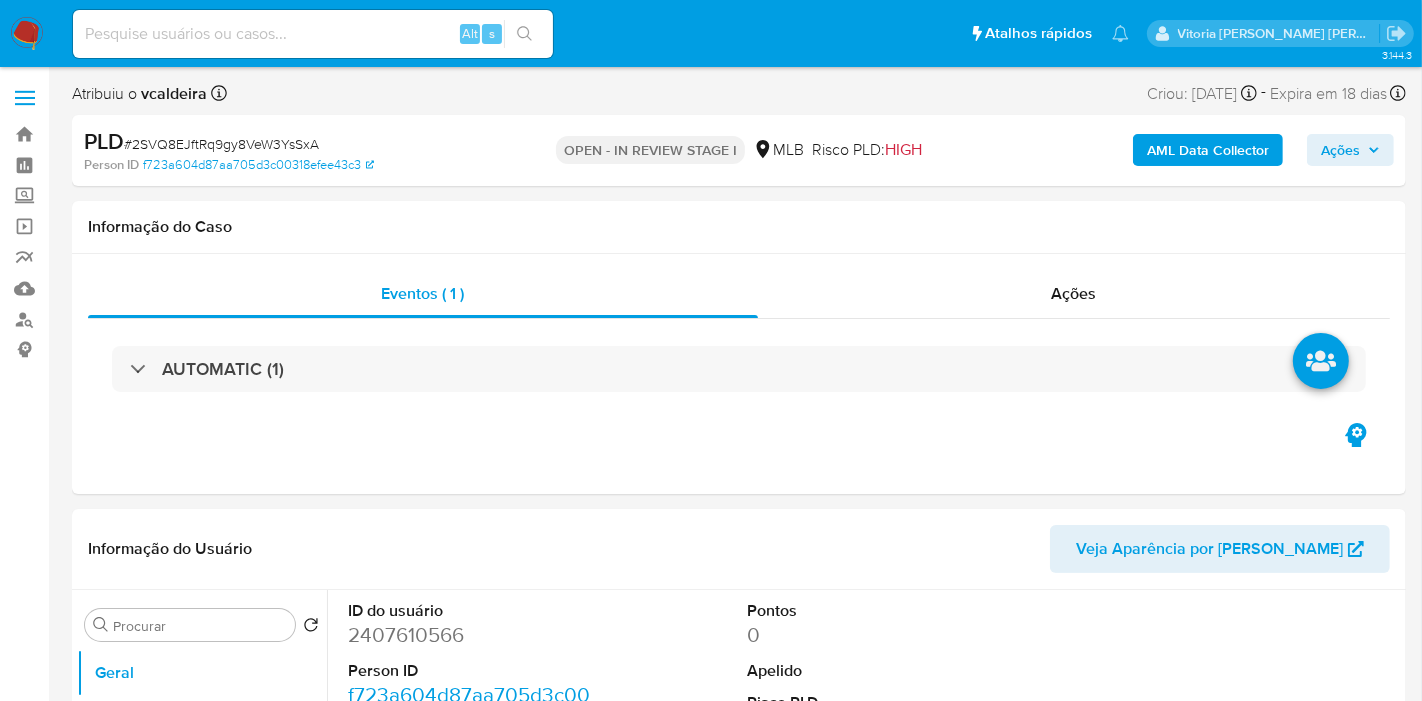 select on "10" 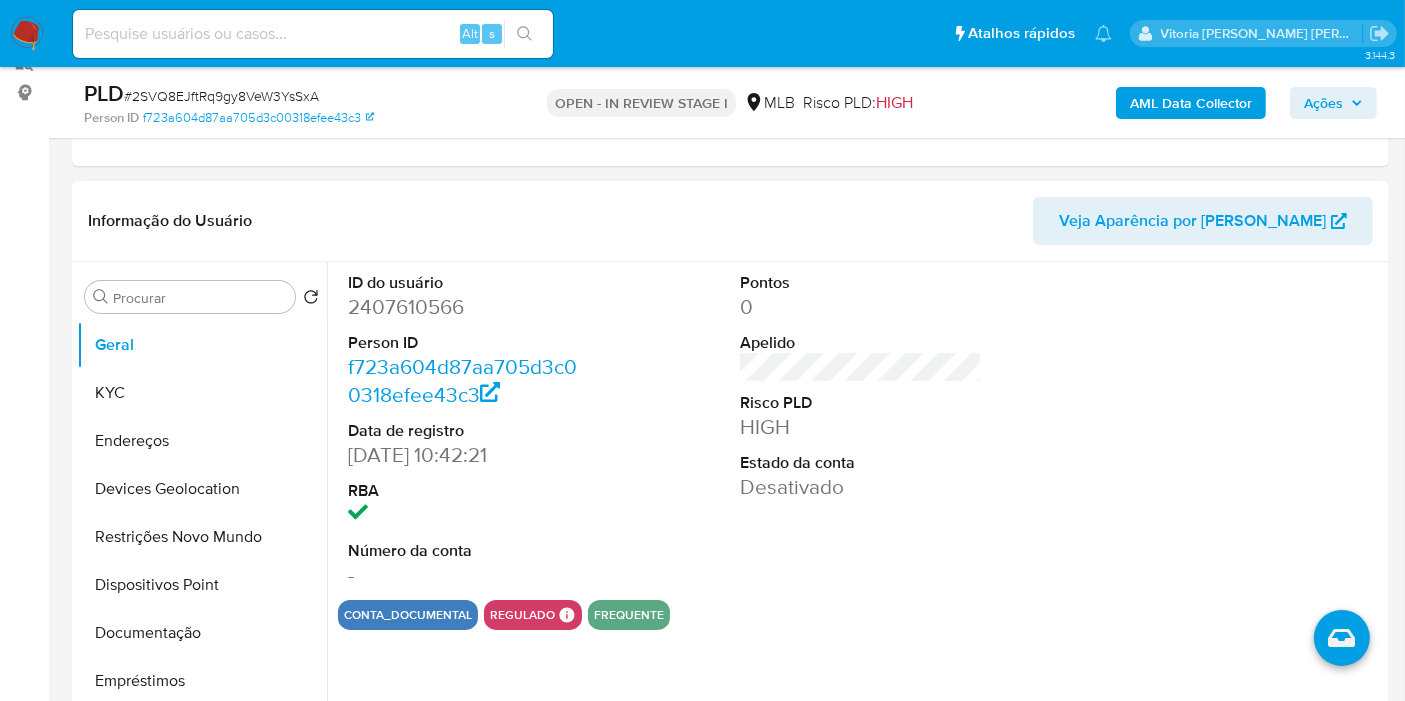 scroll, scrollTop: 222, scrollLeft: 0, axis: vertical 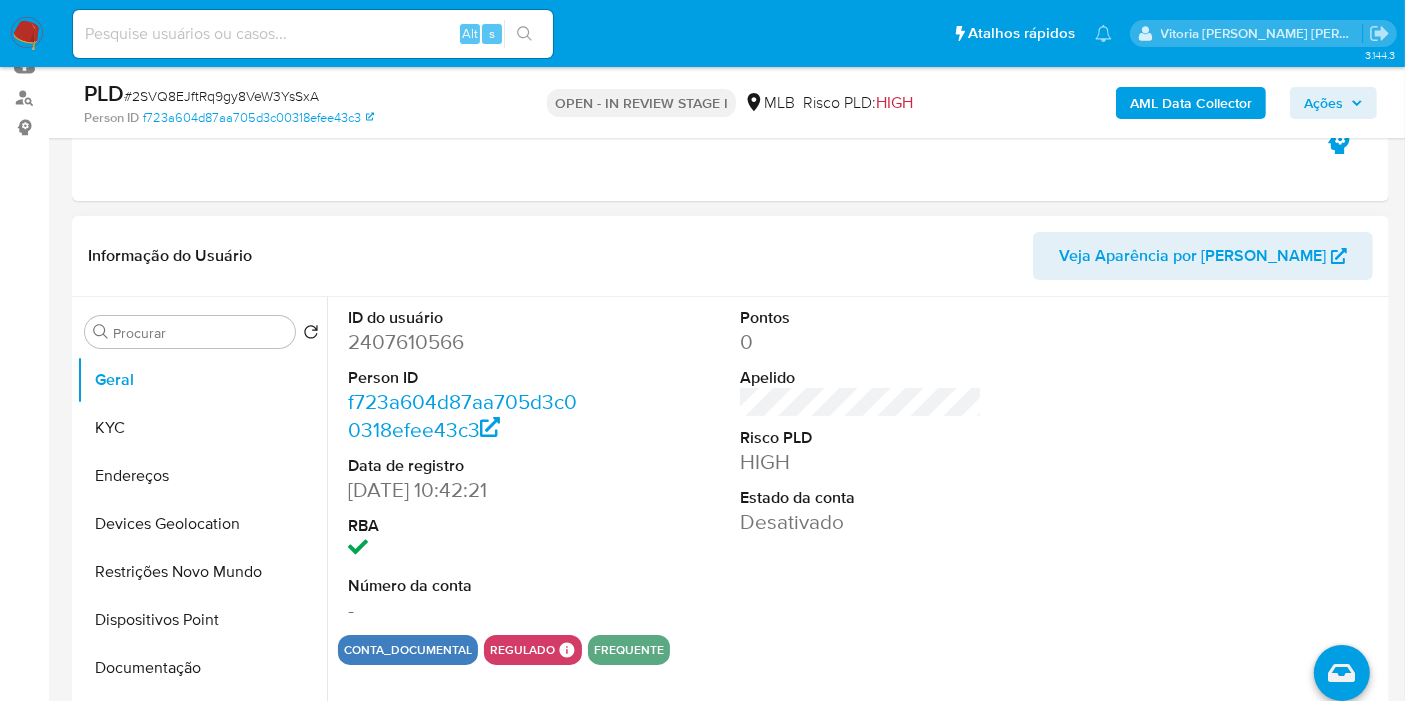 click on "2407610566" at bounding box center [469, 342] 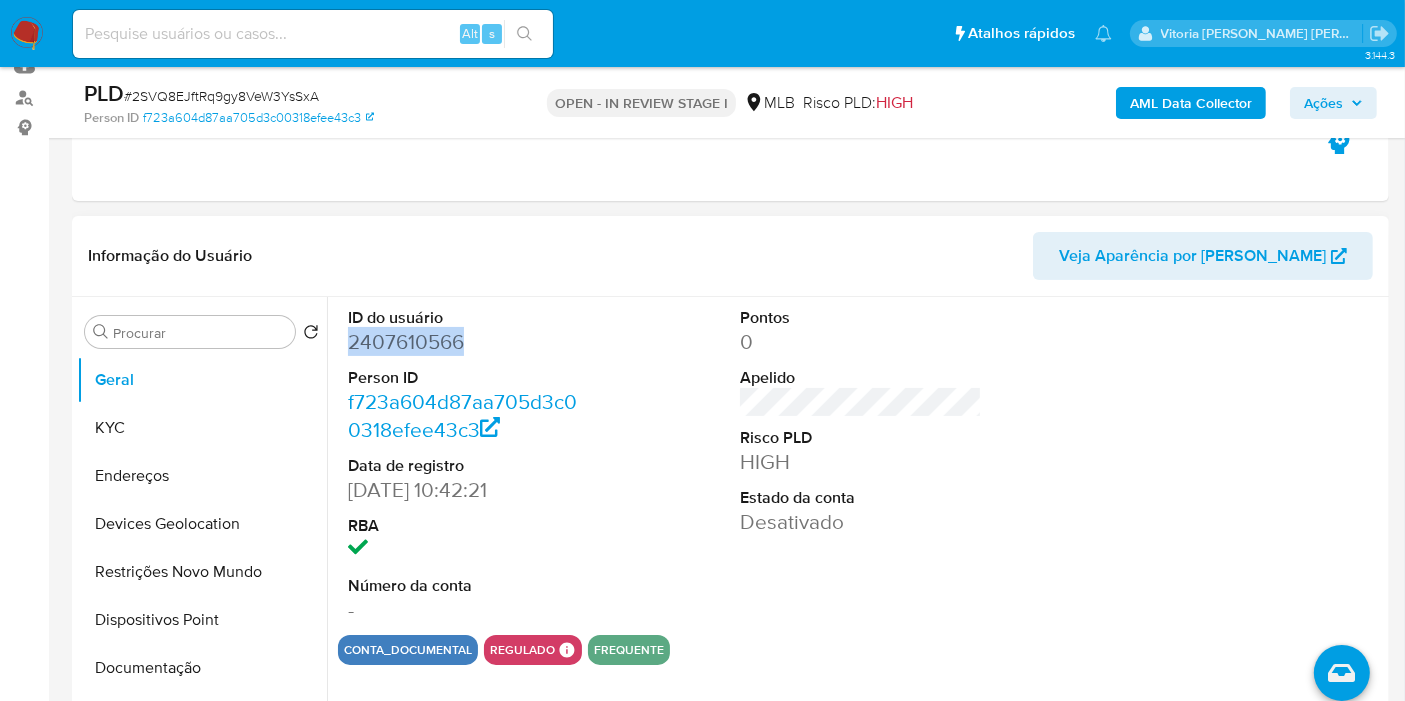 click on "2407610566" at bounding box center (469, 342) 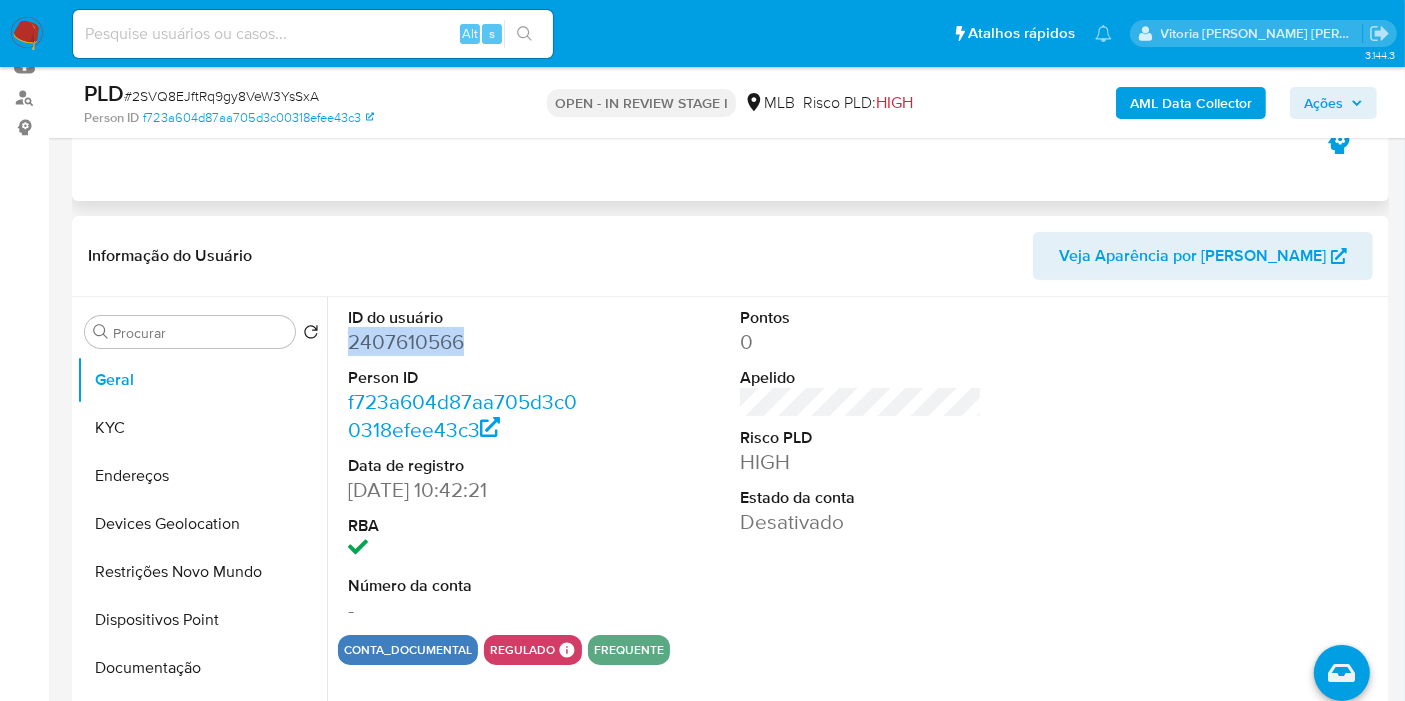 copy on "2407610566" 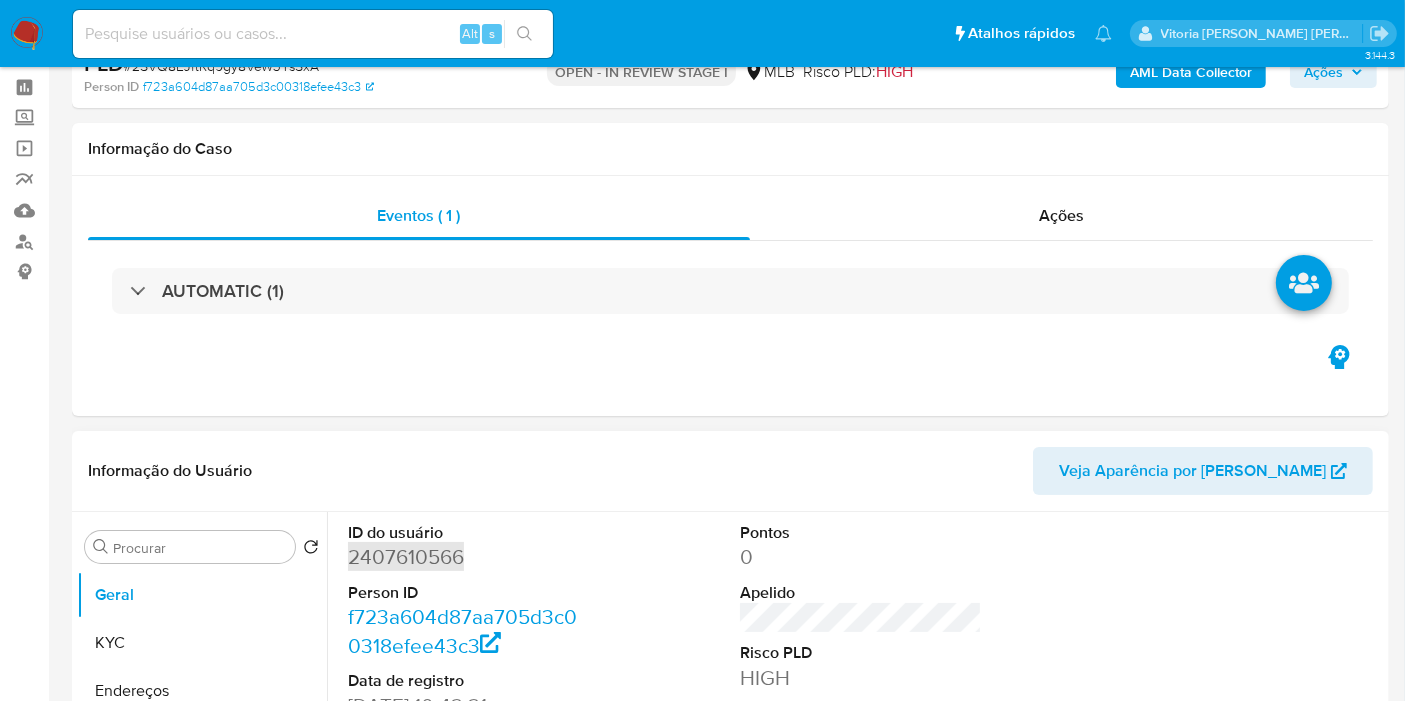 scroll, scrollTop: 0, scrollLeft: 0, axis: both 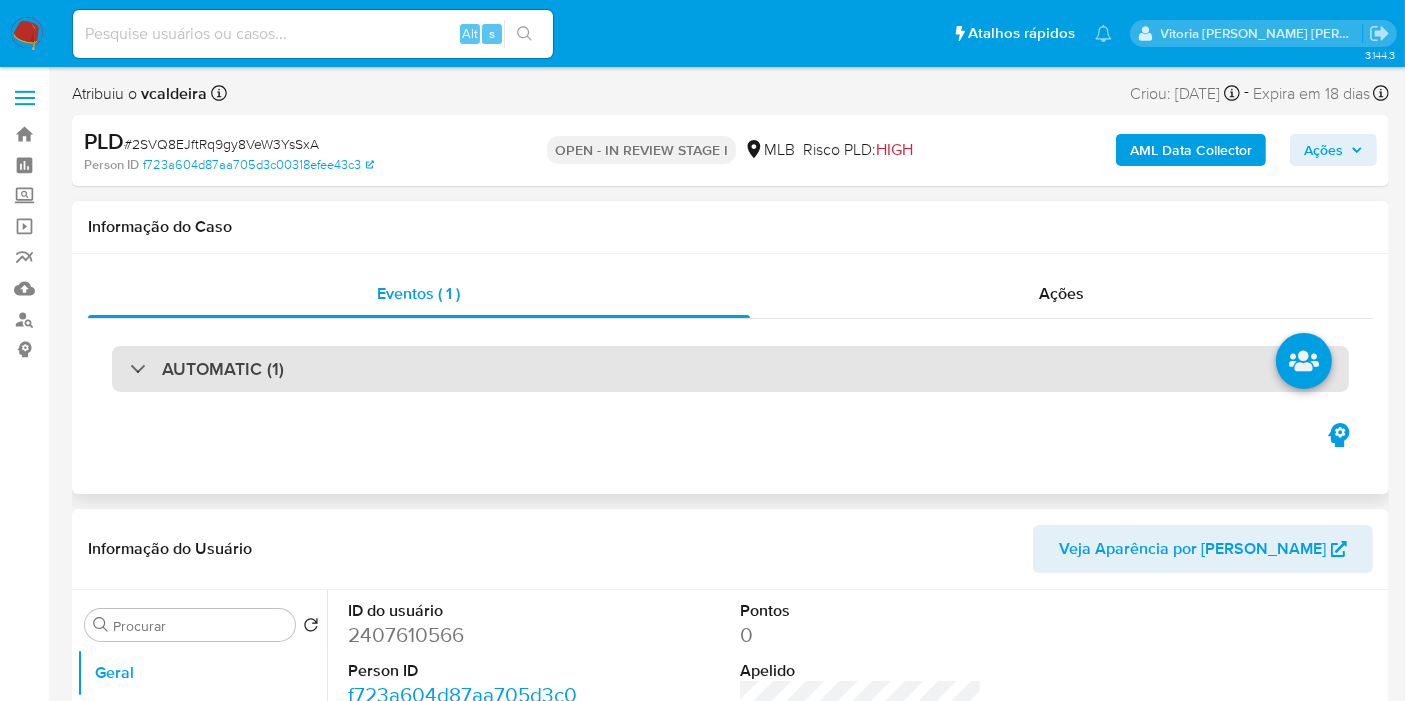 click on "AUTOMATIC (1)" at bounding box center (223, 369) 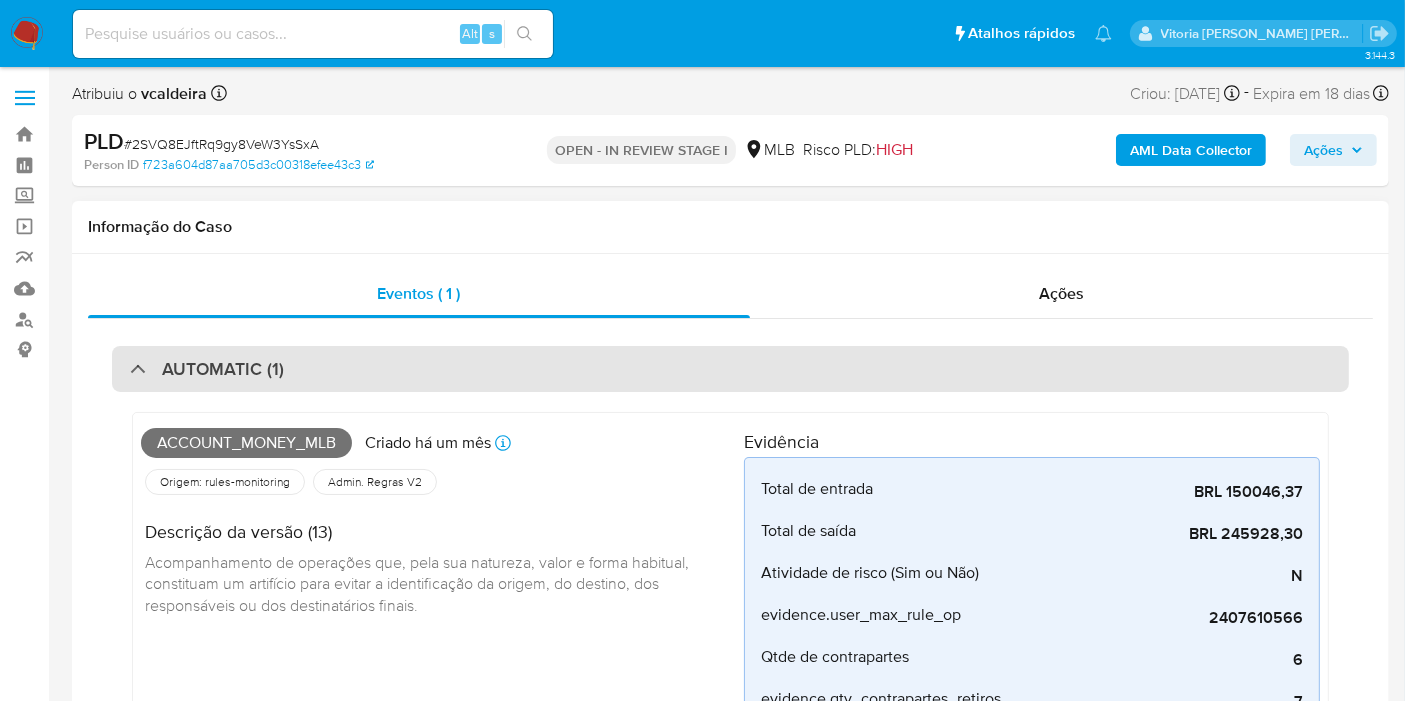 click on "AUTOMATIC (1)" at bounding box center (223, 369) 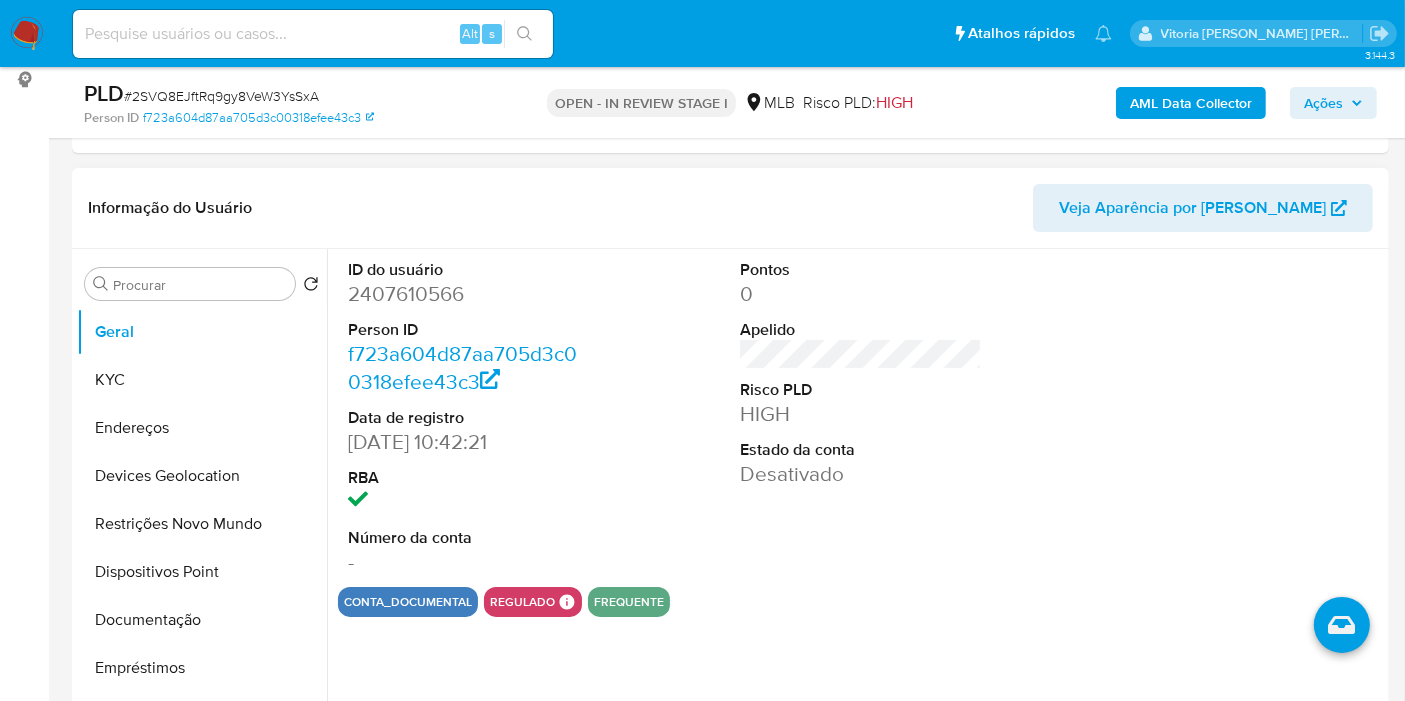 scroll, scrollTop: 333, scrollLeft: 0, axis: vertical 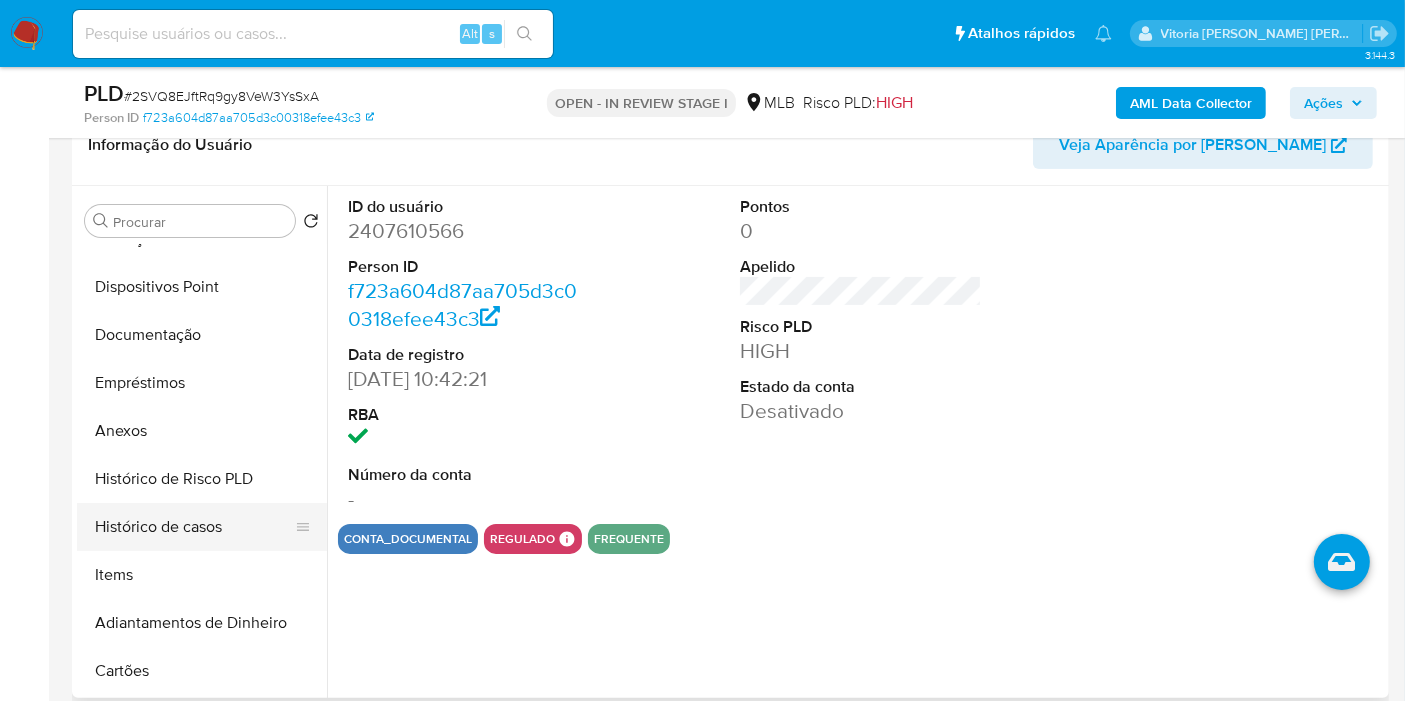 click on "Histórico de casos" at bounding box center (194, 527) 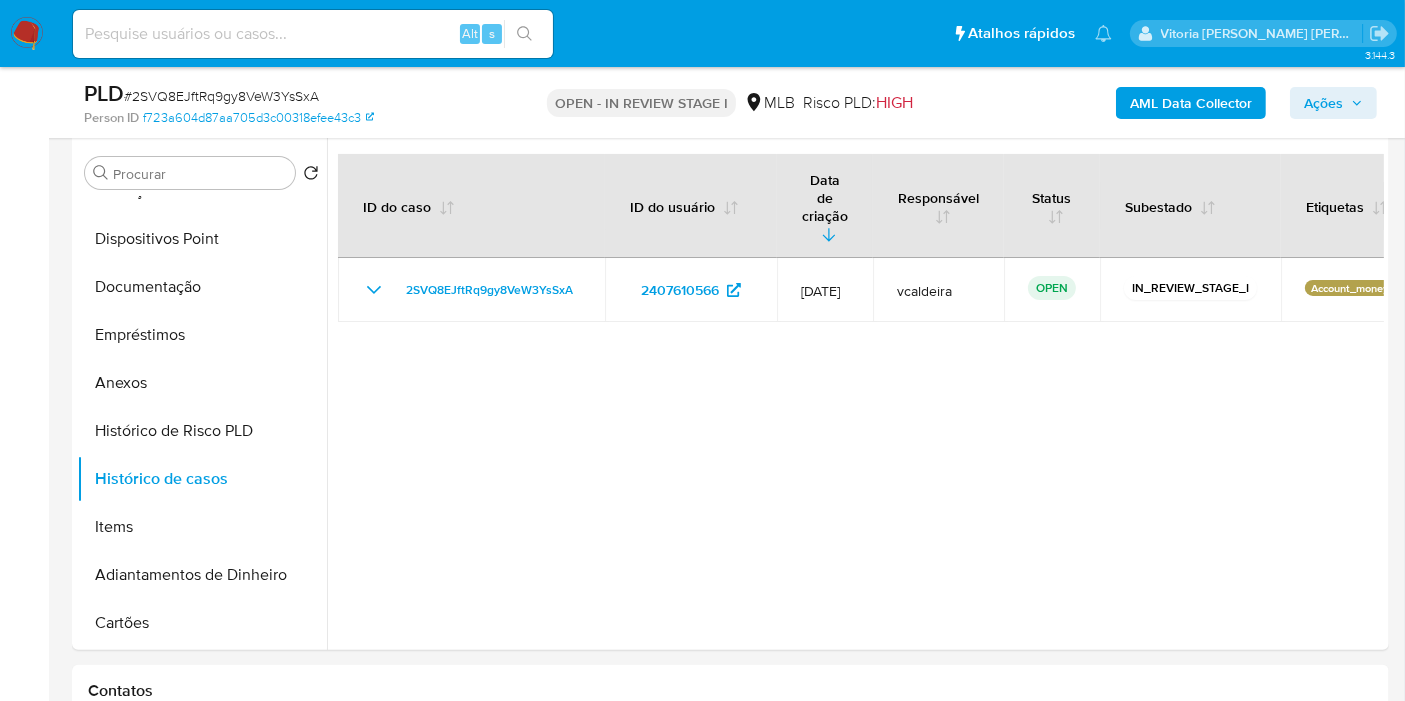 scroll, scrollTop: 385, scrollLeft: 0, axis: vertical 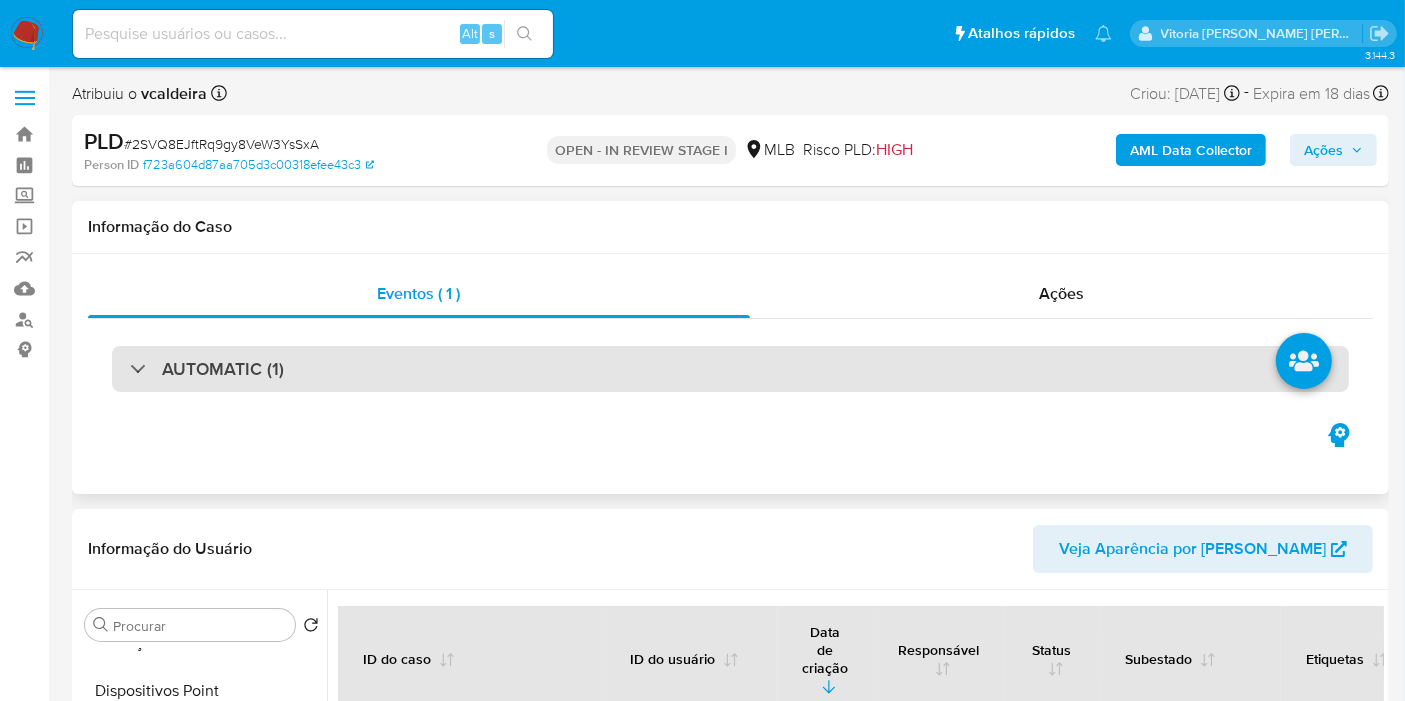 click on "AUTOMATIC (1)" at bounding box center [223, 369] 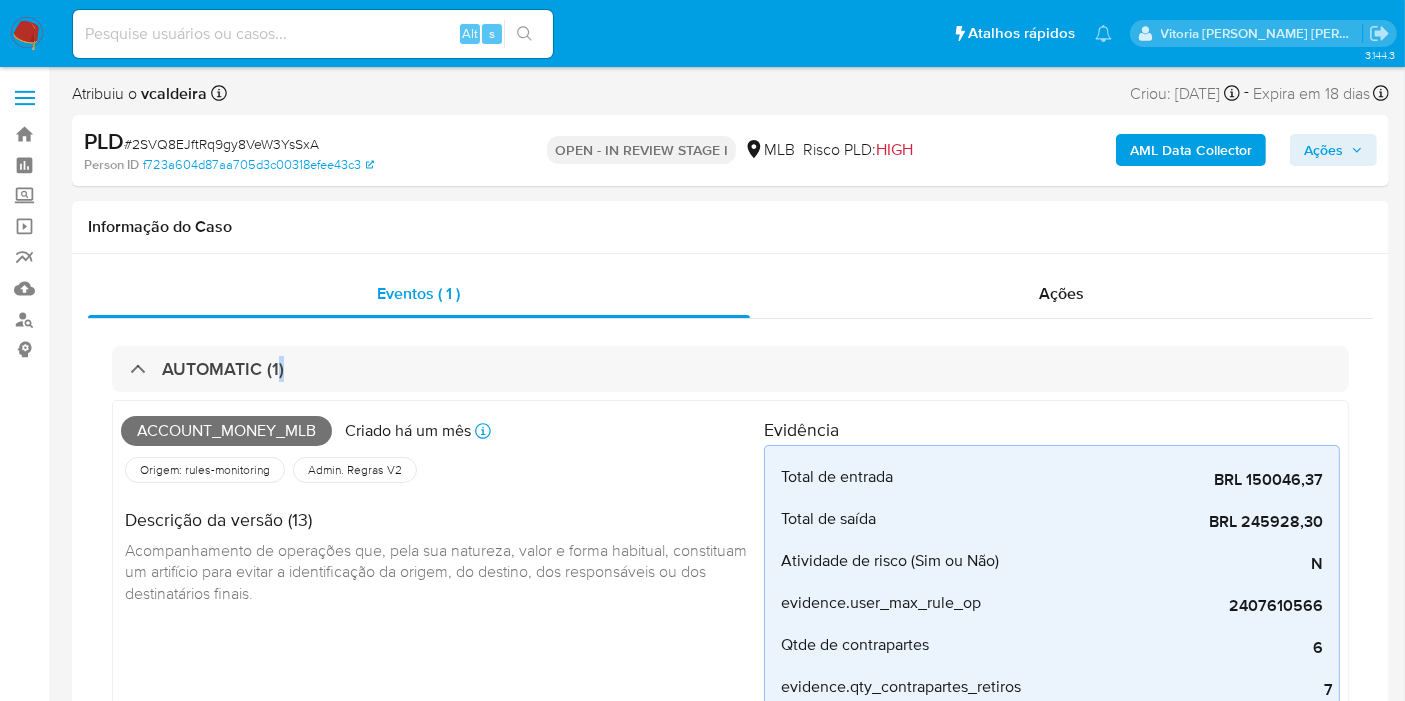 drag, startPoint x: 275, startPoint y: 377, endPoint x: 490, endPoint y: 34, distance: 404.81354 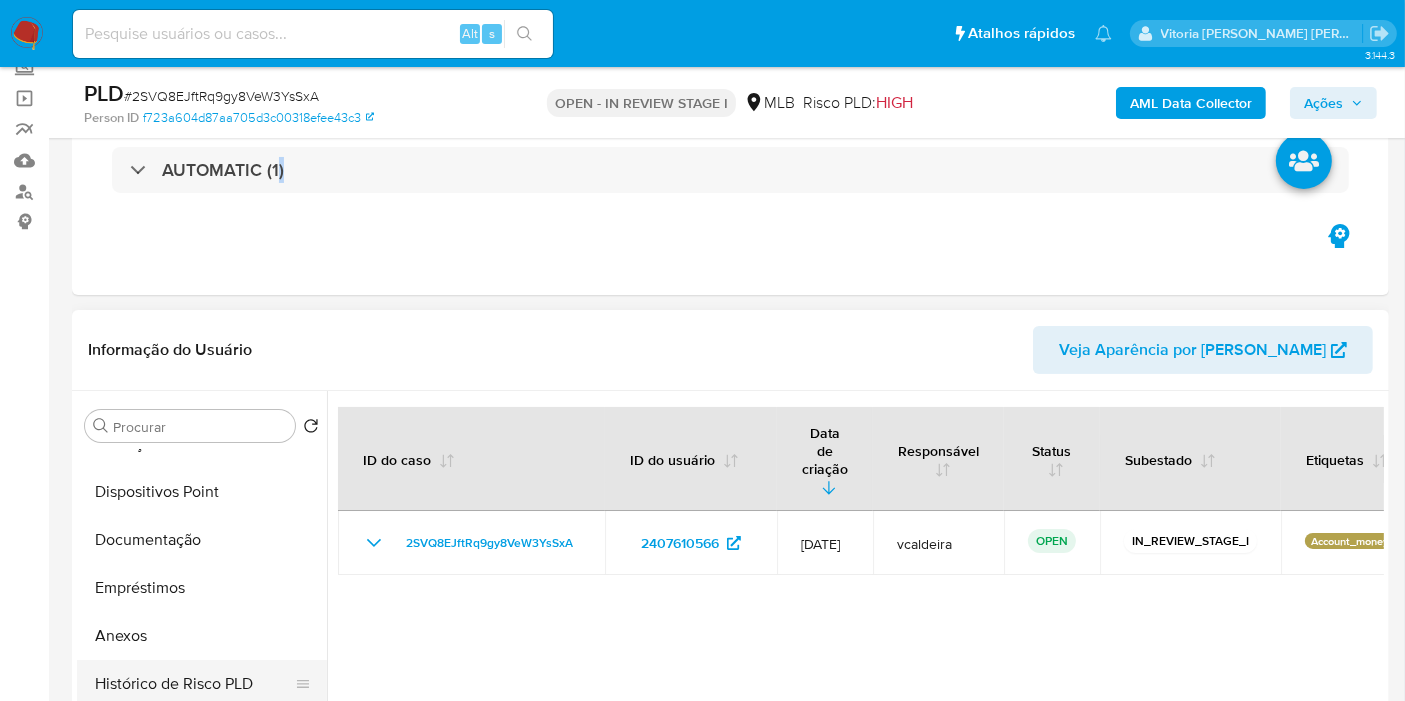 scroll, scrollTop: 333, scrollLeft: 0, axis: vertical 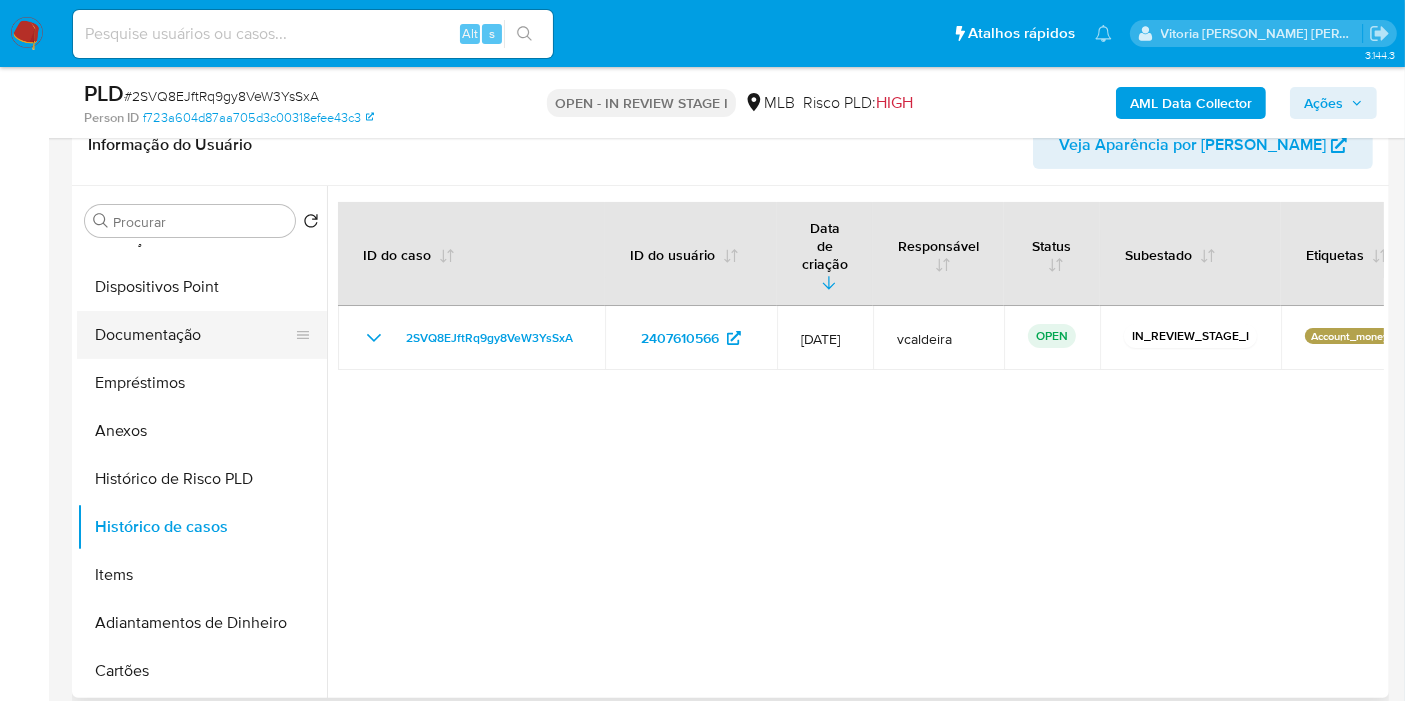 click on "Documentação" at bounding box center [194, 335] 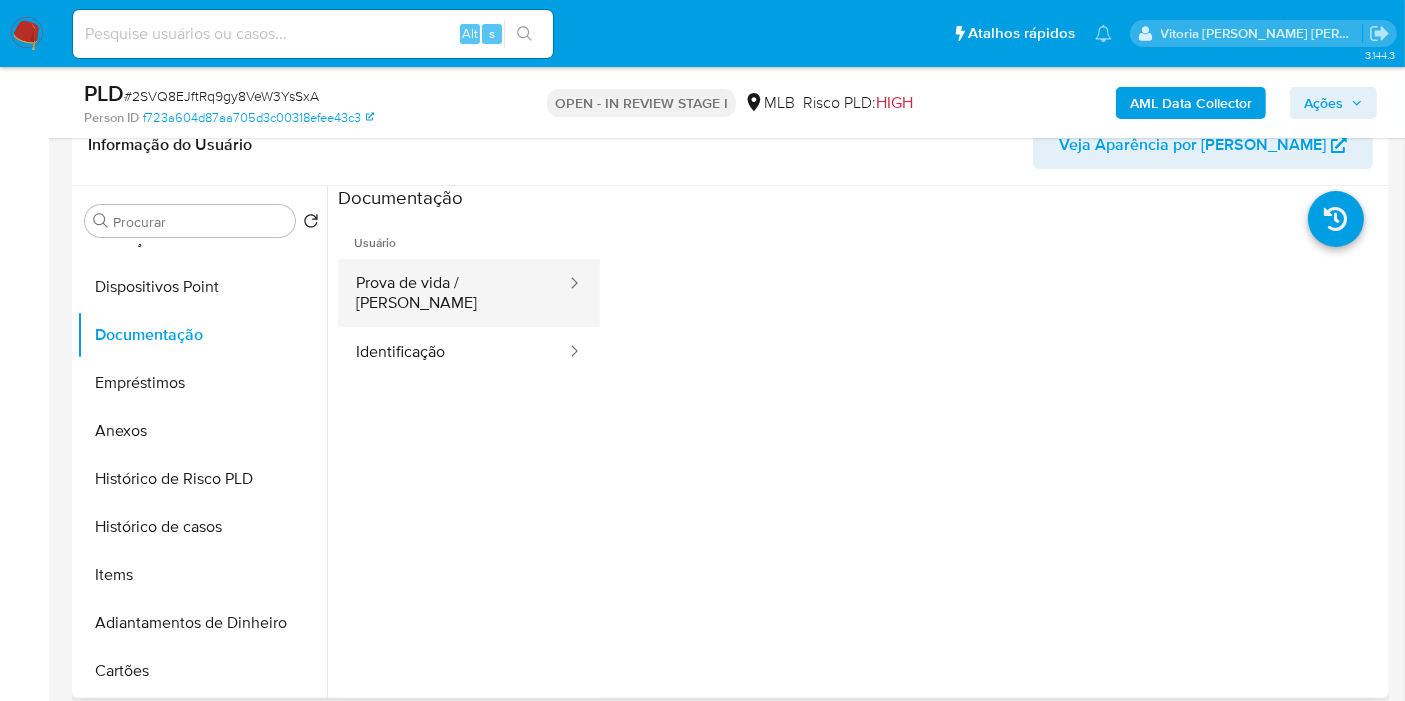 click on "Prova de vida / Selfie" at bounding box center (453, 293) 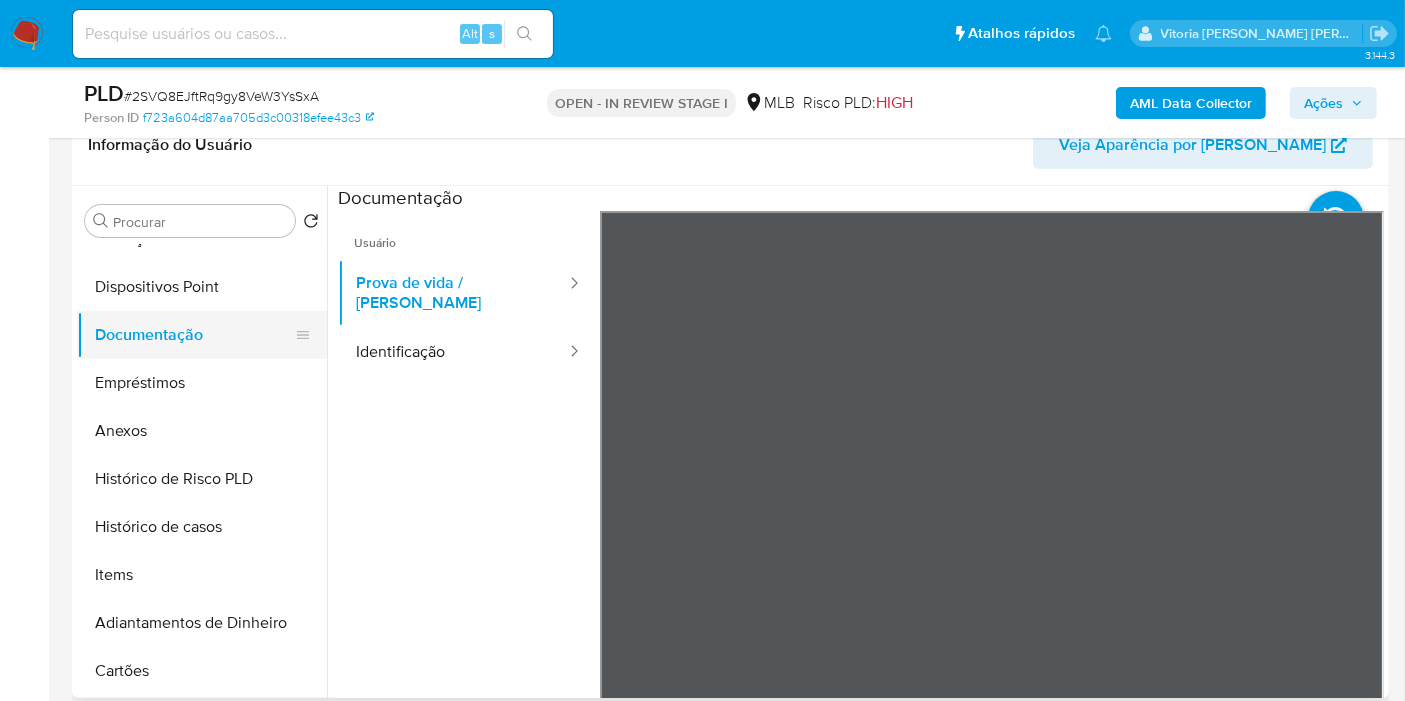 drag, startPoint x: 477, startPoint y: 330, endPoint x: 205, endPoint y: 345, distance: 272.4133 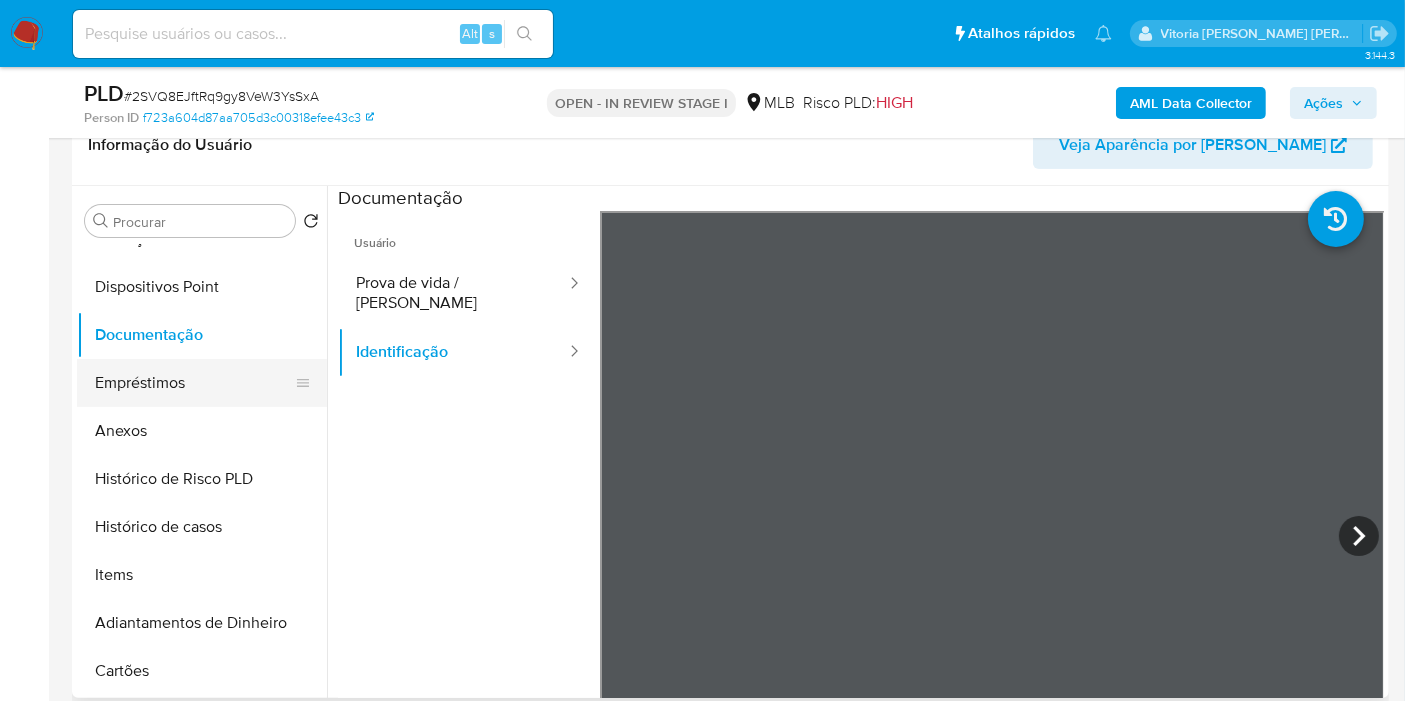 scroll, scrollTop: 0, scrollLeft: 0, axis: both 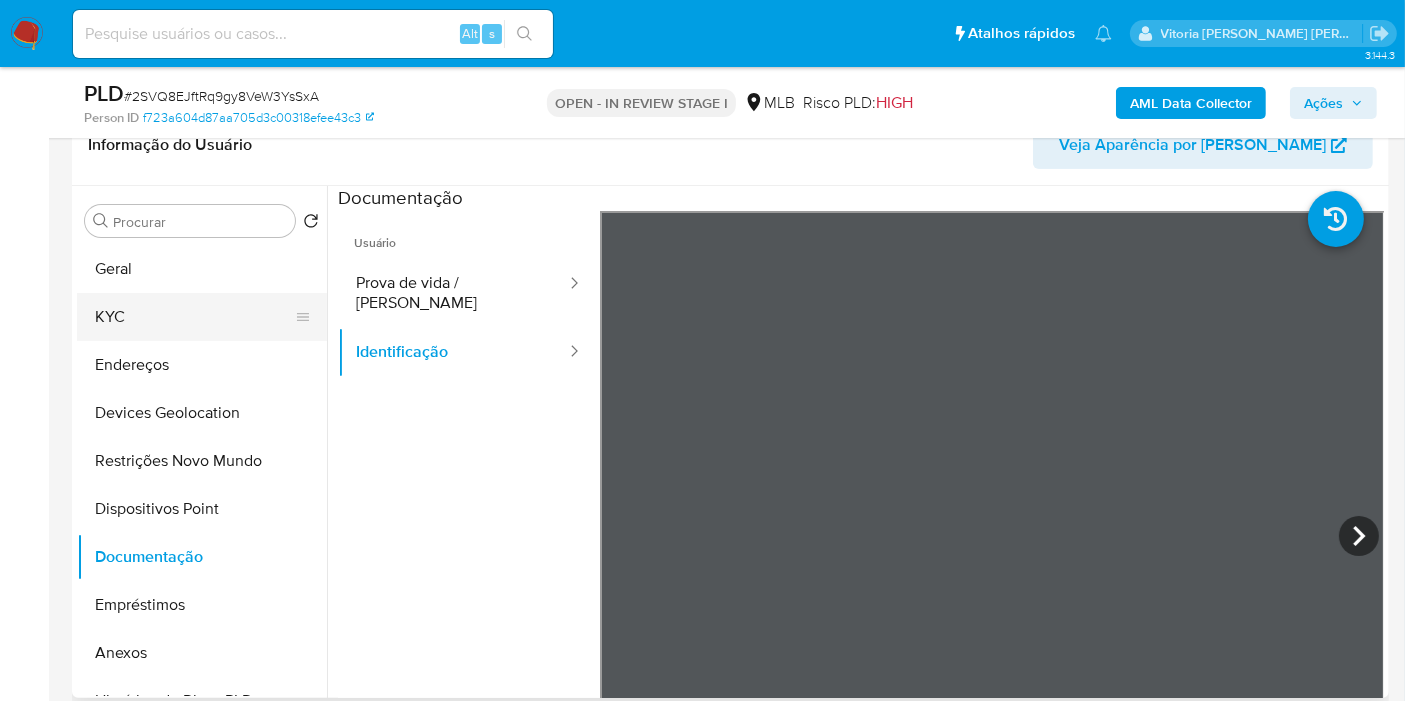 drag, startPoint x: 140, startPoint y: 319, endPoint x: 153, endPoint y: 314, distance: 13.928389 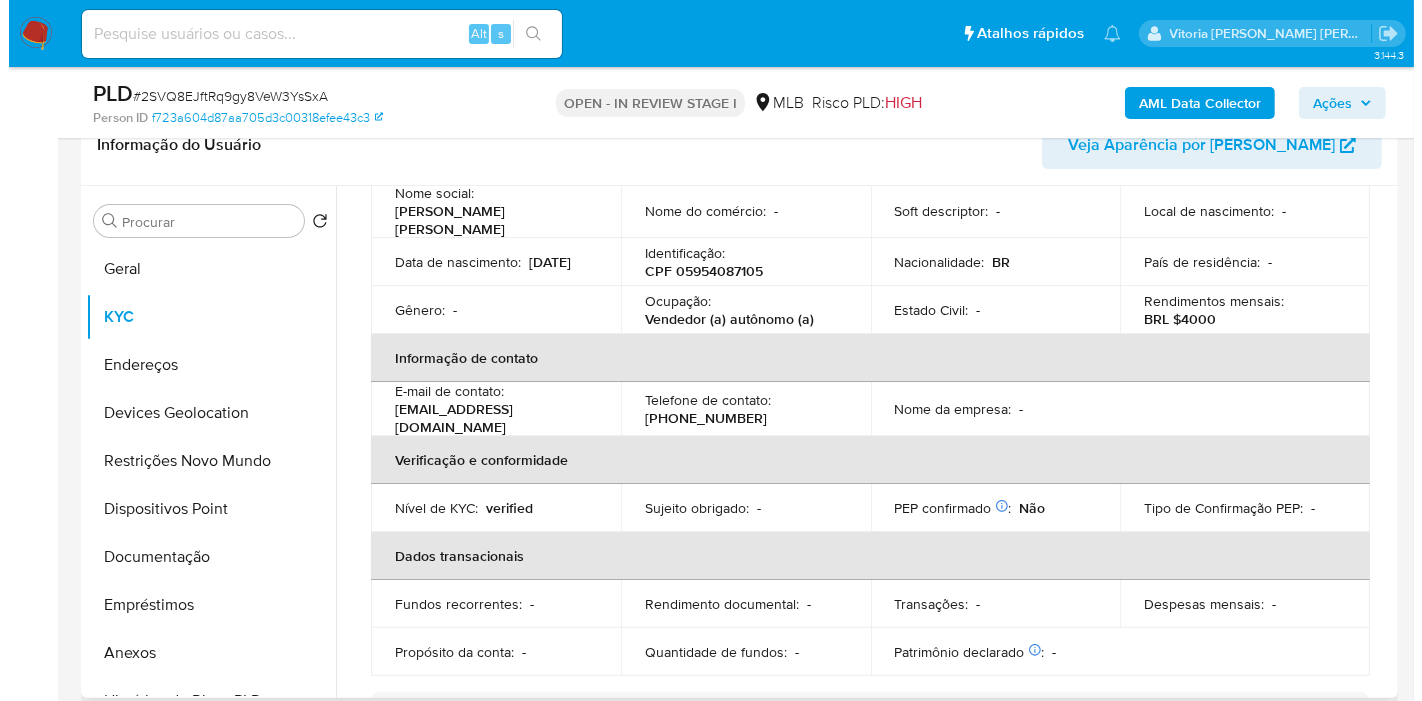 scroll, scrollTop: 0, scrollLeft: 0, axis: both 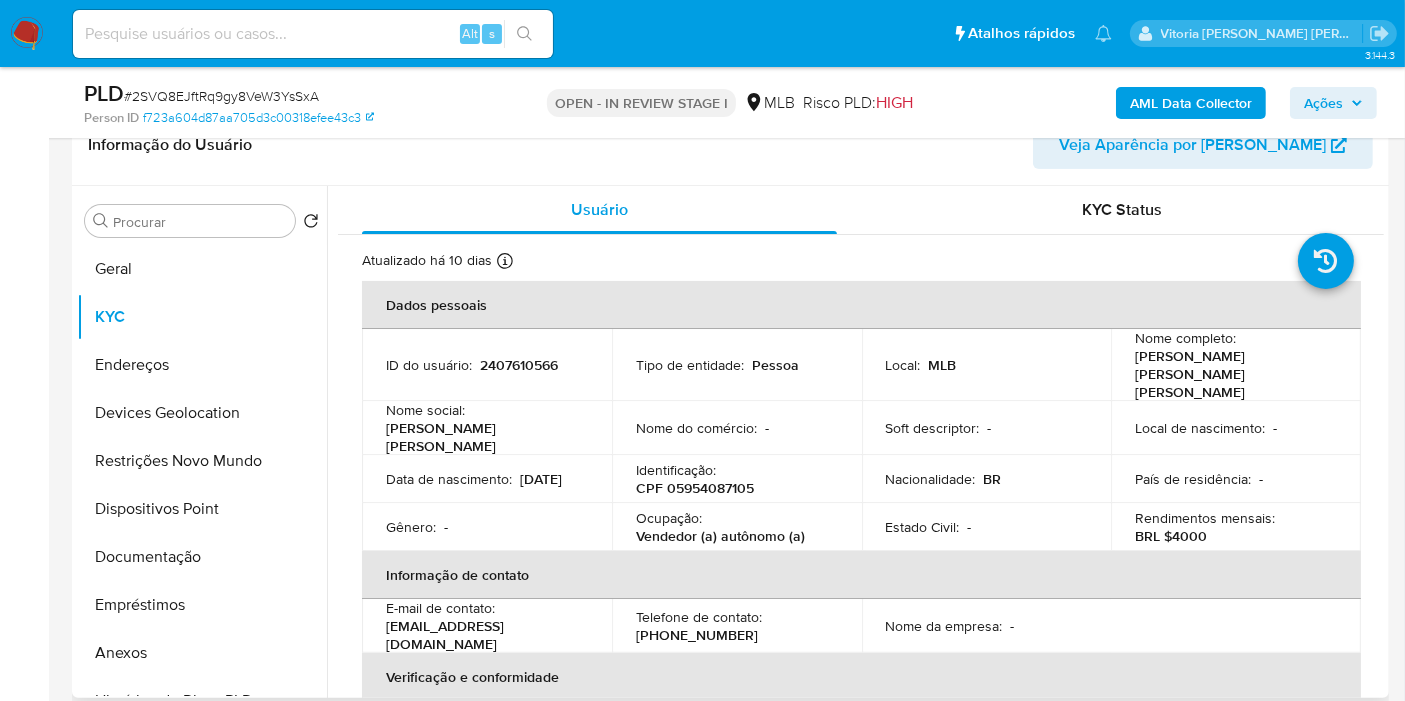 click on "Amanda Cristina Silva Santos" at bounding box center (1232, 374) 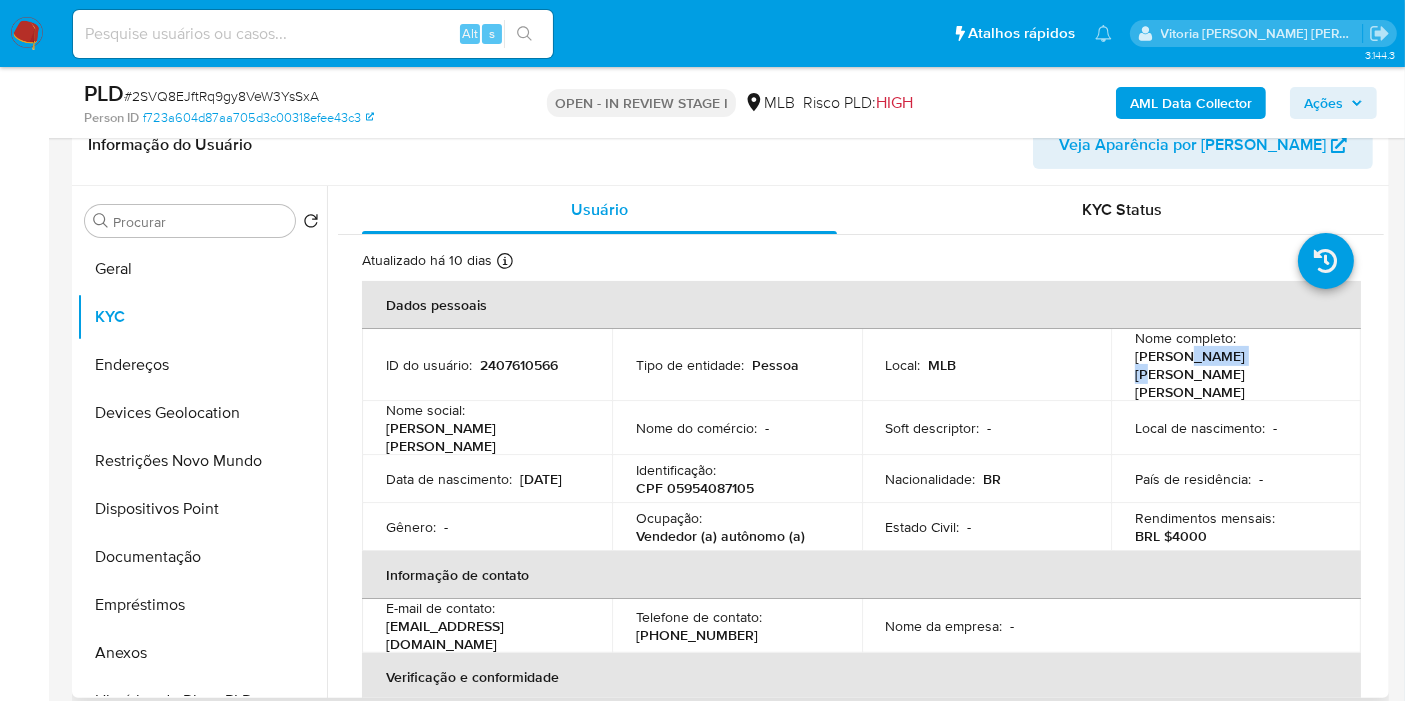 click on "Amanda Cristina Silva Santos" at bounding box center (1232, 374) 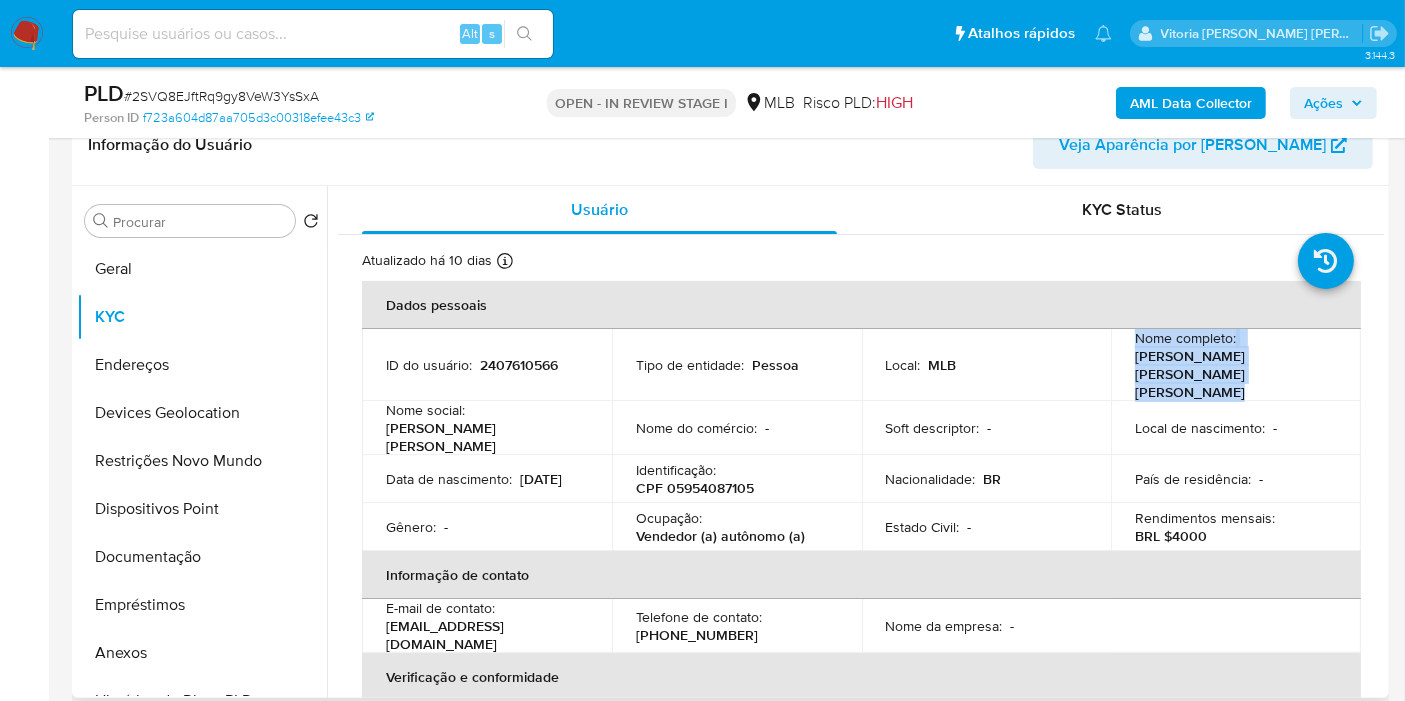 click on "Amanda Cristina Silva Santos" at bounding box center [1232, 374] 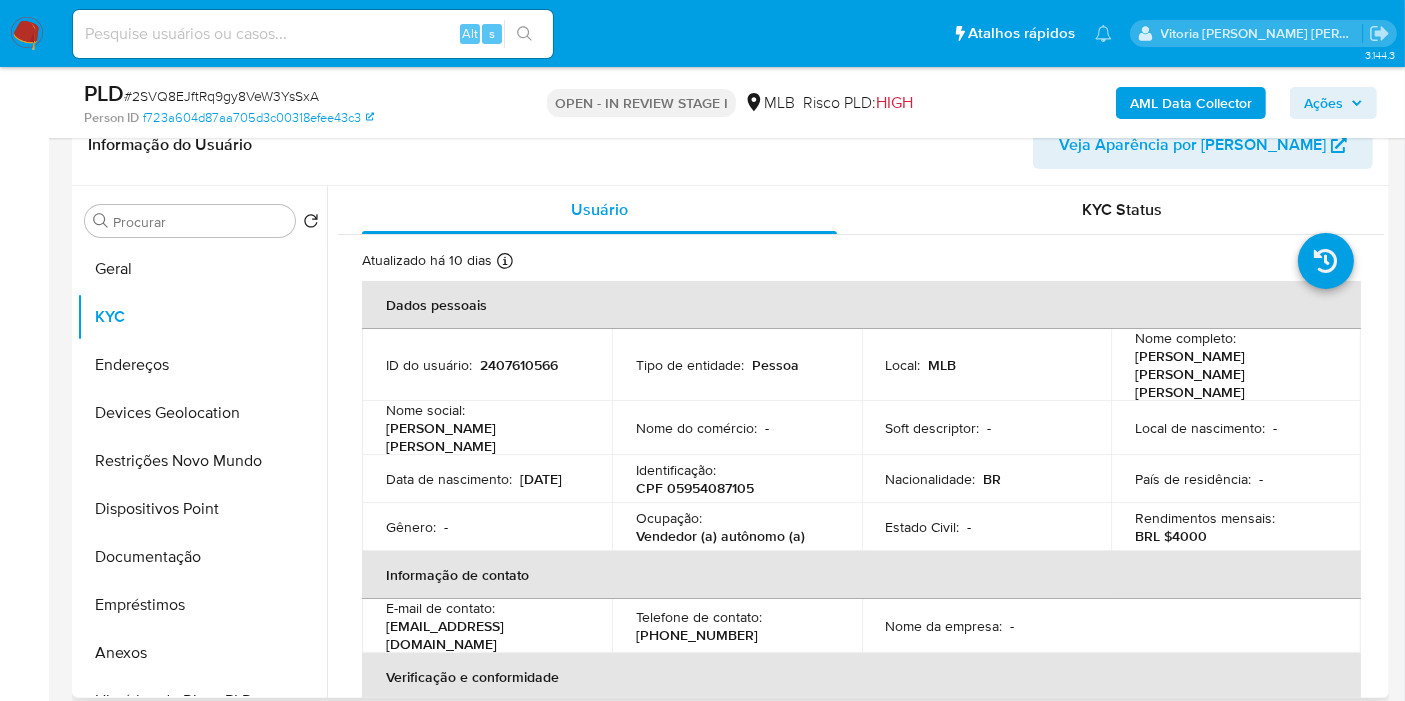 click on "Rendimentos mensais :" at bounding box center (1205, 518) 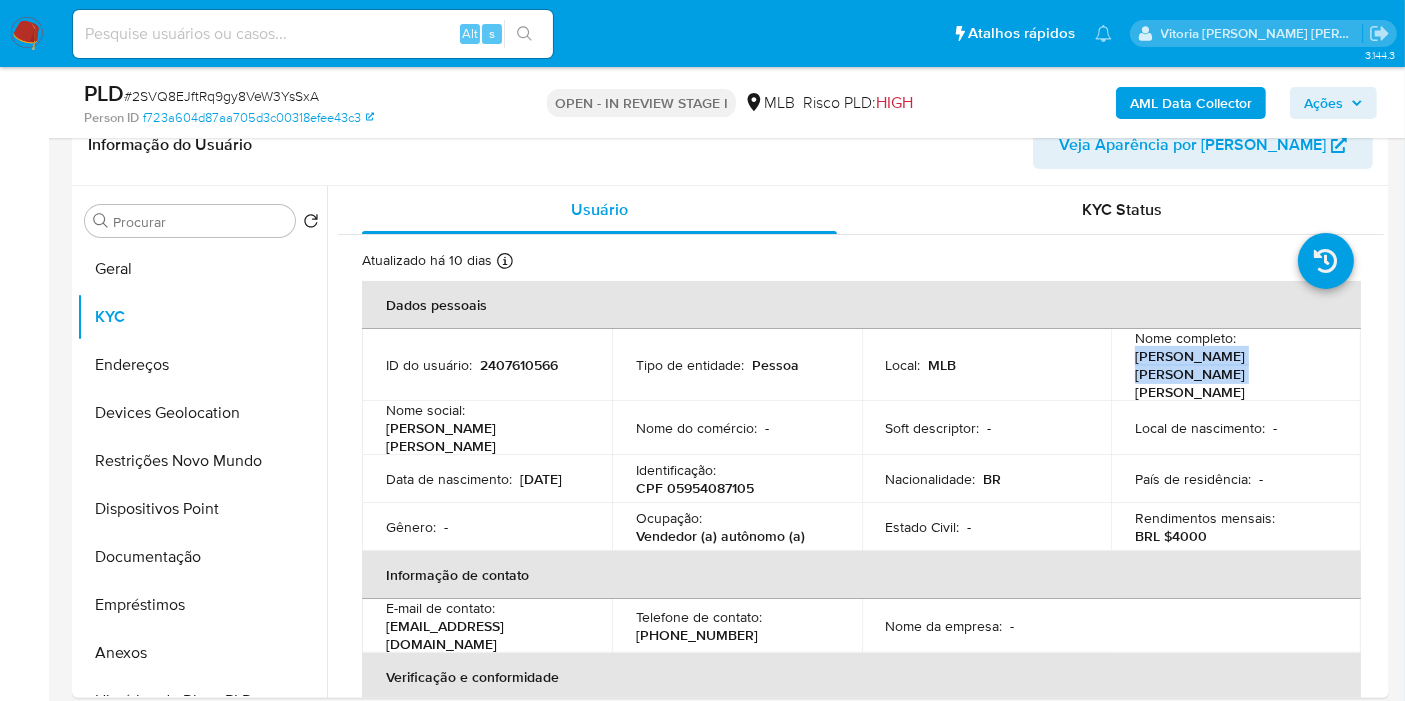 drag, startPoint x: 1317, startPoint y: 367, endPoint x: 1037, endPoint y: 128, distance: 368.13177 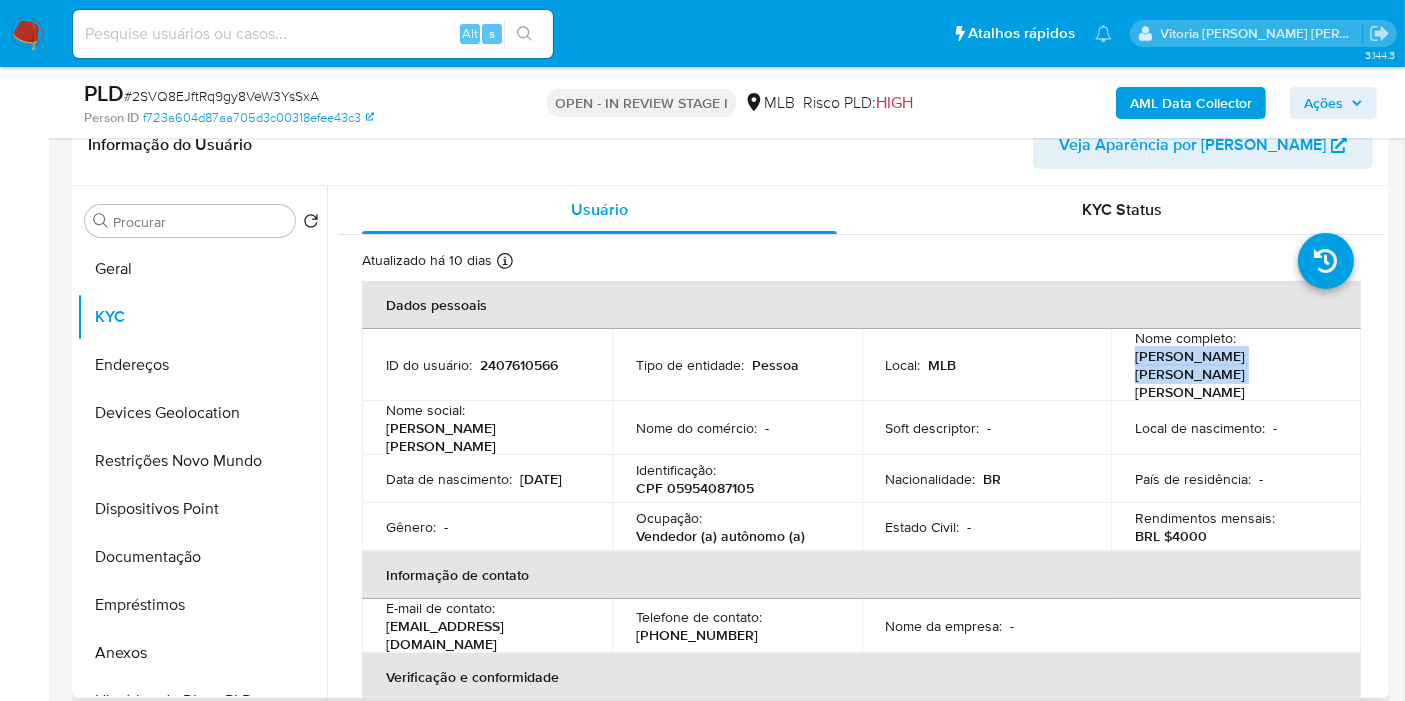 drag, startPoint x: 477, startPoint y: 458, endPoint x: 557, endPoint y: 253, distance: 220.05681 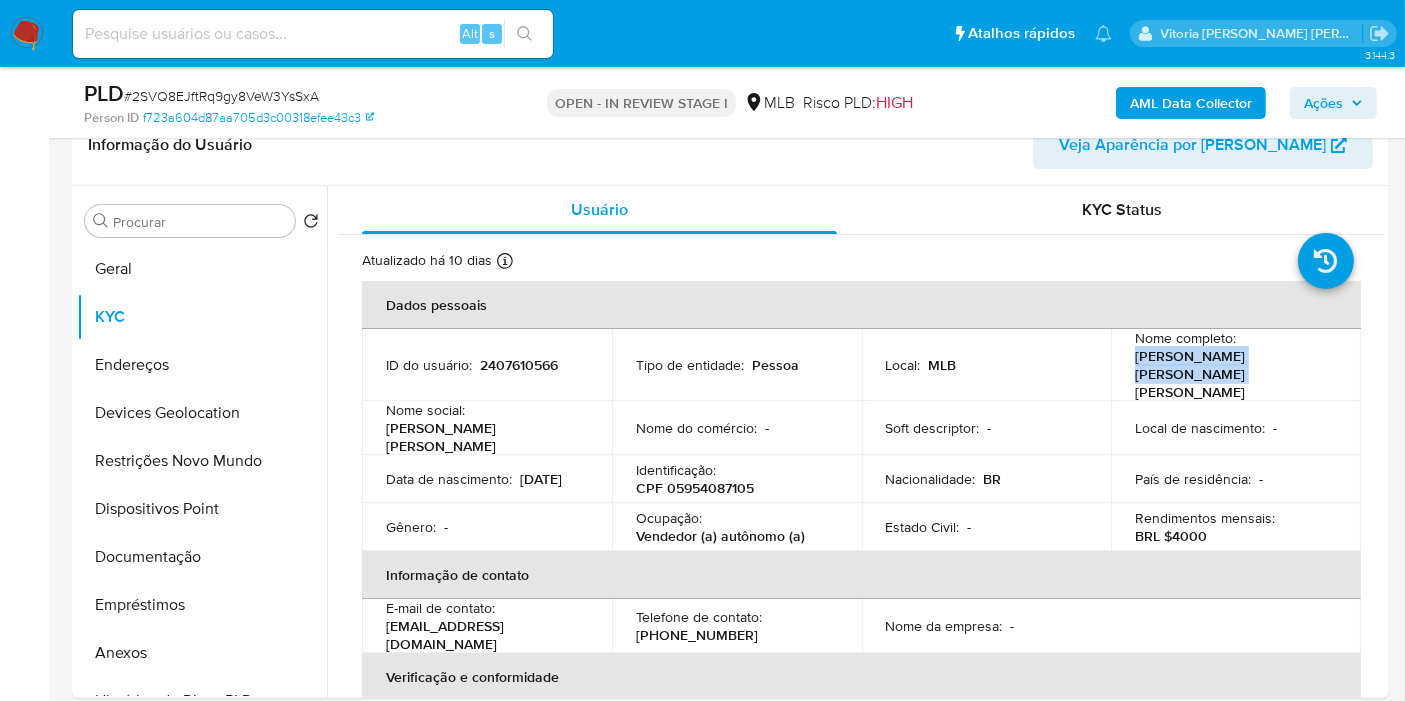 click on "AML Data Collector" at bounding box center (1191, 103) 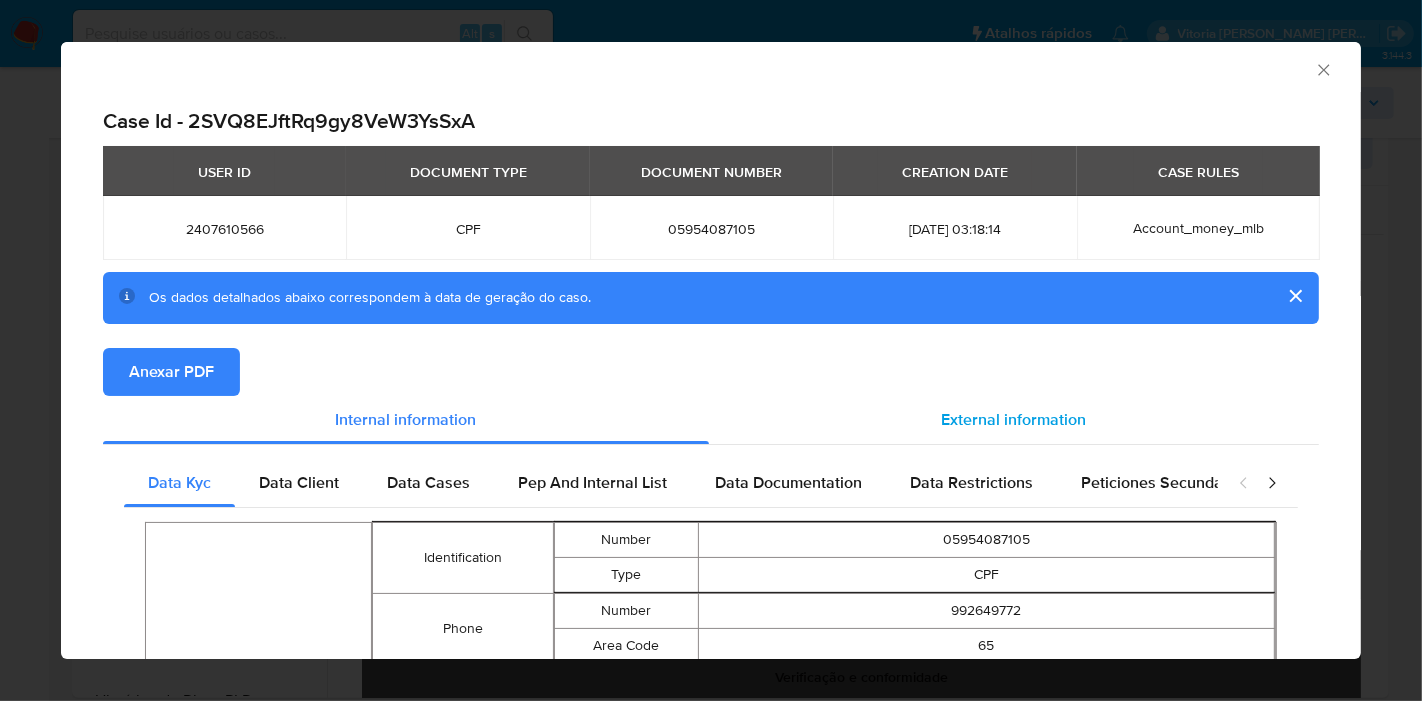 click on "External information" at bounding box center [1014, 419] 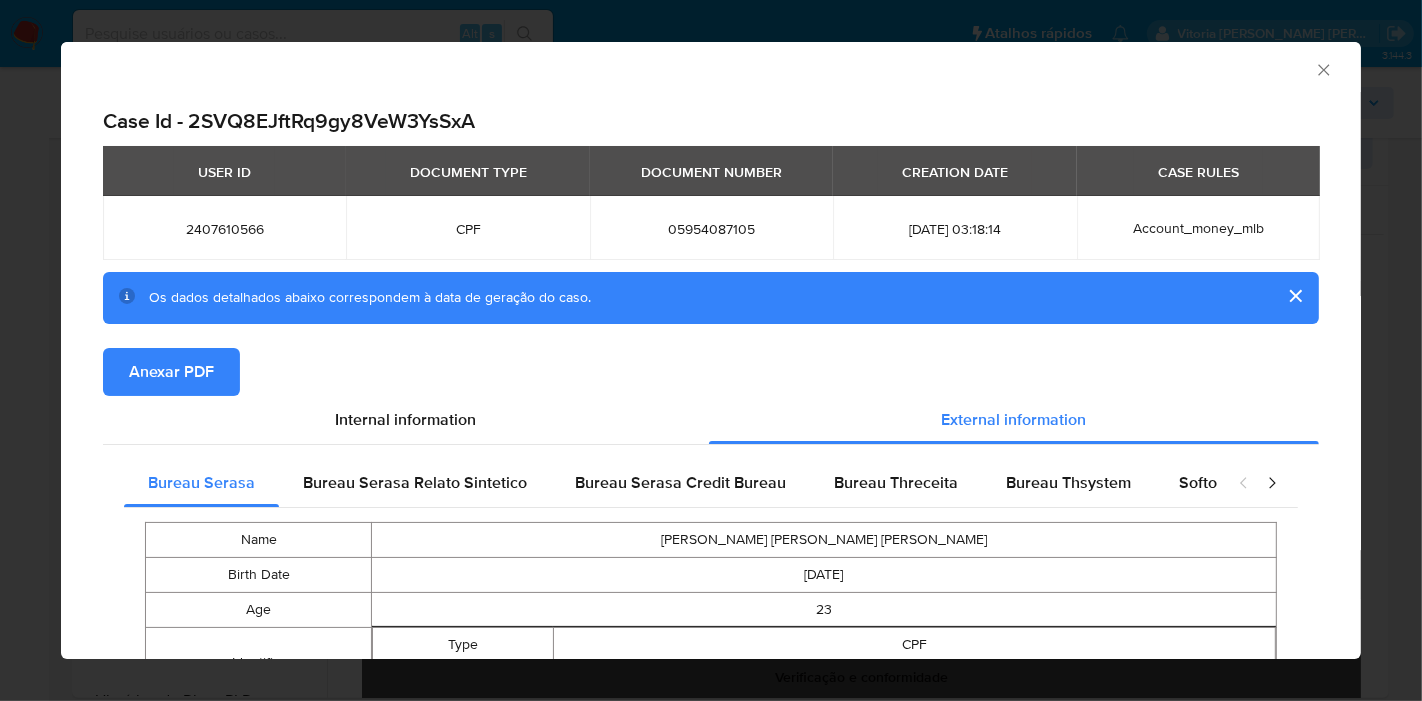 type 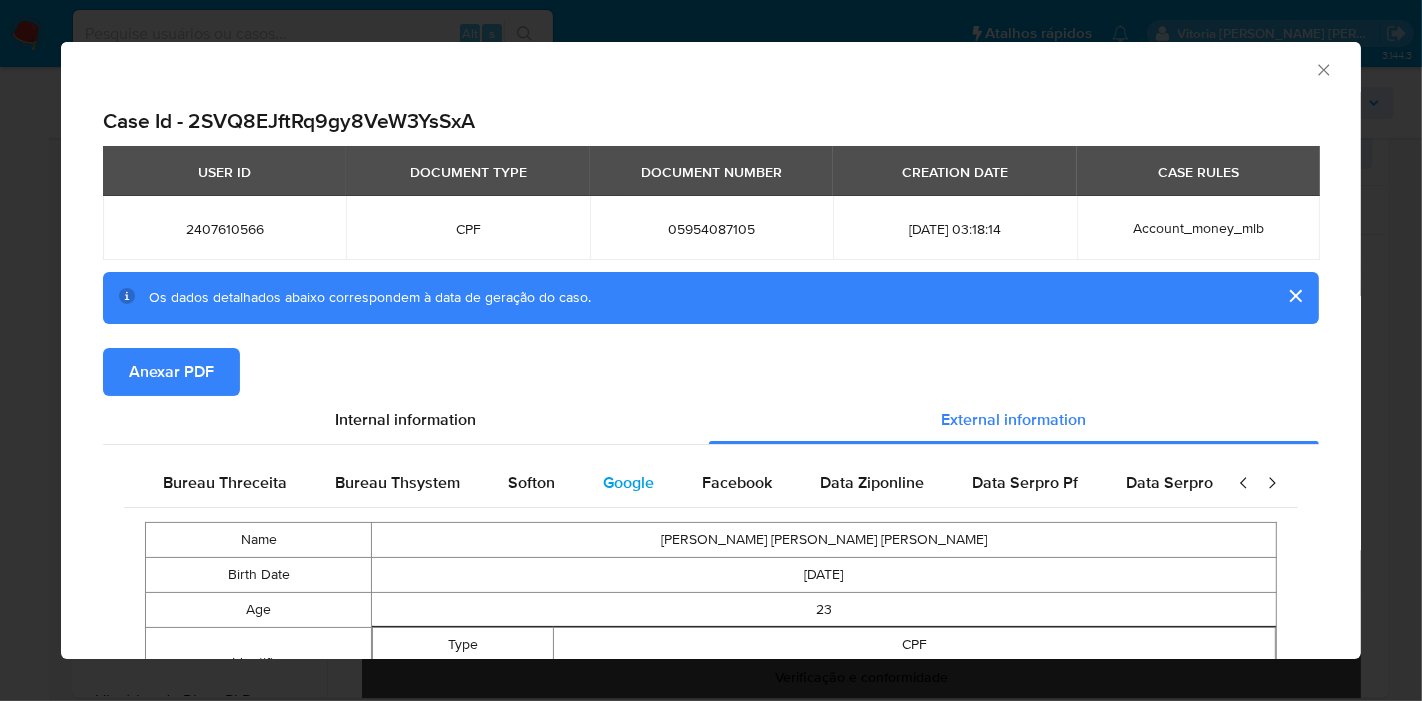 scroll, scrollTop: 0, scrollLeft: 711, axis: horizontal 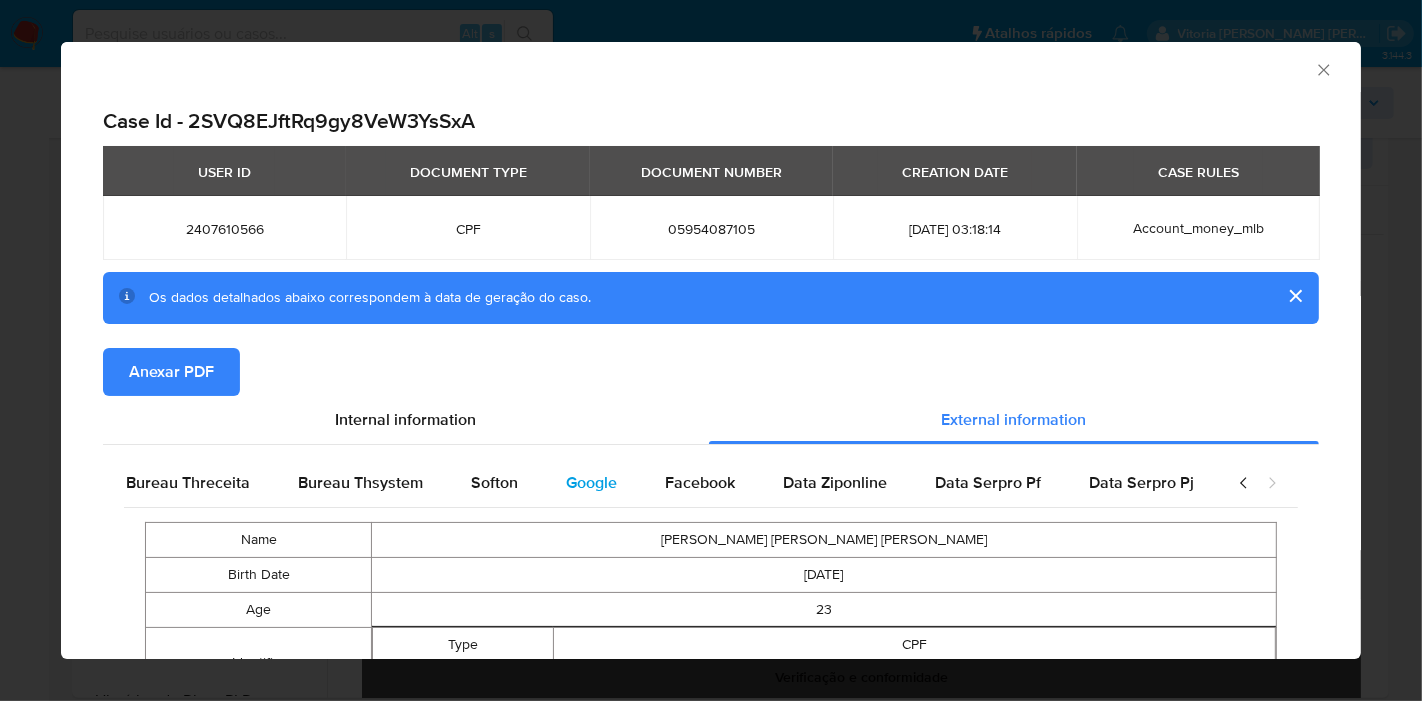click on "Google" at bounding box center (591, 482) 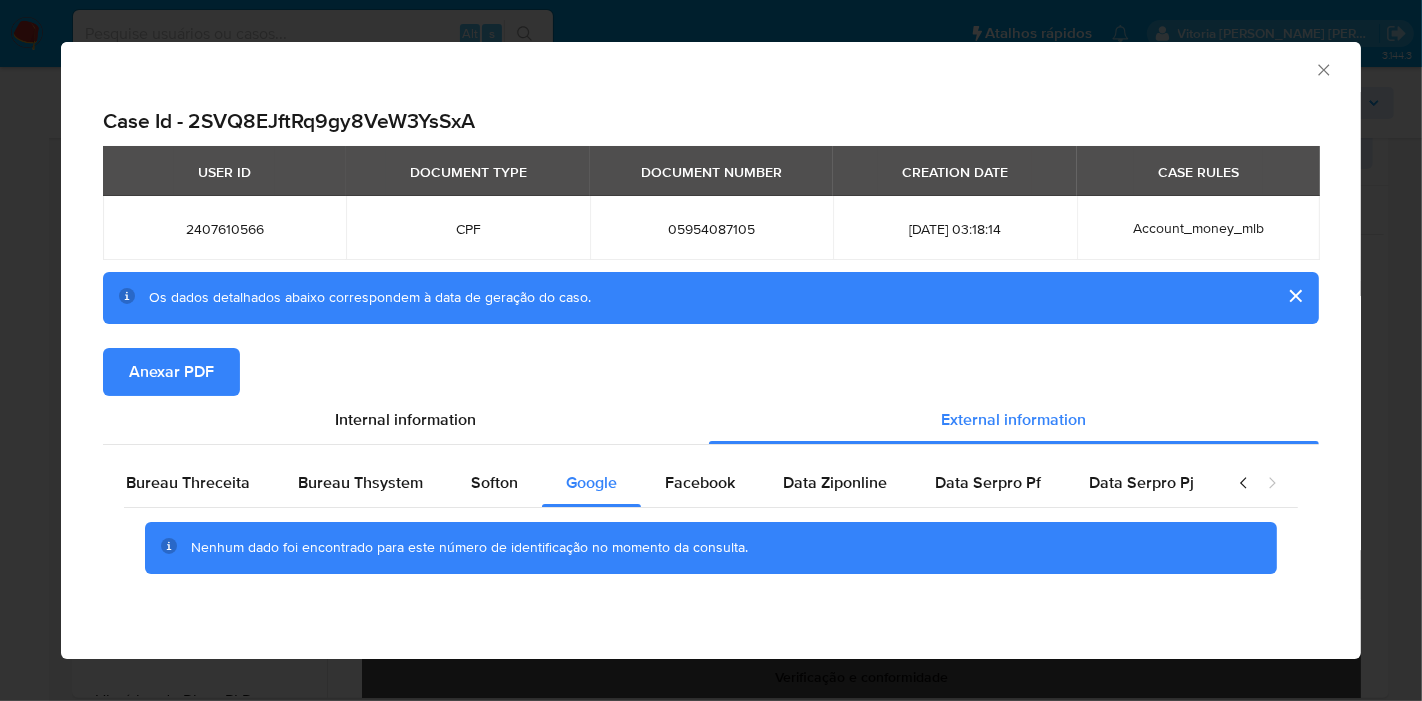 scroll, scrollTop: 5, scrollLeft: 0, axis: vertical 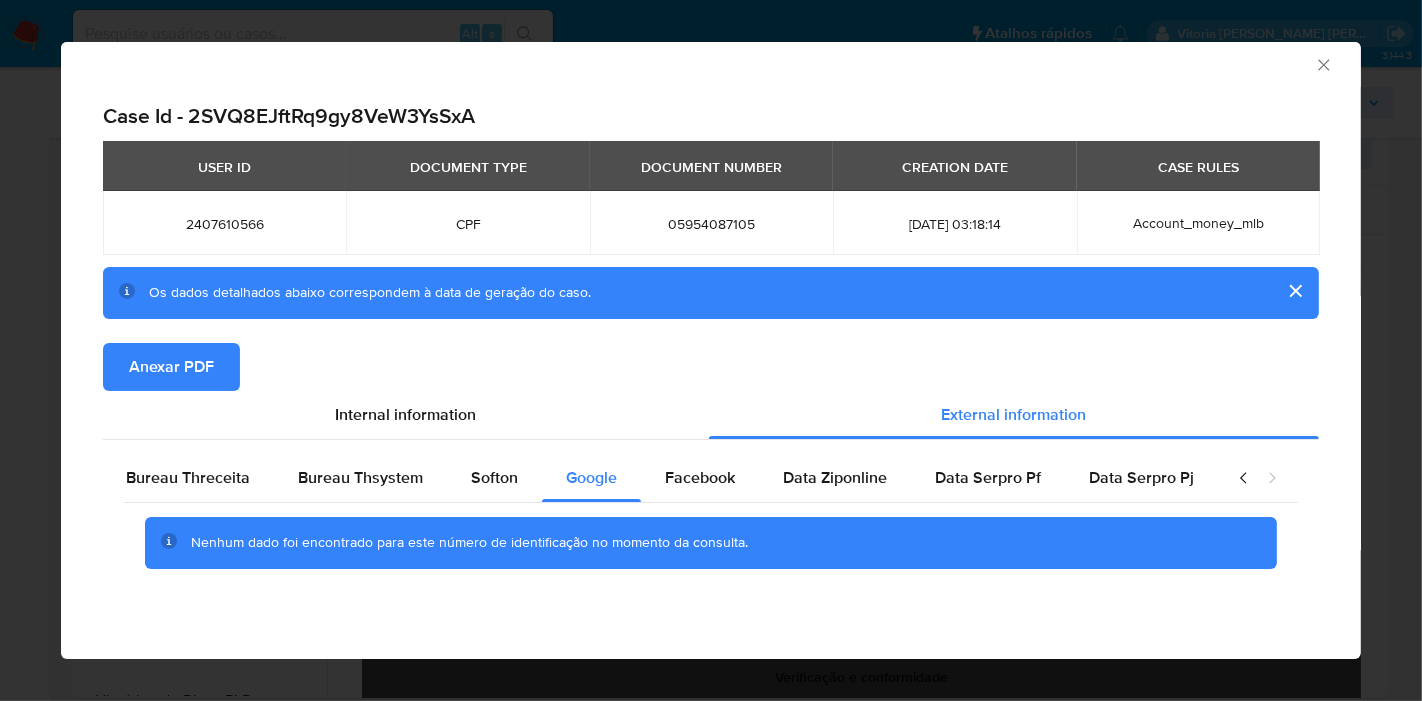 type 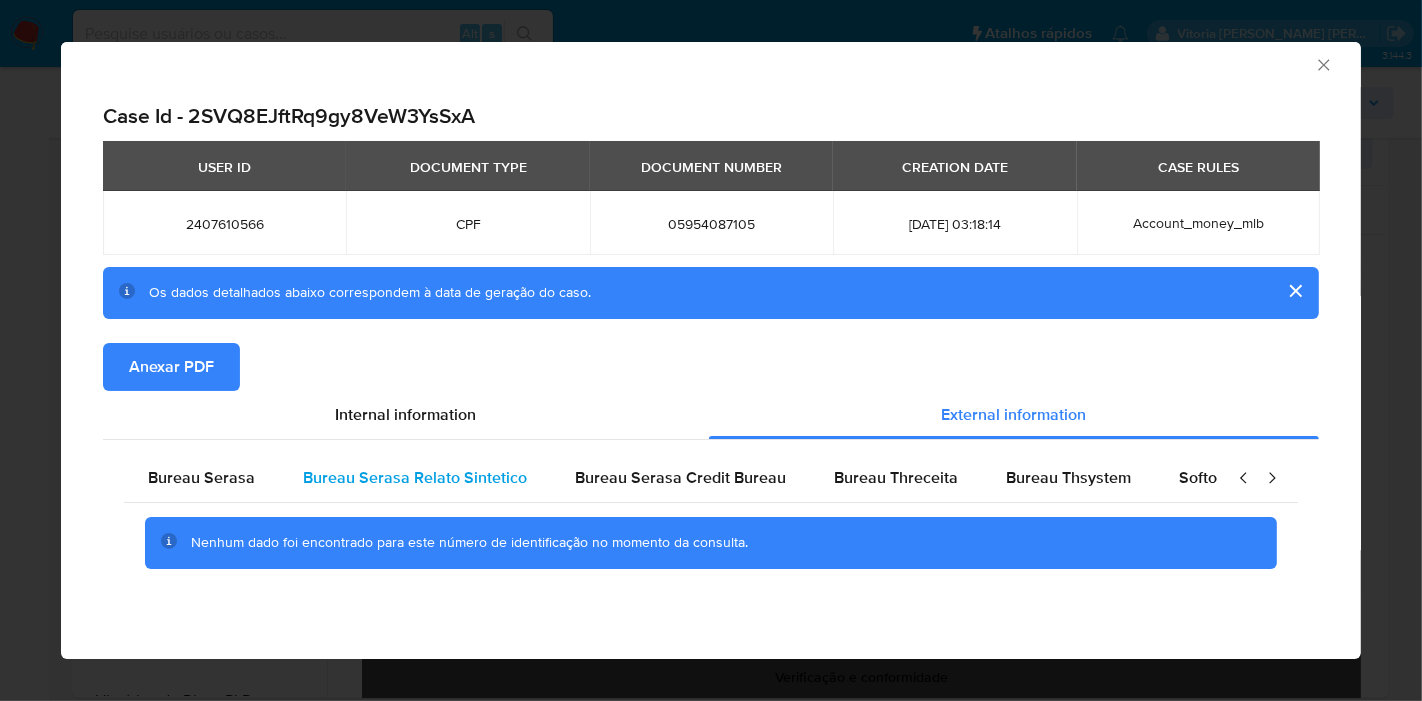 scroll, scrollTop: 0, scrollLeft: 0, axis: both 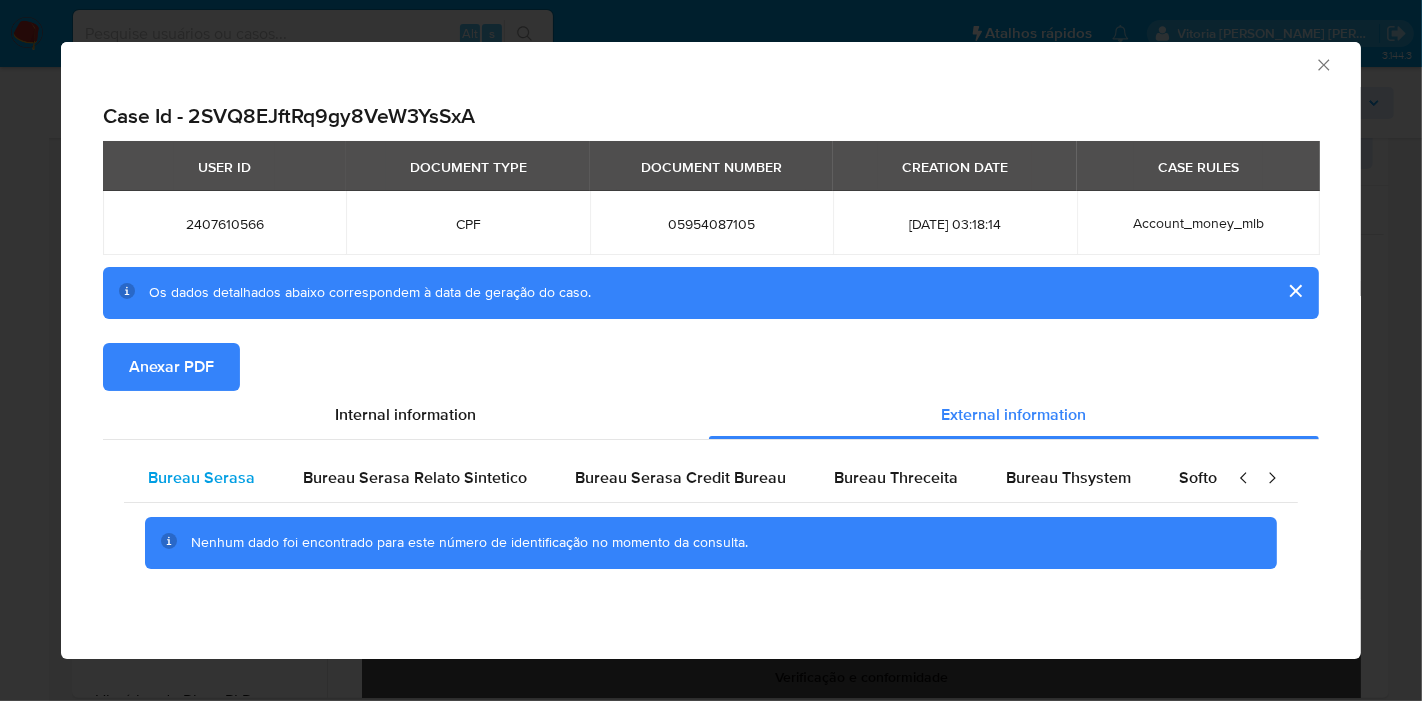 click on "Bureau Serasa" at bounding box center [201, 477] 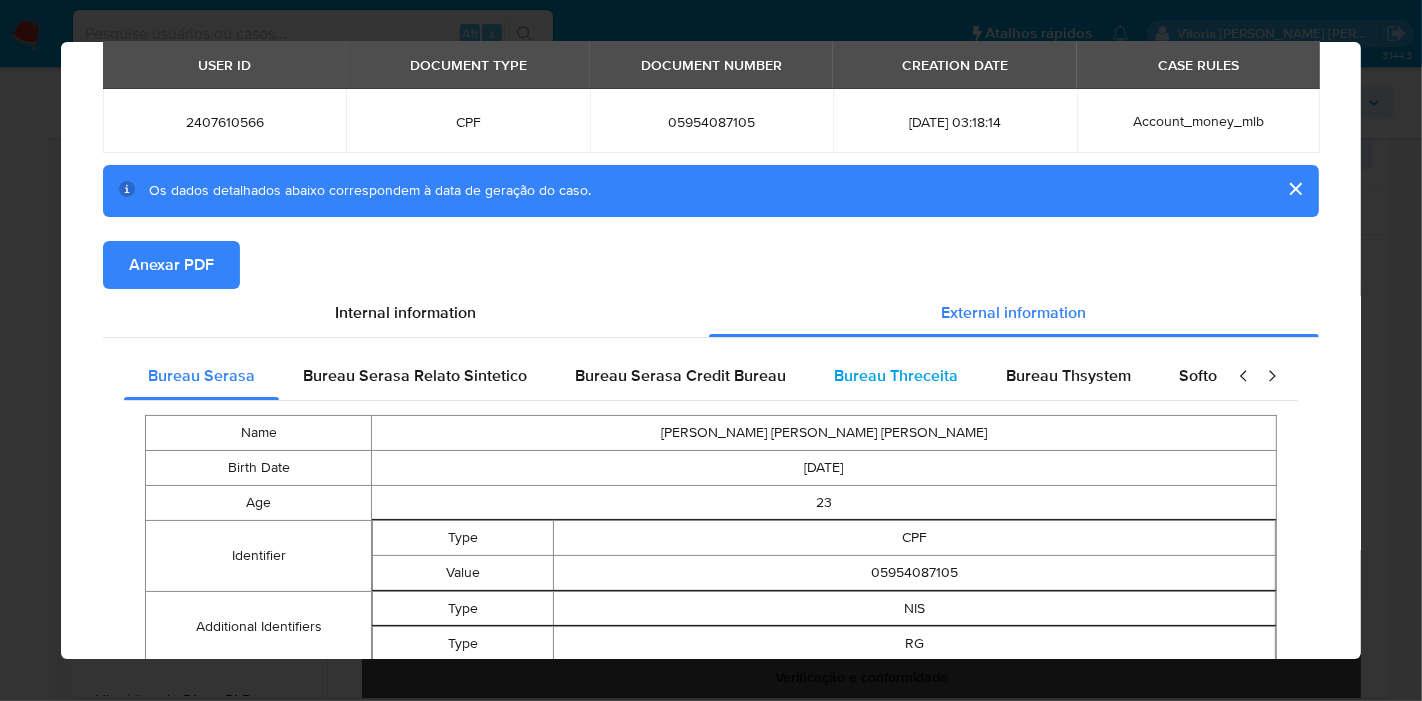 scroll, scrollTop: 223, scrollLeft: 0, axis: vertical 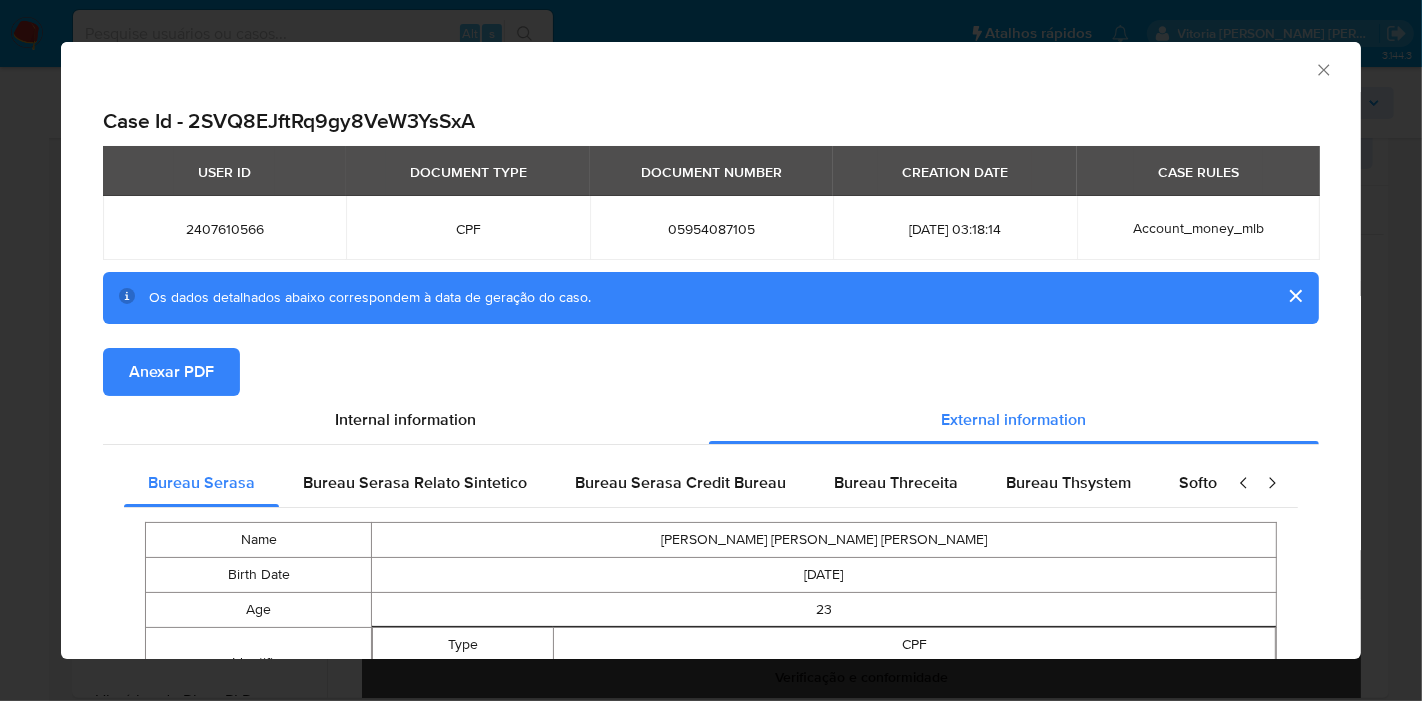 click on "05954087105" at bounding box center [711, 229] 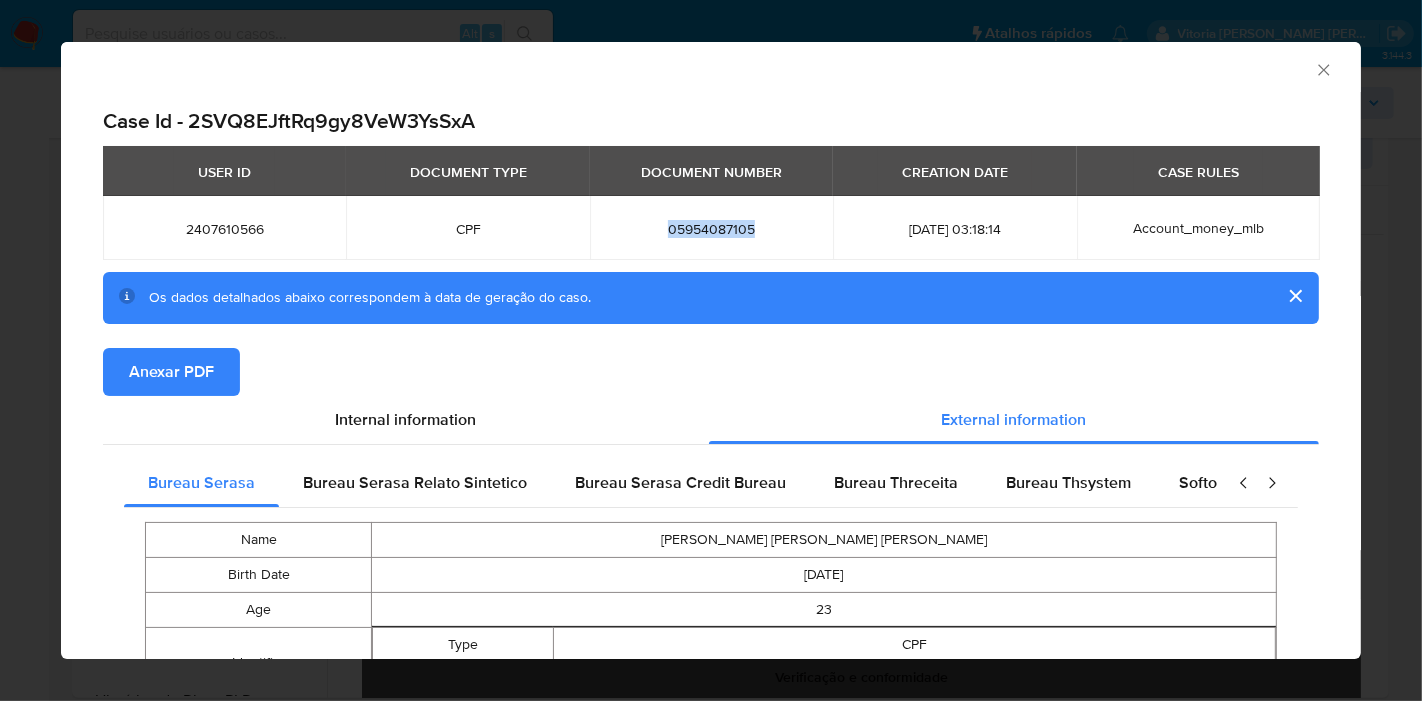 click on "05954087105" at bounding box center (711, 229) 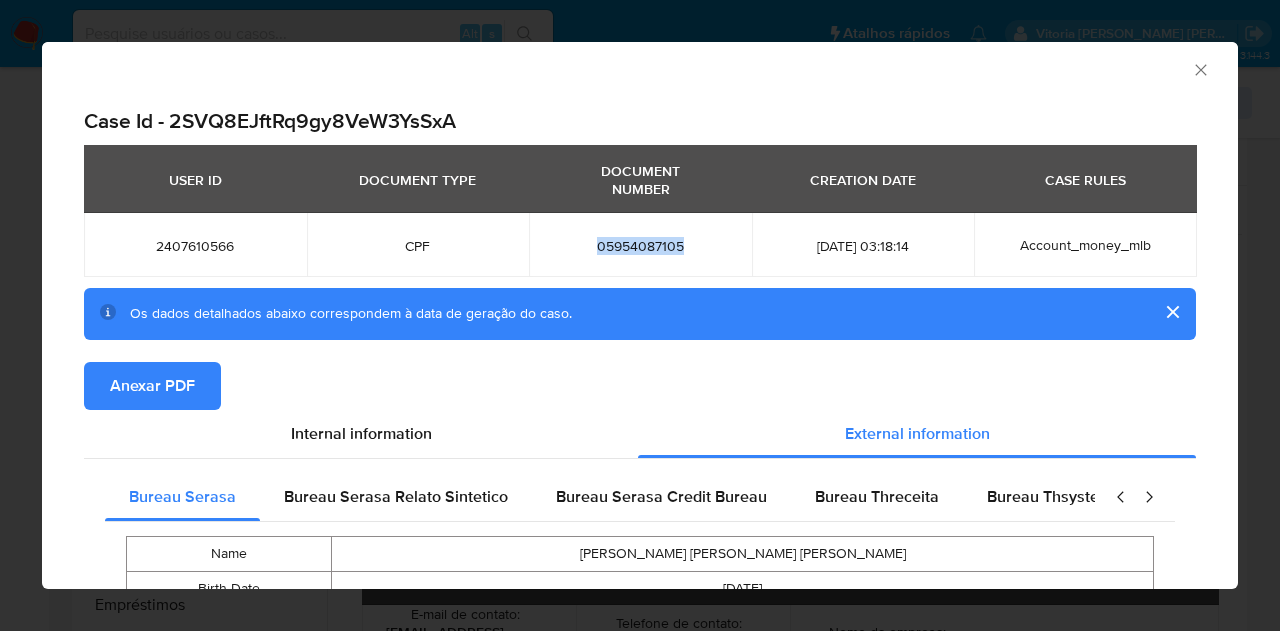 copy on "05954087105" 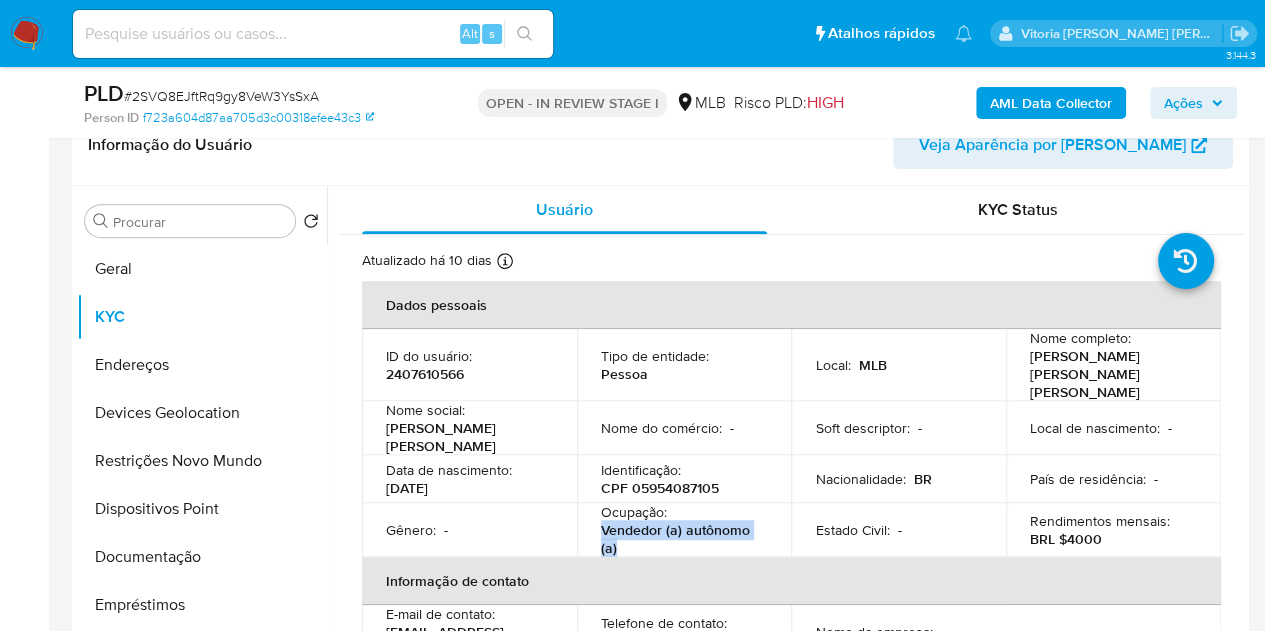 drag, startPoint x: 634, startPoint y: 519, endPoint x: 594, endPoint y: 509, distance: 41.231056 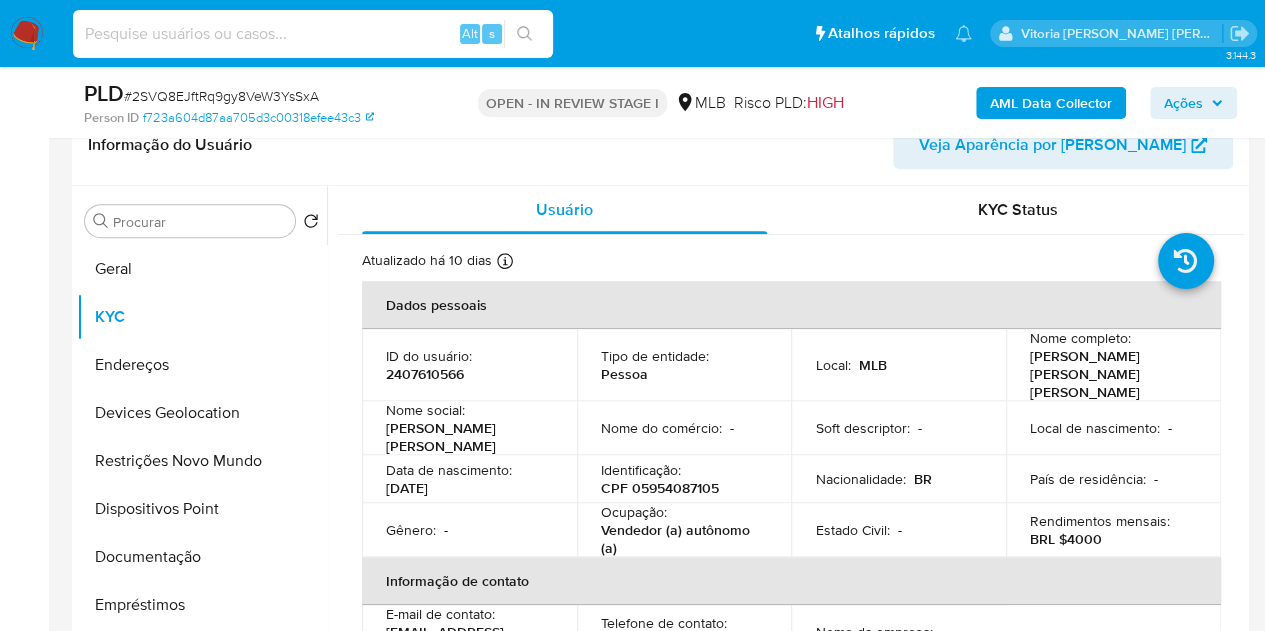 click at bounding box center (313, 34) 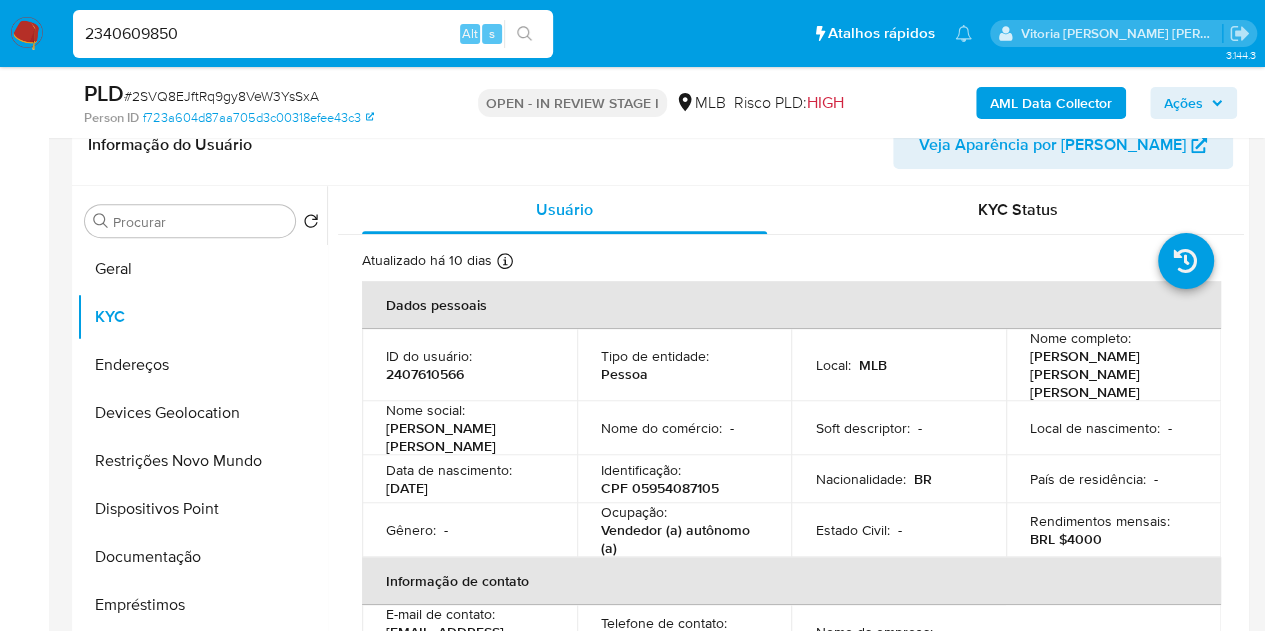 type on "2340609850" 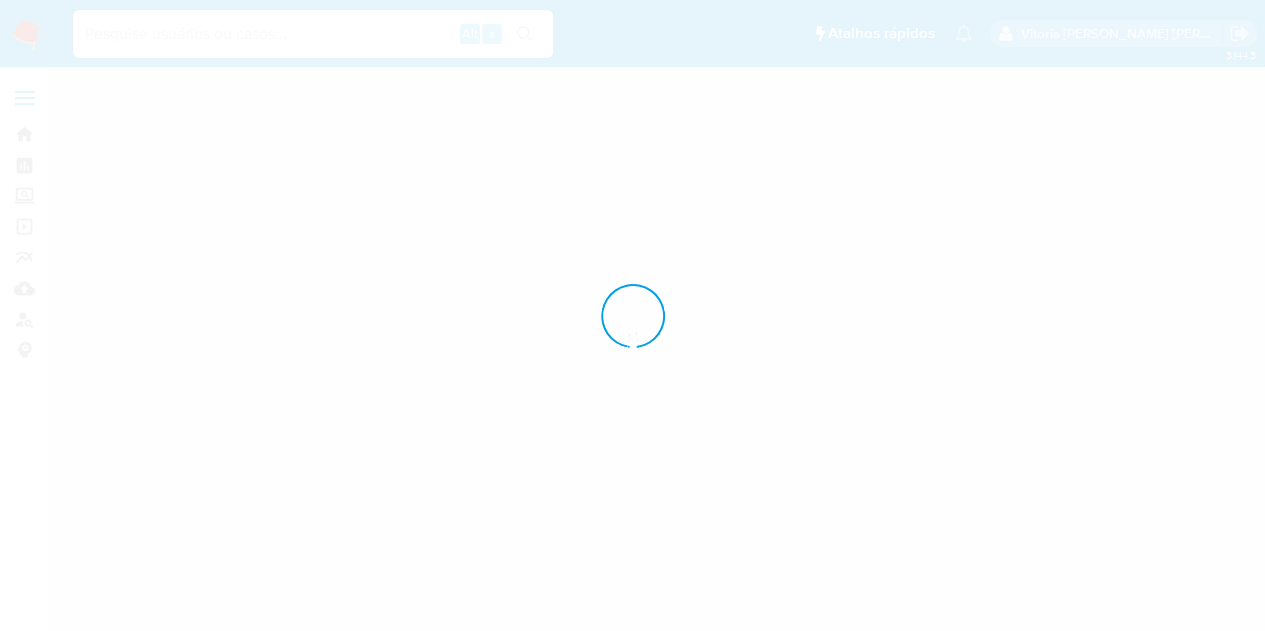 scroll, scrollTop: 0, scrollLeft: 0, axis: both 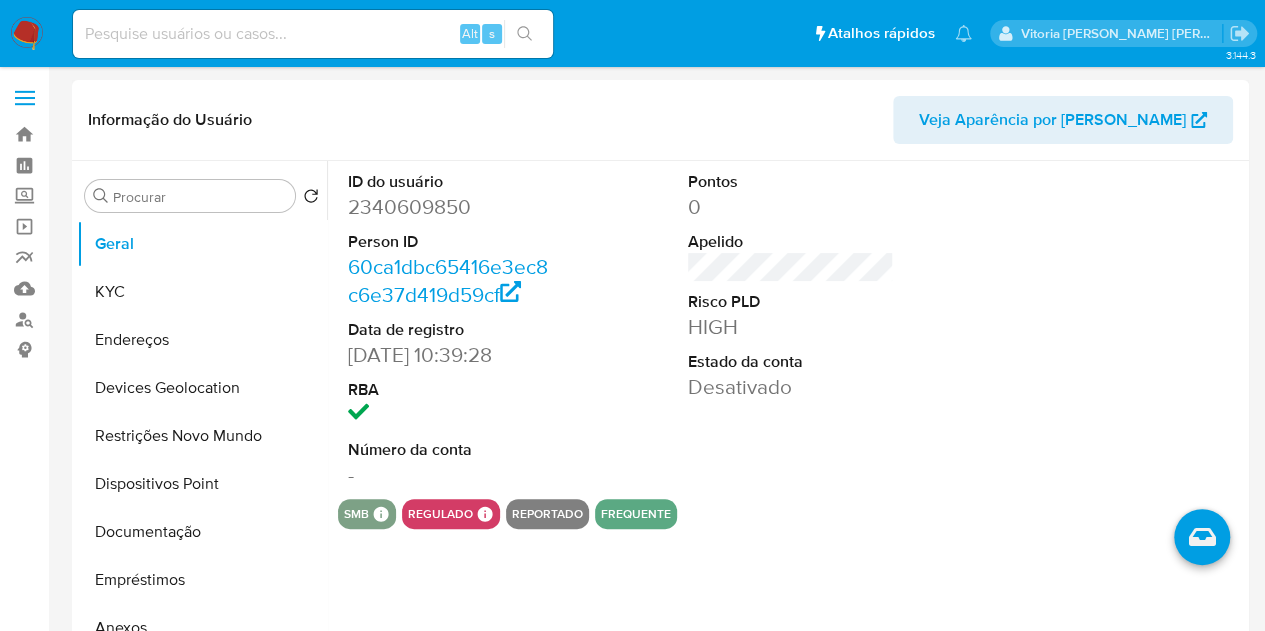 select on "10" 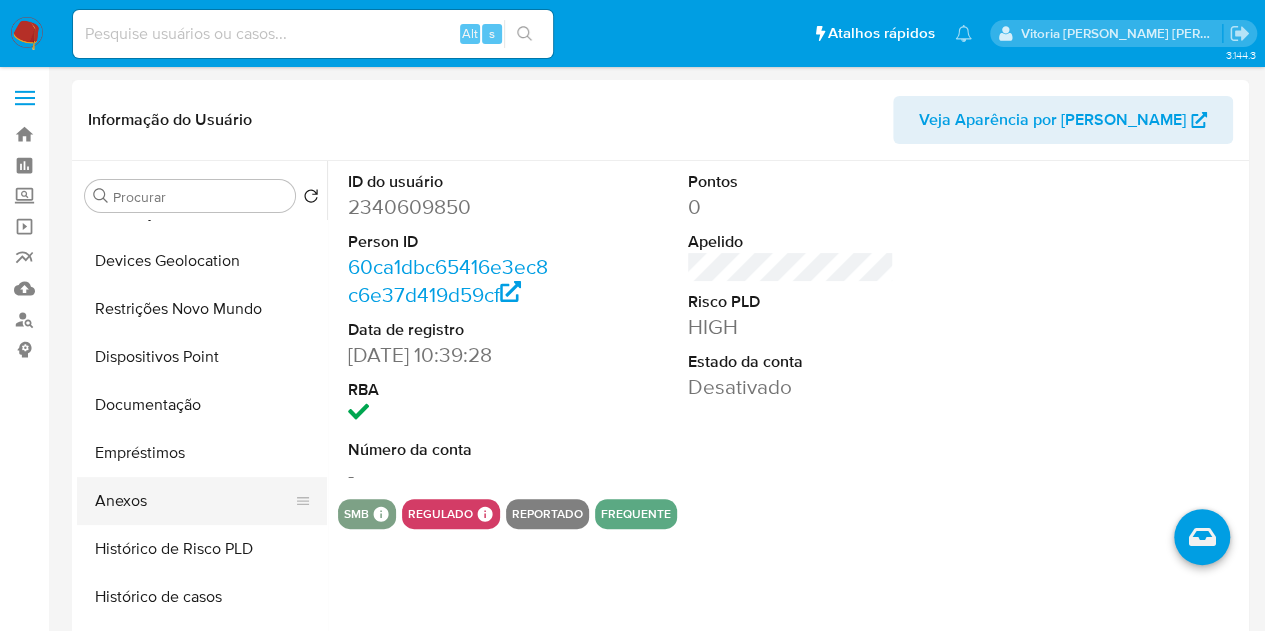 scroll, scrollTop: 200, scrollLeft: 0, axis: vertical 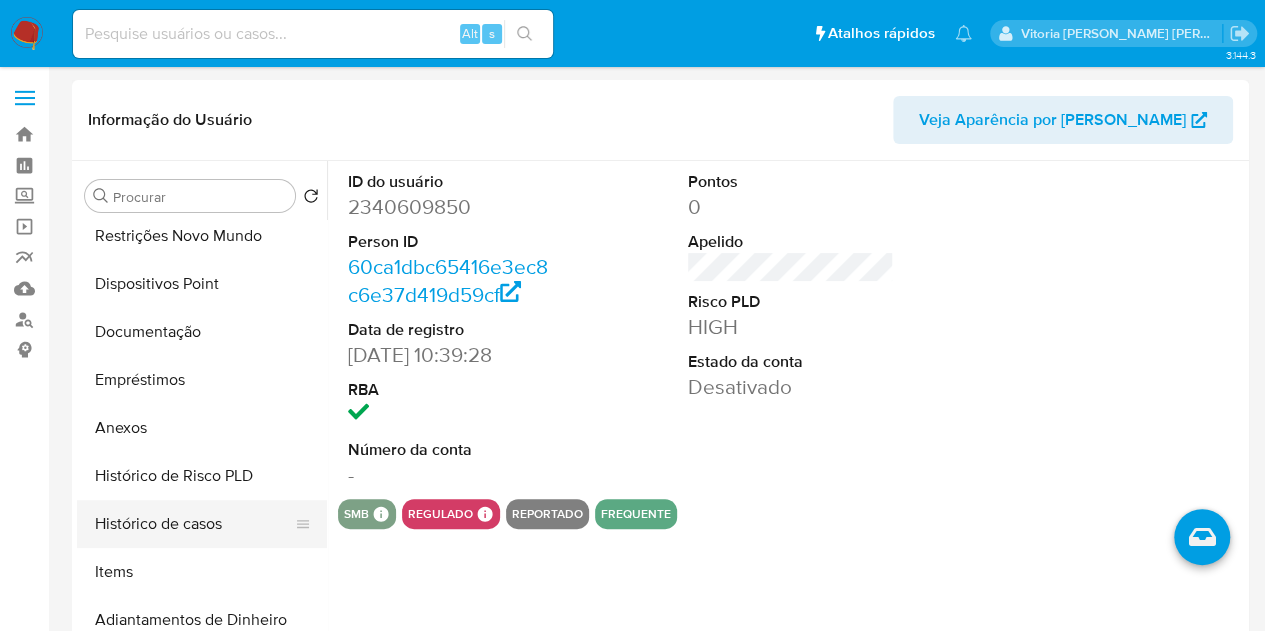 click on "Histórico de casos" at bounding box center (194, 524) 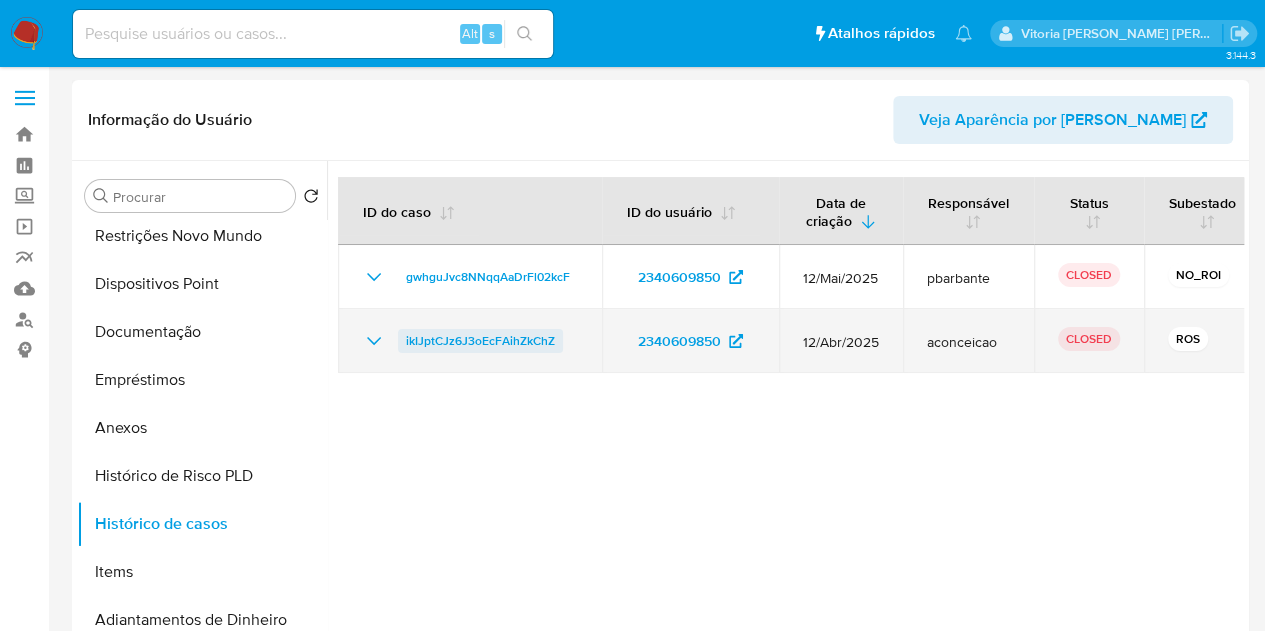click on "ikIJptCJz6J3oEcFAihZkChZ" at bounding box center [480, 341] 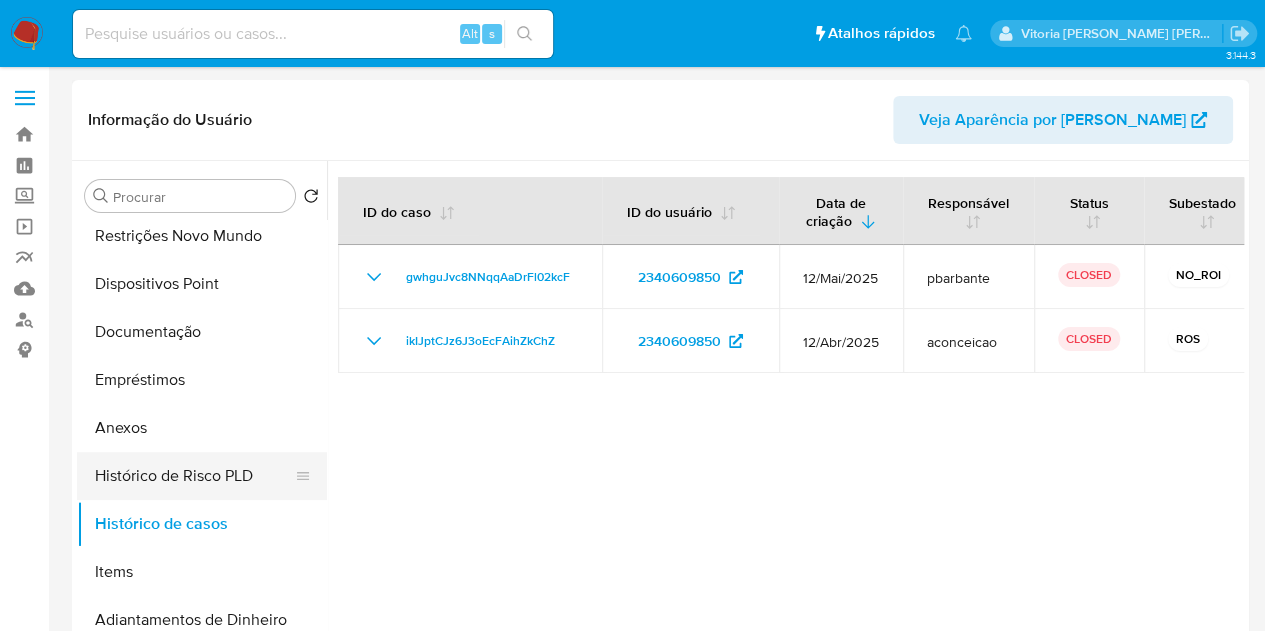 scroll, scrollTop: 0, scrollLeft: 0, axis: both 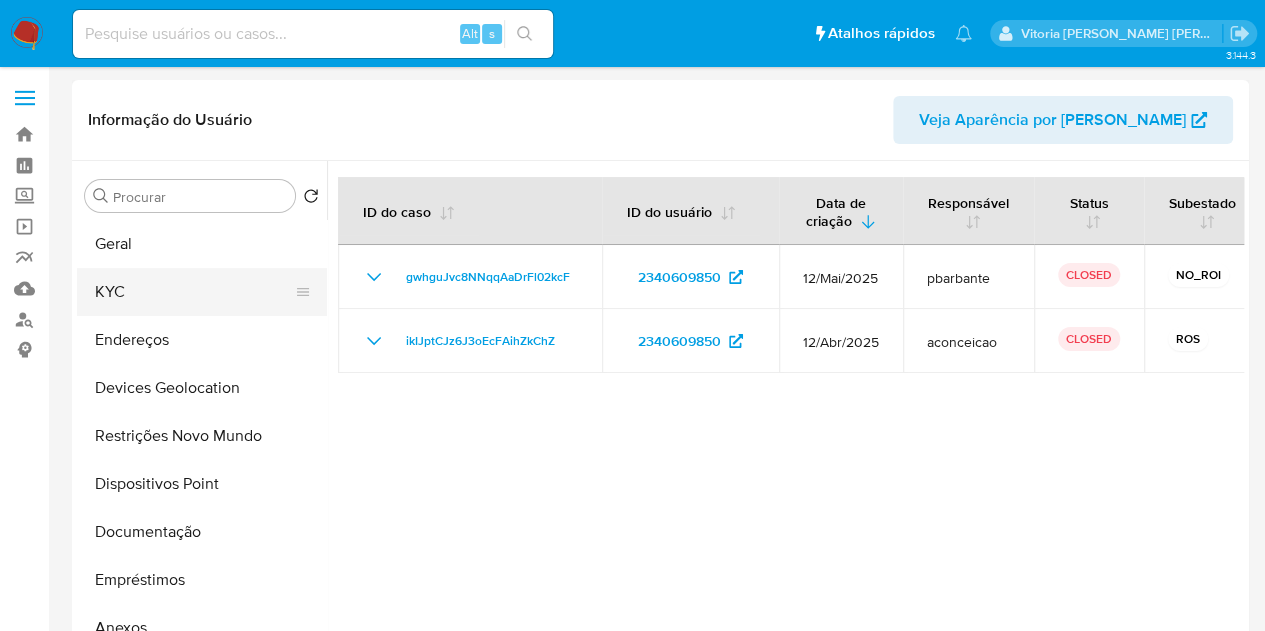 click on "KYC" at bounding box center (194, 292) 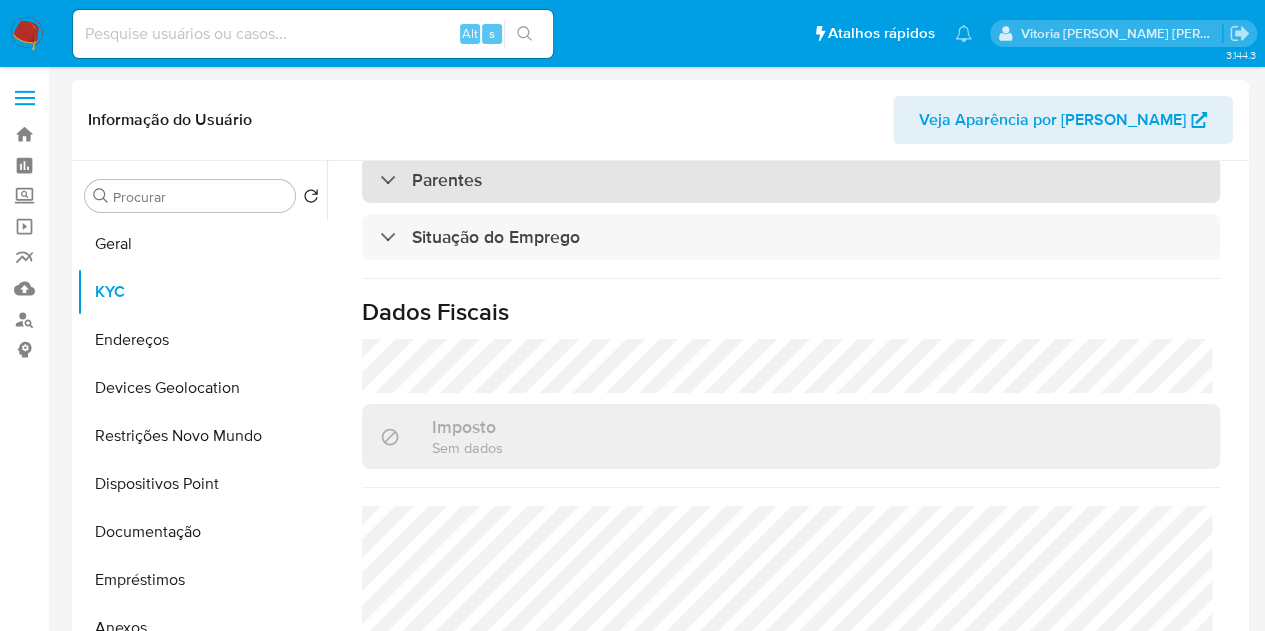 scroll, scrollTop: 950, scrollLeft: 0, axis: vertical 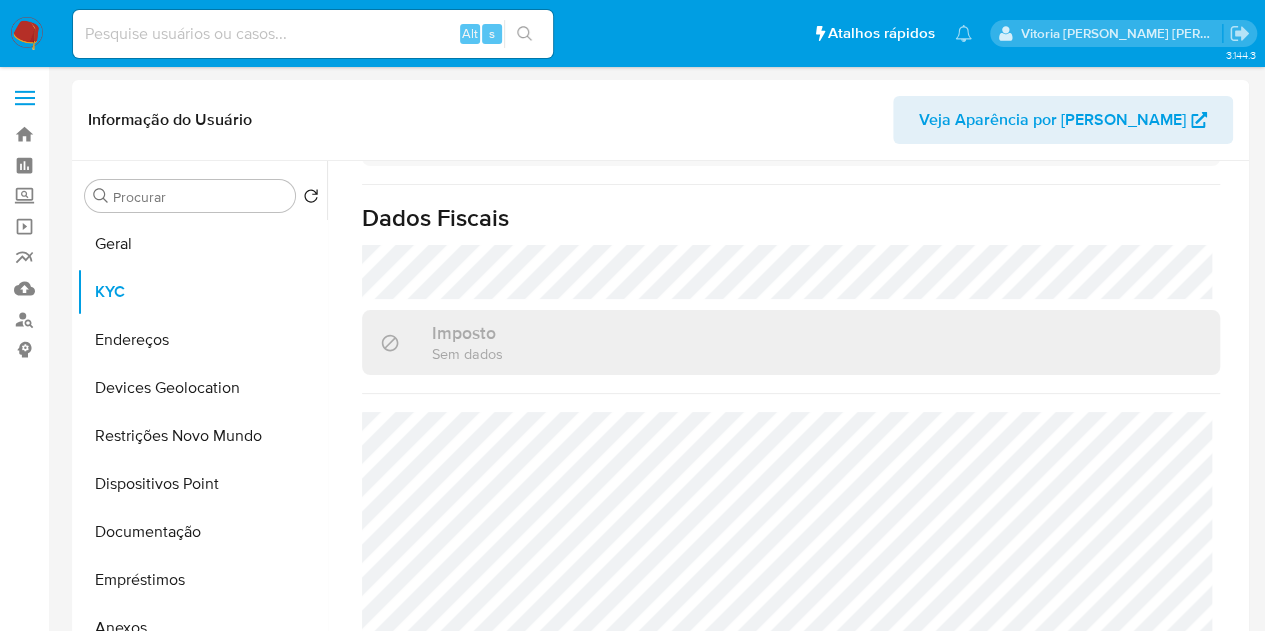 click at bounding box center [27, 34] 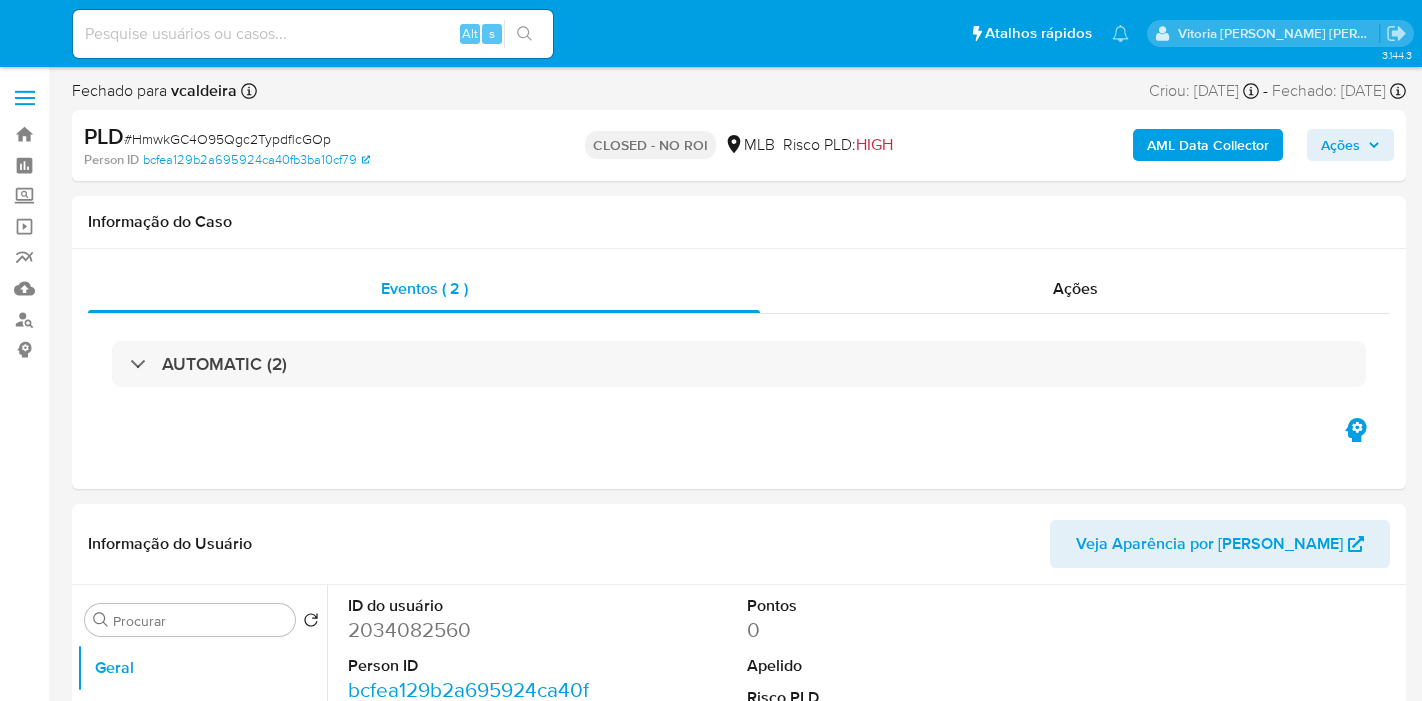 select on "10" 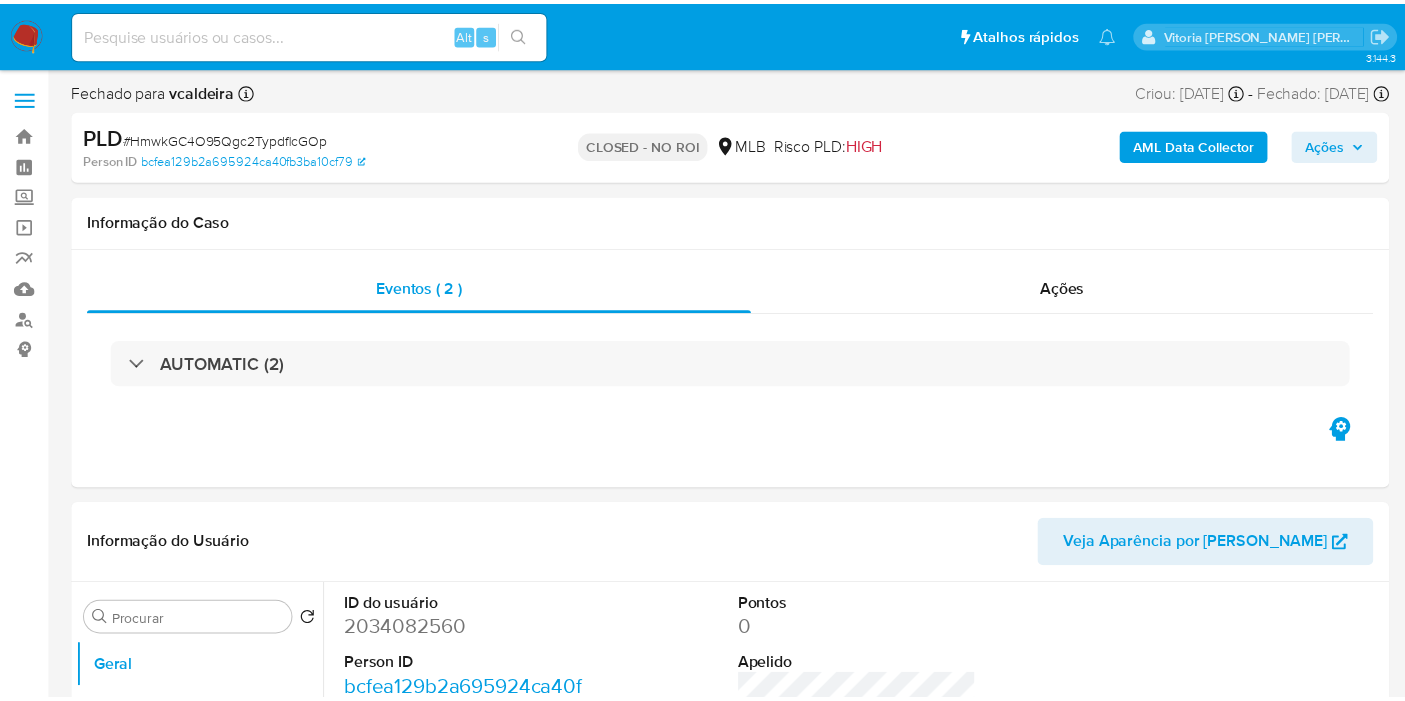 scroll, scrollTop: 0, scrollLeft: 0, axis: both 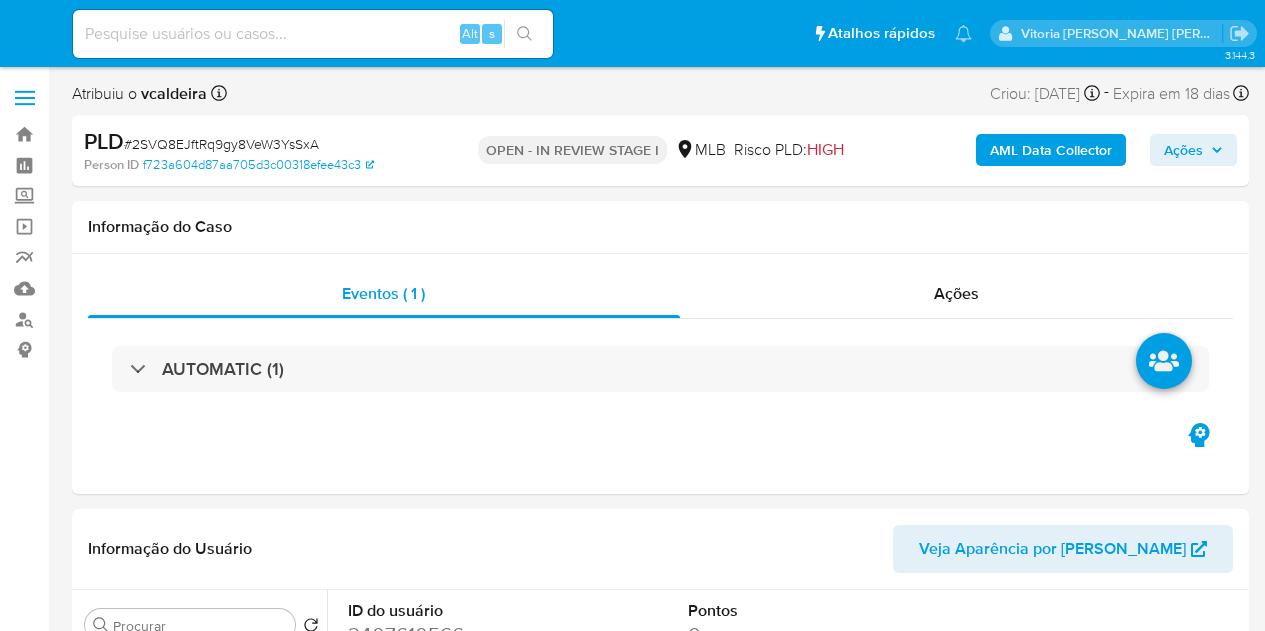 select on "10" 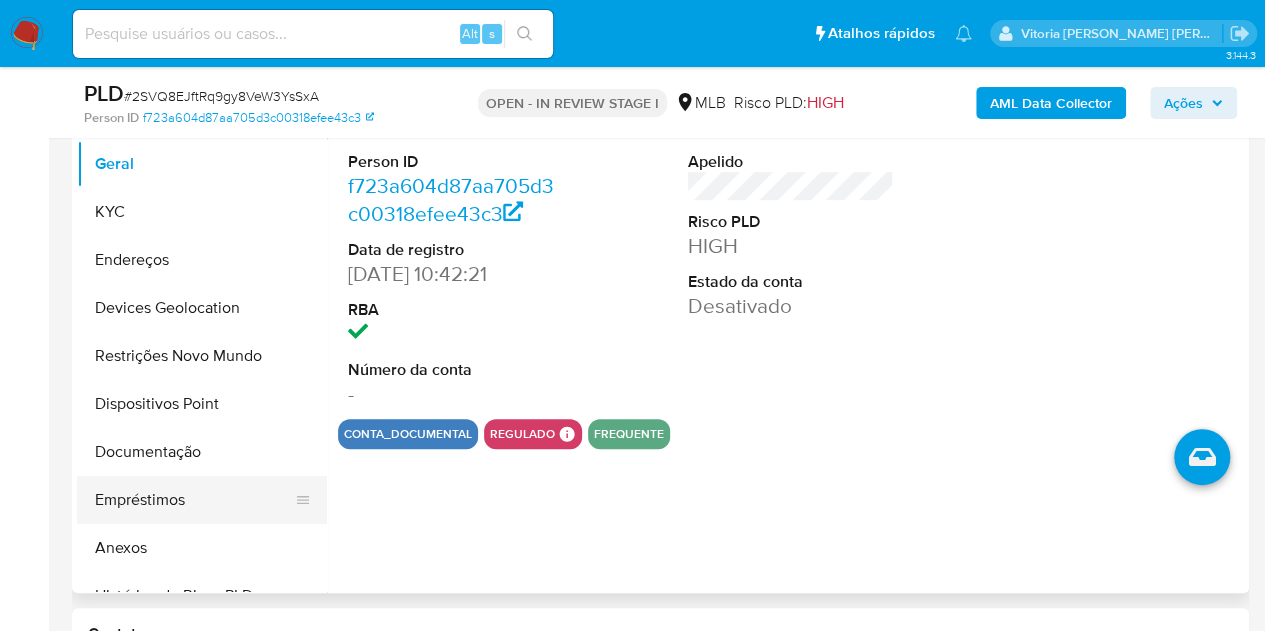 scroll, scrollTop: 200, scrollLeft: 0, axis: vertical 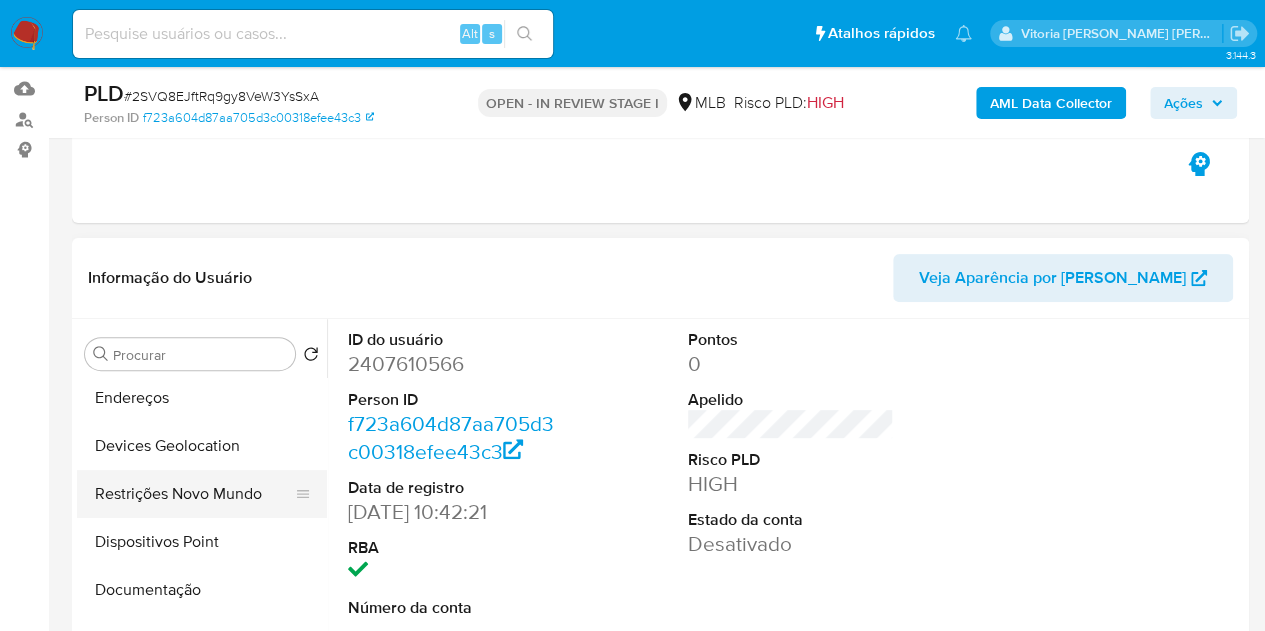 click on "Restrições Novo Mundo" at bounding box center (194, 494) 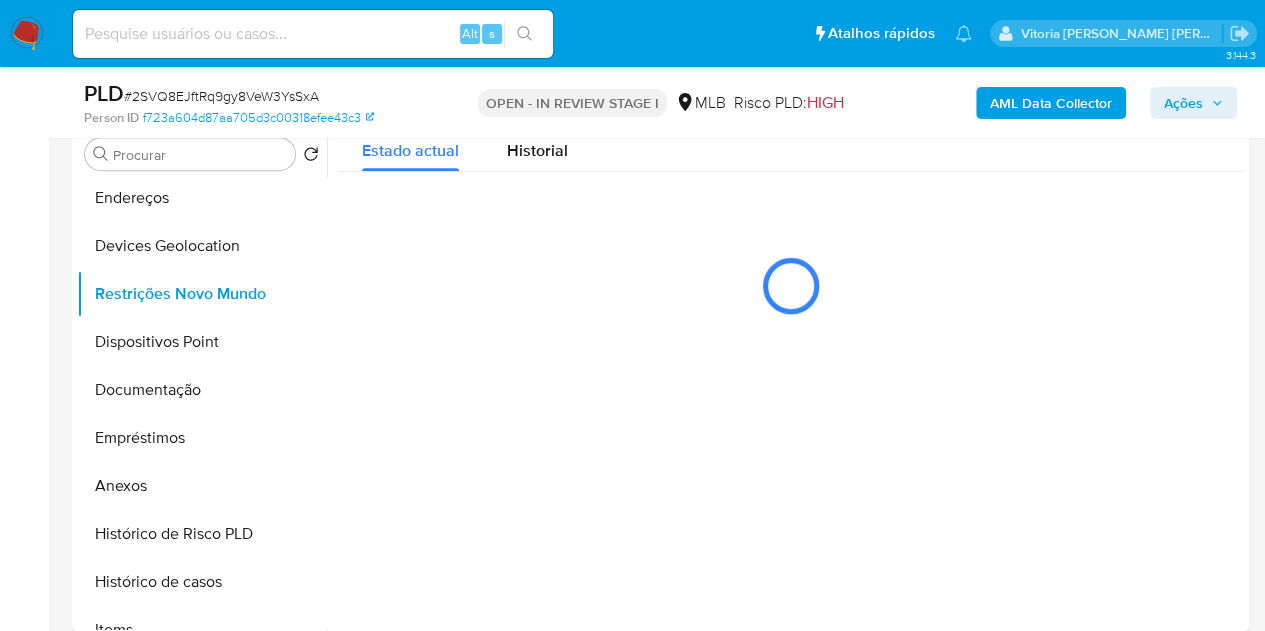 scroll, scrollTop: 300, scrollLeft: 0, axis: vertical 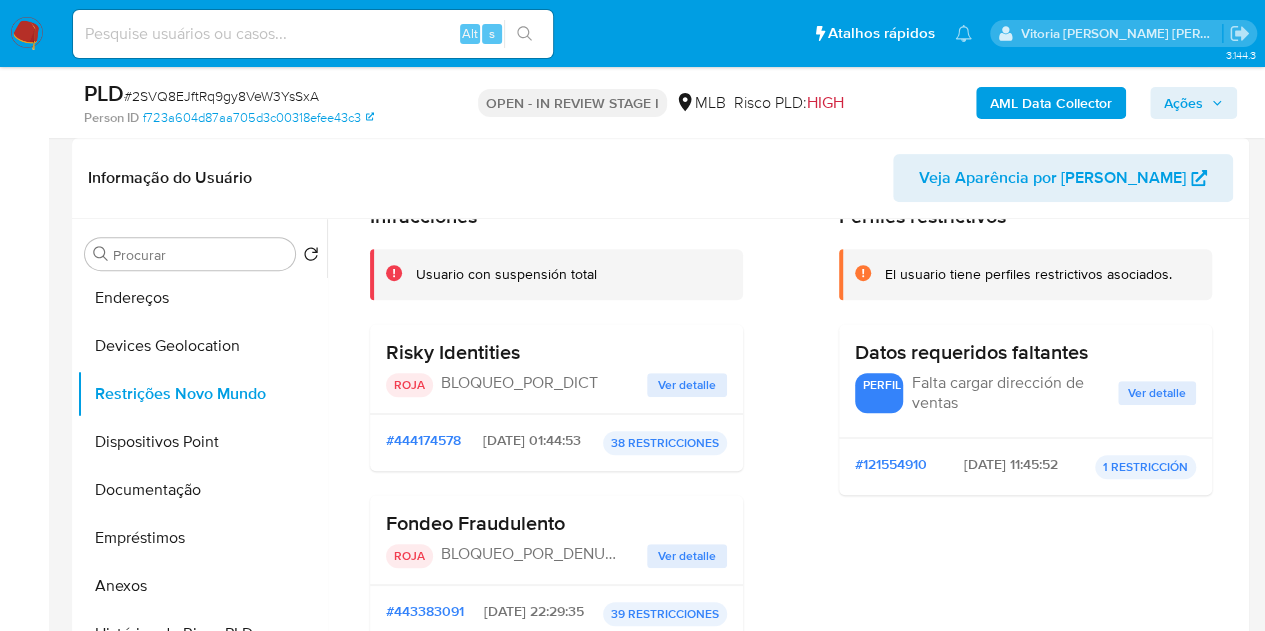 drag, startPoint x: 533, startPoint y: 350, endPoint x: 537, endPoint y: 111, distance: 239.03348 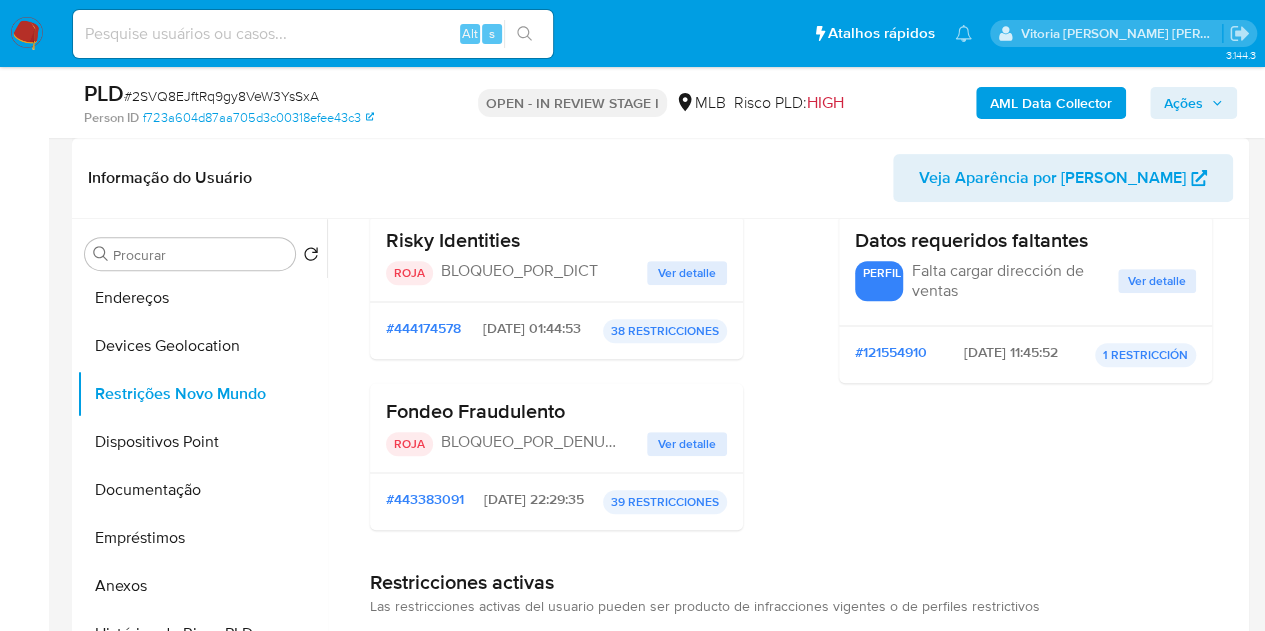 scroll, scrollTop: 200, scrollLeft: 0, axis: vertical 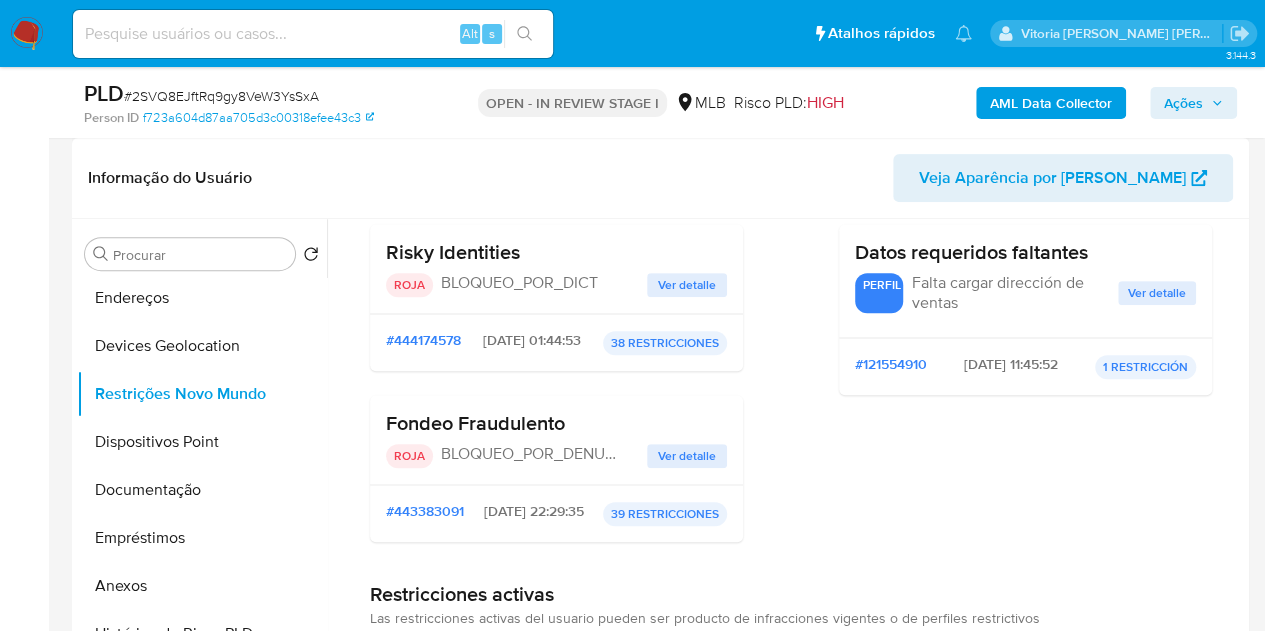 drag, startPoint x: 582, startPoint y: 441, endPoint x: 382, endPoint y: 382, distance: 208.52098 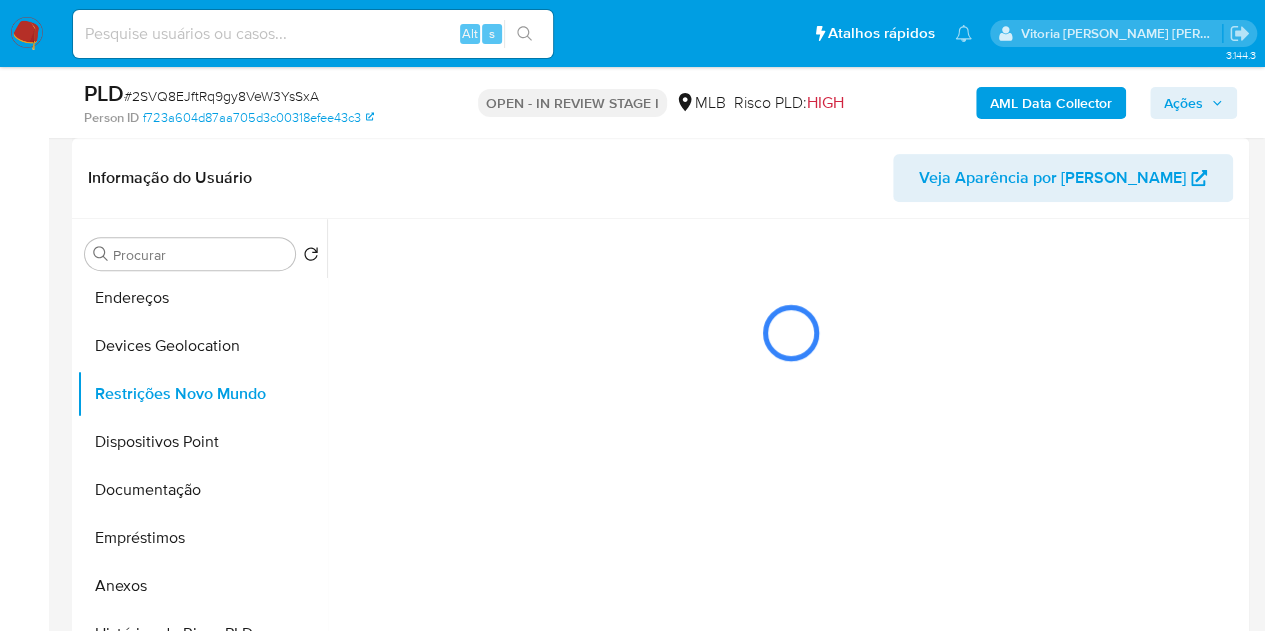 scroll, scrollTop: 0, scrollLeft: 0, axis: both 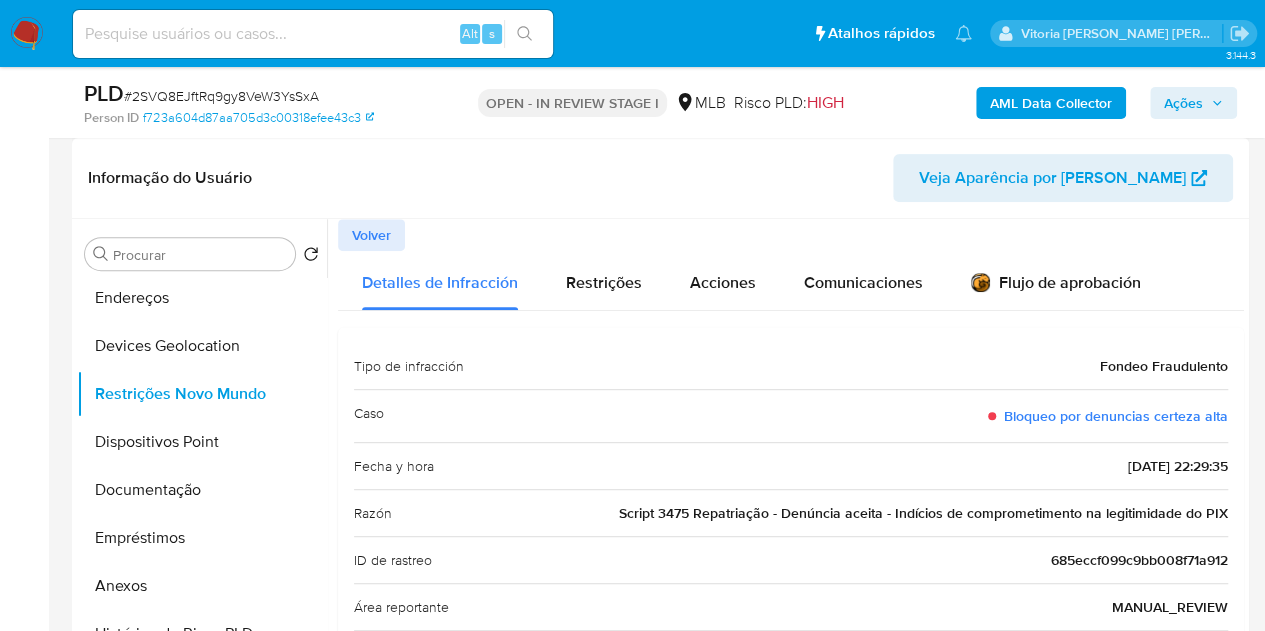 click on "Volver" at bounding box center [371, 235] 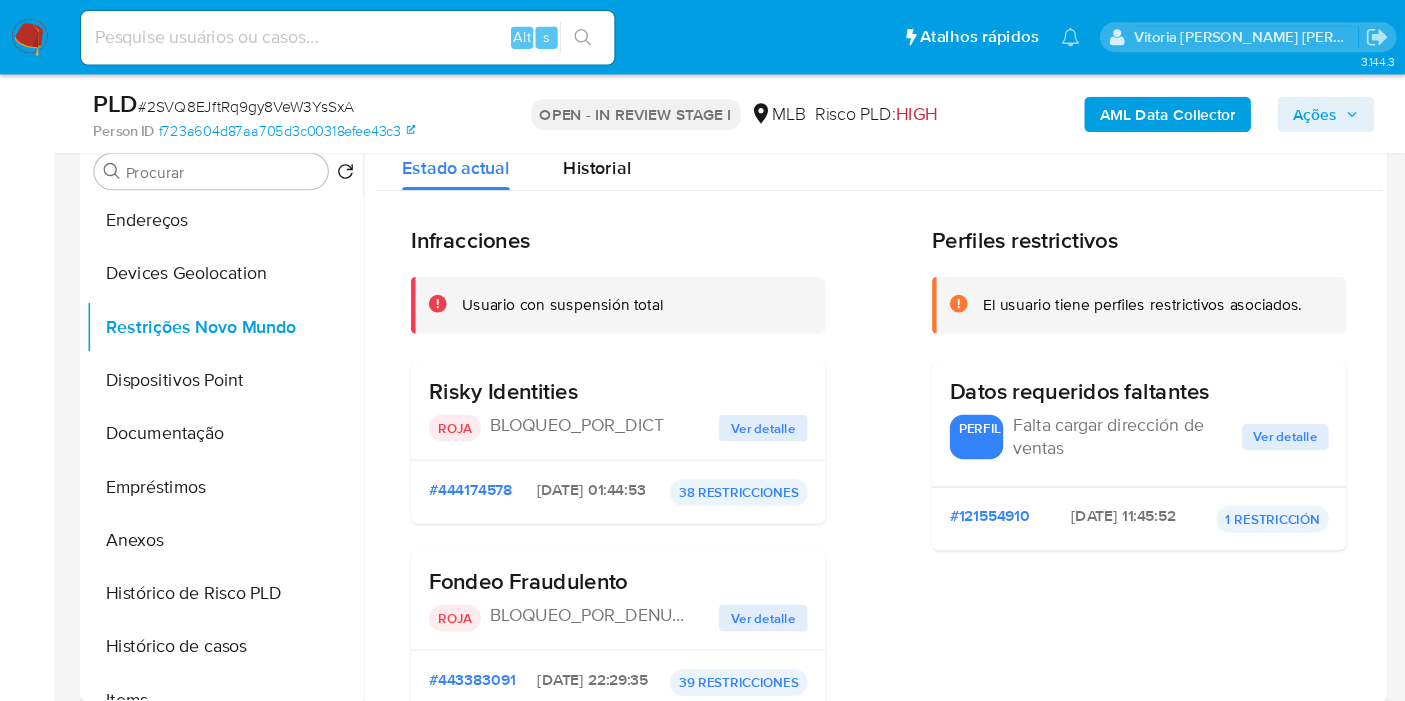 scroll, scrollTop: 400, scrollLeft: 0, axis: vertical 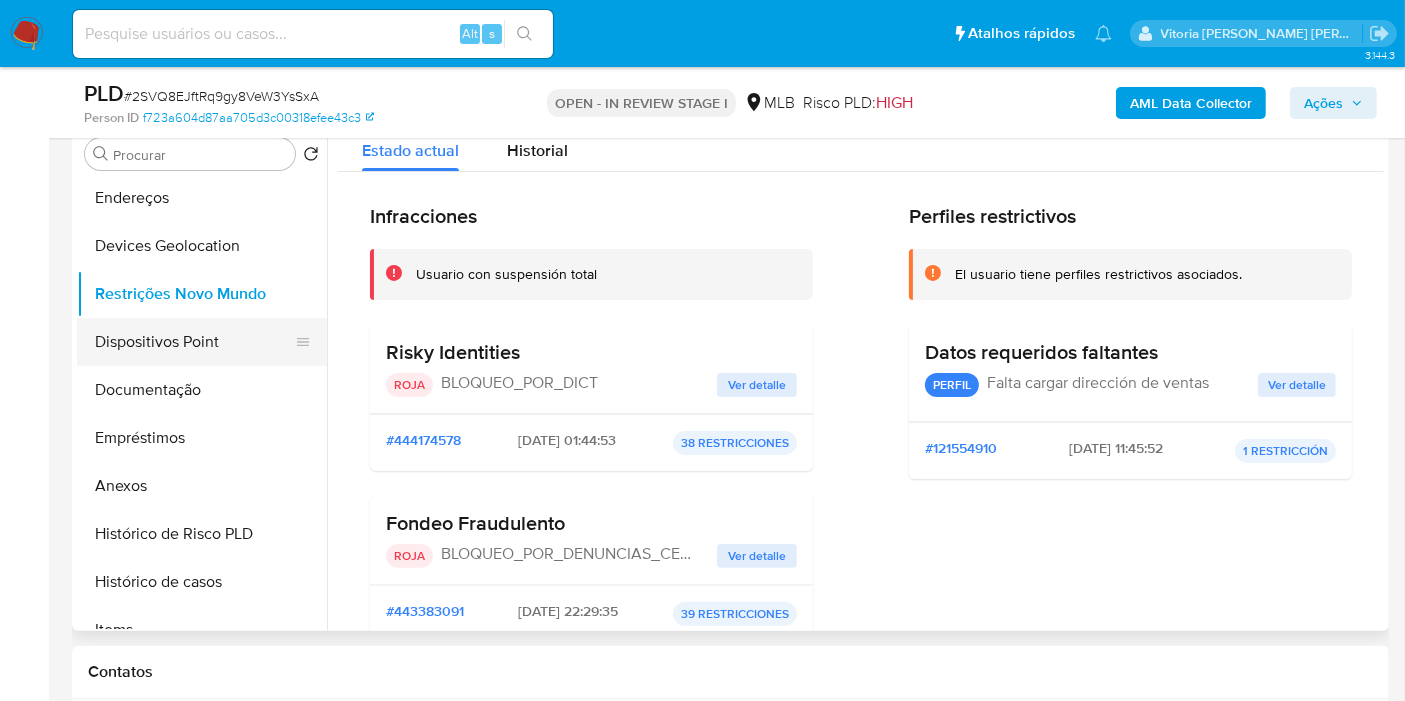 click on "Dispositivos Point" at bounding box center [194, 342] 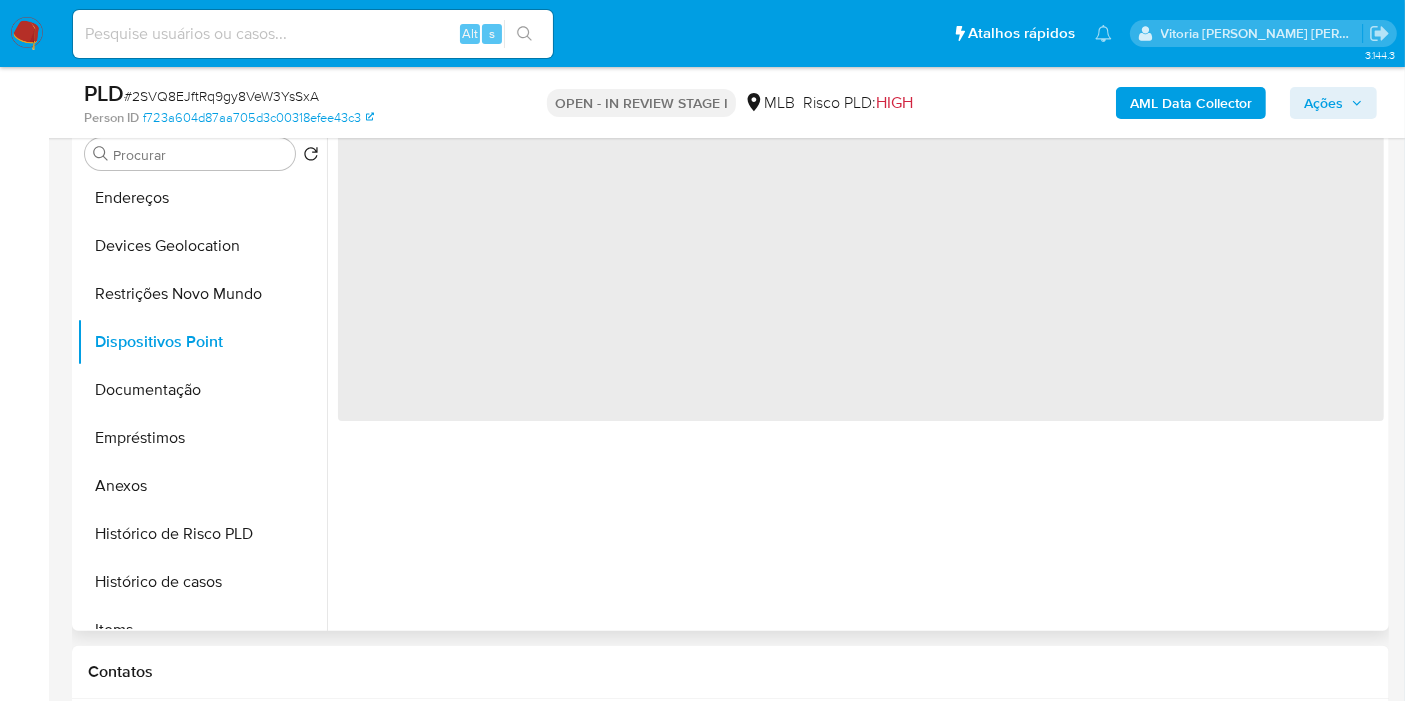 scroll, scrollTop: 288, scrollLeft: 0, axis: vertical 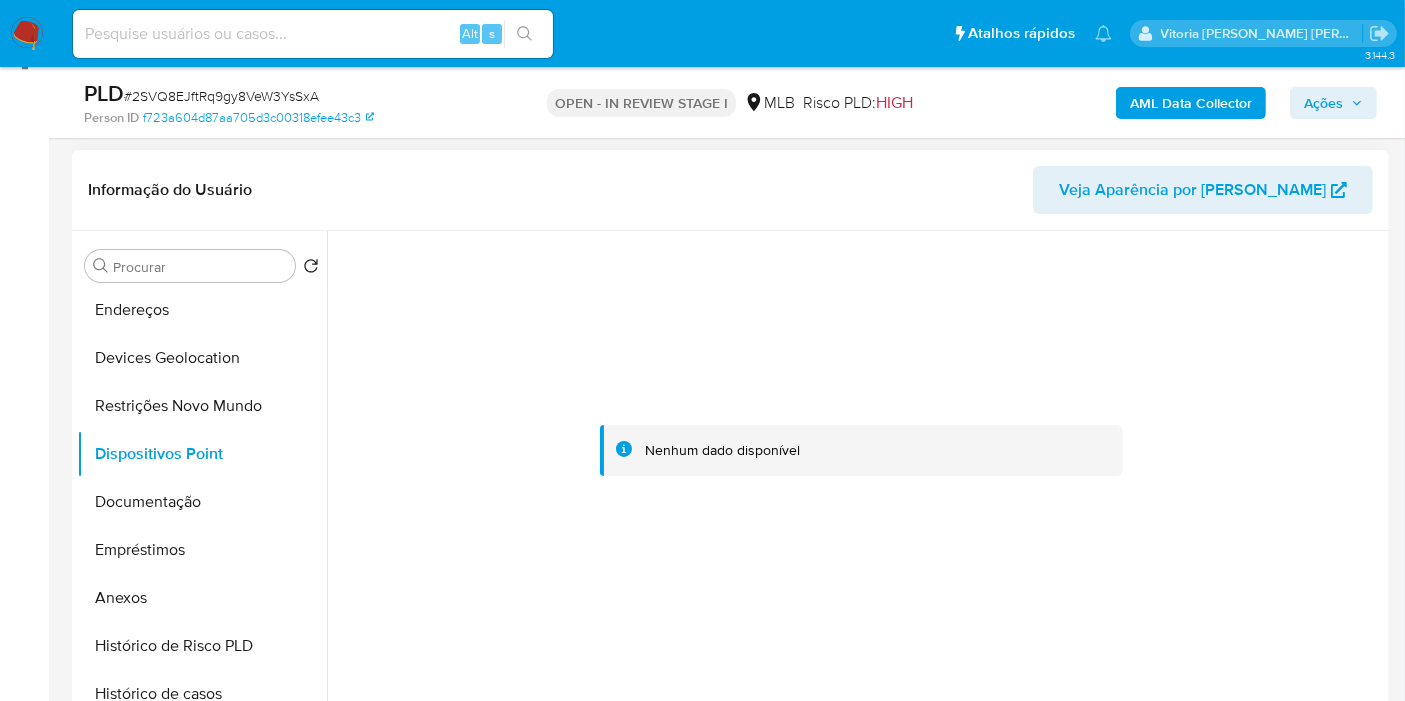 type 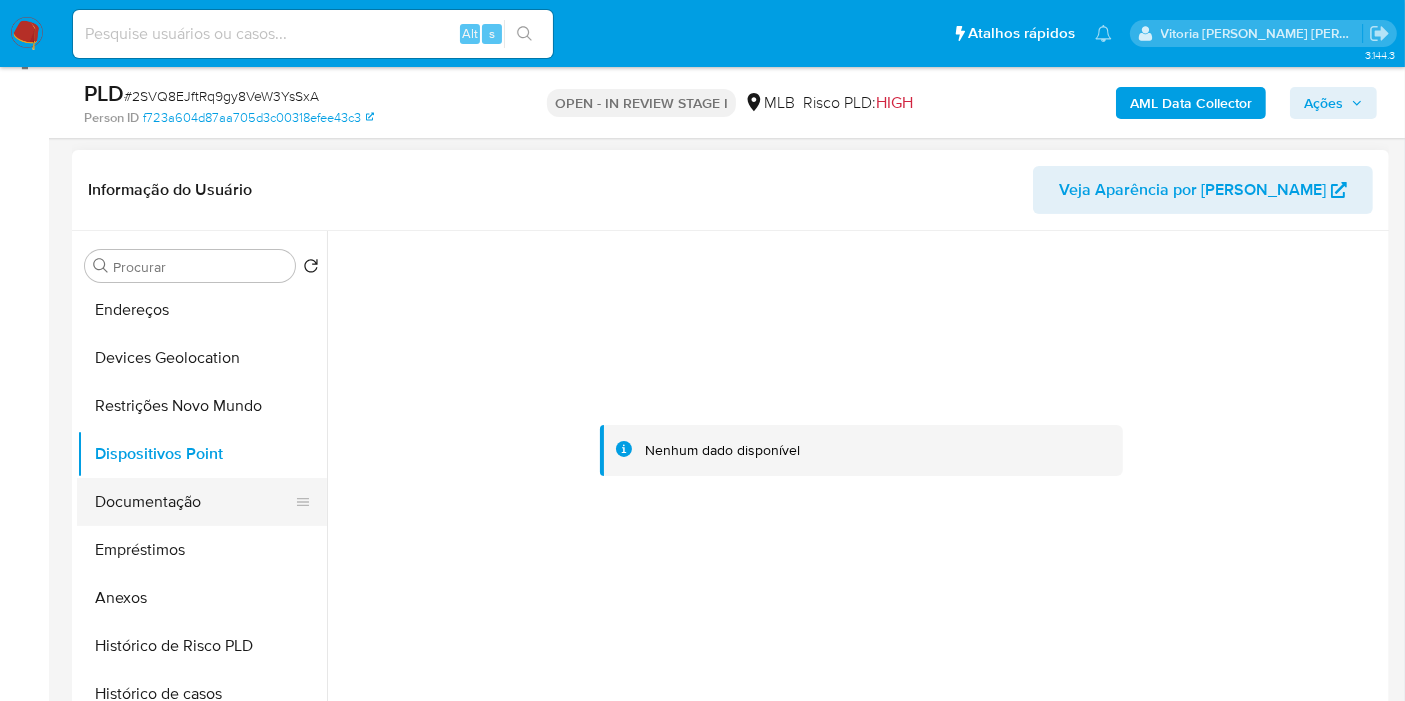 click on "Documentação" at bounding box center (194, 502) 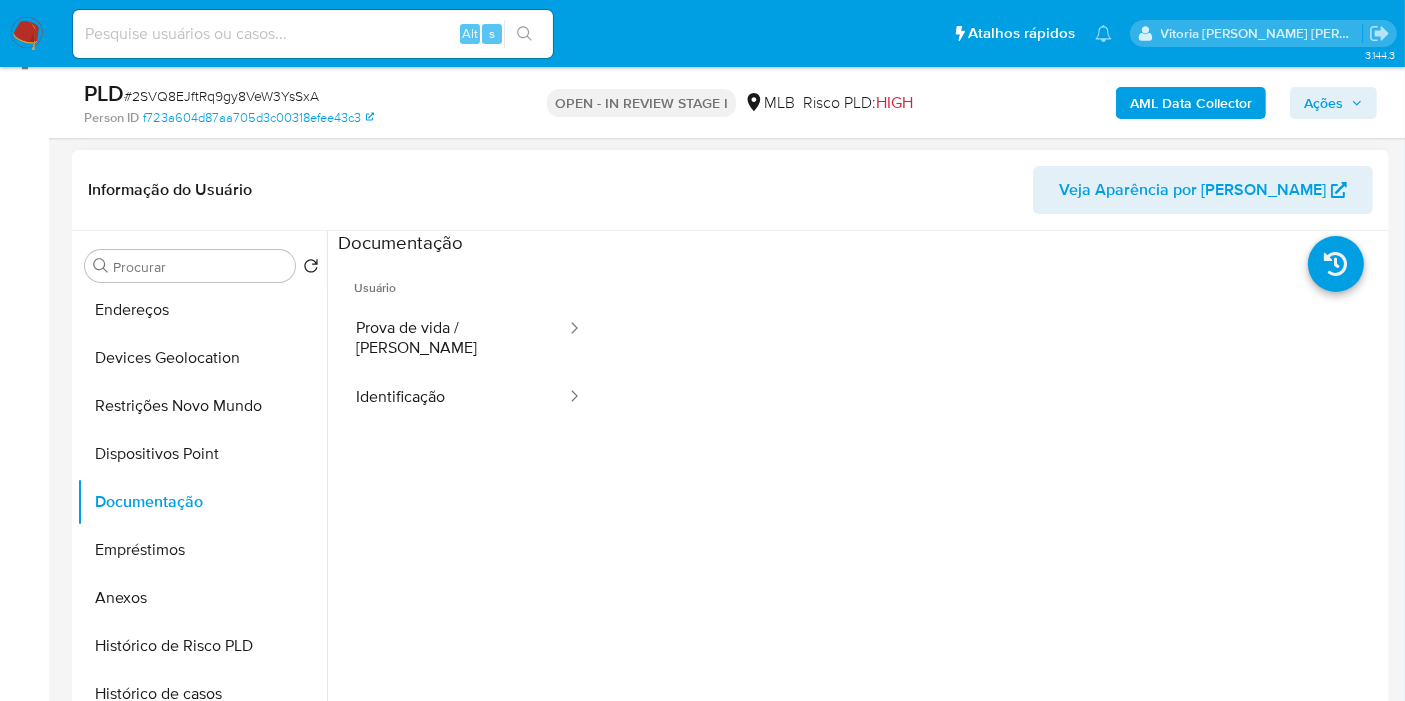 click on "Usuário" at bounding box center (469, 280) 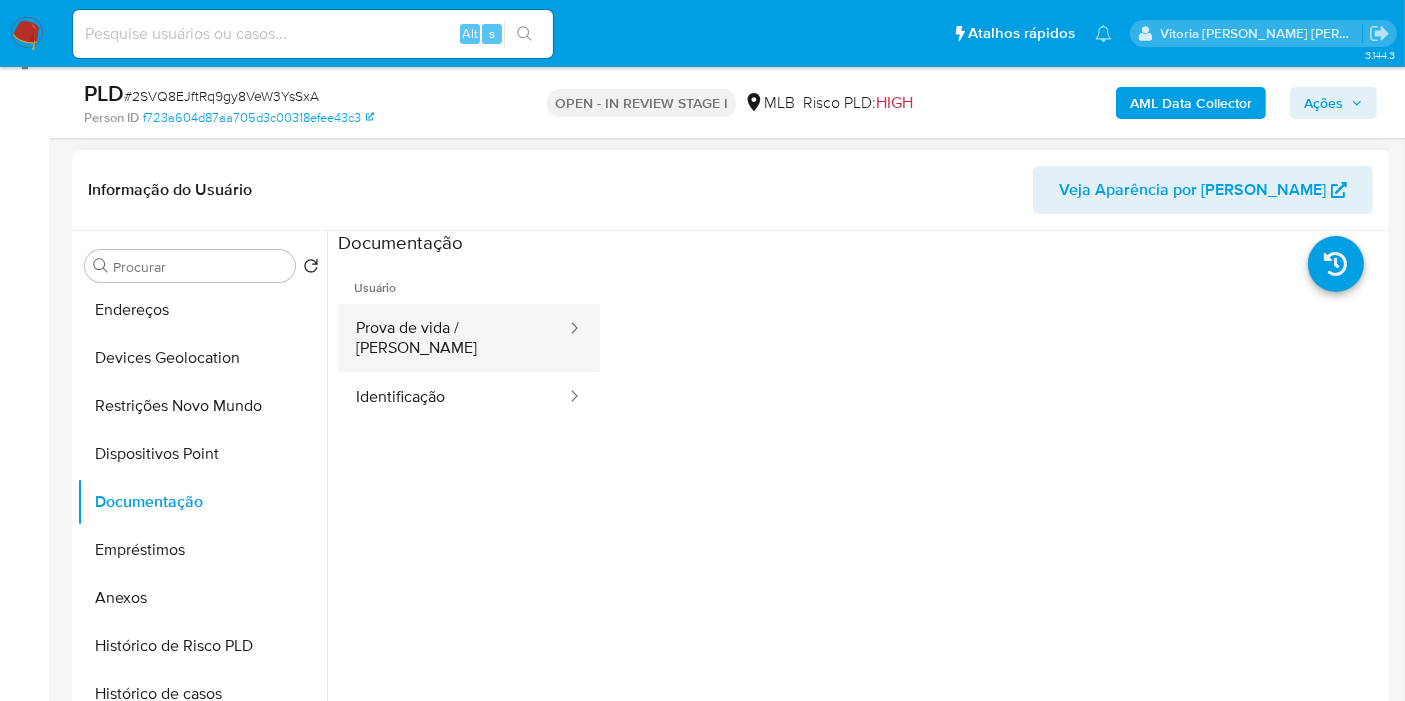 click on "Prova de vida / Selfie" at bounding box center (453, 338) 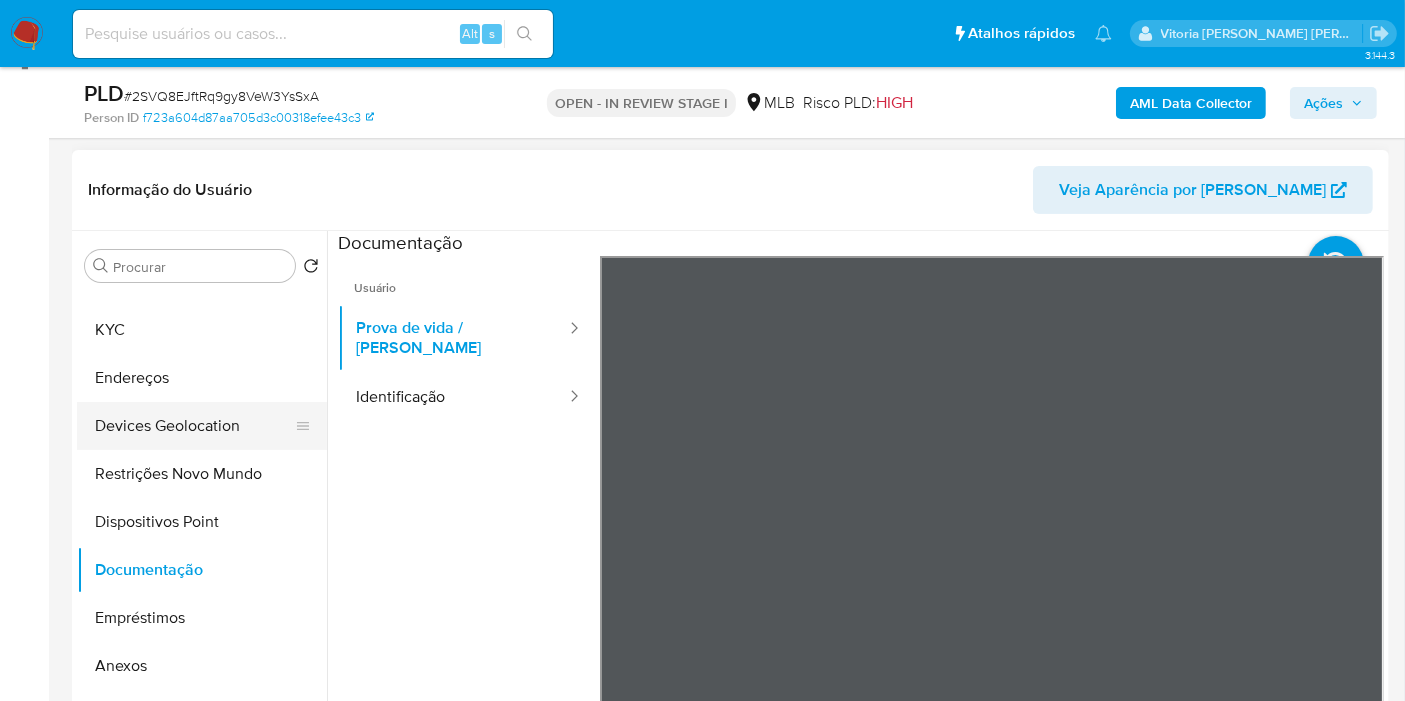 scroll, scrollTop: 0, scrollLeft: 0, axis: both 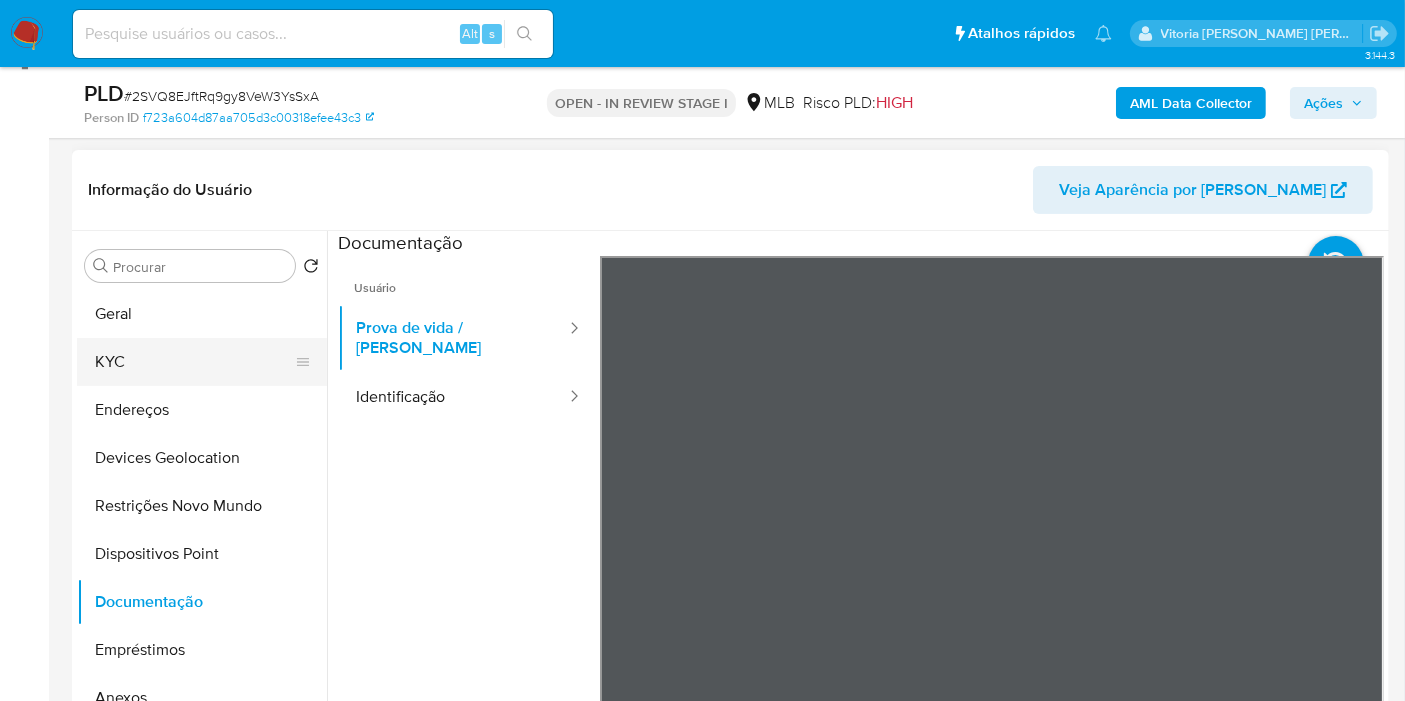 click on "KYC" at bounding box center (194, 362) 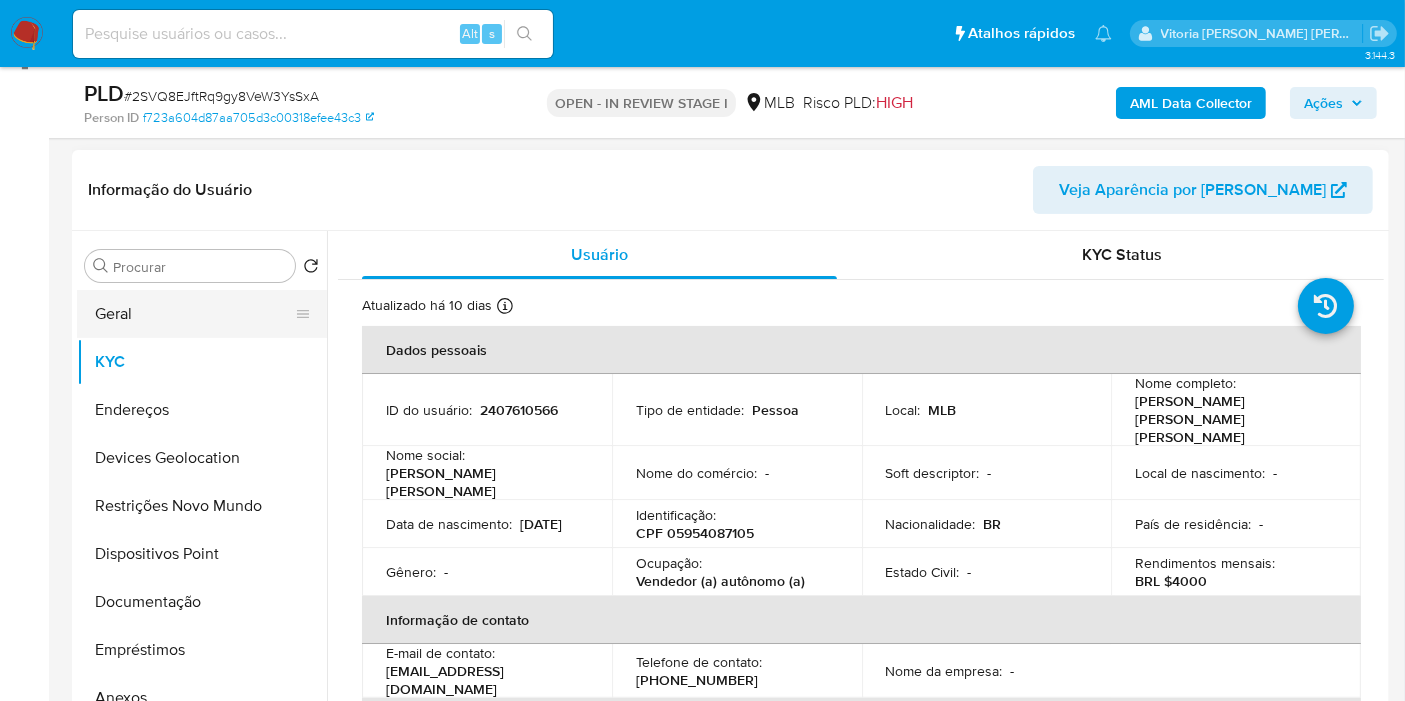 click on "Geral" at bounding box center [194, 314] 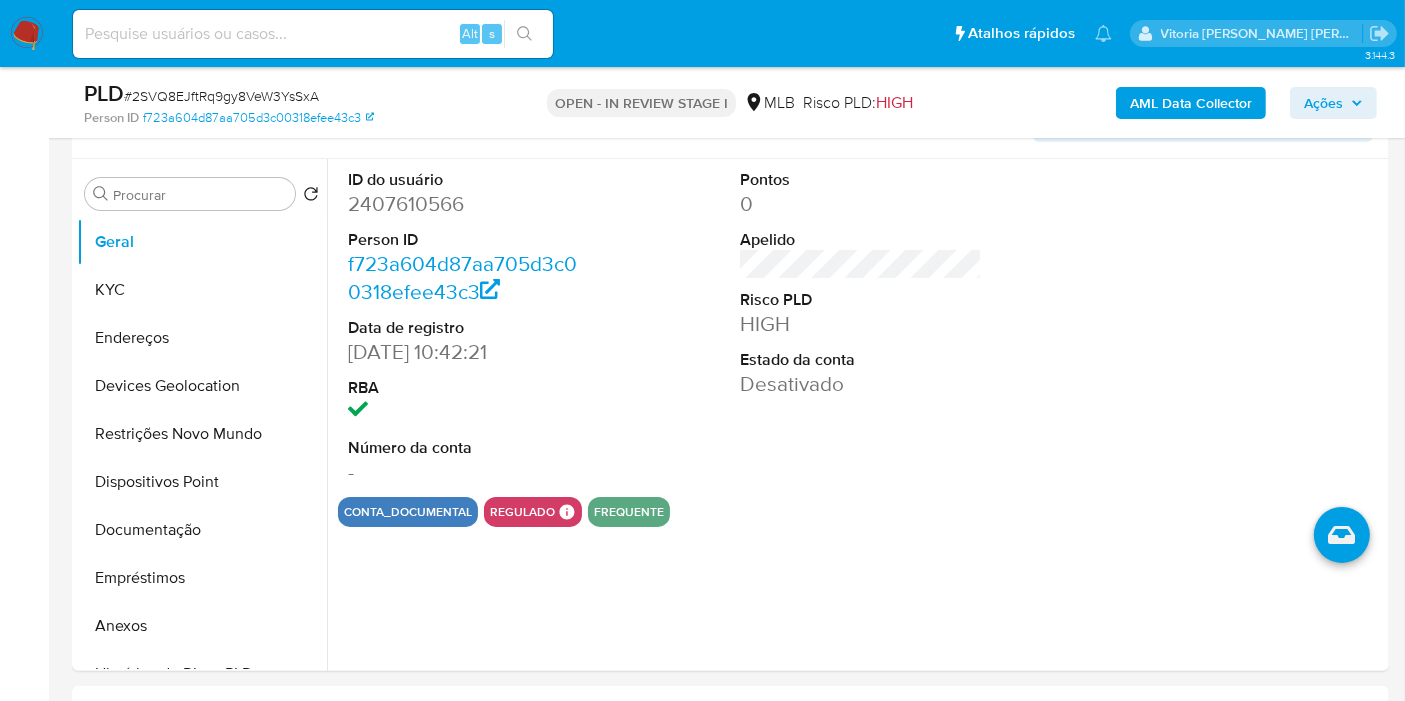 scroll, scrollTop: 364, scrollLeft: 0, axis: vertical 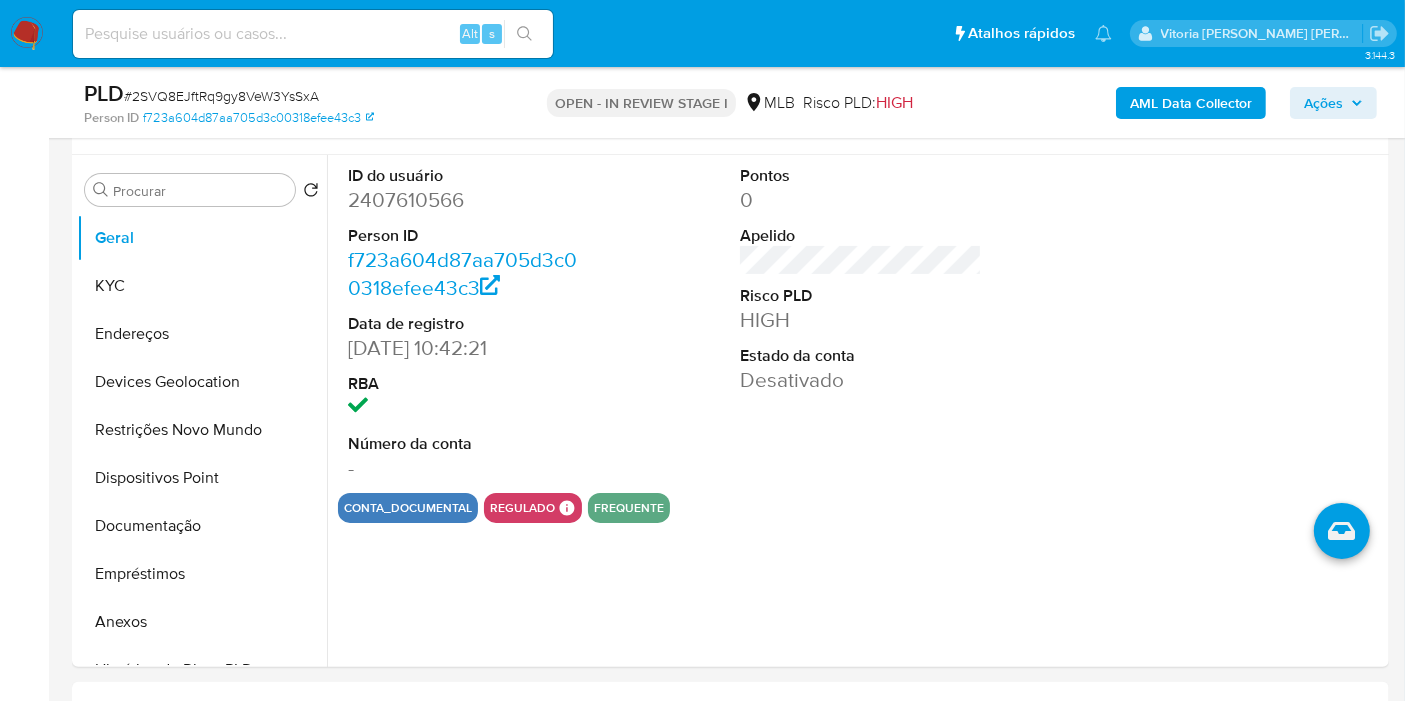 type 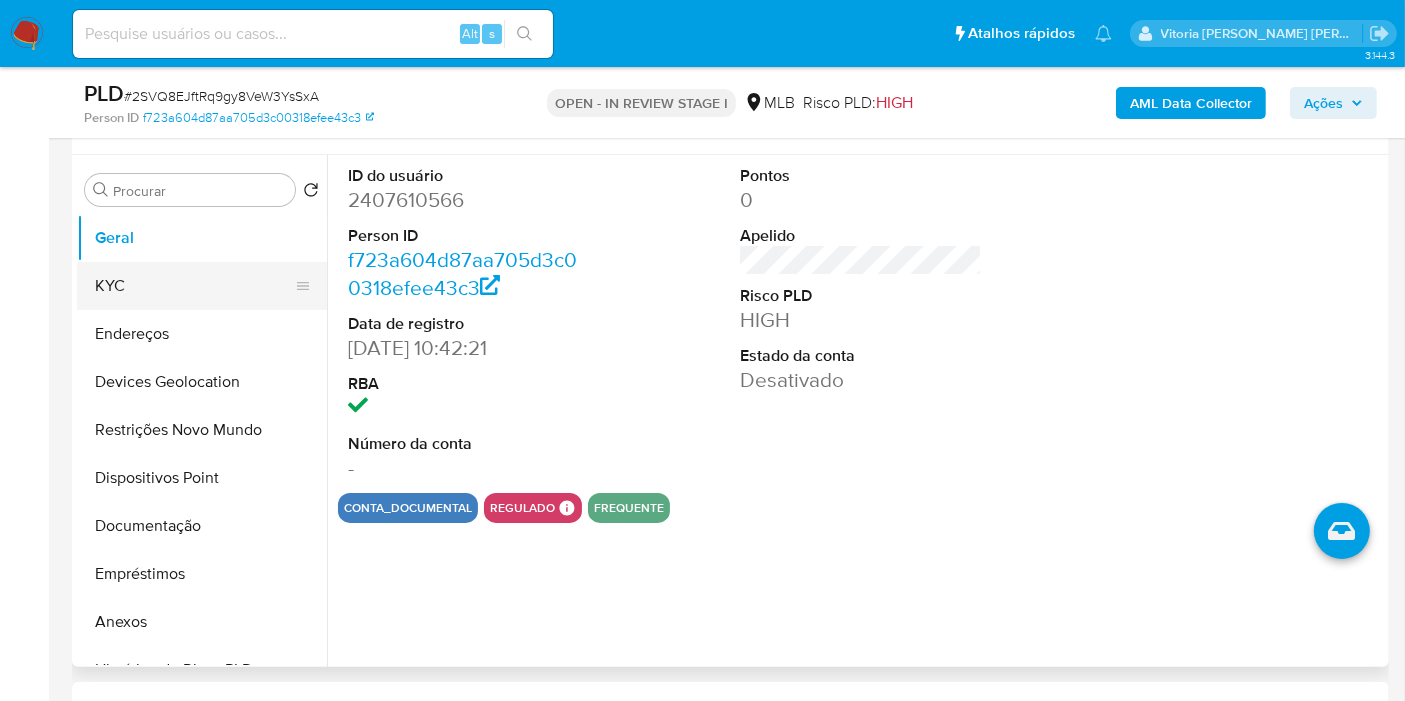 click on "KYC" at bounding box center [194, 286] 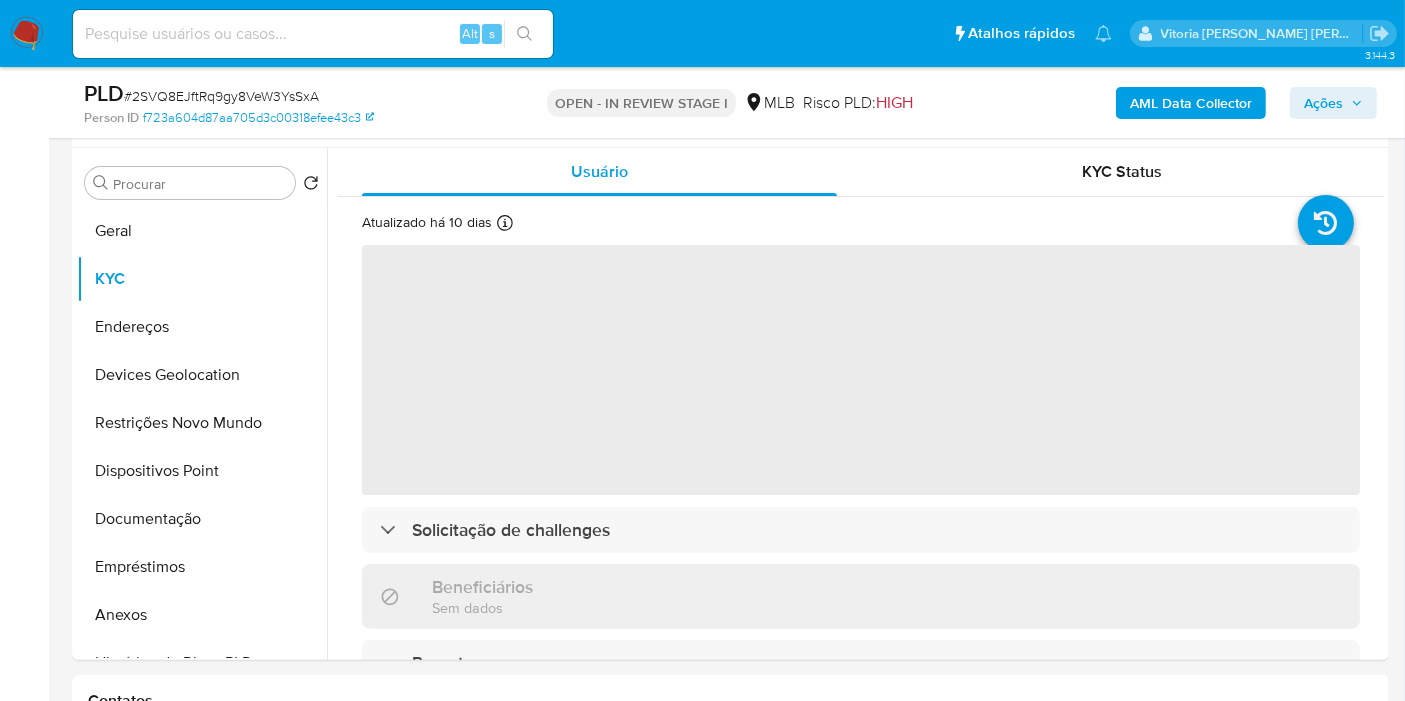 scroll, scrollTop: 385, scrollLeft: 0, axis: vertical 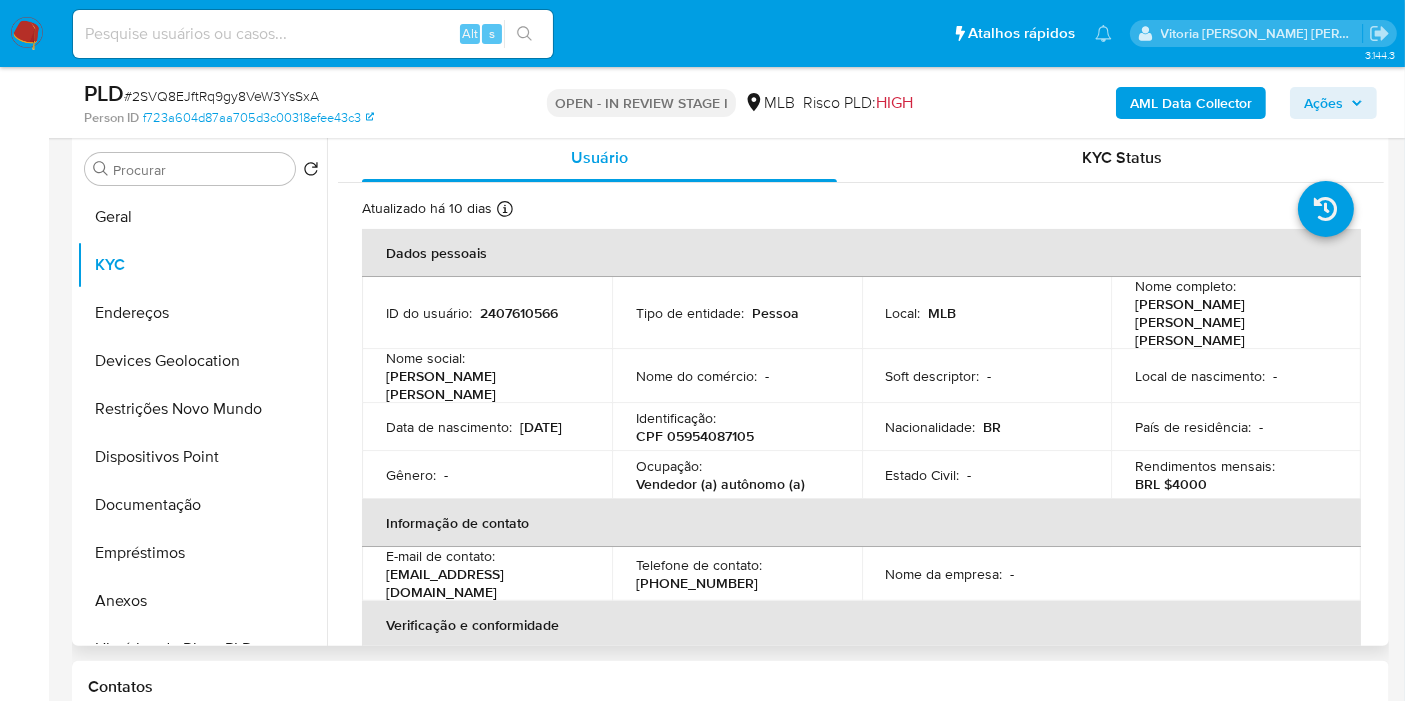 type 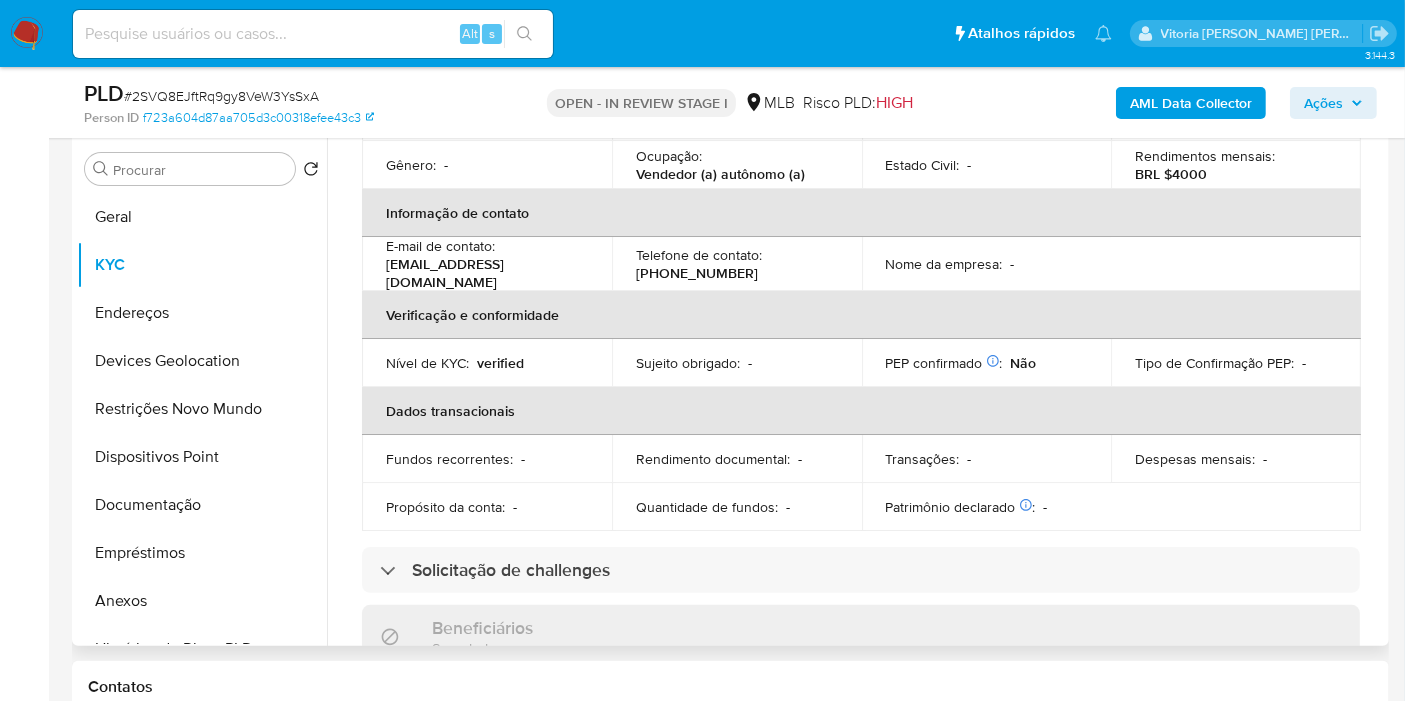 scroll, scrollTop: 444, scrollLeft: 0, axis: vertical 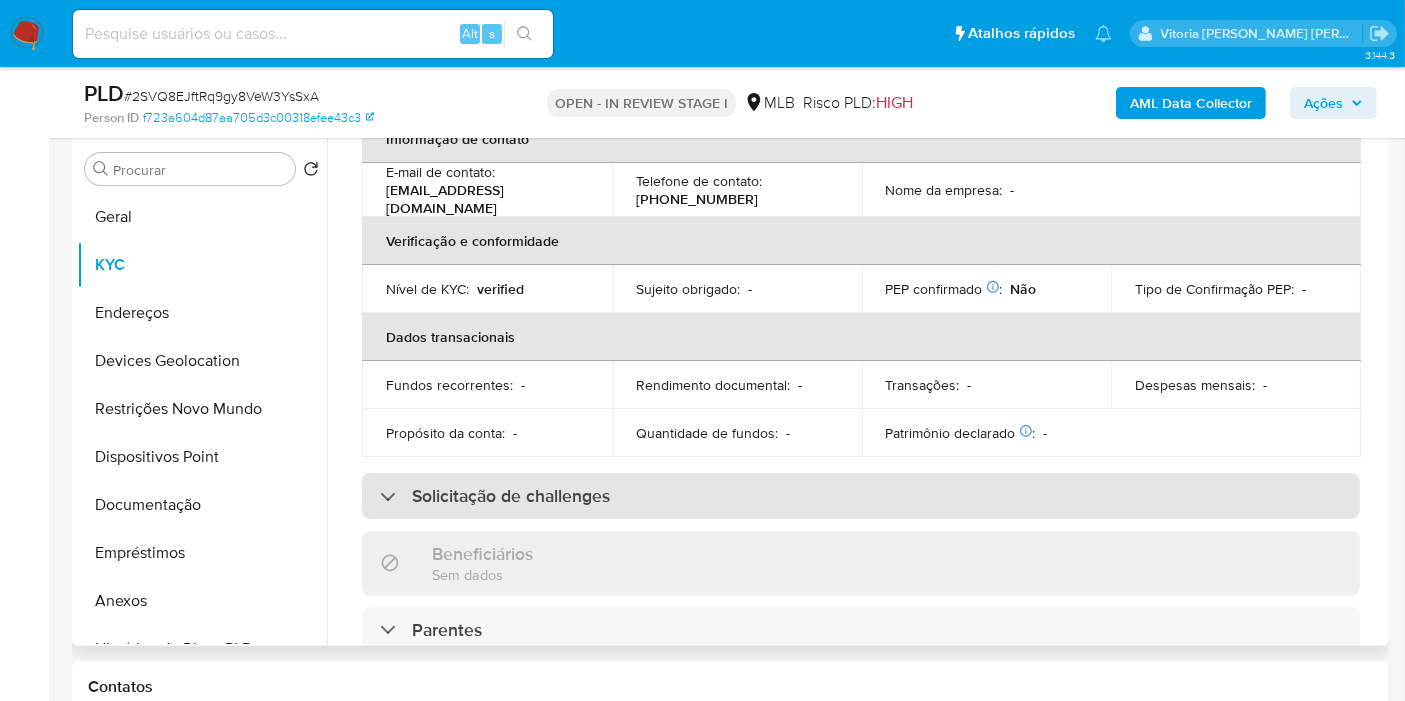 click on "Solicitação de challenges" at bounding box center (861, 496) 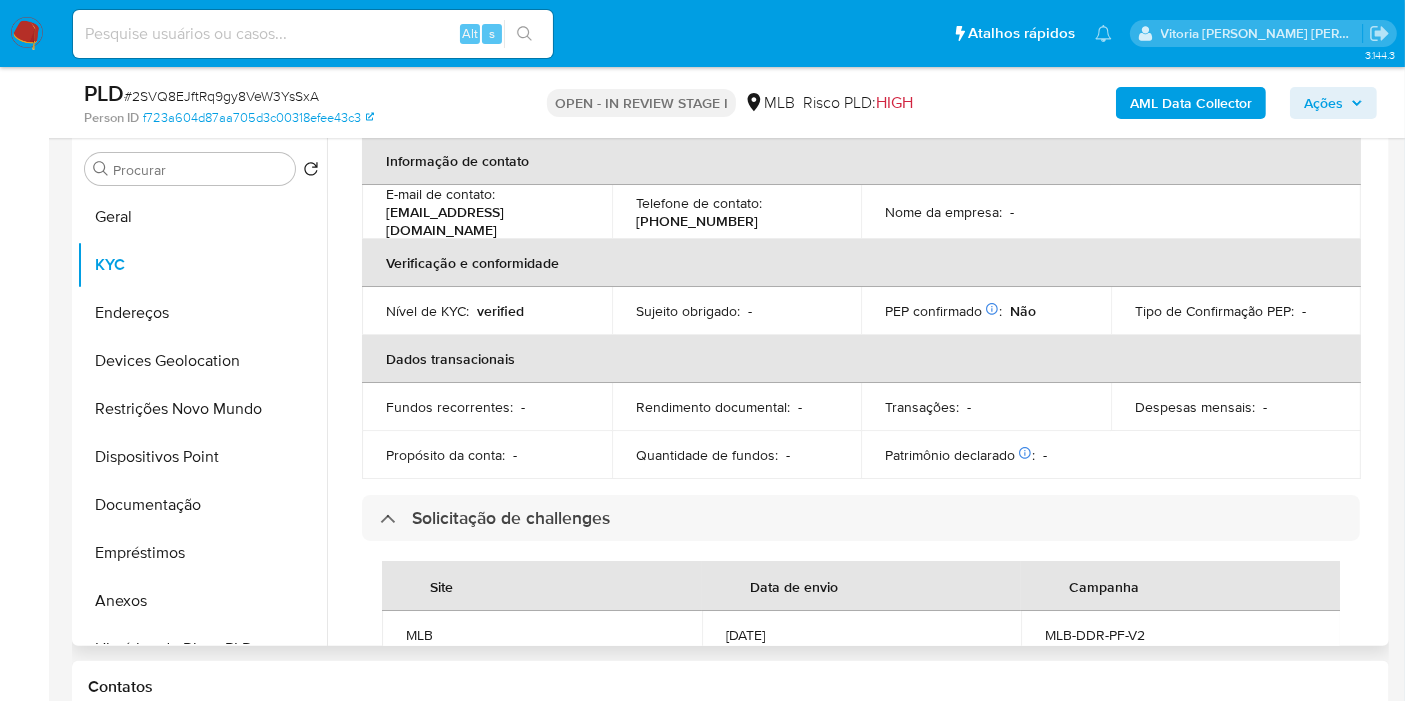 scroll, scrollTop: 360, scrollLeft: 0, axis: vertical 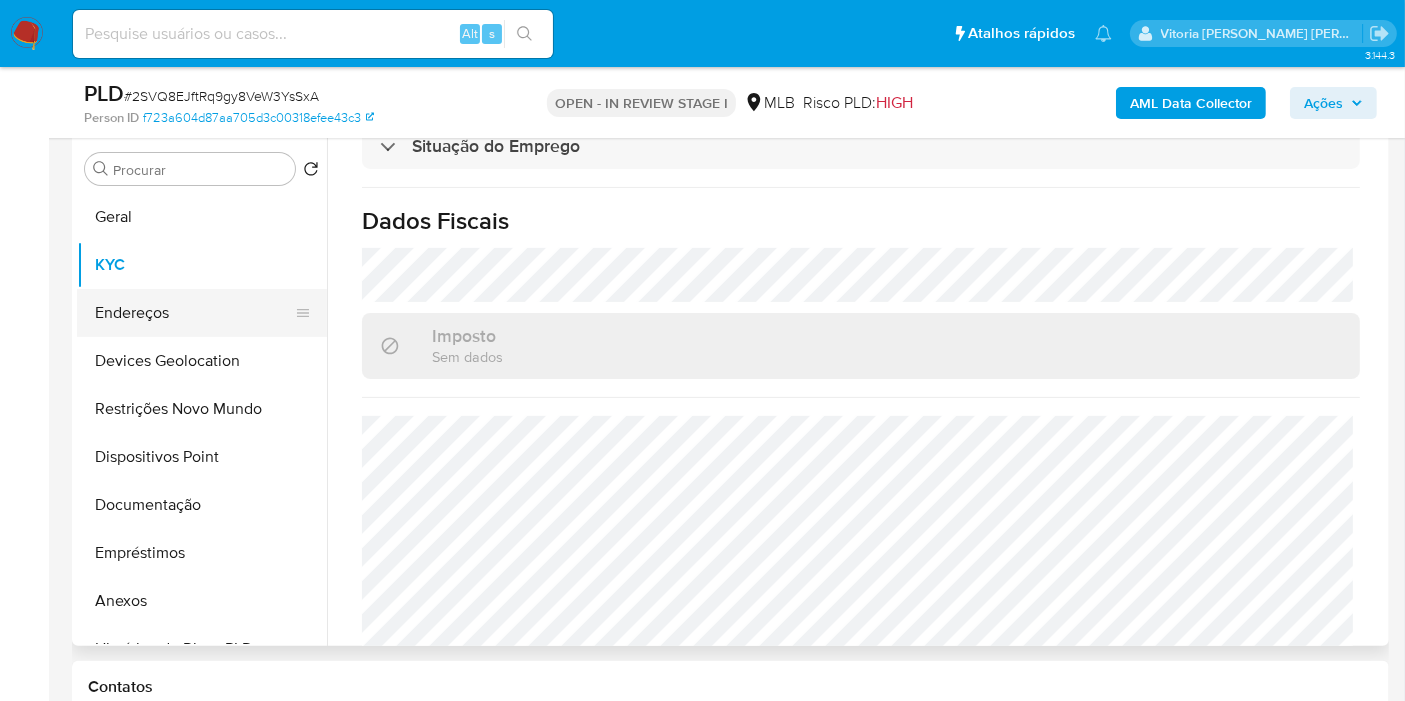 click on "Endereços" at bounding box center [194, 313] 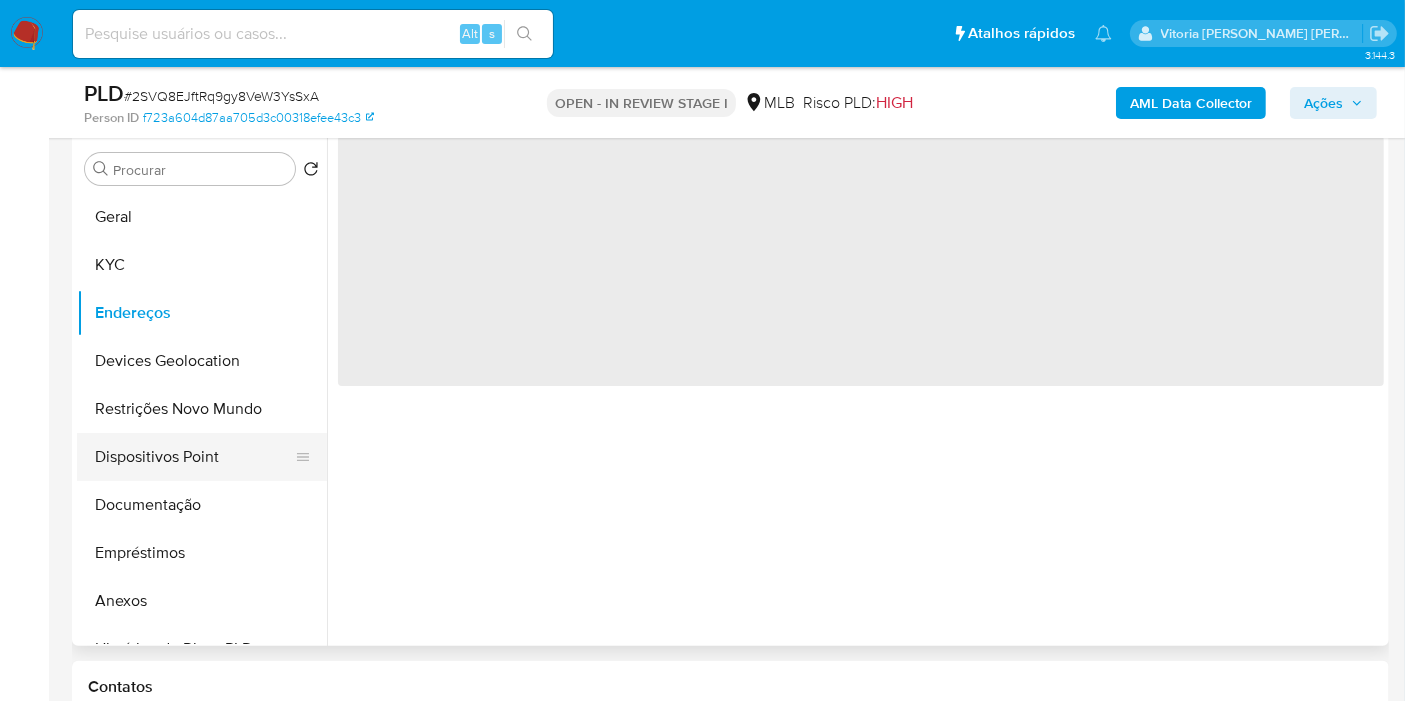 scroll, scrollTop: 0, scrollLeft: 0, axis: both 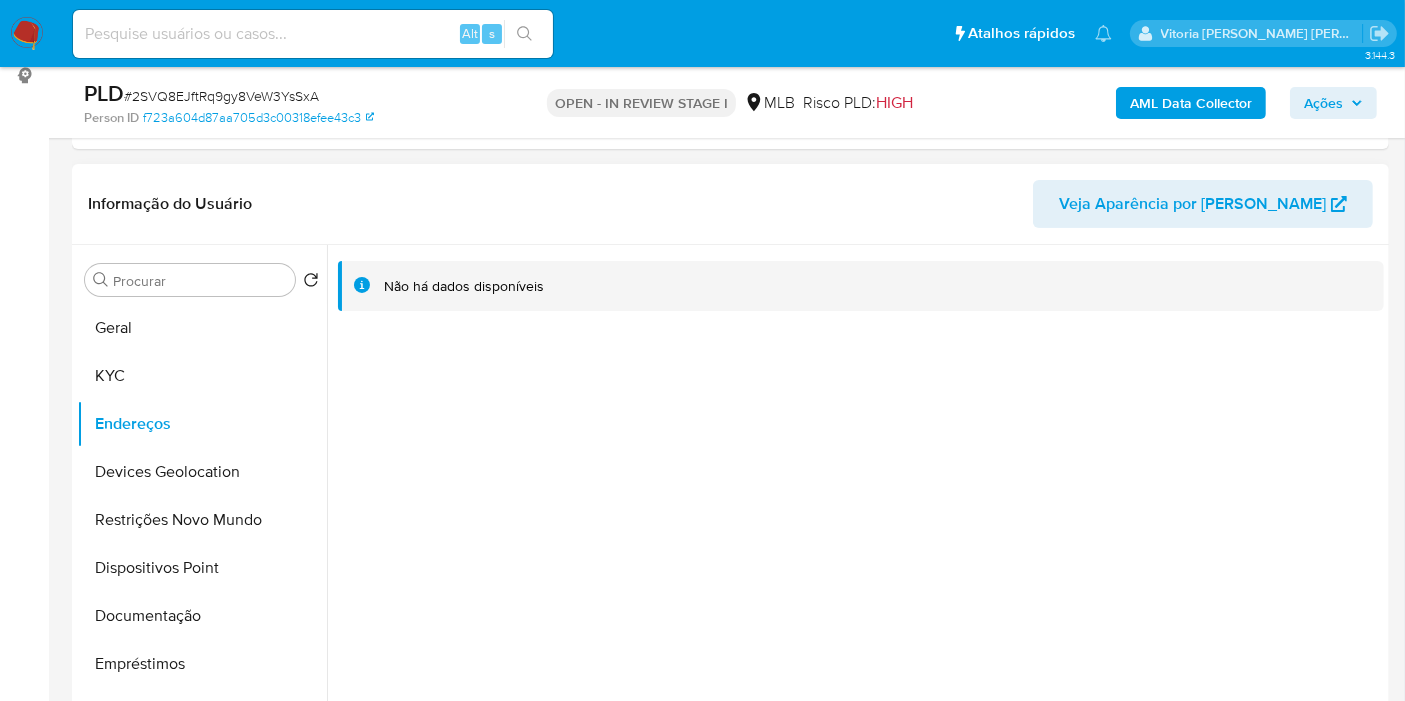 type 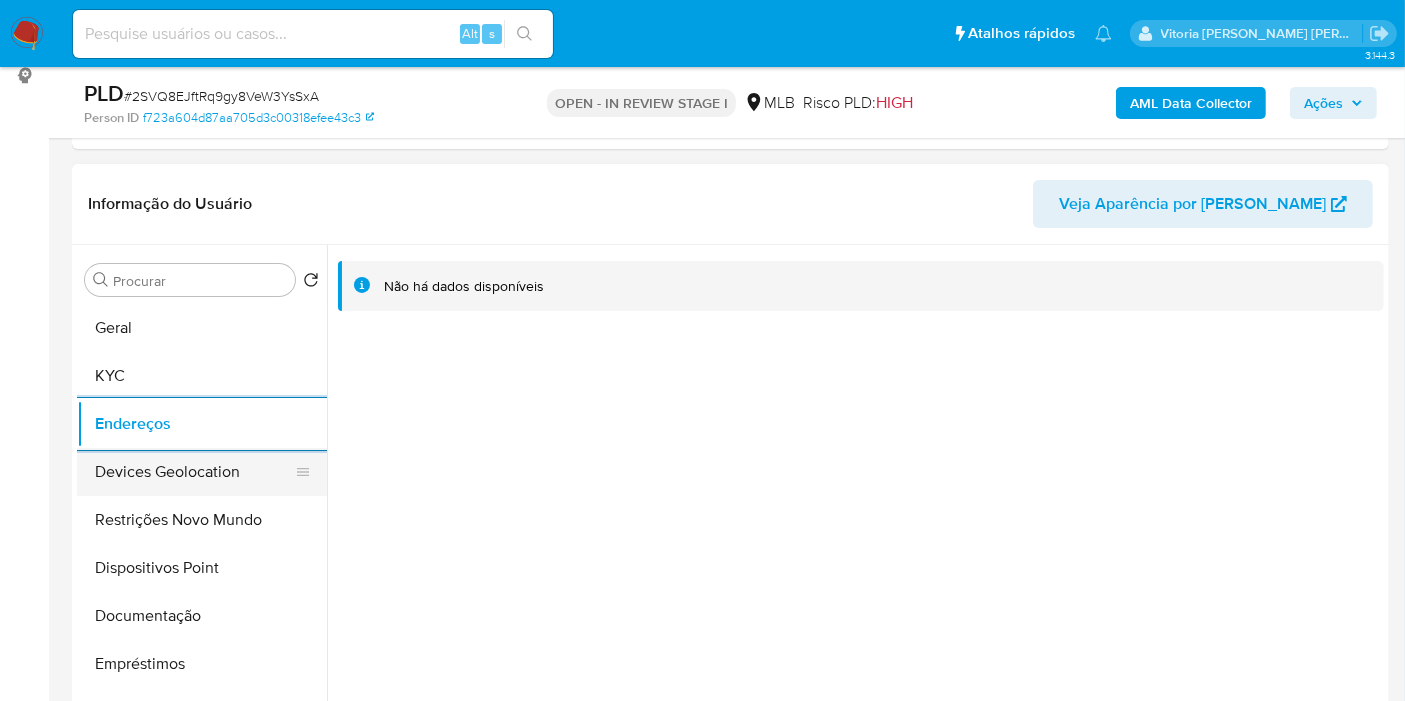 click on "Devices Geolocation" at bounding box center [194, 472] 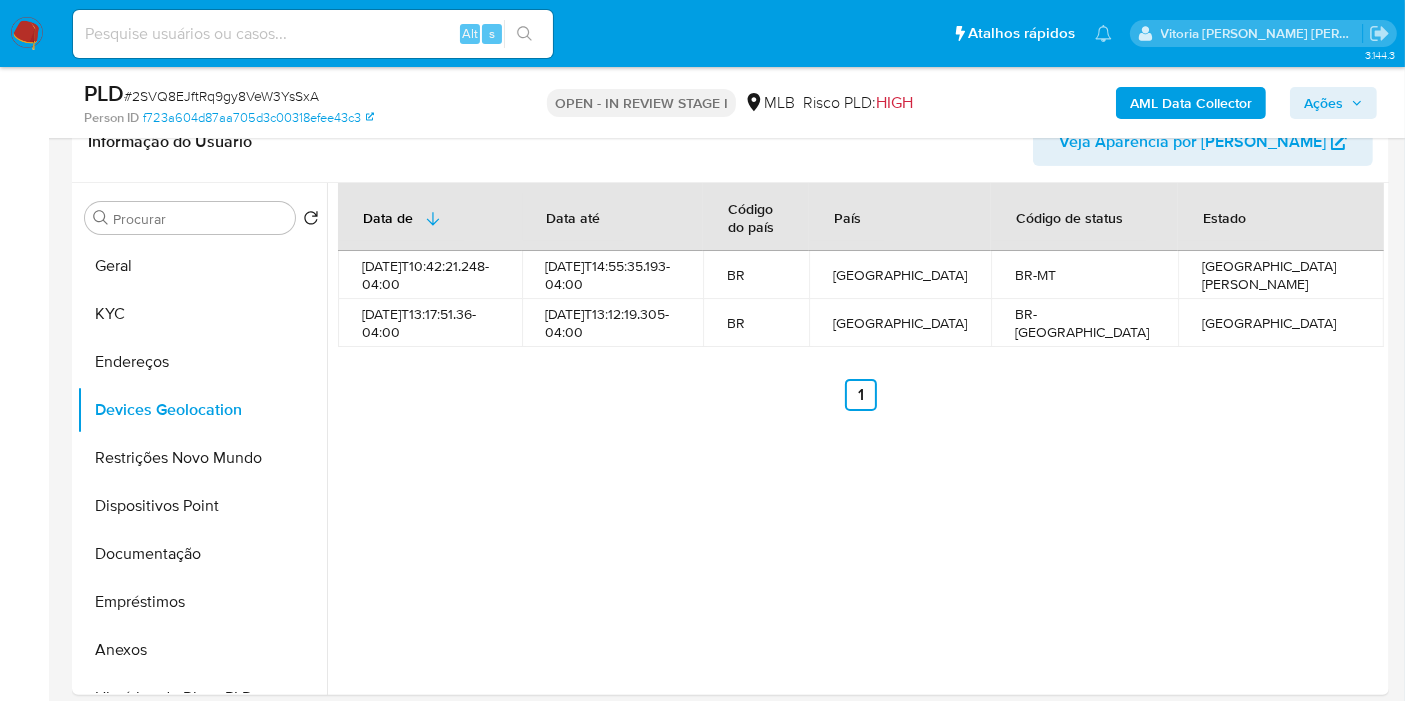 scroll, scrollTop: 340, scrollLeft: 0, axis: vertical 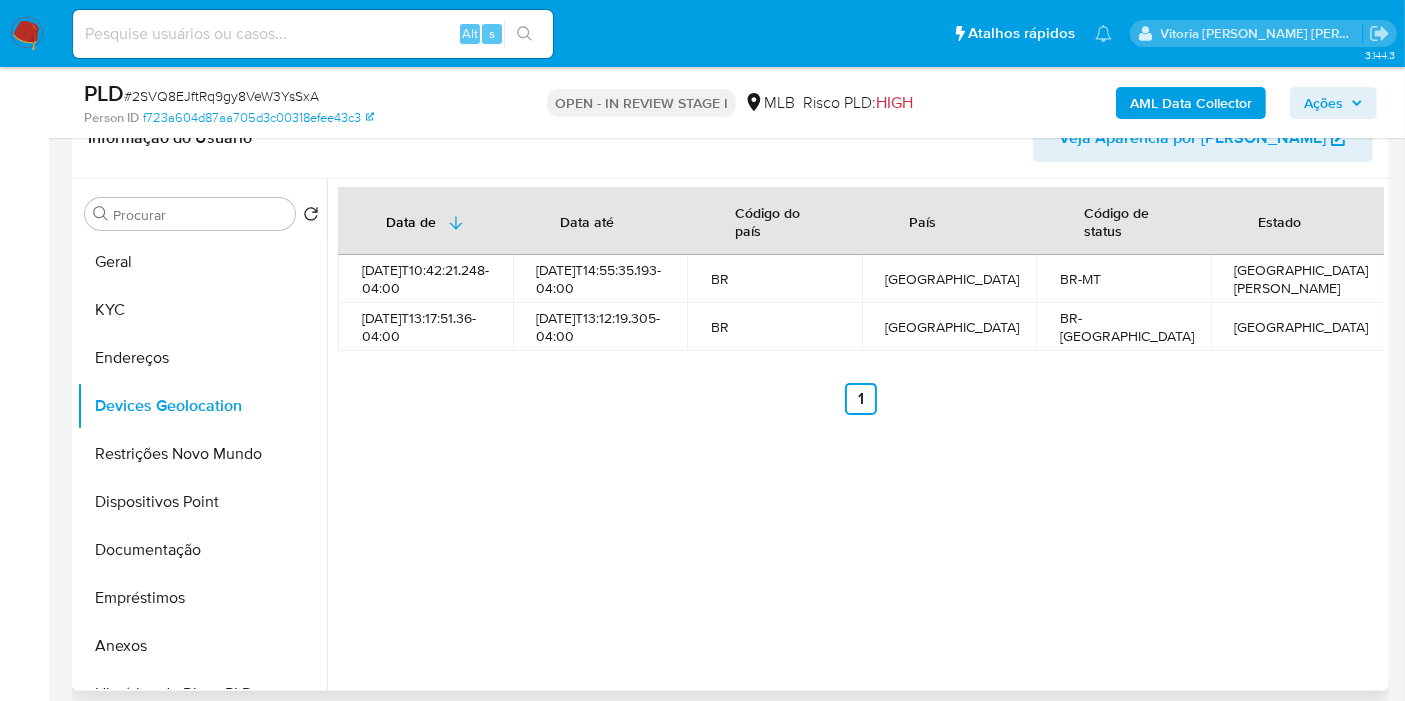 type 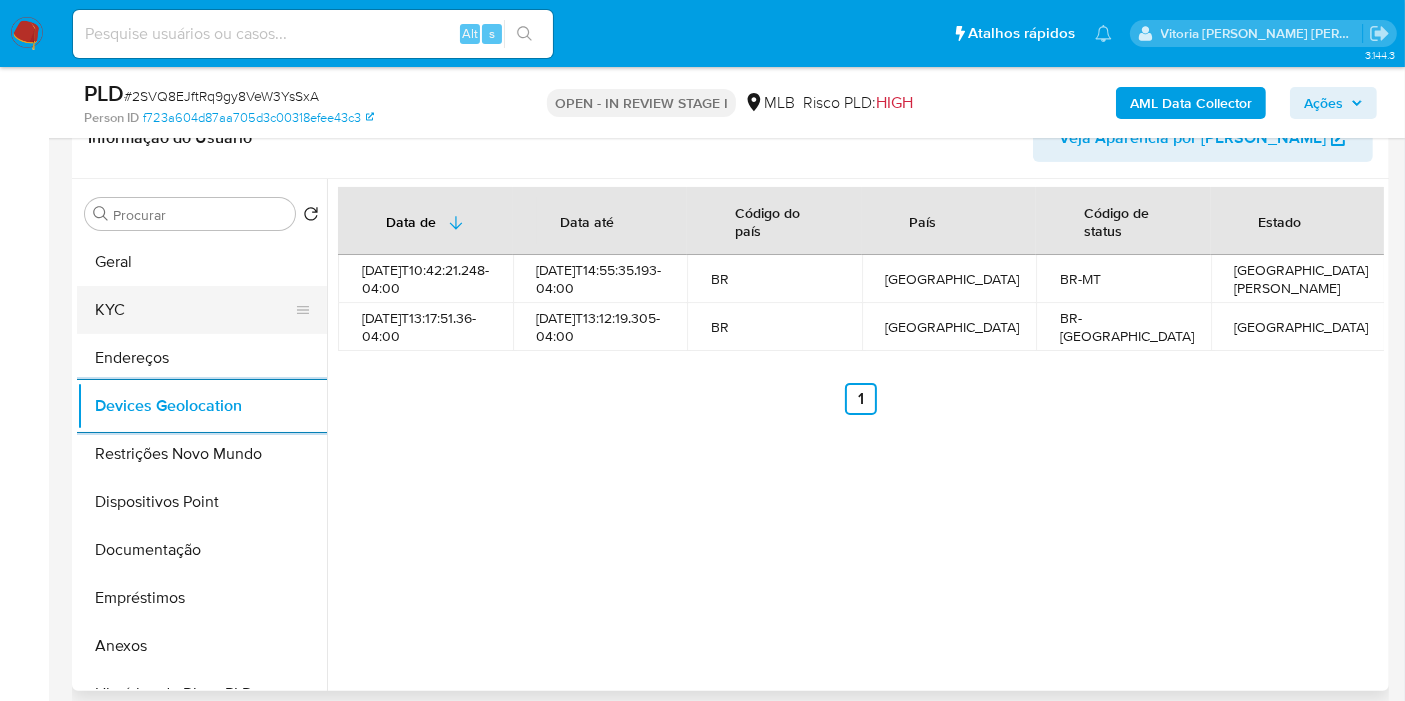 click on "KYC" at bounding box center (194, 310) 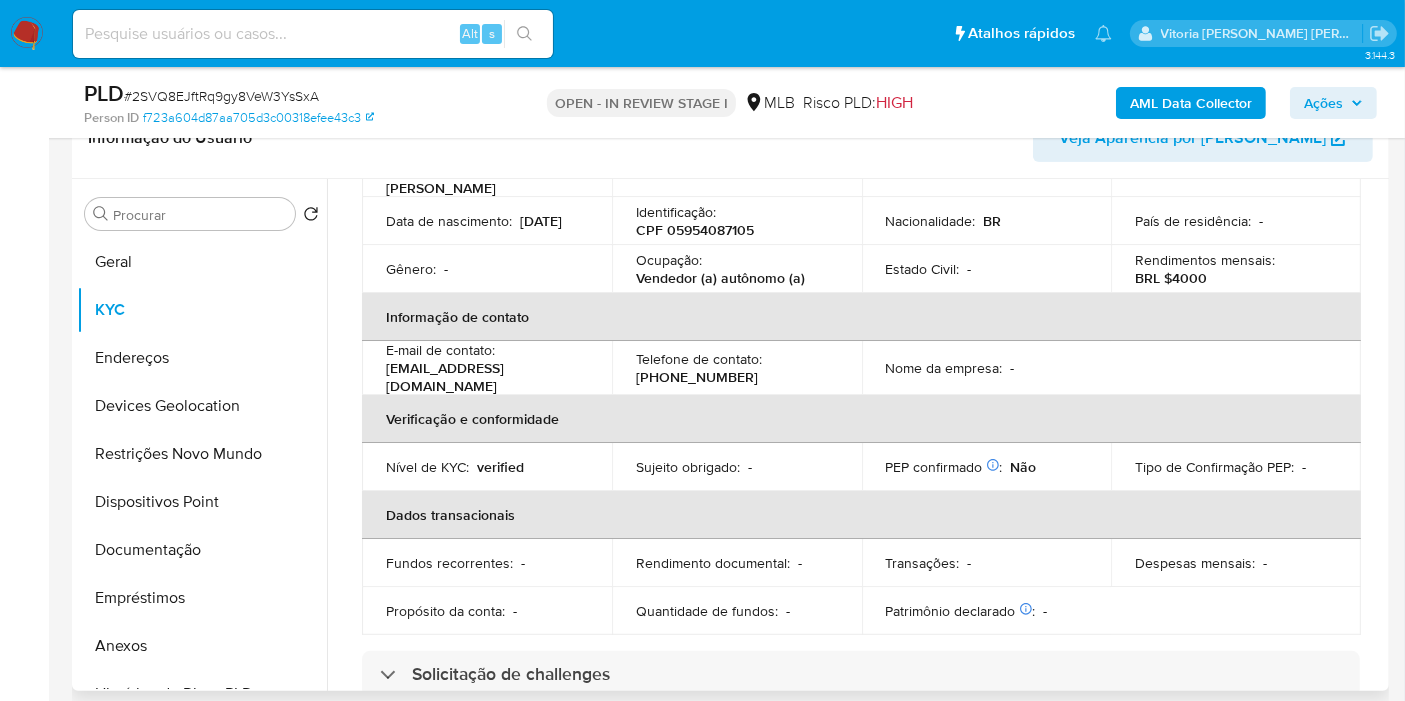scroll, scrollTop: 20, scrollLeft: 0, axis: vertical 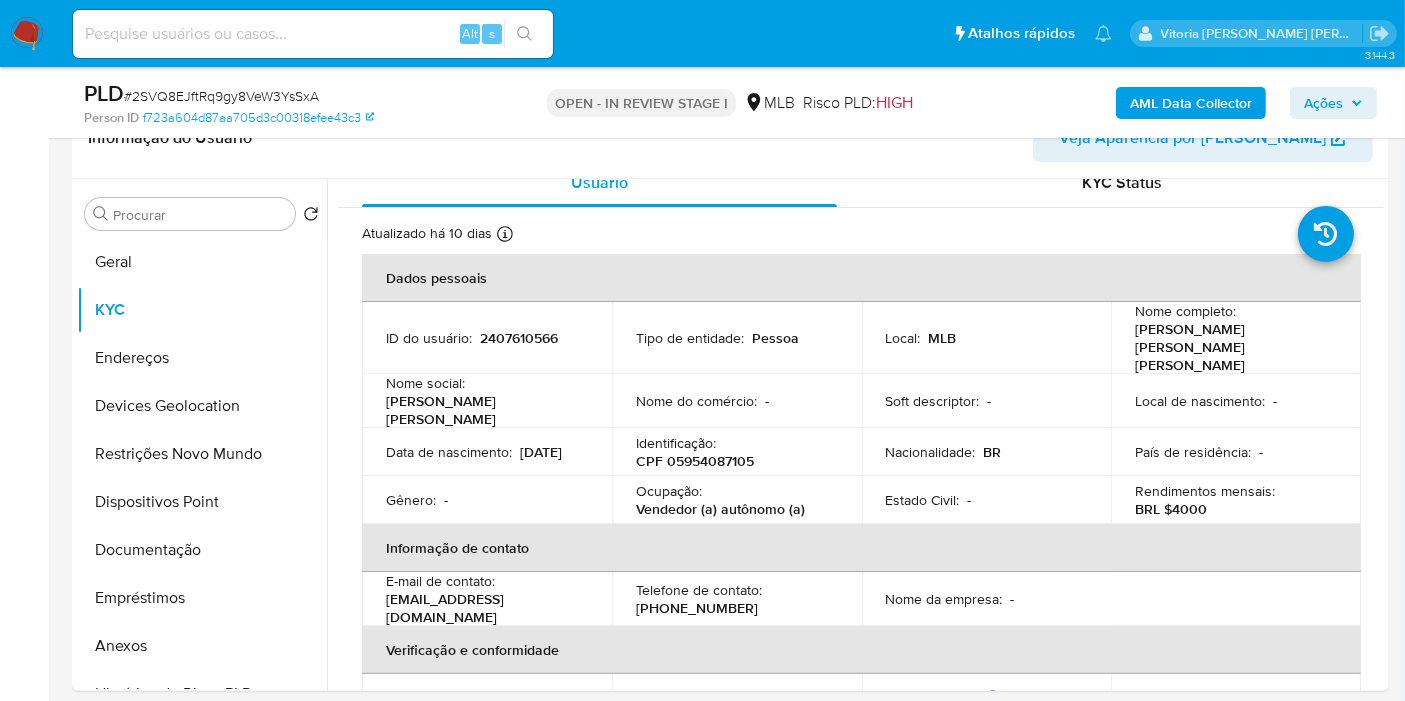 click on "Ações" at bounding box center [1323, 103] 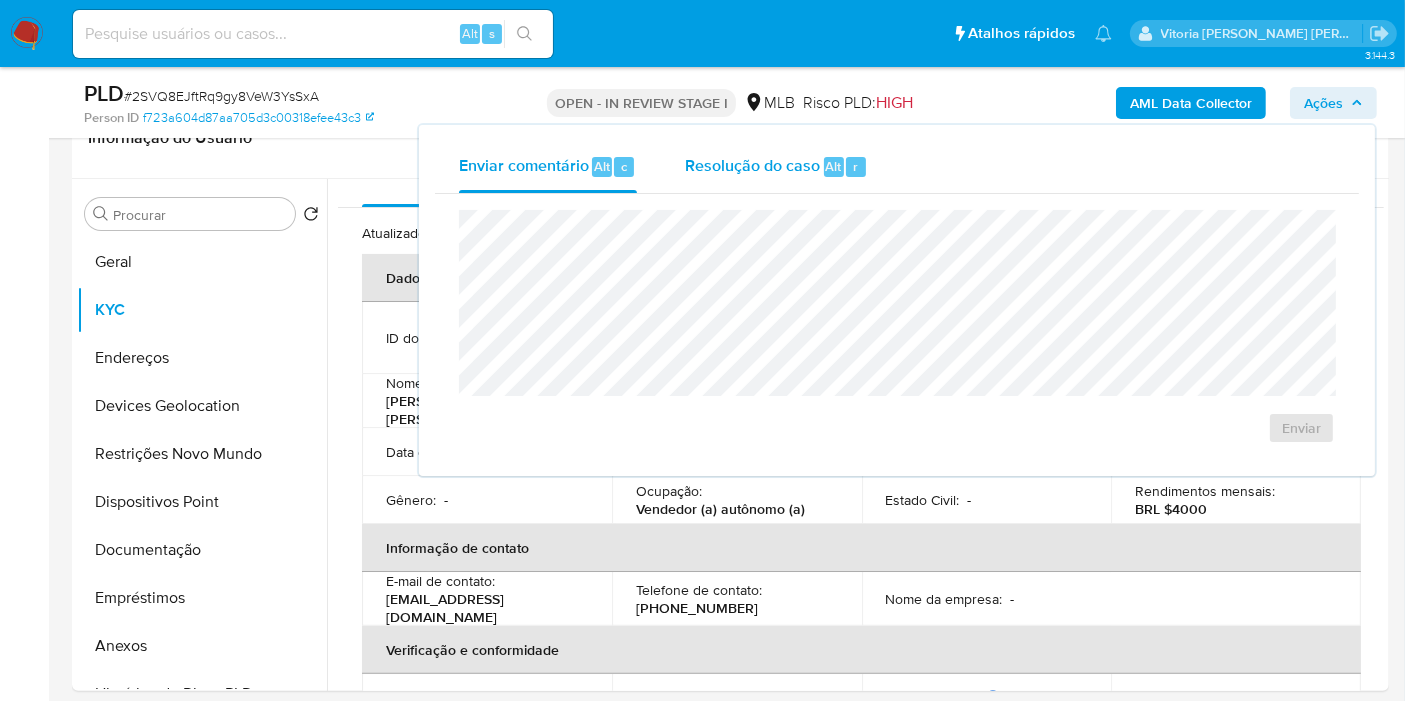 drag, startPoint x: 846, startPoint y: 164, endPoint x: 838, endPoint y: 182, distance: 19.697716 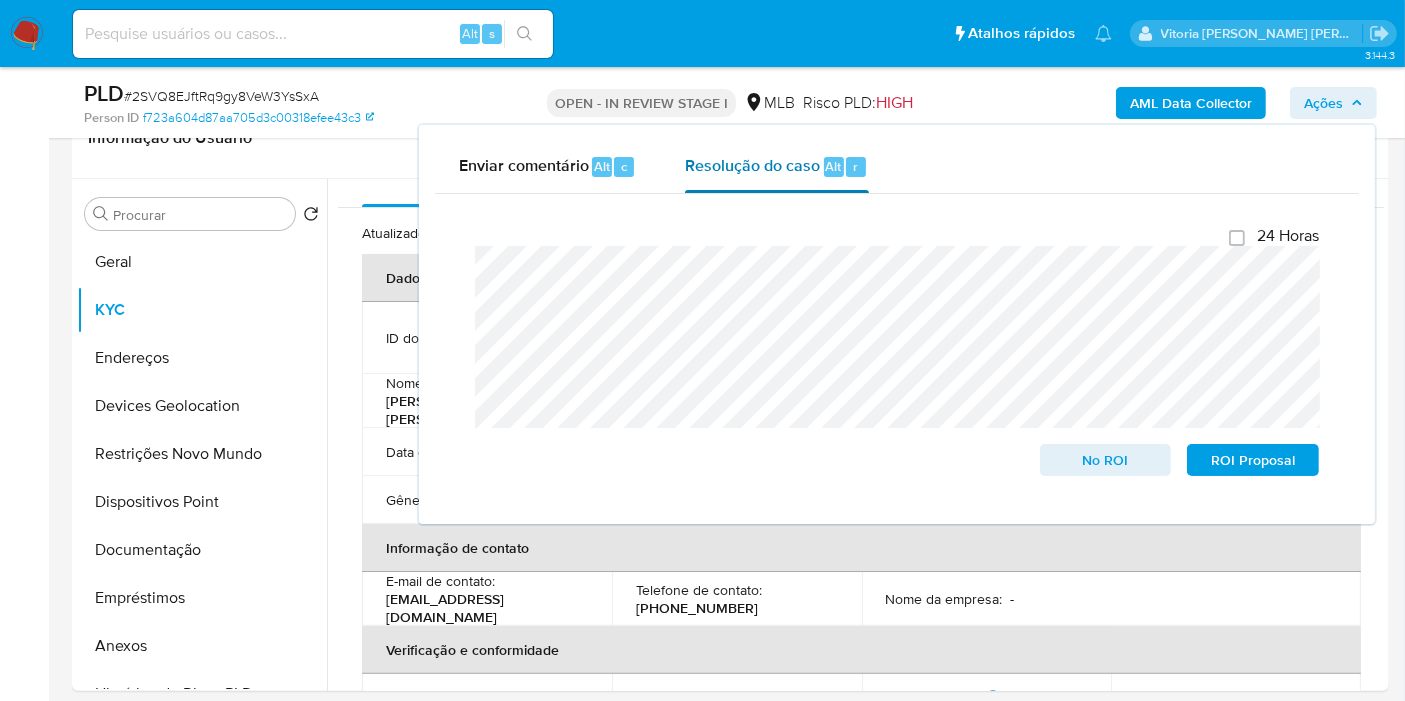 scroll, scrollTop: 0, scrollLeft: 0, axis: both 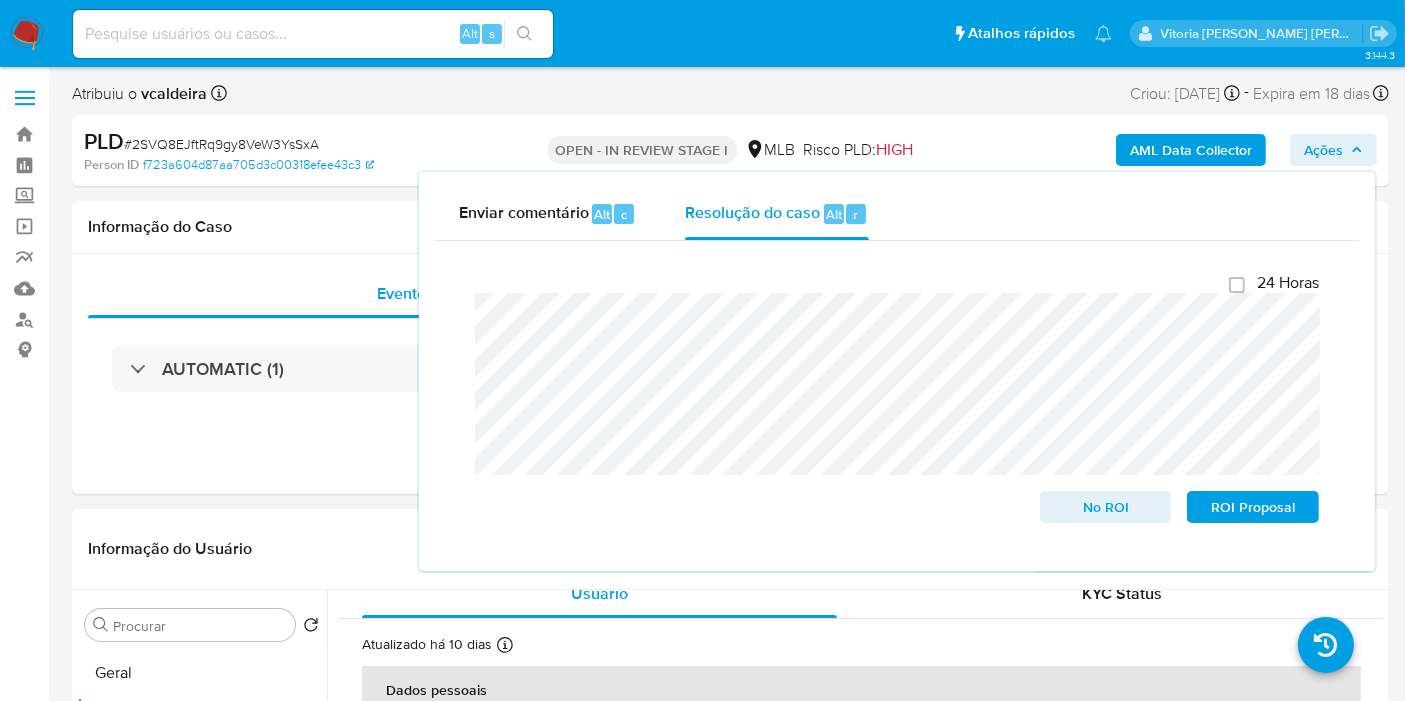 click on "Enviar comentário Alt c Resolução do caso Alt r Fechamento do caso 24 Horas No ROI ROI Proposal" at bounding box center [897, 371] 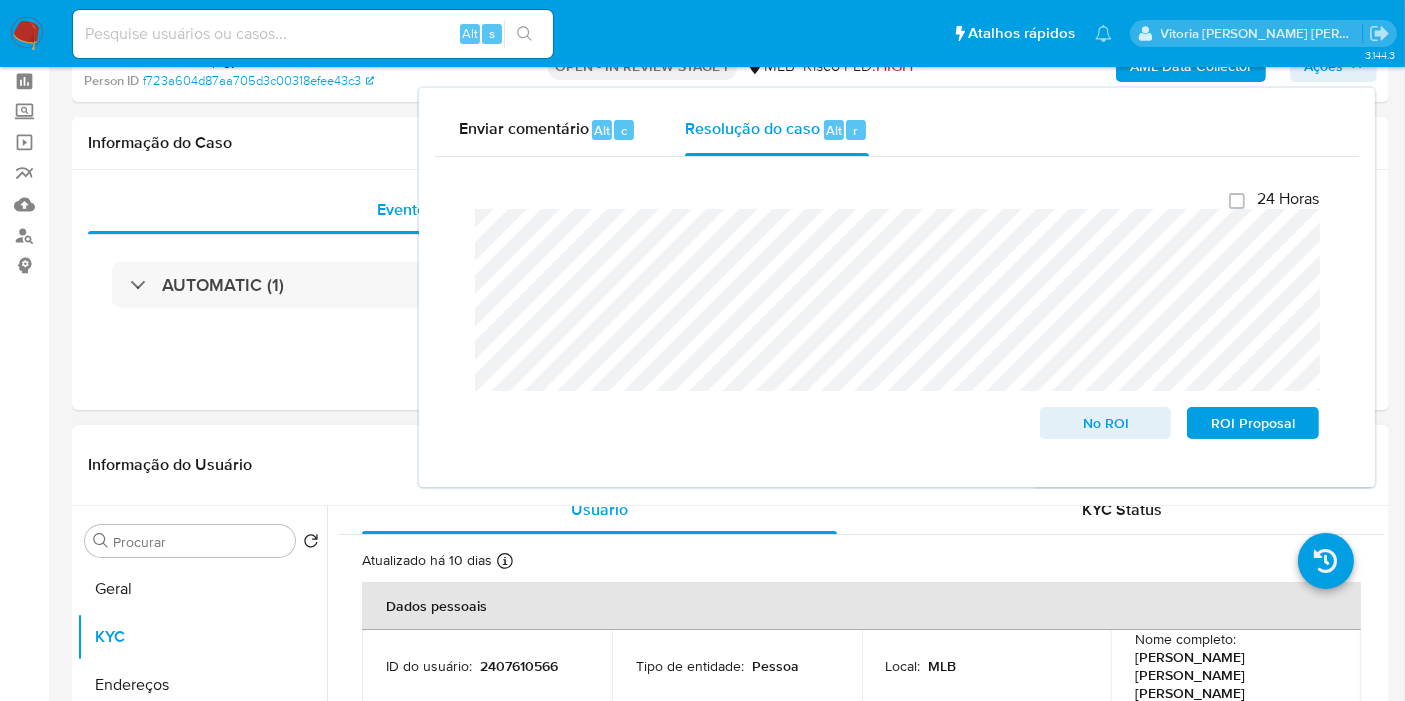 scroll, scrollTop: 333, scrollLeft: 0, axis: vertical 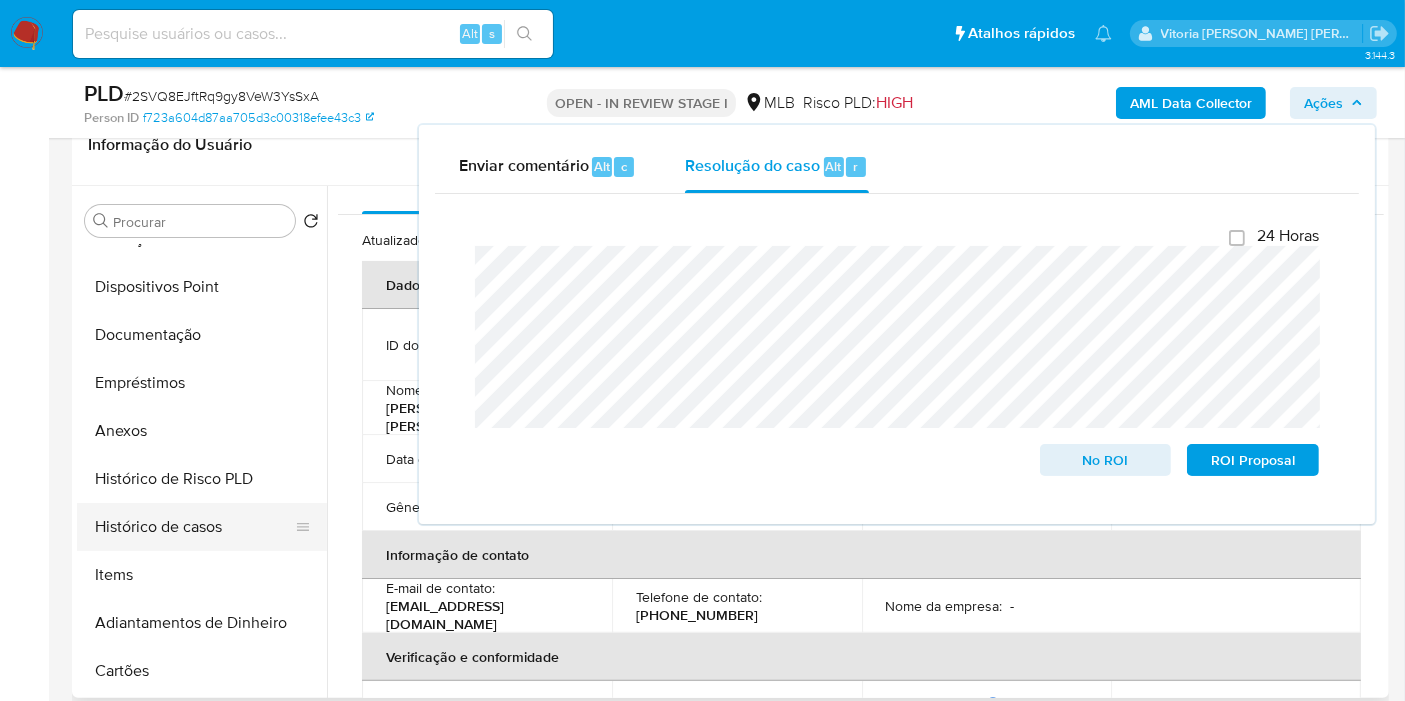 click on "Histórico de casos" at bounding box center [194, 527] 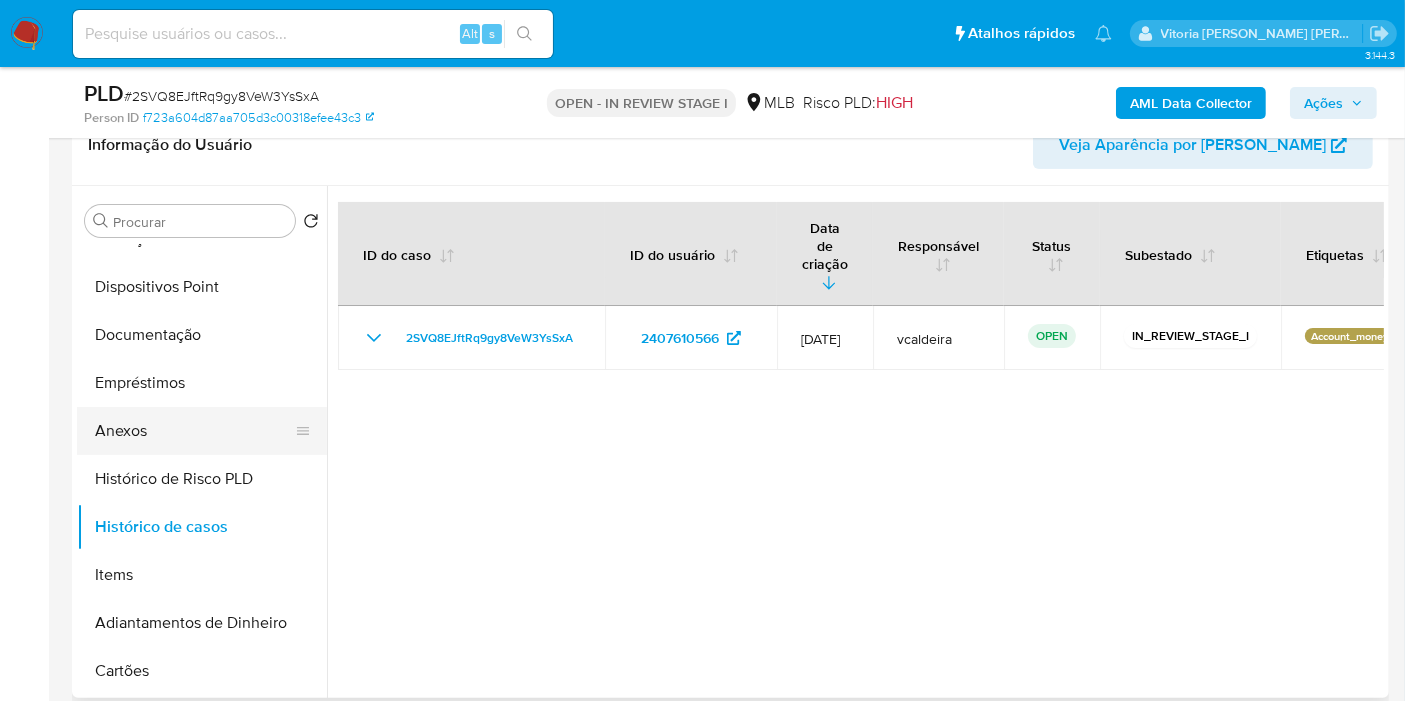 click on "Anexos" at bounding box center [194, 431] 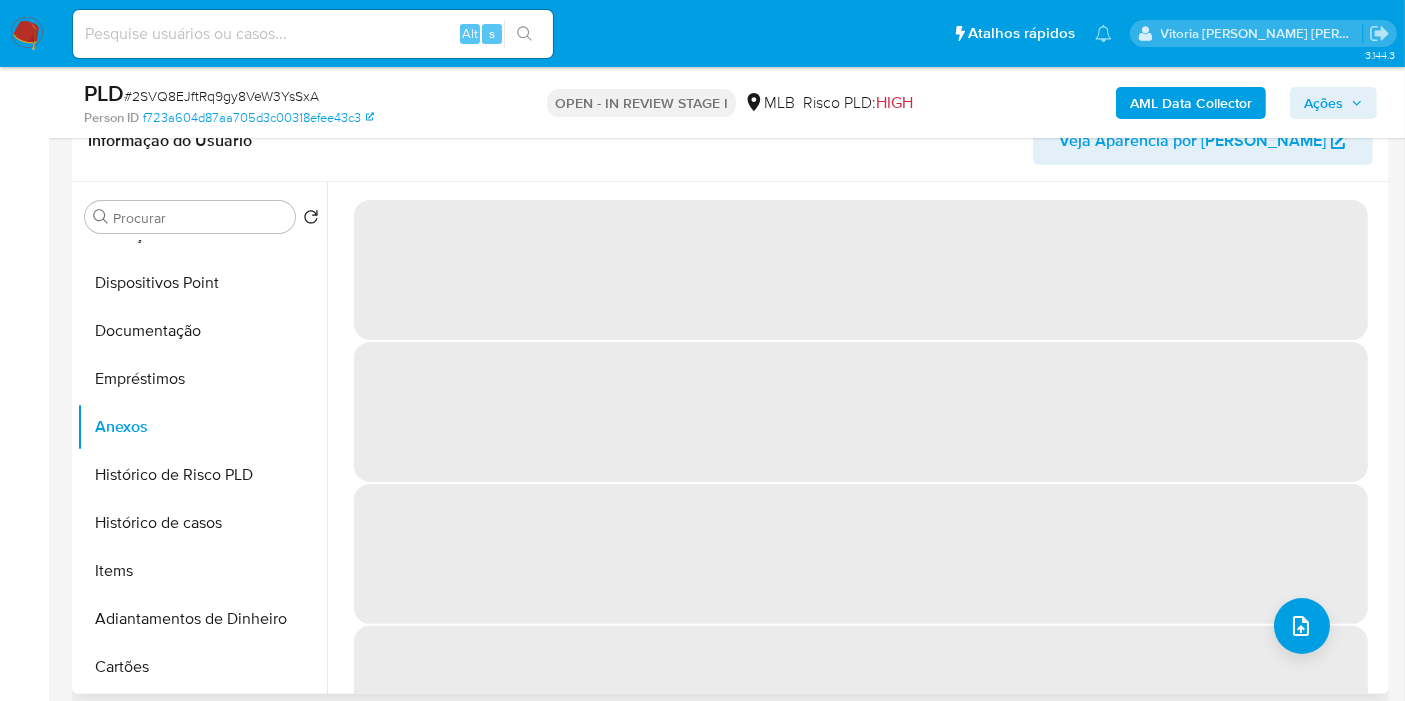 scroll, scrollTop: 333, scrollLeft: 0, axis: vertical 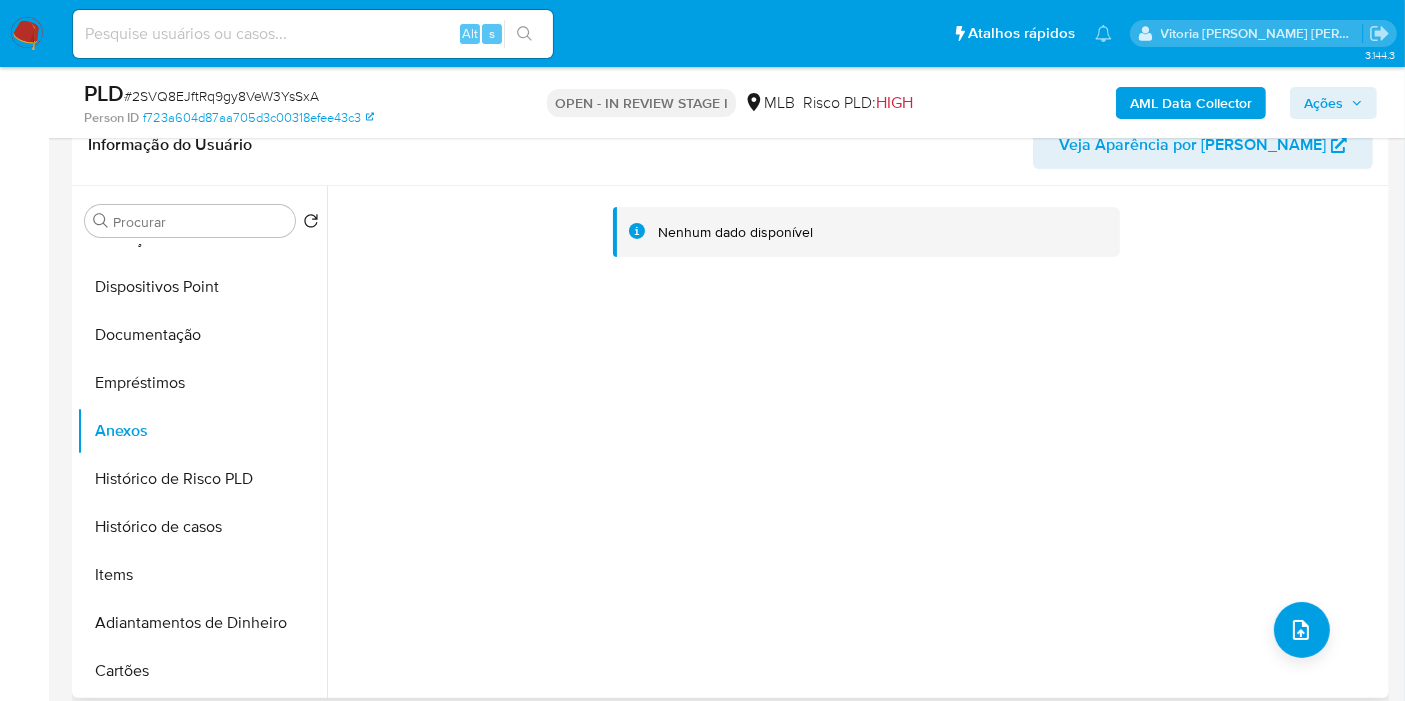 click on "Nenhum dado disponível" at bounding box center (855, 442) 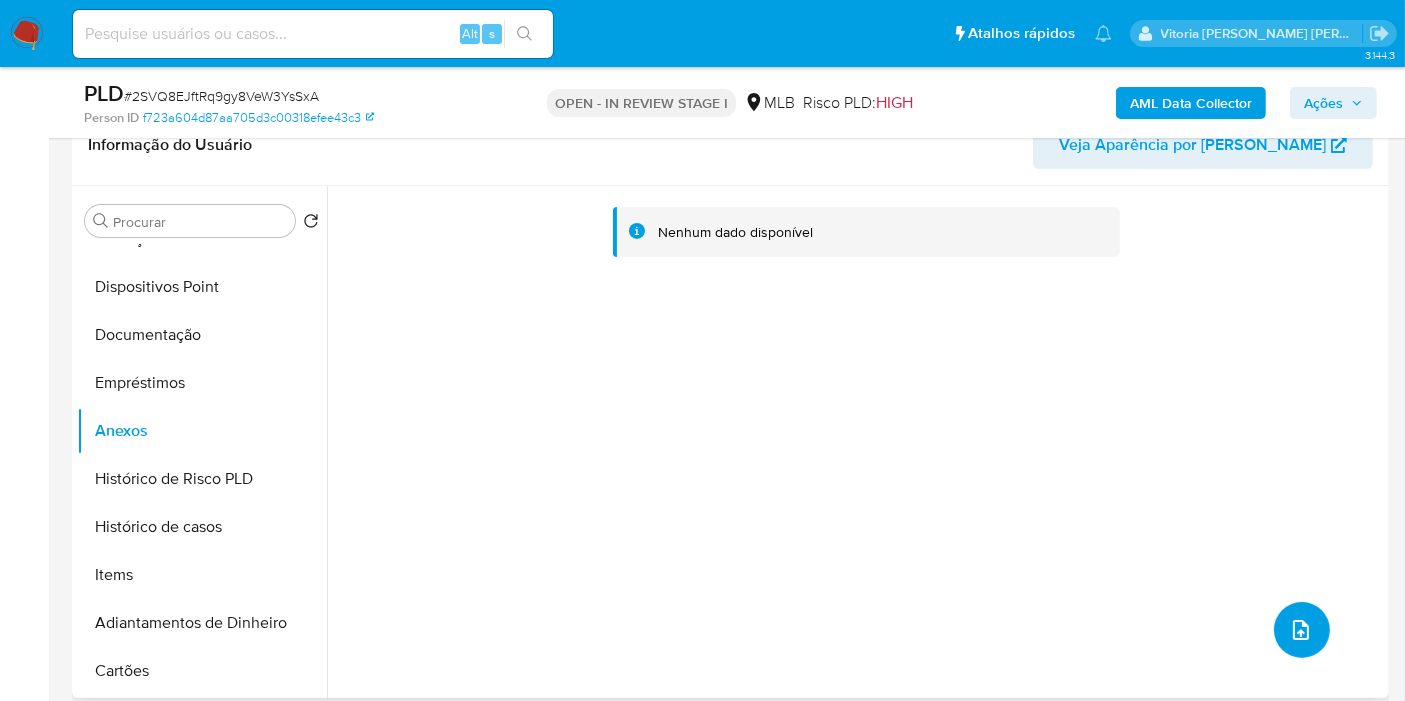 click at bounding box center (1302, 630) 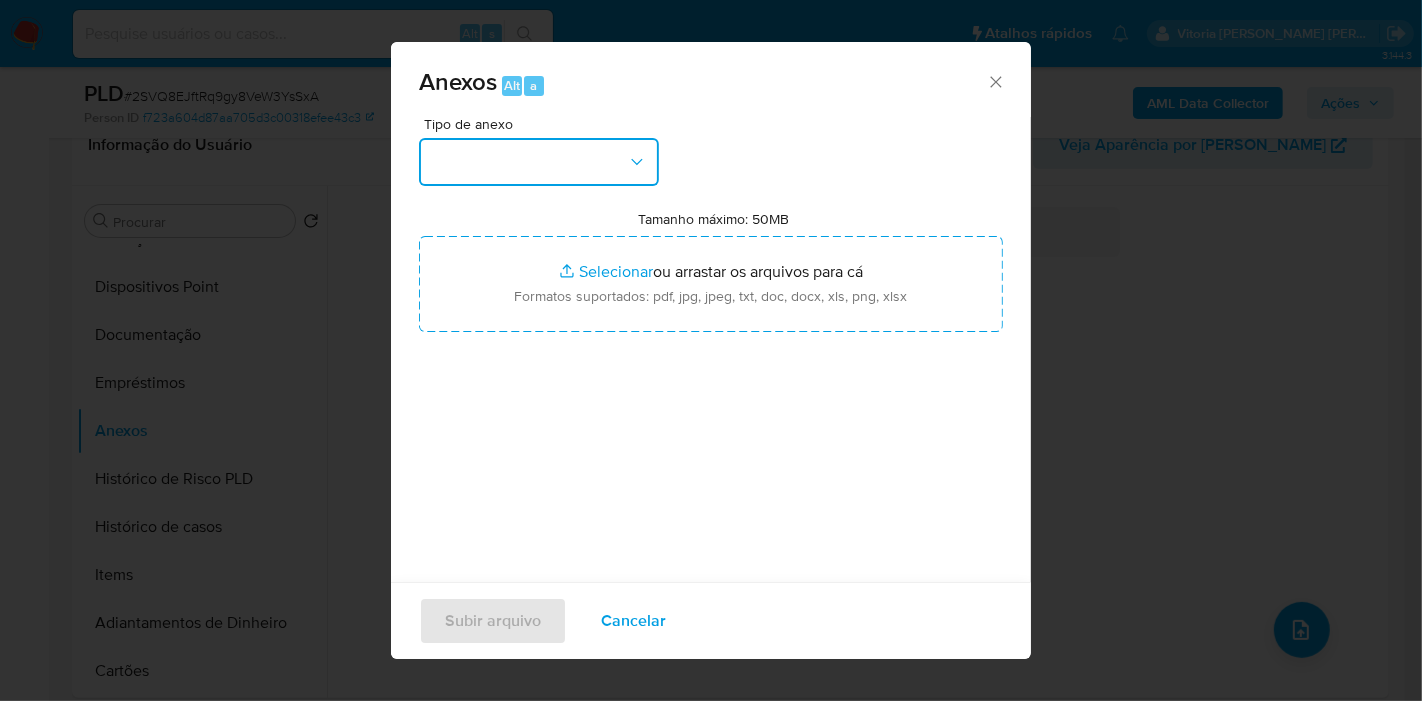 click at bounding box center (539, 162) 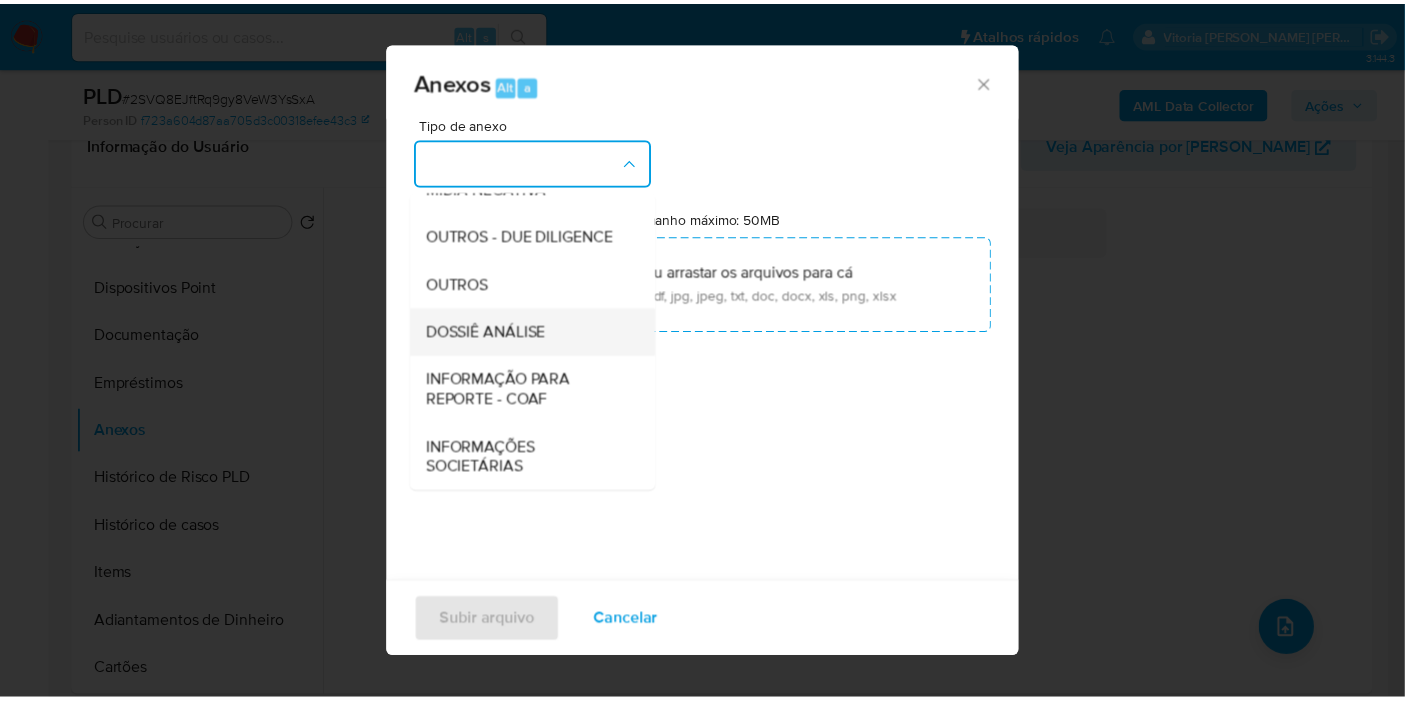 scroll, scrollTop: 307, scrollLeft: 0, axis: vertical 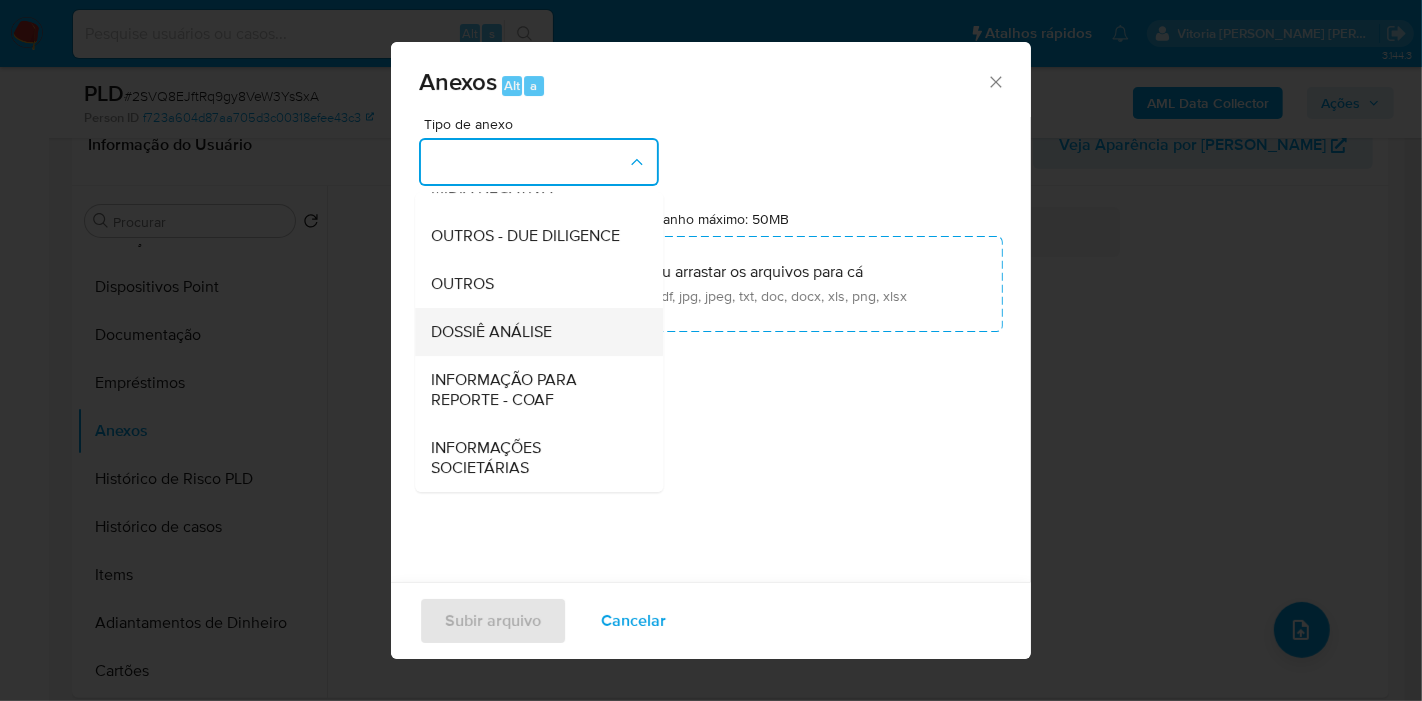 click on "DOSSIÊ ANÁLISE" at bounding box center [491, 332] 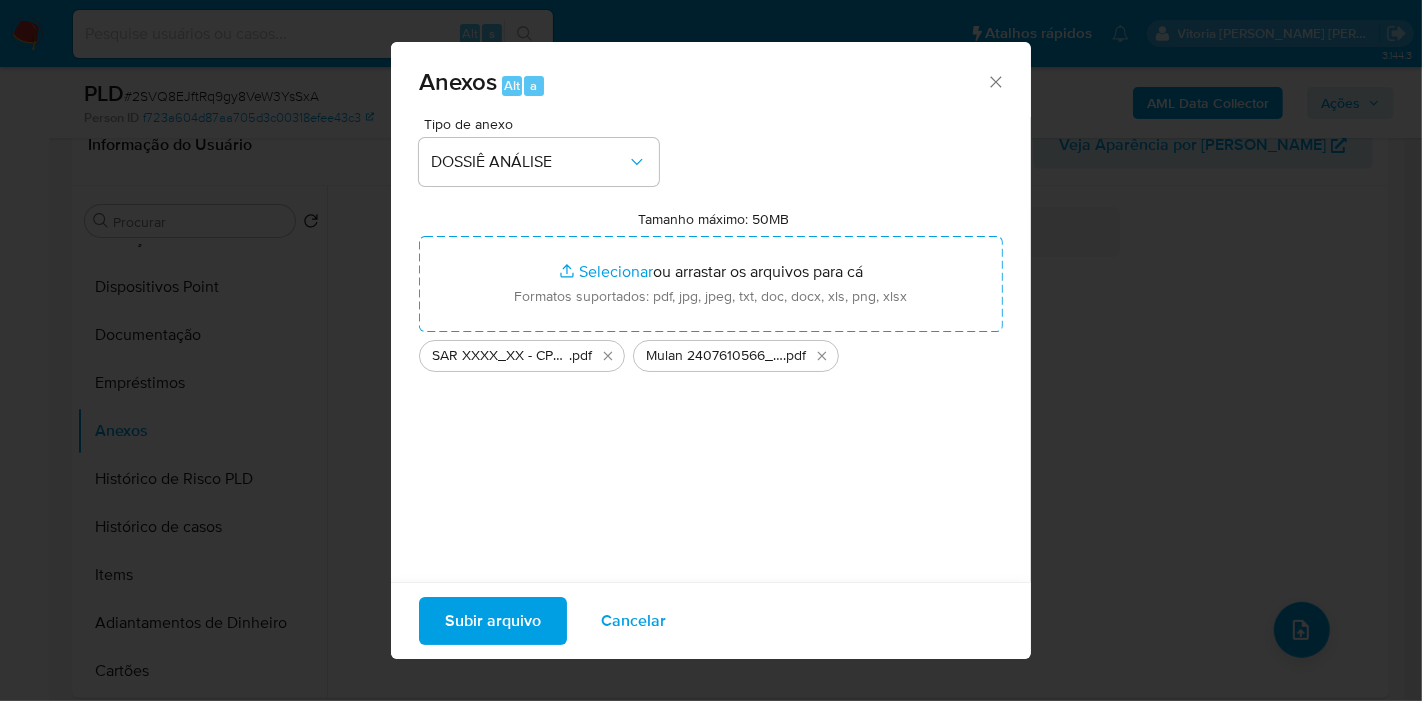 click on "Subir arquivo" at bounding box center (493, 621) 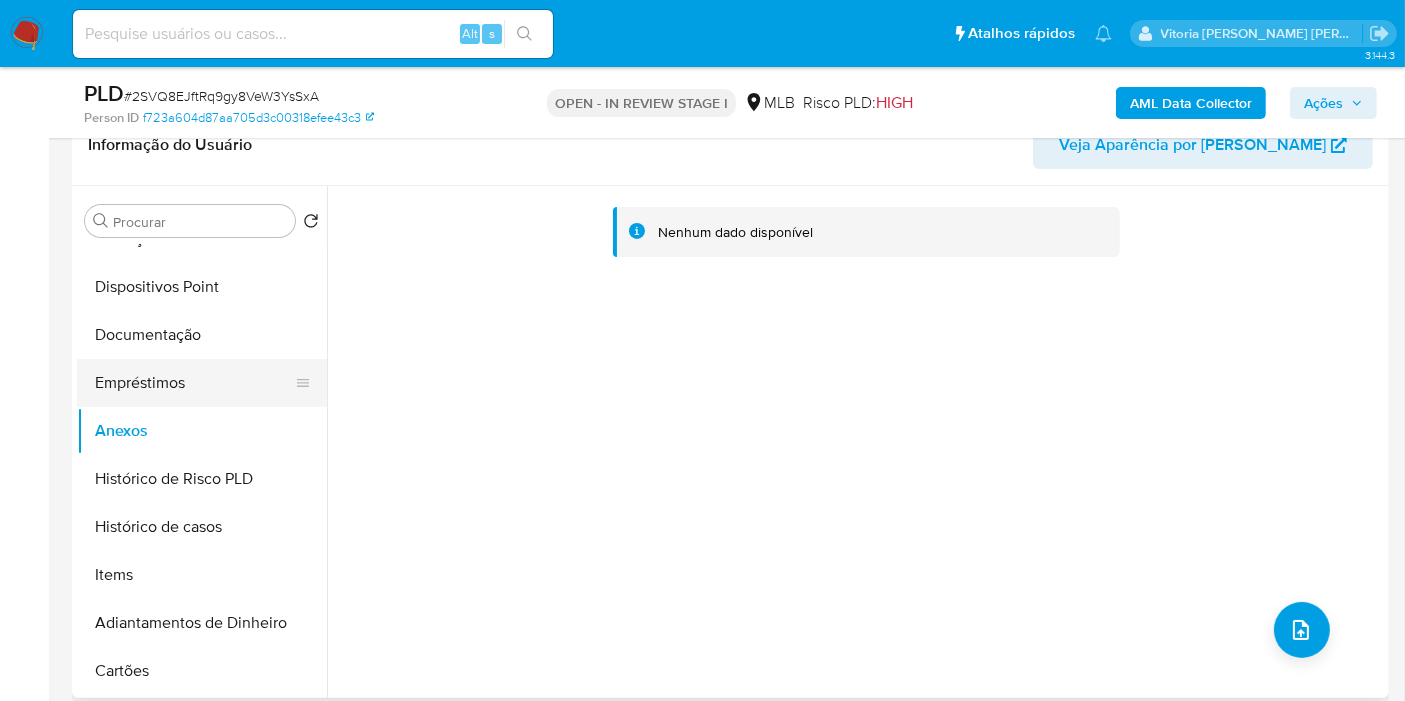 drag, startPoint x: 196, startPoint y: 392, endPoint x: 182, endPoint y: 401, distance: 16.643316 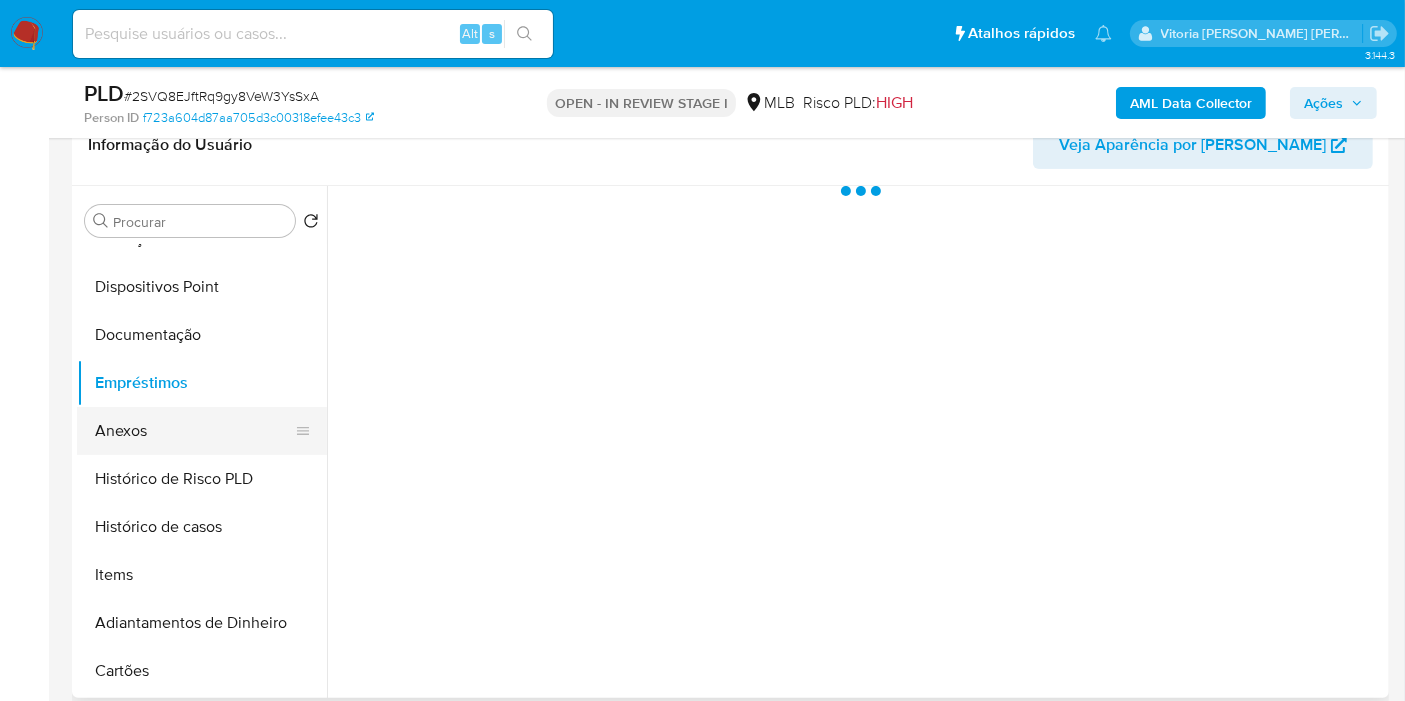 click on "Anexos" at bounding box center (194, 431) 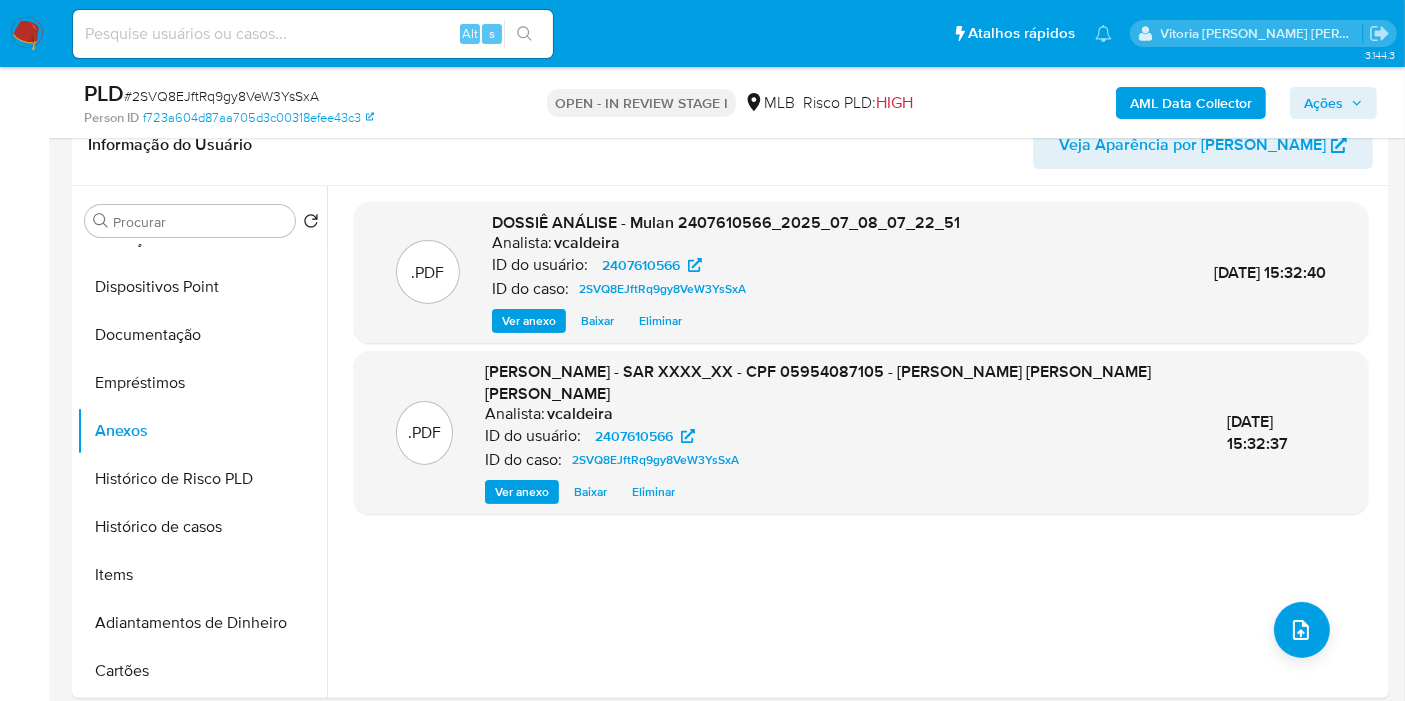 drag, startPoint x: 1336, startPoint y: 104, endPoint x: 1280, endPoint y: 121, distance: 58.5235 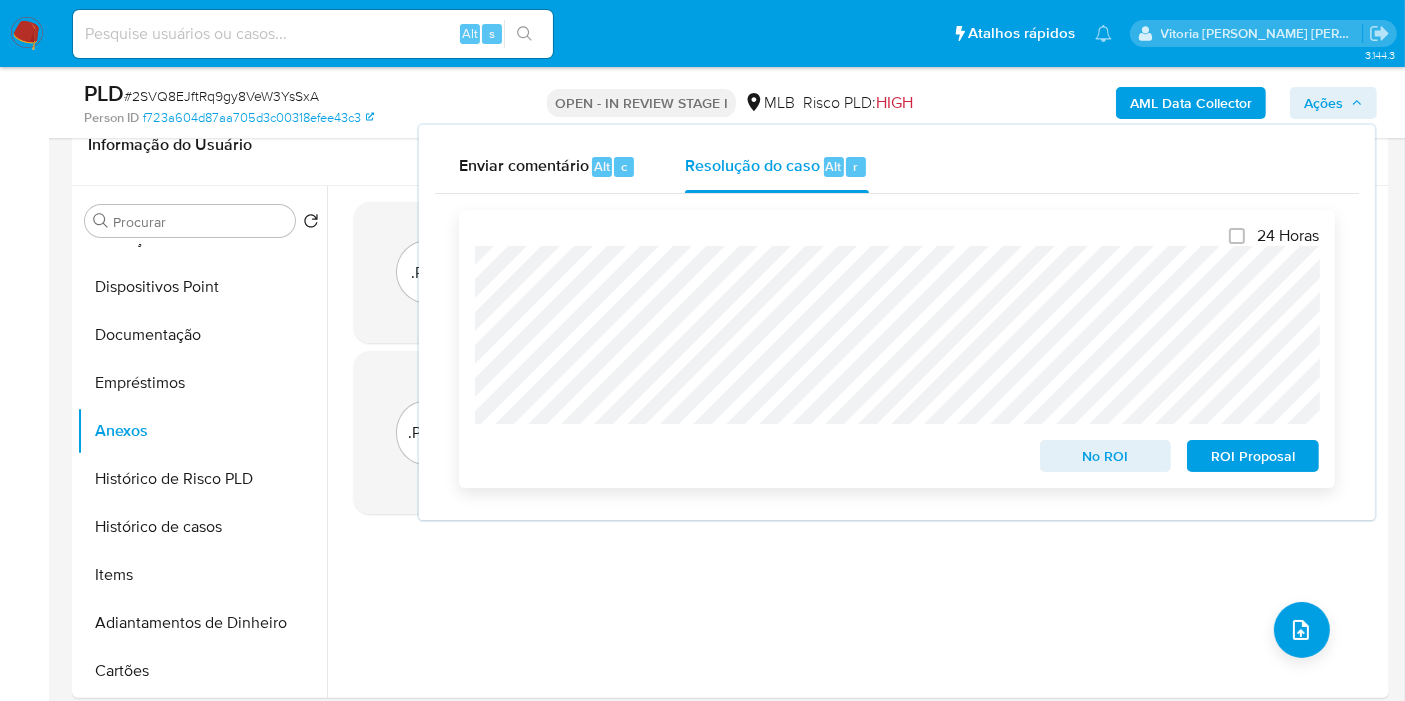click on "ROI Proposal" at bounding box center [1253, 456] 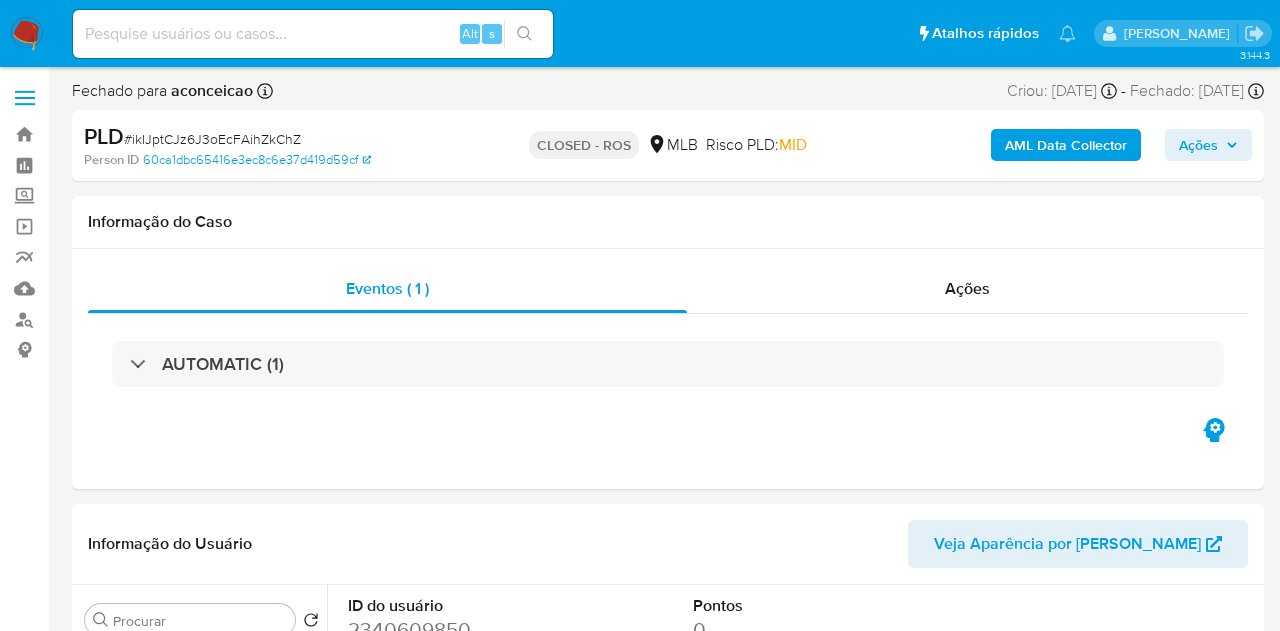 select on "10" 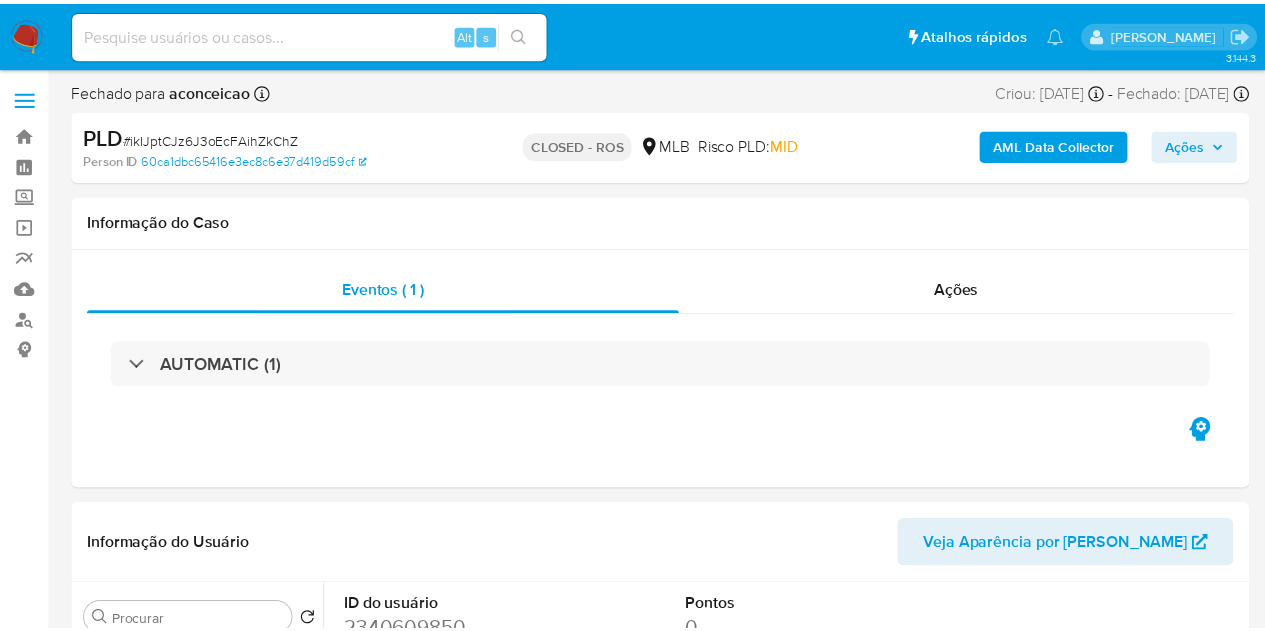 scroll, scrollTop: 0, scrollLeft: 0, axis: both 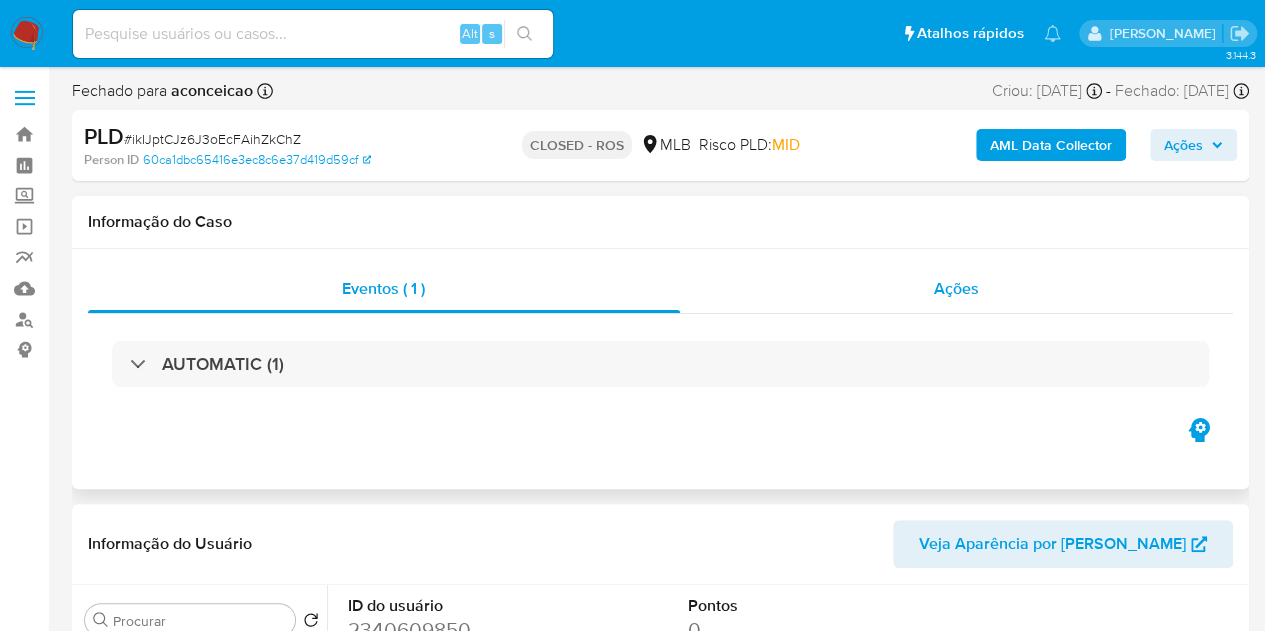 click on "AUTOMATIC (1)" at bounding box center (660, 364) 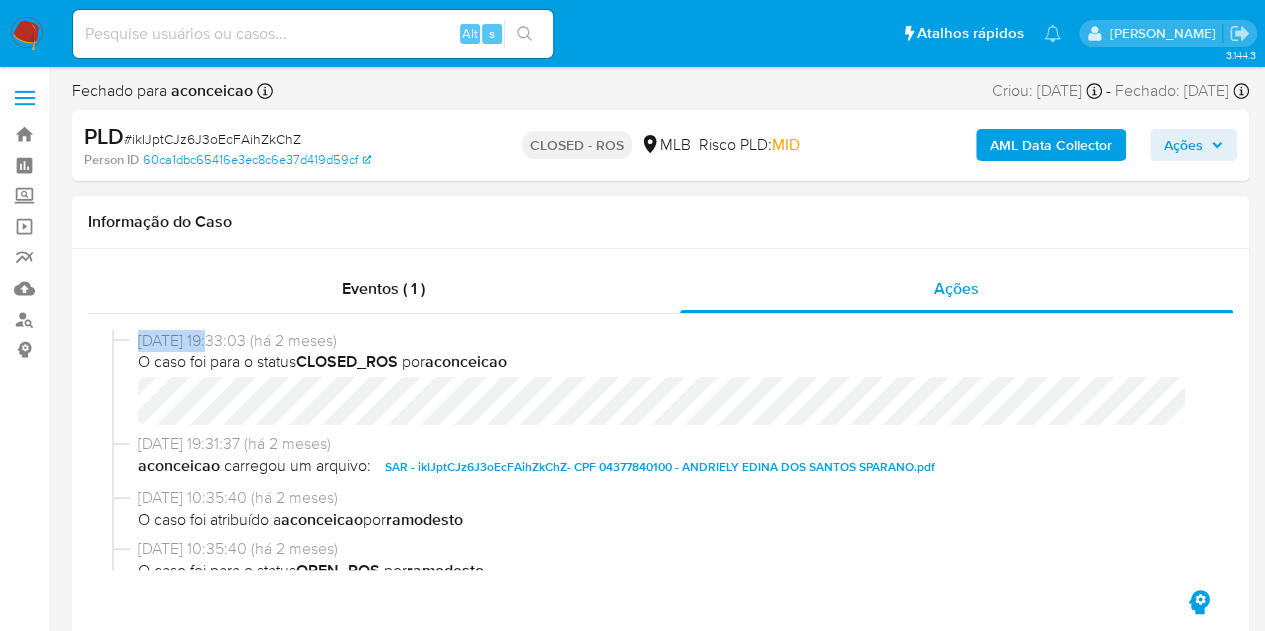 drag, startPoint x: 217, startPoint y: 345, endPoint x: 136, endPoint y: 339, distance: 81.22192 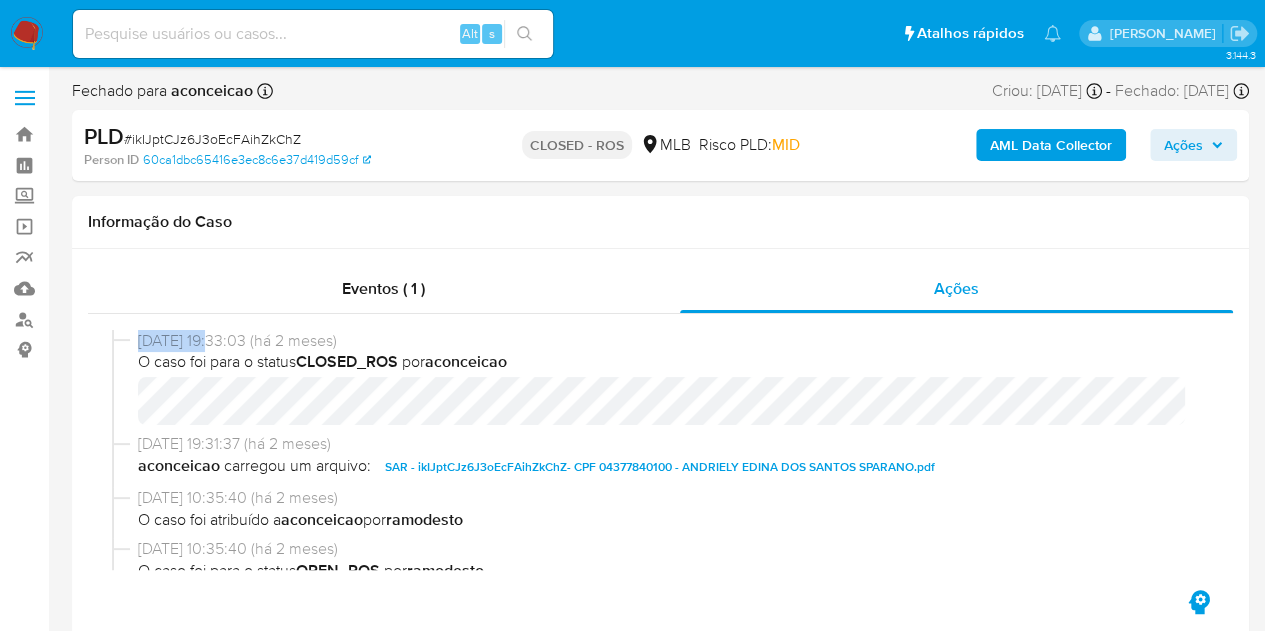 copy on "15/05/2025" 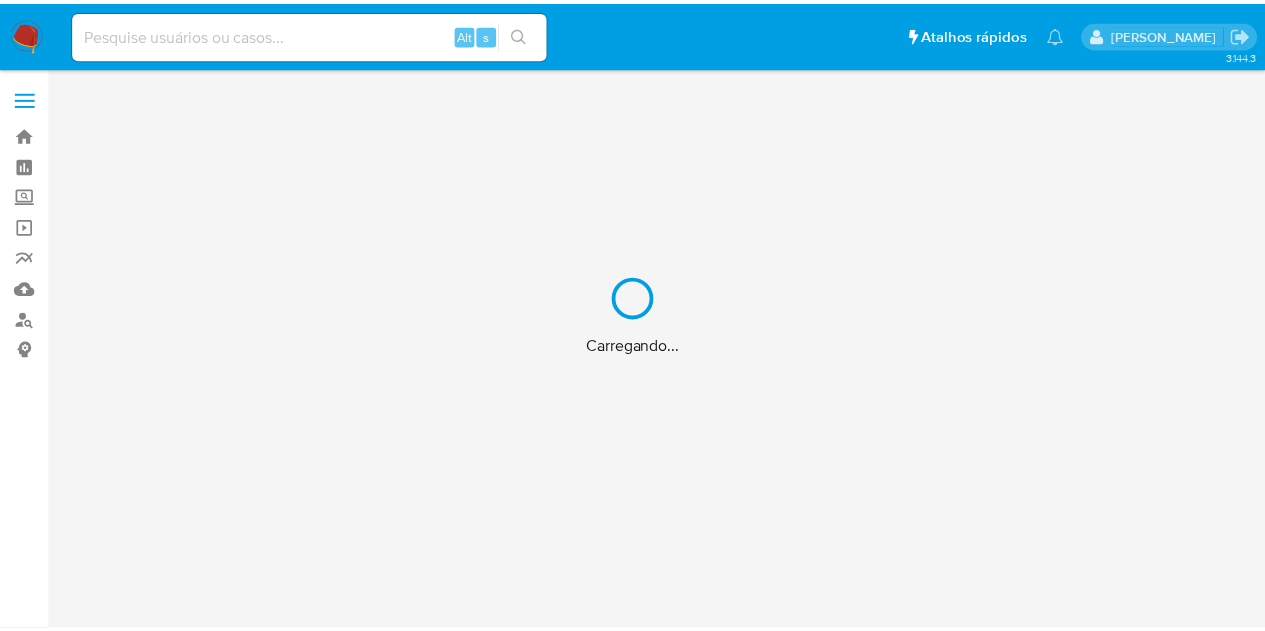 scroll, scrollTop: 0, scrollLeft: 0, axis: both 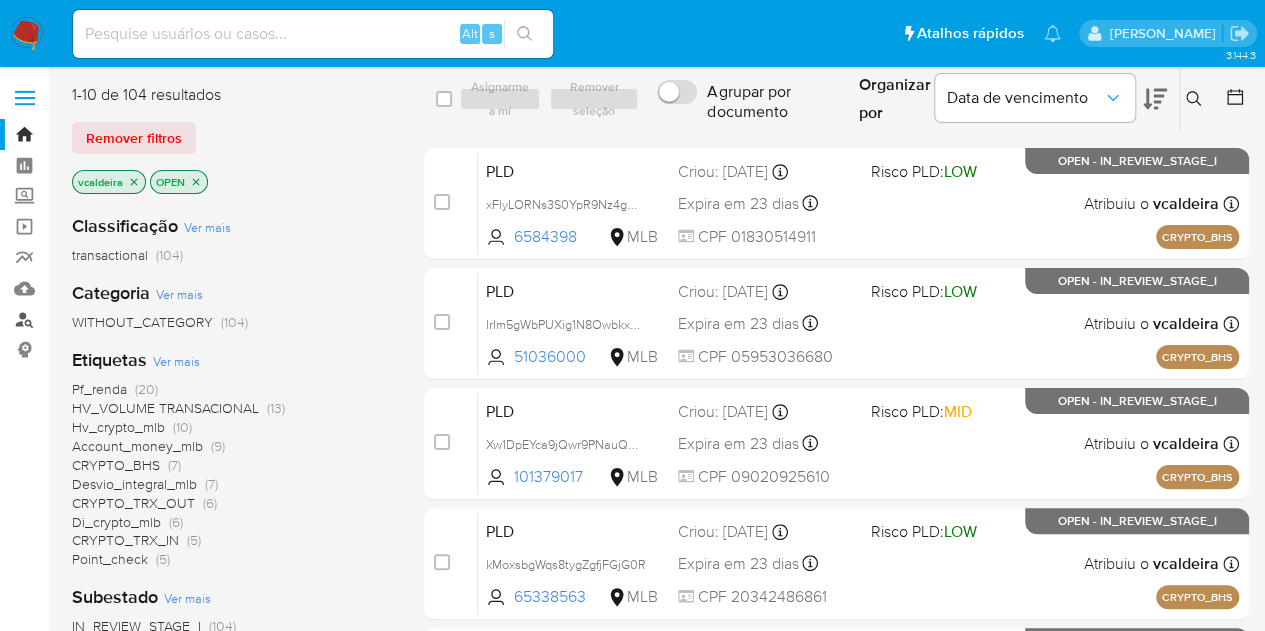 click on "Localizador de pessoas" at bounding box center (119, 319) 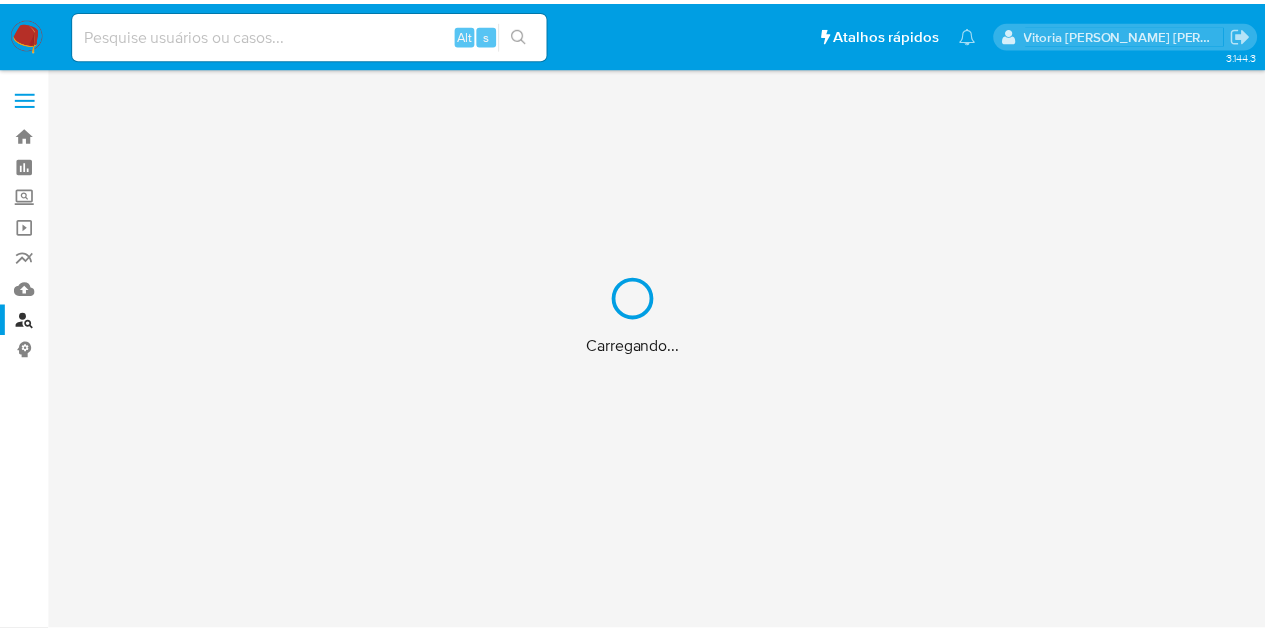scroll, scrollTop: 0, scrollLeft: 0, axis: both 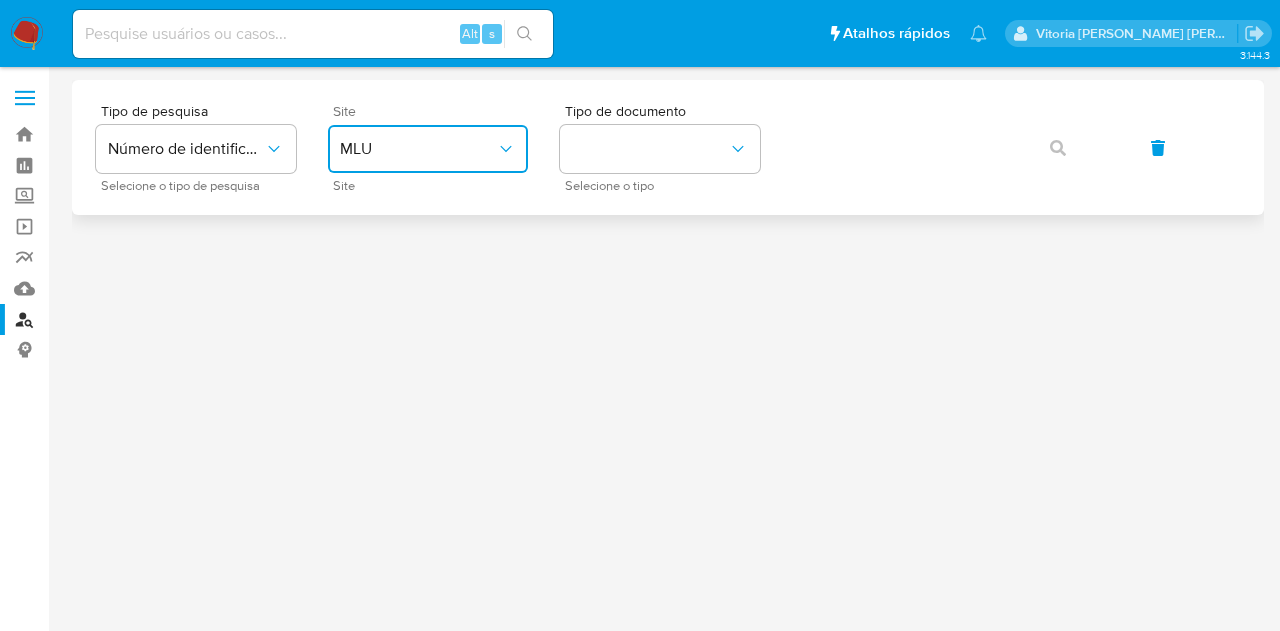 click on "MLU" at bounding box center (418, 149) 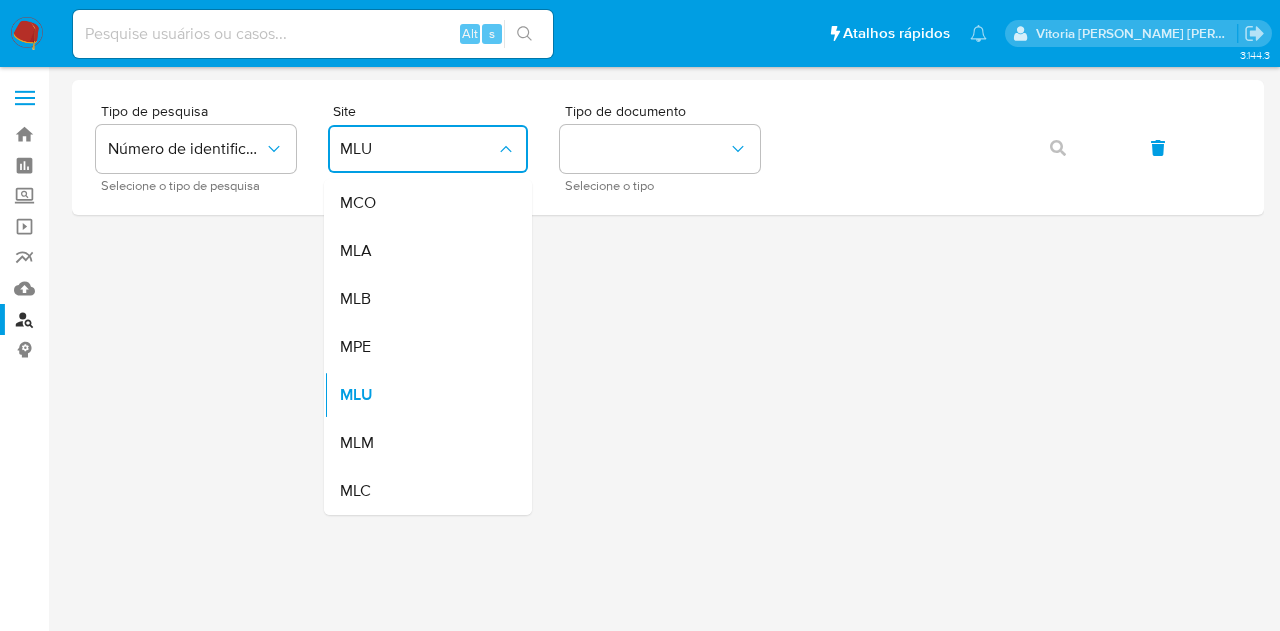 drag, startPoint x: 376, startPoint y: 305, endPoint x: 660, endPoint y: 227, distance: 294.51654 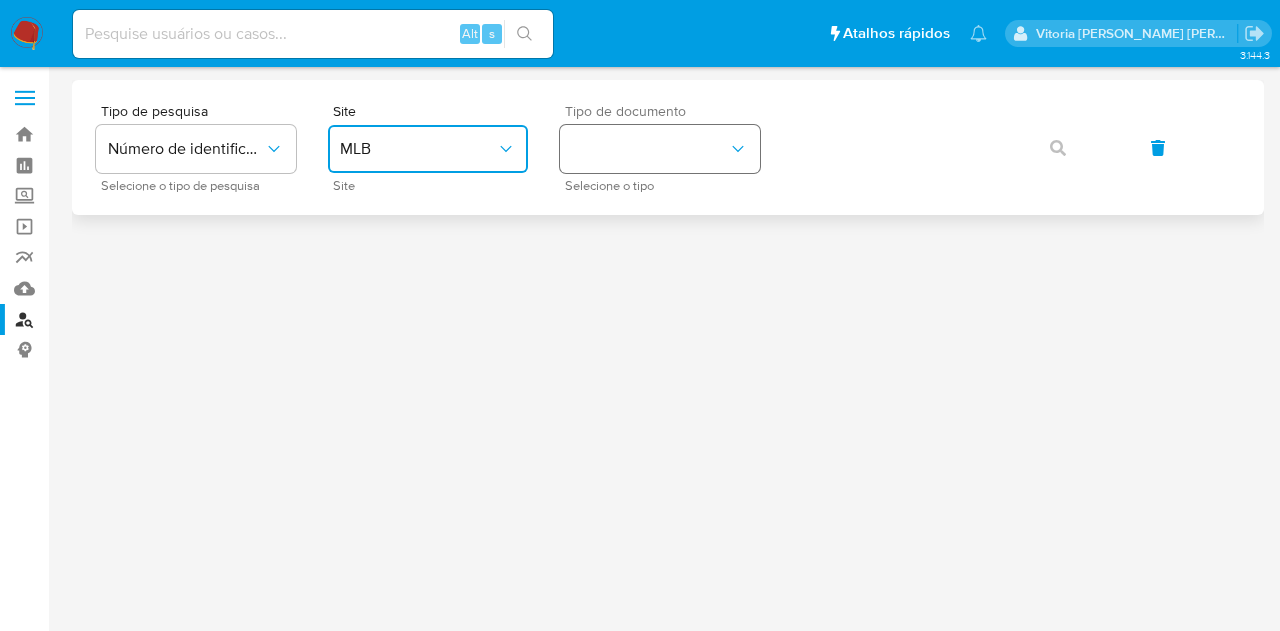 click at bounding box center [660, 149] 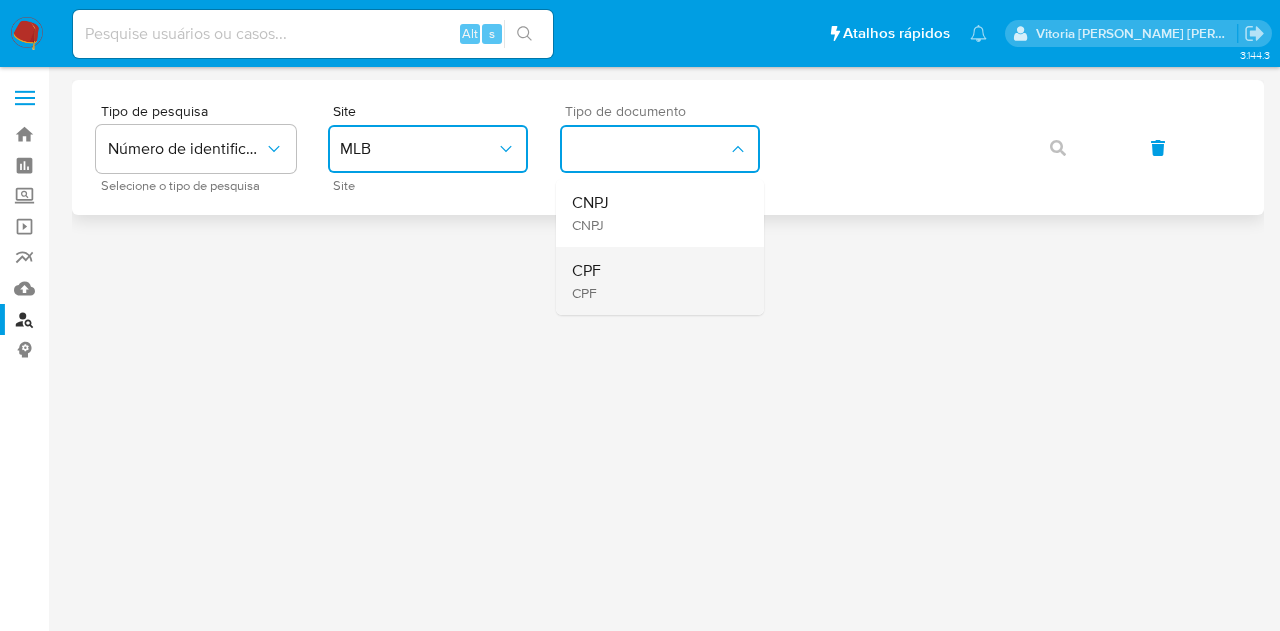 click on "CPF" at bounding box center (586, 293) 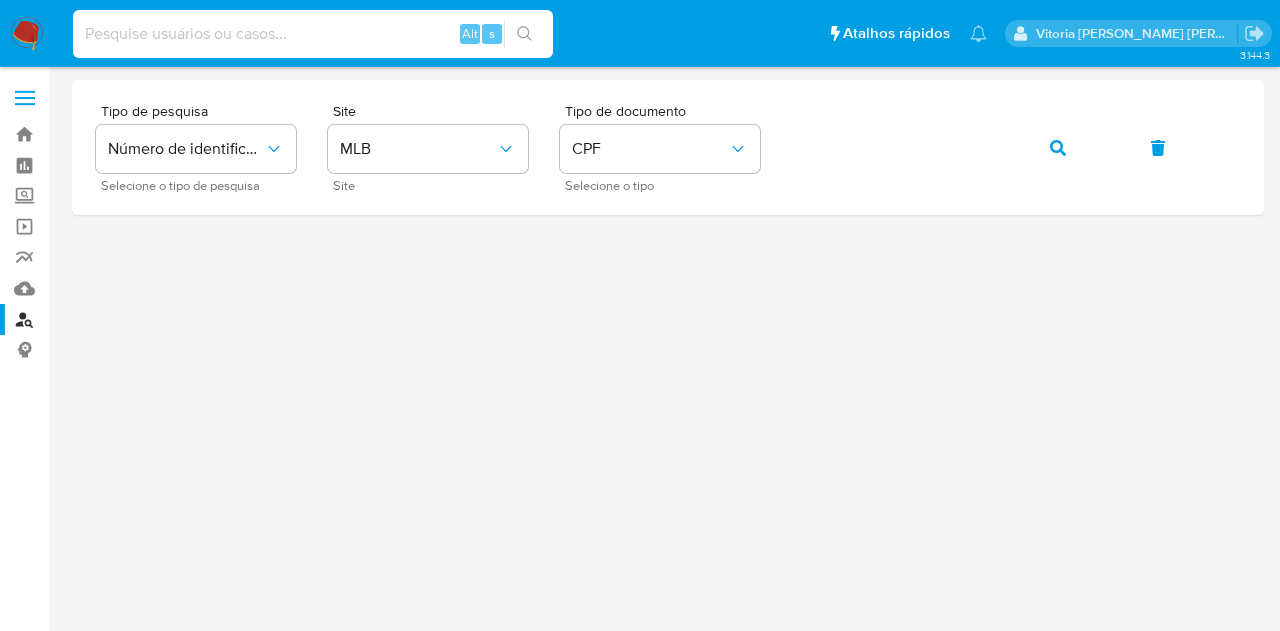 click at bounding box center [313, 34] 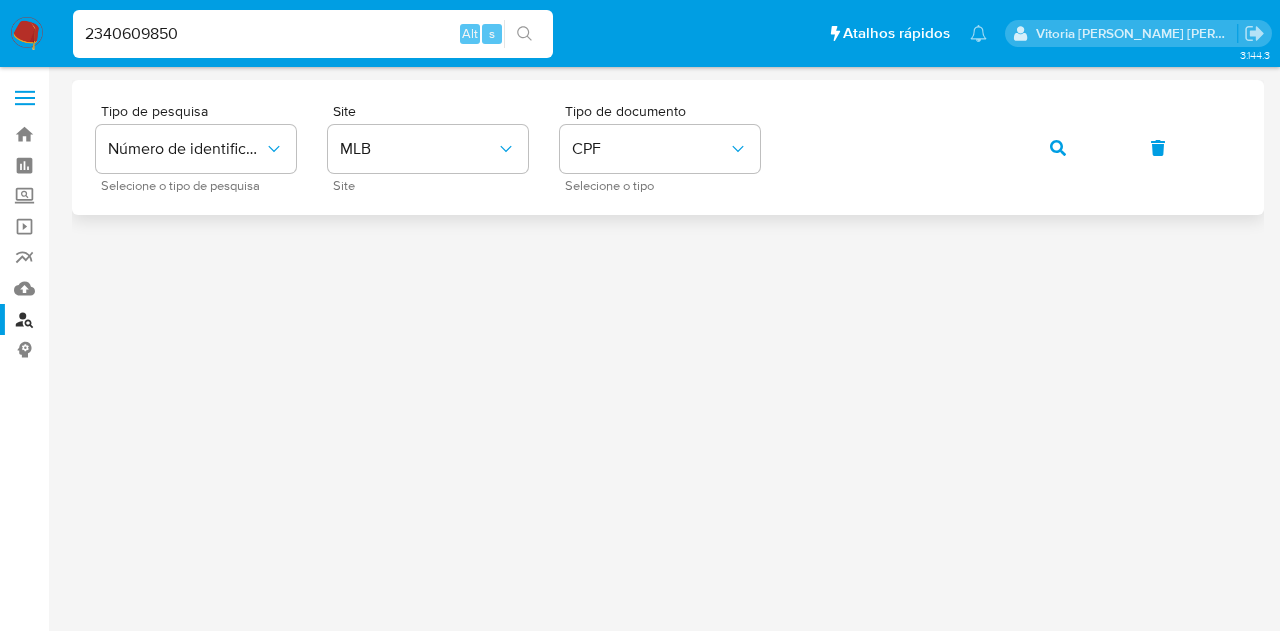 click 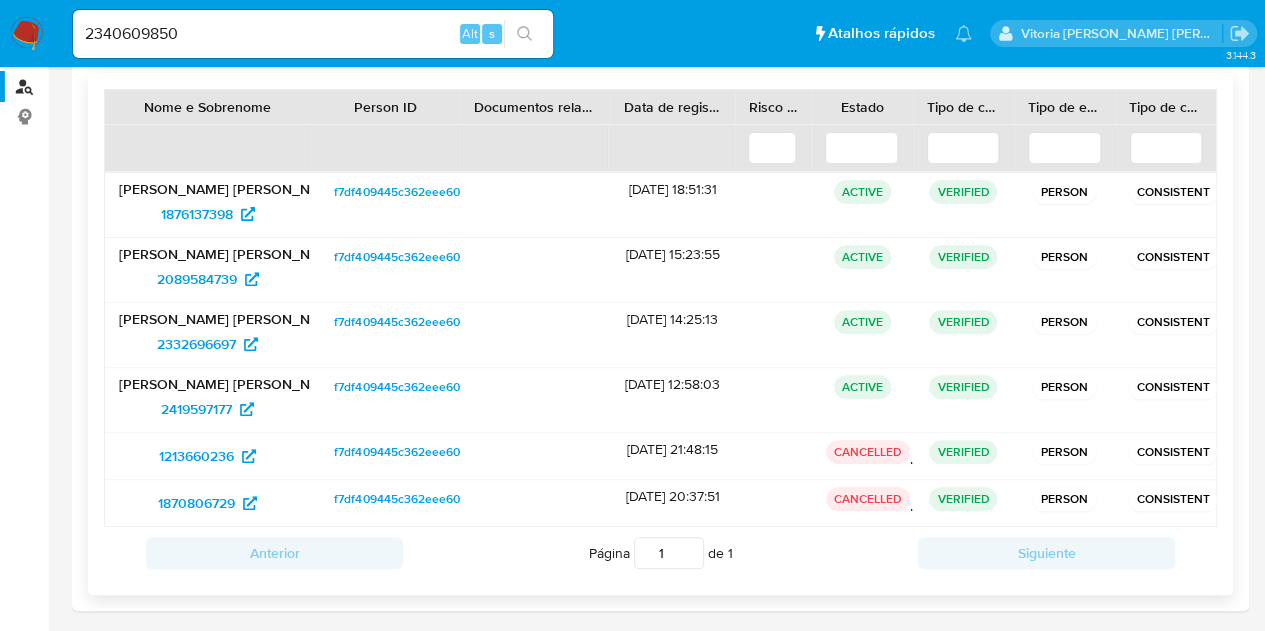 scroll, scrollTop: 237, scrollLeft: 0, axis: vertical 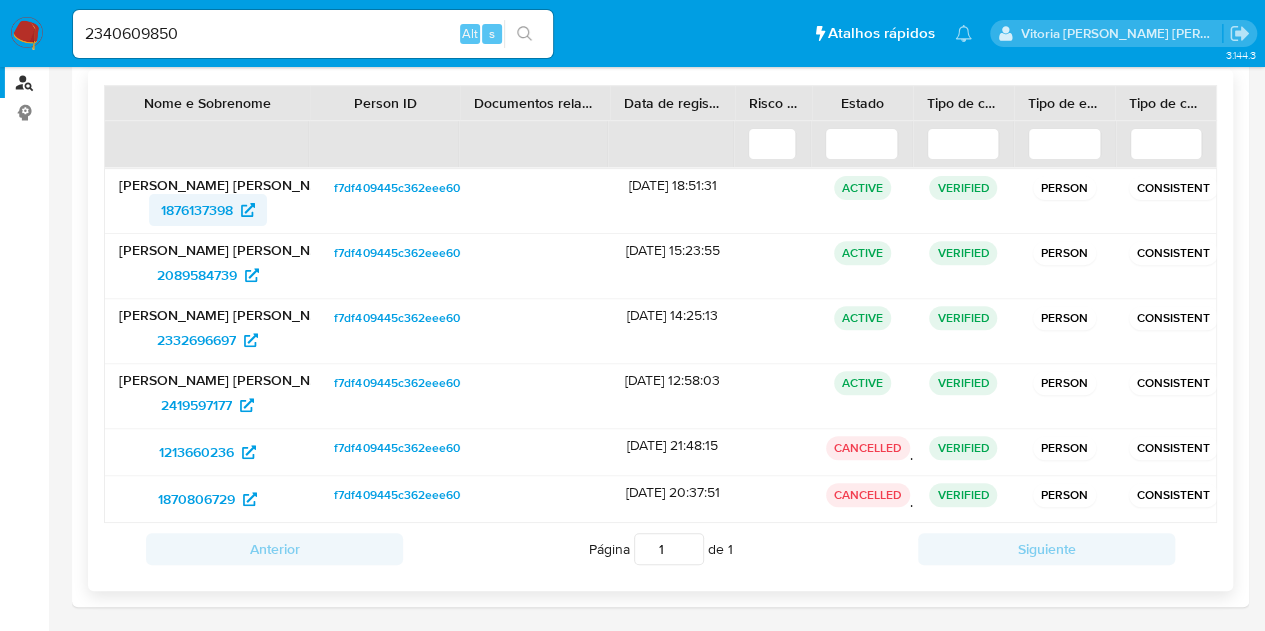 click on "1876137398" at bounding box center (197, 210) 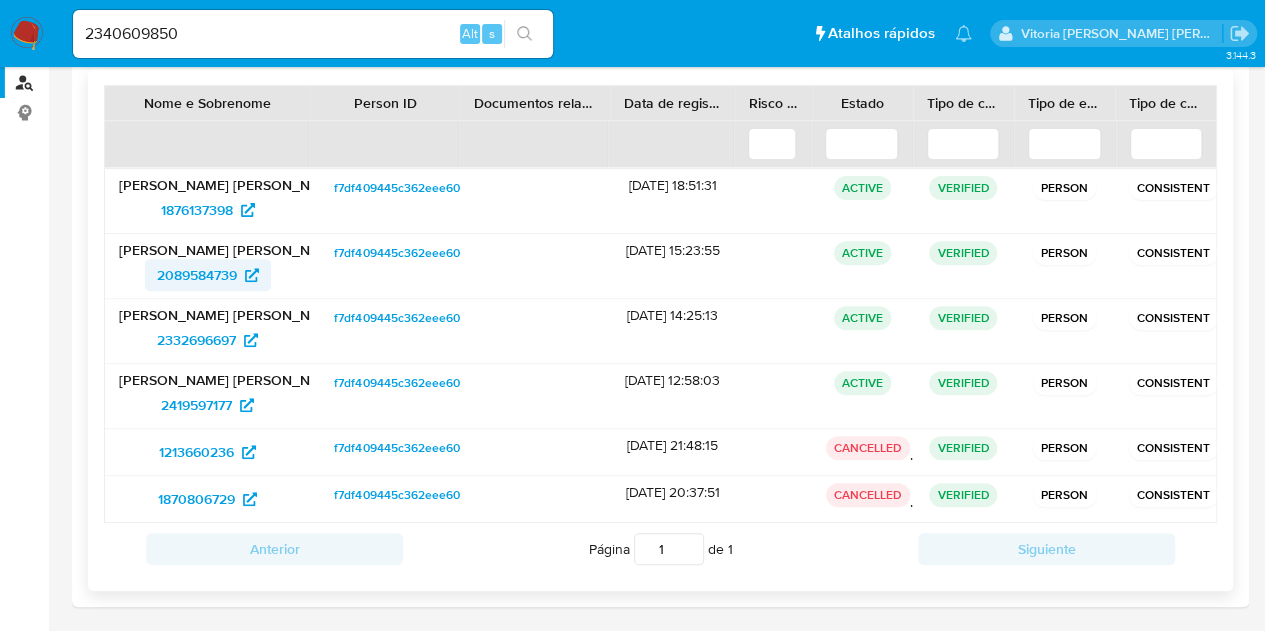 click on "2089584739" at bounding box center (197, 275) 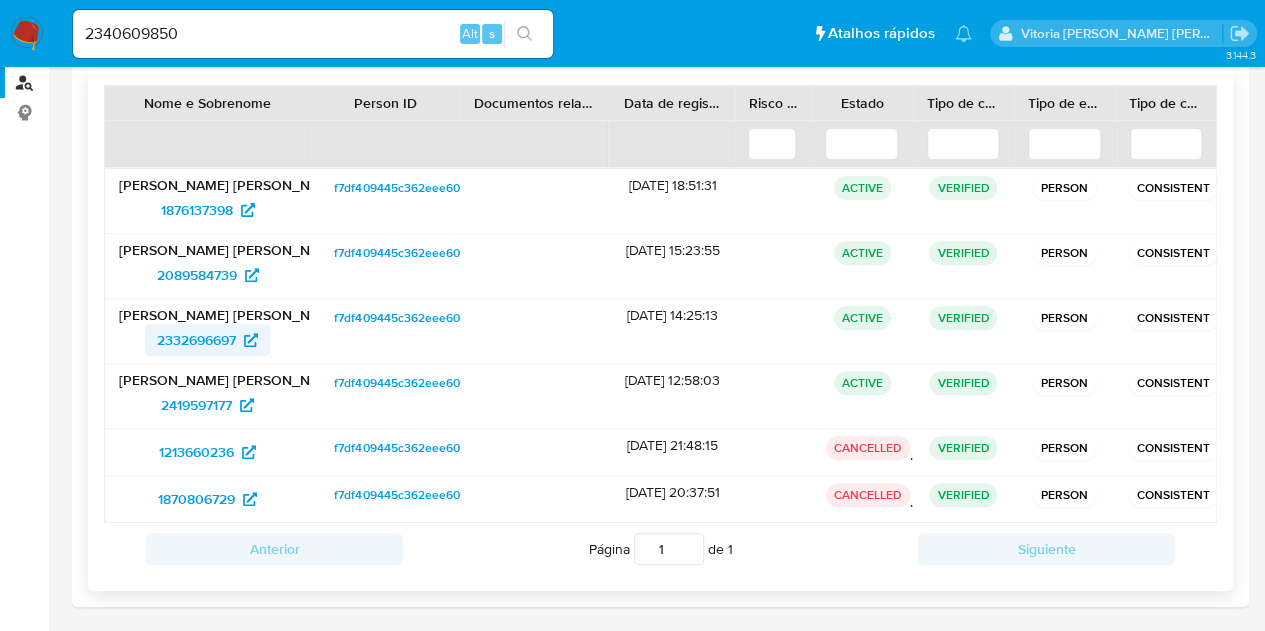 click on "2332696697" at bounding box center [196, 340] 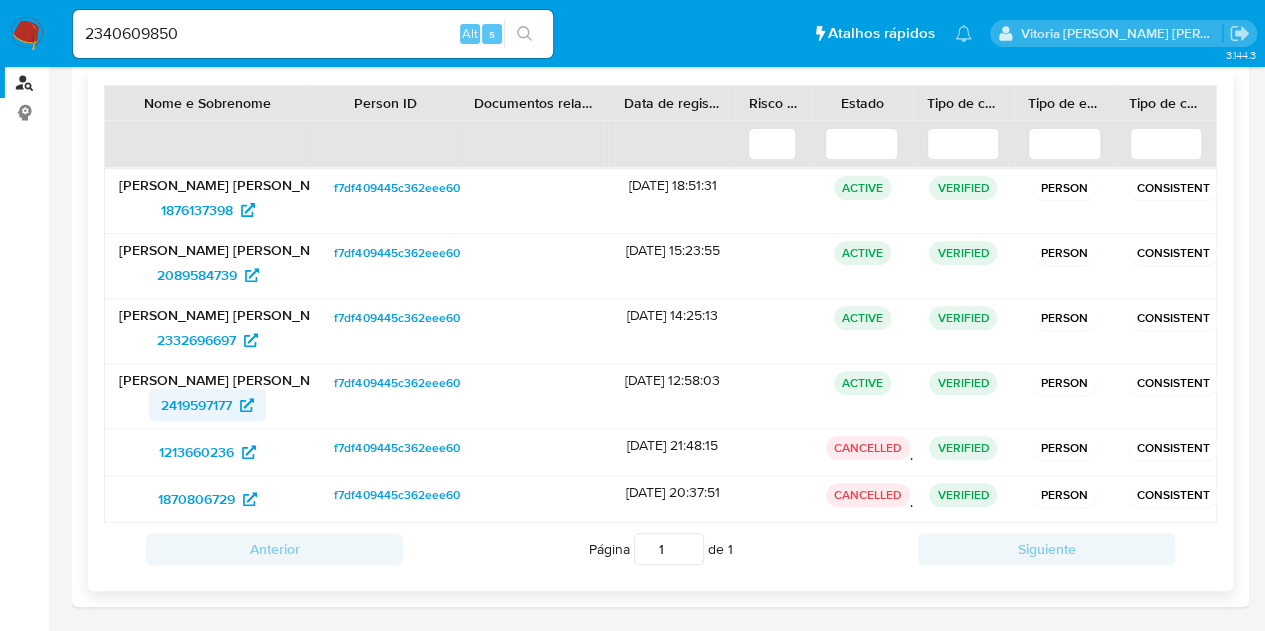 click on "2419597177" at bounding box center (196, 405) 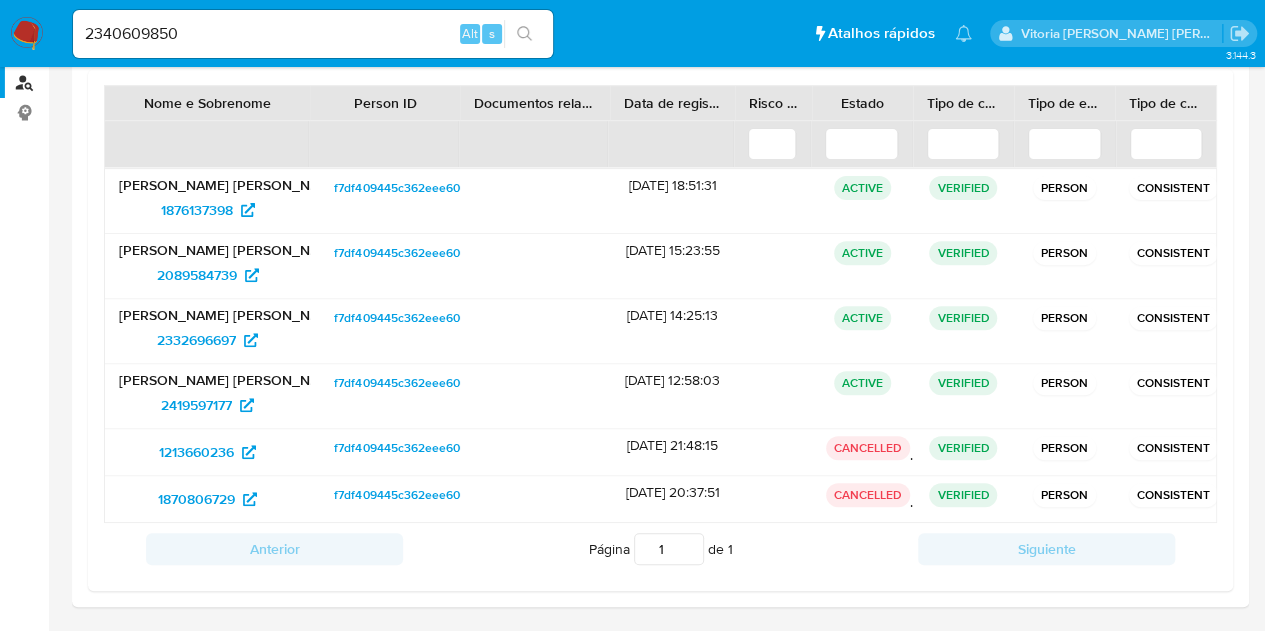 click on "2340609850 Alt s" at bounding box center [313, 34] 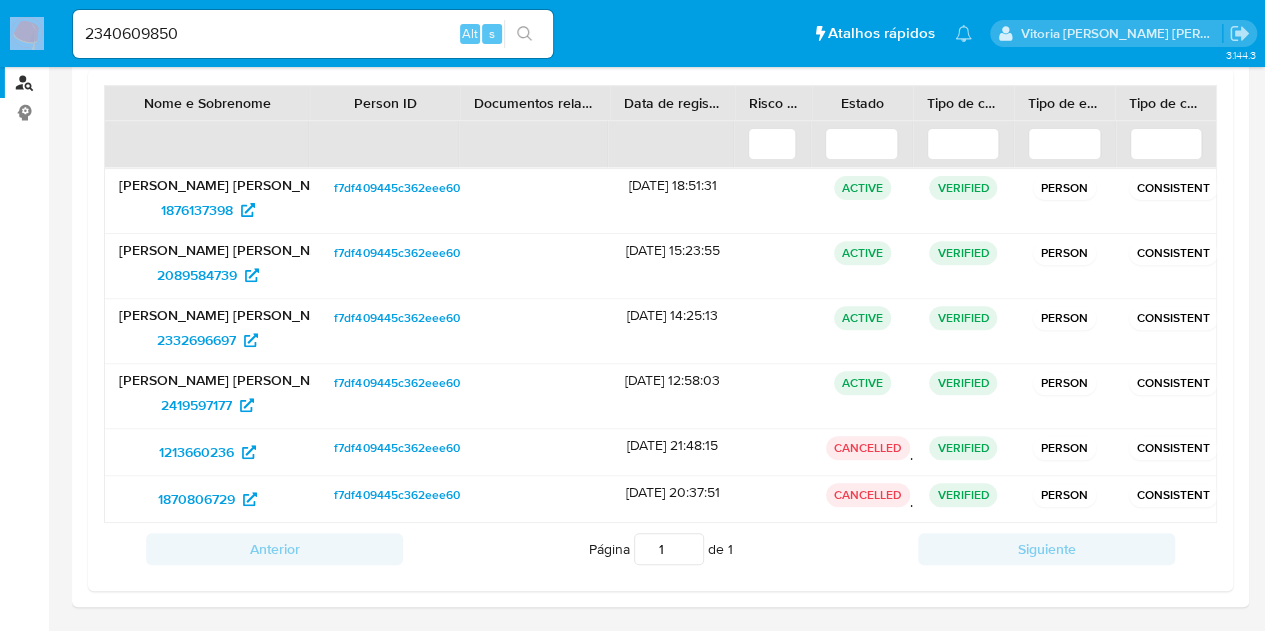 click on "2340609850 Alt s" at bounding box center [313, 34] 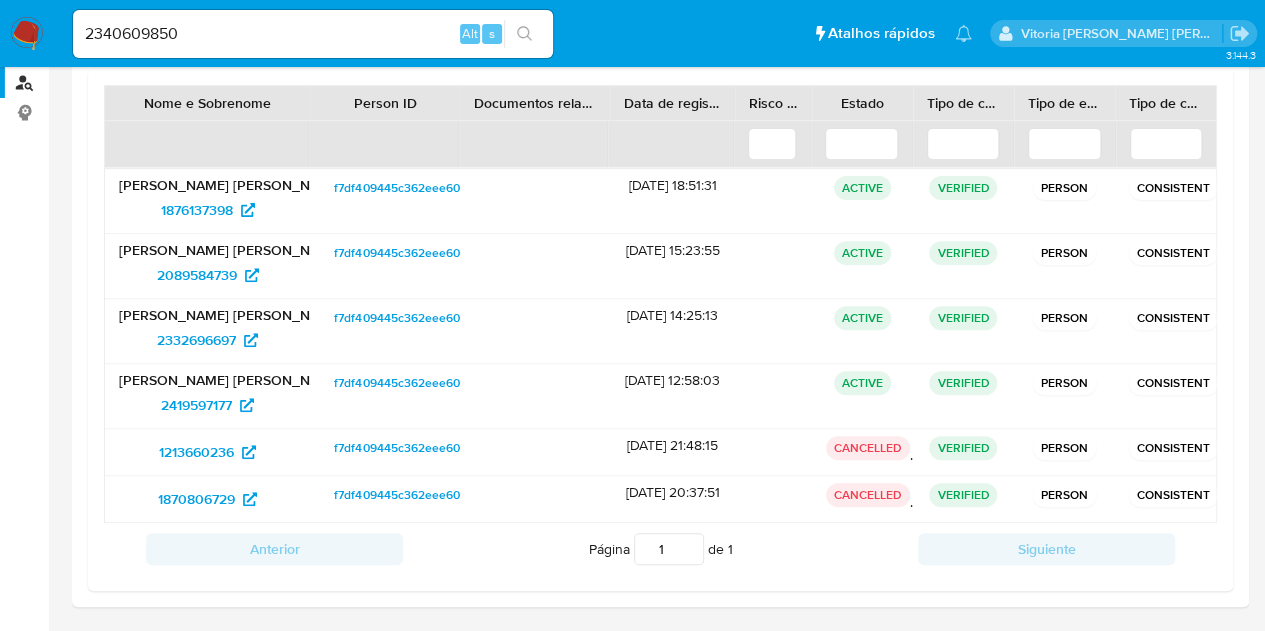 click on "2340609850" at bounding box center [313, 34] 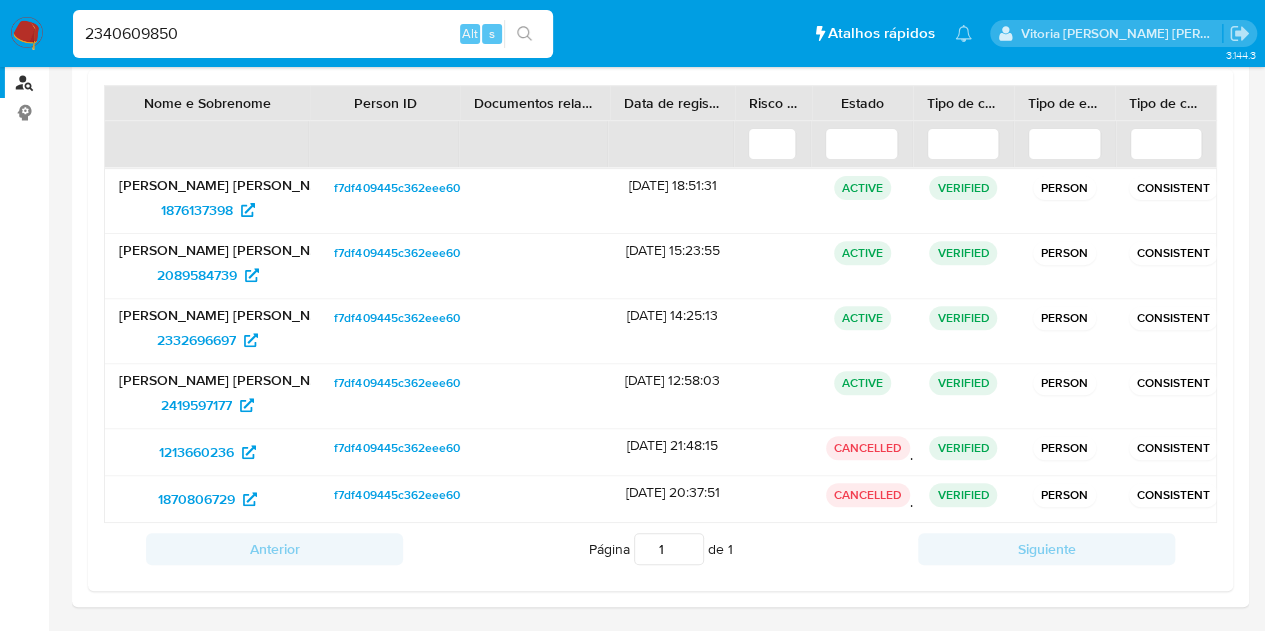 click on "2340609850" at bounding box center (313, 34) 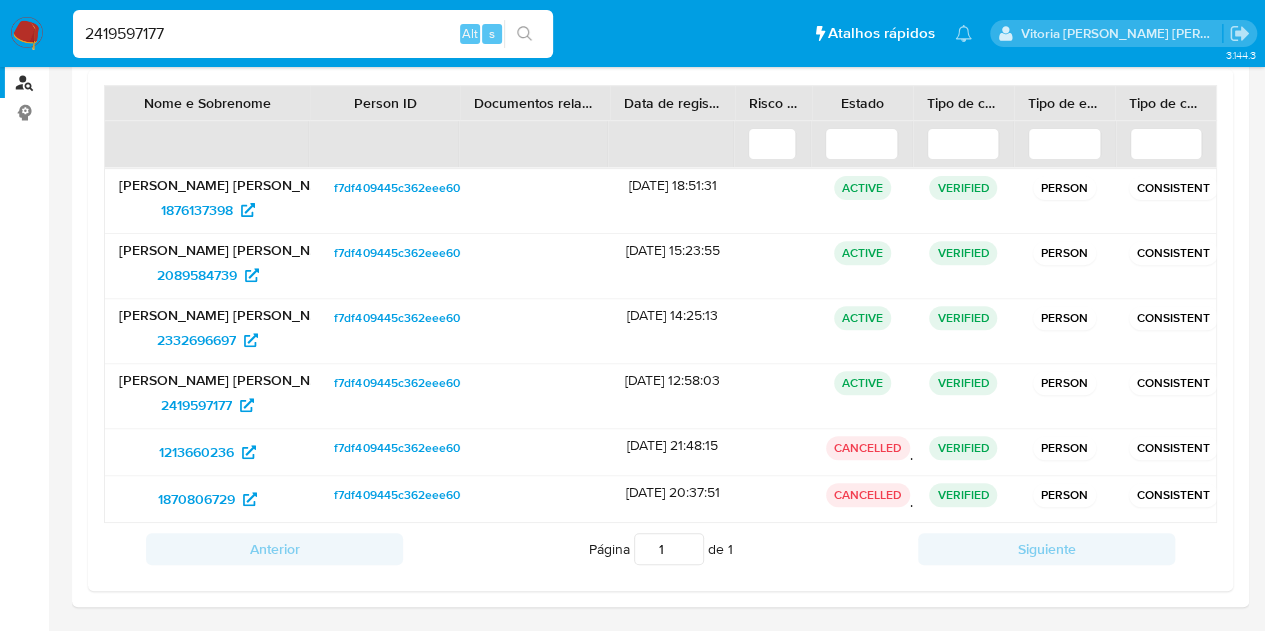 type on "2419597177" 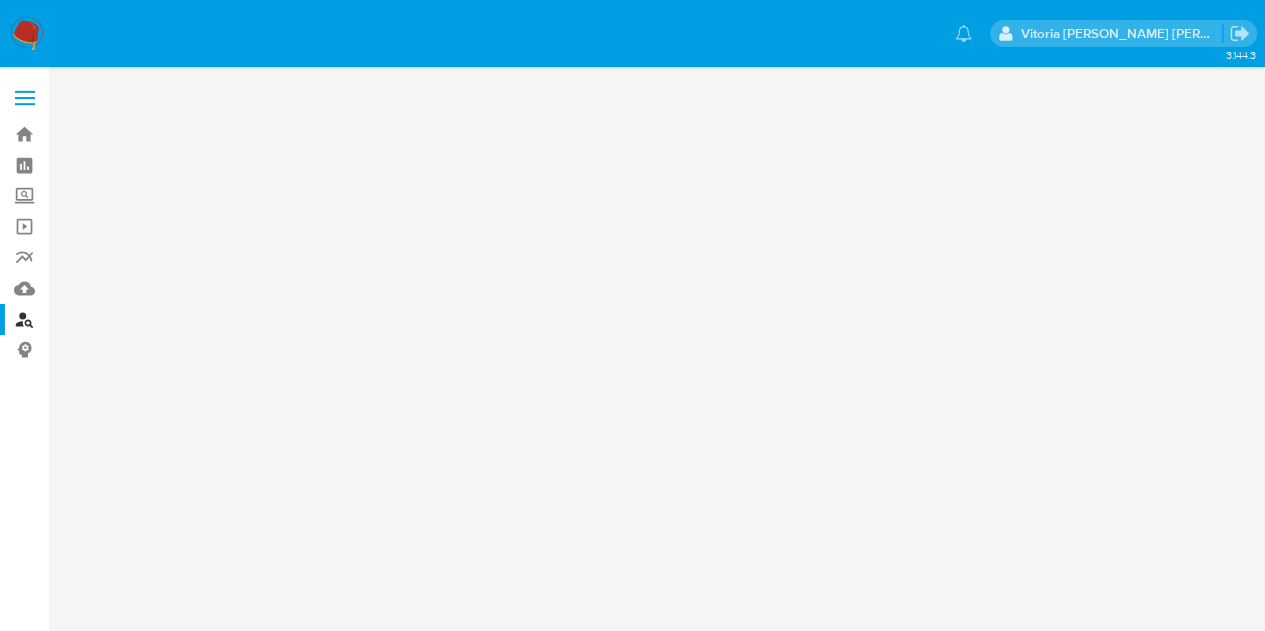 scroll, scrollTop: 0, scrollLeft: 0, axis: both 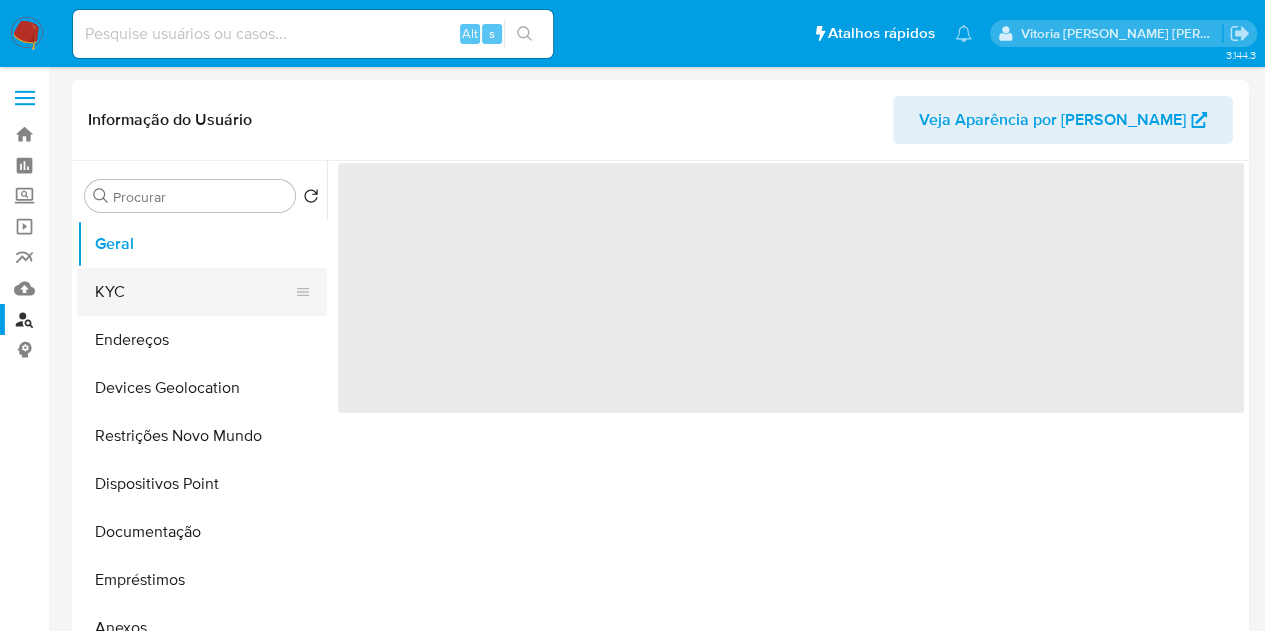 click on "KYC" at bounding box center [194, 292] 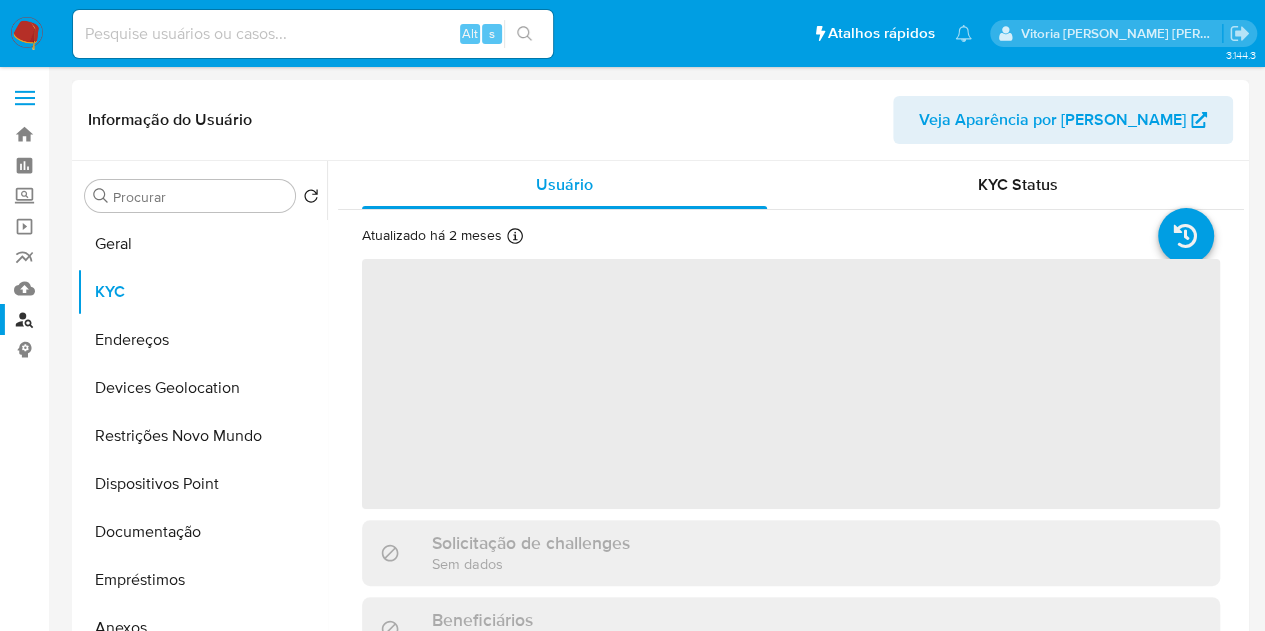 select on "10" 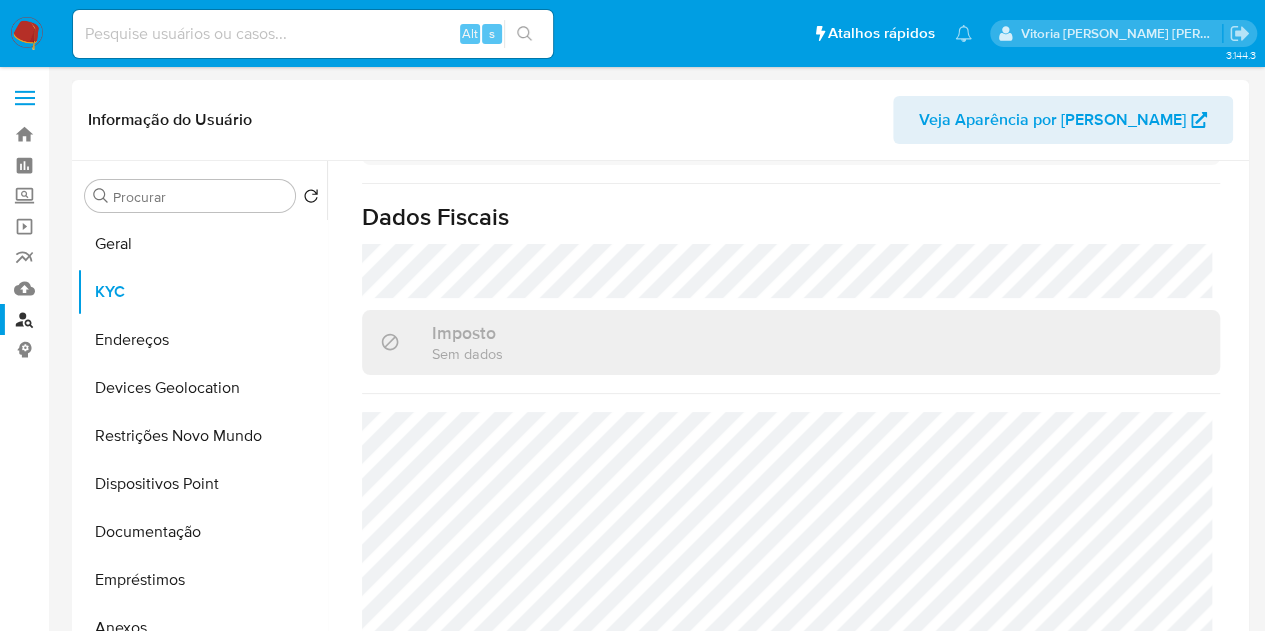 scroll, scrollTop: 952, scrollLeft: 0, axis: vertical 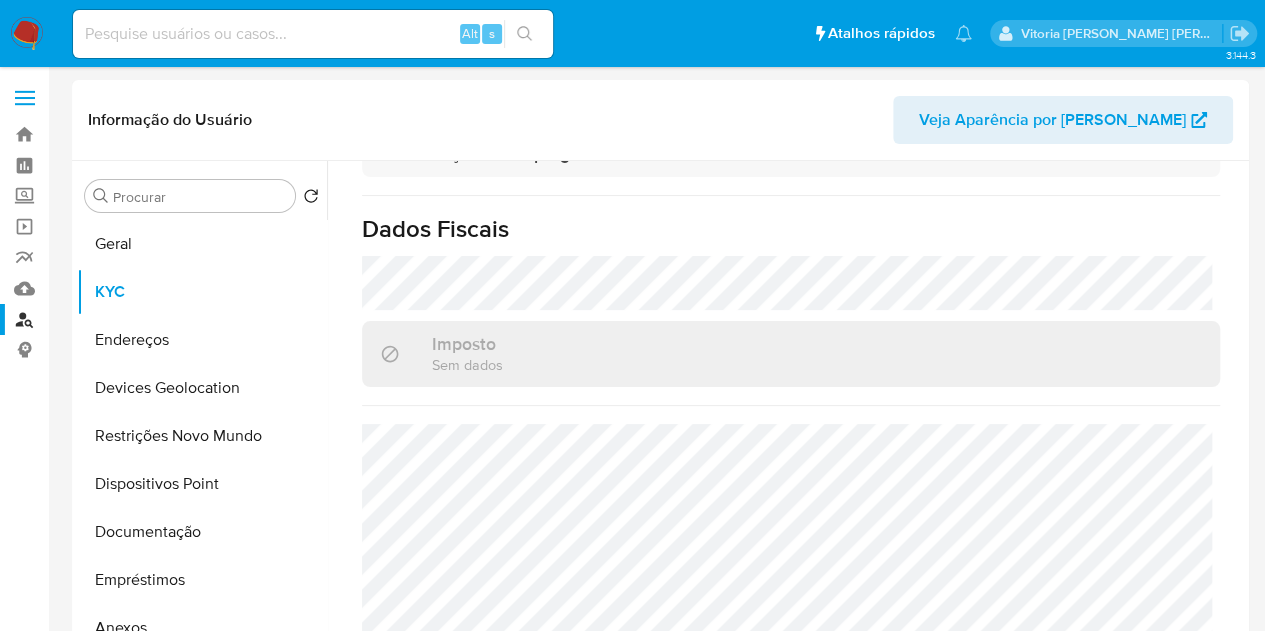 click at bounding box center (313, 34) 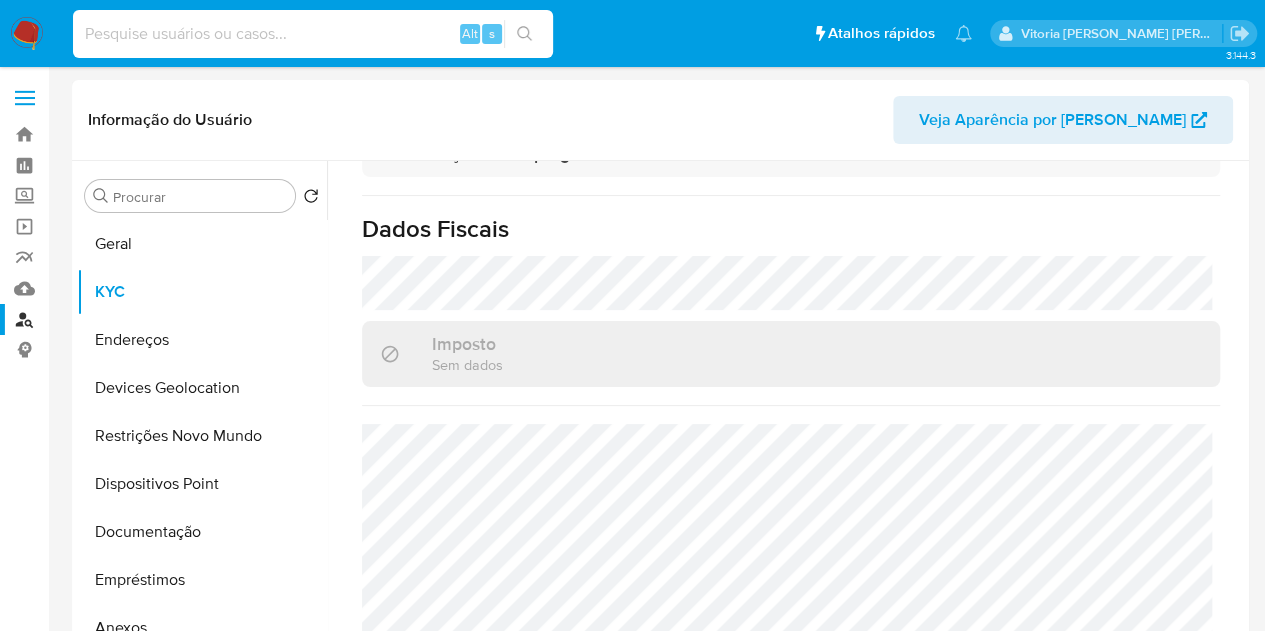paste on "1239611471" 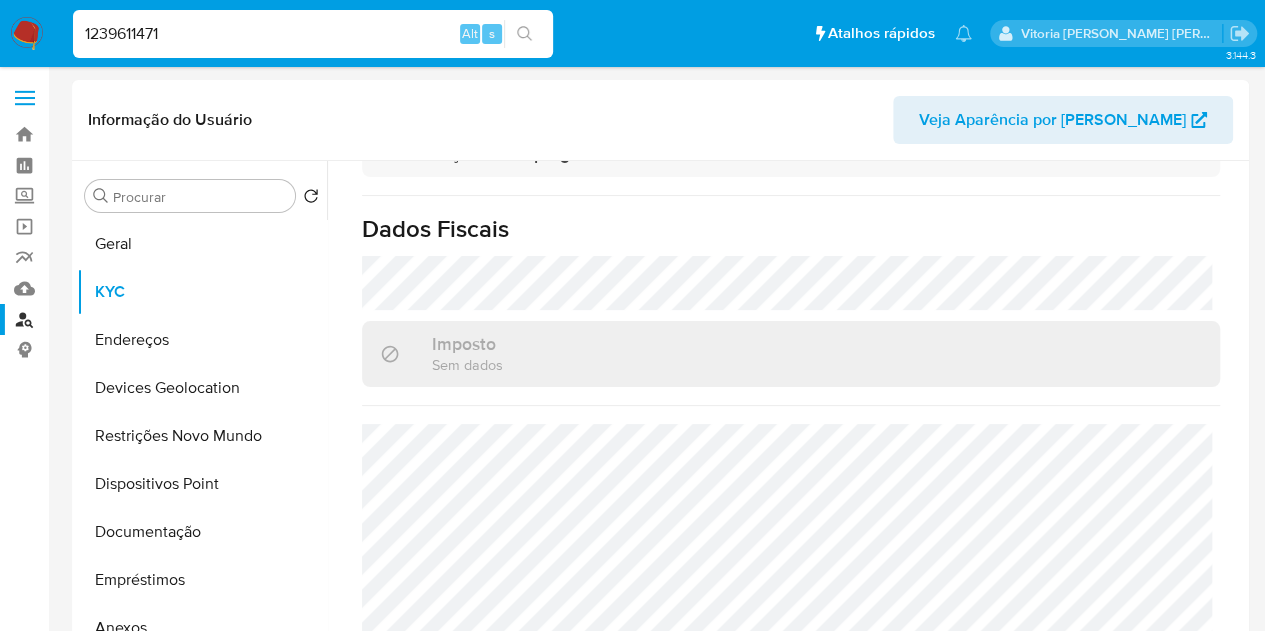 type on "1239611471" 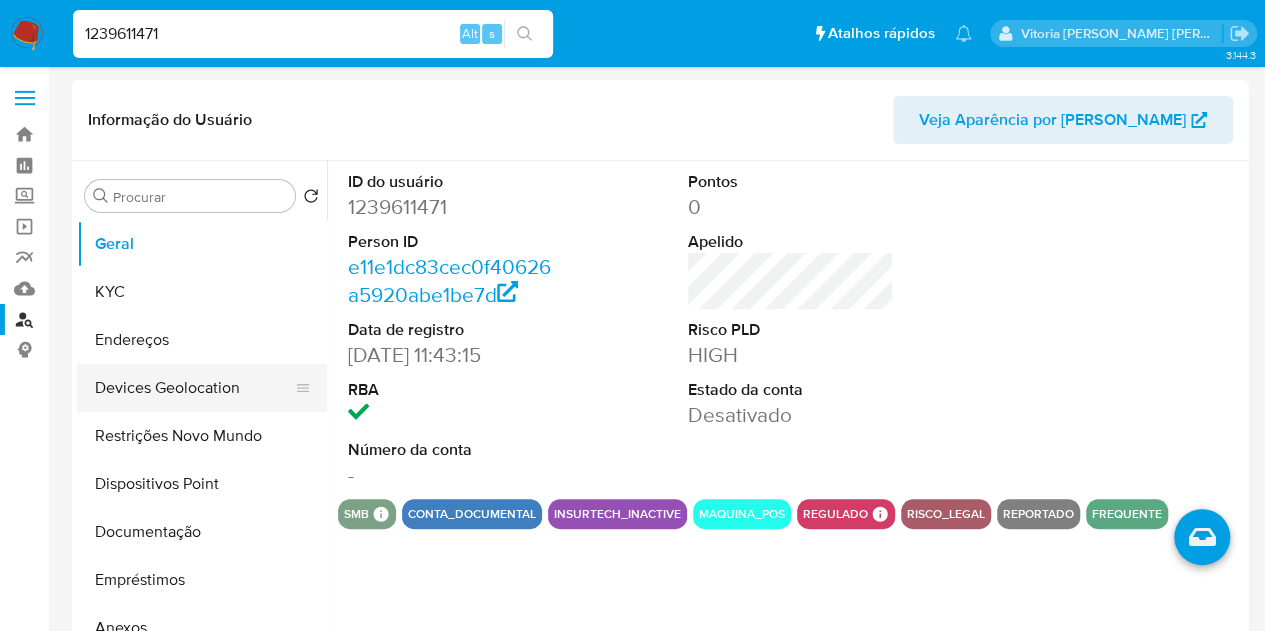 select on "10" 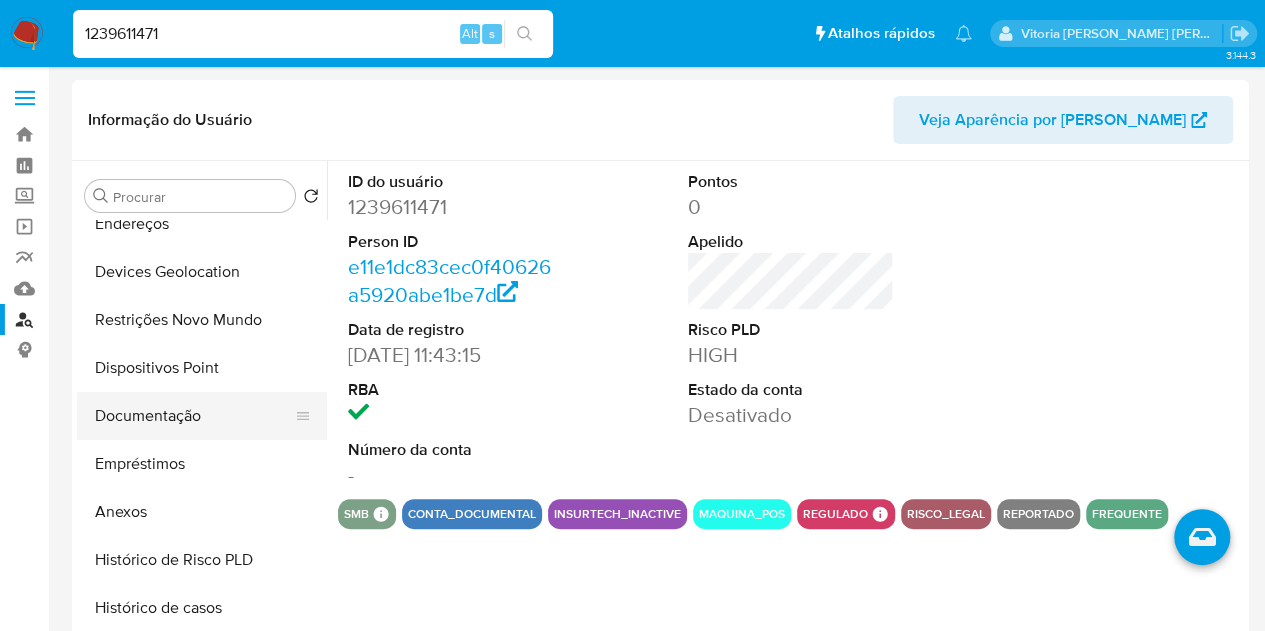 scroll, scrollTop: 0, scrollLeft: 0, axis: both 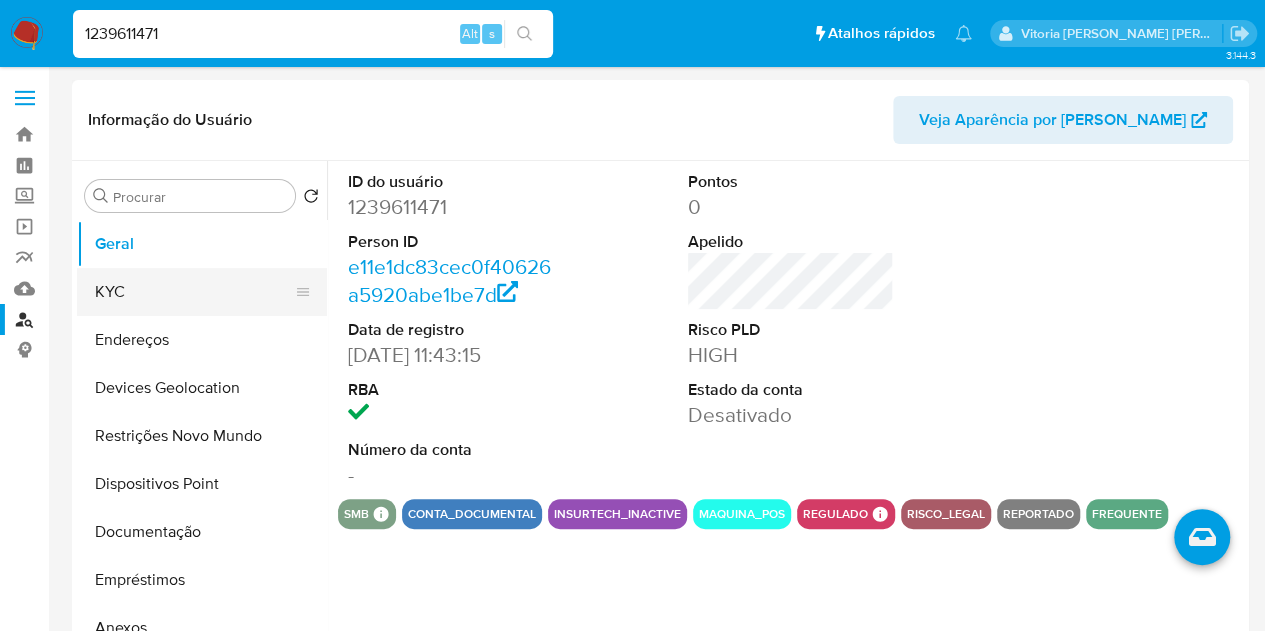 click on "KYC" at bounding box center (194, 292) 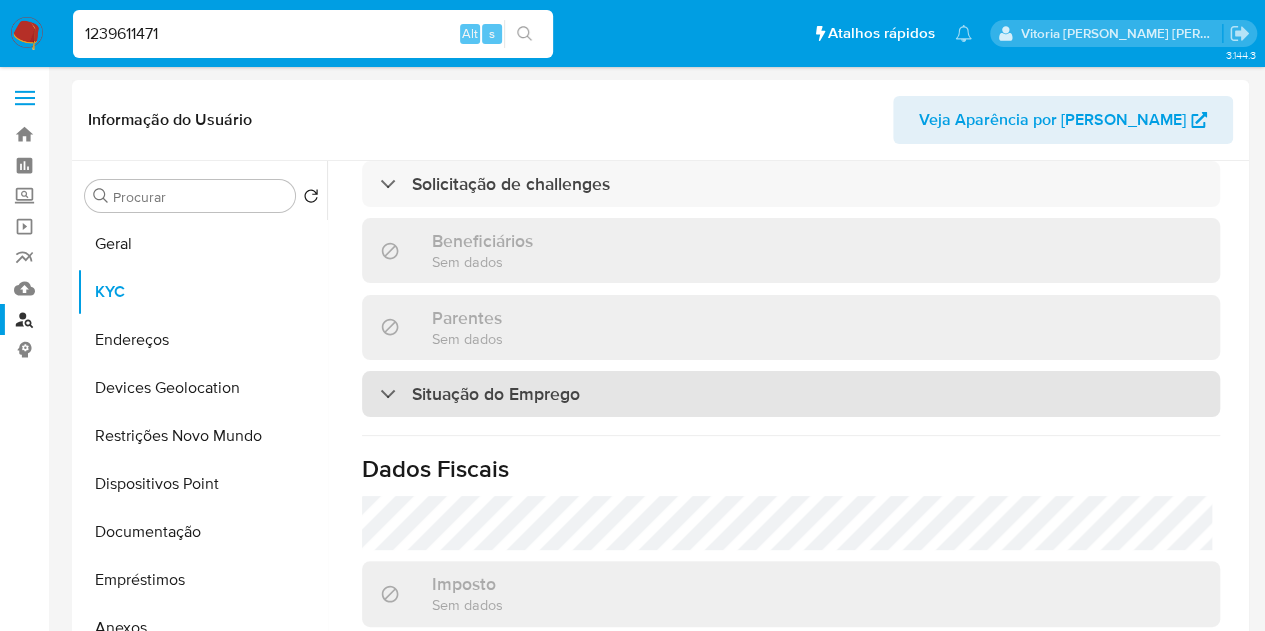 scroll, scrollTop: 946, scrollLeft: 0, axis: vertical 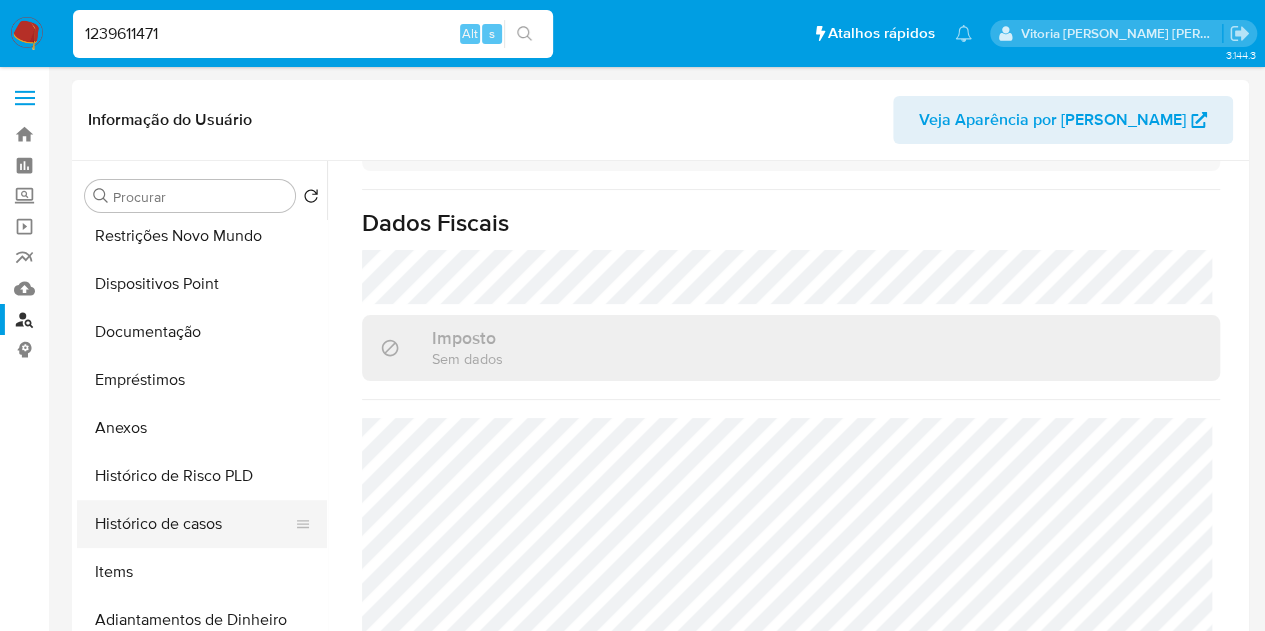 click on "Histórico de casos" at bounding box center [194, 524] 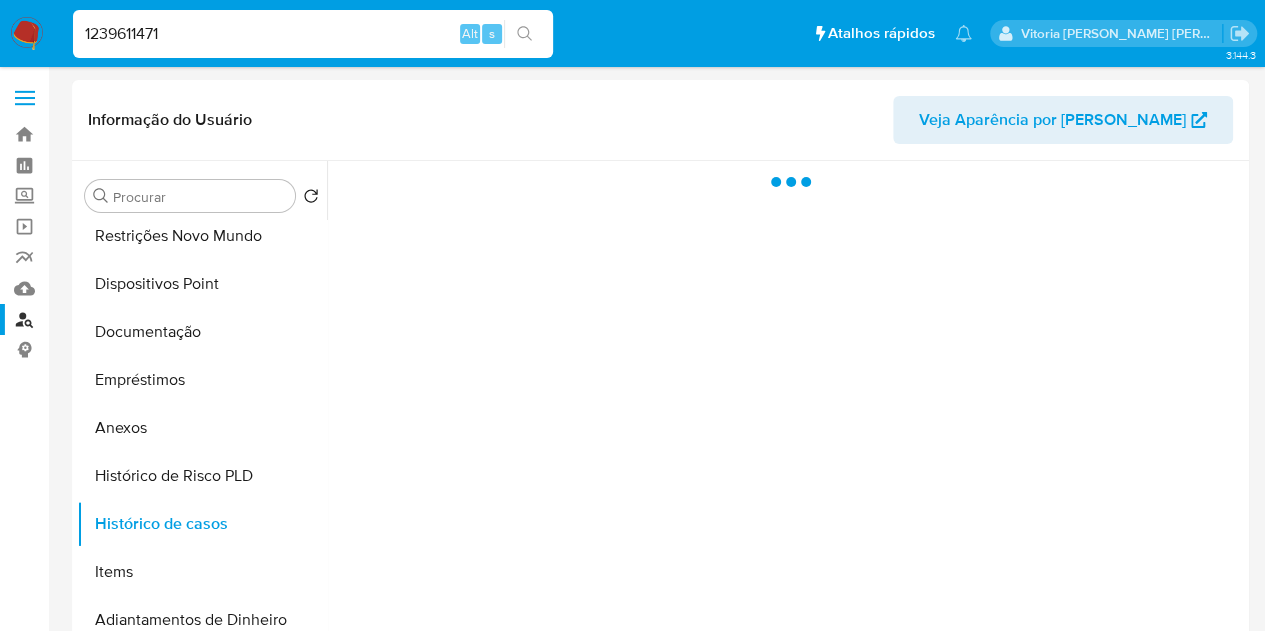 scroll, scrollTop: 0, scrollLeft: 0, axis: both 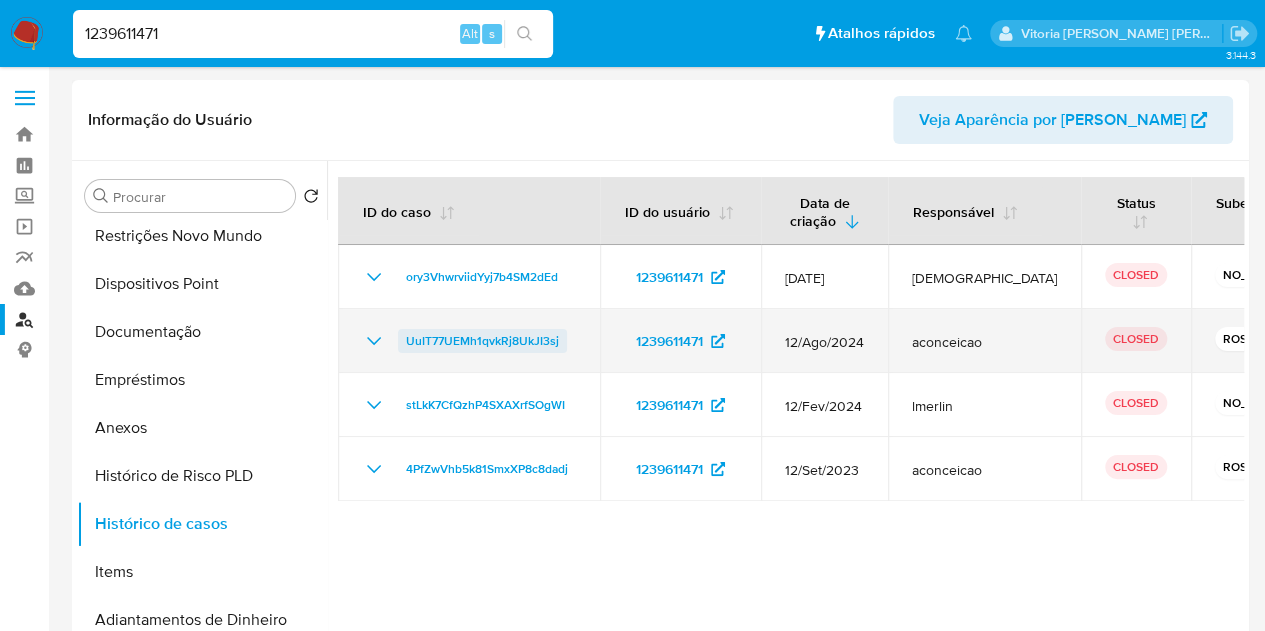 click on "UuIT77UEMh1qvkRj8UkJI3sj" at bounding box center [482, 341] 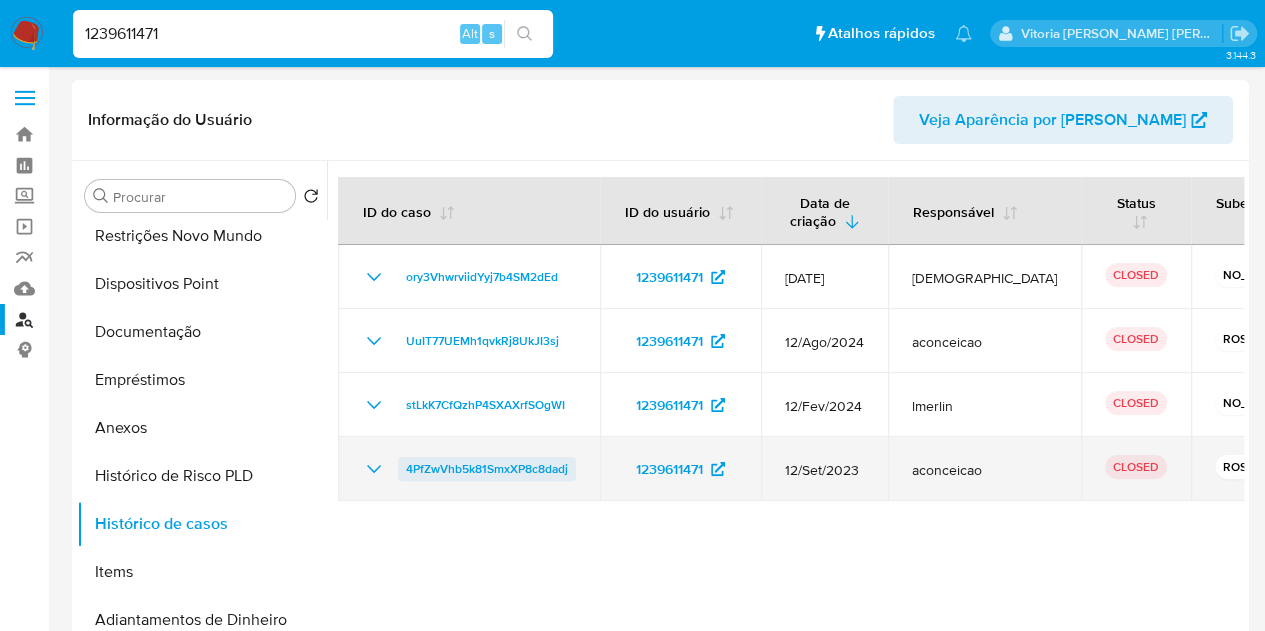 click on "4PfZwVhb5k81SmxXP8c8dadj" at bounding box center (487, 469) 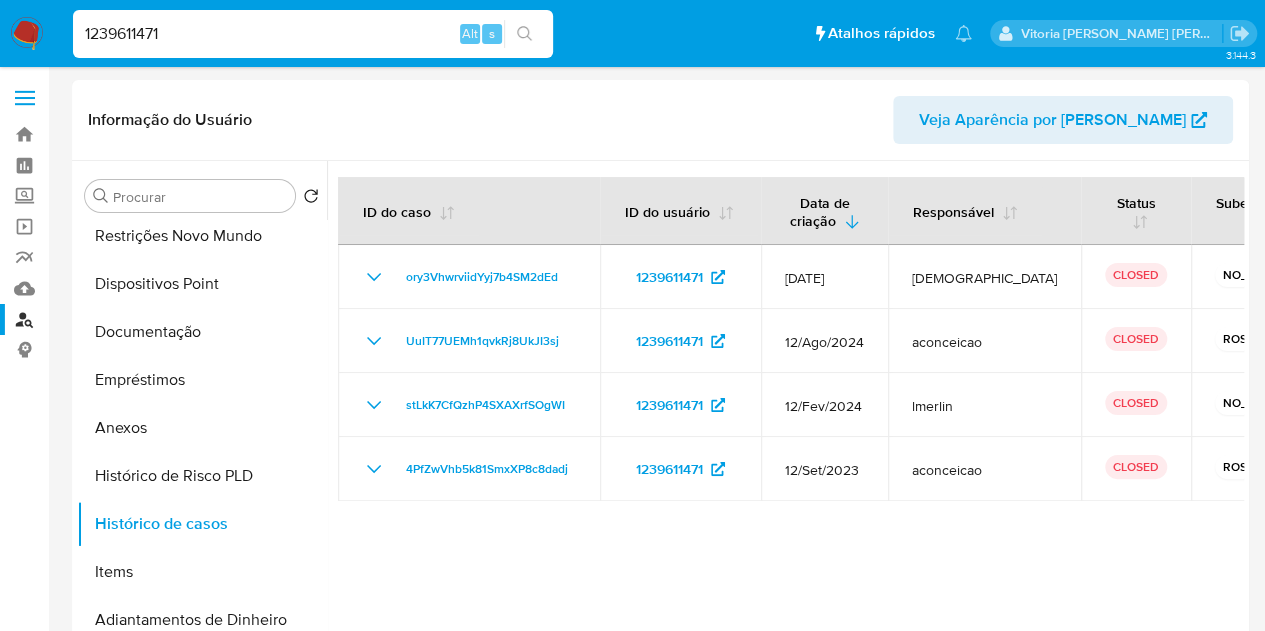 click on "1239611471" at bounding box center [313, 34] 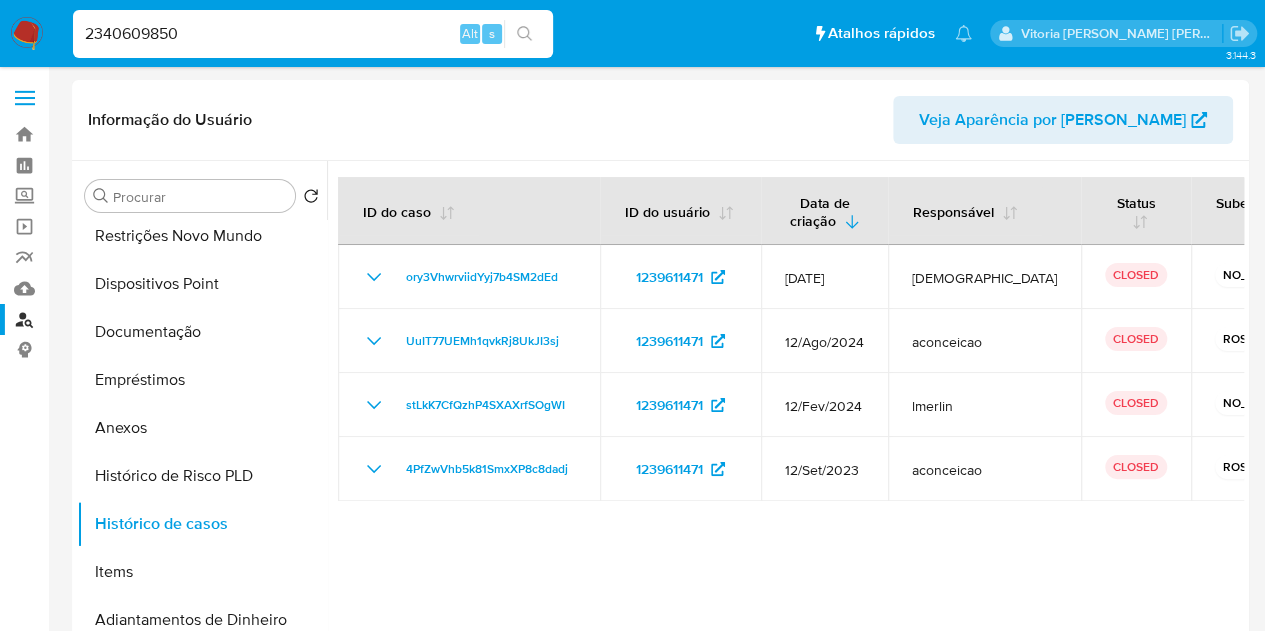 type on "2340609850" 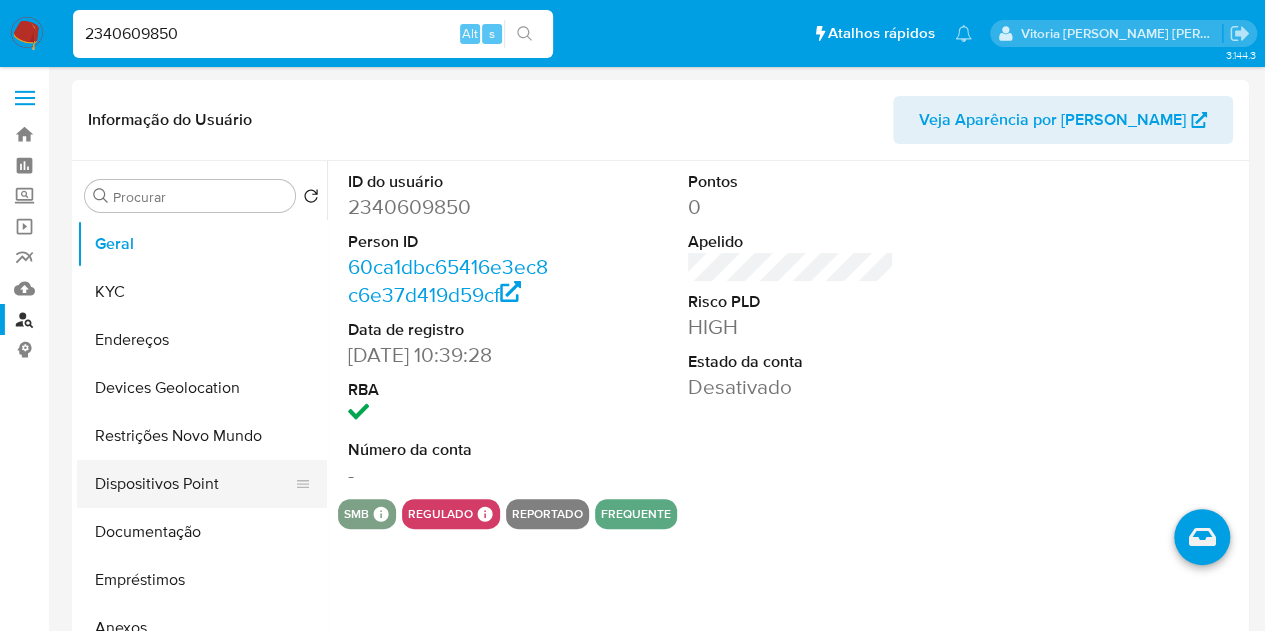 select on "10" 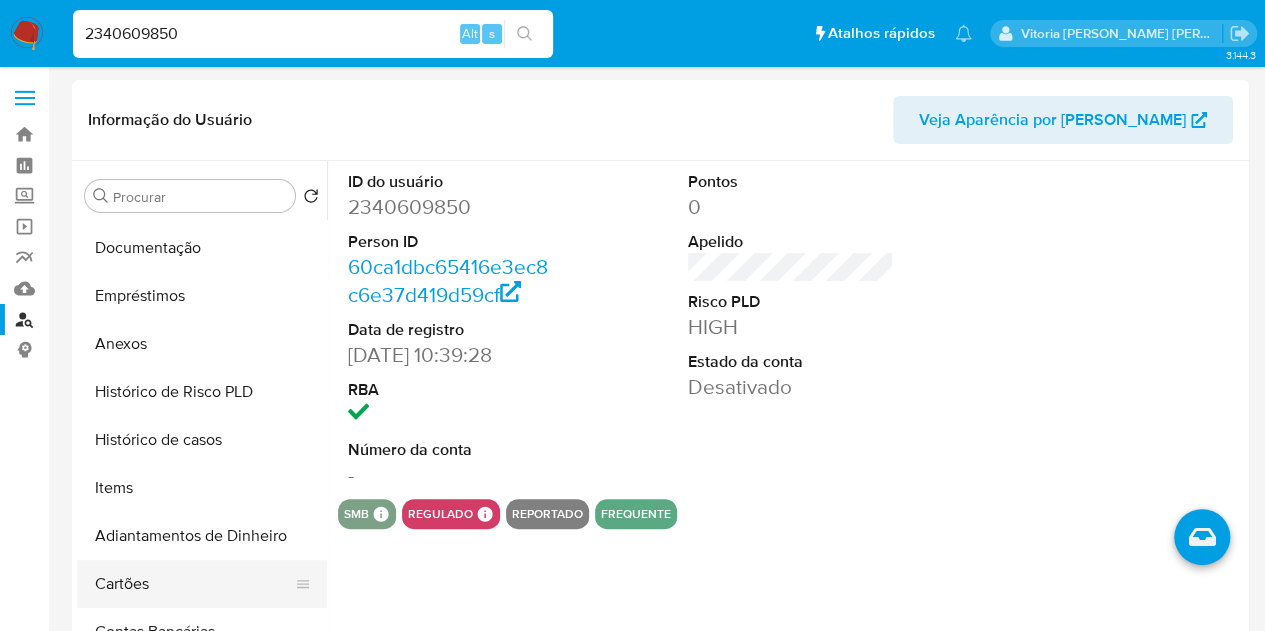 scroll, scrollTop: 400, scrollLeft: 0, axis: vertical 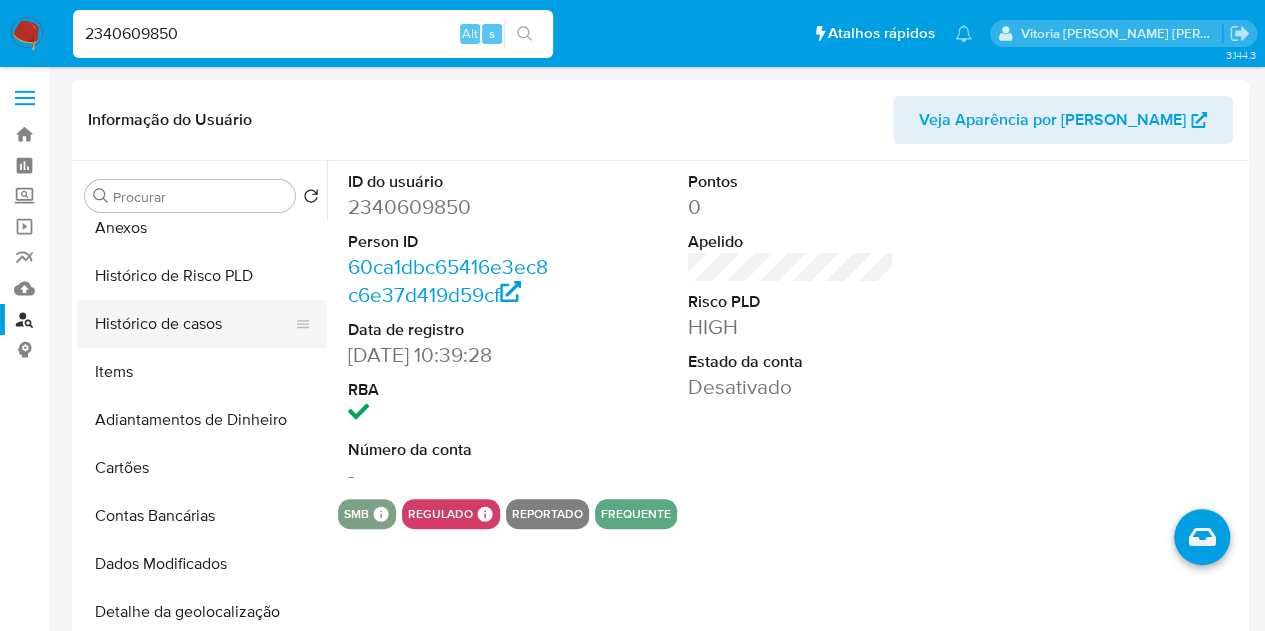 click on "Histórico de casos" at bounding box center [194, 324] 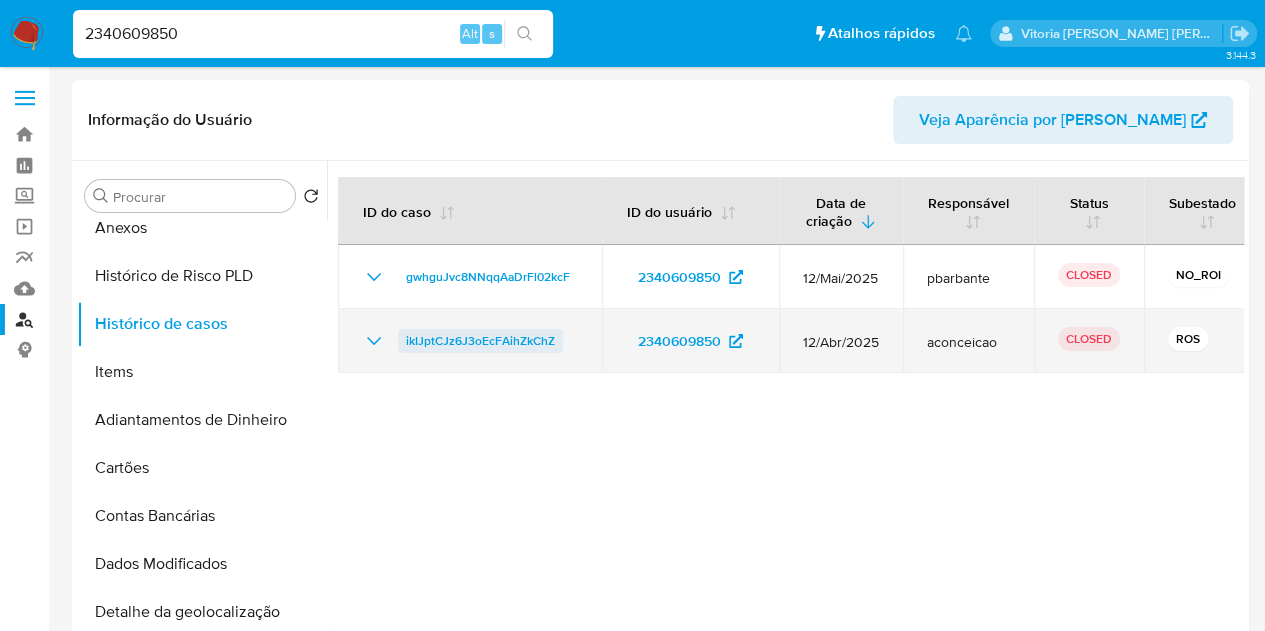 click on "ikIJptCJz6J3oEcFAihZkChZ" at bounding box center (480, 341) 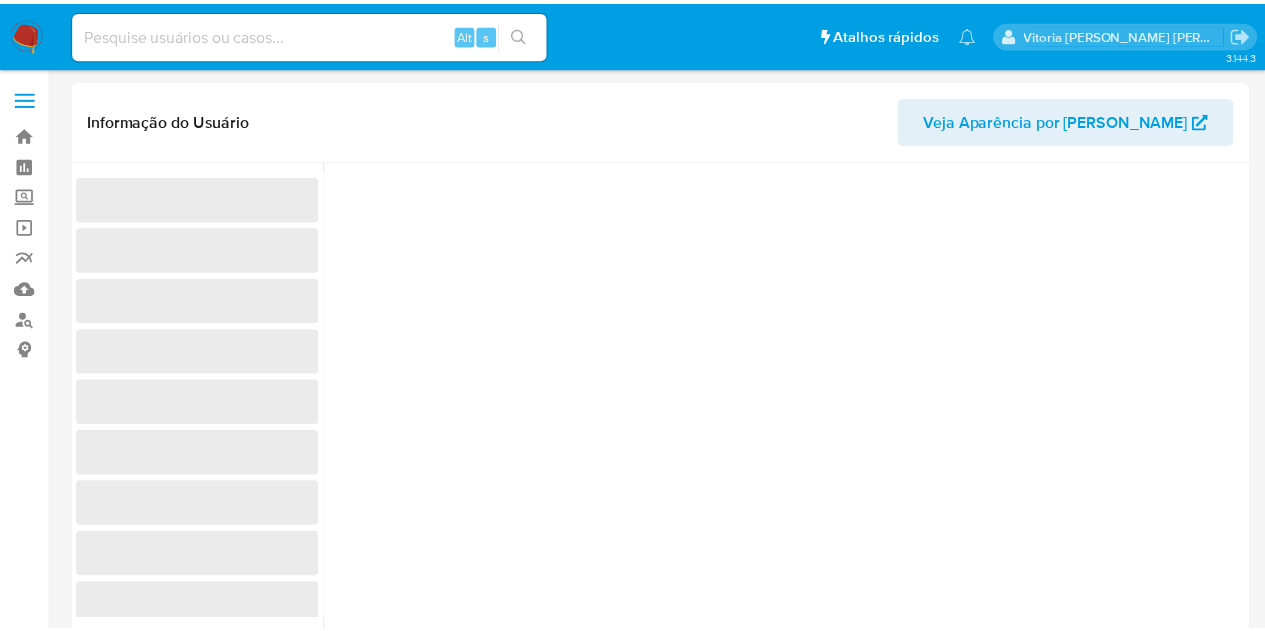 scroll, scrollTop: 0, scrollLeft: 0, axis: both 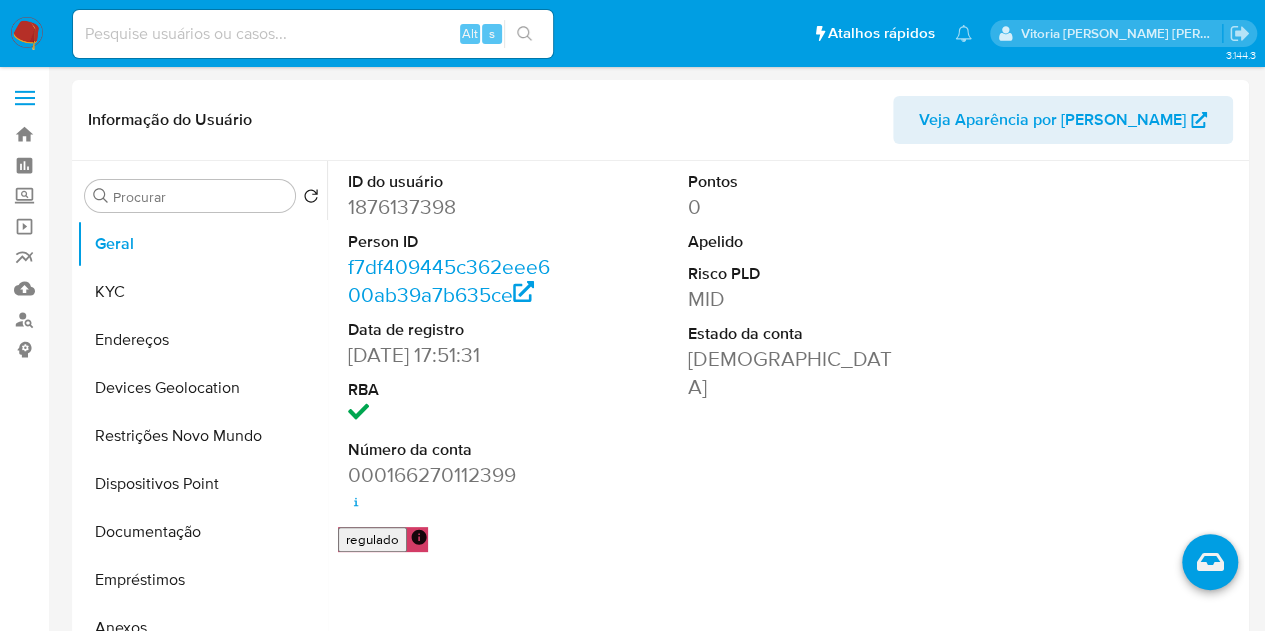 select on "10" 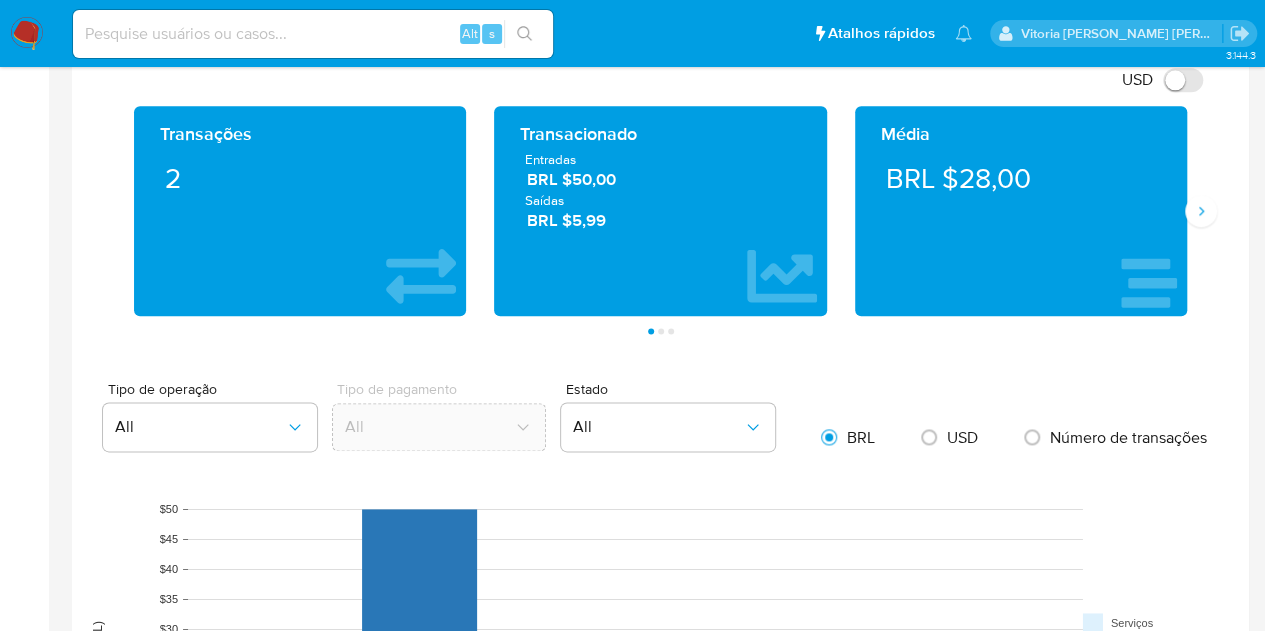 scroll, scrollTop: 1700, scrollLeft: 0, axis: vertical 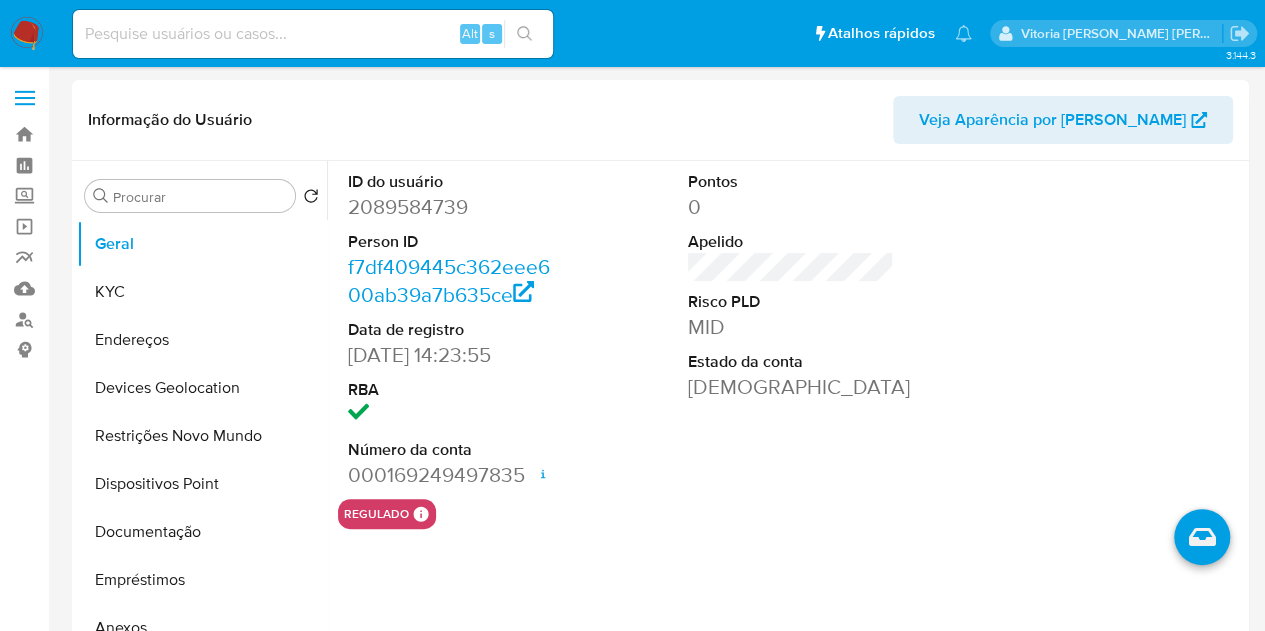 select on "10" 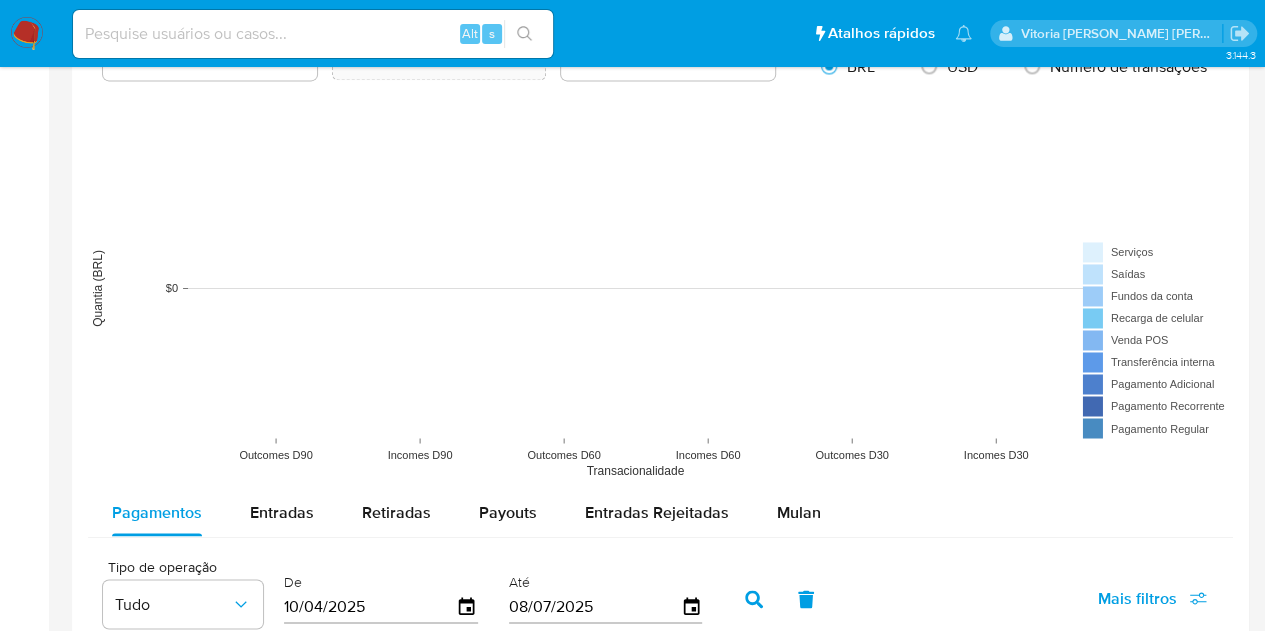 scroll, scrollTop: 1300, scrollLeft: 0, axis: vertical 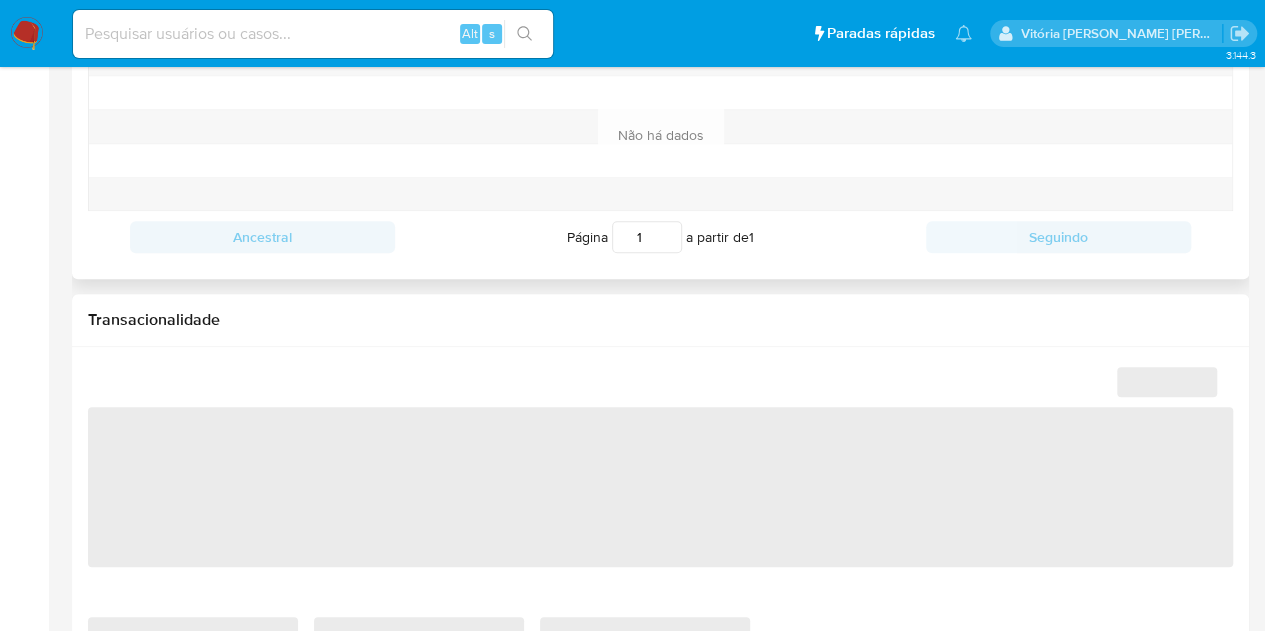 select on "10" 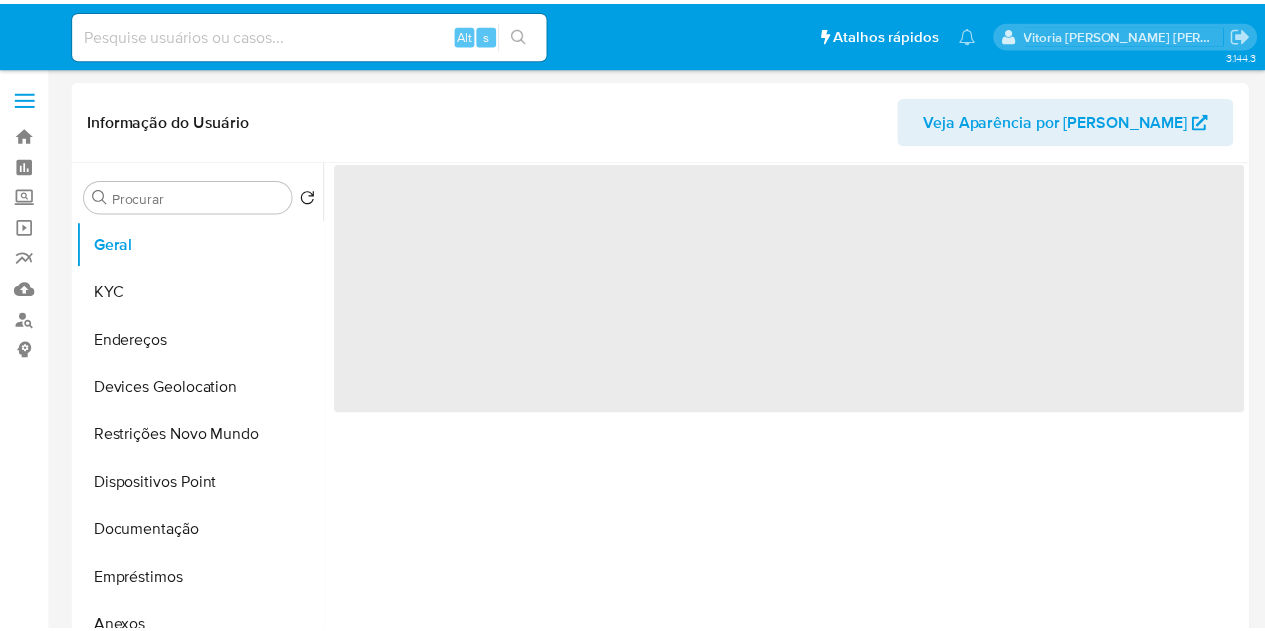 scroll, scrollTop: 0, scrollLeft: 0, axis: both 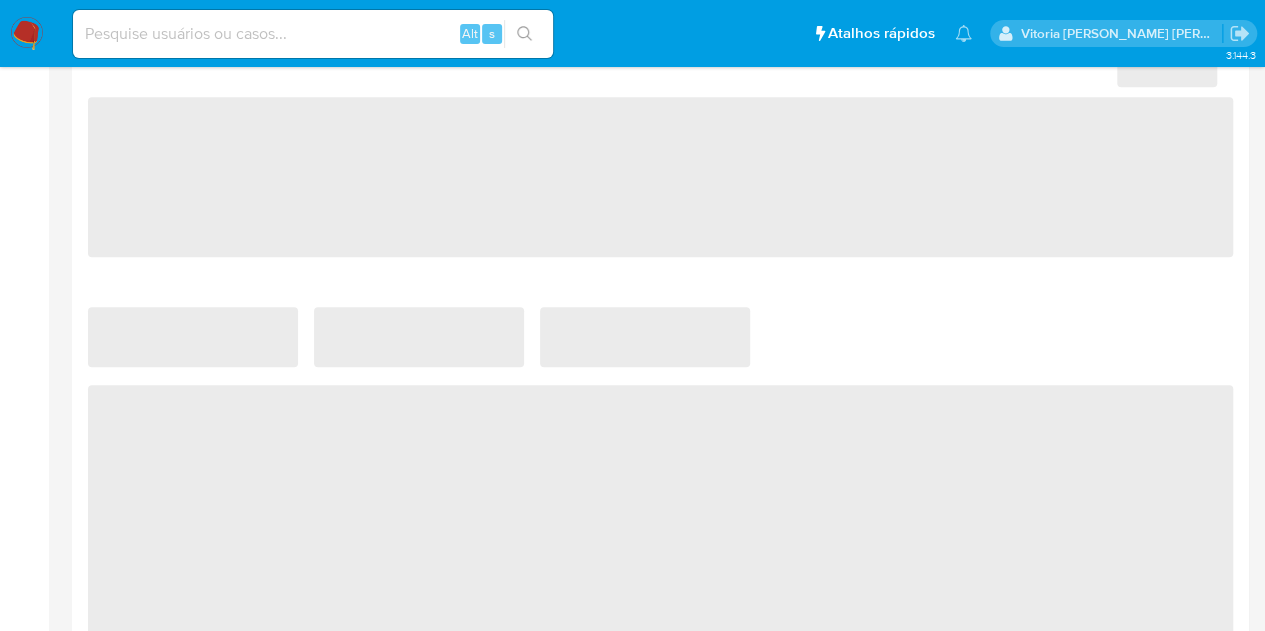 select on "10" 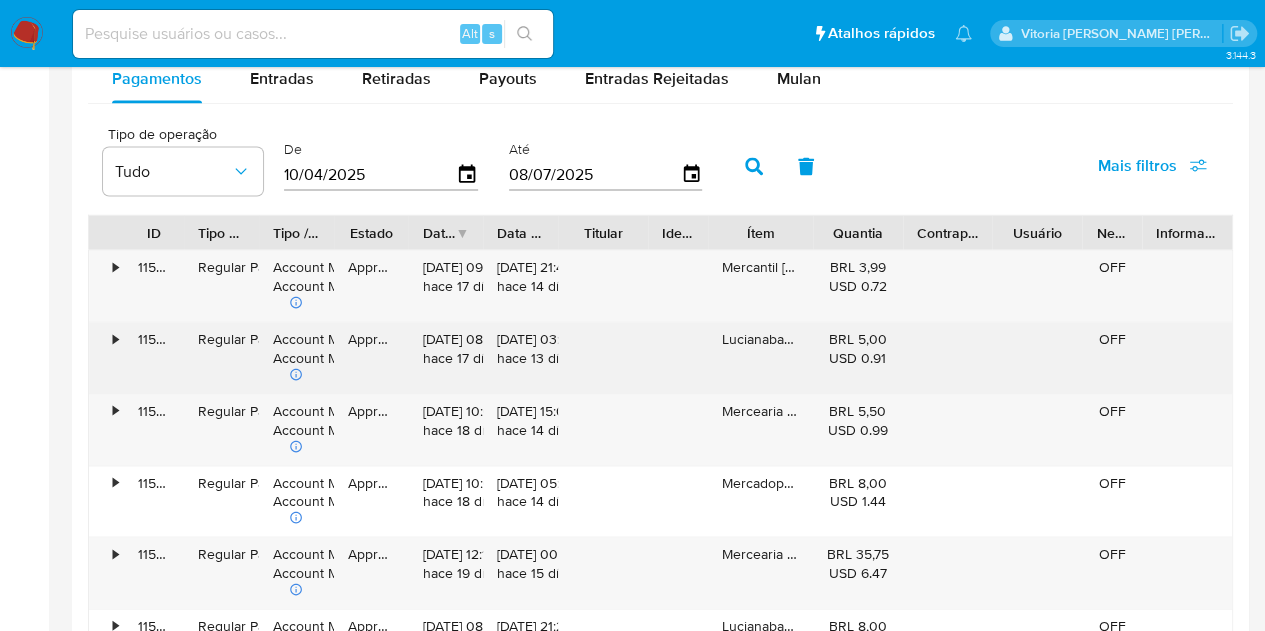scroll, scrollTop: 1800, scrollLeft: 0, axis: vertical 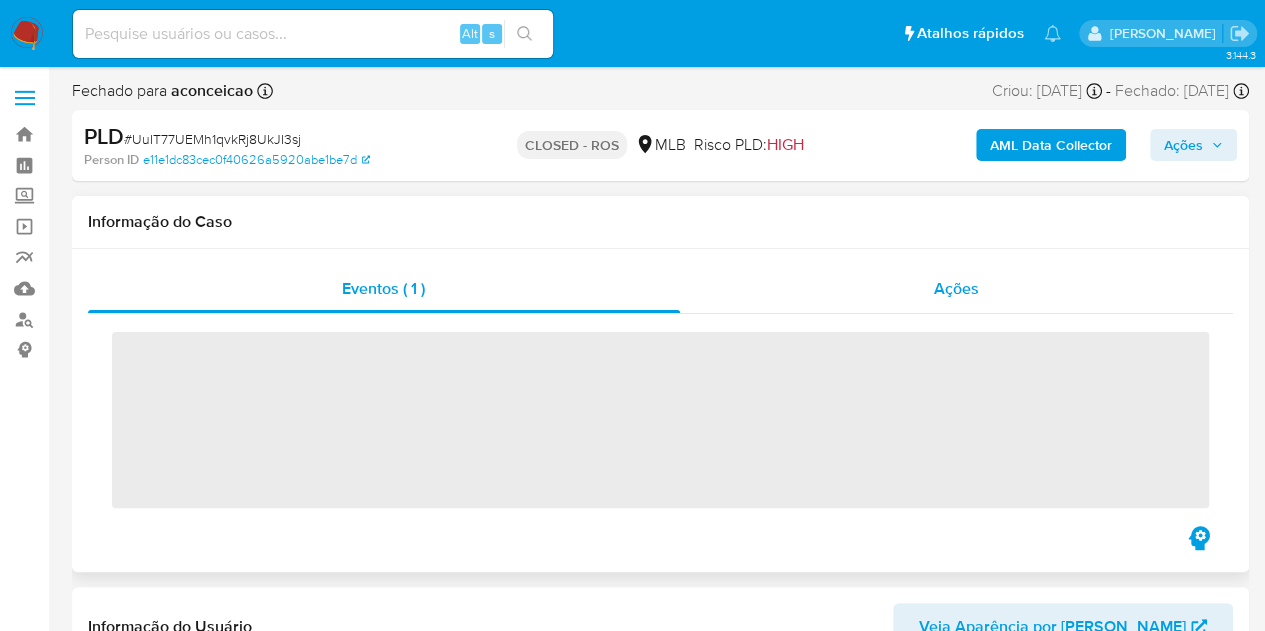 drag, startPoint x: 944, startPoint y: 284, endPoint x: 880, endPoint y: 307, distance: 68.007355 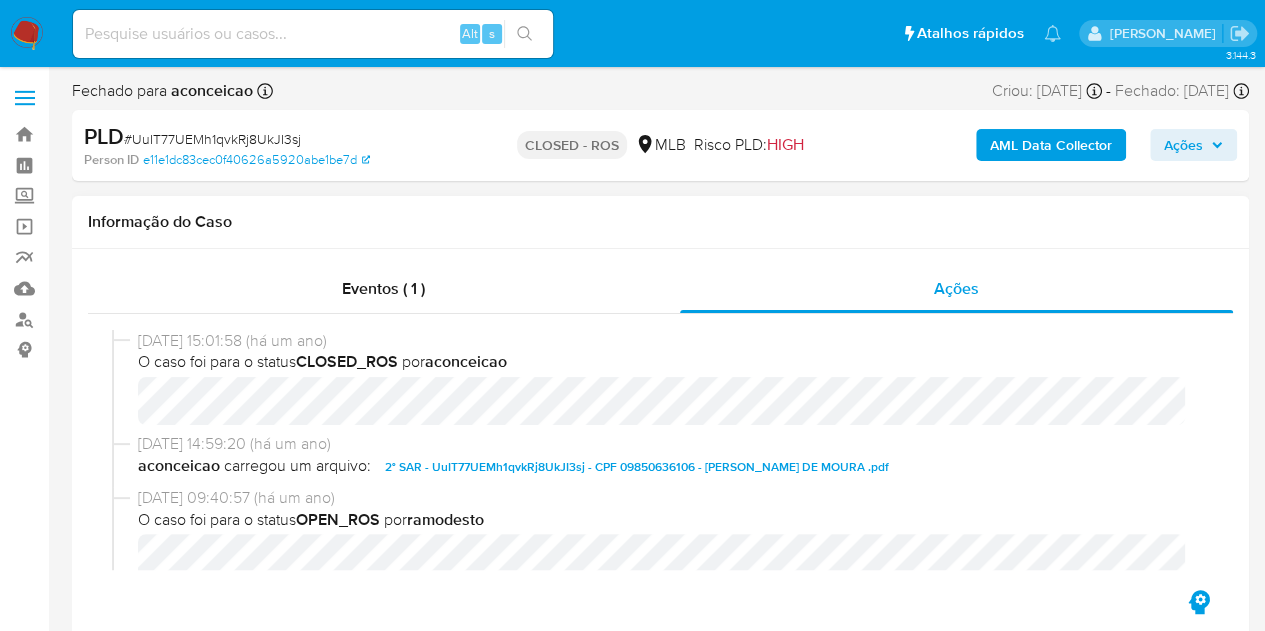 select on "10" 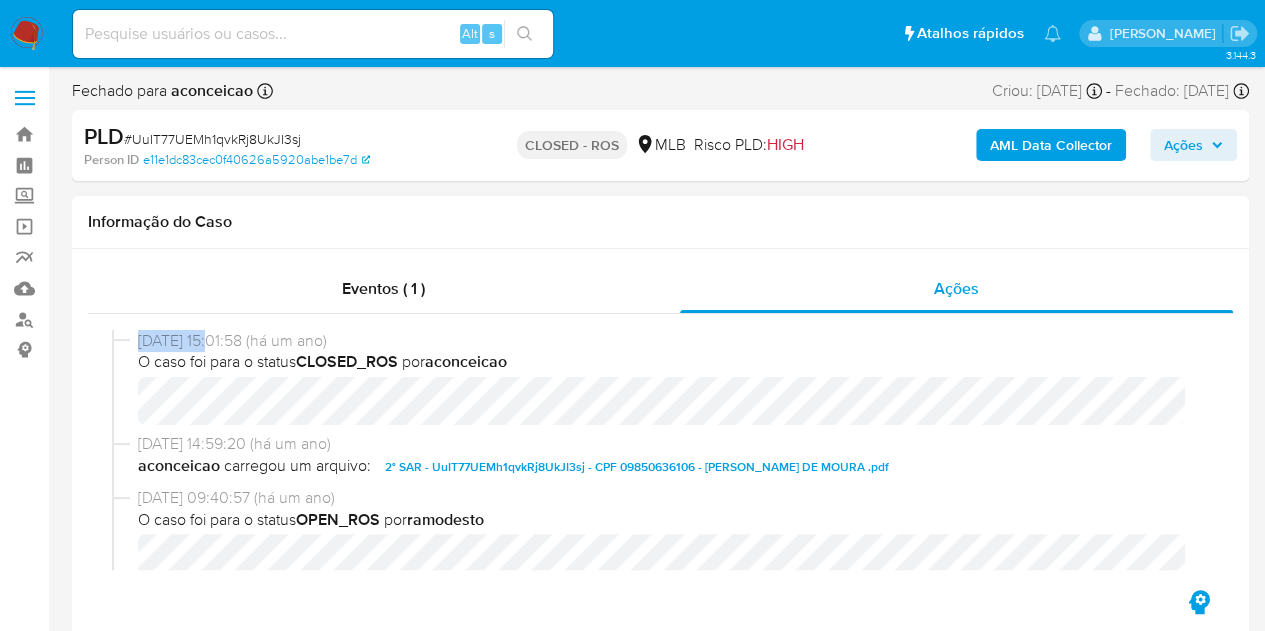 drag, startPoint x: 219, startPoint y: 342, endPoint x: 135, endPoint y: 342, distance: 84 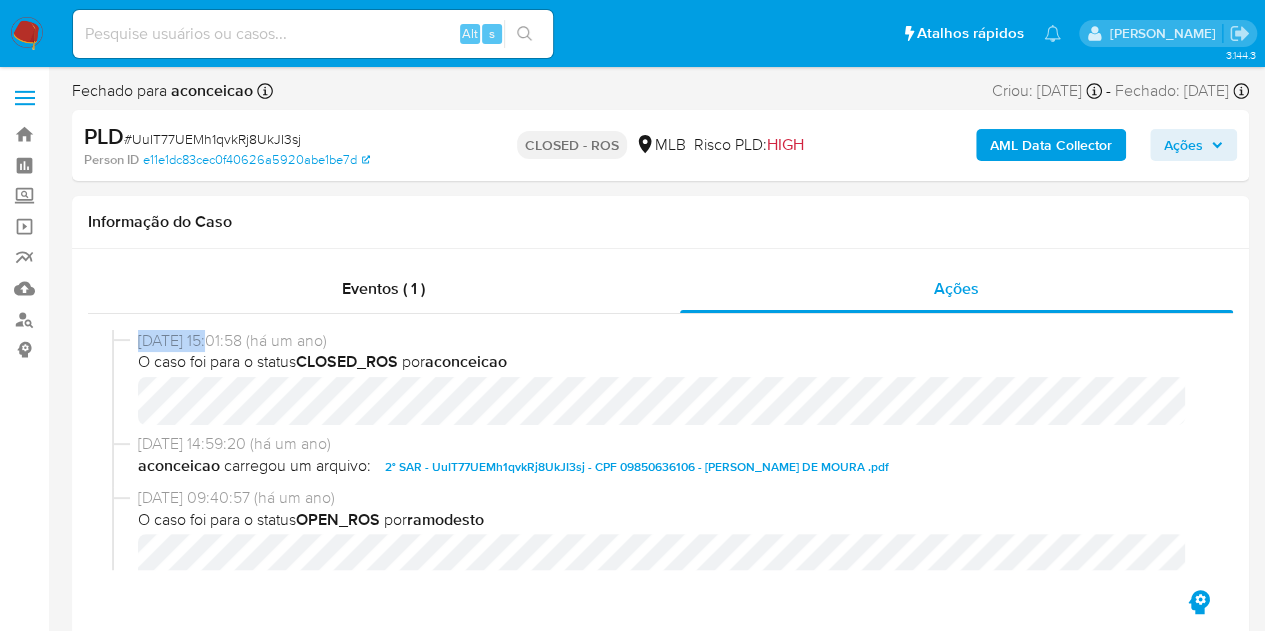 copy on "[DATE]" 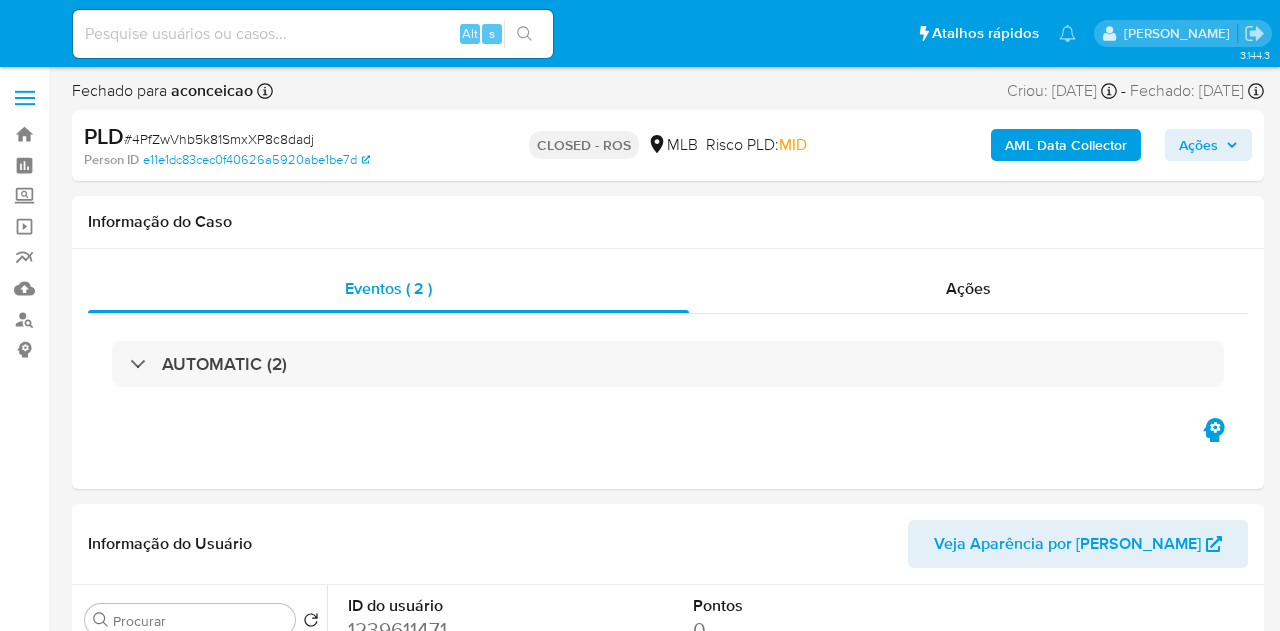 select on "10" 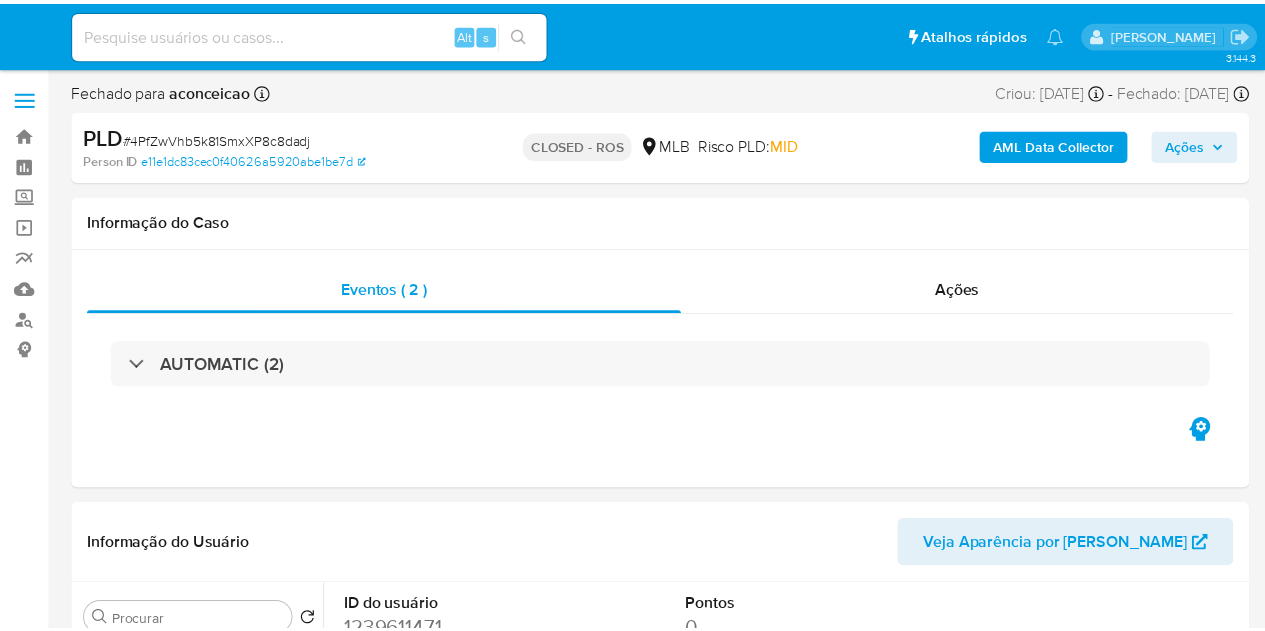 scroll, scrollTop: 0, scrollLeft: 0, axis: both 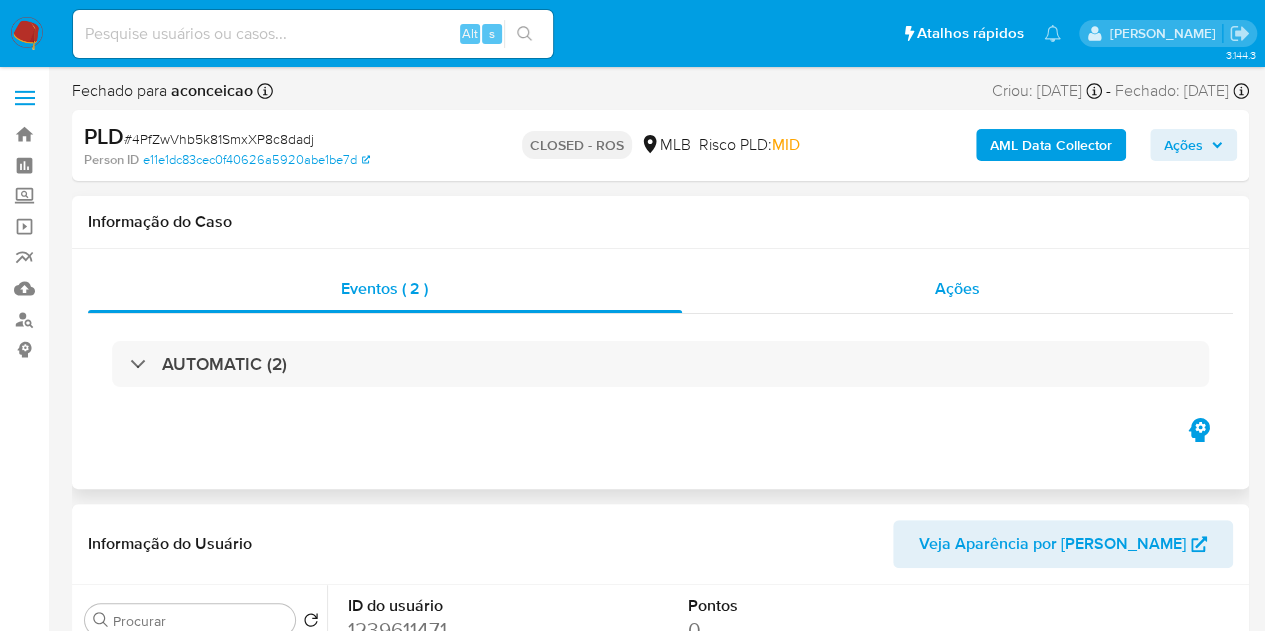 click on "Ações" at bounding box center [957, 288] 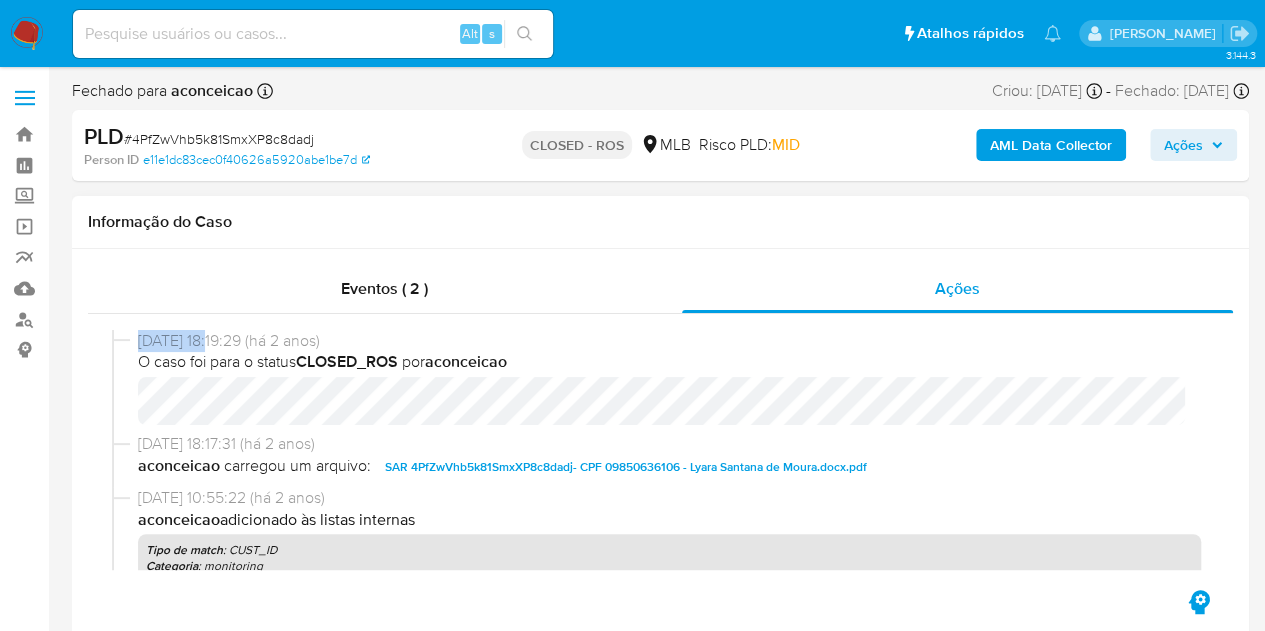 drag, startPoint x: 218, startPoint y: 341, endPoint x: 134, endPoint y: 339, distance: 84.0238 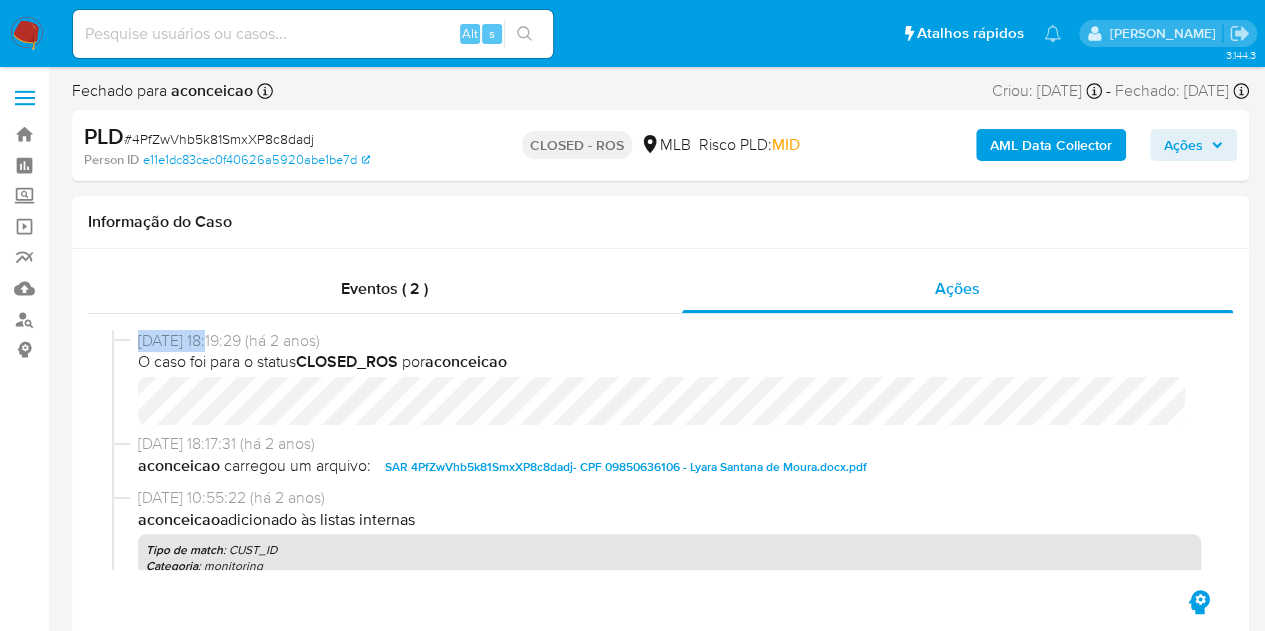 copy on "[DATE]" 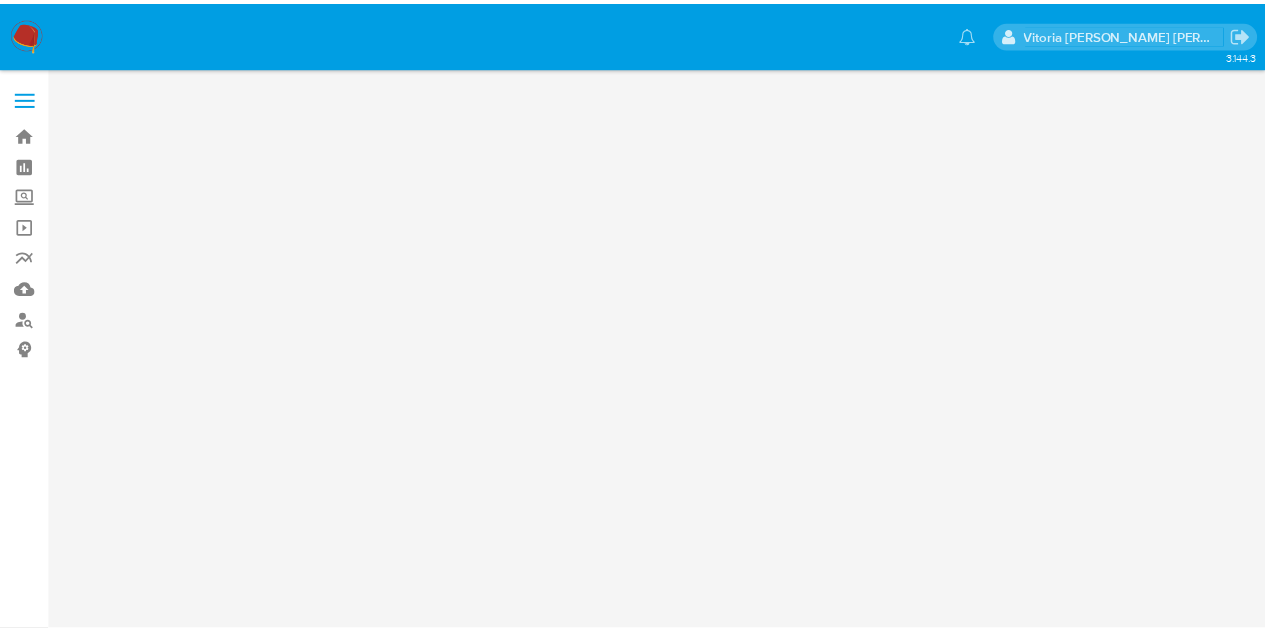 scroll, scrollTop: 0, scrollLeft: 0, axis: both 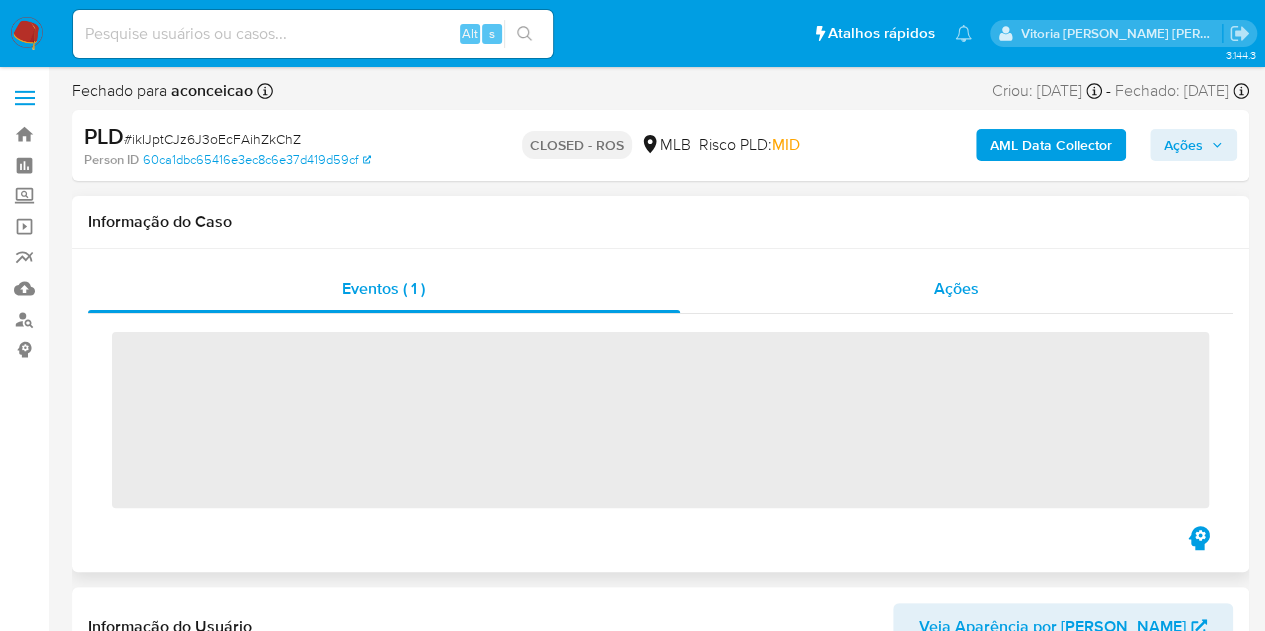 click on "Ações" at bounding box center [957, 289] 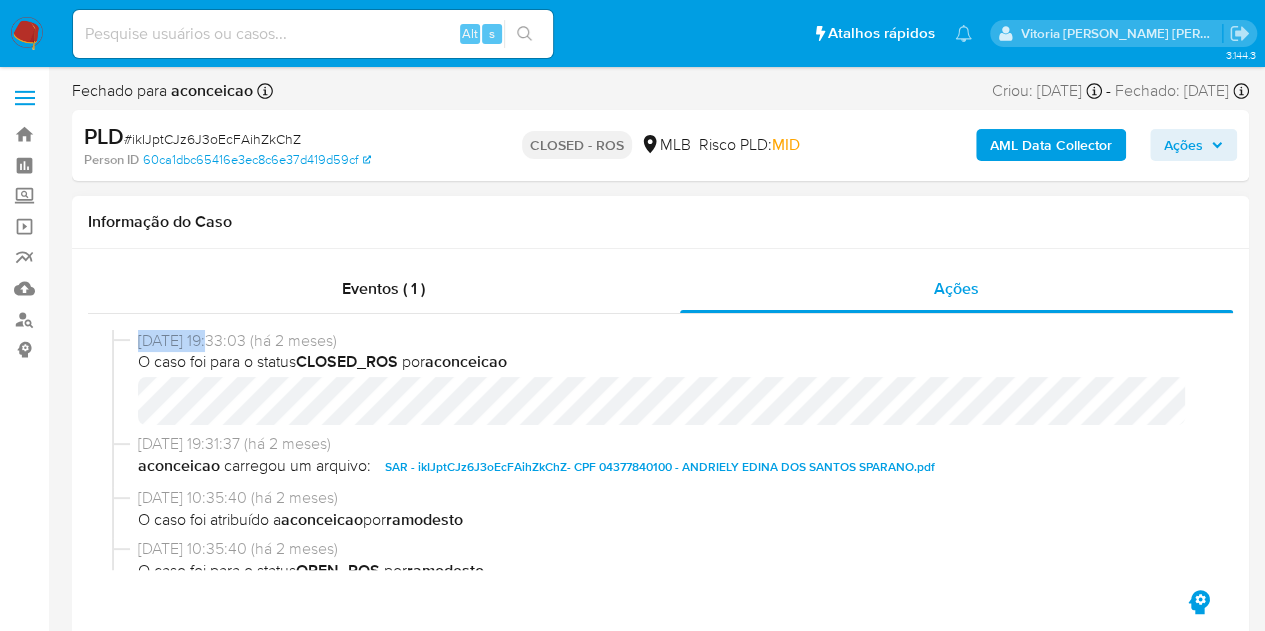 drag, startPoint x: 219, startPoint y: 343, endPoint x: 100, endPoint y: 337, distance: 119.15116 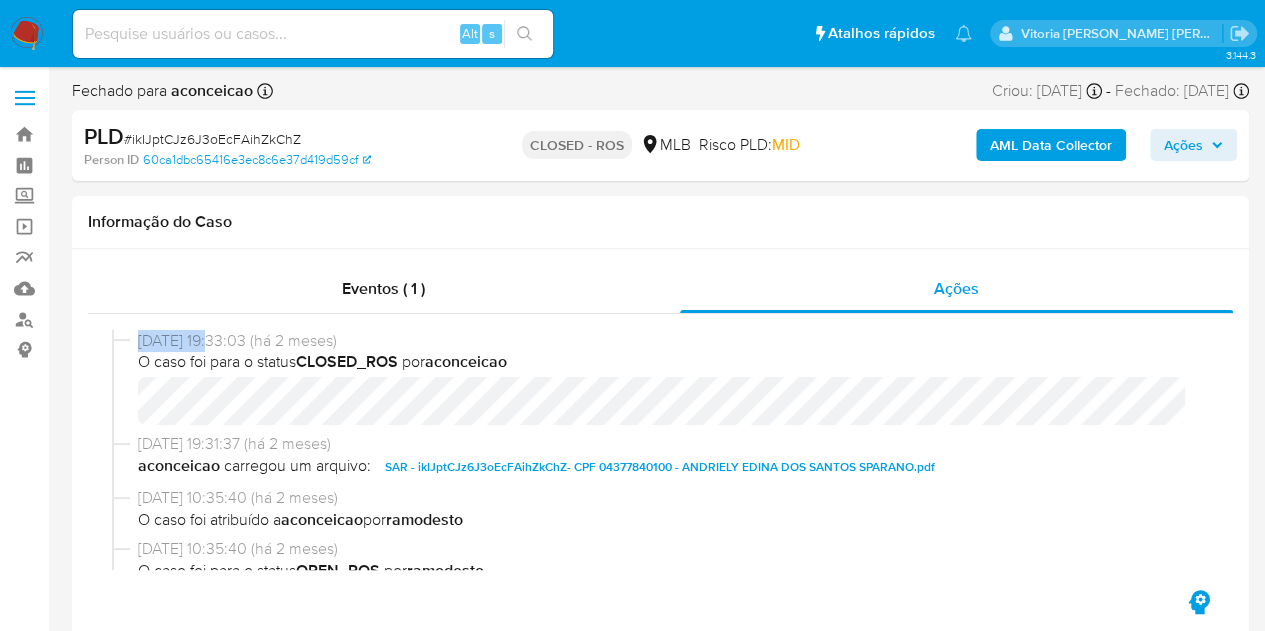 copy on "[DATE]" 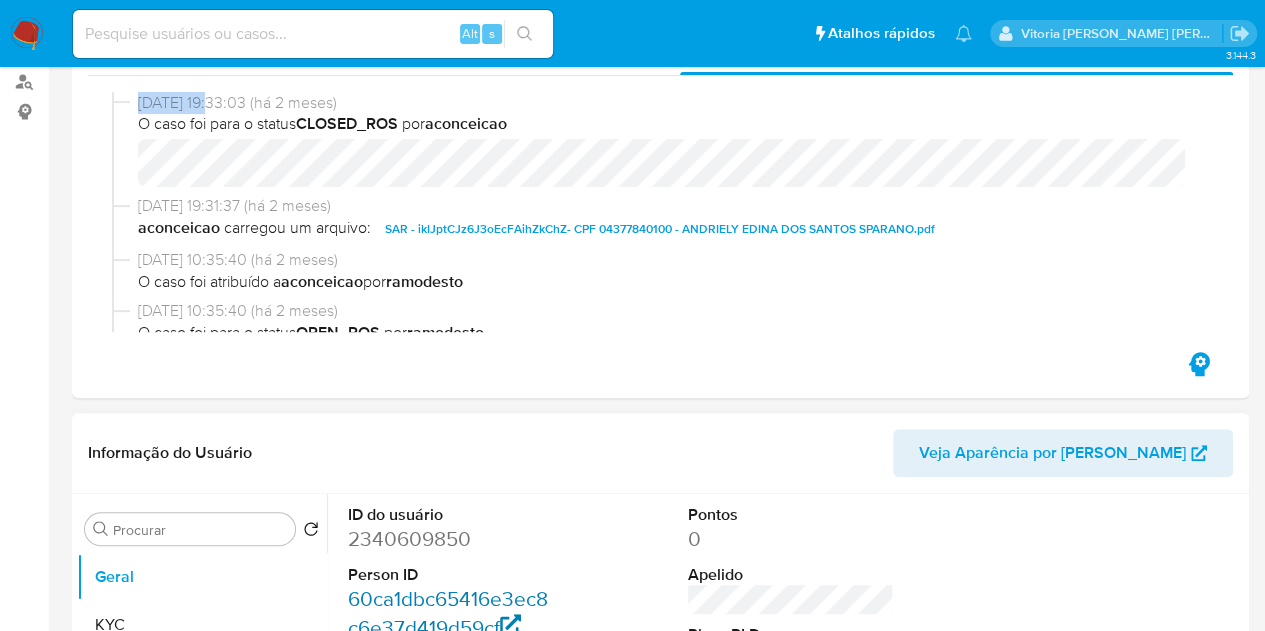 scroll, scrollTop: 500, scrollLeft: 0, axis: vertical 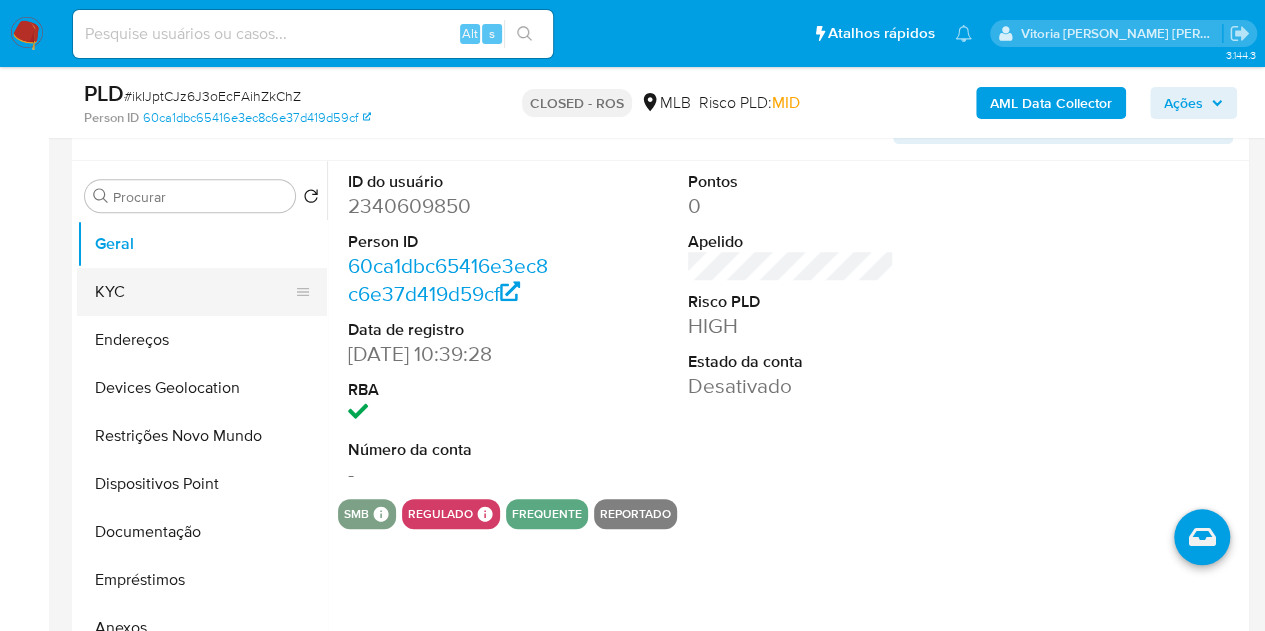 click on "KYC" at bounding box center (194, 292) 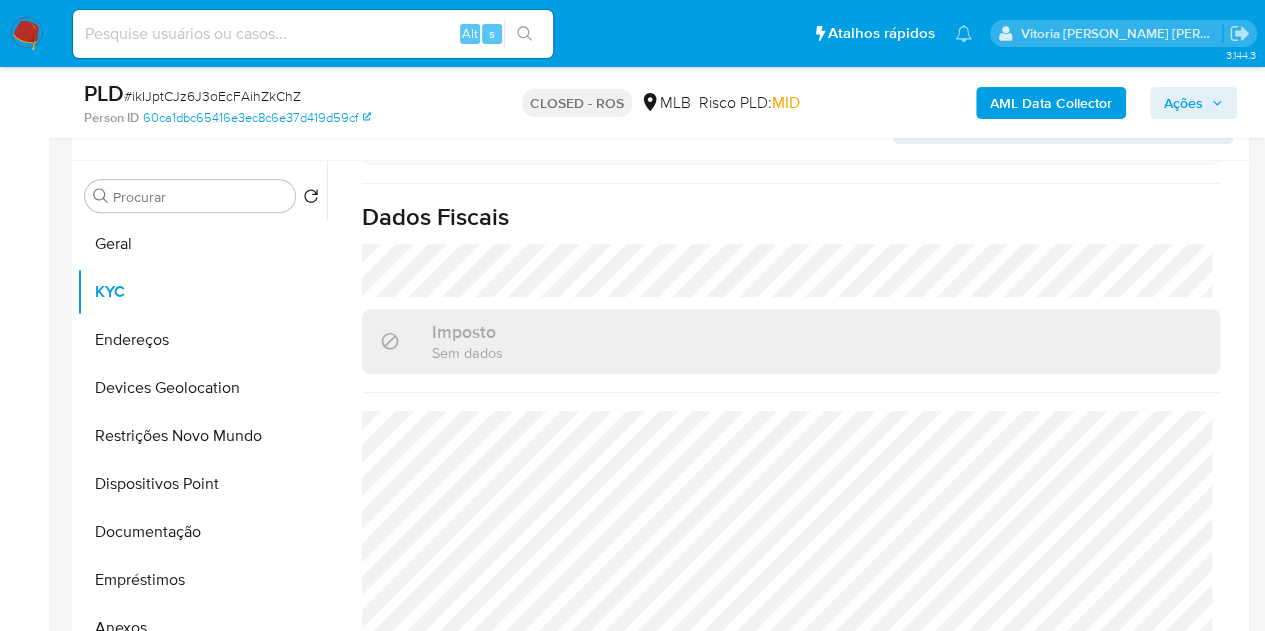 scroll, scrollTop: 950, scrollLeft: 0, axis: vertical 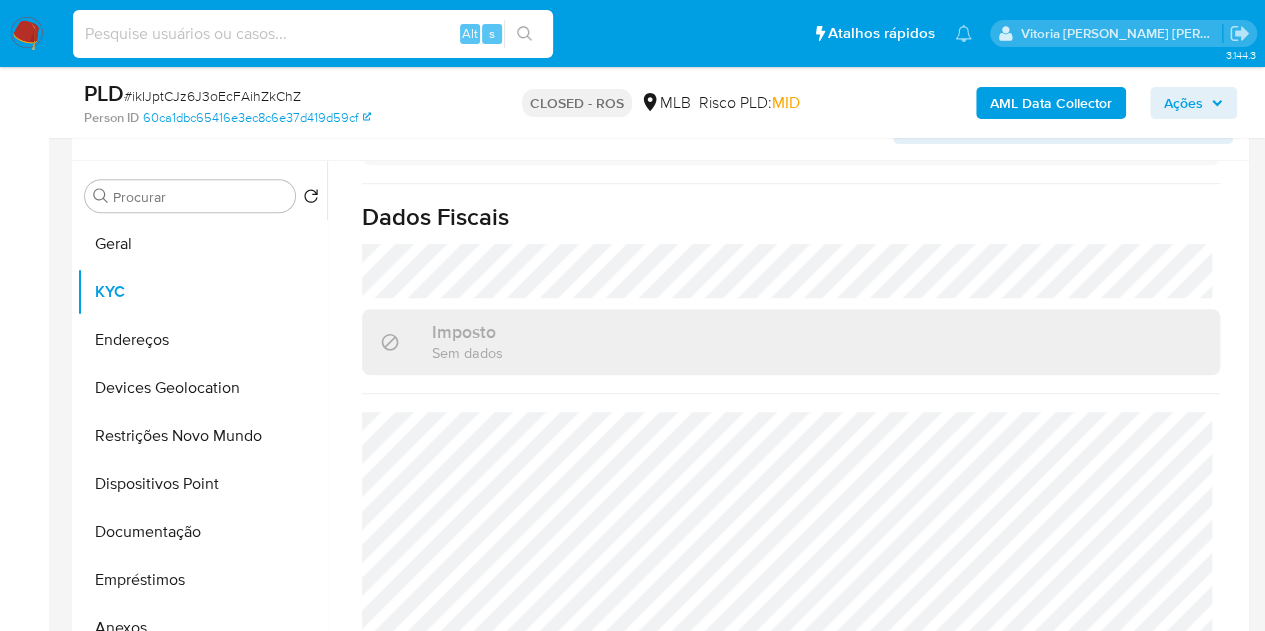 click at bounding box center [313, 34] 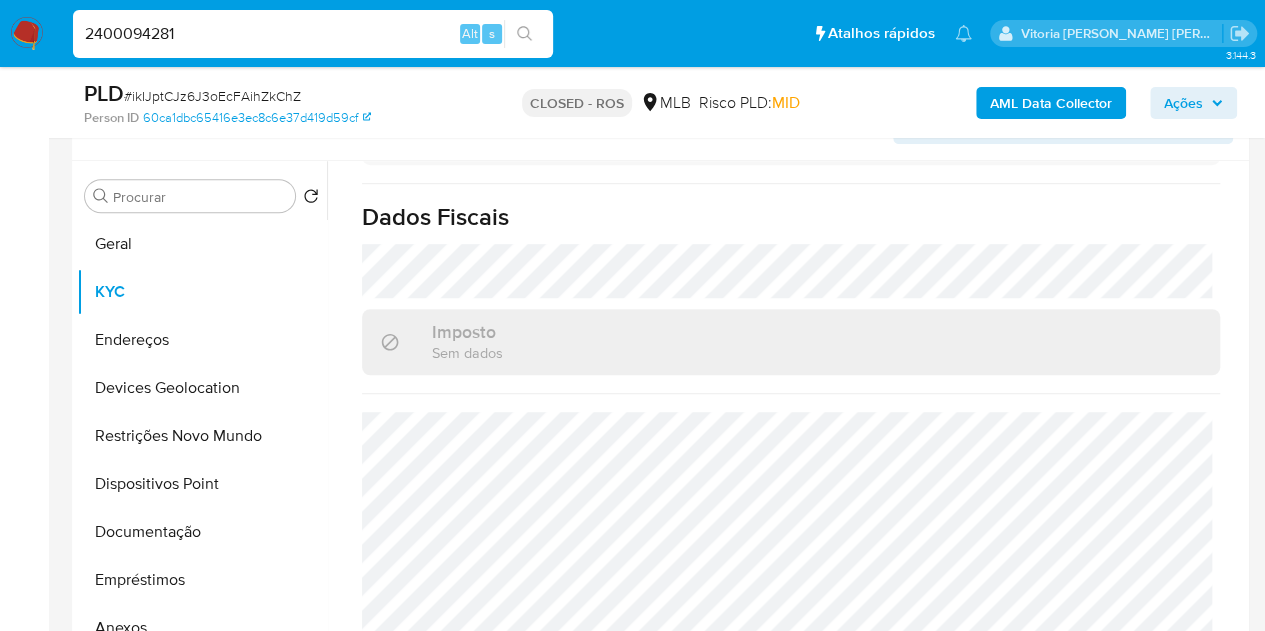 type on "2400094281" 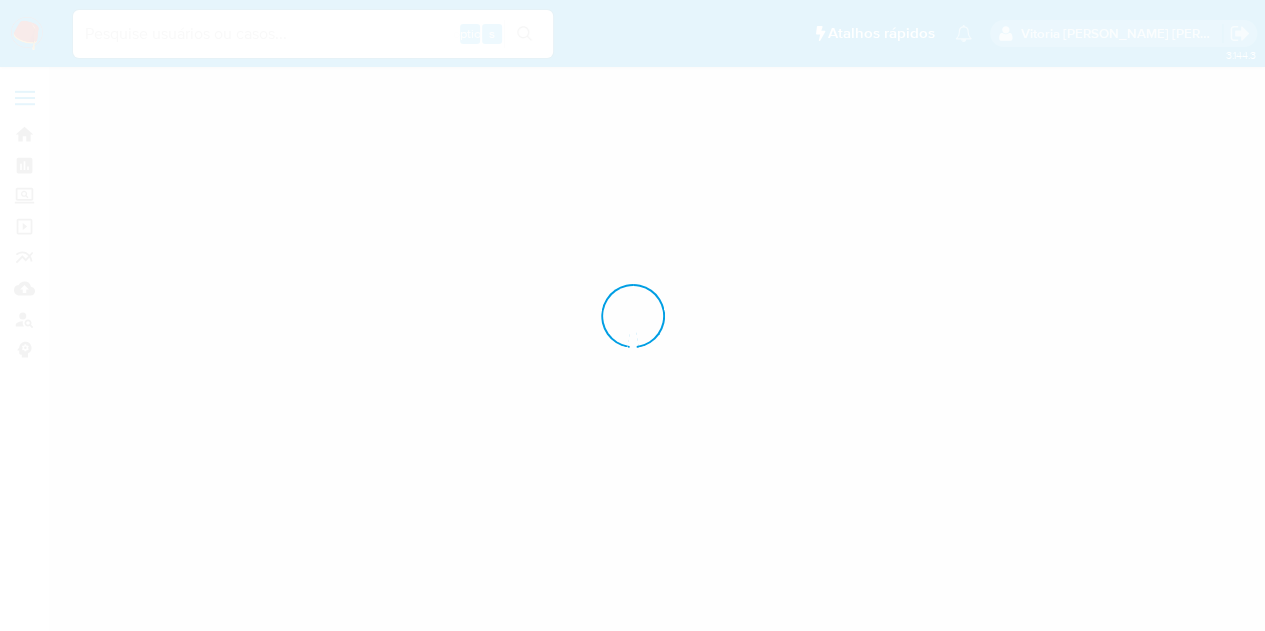scroll, scrollTop: 0, scrollLeft: 0, axis: both 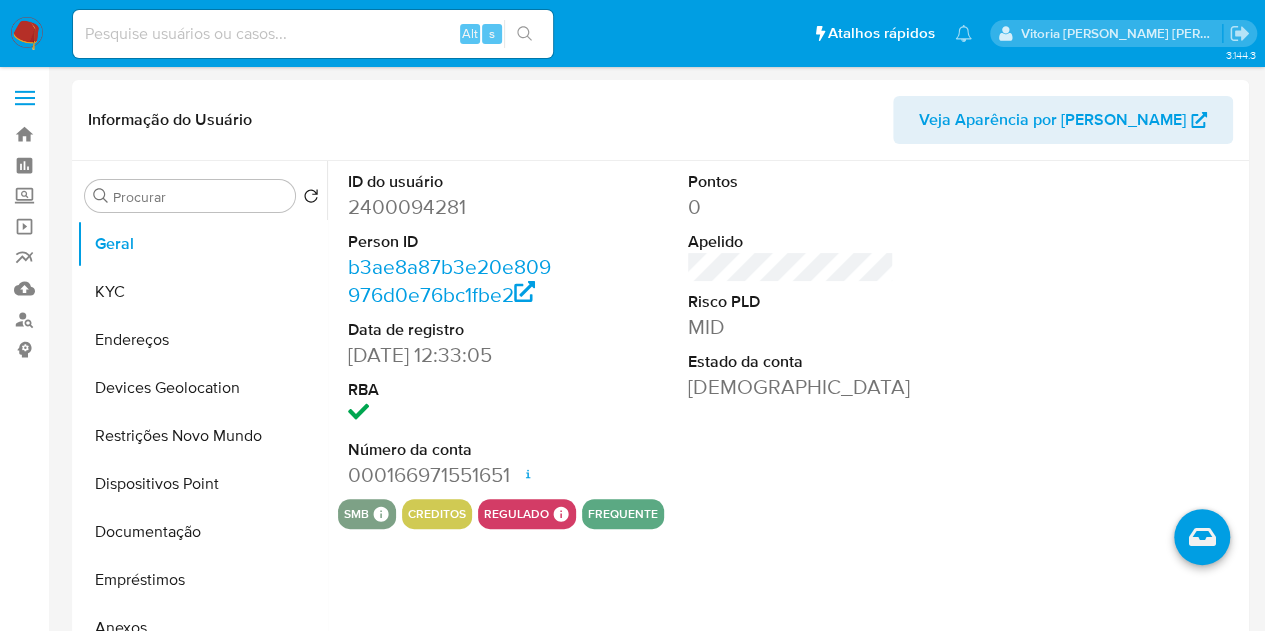 select on "10" 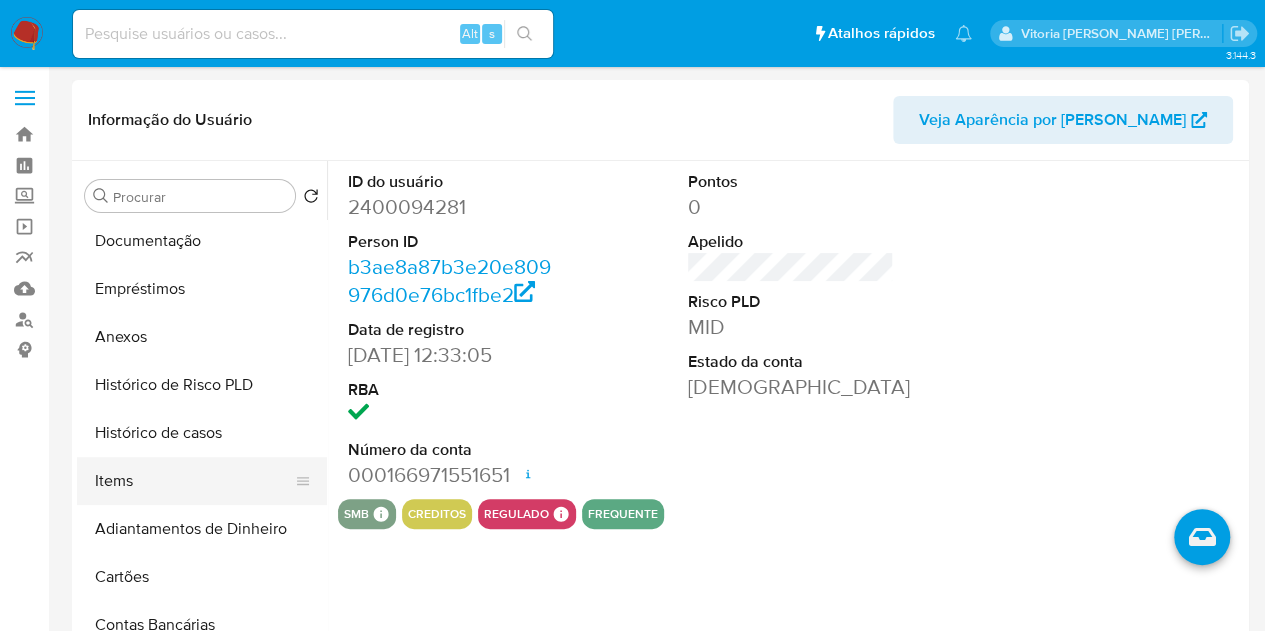 scroll, scrollTop: 300, scrollLeft: 0, axis: vertical 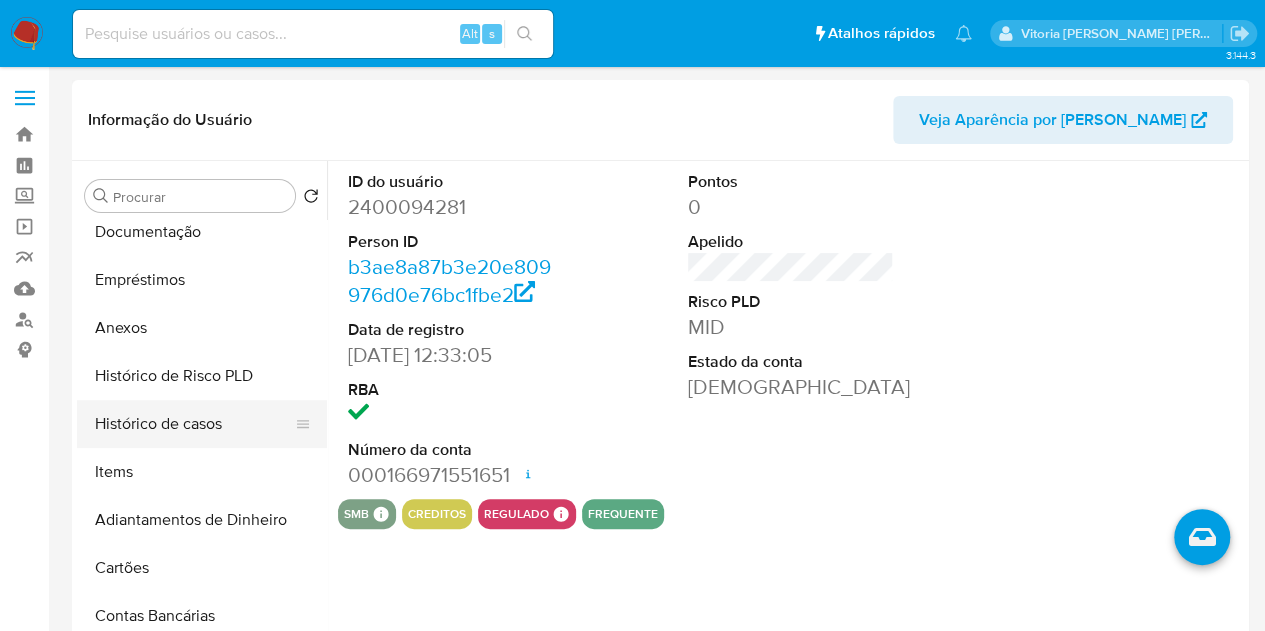 click on "Histórico de casos" at bounding box center [194, 424] 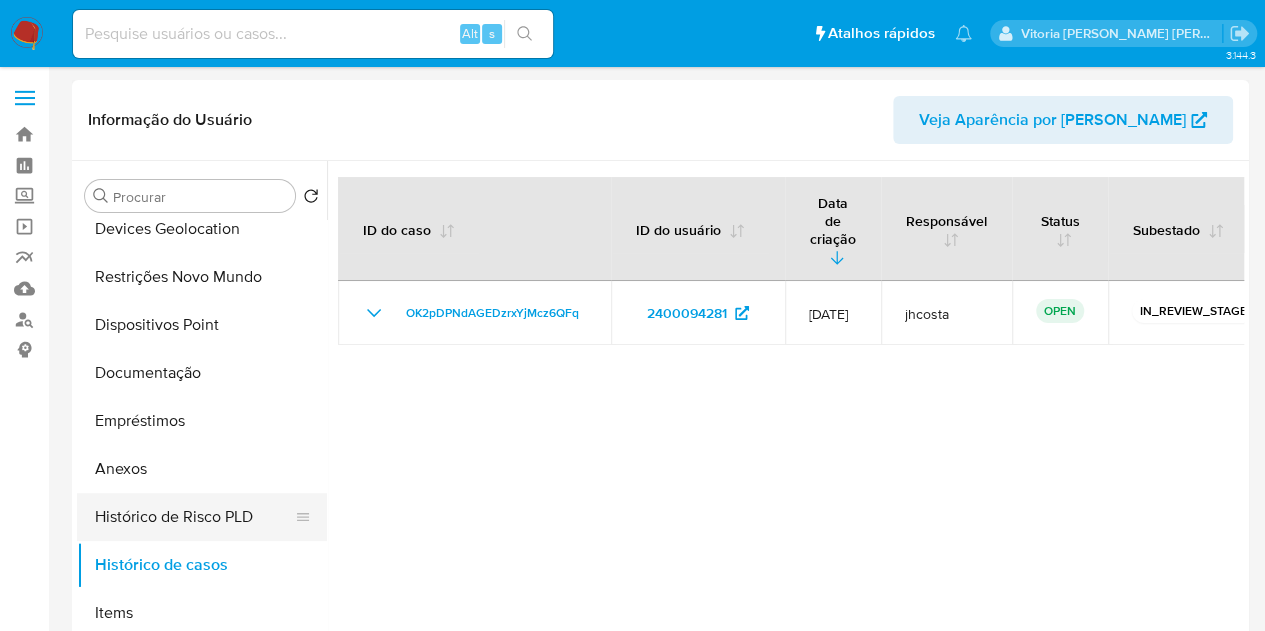 scroll, scrollTop: 0, scrollLeft: 0, axis: both 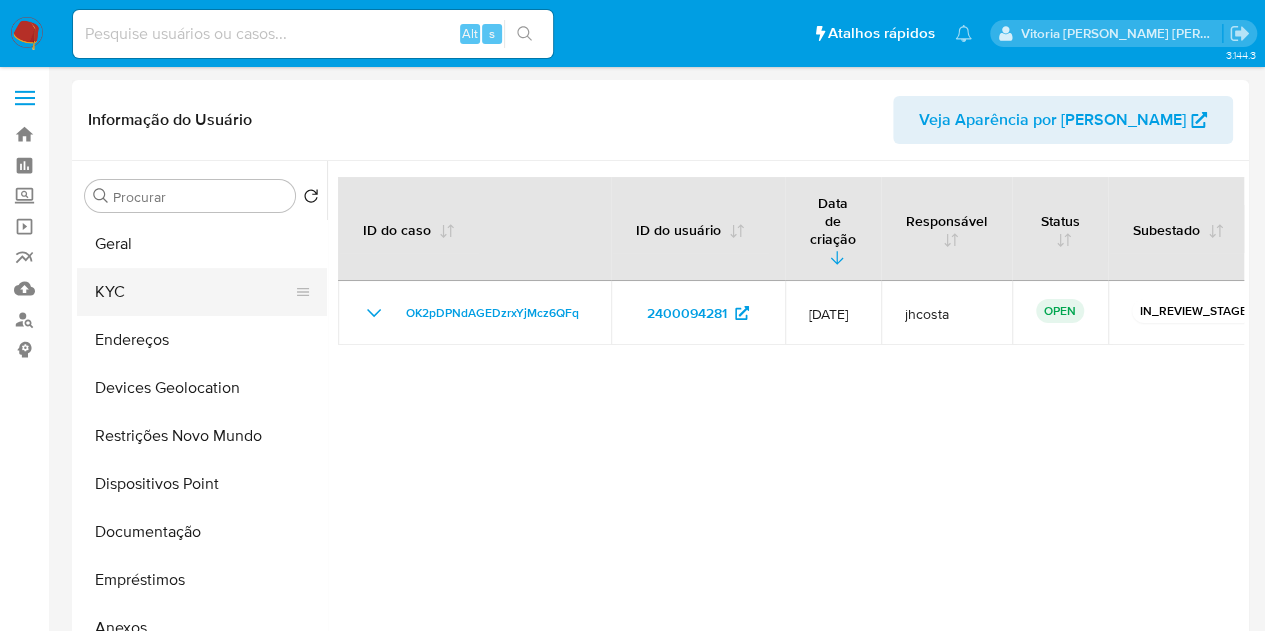 click on "KYC" at bounding box center [194, 292] 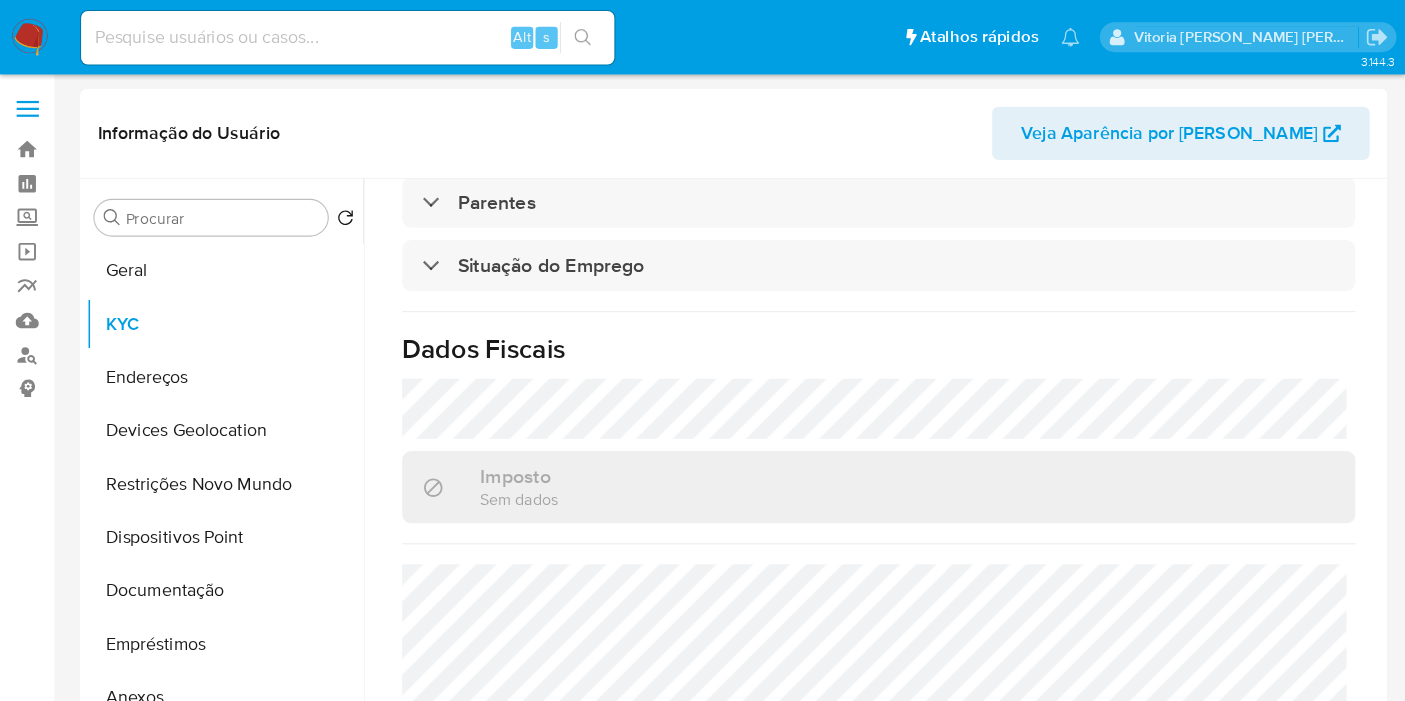 scroll, scrollTop: 932, scrollLeft: 0, axis: vertical 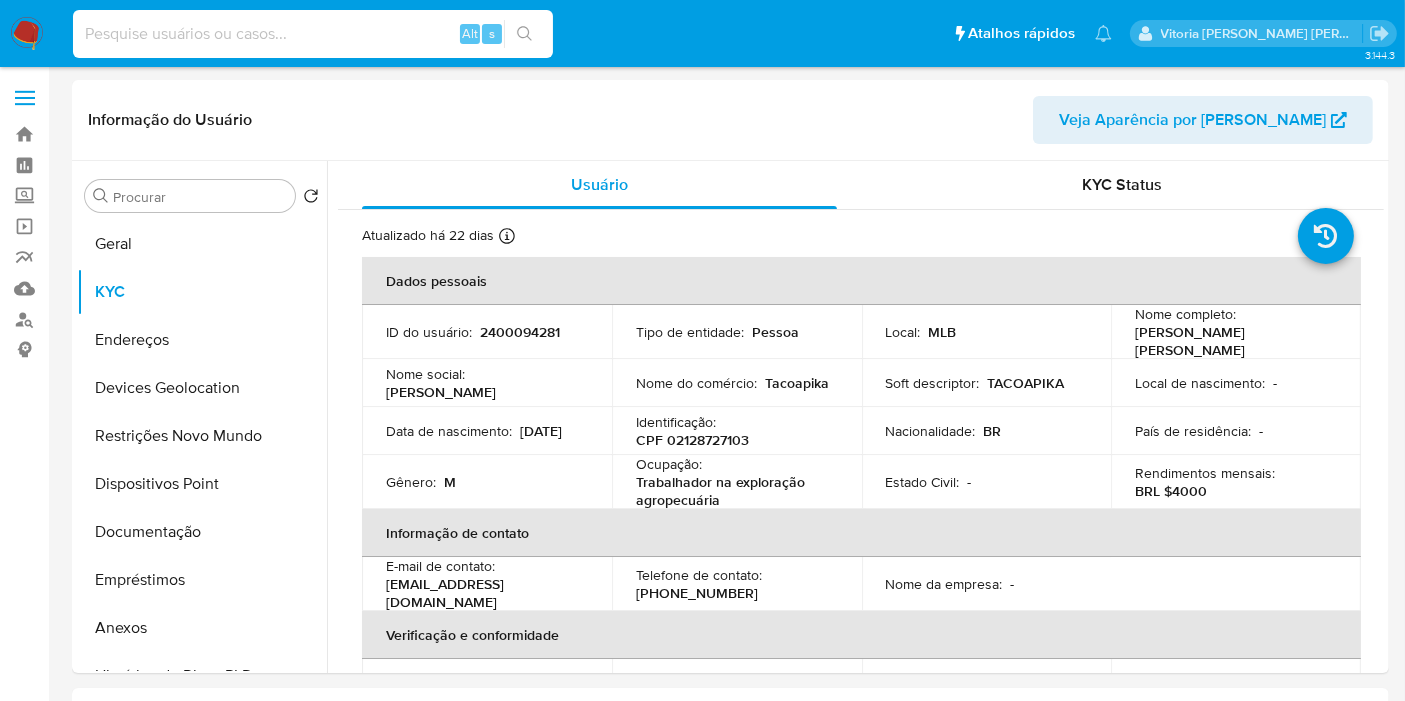 click at bounding box center [313, 34] 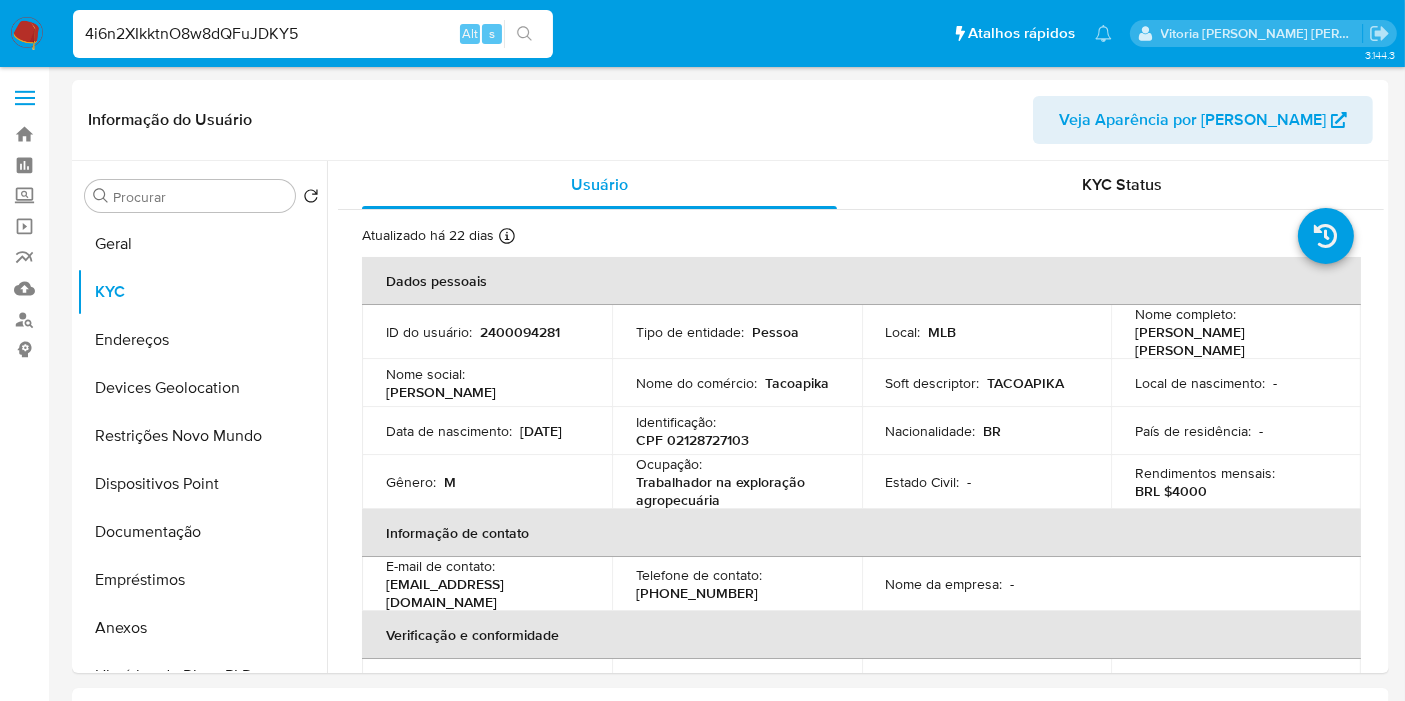 type on "4i6n2XIkktnO8w8dQFuJDKY5" 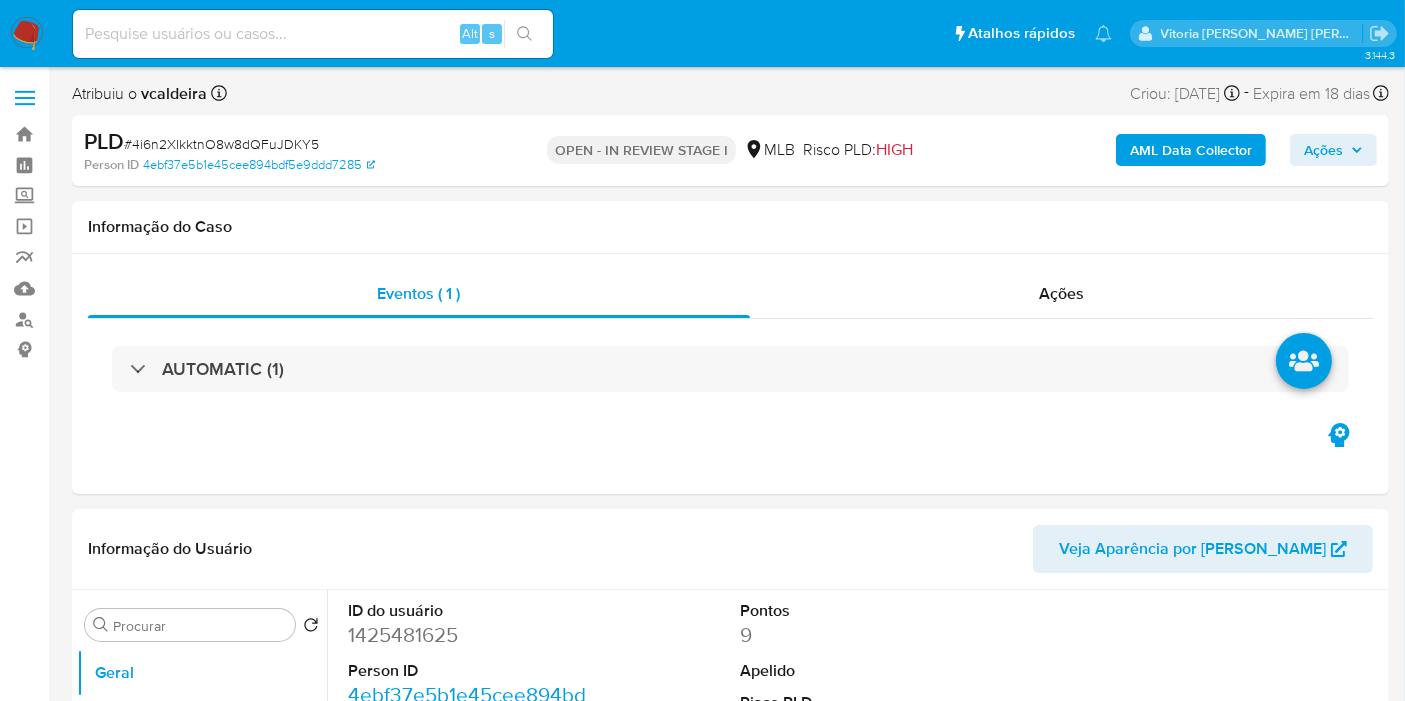 select on "10" 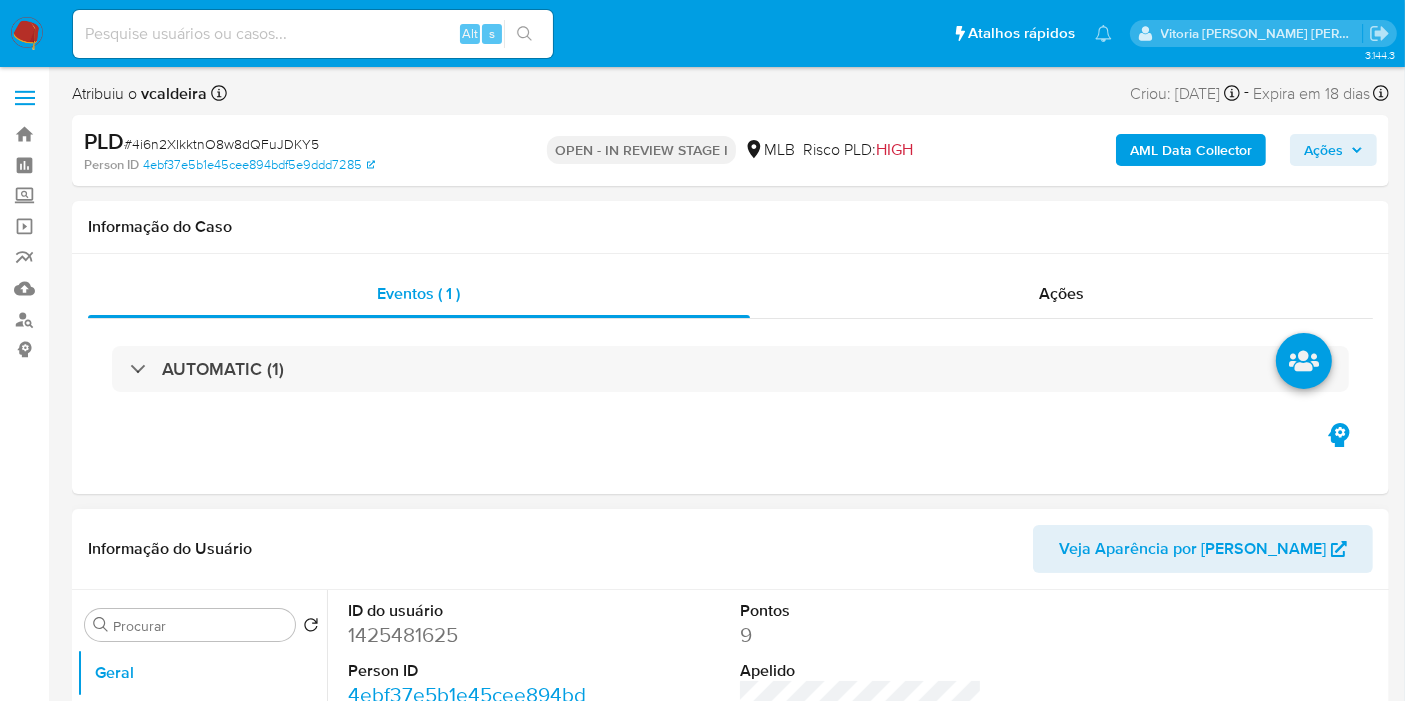 click on "1425481625" at bounding box center (469, 635) 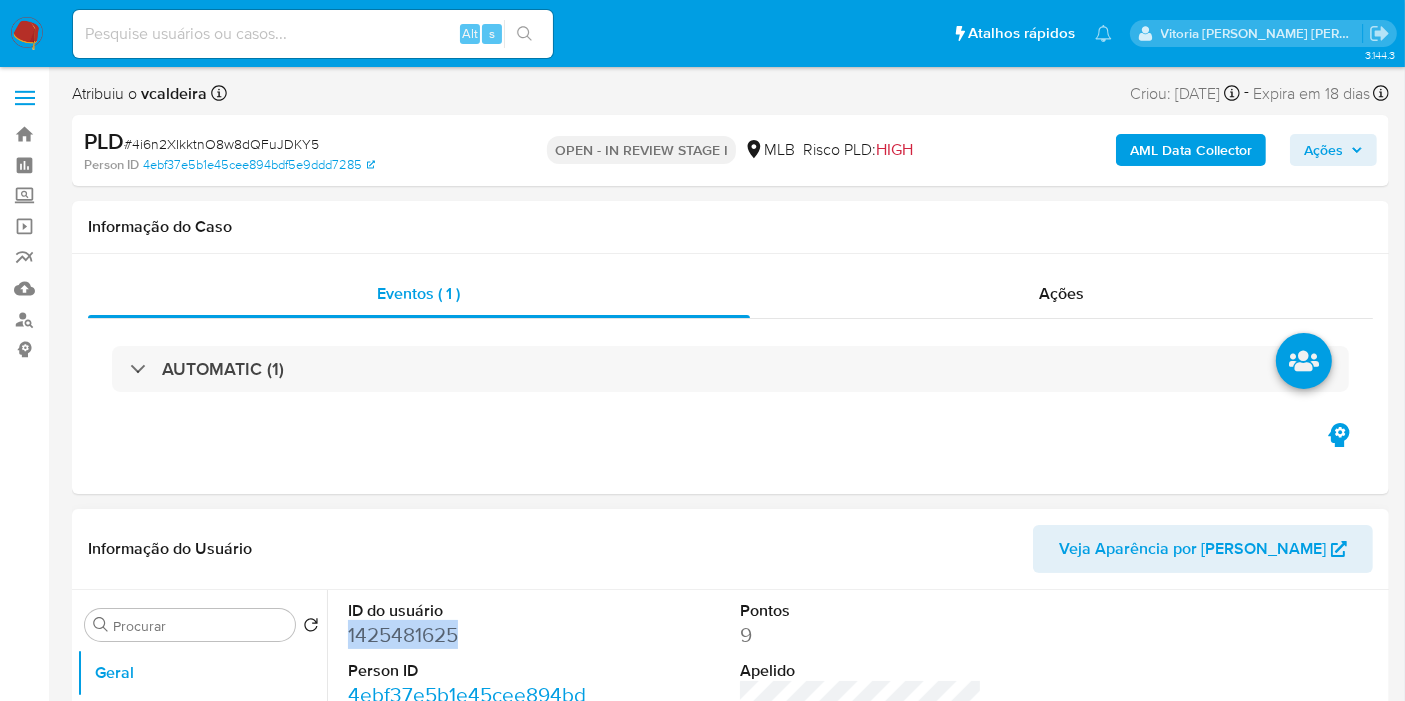 click on "1425481625" at bounding box center [469, 635] 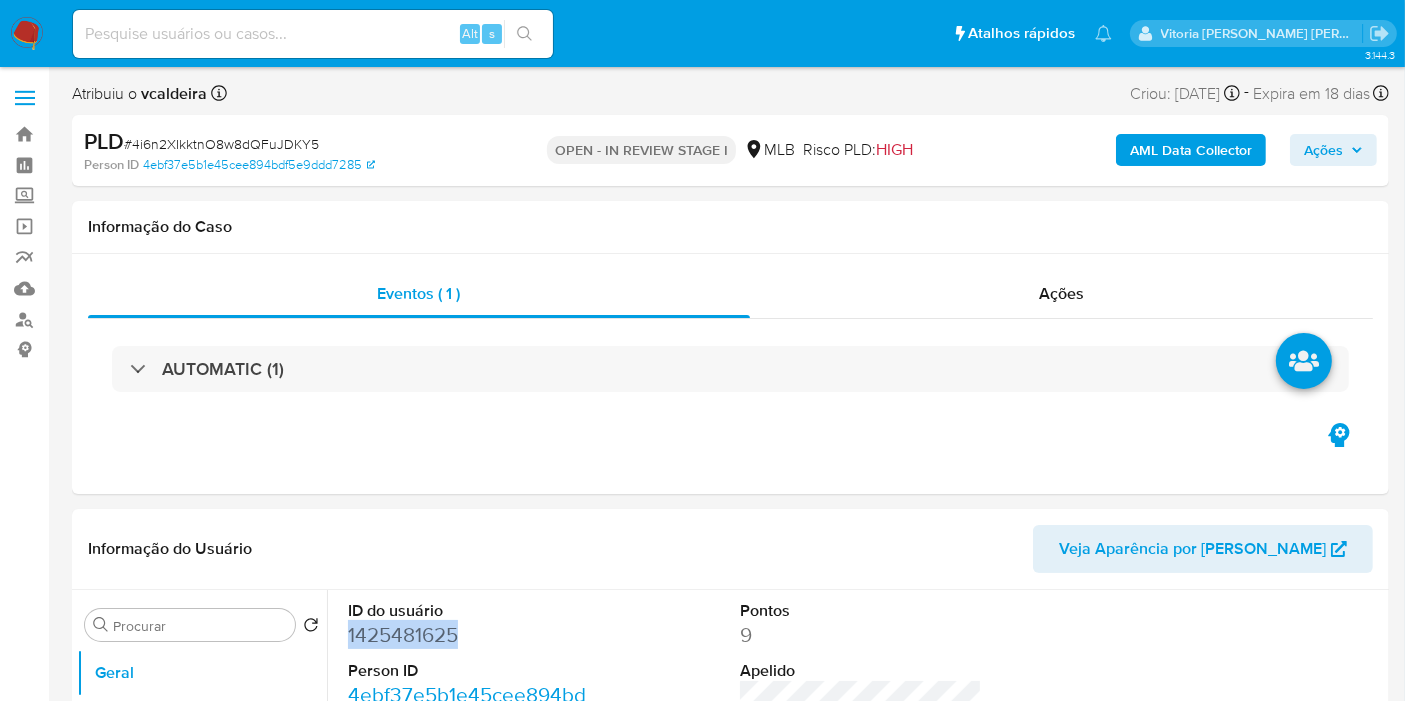 copy on "1425481625" 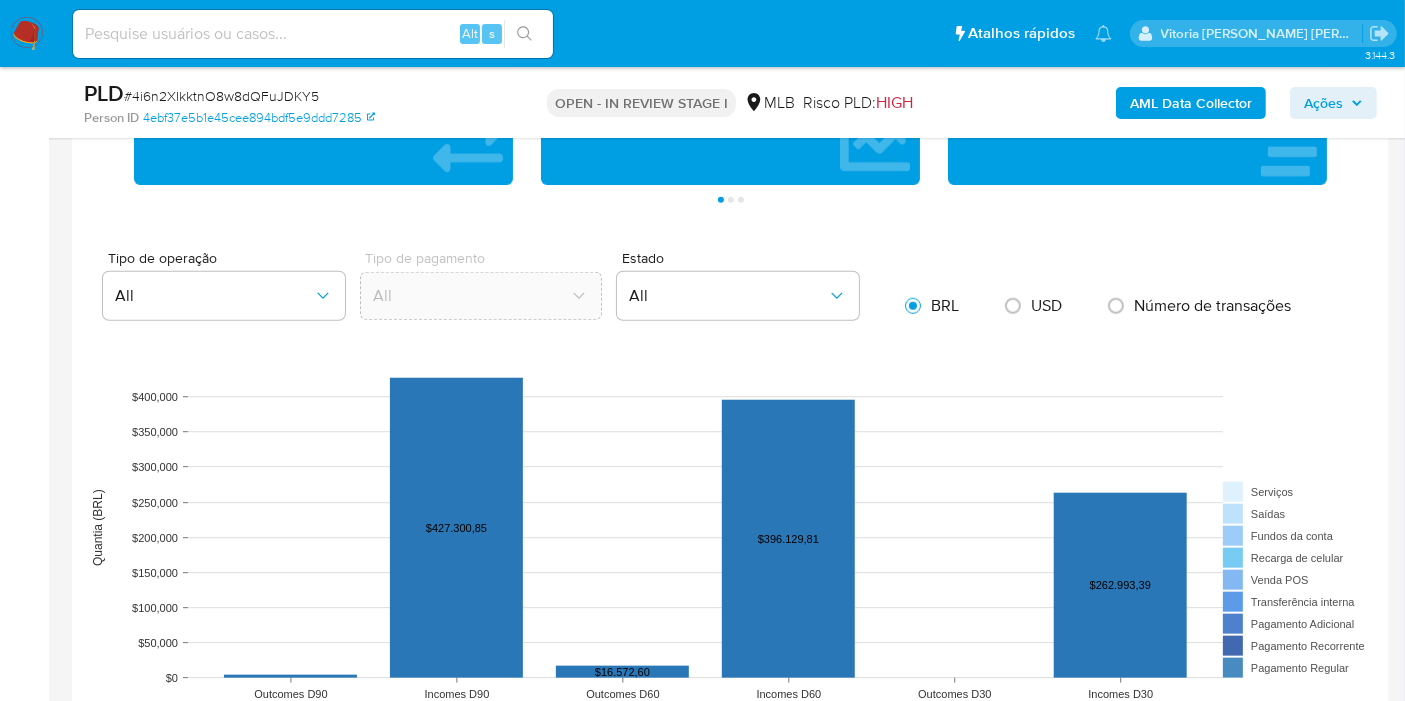 scroll, scrollTop: 1444, scrollLeft: 0, axis: vertical 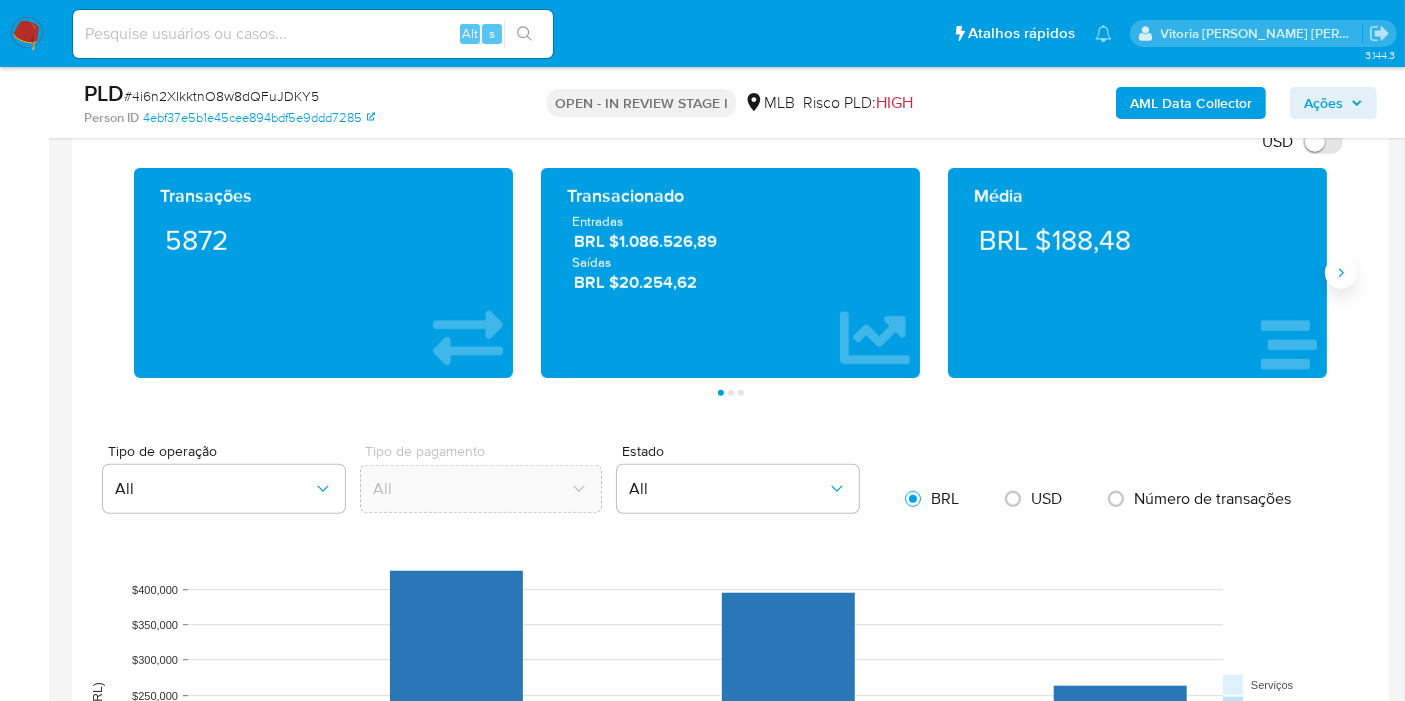 click 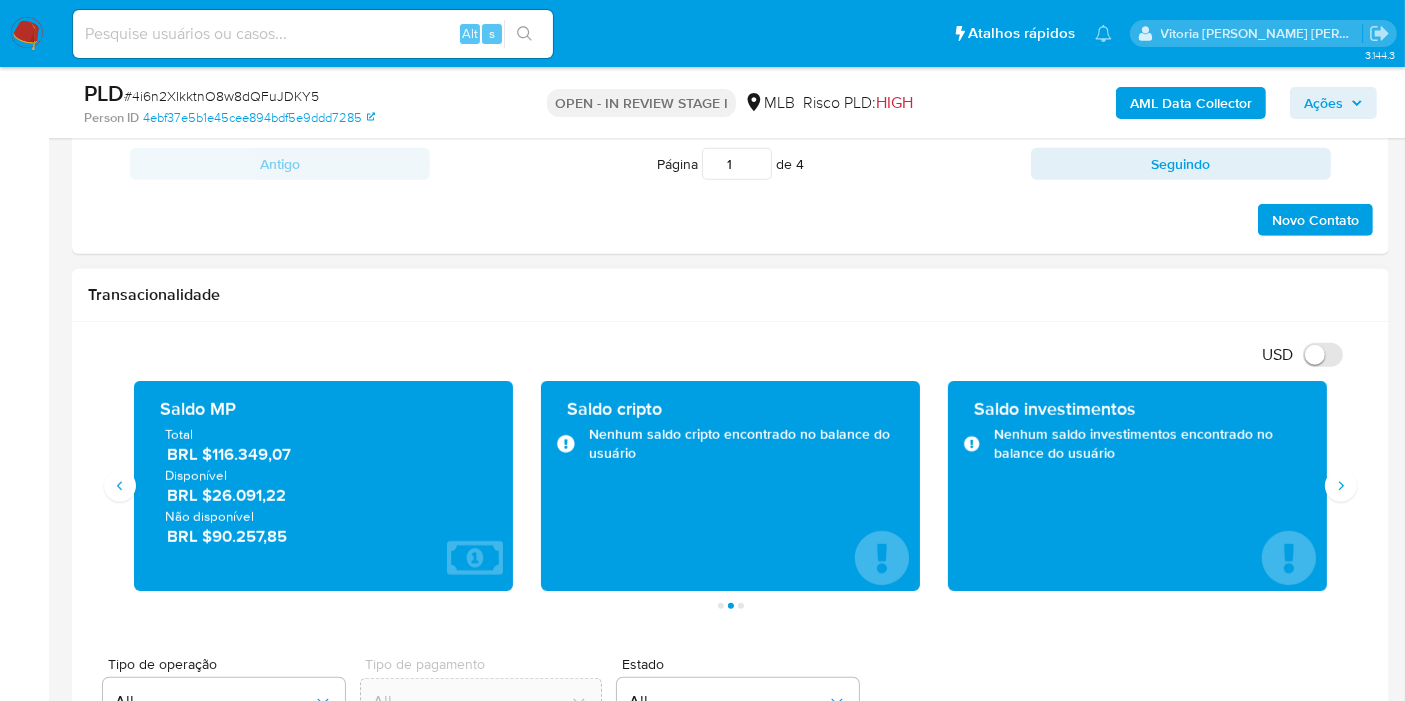 scroll, scrollTop: 1222, scrollLeft: 0, axis: vertical 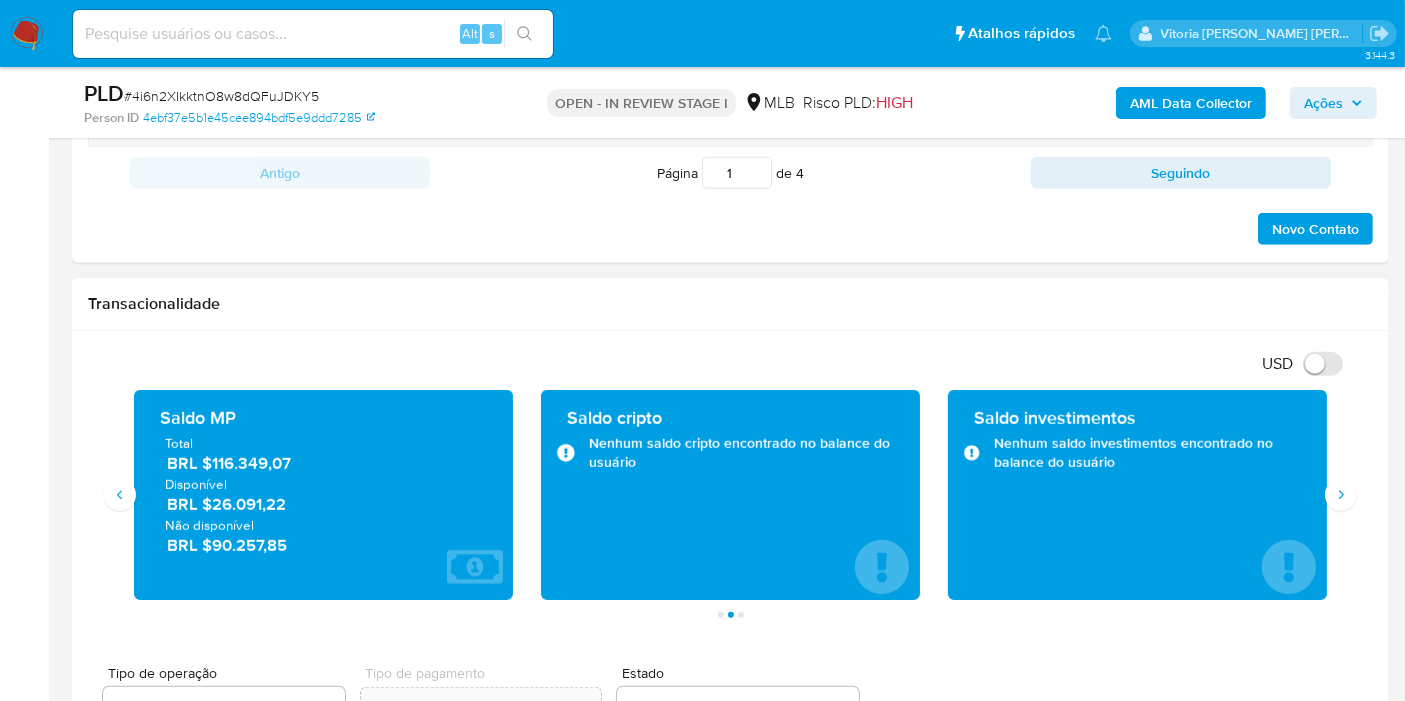 click on "Saldo investimentos Nenhum saldo investimentos encontrado no balance do usuário" at bounding box center (1137, 495) 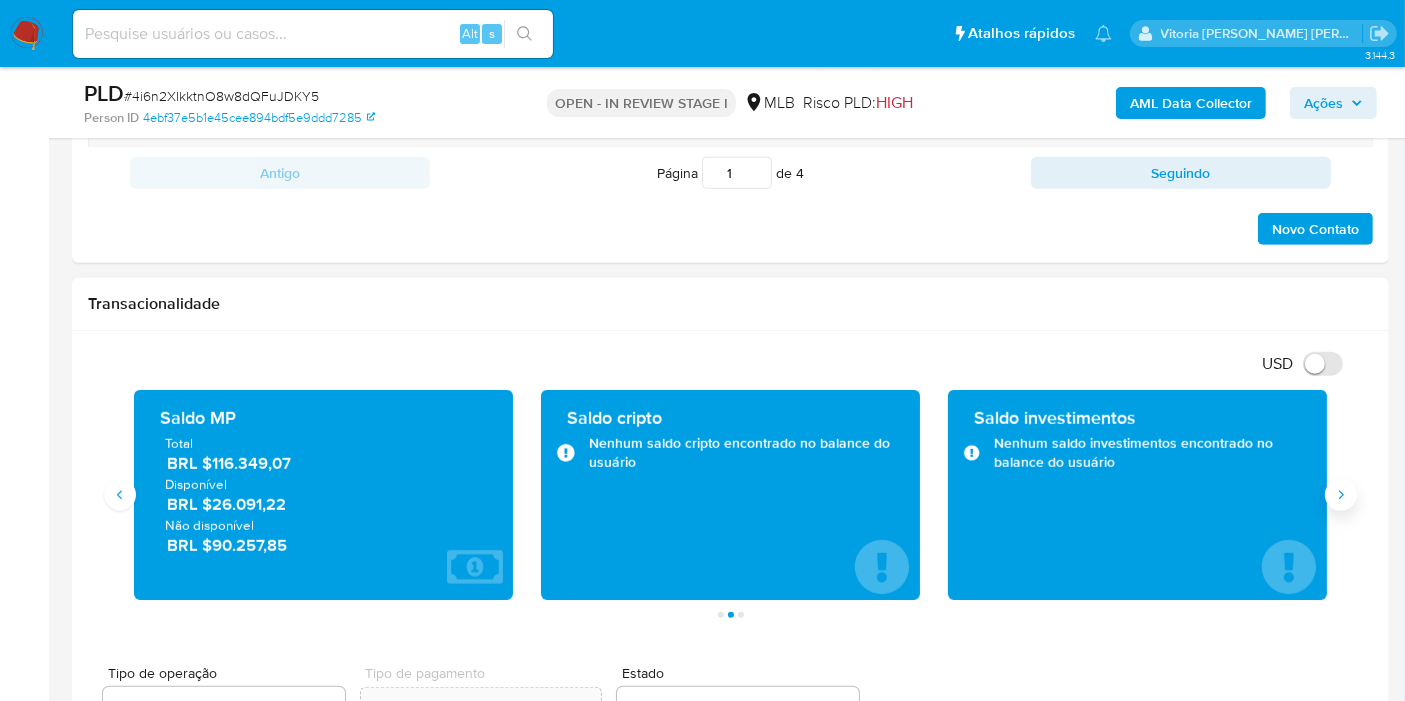 click 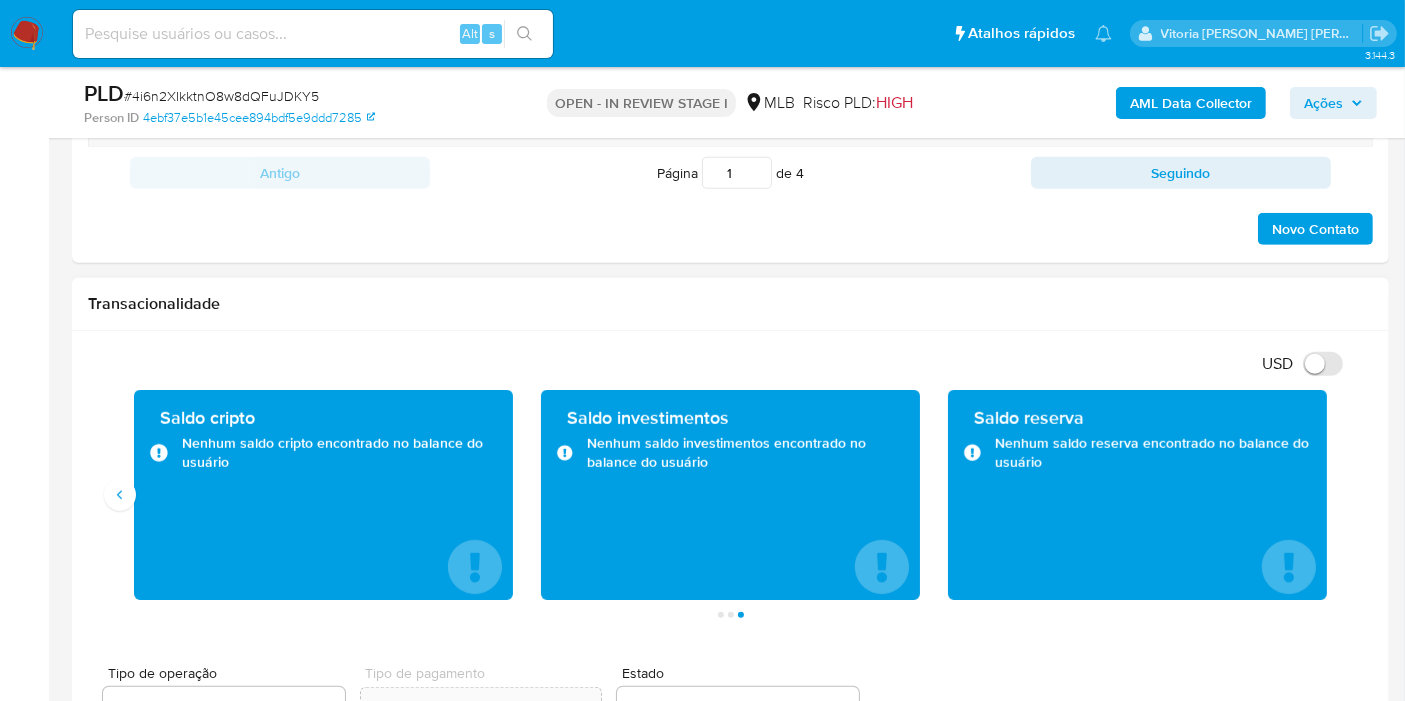 click on "Saldo cripto Nenhum saldo cripto encontrado no balance do usuário" at bounding box center (323, 495) 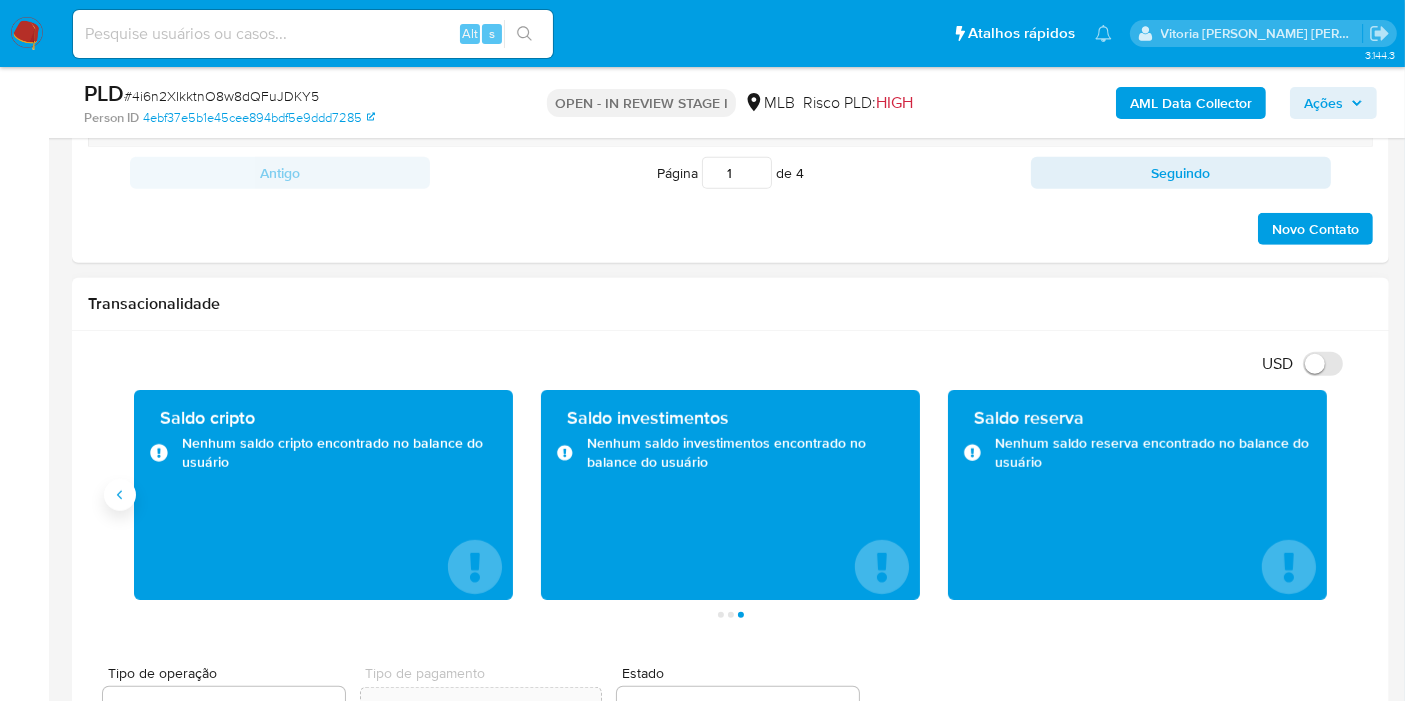click at bounding box center [120, 495] 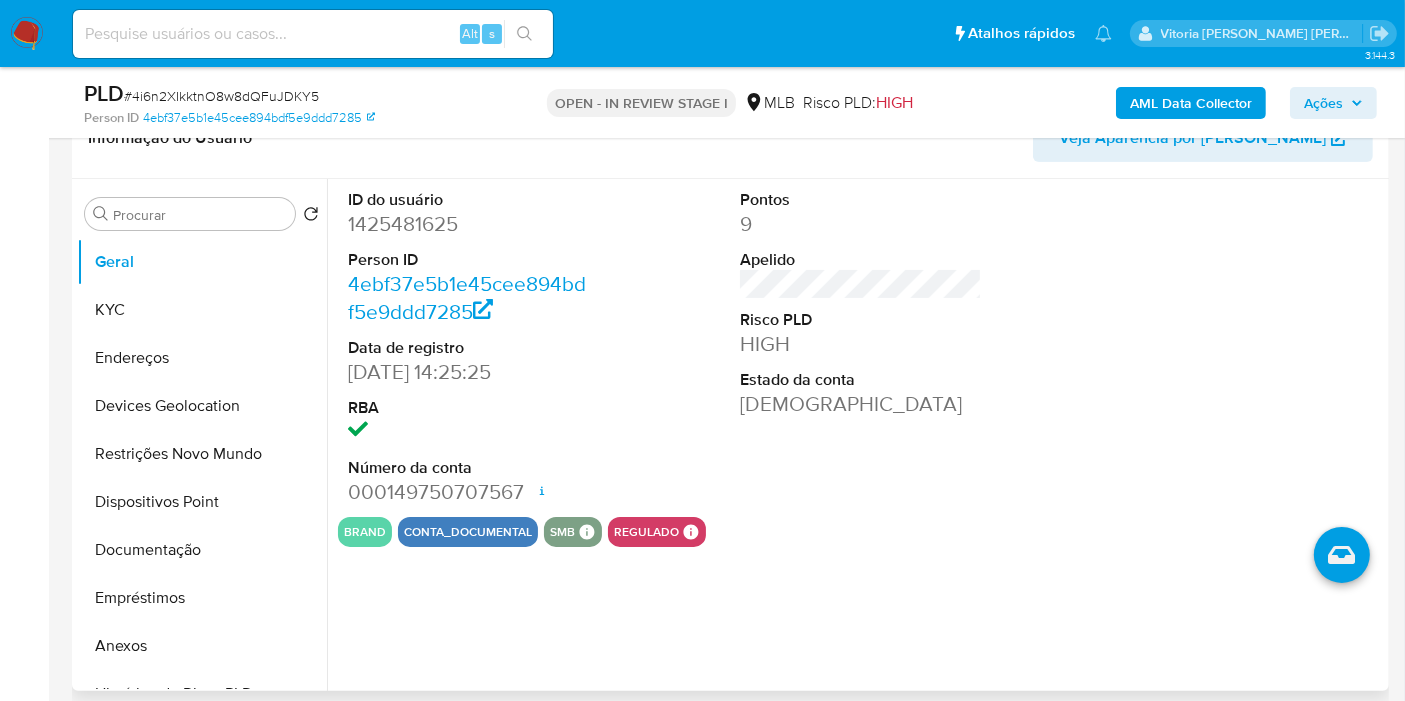 scroll, scrollTop: 333, scrollLeft: 0, axis: vertical 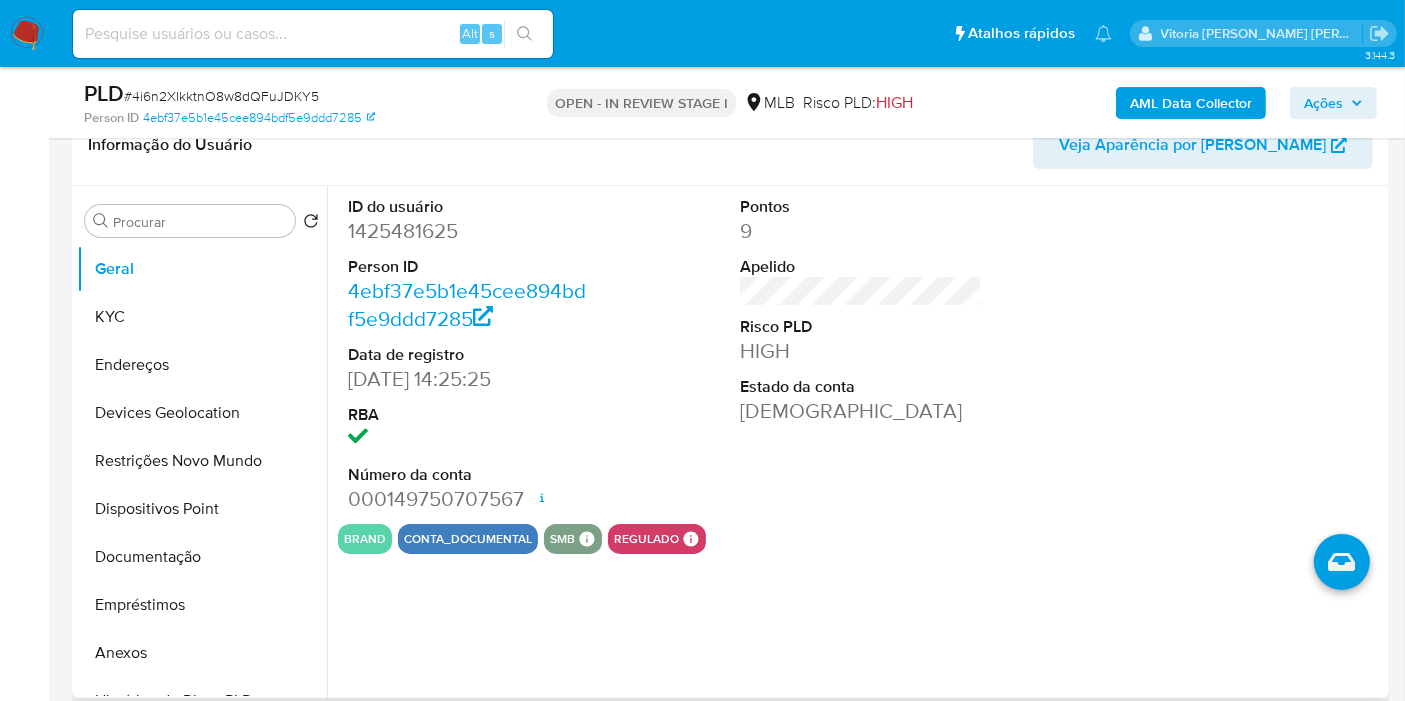 click on "1425481625" at bounding box center [469, 231] 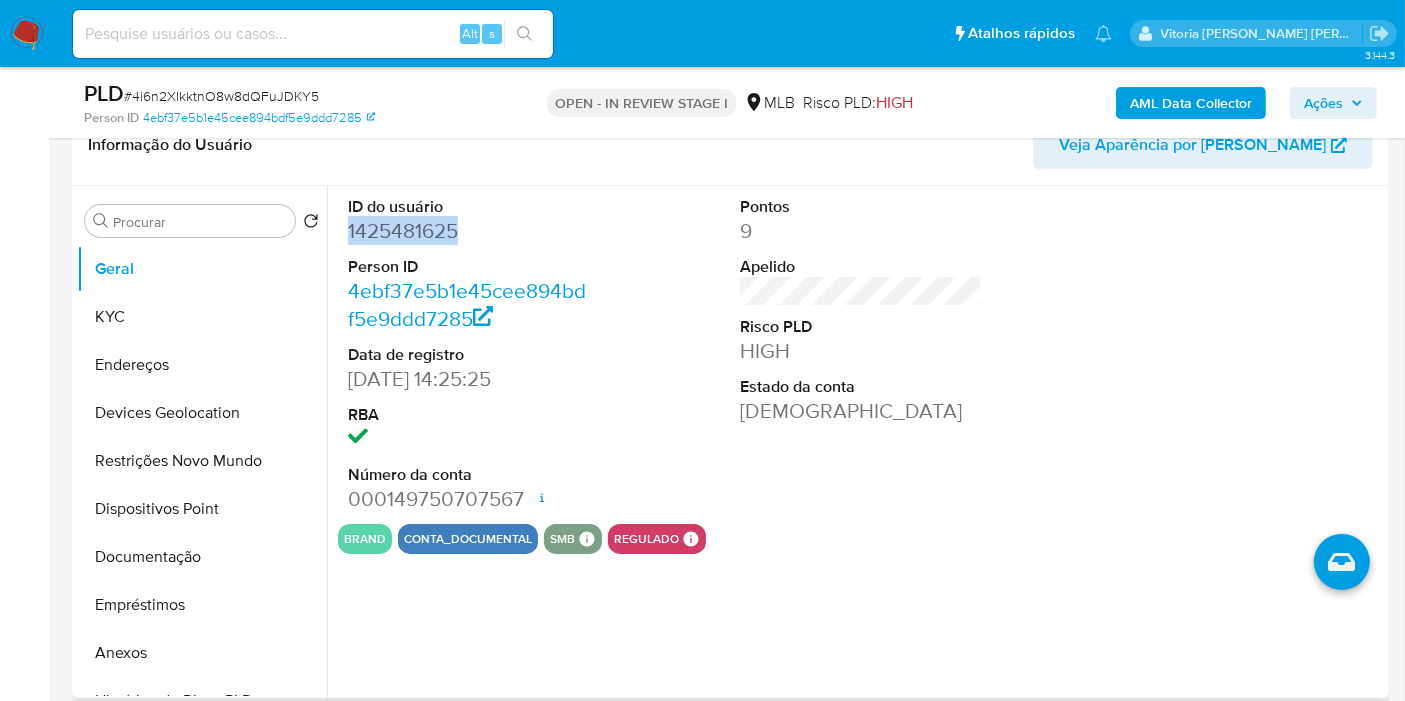 click on "1425481625" at bounding box center [469, 231] 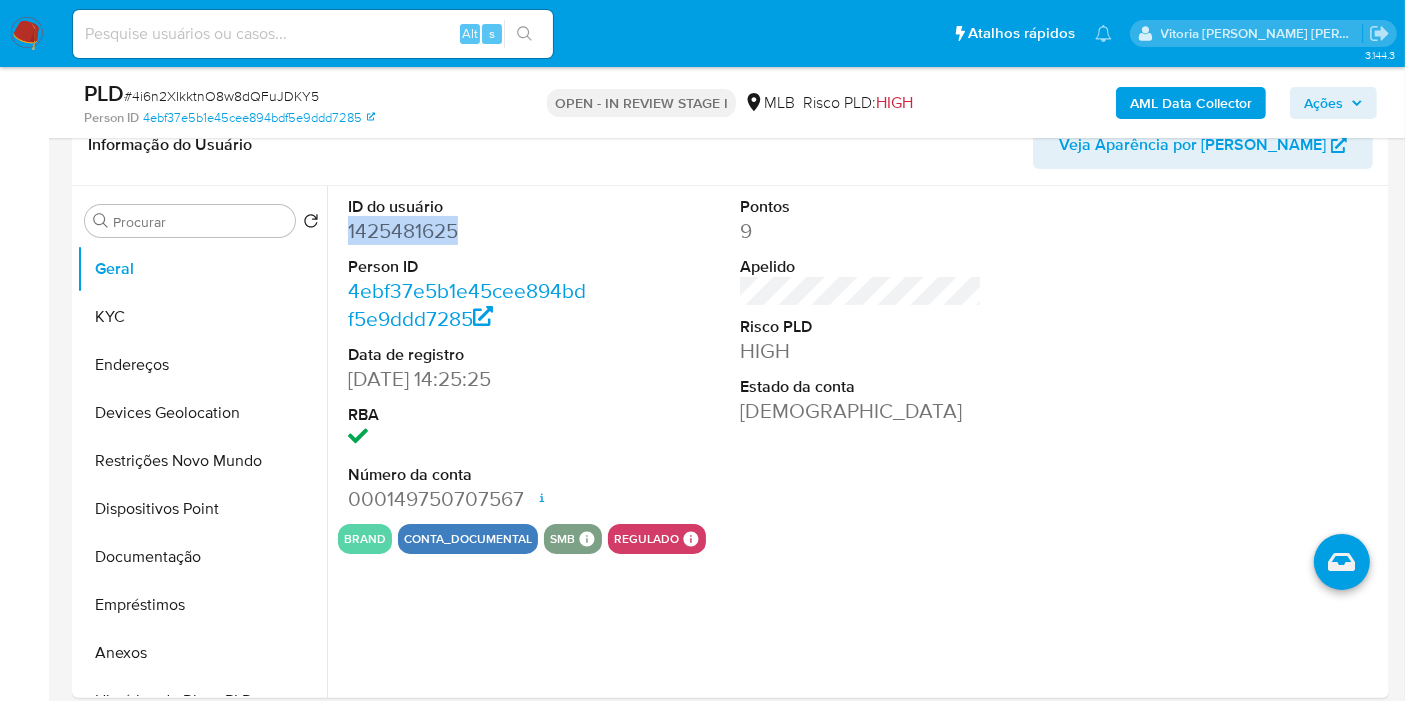 copy on "1425481625" 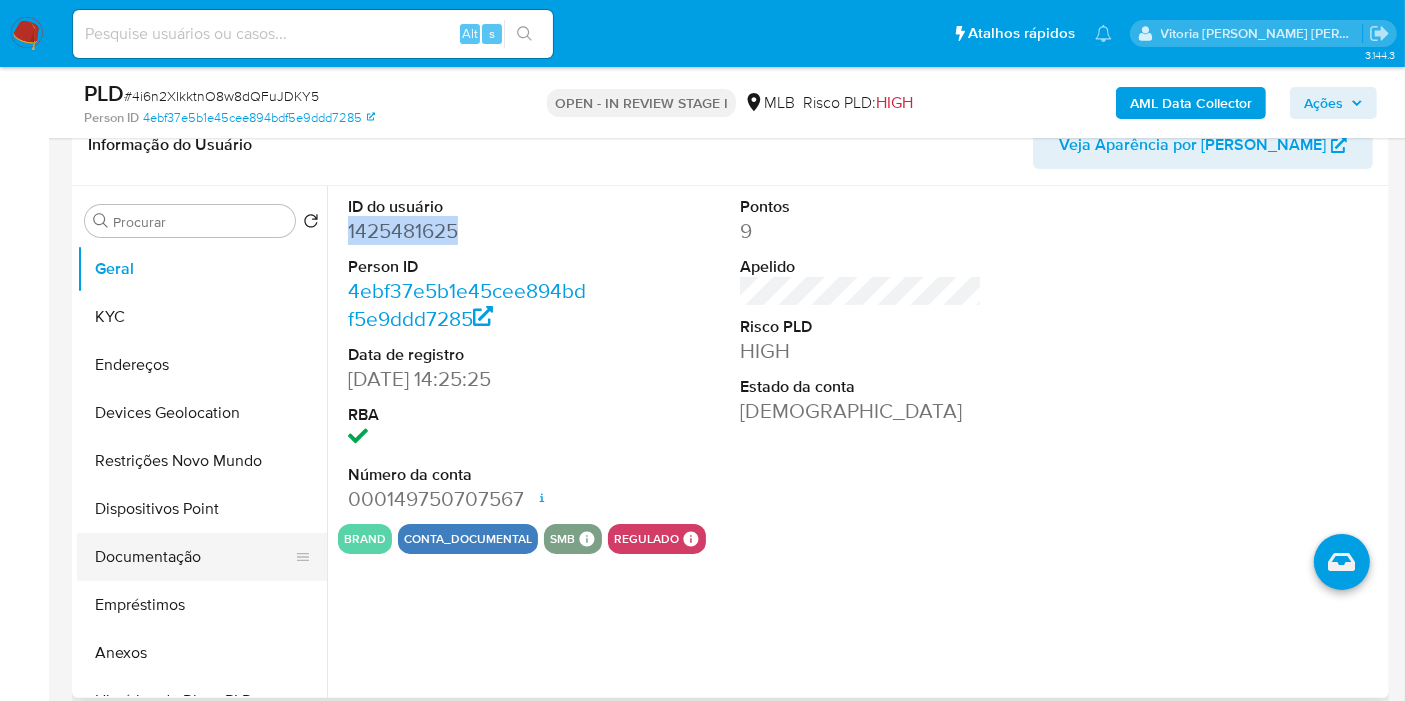 click on "Documentação" at bounding box center (194, 557) 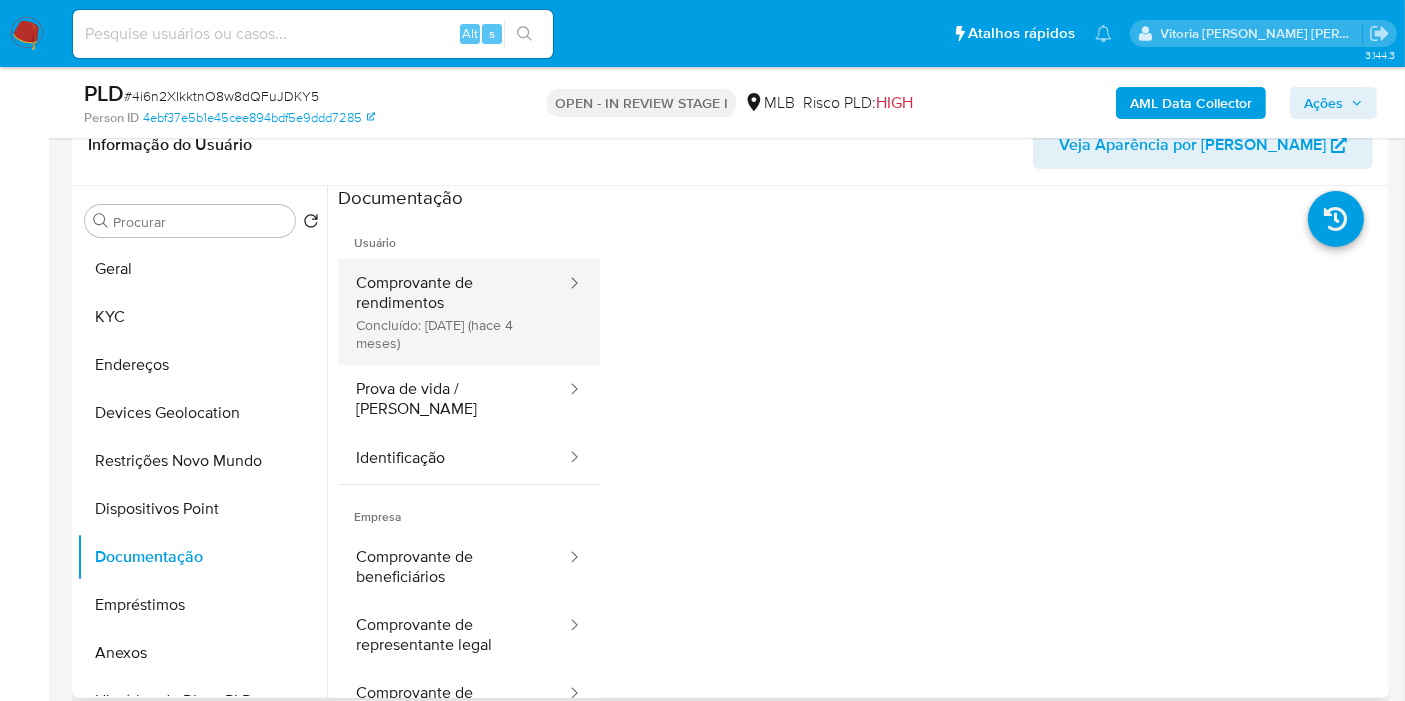 click on "Comprovante de rendimentos Concluído: 10/03/2025 (hace 4 meses)" at bounding box center (453, 312) 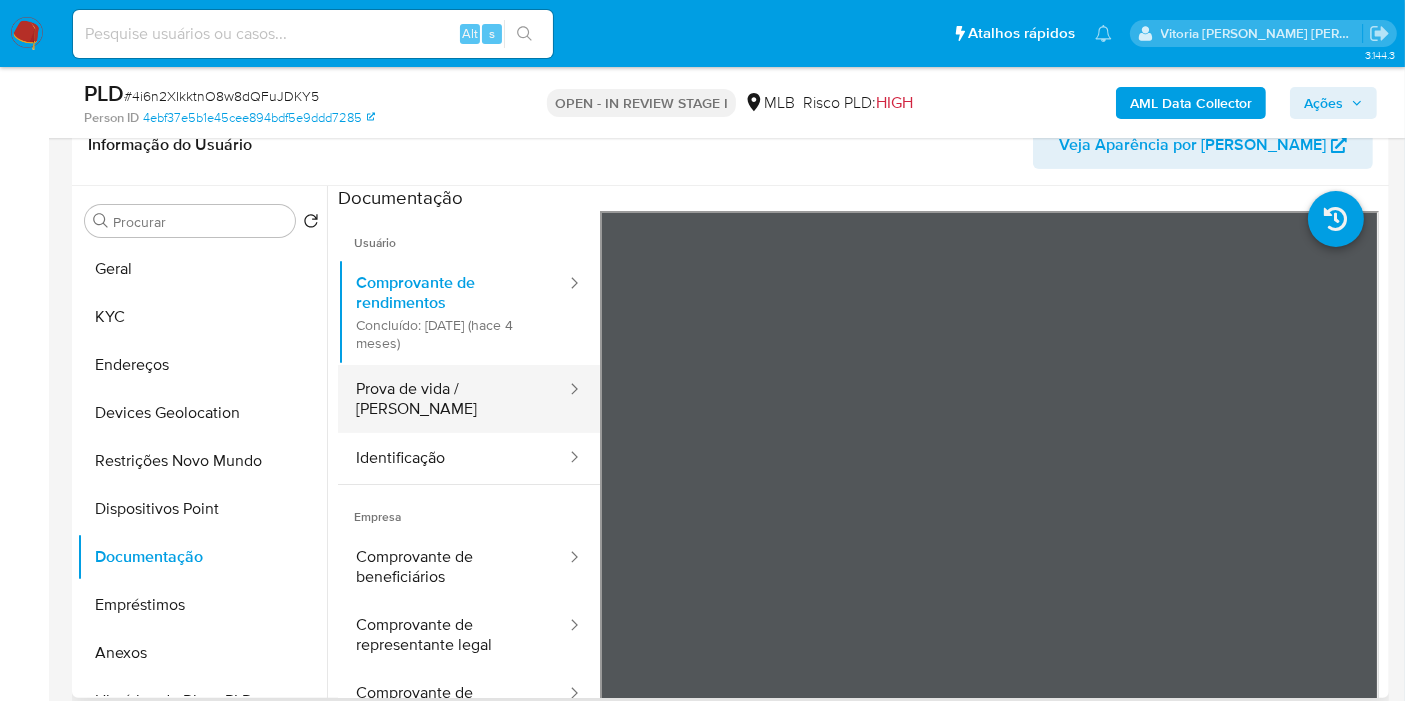 click on "Prova de vida / [PERSON_NAME]" at bounding box center (453, 399) 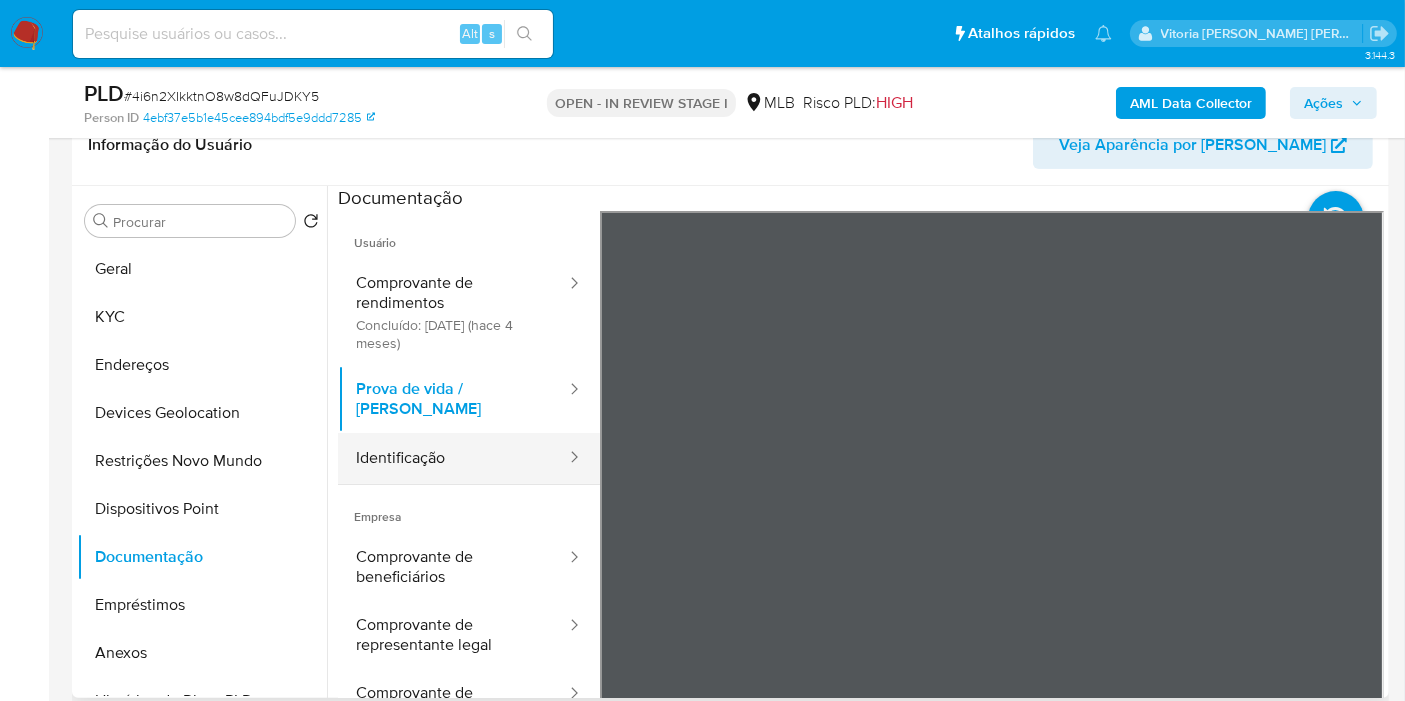 click on "Identificação" at bounding box center (453, 458) 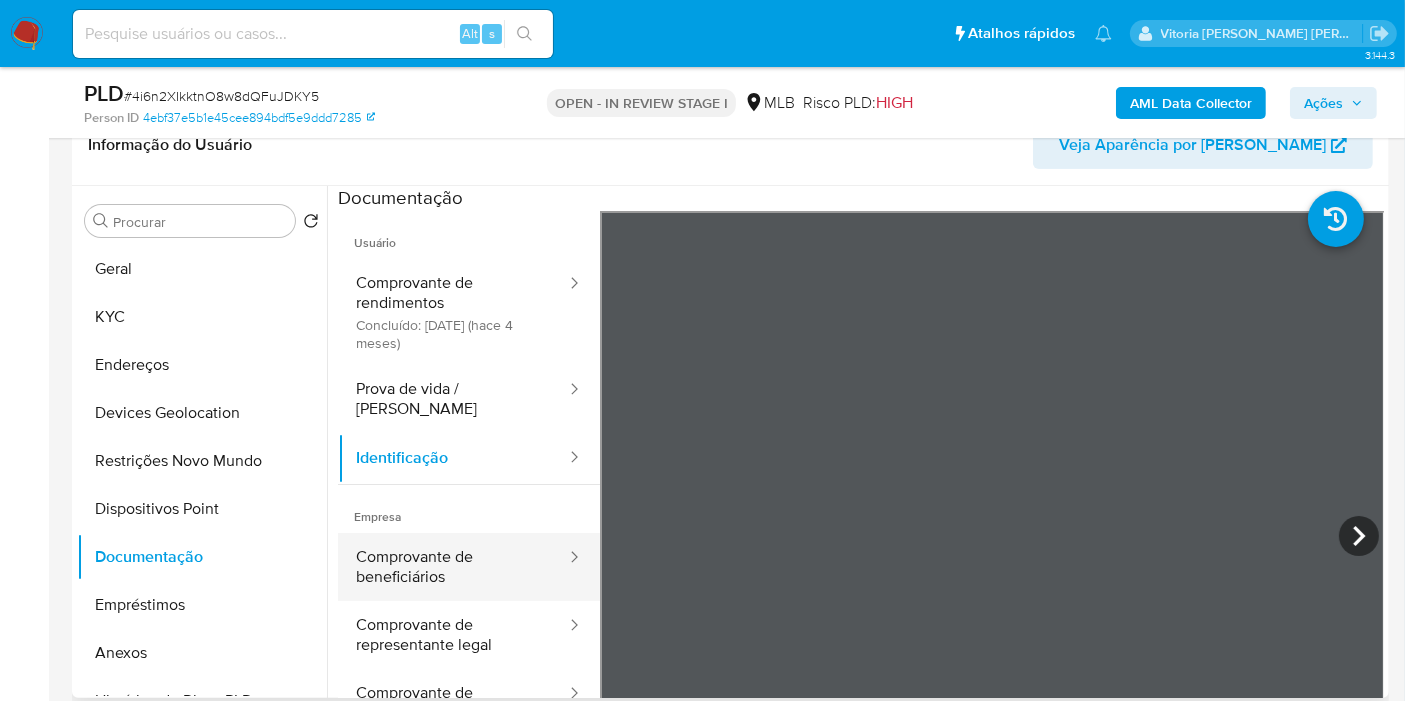 drag, startPoint x: 409, startPoint y: 537, endPoint x: 436, endPoint y: 537, distance: 27 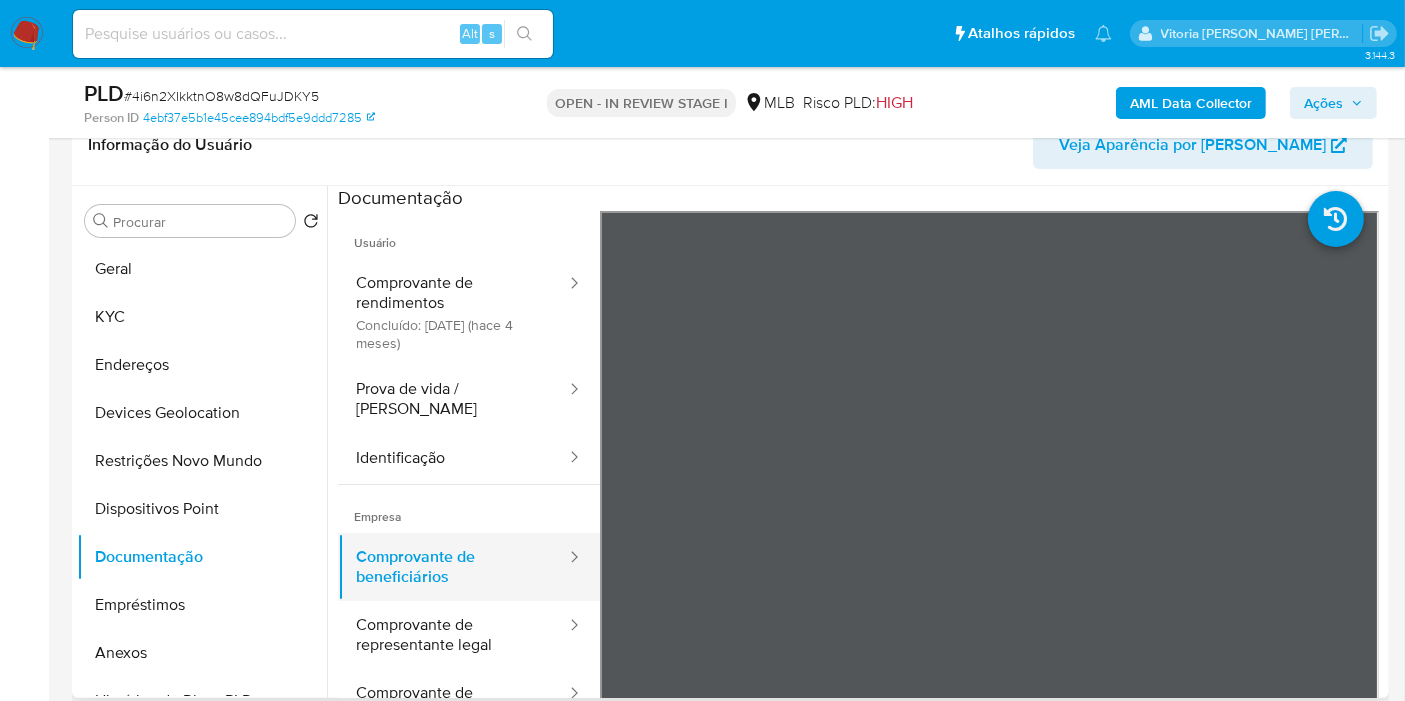 scroll, scrollTop: 38, scrollLeft: 0, axis: vertical 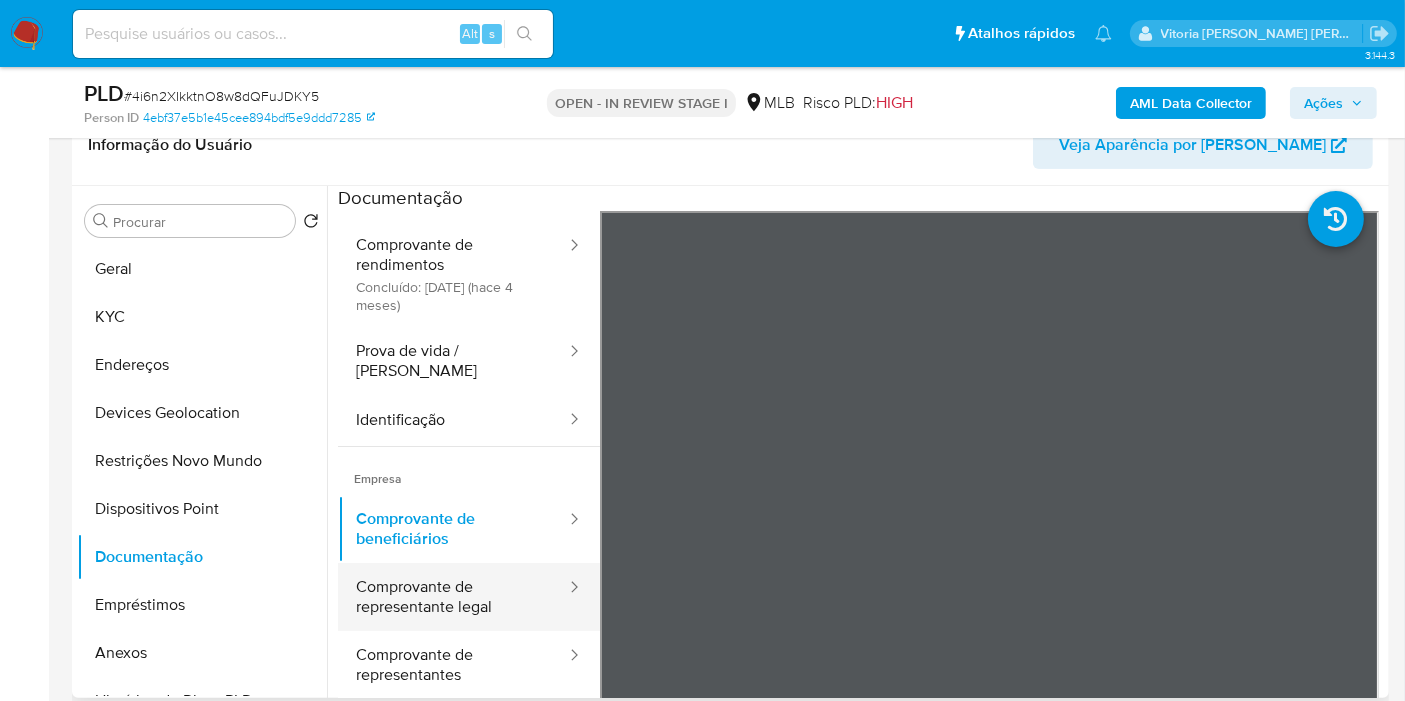 click on "Comprovante de representante legal" at bounding box center [453, 597] 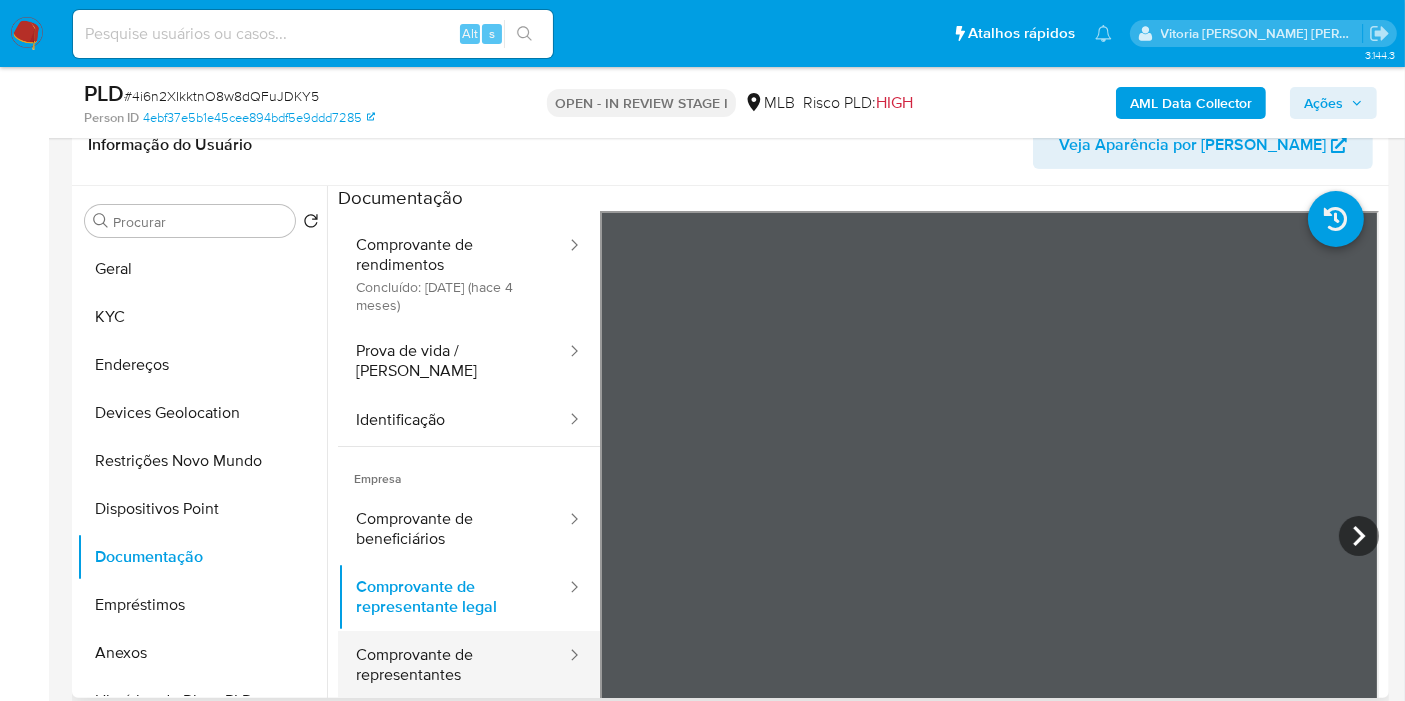 click on "Comprovante de representantes" at bounding box center [453, 665] 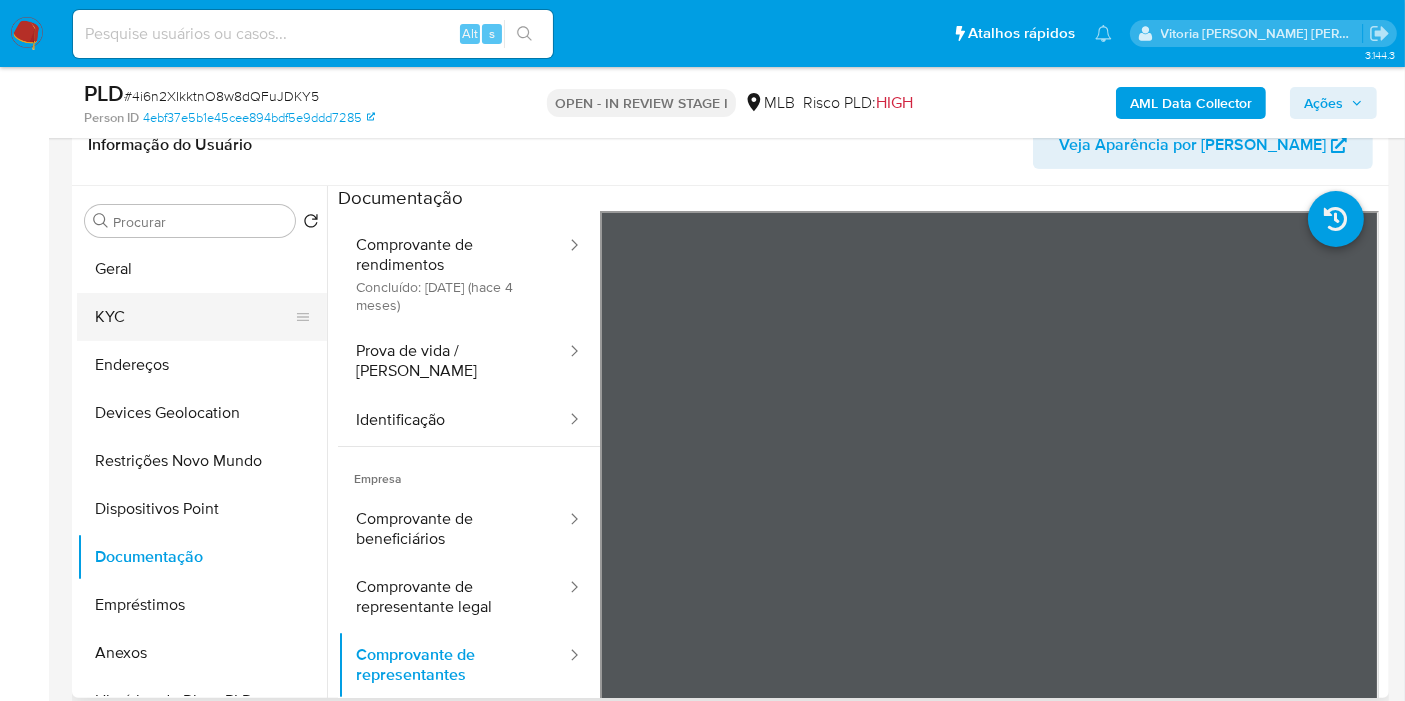 click on "KYC" at bounding box center (194, 317) 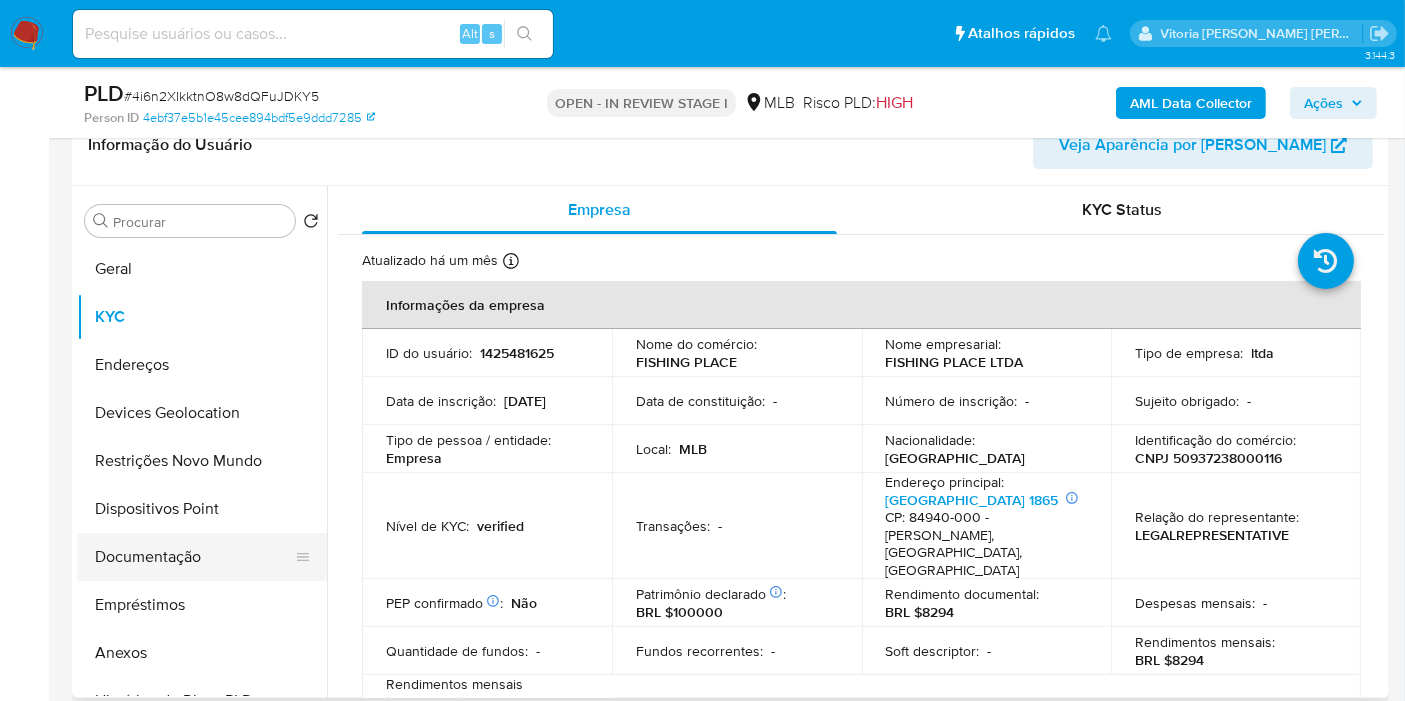 click on "Documentação" at bounding box center (194, 557) 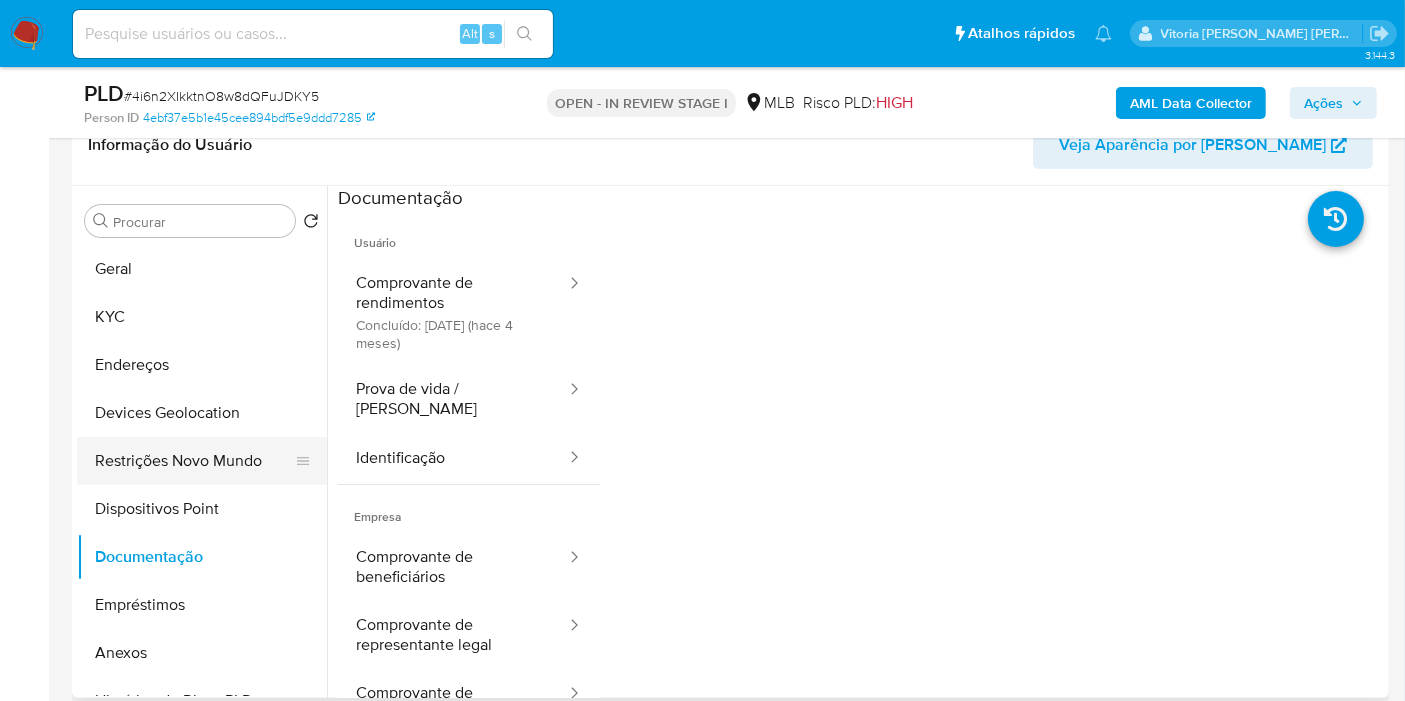 click on "Restrições Novo Mundo" at bounding box center (194, 461) 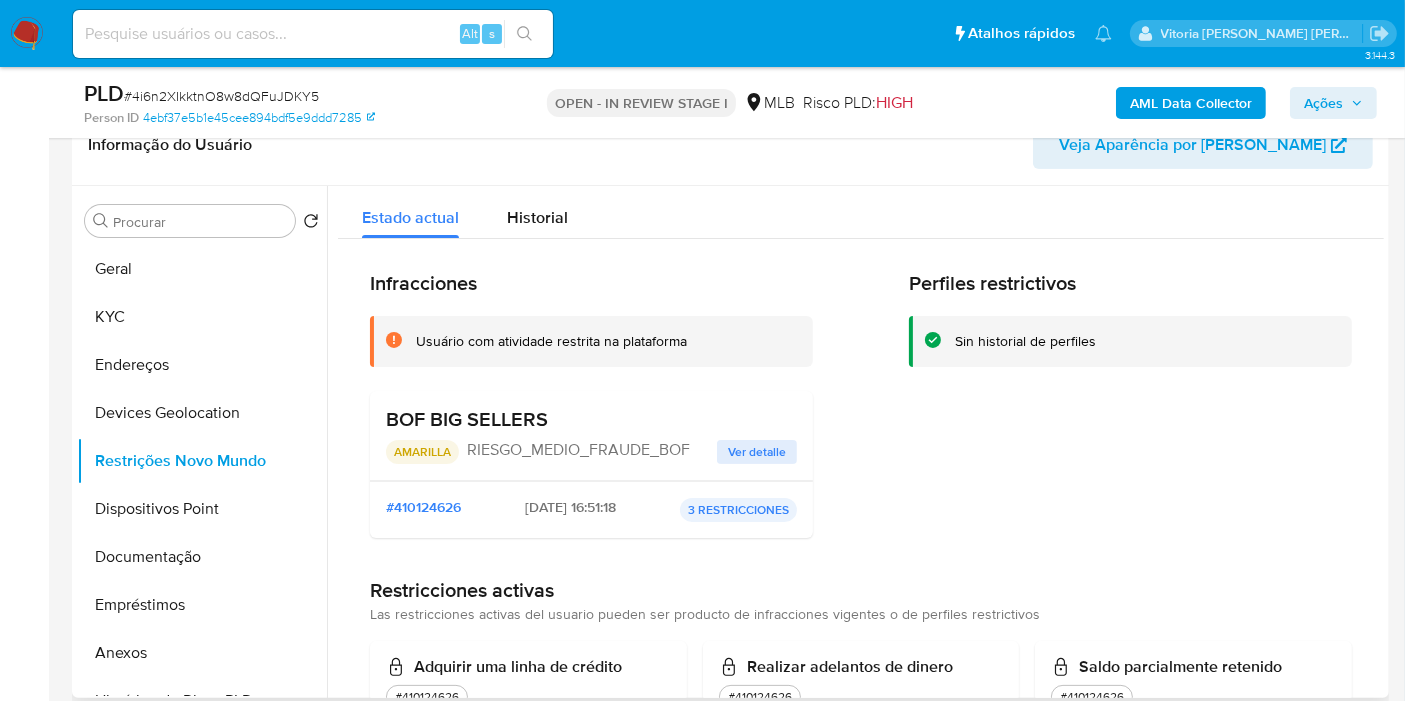 drag, startPoint x: 544, startPoint y: 421, endPoint x: 386, endPoint y: 383, distance: 162.50539 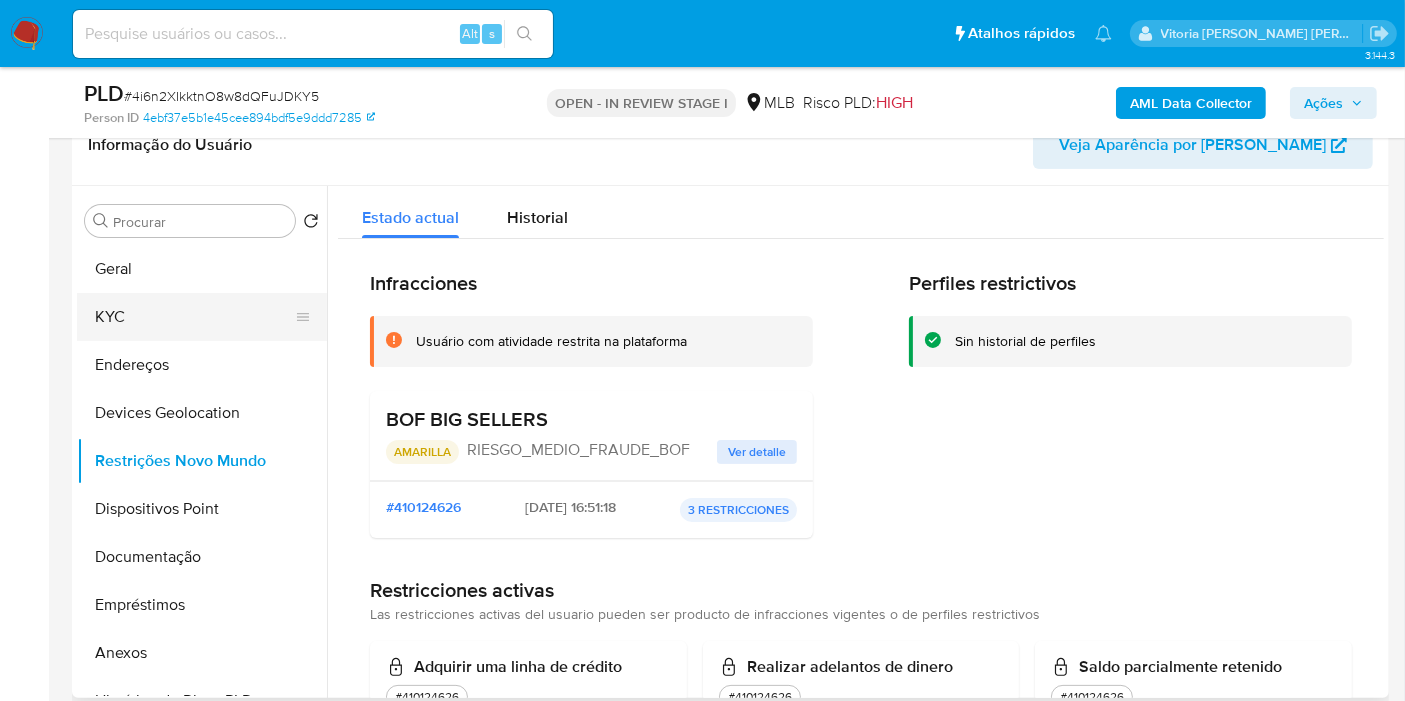 click on "KYC" at bounding box center (194, 317) 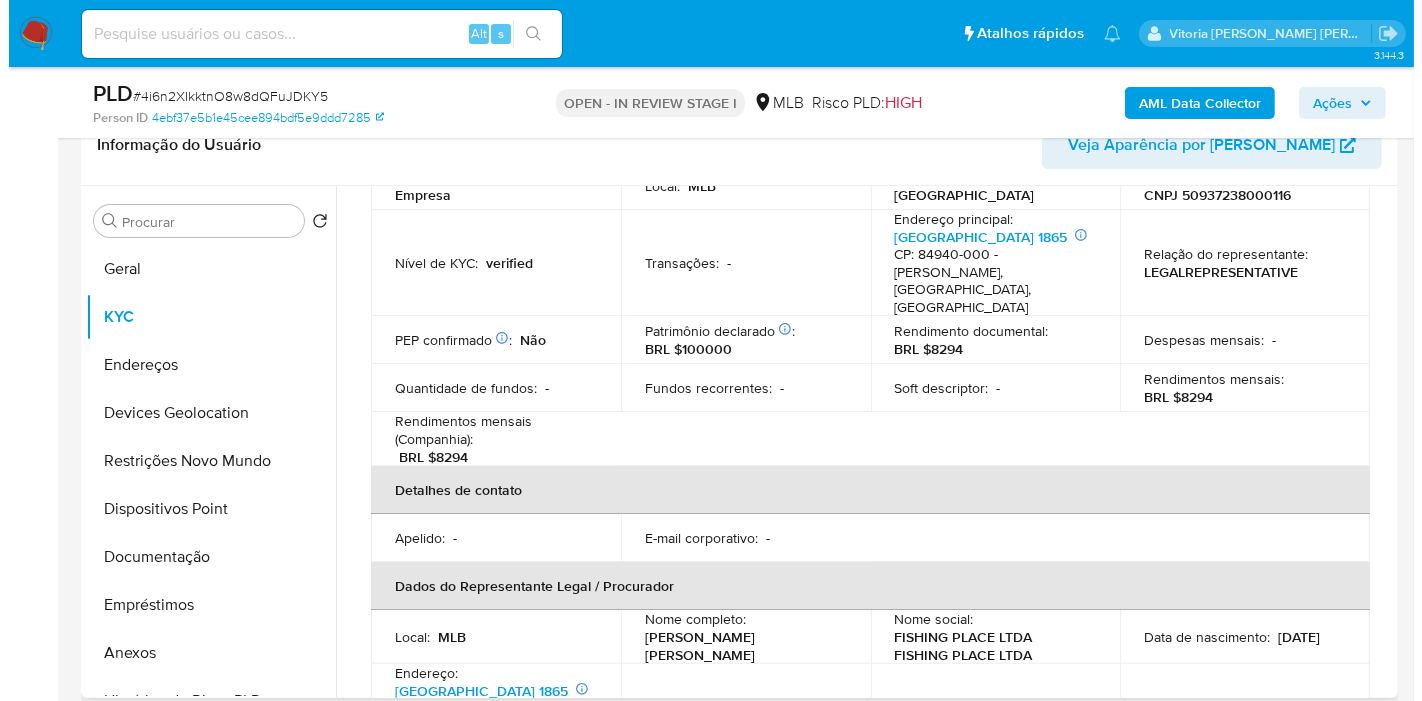 scroll, scrollTop: 0, scrollLeft: 0, axis: both 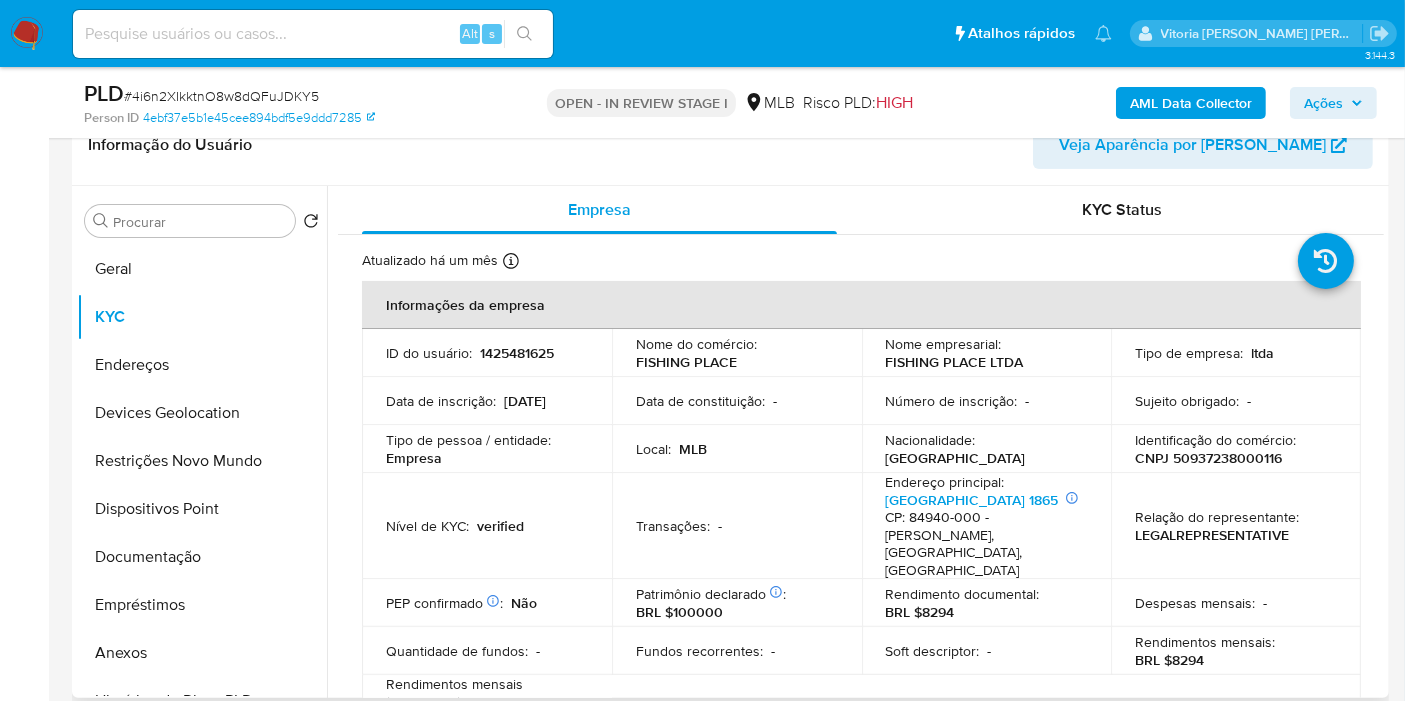 click on "CNPJ 50937238000116" at bounding box center (1208, 458) 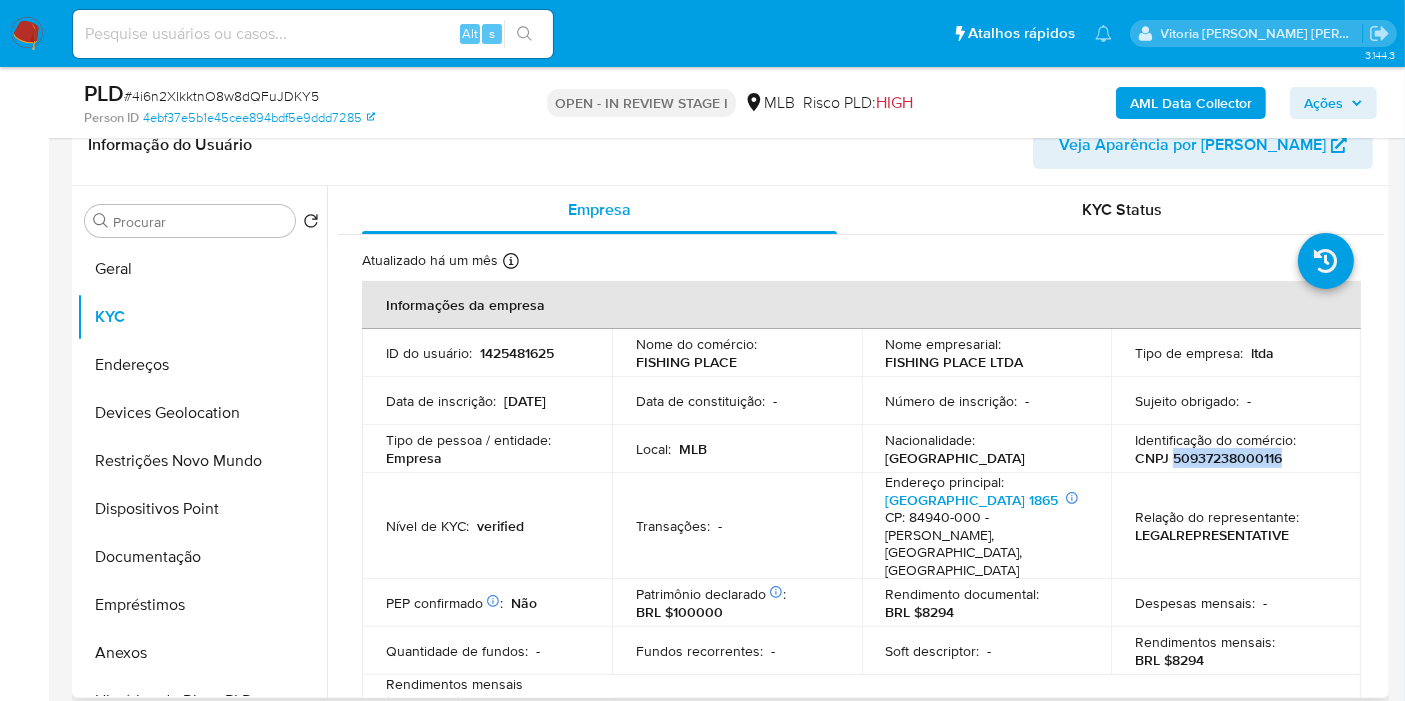 click on "CNPJ 50937238000116" at bounding box center [1208, 458] 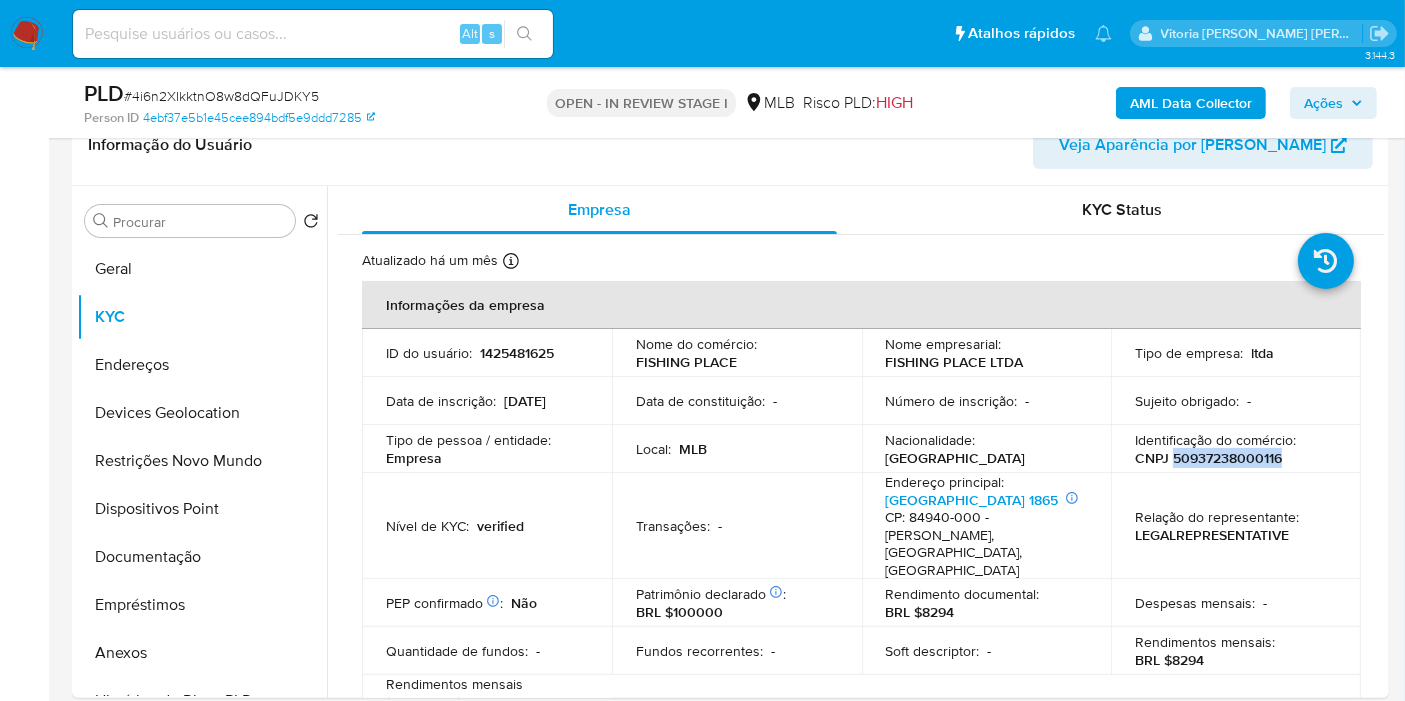 copy on "50937238000116" 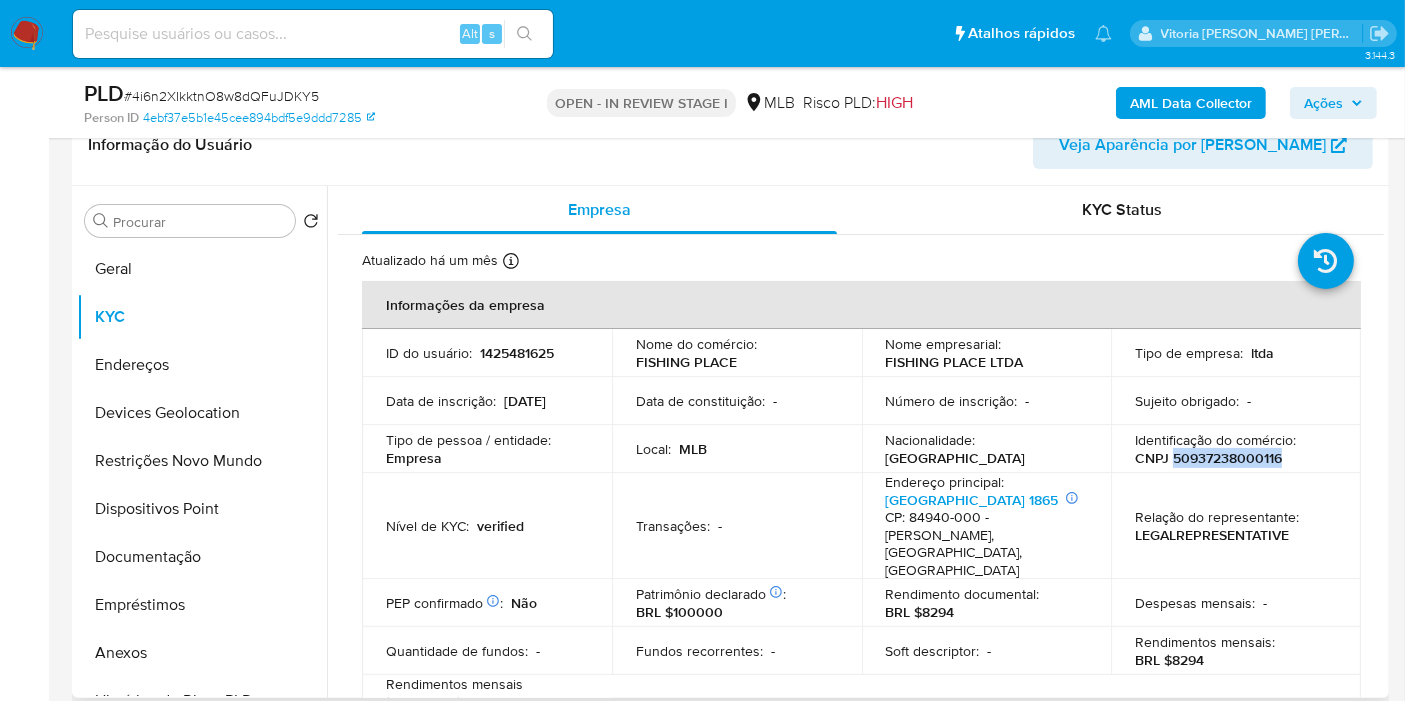 click on "CNPJ 50937238000116" at bounding box center [1208, 458] 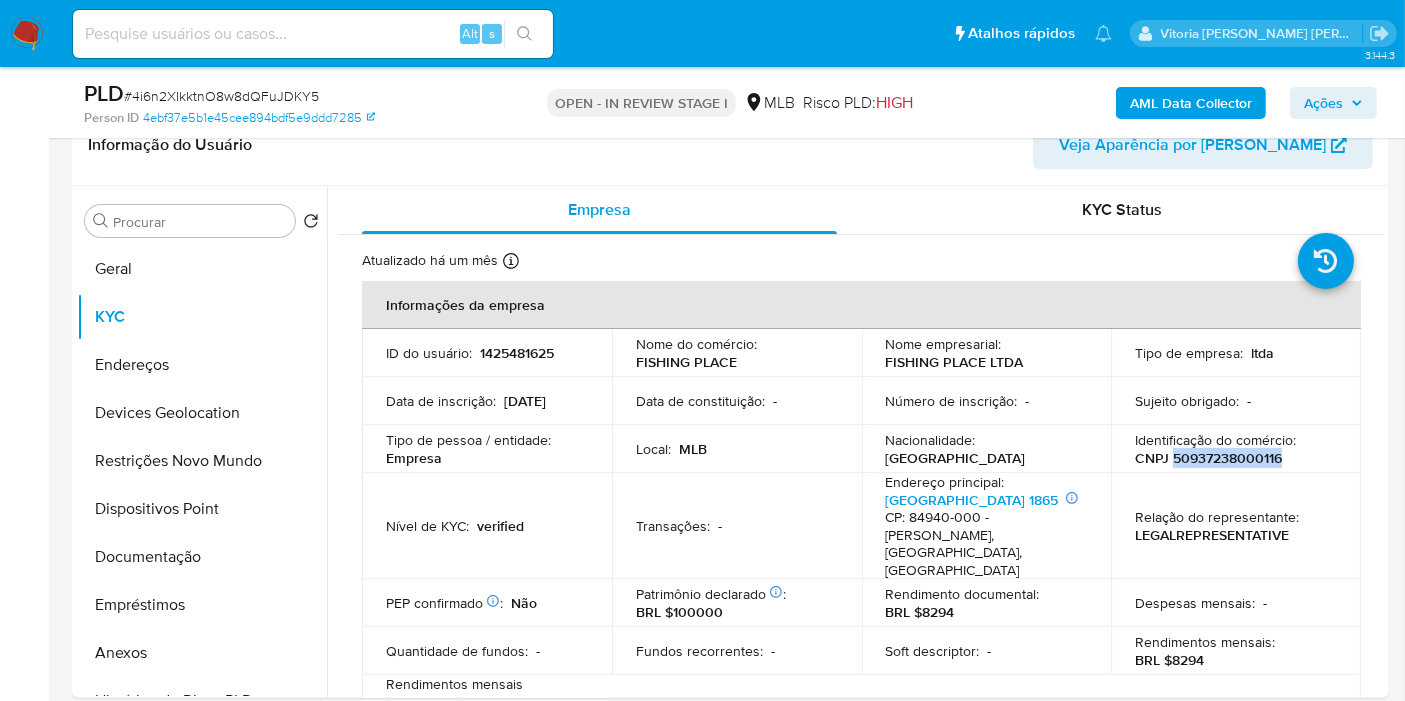click on "AML Data Collector" at bounding box center [1191, 103] 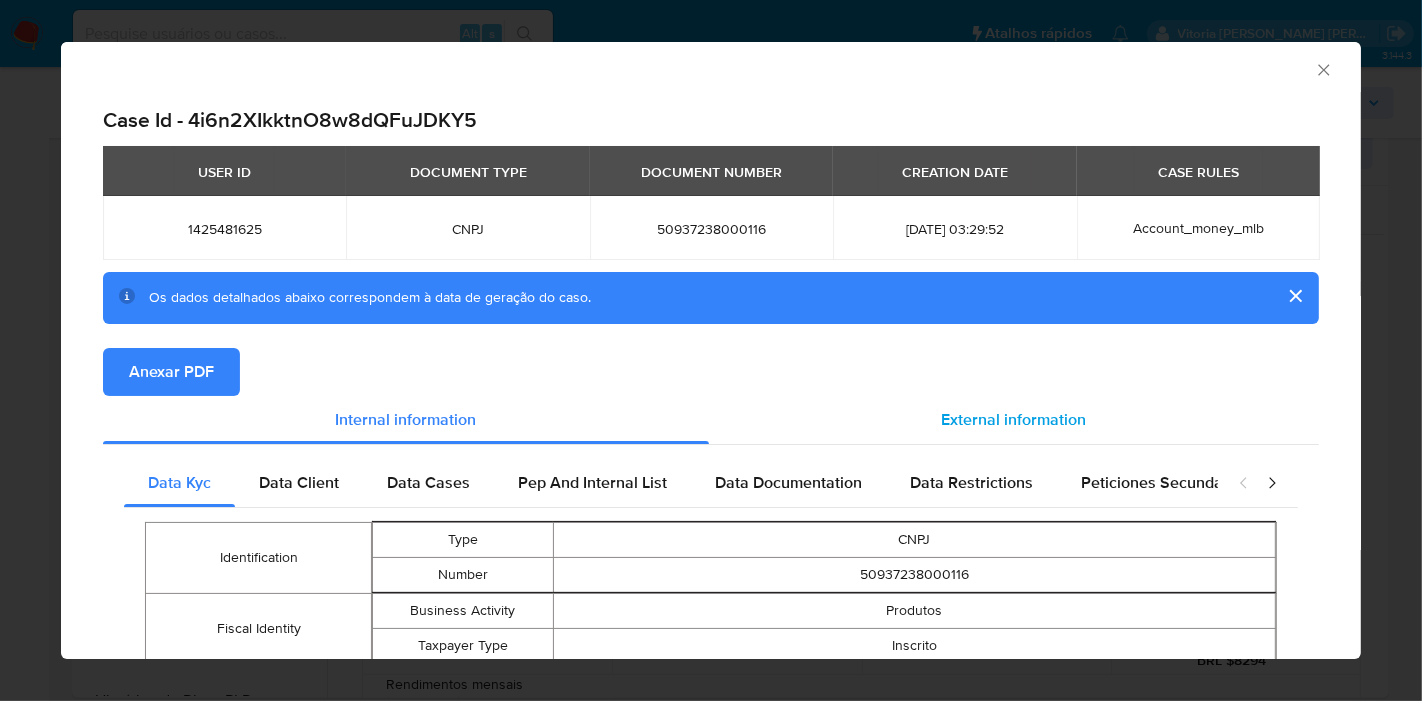 click on "External information" at bounding box center [1014, 419] 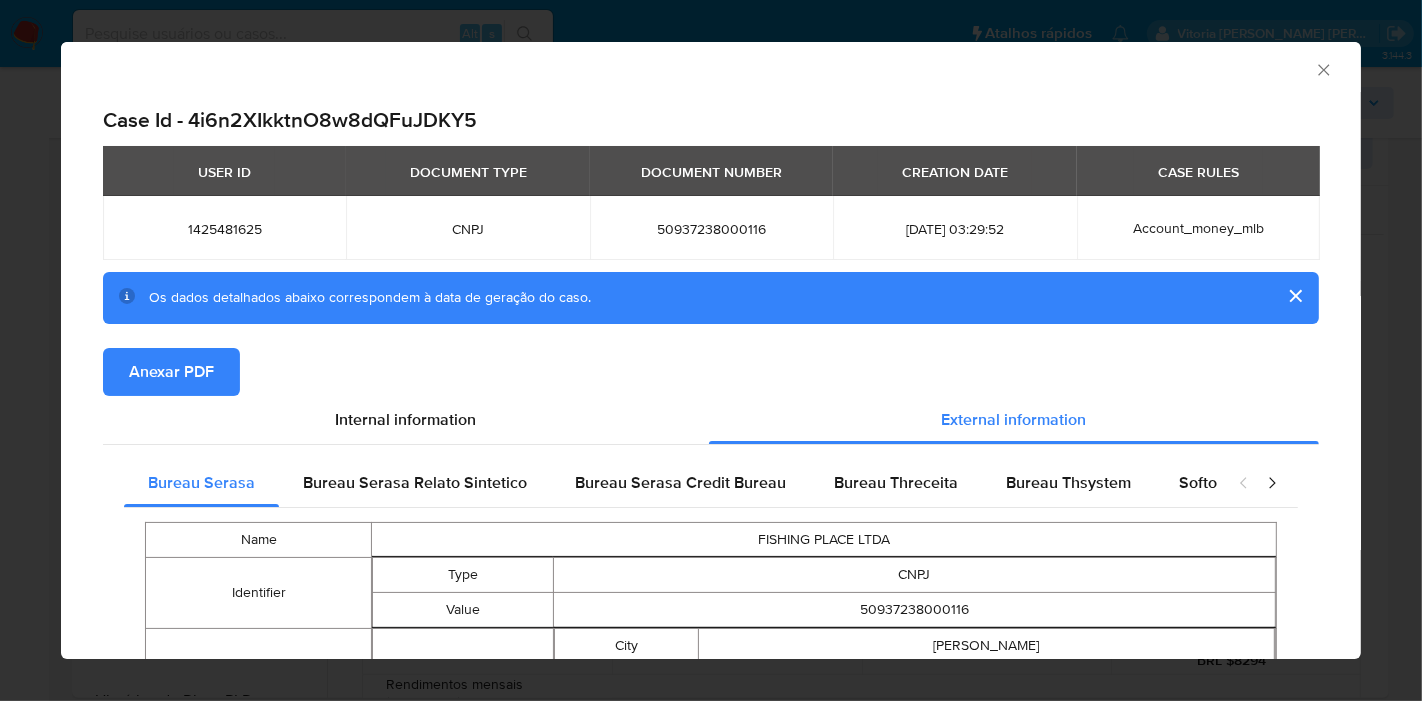 type 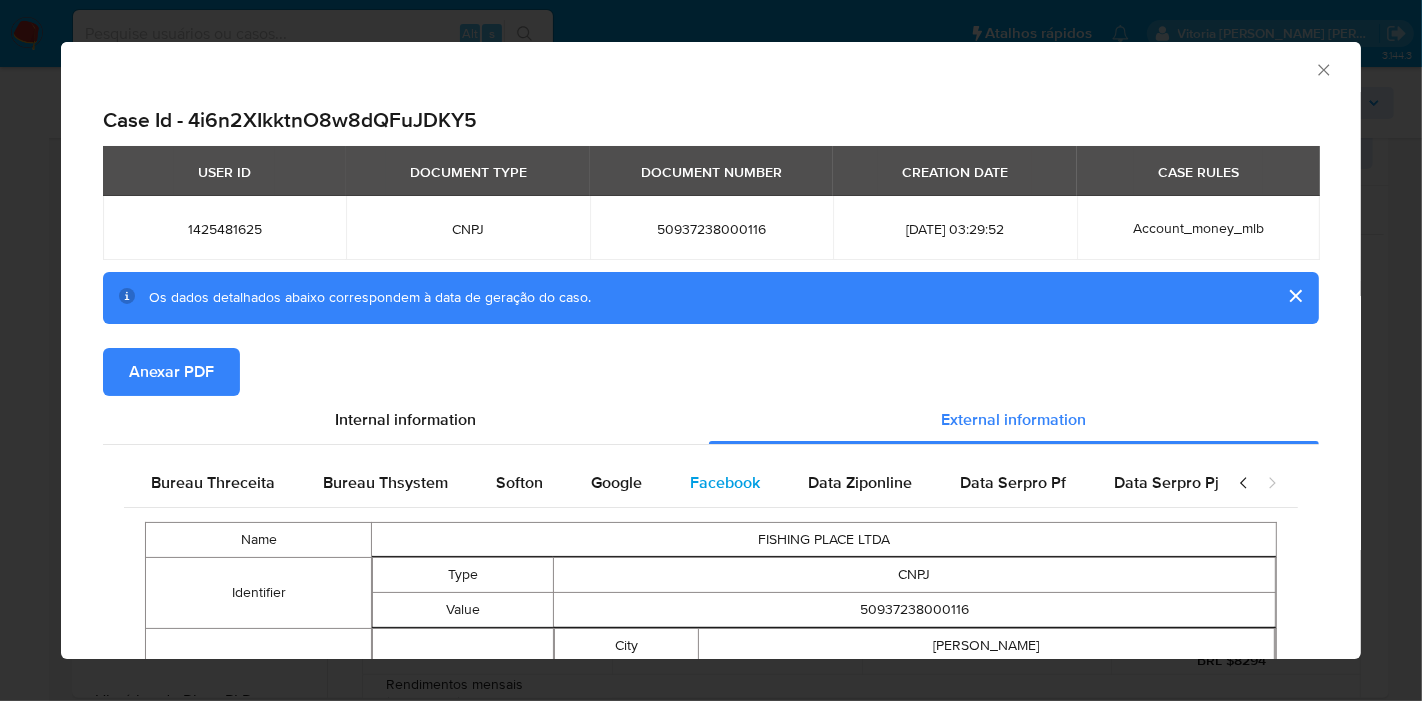 scroll, scrollTop: 0, scrollLeft: 711, axis: horizontal 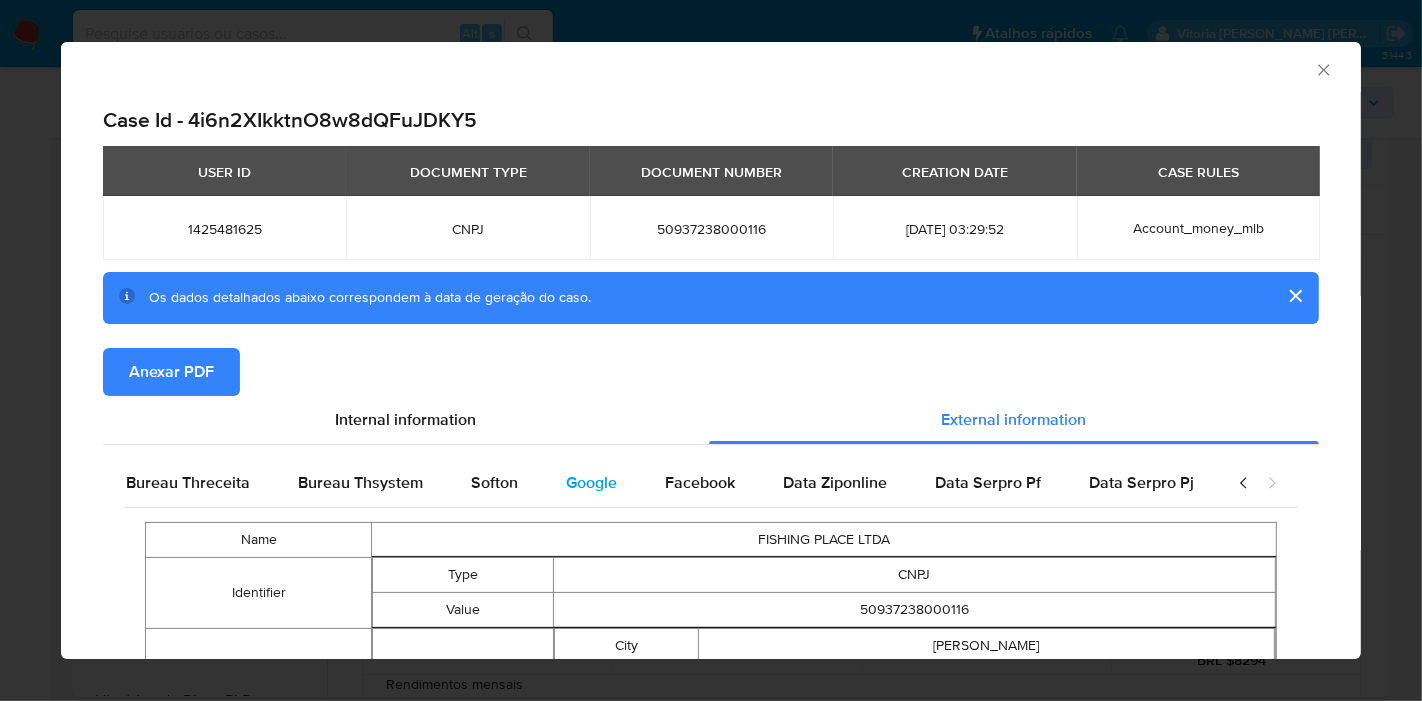 click on "Google" at bounding box center [591, 482] 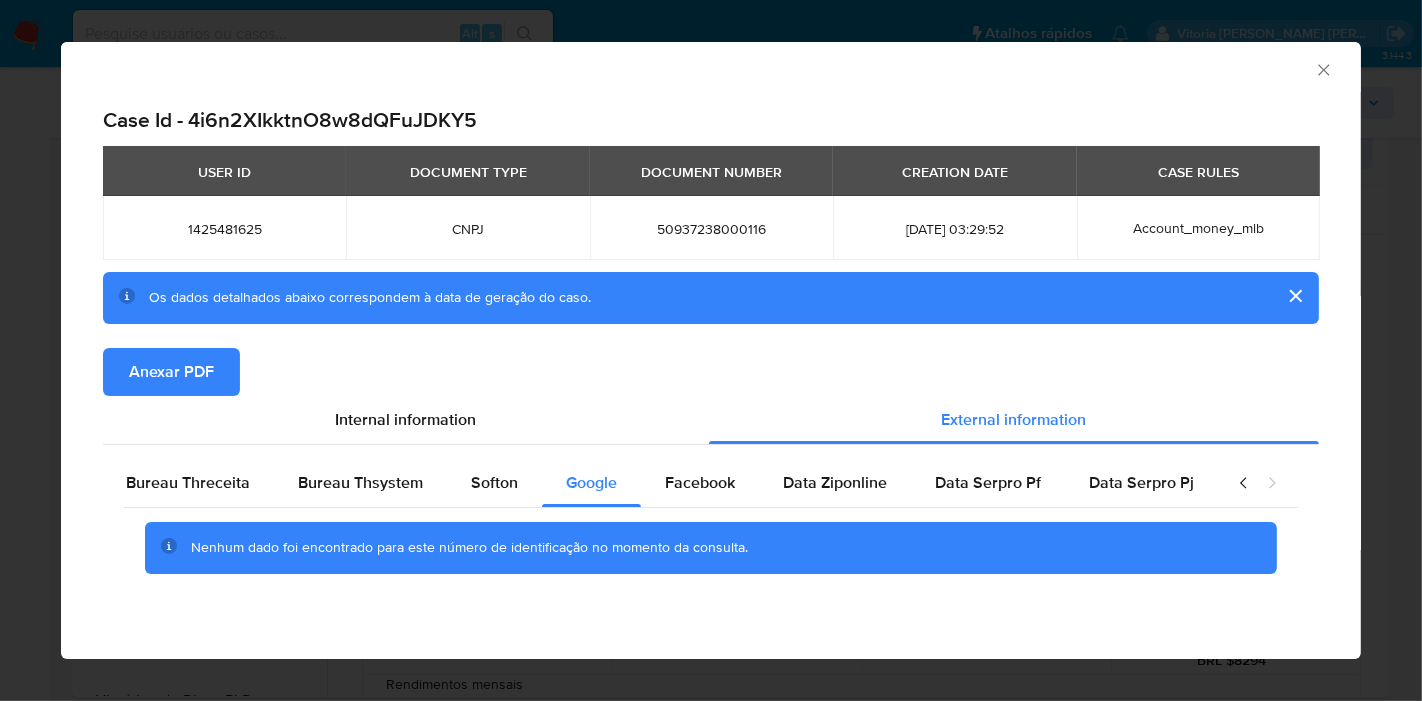 scroll, scrollTop: 5, scrollLeft: 0, axis: vertical 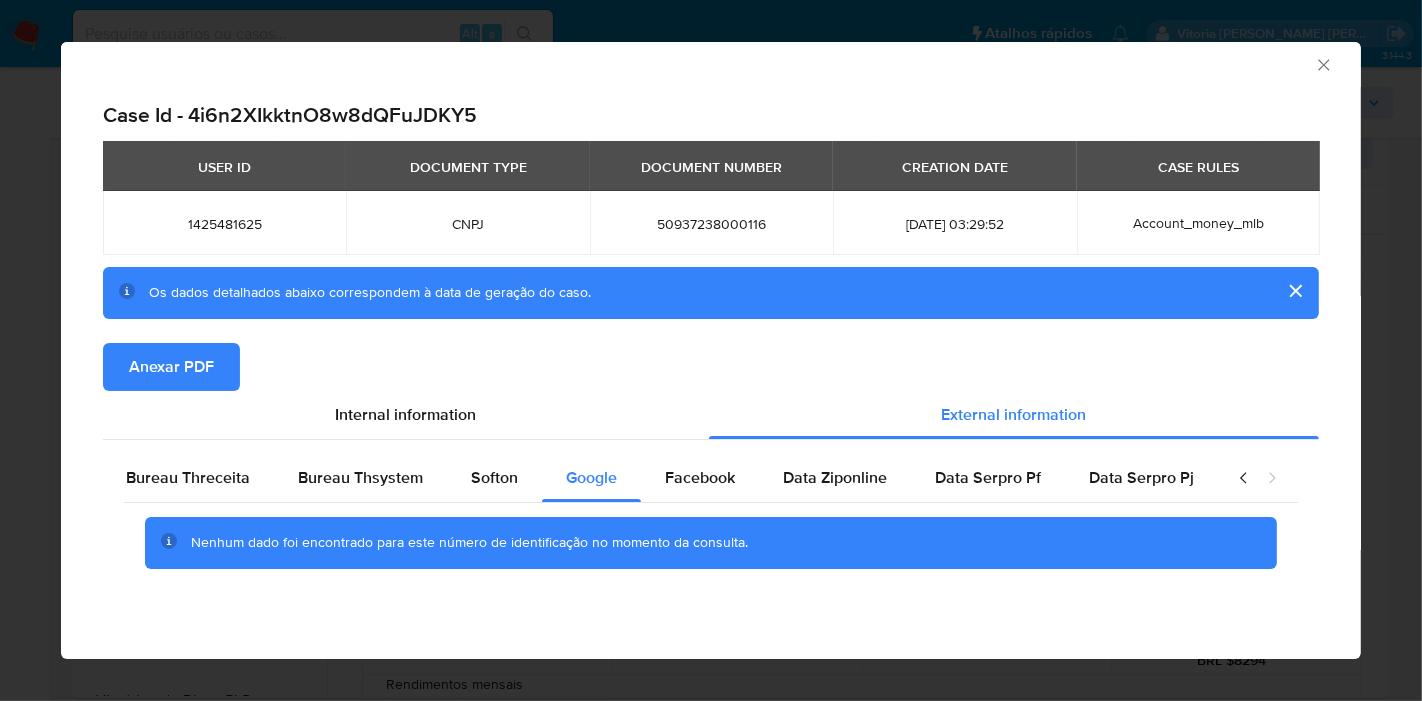 type 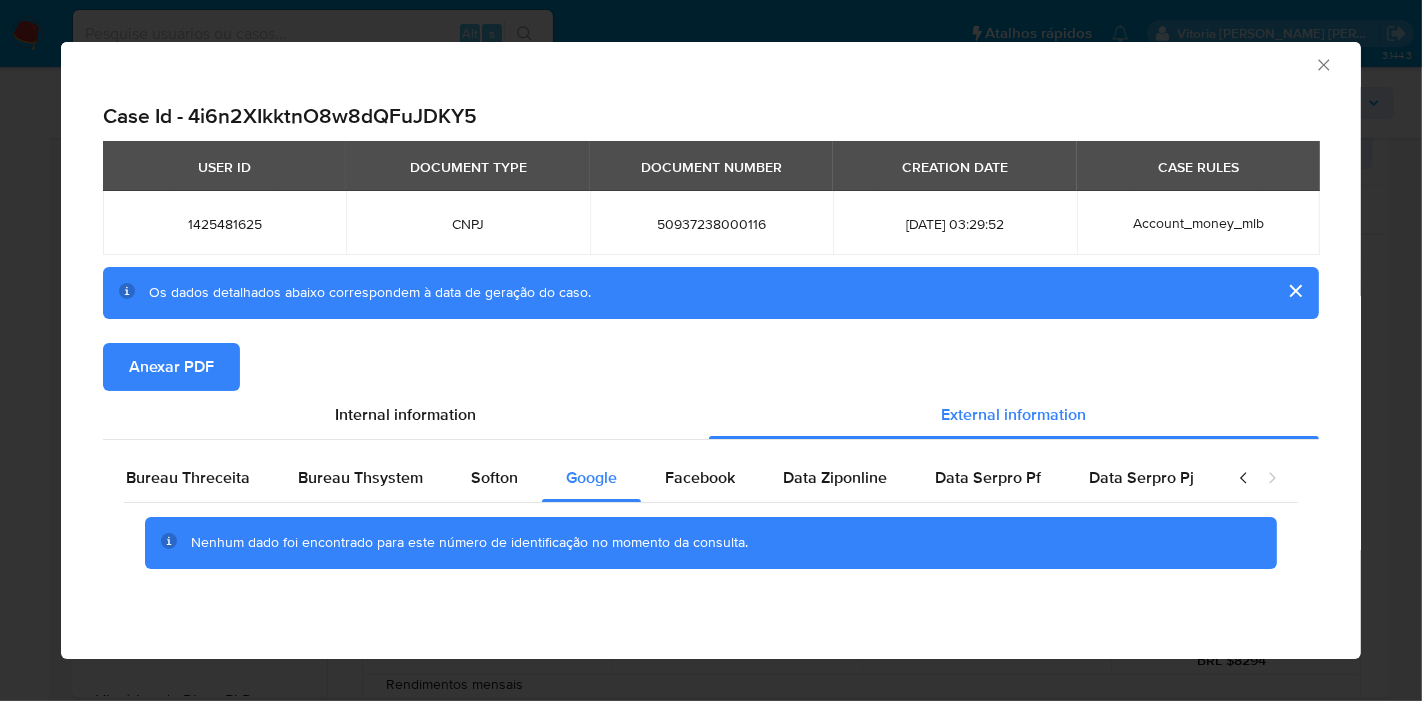 scroll, scrollTop: 0, scrollLeft: 0, axis: both 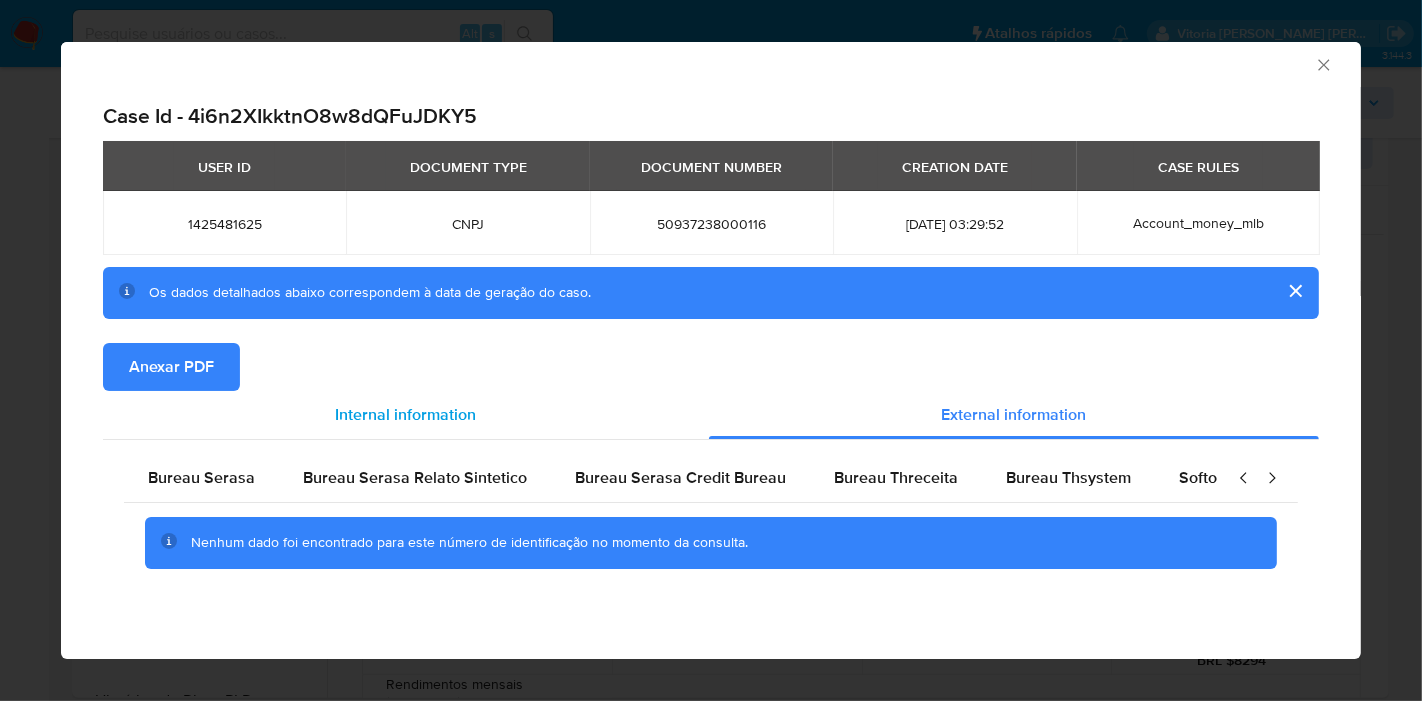 drag, startPoint x: 230, startPoint y: 475, endPoint x: 297, endPoint y: 432, distance: 79.61156 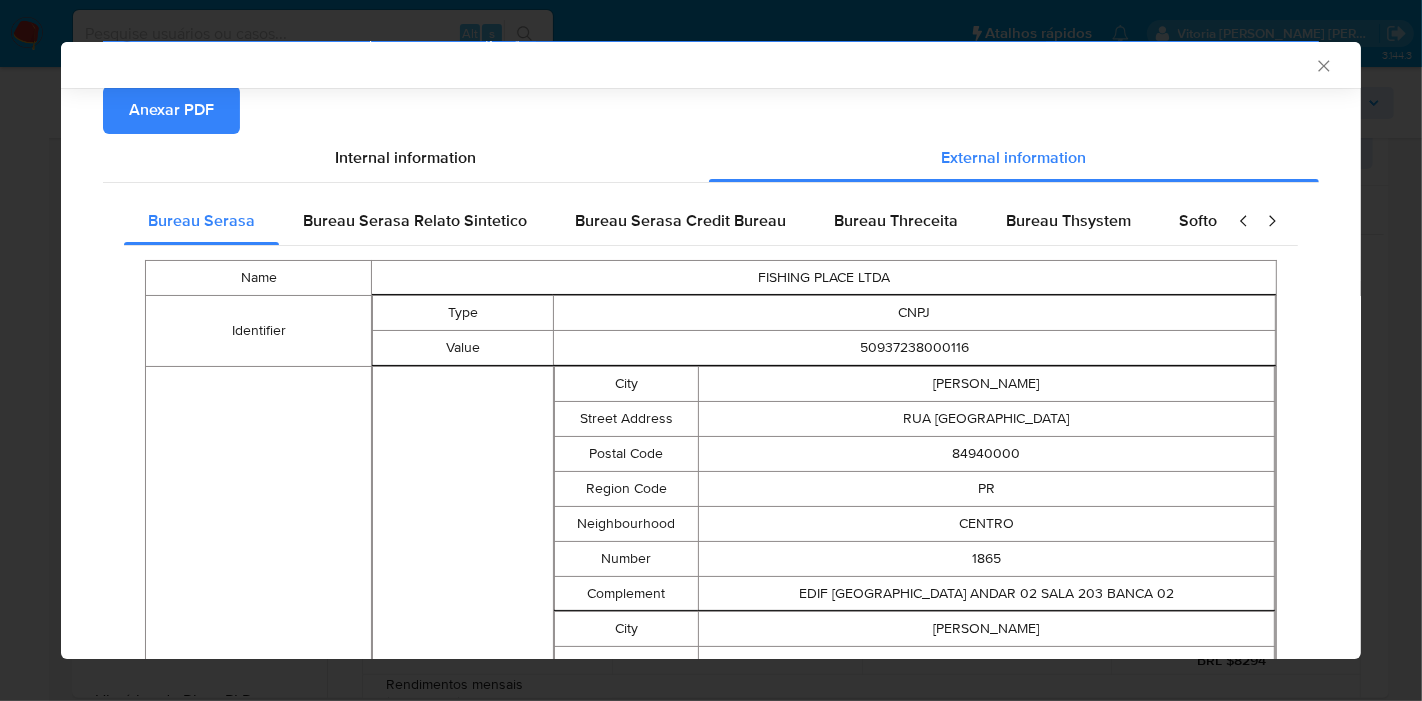 scroll, scrollTop: 445, scrollLeft: 0, axis: vertical 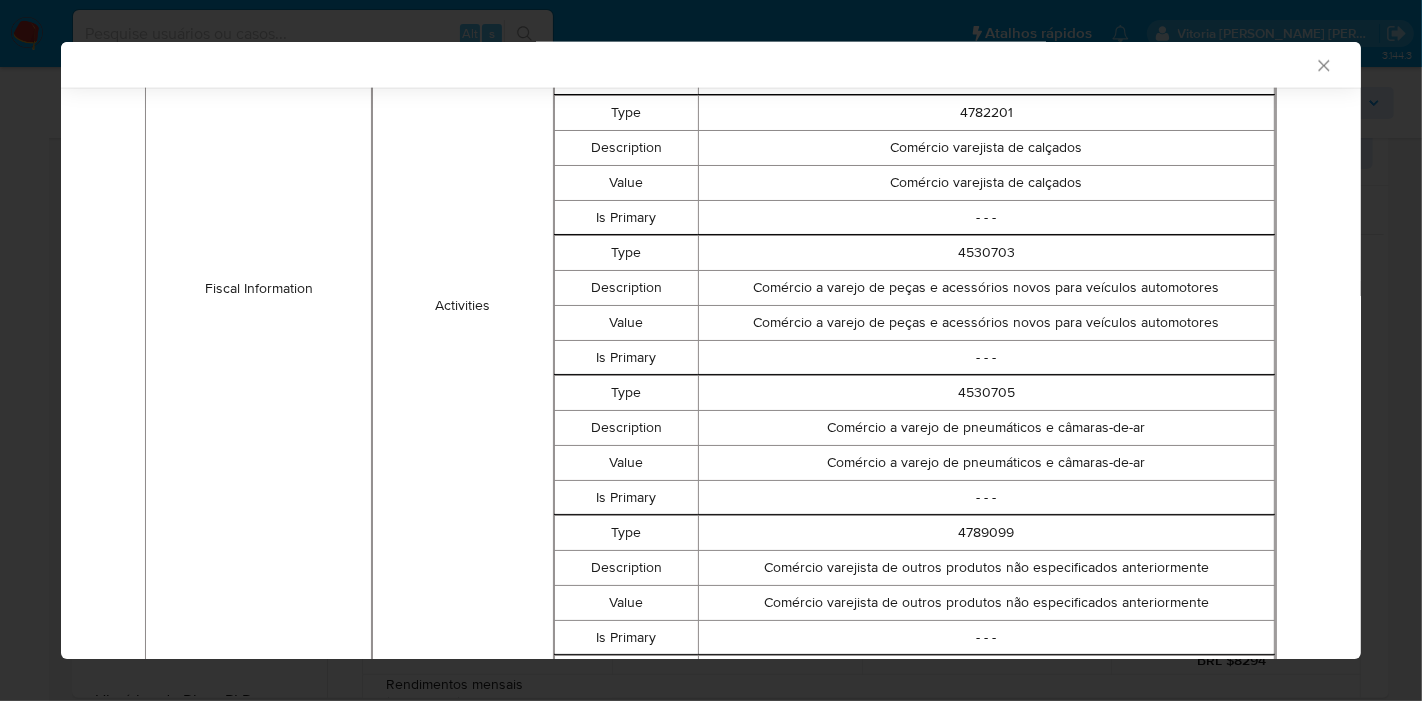 click on "Comércio a varejo de peças e acessórios novos para veículos automotores" at bounding box center [986, 287] 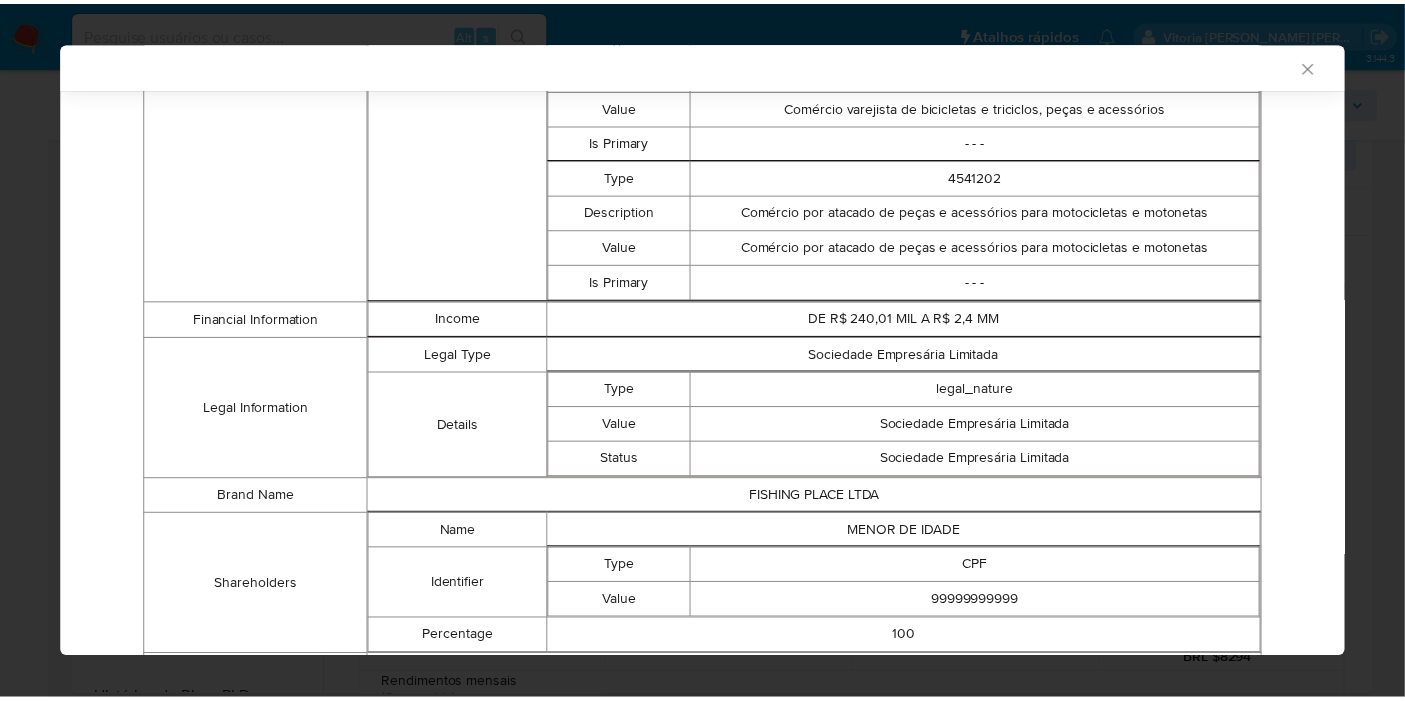 scroll, scrollTop: 3696, scrollLeft: 0, axis: vertical 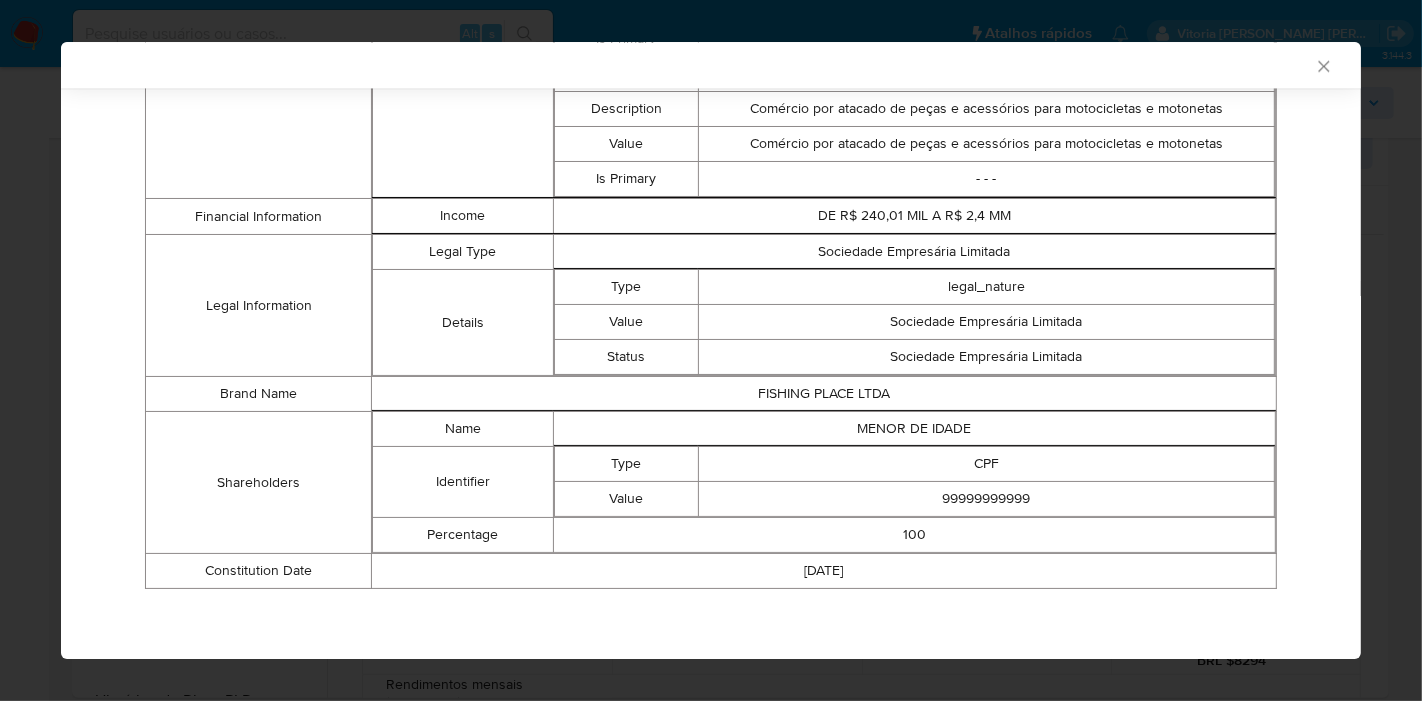click 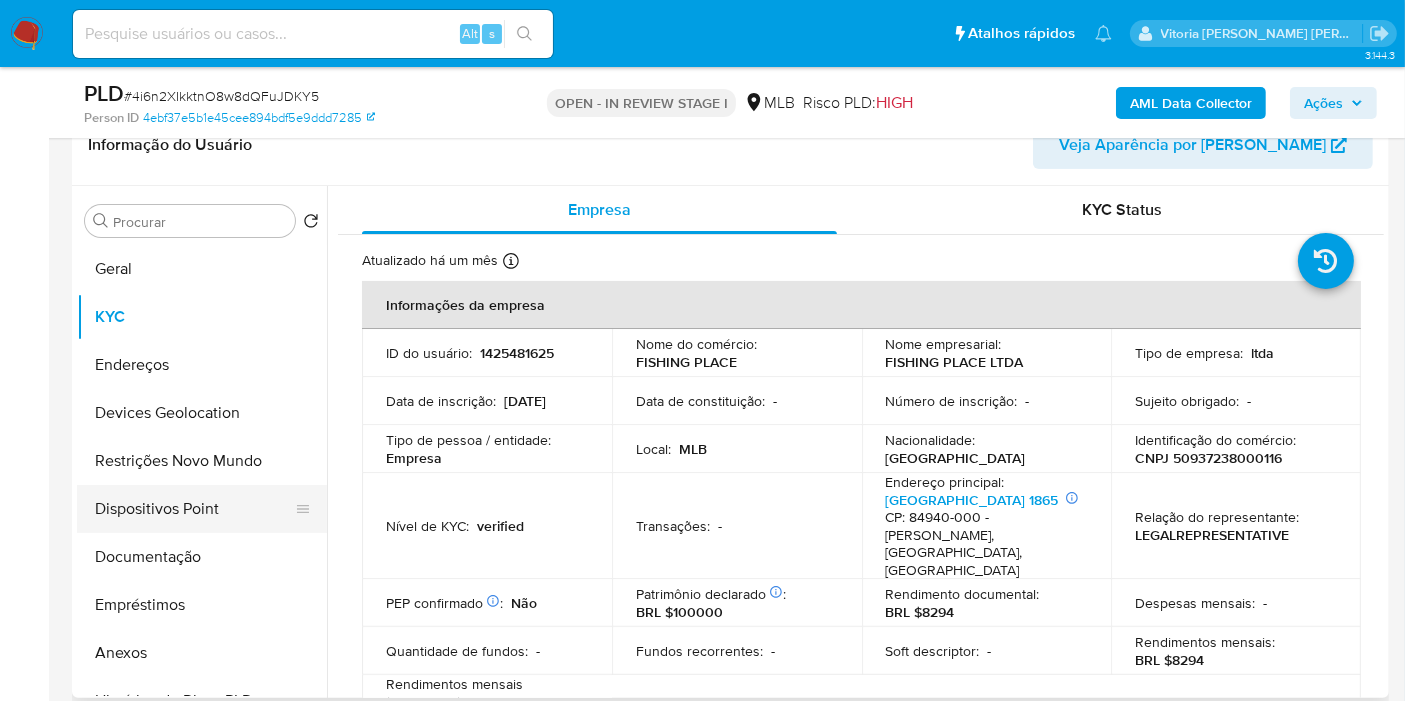 click on "Dispositivos Point" at bounding box center (194, 509) 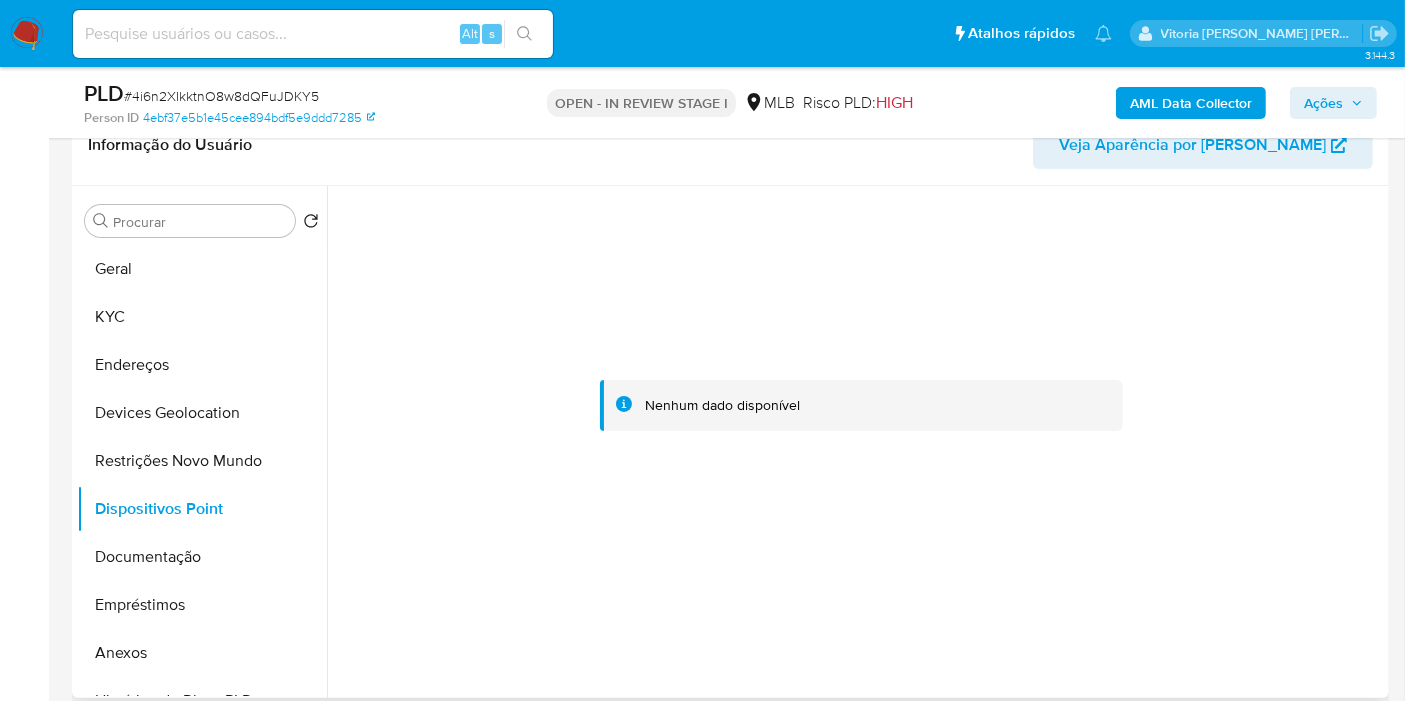 type 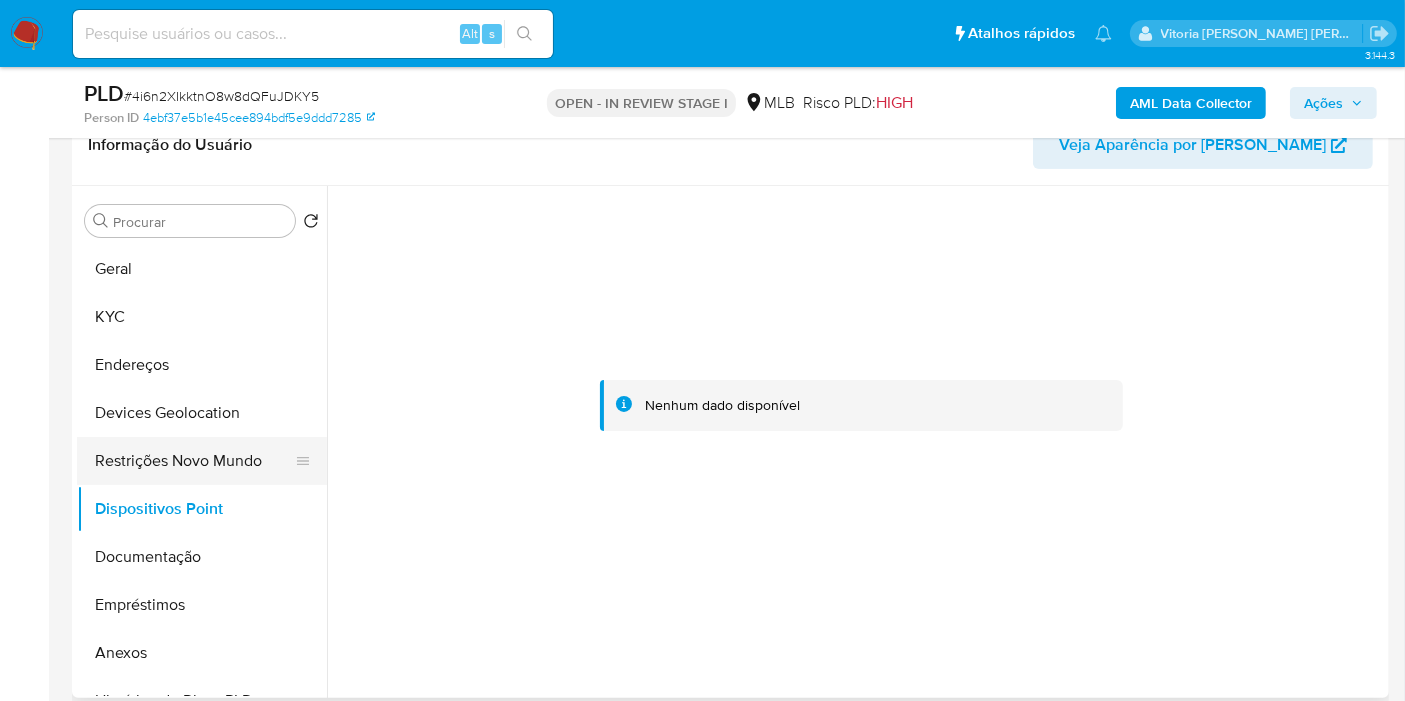 click on "Restrições Novo Mundo" at bounding box center (194, 461) 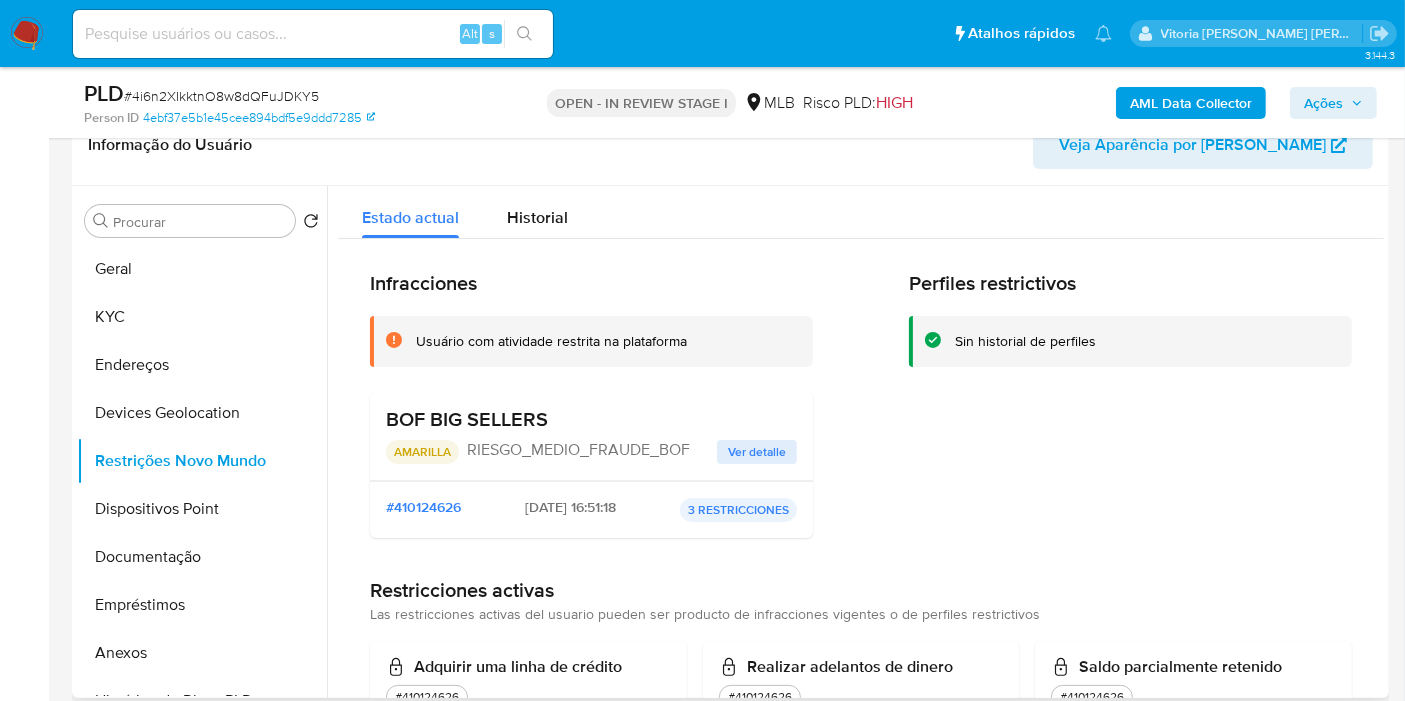 type 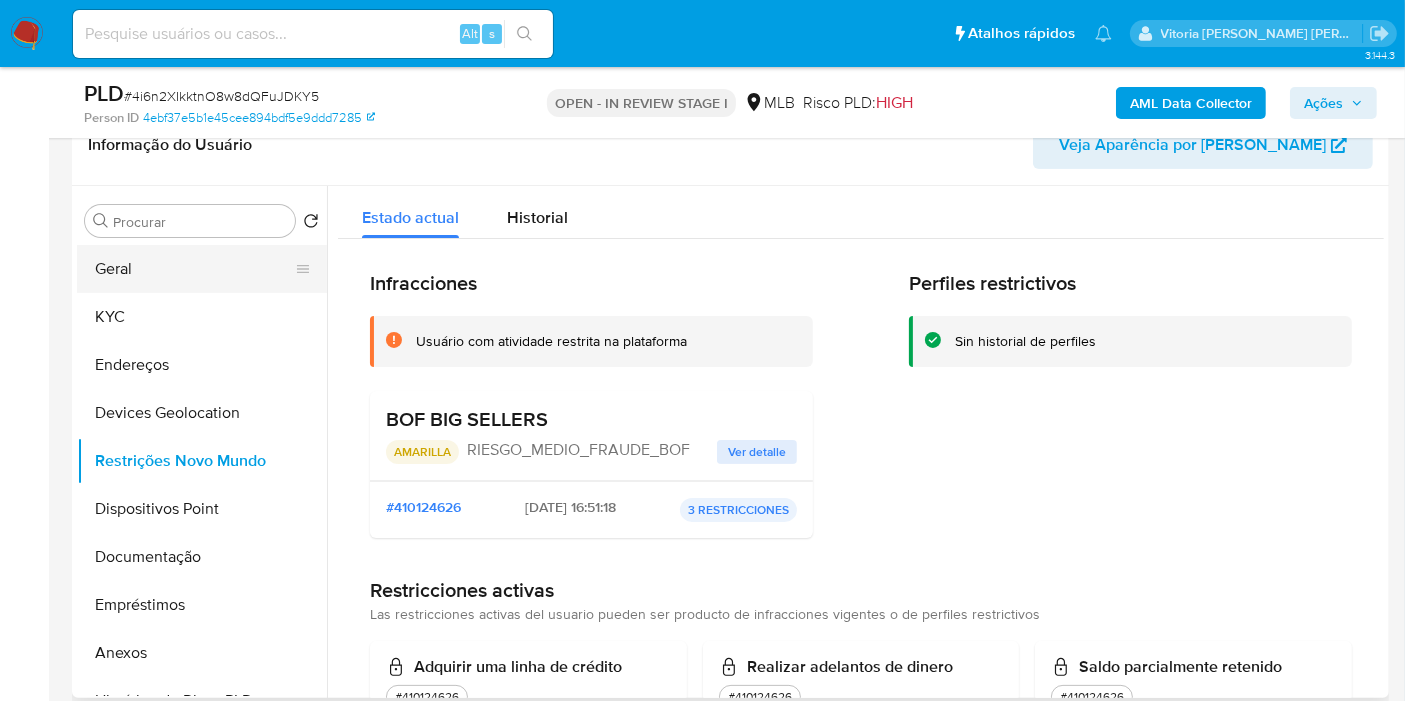 click on "Geral" at bounding box center (194, 269) 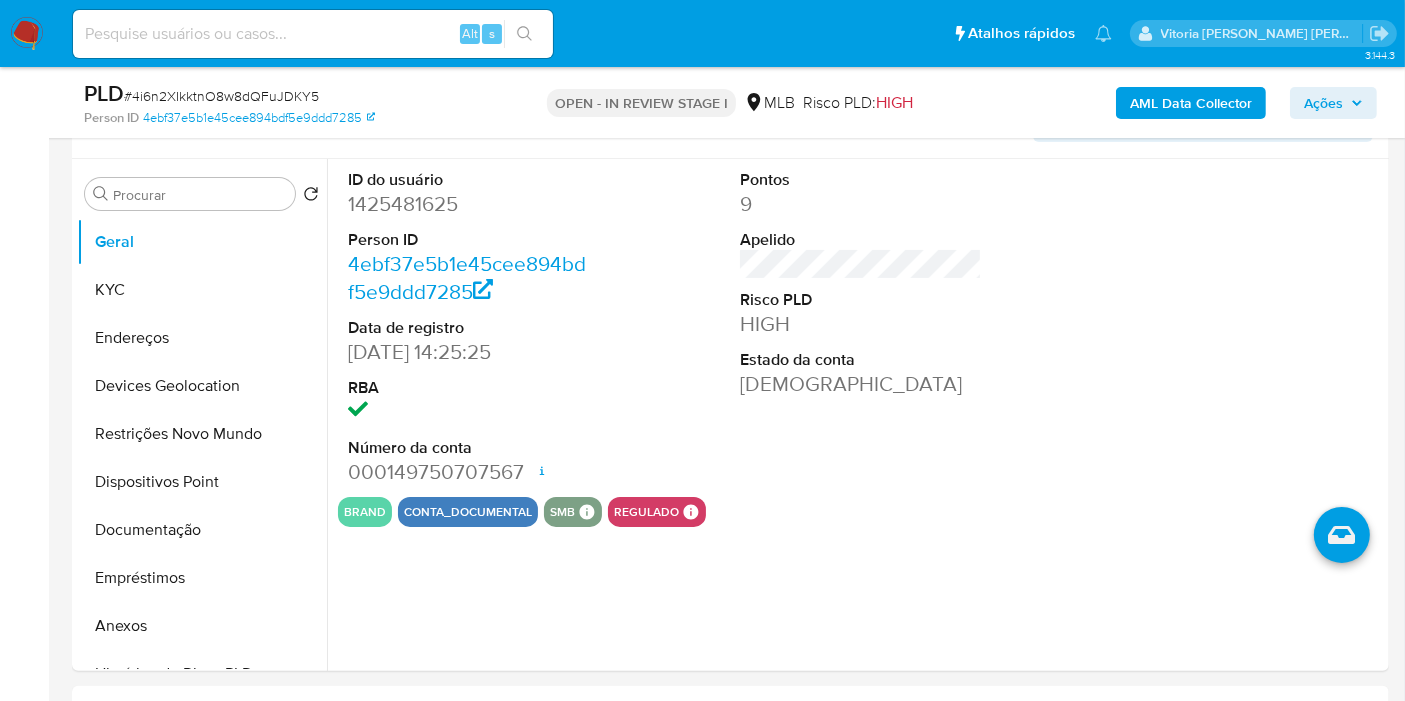 scroll, scrollTop: 373, scrollLeft: 0, axis: vertical 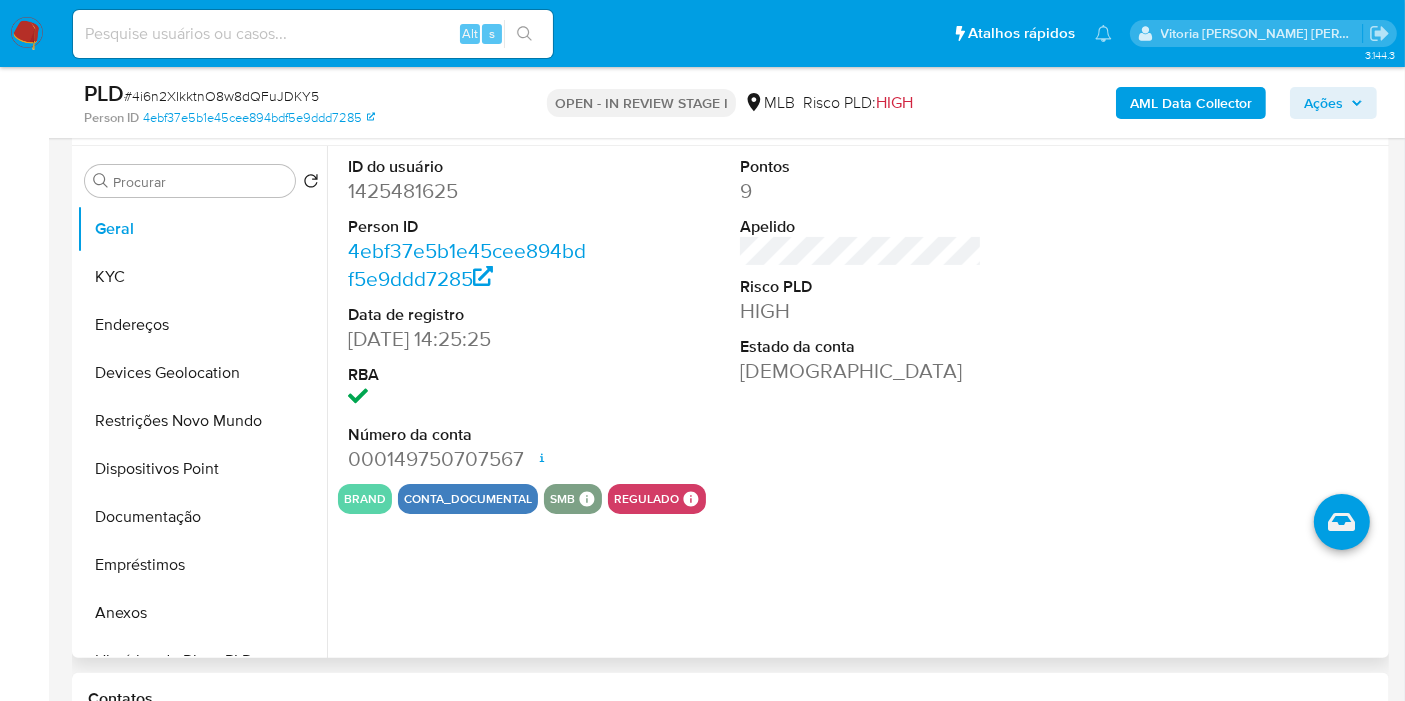 type 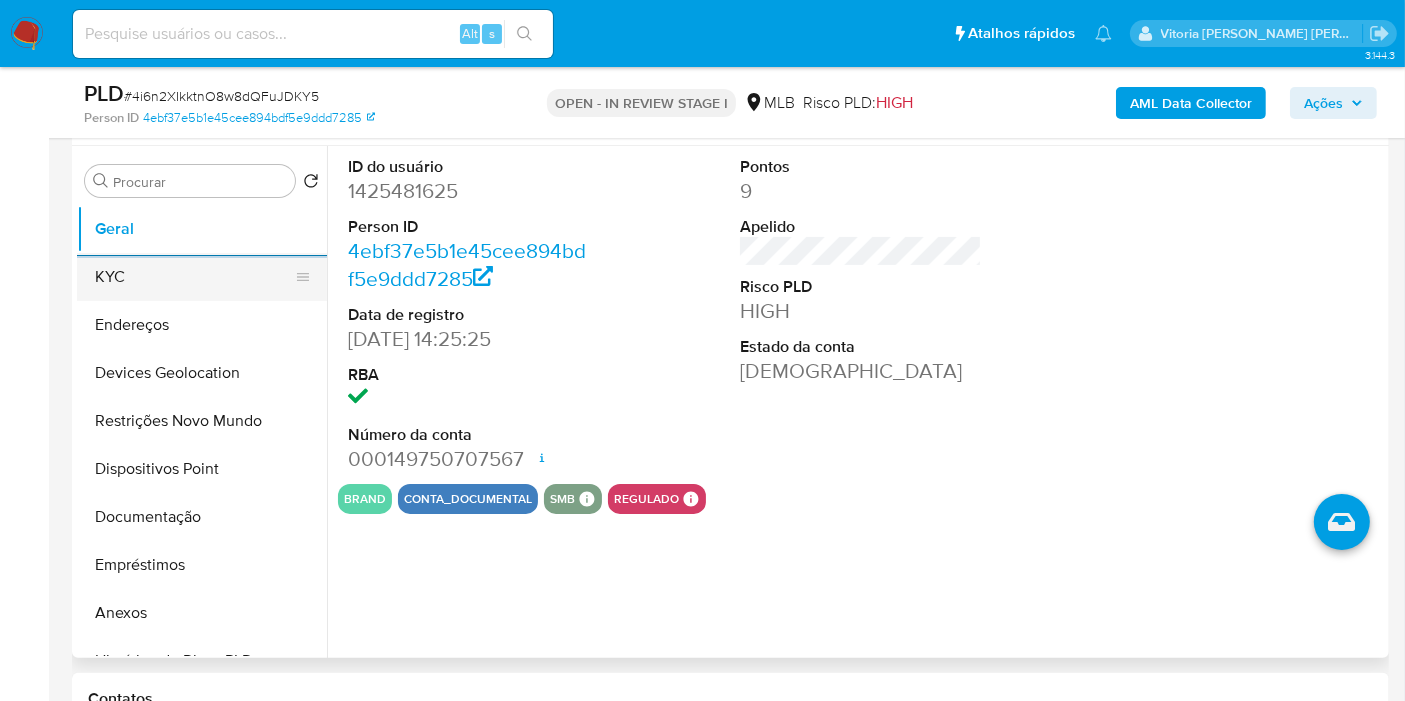 drag, startPoint x: 143, startPoint y: 285, endPoint x: 308, endPoint y: 264, distance: 166.331 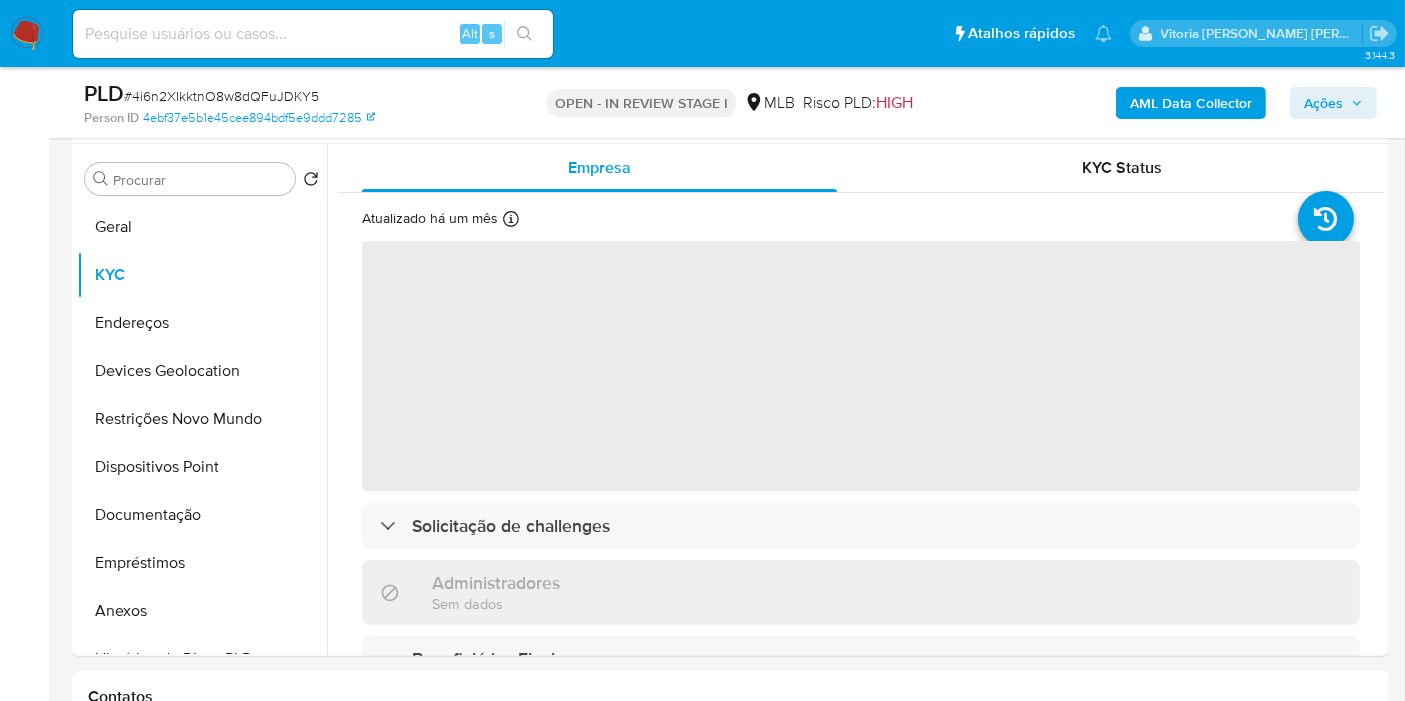 scroll, scrollTop: 391, scrollLeft: 0, axis: vertical 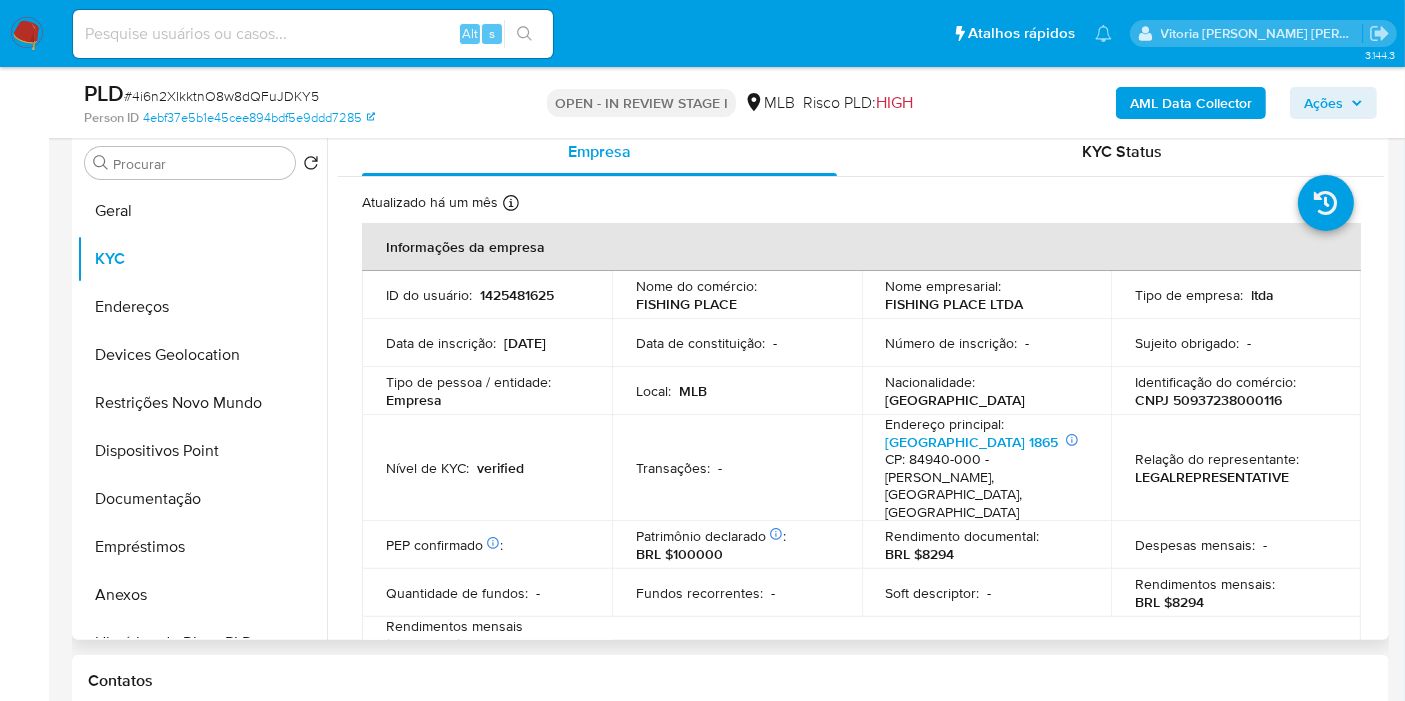 type 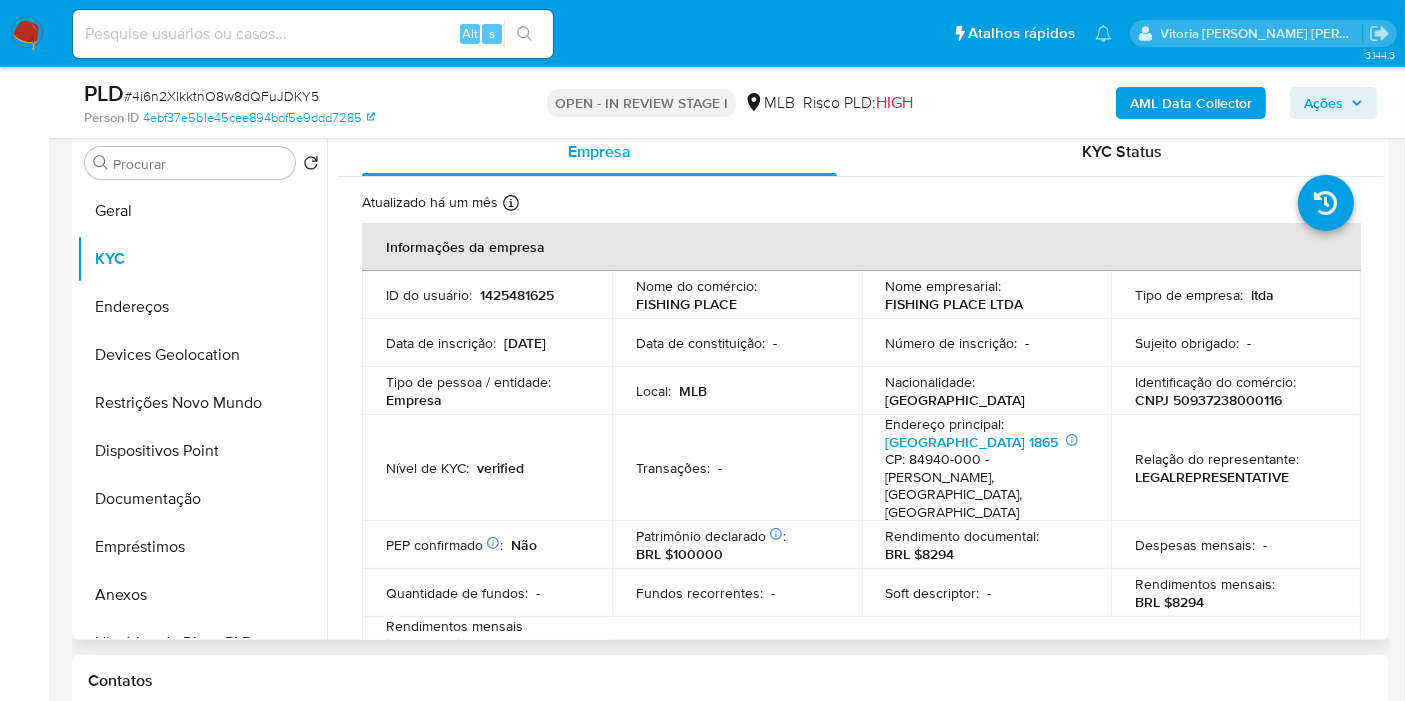 drag, startPoint x: 1385, startPoint y: 270, endPoint x: 1386, endPoint y: 299, distance: 29.017237 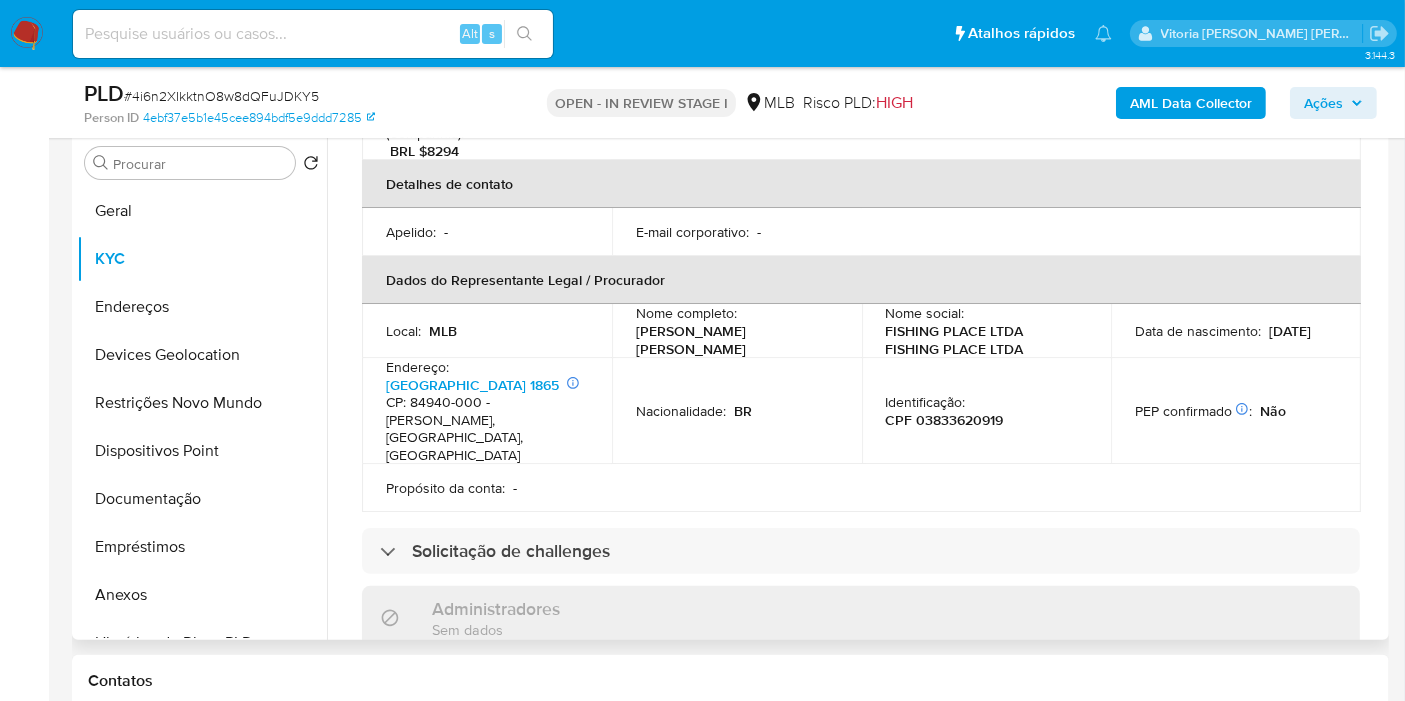 scroll, scrollTop: 513, scrollLeft: 0, axis: vertical 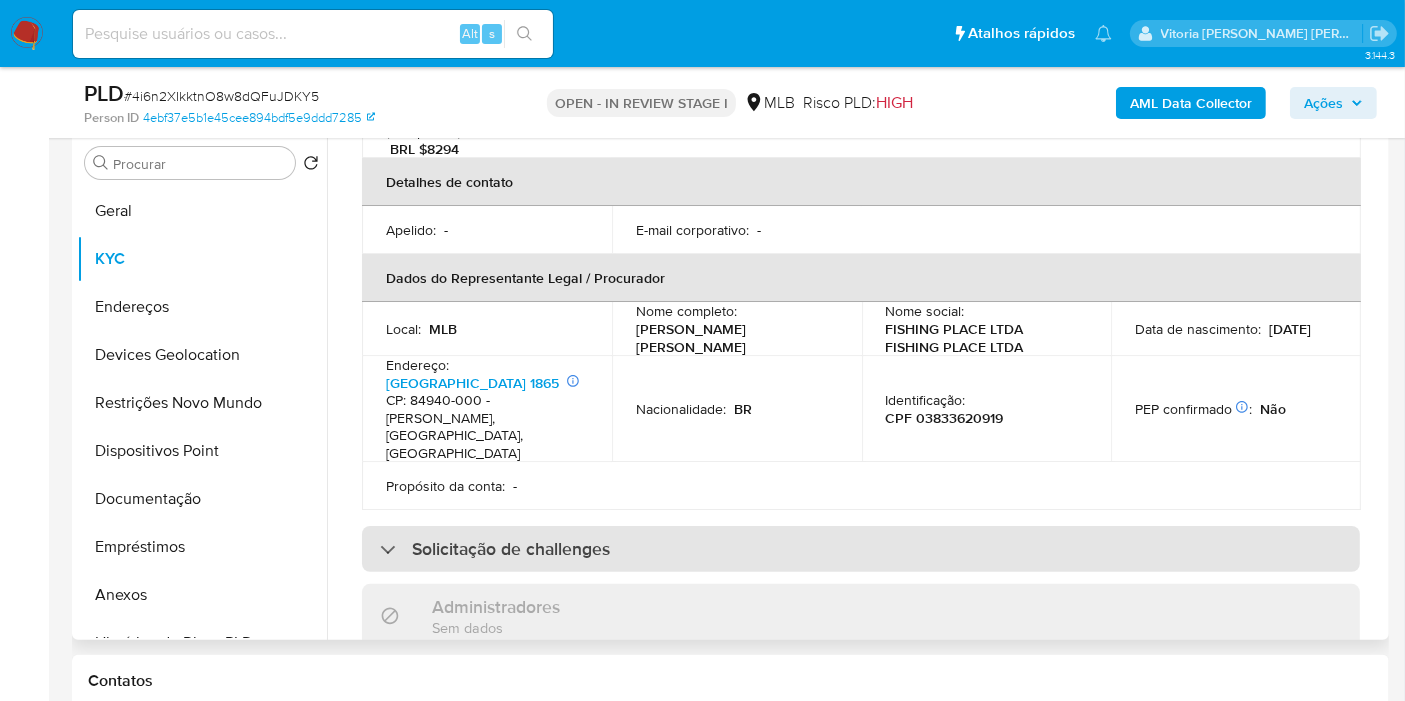 click on "Solicitação de challenges" at bounding box center (861, 549) 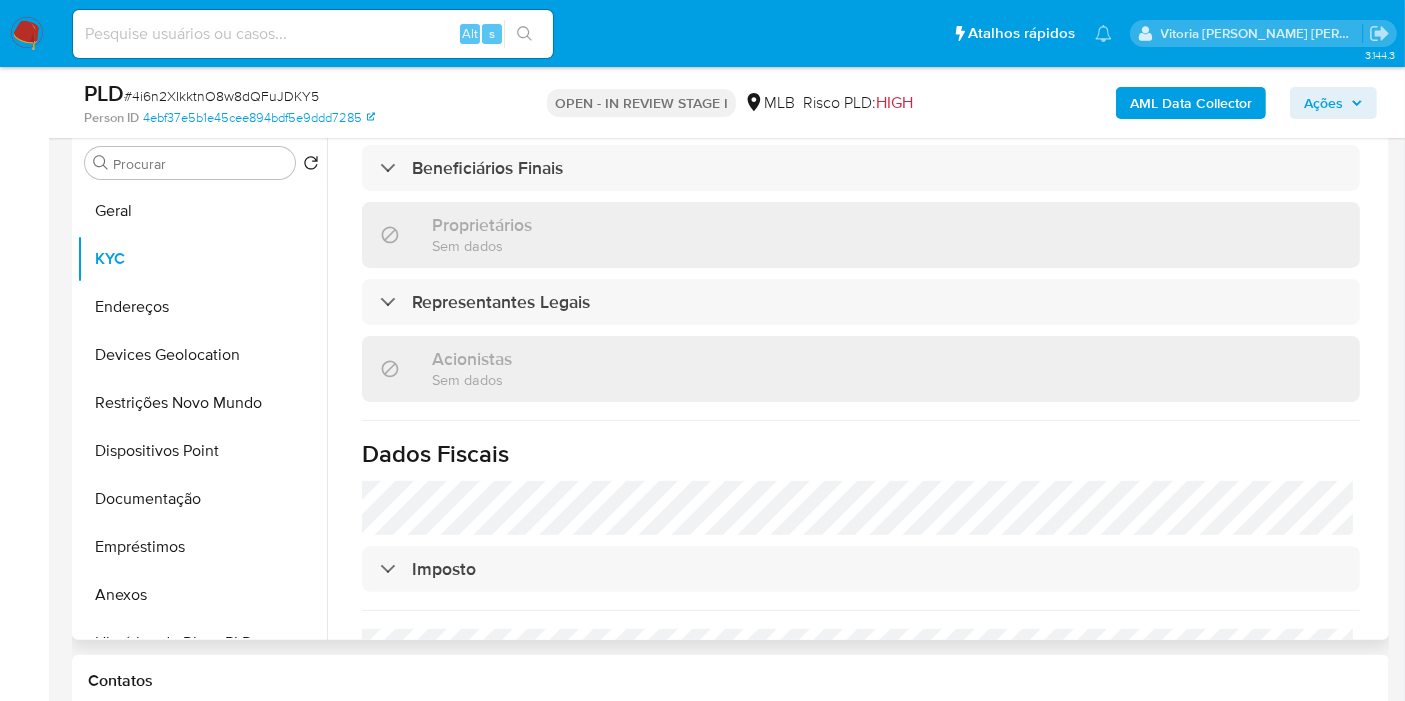 scroll, scrollTop: 1180, scrollLeft: 0, axis: vertical 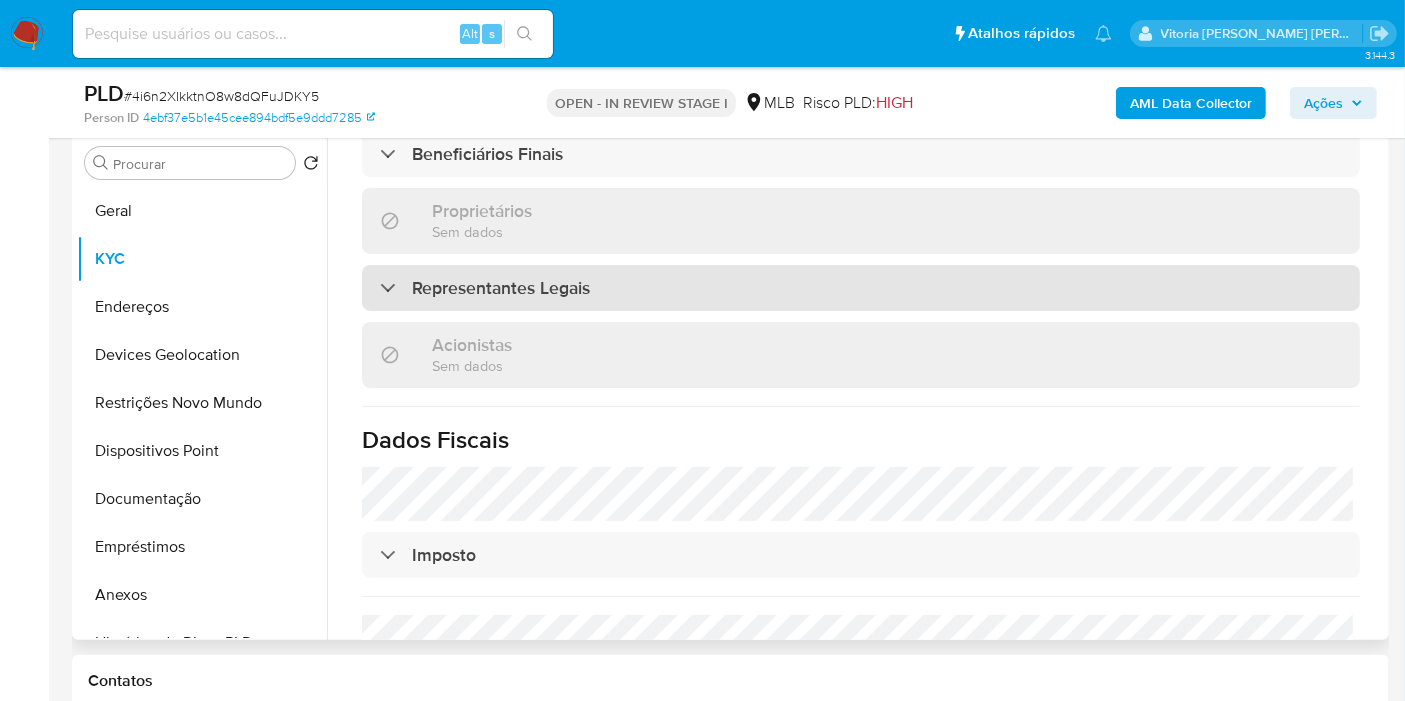 click on "Representantes Legais" at bounding box center [501, 288] 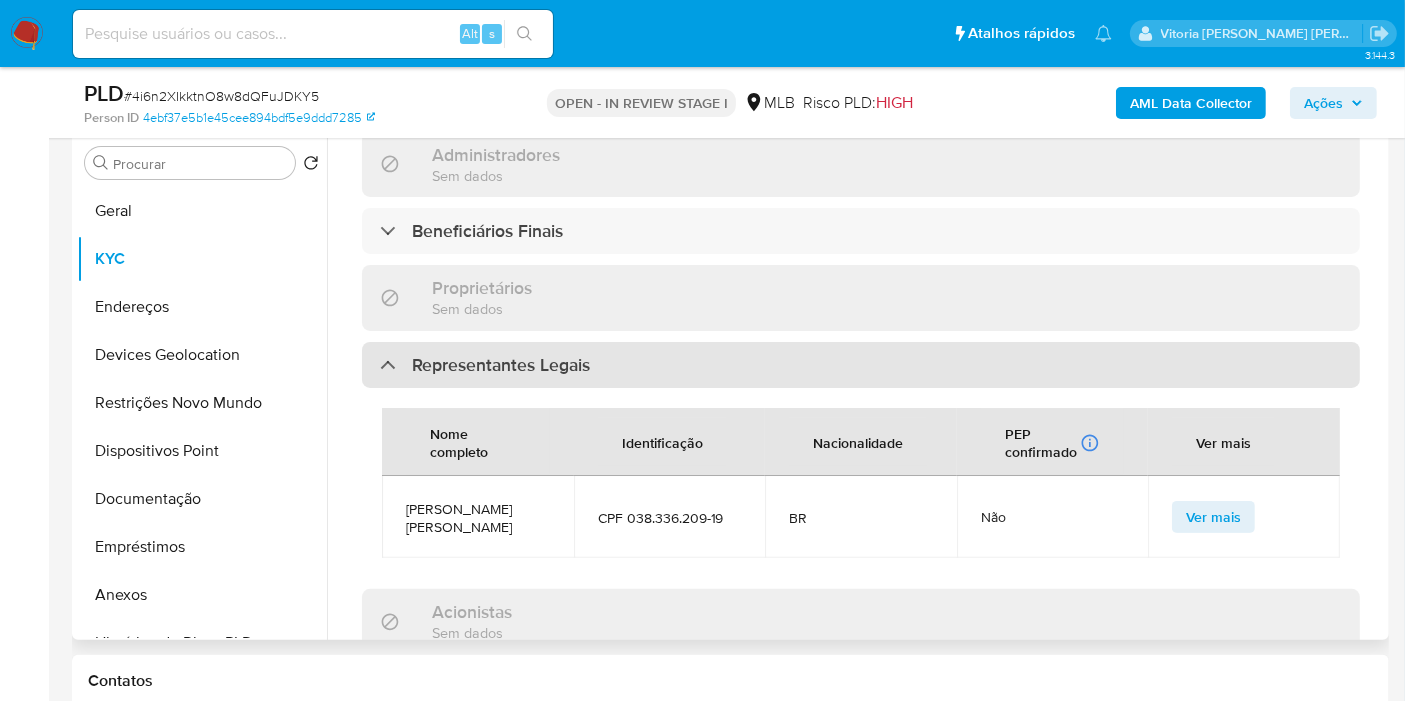 scroll, scrollTop: 1068, scrollLeft: 0, axis: vertical 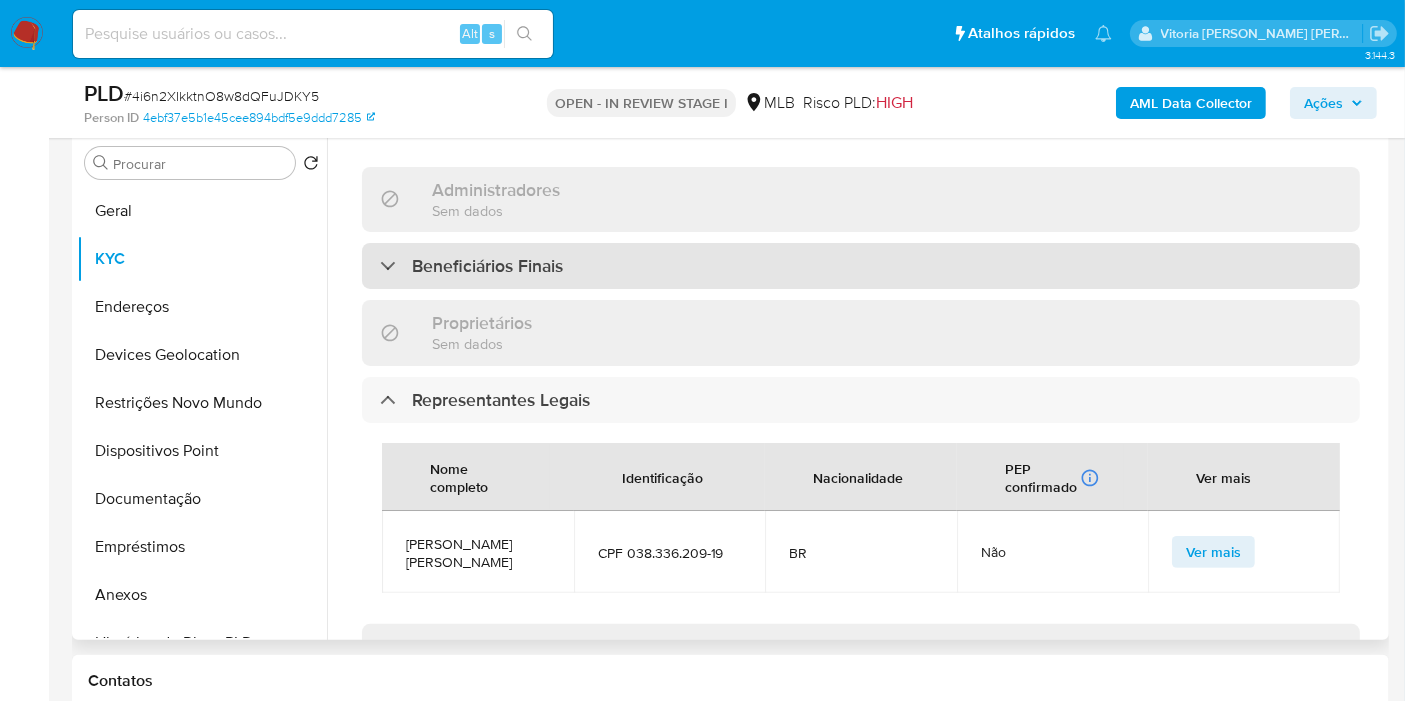 click on "Beneficiários Finais" at bounding box center (861, 266) 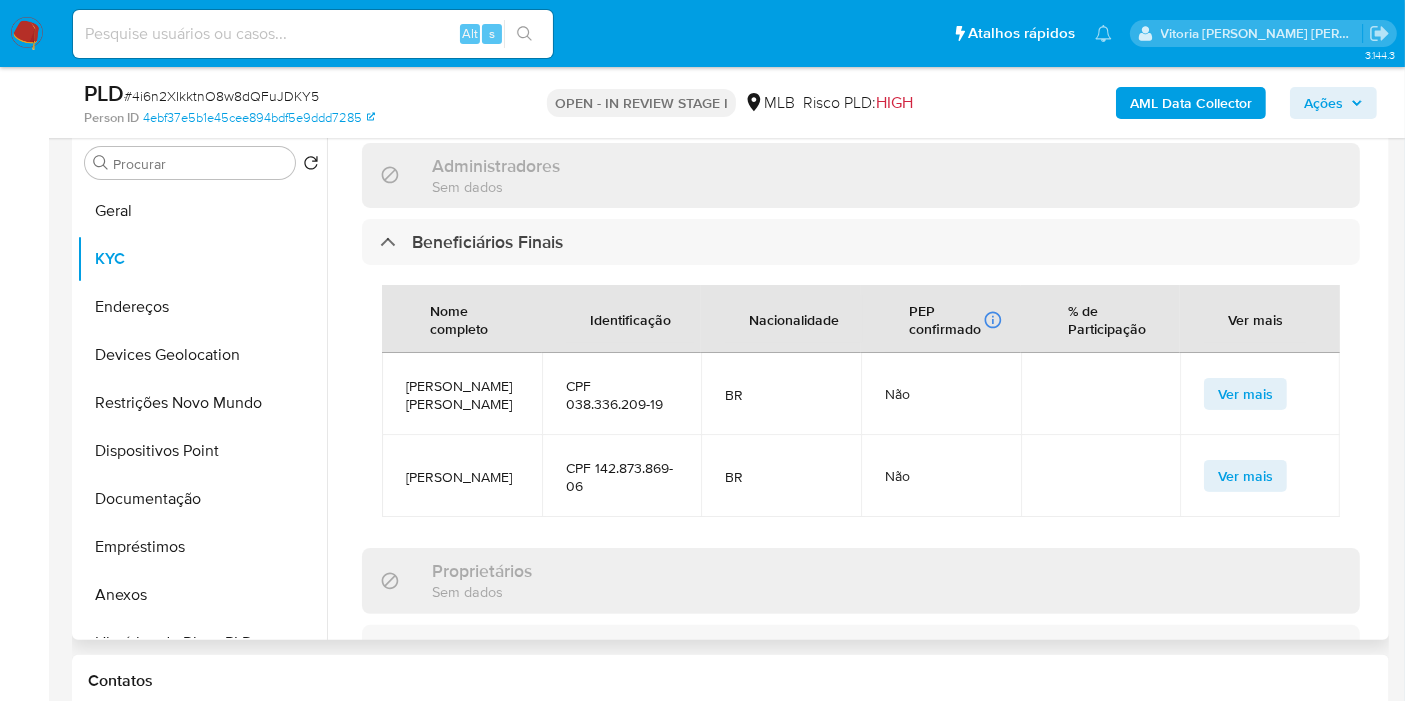 scroll, scrollTop: 1088, scrollLeft: 0, axis: vertical 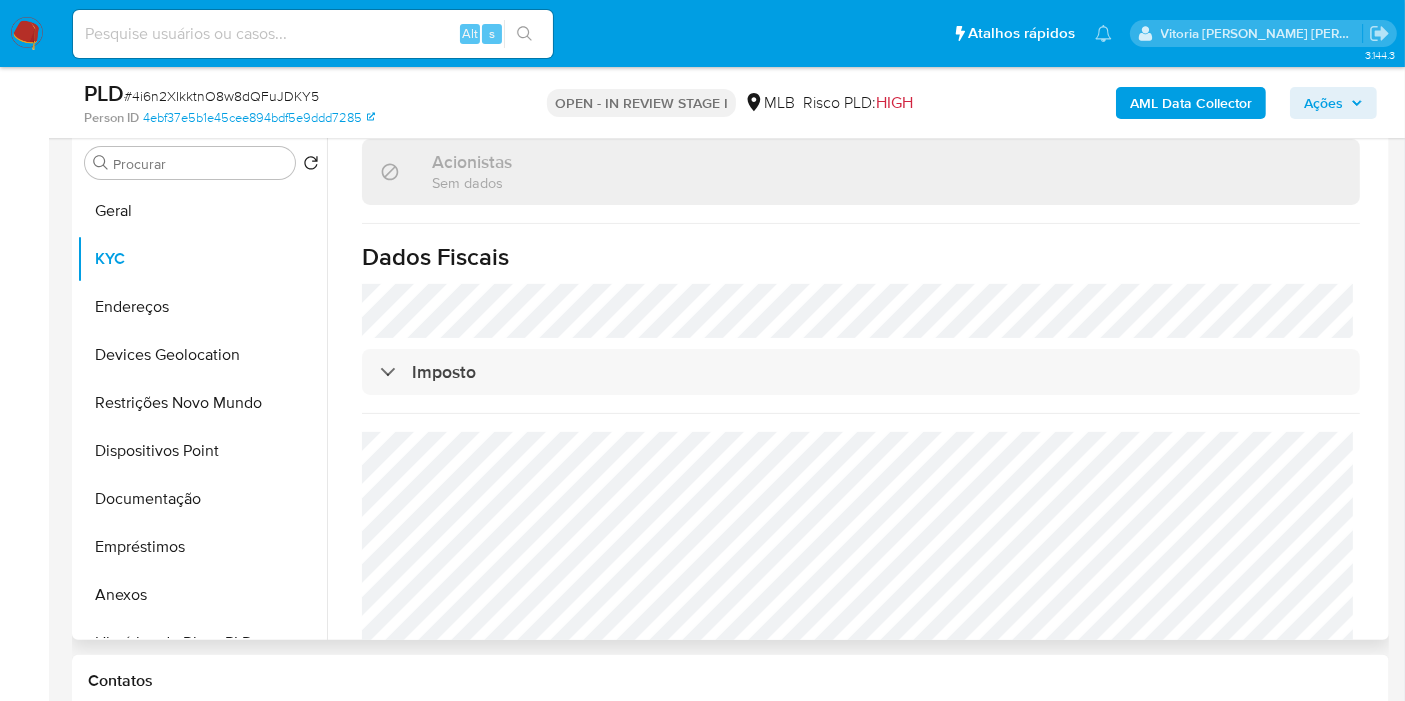 click on "Informações da empresa   ID do usuário :    1425481625   Nome do comércio :    FISHING PLACE   Nome empresarial :    FISHING PLACE LTDA   Tipo de empresa :    ltda   Data de inscrição :    05/06/2023   Data de constituição :    -   Número de inscrição :    -   Sujeito obrigado :    -   Tipo de pessoa / entidade :    Empresa   Local :    MLB   Nacionalidade :    Brasil   Identificação do comércio :    CNPJ 50937238000116   Nível de KYC :    verified   Transações :    -   Endereço principal :      Informações Adicionais: SALA P12 - BANCA 95 Rua Minas Gerais 1865 CP: 84940-000 - Siqueira Campos, Paraná, Brasil   Relação do representante :    LEGALREPRESENTATIVE   PEP confirmado   Obtido de listas internas :    Não   Patrimônio declarado   Conformado por Participação dos sócios Sim Investimentos financeiros Não Bens imóveis Não Dinheiro Não Bens móveis Não :    BRL $100000   Rendimento documental :    BRL $8294   Despesas mensais :    -   Quantidade de fundos" at bounding box center (861, -463) 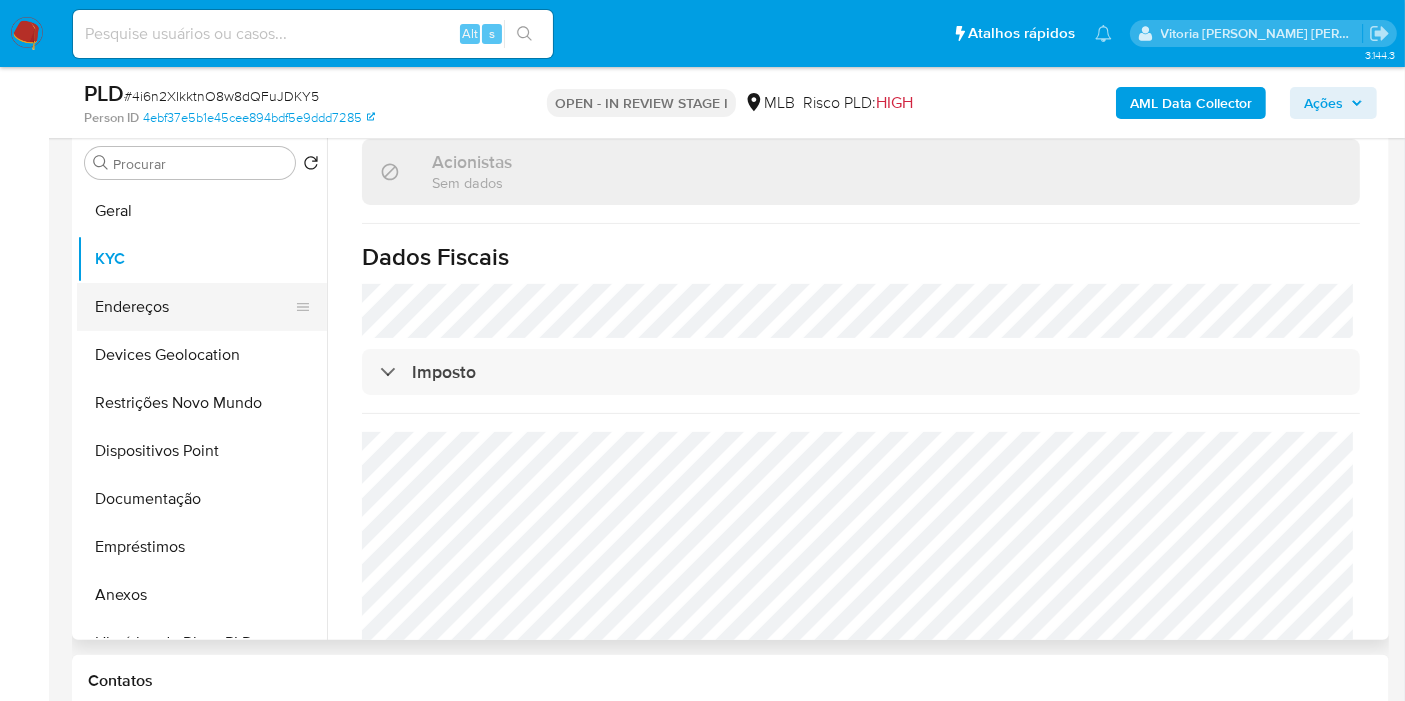 click on "Endereços" at bounding box center (194, 307) 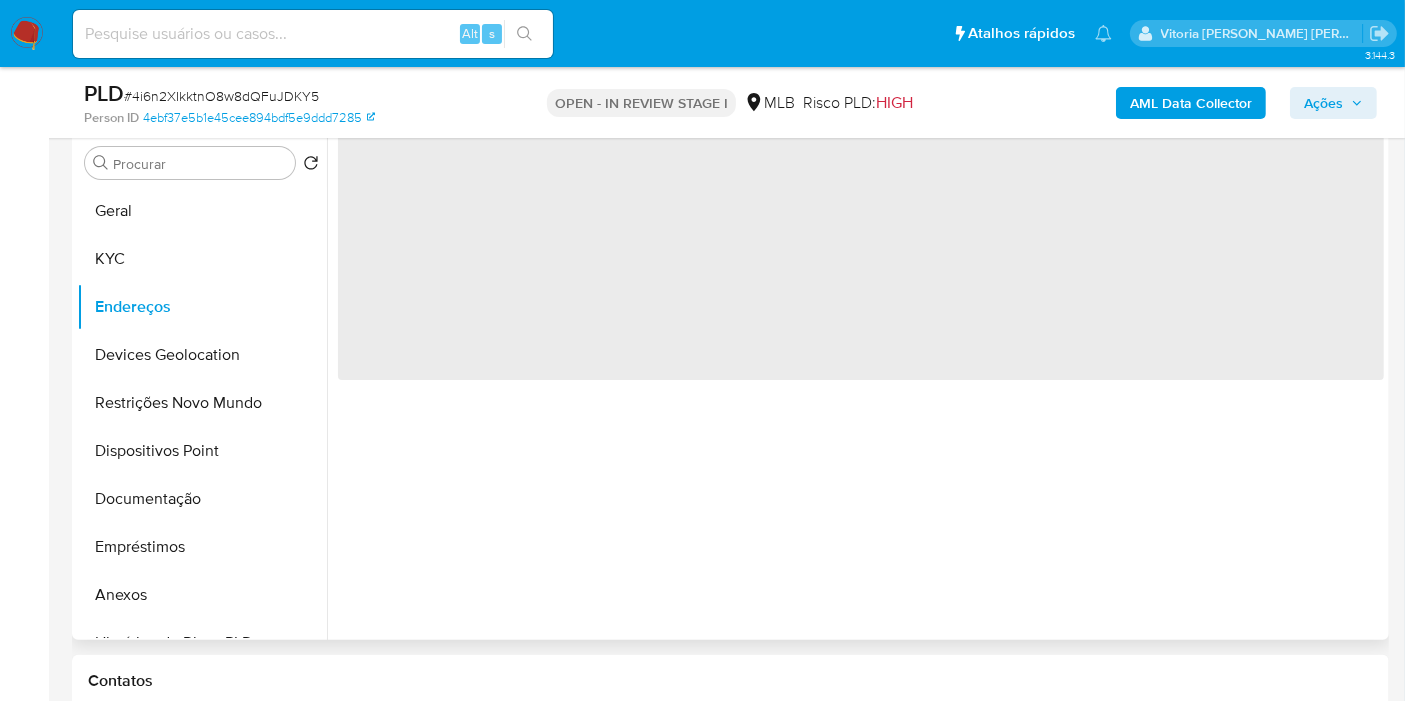 scroll, scrollTop: 0, scrollLeft: 0, axis: both 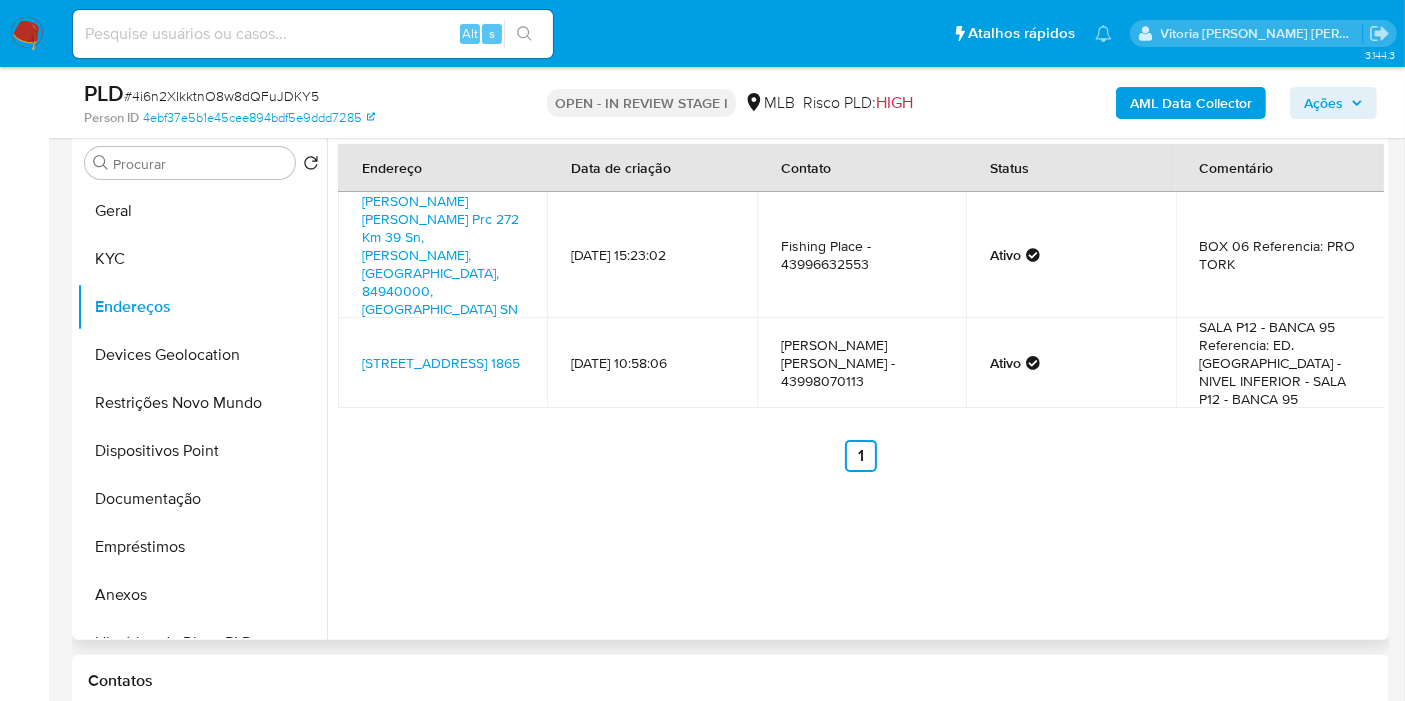 type 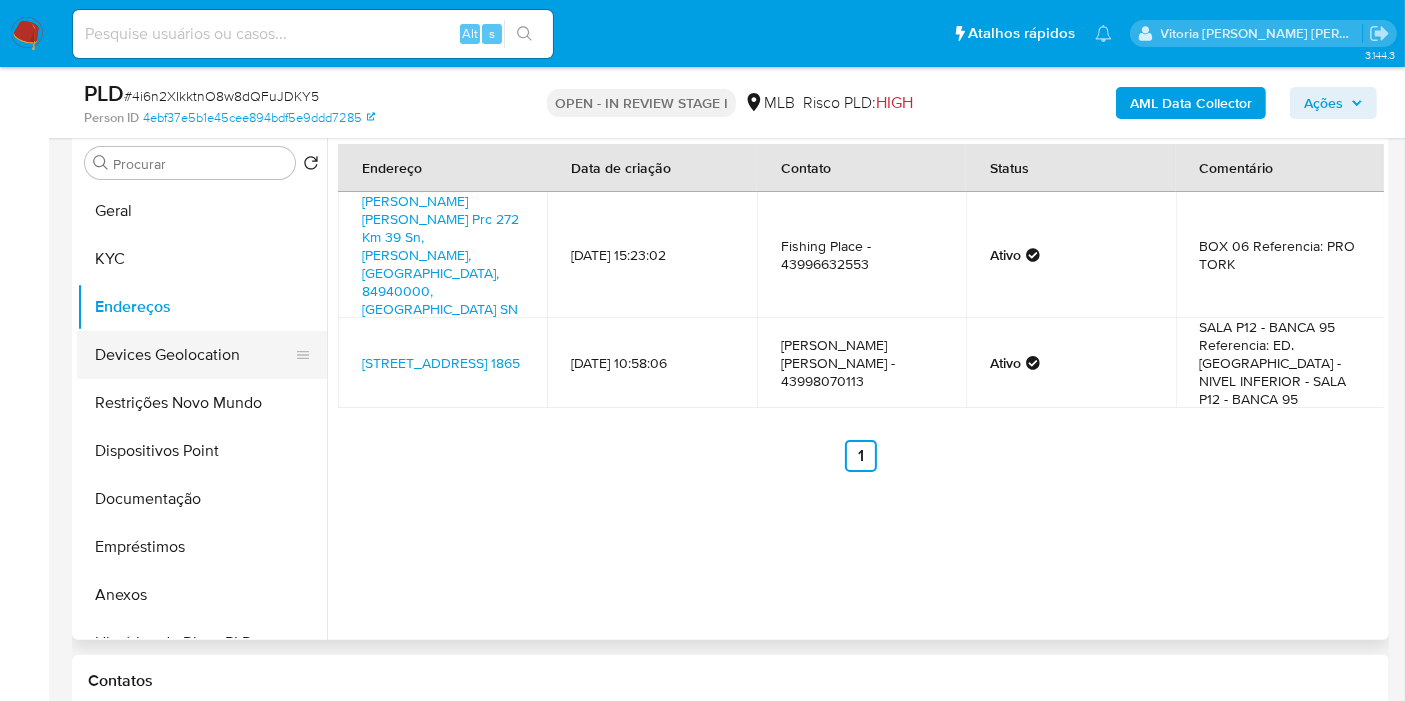 click on "Devices Geolocation" at bounding box center (194, 355) 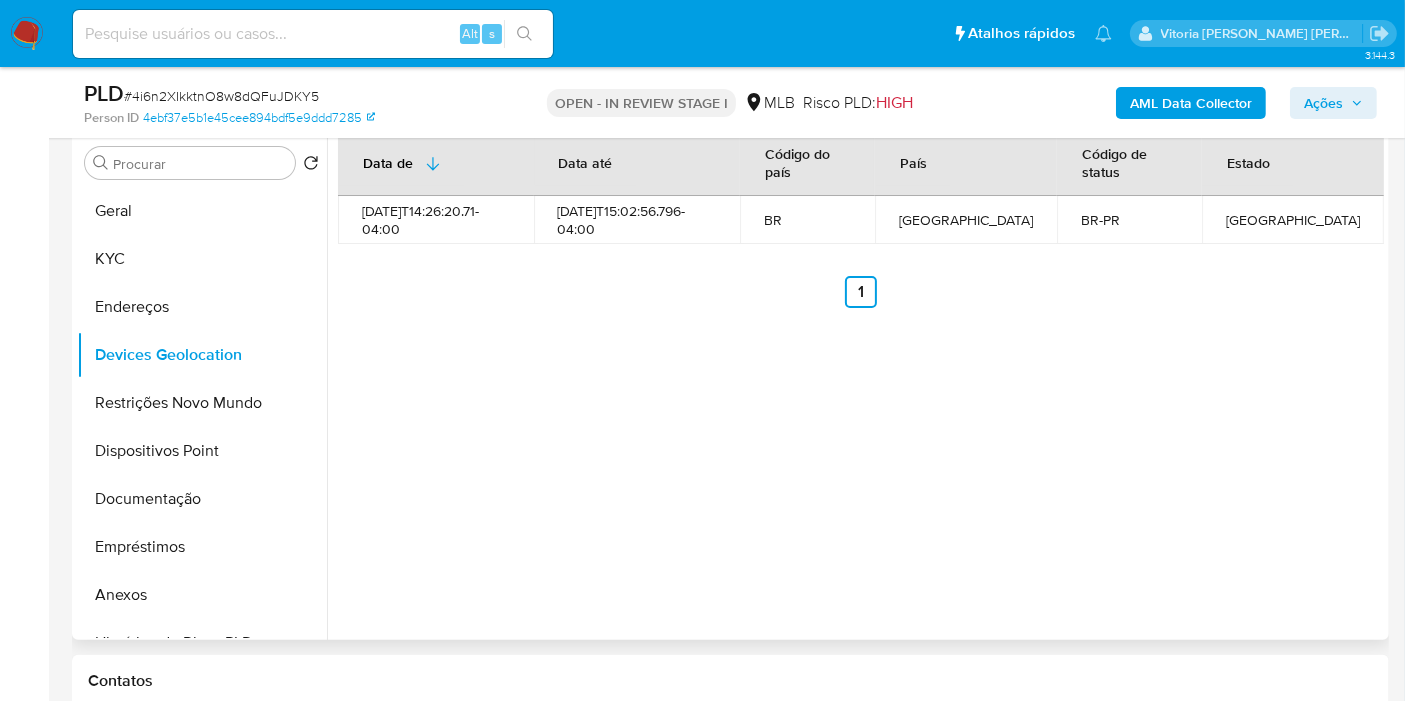type 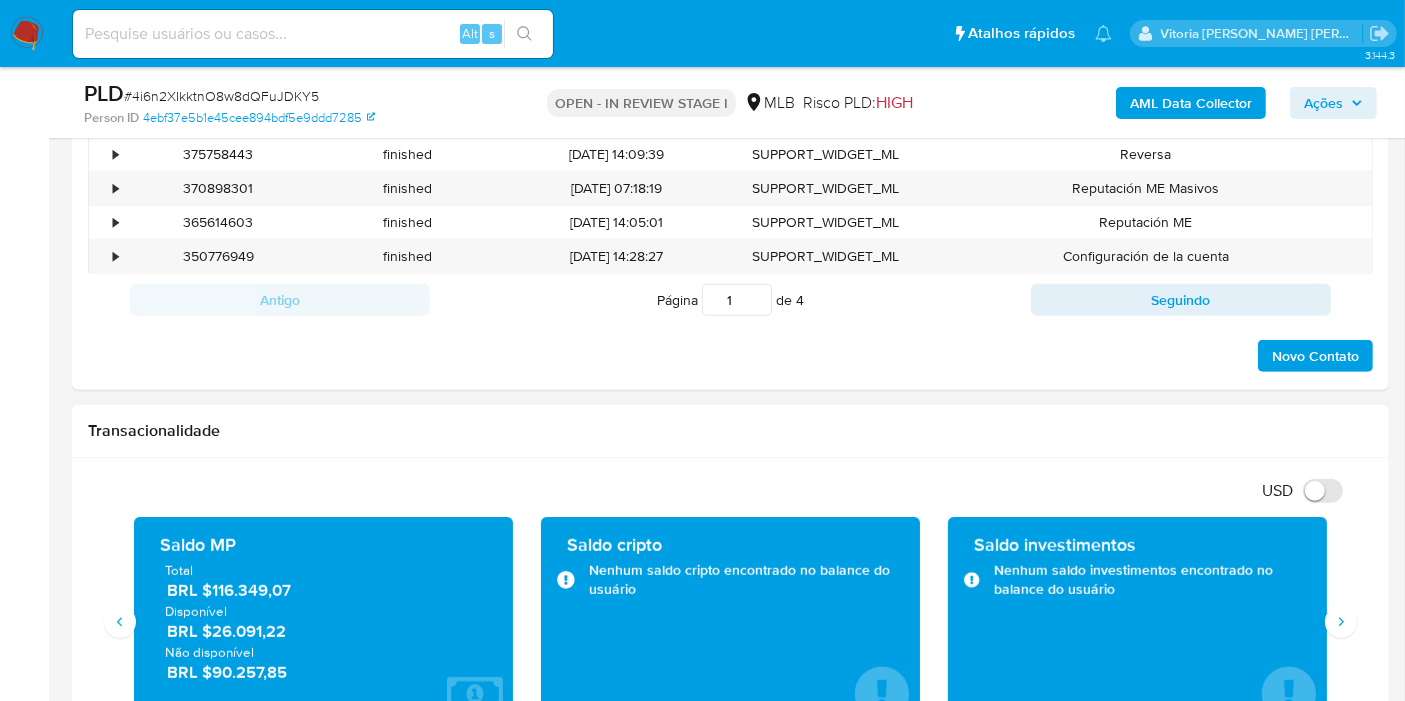 scroll, scrollTop: 1280, scrollLeft: 0, axis: vertical 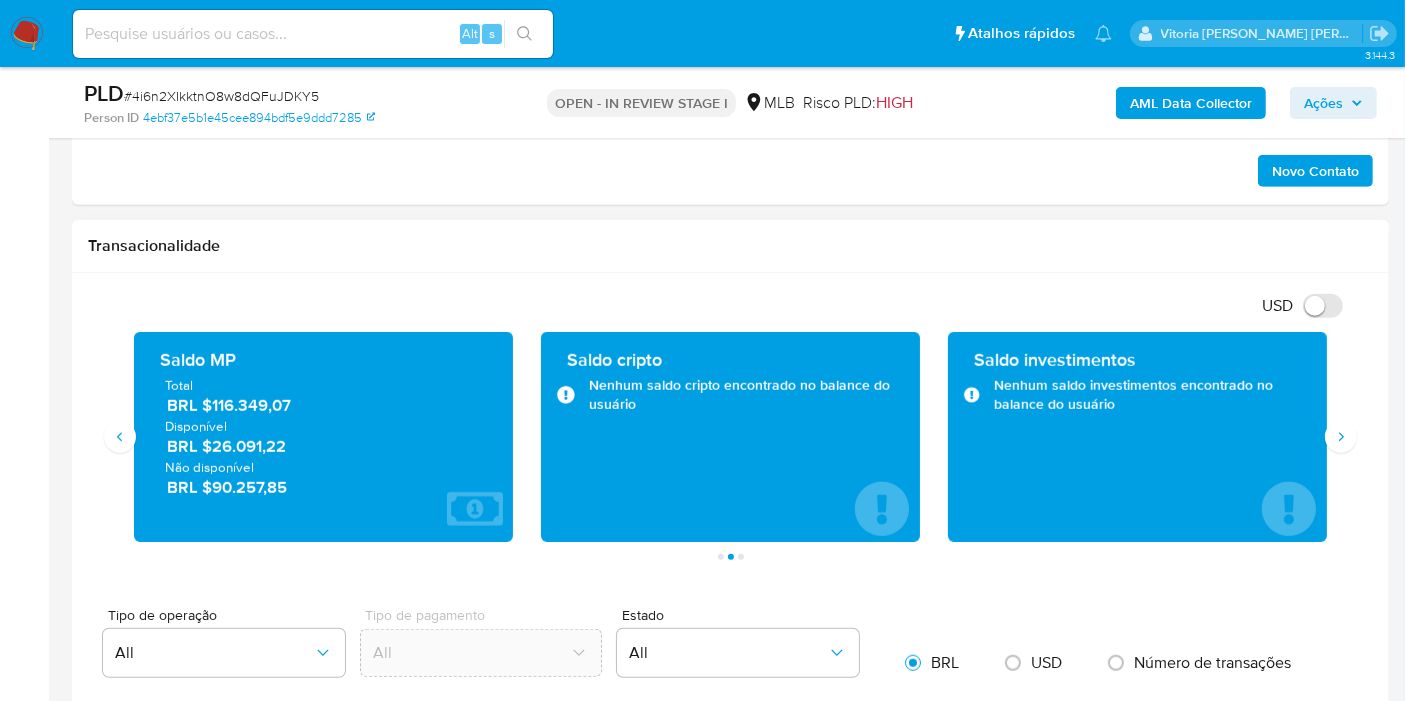 drag, startPoint x: 299, startPoint y: 441, endPoint x: 214, endPoint y: 446, distance: 85.146935 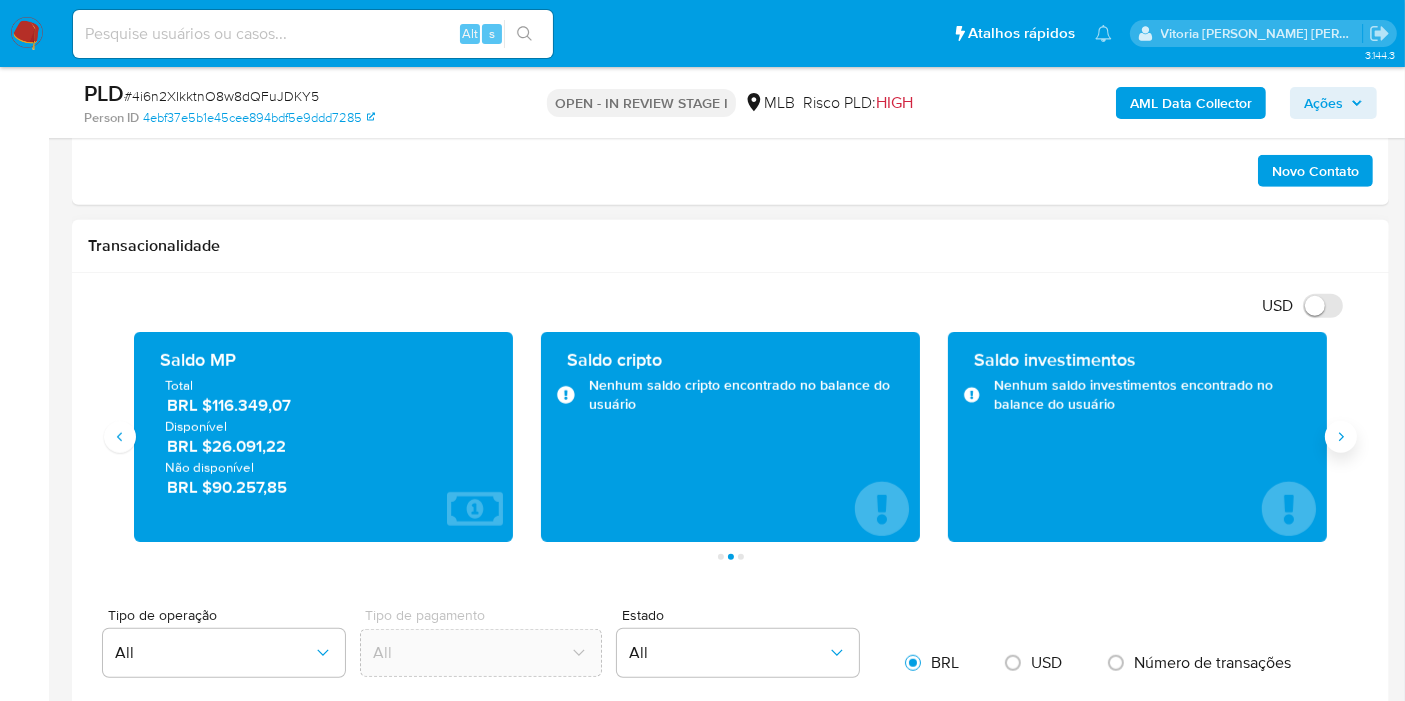 drag, startPoint x: 1319, startPoint y: 429, endPoint x: 1343, endPoint y: 435, distance: 24.738634 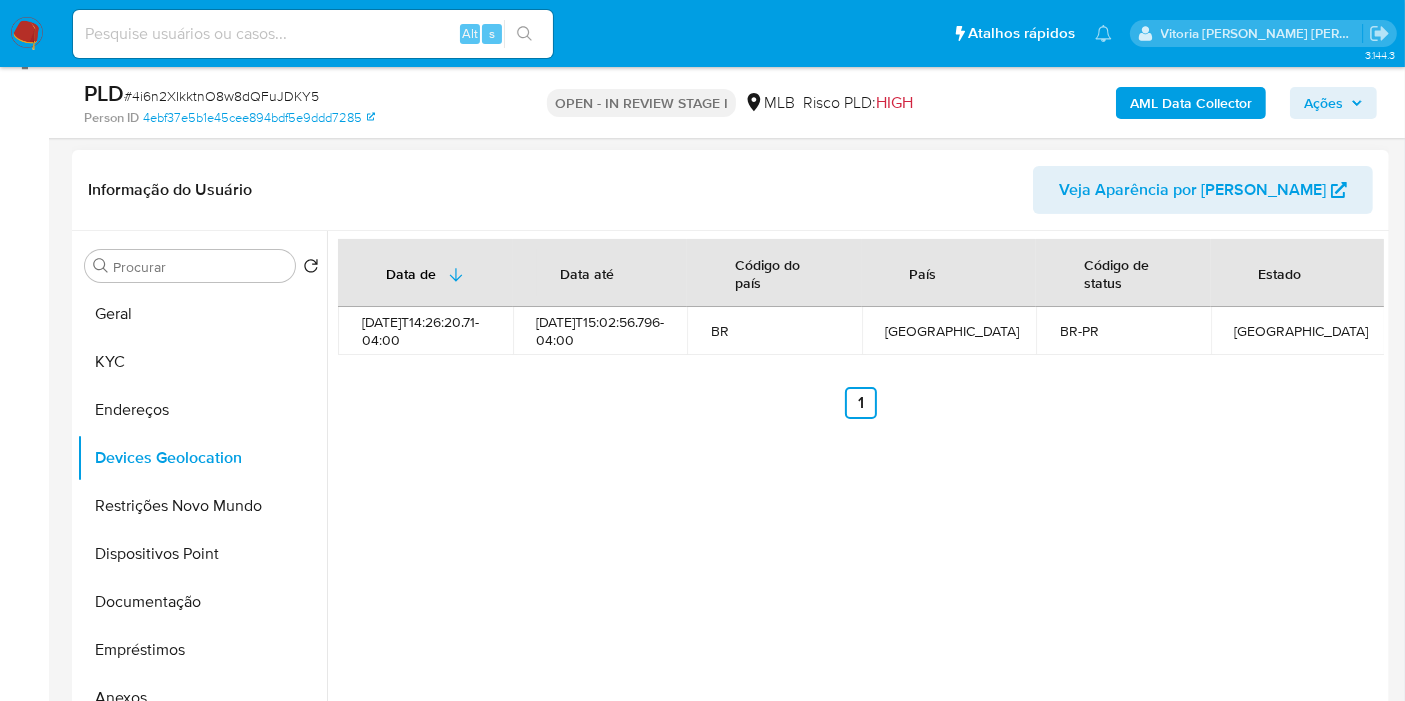 scroll, scrollTop: 280, scrollLeft: 0, axis: vertical 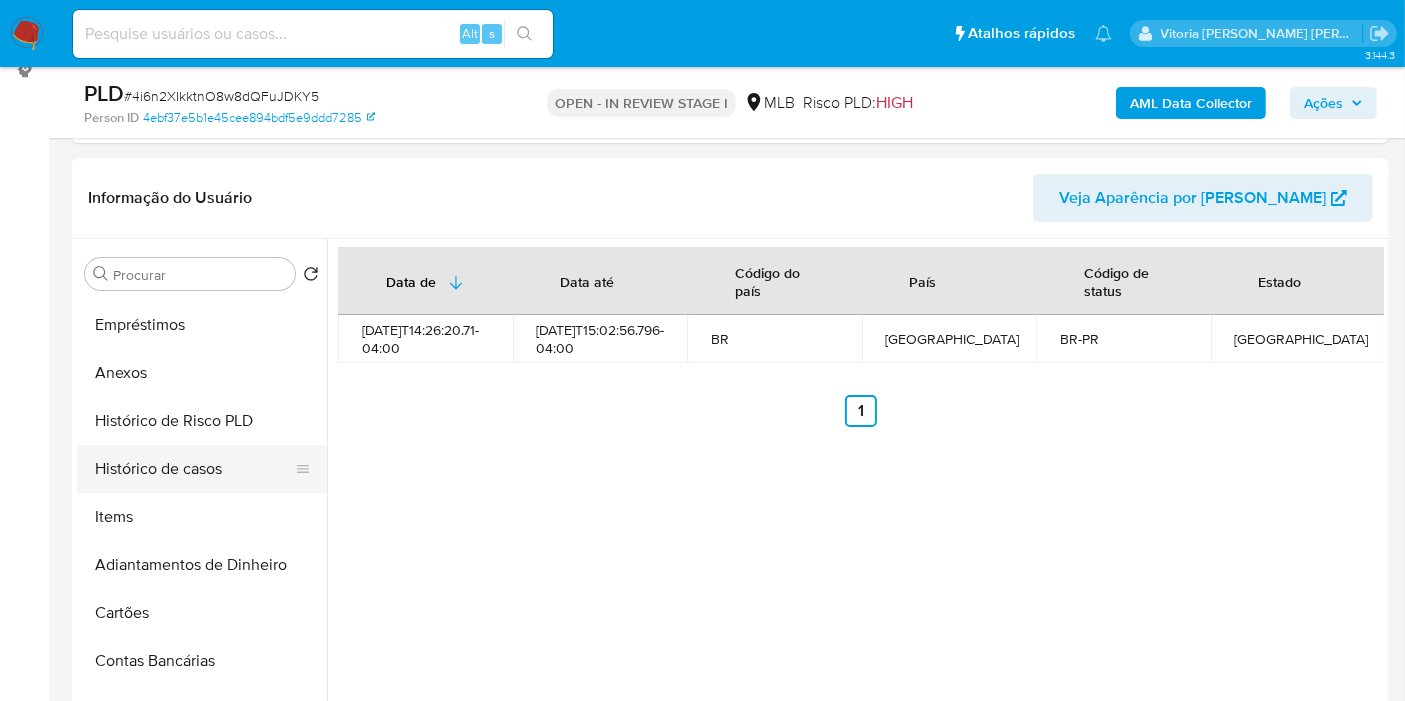click on "Histórico de casos" at bounding box center [194, 469] 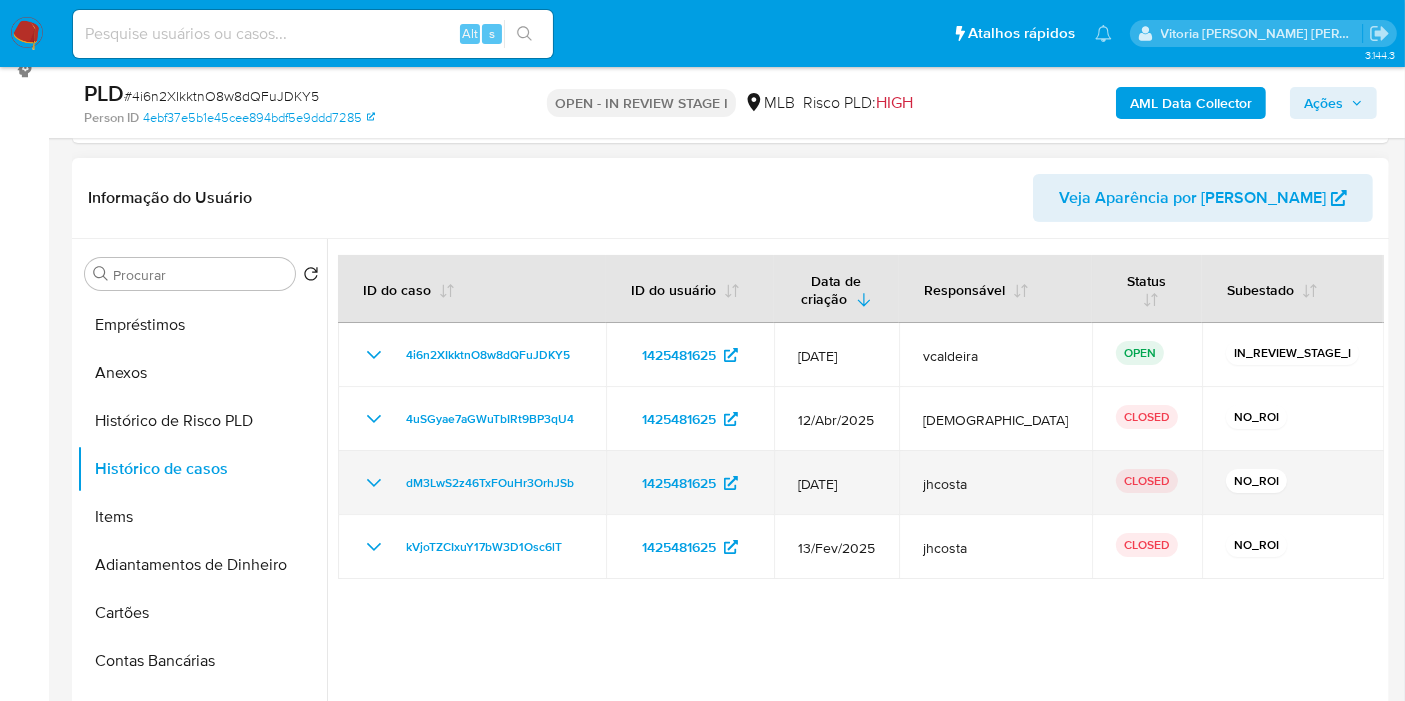 type 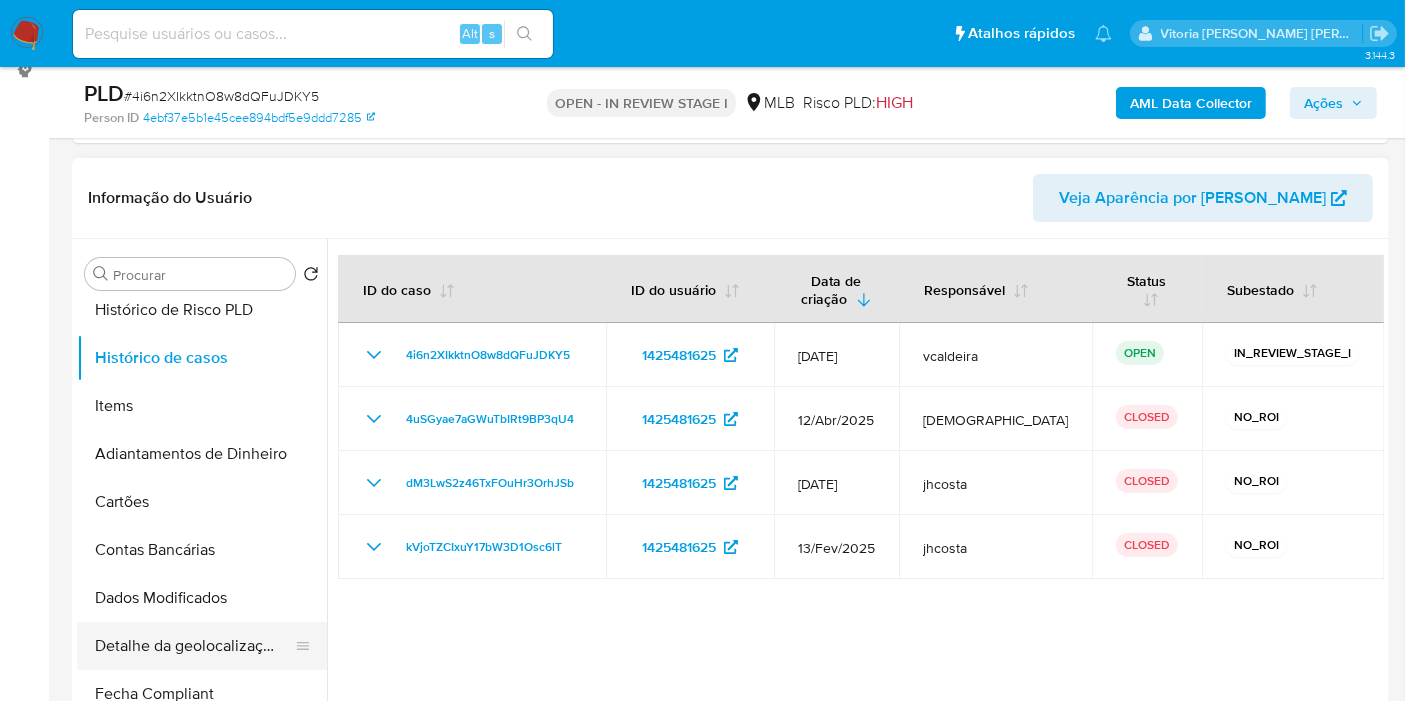 scroll, scrollTop: 222, scrollLeft: 0, axis: vertical 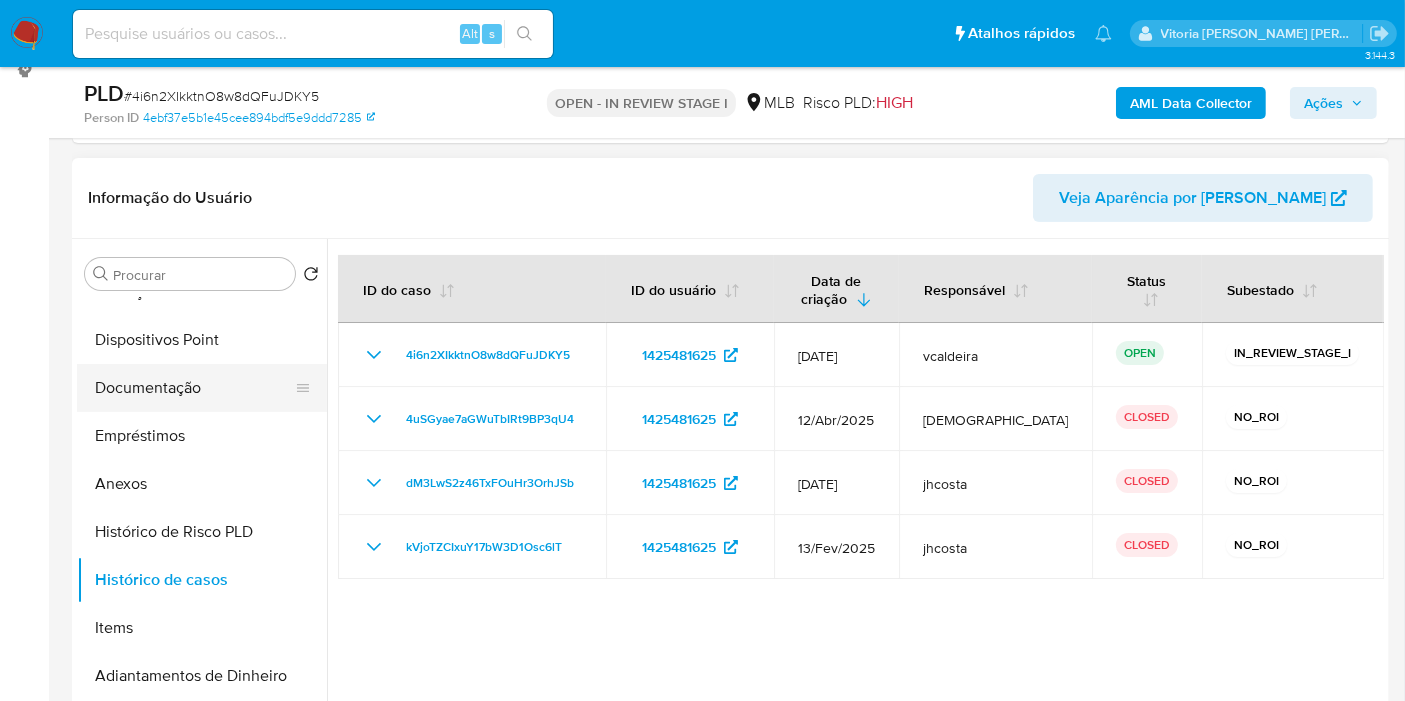 click on "Documentação" at bounding box center (194, 388) 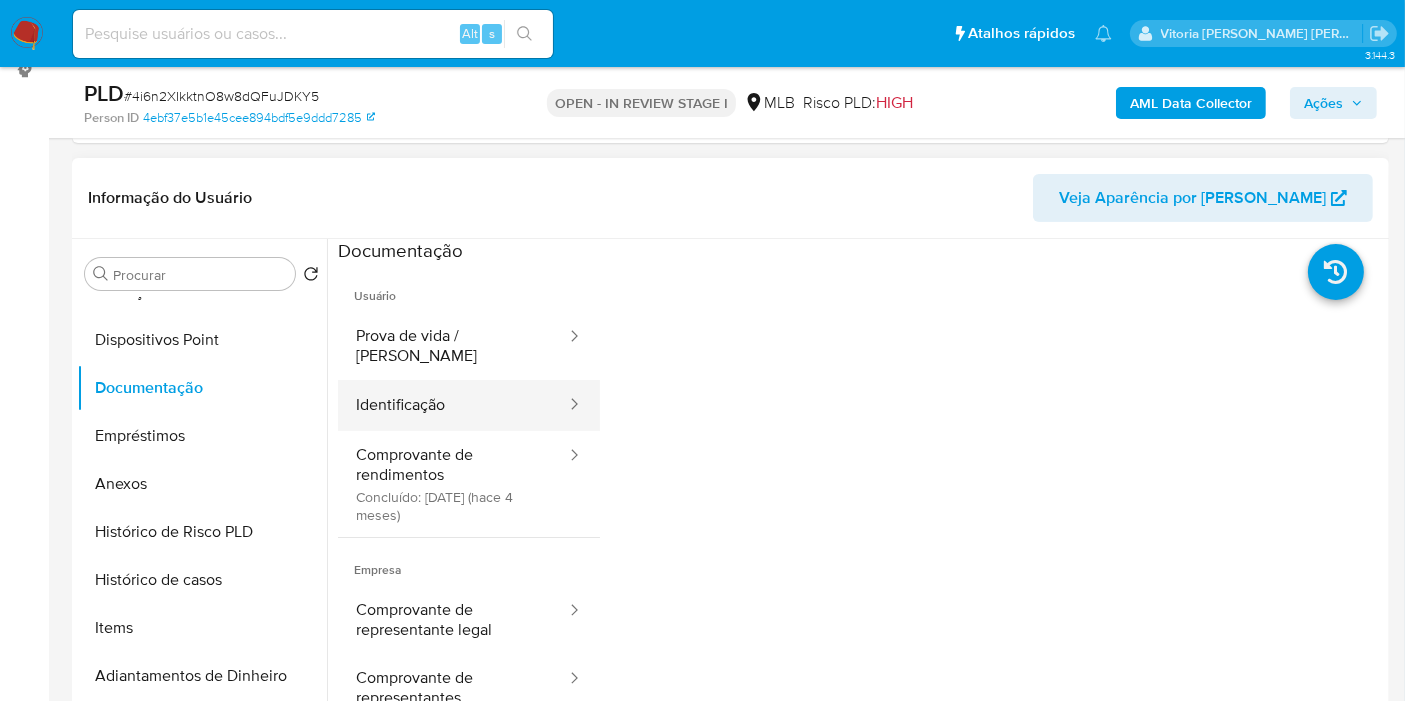 click on "Identificação" at bounding box center [453, 405] 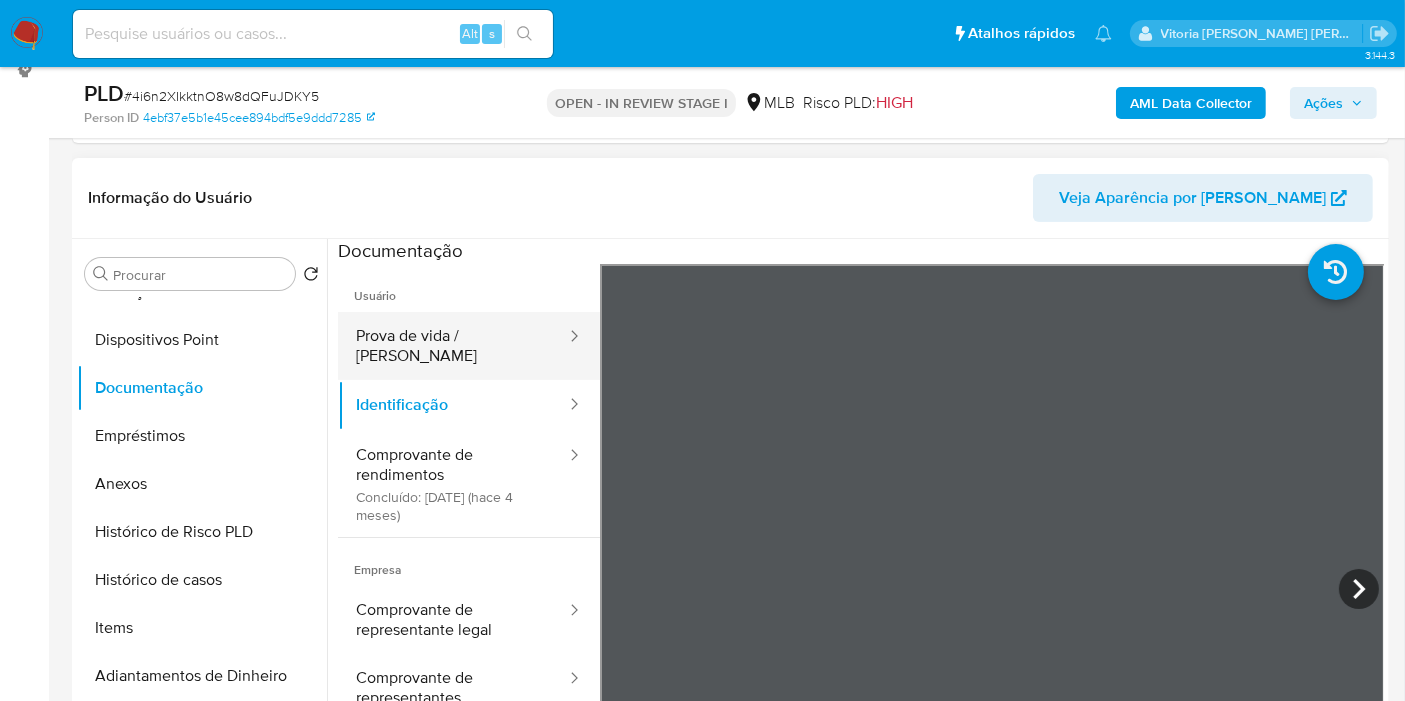 click on "Prova de vida / Selfie" at bounding box center (453, 346) 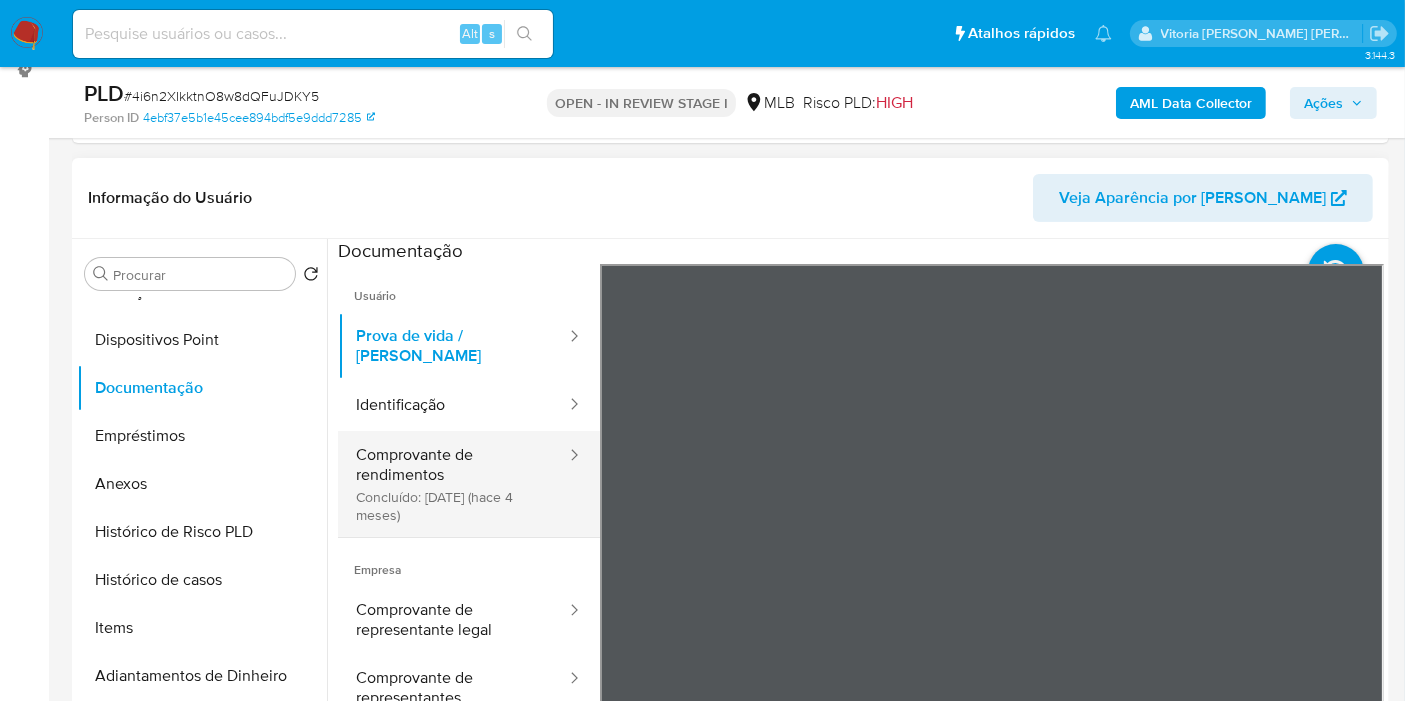 click on "Comprovante de rendimentos Concluído: 10/03/2025 (hace 4 meses)" at bounding box center (453, 484) 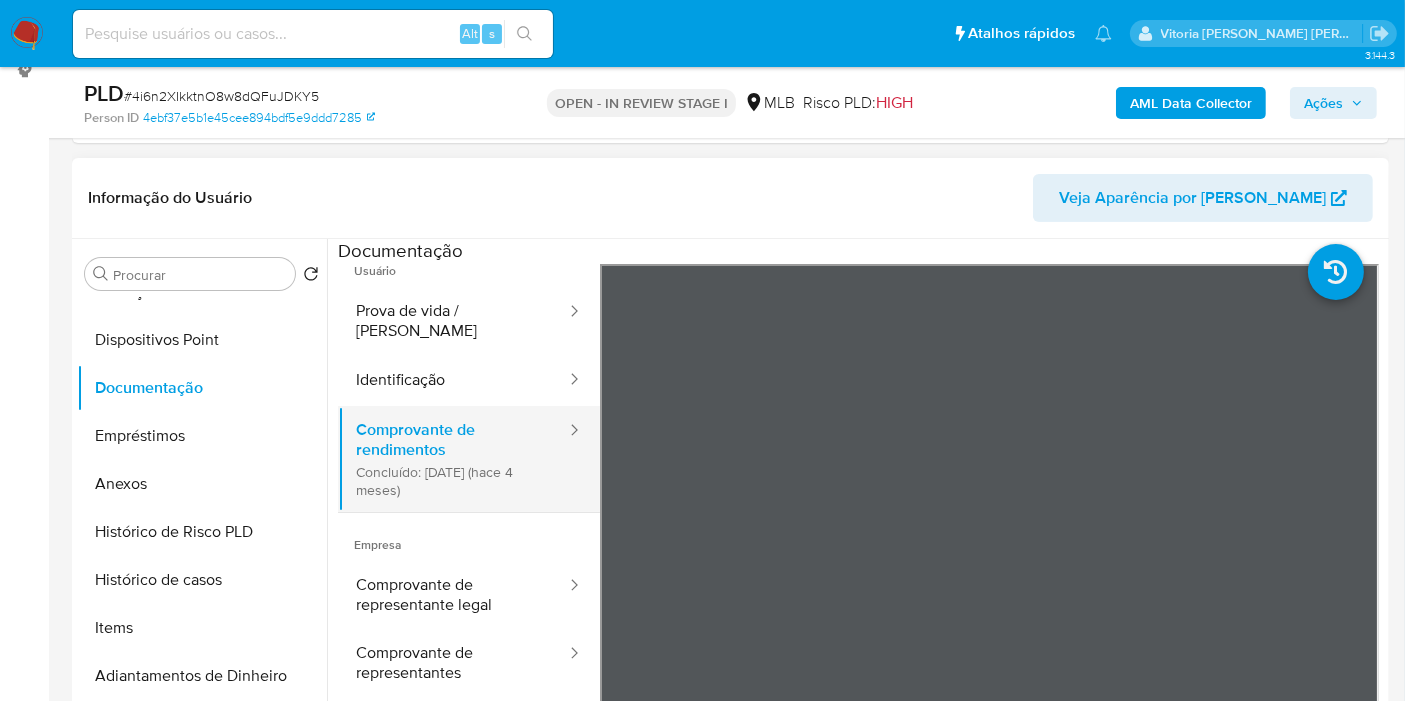 scroll, scrollTop: 38, scrollLeft: 0, axis: vertical 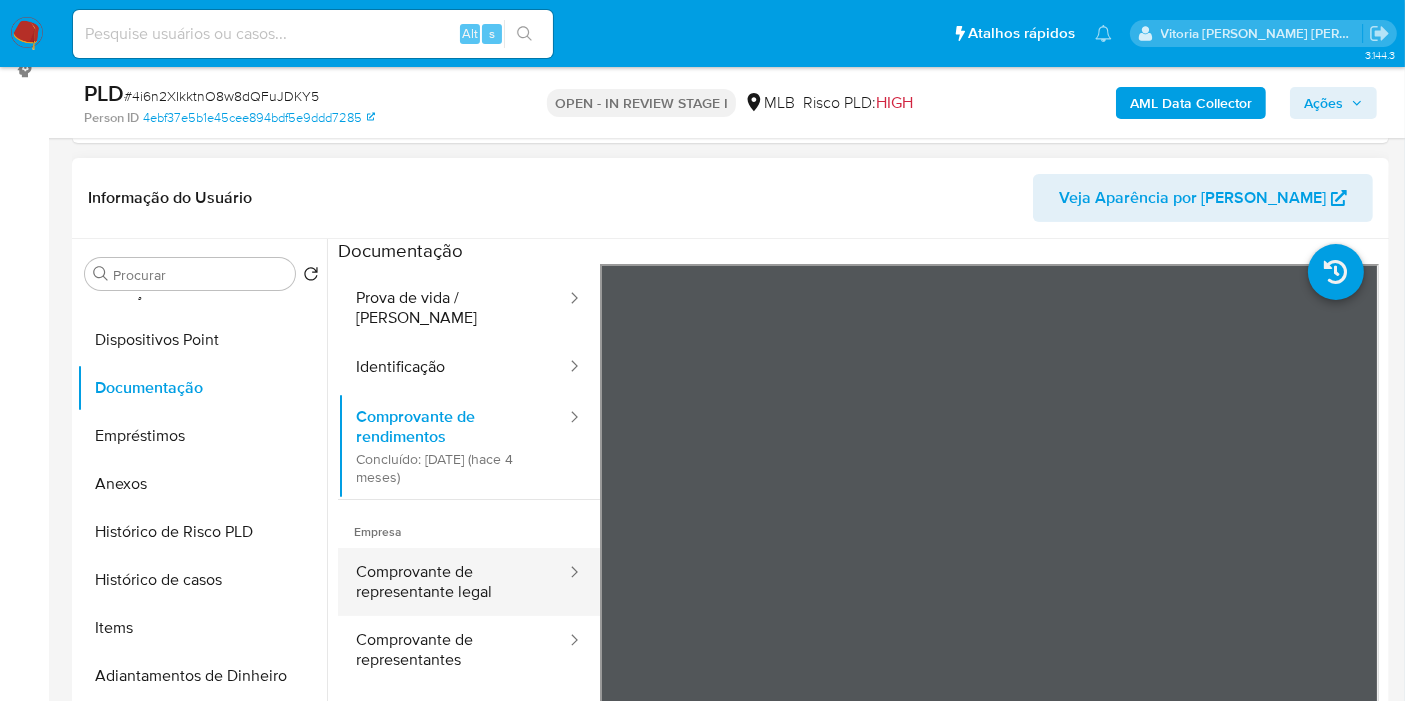click on "Comprovante de representante legal" at bounding box center (453, 582) 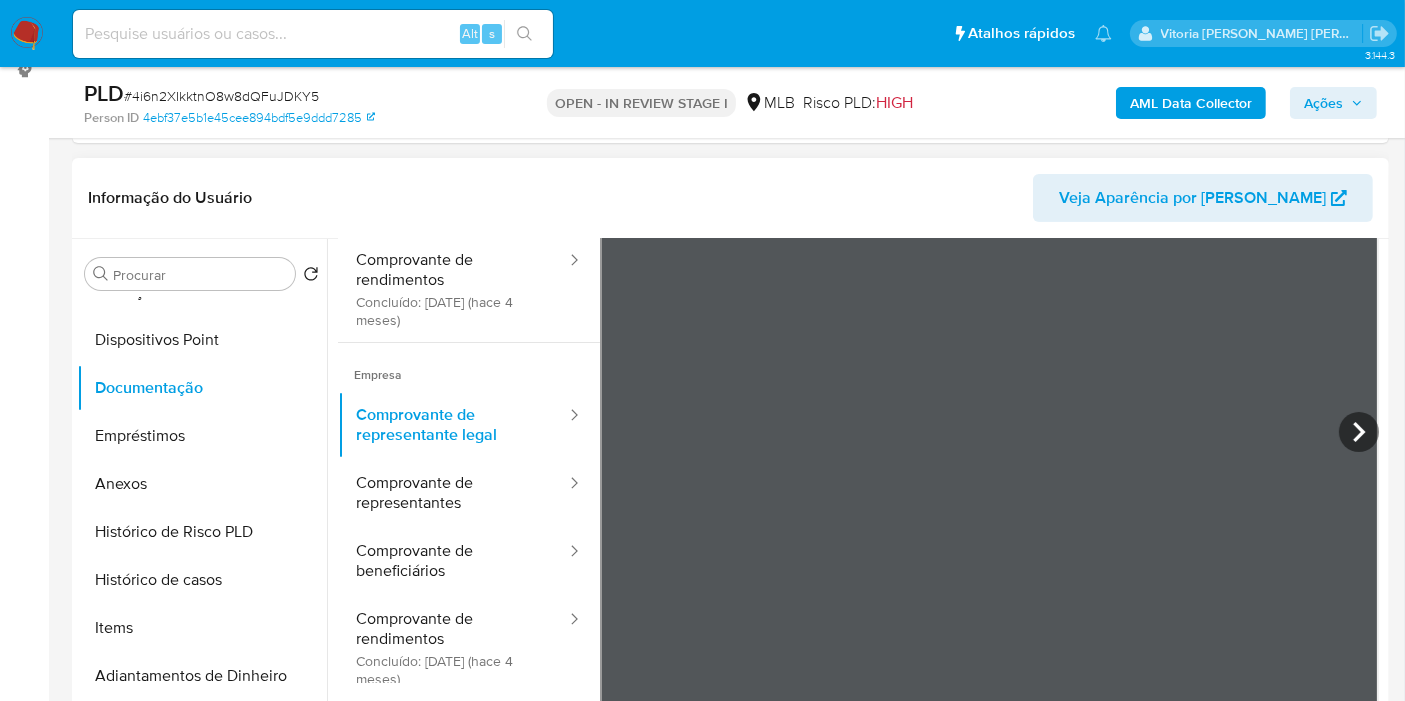 scroll, scrollTop: 174, scrollLeft: 0, axis: vertical 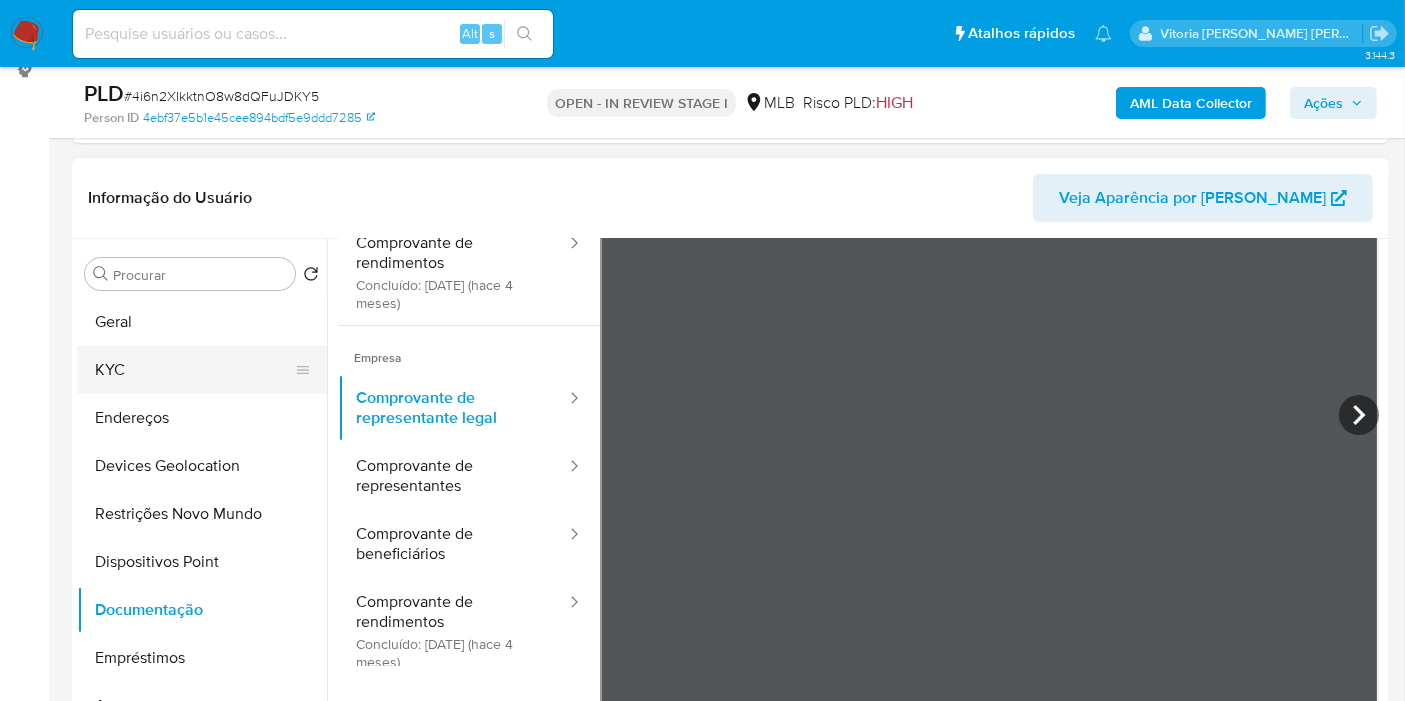 click on "KYC" at bounding box center [194, 370] 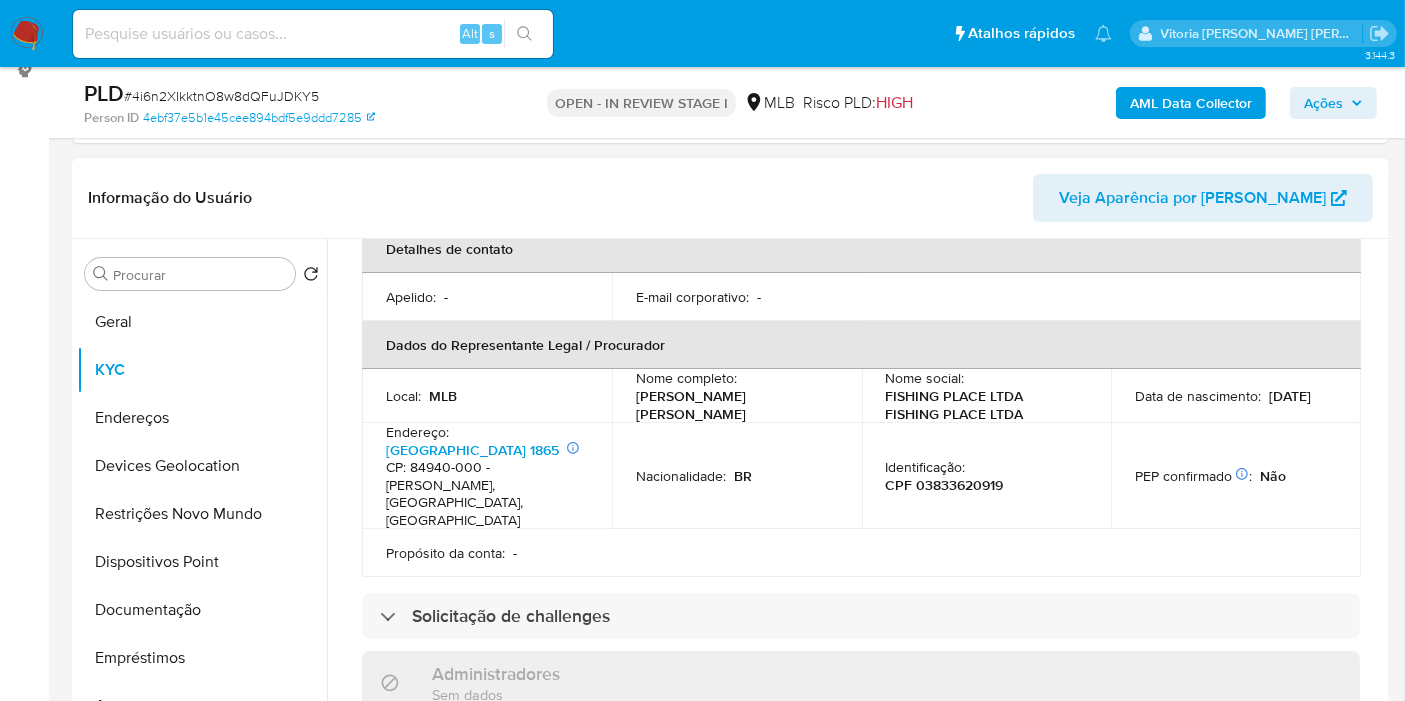 scroll, scrollTop: 666, scrollLeft: 0, axis: vertical 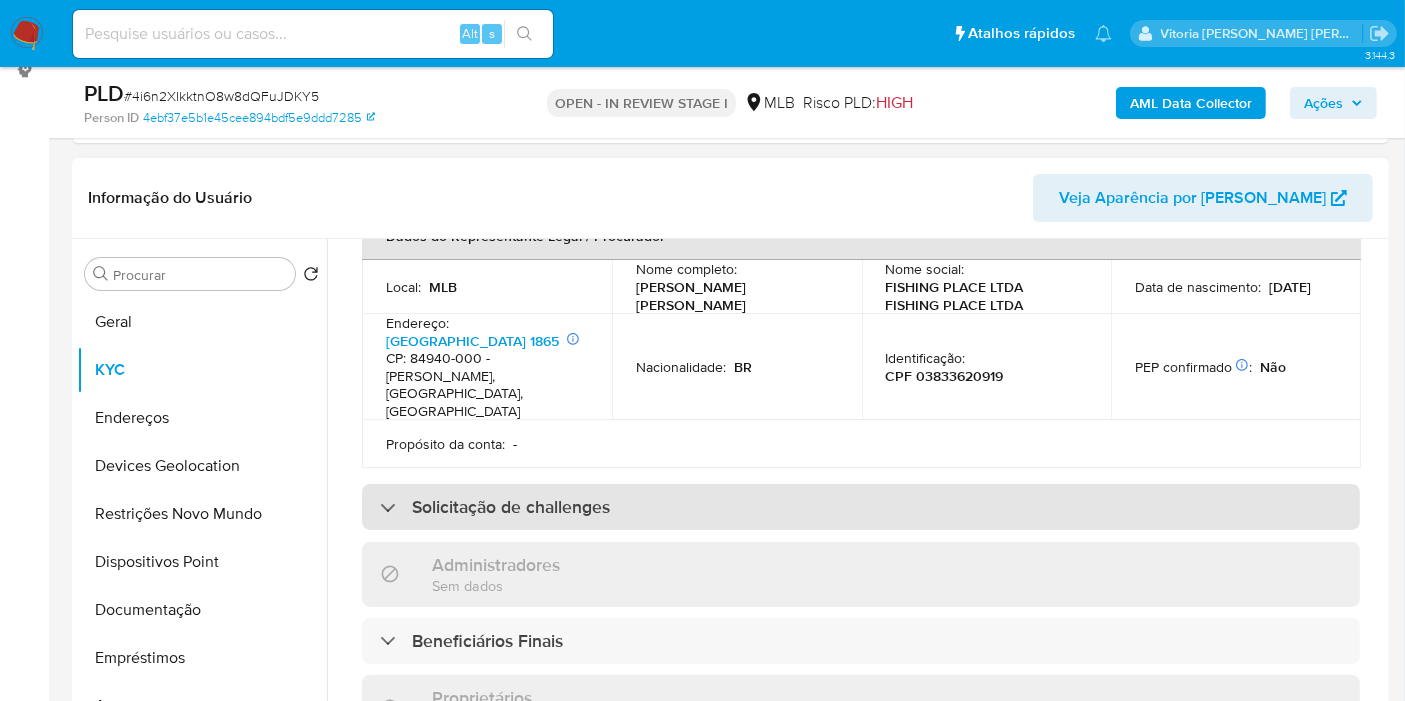 click on "Solicitação de challenges" at bounding box center (511, 507) 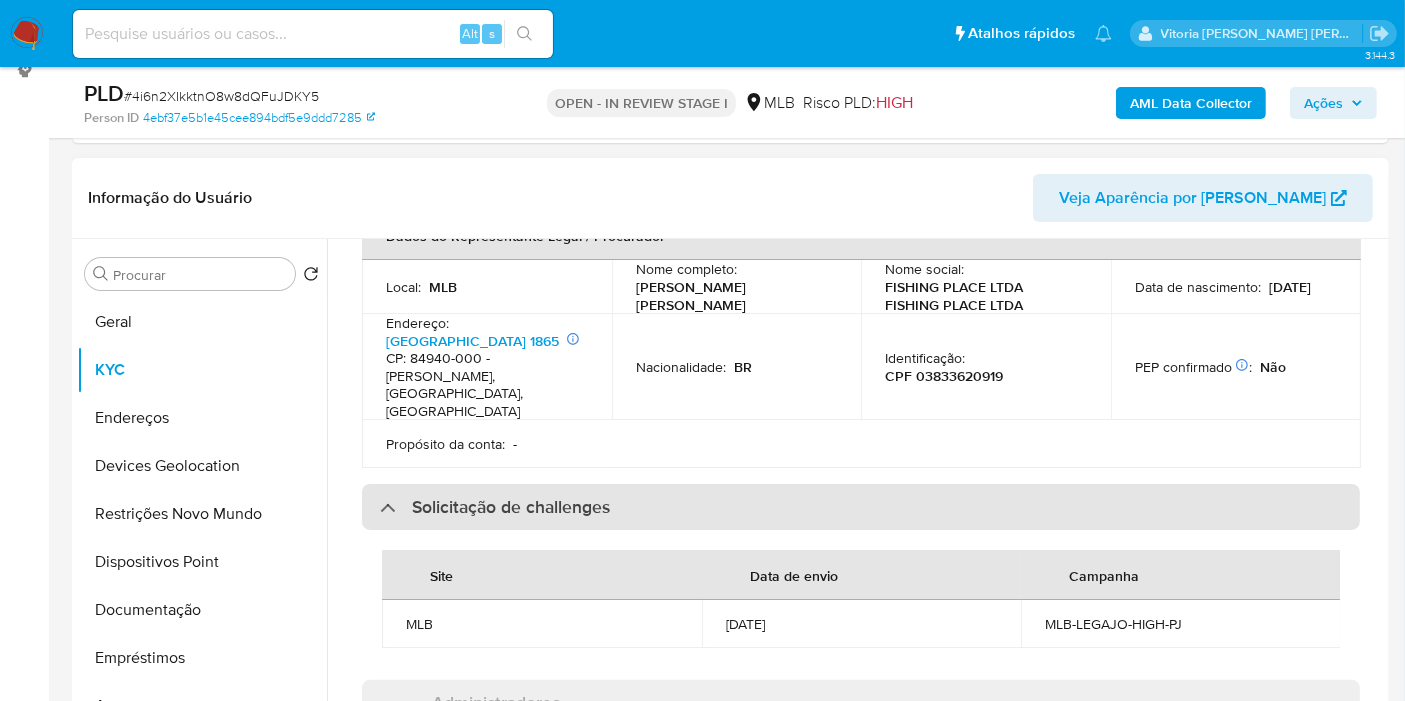 click on "Solicitação de challenges" at bounding box center [511, 507] 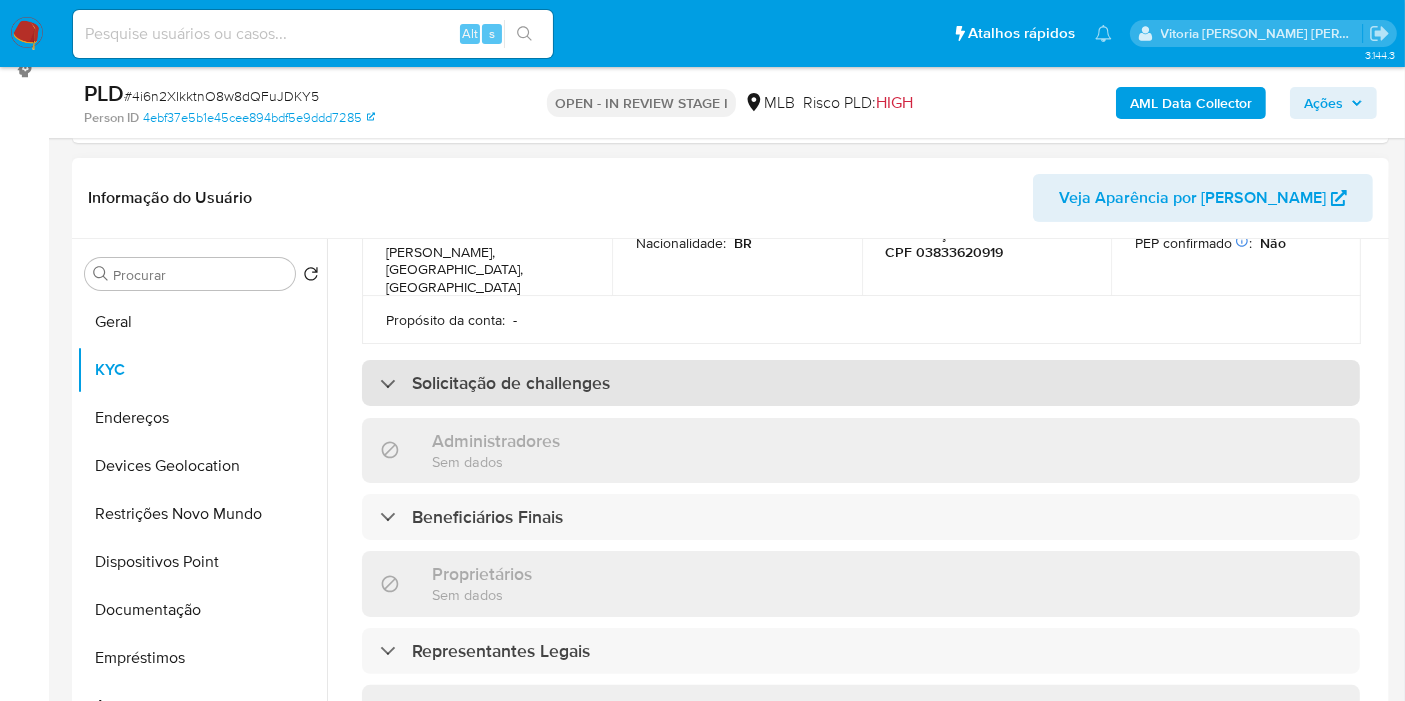 scroll, scrollTop: 888, scrollLeft: 0, axis: vertical 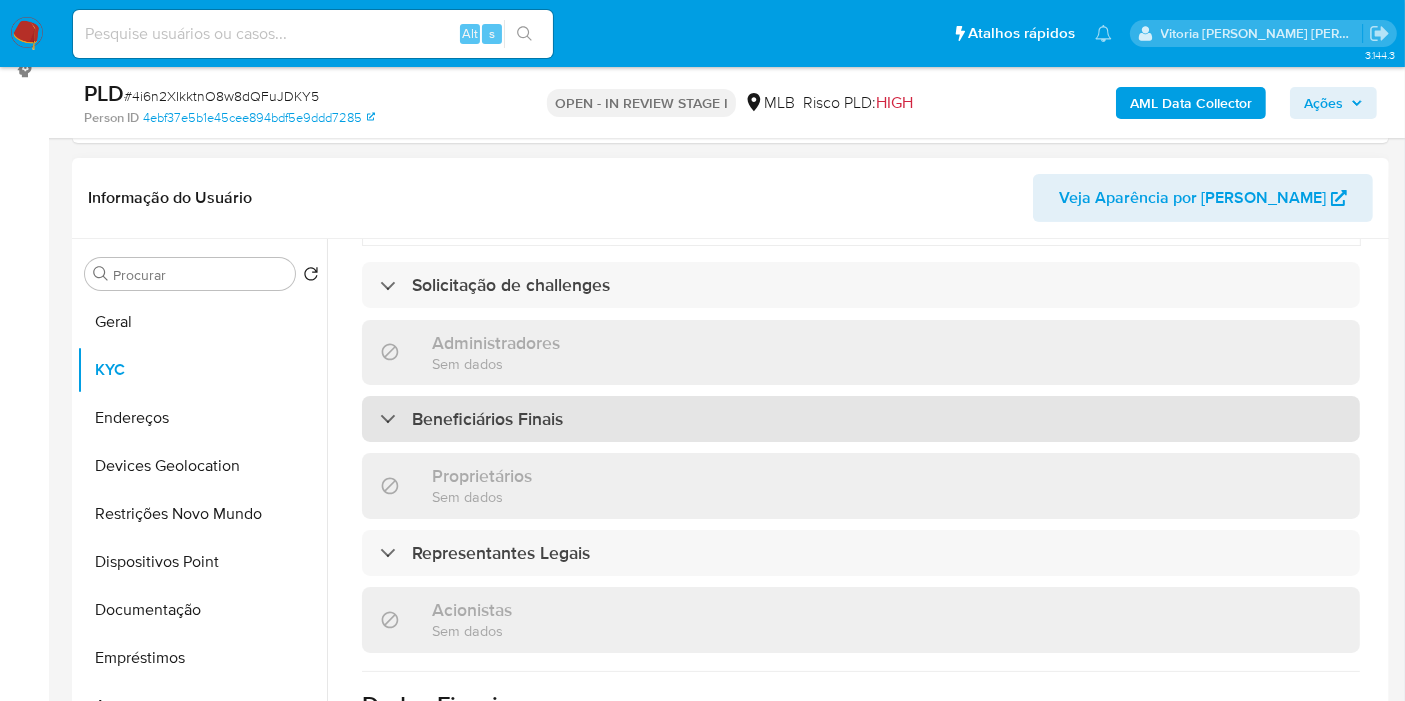 click on "Beneficiários Finais" at bounding box center [487, 419] 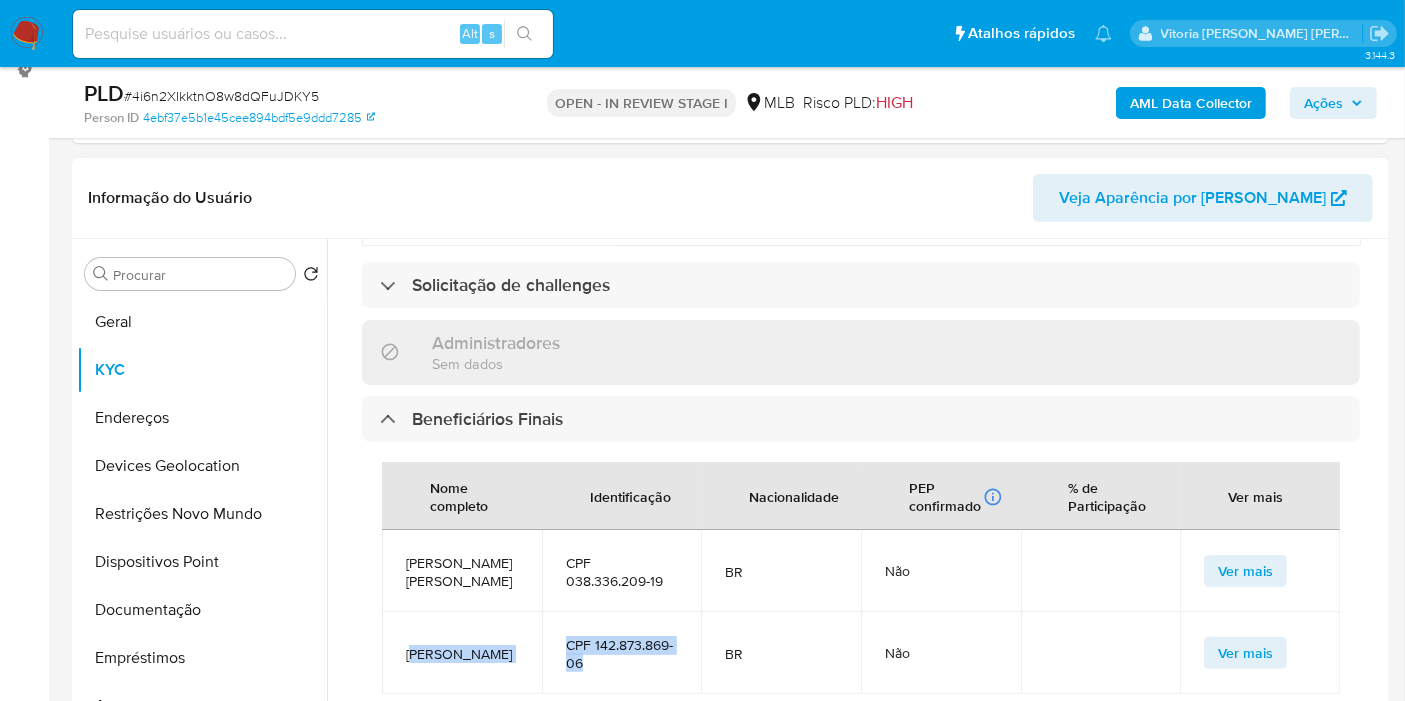 copy on "ara  Ferreira Bonilha CPF 142.873.869-06" 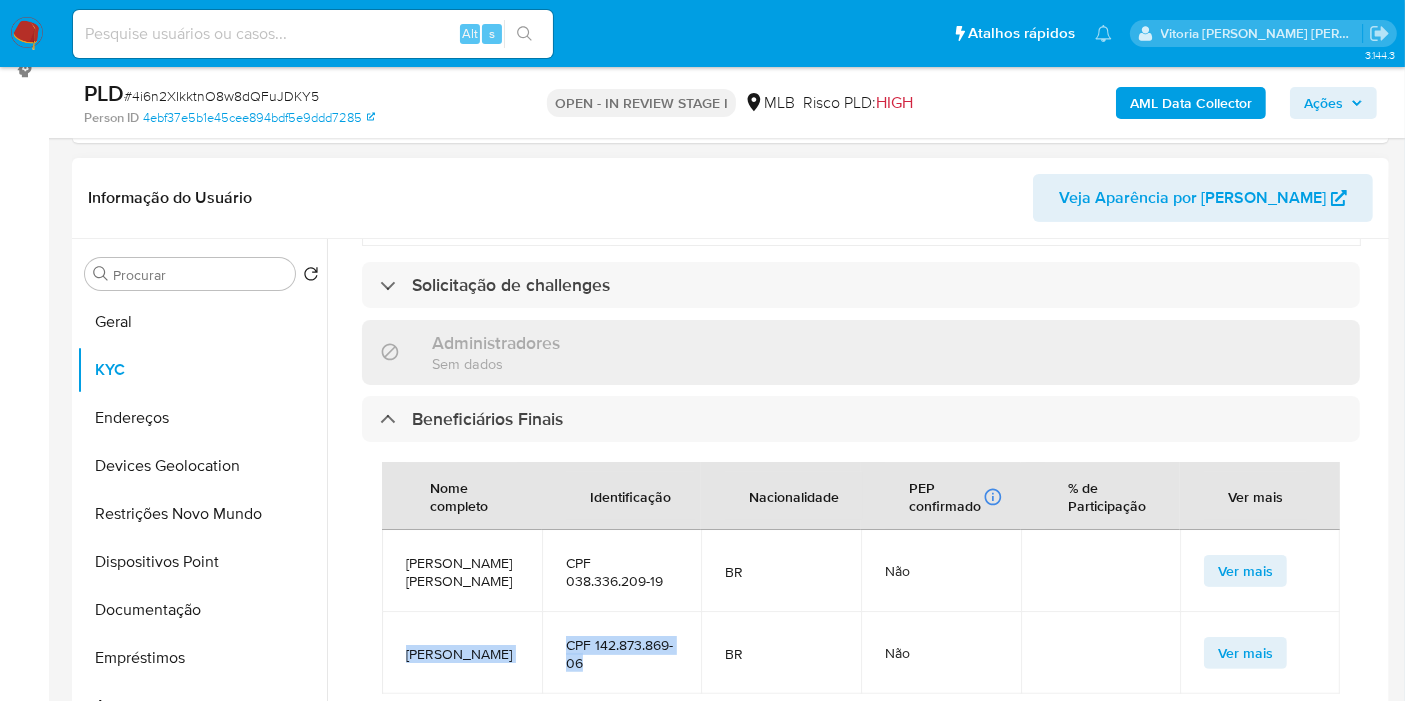 copy on "Lara  Ferreira Bonilha CPF 142.873.869-06" 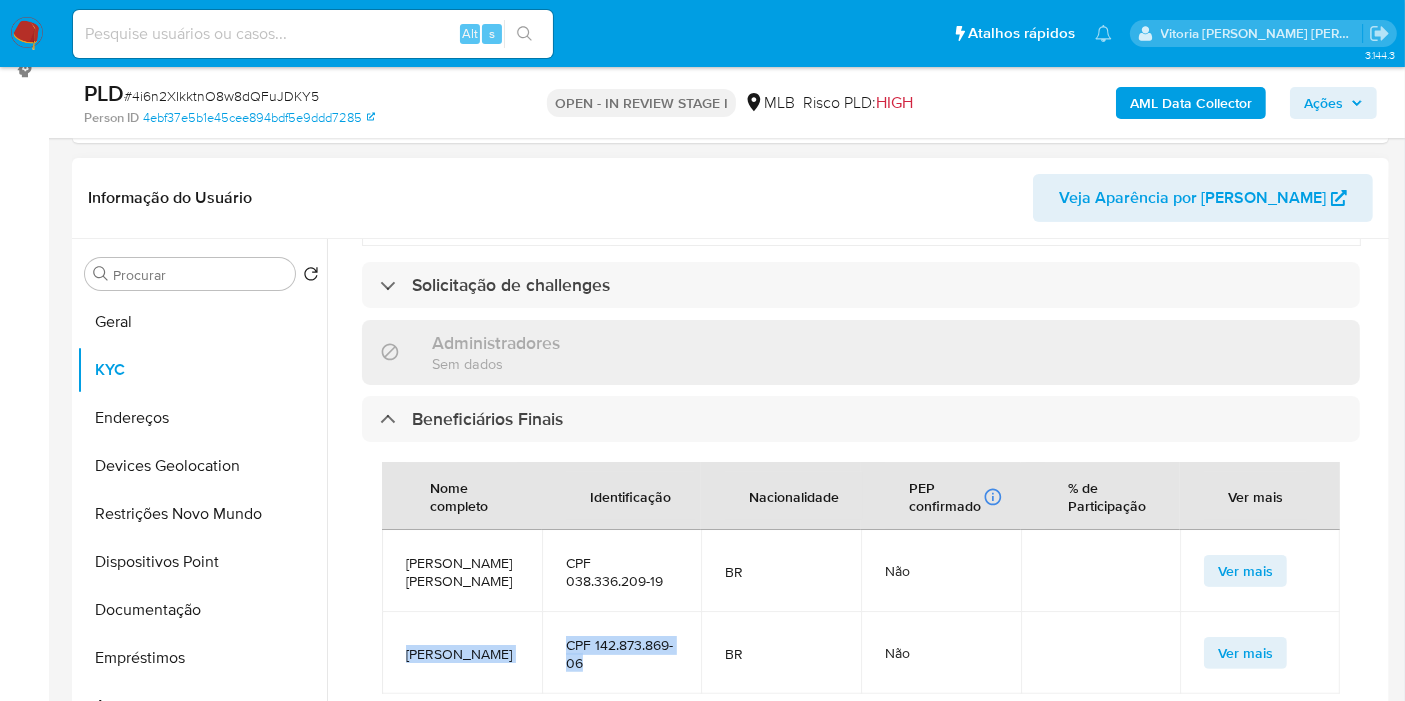 click on "CPF 142.873.869-06" at bounding box center [622, 653] 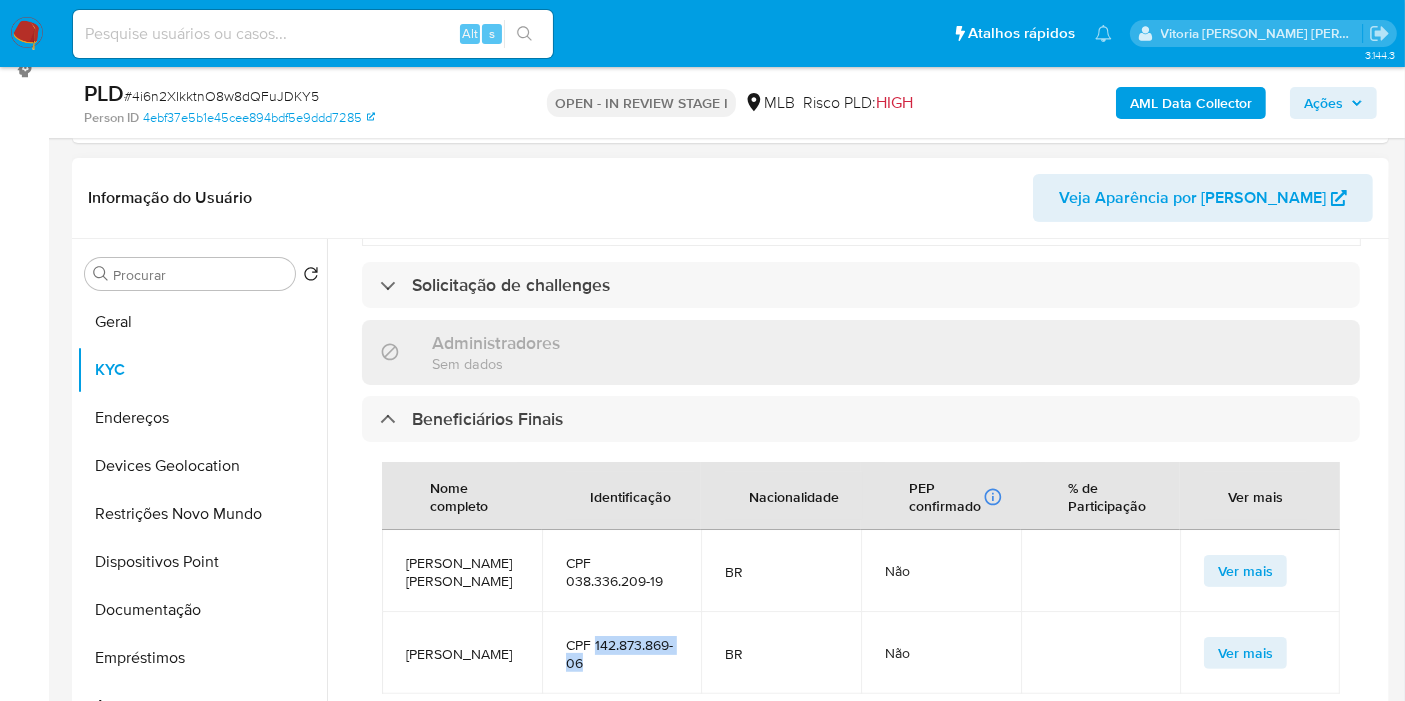 drag, startPoint x: 600, startPoint y: 595, endPoint x: 594, endPoint y: 571, distance: 24.738634 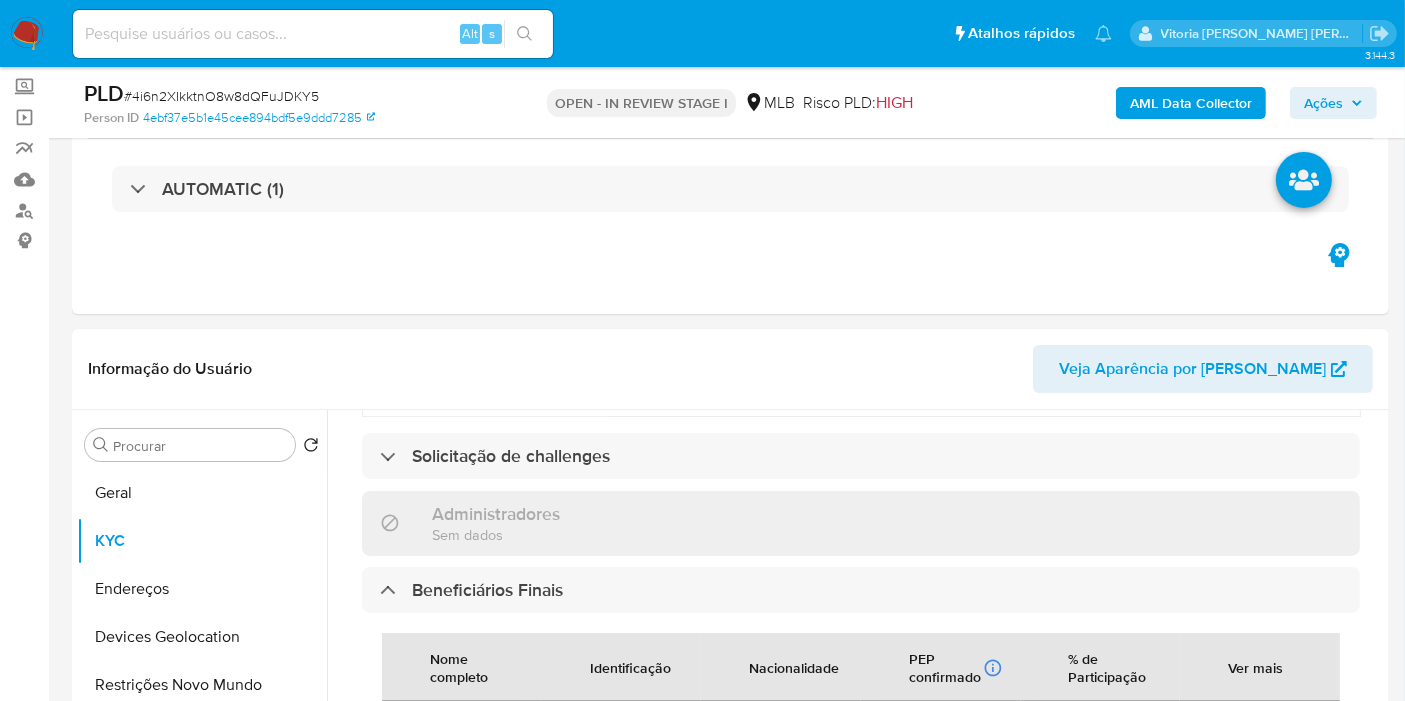 scroll, scrollTop: 0, scrollLeft: 0, axis: both 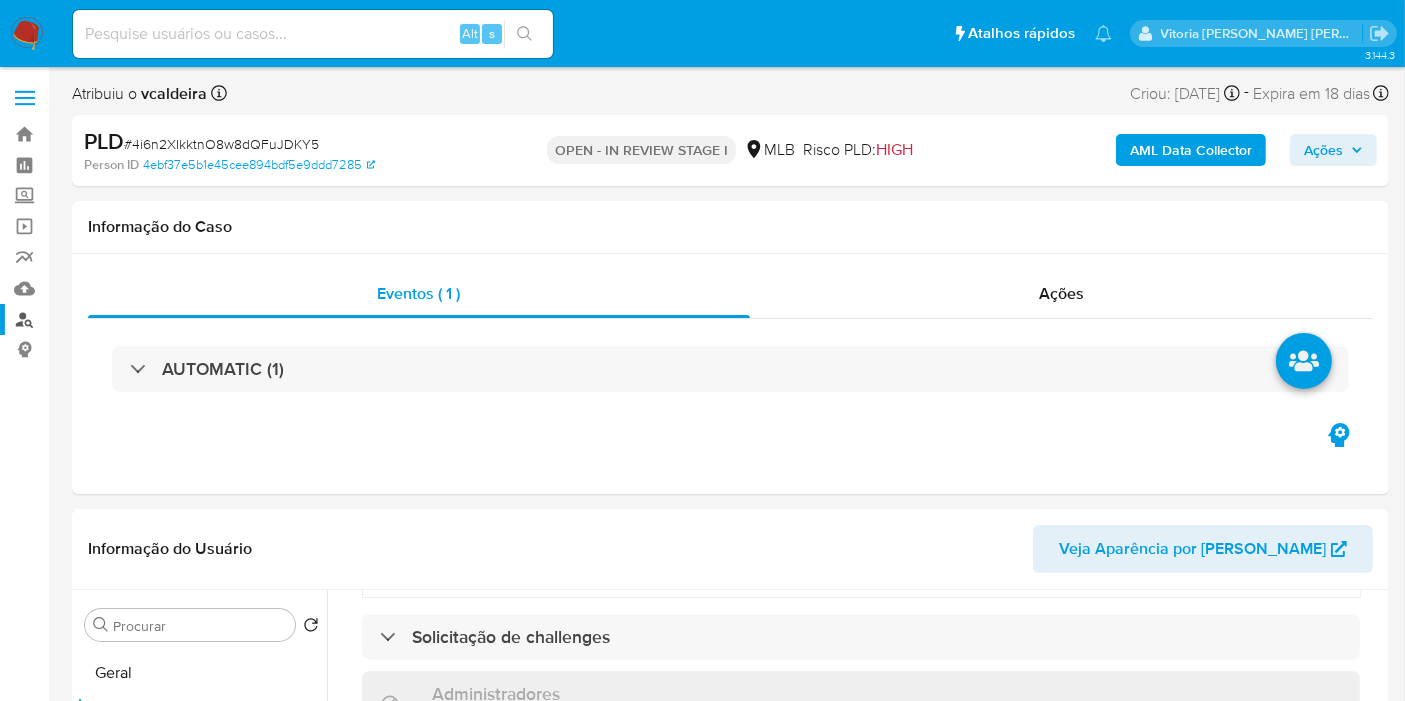 drag, startPoint x: 28, startPoint y: 323, endPoint x: 45, endPoint y: 315, distance: 18.788294 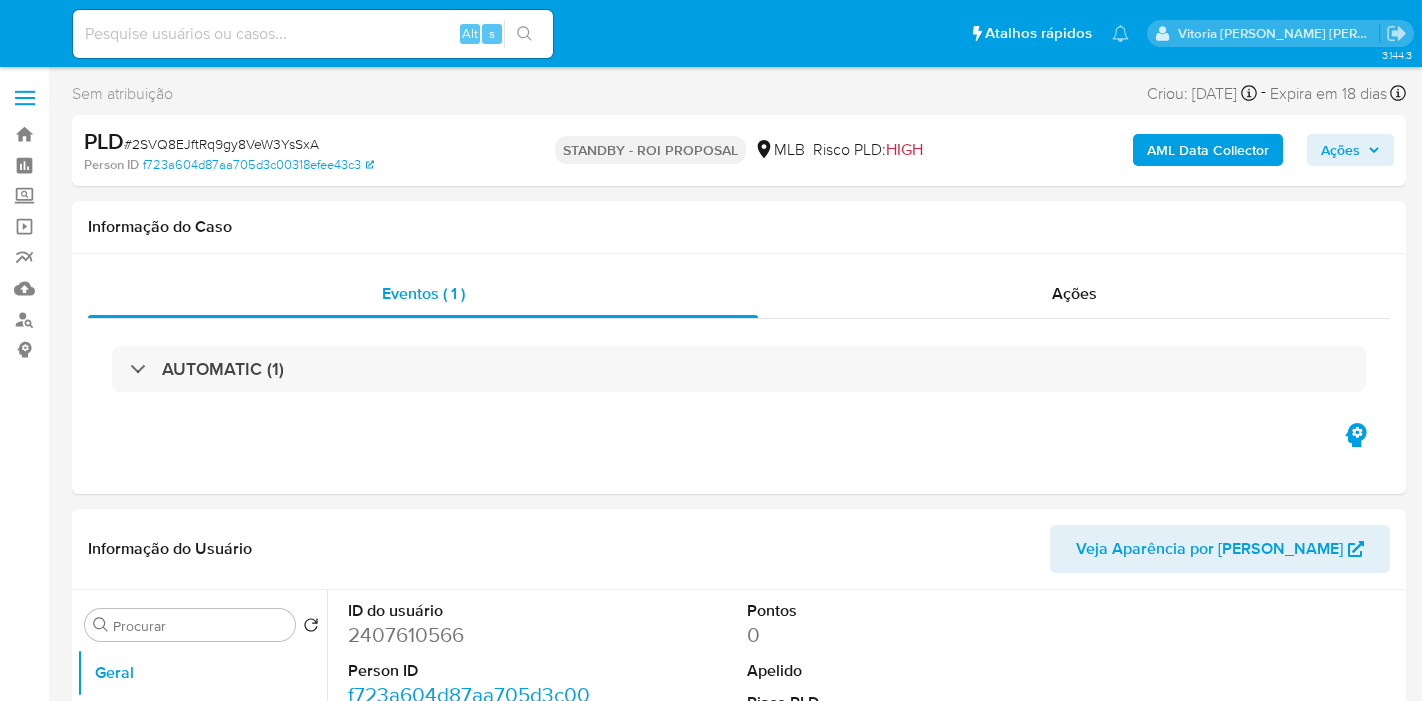 select on "10" 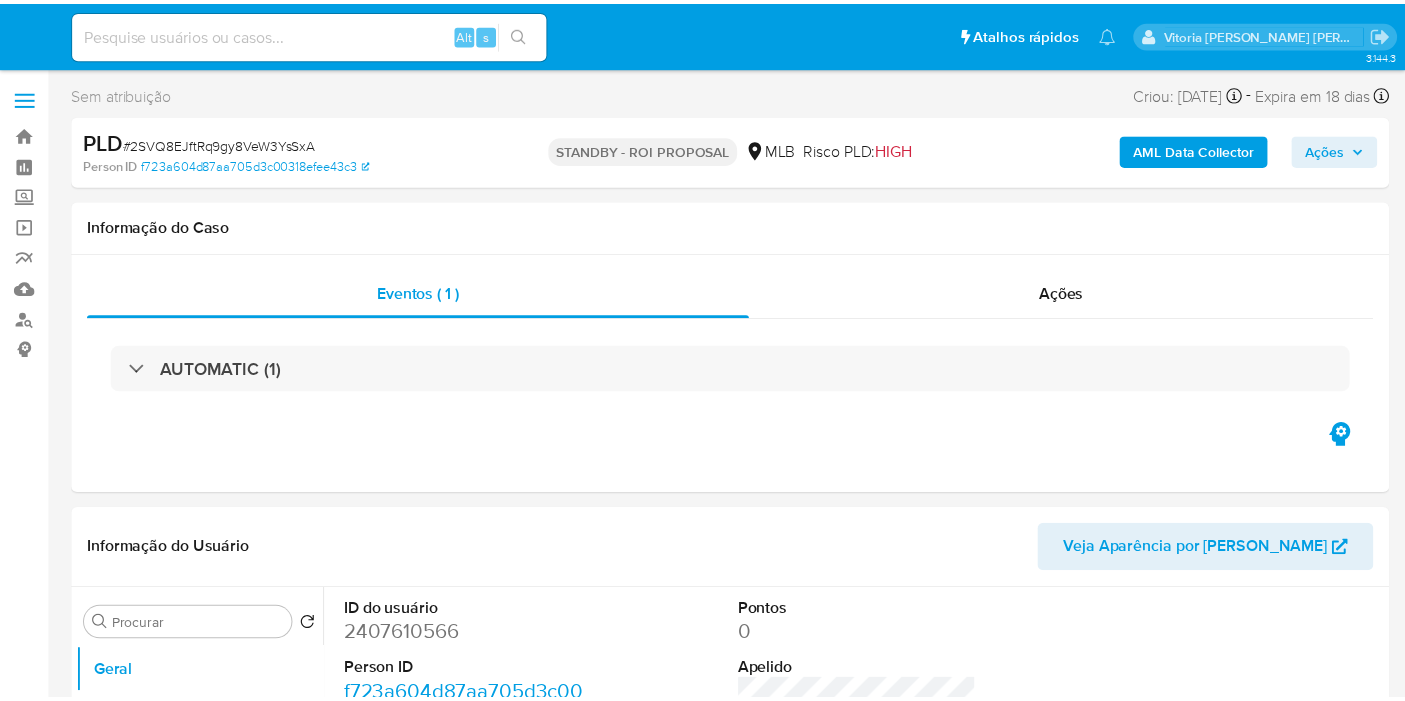 scroll, scrollTop: 0, scrollLeft: 0, axis: both 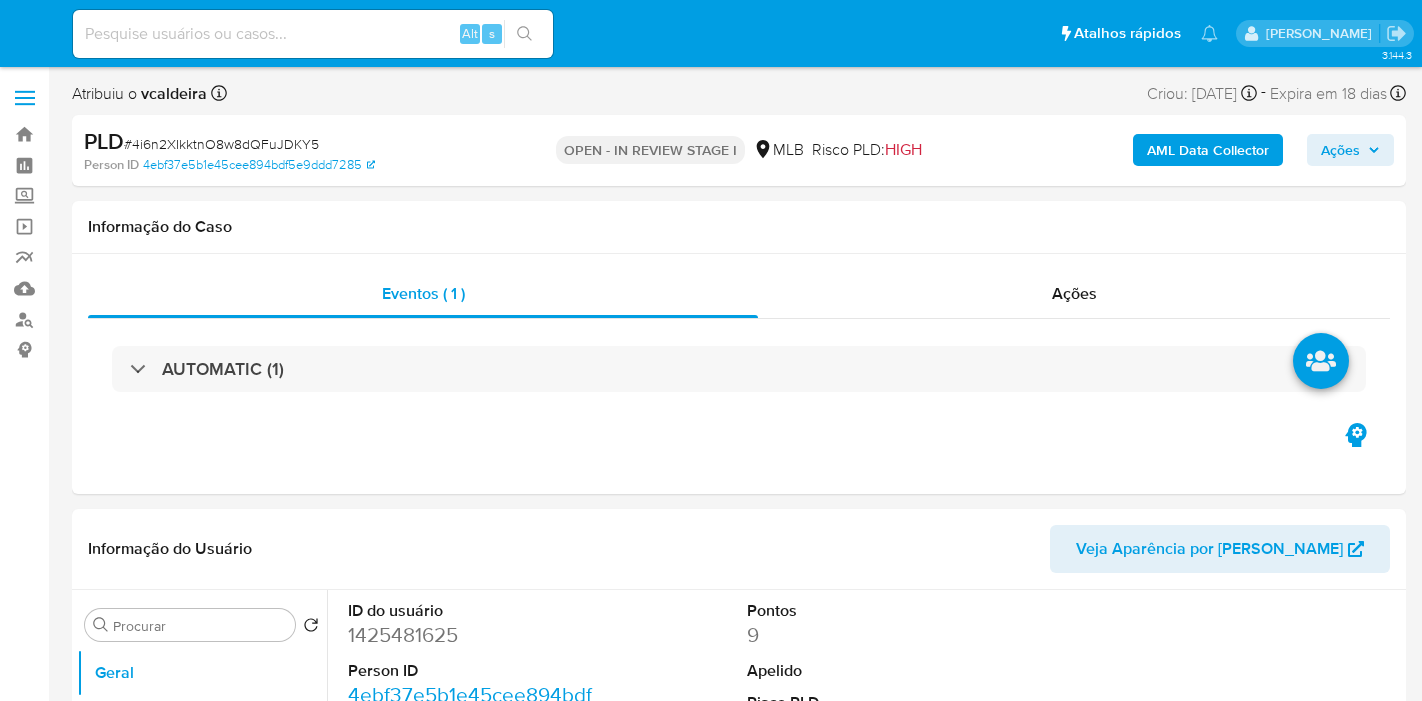 select on "10" 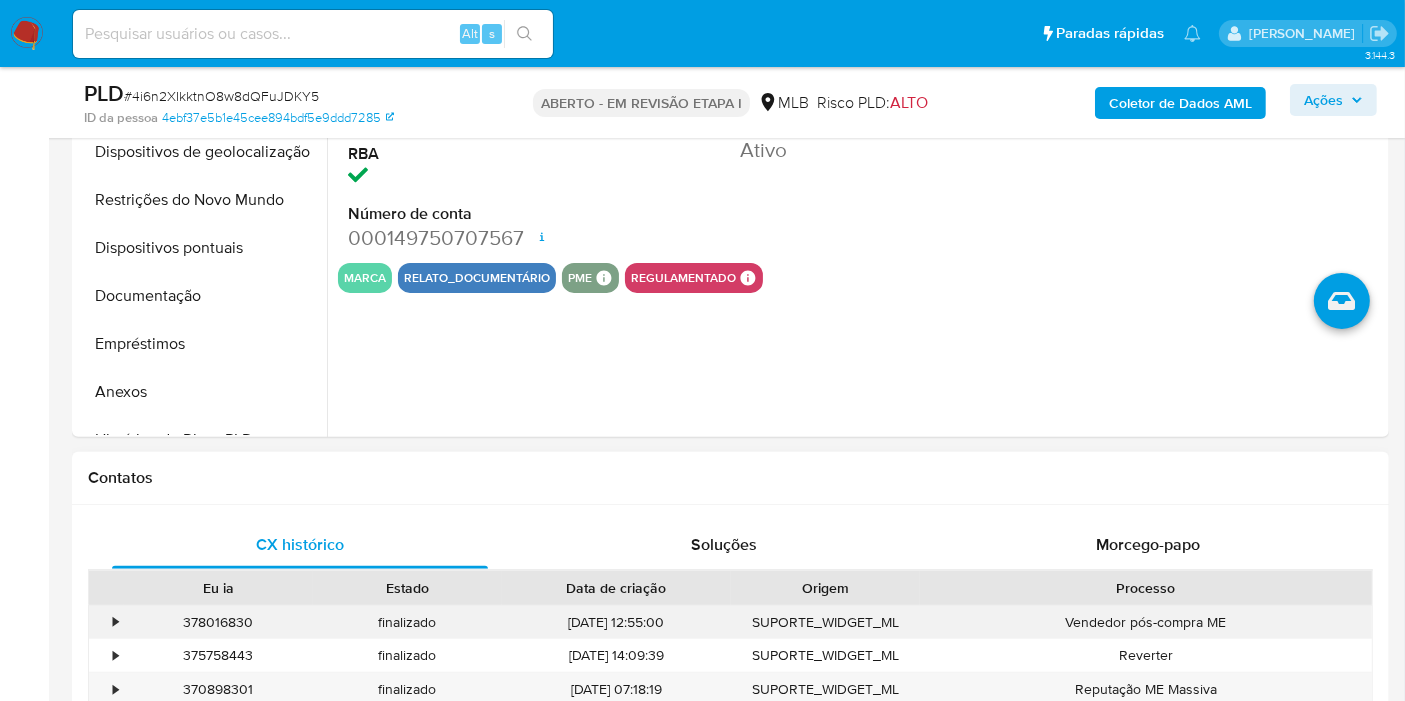 scroll, scrollTop: 333, scrollLeft: 0, axis: vertical 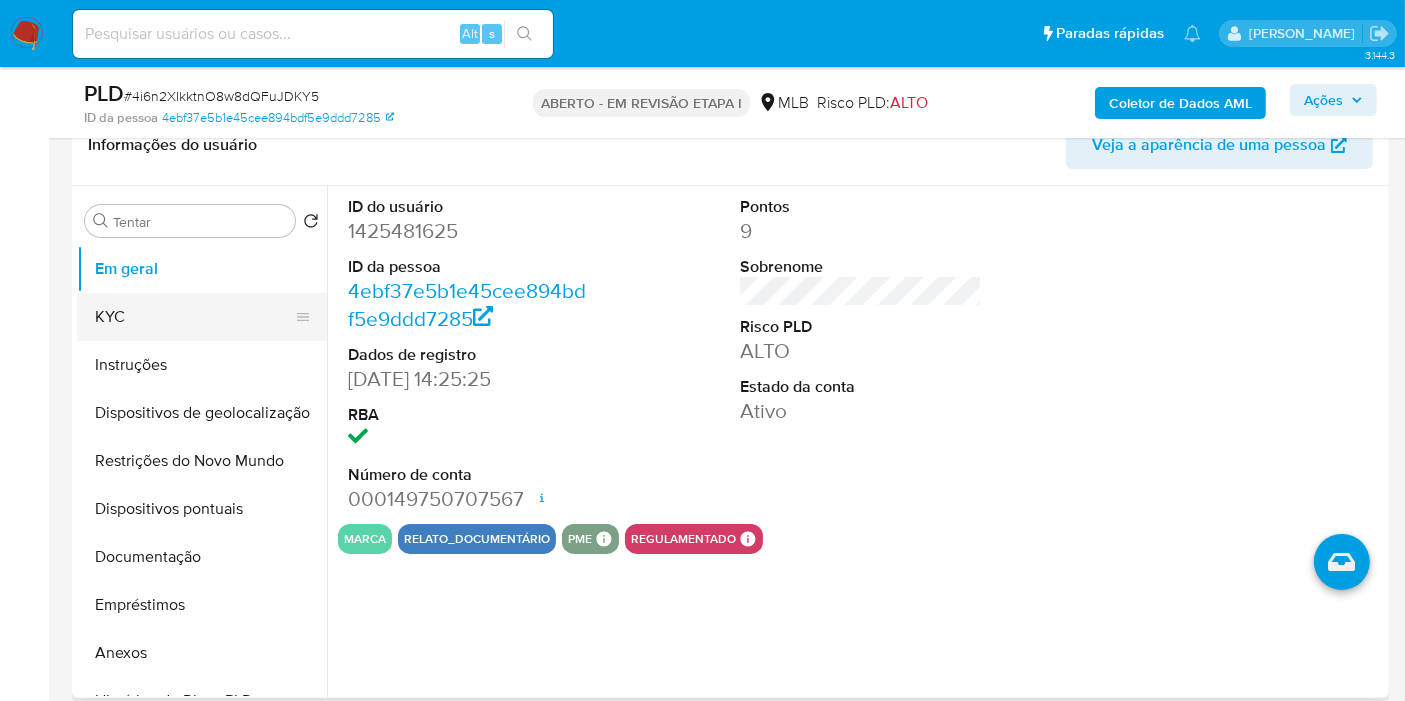 click on "KYC" at bounding box center (194, 317) 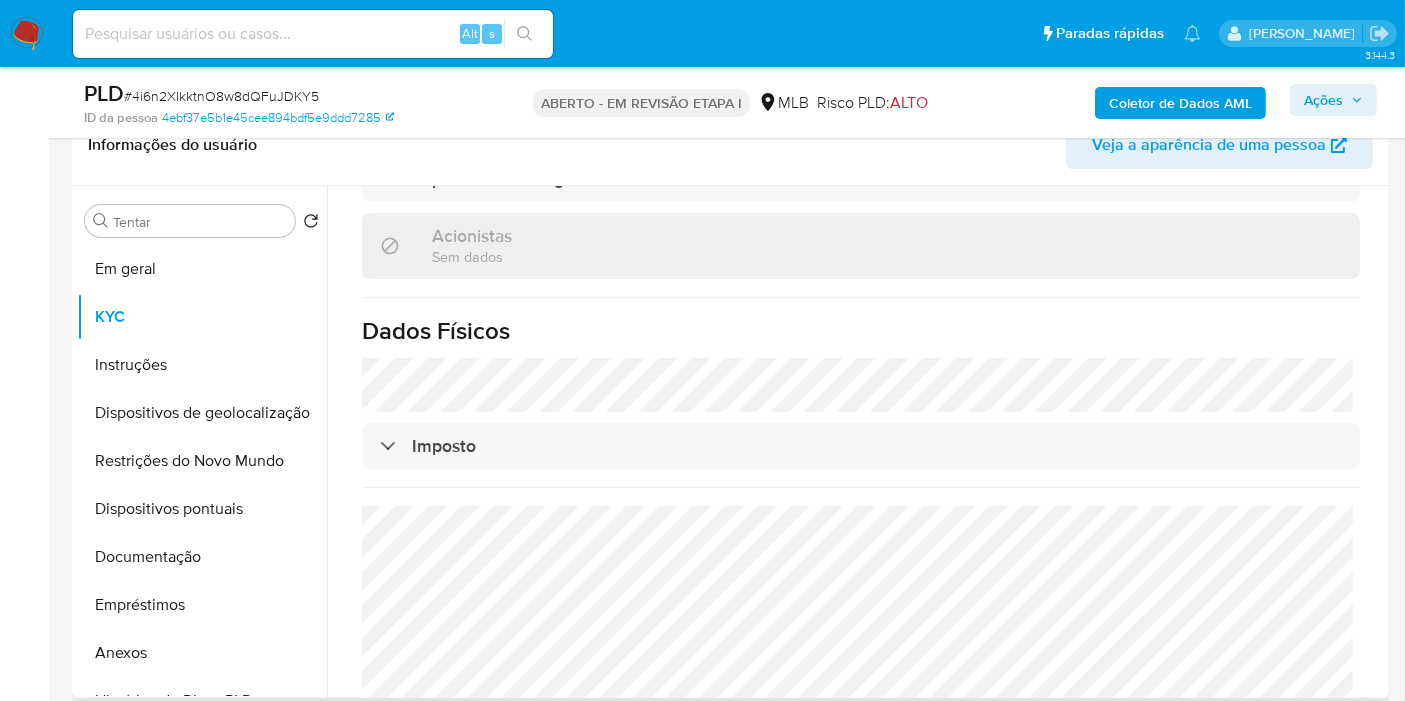 scroll, scrollTop: 876, scrollLeft: 0, axis: vertical 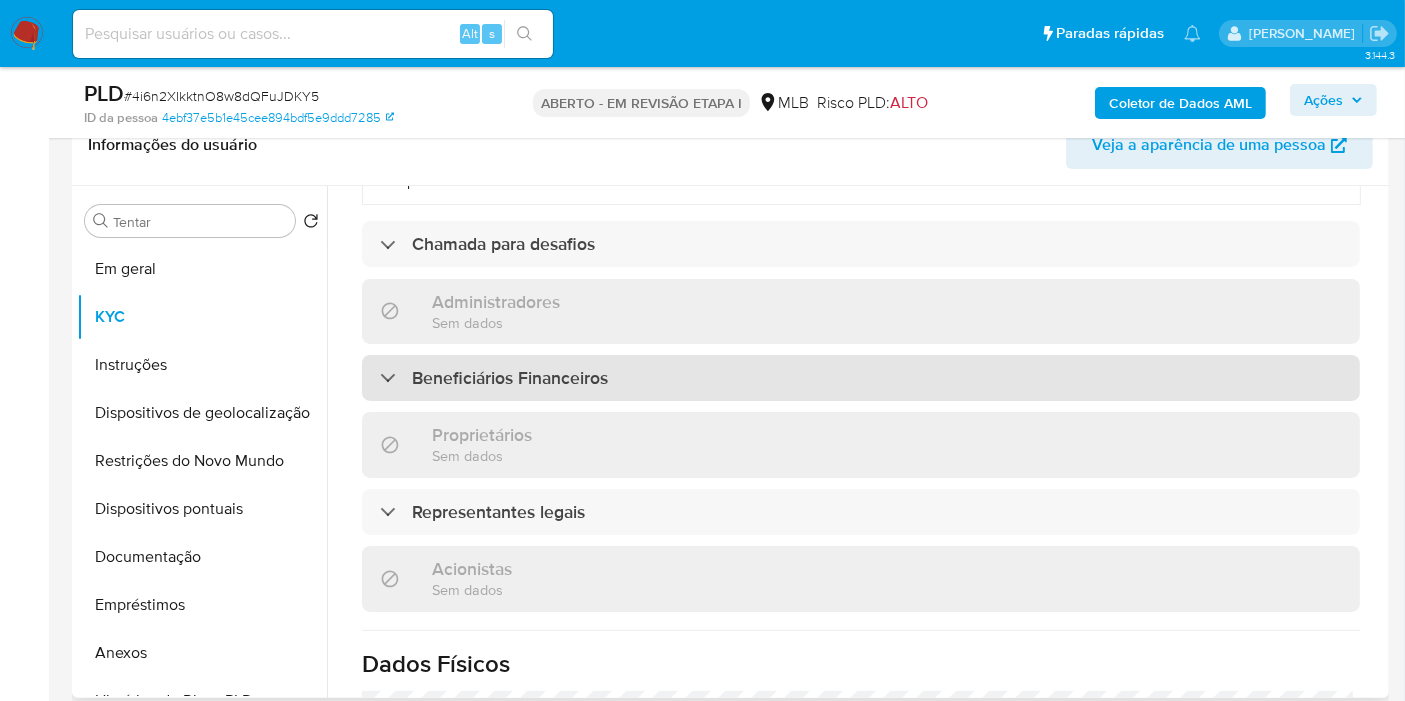 click on "Beneficiários Financeiros" at bounding box center (861, 378) 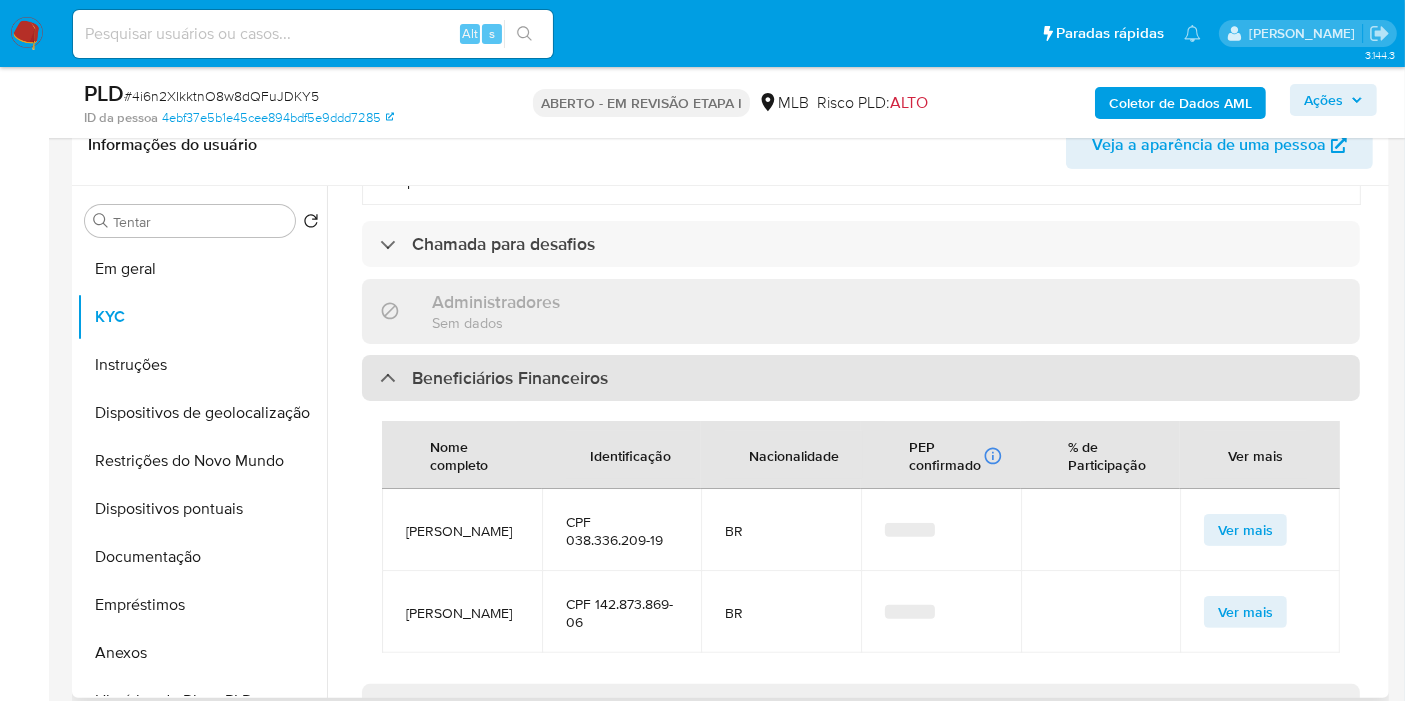 click on "Beneficiários Financeiros" at bounding box center [510, 378] 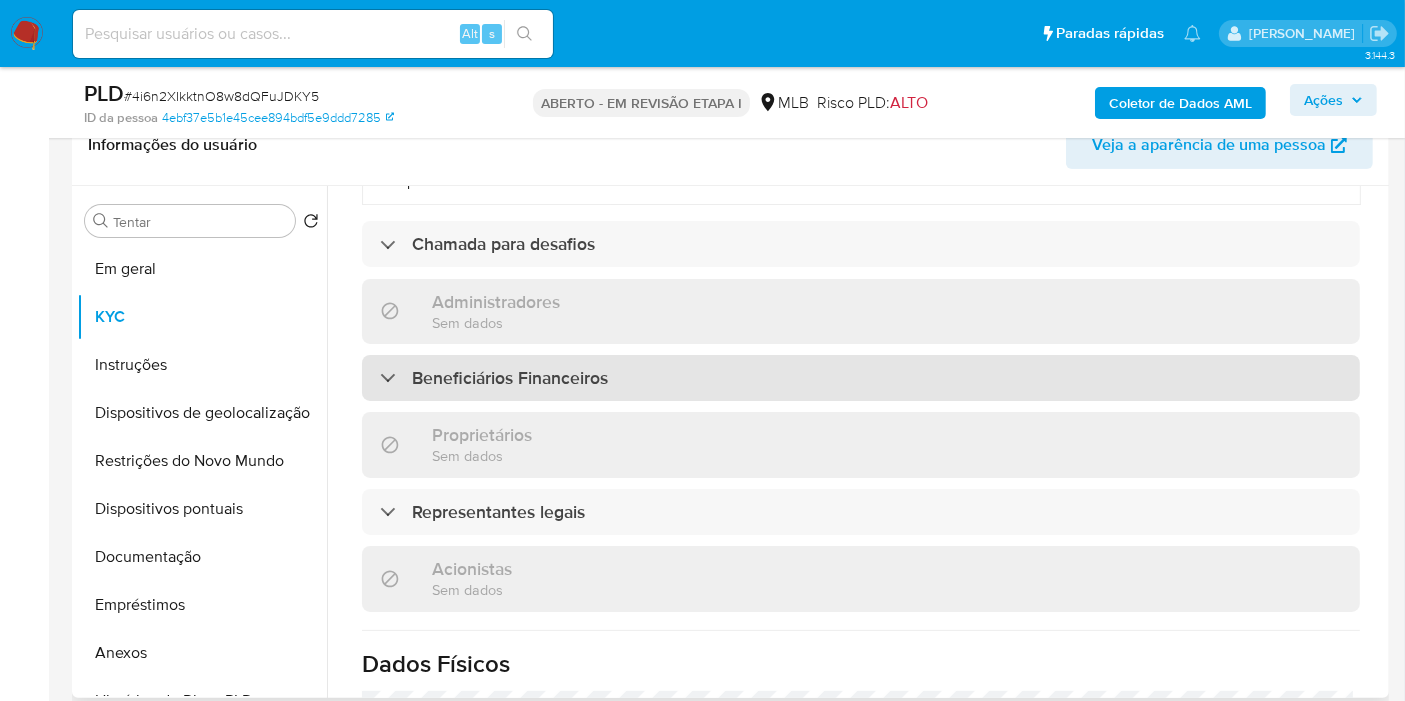click on "Beneficiários Financeiros" at bounding box center [861, 378] 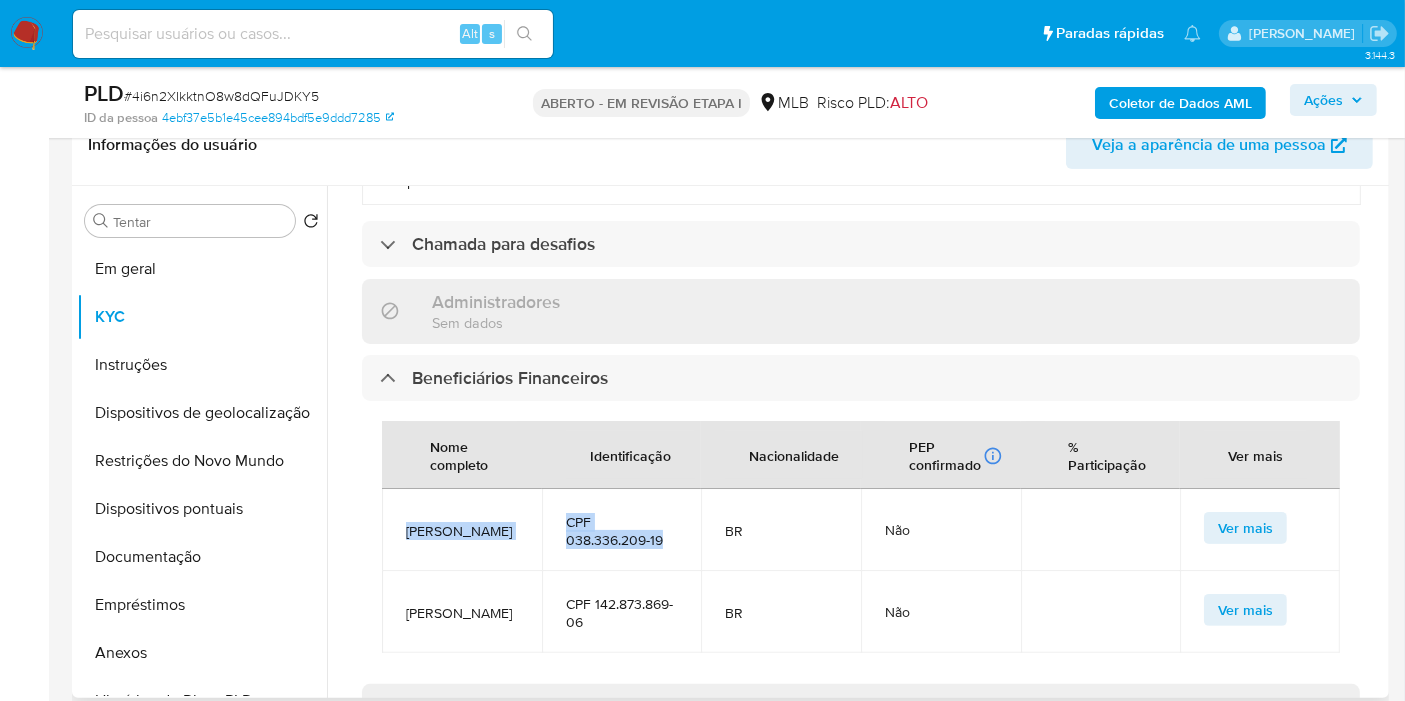 copy on "[PERSON_NAME] CPF 038.336.209-19" 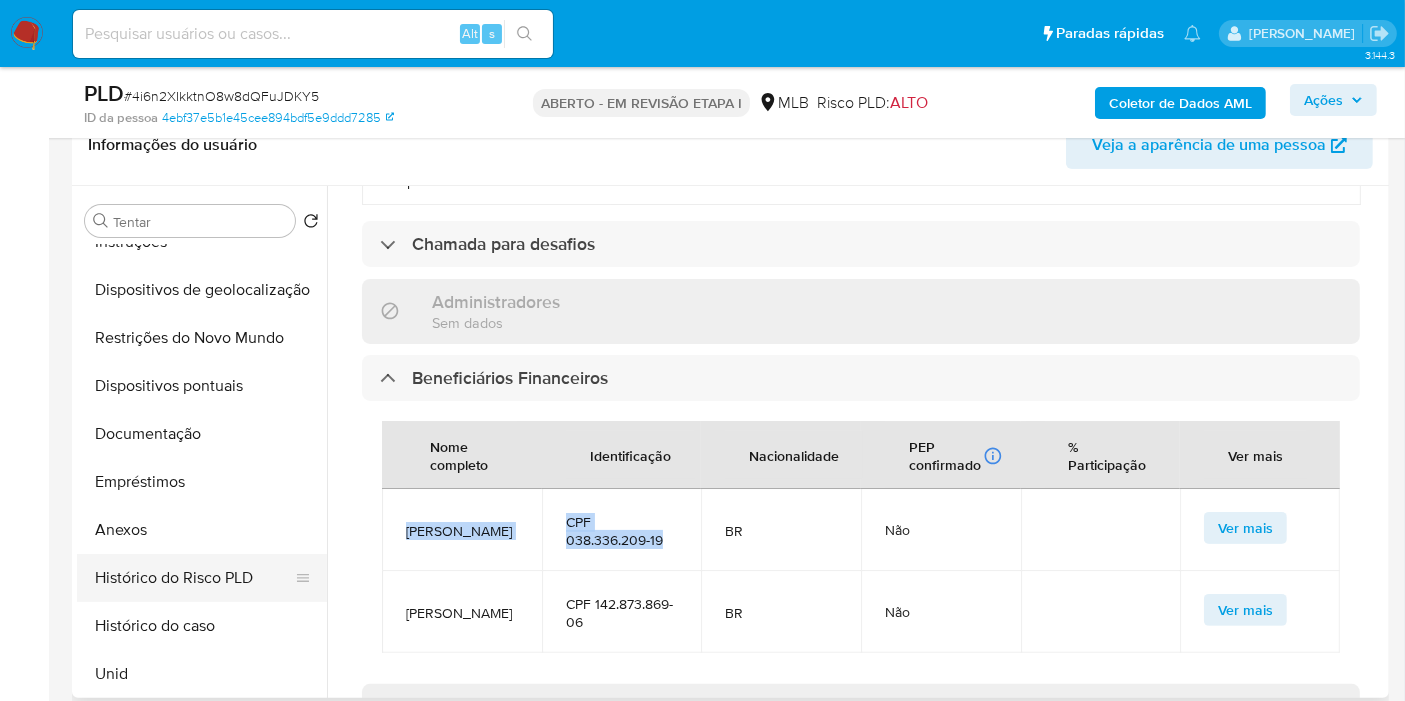 scroll, scrollTop: 222, scrollLeft: 0, axis: vertical 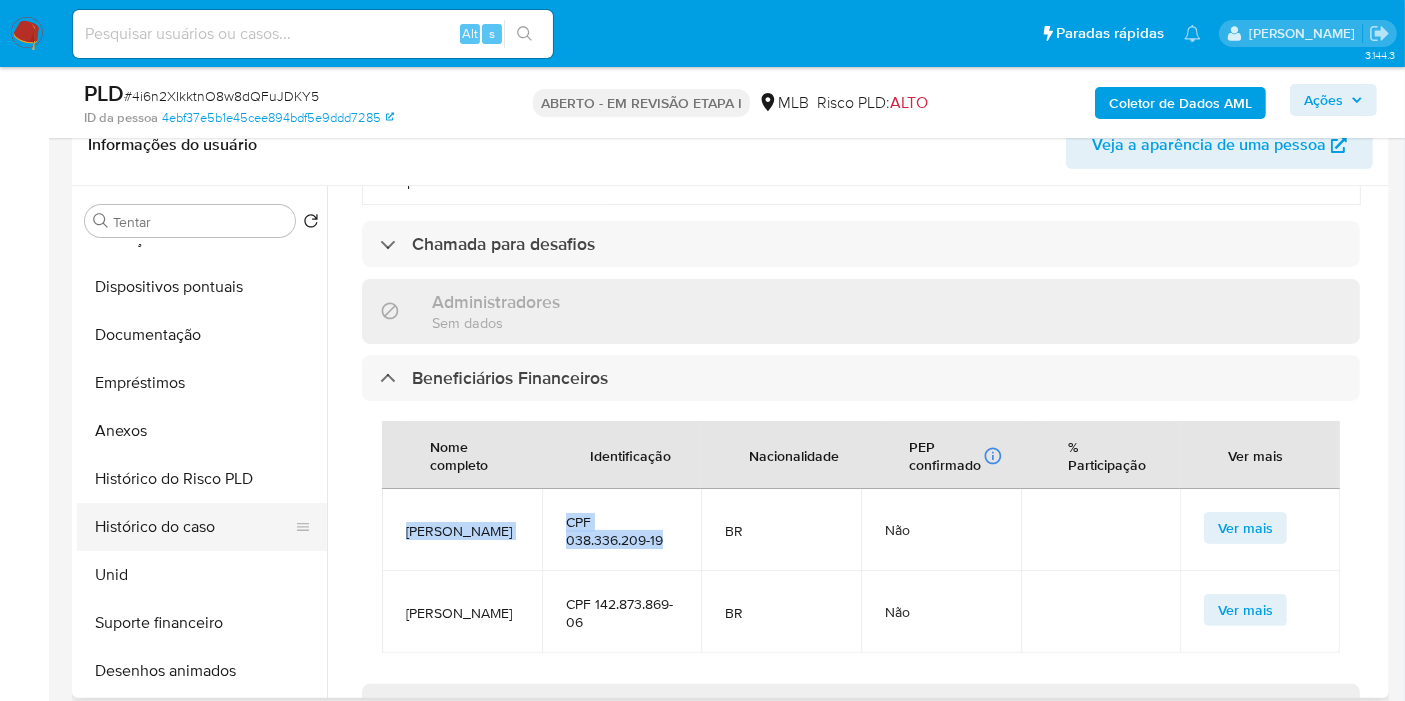 drag, startPoint x: 129, startPoint y: 582, endPoint x: 148, endPoint y: 547, distance: 39.824615 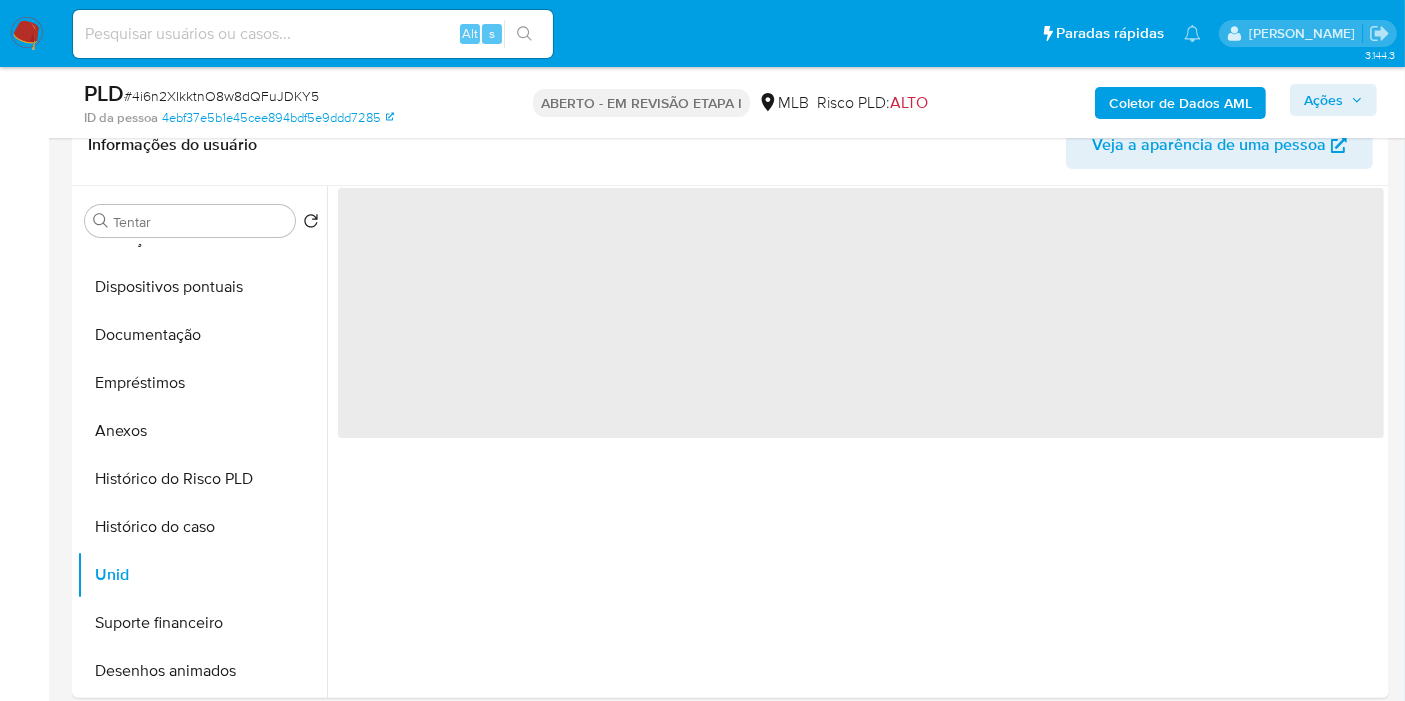 scroll, scrollTop: 0, scrollLeft: 0, axis: both 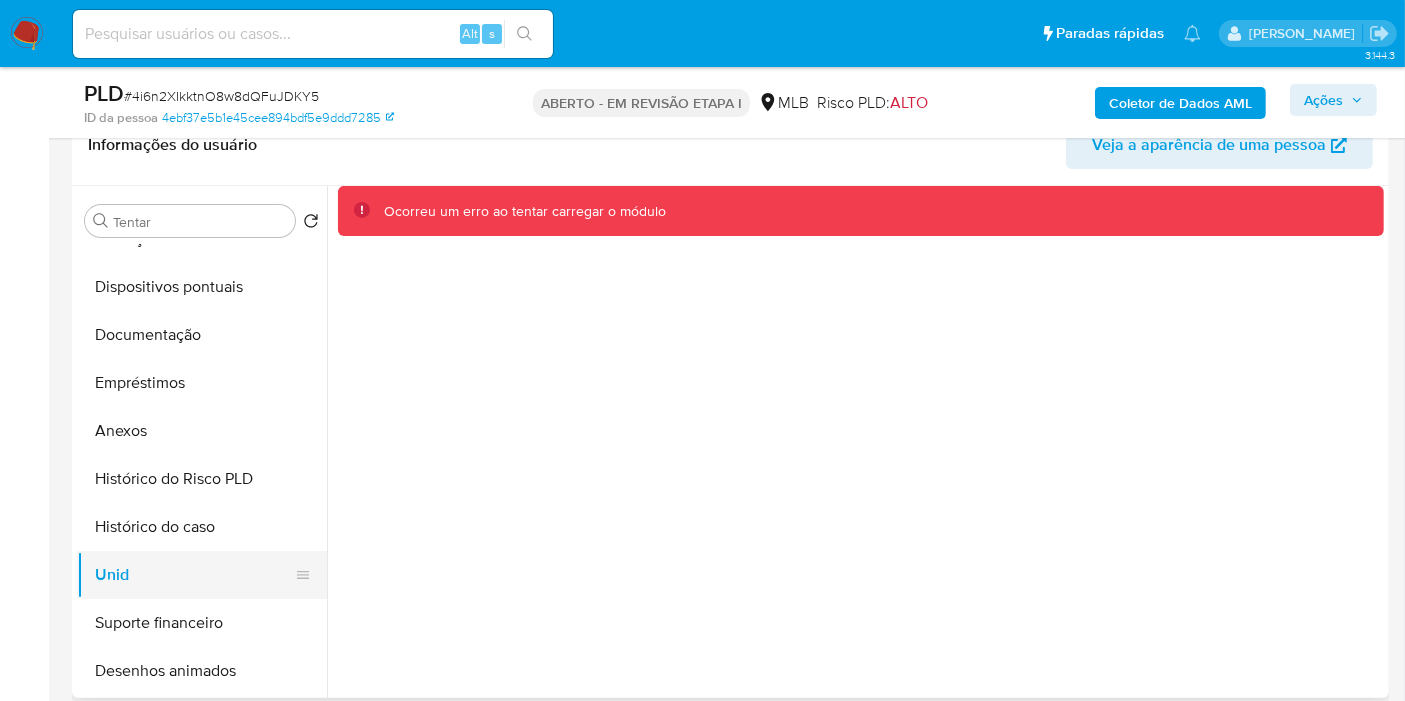 drag, startPoint x: 127, startPoint y: 529, endPoint x: 93, endPoint y: 563, distance: 48.08326 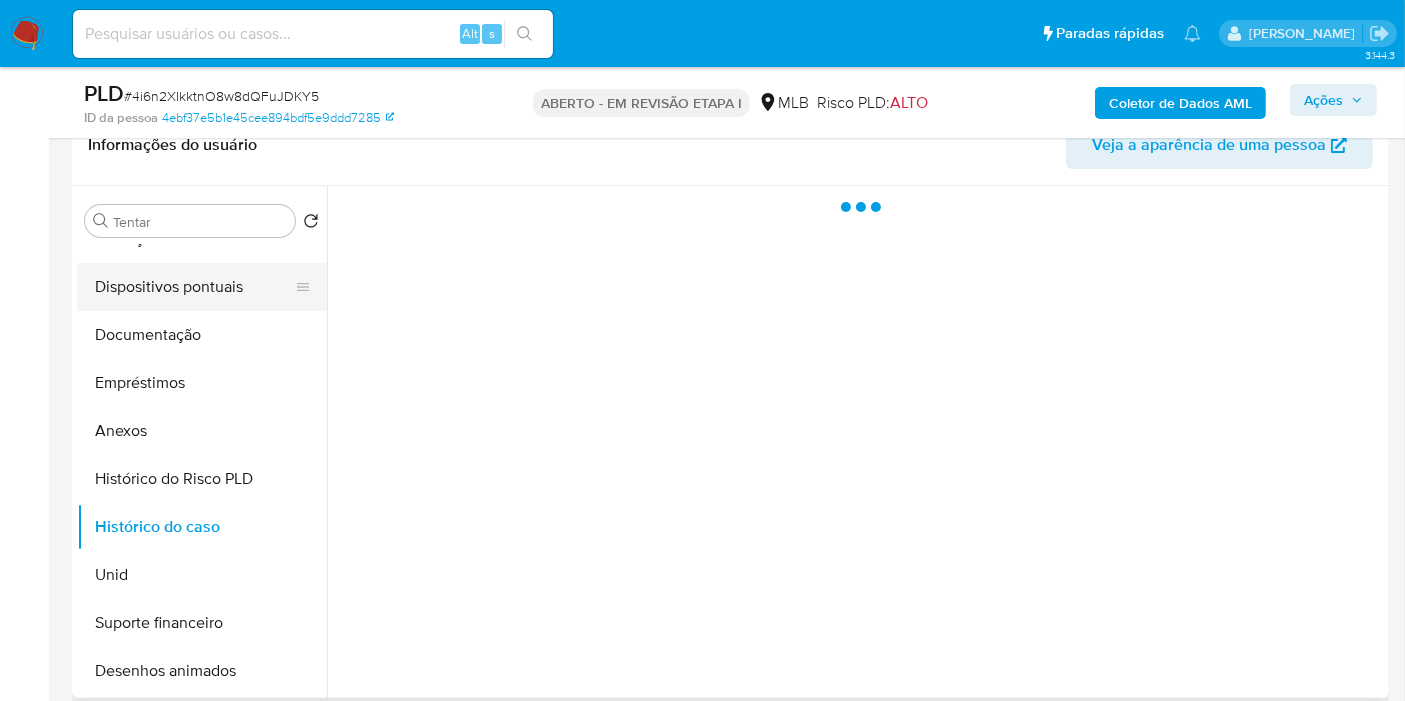drag, startPoint x: 115, startPoint y: 584, endPoint x: 122, endPoint y: 301, distance: 283.08655 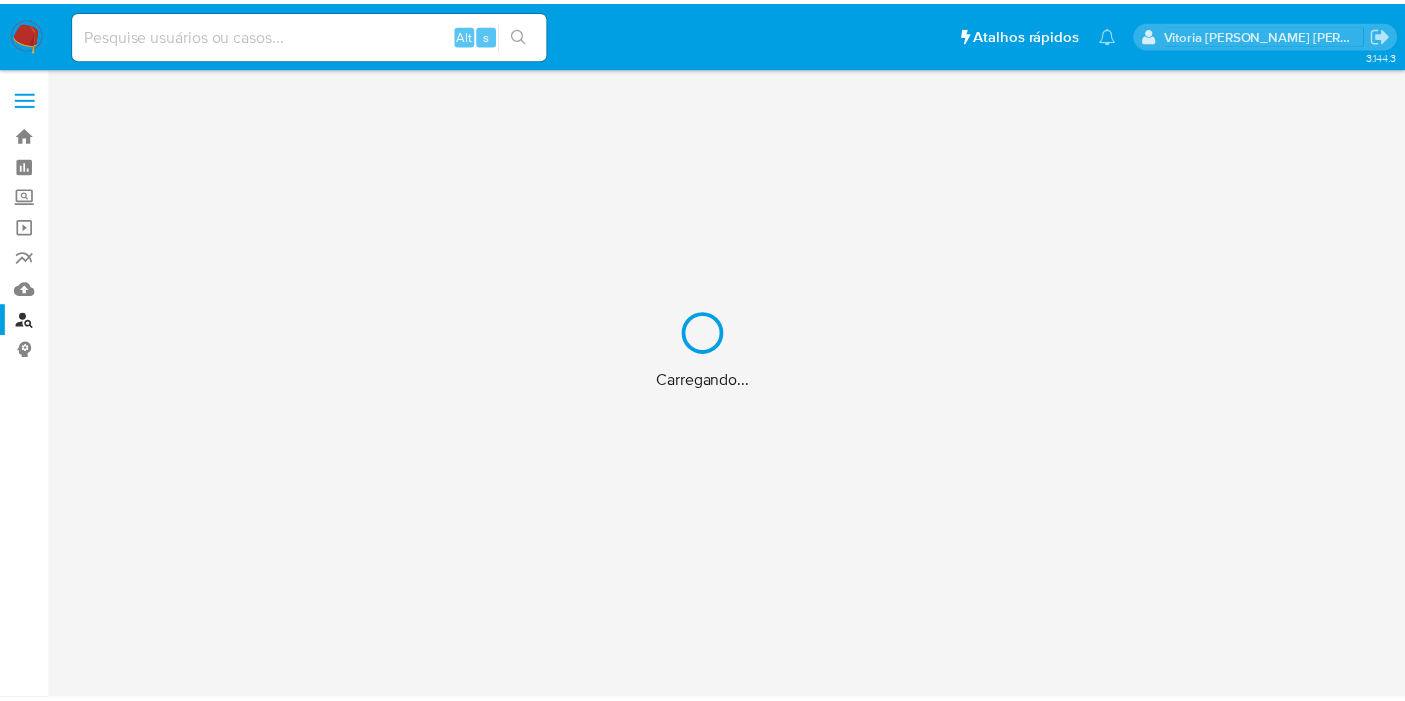 scroll, scrollTop: 0, scrollLeft: 0, axis: both 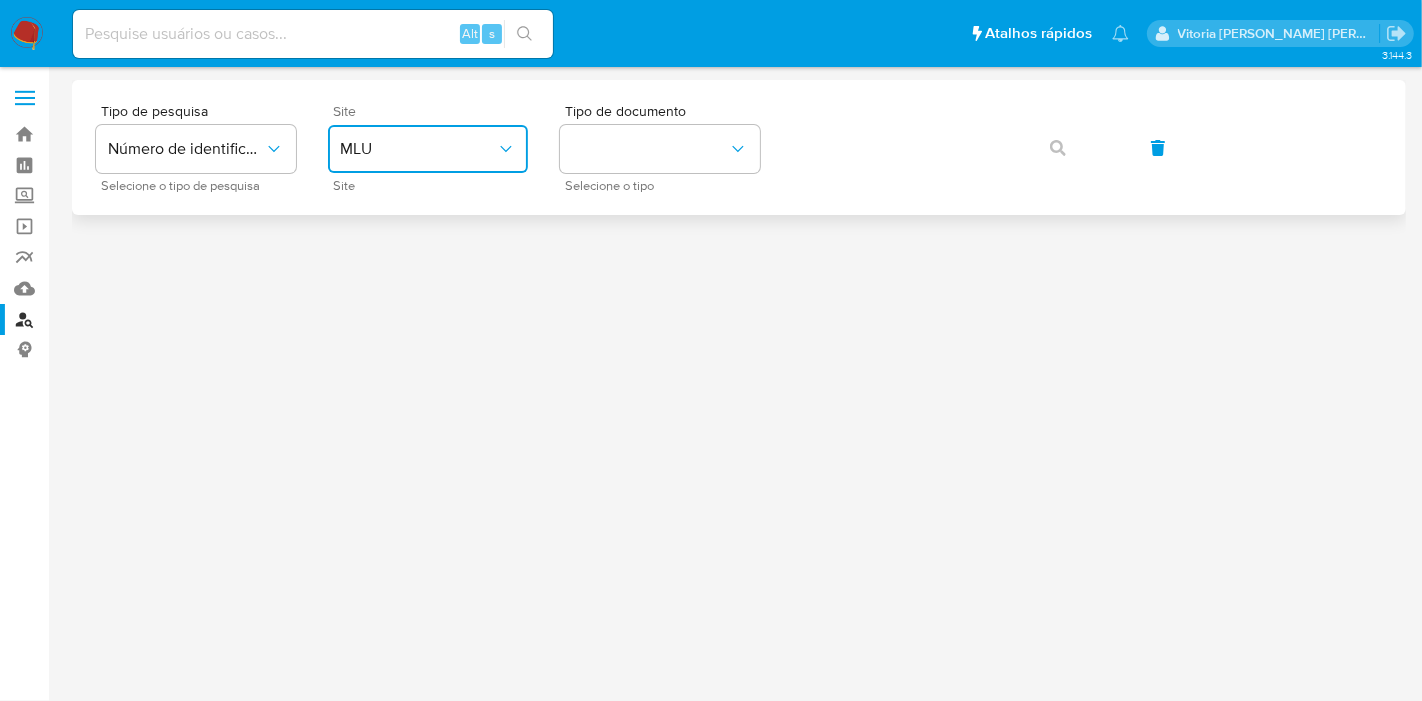 click on "MLU" at bounding box center [428, 149] 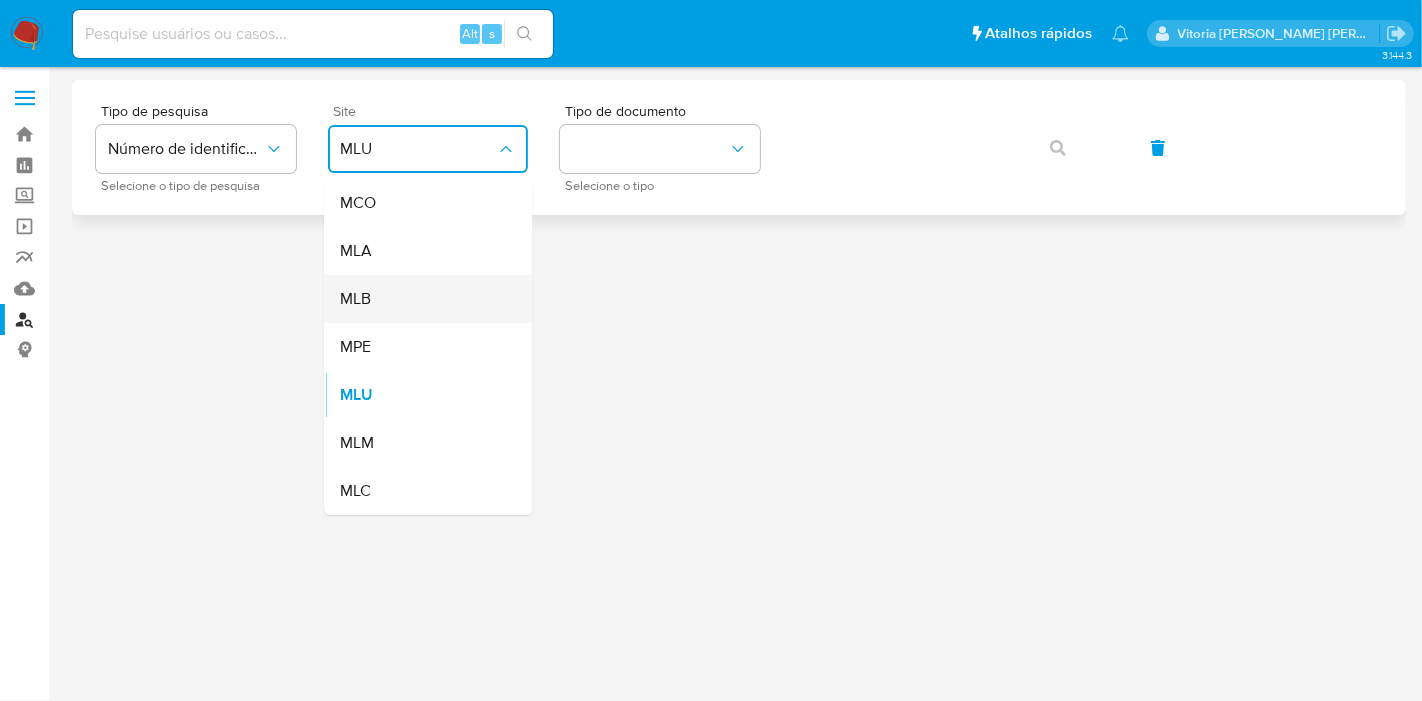click on "MLB" at bounding box center [422, 299] 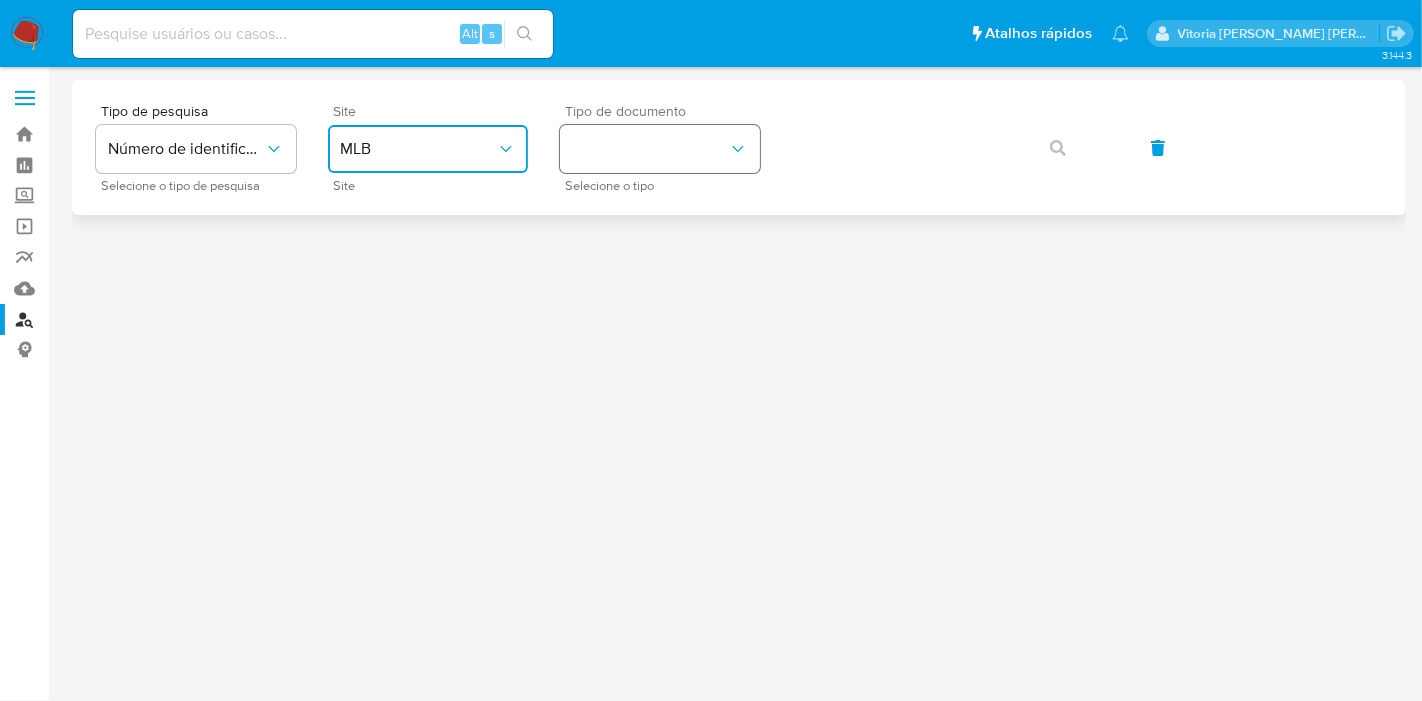 click at bounding box center [660, 149] 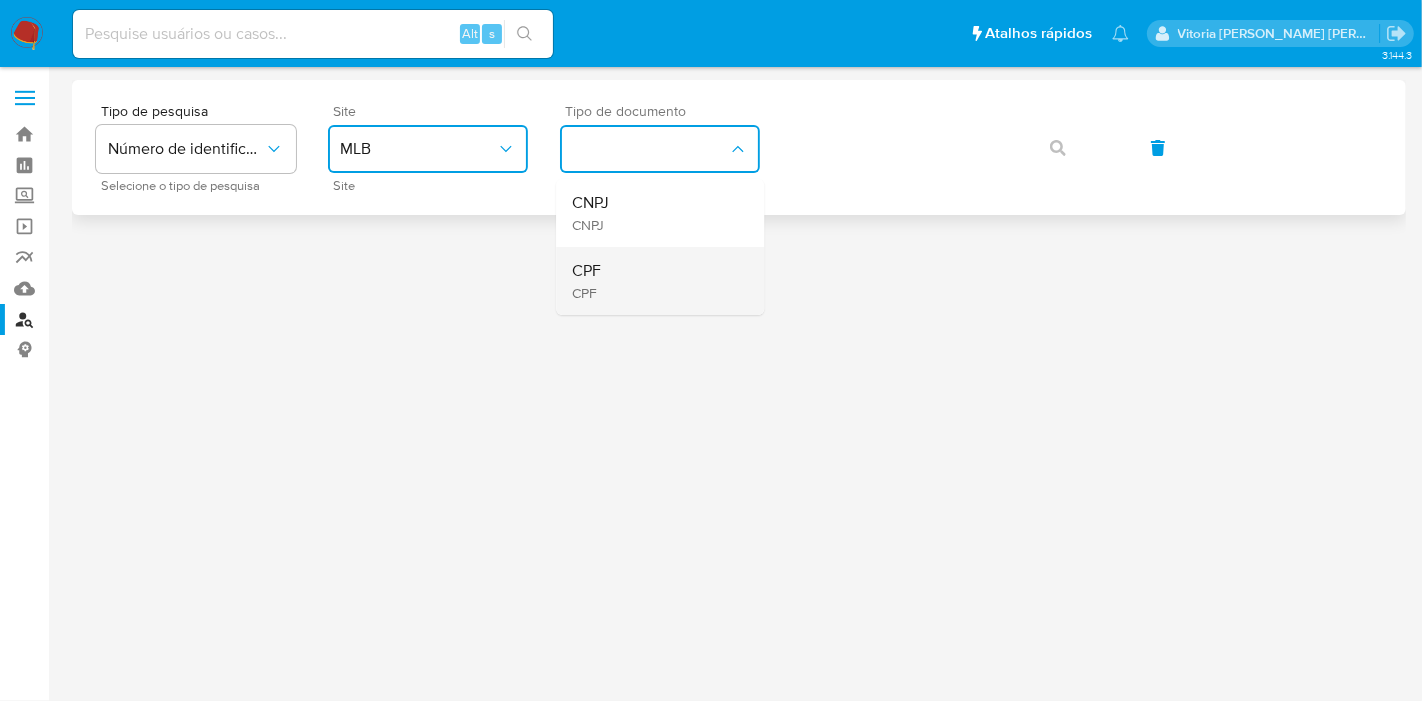 click on "CPF CPF" at bounding box center (654, 281) 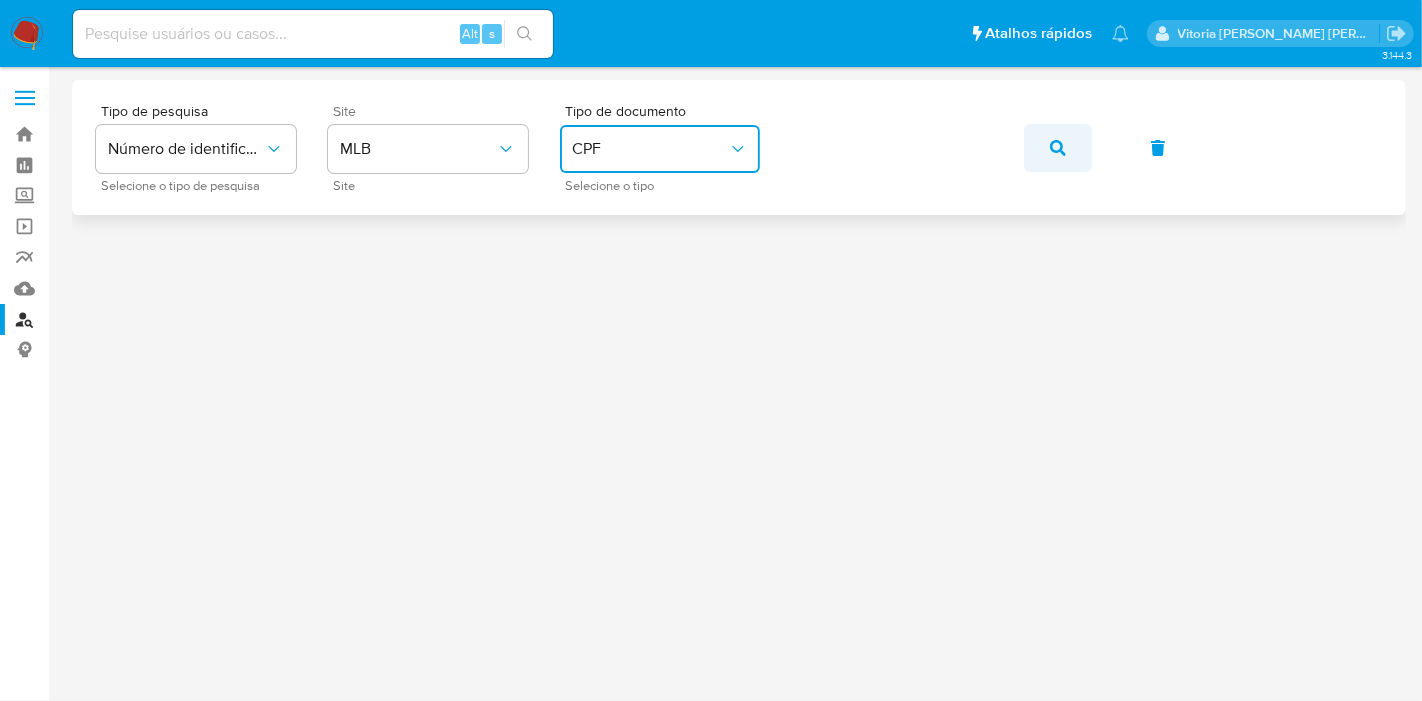 click 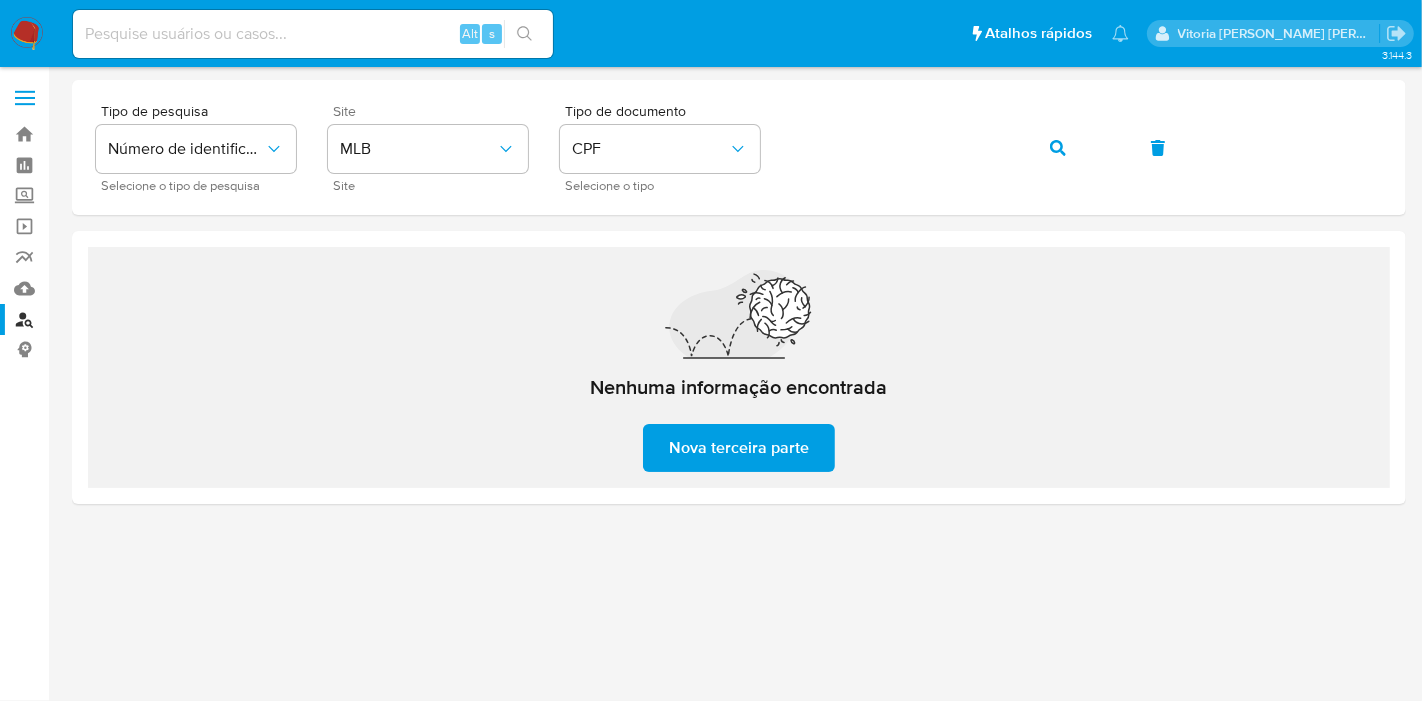 click at bounding box center (313, 34) 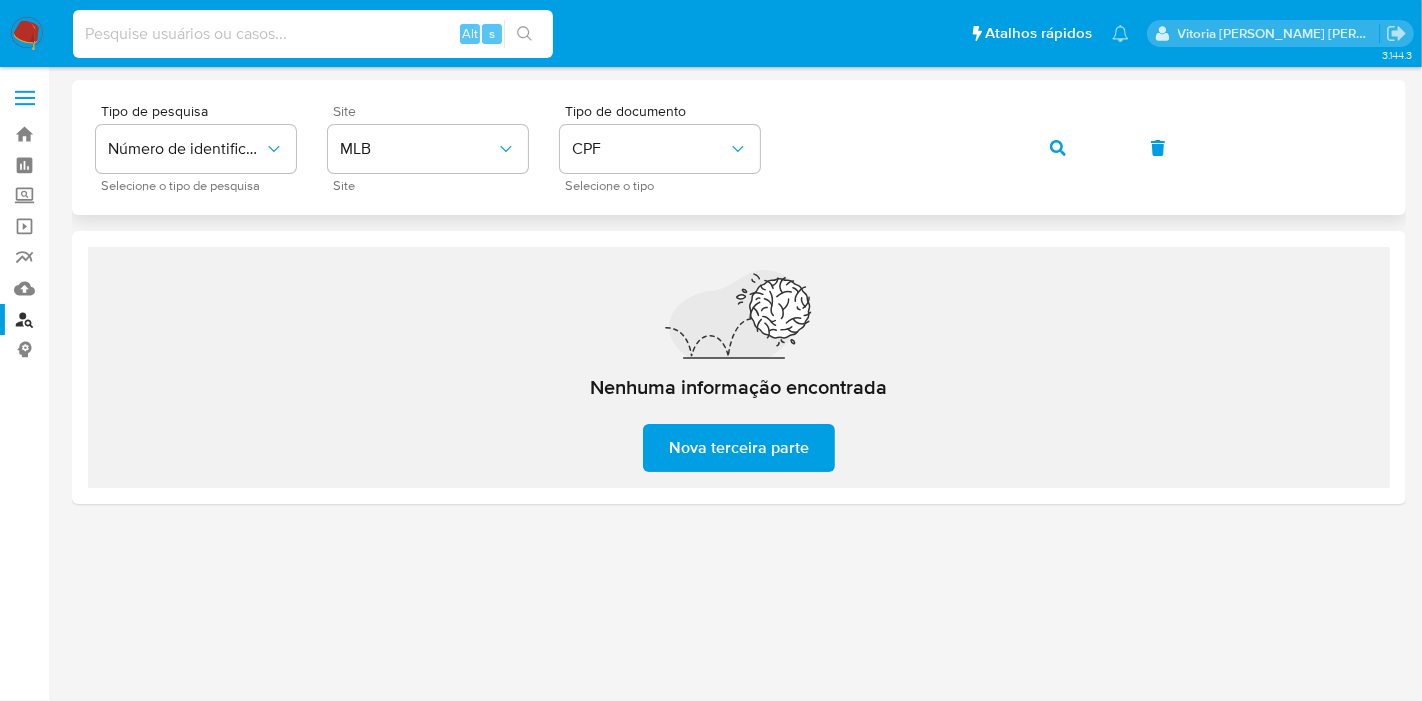 paste on "TMjmBt0vn1QRTnVtzqbZvoVg" 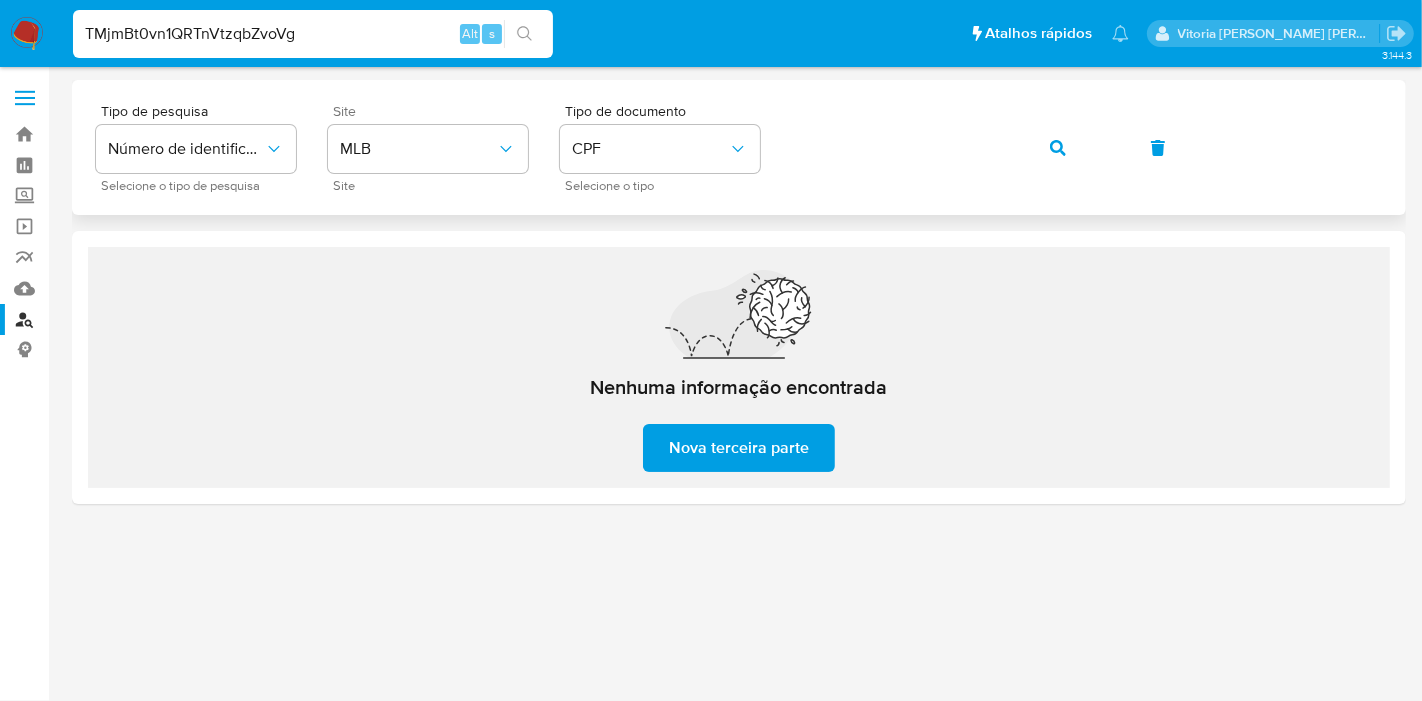 type on "TMjmBt0vn1QRTnVtzqbZvoVg" 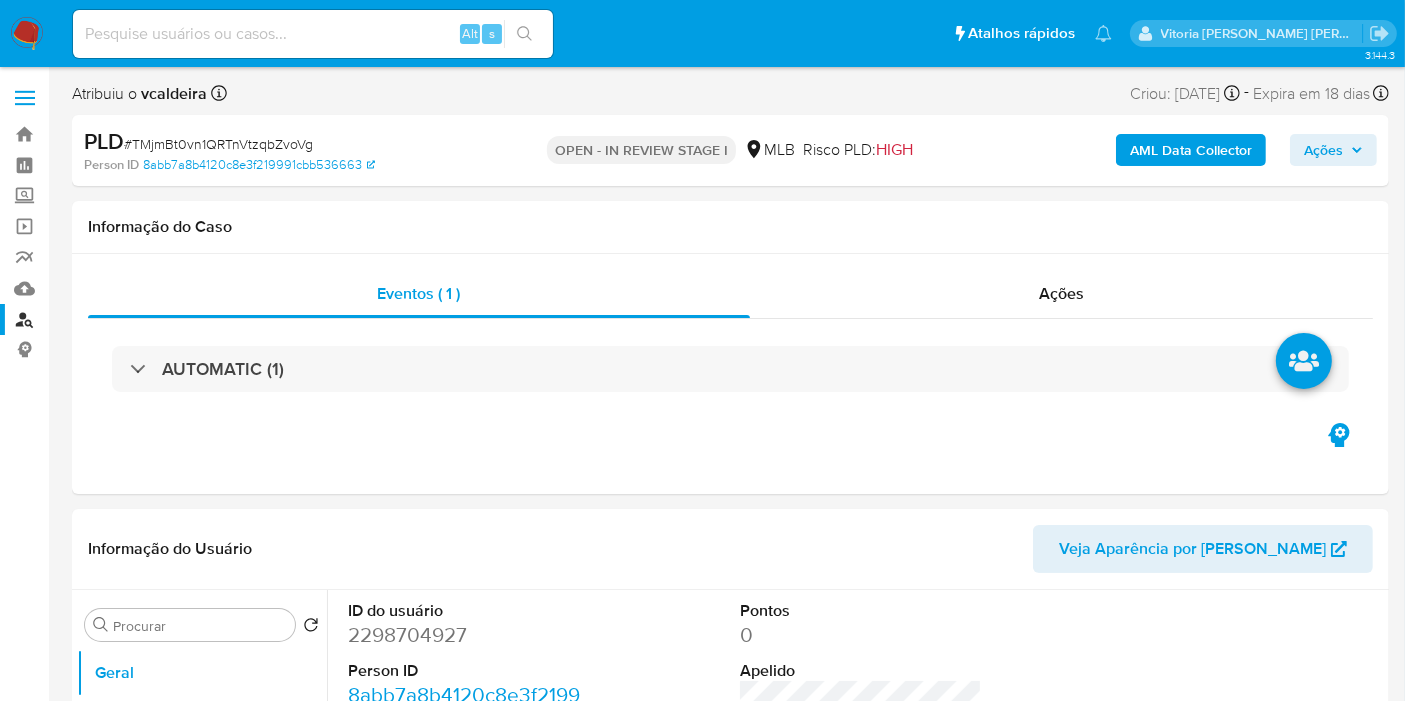 select on "10" 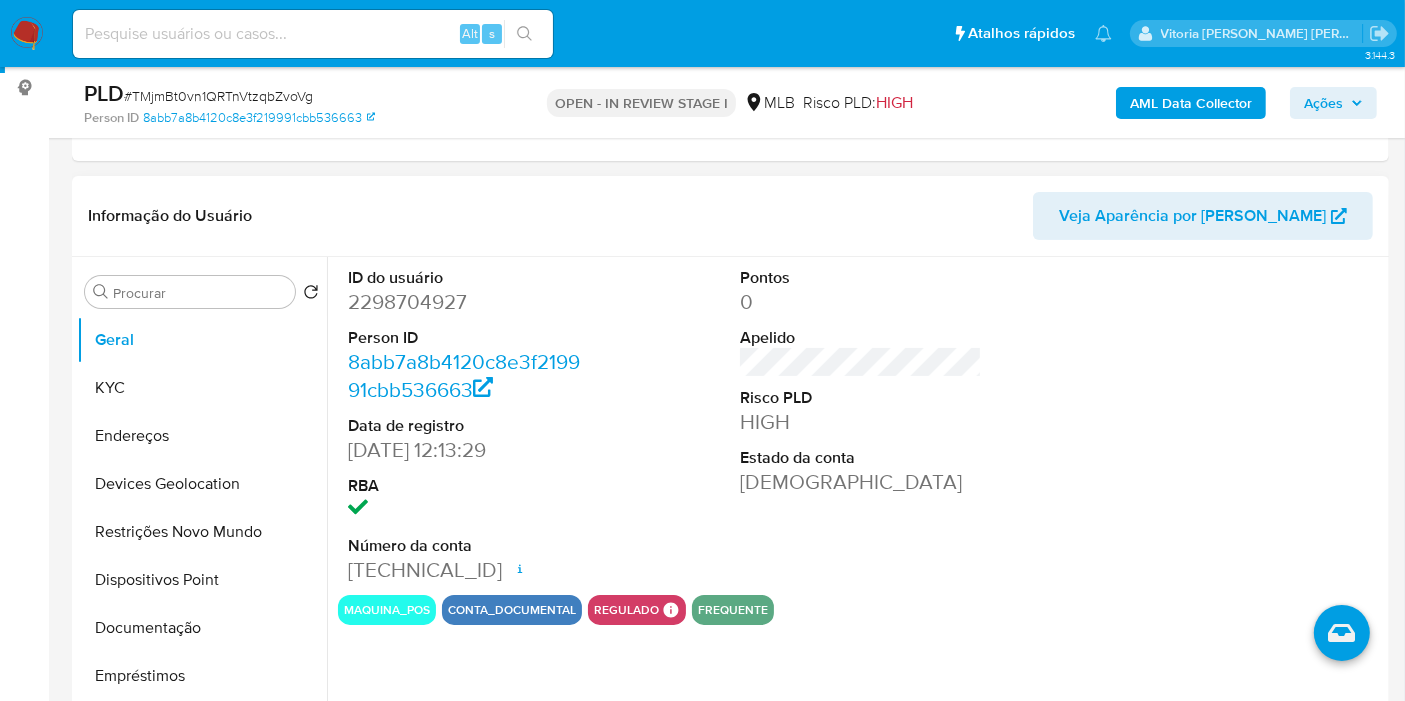 scroll, scrollTop: 333, scrollLeft: 0, axis: vertical 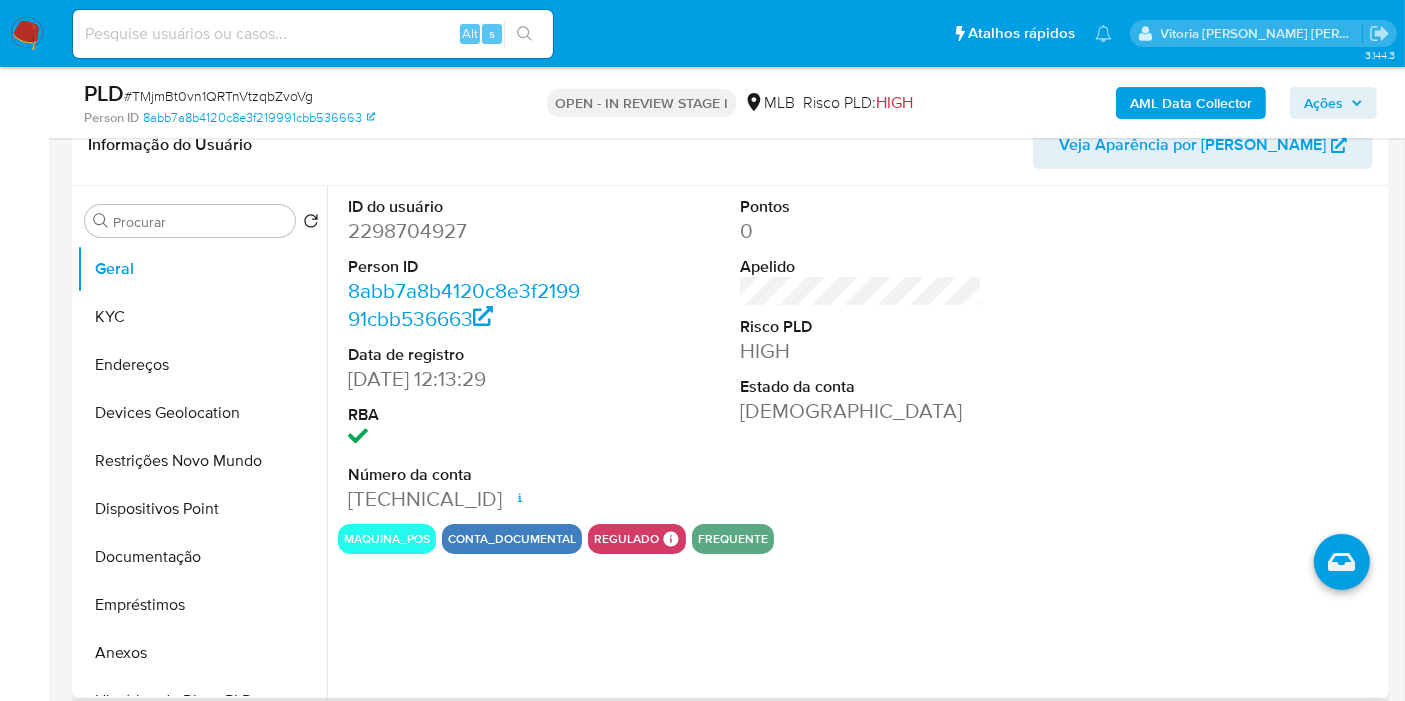 click on "2298704927" at bounding box center (469, 231) 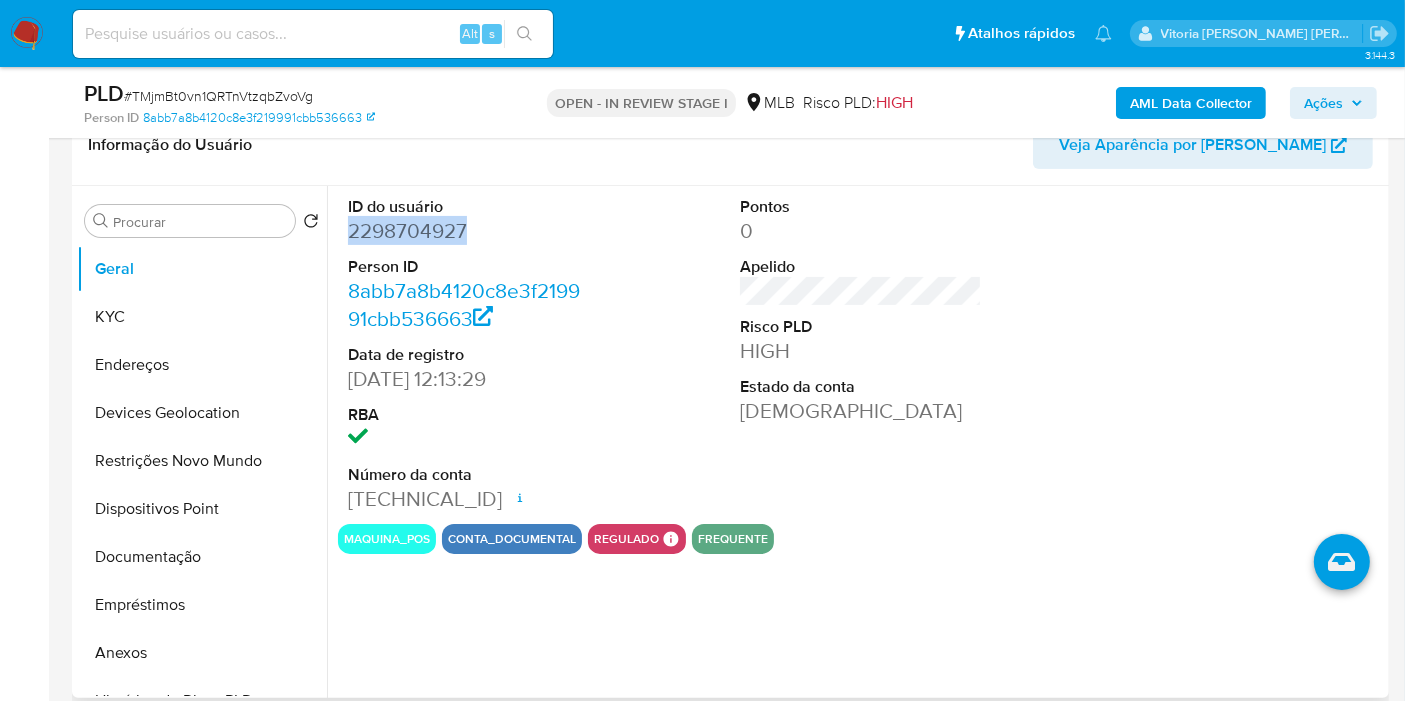 click on "2298704927" at bounding box center [469, 231] 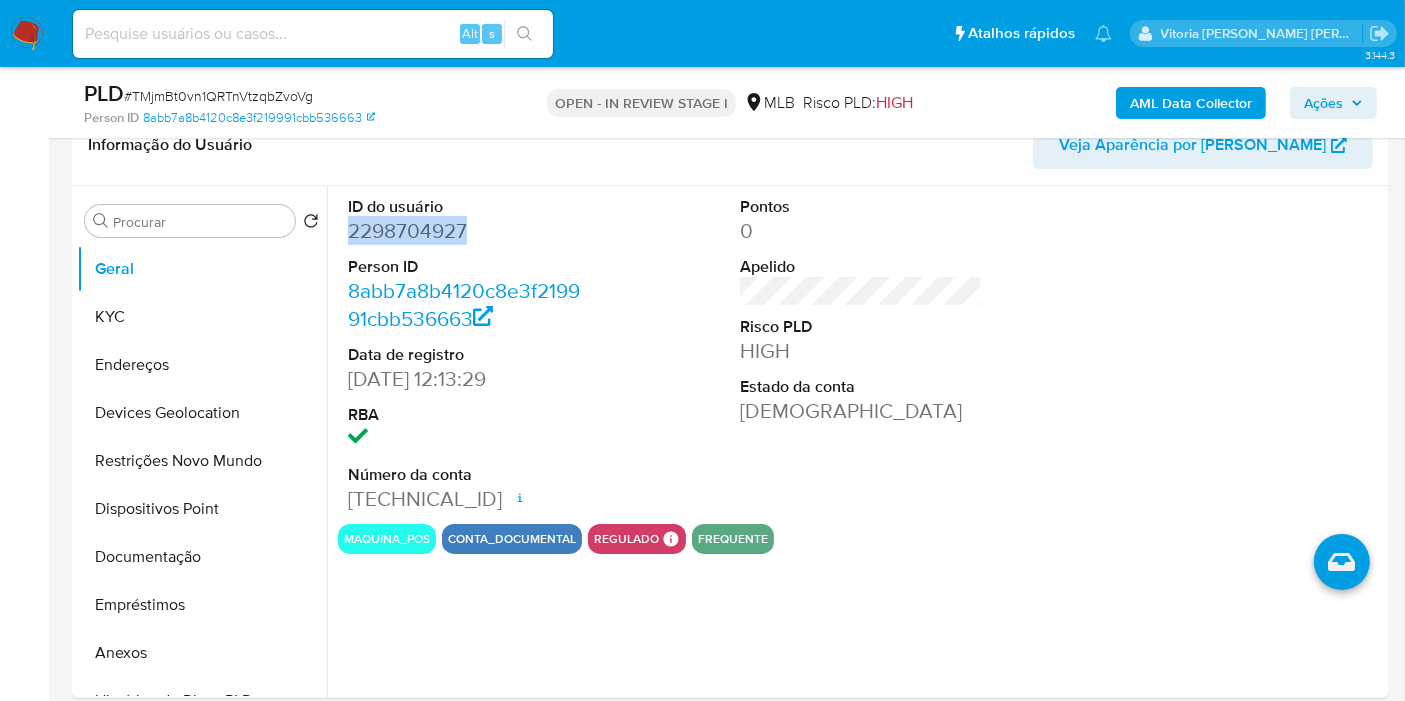 copy on "2298704927" 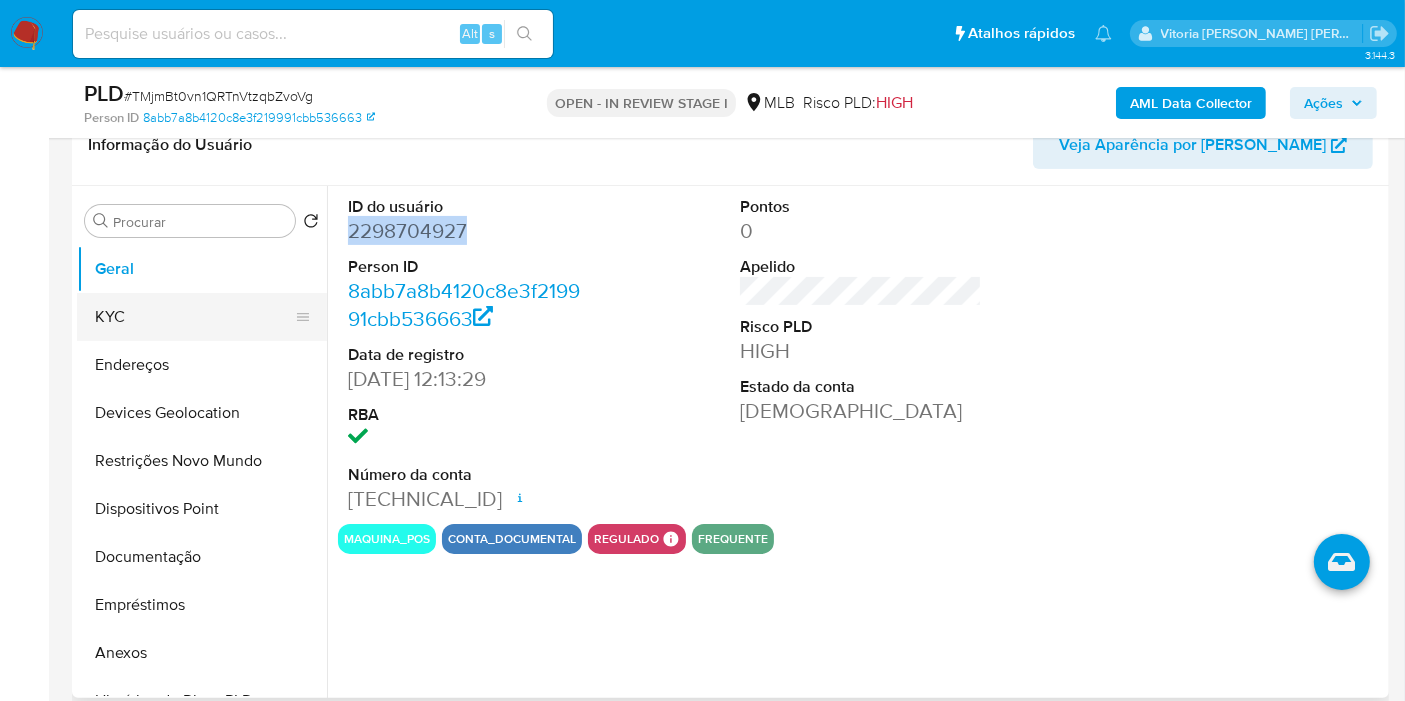 click on "KYC" at bounding box center (194, 317) 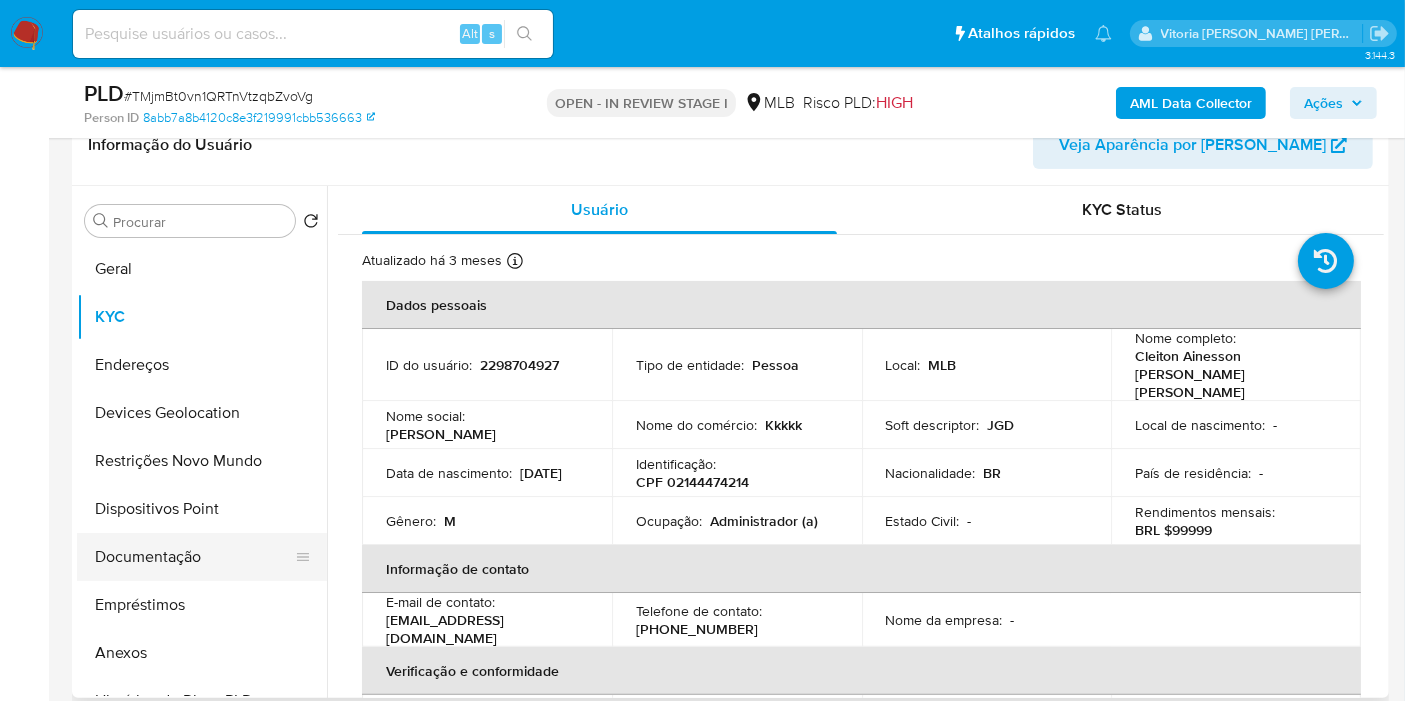 click on "Documentação" at bounding box center [194, 557] 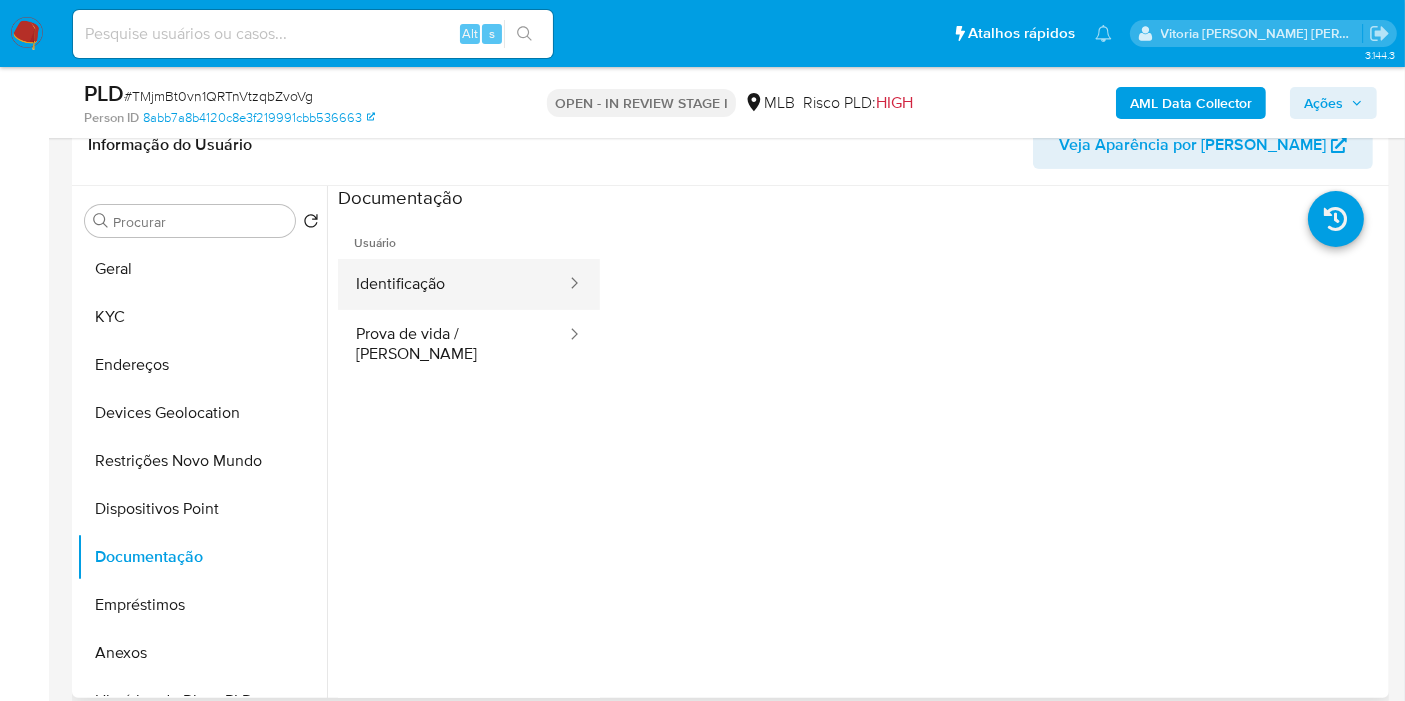click on "Identificação" at bounding box center (453, 284) 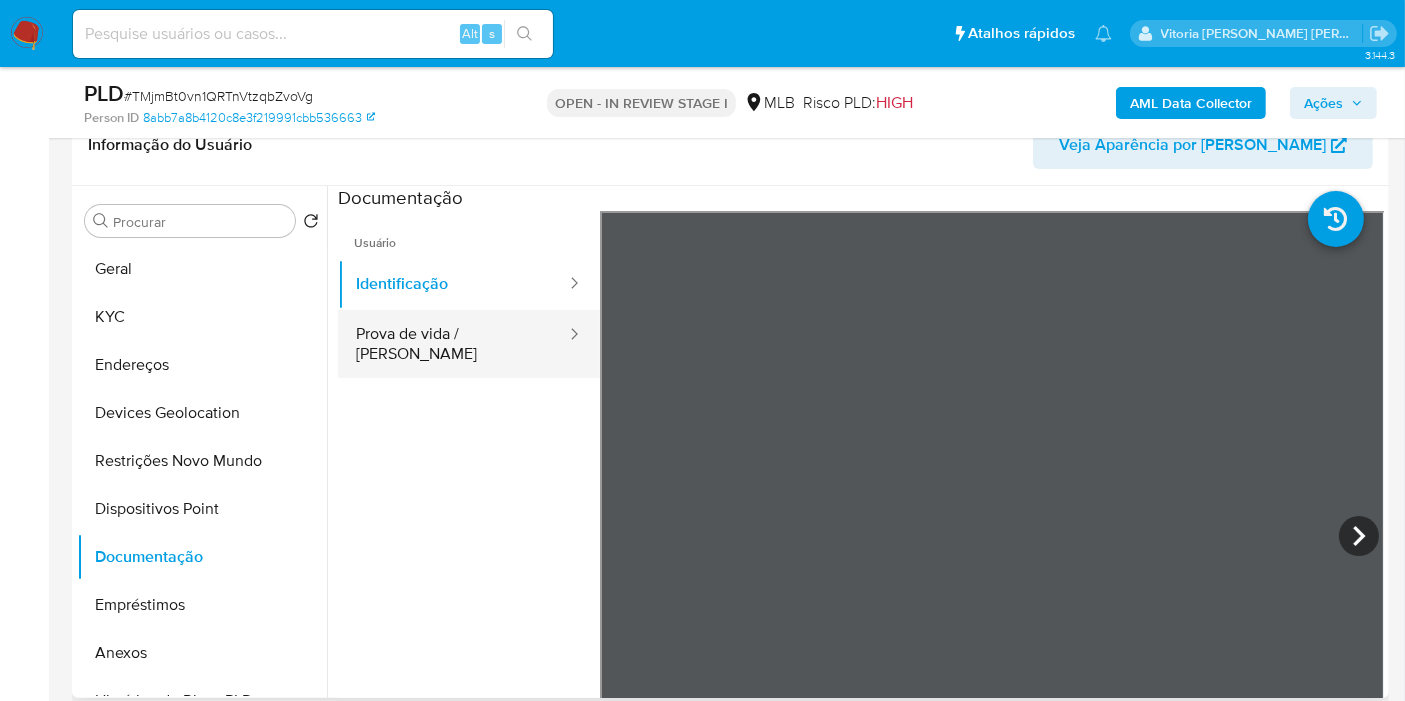 click on "Prova de vida / [PERSON_NAME]" at bounding box center [453, 344] 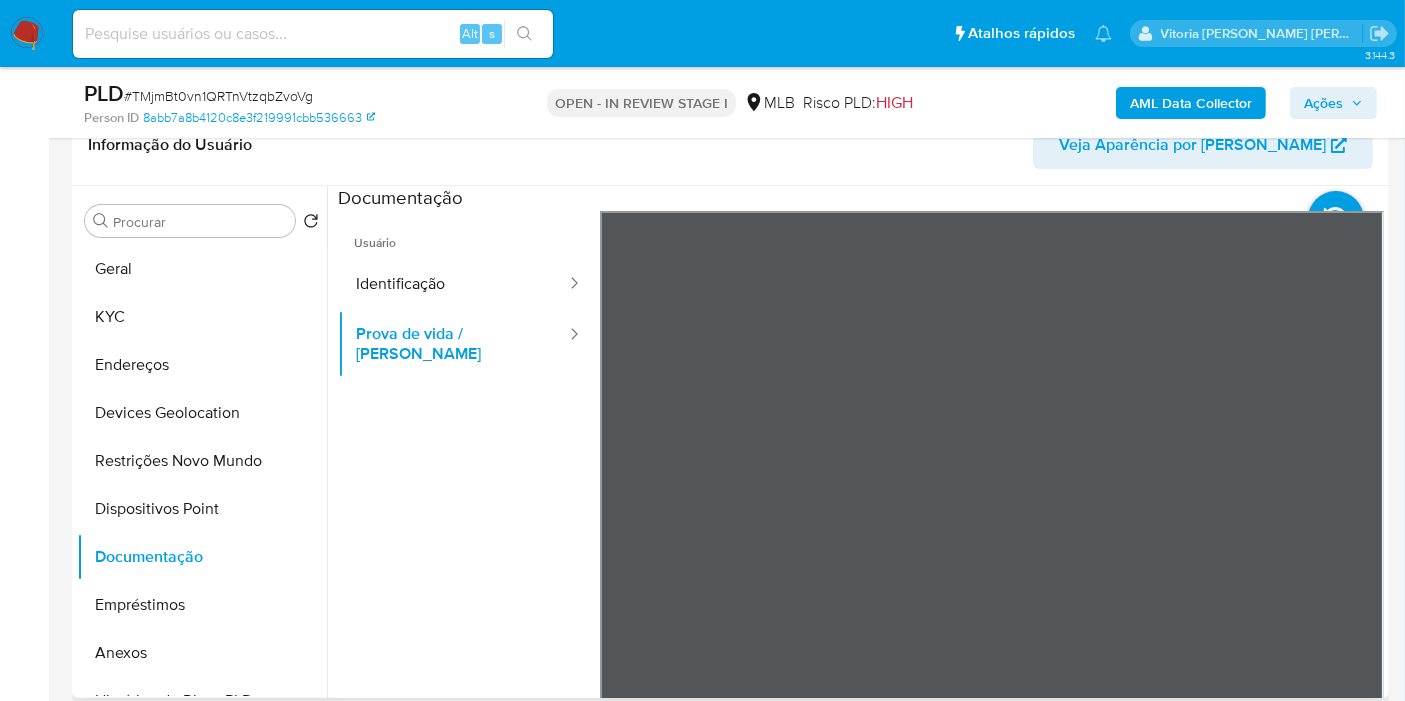 scroll, scrollTop: 0, scrollLeft: 0, axis: both 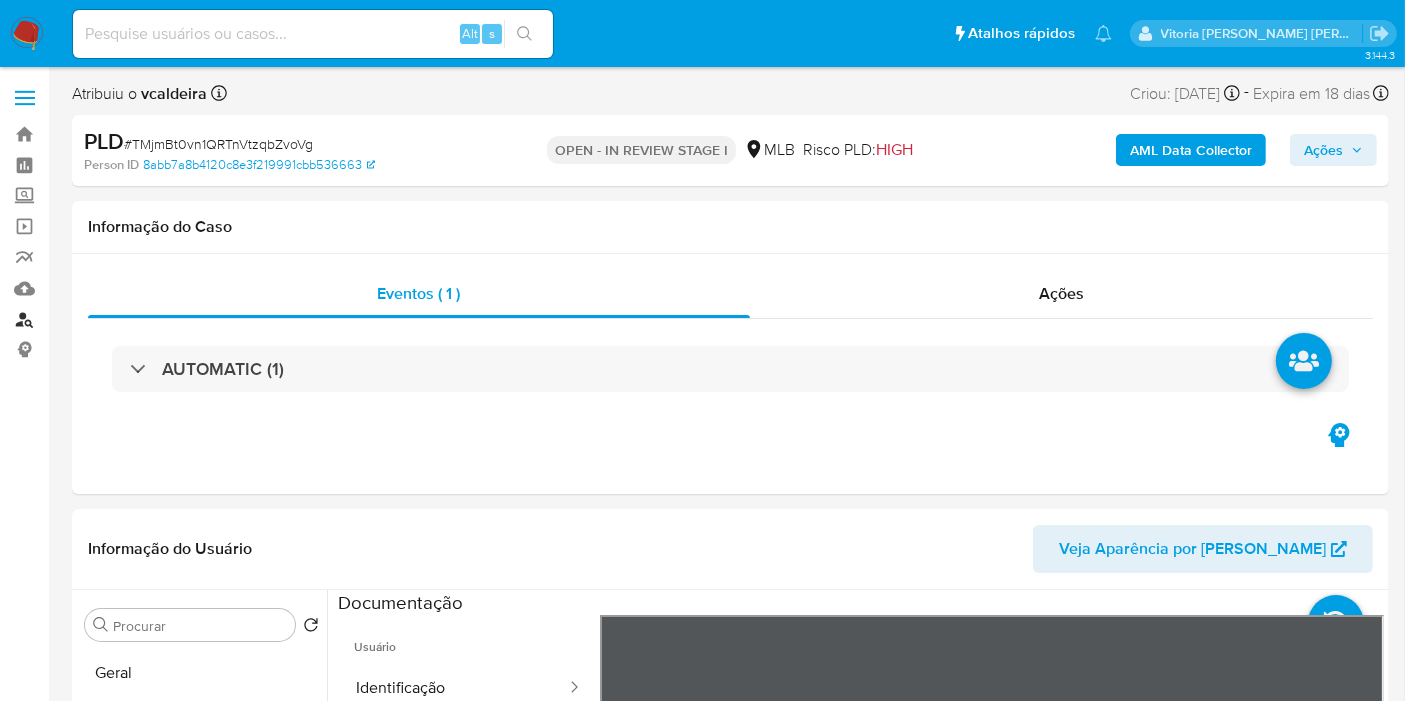 click on "Localizador de pessoas" at bounding box center (119, 319) 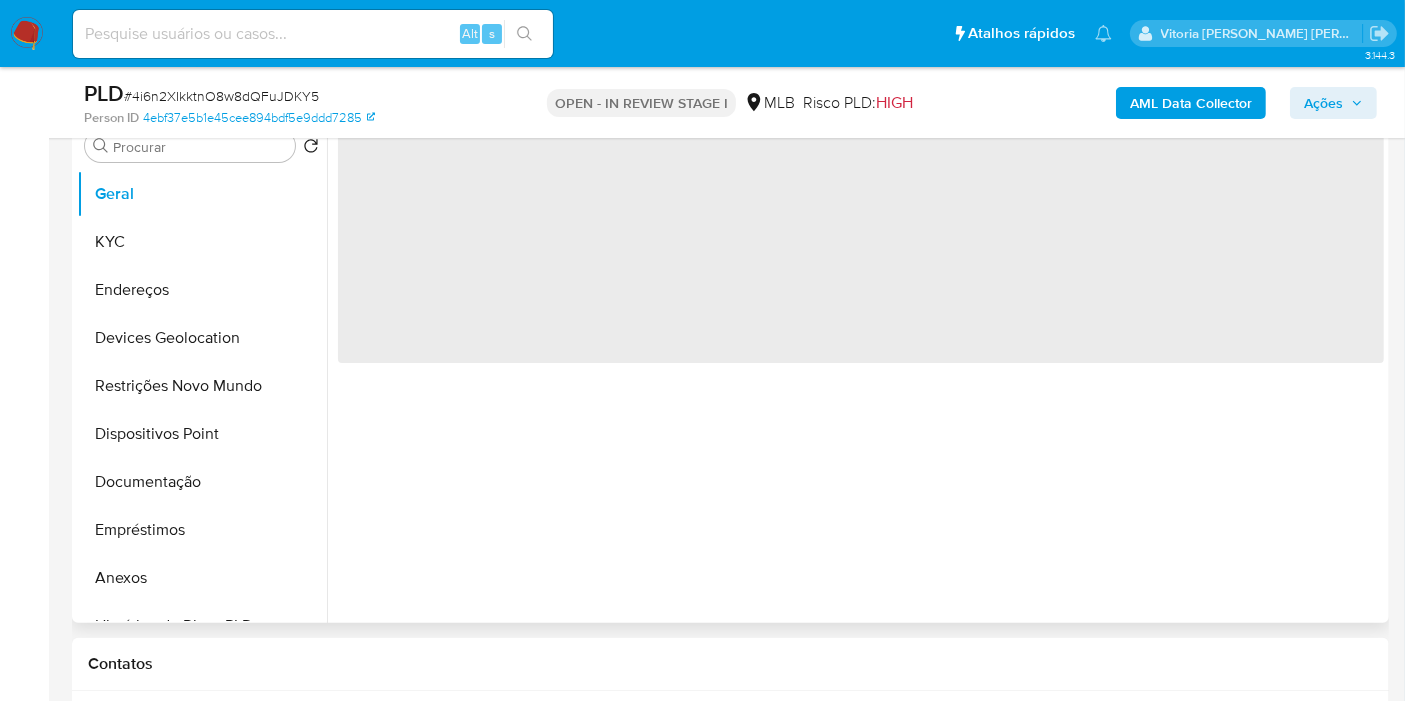 scroll, scrollTop: 444, scrollLeft: 0, axis: vertical 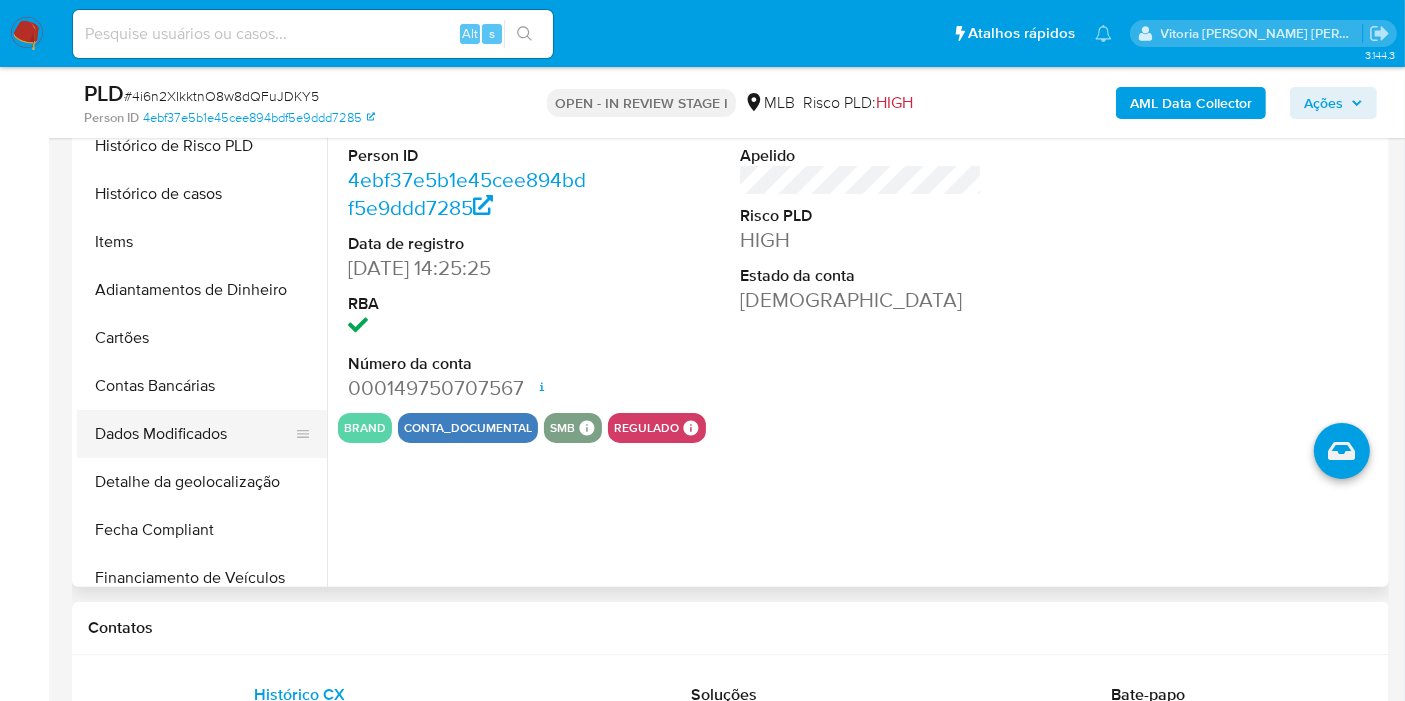select on "10" 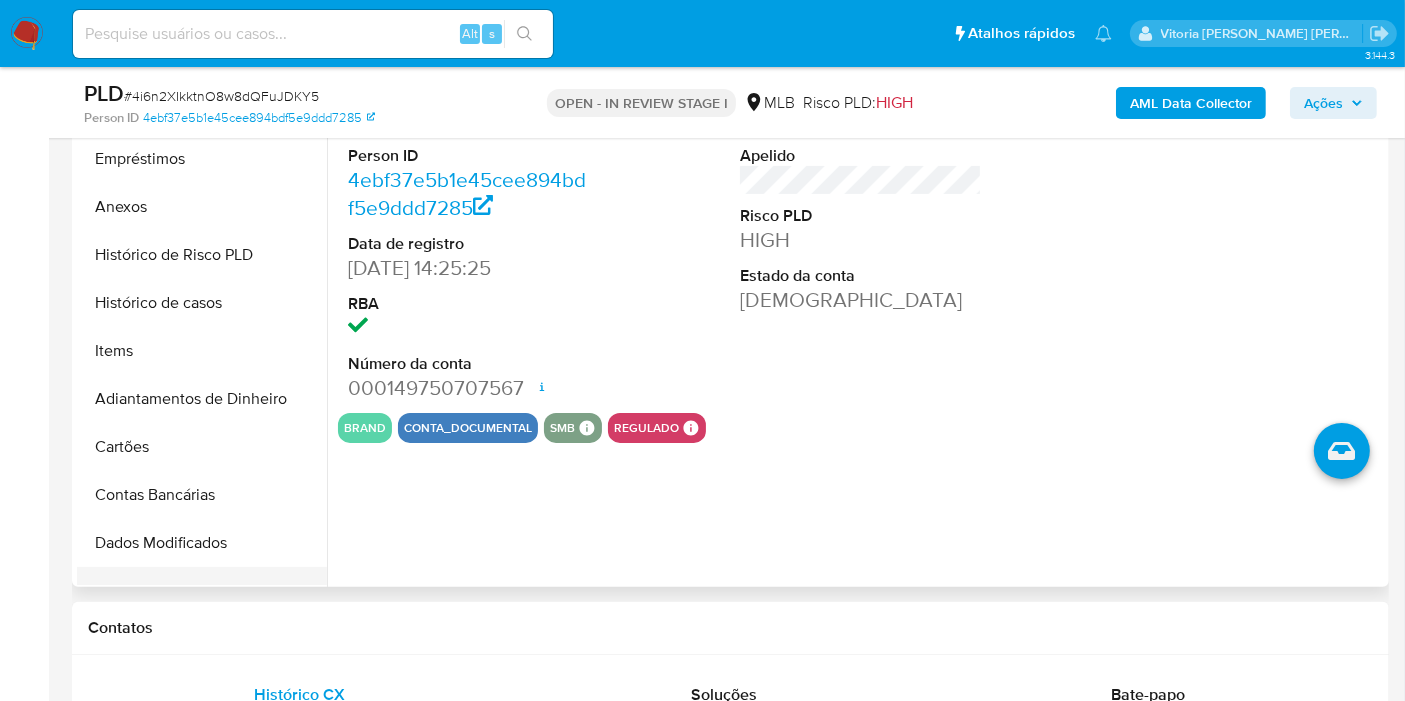 scroll, scrollTop: 333, scrollLeft: 0, axis: vertical 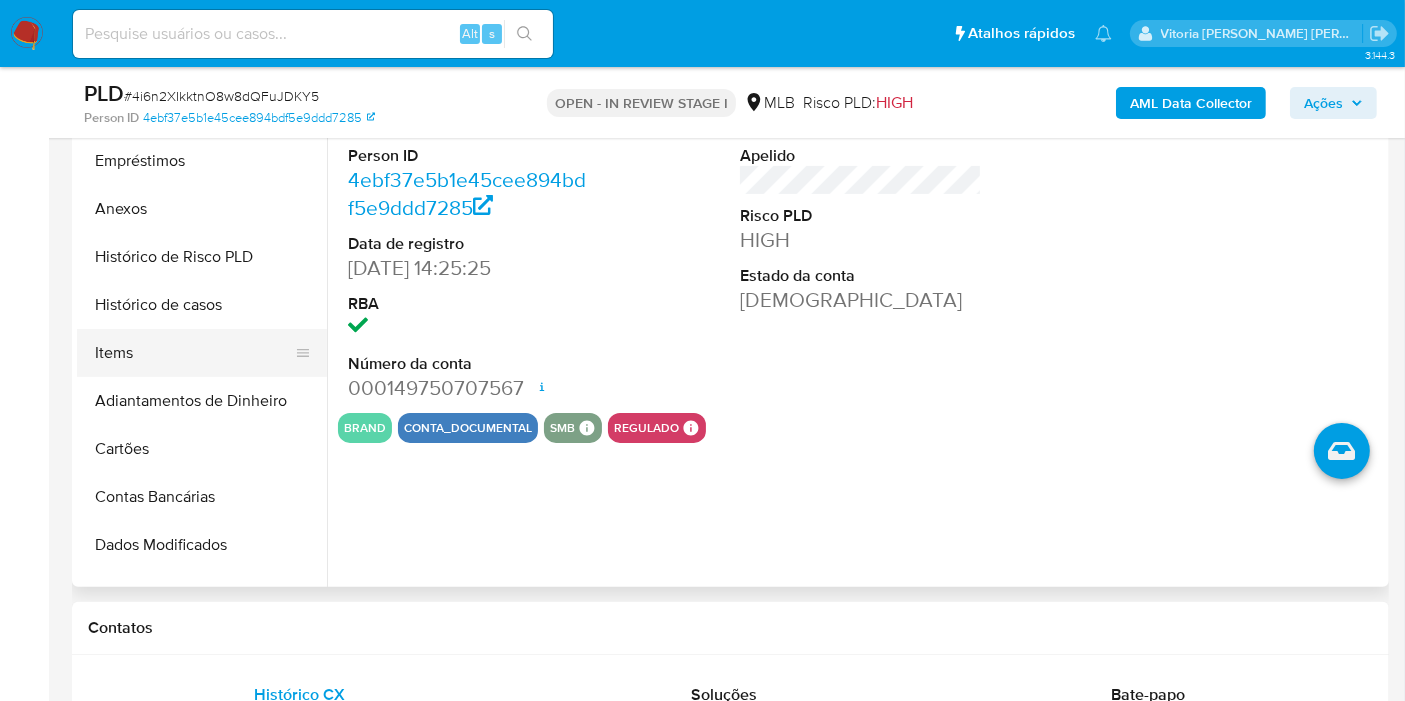 click on "Items" at bounding box center (194, 353) 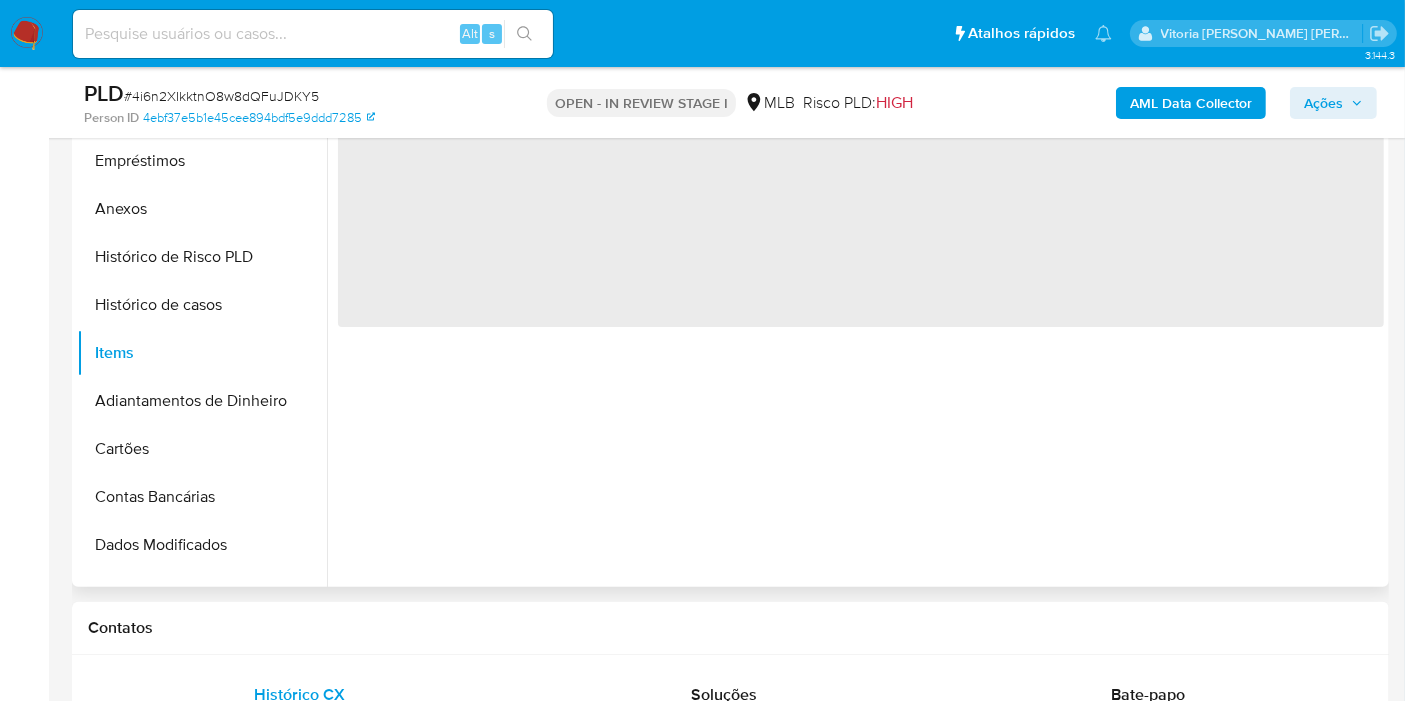 scroll, scrollTop: 333, scrollLeft: 0, axis: vertical 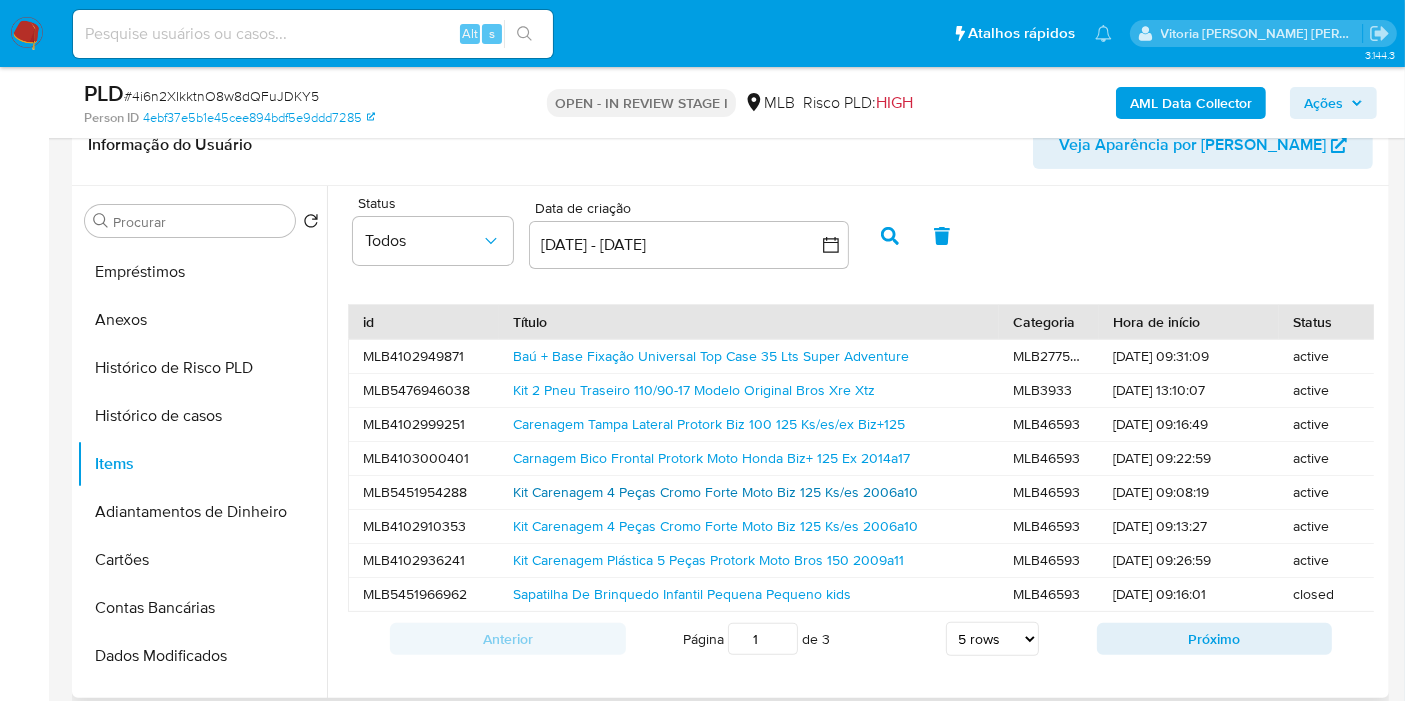 click on "Kit Carenagem 4 Peças Cromo Forte Moto Biz 125 Ks/es 2006a10" at bounding box center (715, 492) 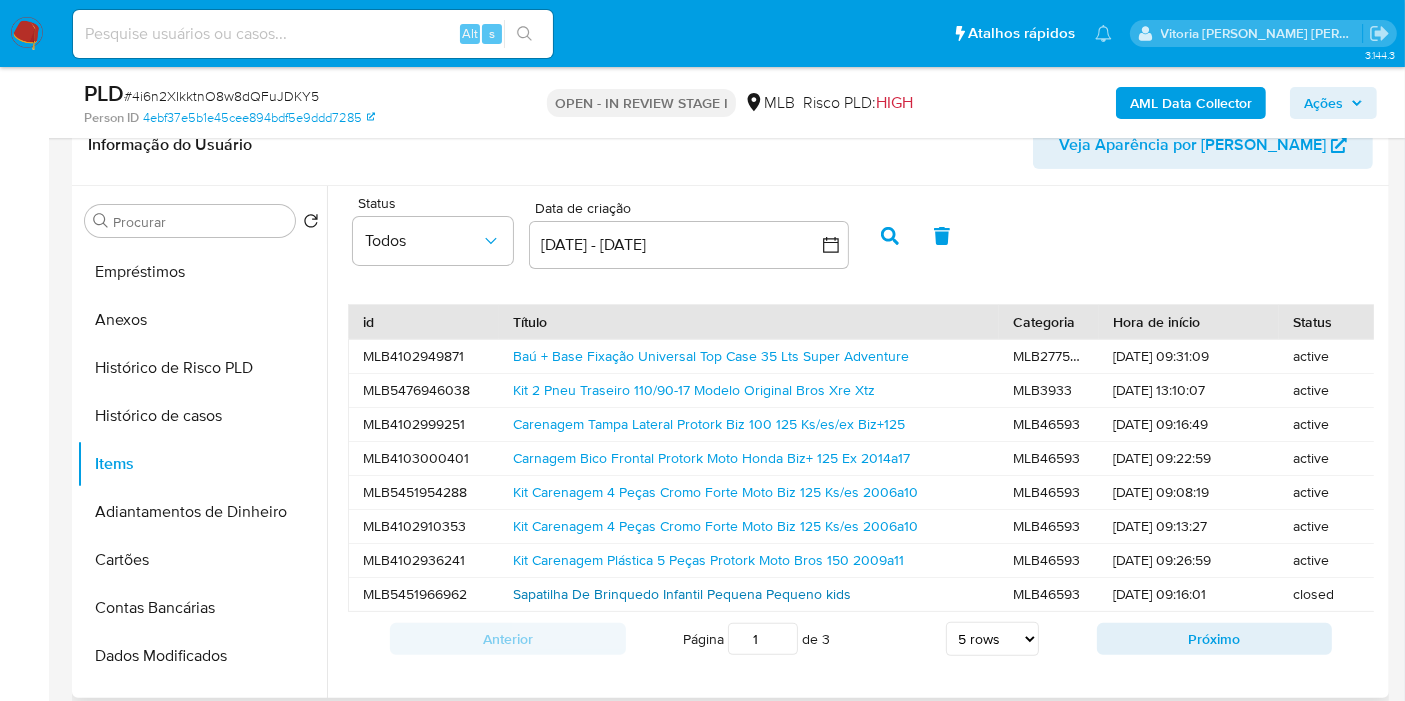 click on "Sapatilha De Brinquedo Infantil Pequena Pequeno kids" at bounding box center [682, 594] 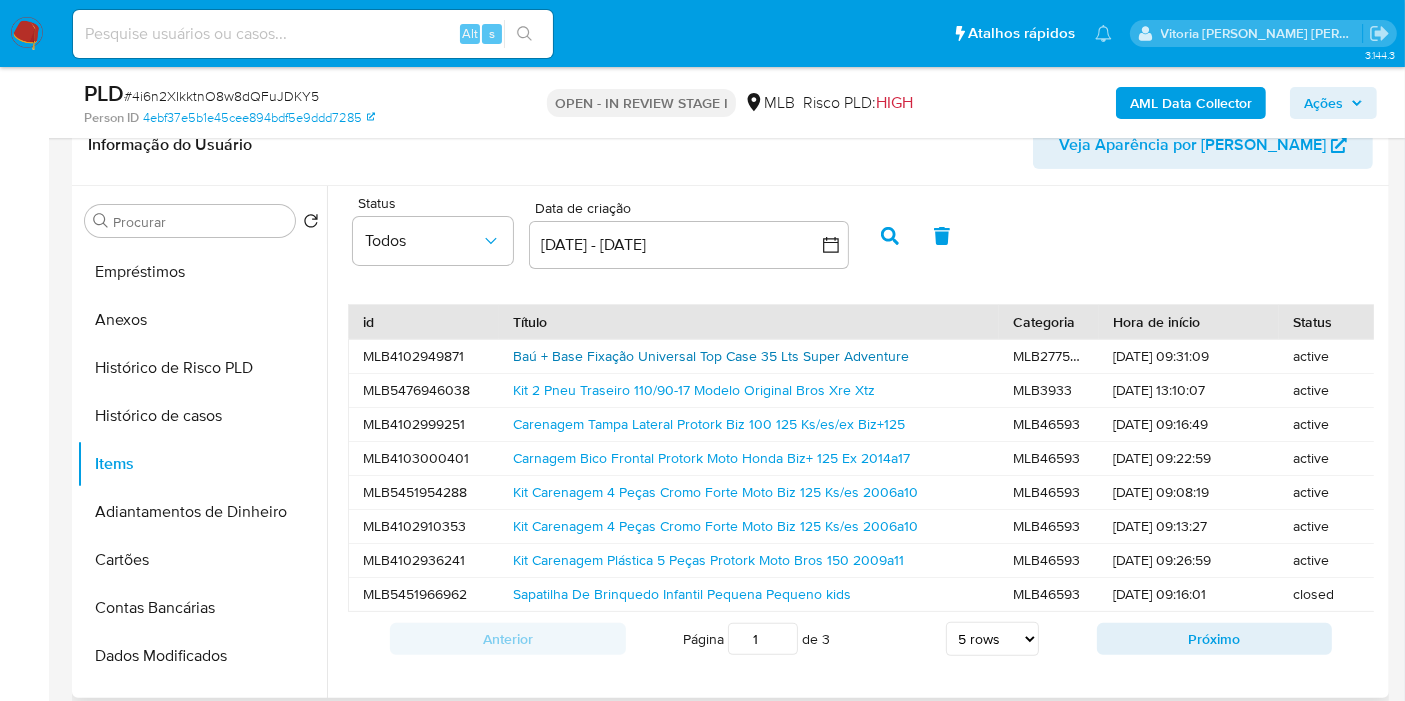 click on "Baú + Base Fixação Universal Top Case 35 Lts Super Adventure" at bounding box center [711, 356] 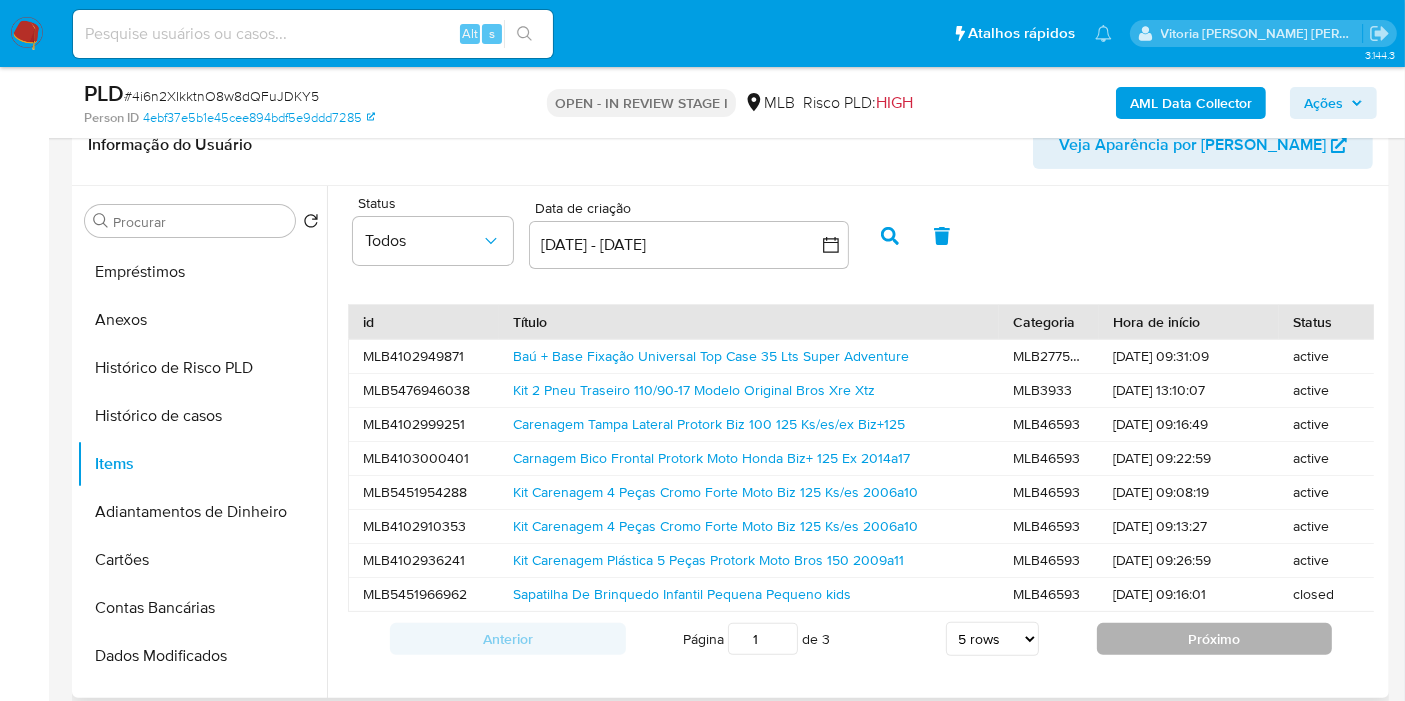 click on "Próximo" at bounding box center [1215, 639] 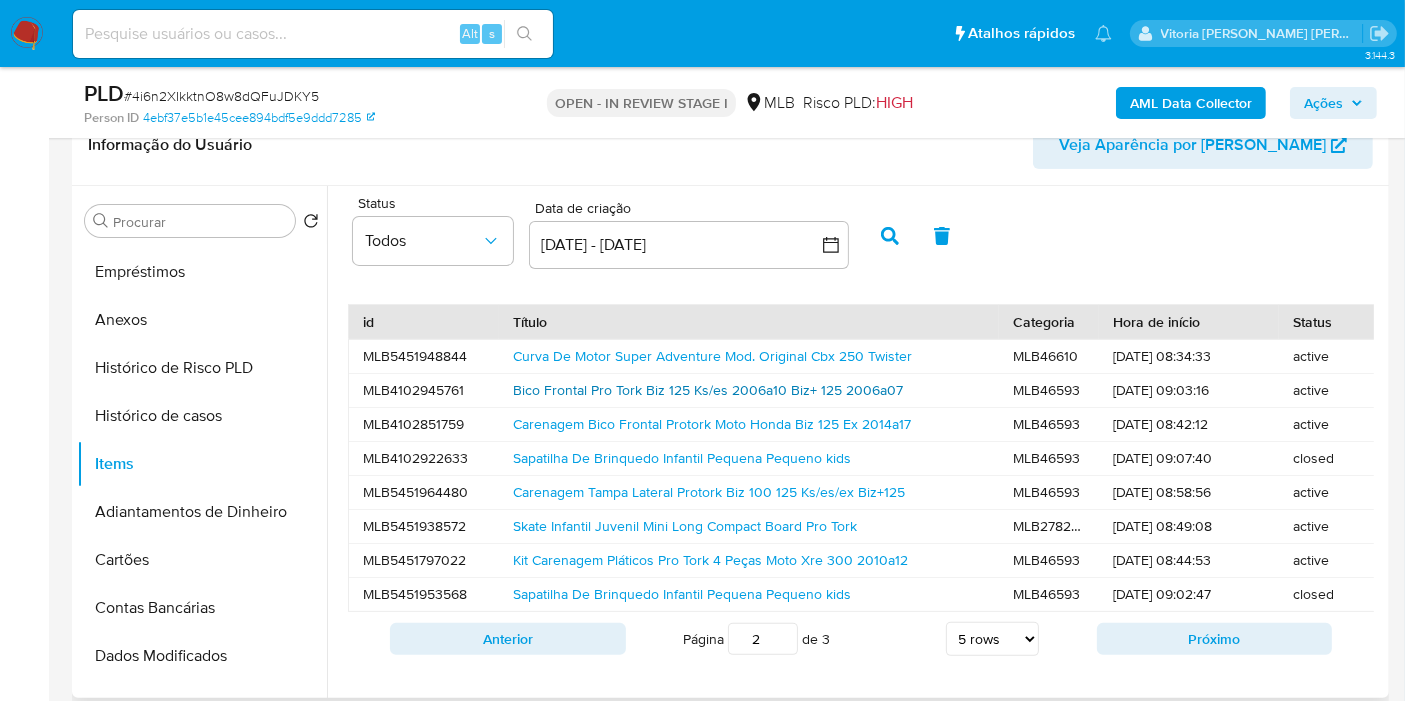 click on "Bico Frontal Pro Tork Biz 125 Ks/es 2006a10 Biz+ 125 2006a07" at bounding box center [708, 390] 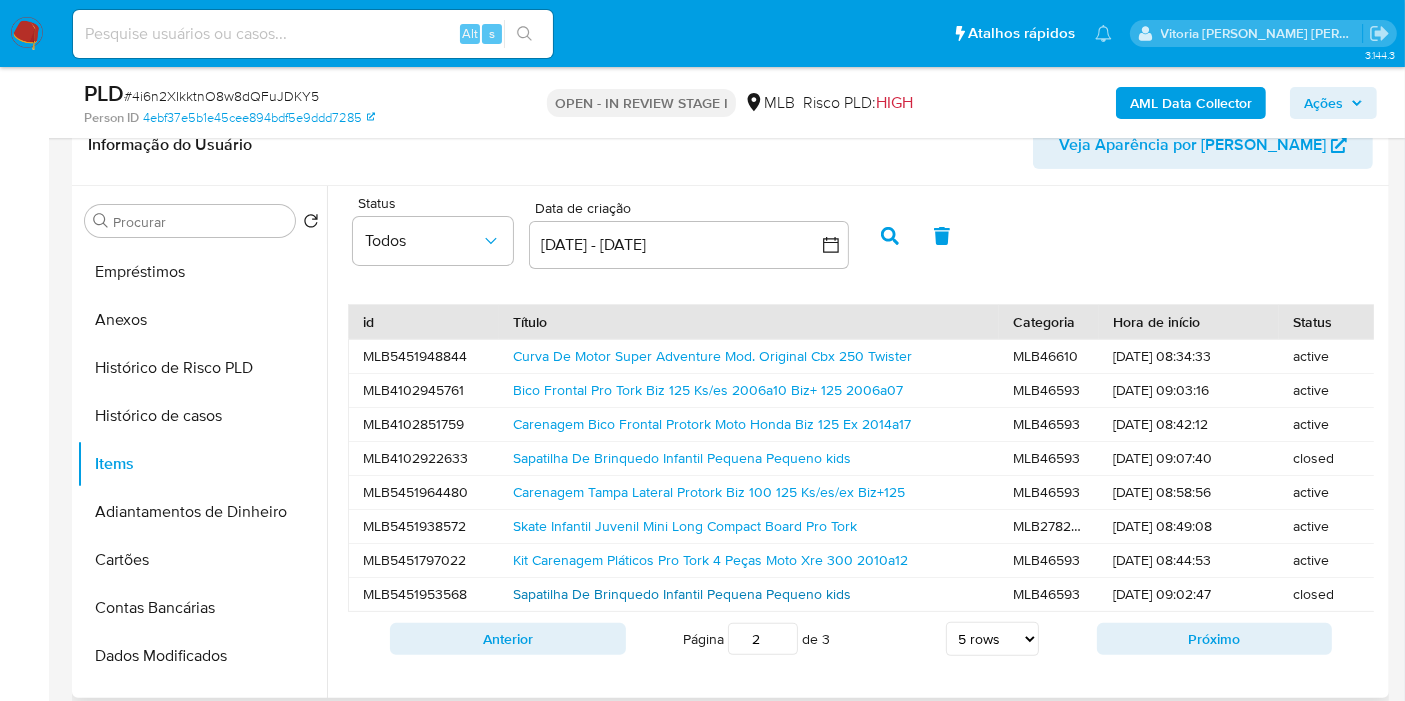 click on "Sapatilha De Brinquedo Infantil Pequena Pequeno kids" at bounding box center [682, 594] 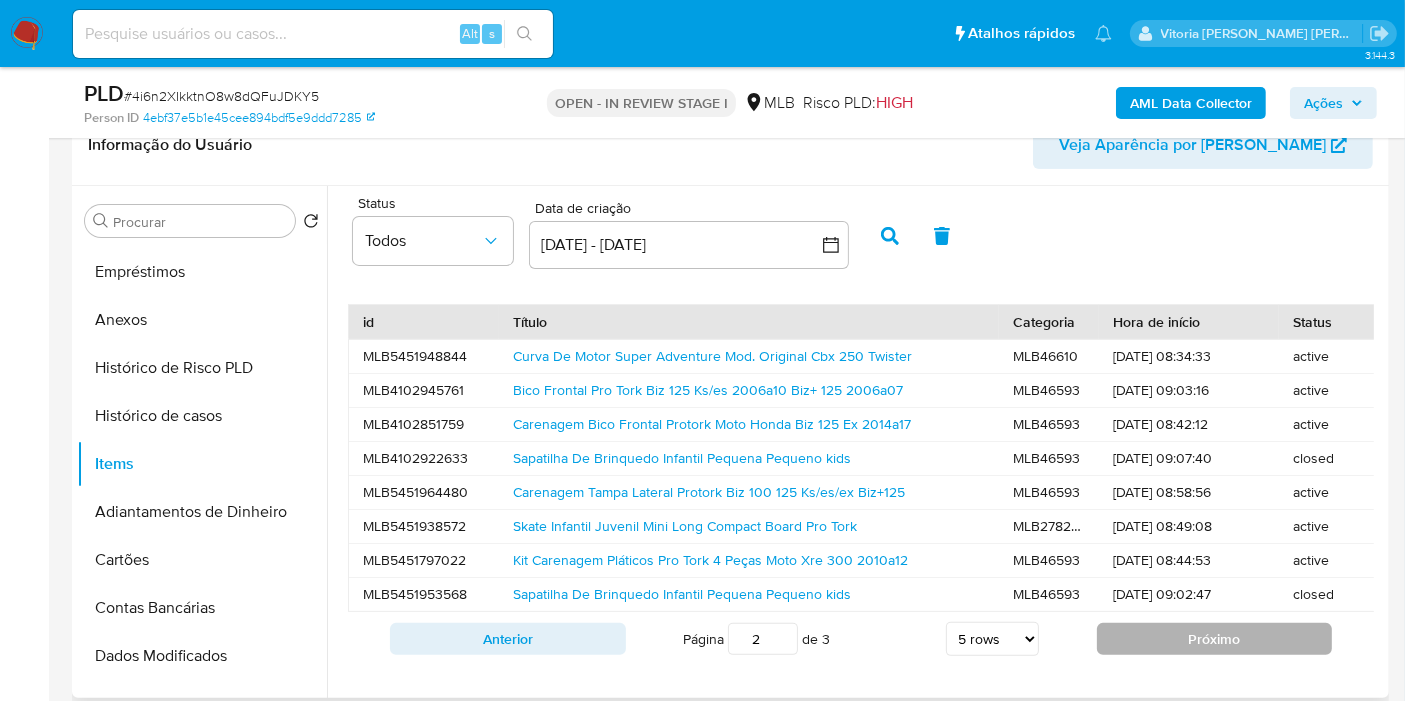 click on "Próximo" at bounding box center (1215, 639) 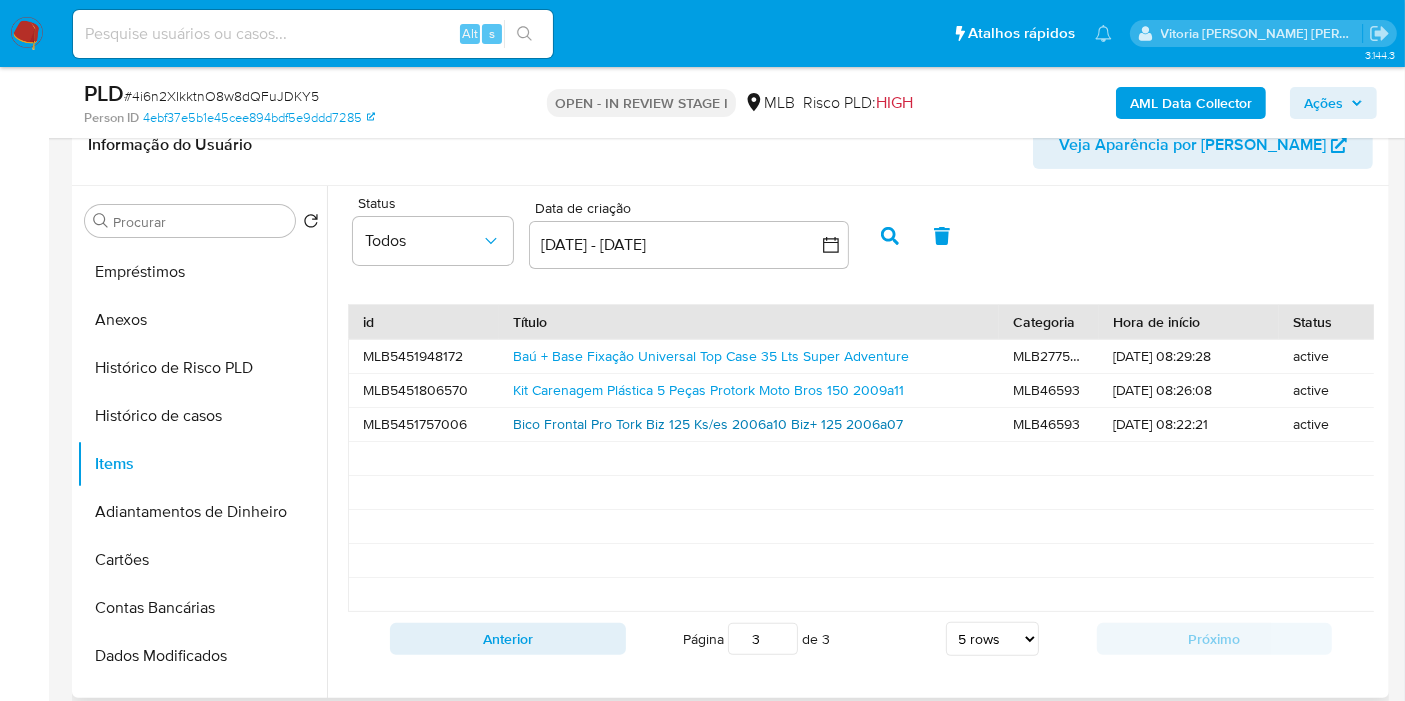 click on "Bico Frontal Pro Tork Biz 125 Ks/es 2006a10 Biz+ 125 2006a07" at bounding box center (708, 424) 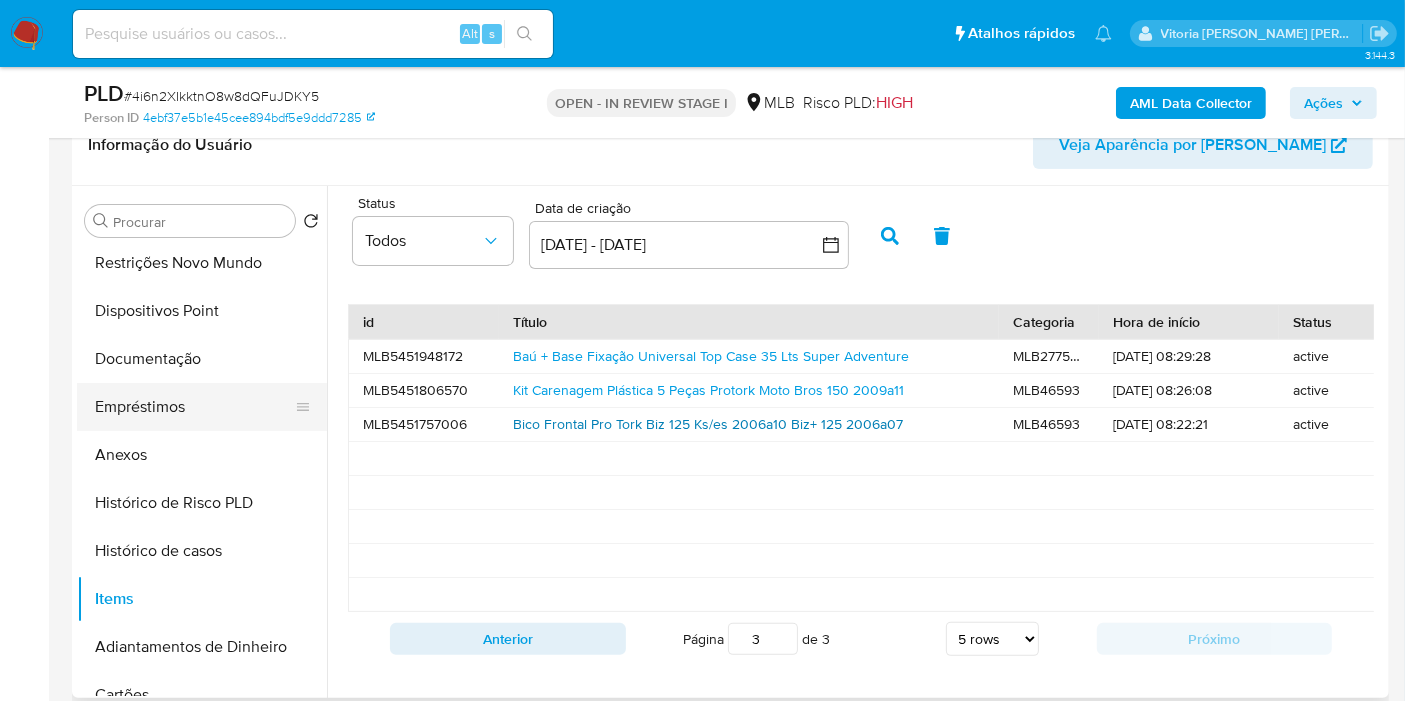 scroll, scrollTop: 0, scrollLeft: 0, axis: both 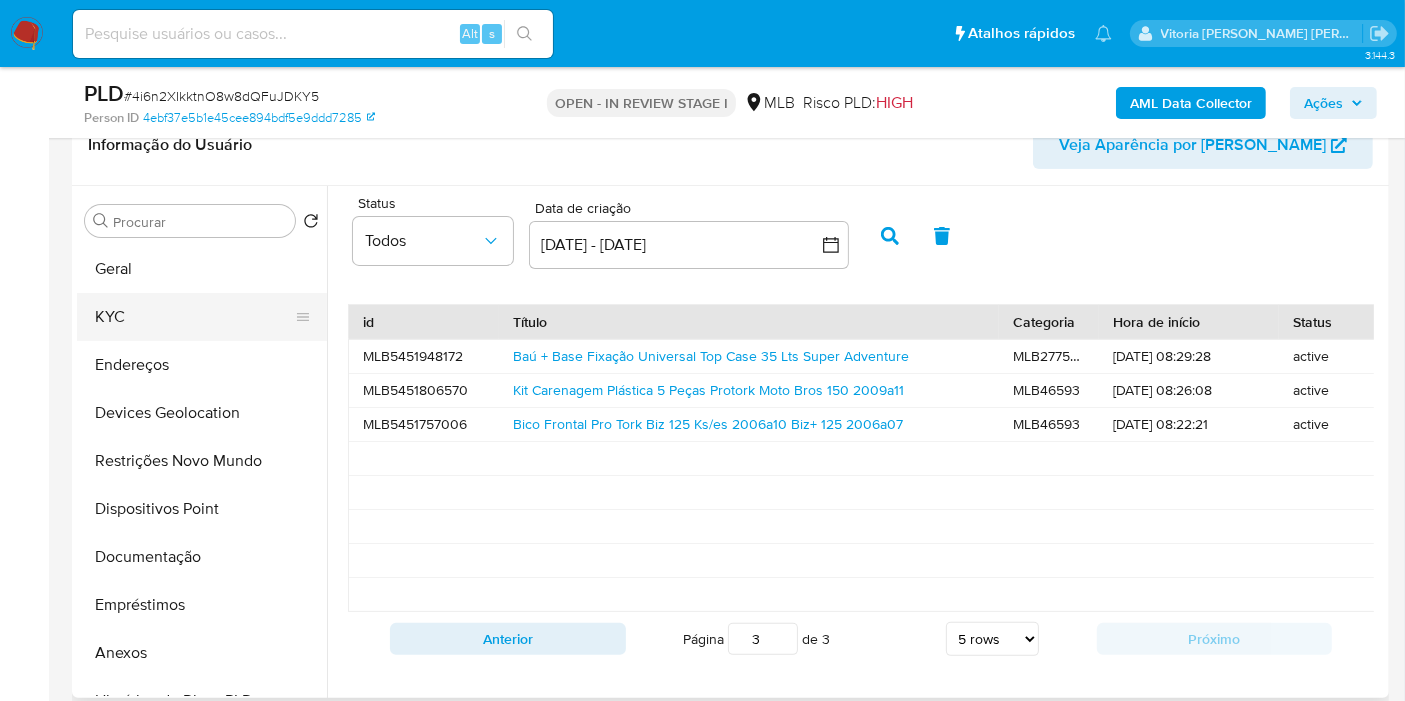 click on "KYC" at bounding box center (194, 317) 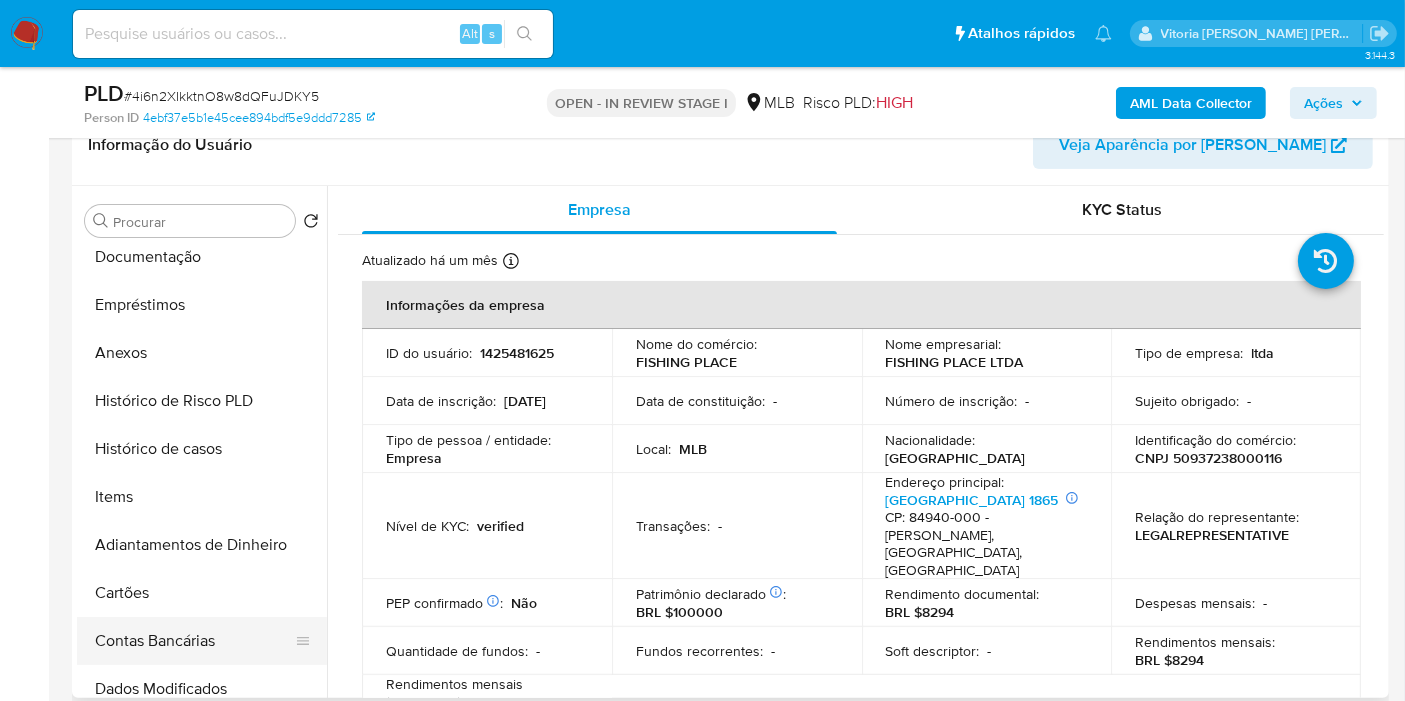 scroll, scrollTop: 444, scrollLeft: 0, axis: vertical 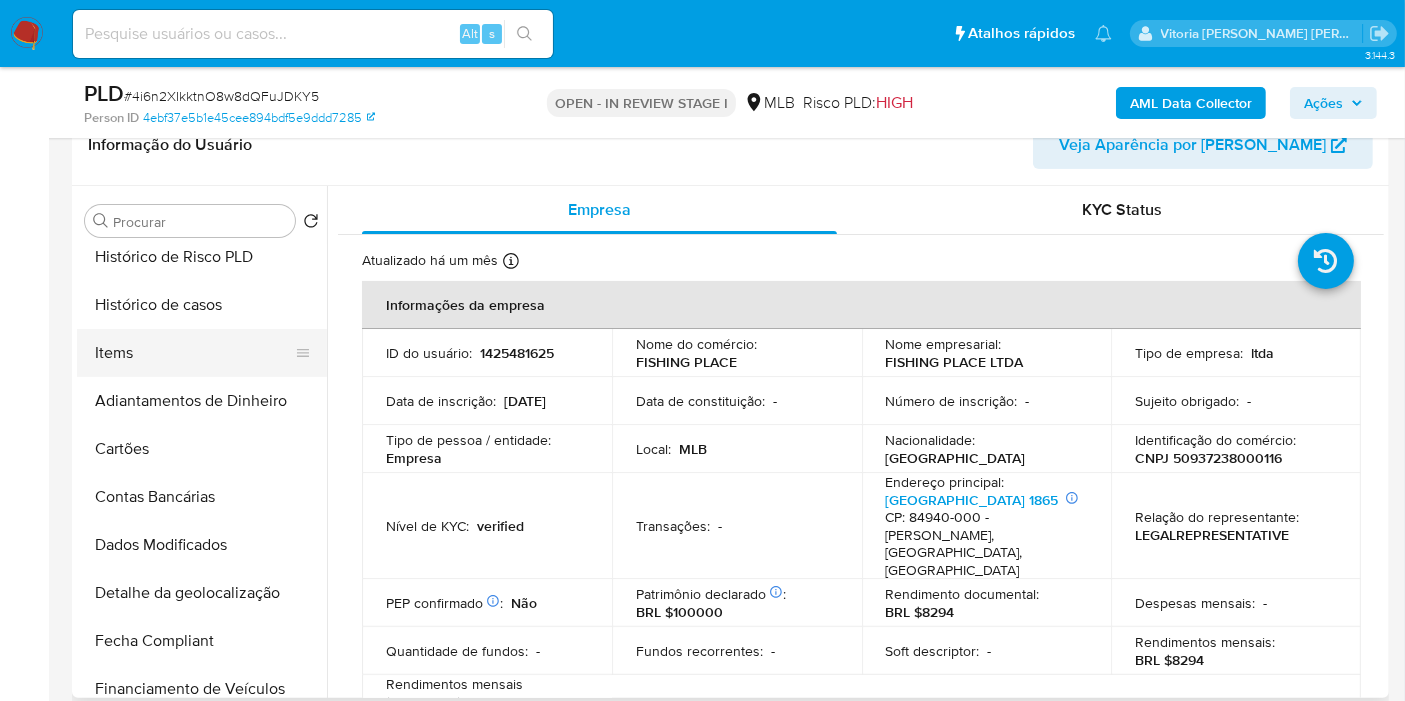 click on "Items" at bounding box center [194, 353] 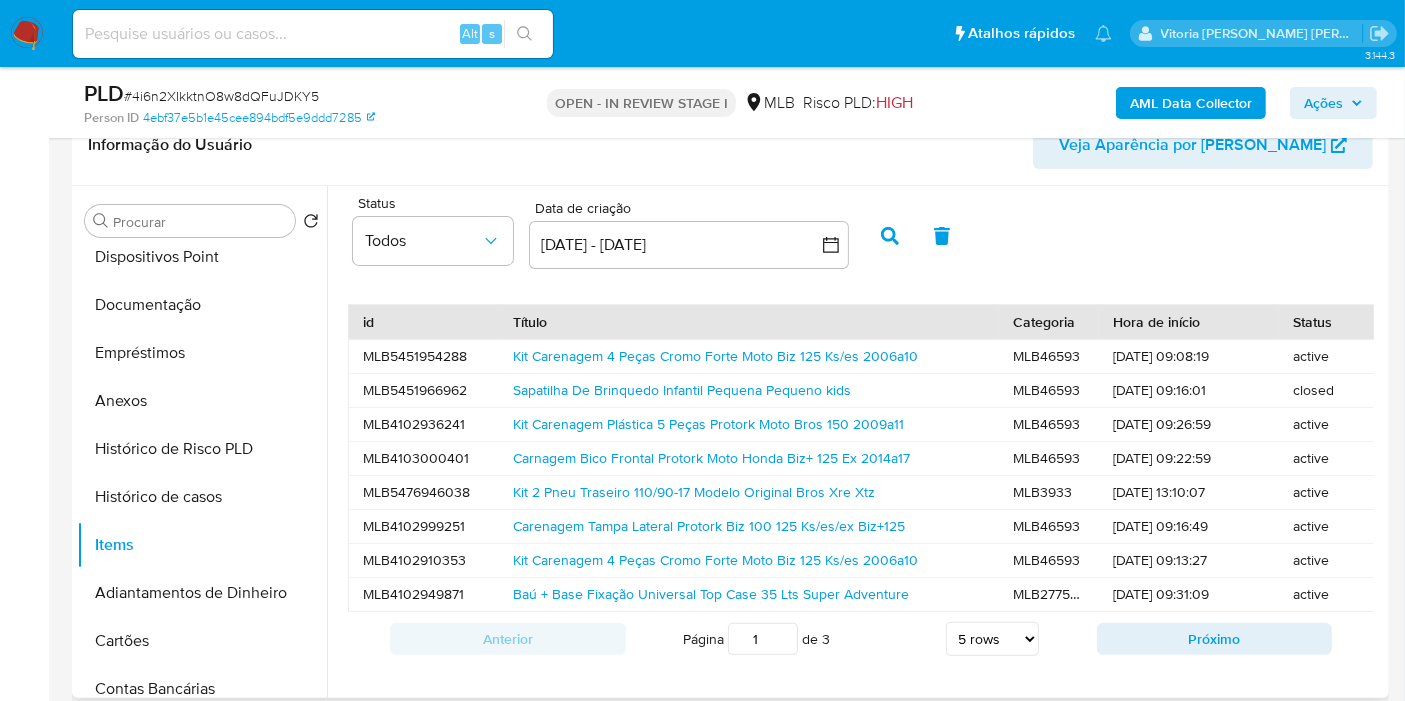 scroll, scrollTop: 0, scrollLeft: 0, axis: both 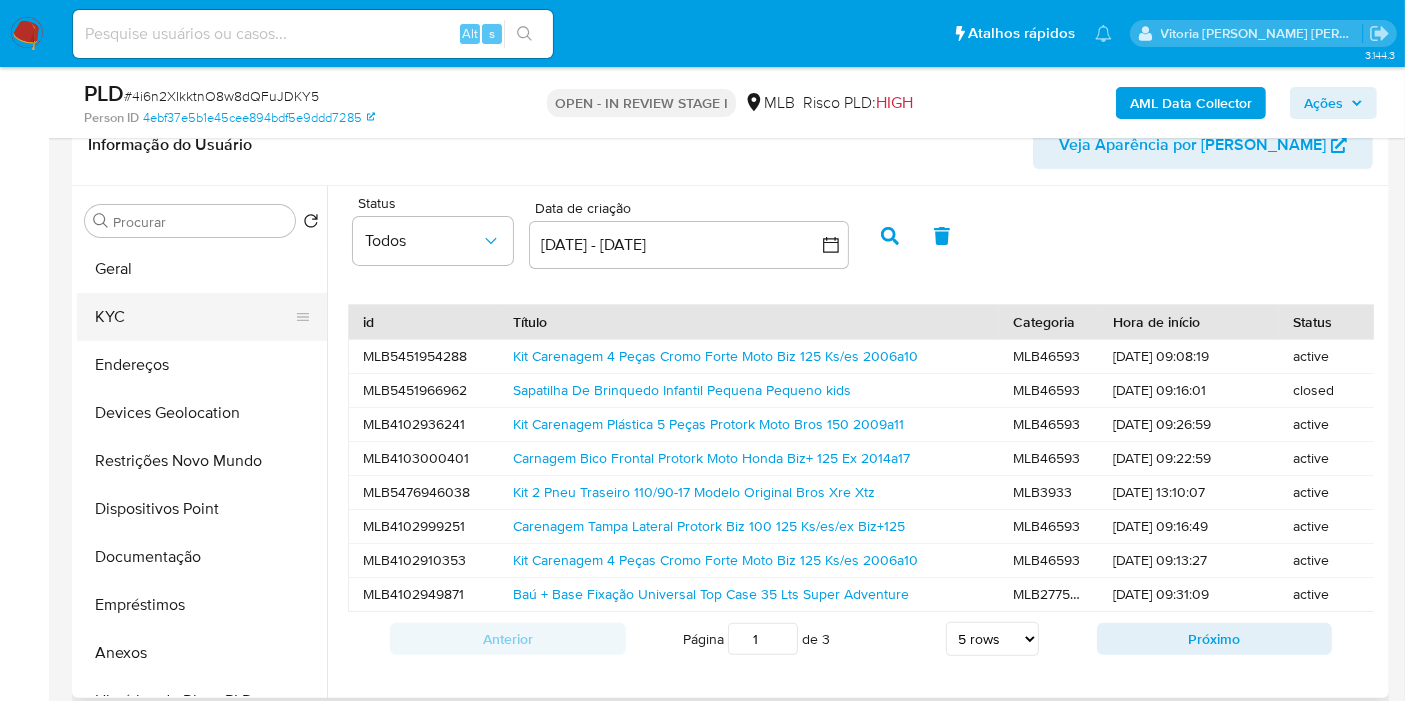 click on "KYC" at bounding box center (194, 317) 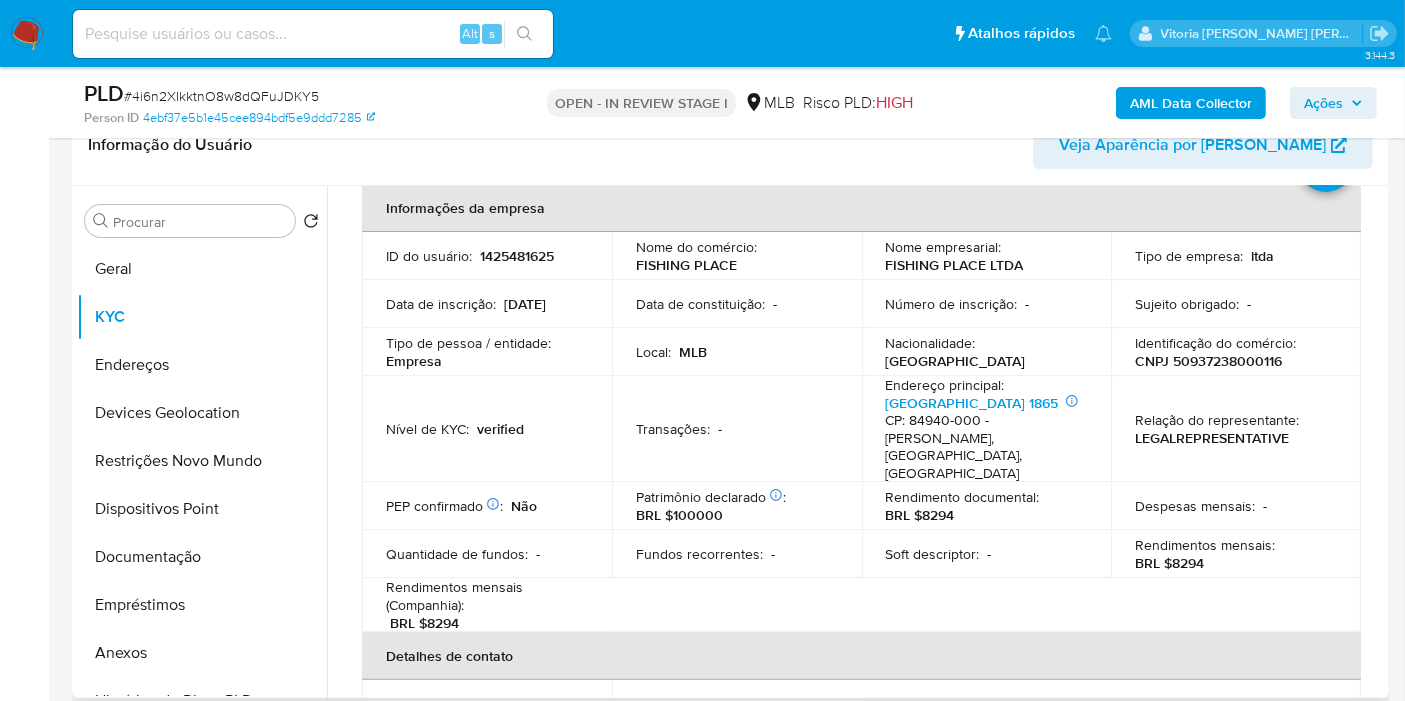 scroll, scrollTop: 0, scrollLeft: 0, axis: both 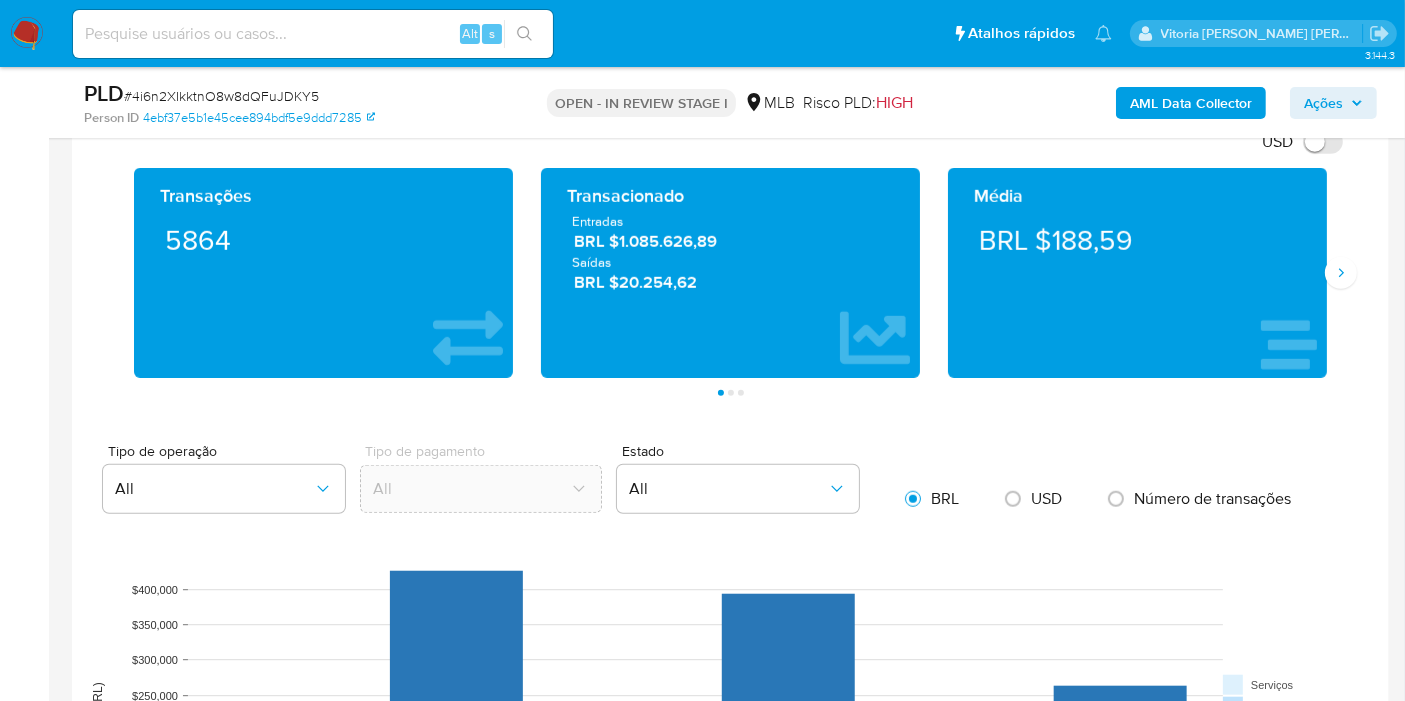 drag, startPoint x: 1122, startPoint y: 240, endPoint x: 1058, endPoint y: 238, distance: 64.03124 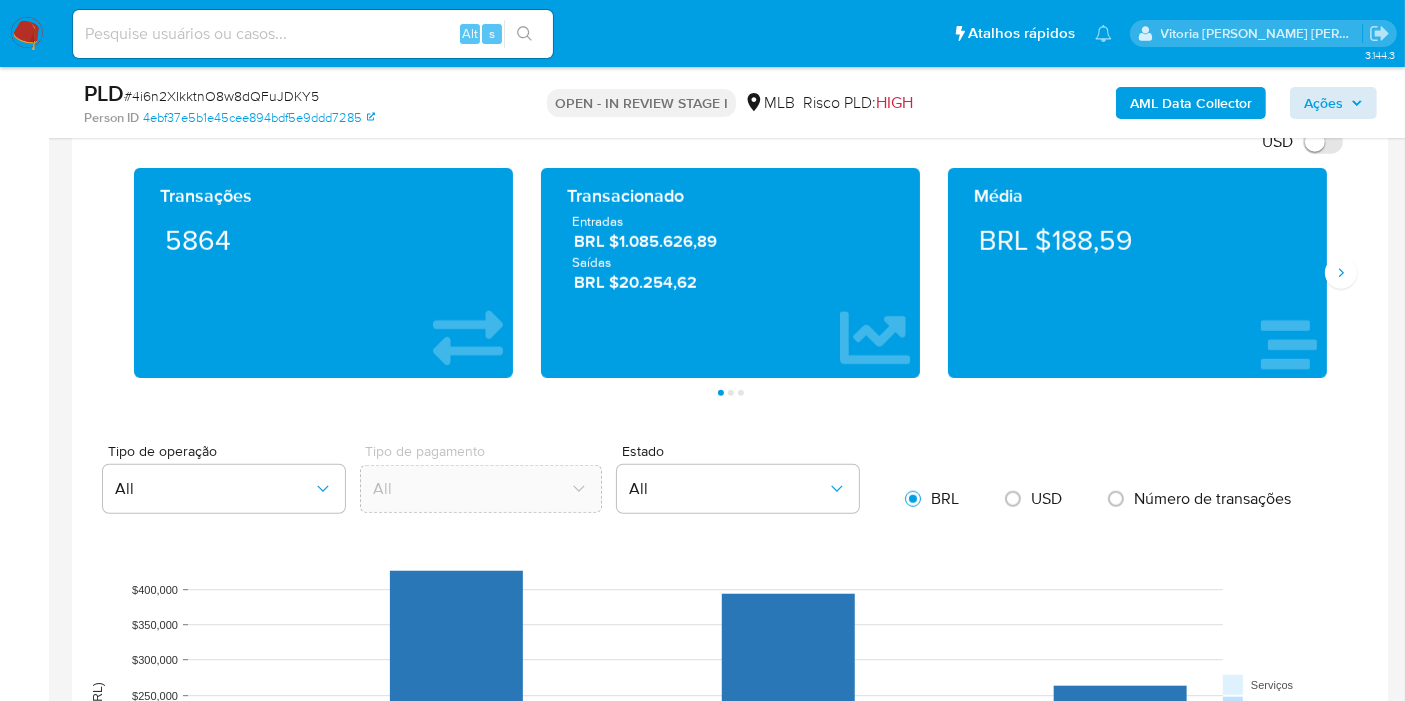 drag, startPoint x: 1325, startPoint y: 81, endPoint x: 1325, endPoint y: 94, distance: 13 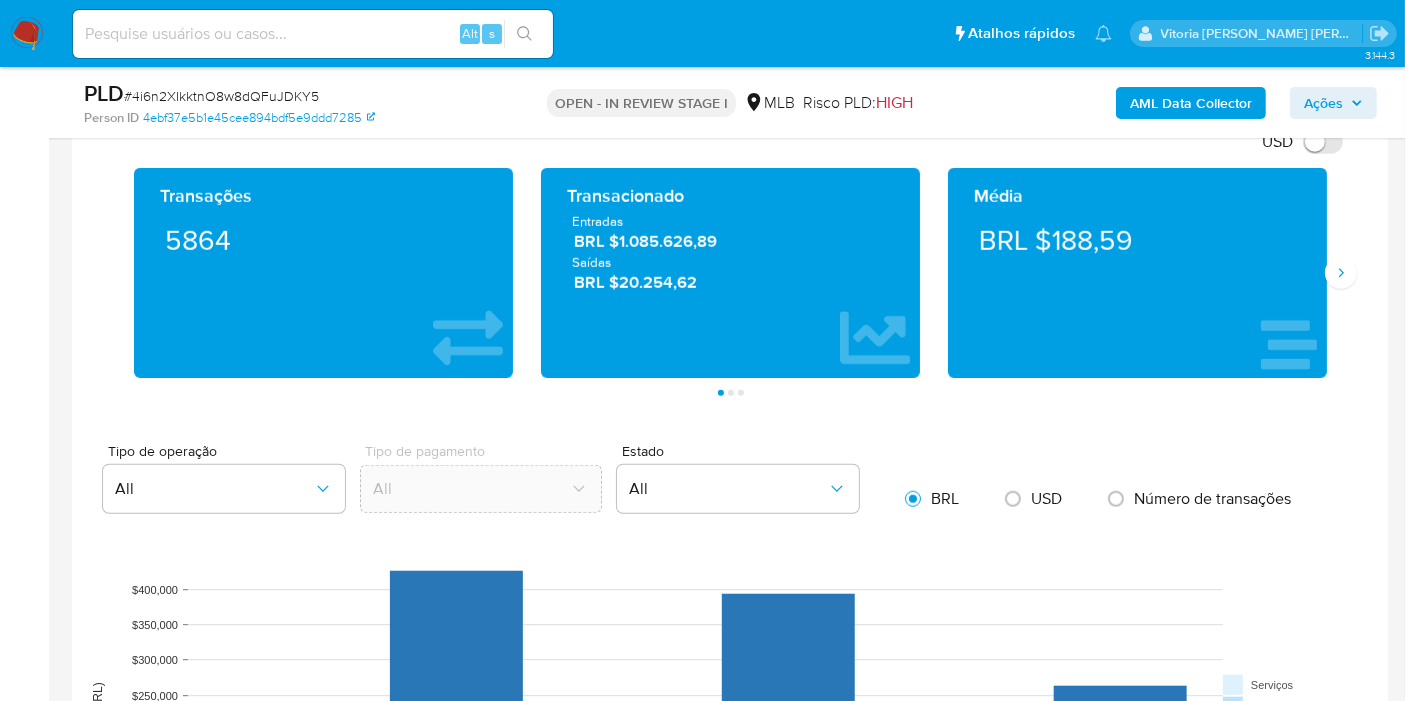 click on "Ações" at bounding box center (1323, 103) 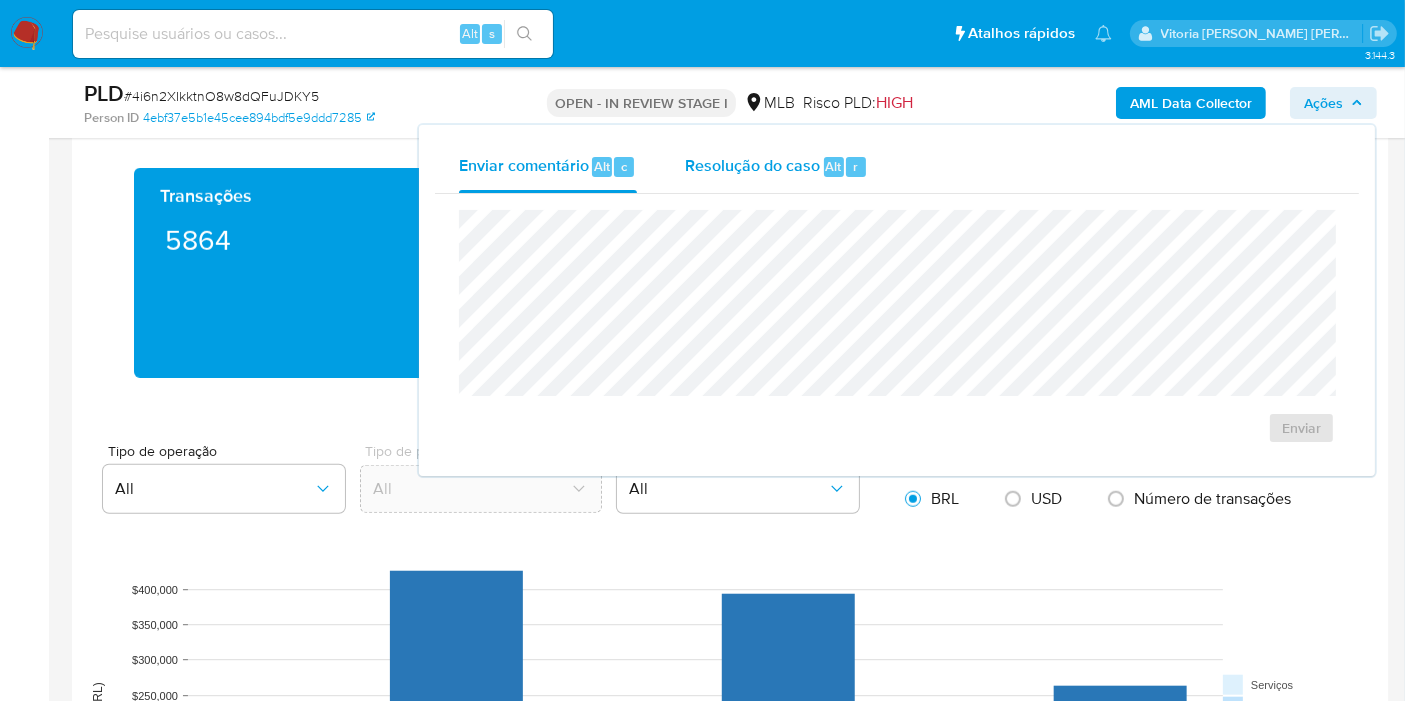 click on "Resolução do caso" at bounding box center (752, 165) 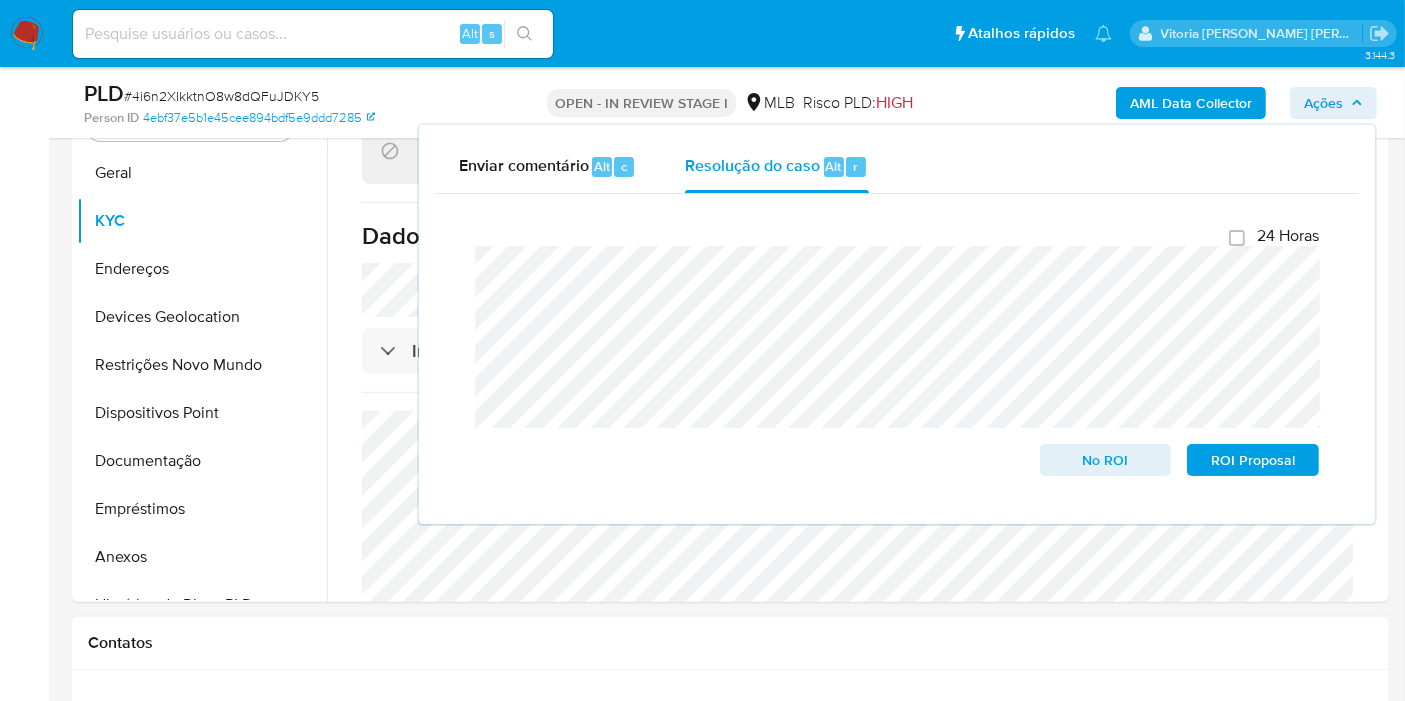 scroll, scrollTop: 333, scrollLeft: 0, axis: vertical 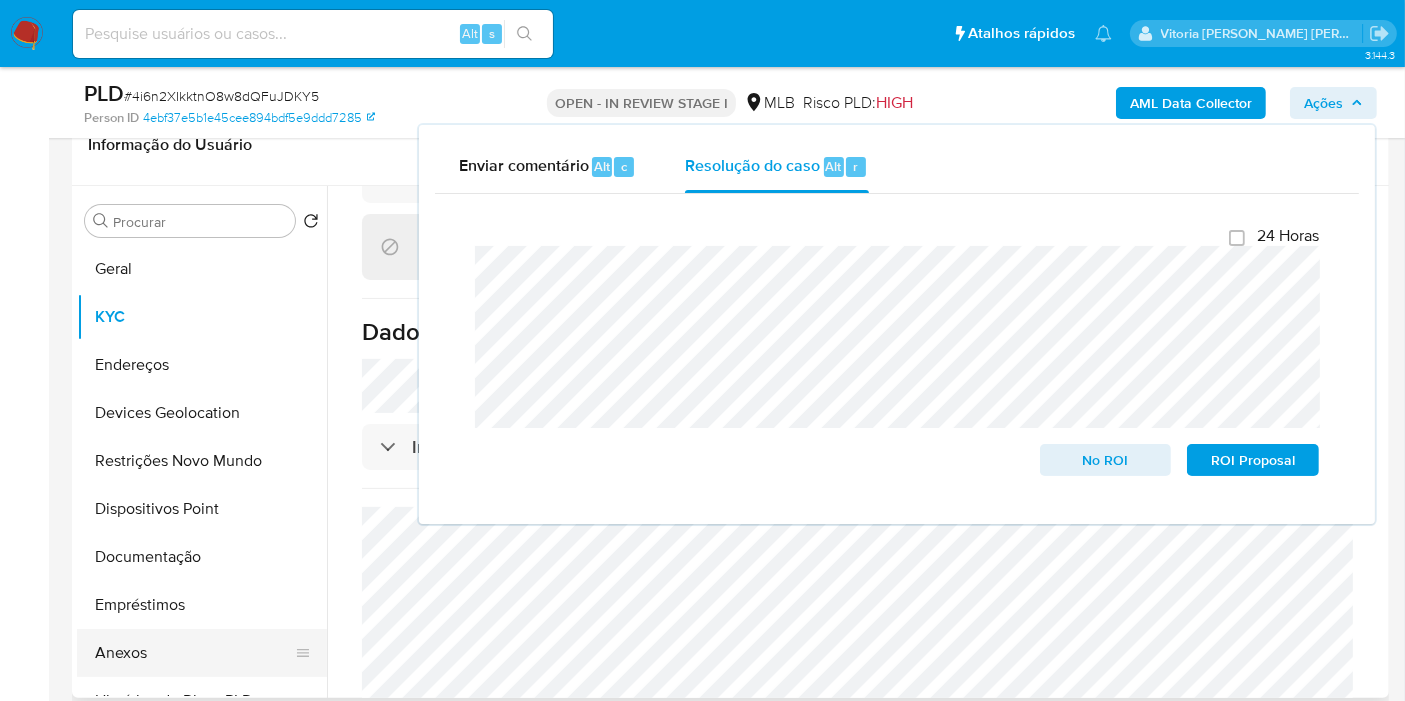 click on "Anexos" at bounding box center [194, 653] 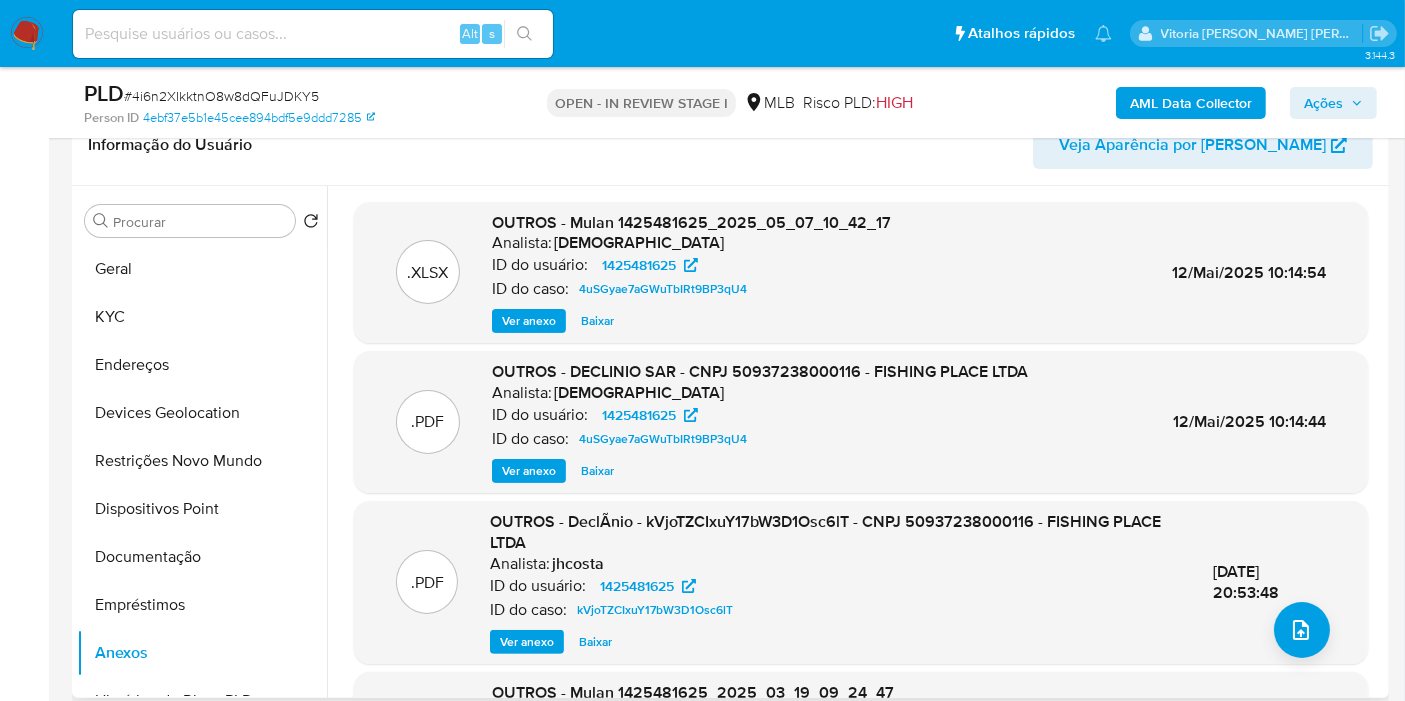 type 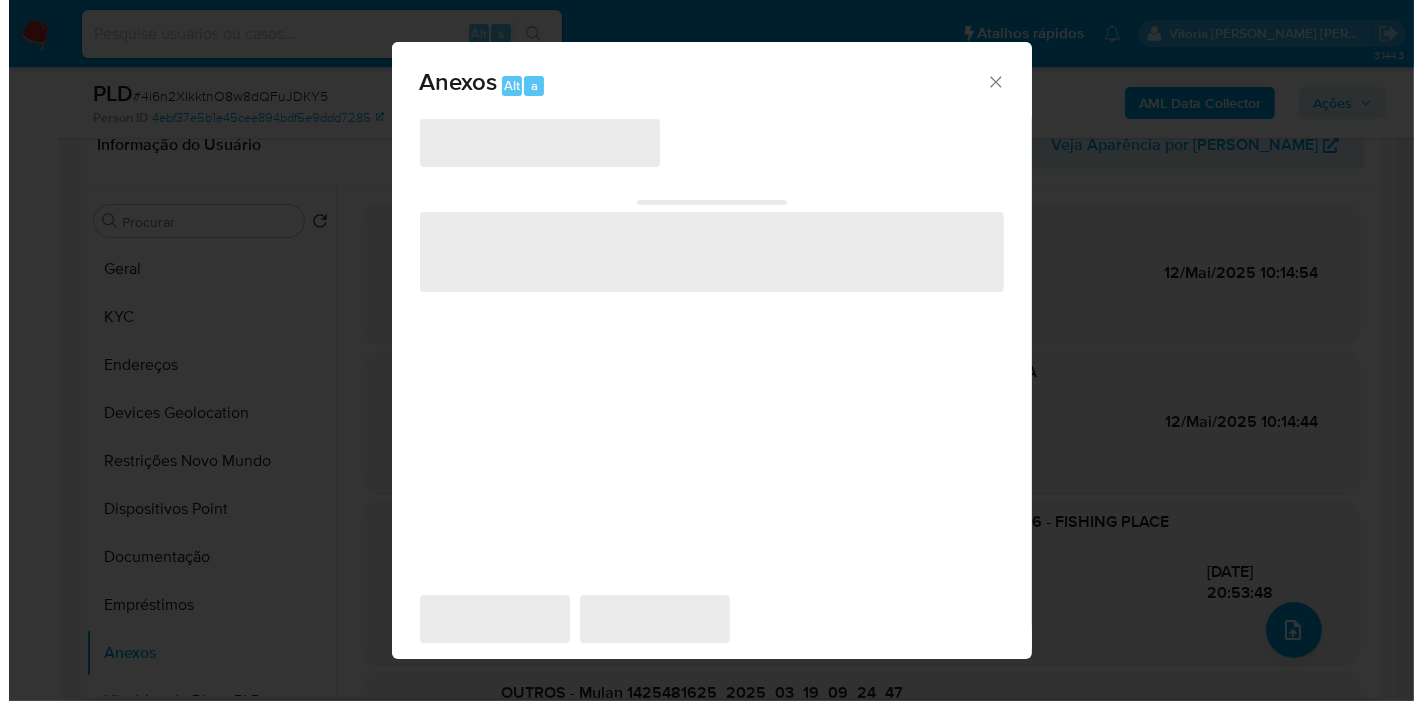 scroll, scrollTop: 382, scrollLeft: 0, axis: vertical 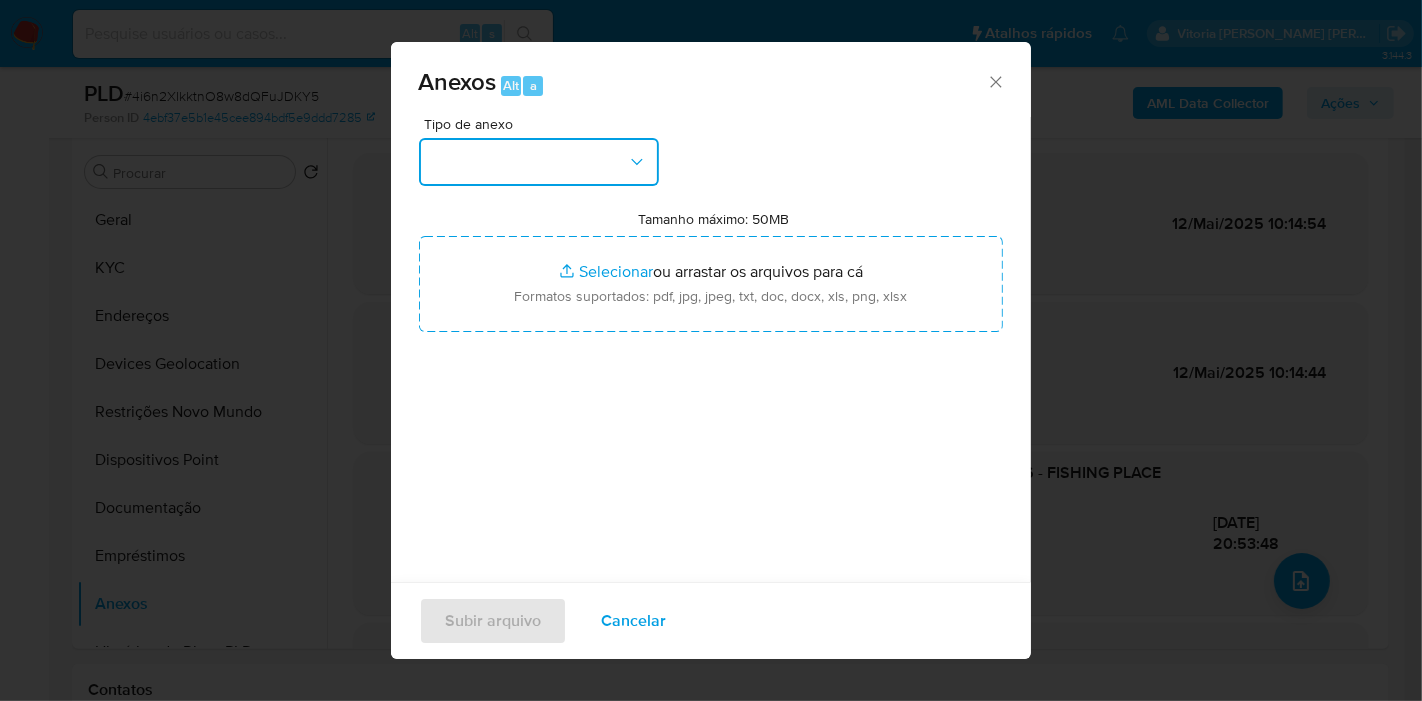 drag, startPoint x: 859, startPoint y: 340, endPoint x: 635, endPoint y: 175, distance: 278.21036 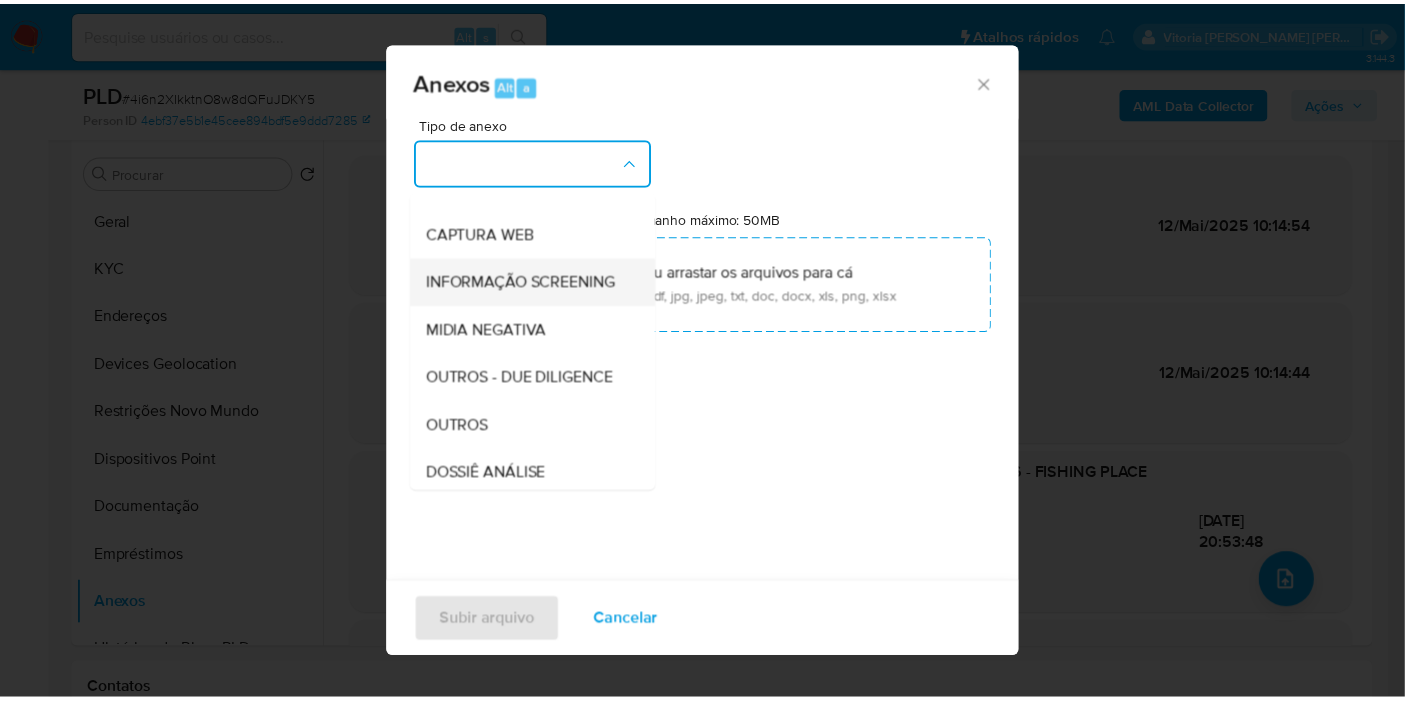 scroll, scrollTop: 222, scrollLeft: 0, axis: vertical 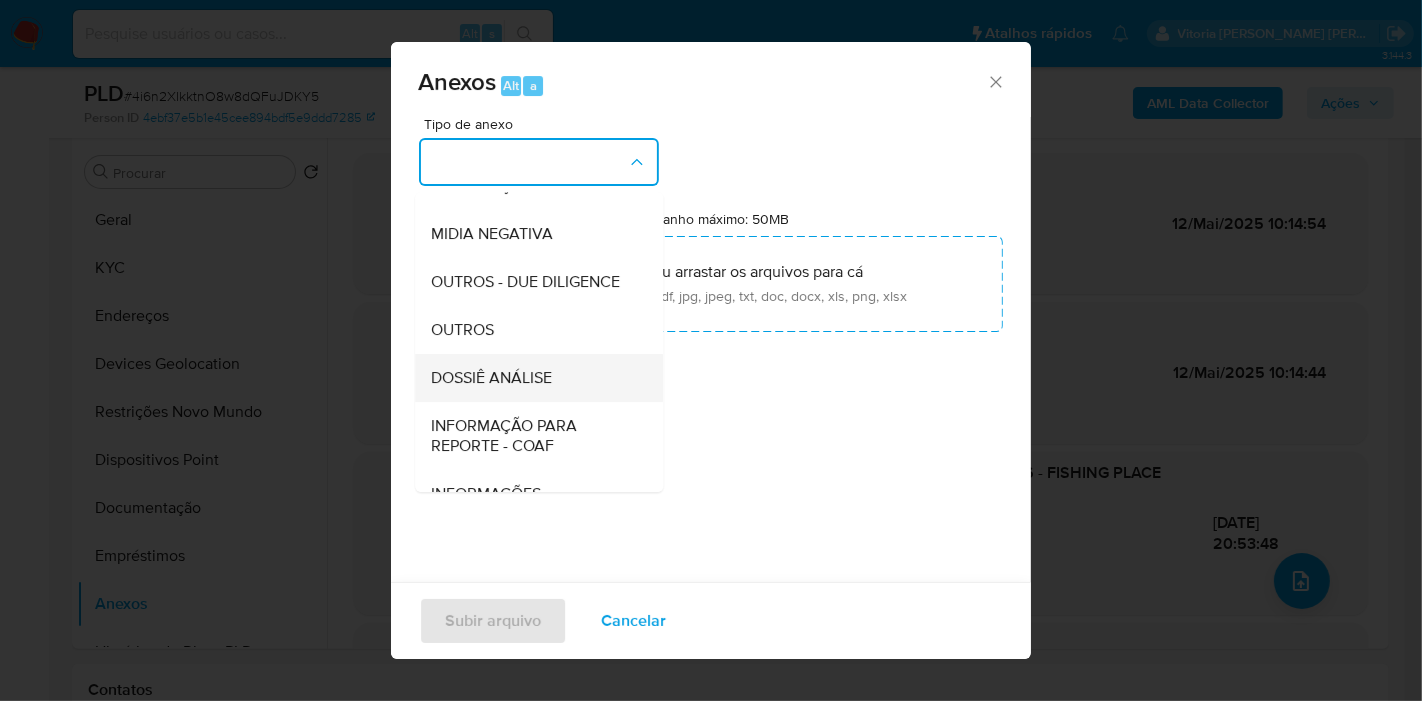 click on "DOSSIÊ ANÁLISE" at bounding box center (533, 378) 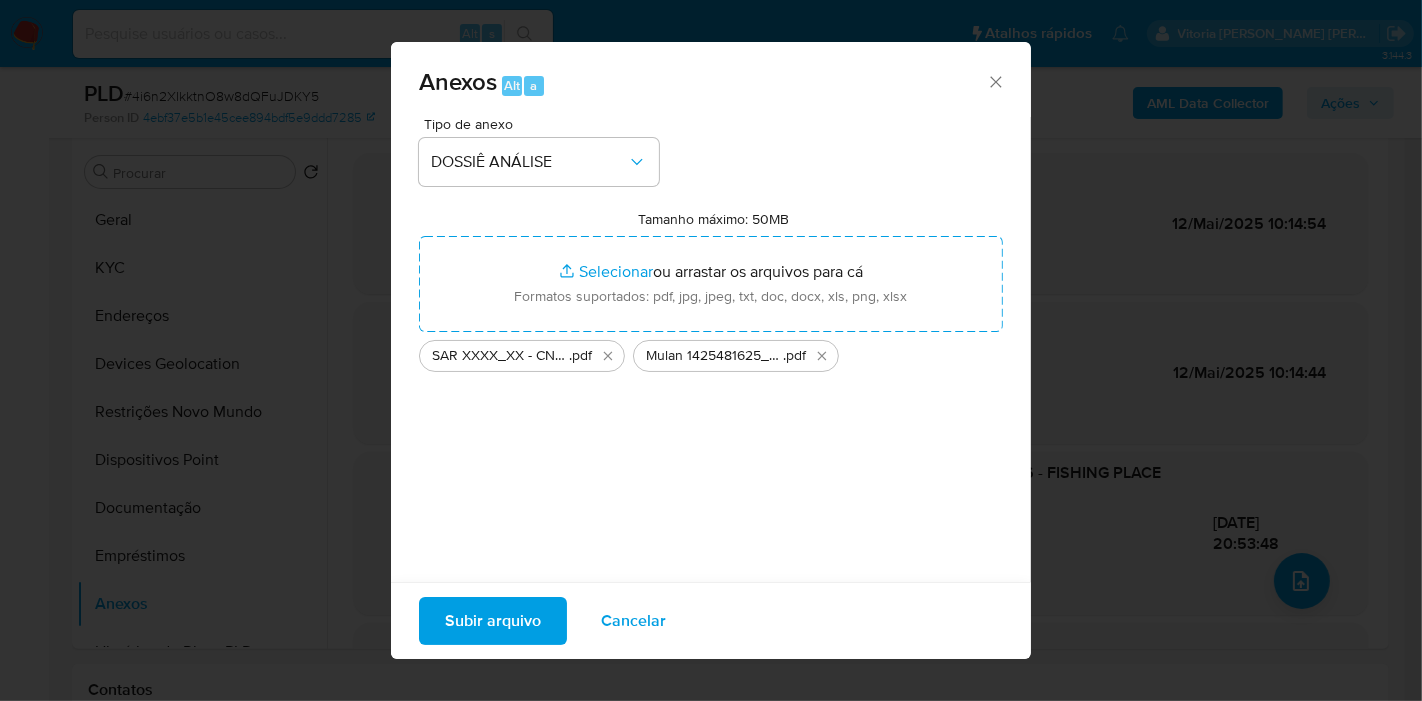 click on "Subir arquivo" at bounding box center (493, 621) 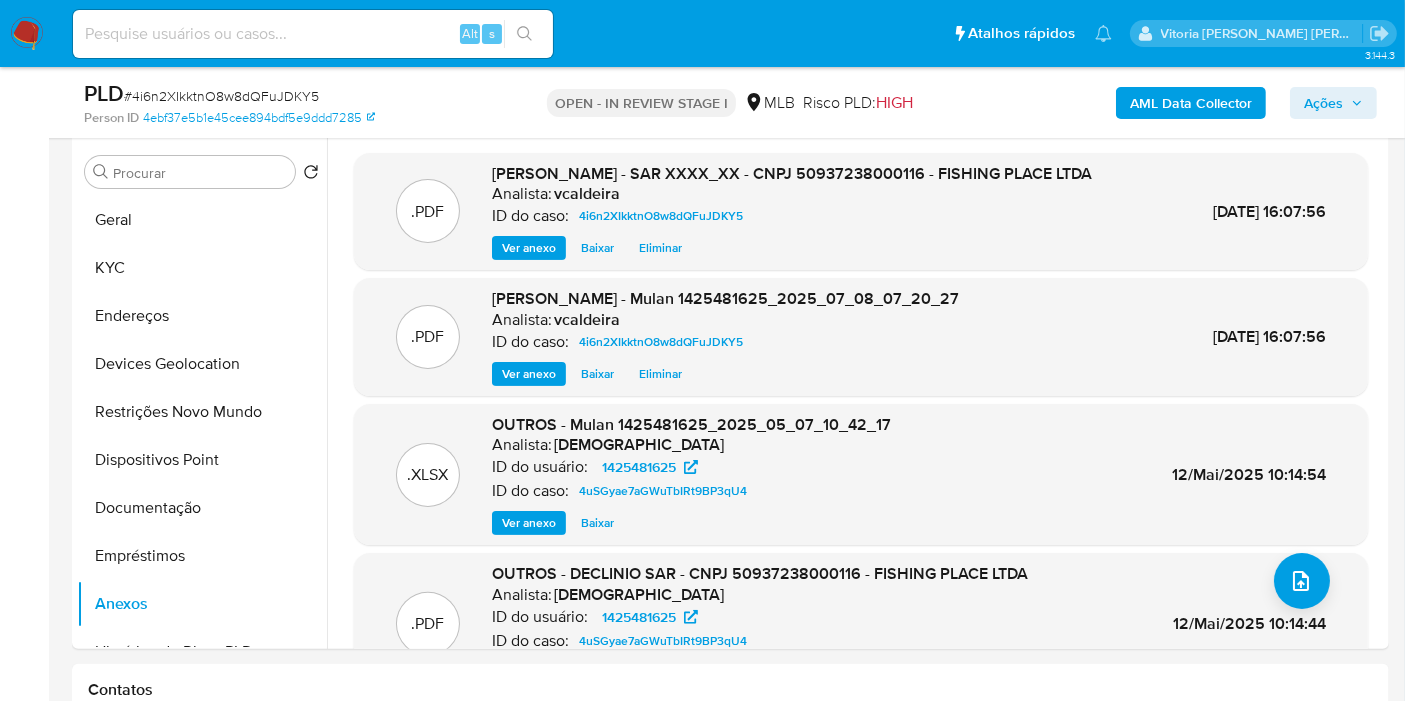 click on "Ações" at bounding box center [1323, 103] 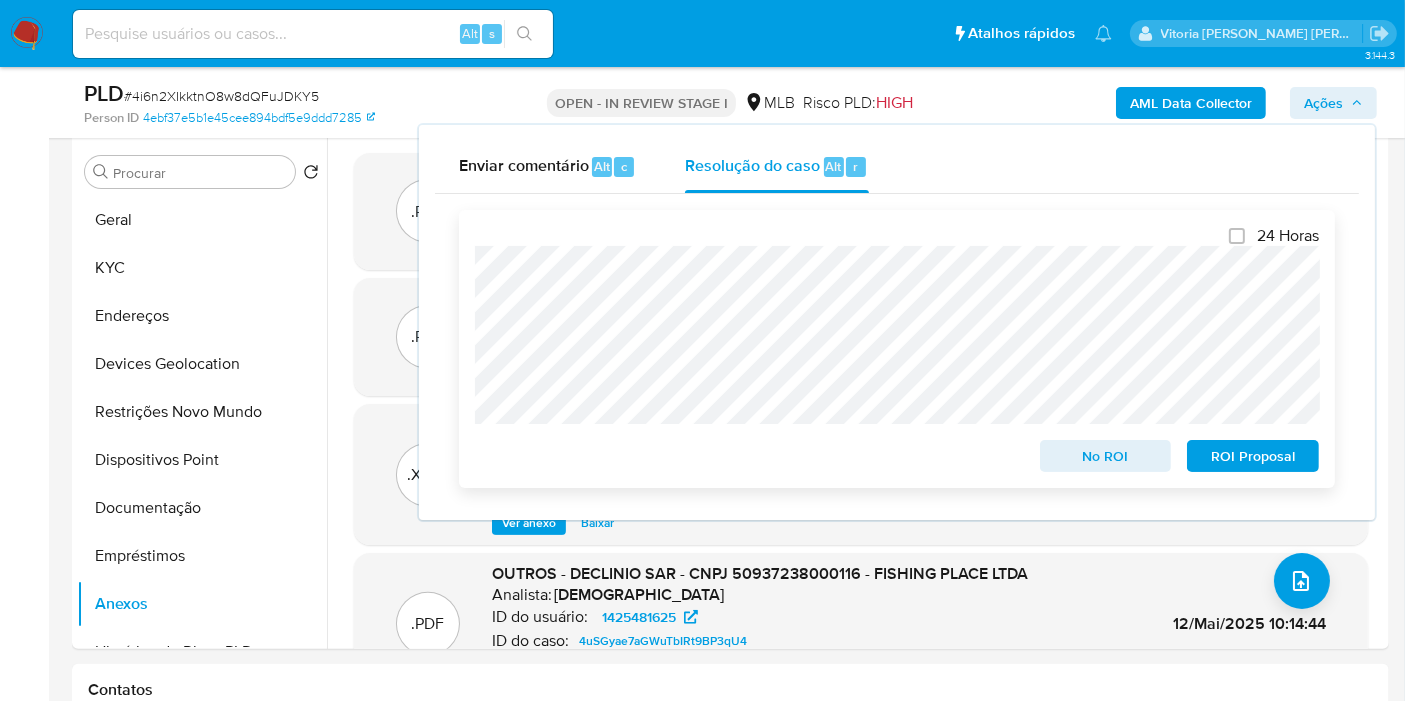 click on "ROI Proposal" at bounding box center (1253, 456) 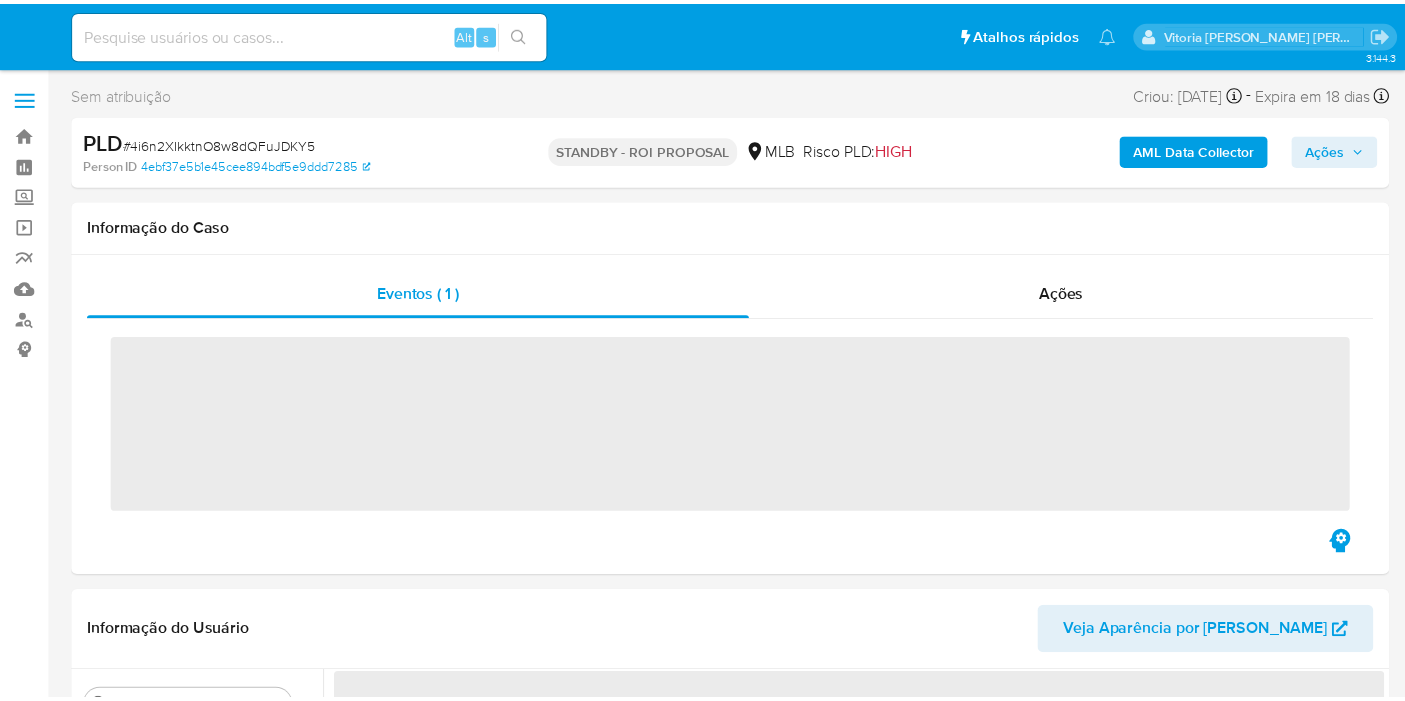 scroll, scrollTop: 0, scrollLeft: 0, axis: both 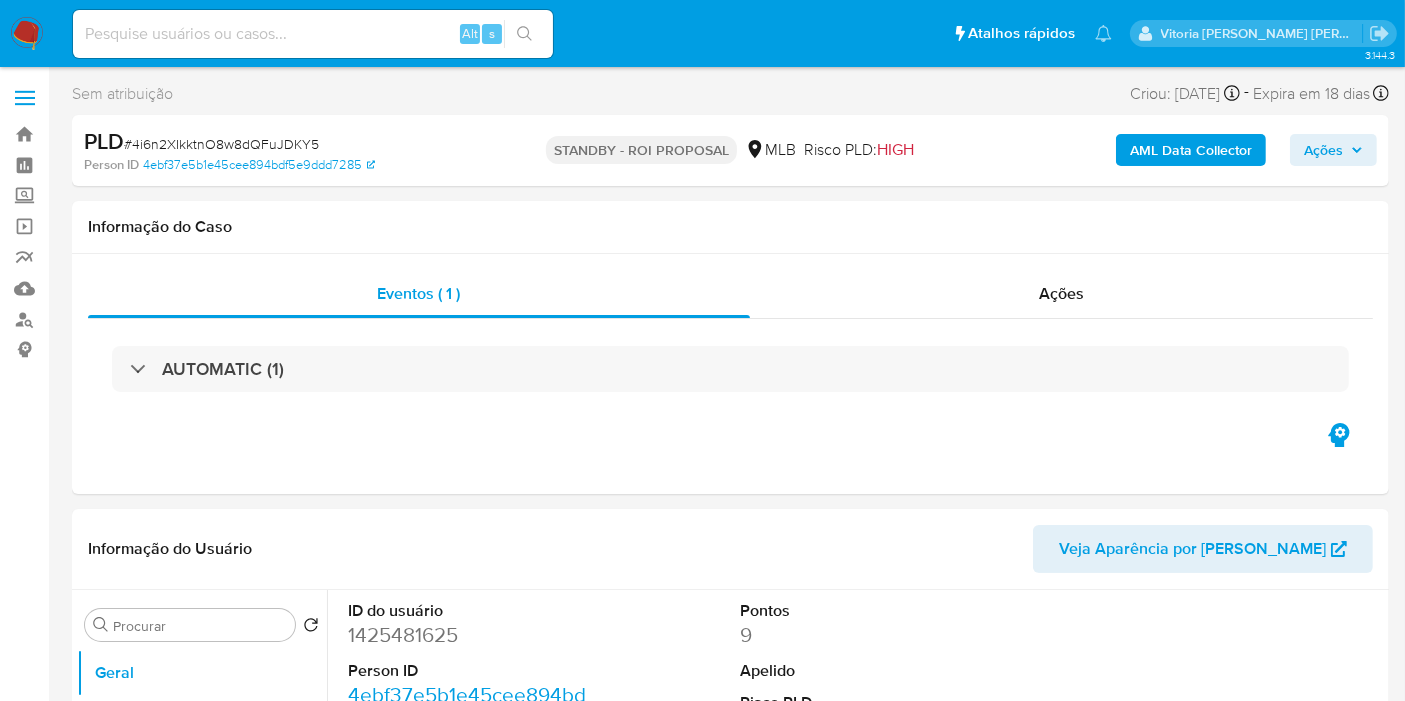 select on "10" 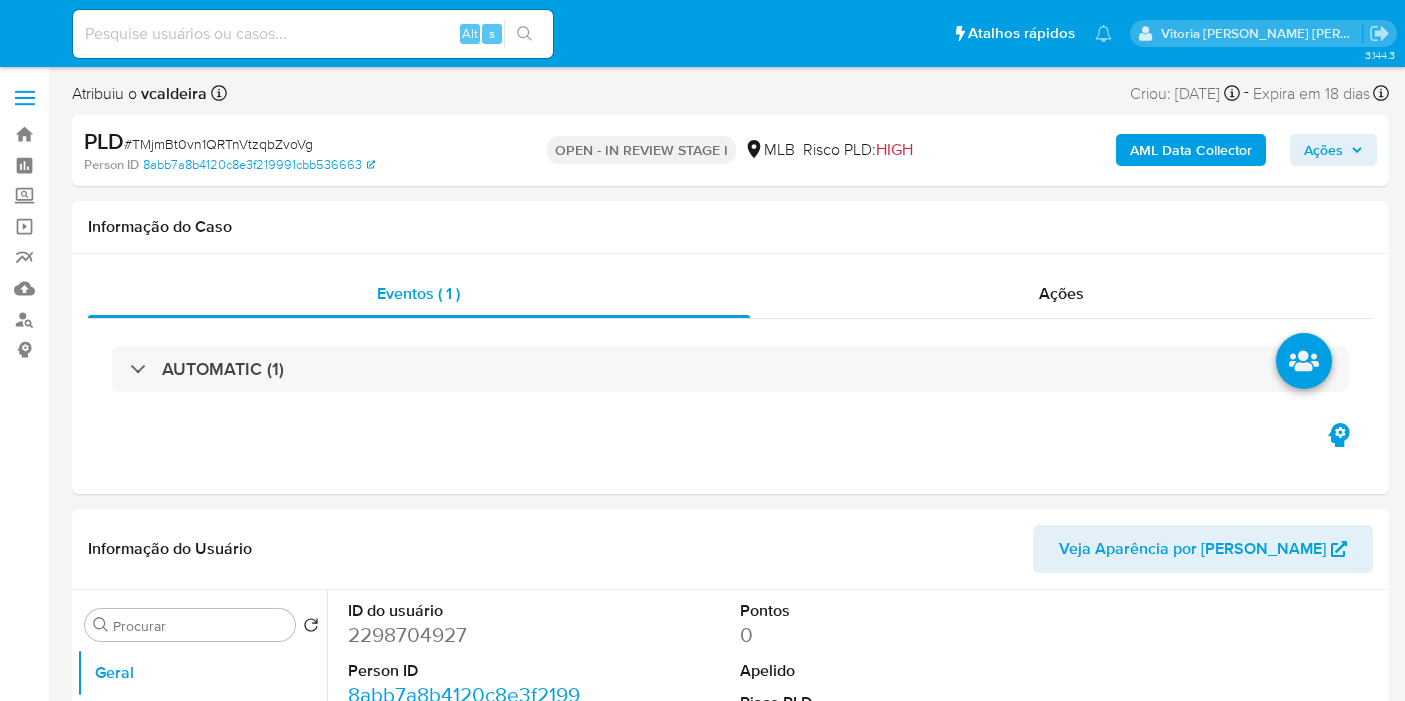 select on "10" 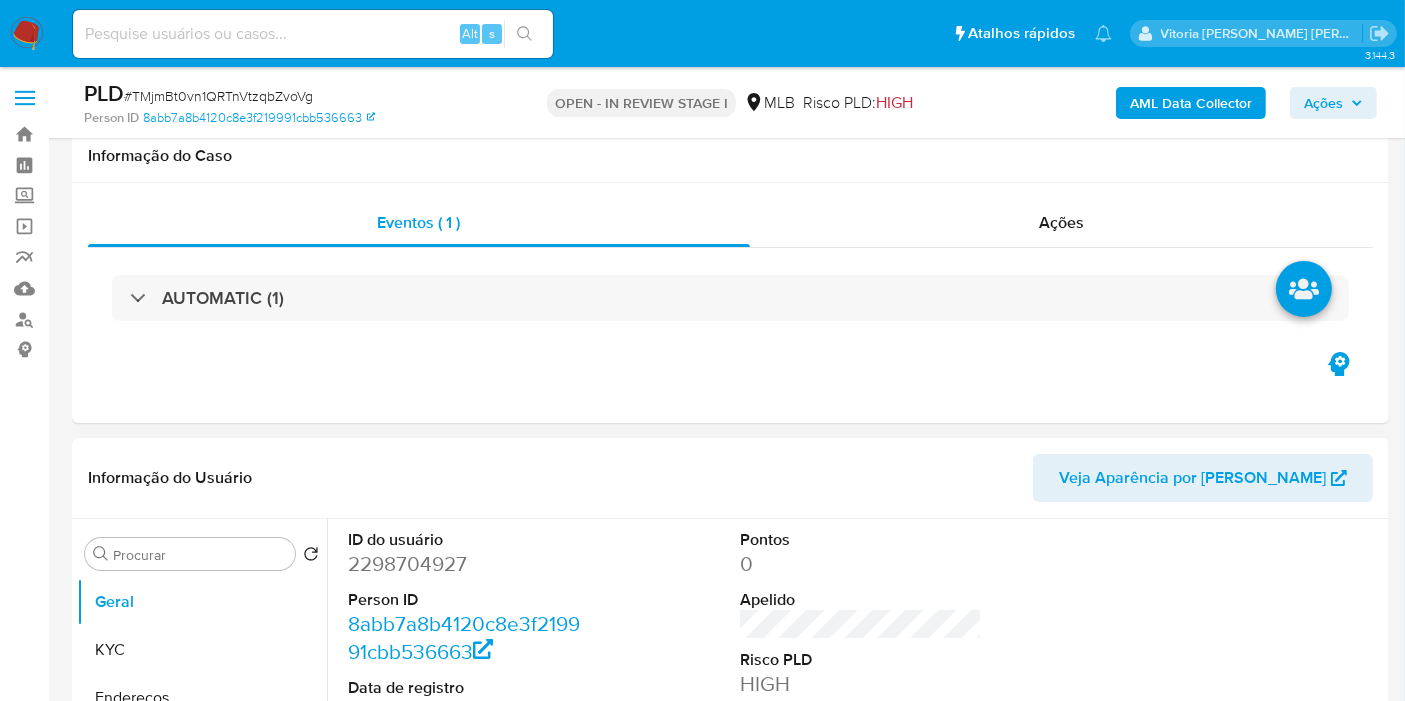 scroll, scrollTop: 222, scrollLeft: 0, axis: vertical 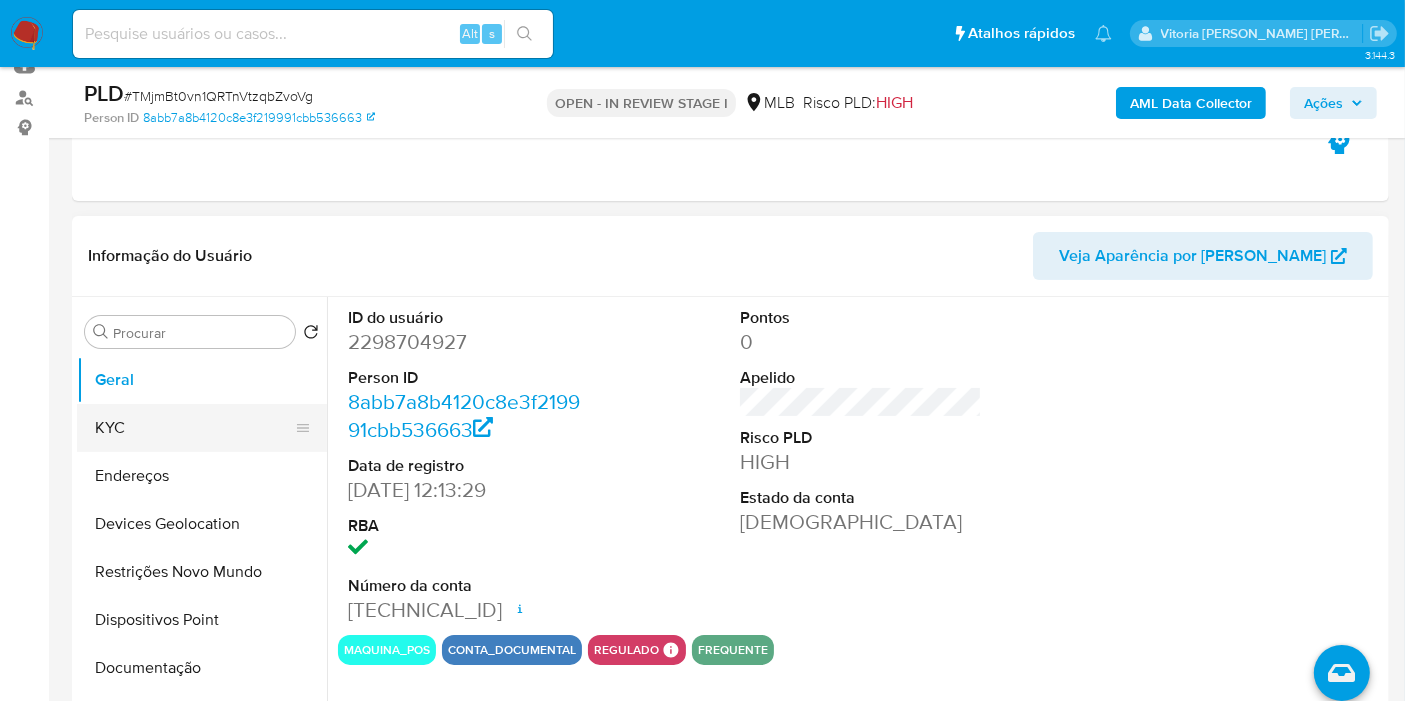 click on "KYC" at bounding box center [194, 428] 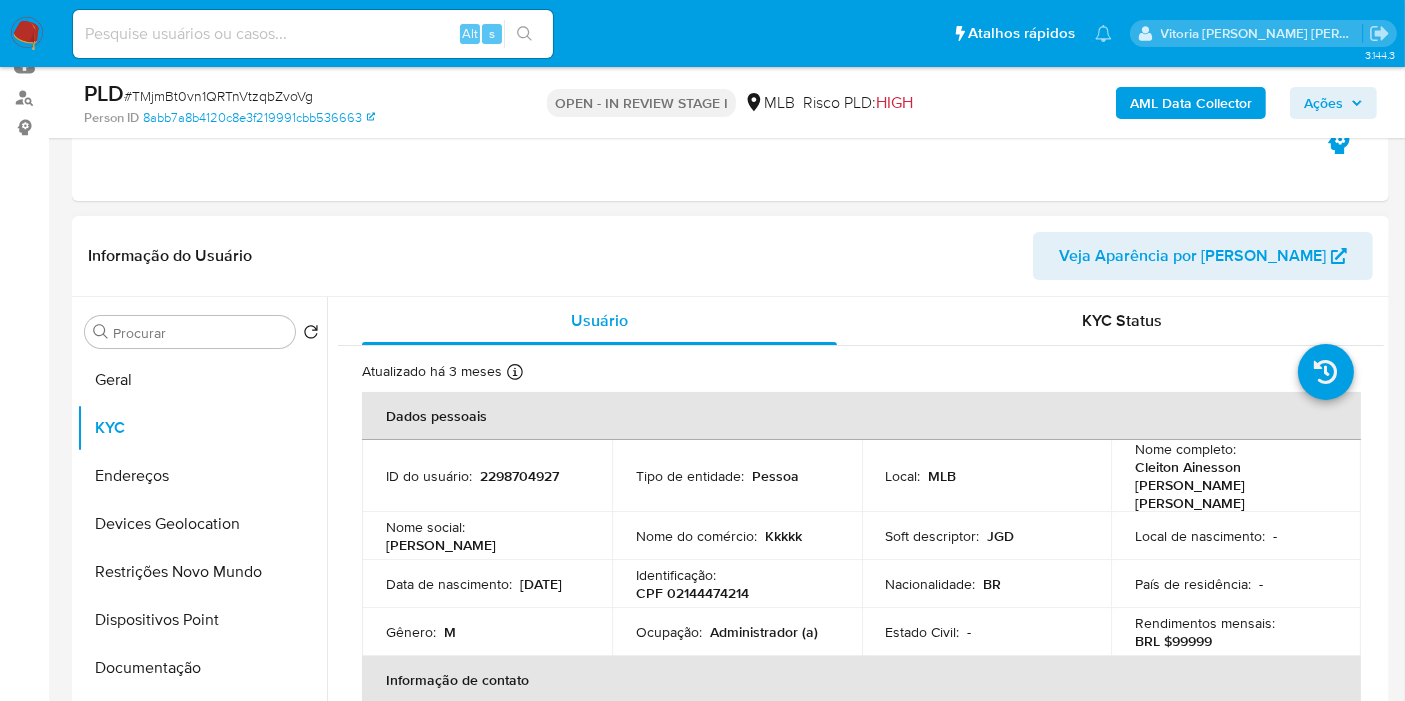 click on "Ocupação :    Administrador (a)" at bounding box center [737, 632] 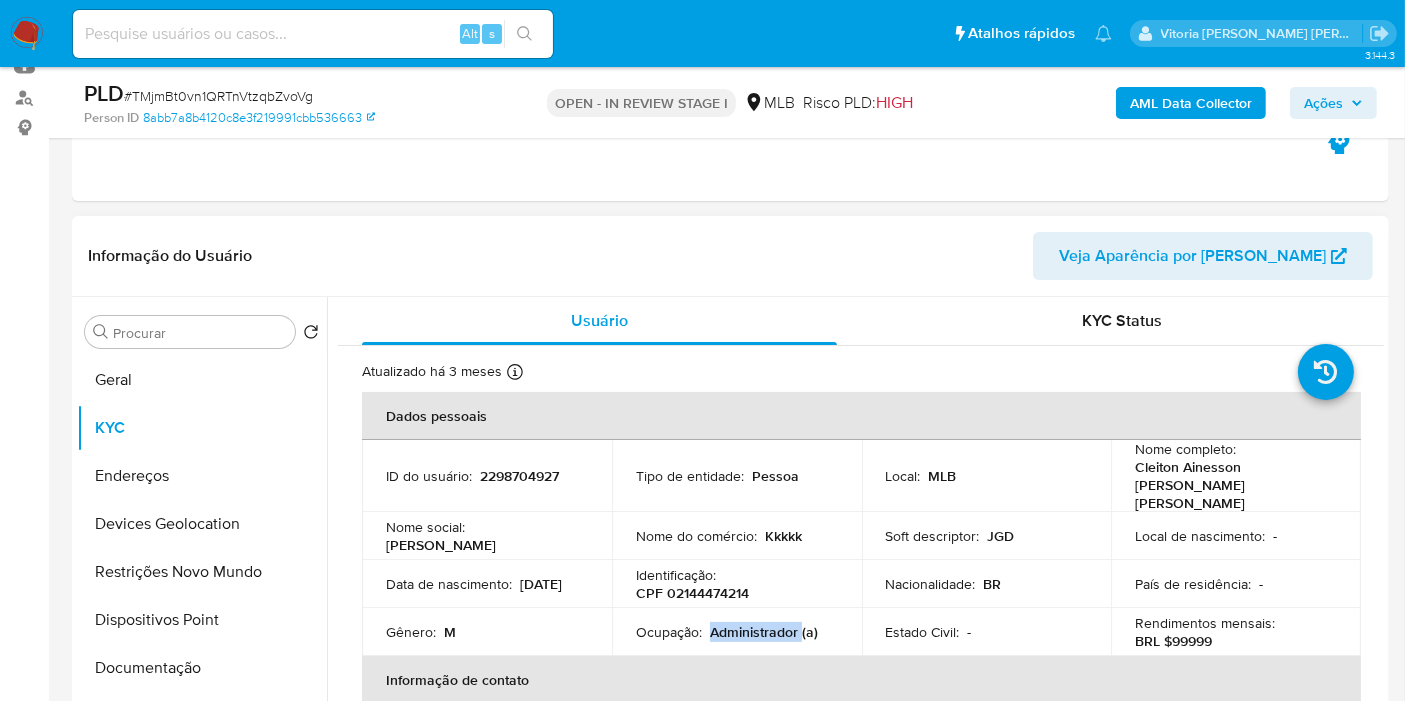 click on "Administrador (a)" at bounding box center [764, 632] 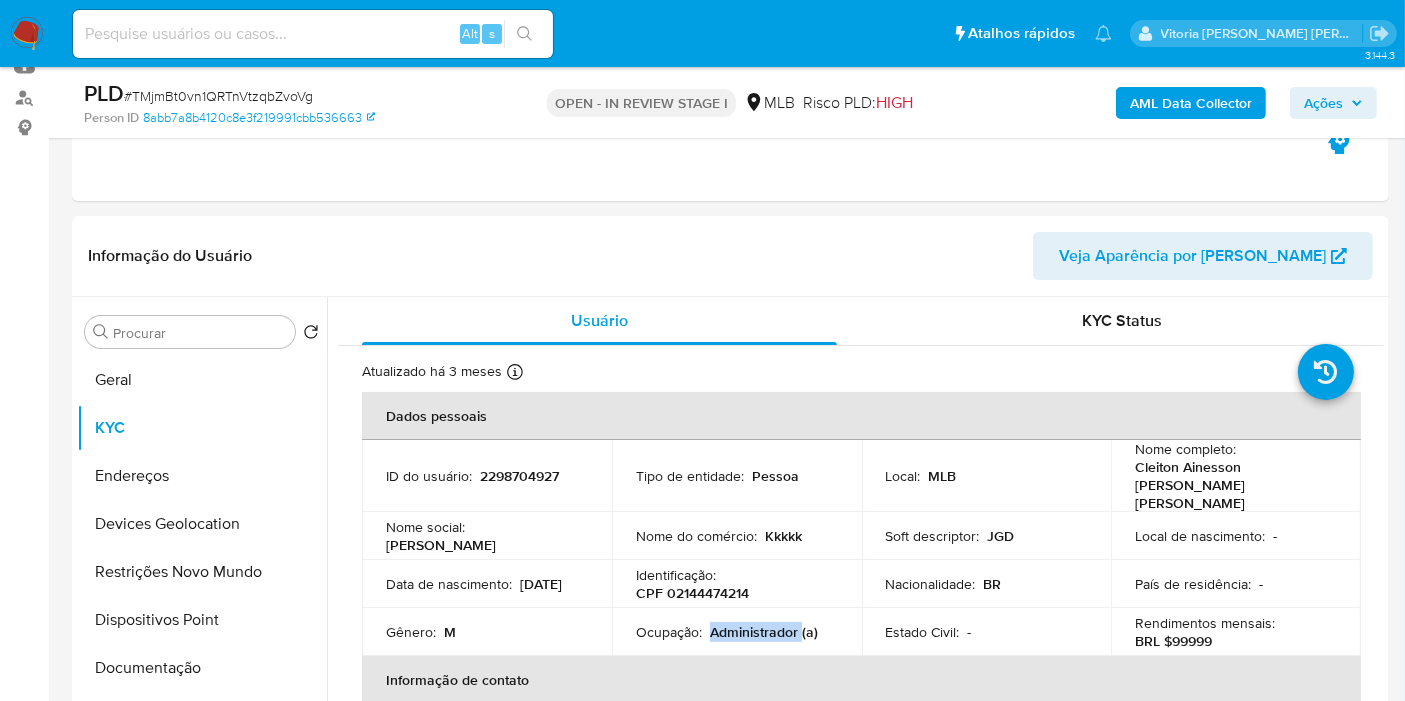 copy on "Administrador" 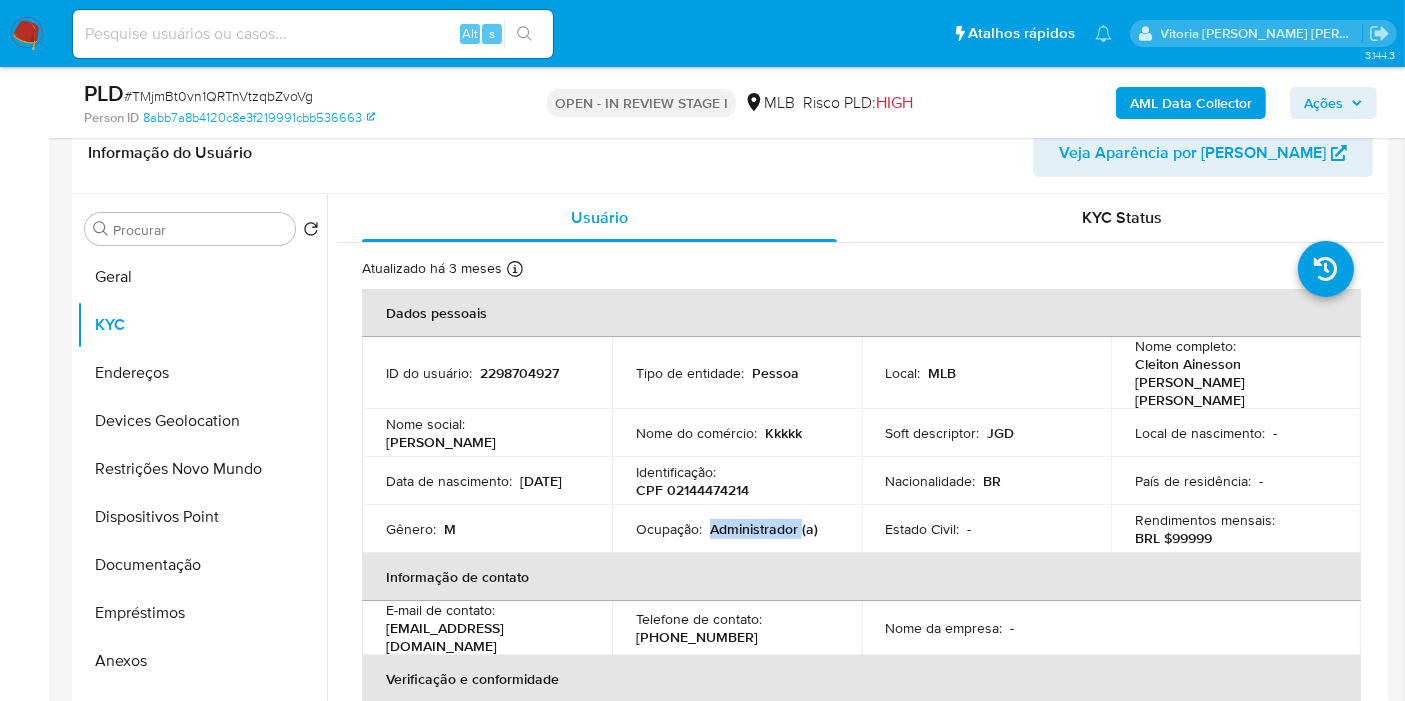 scroll, scrollTop: 444, scrollLeft: 0, axis: vertical 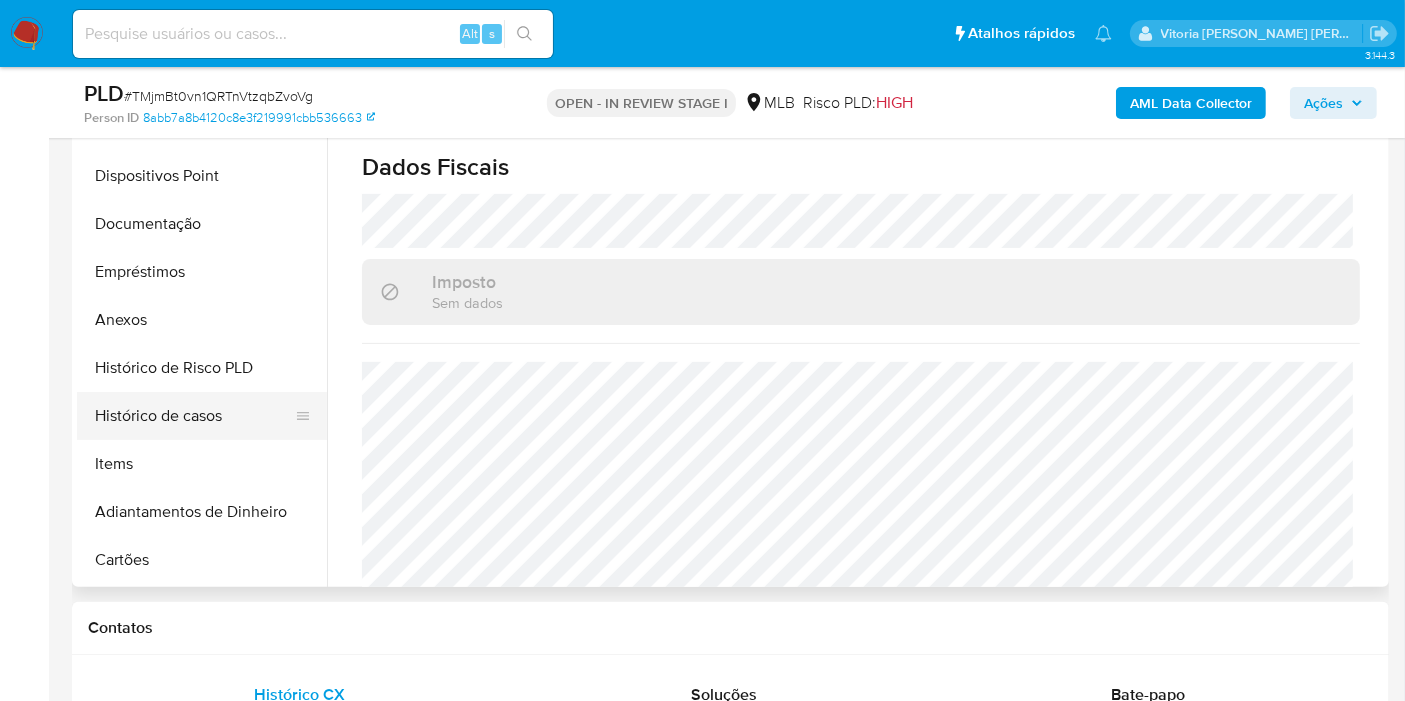 click on "Histórico de casos" at bounding box center (194, 416) 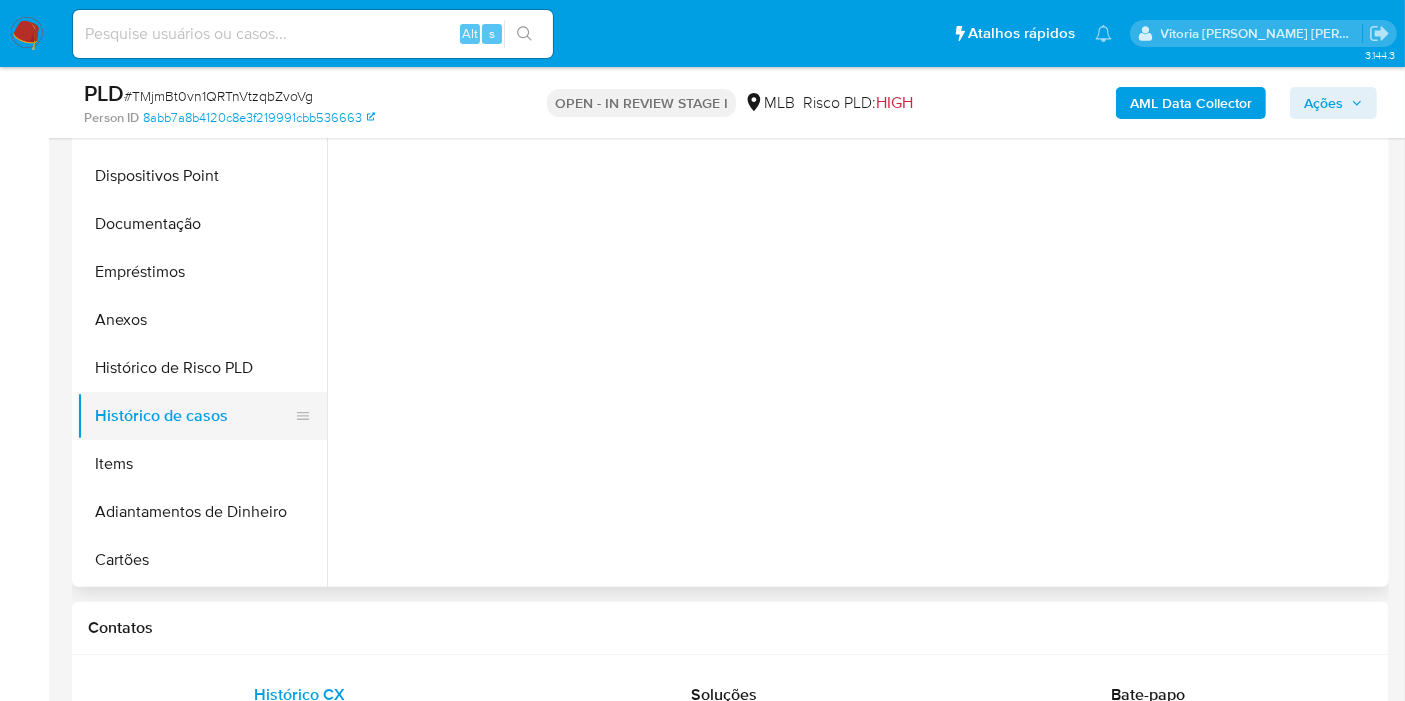scroll, scrollTop: 0, scrollLeft: 0, axis: both 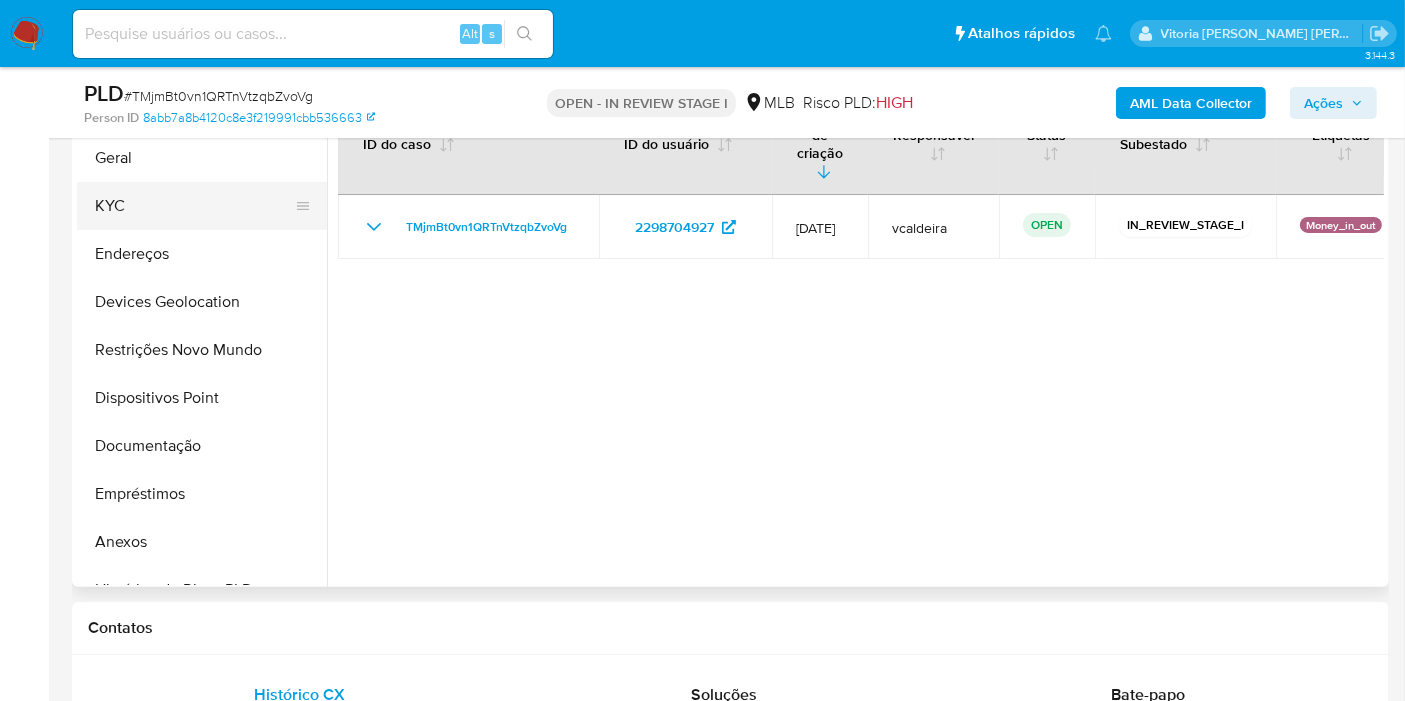 click on "KYC" at bounding box center [194, 206] 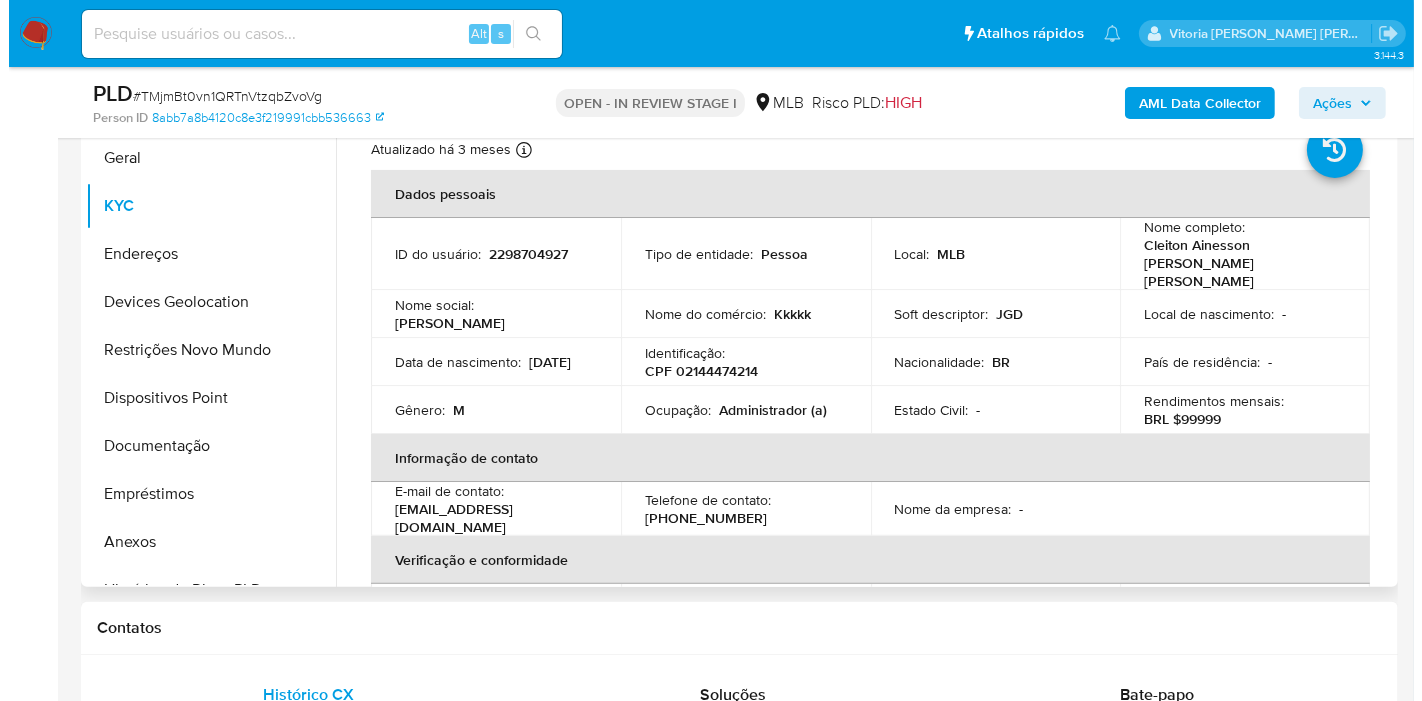 scroll, scrollTop: 333, scrollLeft: 0, axis: vertical 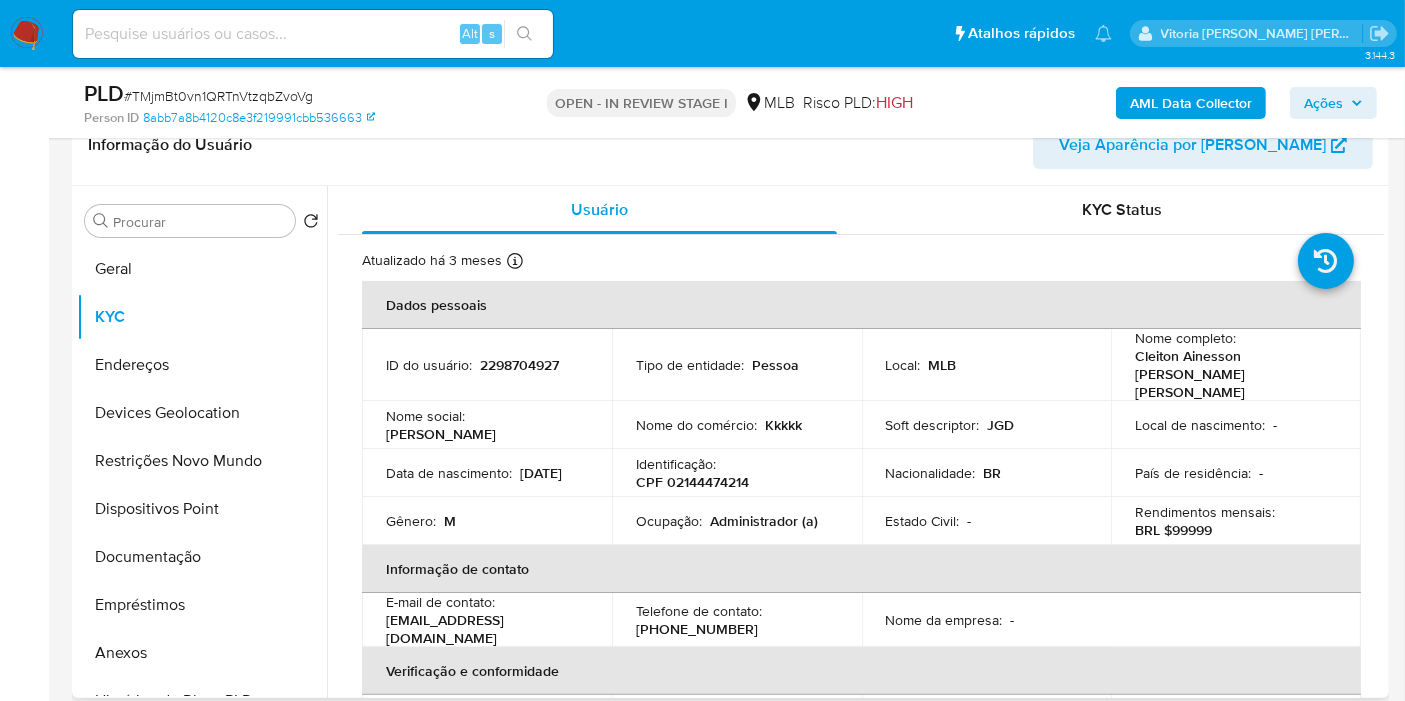 click on "CPF 02144474214" at bounding box center [692, 482] 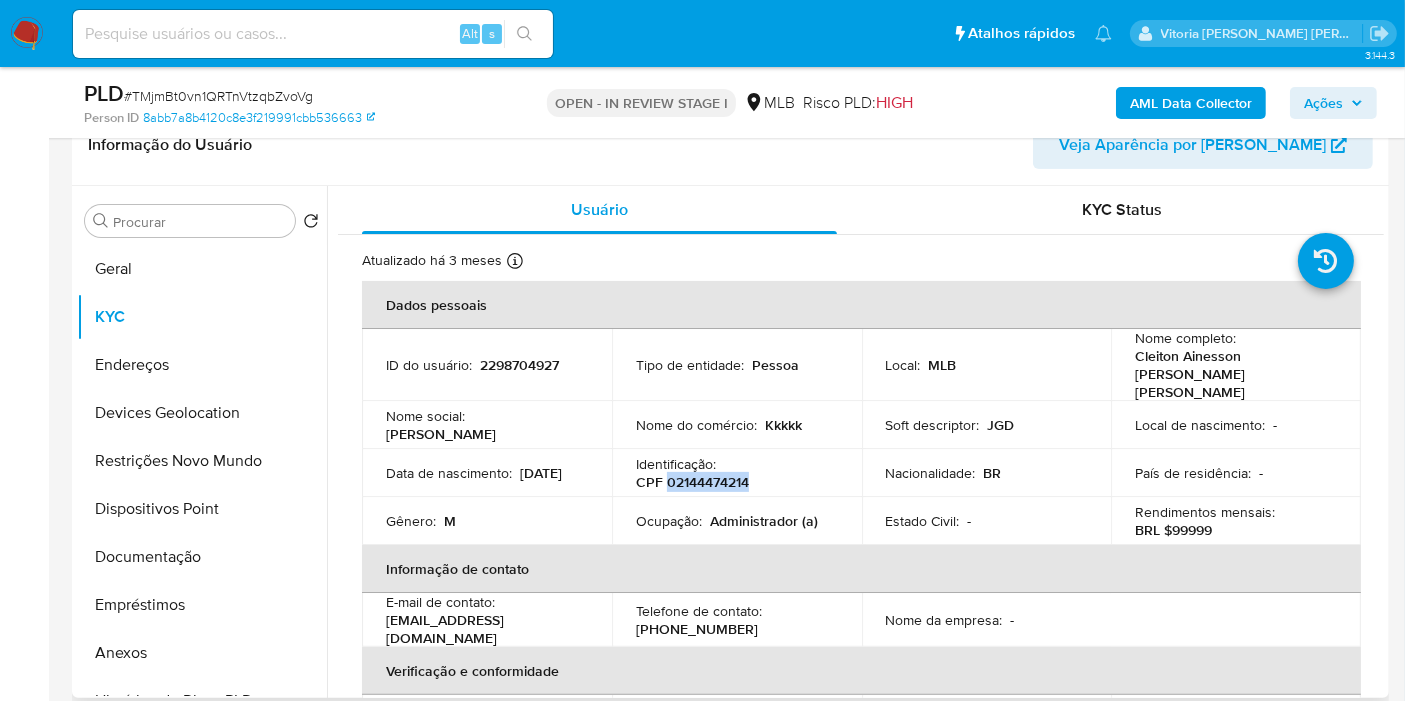 click on "CPF 02144474214" at bounding box center (692, 482) 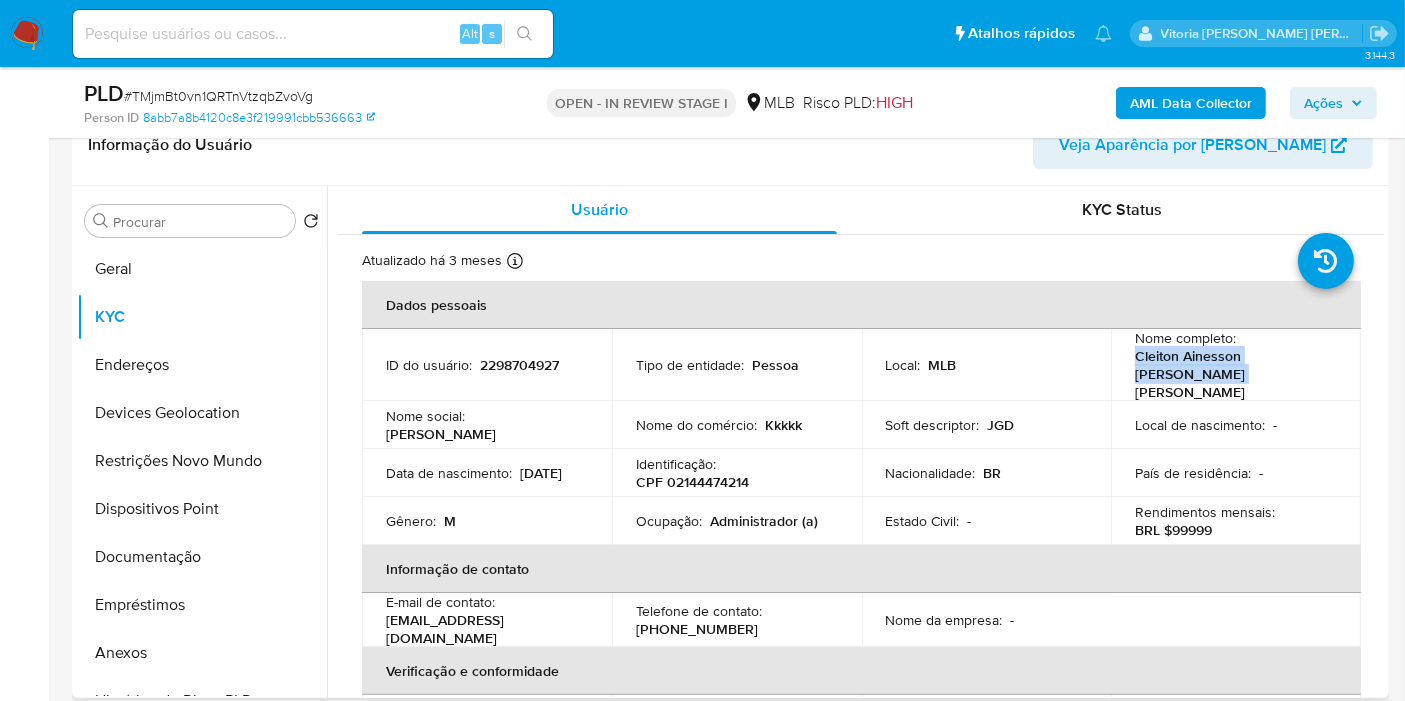 drag, startPoint x: 1177, startPoint y: 373, endPoint x: 1126, endPoint y: 357, distance: 53.450912 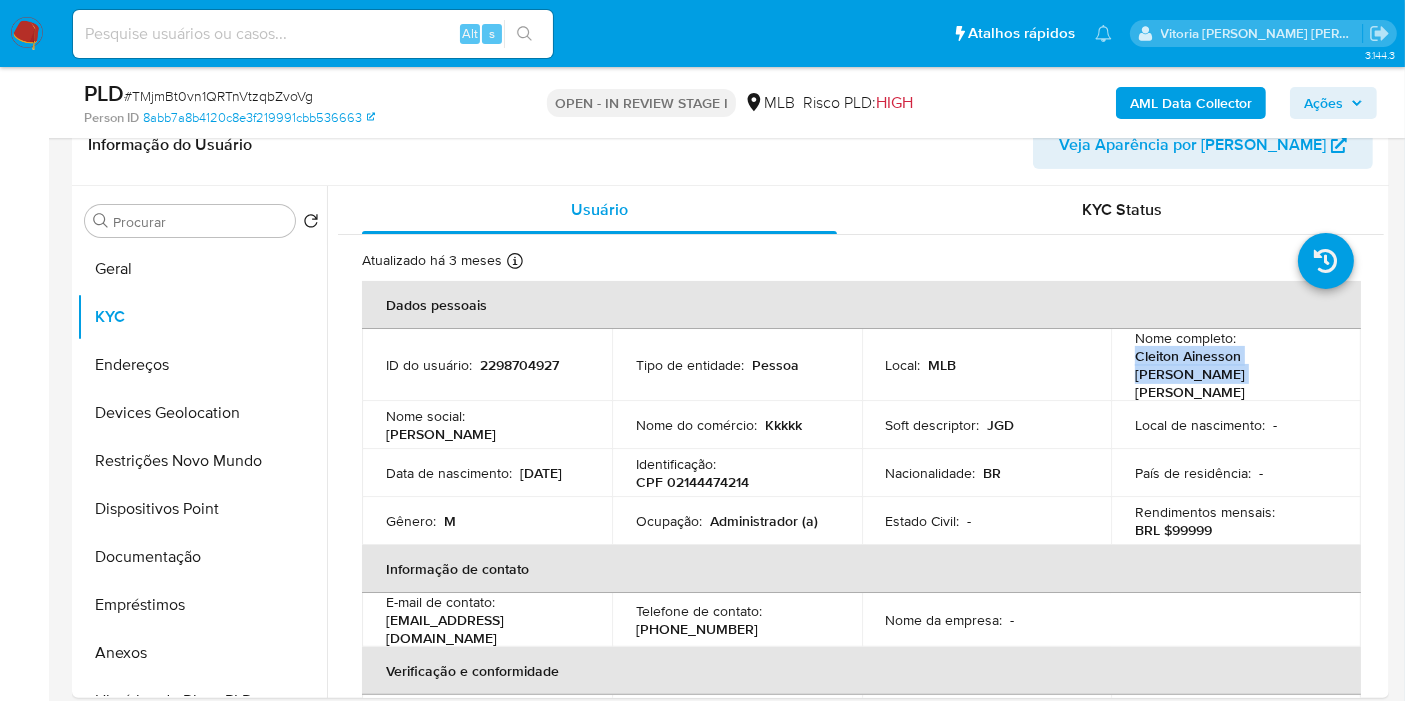 click on "AML Data Collector" at bounding box center [1191, 103] 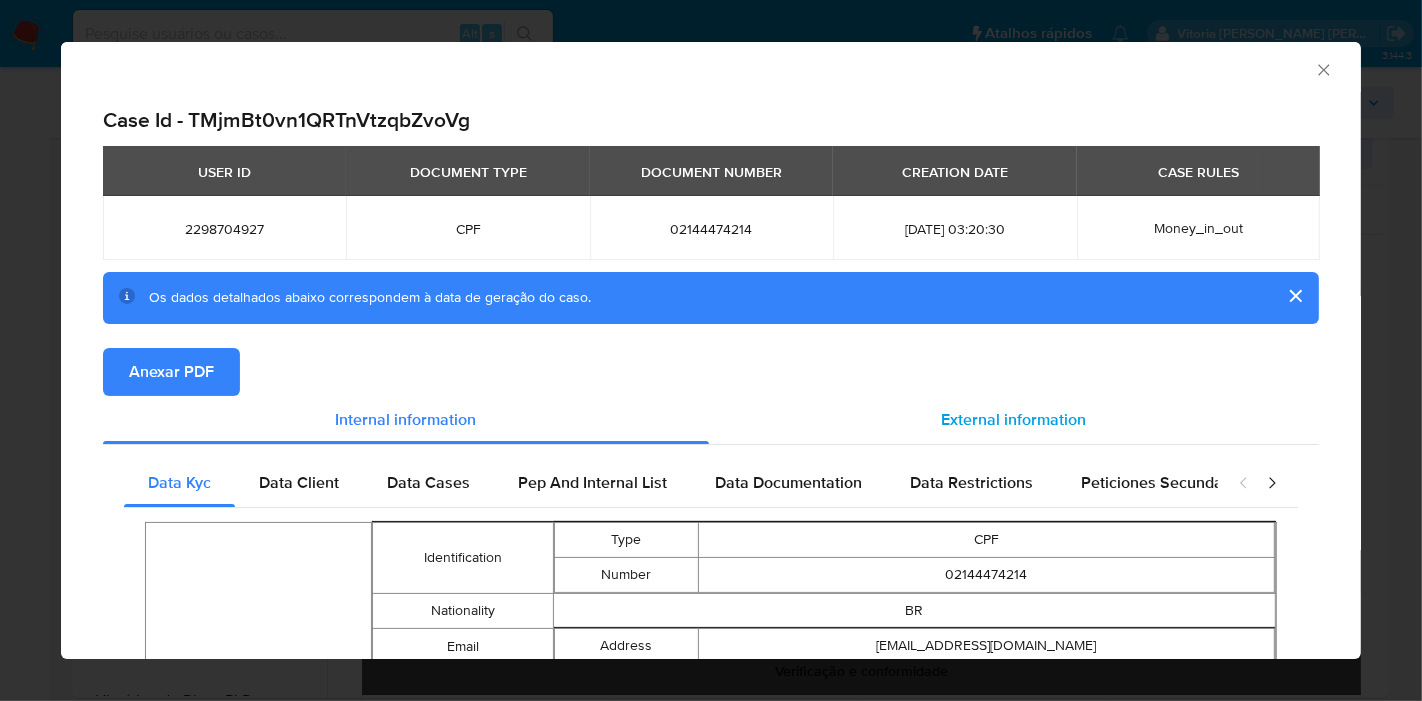 click on "External information" at bounding box center [1014, 419] 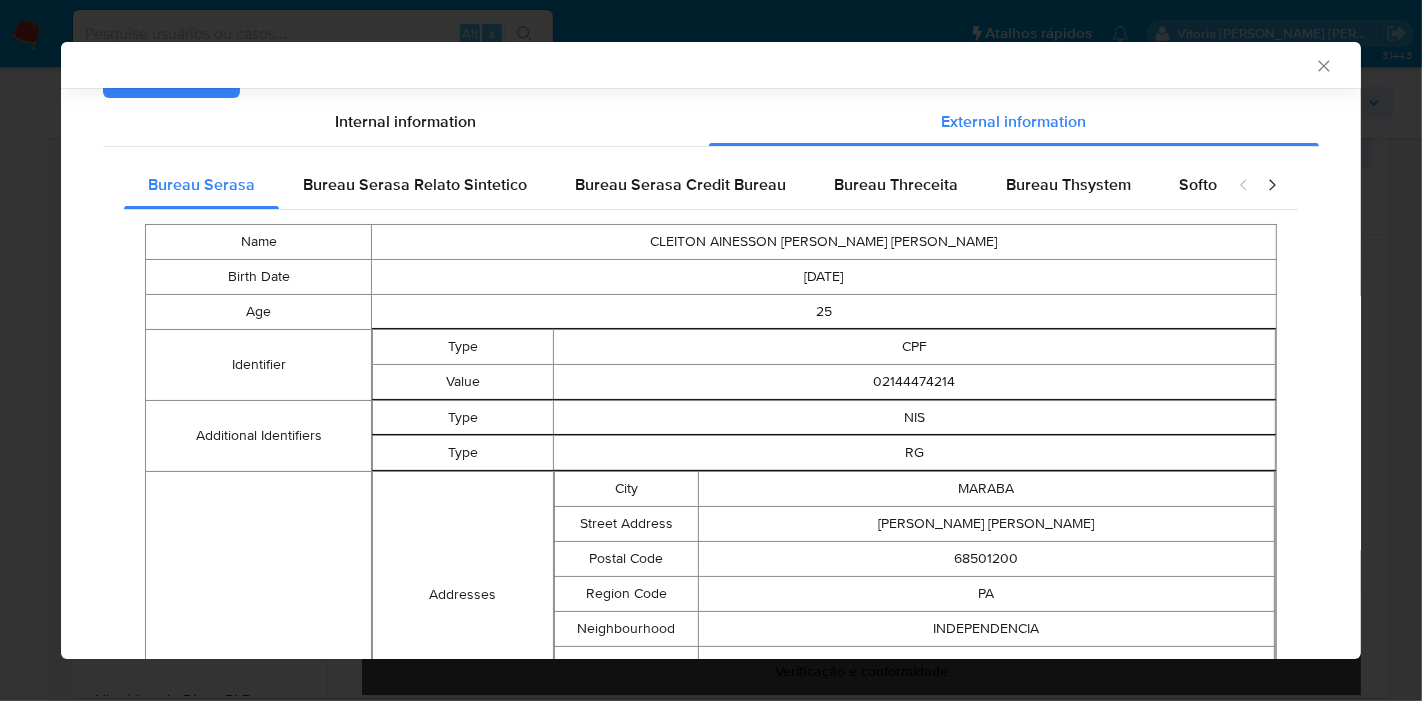 scroll, scrollTop: 329, scrollLeft: 0, axis: vertical 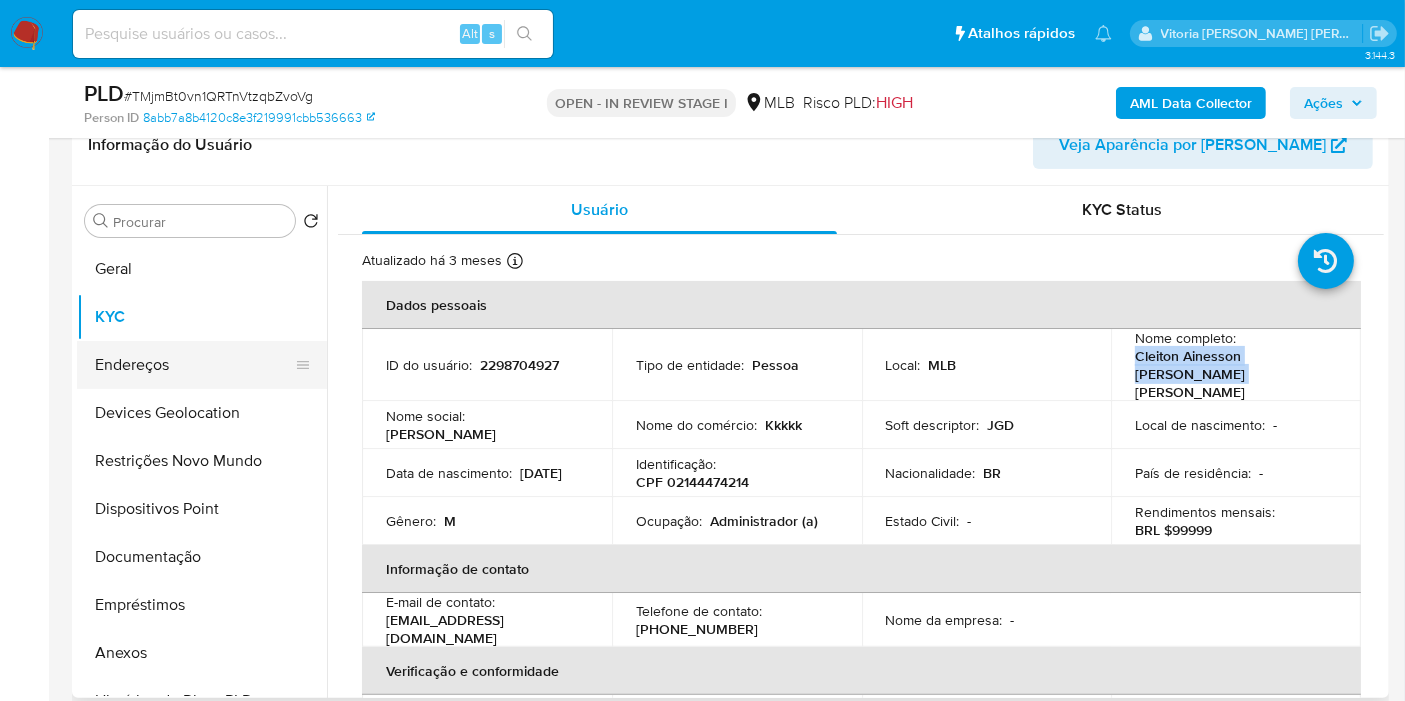 click on "Endereços" at bounding box center (194, 365) 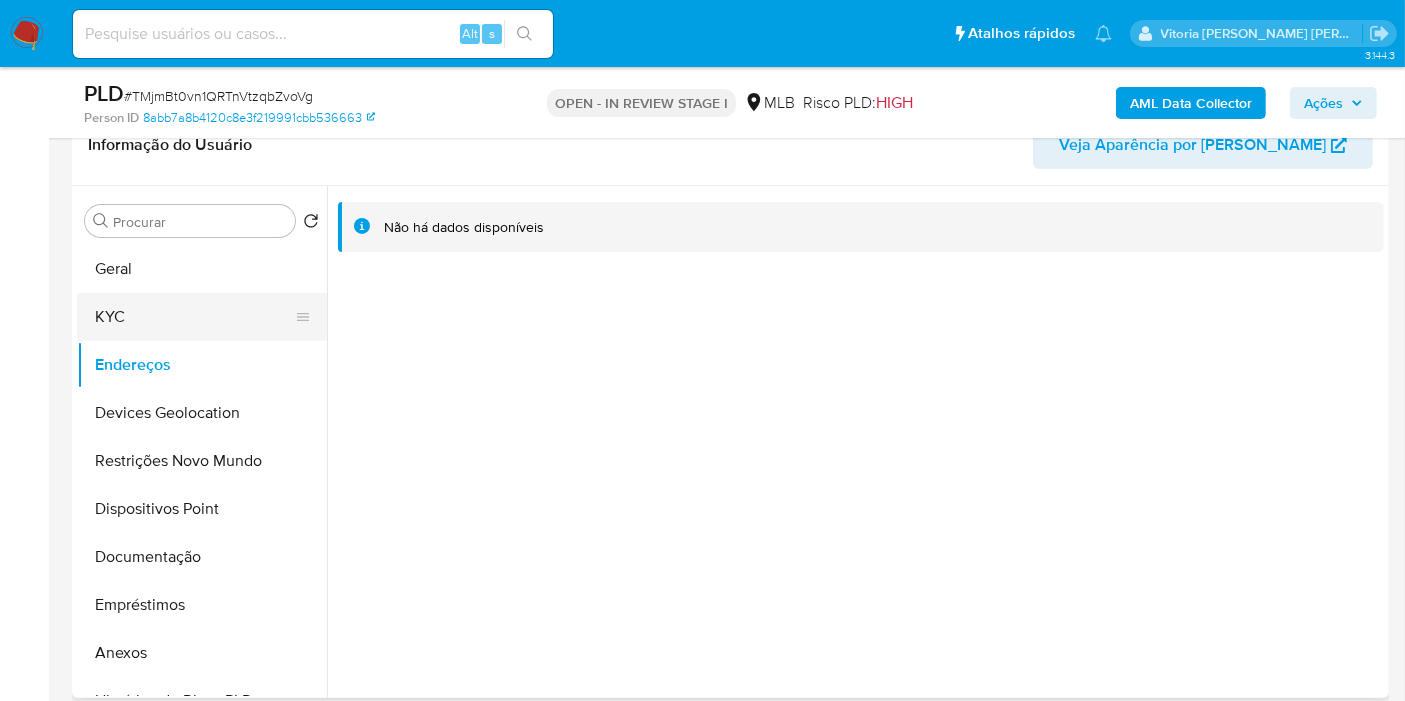 click on "KYC" at bounding box center (194, 317) 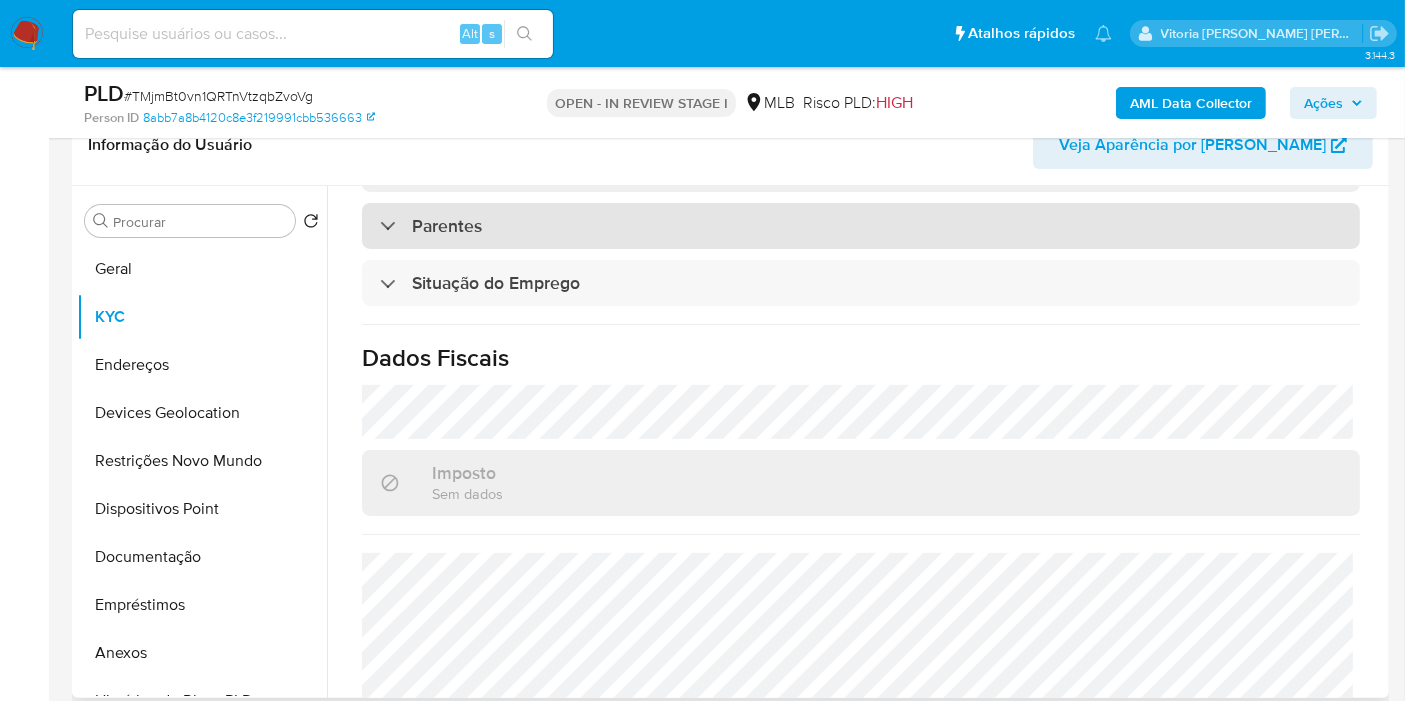 scroll, scrollTop: 802, scrollLeft: 0, axis: vertical 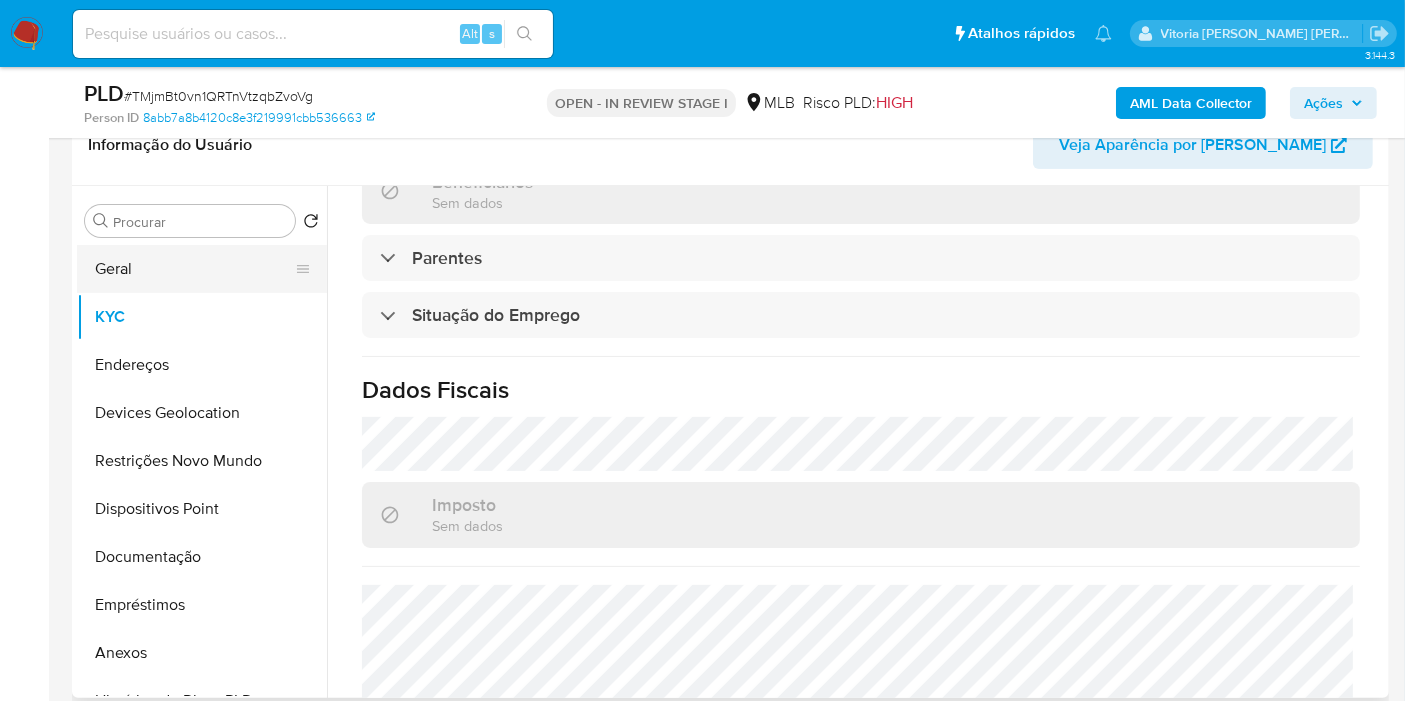 click on "Geral" at bounding box center (194, 269) 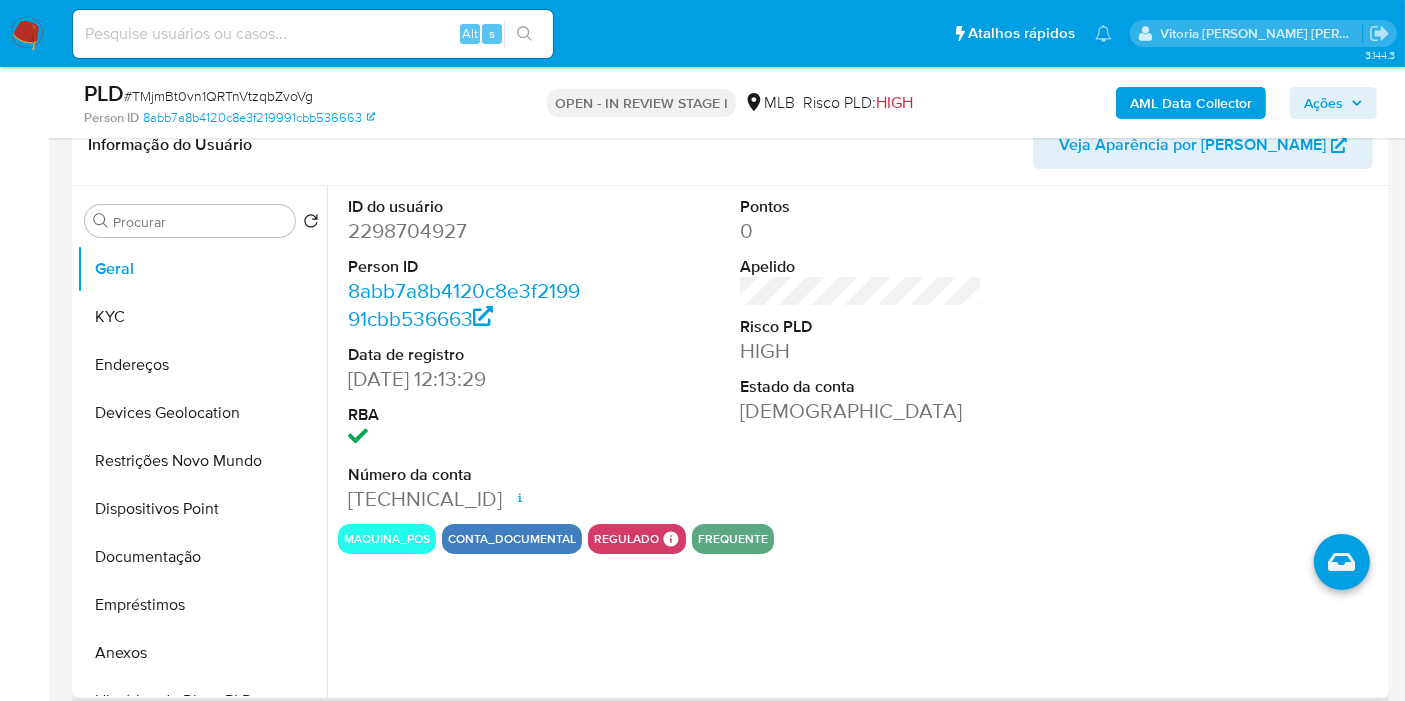 type 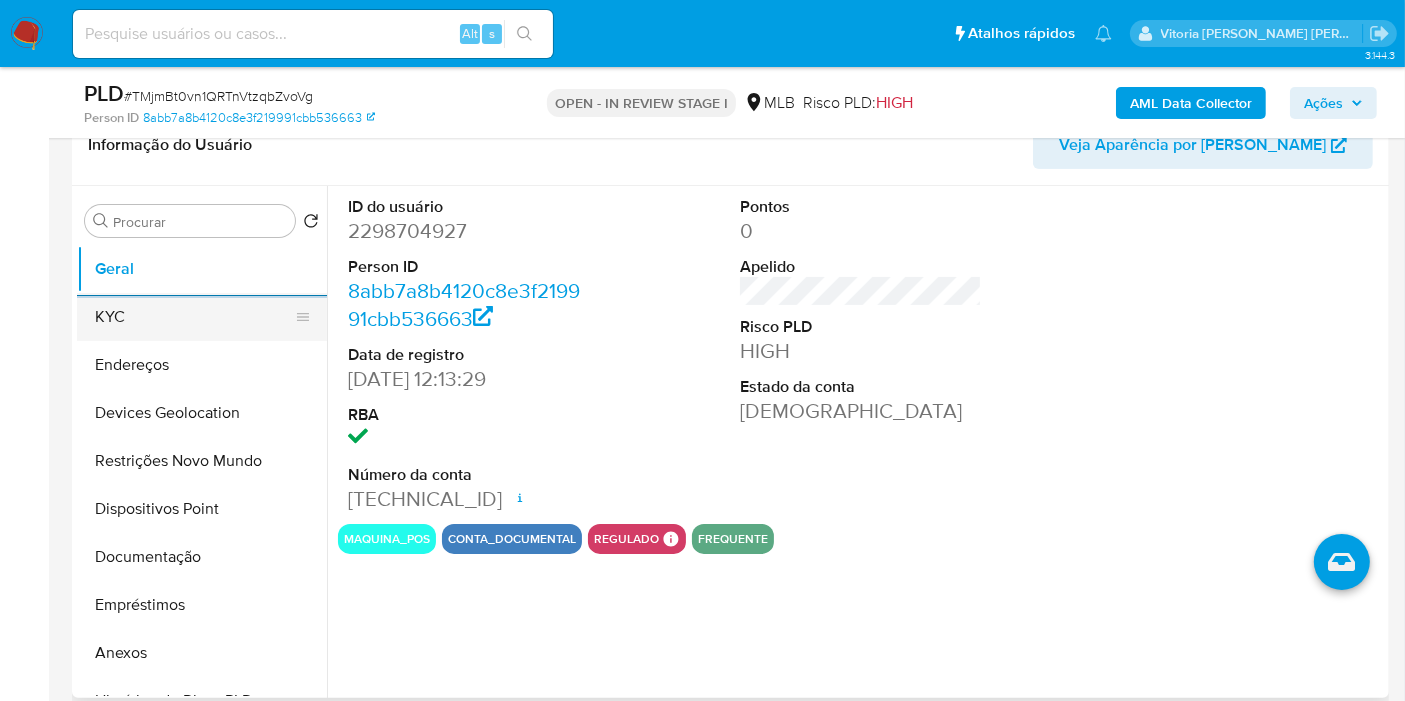 click on "KYC" at bounding box center [194, 317] 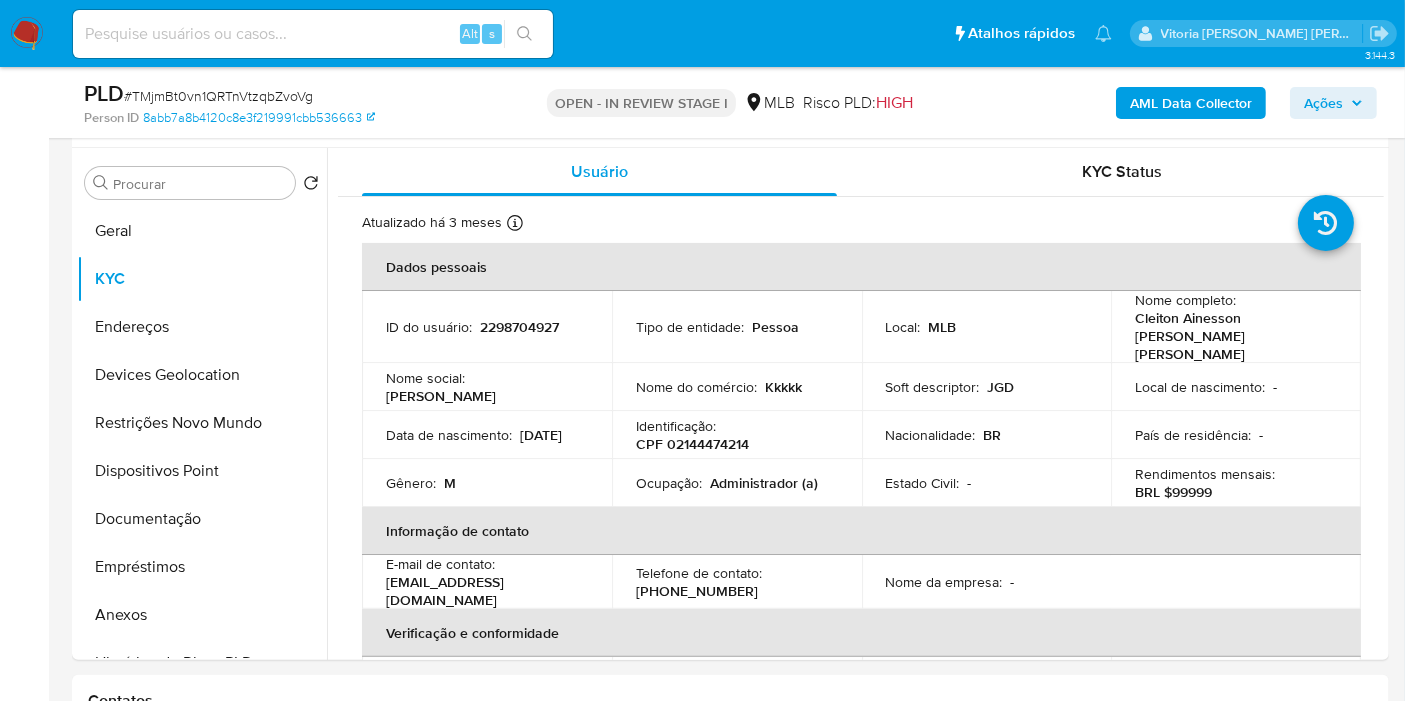 scroll, scrollTop: 399, scrollLeft: 0, axis: vertical 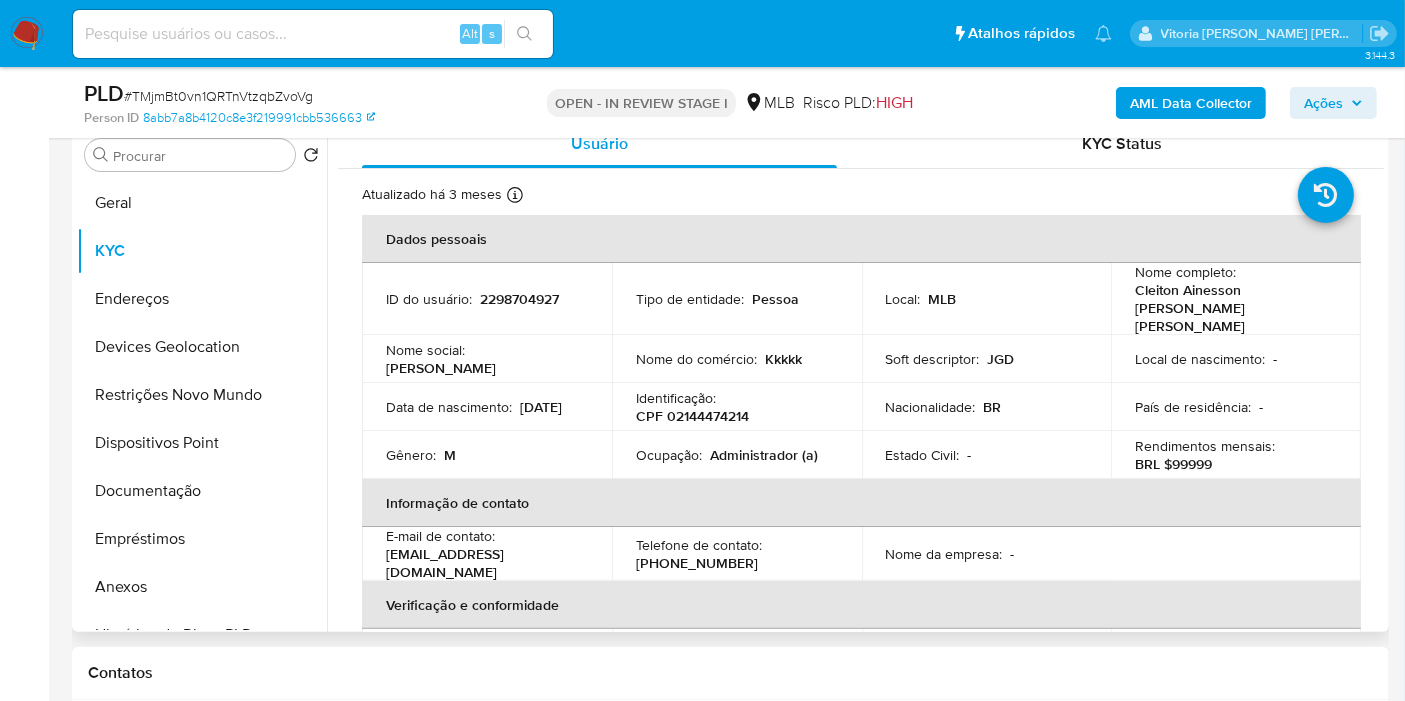 type 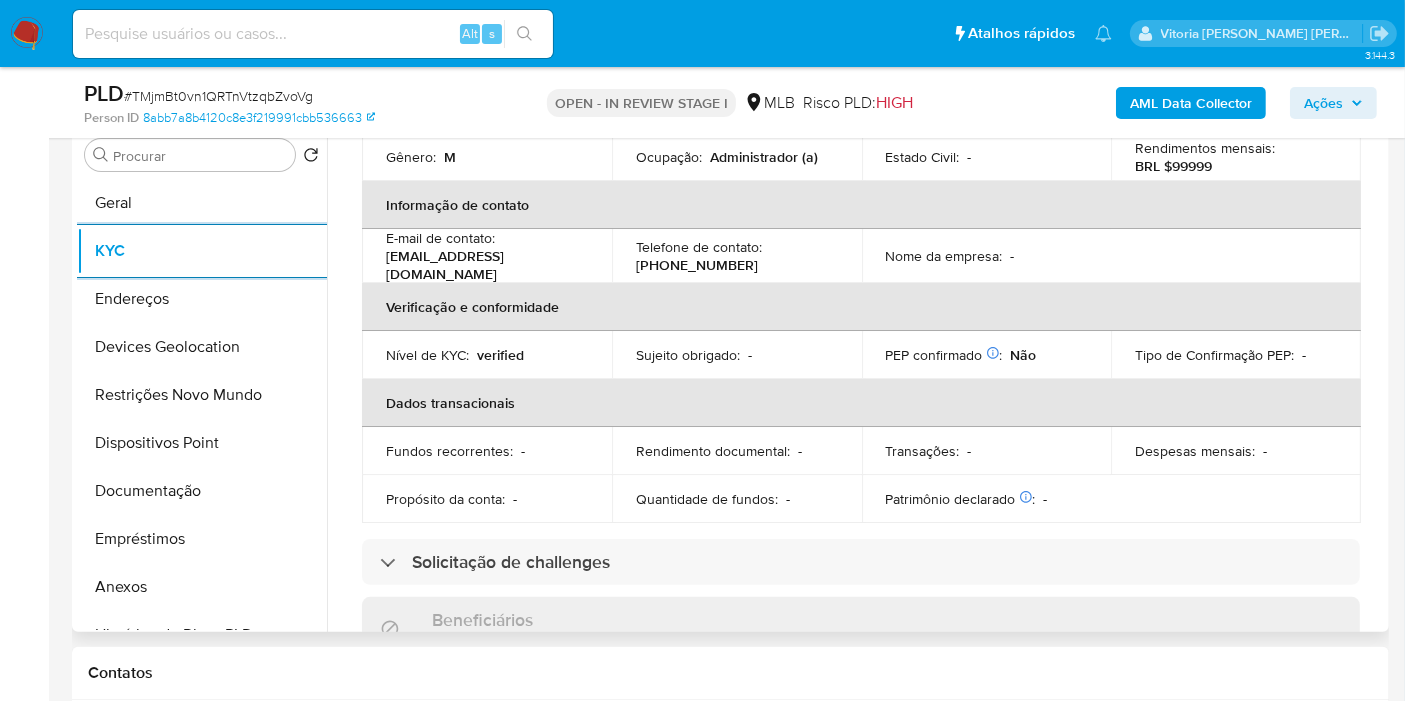 scroll, scrollTop: 333, scrollLeft: 0, axis: vertical 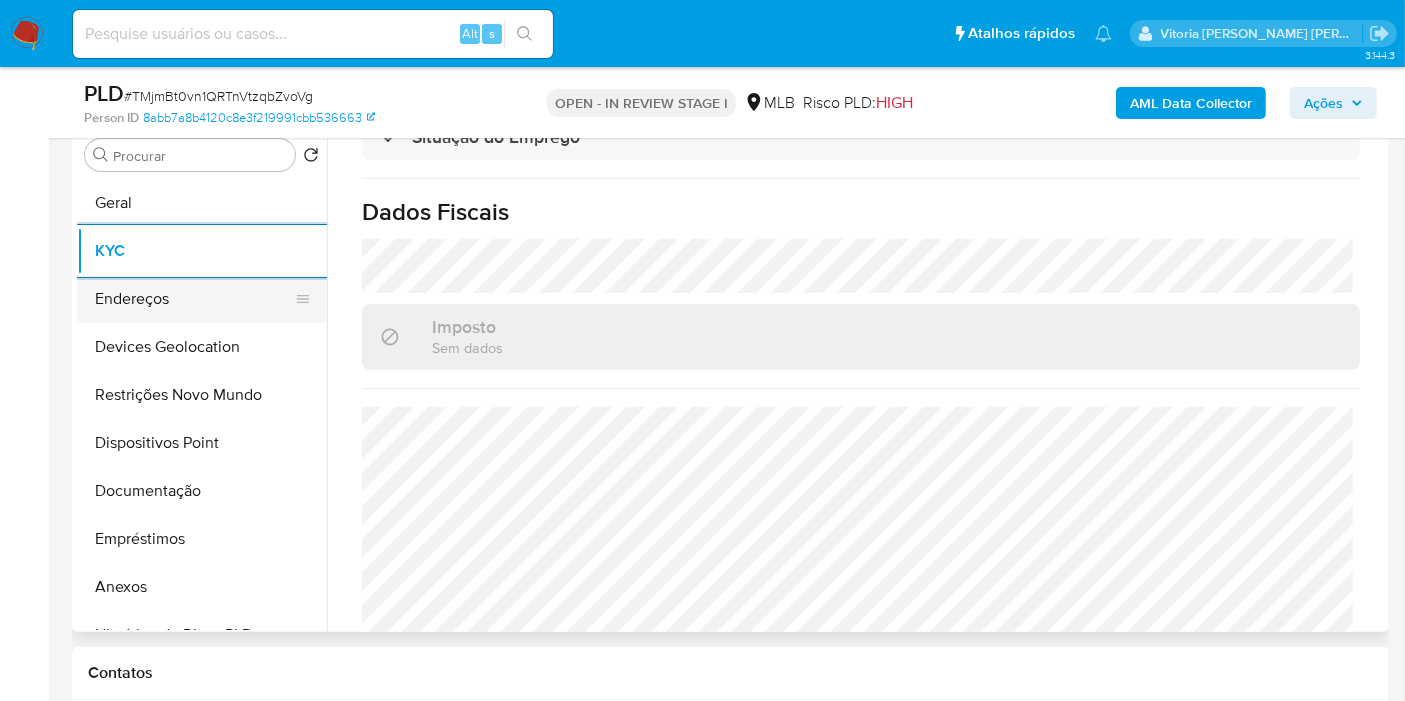 click on "Endereços" at bounding box center [194, 299] 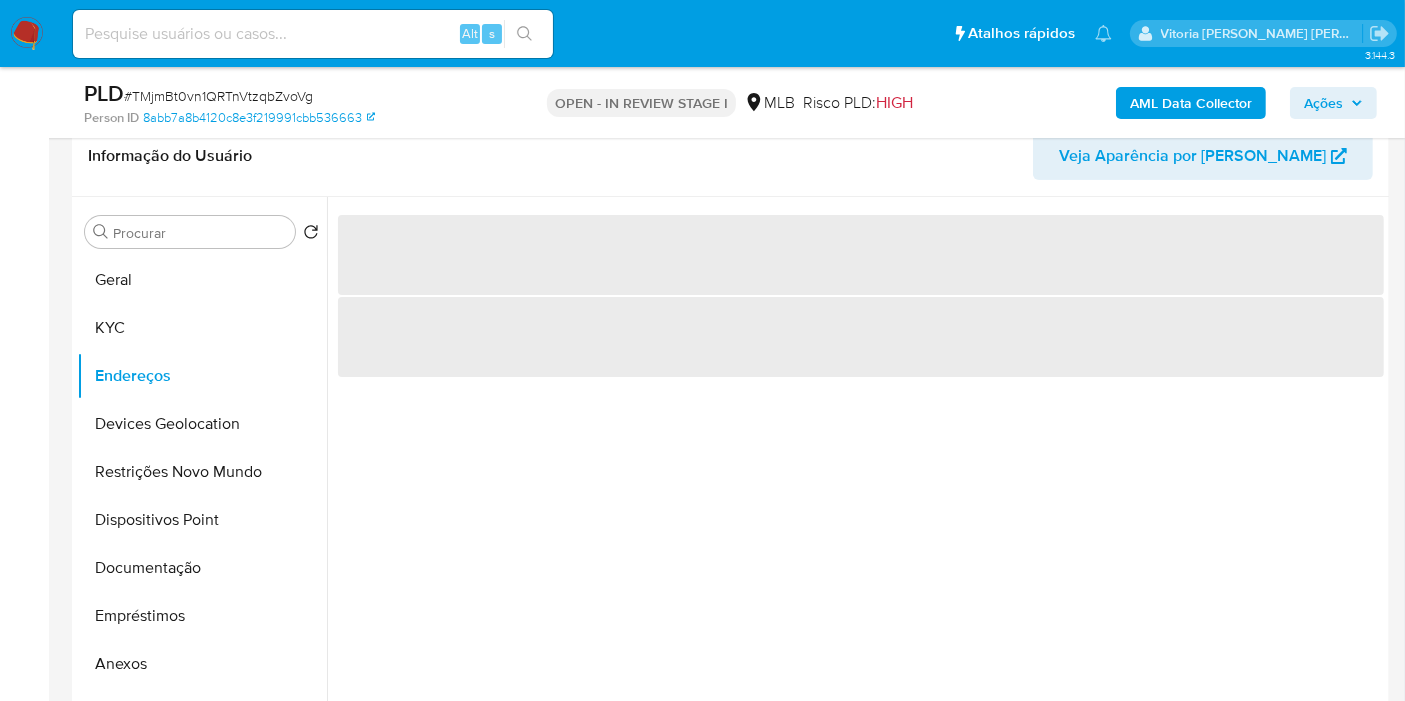 scroll, scrollTop: 288, scrollLeft: 0, axis: vertical 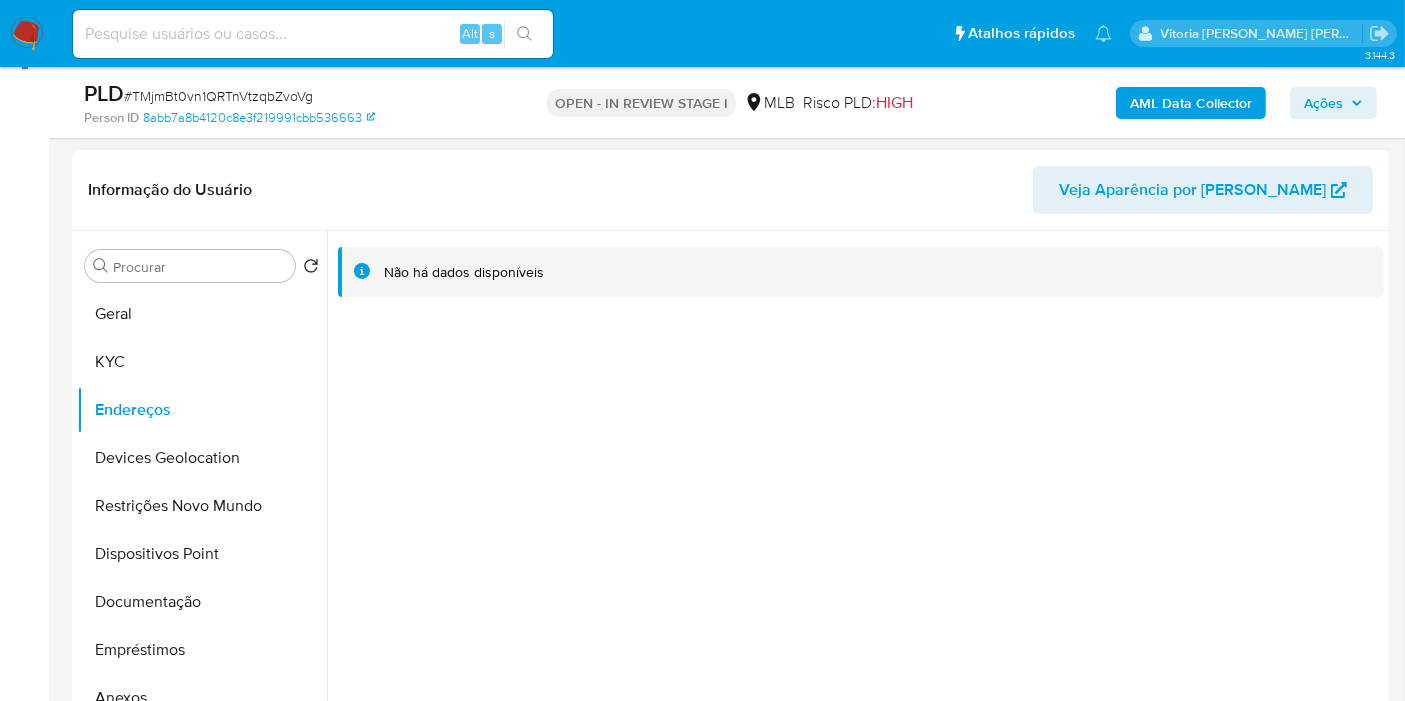 type 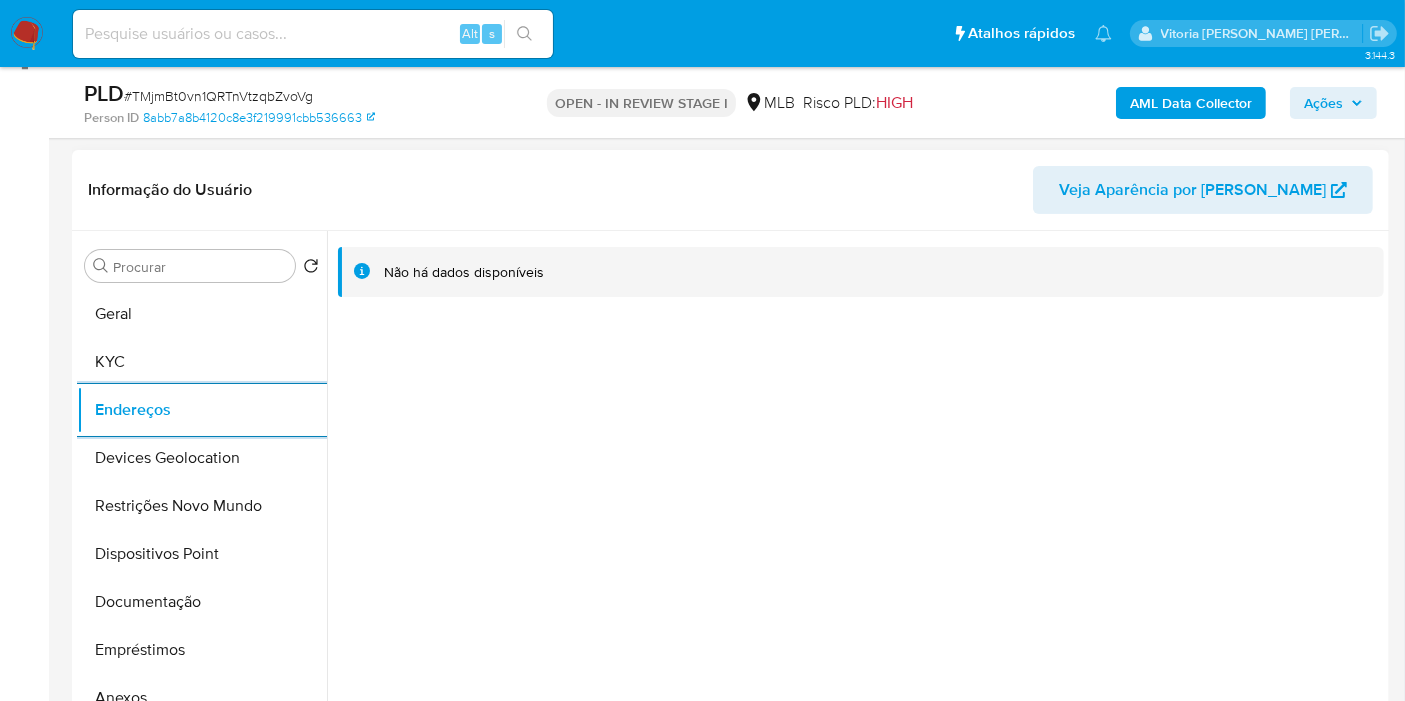 click on "Não há dados disponíveis" at bounding box center [855, 487] 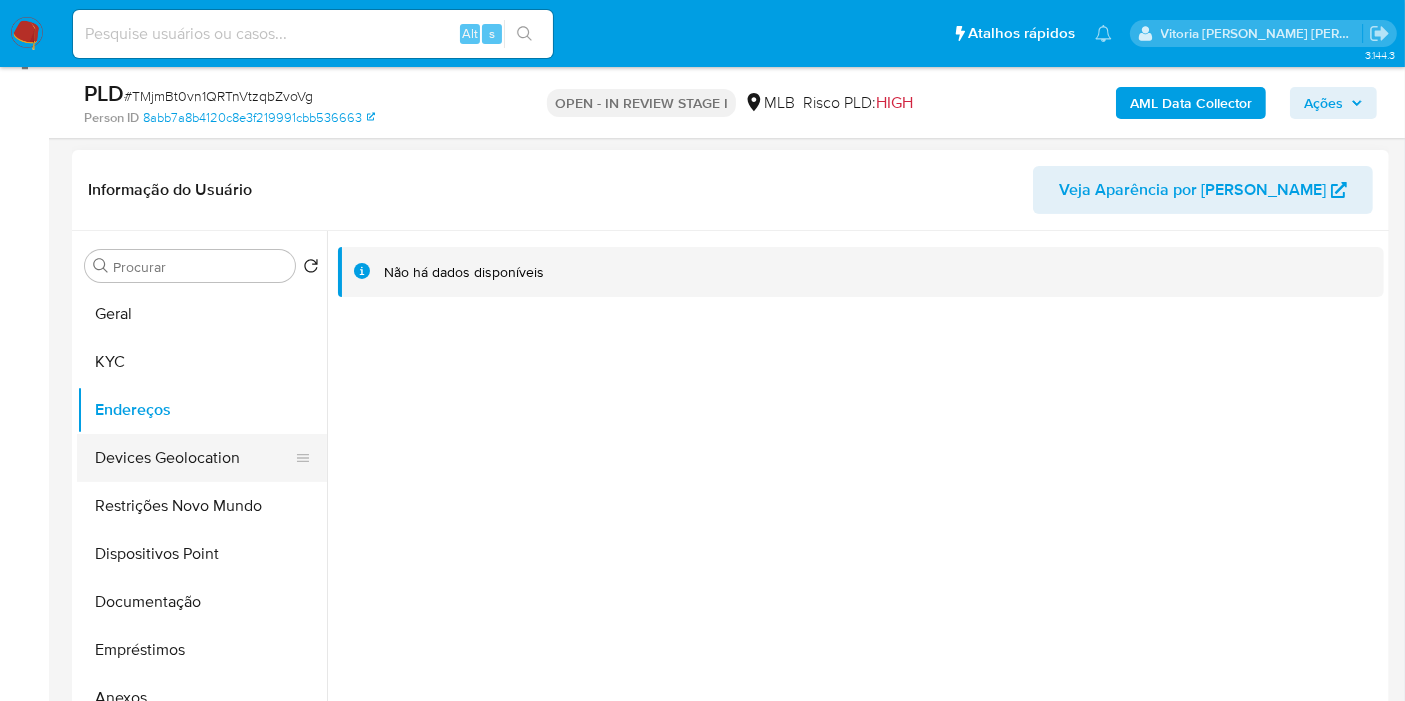 click on "Devices Geolocation" at bounding box center (194, 458) 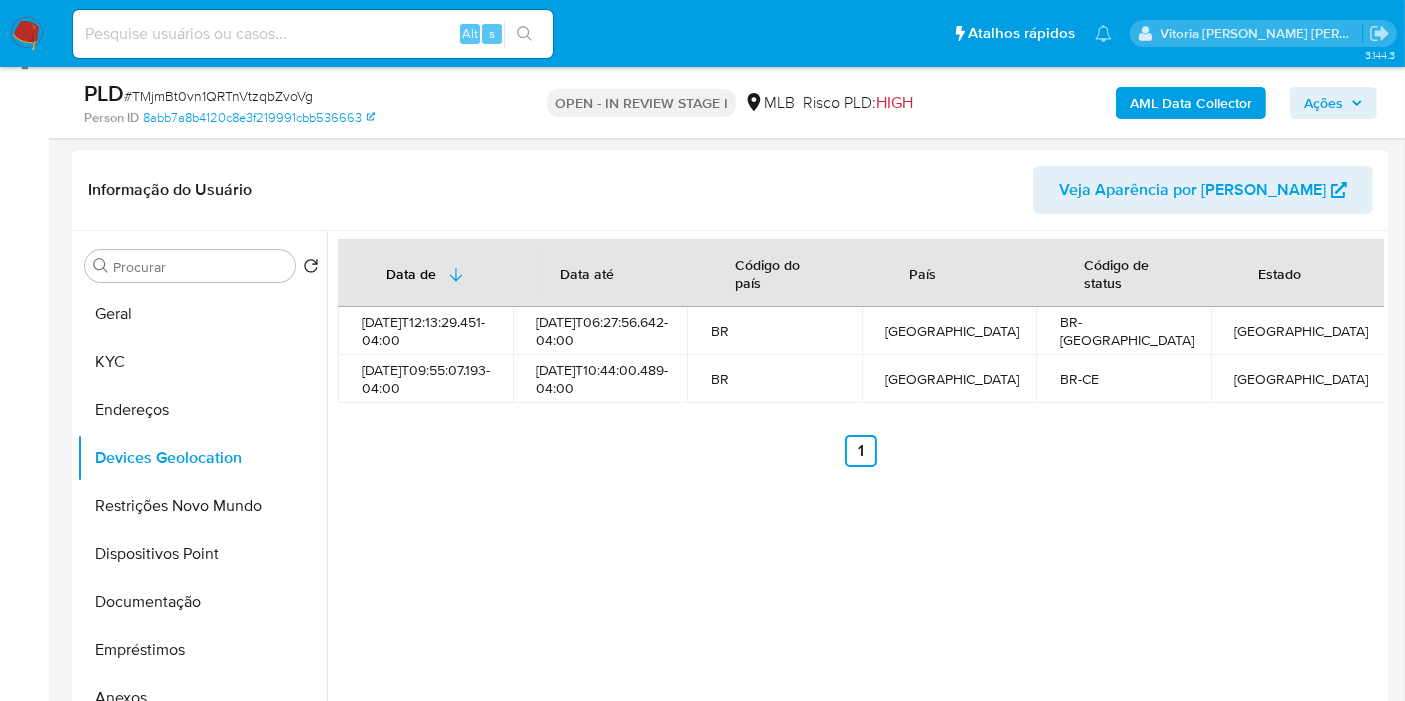 type 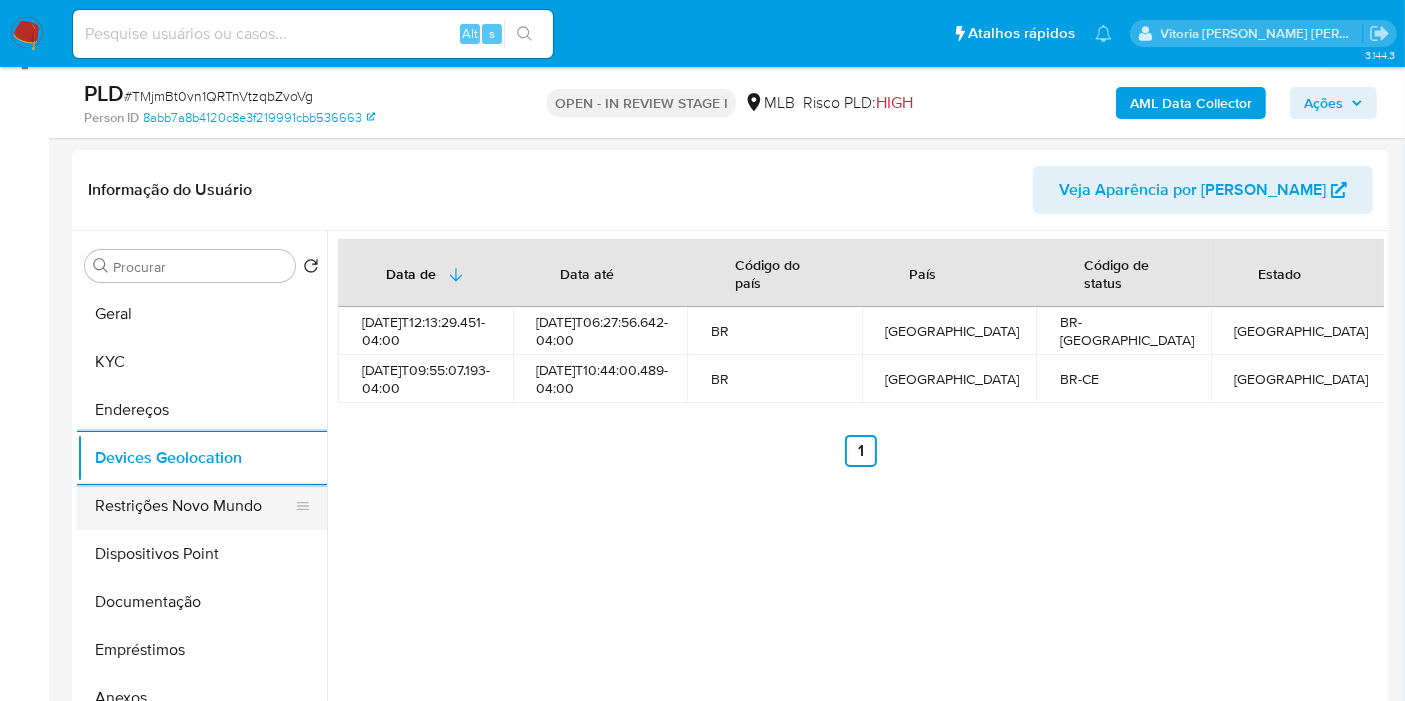 click on "Restrições Novo Mundo" at bounding box center (194, 506) 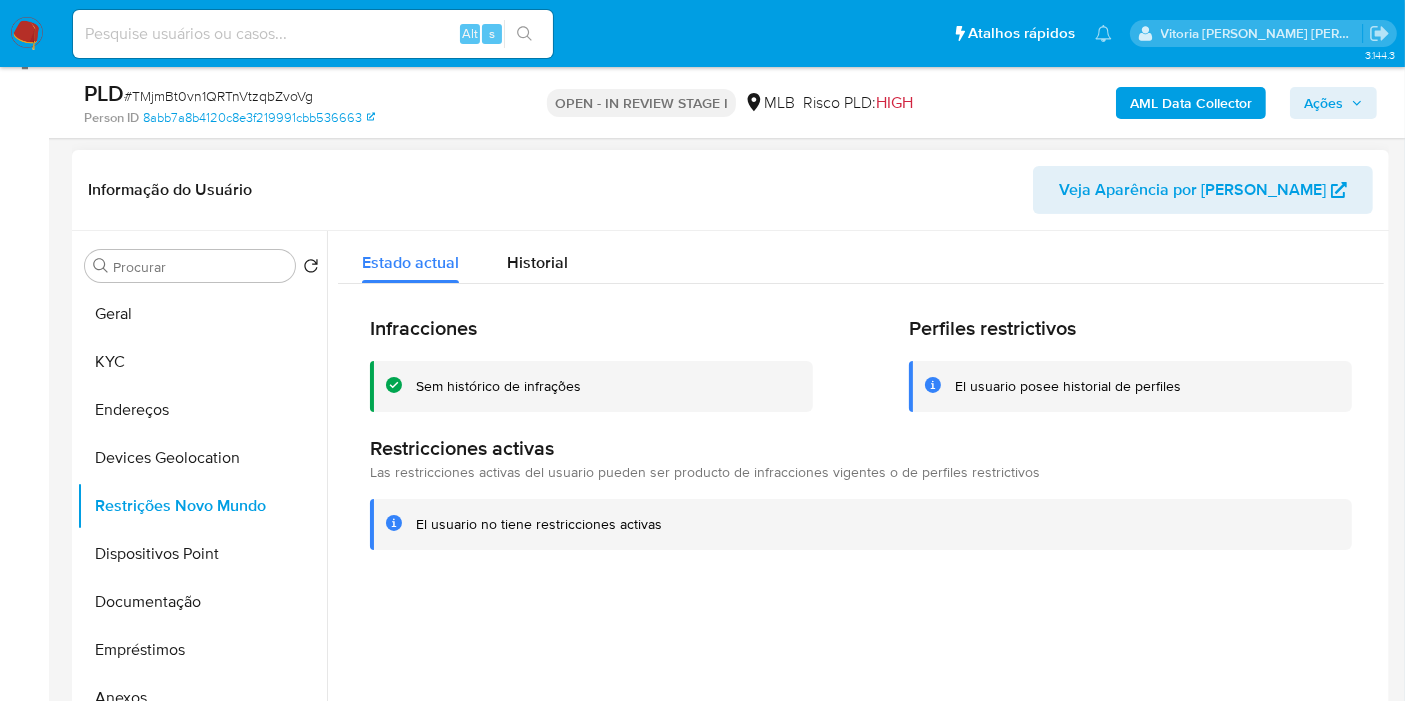 type 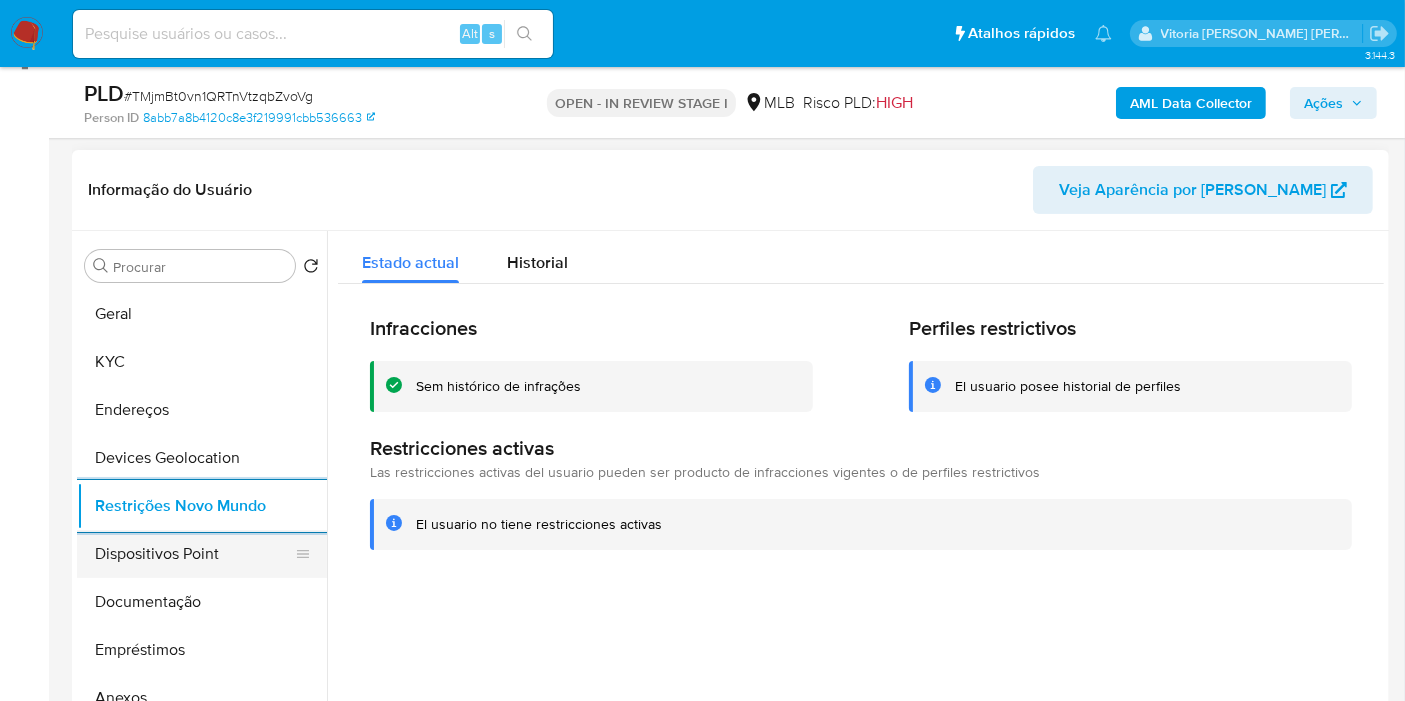 click on "Dispositivos Point" at bounding box center [194, 554] 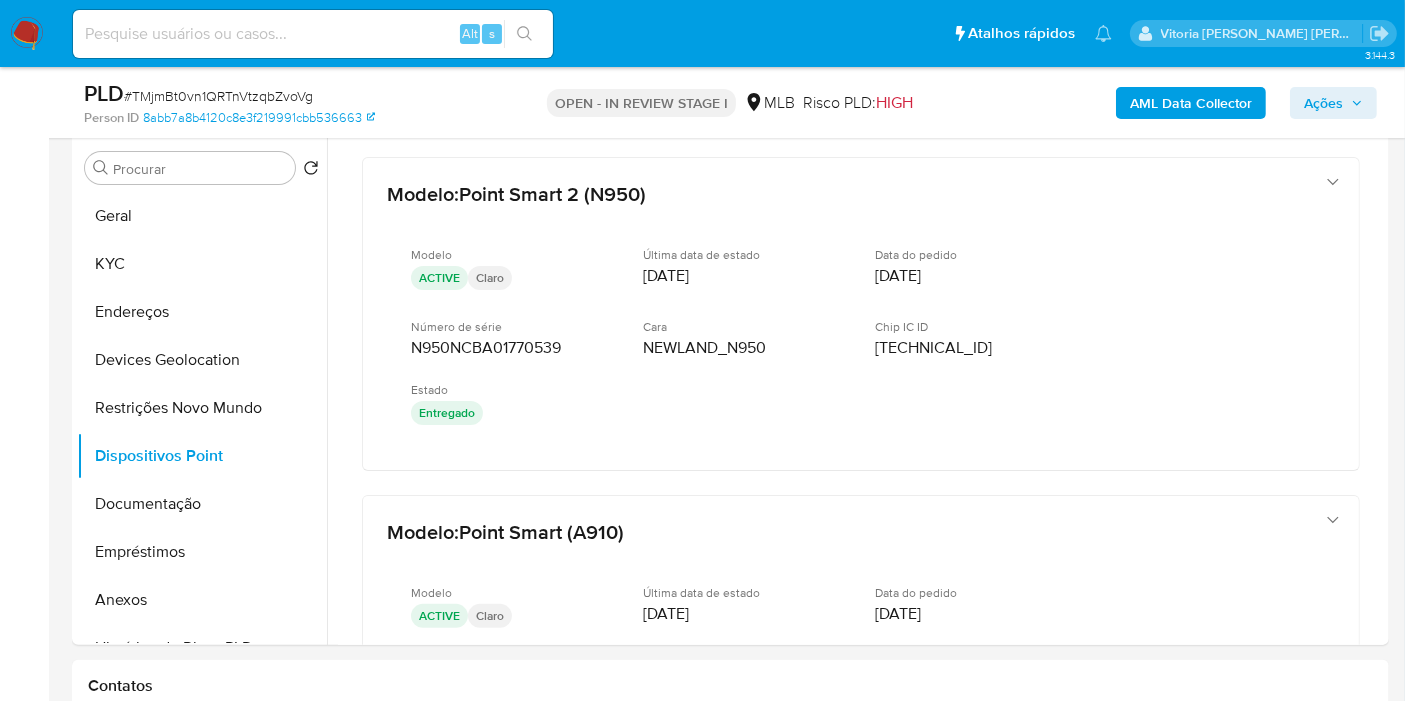 scroll, scrollTop: 391, scrollLeft: 0, axis: vertical 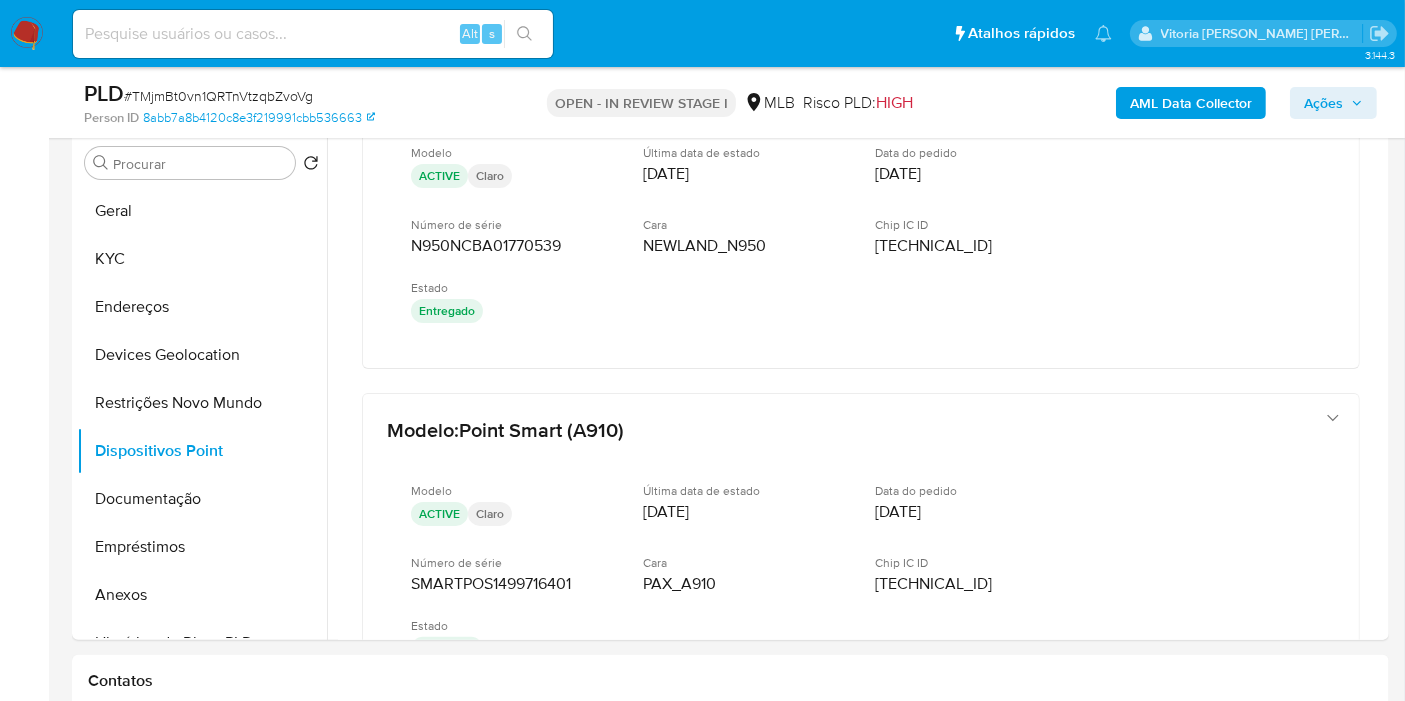 type 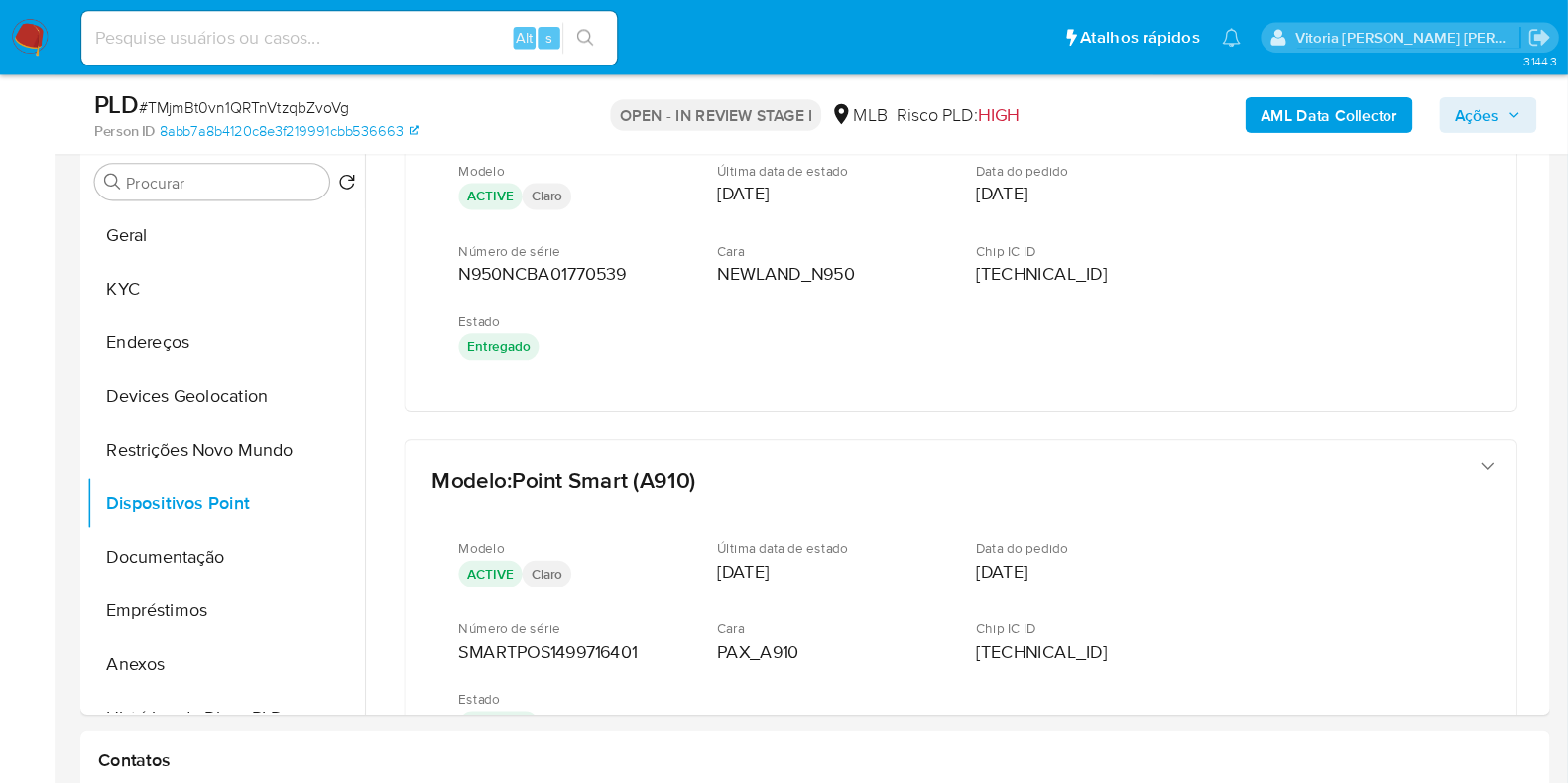 scroll, scrollTop: 387, scrollLeft: 0, axis: vertical 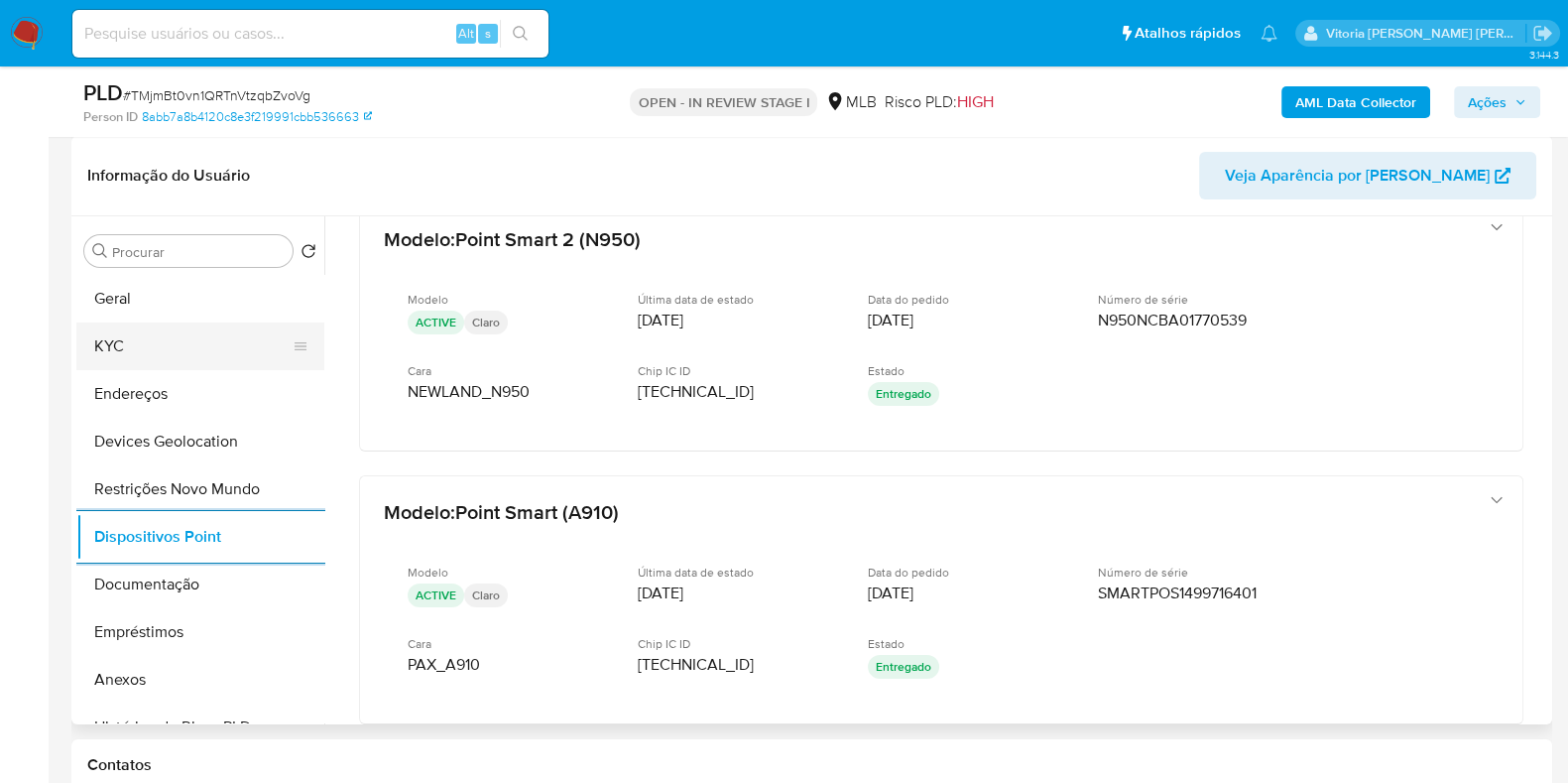 click on "KYC" at bounding box center (192, 346) 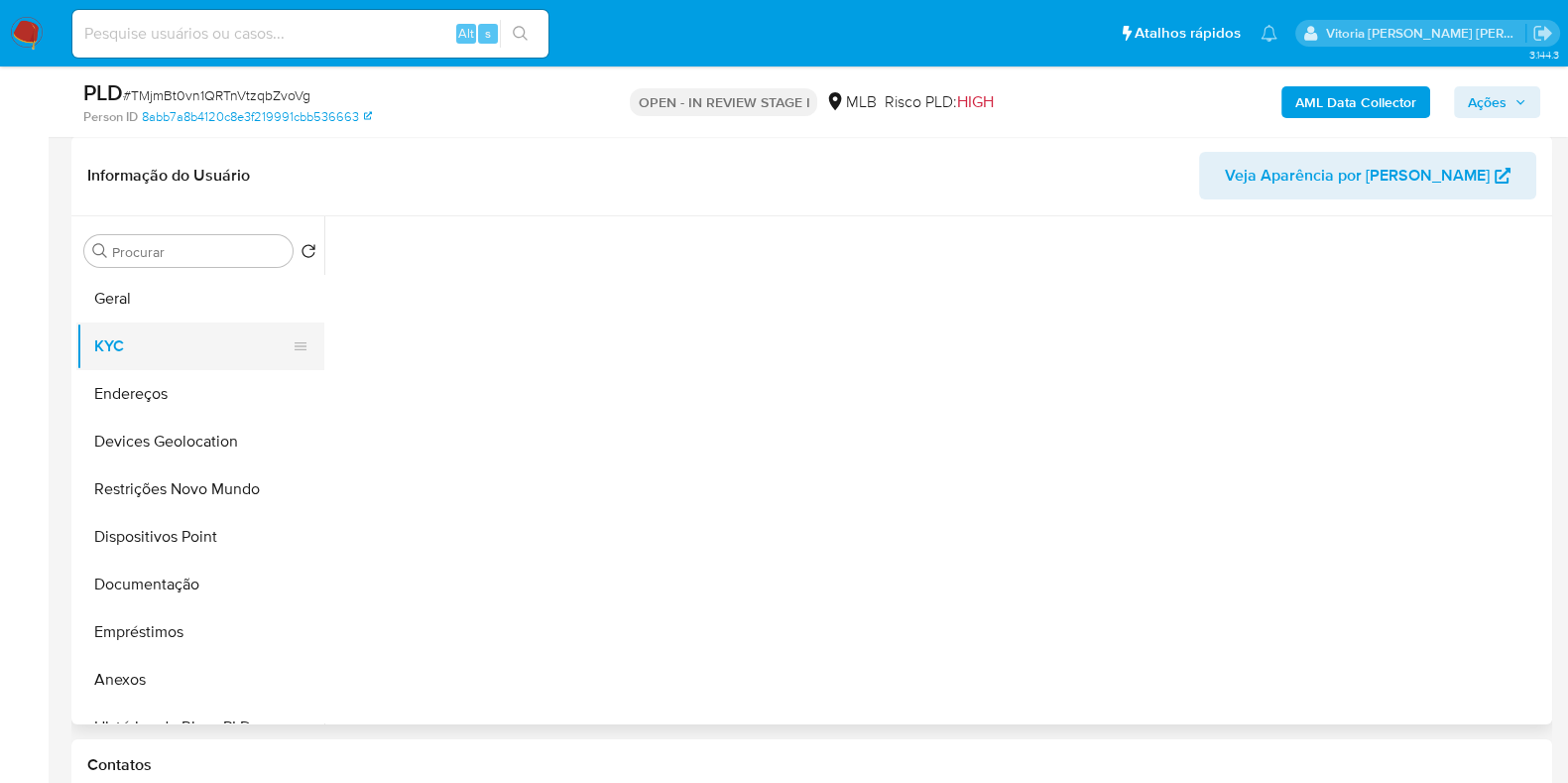 scroll, scrollTop: 0, scrollLeft: 0, axis: both 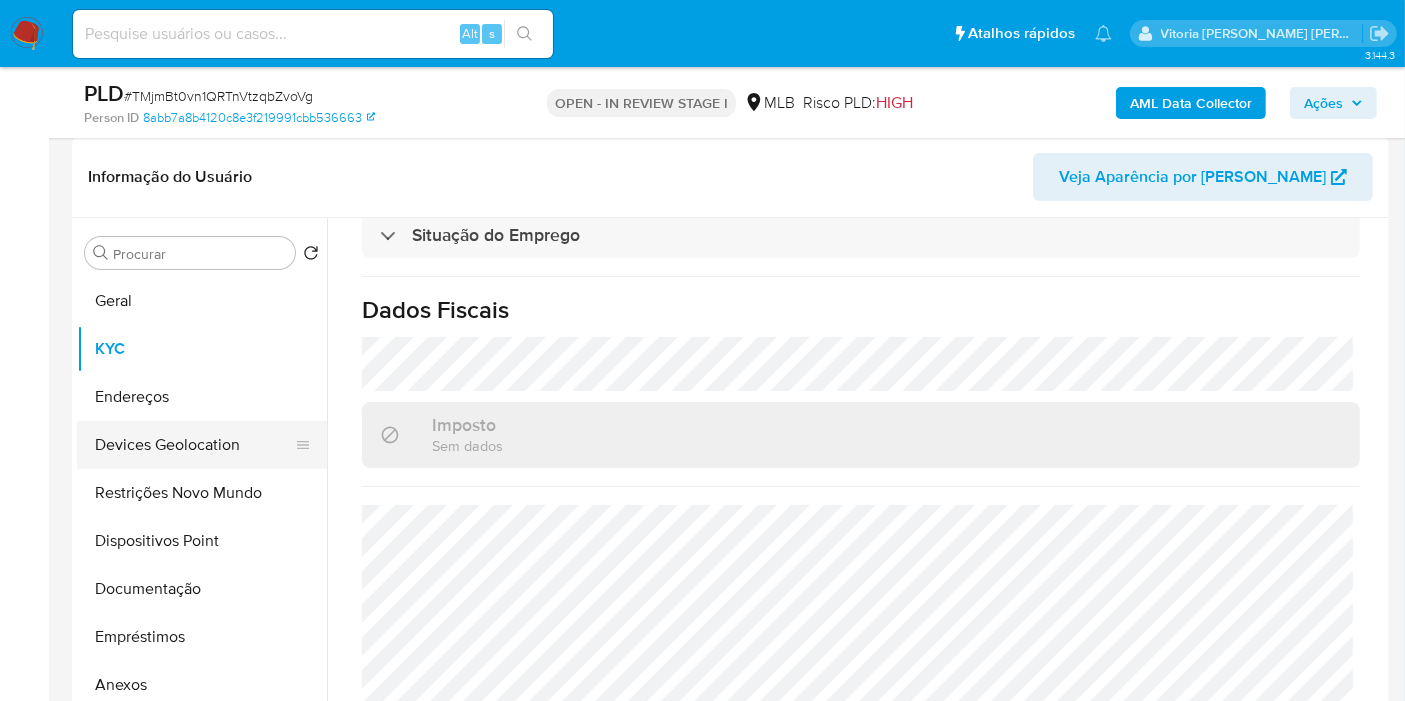 drag, startPoint x: 164, startPoint y: 498, endPoint x: 248, endPoint y: 431, distance: 107.44766 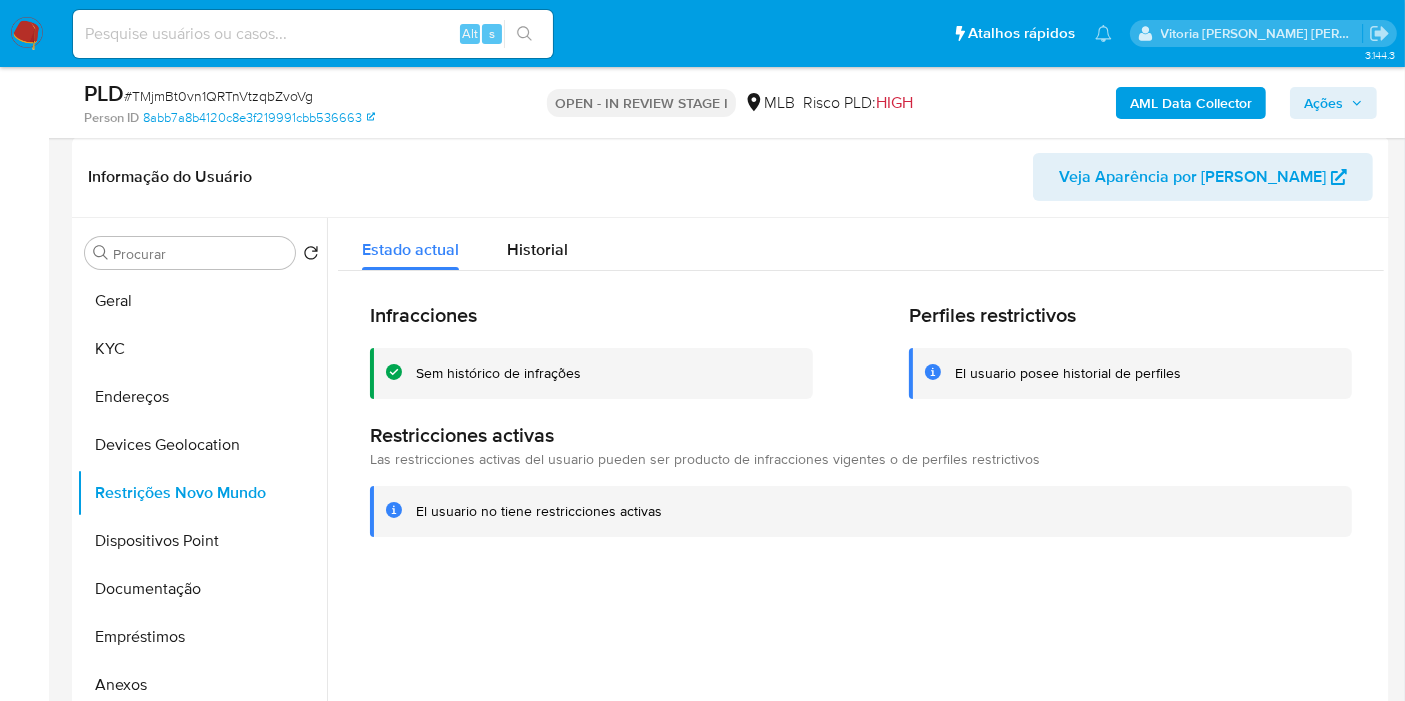 click 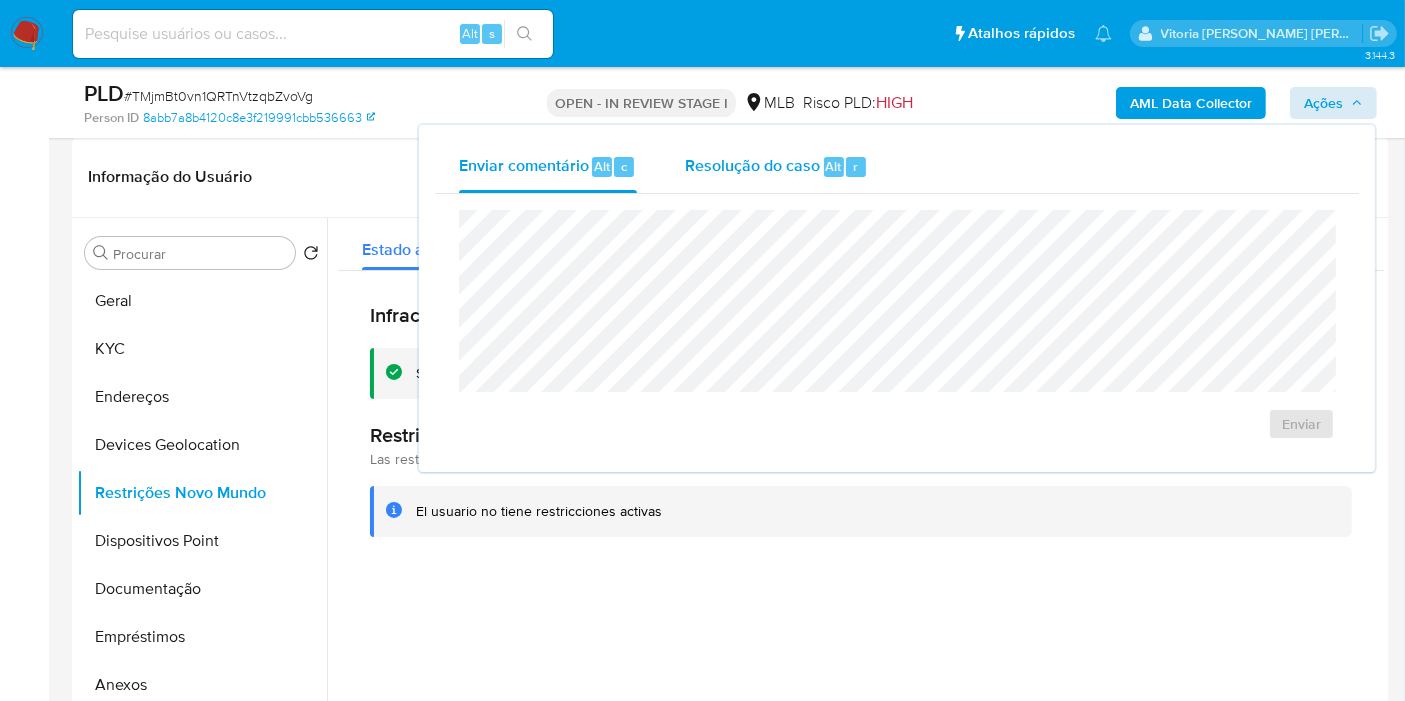 click on "Resolução do caso" at bounding box center [752, 165] 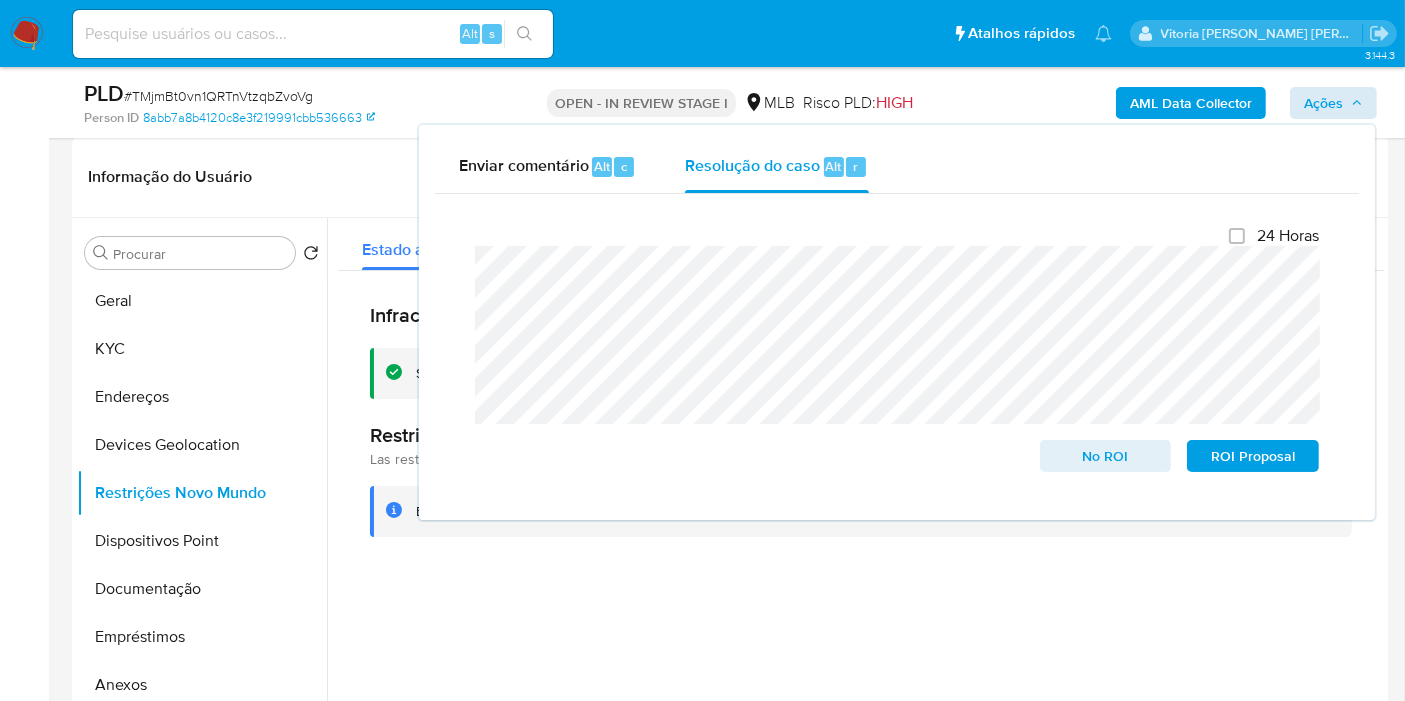 scroll, scrollTop: 79, scrollLeft: 0, axis: vertical 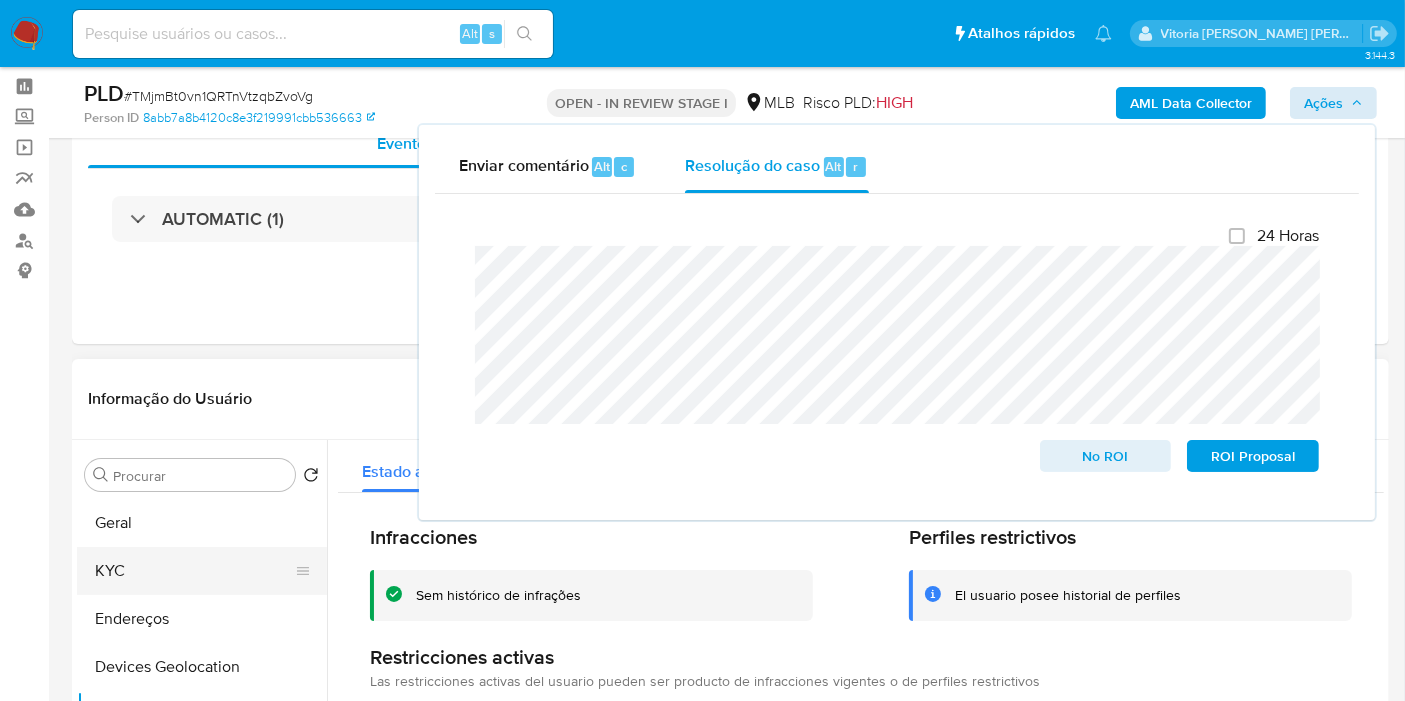 click on "KYC" at bounding box center [194, 571] 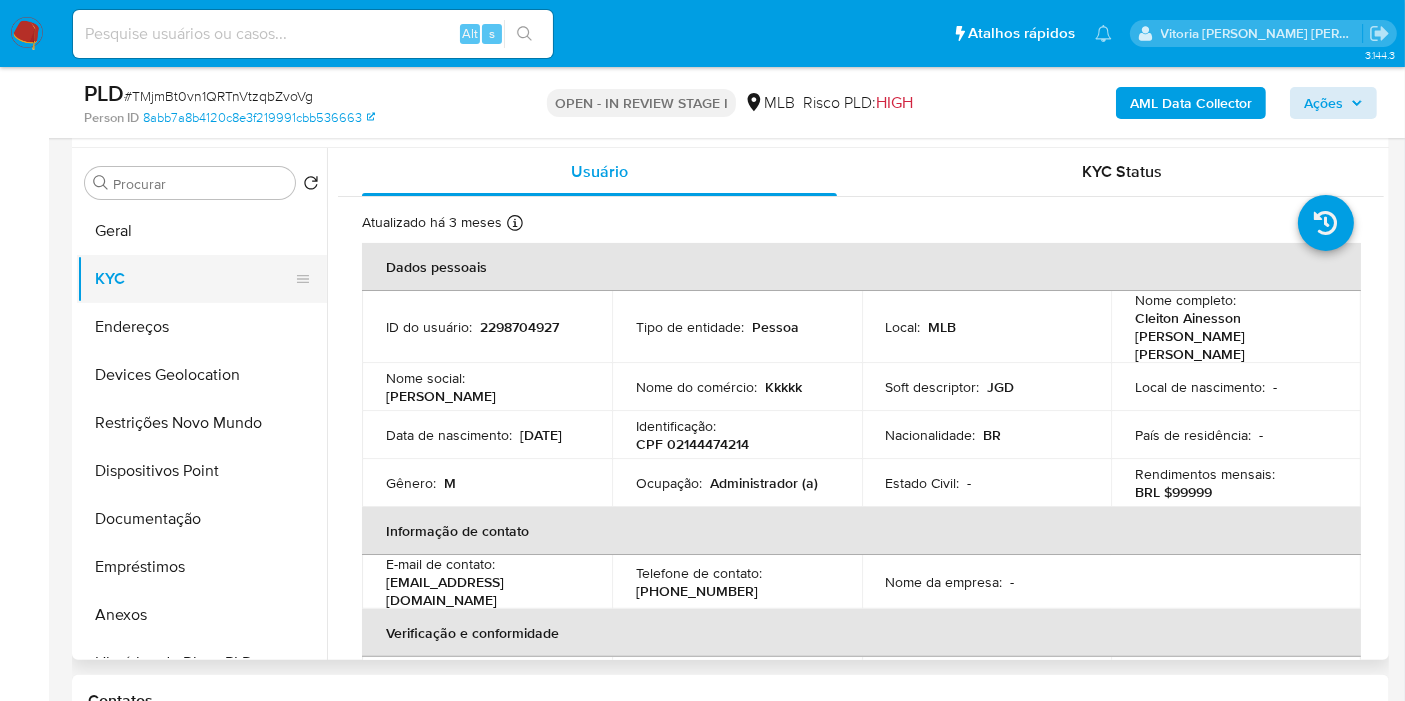 scroll, scrollTop: 412, scrollLeft: 0, axis: vertical 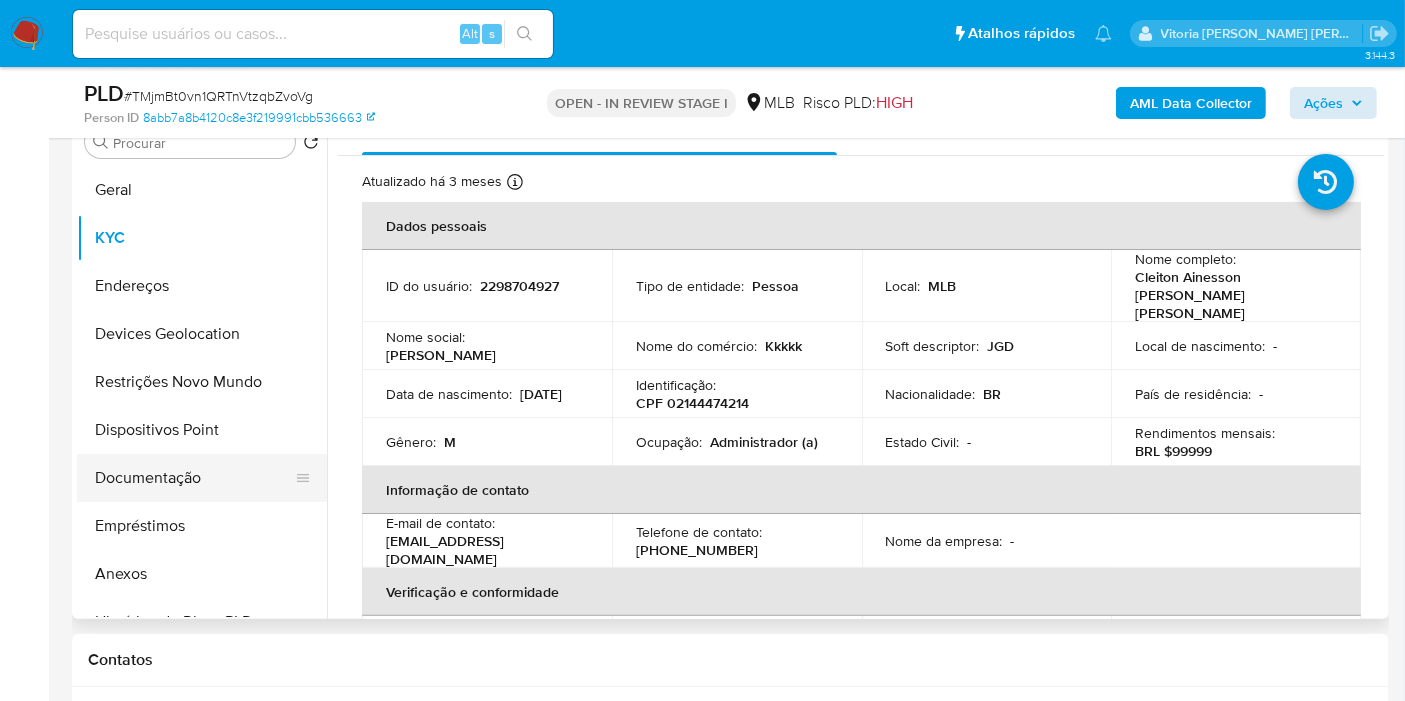 drag, startPoint x: 144, startPoint y: 571, endPoint x: 200, endPoint y: 462, distance: 122.54387 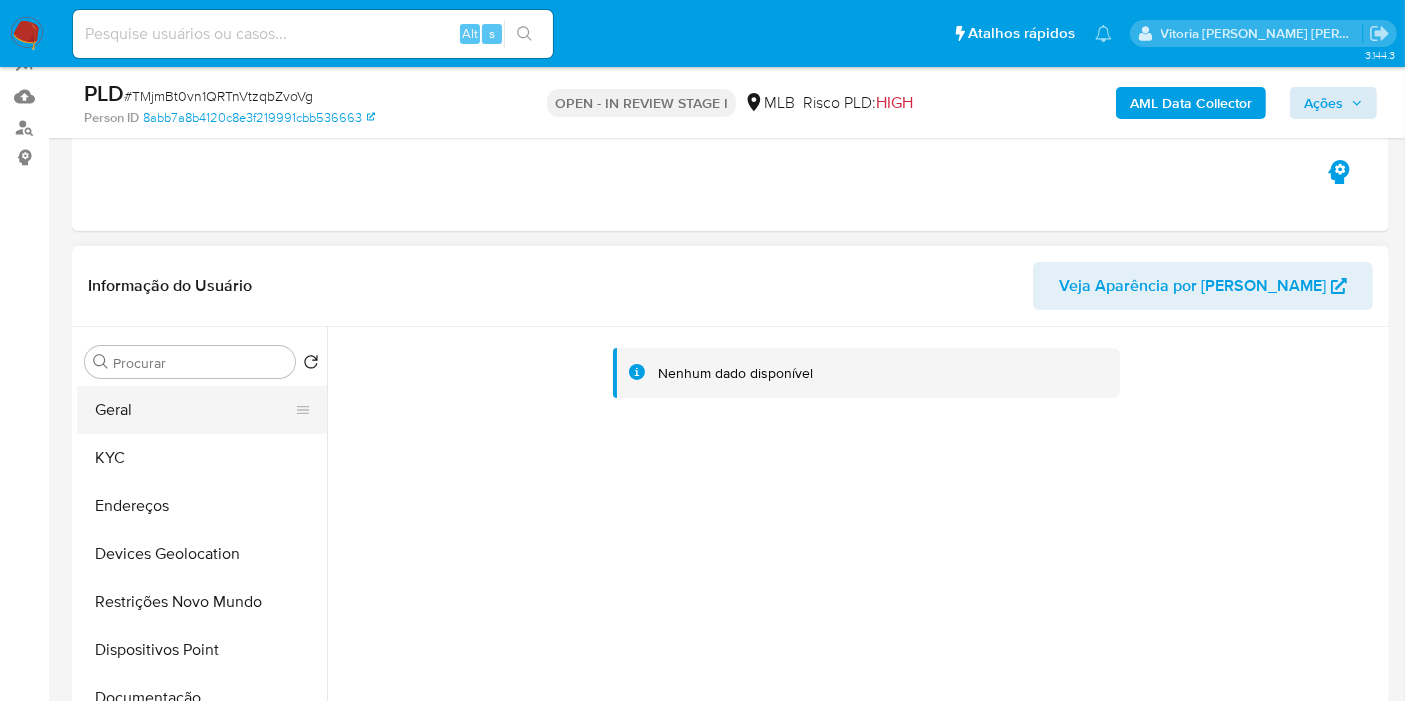 scroll, scrollTop: 190, scrollLeft: 0, axis: vertical 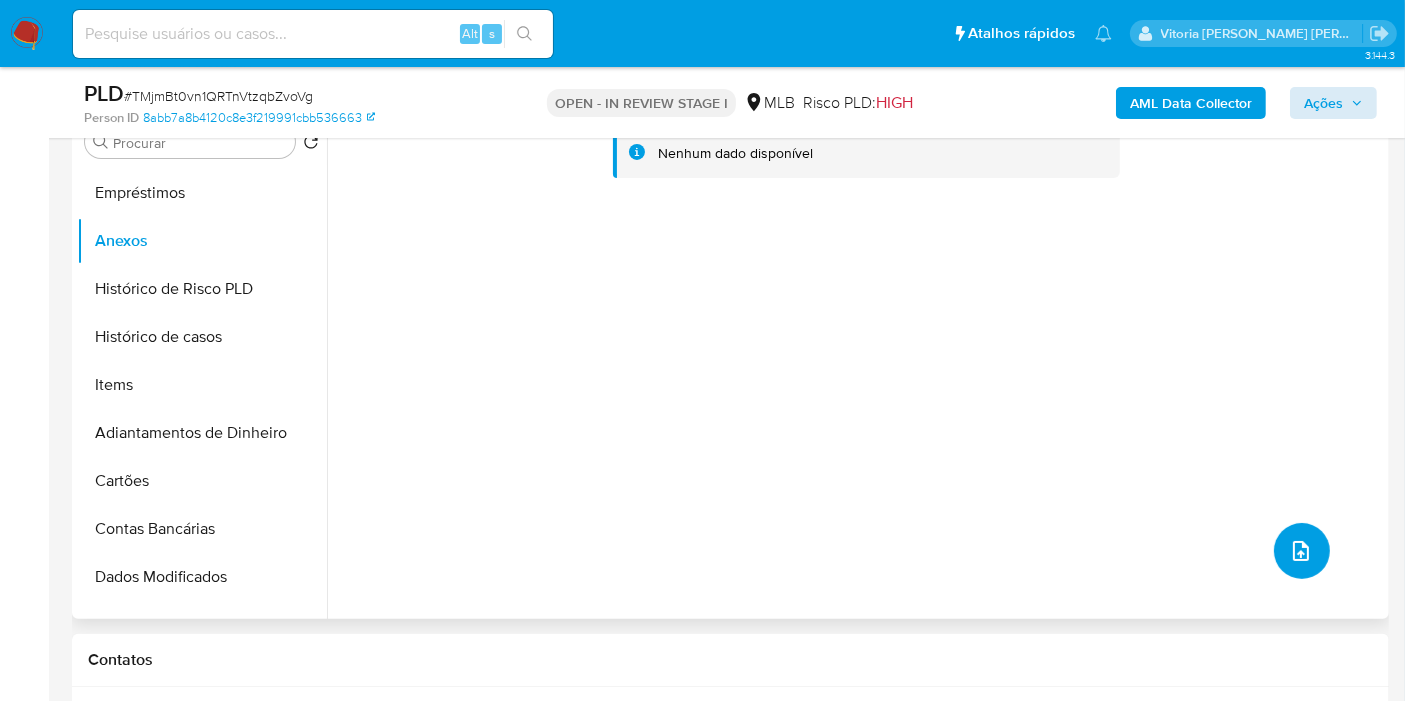click at bounding box center [1301, 551] 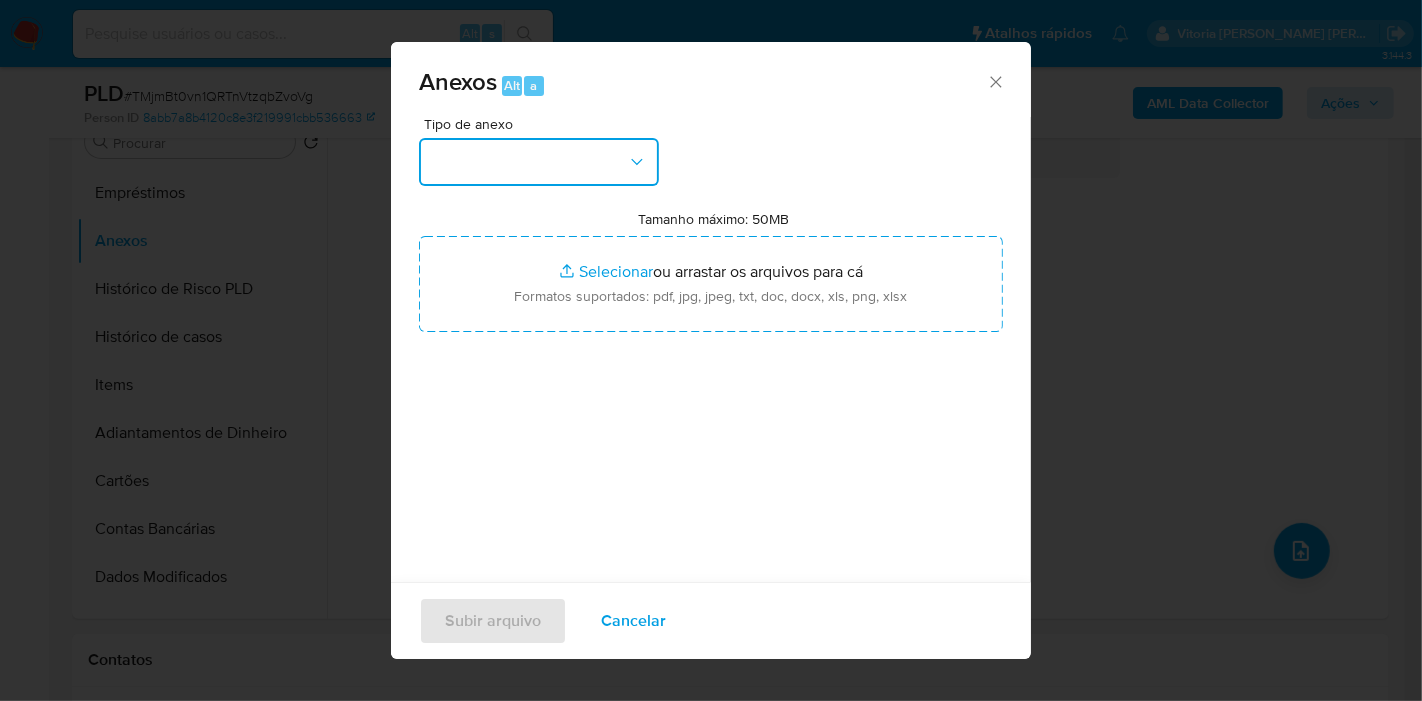 click at bounding box center (539, 162) 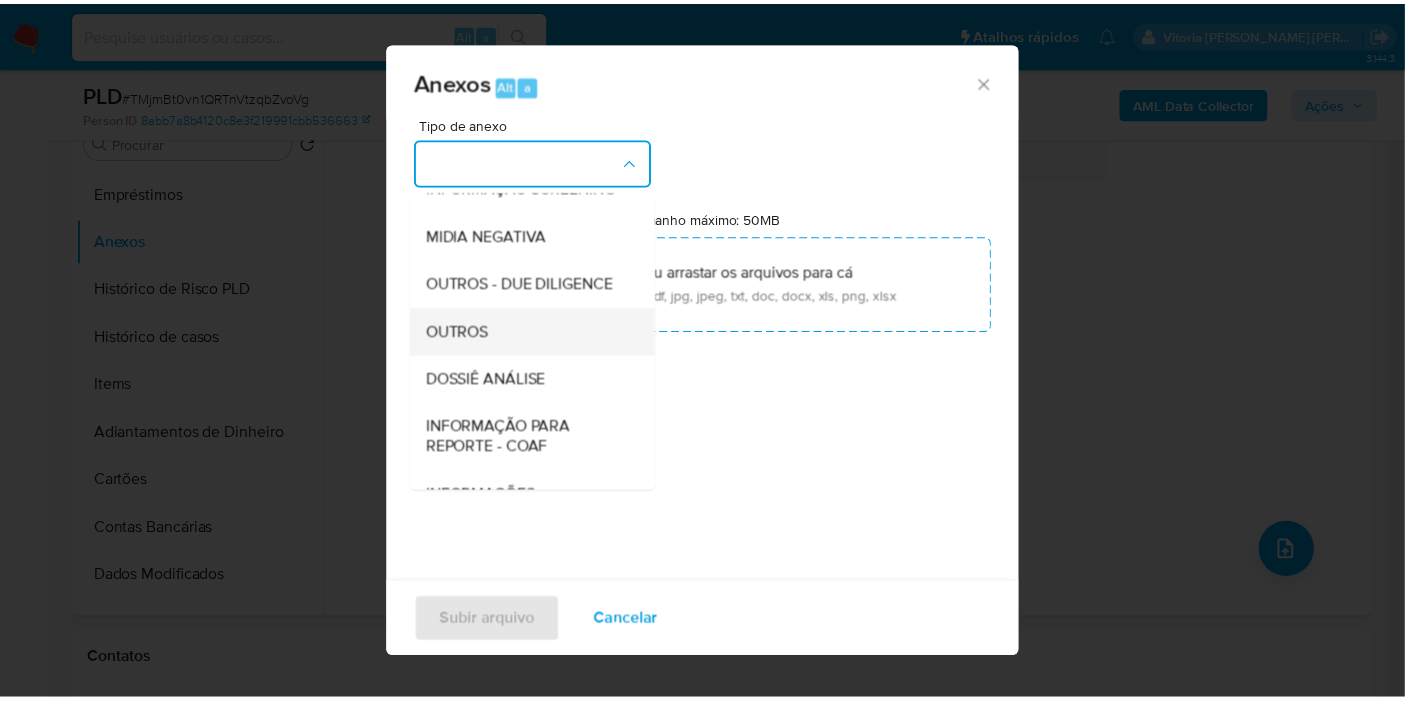 scroll, scrollTop: 222, scrollLeft: 0, axis: vertical 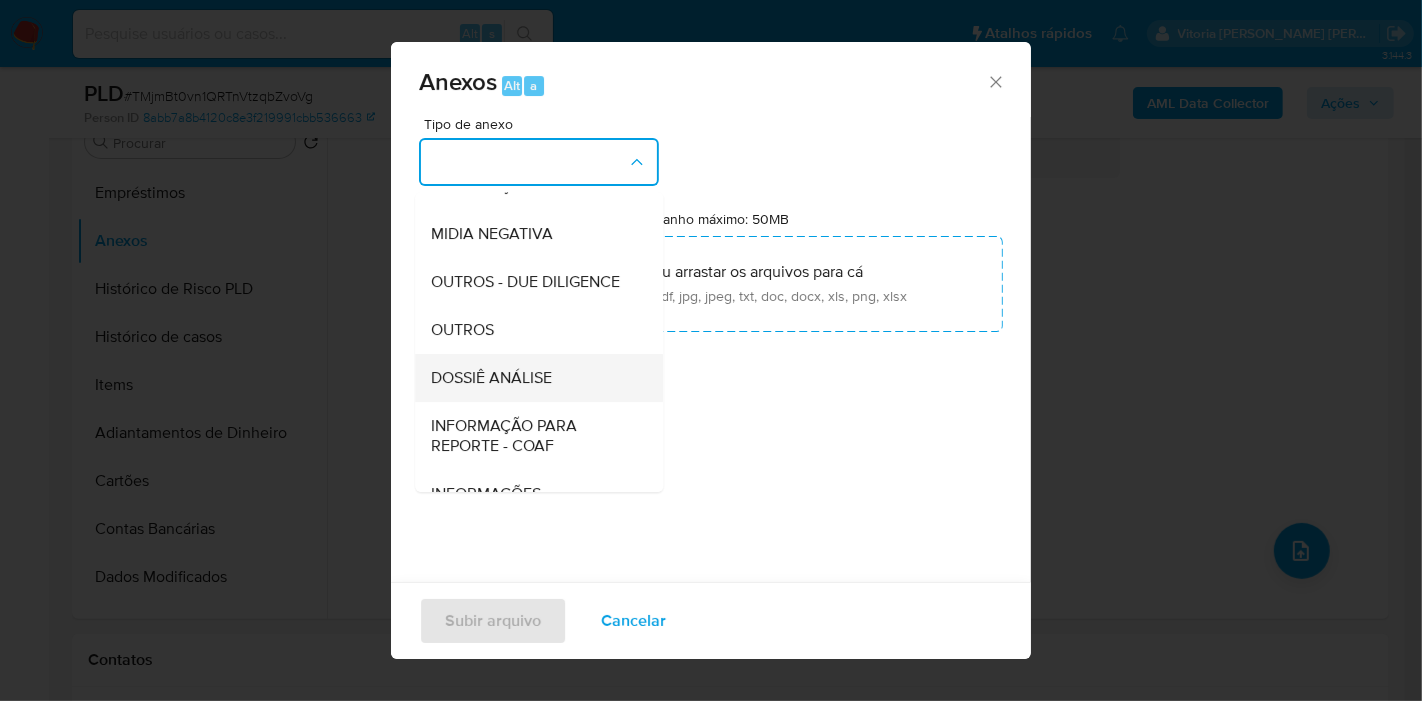 click on "DOSSIÊ ANÁLISE" at bounding box center [491, 378] 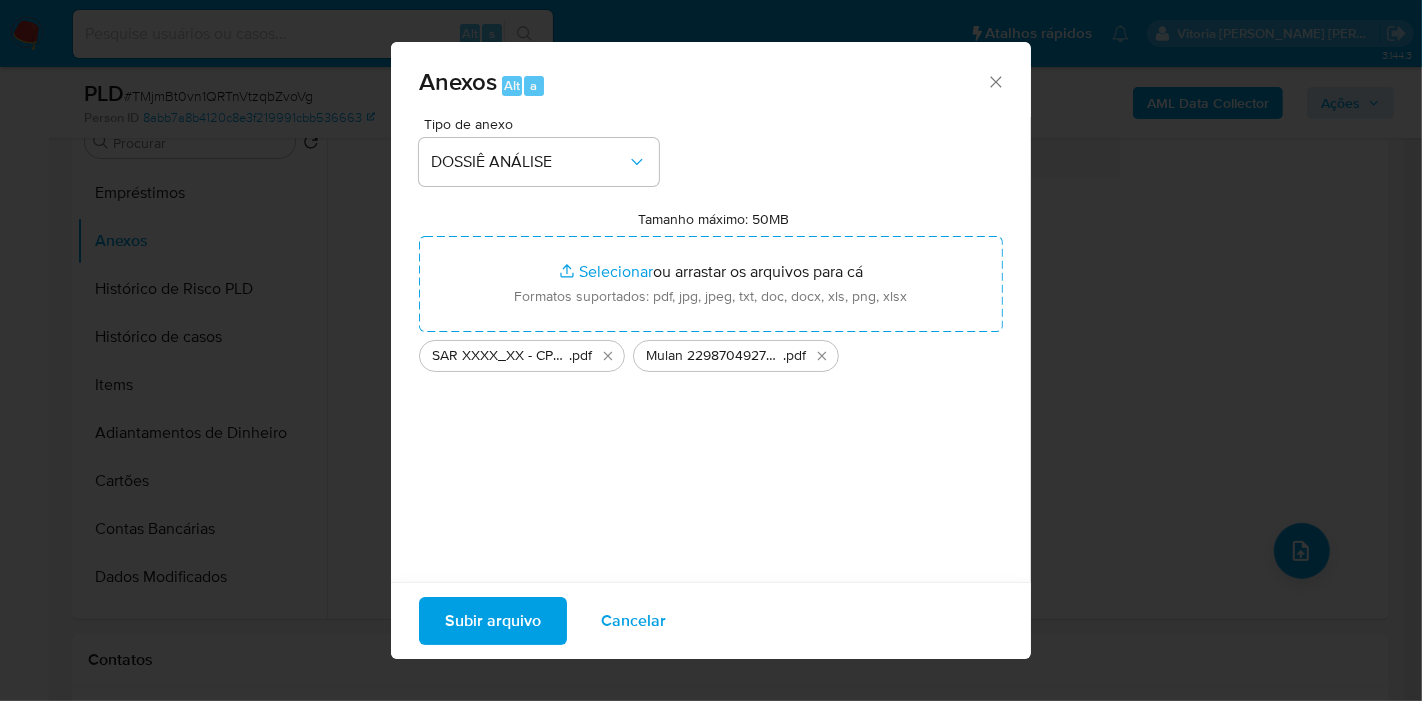 click on "Subir arquivo" at bounding box center (493, 621) 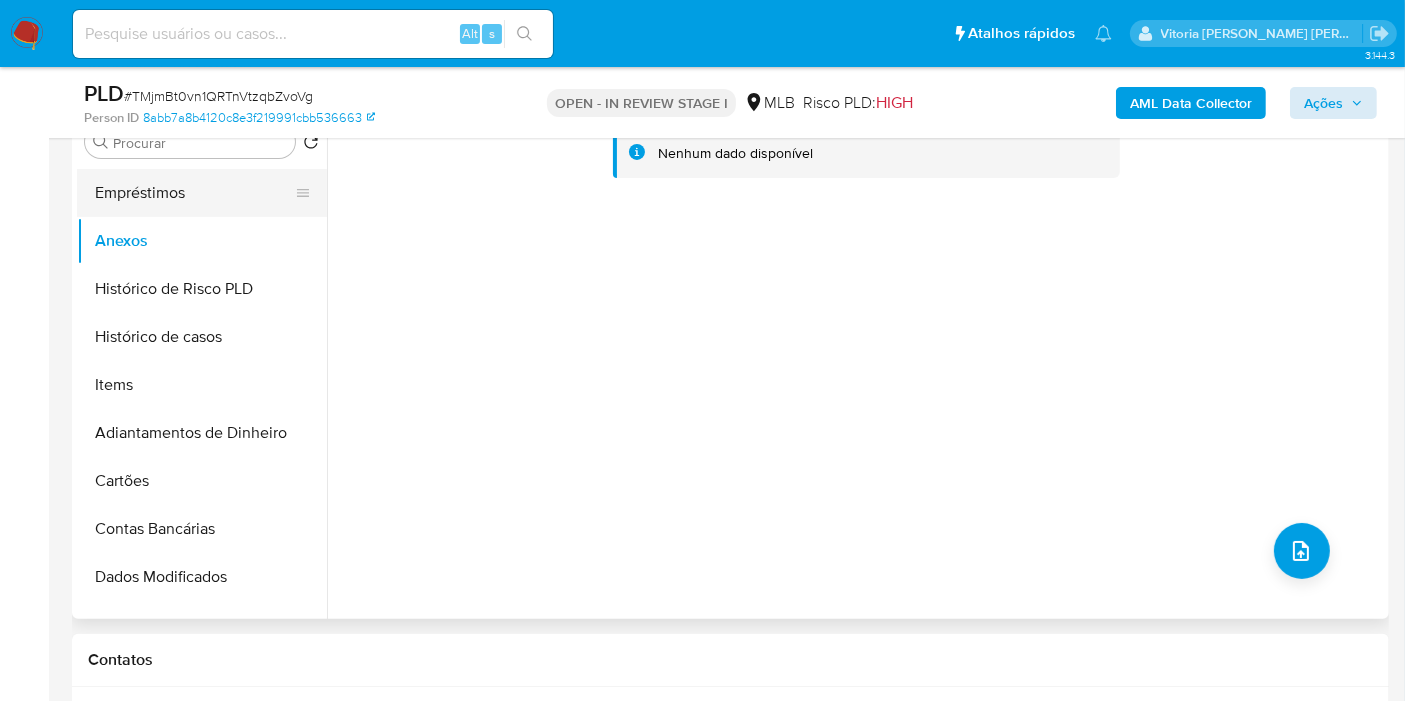 click on "Empréstimos" at bounding box center [194, 193] 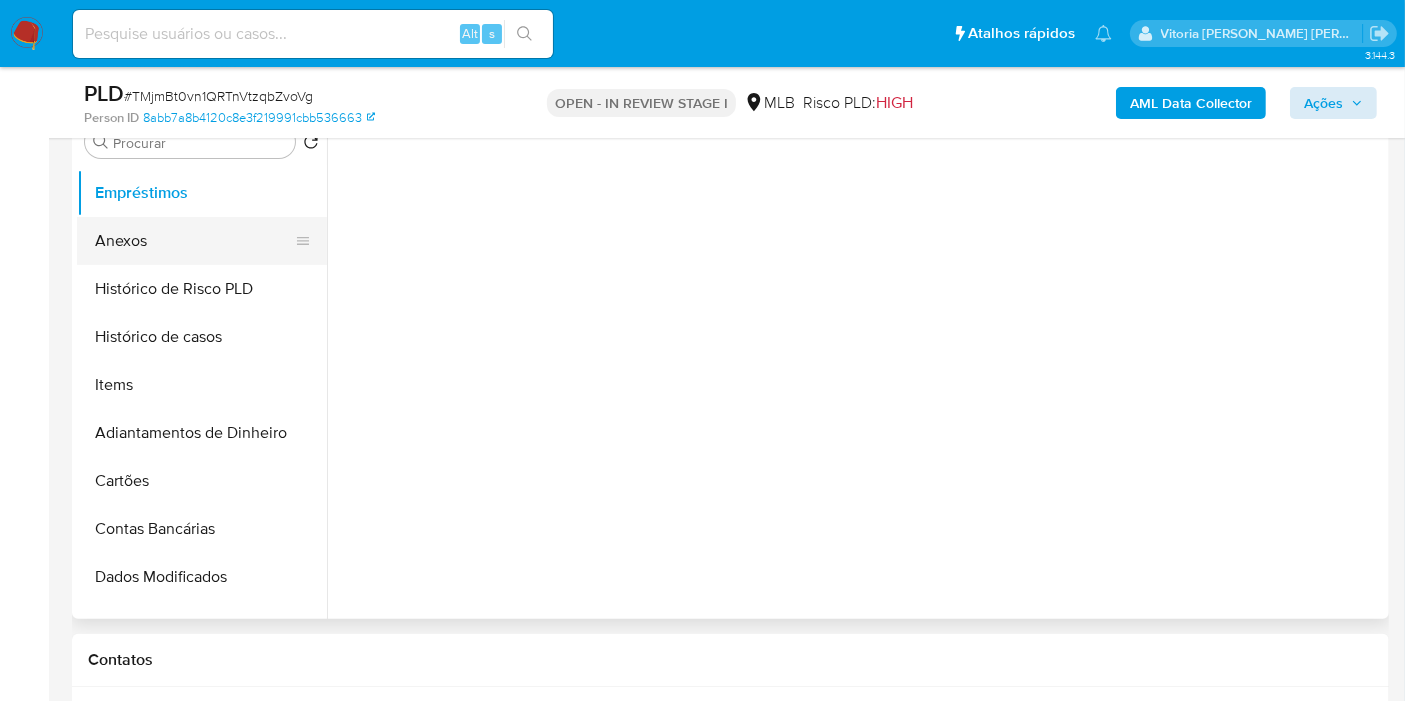 click on "Anexos" at bounding box center (194, 241) 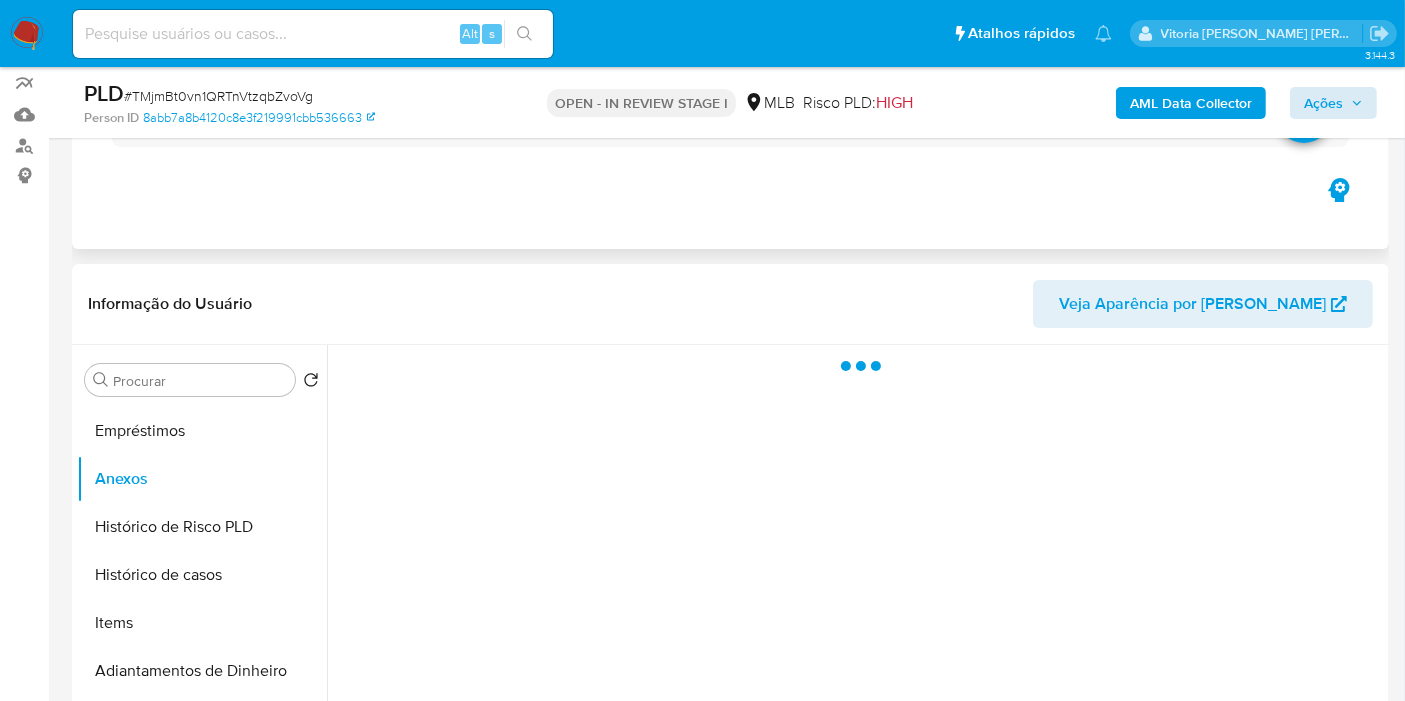 scroll, scrollTop: 222, scrollLeft: 0, axis: vertical 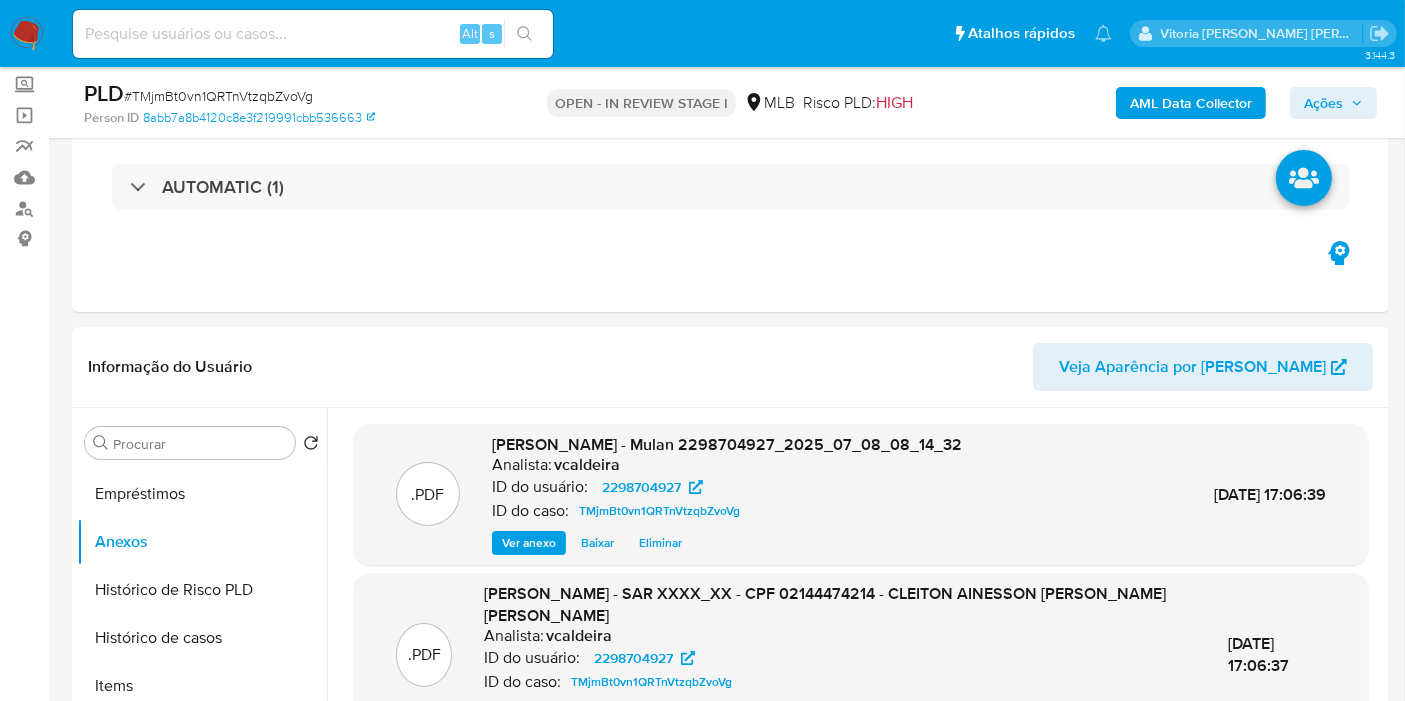 click on "Ações" at bounding box center [1323, 103] 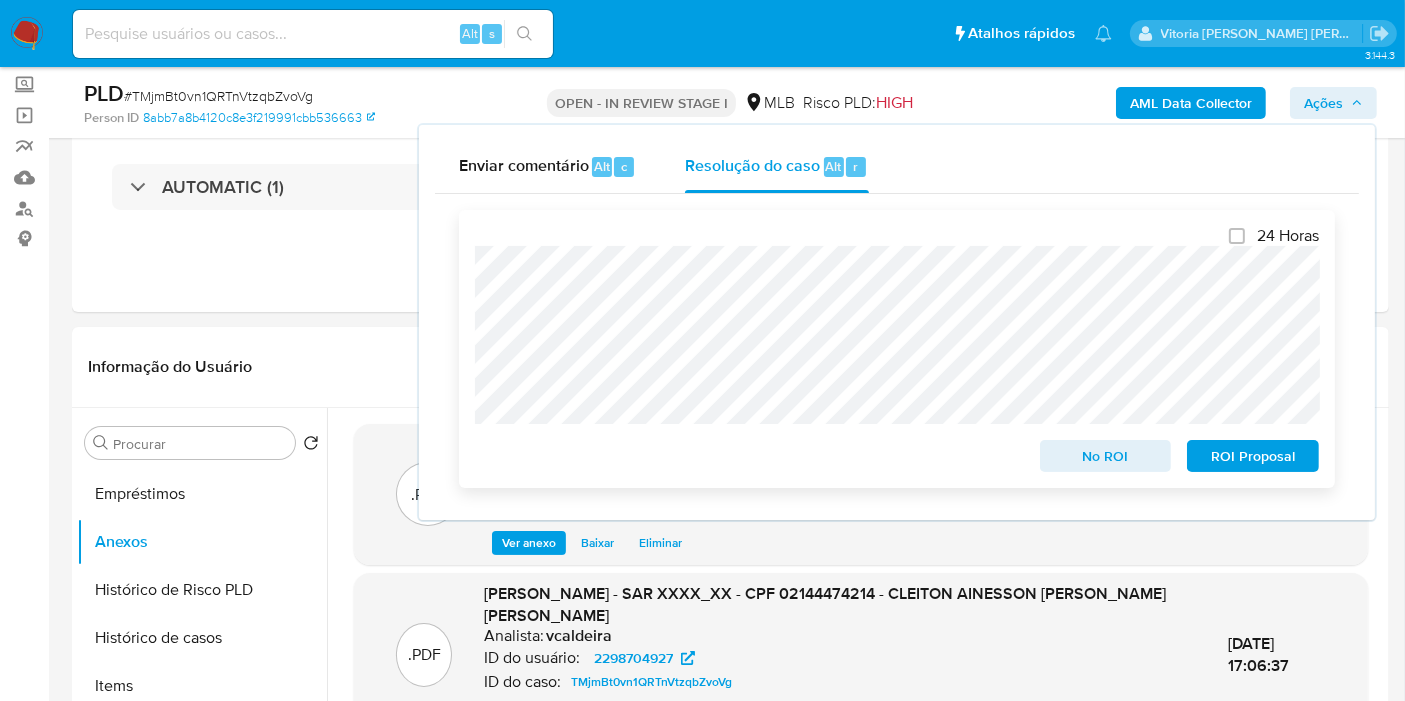 click on "ROI Proposal" at bounding box center [1253, 456] 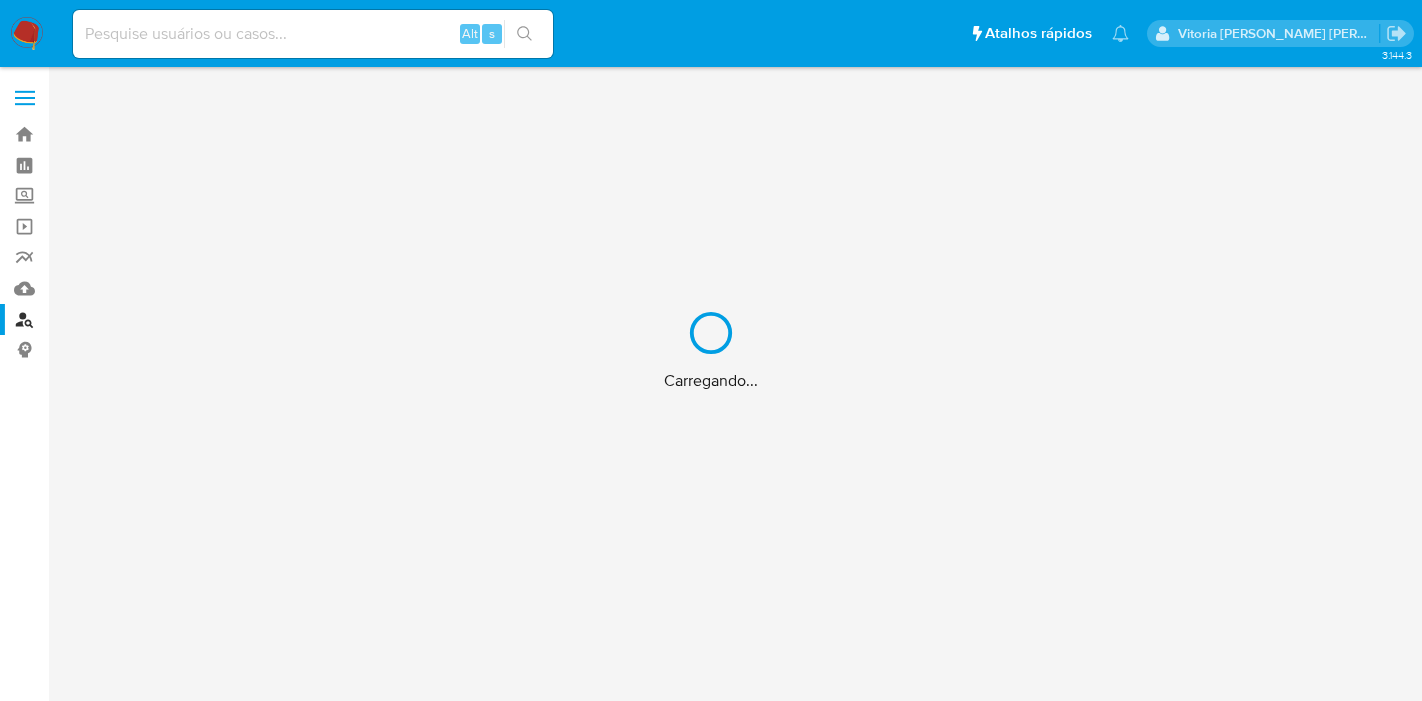 scroll, scrollTop: 0, scrollLeft: 0, axis: both 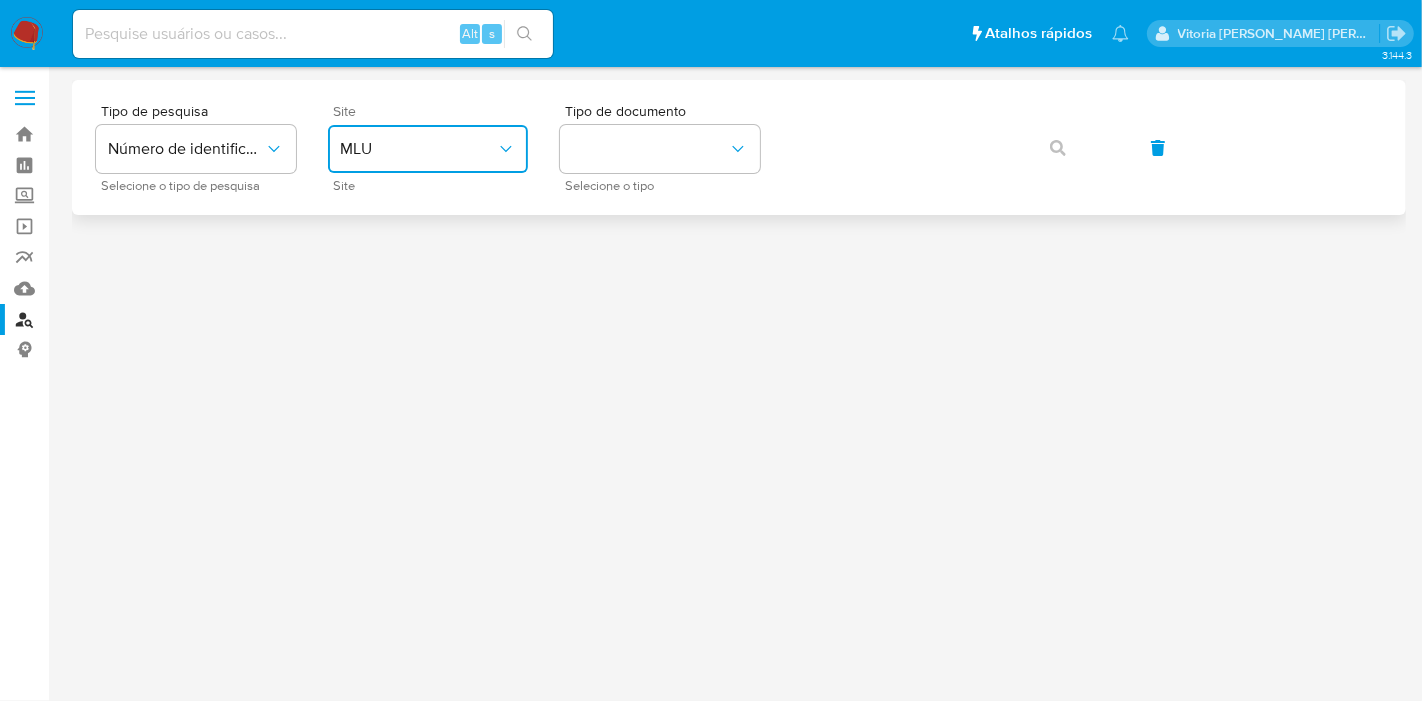 click on "MLU" at bounding box center (418, 149) 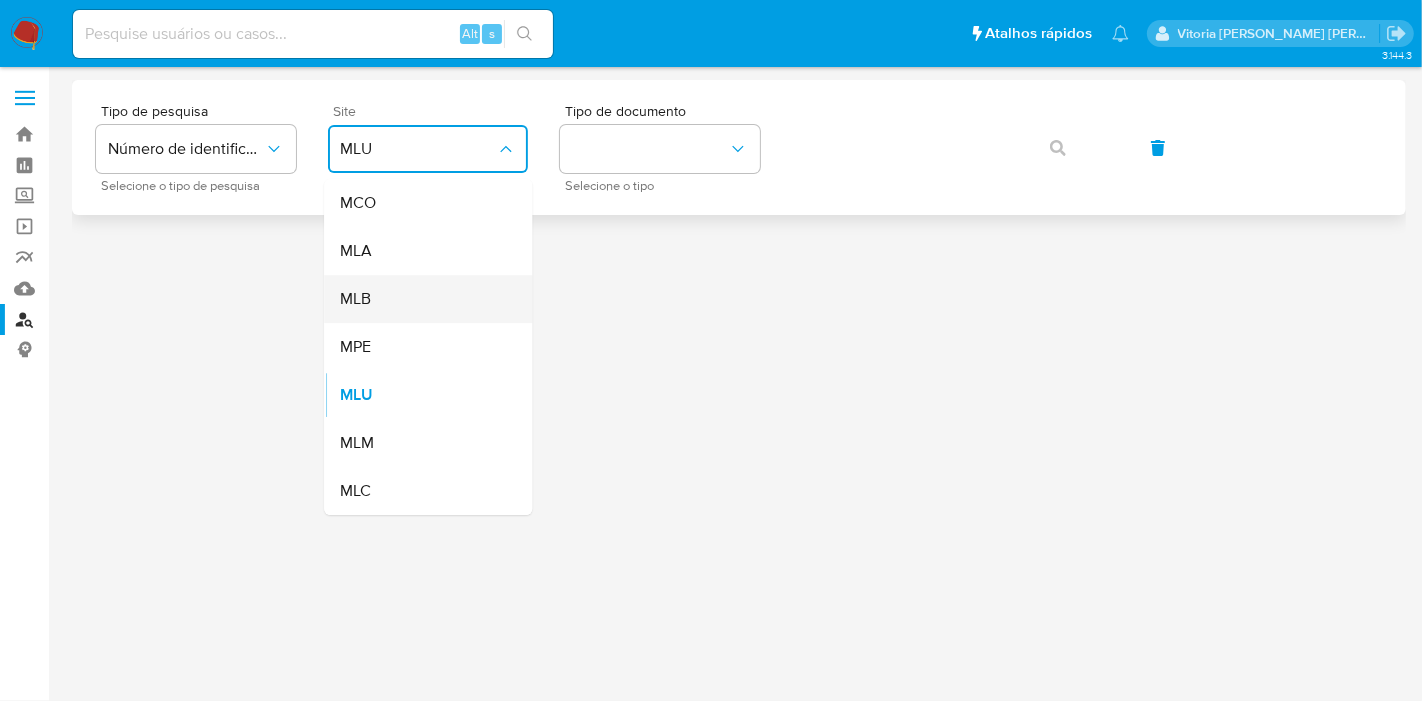 click on "MLB" at bounding box center (422, 299) 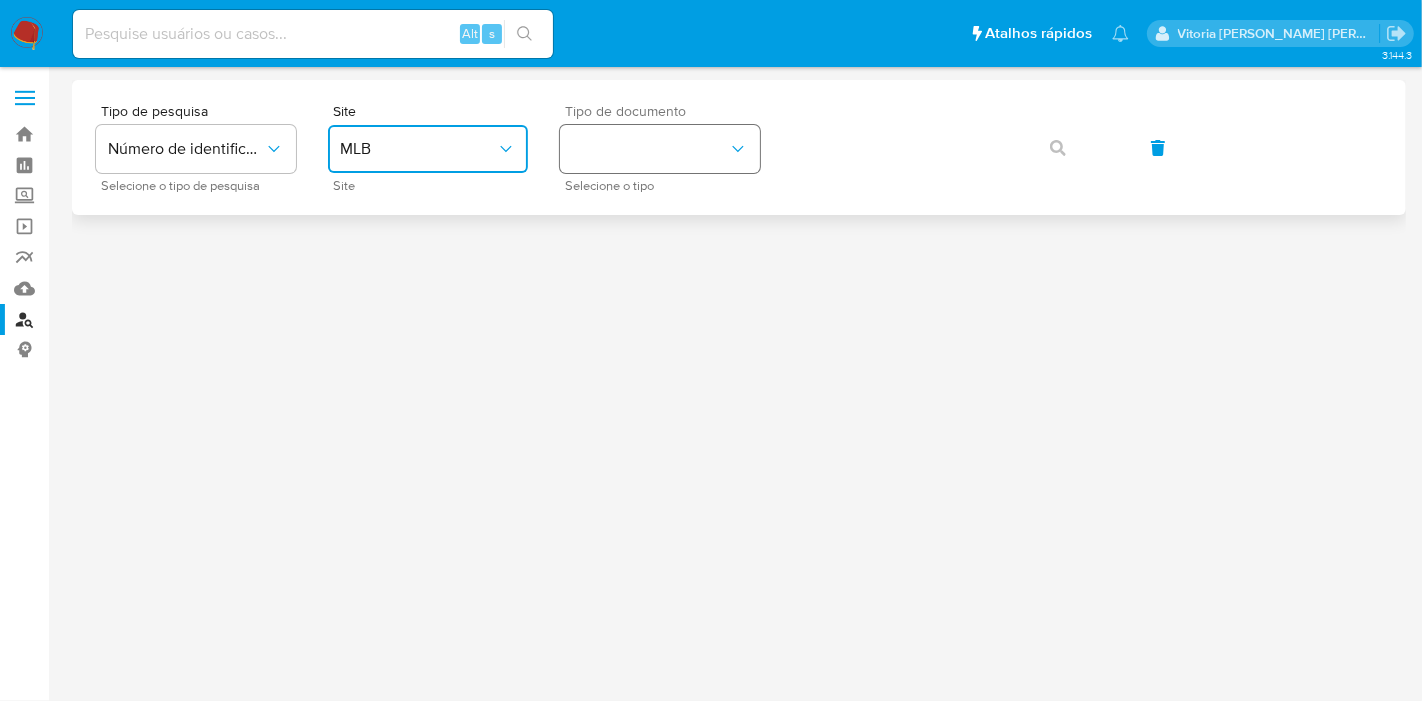 click at bounding box center (660, 149) 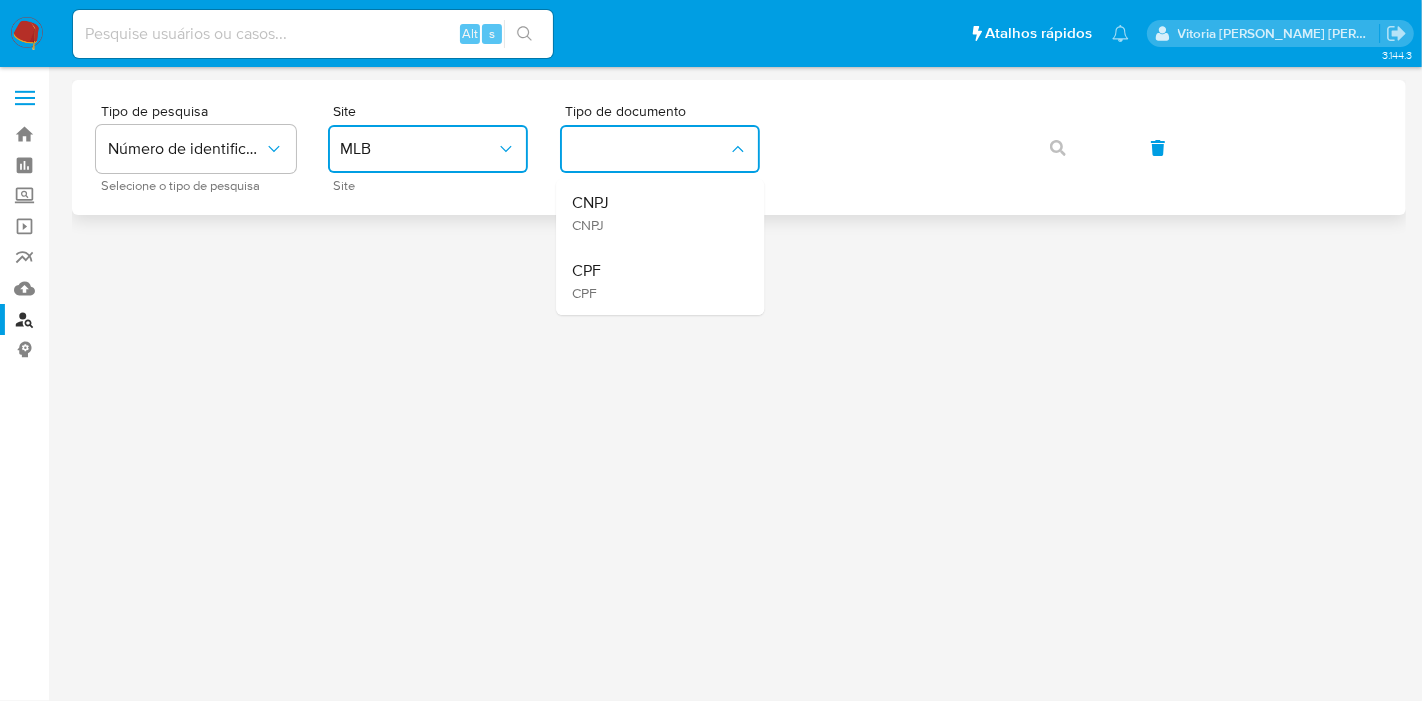 drag, startPoint x: 621, startPoint y: 281, endPoint x: 882, endPoint y: 178, distance: 280.58865 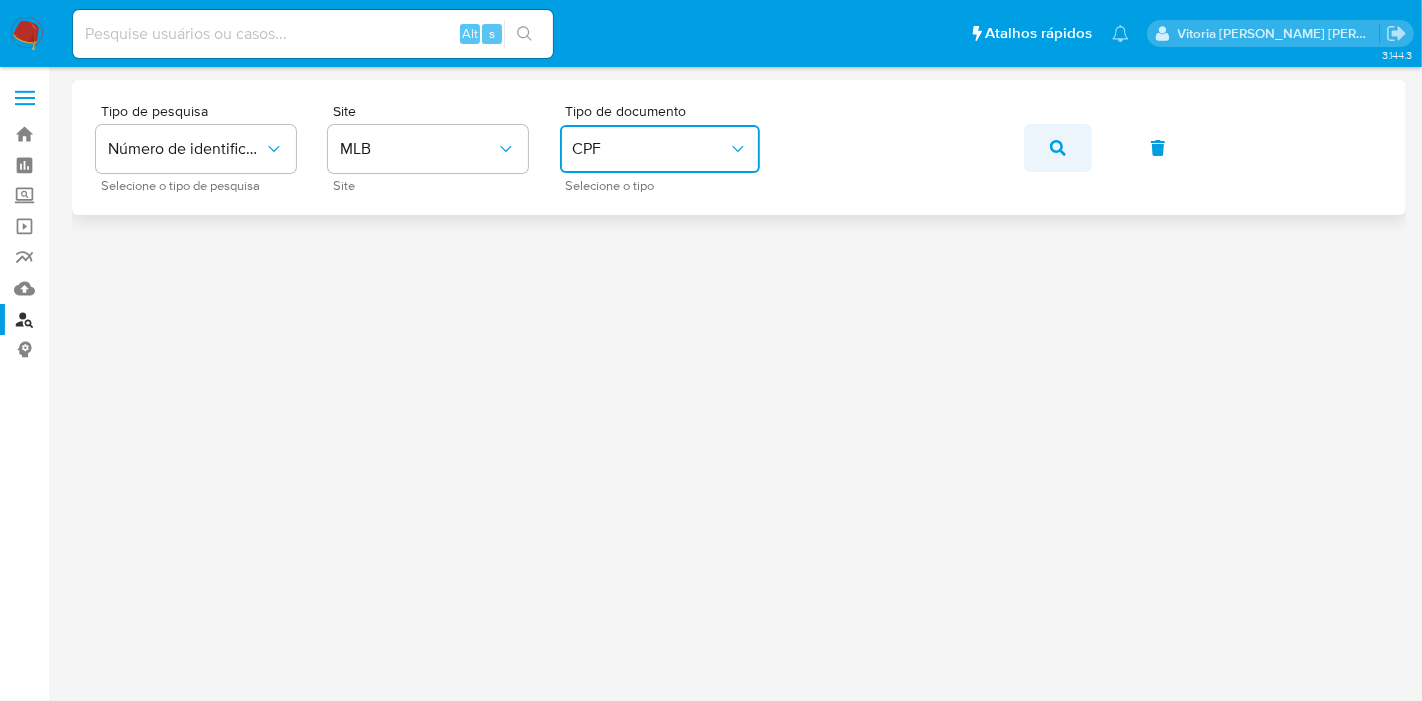 click at bounding box center (1058, 148) 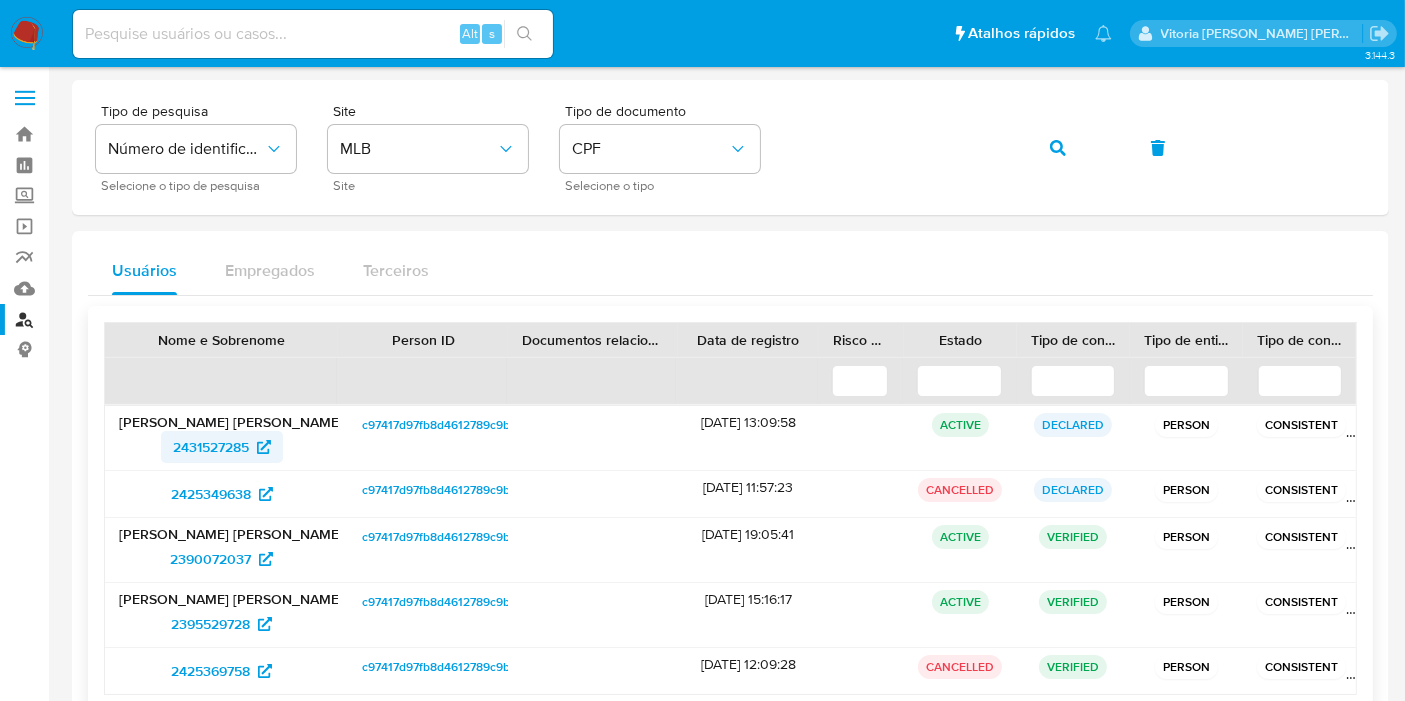 click on "2431527285" at bounding box center [211, 447] 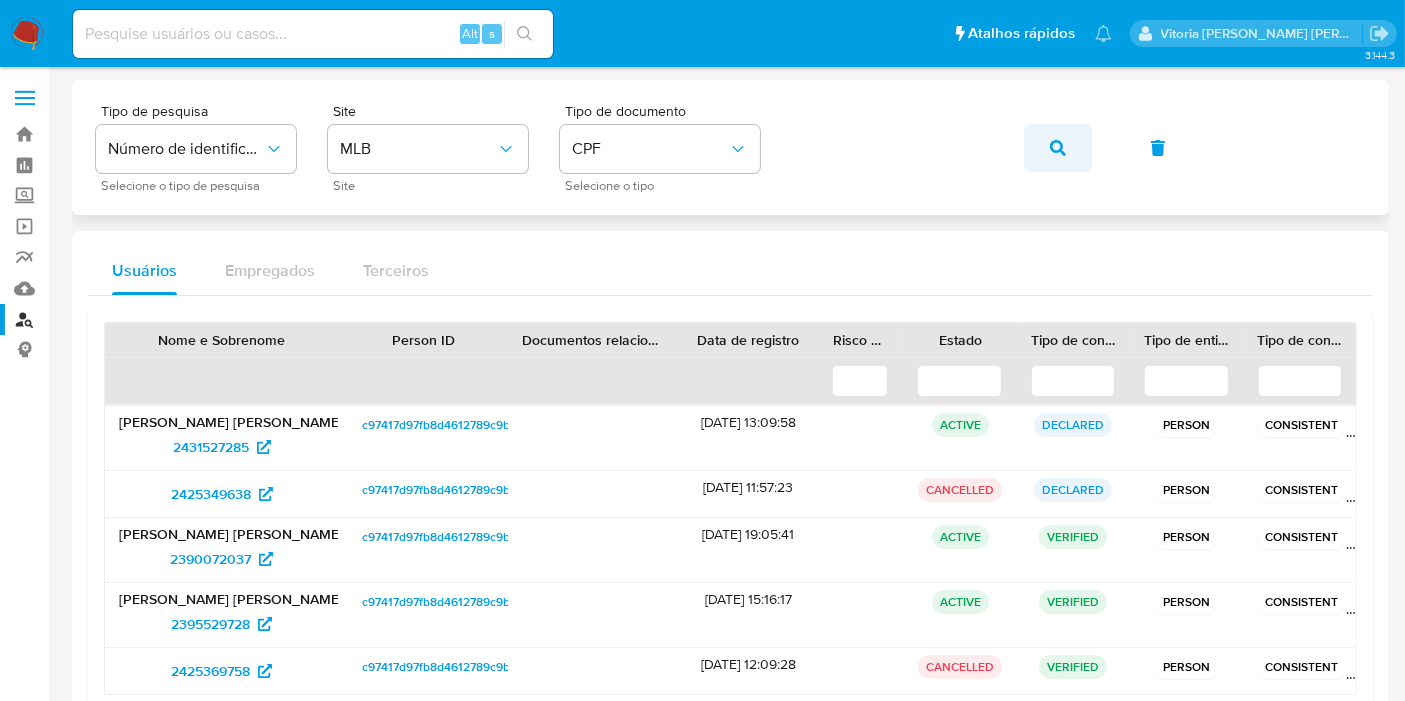 click at bounding box center [1058, 148] 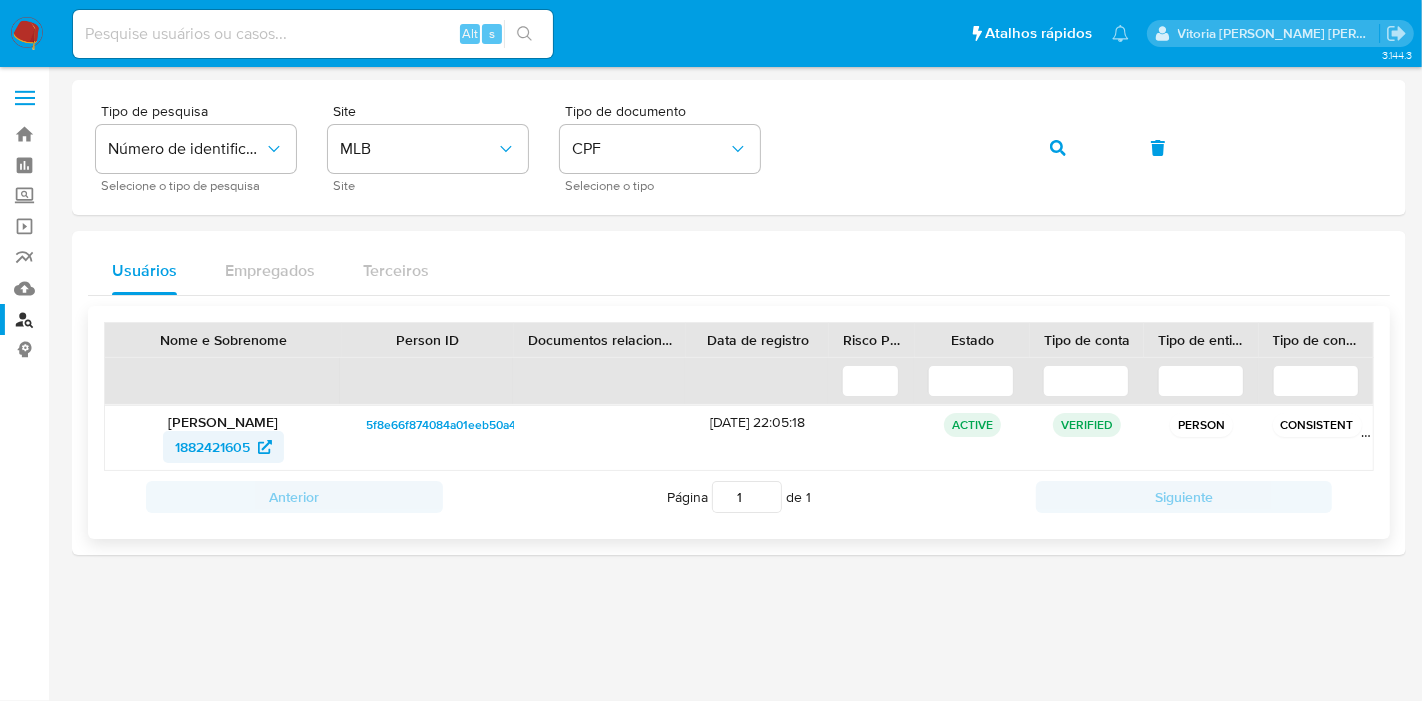 click on "1882421605" at bounding box center (212, 447) 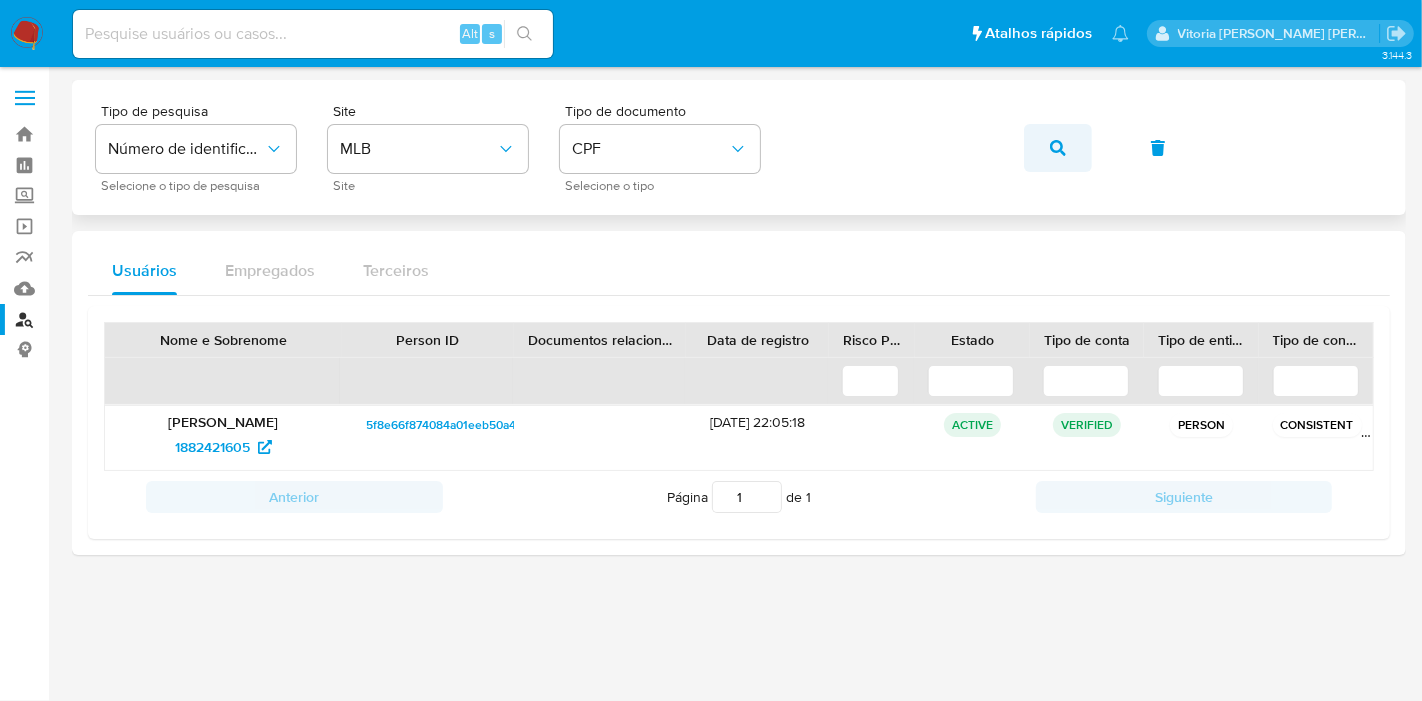 click at bounding box center [1058, 148] 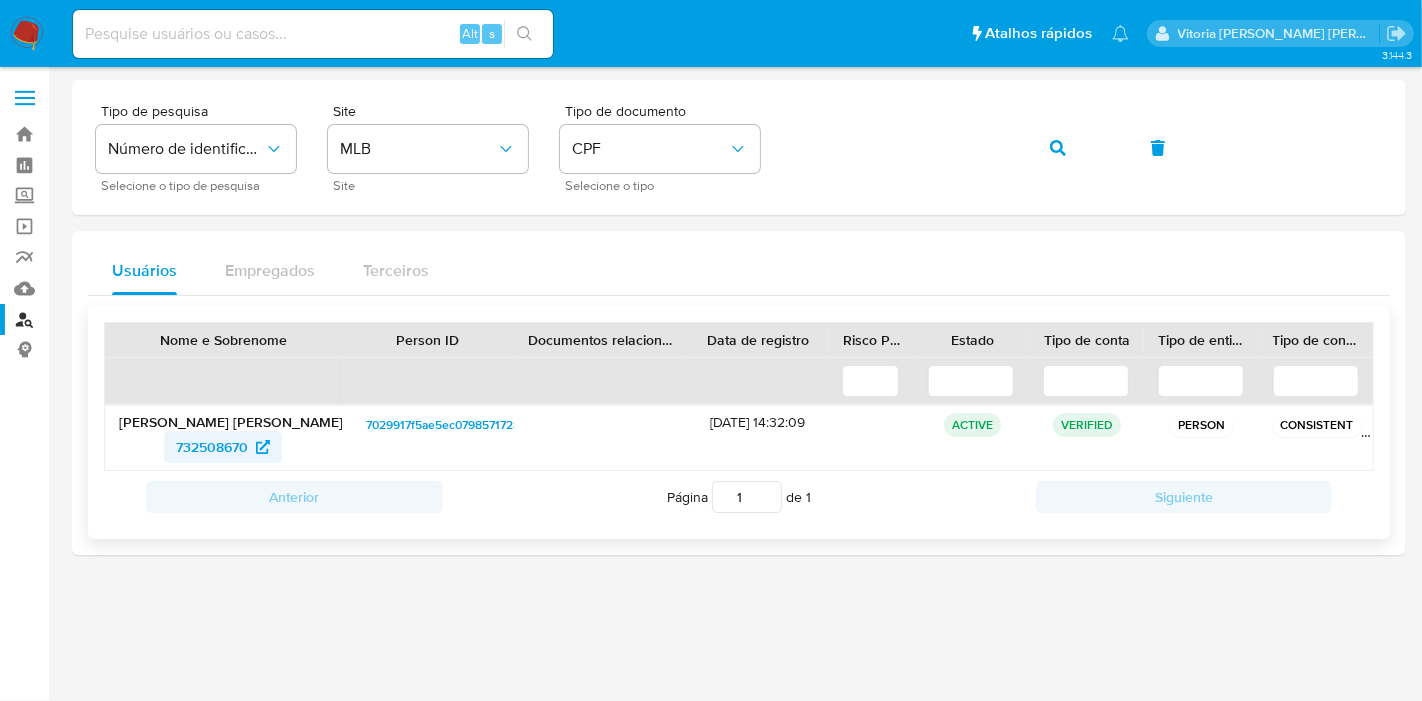 click on "732508670" at bounding box center (212, 447) 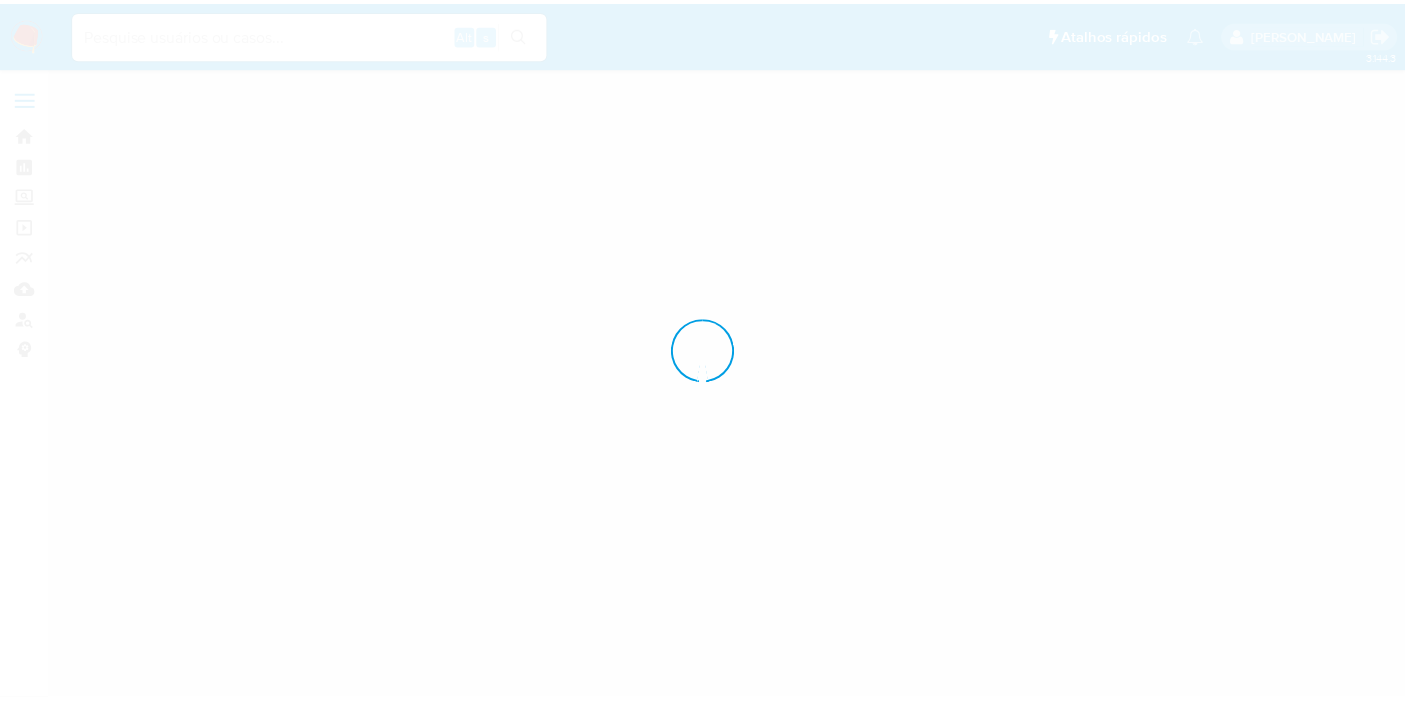 scroll, scrollTop: 0, scrollLeft: 0, axis: both 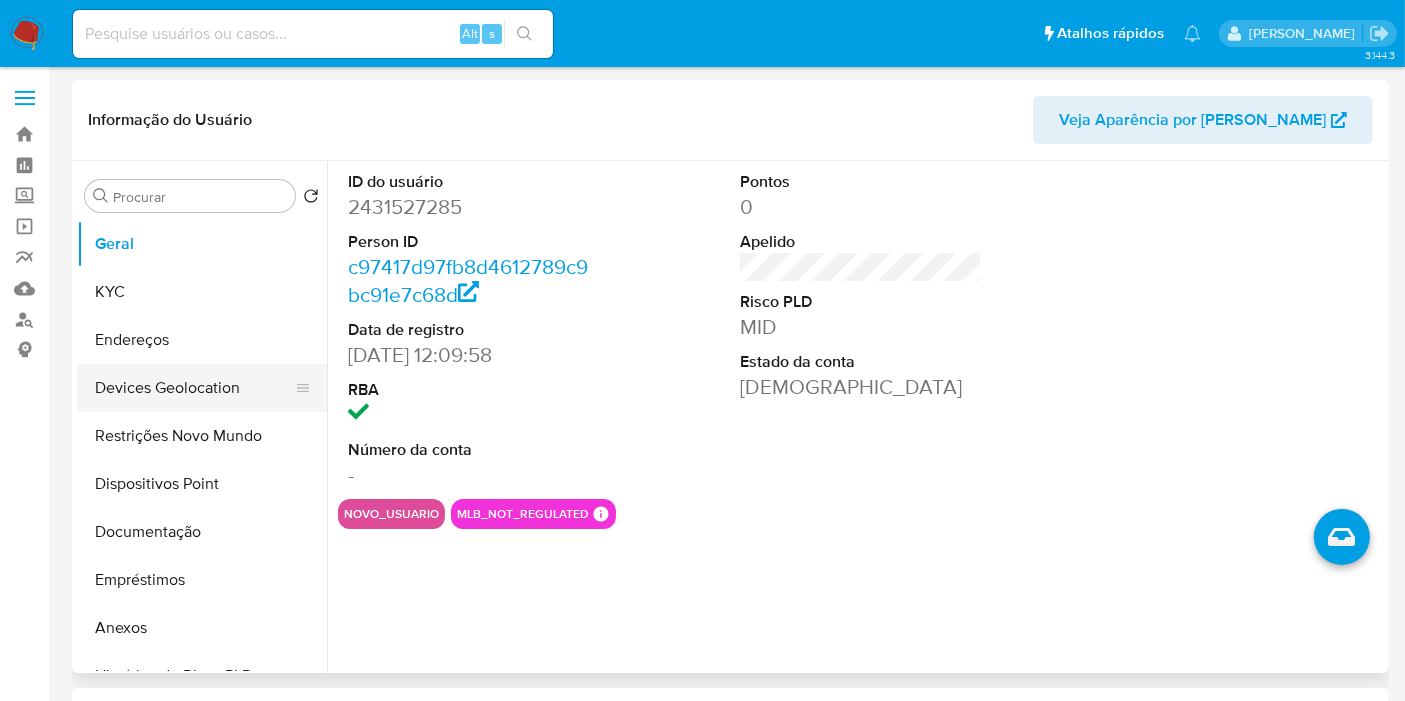select on "10" 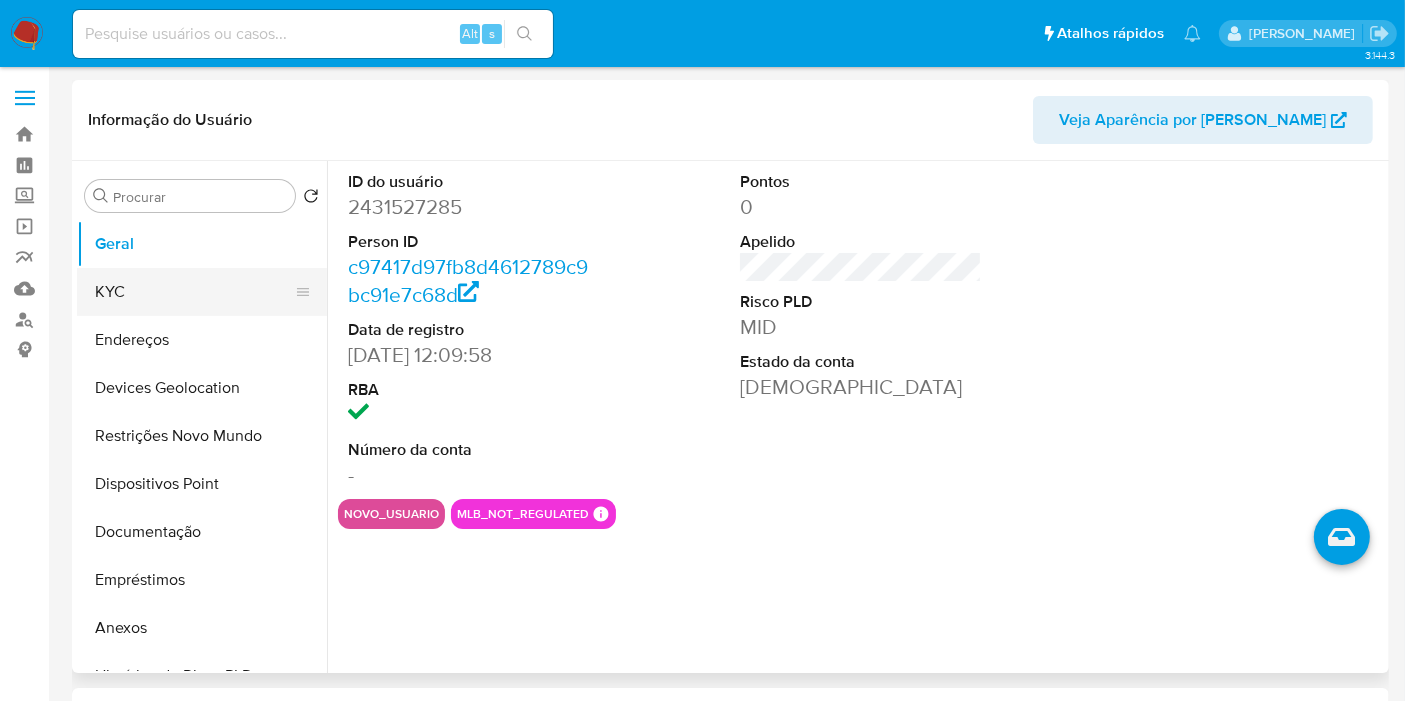 click on "KYC" at bounding box center (194, 292) 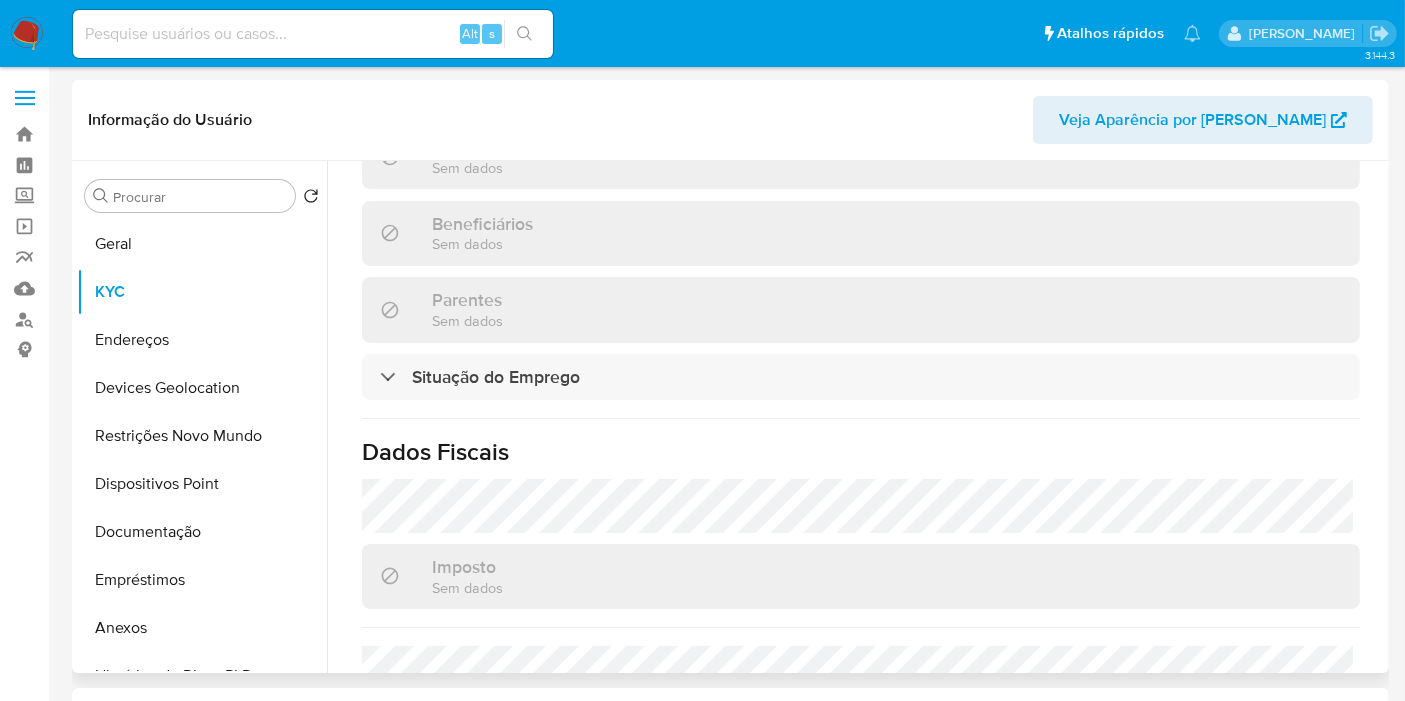 scroll, scrollTop: 947, scrollLeft: 0, axis: vertical 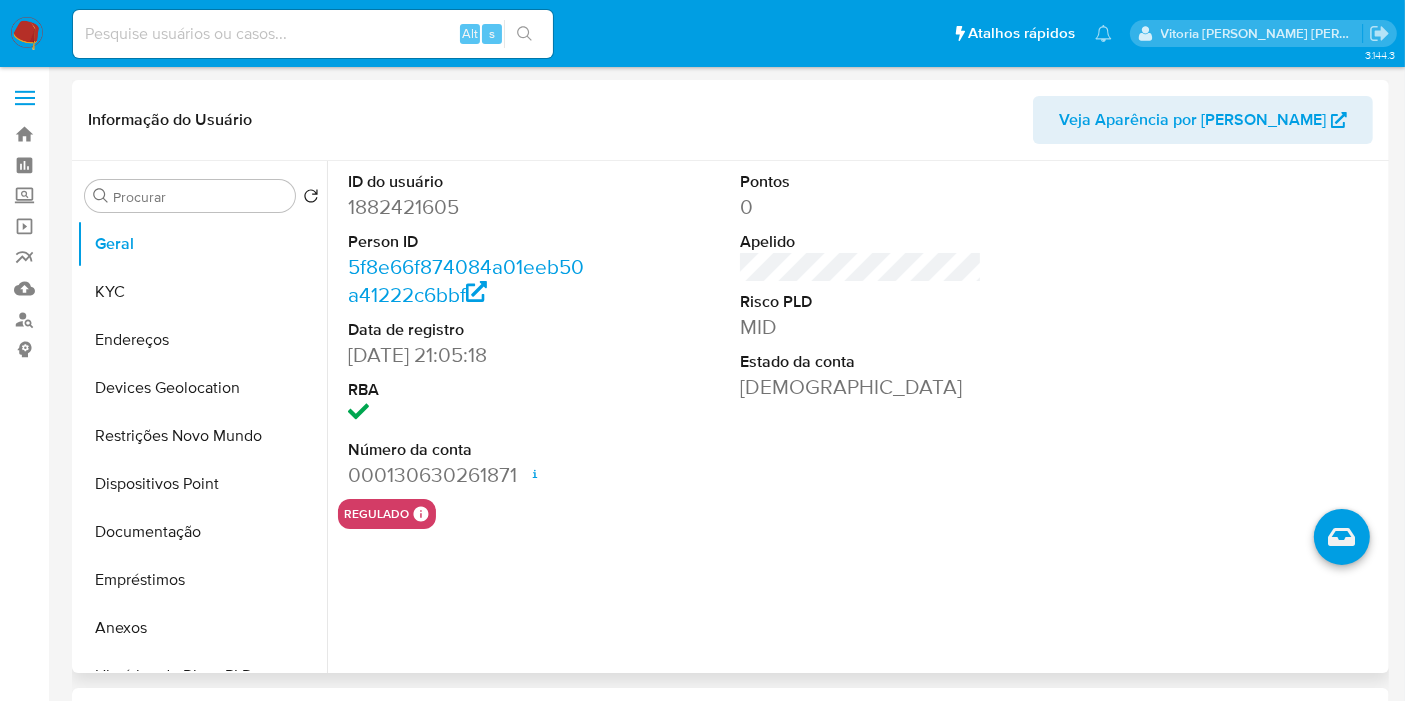 select on "10" 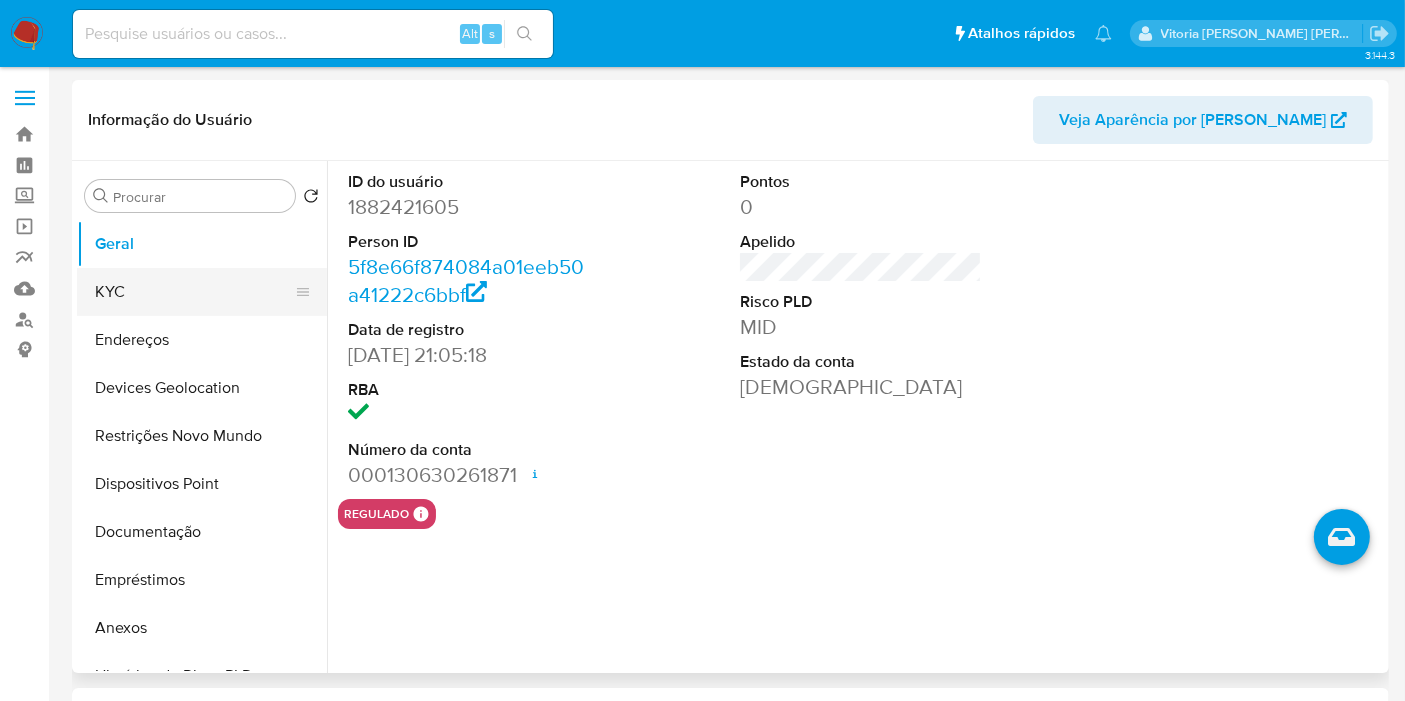 click on "KYC" at bounding box center [194, 292] 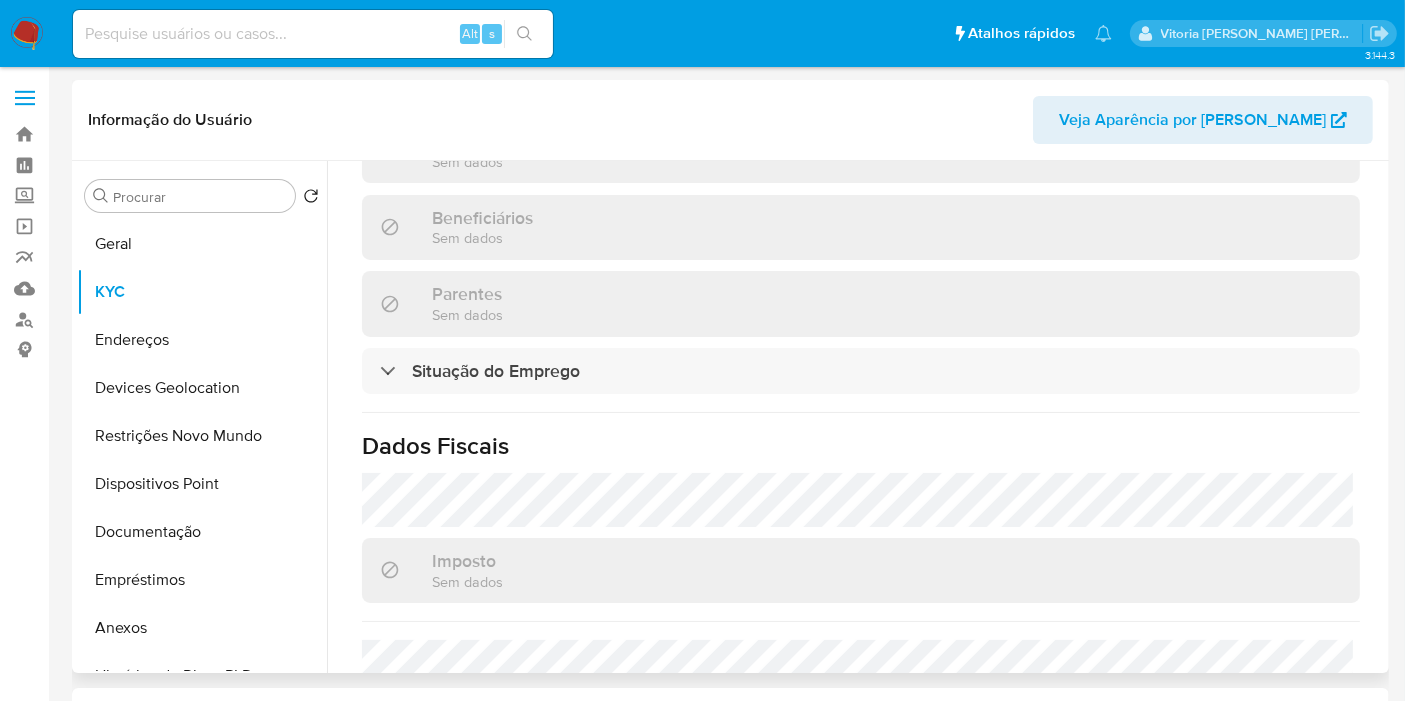 scroll, scrollTop: 947, scrollLeft: 0, axis: vertical 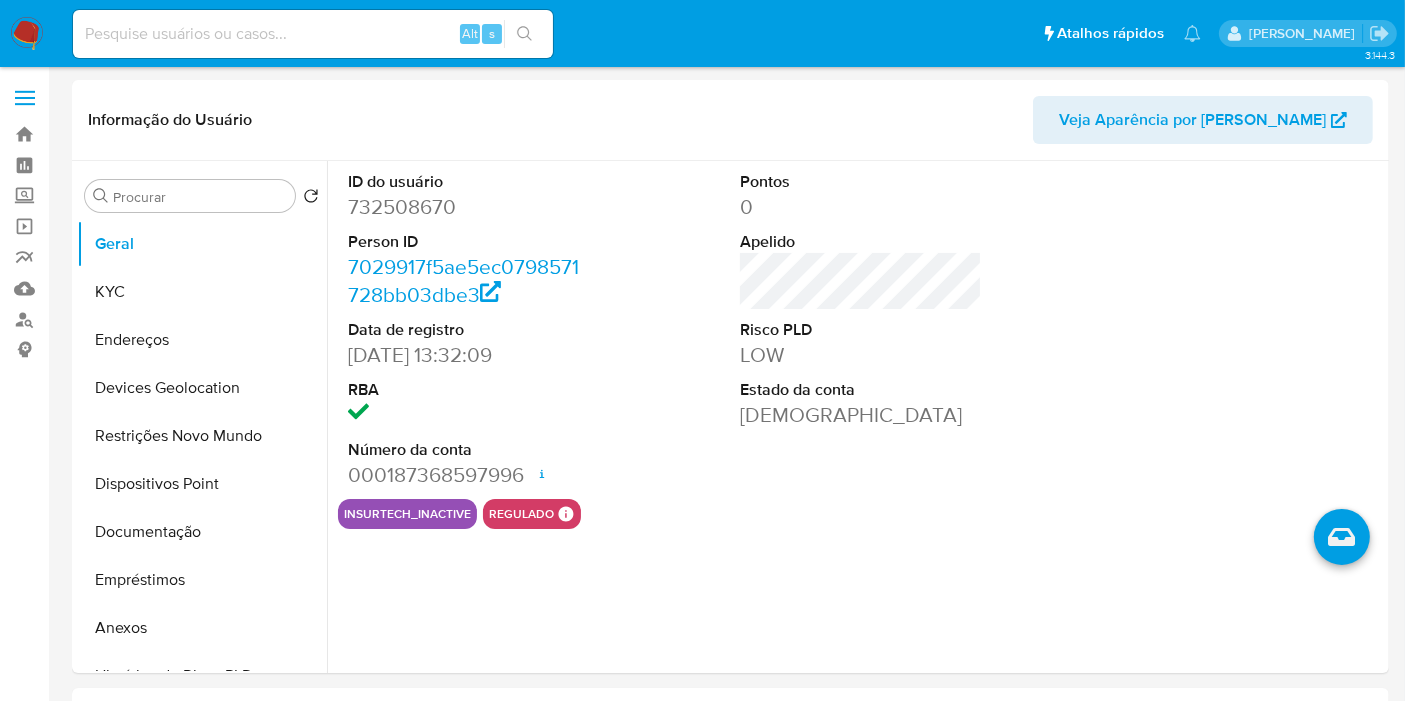 select on "10" 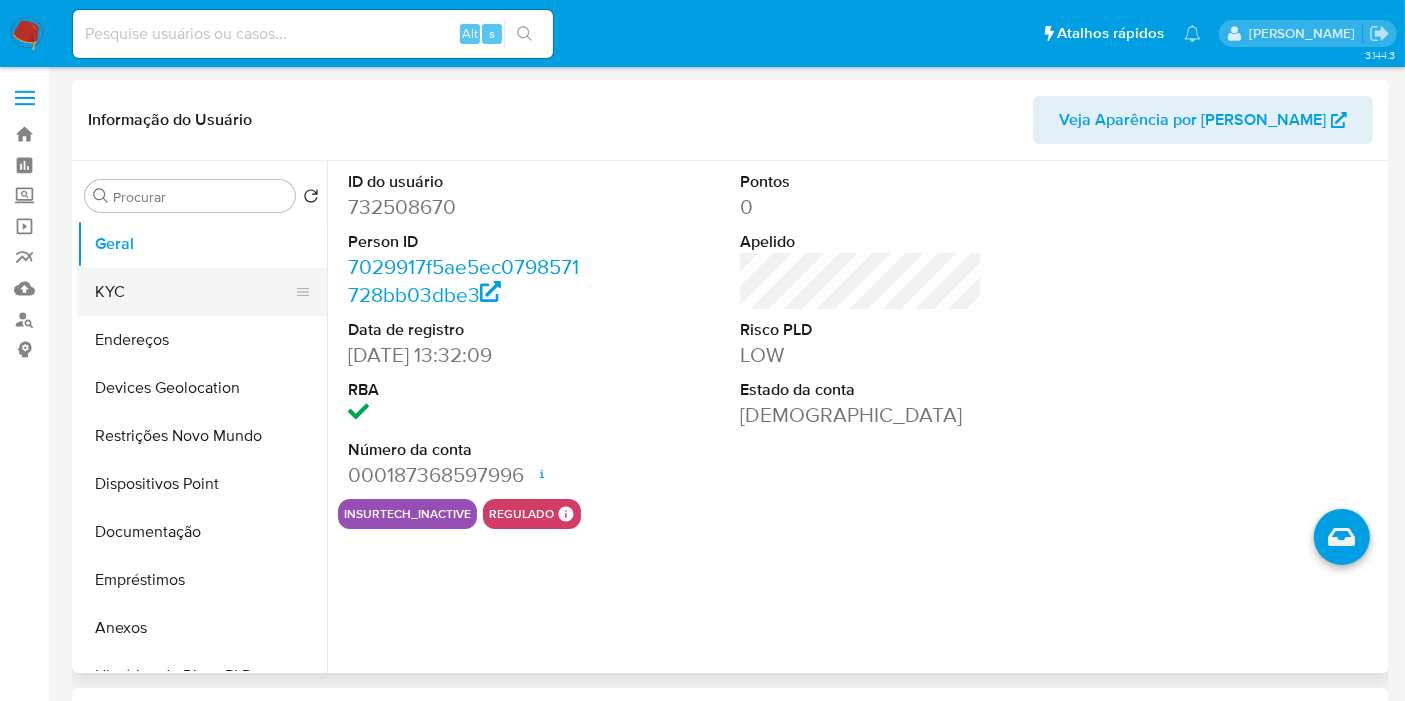 click on "KYC" at bounding box center (194, 292) 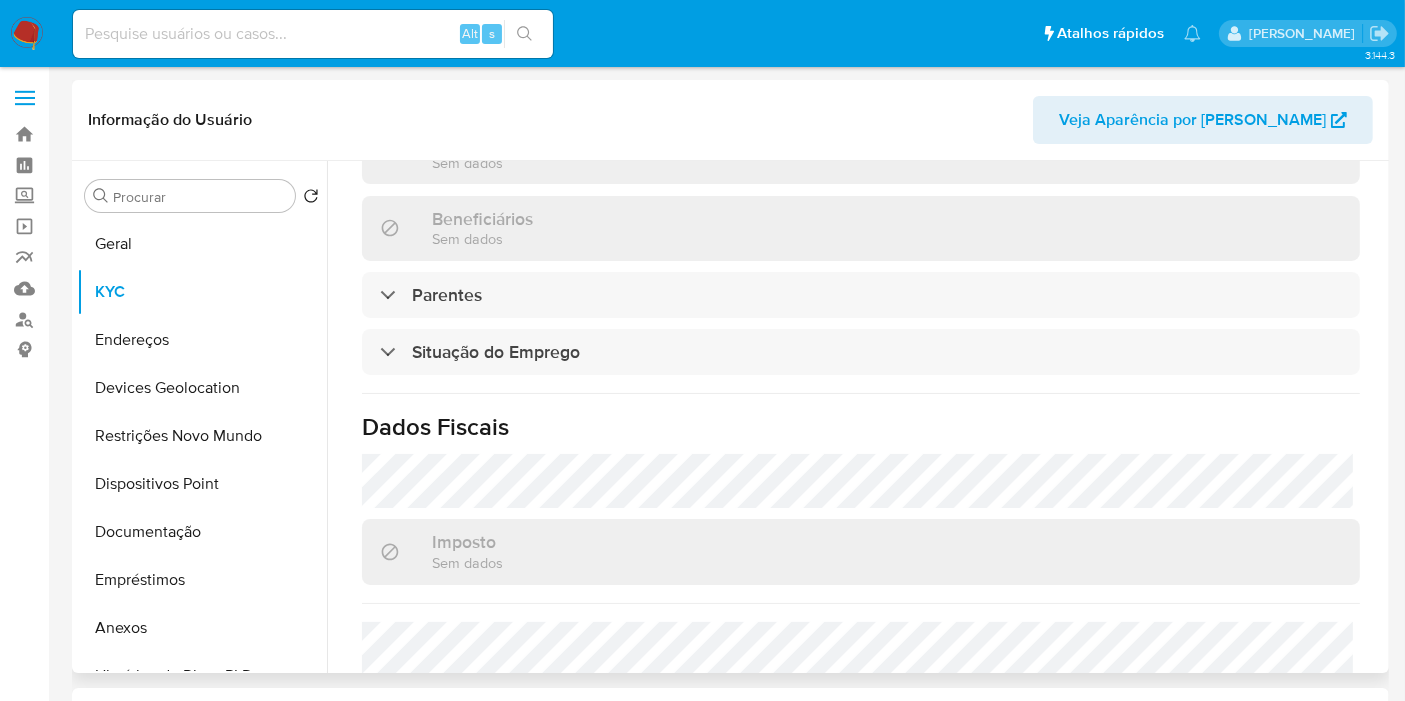 scroll, scrollTop: 928, scrollLeft: 0, axis: vertical 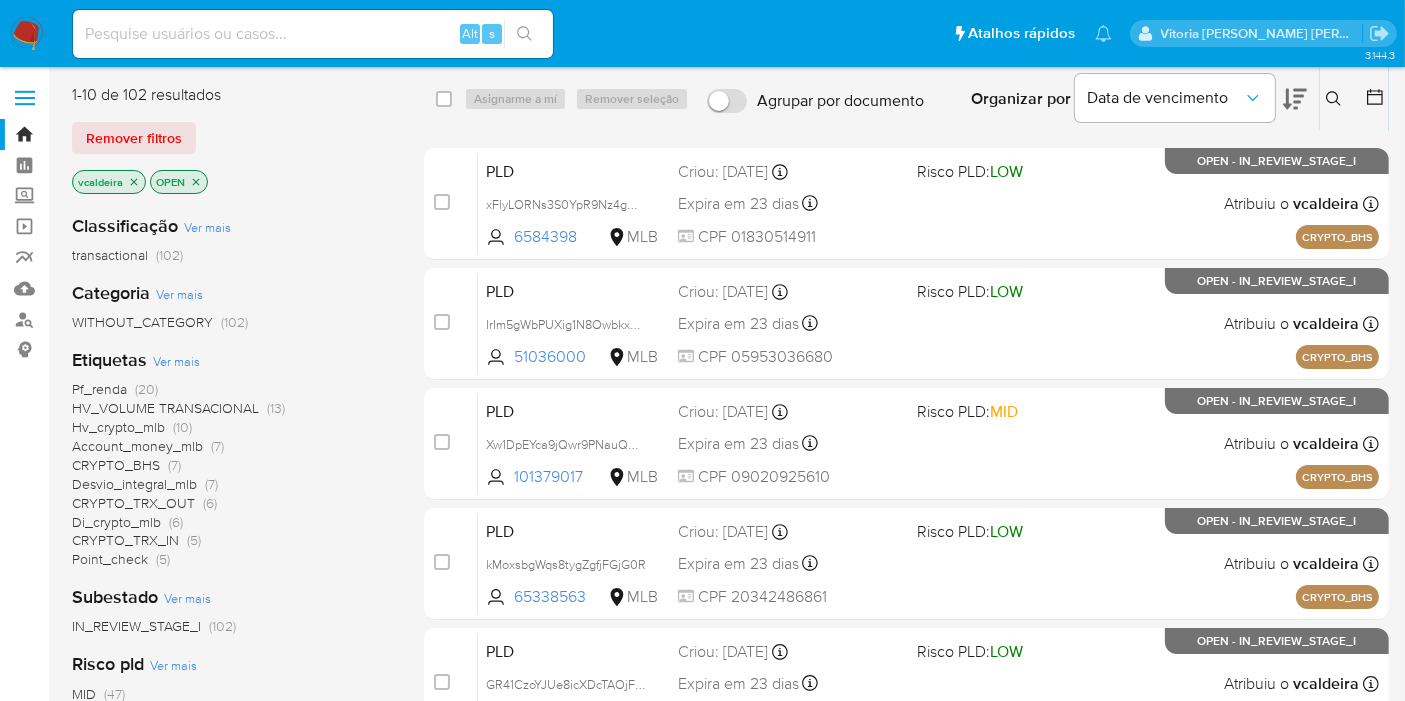 click at bounding box center [313, 34] 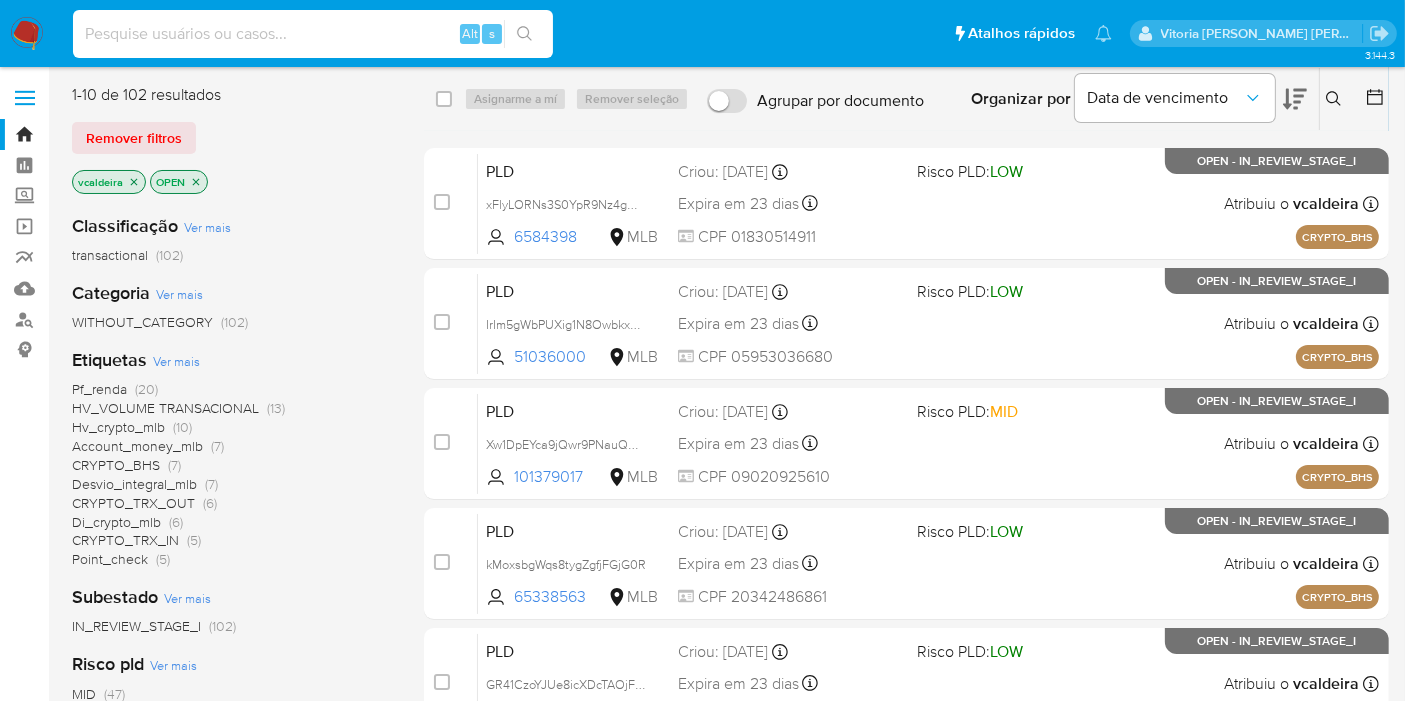 paste on "2314366445" 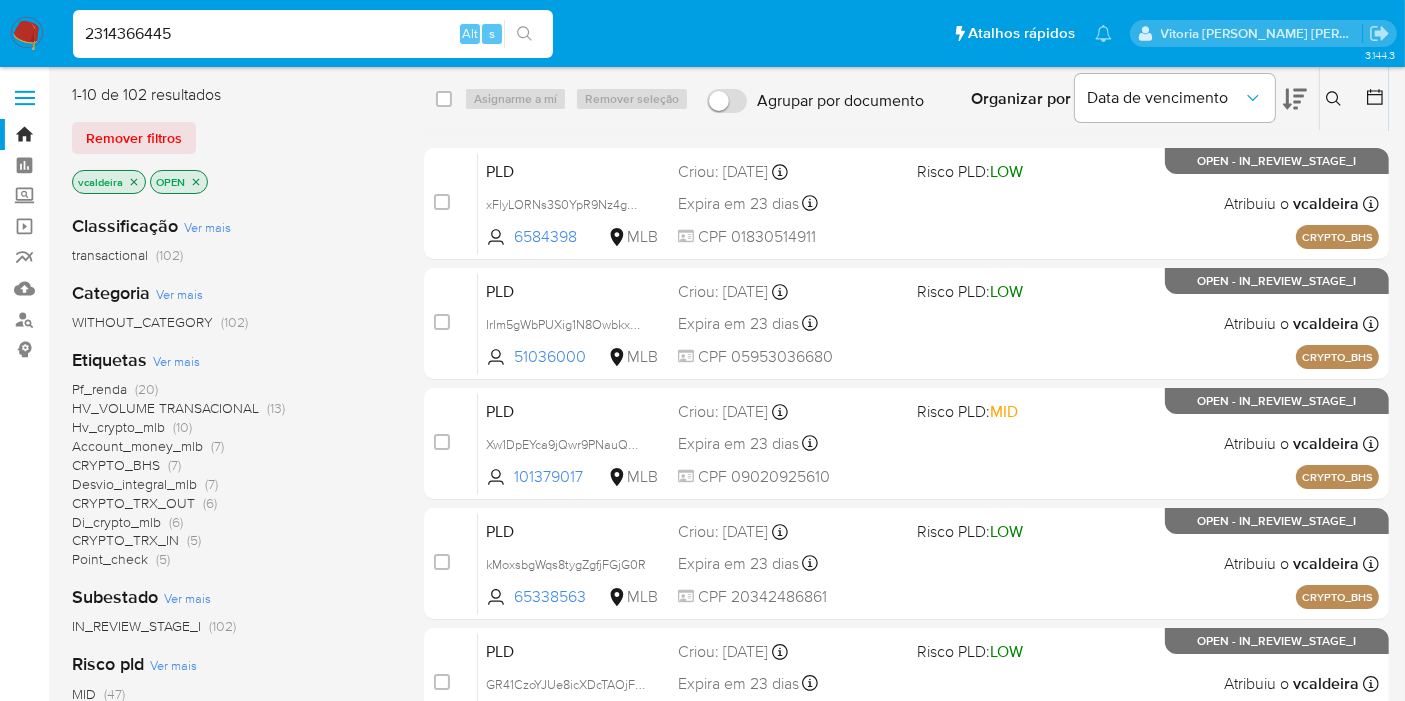 click on "2314366445" at bounding box center [313, 34] 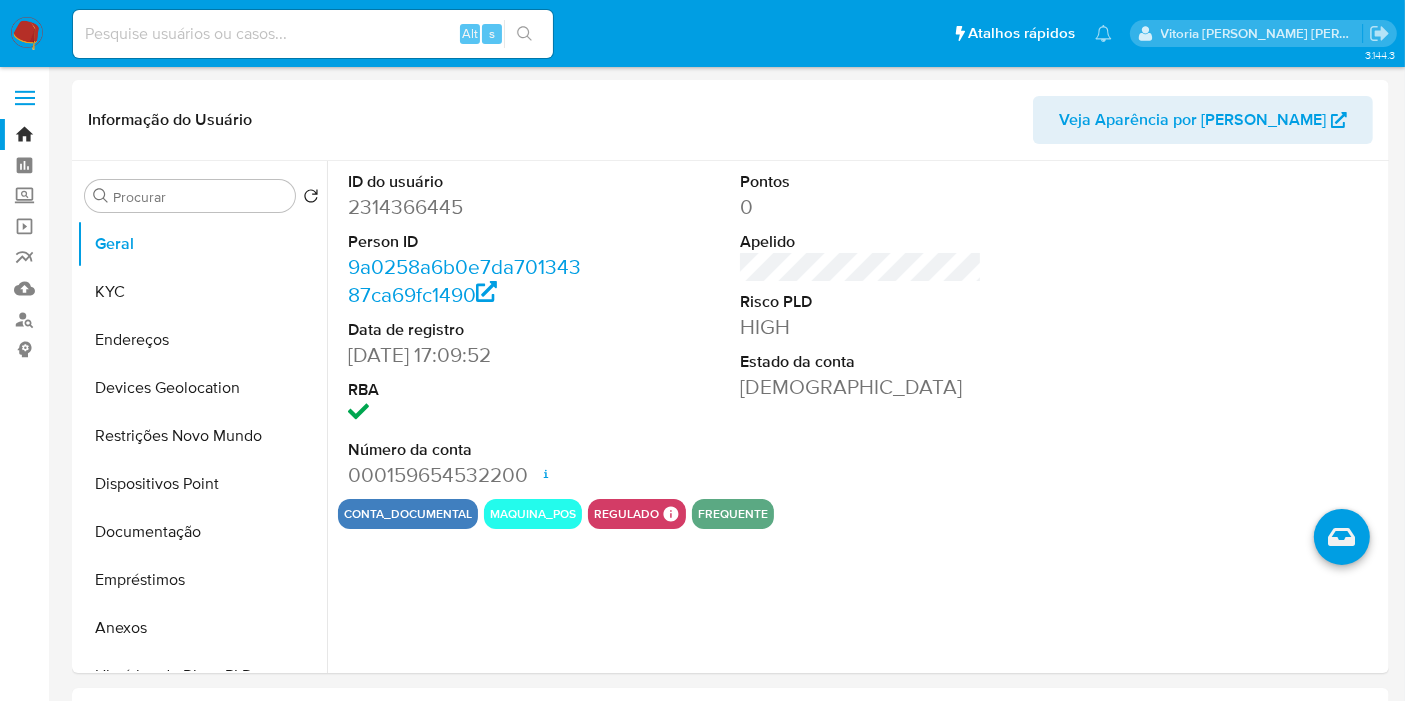 select on "10" 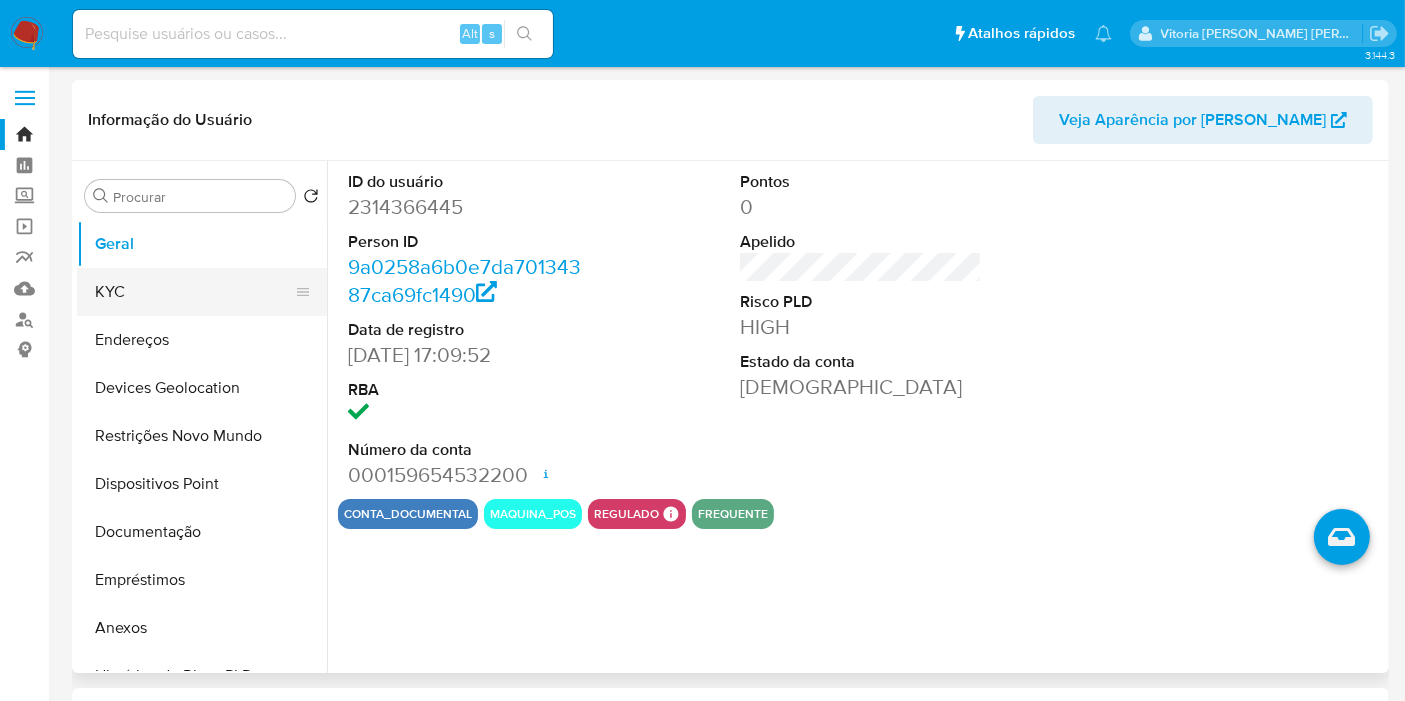 click on "KYC" at bounding box center (194, 292) 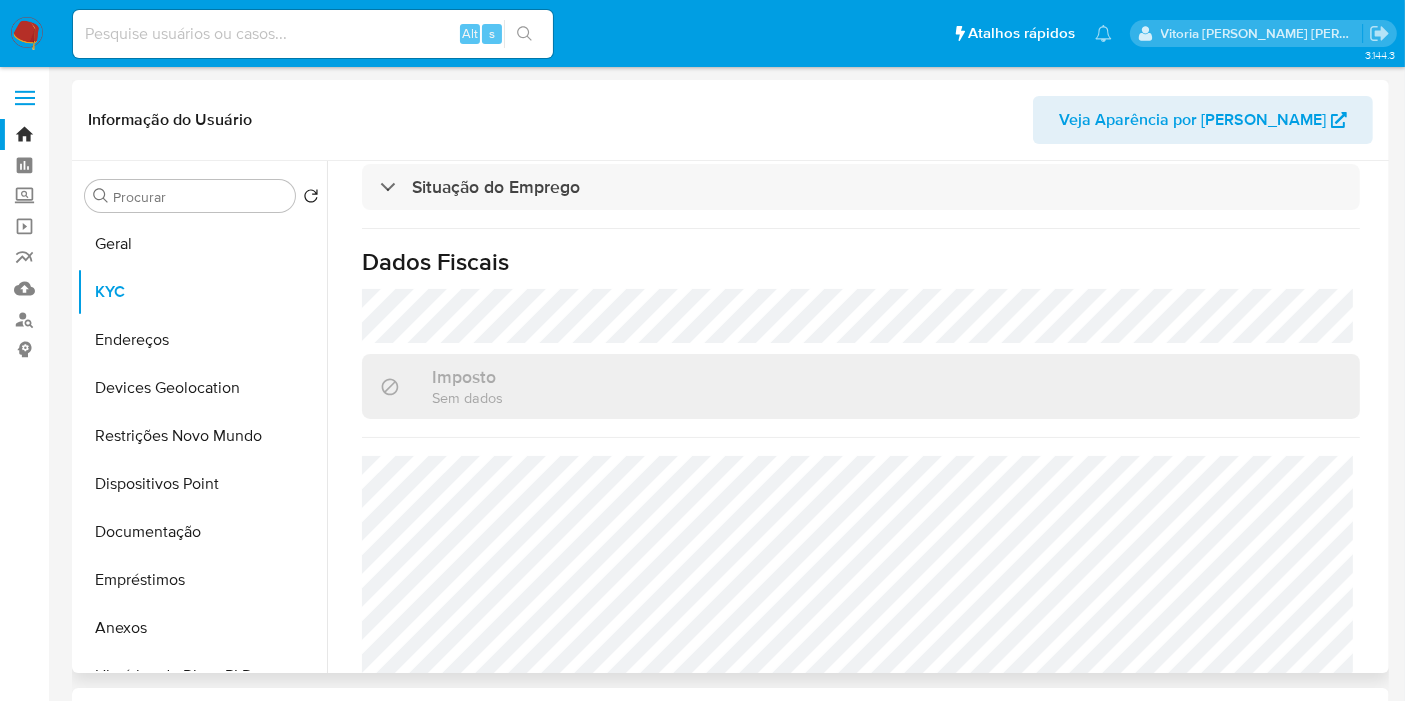 scroll, scrollTop: 908, scrollLeft: 0, axis: vertical 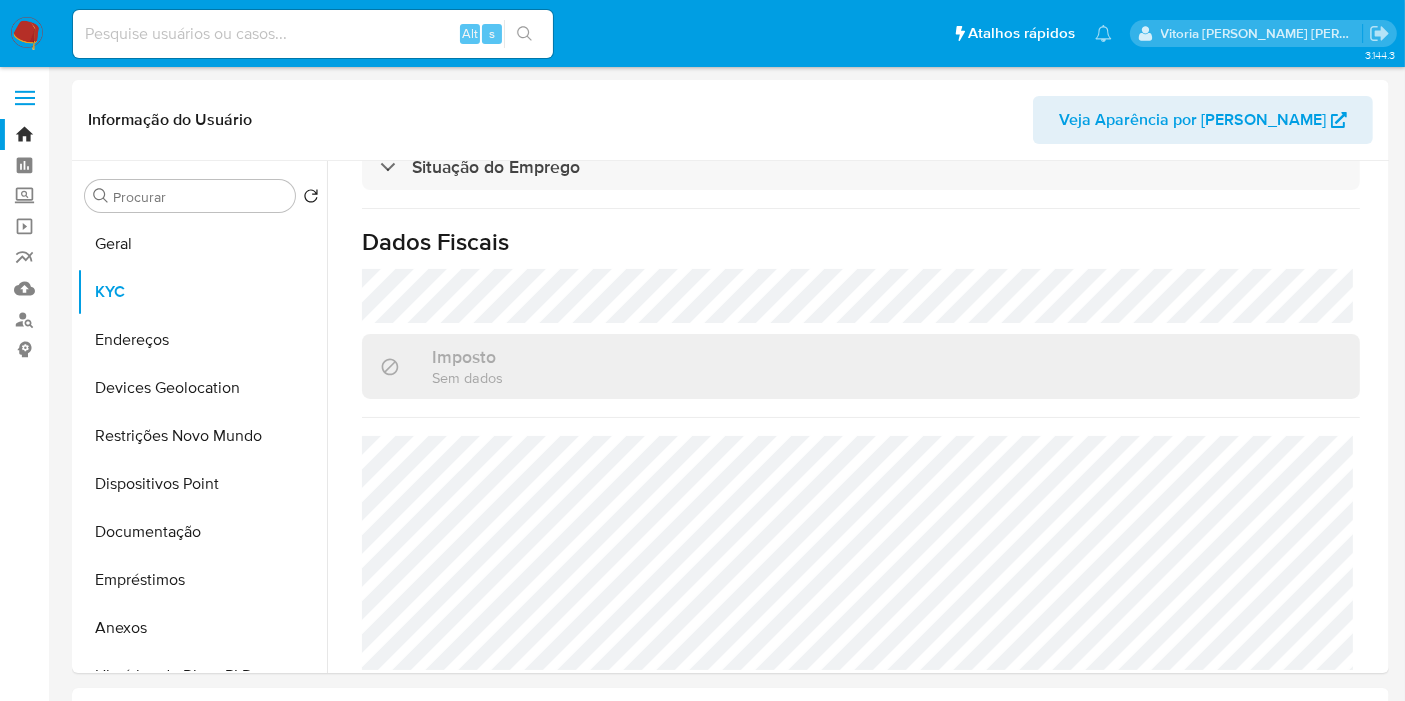 click at bounding box center [313, 34] 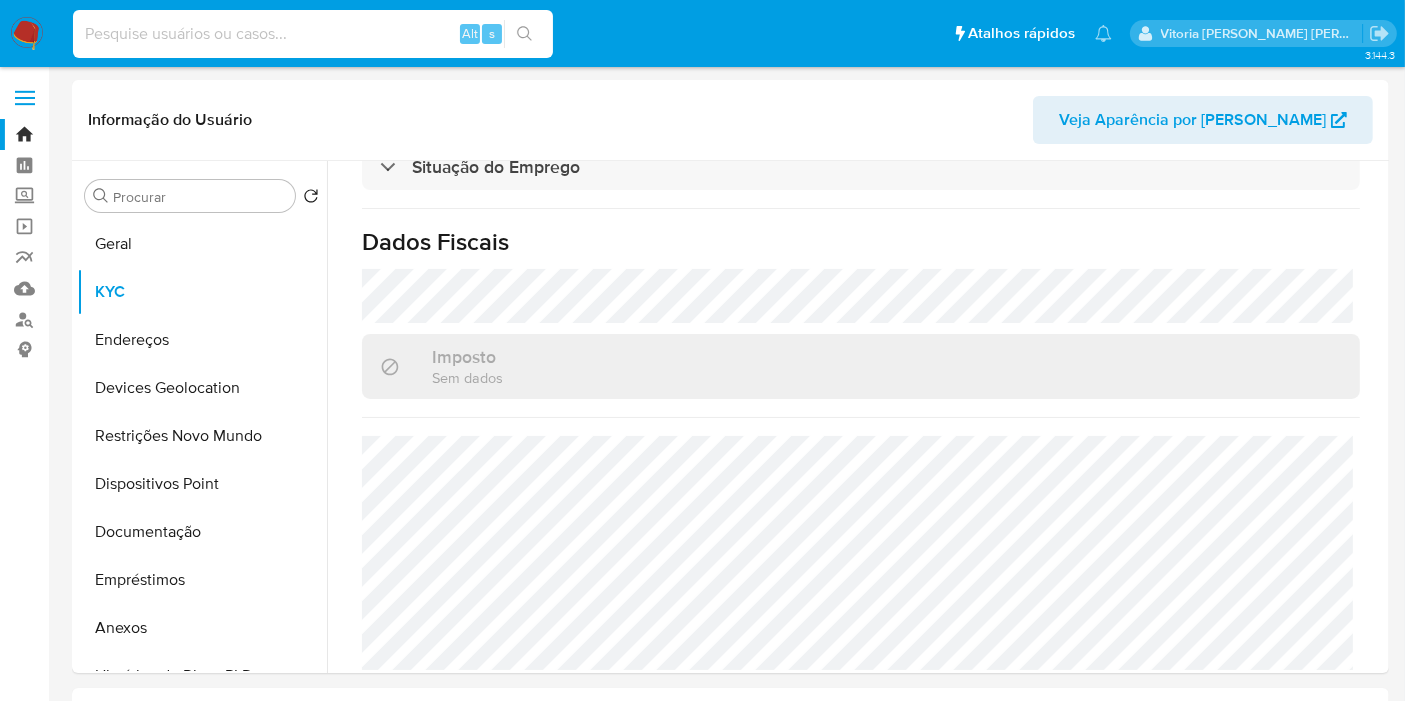 paste on "2314366445" 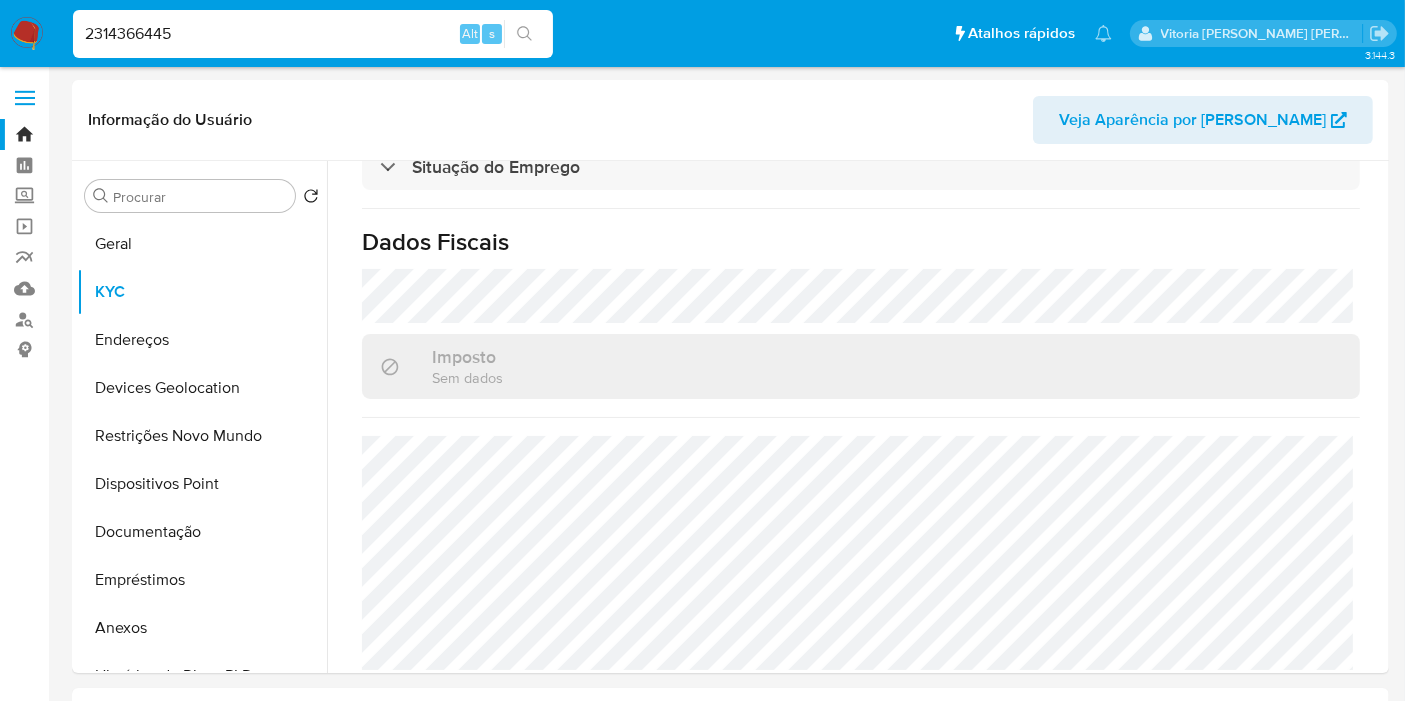 type on "2314366445" 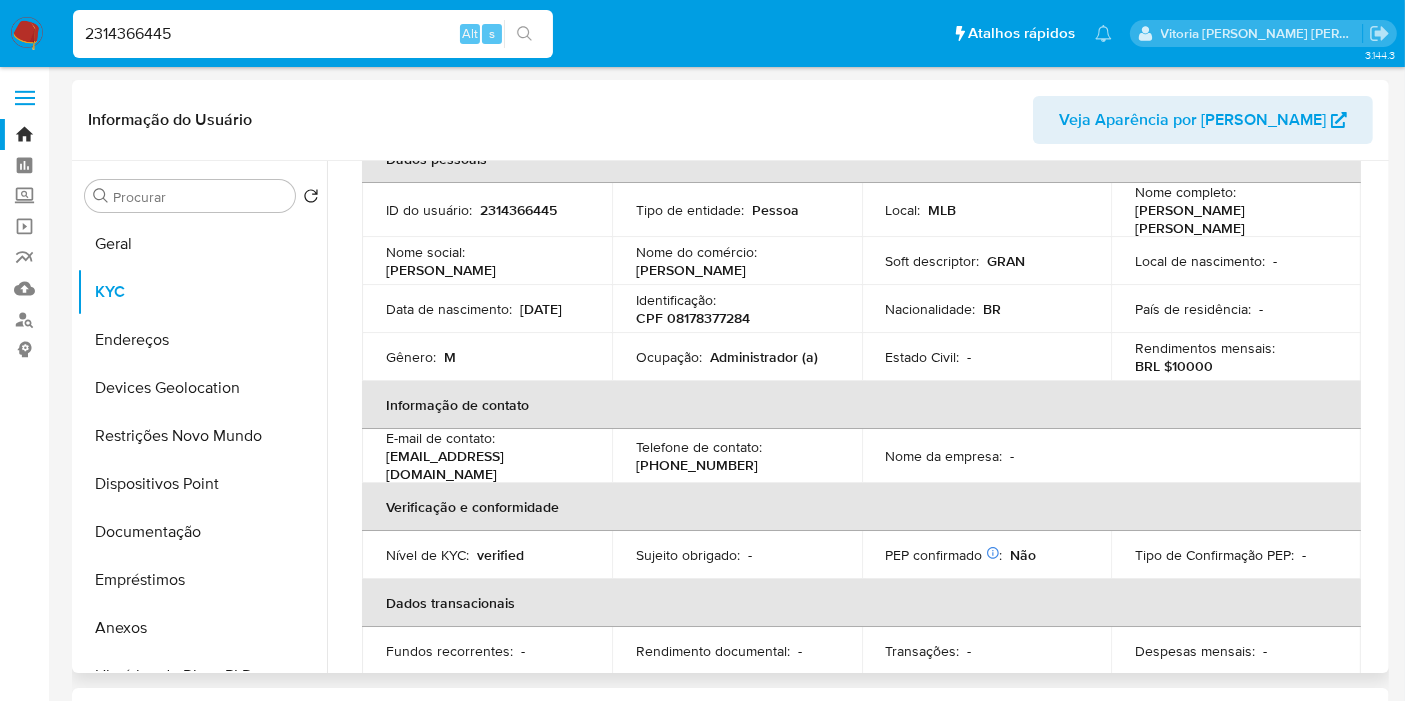 scroll, scrollTop: 19, scrollLeft: 0, axis: vertical 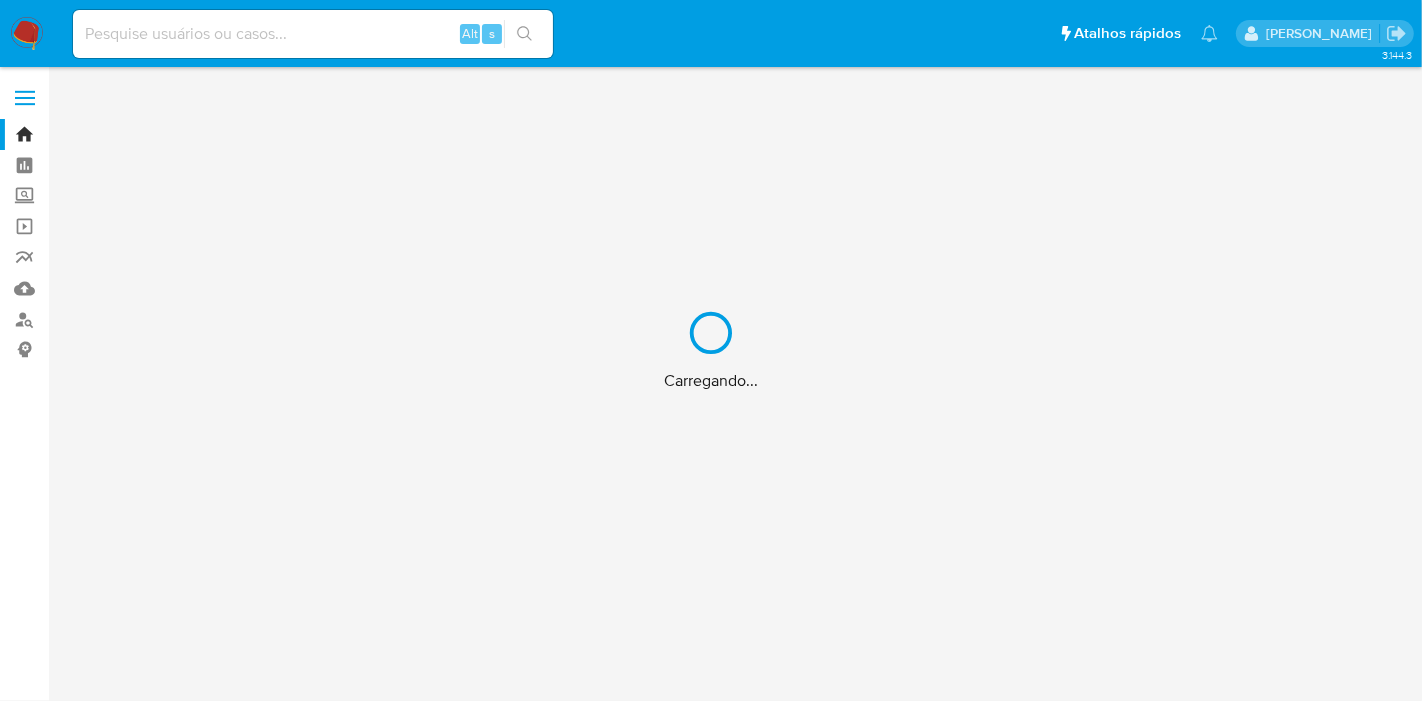 click on "Carregando..." at bounding box center [711, 350] 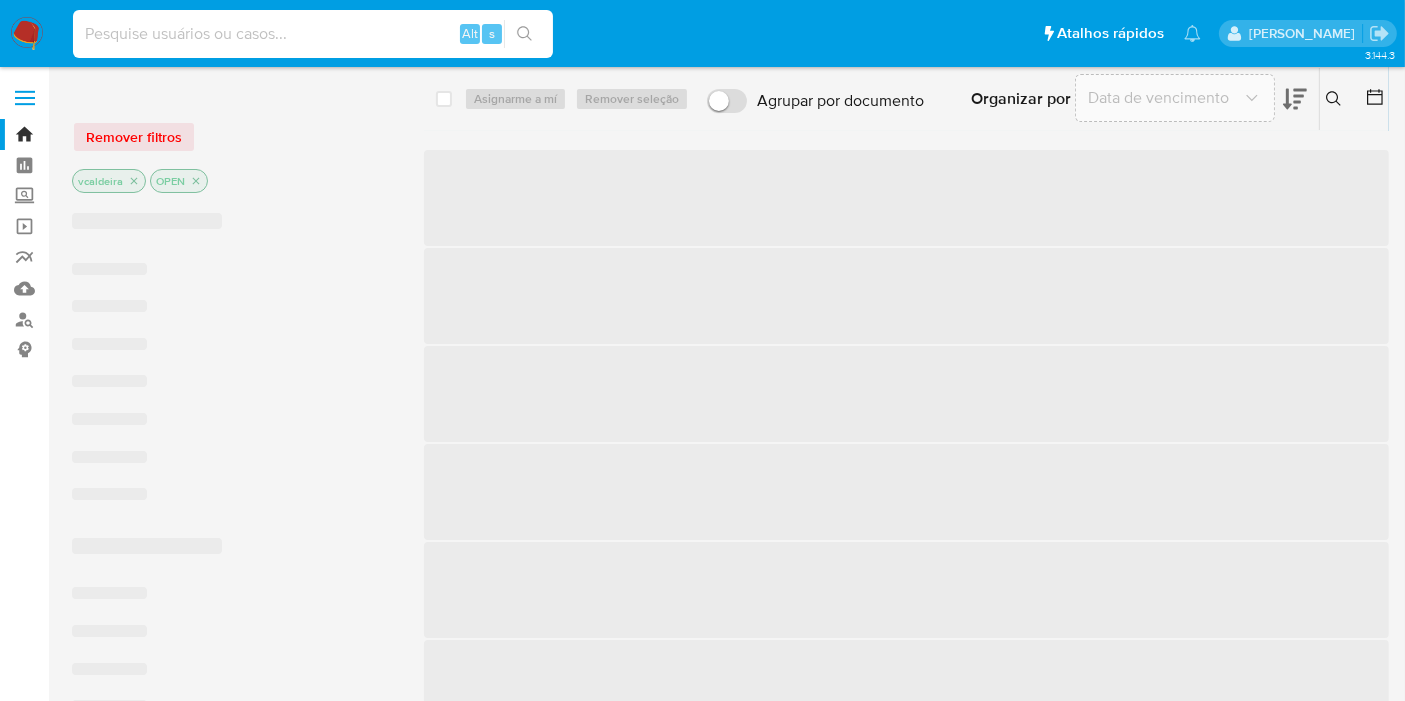 click at bounding box center (313, 34) 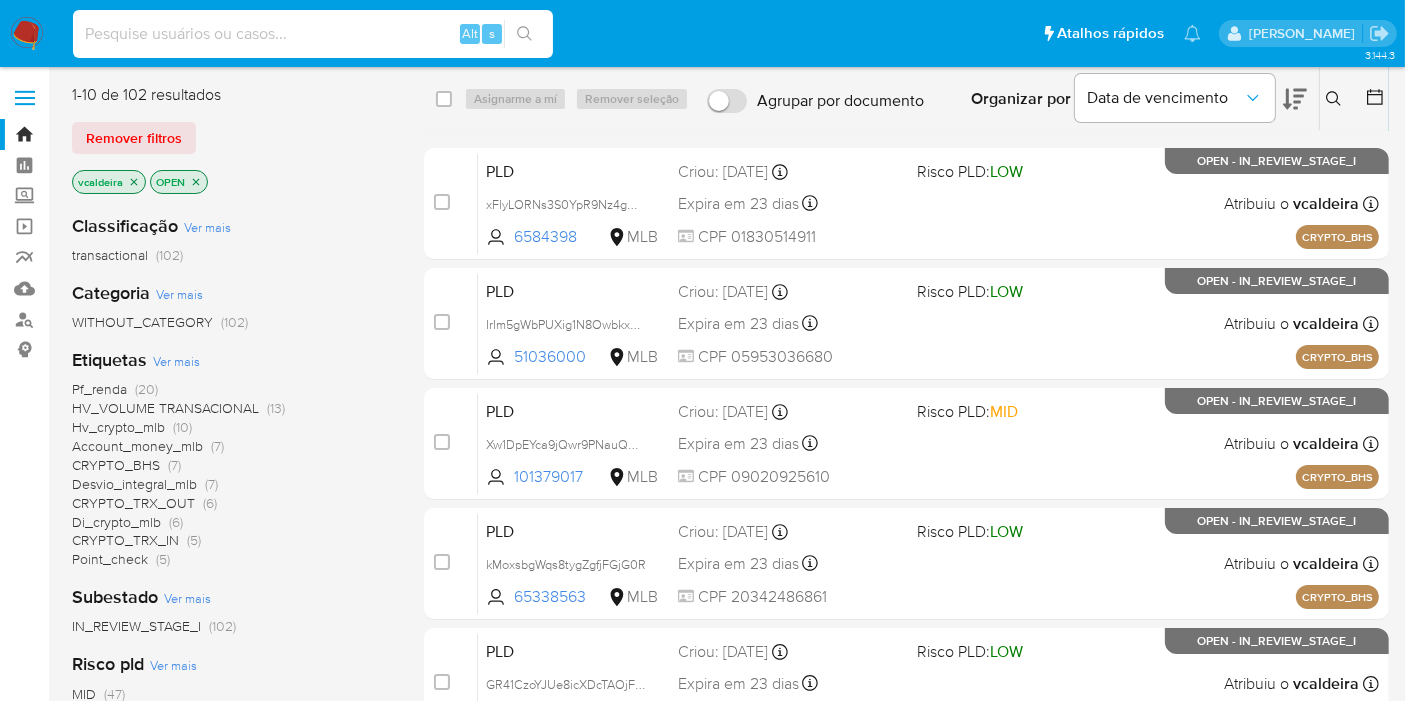 paste on "oWHvKYZE30dZHQCoYrVCIv2w" 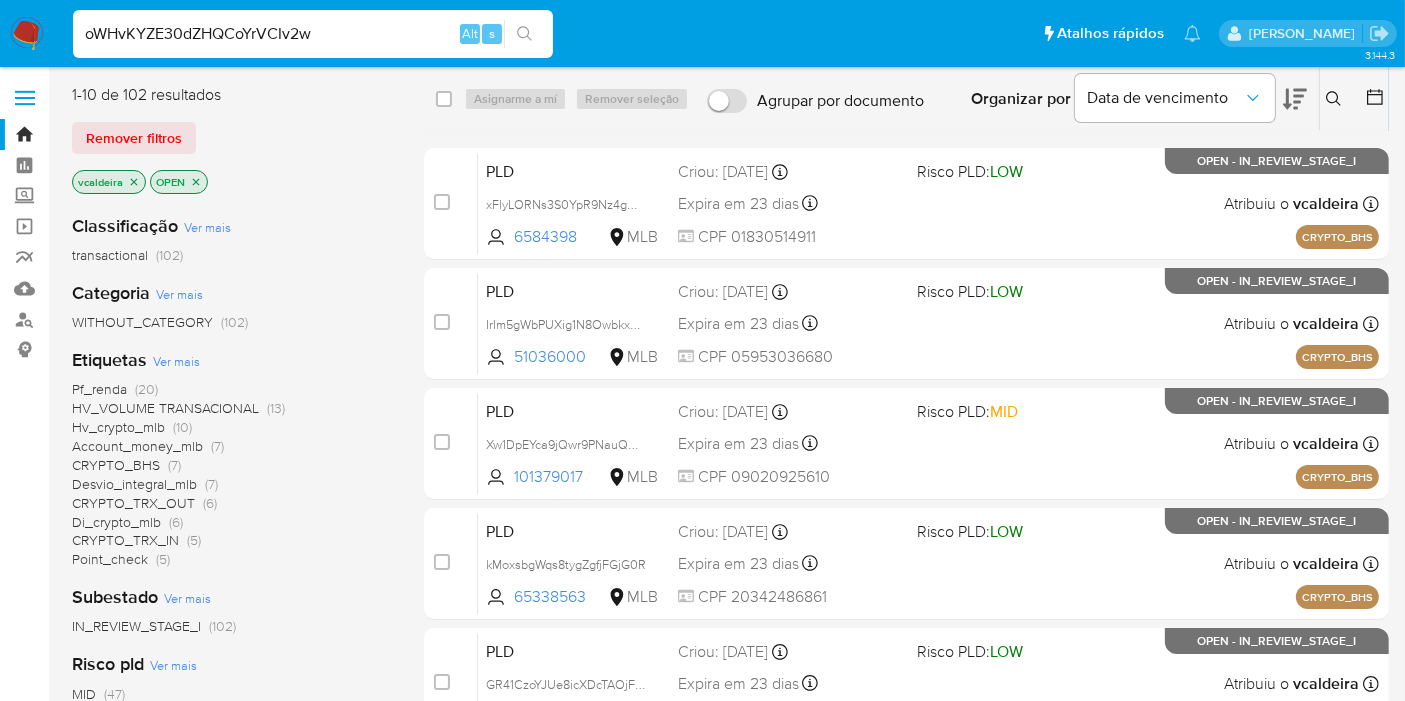 type on "oWHvKYZE30dZHQCoYrVCIv2w" 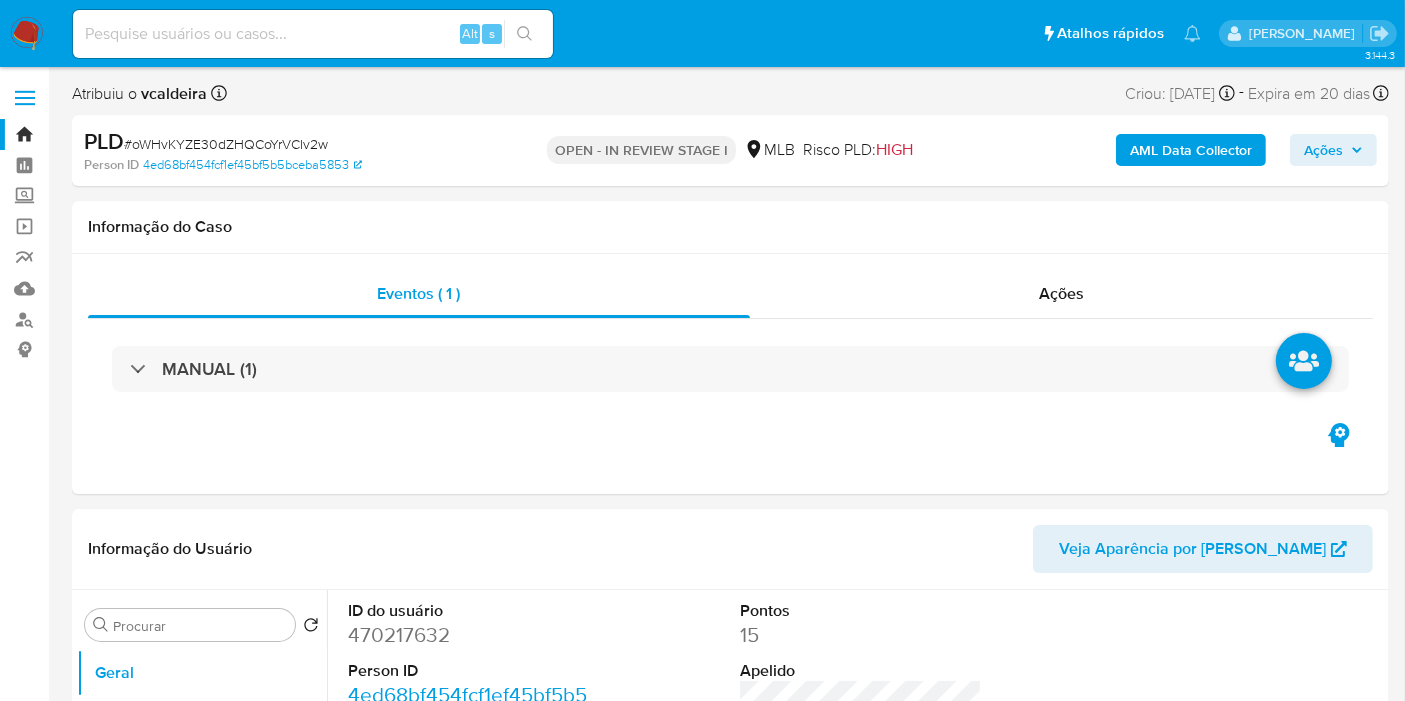 select on "10" 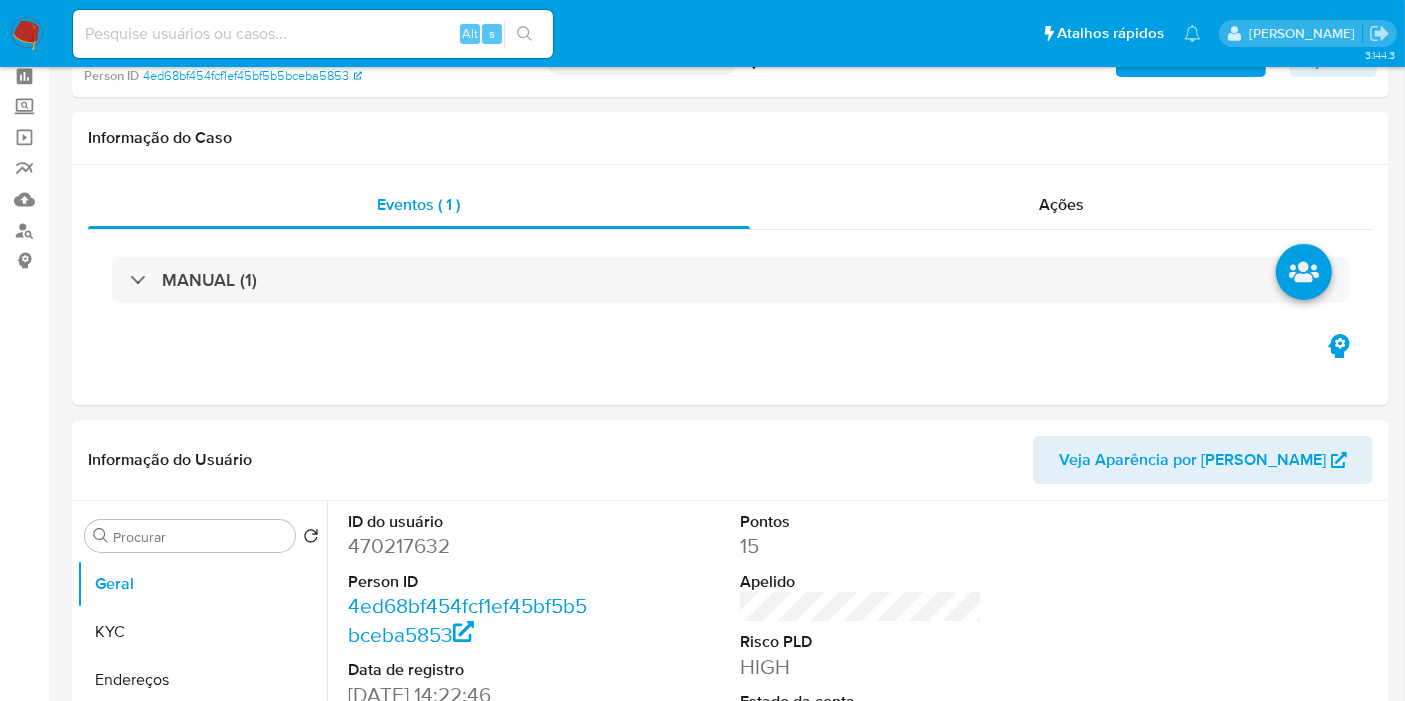 scroll, scrollTop: 333, scrollLeft: 0, axis: vertical 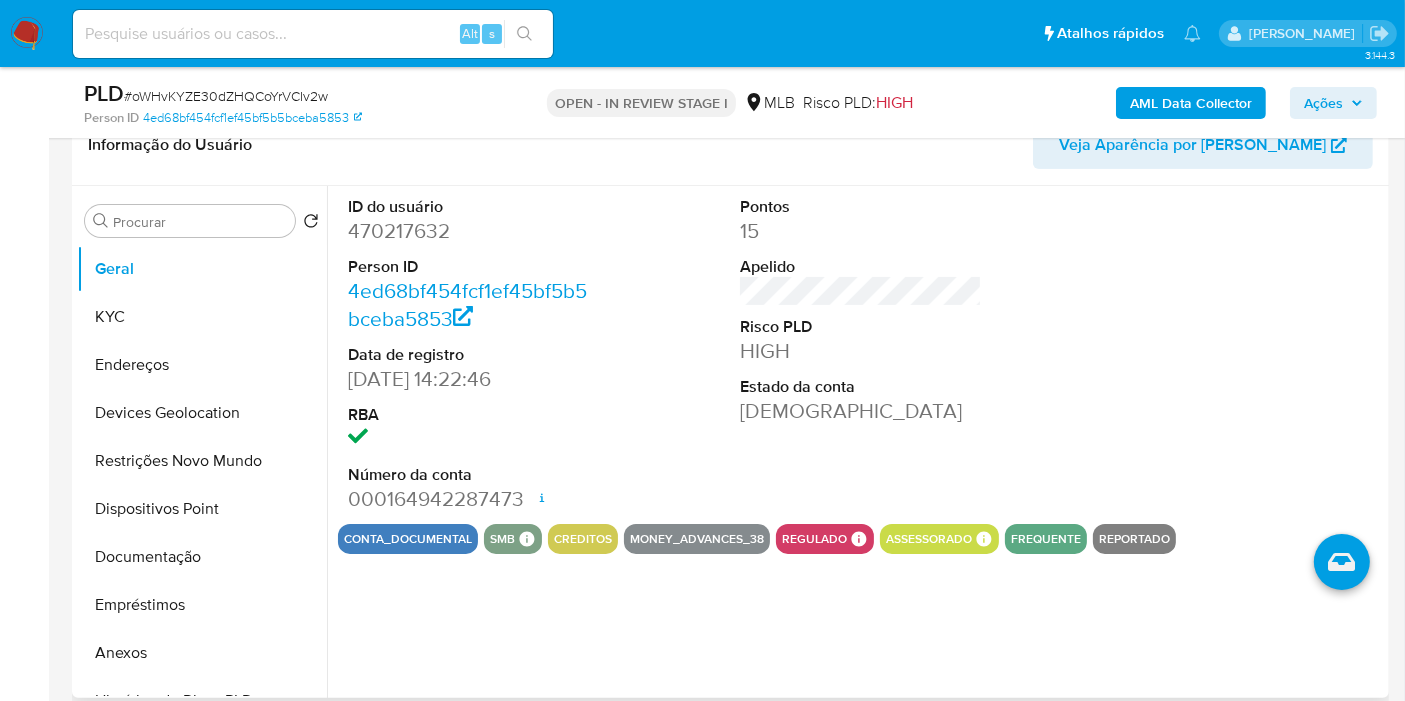 click on "470217632" at bounding box center [469, 231] 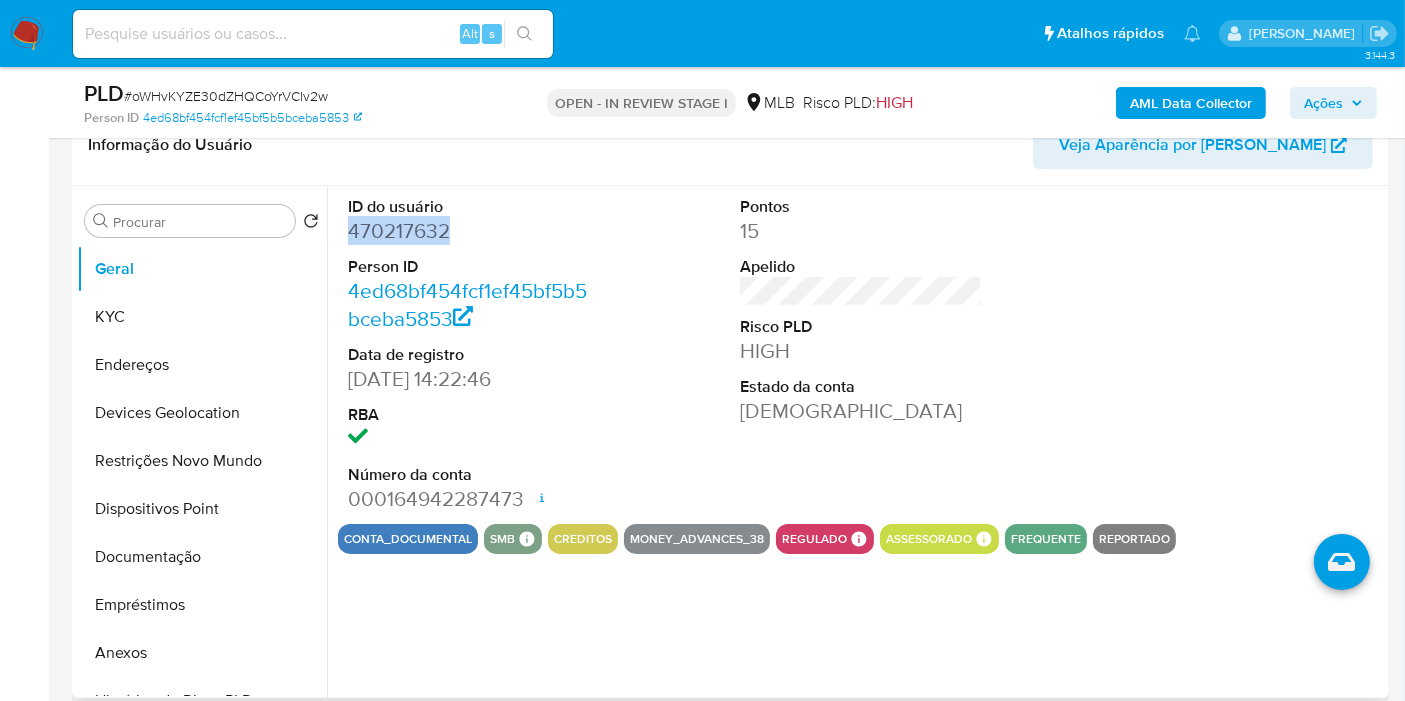 click on "470217632" at bounding box center (469, 231) 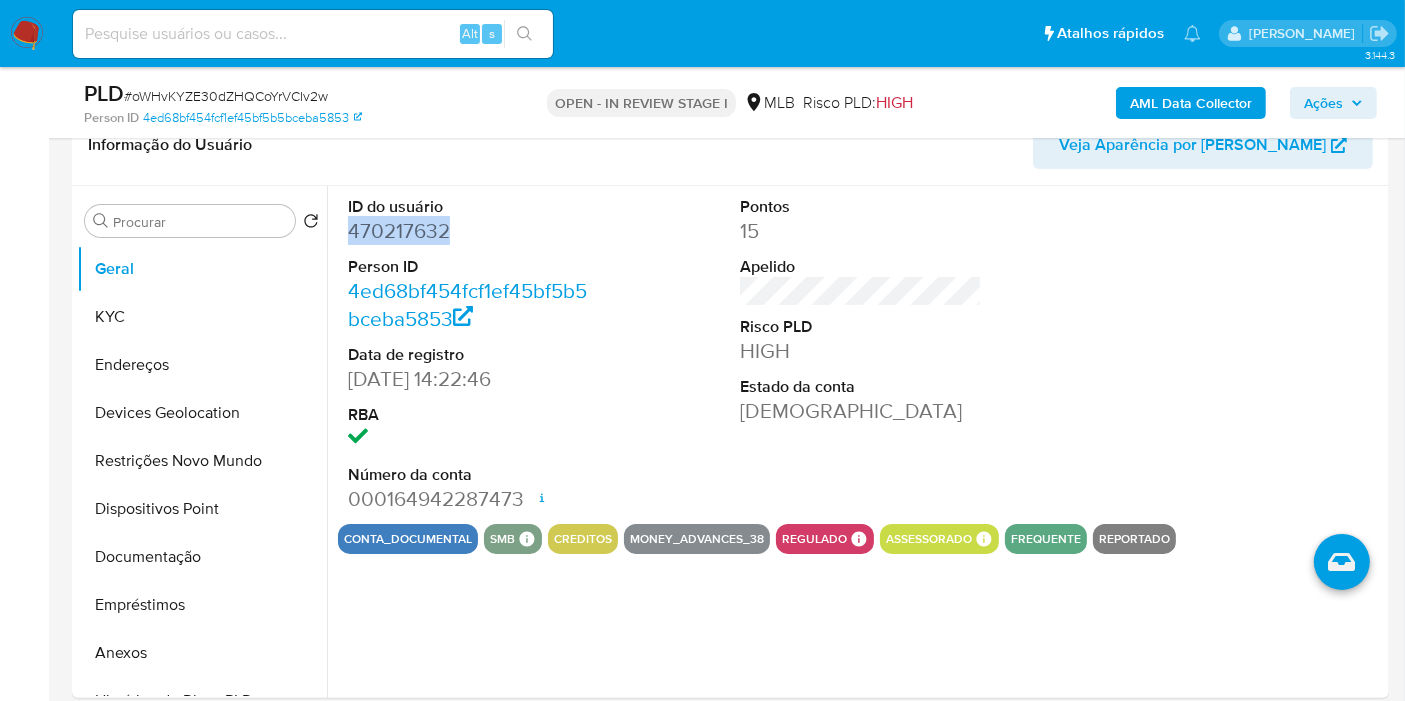 copy on "470217632" 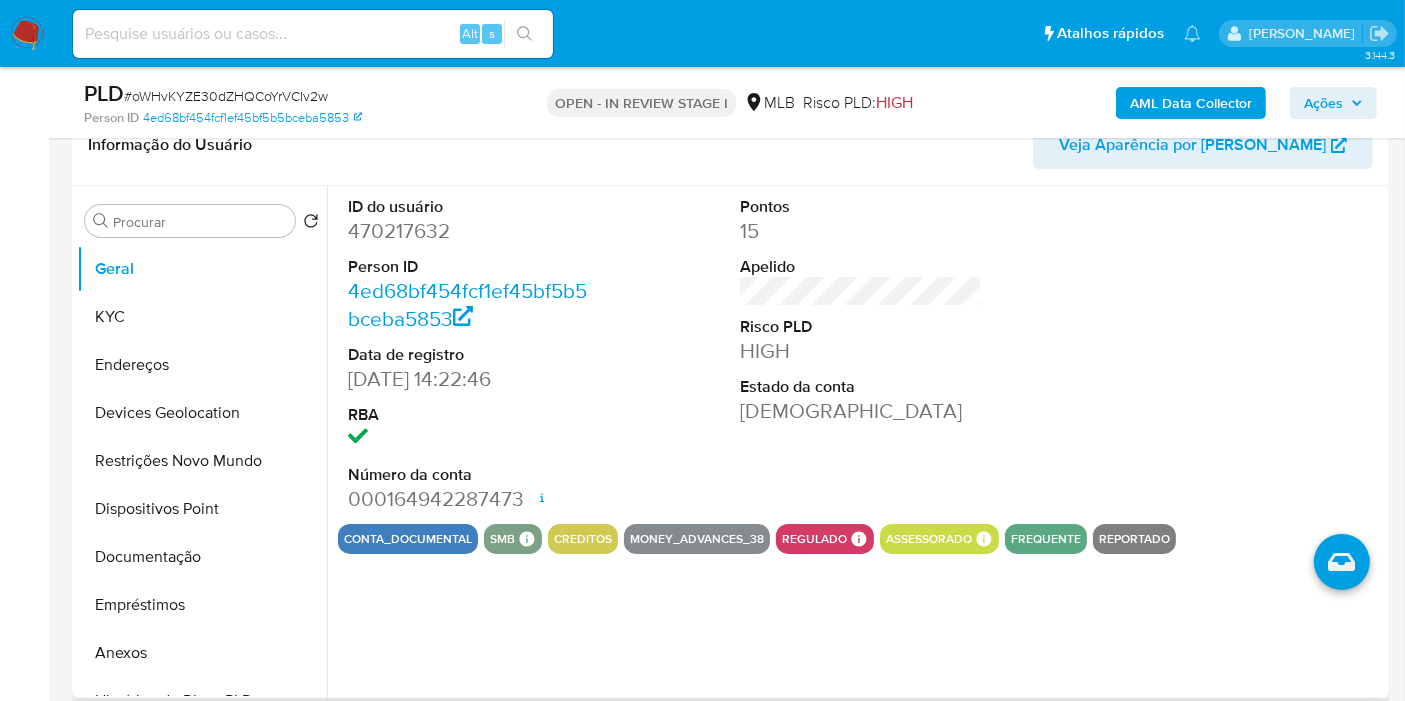 click on "ID do usuário 470217632 Person ID 4ed68bf454fcf1ef45bf5b5bceba5853 Data de registro [DATE] 14:22:46 RBA Número da conta 000164942287473   Data de abertura [DATE] 18:14 Status ACTIVE" at bounding box center [469, 355] 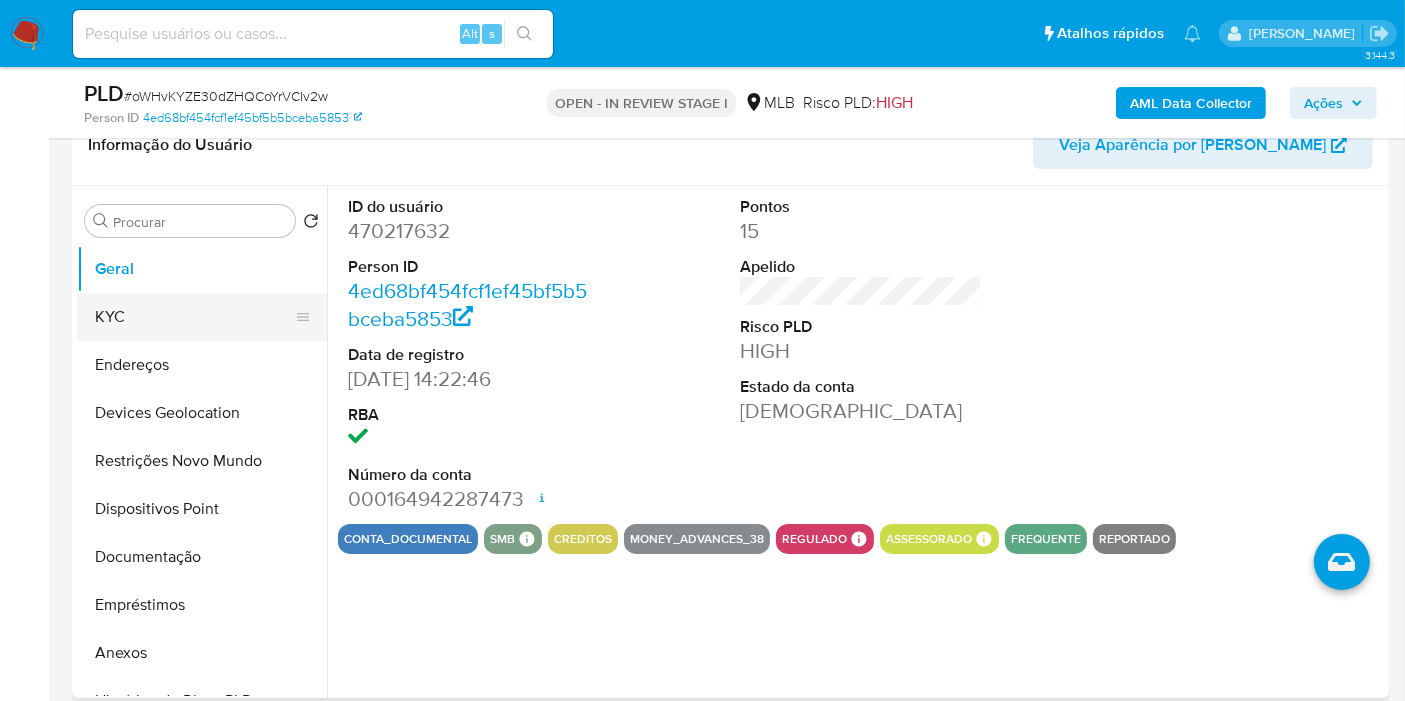click on "KYC" at bounding box center (194, 317) 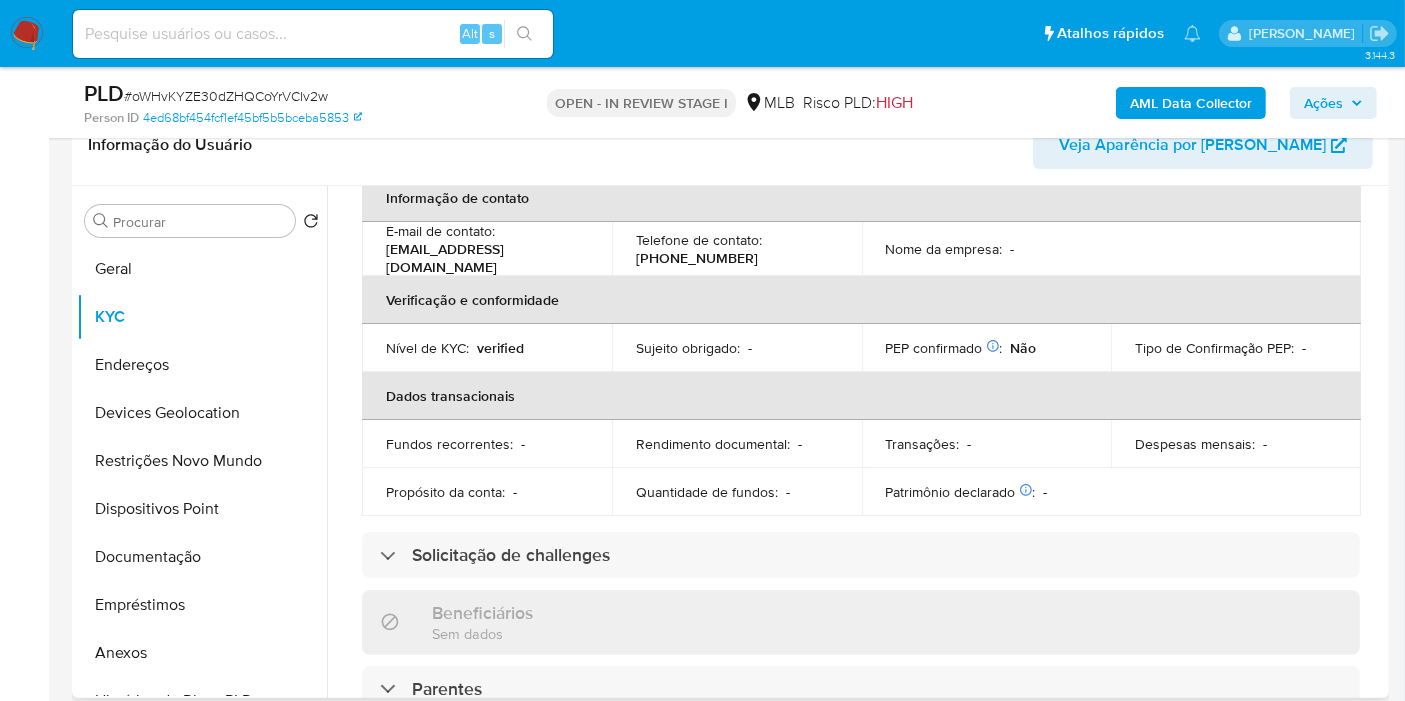 scroll, scrollTop: 932, scrollLeft: 0, axis: vertical 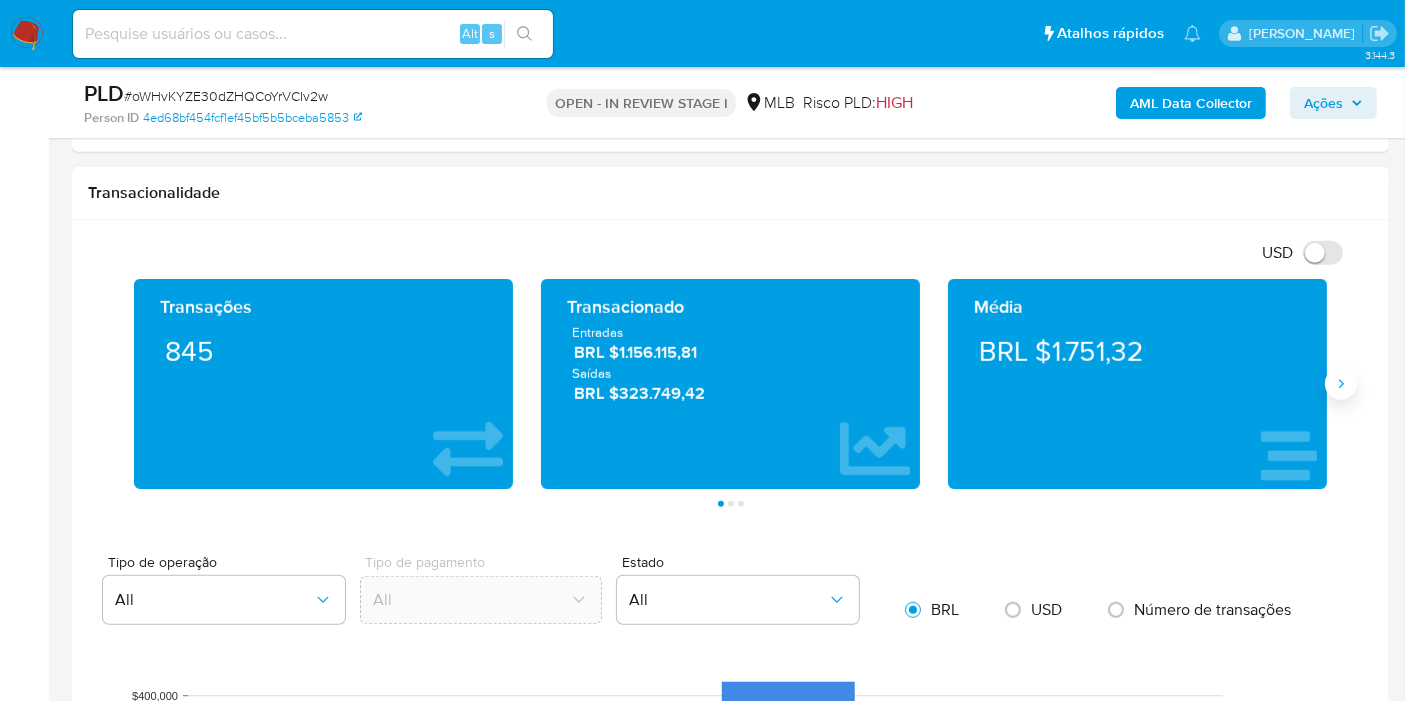 click at bounding box center [1341, 384] 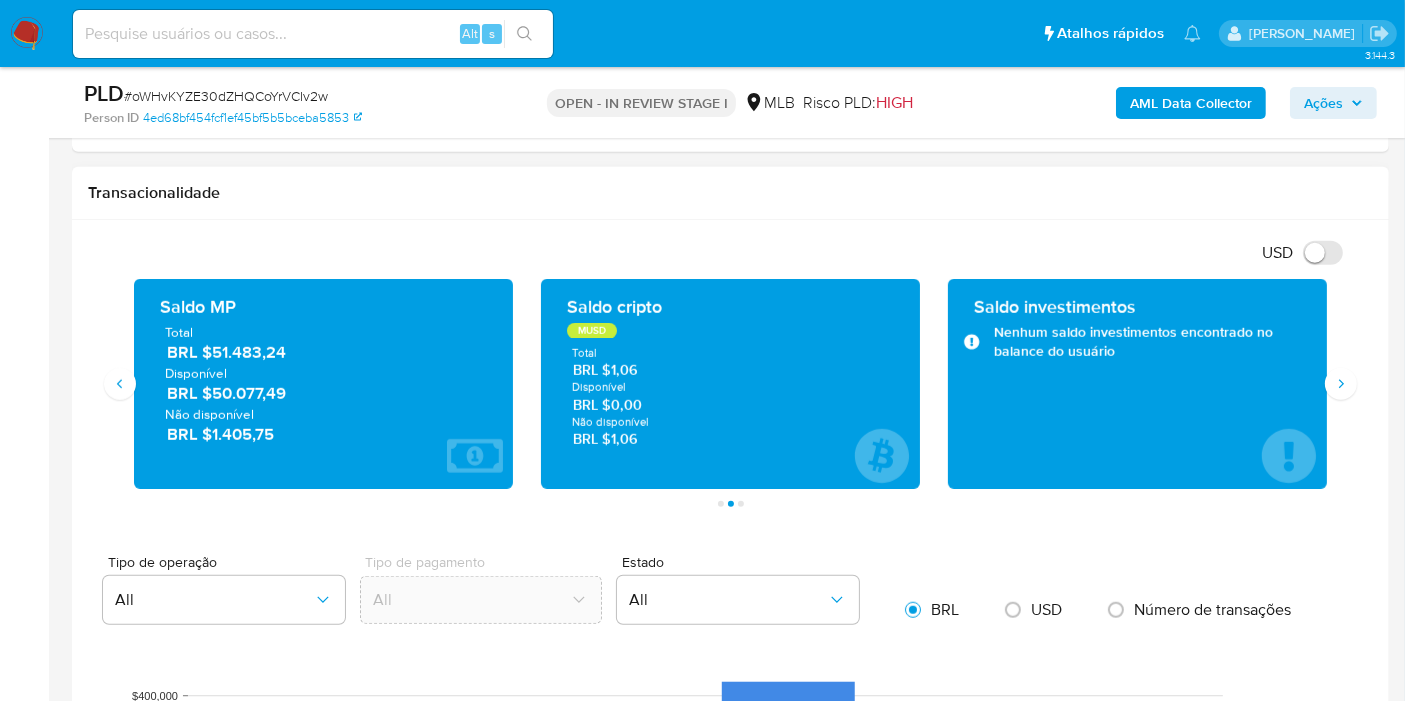 drag, startPoint x: 322, startPoint y: 399, endPoint x: 215, endPoint y: 391, distance: 107.298645 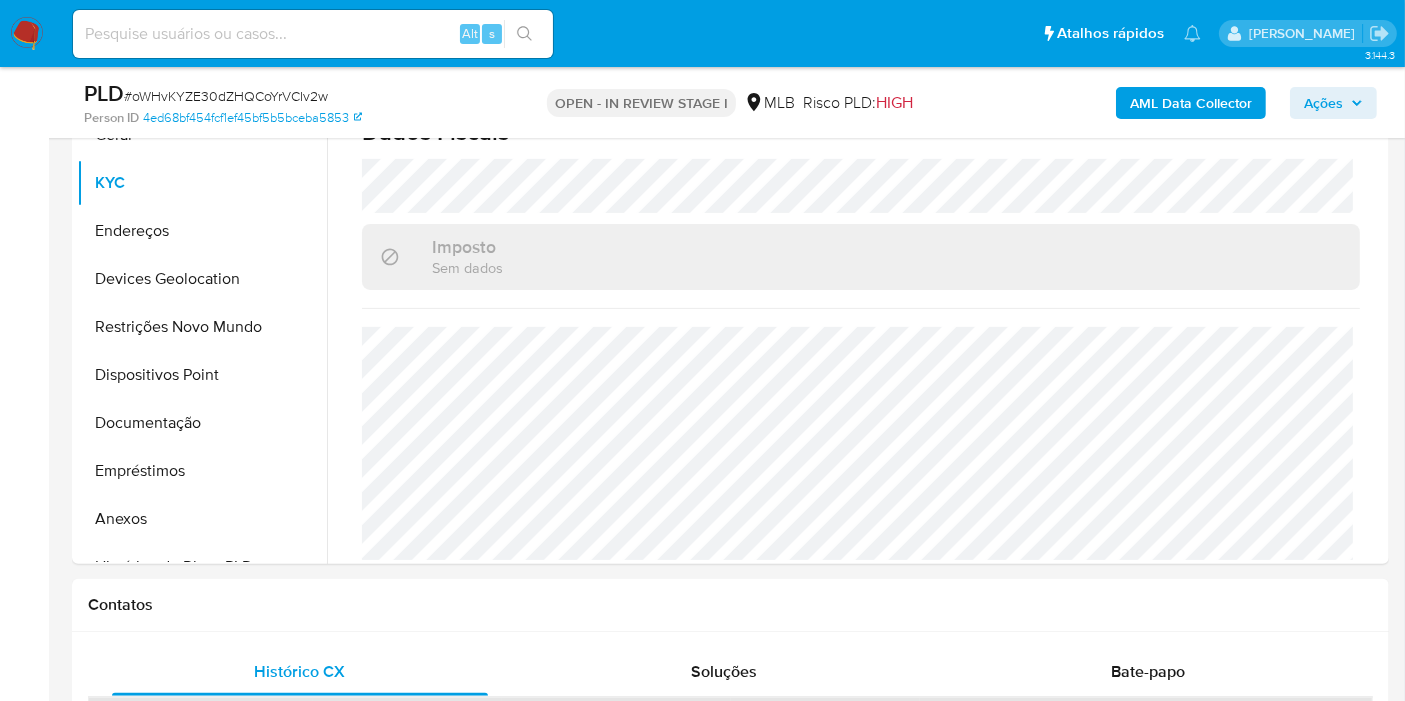 scroll, scrollTop: 444, scrollLeft: 0, axis: vertical 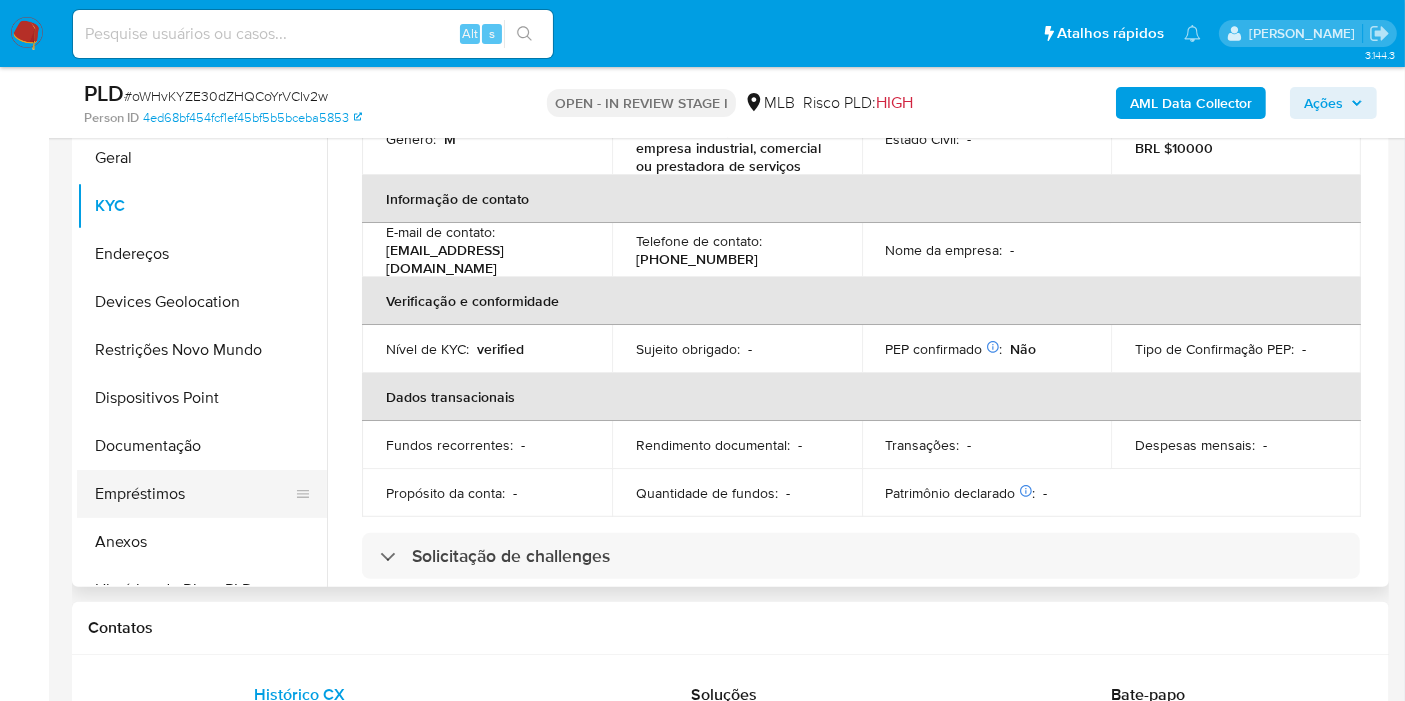 click on "Empréstimos" at bounding box center [194, 494] 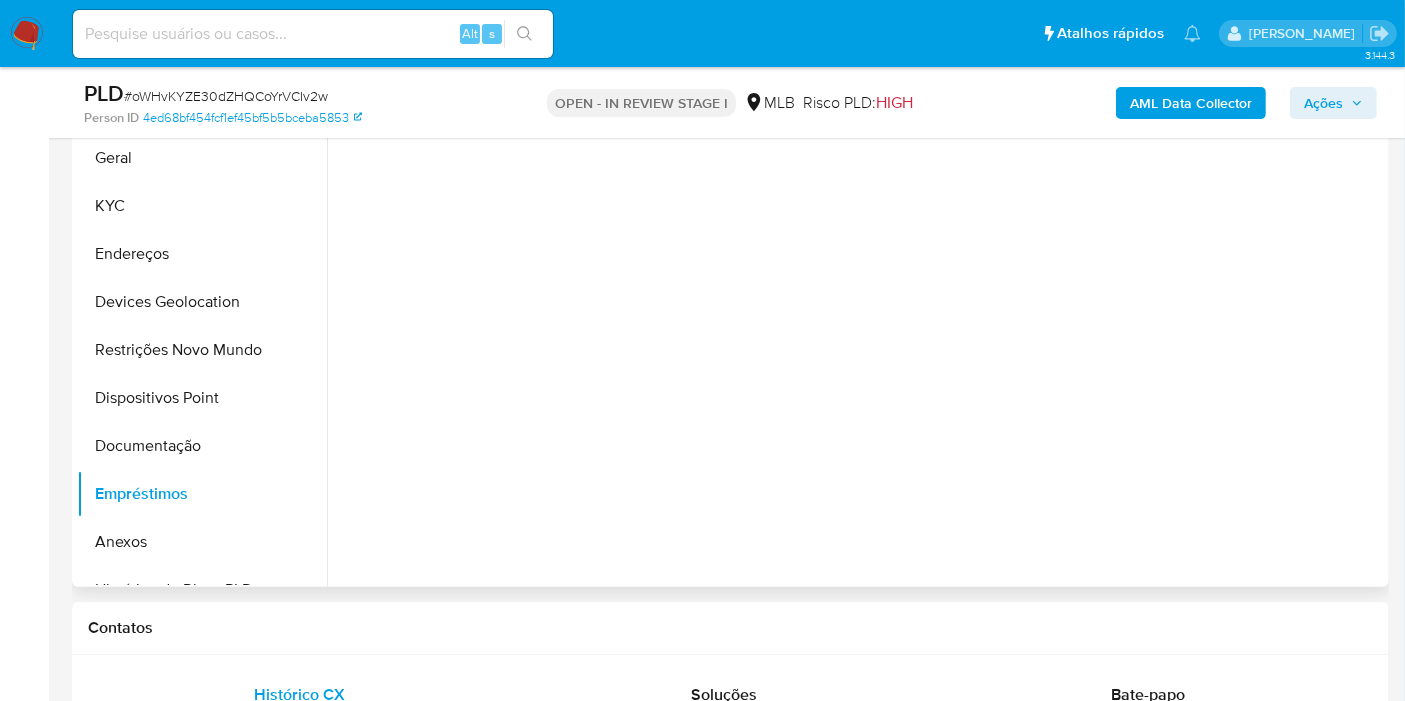 scroll, scrollTop: 0, scrollLeft: 0, axis: both 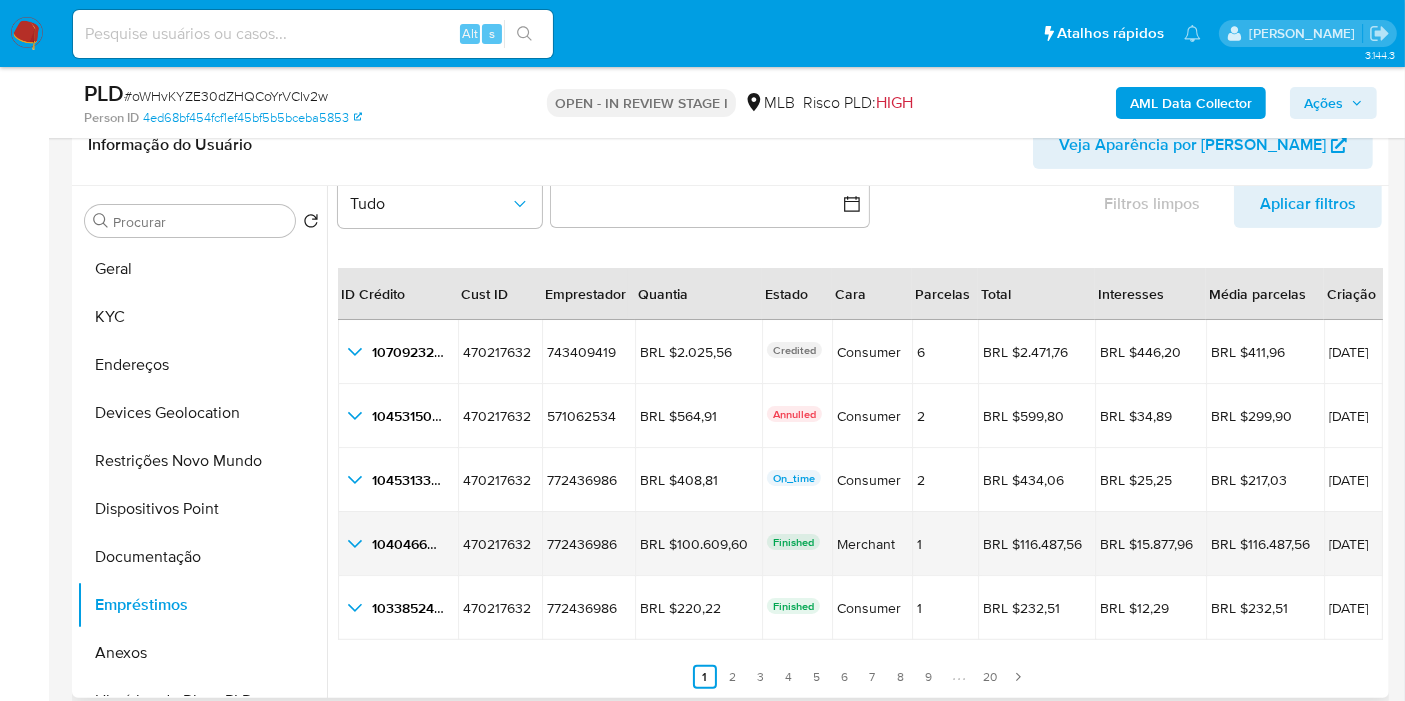 click 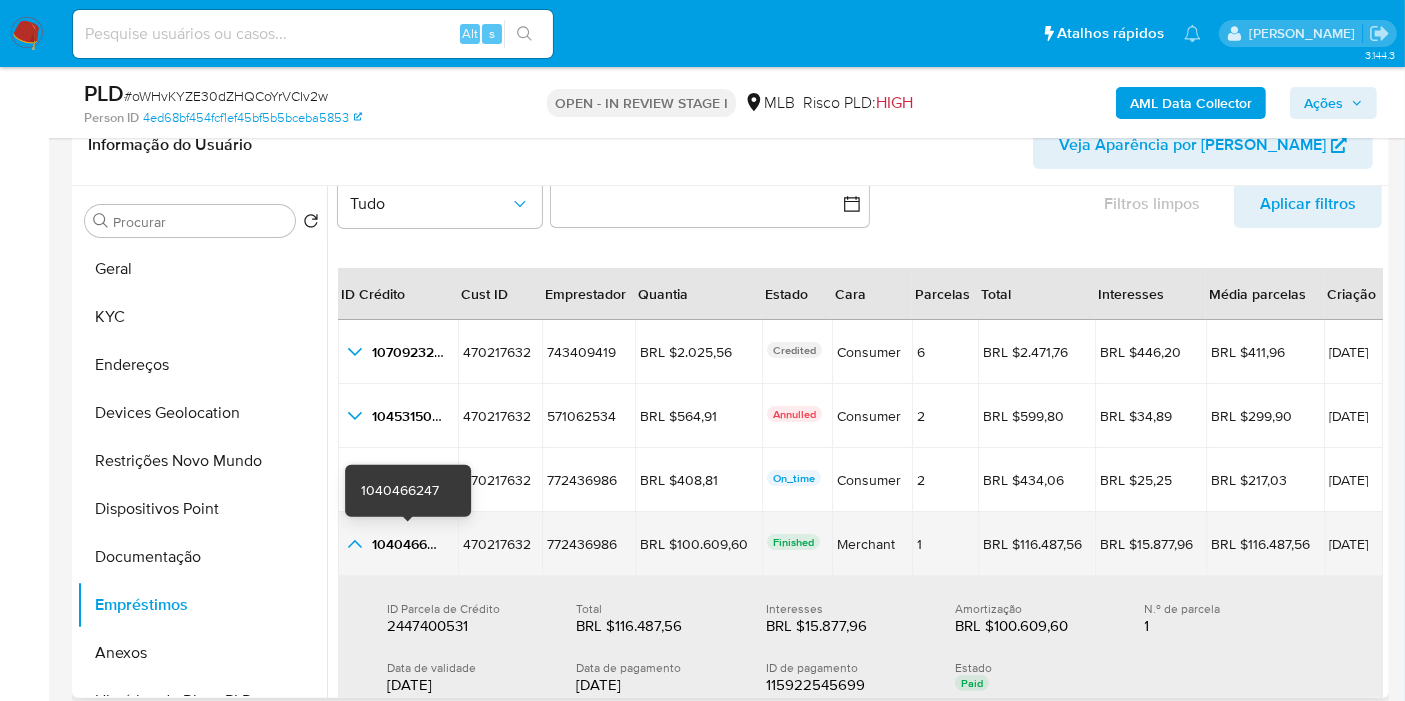 click on "1040466247" at bounding box center [411, 544] 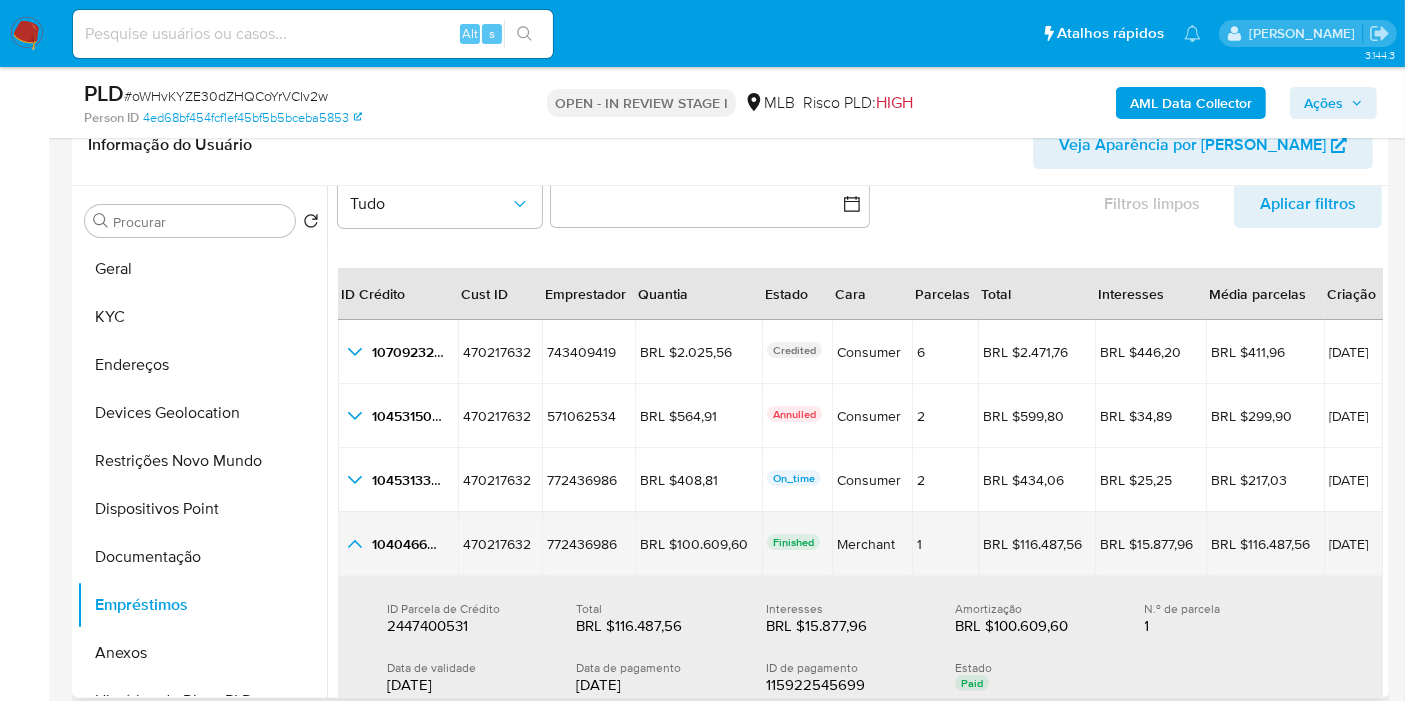 drag, startPoint x: 1368, startPoint y: 537, endPoint x: 1300, endPoint y: 545, distance: 68.46897 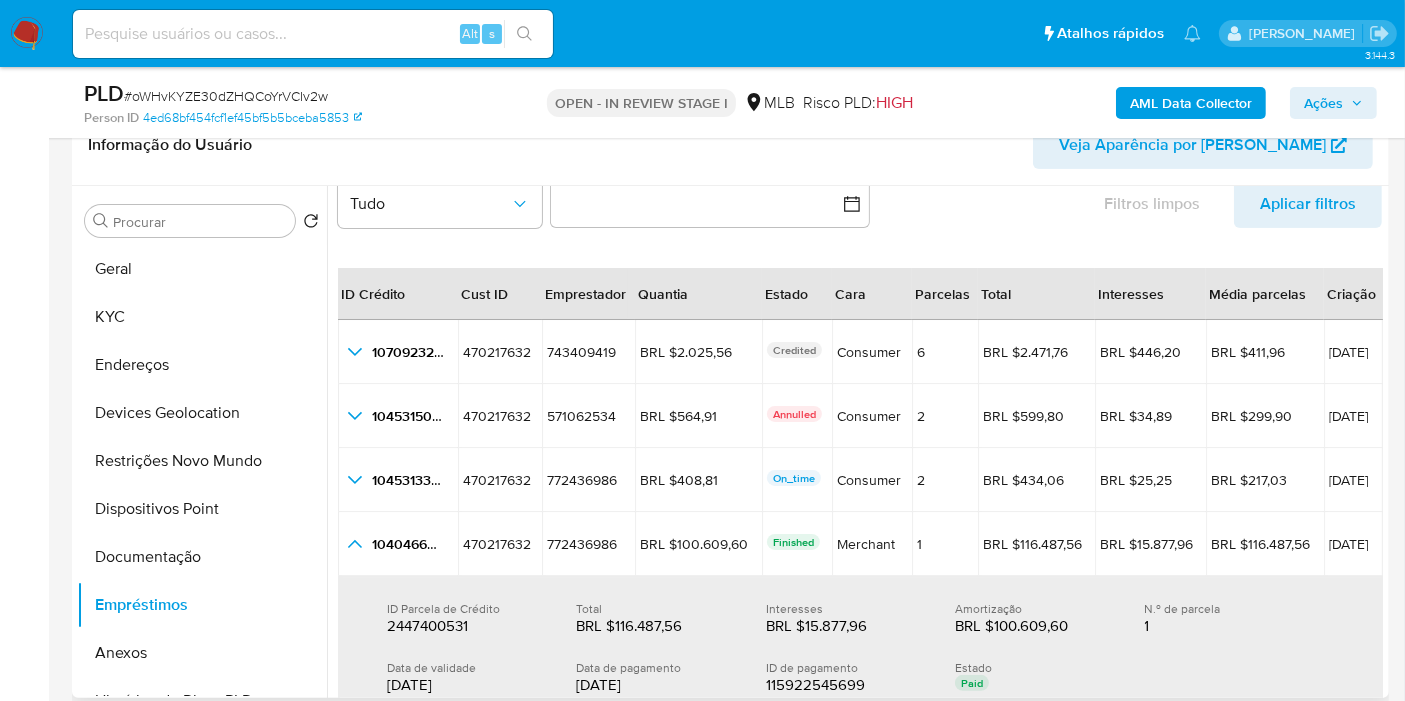 click on "ID Parcela de Crédito 2447400531   2447400531 Total BRL $116.487,56   BRL $116.487,56 Interesses BRL $15.877,96   BRL $15.877,96 Amortização BRL $100.609,60   BRL $100.609,60 N.º de parcela 1 Data de validade 26/06/2025 Data de pagamento 26/06/2025 ID de pagamento 115922545699   115922545699 Estado Paid" at bounding box center [860, 648] 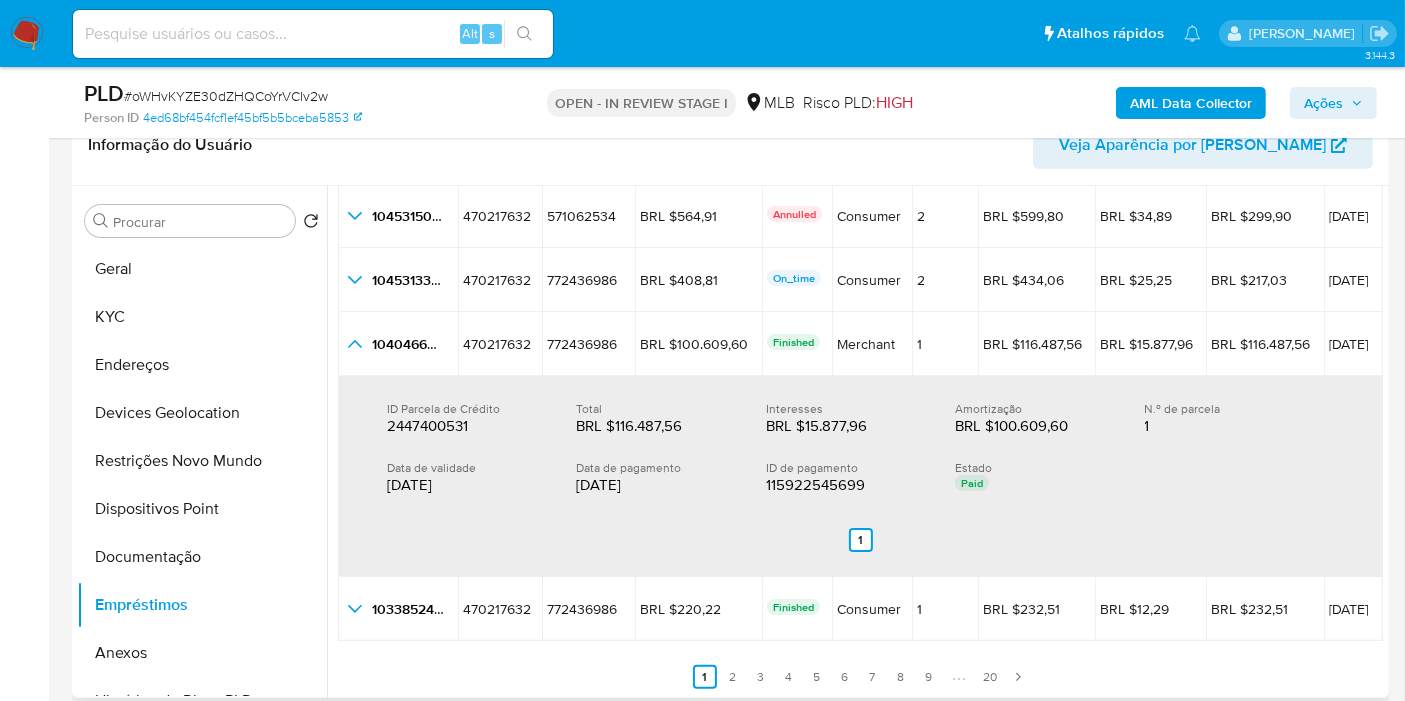scroll, scrollTop: 134, scrollLeft: 0, axis: vertical 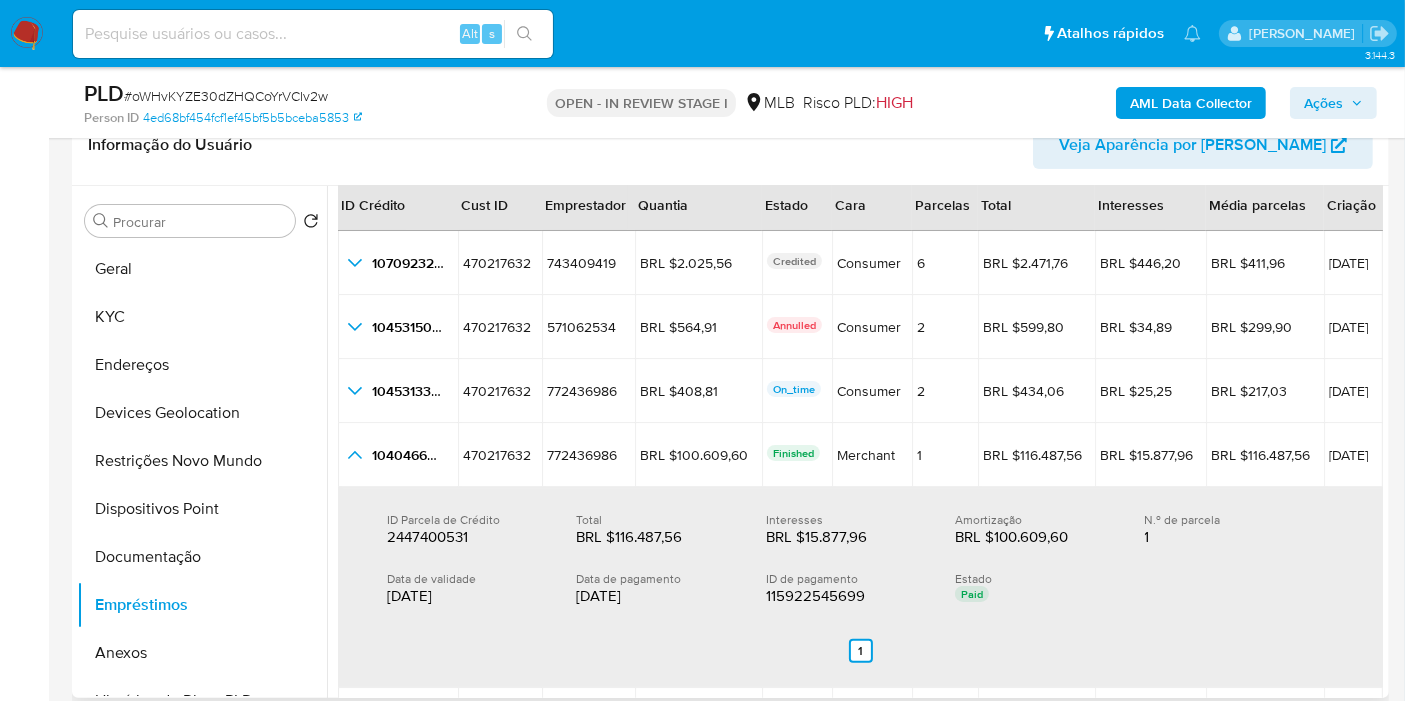 drag, startPoint x: 662, startPoint y: 600, endPoint x: 577, endPoint y: 597, distance: 85.052925 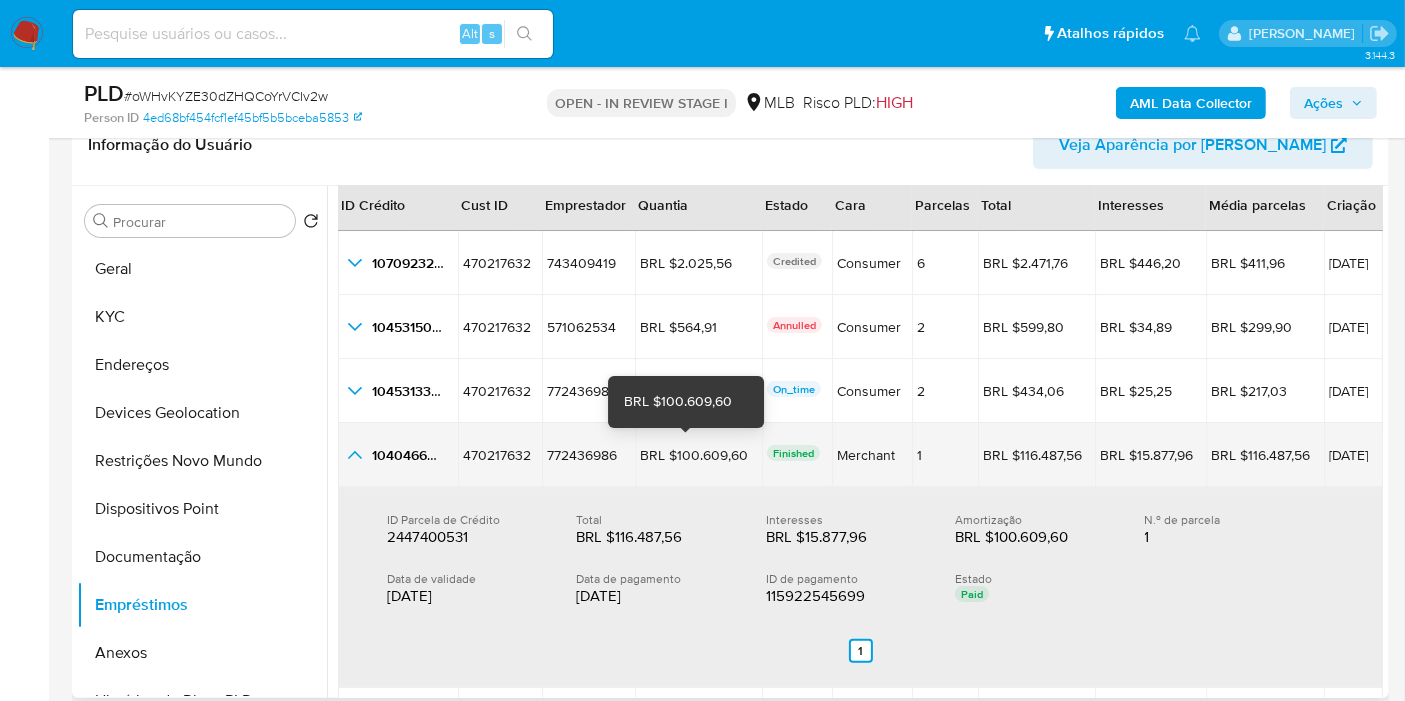 drag, startPoint x: 731, startPoint y: 451, endPoint x: 665, endPoint y: 446, distance: 66.189125 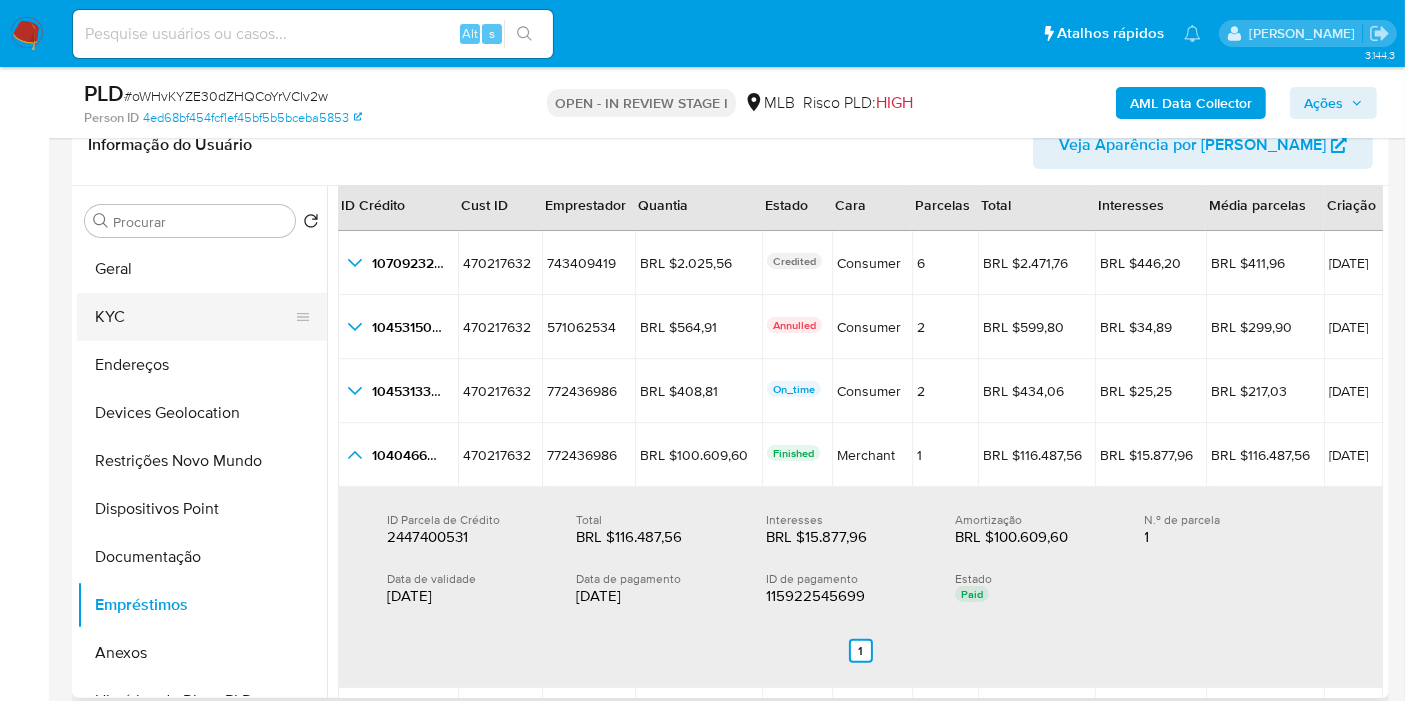 click on "KYC" at bounding box center (194, 317) 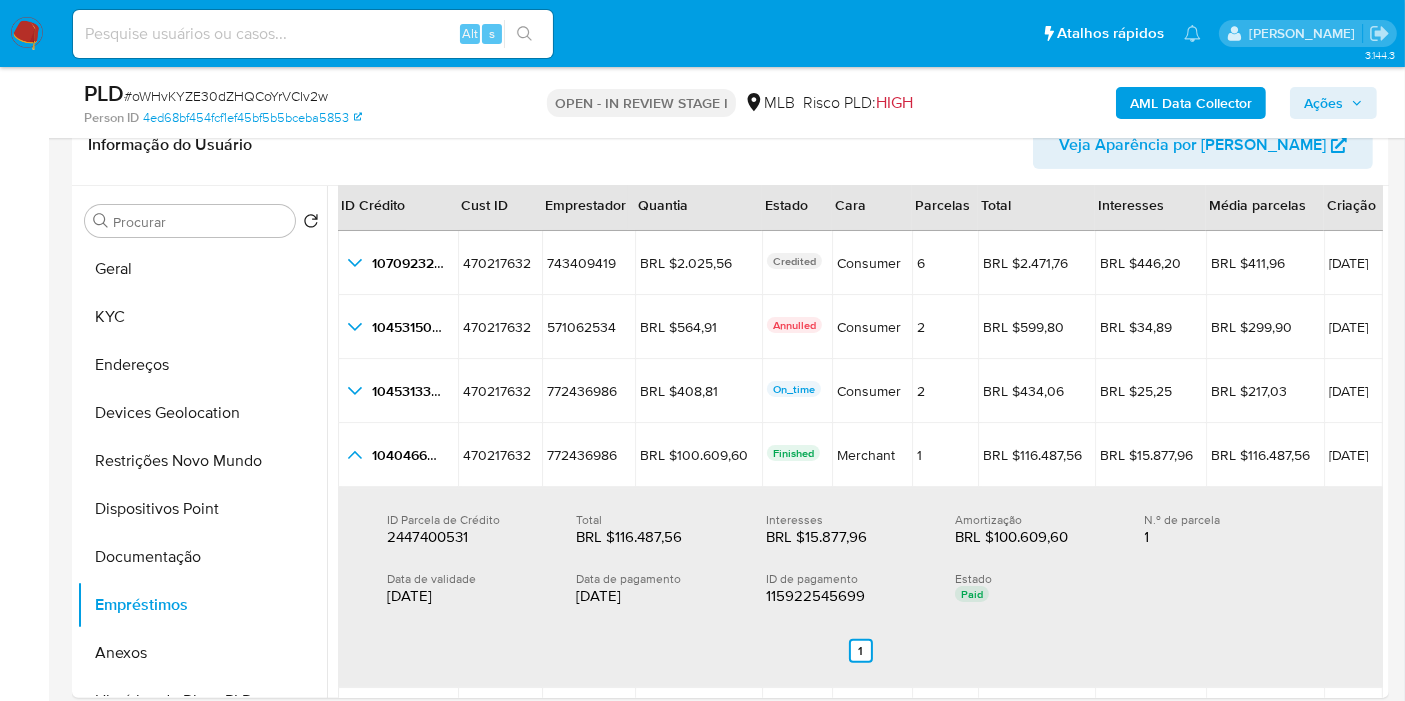 scroll, scrollTop: 0, scrollLeft: 0, axis: both 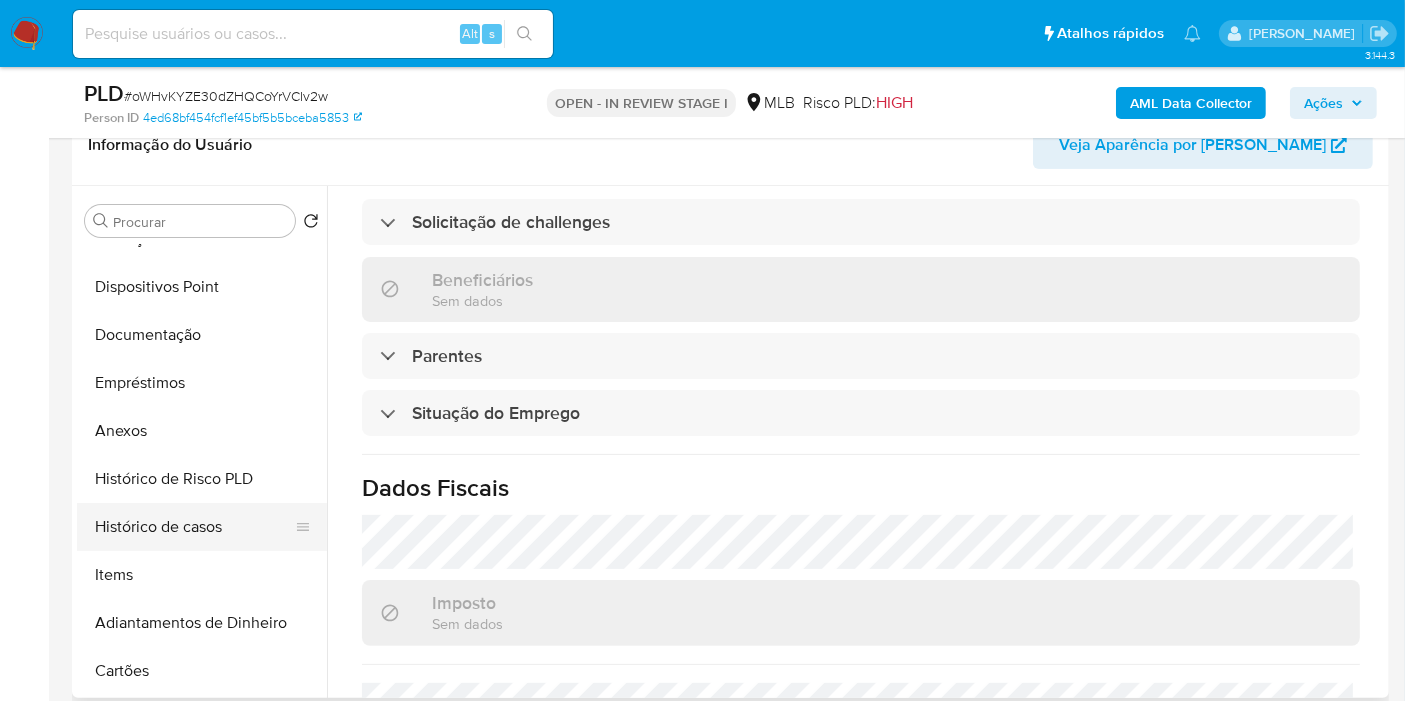 drag, startPoint x: 208, startPoint y: 517, endPoint x: 241, endPoint y: 512, distance: 33.37664 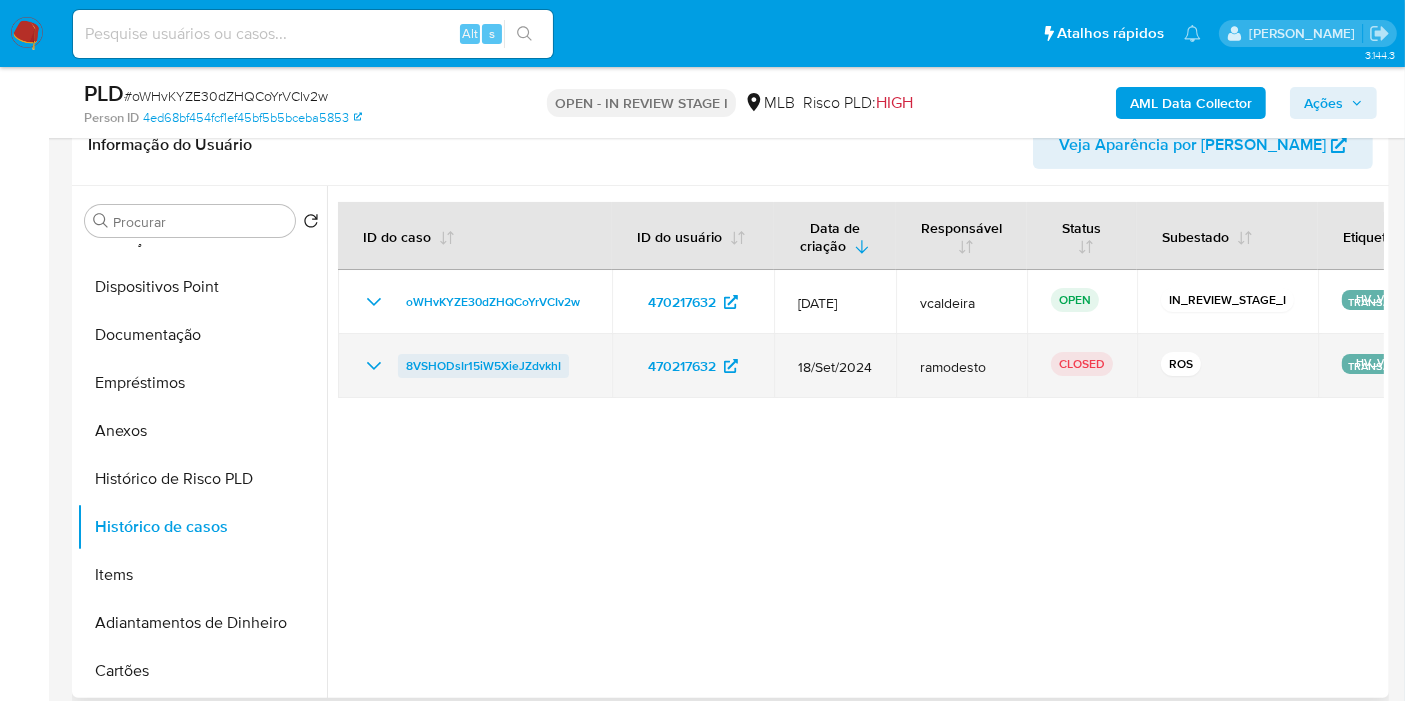 click on "8VSHODsIr15iW5XieJZdvkhI" at bounding box center (483, 366) 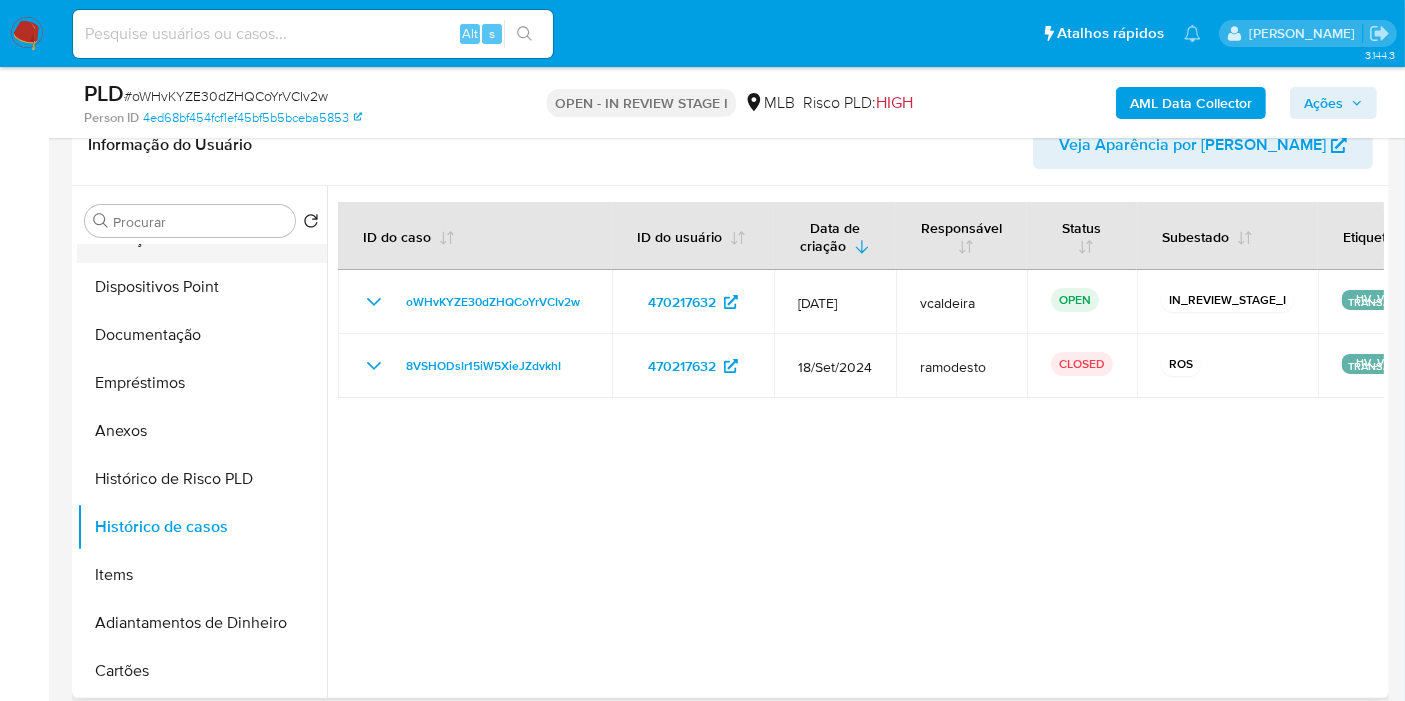 scroll, scrollTop: 0, scrollLeft: 0, axis: both 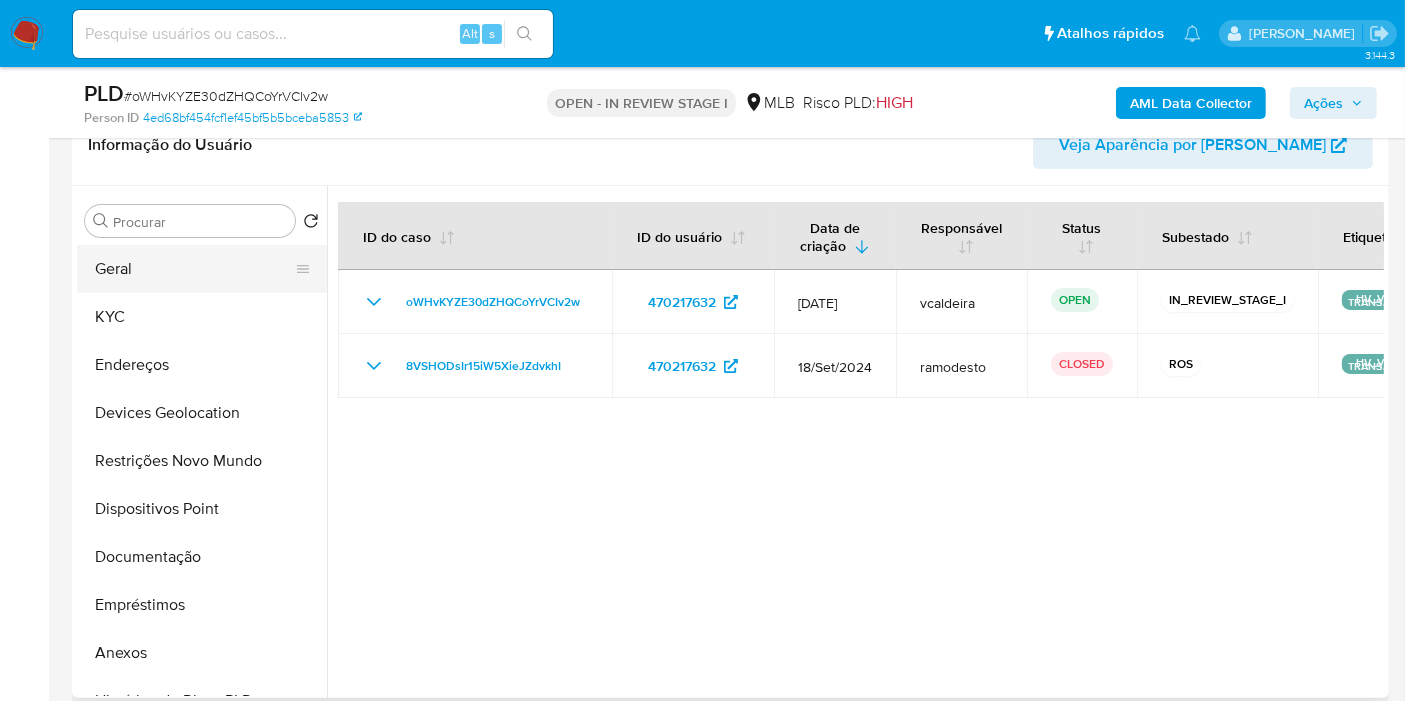 click on "Geral" at bounding box center (194, 269) 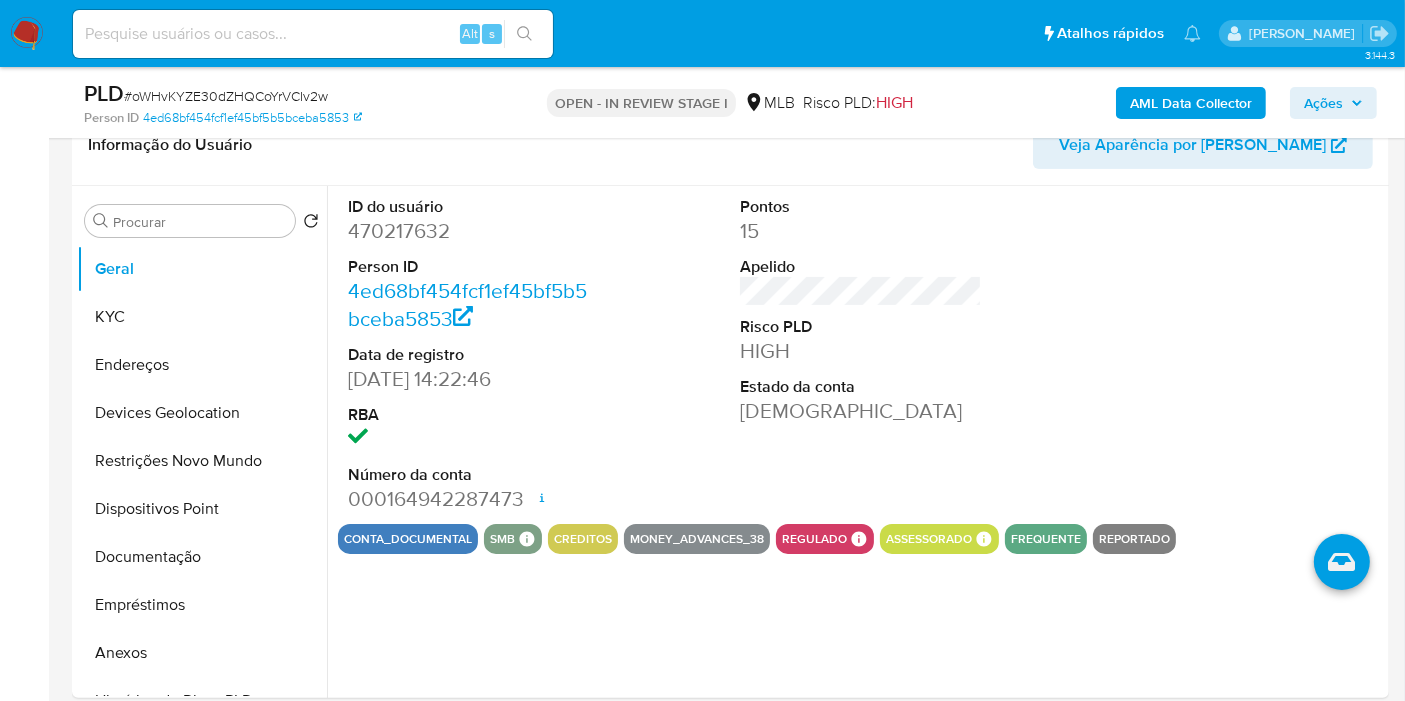 type 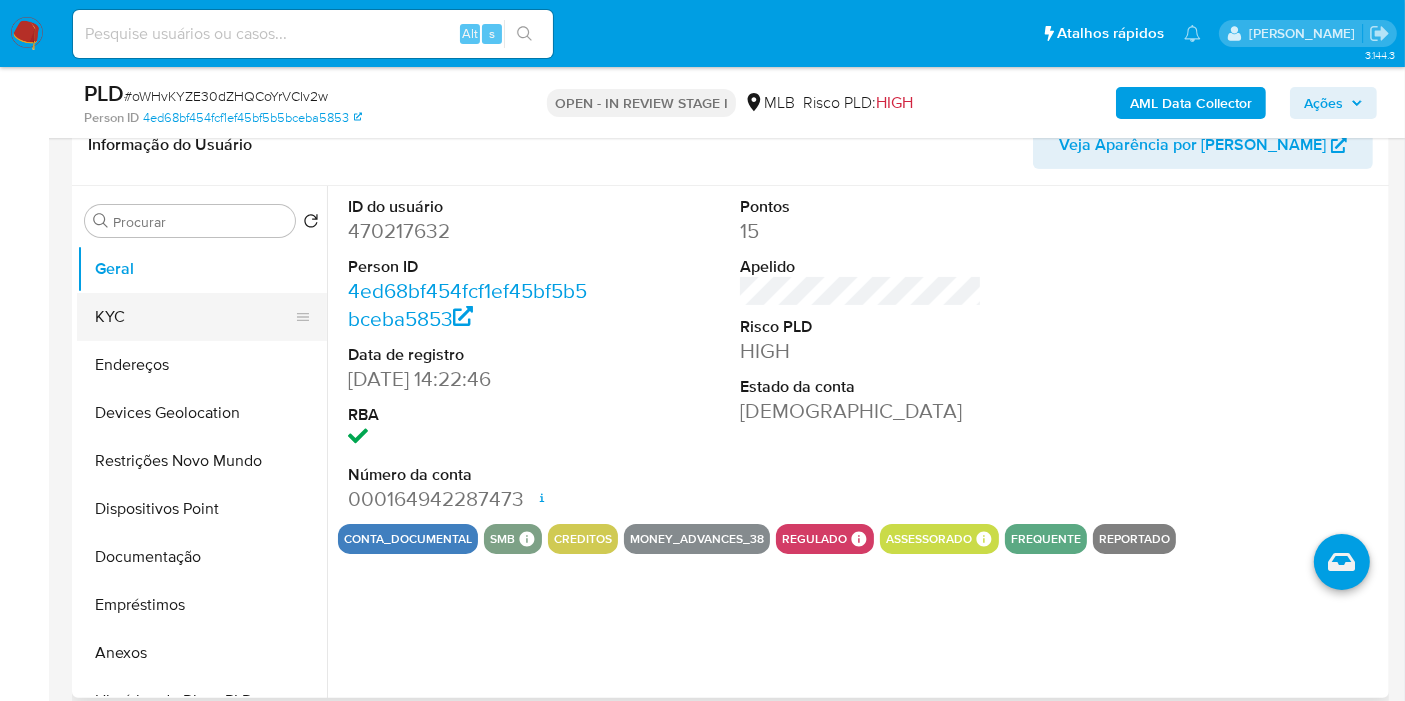 click on "KYC" at bounding box center [194, 317] 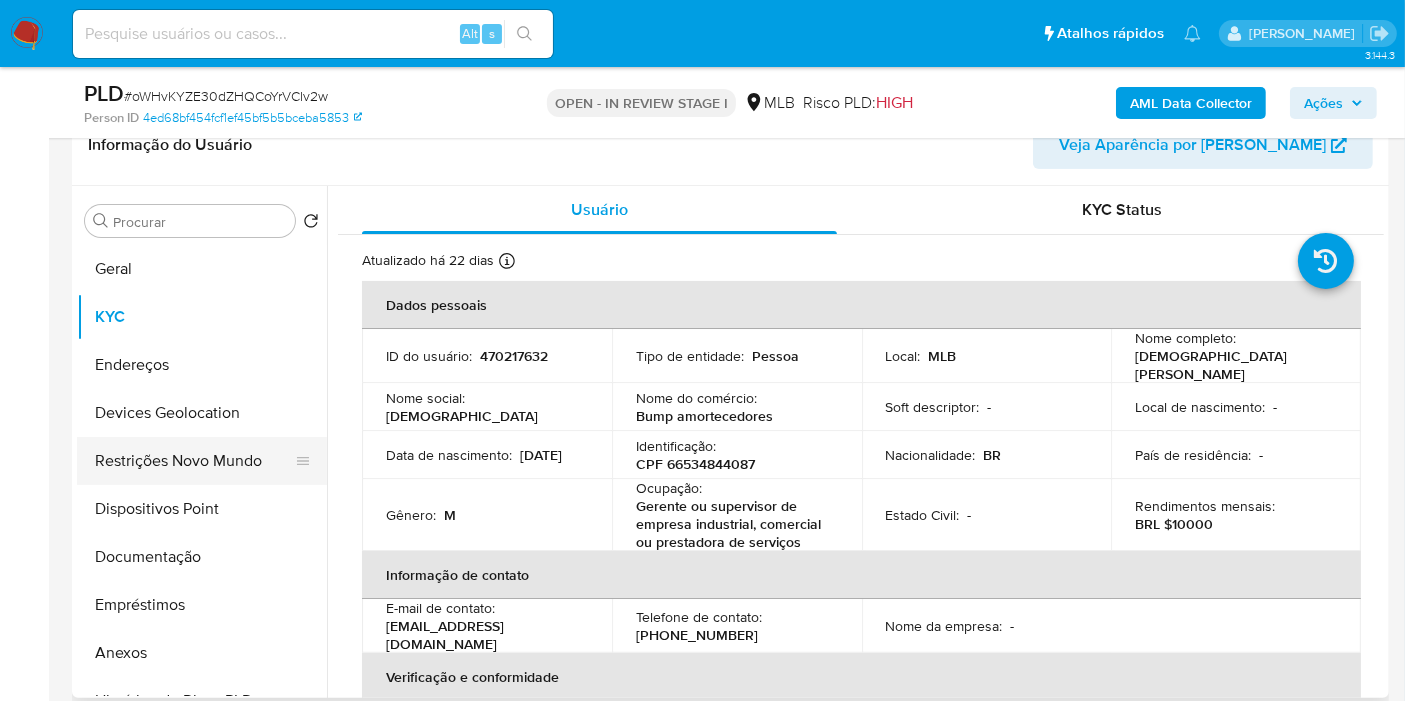 scroll, scrollTop: 222, scrollLeft: 0, axis: vertical 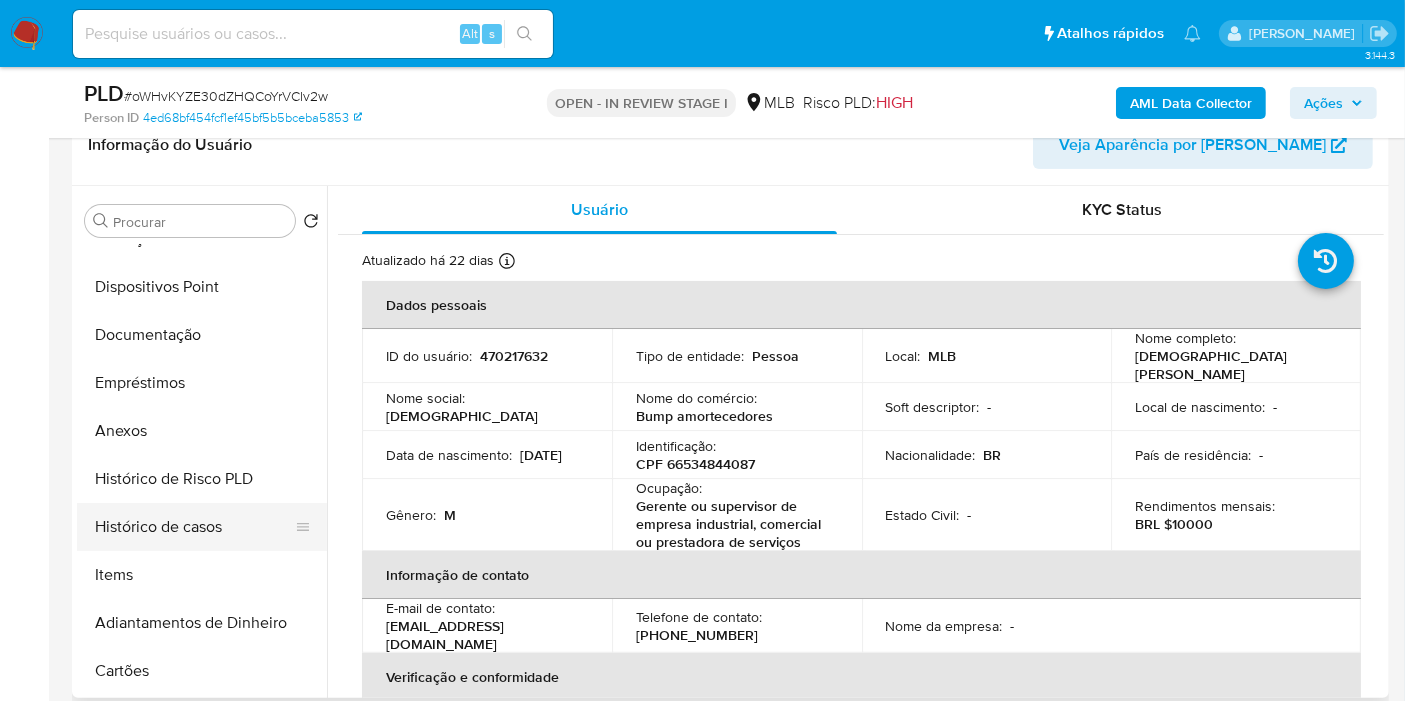 click on "Histórico de casos" at bounding box center (194, 527) 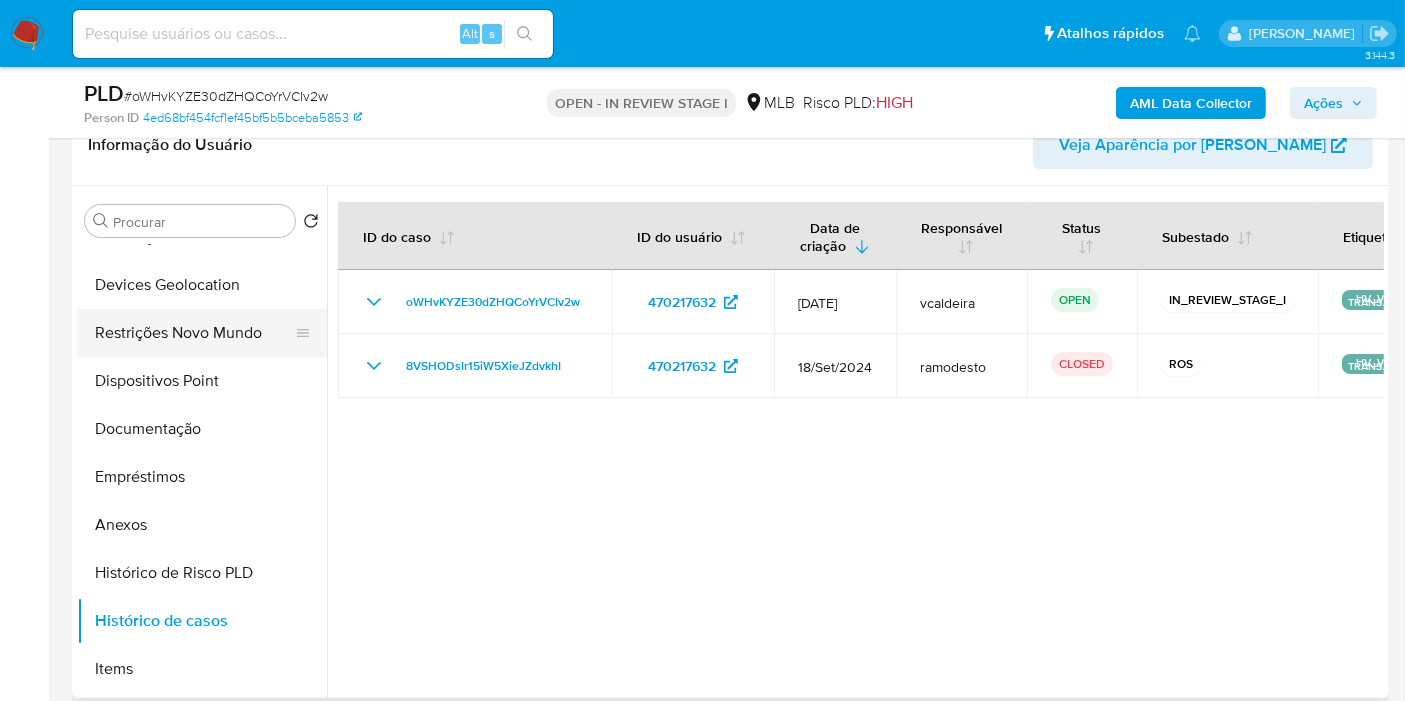 scroll, scrollTop: 0, scrollLeft: 0, axis: both 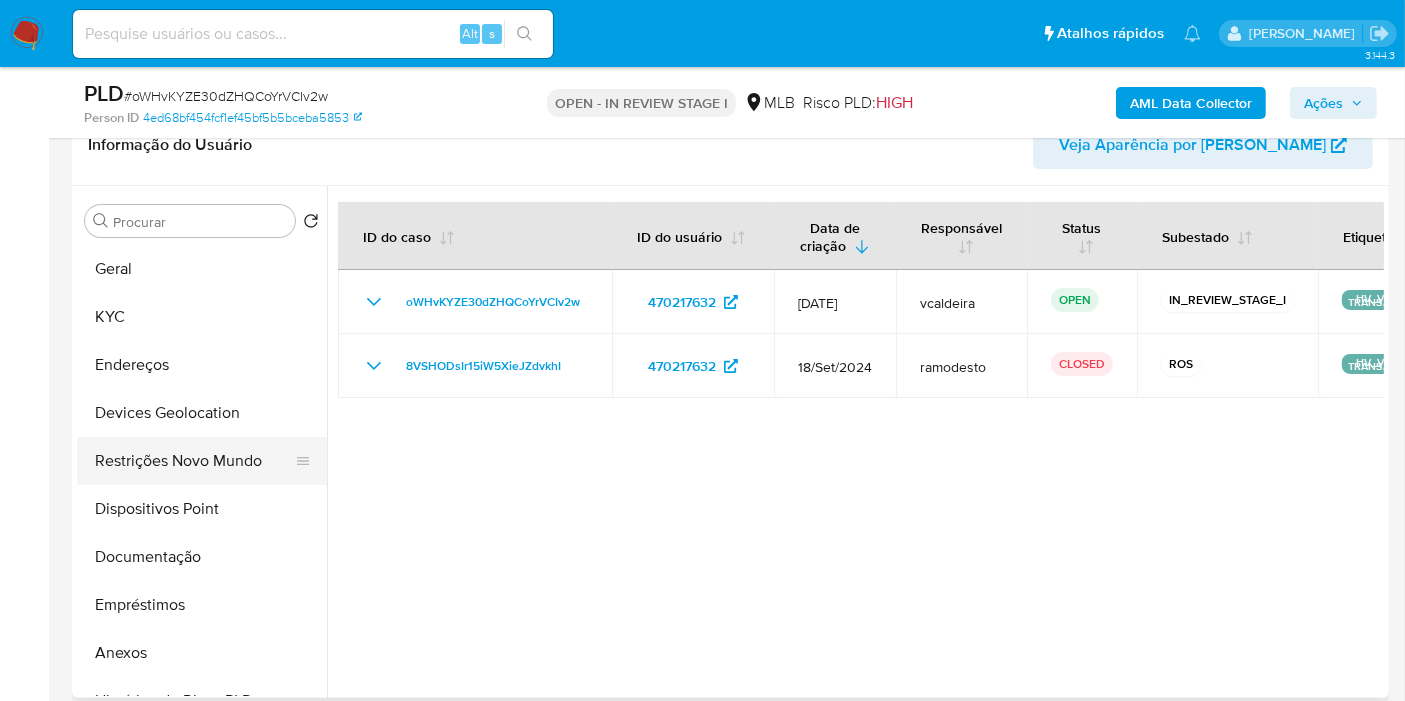 click on "Restrições Novo Mundo" at bounding box center [194, 461] 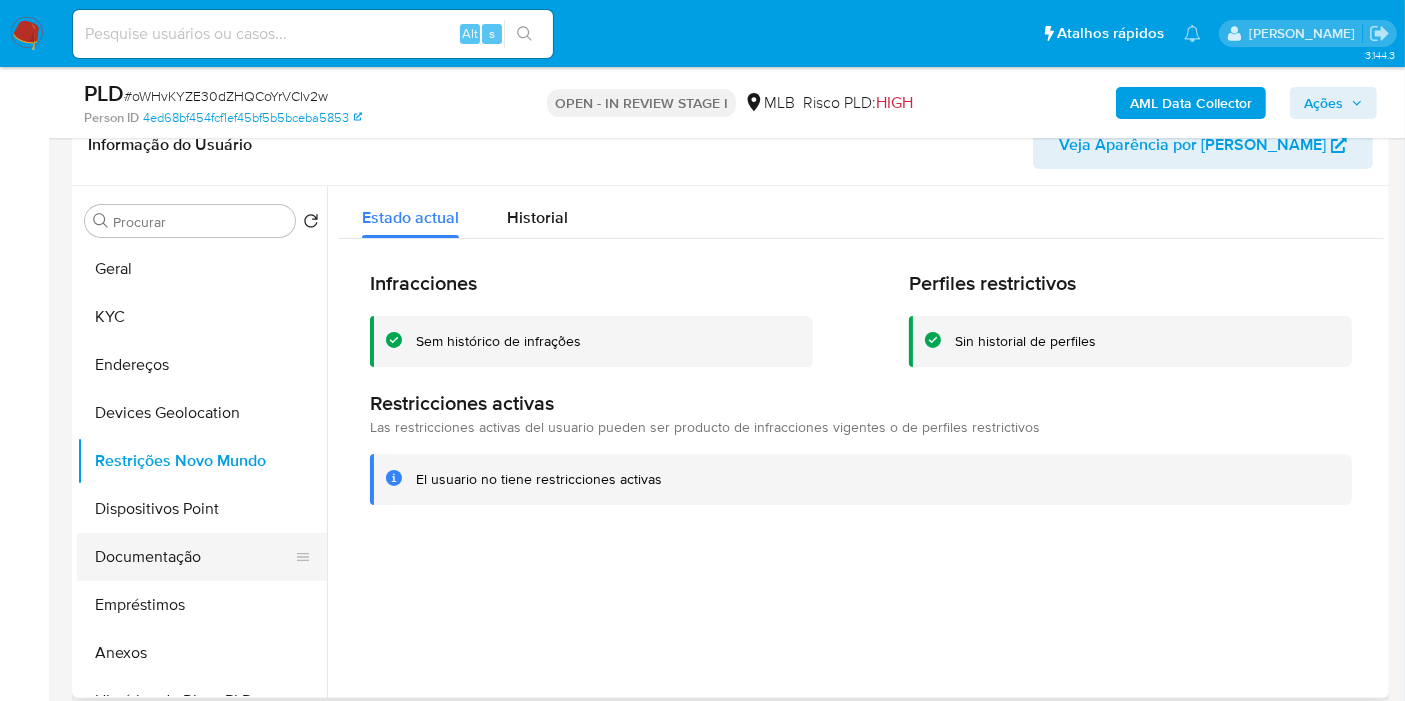 click on "Documentação" at bounding box center [194, 557] 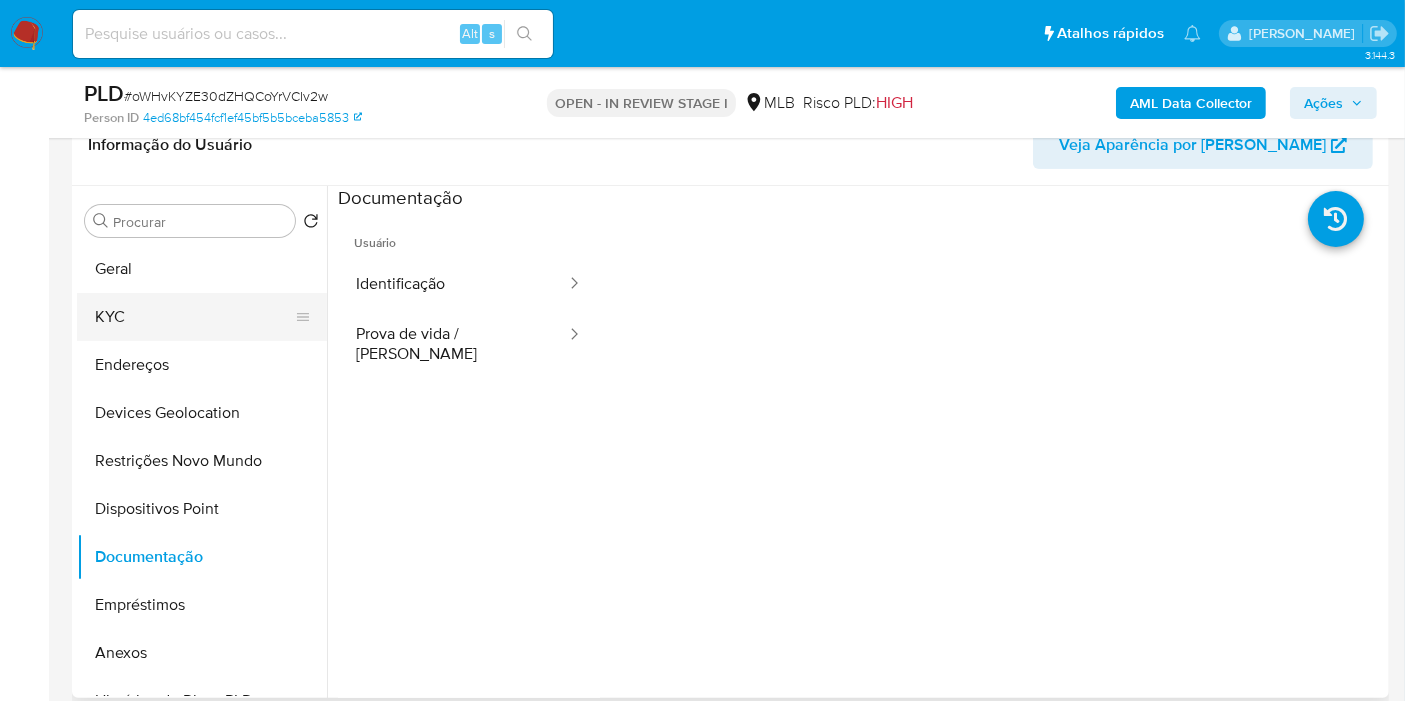 click on "KYC" at bounding box center [194, 317] 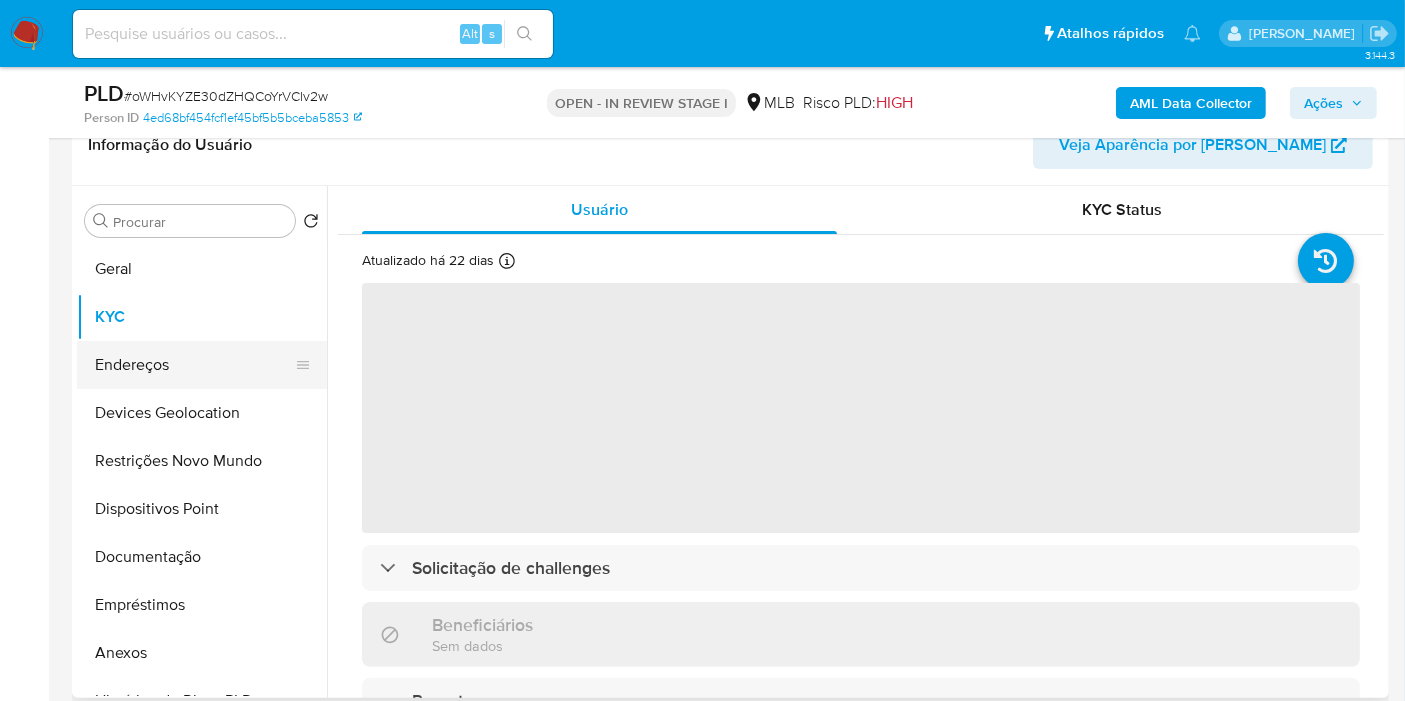click on "Endereços" at bounding box center (194, 365) 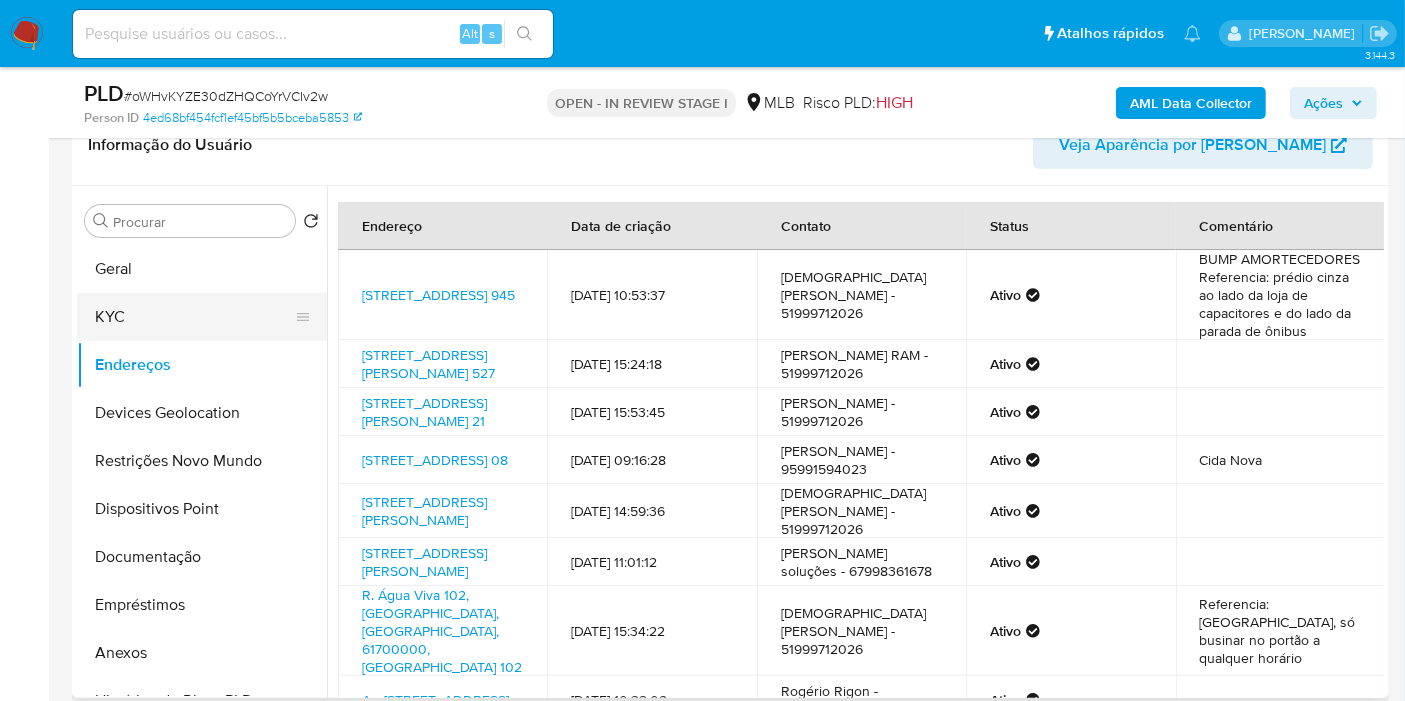 click on "KYC" at bounding box center [194, 317] 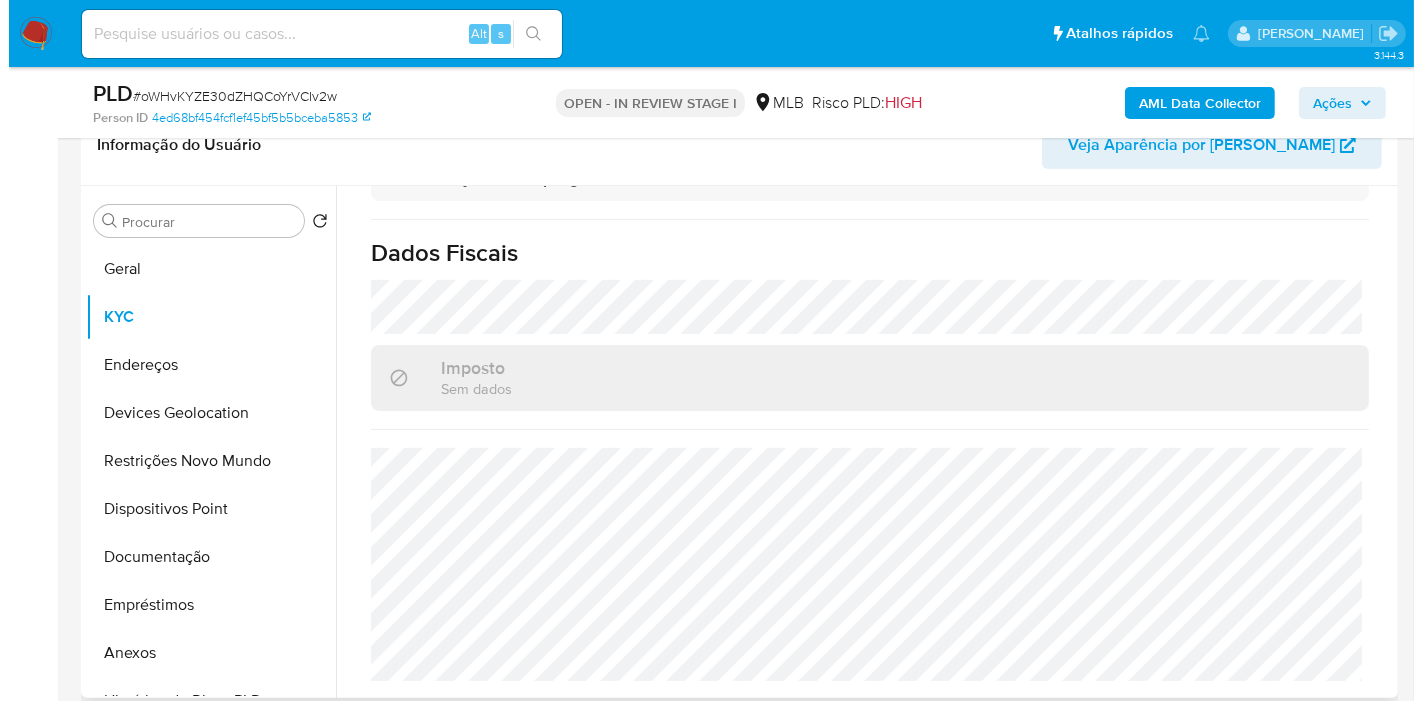 scroll, scrollTop: 932, scrollLeft: 0, axis: vertical 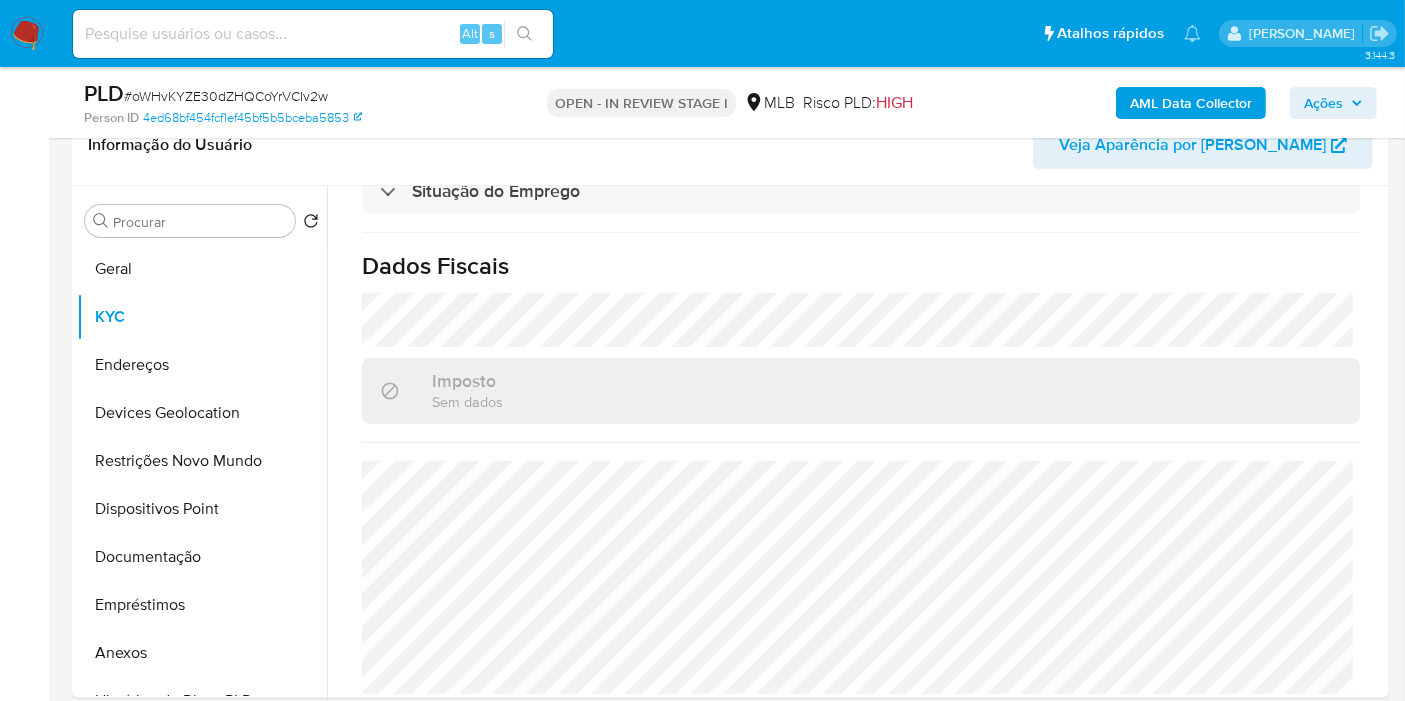 click on "AML Data Collector" at bounding box center [1191, 103] 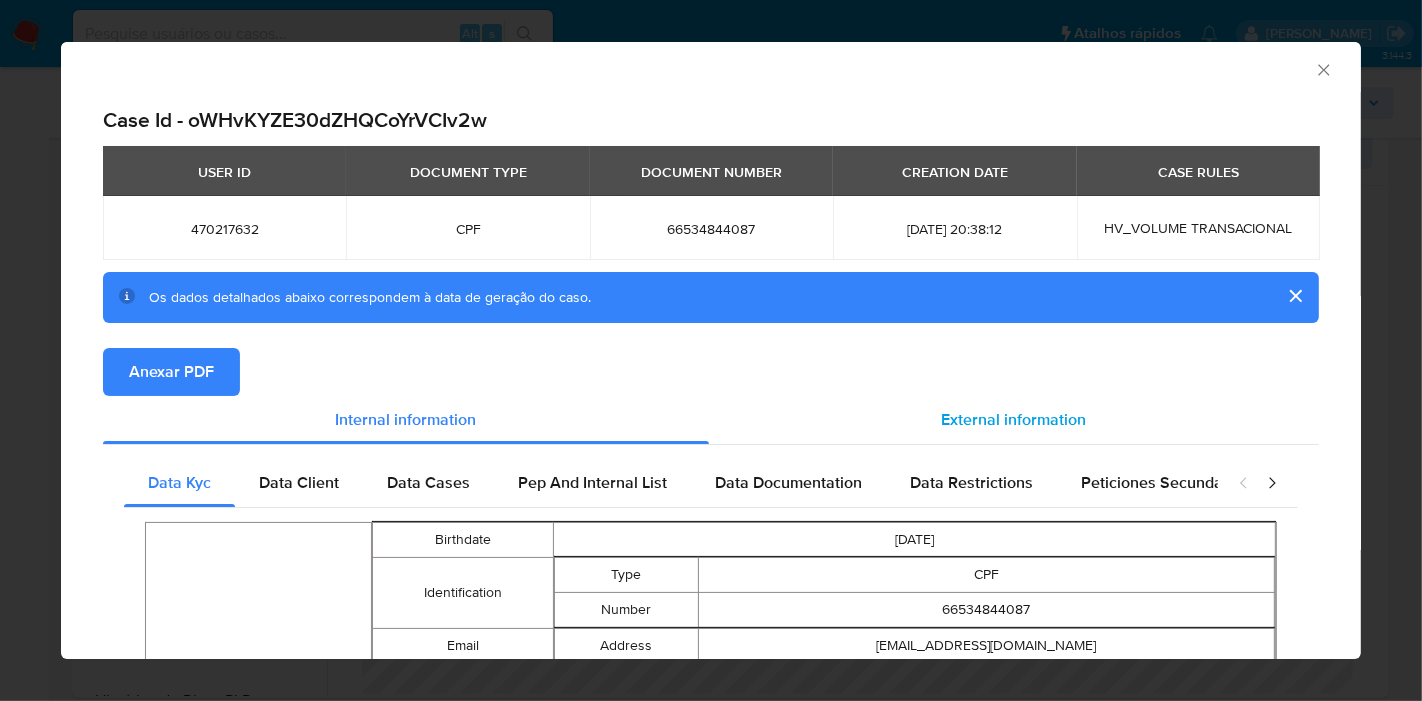 click on "External information" at bounding box center (1014, 420) 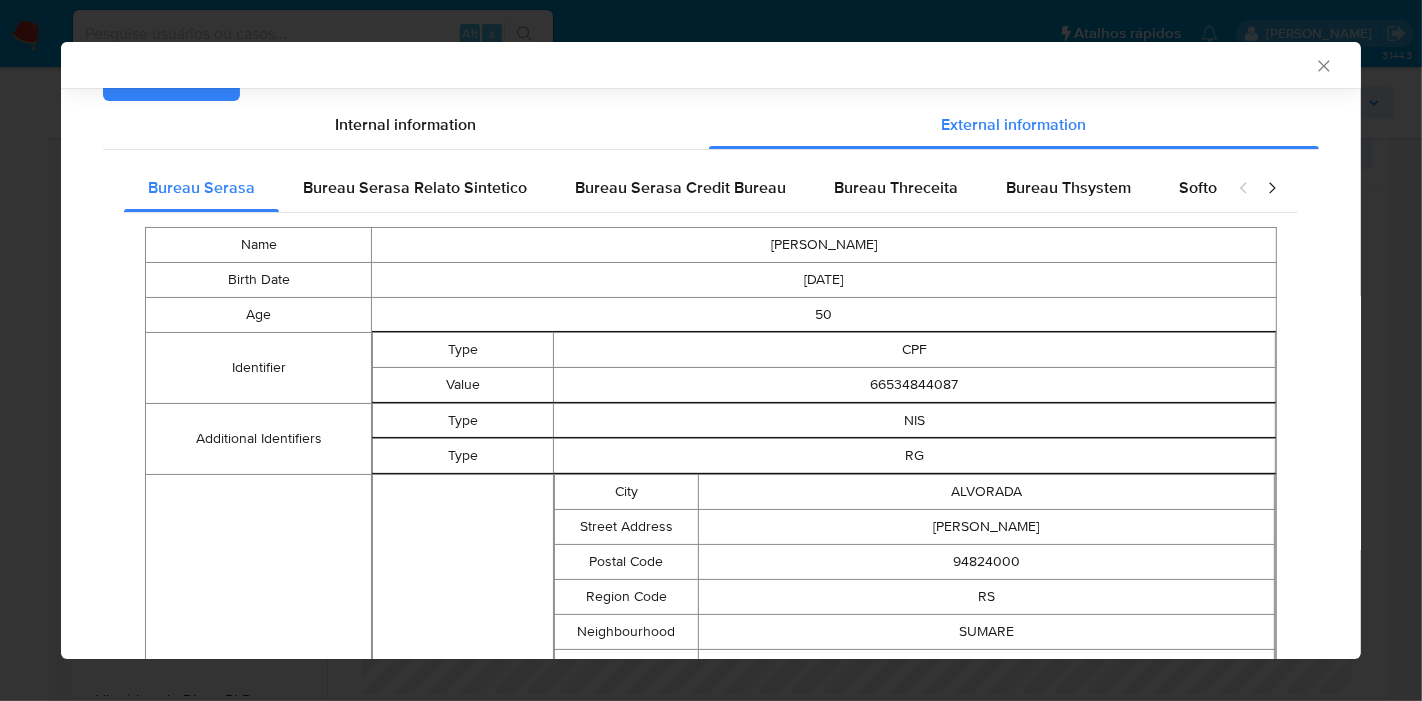 scroll, scrollTop: 329, scrollLeft: 0, axis: vertical 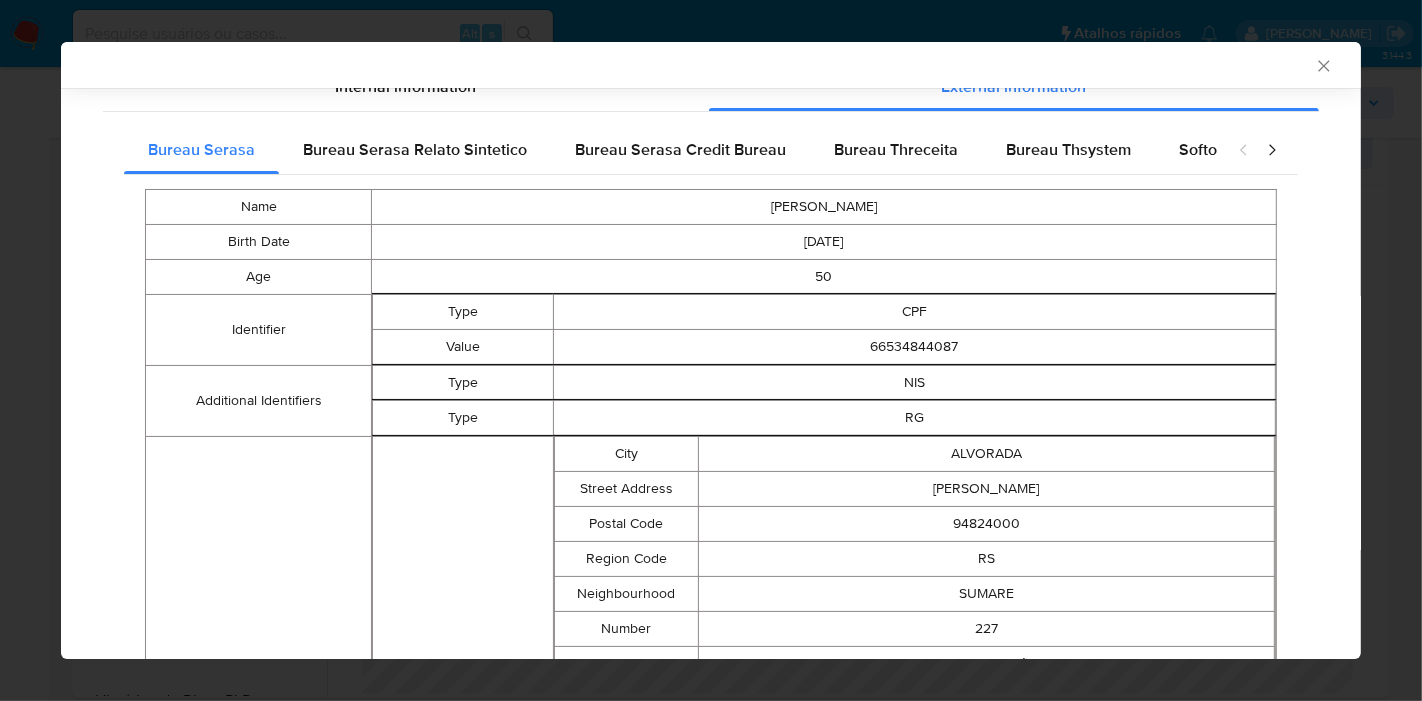 type 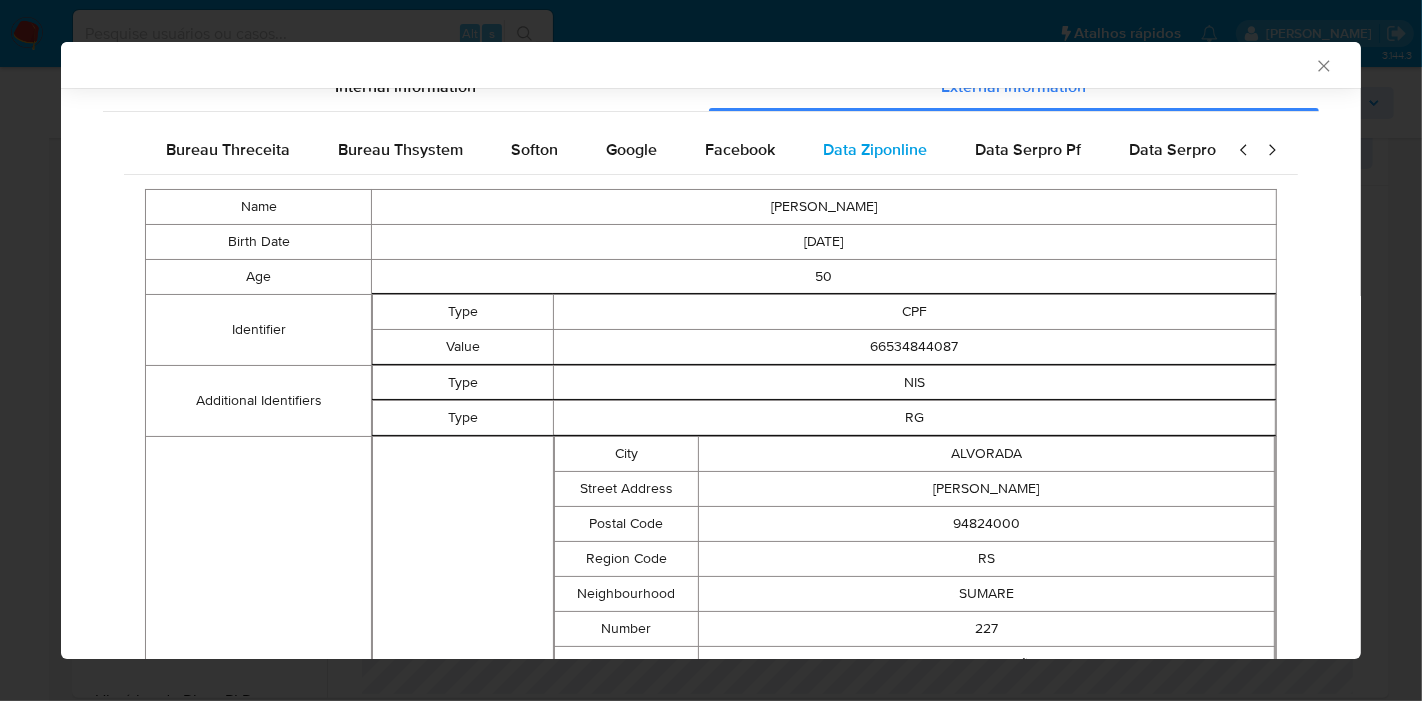 scroll, scrollTop: 0, scrollLeft: 676, axis: horizontal 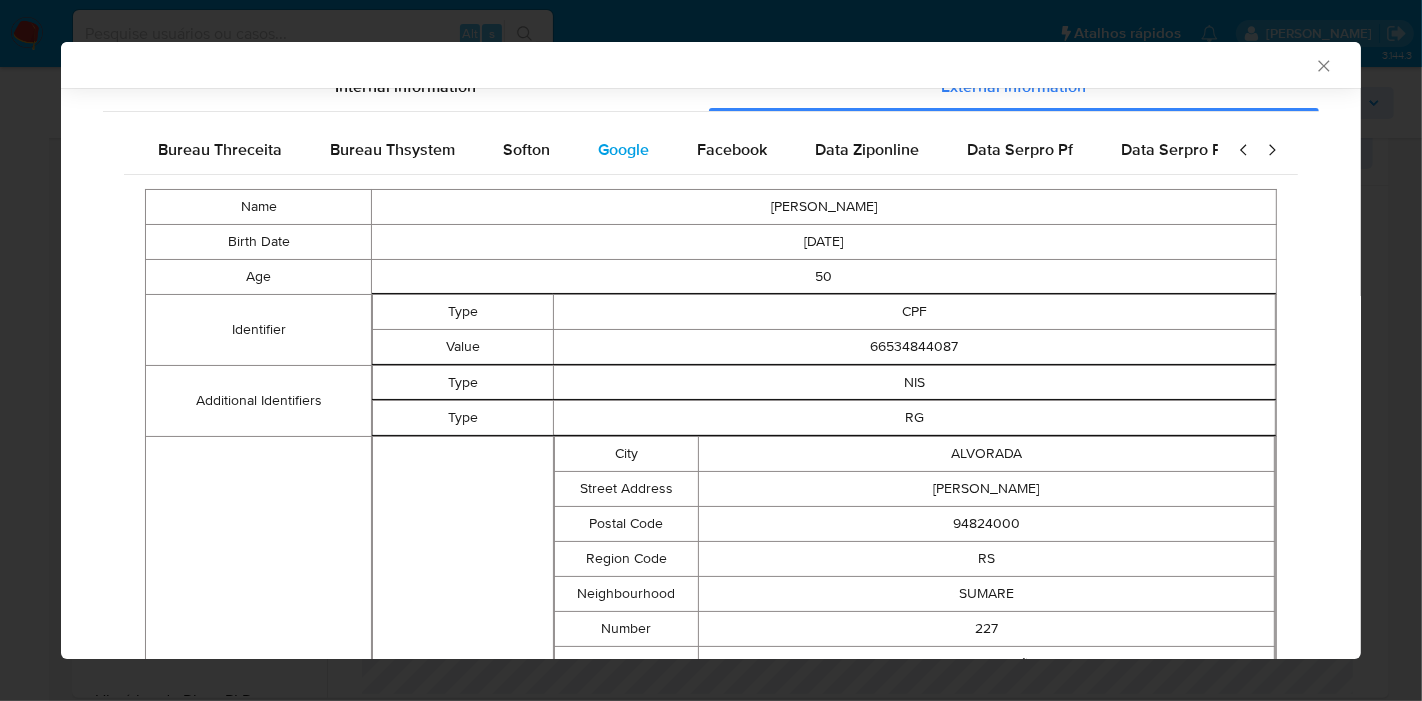 click on "Google" at bounding box center (623, 150) 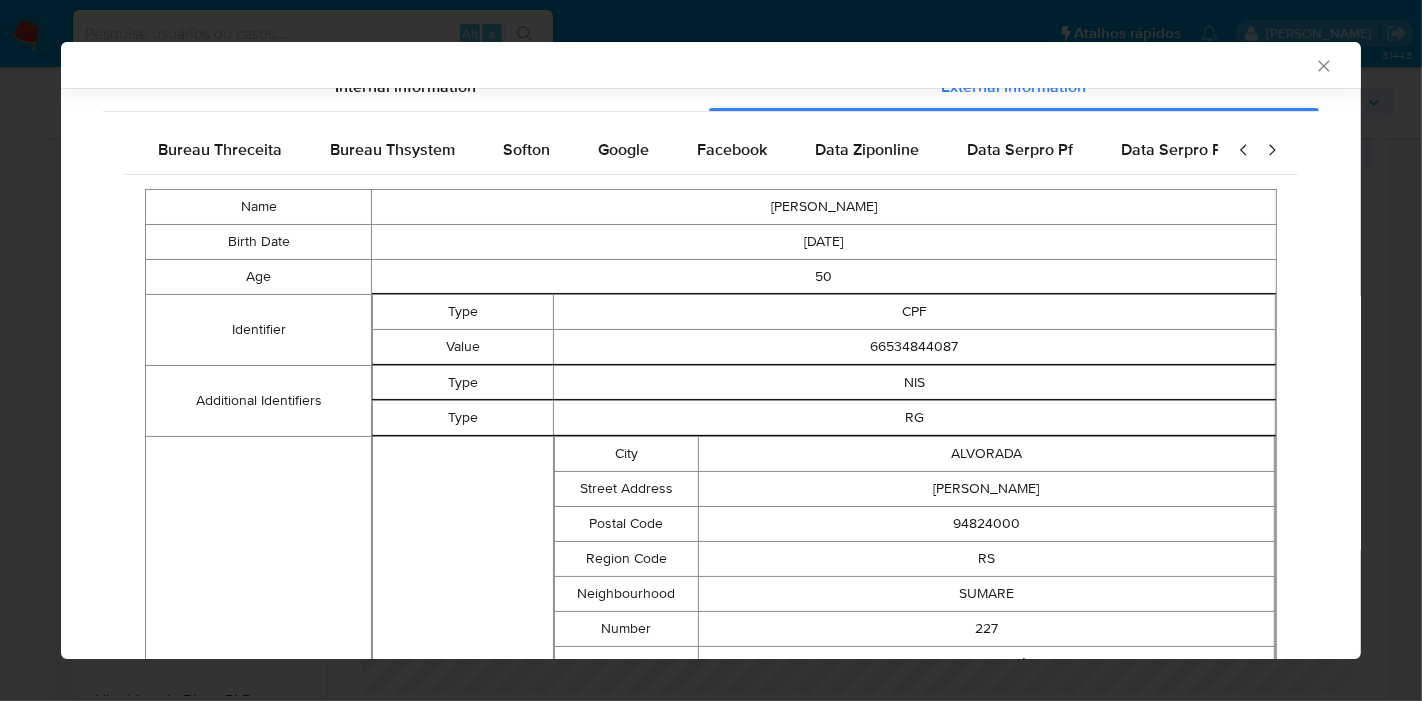 scroll, scrollTop: 5, scrollLeft: 0, axis: vertical 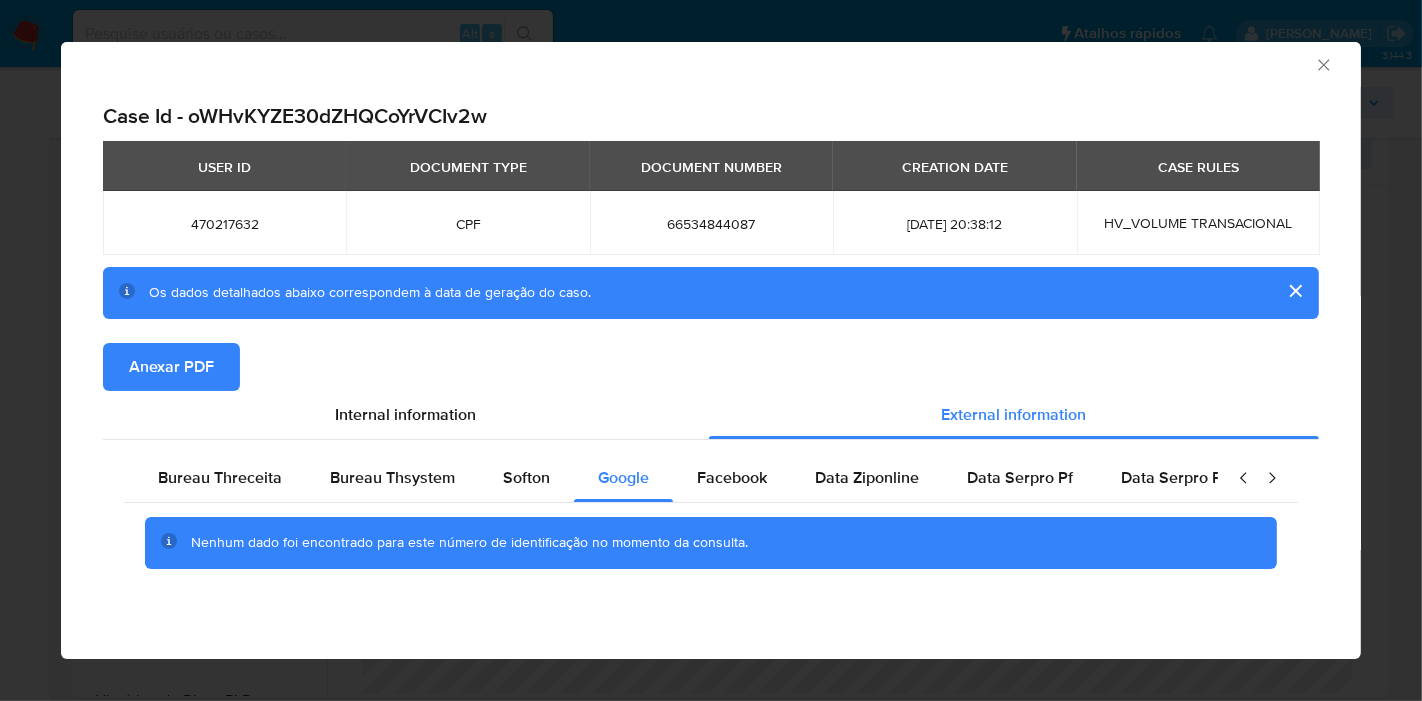 type 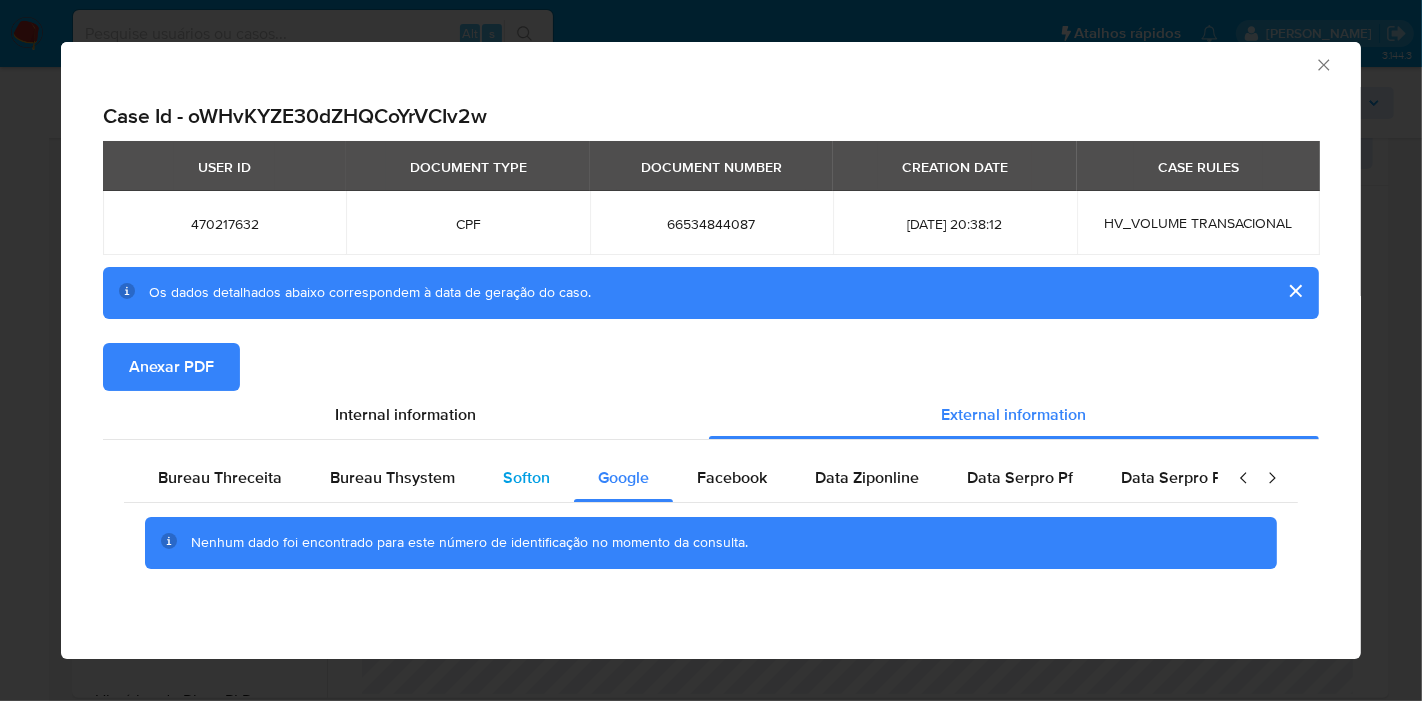 scroll, scrollTop: 0, scrollLeft: 0, axis: both 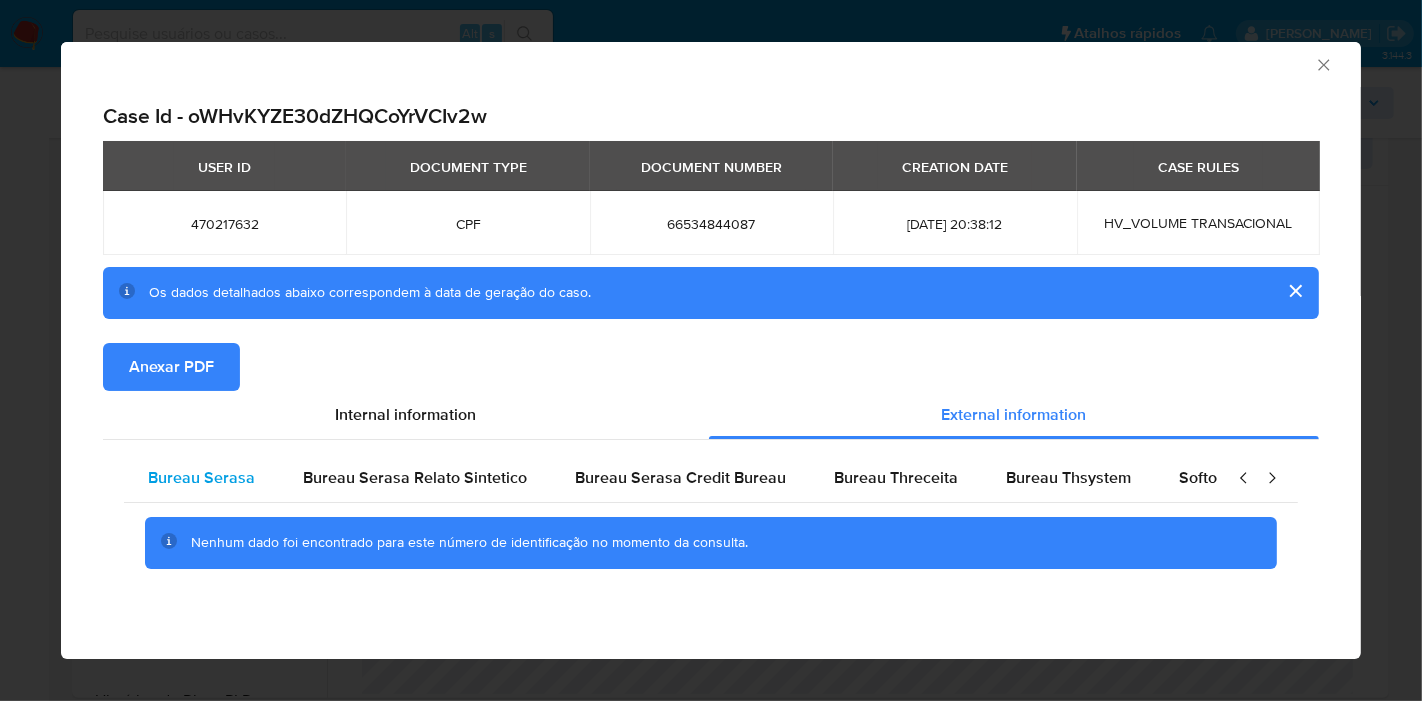 click on "Bureau Serasa" at bounding box center (201, 477) 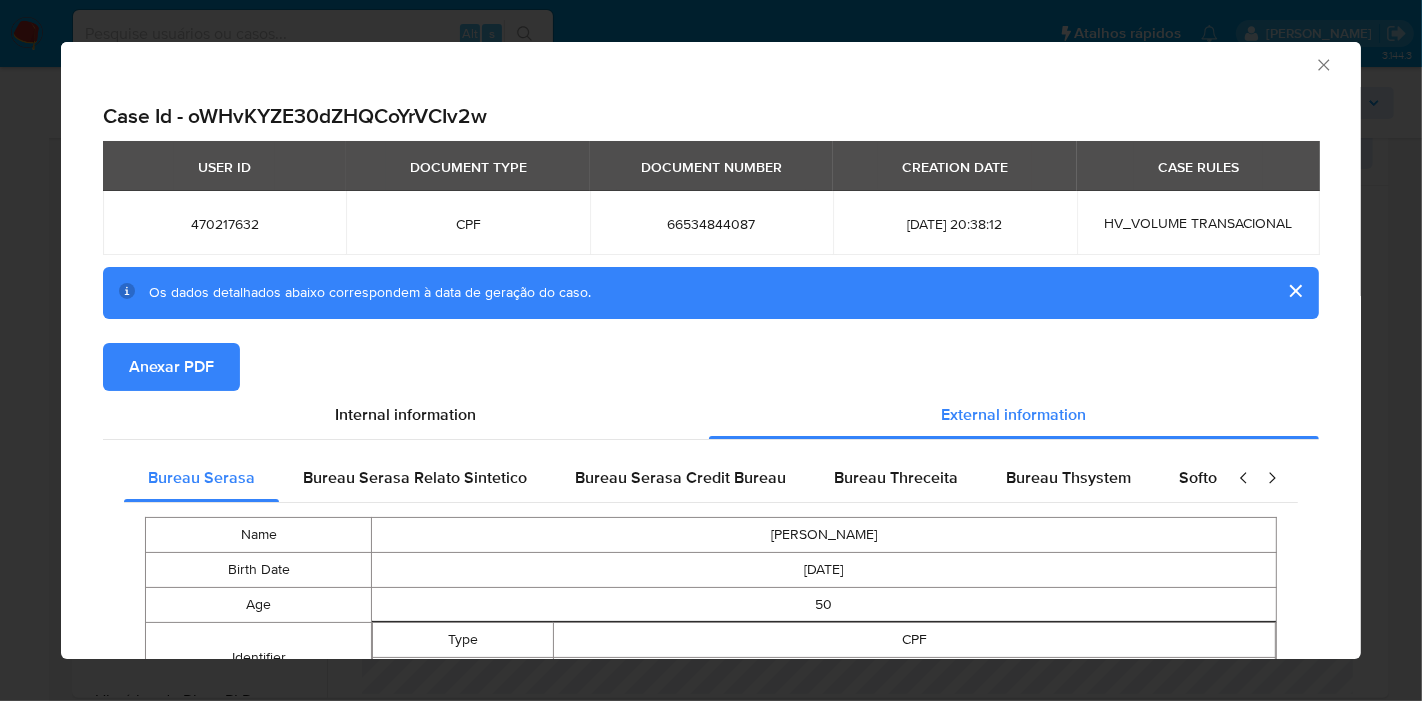 scroll, scrollTop: 334, scrollLeft: 0, axis: vertical 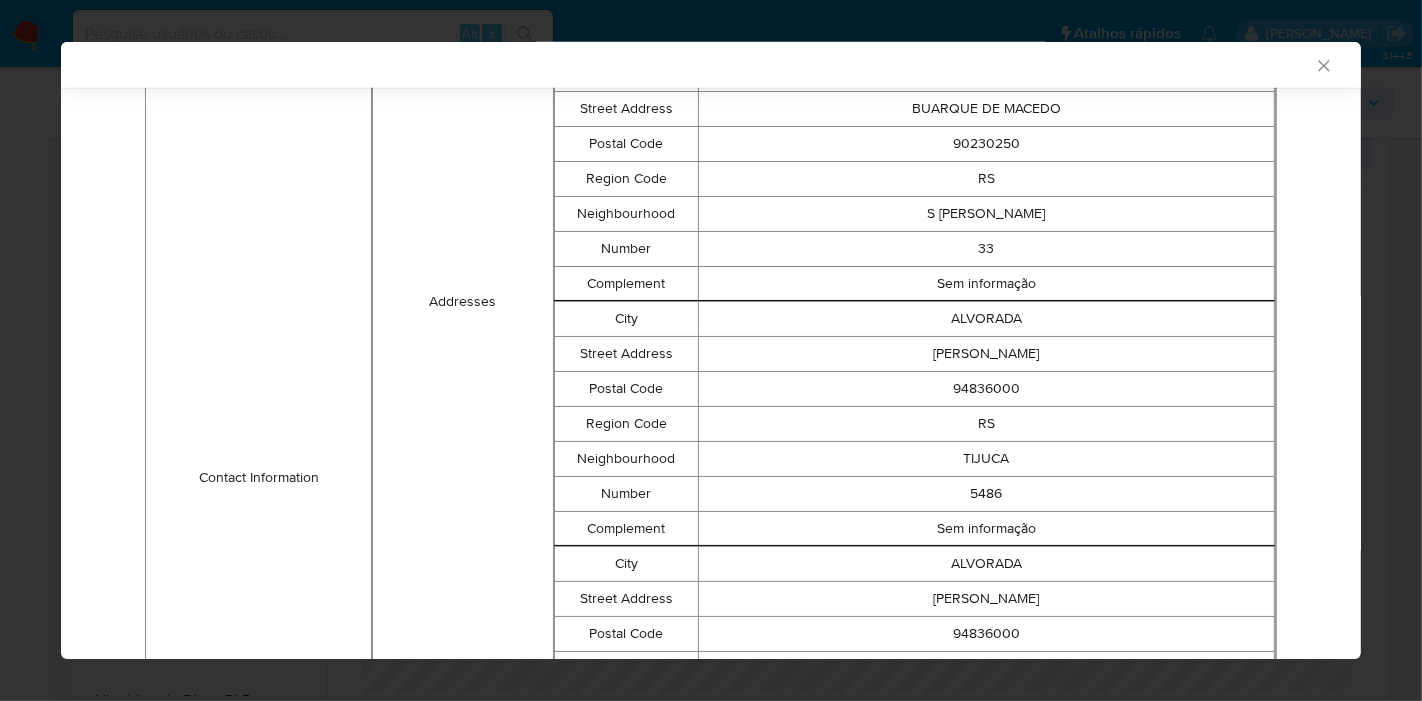 click on "GETULIO VARGAS" at bounding box center [986, 353] 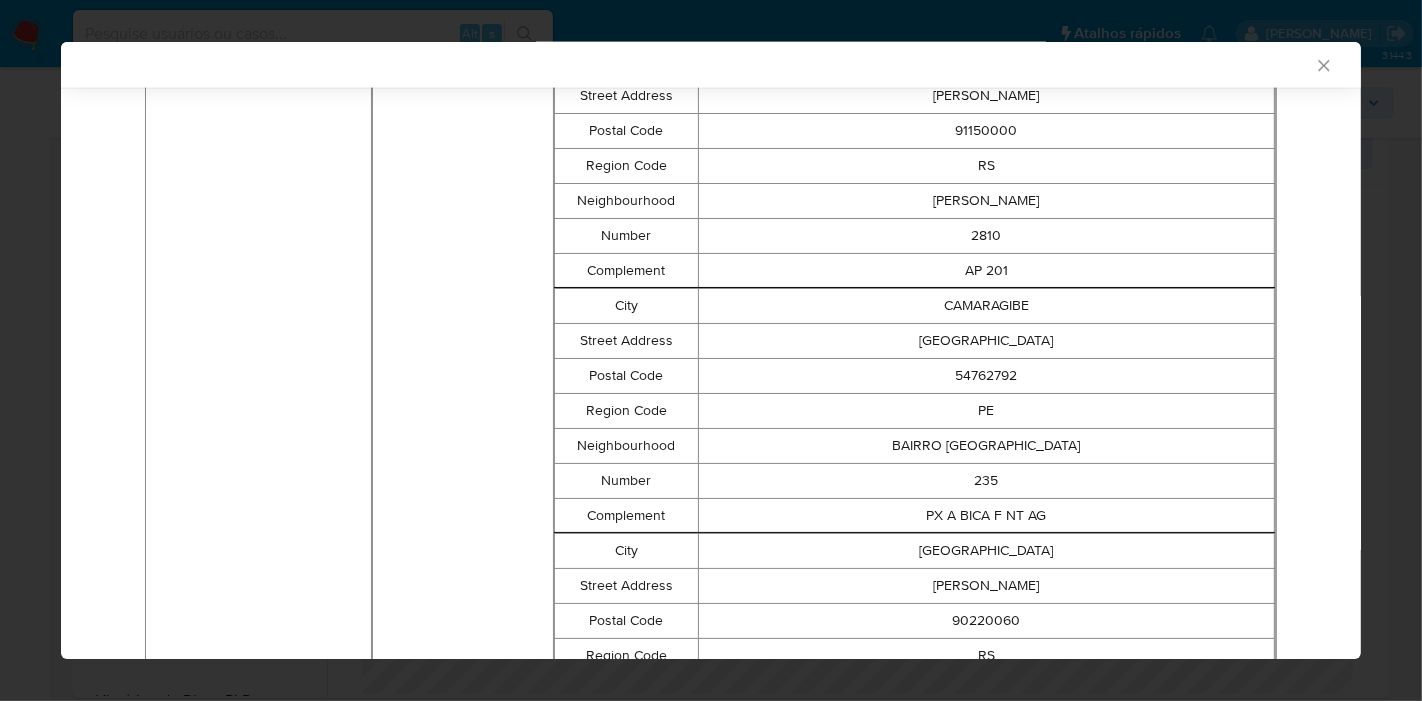 scroll, scrollTop: 2467, scrollLeft: 0, axis: vertical 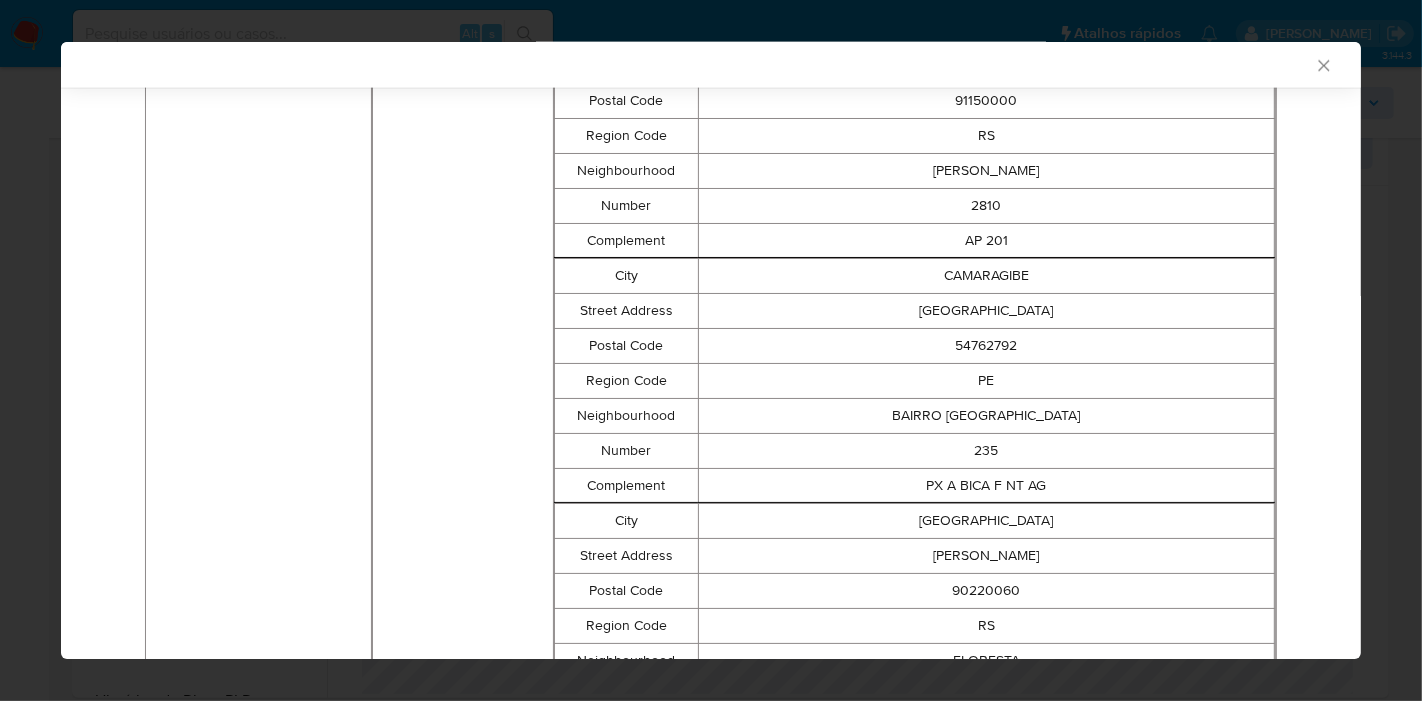 click on "PE" at bounding box center [986, 380] 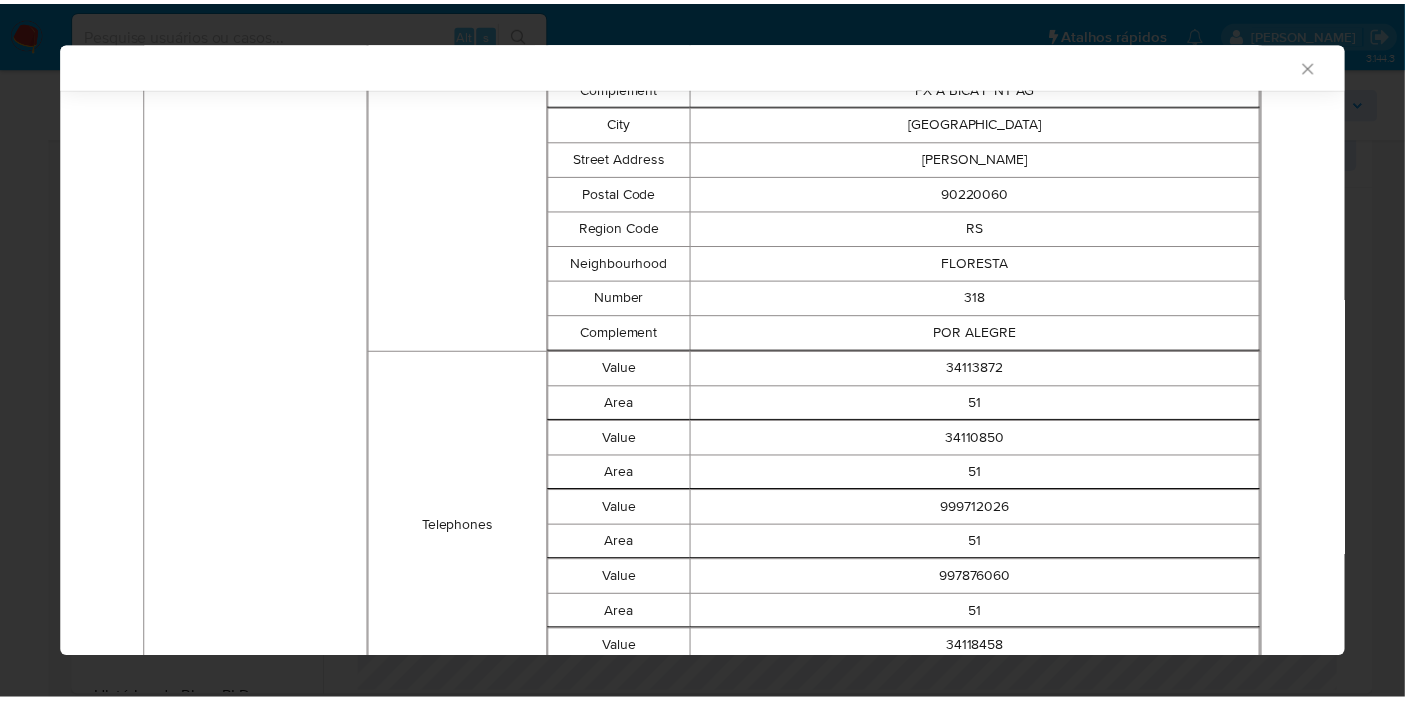 scroll, scrollTop: 3130, scrollLeft: 0, axis: vertical 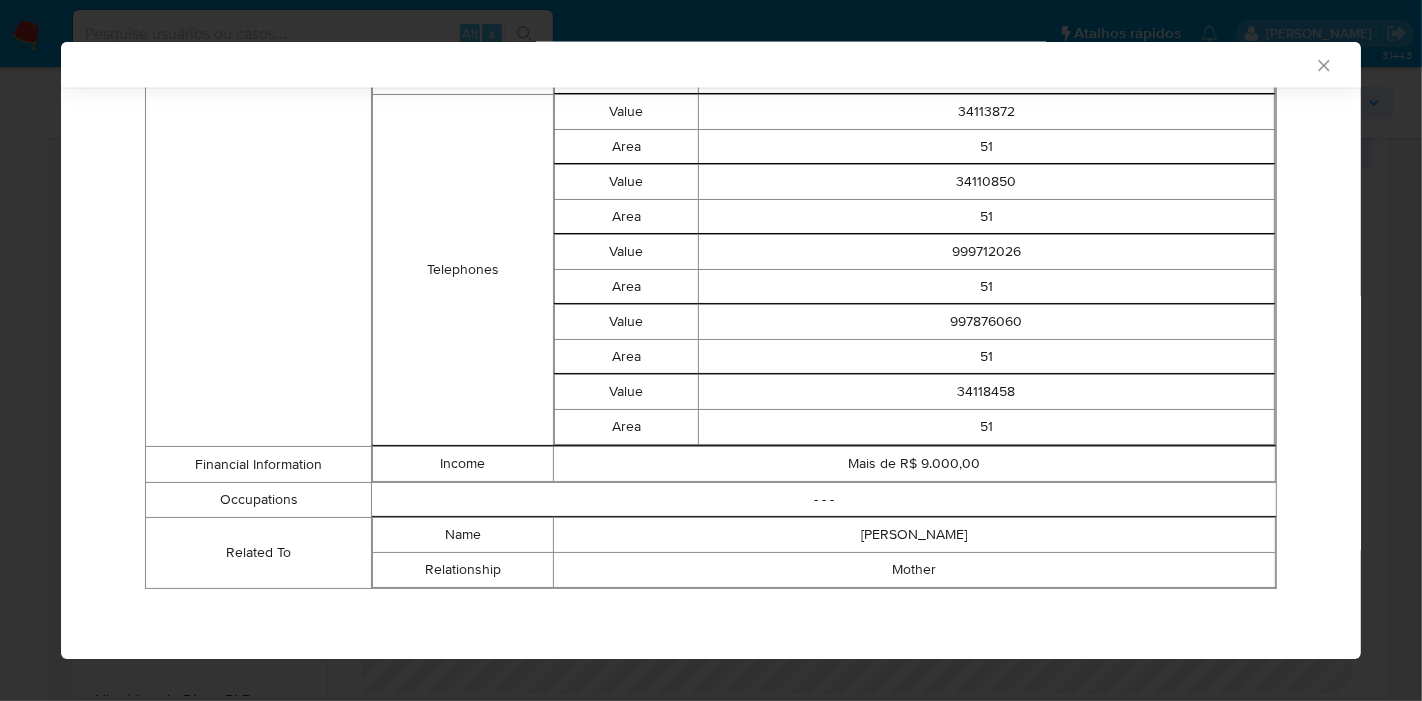 click 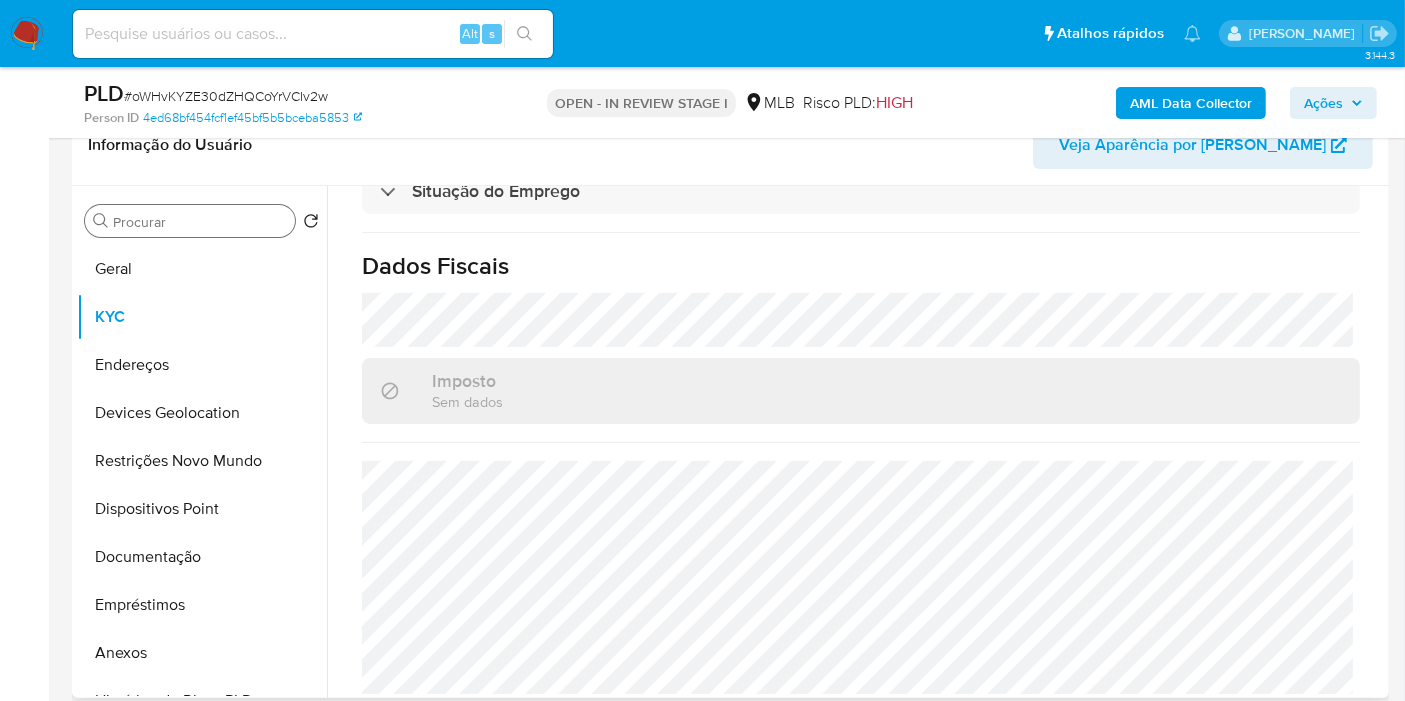 drag, startPoint x: 129, startPoint y: 261, endPoint x: 236, endPoint y: 227, distance: 112.27199 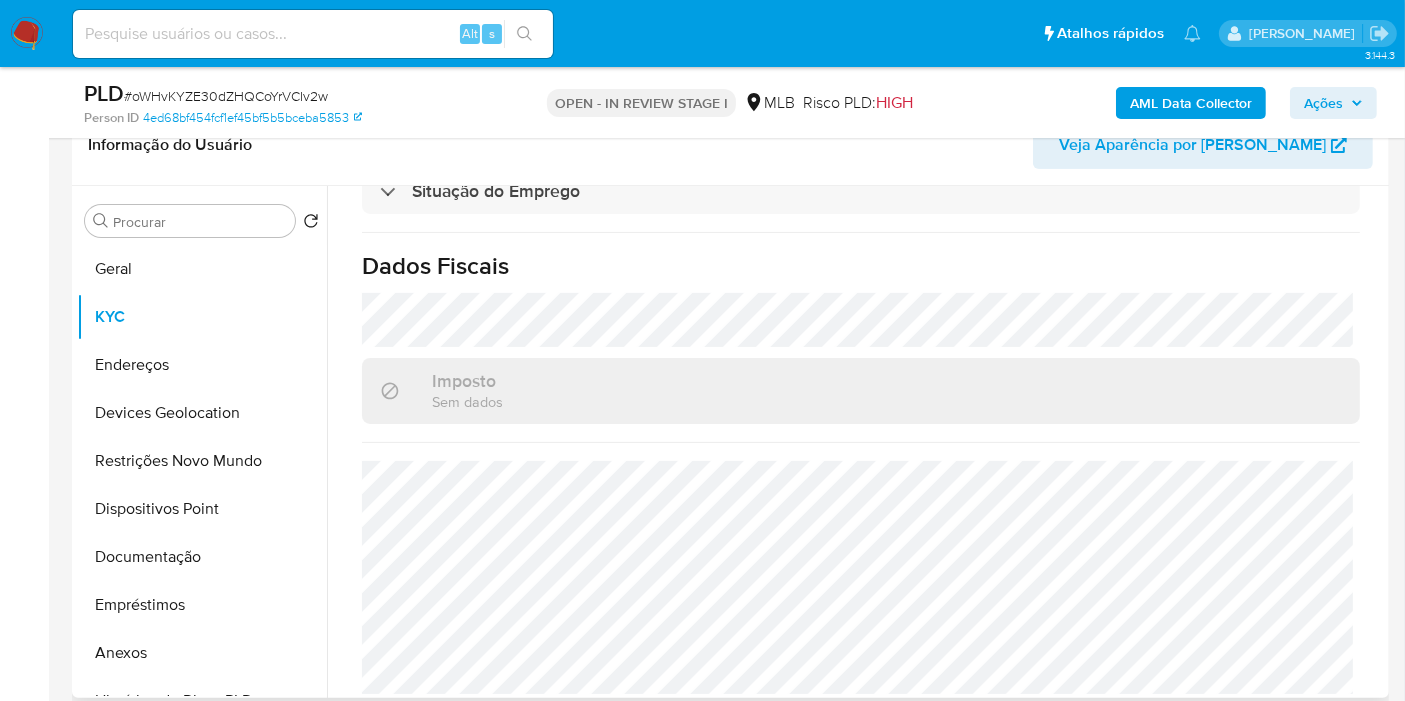 scroll, scrollTop: 0, scrollLeft: 0, axis: both 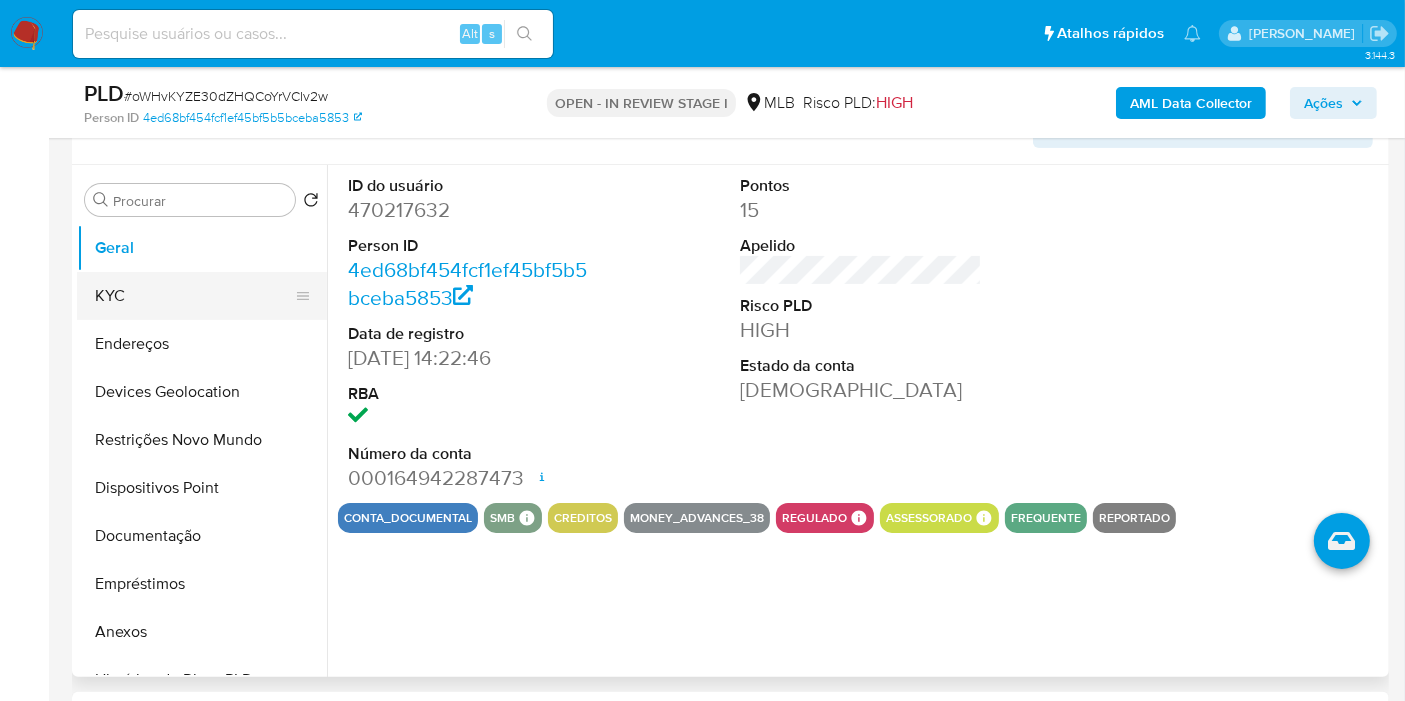 click on "KYC" at bounding box center (194, 296) 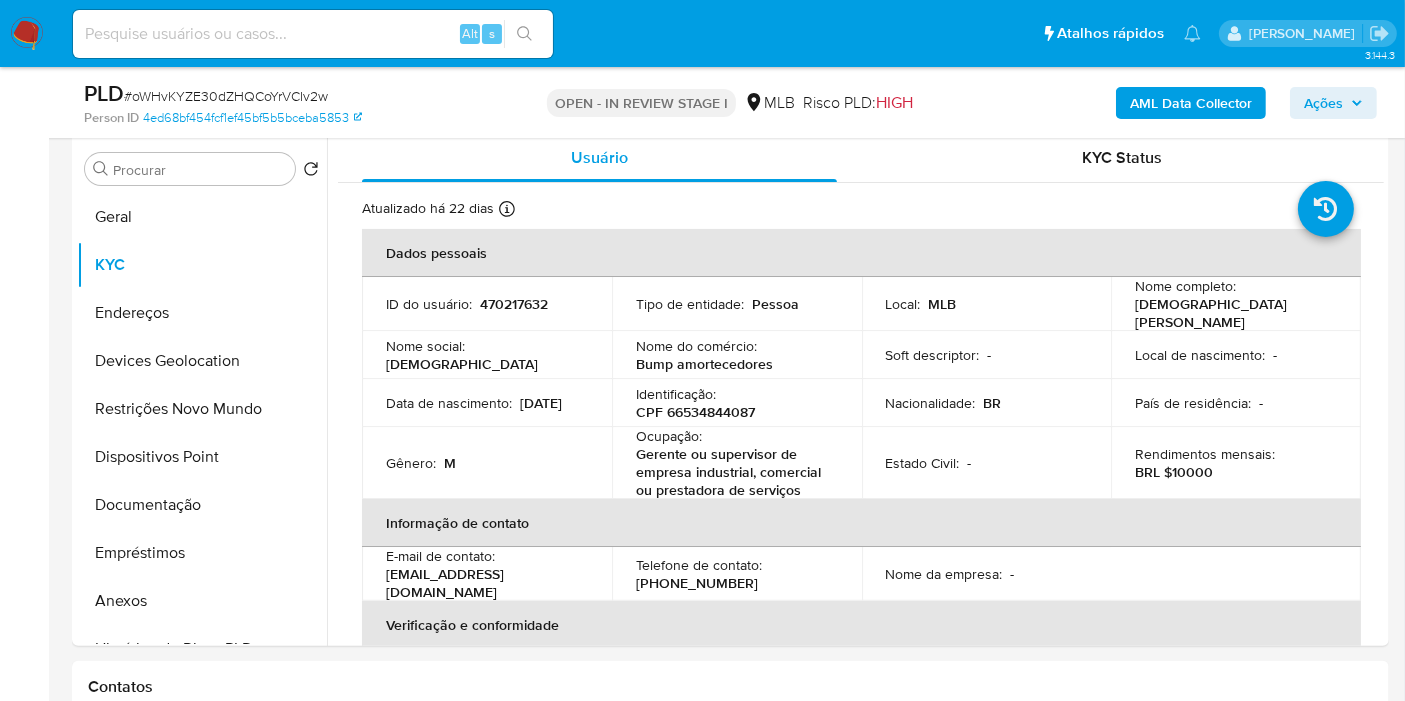 scroll, scrollTop: 390, scrollLeft: 0, axis: vertical 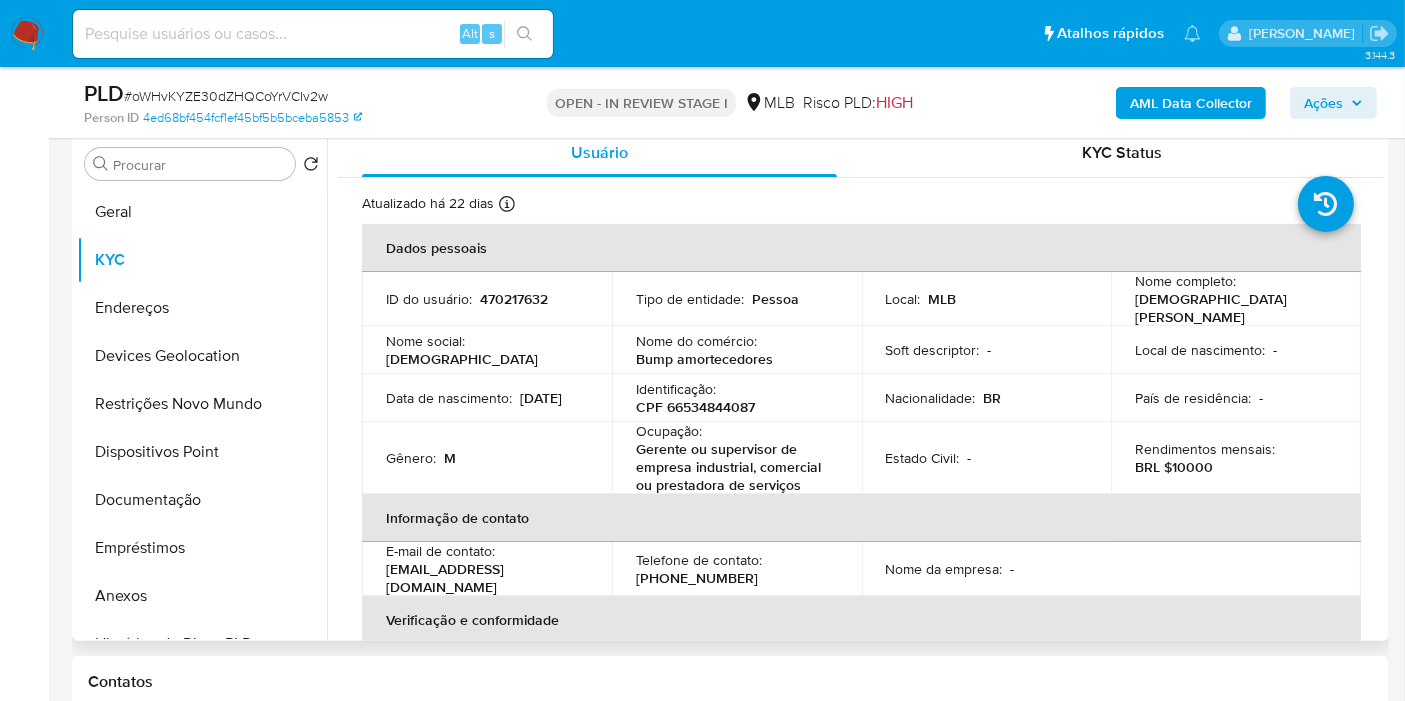 type 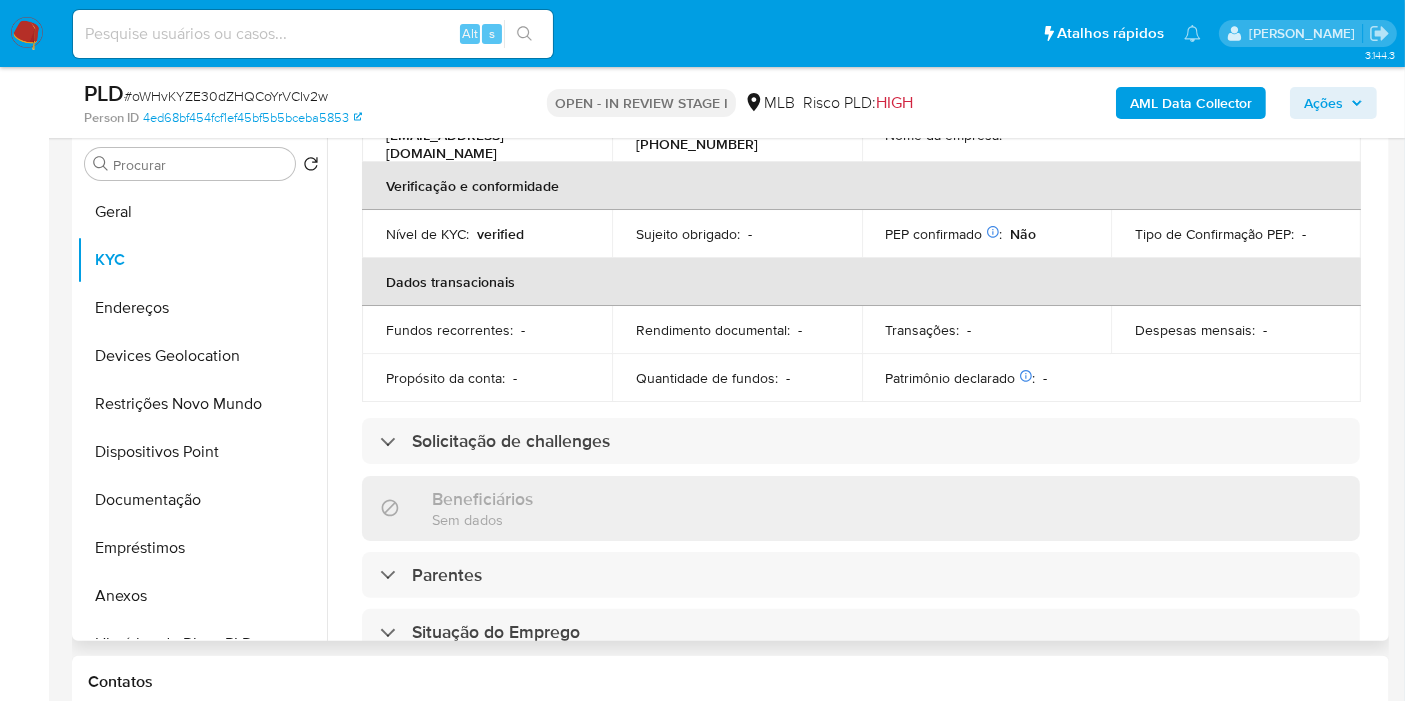 scroll, scrollTop: 441, scrollLeft: 0, axis: vertical 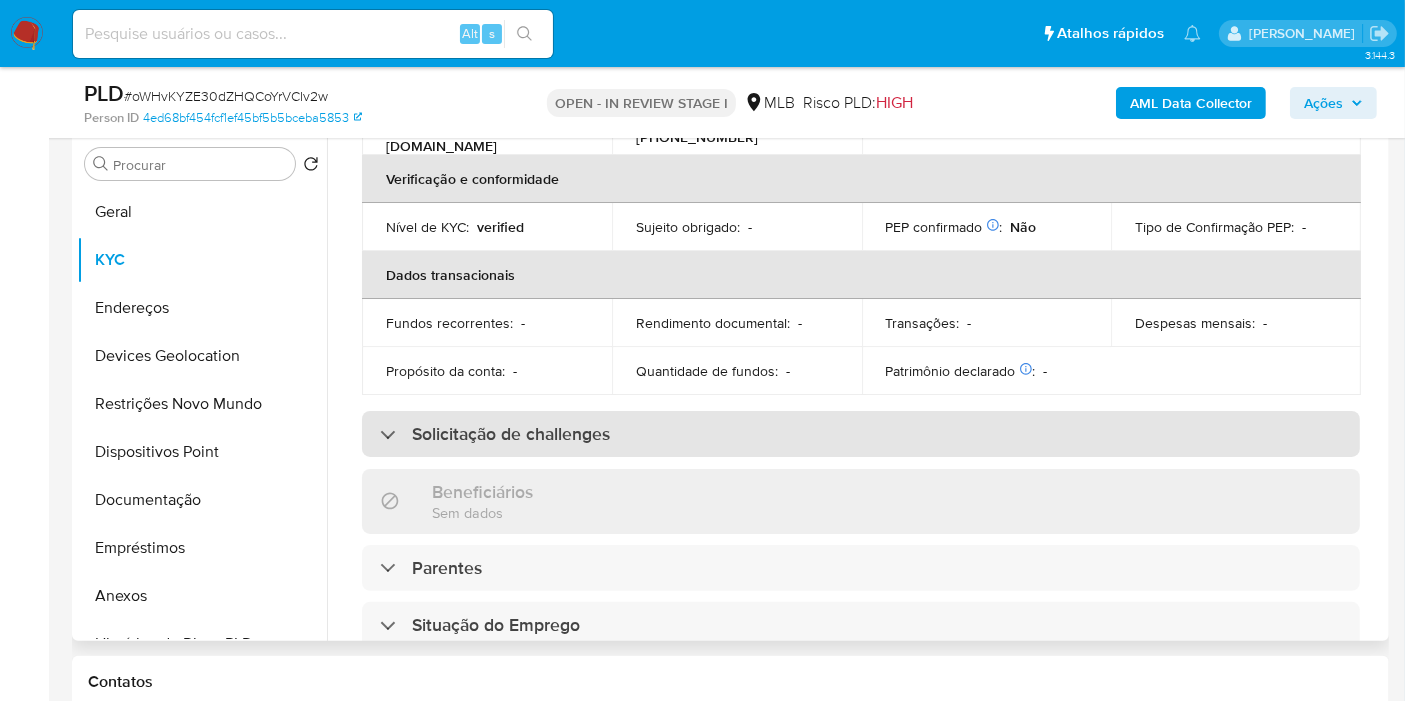 click on "Solicitação de challenges" at bounding box center (511, 434) 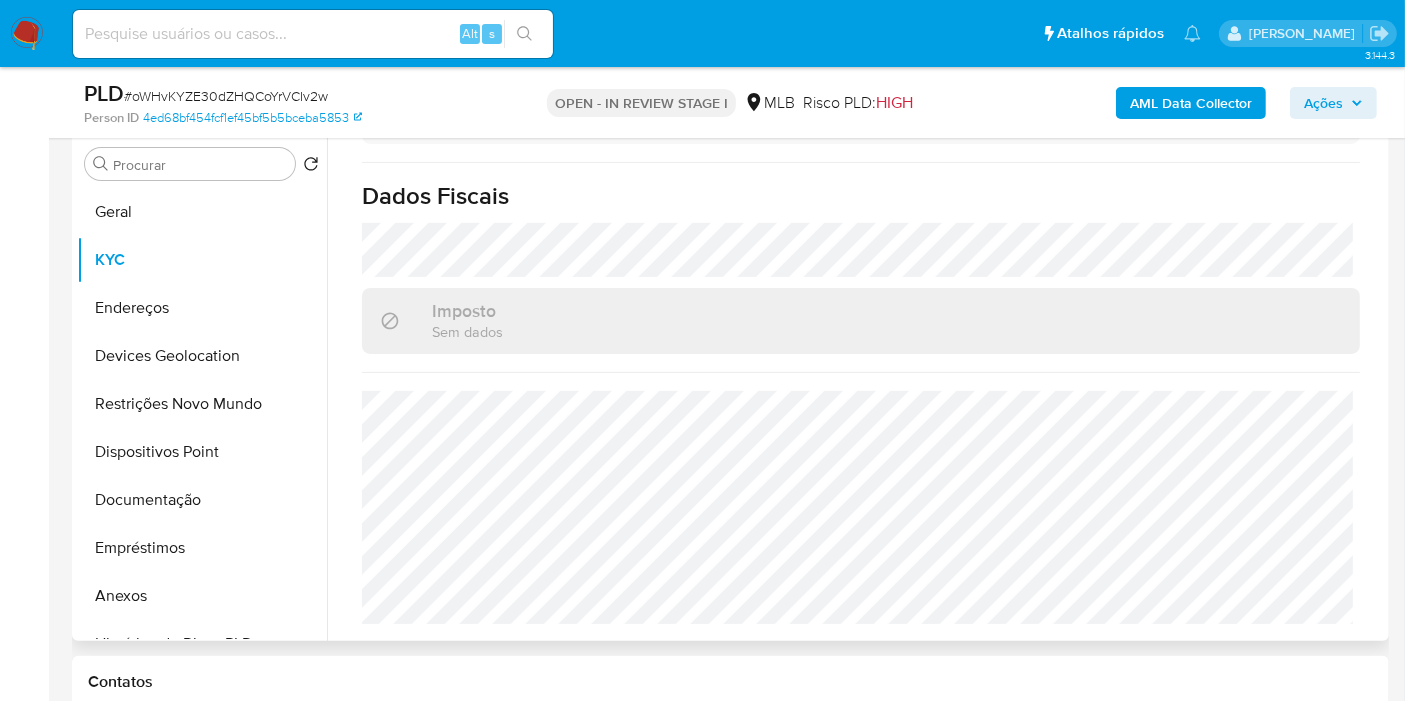 scroll, scrollTop: 1087, scrollLeft: 0, axis: vertical 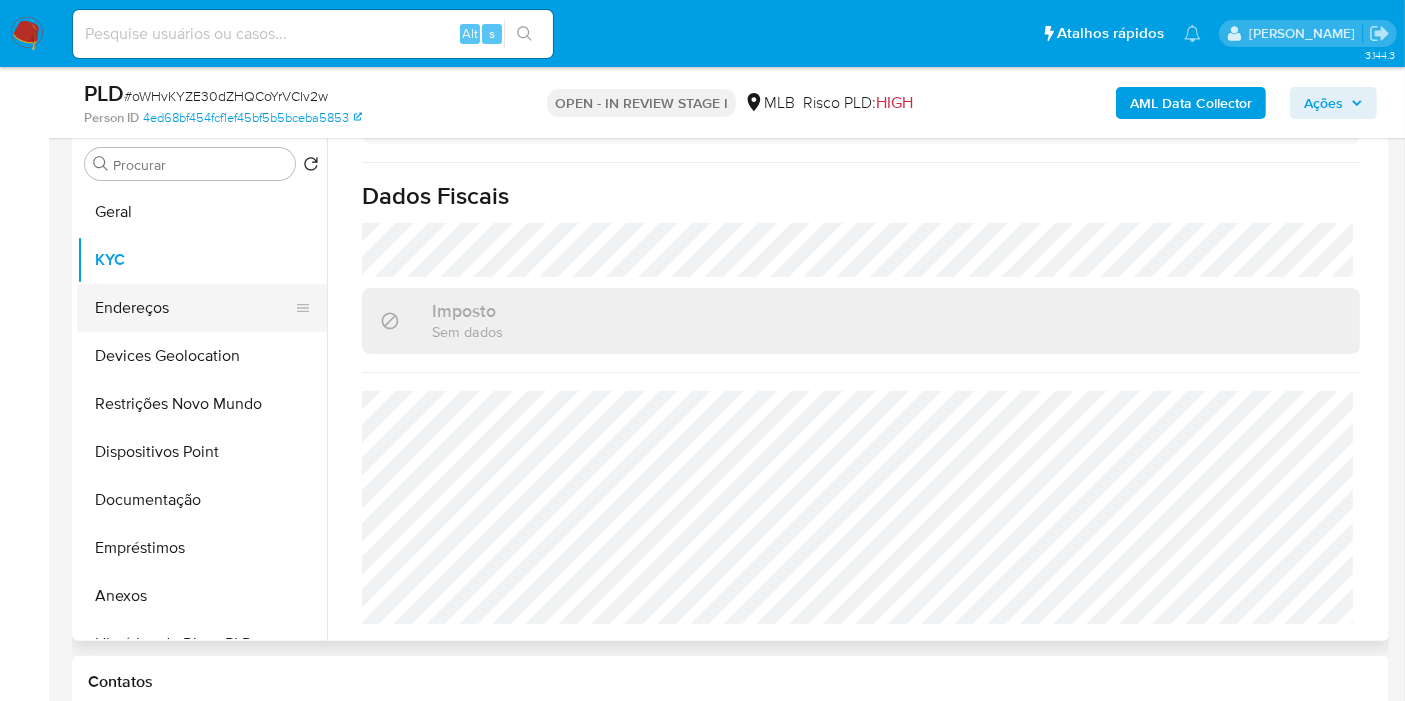 click on "Endereços" at bounding box center [194, 308] 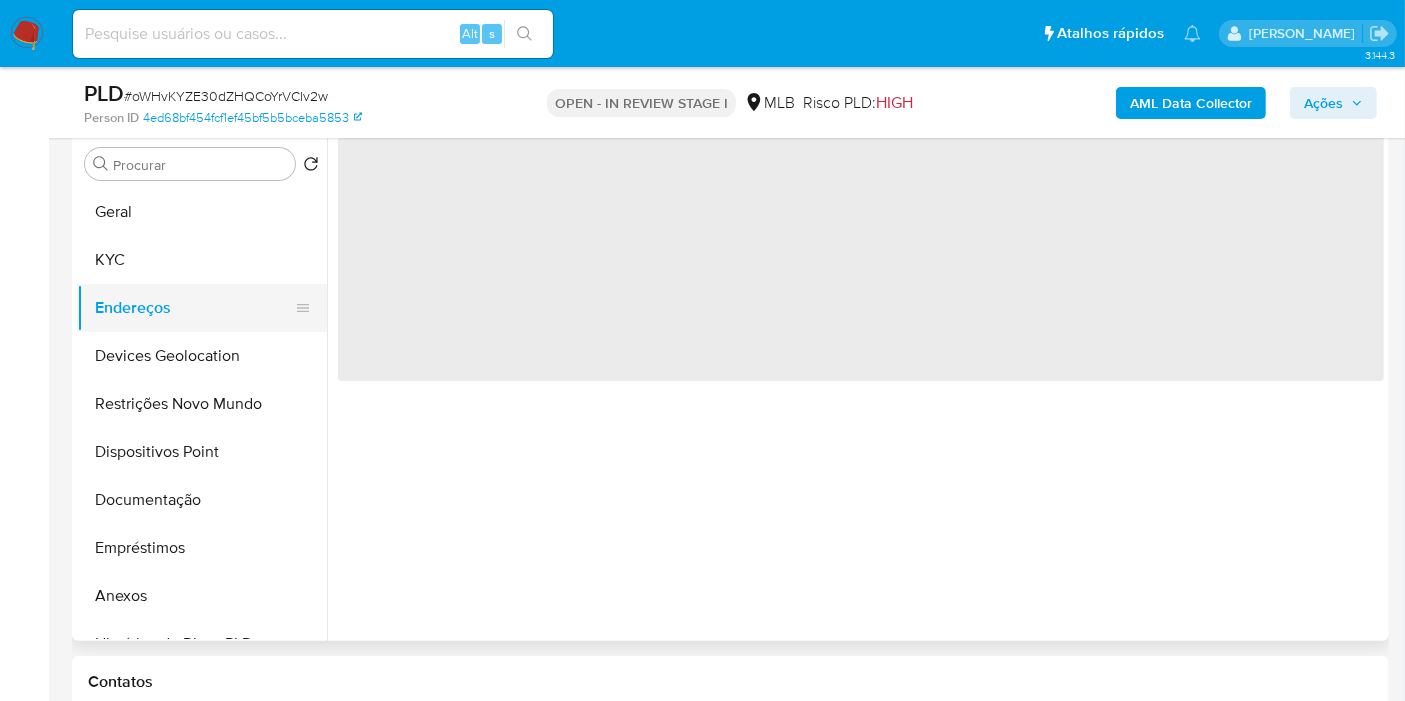 scroll, scrollTop: 0, scrollLeft: 0, axis: both 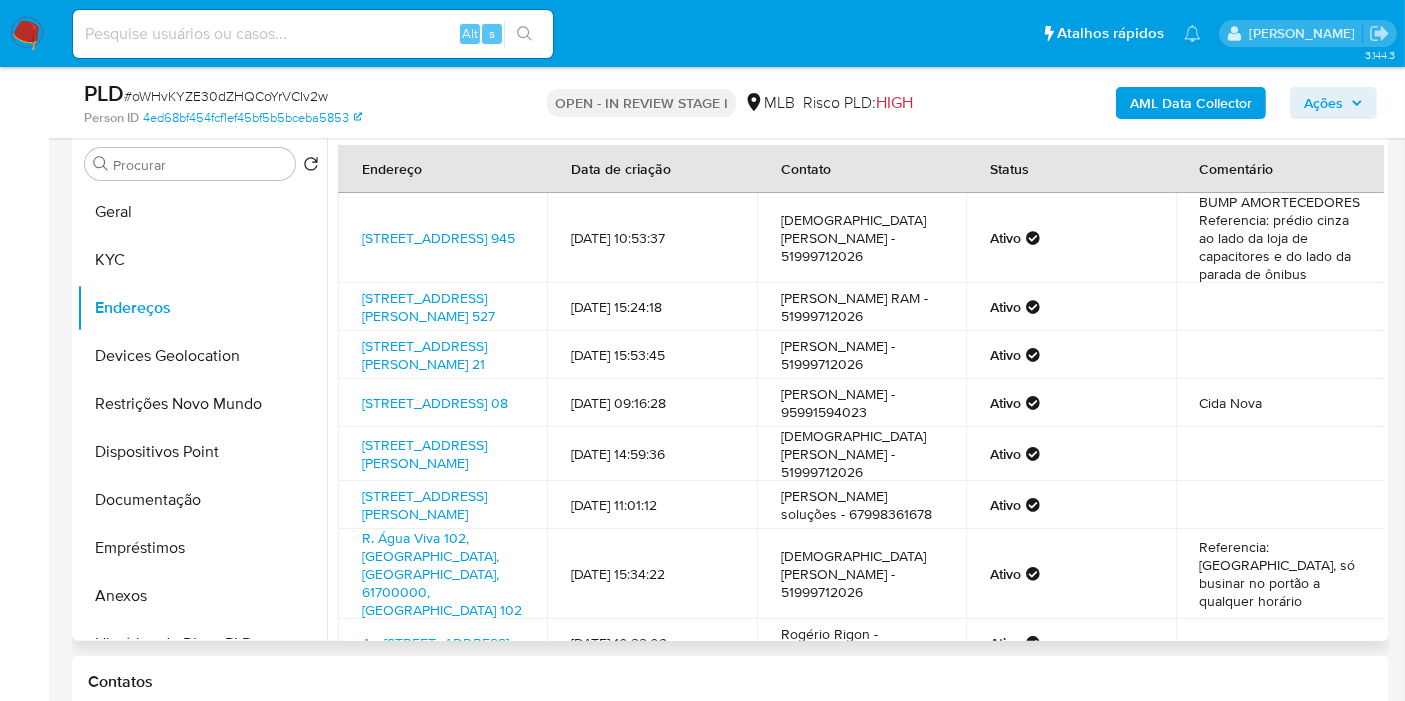 type 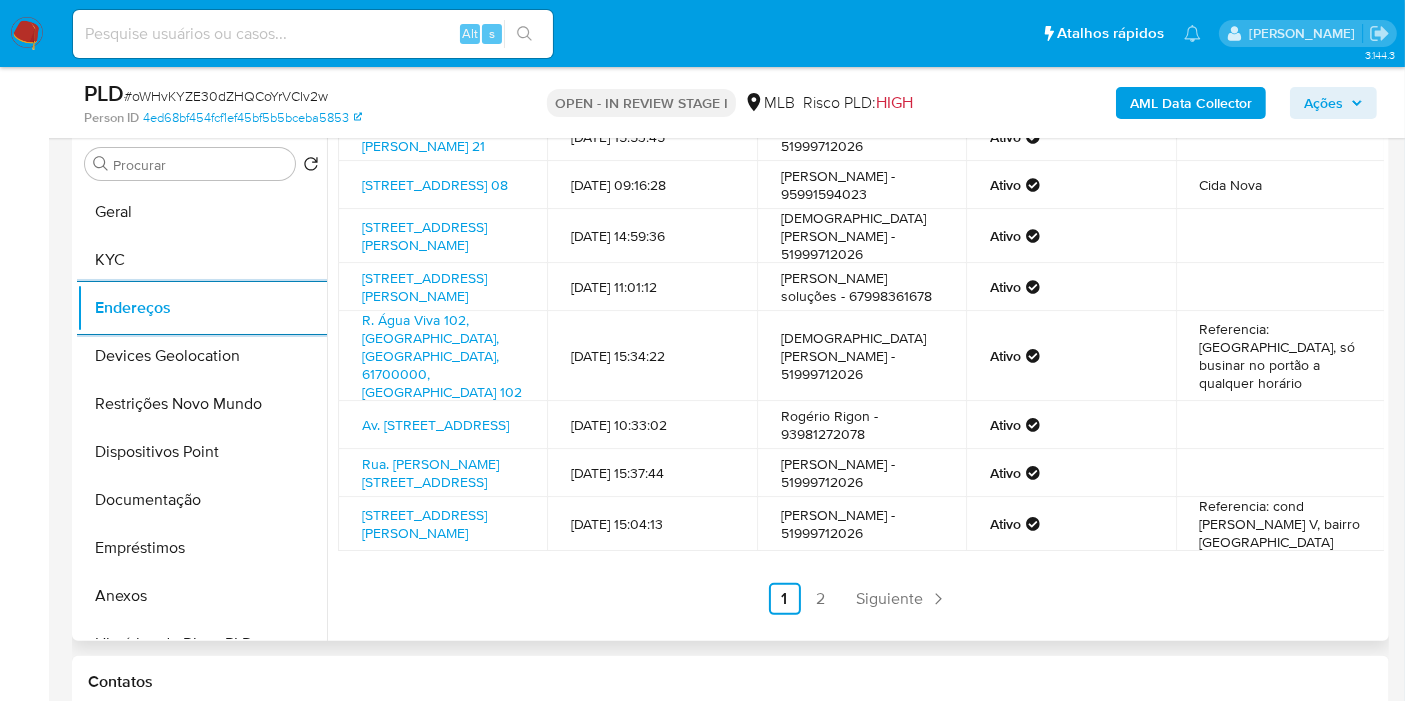 scroll, scrollTop: 362, scrollLeft: 0, axis: vertical 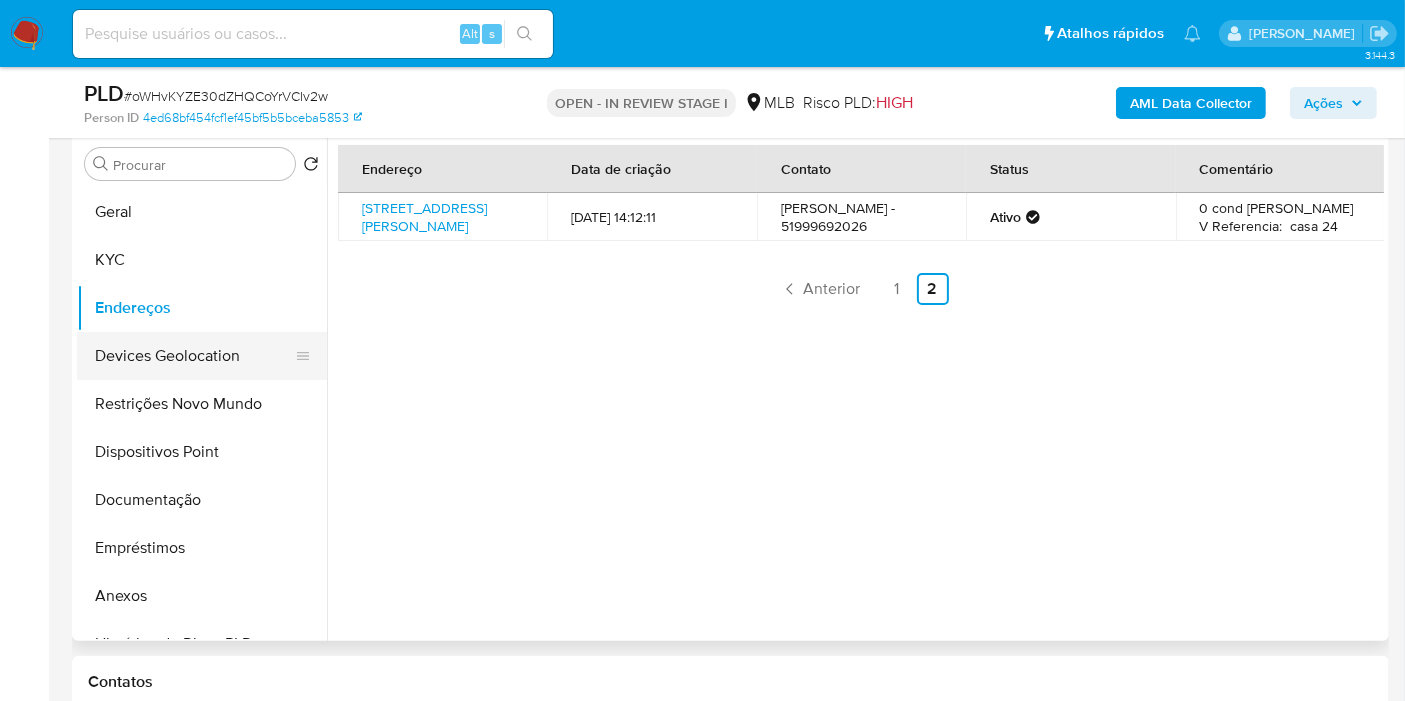 click on "Devices Geolocation" at bounding box center [194, 356] 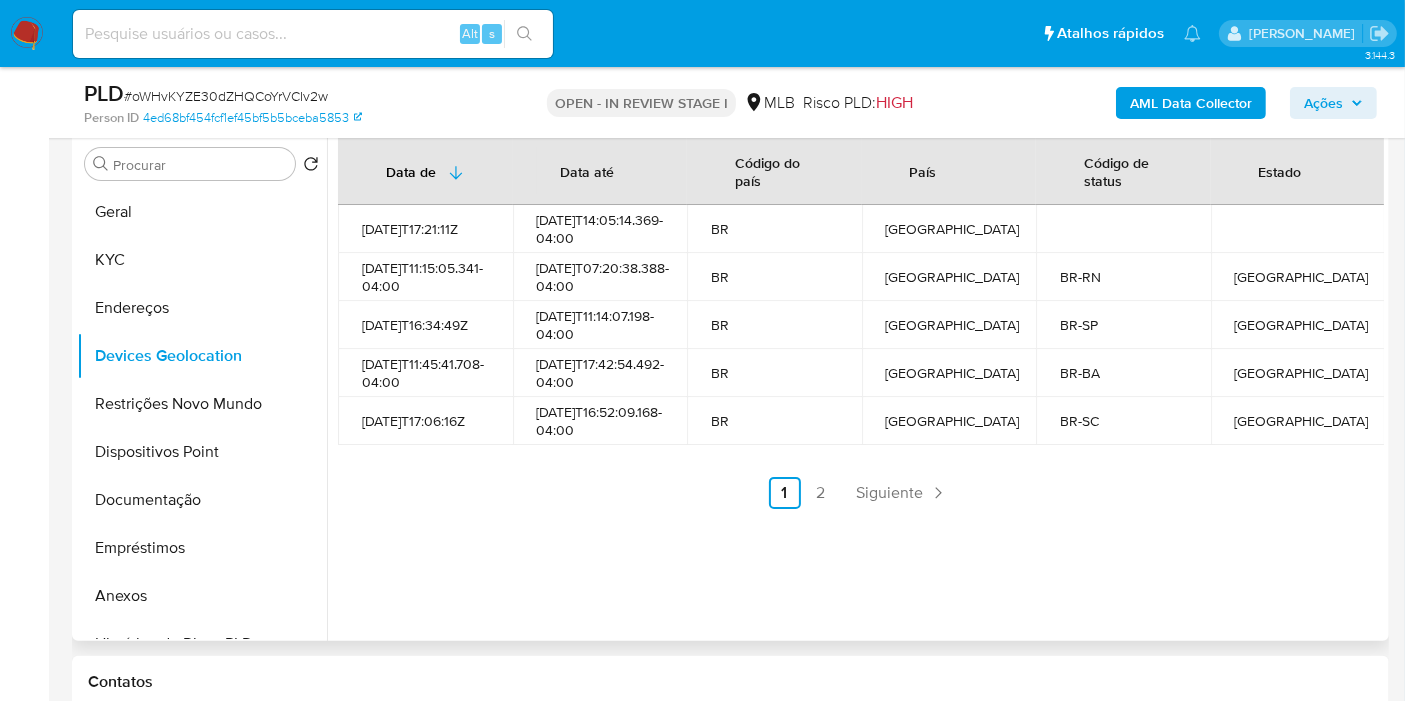 type 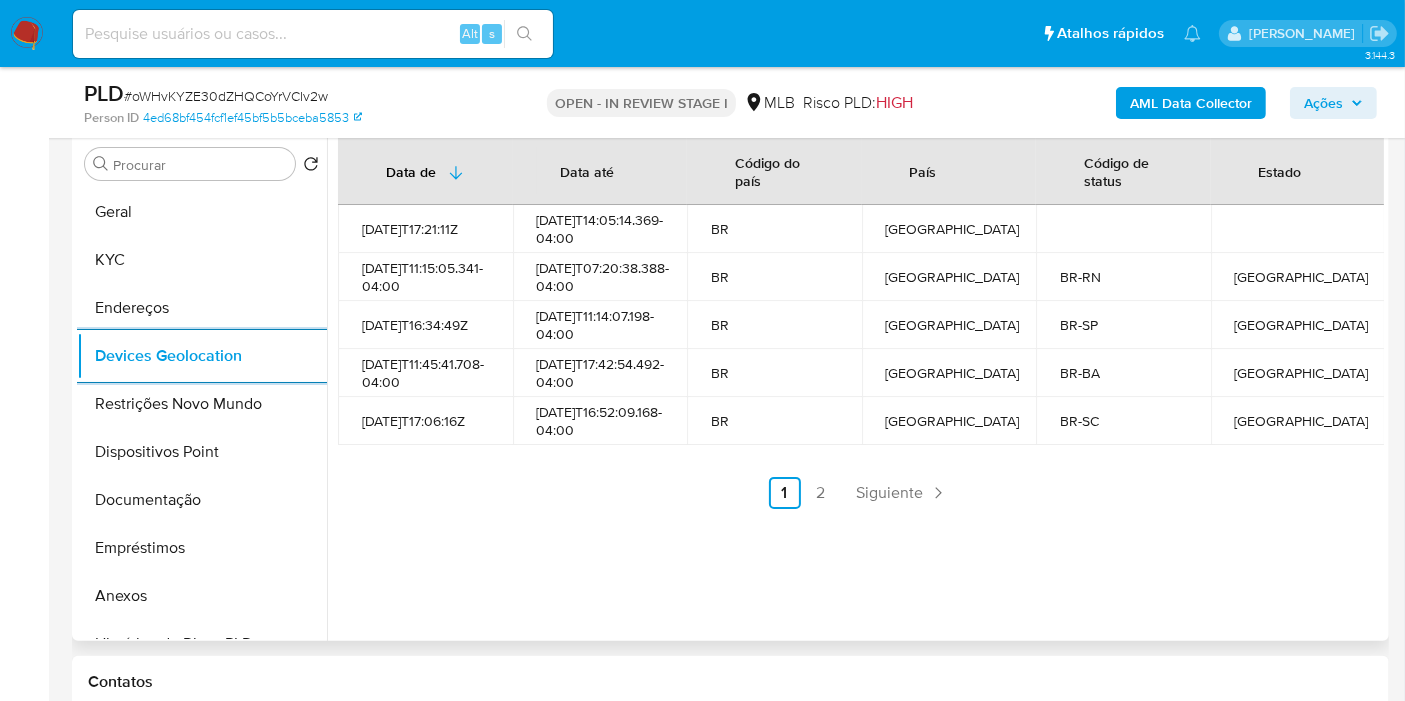 click on "Anterior 1 2 Siguiente" at bounding box center (861, 493) 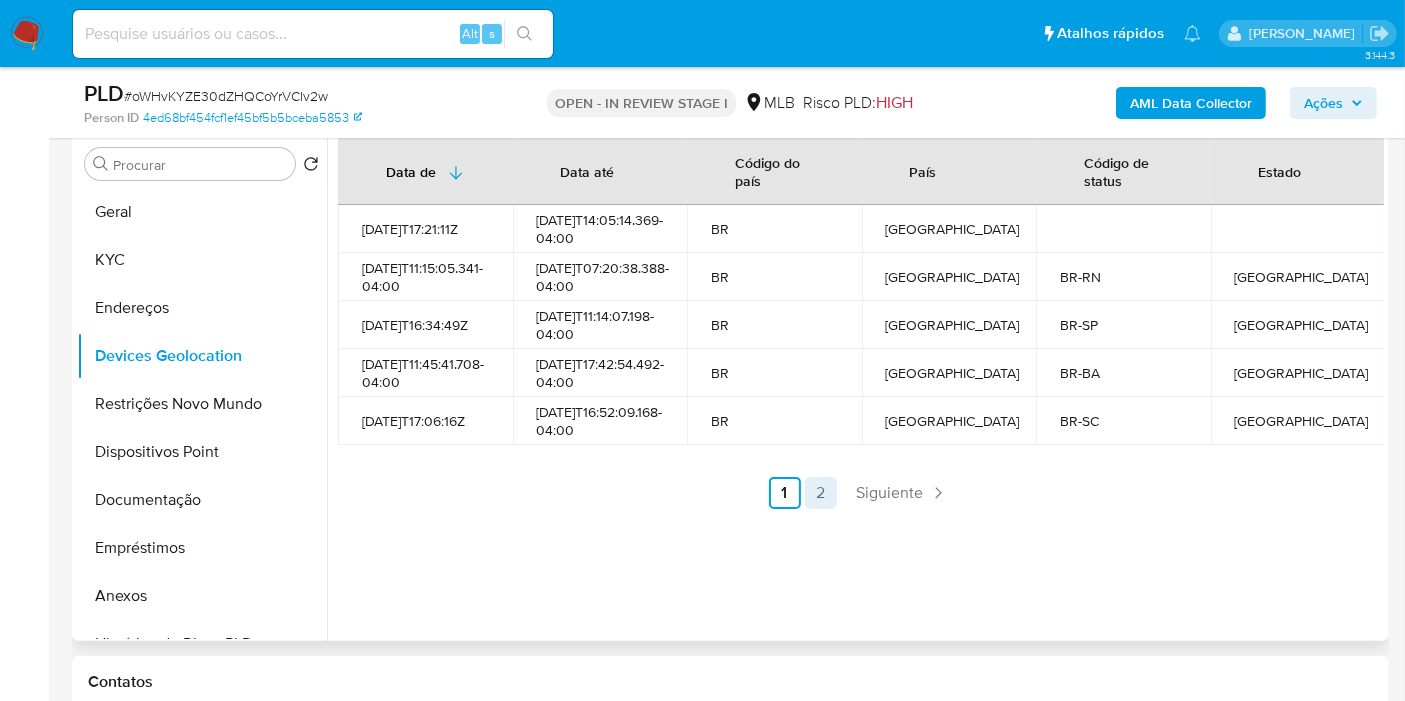 click on "2" at bounding box center (821, 493) 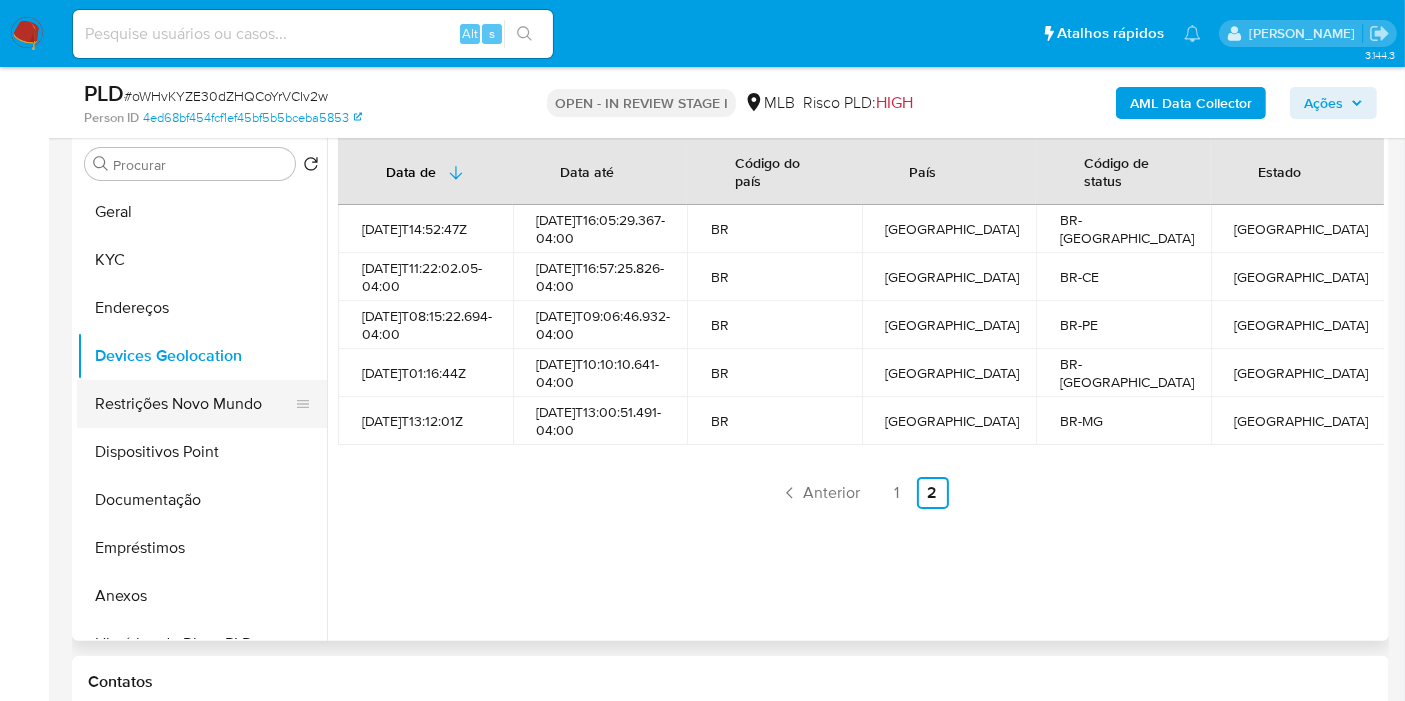 click on "Restrições Novo Mundo" at bounding box center [194, 404] 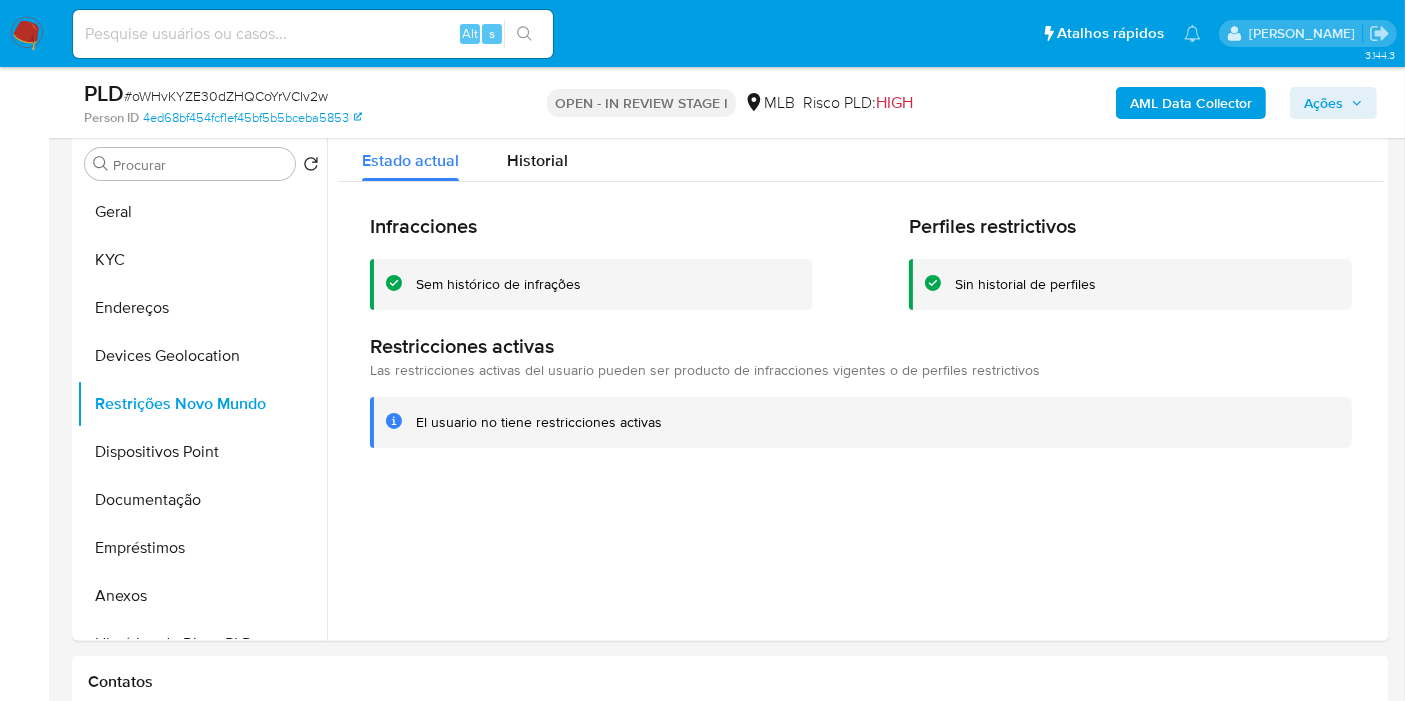 type 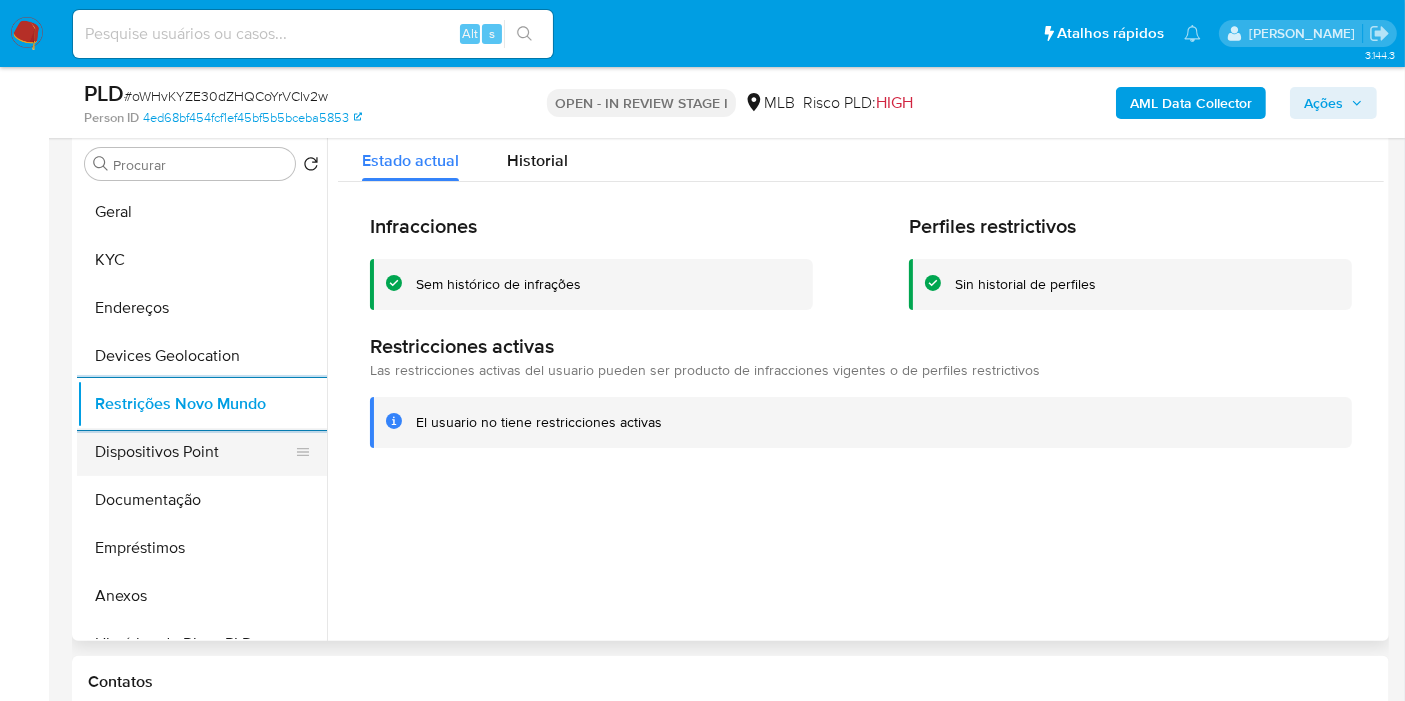 click on "Dispositivos Point" at bounding box center (194, 452) 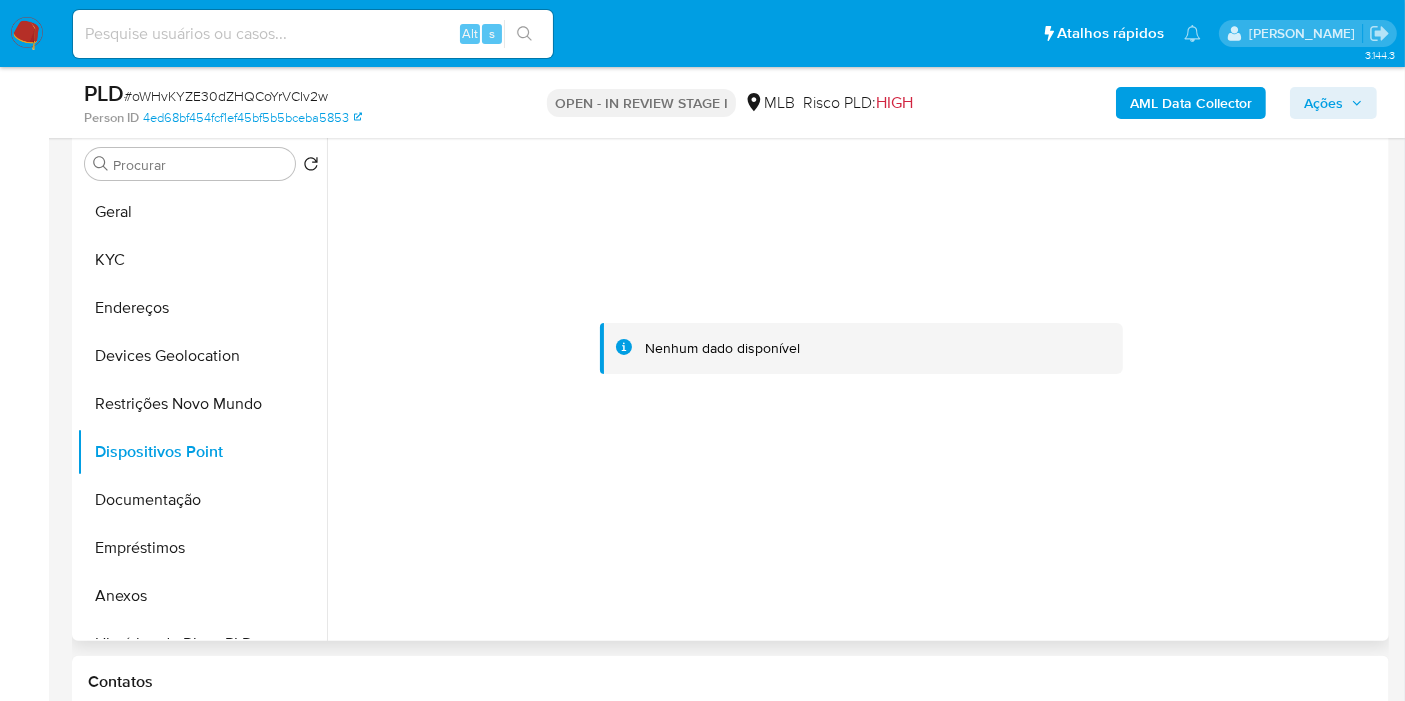 type 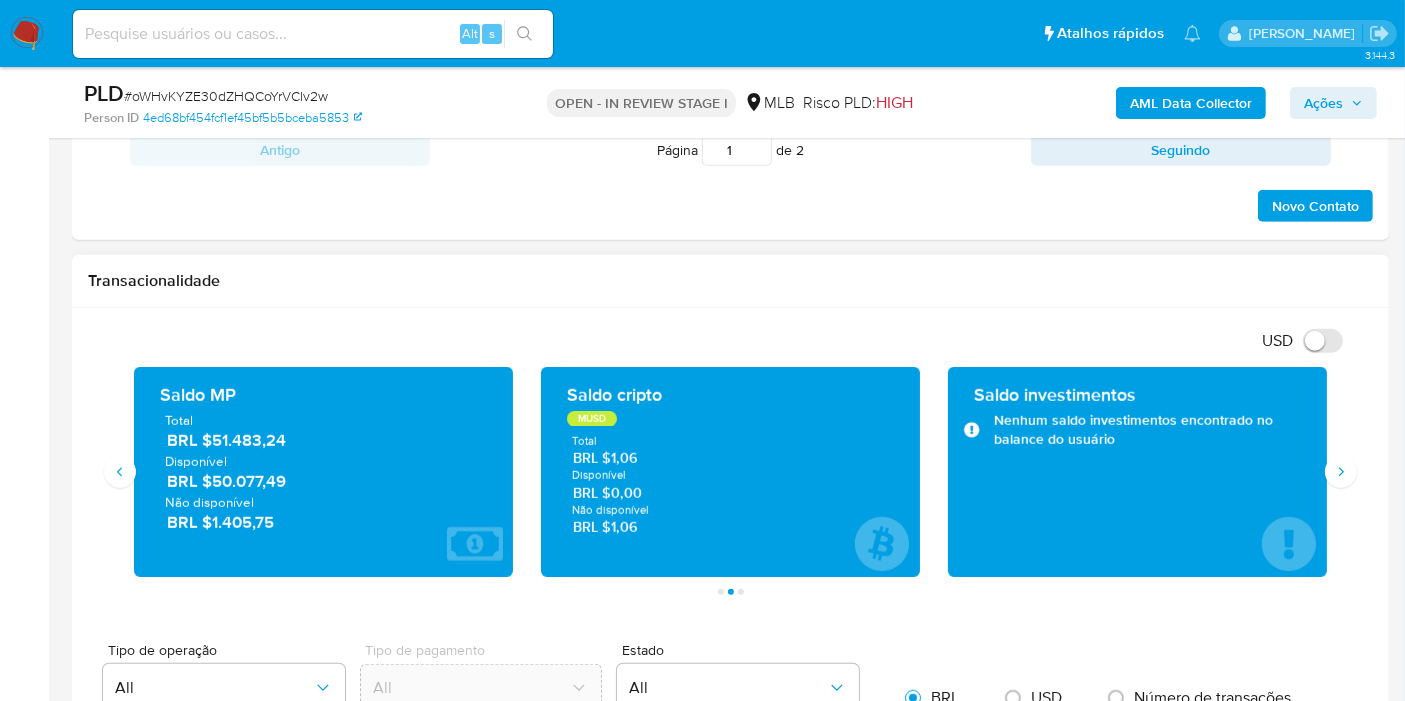 scroll, scrollTop: 1390, scrollLeft: 0, axis: vertical 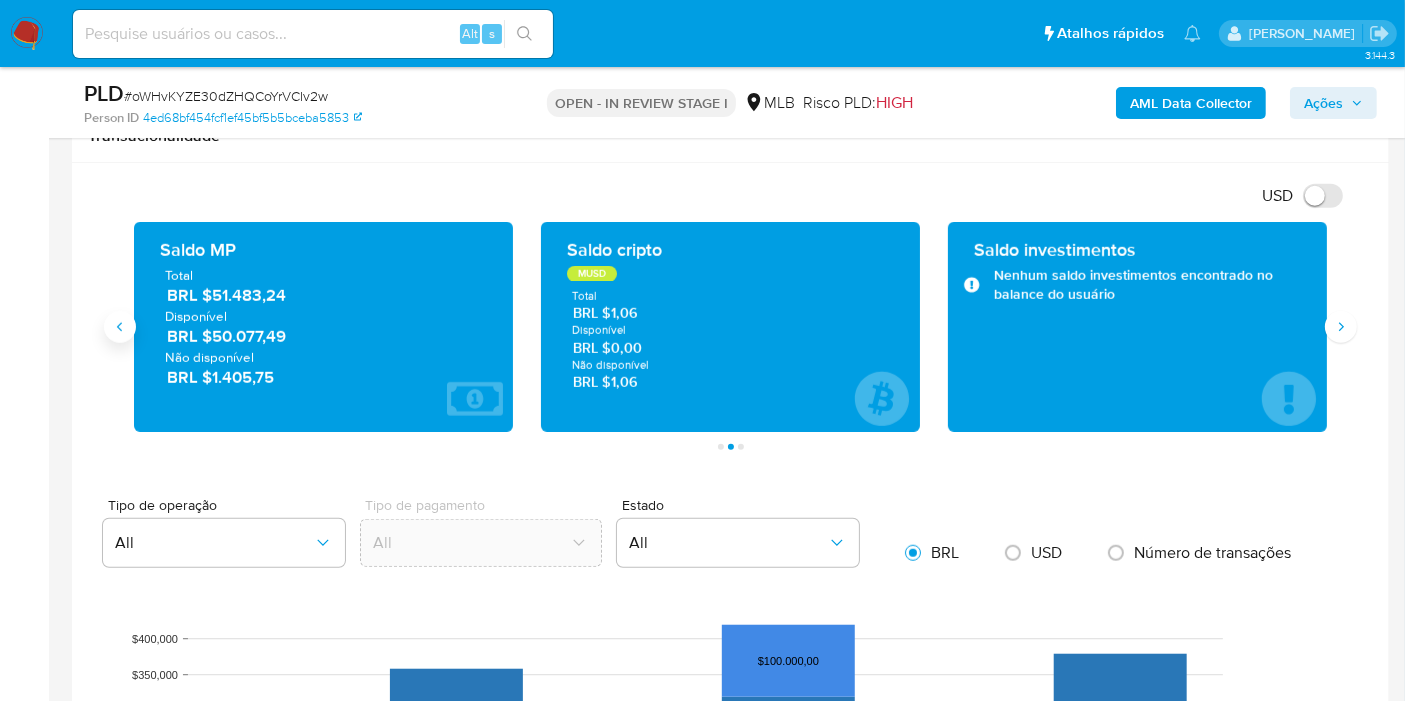 click 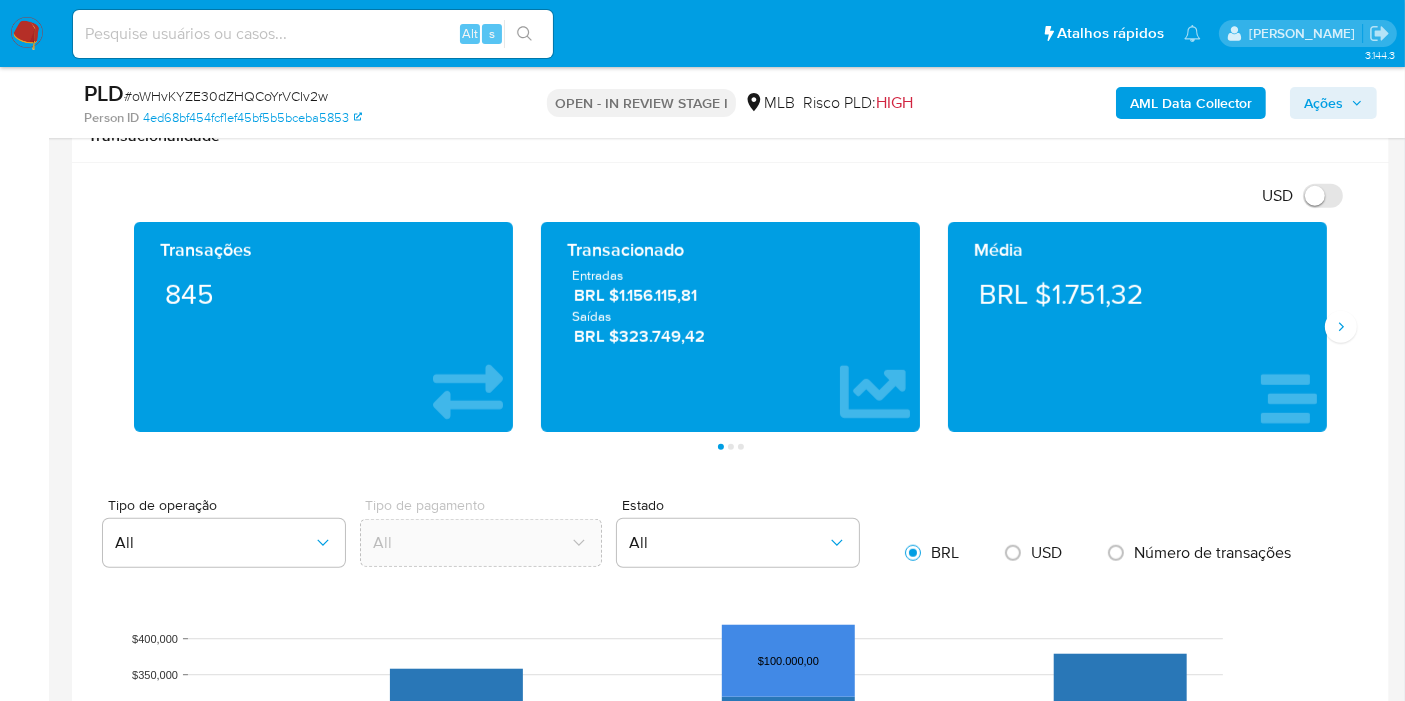 drag, startPoint x: 1131, startPoint y: 297, endPoint x: 1024, endPoint y: 267, distance: 111.12605 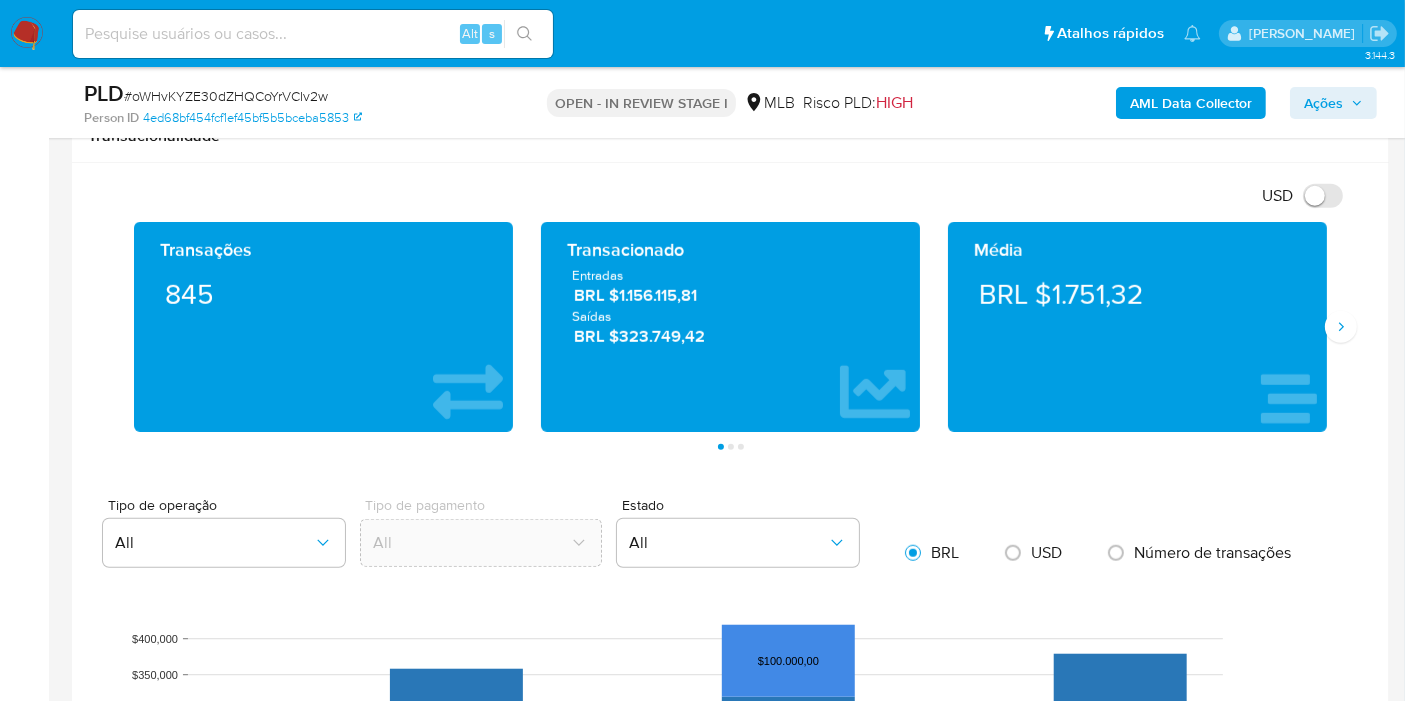 click on "Ações" at bounding box center (1333, 103) 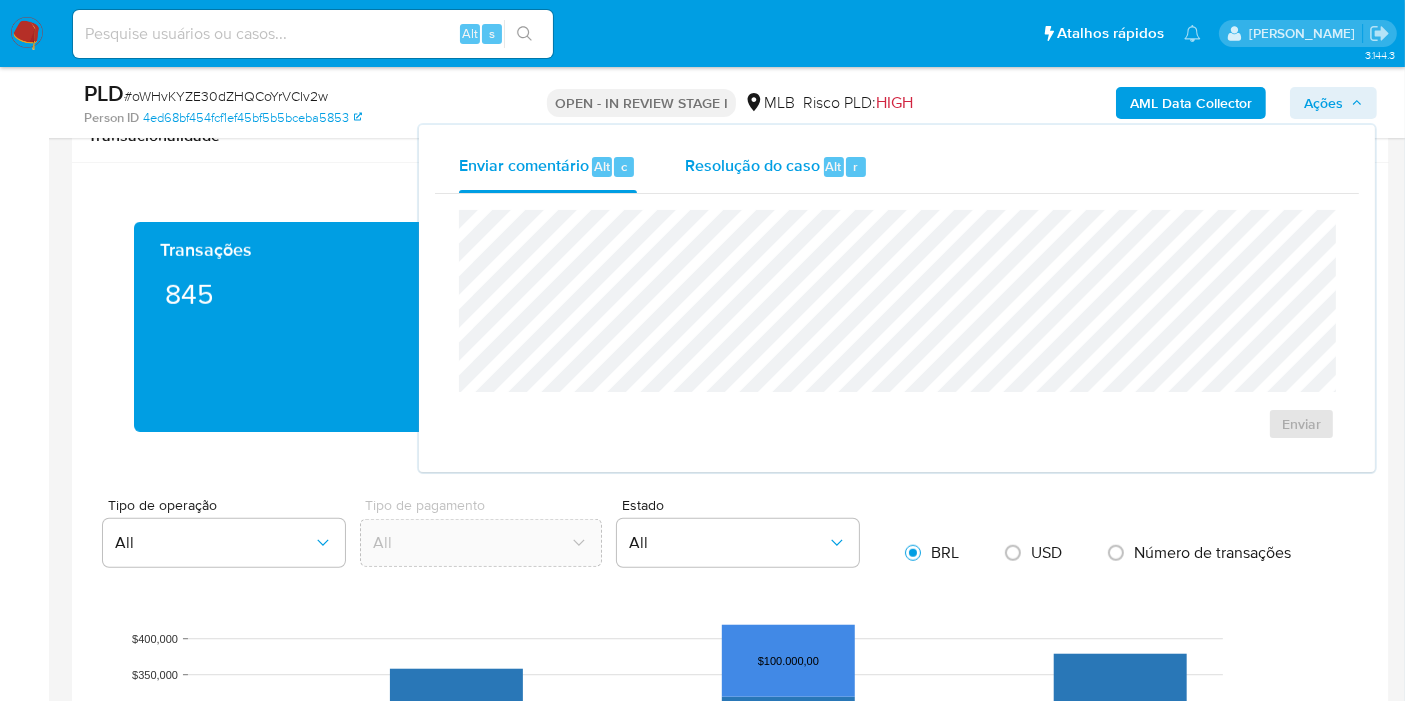 drag, startPoint x: 817, startPoint y: 179, endPoint x: 806, endPoint y: 189, distance: 14.866069 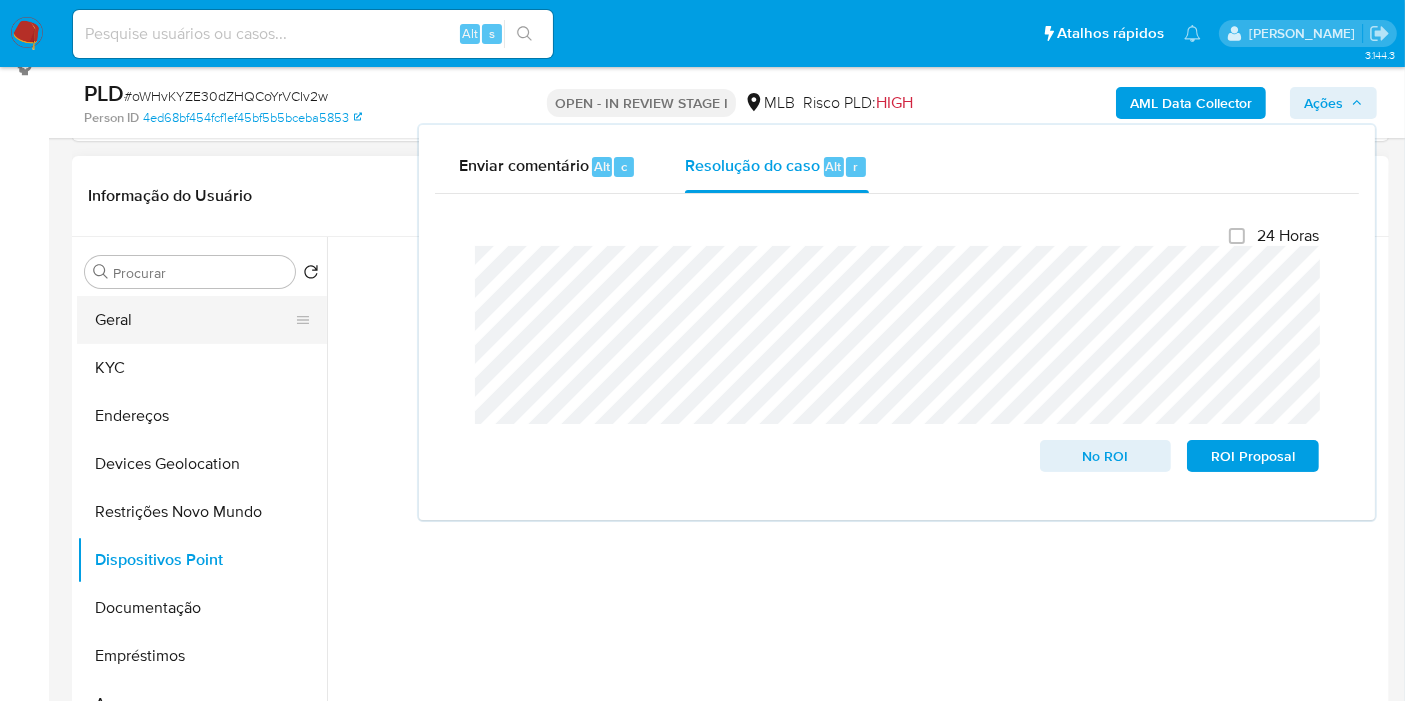 scroll, scrollTop: 279, scrollLeft: 0, axis: vertical 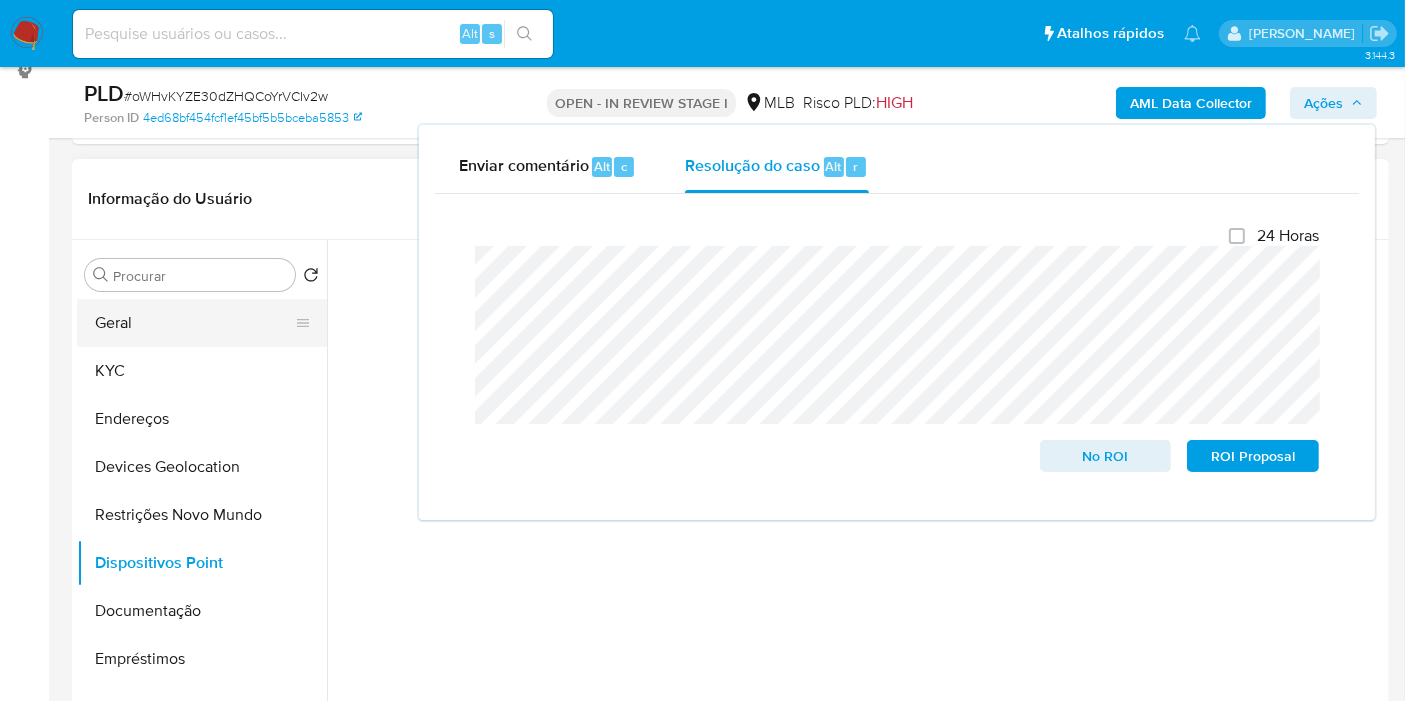 click on "Geral" at bounding box center [194, 323] 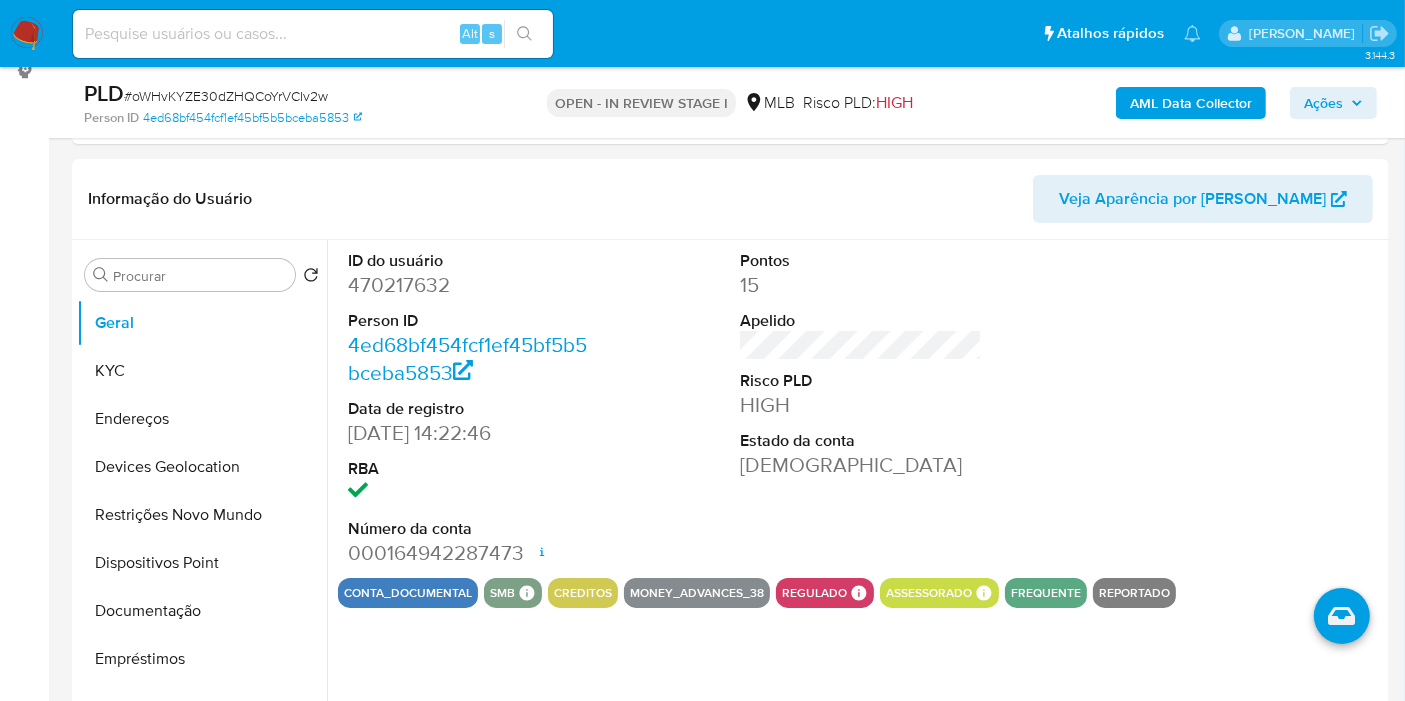 scroll, scrollTop: 723, scrollLeft: 0, axis: vertical 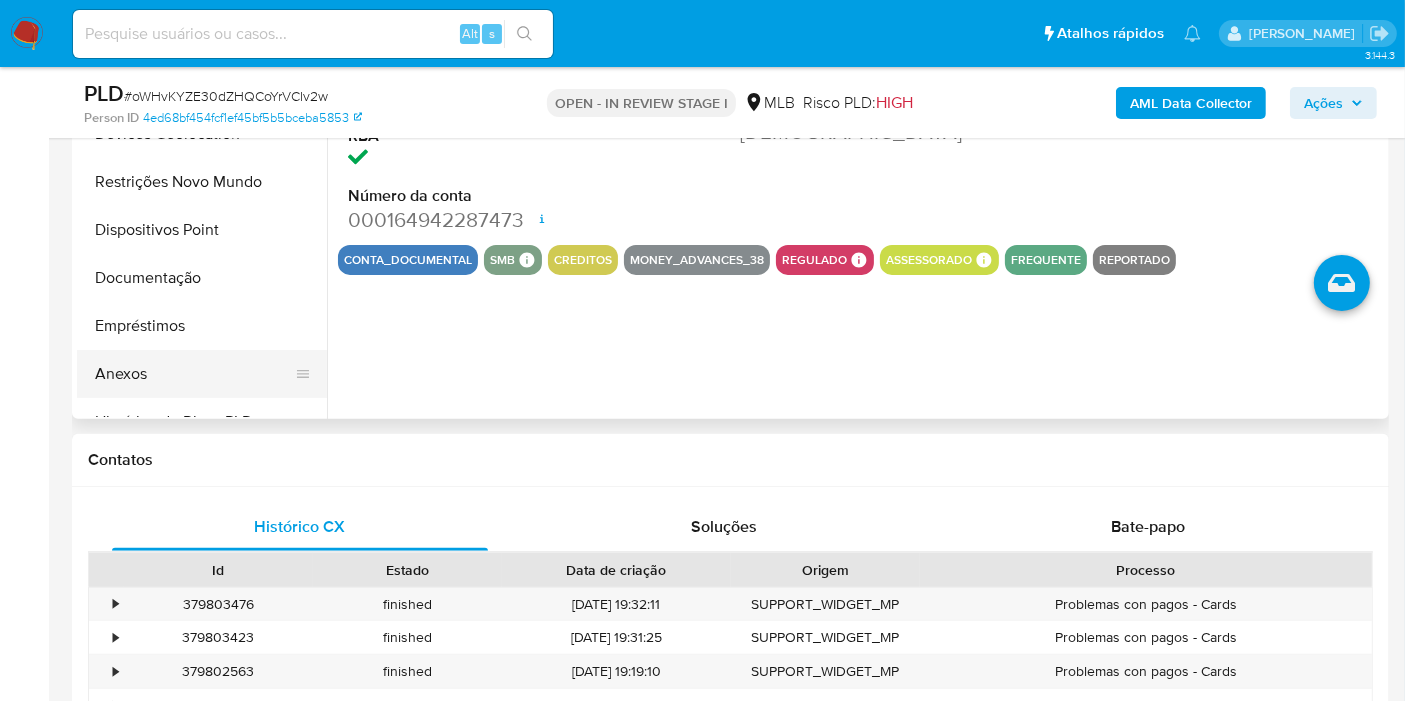 click on "Anexos" at bounding box center [194, 374] 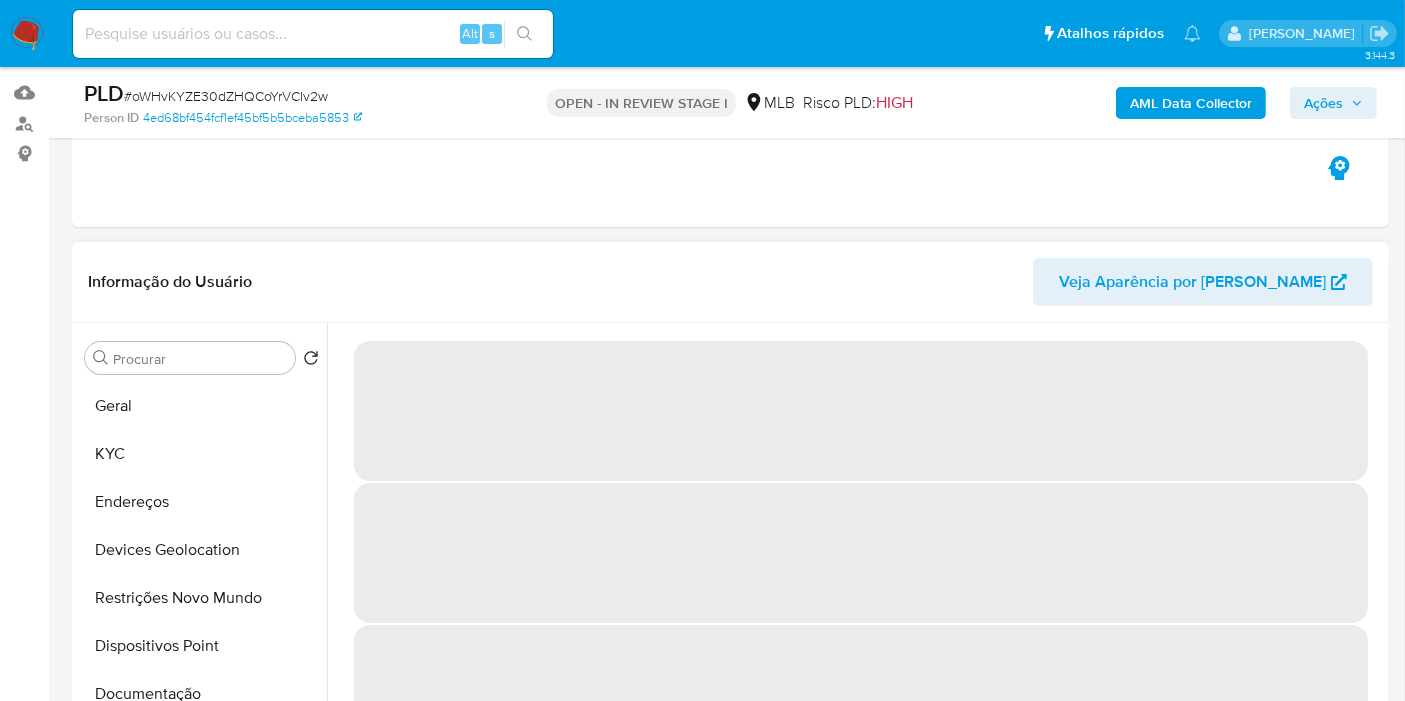 scroll, scrollTop: 0, scrollLeft: 0, axis: both 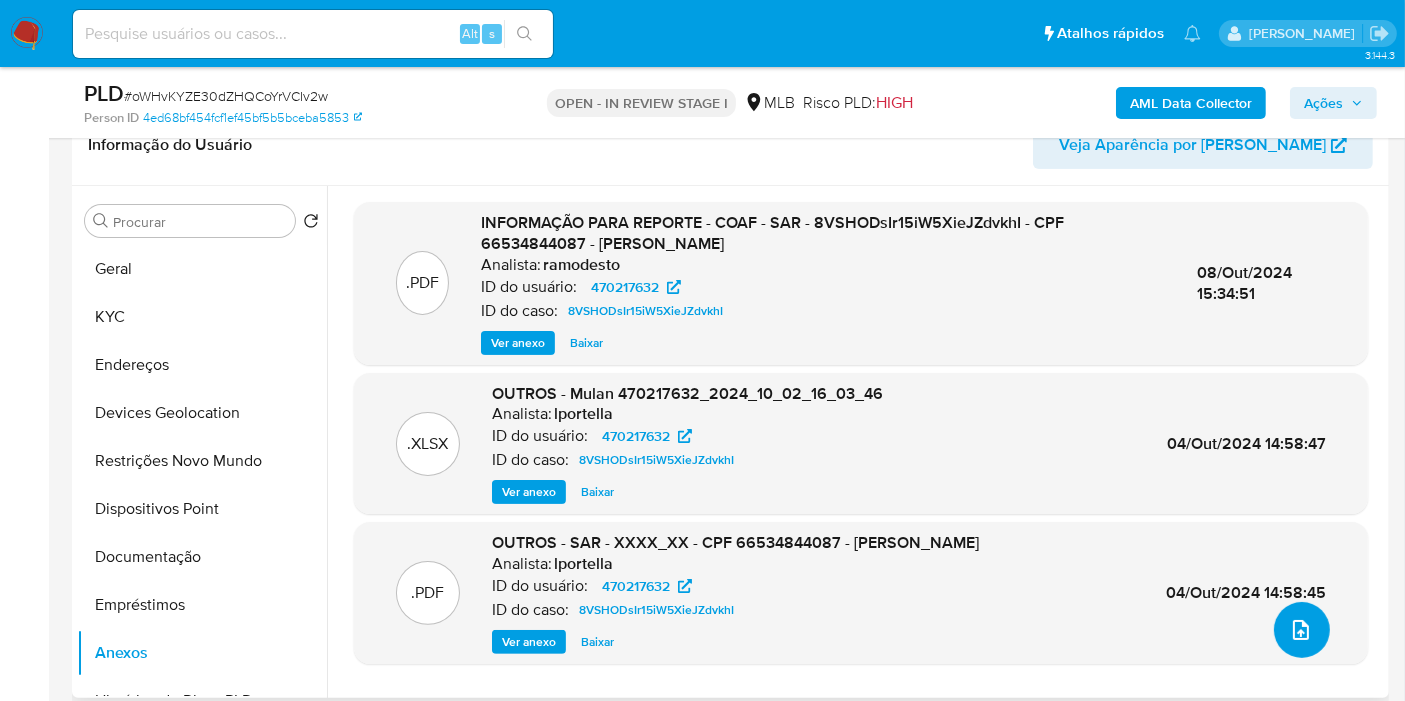 click at bounding box center [1302, 630] 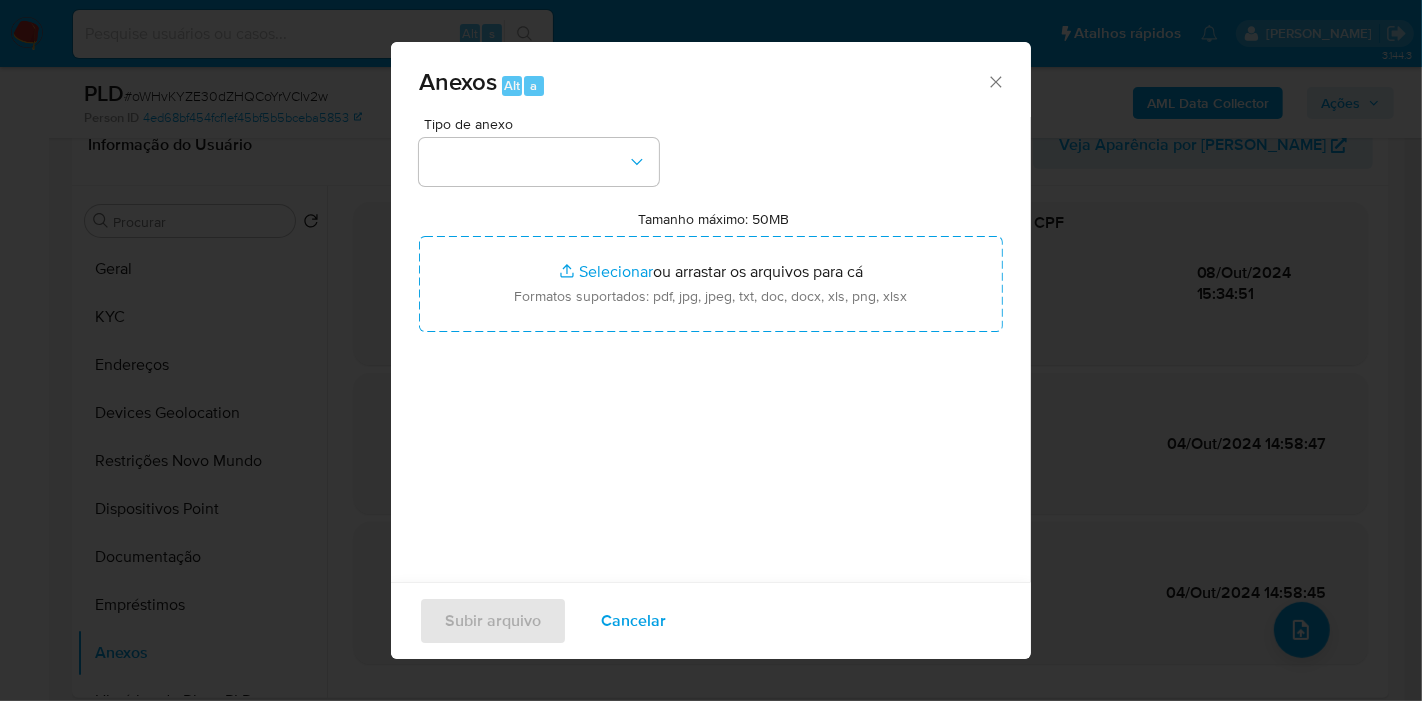 click on "Tipo de anexo" at bounding box center (544, 124) 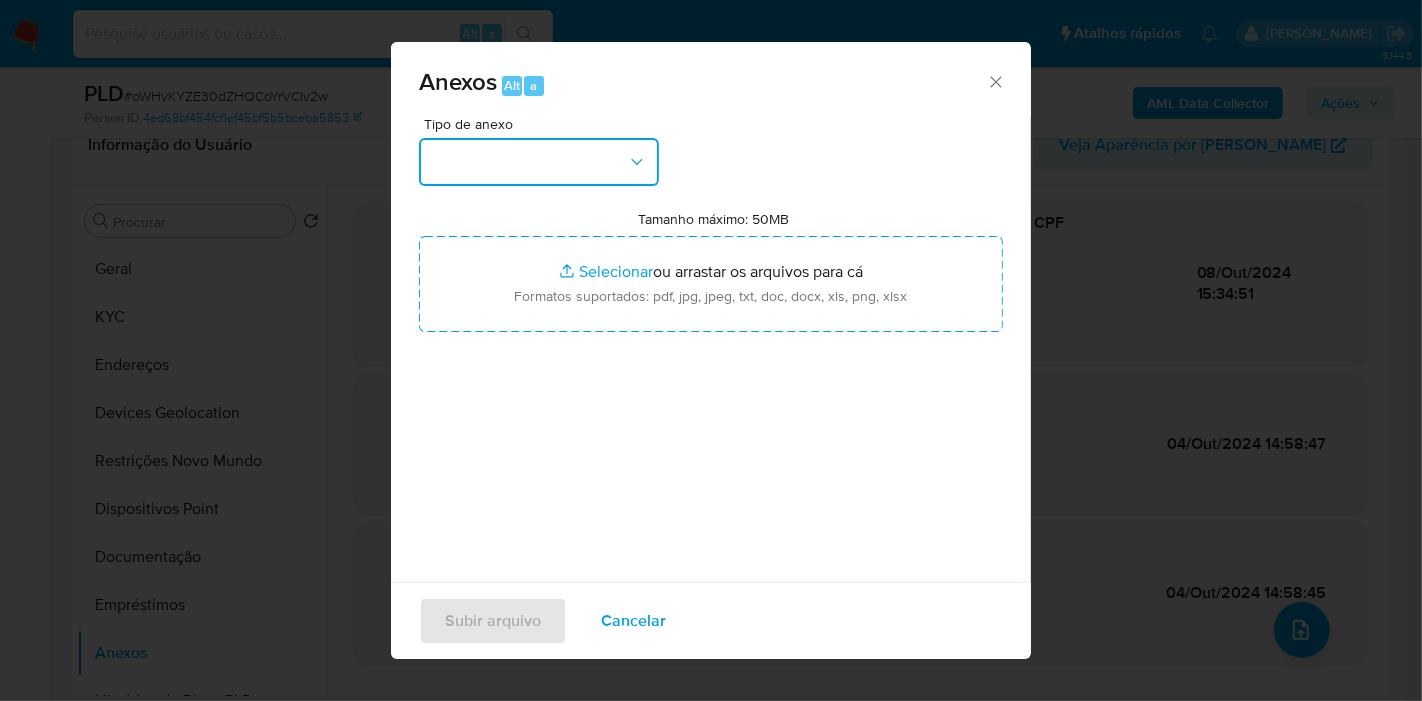 click at bounding box center (539, 162) 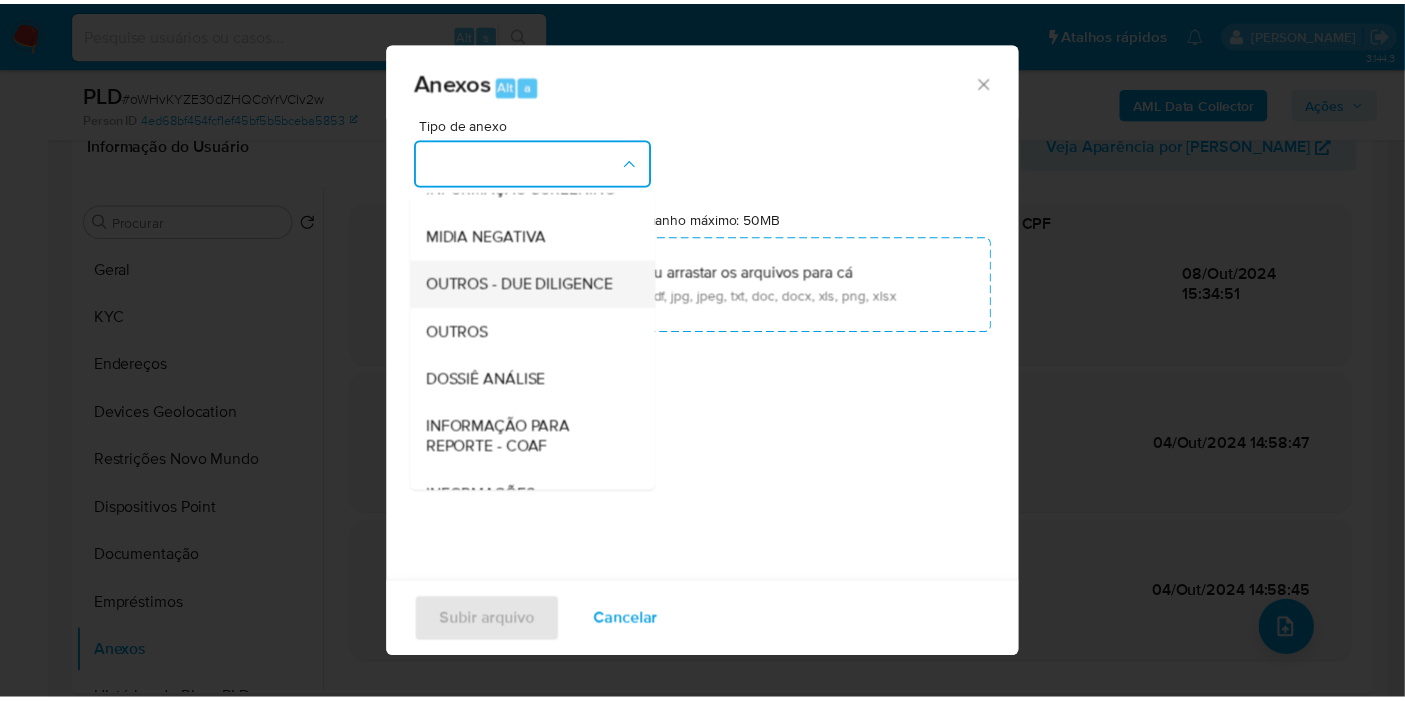 scroll, scrollTop: 222, scrollLeft: 0, axis: vertical 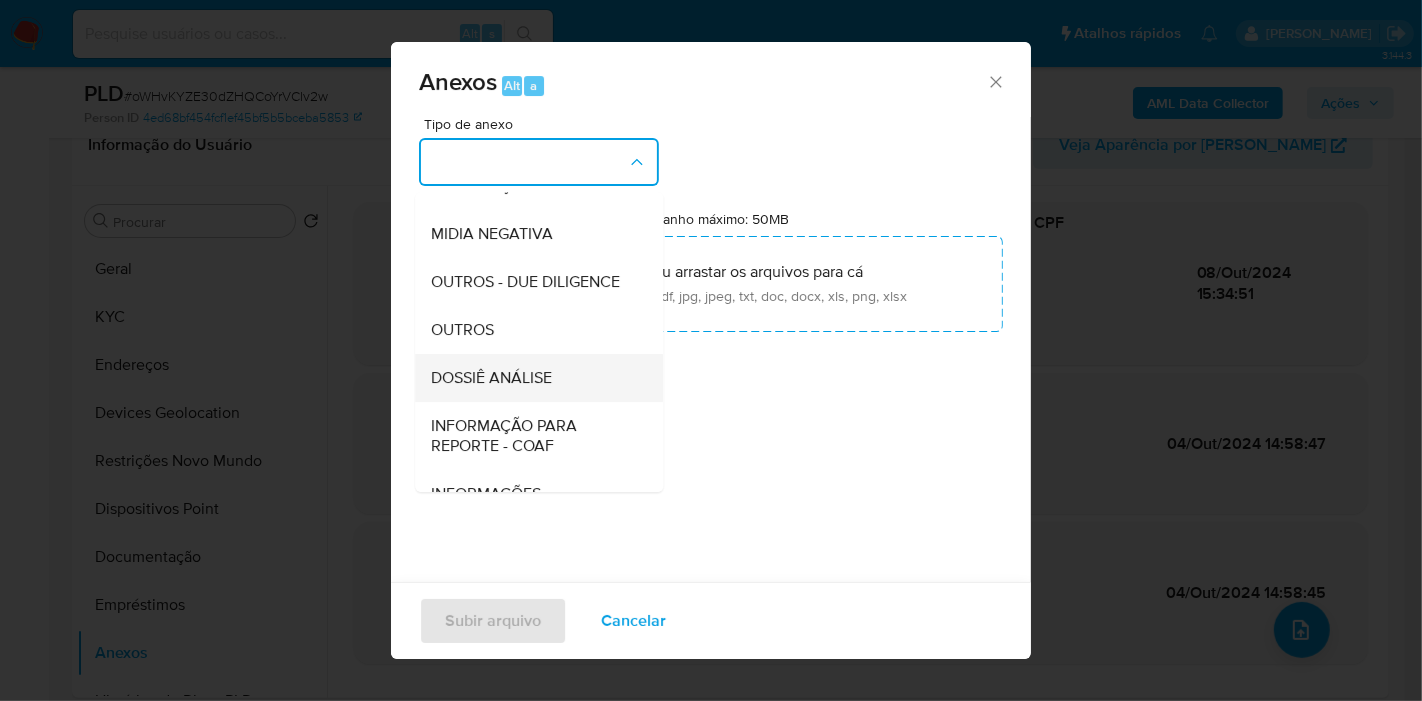 click on "DOSSIÊ ANÁLISE" at bounding box center (491, 378) 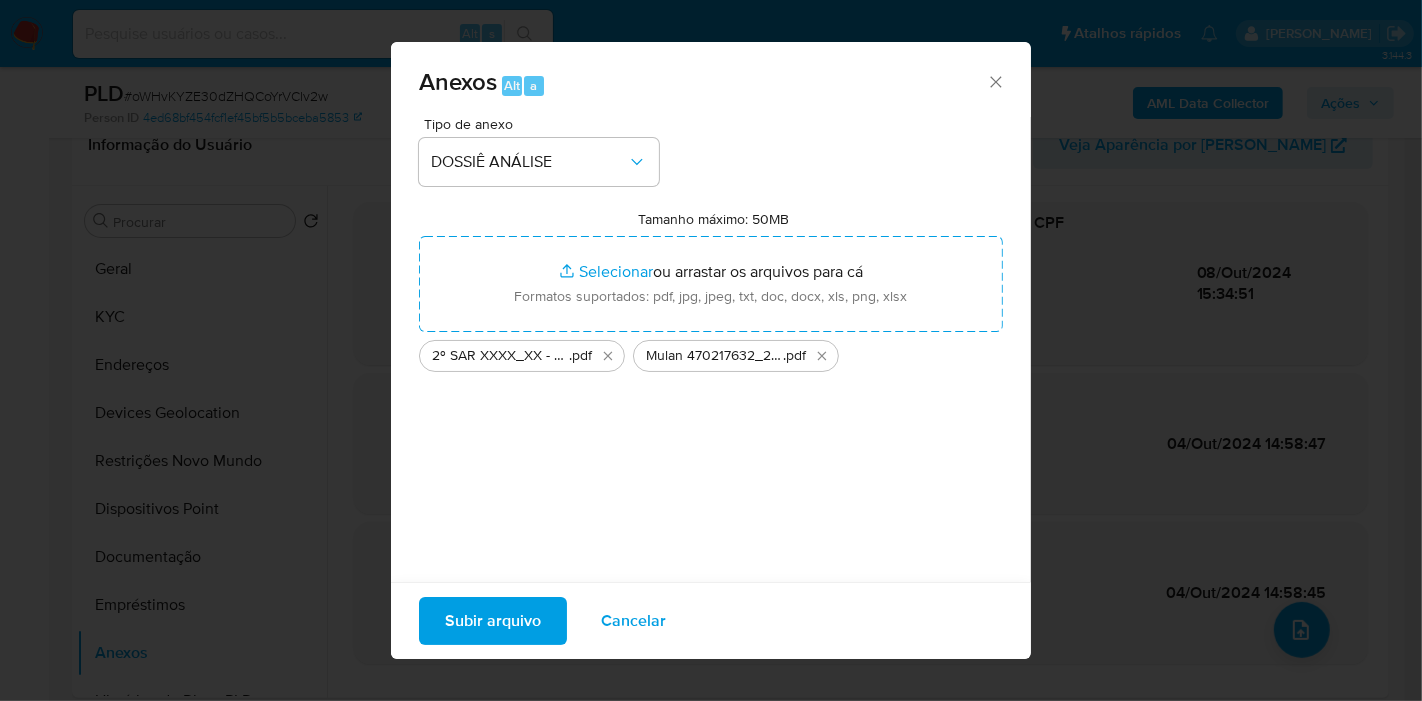 click on "Subir arquivo" at bounding box center (493, 621) 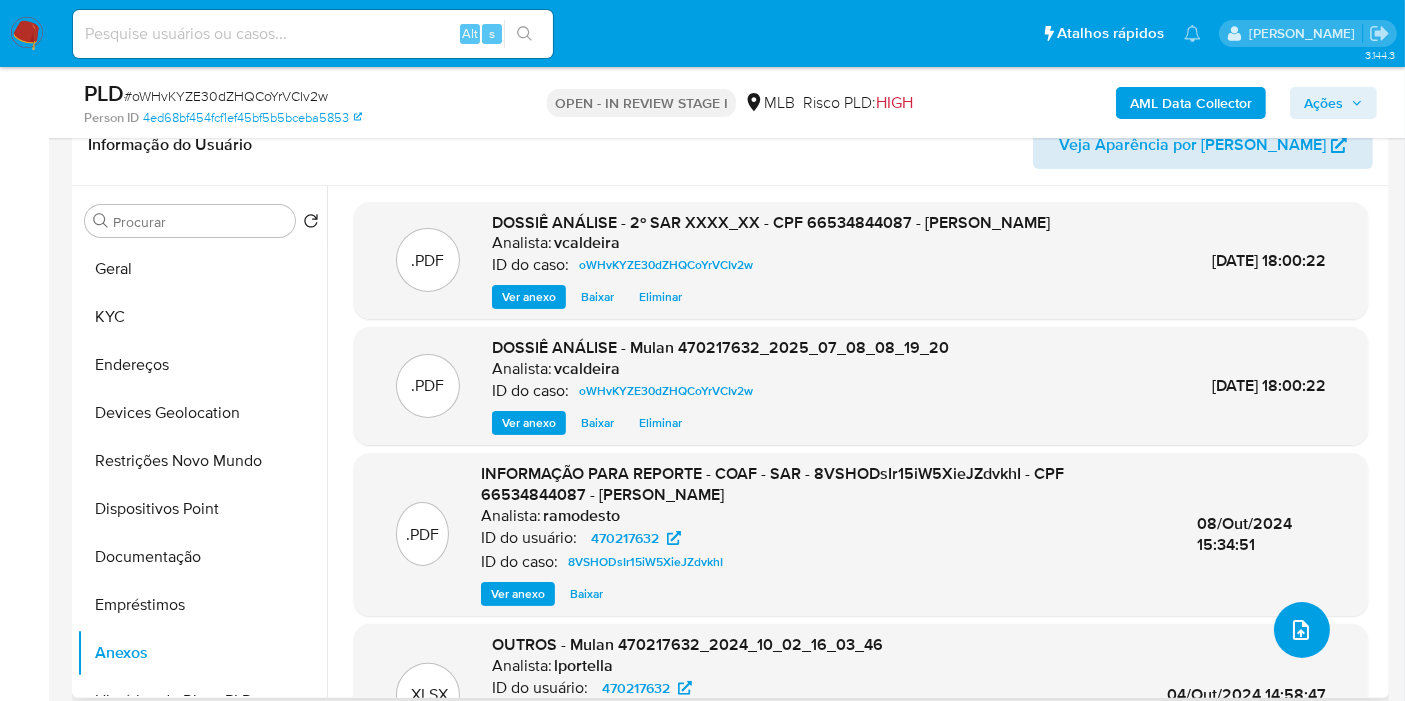 scroll, scrollTop: 222, scrollLeft: 0, axis: vertical 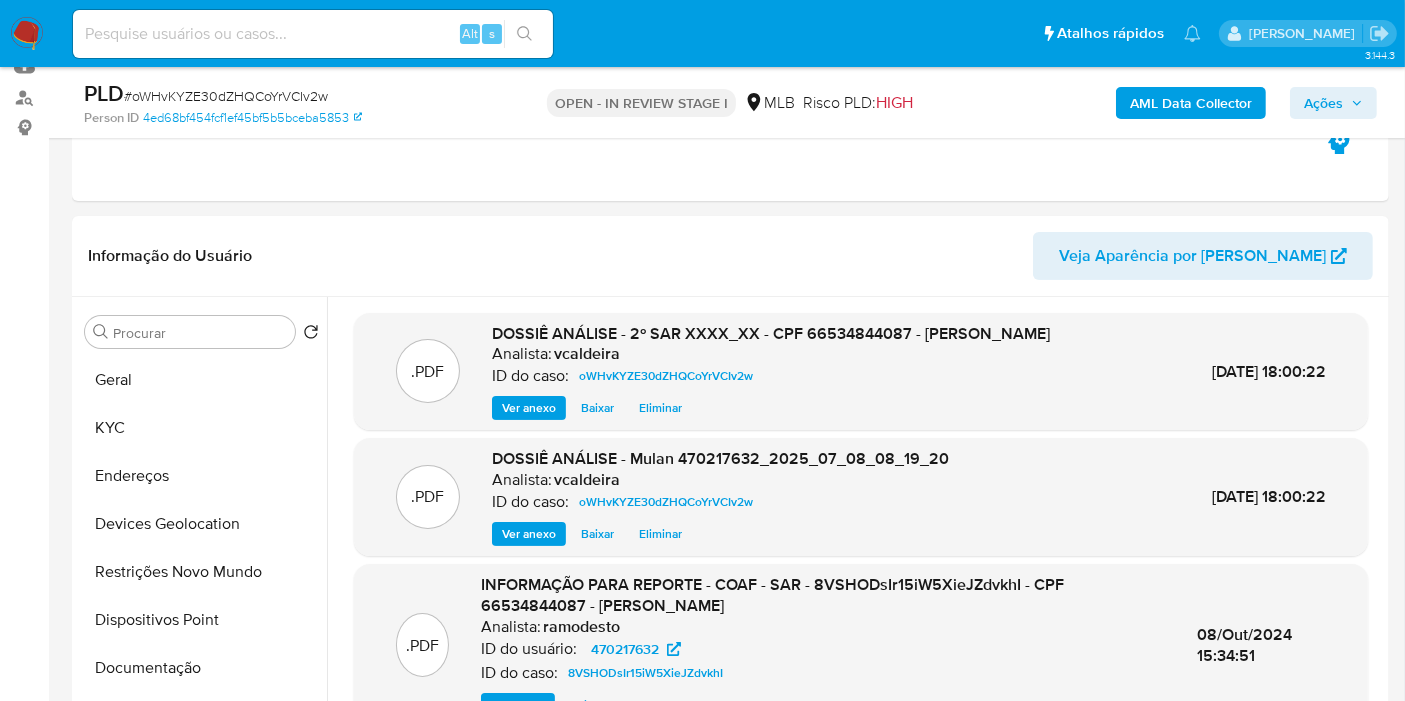 drag, startPoint x: 1337, startPoint y: 102, endPoint x: 1269, endPoint y: 105, distance: 68.06615 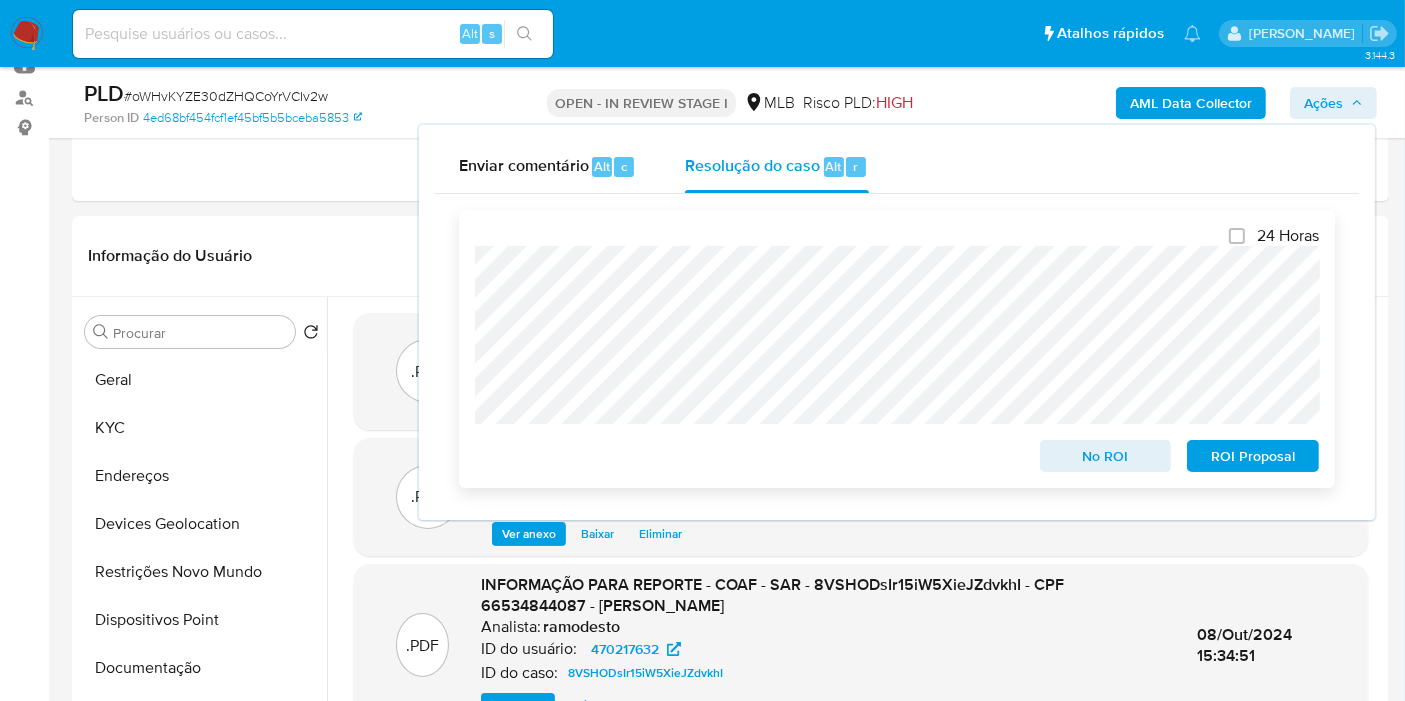 click on "ROI Proposal" at bounding box center [1253, 456] 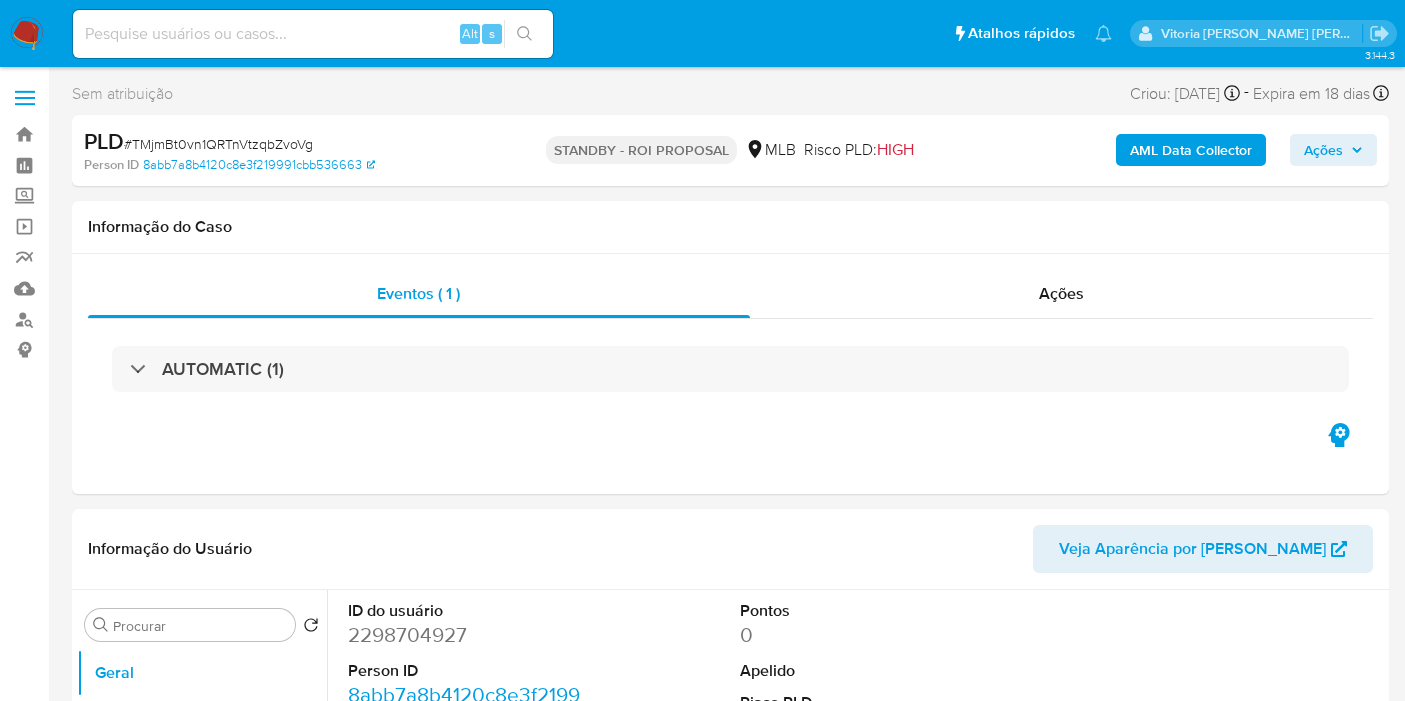 select on "10" 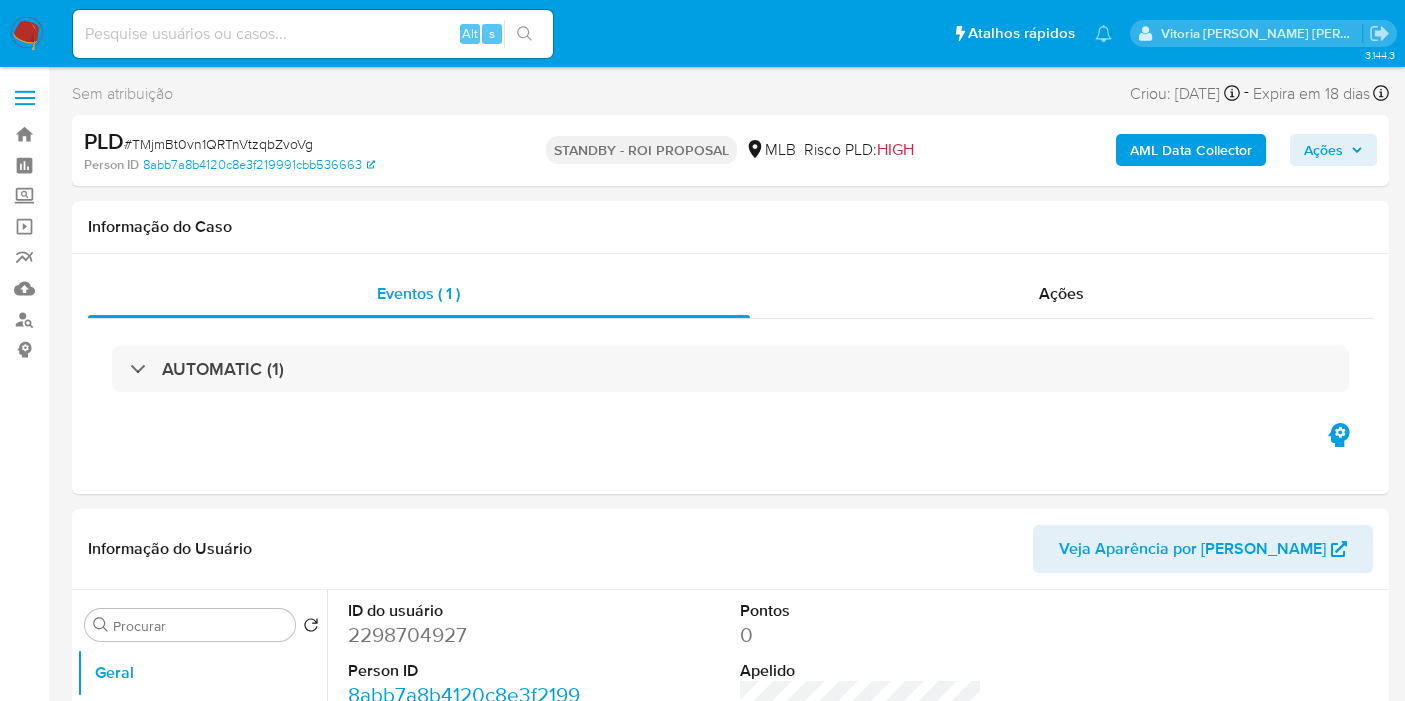 scroll, scrollTop: 0, scrollLeft: 0, axis: both 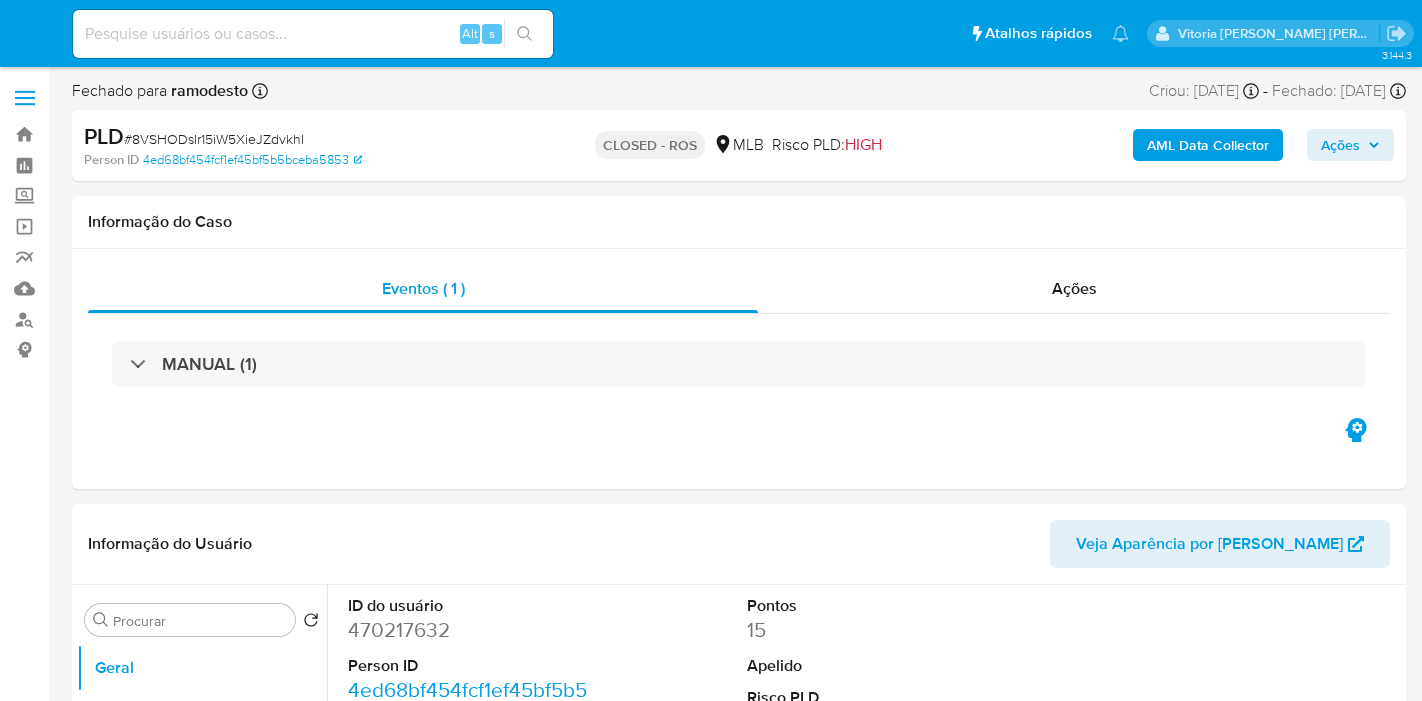 select on "10" 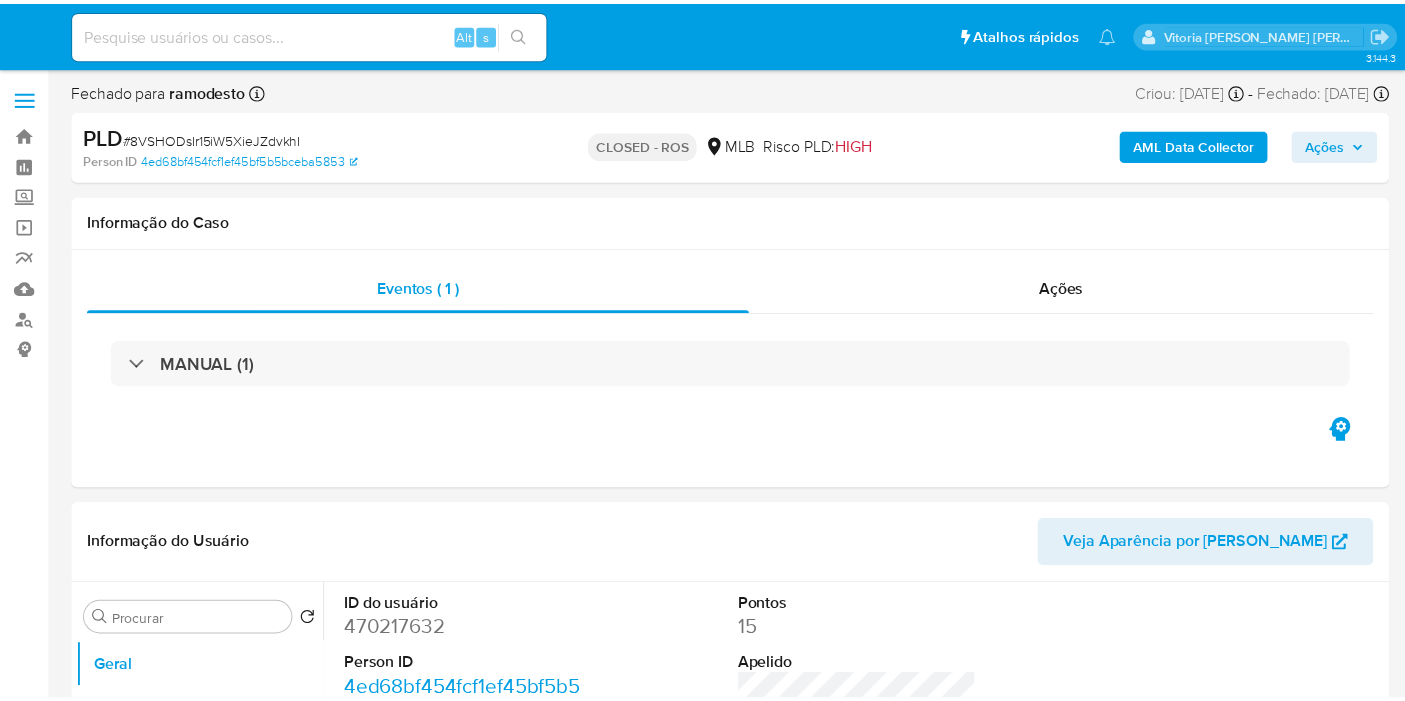 scroll, scrollTop: 0, scrollLeft: 0, axis: both 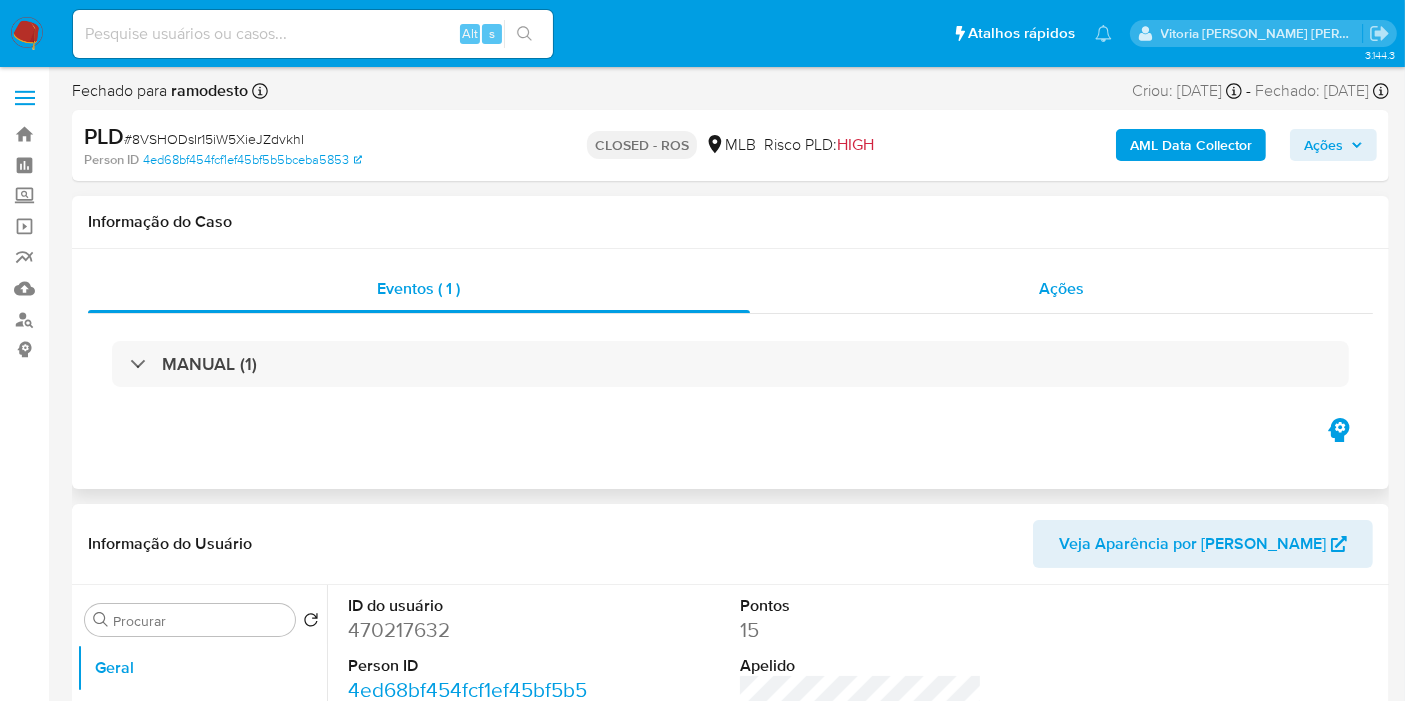 click on "Ações" at bounding box center (1061, 288) 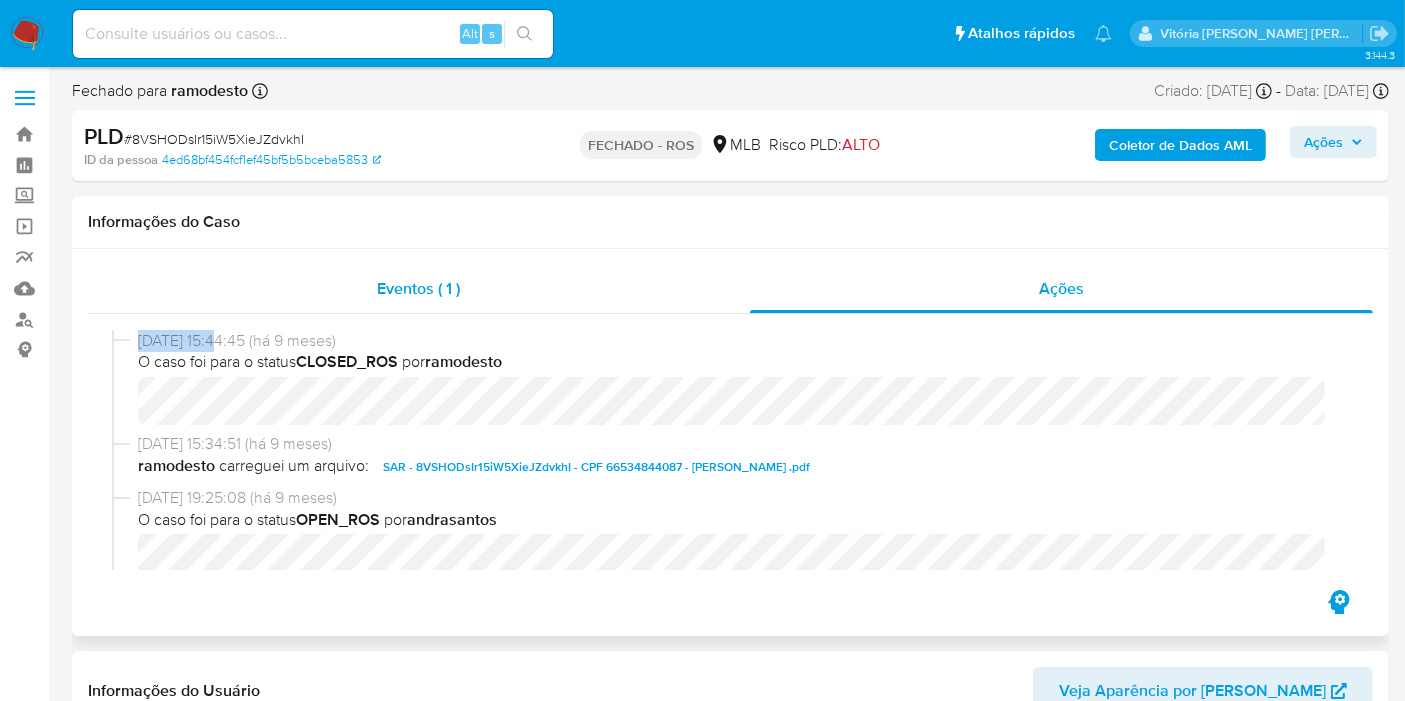 drag, startPoint x: 219, startPoint y: 336, endPoint x: 161, endPoint y: 303, distance: 66.730804 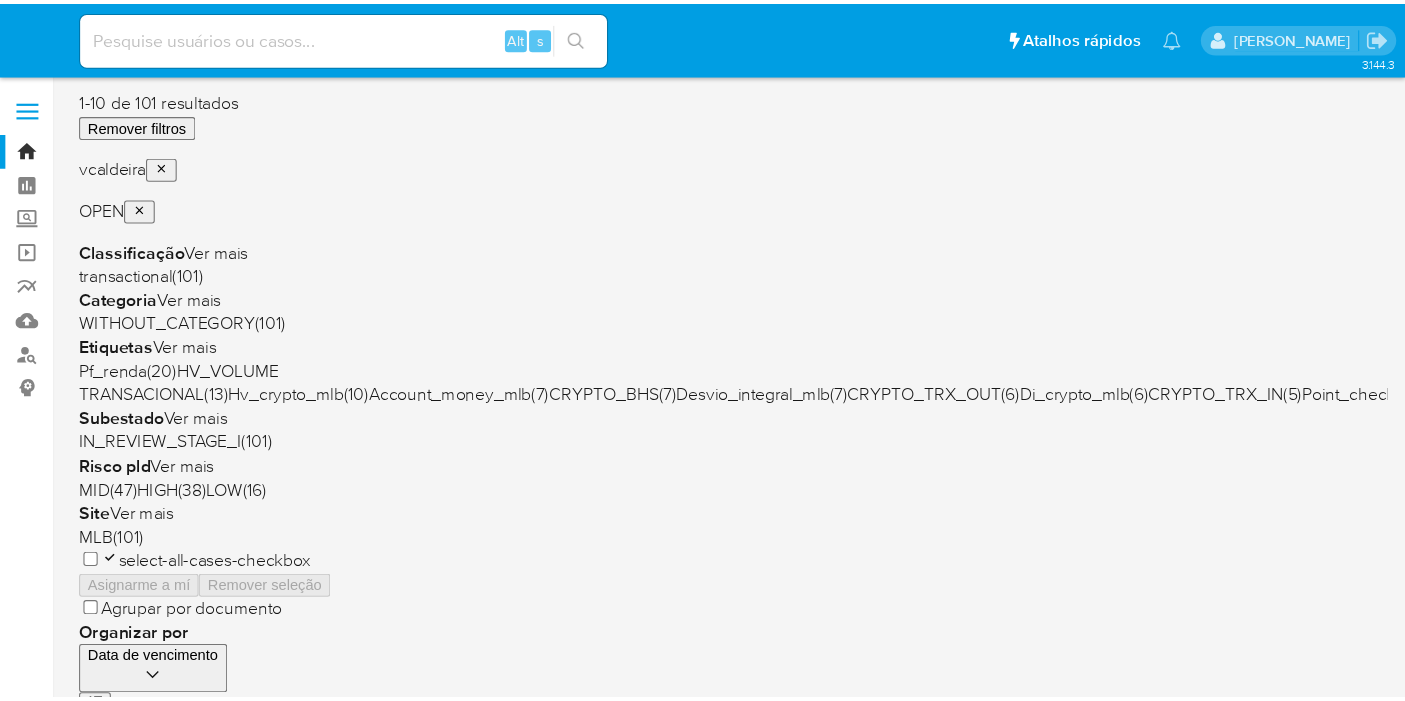 scroll, scrollTop: 0, scrollLeft: 0, axis: both 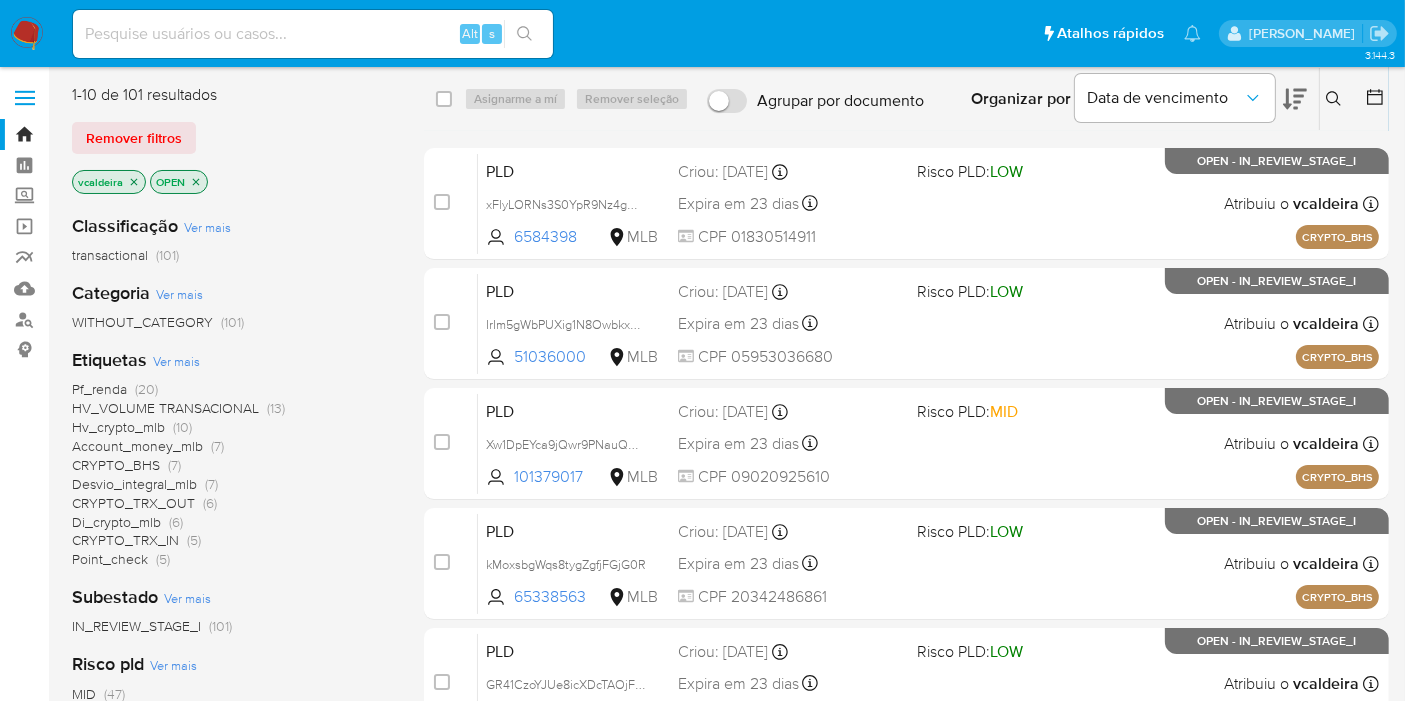 click at bounding box center (313, 34) 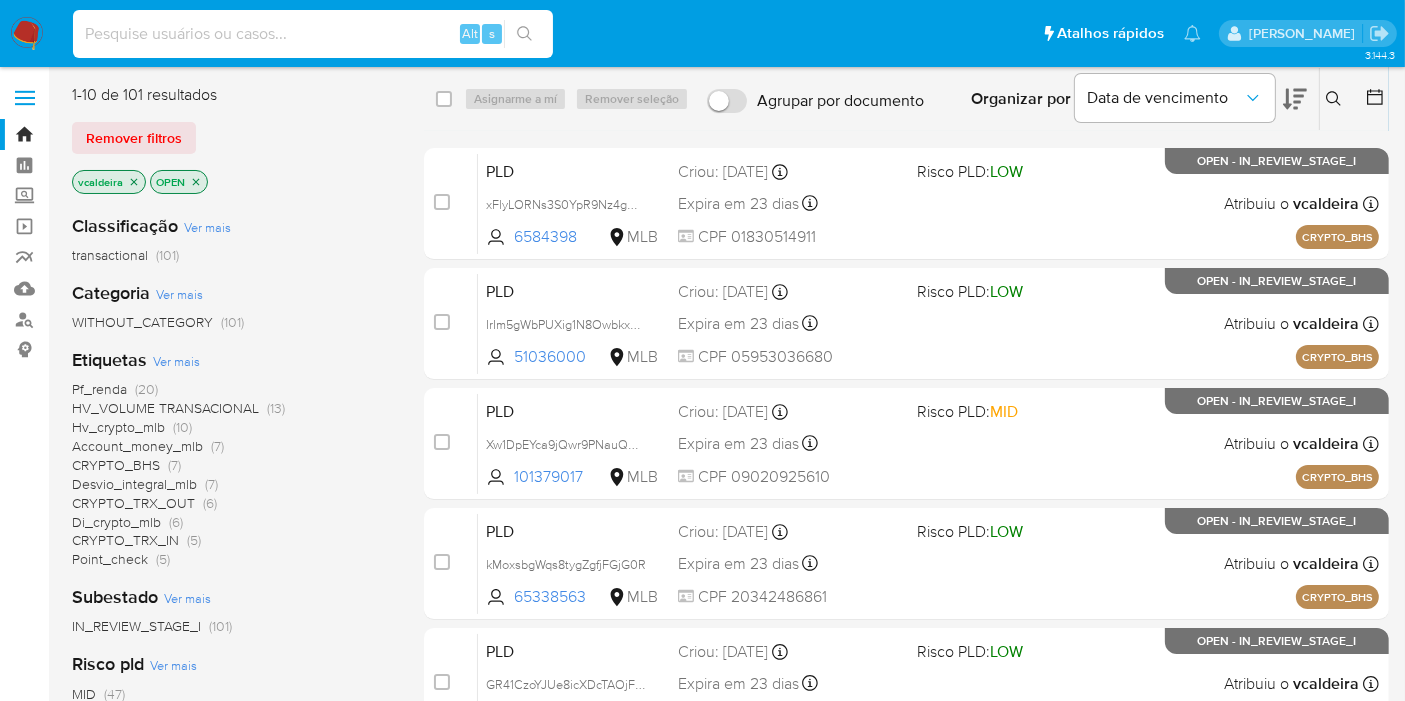 paste on "ZOGq3BUurWLow3ksnjTrwM4x" 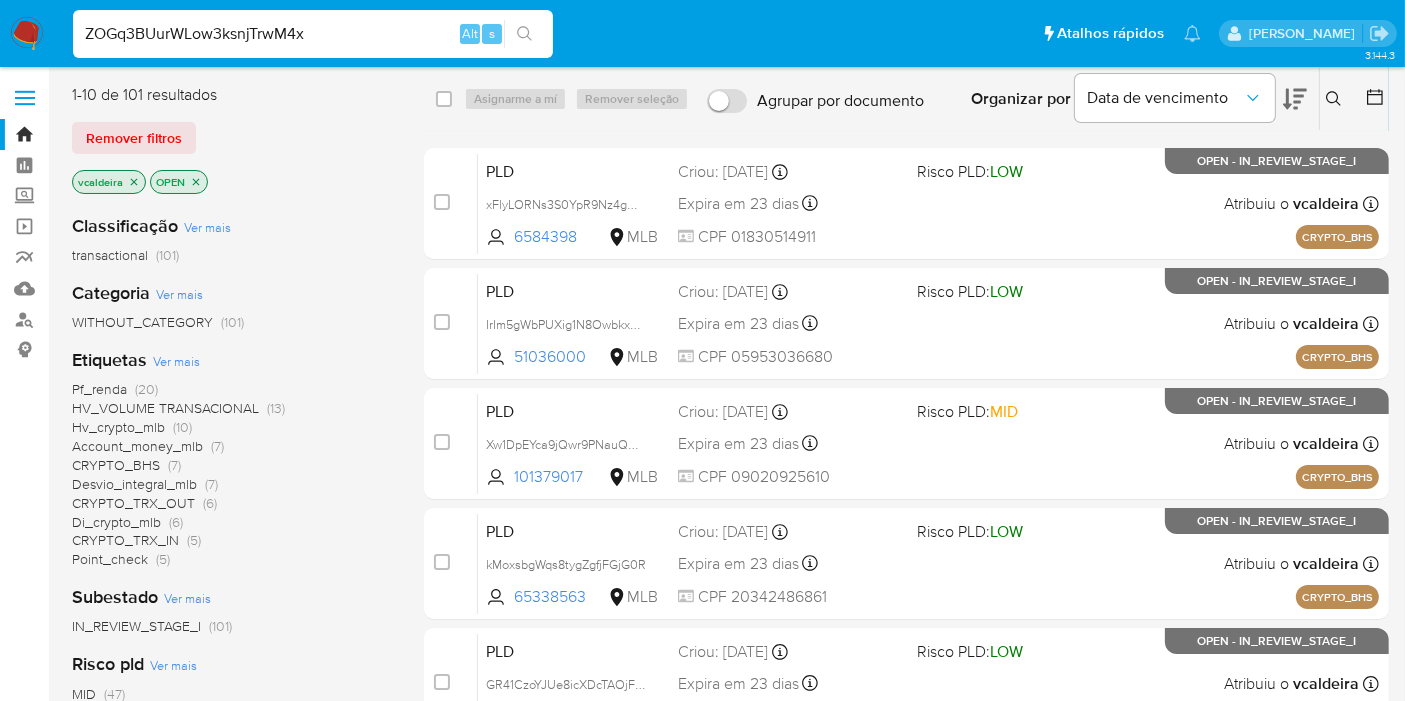 type on "ZOGq3BUurWLow3ksnjTrwM4x" 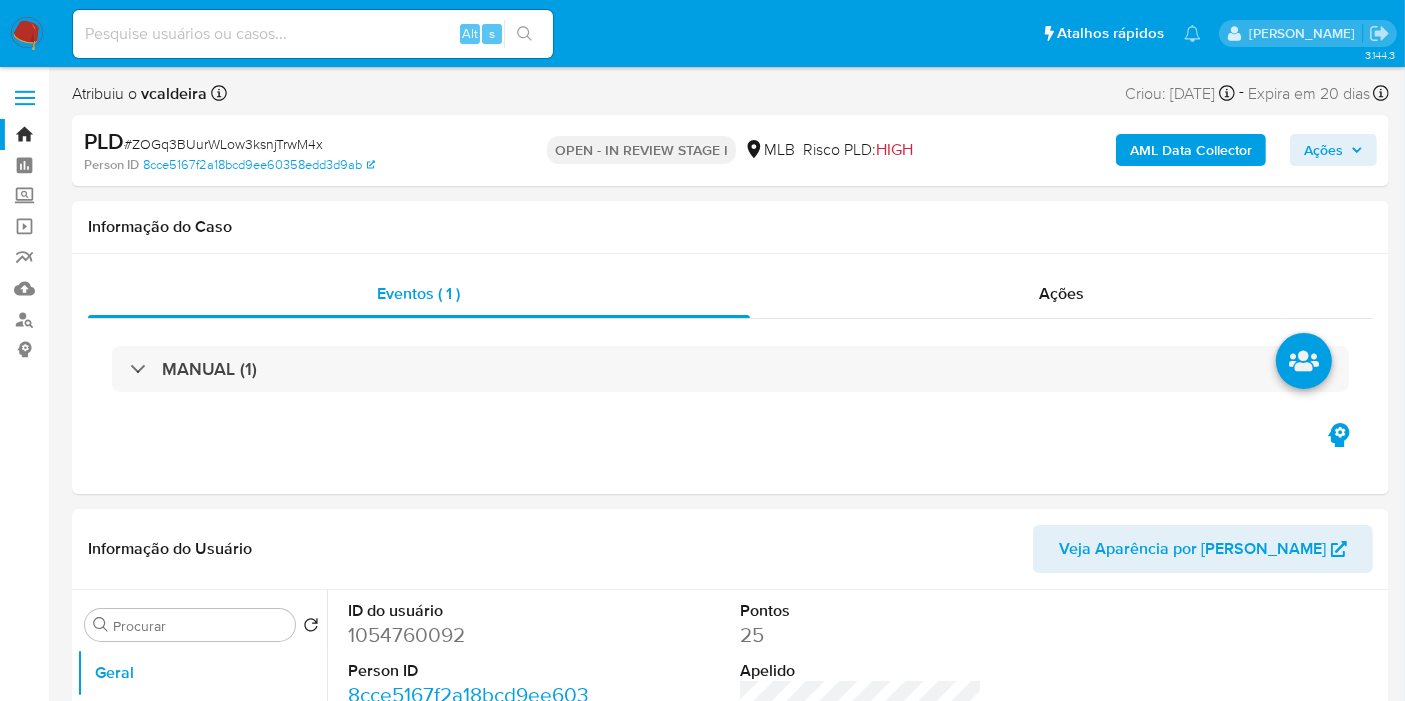 select on "10" 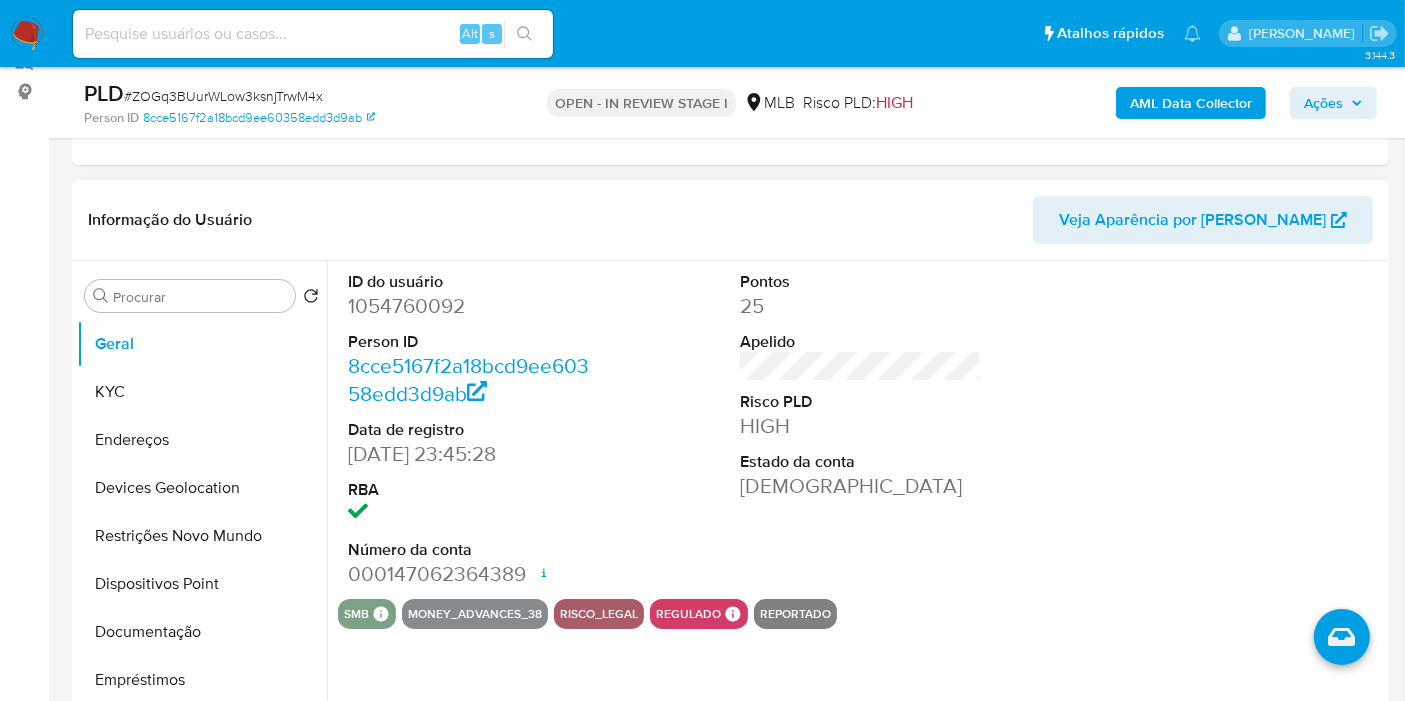 scroll, scrollTop: 333, scrollLeft: 0, axis: vertical 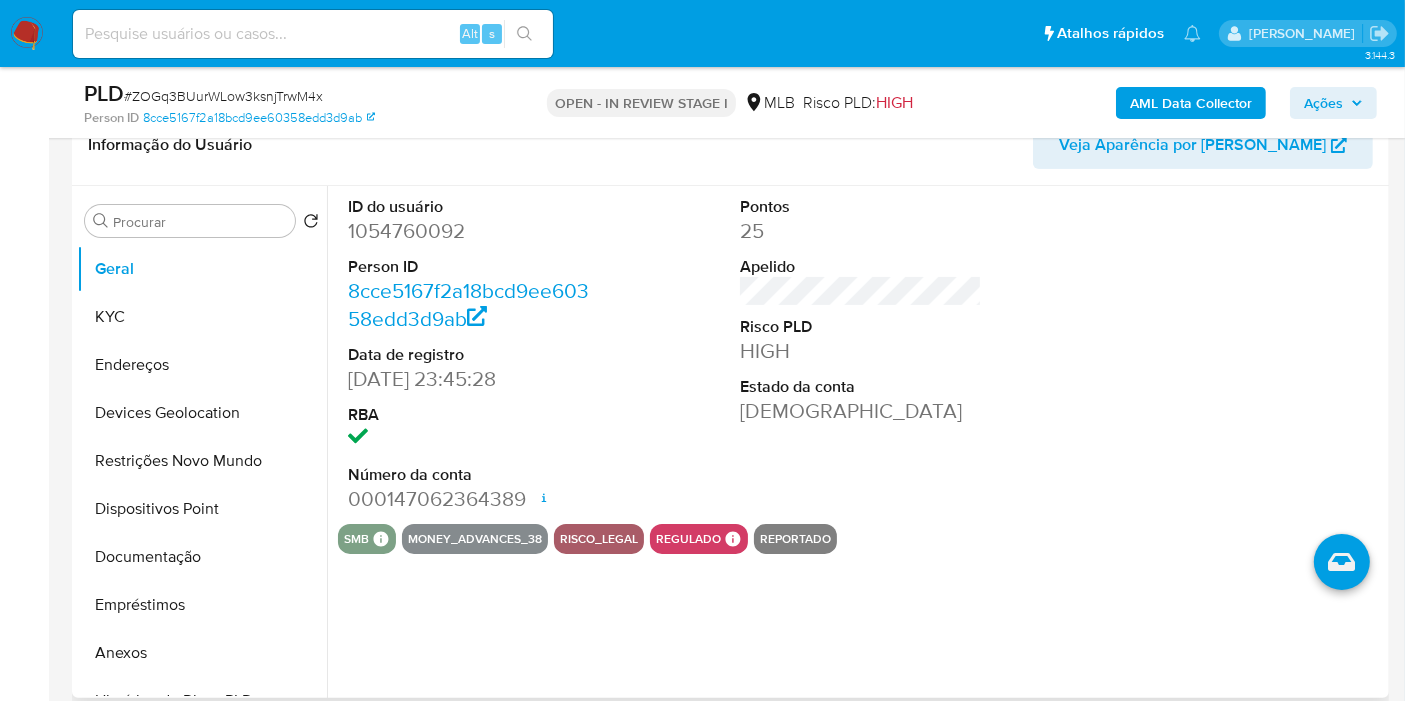 click on "1054760092" at bounding box center (469, 231) 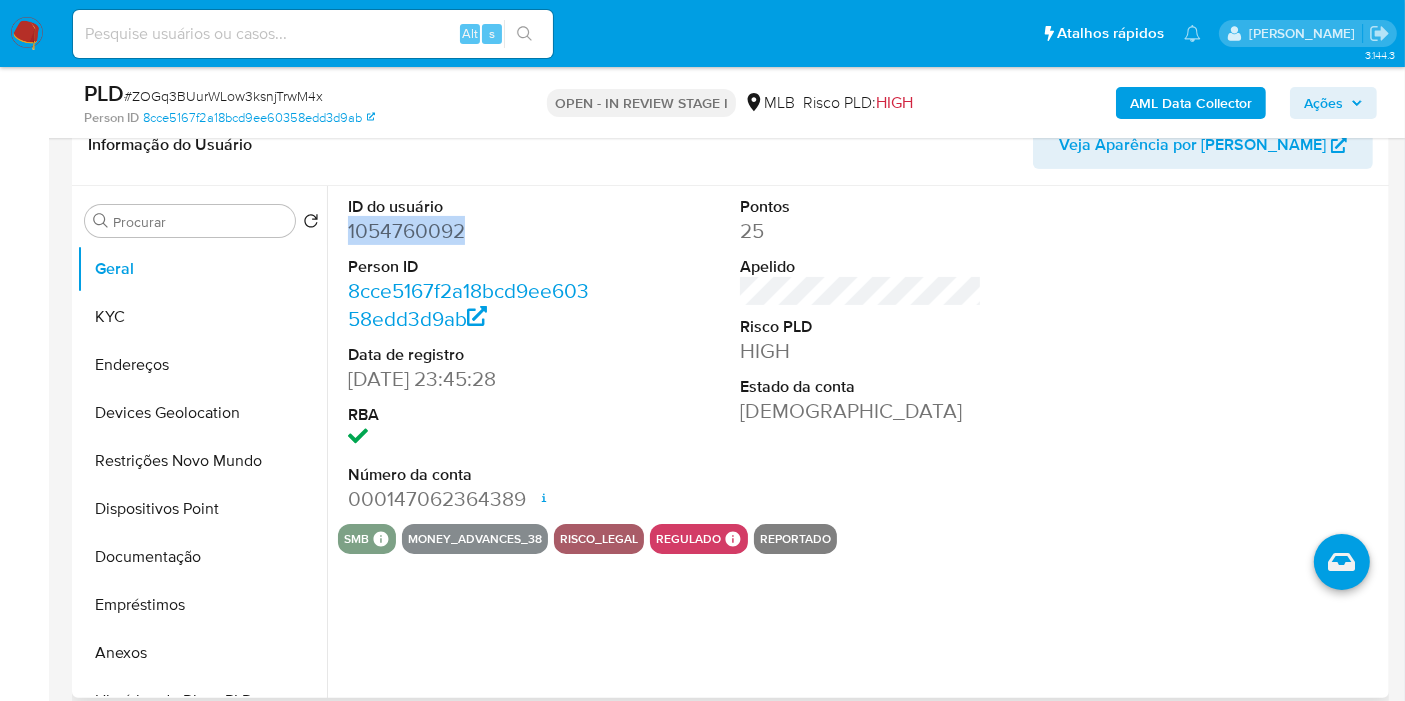 click on "1054760092" at bounding box center (469, 231) 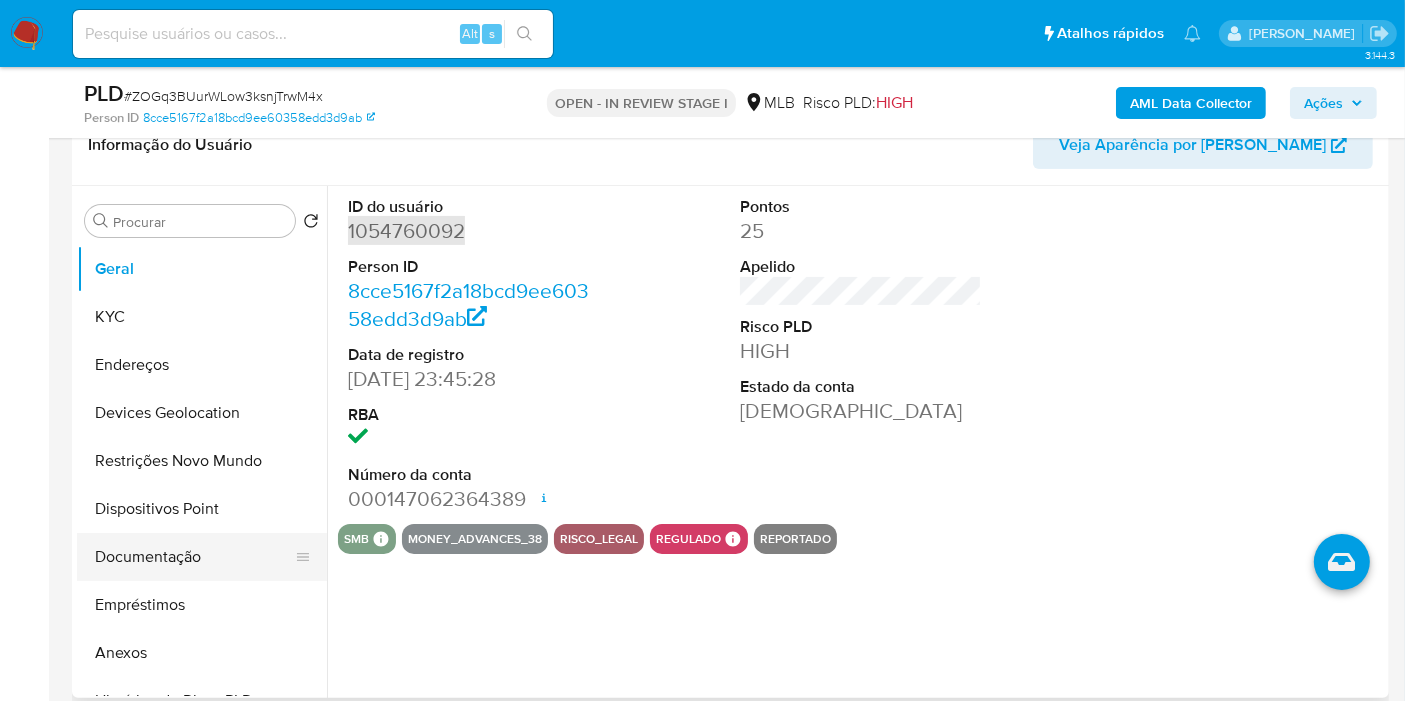scroll, scrollTop: 333, scrollLeft: 0, axis: vertical 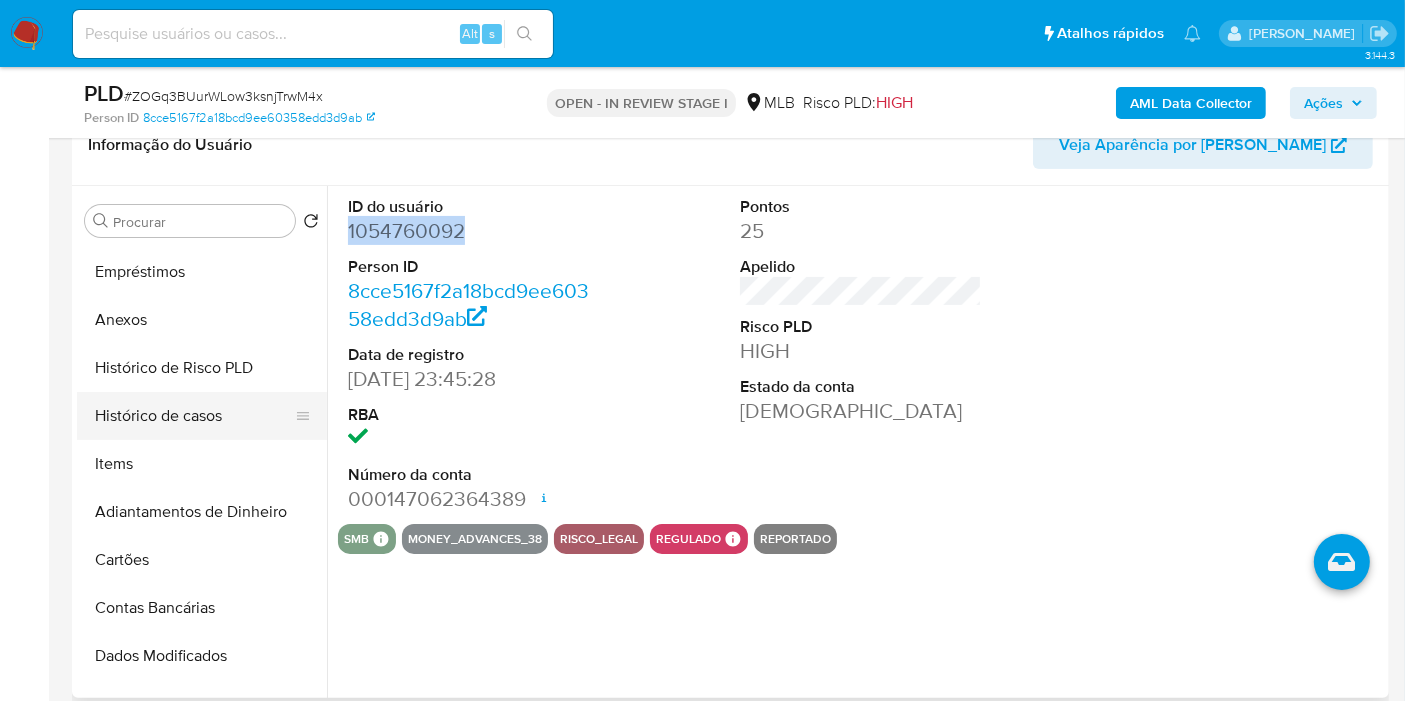 click on "Histórico de casos" at bounding box center [194, 416] 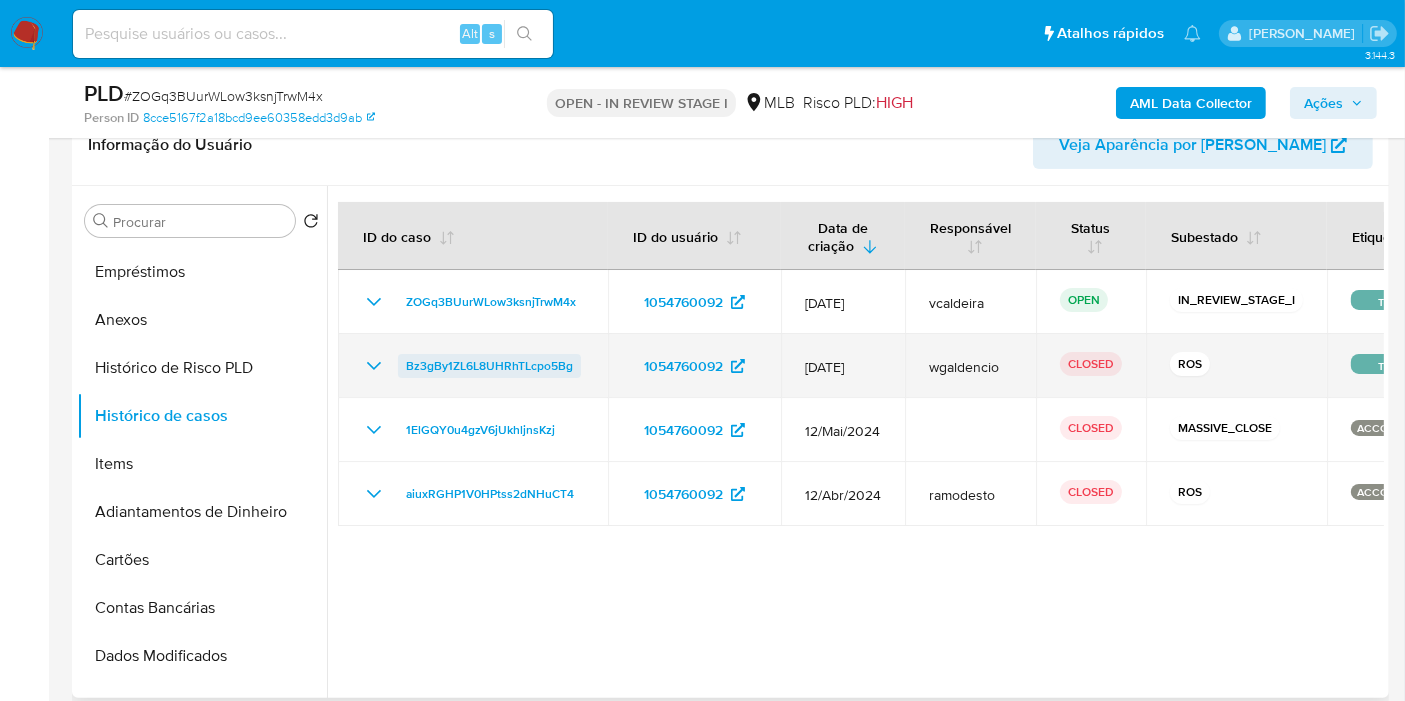 click on "Bz3gBy1ZL6L8UHRhTLcpo5Bg" at bounding box center (489, 366) 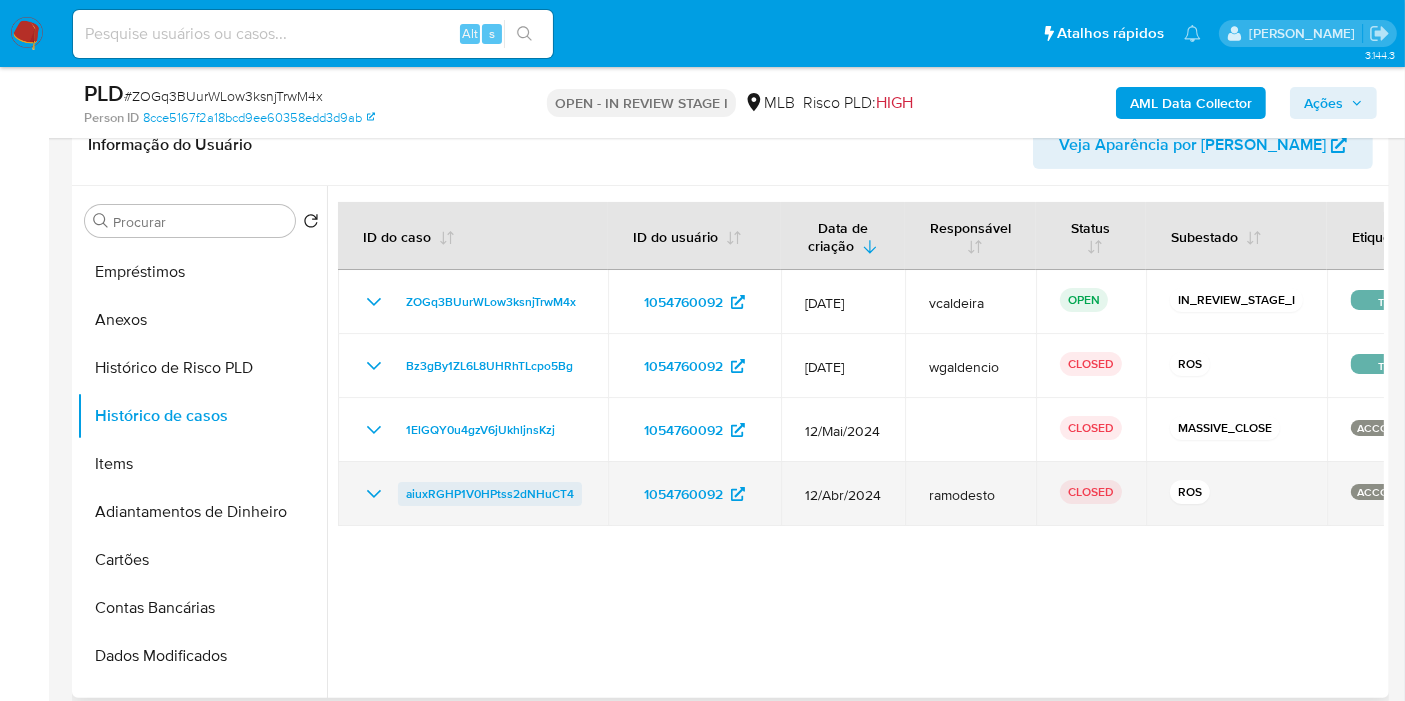 click on "aiuxRGHP1V0HPtss2dNHuCT4" at bounding box center [490, 494] 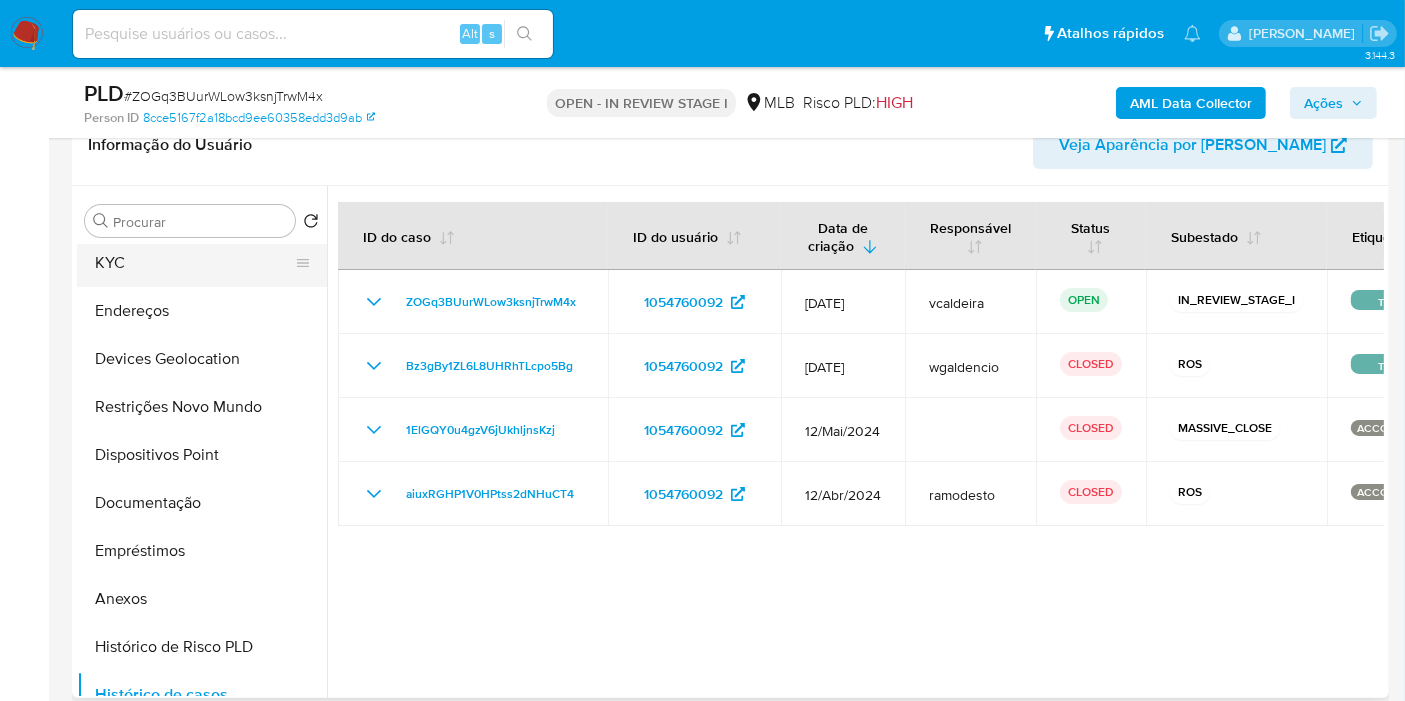 scroll, scrollTop: 0, scrollLeft: 0, axis: both 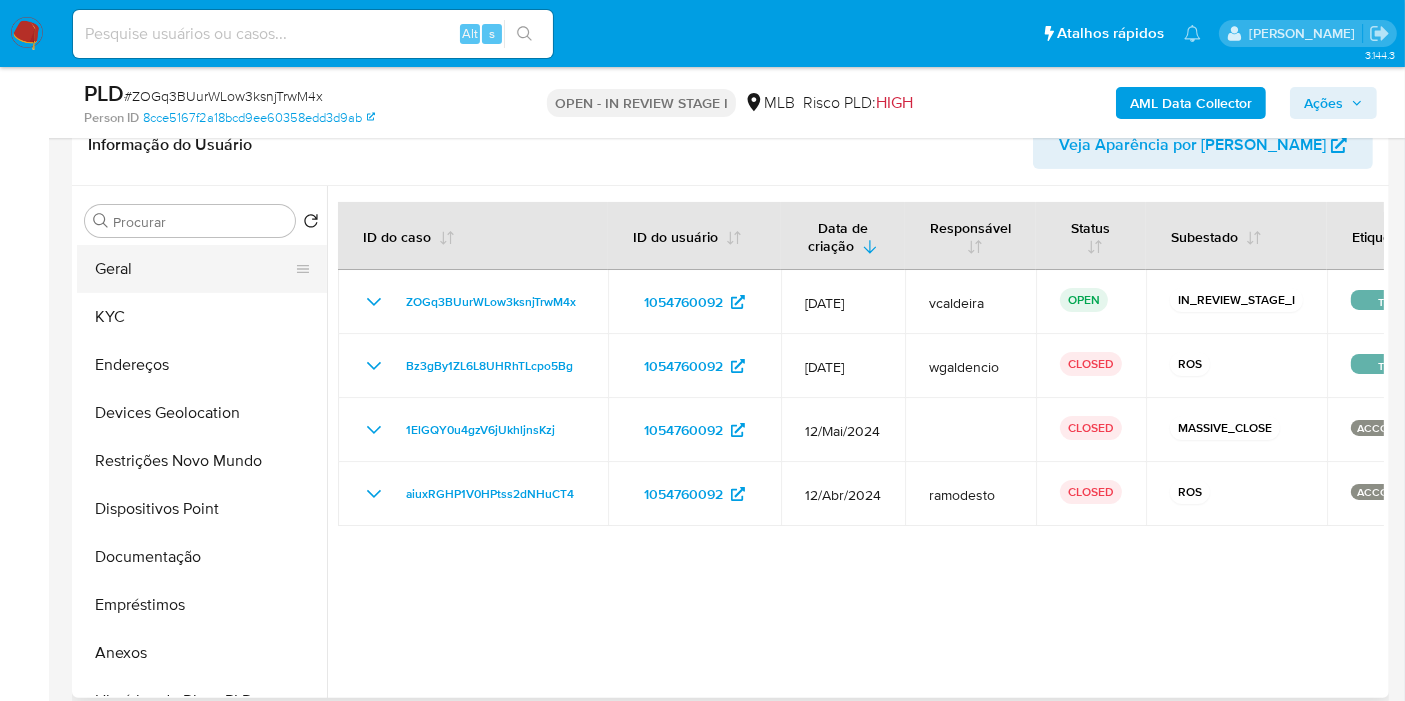 click on "Geral" at bounding box center [194, 269] 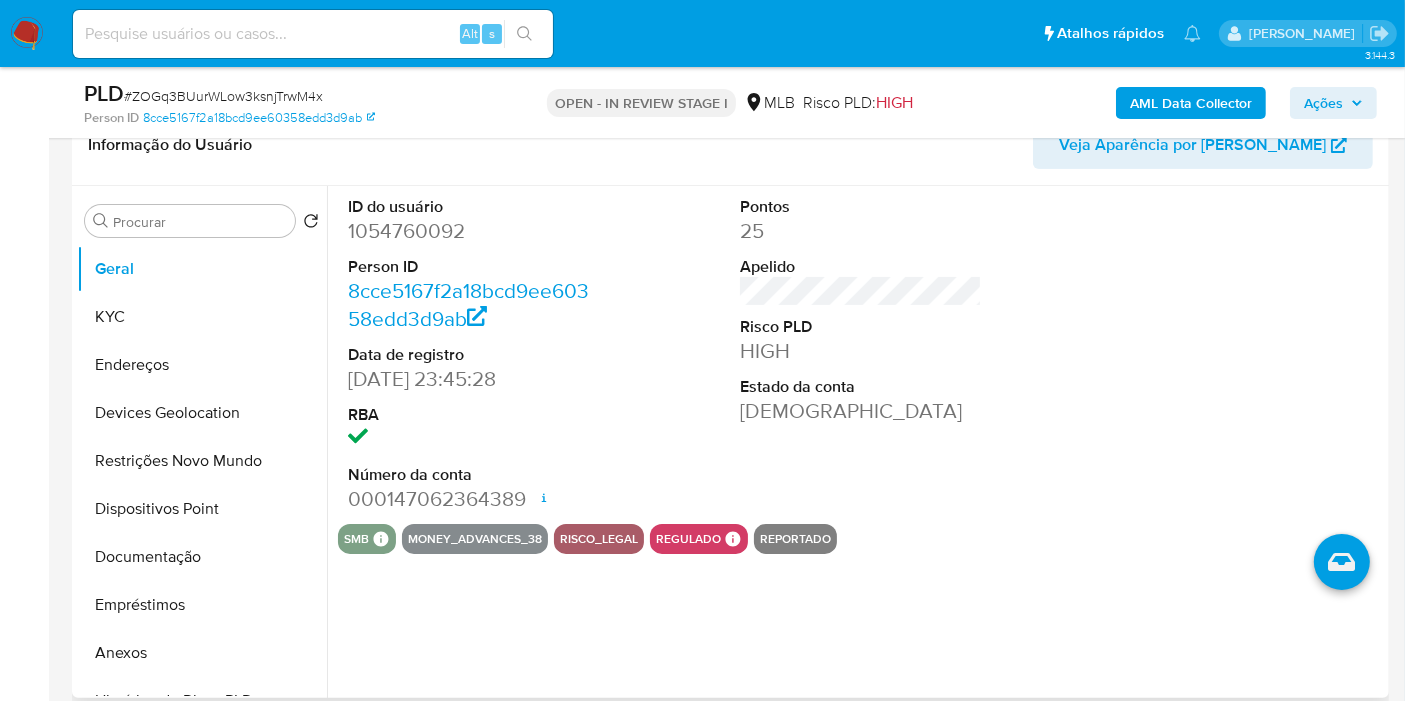 click on "1054760092" at bounding box center (469, 231) 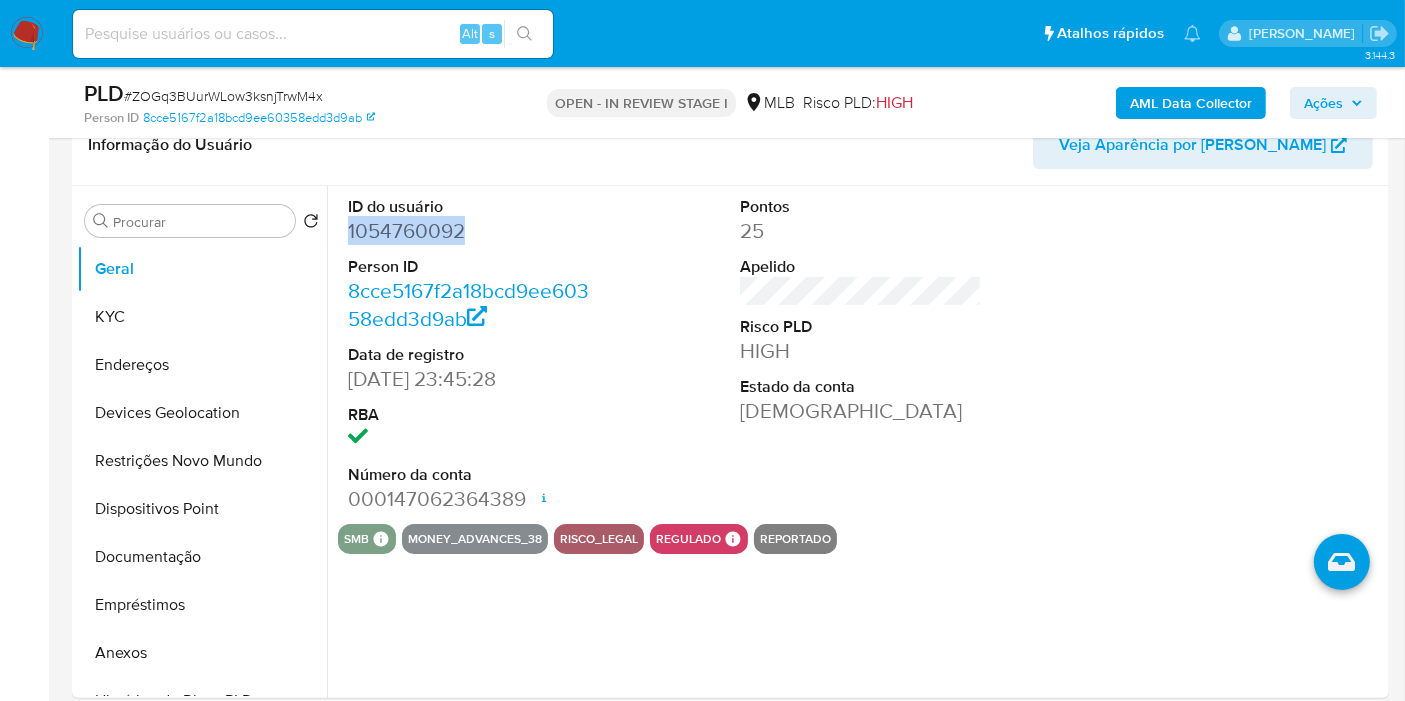 drag, startPoint x: 409, startPoint y: 232, endPoint x: 419, endPoint y: 135, distance: 97.5141 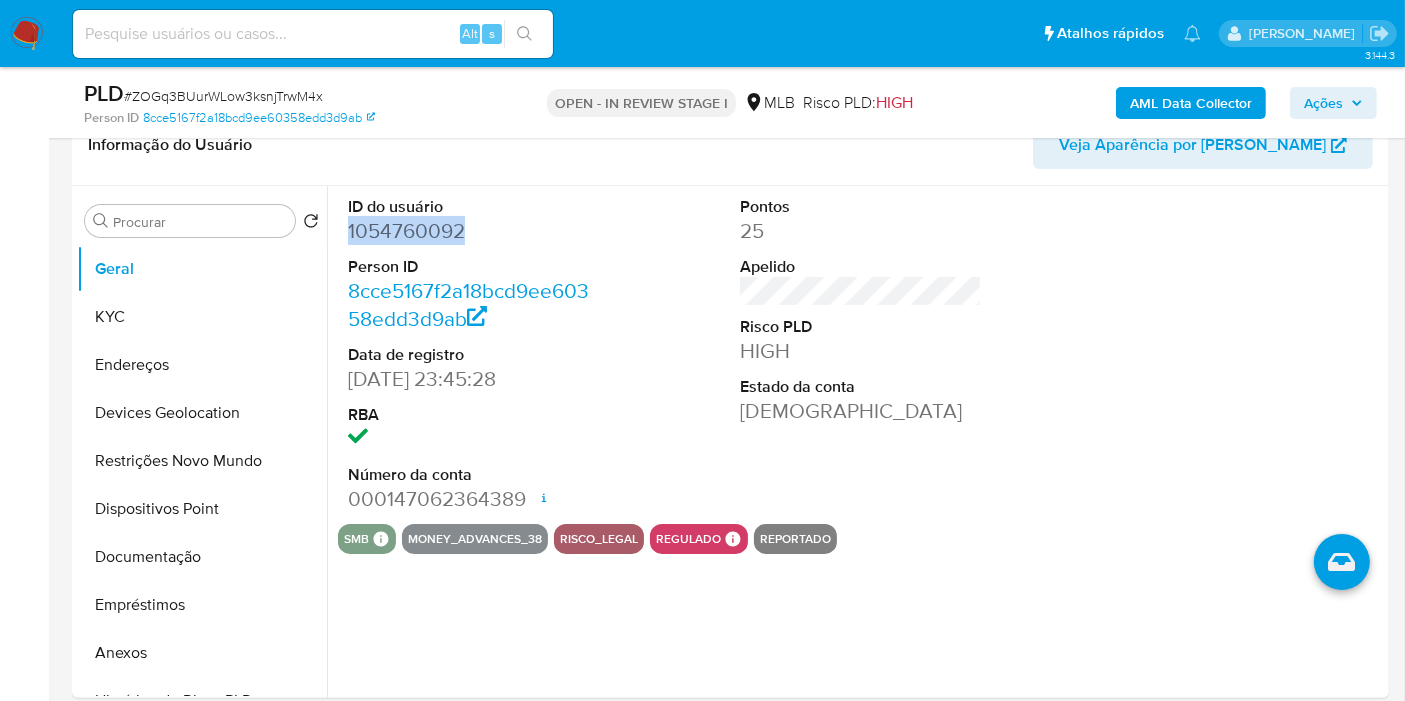 copy on "1054760092" 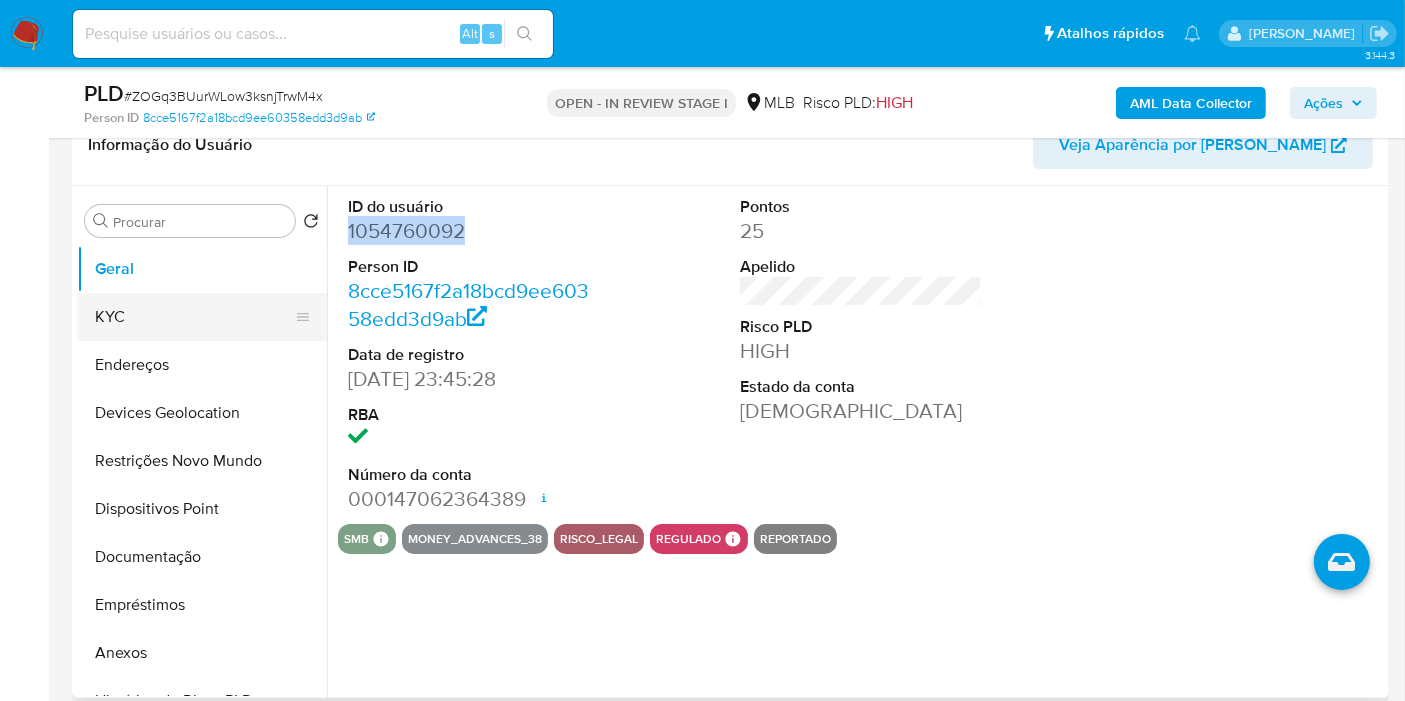 click on "KYC" at bounding box center [194, 317] 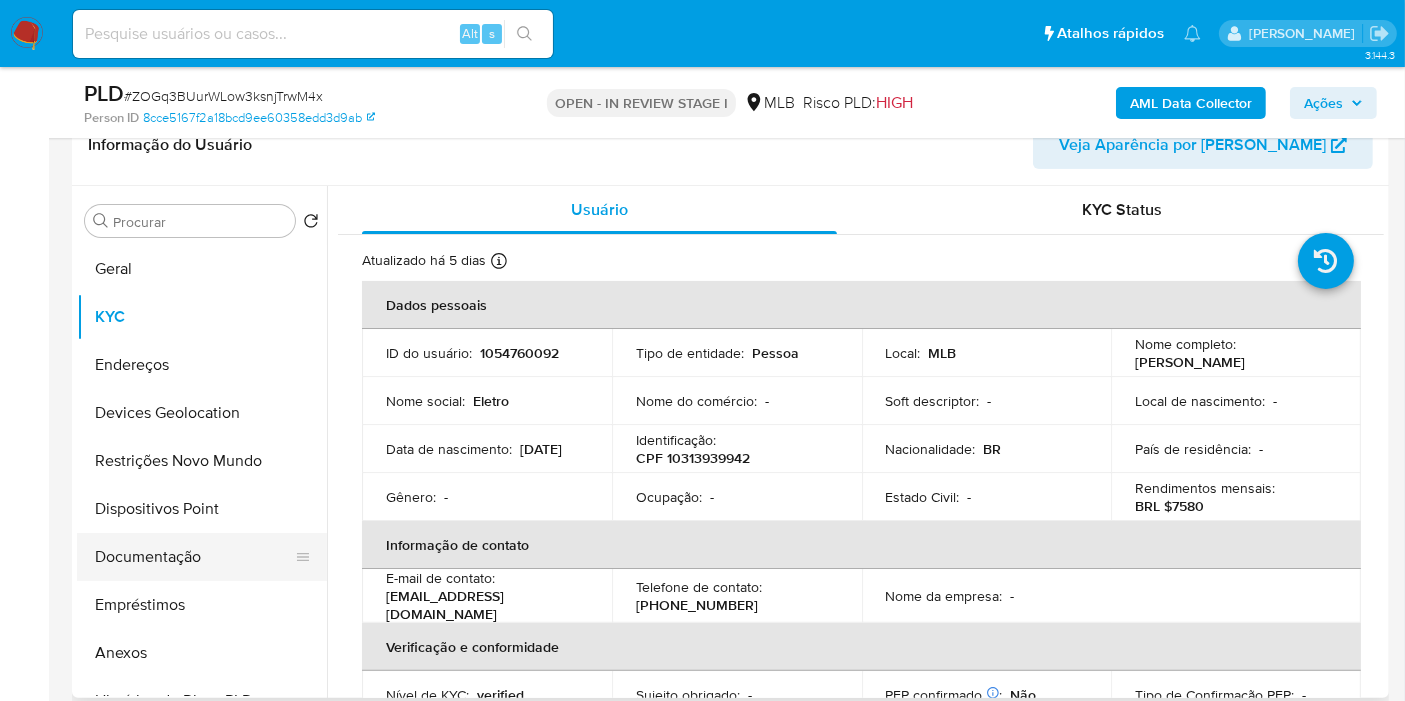 click on "Documentação" at bounding box center [194, 557] 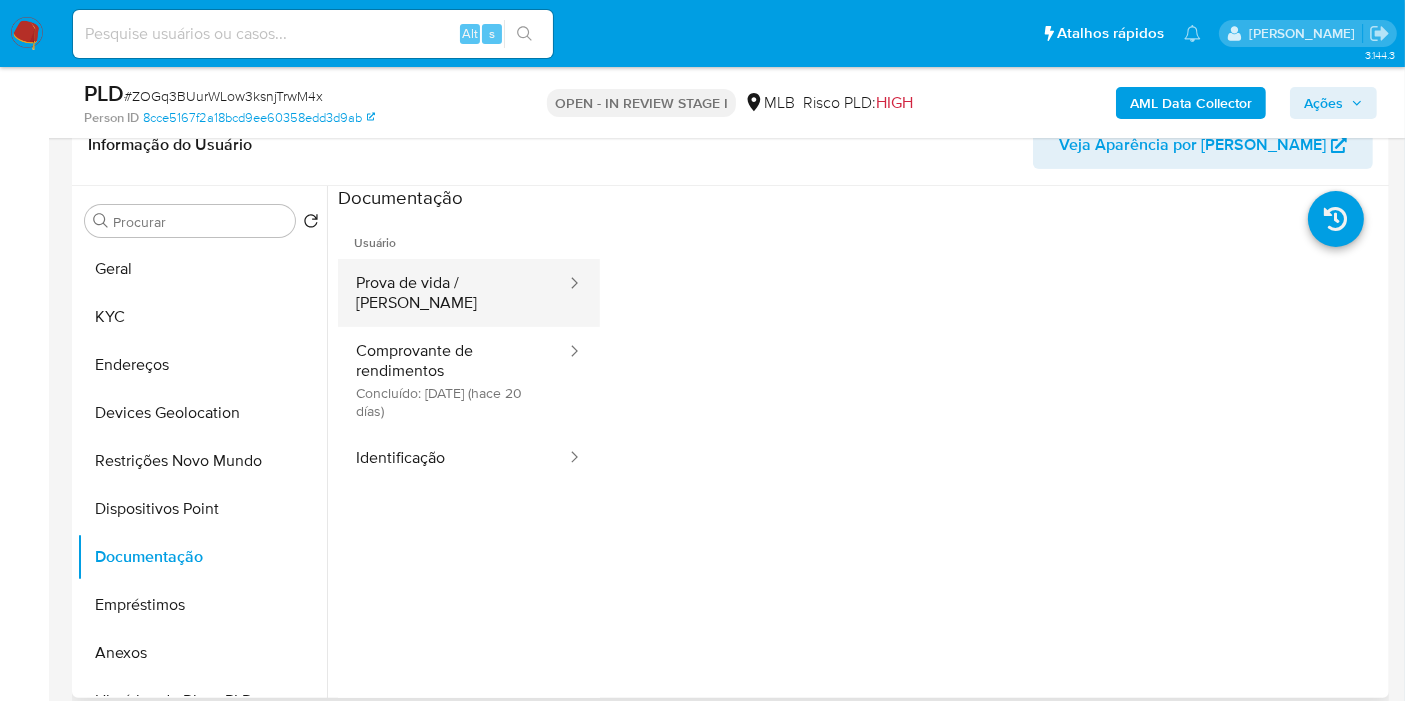 click on "Prova de vida / Selfie" at bounding box center [453, 293] 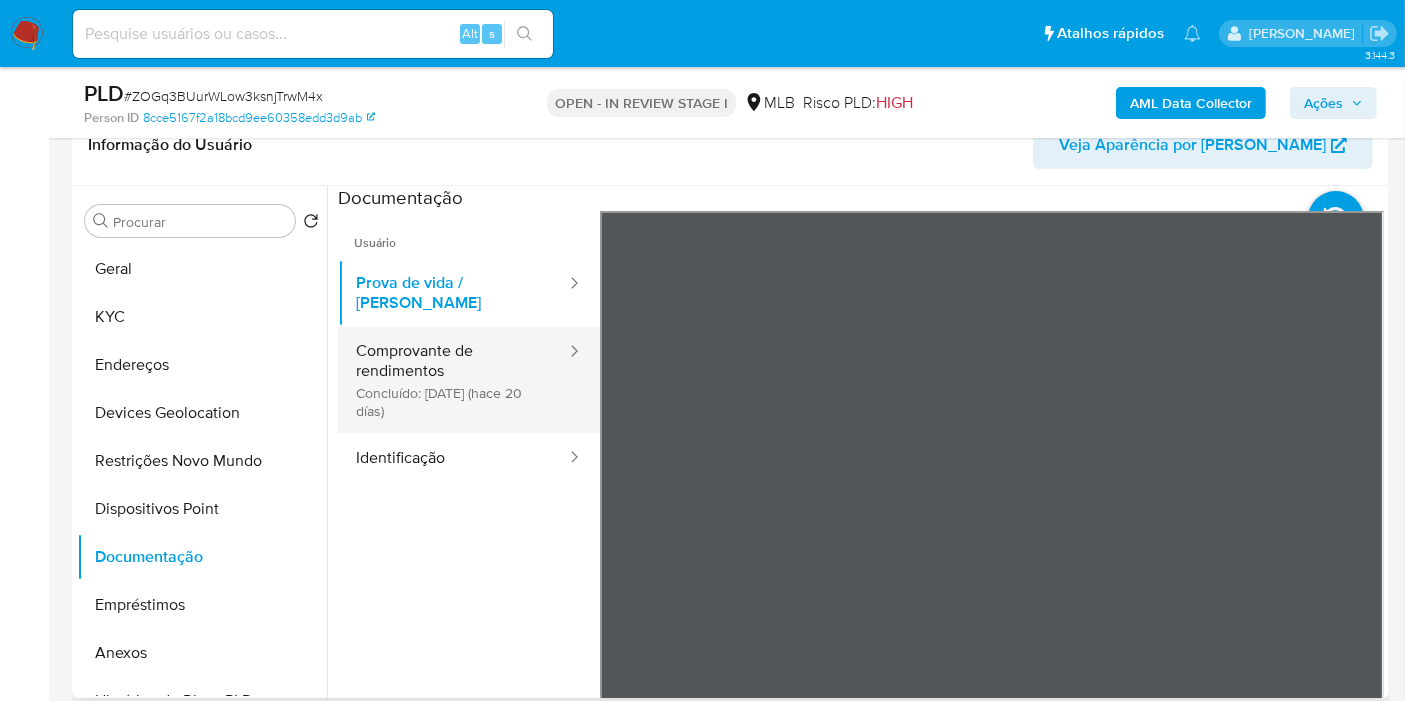 click on "Comprovante de rendimentos Concluído: 18/06/2025 (hace 20 días)" at bounding box center (453, 380) 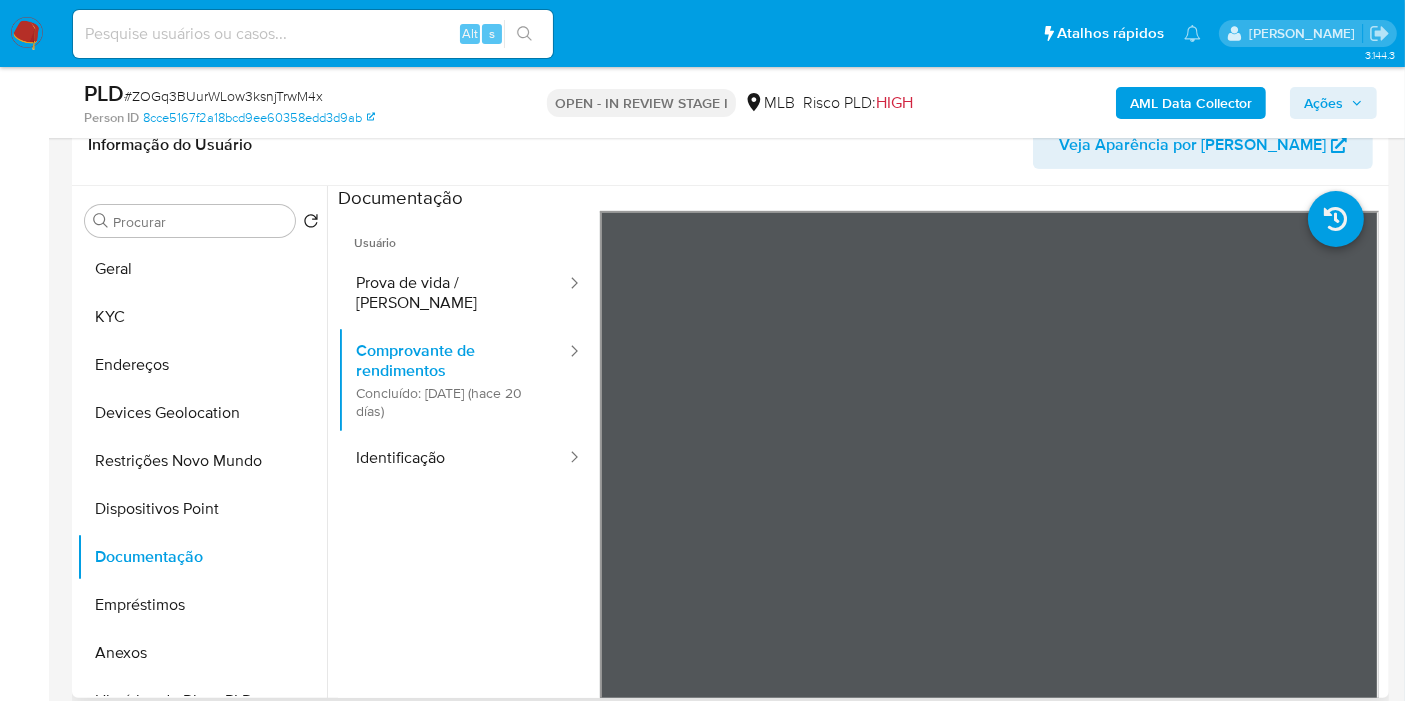 scroll, scrollTop: 174, scrollLeft: 0, axis: vertical 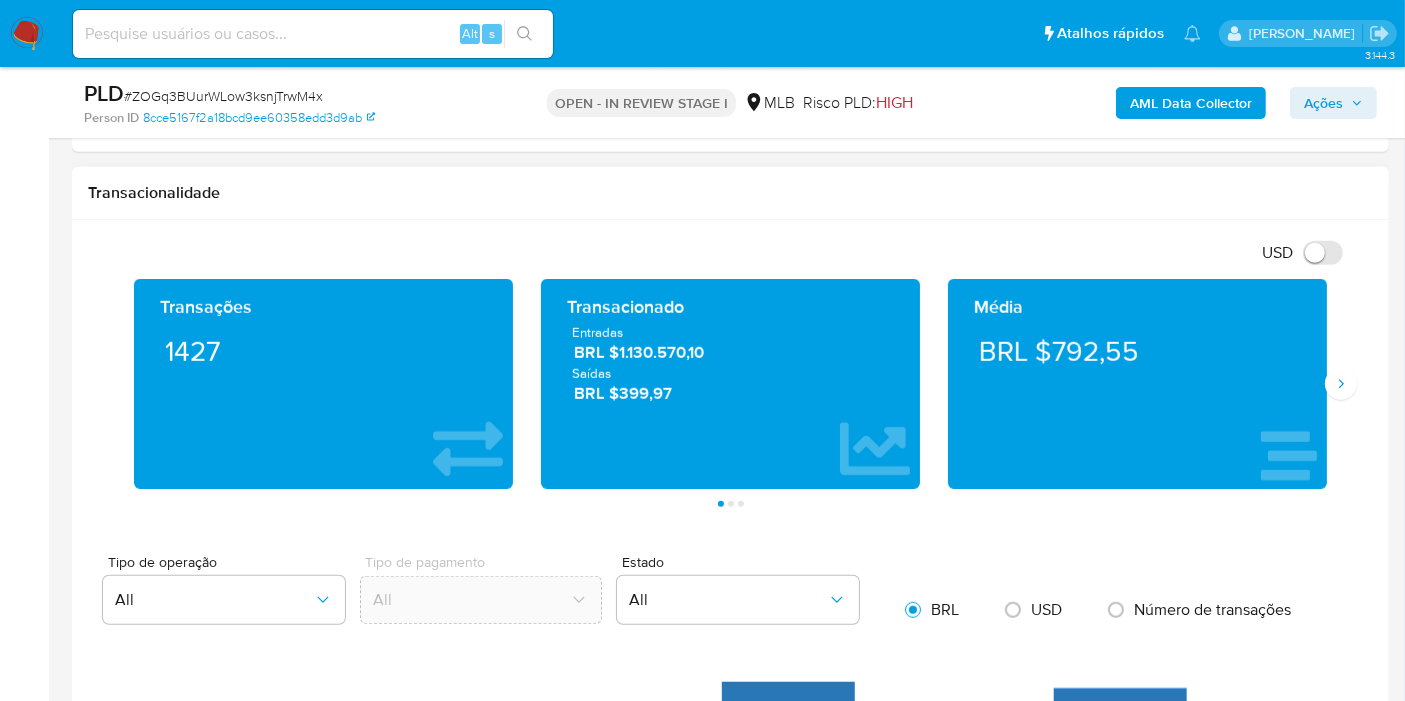 click on "Média BRL $792,55" at bounding box center [1137, 384] 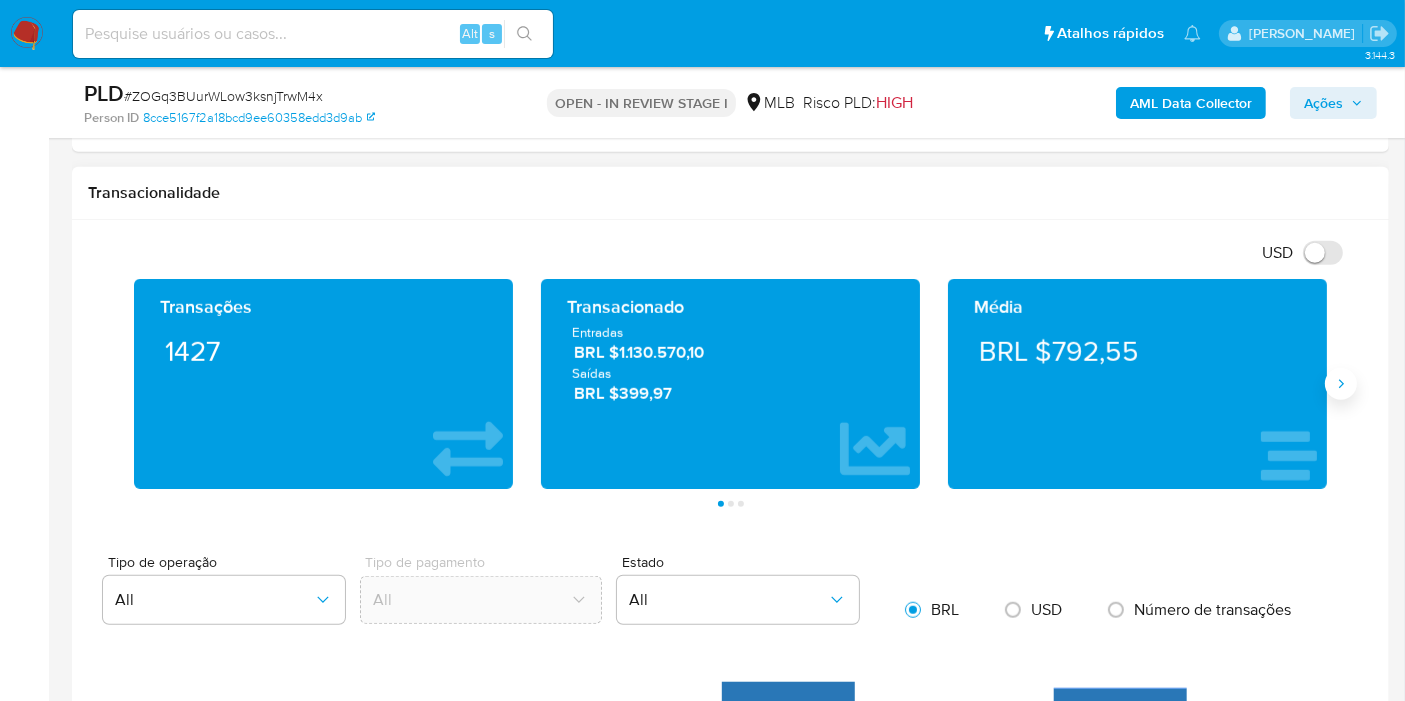 click 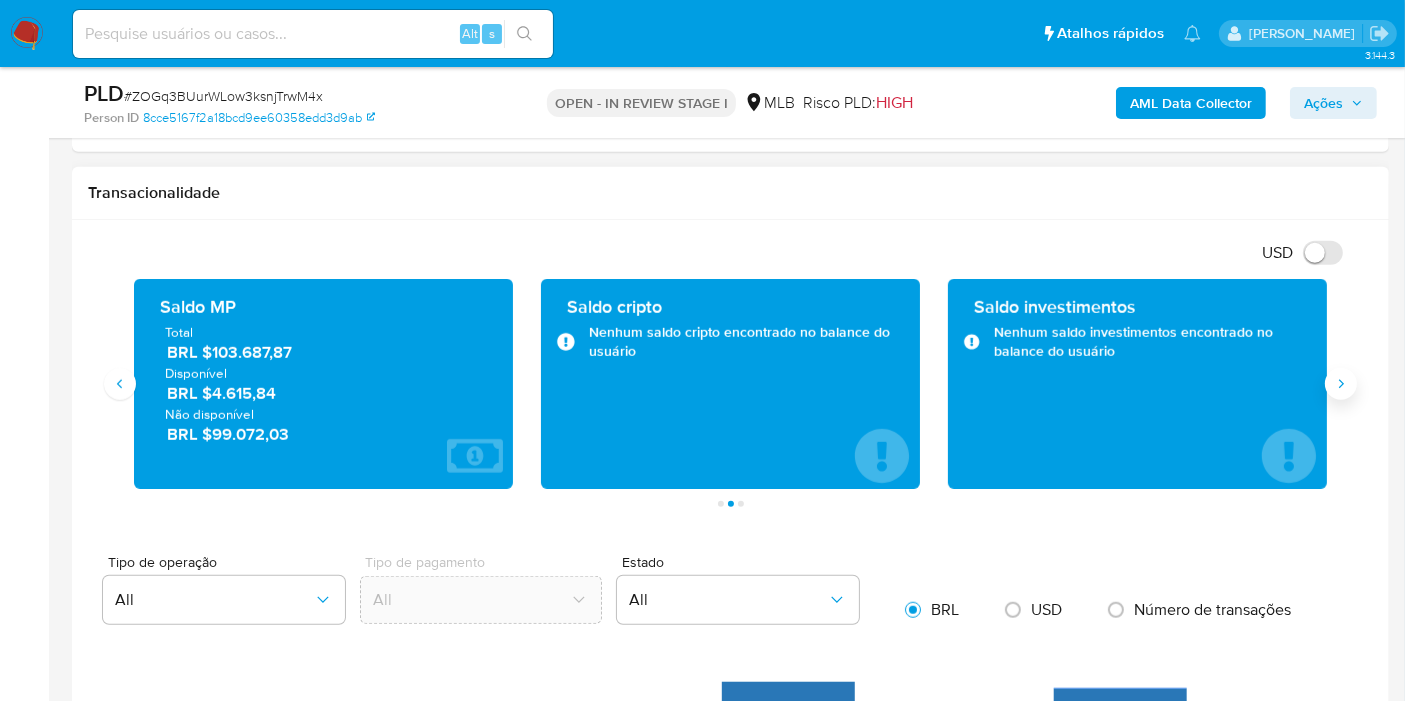 click 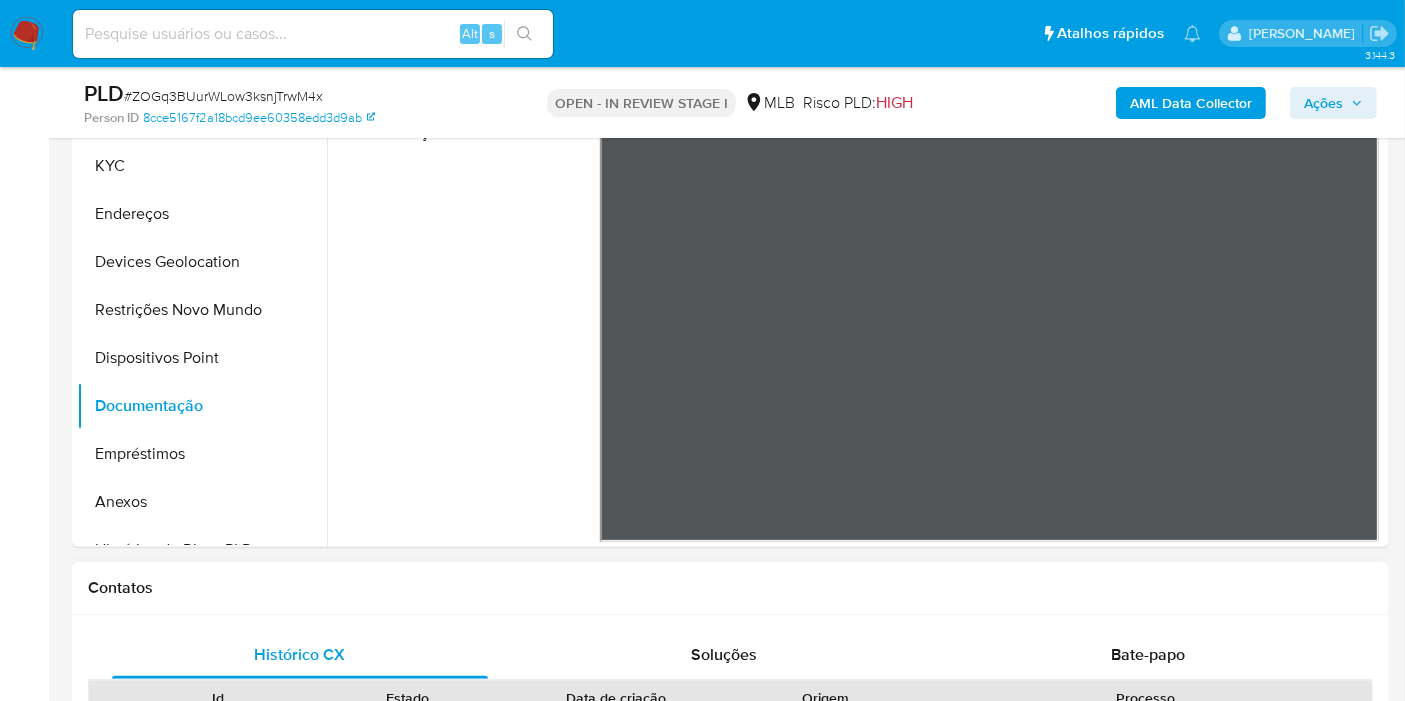 scroll, scrollTop: 333, scrollLeft: 0, axis: vertical 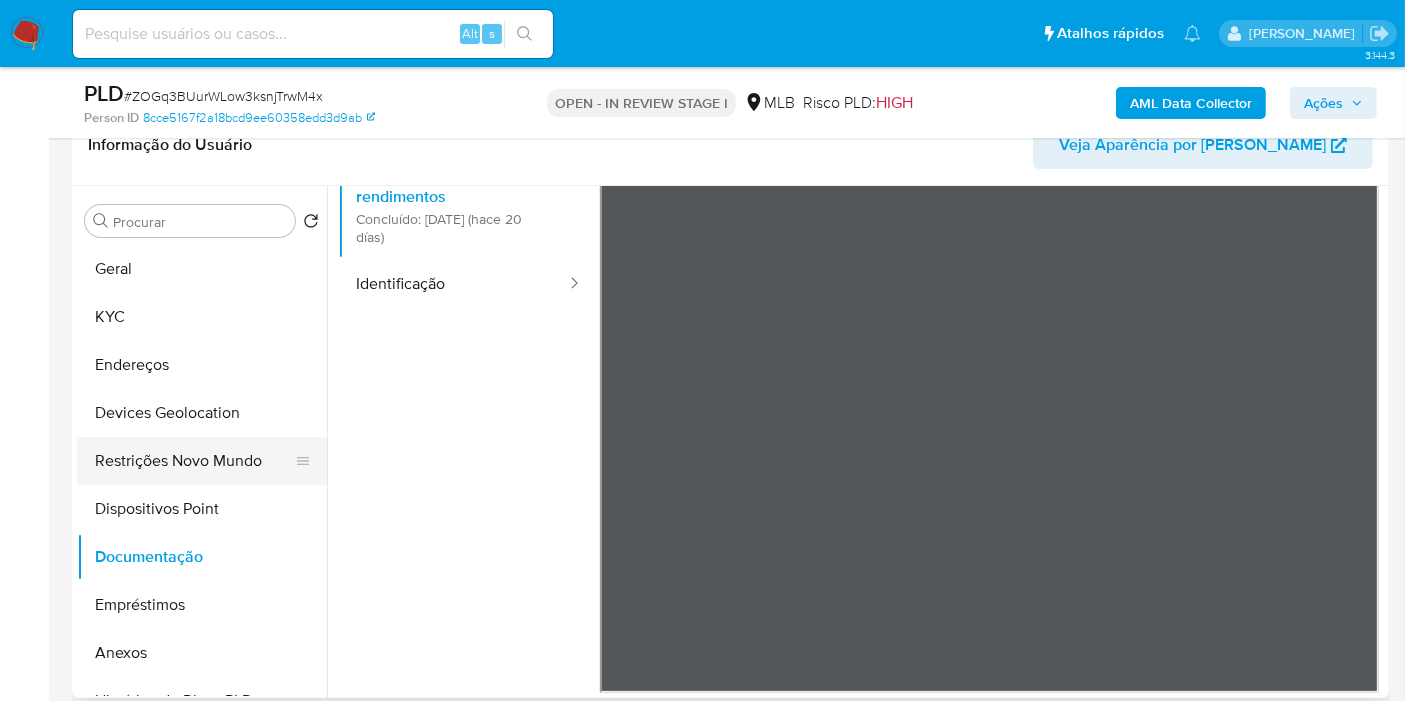 click on "Restrições Novo Mundo" at bounding box center (194, 461) 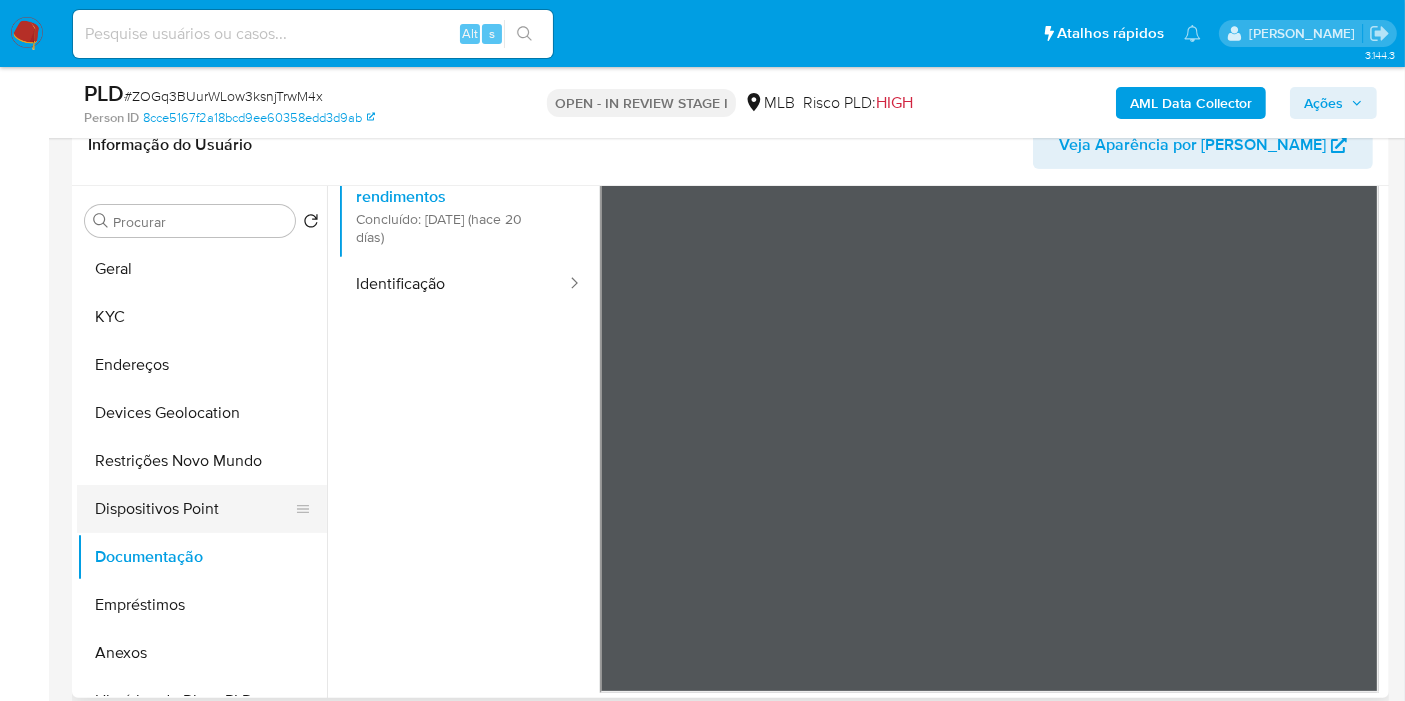 scroll, scrollTop: 0, scrollLeft: 0, axis: both 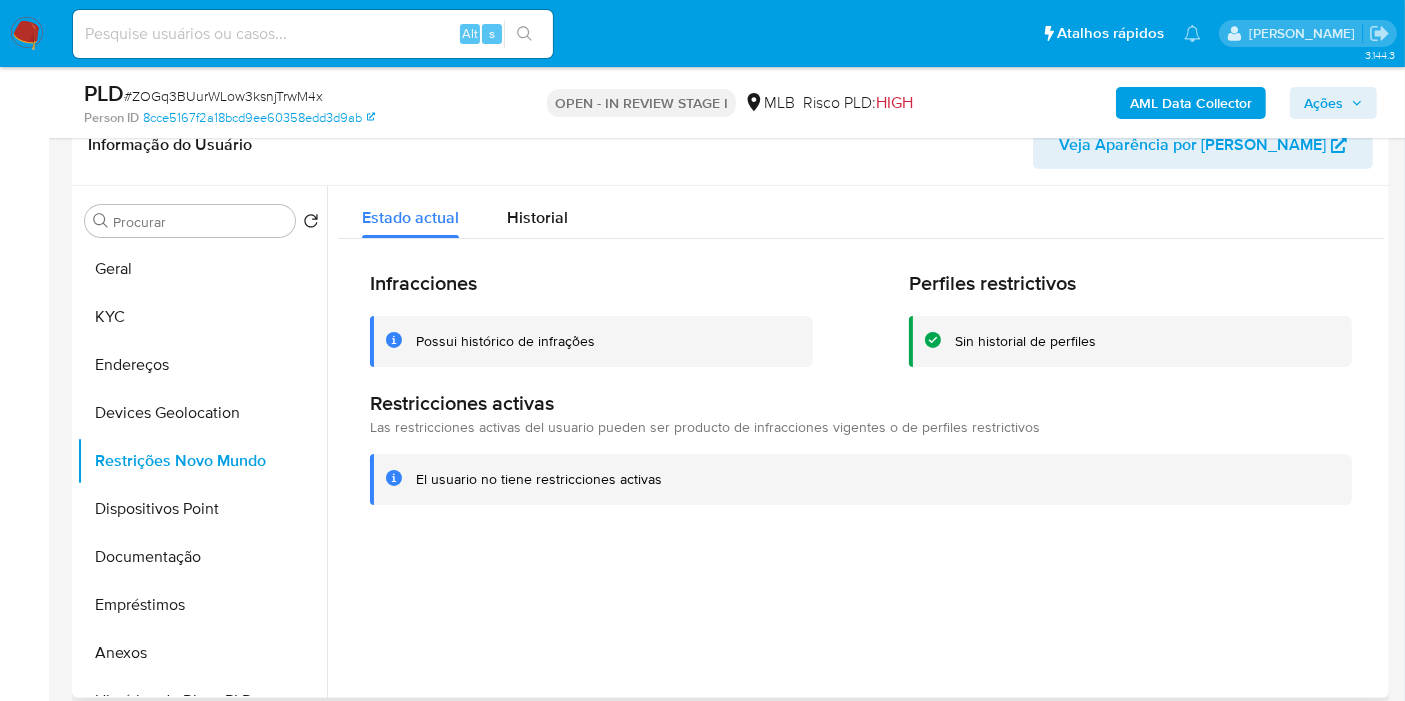 drag, startPoint x: 132, startPoint y: 308, endPoint x: 399, endPoint y: 171, distance: 300.09665 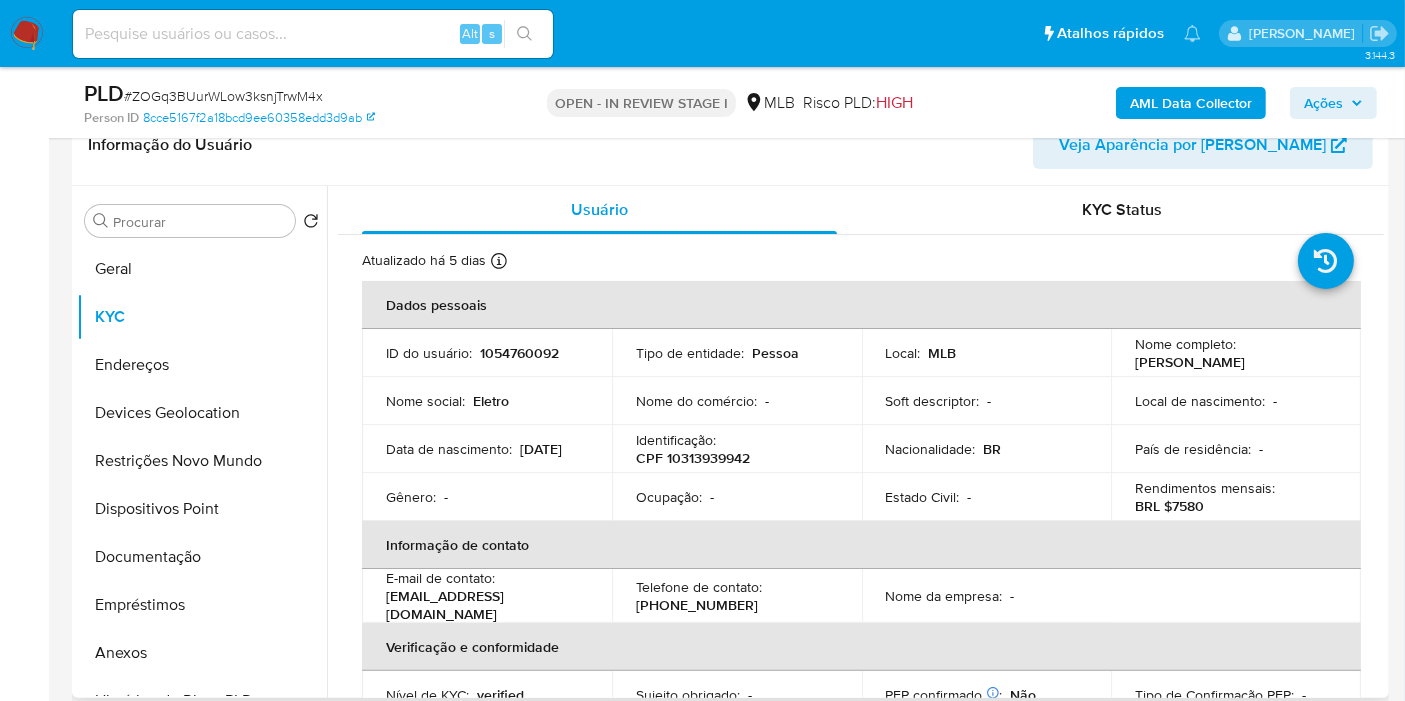 drag, startPoint x: 1314, startPoint y: 361, endPoint x: 1075, endPoint y: 321, distance: 242.32416 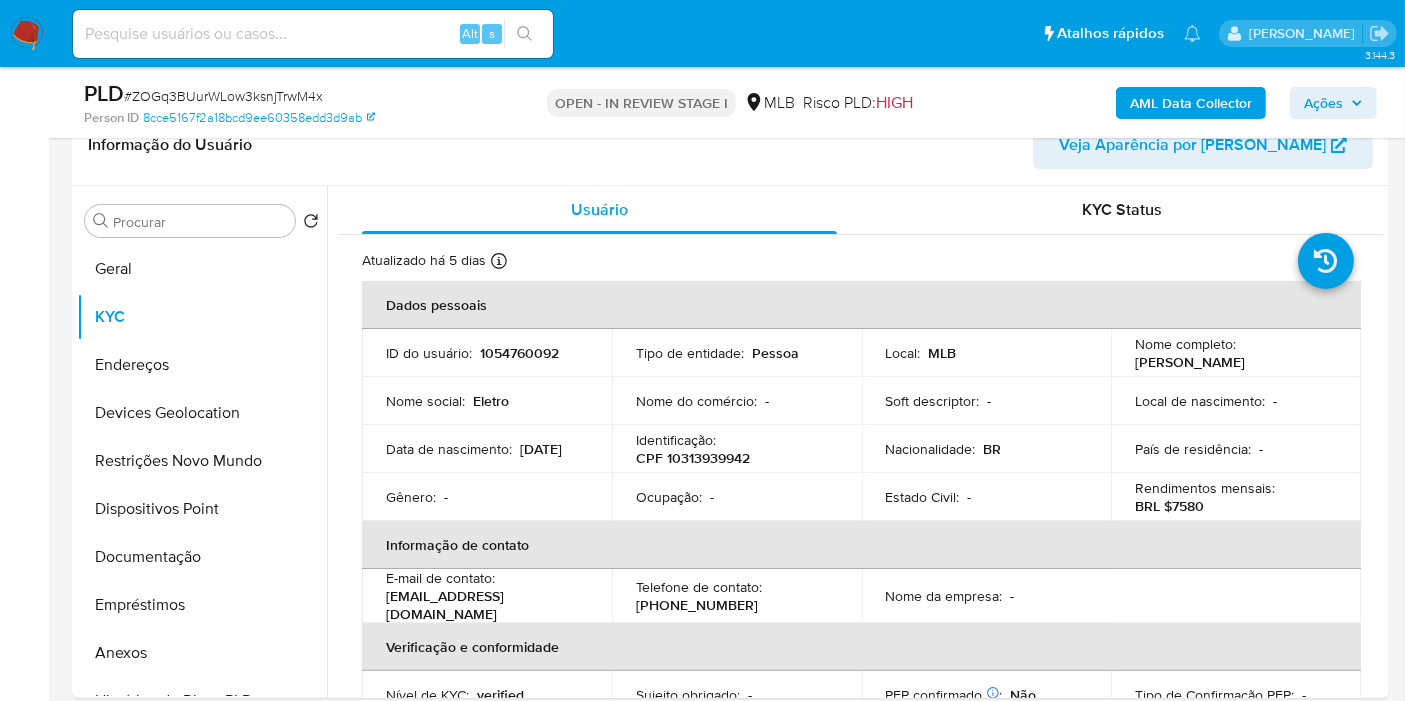copy on "[PERSON_NAME]" 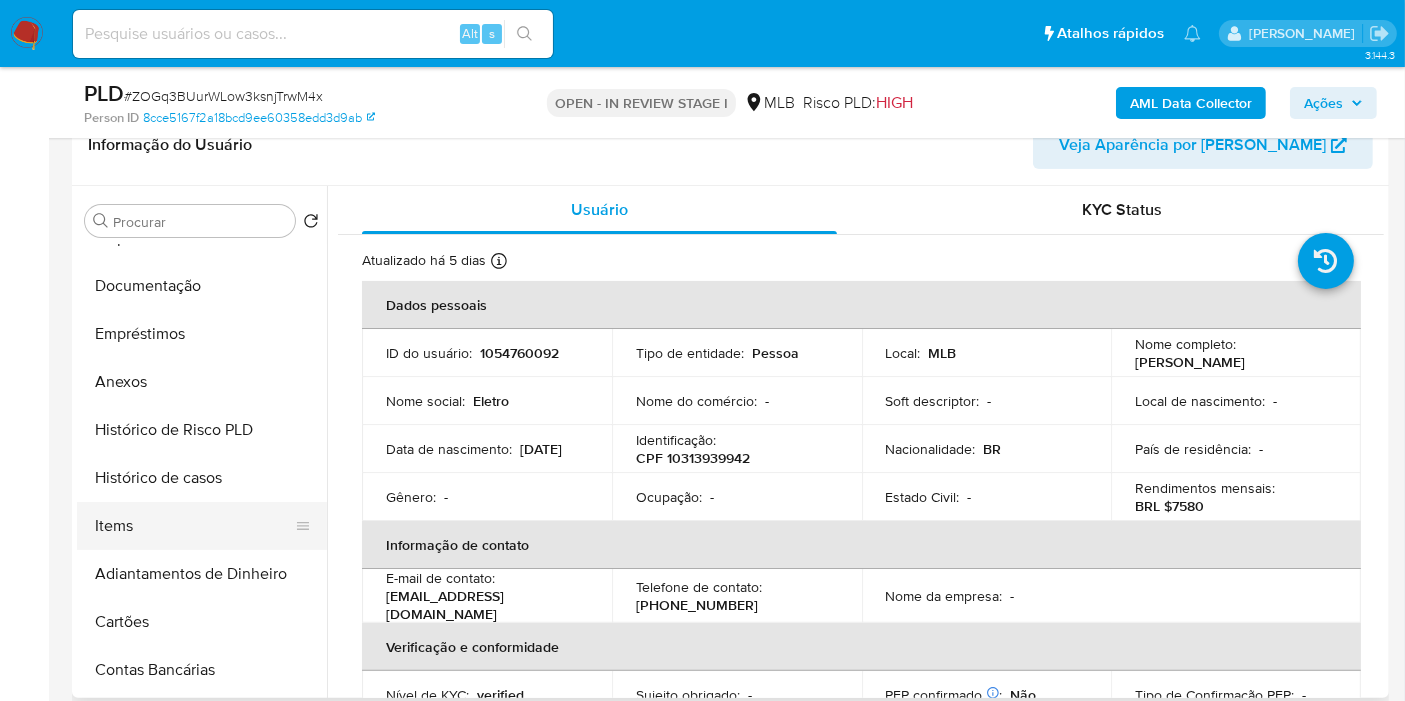 scroll, scrollTop: 333, scrollLeft: 0, axis: vertical 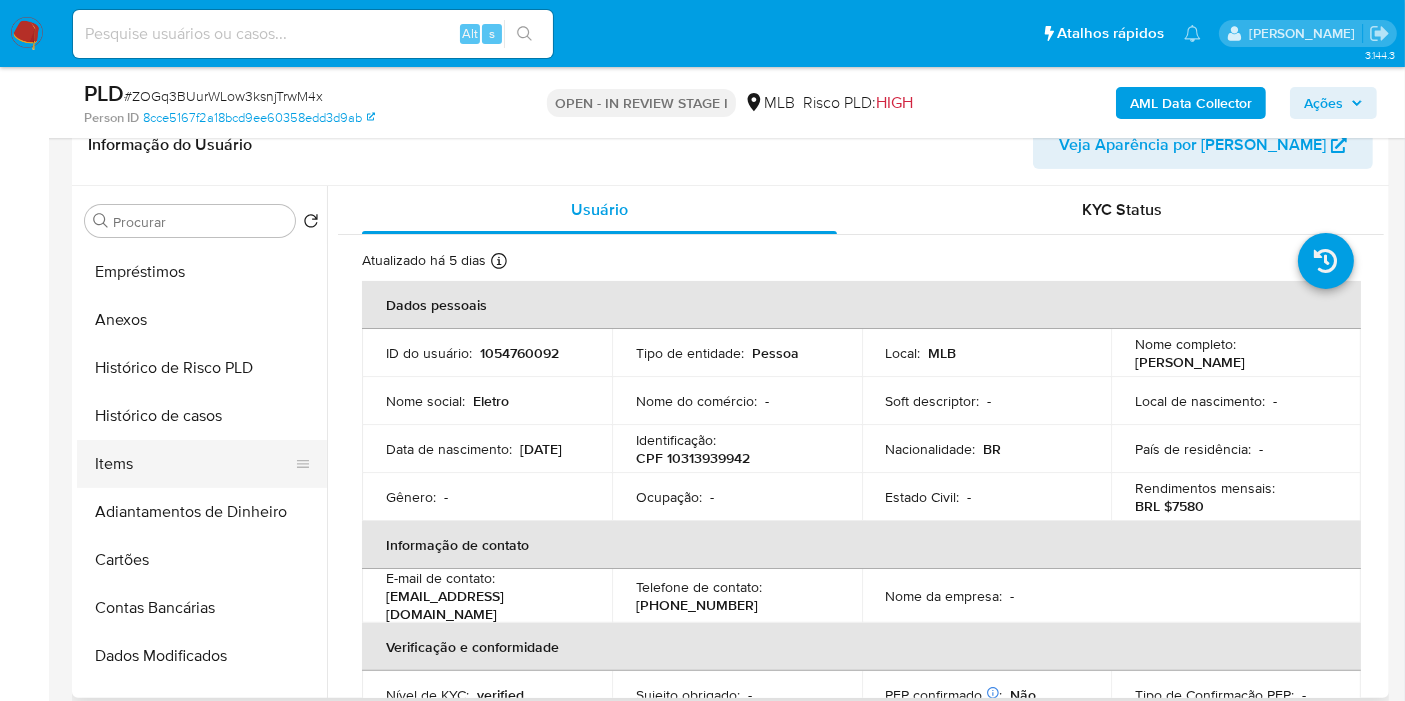 click on "Items" at bounding box center (194, 464) 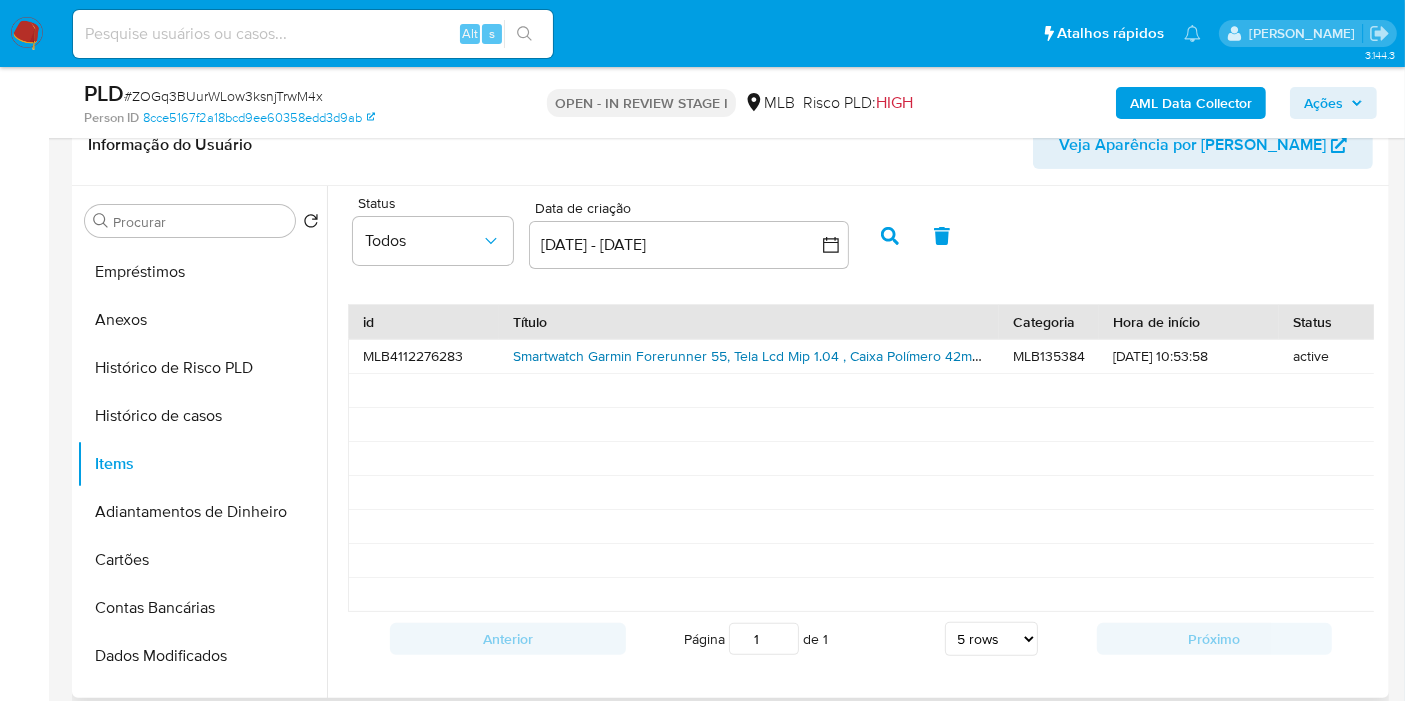 click on "Smartwatch Garmin Forerunner 55, Tela Lcd Mip 1.04 , Caixa Polímero 42mm, Pulseira Silicone Branca" at bounding box center [825, 356] 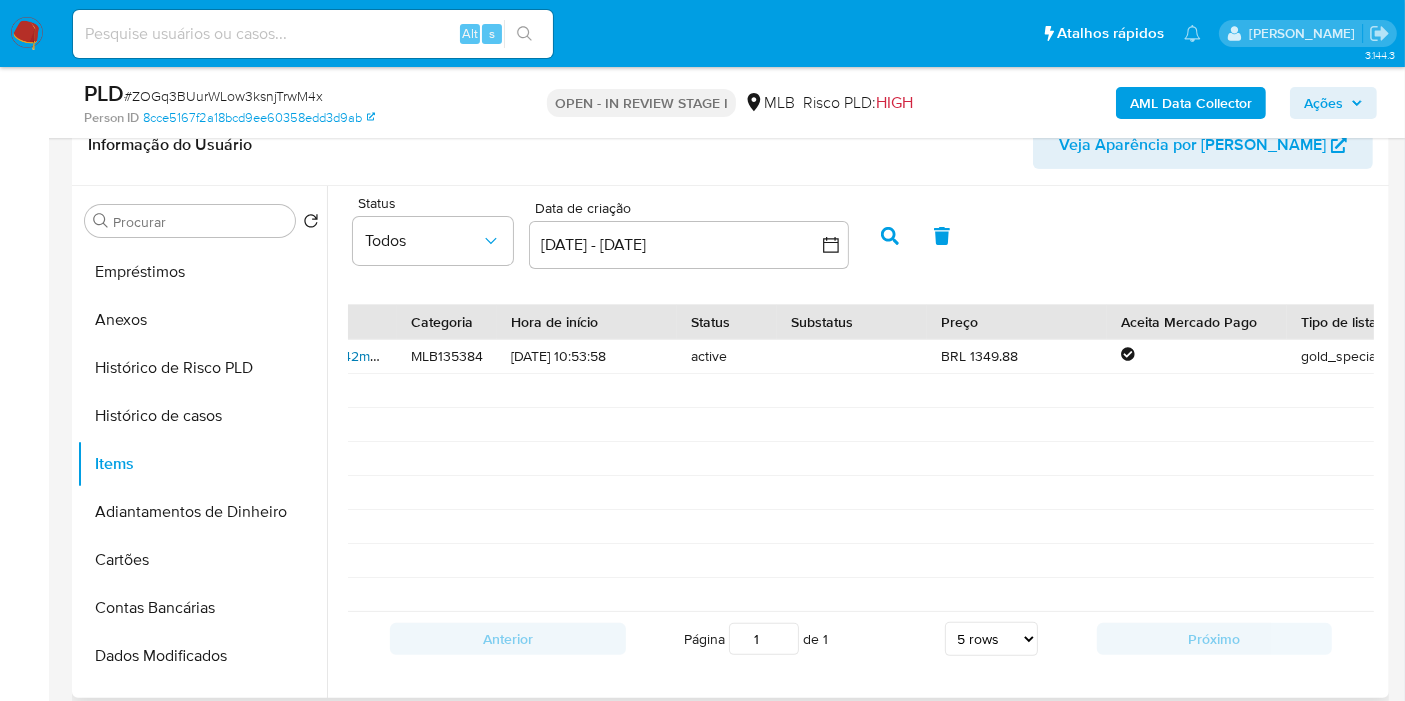 scroll, scrollTop: 0, scrollLeft: 555, axis: horizontal 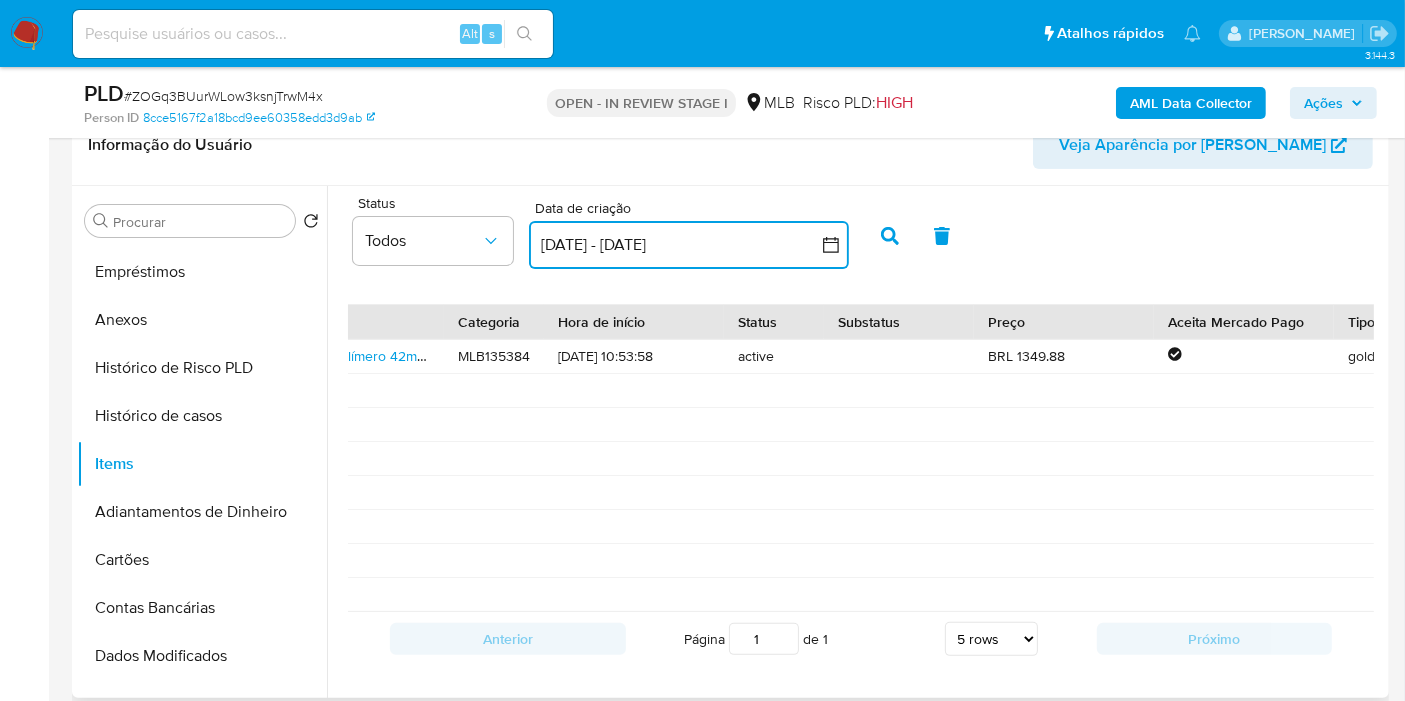 click on "8 jun 2025 - 8 jul 2025" at bounding box center (689, 245) 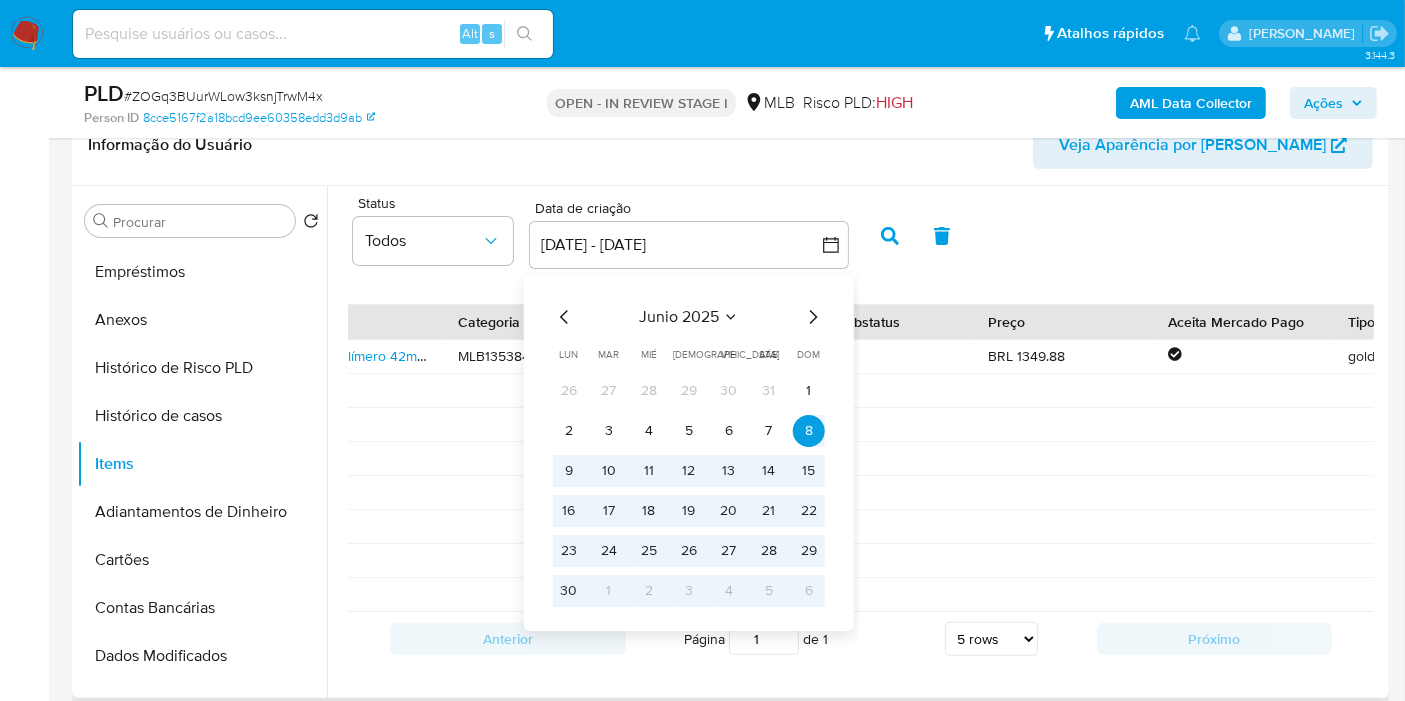 click on "junio 2025" at bounding box center [679, 317] 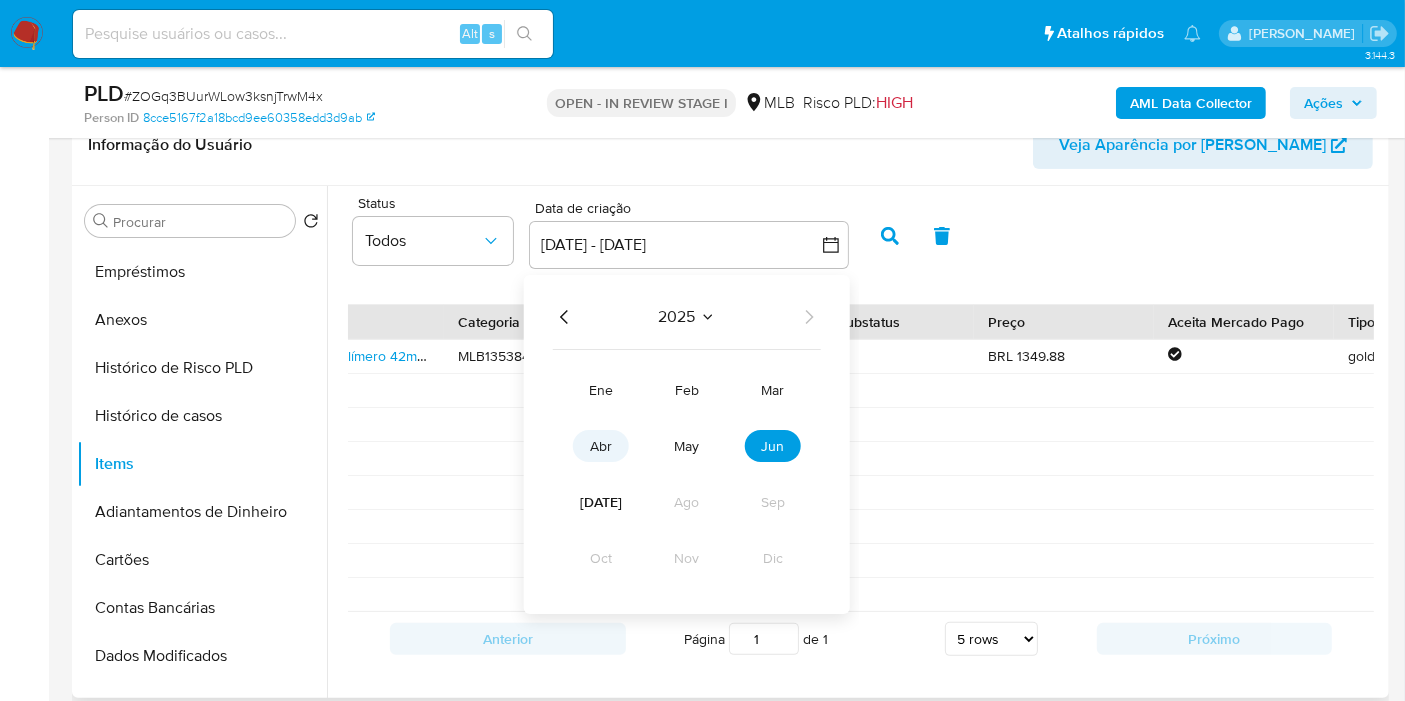 click on "abr" at bounding box center [601, 446] 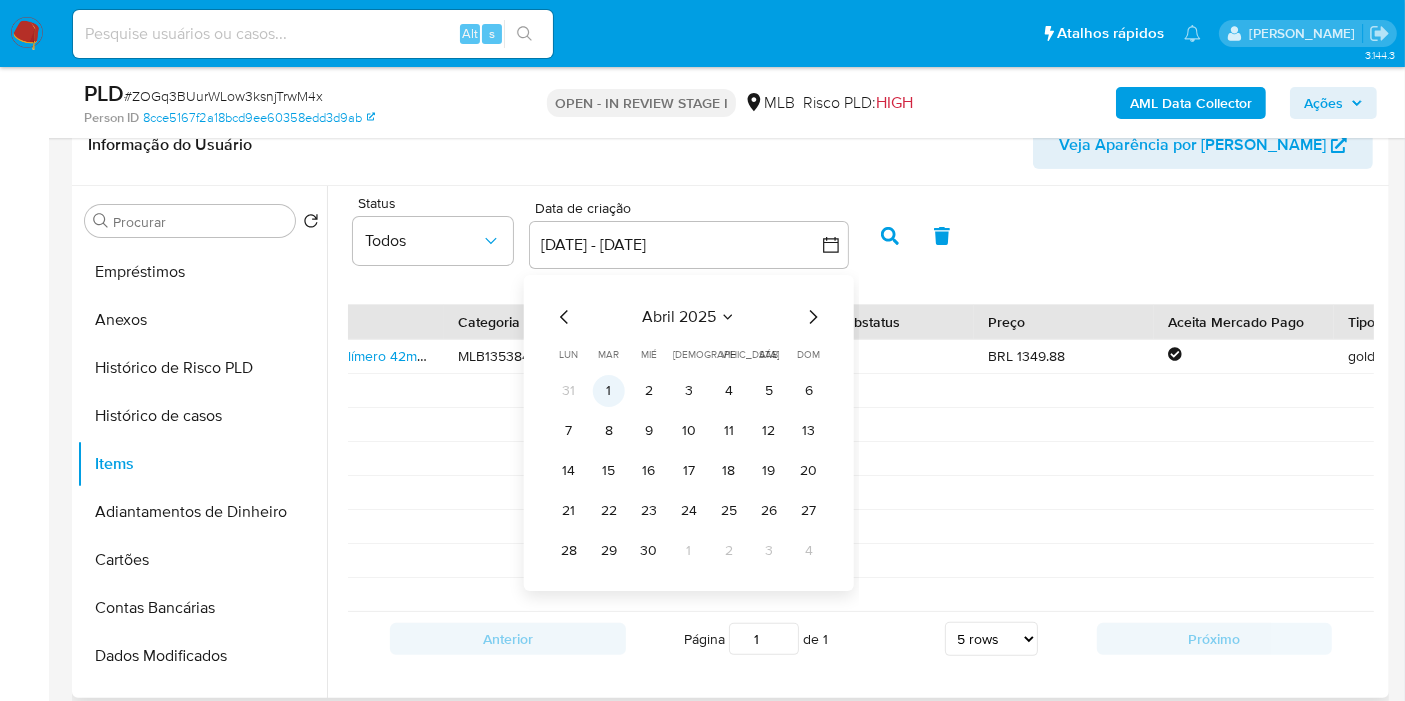 click on "1" at bounding box center [609, 391] 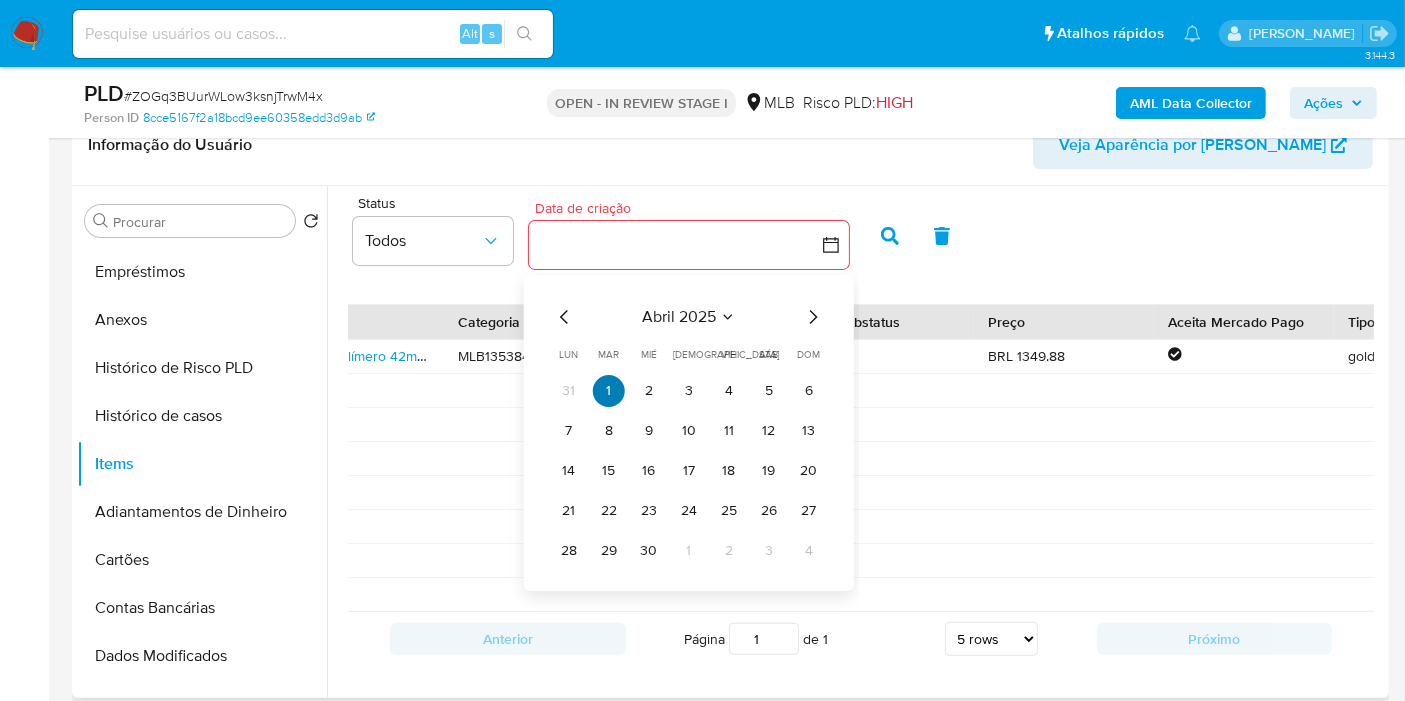 click on "1" at bounding box center (609, 391) 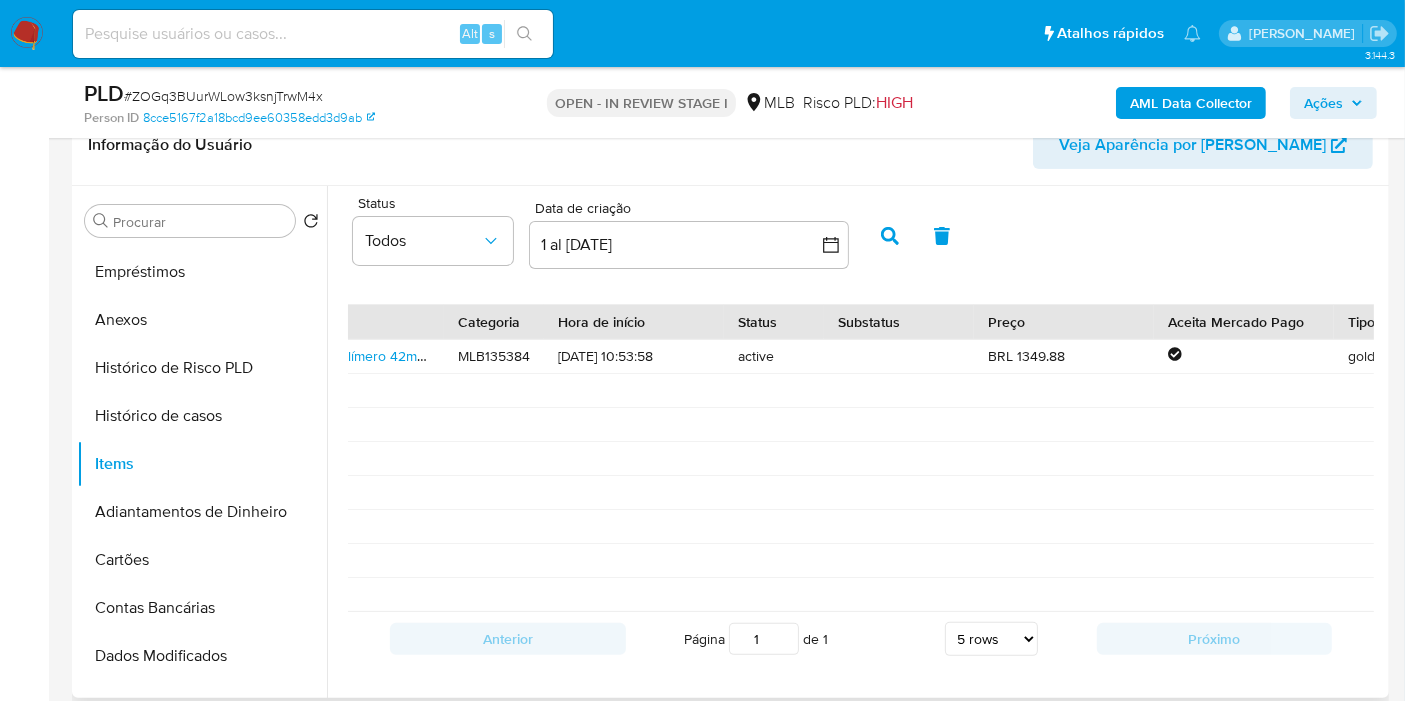 click at bounding box center (890, 236) 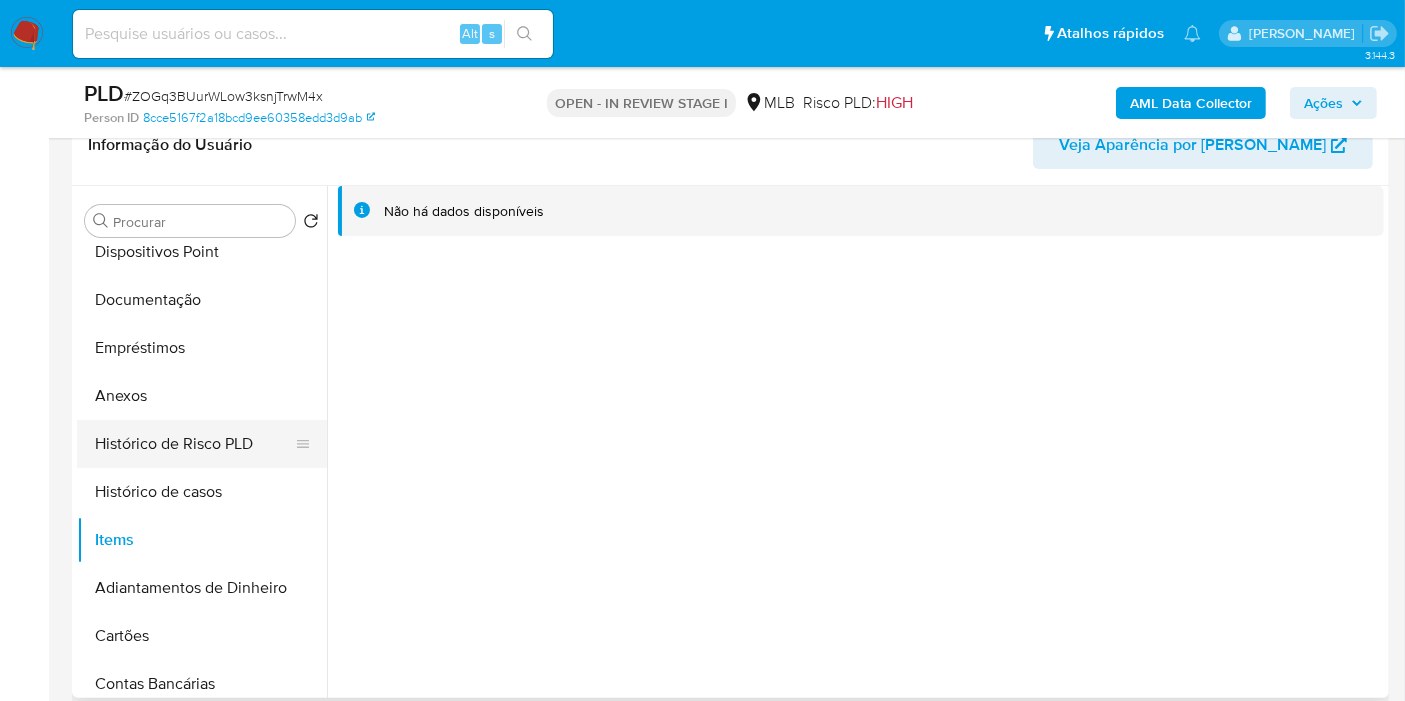 scroll, scrollTop: 222, scrollLeft: 0, axis: vertical 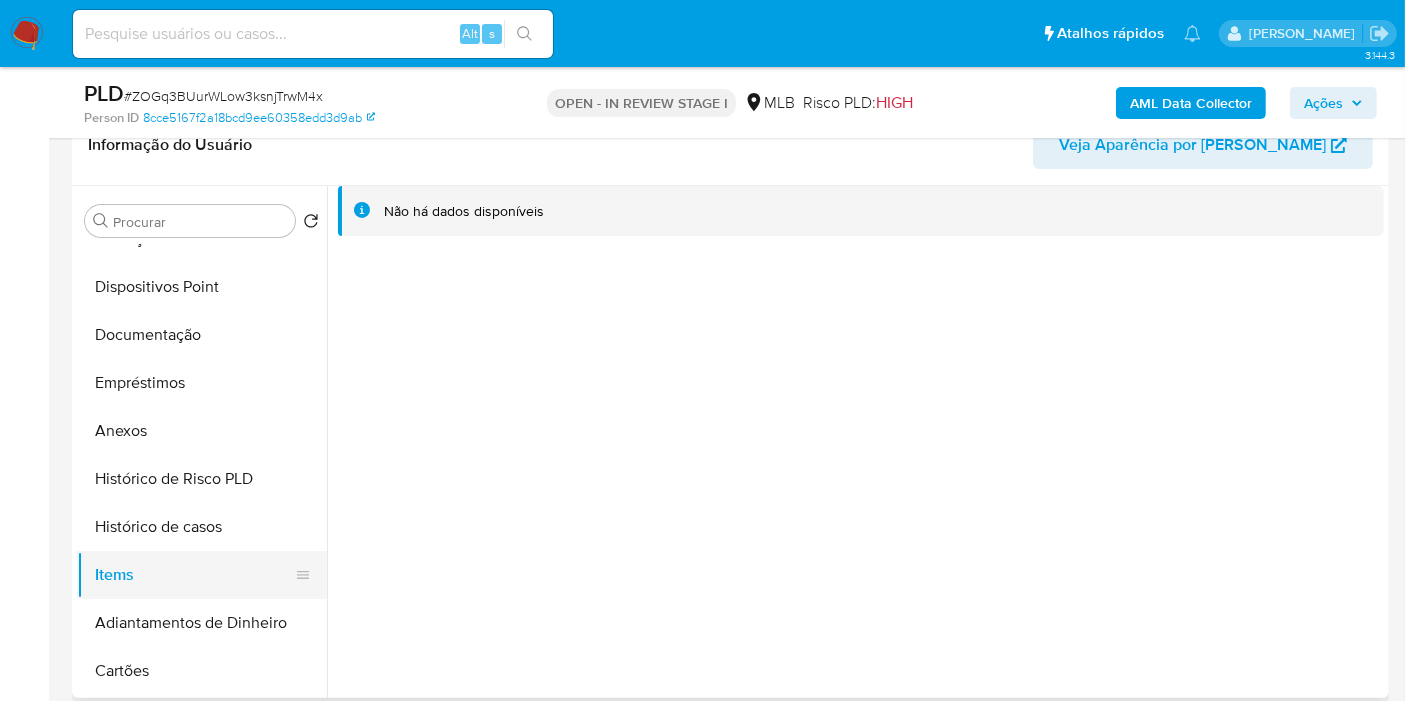 click on "Items" at bounding box center (194, 575) 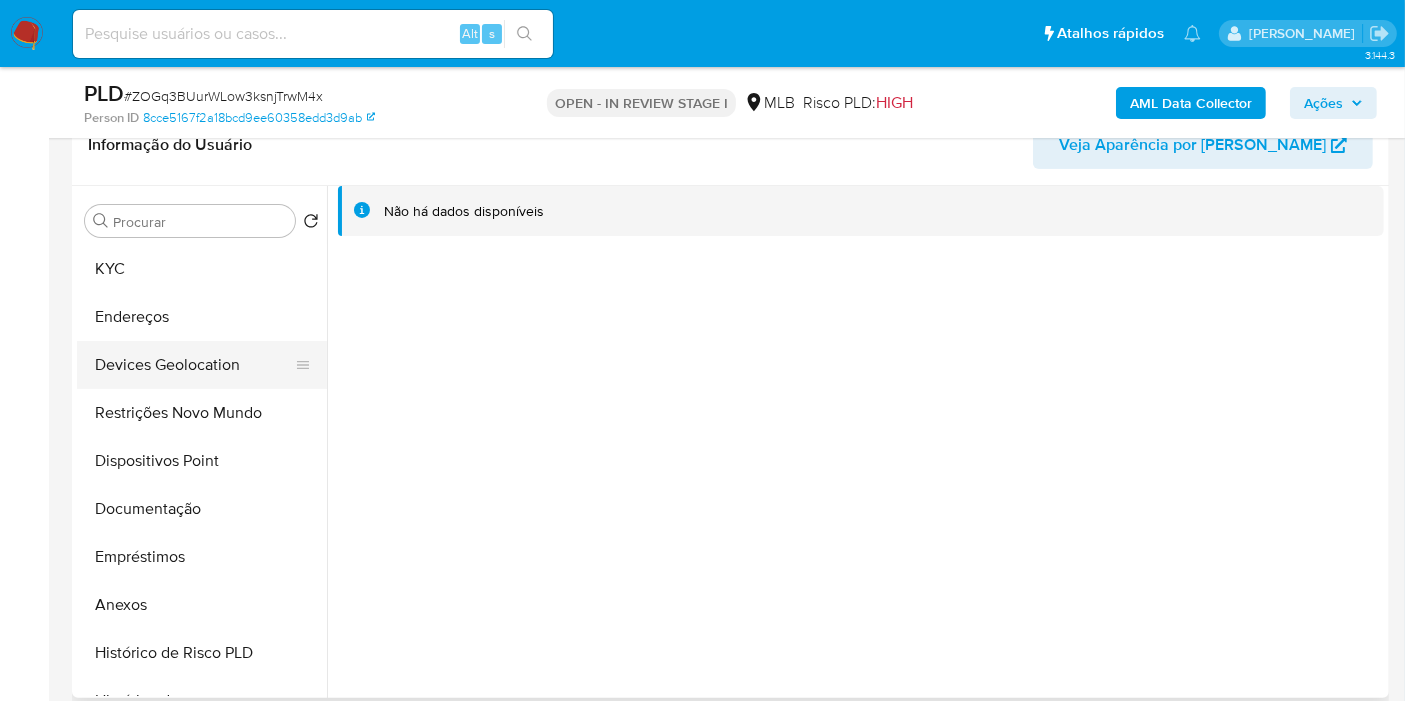 scroll, scrollTop: 0, scrollLeft: 0, axis: both 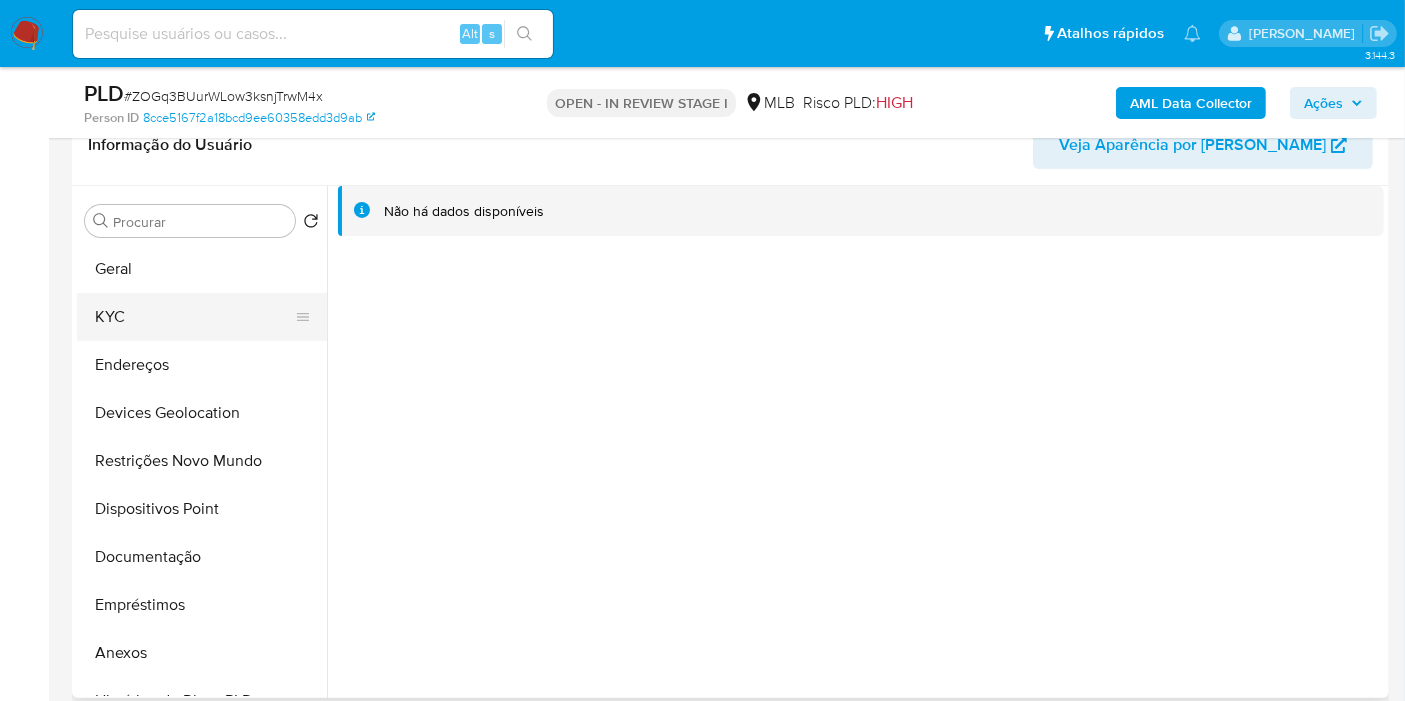 click on "KYC" at bounding box center [194, 317] 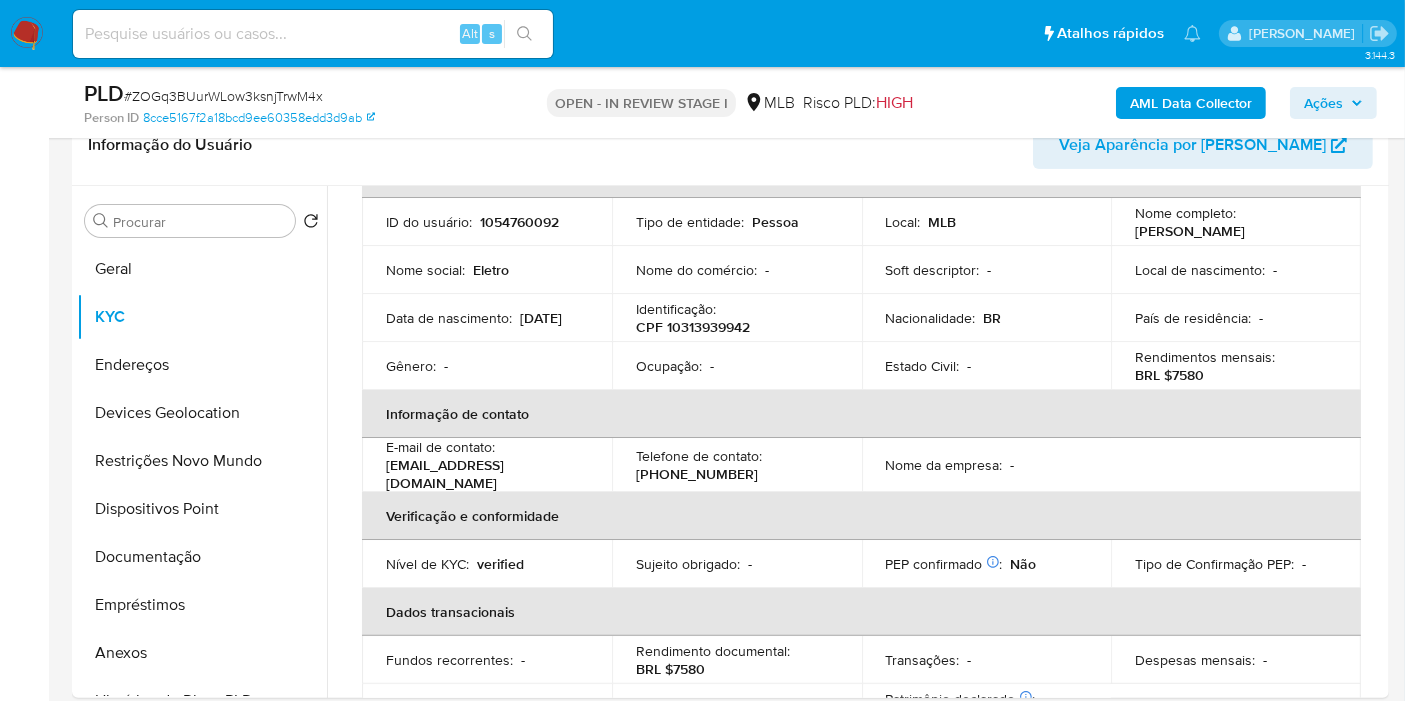 scroll, scrollTop: 20, scrollLeft: 0, axis: vertical 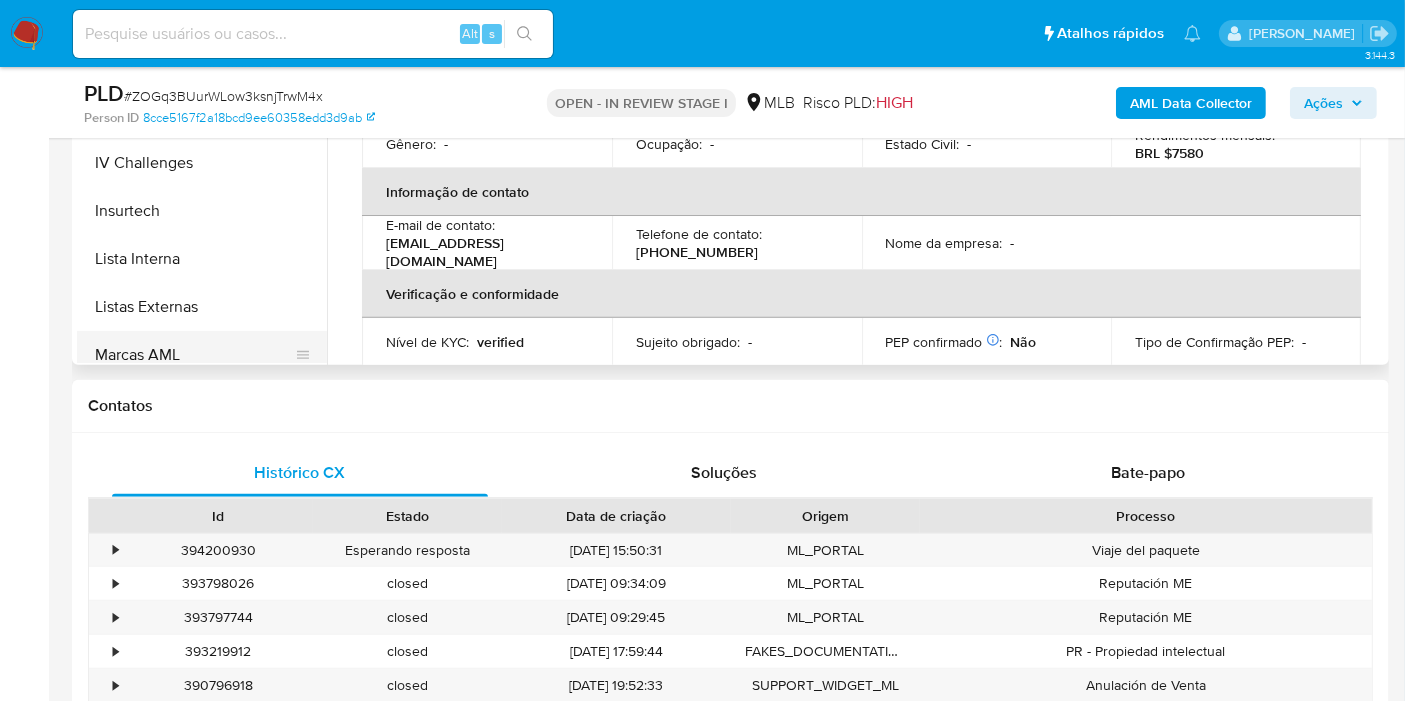 click on "Marcas AML" at bounding box center (194, 355) 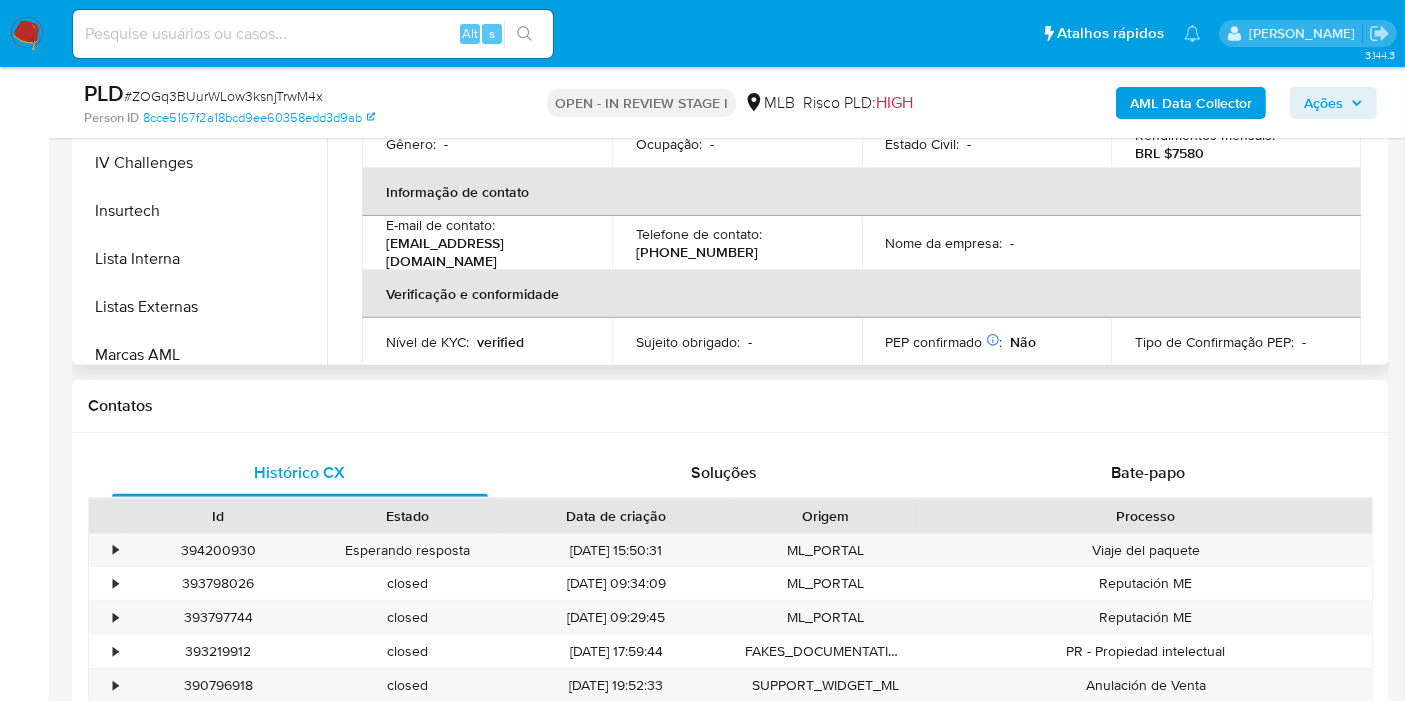 scroll, scrollTop: 0, scrollLeft: 0, axis: both 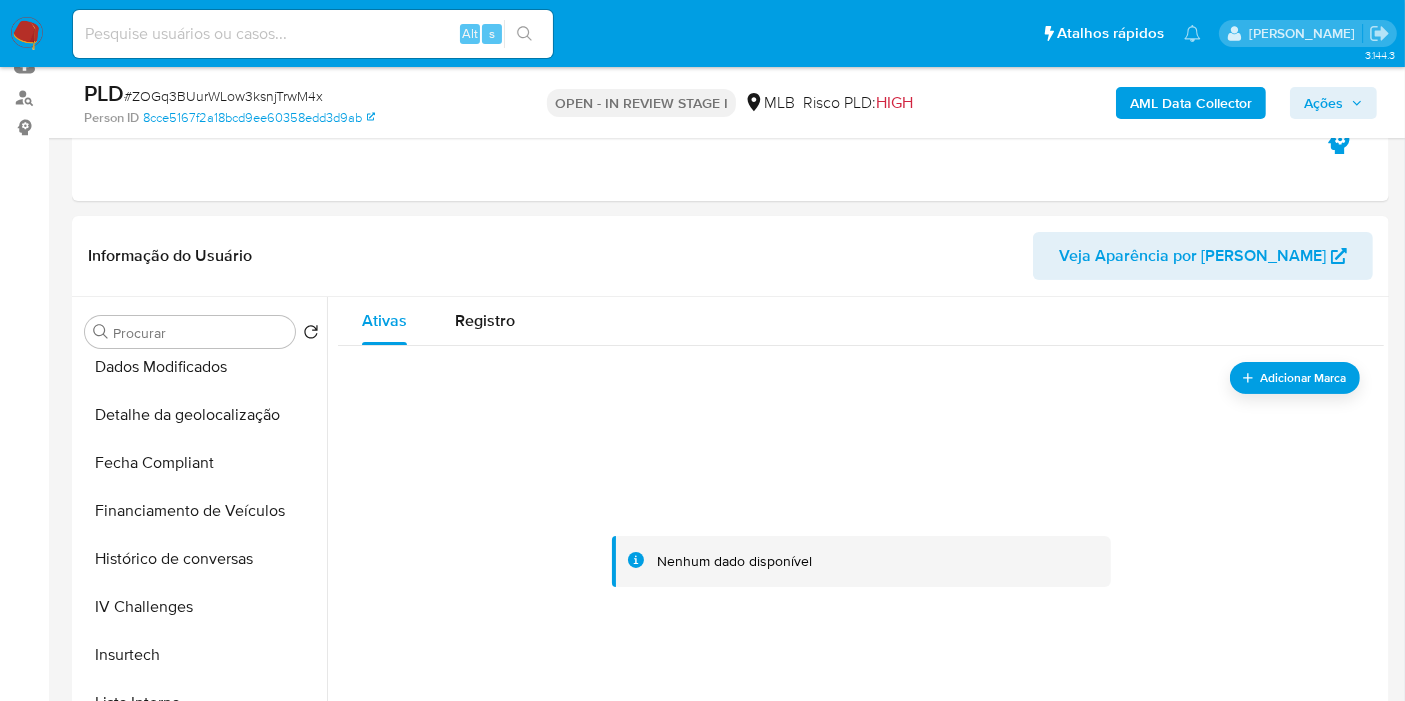 click on "AML Data Collector" at bounding box center [1191, 103] 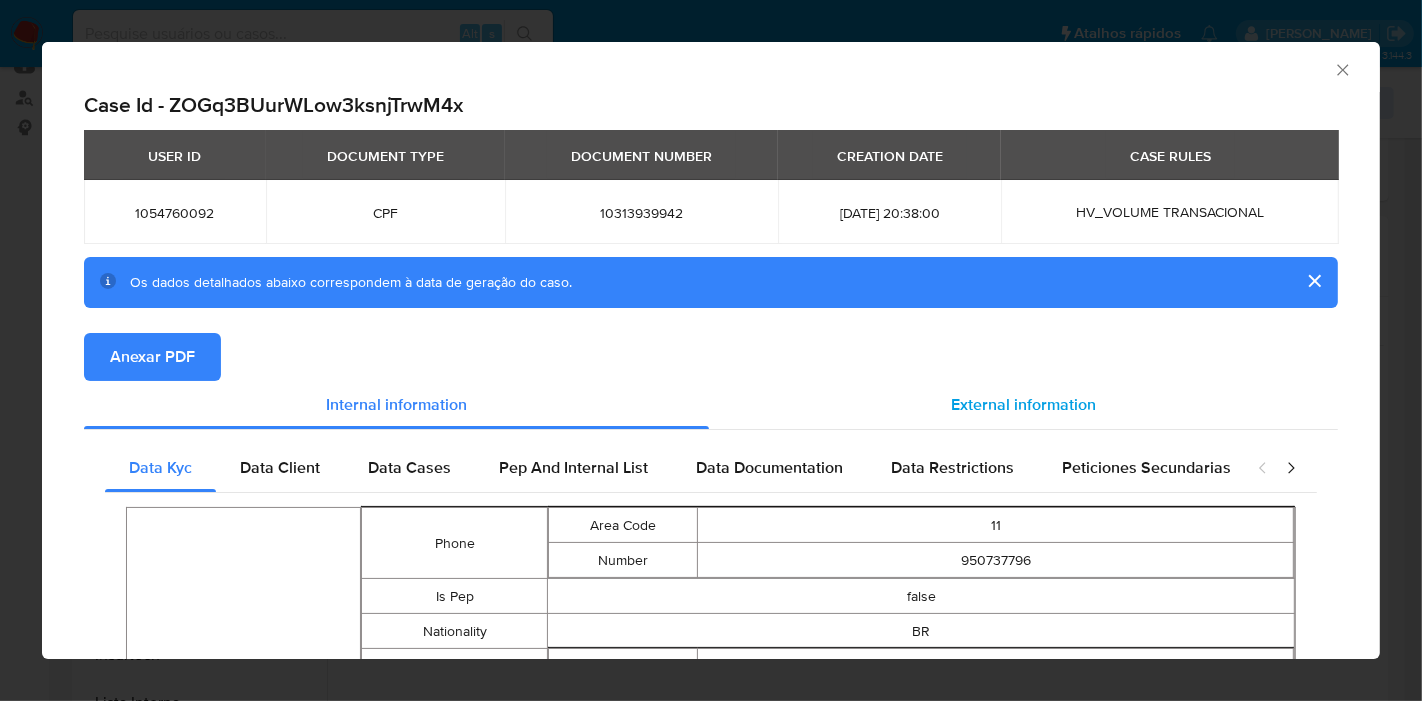 click on "External information" at bounding box center [1023, 405] 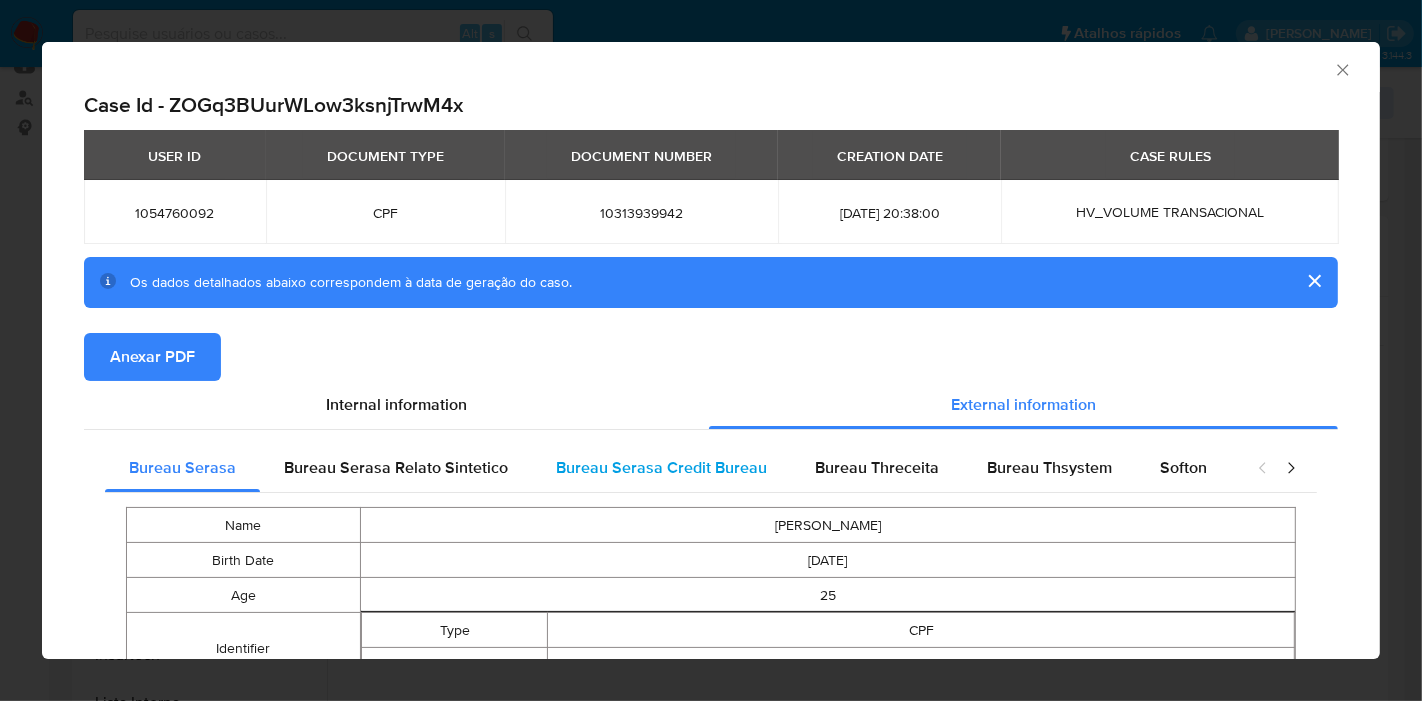 type 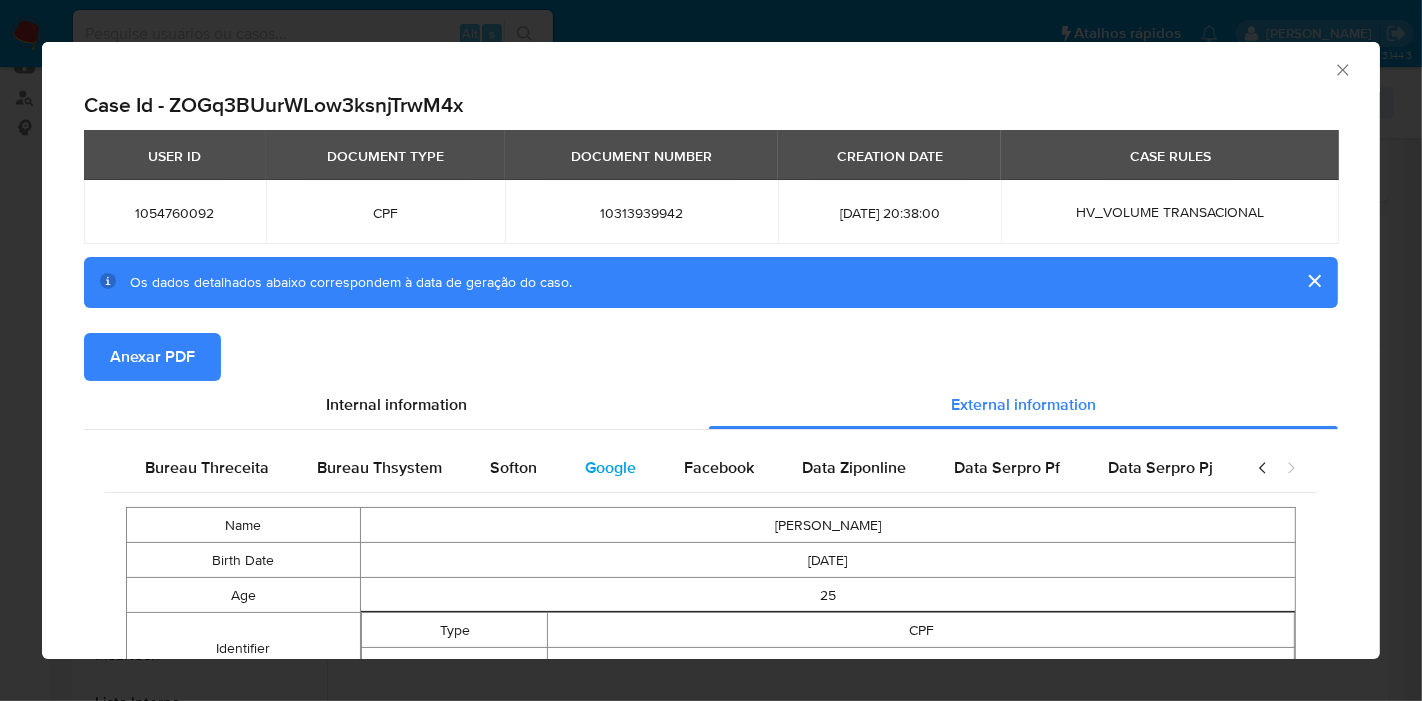 click on "Google" at bounding box center (610, 468) 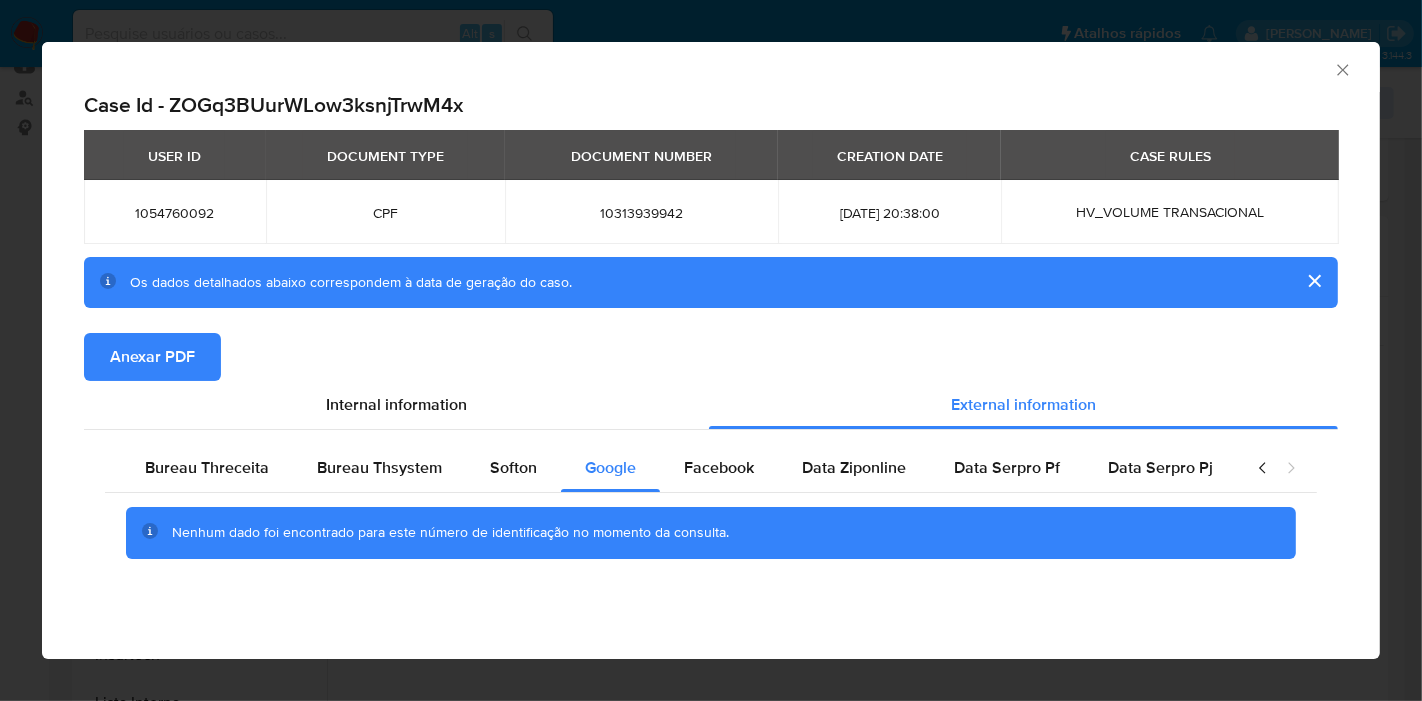 scroll, scrollTop: 0, scrollLeft: 655, axis: horizontal 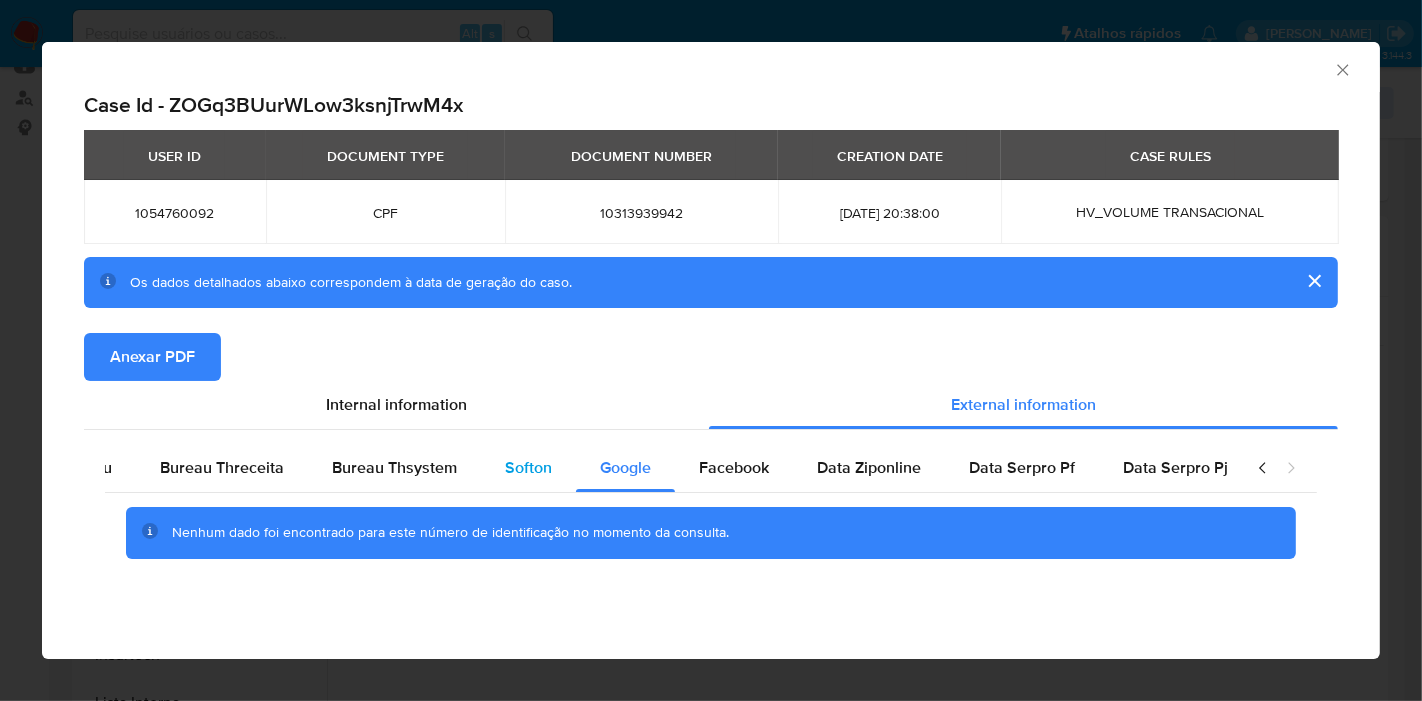 type 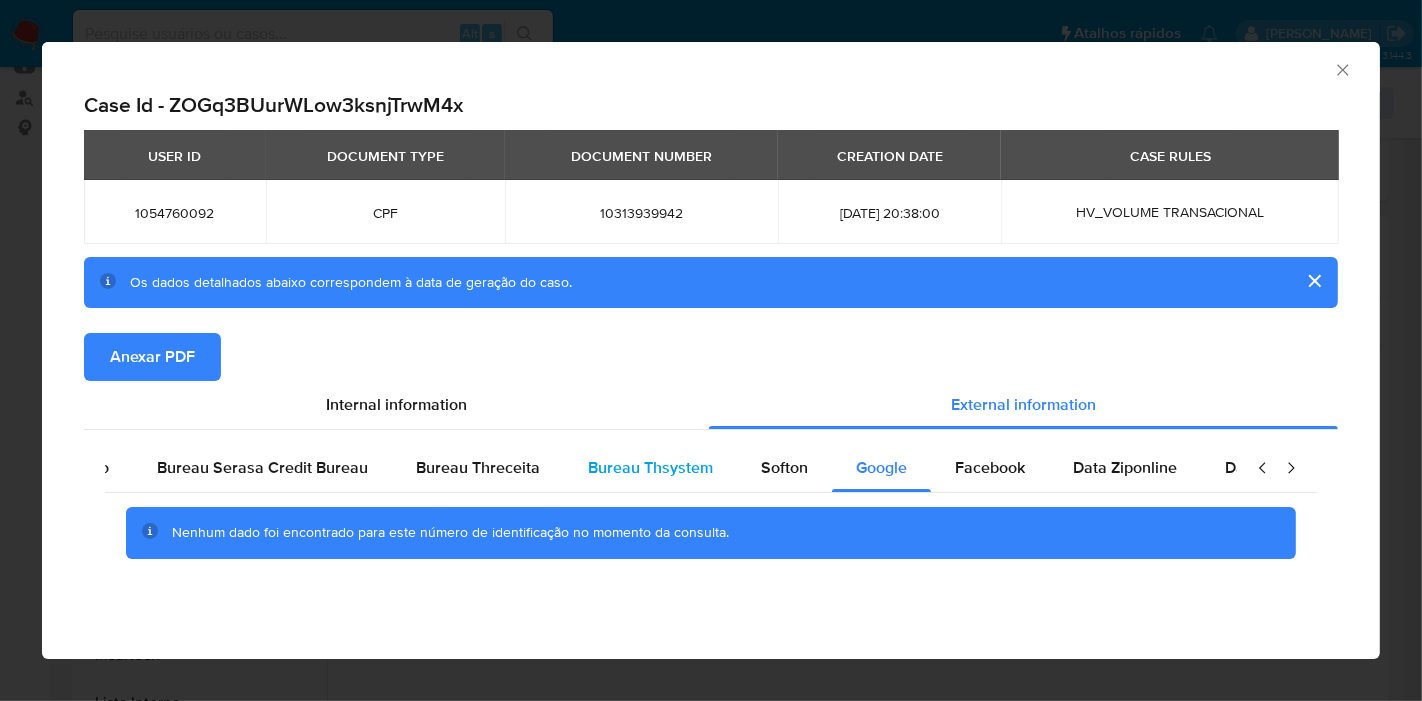 scroll, scrollTop: 0, scrollLeft: 0, axis: both 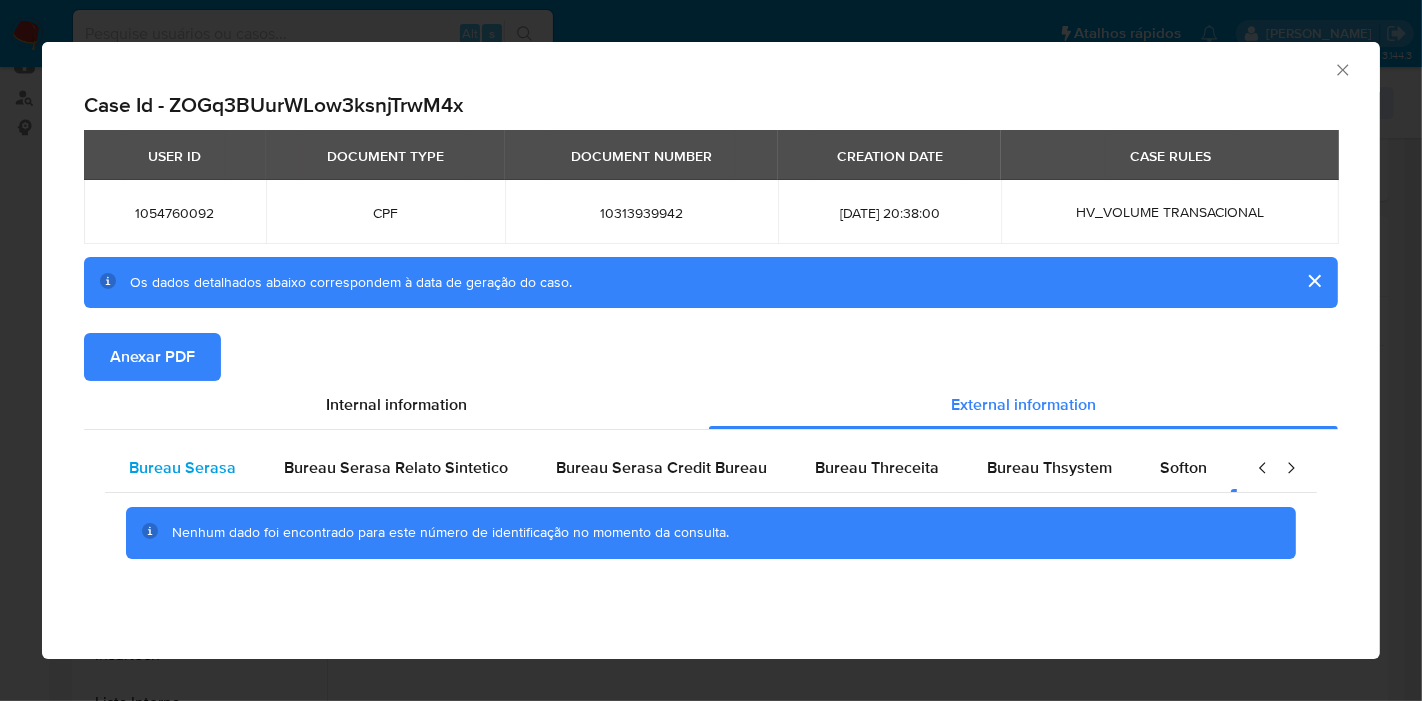 click on "Bureau Serasa" at bounding box center [182, 467] 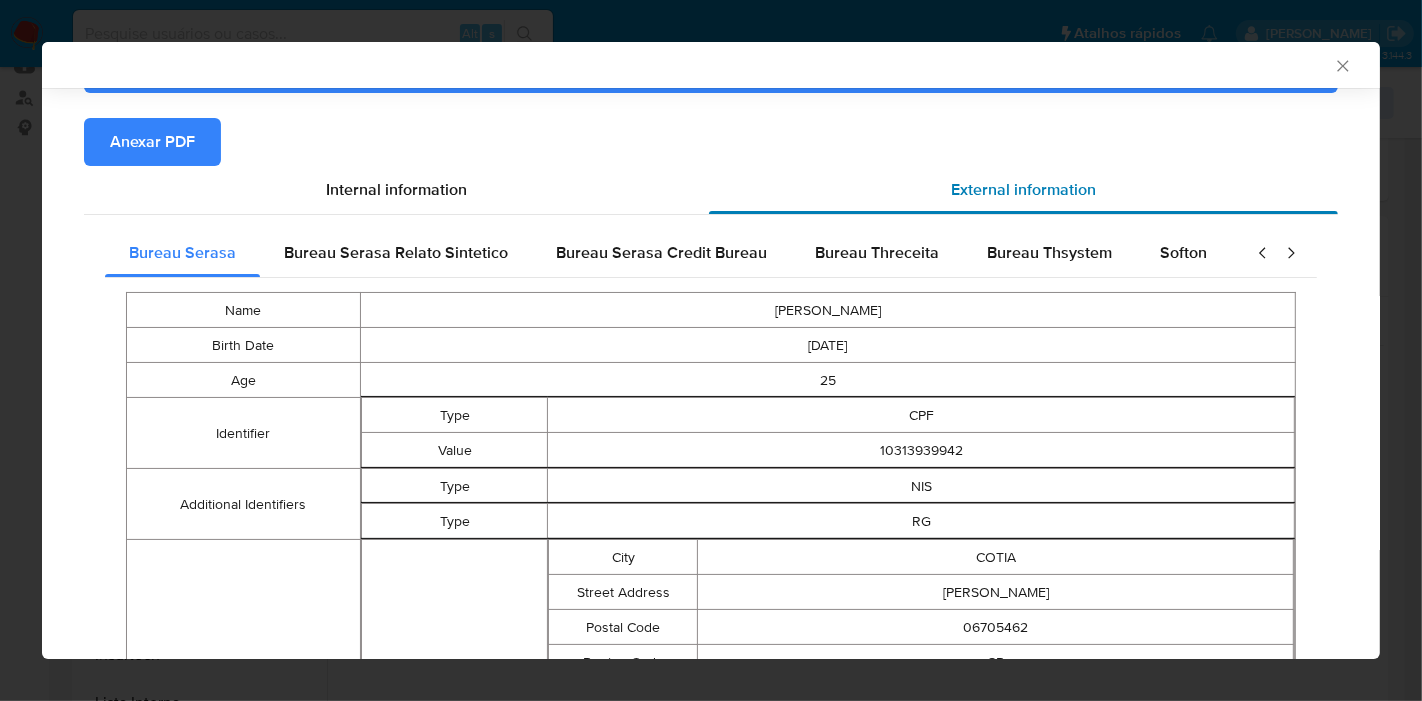 scroll, scrollTop: 217, scrollLeft: 0, axis: vertical 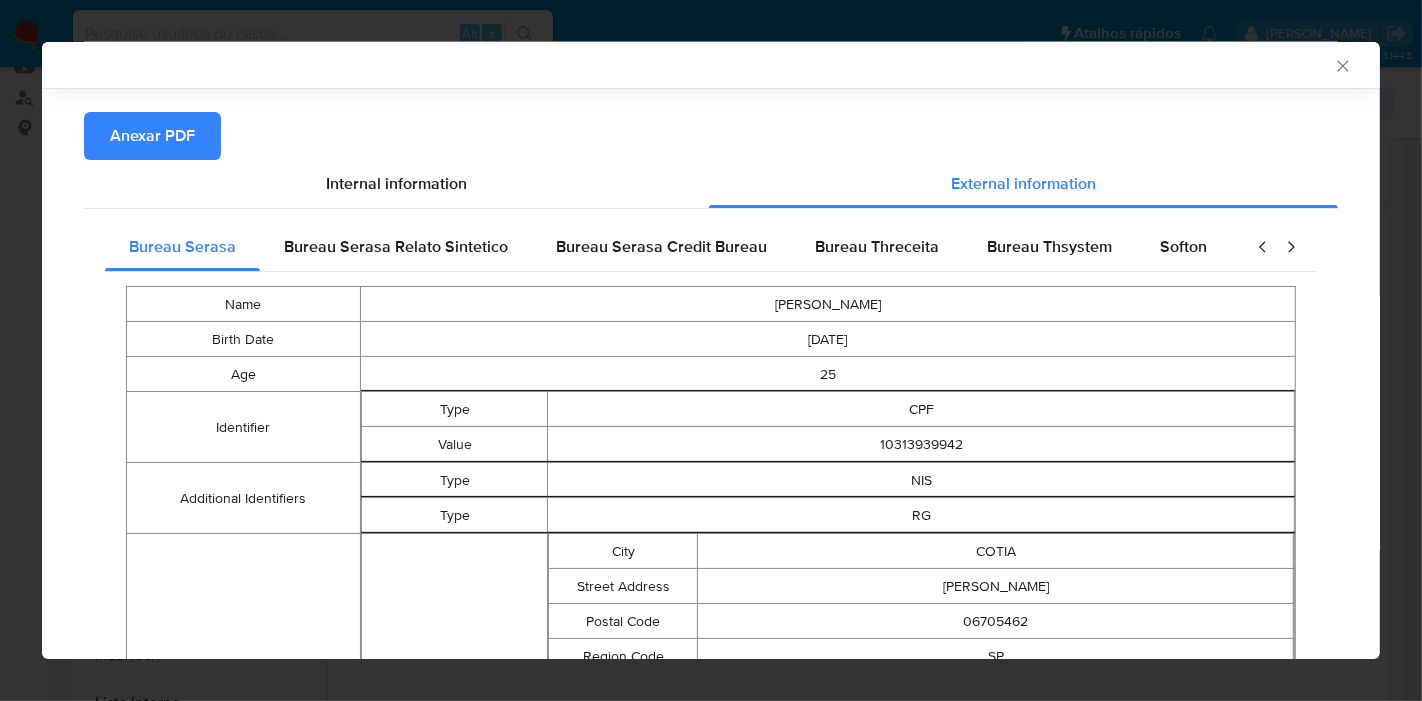 click on "AML Data Collector Case Id - ZOGq3BUurWLow3ksnjTrwM4x USER ID DOCUMENT TYPE DOCUMENT NUMBER CREATION DATE CASE RULES 1054760092 CPF 10313939942 2025-06-13 20:38:00 HV_VOLUME TRANSACIONAL Os dados detalhados abaixo correspondem à data de geração do caso.   Anexar PDF   Internal Info As tabelas a seguir não possuem dados Data Documentation   Peticiones Secundarias   Data Minority   Data Kyc Person Phone Area Code 11 Number 950737796 Is Pep false Nationality BR Identification Type CPF Number 10313939942 Address Full Address Rua José Menino 256 Parque Rincão Cotia São Paulo Brasil 06705462 Declared Address - - - Additional Info - - - Gmaps Link Visit link Other Identifications Type rg Number 6879074 Birthdate 1999-09-20 Income 6000 Document Income 6000 Email Address pereiraanamelo759@gmail.com Identification Type CPF Number 10313939942 Fiscal Identity - - - Names Preferred Full Eletro Facil Legal Ana Caroline de Melo Pereira Site Id MLB Entity Type person Kyc Knowledge Level verified Date Last Update HIGH" at bounding box center [711, 350] 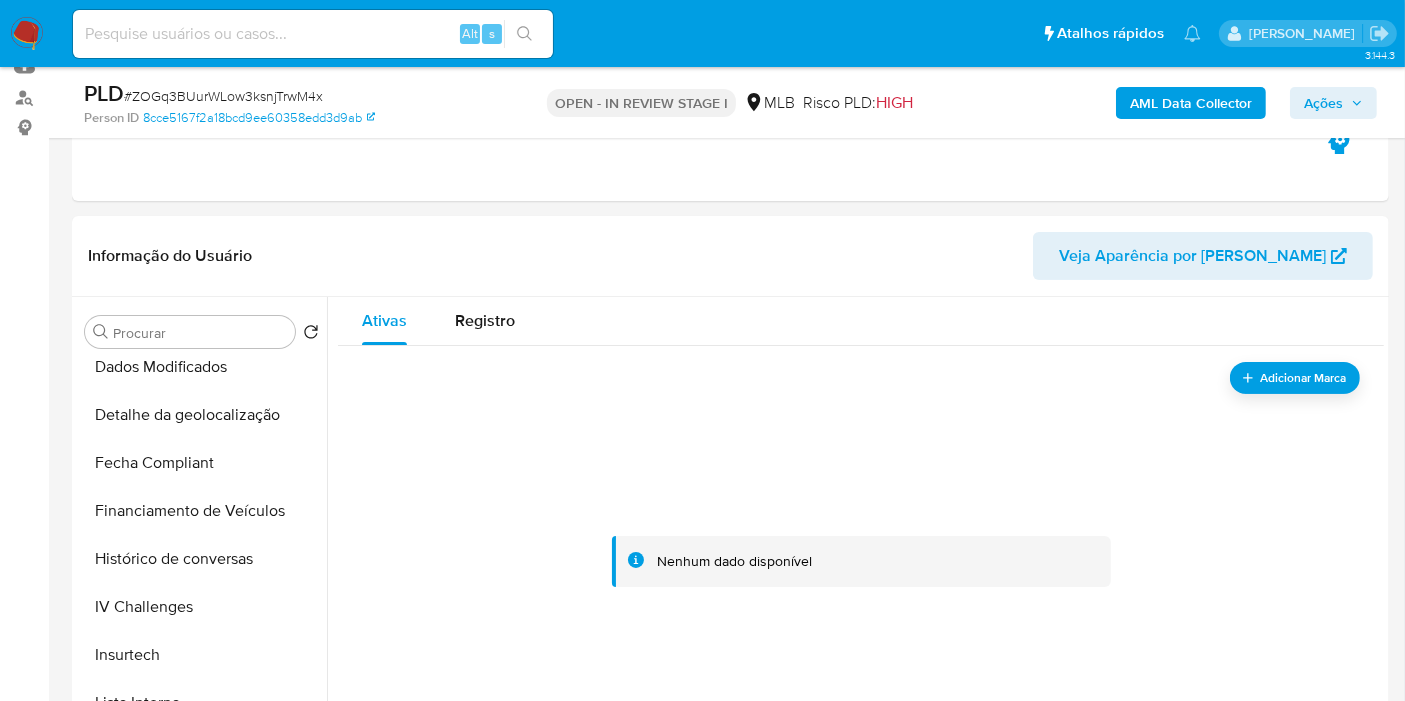click on "AML Data Collector" at bounding box center (1191, 103) 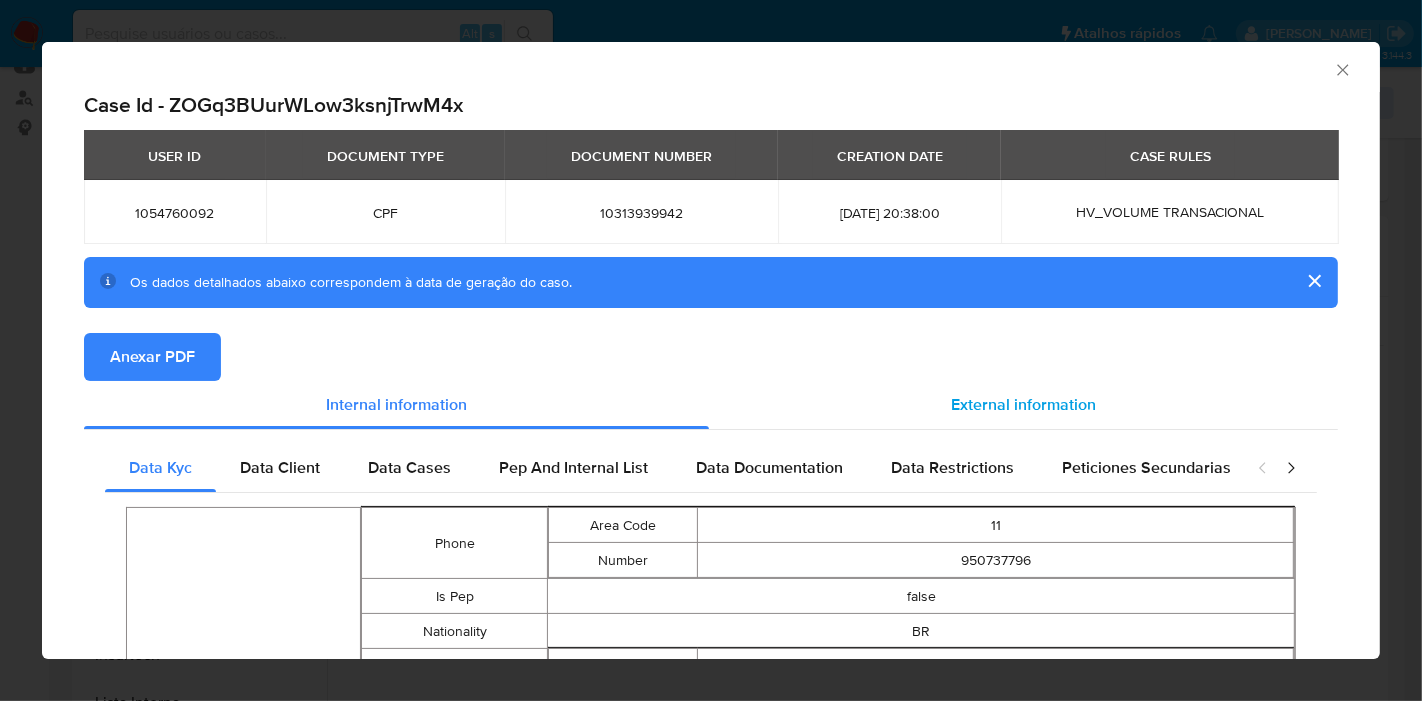 click on "External information" at bounding box center [1023, 404] 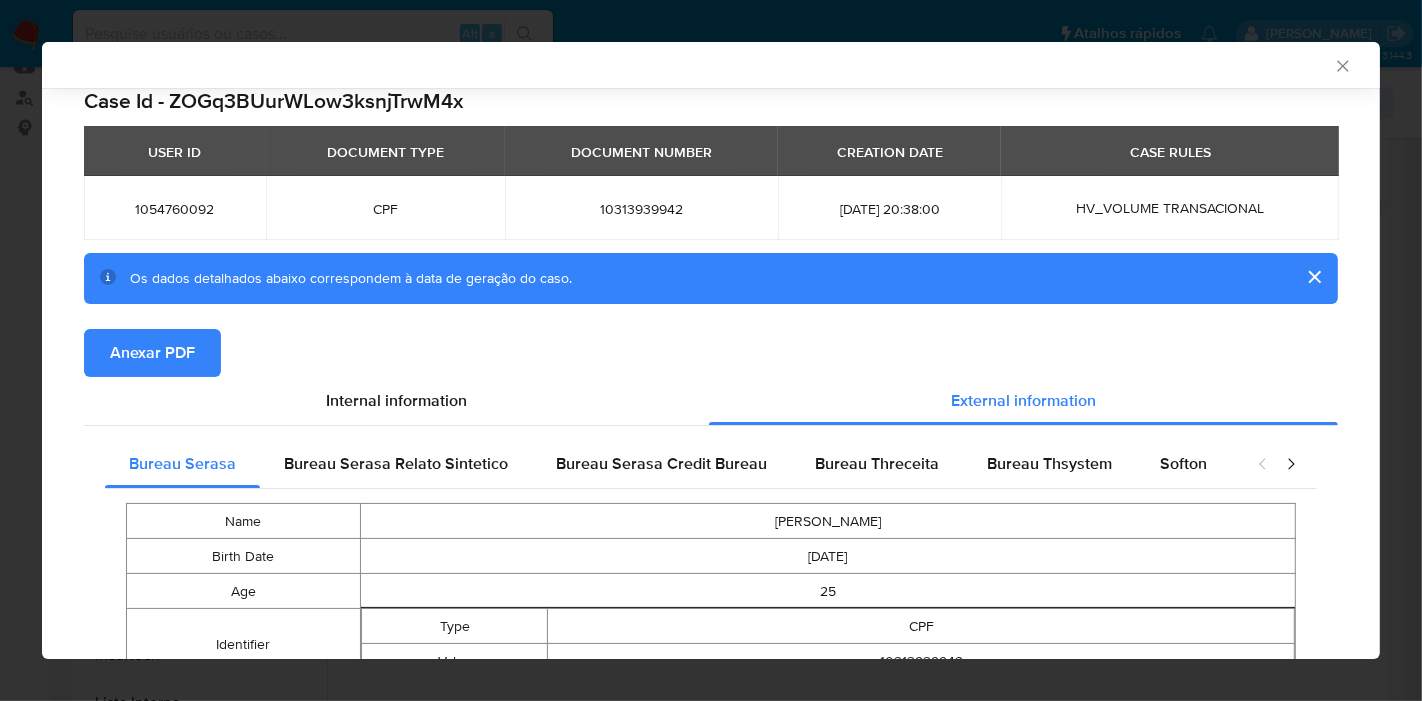 scroll, scrollTop: 328, scrollLeft: 0, axis: vertical 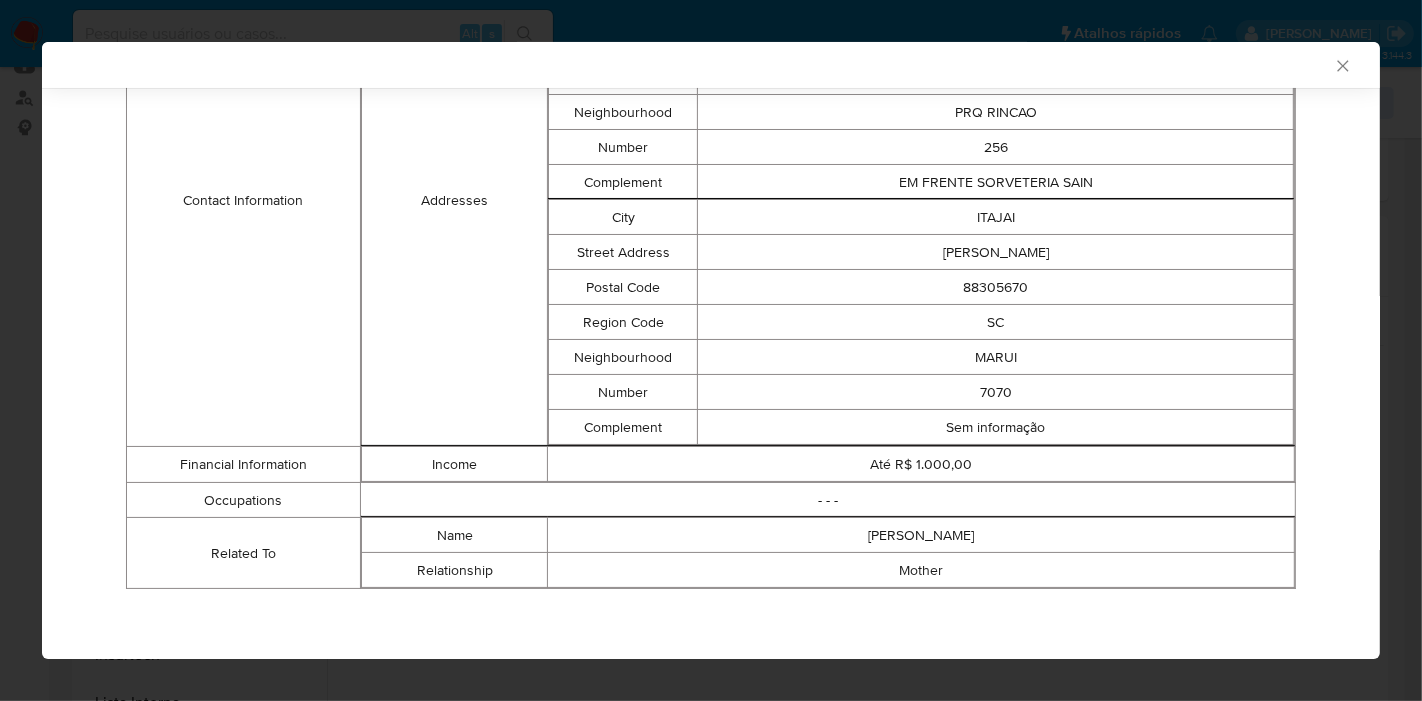 click 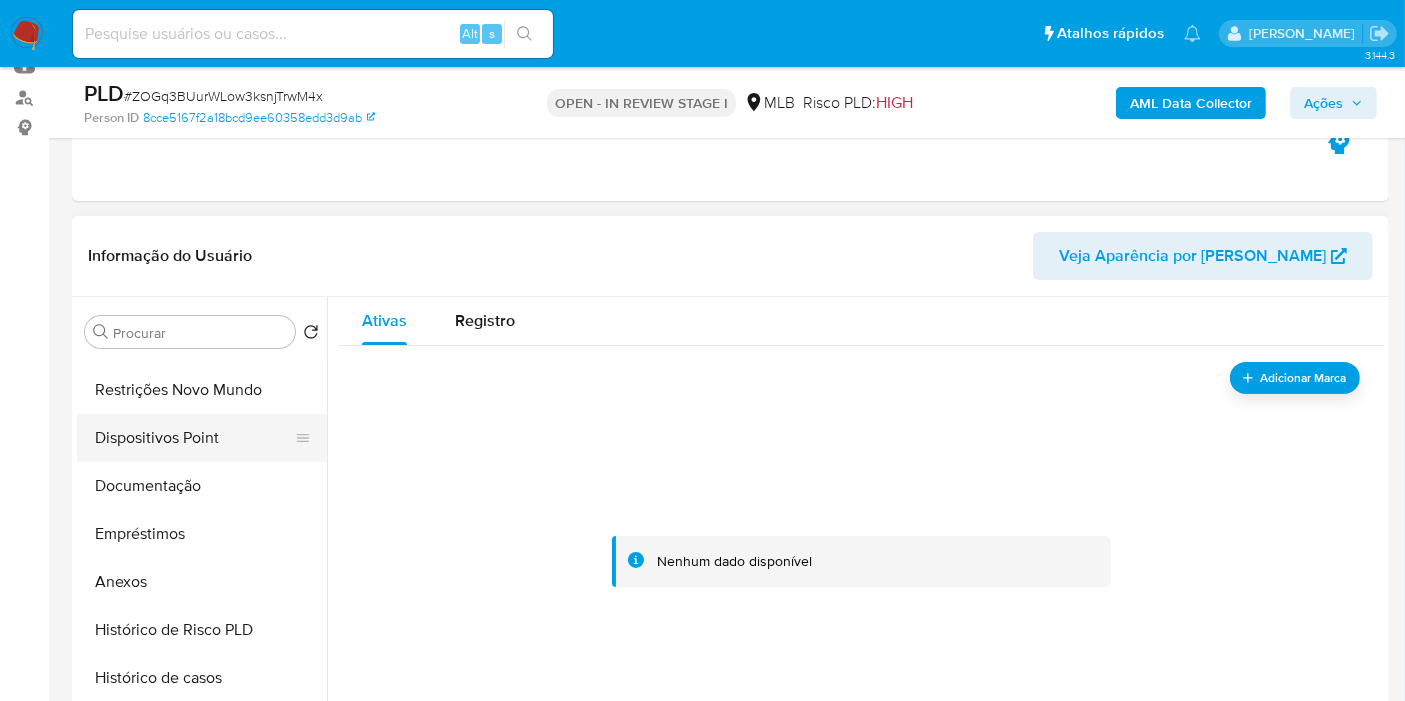 scroll, scrollTop: 66, scrollLeft: 0, axis: vertical 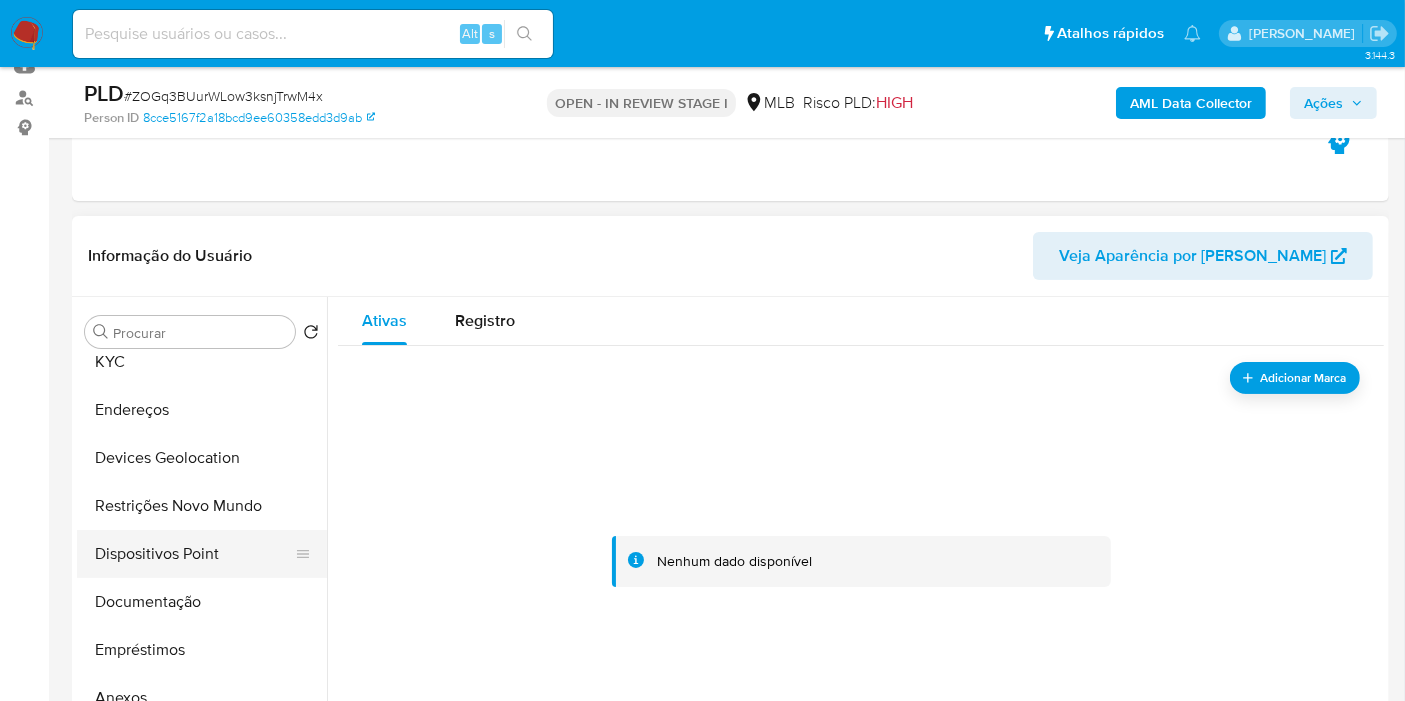 click on "Dispositivos Point" at bounding box center (194, 554) 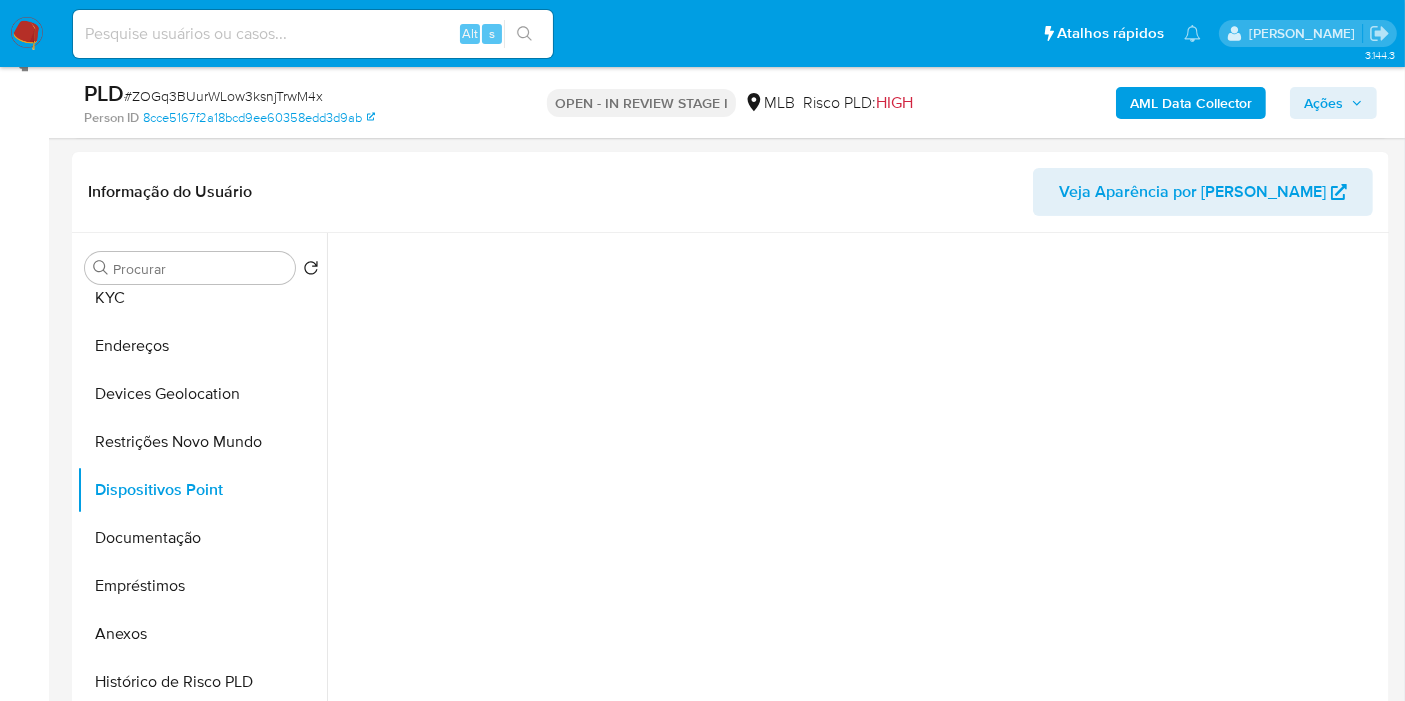 scroll, scrollTop: 337, scrollLeft: 0, axis: vertical 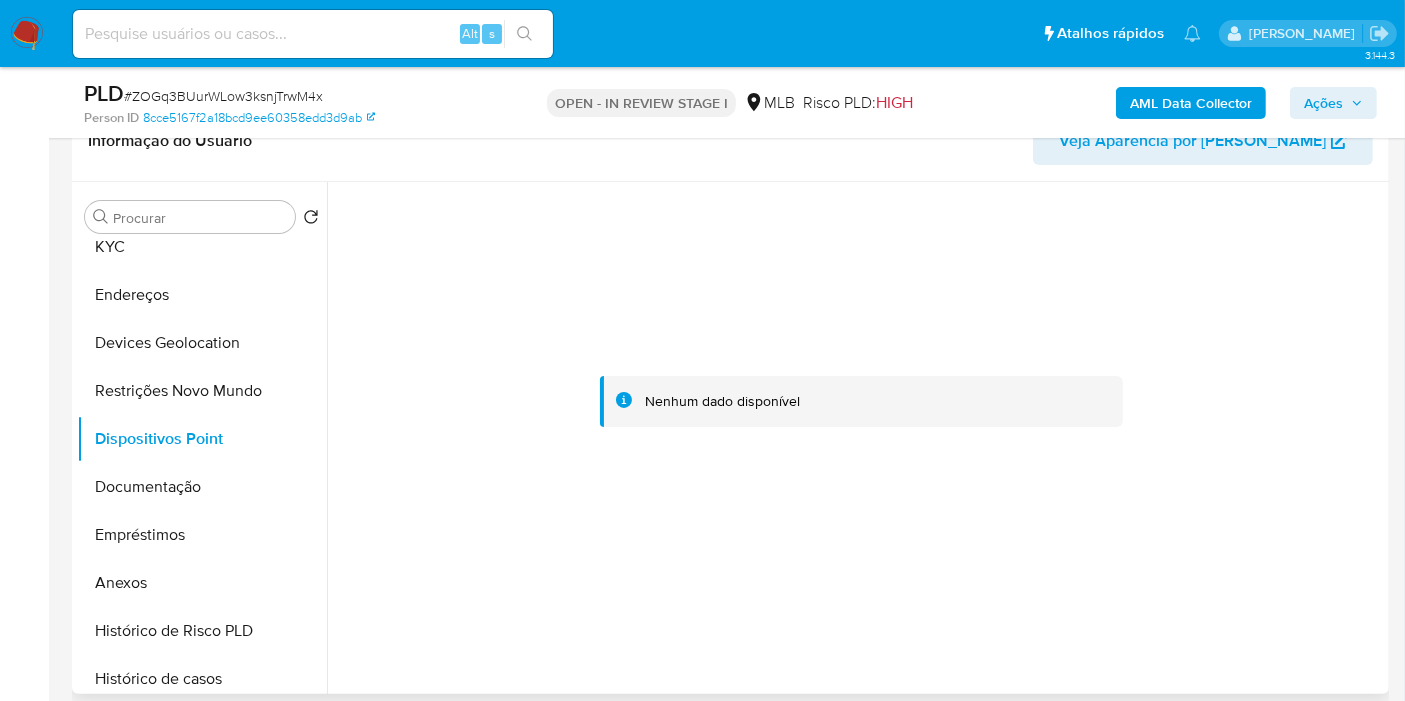 type 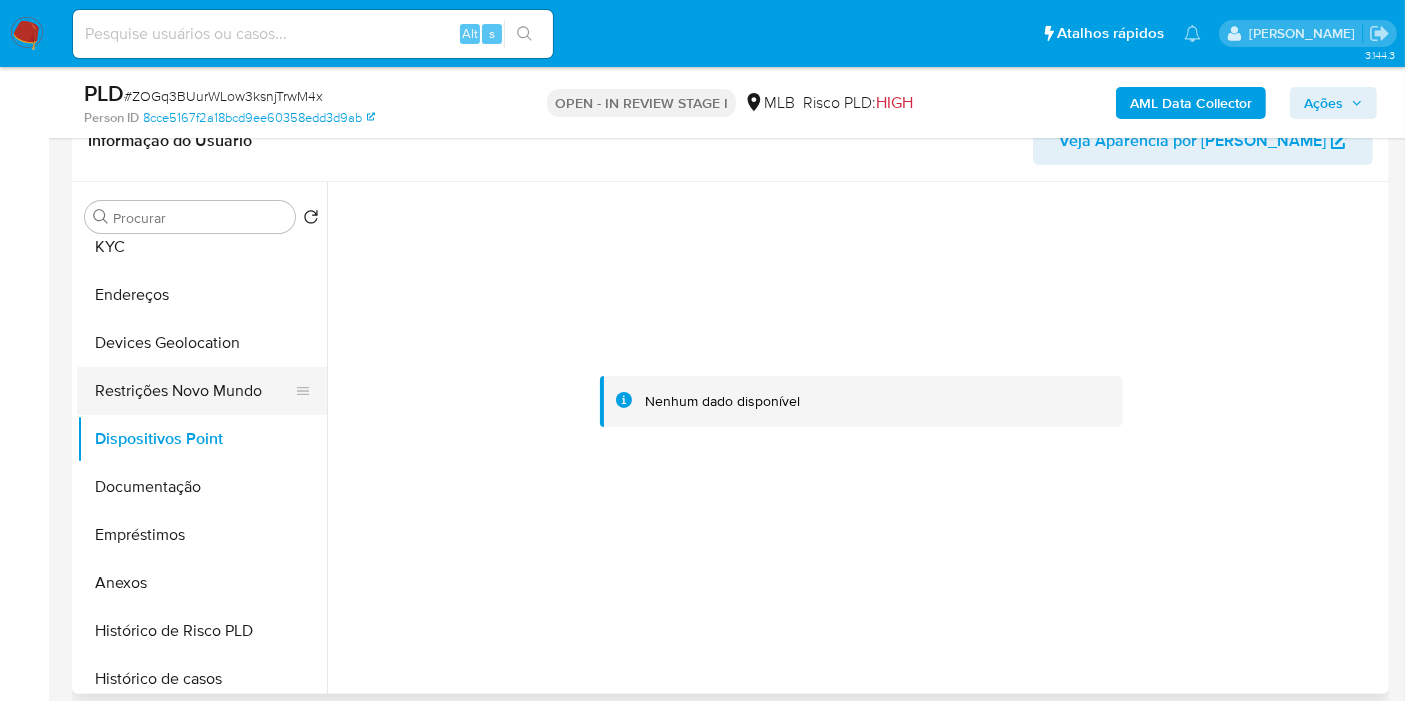 click on "Restrições Novo Mundo" at bounding box center [194, 391] 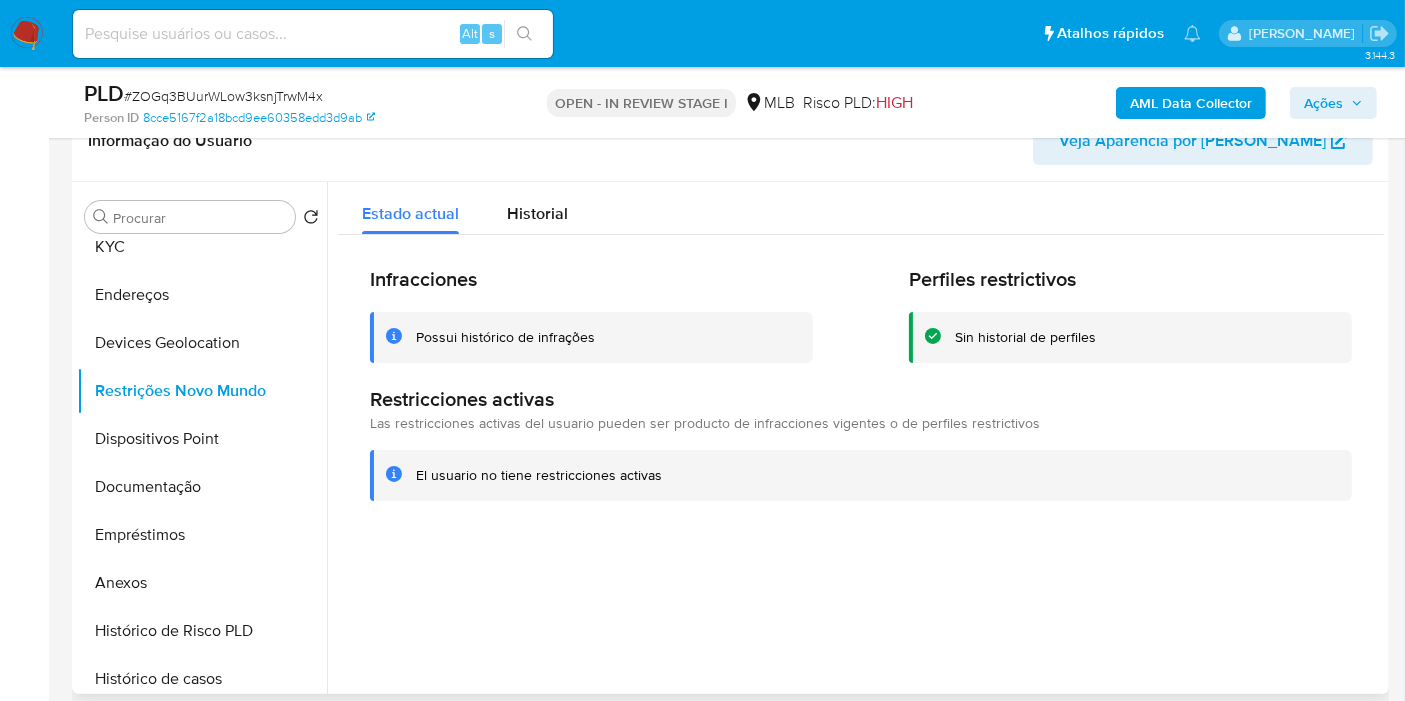type 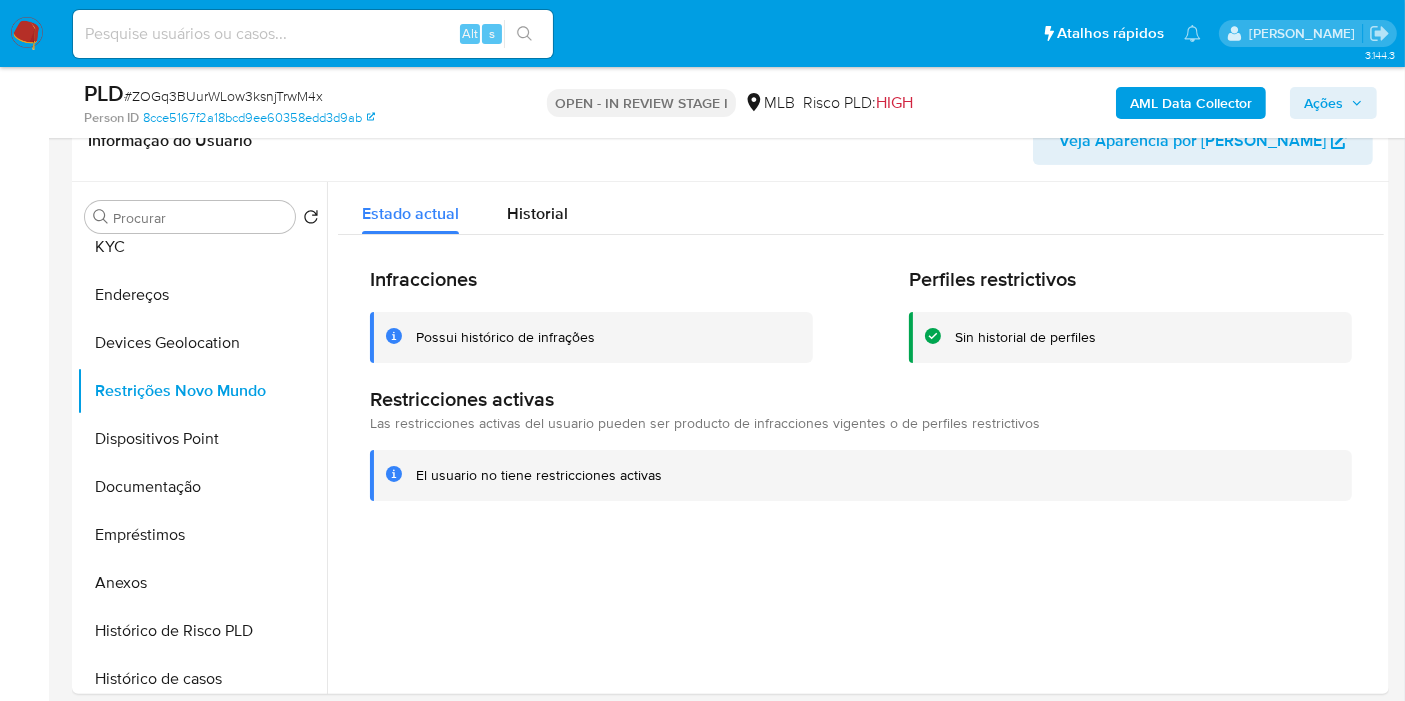 drag, startPoint x: 697, startPoint y: 217, endPoint x: 735, endPoint y: 32, distance: 188.86238 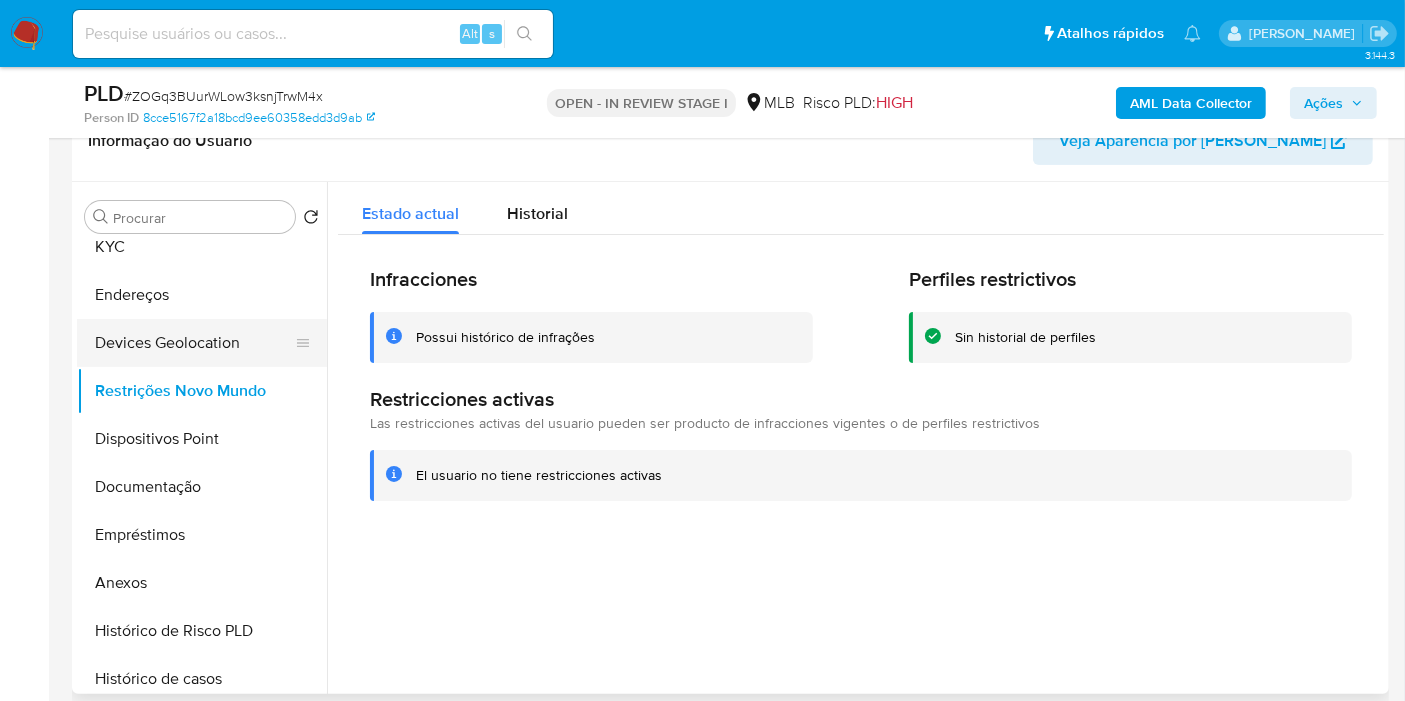 click on "Devices Geolocation" at bounding box center (194, 343) 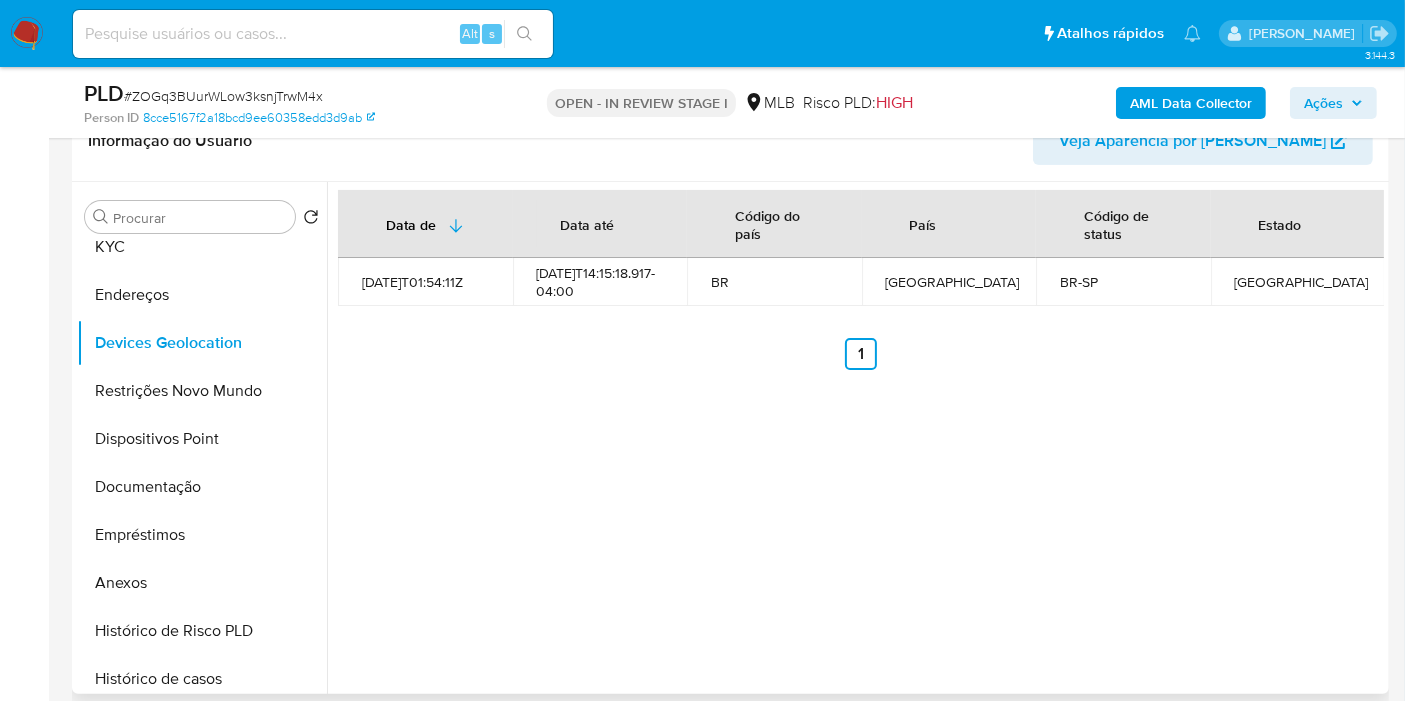type 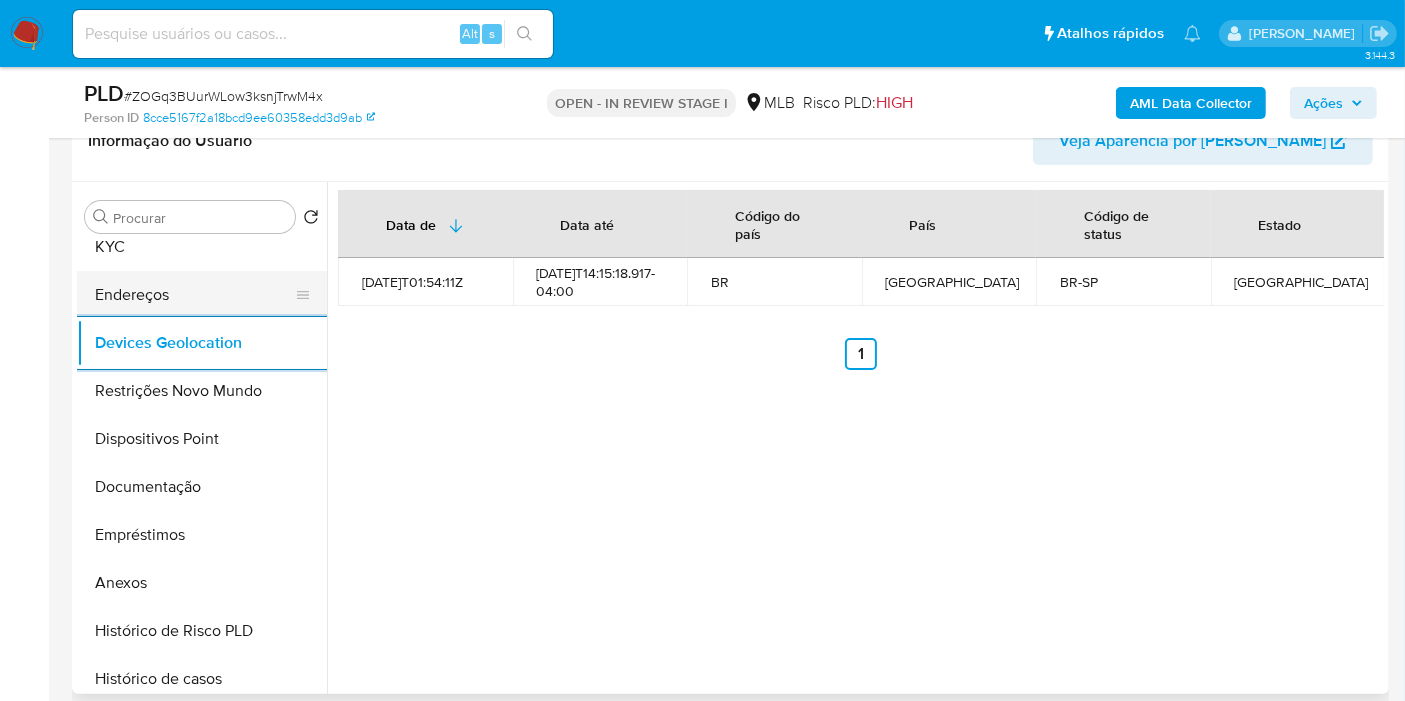 scroll, scrollTop: 0, scrollLeft: 0, axis: both 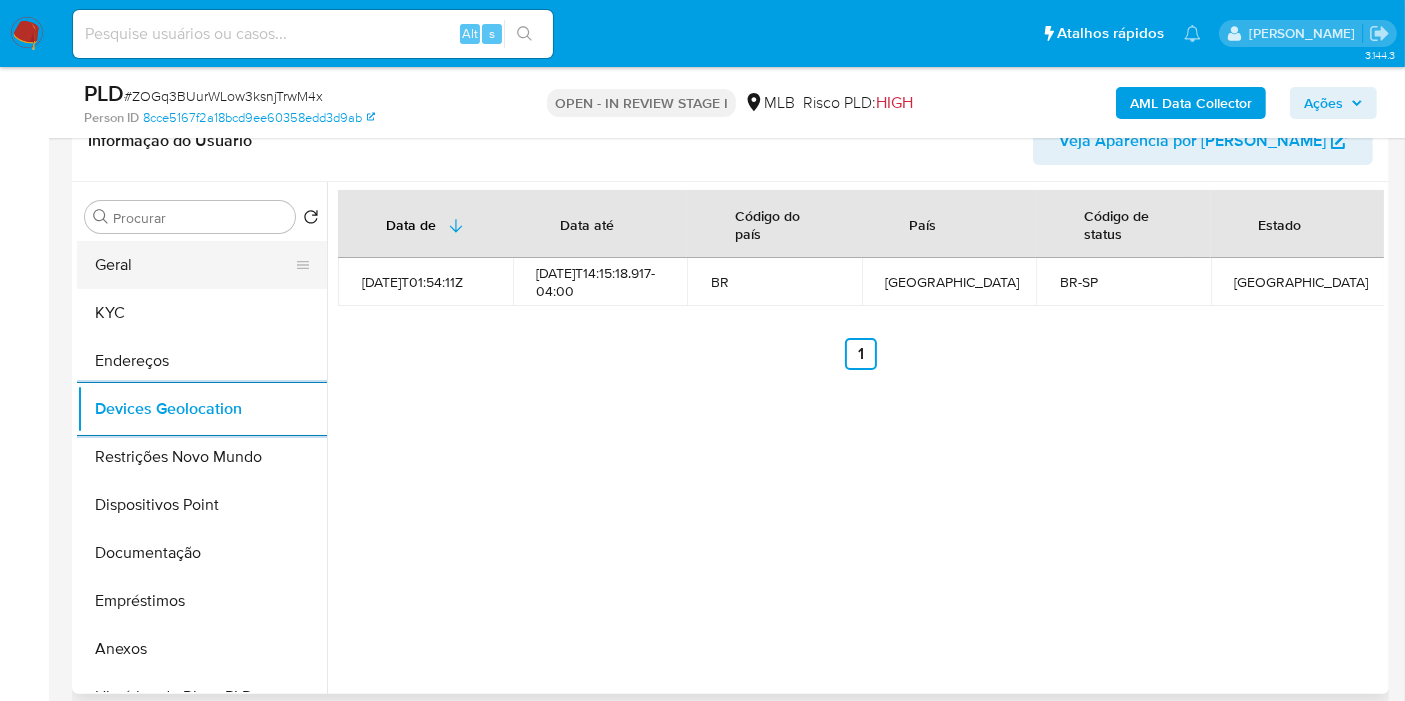 click on "Geral" at bounding box center (194, 265) 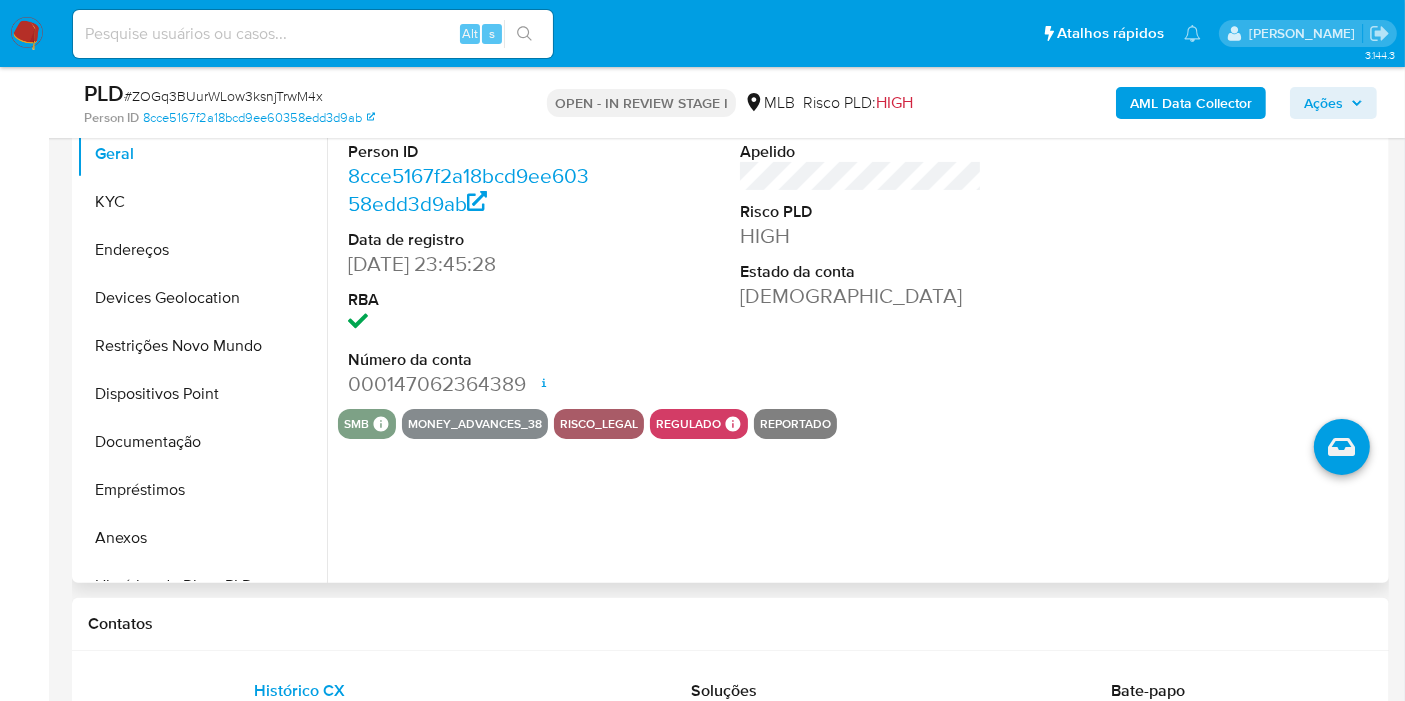 type 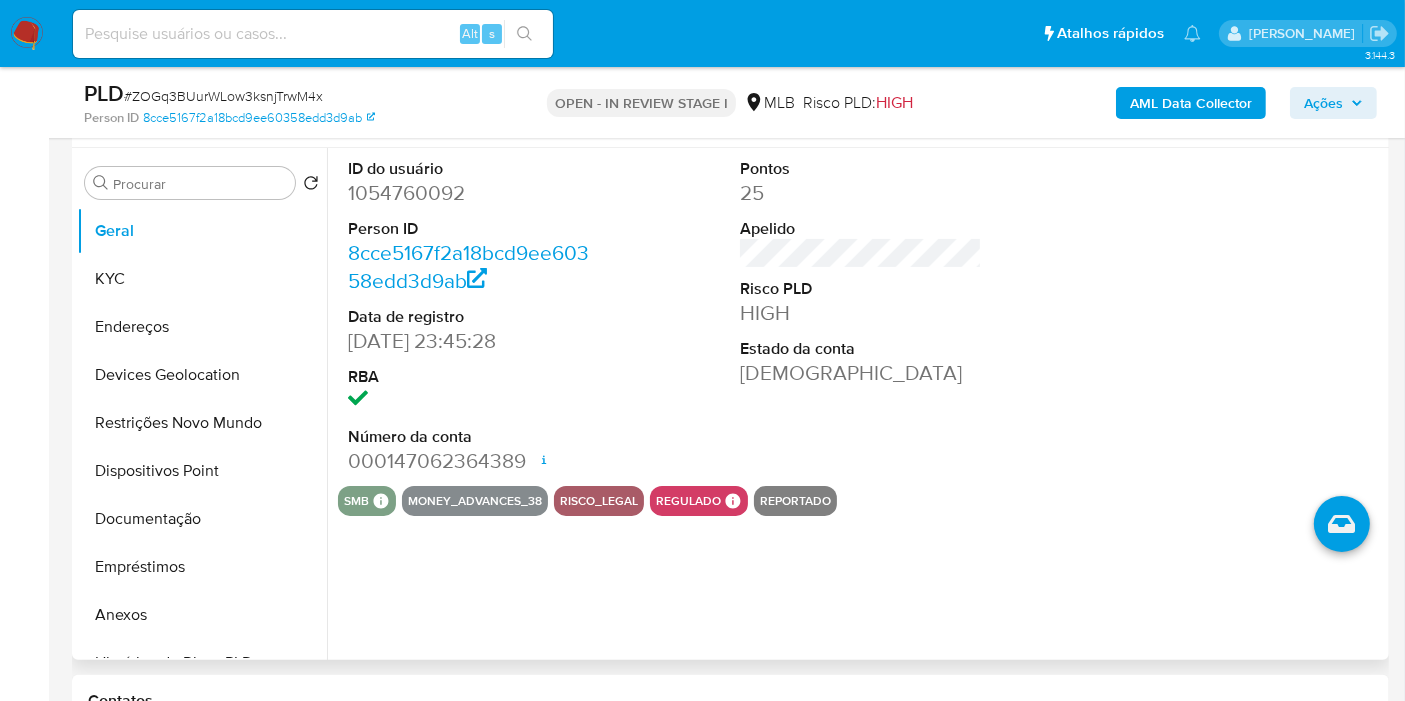 scroll, scrollTop: 337, scrollLeft: 0, axis: vertical 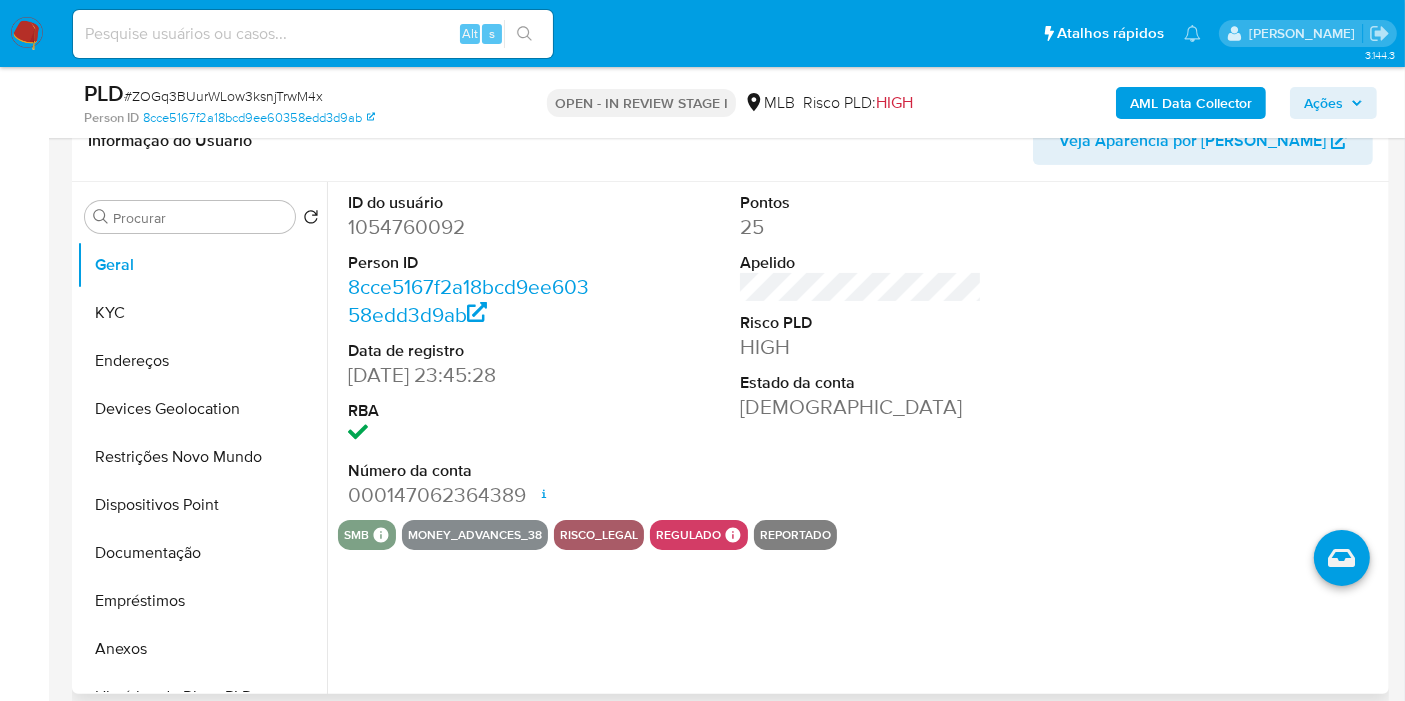 click at bounding box center (1254, 351) 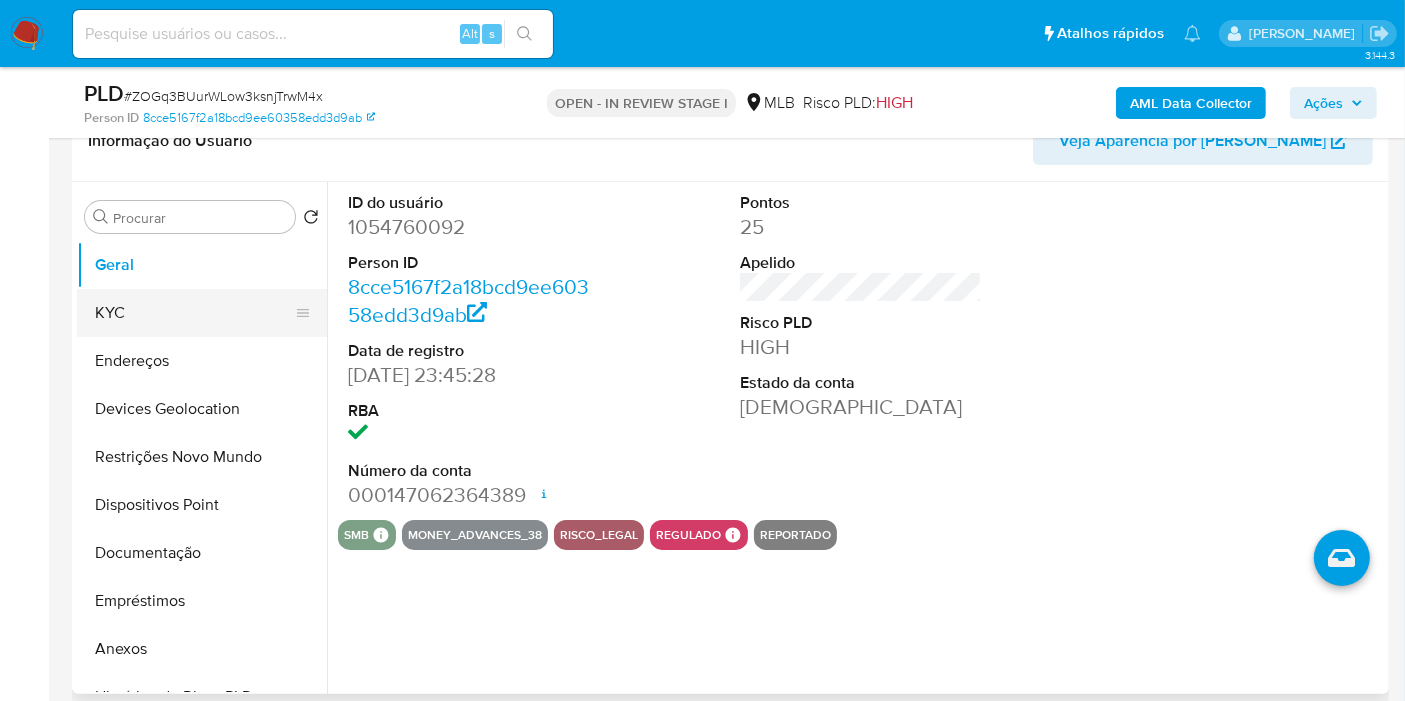 click on "KYC" at bounding box center (194, 313) 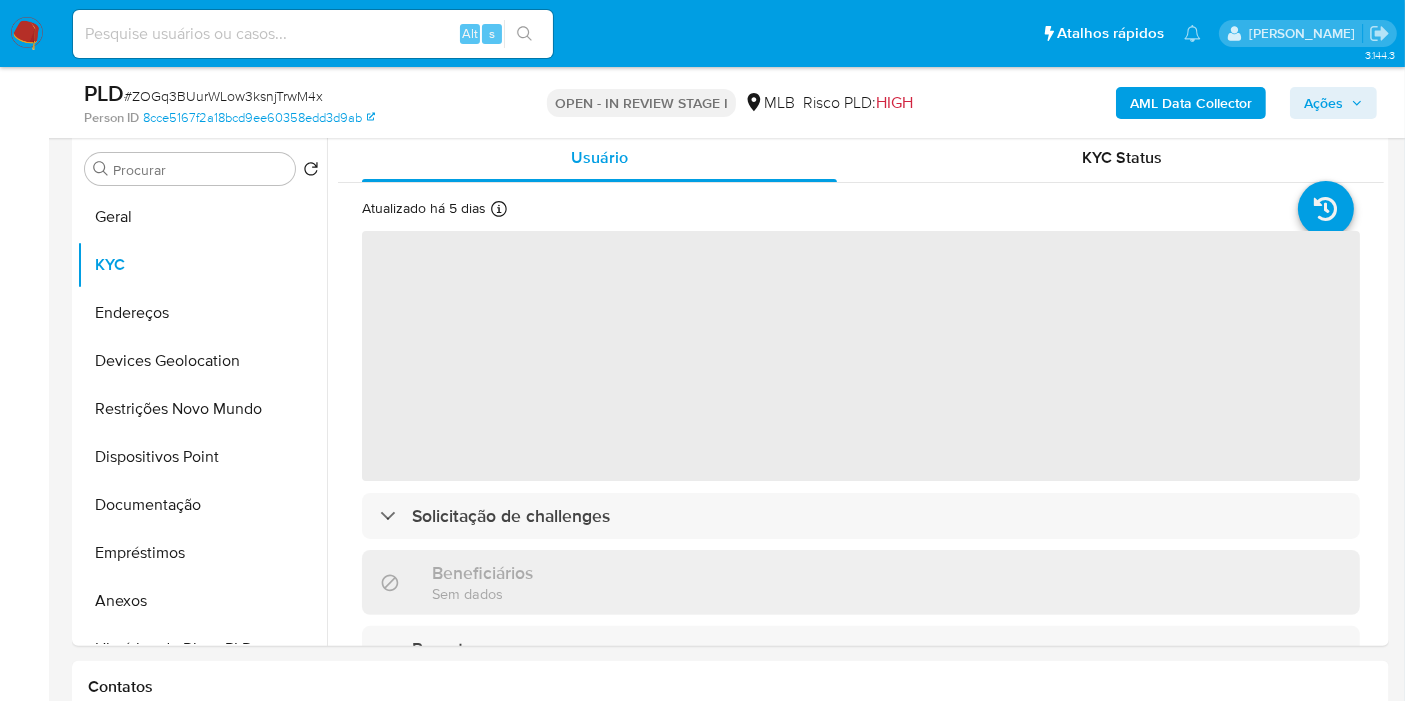 scroll, scrollTop: 388, scrollLeft: 0, axis: vertical 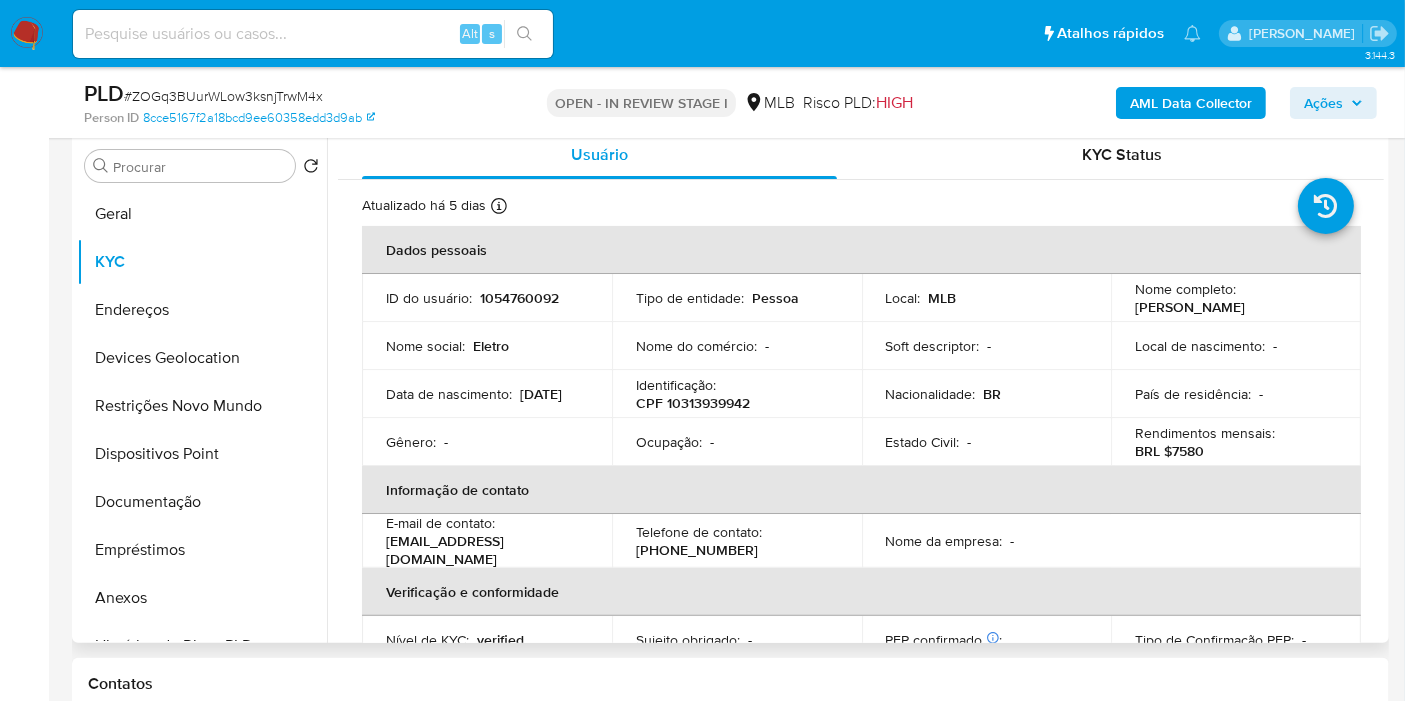 type 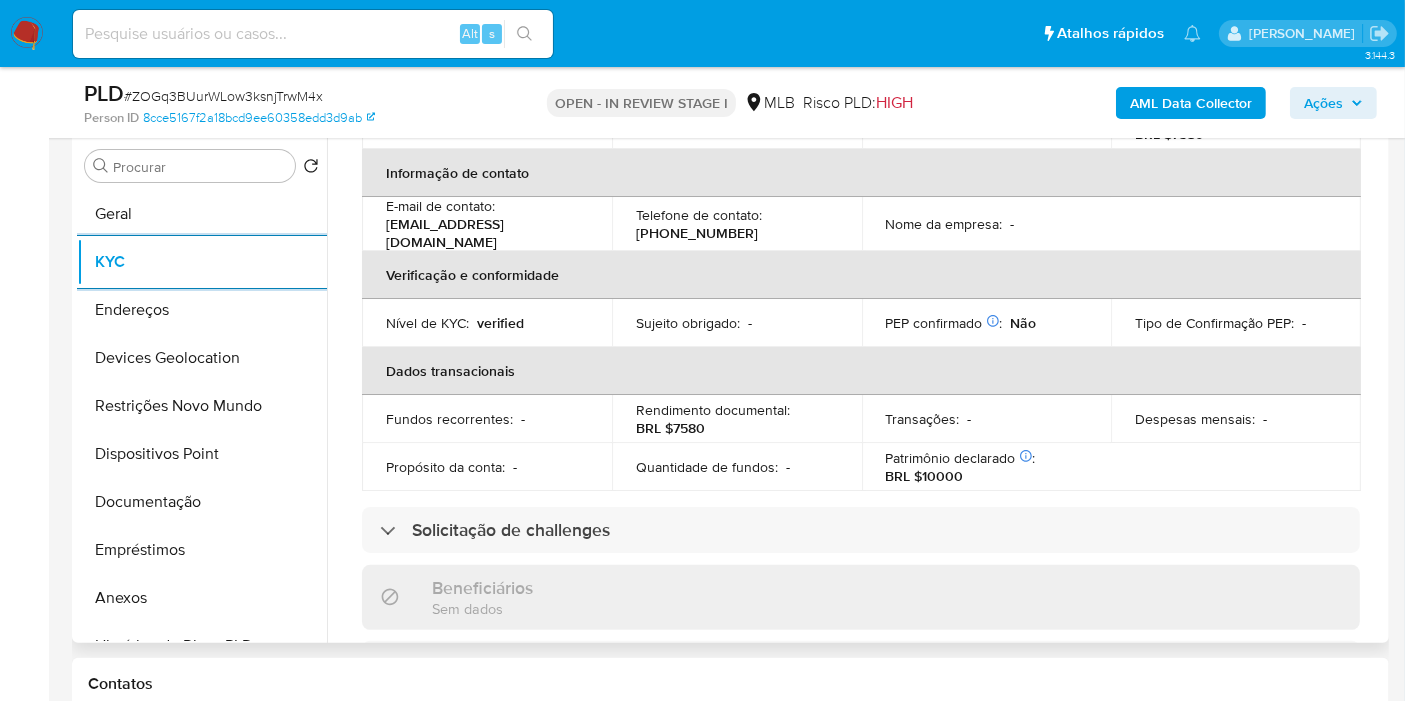 scroll, scrollTop: 333, scrollLeft: 0, axis: vertical 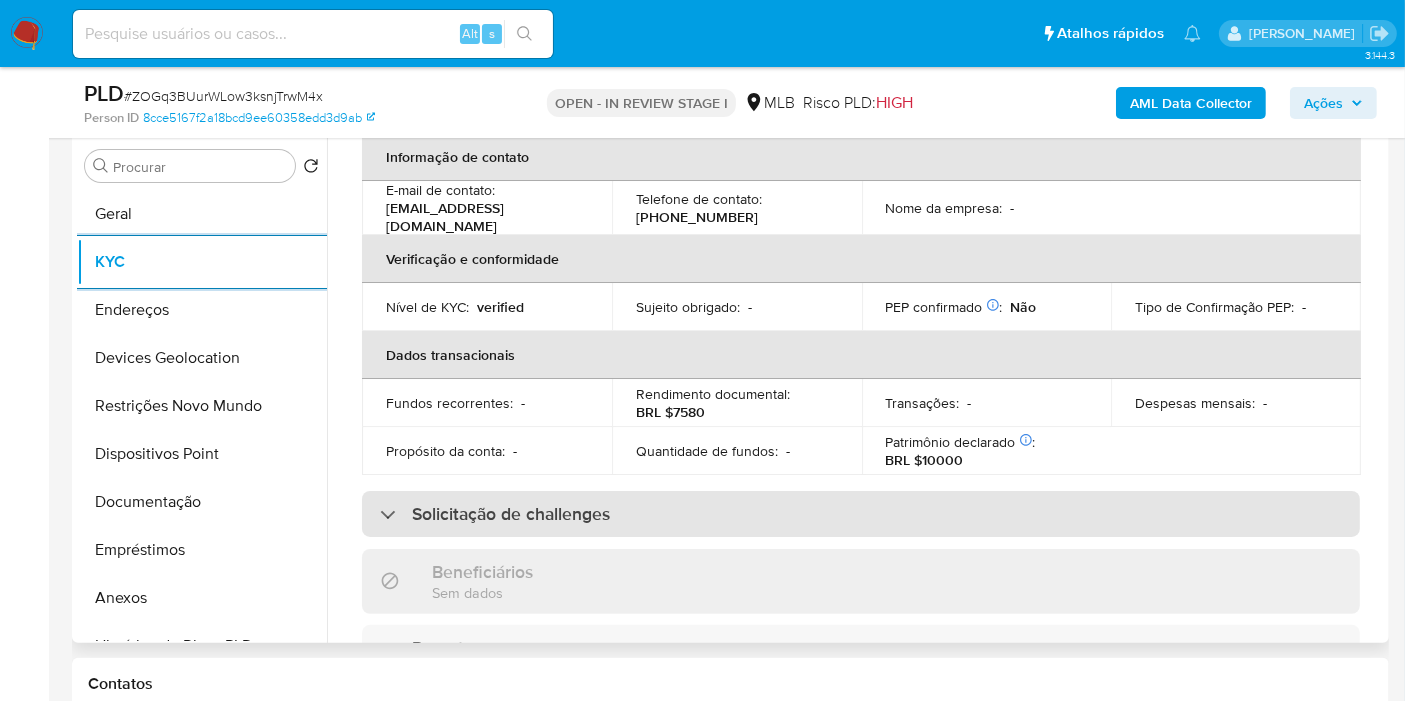 click on "Solicitação de challenges" at bounding box center [861, 514] 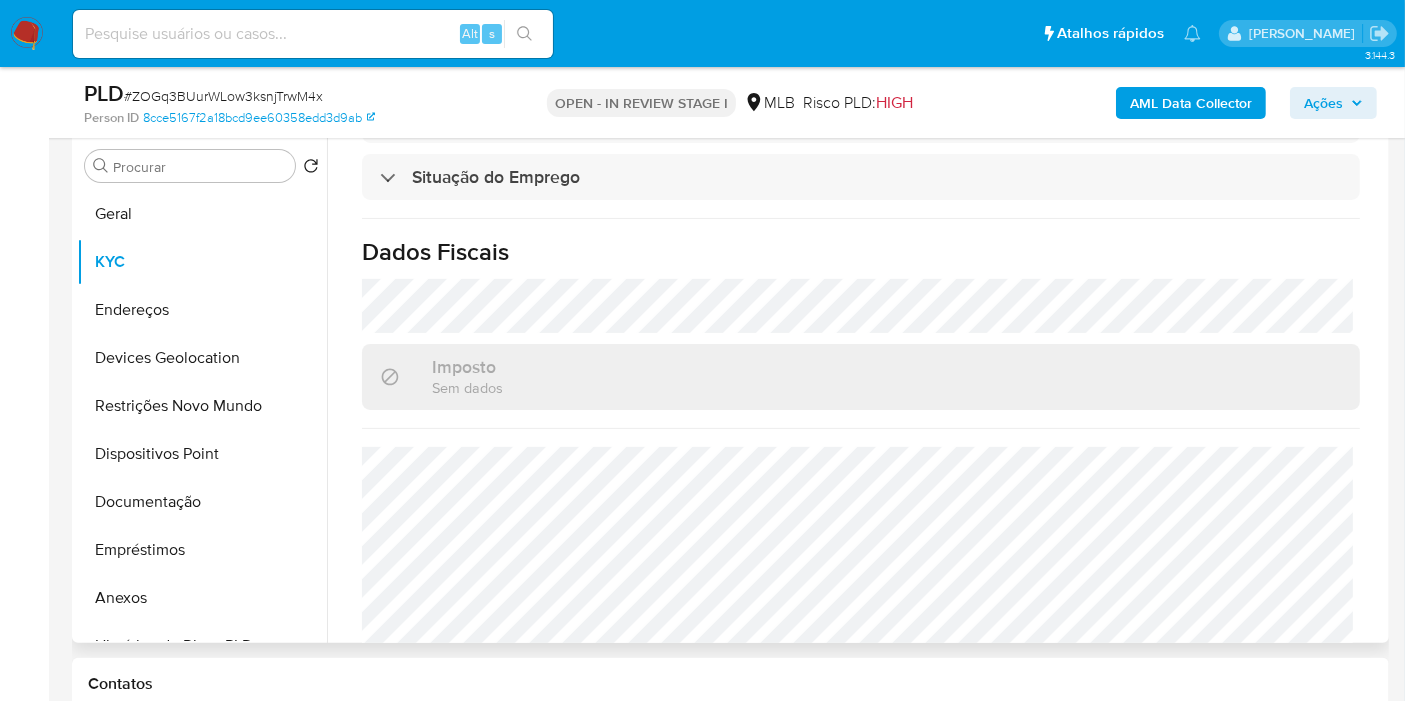 scroll, scrollTop: 1000, scrollLeft: 0, axis: vertical 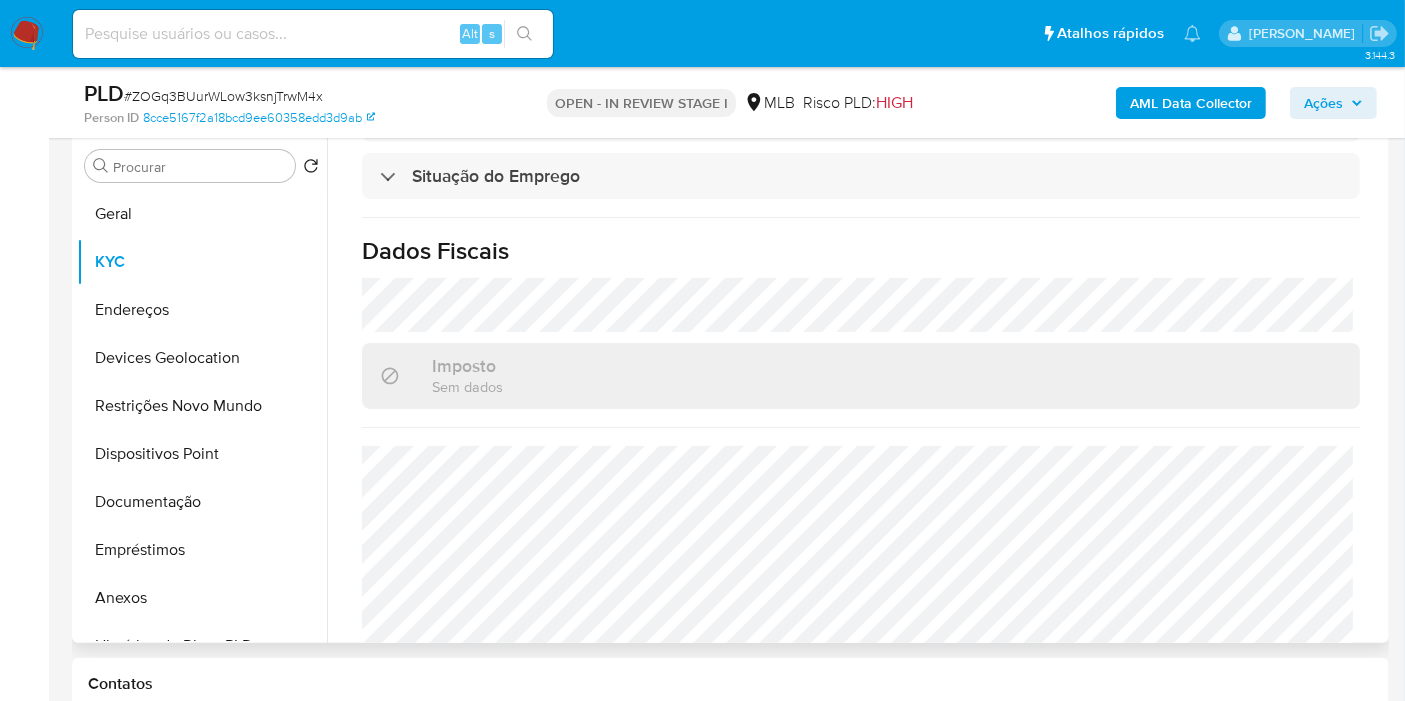 click on "Atualizado há 5 dias   Criado: 11/01/2022 00:45:37 Atualizado: 03/07/2025 09:04:38 Dados pessoais   ID do usuário :    1054760092   Tipo de entidade :    Pessoa   Local :    MLB   Nome completo :    Ana Caroline de Melo Pereira   Nome social :    Eletro   Nome do comércio :    -   Soft descriptor :    -   Local de nascimento :    -   Data de nascimento :    20/09/1999   Identificação :    CPF 10313939942   Nacionalidade :    BR   País de residência :    -   Gênero :    -   Ocupação :    -   Estado Civil :    -   Rendimentos mensais :    BRL $7580 Informação de contato   E-mail de contato :    pereiraanamelo759@gmail.com   Telefone de contato :    (11) 950737796   Nome da empresa :    - Verificação e conformidade   Nível de KYC :    verified   Sujeito obrigado :    -   PEP confirmado   Obtido de listas internas :    Não   Tipo de Confirmação PEP :    - Dados transacionais   Fundos recorrentes :    -   Rendimento documental :    BRL $7580   Transações :    -   :" at bounding box center (861, -62) 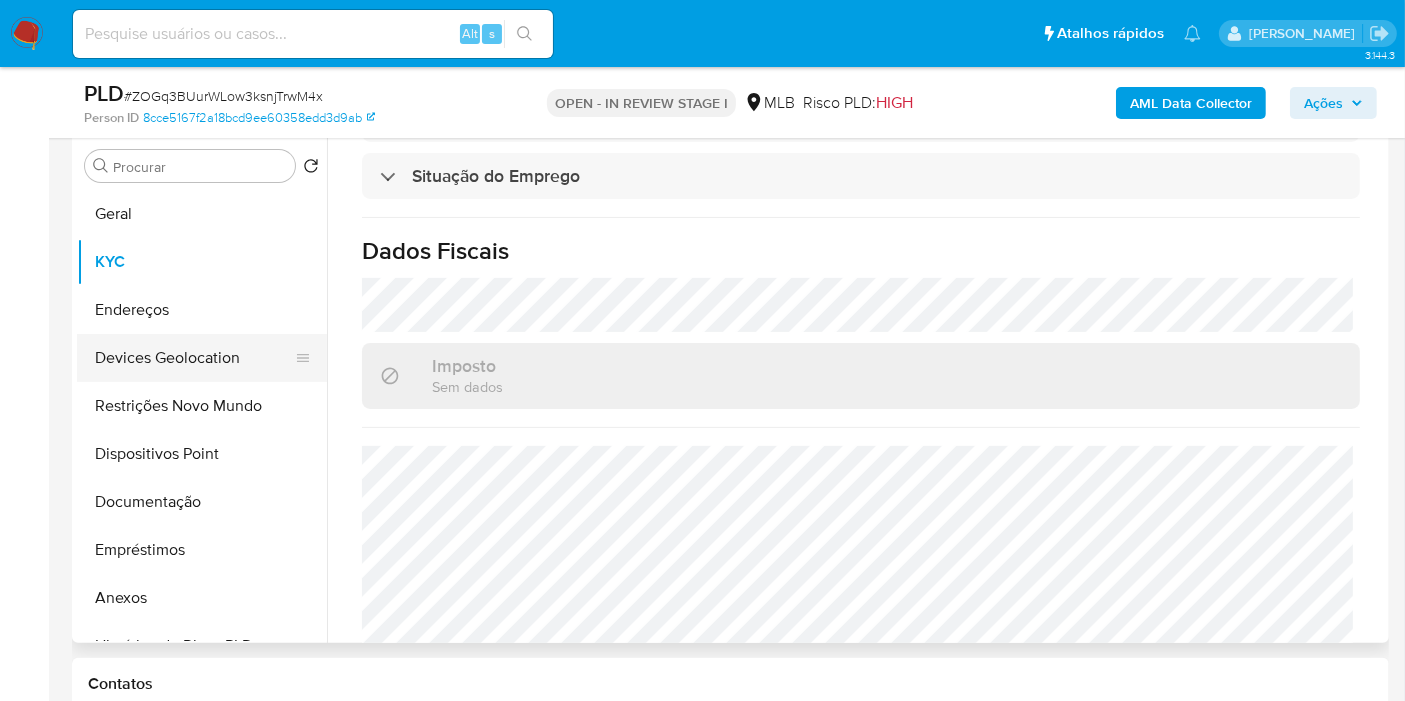 drag, startPoint x: 172, startPoint y: 309, endPoint x: 283, endPoint y: 369, distance: 126.178444 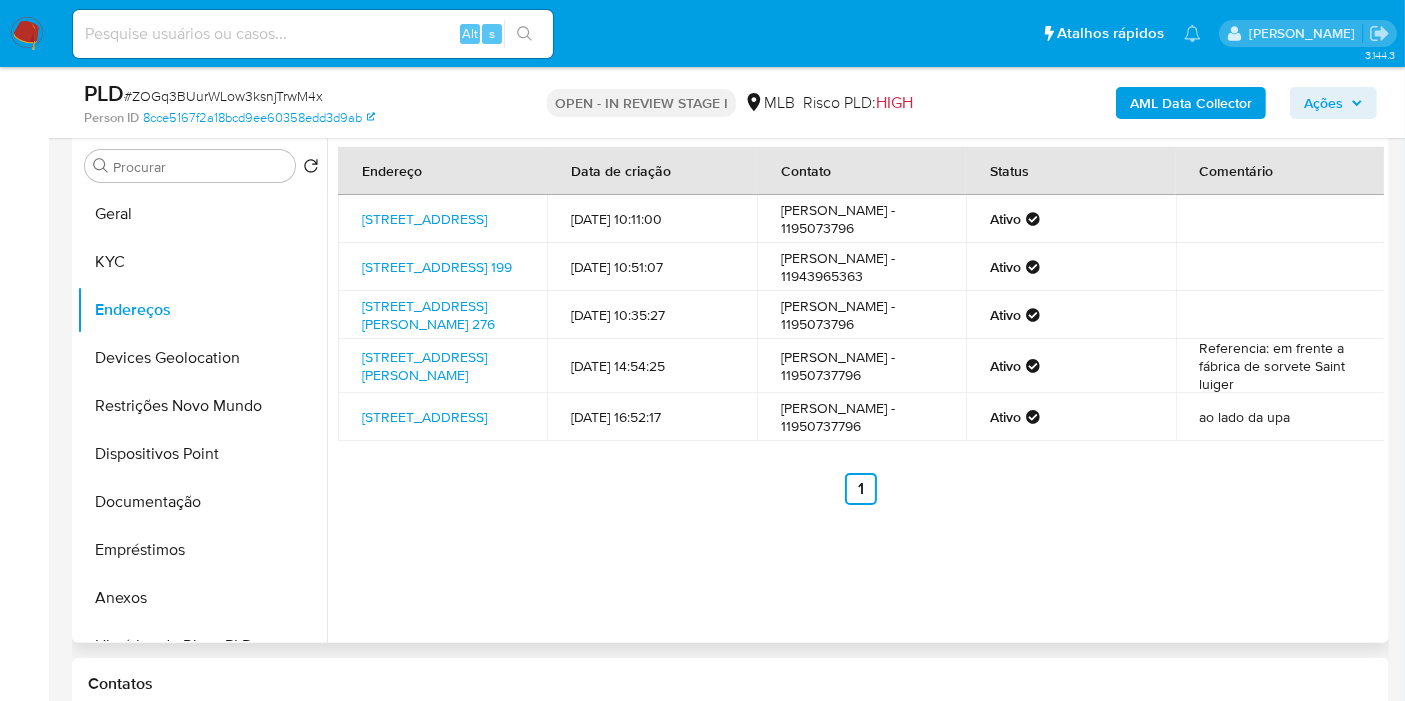 type 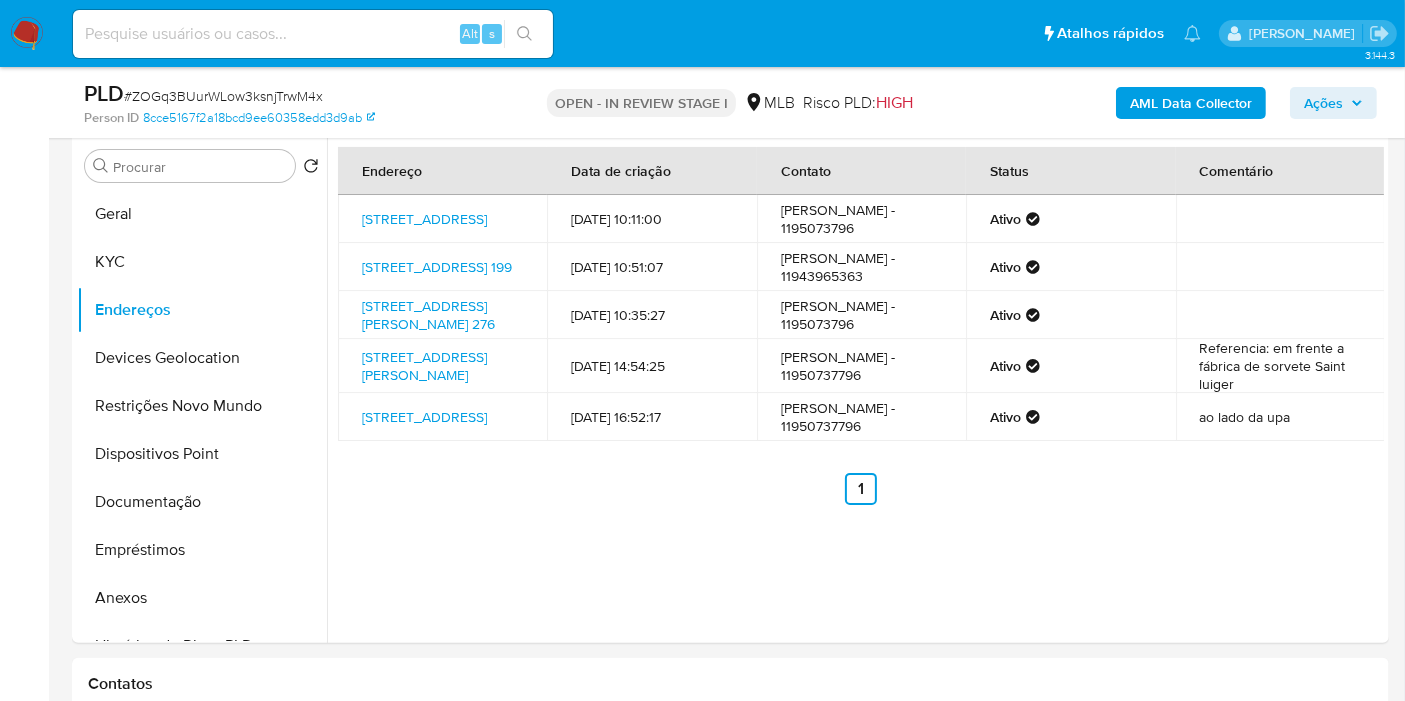 drag, startPoint x: 418, startPoint y: 563, endPoint x: 731, endPoint y: 48, distance: 602.65576 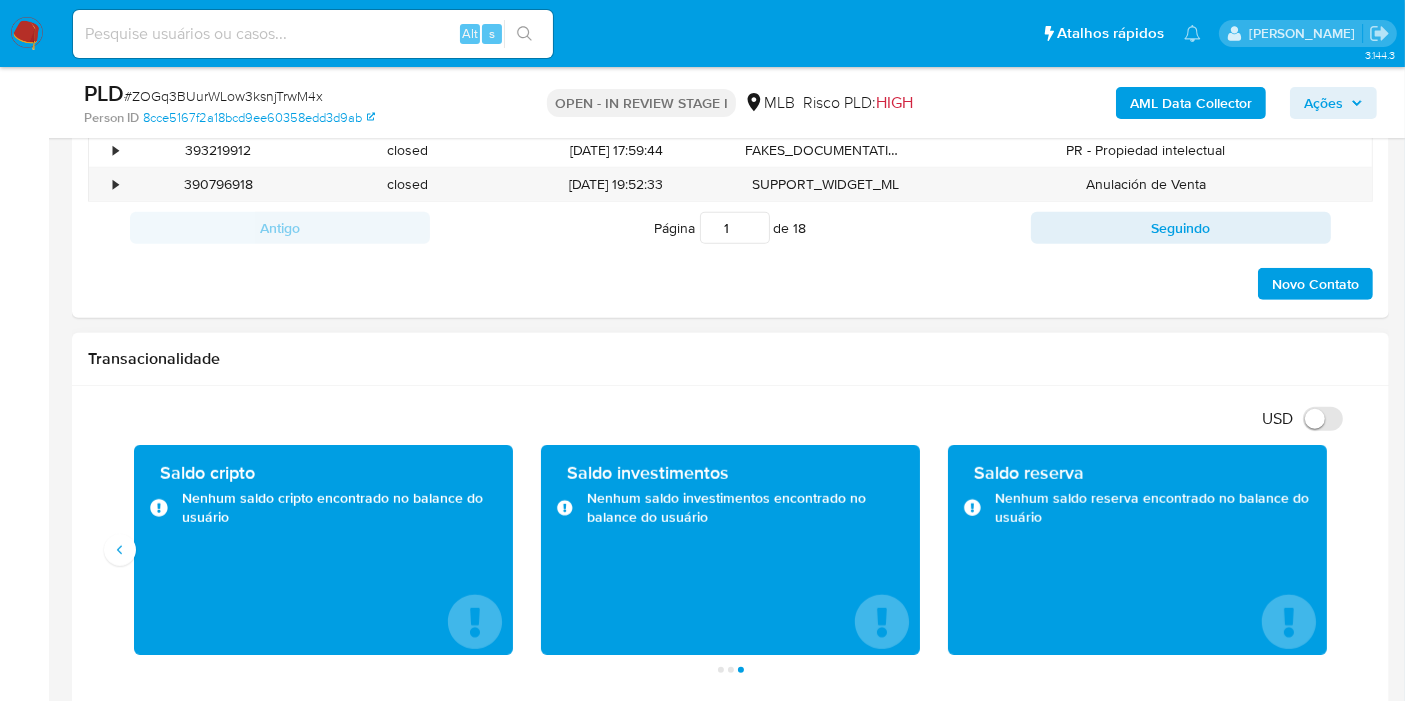scroll, scrollTop: 1166, scrollLeft: 0, axis: vertical 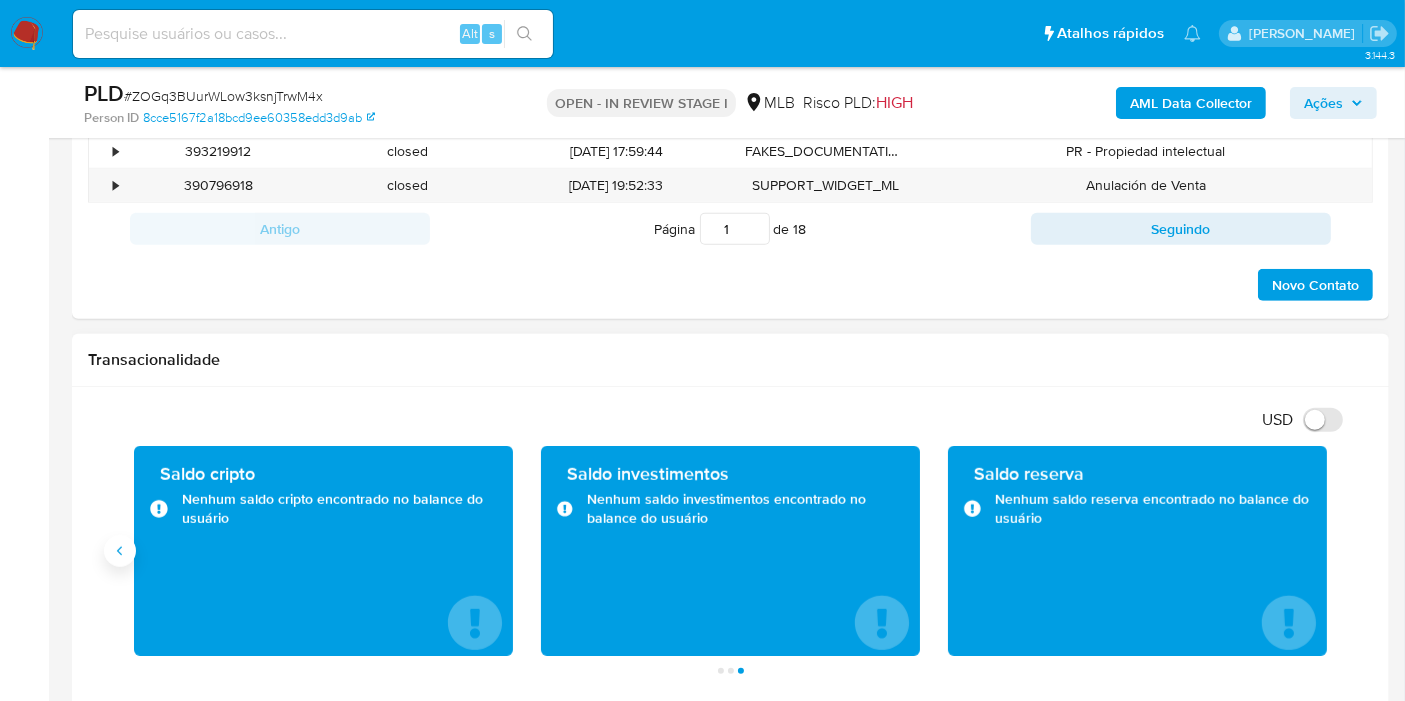 click 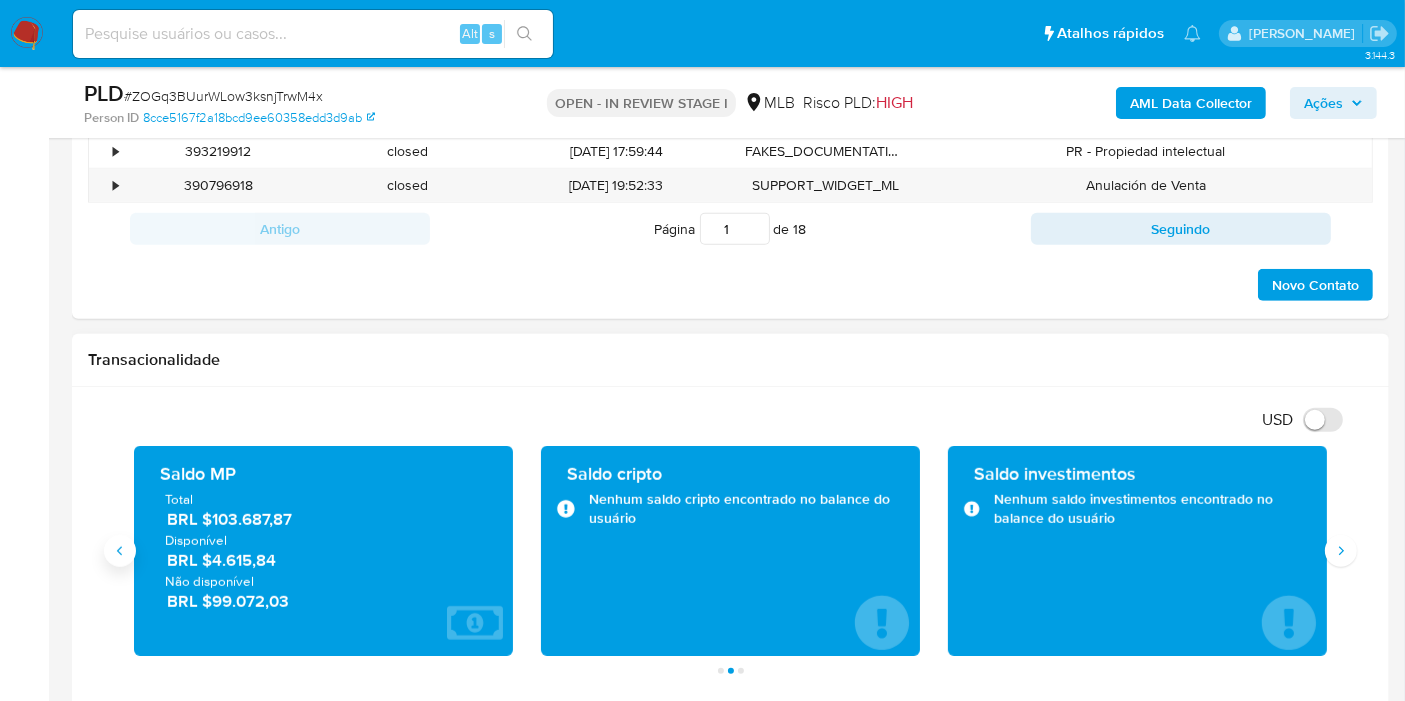 click at bounding box center [120, 551] 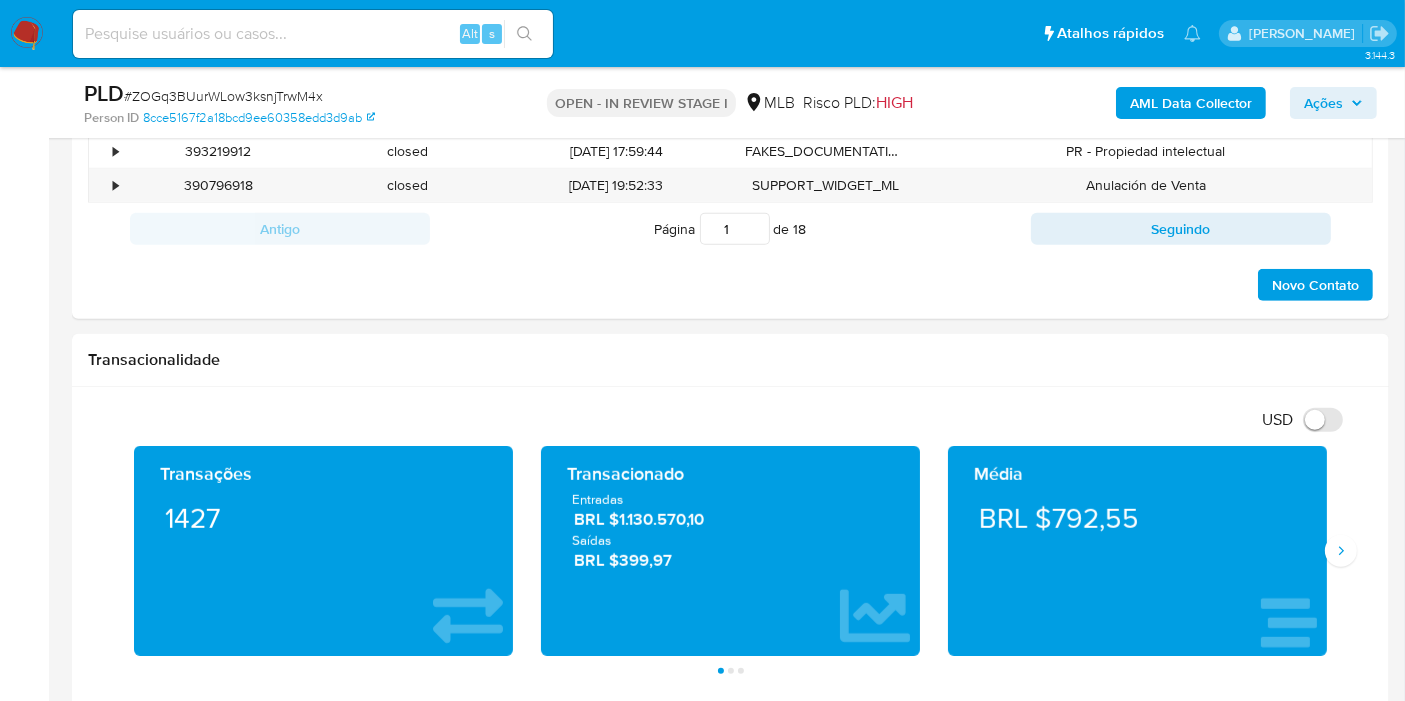 drag, startPoint x: 1149, startPoint y: 508, endPoint x: 941, endPoint y: 35, distance: 516.7137 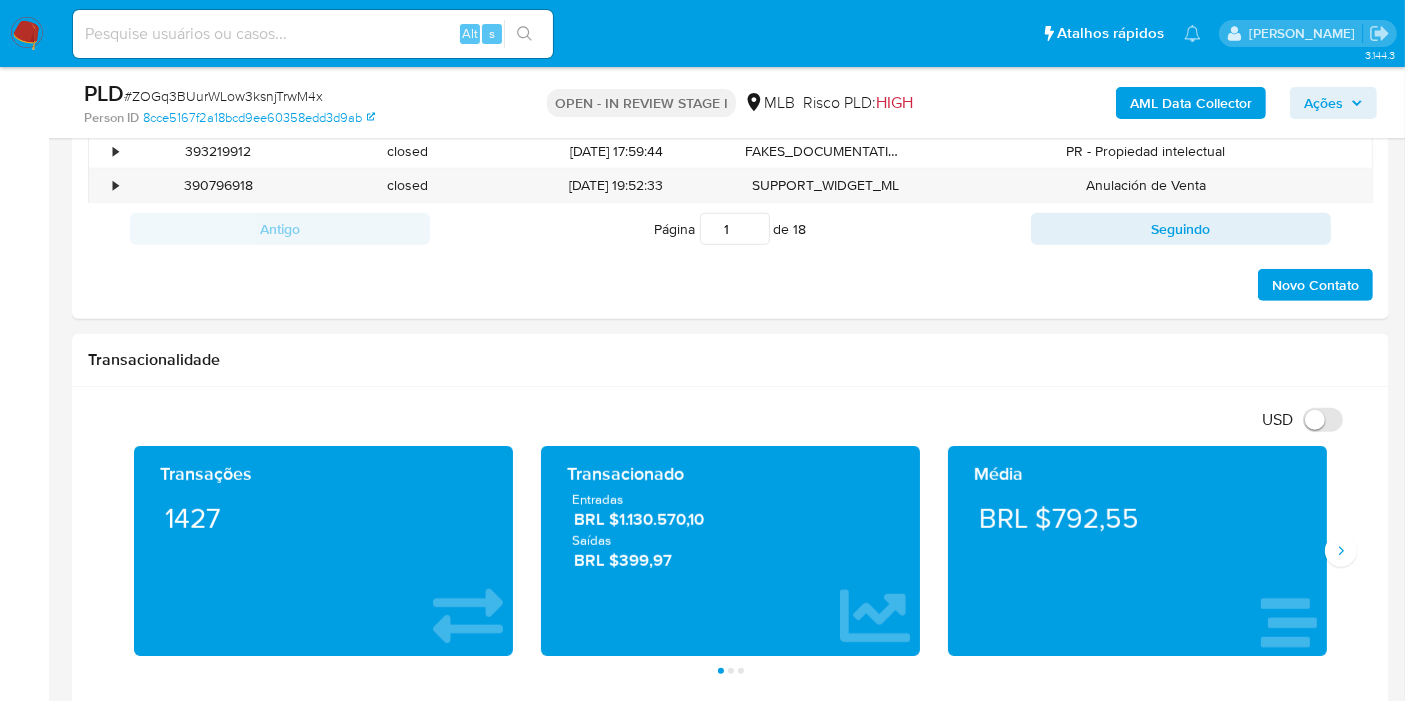 click on "Ações" at bounding box center [1333, 103] 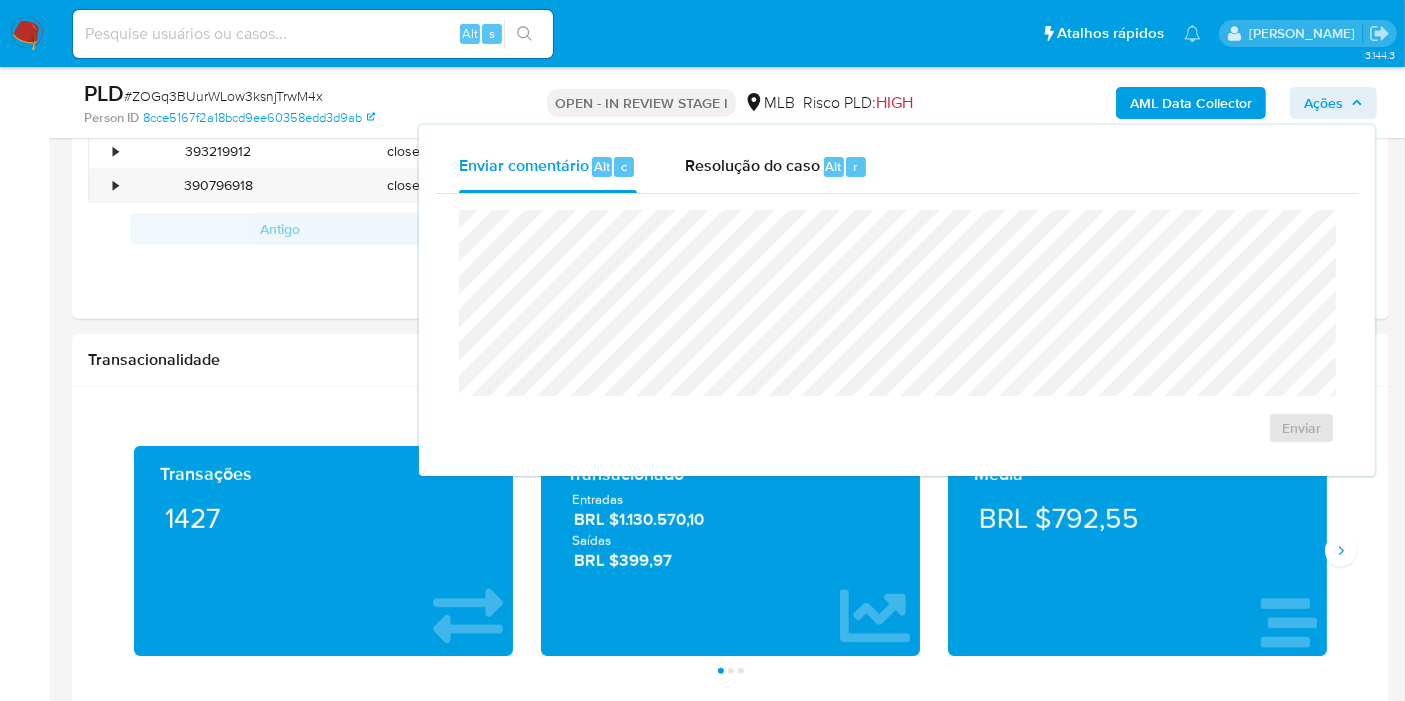 drag, startPoint x: 782, startPoint y: 152, endPoint x: 762, endPoint y: 205, distance: 56.648037 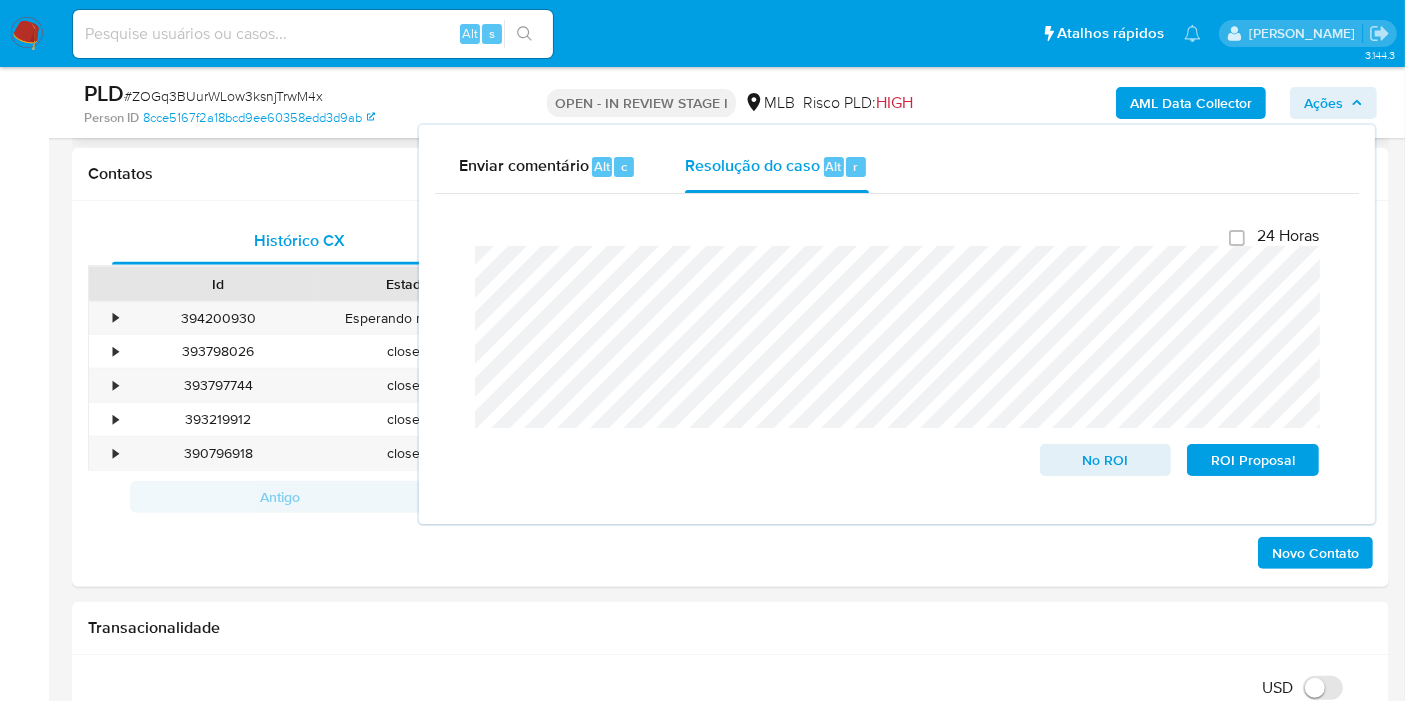 scroll, scrollTop: 611, scrollLeft: 0, axis: vertical 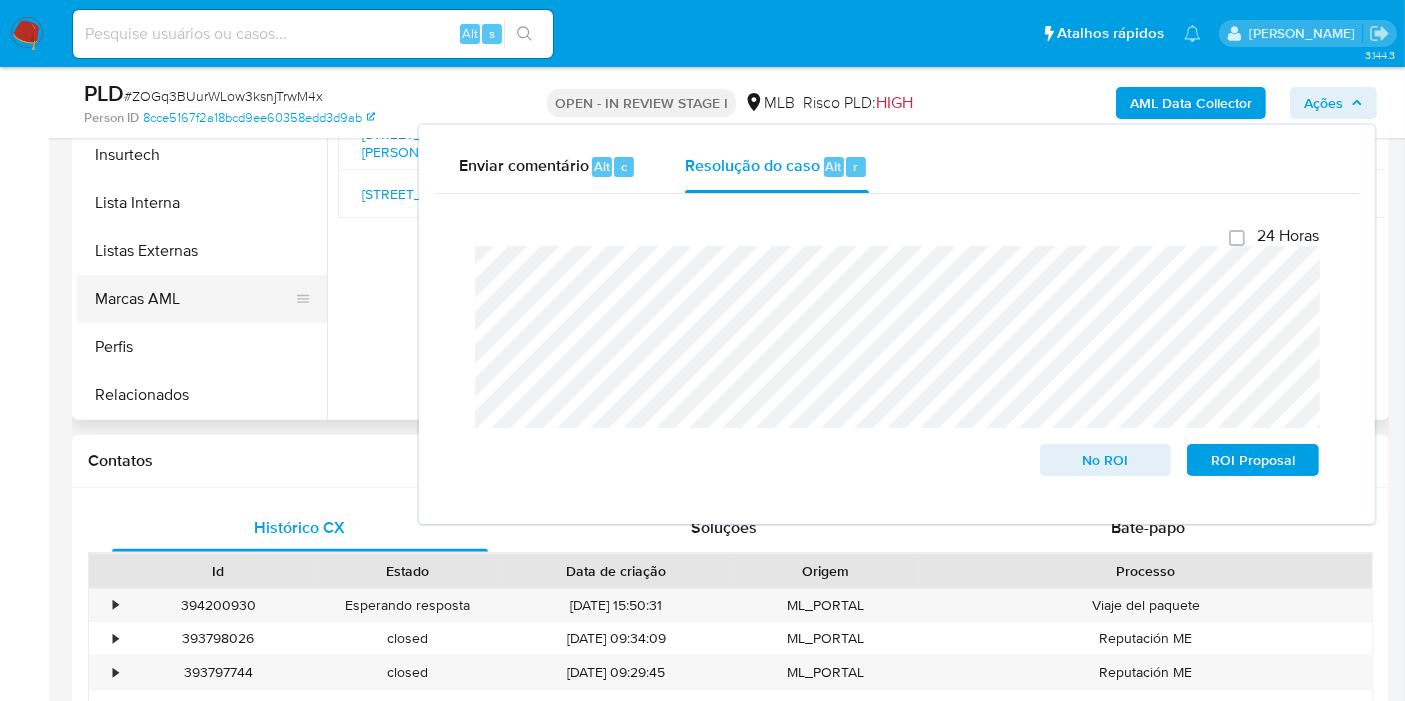 click on "Marcas AML" at bounding box center [194, 299] 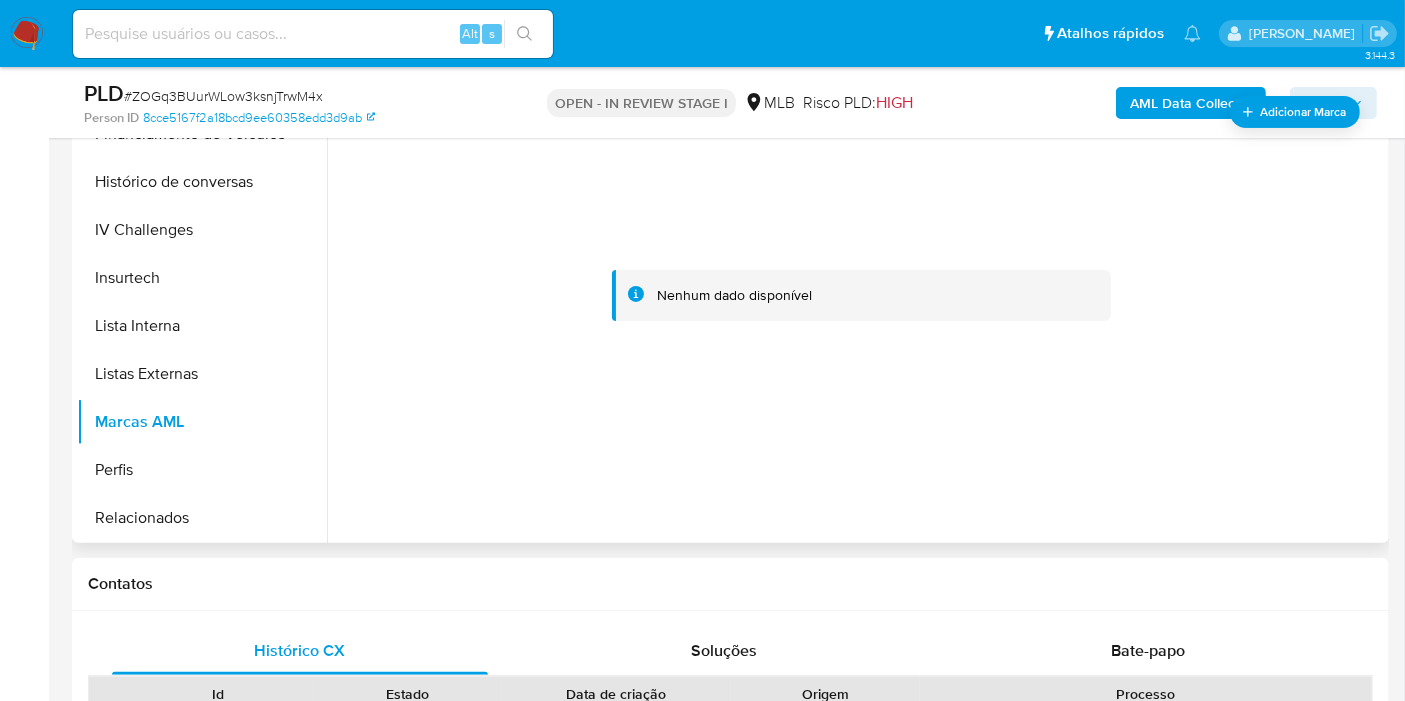 scroll, scrollTop: 388, scrollLeft: 0, axis: vertical 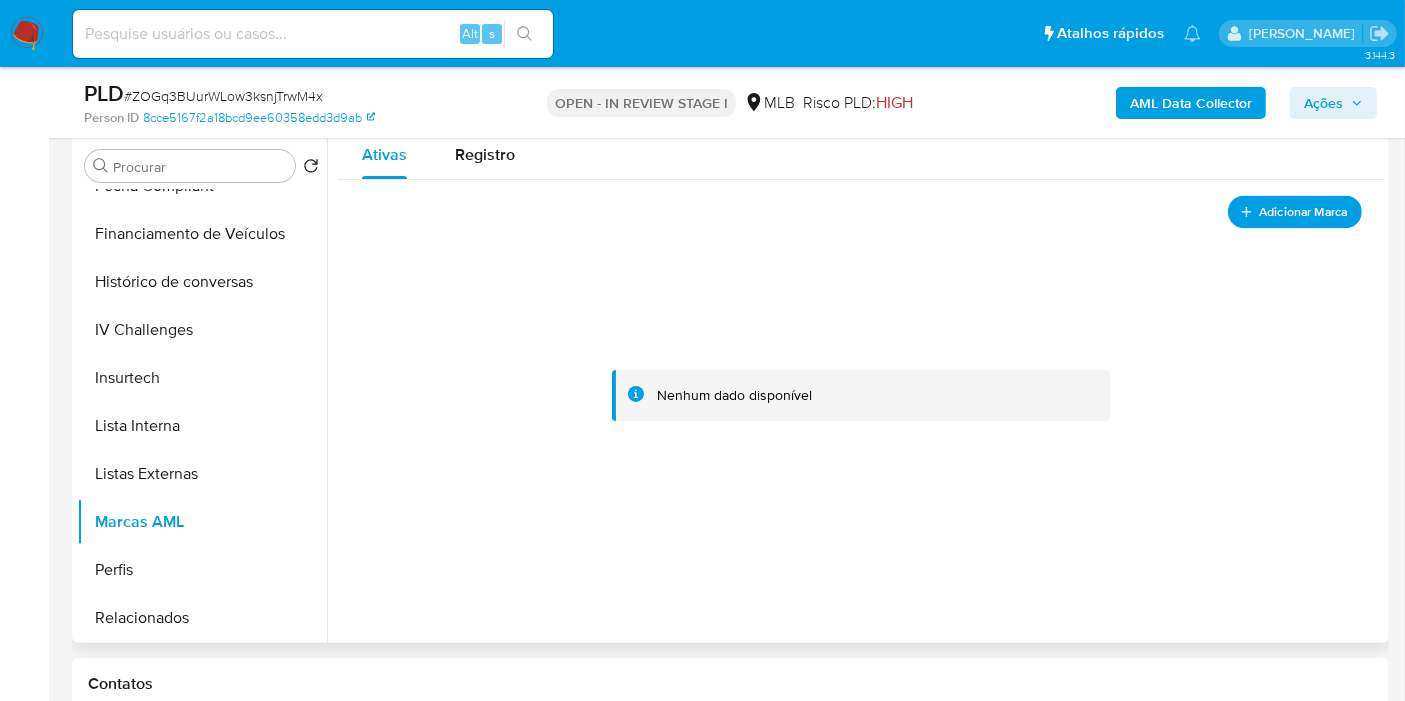 click on "Adicionar Marca" at bounding box center (1303, 211) 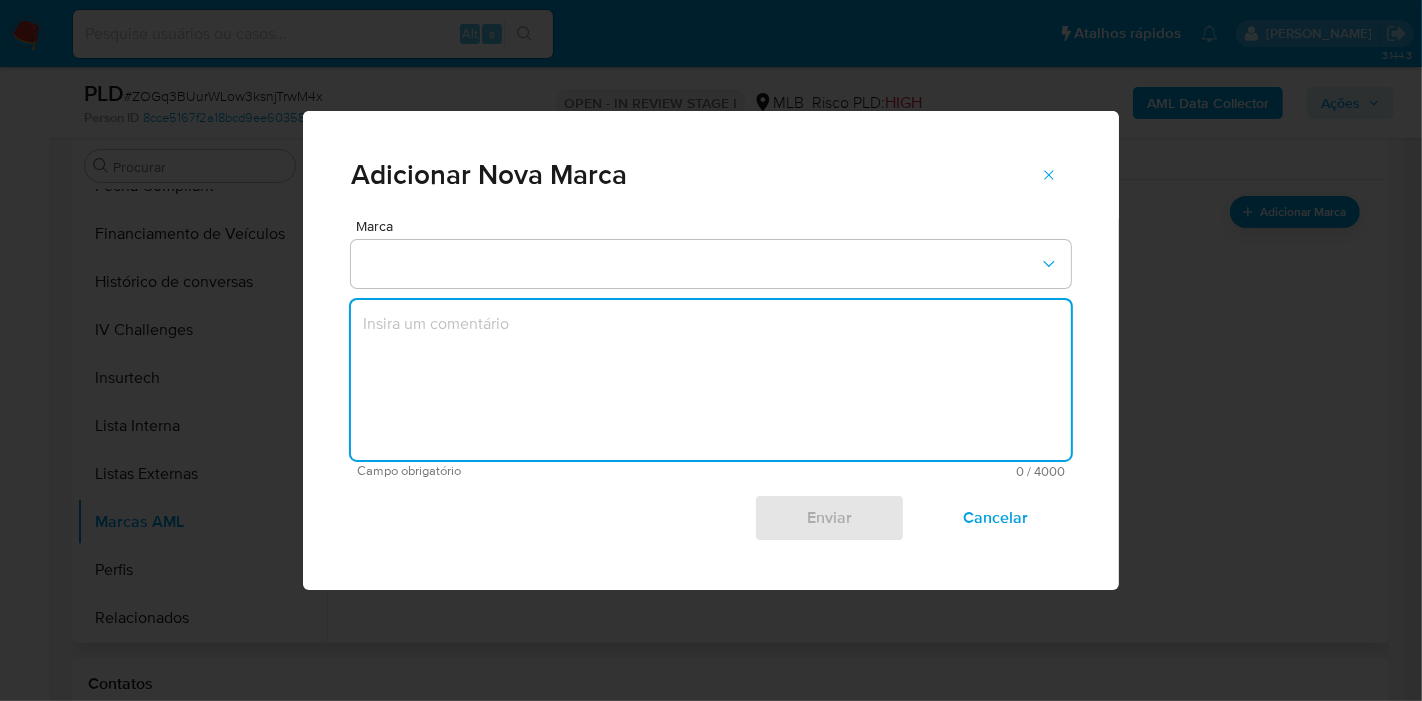 click at bounding box center [711, 380] 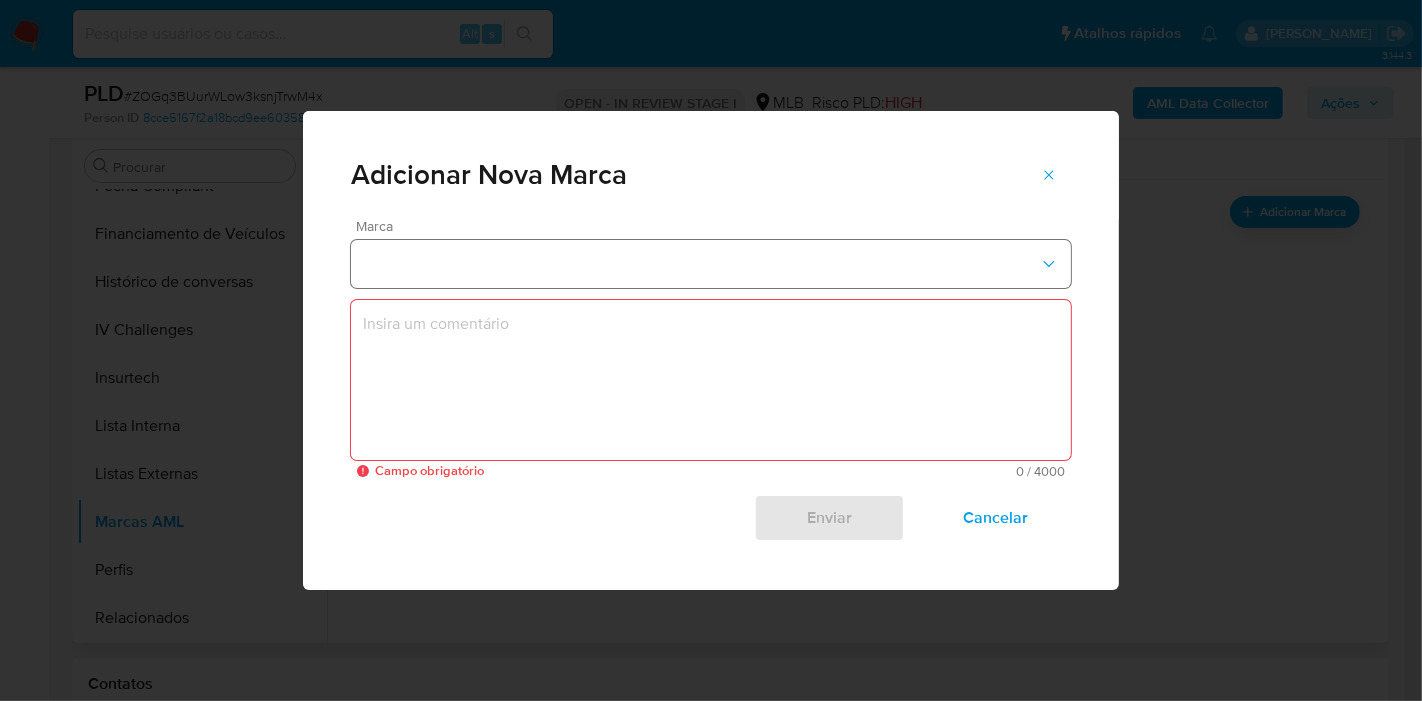 click at bounding box center [711, 264] 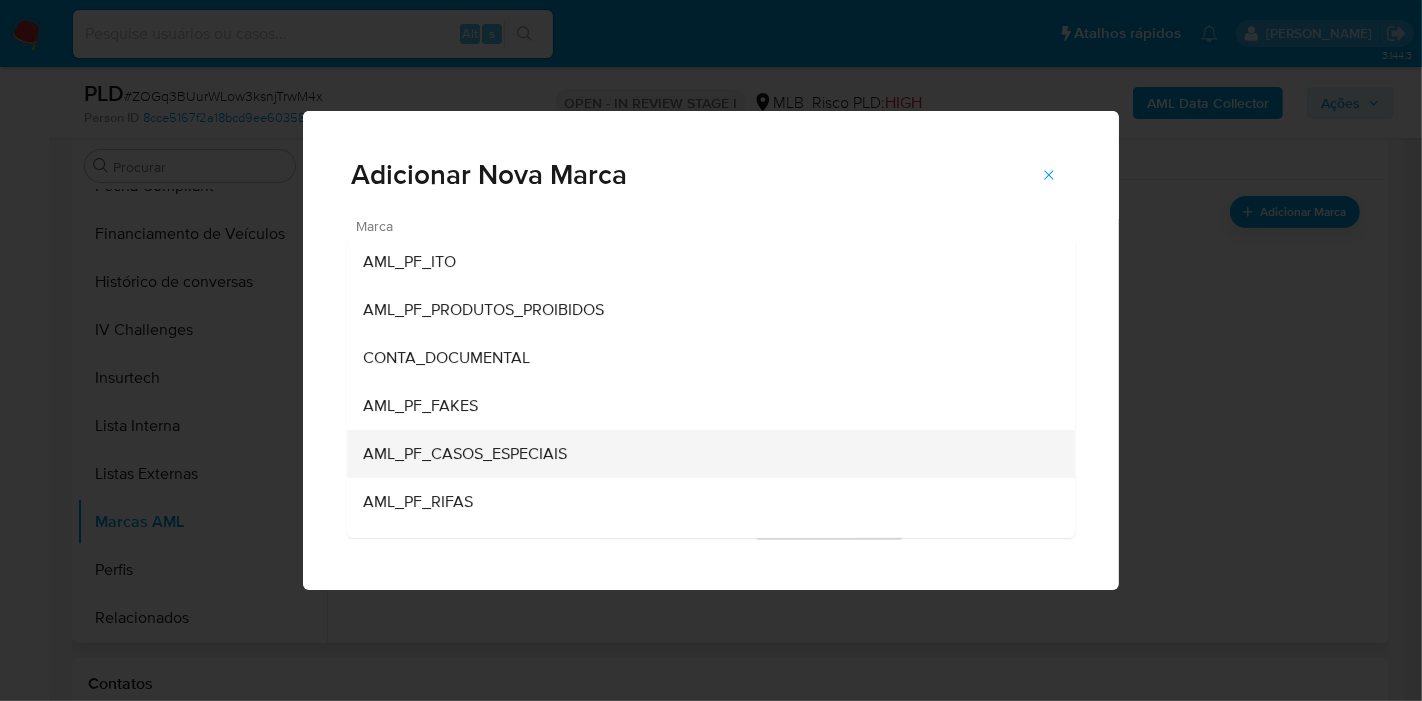 click on "AML_PF_CASOS_ESPECIAIS" at bounding box center [465, 454] 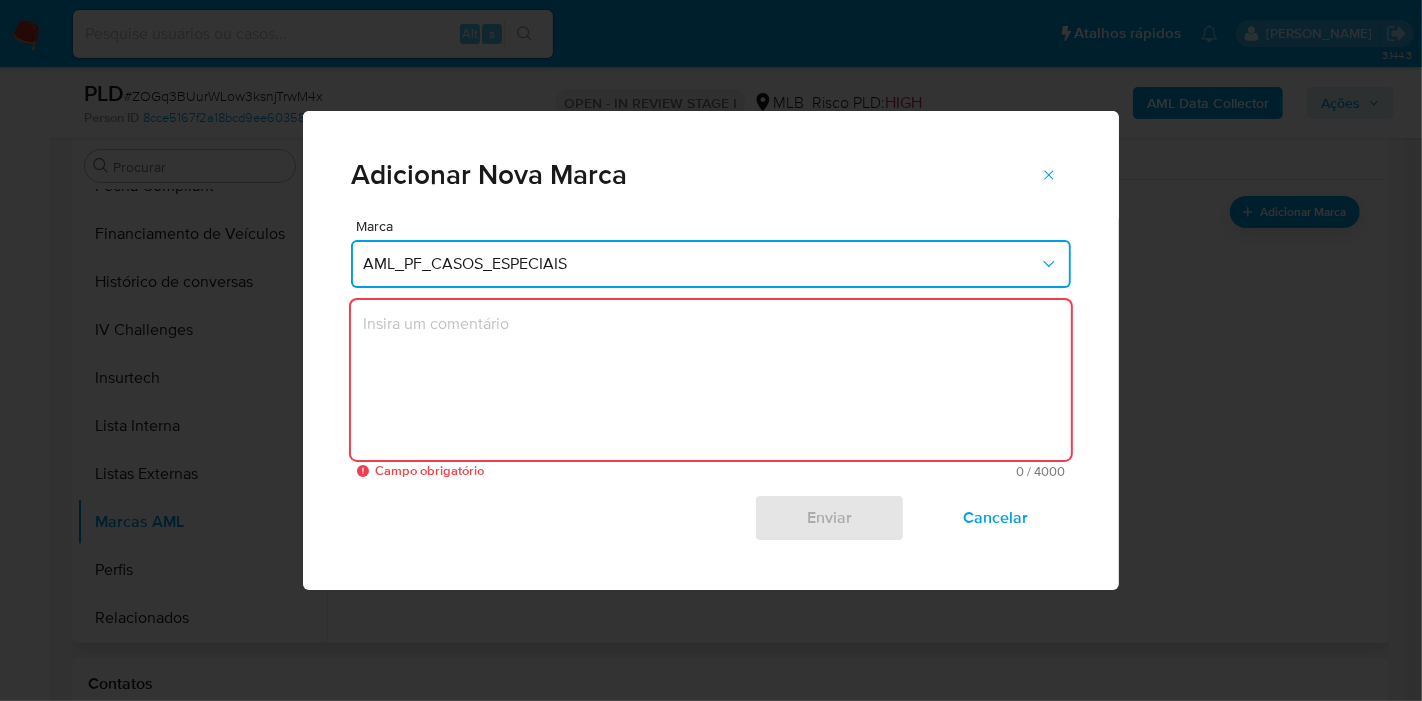 click at bounding box center [711, 380] 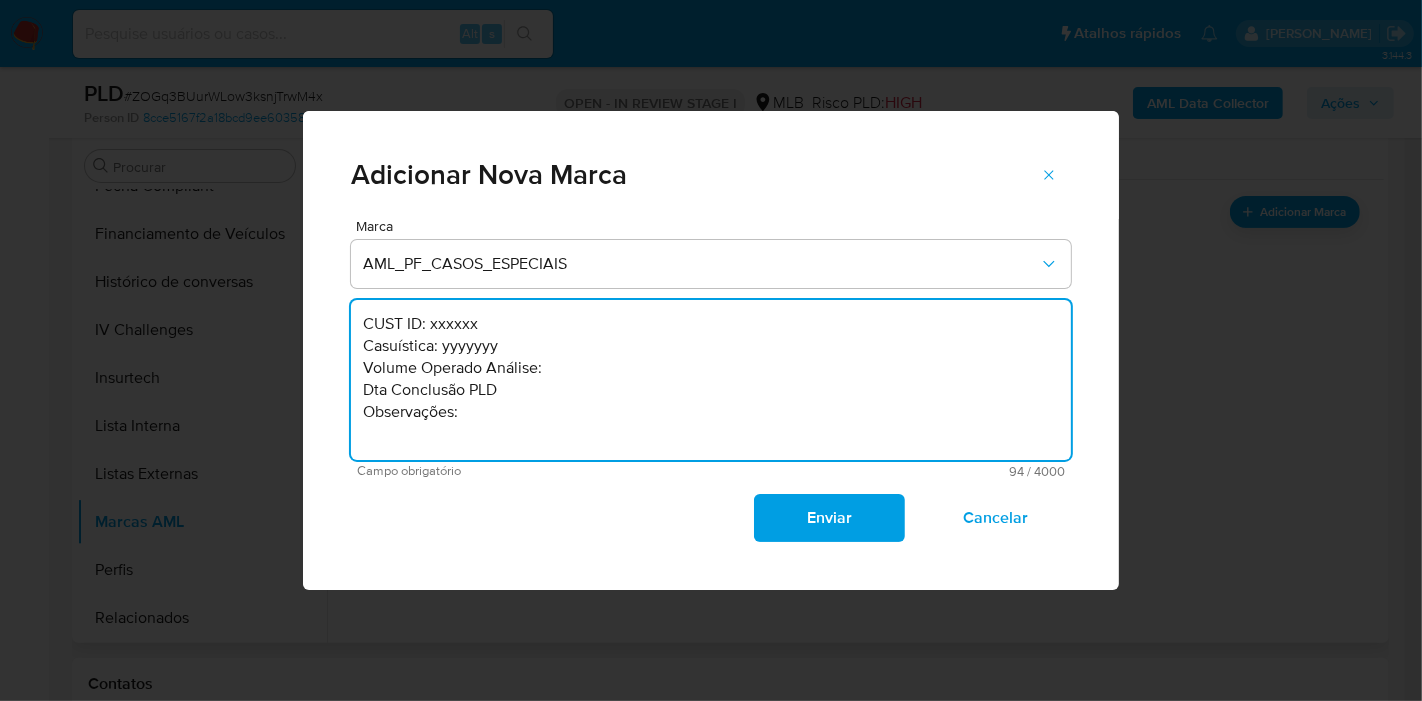 click on "CUST ID: xxxxxx
Casuística: yyyyyyy
Volume Operado Análise:
Dta Conclusão PLD
Observações:" at bounding box center [711, 380] 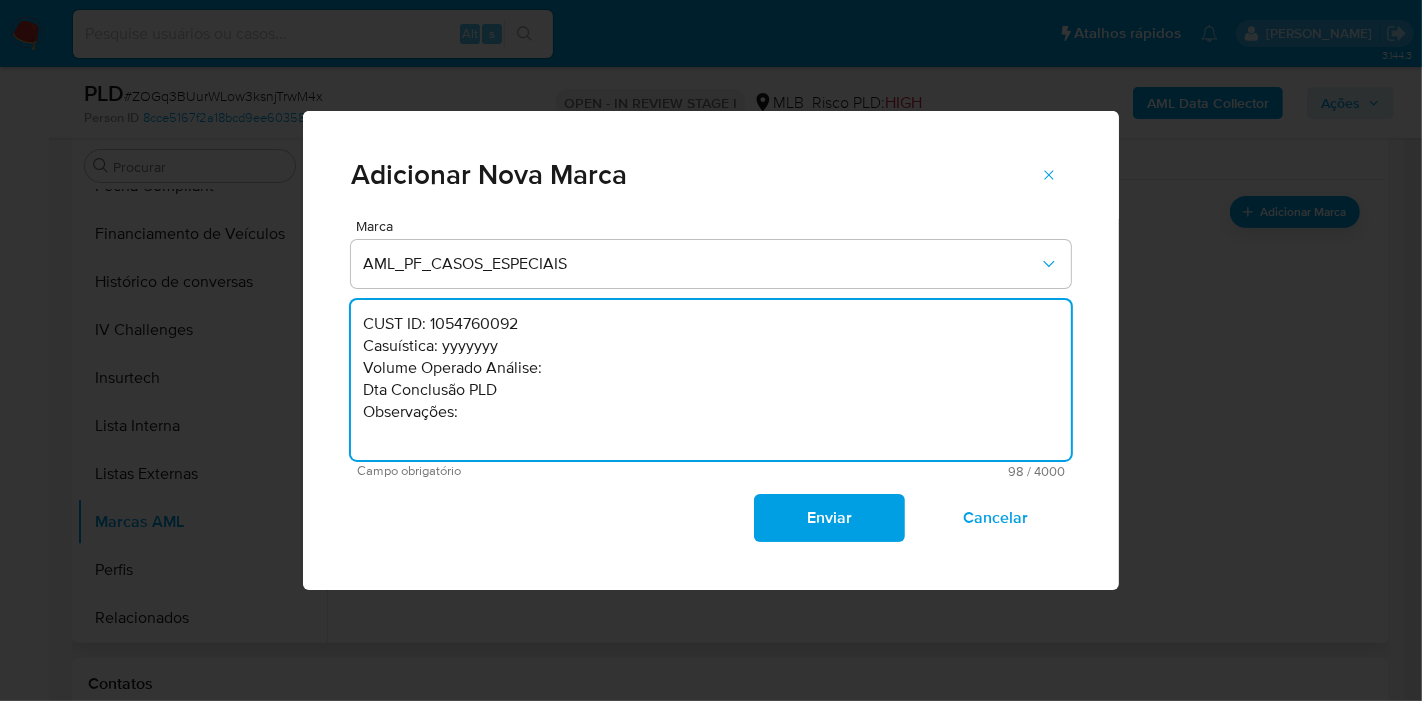 click on "CUST ID: 1054760092
Casuística: yyyyyyy
Volume Operado Análise:
Dta Conclusão PLD
Observações:" at bounding box center [711, 380] 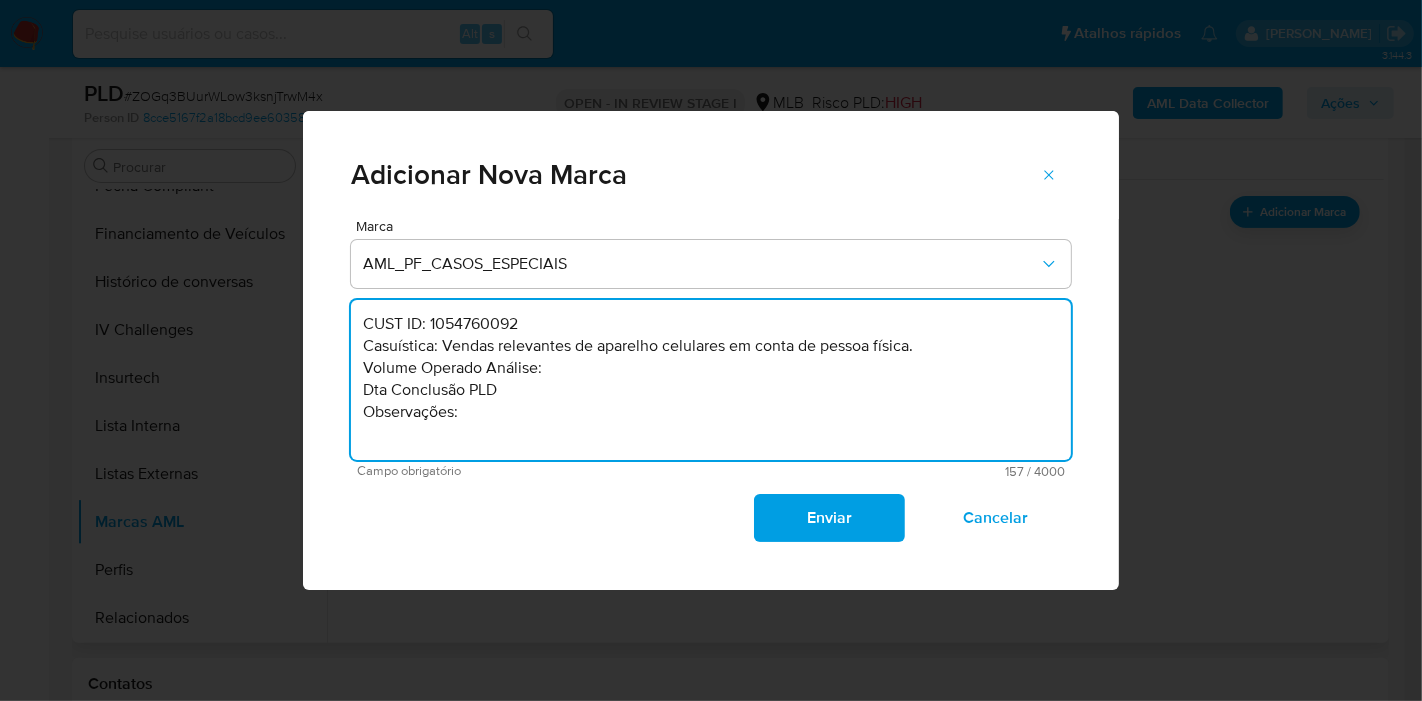 click on "CUST ID: 1054760092
Casuística: Vendas relevantes de aparelho celulares em conta de pessoa física.
Volume Operado Análise:
Dta Conclusão PLD
Observações:" at bounding box center [711, 380] 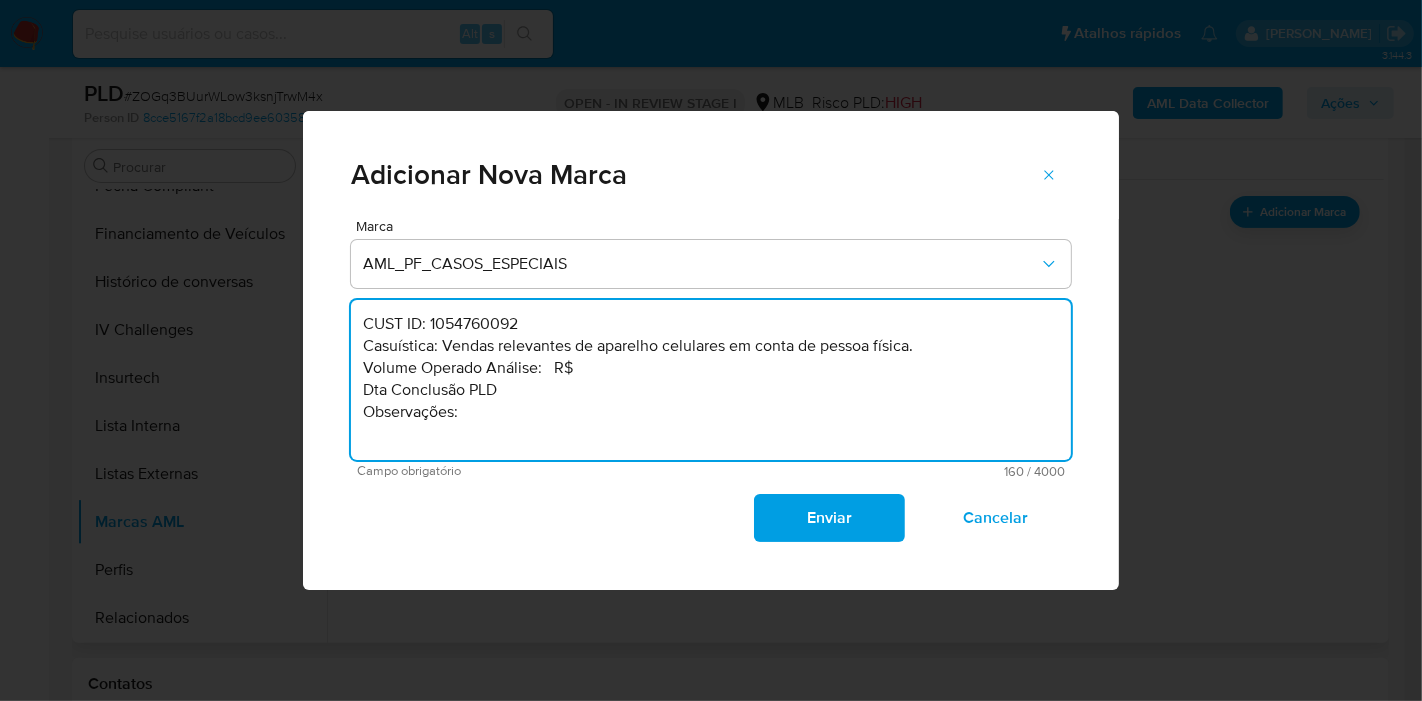 paste on "1.433.816,92" 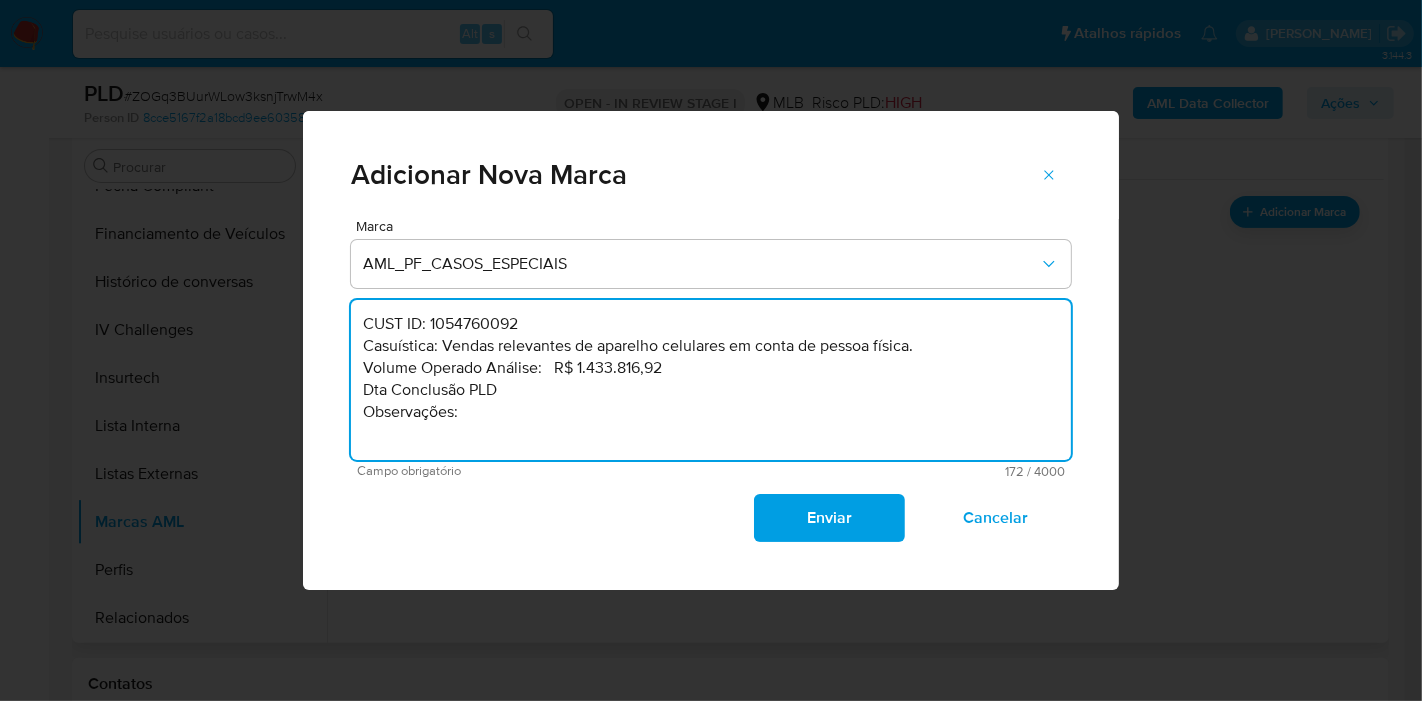 click on "CUST ID: 1054760092
Casuística: Vendas relevantes de aparelho celulares em conta de pessoa física.
Volume Operado Análise:   R$ 1.433.816,92
Dta Conclusão PLD
Observações:" at bounding box center (711, 380) 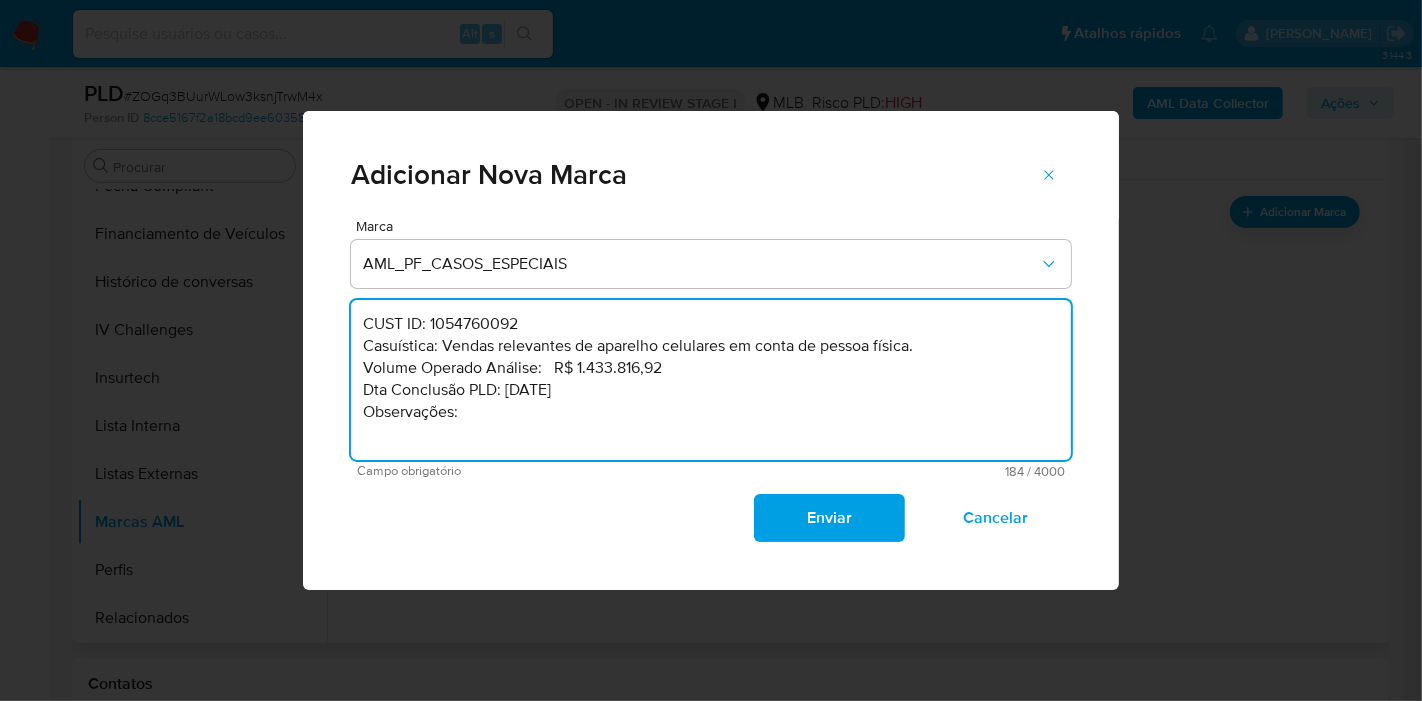 drag, startPoint x: 440, startPoint y: 346, endPoint x: 854, endPoint y: 401, distance: 417.6374 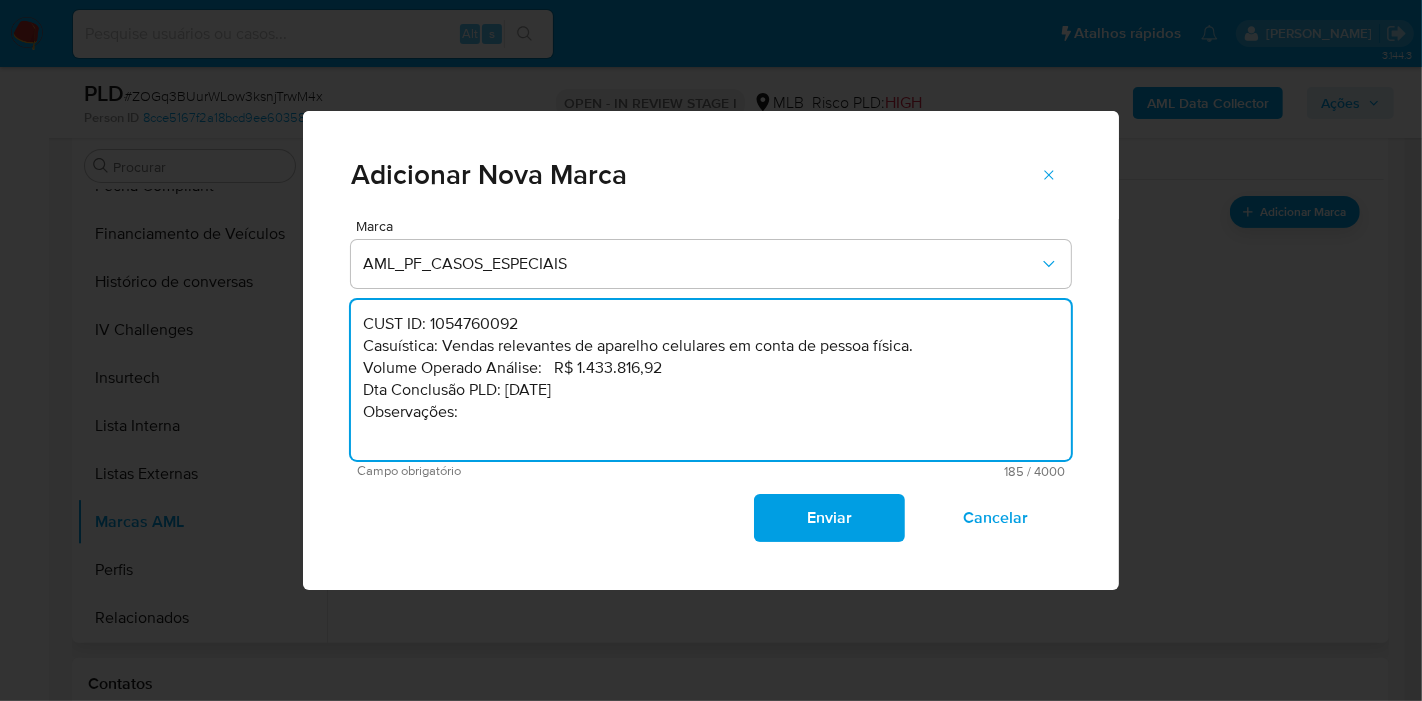 paste on "Vendas relevantes de aparelho celulares em conta de pessoa física." 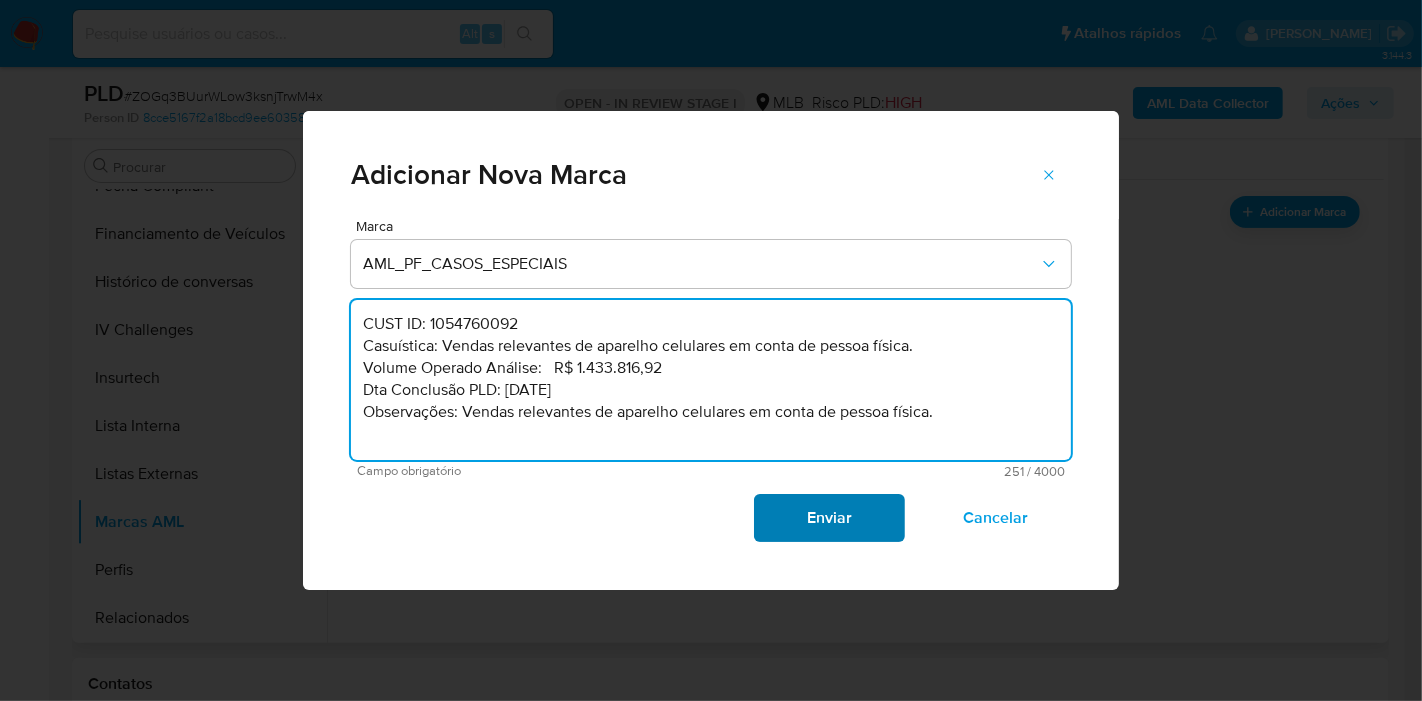 type on "CUST ID: 1054760092
Casuística: Vendas relevantes de aparelho celulares em conta de pessoa física.
Volume Operado Análise:   R$ 1.433.816,92
Dta Conclusão PLD: 08/07/2025
Observações: Vendas relevantes de aparelho celulares em conta de pessoa física." 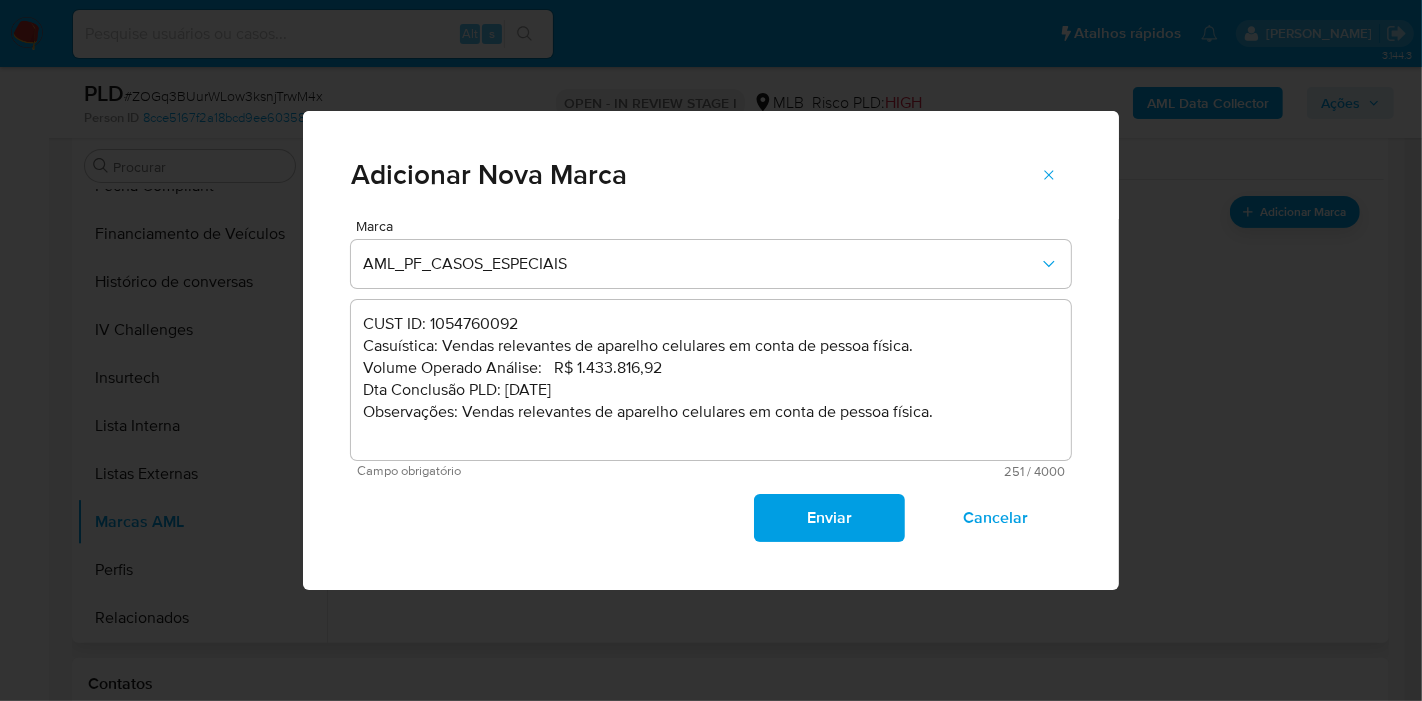 drag, startPoint x: 840, startPoint y: 514, endPoint x: 794, endPoint y: 427, distance: 98.4124 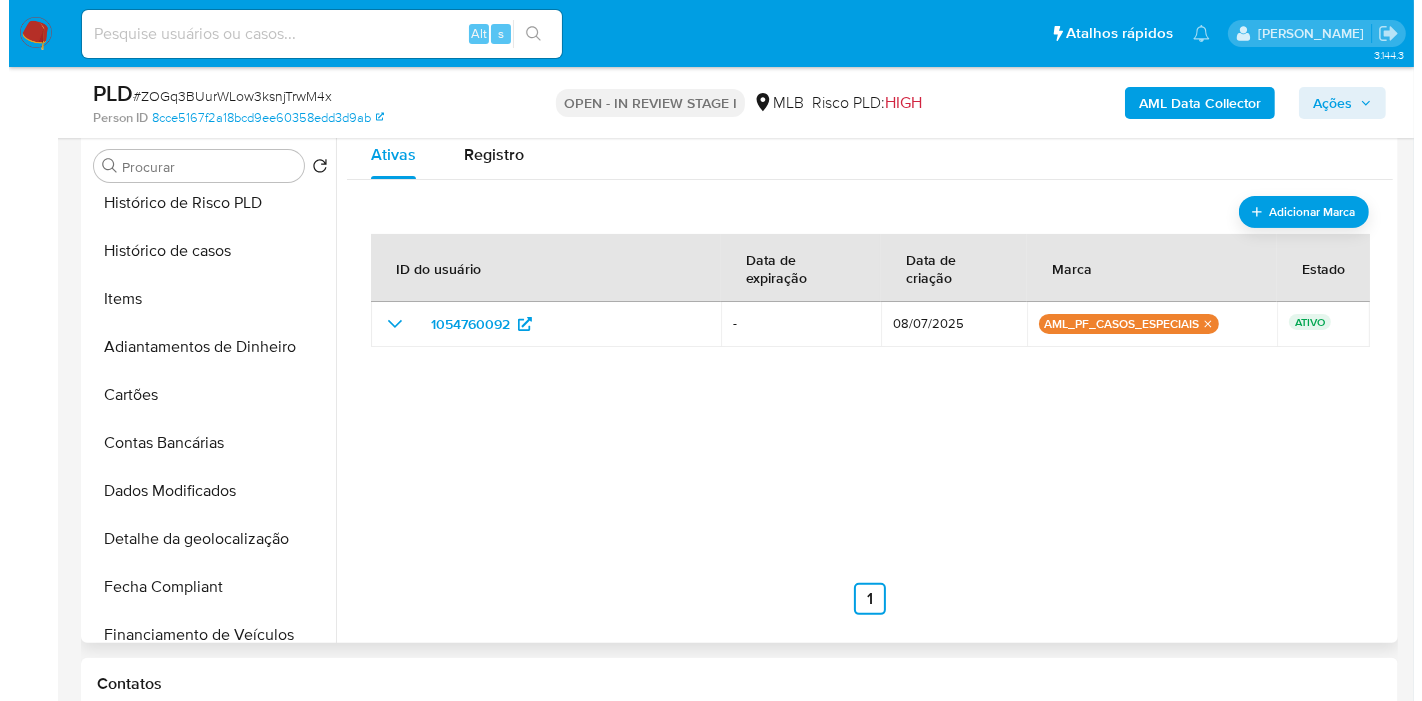 scroll, scrollTop: 400, scrollLeft: 0, axis: vertical 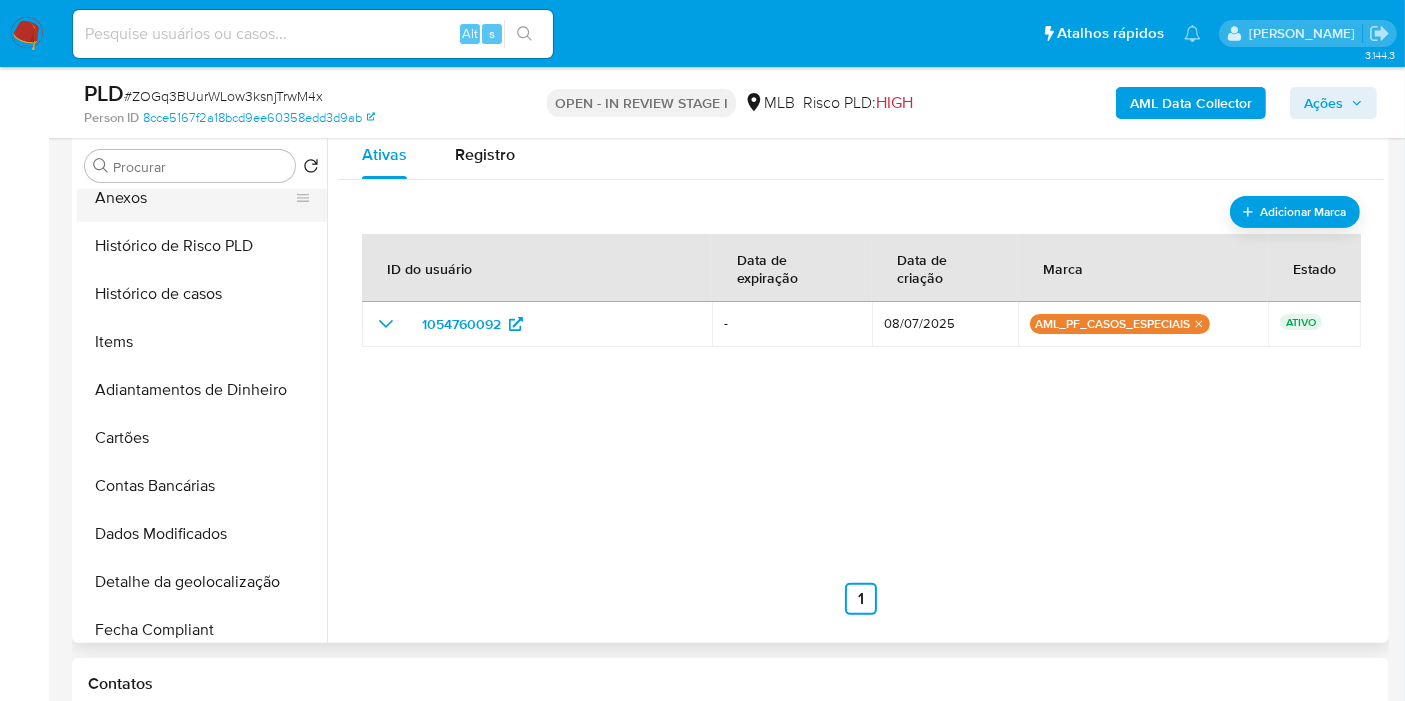 click on "Anexos" at bounding box center [194, 198] 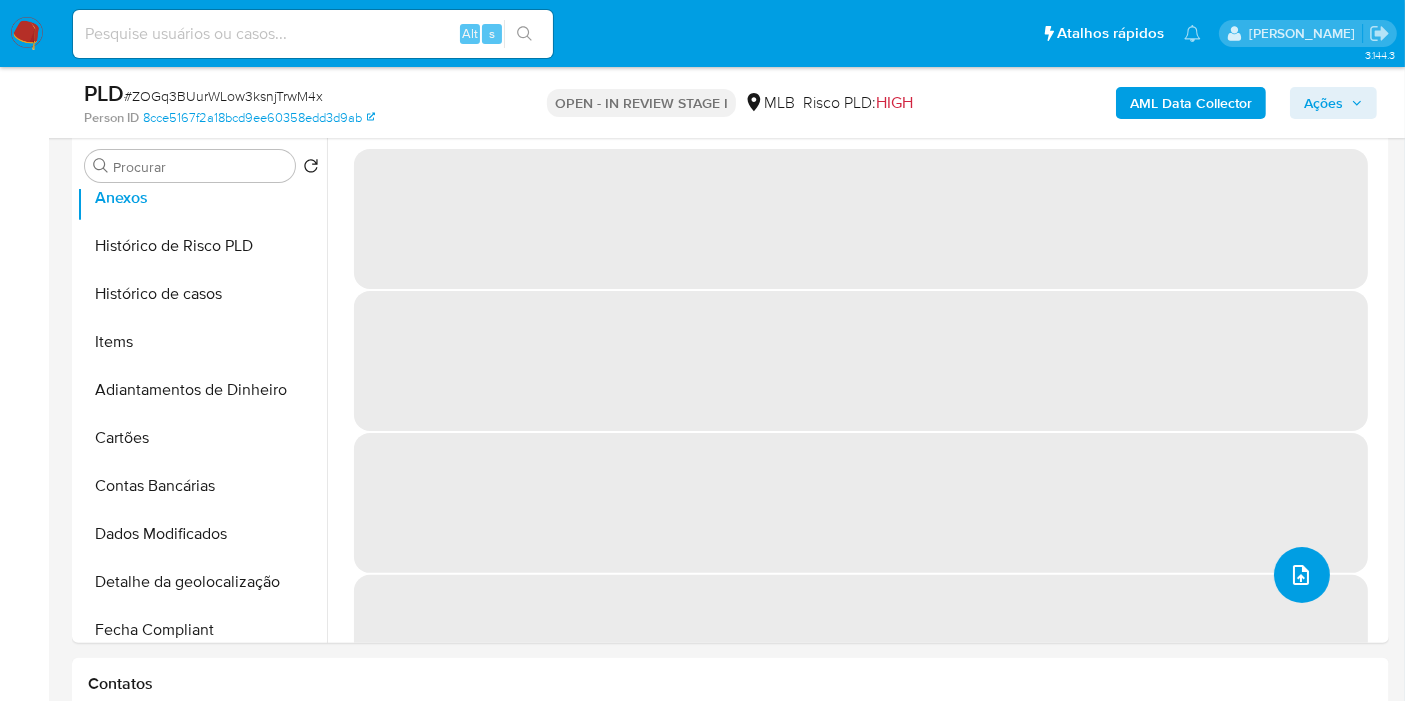 click at bounding box center [1302, 575] 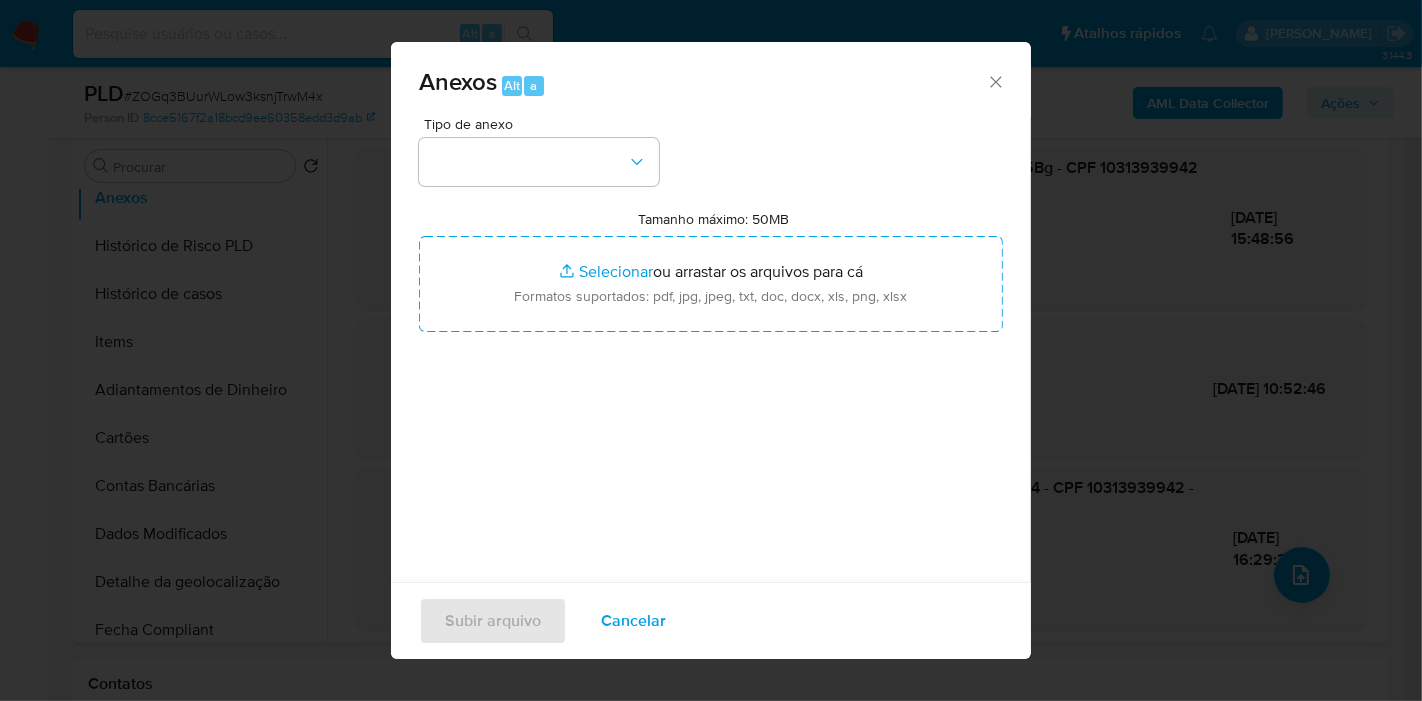 click on "Tipo de anexo" at bounding box center (539, 151) 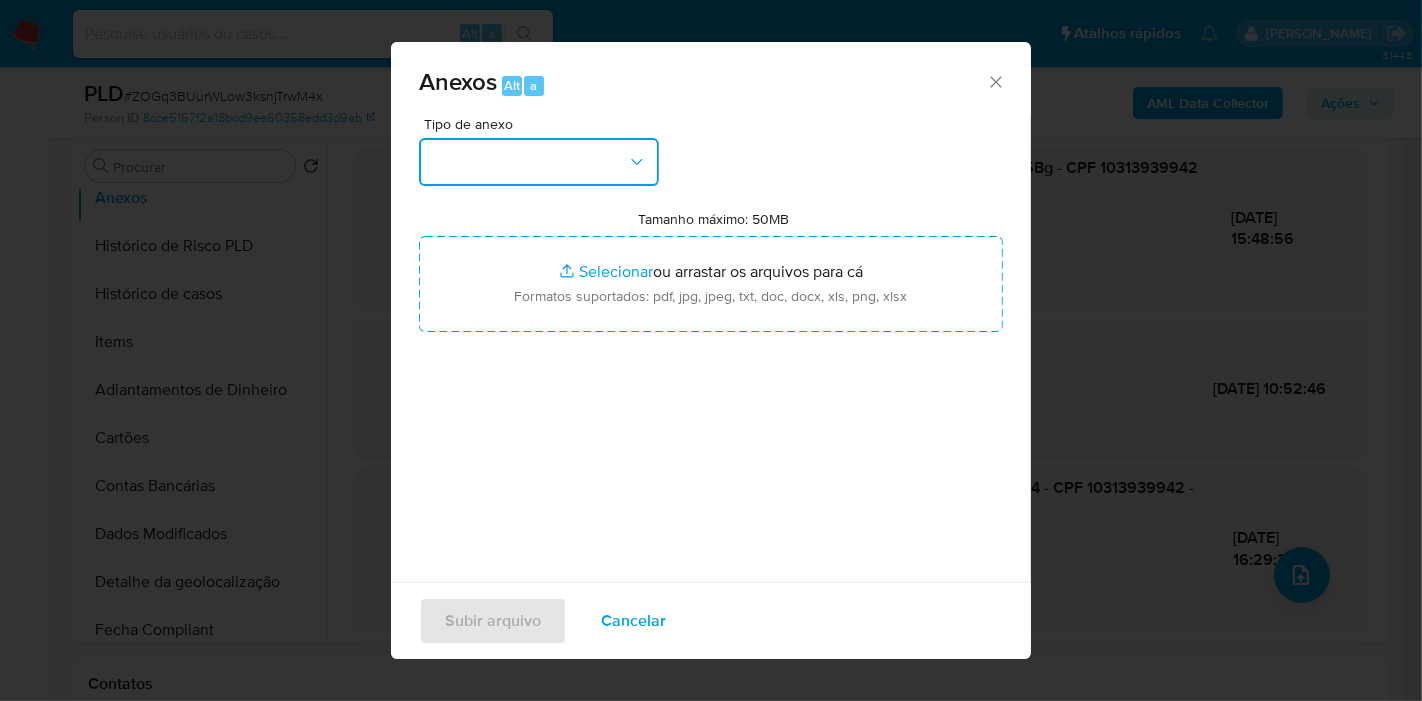 click at bounding box center (539, 162) 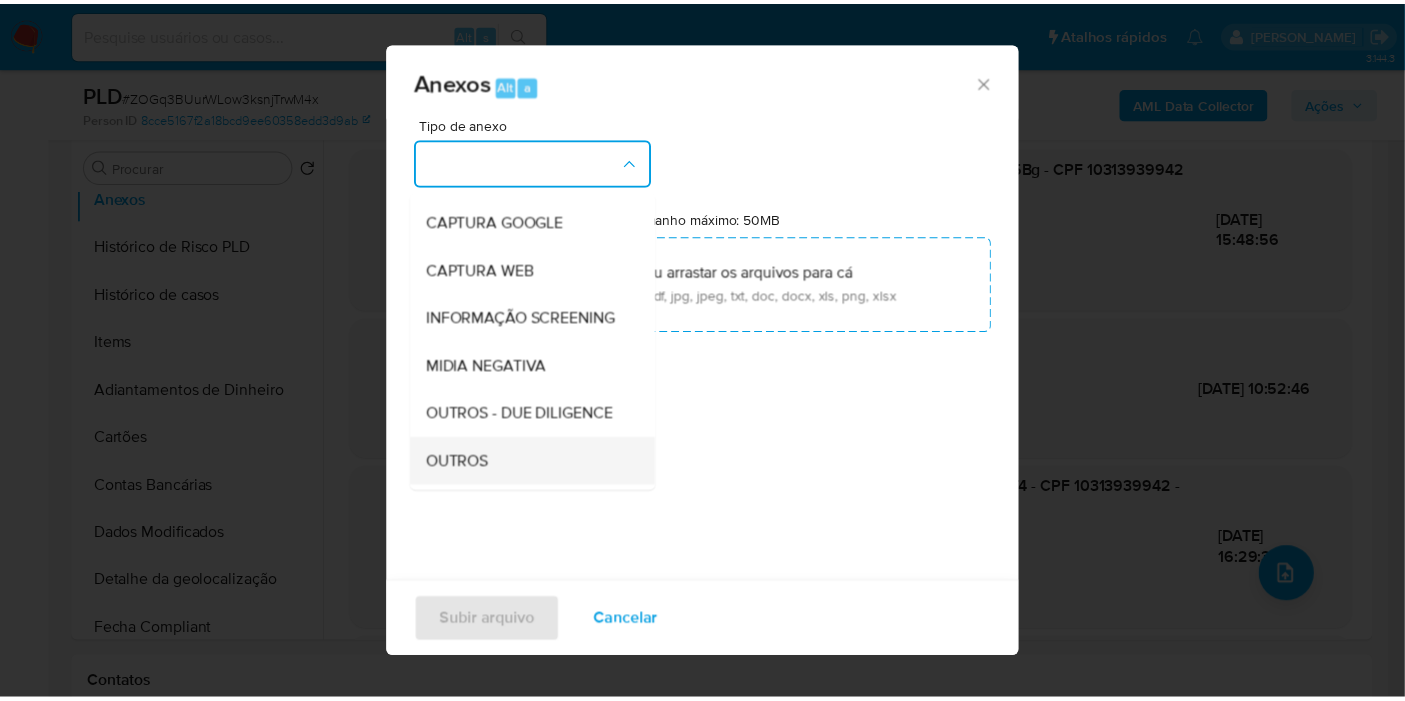 scroll, scrollTop: 222, scrollLeft: 0, axis: vertical 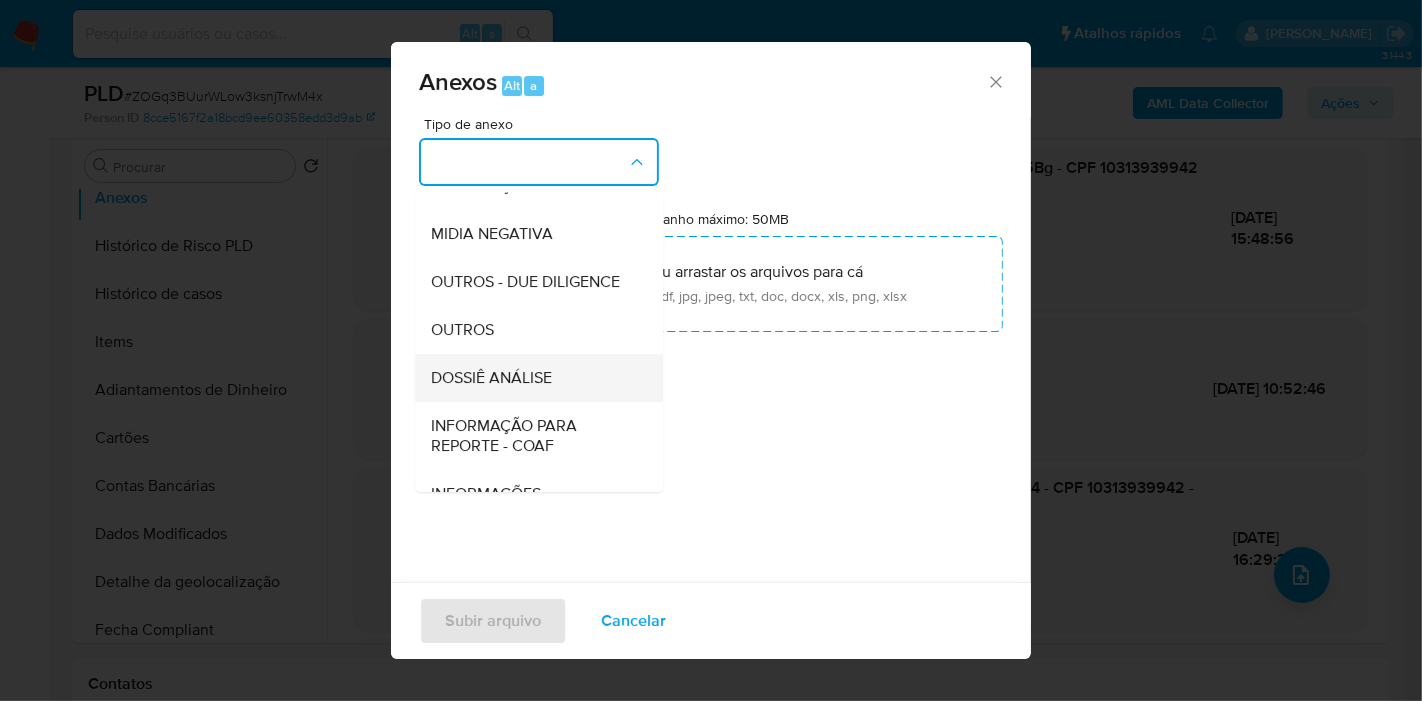 click on "DOSSIÊ ANÁLISE" at bounding box center [491, 378] 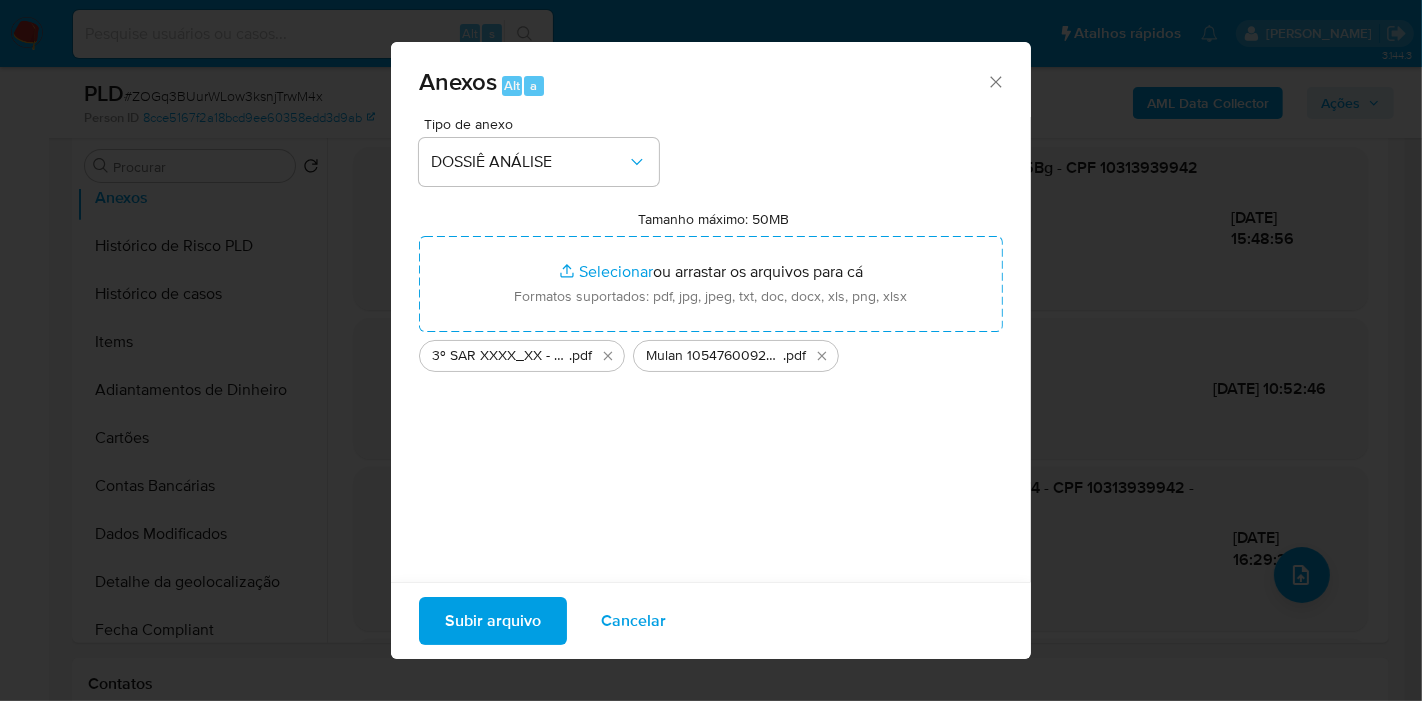 click on "Subir arquivo" at bounding box center (493, 621) 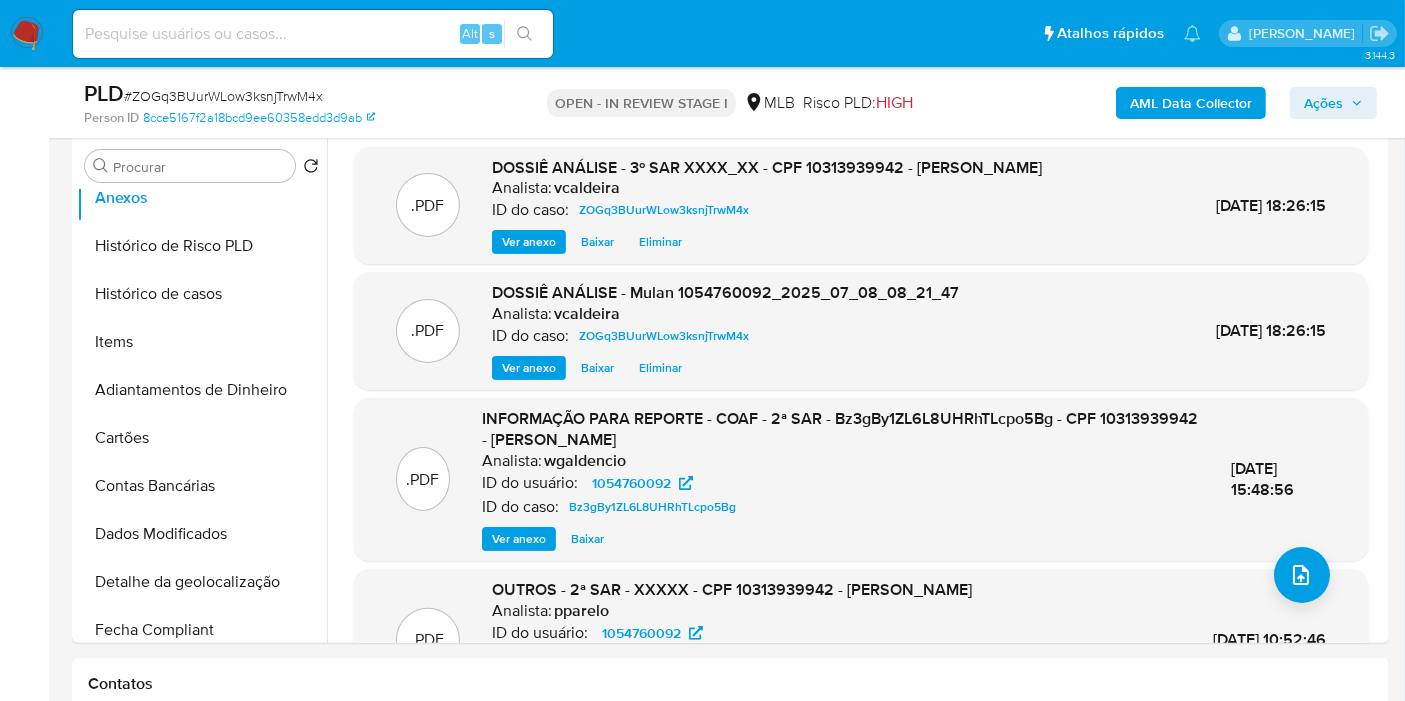 click on "Ações" at bounding box center [1333, 103] 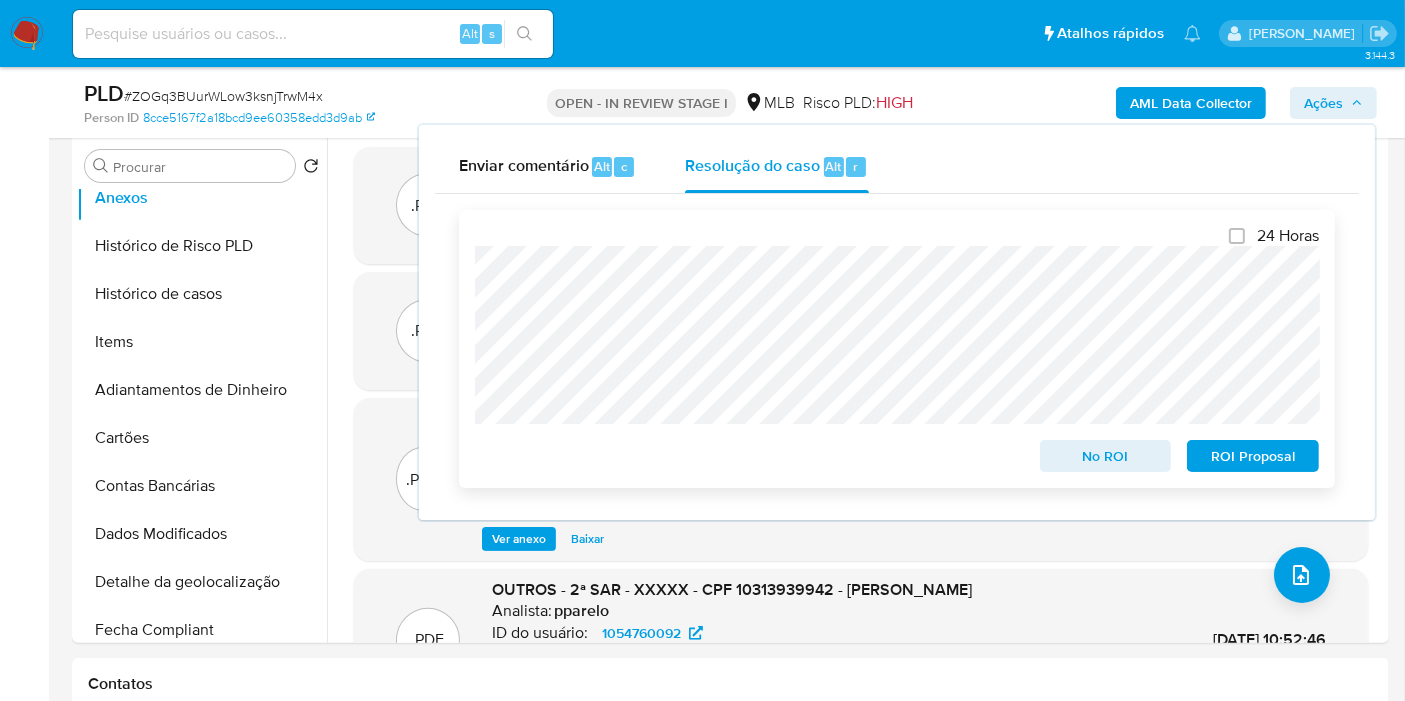 click on "ROI Proposal" at bounding box center [1253, 456] 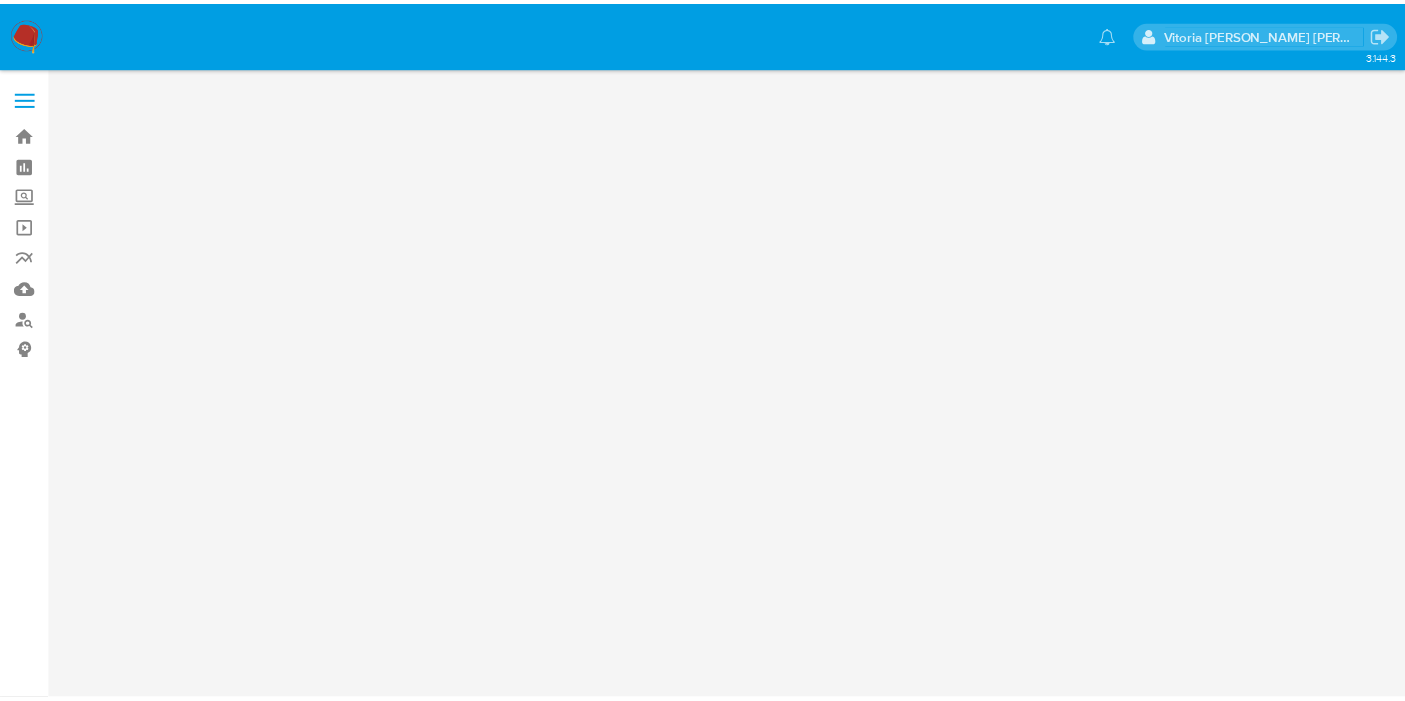 scroll, scrollTop: 0, scrollLeft: 0, axis: both 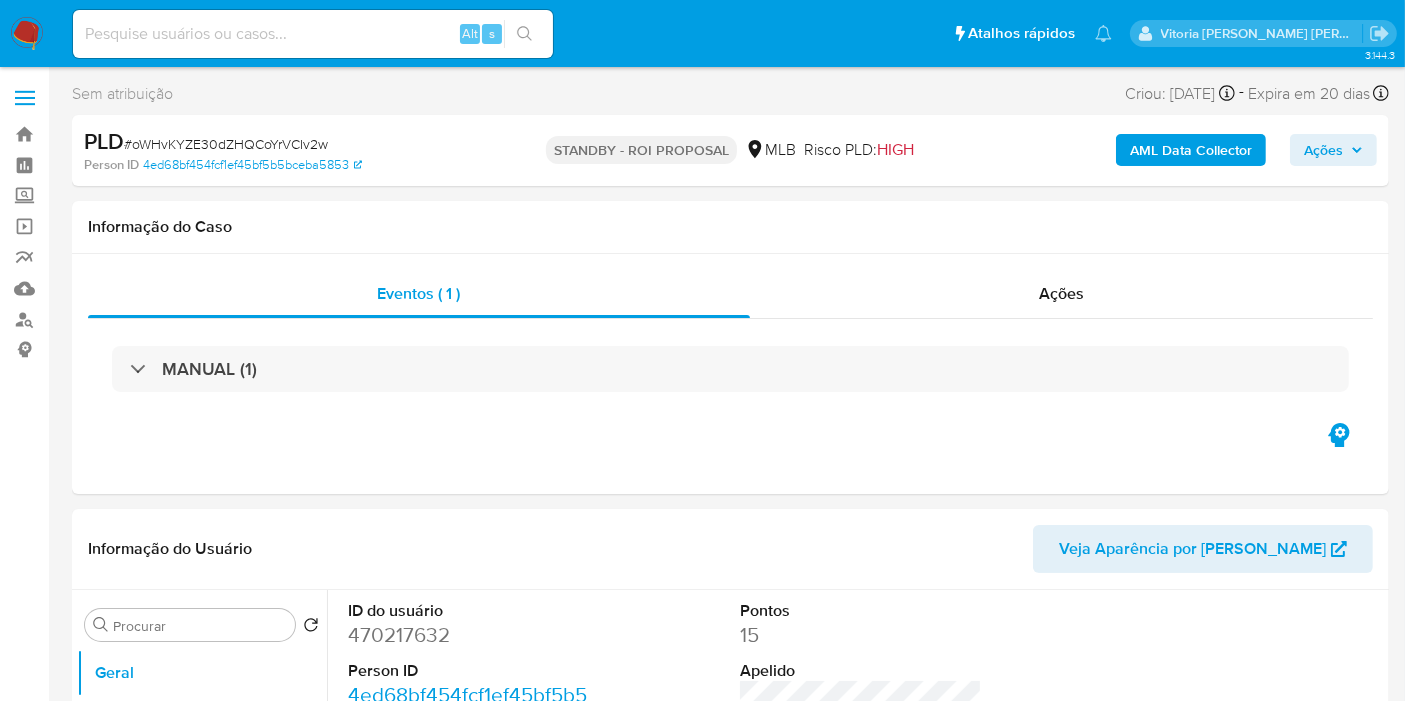 select on "10" 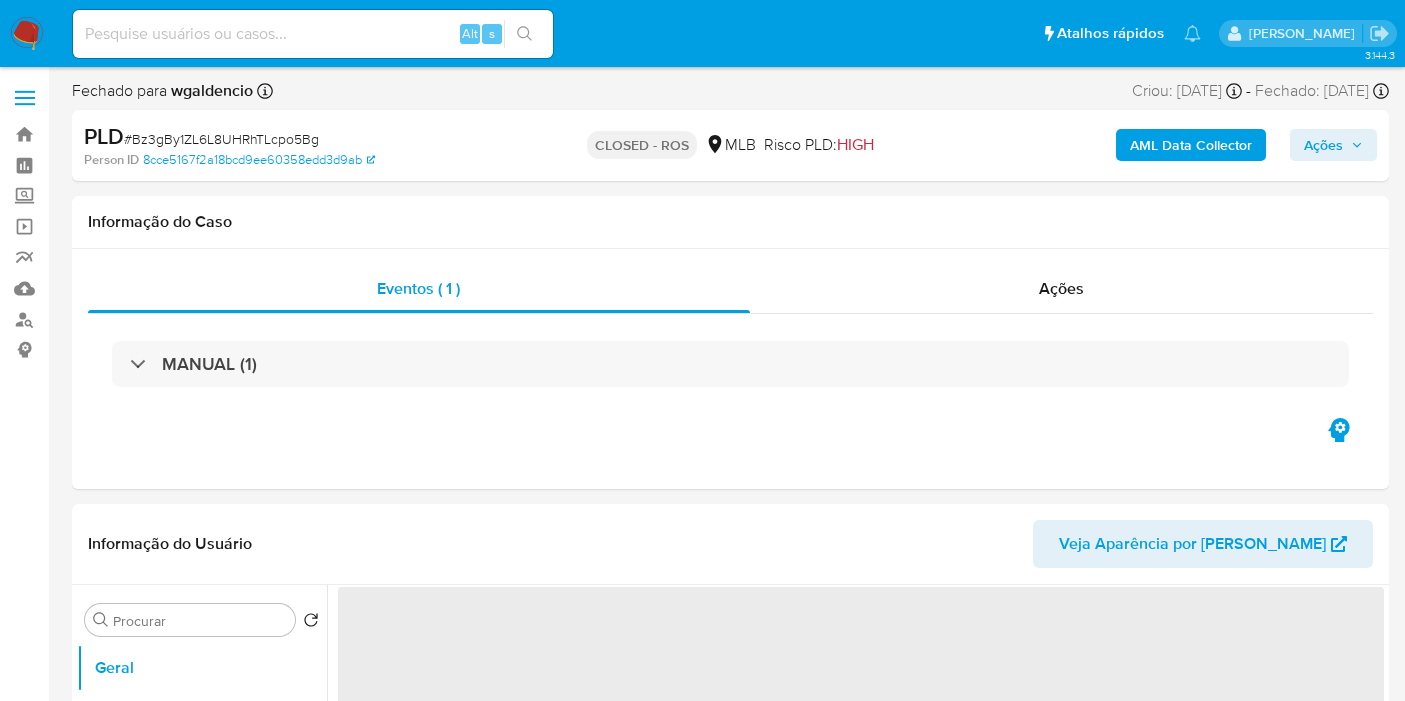 scroll, scrollTop: 0, scrollLeft: 0, axis: both 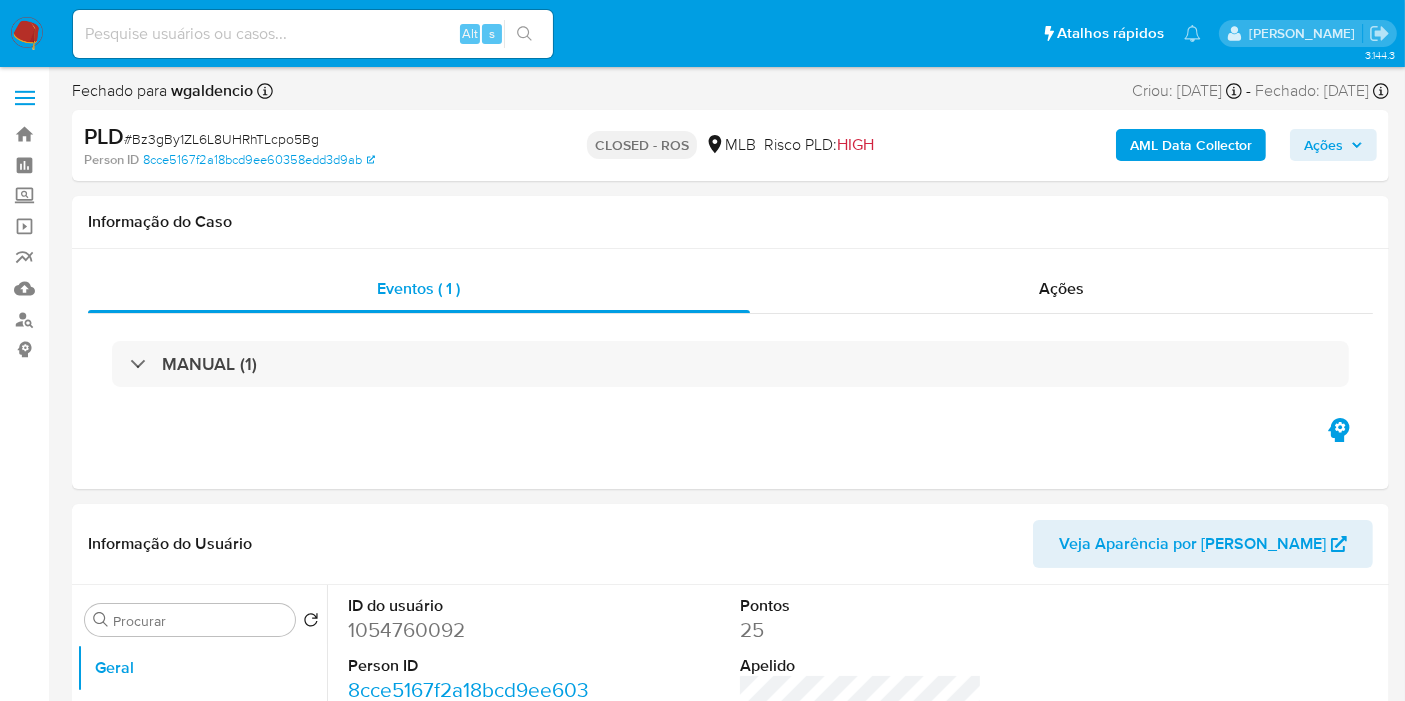 select on "10" 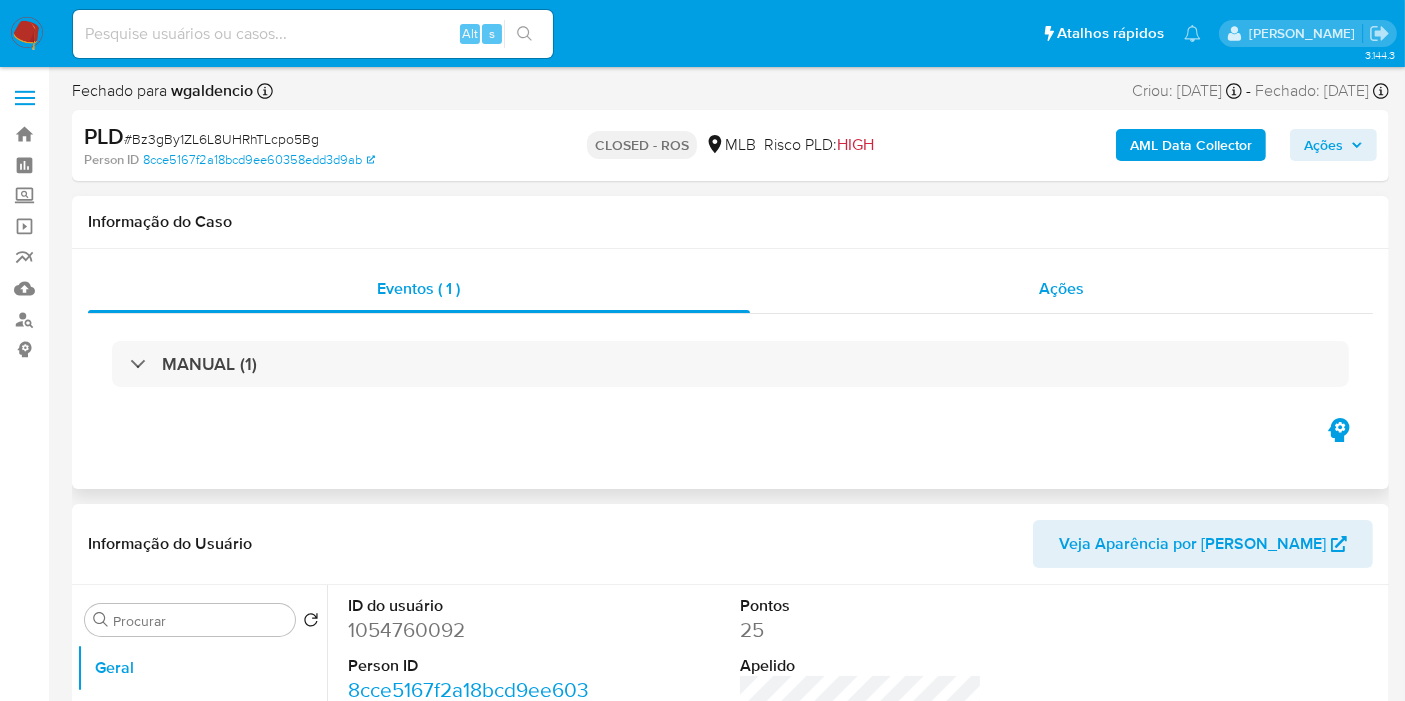 click on "Ações" at bounding box center (1061, 288) 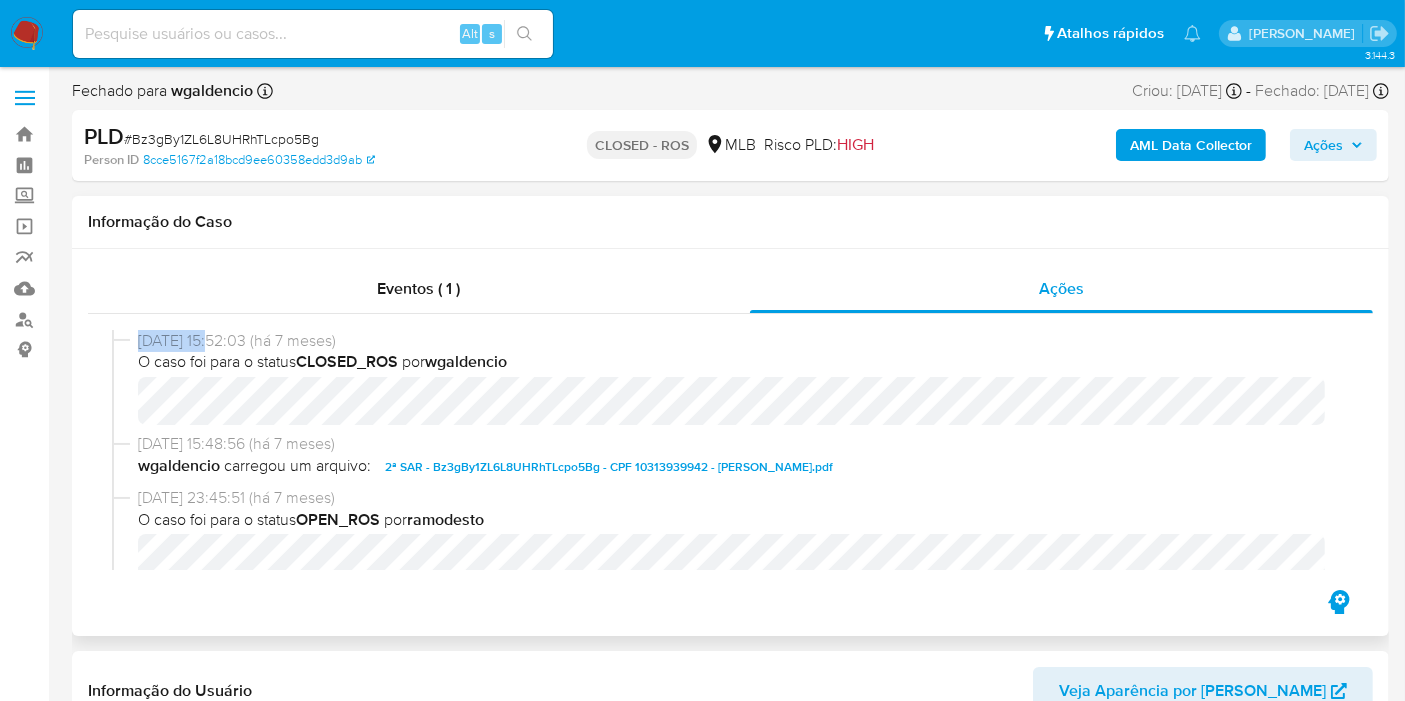 drag, startPoint x: 217, startPoint y: 342, endPoint x: 351, endPoint y: 252, distance: 161.41872 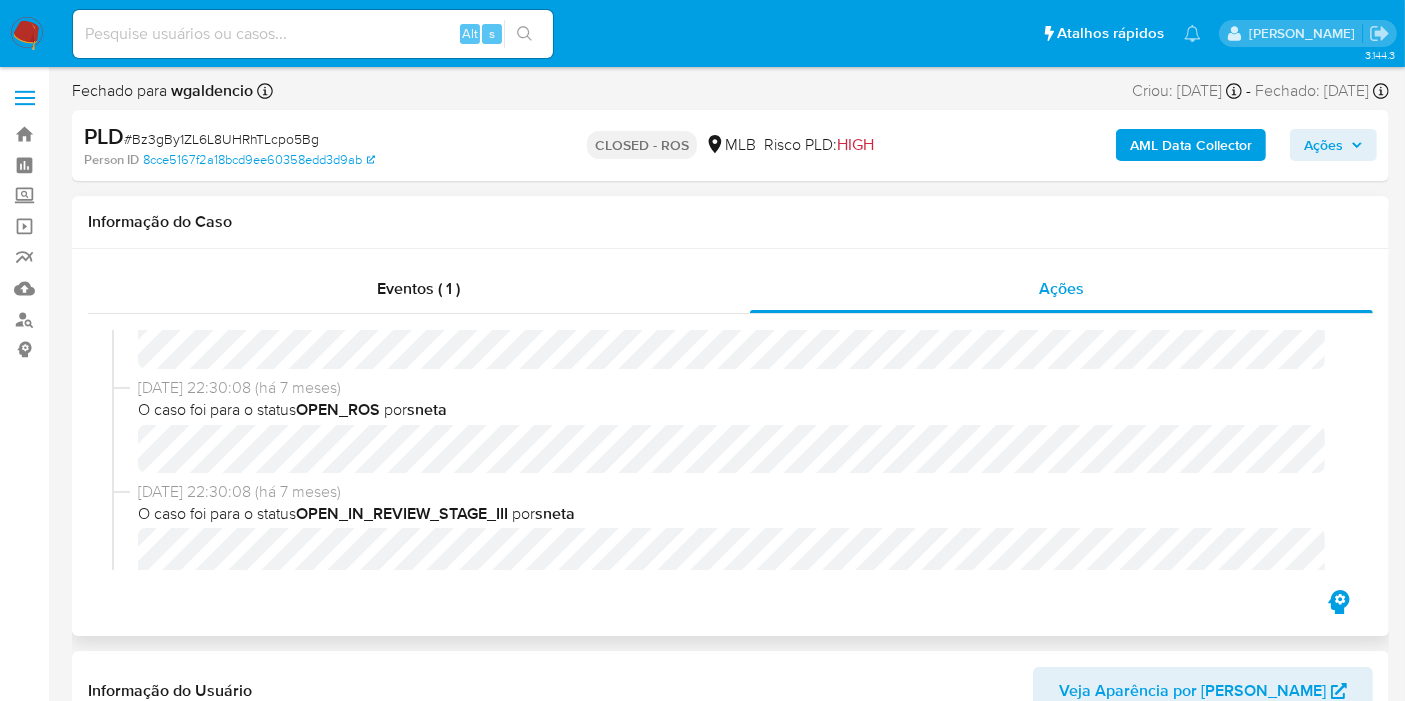 scroll, scrollTop: 777, scrollLeft: 0, axis: vertical 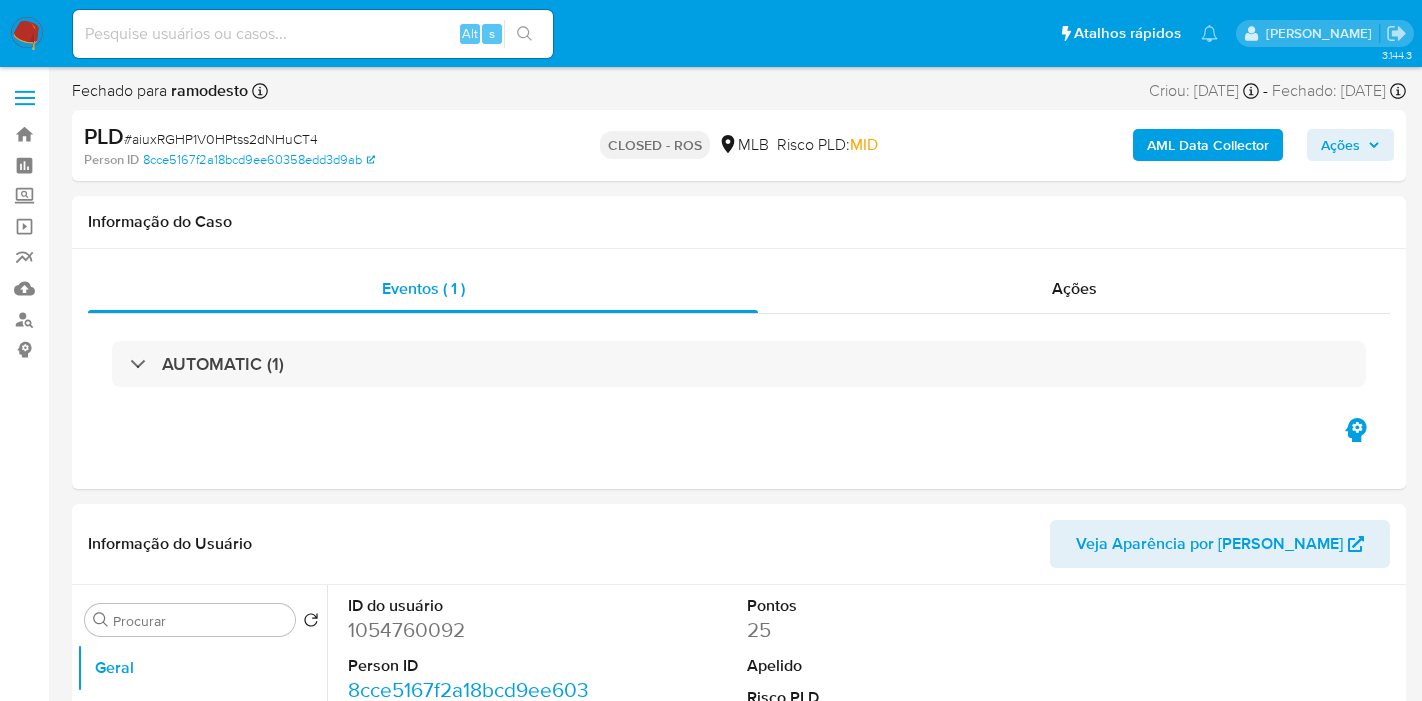 select on "10" 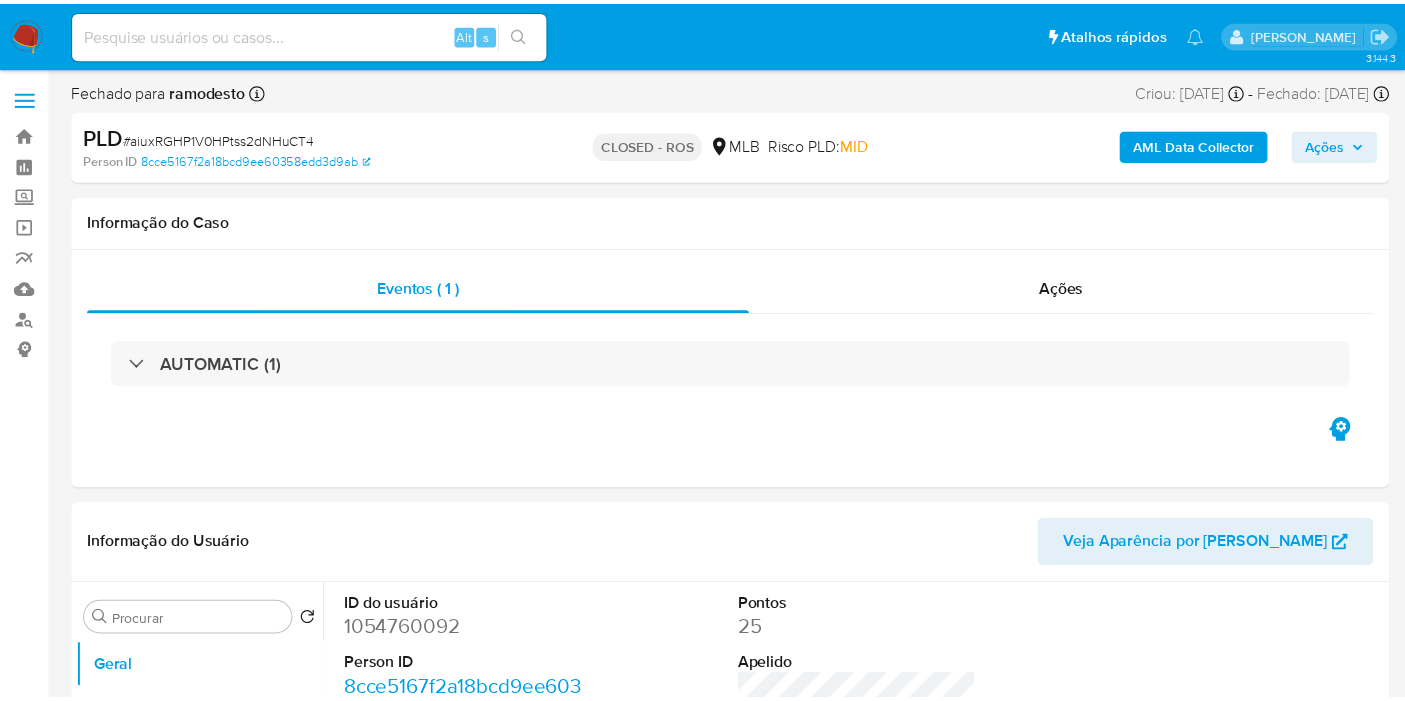 scroll, scrollTop: 0, scrollLeft: 0, axis: both 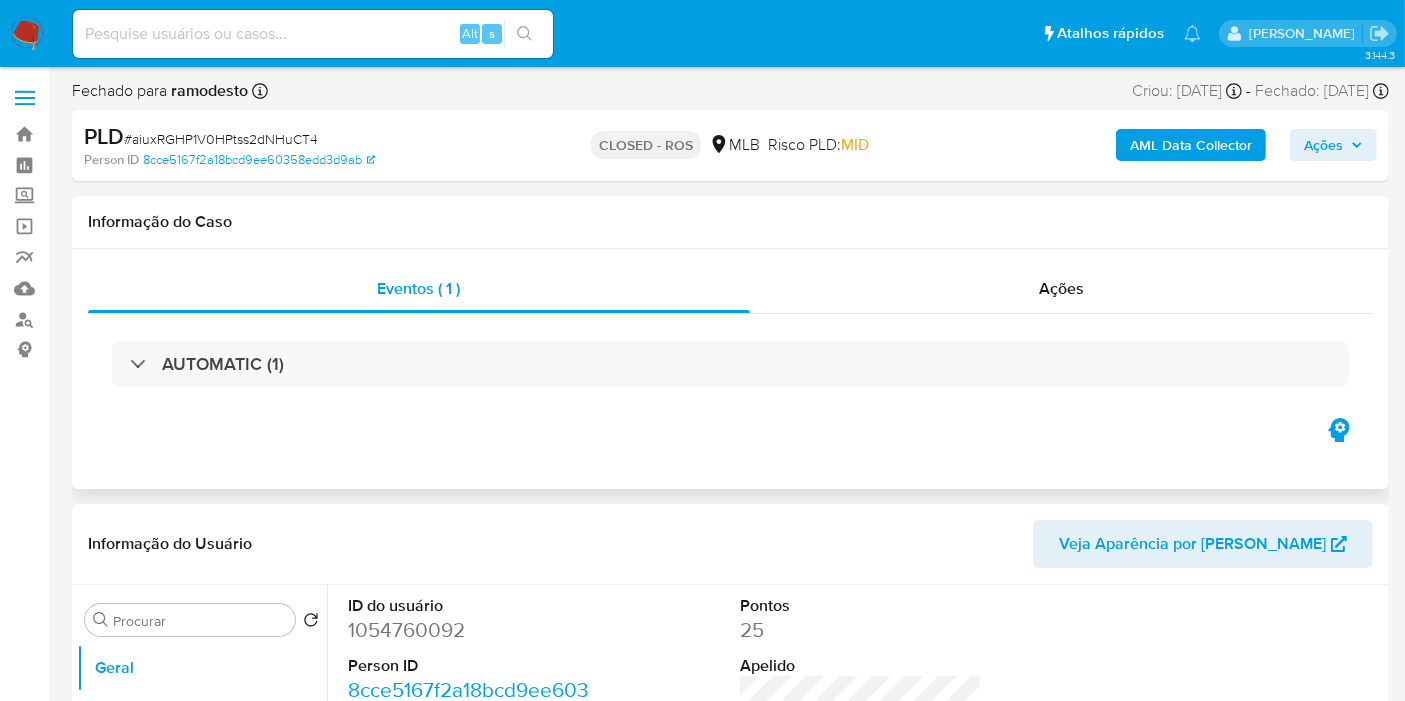drag, startPoint x: 1063, startPoint y: 274, endPoint x: 635, endPoint y: 314, distance: 429.86508 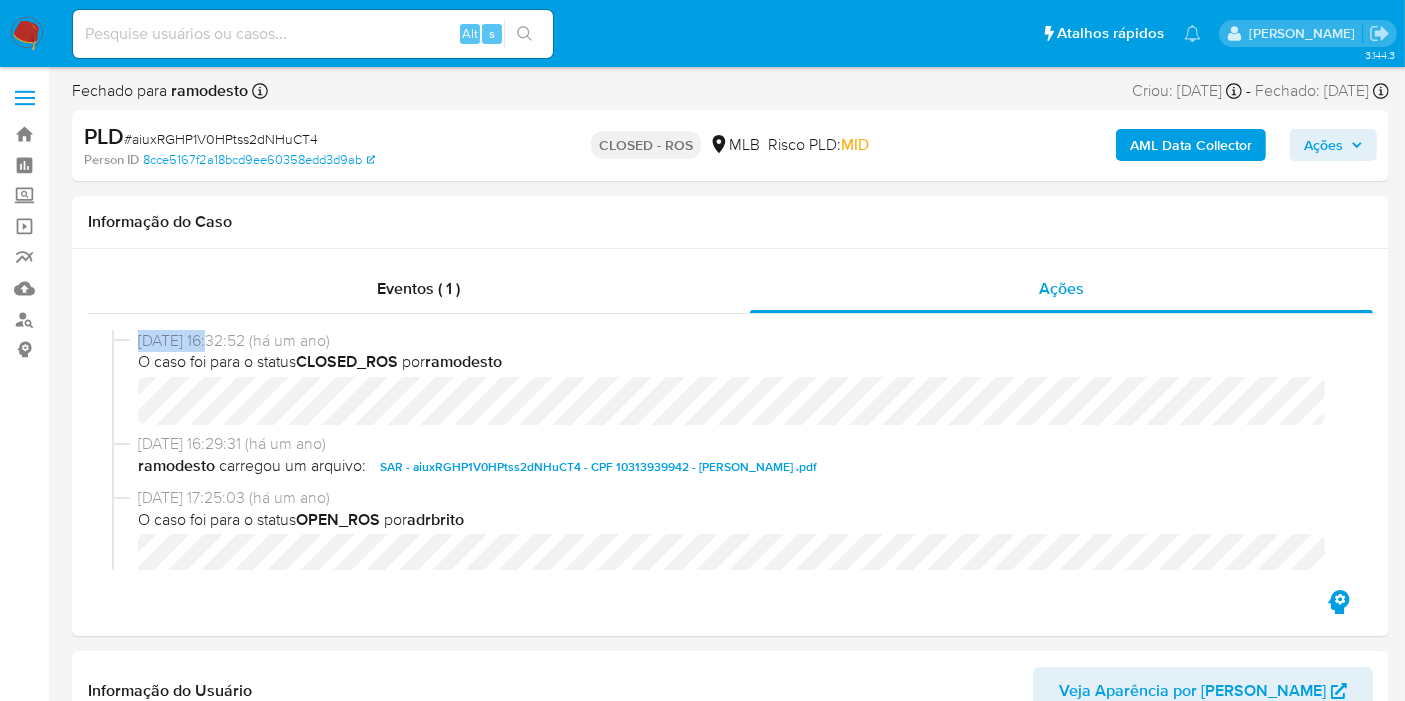 drag, startPoint x: 219, startPoint y: 342, endPoint x: 437, endPoint y: 78, distance: 342.37405 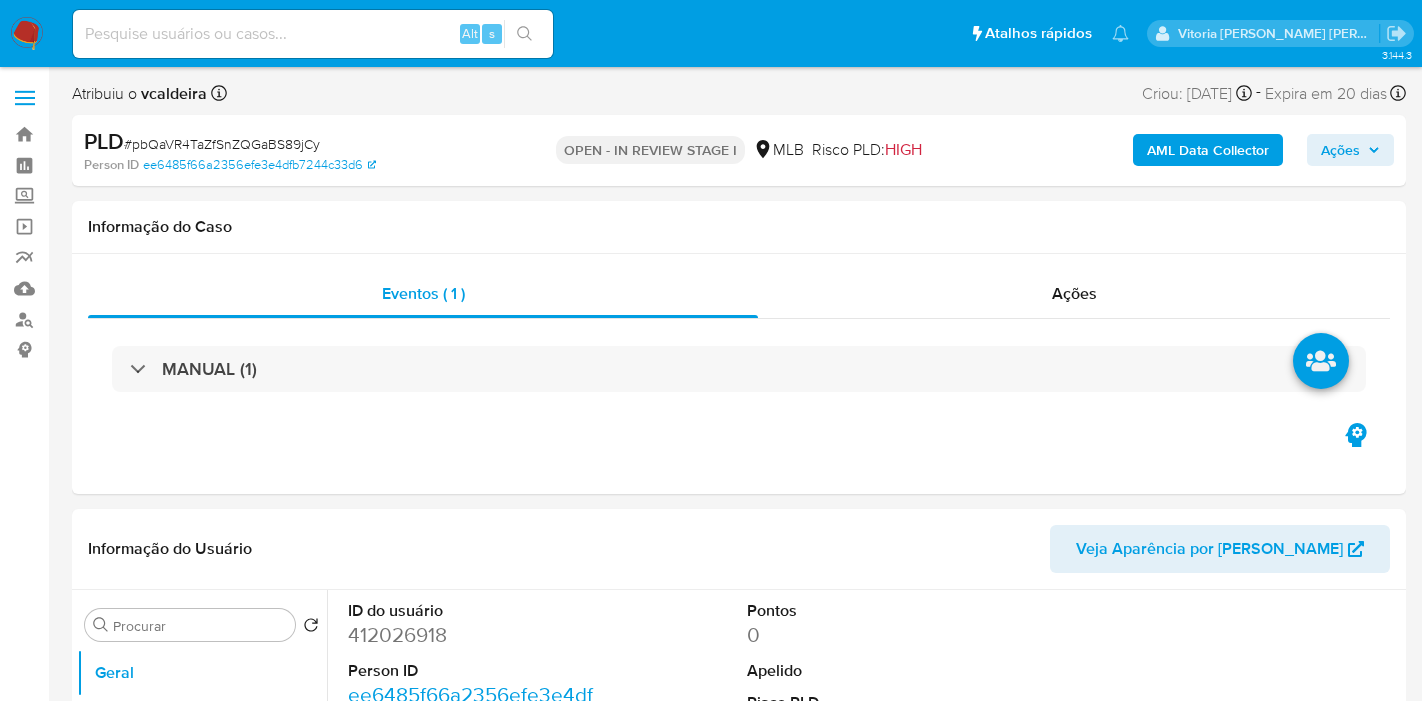 select on "10" 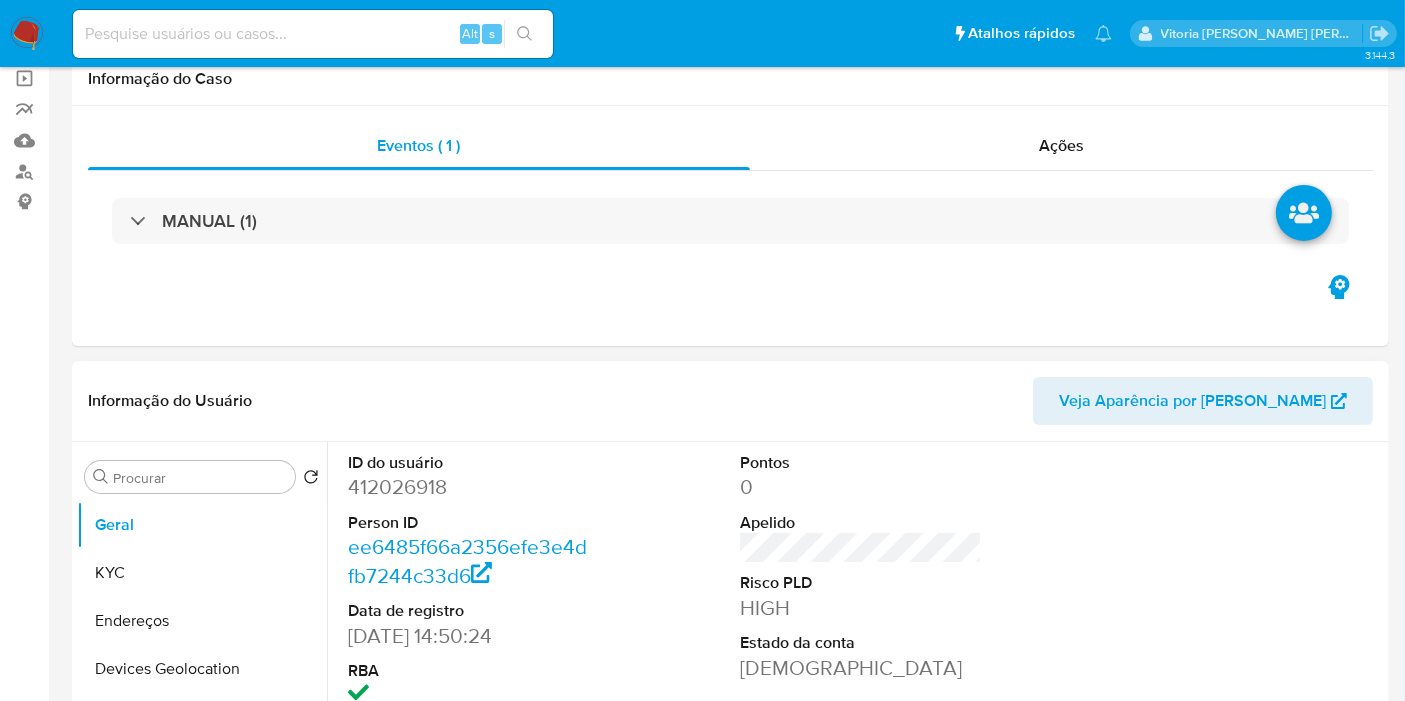 scroll, scrollTop: 333, scrollLeft: 0, axis: vertical 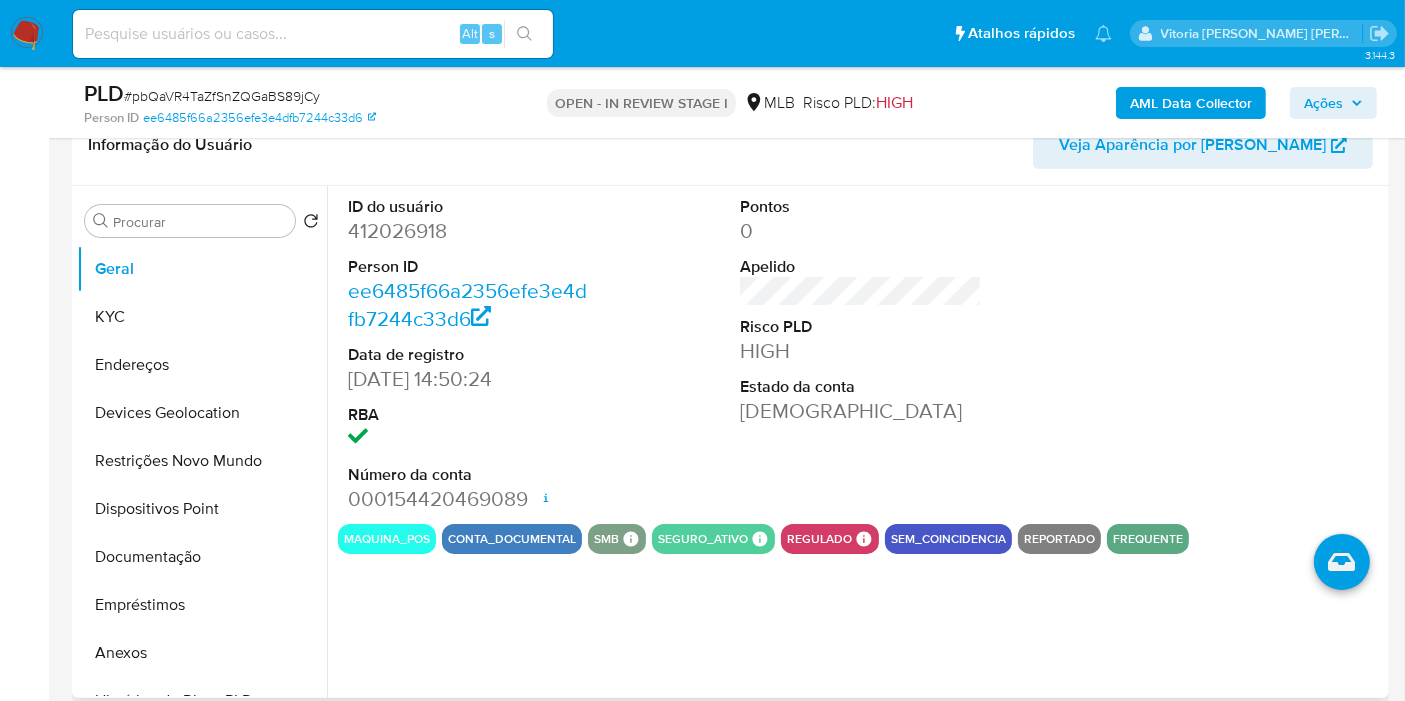 click on "412026918" at bounding box center (469, 231) 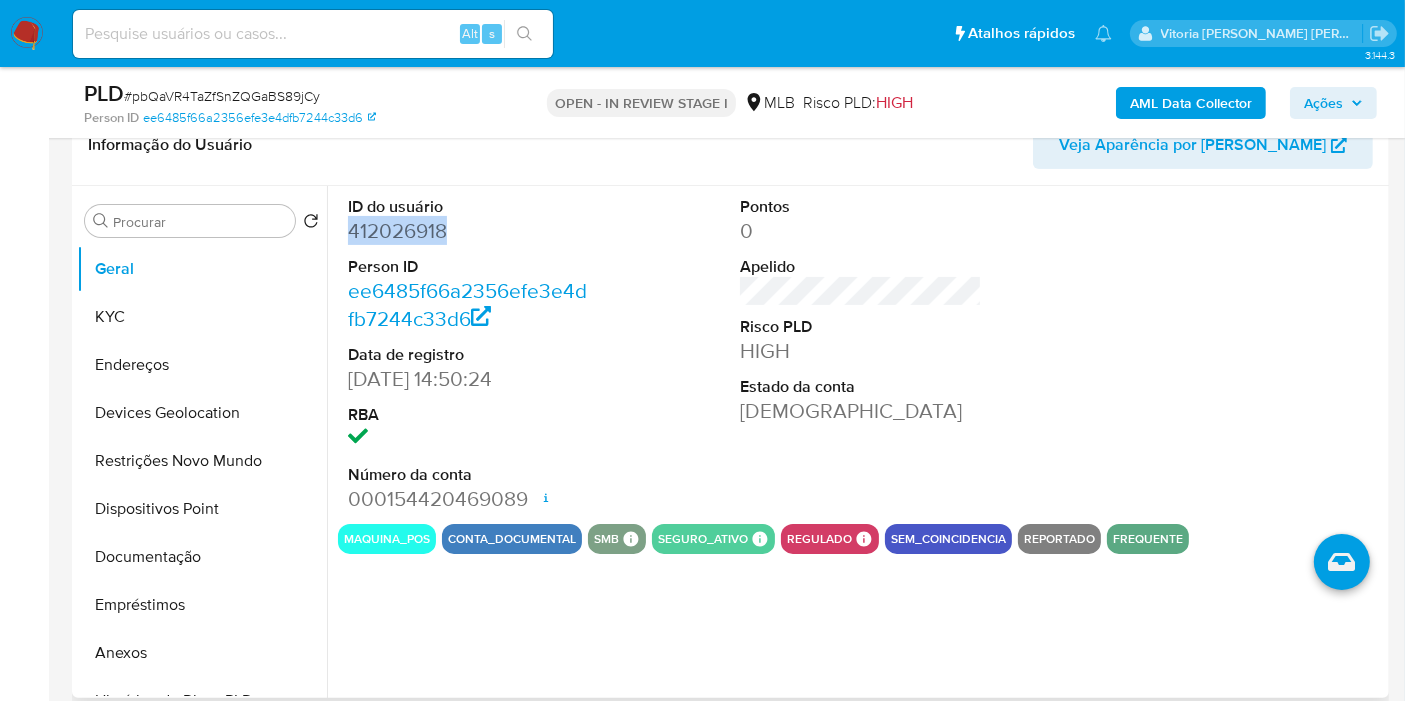 click on "412026918" at bounding box center [469, 231] 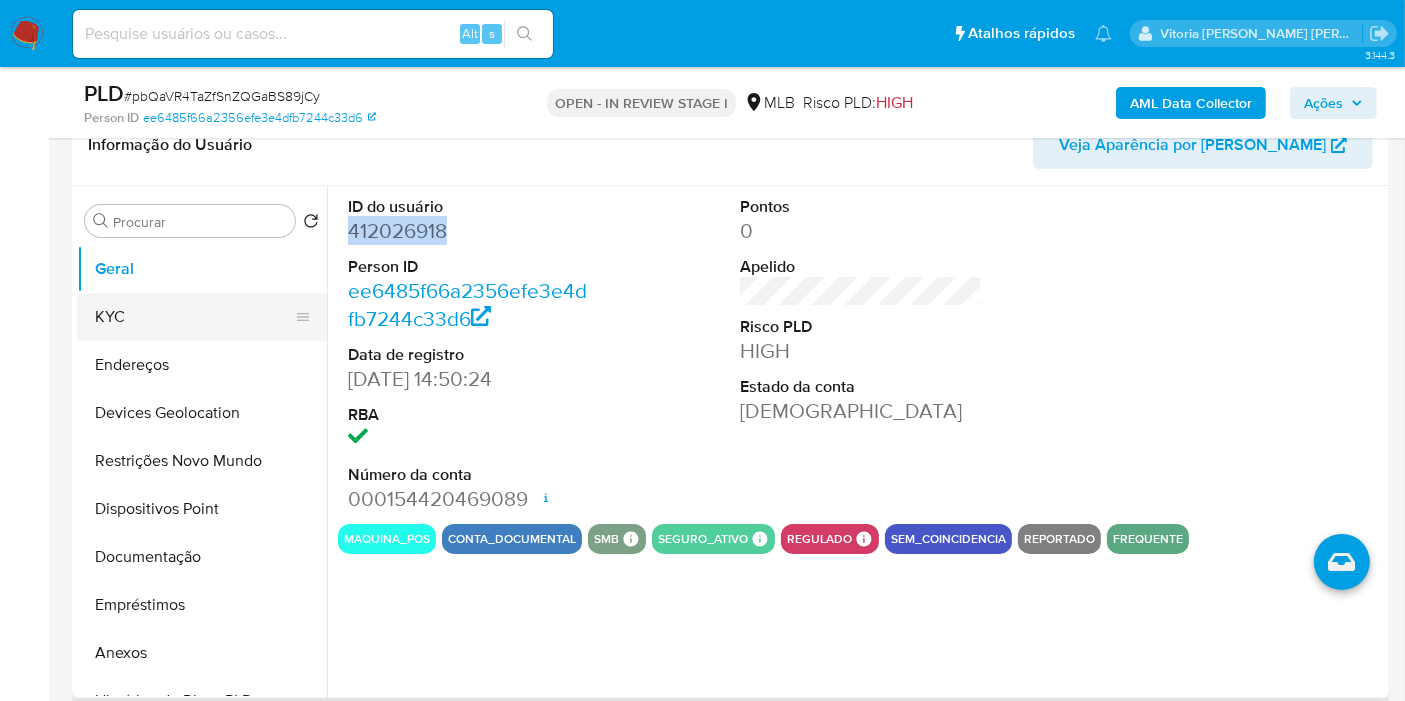 drag, startPoint x: 156, startPoint y: 308, endPoint x: 310, endPoint y: 307, distance: 154.00325 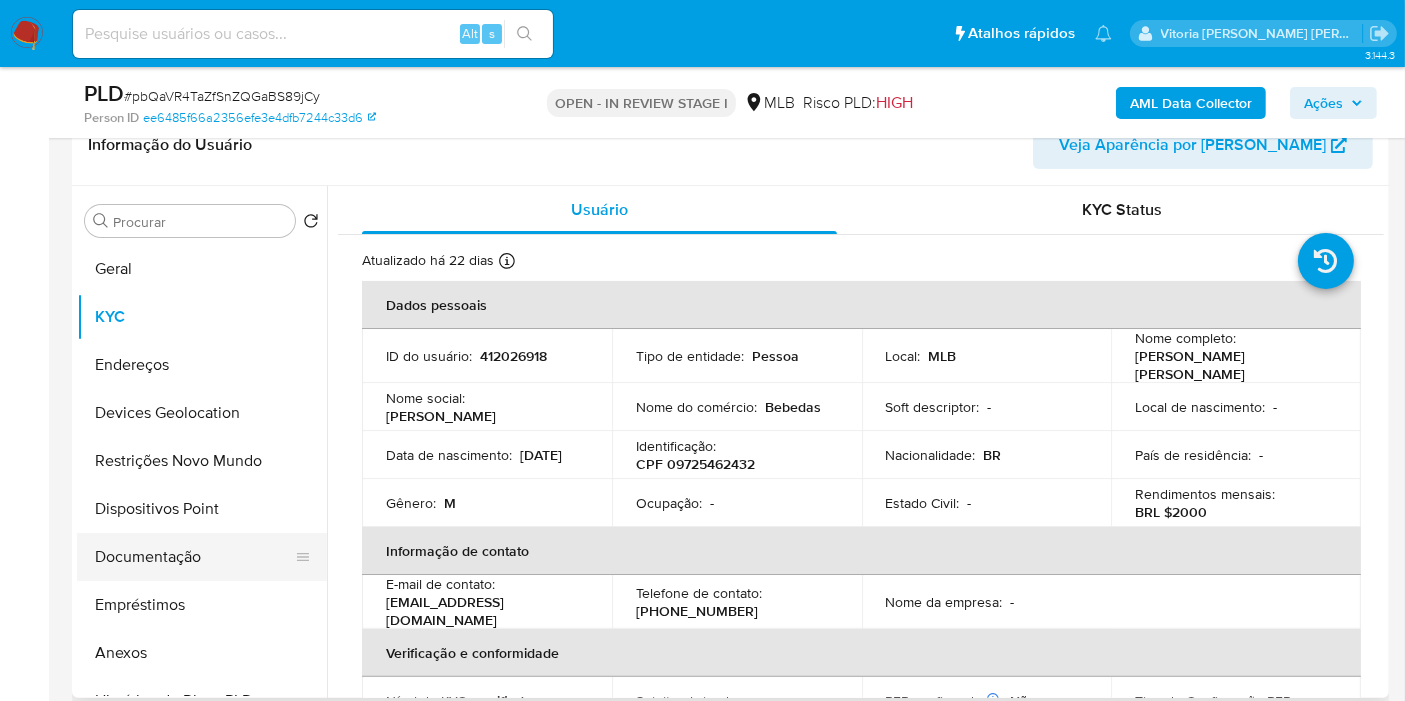 click on "Documentação" at bounding box center [194, 557] 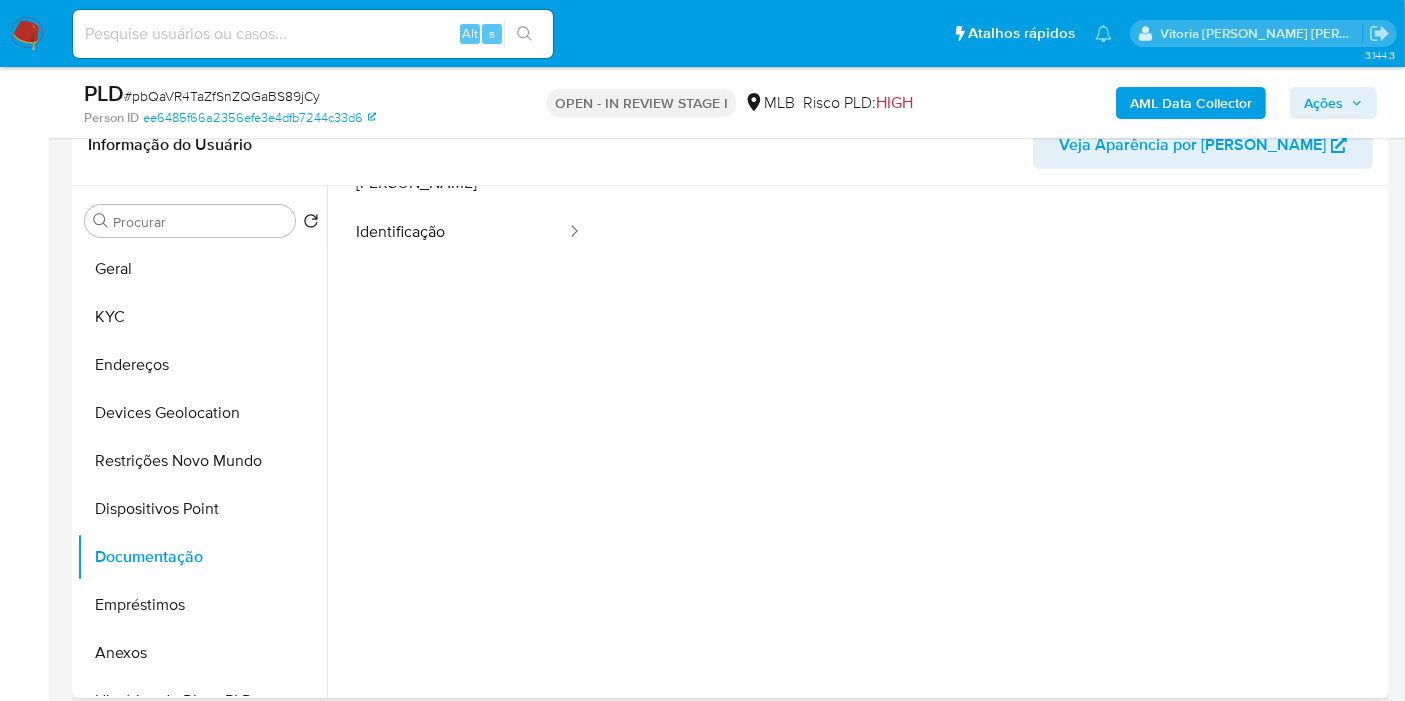 scroll, scrollTop: 162, scrollLeft: 0, axis: vertical 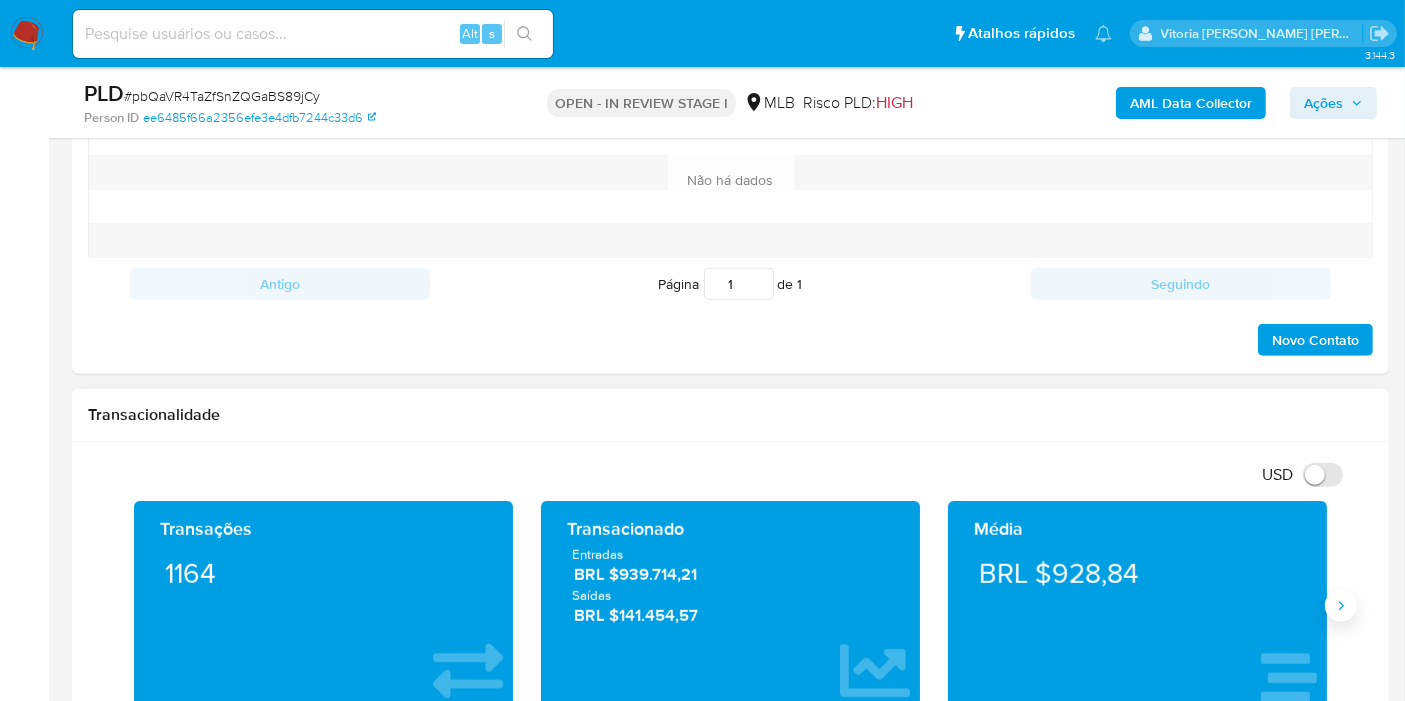 click at bounding box center [1341, 606] 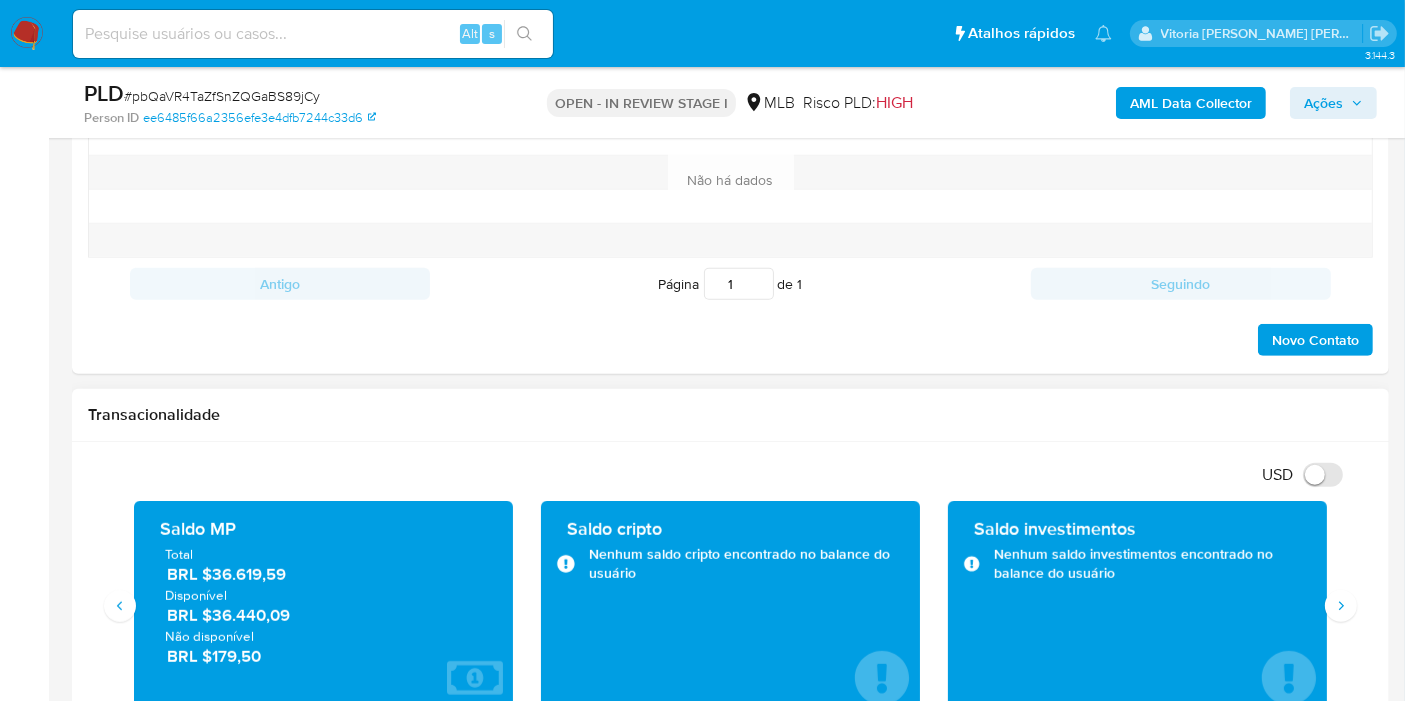 drag, startPoint x: 259, startPoint y: 612, endPoint x: 214, endPoint y: 613, distance: 45.01111 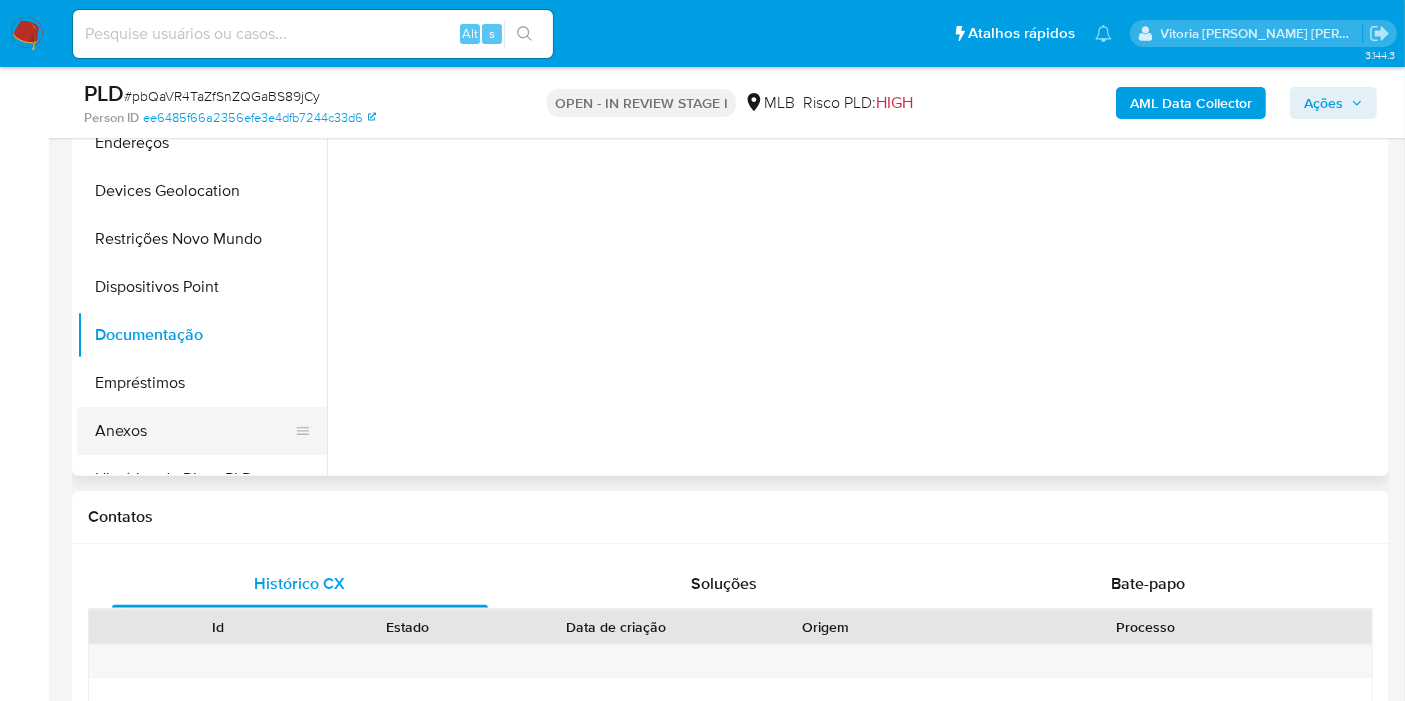 scroll, scrollTop: 333, scrollLeft: 0, axis: vertical 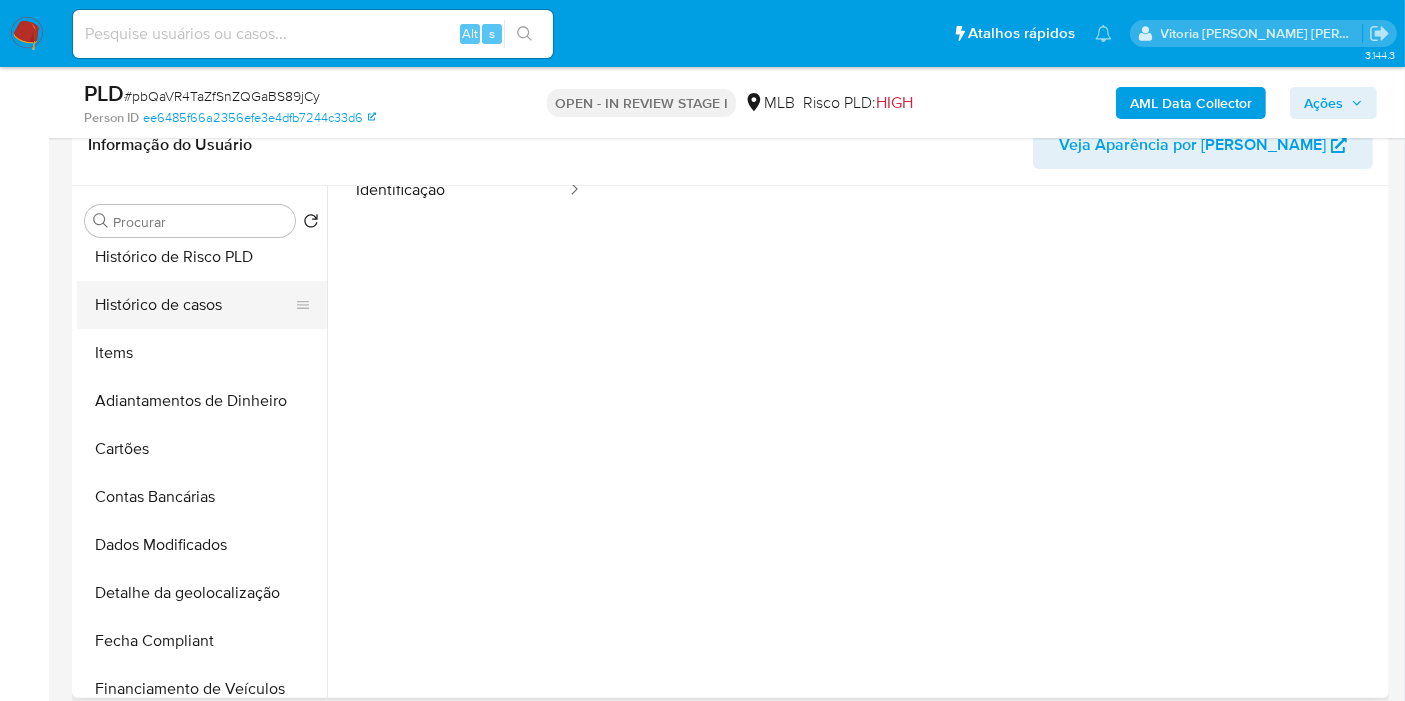 click on "Histórico de casos" at bounding box center (194, 305) 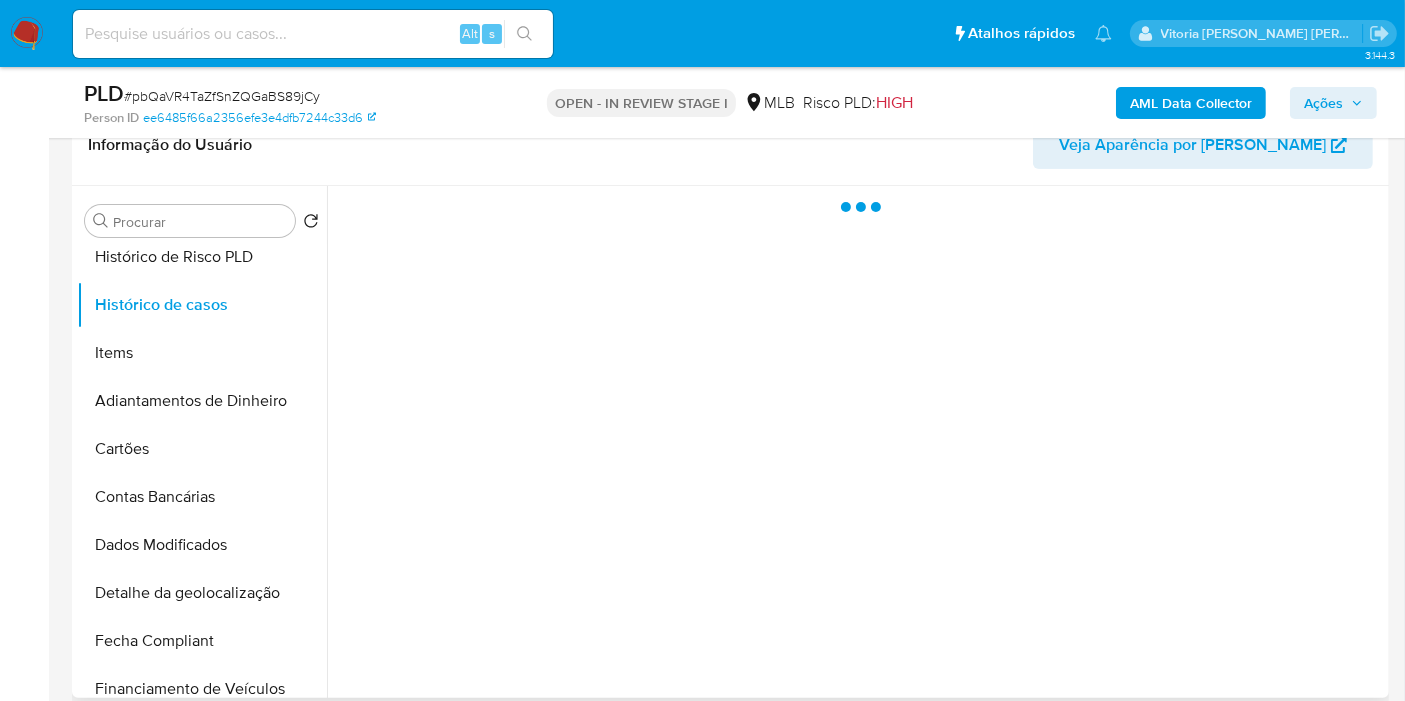 scroll, scrollTop: 0, scrollLeft: 0, axis: both 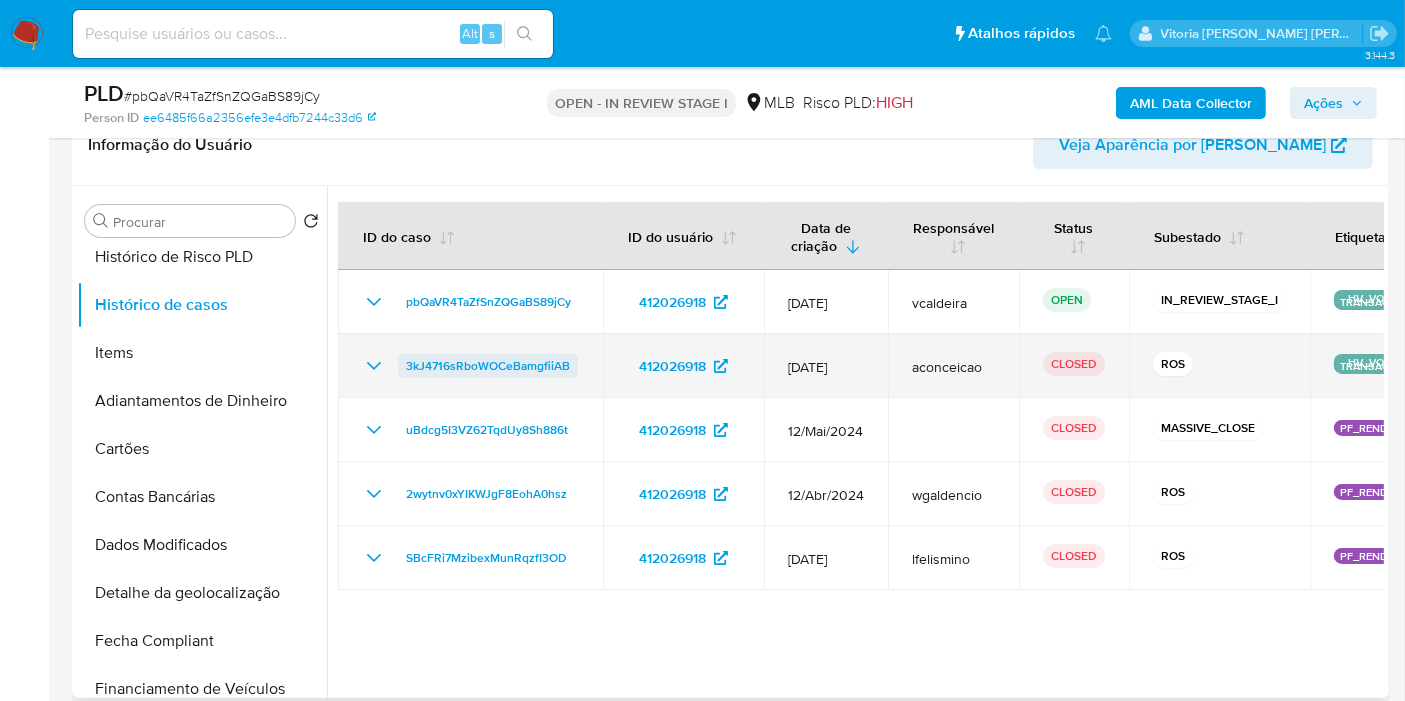 click on "3kJ4716sRboWOCeBamgfiiAB" at bounding box center (488, 366) 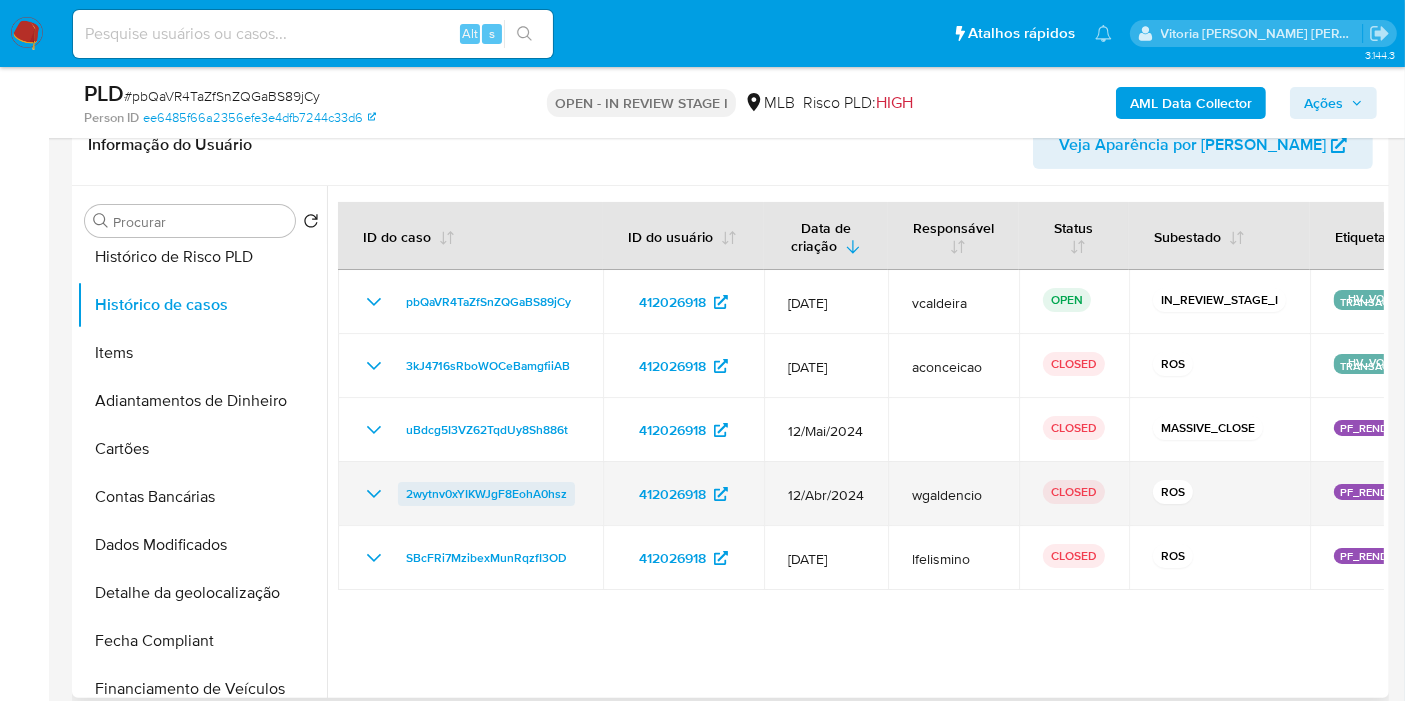 click on "2wytnv0xYIKWJgF8EohA0hsz" at bounding box center [486, 494] 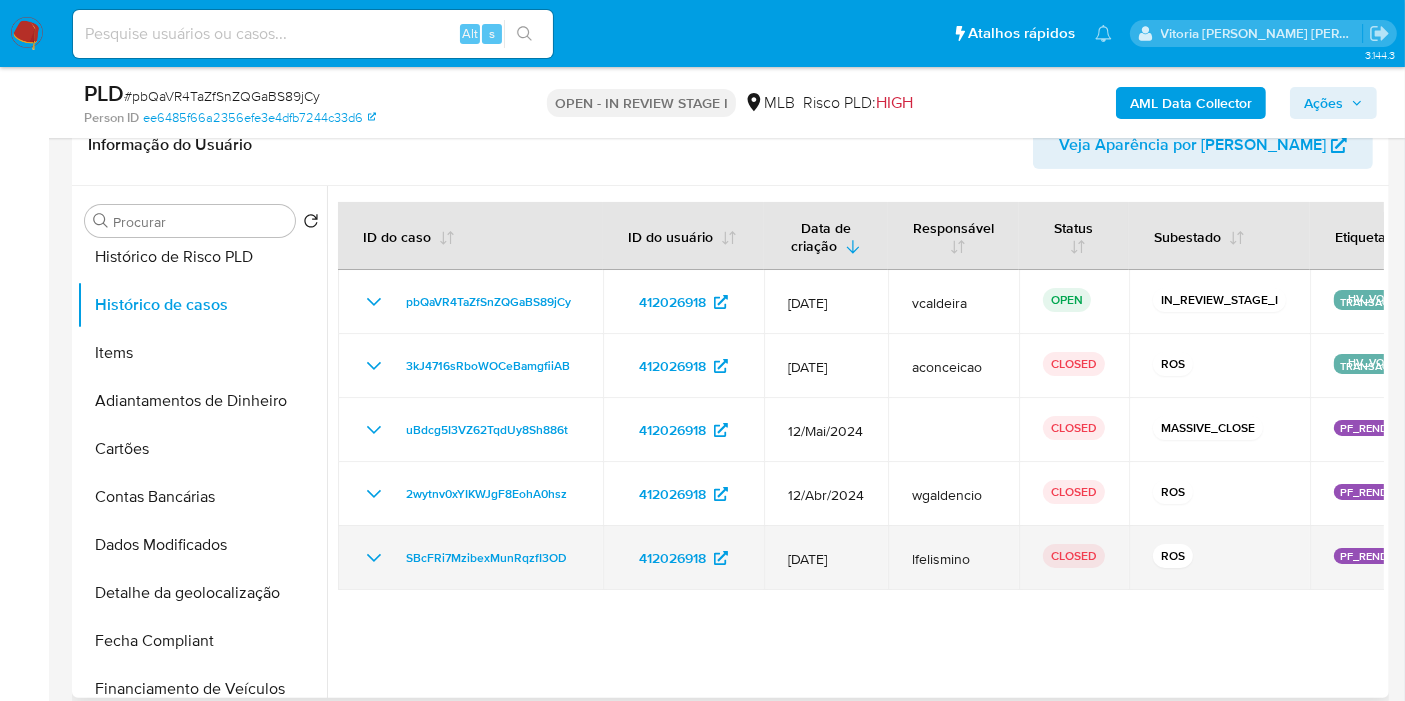 click on "SBcFRi7MzibexMunRqzfI3OD" at bounding box center (470, 558) 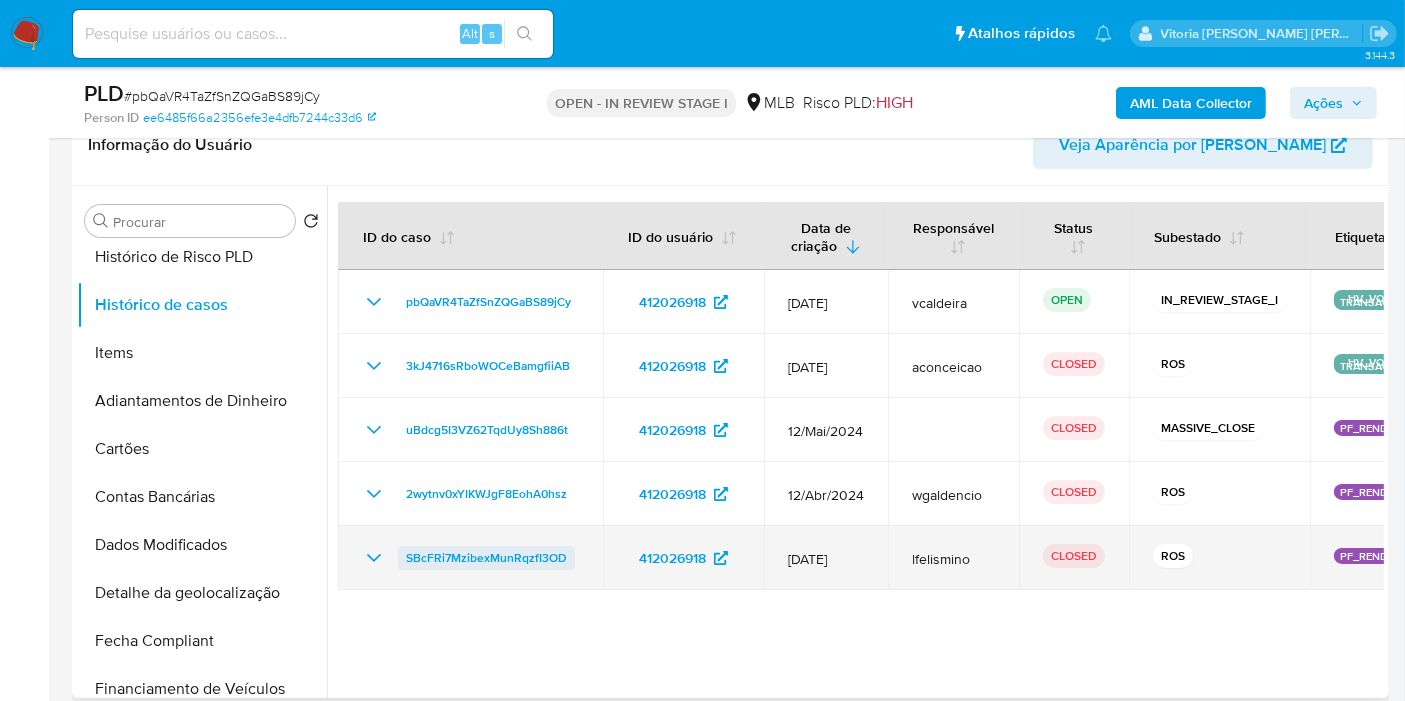 click on "SBcFRi7MzibexMunRqzfI3OD" at bounding box center (486, 558) 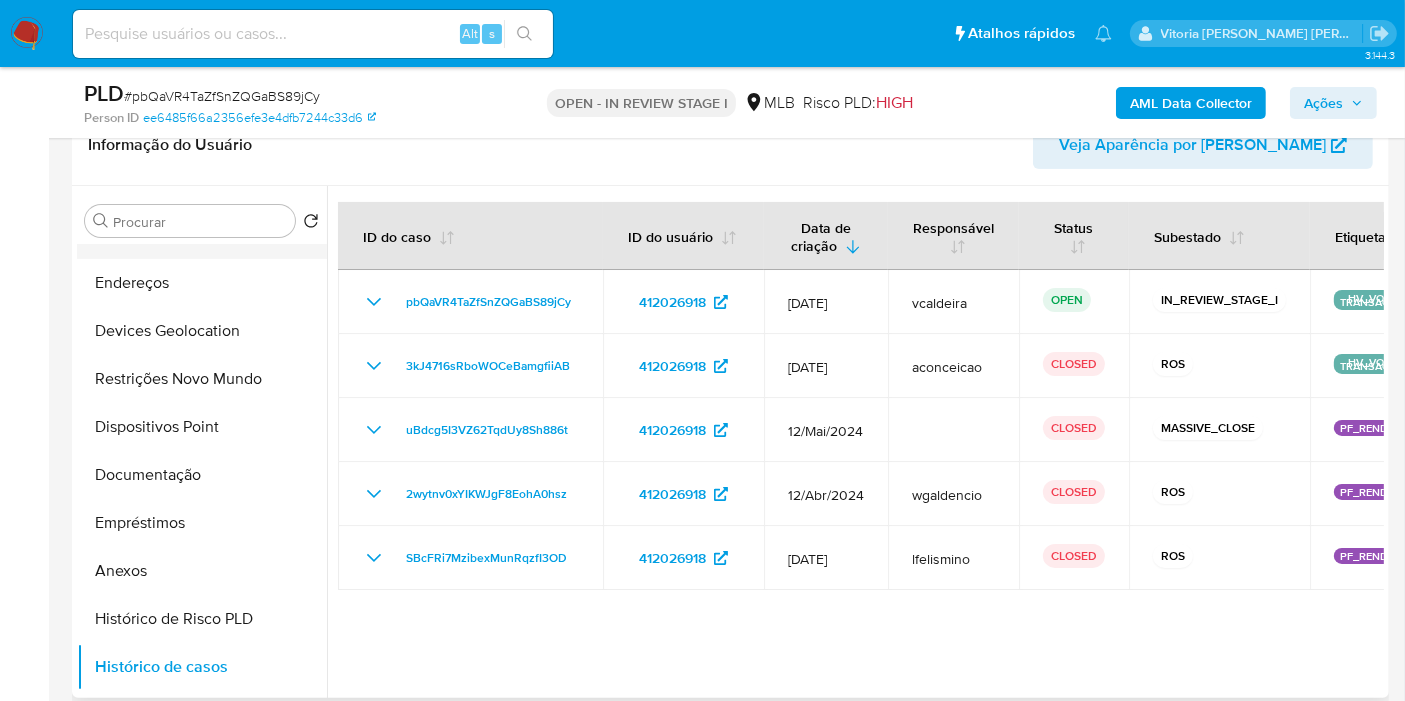 scroll, scrollTop: 0, scrollLeft: 0, axis: both 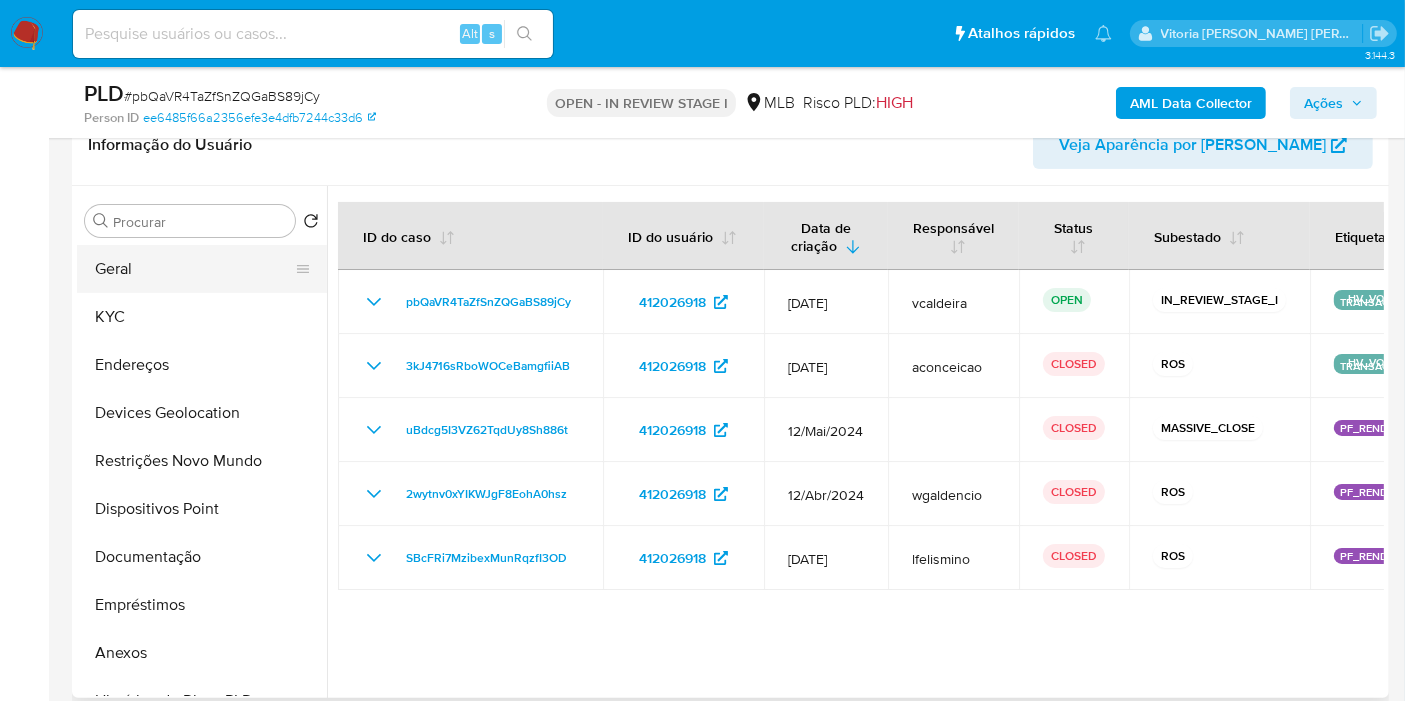 click on "Geral" at bounding box center (194, 269) 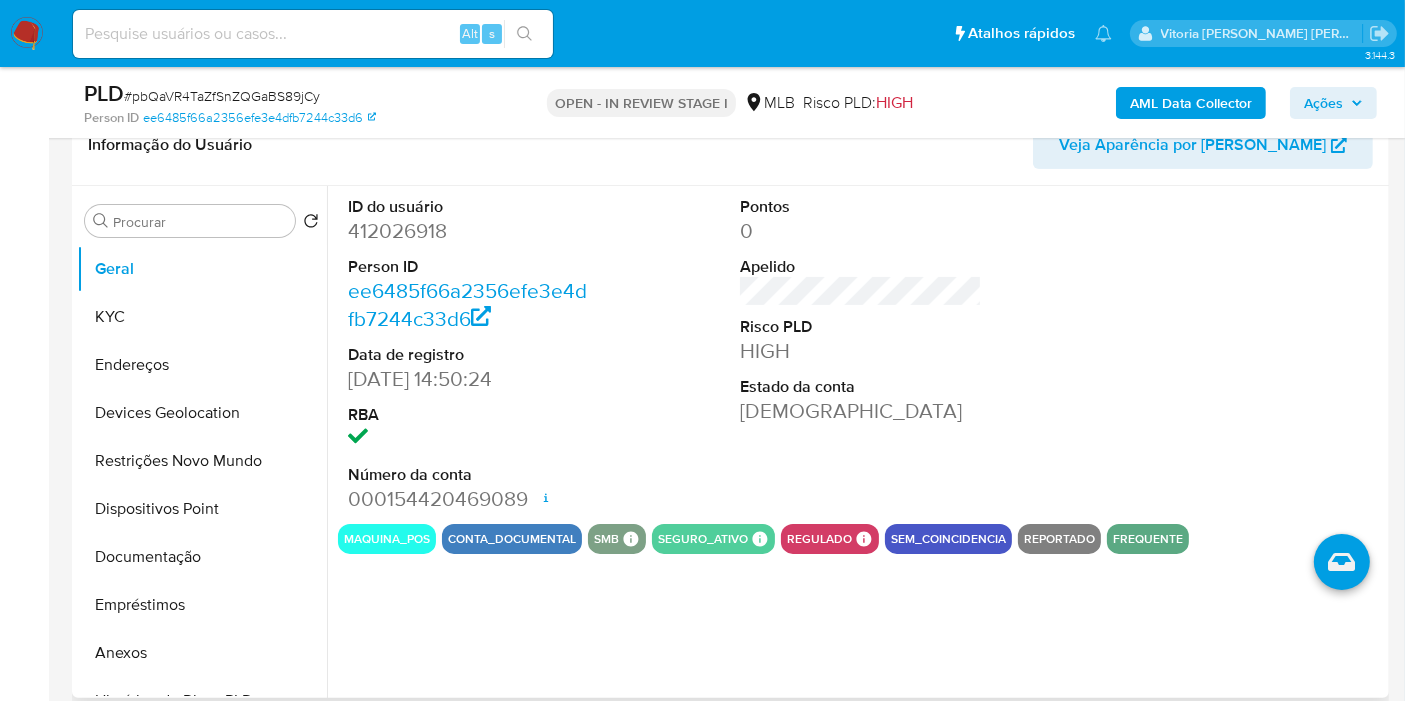type 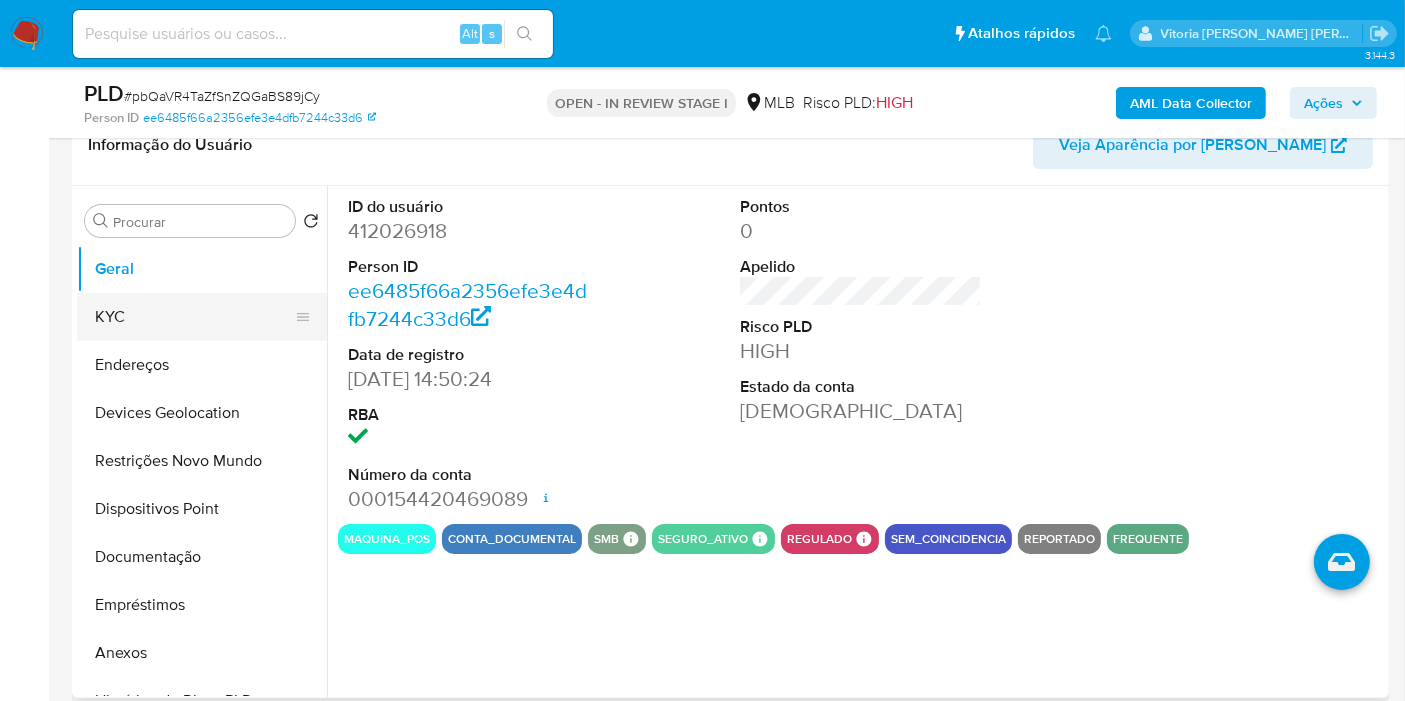 click on "KYC" at bounding box center [194, 317] 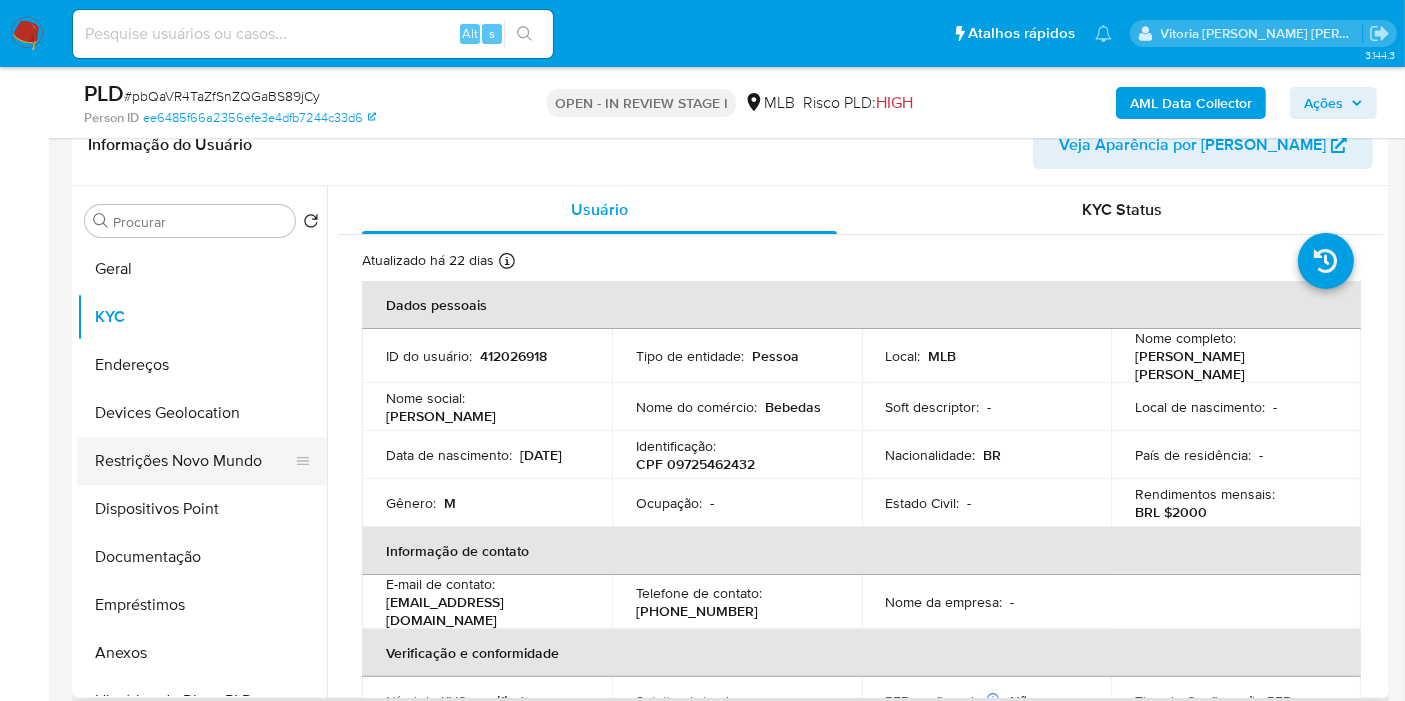 click on "Restrições Novo Mundo" at bounding box center [194, 461] 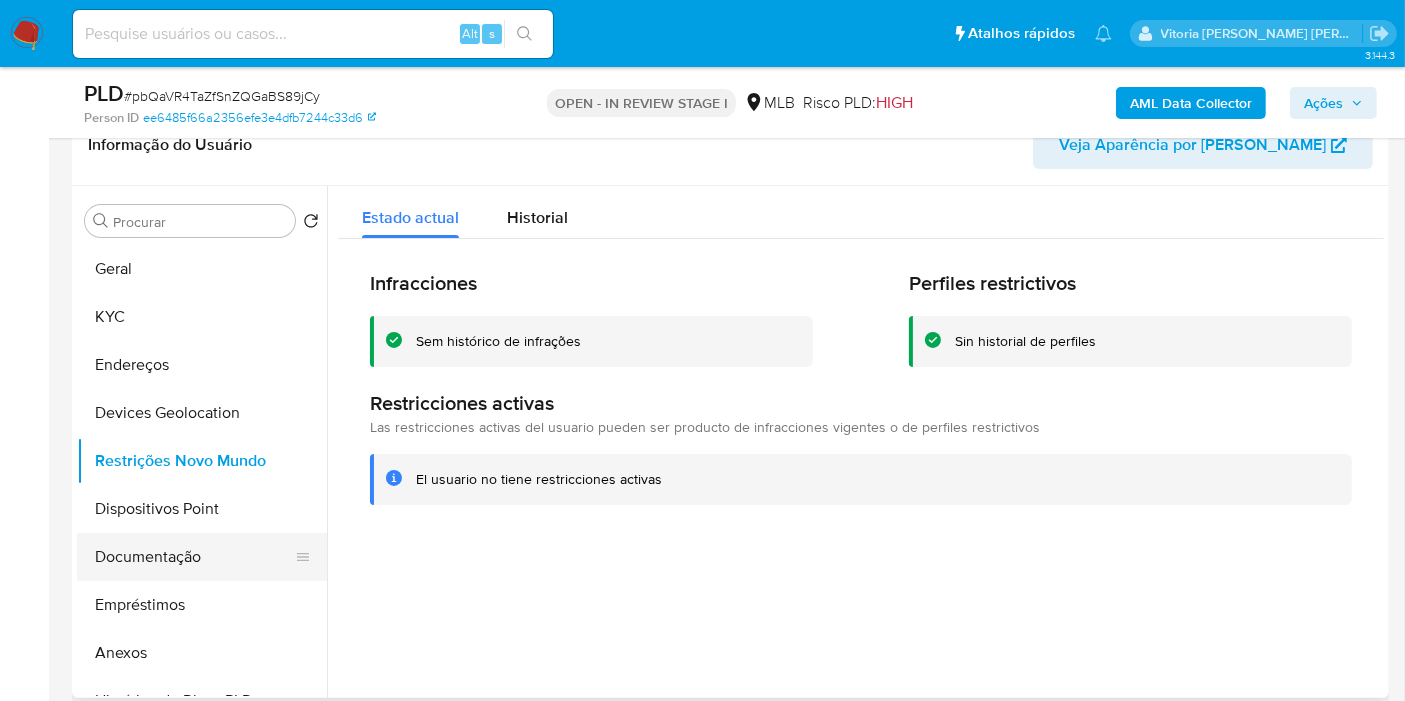 click on "Documentação" at bounding box center [194, 557] 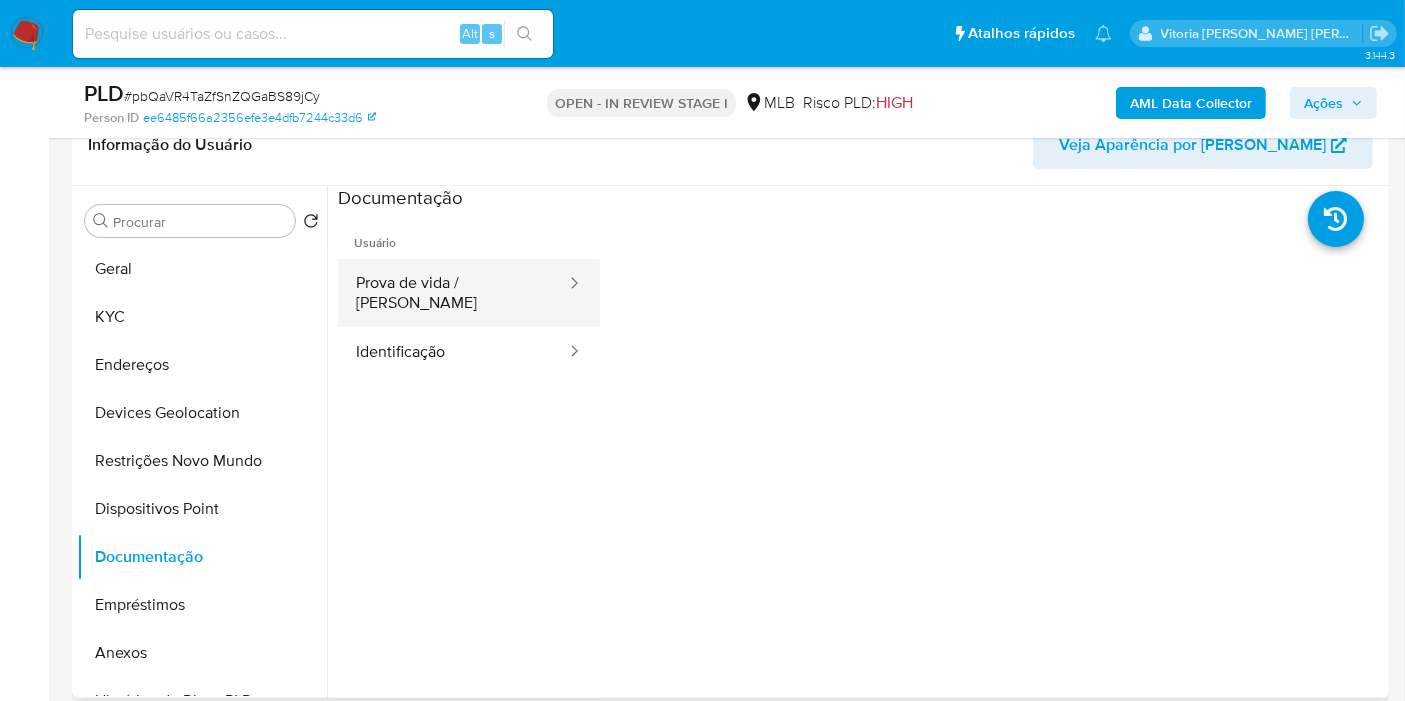 click on "Prova de vida / [PERSON_NAME]" at bounding box center [453, 293] 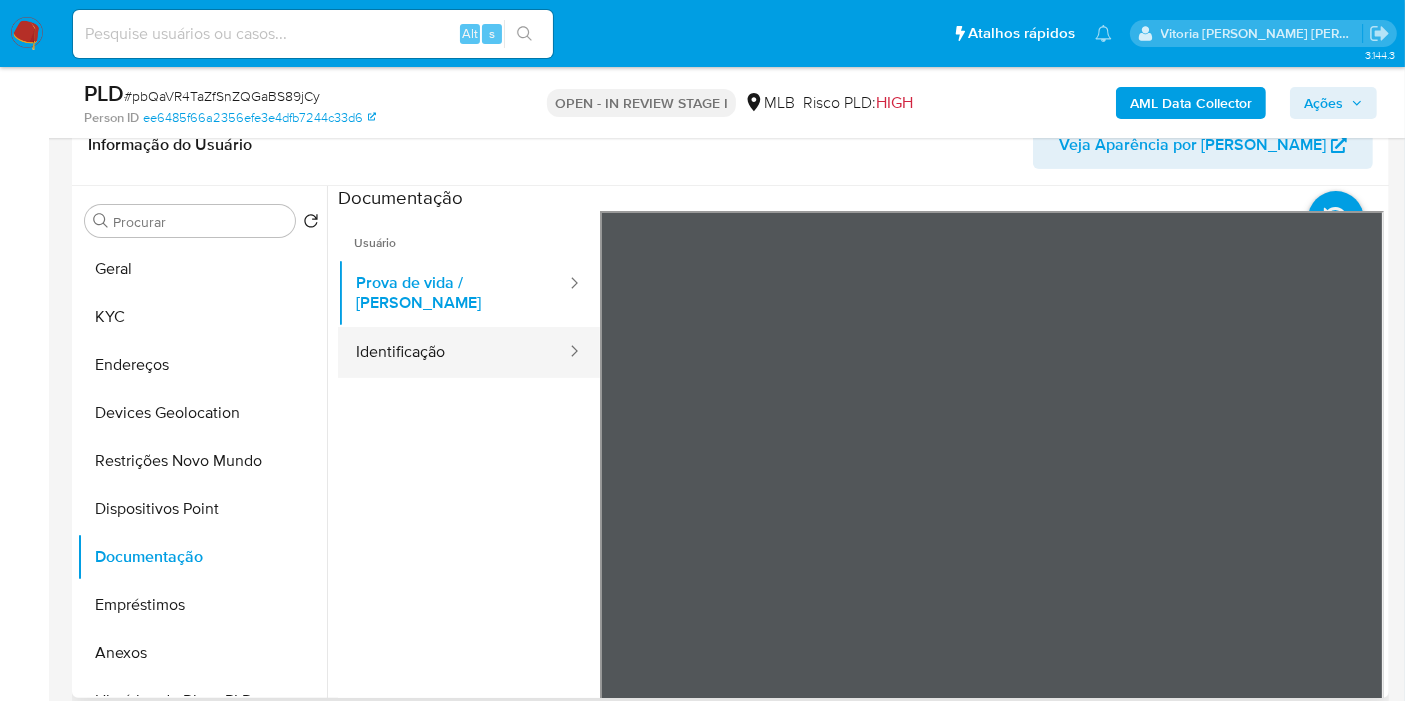click on "Identificação" at bounding box center (453, 352) 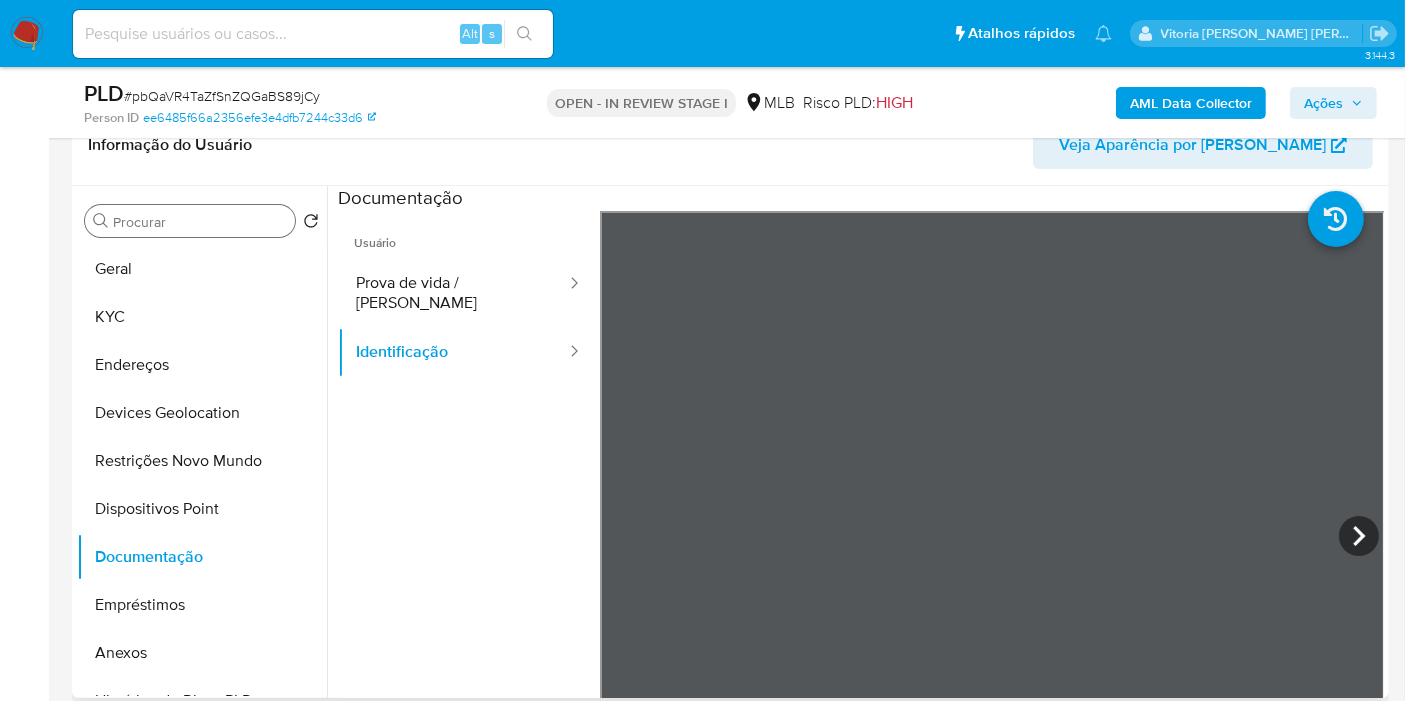 click on "KYC" at bounding box center (202, 317) 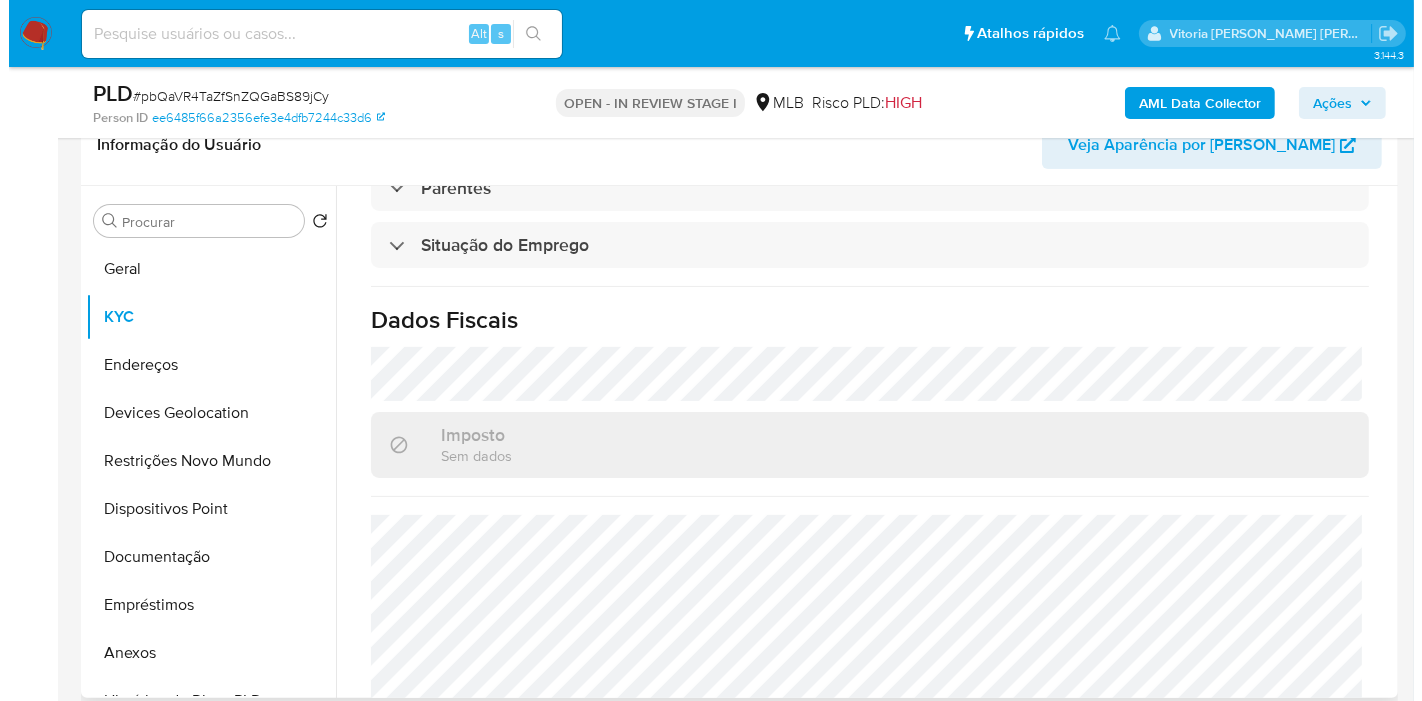scroll, scrollTop: 908, scrollLeft: 0, axis: vertical 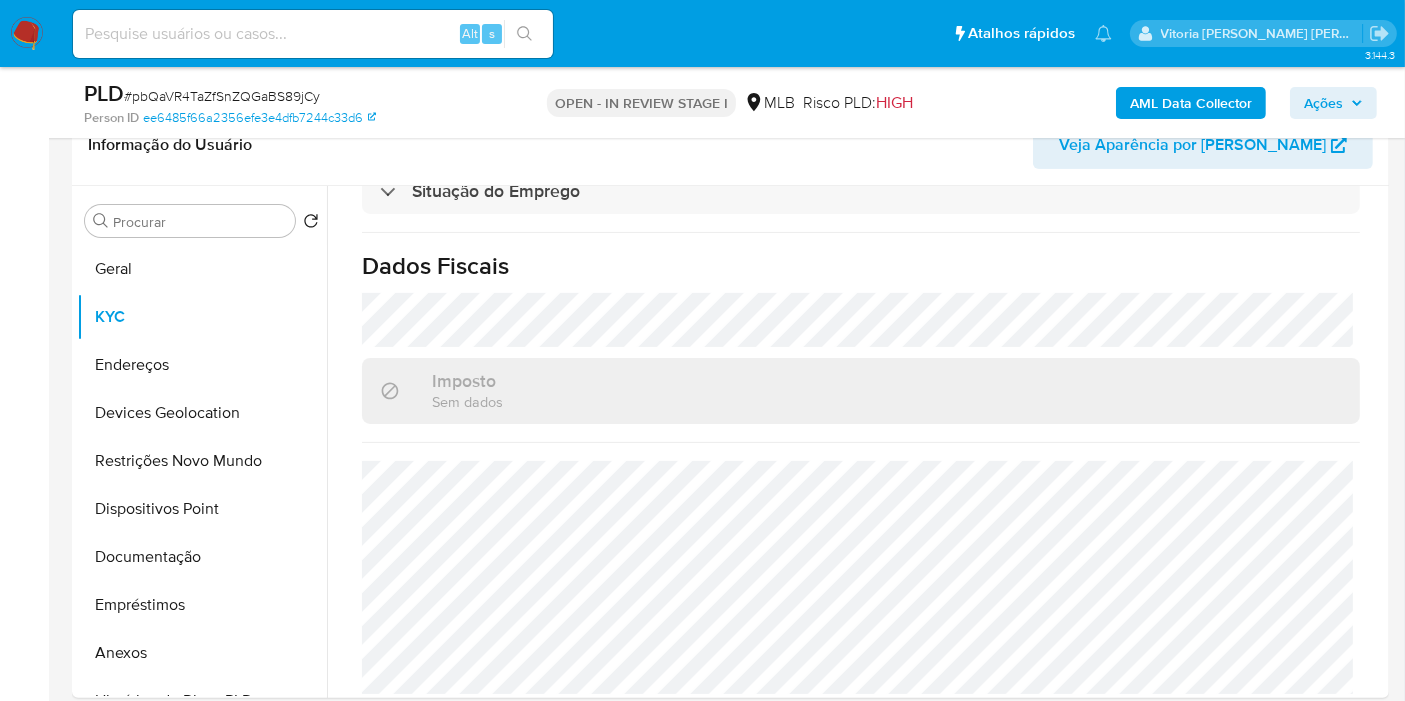 click on "AML Data Collector" at bounding box center (1191, 103) 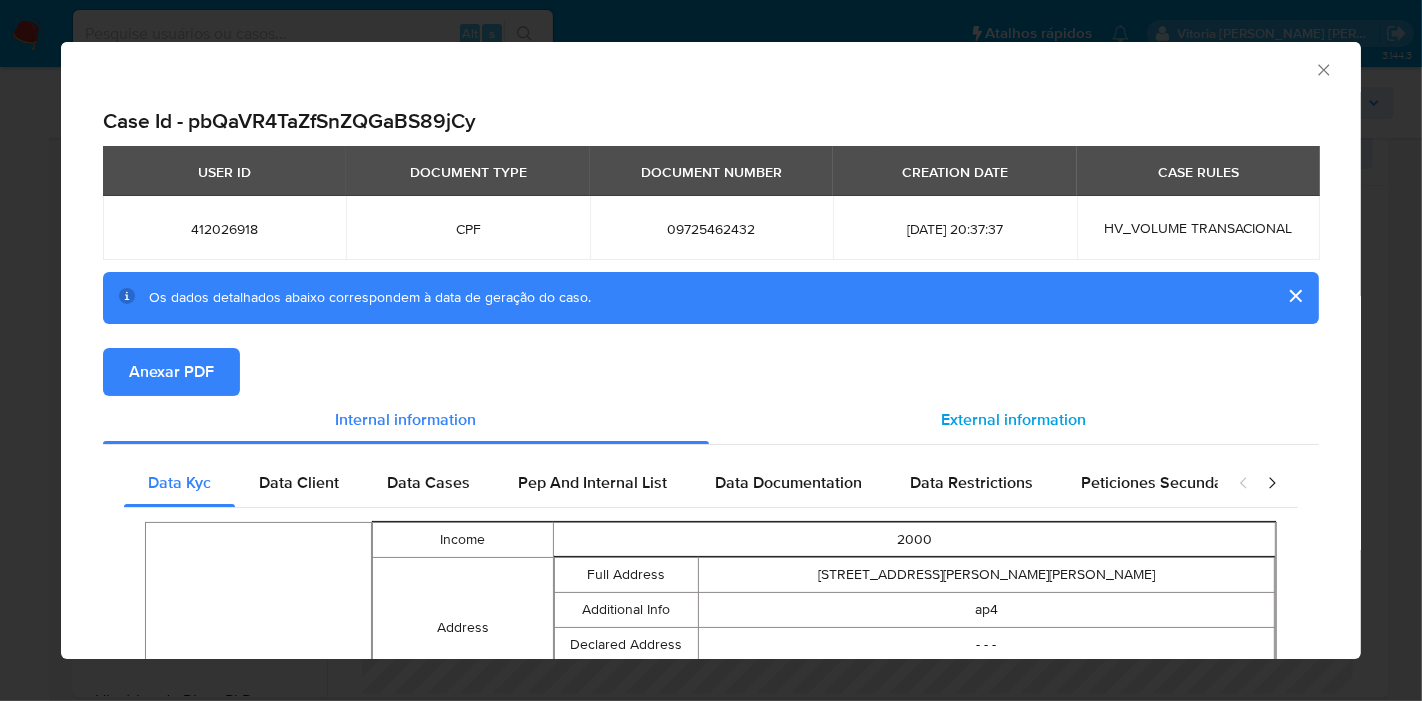 click on "External information" at bounding box center (1014, 419) 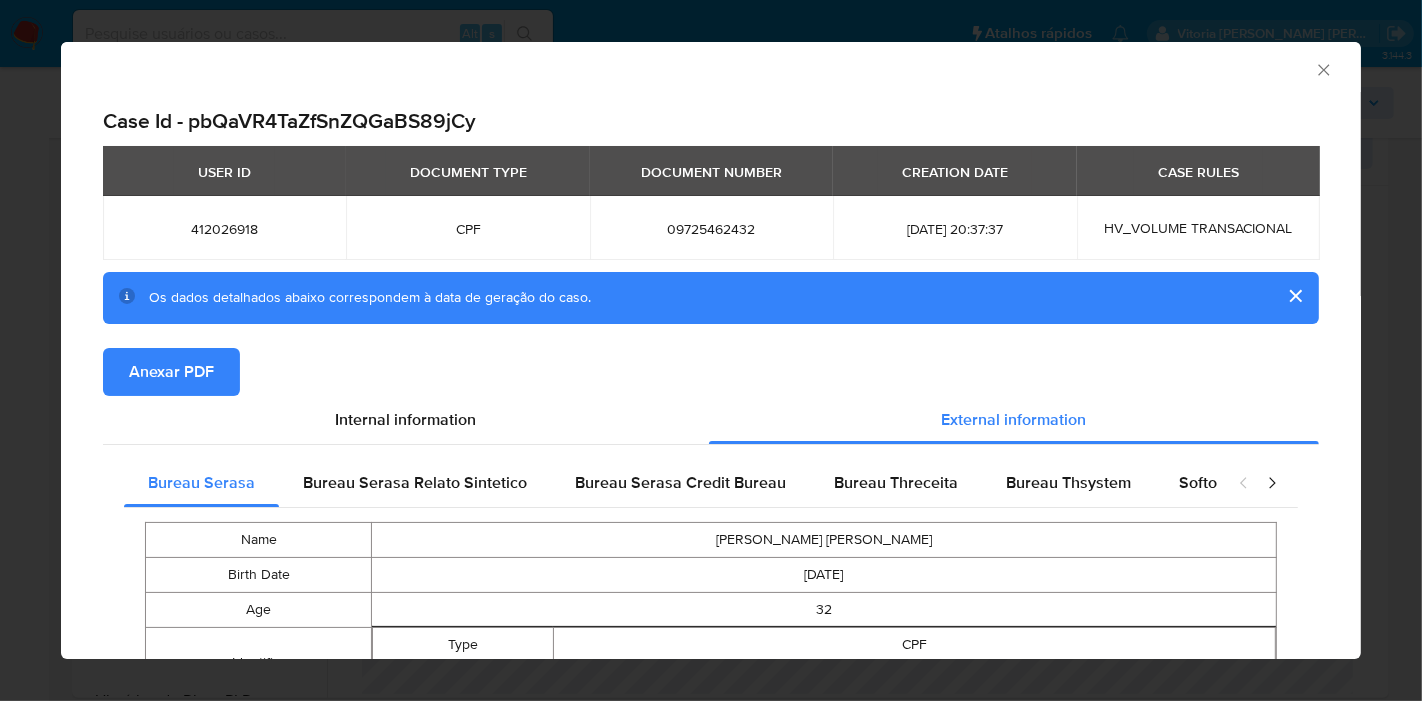 type 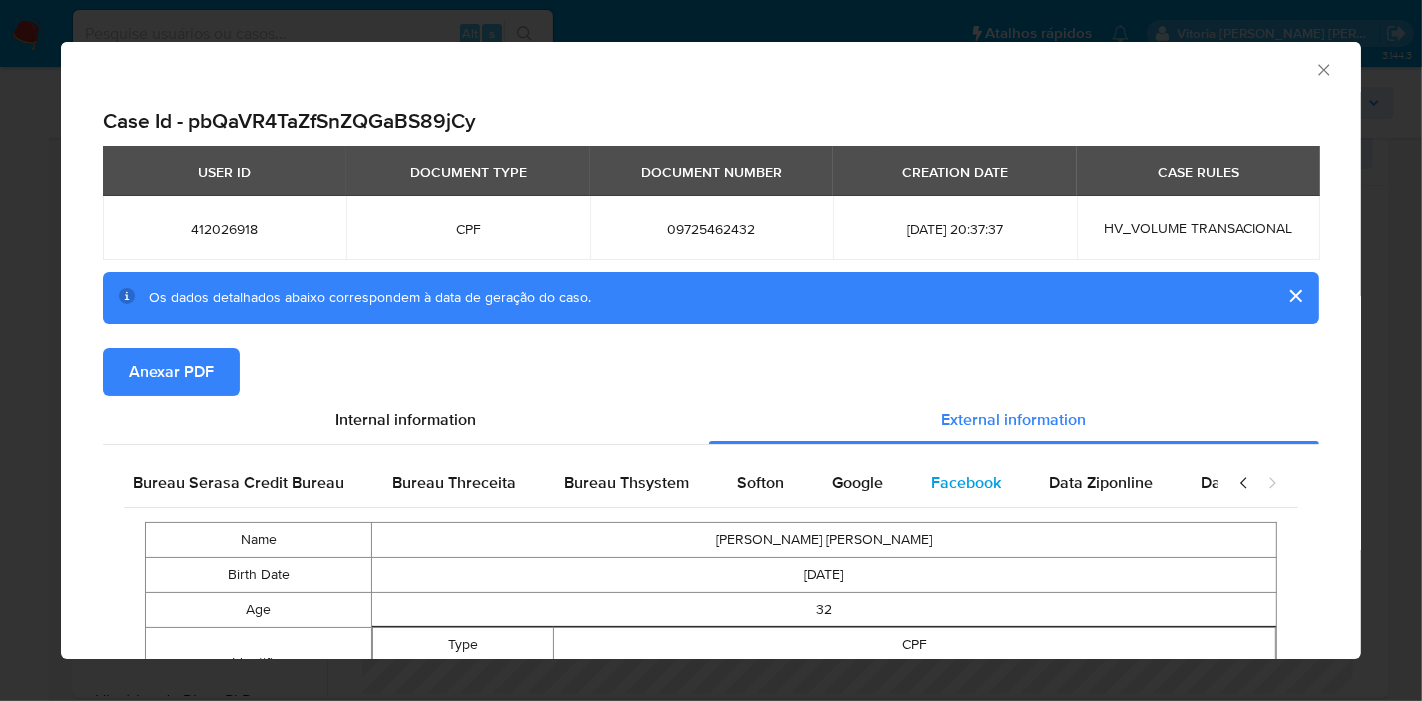 scroll, scrollTop: 0, scrollLeft: 711, axis: horizontal 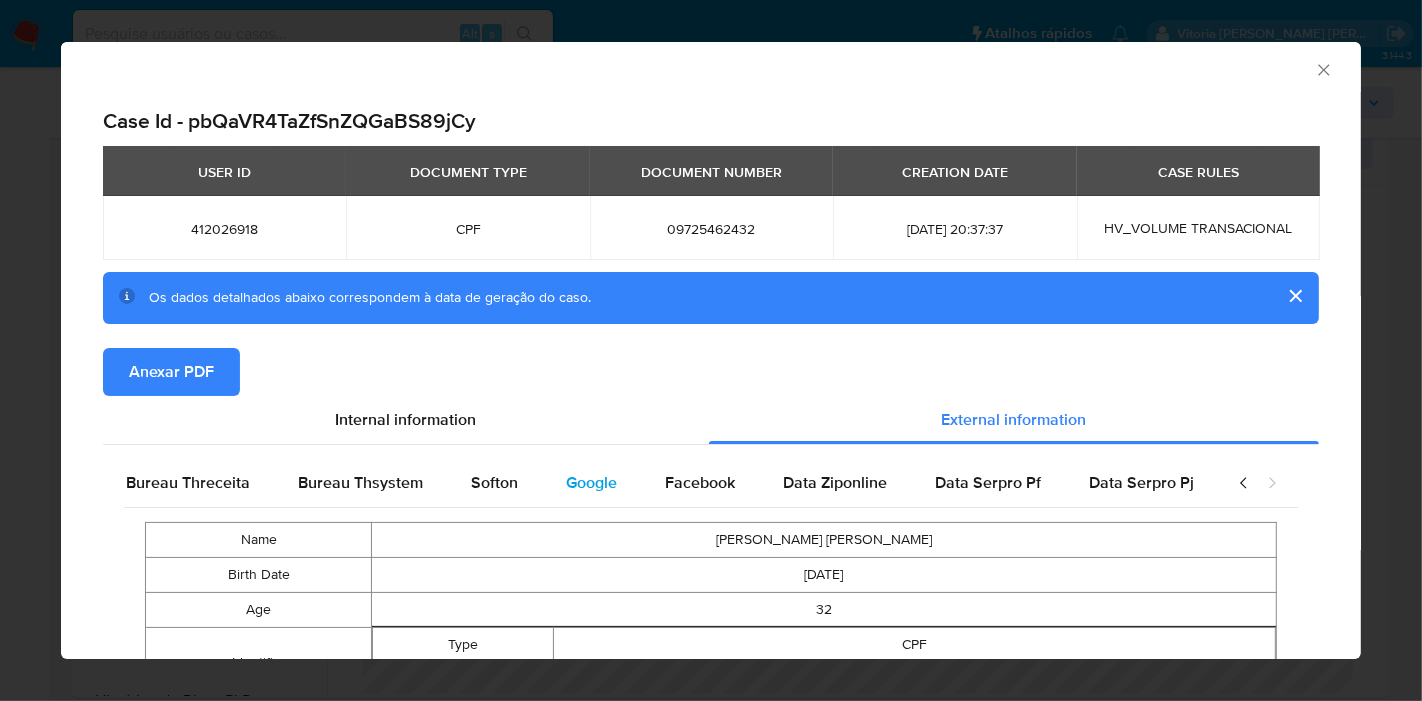 click on "Google" at bounding box center (591, 483) 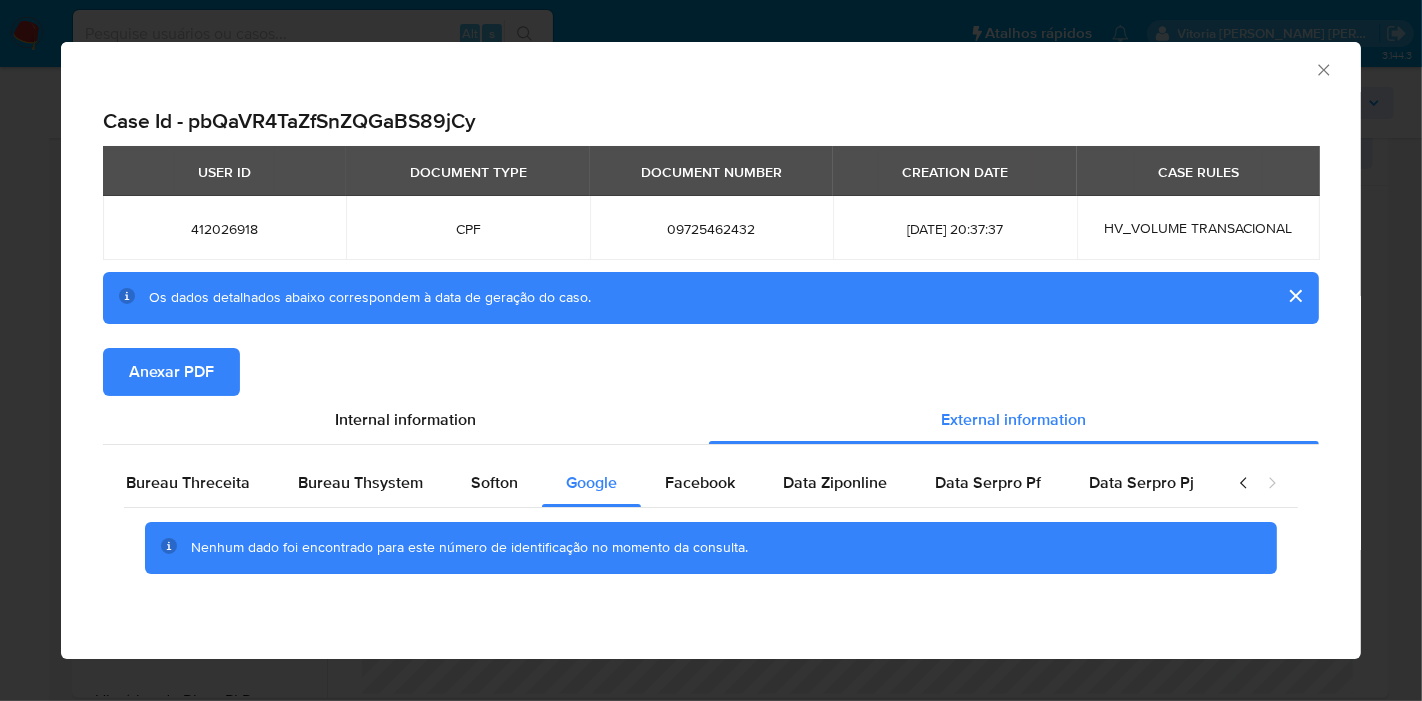 type 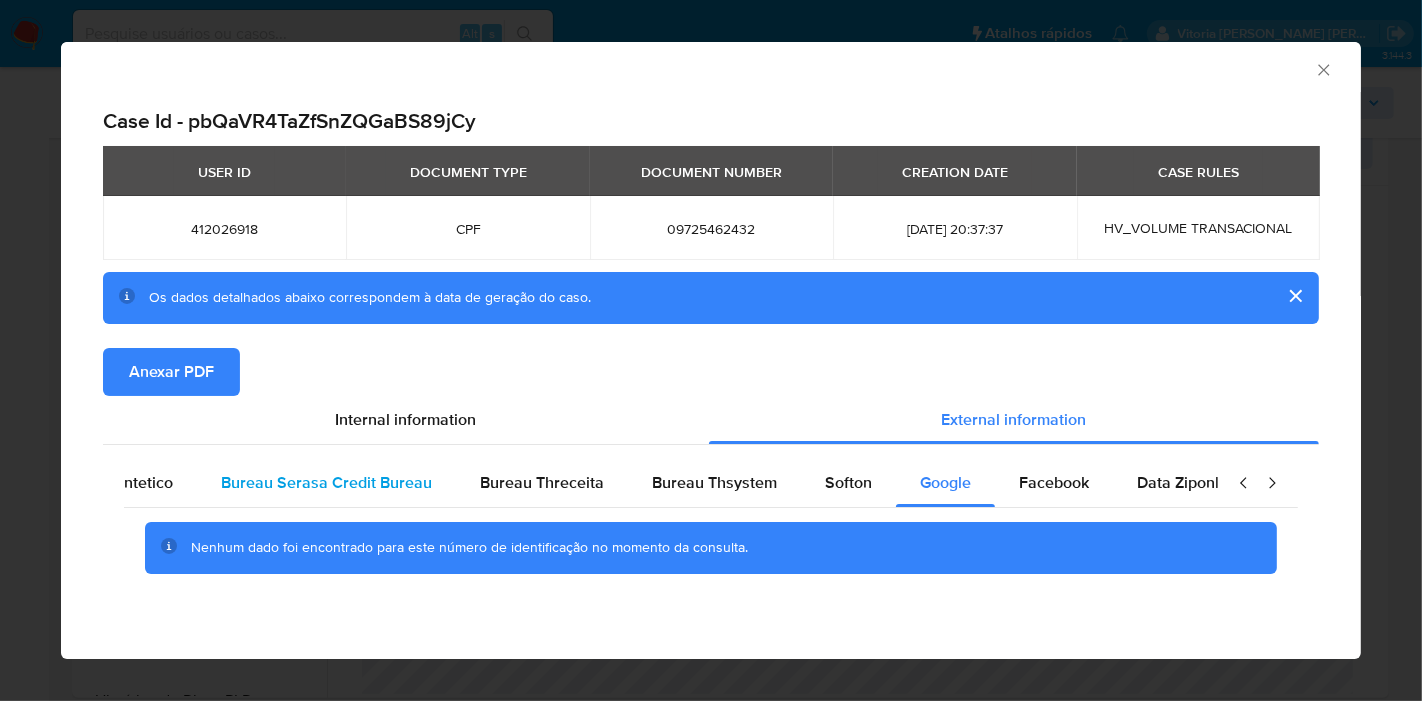 scroll, scrollTop: 0, scrollLeft: 0, axis: both 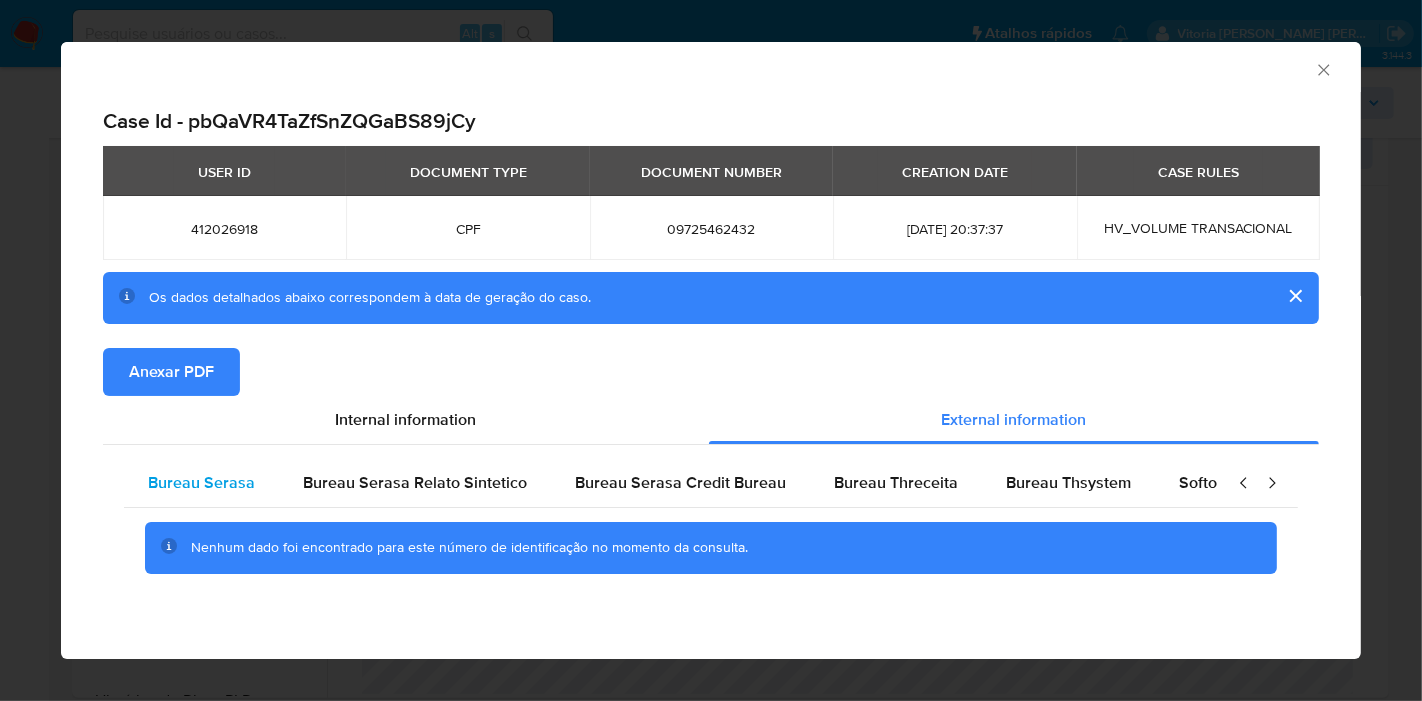 click on "Bureau Serasa" at bounding box center [201, 482] 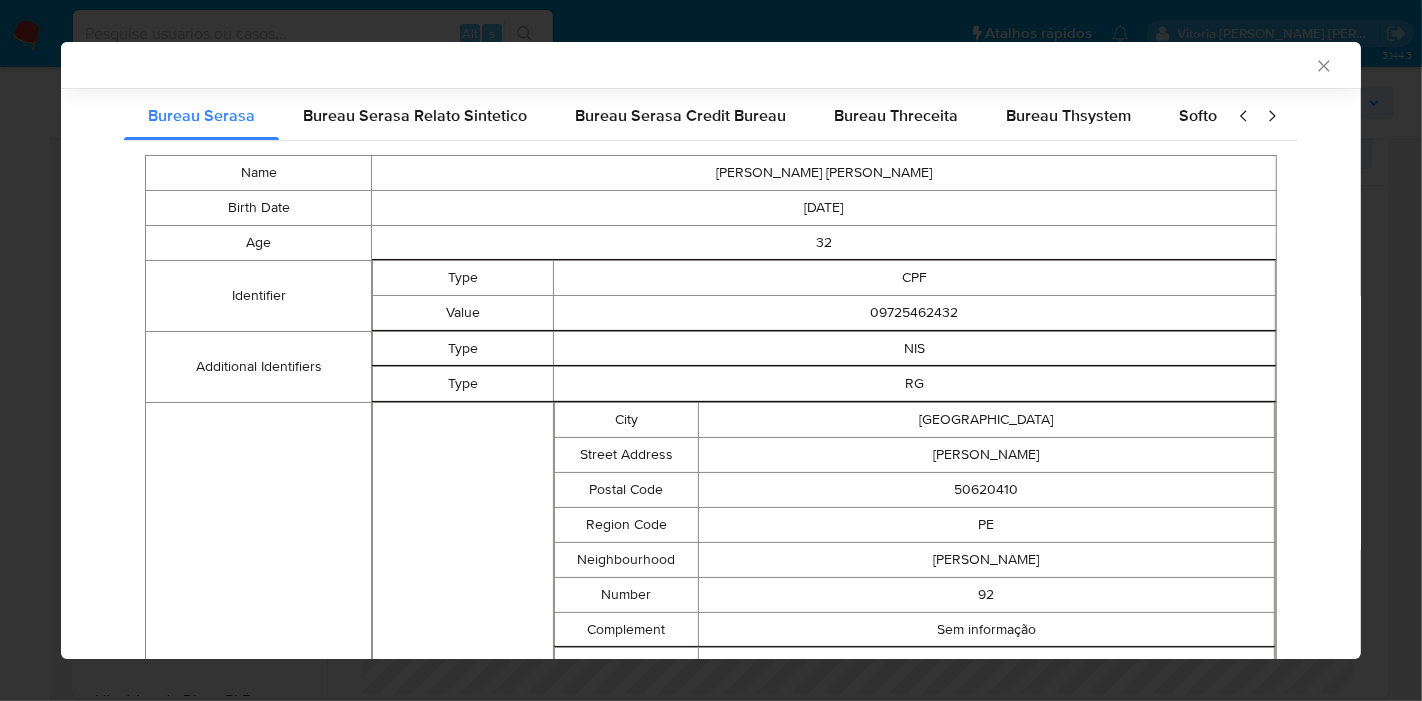 scroll, scrollTop: 329, scrollLeft: 0, axis: vertical 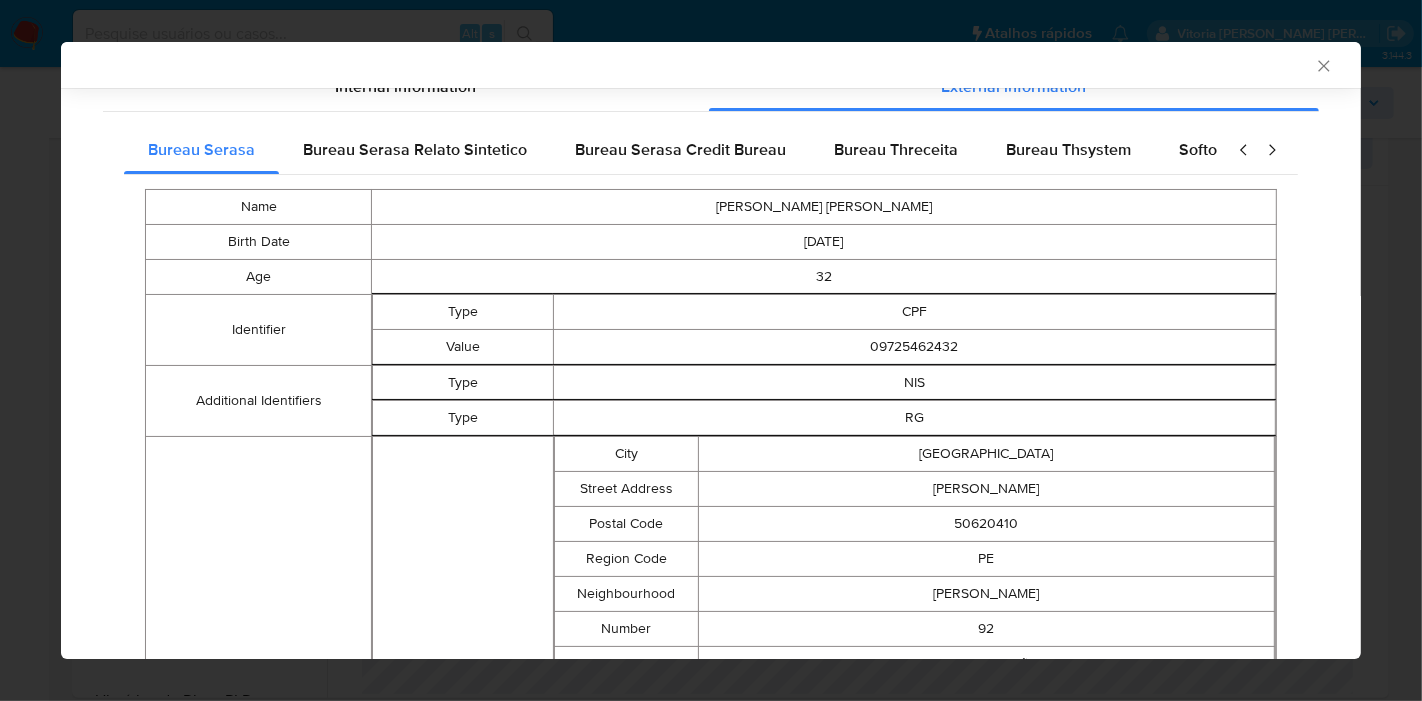 type 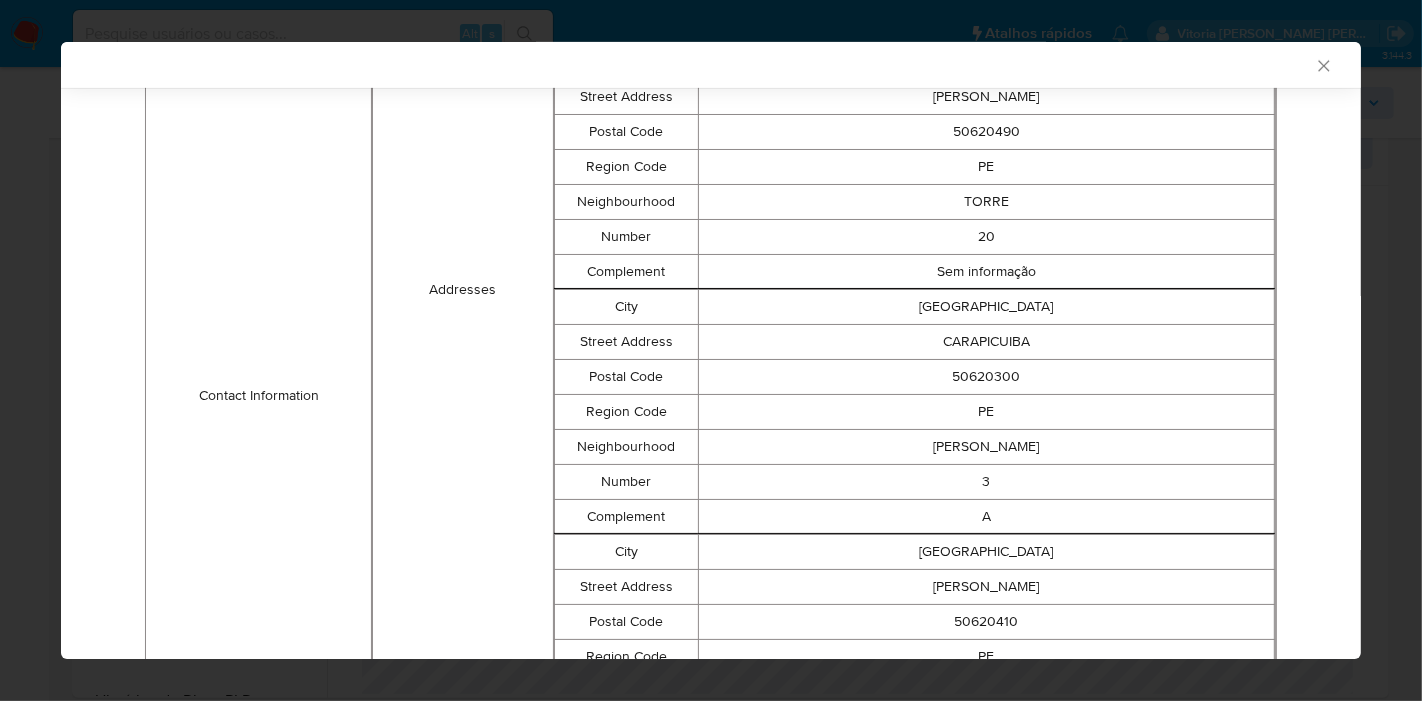 scroll, scrollTop: 1218, scrollLeft: 0, axis: vertical 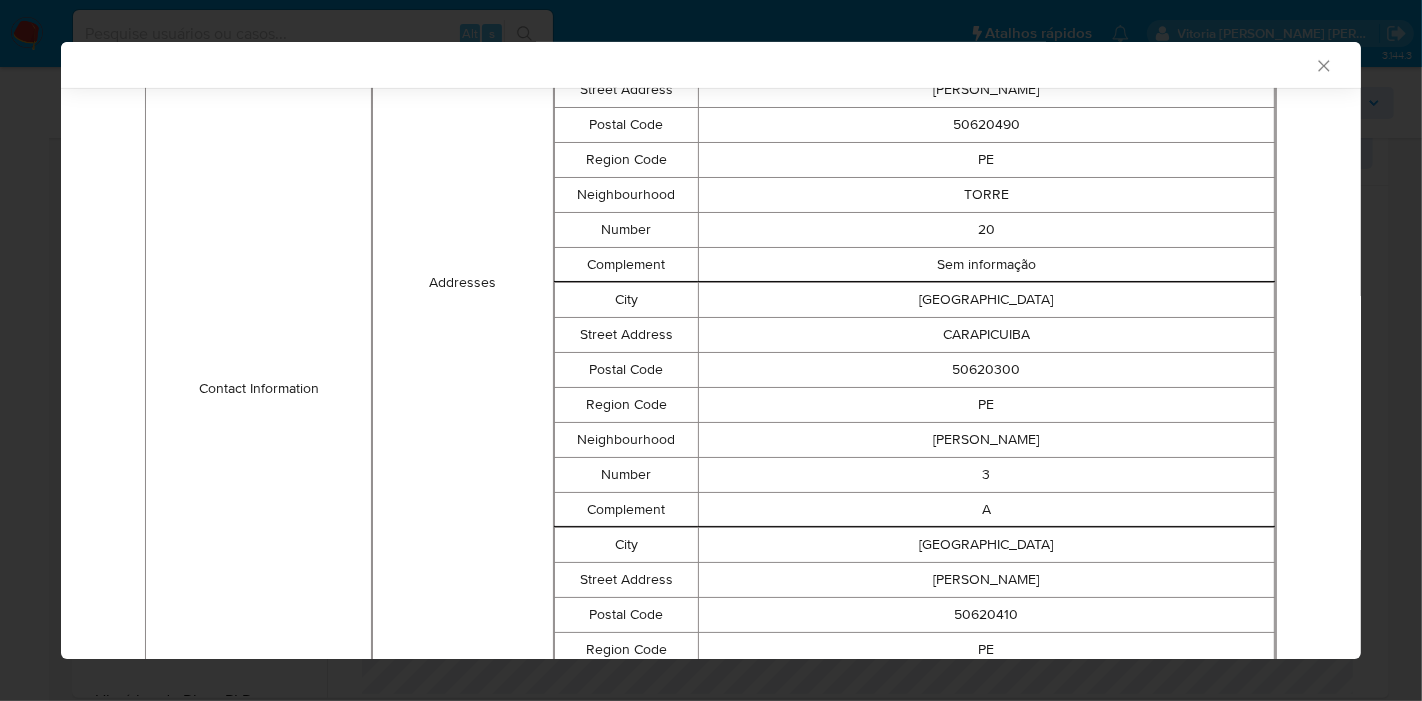 click on "Sem informação" at bounding box center (986, 264) 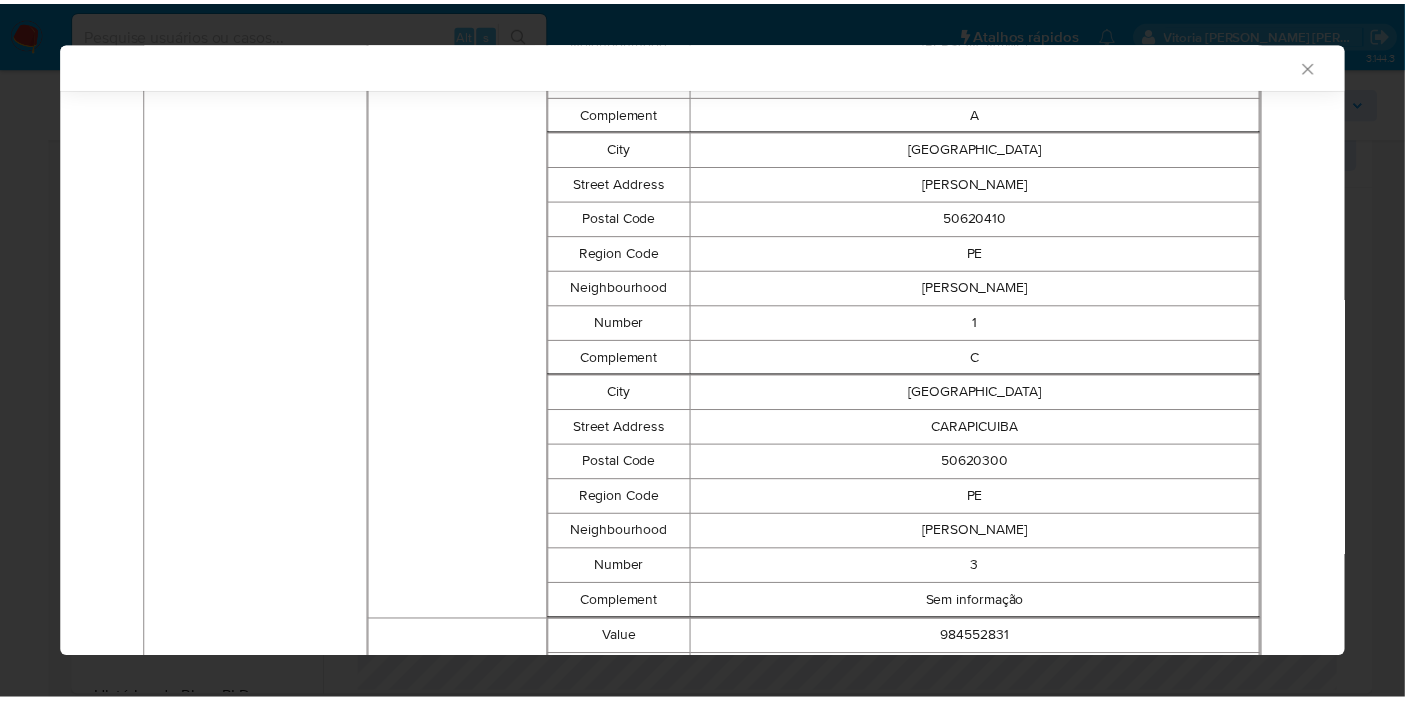 scroll, scrollTop: 1885, scrollLeft: 0, axis: vertical 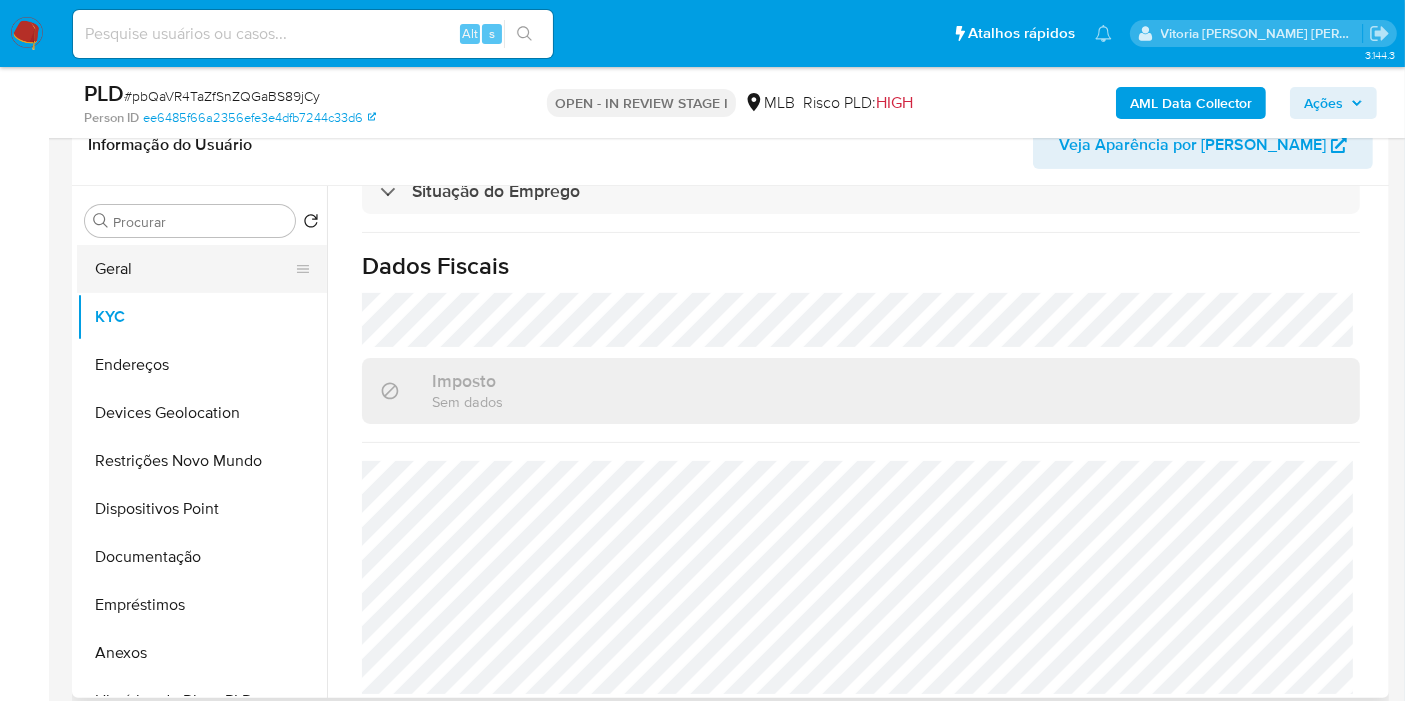 drag, startPoint x: 82, startPoint y: 259, endPoint x: 145, endPoint y: 256, distance: 63.07139 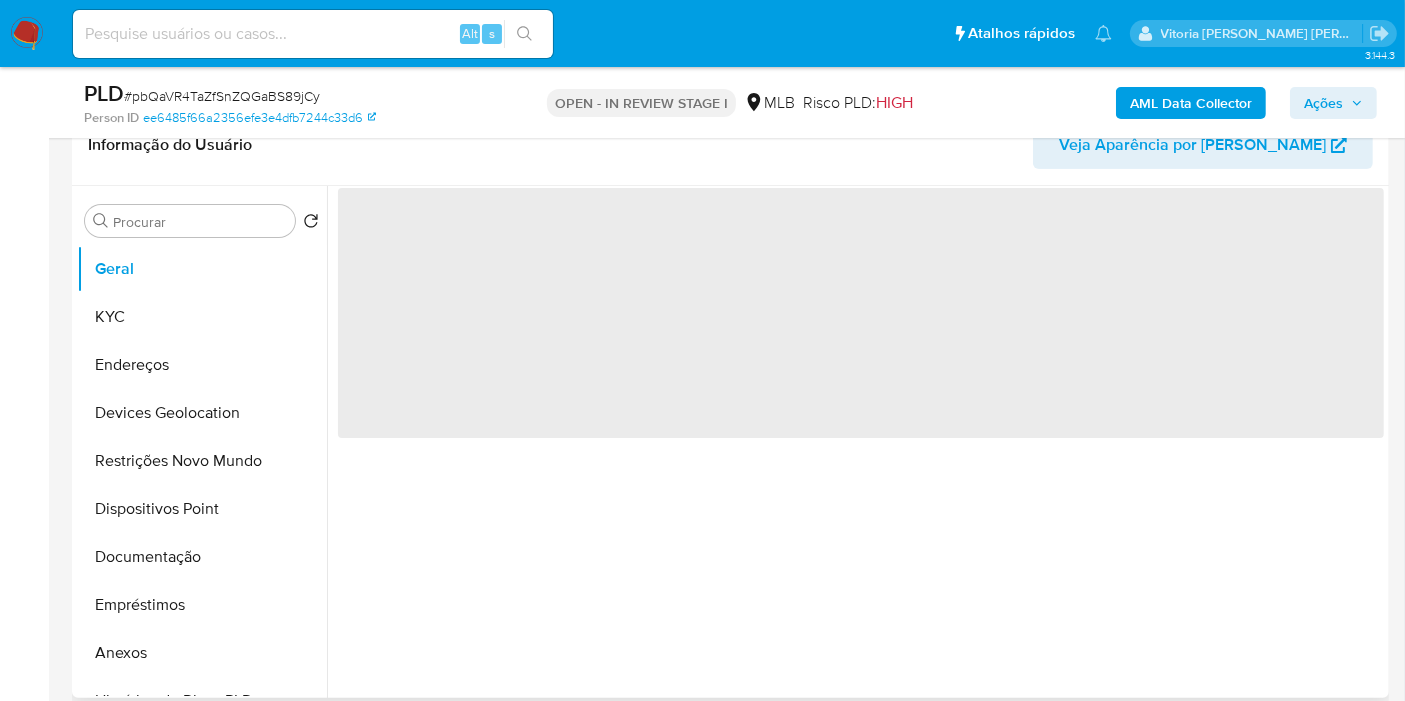 scroll, scrollTop: 0, scrollLeft: 0, axis: both 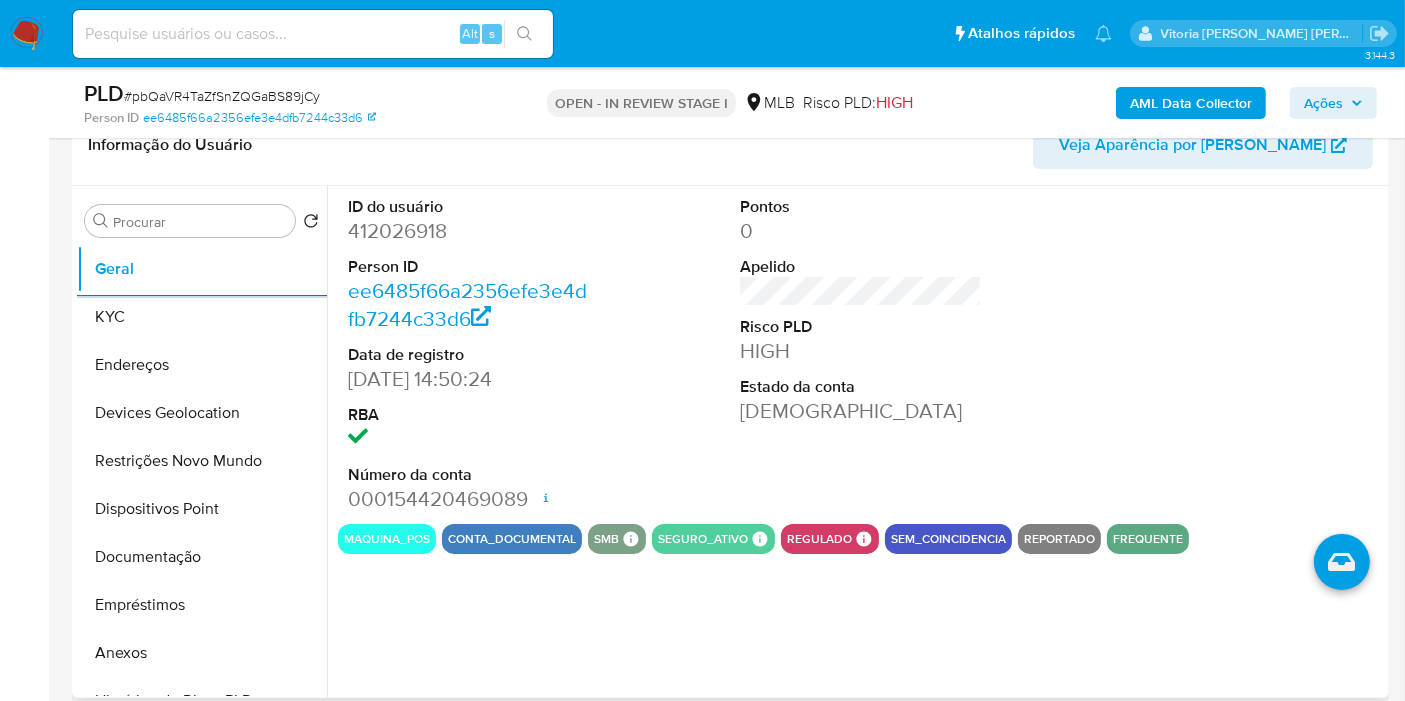 click on "ID do usuário 412026918 Person ID ee6485f66a2356efe3e4dfb7244c33d6 Data de registro 01/03/2019 14:50:24 RBA Número da conta 000154420469089   Data de abertura 07/11/2019 22:19 Status ACTIVE Pontos 0 Apelido Risco PLD HIGH Estado da conta Ativa" at bounding box center (861, 355) 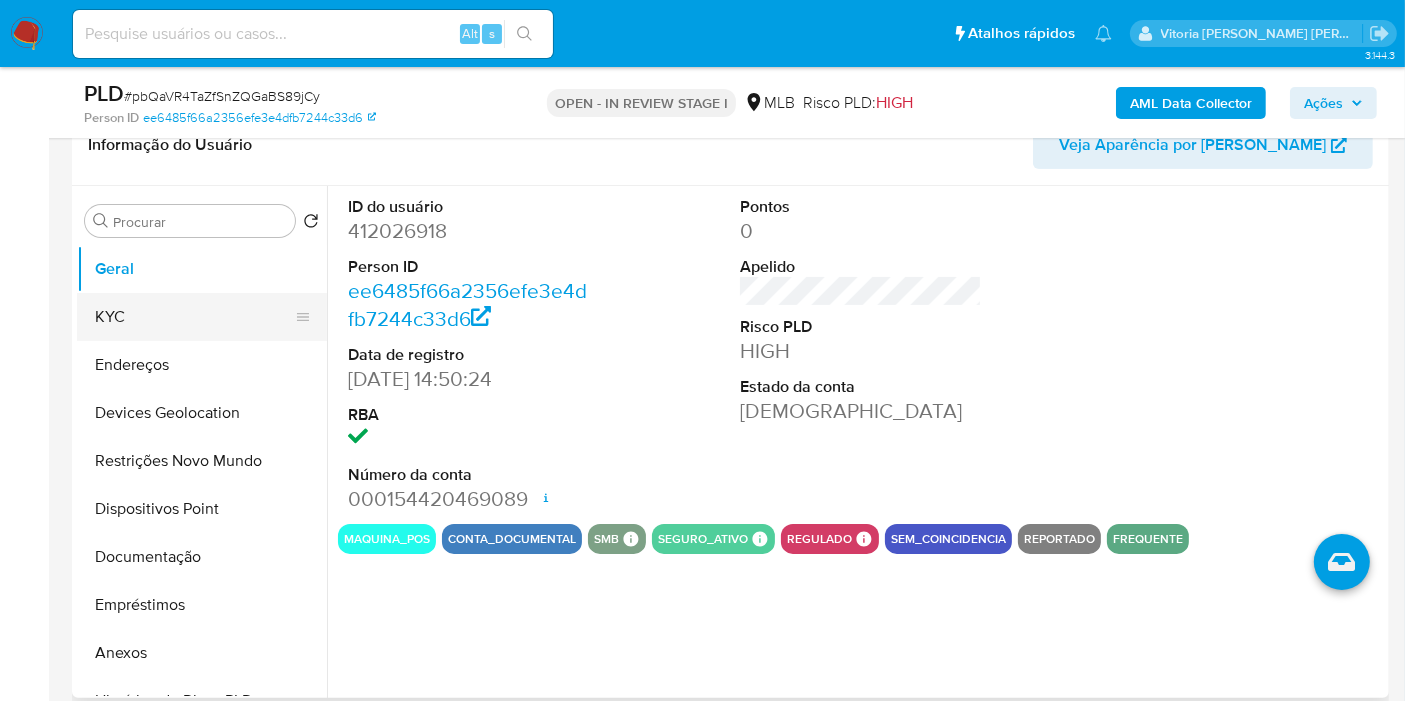 click on "KYC" at bounding box center (194, 317) 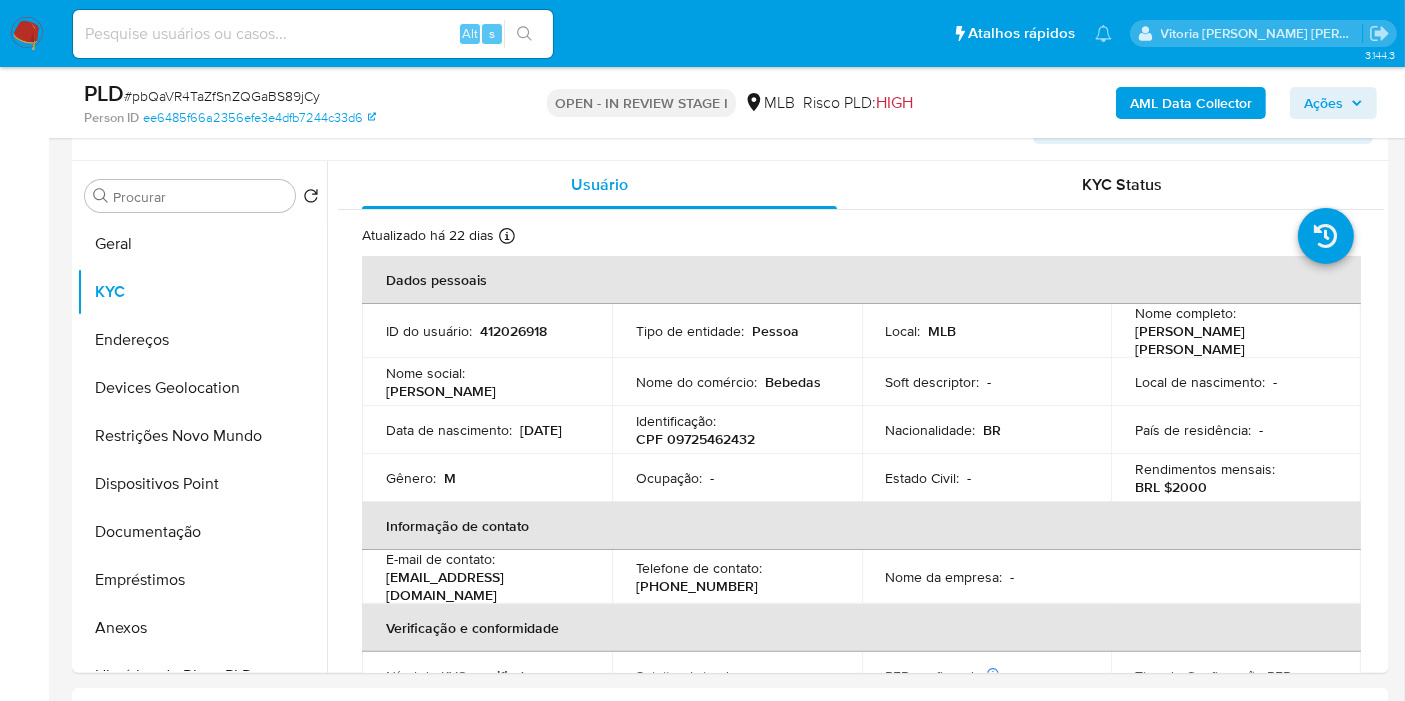 scroll, scrollTop: 391, scrollLeft: 0, axis: vertical 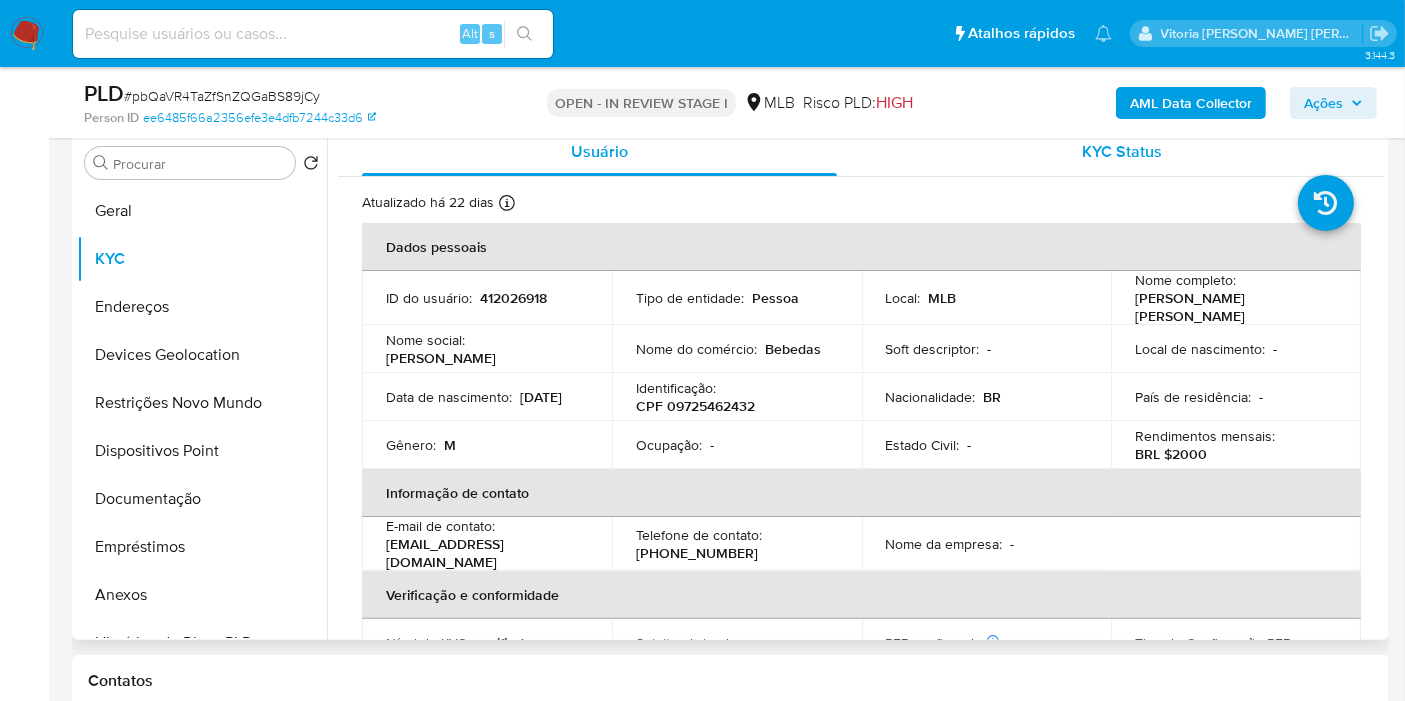type 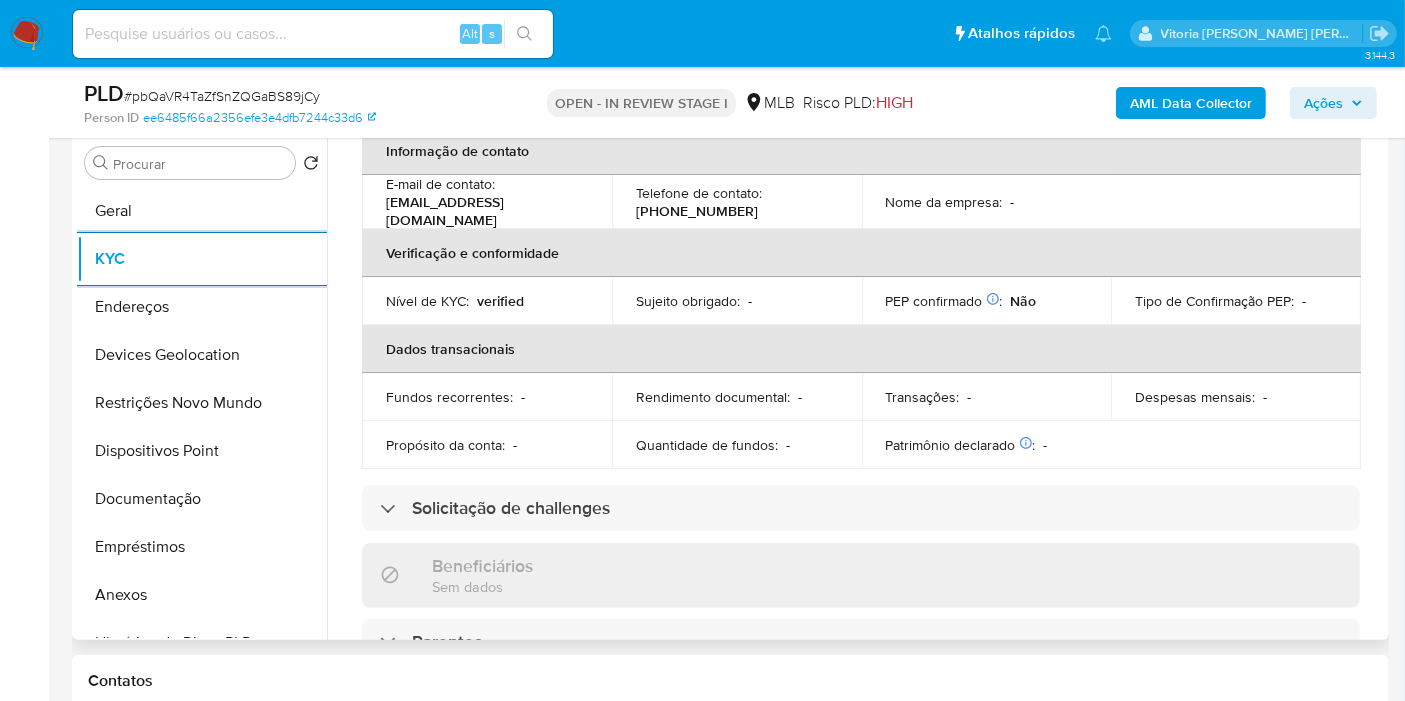 scroll, scrollTop: 777, scrollLeft: 0, axis: vertical 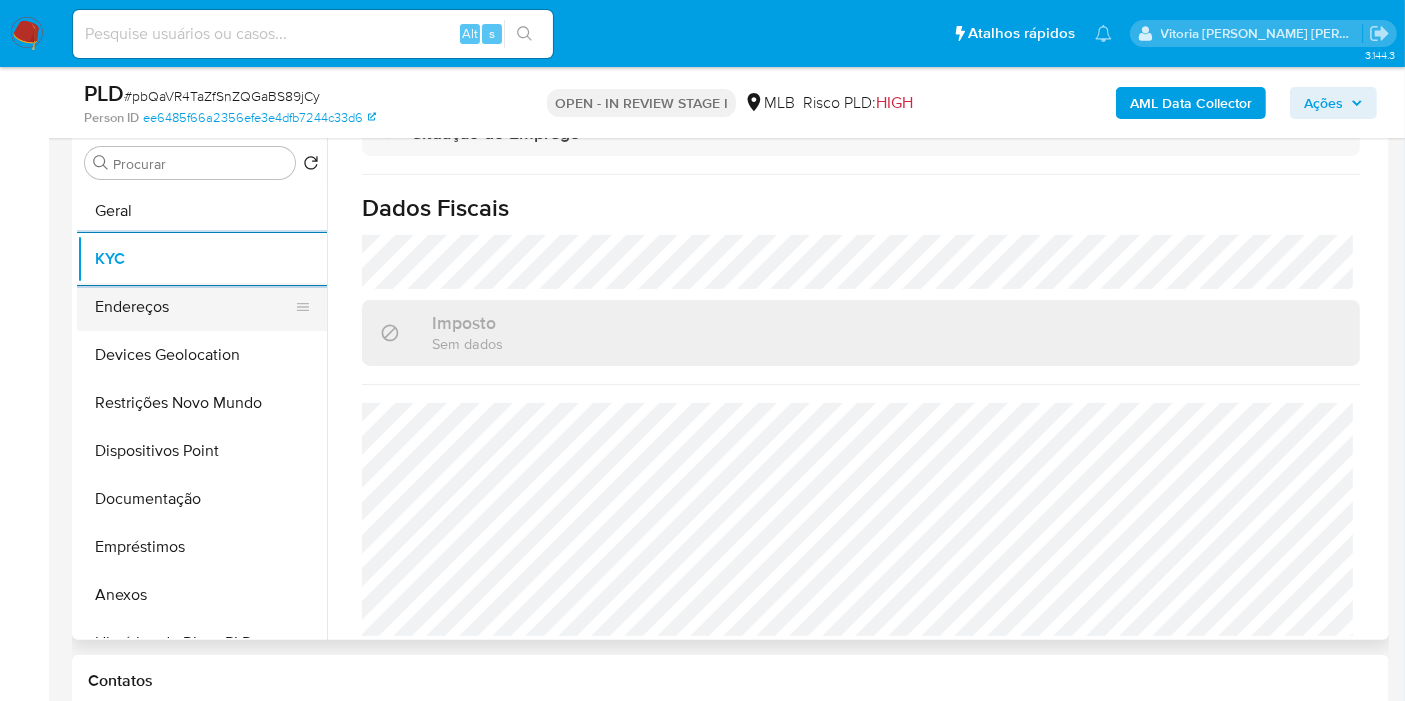 click on "Endereços" at bounding box center (194, 307) 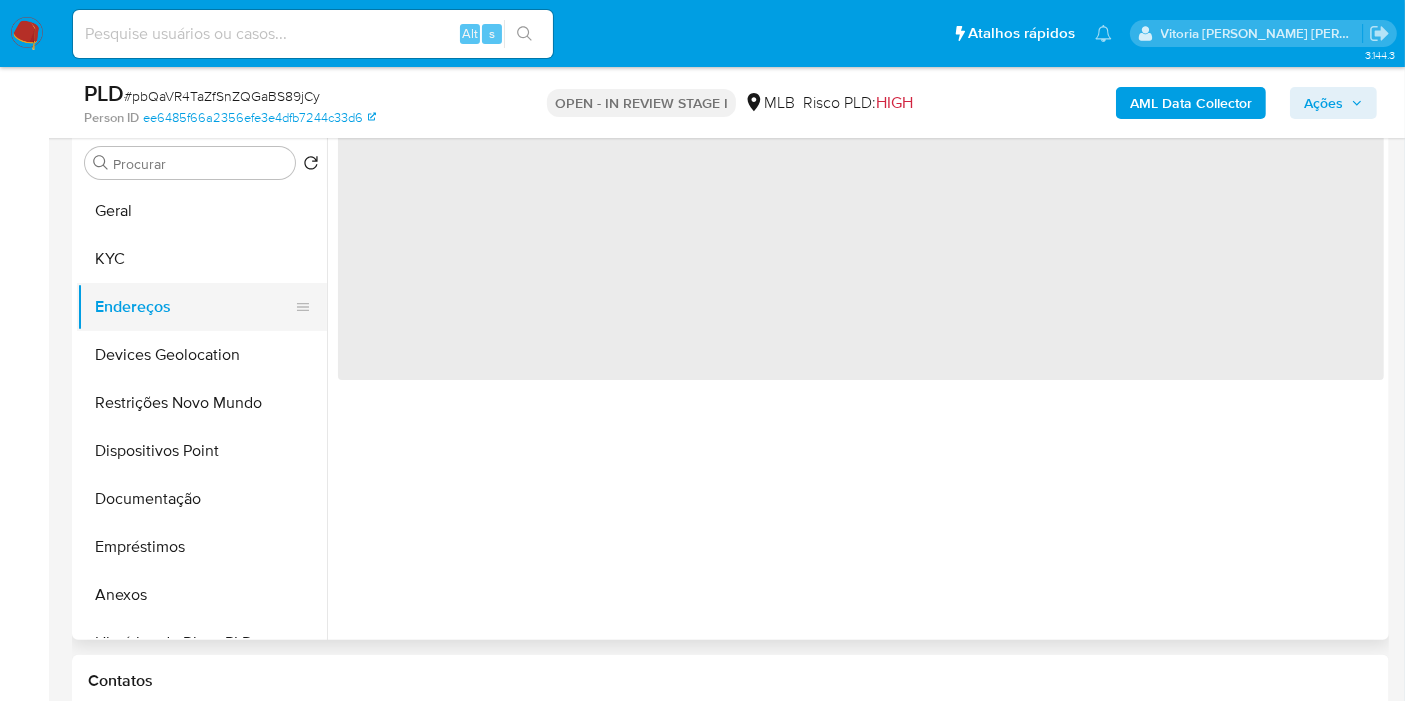 scroll, scrollTop: 0, scrollLeft: 0, axis: both 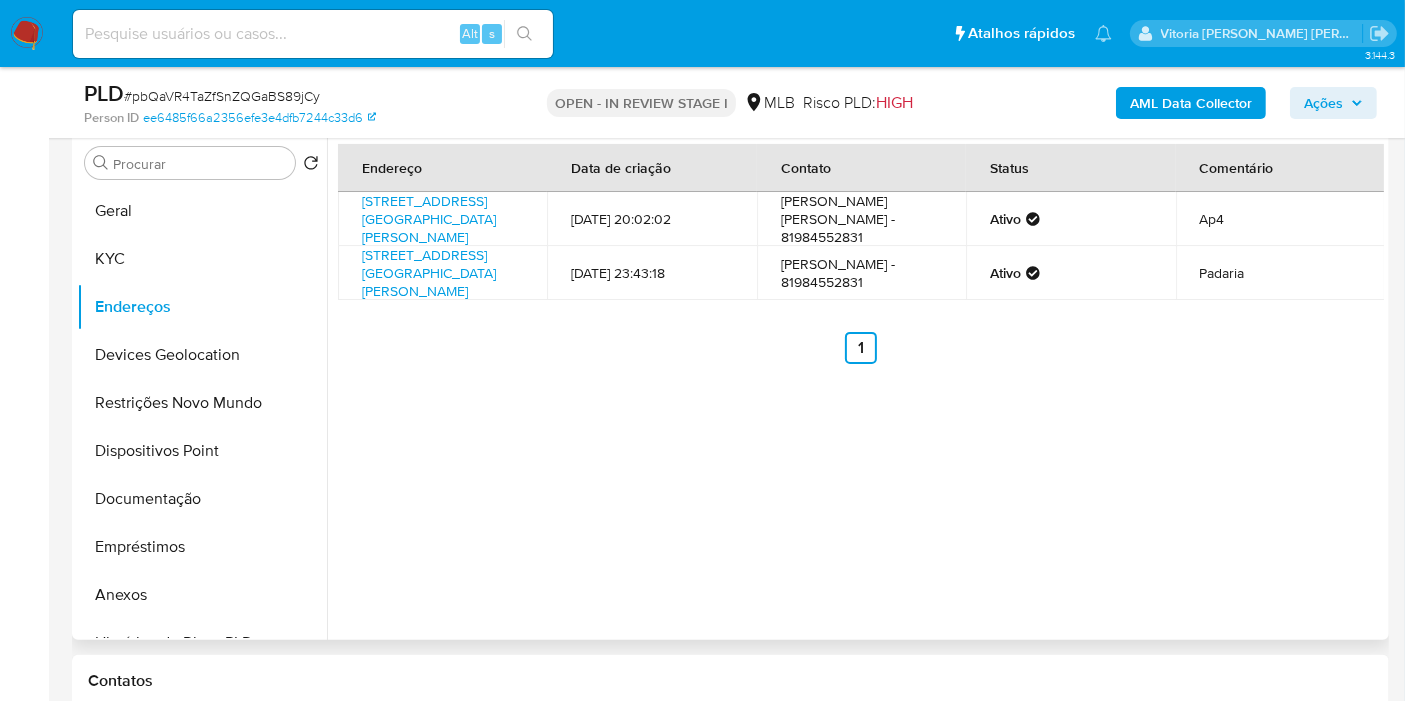 type 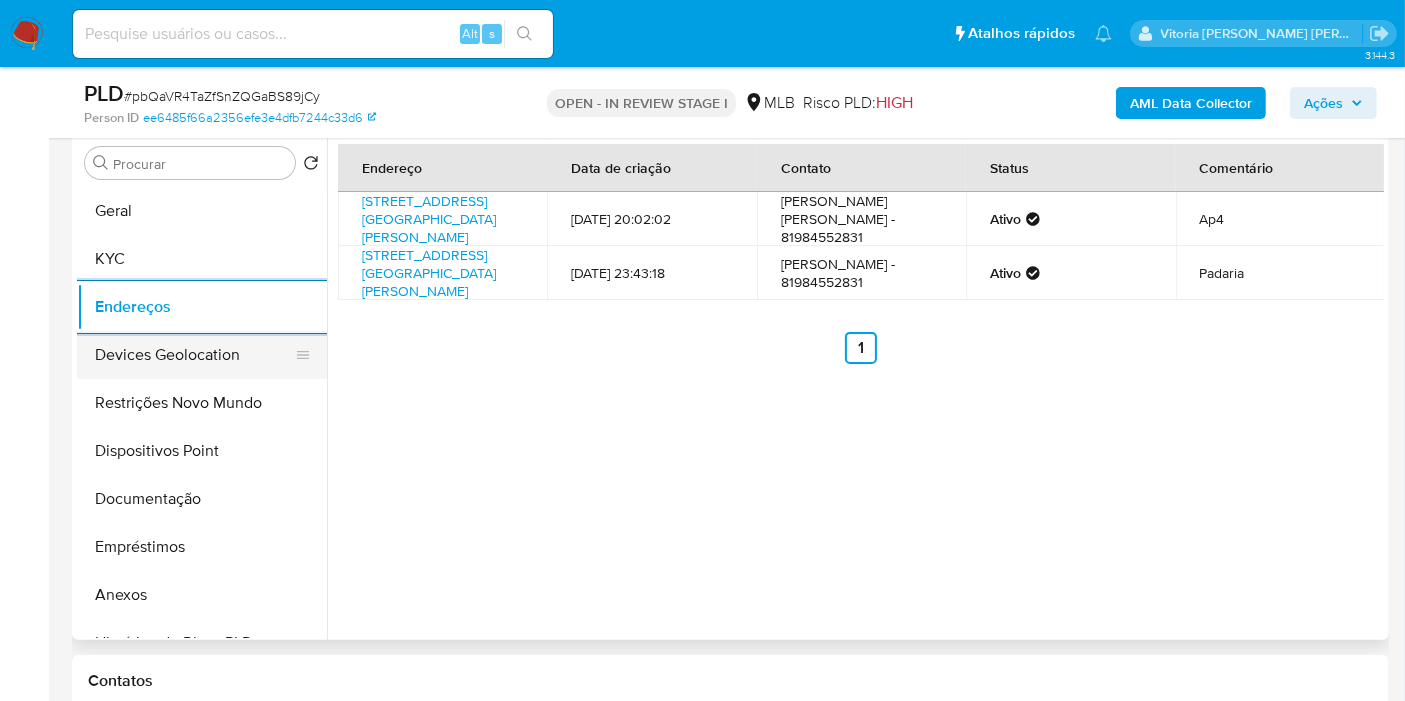 click on "Devices Geolocation" at bounding box center (194, 355) 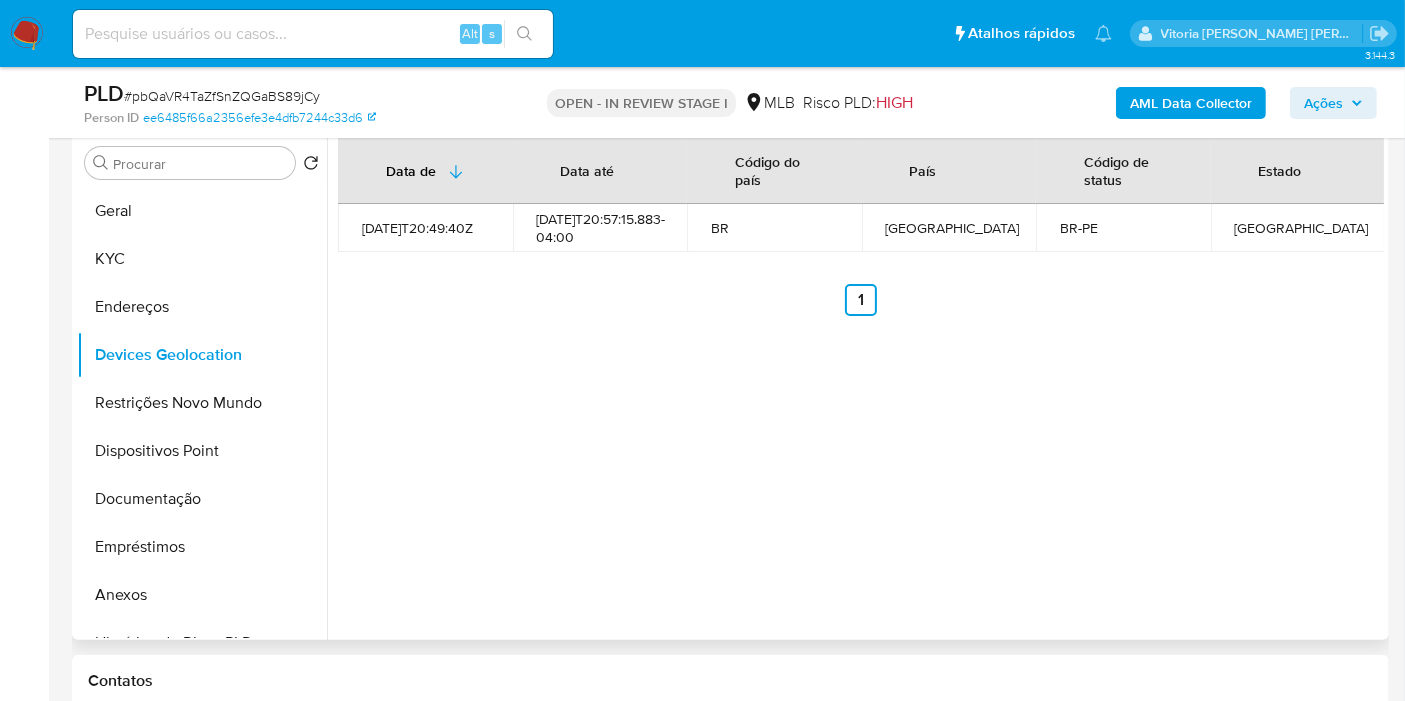 type 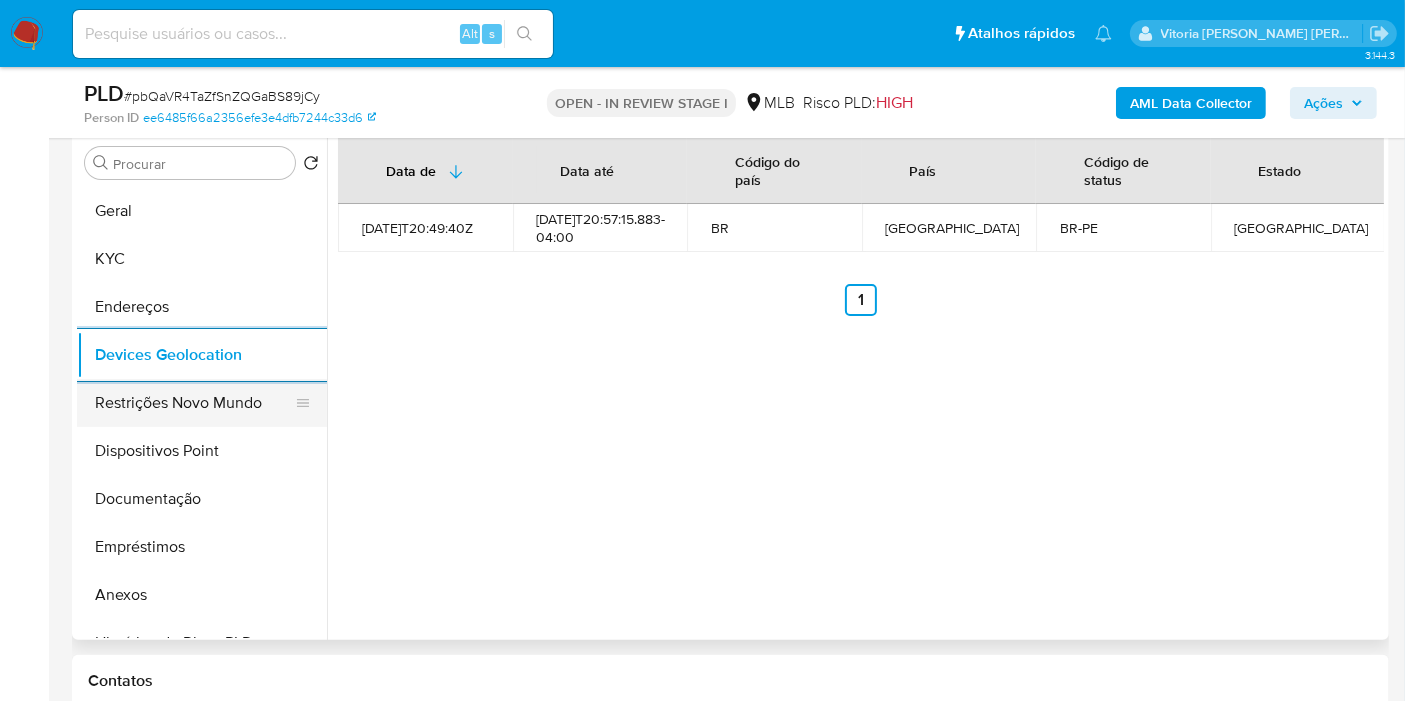 click on "Restrições Novo Mundo" at bounding box center (194, 403) 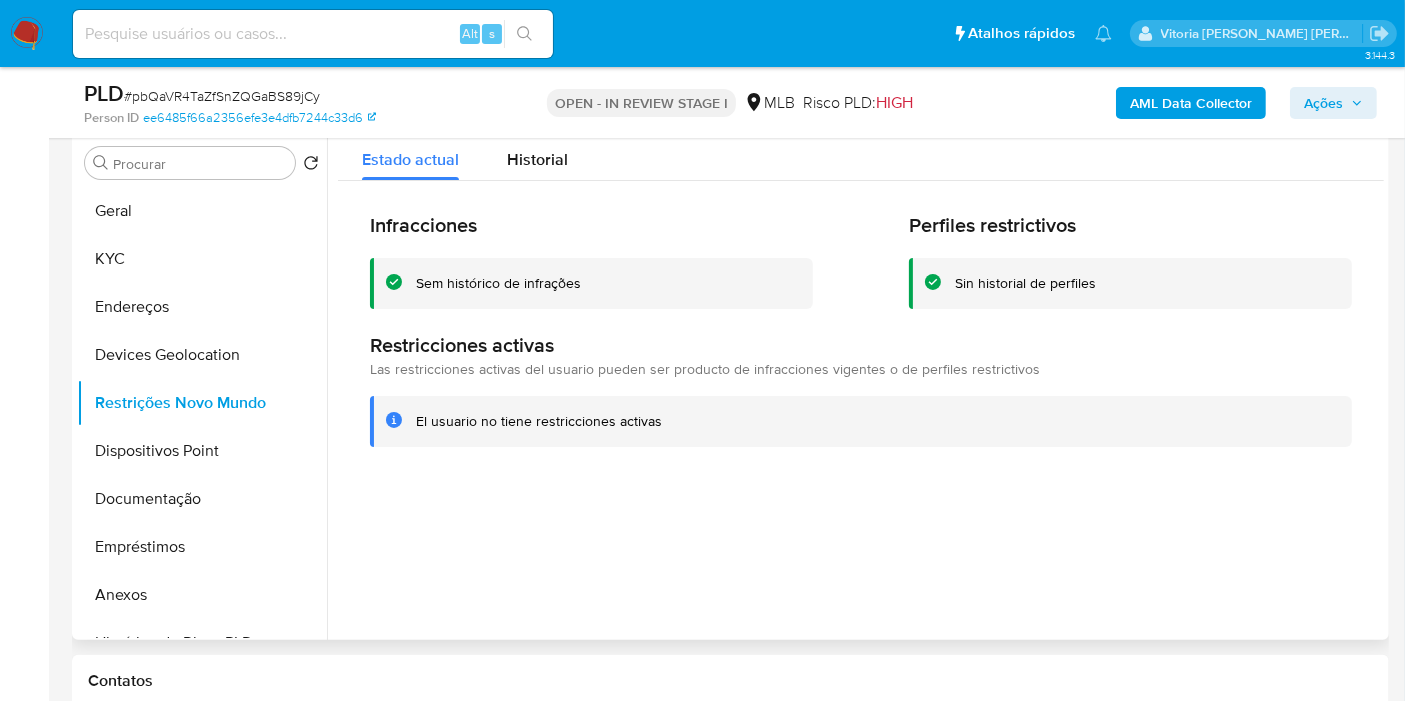 type 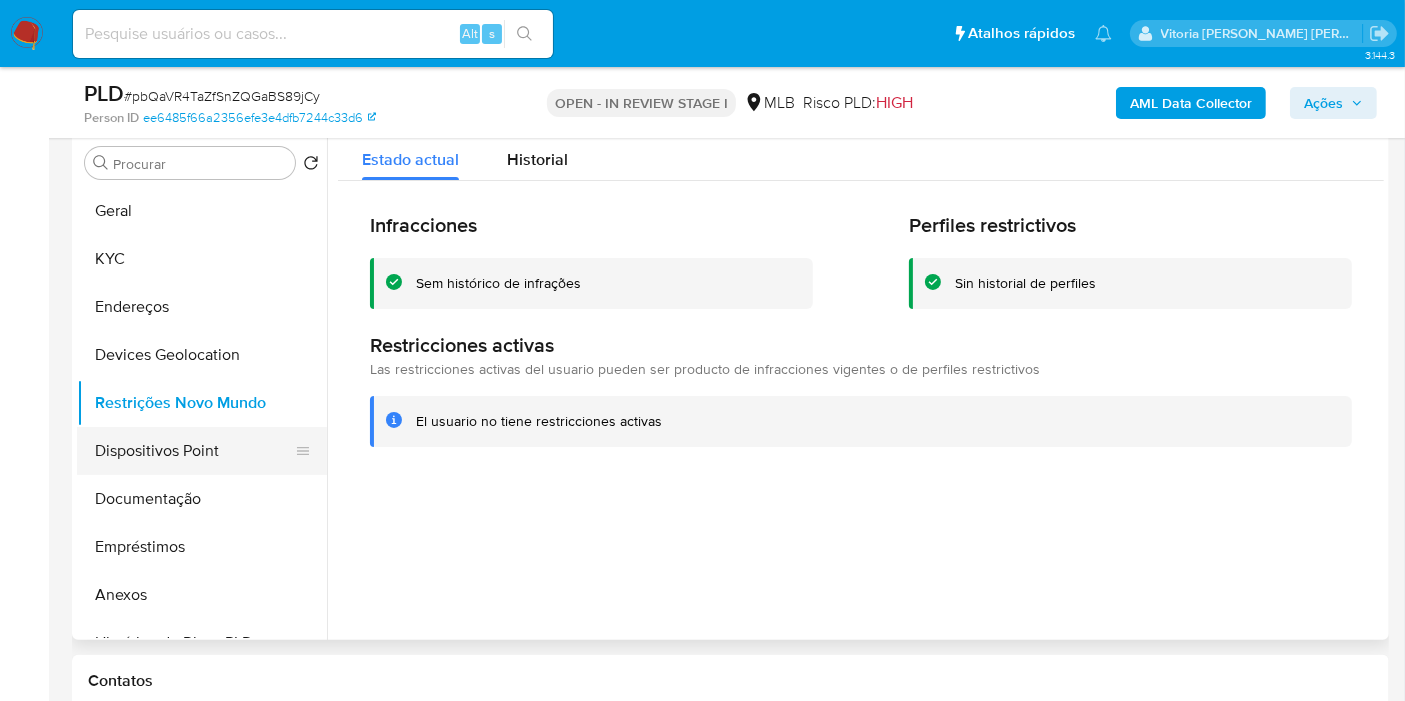 drag, startPoint x: 200, startPoint y: 443, endPoint x: 202, endPoint y: 461, distance: 18.110771 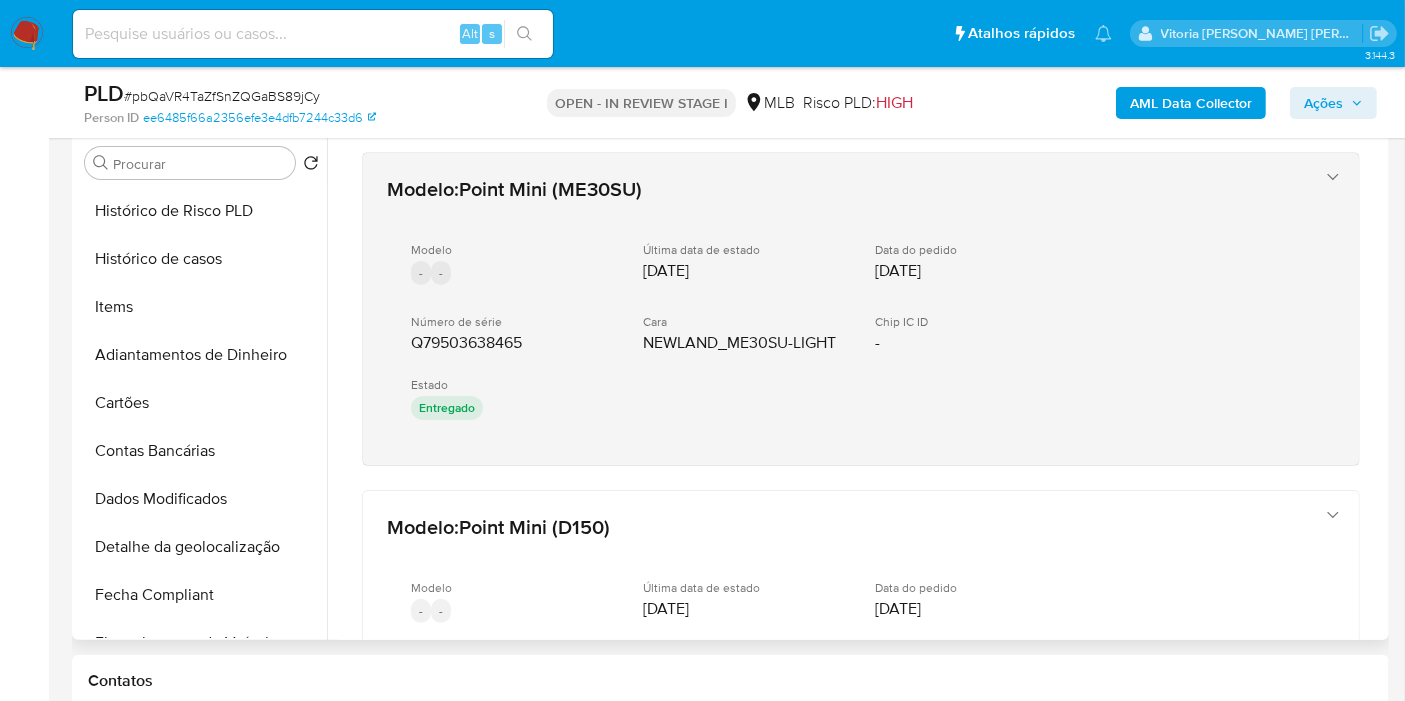 scroll, scrollTop: 444, scrollLeft: 0, axis: vertical 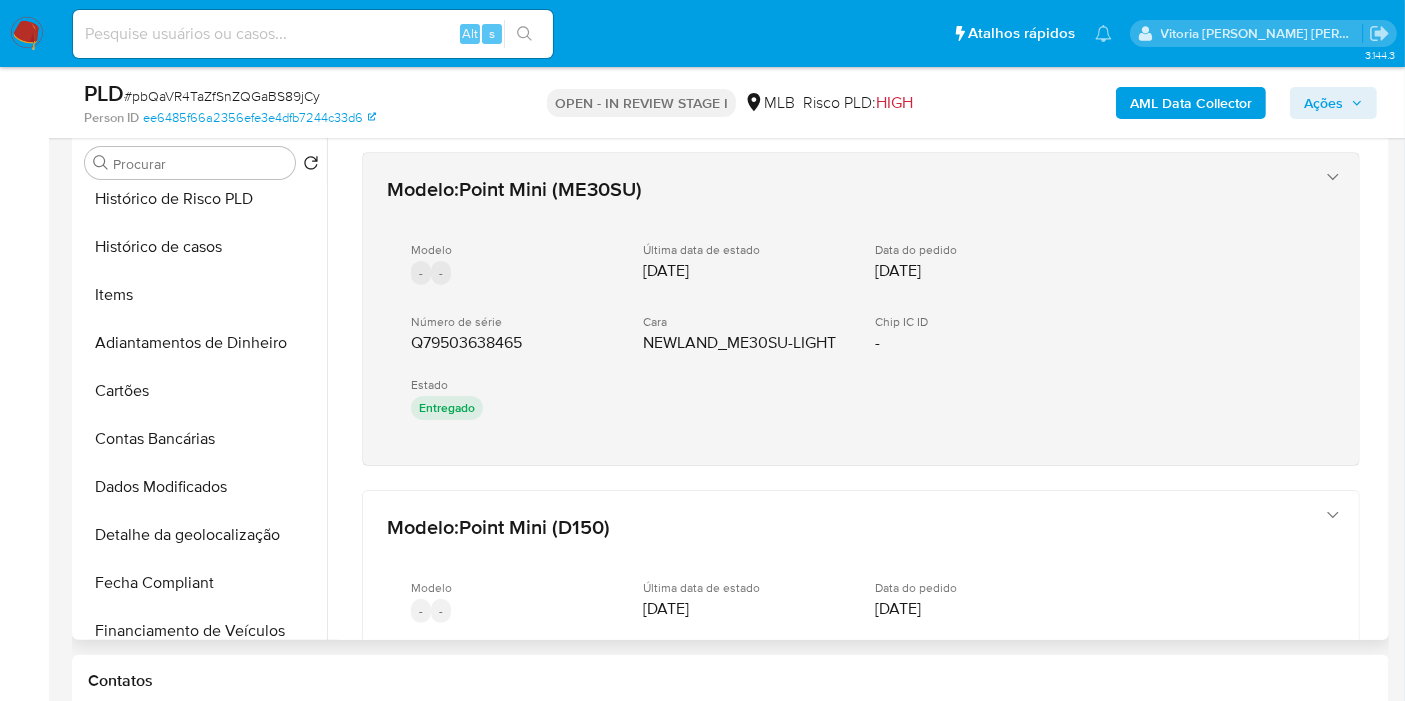 type 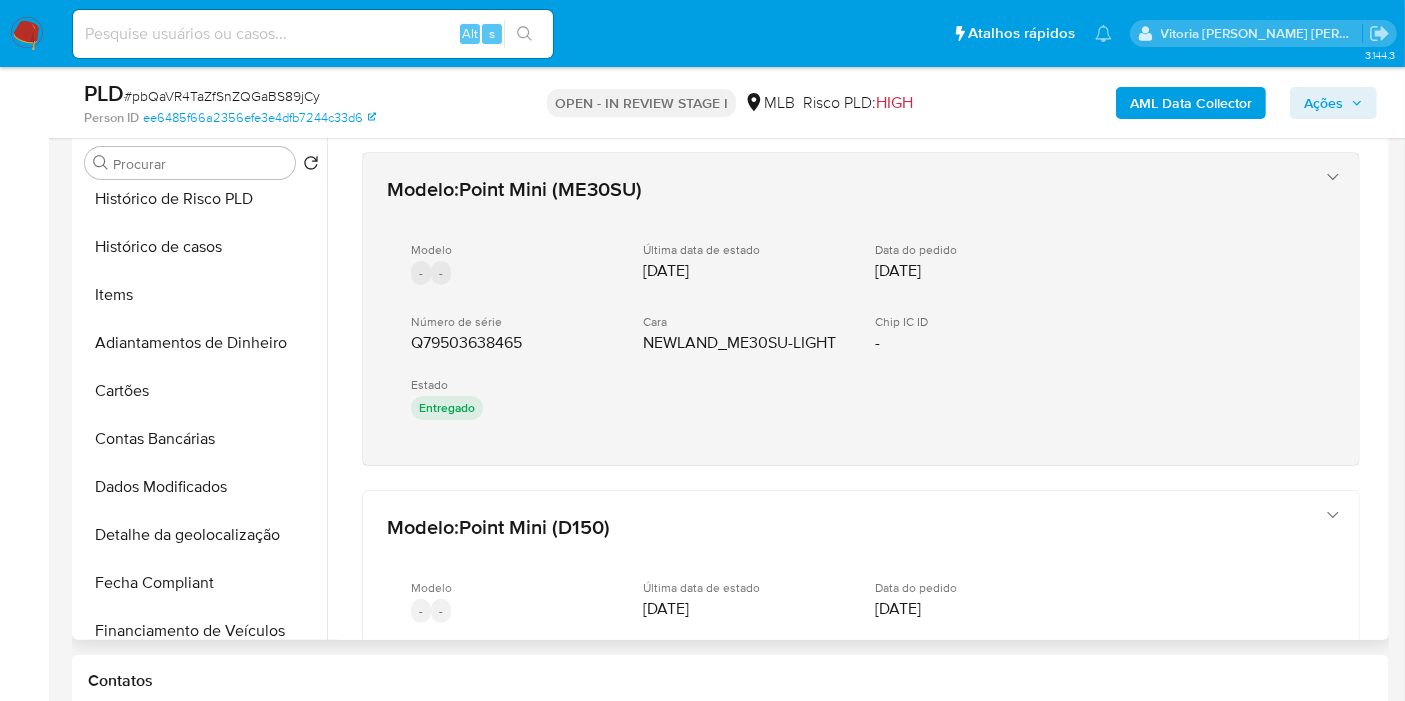 scroll, scrollTop: 222, scrollLeft: 0, axis: vertical 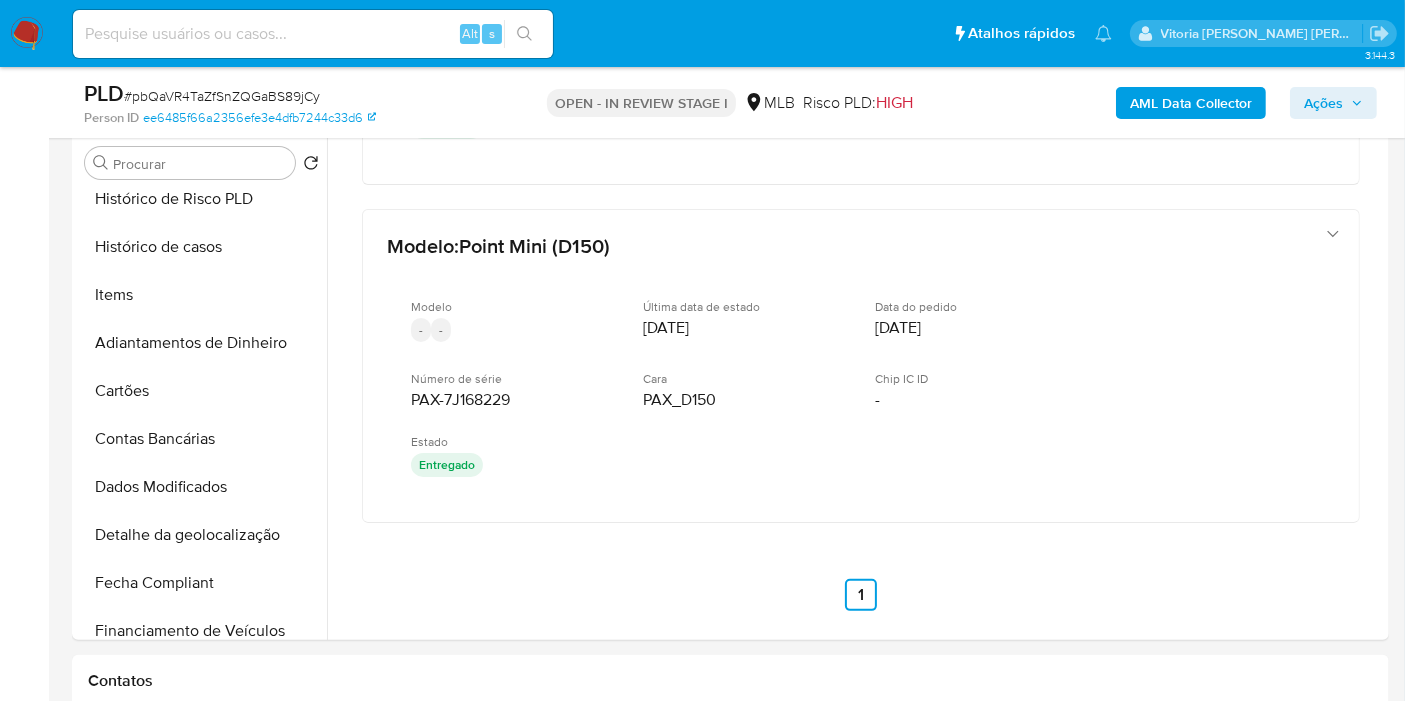 click on "Ações" at bounding box center [1323, 103] 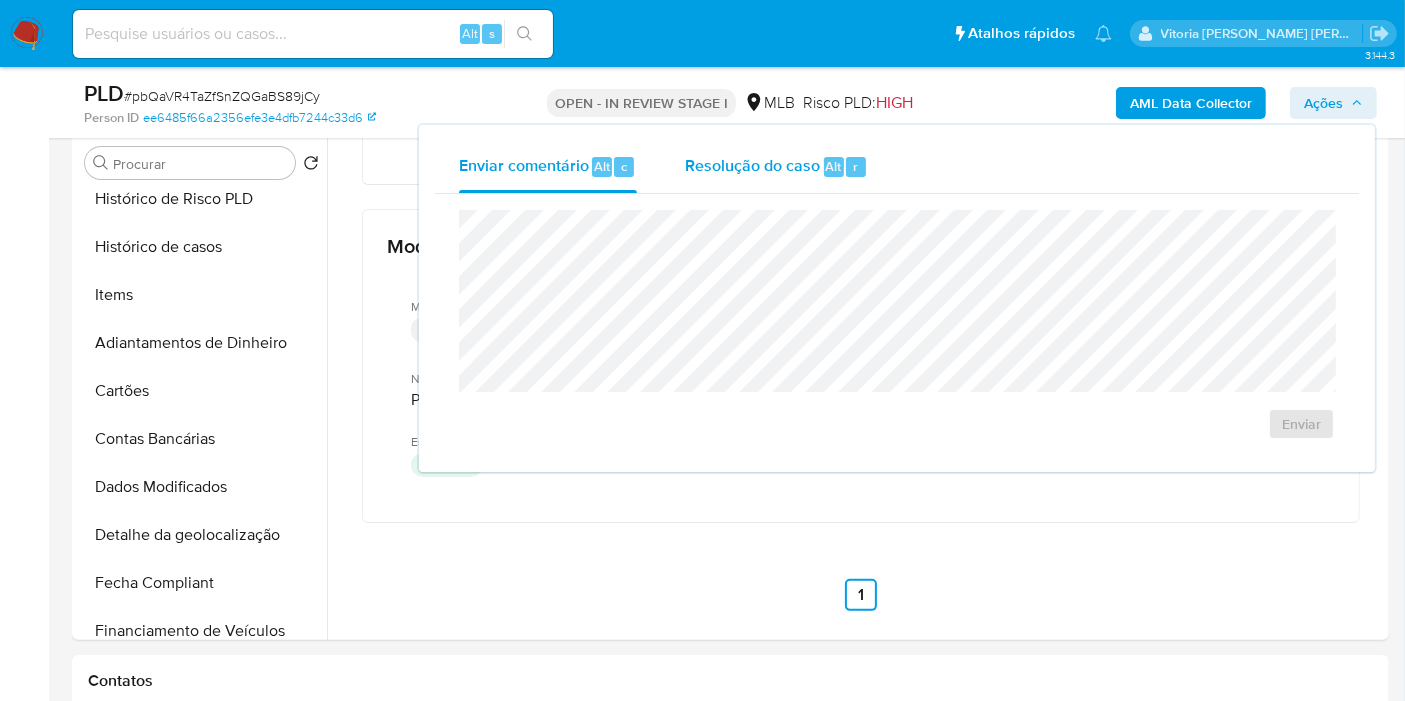 click on "Resolução do caso Alt r" at bounding box center (776, 167) 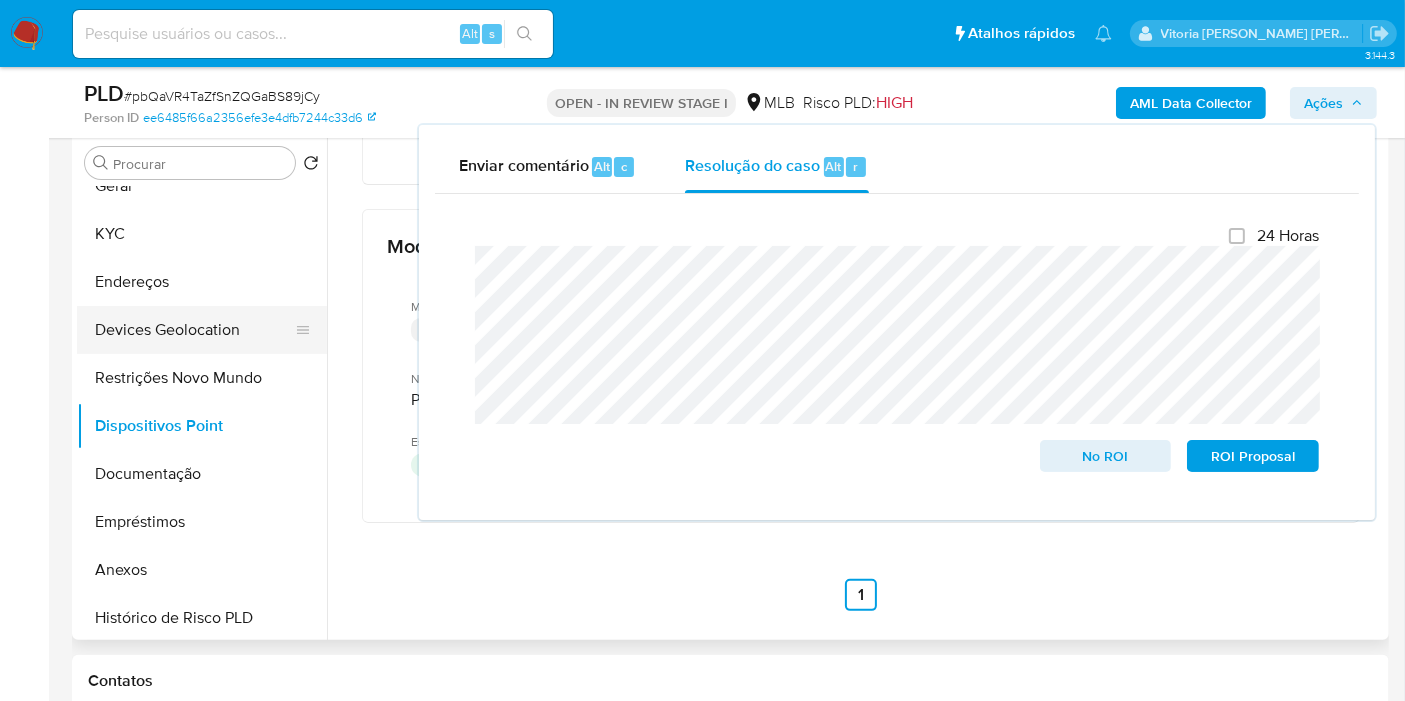 scroll, scrollTop: 0, scrollLeft: 0, axis: both 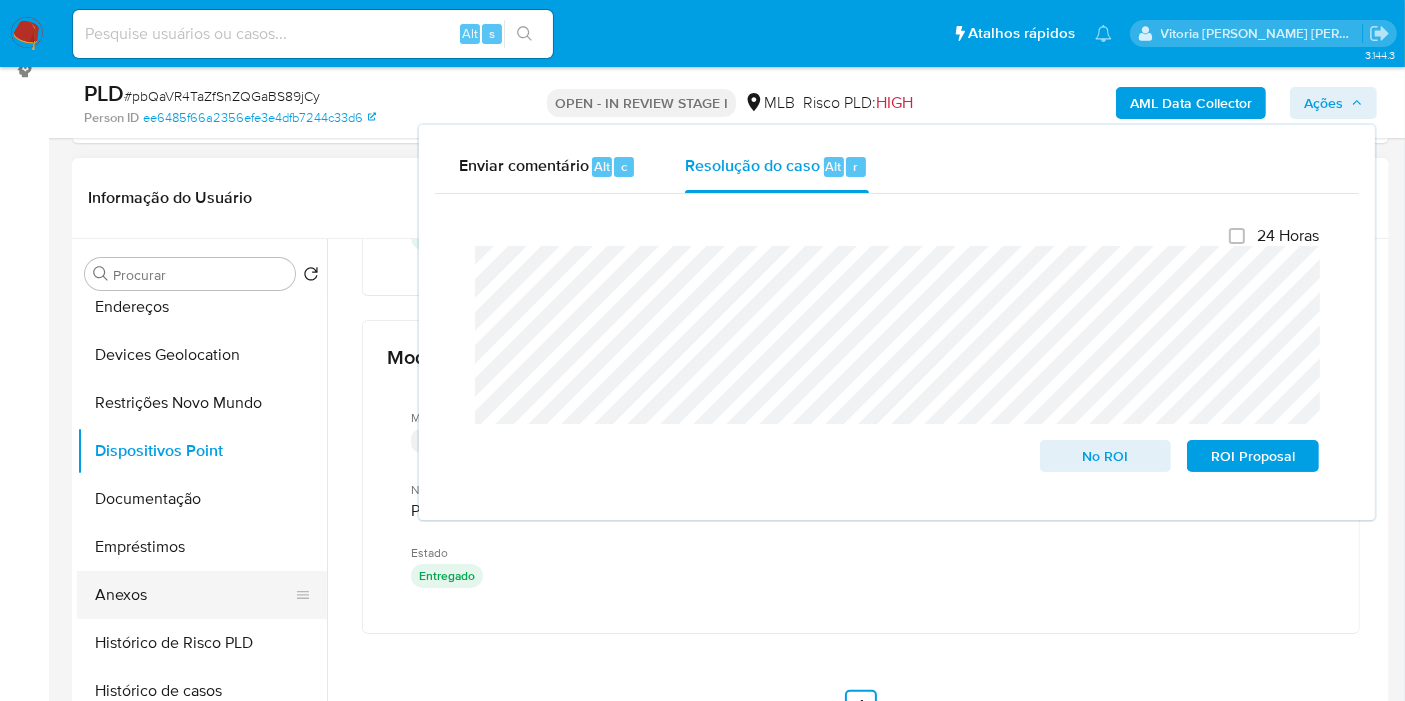 click on "Anexos" at bounding box center (194, 595) 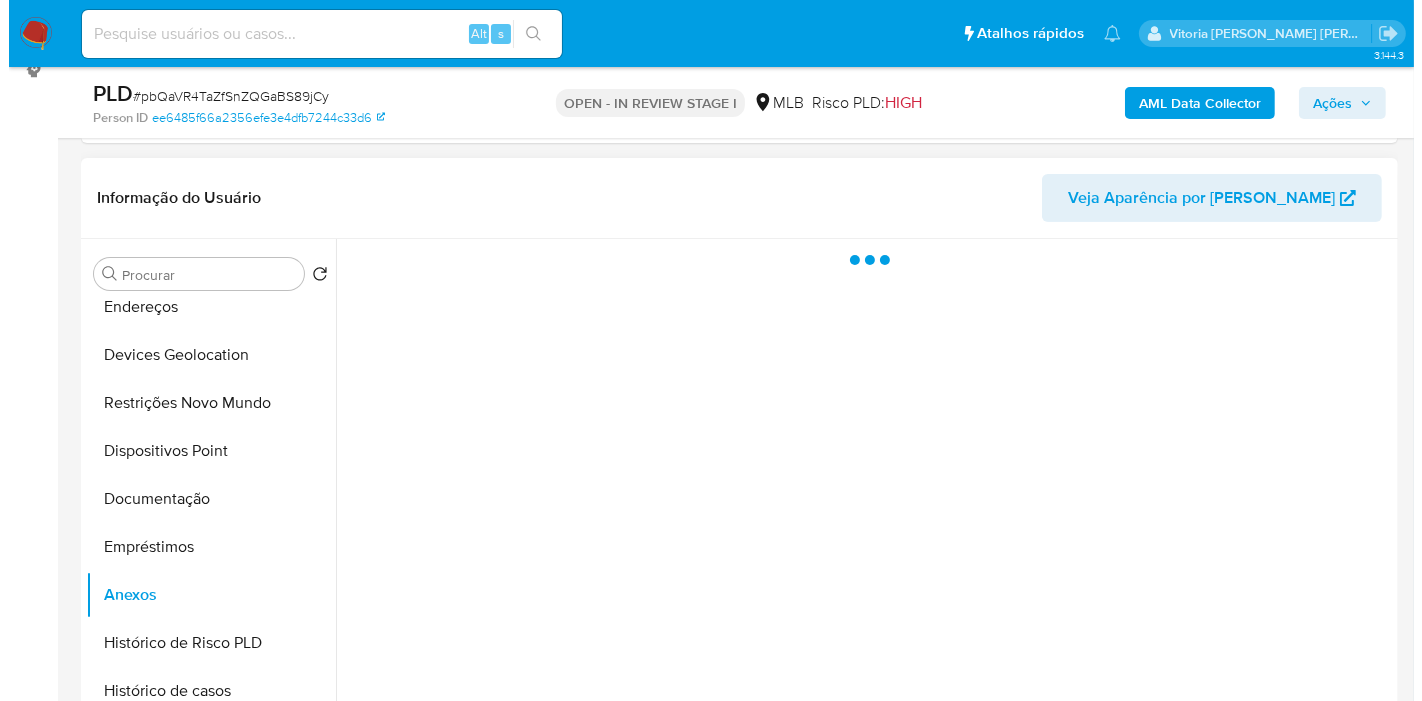 scroll, scrollTop: 0, scrollLeft: 0, axis: both 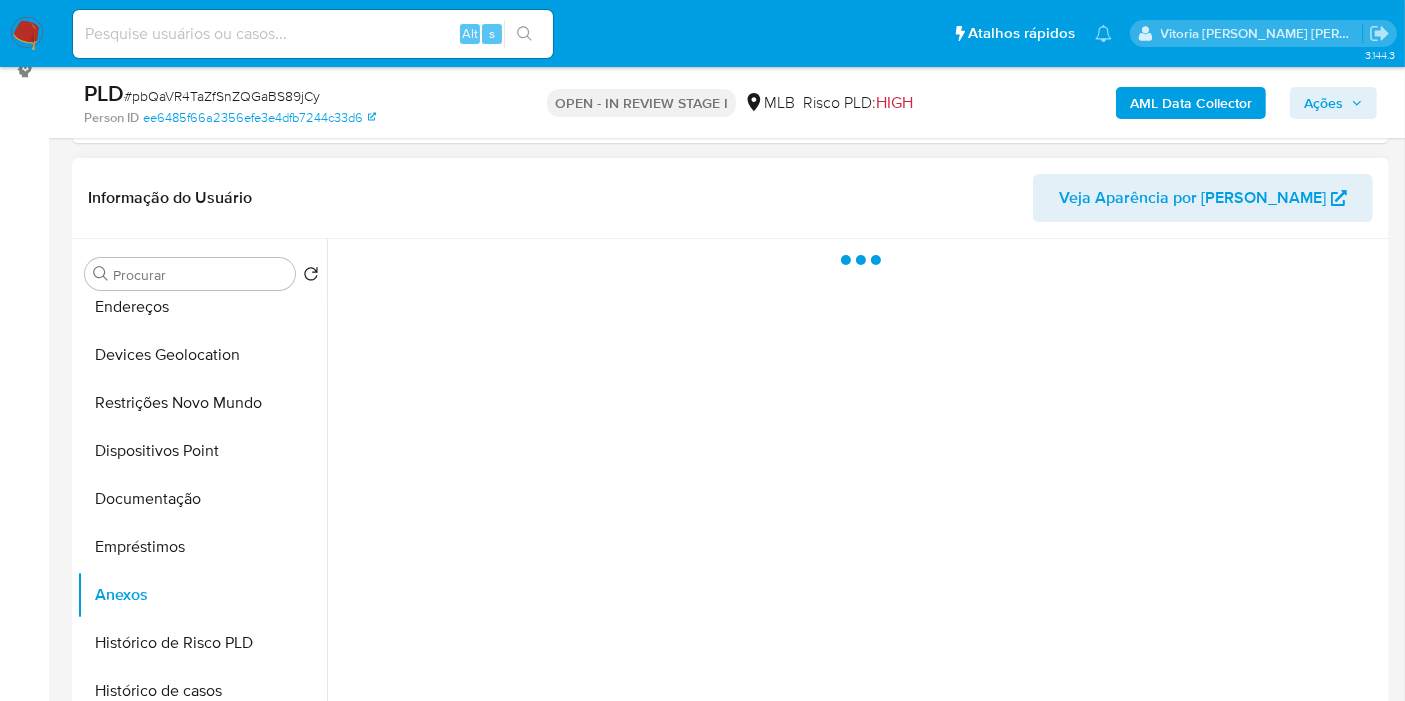click at bounding box center [855, 495] 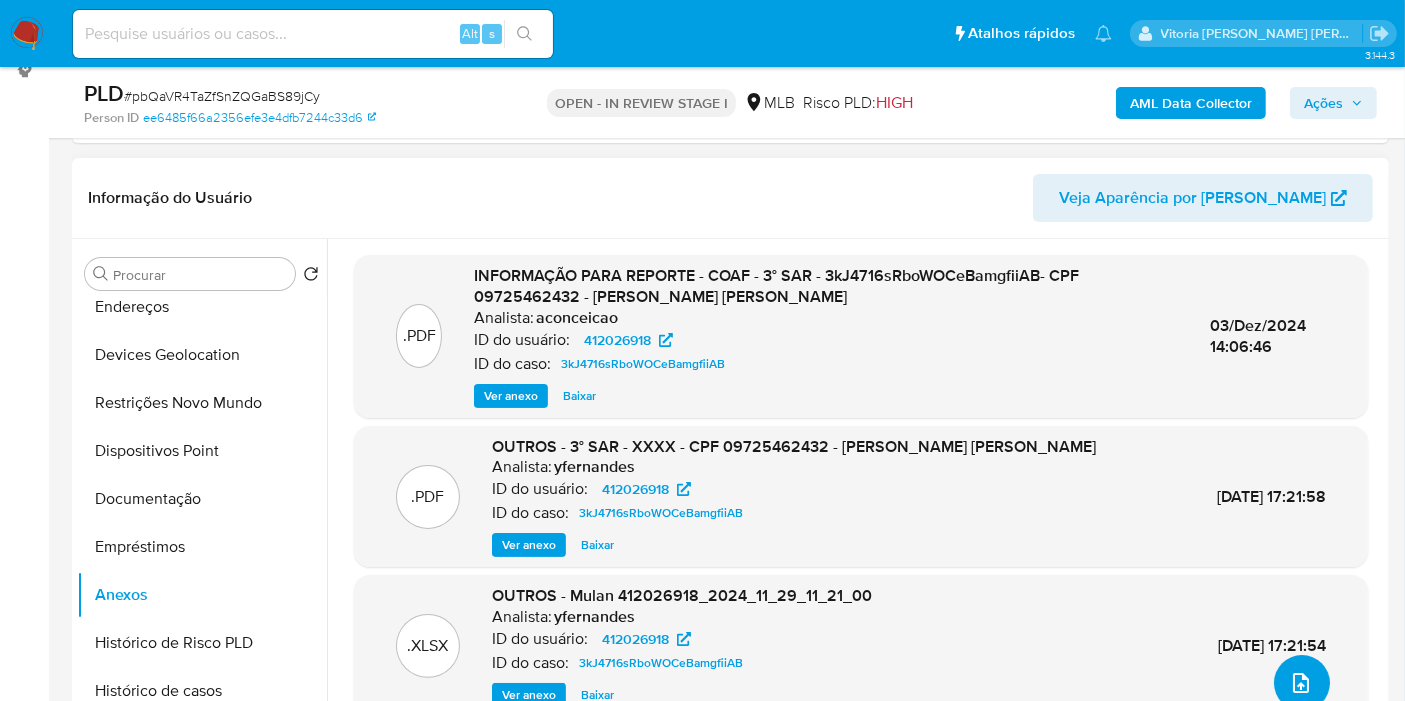 click 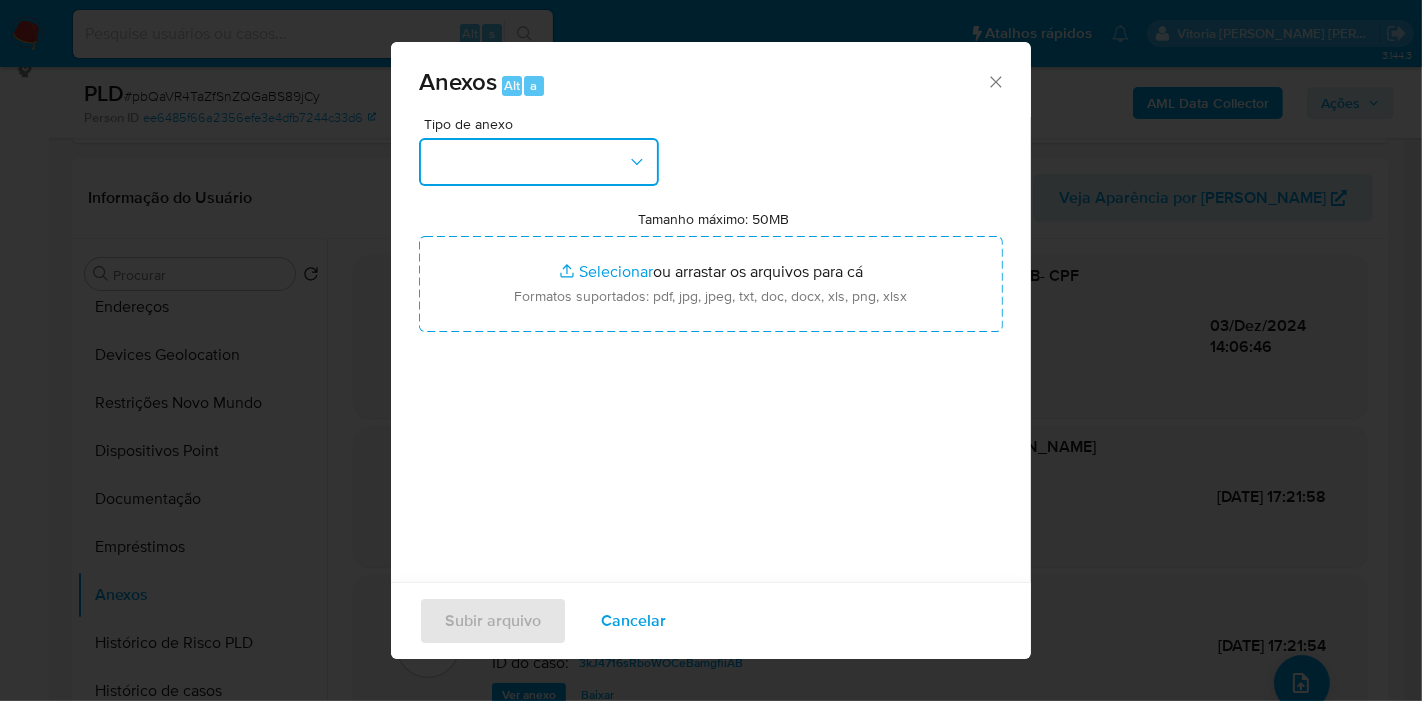 click at bounding box center (539, 162) 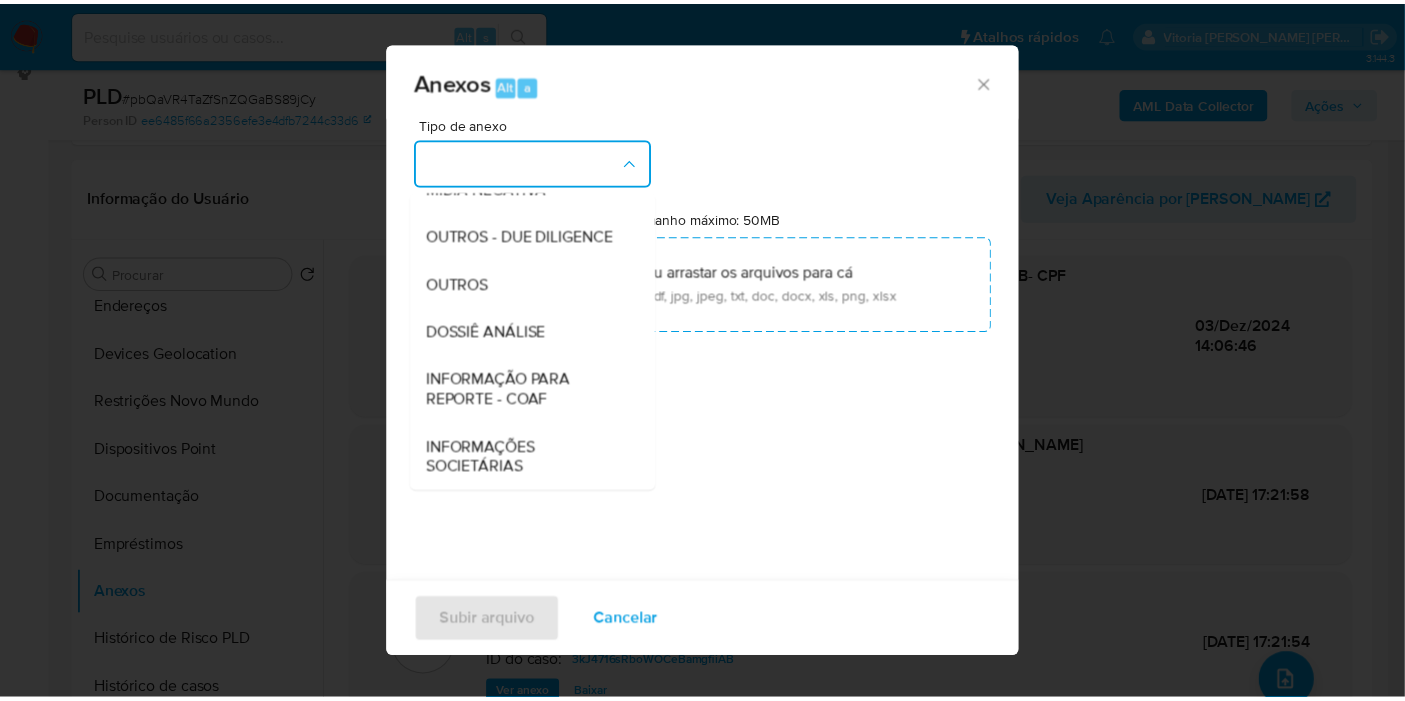 scroll, scrollTop: 307, scrollLeft: 0, axis: vertical 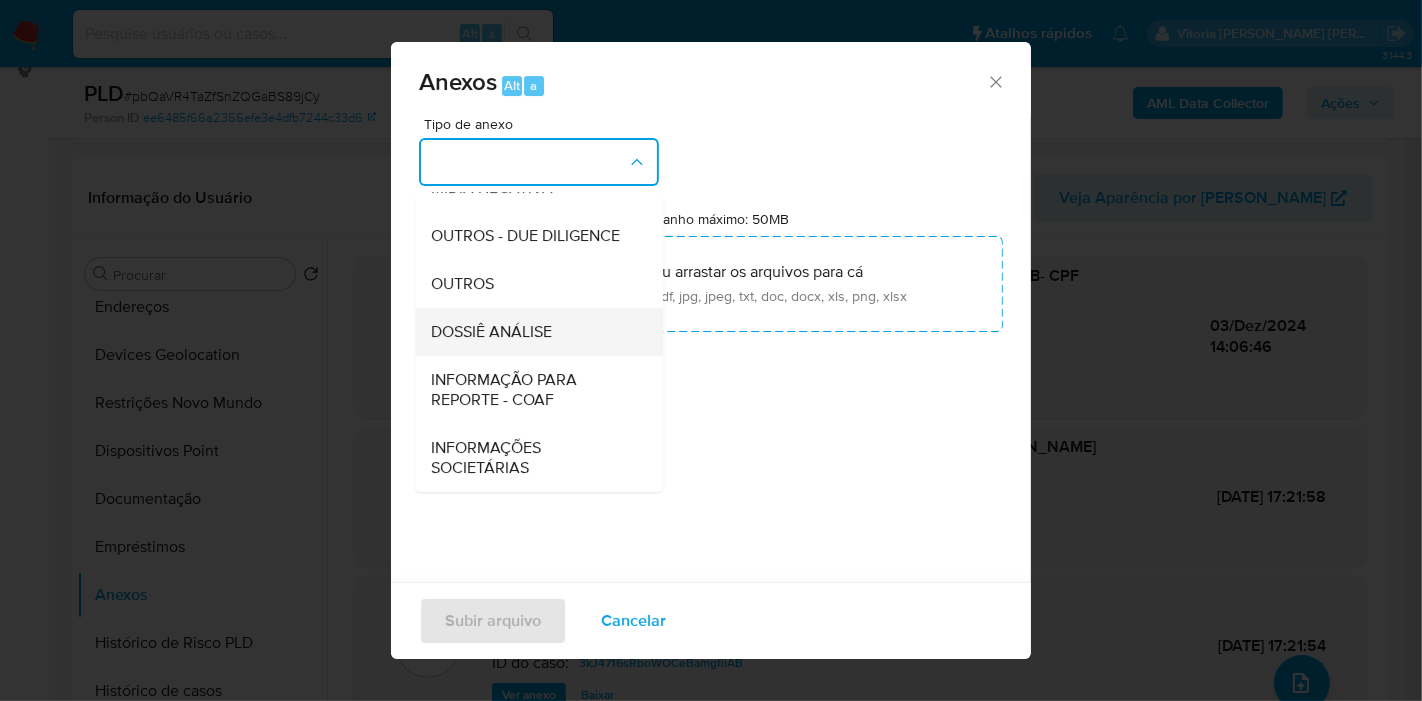 click on "DOSSIÊ ANÁLISE" at bounding box center [491, 332] 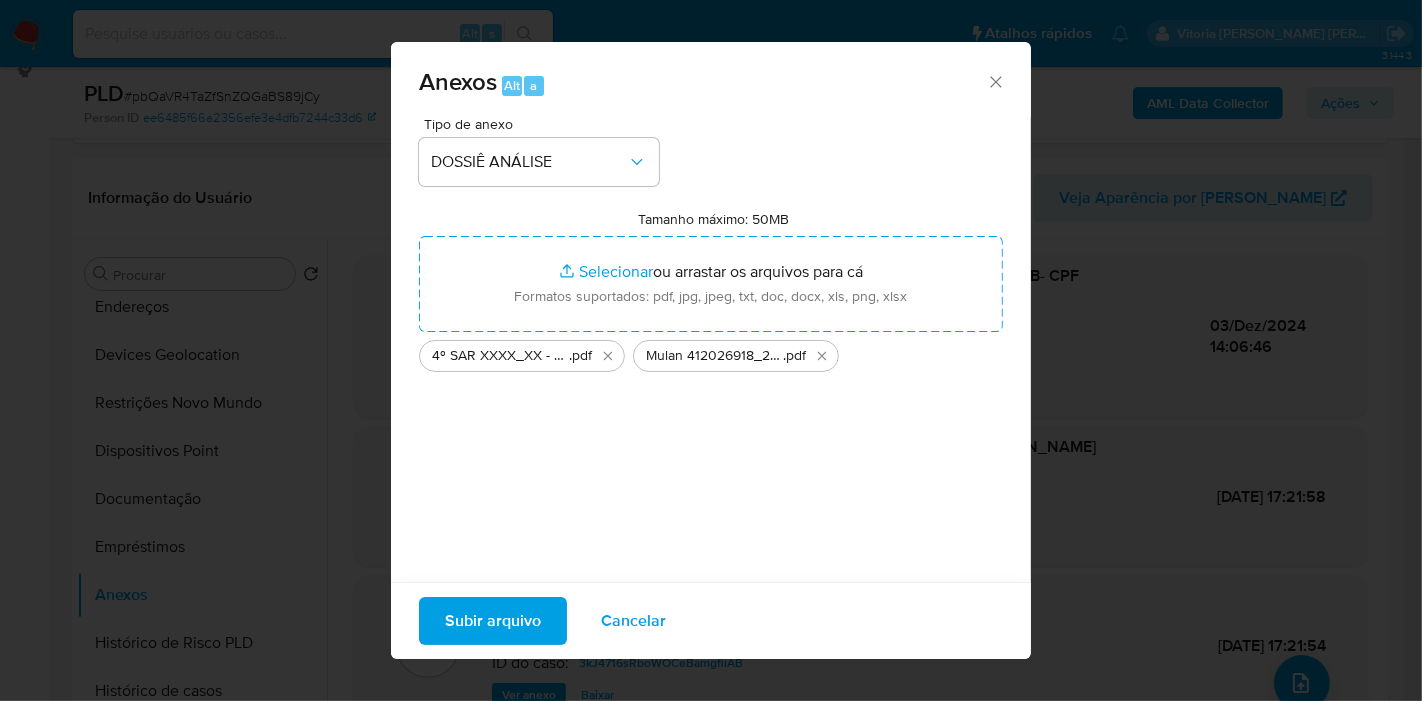 click on "Subir arquivo" at bounding box center (493, 621) 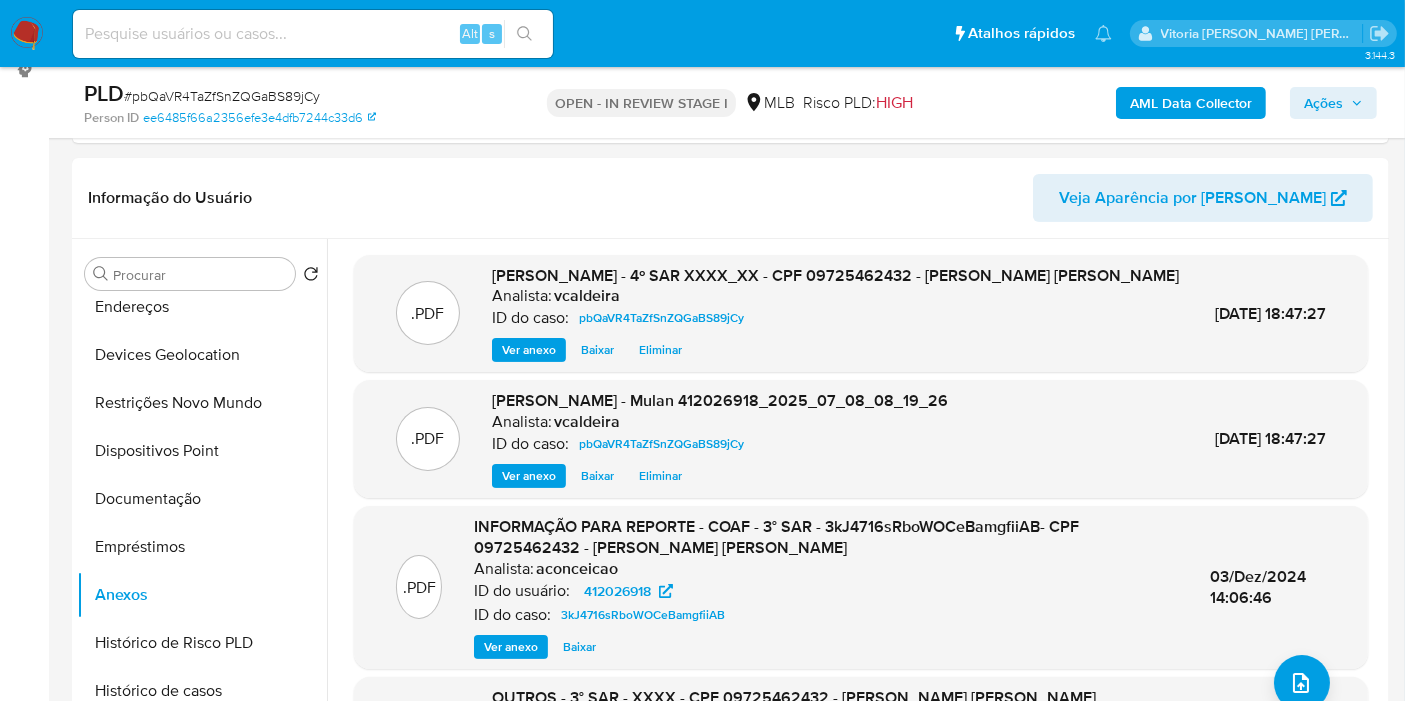click on "Ações" at bounding box center [1323, 103] 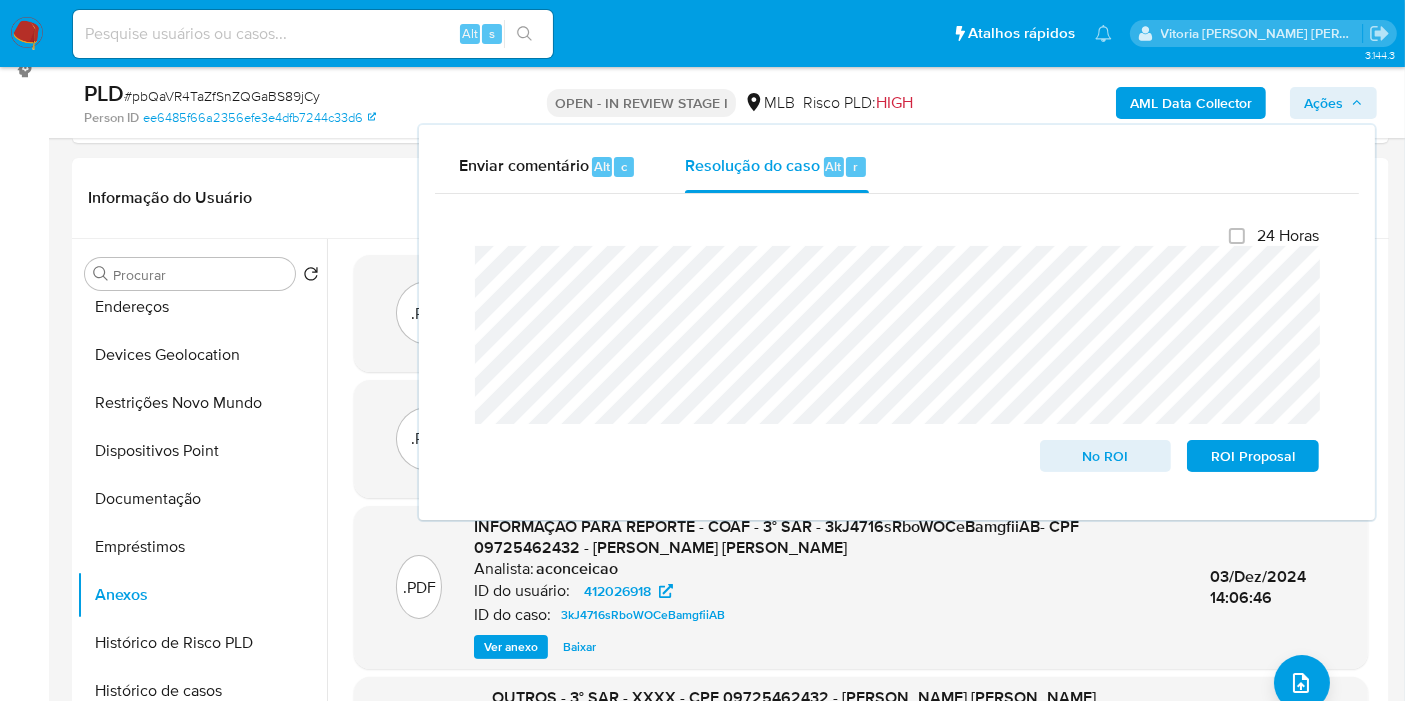 scroll, scrollTop: 613, scrollLeft: 0, axis: vertical 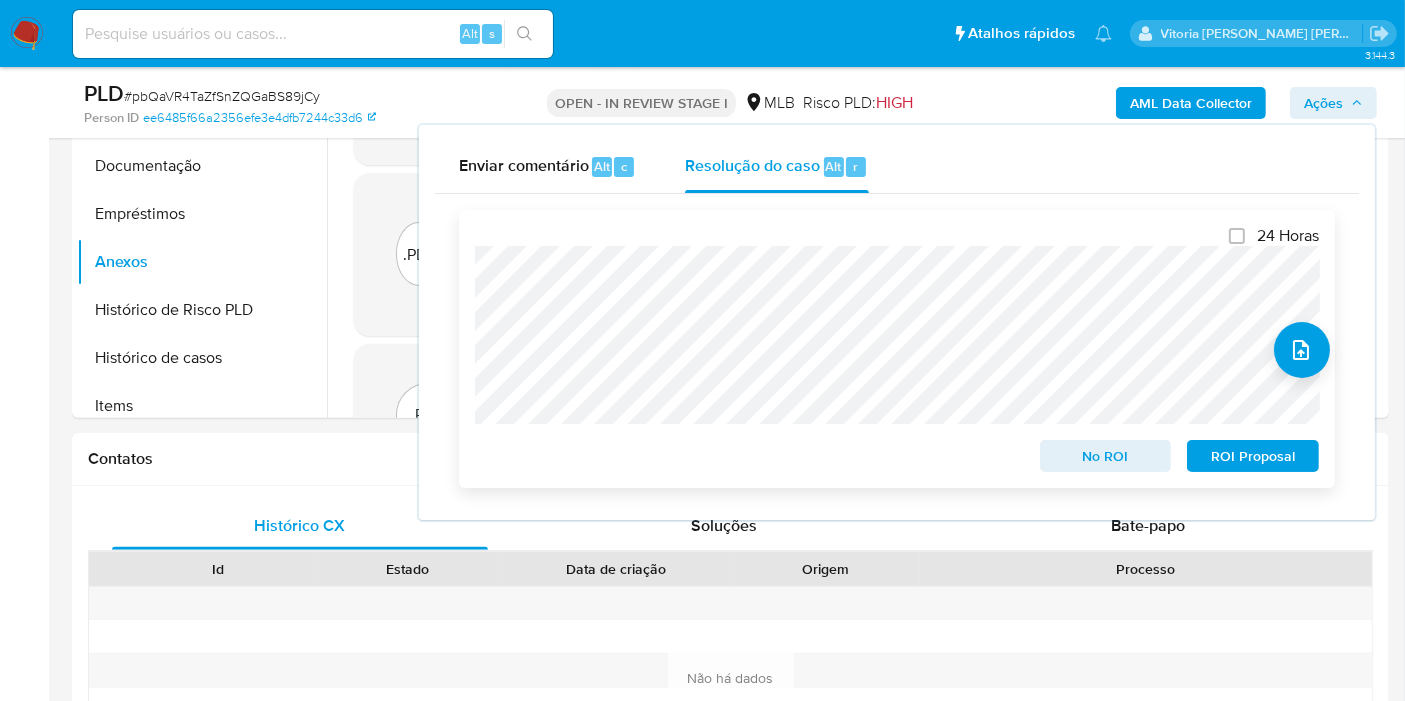 click on "ROI Proposal" at bounding box center (1253, 456) 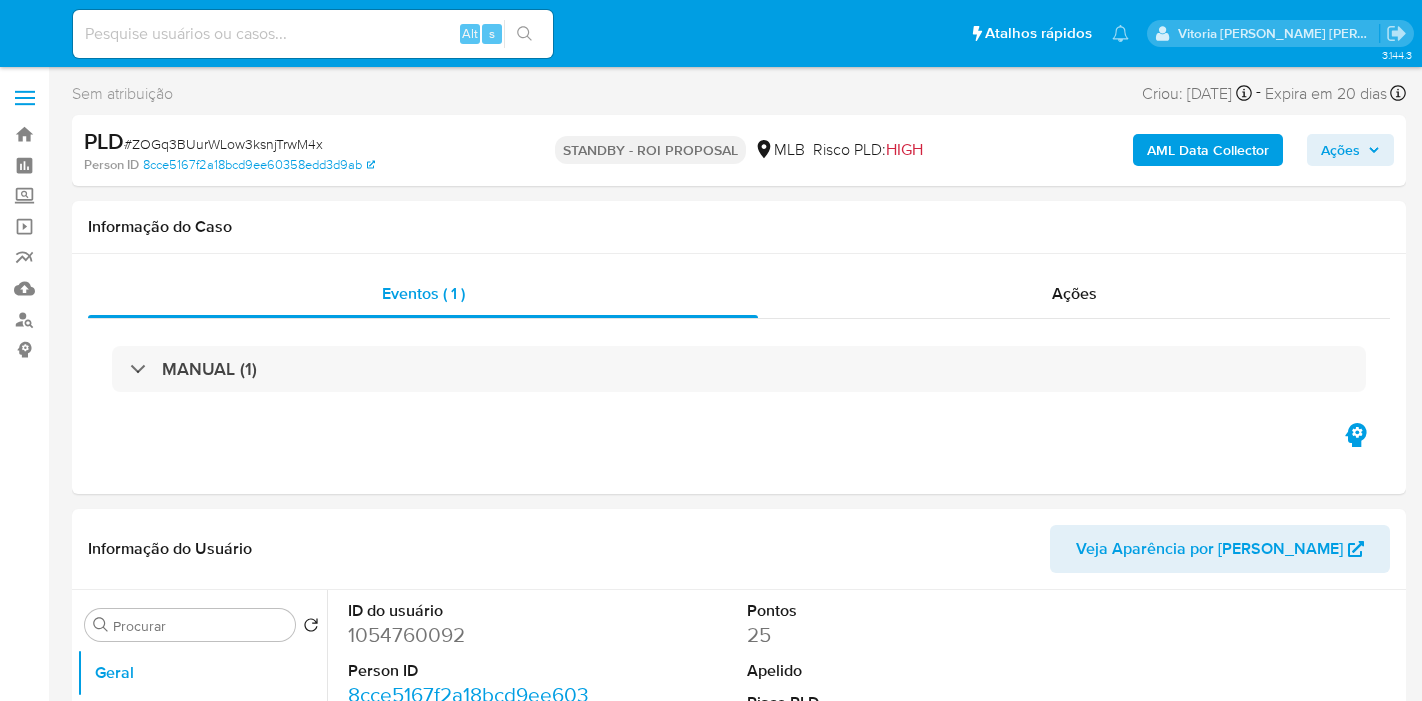select on "10" 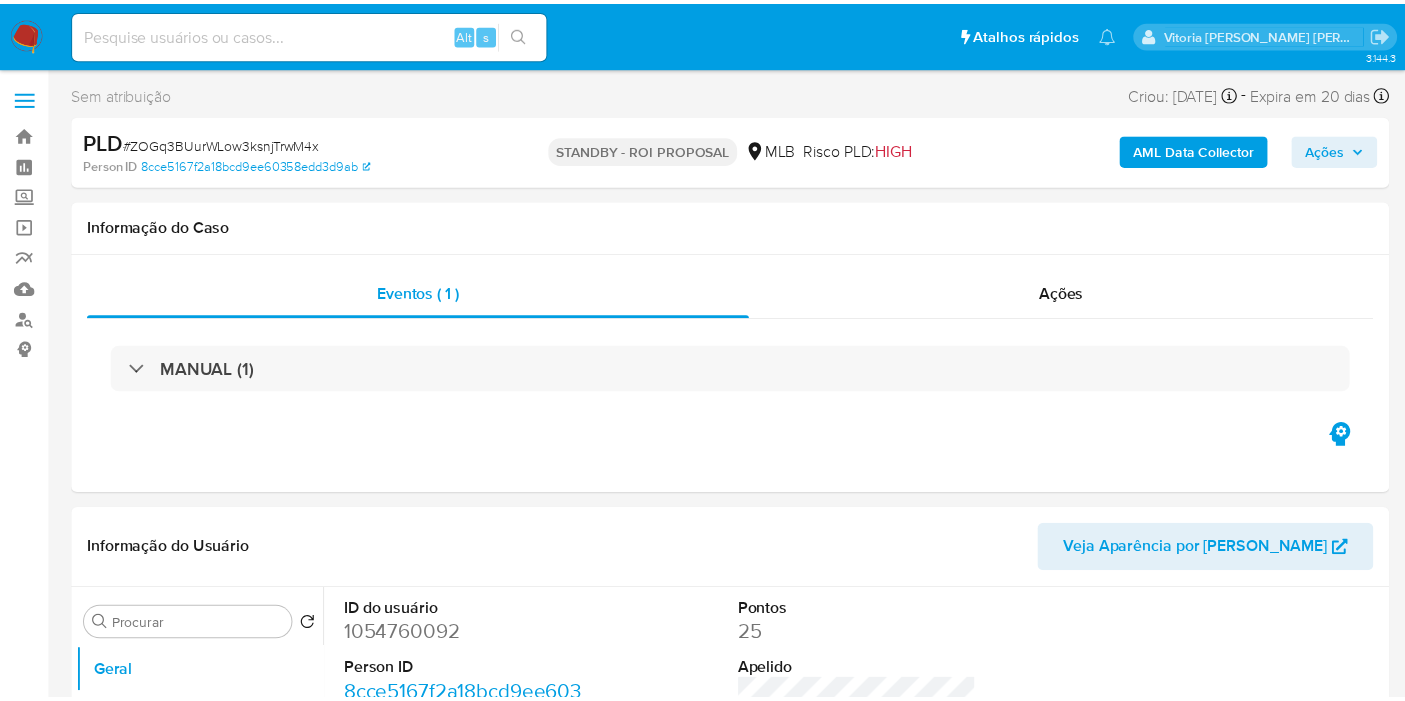 scroll, scrollTop: 0, scrollLeft: 0, axis: both 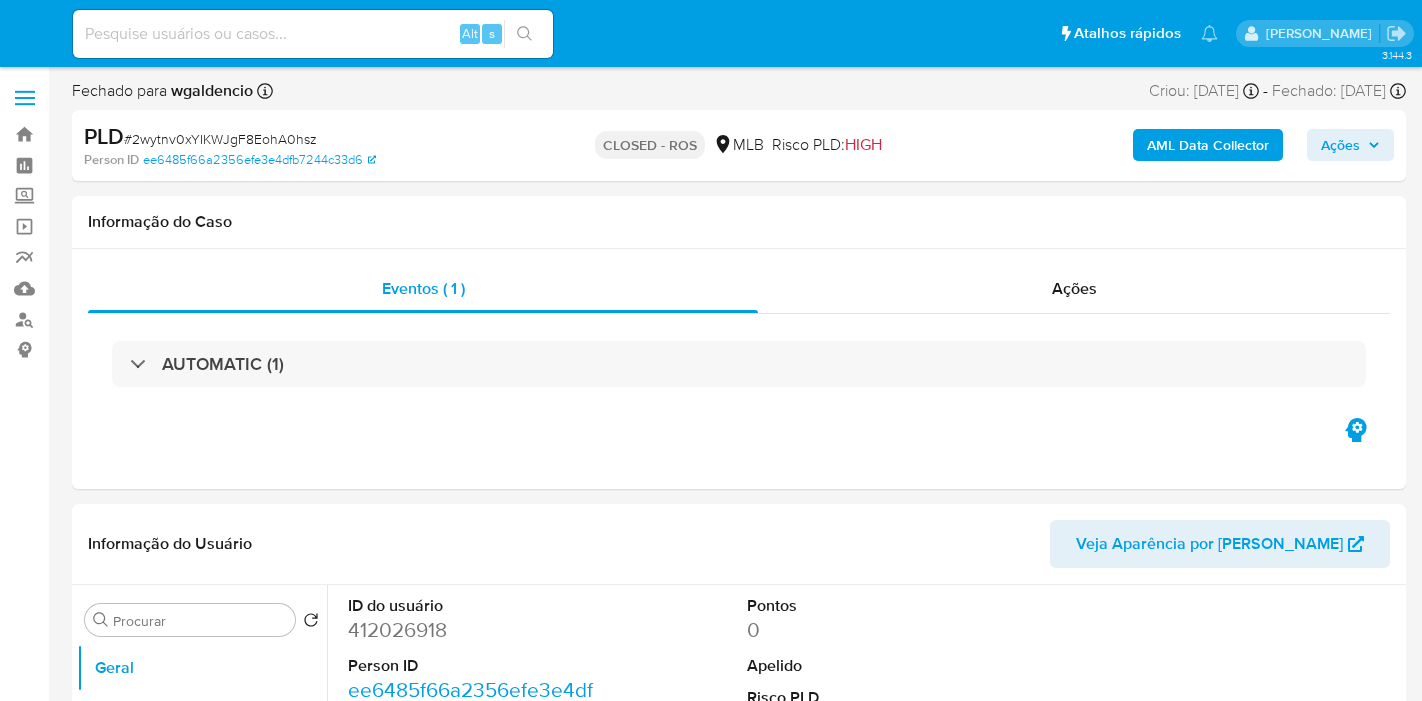select on "10" 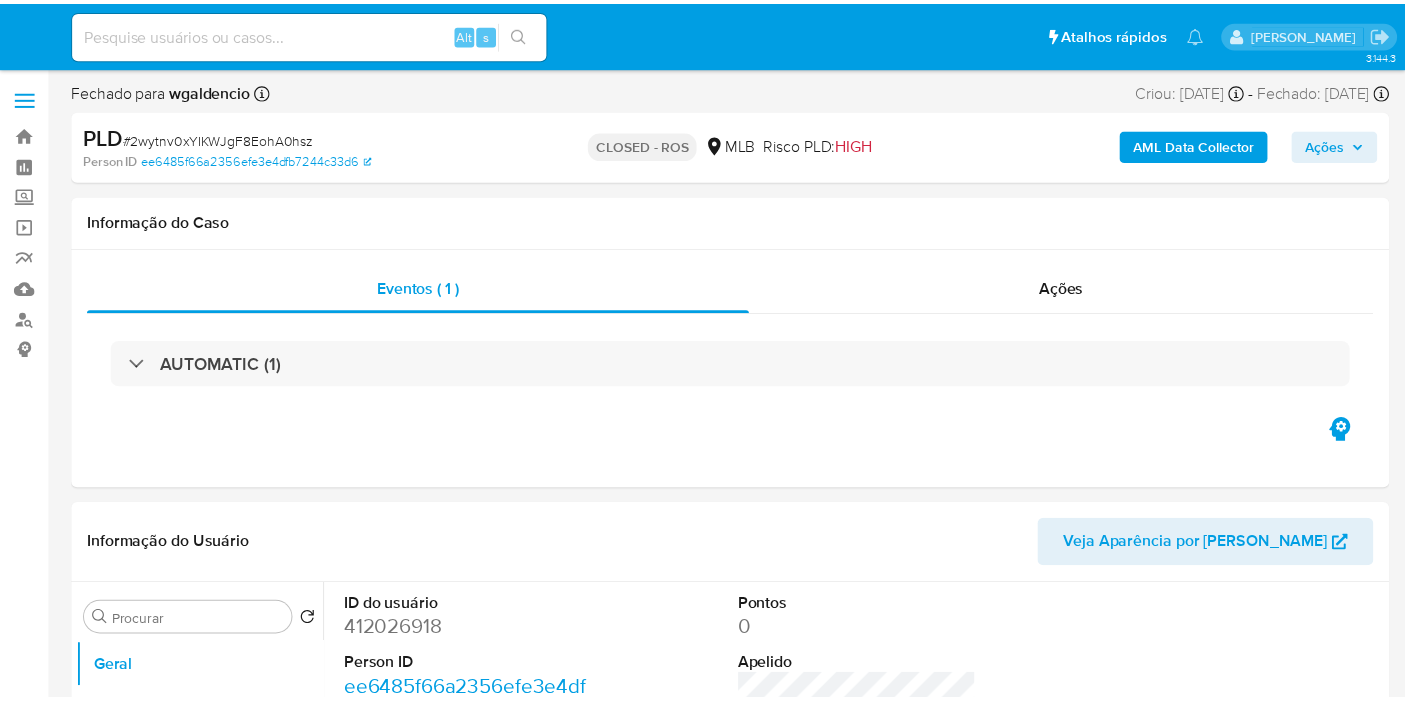 scroll, scrollTop: 0, scrollLeft: 0, axis: both 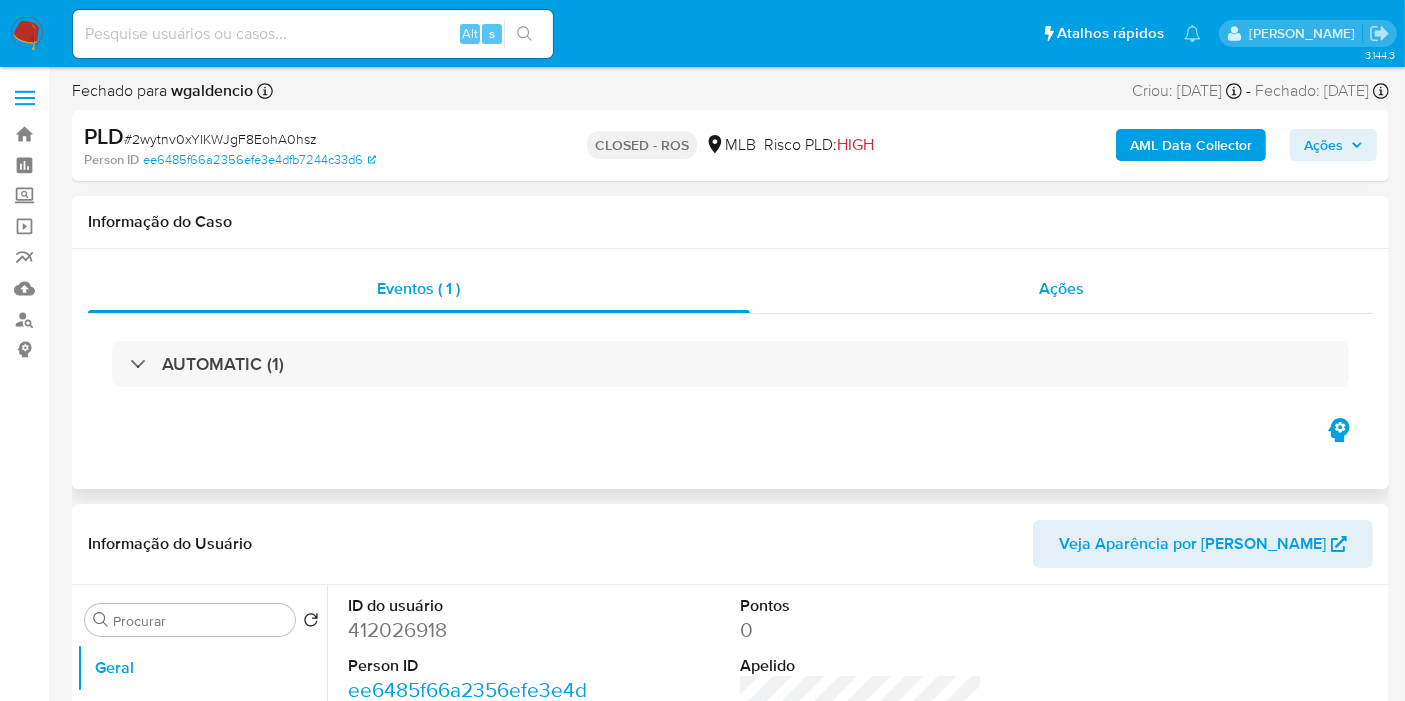 drag, startPoint x: 1048, startPoint y: 295, endPoint x: 971, endPoint y: 294, distance: 77.00649 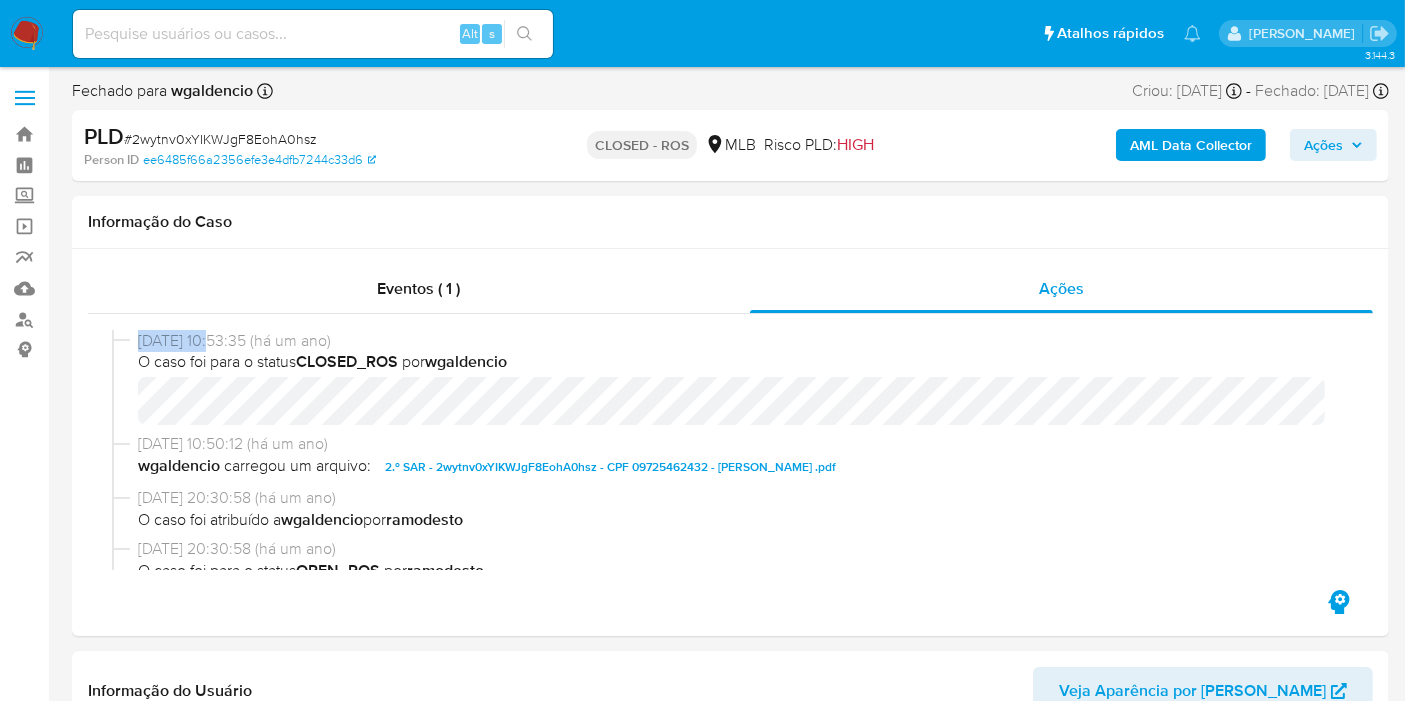 copy on "[DATE]" 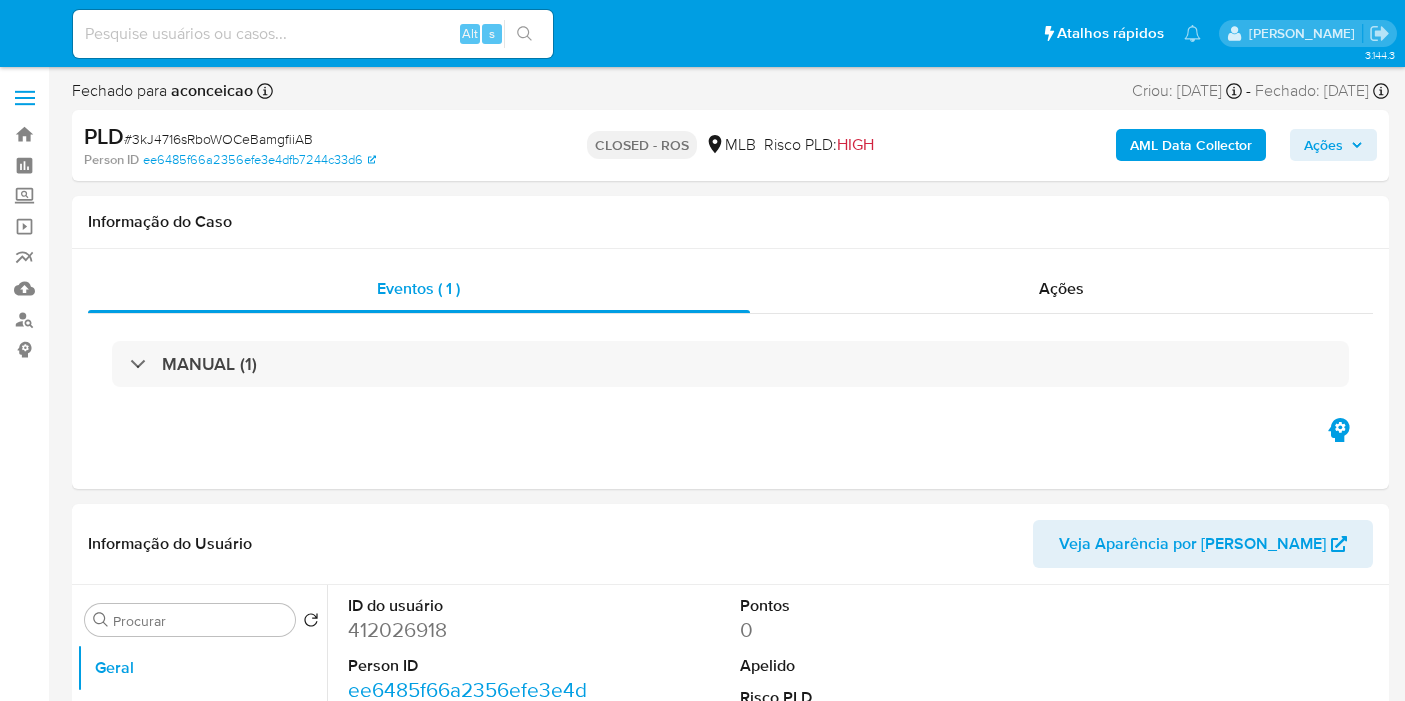 select on "10" 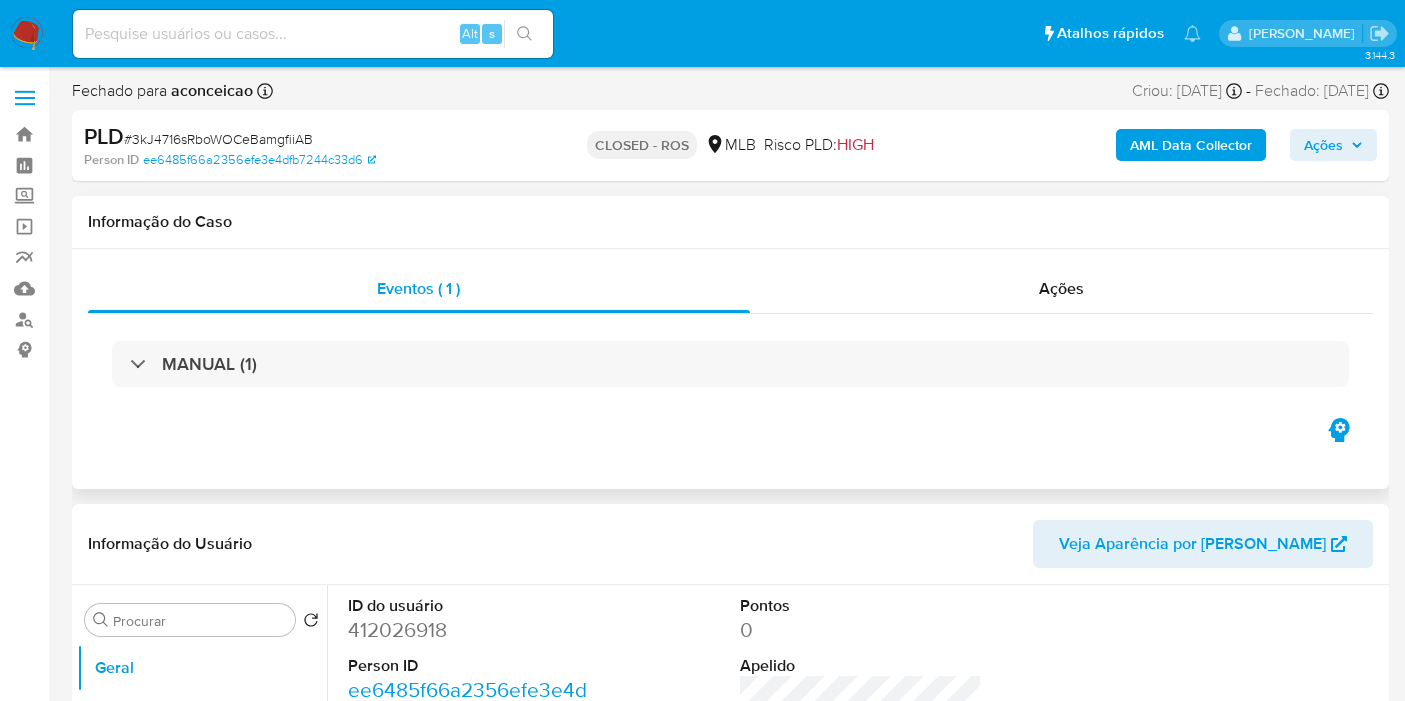 scroll, scrollTop: 0, scrollLeft: 0, axis: both 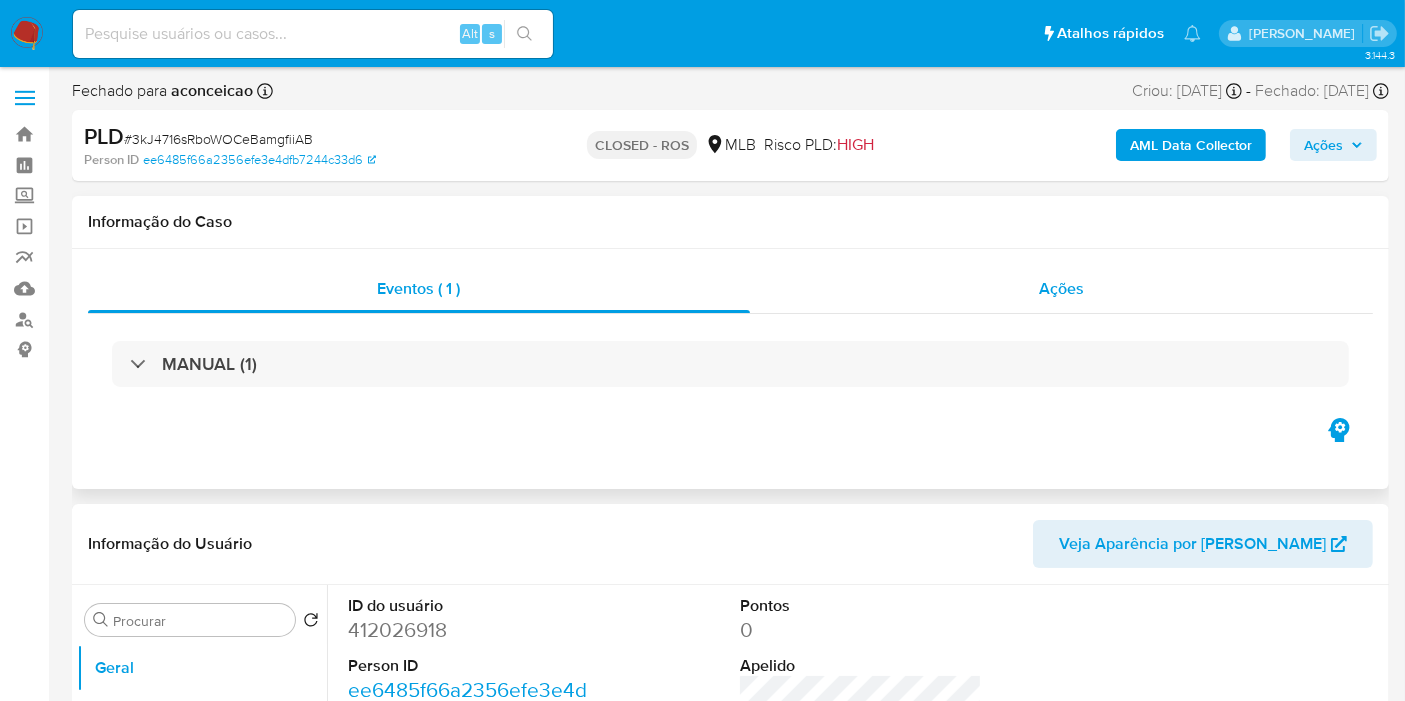 click on "Ações" at bounding box center (1061, 288) 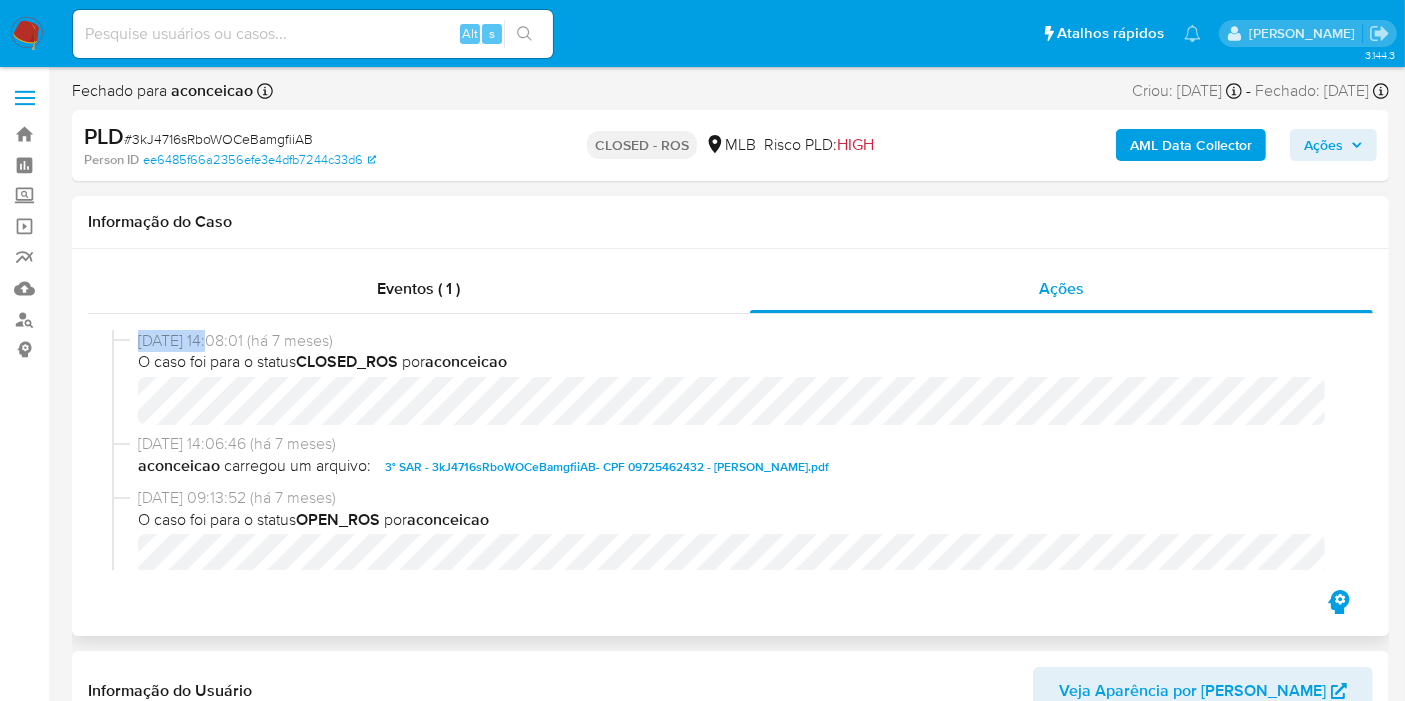 copy on "03/12/2024" 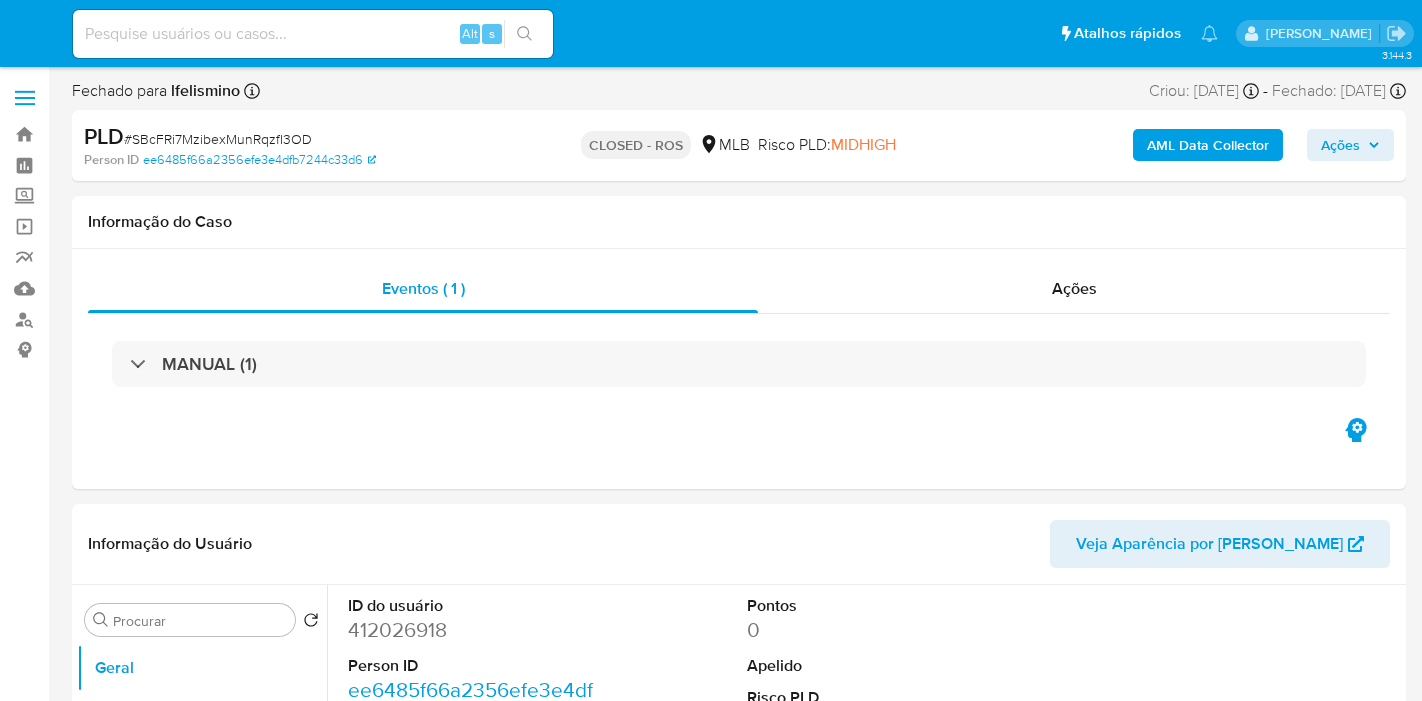 select on "10" 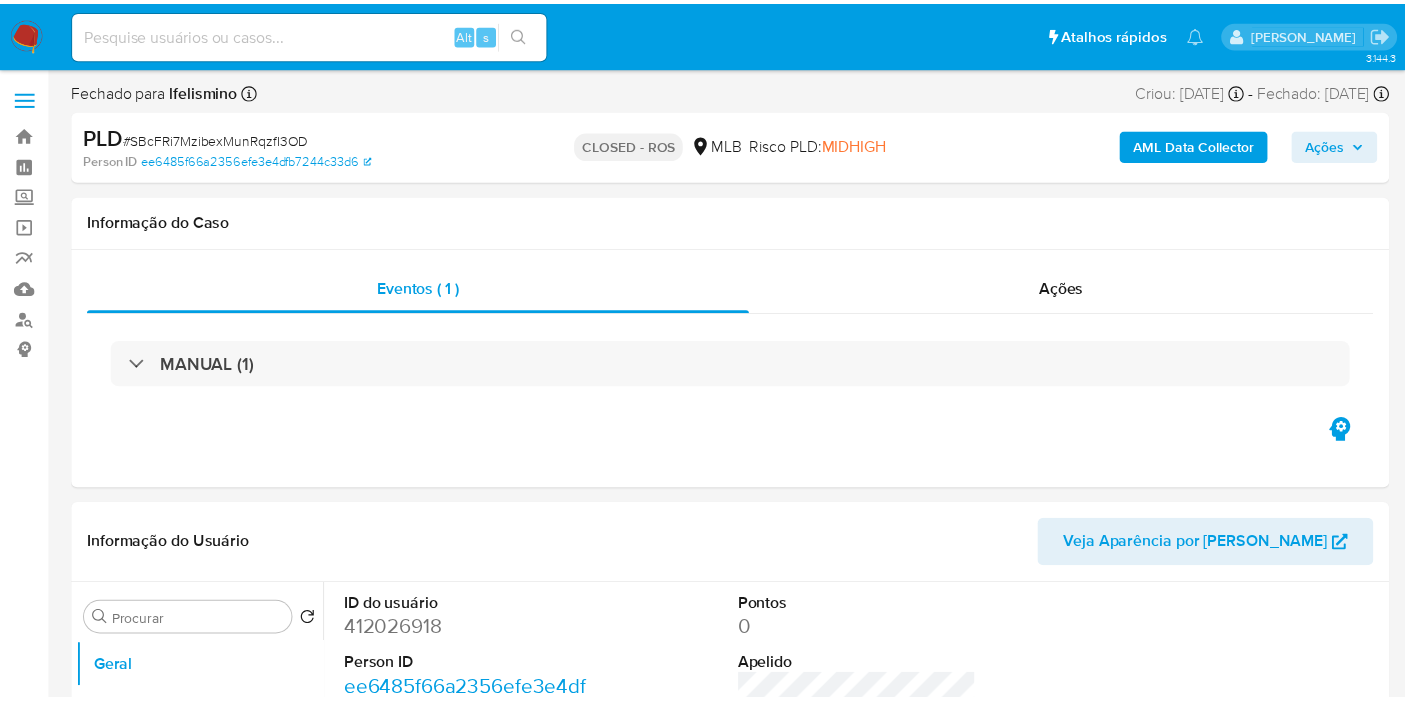 scroll, scrollTop: 0, scrollLeft: 0, axis: both 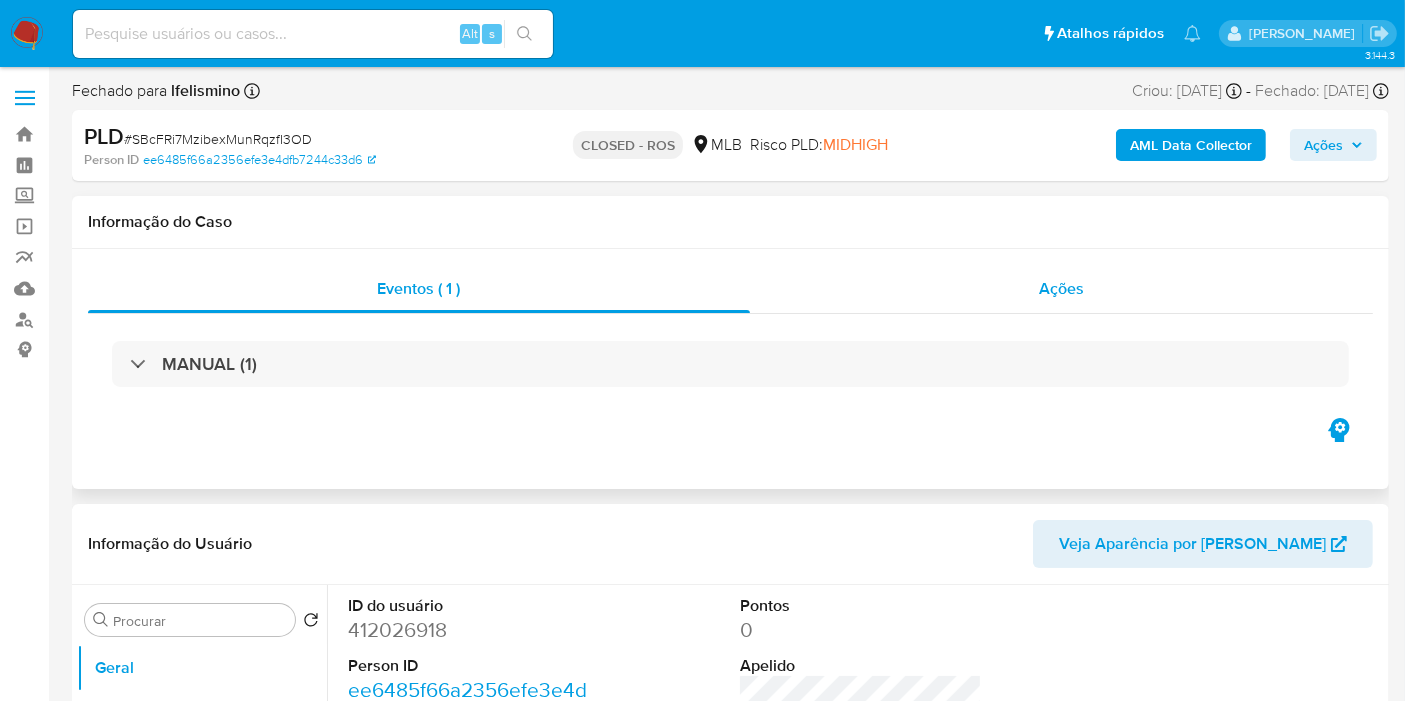 click on "Ações" at bounding box center (1062, 289) 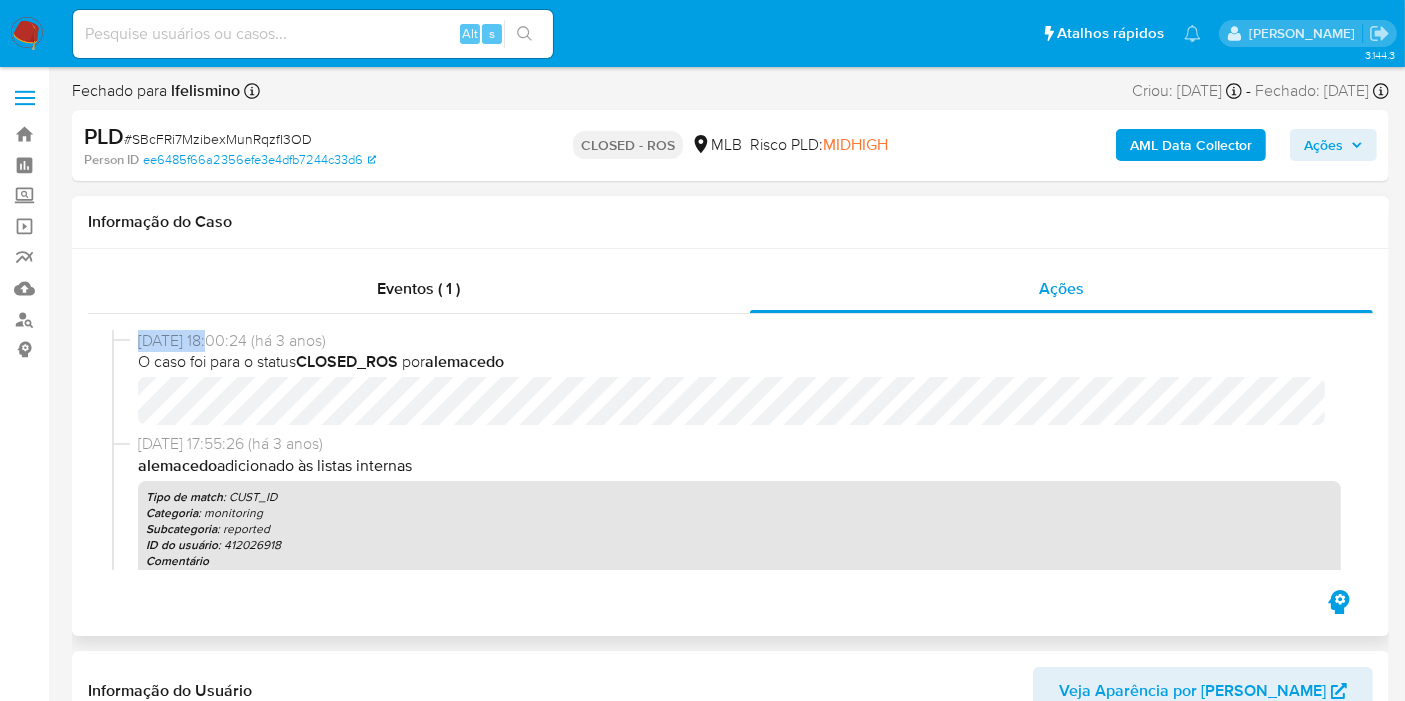 copy on "[DATE]" 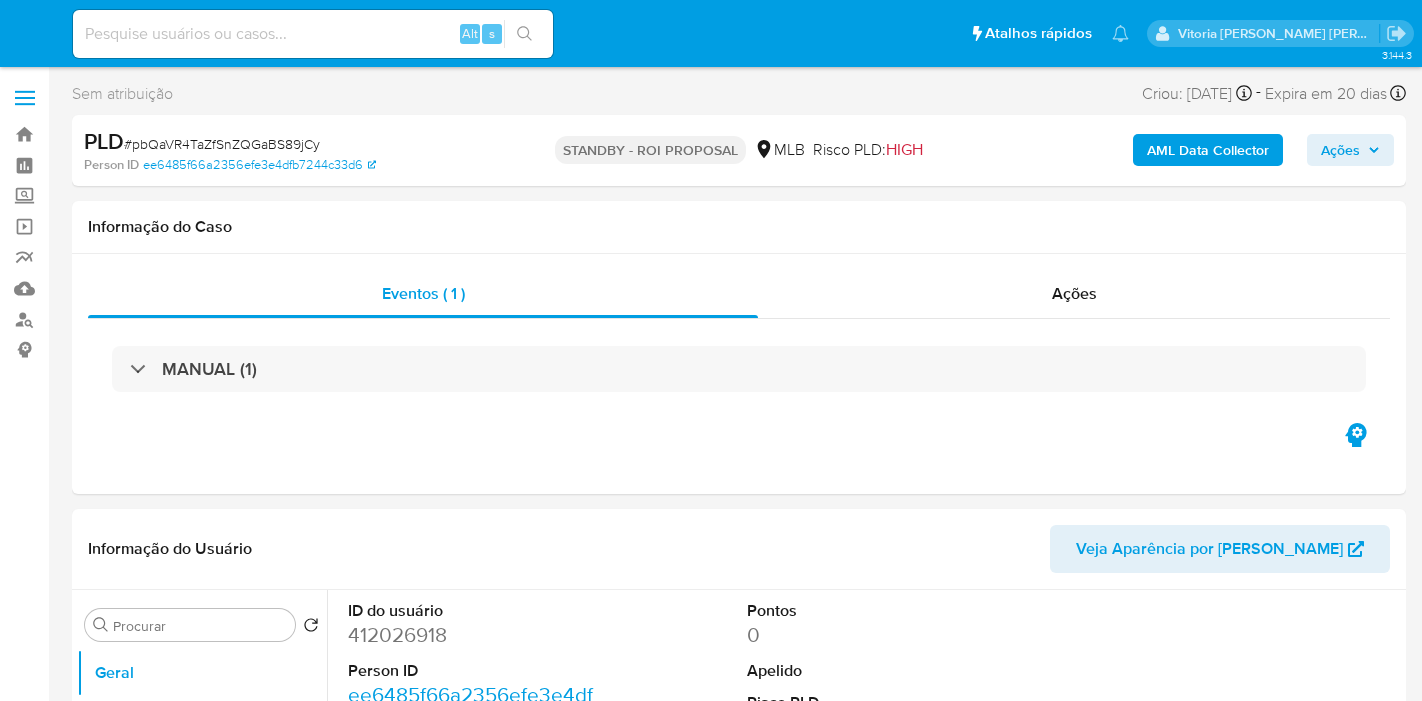select on "10" 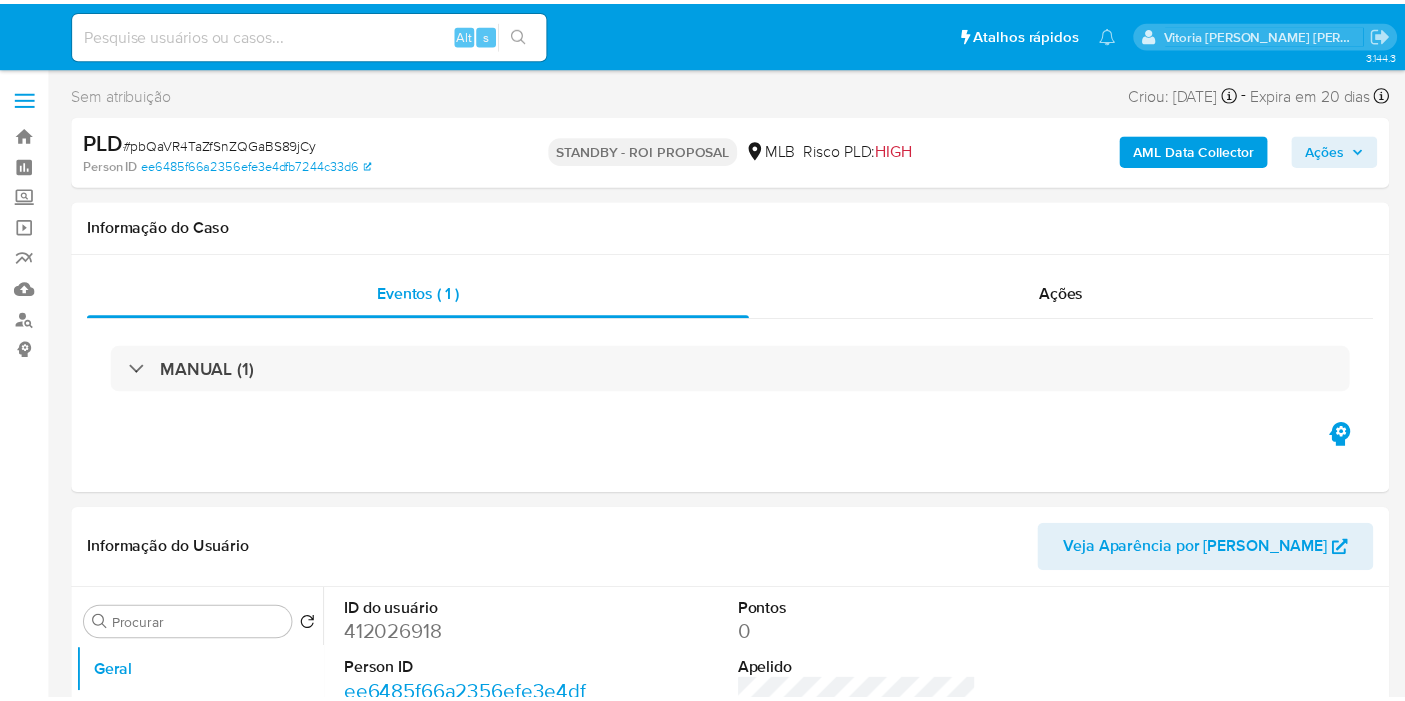 scroll, scrollTop: 0, scrollLeft: 0, axis: both 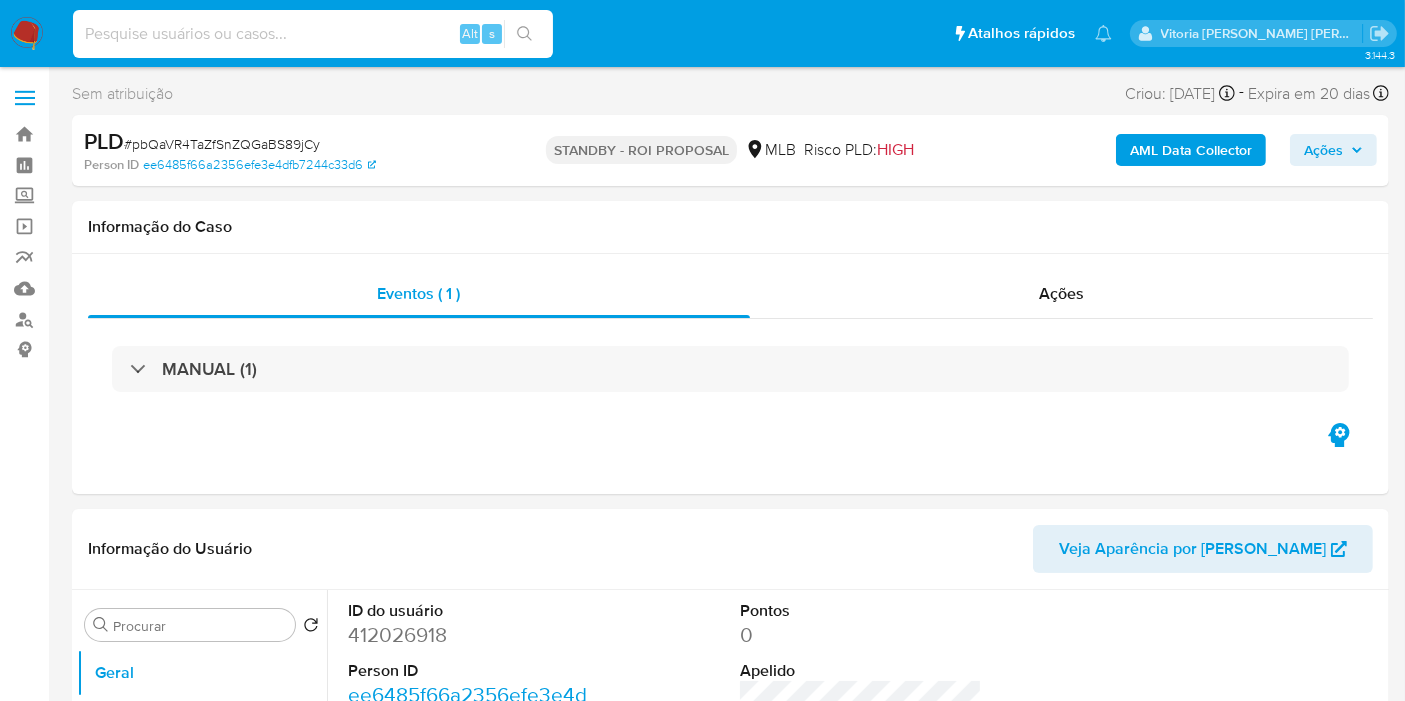 click at bounding box center (313, 34) 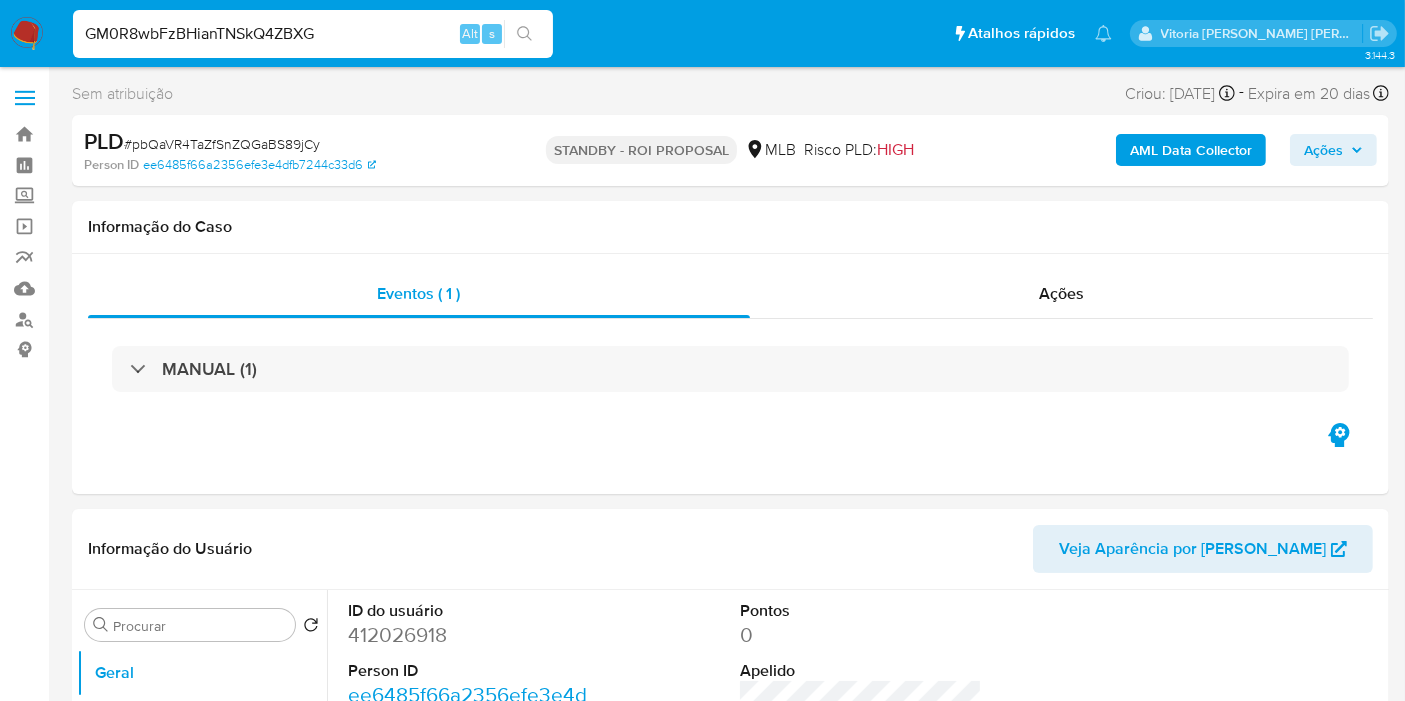 type on "GM0R8wbFzBHianTNSkQ4ZBXG" 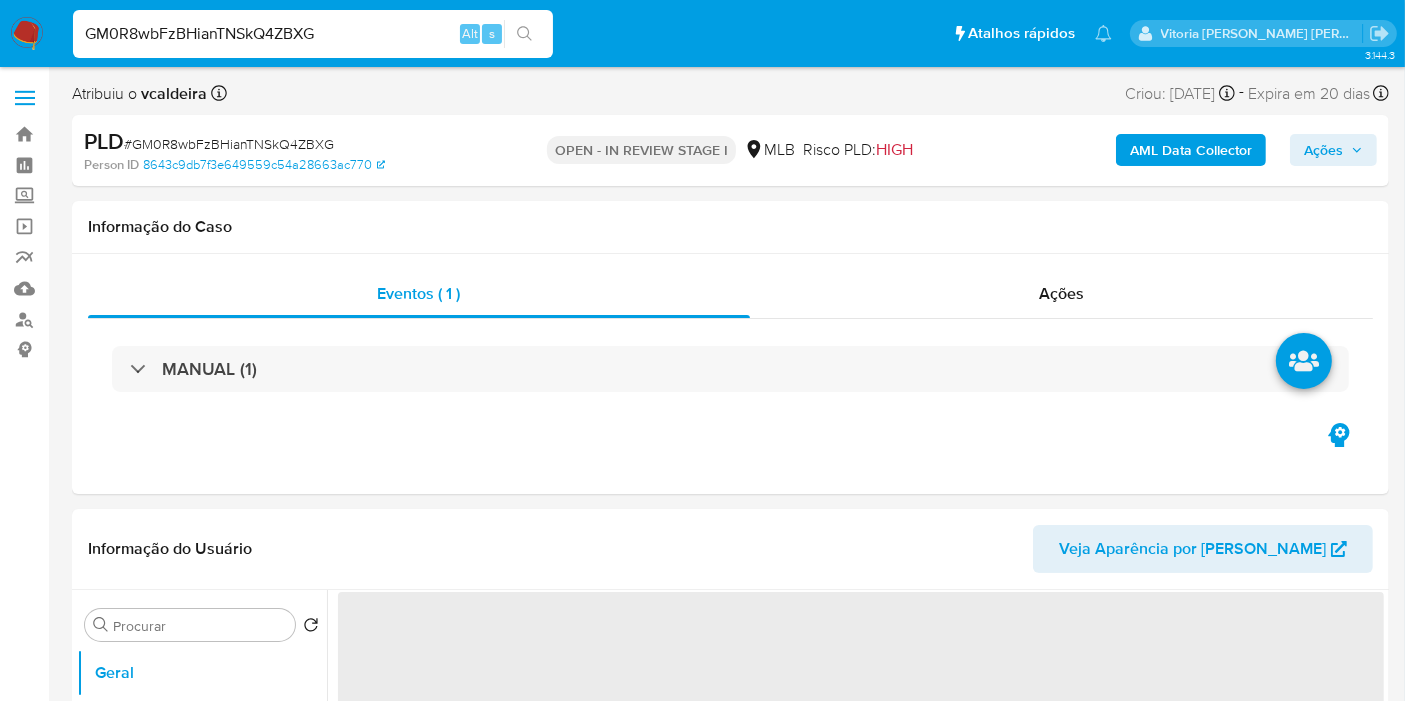 select on "10" 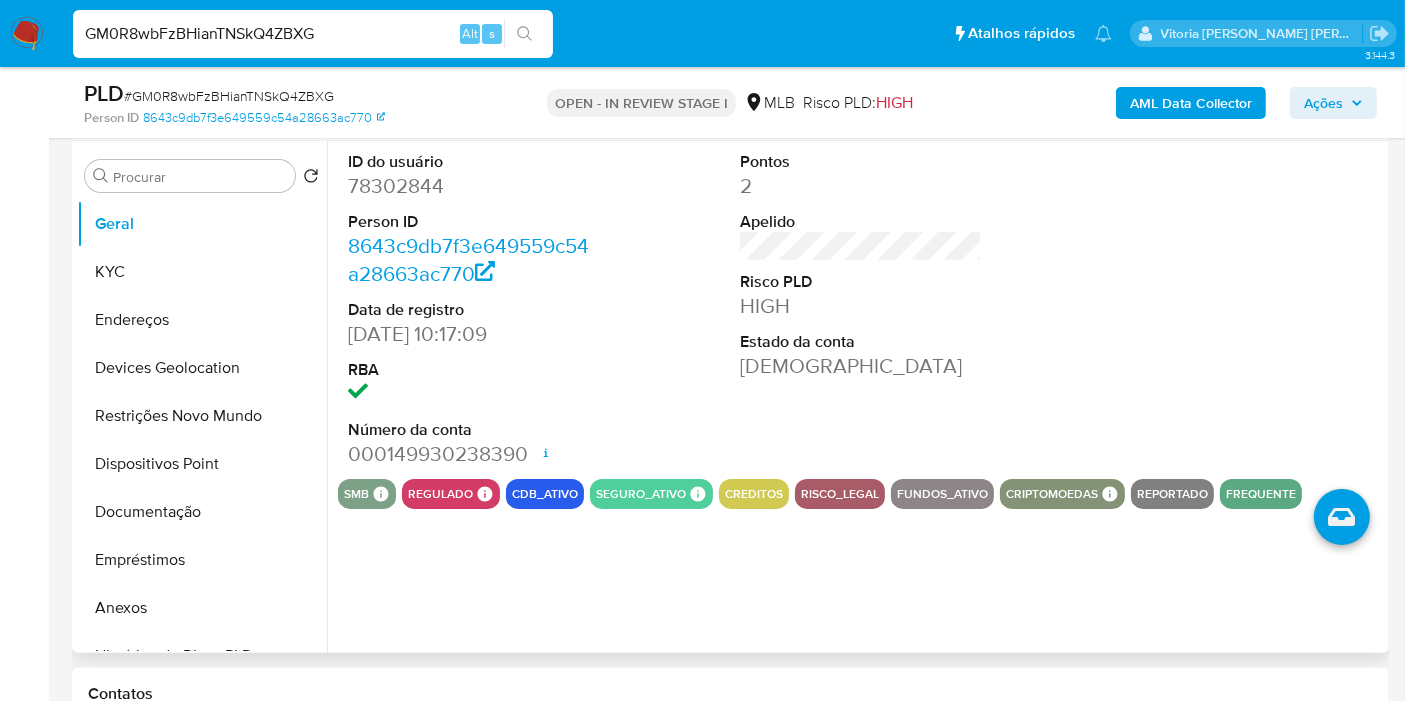 scroll, scrollTop: 333, scrollLeft: 0, axis: vertical 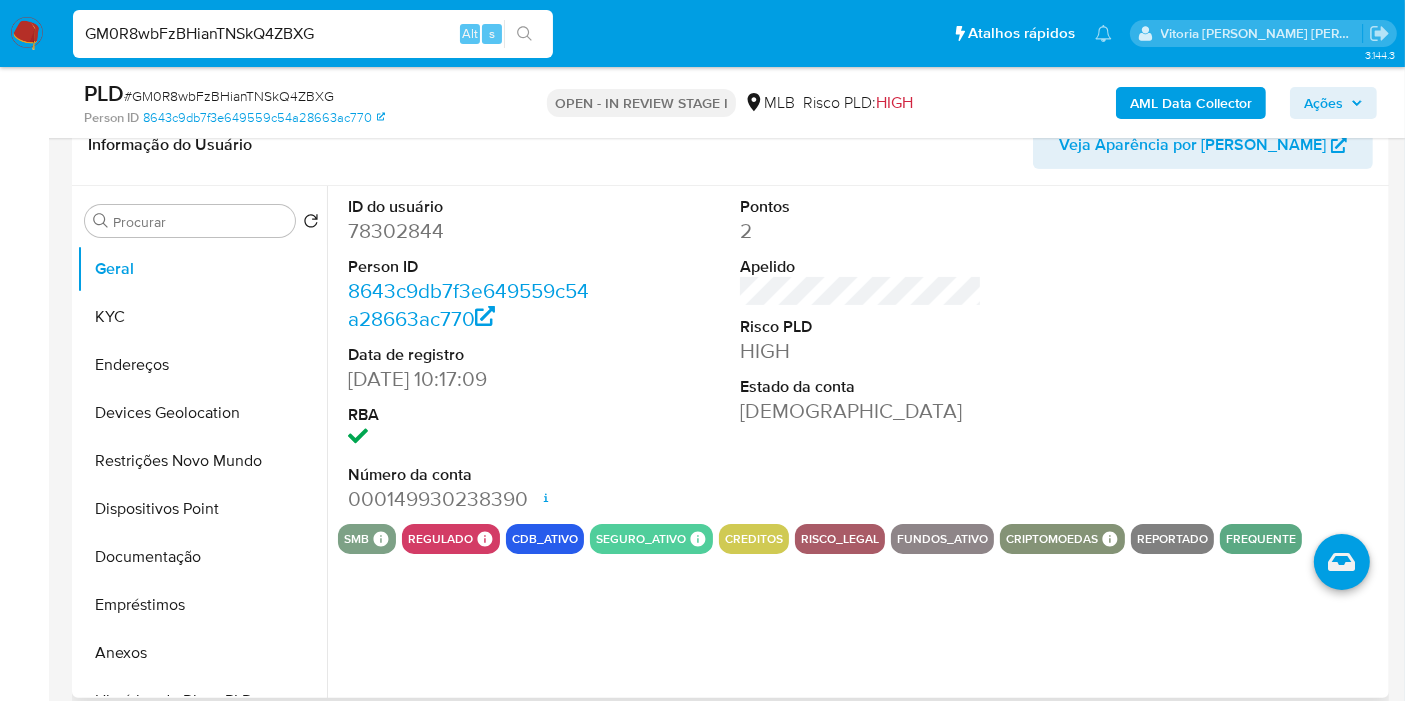 click on "78302844" at bounding box center (469, 231) 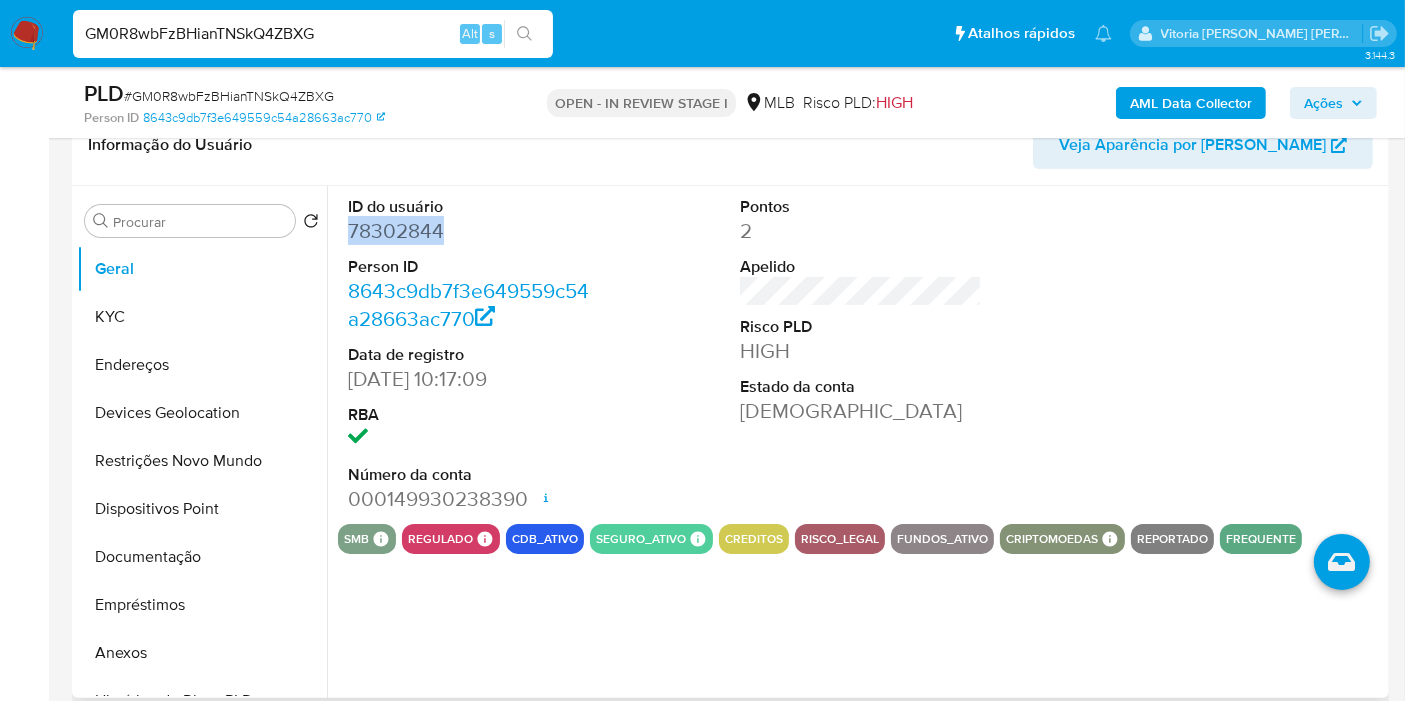 click on "78302844" at bounding box center (469, 231) 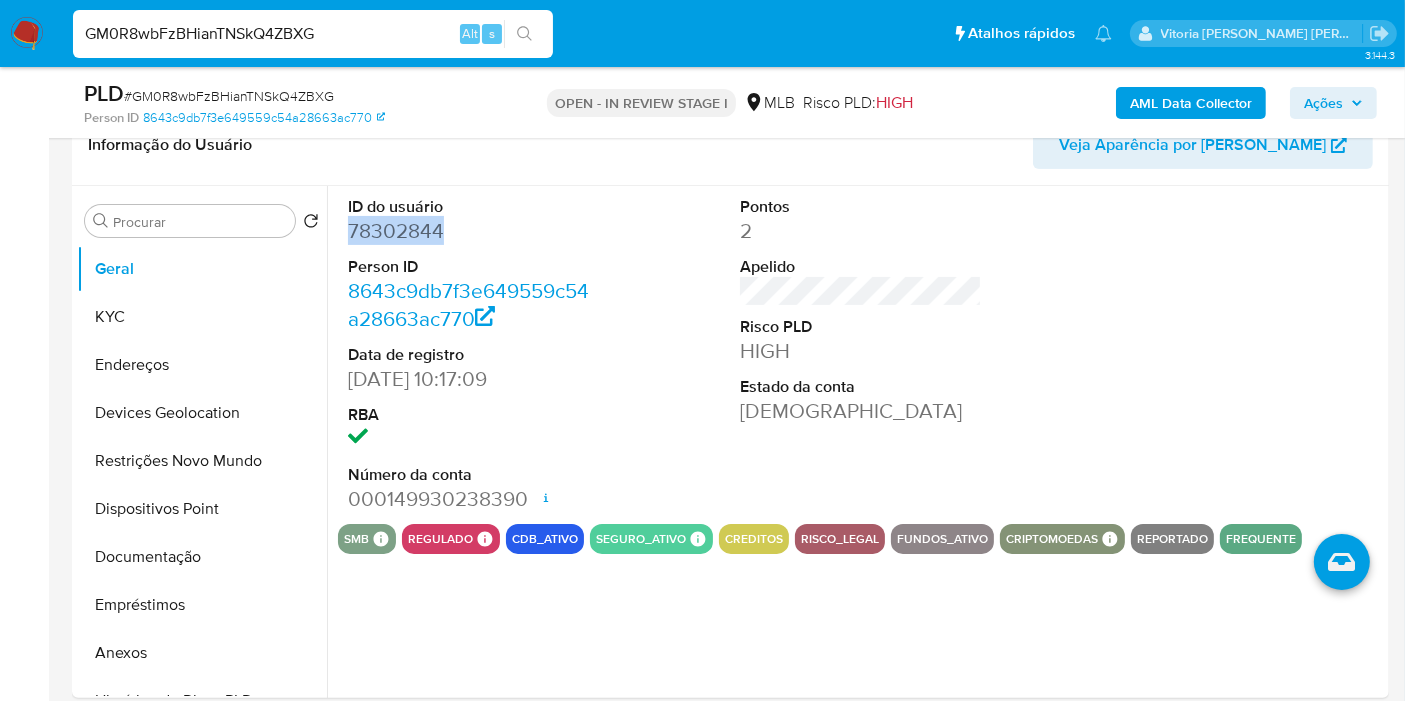 copy on "78302844" 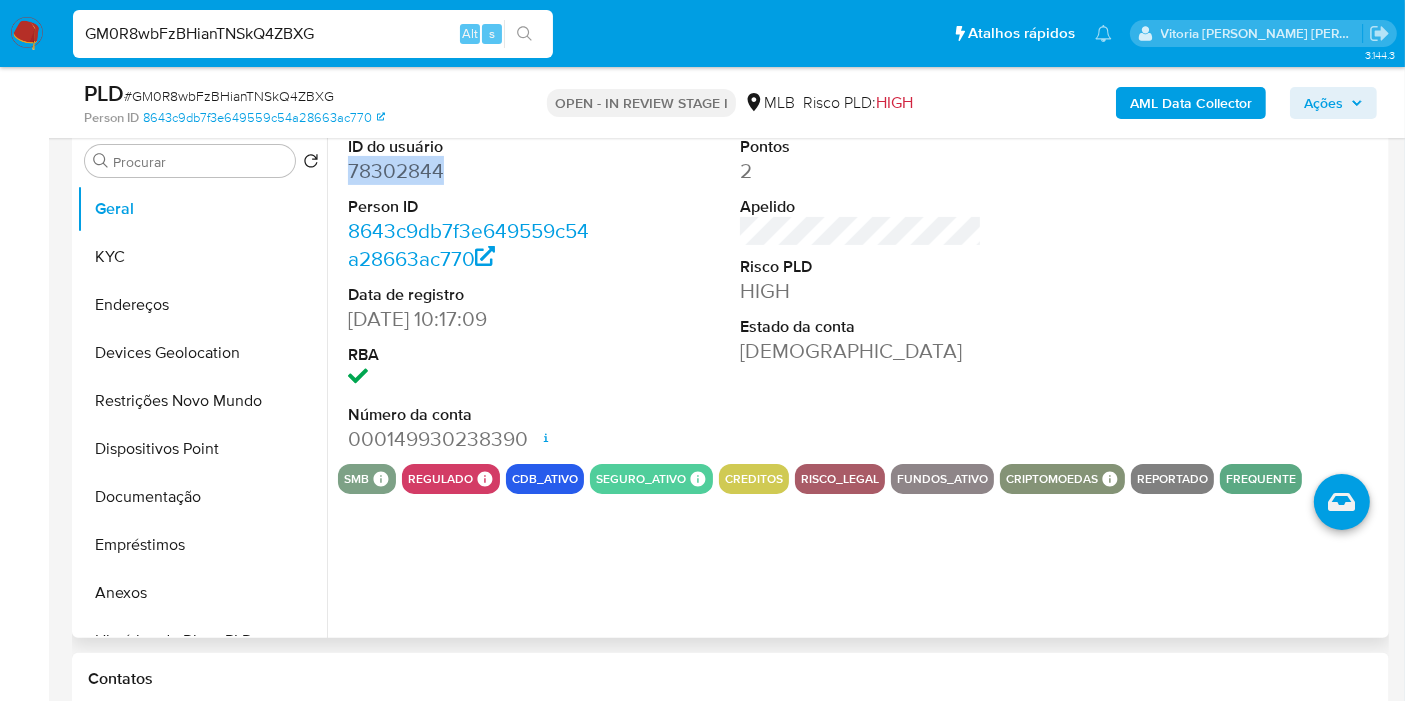 scroll, scrollTop: 444, scrollLeft: 0, axis: vertical 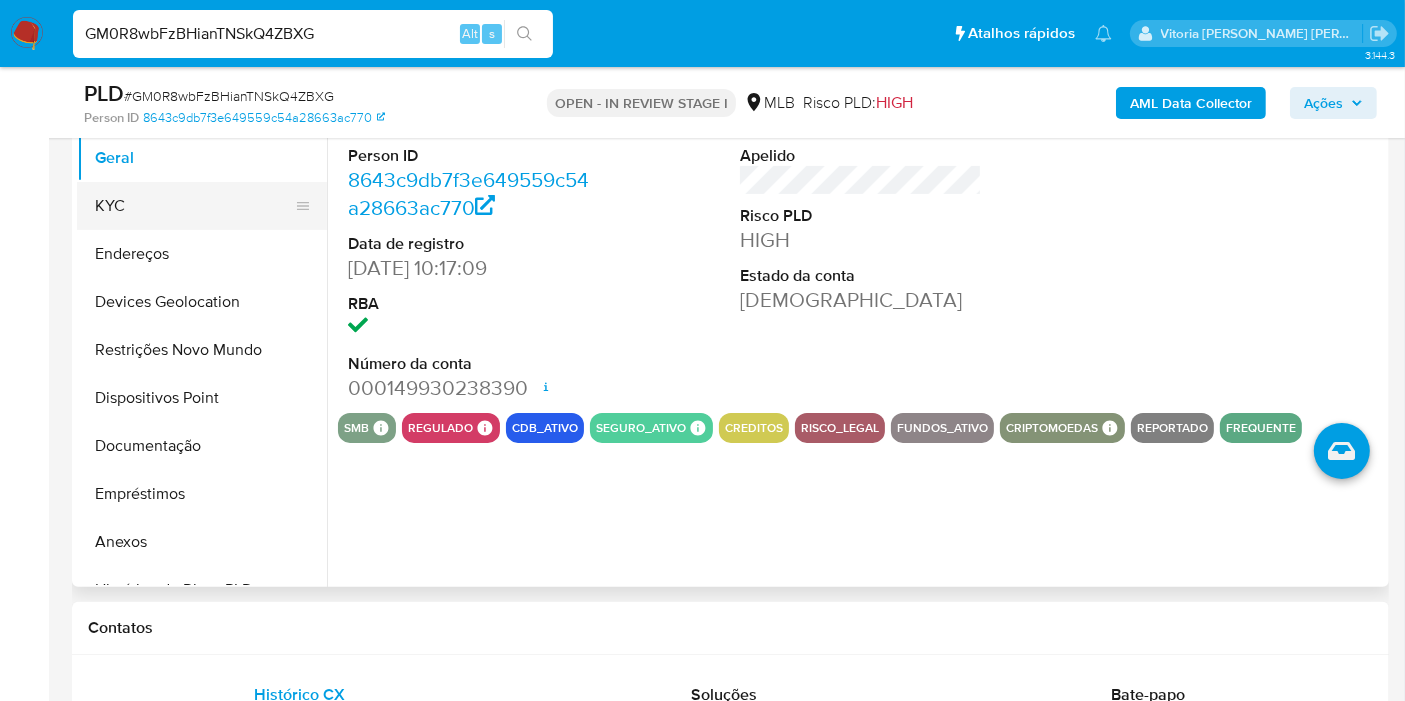 click on "KYC" at bounding box center (194, 206) 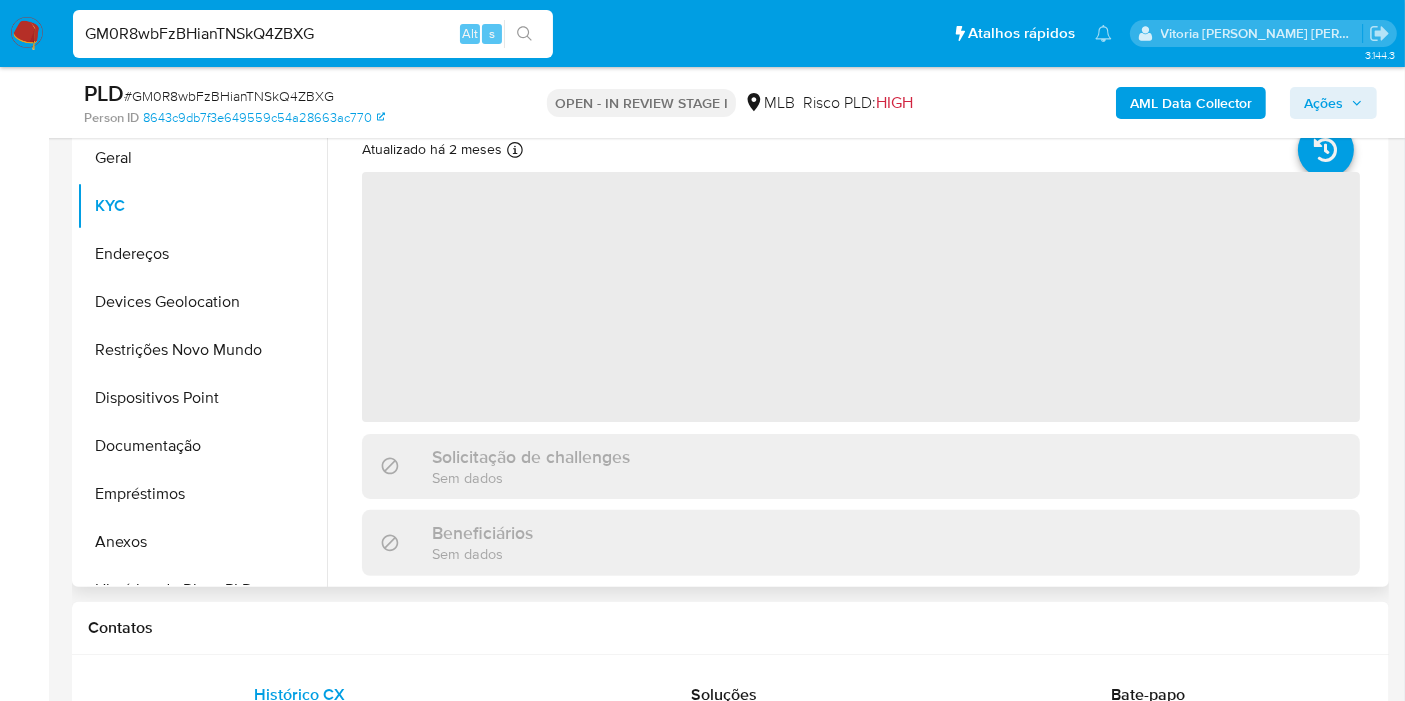 scroll, scrollTop: 222, scrollLeft: 0, axis: vertical 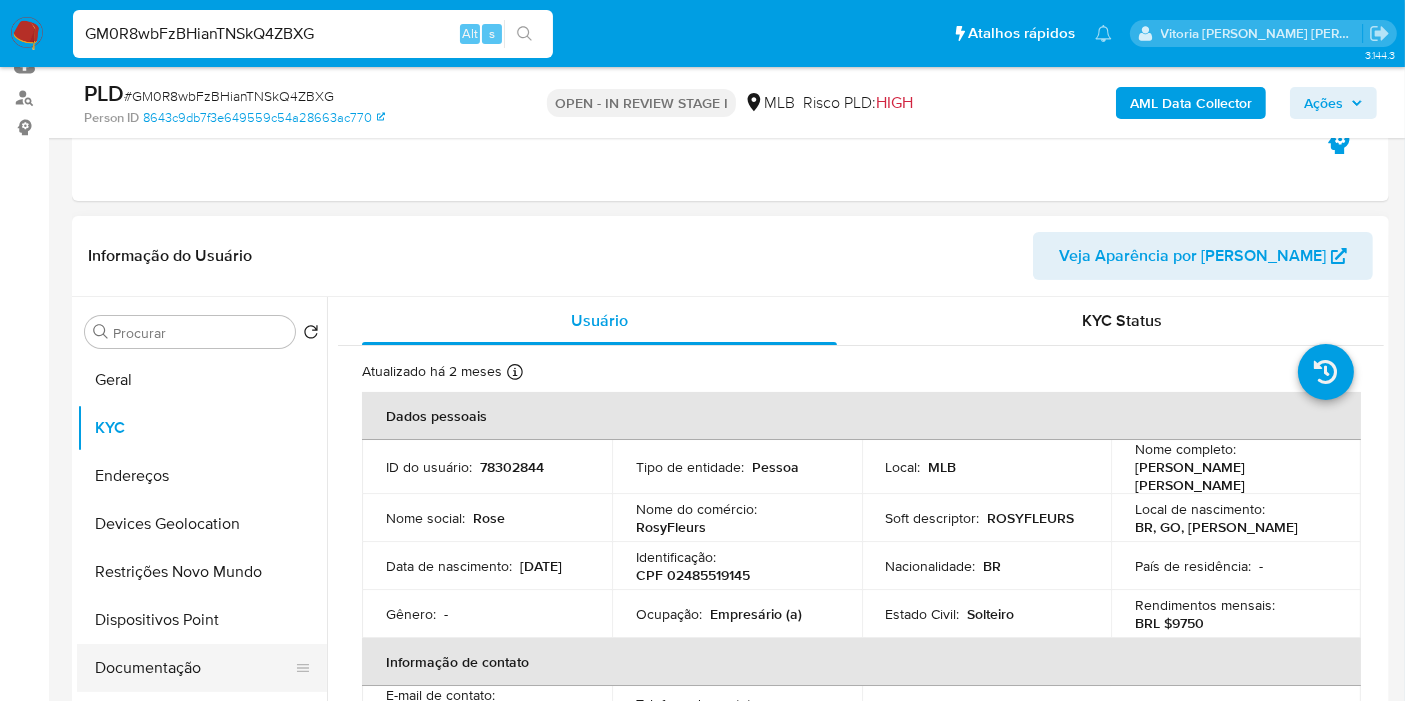 click on "Documentação" at bounding box center (194, 668) 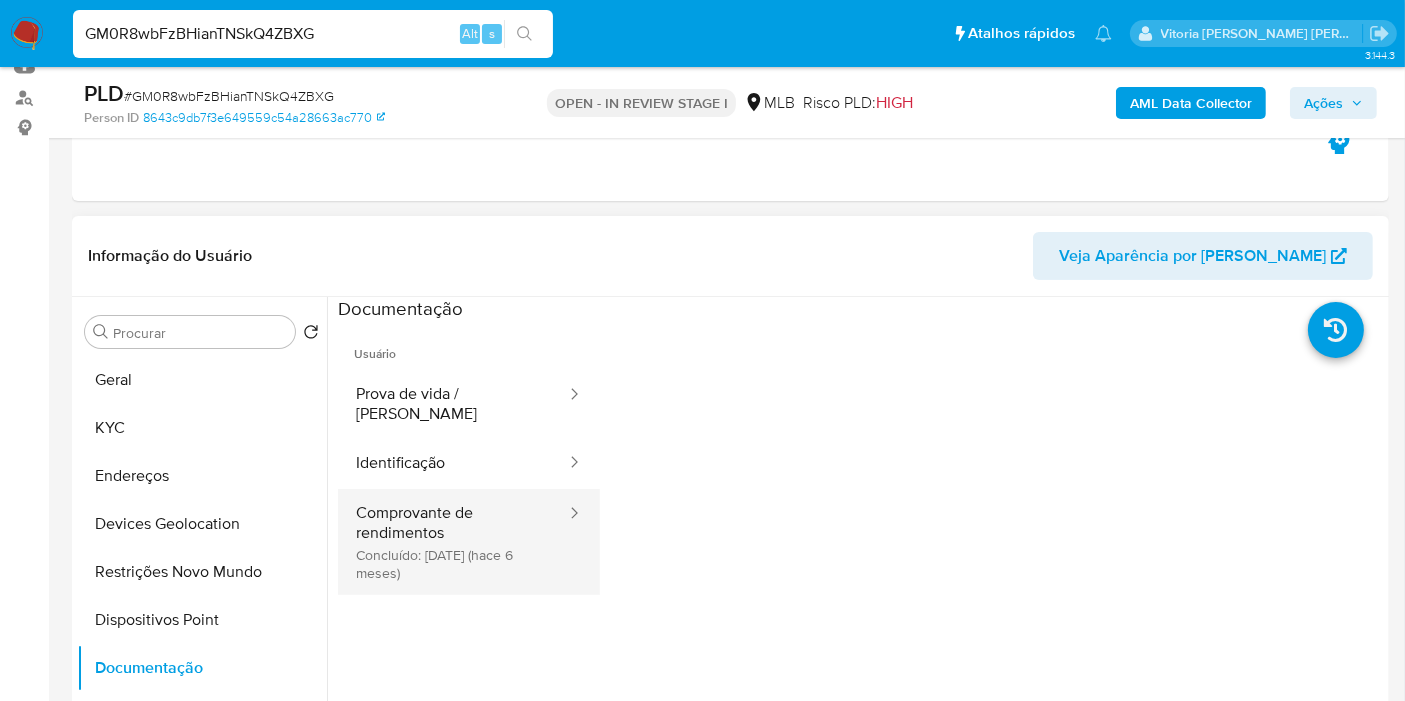 click on "Comprovante de rendimentos Concluído: 02/01/2025 (hace 6 meses)" at bounding box center (453, 542) 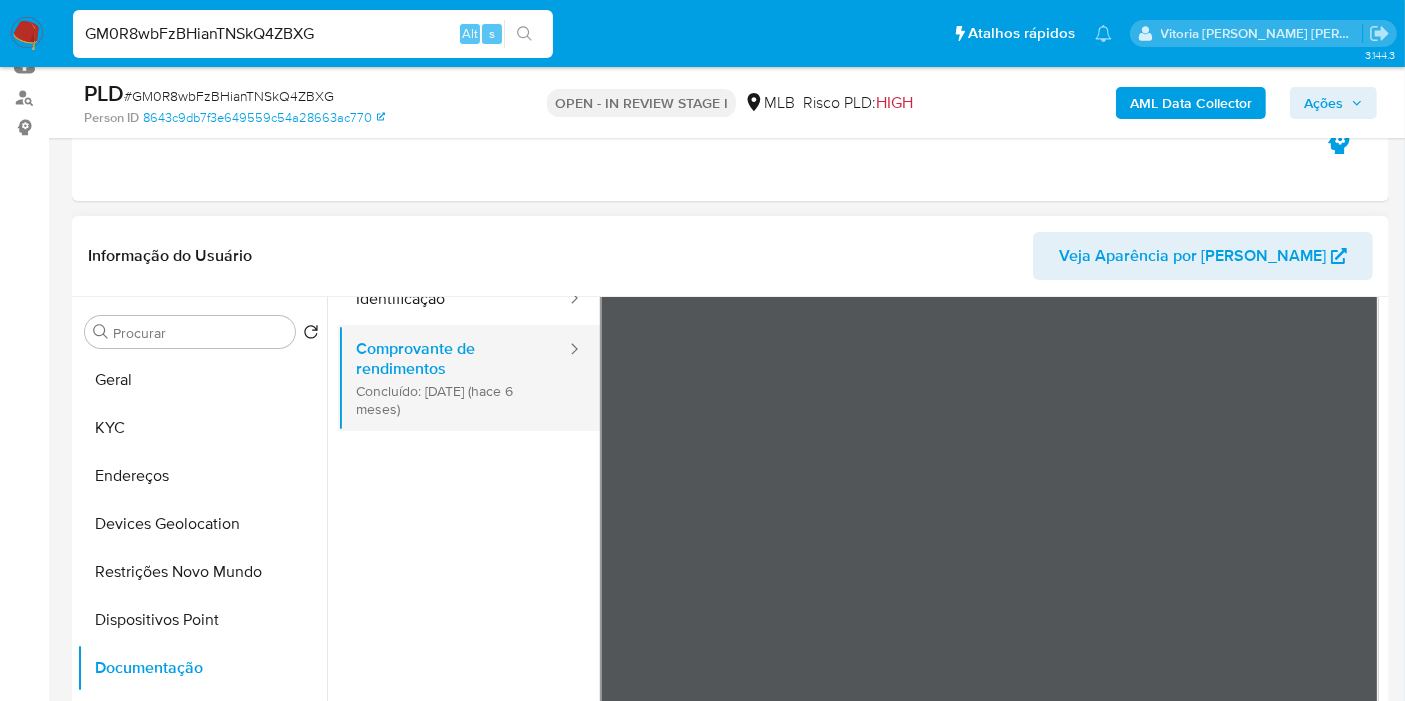 scroll, scrollTop: 174, scrollLeft: 0, axis: vertical 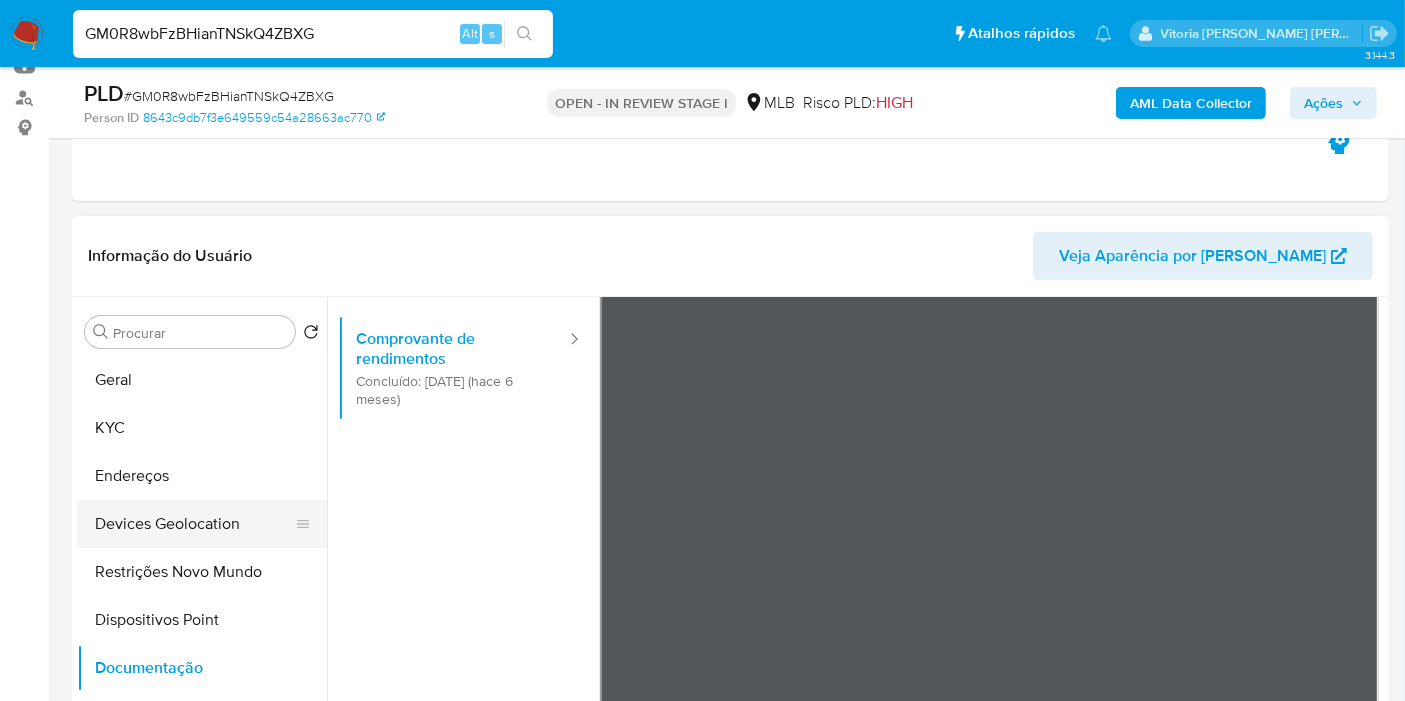click on "Devices Geolocation" at bounding box center (194, 524) 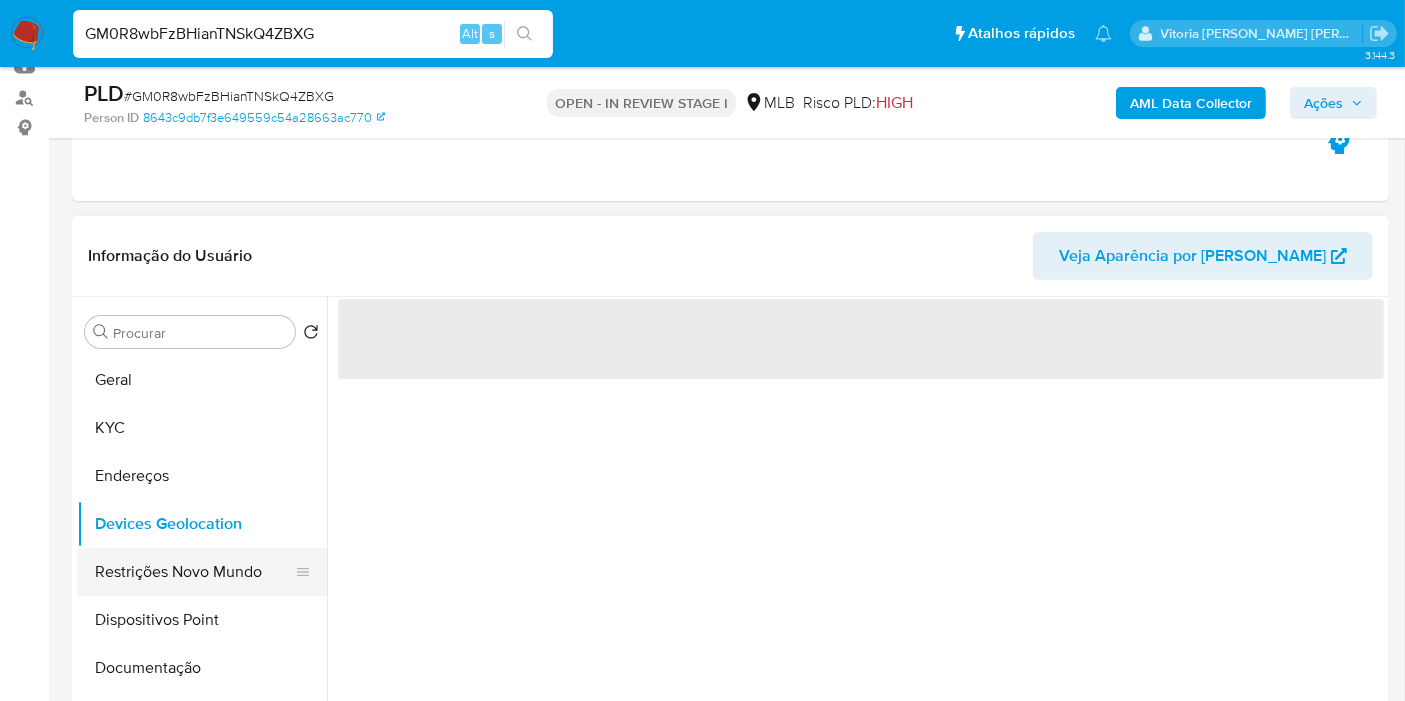 scroll, scrollTop: 0, scrollLeft: 0, axis: both 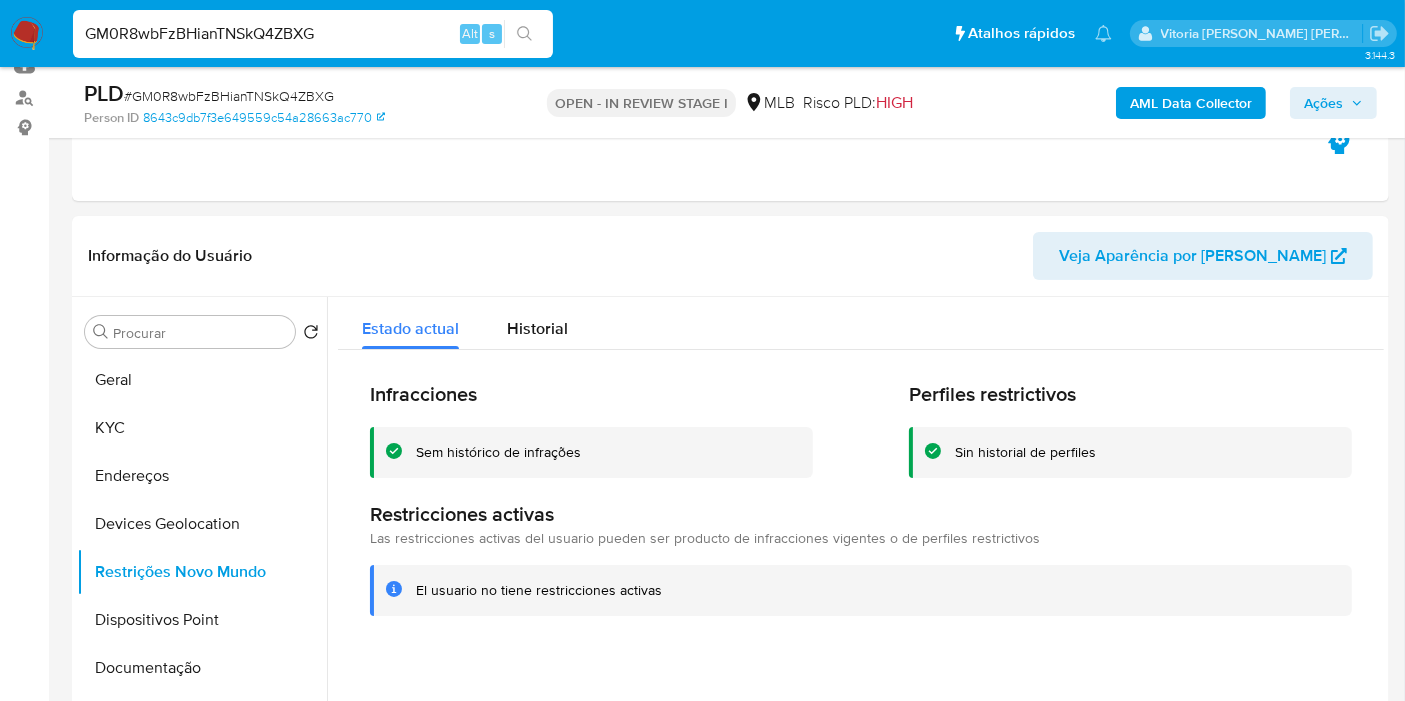 click on "GM0R8wbFzBHianTNSkQ4ZBXG" at bounding box center (313, 34) 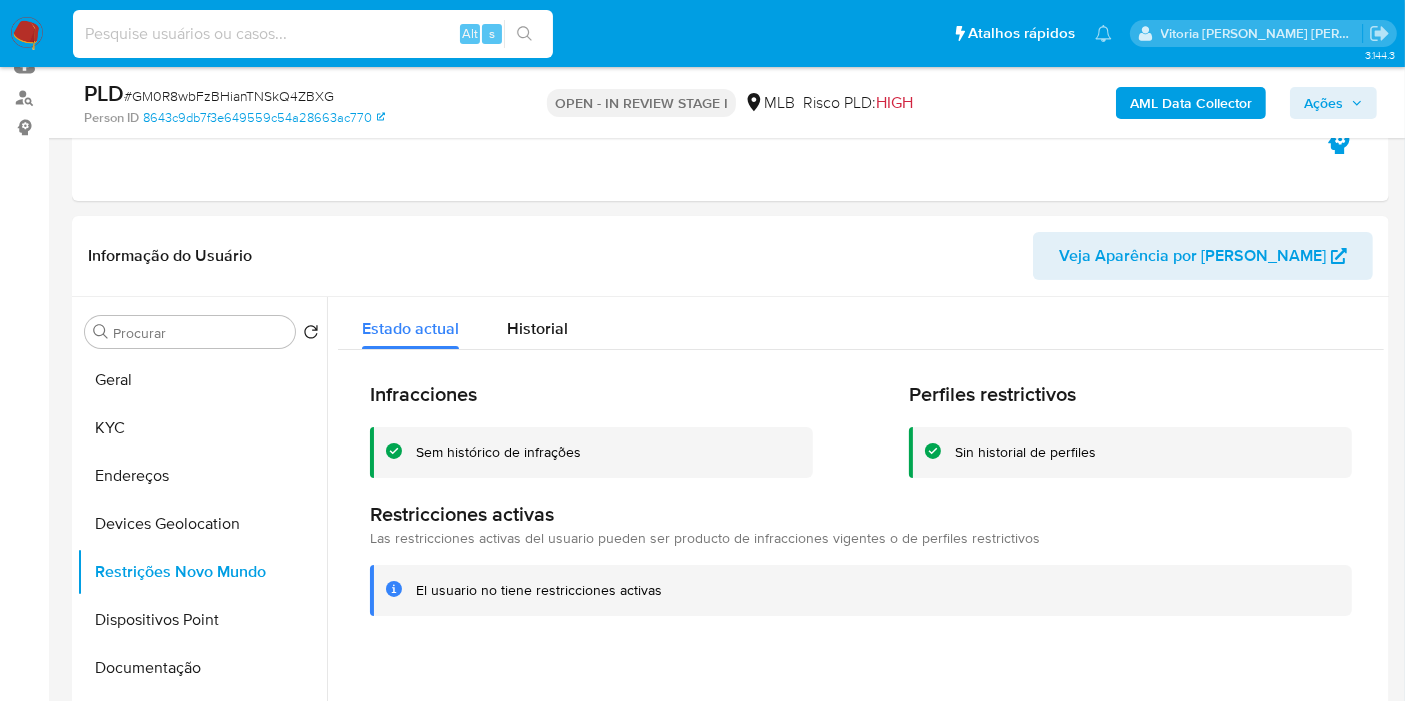 click at bounding box center [313, 34] 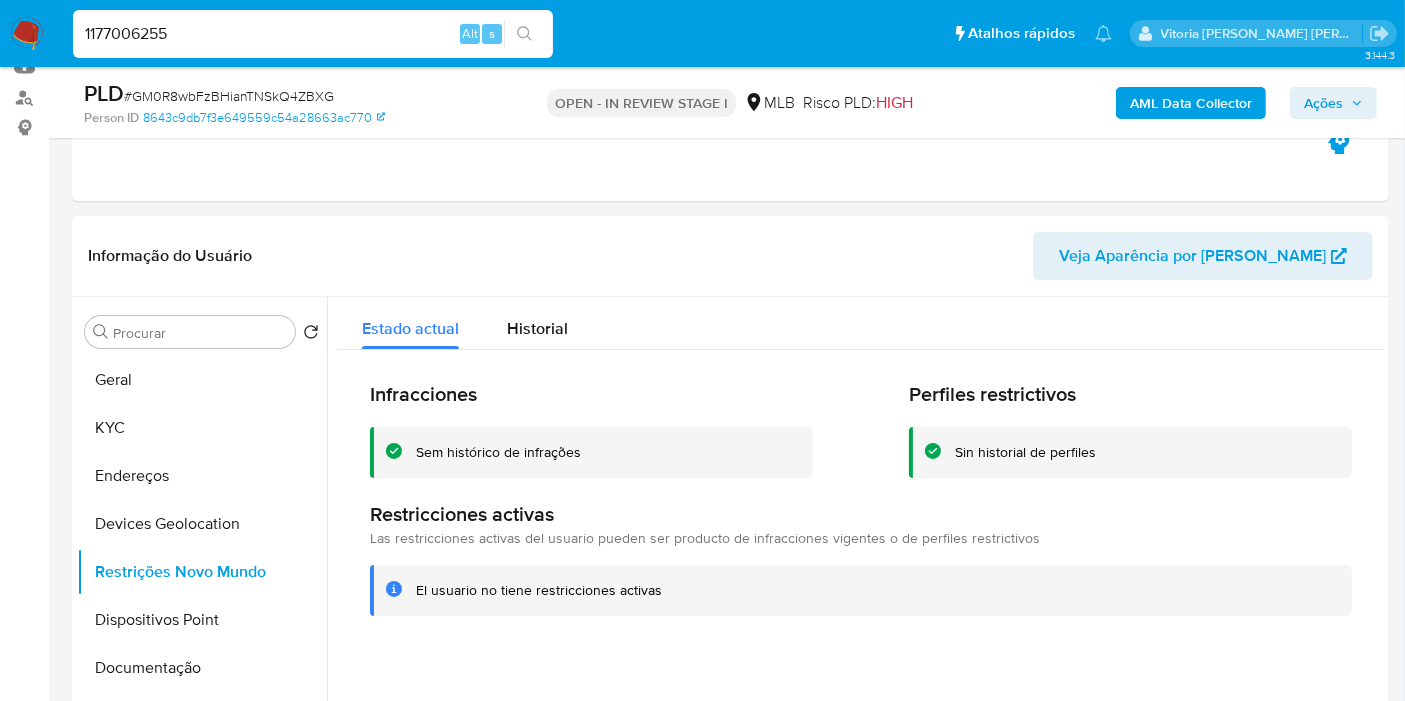 type on "1177006255" 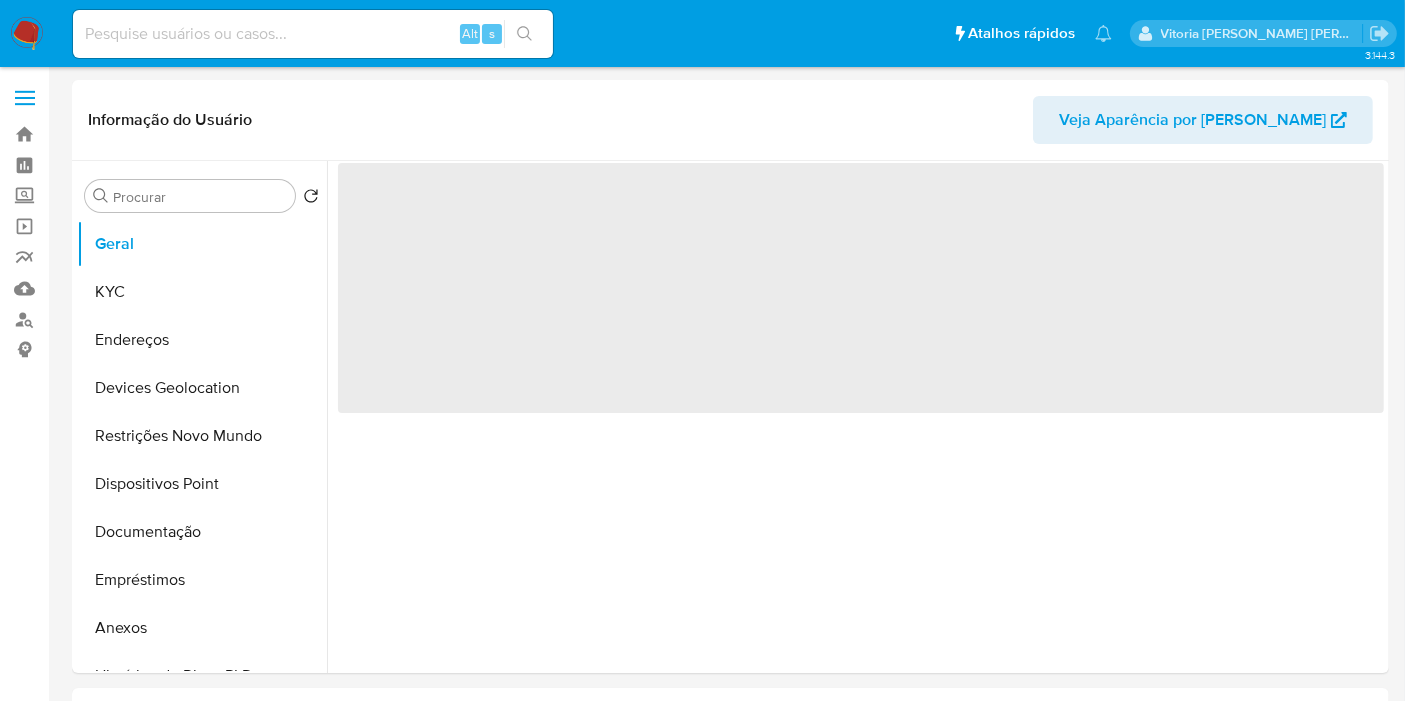 select on "10" 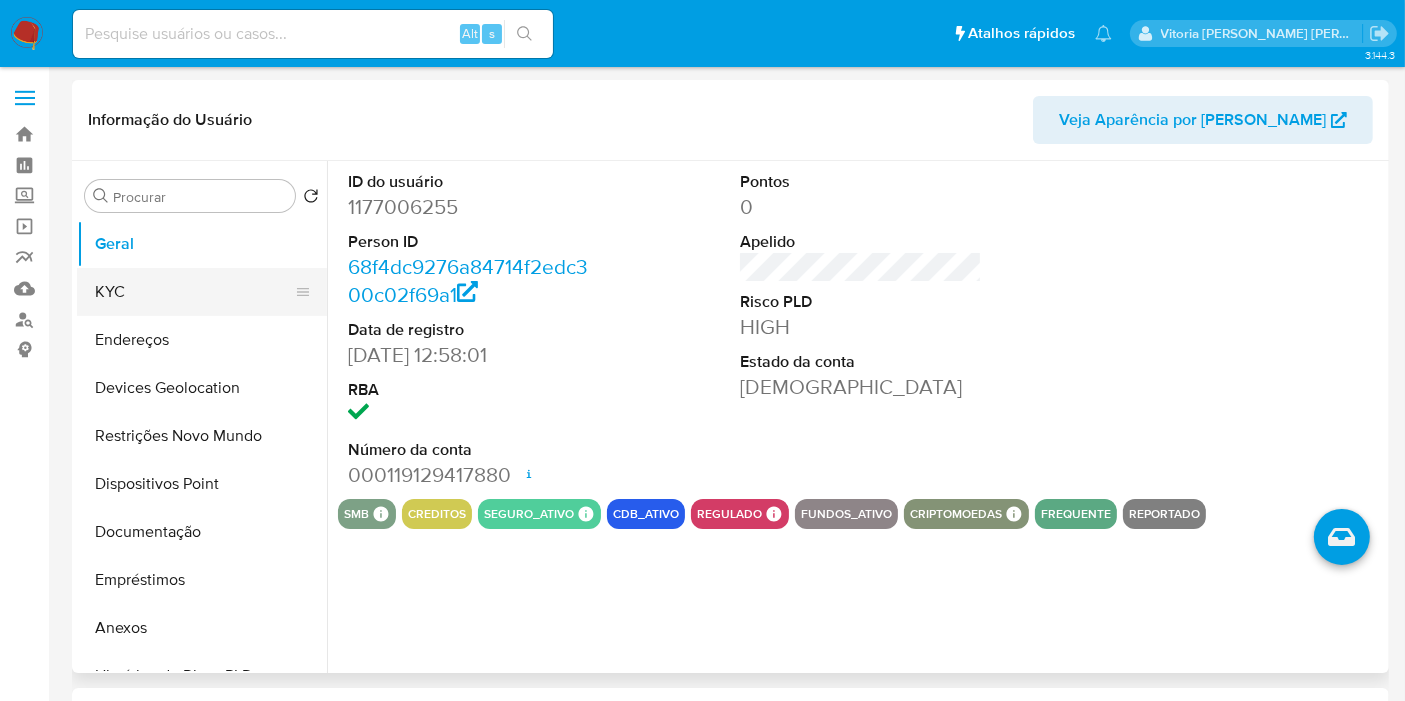 click on "KYC" at bounding box center (194, 292) 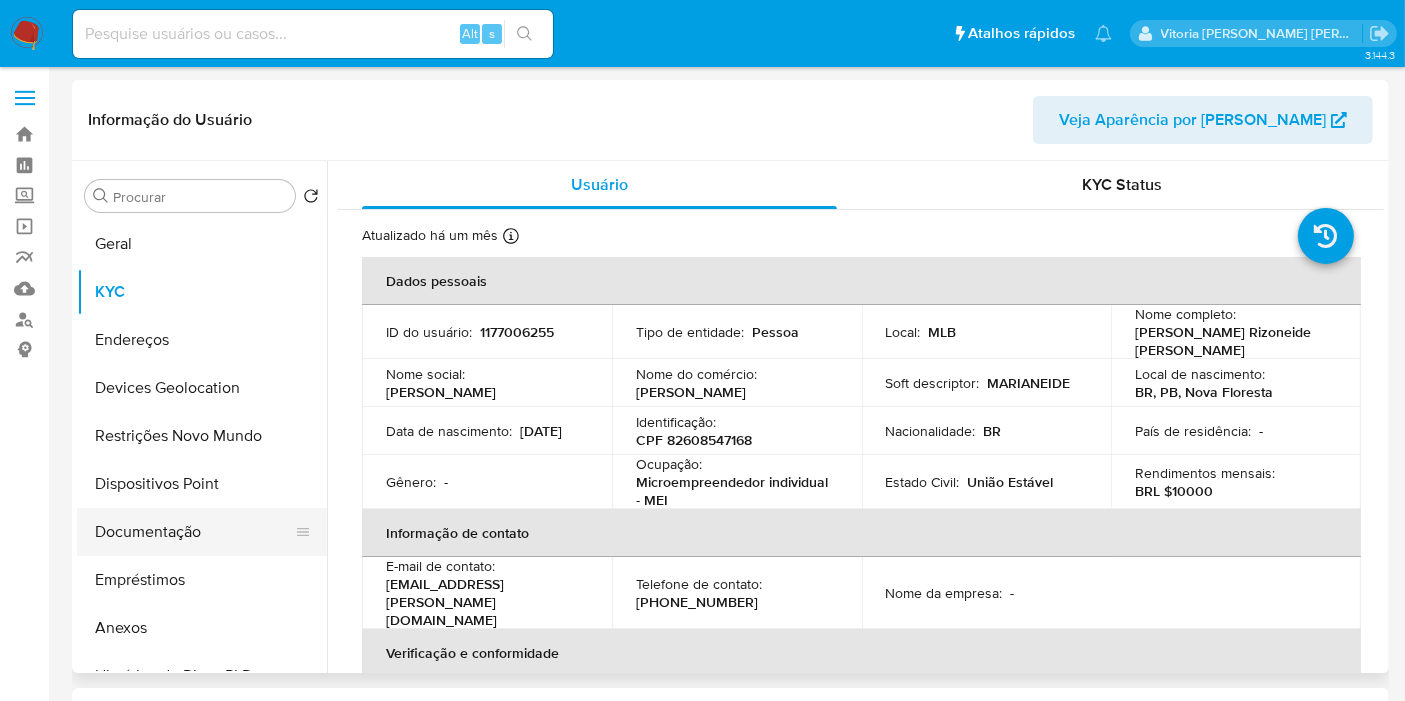 click on "Documentação" at bounding box center (194, 532) 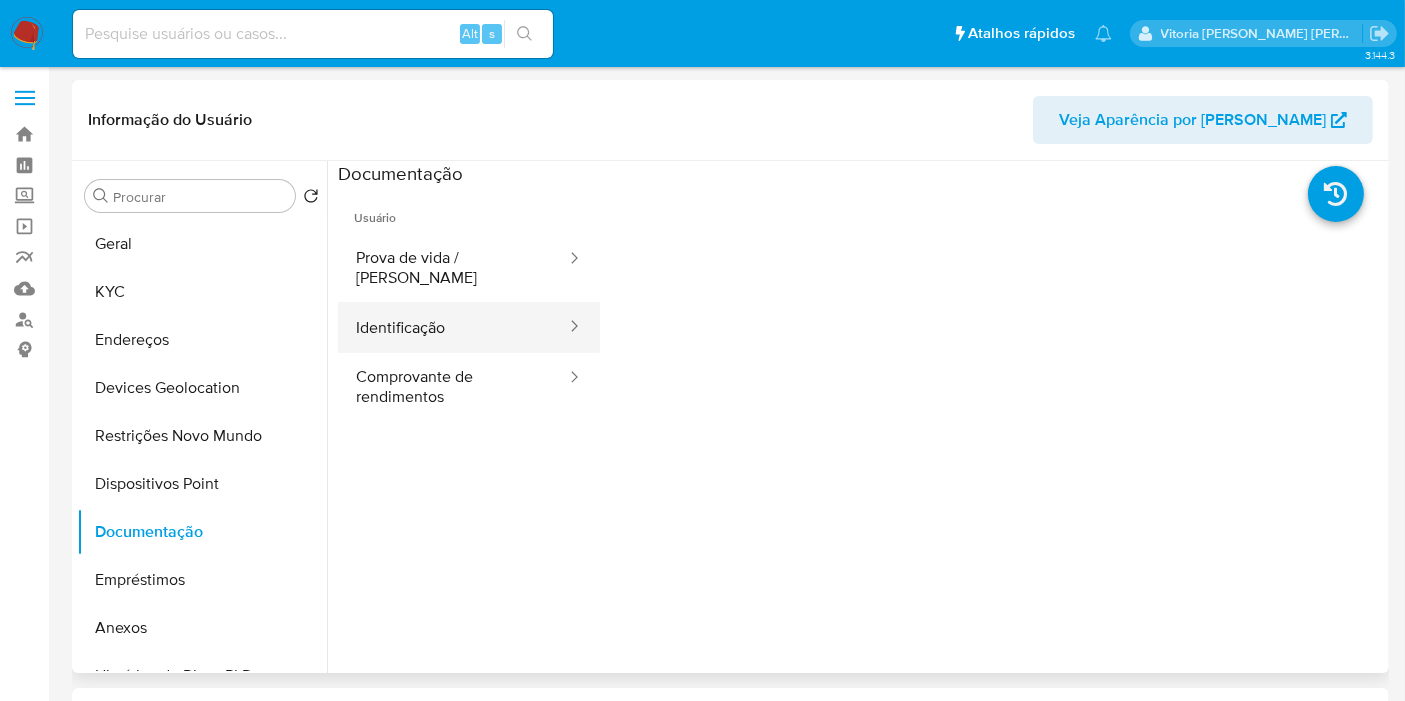 click on "Identificação" at bounding box center [453, 327] 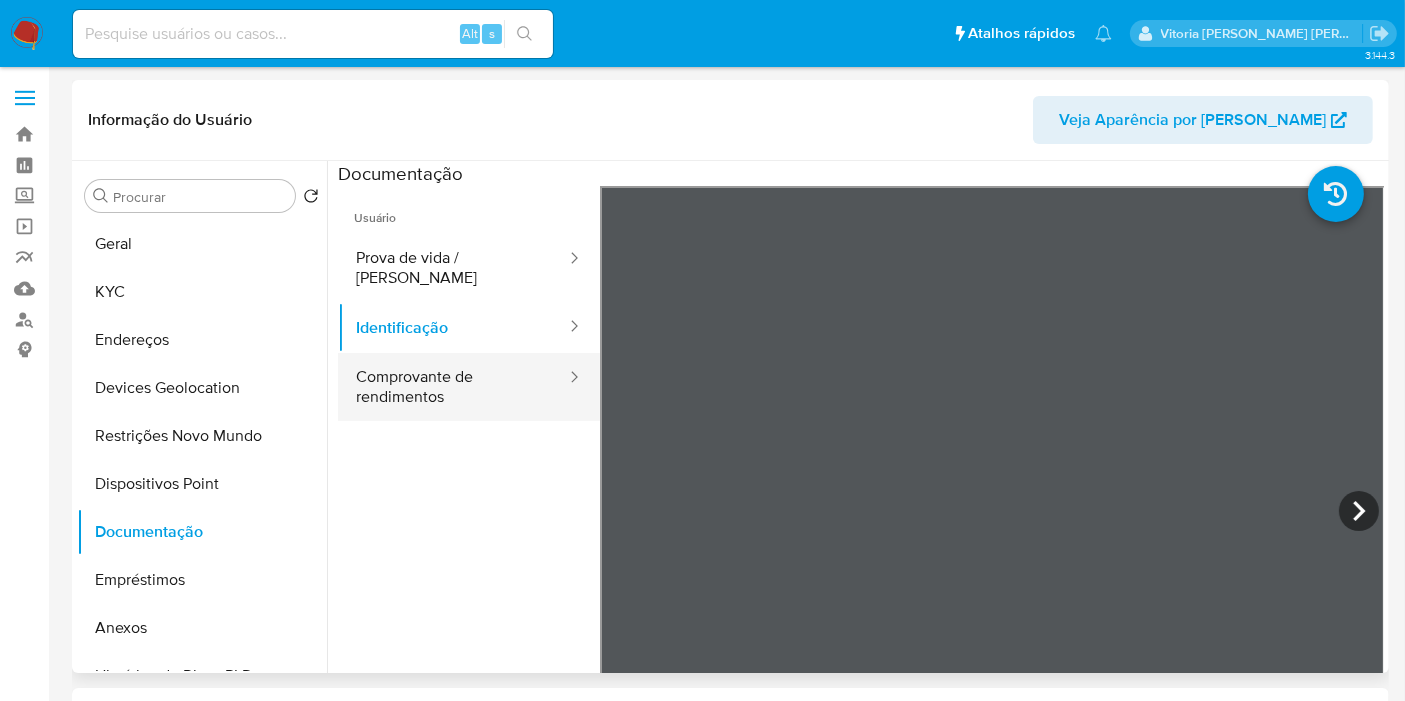 click on "Comprovante de rendimentos" at bounding box center (453, 387) 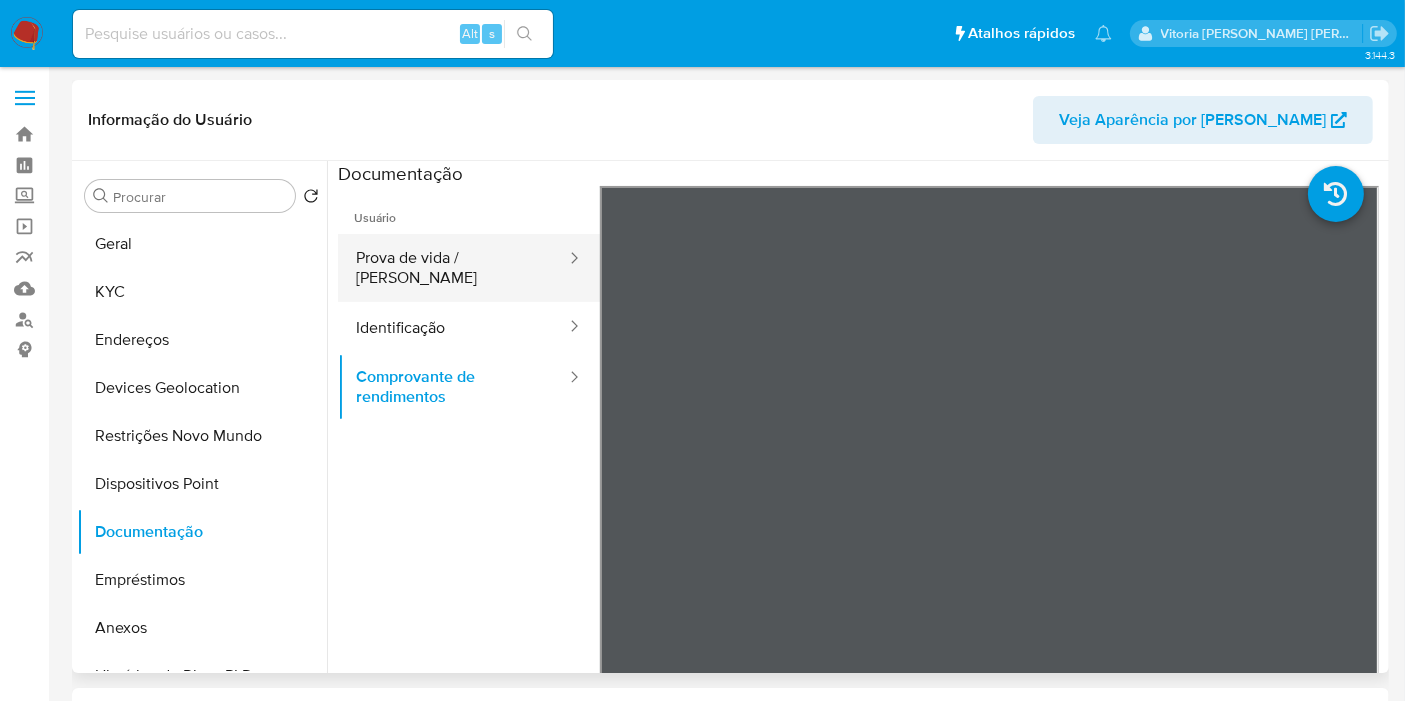 click on "Prova de vida / Selfie" at bounding box center [453, 268] 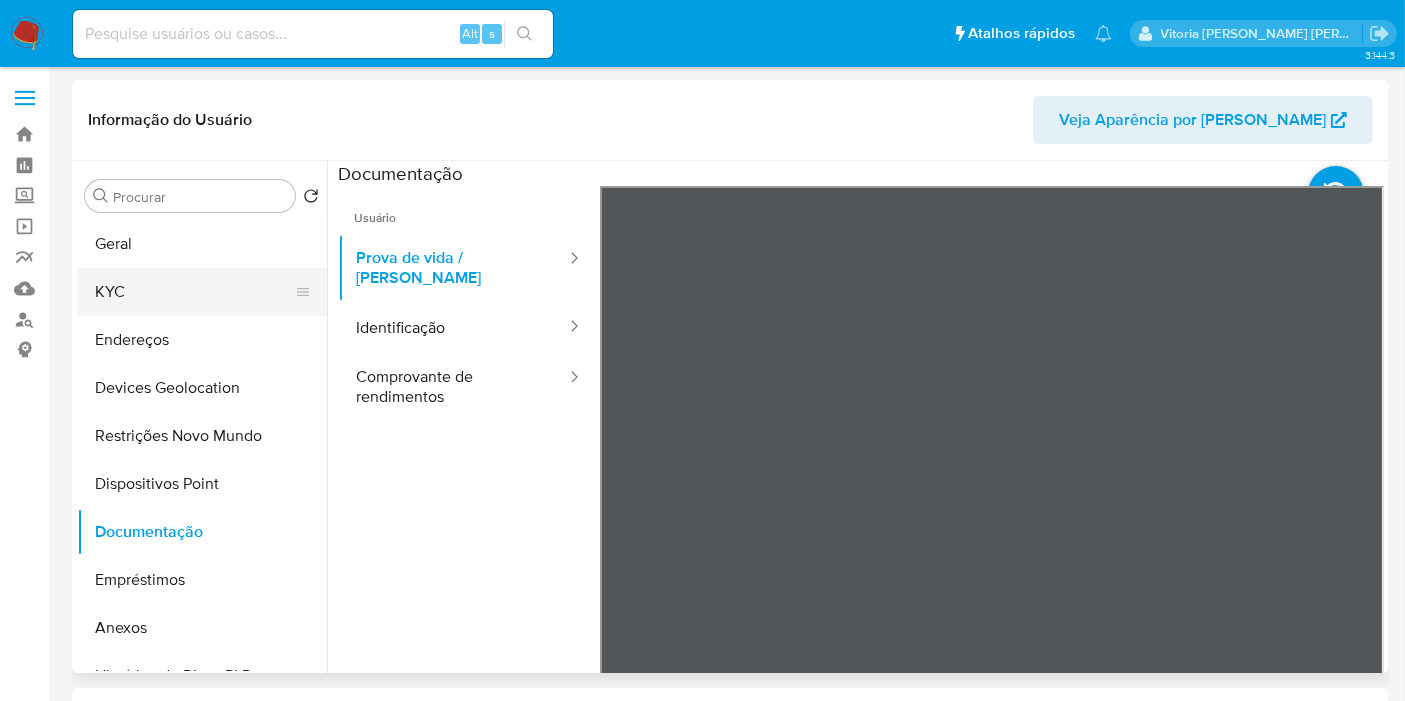 click on "KYC" at bounding box center [194, 292] 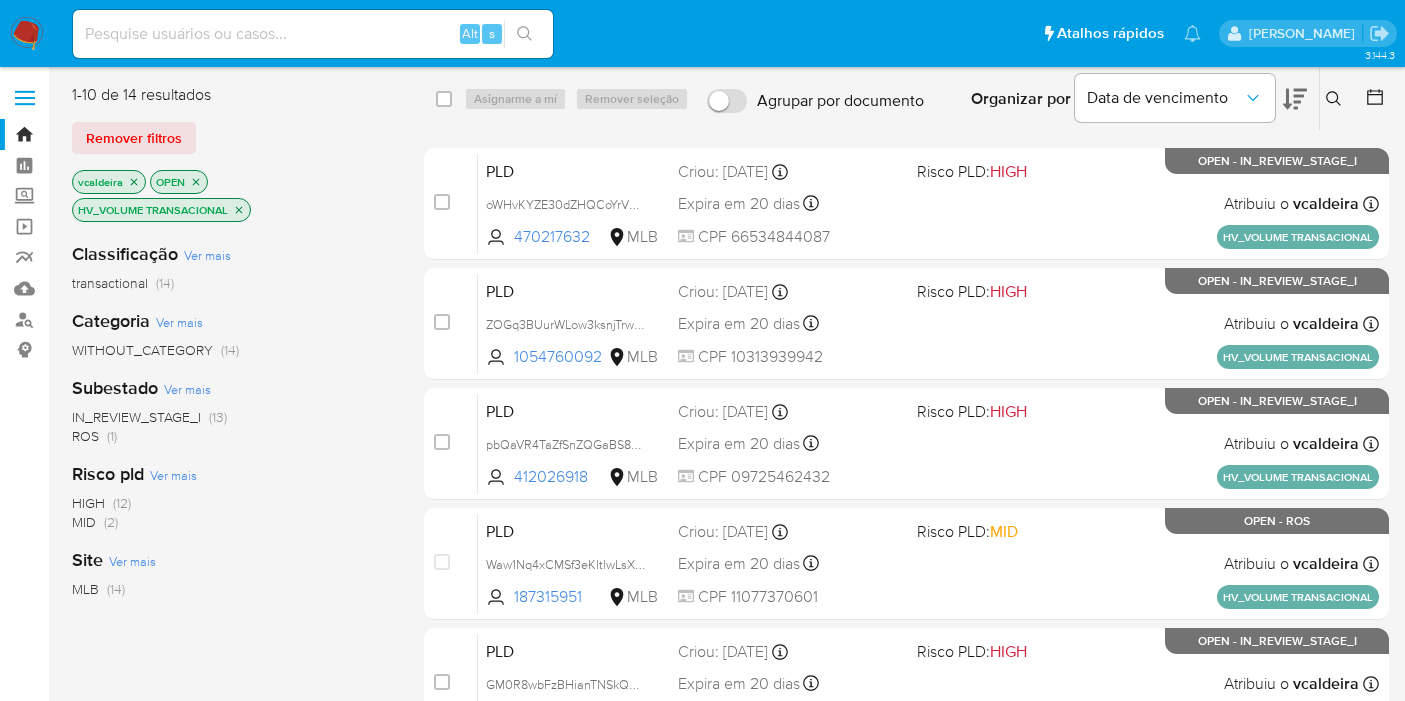 scroll, scrollTop: 0, scrollLeft: 0, axis: both 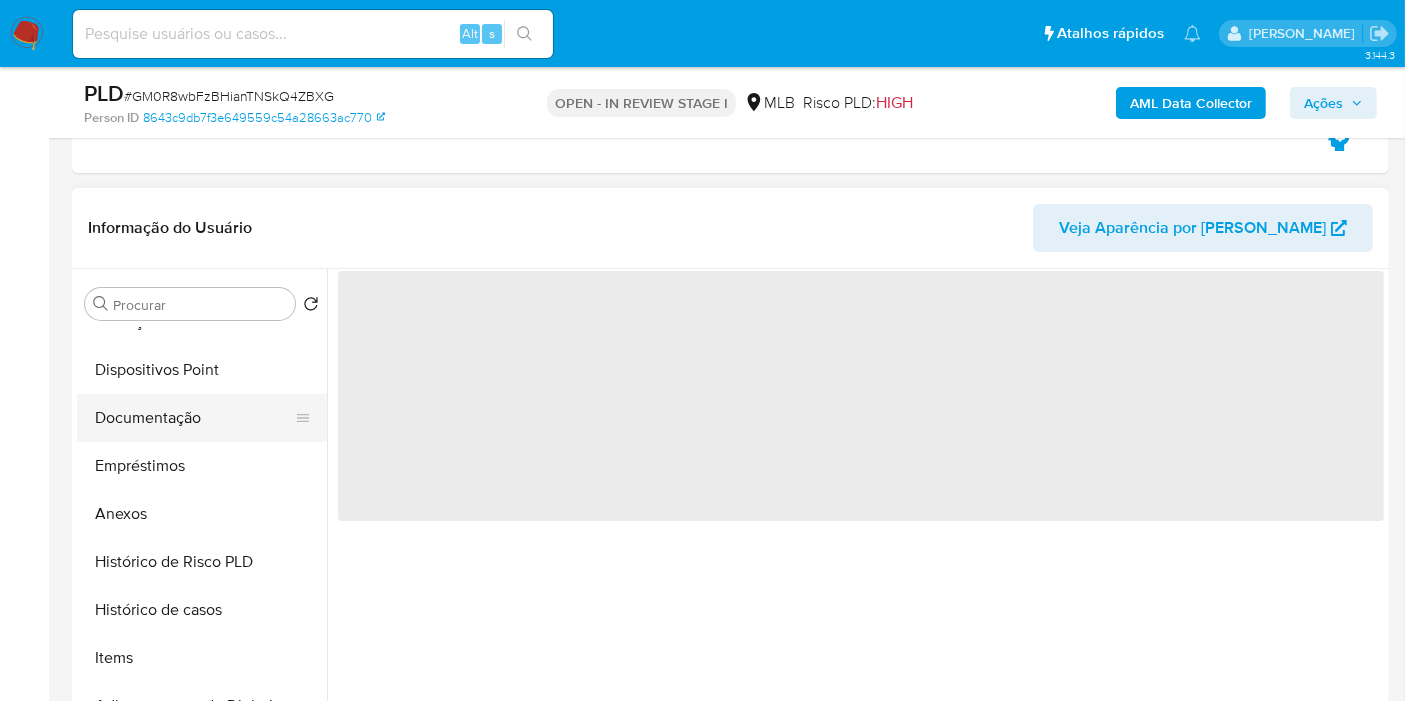 click on "Empréstimos" at bounding box center [202, 466] 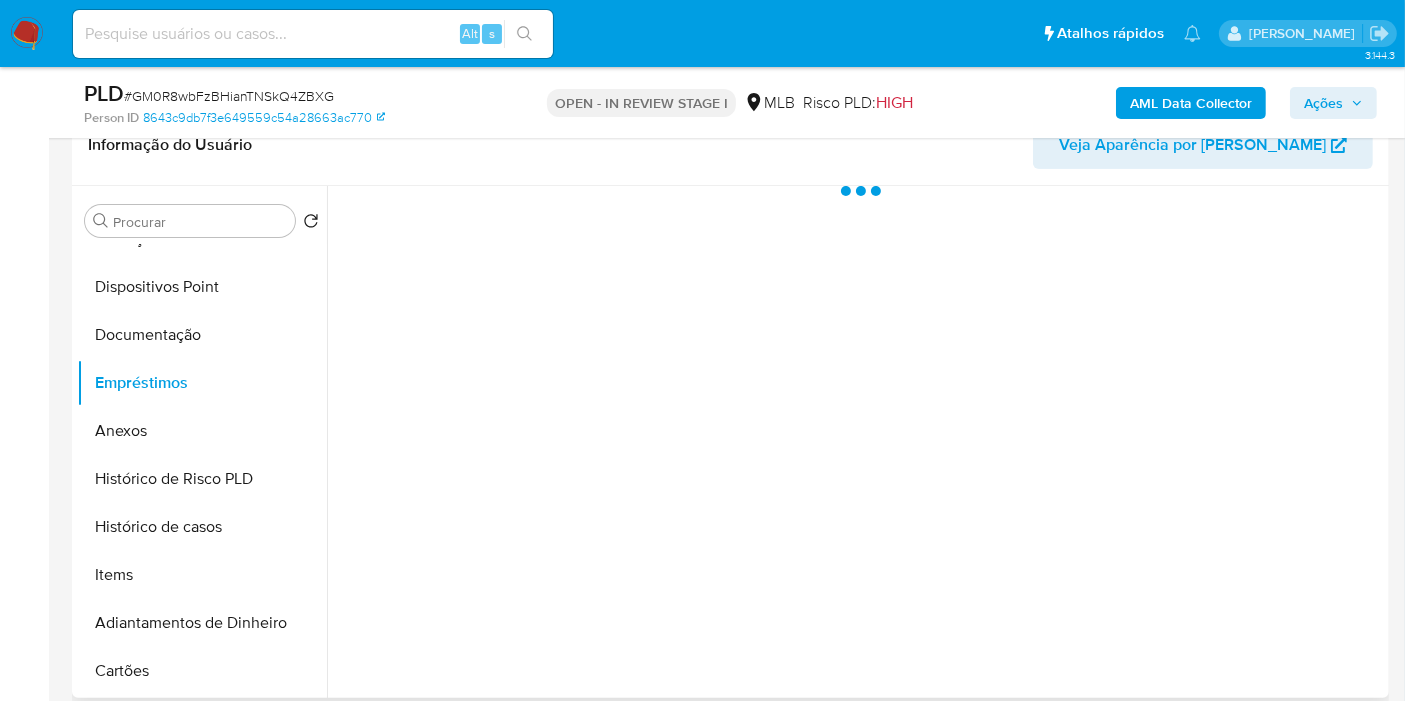 drag, startPoint x: 133, startPoint y: 339, endPoint x: 325, endPoint y: 326, distance: 192.4396 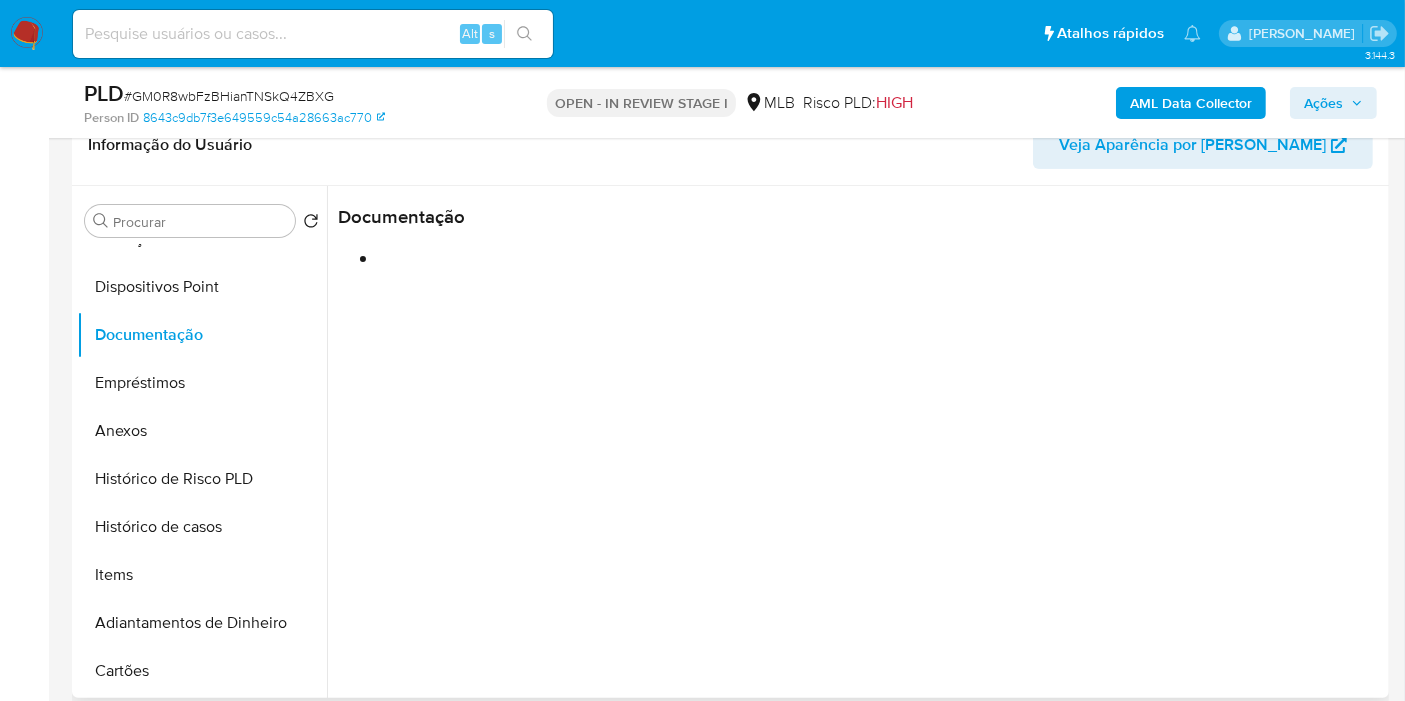 select on "10" 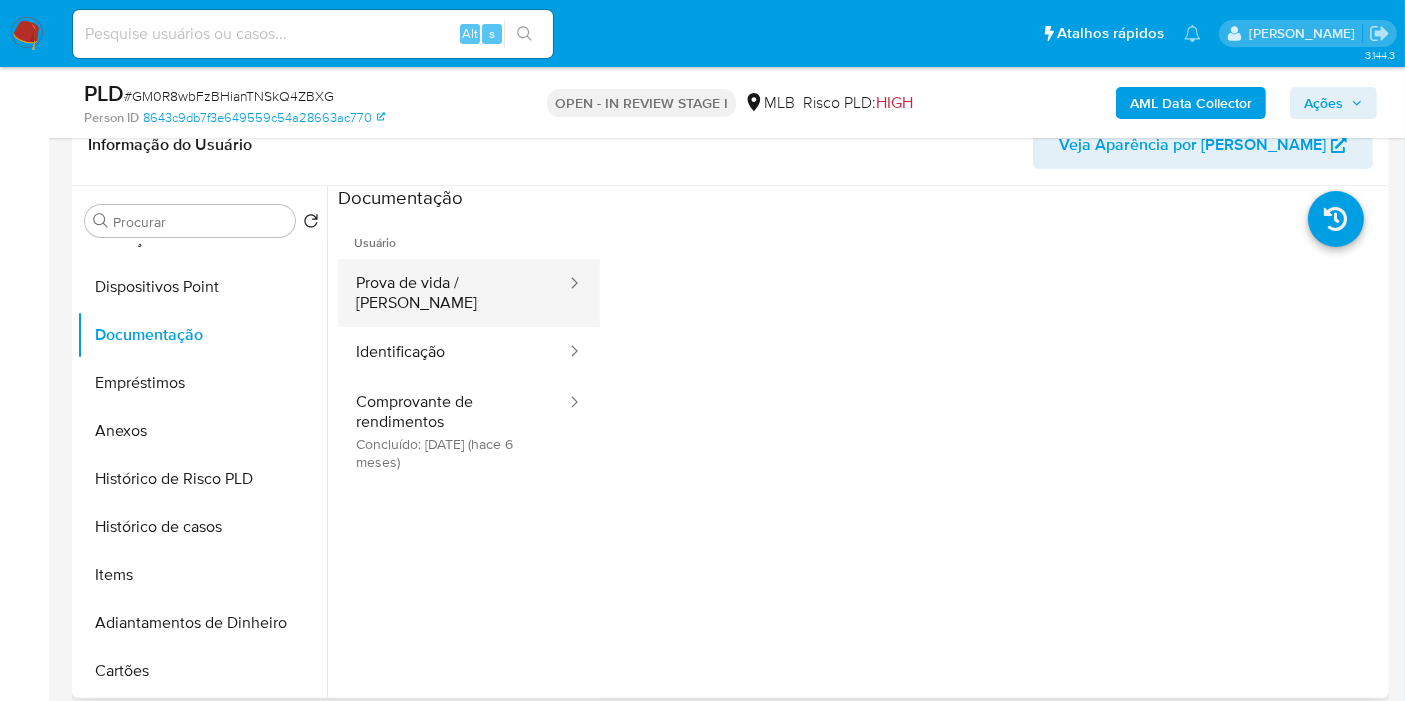 click on "Prova de vida / [PERSON_NAME]" at bounding box center (453, 293) 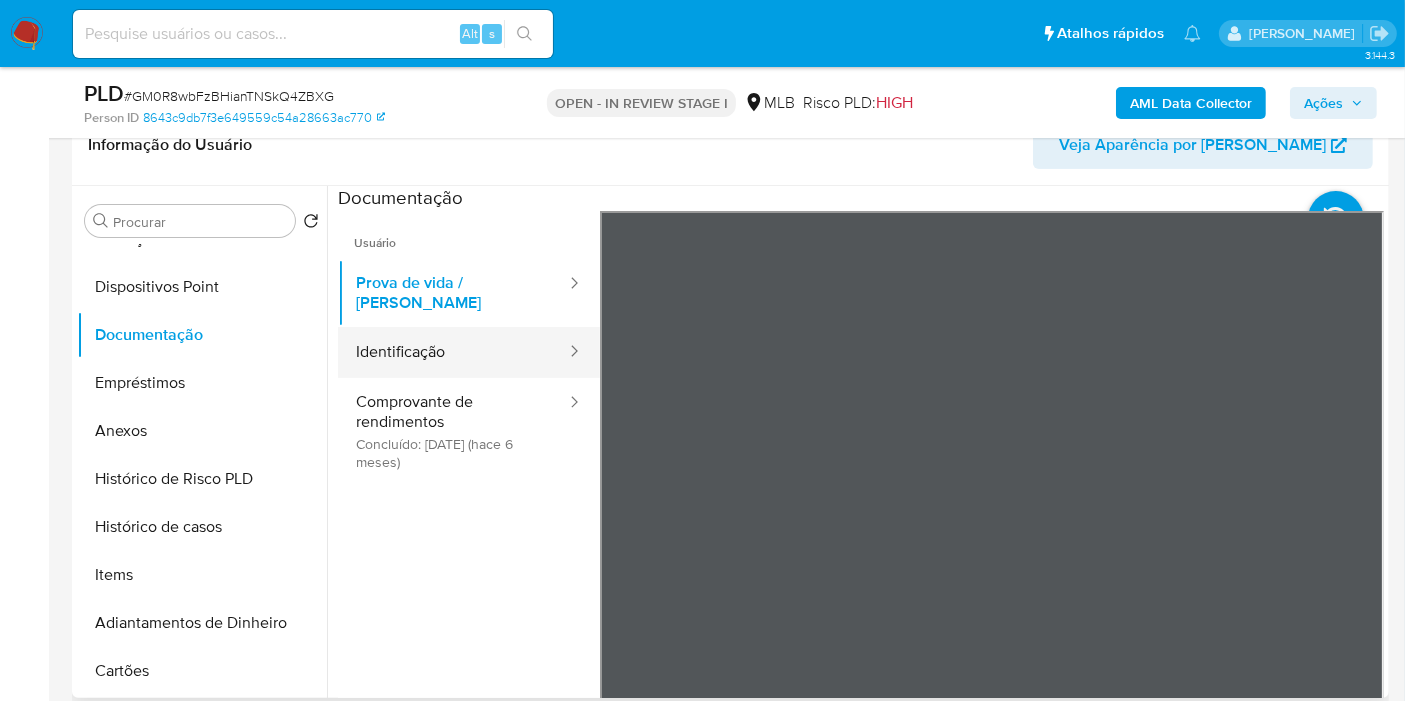 click on "Identificação" at bounding box center (453, 352) 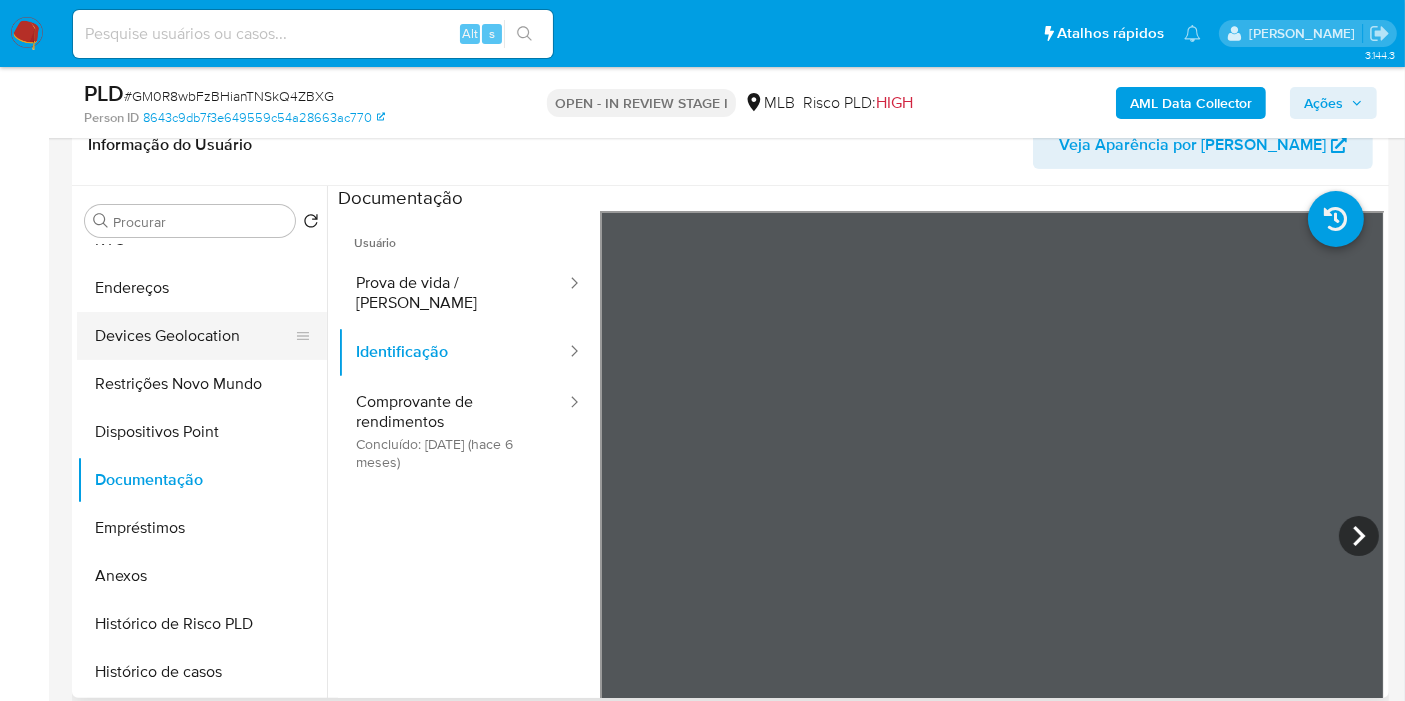 scroll, scrollTop: 0, scrollLeft: 0, axis: both 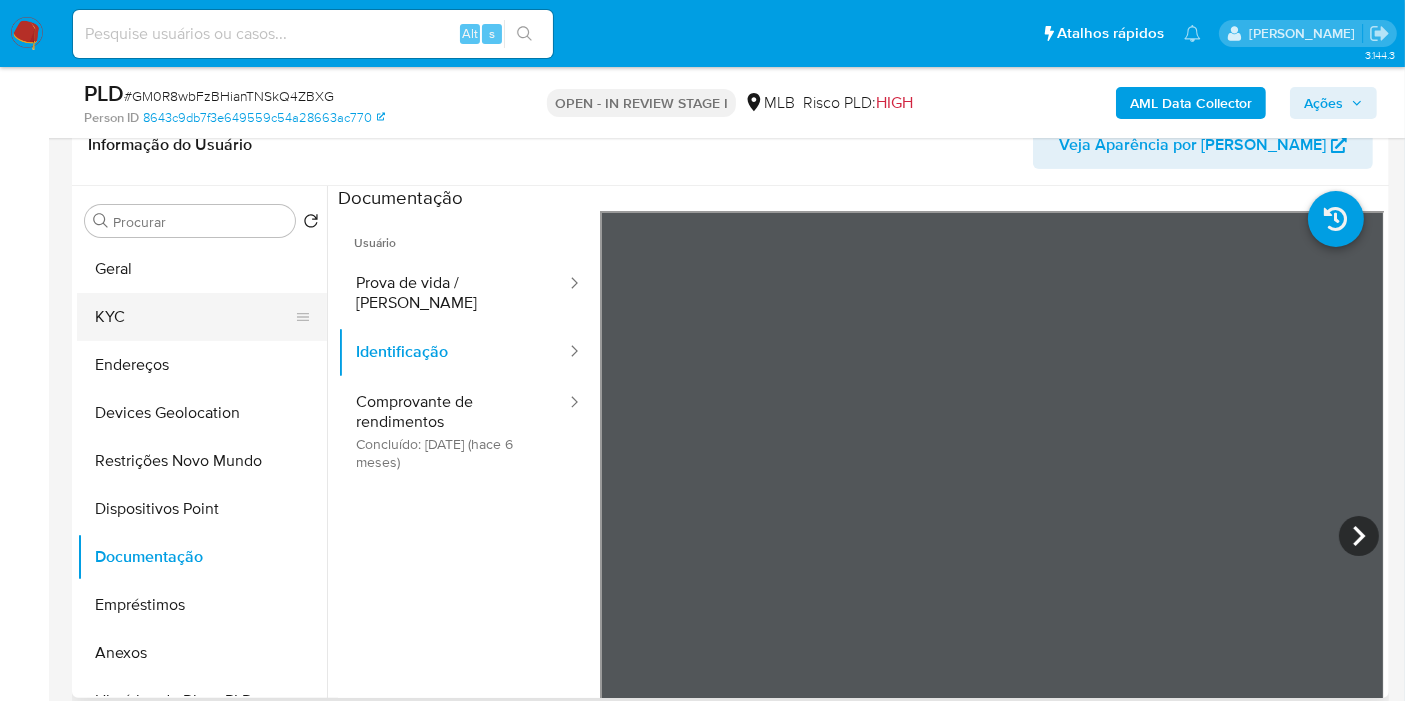 click on "KYC" at bounding box center (194, 317) 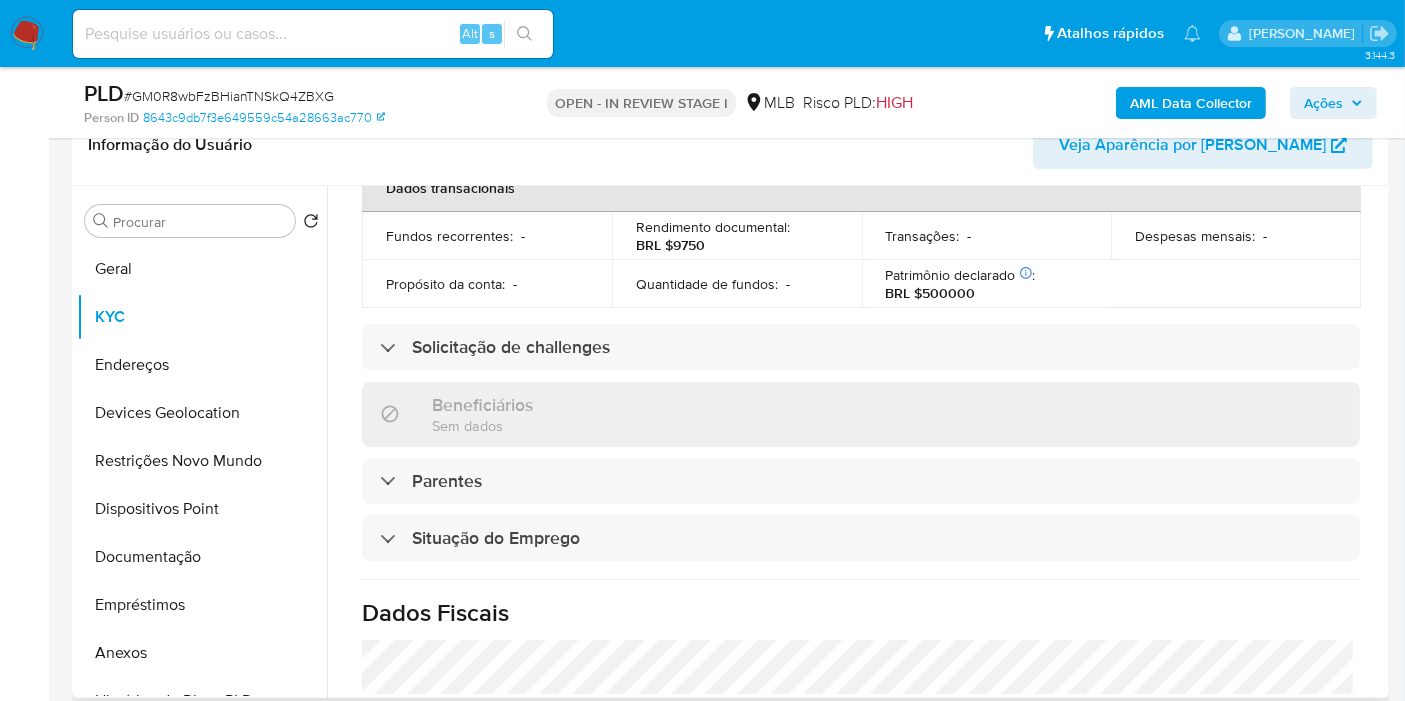 scroll, scrollTop: 660, scrollLeft: 0, axis: vertical 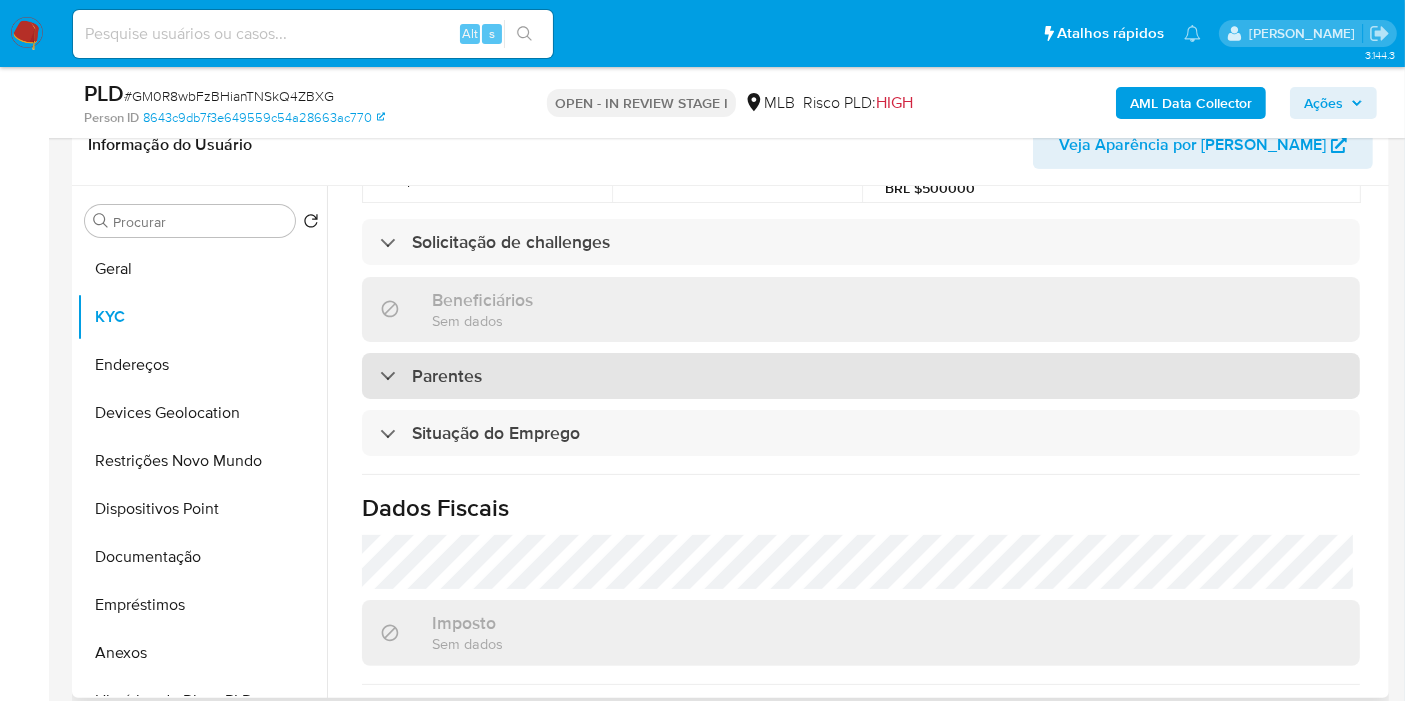 click on "Parentes" at bounding box center (447, 376) 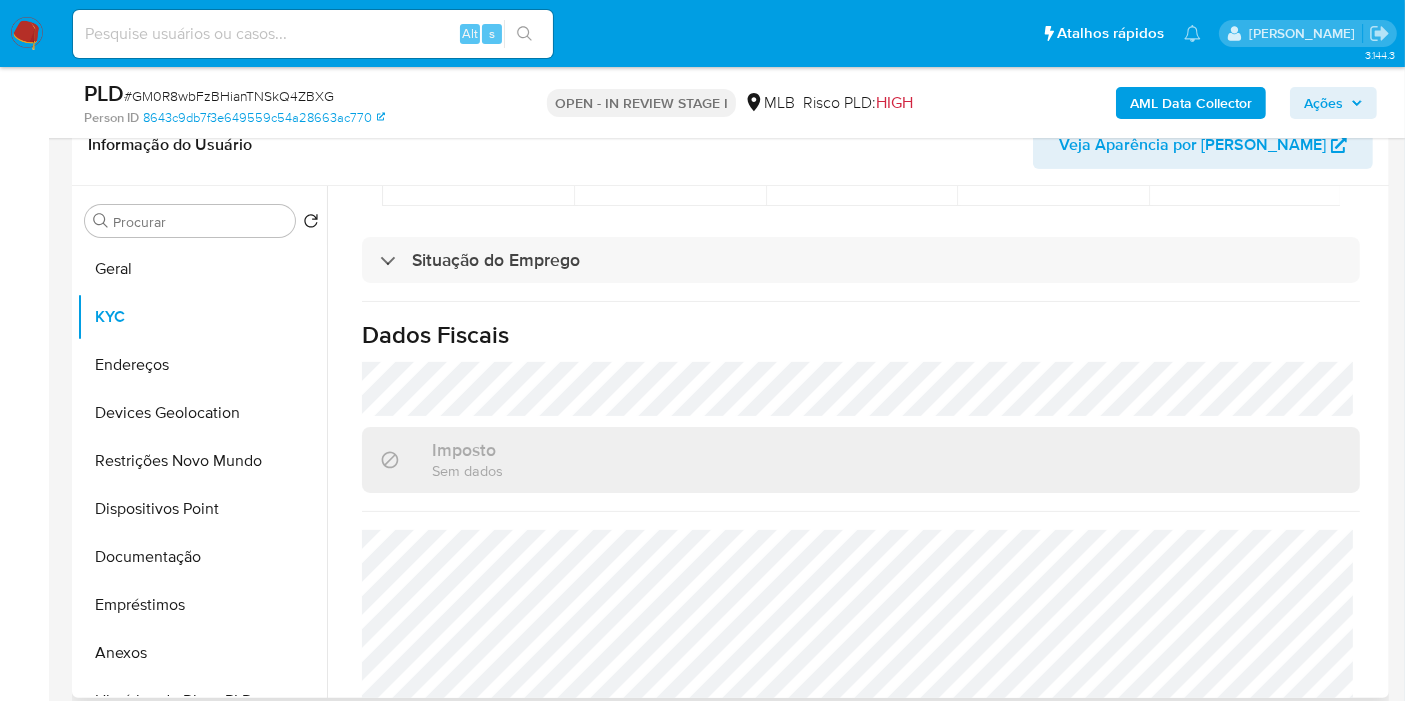 scroll, scrollTop: 1115, scrollLeft: 0, axis: vertical 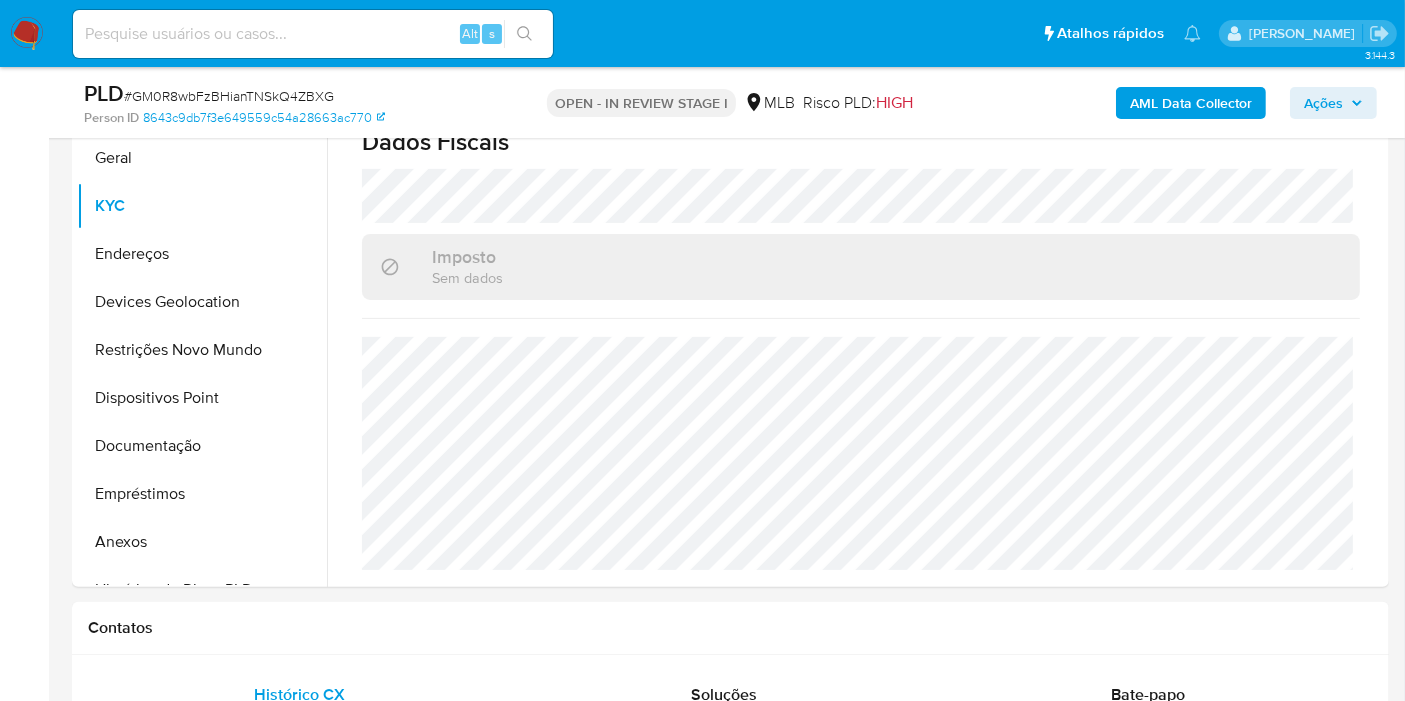 click on "AML Data Collector" at bounding box center (1191, 103) 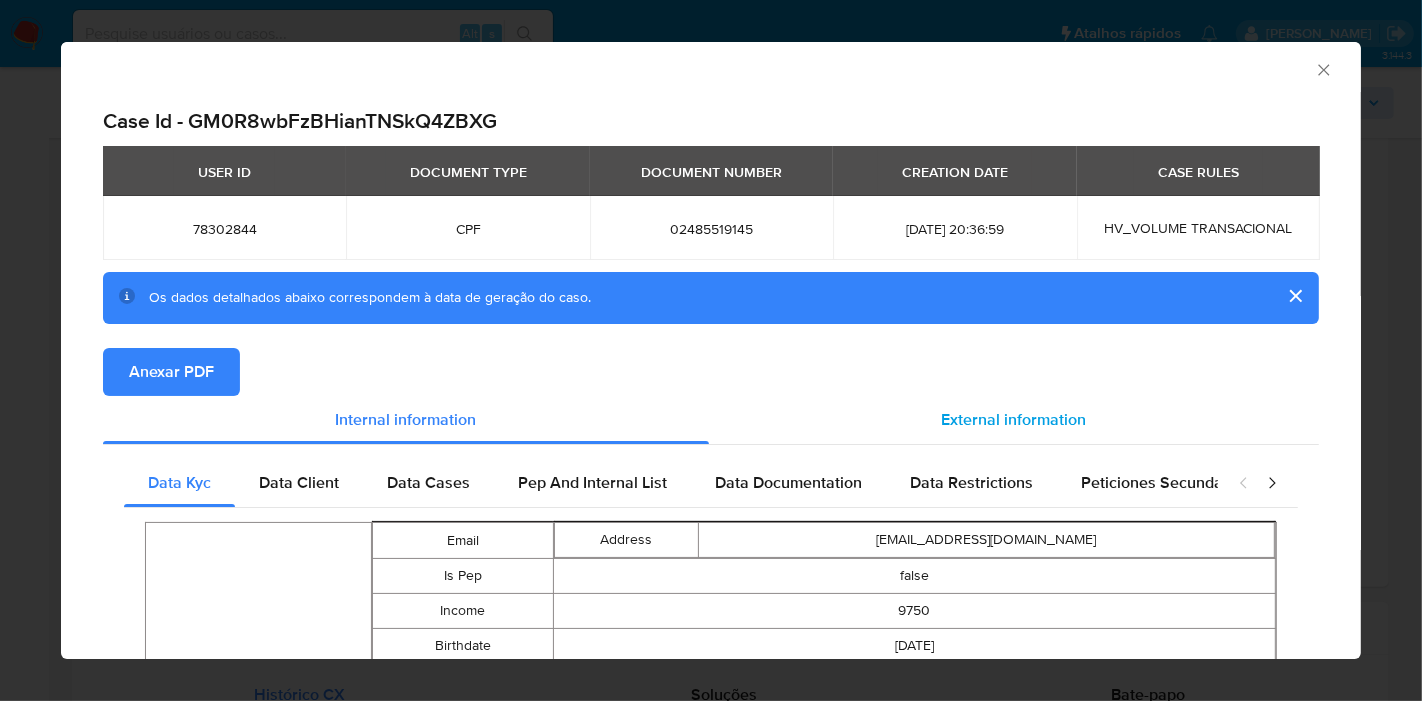 click on "External information" at bounding box center [1014, 419] 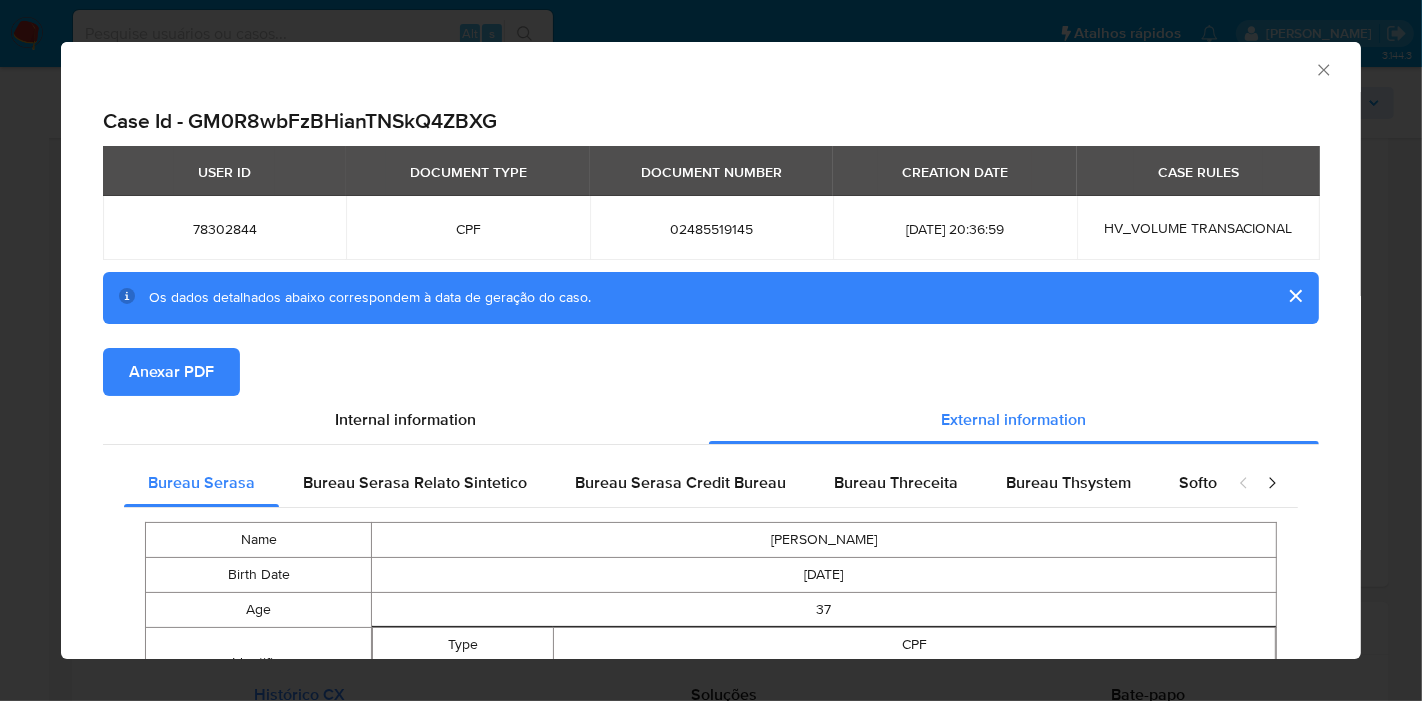 type 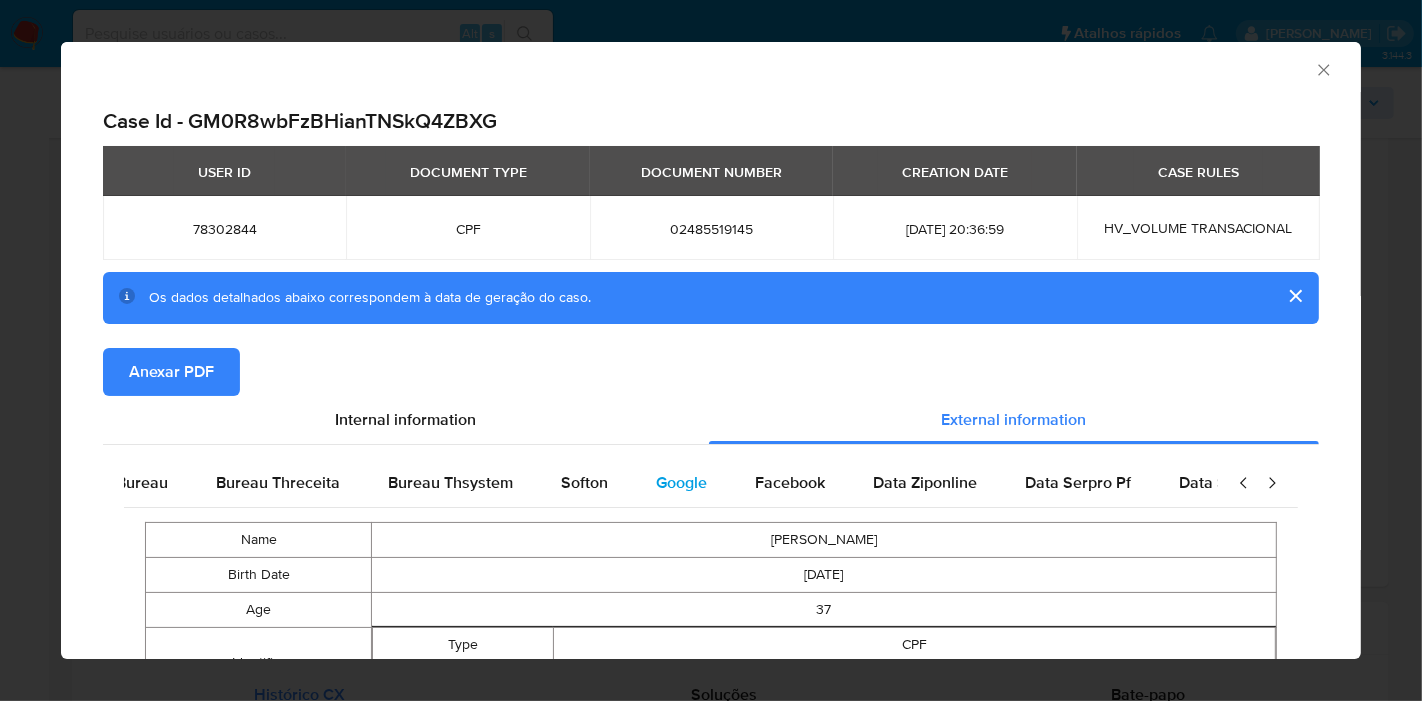 scroll, scrollTop: 0, scrollLeft: 676, axis: horizontal 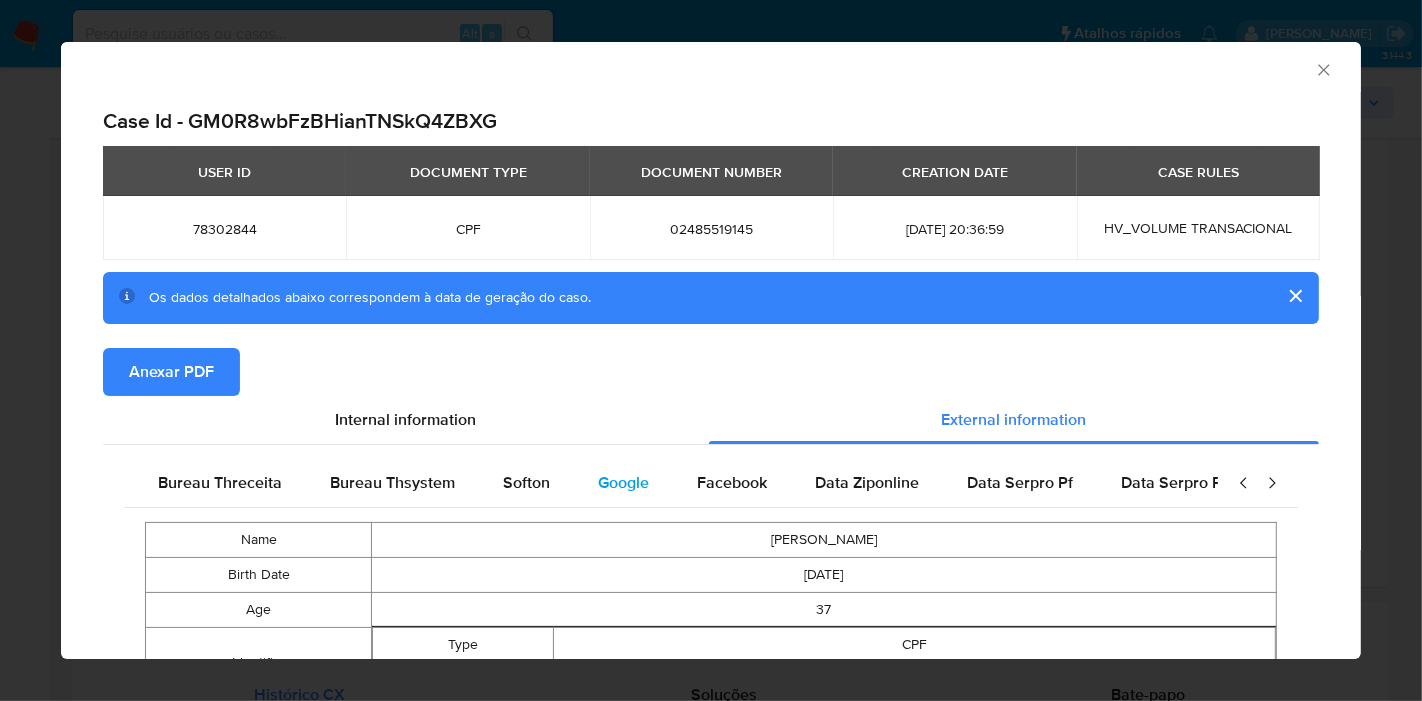 click on "Facebook" at bounding box center (732, 483) 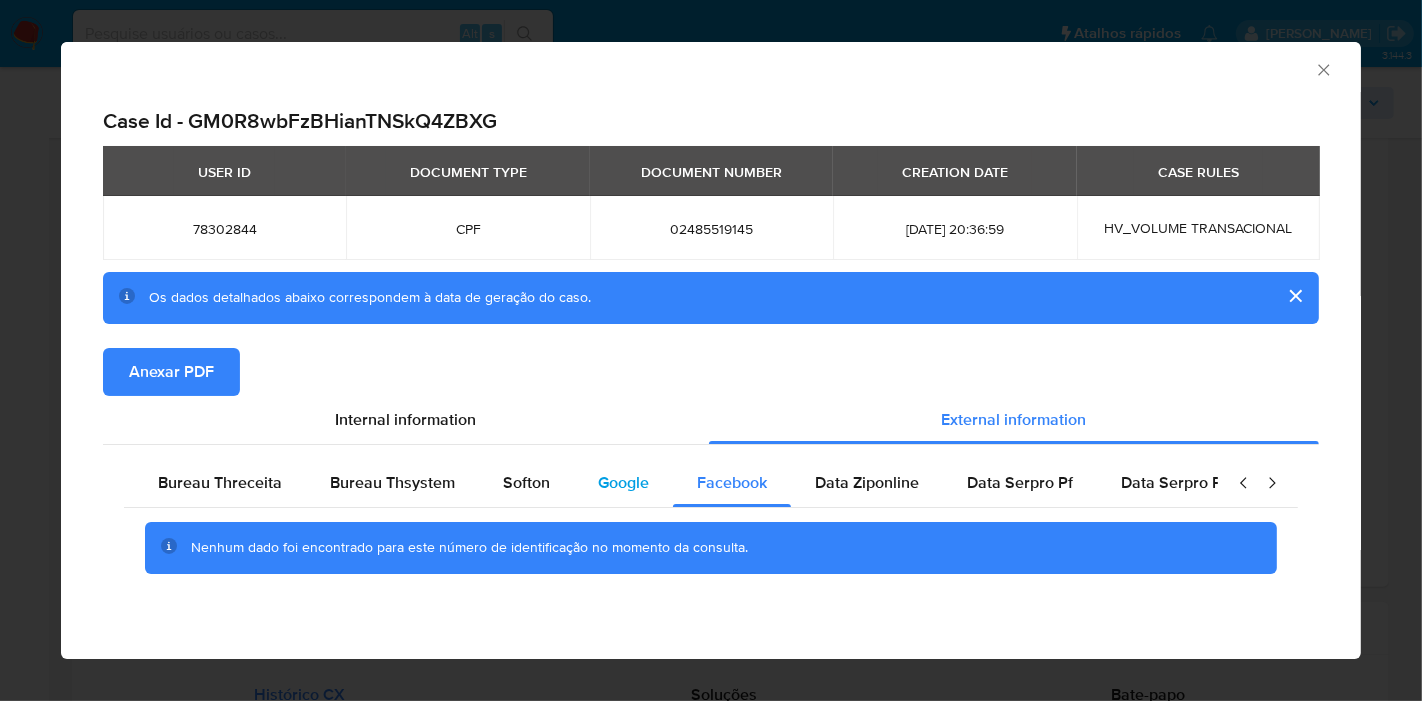 click on "Google" at bounding box center [623, 482] 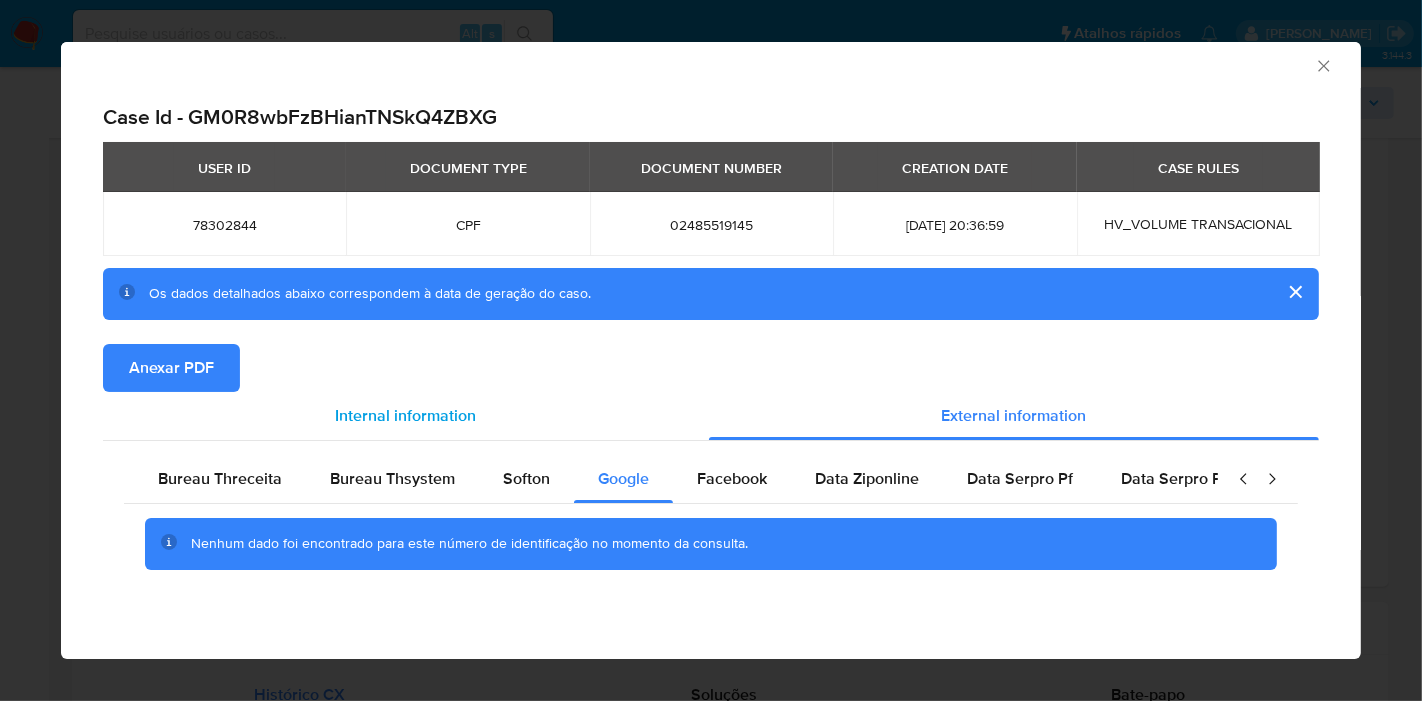 scroll, scrollTop: 5, scrollLeft: 0, axis: vertical 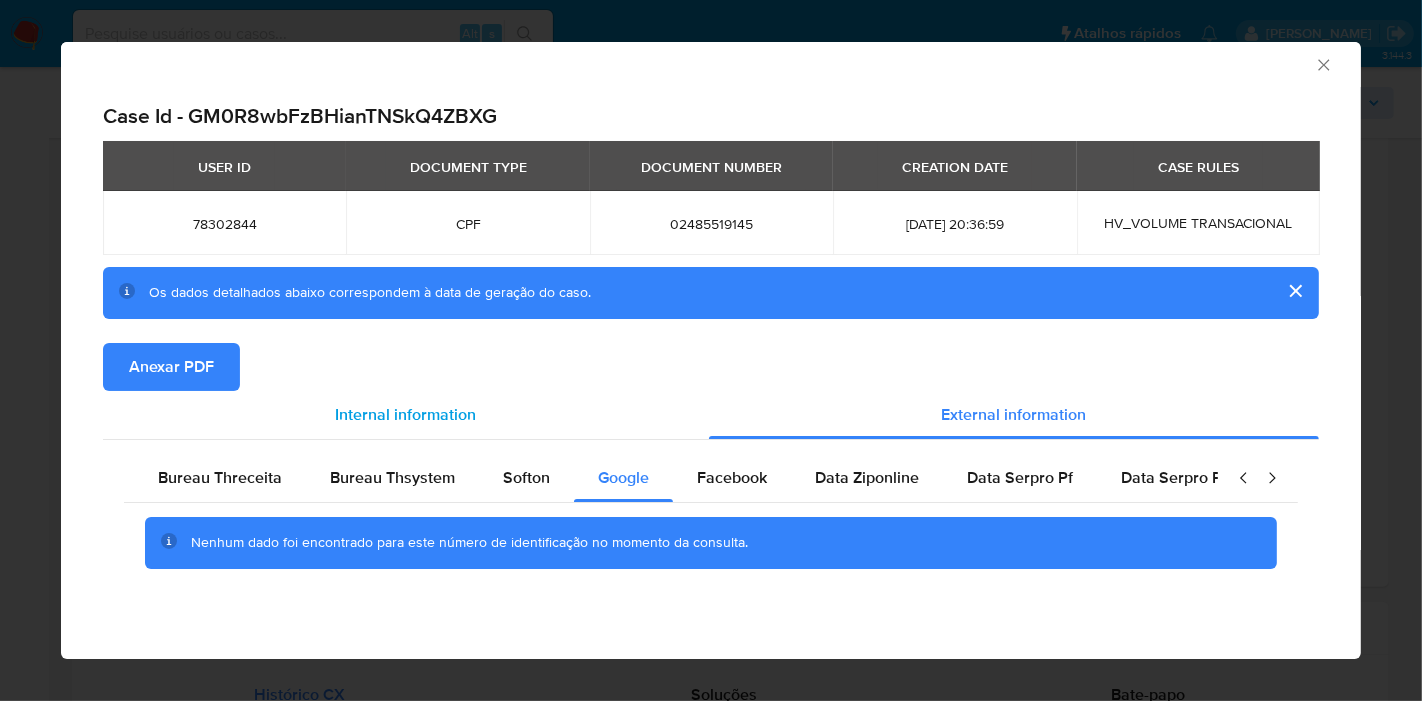 type 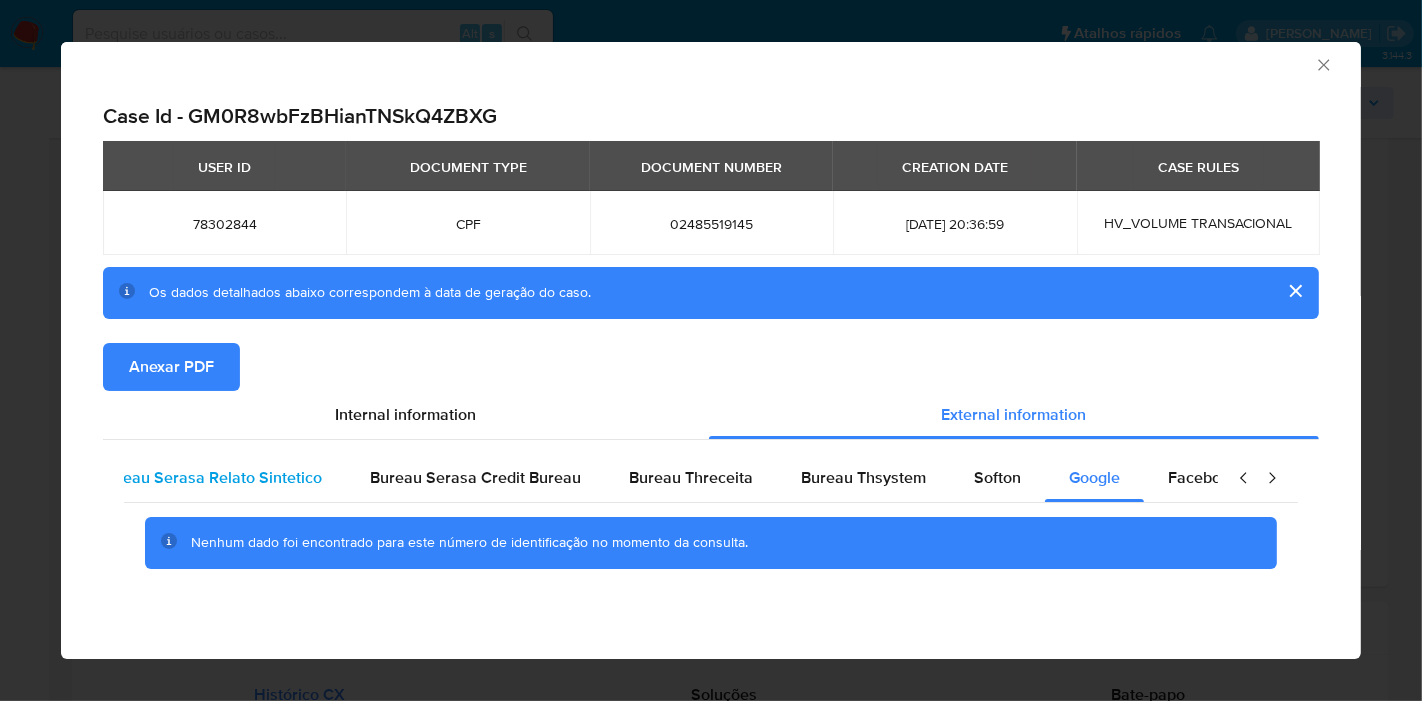 scroll, scrollTop: 0, scrollLeft: 0, axis: both 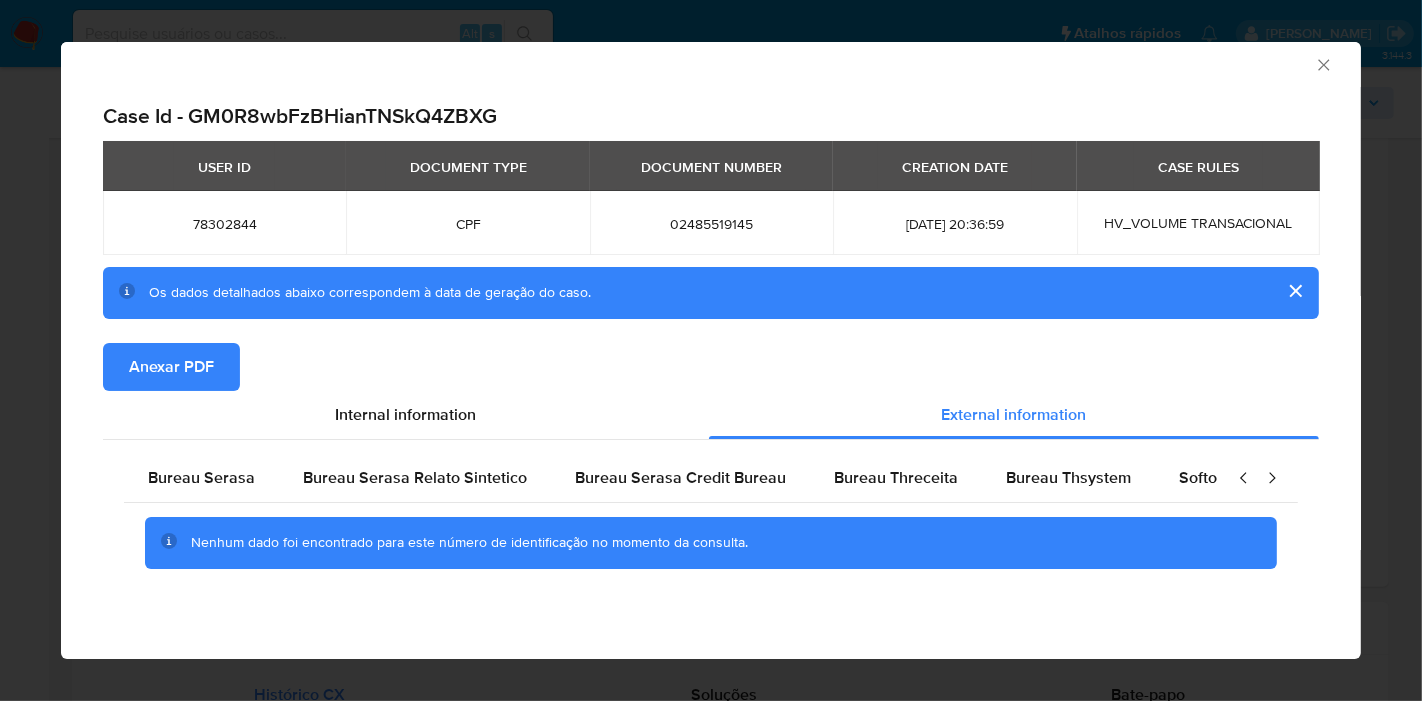 drag, startPoint x: 191, startPoint y: 477, endPoint x: 228, endPoint y: 438, distance: 53.75872 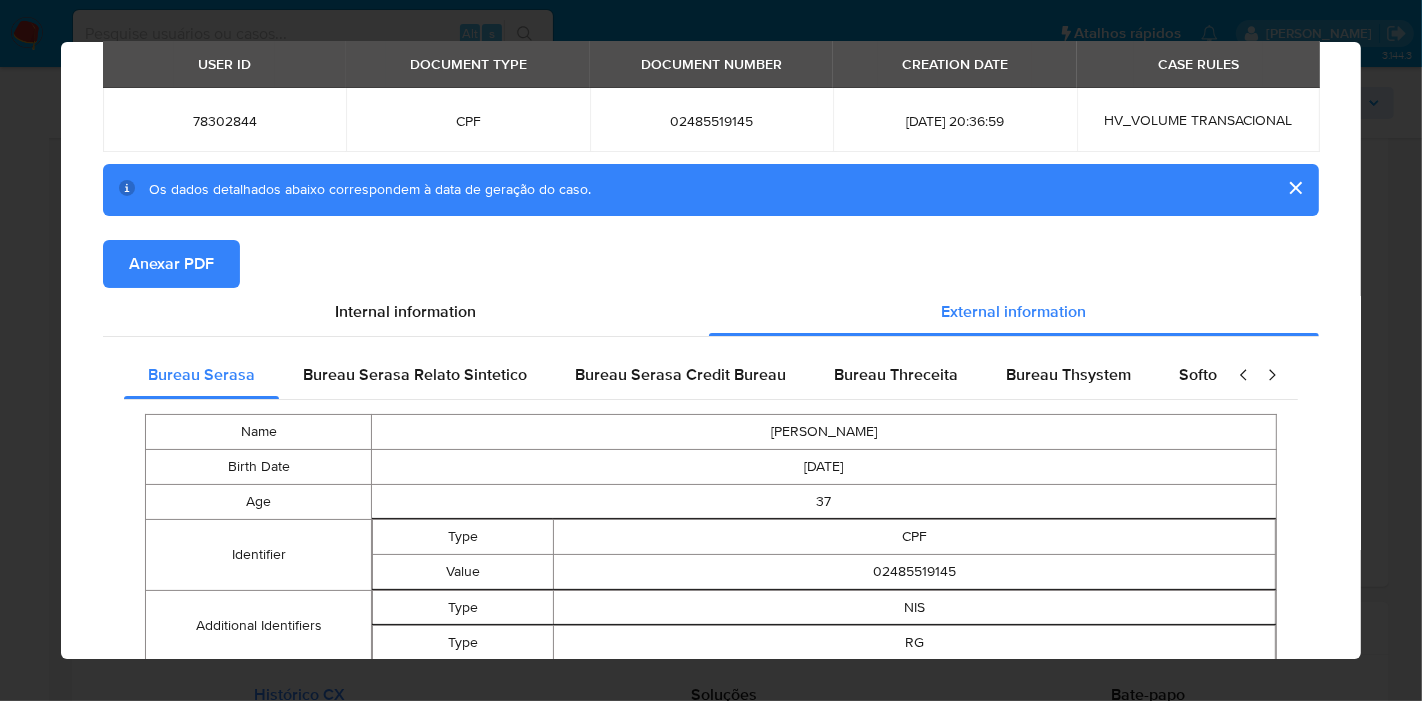 scroll, scrollTop: 334, scrollLeft: 0, axis: vertical 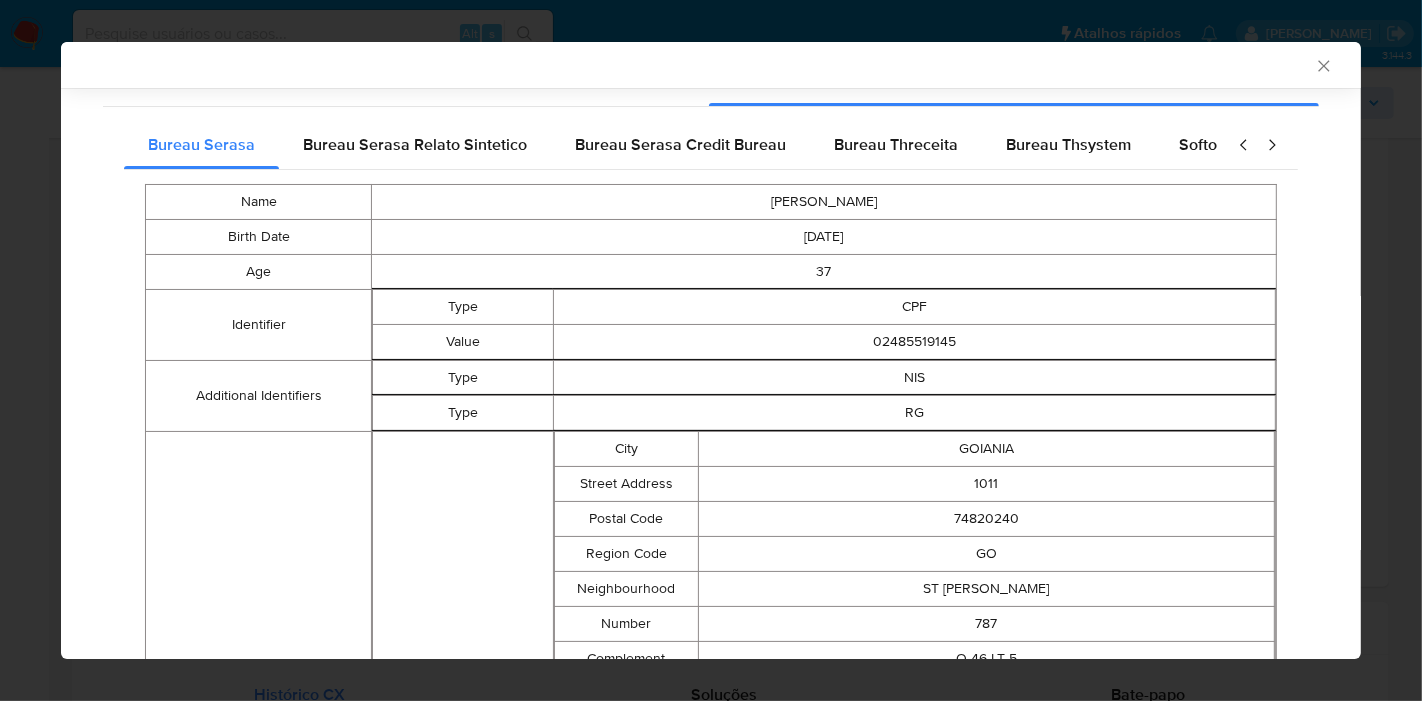type 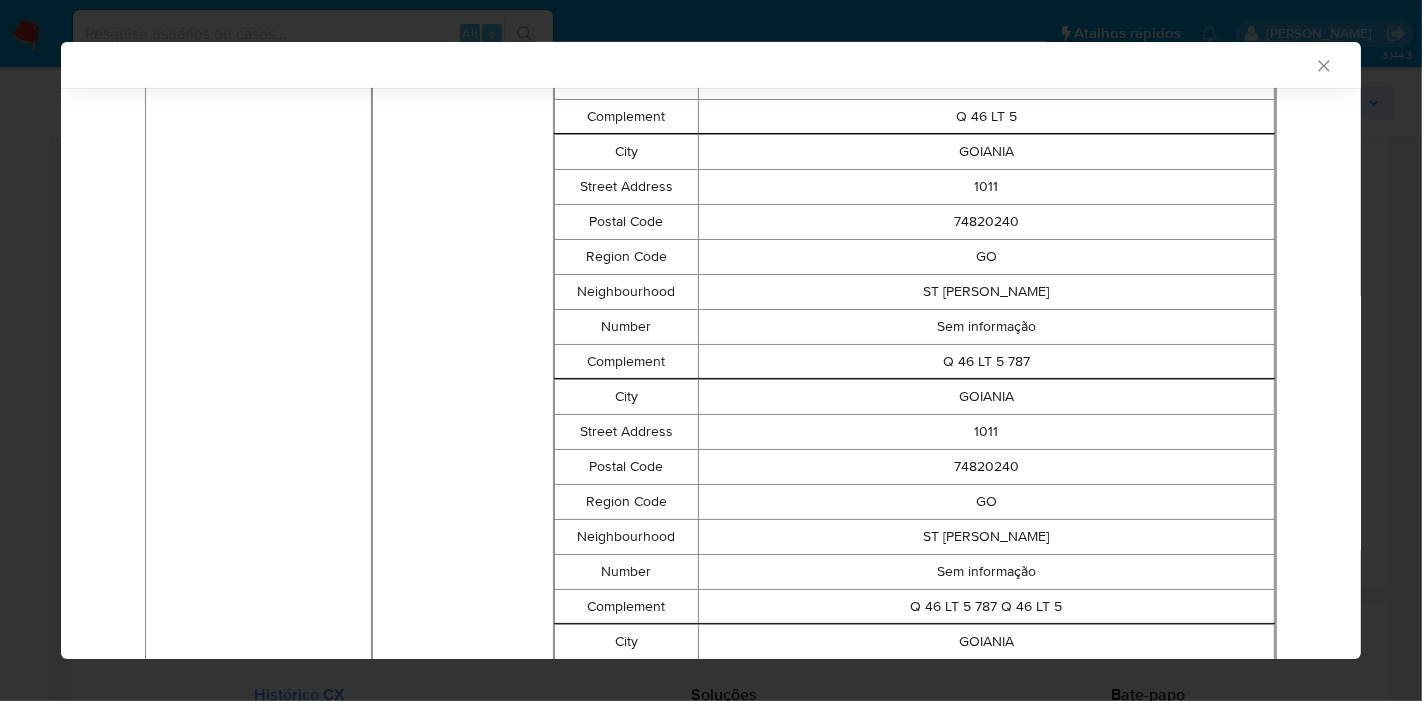 scroll, scrollTop: 890, scrollLeft: 0, axis: vertical 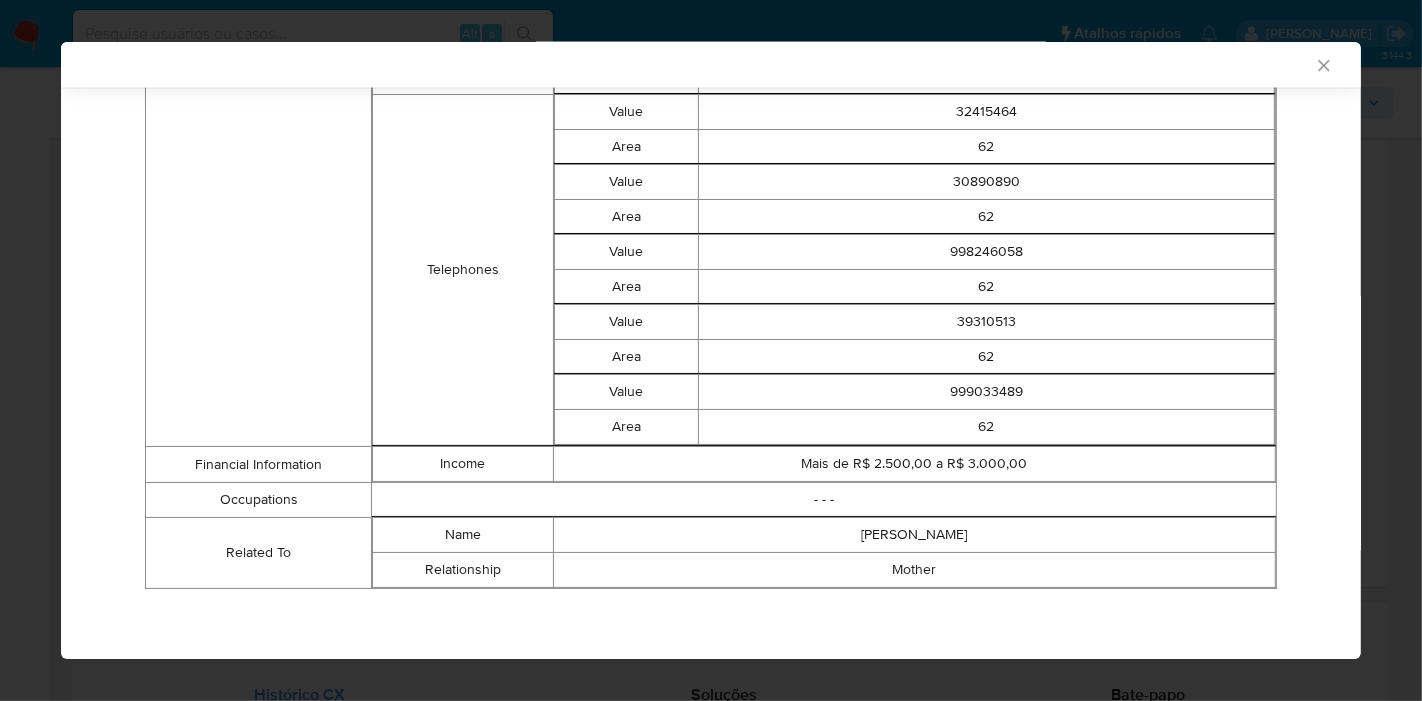 click on "Case Id - GM0R8wbFzBHianTNSkQ4ZBXG USER ID DOCUMENT TYPE DOCUMENT NUMBER CREATION DATE CASE RULES 78302844 CPF 02485519145 2025-06-13 20:36:59 HV_VOLUME TRANSACIONAL Os dados detalhados abaixo correspondem à data de geração do caso.   Anexar PDF   Internal Info As tabelas a seguir não possuem dados Data Documentation   Data Restrictions   Data Minority   Data Kyc Person Email Address rosyfleurs@hotmail.com Is Pep false Income 9750 Birthdate 1986-12-26 Marital Status SINGLE Other Identifications Type rg Number 4568386 Phone Number 999033489 Area Code 62 Document Income 9750 Nationality BR Identification Type CPF Number 02485519145 Address Full Address Rua Antônio Vieira Rosa Residencial Vale do Araguaia Goiânia Goiás Brasil 74735-570 Additional Info Qd13,lt08 Declared Address - - - Gmaps Link Visit link Identification Type CPF Number 02485519145 Fiscal Identity - - - Names Preferred Full Rose Oliveira Legal Roseclene Oliveira de Faria Brand RosyFleurs  Activities Code AC027001 Description Is Primary MLB" at bounding box center [711, -1188] 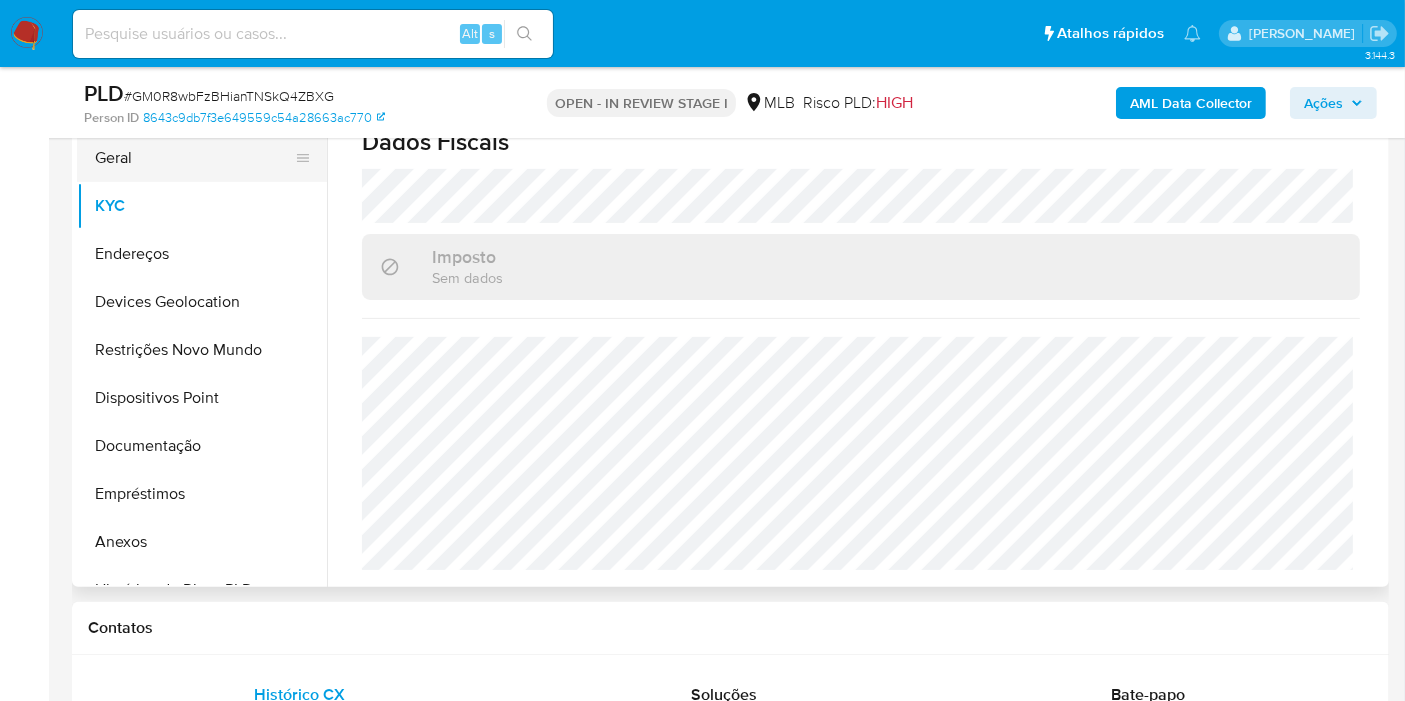 click on "Geral" at bounding box center (194, 158) 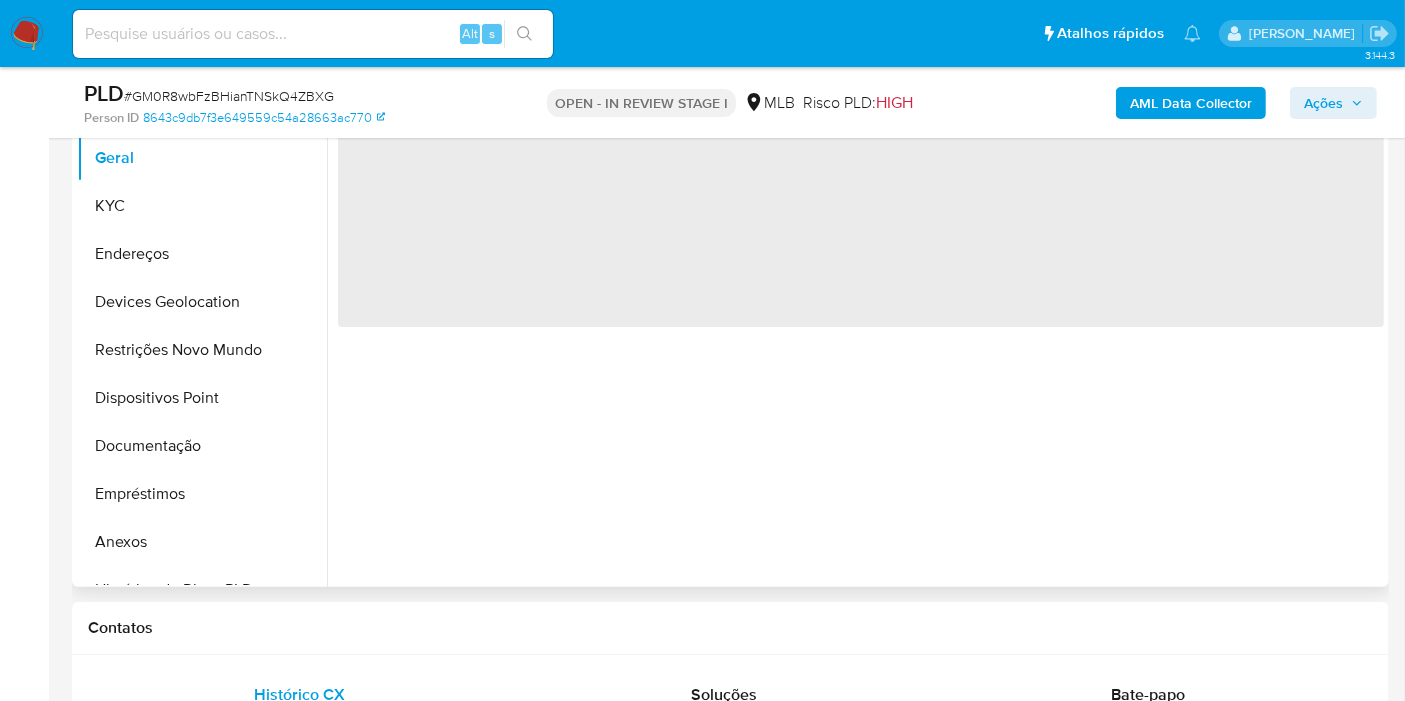 scroll, scrollTop: 0, scrollLeft: 0, axis: both 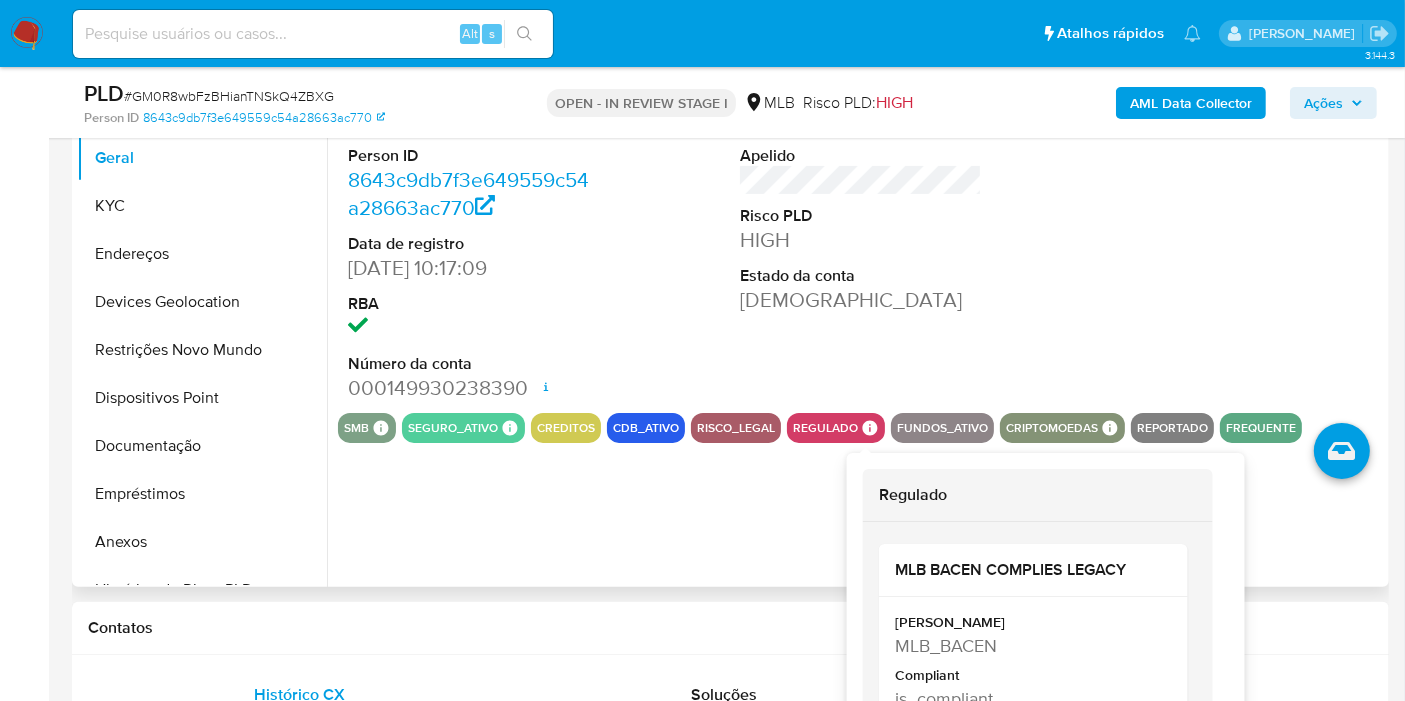 type 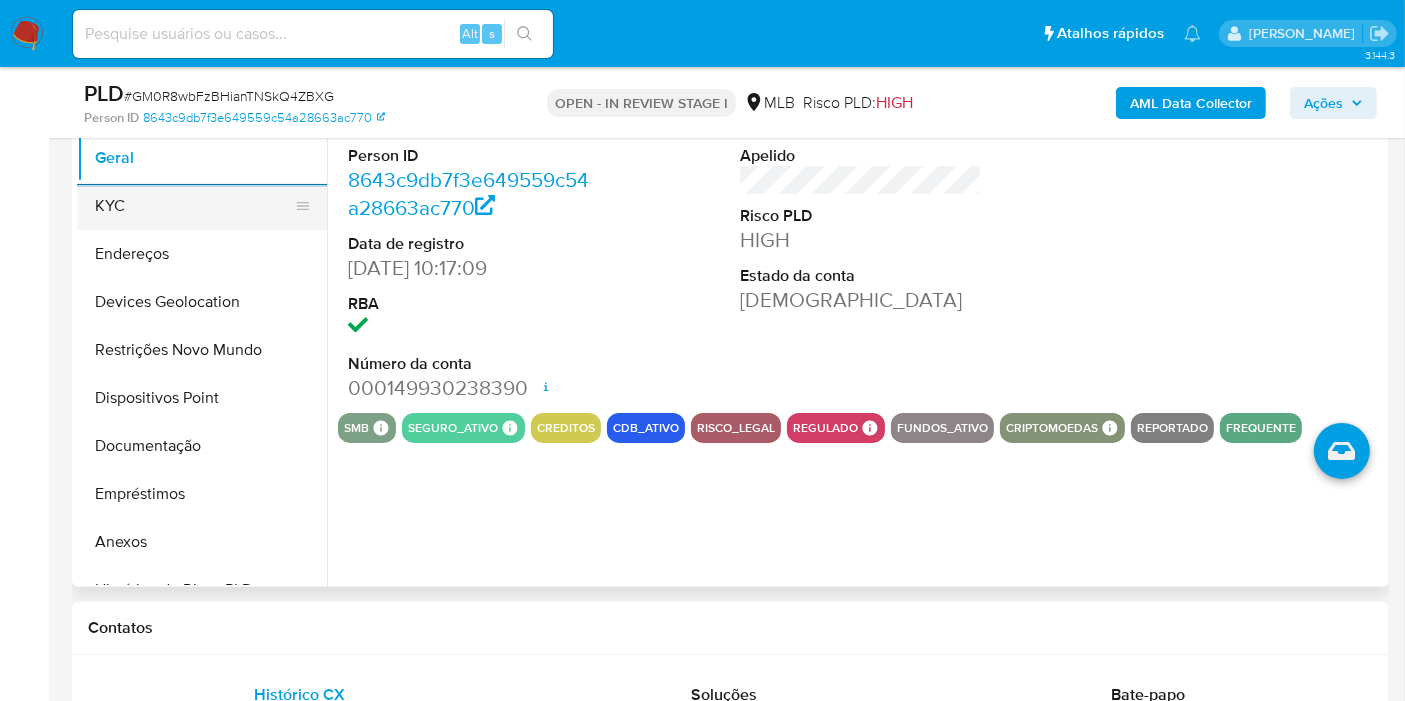 click on "KYC" at bounding box center [194, 206] 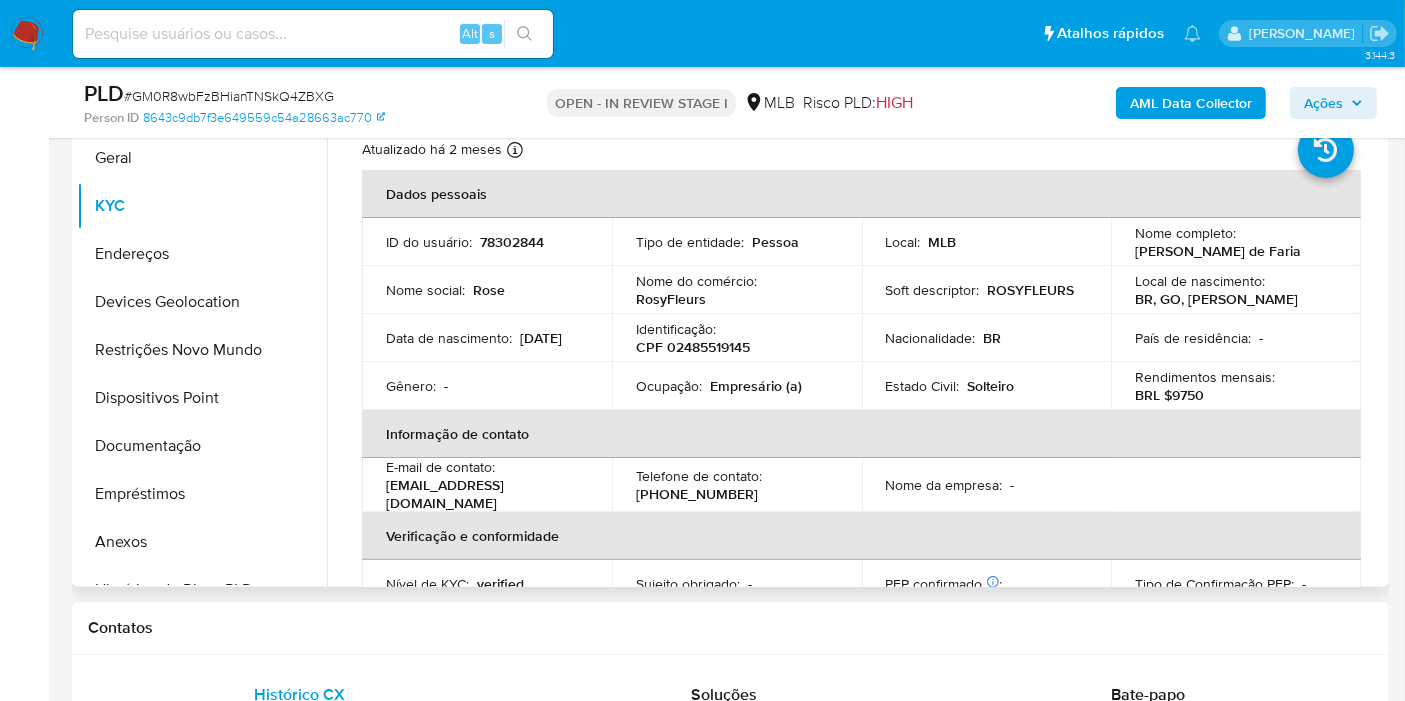 type 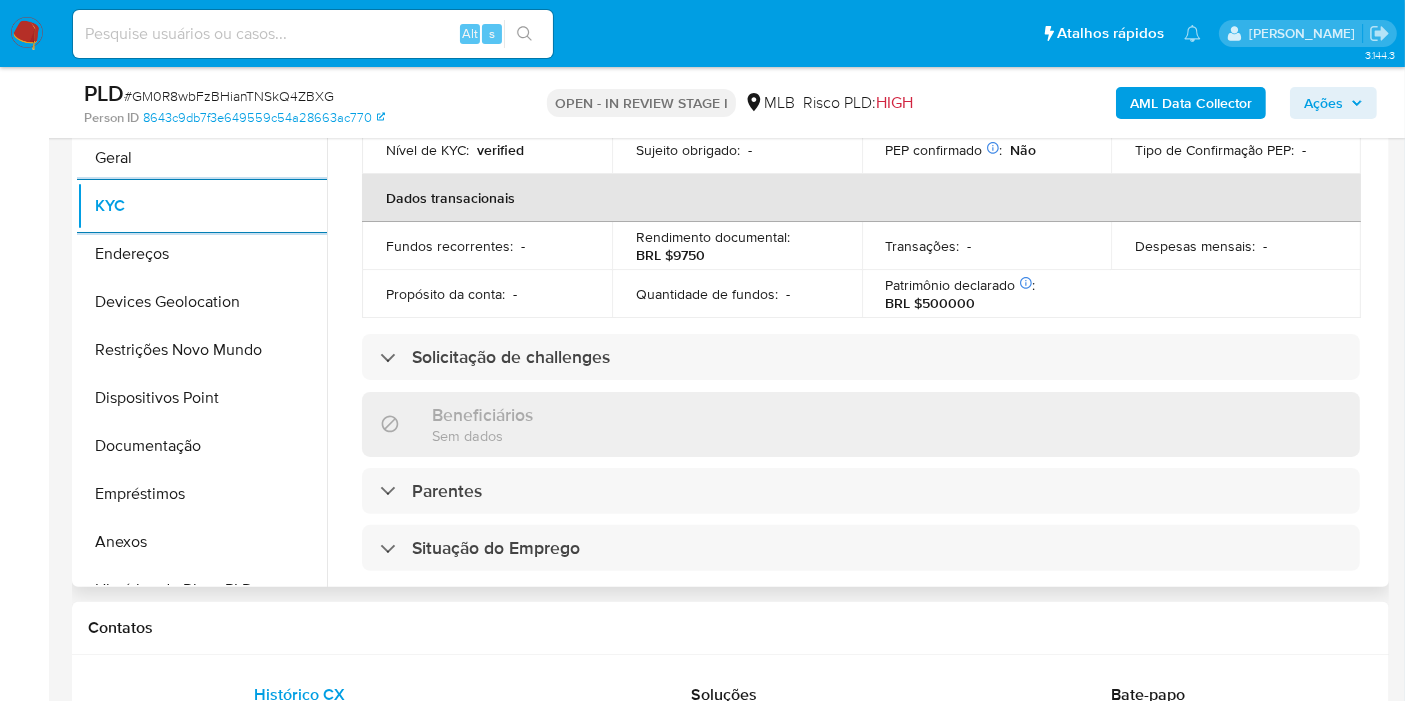 scroll, scrollTop: 444, scrollLeft: 0, axis: vertical 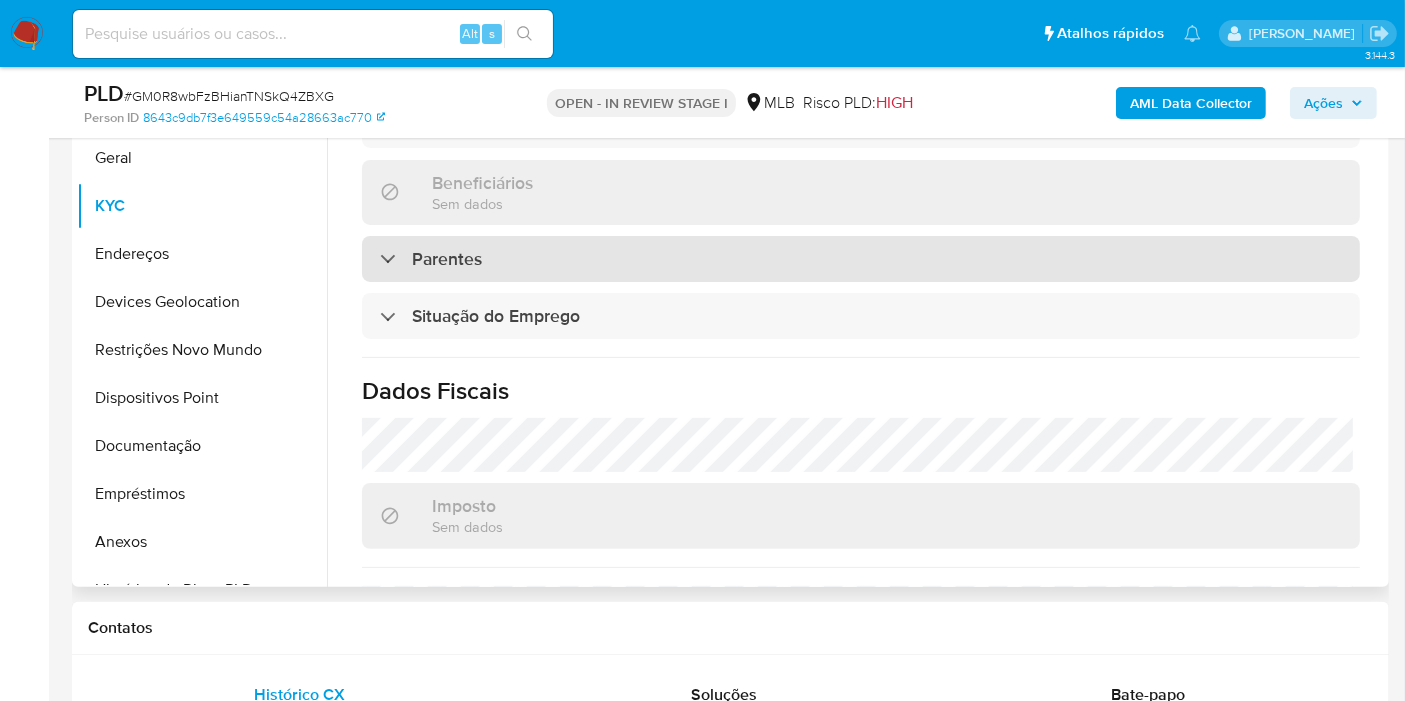 drag, startPoint x: 462, startPoint y: 245, endPoint x: 477, endPoint y: 254, distance: 17.492855 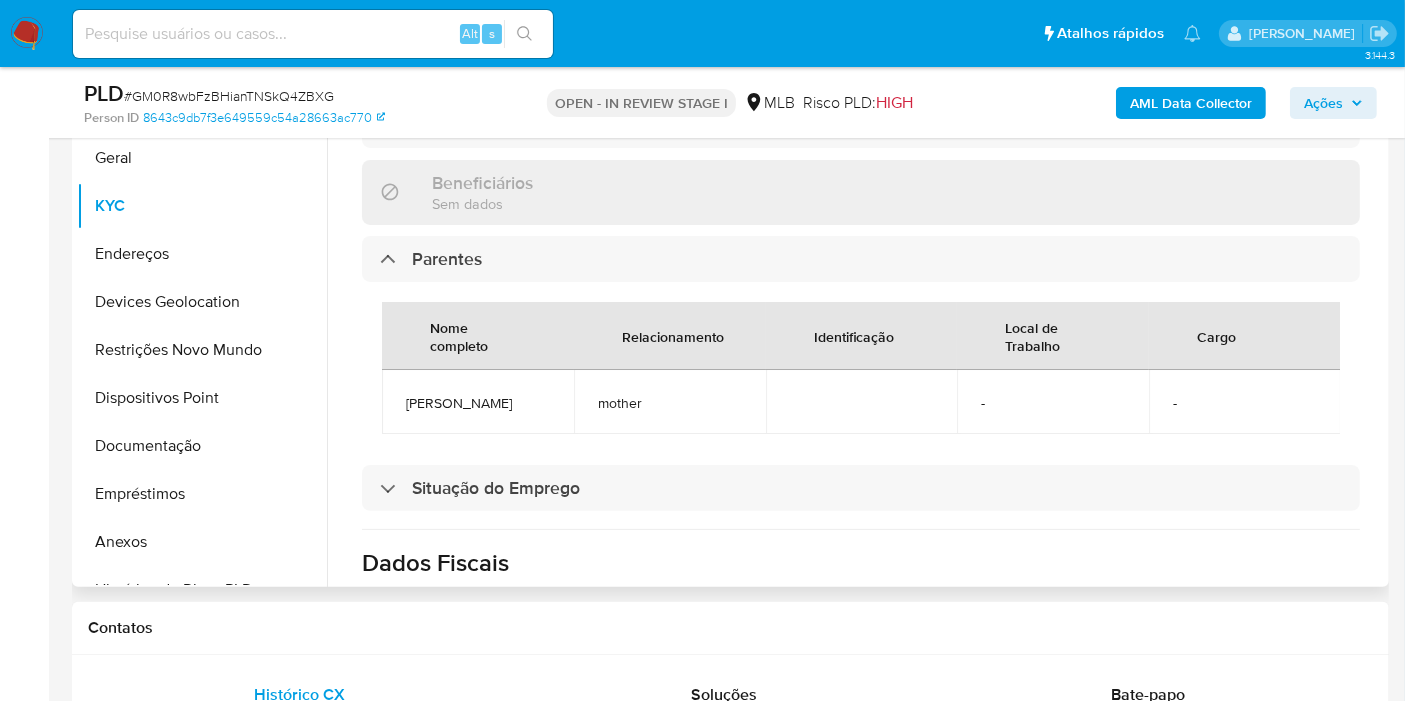 click on "Situação do Emprego" at bounding box center (861, 488) 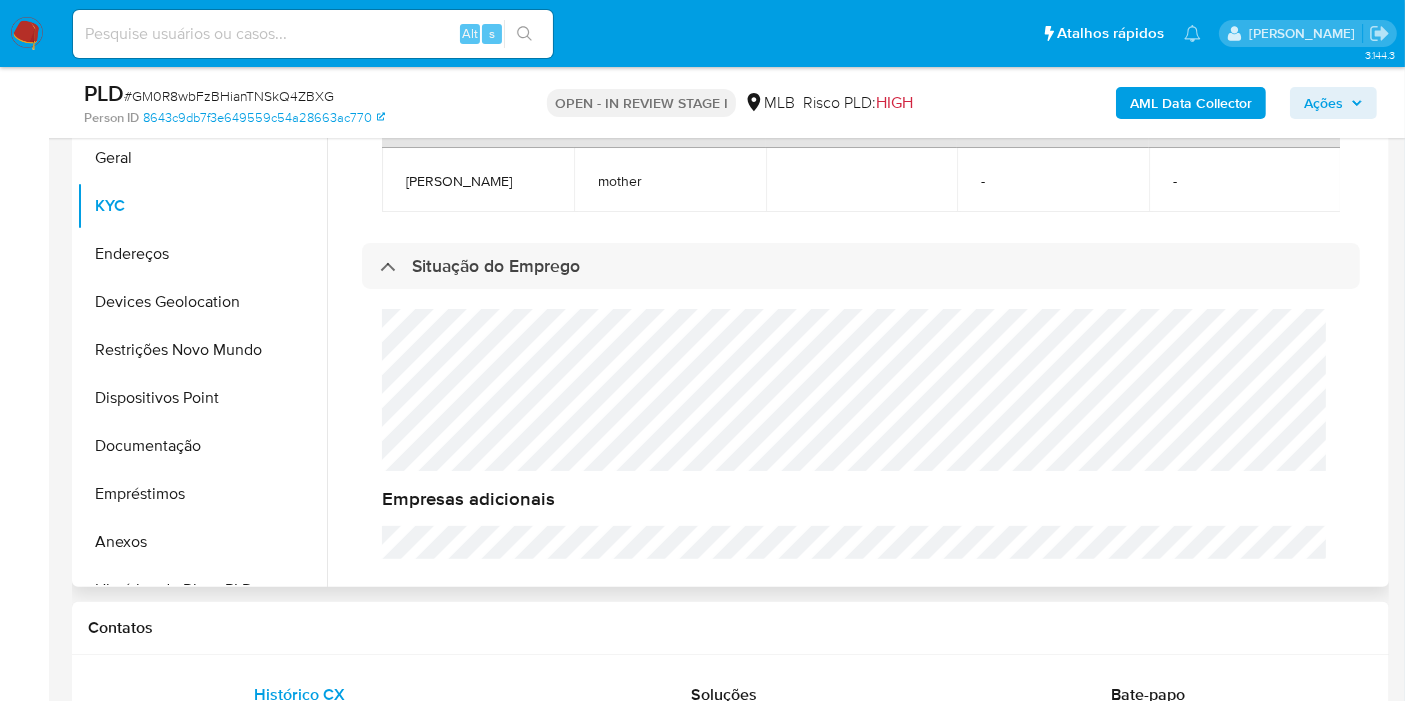 scroll, scrollTop: 1111, scrollLeft: 0, axis: vertical 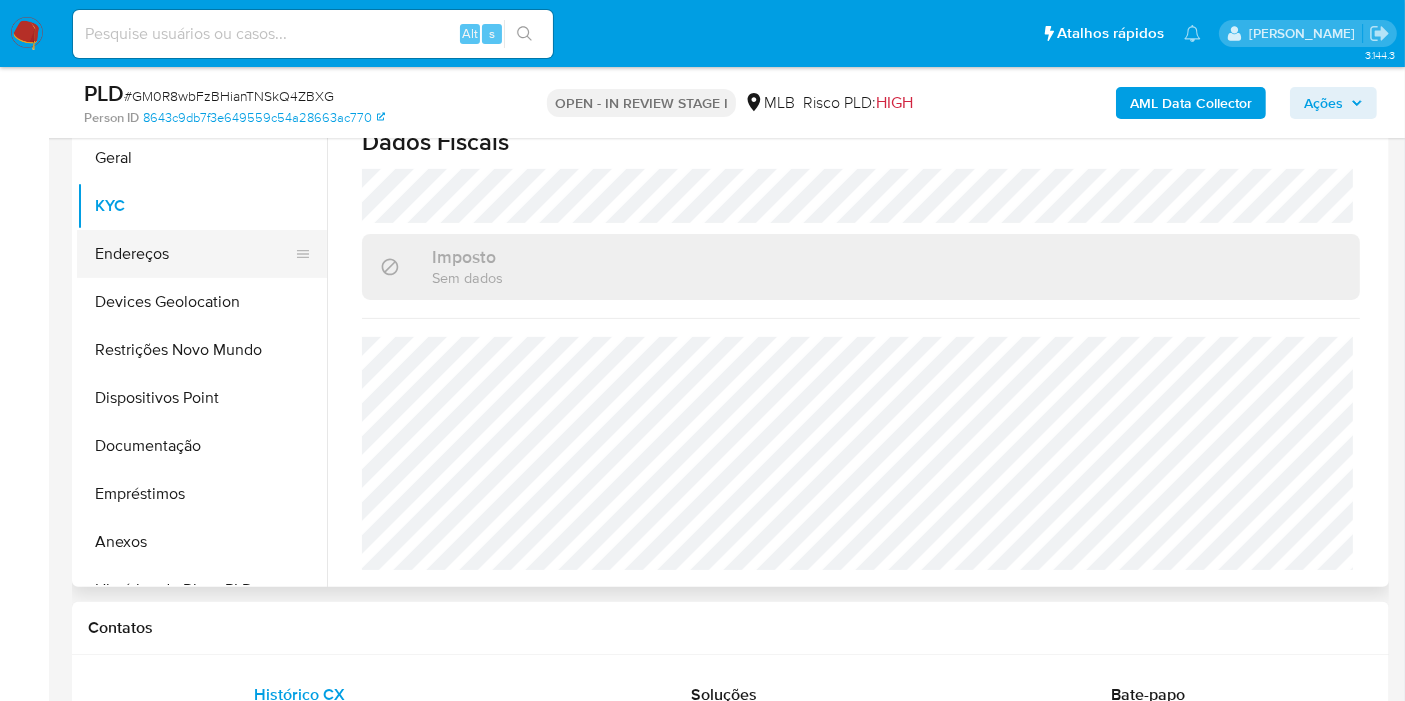 click on "Endereços" at bounding box center (194, 254) 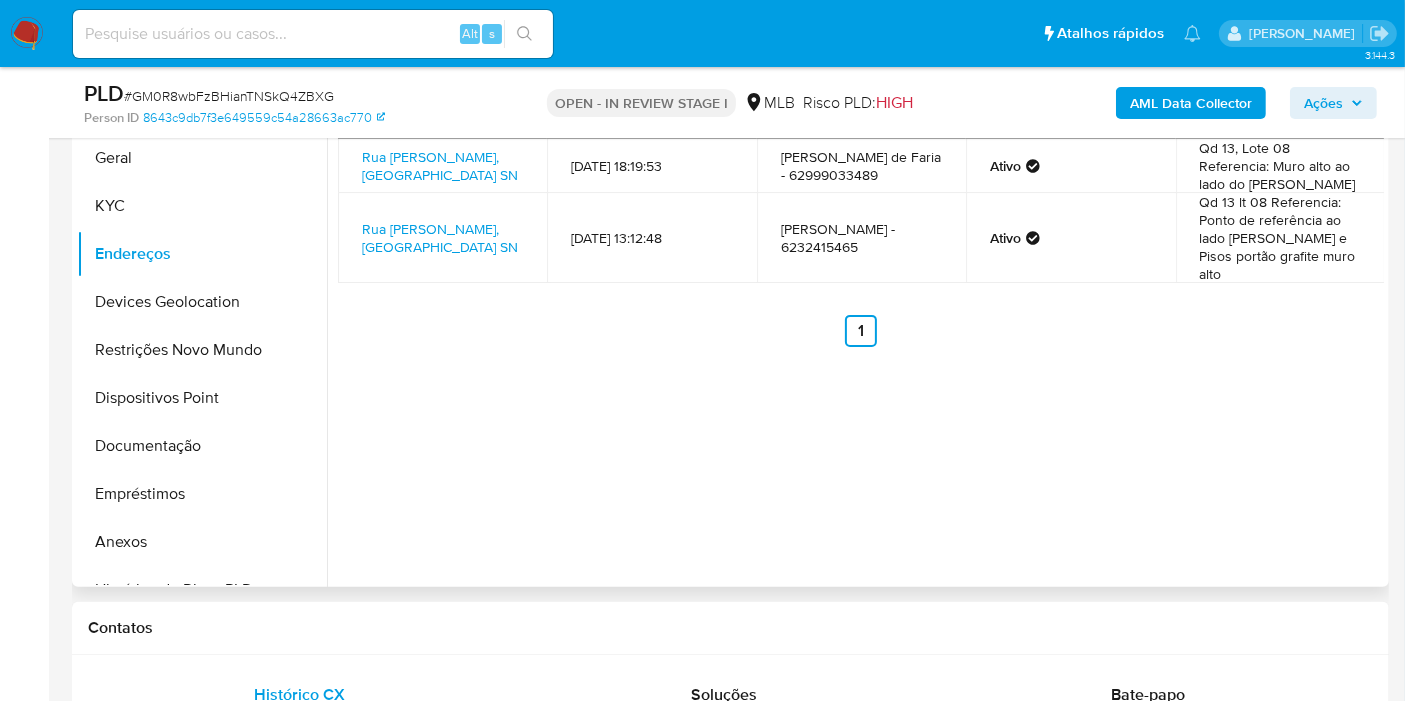 type 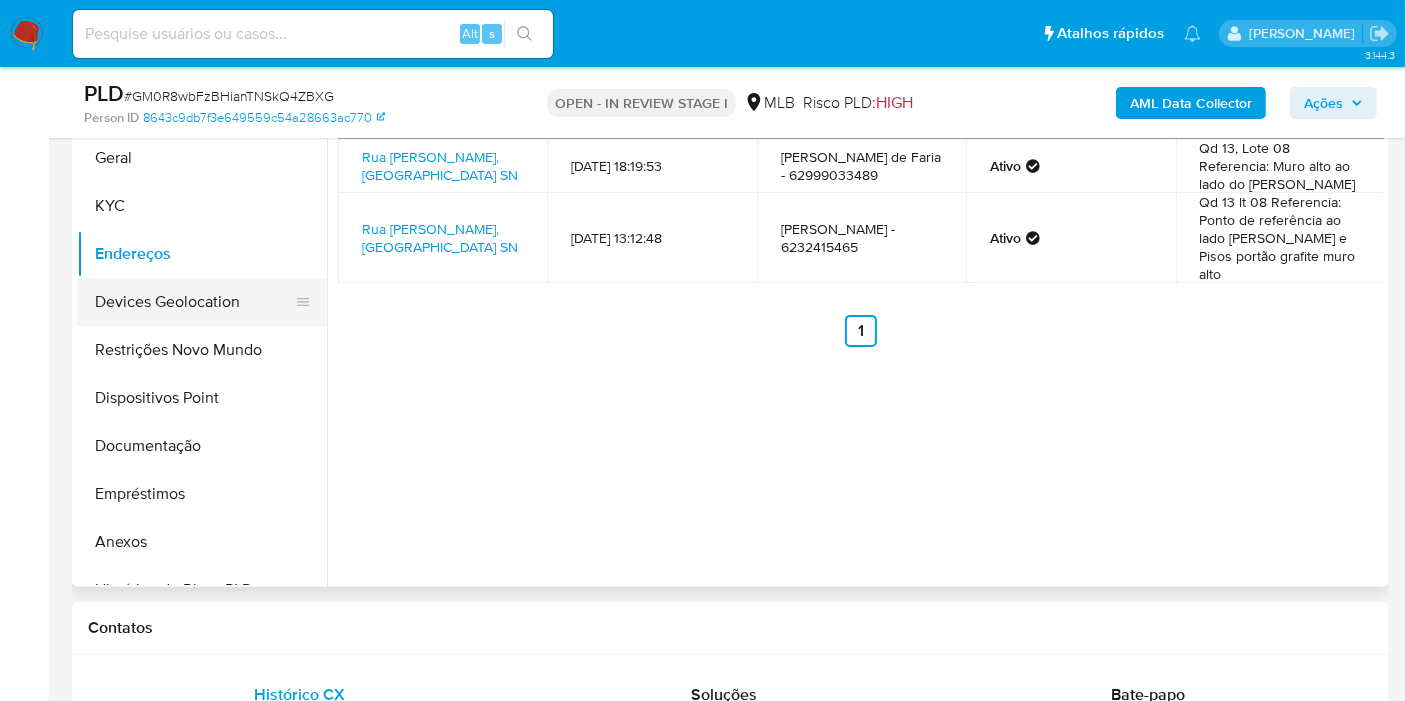click on "Devices Geolocation" at bounding box center (194, 302) 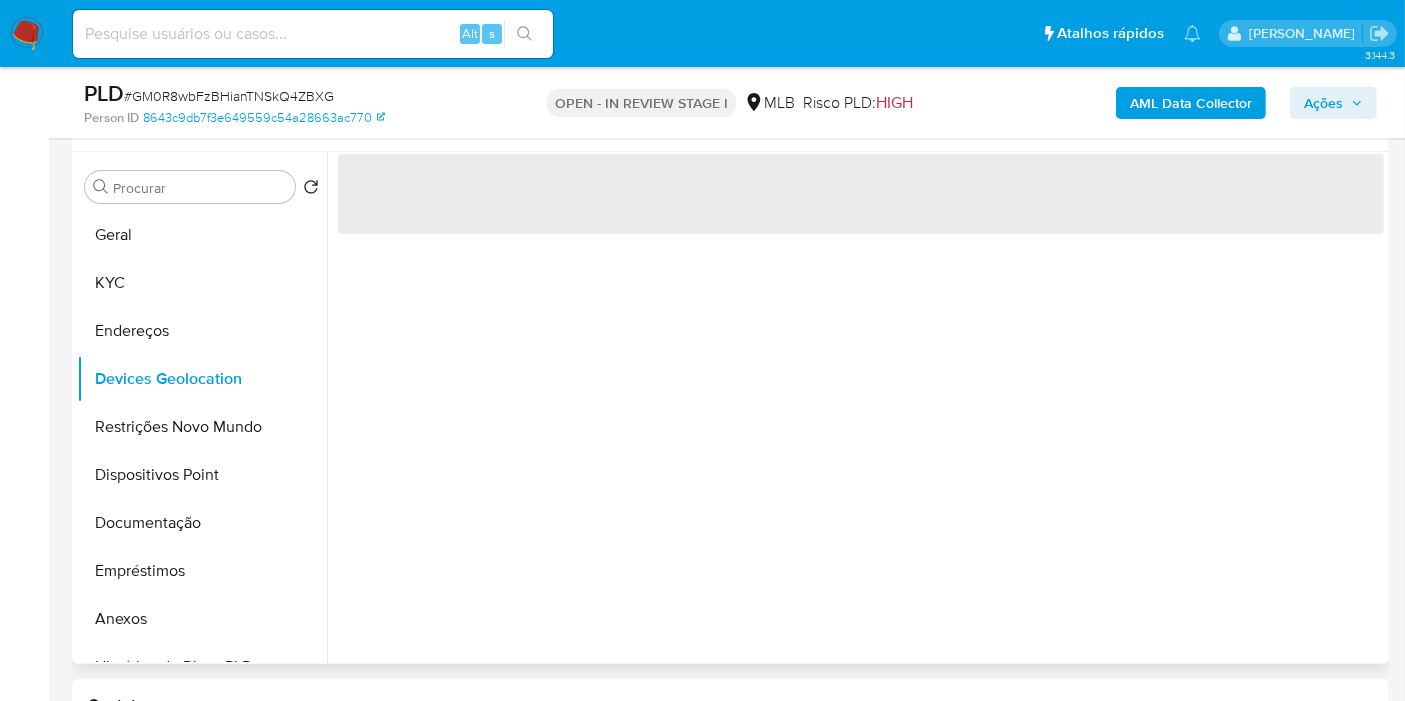 scroll, scrollTop: 333, scrollLeft: 0, axis: vertical 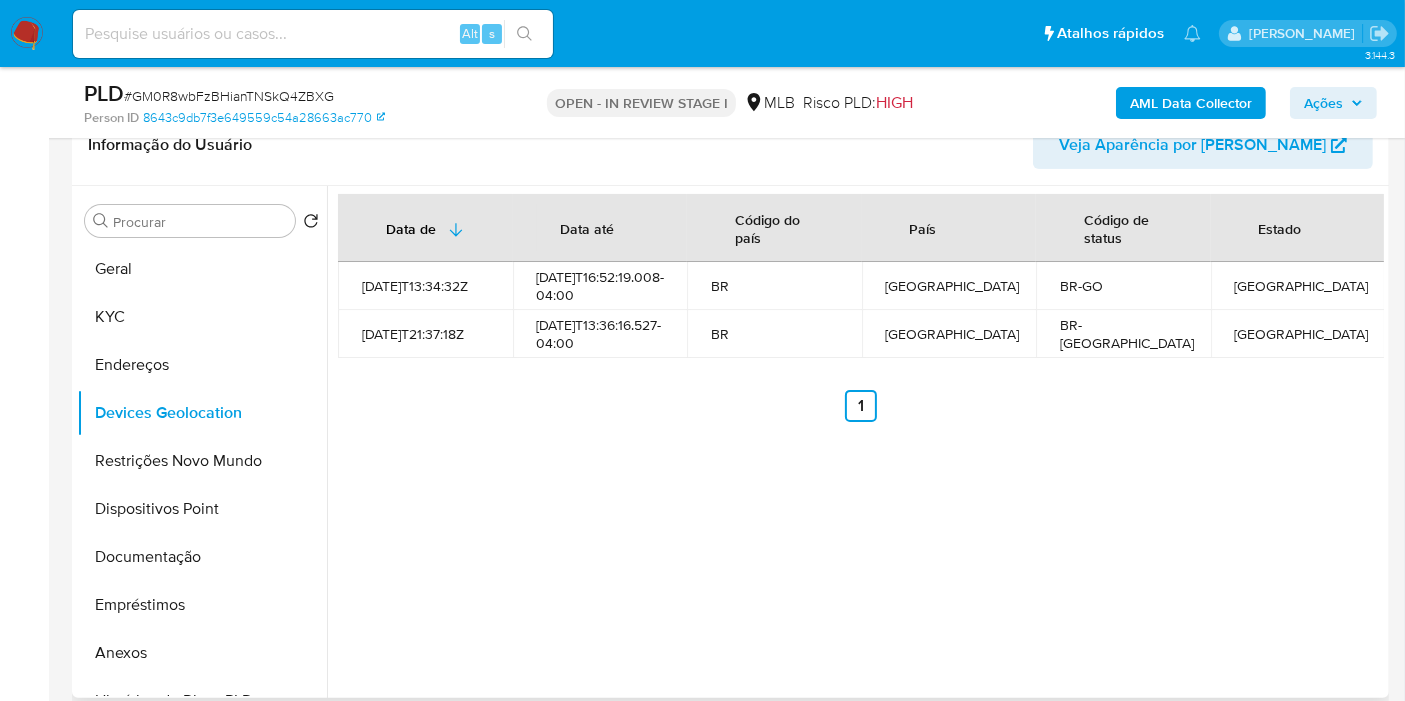 type 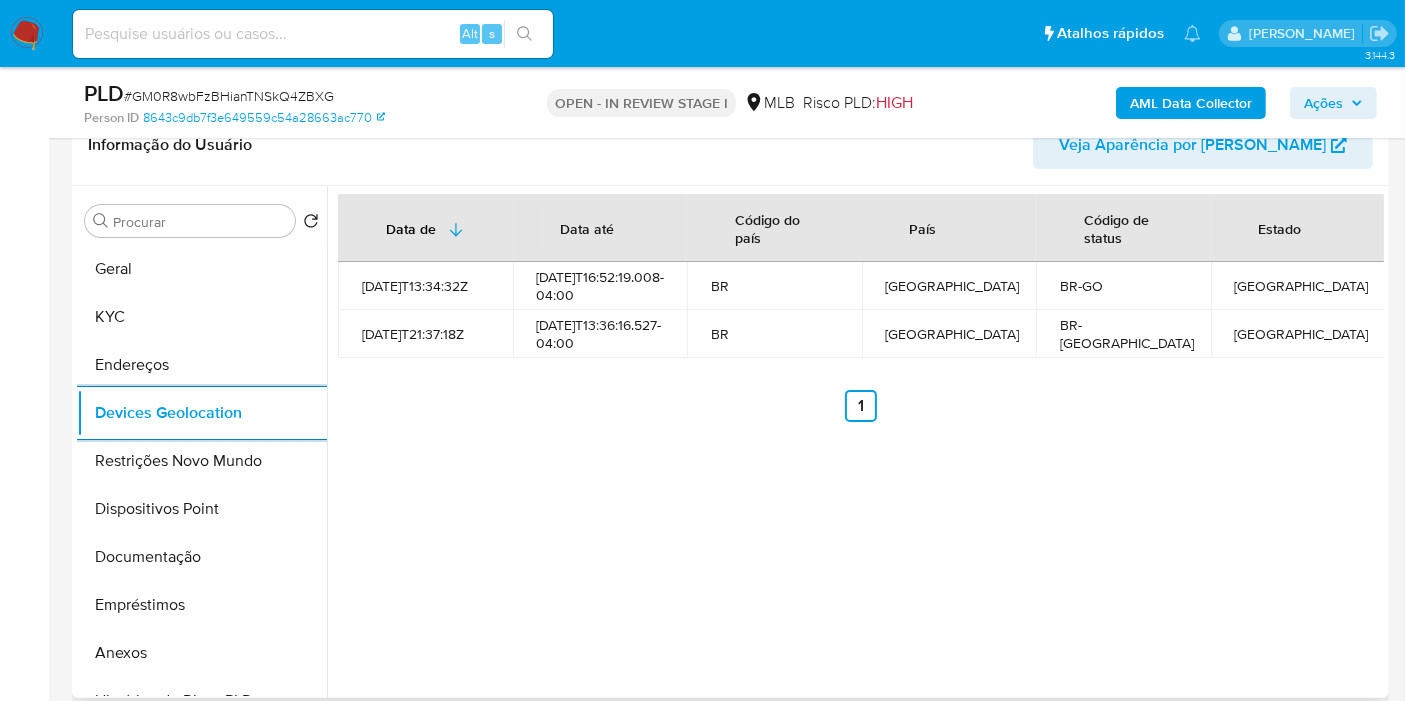 drag, startPoint x: 172, startPoint y: 477, endPoint x: 519, endPoint y: 333, distance: 375.6927 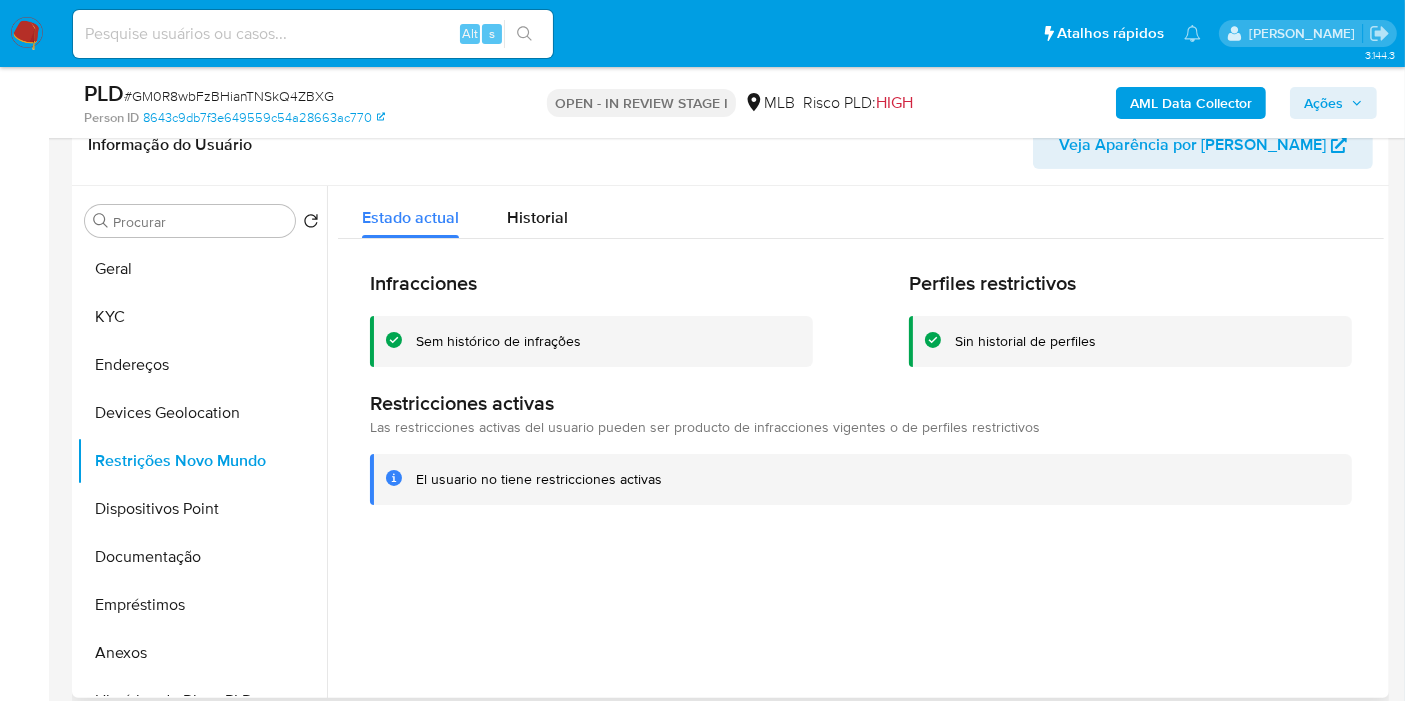 type 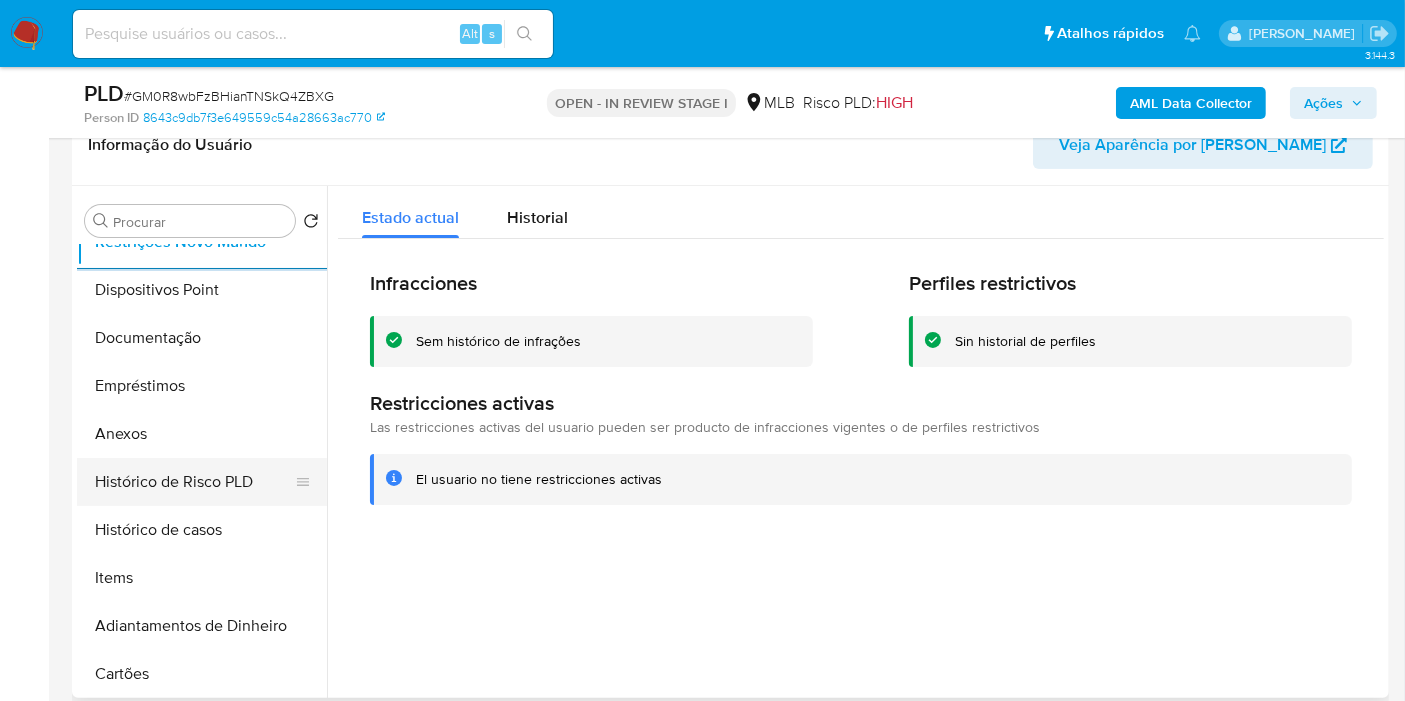 scroll, scrollTop: 222, scrollLeft: 0, axis: vertical 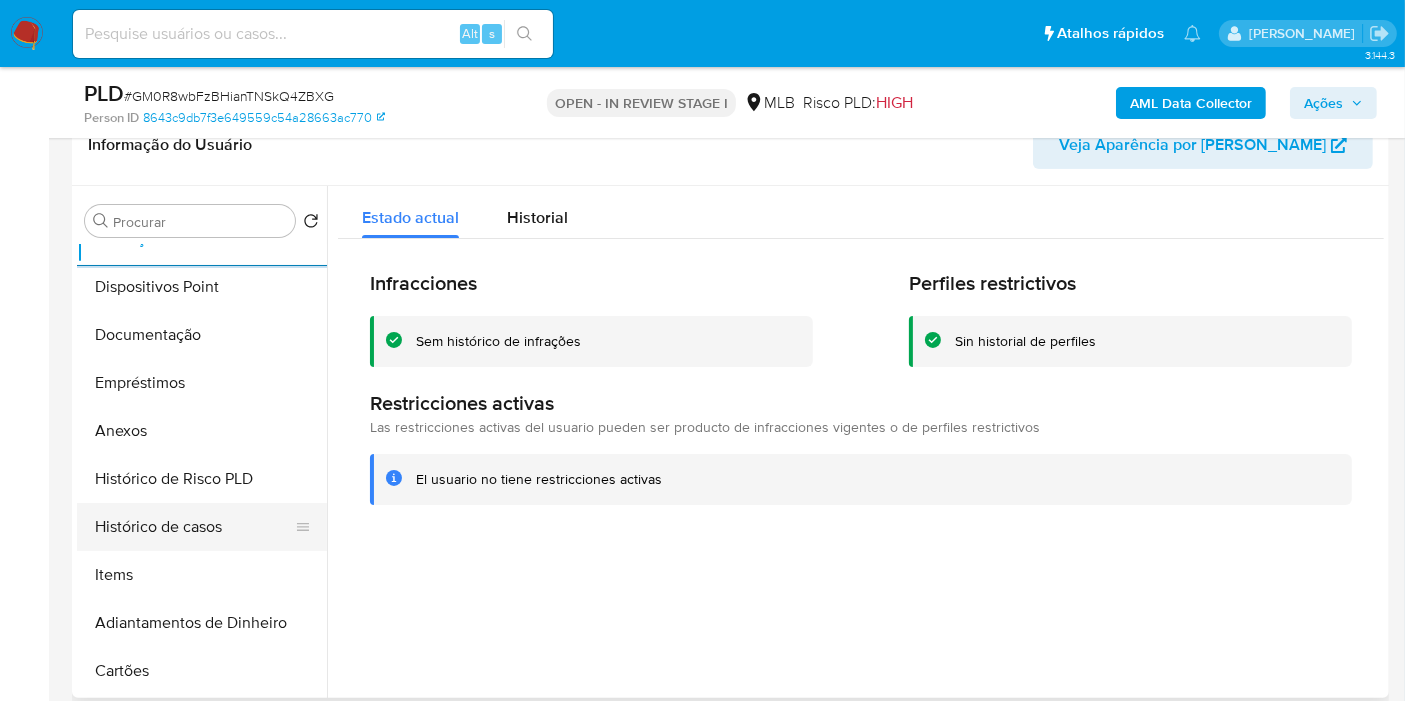 click on "Histórico de casos" at bounding box center (194, 527) 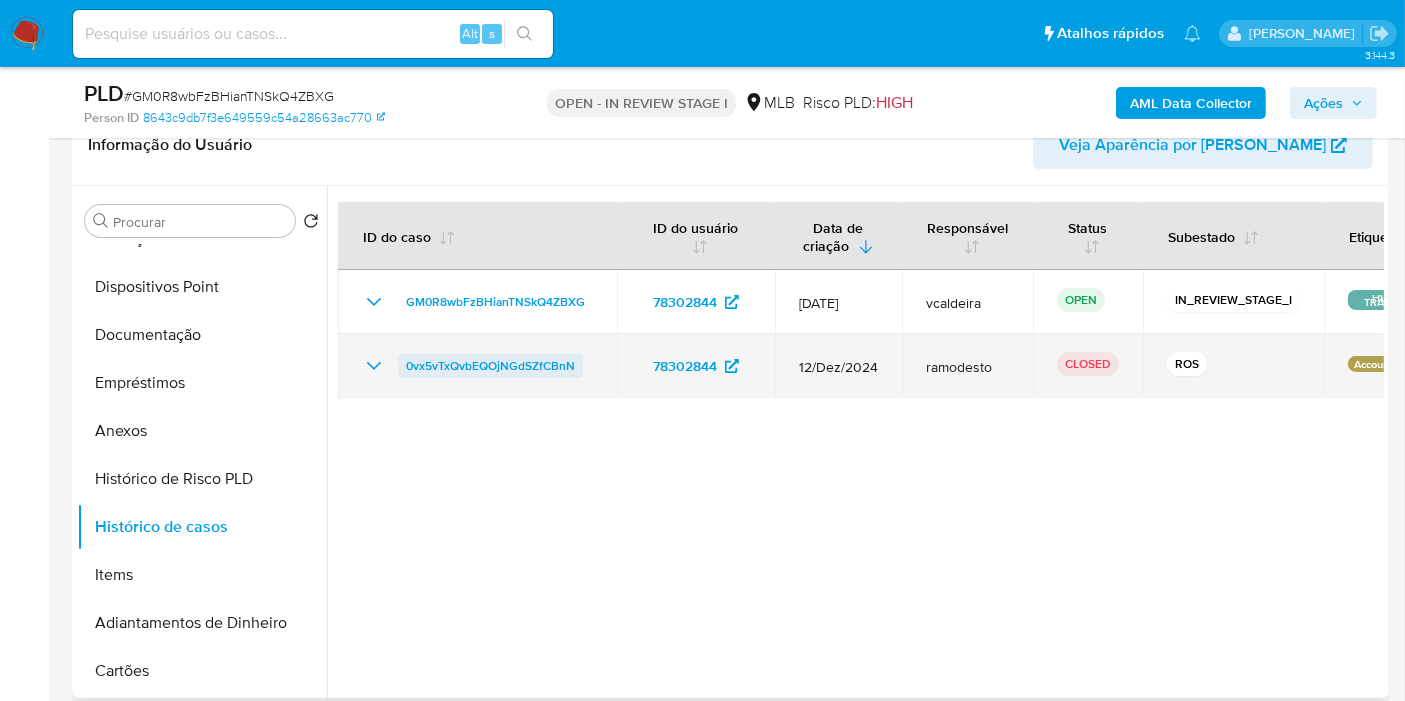 click on "0vx5vTxQvbEQOjNGdSZfCBnN" at bounding box center (490, 366) 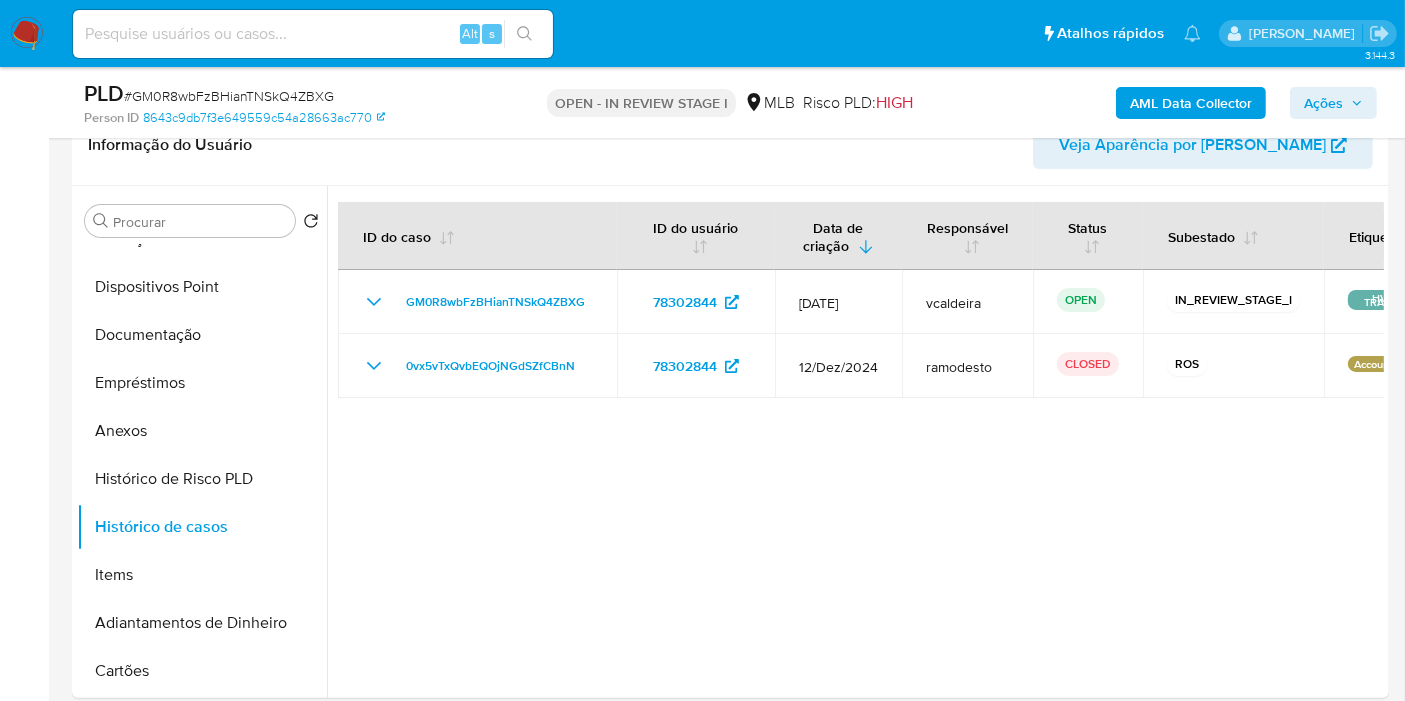 click on "Ações" at bounding box center [1323, 103] 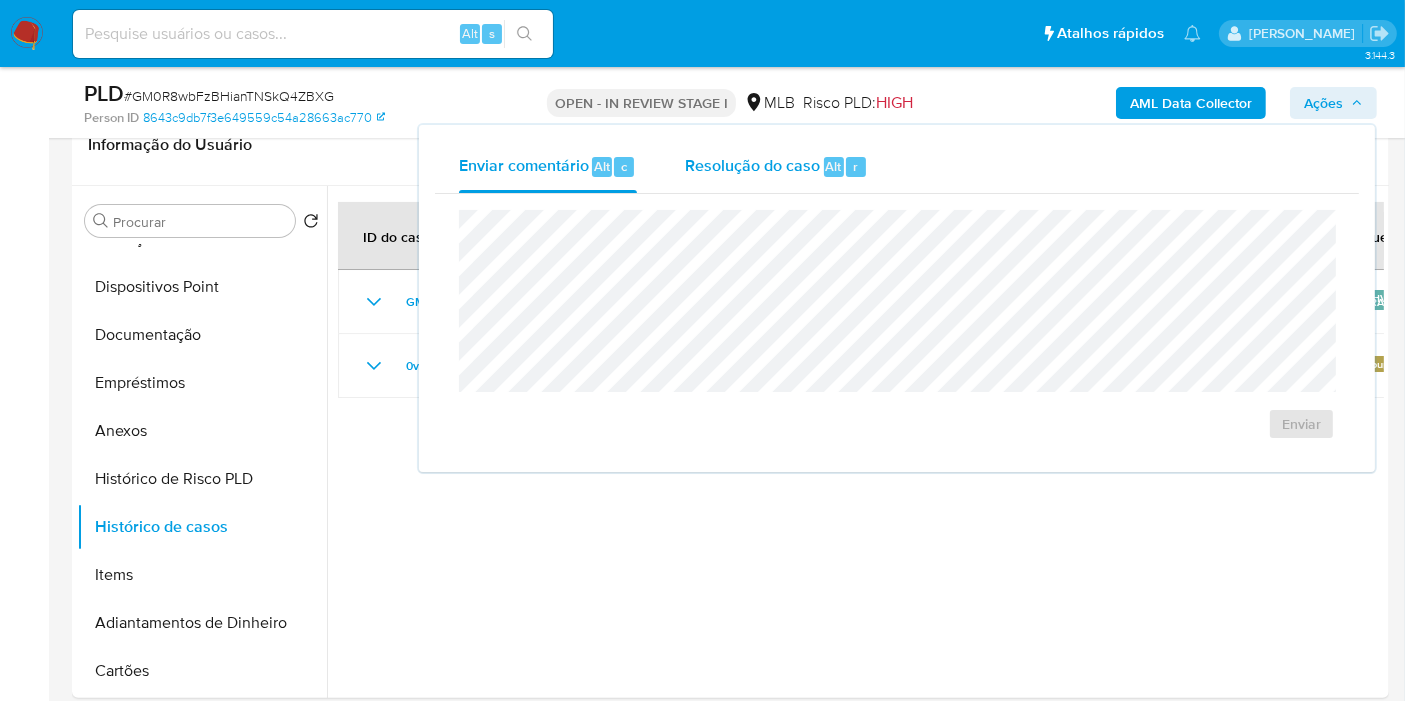click on "Resolução do caso" at bounding box center [752, 165] 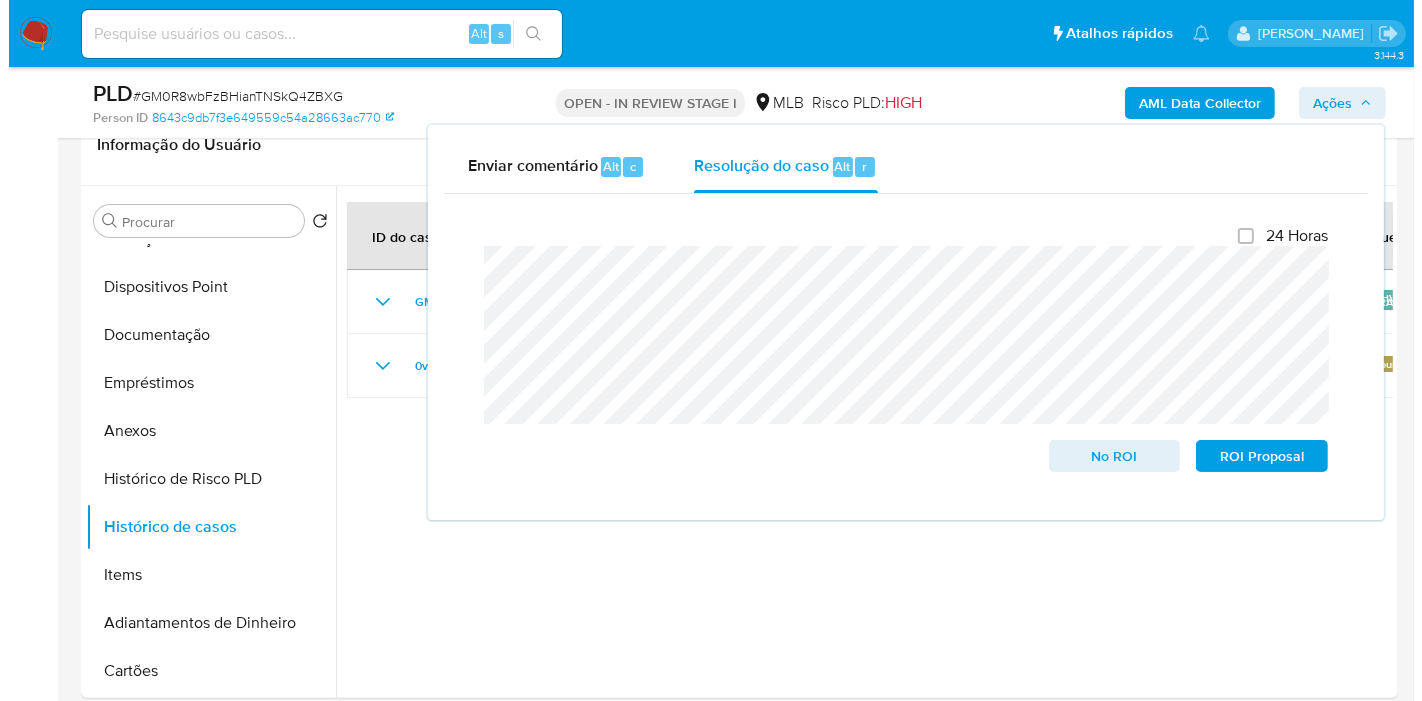 scroll, scrollTop: 382, scrollLeft: 0, axis: vertical 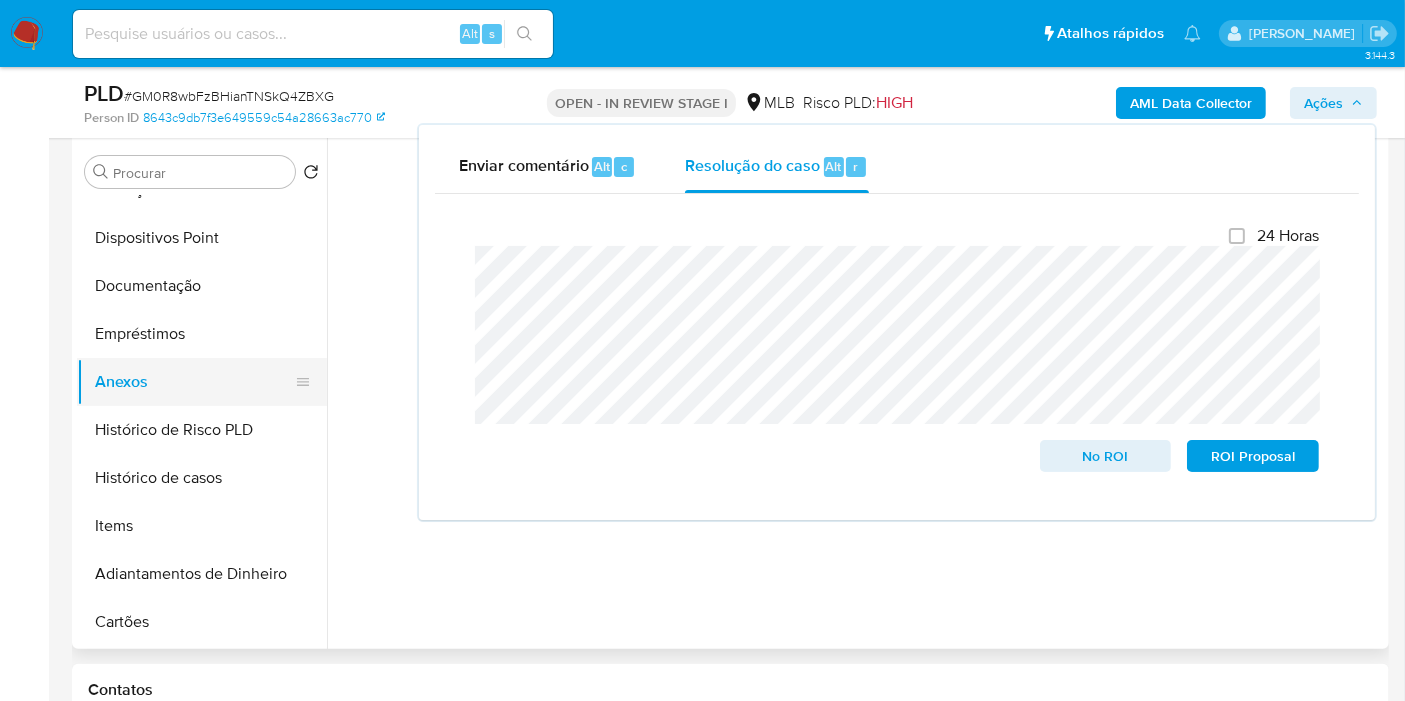 click on "Anexos" at bounding box center (194, 382) 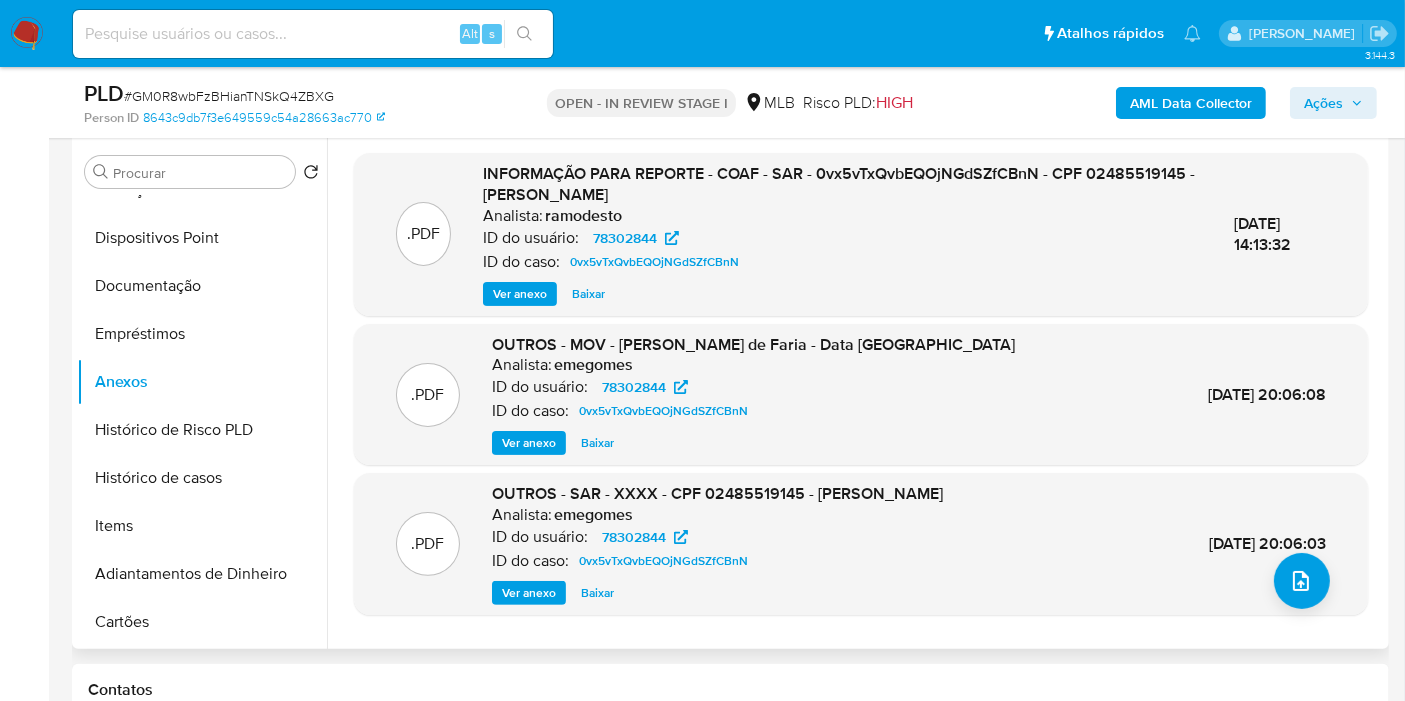 click on ".PDF OUTROS - SAR - XXXX - CPF 02485519145 - ROSECLENE OLIVEIRA DE FARIA Analista: emegomes ID do usuário: 78302844 ID do caso: 0vx5vTxQvbEQOjNGdSZfCBnN Ver anexo Baixar 09/Jan/2025 20:06:03" at bounding box center (861, 544) 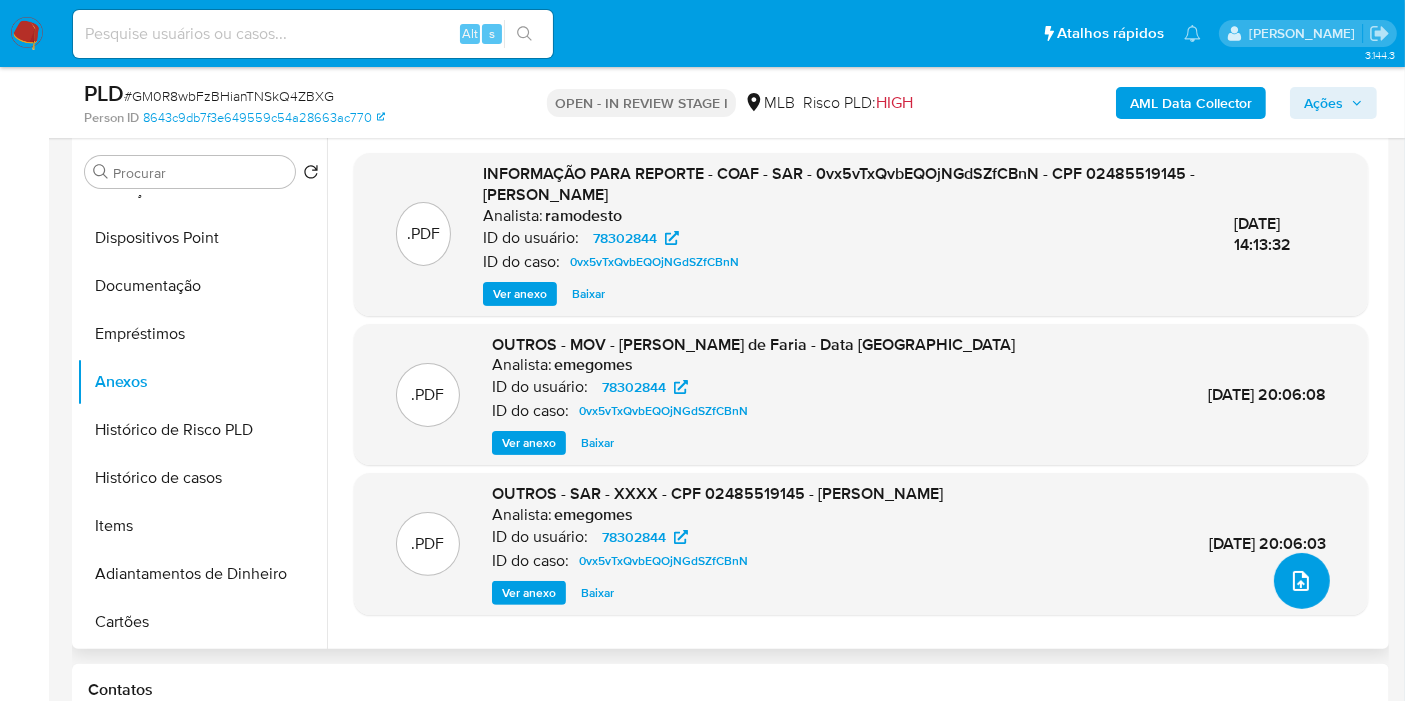 click at bounding box center (1302, 581) 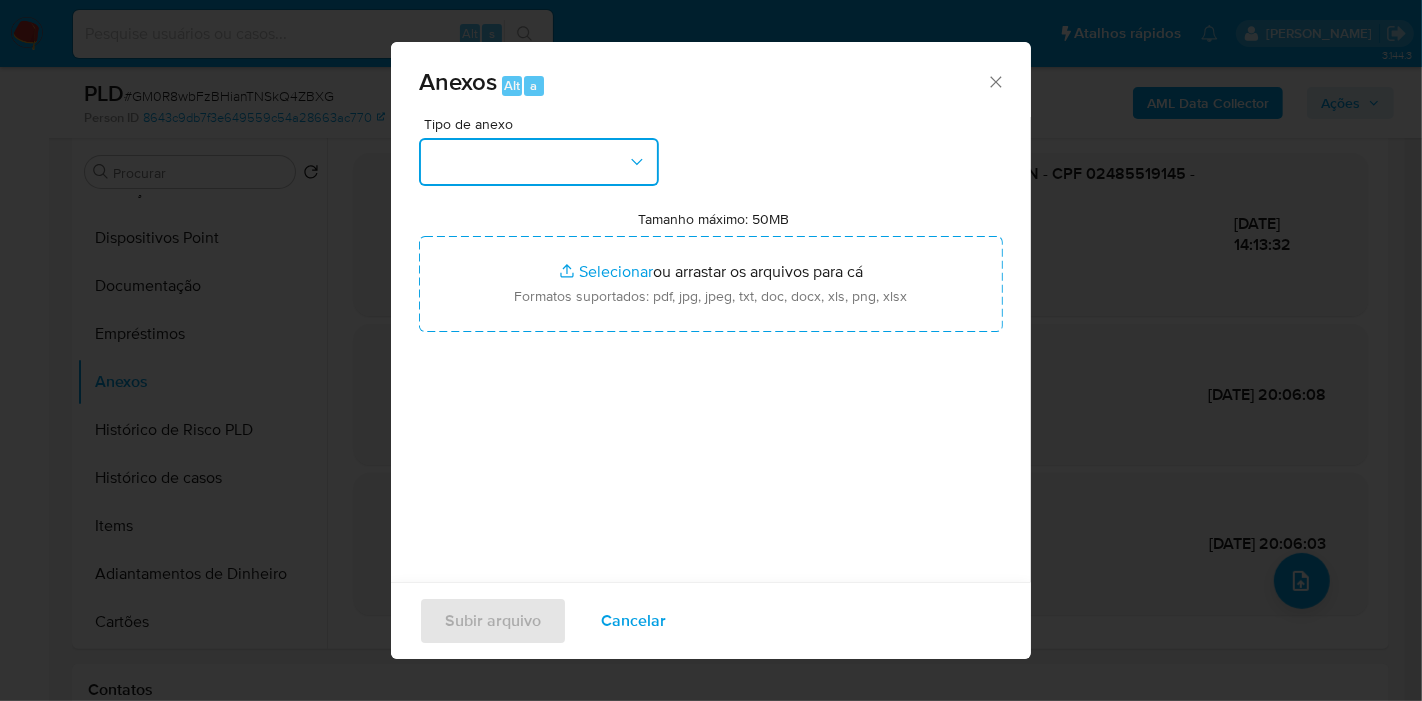 click at bounding box center (539, 162) 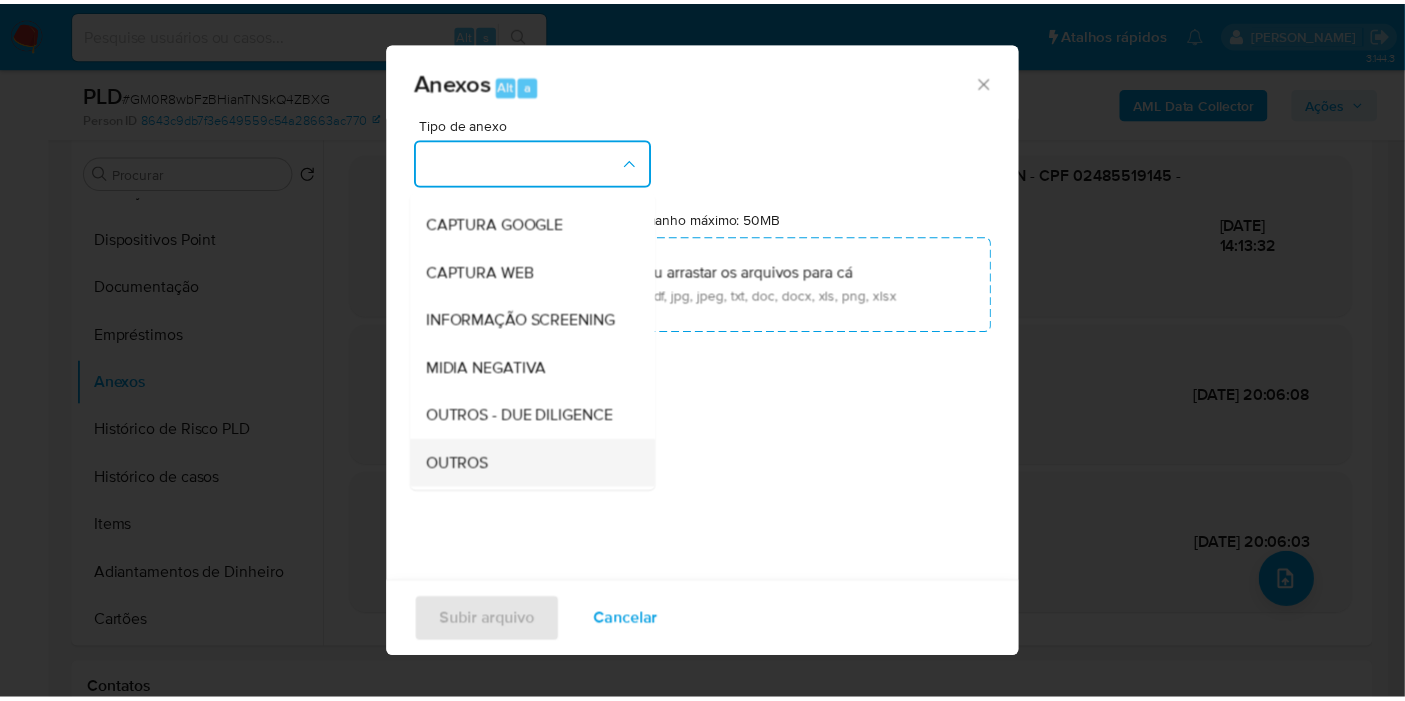 scroll, scrollTop: 222, scrollLeft: 0, axis: vertical 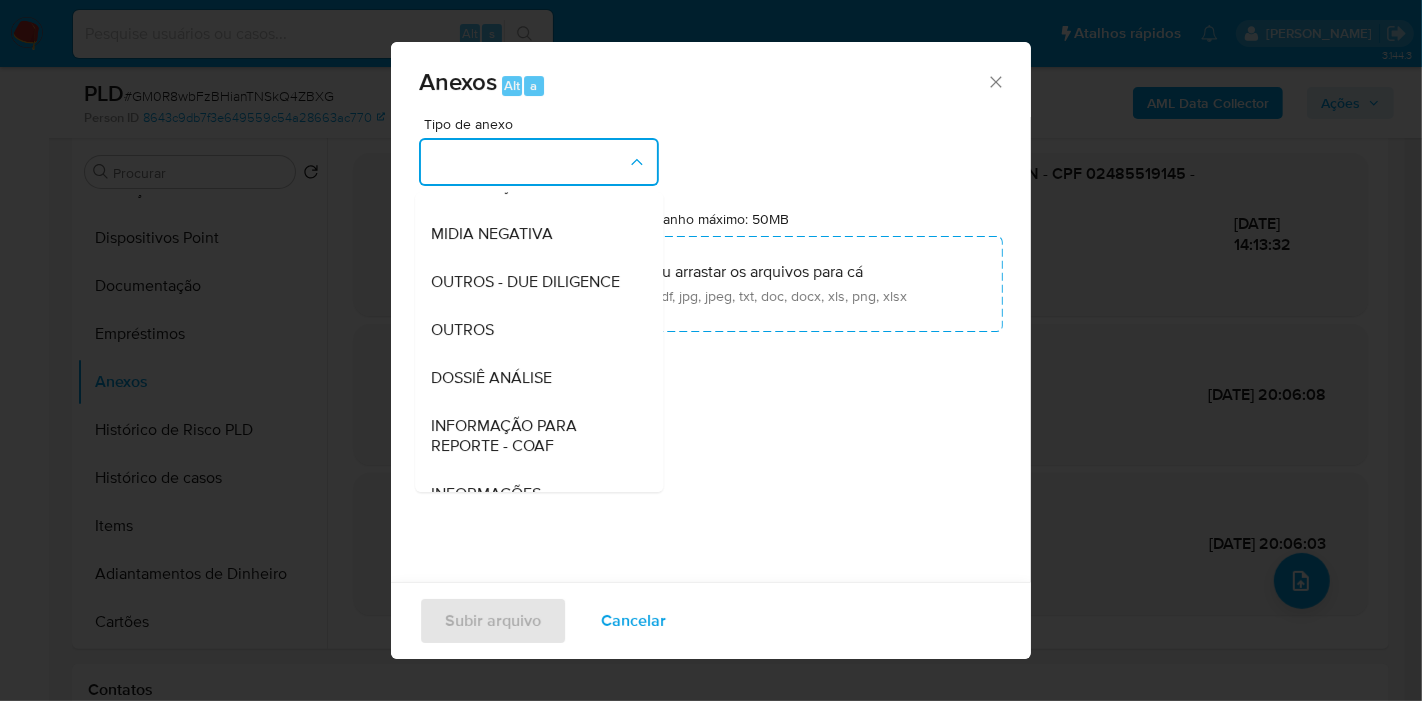 click on "DOSSIÊ ANÁLISE" at bounding box center (491, 378) 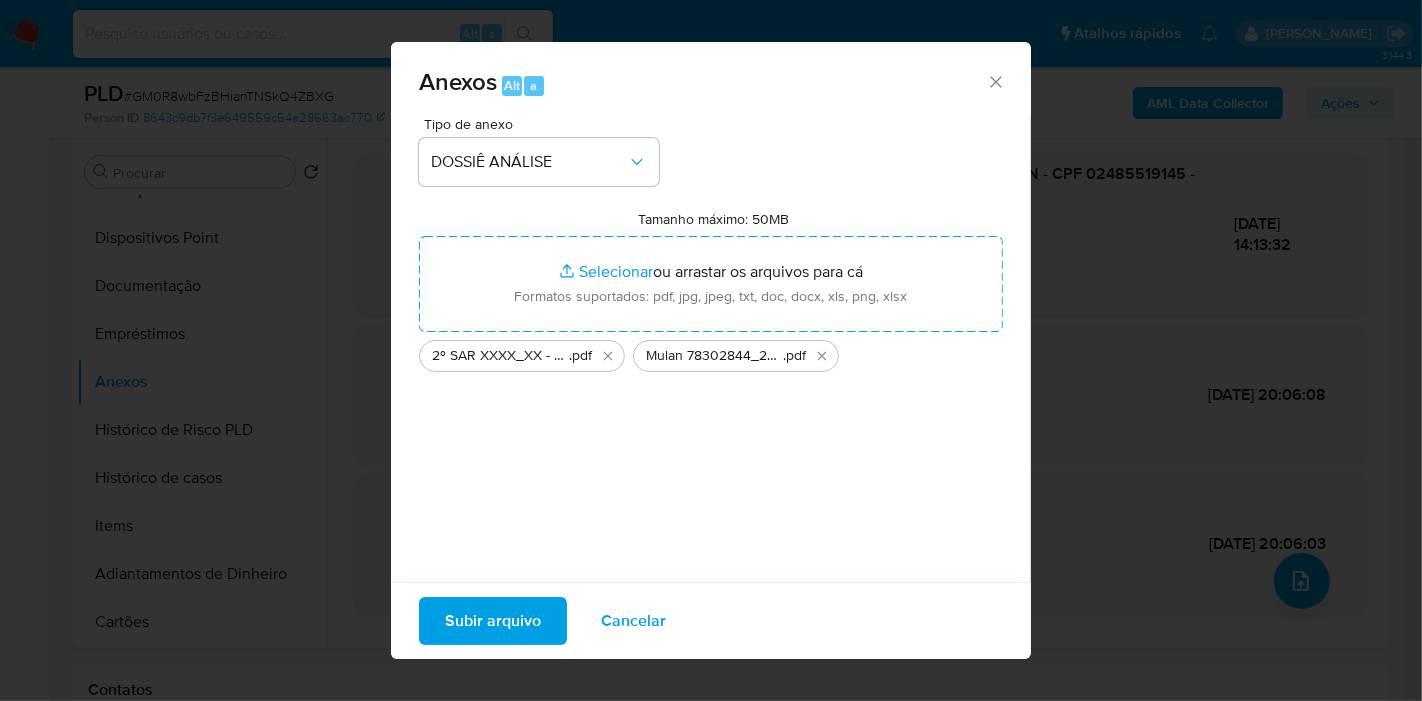 click on "Subir arquivo" at bounding box center [493, 621] 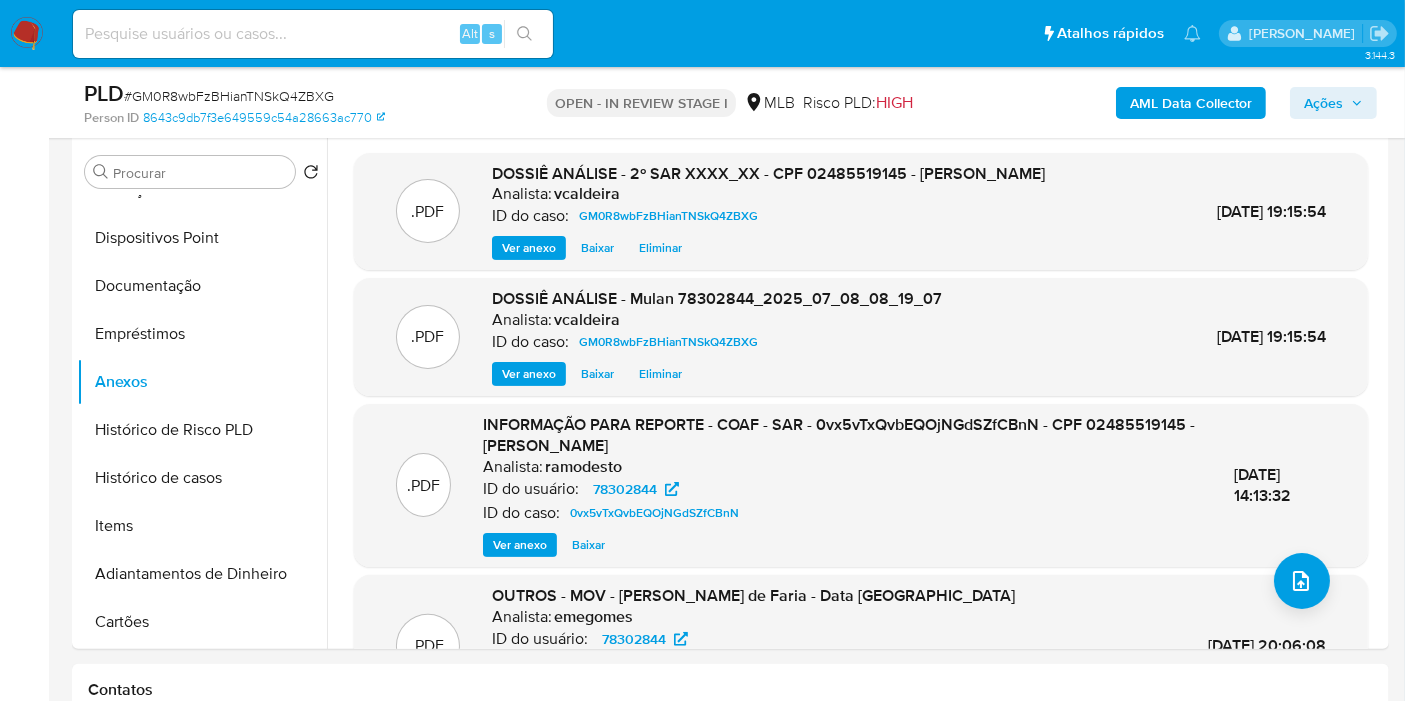 click on "Ações" at bounding box center [1323, 103] 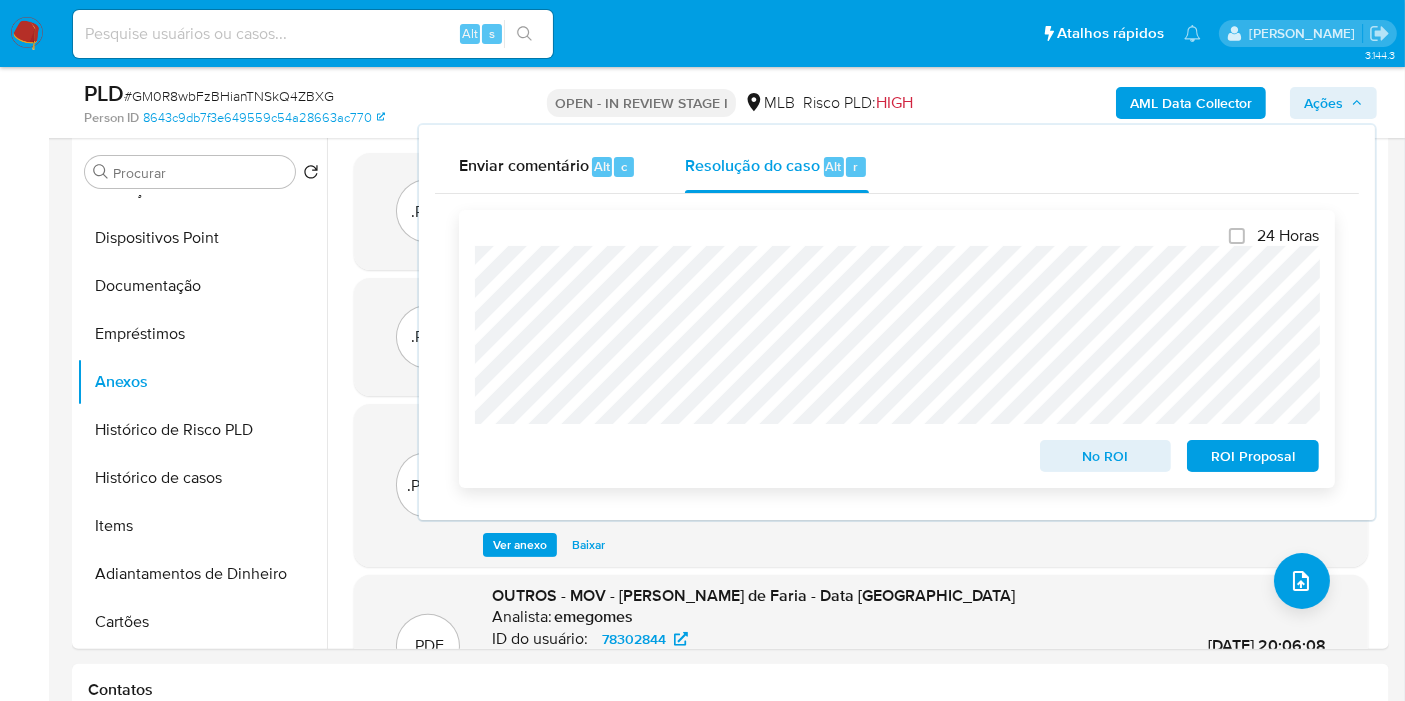 click on "ROI Proposal" at bounding box center (1253, 456) 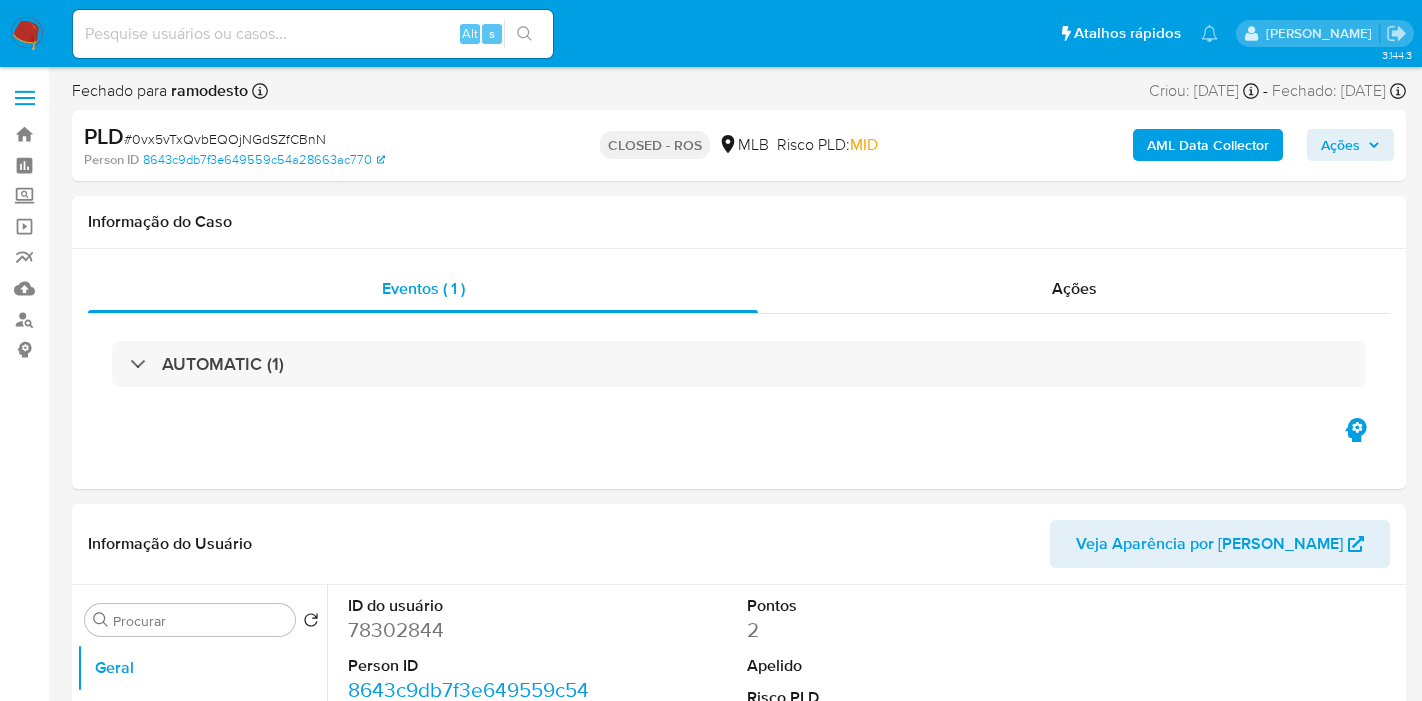select on "10" 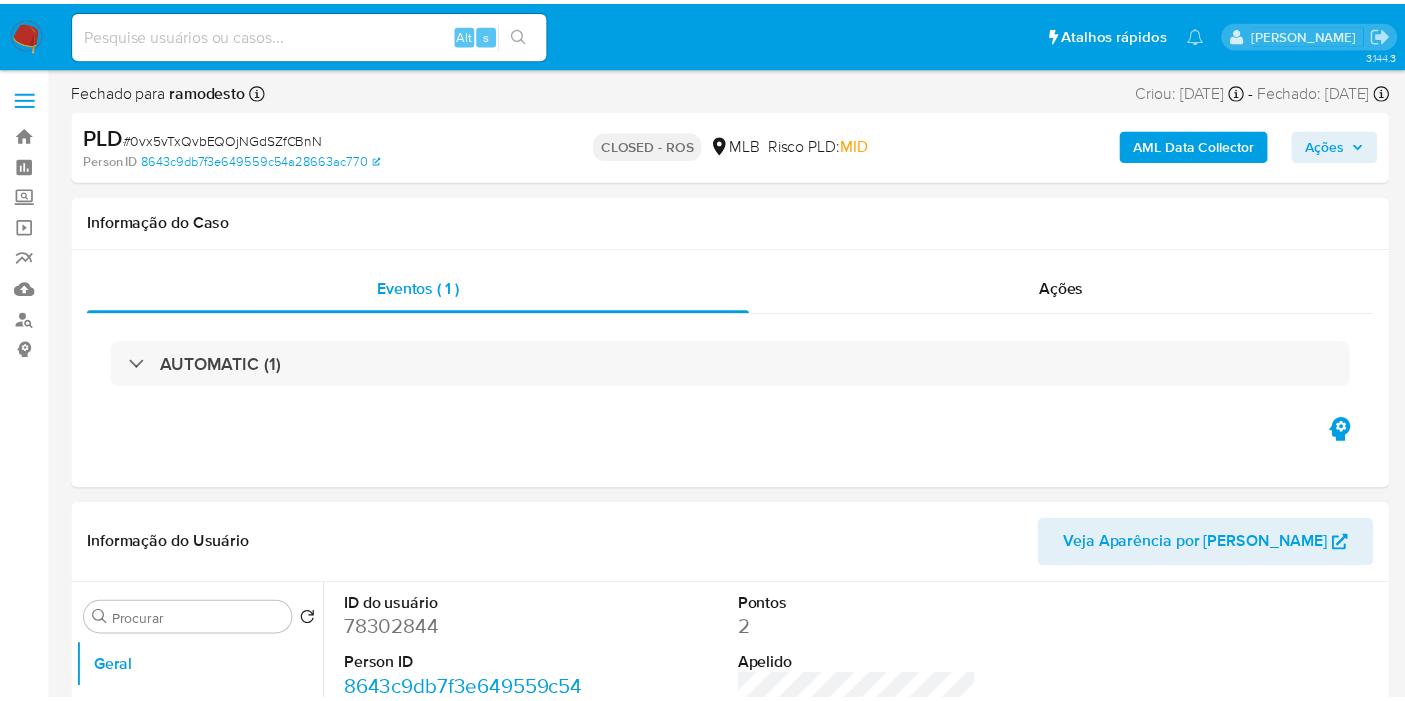 scroll, scrollTop: 0, scrollLeft: 0, axis: both 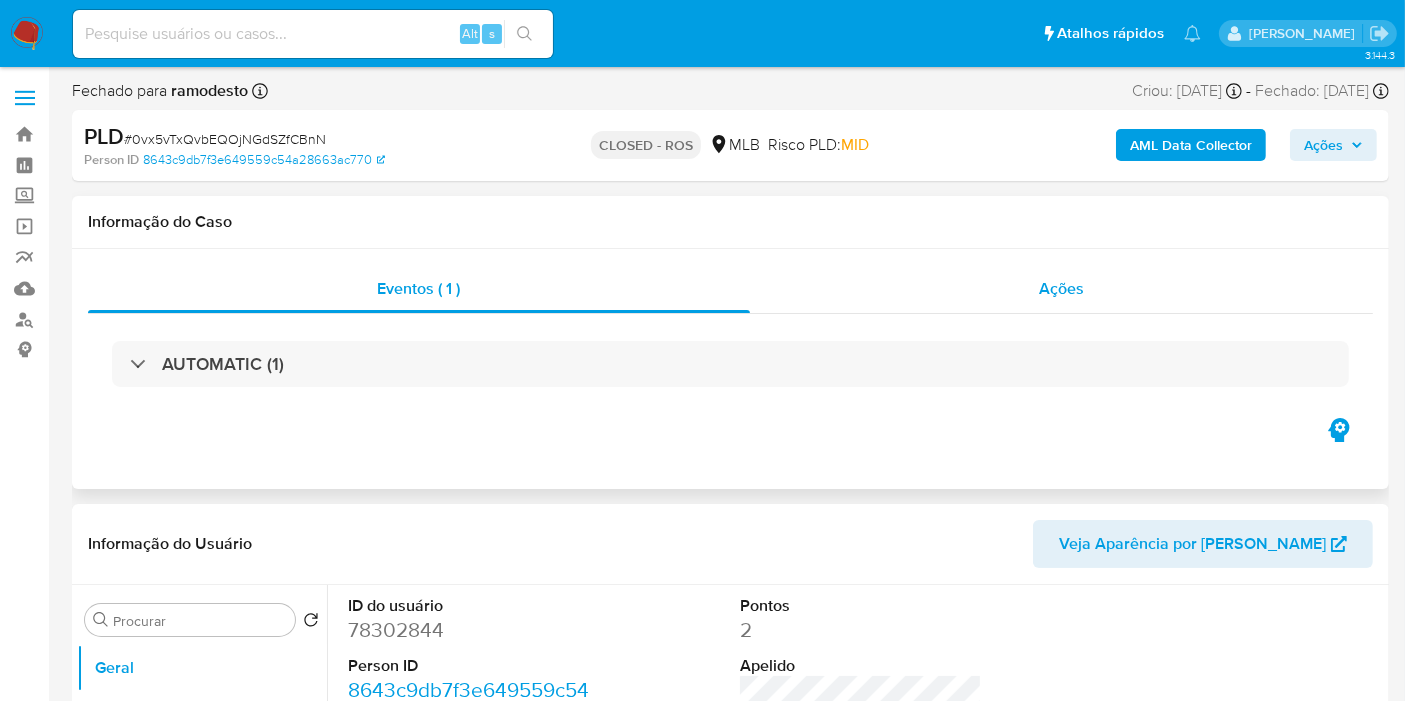 drag, startPoint x: 1068, startPoint y: 301, endPoint x: 924, endPoint y: 299, distance: 144.01389 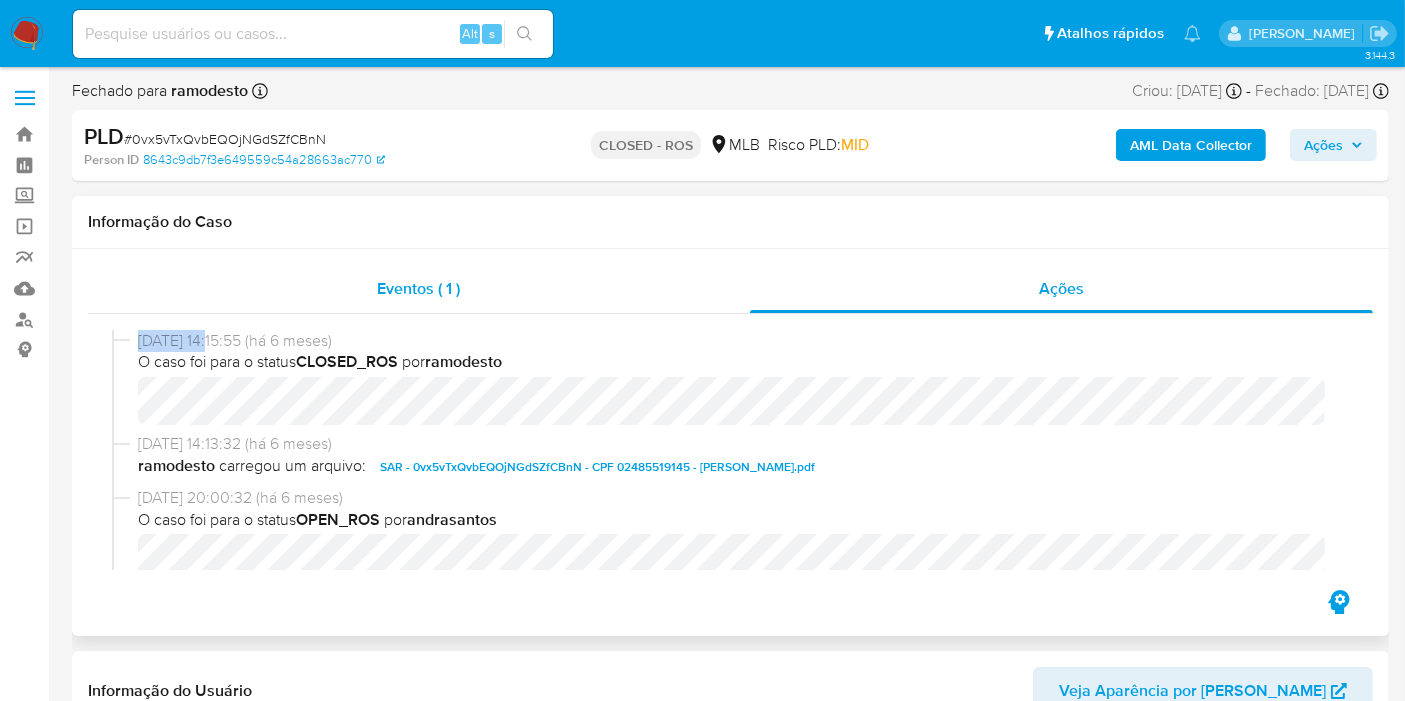 drag, startPoint x: 208, startPoint y: 344, endPoint x: 227, endPoint y: 307, distance: 41.59327 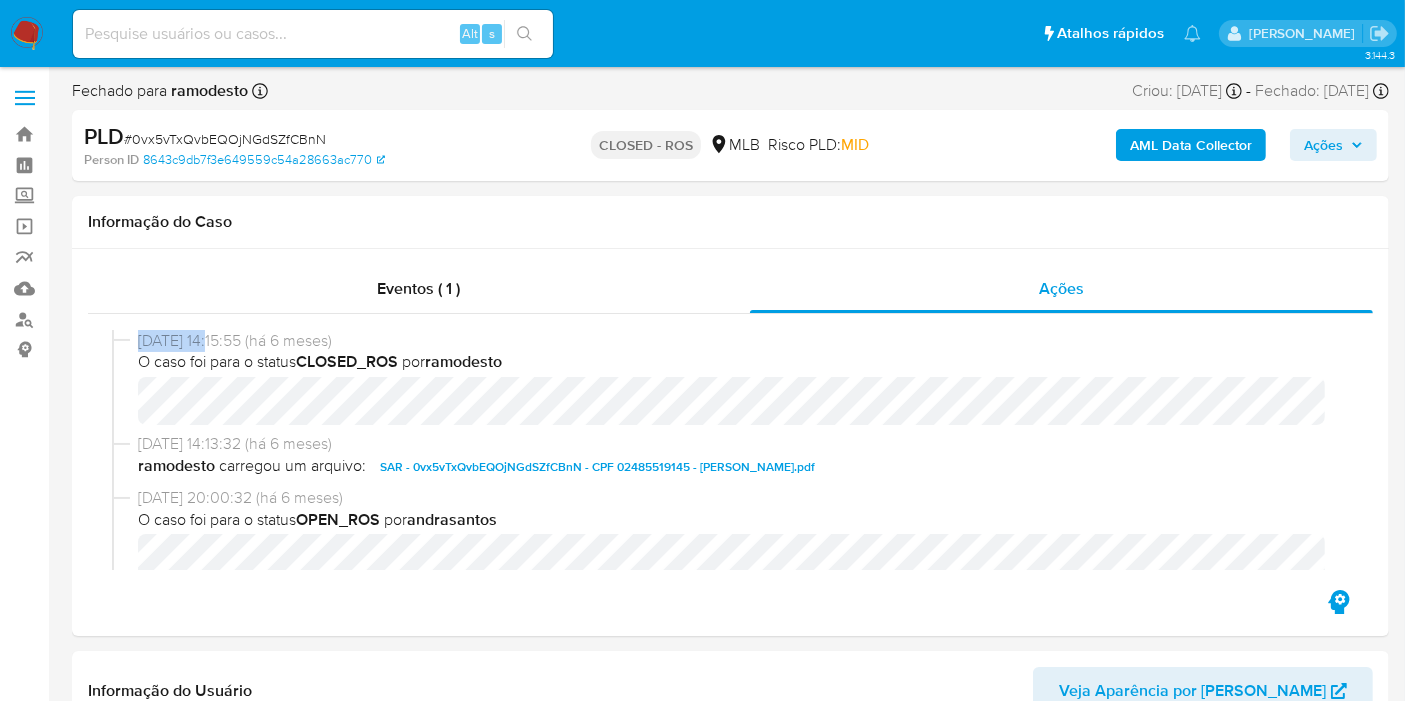 click on "Ações" at bounding box center (1323, 145) 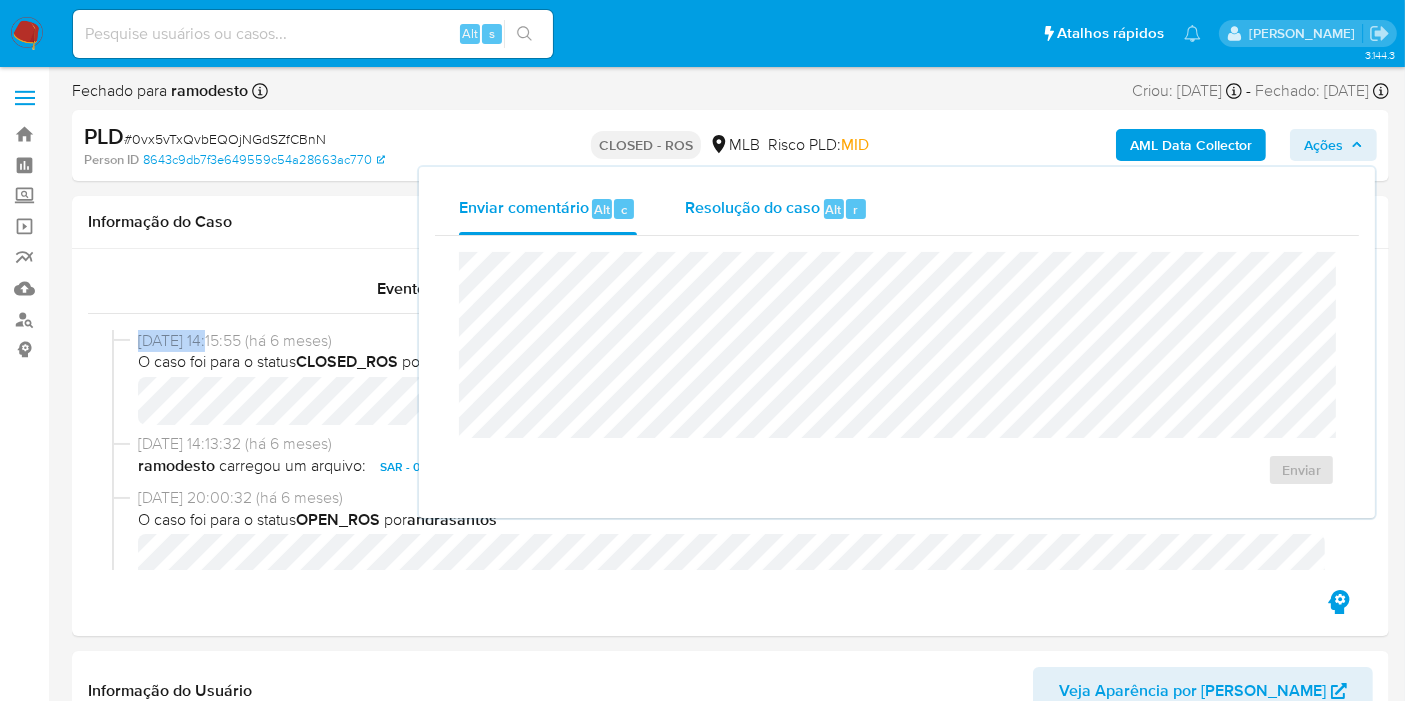 click on "Resolução do caso" at bounding box center [752, 208] 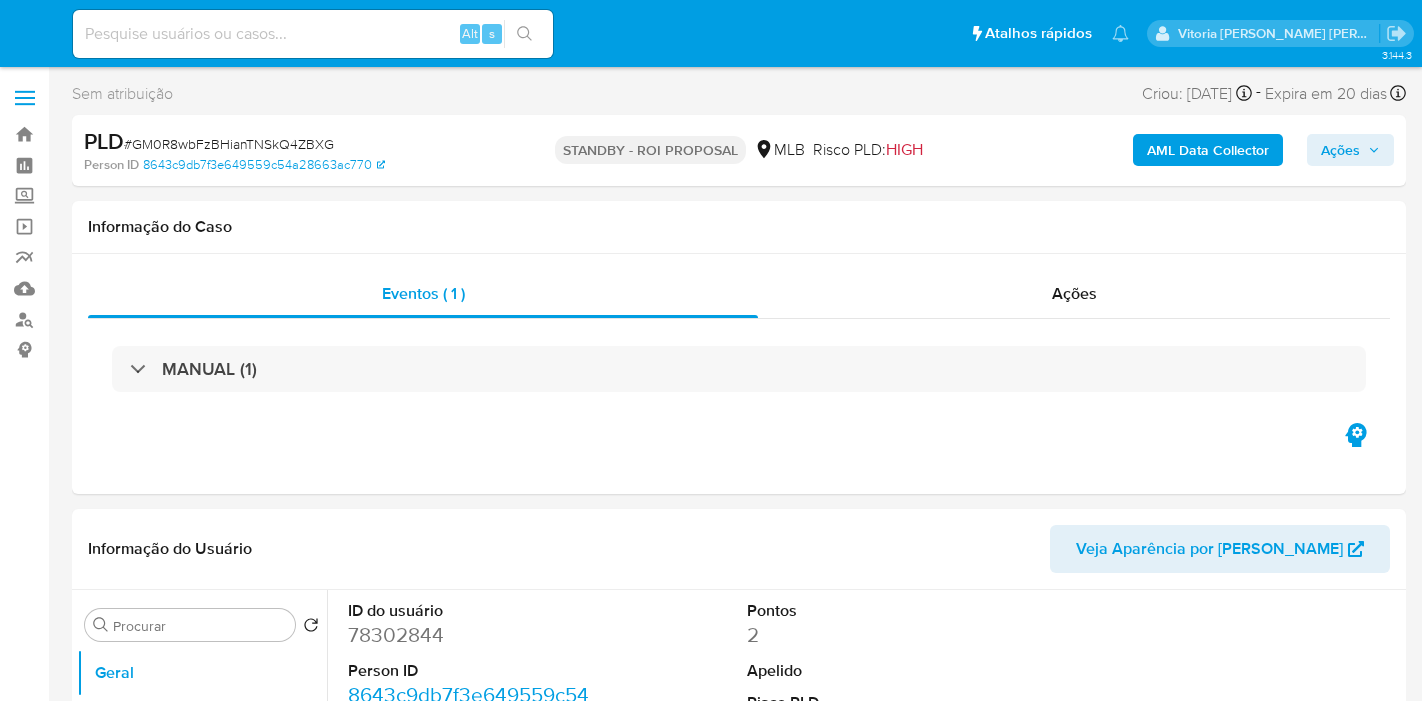 select on "10" 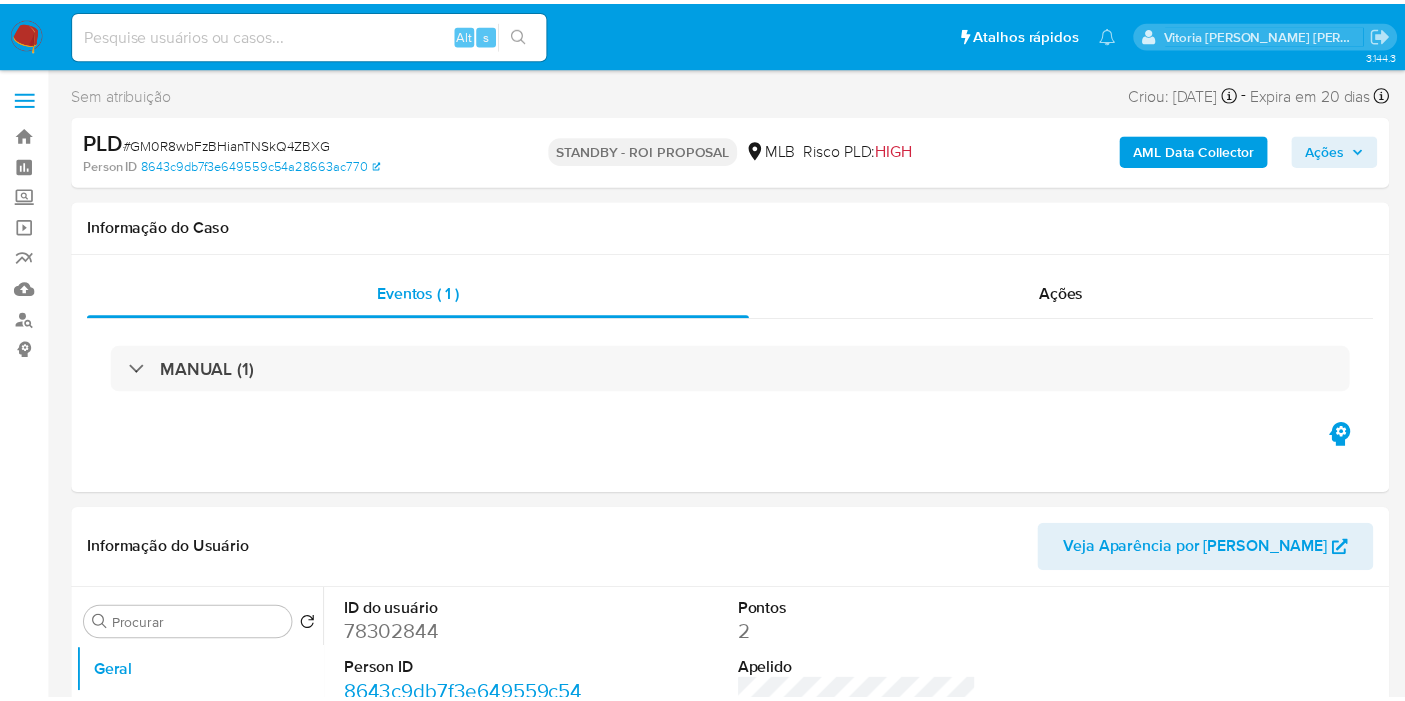 scroll, scrollTop: 0, scrollLeft: 0, axis: both 